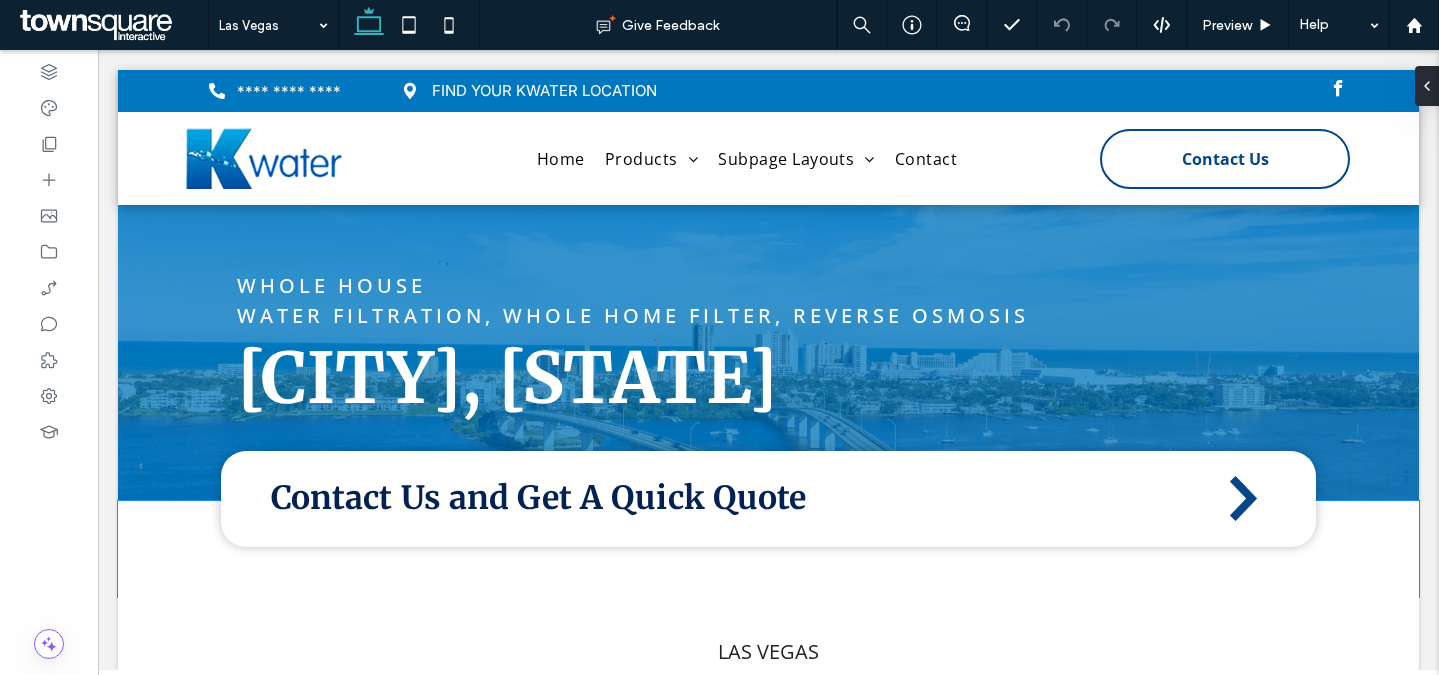 scroll, scrollTop: 0, scrollLeft: 0, axis: both 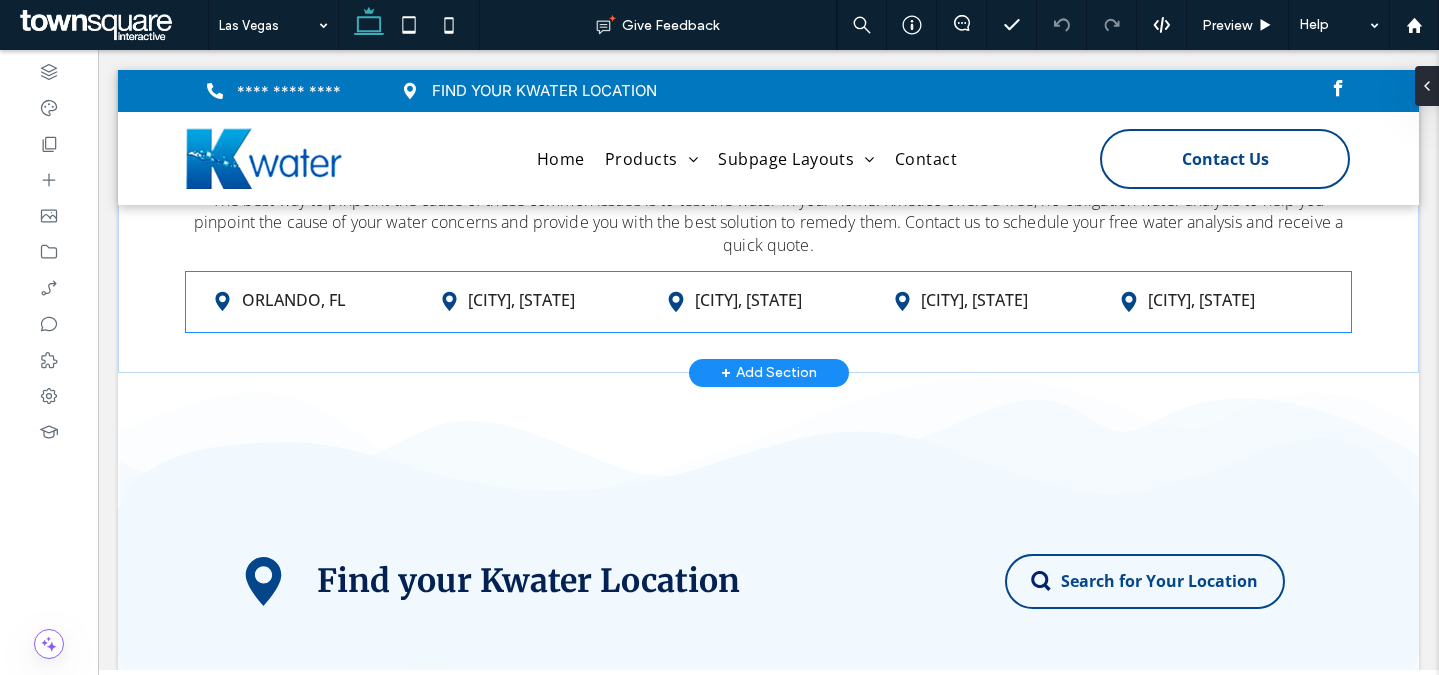 click on "Henderson, NV" at bounding box center [521, 300] 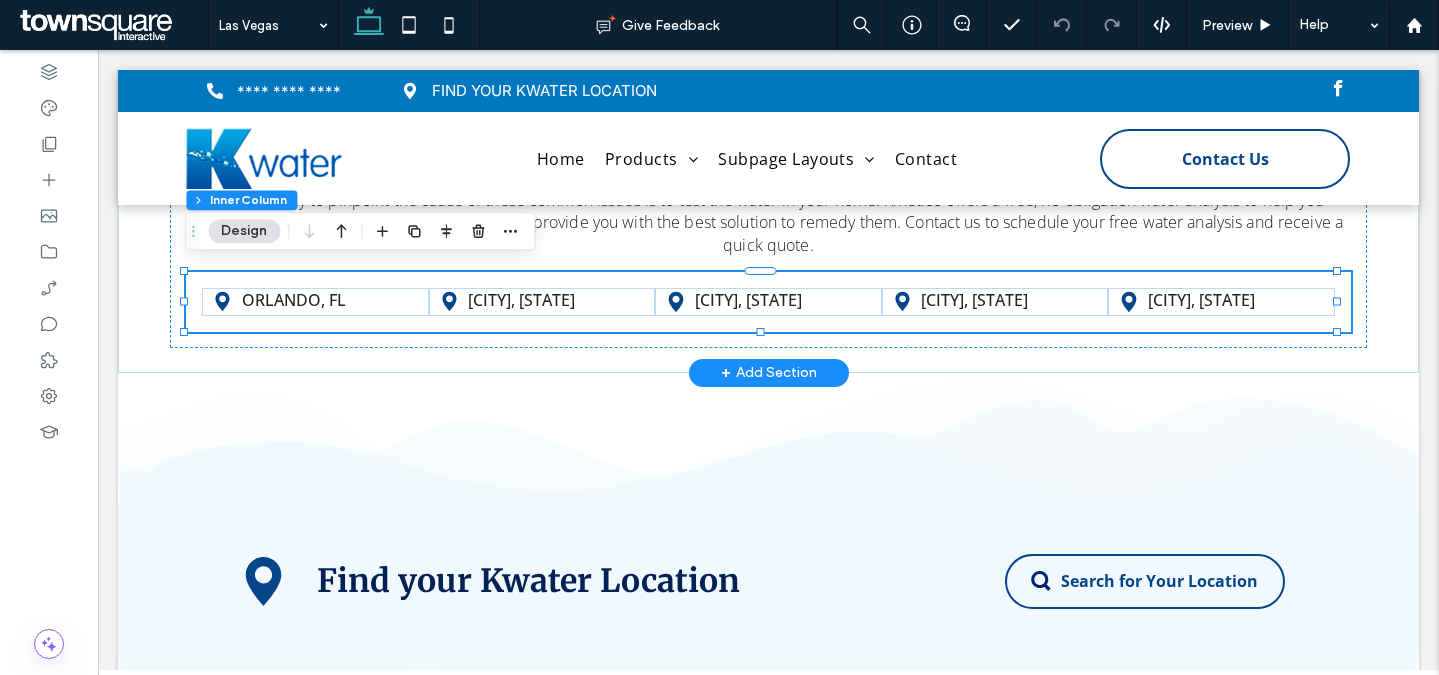 click on "Henderson, NV" at bounding box center (521, 300) 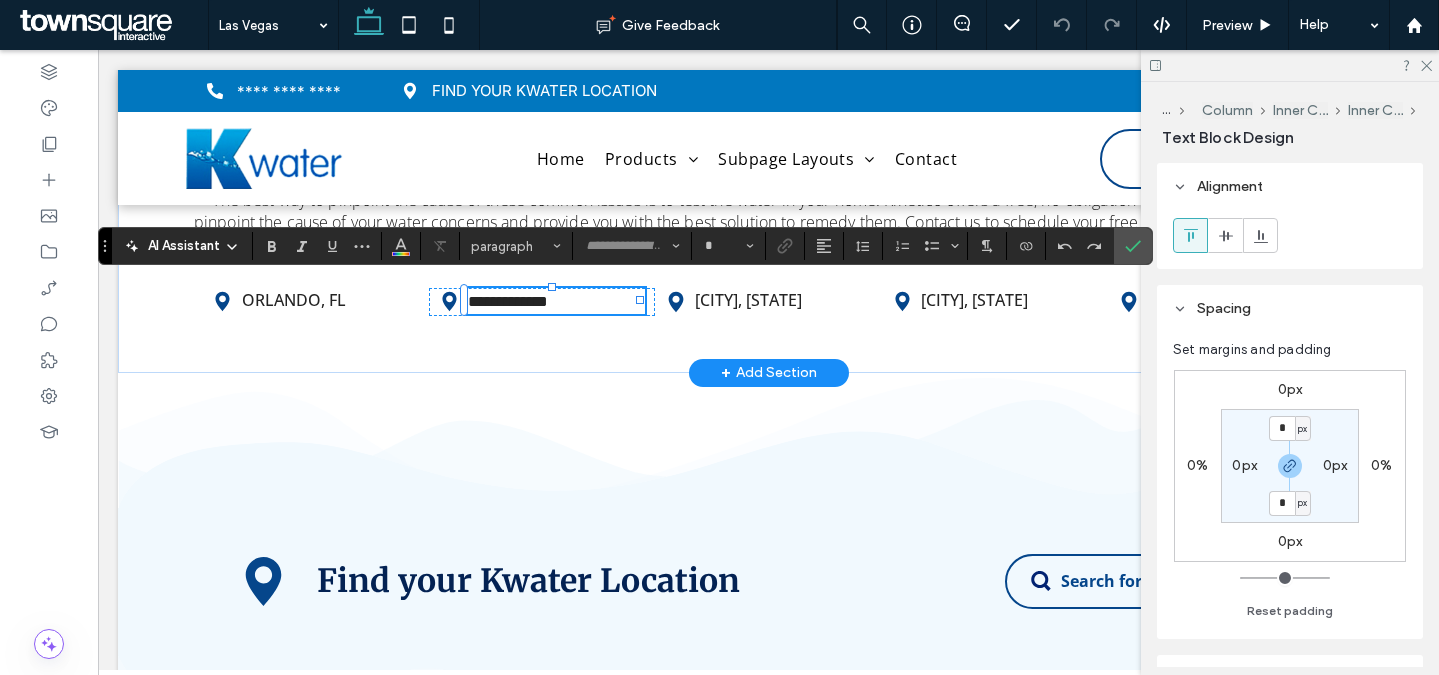 type on "*********" 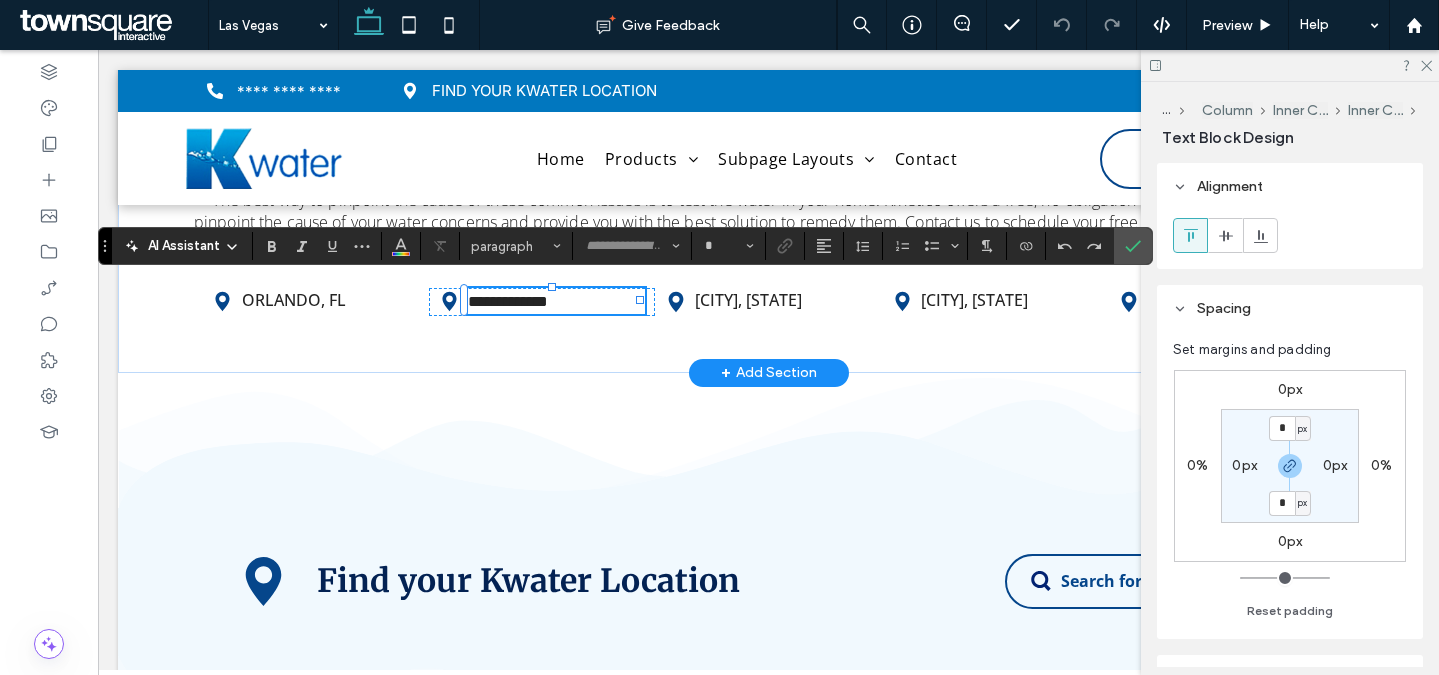 type on "**" 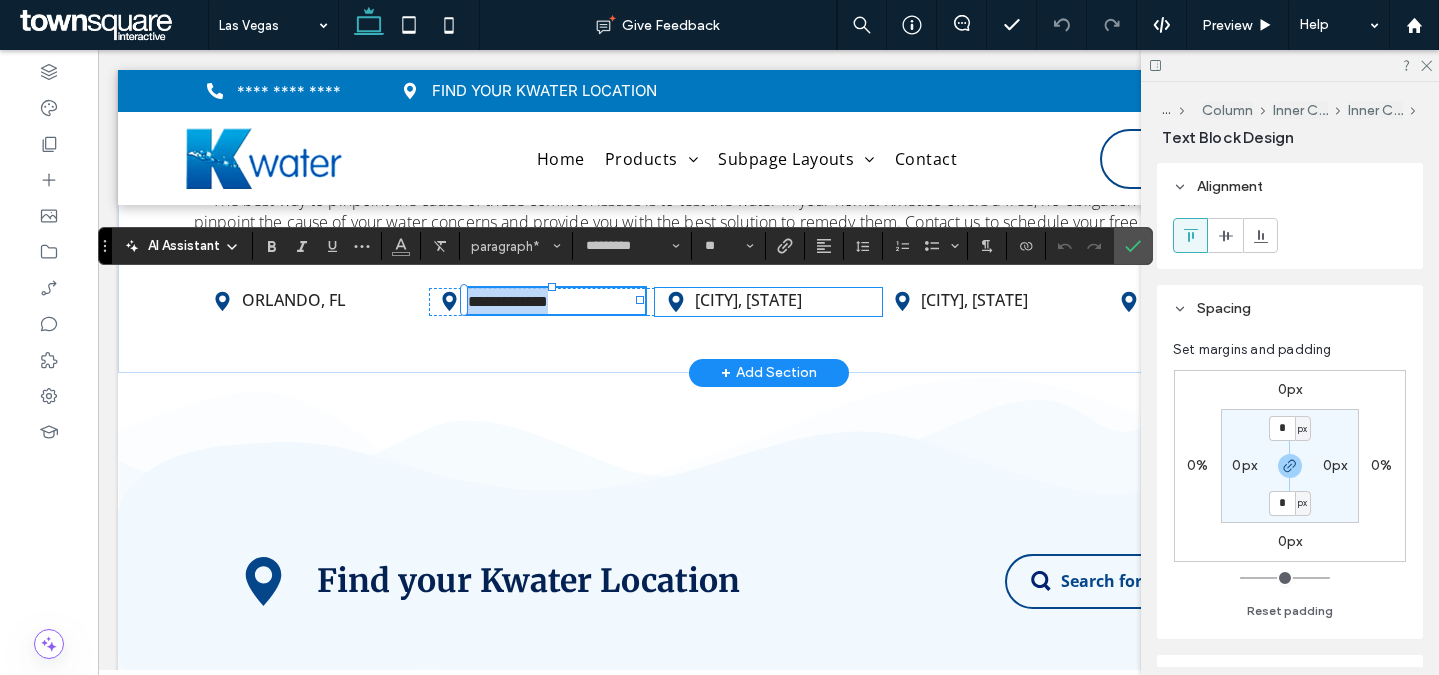 paste 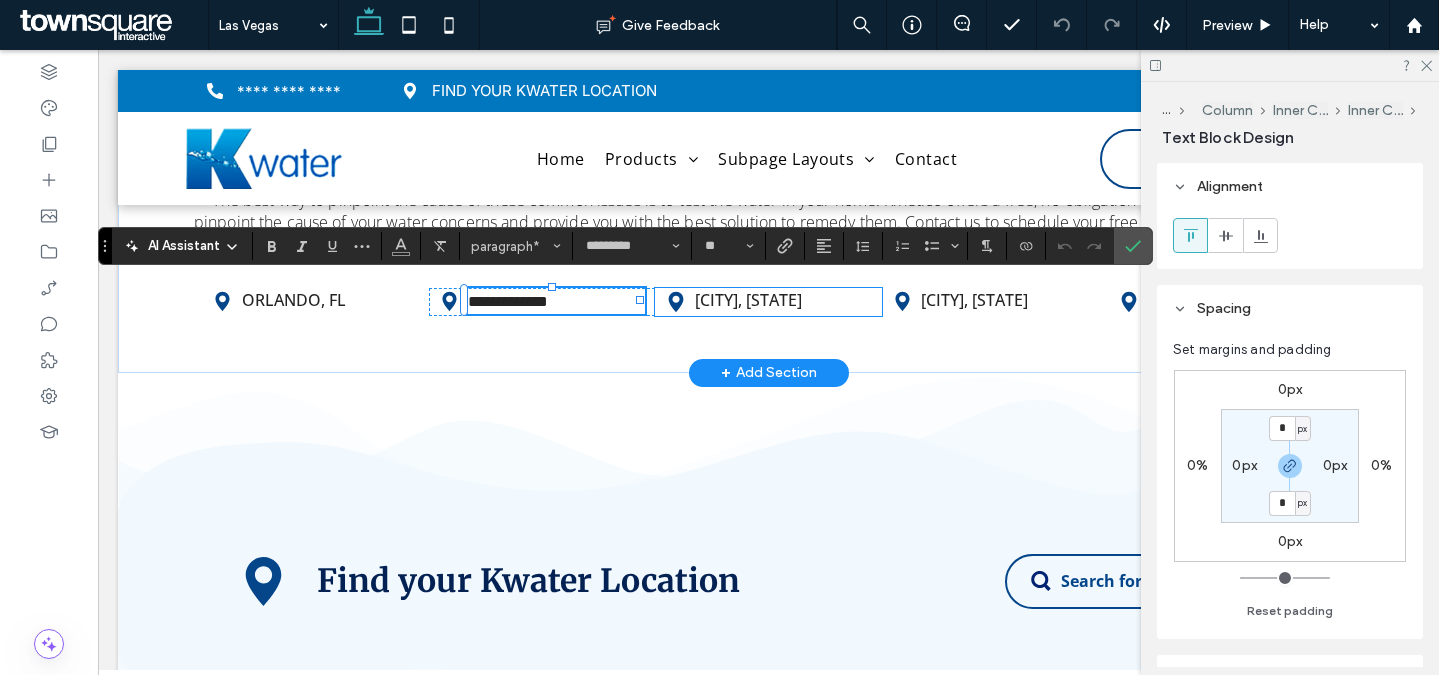 scroll, scrollTop: 2, scrollLeft: 0, axis: vertical 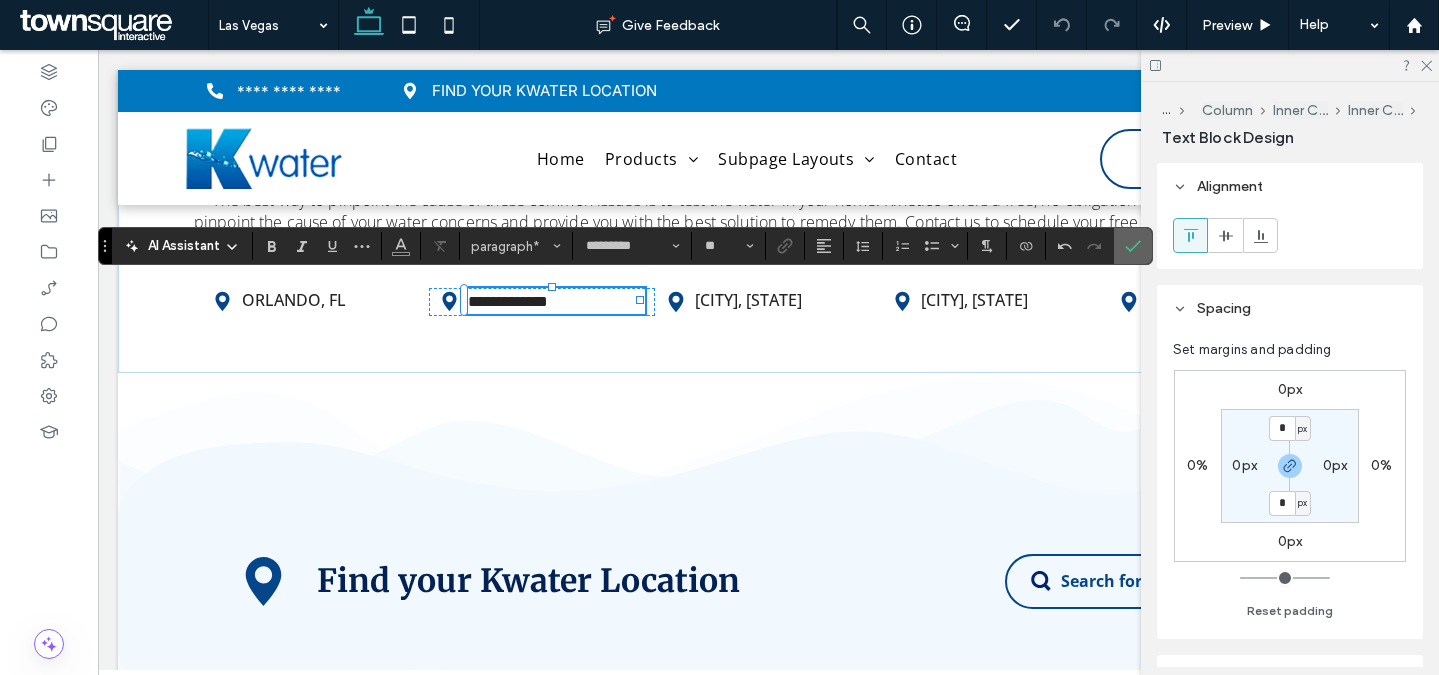 click 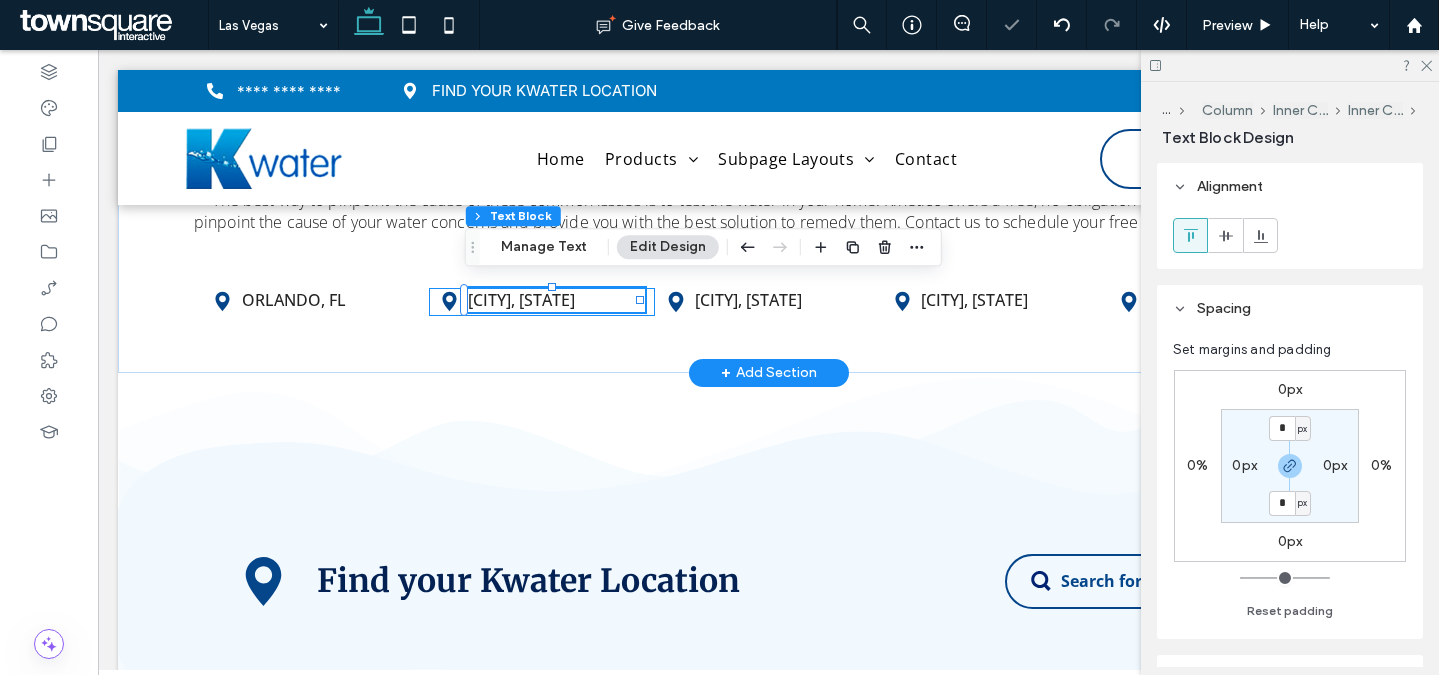 click on "[CITY], [STATE]" at bounding box center (542, 301) 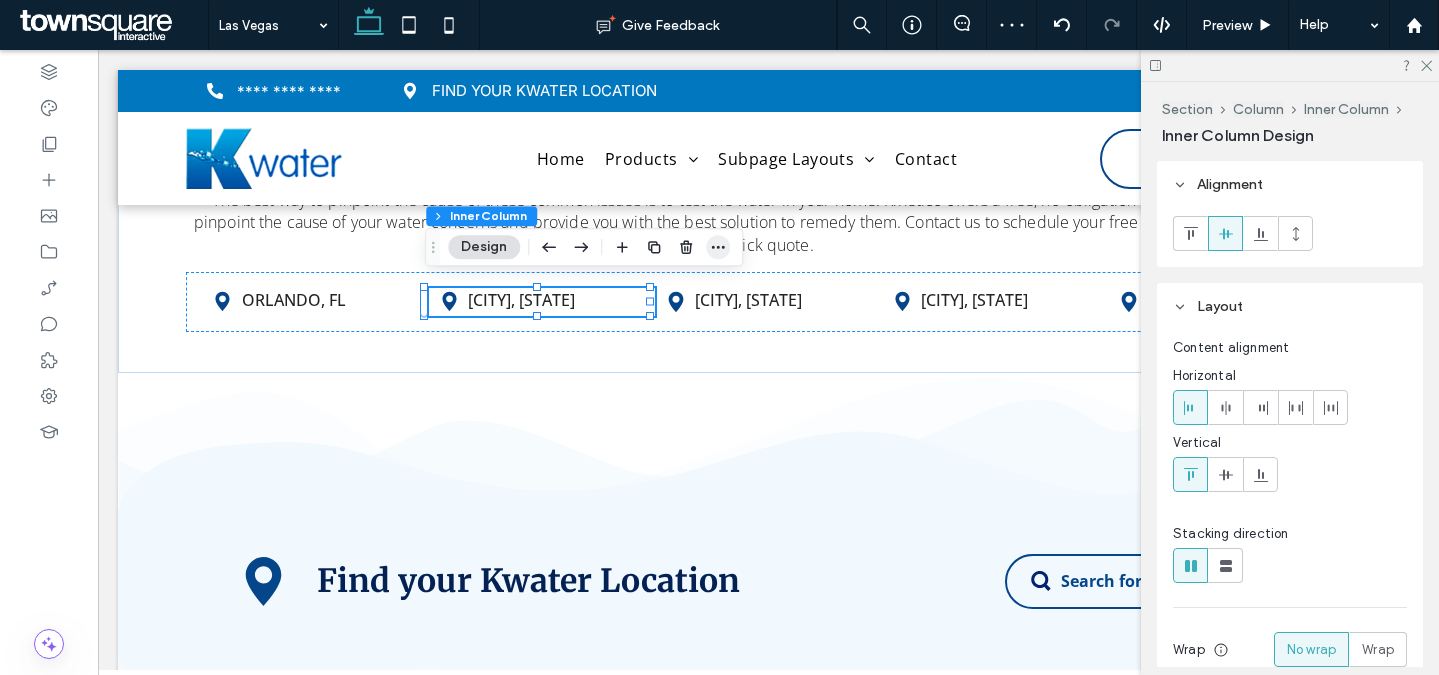 click 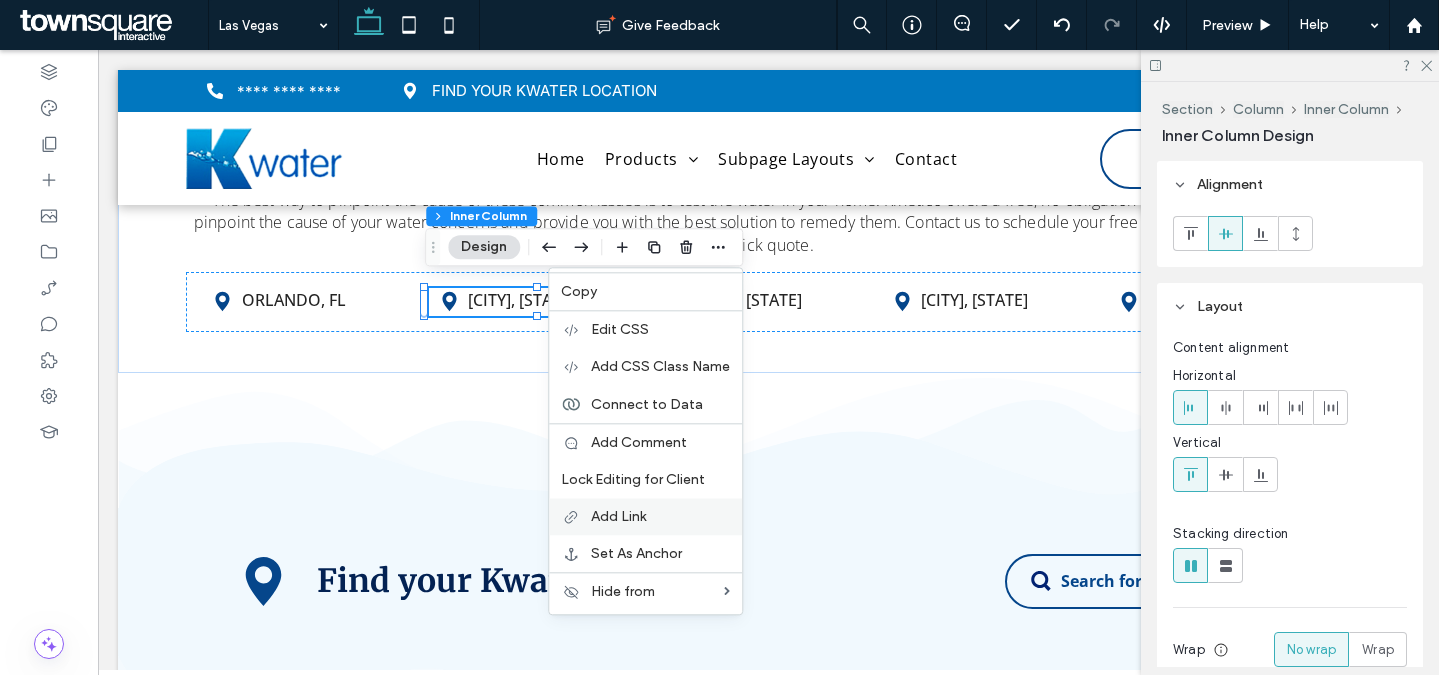 click on "Add Link" at bounding box center (645, 516) 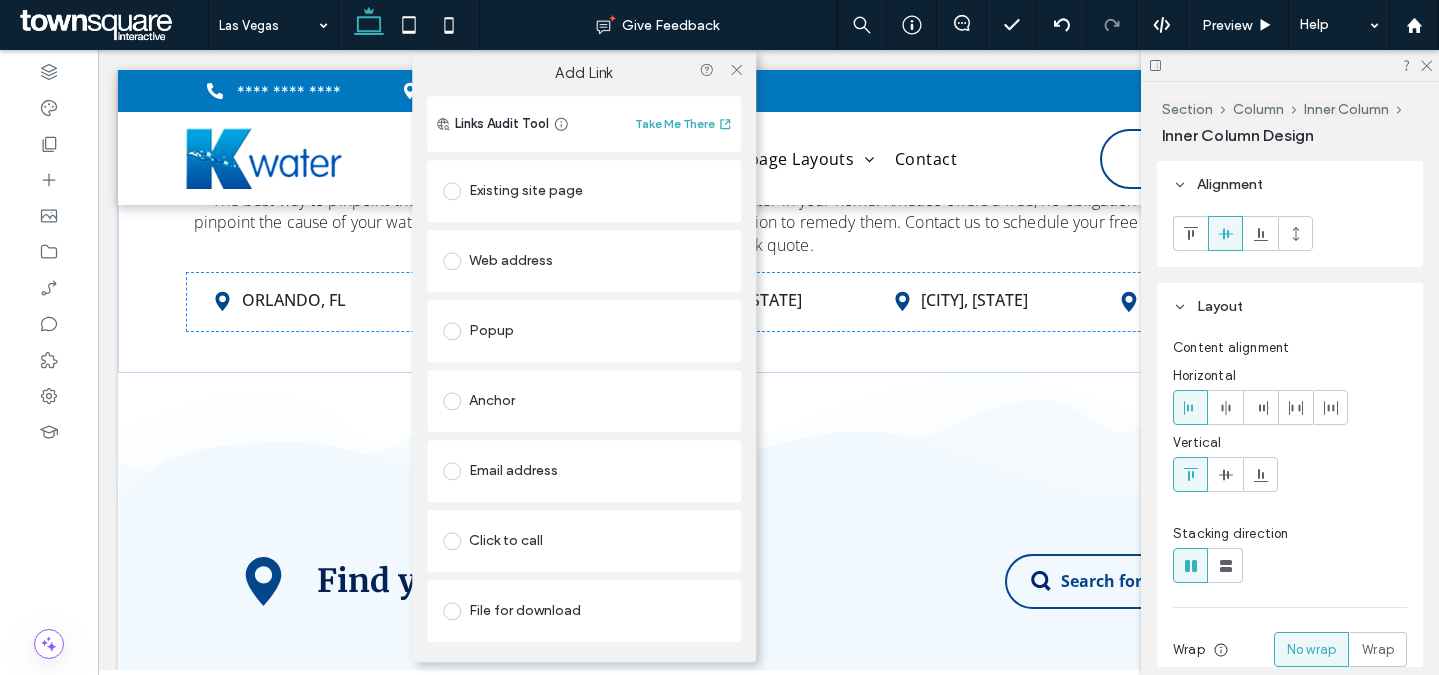 click on "Existing site page" at bounding box center [584, 191] 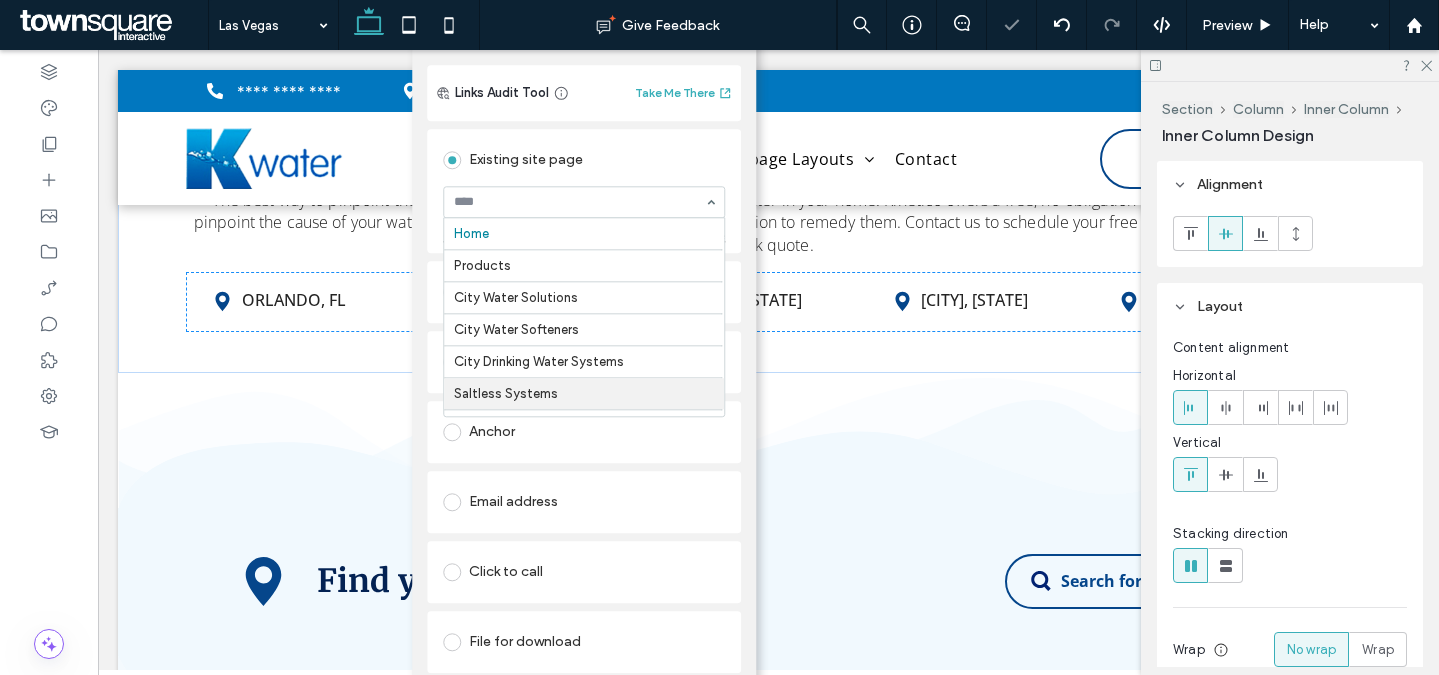scroll, scrollTop: 296, scrollLeft: 0, axis: vertical 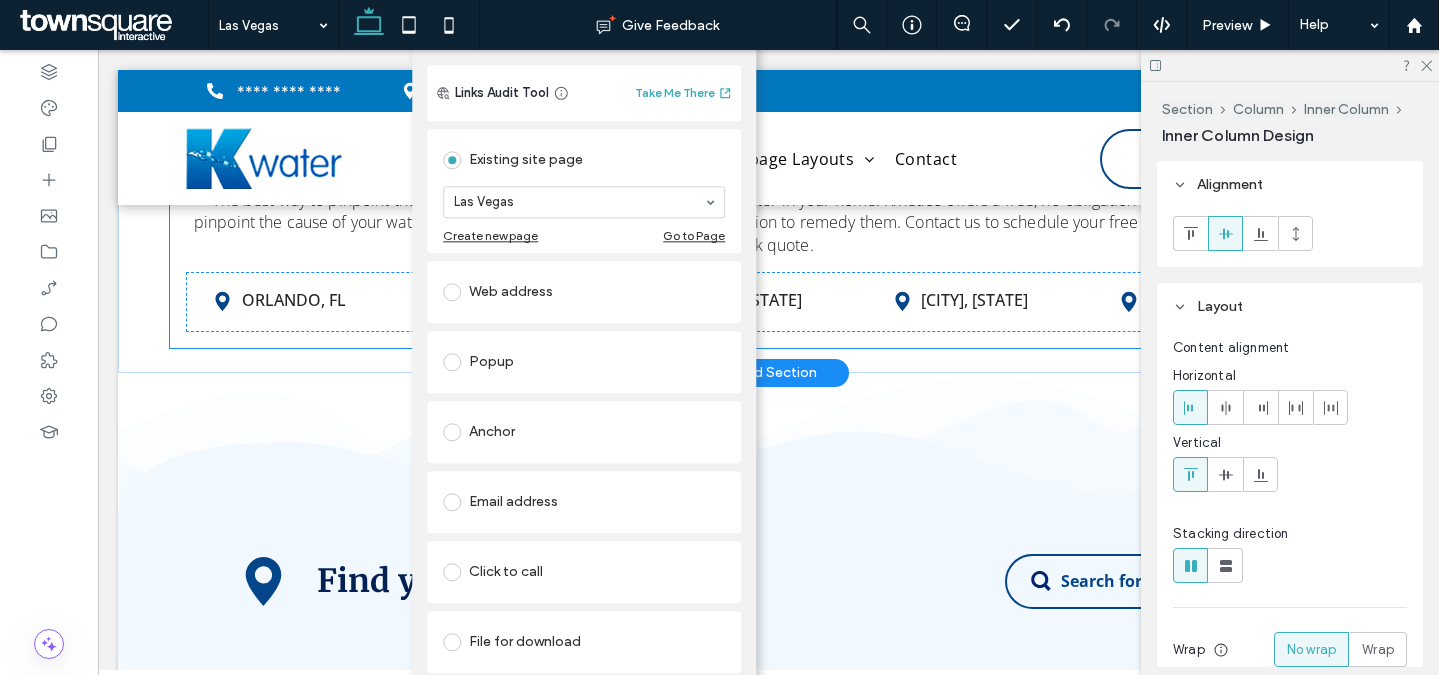 click on "If you live in any of the following cities and are experiencing any of the water problems listed above, Kinetico has the solution: The best way to pinpoint the cause of these common issues is to test the water in your home. Kinetico offers a free, no-obligation water analysis to help you pinpoint the cause of your water concerns and provide you with the best solution to remedy them. Contact us to schedule your free water analysis and receive a quick quote.
FIND WATER PROBLEM
SOLUTIONS IN YOUR CITY
Orlando, FL
Las Vegas, NV
Inverness, FL
Ormond Beach, FL
Leesburg, FL" at bounding box center [768, 188] 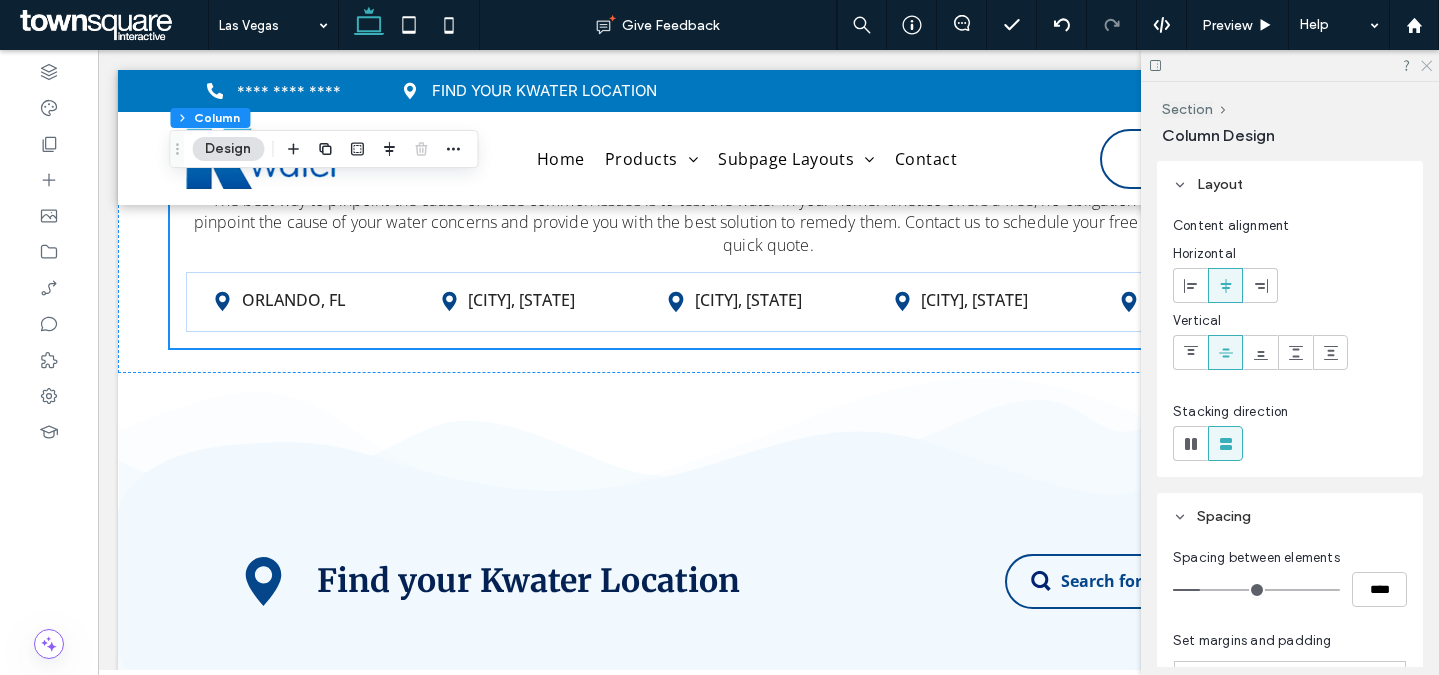 drag, startPoint x: 1428, startPoint y: 60, endPoint x: 855, endPoint y: 257, distance: 605.9191 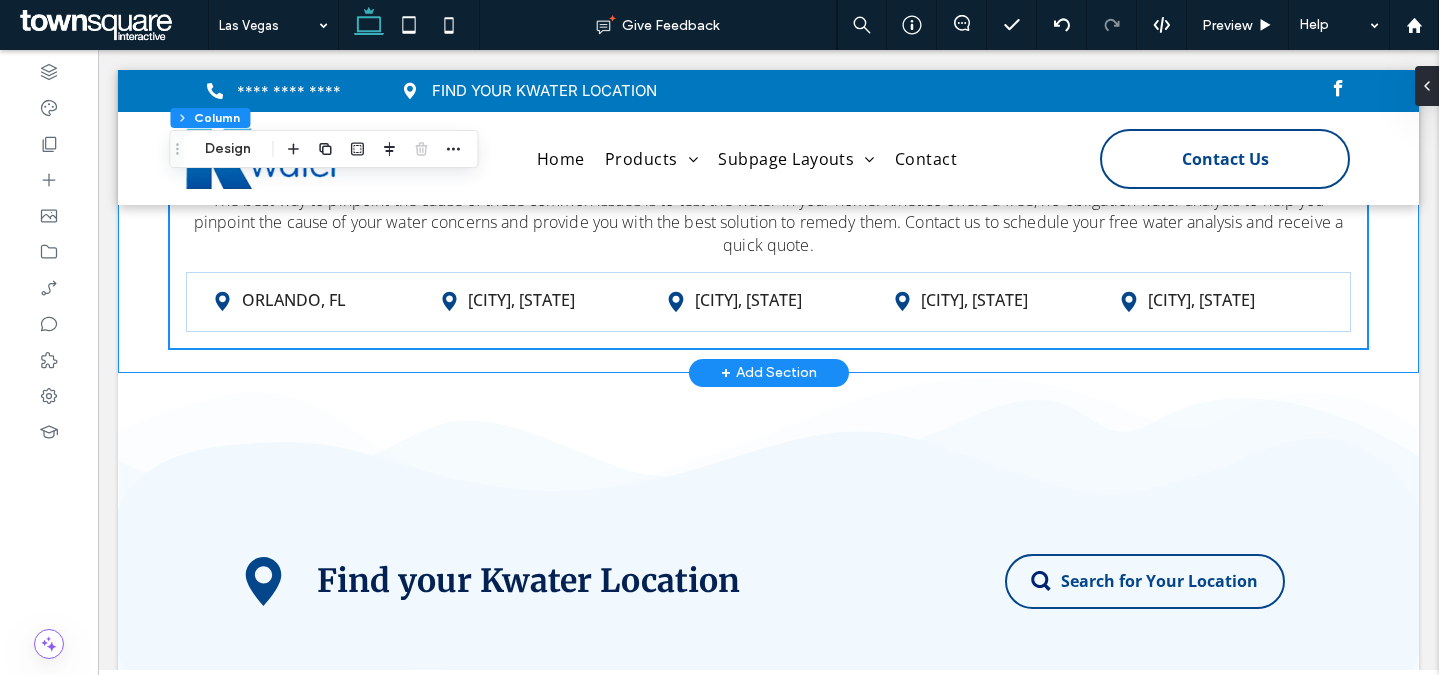scroll, scrollTop: 2761, scrollLeft: 0, axis: vertical 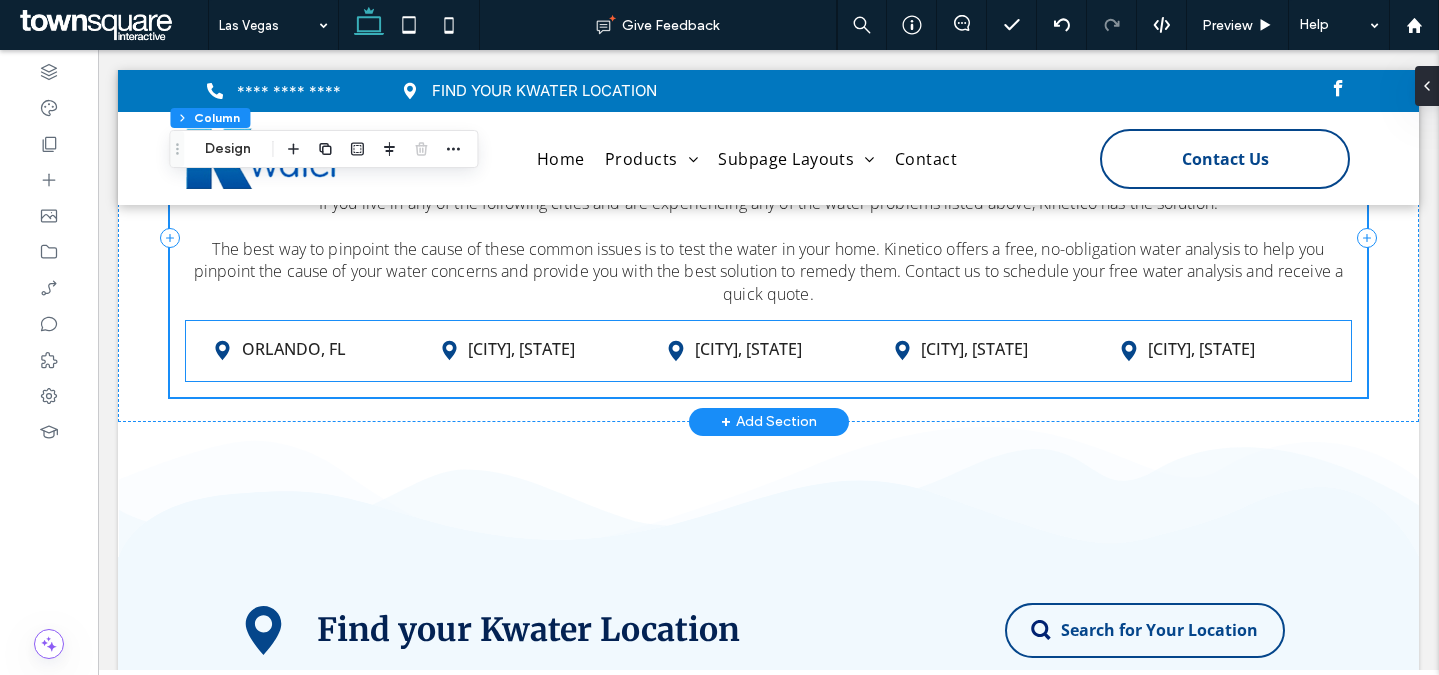 click on "[CITY], [STATE]" at bounding box center (521, 349) 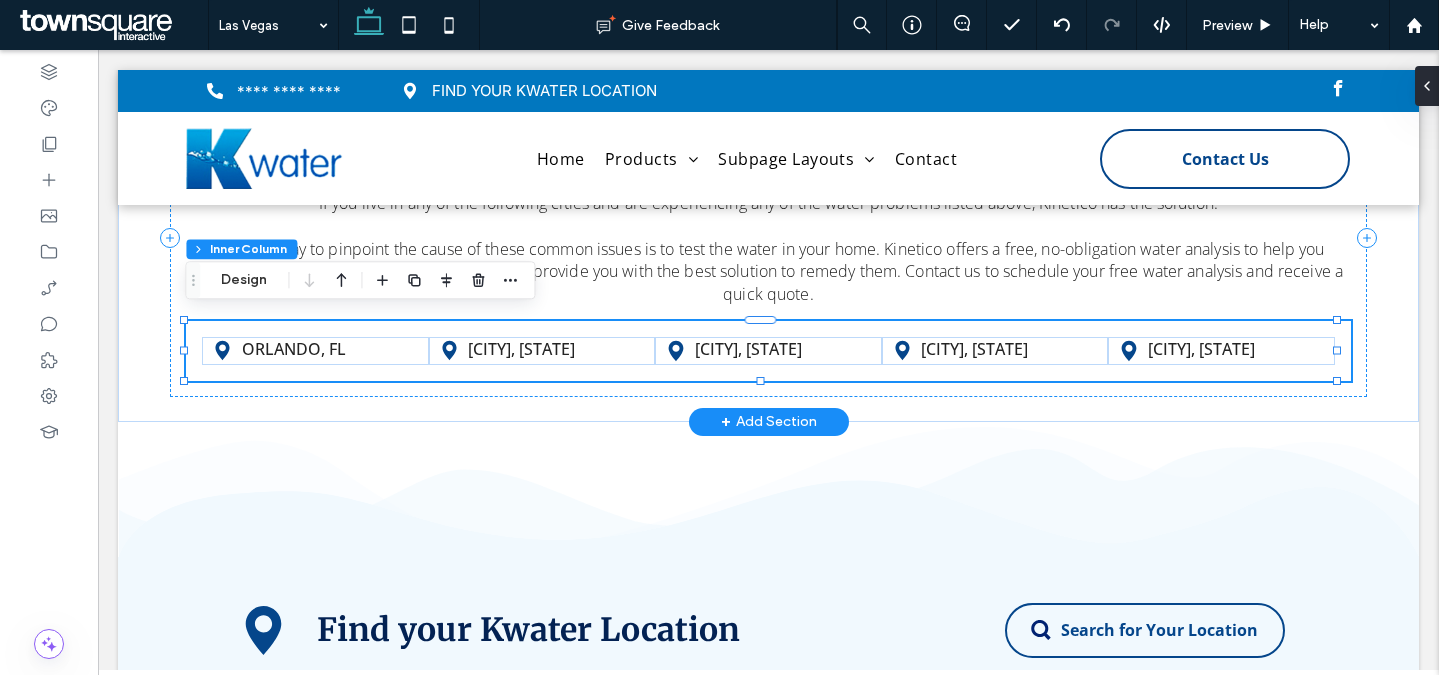 click on "[CITY], [STATE]" at bounding box center [521, 349] 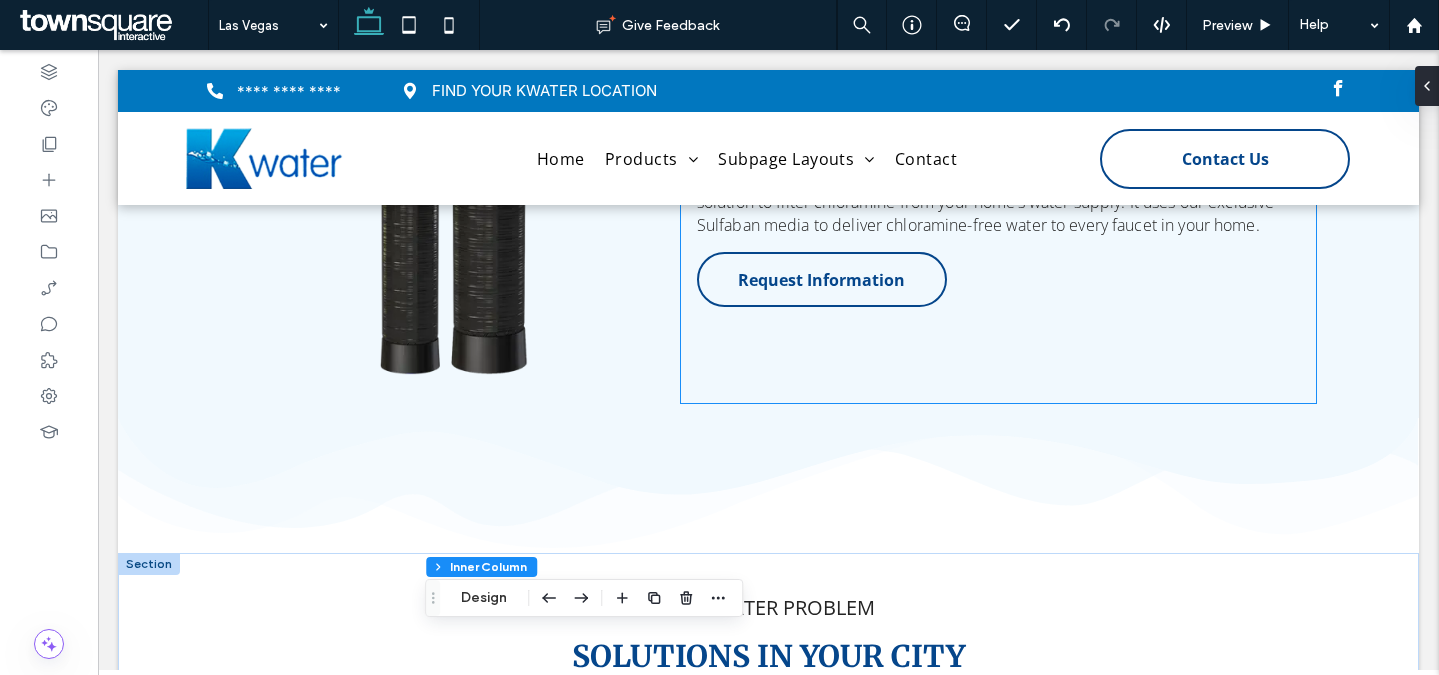scroll, scrollTop: 2688, scrollLeft: 0, axis: vertical 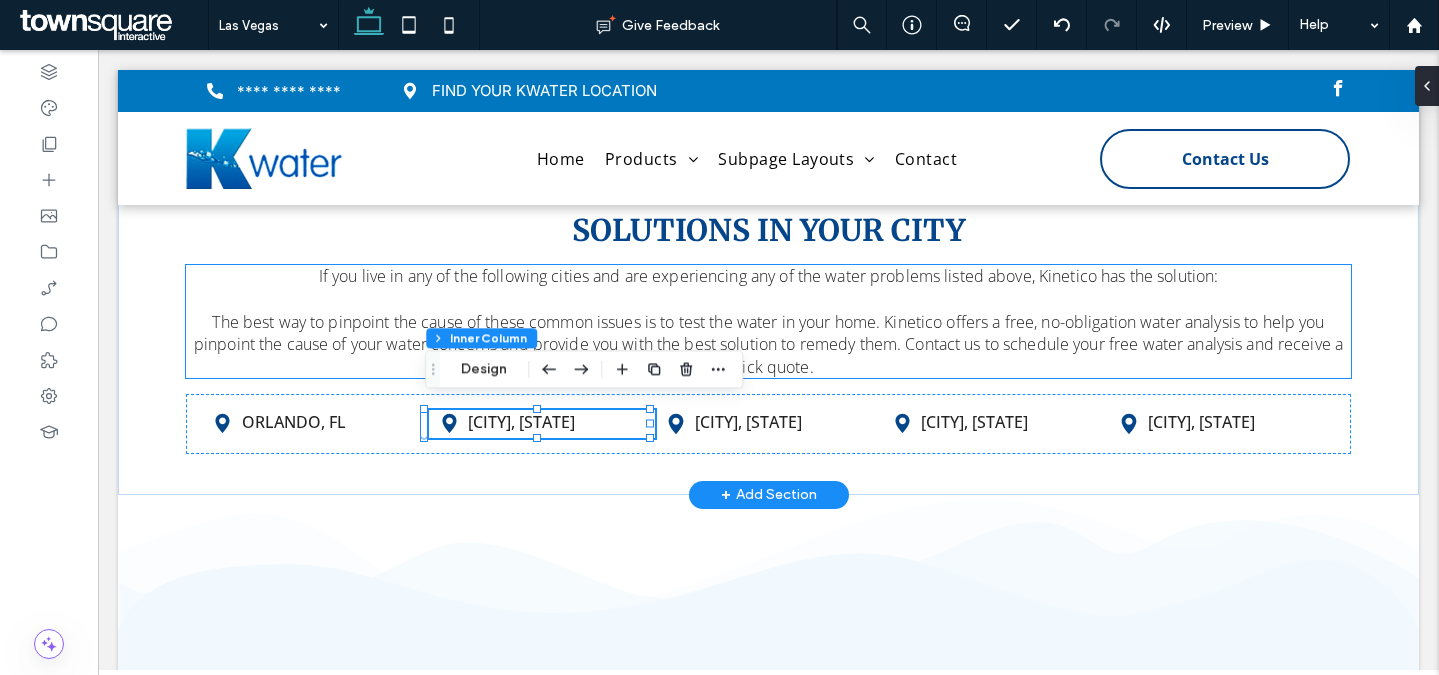 click at bounding box center (768, 299) 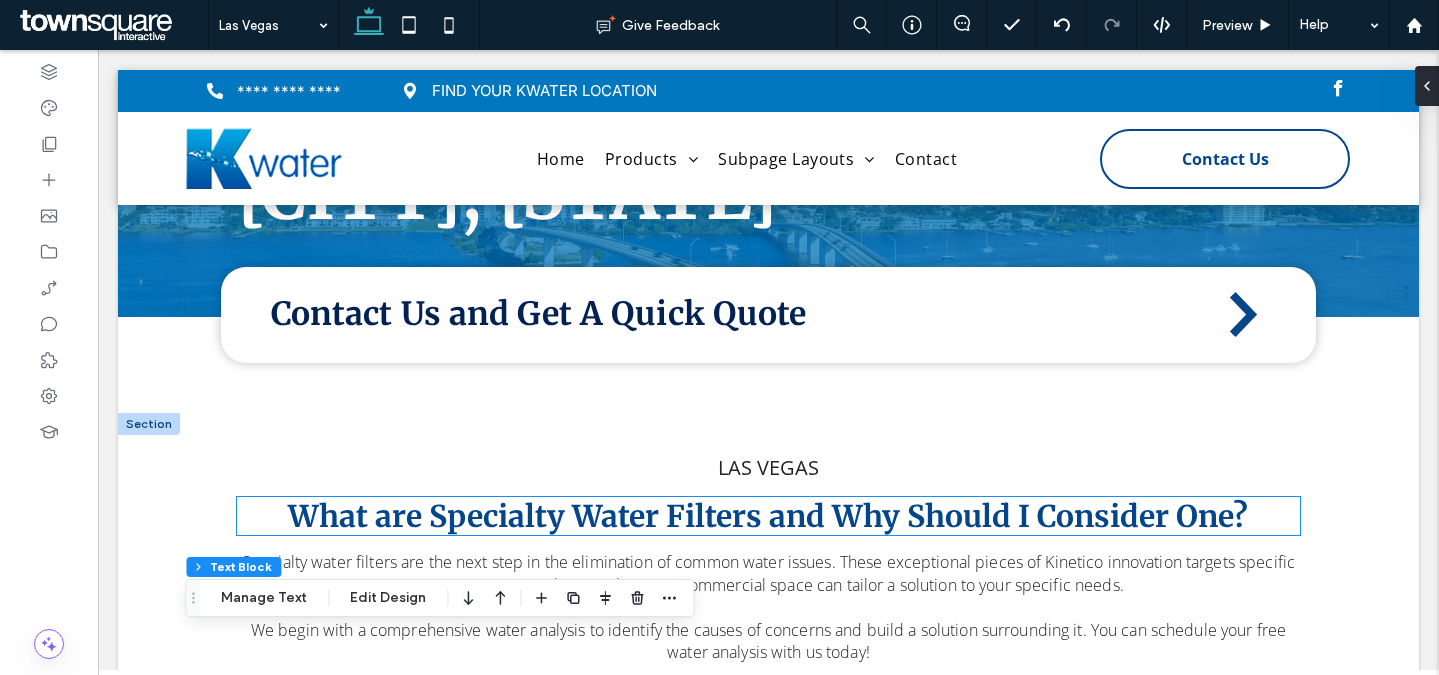 scroll, scrollTop: 333, scrollLeft: 0, axis: vertical 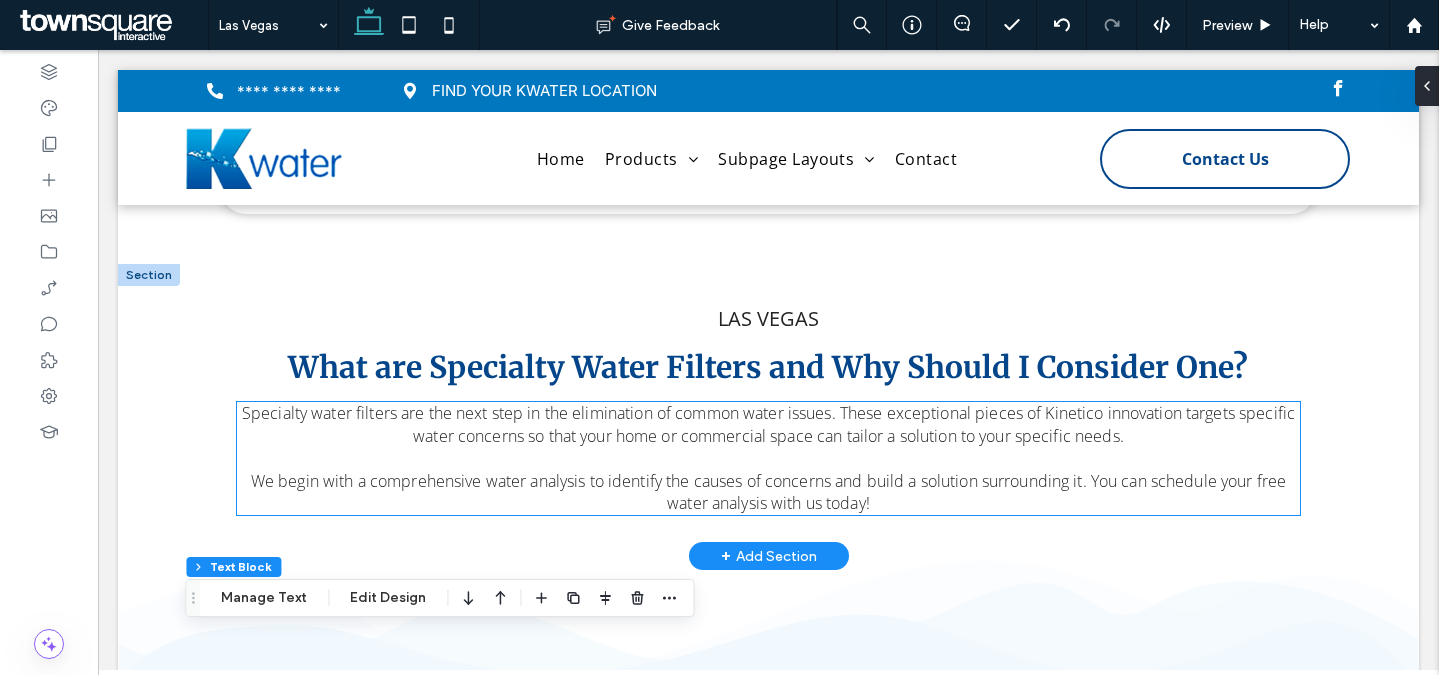 click at bounding box center [769, 458] 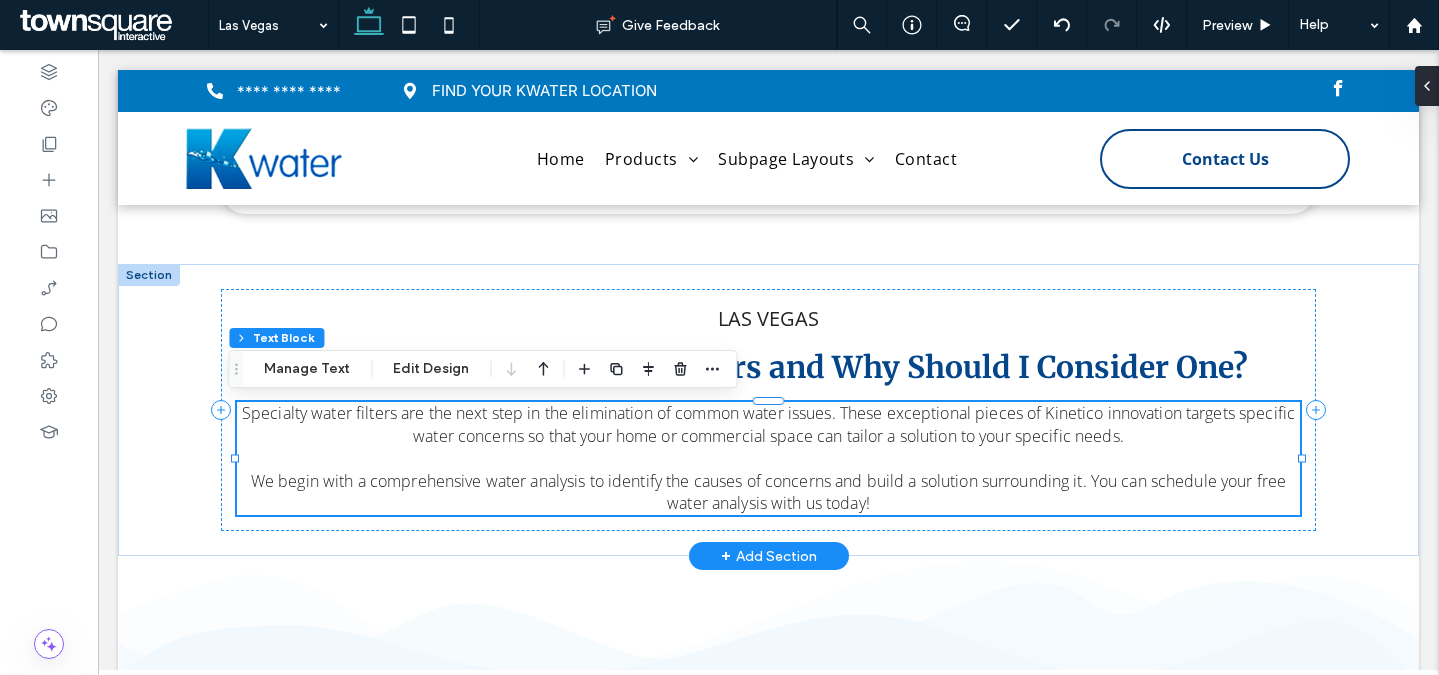 click on "Specialty water filters are the next step in the elimination of common water issues. These exceptional pieces of Kinetico innovation targets specific water concerns so that your home or commercial space can tailor a solution to your specific needs. We begin with a comprehensive water analysis to identify the causes of concerns and build a solution surrounding it. You can schedule your free water analysis with us today!" at bounding box center (769, 458) 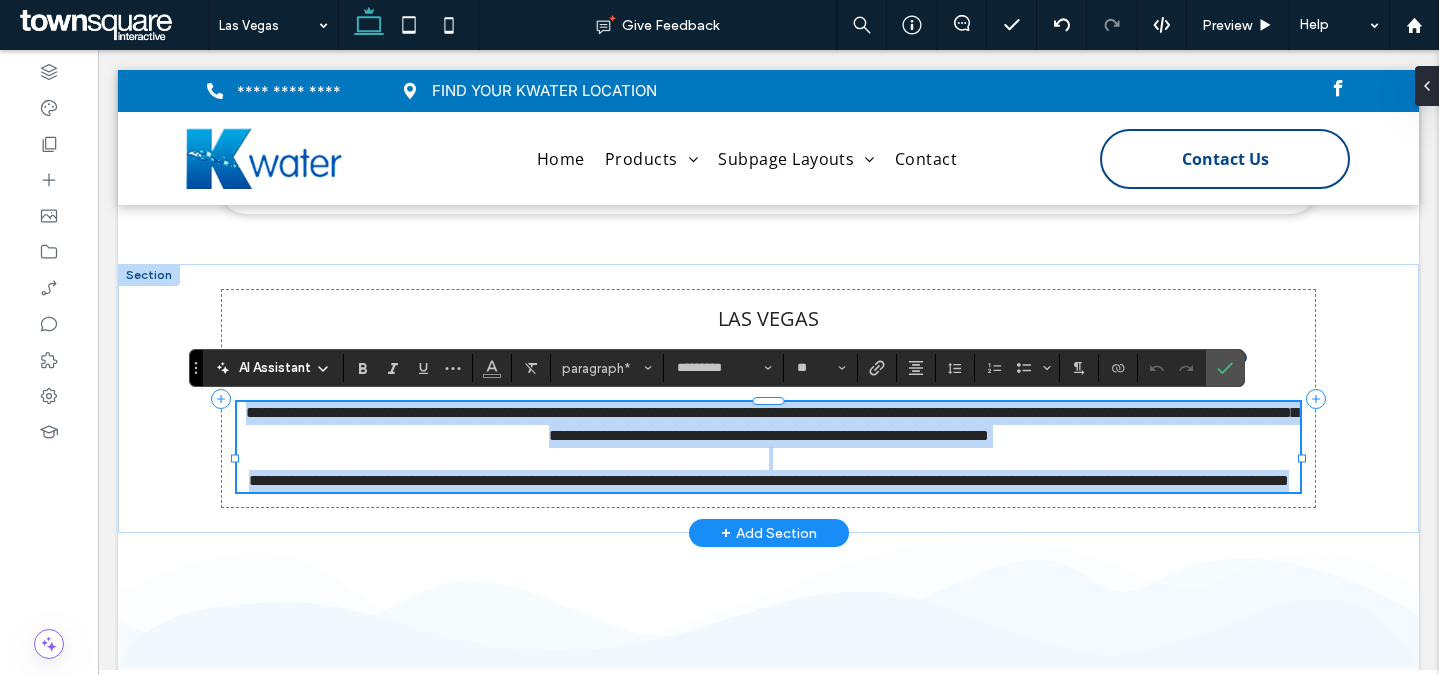 paste 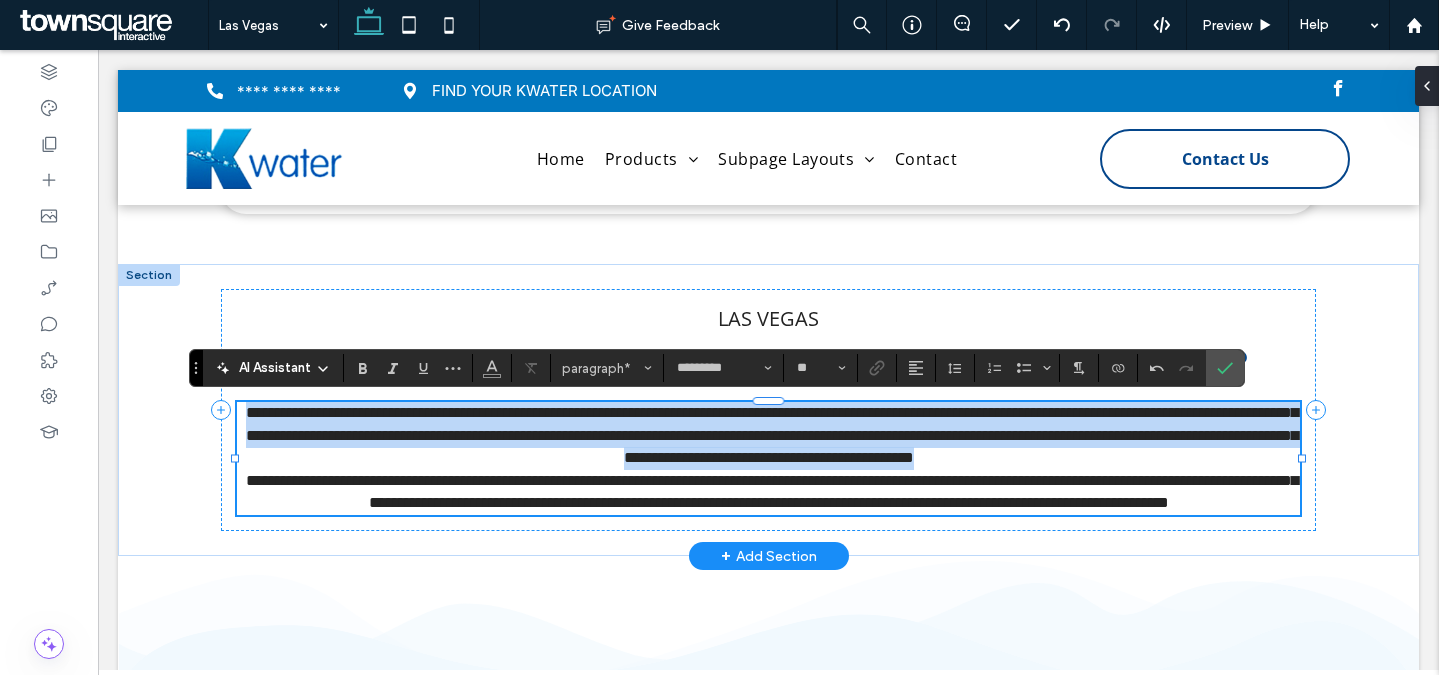 scroll, scrollTop: 21, scrollLeft: 0, axis: vertical 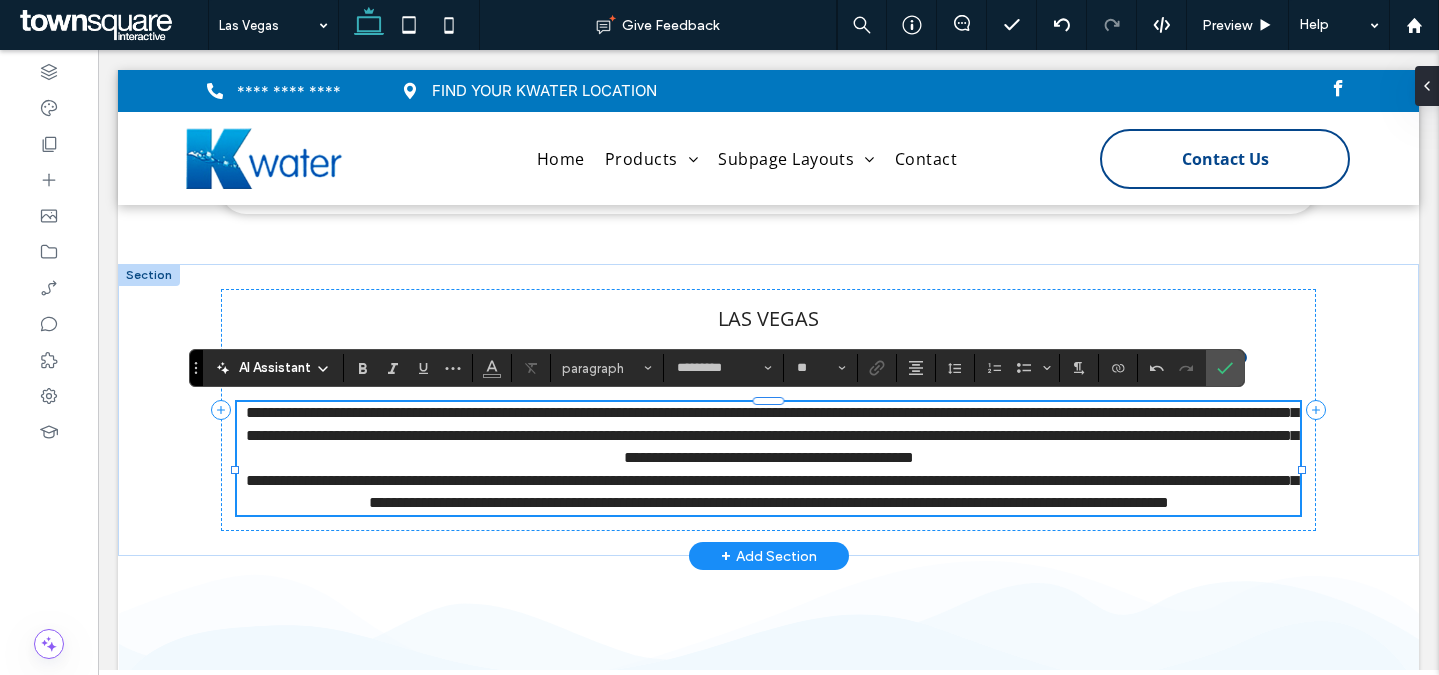 click on "**********" at bounding box center [769, 436] 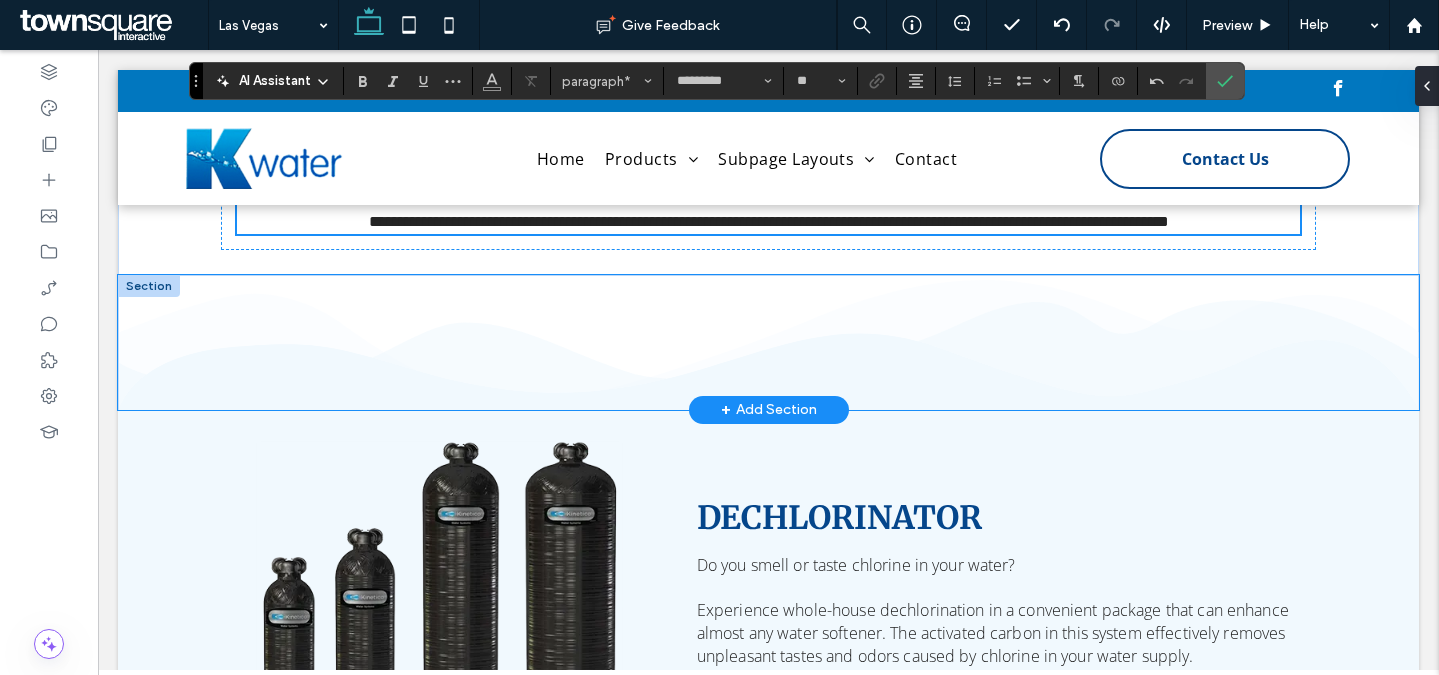 scroll, scrollTop: 742, scrollLeft: 0, axis: vertical 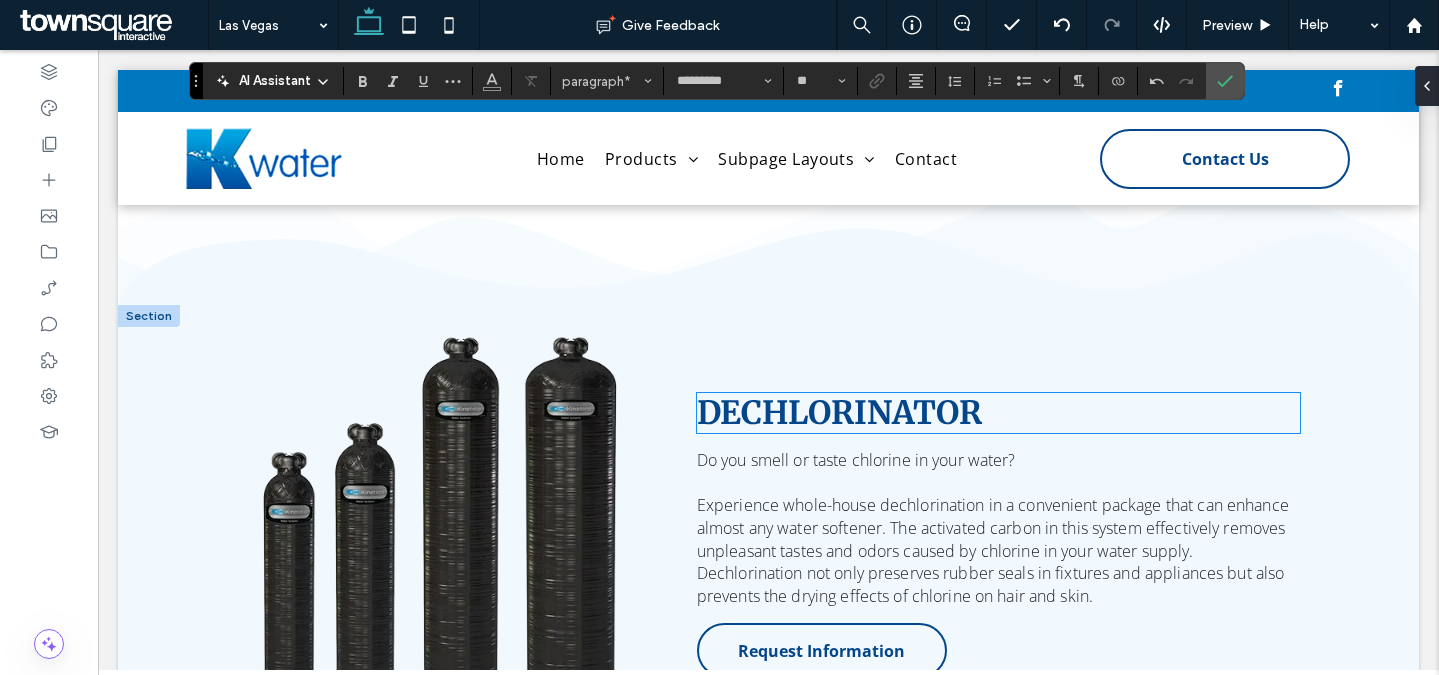 click on "DECHLORINATOR" at bounding box center [839, 413] 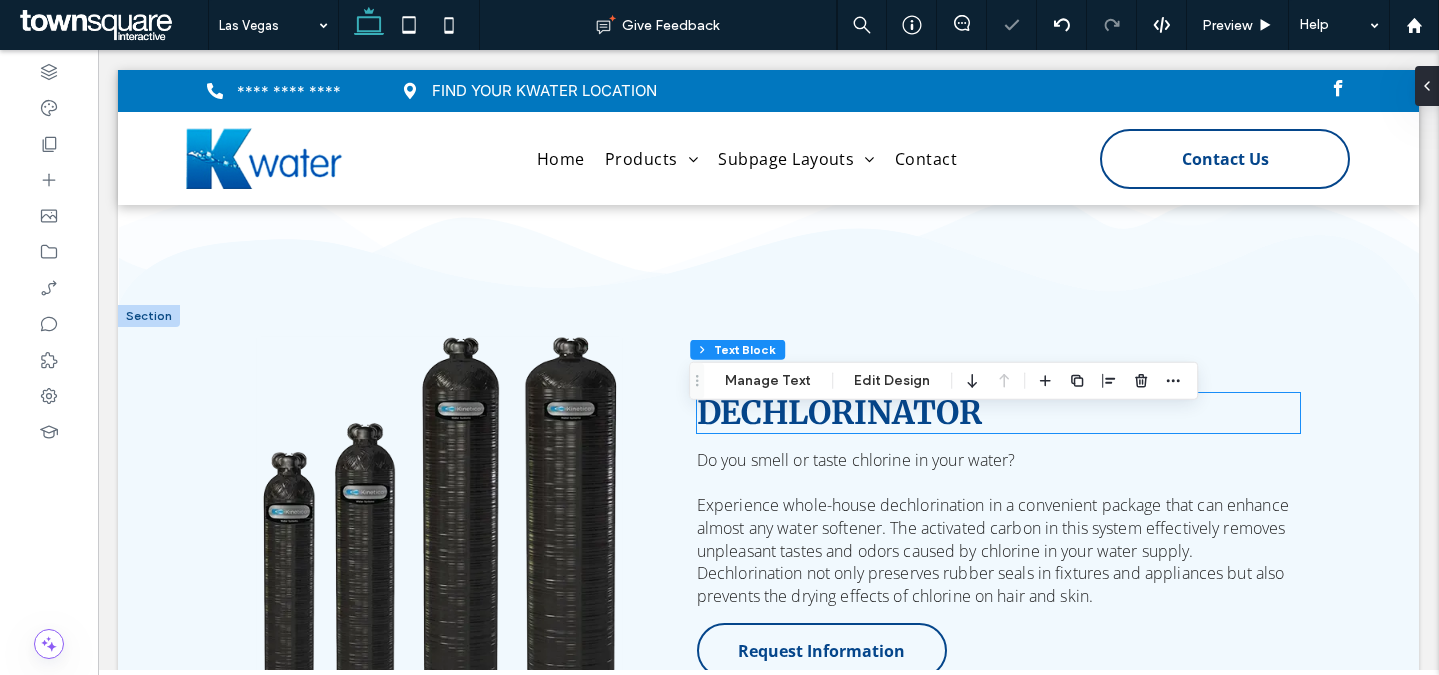 click on "DECHLORINATOR" at bounding box center (999, 413) 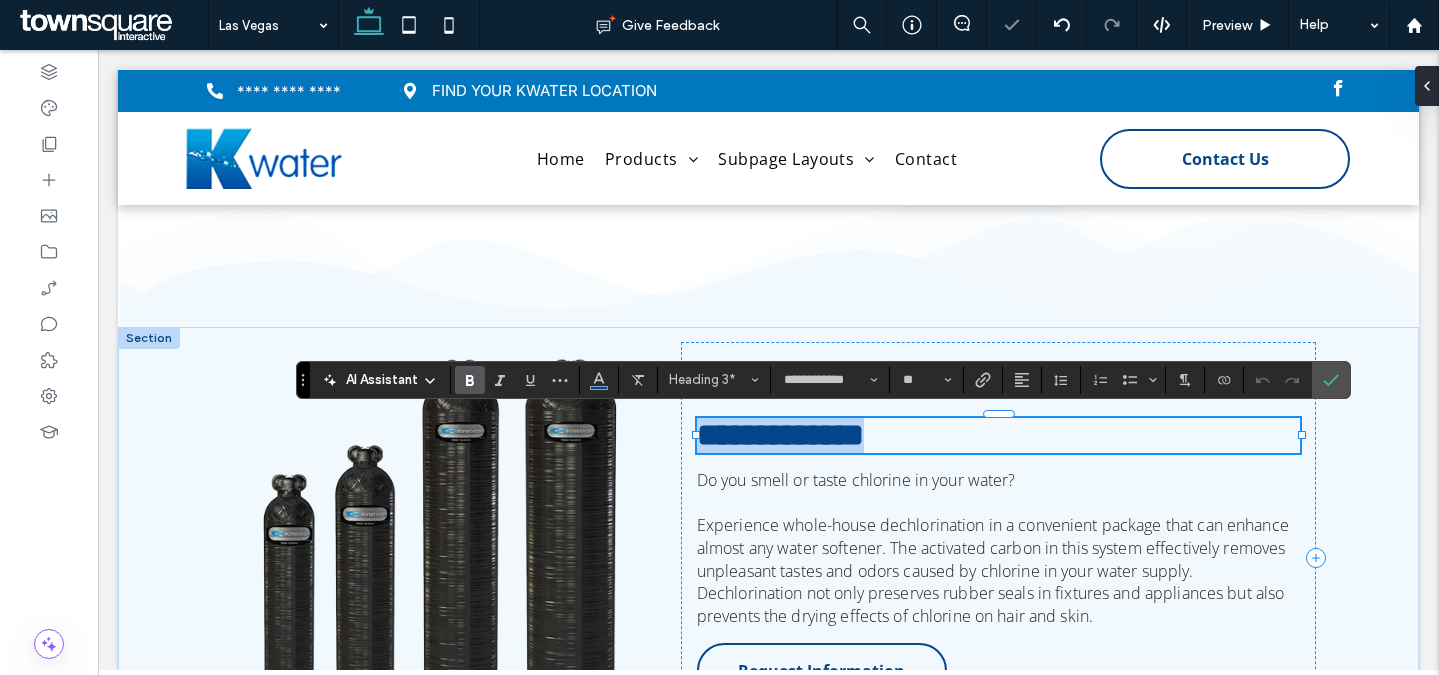 paste 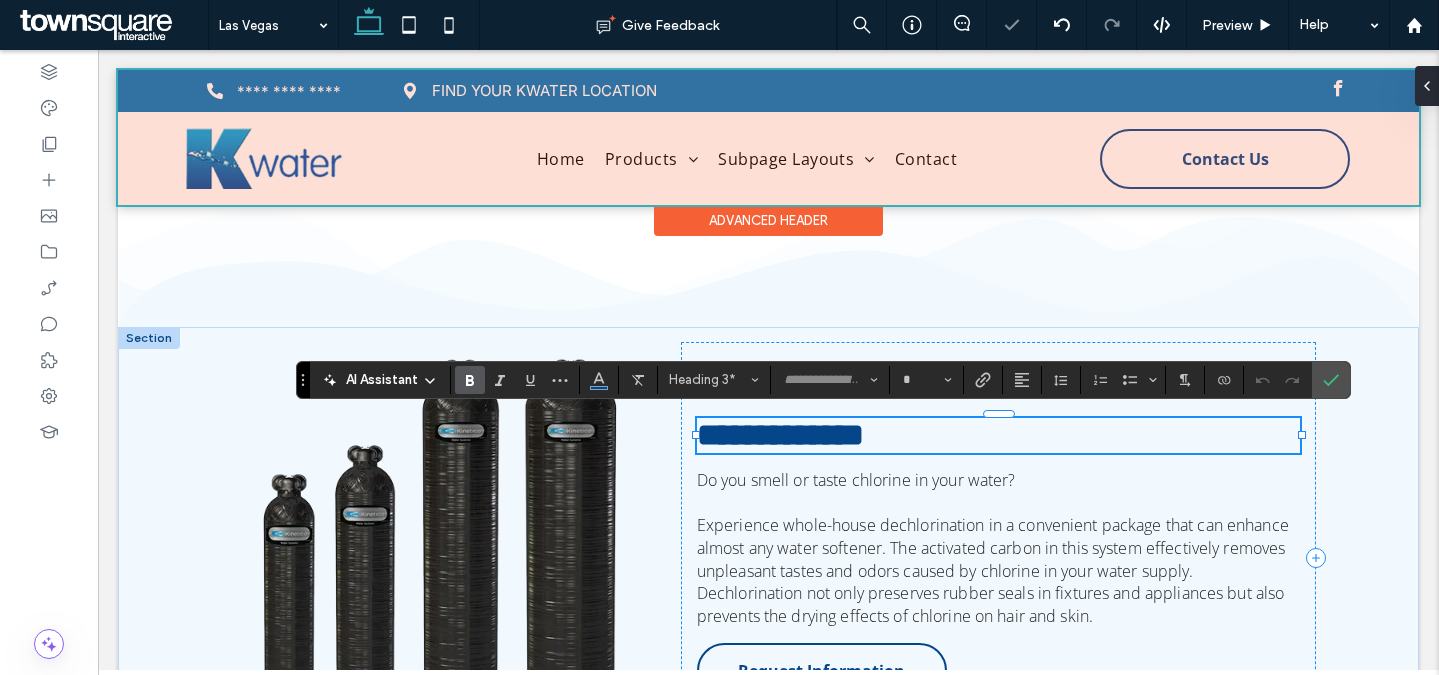 scroll, scrollTop: 77, scrollLeft: 1, axis: both 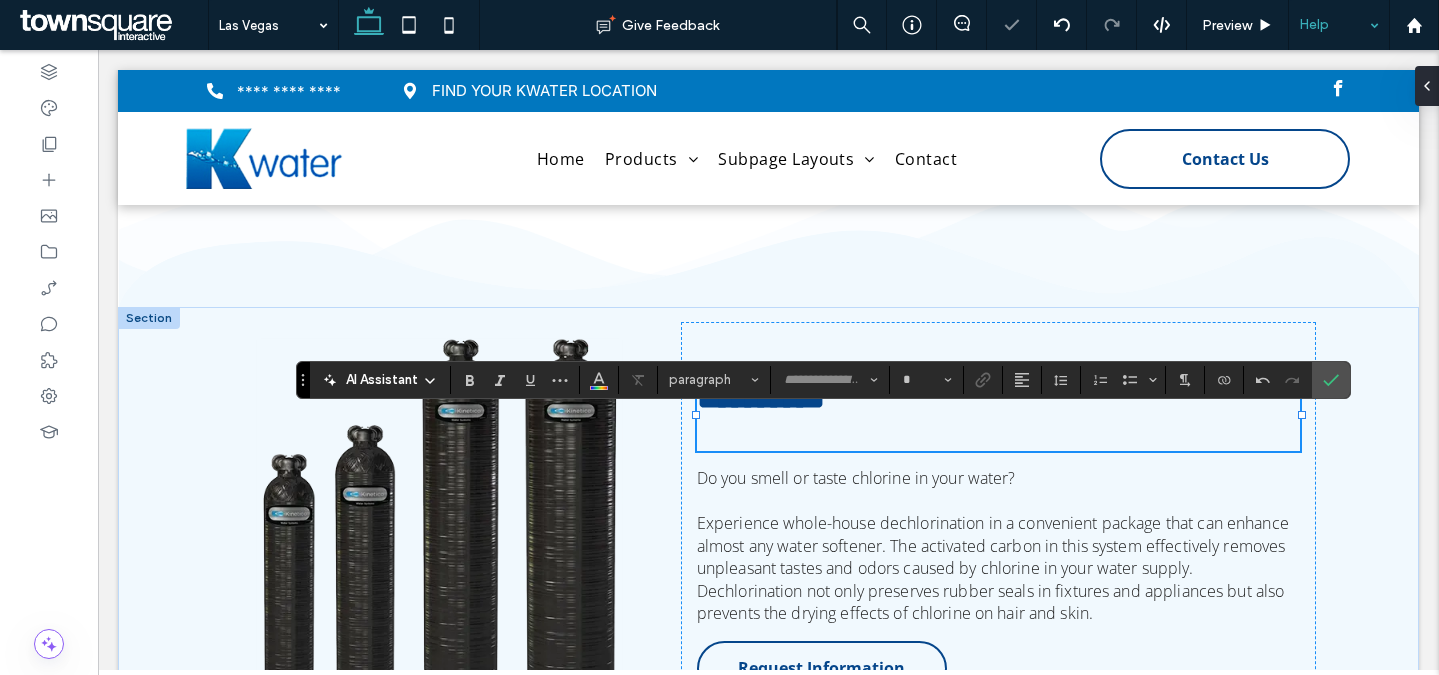 type on "**********" 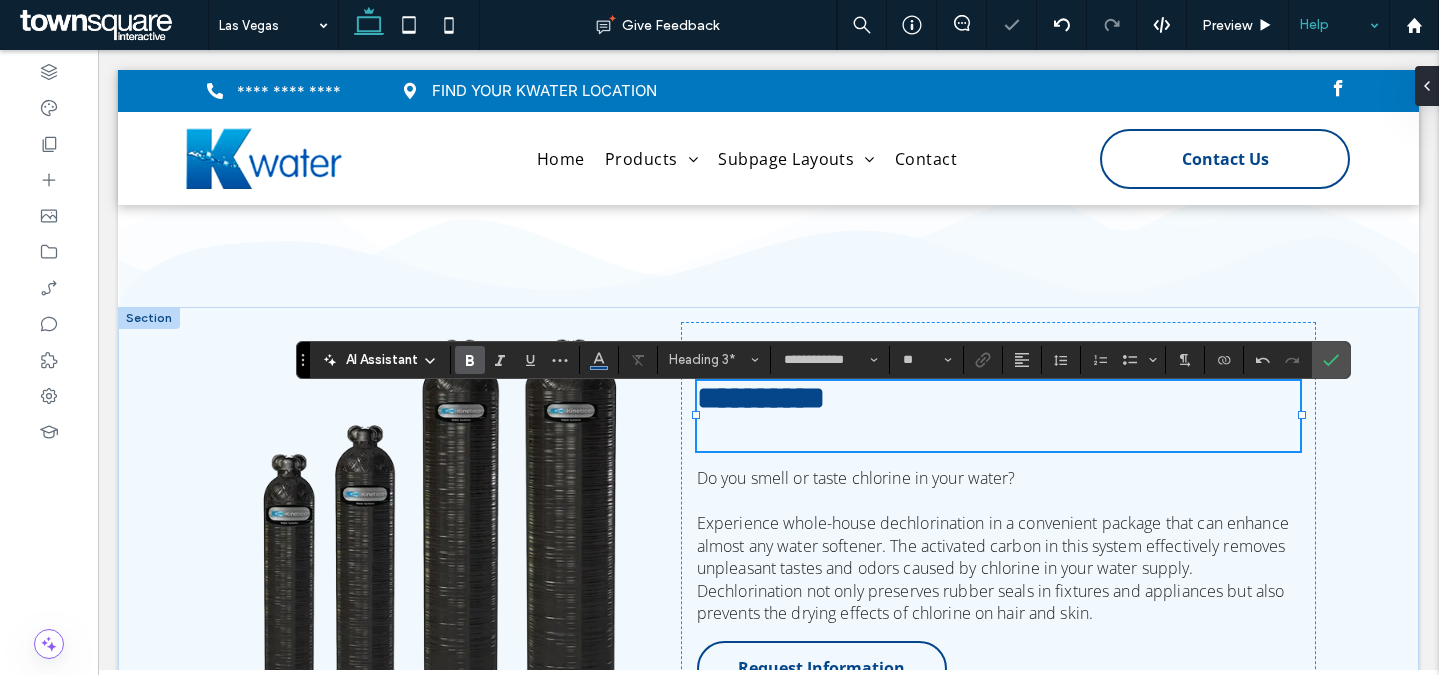 scroll, scrollTop: 77, scrollLeft: 0, axis: vertical 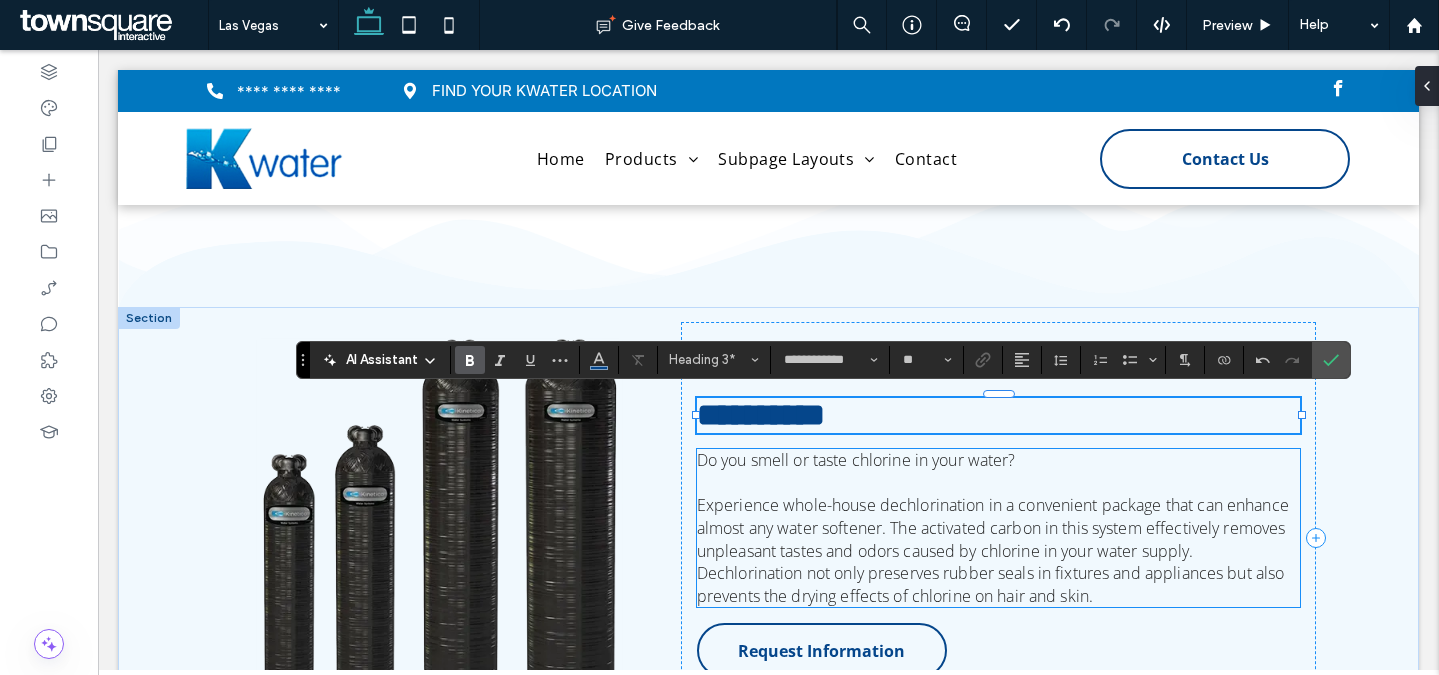 click at bounding box center [999, 483] 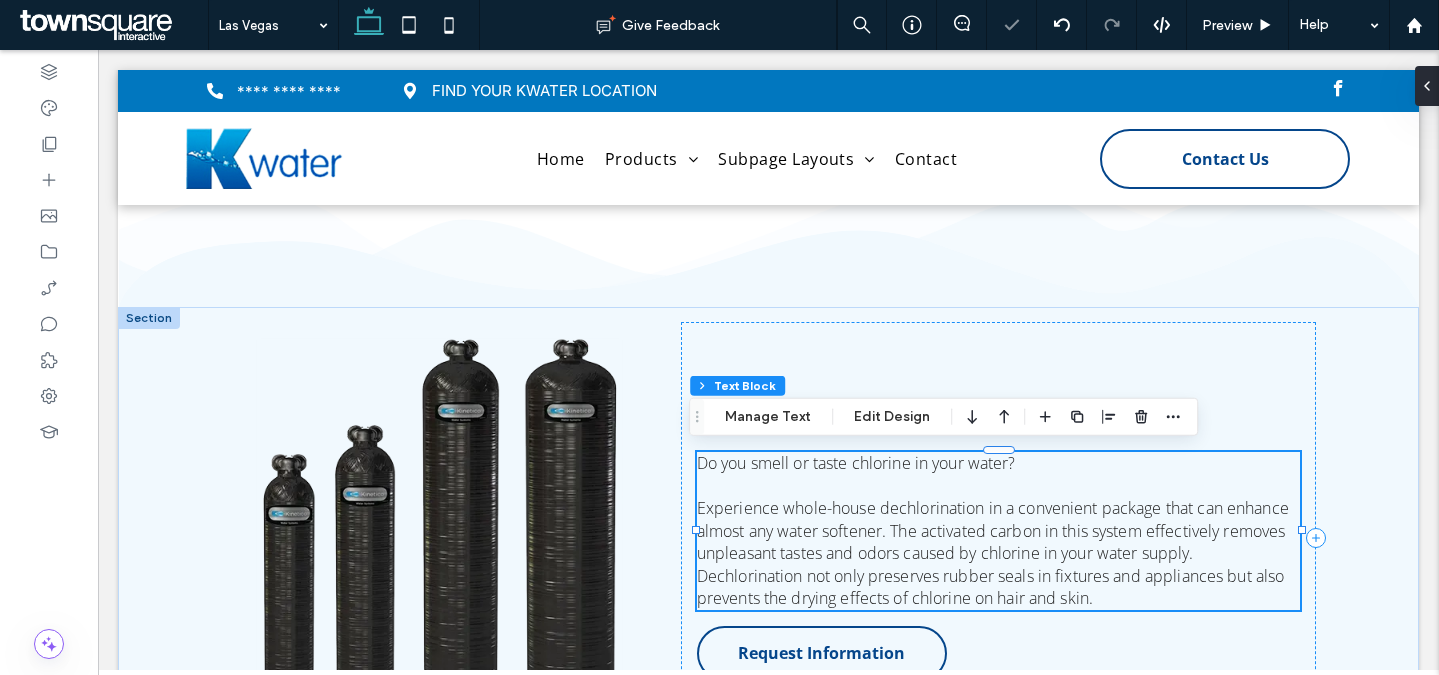click at bounding box center (999, 485) 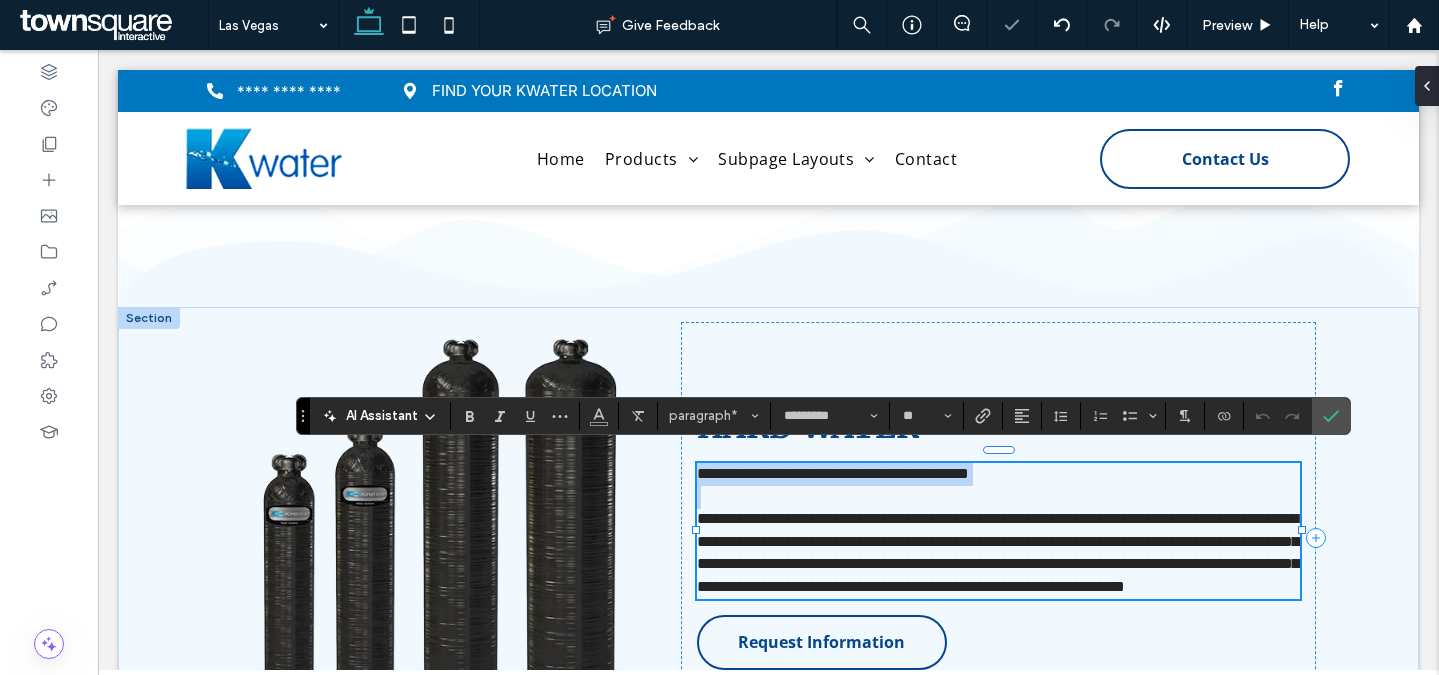 paste 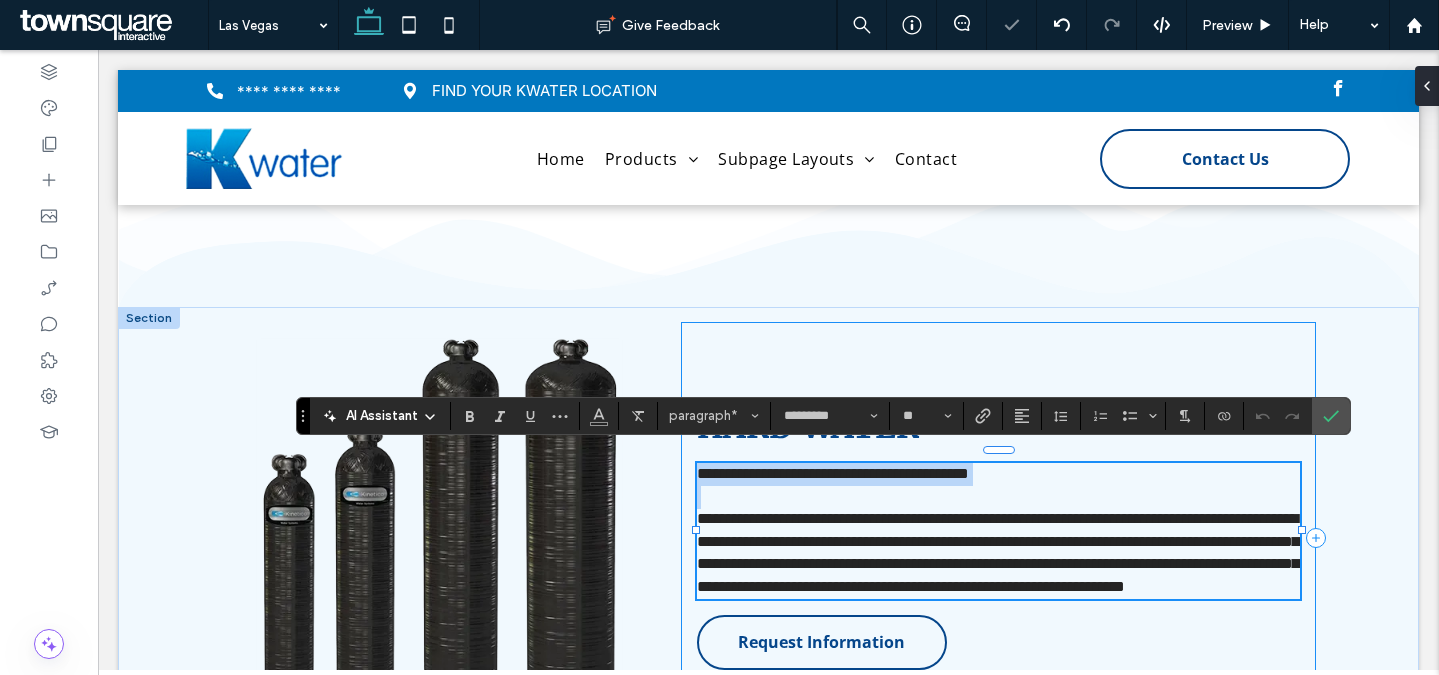 type 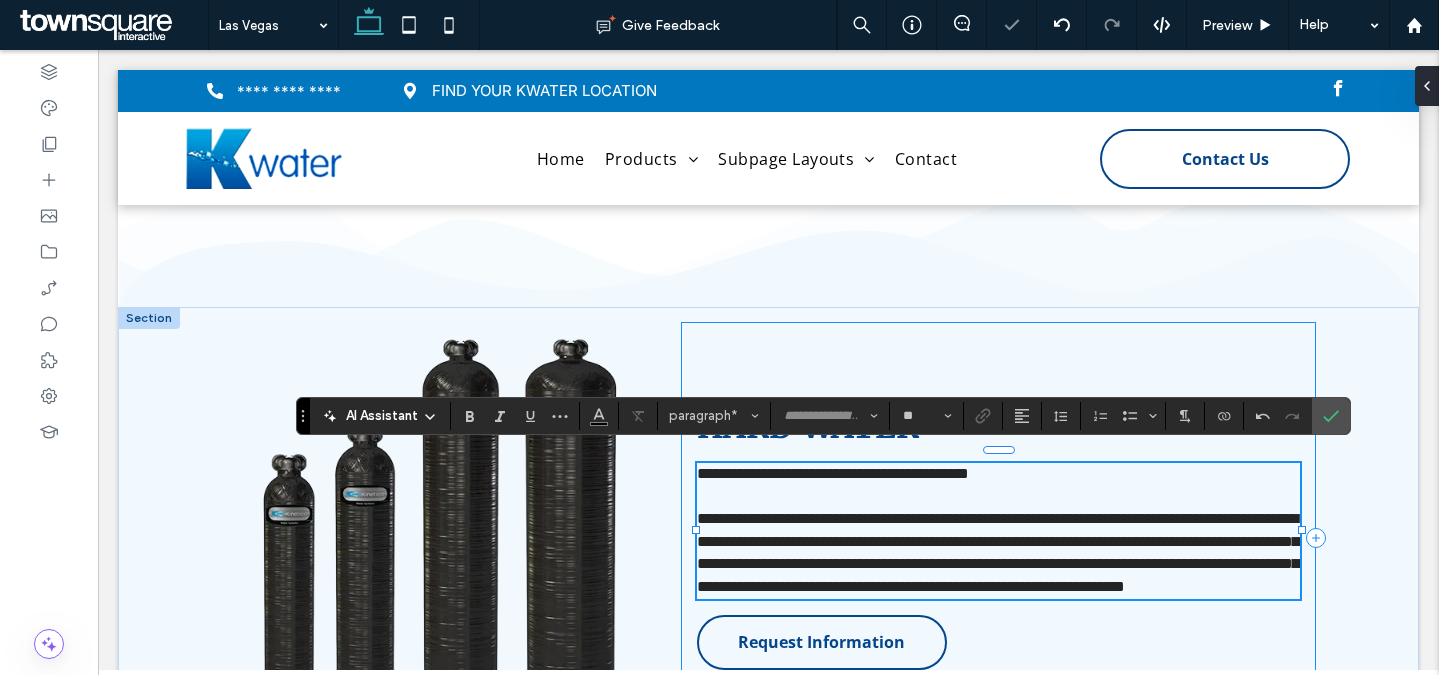 type on "*********" 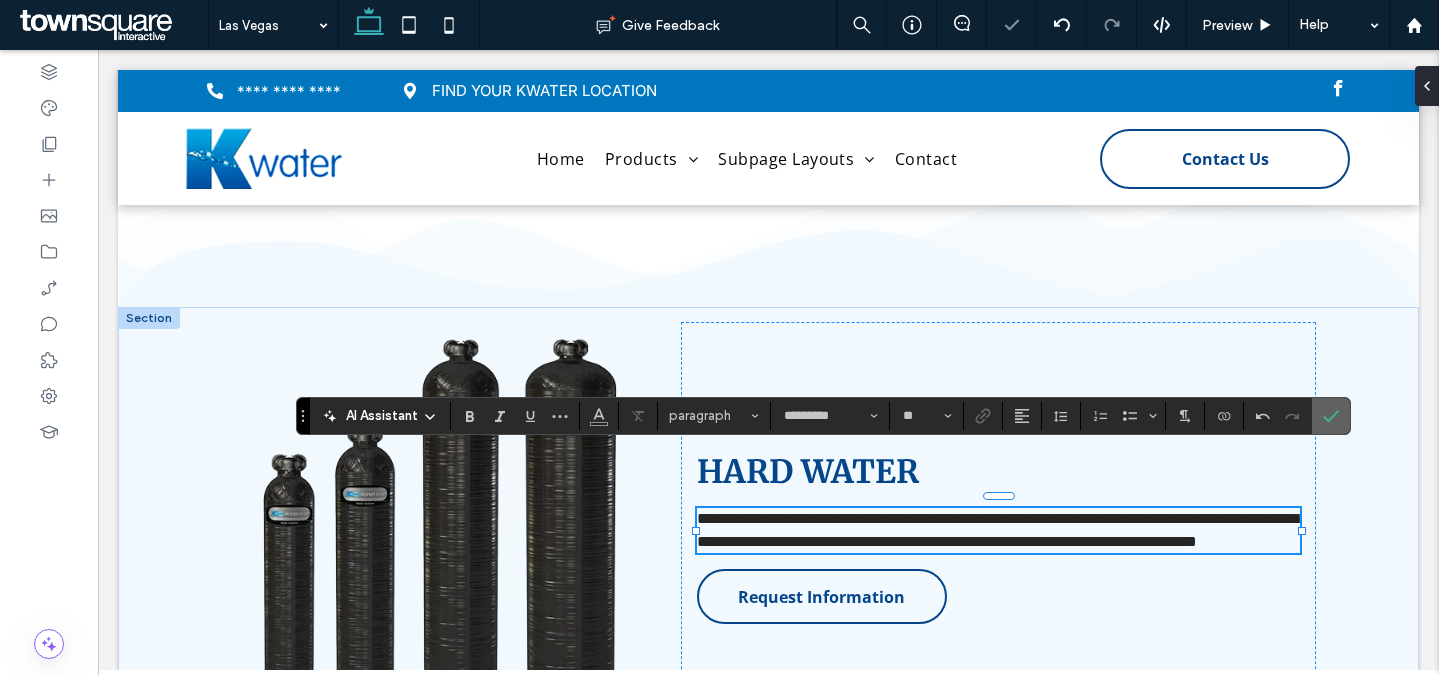 click 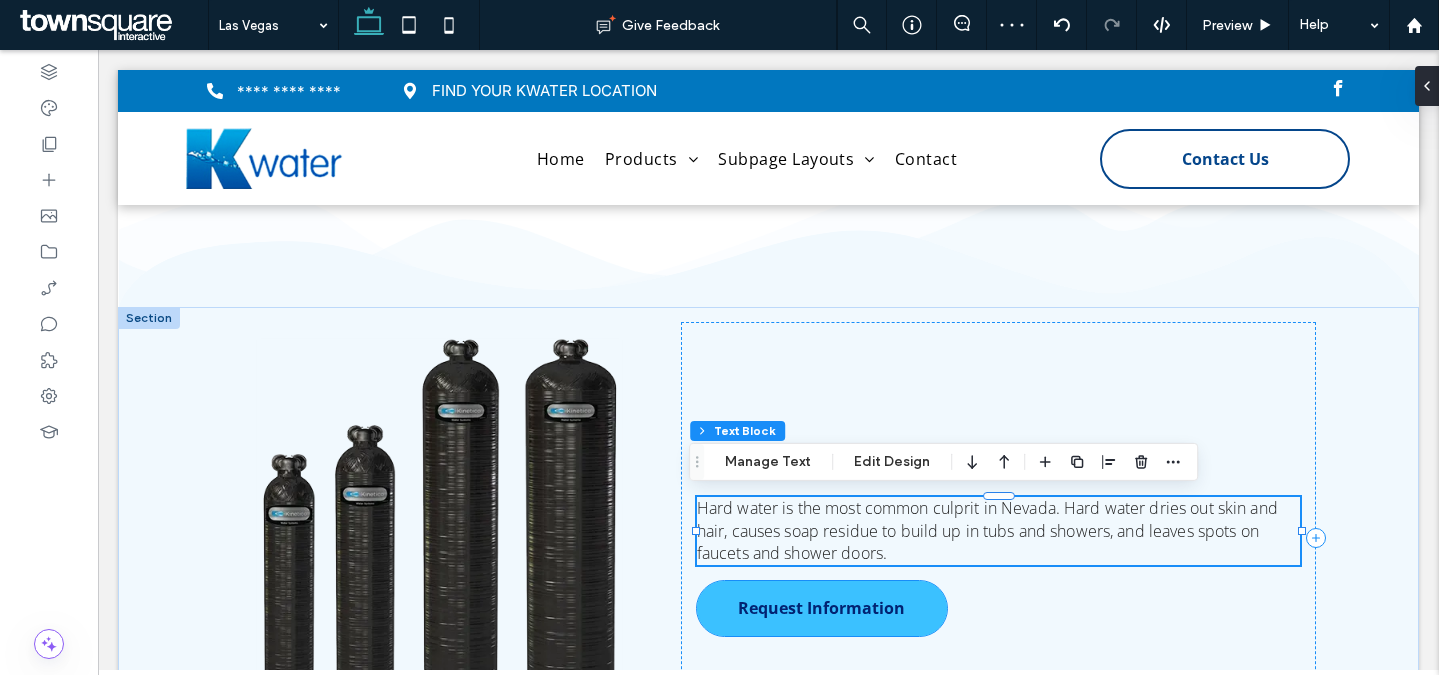 click on "Request Information" at bounding box center [822, 608] 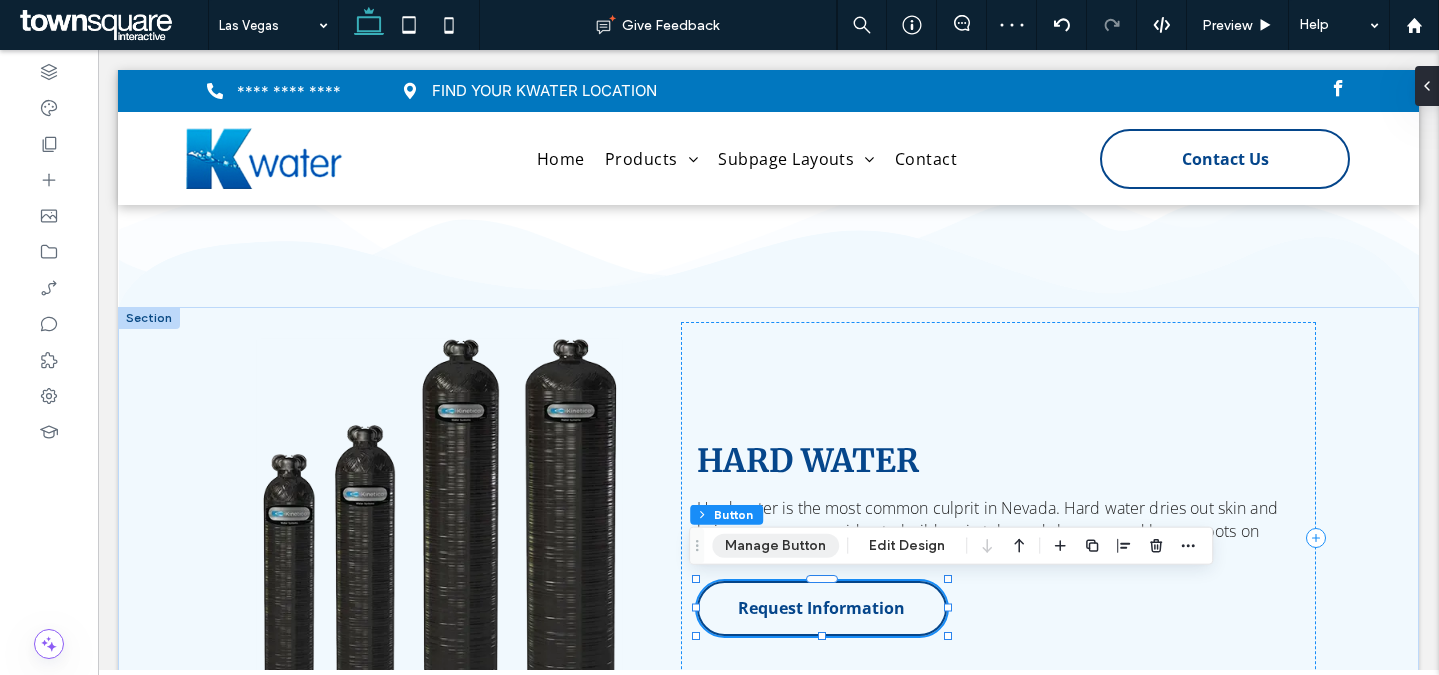 click on "Manage Button" at bounding box center [775, 546] 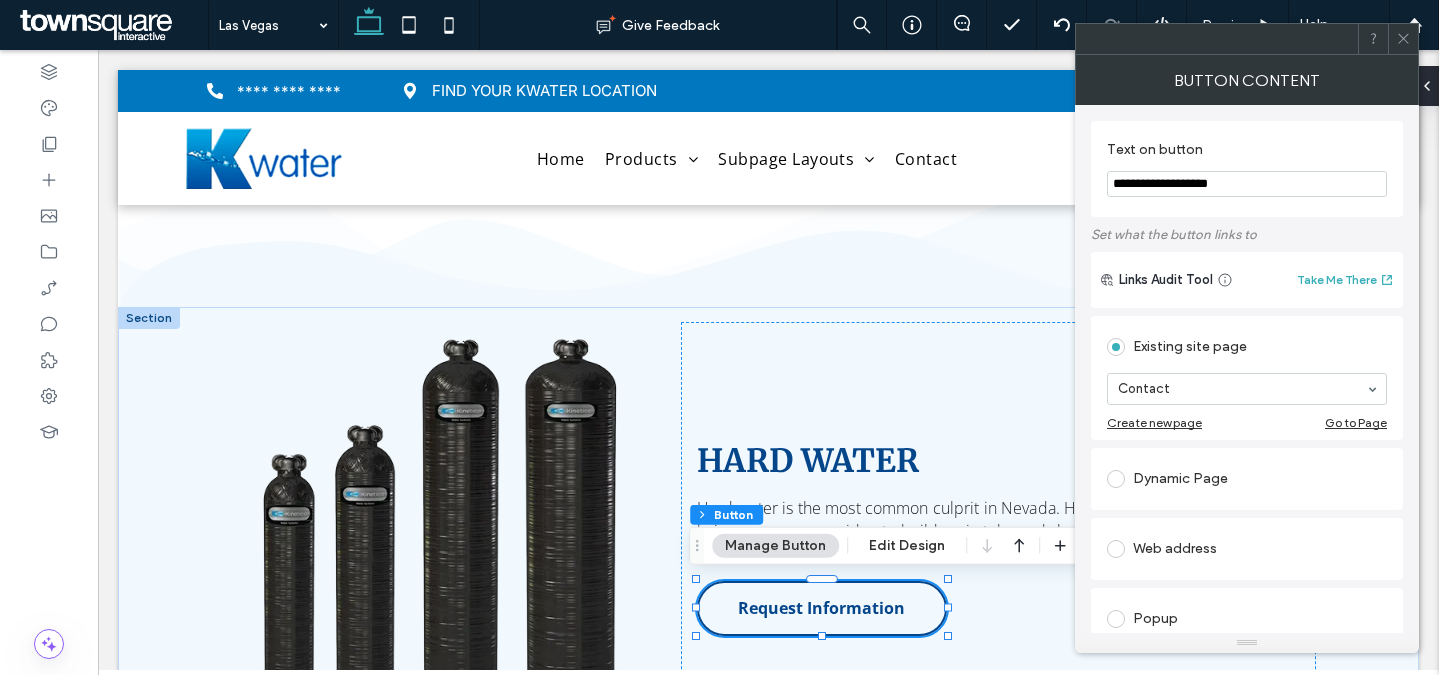 click on "**********" at bounding box center [1247, 184] 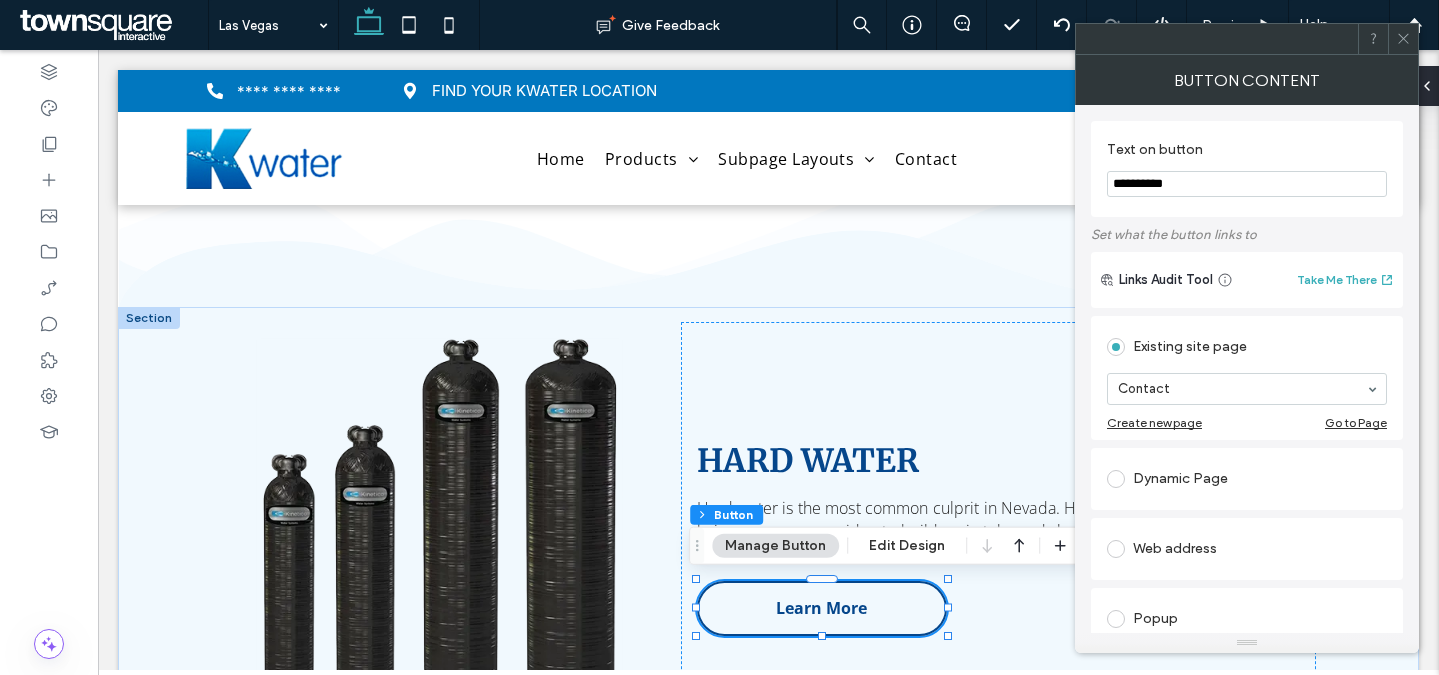 type on "**********" 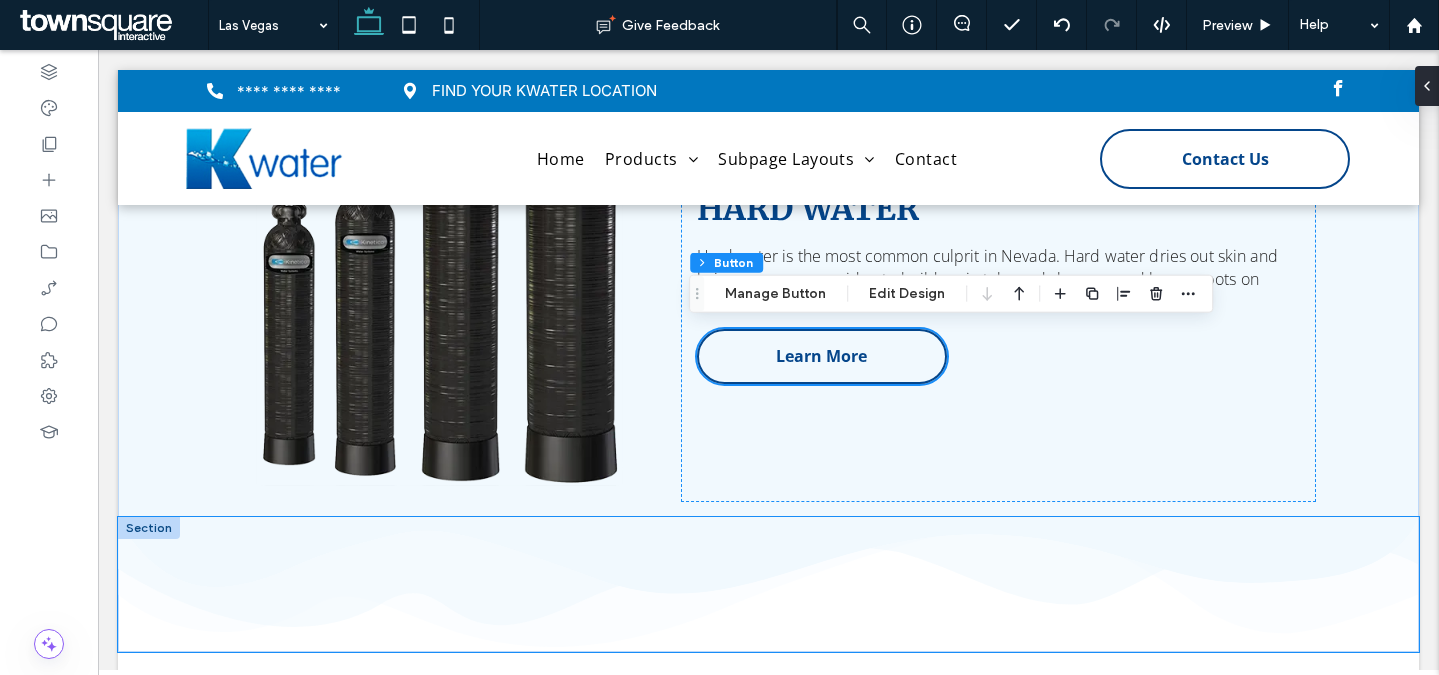 scroll, scrollTop: 1430, scrollLeft: 0, axis: vertical 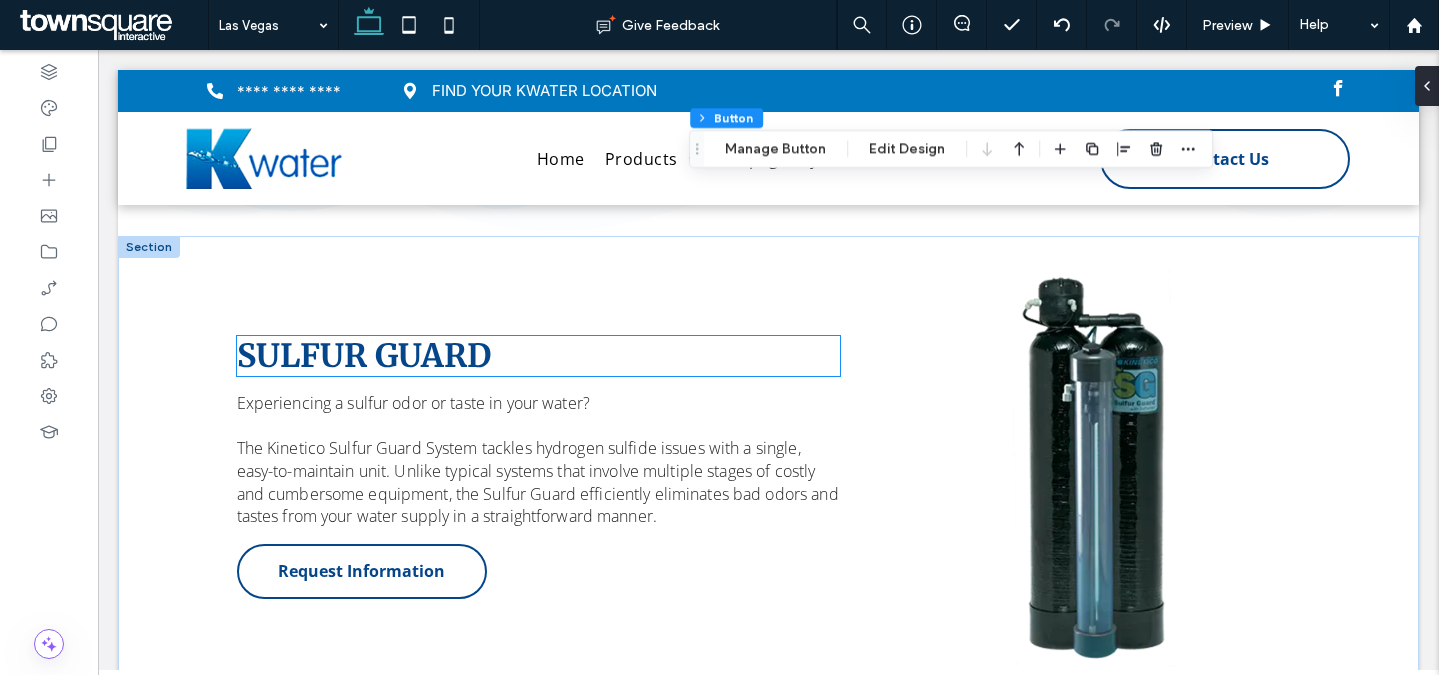 click on "SULFUR GUARD" at bounding box center (364, 356) 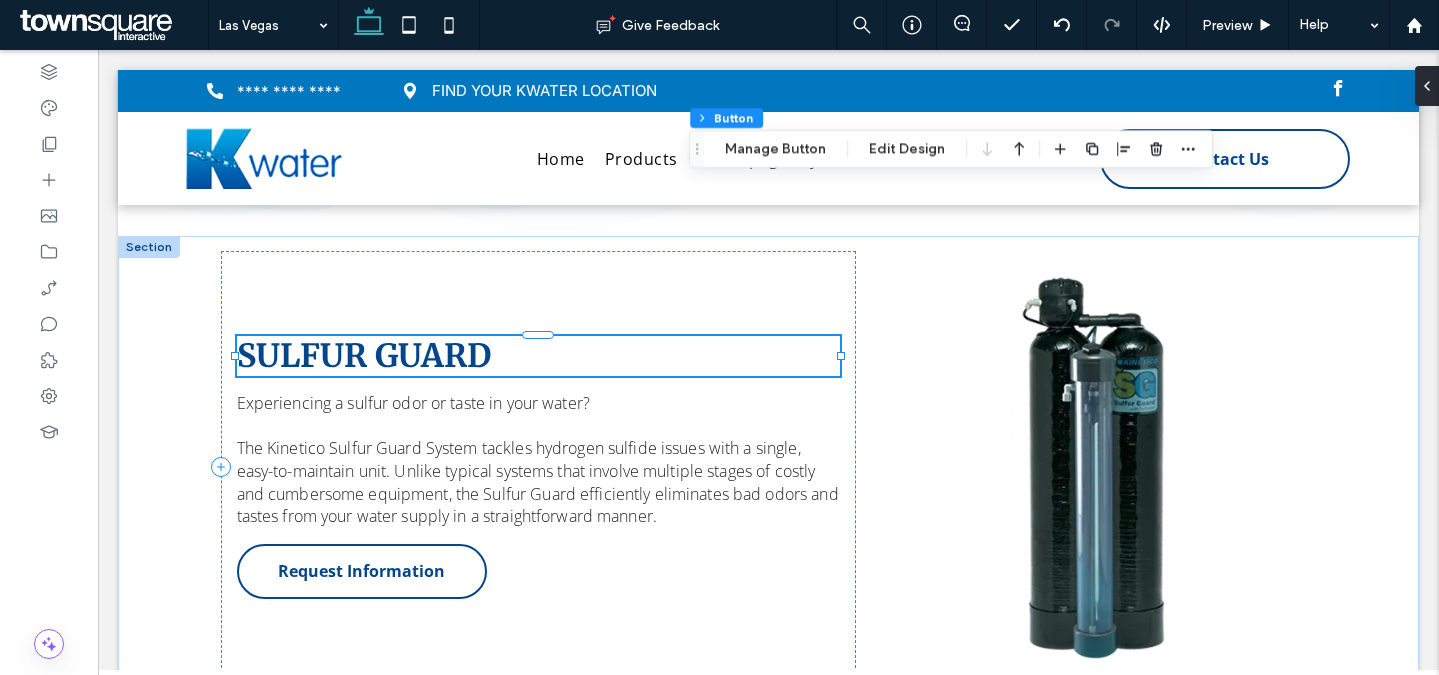click on "SULFUR GUARD" at bounding box center (364, 356) 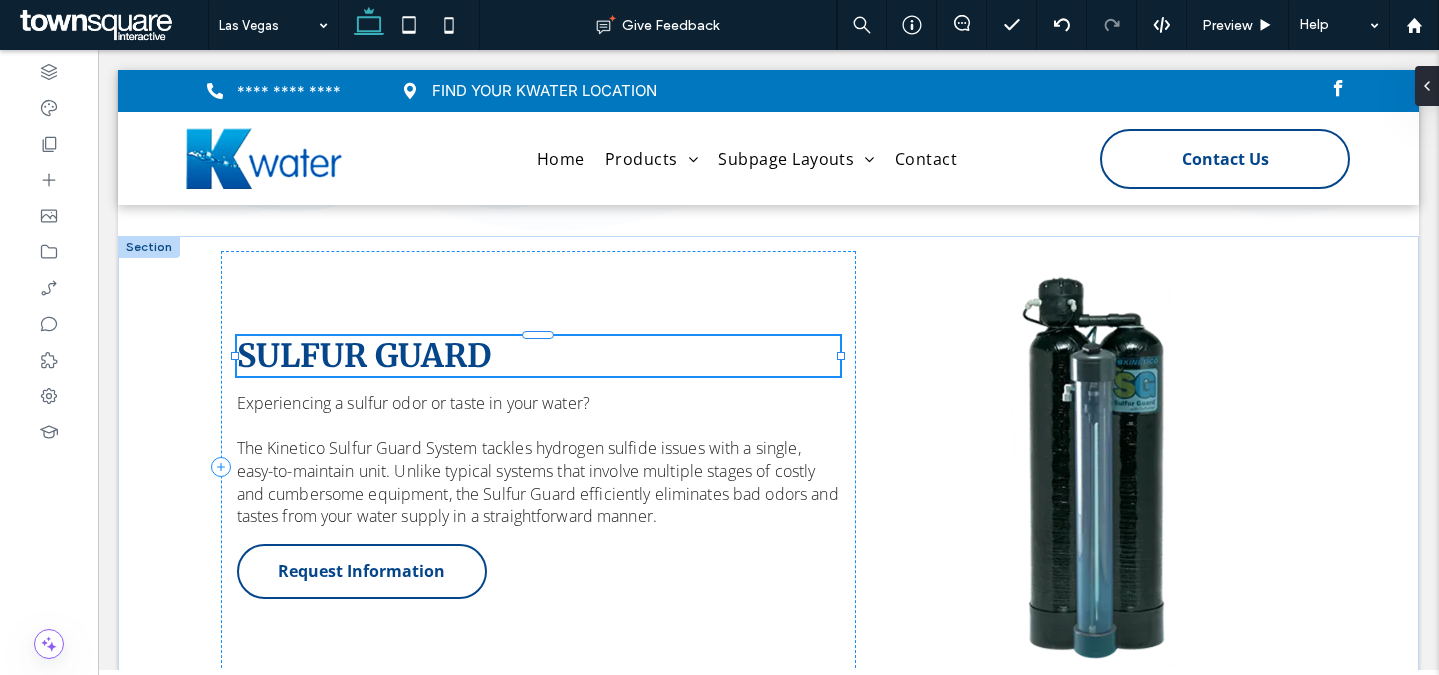 type on "**********" 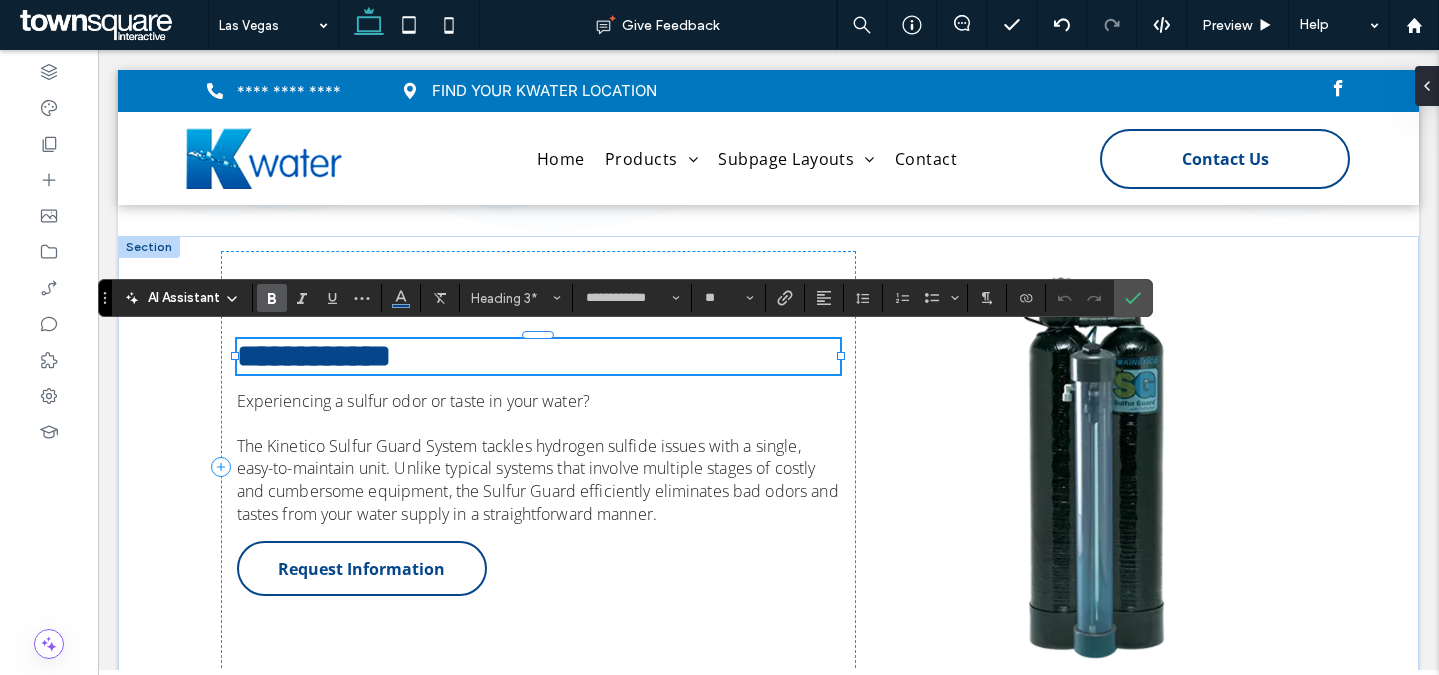 paste 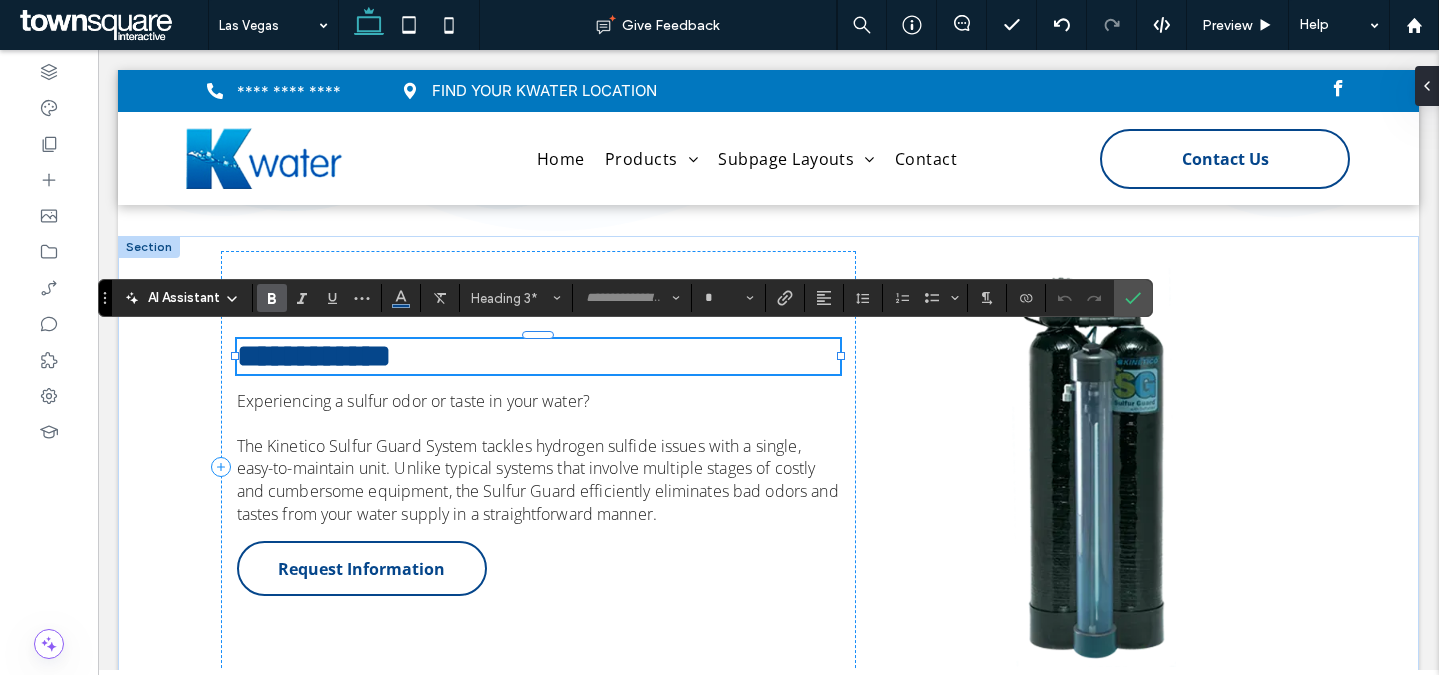 scroll, scrollTop: 77, scrollLeft: 0, axis: vertical 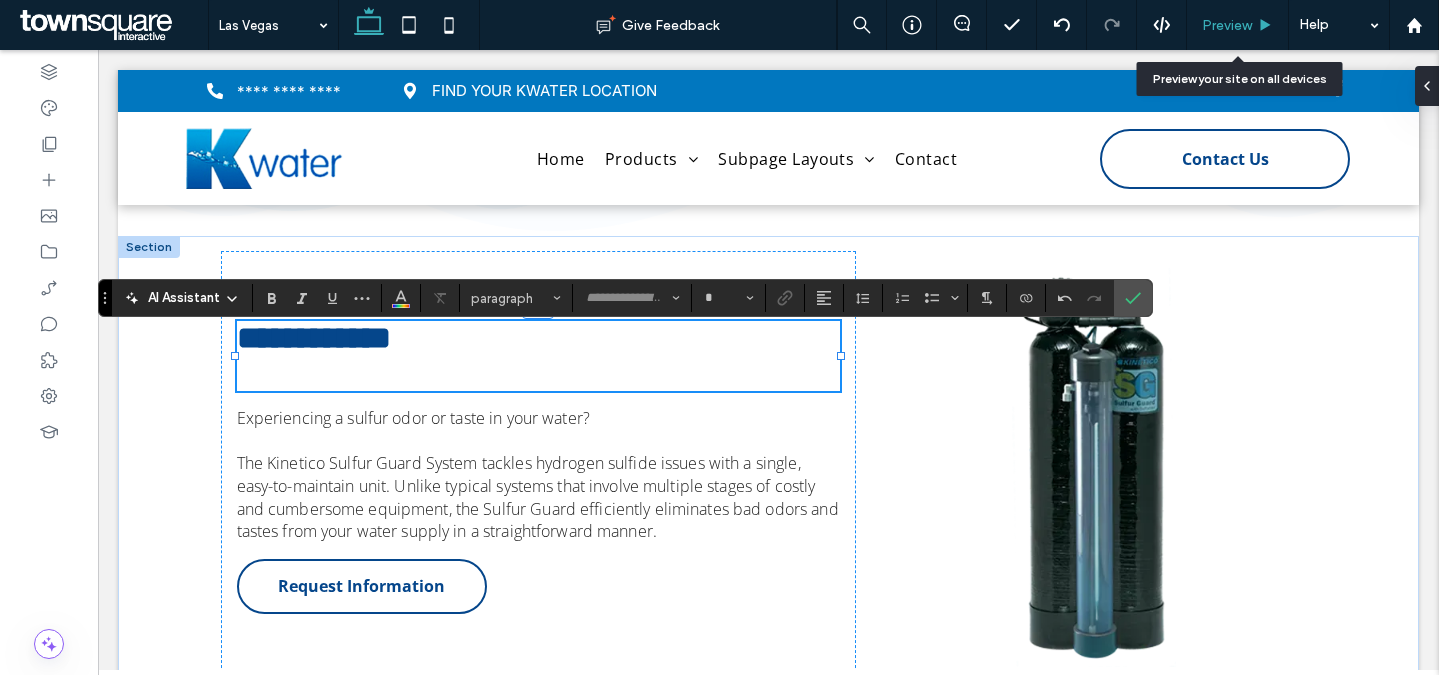 type on "**********" 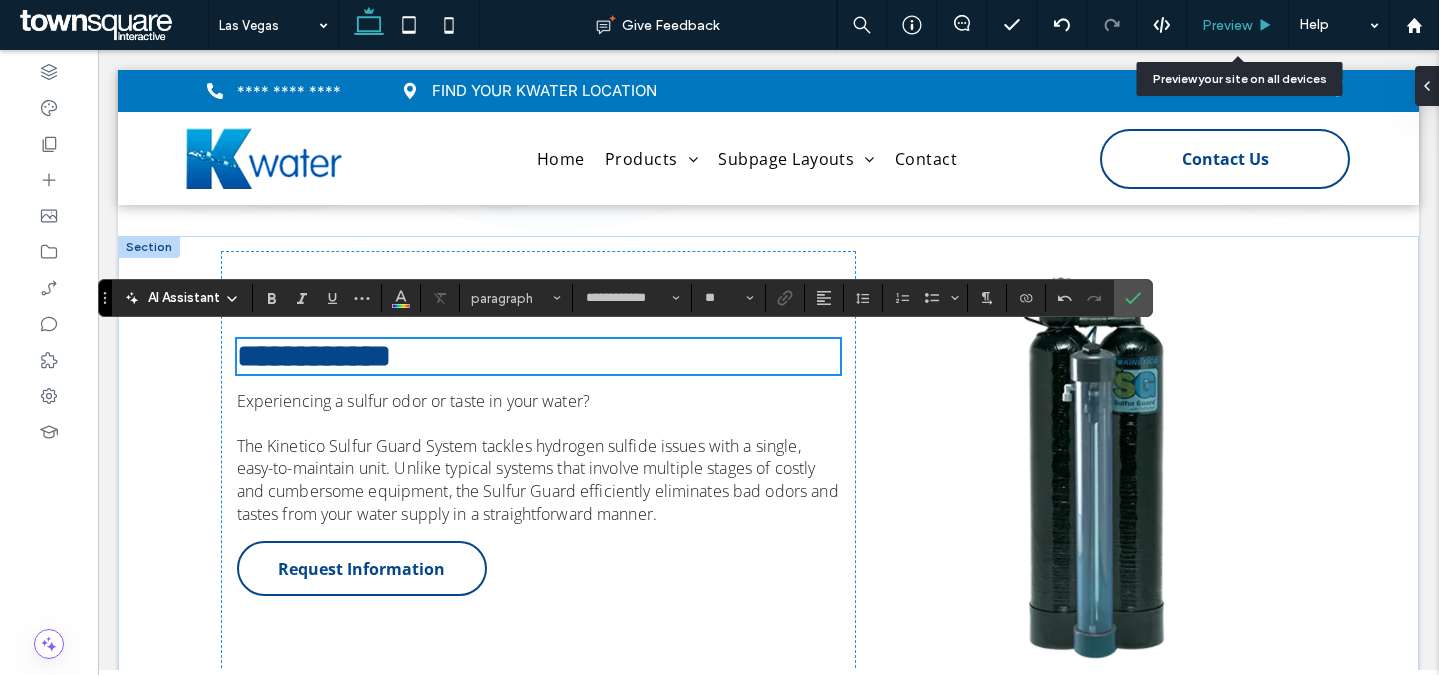 scroll, scrollTop: 1450, scrollLeft: 0, axis: vertical 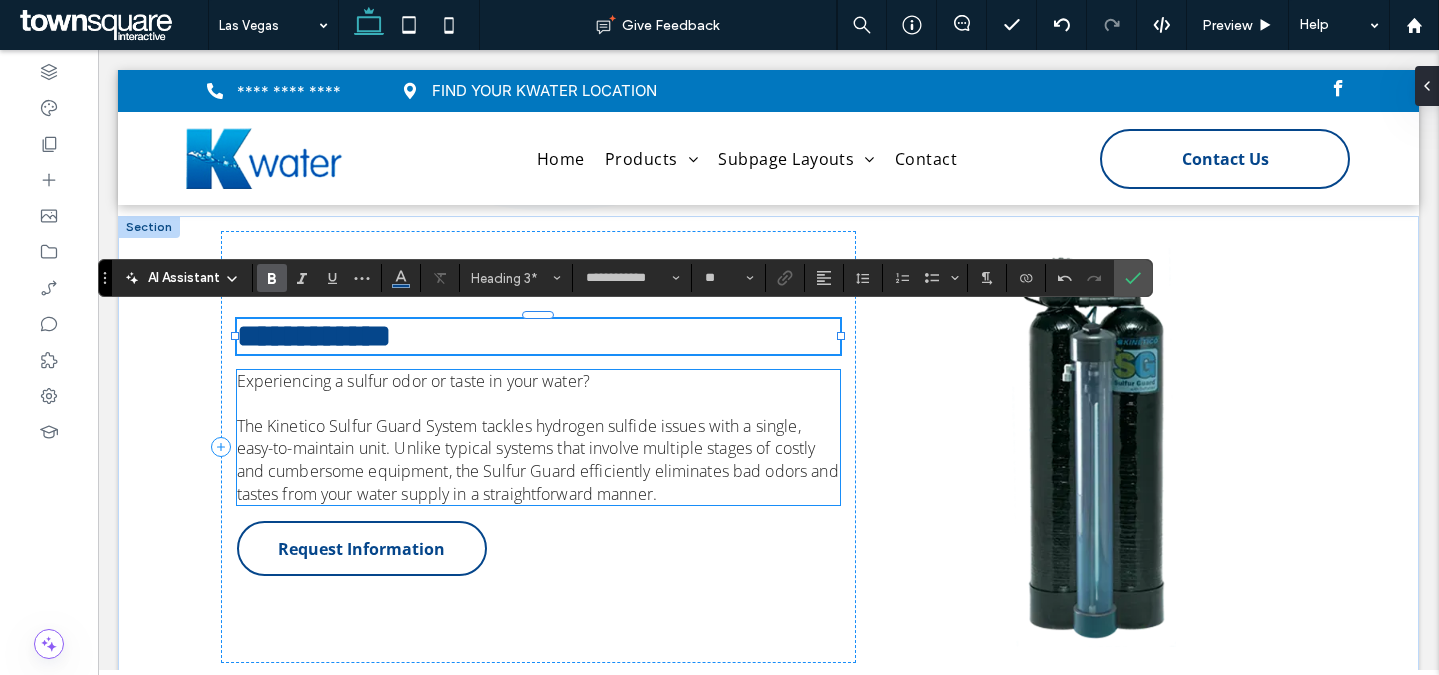click on "The Kinetico Sulfur Guard System tackles hydrogen sulfide issues with a single, easy-to-maintain unit. Unlike typical systems that involve multiple stages of costly and cumbersome equipment, the Sulfur Guard efficiently eliminates bad odors and tastes from your water supply in a straightforward manner." at bounding box center (538, 460) 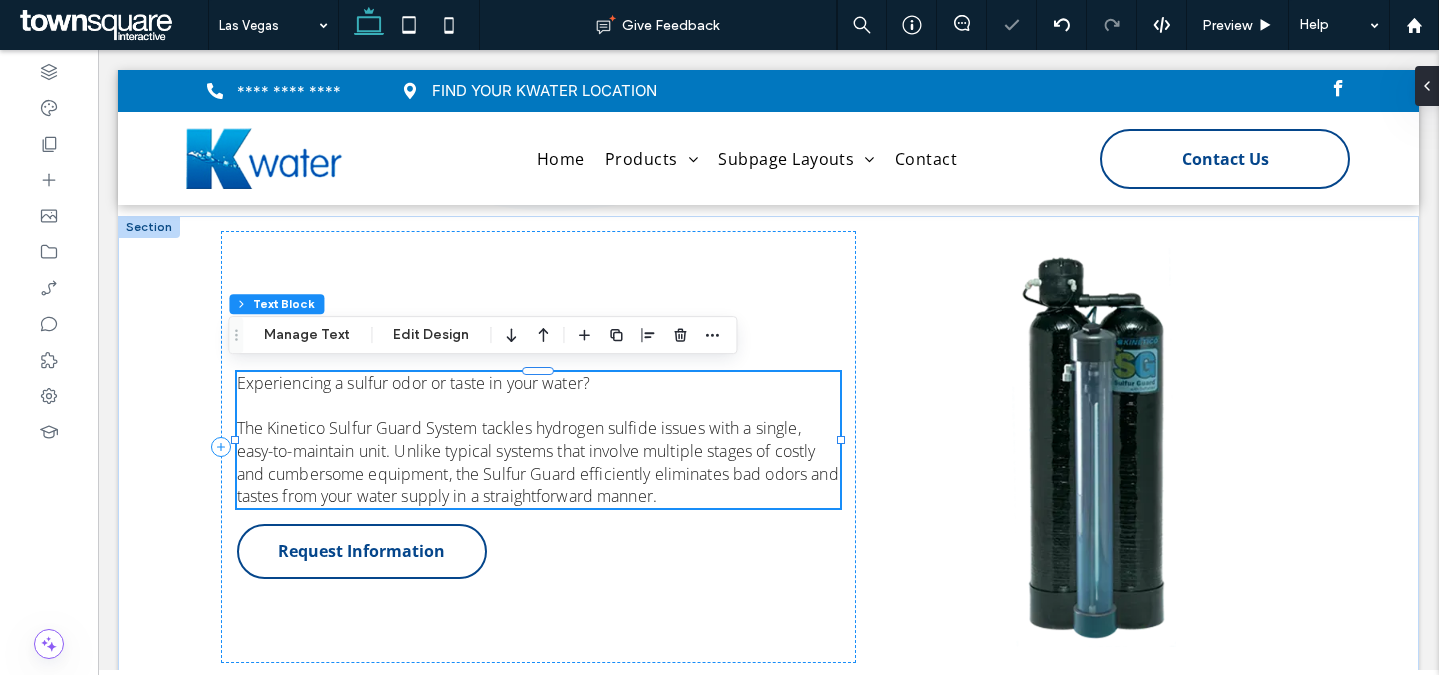 click on "The Kinetico Sulfur Guard System tackles hydrogen sulfide issues with a single, easy-to-maintain unit. Unlike typical systems that involve multiple stages of costly and cumbersome equipment, the Sulfur Guard efficiently eliminates bad odors and tastes from your water supply in a straightforward manner." at bounding box center (538, 462) 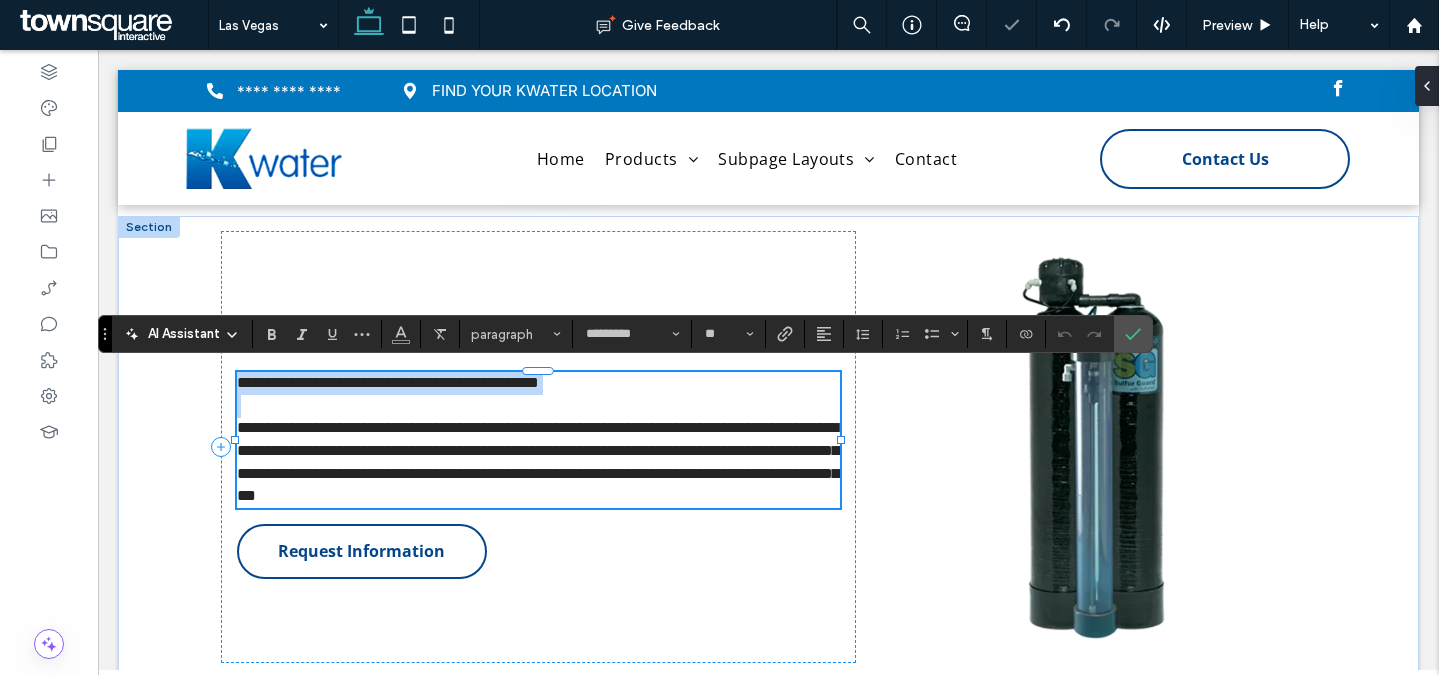 click on "**********" at bounding box center (538, 461) 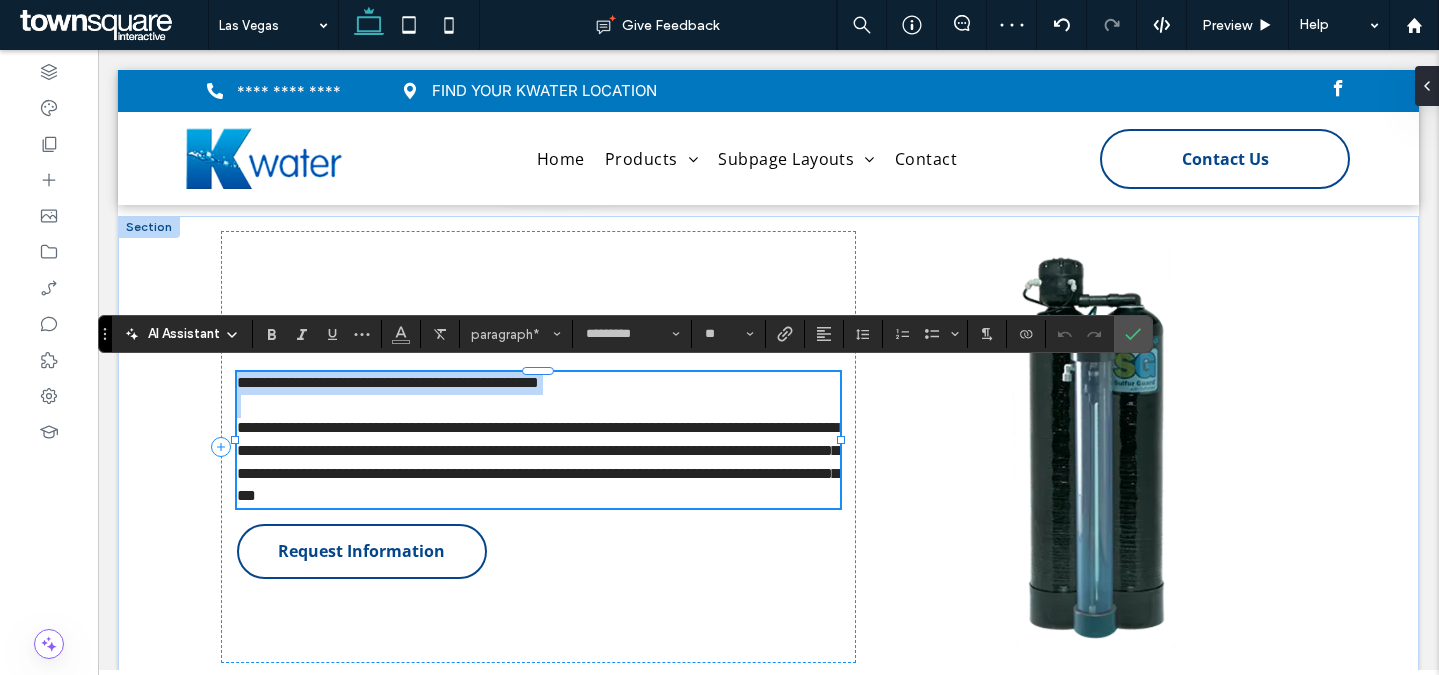 paste 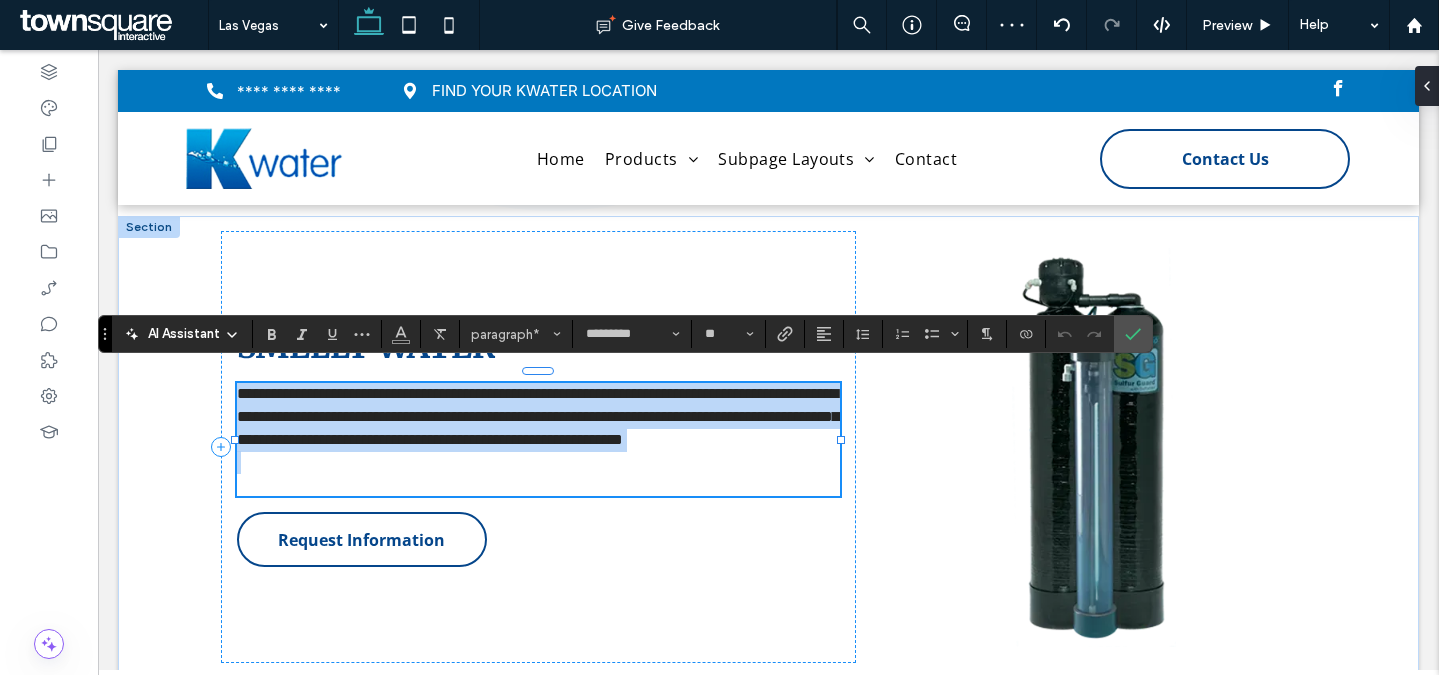 type 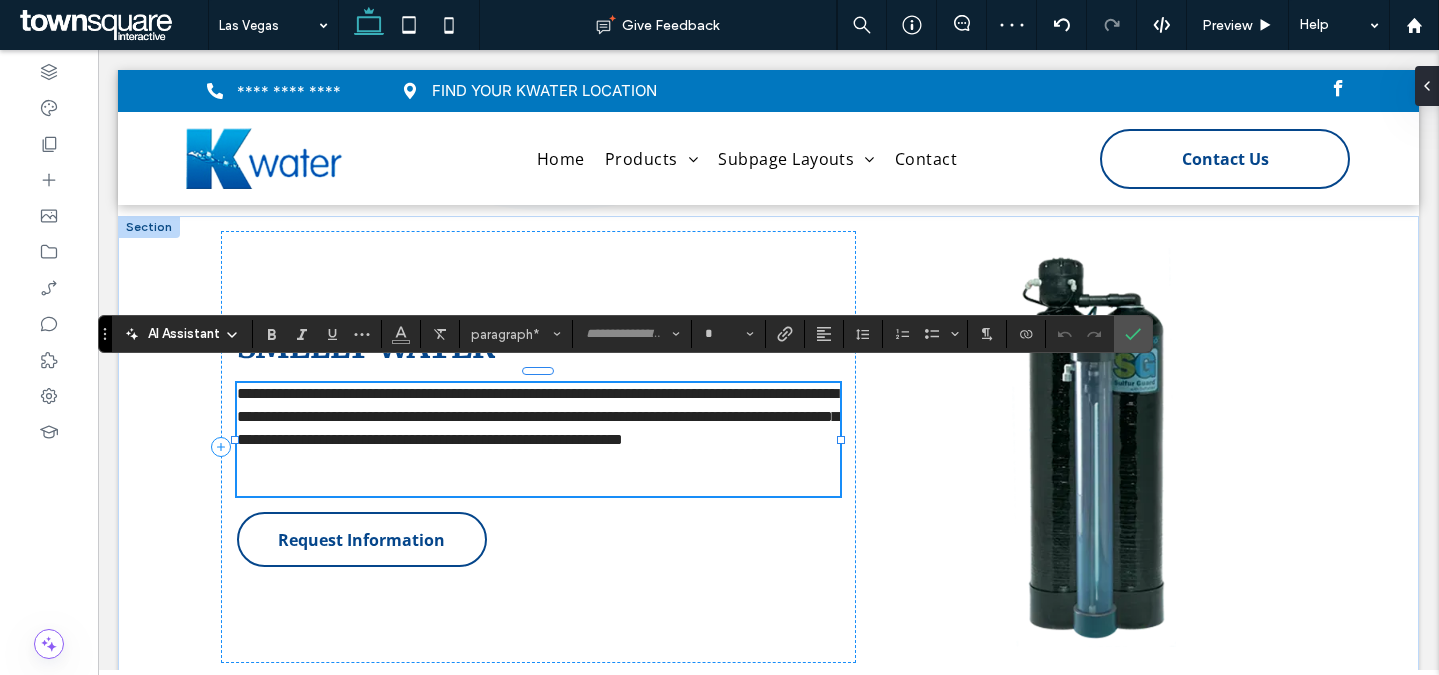 scroll, scrollTop: 21, scrollLeft: 0, axis: vertical 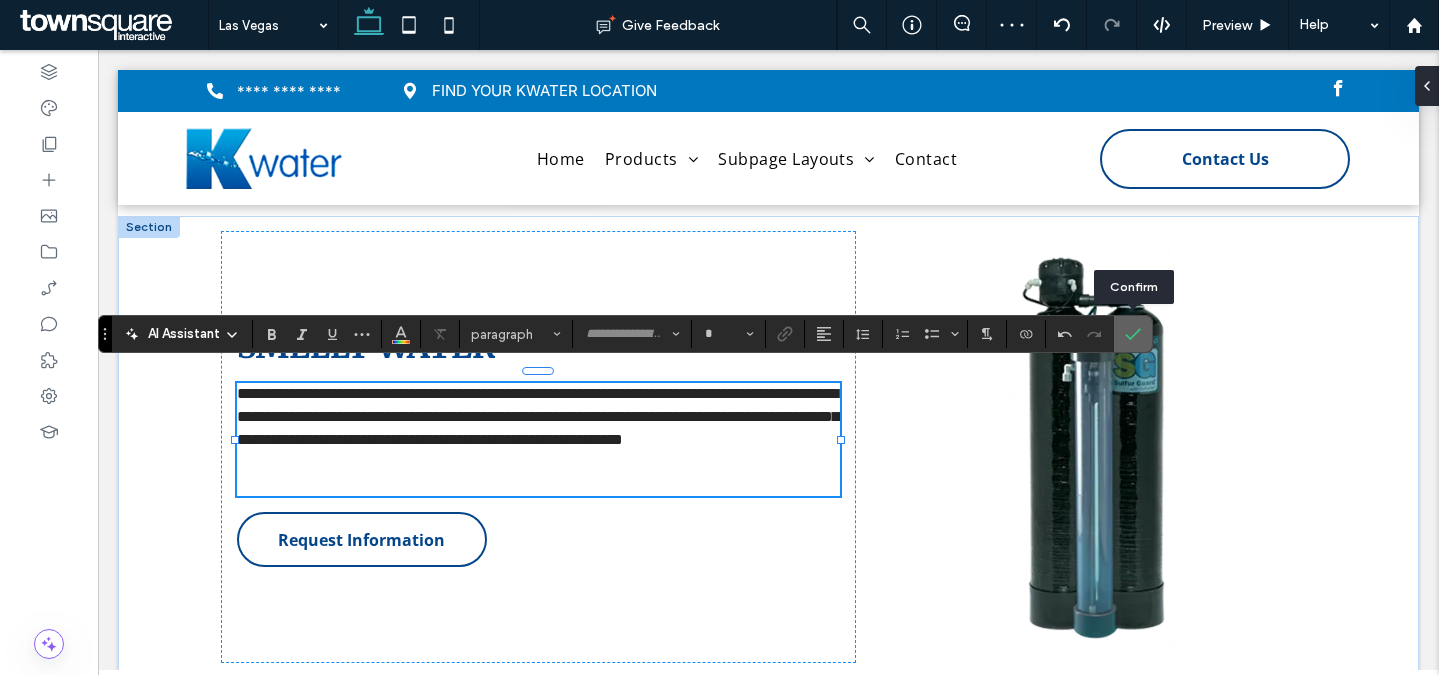 type on "*********" 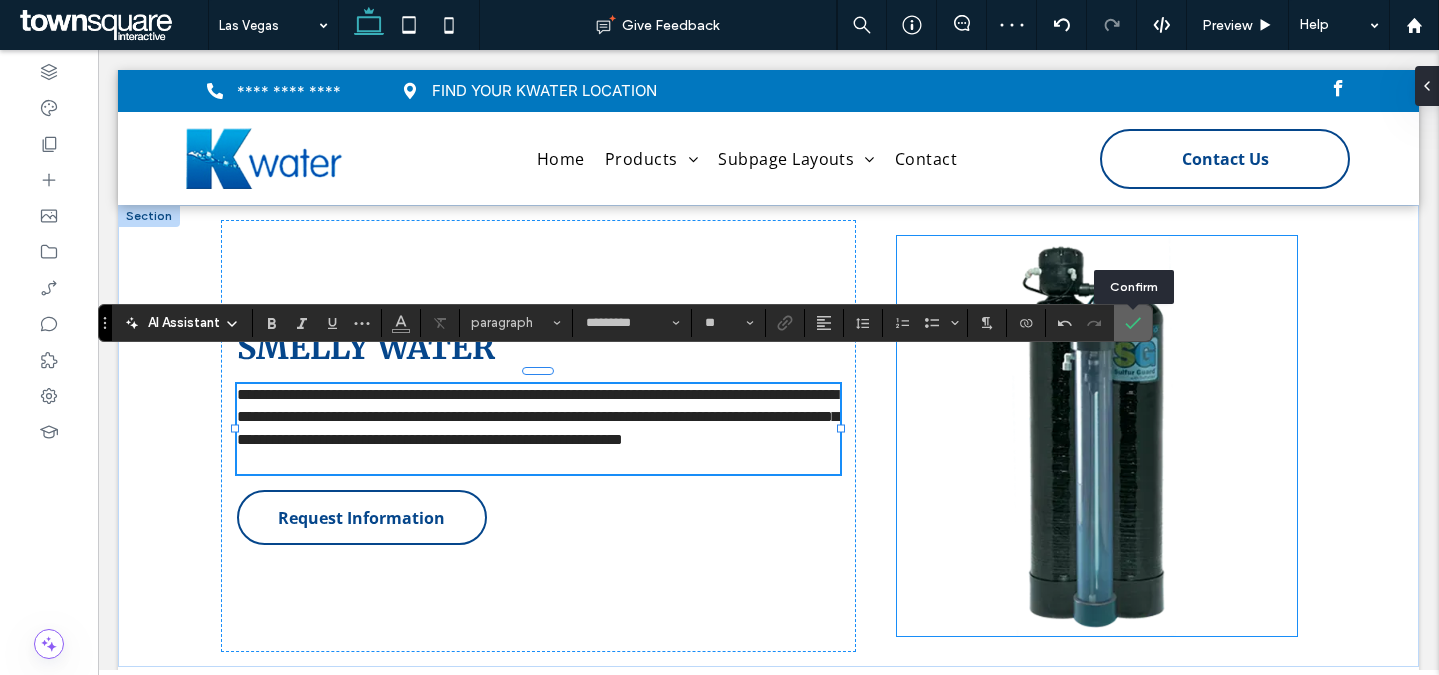 scroll, scrollTop: 1472, scrollLeft: 0, axis: vertical 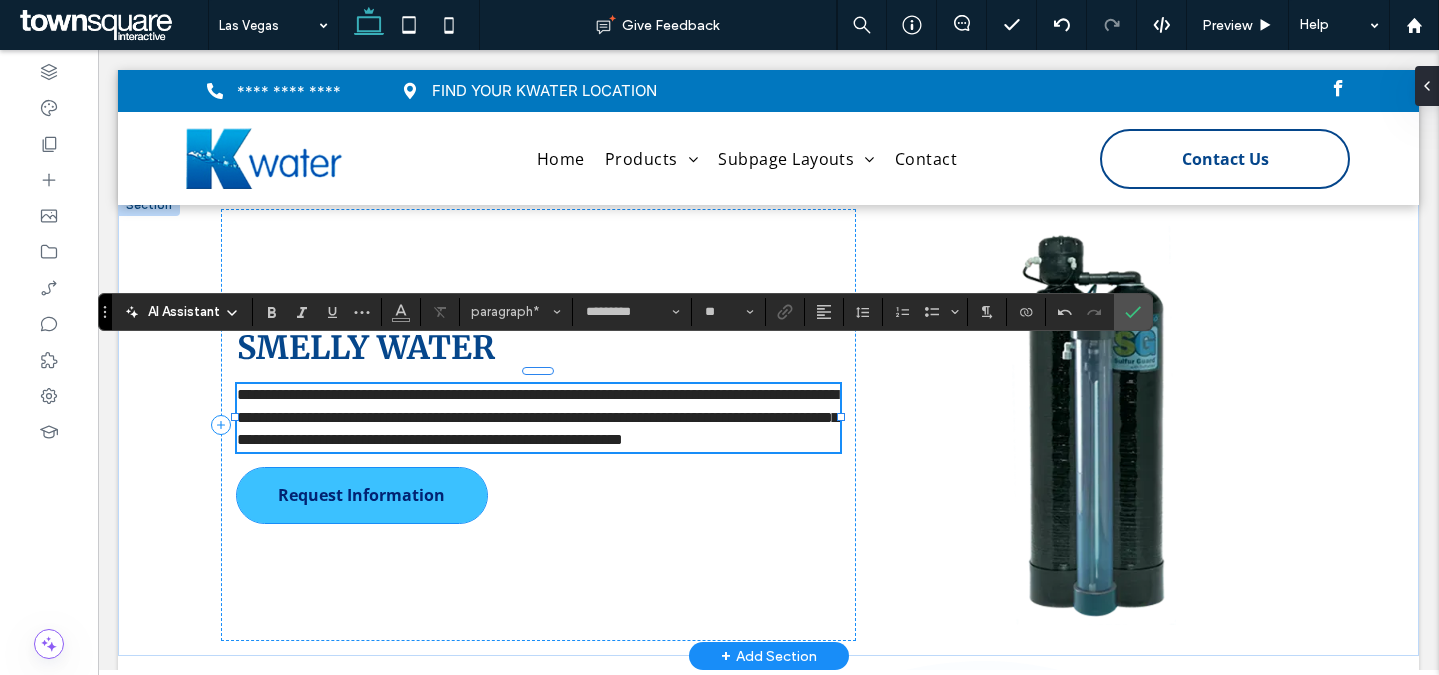 click on "Request Information" at bounding box center [361, 495] 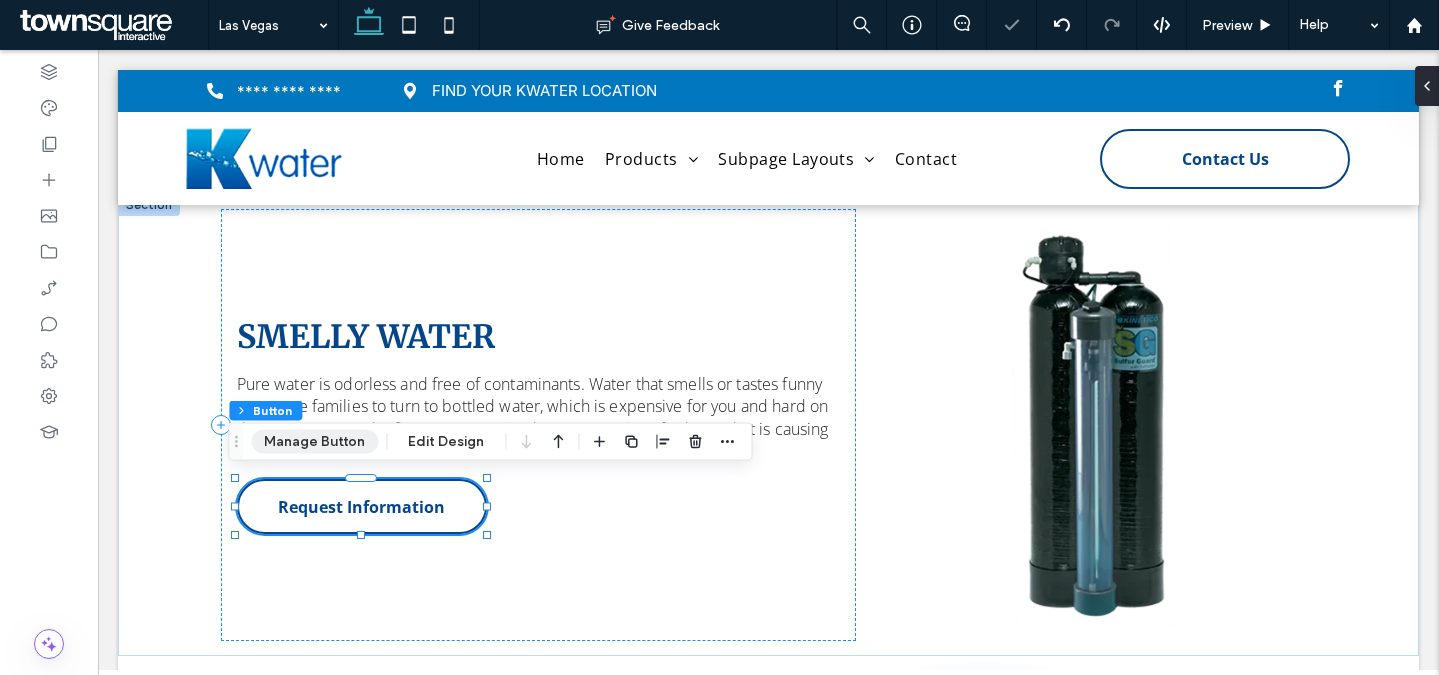 click on "Manage Button" at bounding box center (314, 442) 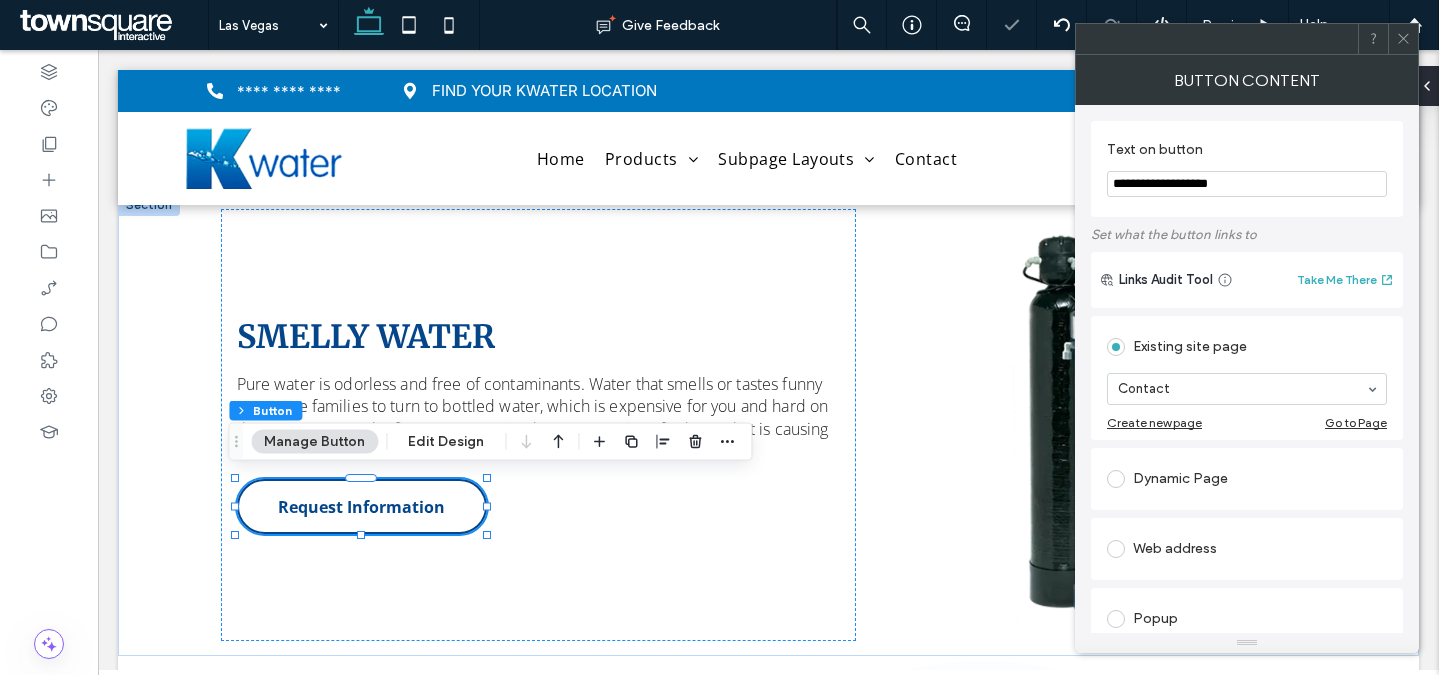 click on "**********" at bounding box center (1247, 184) 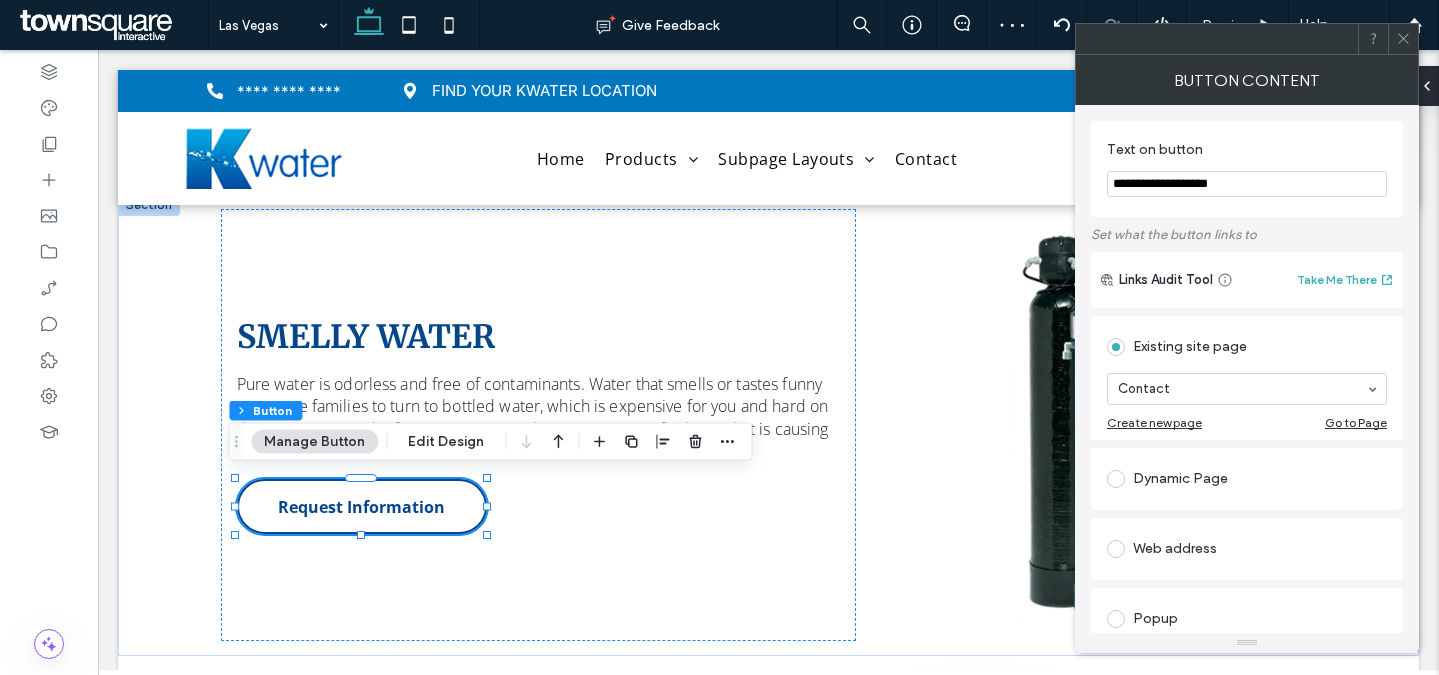 click on "**********" at bounding box center [1247, 184] 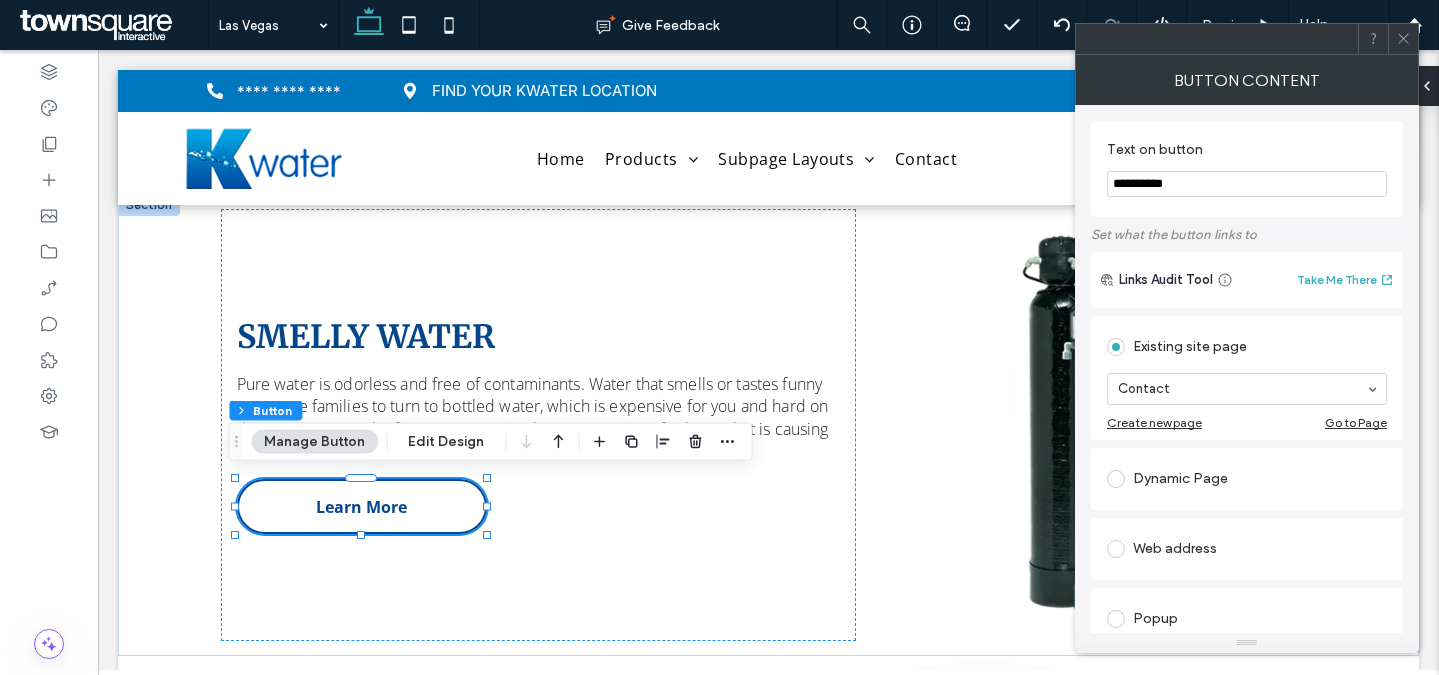 type on "**********" 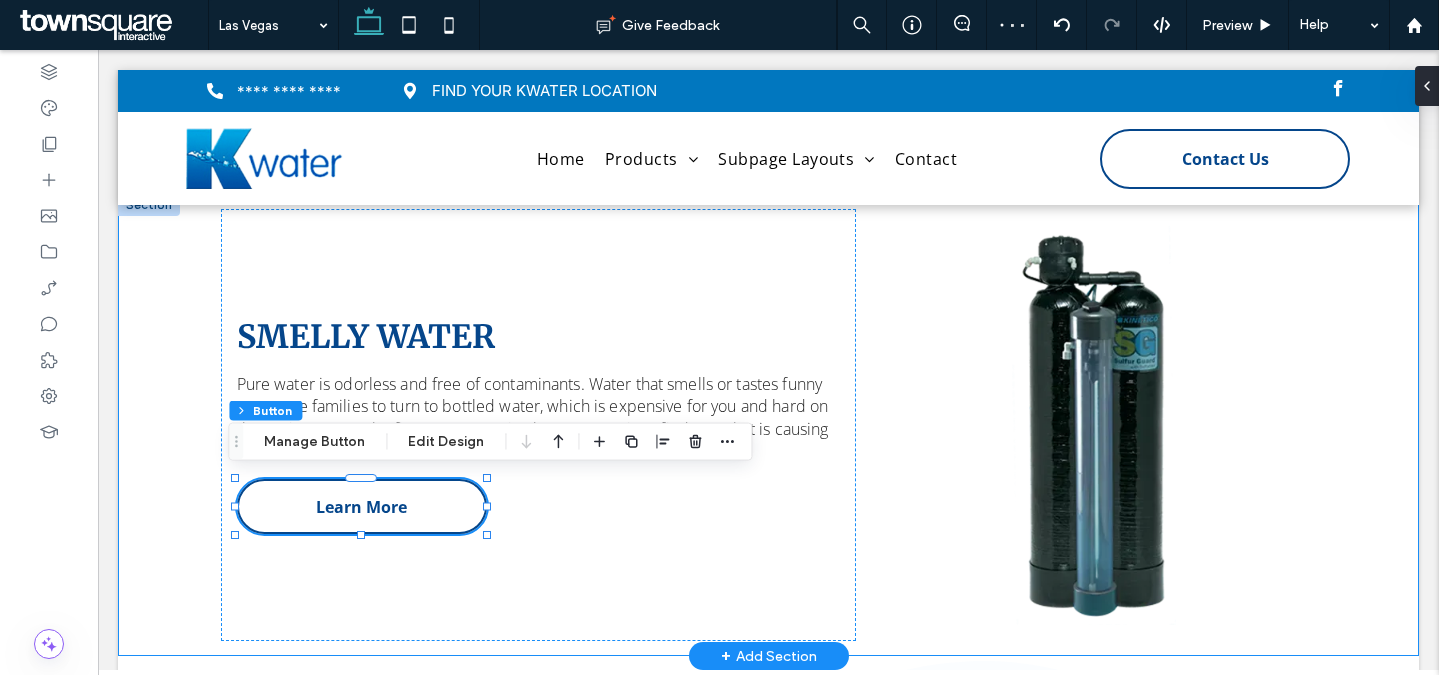 scroll, scrollTop: 2091, scrollLeft: 0, axis: vertical 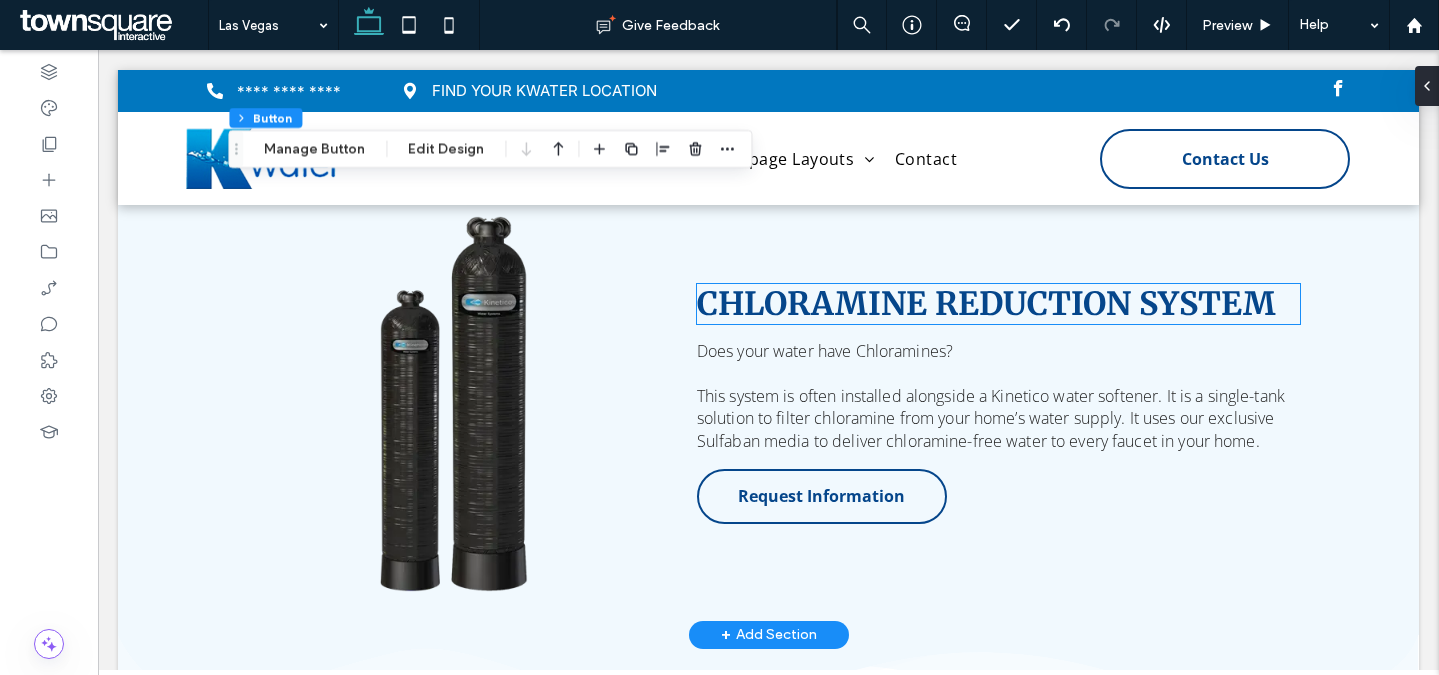 click on "CHLORAMINE REDUCTION SYSTEM" at bounding box center (986, 304) 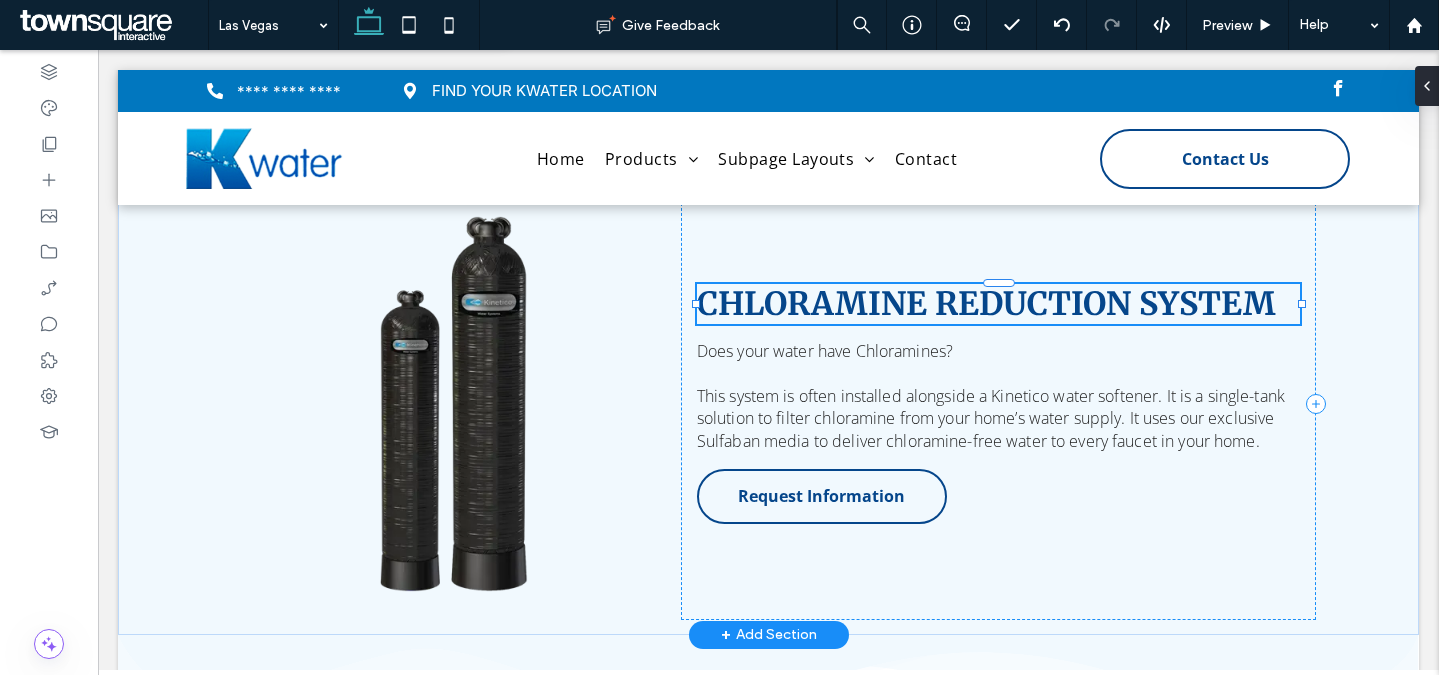 click on "CHLORAMINE REDUCTION SYSTEM" at bounding box center (999, 304) 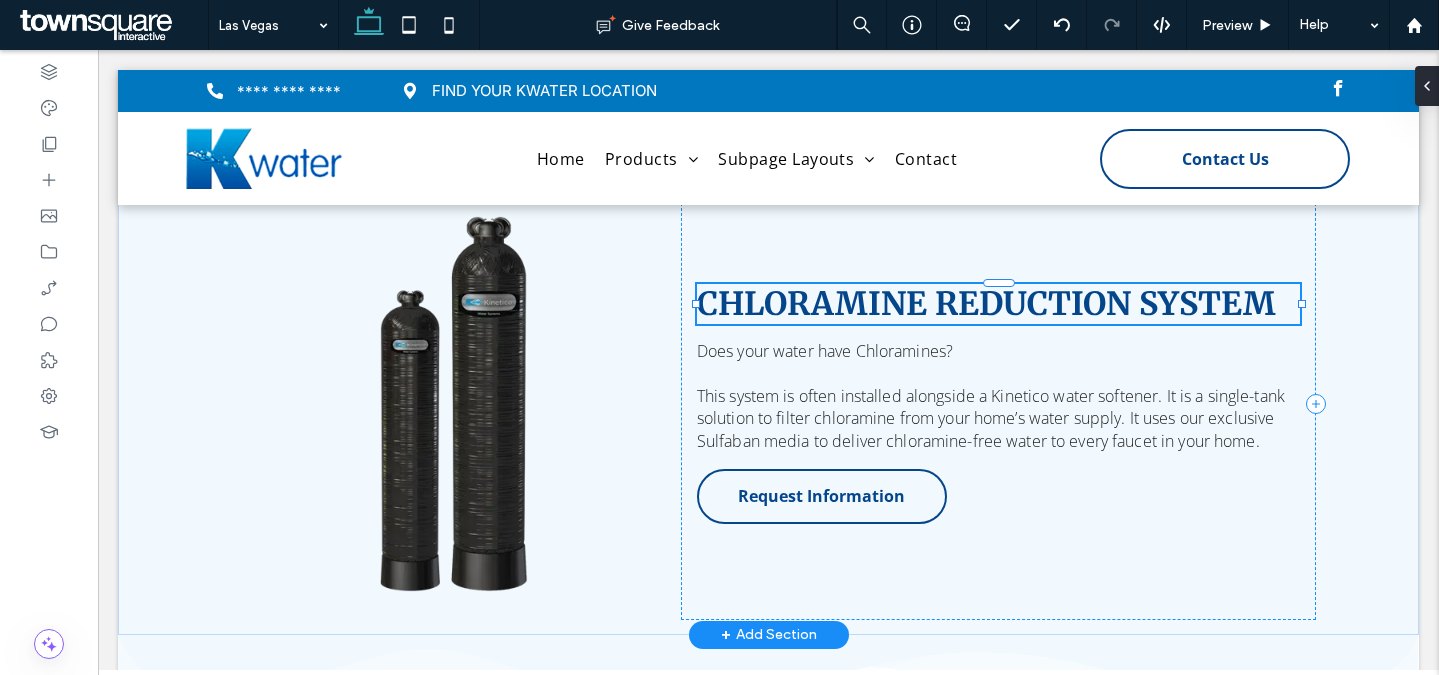 type on "**********" 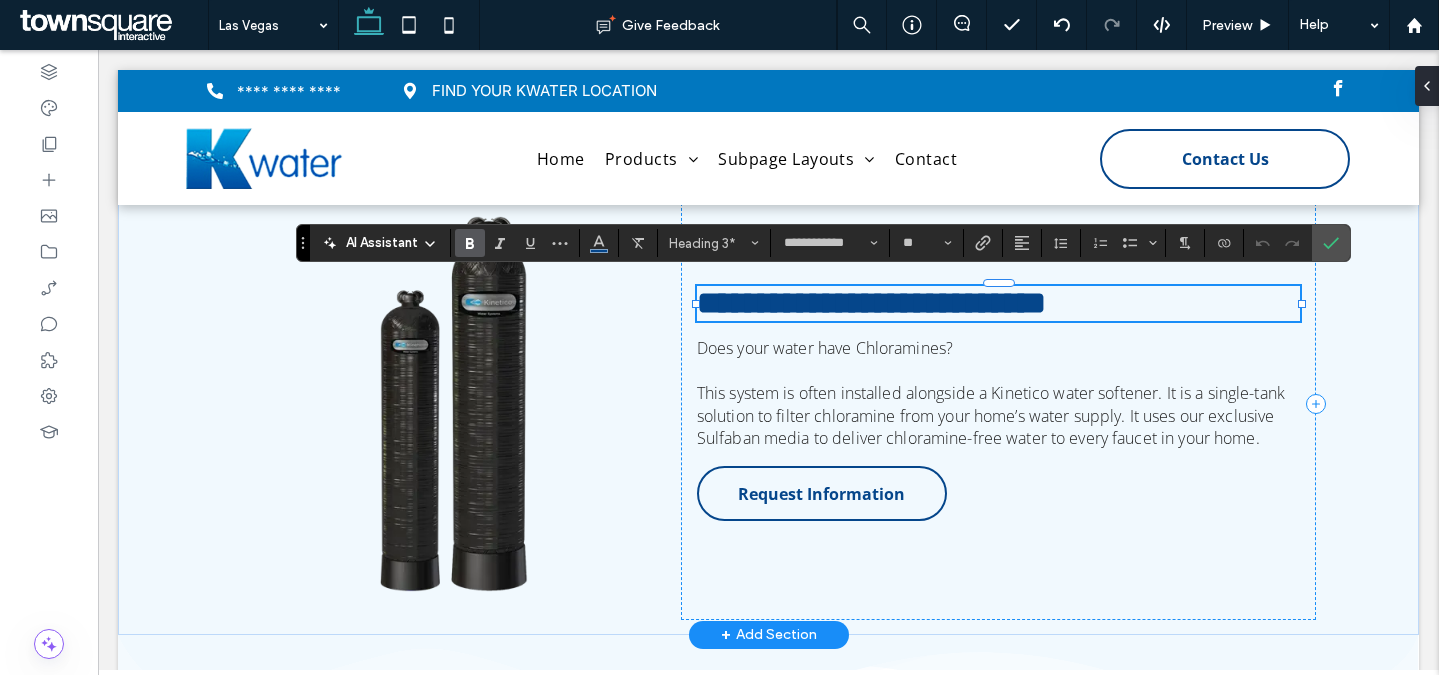 paste 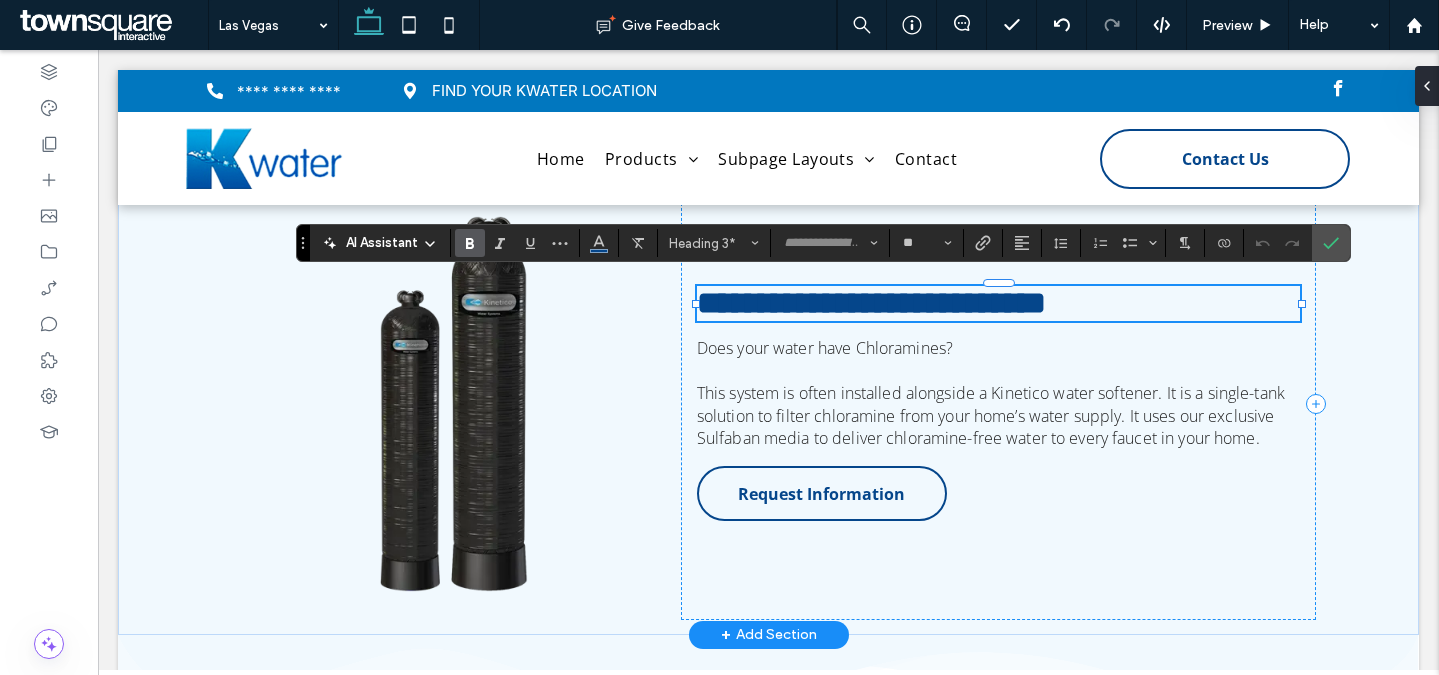 scroll, scrollTop: 11, scrollLeft: 0, axis: vertical 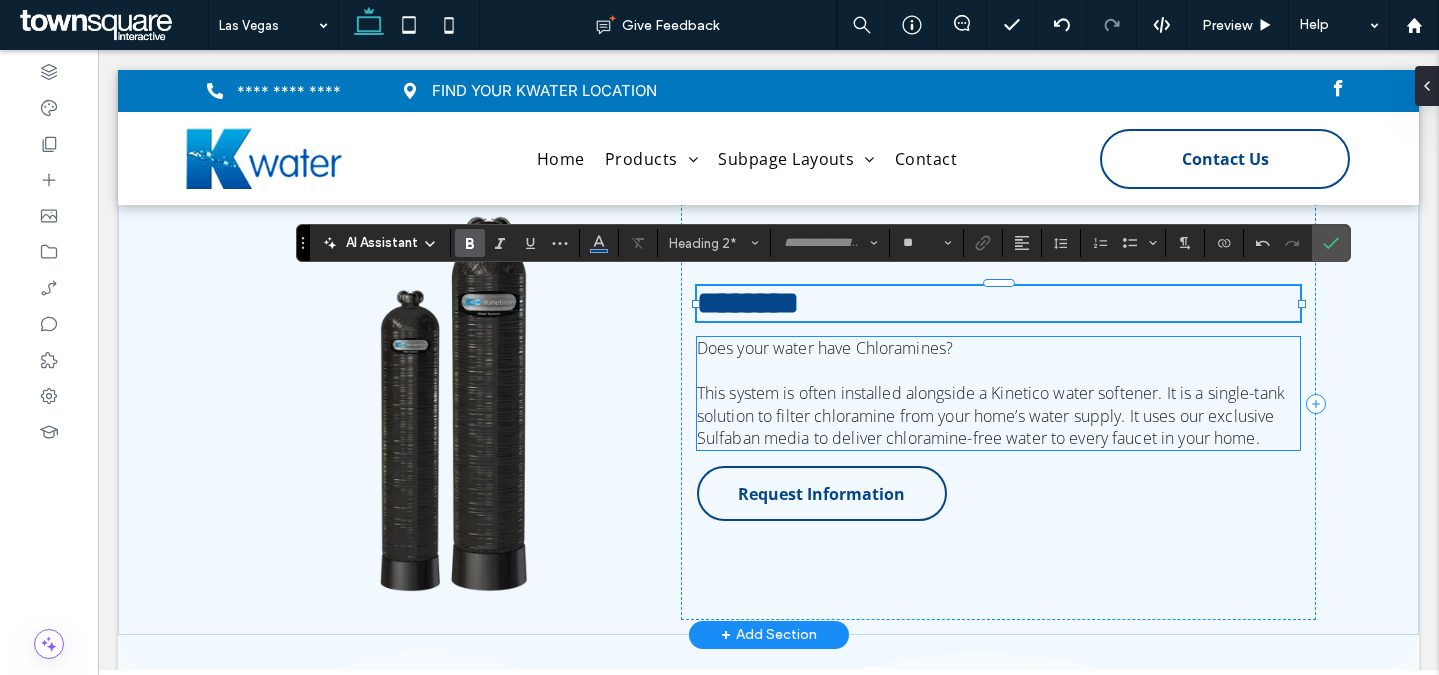 click on "This system is often installed alongside a Kinetico water softener. It is a single-tank solution to filter chloramine from your home’s water supply. It uses our exclusive Sulfaban media to deliver chloramine-free water to every faucet in your home." at bounding box center (991, 415) 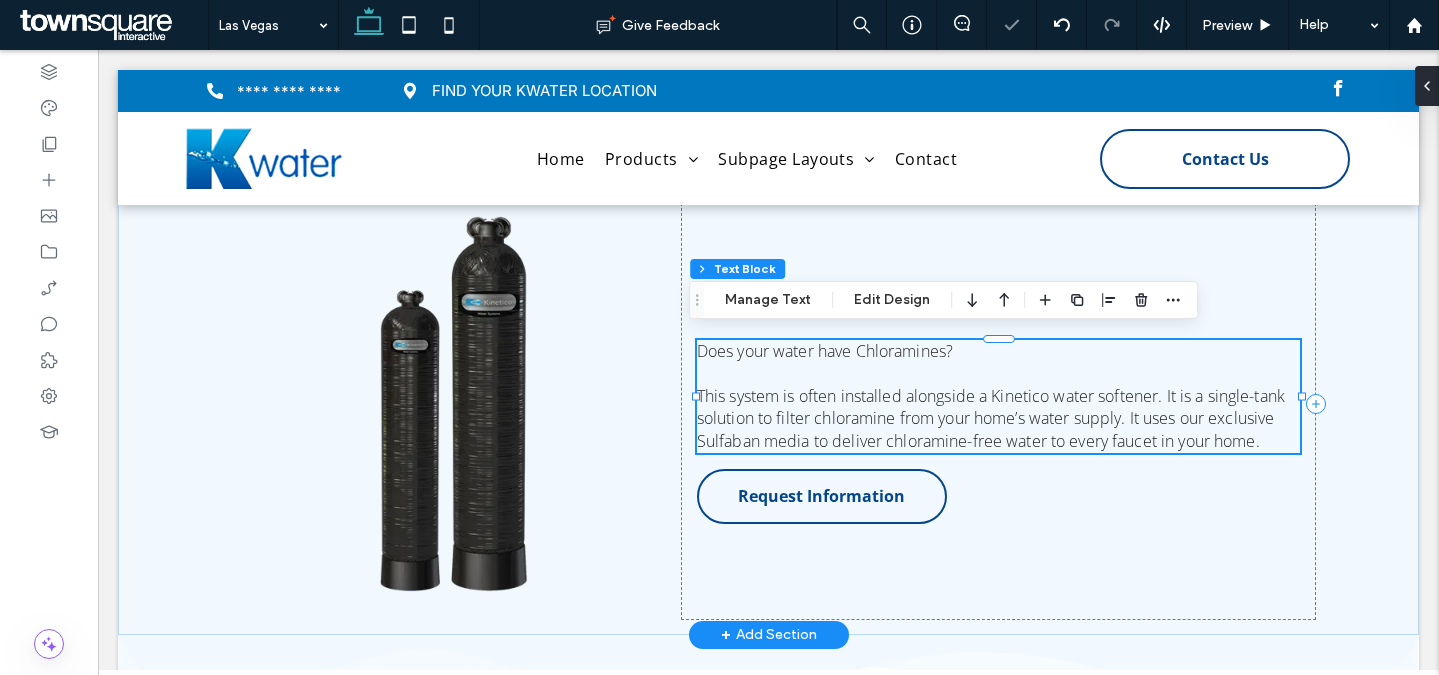 click on "This system is often installed alongside a Kinetico water softener. It is a single-tank solution to filter chloramine from your home’s water supply. It uses our exclusive Sulfaban media to deliver chloramine-free water to every faucet in your home." at bounding box center [991, 418] 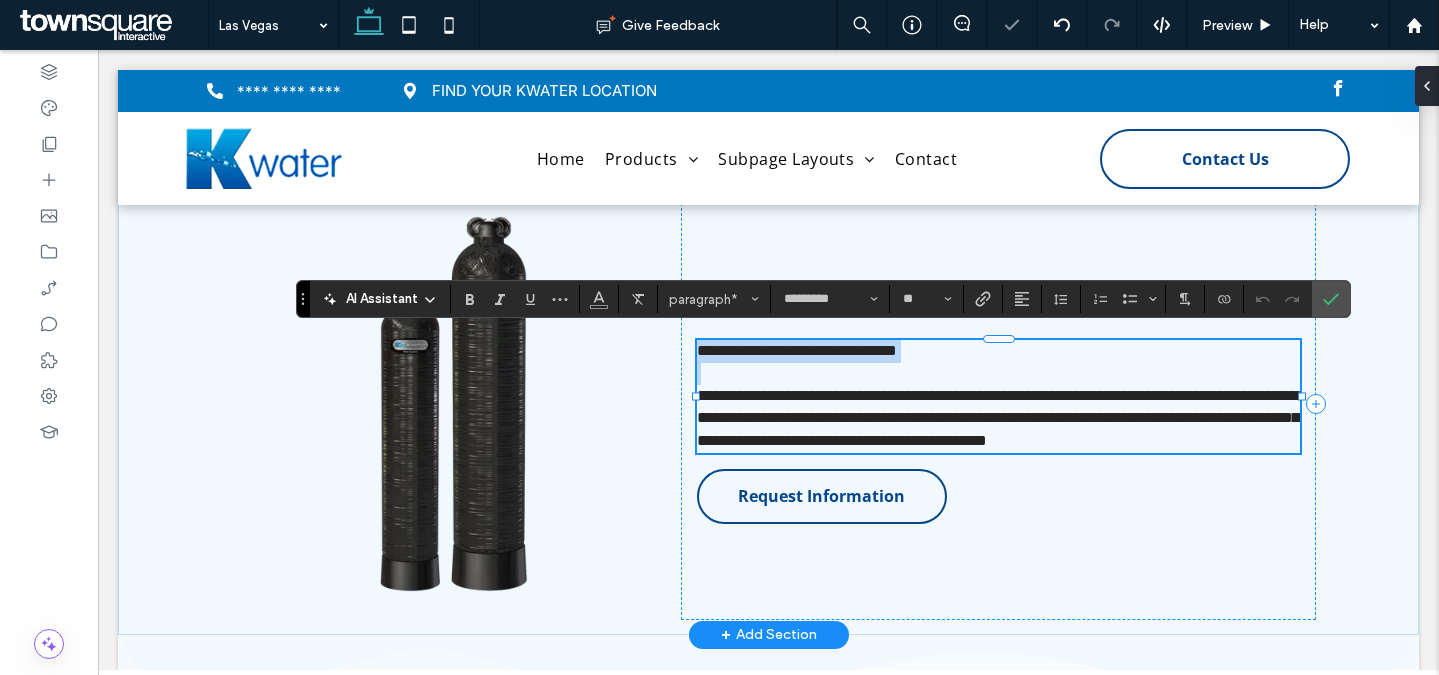 paste 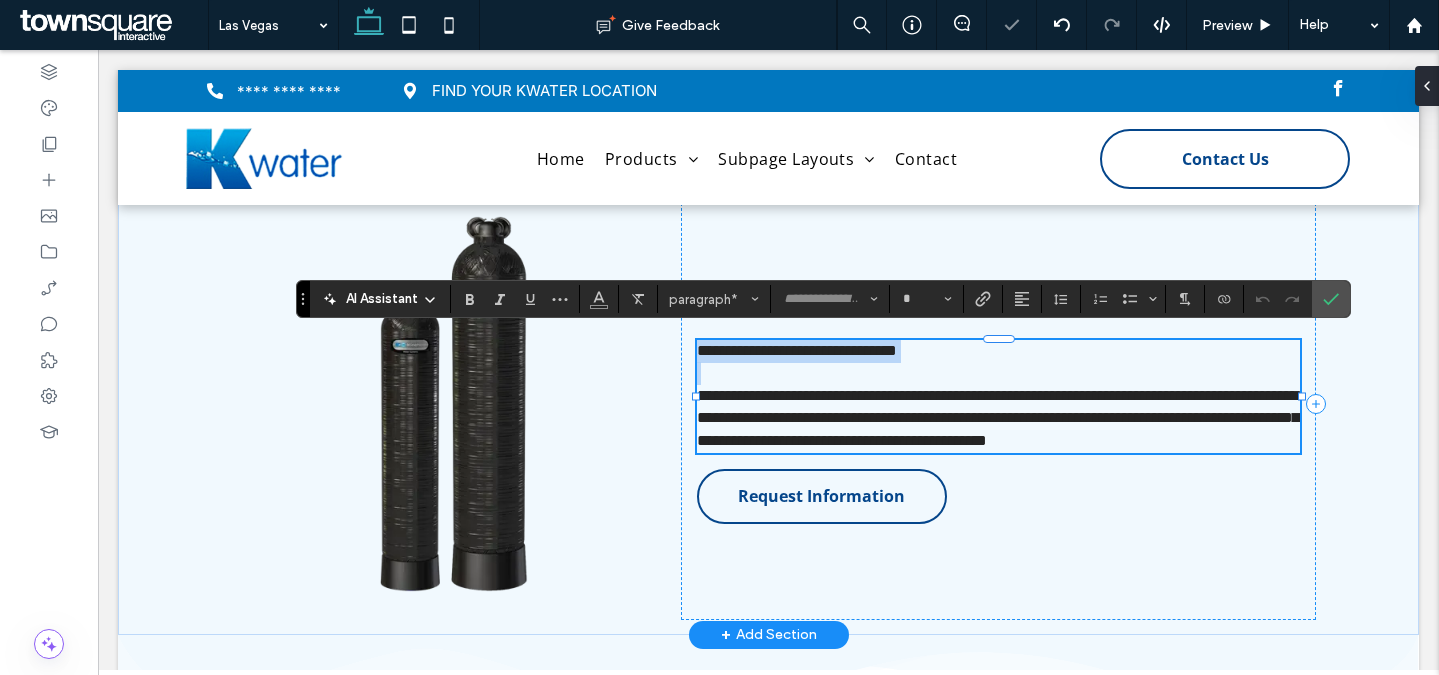 scroll, scrollTop: 21, scrollLeft: 0, axis: vertical 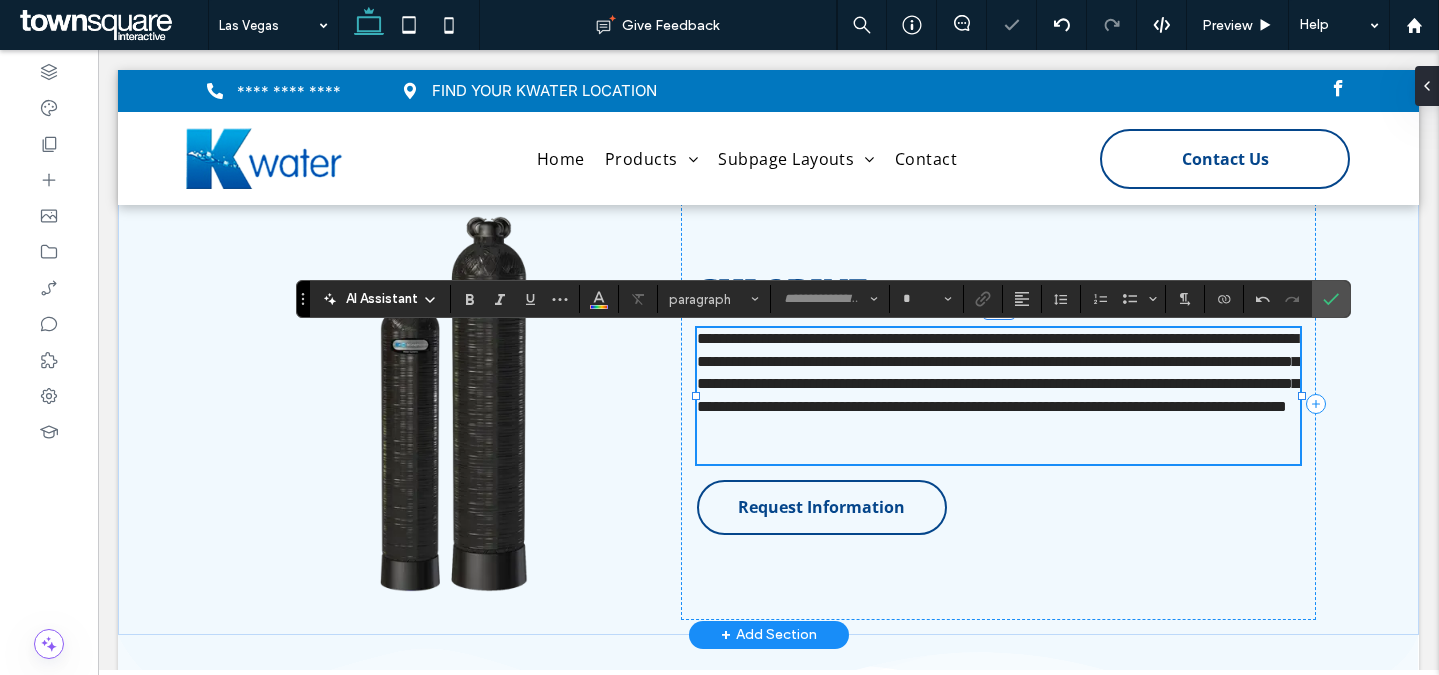 type on "*********" 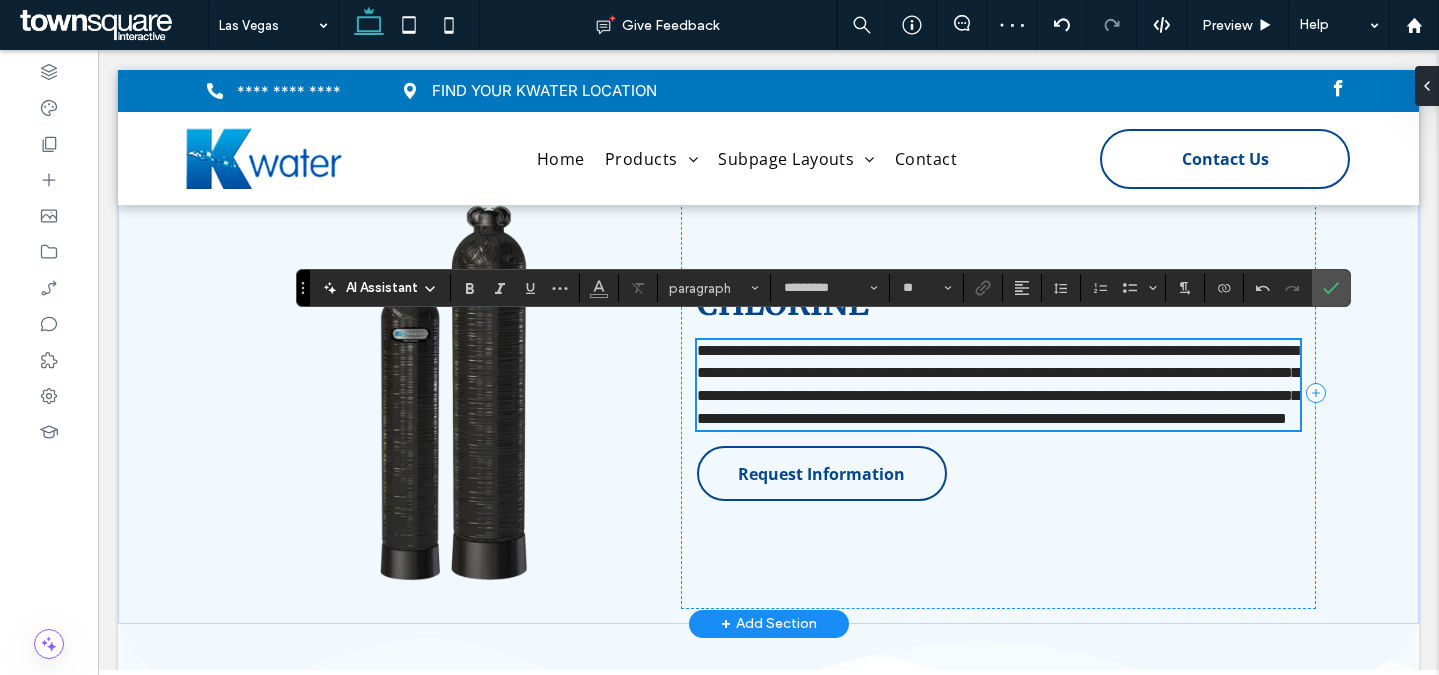 scroll, scrollTop: 2114, scrollLeft: 0, axis: vertical 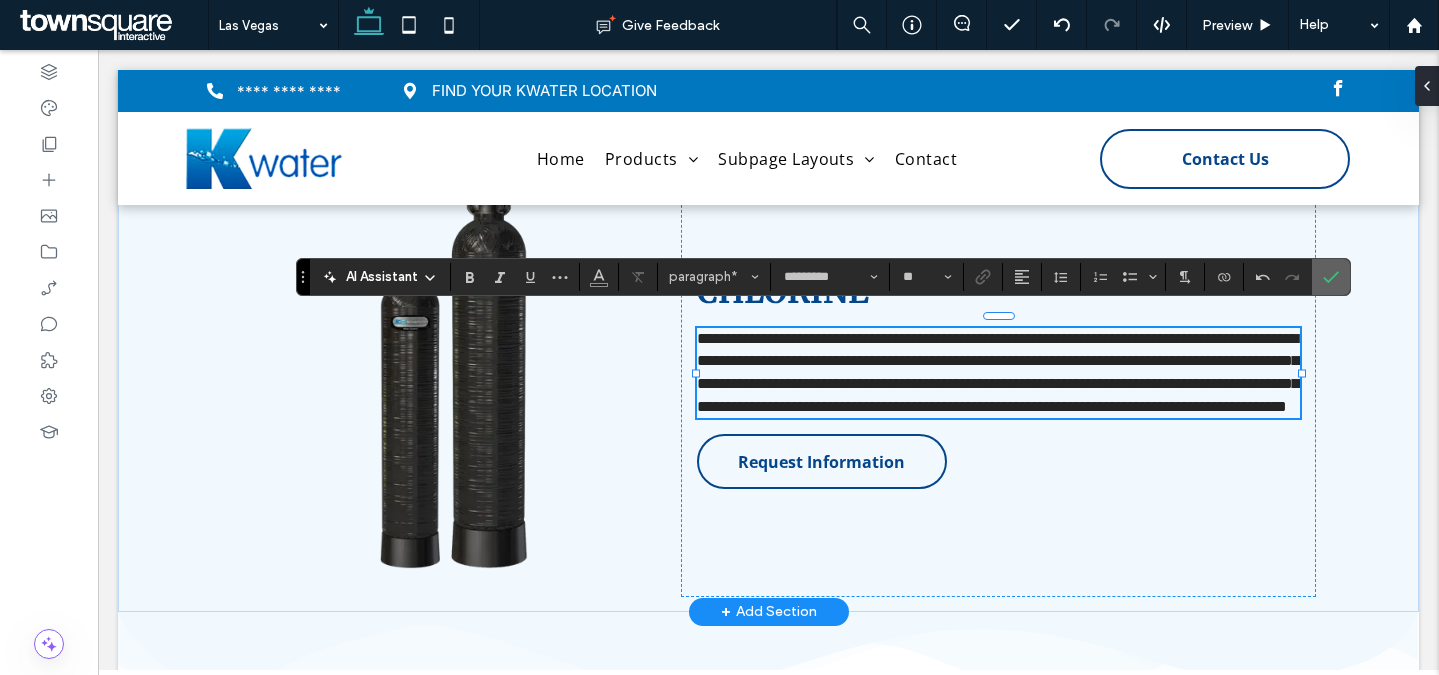 click at bounding box center [1331, 277] 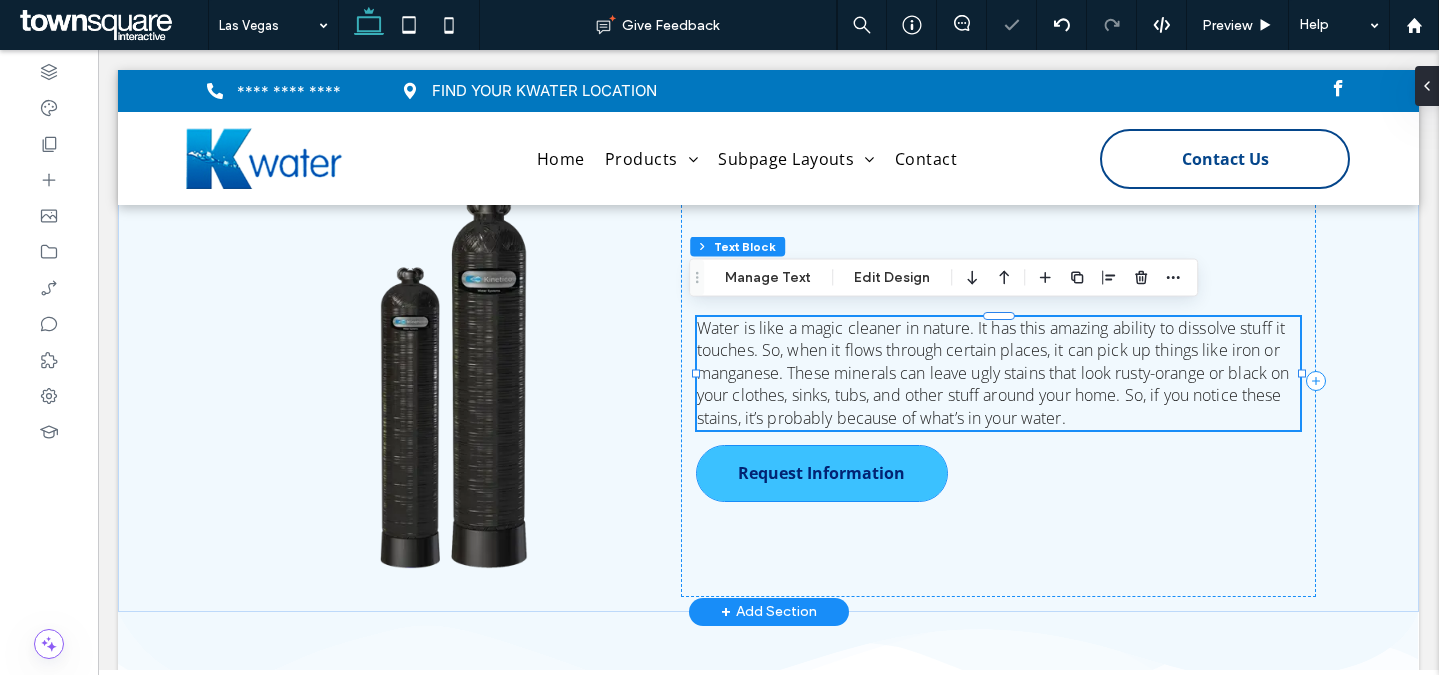 click on "Request Information" at bounding box center [822, 473] 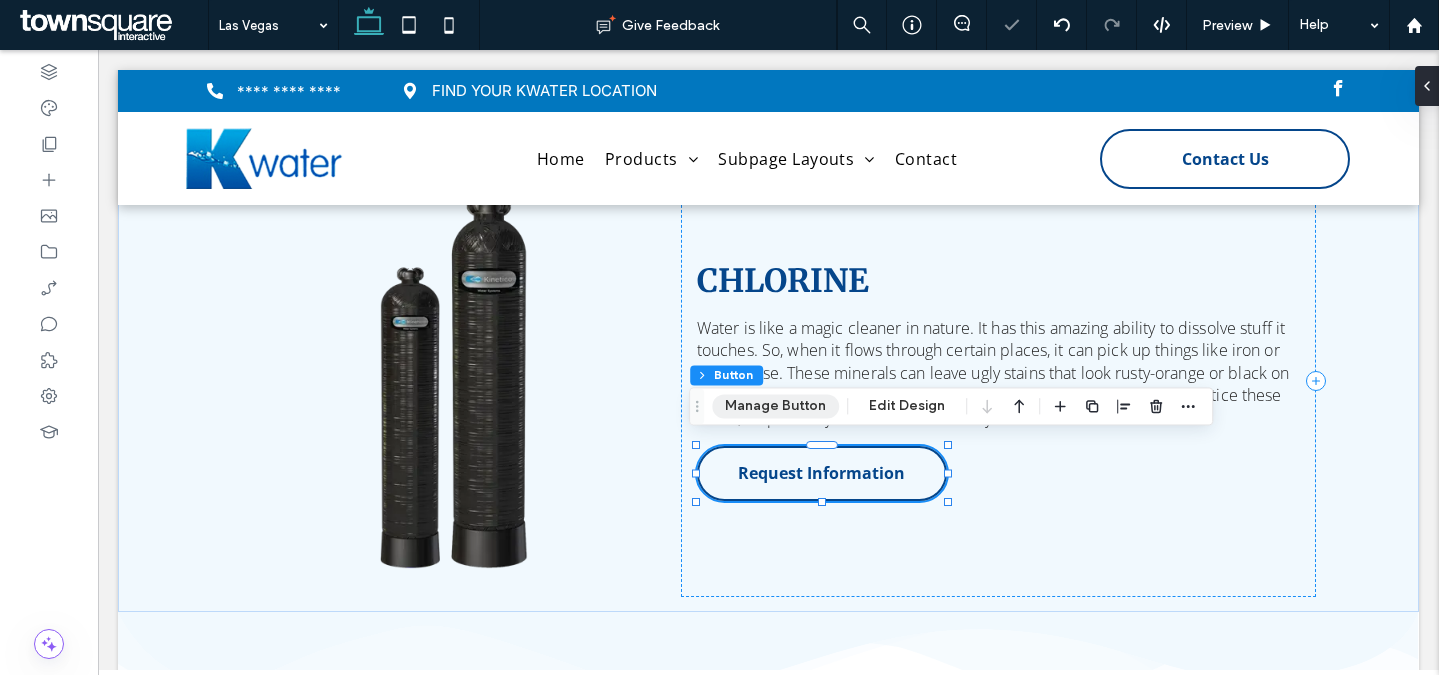 drag, startPoint x: 809, startPoint y: 400, endPoint x: 828, endPoint y: 395, distance: 19.646883 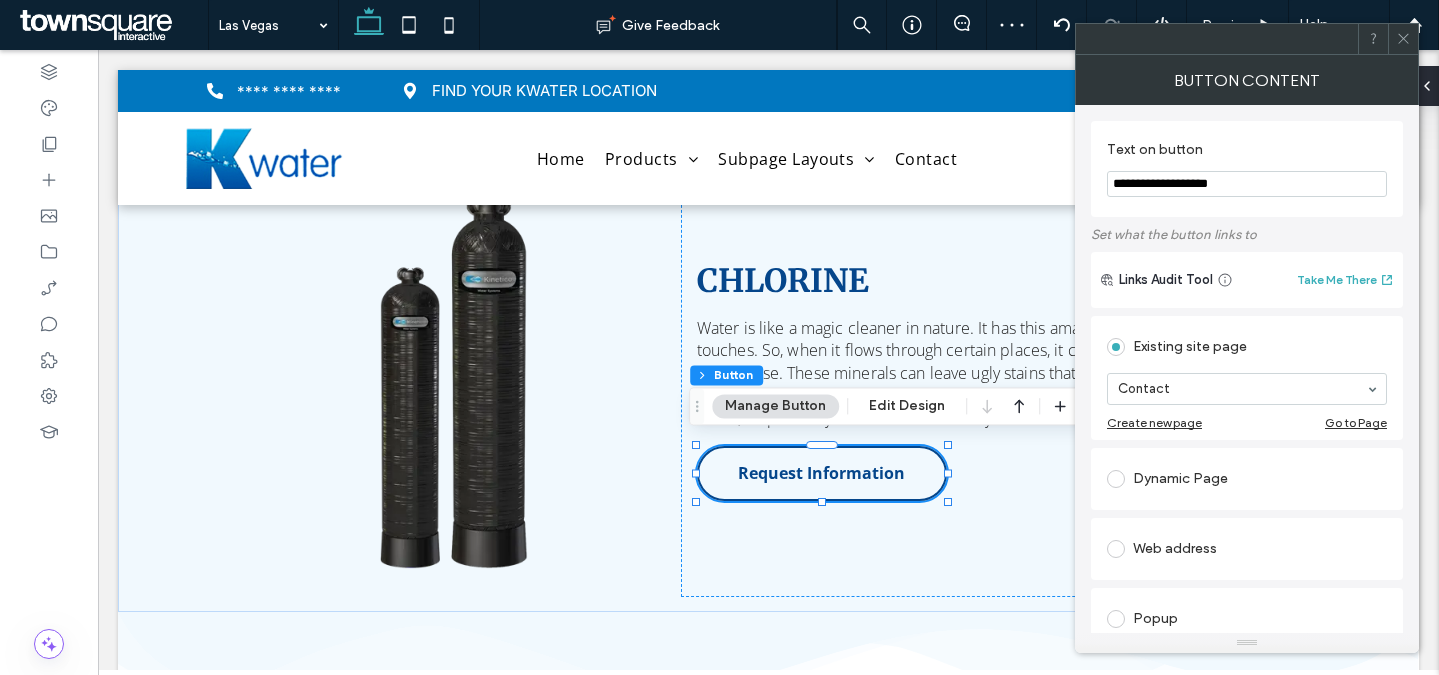 click on "**********" at bounding box center [1247, 184] 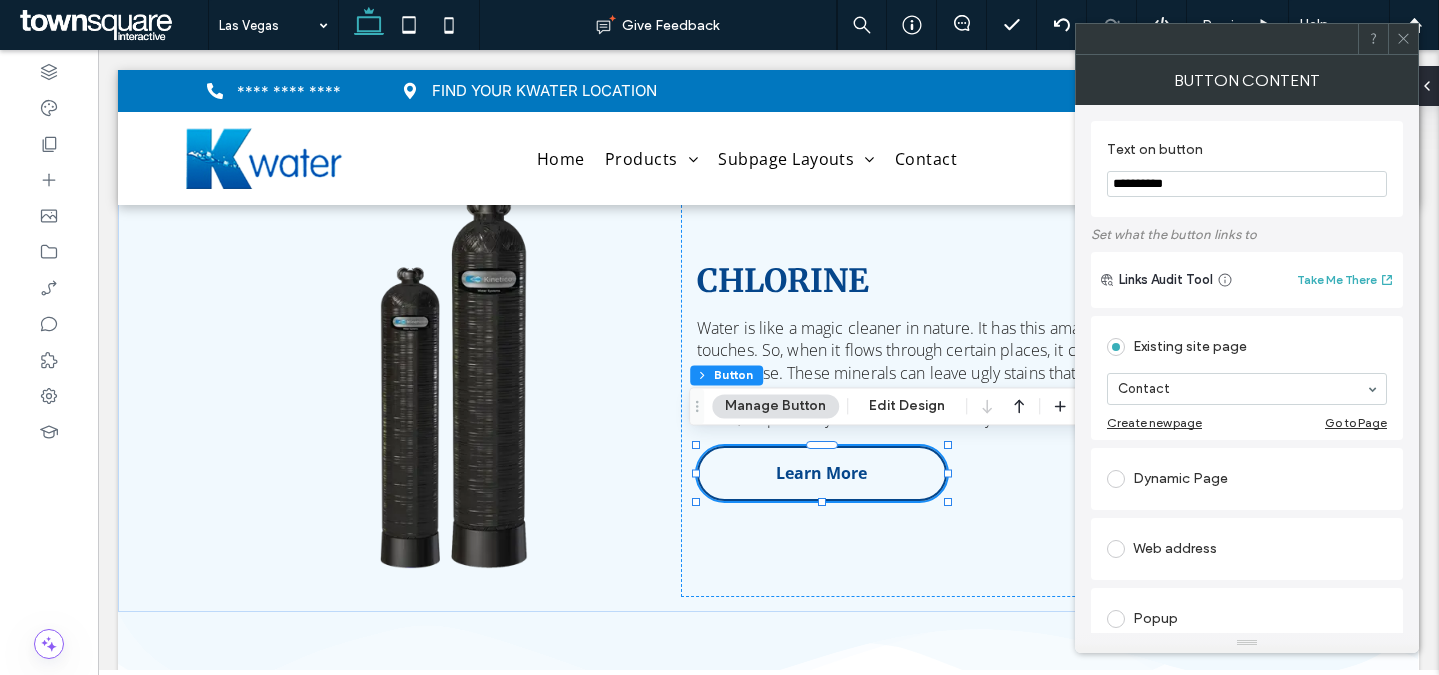 type on "**********" 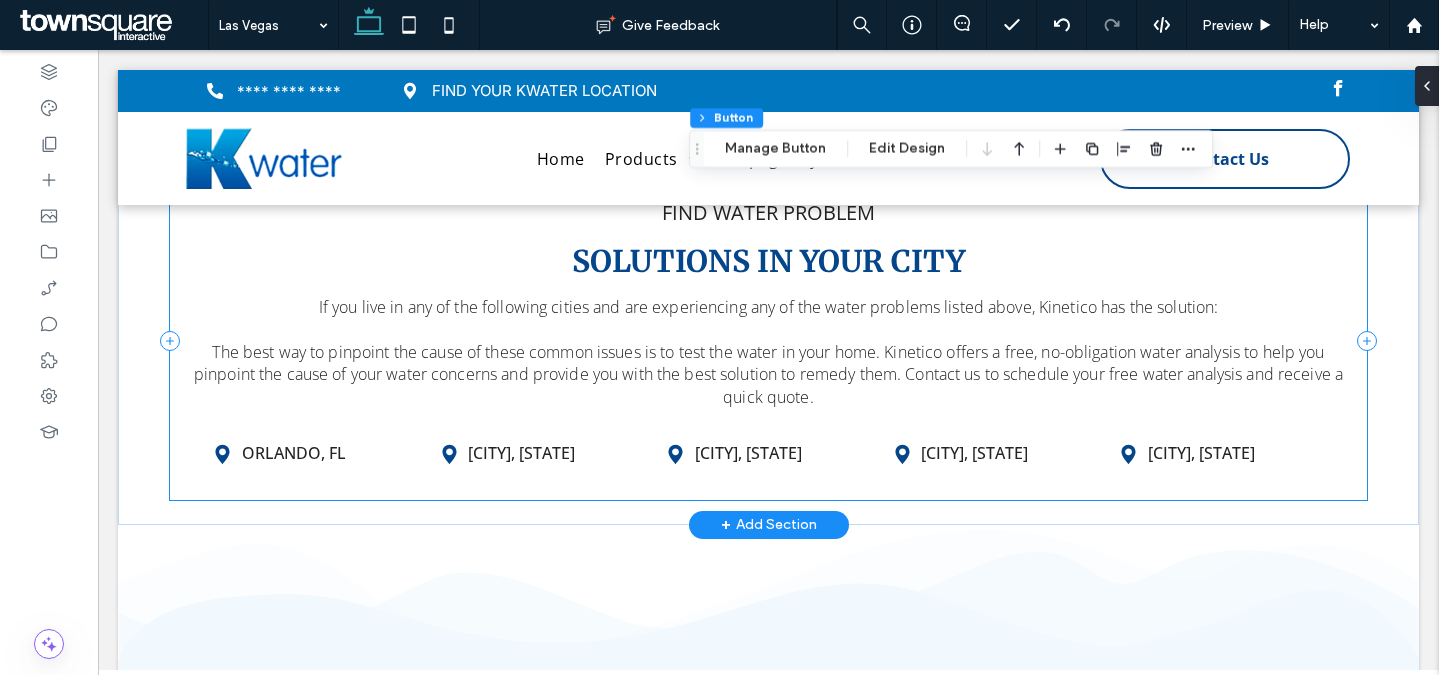 scroll, scrollTop: 2651, scrollLeft: 0, axis: vertical 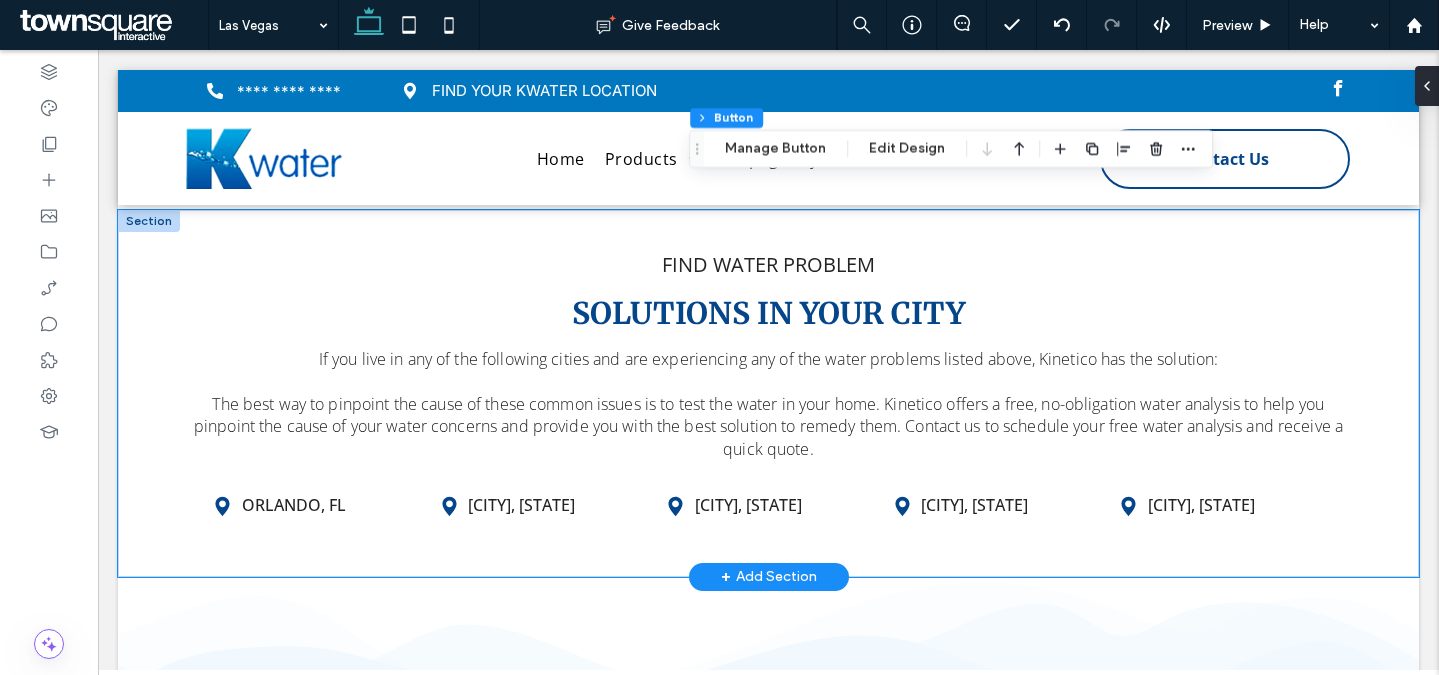 click on "If you live in any of the following cities and are experiencing any of the water problems listed above, Kinetico has the solution: The best way to pinpoint the cause of these common issues is to test the water in your home. Kinetico offers a free, no-obligation water analysis to help you pinpoint the cause of your water concerns and provide you with the best solution to remedy them. Contact us to schedule your free water analysis and receive a quick quote.
FIND WATER PROBLEM
SOLUTIONS IN YOUR CITY
Orlando, FL
Las Vegas, NV
Inverness, FL
Ormond Beach, FL
Leesburg, FL" at bounding box center [768, 393] 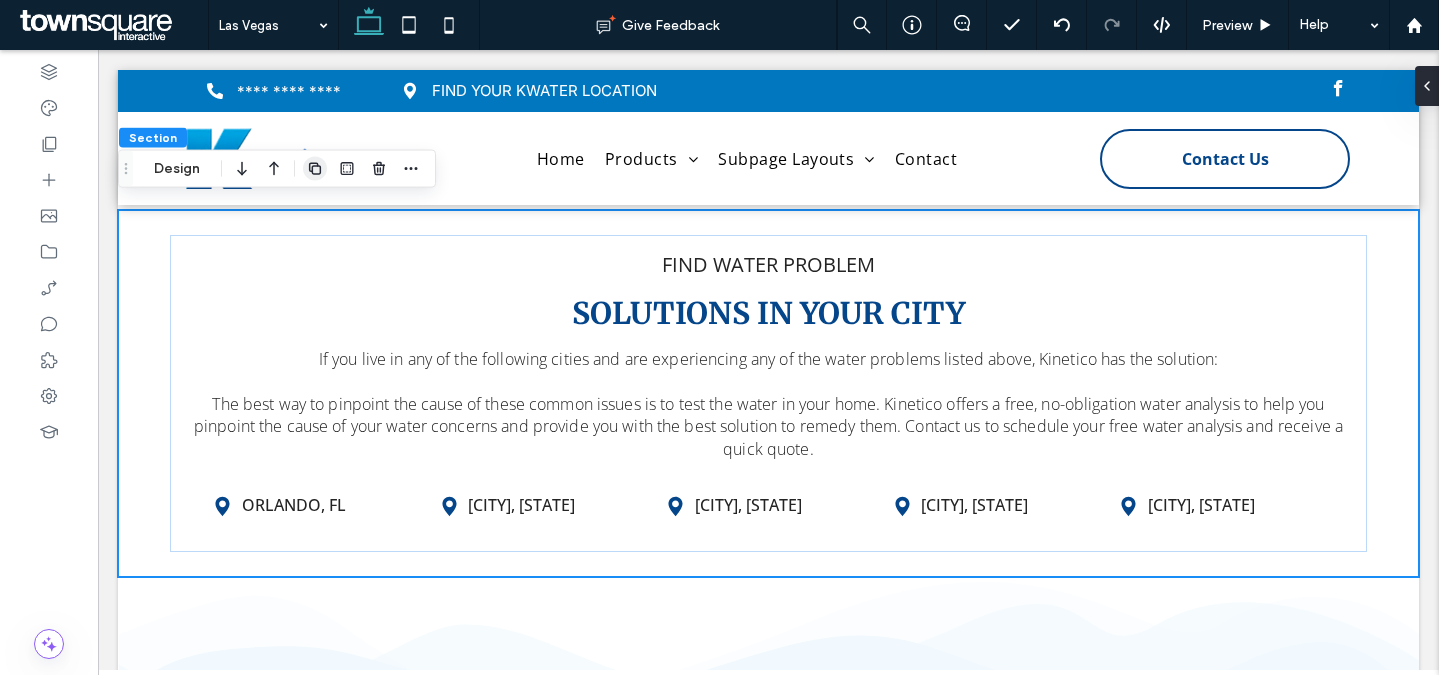 click 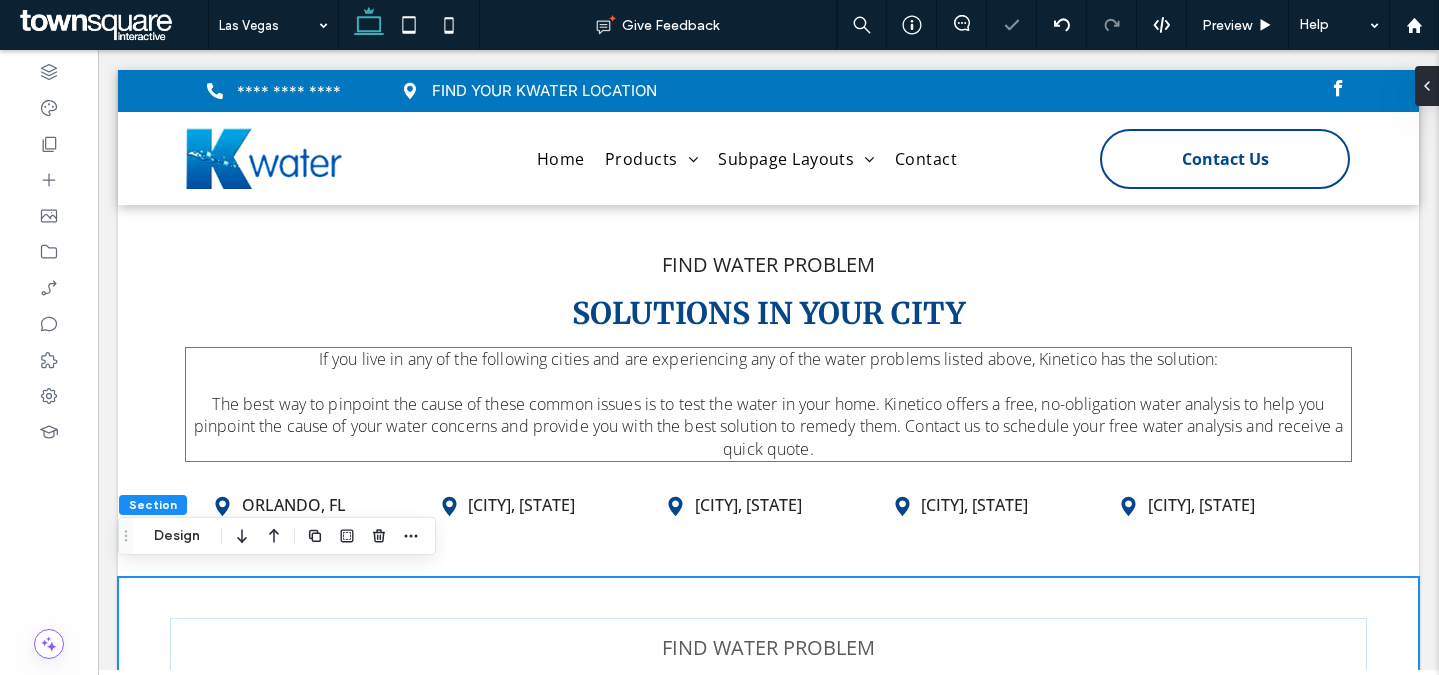 scroll, scrollTop: 3224, scrollLeft: 0, axis: vertical 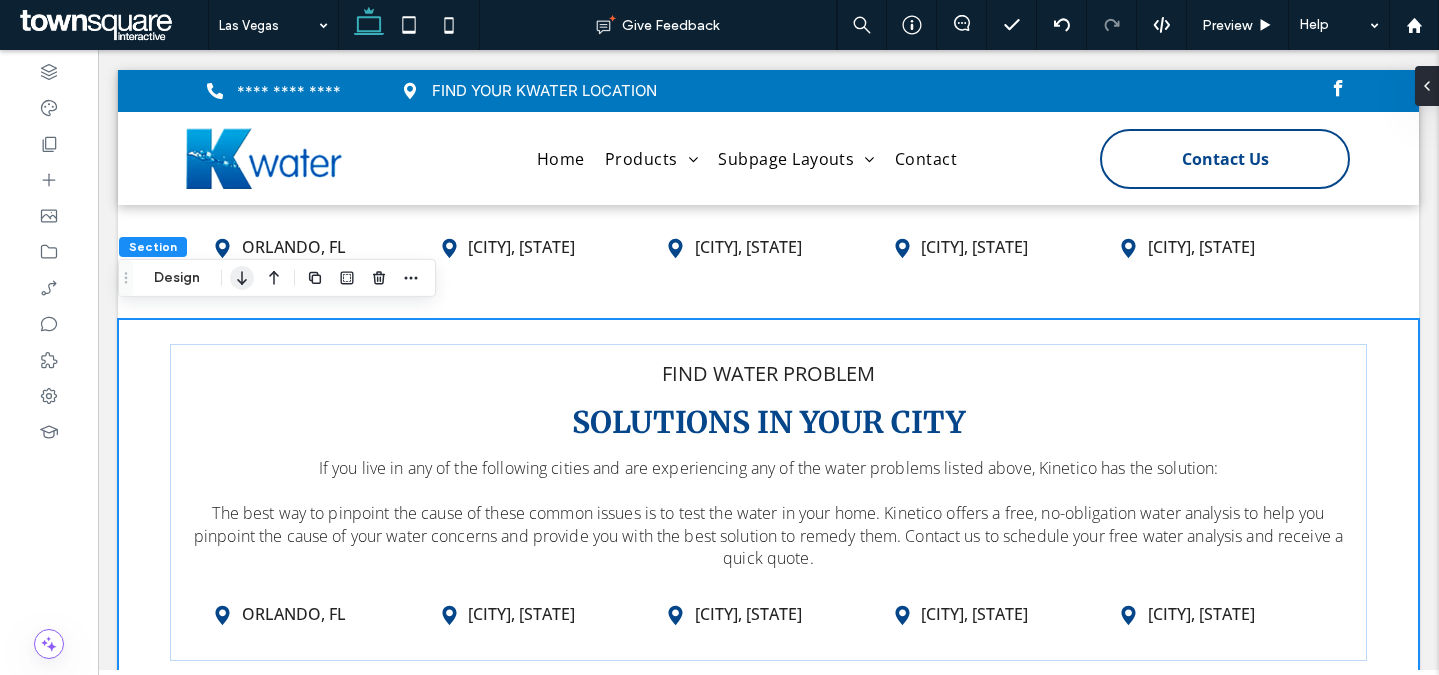 click 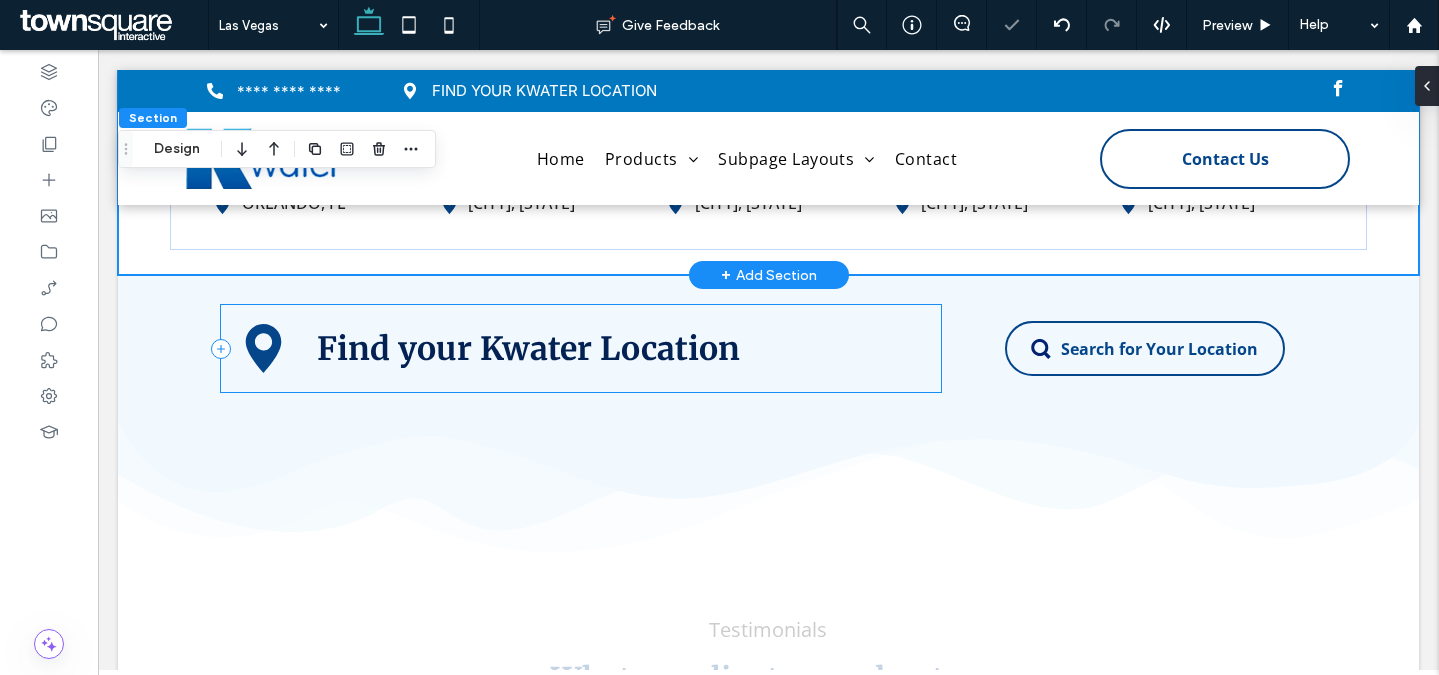 scroll, scrollTop: 3159, scrollLeft: 0, axis: vertical 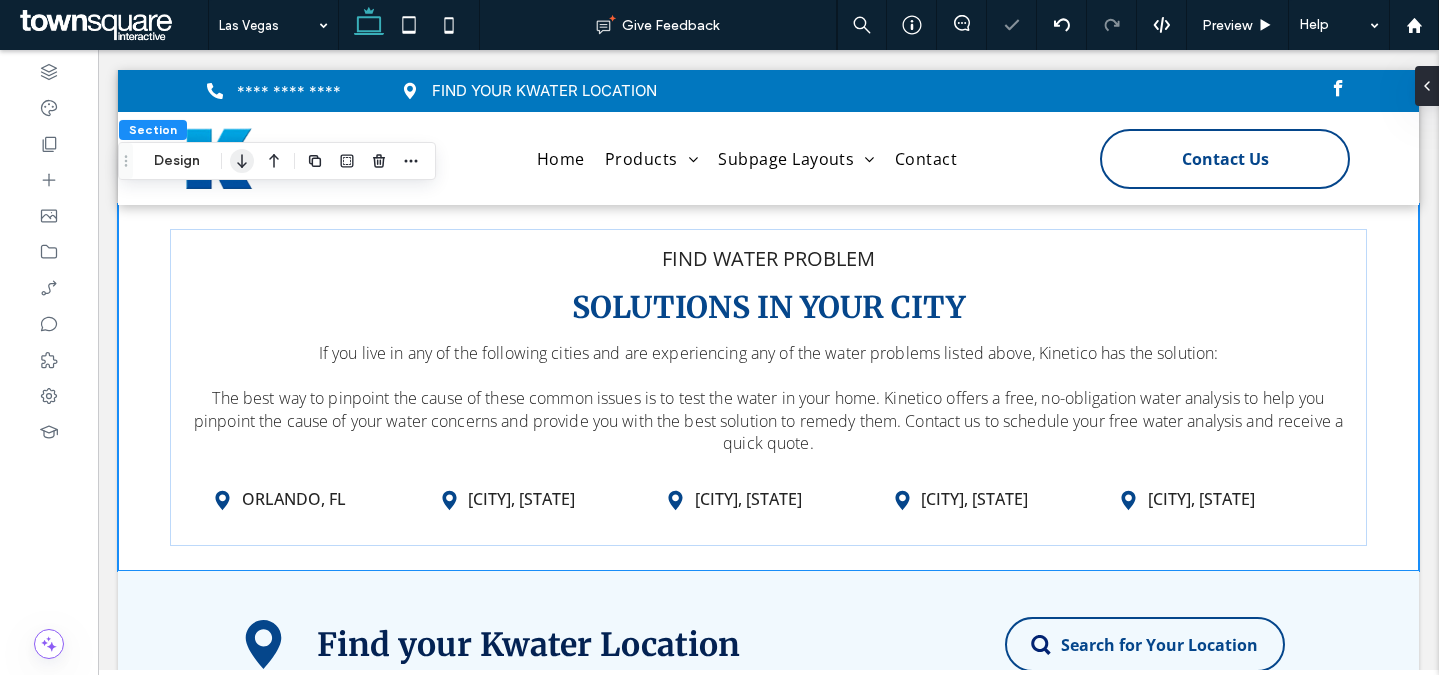 click 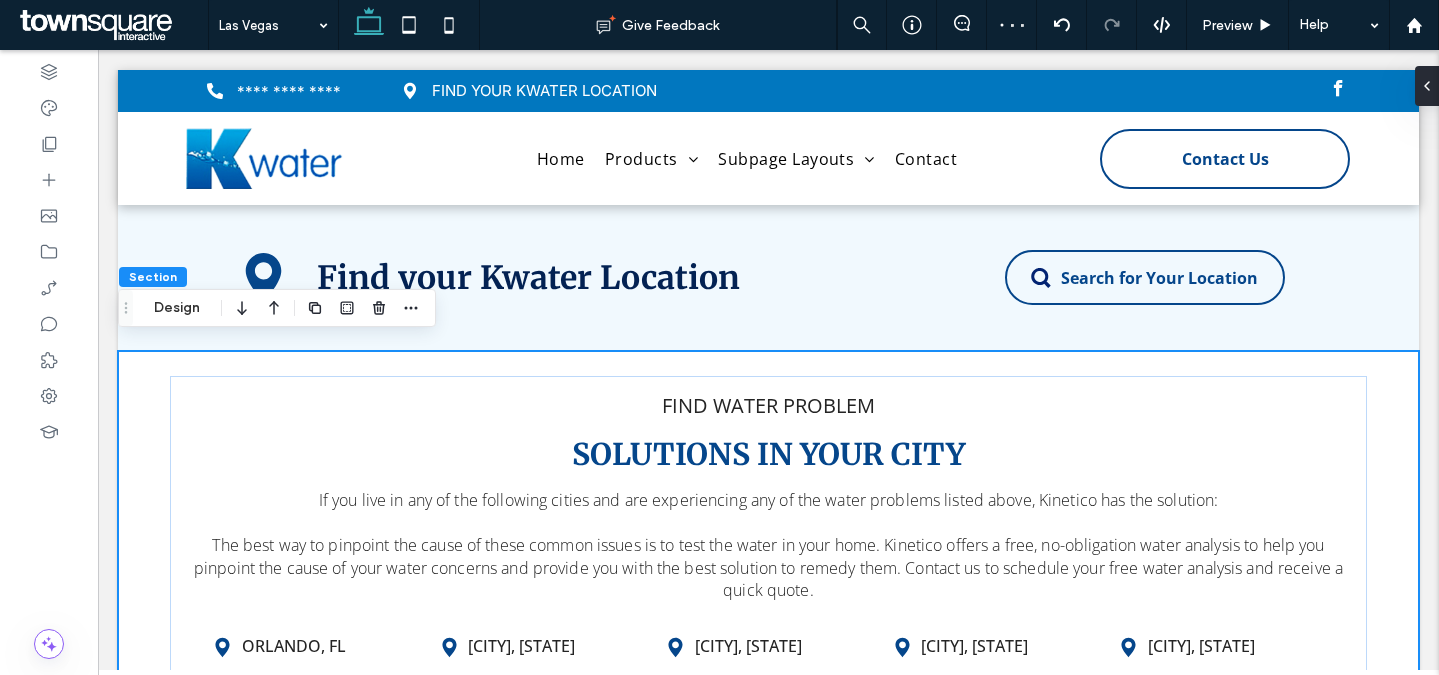 scroll, scrollTop: 3567, scrollLeft: 0, axis: vertical 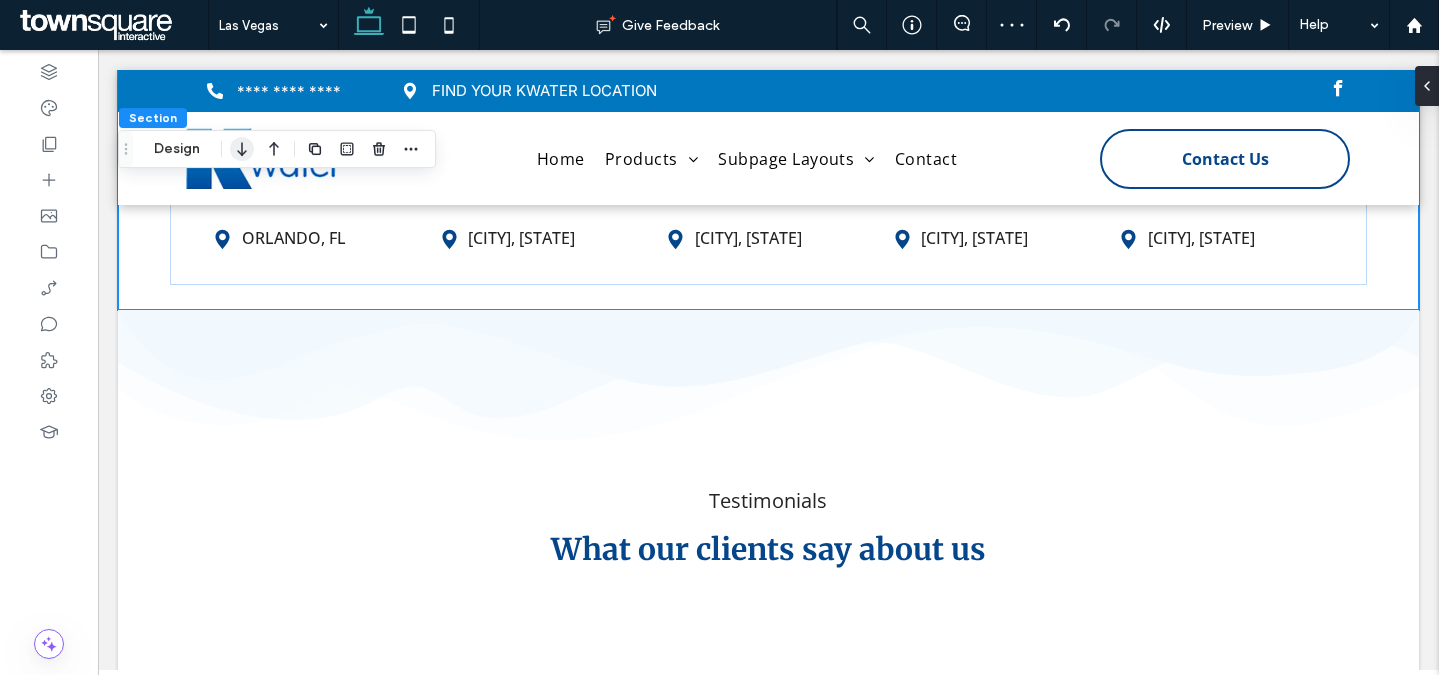click 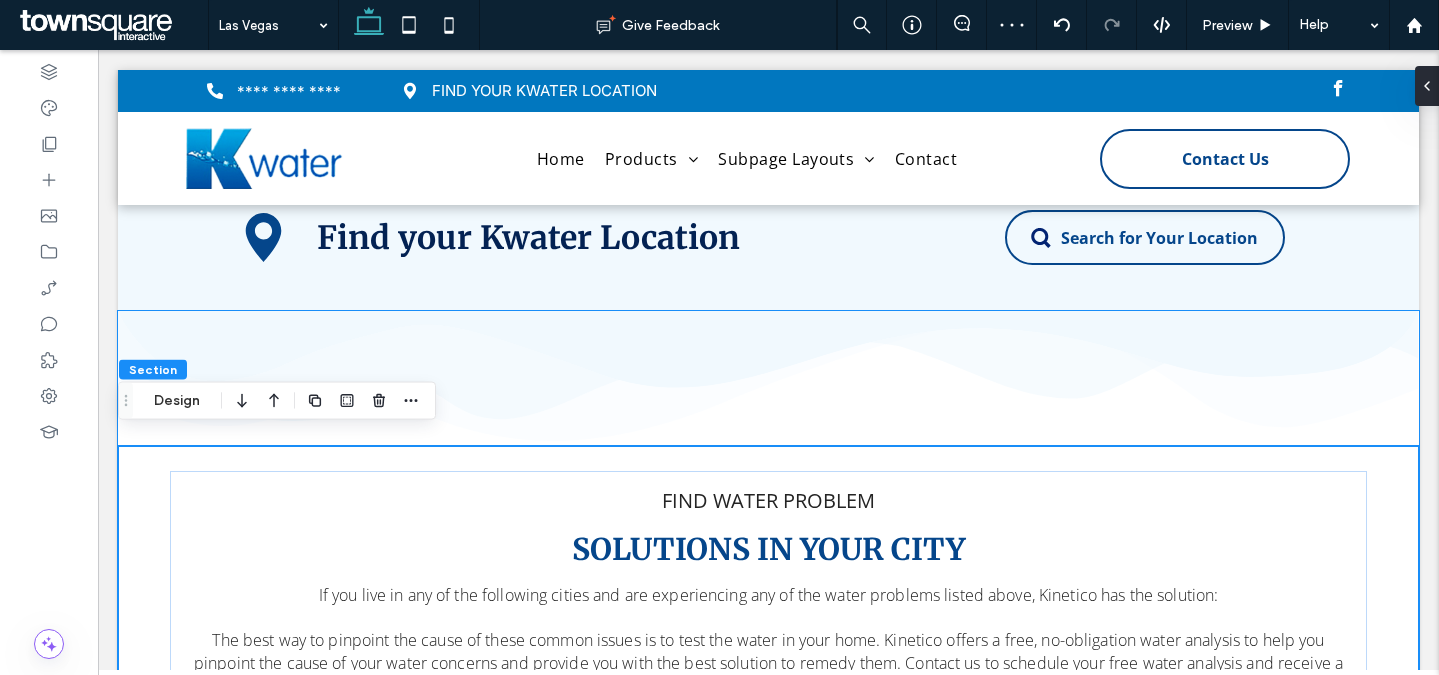 scroll, scrollTop: 3512, scrollLeft: 0, axis: vertical 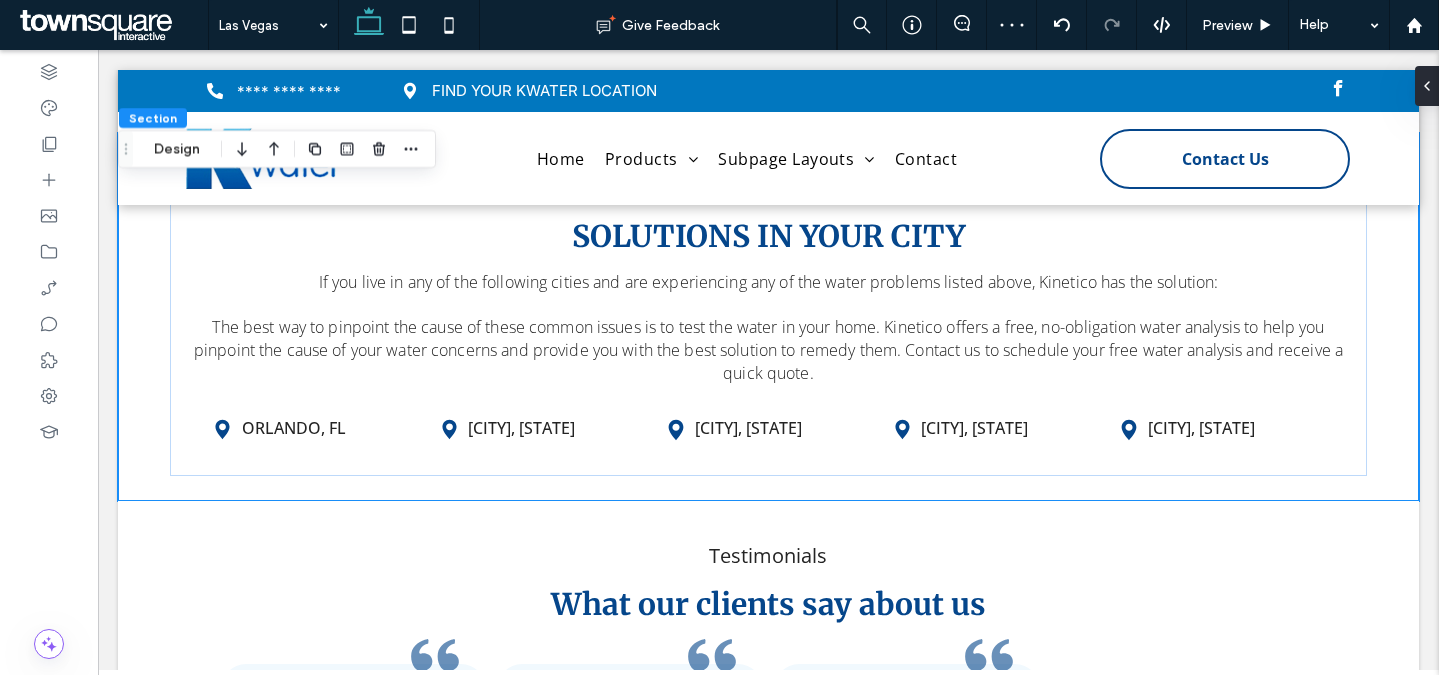 drag, startPoint x: 247, startPoint y: 146, endPoint x: 259, endPoint y: 147, distance: 12.0415945 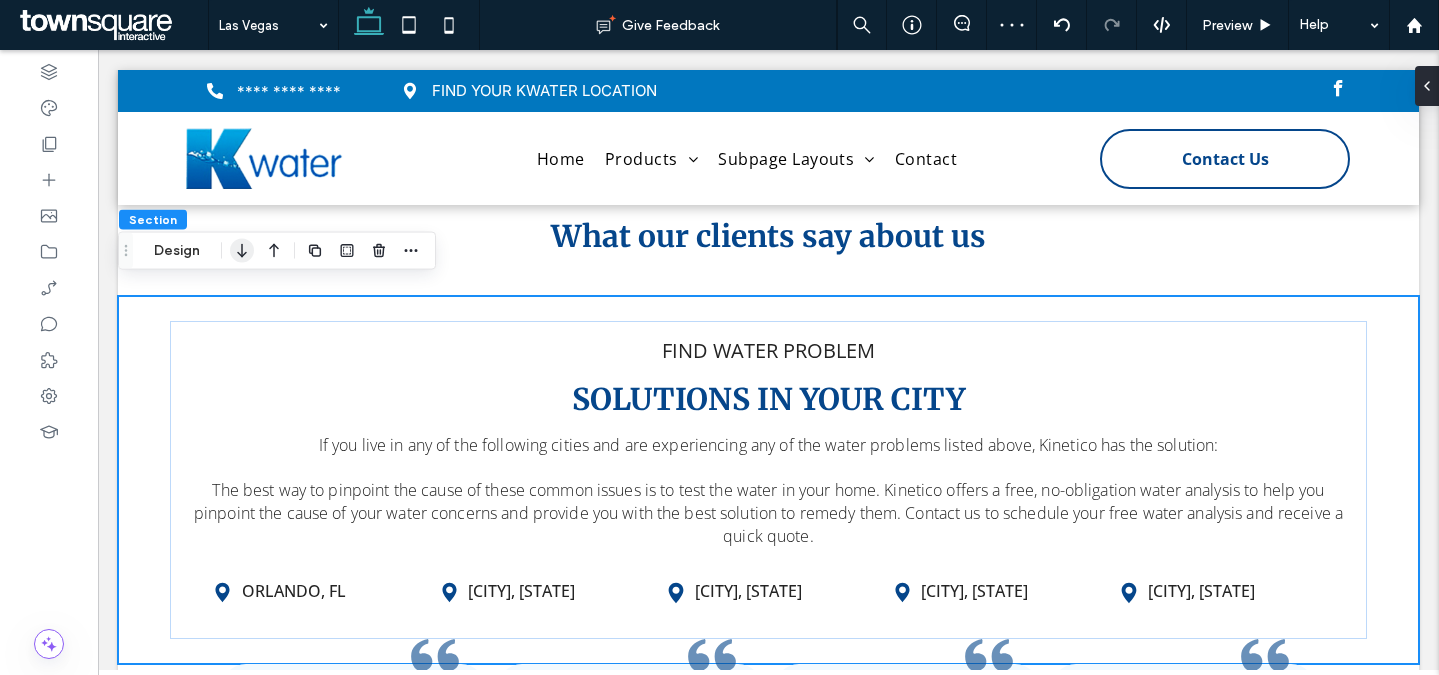 click 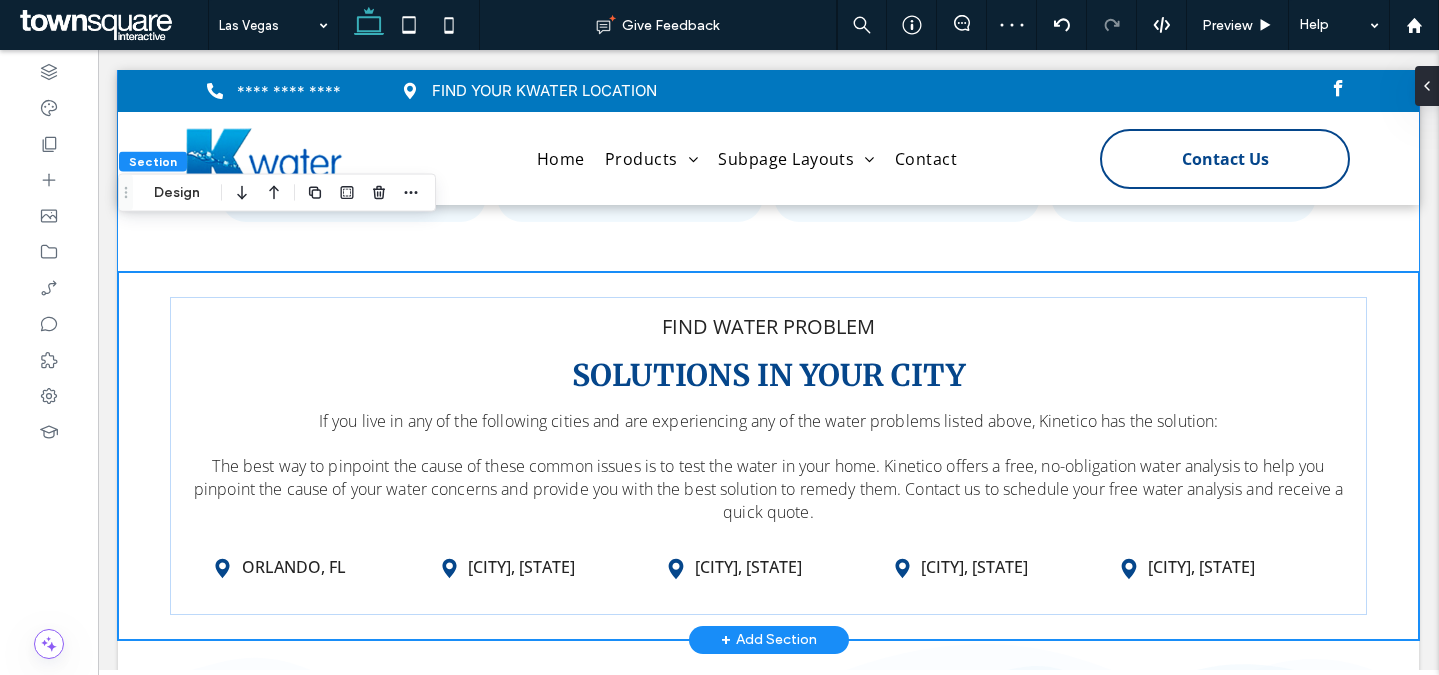 scroll, scrollTop: 4088, scrollLeft: 0, axis: vertical 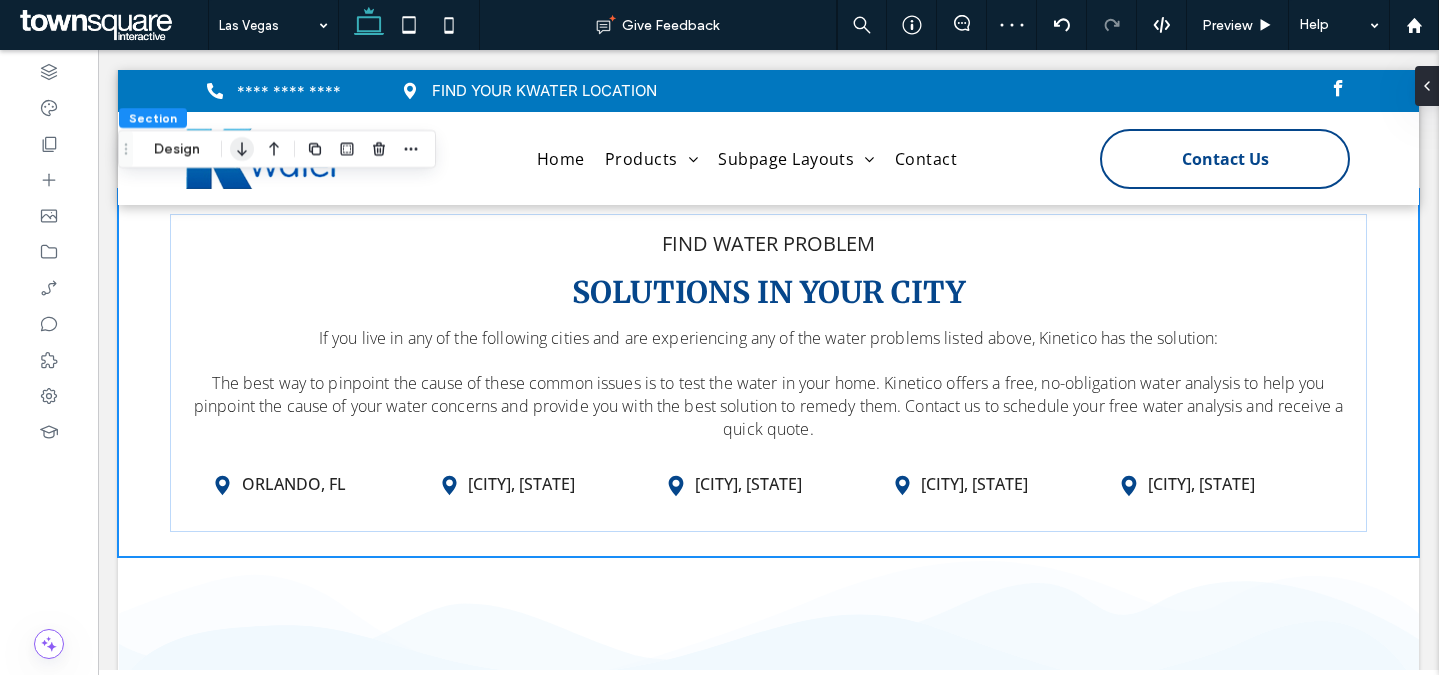 click 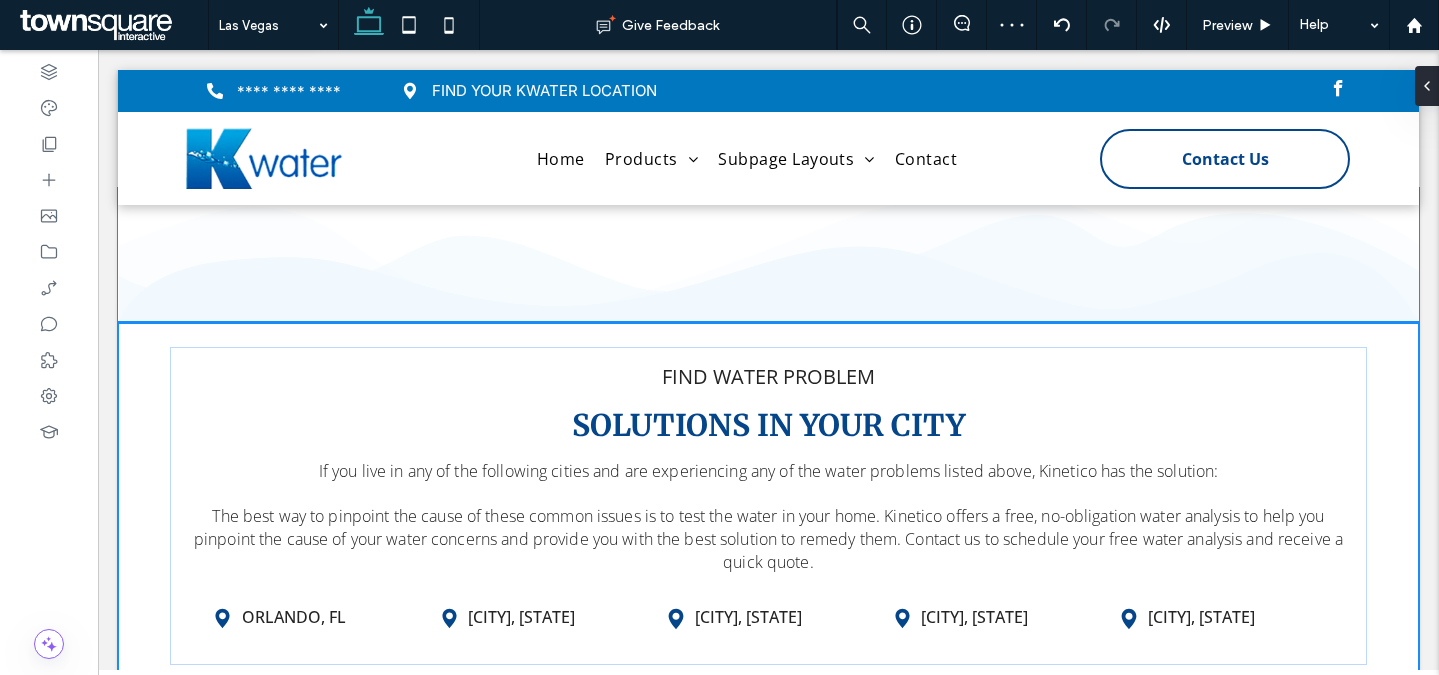 scroll, scrollTop: 4221, scrollLeft: 0, axis: vertical 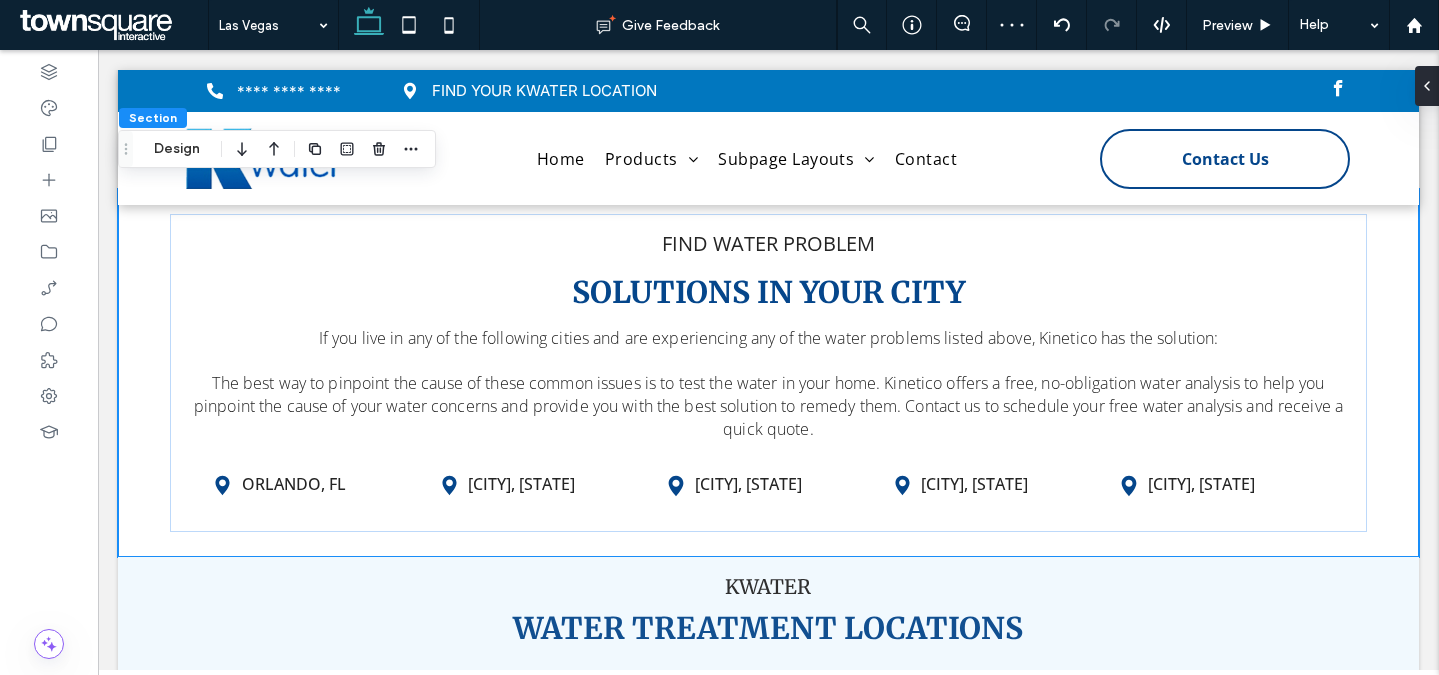 click 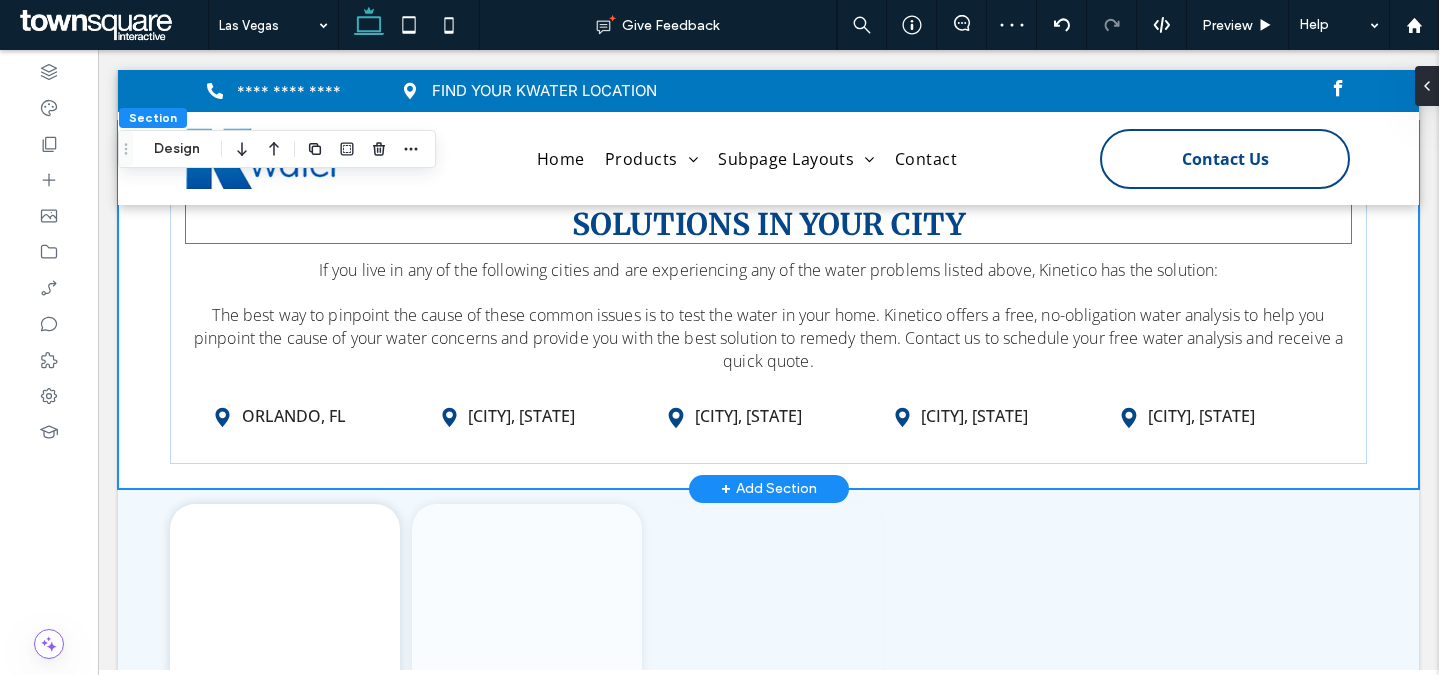 scroll, scrollTop: 4545, scrollLeft: 0, axis: vertical 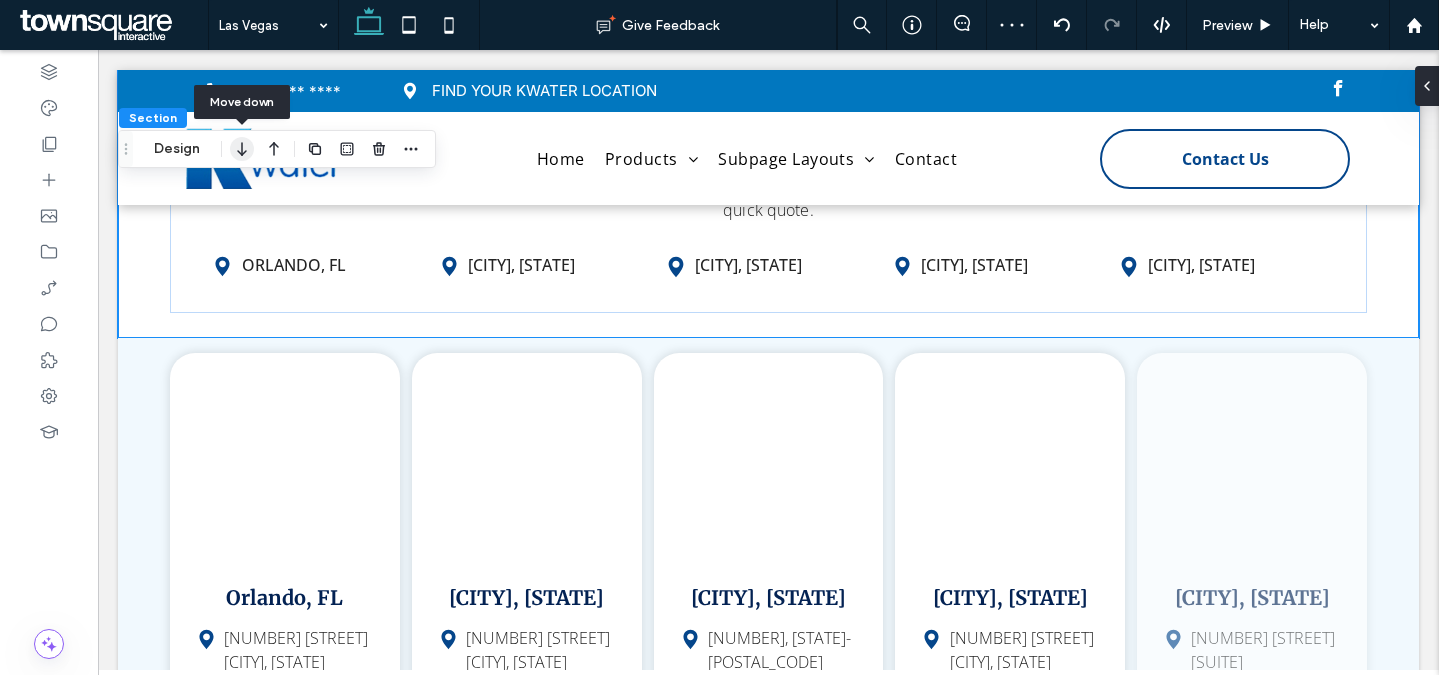 click 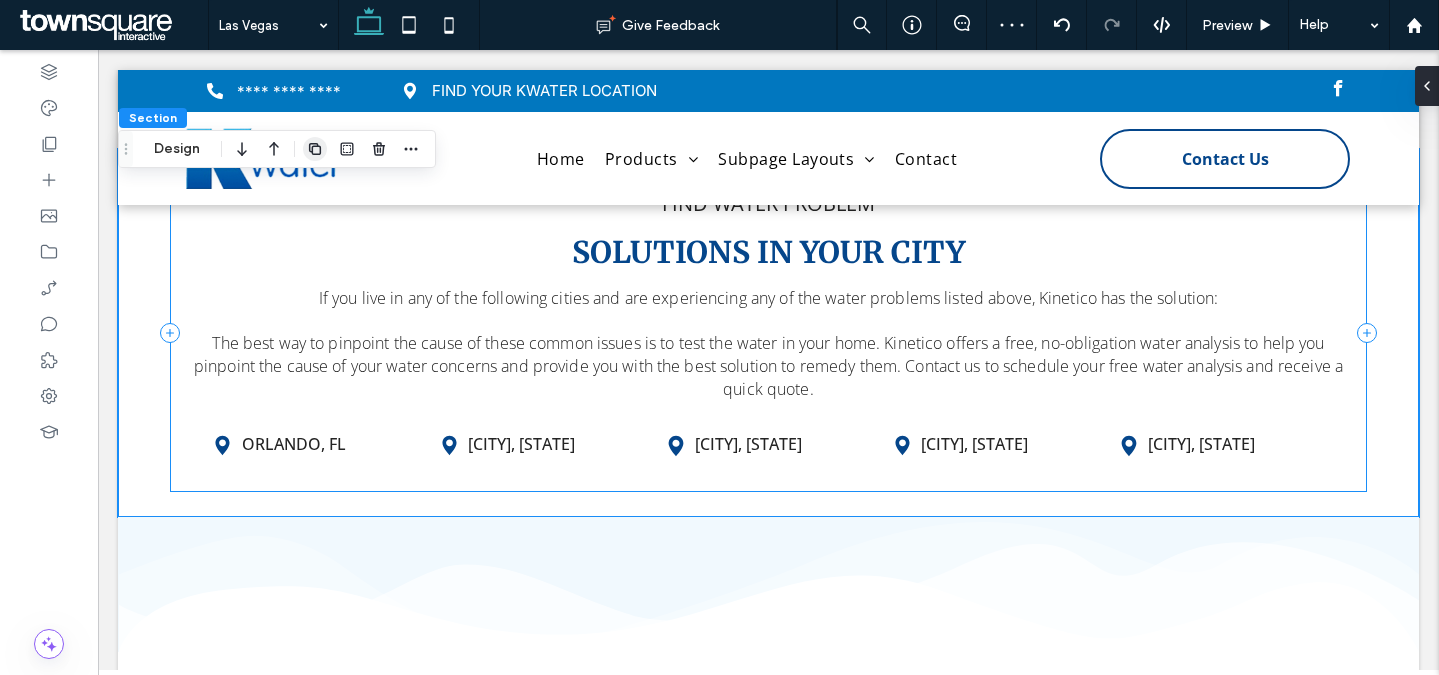 scroll, scrollTop: 5046, scrollLeft: 0, axis: vertical 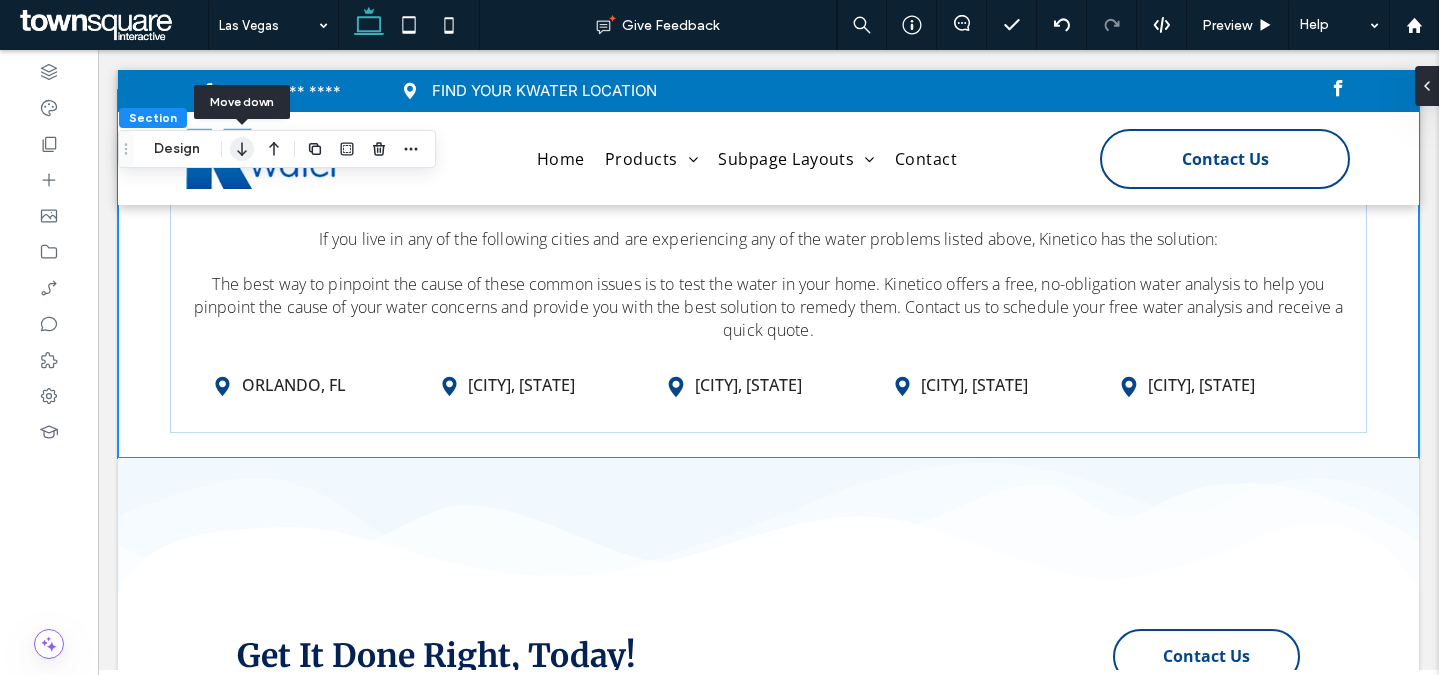 click 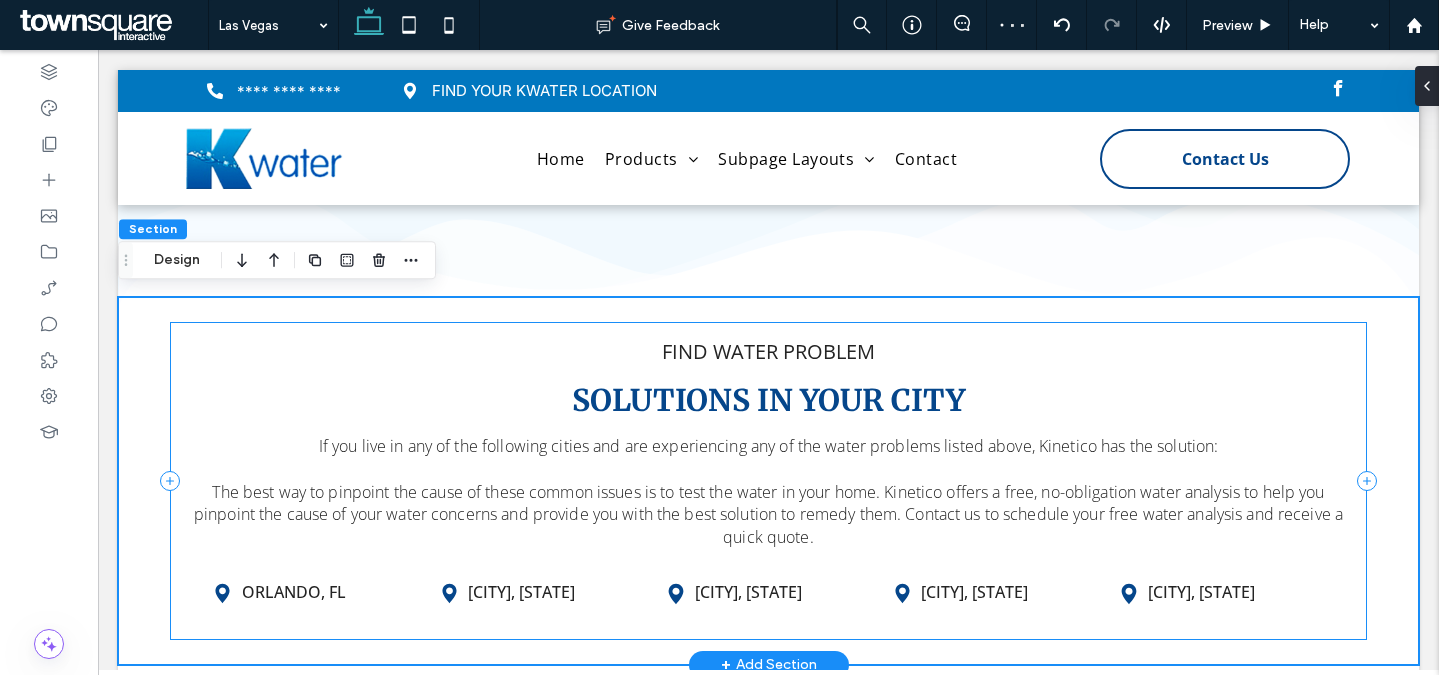 scroll, scrollTop: 4938, scrollLeft: 0, axis: vertical 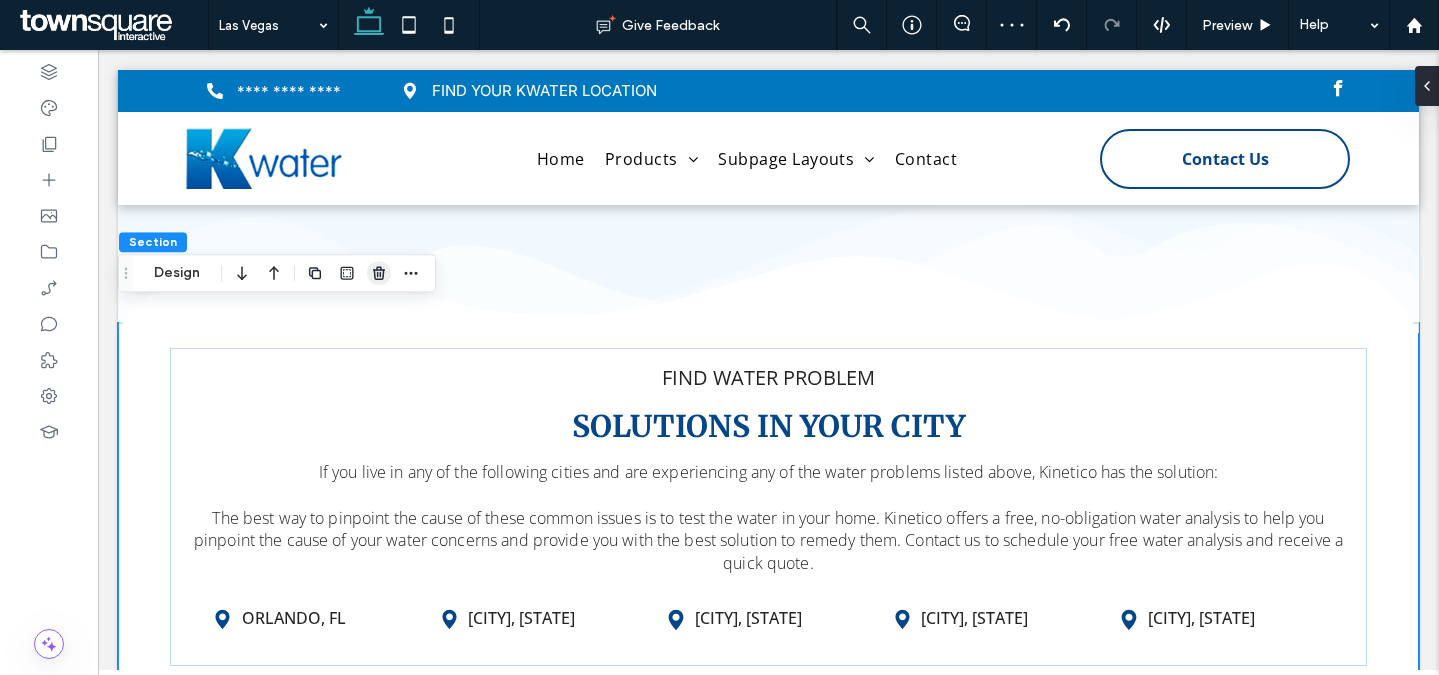 click 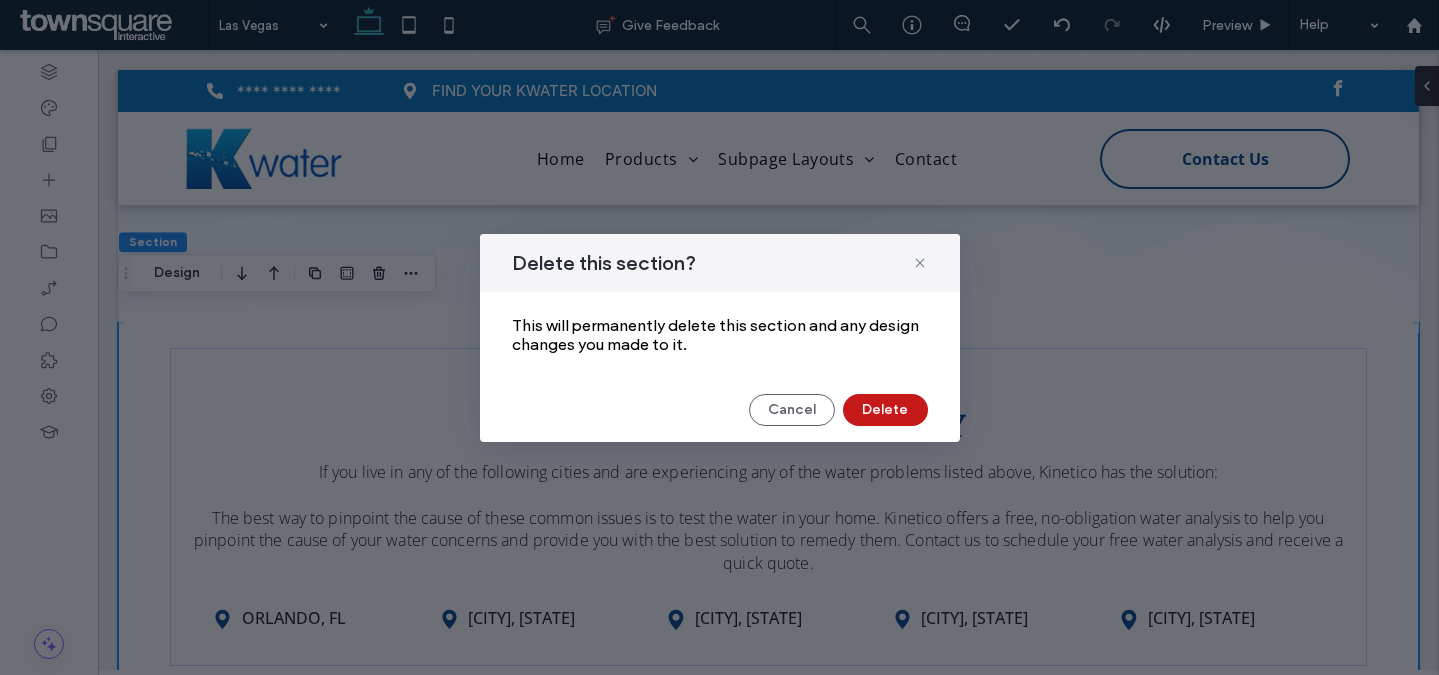 click on "Delete" at bounding box center (885, 410) 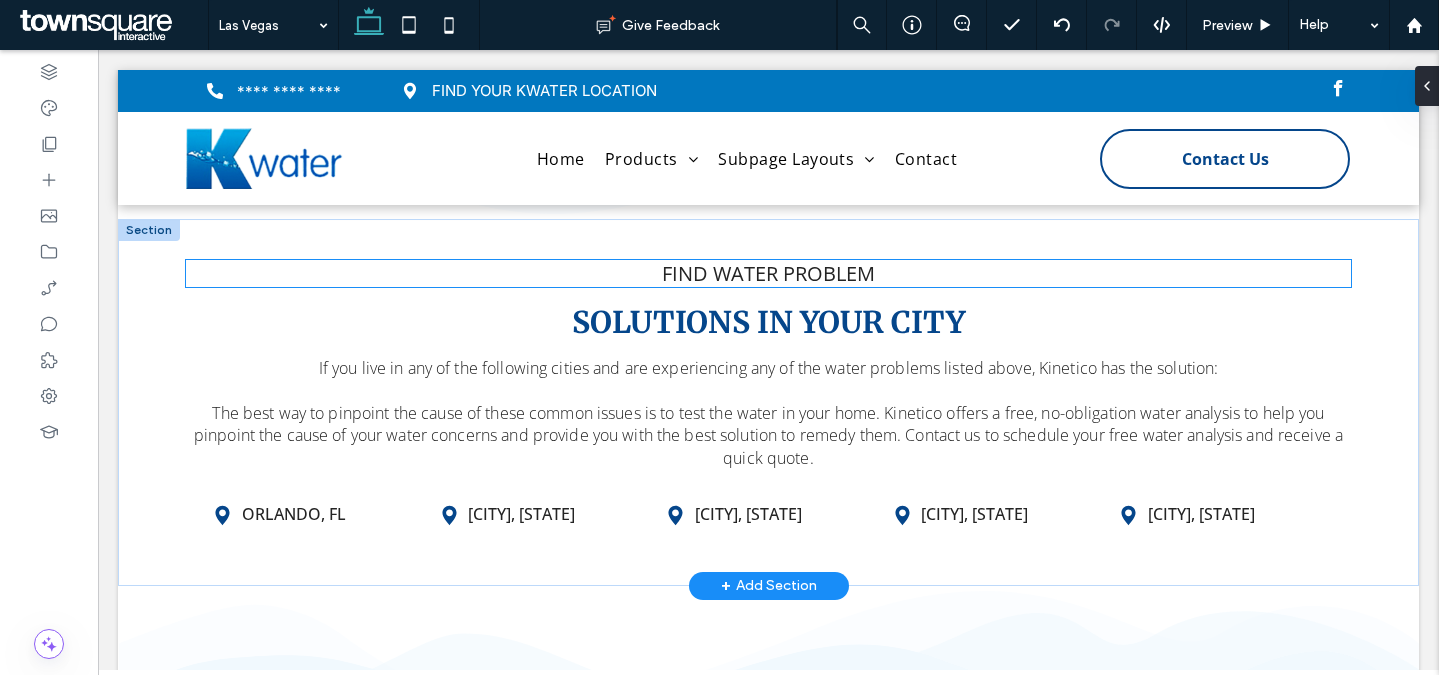 scroll, scrollTop: 2572, scrollLeft: 0, axis: vertical 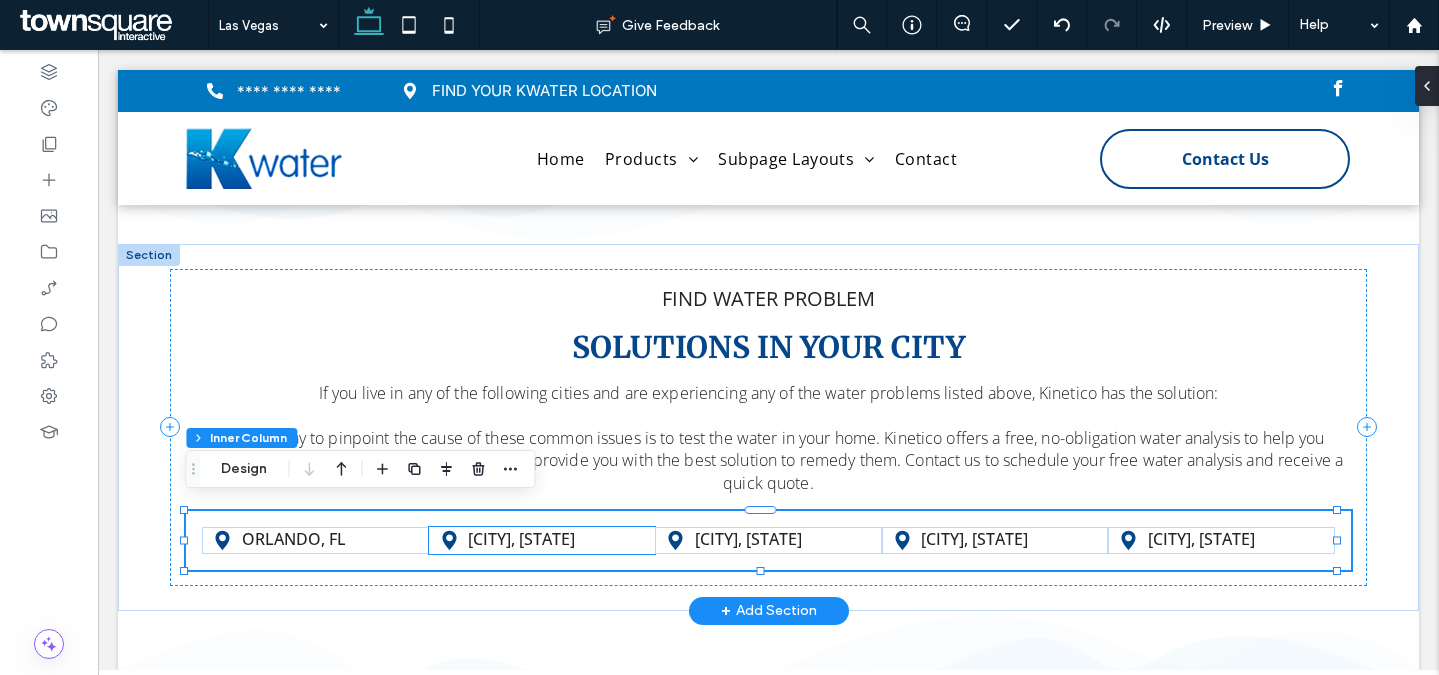click on "[CITY], [STATE]" at bounding box center [556, 539] 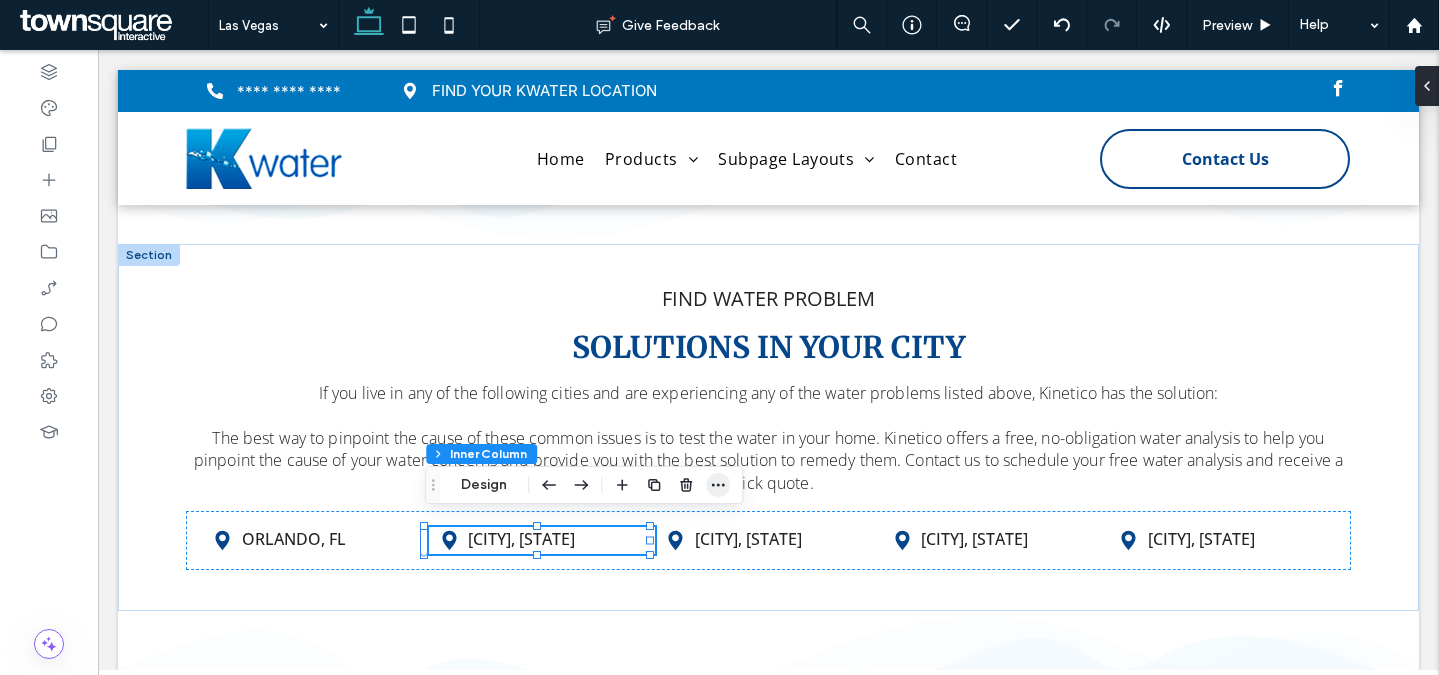 click 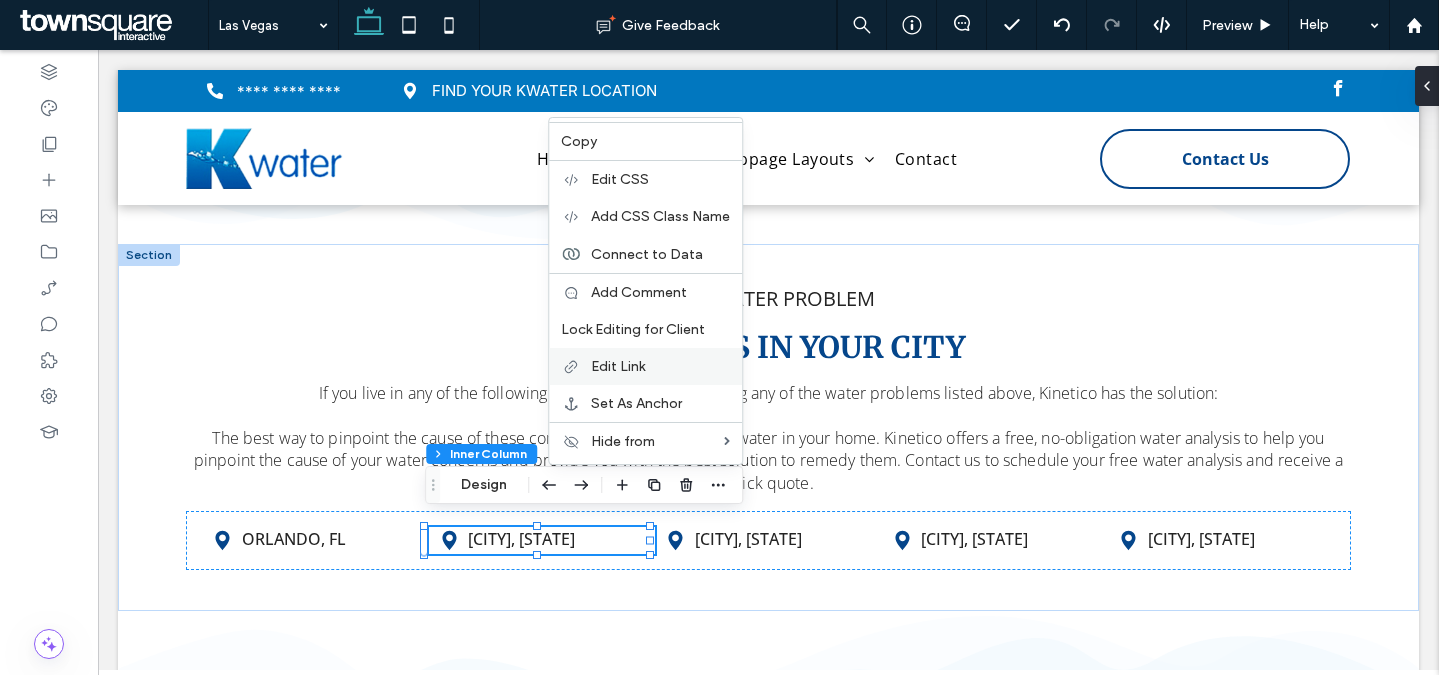 click on "Edit Link" at bounding box center [660, 366] 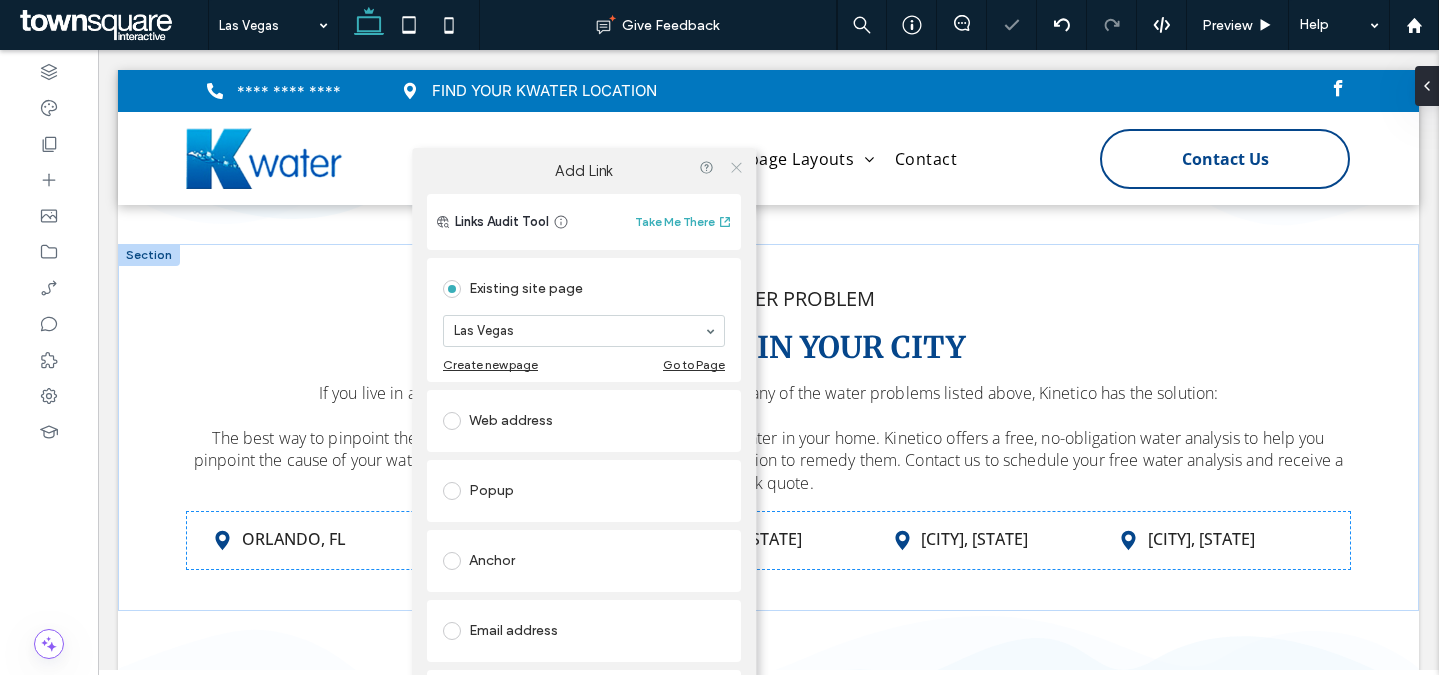 click 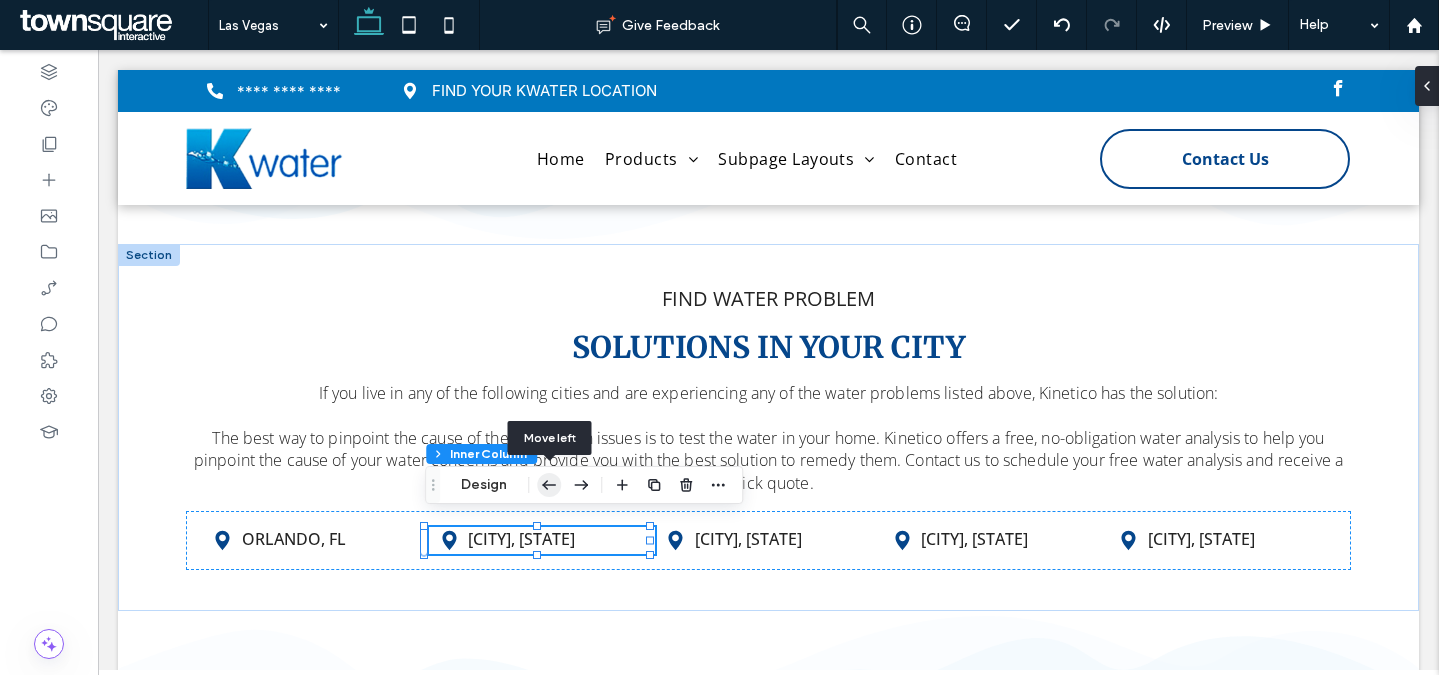 click 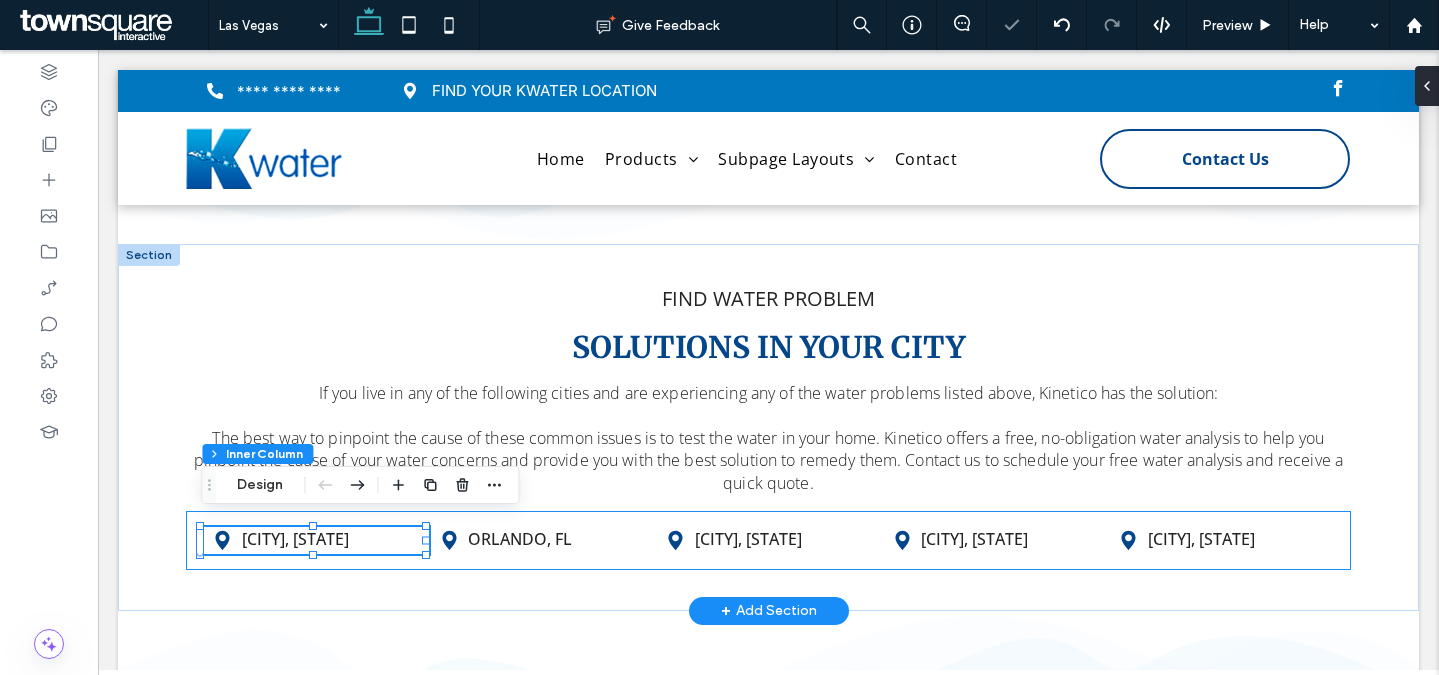 click on "Las Vegas, NV
Orlando, FL
Inverness, FL
Ormond Beach, FL
Leesburg, FL" at bounding box center (768, 540) 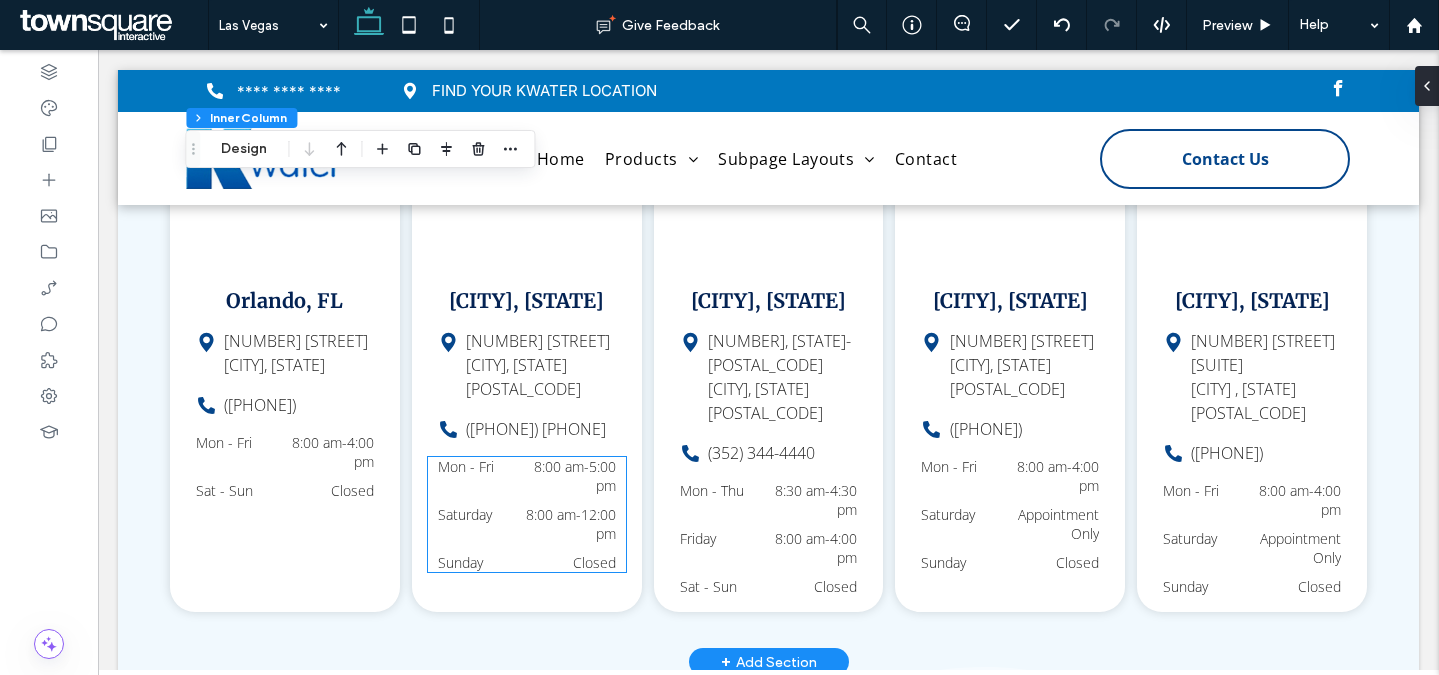 scroll, scrollTop: 4449, scrollLeft: 0, axis: vertical 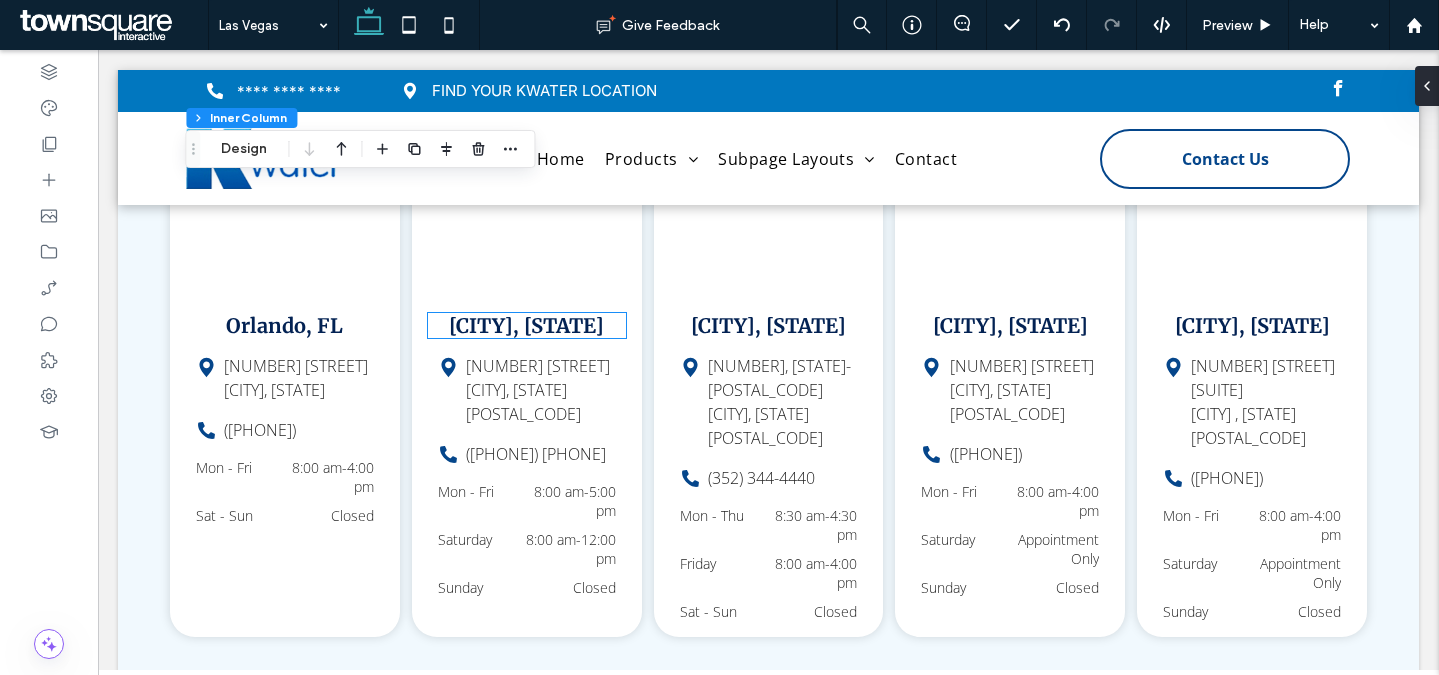 click on "[CITY], [STATE]" at bounding box center (526, 325) 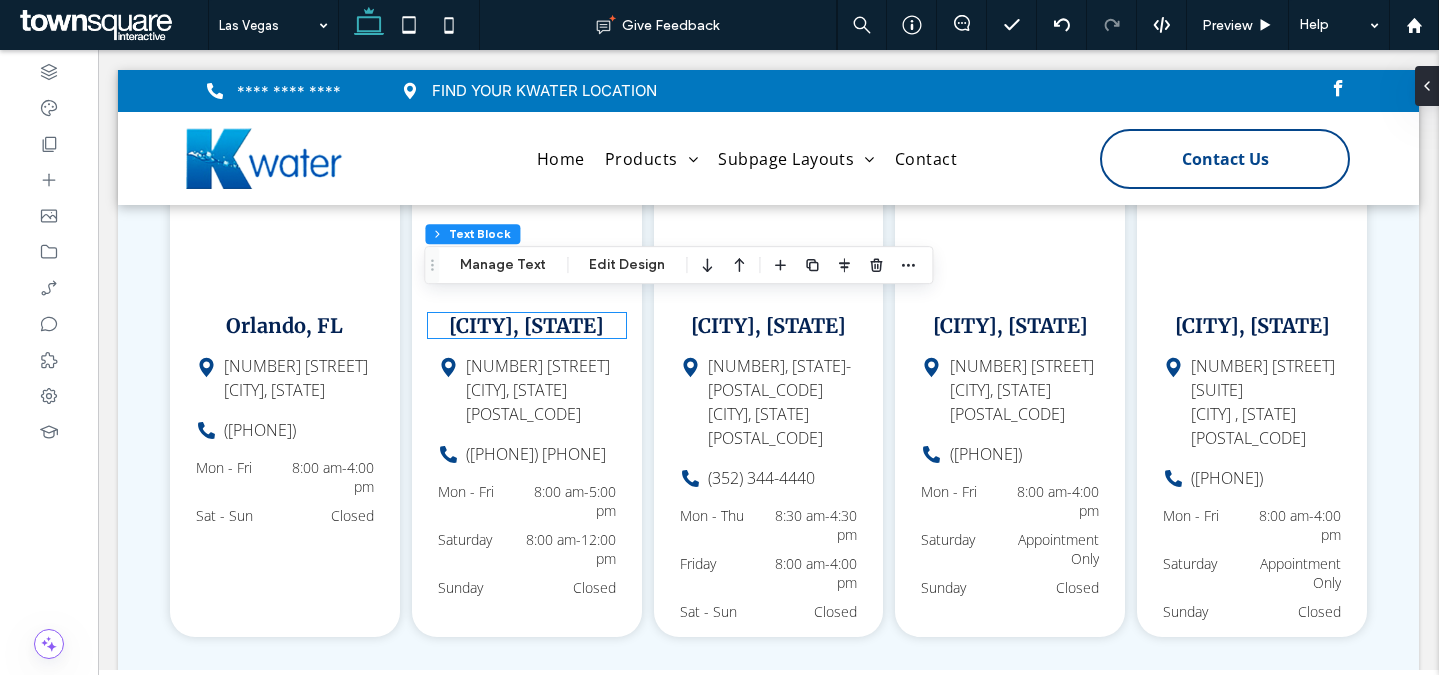 click on "[CITY], [STATE]" at bounding box center [526, 325] 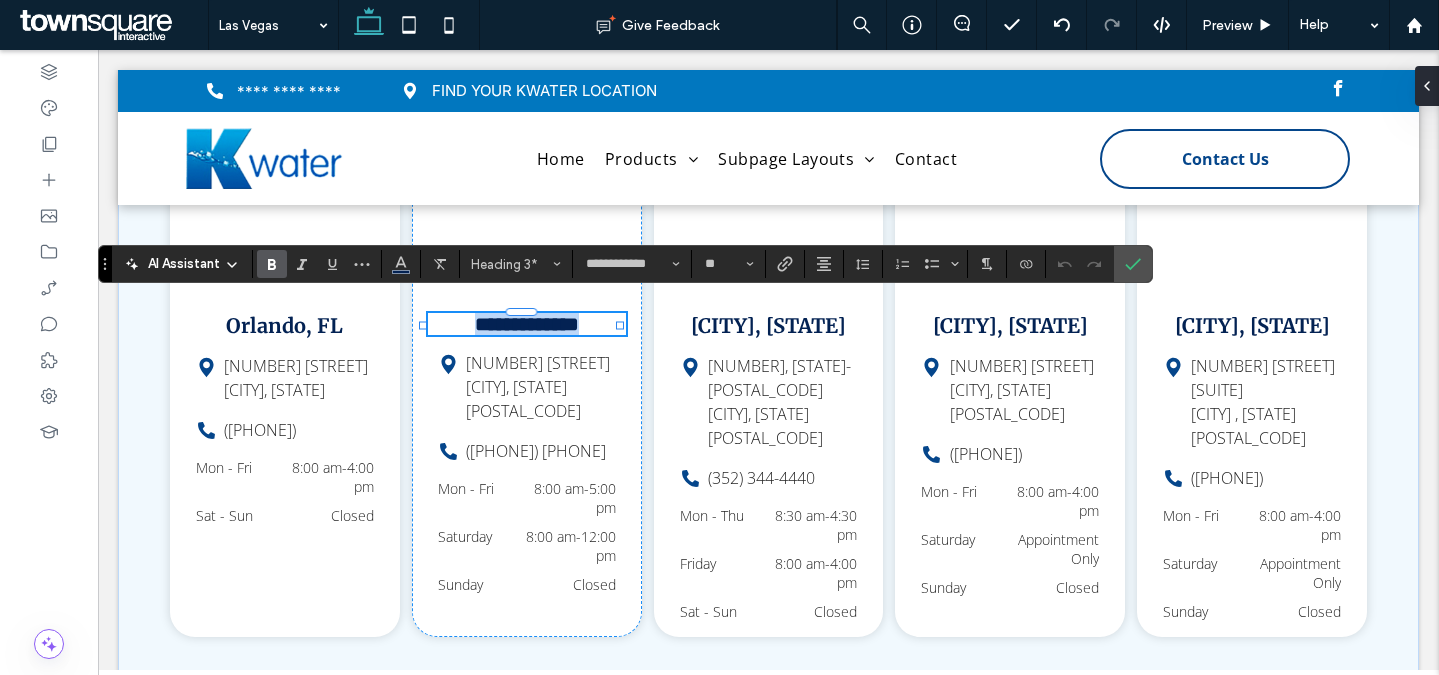 paste 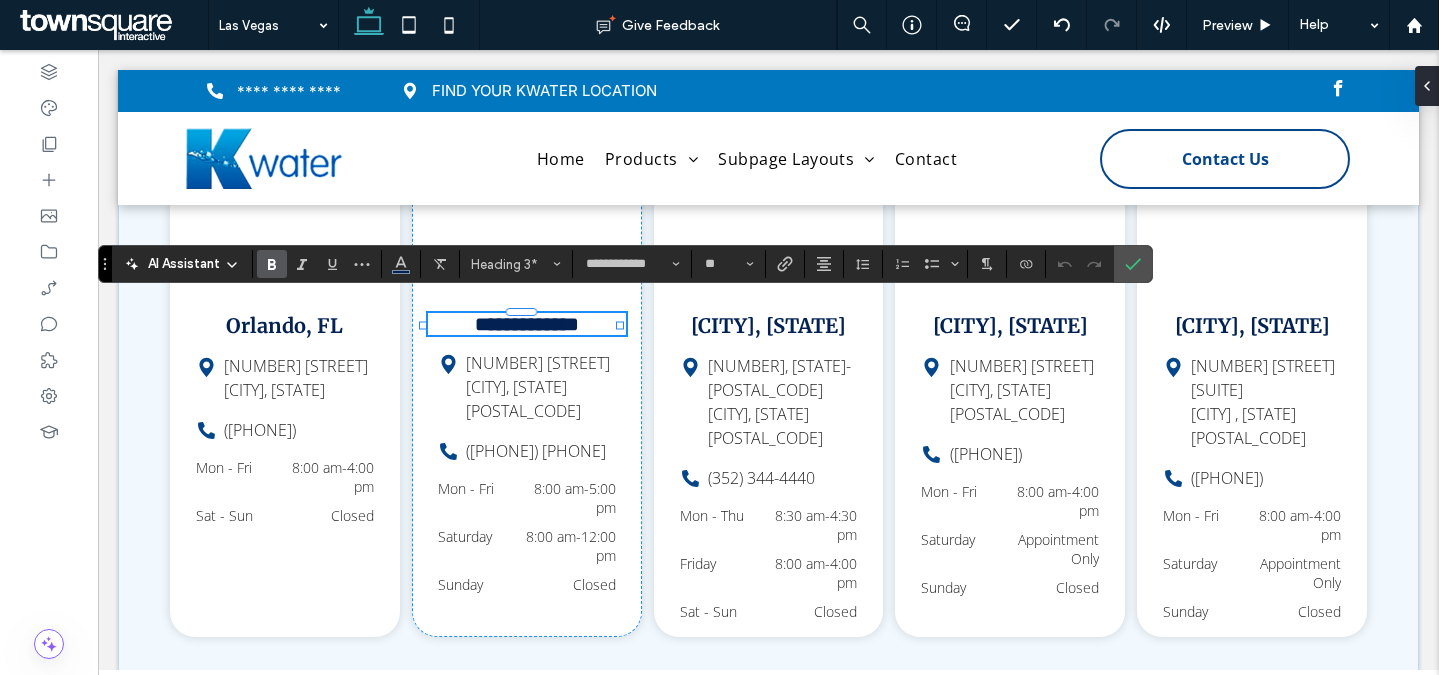 type 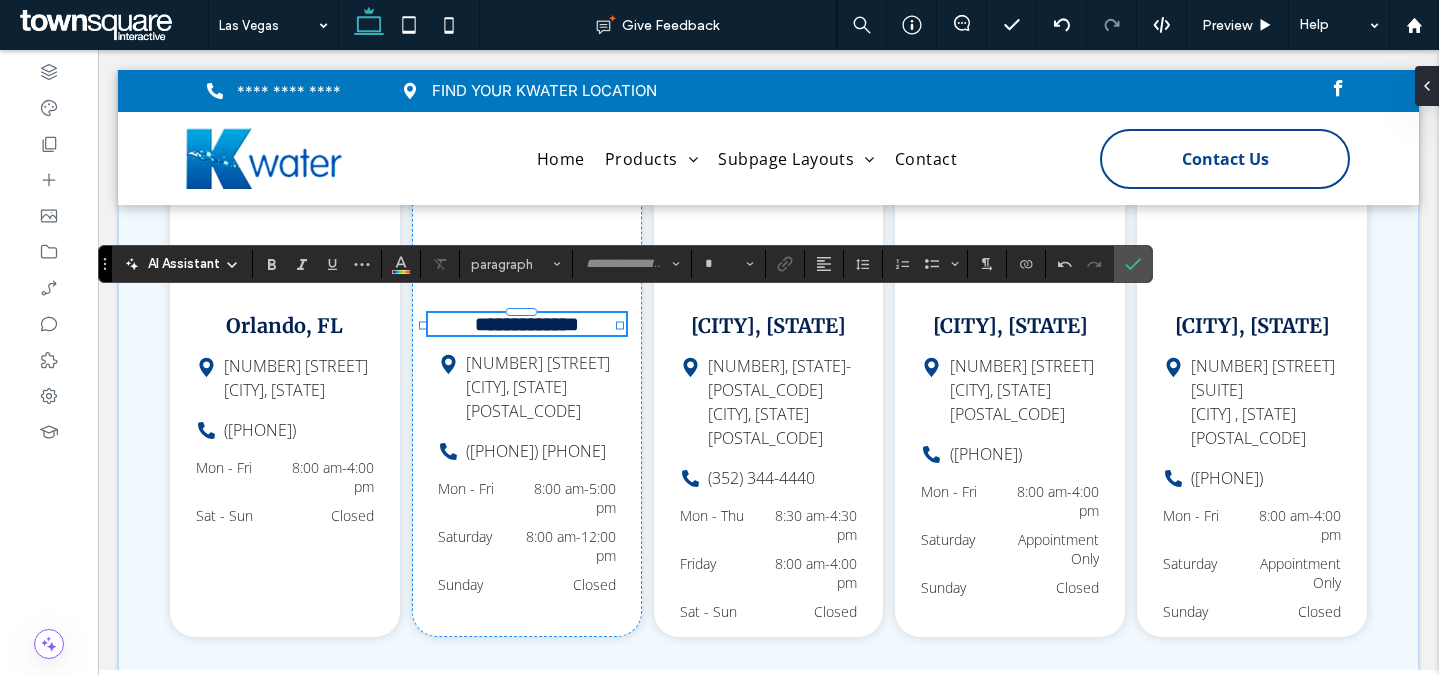 scroll, scrollTop: 21, scrollLeft: 0, axis: vertical 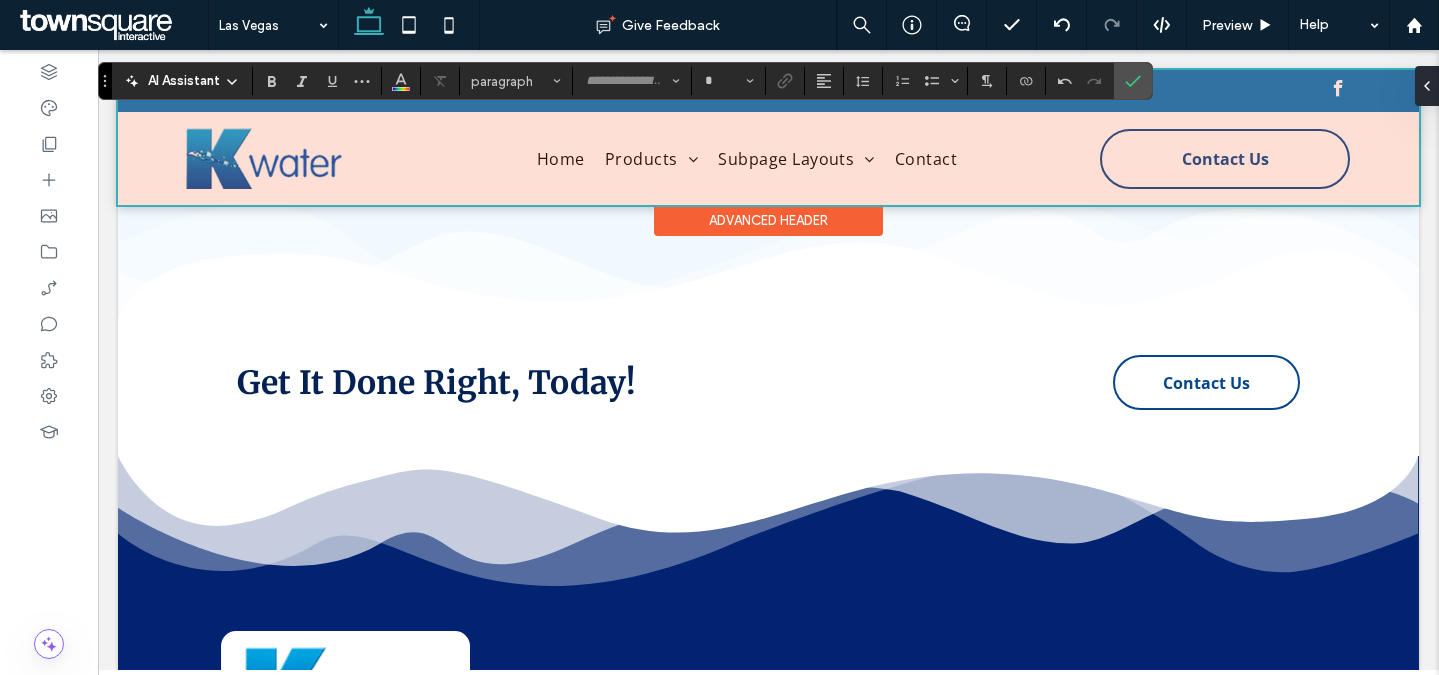 type on "**********" 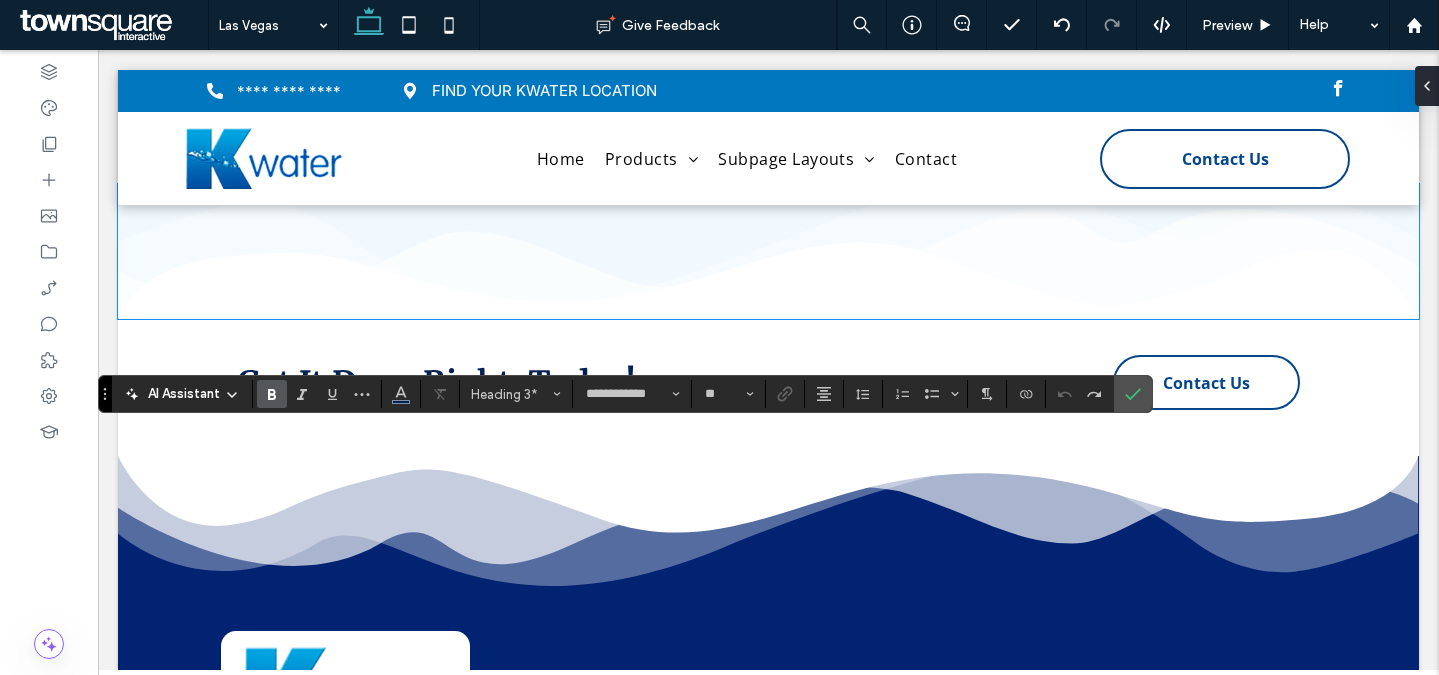 scroll, scrollTop: 4319, scrollLeft: 0, axis: vertical 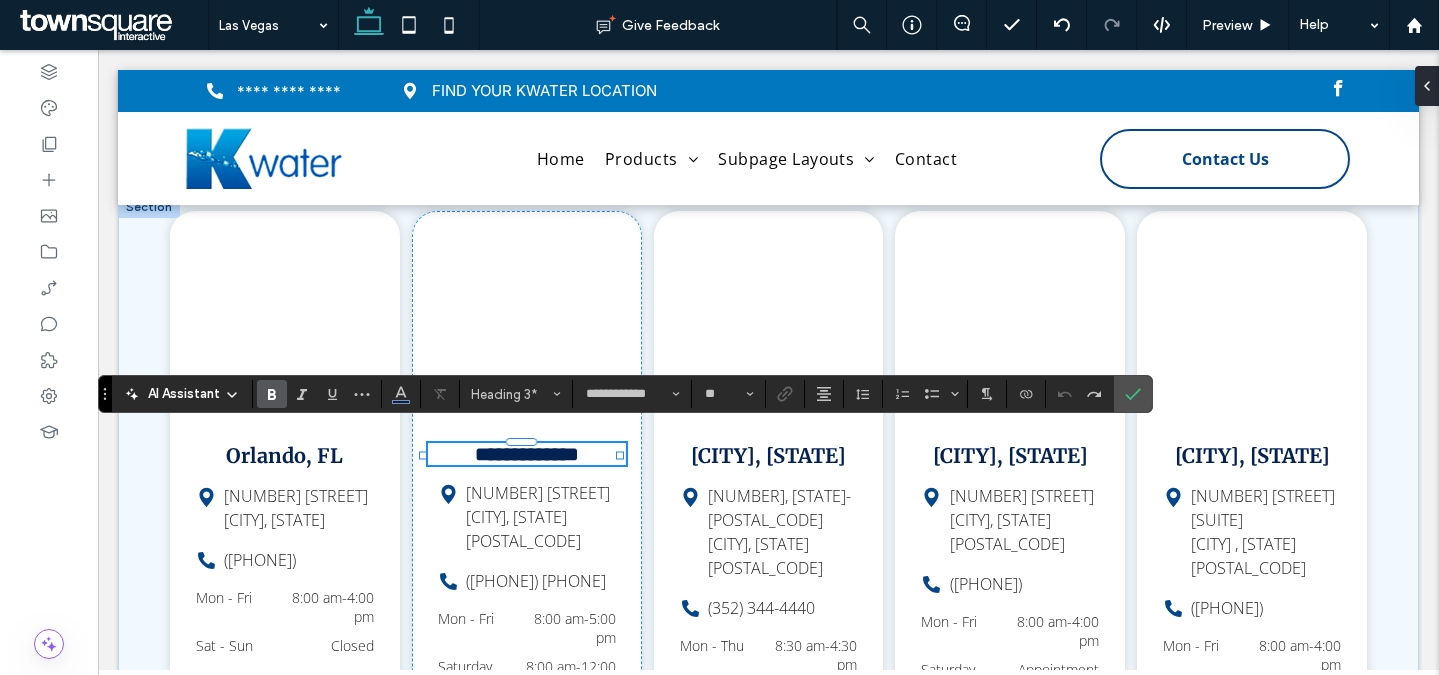 click on "**********" at bounding box center (527, 454) 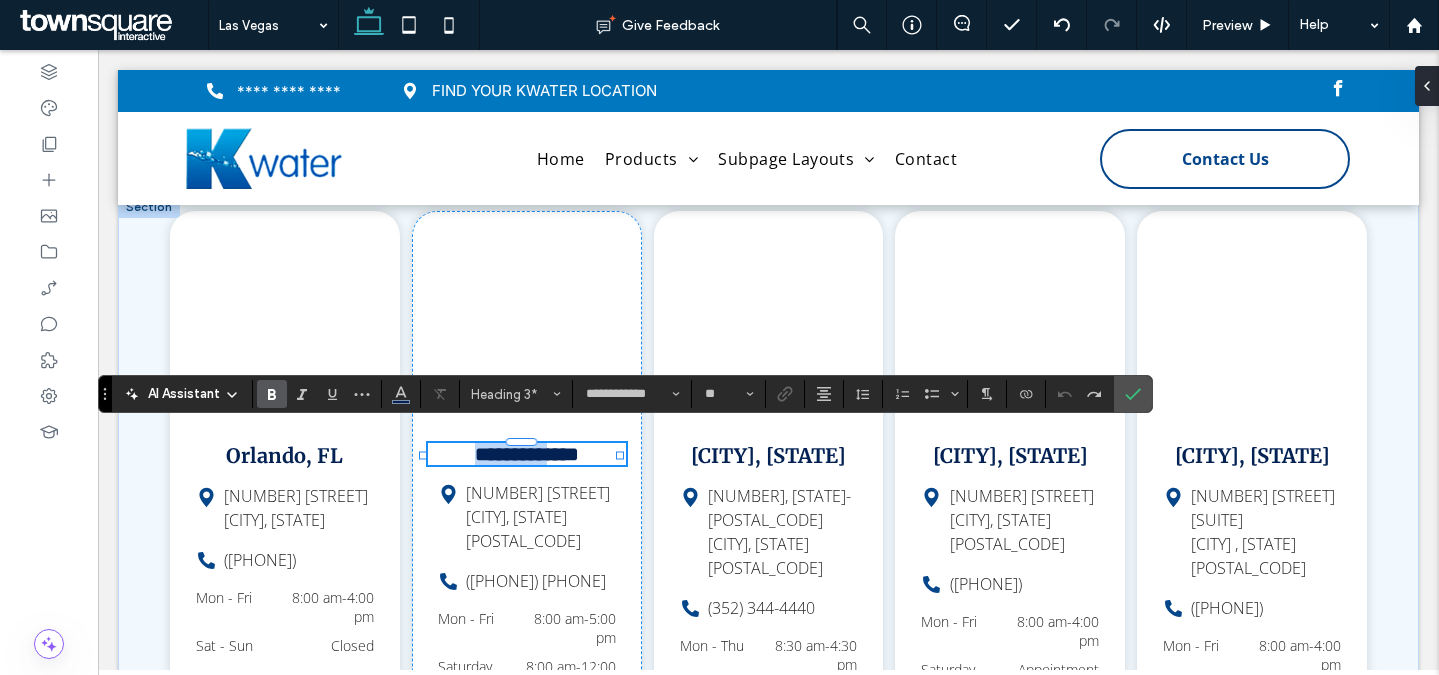 click on "**********" at bounding box center [527, 454] 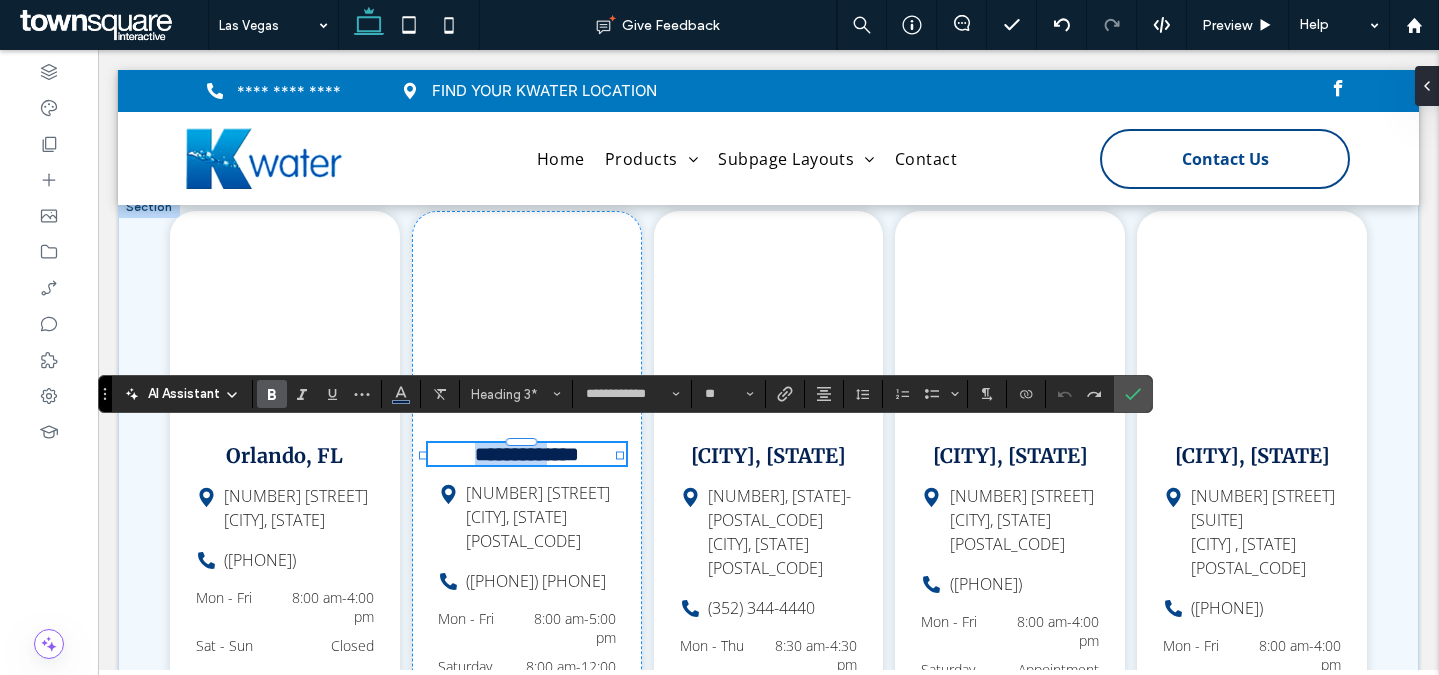 click on "**********" at bounding box center (527, 454) 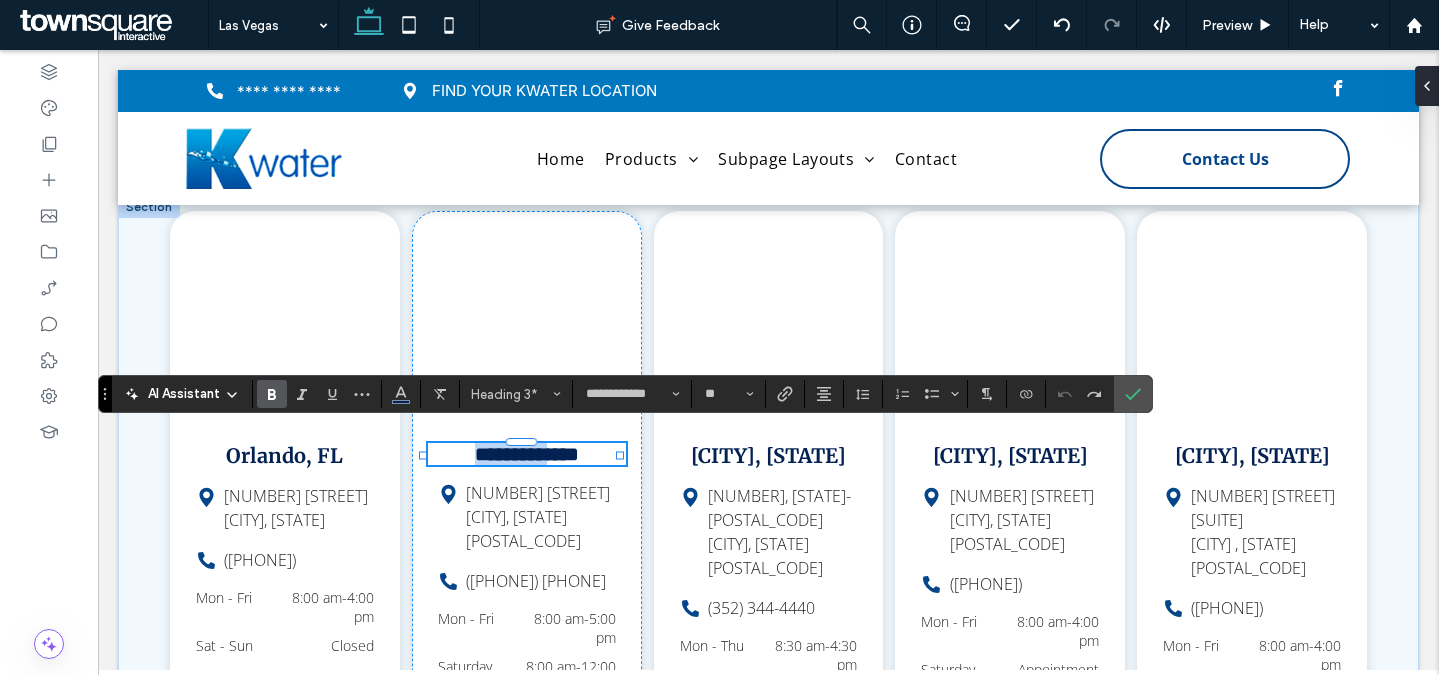 click on "**********" at bounding box center (527, 454) 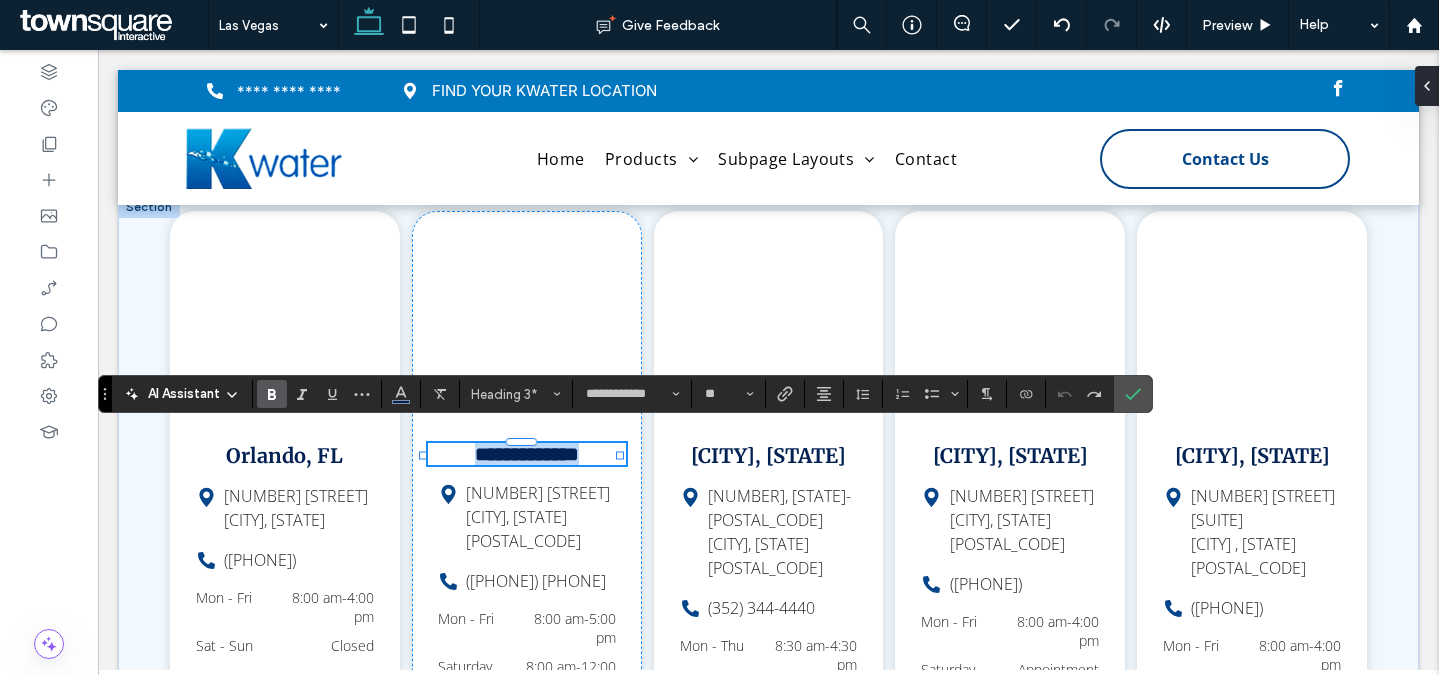click on "**********" at bounding box center [527, 454] 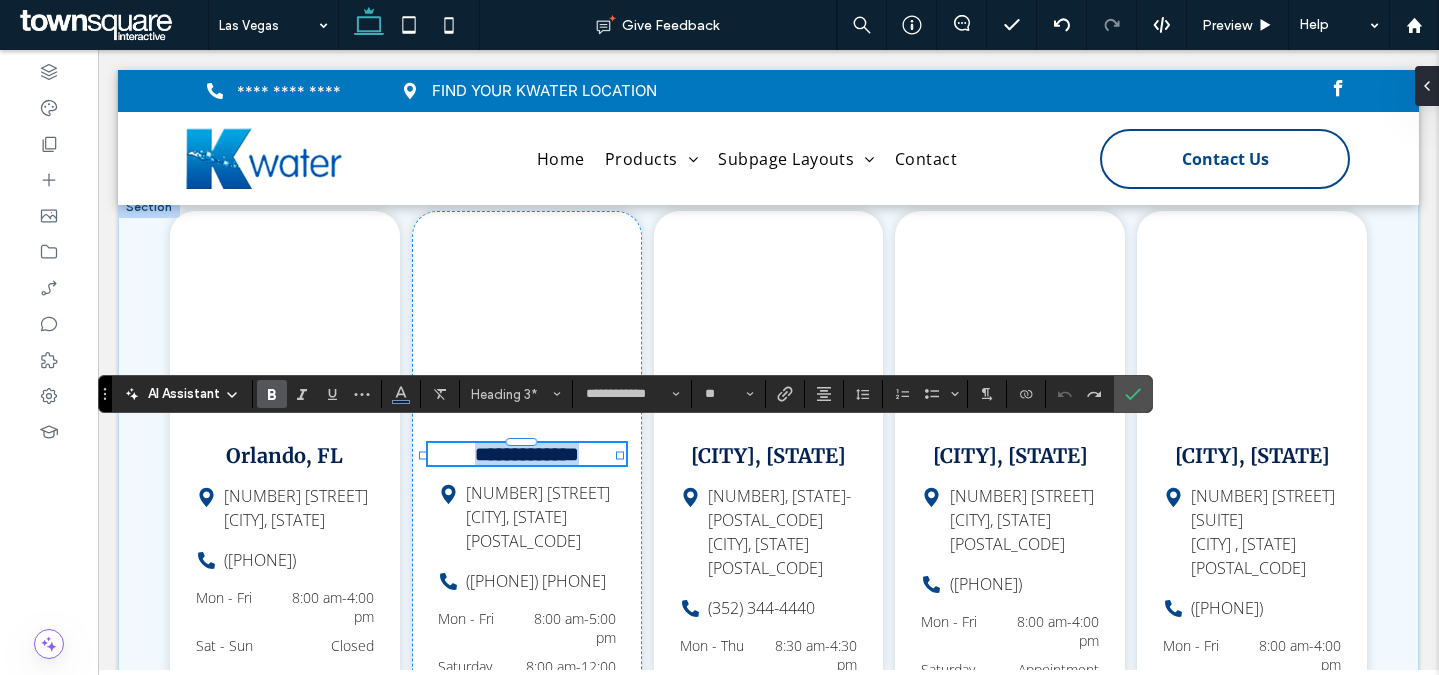 type on "*********" 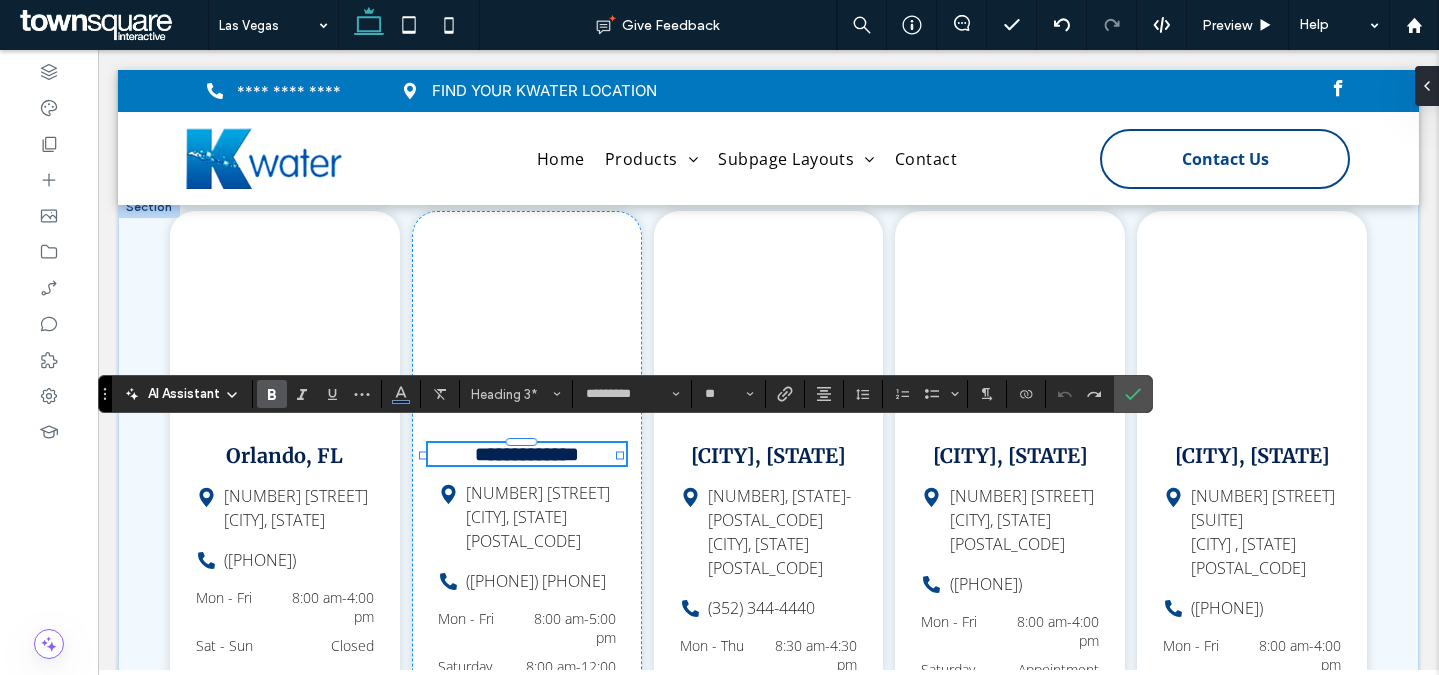 scroll, scrollTop: 21, scrollLeft: 0, axis: vertical 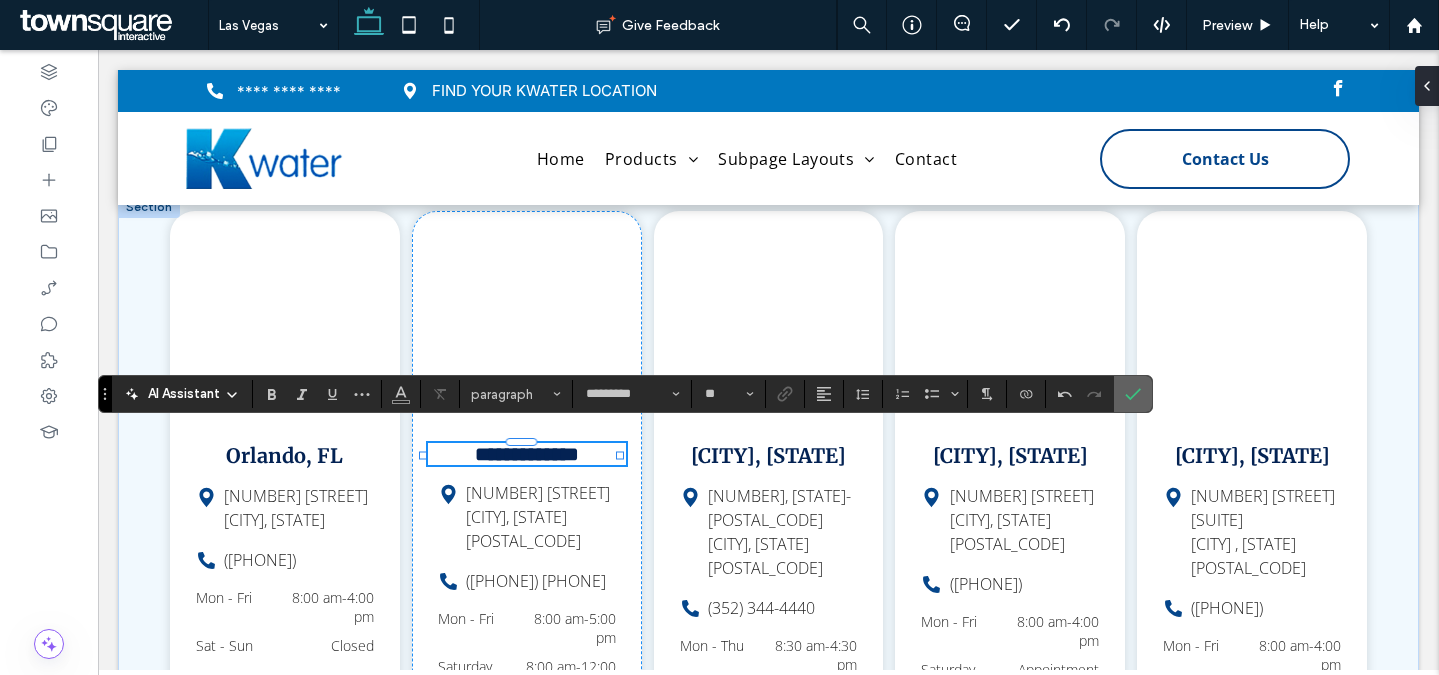 click 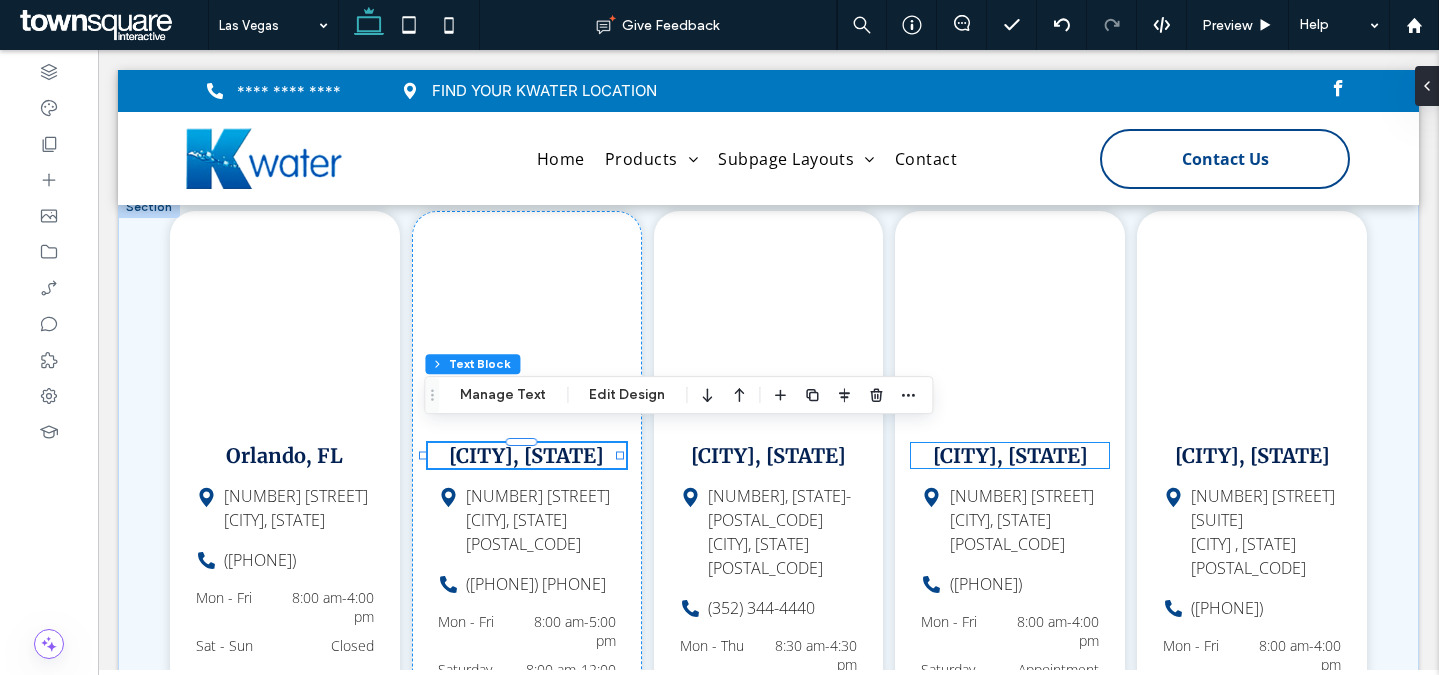 click on "[CITY], [STATE]" at bounding box center (1010, 455) 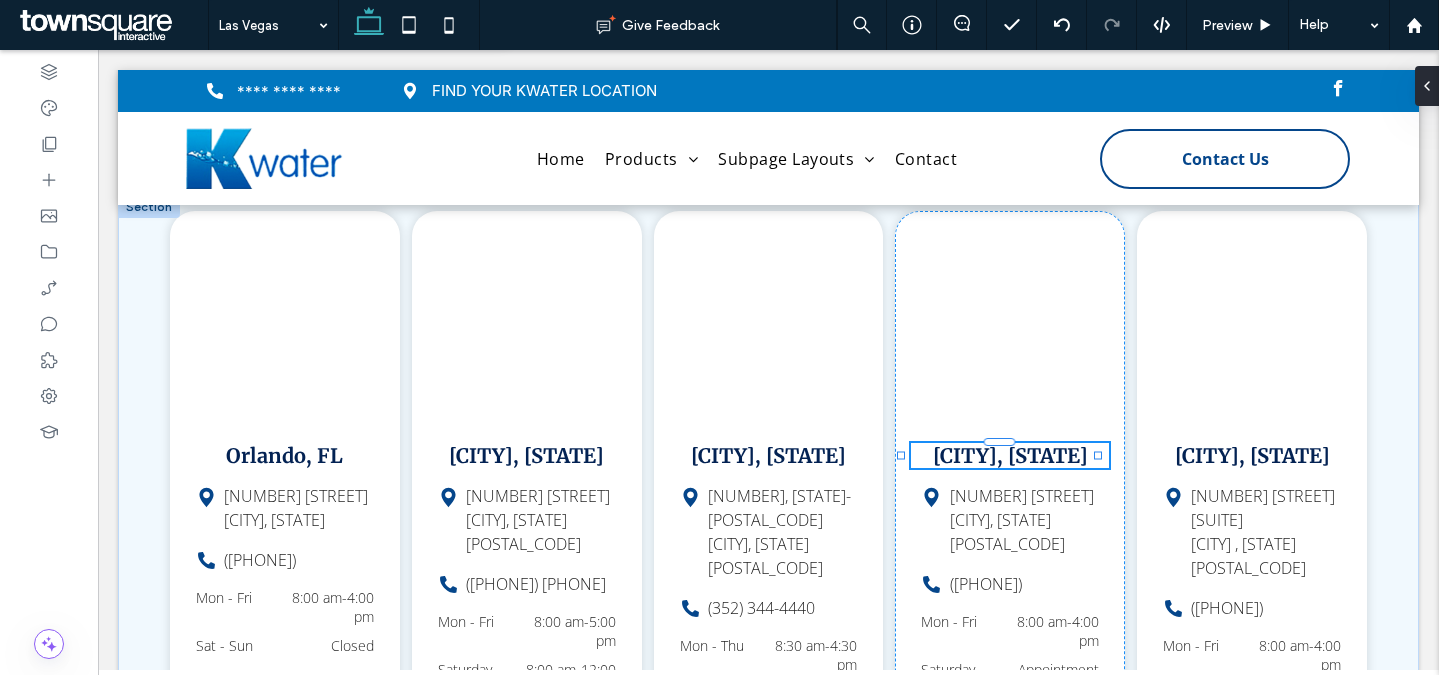 click at bounding box center [1000, 442] 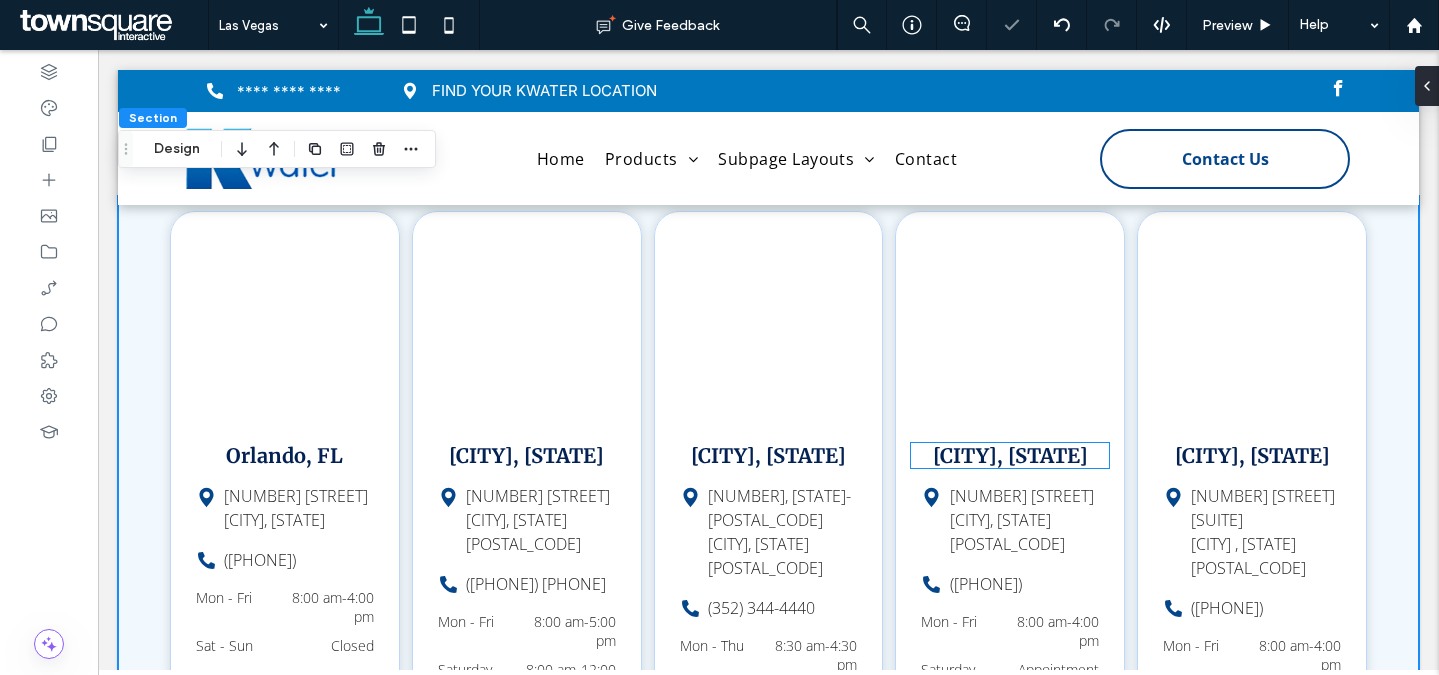 click on "[CITY], [STATE]" at bounding box center (1010, 455) 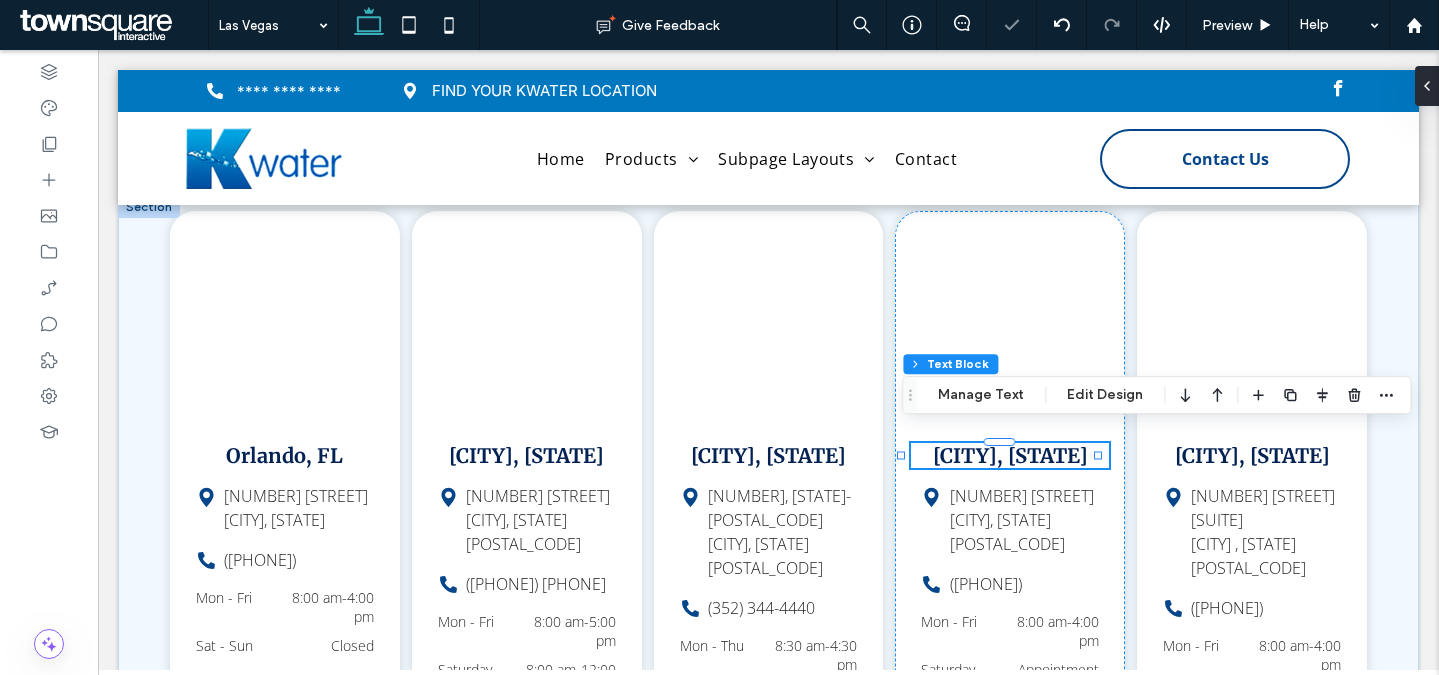 click on "[CITY], [STATE]" at bounding box center [1010, 455] 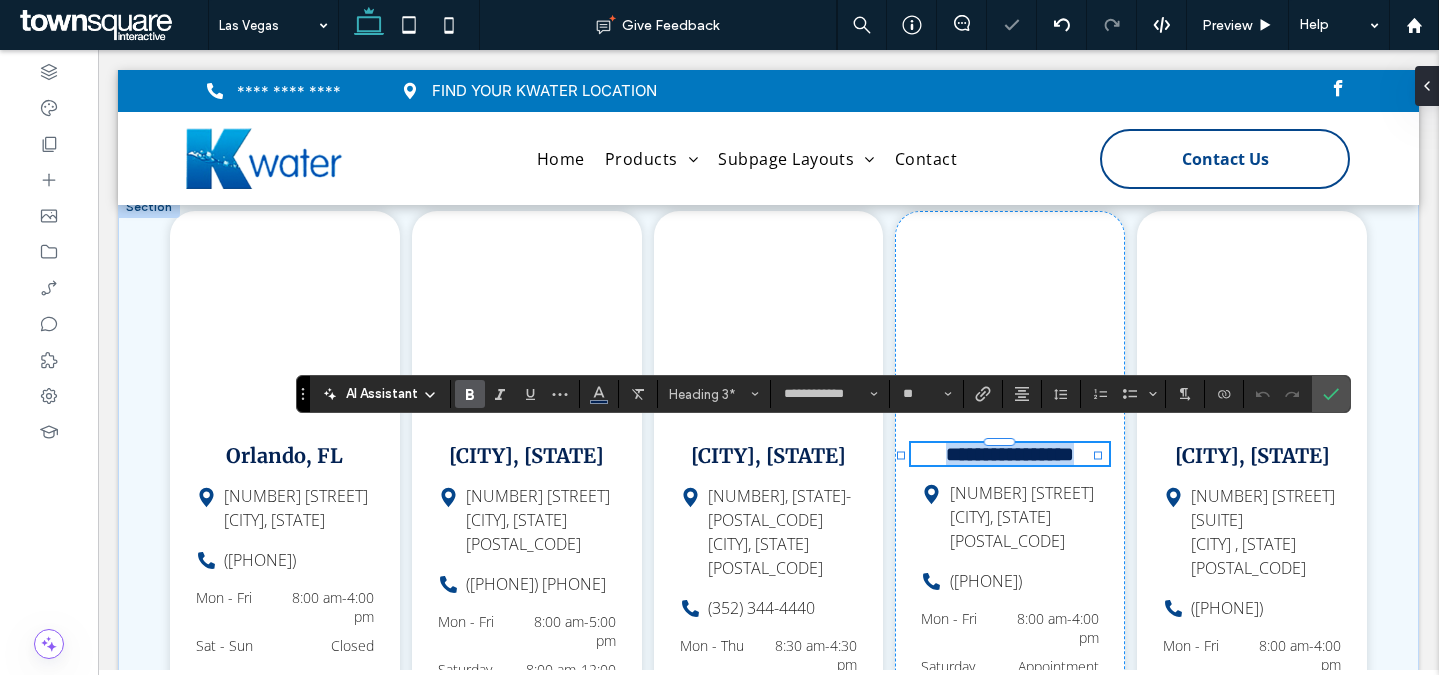 paste 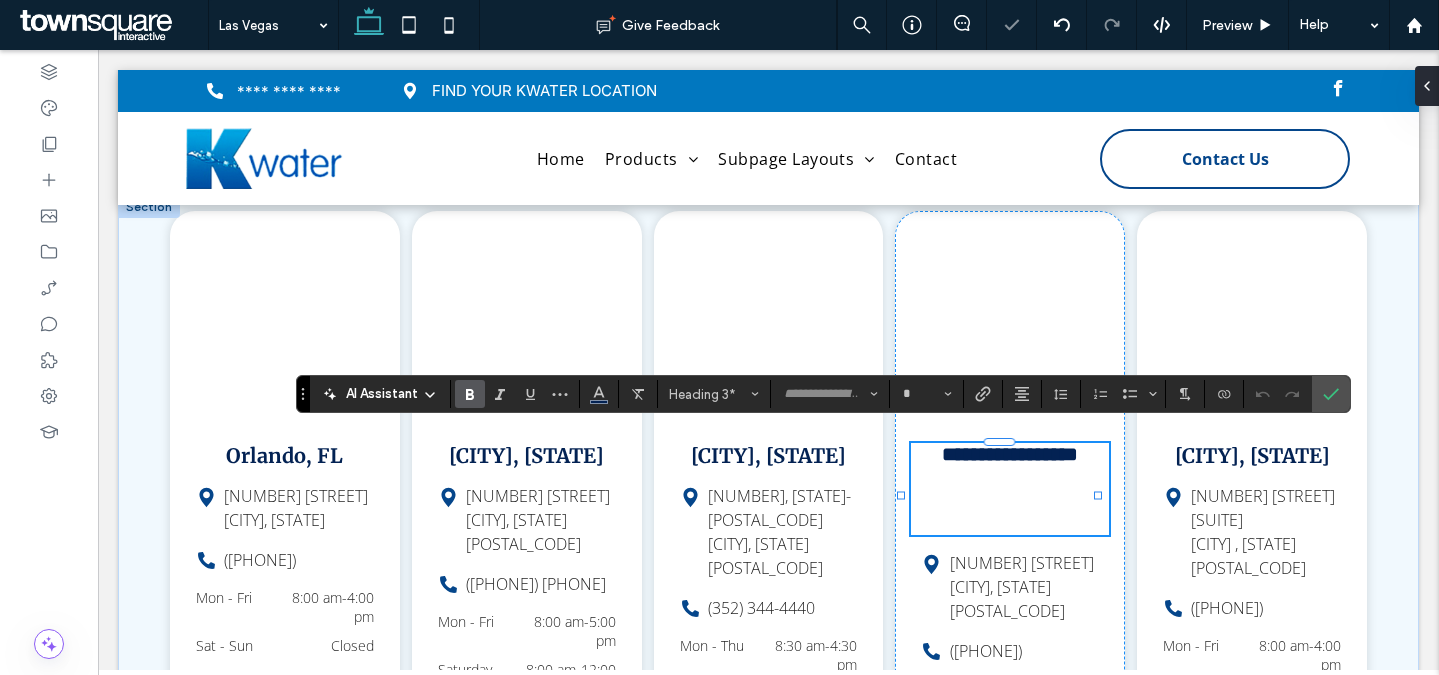 scroll, scrollTop: 21, scrollLeft: 0, axis: vertical 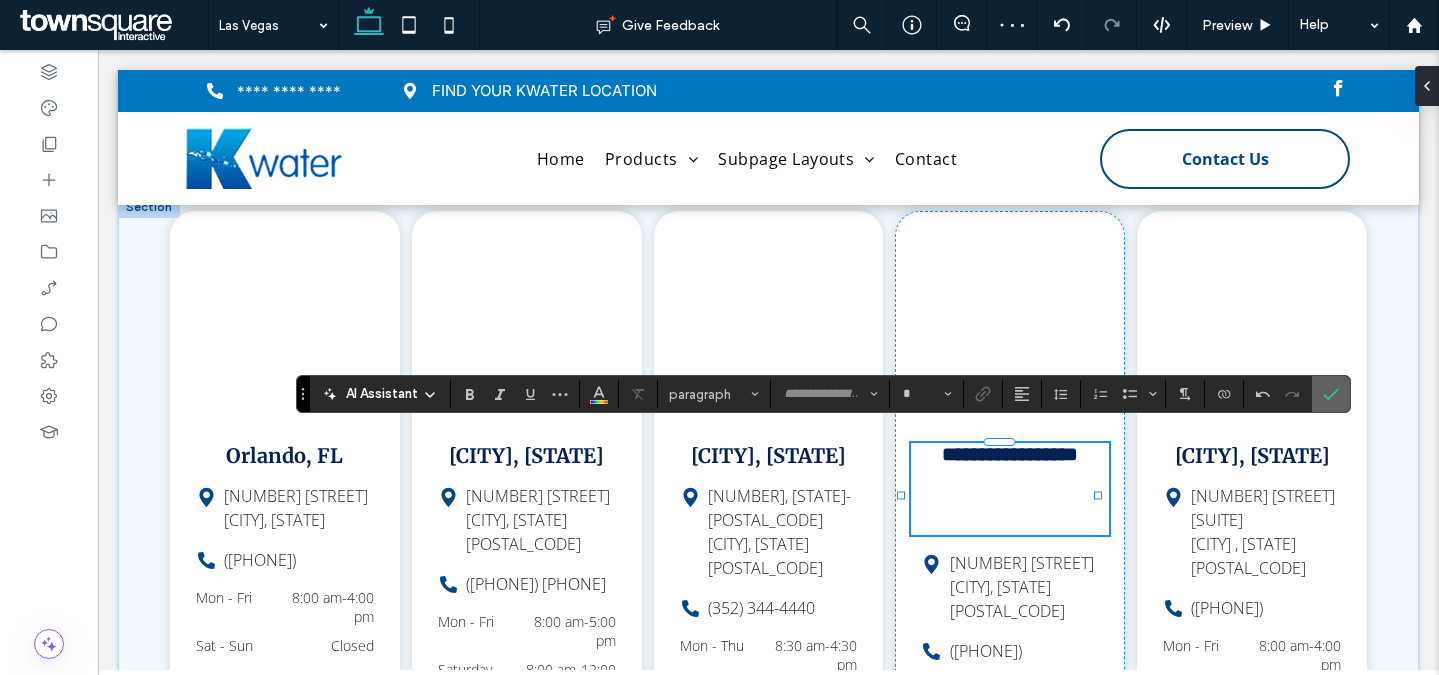 type on "**********" 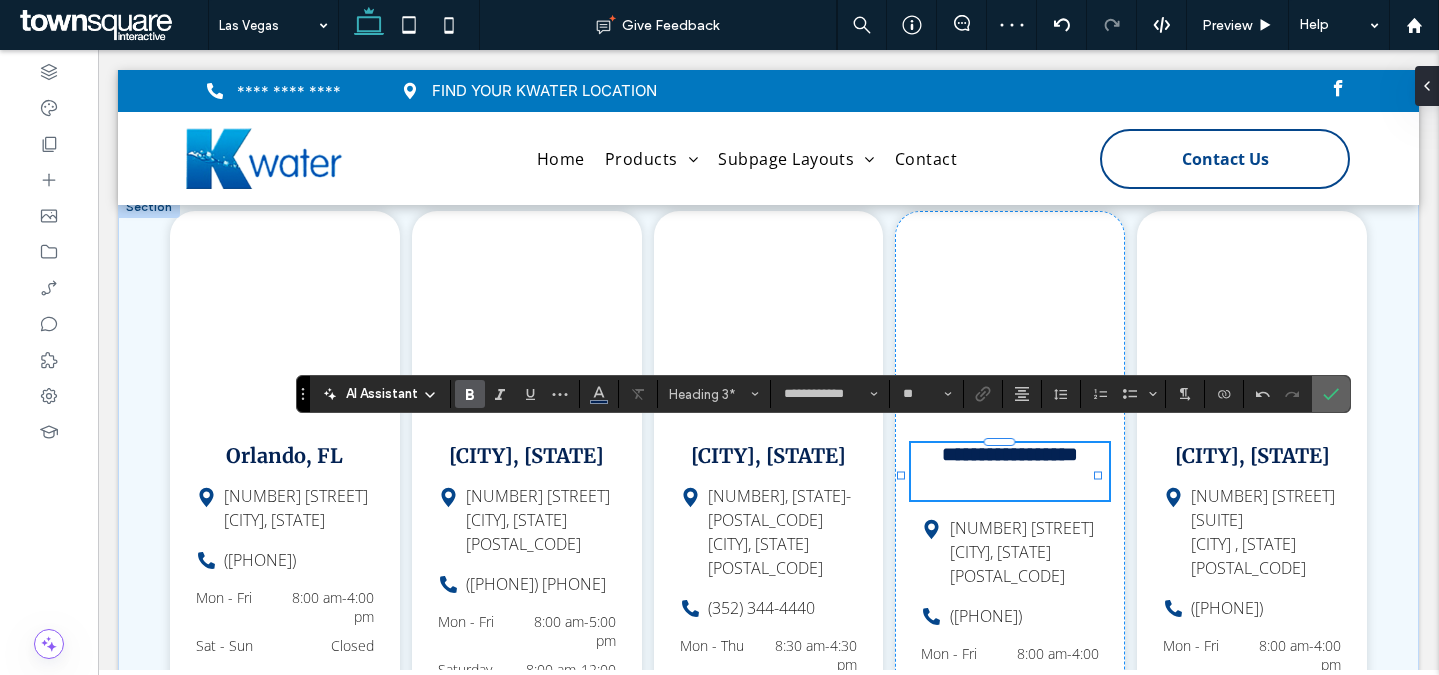 type on "**" 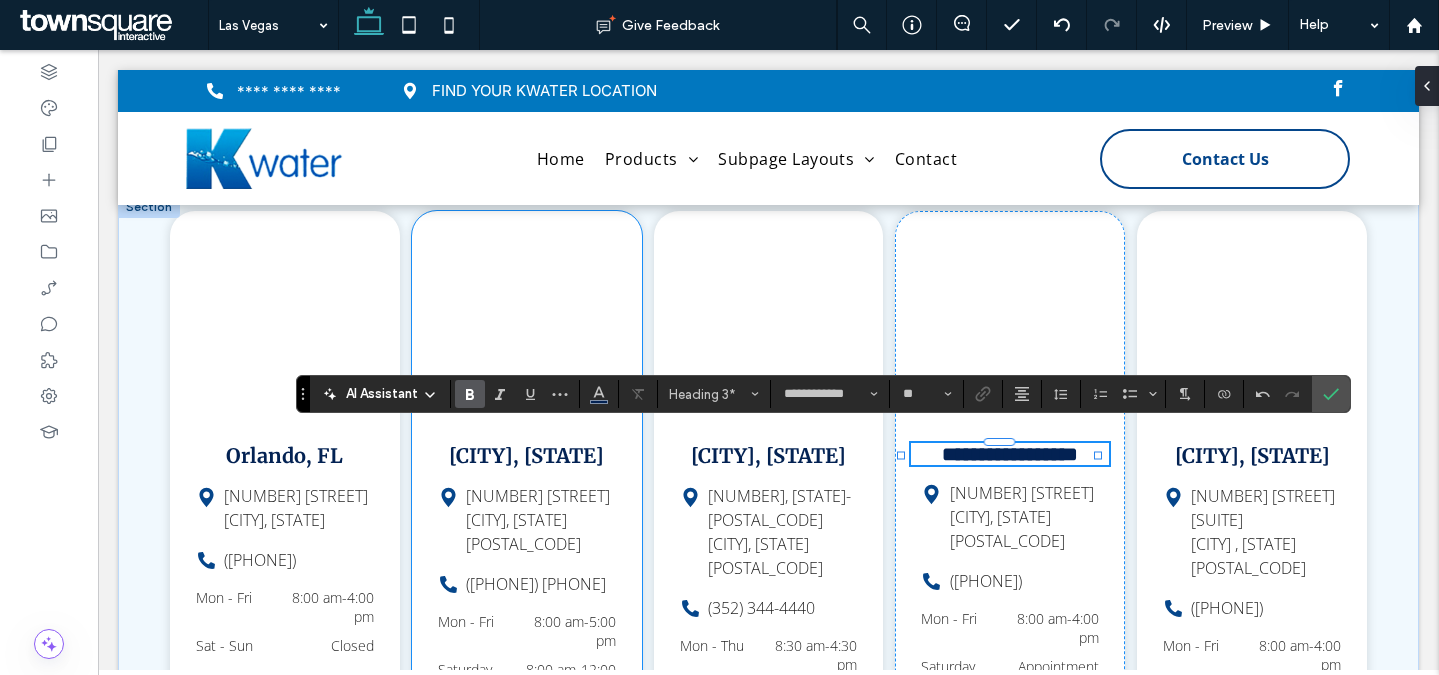 click on "1620 W Sunset Rd. Henderson, NV 89014
(702) 897-7177
Mon - Fri
8:00 am
-  5:00 pm
Saturday
8:00 am
-  12:00 pm
Sunday
Closed
Las Vegas, NV" at bounding box center [527, 489] 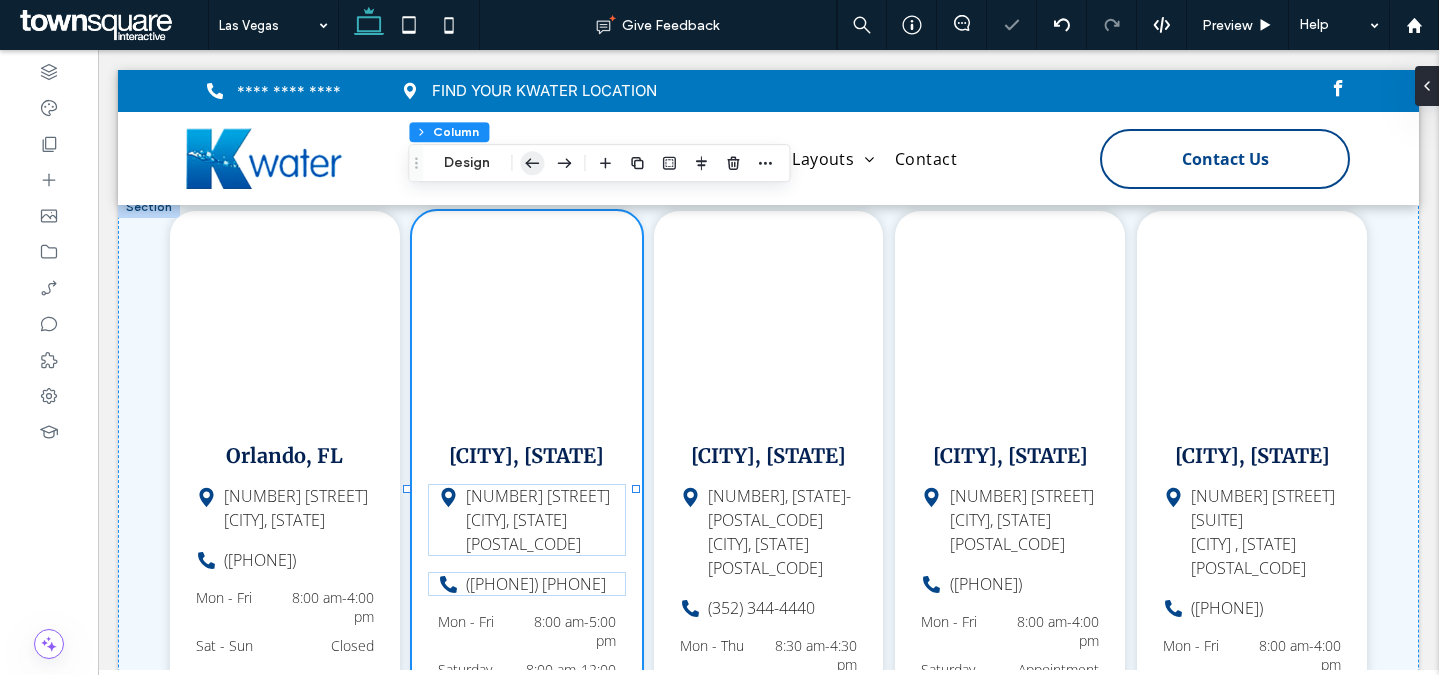 click 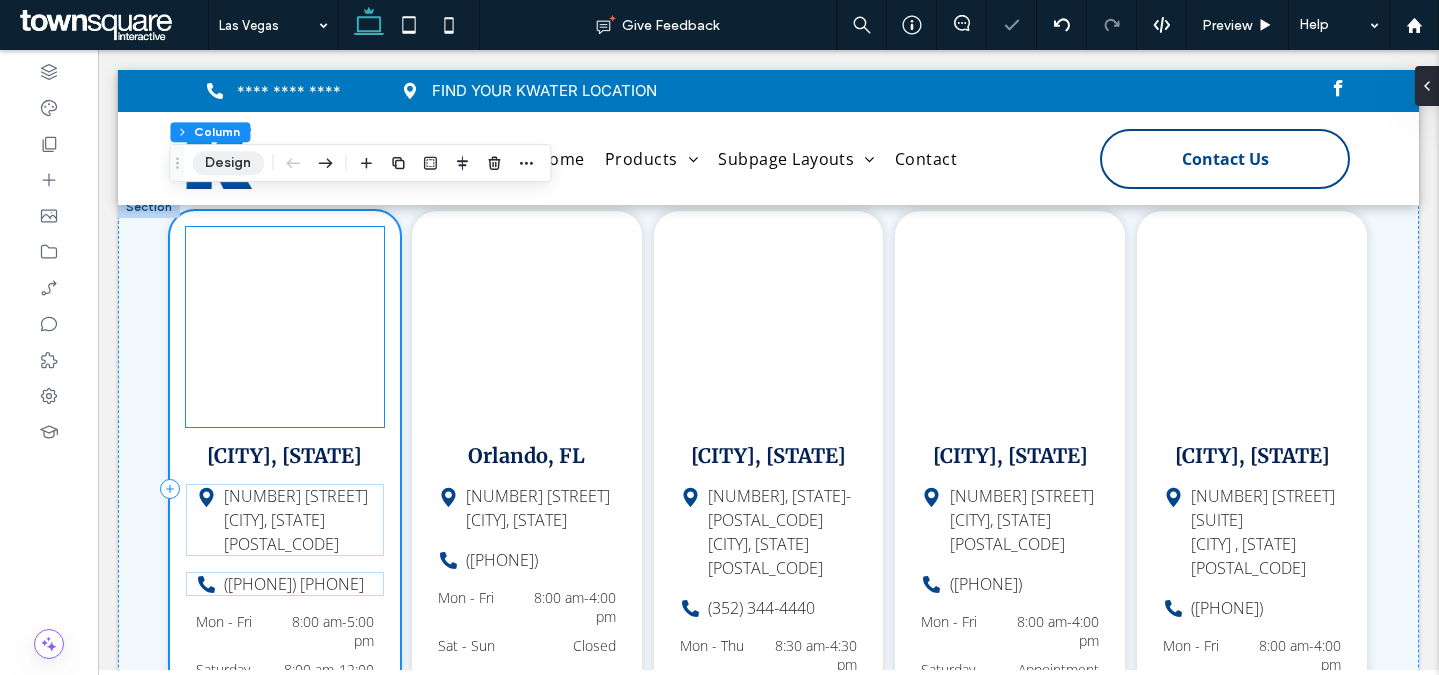 scroll, scrollTop: 4221, scrollLeft: 0, axis: vertical 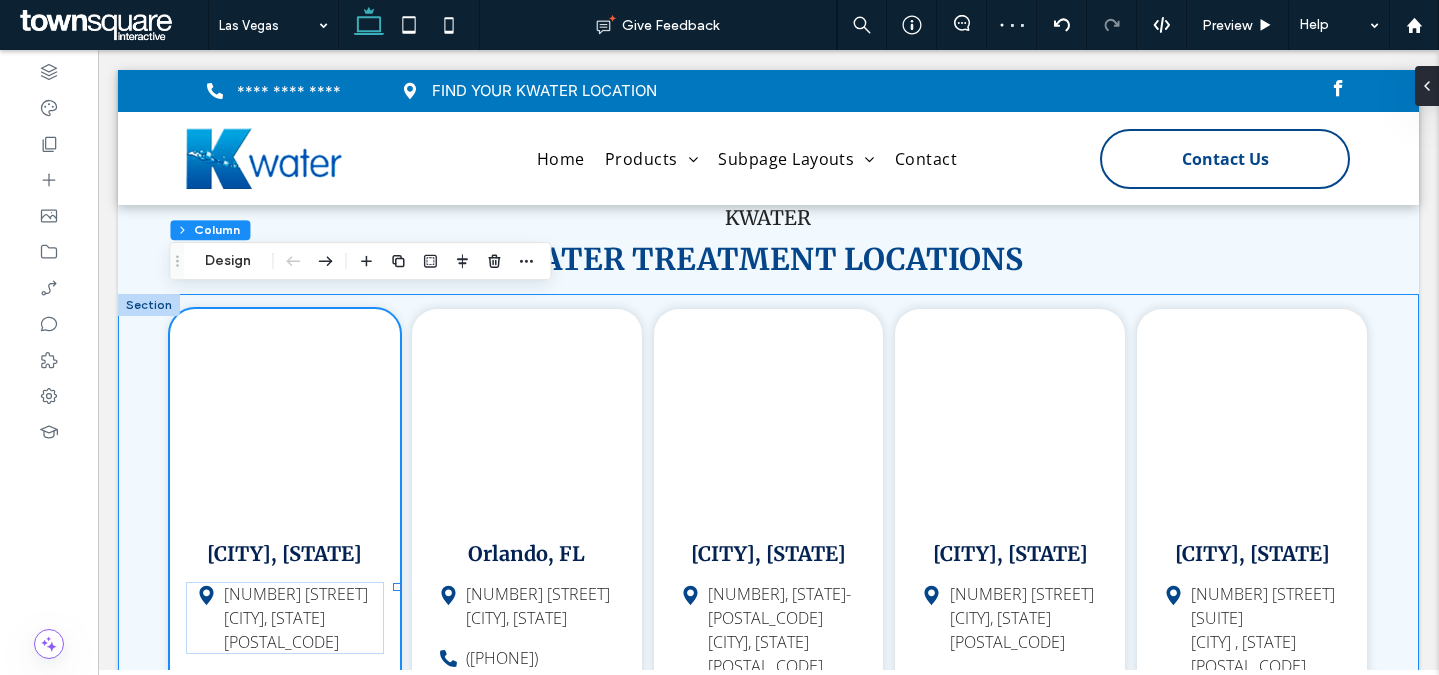 click on "1620 W Sunset Rd. Henderson, NV 89014
(702) 897-7177
Mon - Fri
8:00 am
-  5:00 pm
Saturday
8:00 am
-  12:00 pm
Sunday
Closed
Las Vegas, NV
3840 Commerce Loop Orlando, FL 32808
(888) 420-2297
Mon - Fri
8:00 am
-  4:00 pm
Sat - Sun
Closed
Orlando, FL
3400-3570, FL-44 Inverness, FL 34453
(352) 344-4440
Mon - Thu
8:30 am
-  4:30 pm
Friday
8:00 am
-  4:00 pm
Sat - Sun
Closed
Inverness, FL
1096 N Highway US 1  Ormond Beach, FL 32174
(386) 206-1006" at bounding box center [768, 604] 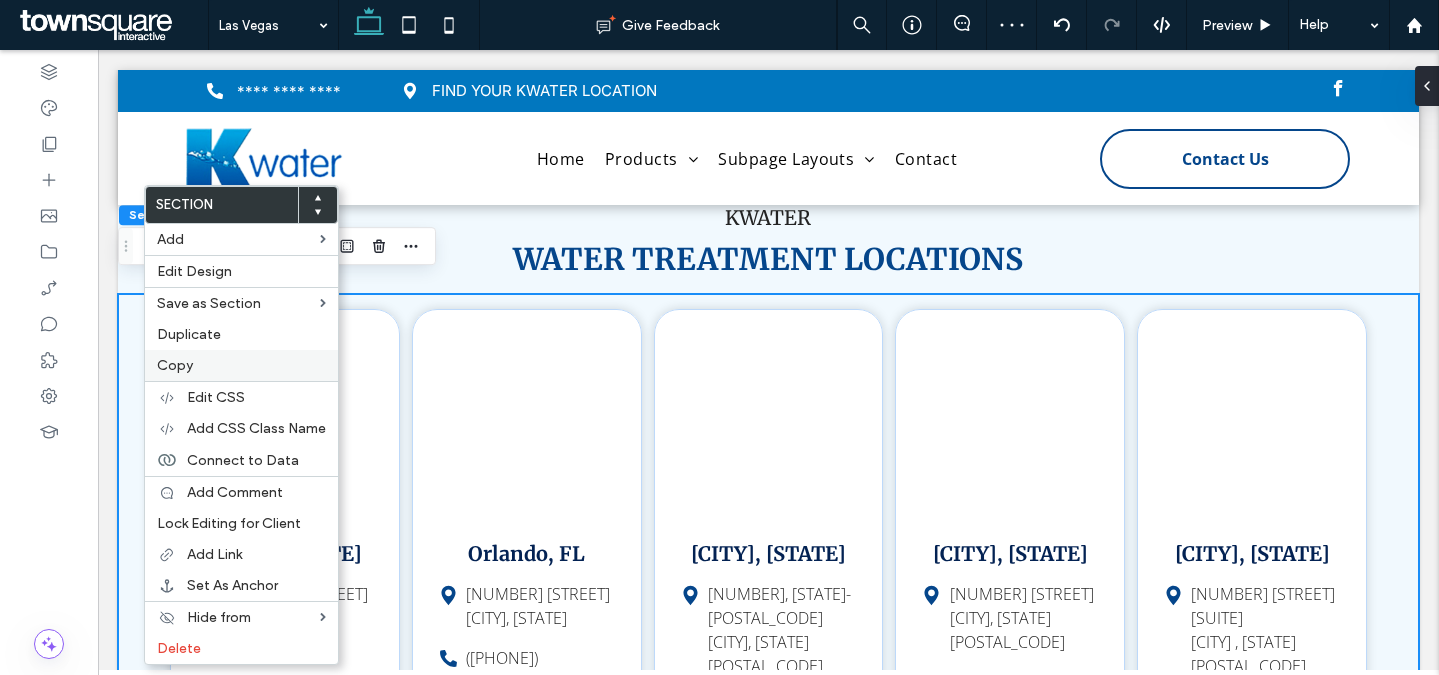 click on "Copy" at bounding box center [241, 365] 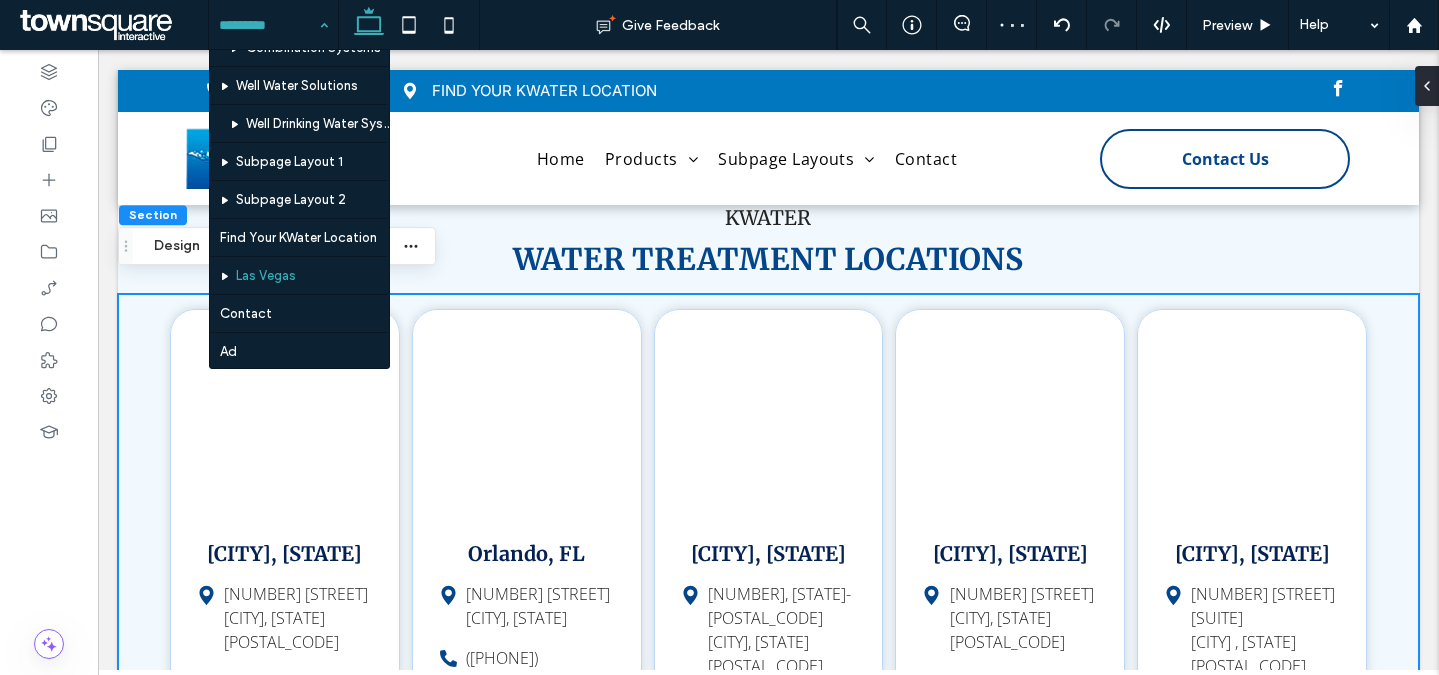 scroll, scrollTop: 0, scrollLeft: 0, axis: both 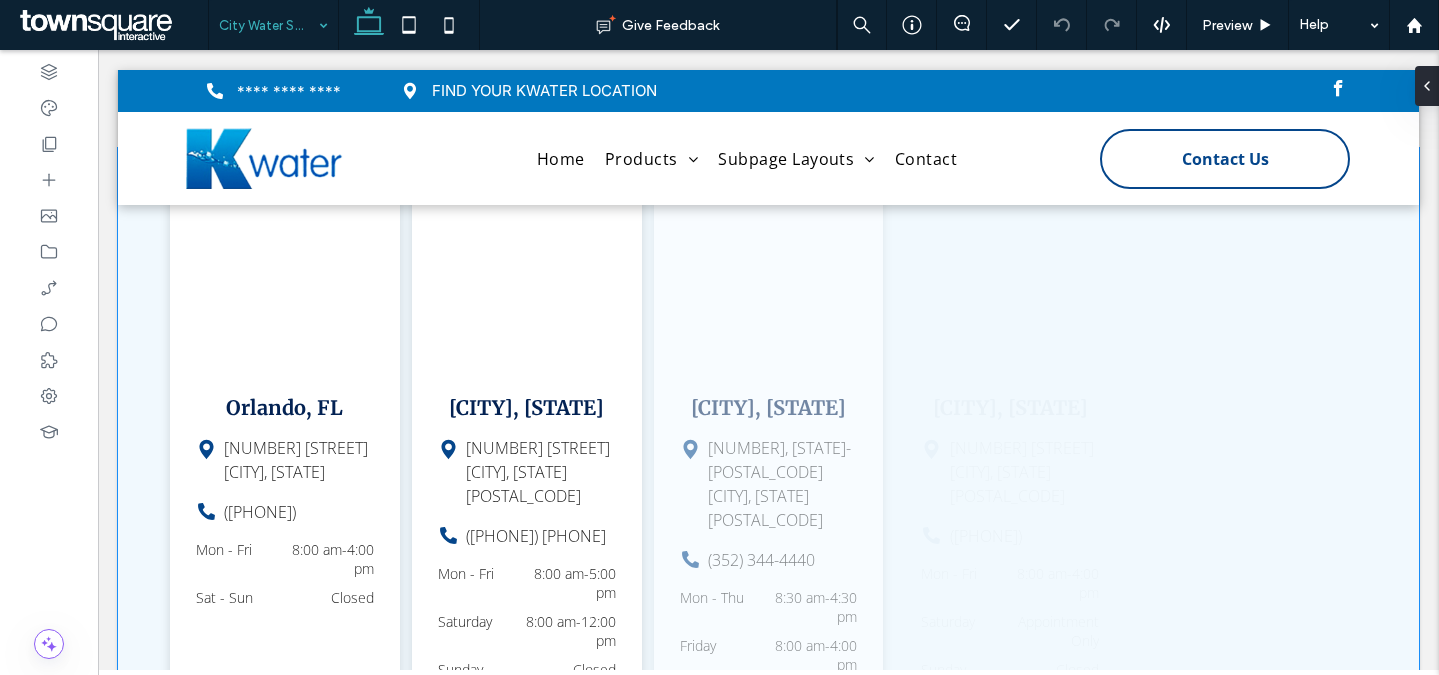 click on "[NUMBER] [STREET] [CITY], [STATE] [ZIP]
([PHONE])
Mon - Fri
8:00 am
-  4:00 pm
Sat - Sun
Closed
[CITY], [STATE]
[NUMBER] [STREET] [CITY], [STATE] [ZIP]
([PHONE])
Mon - Fri
8:00 am
-  5:00 pm
Saturday
8:00 am
-  12:00 pm
Sunday
Closed
[CITY], [STATE]
[NUMBER], [STATE]-[HIGHWAY] [CITY], [STATE] [ZIP]
([PHONE])
Mon - Thu
8:30 am
-  4:30 pm
Friday
8:00 am
-  4:00 pm
Sat - Sun
Closed
[CITY], [STATE]
[NUMBER] [STREET] [CITY], [STATE] [ZIP]
([PHONE])
Mon - Fri" at bounding box center [768, 458] 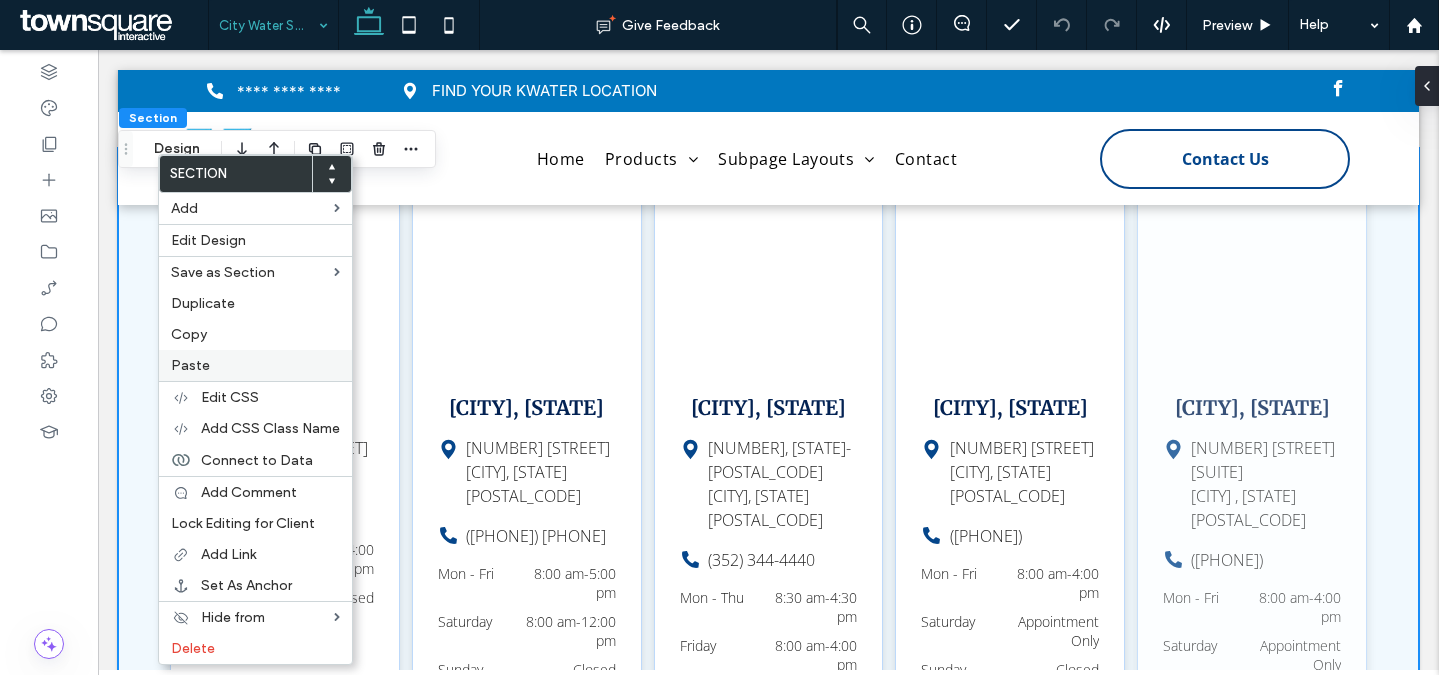 click on "Paste" at bounding box center (190, 365) 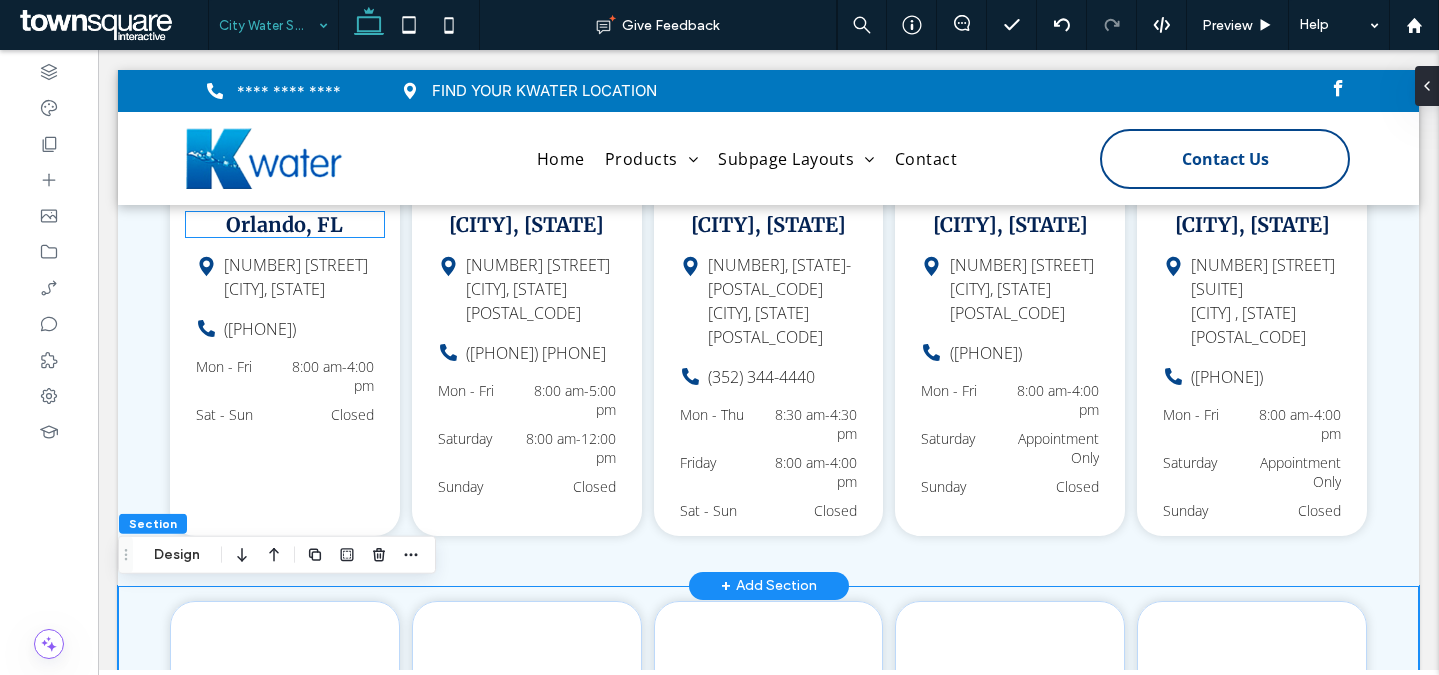 scroll, scrollTop: 3267, scrollLeft: 0, axis: vertical 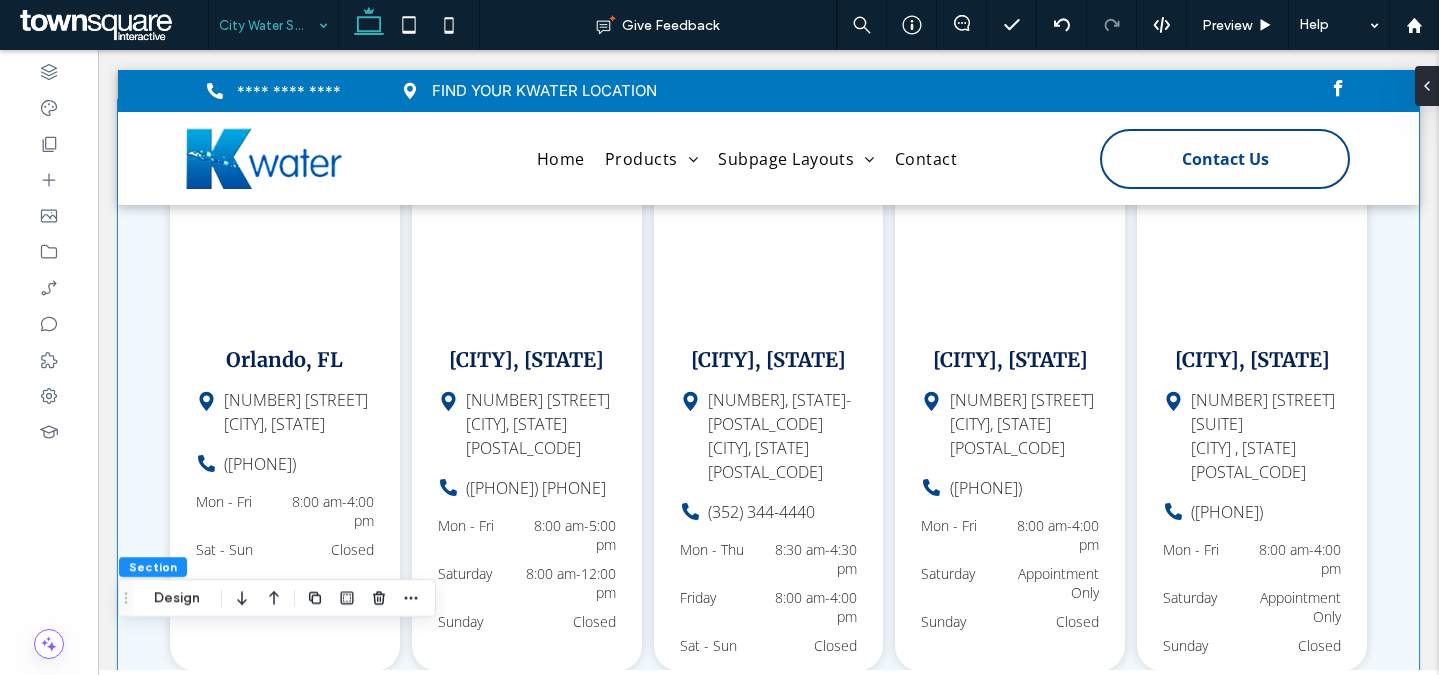 click on "[NUMBER] [STREET] [CITY], [STATE] [ZIP]
([PHONE])
Mon - Fri
8:00 am
-  4:00 pm
Sat - Sun
Closed
[CITY], [STATE]
[NUMBER] [STREET] [CITY], [STATE] [ZIP]
([PHONE])
Mon - Fri
8:00 am
-  5:00 pm
Saturday
8:00 am
-  12:00 pm
Sunday
Closed
[CITY], [STATE]
[NUMBER], [STATE]-[HIGHWAY] [CITY], [STATE] [ZIP]
([PHONE])
Mon - Thu
8:30 am
-  4:30 pm
Friday
8:00 am
-  4:00 pm
Sat - Sun
Closed
[CITY], [STATE]
[NUMBER] [STREET] [CITY], [STATE] [ZIP]
([PHONE])
Mon - Fri" at bounding box center (768, 410) 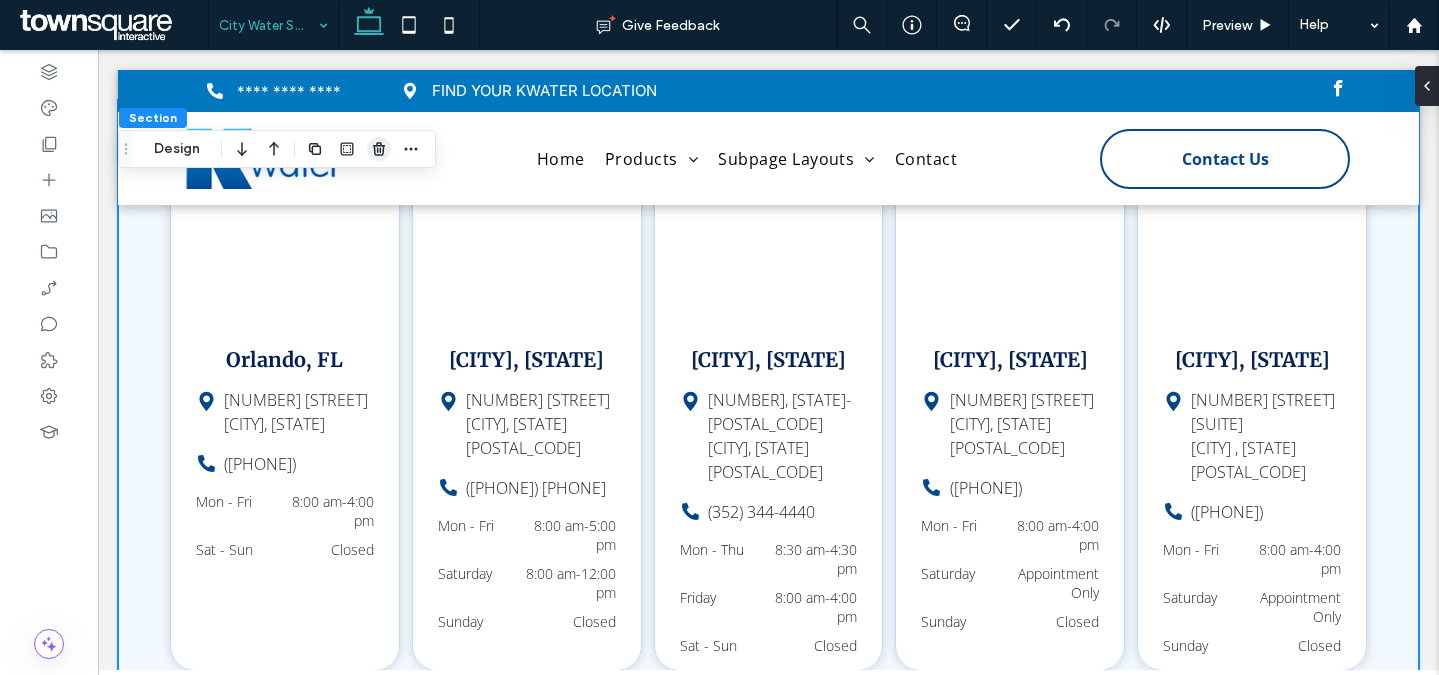 click 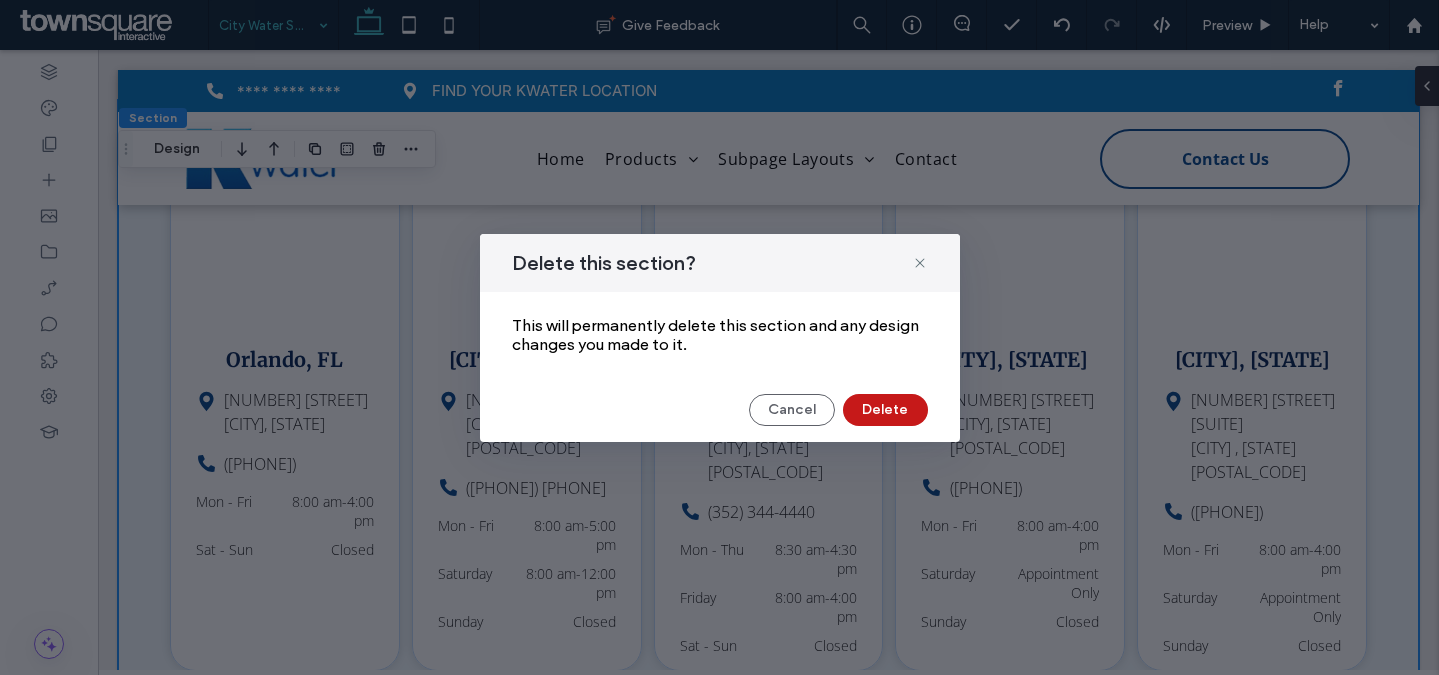 click on "Delete" at bounding box center (885, 410) 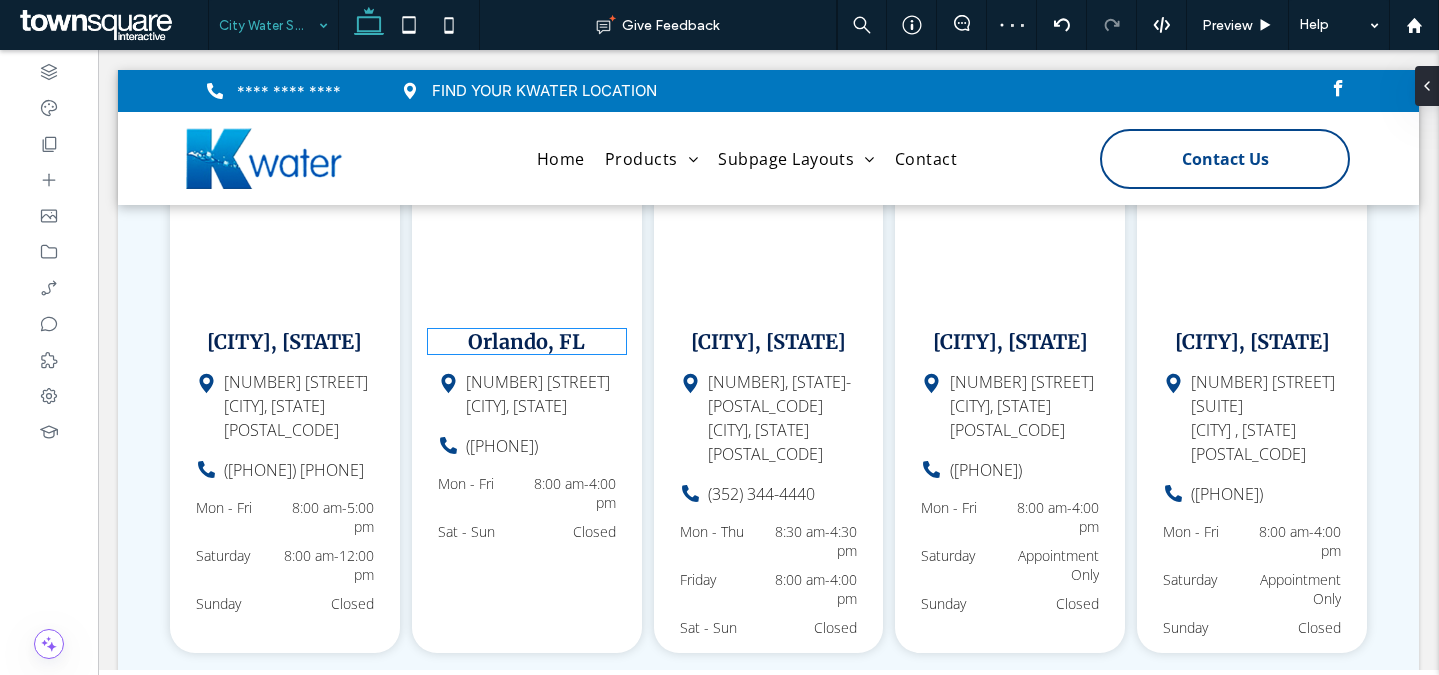 scroll, scrollTop: 3272, scrollLeft: 0, axis: vertical 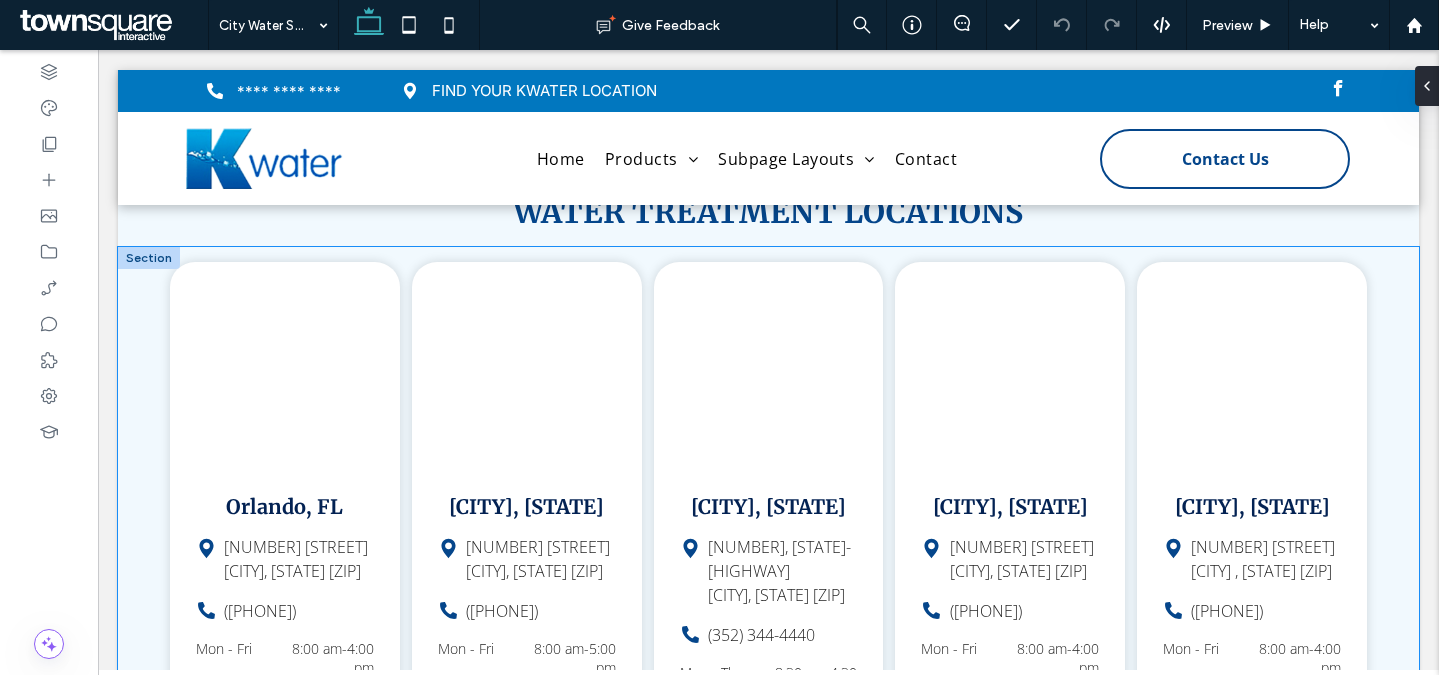 click on "[NUMBER] [STREET] [CITY], [STATE] [ZIP]
([PHONE])
Mon - Fri
8:00 am
-  4:00 pm
Sat - Sun
Closed
[CITY], [STATE]
[NUMBER] [STREET] [CITY], [STATE] [ZIP]
([PHONE])
Mon - Fri
8:00 am
-  5:00 pm
Saturday
8:00 am
-  12:00 pm
Sunday
Closed
[CITY], [STATE]
[NUMBER], [STATE]-[HIGHWAY] [CITY], [STATE] [ZIP]
([PHONE])
Mon - Thu
8:30 am
-  4:30 pm
Friday
8:00 am
-  4:00 pm
Sat - Sun
Closed
[CITY], [STATE]
[NUMBER] [STREET] [CITY], [STATE] [ZIP]
([PHONE])
Mon - Fri" at bounding box center (768, 545) 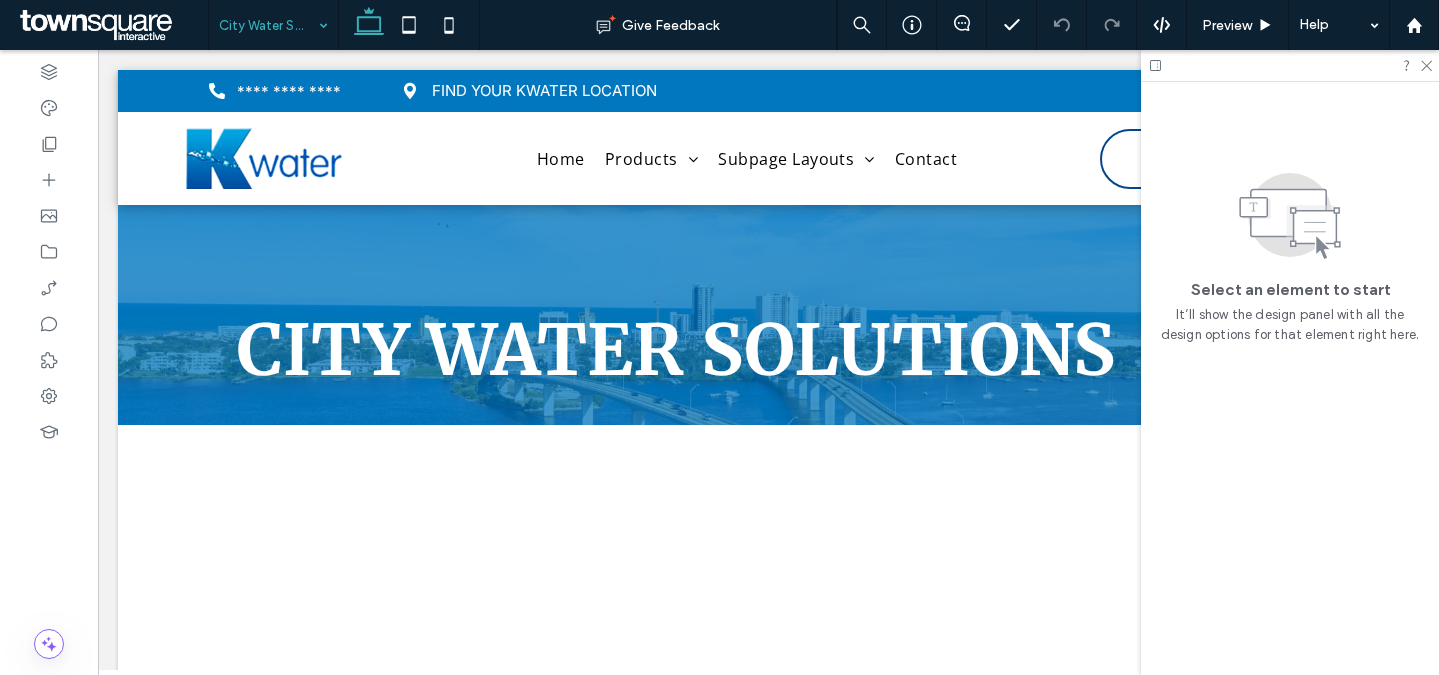 scroll, scrollTop: 0, scrollLeft: 0, axis: both 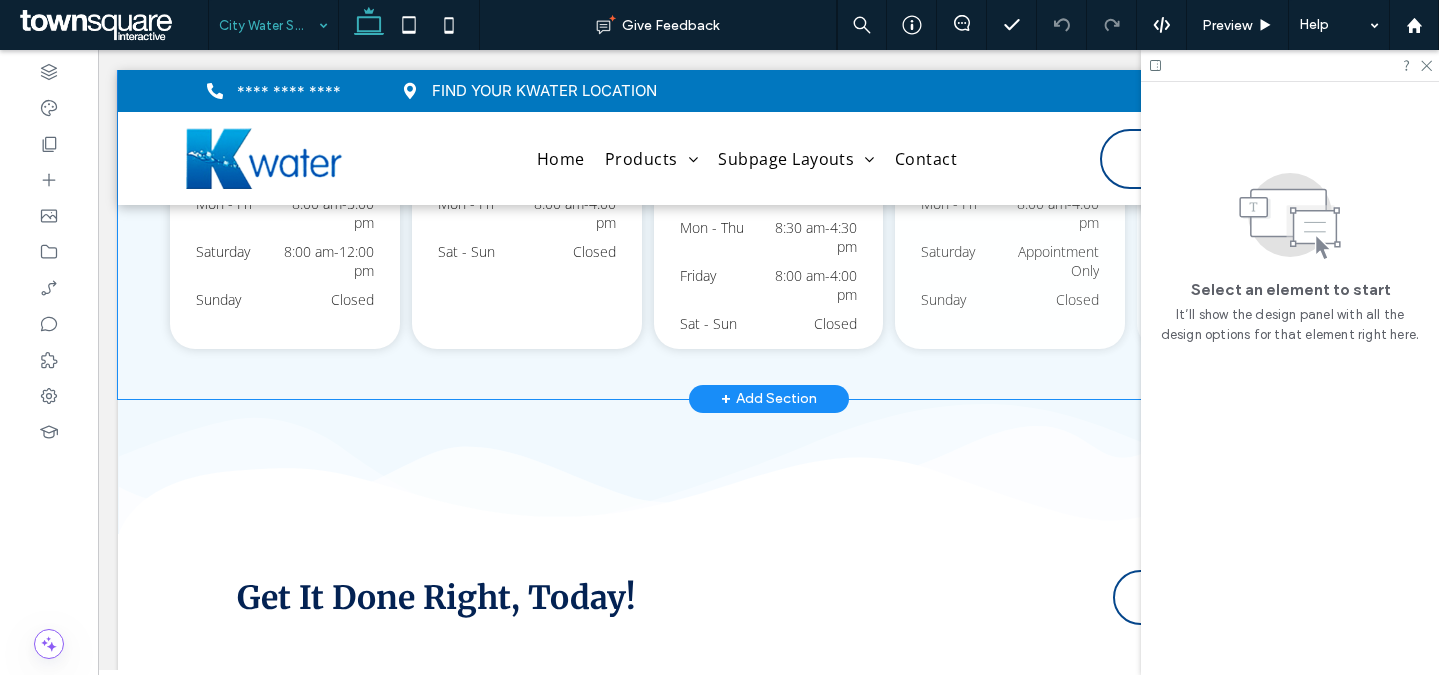 click on "[NUMBER] [STREET] [CITY], [STATE] [ZIP]
([PHONE])
Mon - Fri
8:00 am
-  5:00 pm
Saturday
8:00 am
-  12:00 pm
Sunday
Closed
[CITY], [STATE]
[NUMBER] [STREET] [CITY], [STATE] [ZIP]
([PHONE])
Mon - Fri
8:00 am
-  4:00 pm
Sat - Sun
Closed
[CITY], [STATE]
[NUMBER], [STATE]-[HIGHWAY] [CITY], [STATE] [ZIP]
([PHONE])
Mon - Thu
8:30 am
-  4:30 pm
Friday
8:00 am
-  4:00 pm
Sat - Sun
Closed
[CITY], [STATE]
[NUMBER] [STREET] [CITY], [STATE] [ZIP]
([PHONE])
Mon - Fri" at bounding box center [768, 100] 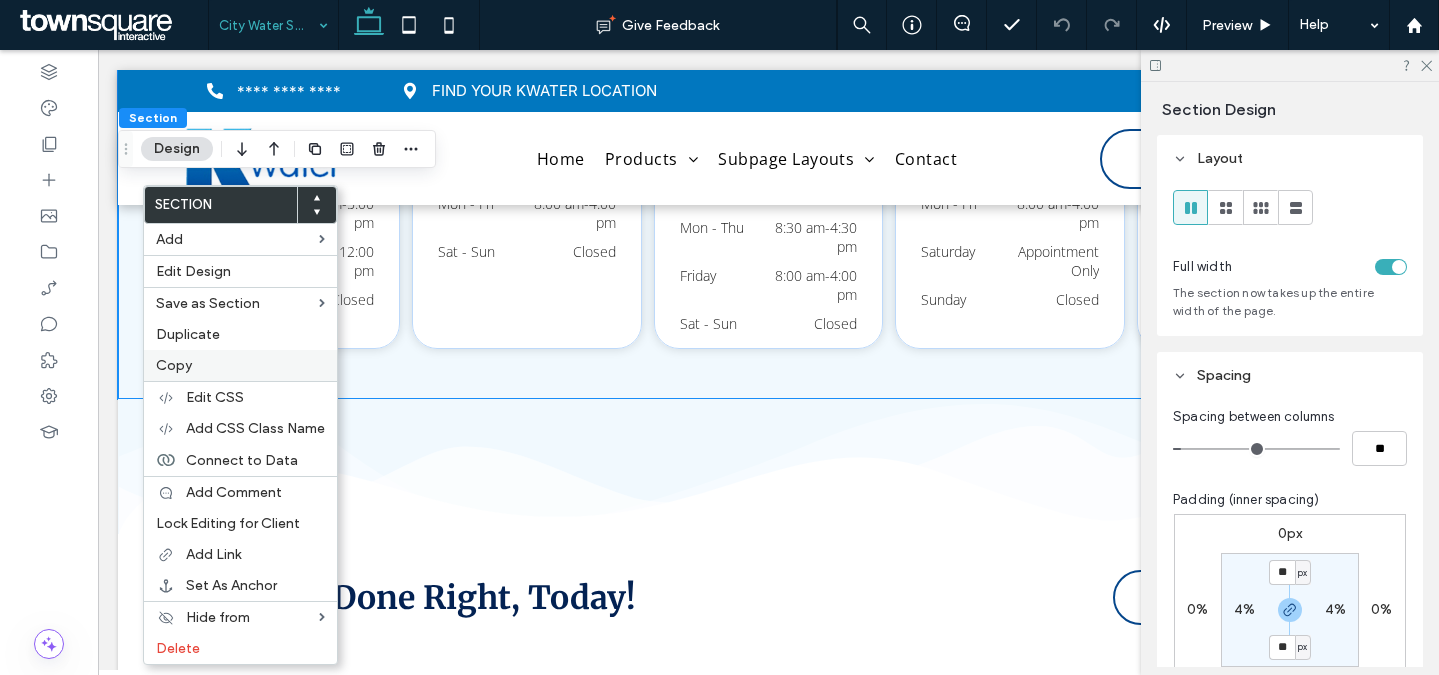 click on "Copy" at bounding box center (174, 365) 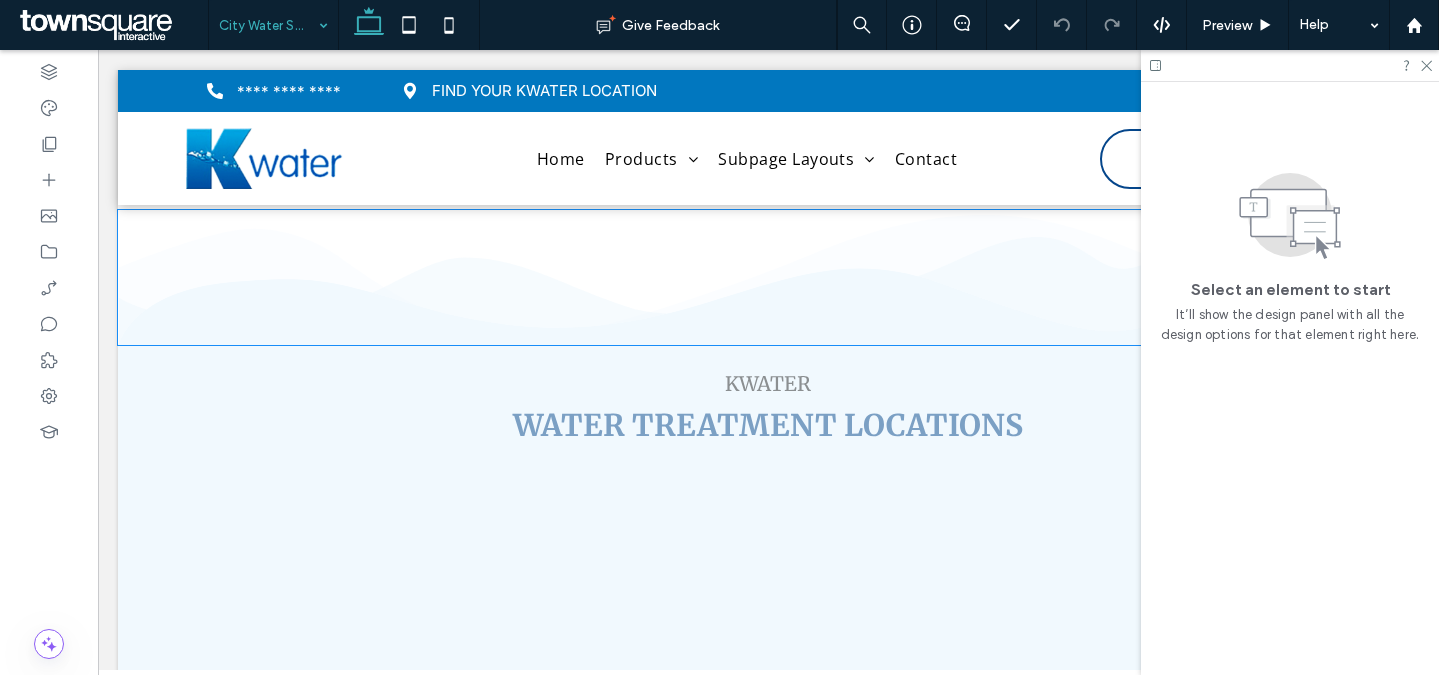 scroll, scrollTop: 3331, scrollLeft: 0, axis: vertical 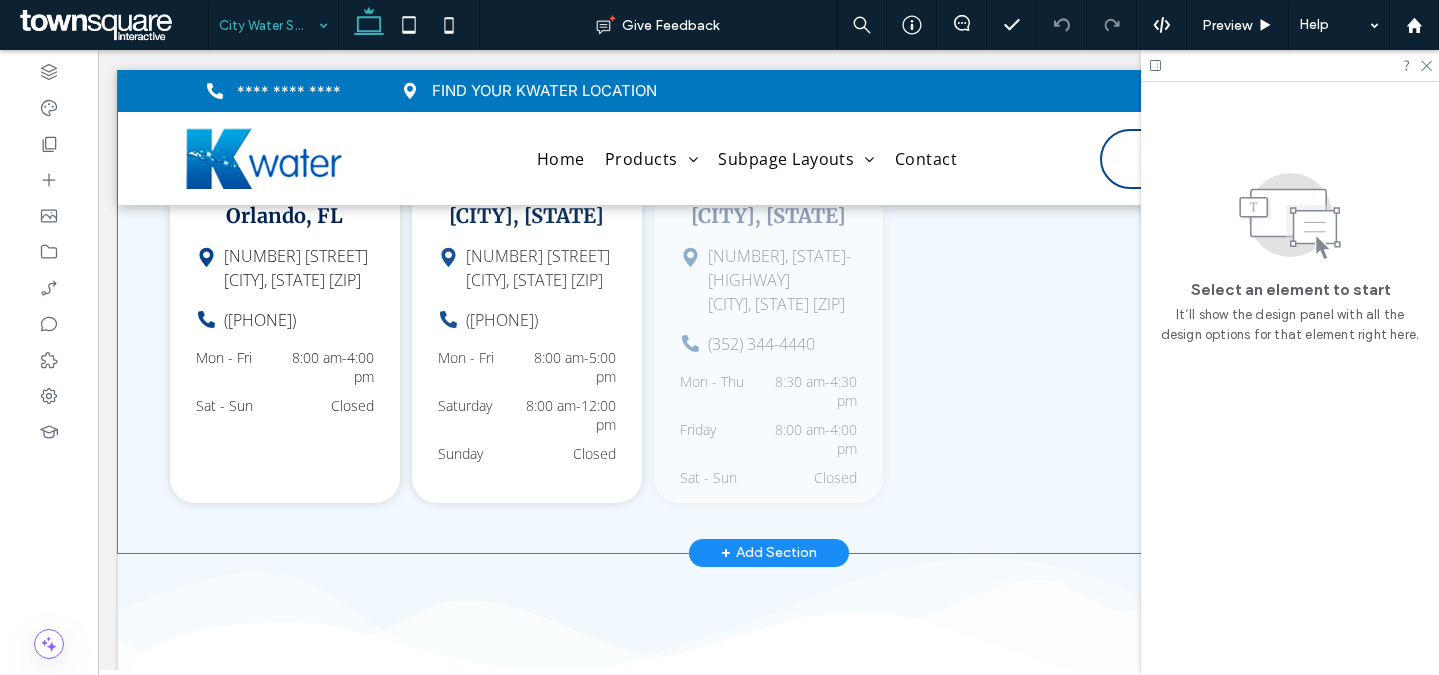 click on "[NUMBER] [STREET] [CITY], [STATE] [ZIP]
([PHONE])
Mon - Fri
8:00 am
-  4:00 pm
Sat - Sun
Closed
[CITY], [STATE]
[NUMBER] [STREET] [CITY], [STATE] [ZIP]
([PHONE])
Mon - Fri
8:00 am
-  5:00 pm
Saturday
8:00 am
-  12:00 pm
Sunday
Closed
[CITY], [STATE]
[NUMBER], [STATE]-[HIGHWAY] [CITY], [STATE] [ZIP]
([PHONE])
Mon - Thu
8:30 am
-  4:30 pm
Friday
8:00 am
-  4:00 pm
Sat - Sun
Closed
[CITY], [STATE]
[NUMBER] [STREET] [CITY], [STATE] [ZIP]
([PHONE])
Mon - Fri" at bounding box center (768, 254) 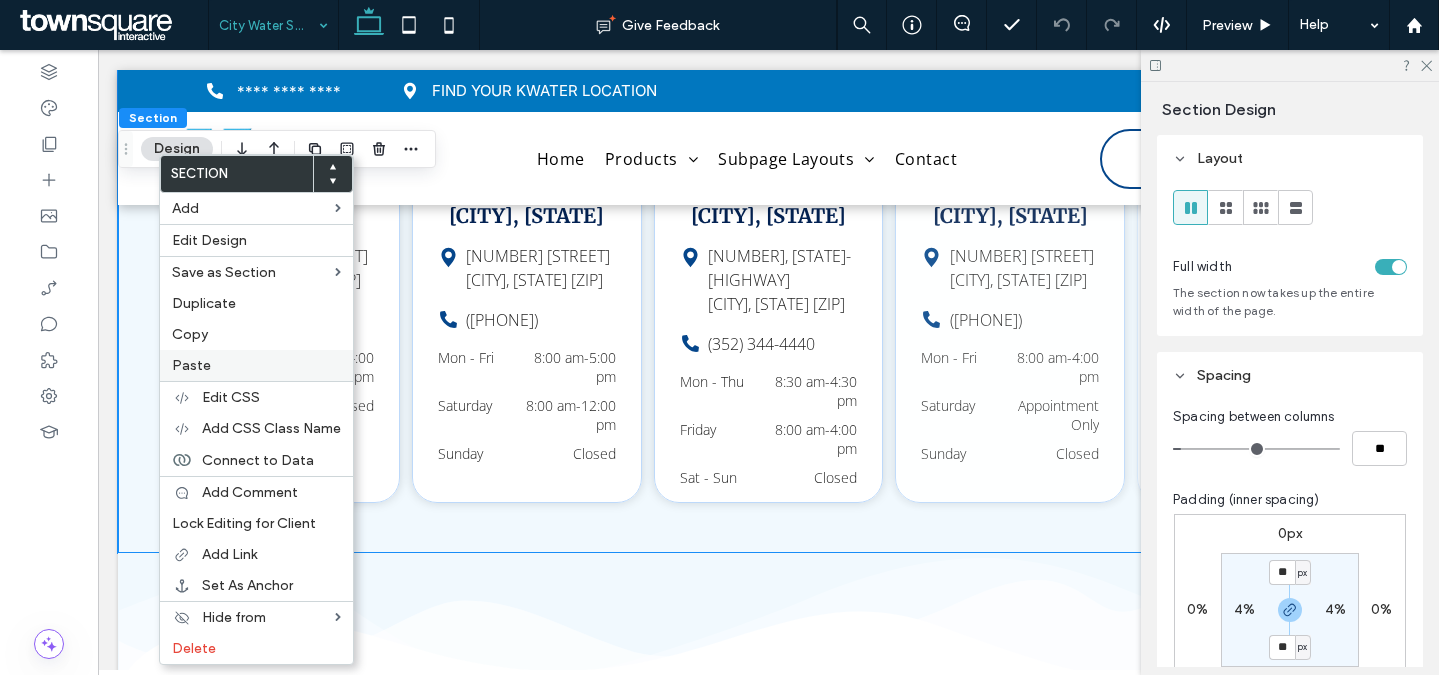 click on "Paste" at bounding box center (191, 365) 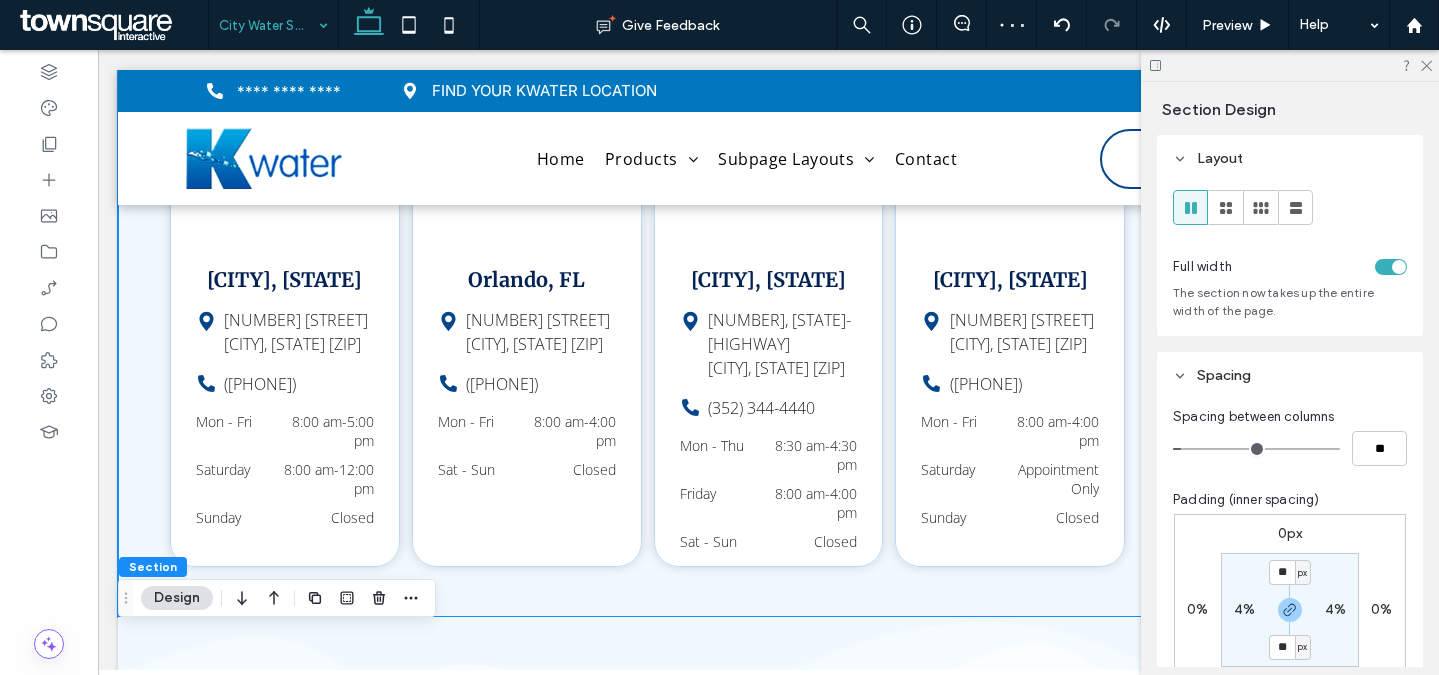 scroll, scrollTop: 3094, scrollLeft: 0, axis: vertical 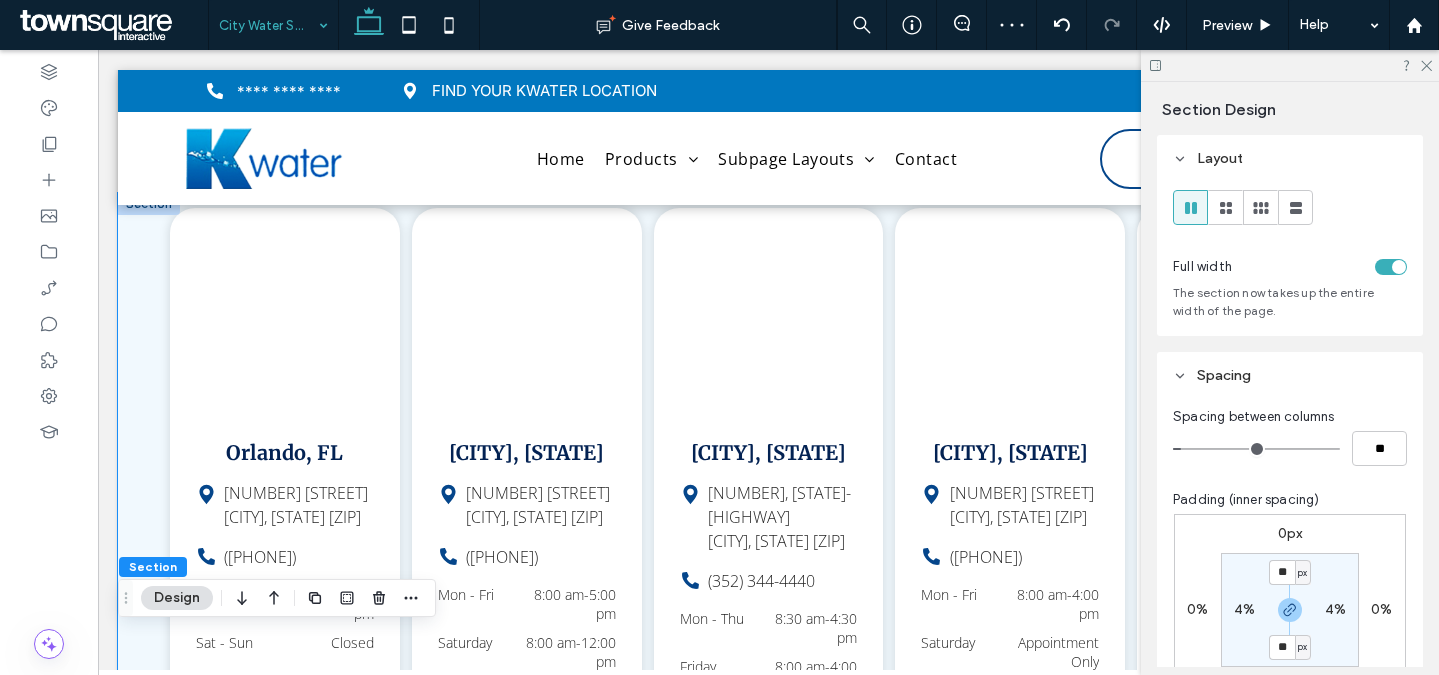 click on "[NUMBER] [STREET] [CITY], [STATE] [ZIP]
([PHONE])
Mon - Fri
8:00 am
-  4:00 pm
Sat - Sun
Closed
[CITY], [STATE]
[NUMBER] [STREET] [CITY], [STATE] [ZIP]
([PHONE])
Mon - Fri
8:00 am
-  5:00 pm
Saturday
8:00 am
-  12:00 pm
Sunday
Closed
[CITY], [STATE]
[NUMBER], [STATE]-[HIGHWAY] [CITY], [STATE] [ZIP]
([PHONE])
Mon - Thu
8:30 am
-  4:30 pm
Friday
8:00 am
-  4:00 pm
Sat - Sun
Closed
[CITY], [STATE]
[NUMBER] [STREET] [CITY], [STATE] [ZIP]
([PHONE])
Mon - Fri" at bounding box center [768, 491] 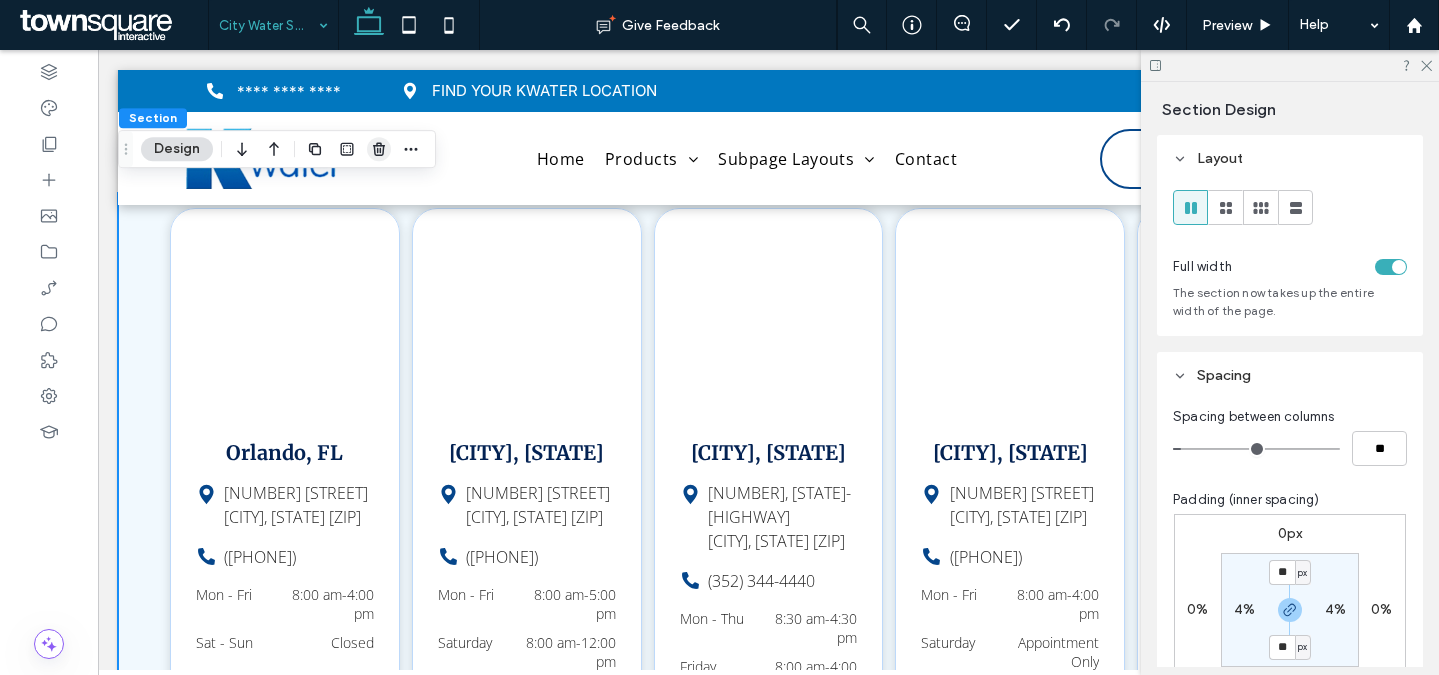 click 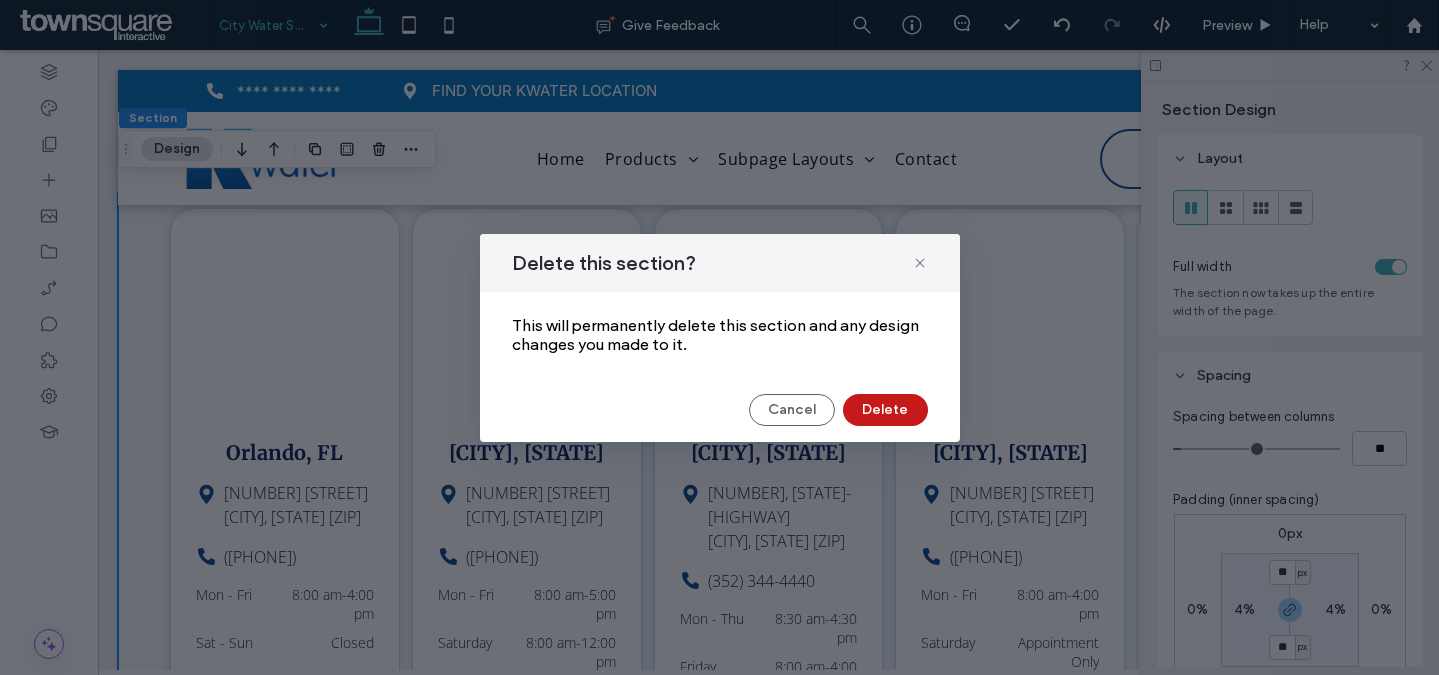 click on "Delete" at bounding box center [885, 410] 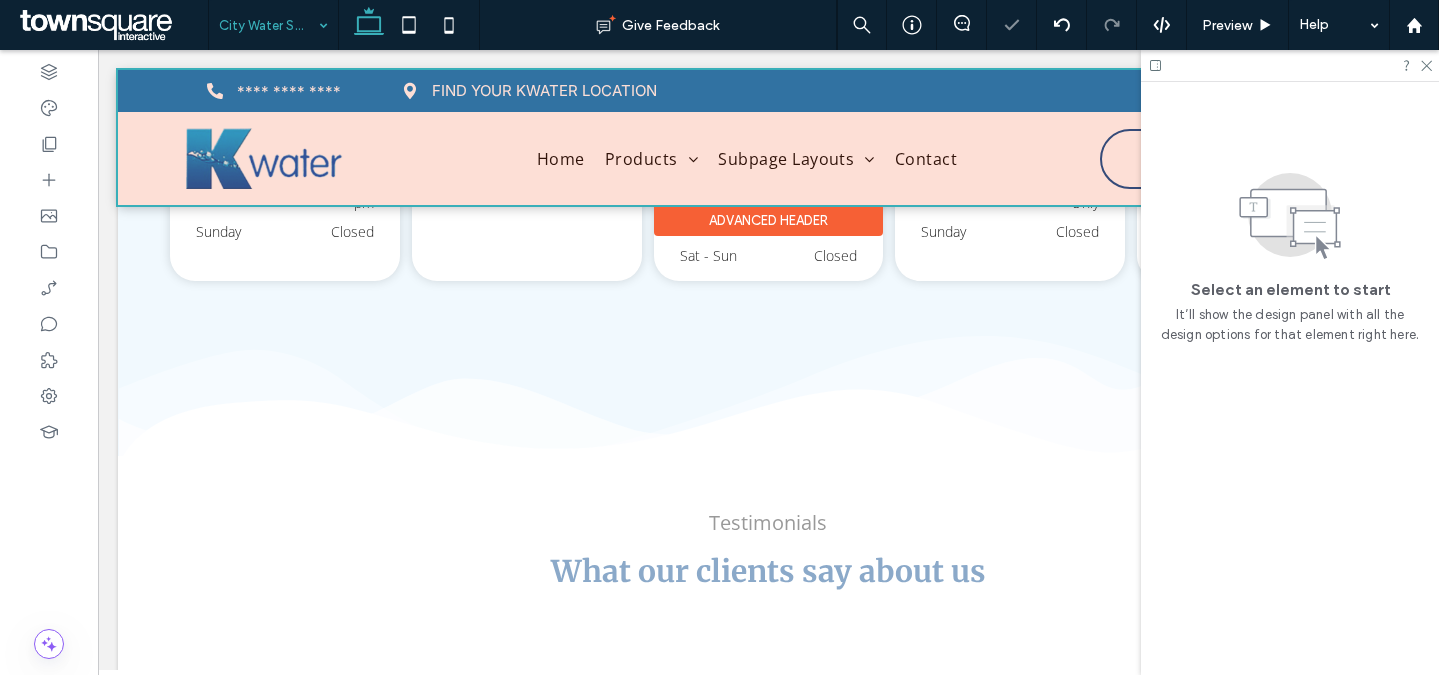 scroll, scrollTop: 2934, scrollLeft: 0, axis: vertical 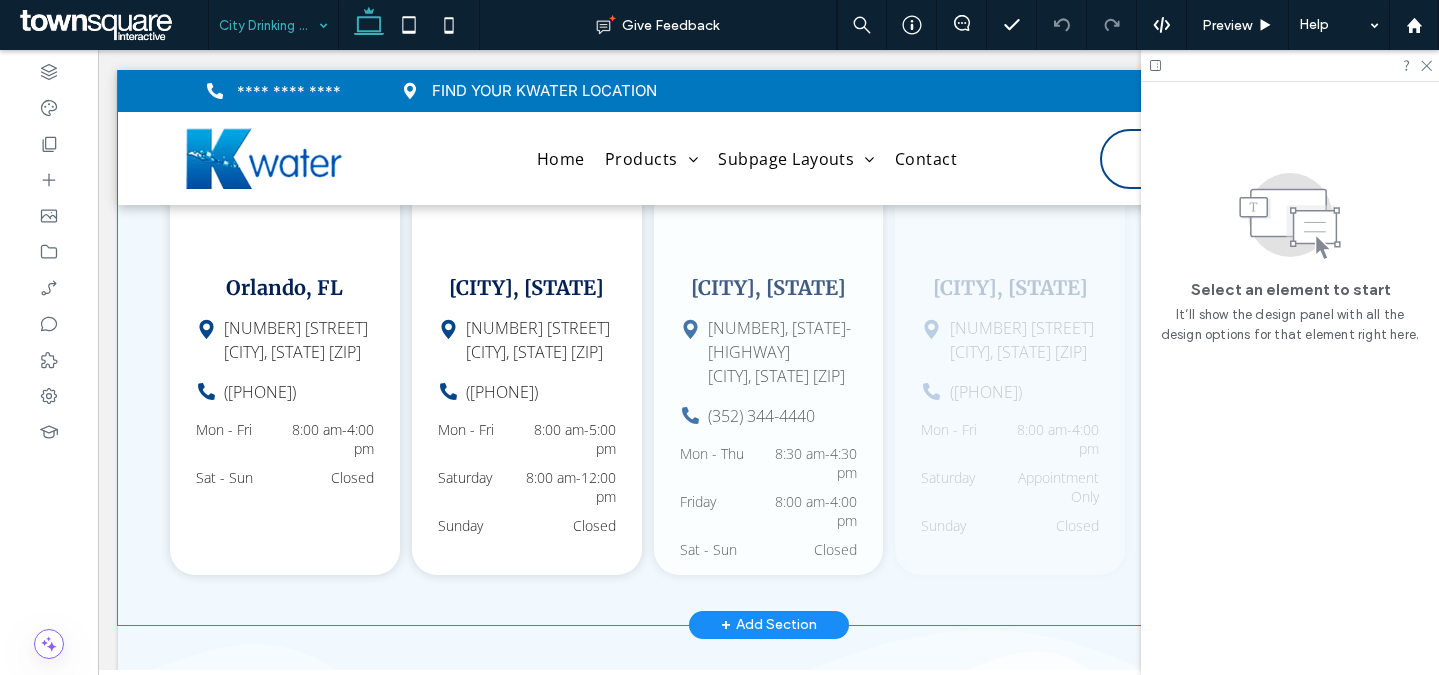 click on "[NUMBER] [STREET] [CITY], [STATE] [ZIP]
([PHONE])
Mon - Fri
8:00 am
-  4:00 pm
Sat - Sun
Closed
[CITY], [STATE]
[NUMBER] [STREET] [CITY], [STATE] [ZIP]
([PHONE])
Mon - Fri
8:00 am
-  5:00 pm
Saturday
8:00 am
-  12:00 pm
Sunday
Closed
[CITY], [STATE]
[NUMBER], [STATE]-[HIGHWAY] [CITY], [STATE] [ZIP]
([PHONE])
Mon - Thu
8:30 am
-  4:30 pm
Friday
8:00 am
-  4:00 pm
Sat - Sun
Closed
[CITY], [STATE]
[NUMBER] [STREET] [CITY], [STATE] [ZIP]
([PHONE])
Mon - Fri" at bounding box center [768, 326] 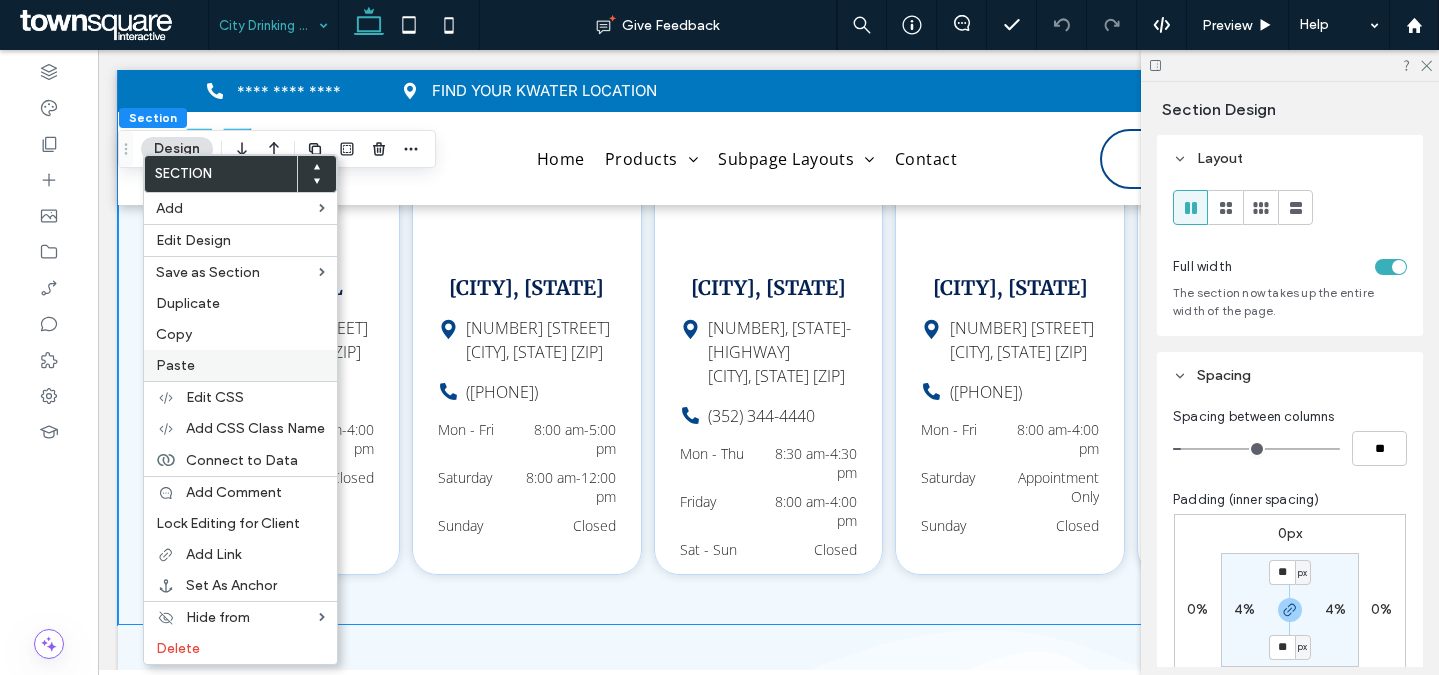 click on "Paste" at bounding box center (240, 365) 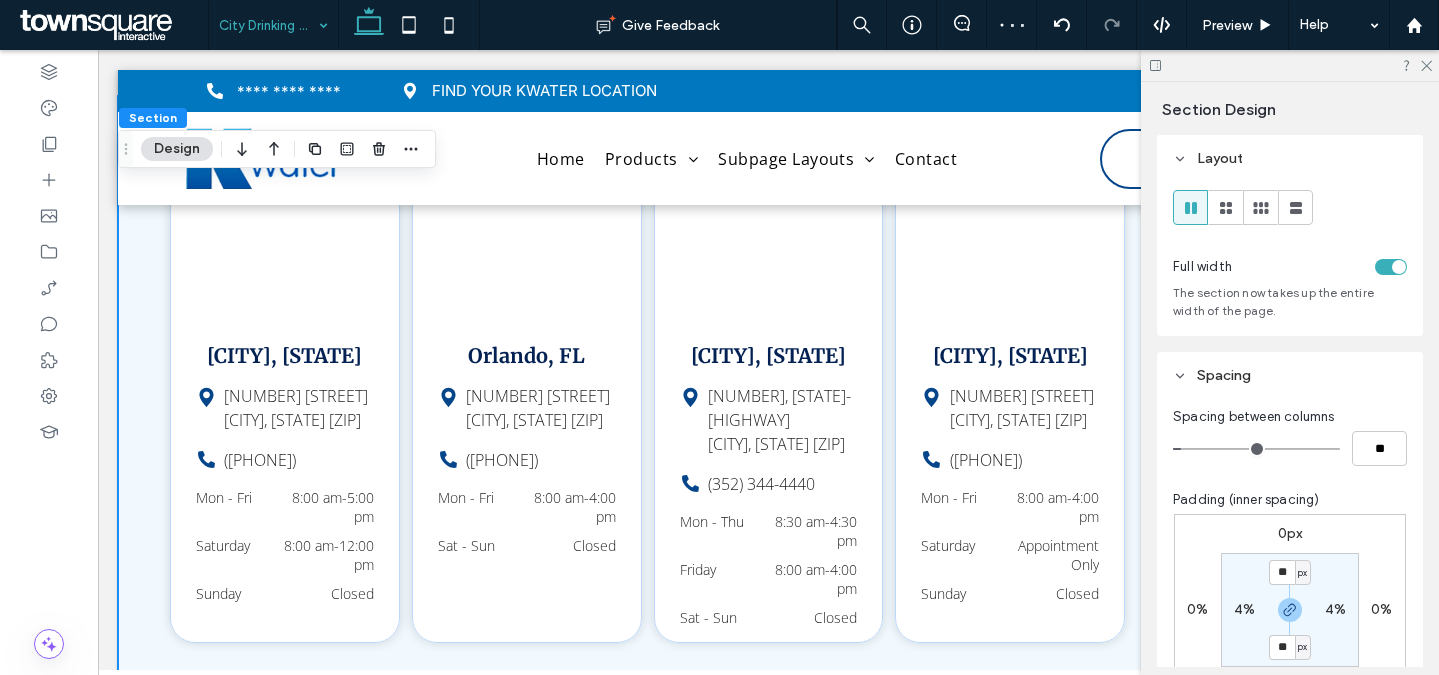 scroll, scrollTop: 3282, scrollLeft: 0, axis: vertical 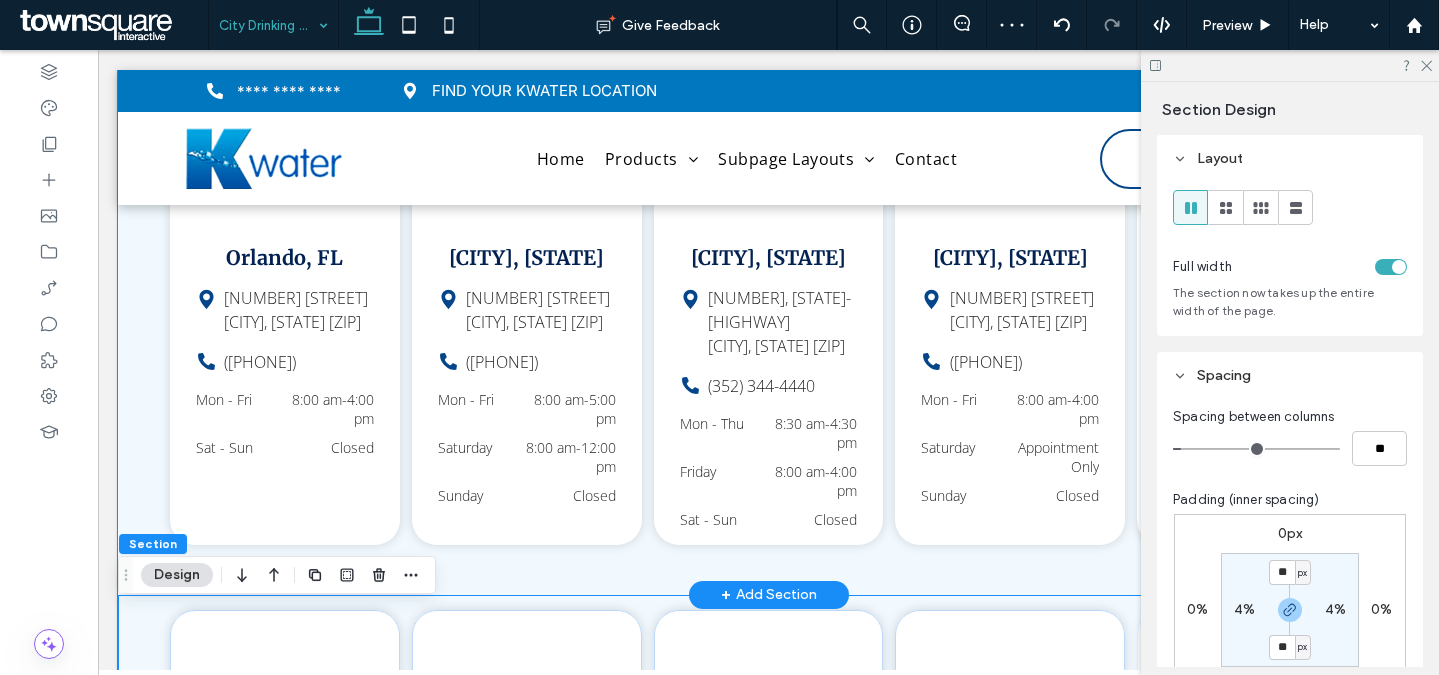 click on "[NUMBER] [STREET] [CITY], [STATE] [ZIP]
([PHONE])
Mon - Fri
8:00 am
-  4:00 pm
Sat - Sun
Closed
[CITY], [STATE]
[NUMBER] [STREET] [CITY], [STATE] [ZIP]
([PHONE])
Mon - Fri
8:00 am
-  5:00 pm
Saturday
8:00 am
-  12:00 pm
Sunday
Closed
[CITY], [STATE]
[NUMBER], [STATE]-[HIGHWAY] [CITY], [STATE] [ZIP]
([PHONE])
Mon - Thu
8:30 am
-  4:30 pm
Friday
8:00 am
-  4:00 pm
Sat - Sun
Closed
[CITY], [STATE]
[NUMBER] [STREET] [CITY], [STATE] [ZIP]
([PHONE])
Mon - Fri" at bounding box center (768, 296) 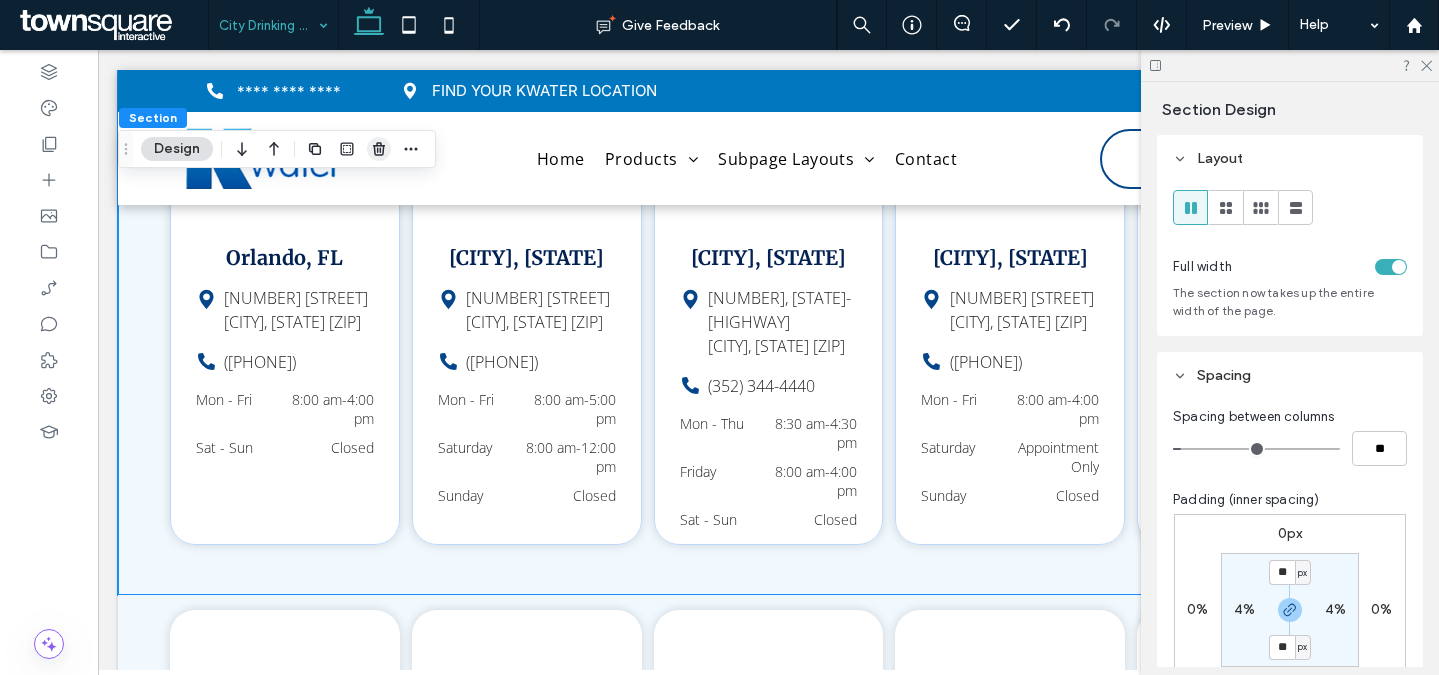 click 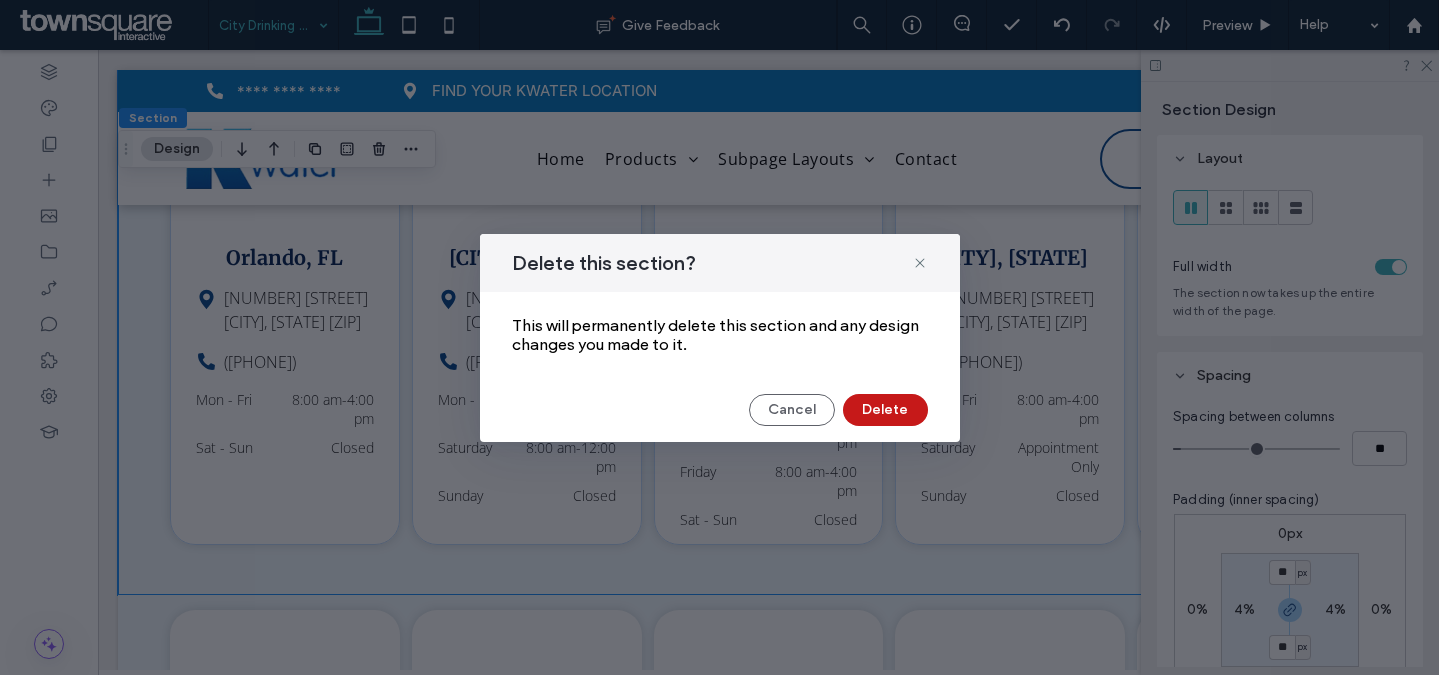 drag, startPoint x: 886, startPoint y: 401, endPoint x: 783, endPoint y: 348, distance: 115.83609 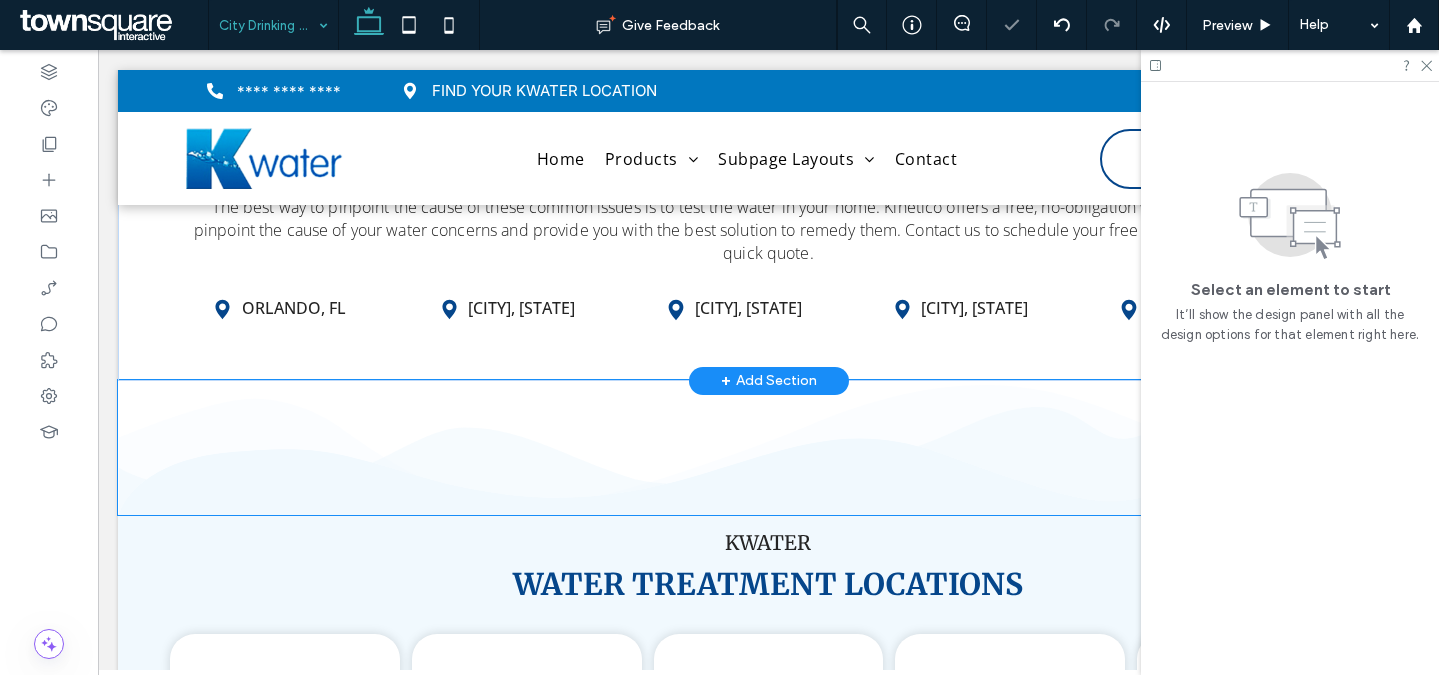 scroll, scrollTop: 2939, scrollLeft: 0, axis: vertical 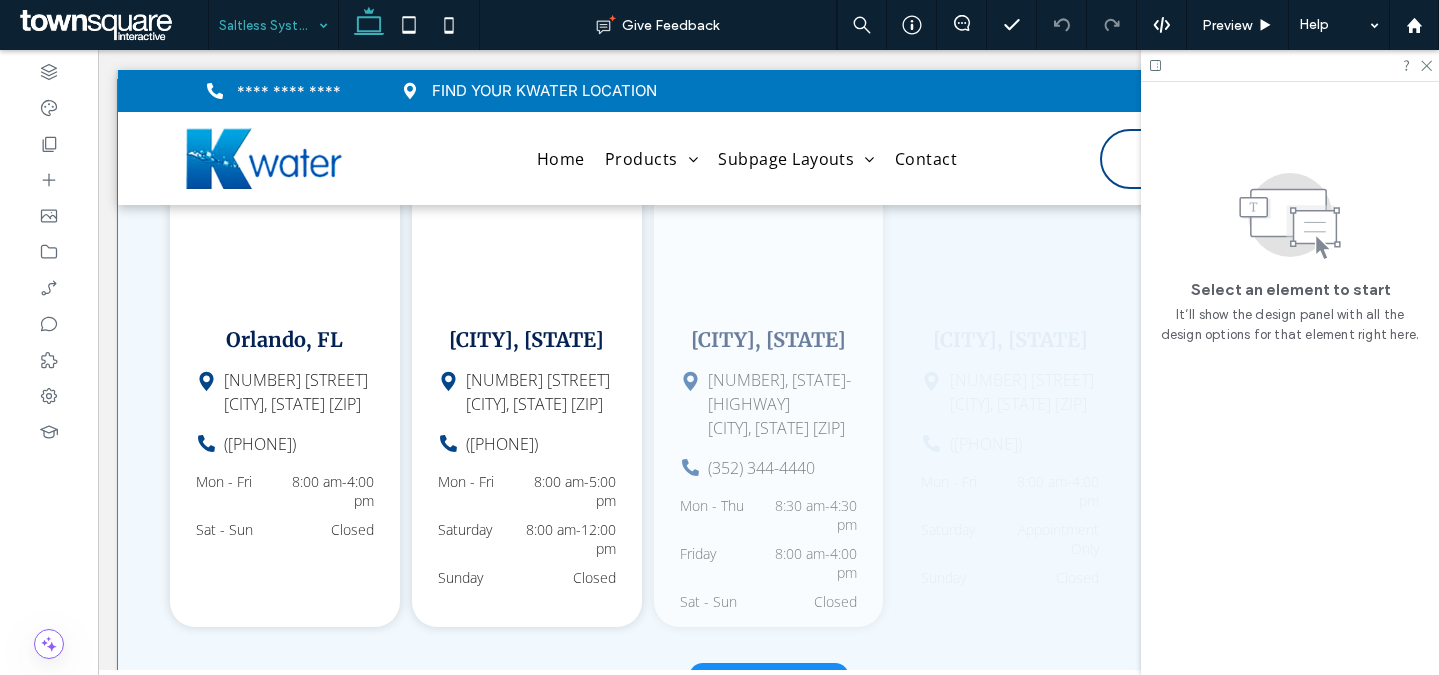 click on "3840 Commerce Loop Orlando, FL 32808
(888) 420-2297
Mon - Fri
8:00 am
-  4:00 pm
Sat - Sun
Closed
Orlando, FL
1620 W Sunset Rd. Henderson, NV 89014
(702) 897-7177
Mon - Fri
8:00 am
-  5:00 pm
Saturday
8:00 am
-  12:00 pm
Sunday
Closed
Henderson, NV
3400-3570, FL-44 Inverness, FL 34453
(352) 344-4440
Mon - Thu
8:30 am
-  4:30 pm
Friday
8:00 am
-  4:00 pm
Sat - Sun
Closed
Inverness, FL
1096 N Highway US 1  Ormond Beach, FL 32174
(386) 206-1006
Mon - Fri" at bounding box center [768, 378] 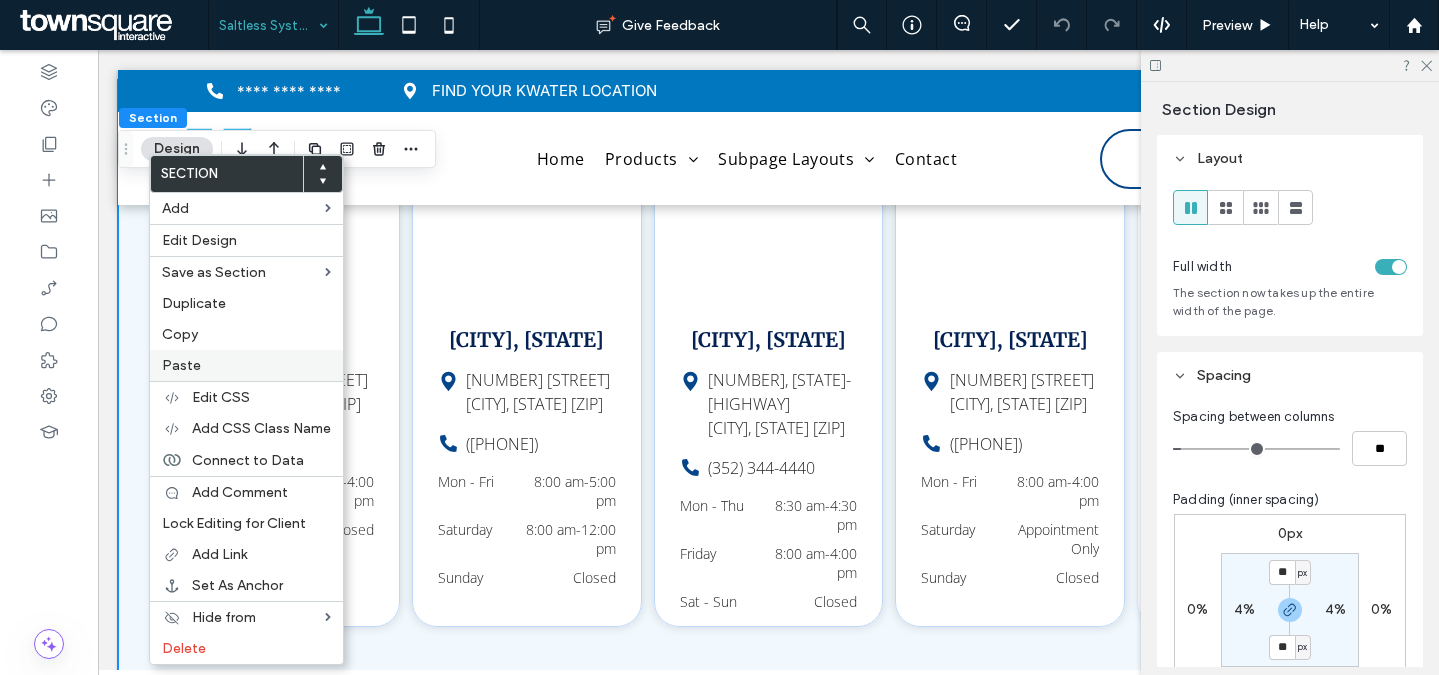 click on "Paste" at bounding box center [246, 365] 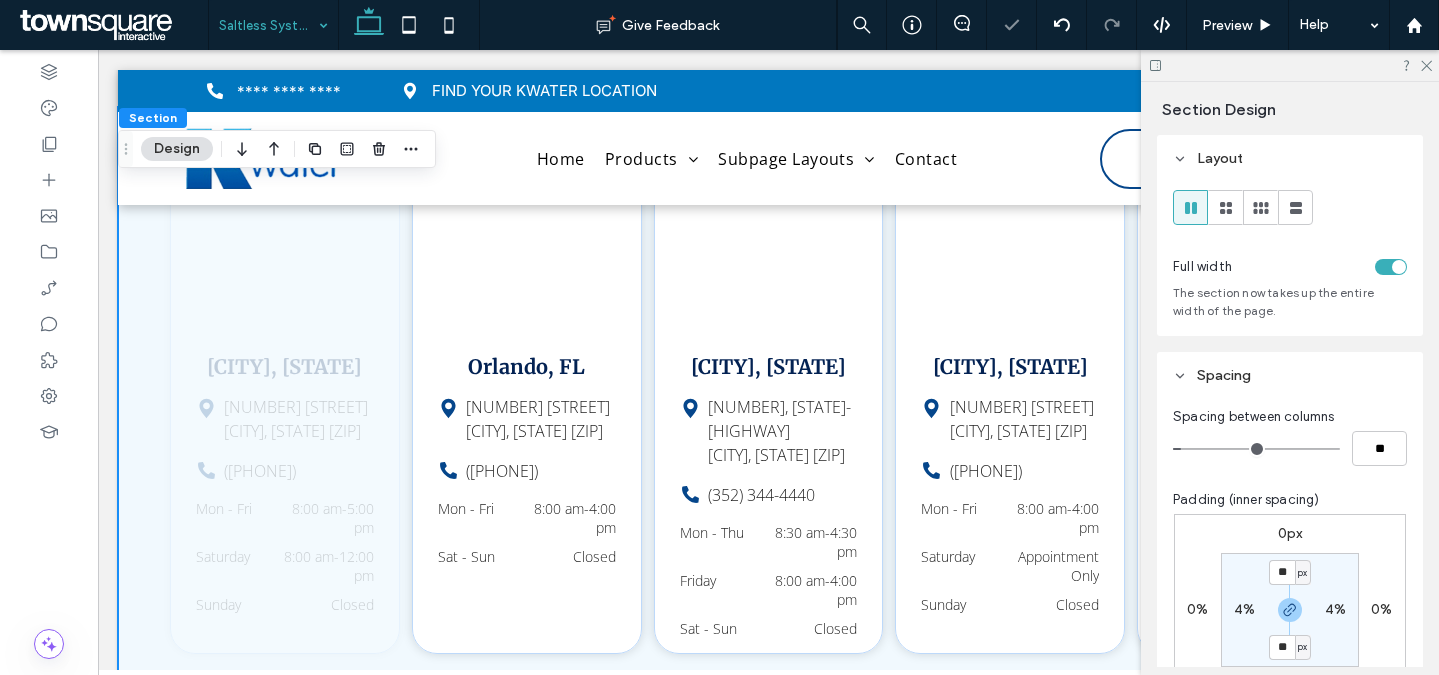 scroll, scrollTop: 3077, scrollLeft: 0, axis: vertical 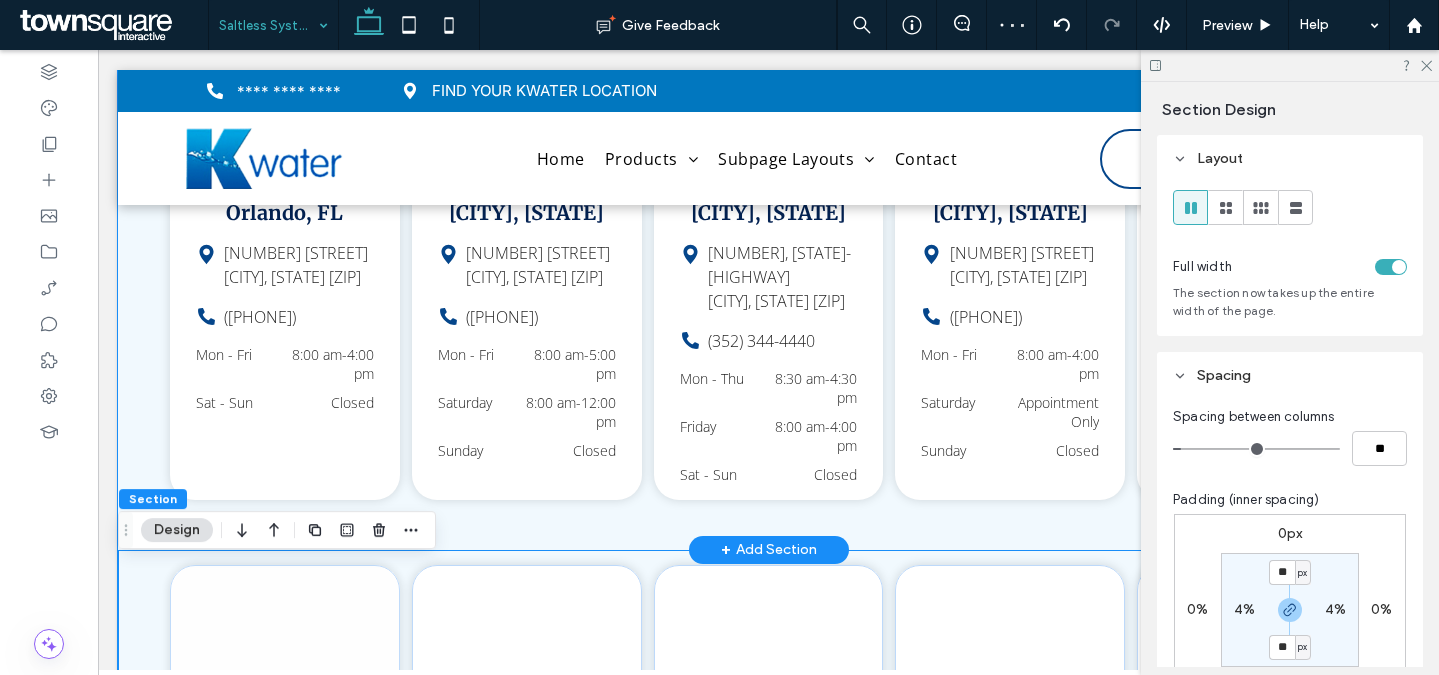 click on "3840 Commerce Loop Orlando, FL 32808
(888) 420-2297
Mon - Fri
8:00 am
-  4:00 pm
Sat - Sun
Closed
Orlando, FL
1620 W Sunset Rd. Henderson, NV 89014
(702) 897-7177
Mon - Fri
8:00 am
-  5:00 pm
Saturday
8:00 am
-  12:00 pm
Sunday
Closed
Henderson, NV
3400-3570, FL-44 Inverness, FL 34453
(352) 344-4440
Mon - Thu
8:30 am
-  4:30 pm
Friday
8:00 am
-  4:00 pm
Sat - Sun
Closed
Inverness, FL
1096 N Highway US 1  Ormond Beach, FL 32174
(386) 206-1006
Mon - Fri" at bounding box center (768, 251) 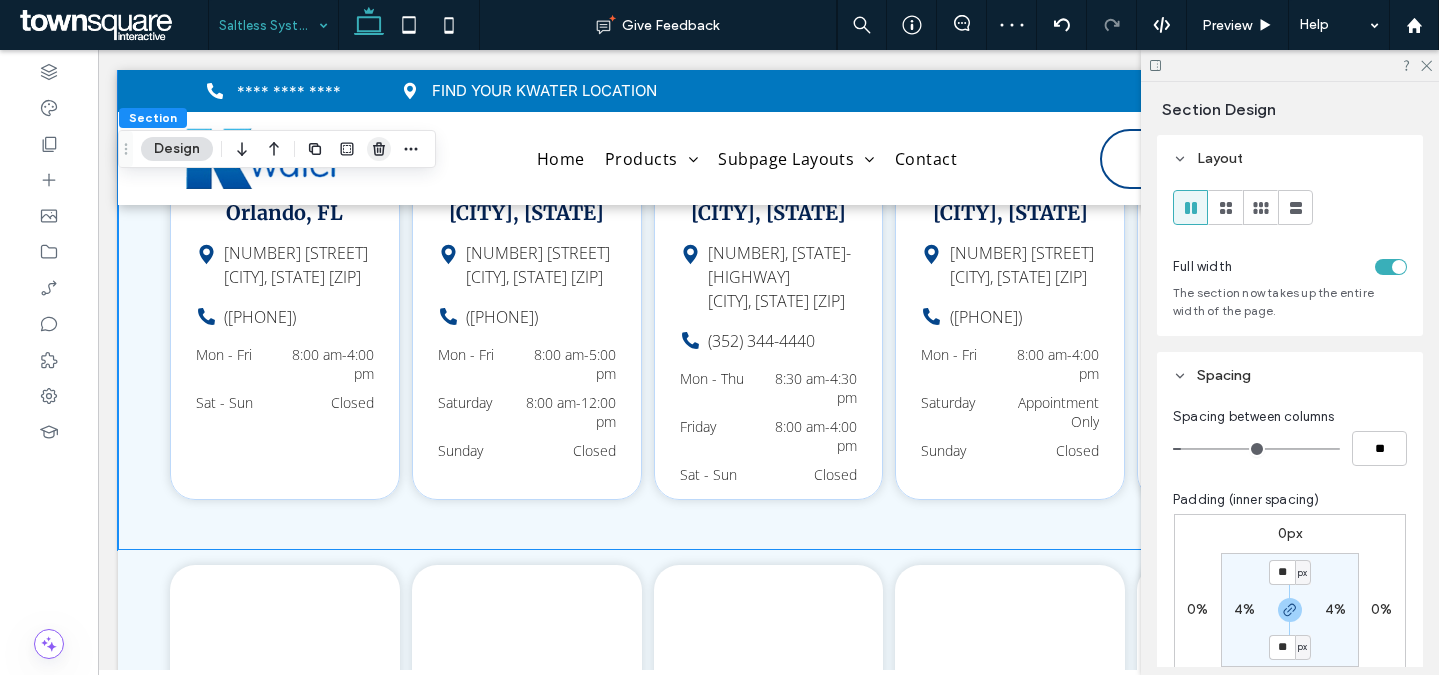 click 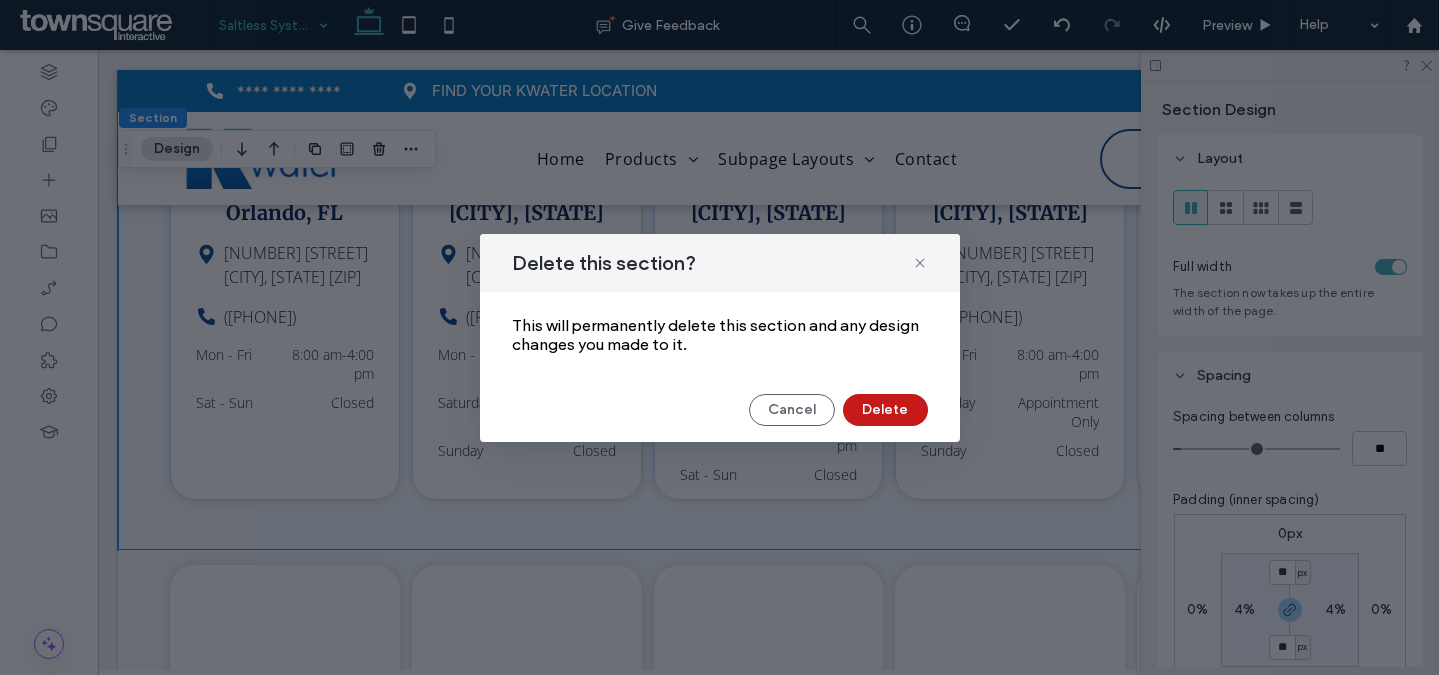 click on "Delete" at bounding box center (885, 410) 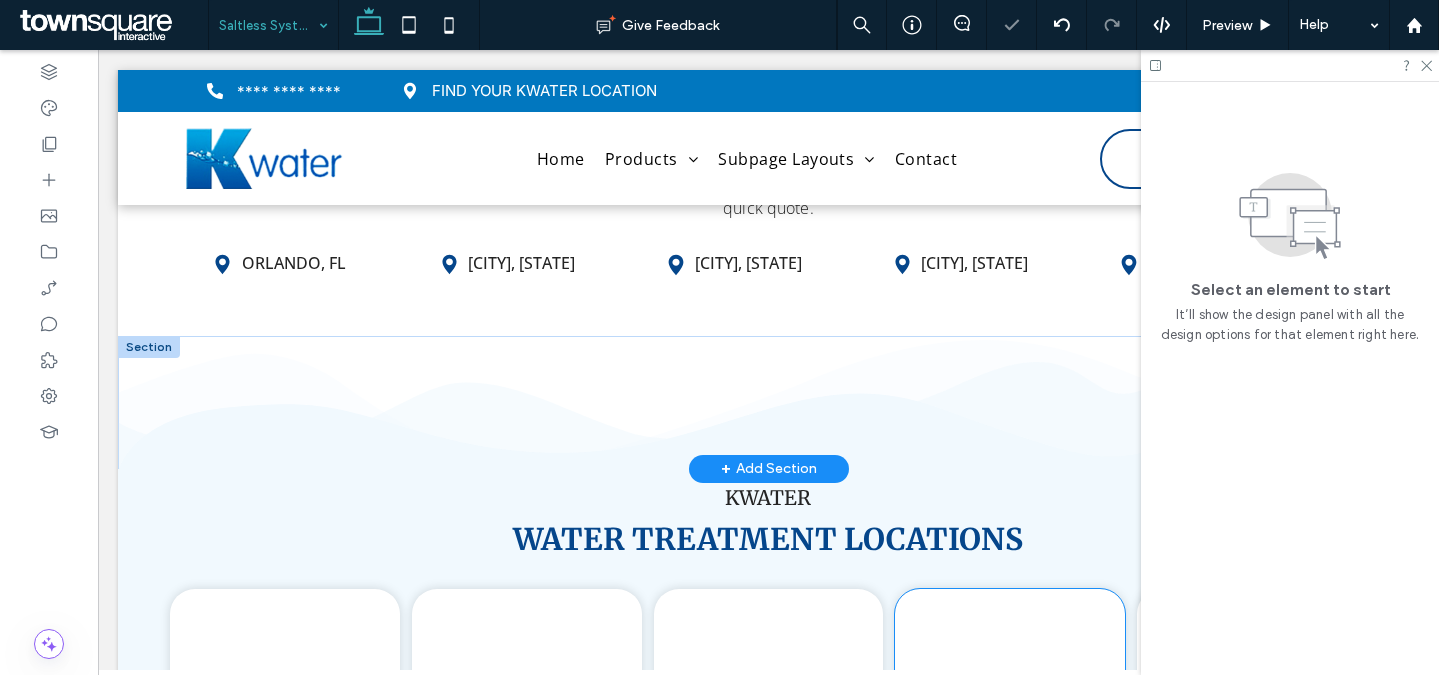 scroll, scrollTop: 2784, scrollLeft: 0, axis: vertical 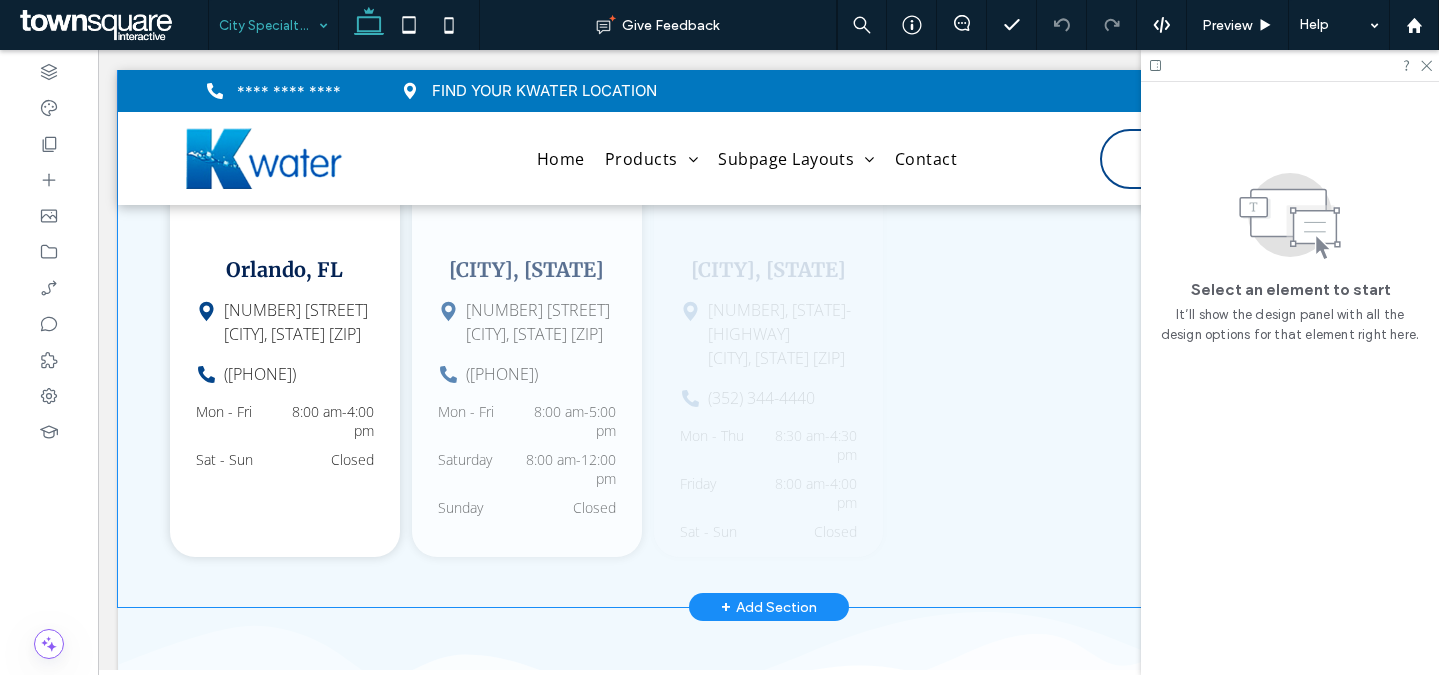 click on "3840 Commerce Loop Orlando, FL 32808
(888) 420-2297
Mon - Fri
8:00 am
-  4:00 pm
Sat - Sun
Closed
Orlando, FL
1620 W Sunset Rd. Henderson, NV 89014
(702) 897-7177
Mon - Fri
8:00 am
-  5:00 pm
Saturday
8:00 am
-  12:00 pm
Sunday
Closed
Henderson, NV
3400-3570, FL-44 Inverness, FL 34453
(352) 344-4440
Mon - Thu
8:30 am
-  4:30 pm
Friday
8:00 am
-  4:00 pm
Sat - Sun
Closed
Inverness, FL
1096 N Highway US 1  Ormond Beach, FL 32174
(386) 206-1006
Mon - Fri" at bounding box center [768, 308] 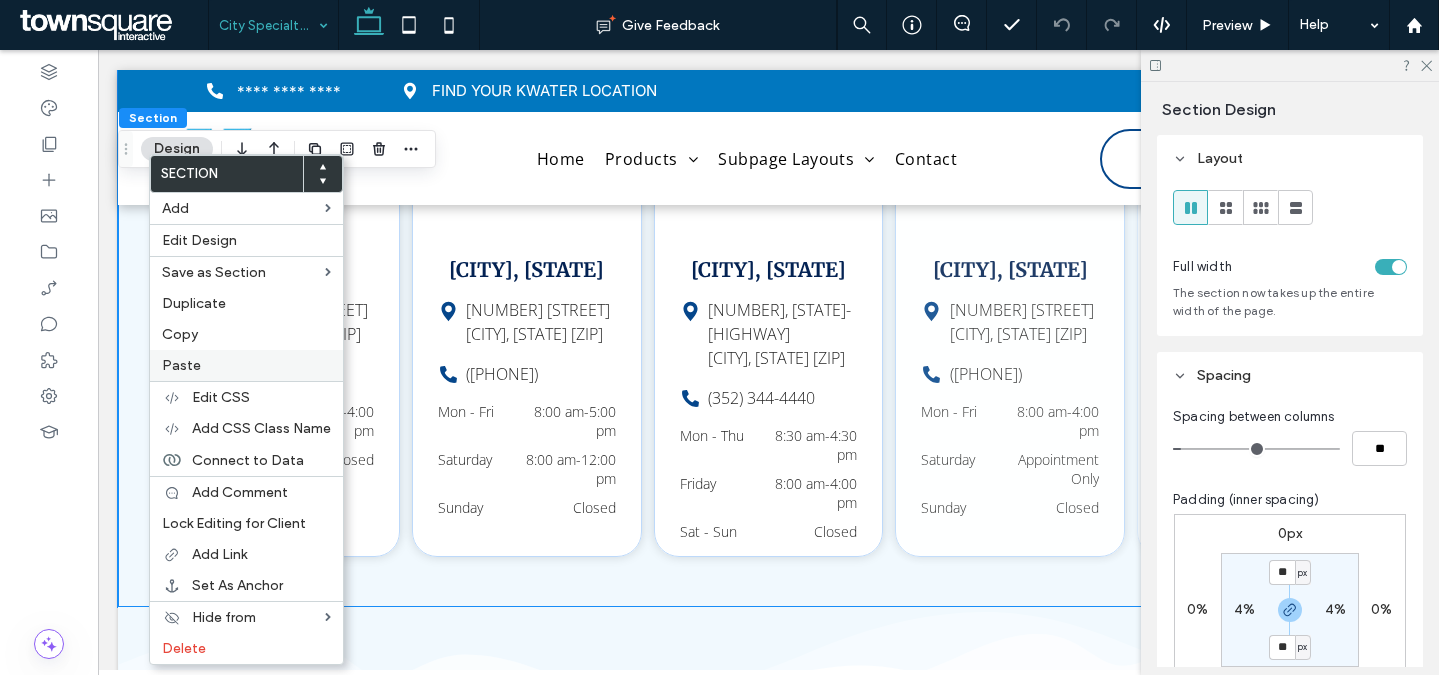 click on "Paste" at bounding box center [246, 365] 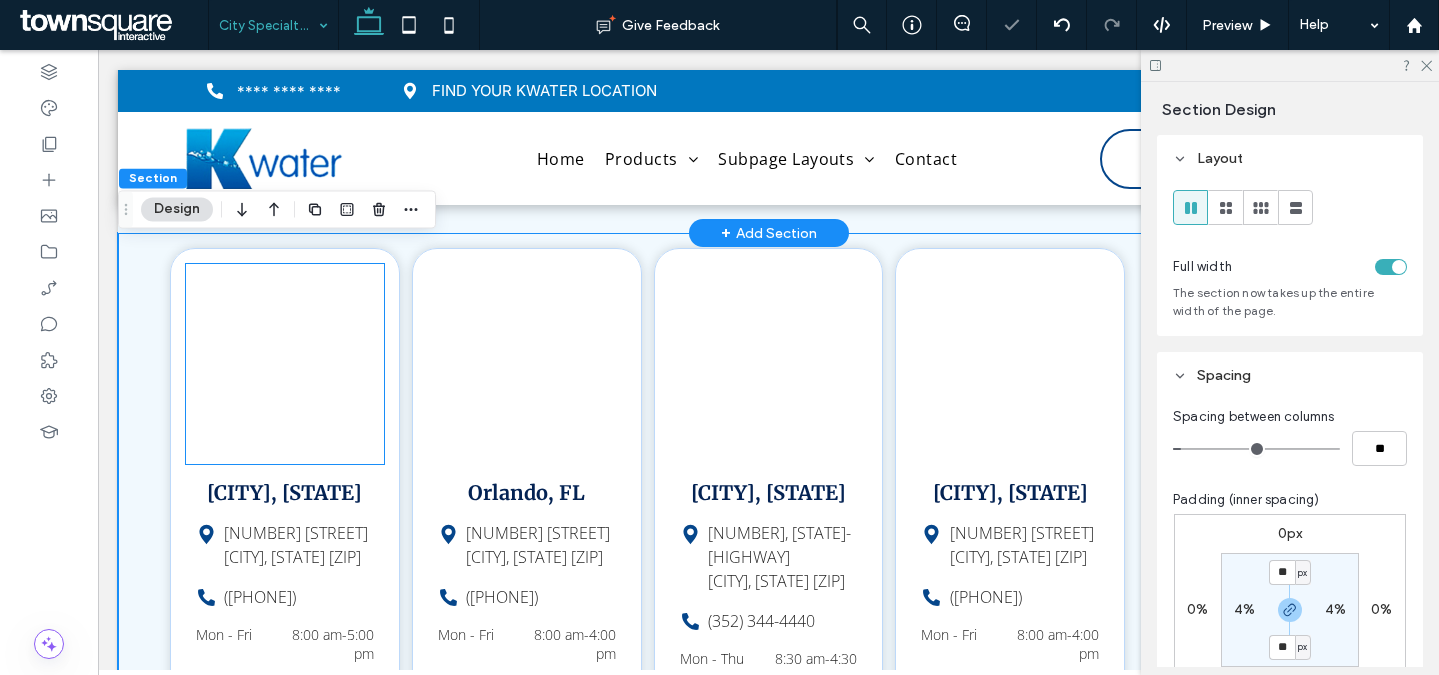scroll, scrollTop: 4416, scrollLeft: 0, axis: vertical 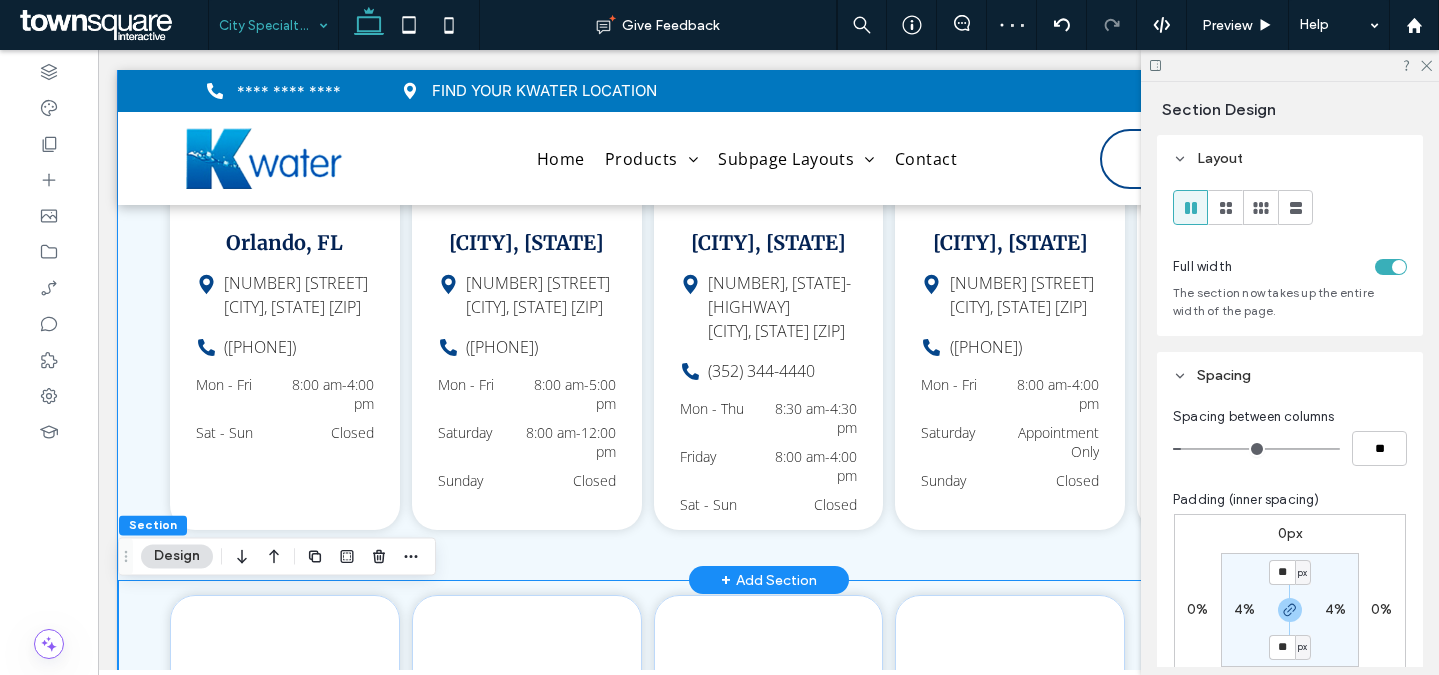 click on "3840 Commerce Loop Orlando, FL 32808
(888) 420-2297
Mon - Fri
8:00 am
-  4:00 pm
Sat - Sun
Closed
Orlando, FL
1620 W Sunset Rd. Henderson, NV 89014
(702) 897-7177
Mon - Fri
8:00 am
-  5:00 pm
Saturday
8:00 am
-  12:00 pm
Sunday
Closed
Henderson, NV
3400-3570, FL-44 Inverness, FL 34453
(352) 344-4440
Mon - Thu
8:30 am
-  4:30 pm
Friday
8:00 am
-  4:00 pm
Sat - Sun
Closed
Inverness, FL
1096 N Highway US 1  Ormond Beach, FL 32174
(386) 206-1006
Mon - Fri" at bounding box center [768, 281] 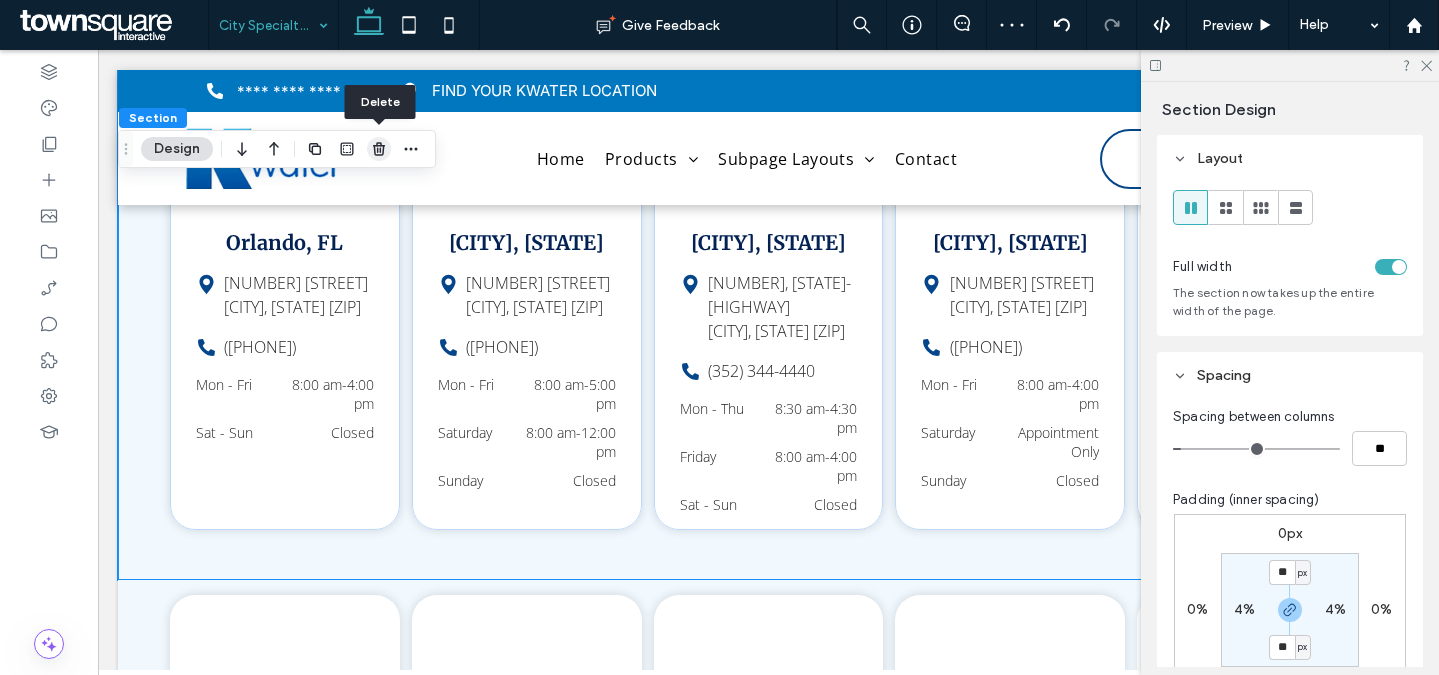 click 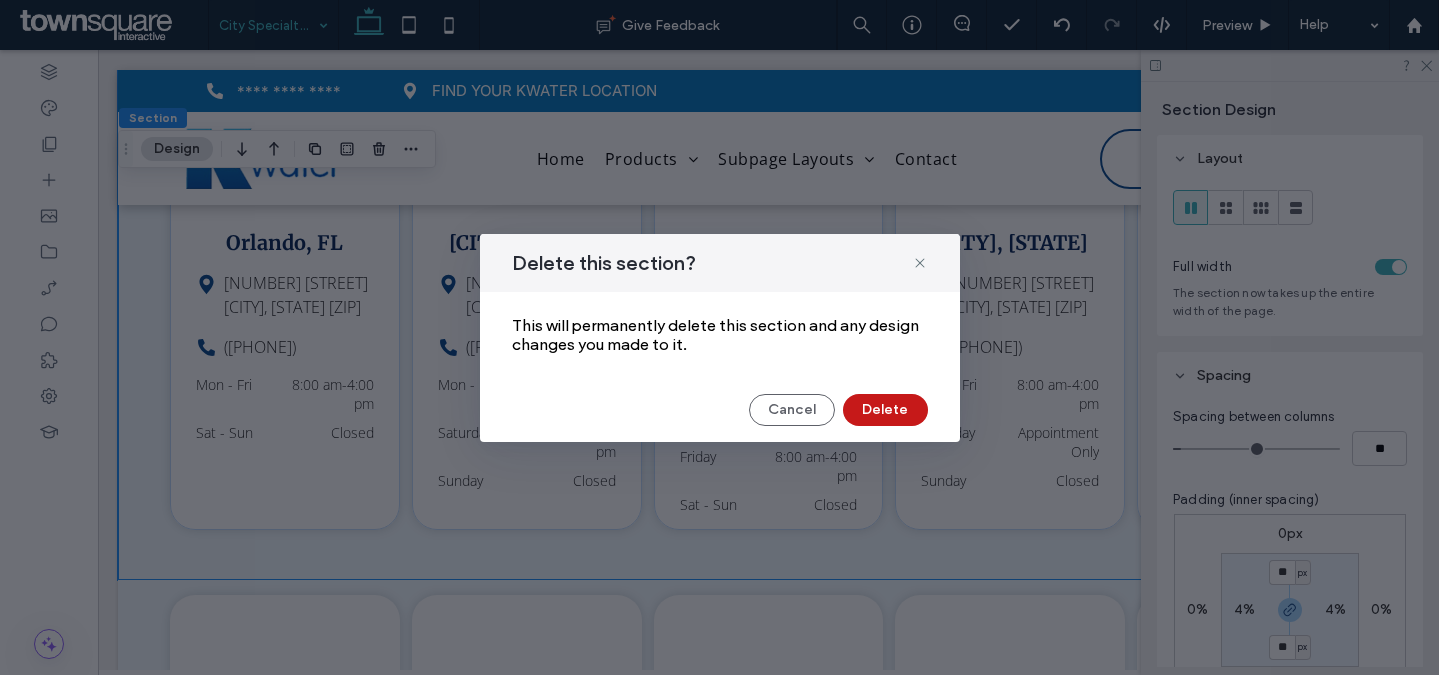 drag, startPoint x: 897, startPoint y: 400, endPoint x: 774, endPoint y: 326, distance: 143.54442 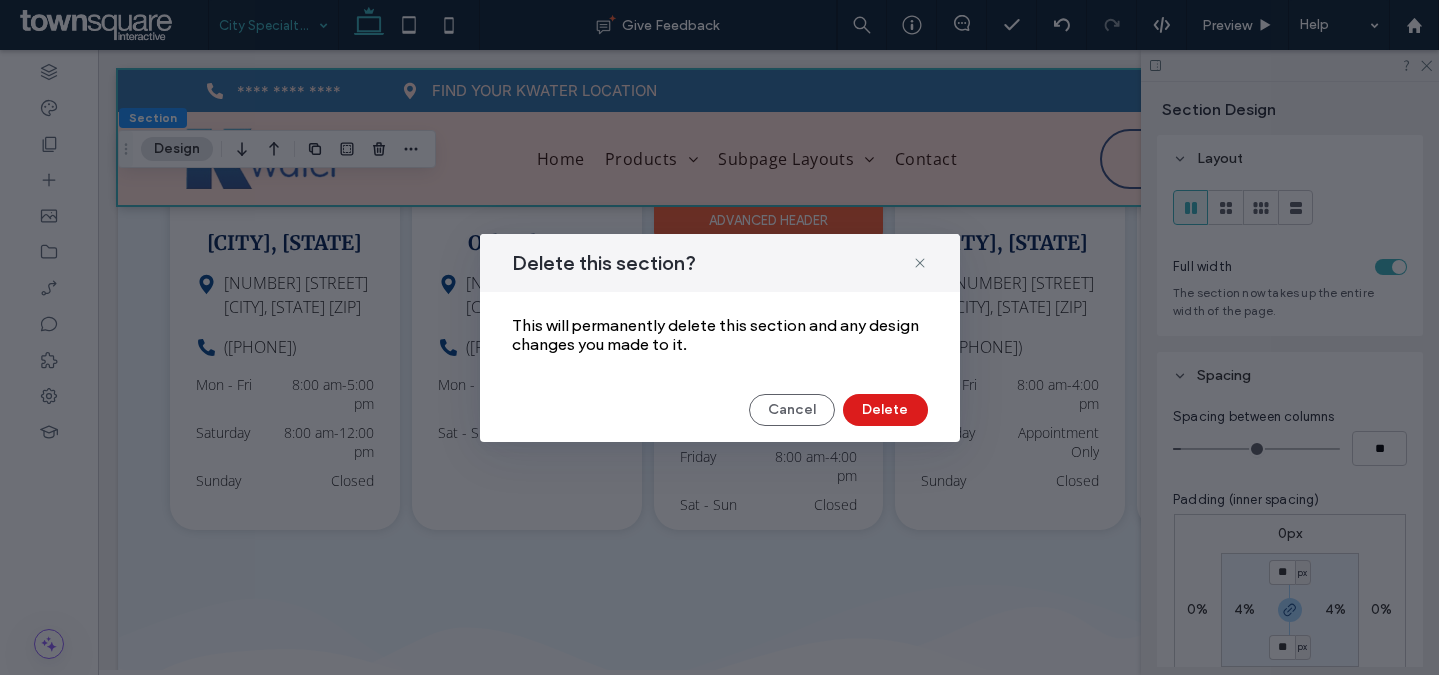 scroll, scrollTop: 3795, scrollLeft: 0, axis: vertical 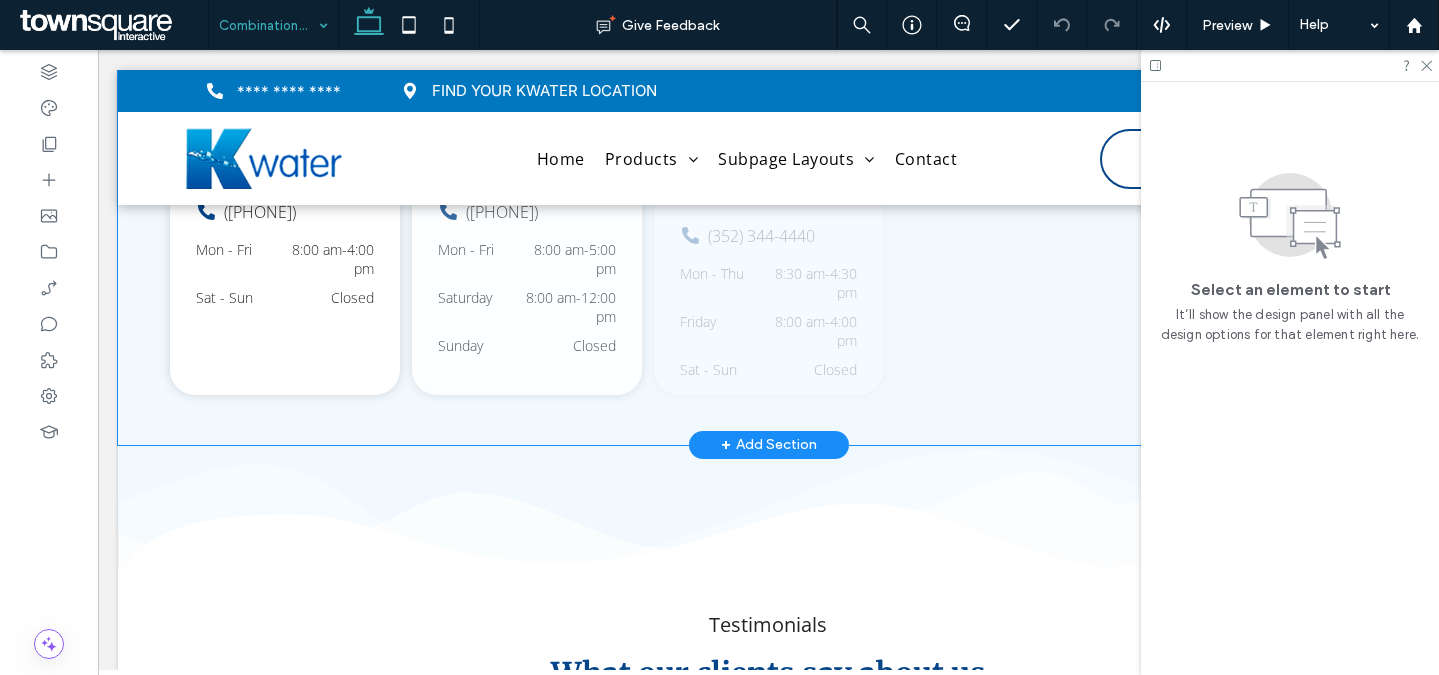 click on "3840 Commerce Loop Orlando, FL 32808
(888) 420-2297
Mon - Fri
8:00 am
-  4:00 pm
Sat - Sun
Closed
Orlando, FL
1620 W Sunset Rd. Henderson, NV 89014
(702) 897-7177
Mon - Fri
8:00 am
-  5:00 pm
Saturday
8:00 am
-  12:00 pm
Sunday
Closed
Henderson, NV
3400-3570, FL-44 Inverness, FL 34453
(352) 344-4440
Mon - Thu
8:30 am
-  4:30 pm
Friday
8:00 am
-  4:00 pm
Sat - Sun
Closed
Inverness, FL
1096 N Highway US 1  Ormond Beach, FL 32174
(386) 206-1006
Mon - Fri" at bounding box center [768, 146] 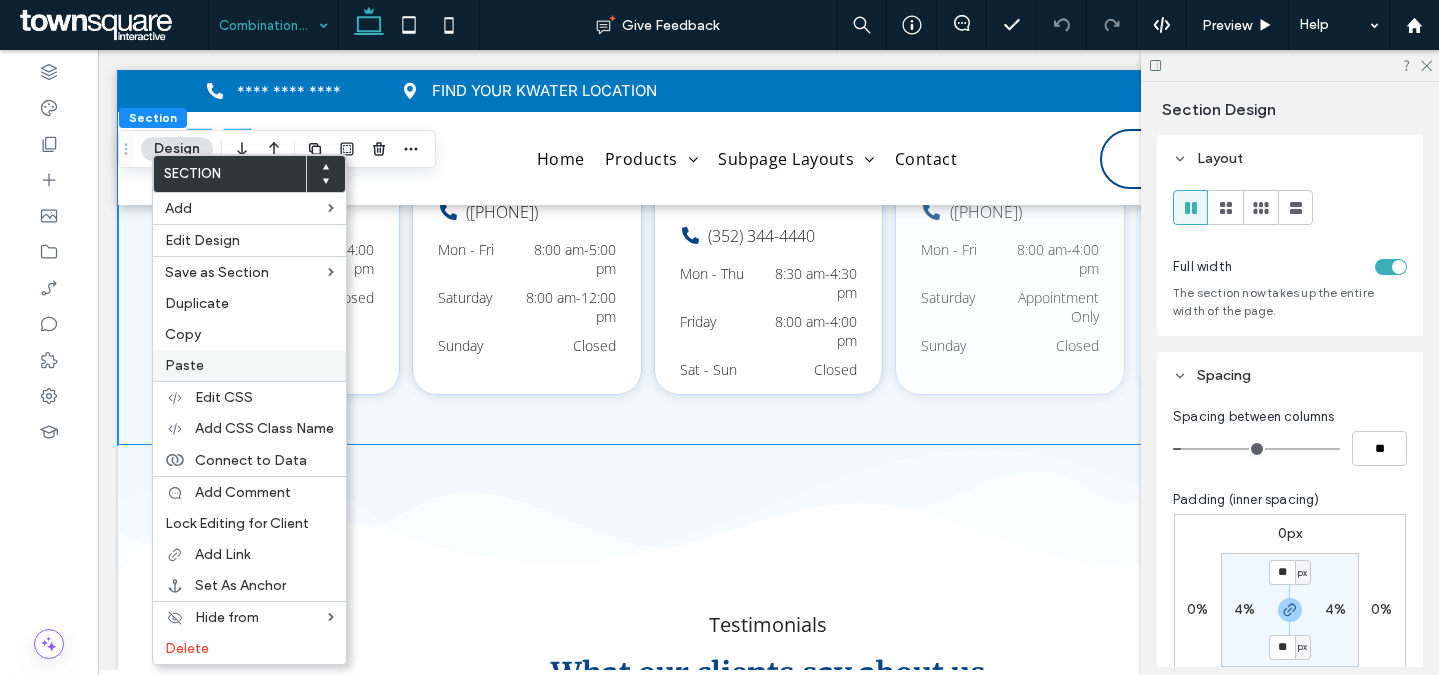 click on "Paste" at bounding box center [184, 365] 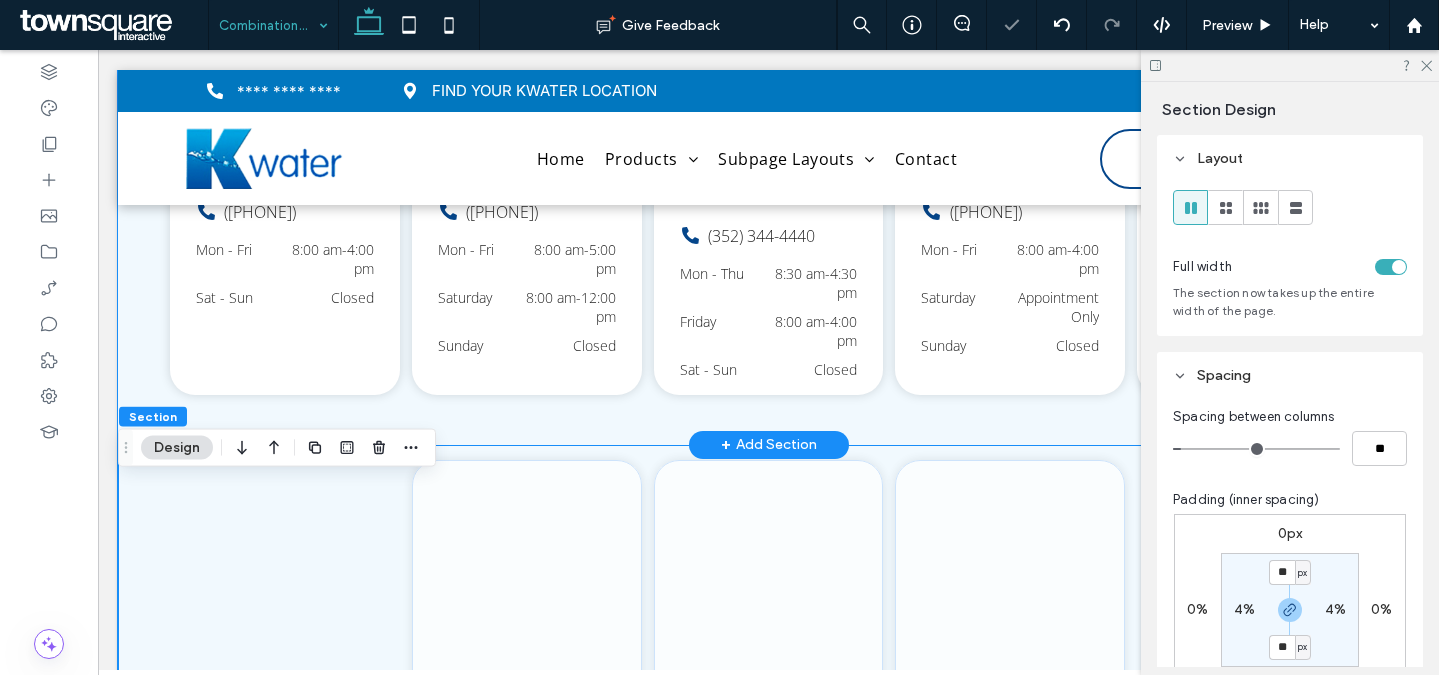 click on "3840 Commerce Loop Orlando, FL 32808
(888) 420-2297
Mon - Fri
8:00 am
-  4:00 pm
Sat - Sun
Closed
Orlando, FL
1620 W Sunset Rd. Henderson, NV 89014
(702) 897-7177
Mon - Fri
8:00 am
-  5:00 pm
Saturday
8:00 am
-  12:00 pm
Sunday
Closed
Henderson, NV
3400-3570, FL-44 Inverness, FL 34453
(352) 344-4440
Mon - Thu
8:30 am
-  4:30 pm
Friday
8:00 am
-  4:00 pm
Sat - Sun
Closed
Inverness, FL
1096 N Highway US 1  Ormond Beach, FL 32174
(386) 206-1006
Mon - Fri" at bounding box center [768, 146] 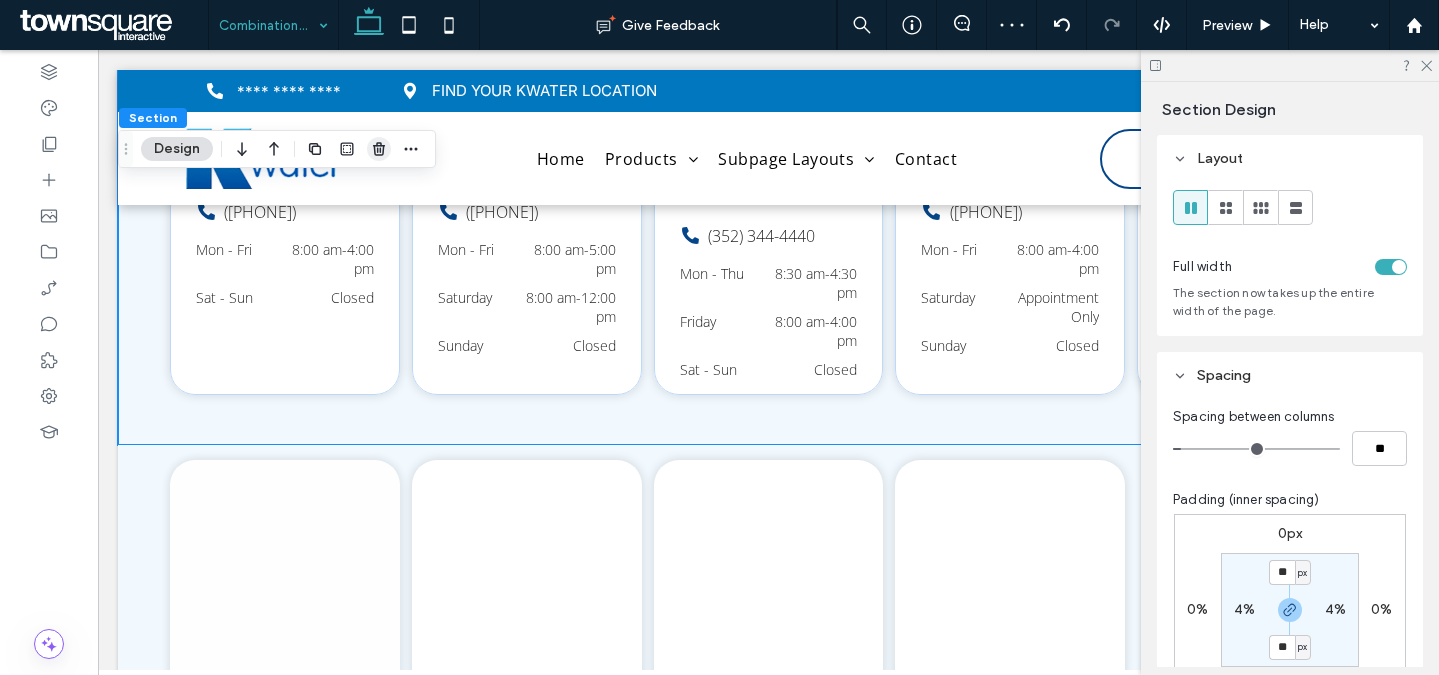 click 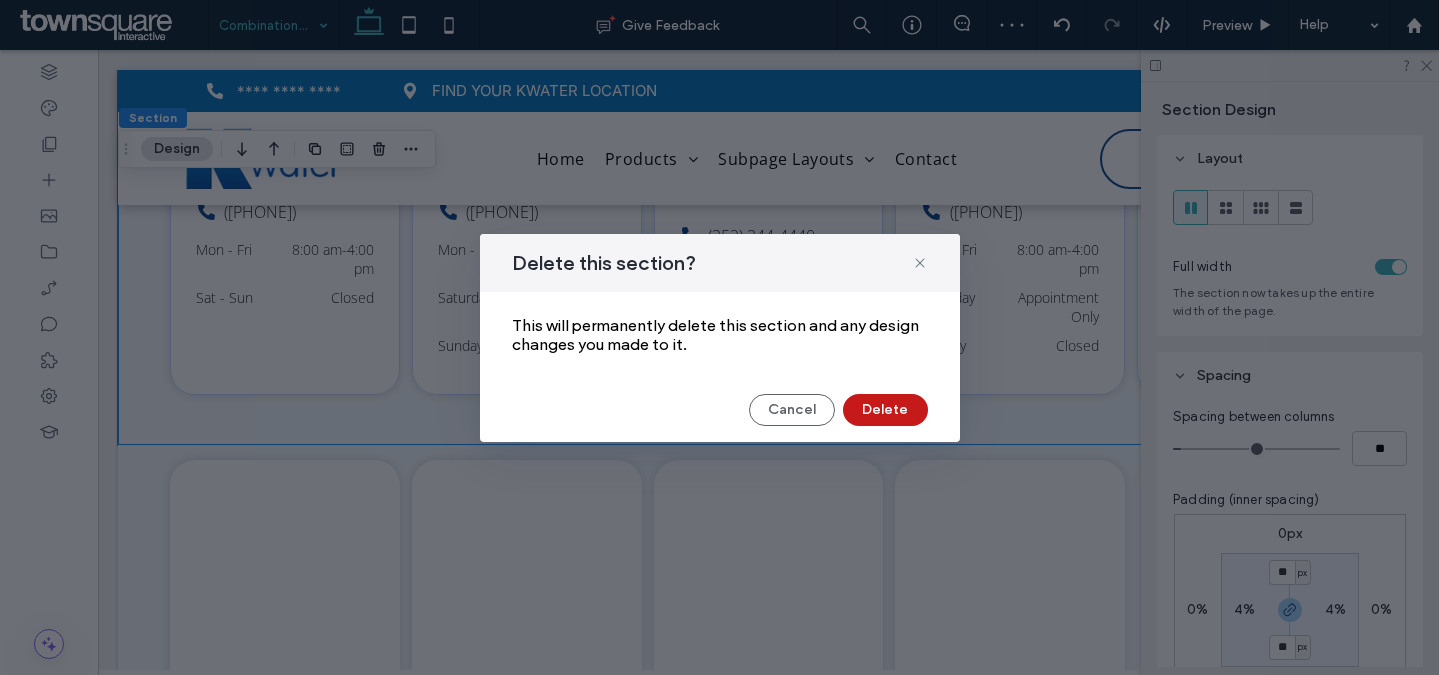 click on "Delete" at bounding box center [885, 410] 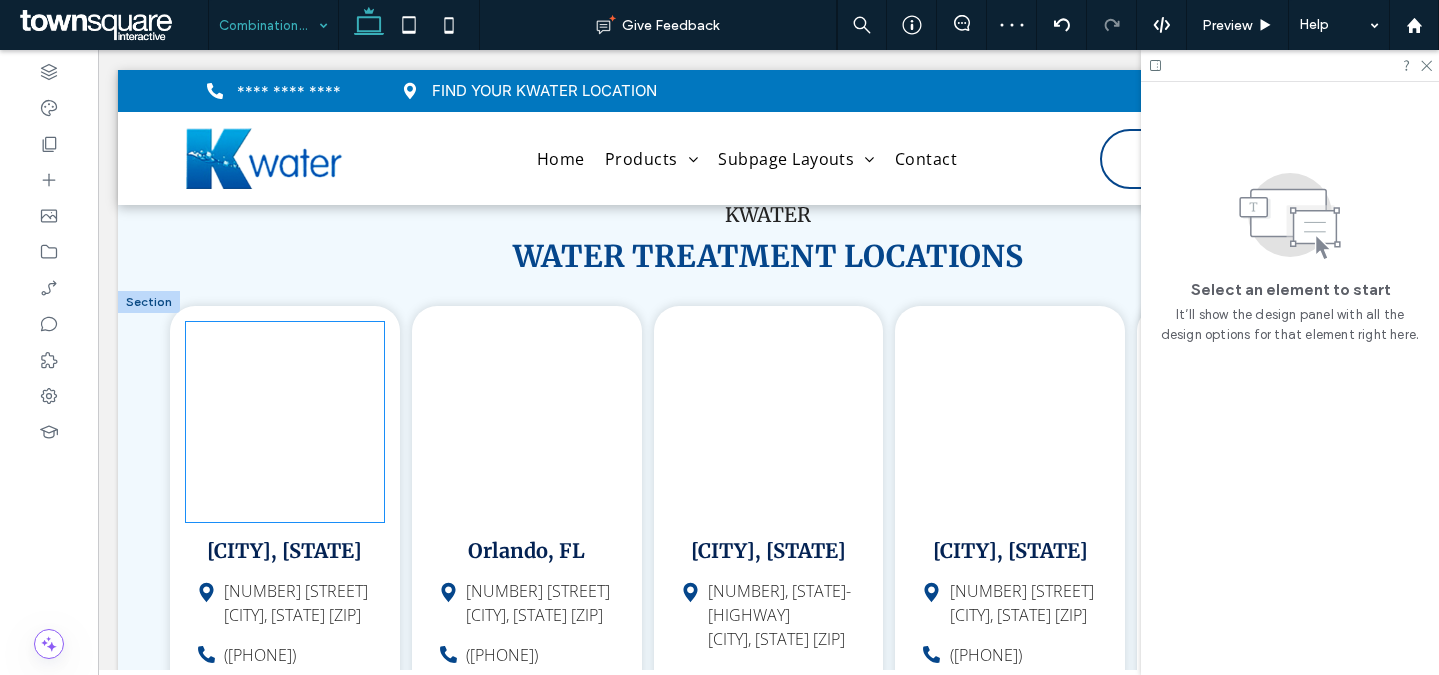 scroll, scrollTop: 2820, scrollLeft: 0, axis: vertical 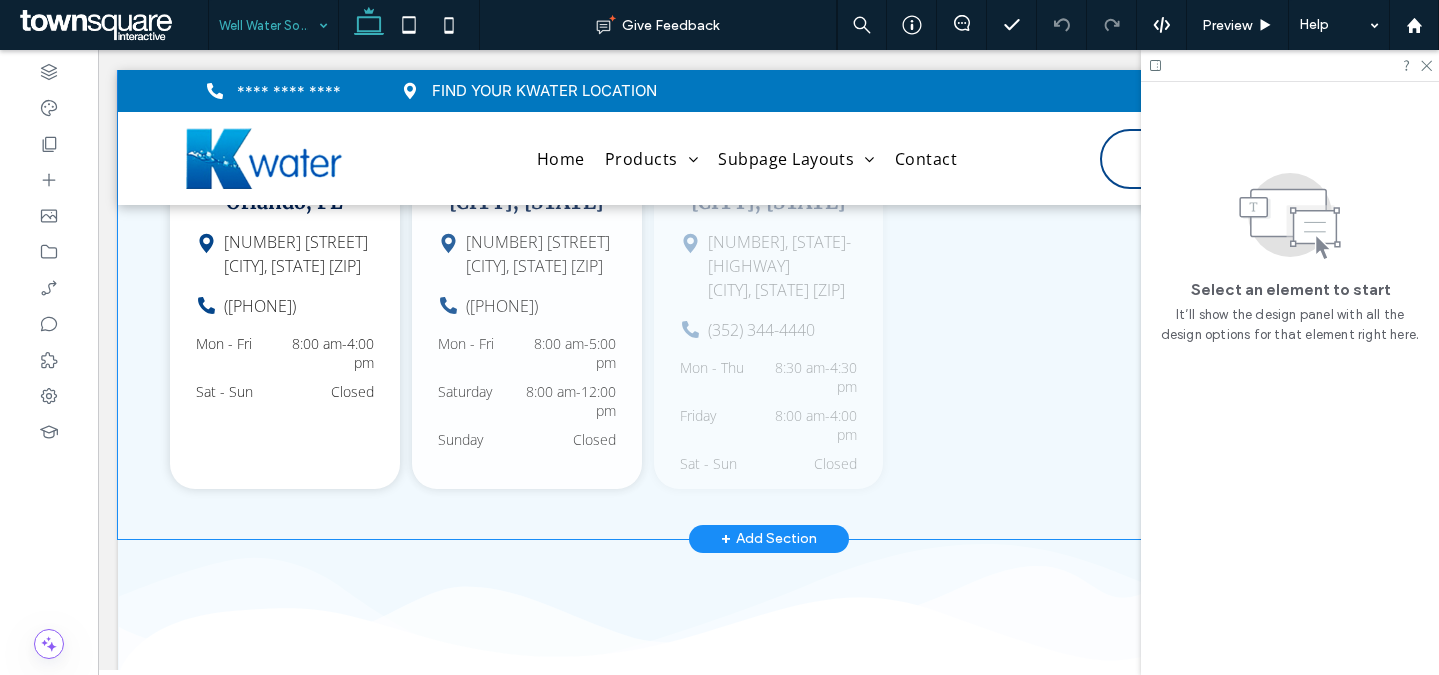 click on "3840 Commerce Loop Orlando, FL 32808
(888) 420-2297
Mon - Fri
8:00 am
-  4:00 pm
Sat - Sun
Closed
Orlando, FL
1620 W Sunset Rd. Henderson, NV 89014
(702) 897-7177
Mon - Fri
8:00 am
-  5:00 pm
Saturday
8:00 am
-  12:00 pm
Sunday
Closed
Henderson, NV
3400-3570, FL-44 Inverness, FL 34453
(352) 344-4440
Mon - Thu
8:30 am
-  4:30 pm
Friday
8:00 am
-  4:00 pm
Sat - Sun
Closed
Inverness, FL
1096 N Highway US 1  Ormond Beach, FL 32174
(386) 206-1006
Mon - Fri" at bounding box center (768, 240) 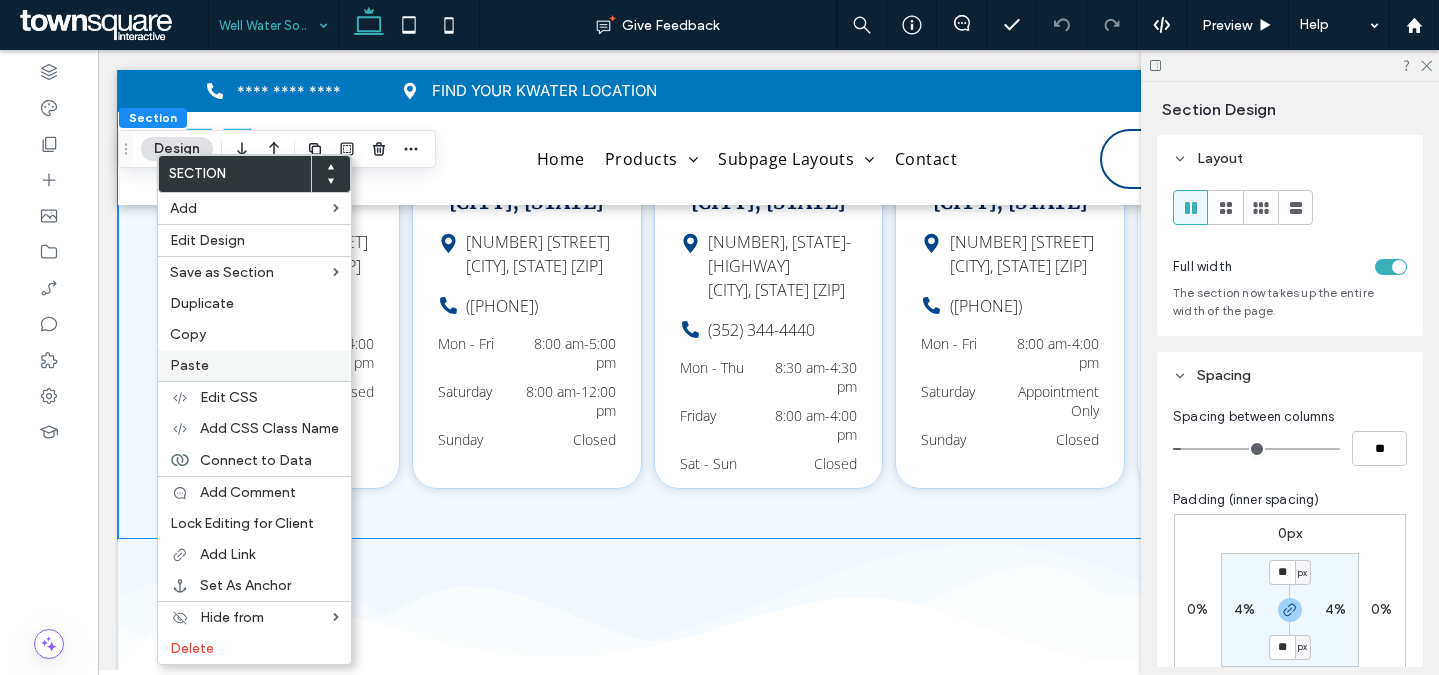 click on "Paste" at bounding box center (189, 365) 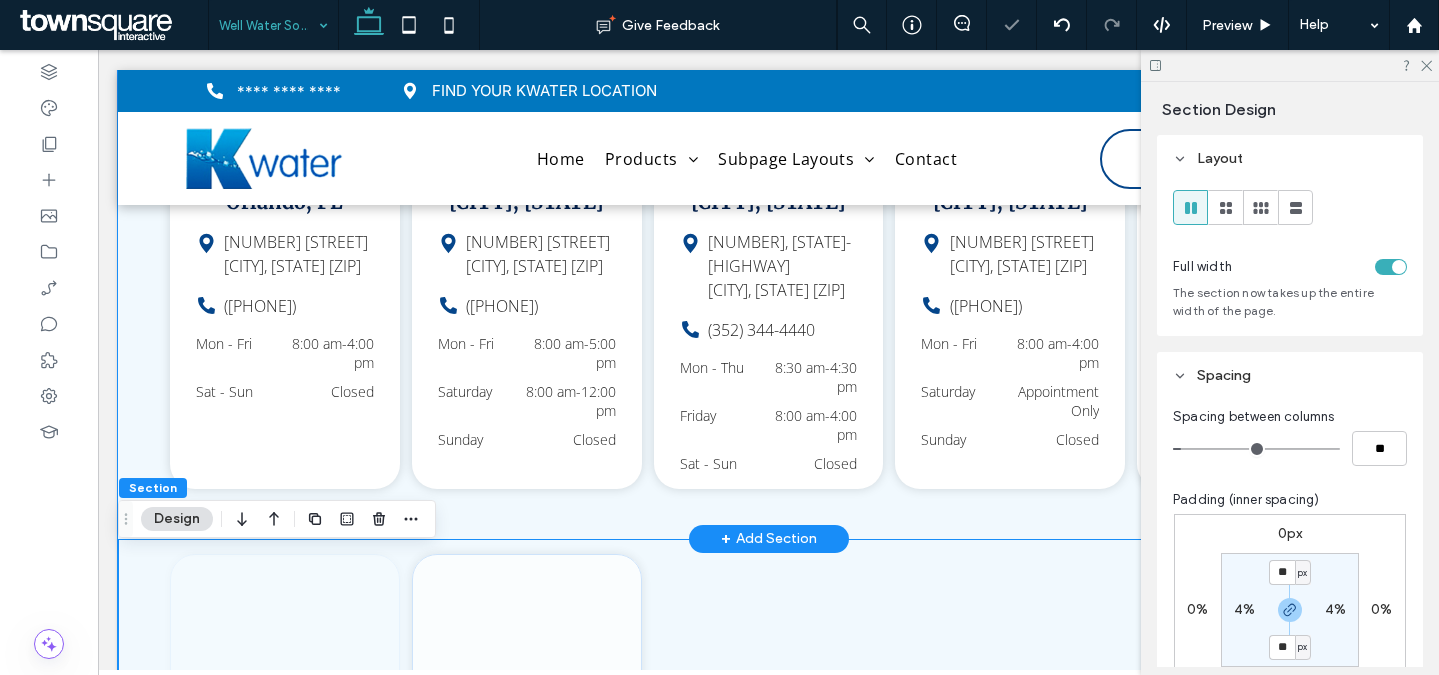 click on "3840 Commerce Loop Orlando, FL 32808
(888) 420-2297
Mon - Fri
8:00 am
-  4:00 pm
Sat - Sun
Closed
Orlando, FL
1620 W Sunset Rd. Henderson, NV 89014
(702) 897-7177
Mon - Fri
8:00 am
-  5:00 pm
Saturday
8:00 am
-  12:00 pm
Sunday
Closed
Henderson, NV
3400-3570, FL-44 Inverness, FL 34453
(352) 344-4440
Mon - Thu
8:30 am
-  4:30 pm
Friday
8:00 am
-  4:00 pm
Sat - Sun
Closed
Inverness, FL
1096 N Highway US 1  Ormond Beach, FL 32174
(386) 206-1006
Mon - Fri" at bounding box center (768, 240) 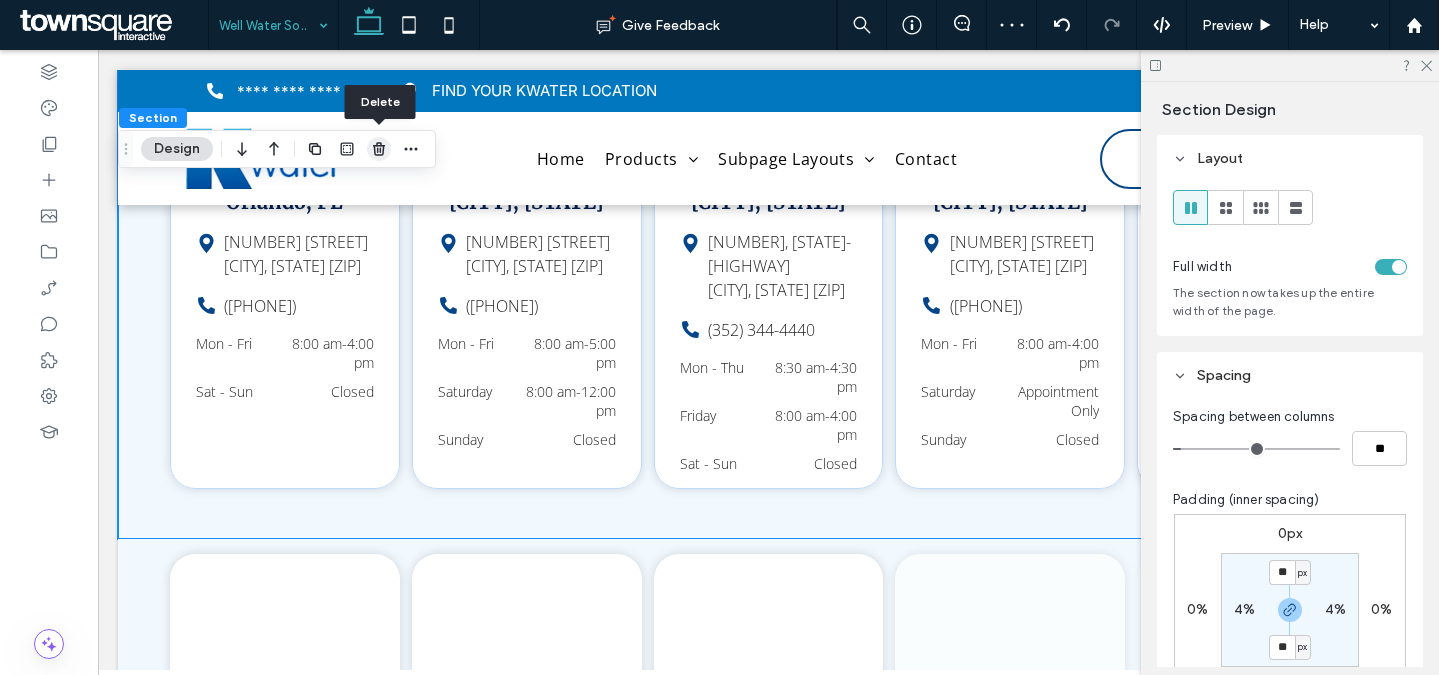 click 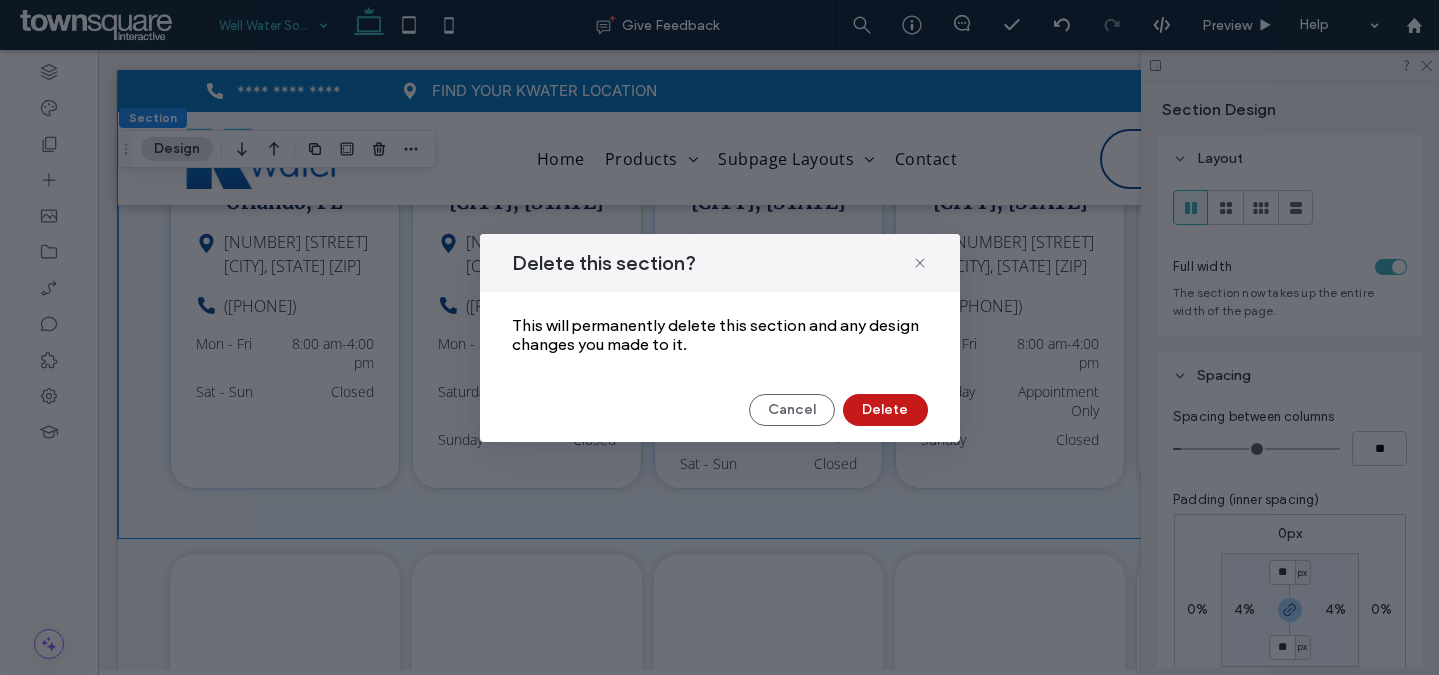 click on "Delete" at bounding box center [885, 410] 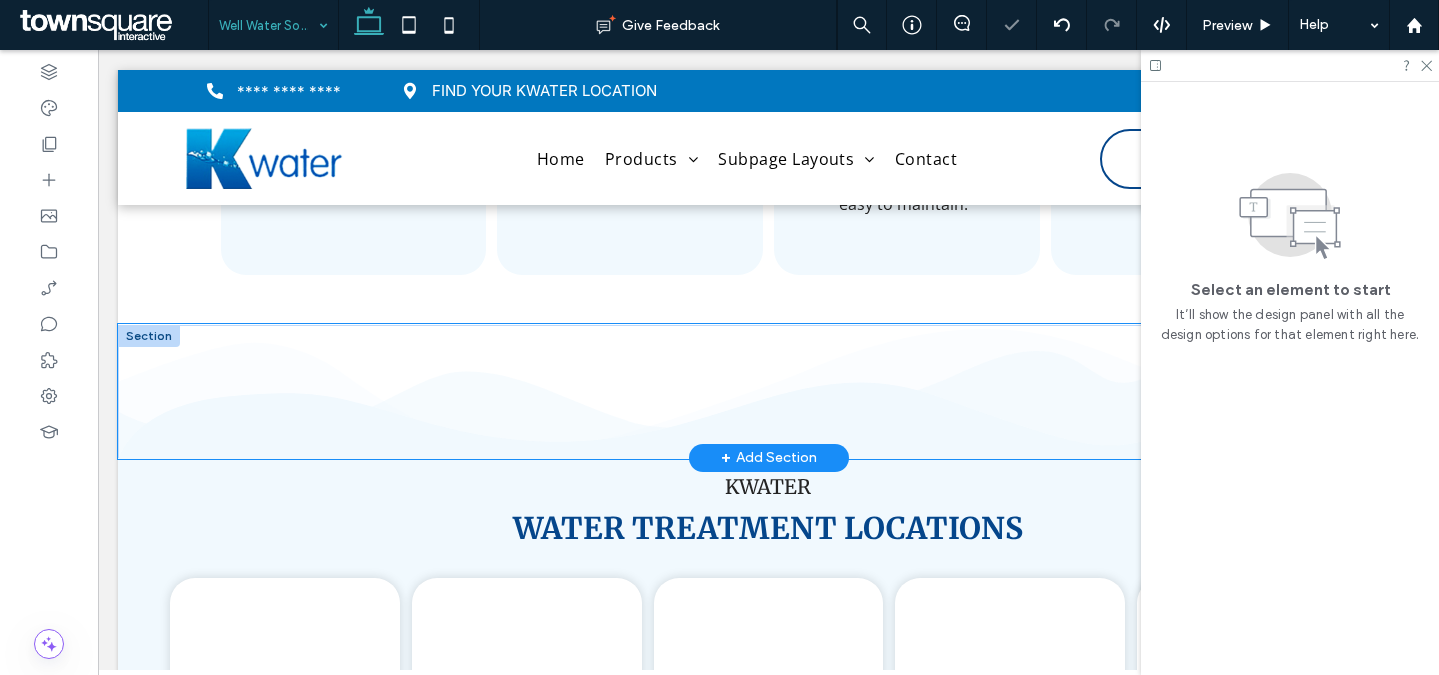 scroll, scrollTop: 3262, scrollLeft: 0, axis: vertical 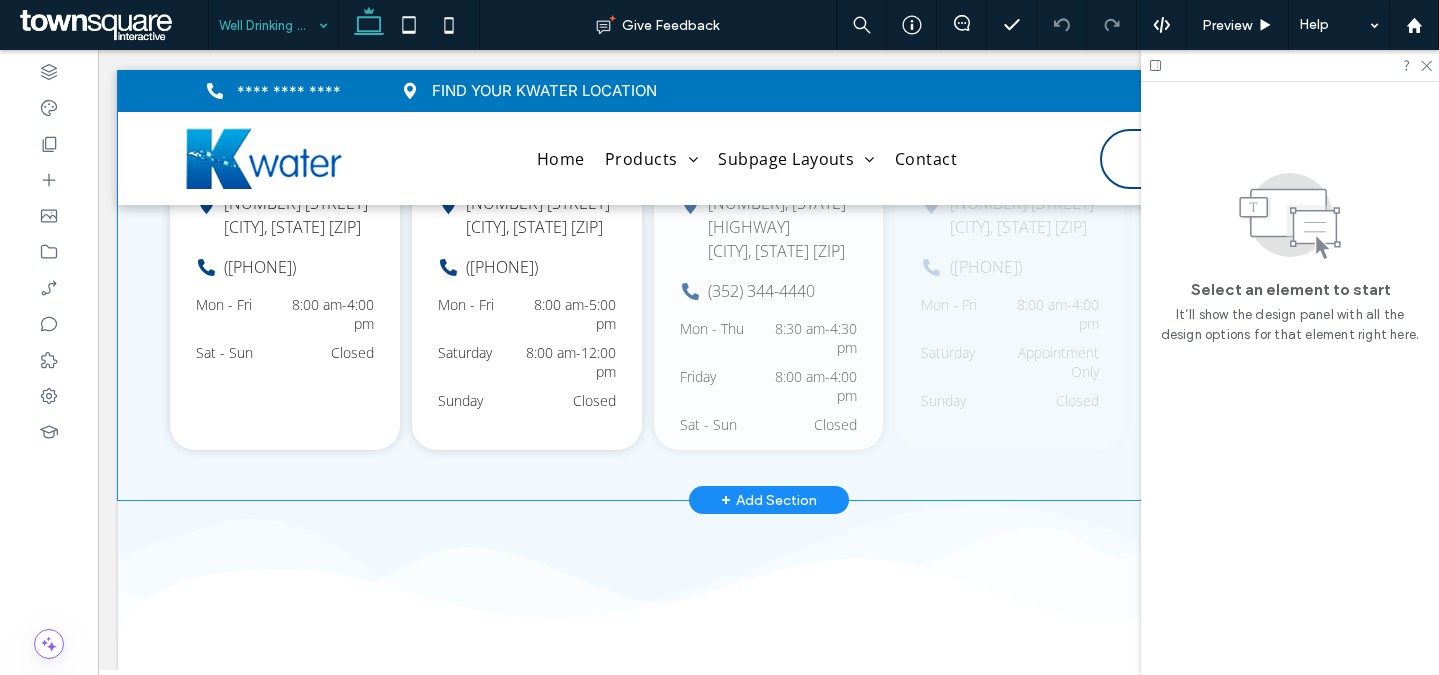 click on "3840 Commerce Loop Orlando, FL 32808
(888) 420-2297
Mon - Fri
8:00 am
-  4:00 pm
Sat - Sun
Closed
Orlando, FL
1620 W Sunset Rd. Henderson, NV 89014
(702) 897-7177
Mon - Fri
8:00 am
-  5:00 pm
Saturday
8:00 am
-  12:00 pm
Sunday
Closed
Henderson, NV
3400-3570, FL-44 Inverness, FL 34453
(352) 344-4440
Mon - Thu
8:30 am
-  4:30 pm
Friday
8:00 am
-  4:00 pm
Sat - Sun
Closed
Inverness, FL
1096 N Highway US 1  Ormond Beach, FL 32174
(386) 206-1006
Mon - Fri" at bounding box center (768, 201) 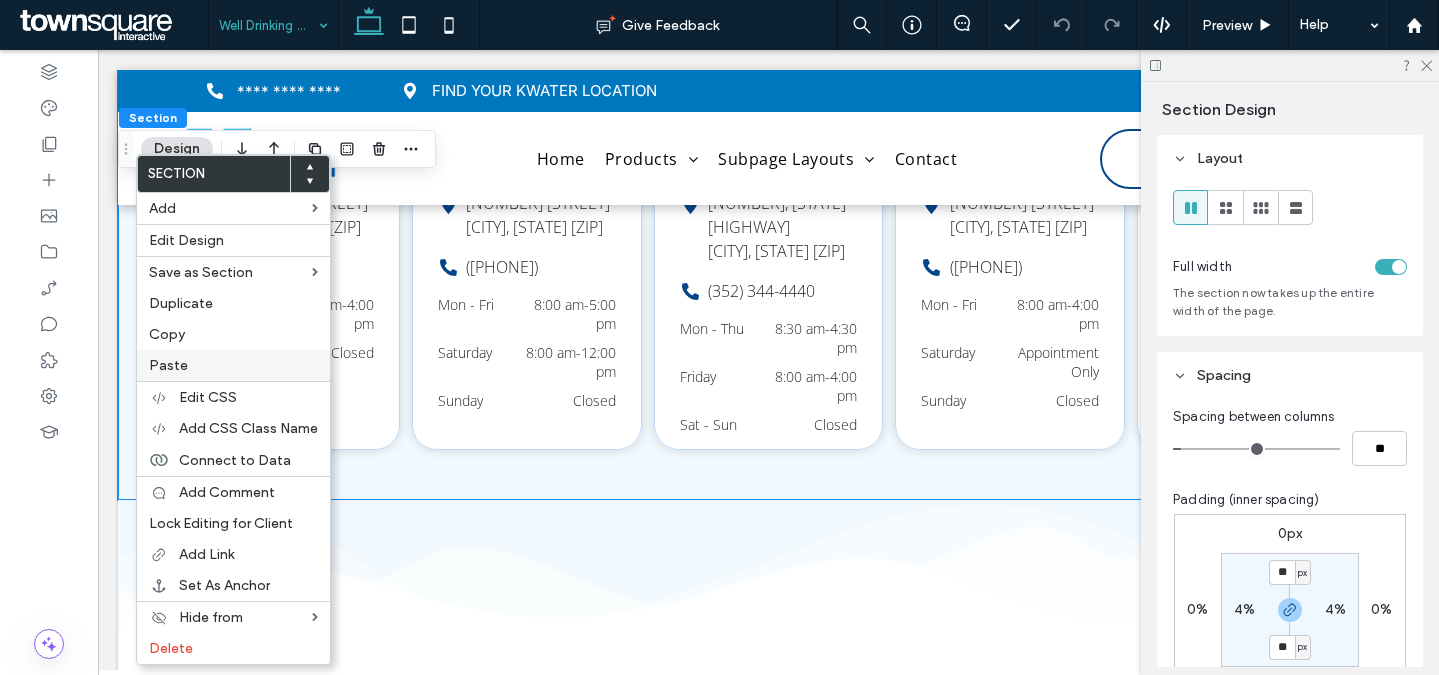 click on "Paste" at bounding box center (168, 365) 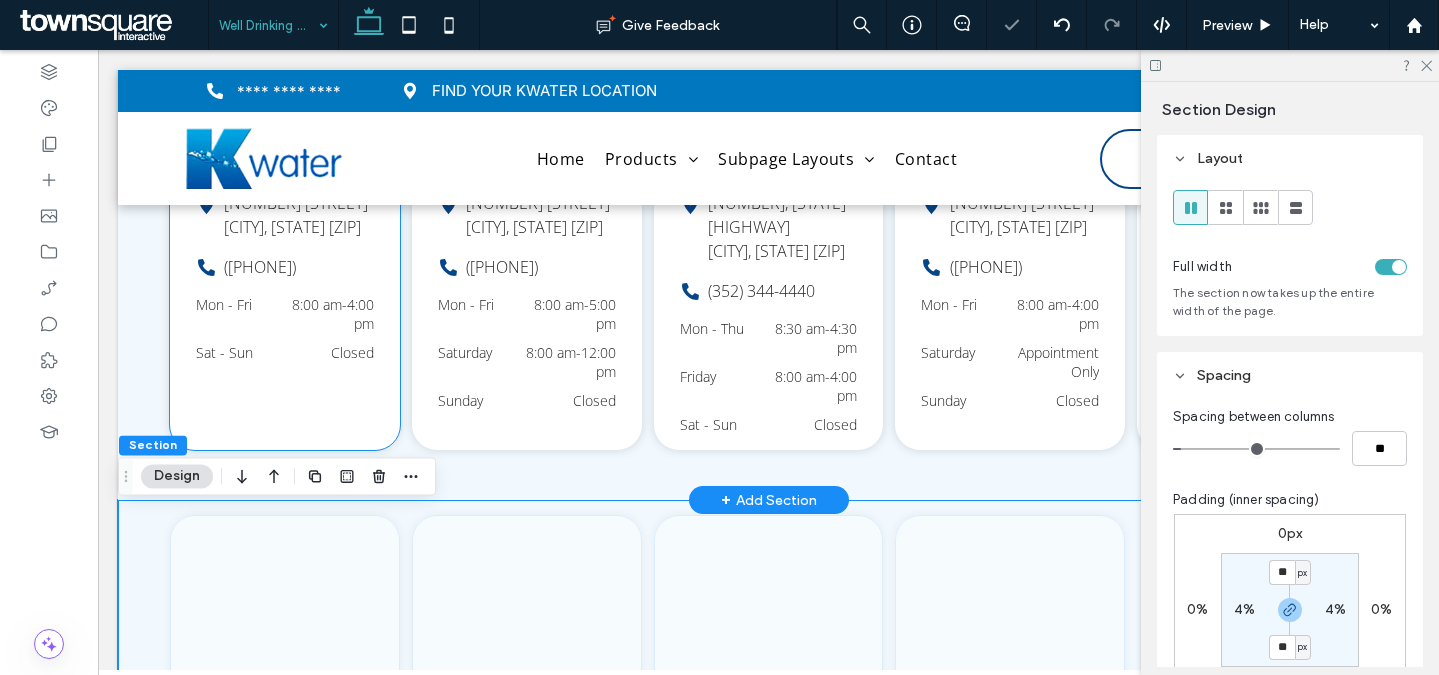 scroll, scrollTop: 4665, scrollLeft: 0, axis: vertical 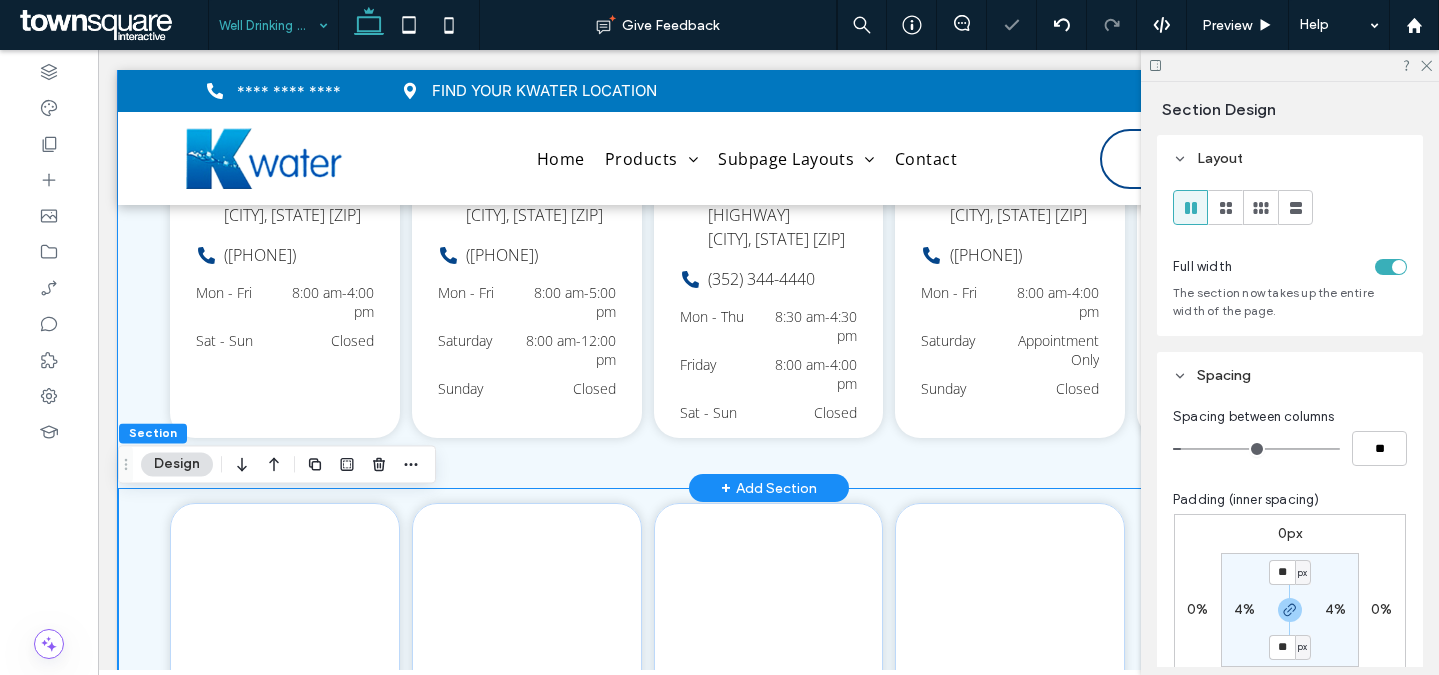 click on "3840 Commerce Loop Orlando, FL 32808
(888) 420-2297
Mon - Fri
8:00 am
-  4:00 pm
Sat - Sun
Closed
Orlando, FL
1620 W Sunset Rd. Henderson, NV 89014
(702) 897-7177
Mon - Fri
8:00 am
-  5:00 pm
Saturday
8:00 am
-  12:00 pm
Sunday
Closed
Henderson, NV
3400-3570, FL-44 Inverness, FL 34453
(352) 344-4440
Mon - Thu
8:30 am
-  4:30 pm
Friday
8:00 am
-  4:00 pm
Sat - Sun
Closed
Inverness, FL
1096 N Highway US 1  Ormond Beach, FL 32174
(386) 206-1006
Mon - Fri" at bounding box center [768, 189] 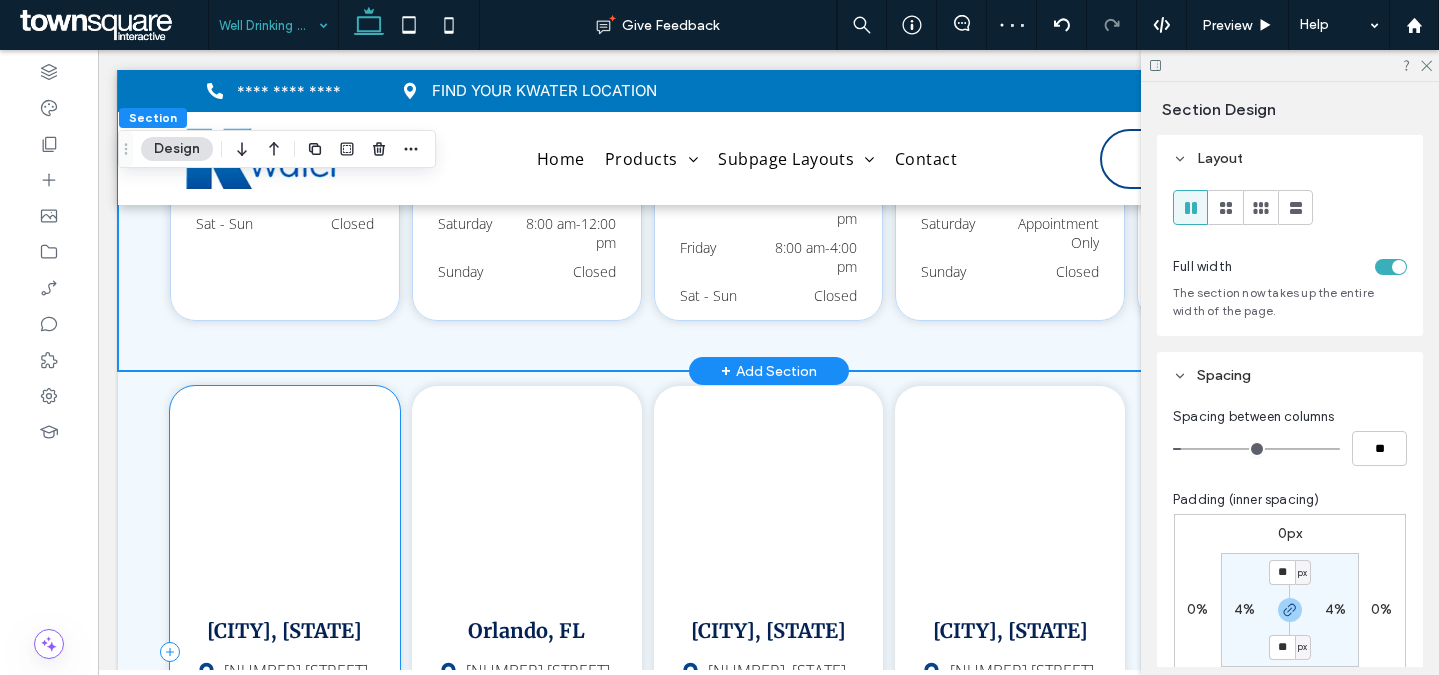 scroll, scrollTop: 4479, scrollLeft: 0, axis: vertical 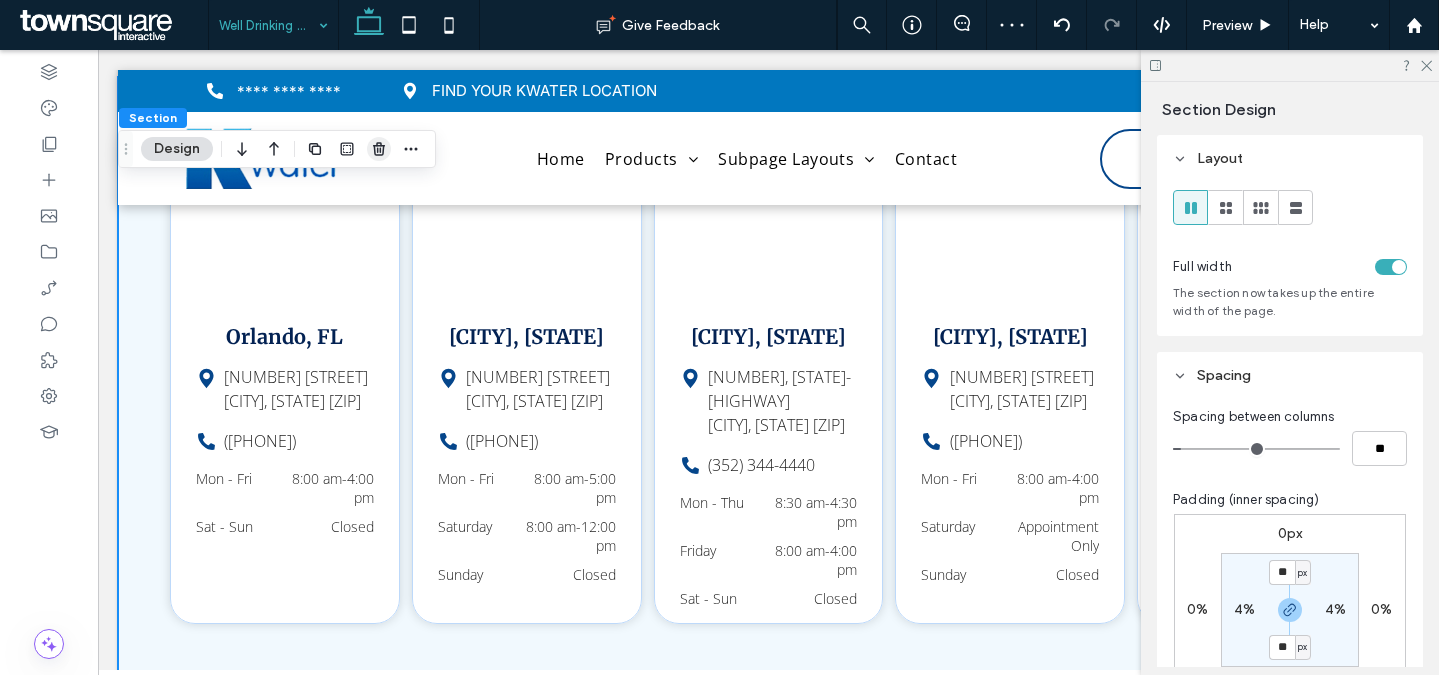 click 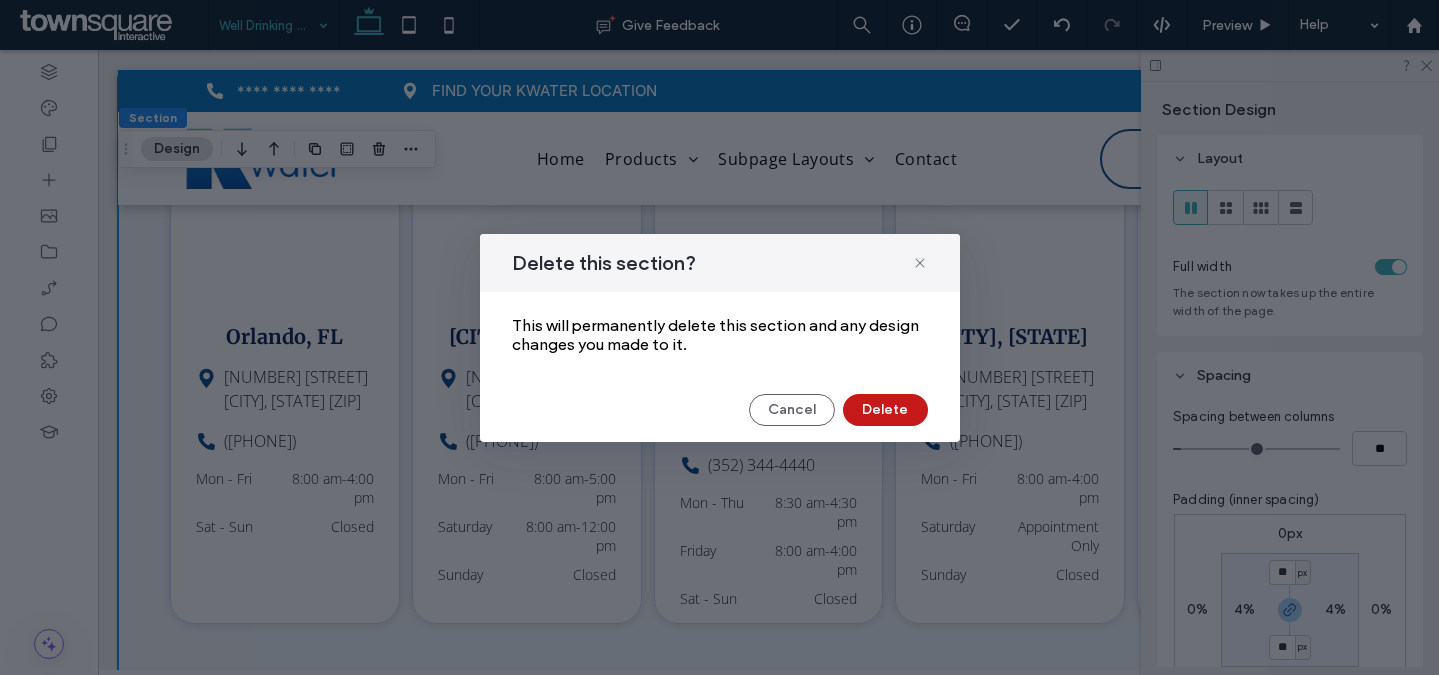 click on "Delete" at bounding box center (885, 410) 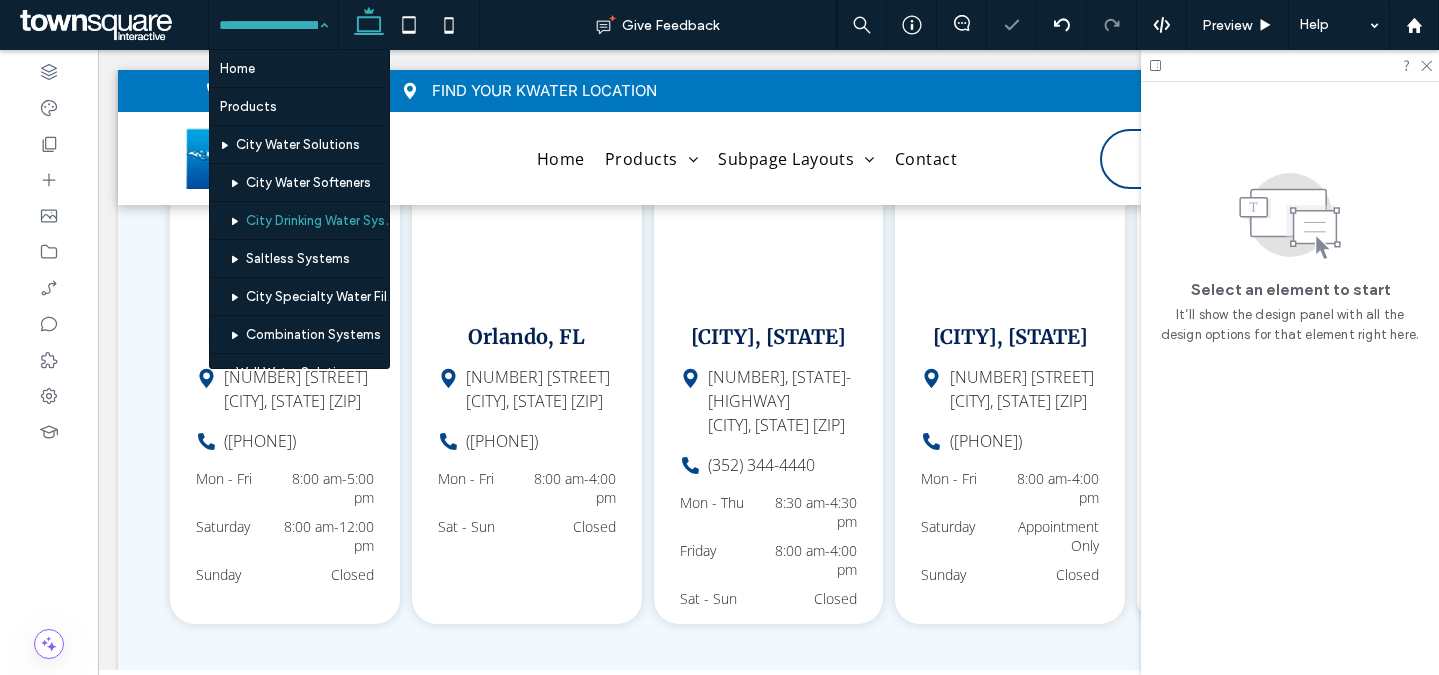 scroll, scrollTop: 303, scrollLeft: 0, axis: vertical 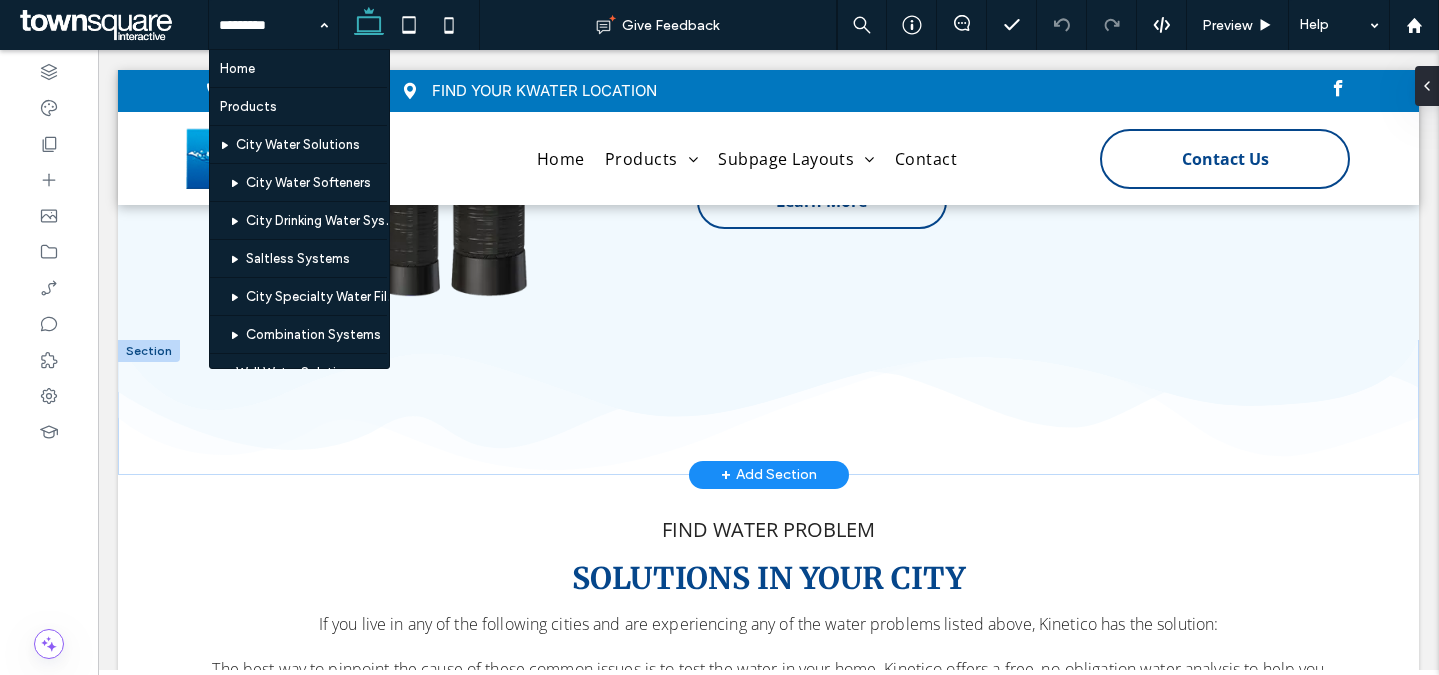 click on "+ Add Section" at bounding box center [769, 475] 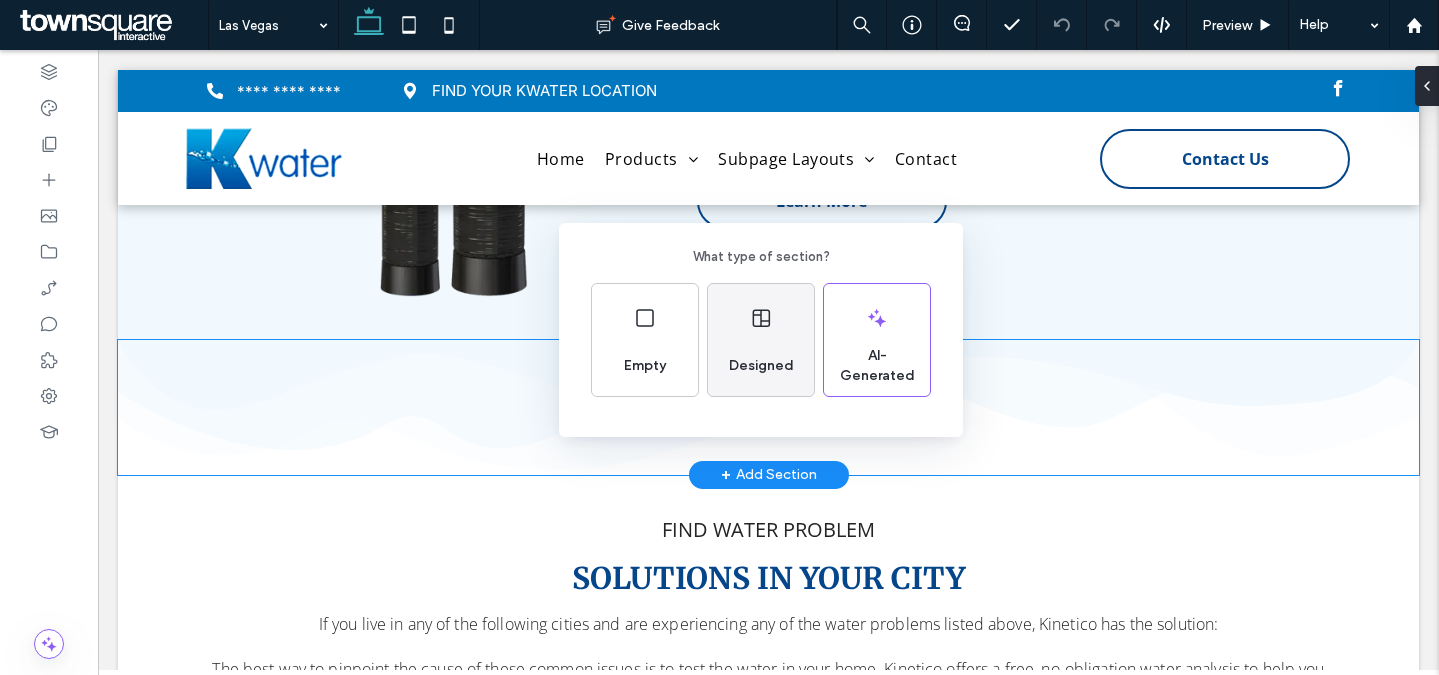 click on "Designed" at bounding box center [761, 366] 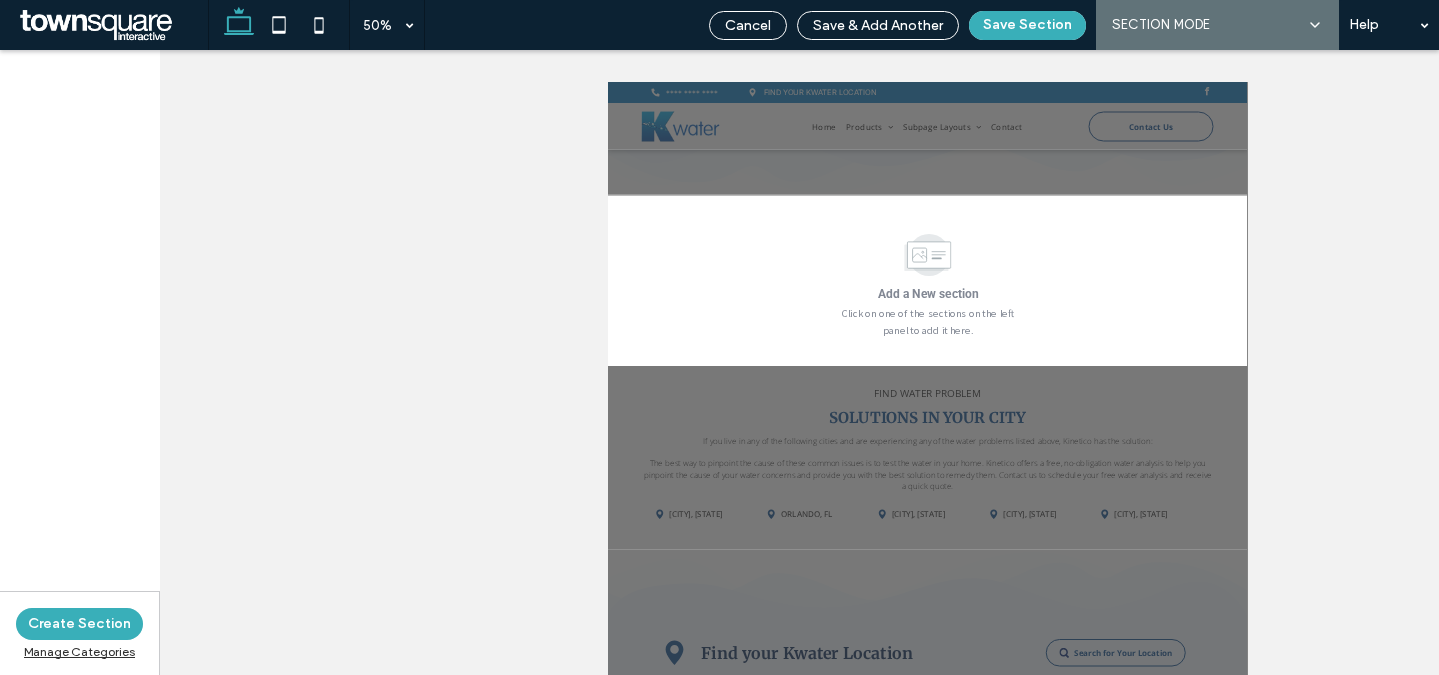 scroll, scrollTop: 2608, scrollLeft: 0, axis: vertical 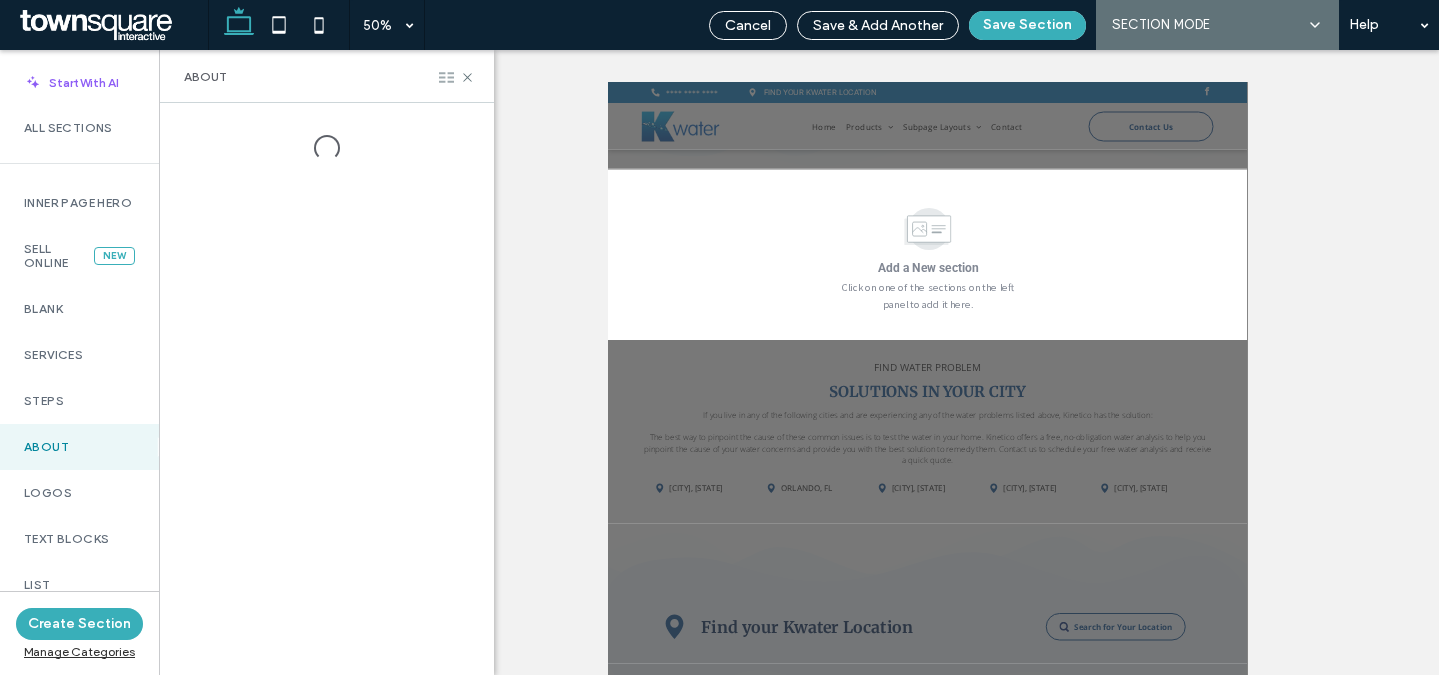 click 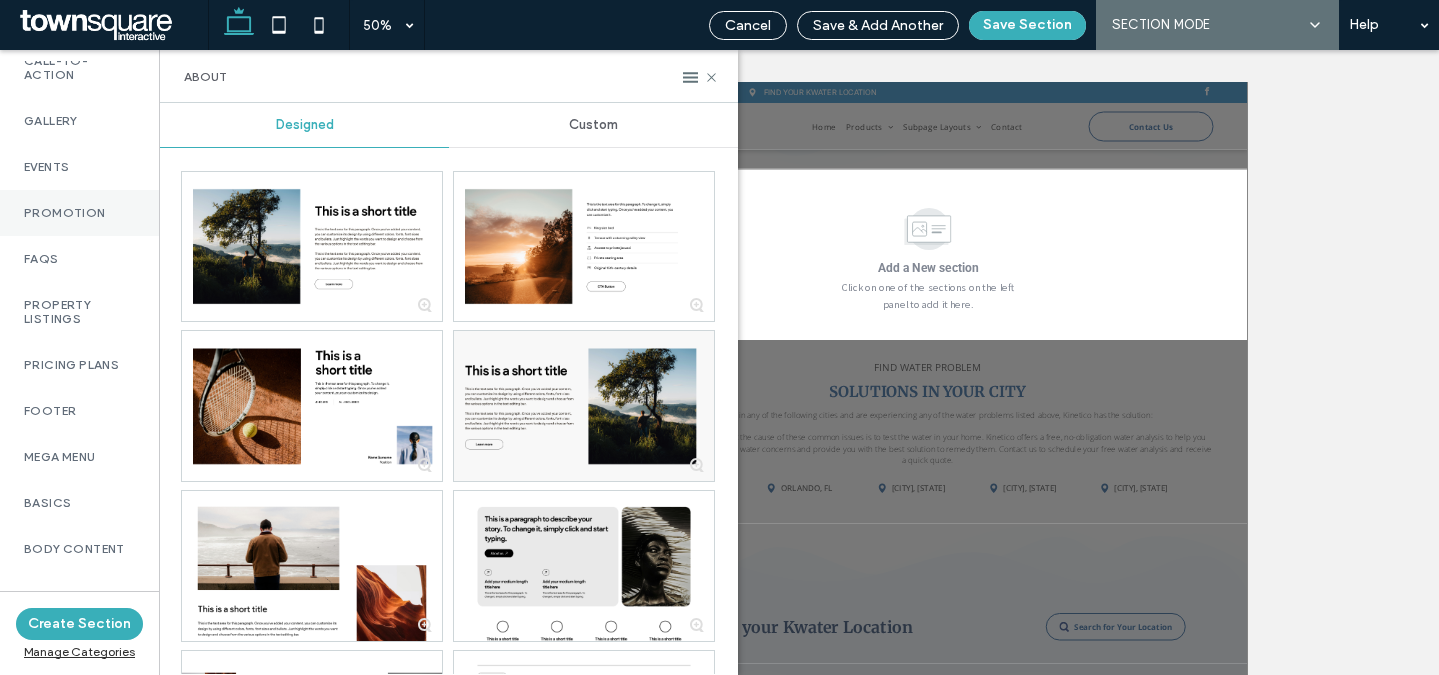 scroll, scrollTop: 950, scrollLeft: 0, axis: vertical 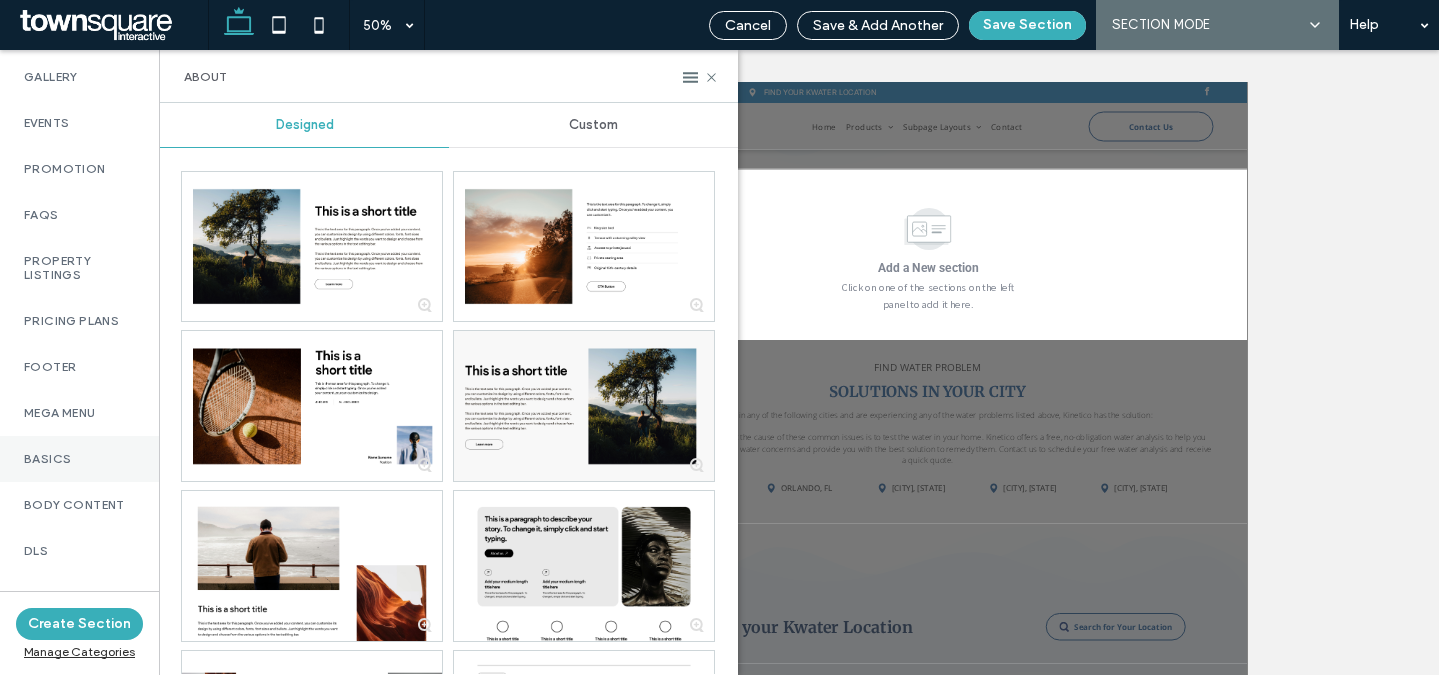 click on "Basics" at bounding box center [79, 459] 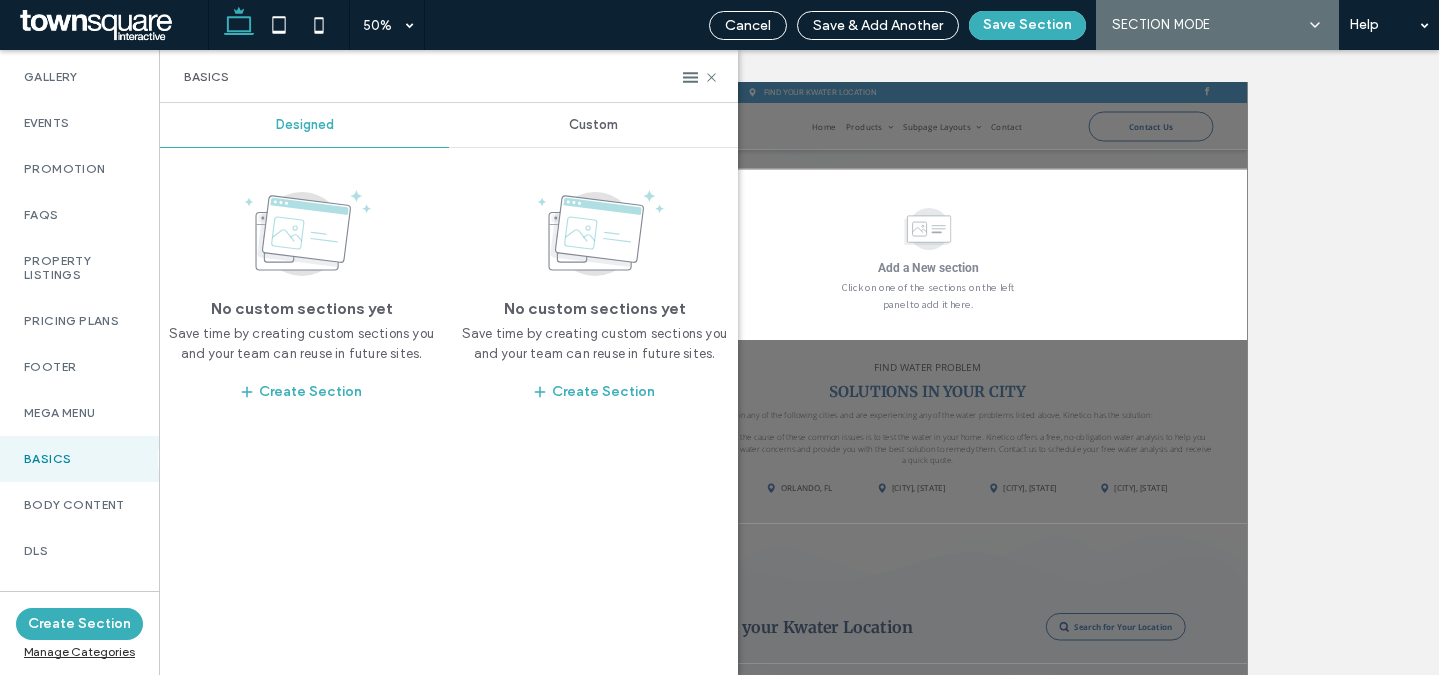 click on "Custom" at bounding box center (593, 125) 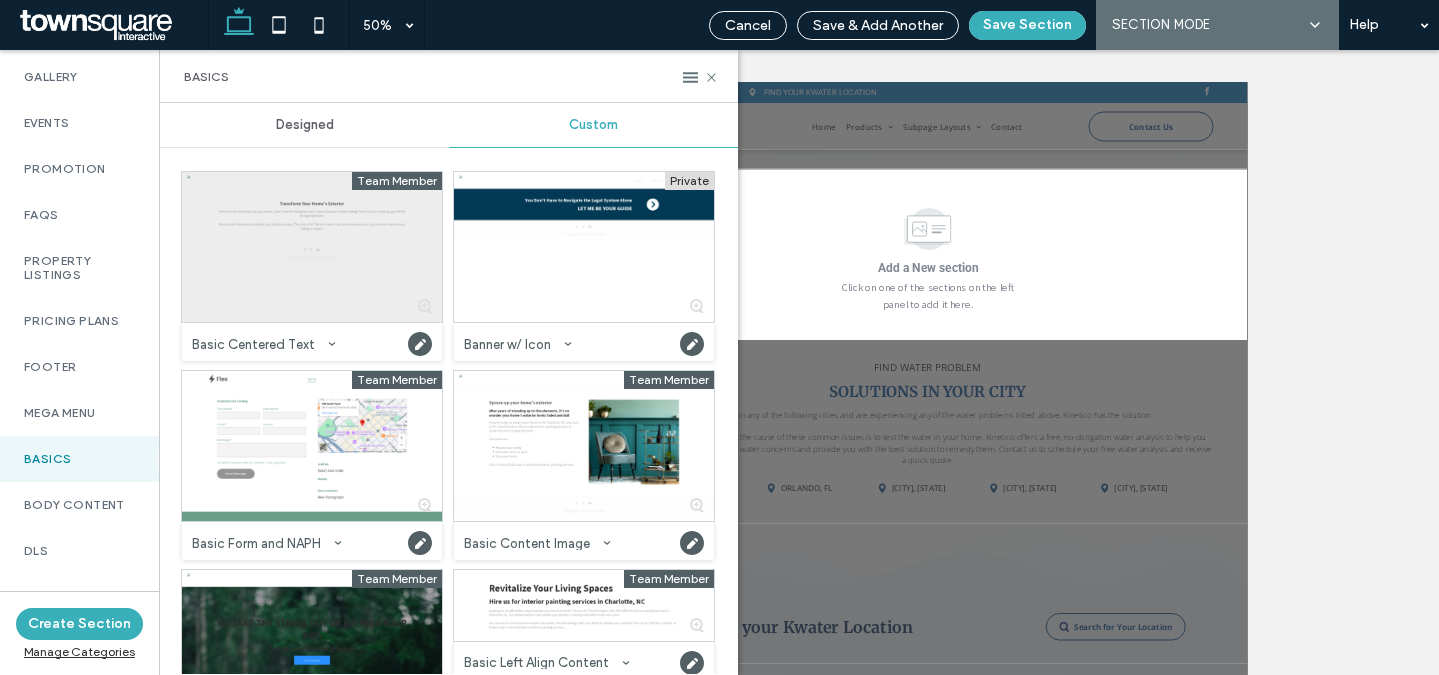 click at bounding box center (312, 247) 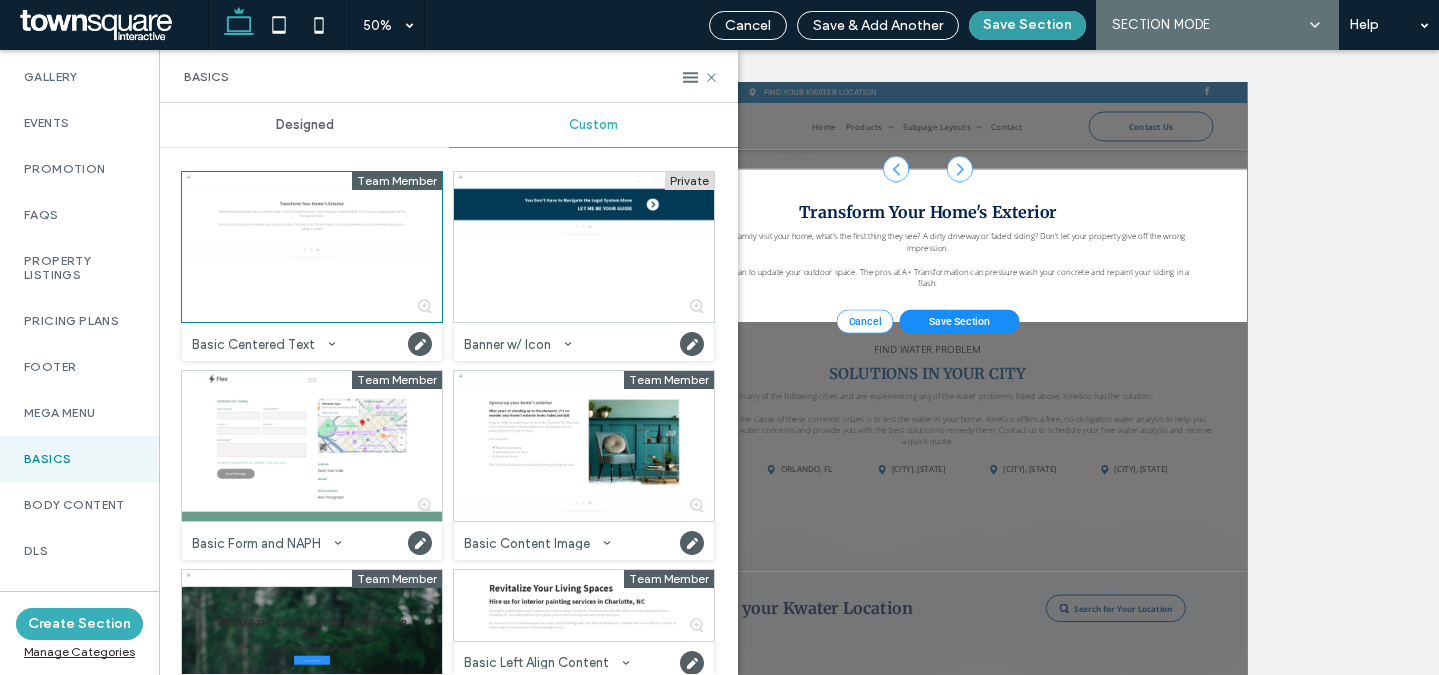 click on "Save Section" at bounding box center (1027, 25) 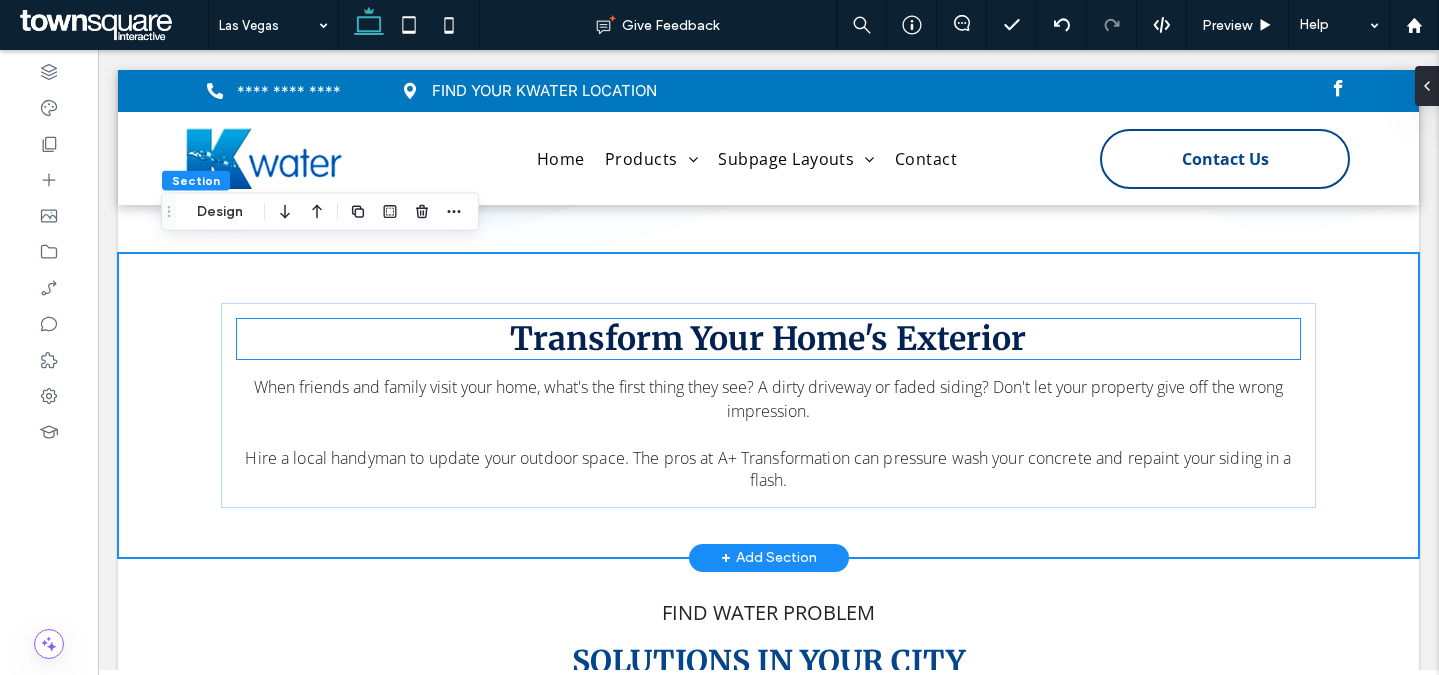 click on "Transform Your Home's Exterior" at bounding box center [768, 339] 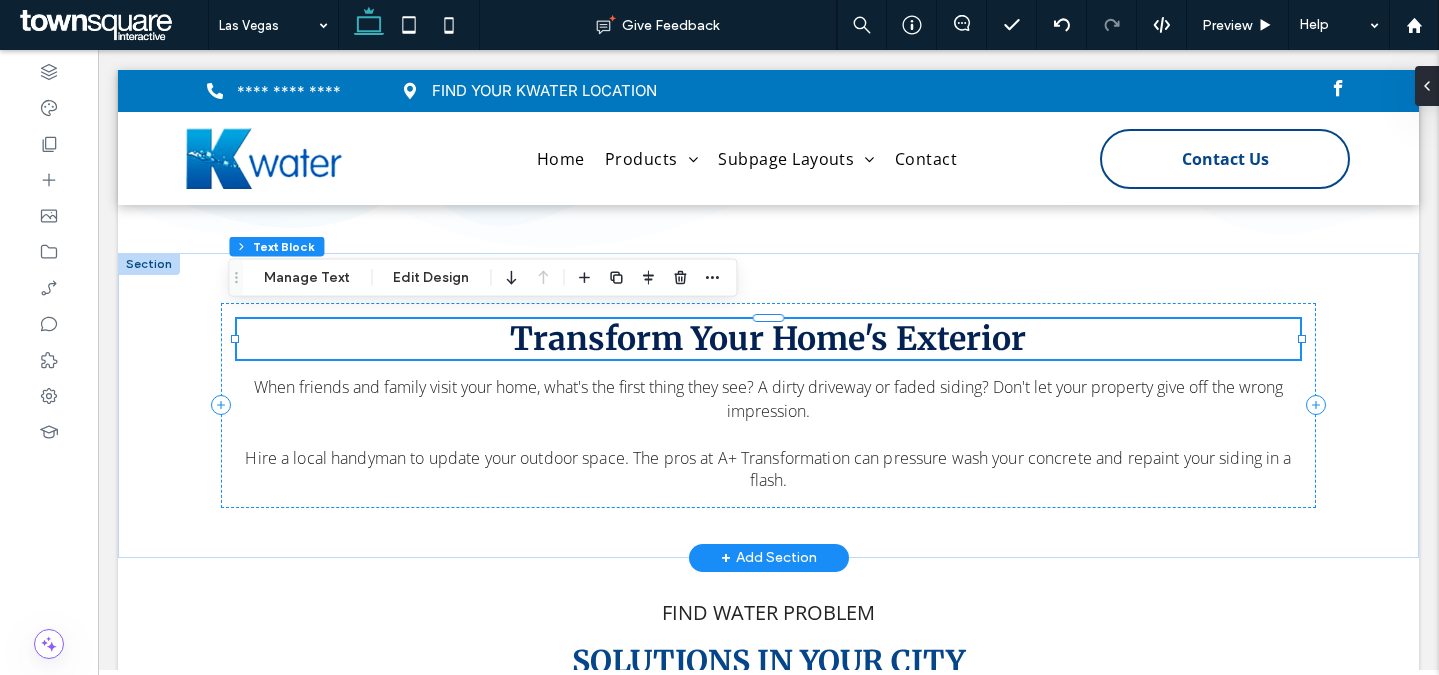click on "Transform Your Home's Exterior" at bounding box center (769, 339) 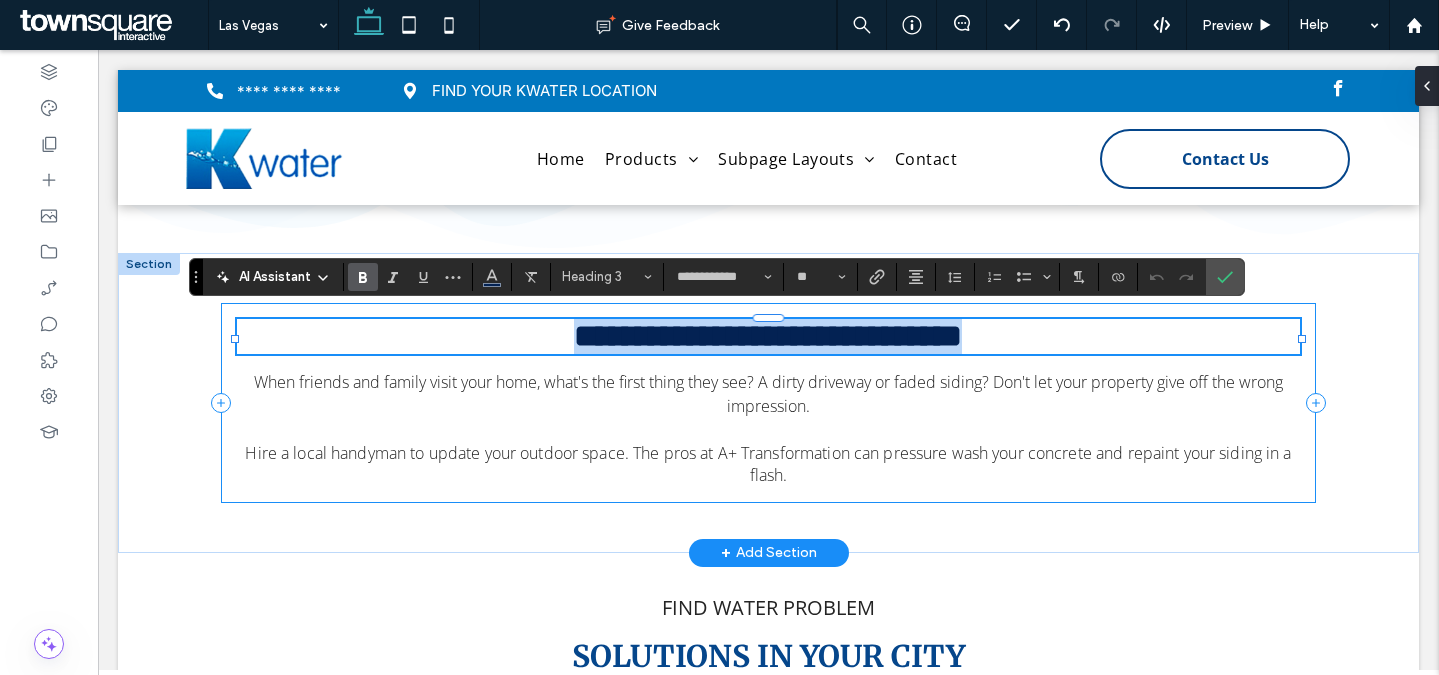 paste 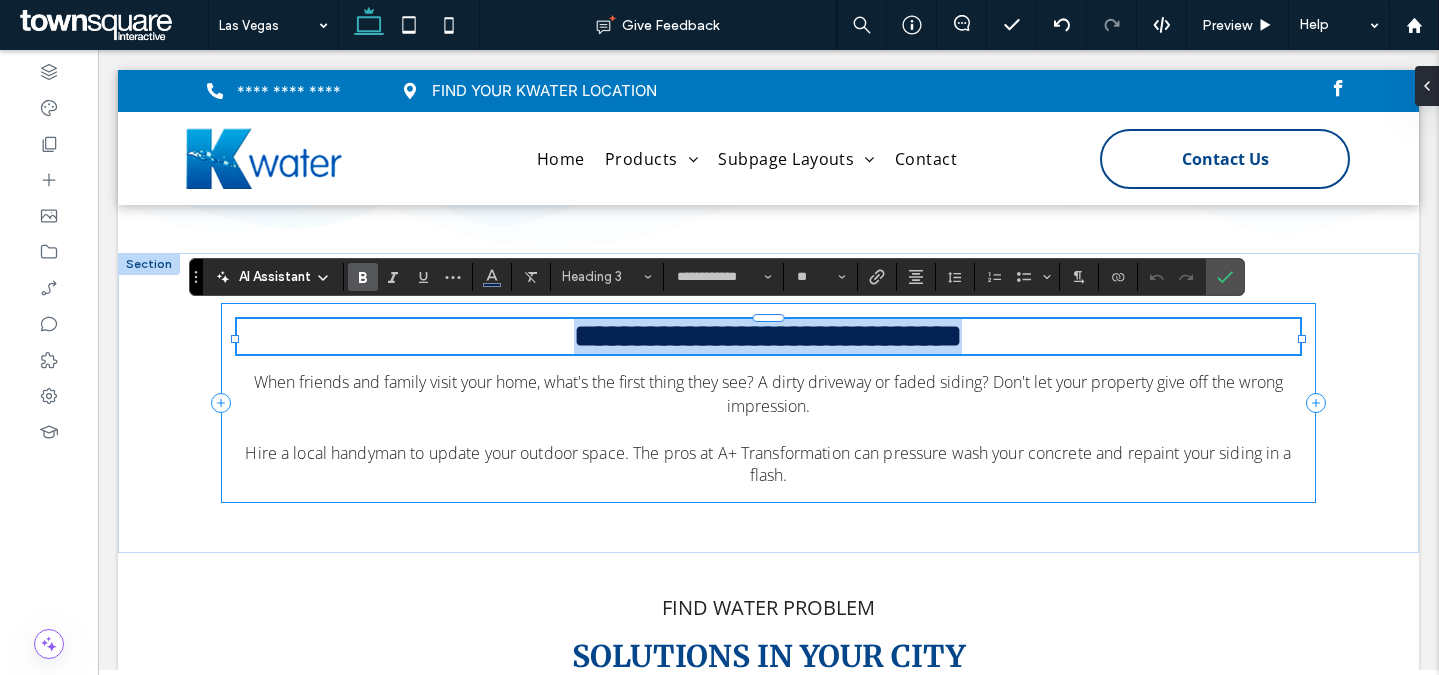 type 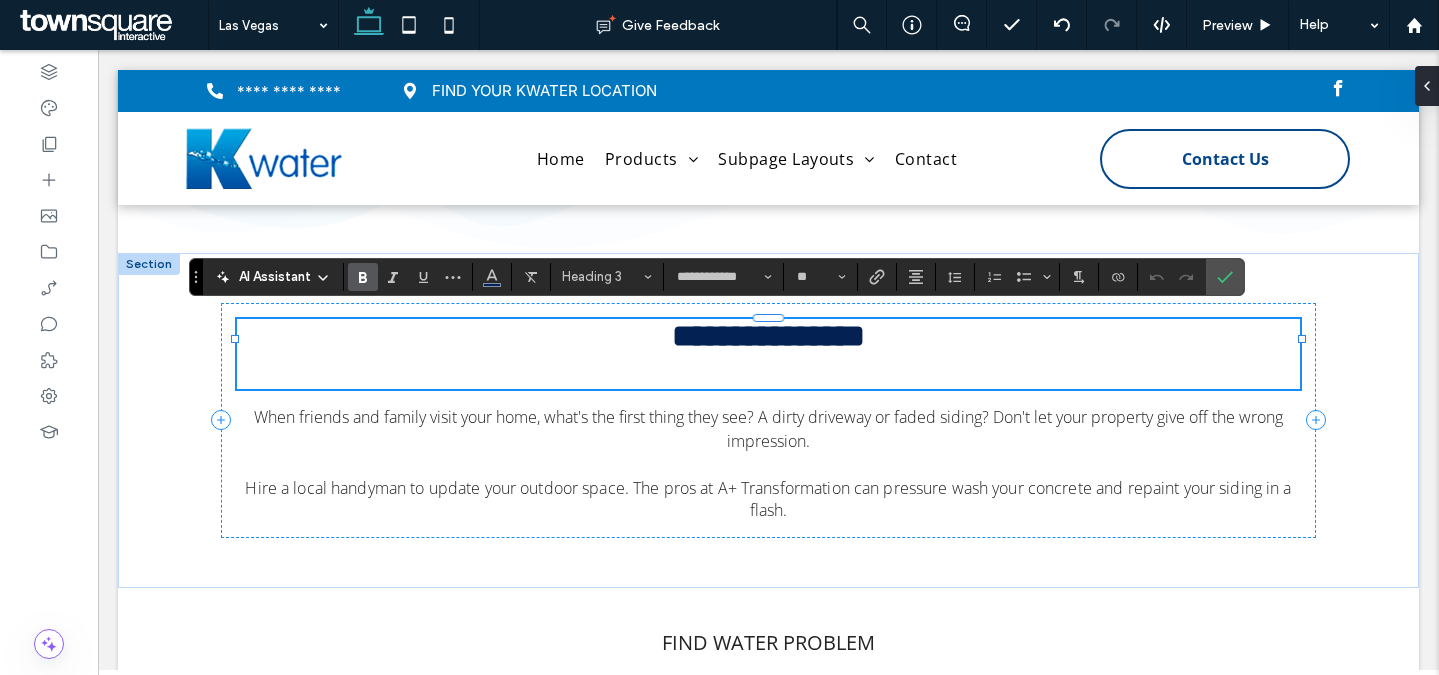 type 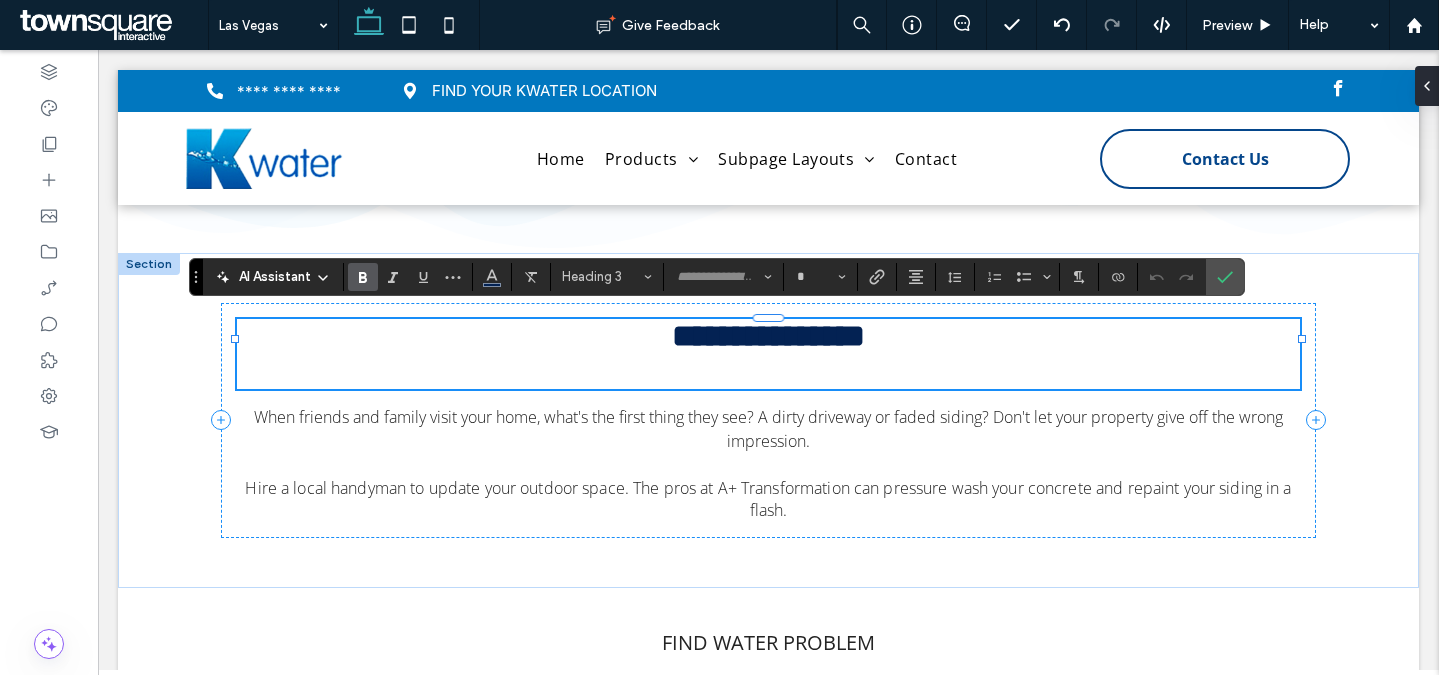 scroll, scrollTop: 77, scrollLeft: 0, axis: vertical 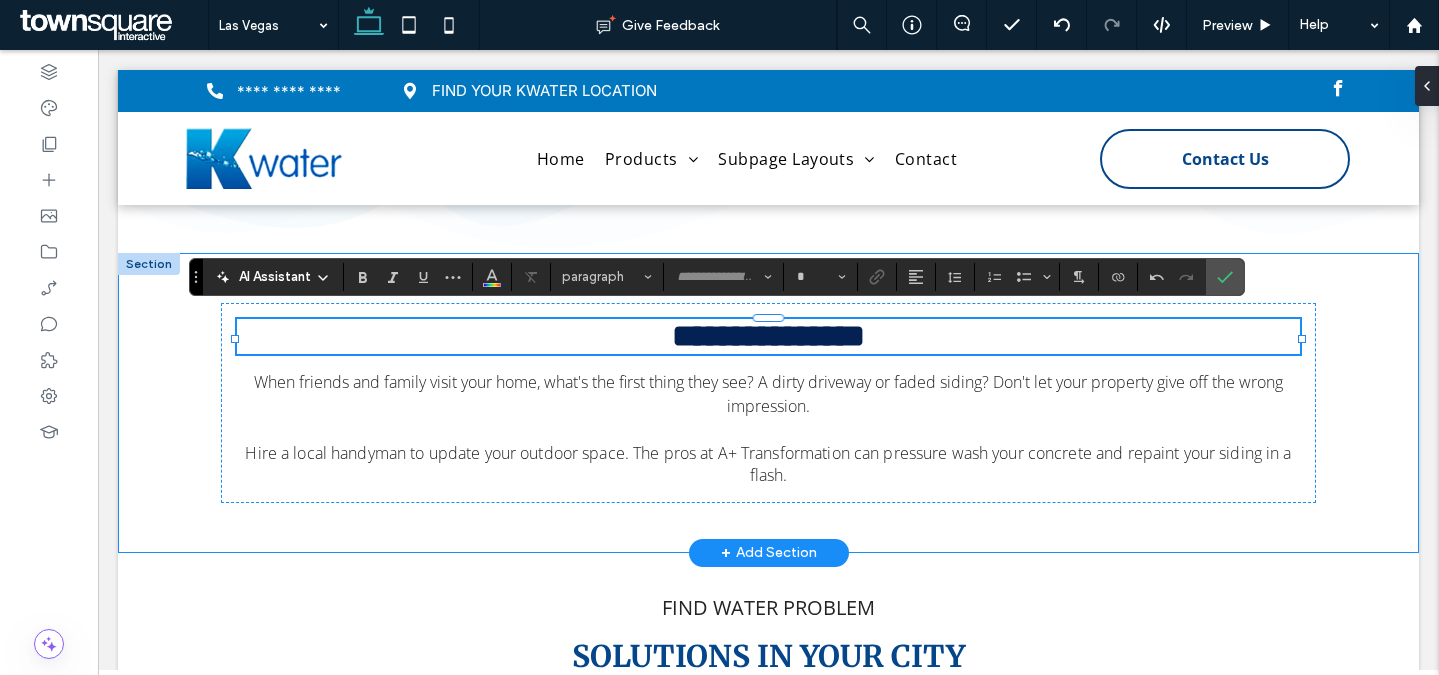 type on "**********" 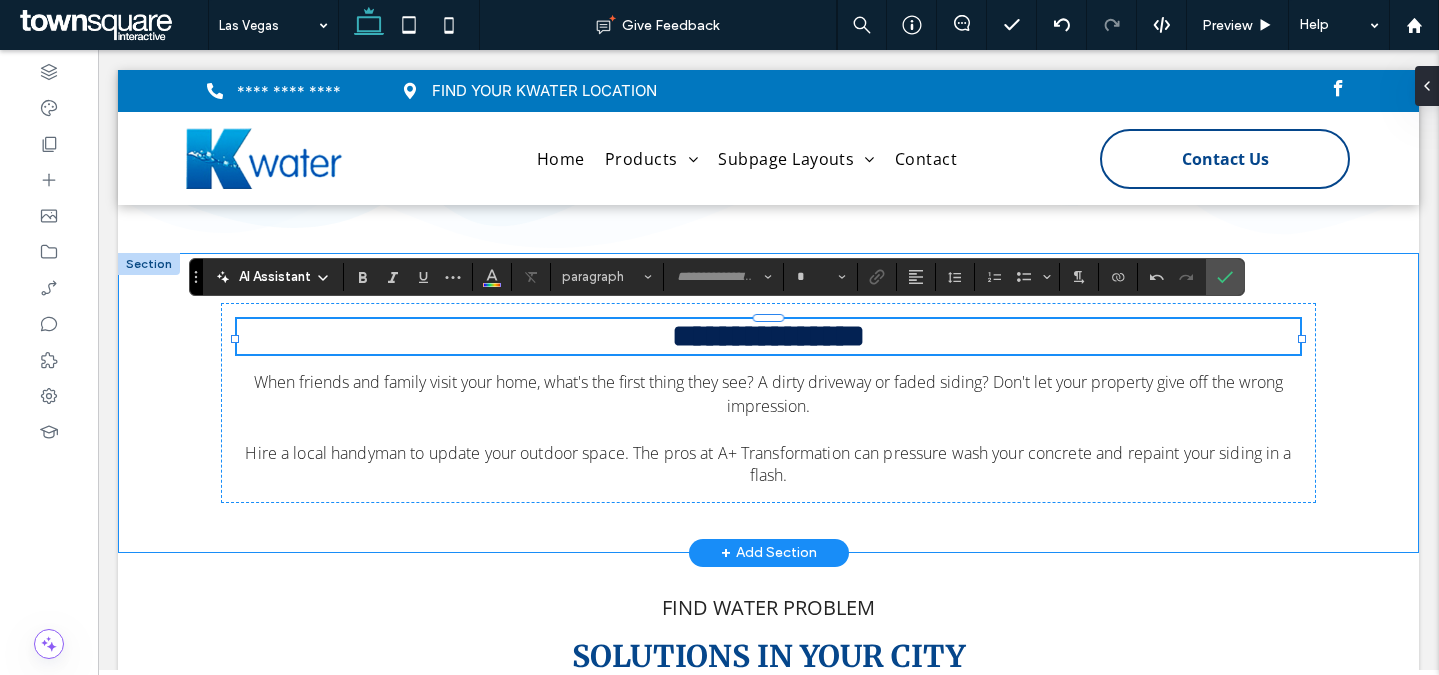 type on "**" 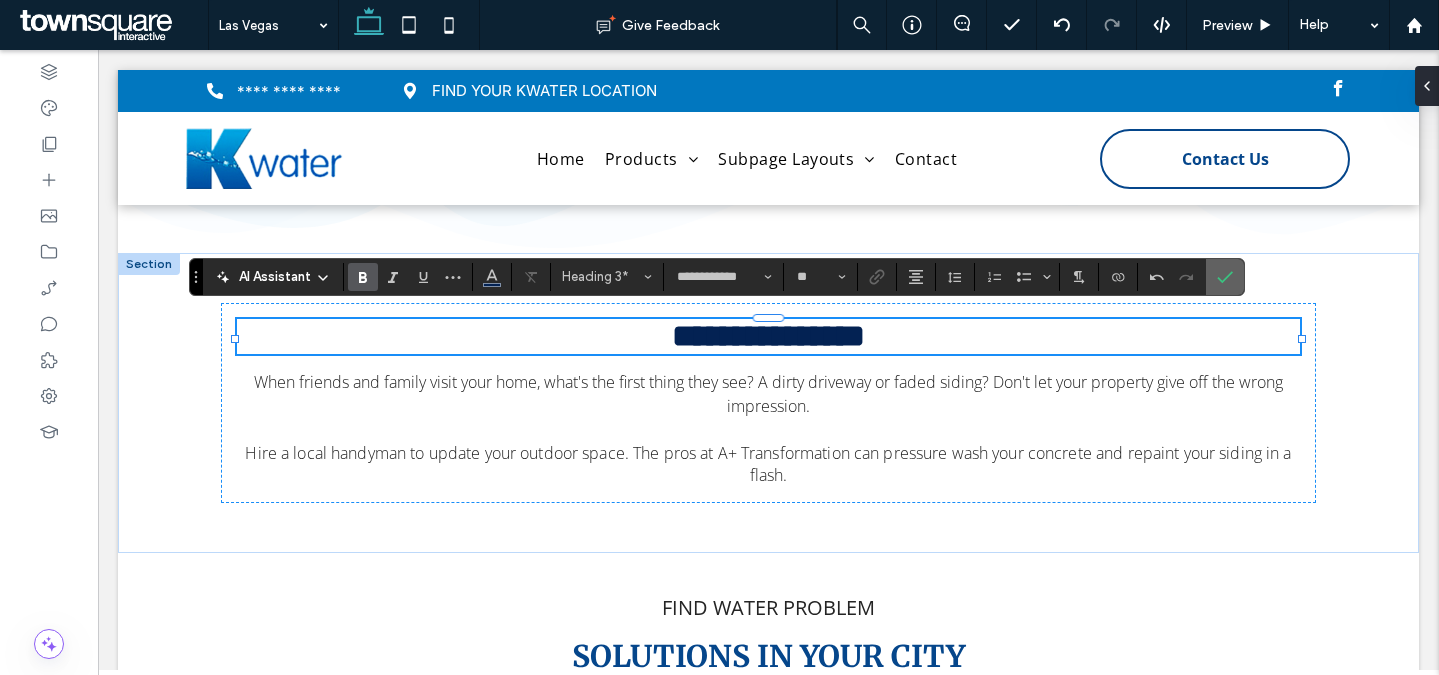 click 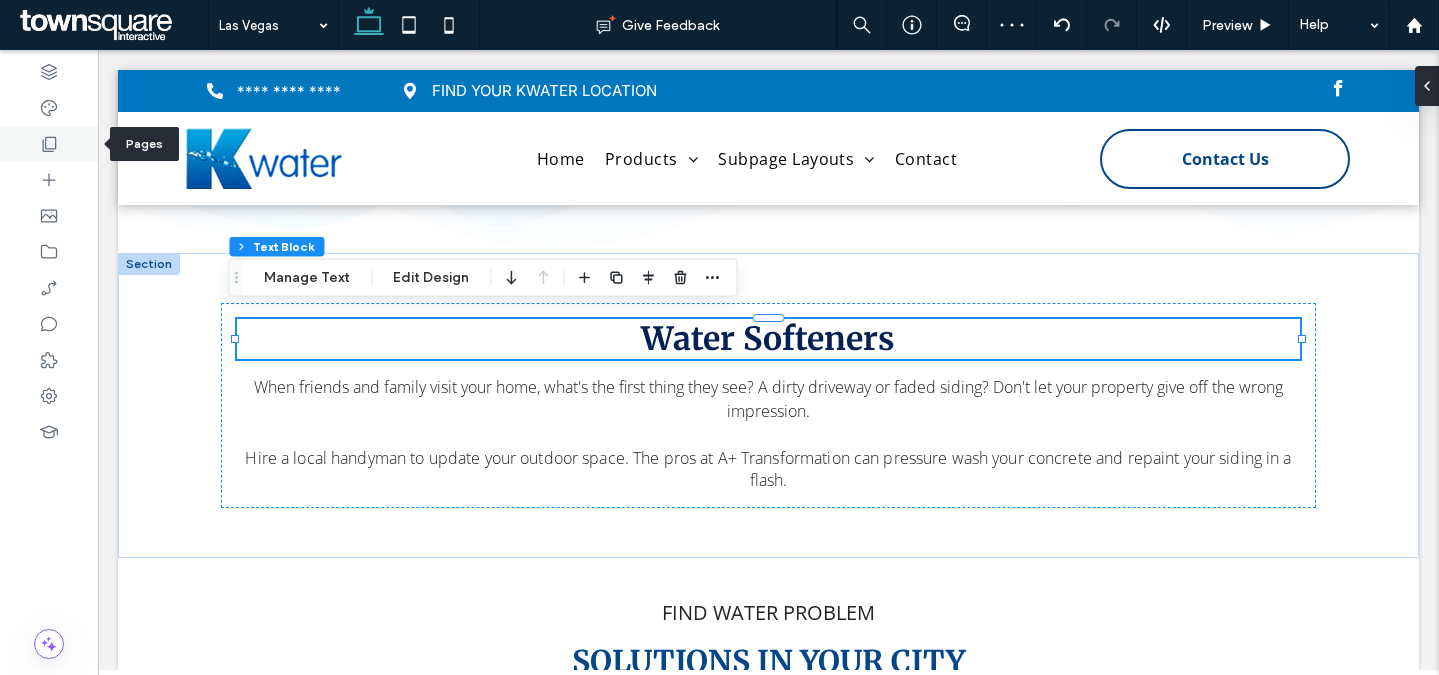 click at bounding box center [49, 144] 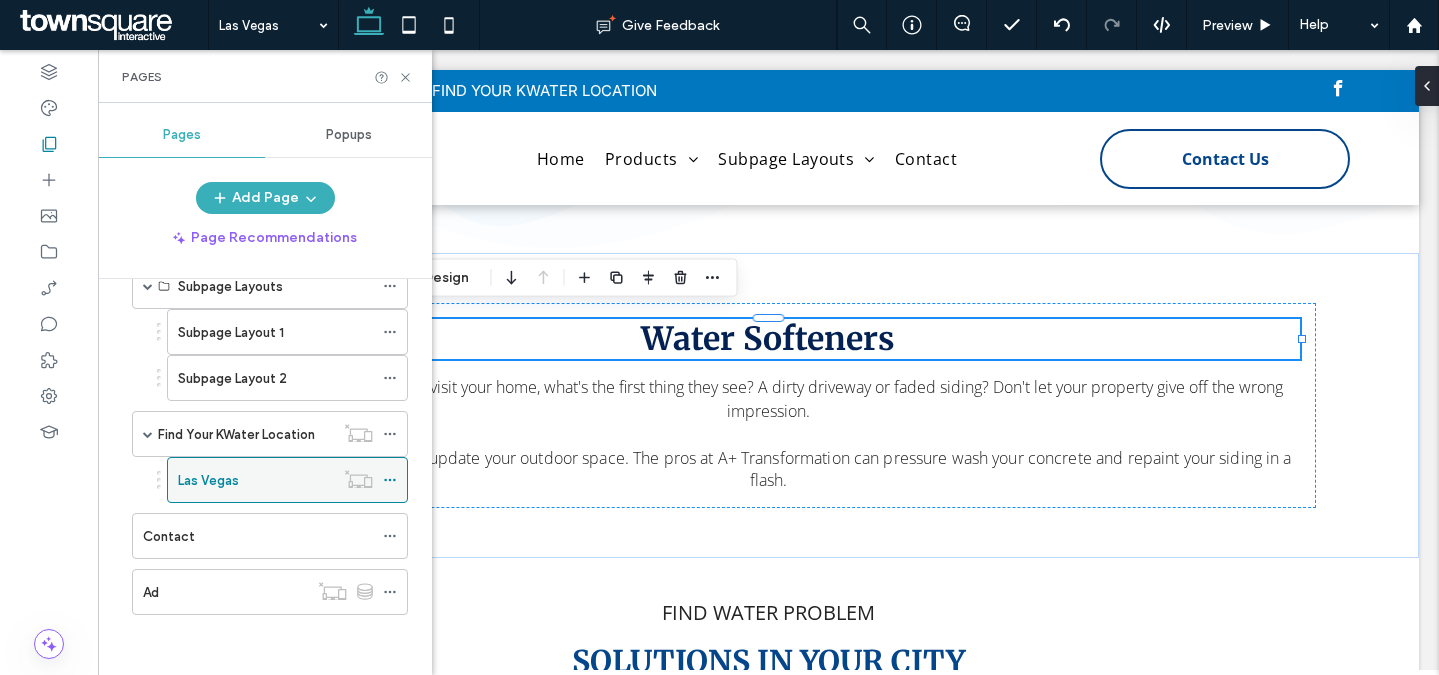 scroll, scrollTop: 354, scrollLeft: 0, axis: vertical 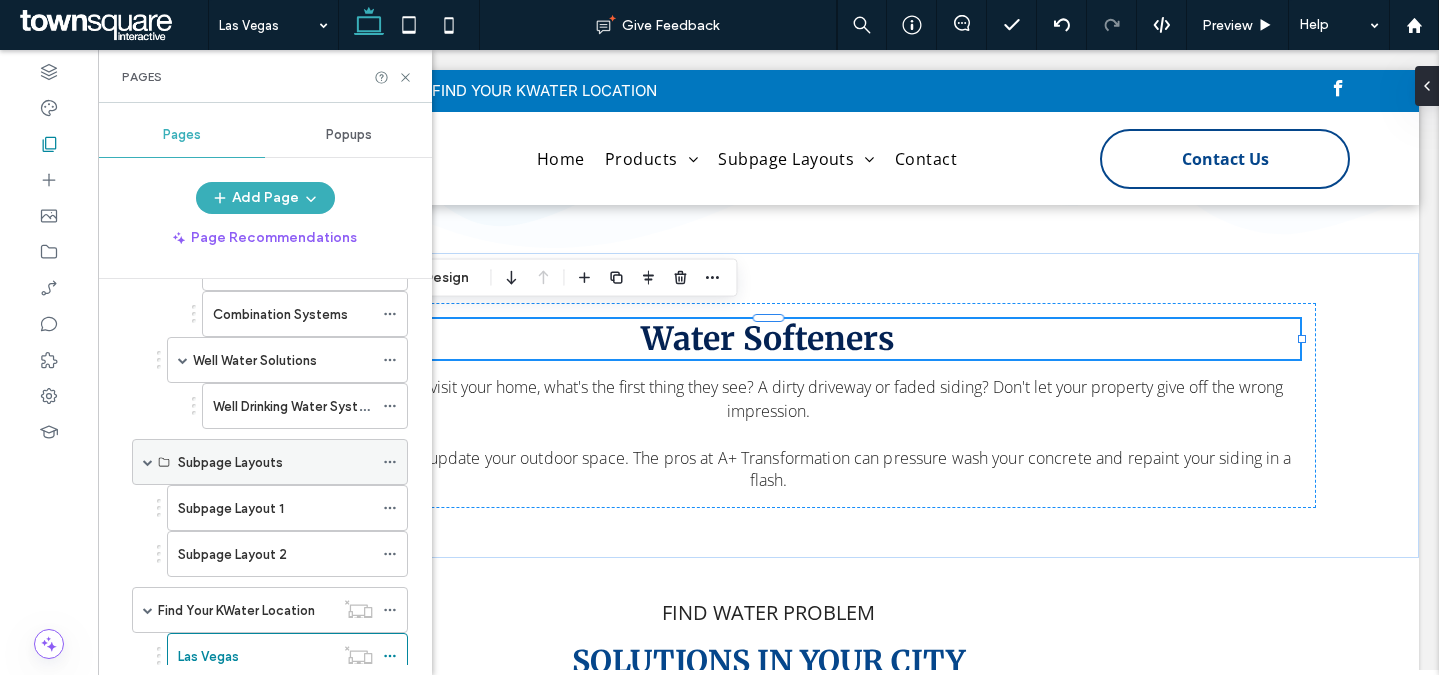 click on "Subpage Layouts" at bounding box center [230, 462] 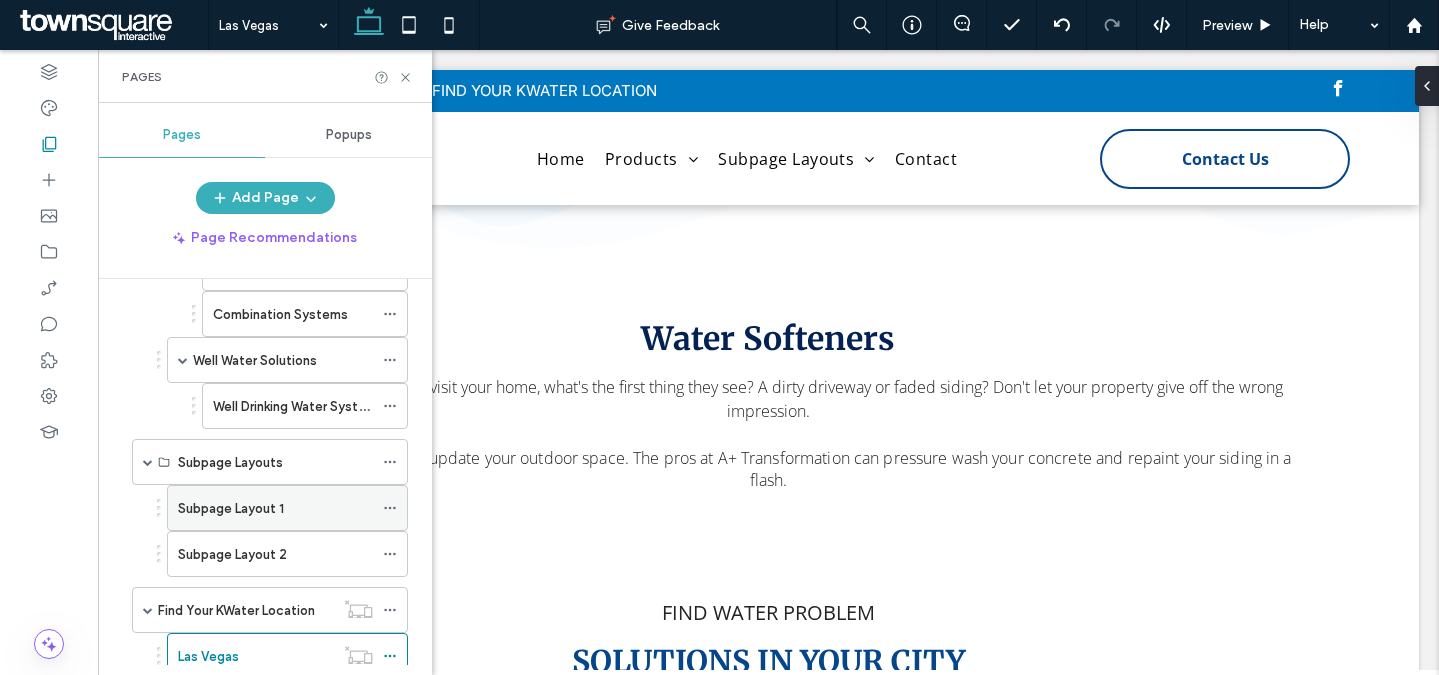 click on "Subpage Layout 1" at bounding box center [275, 508] 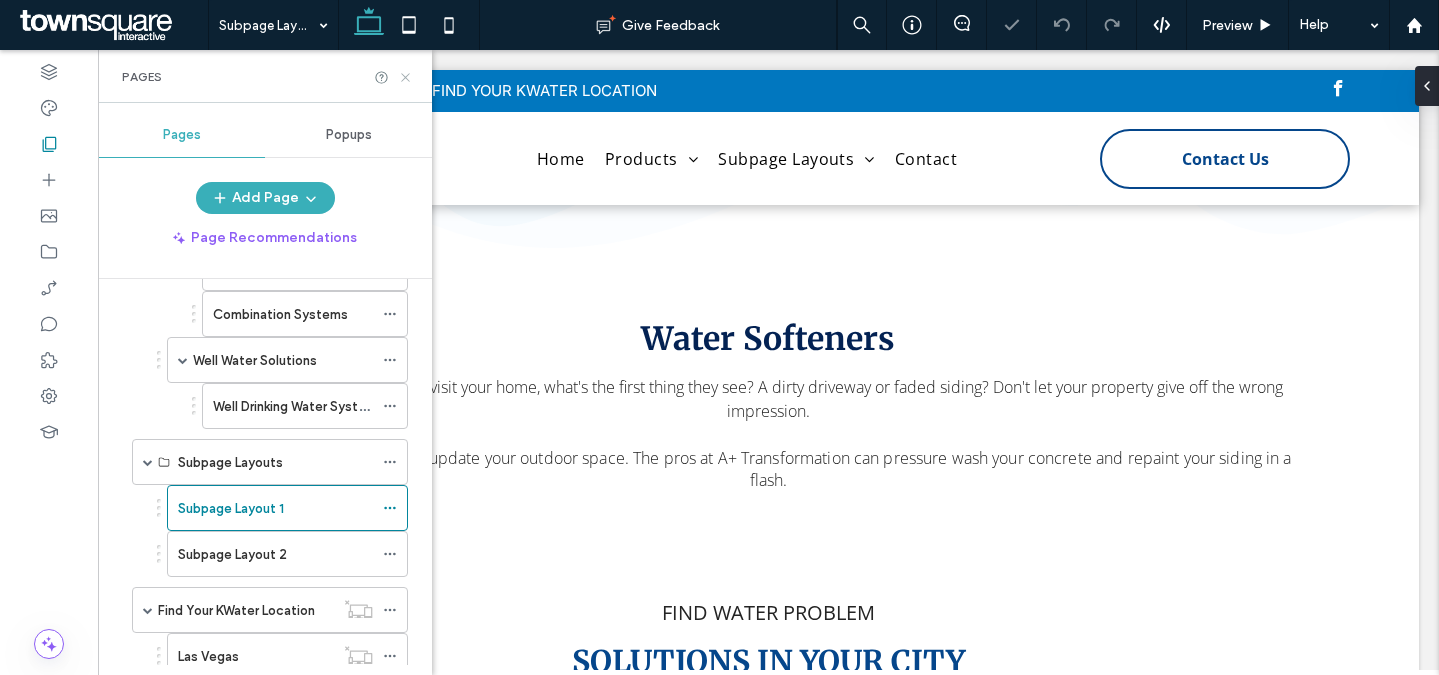 click 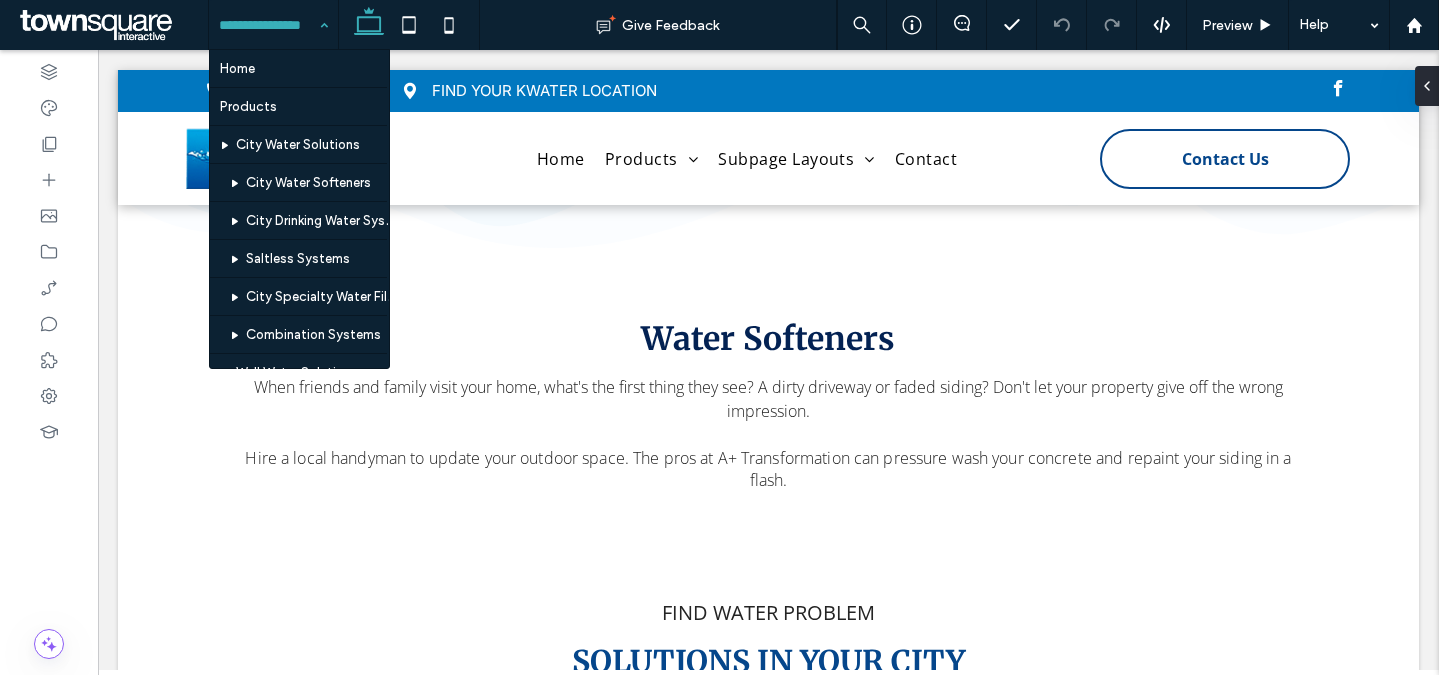 scroll, scrollTop: 303, scrollLeft: 0, axis: vertical 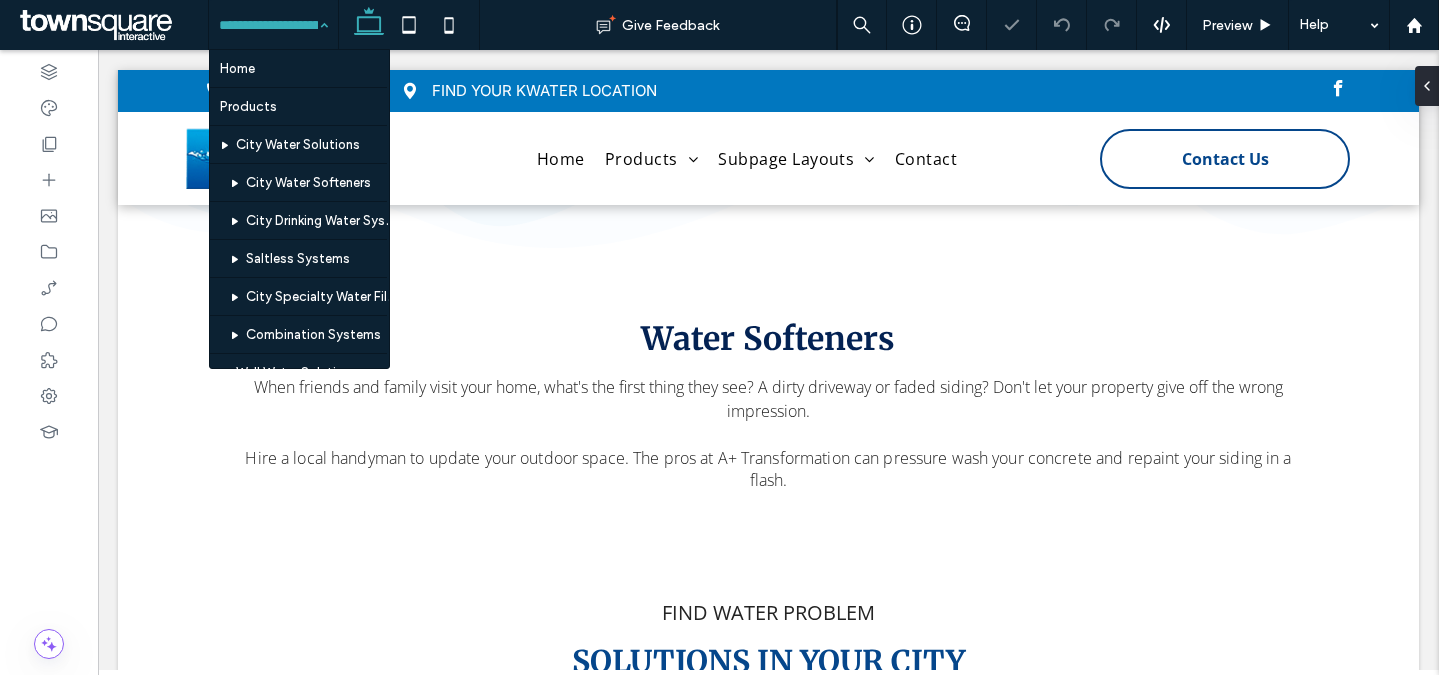 click at bounding box center (268, 25) 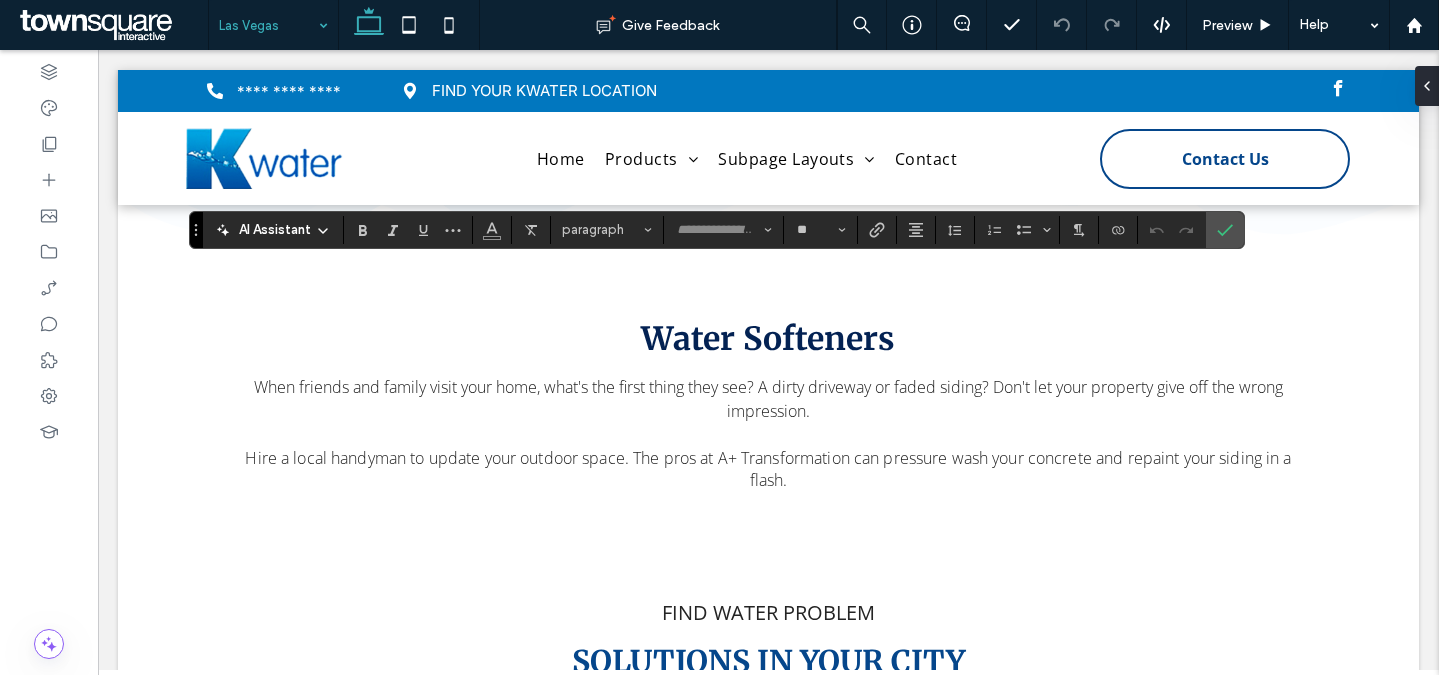 type on "*********" 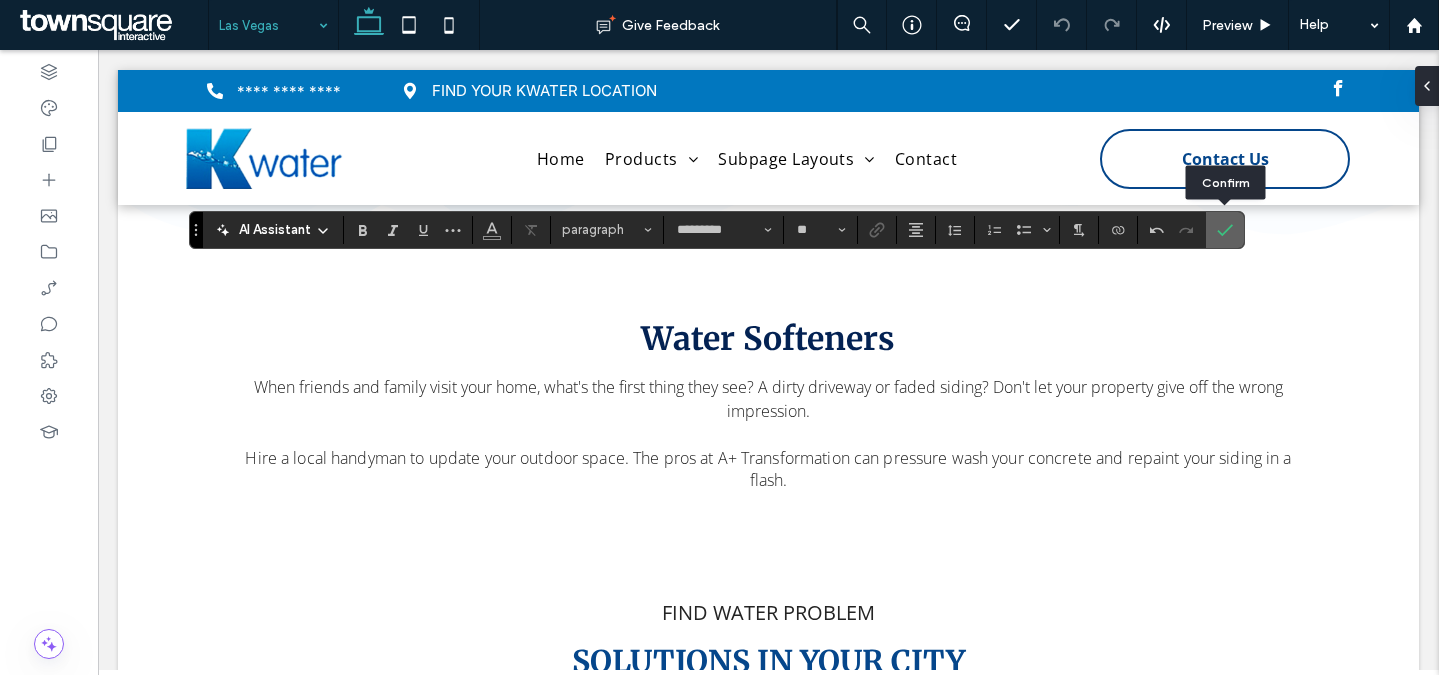 click 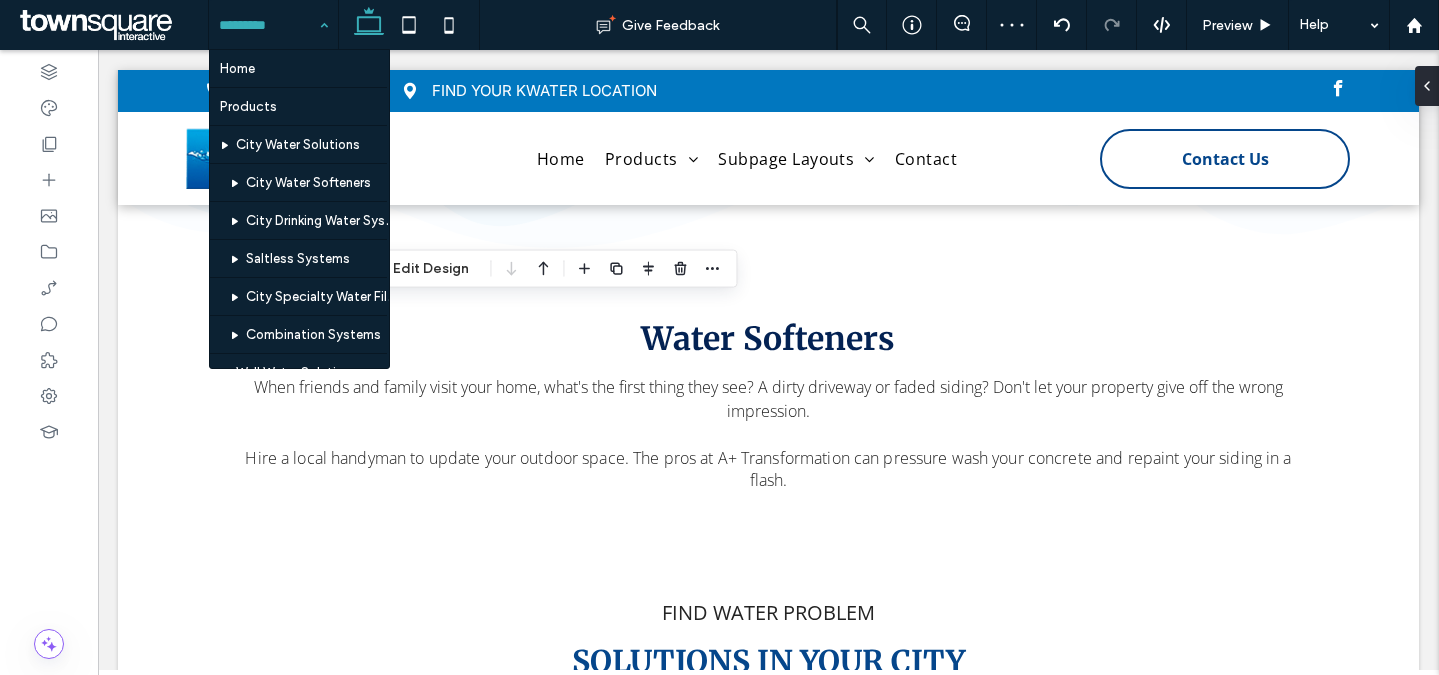 scroll, scrollTop: 303, scrollLeft: 0, axis: vertical 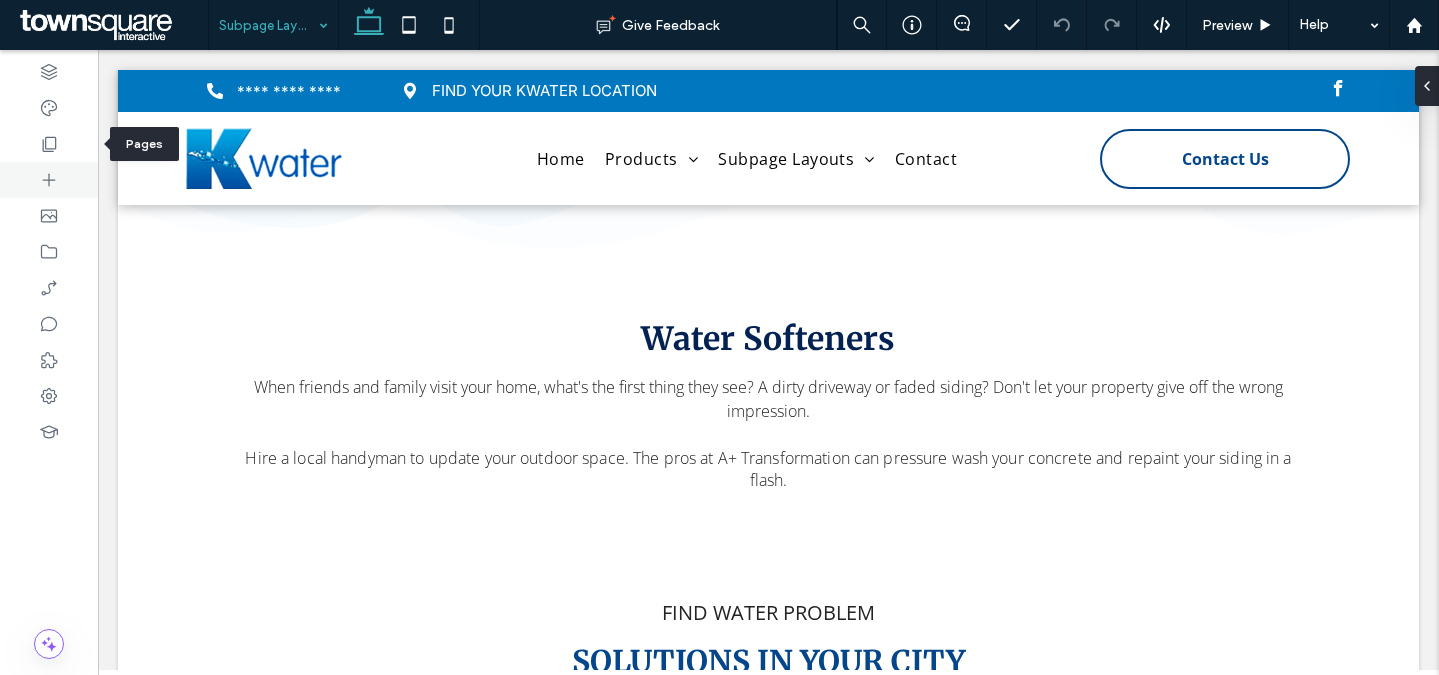 drag, startPoint x: 59, startPoint y: 139, endPoint x: 92, endPoint y: 168, distance: 43.931767 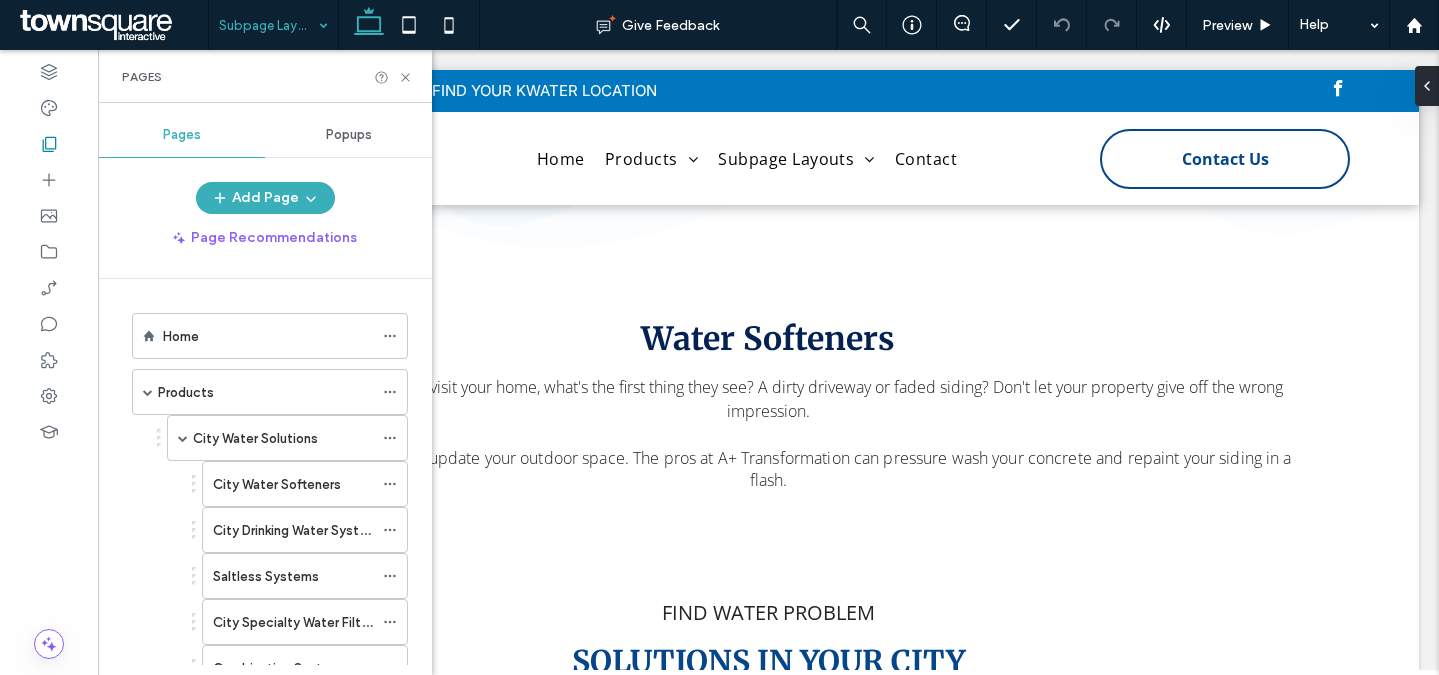 scroll, scrollTop: 530, scrollLeft: 0, axis: vertical 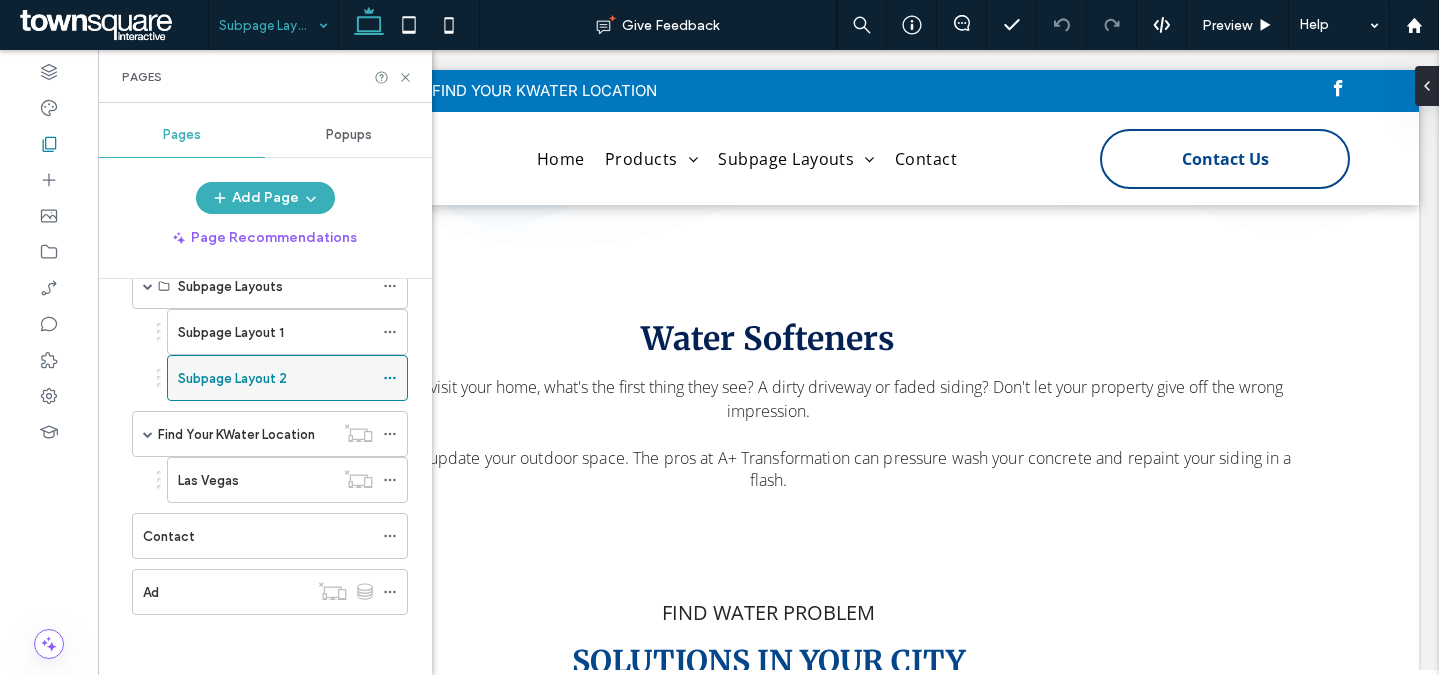 click 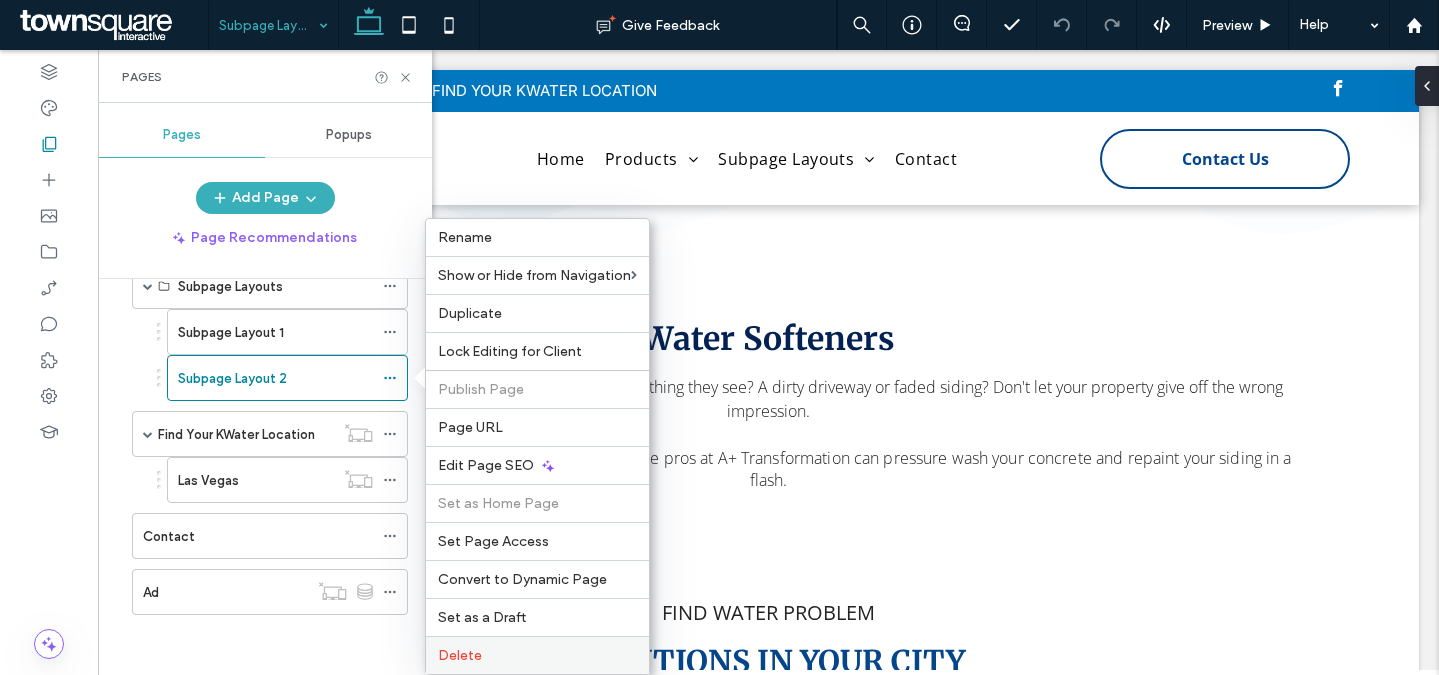 click on "Delete" at bounding box center (537, 655) 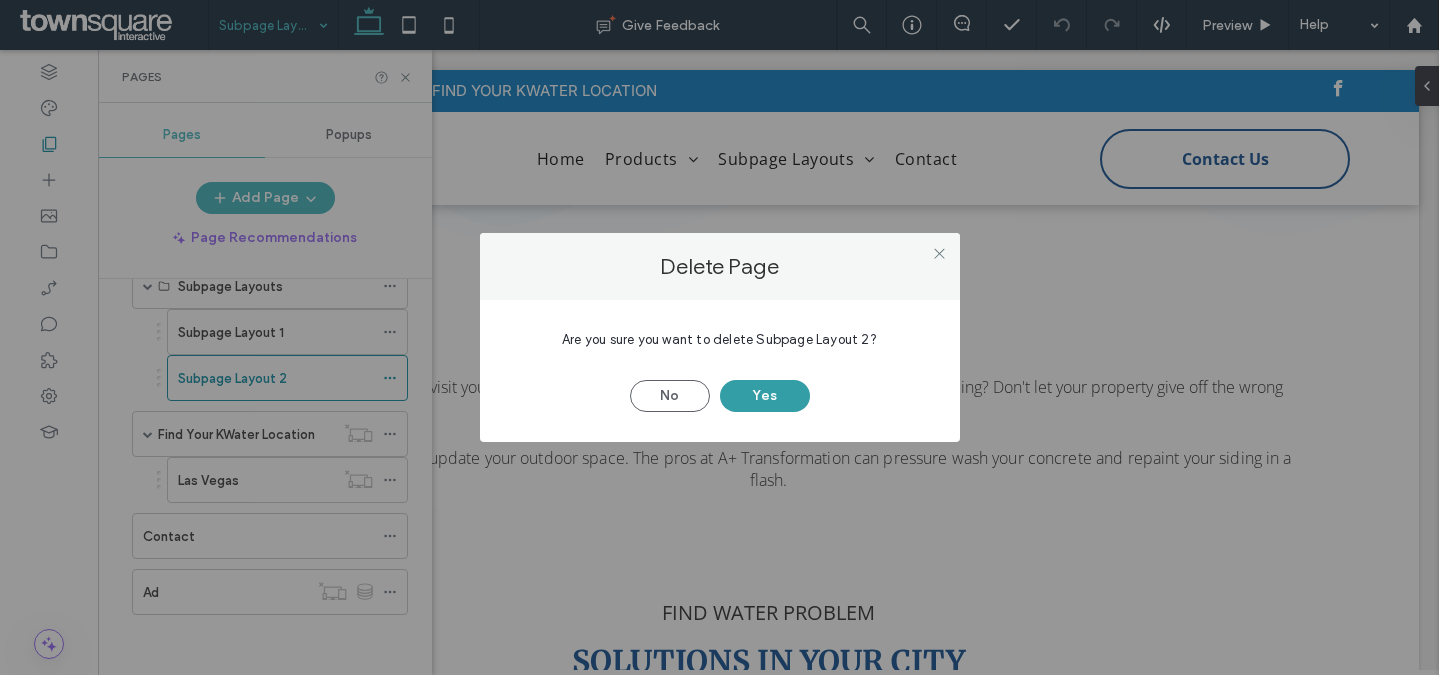 click on "Yes" at bounding box center [765, 396] 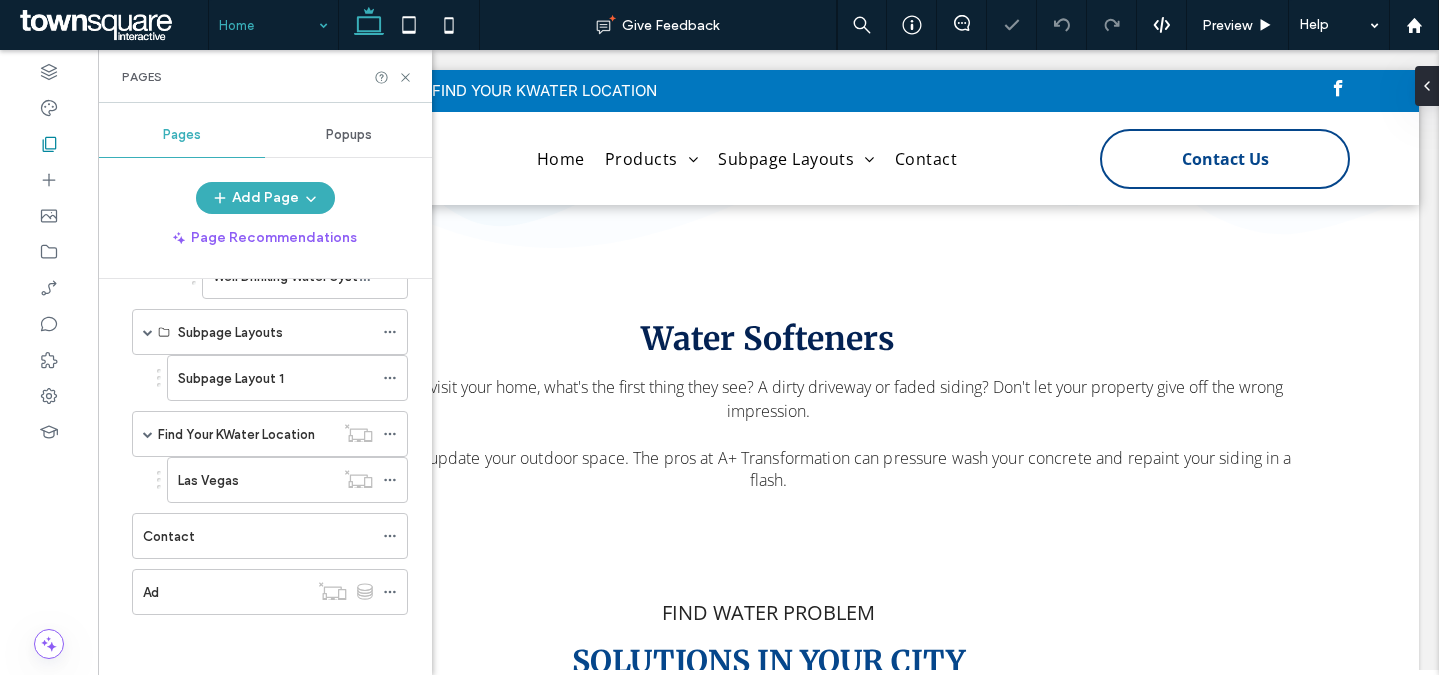 scroll, scrollTop: 484, scrollLeft: 0, axis: vertical 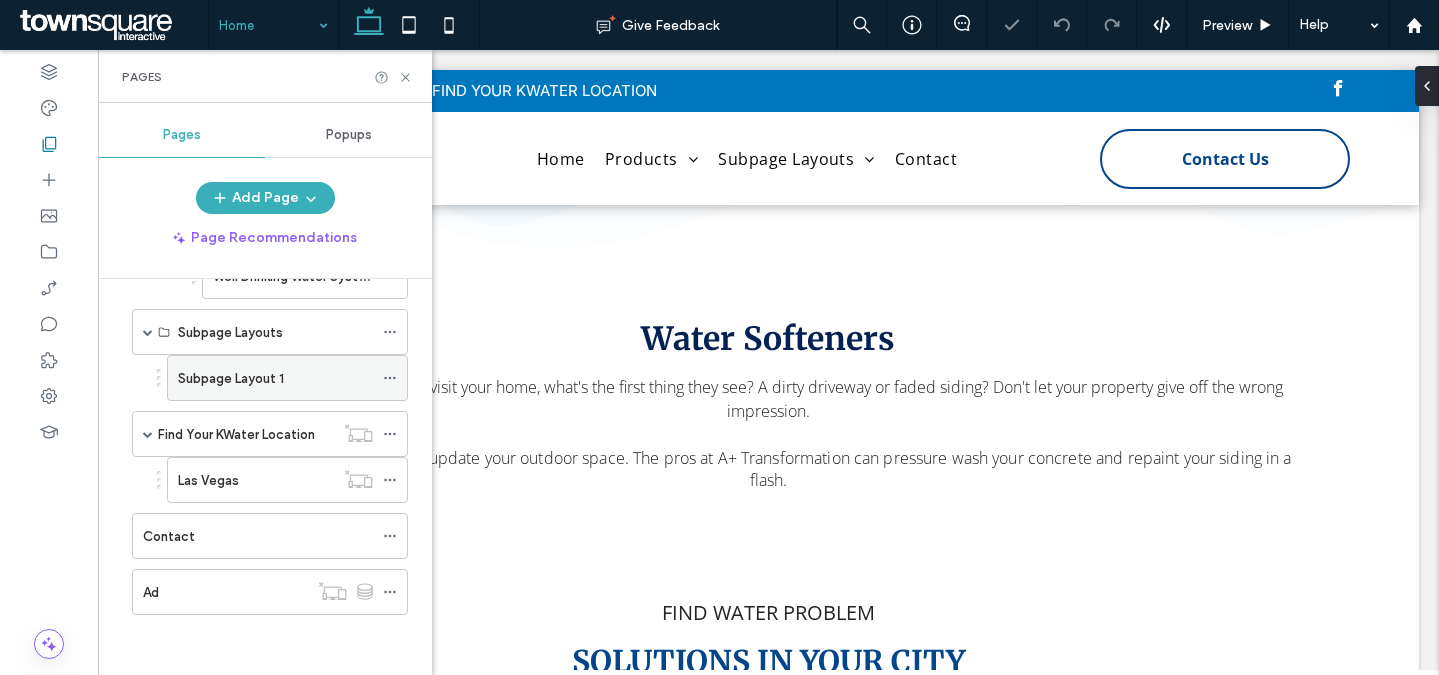click on "Subpage Layout 1" at bounding box center (275, 378) 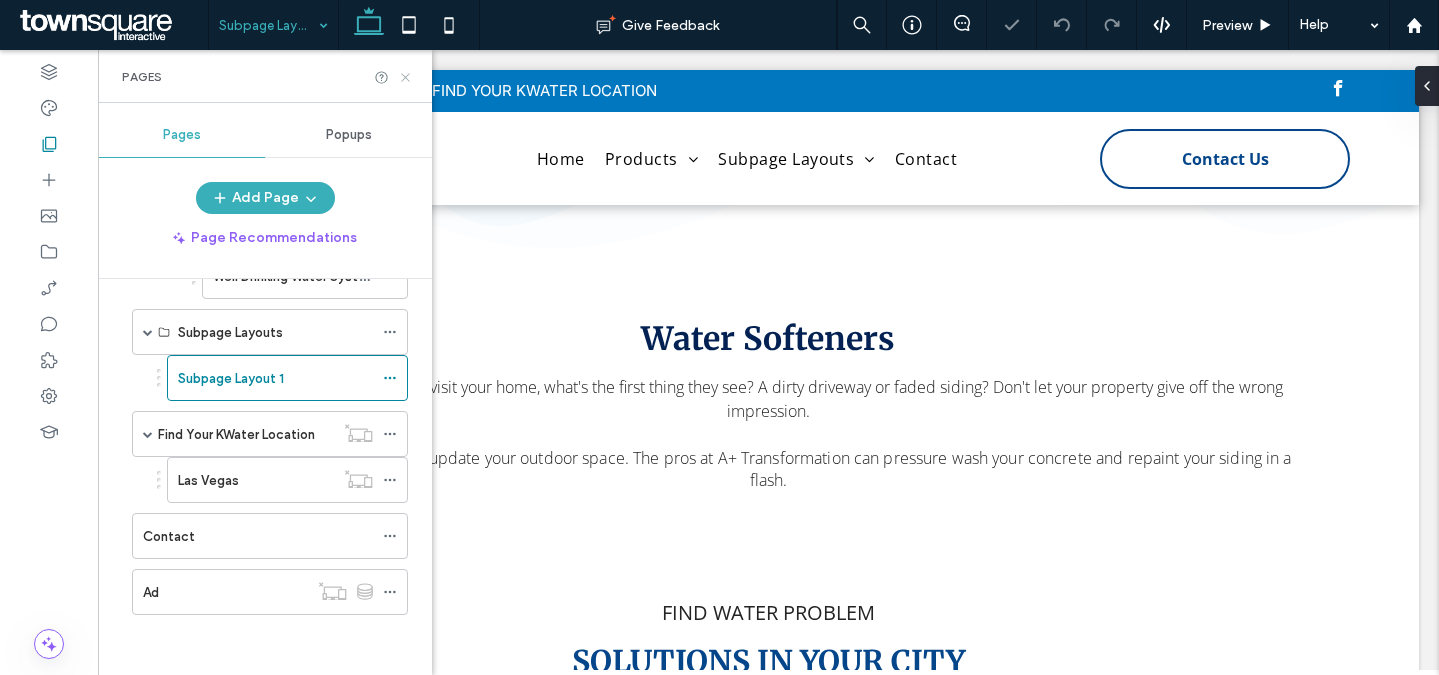 click 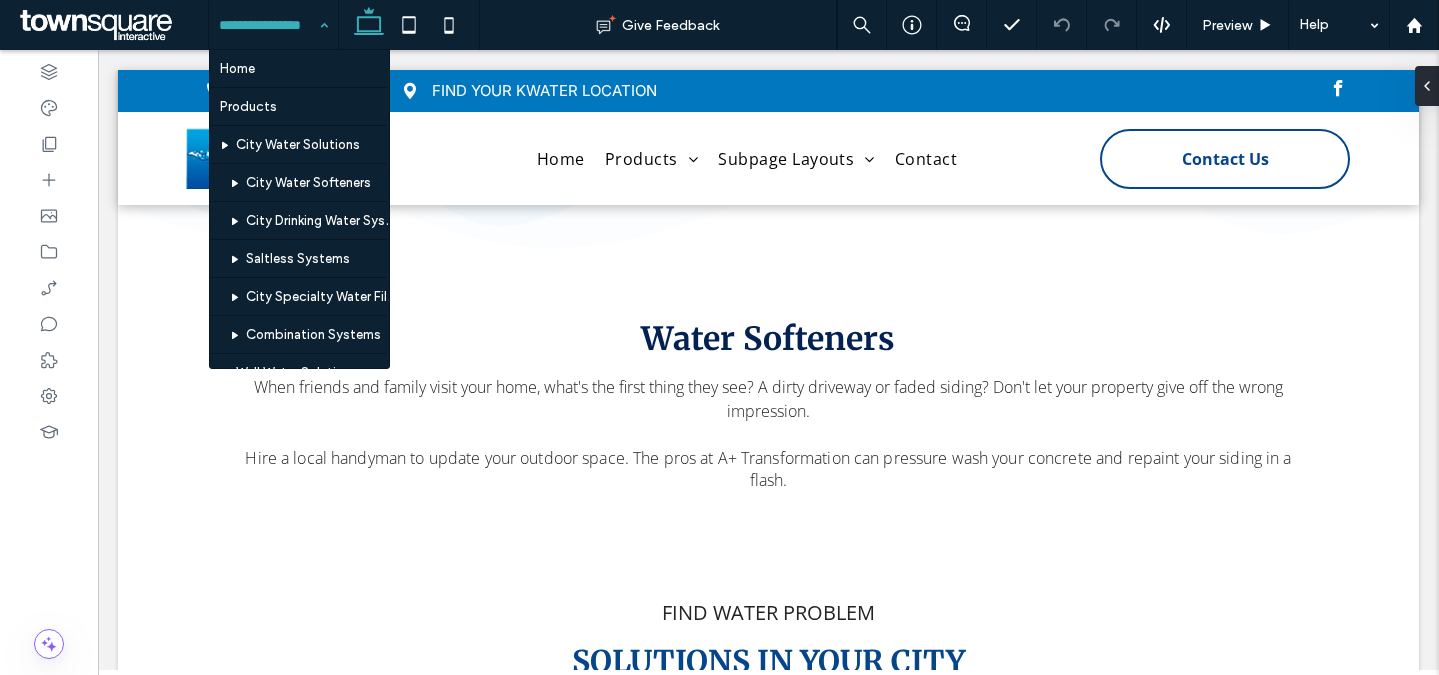 scroll, scrollTop: 264, scrollLeft: 0, axis: vertical 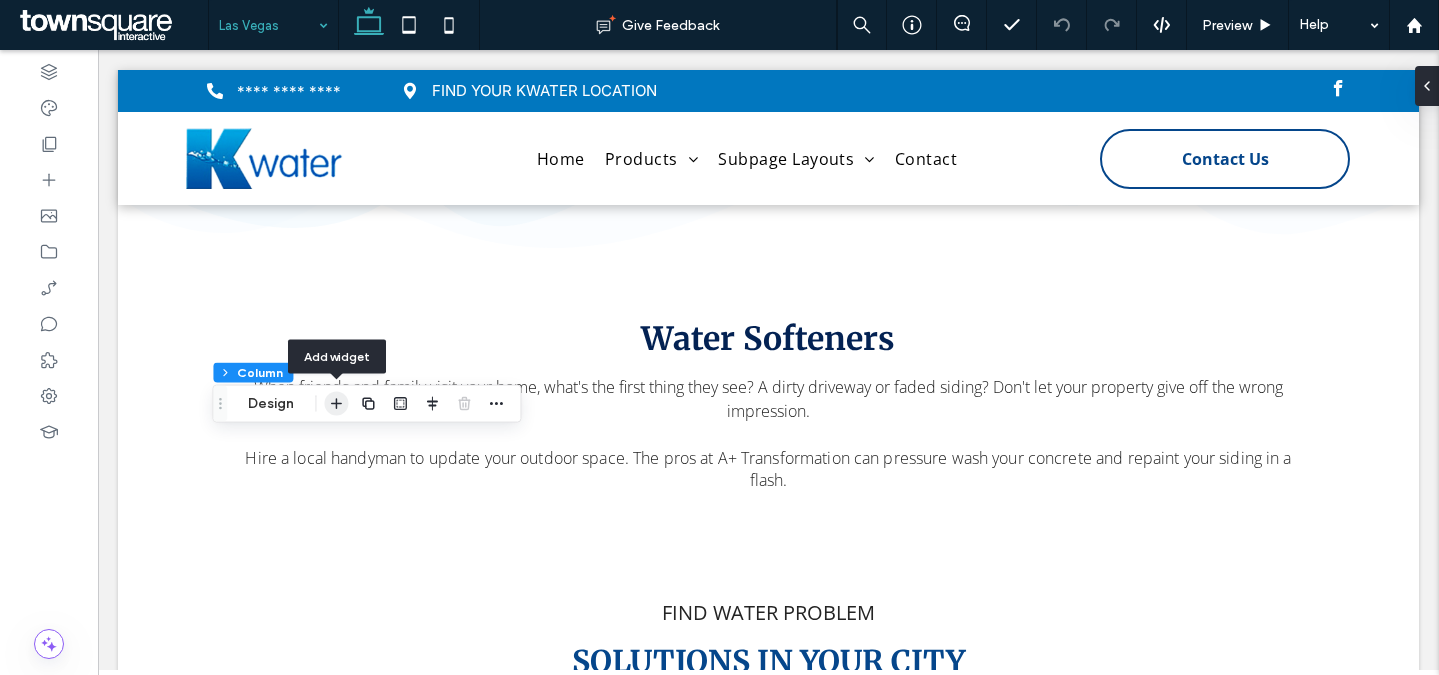 click at bounding box center [336, 404] 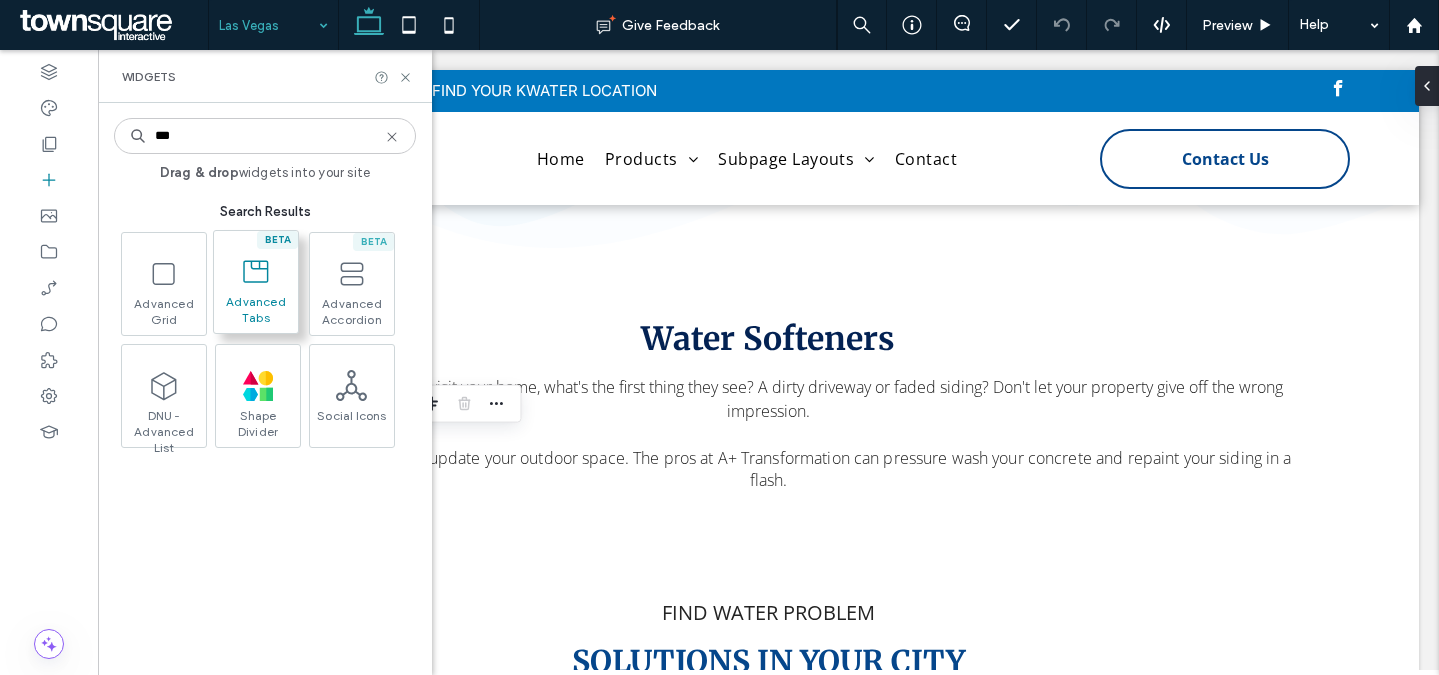 type on "***" 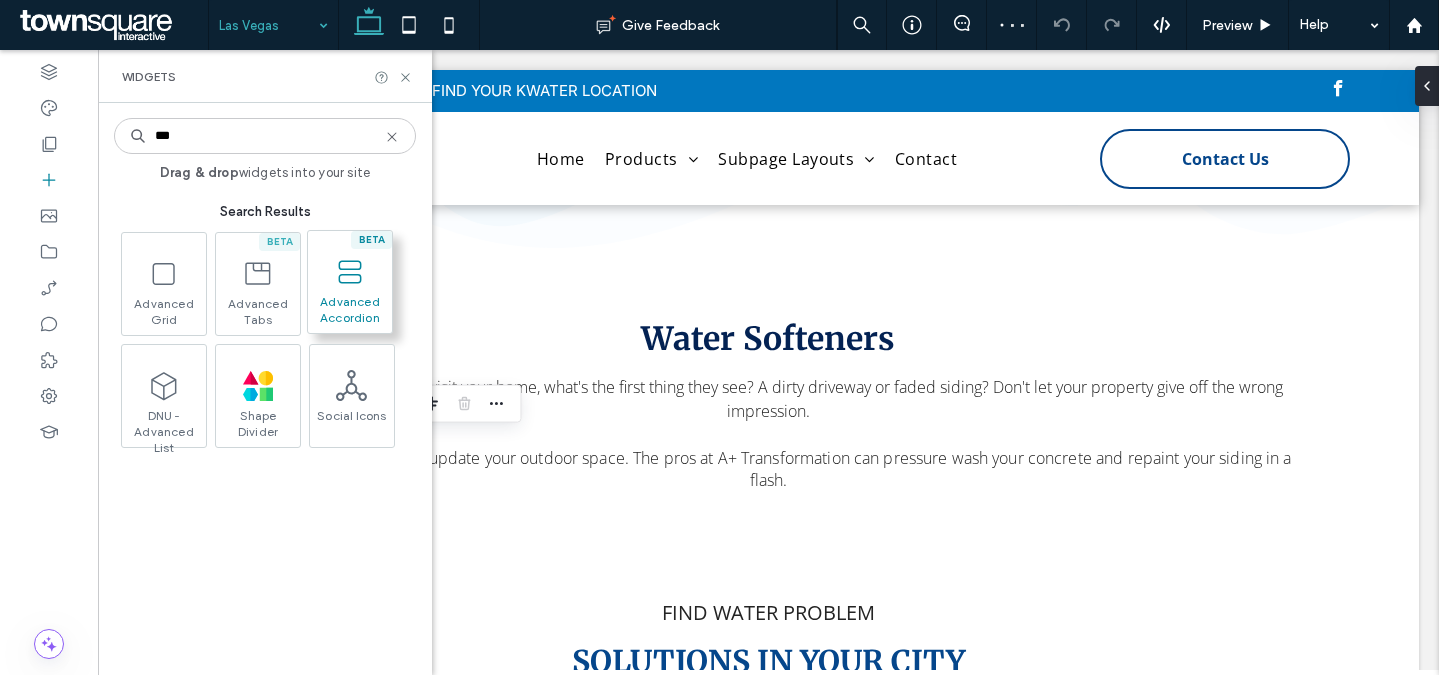 click 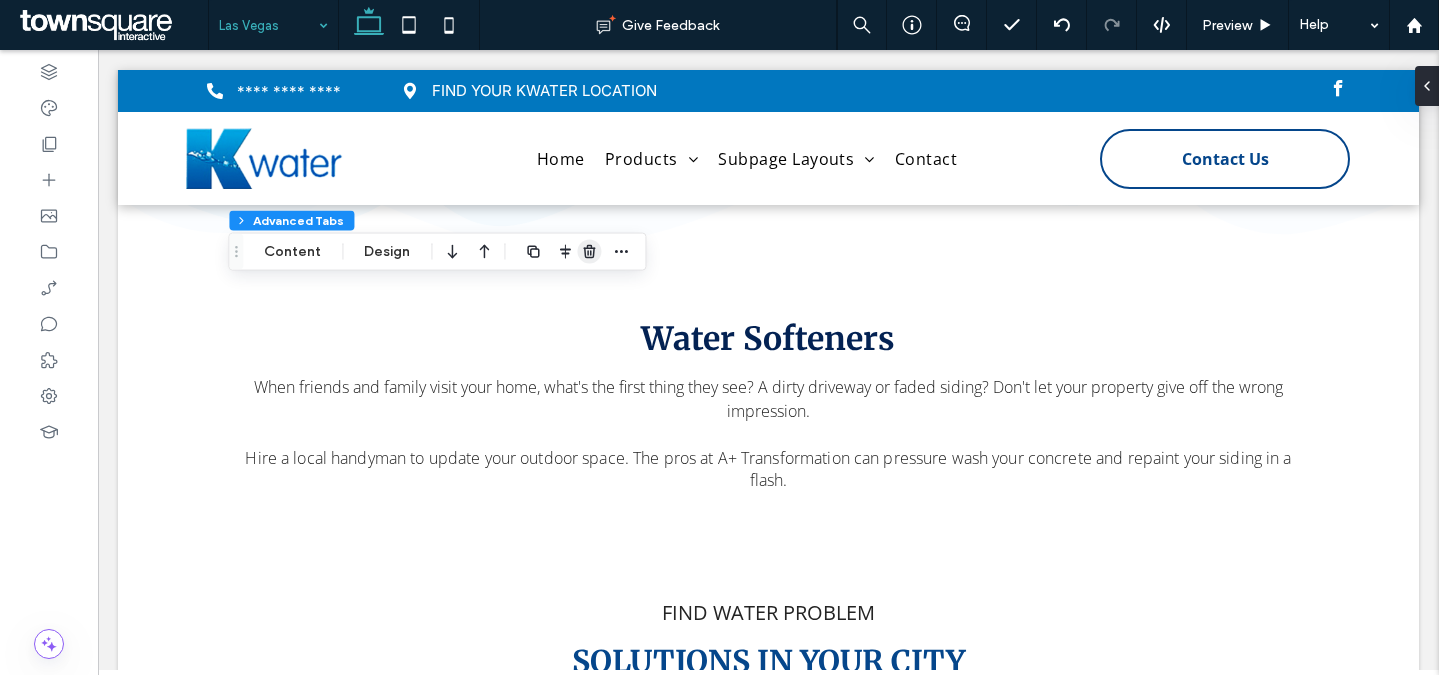 click at bounding box center [589, 252] 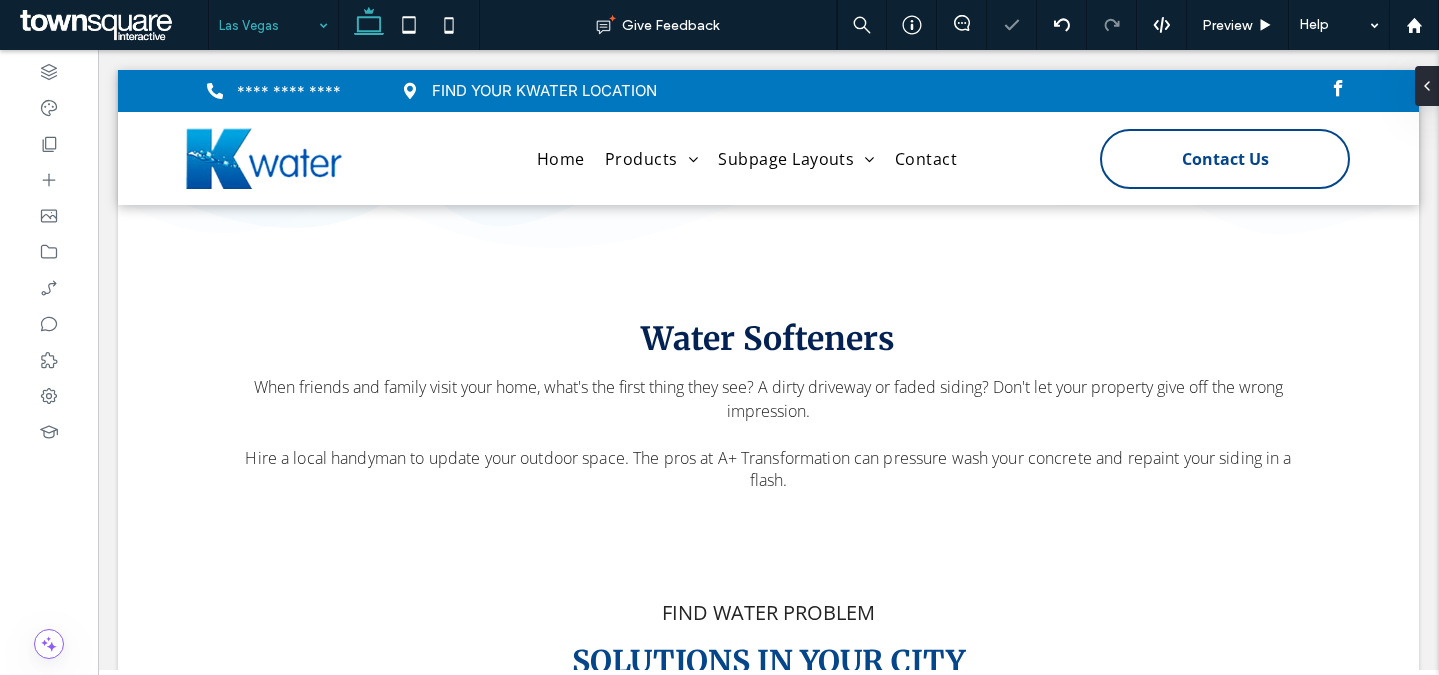 type on "**********" 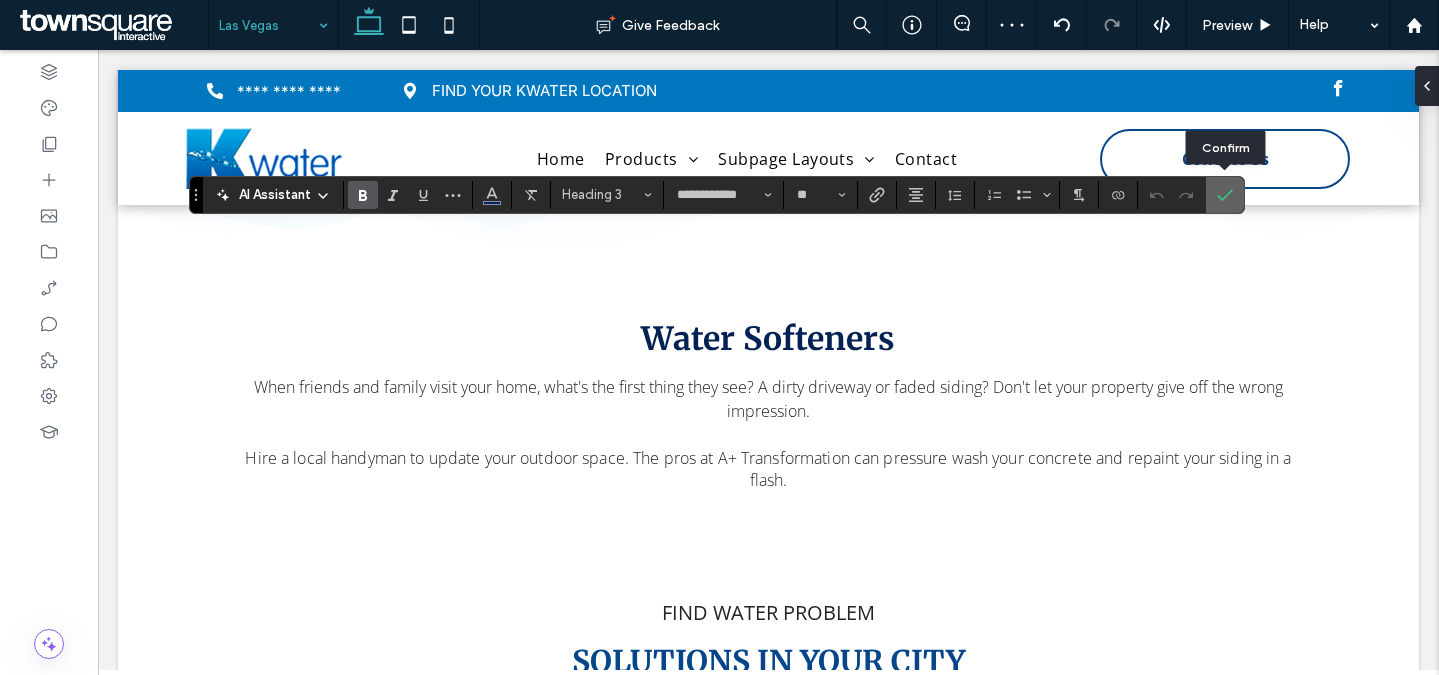 click 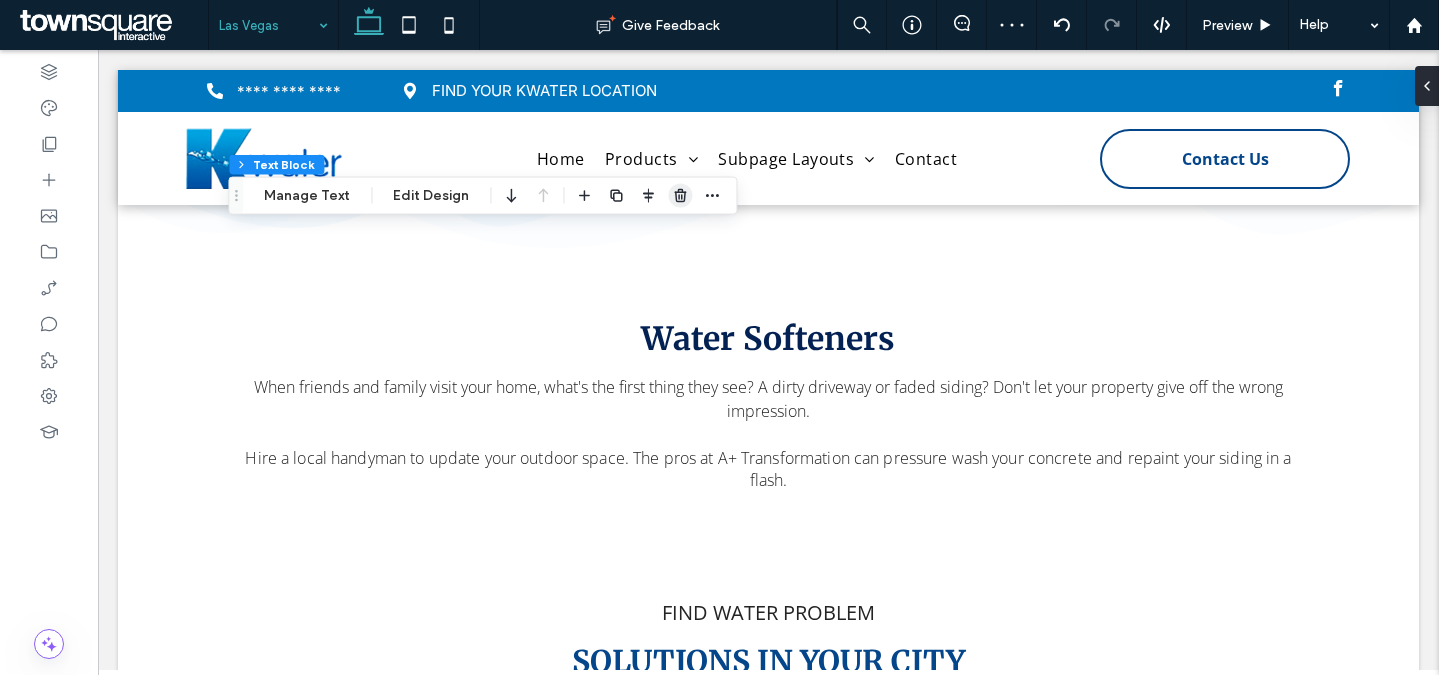click at bounding box center [680, 196] 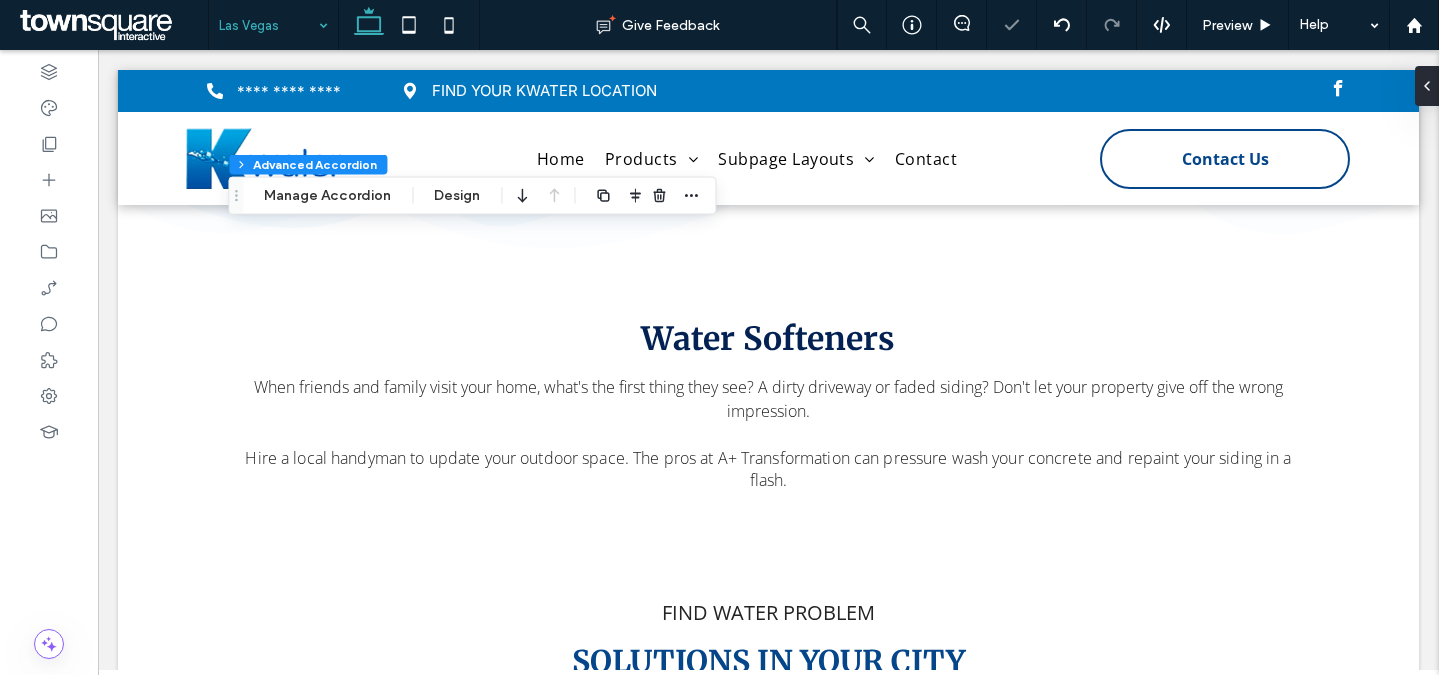 type on "**" 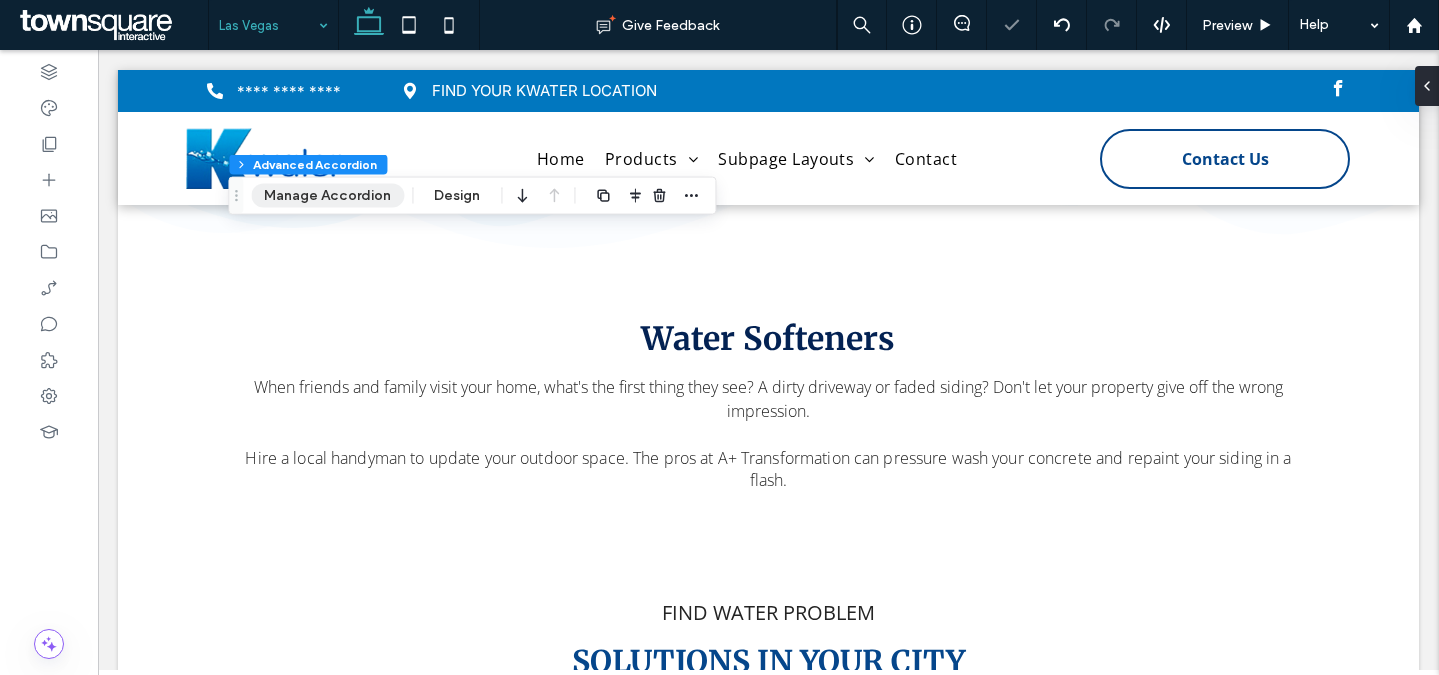 click on "Manage Accordion" at bounding box center (327, 196) 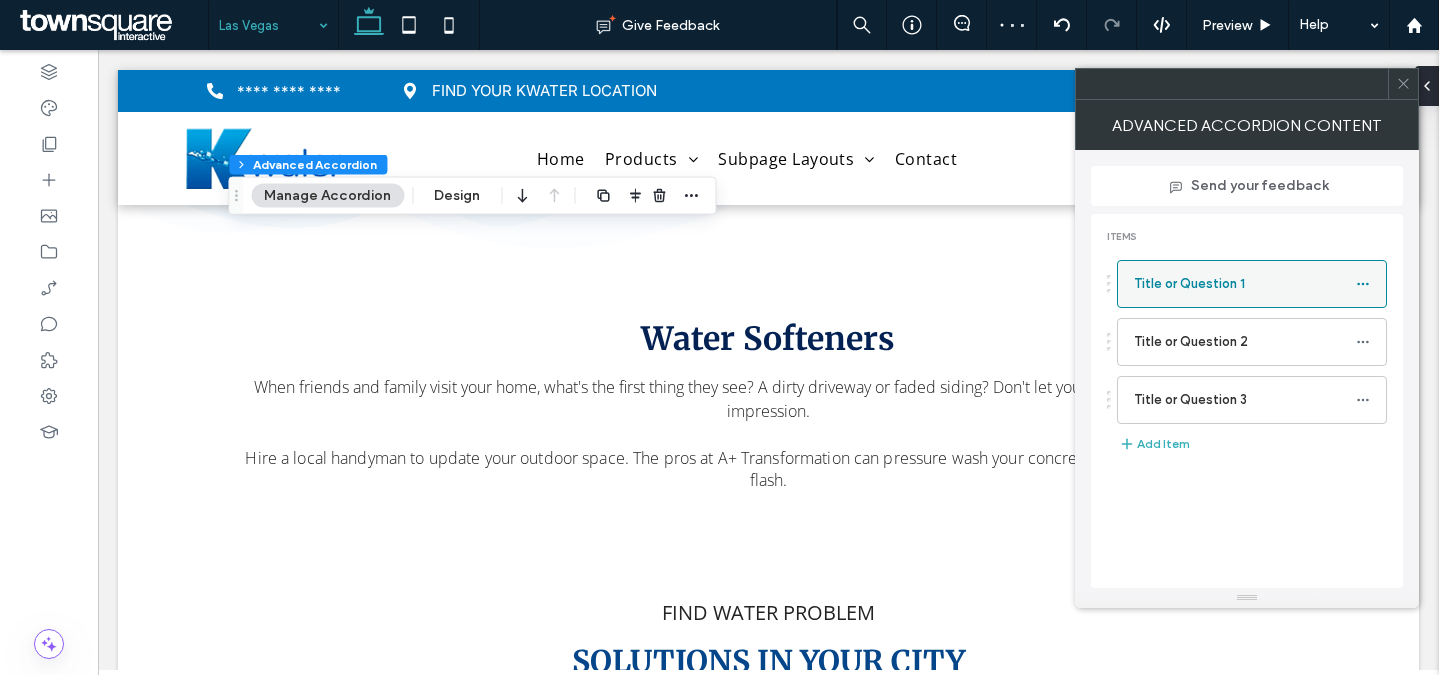click 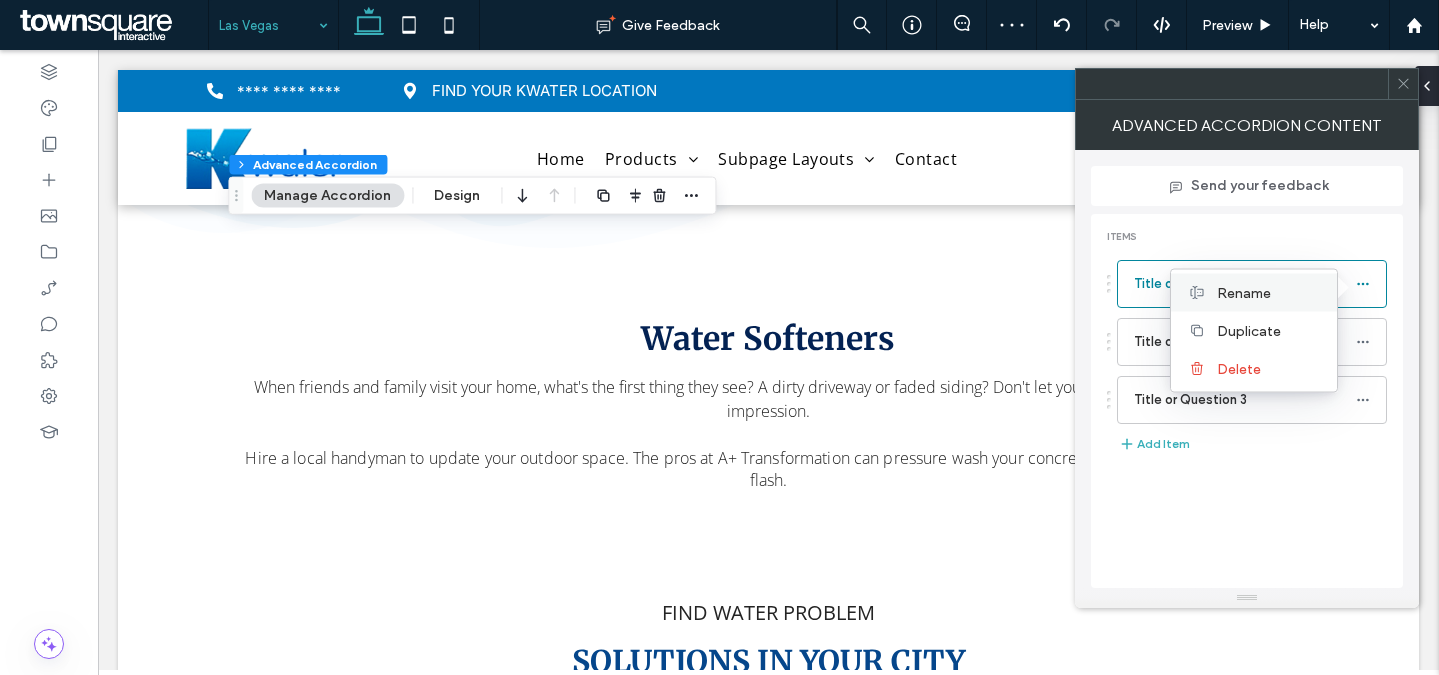 click on "Rename" at bounding box center (1269, 292) 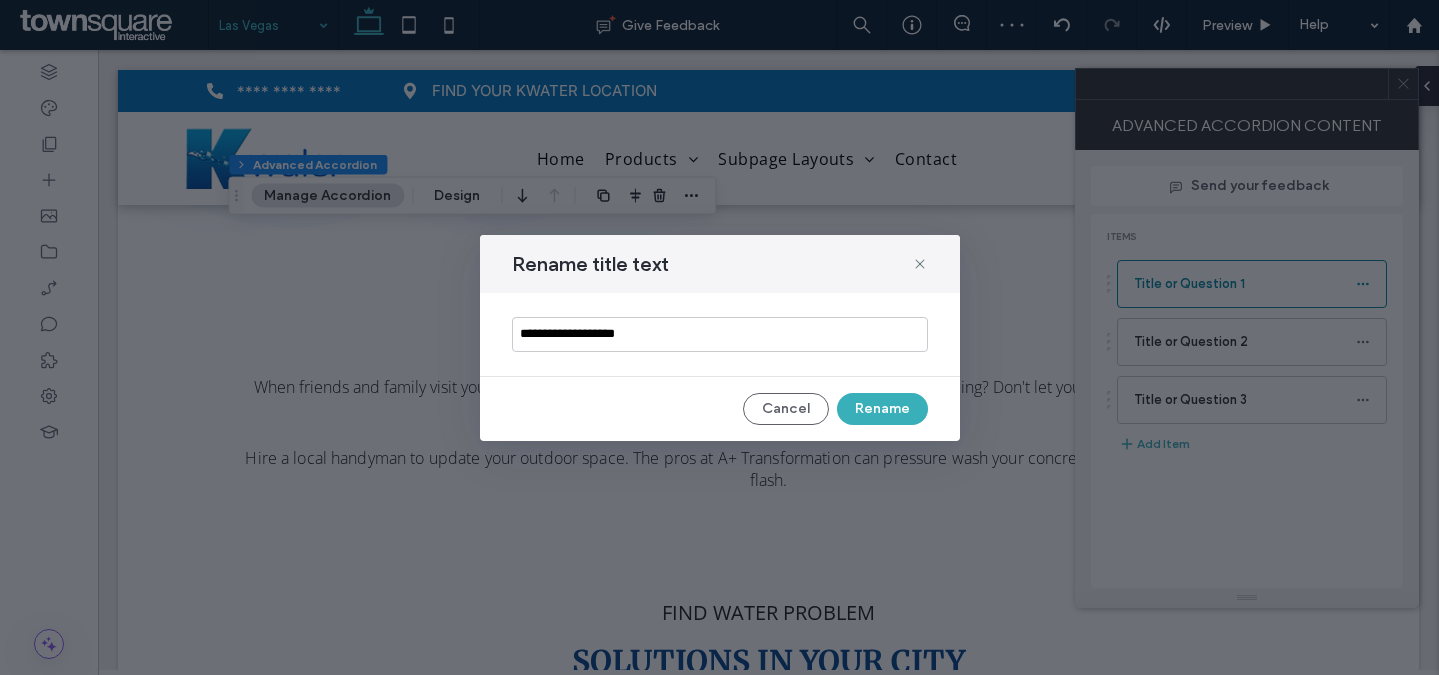 click on "**********" at bounding box center [720, 334] 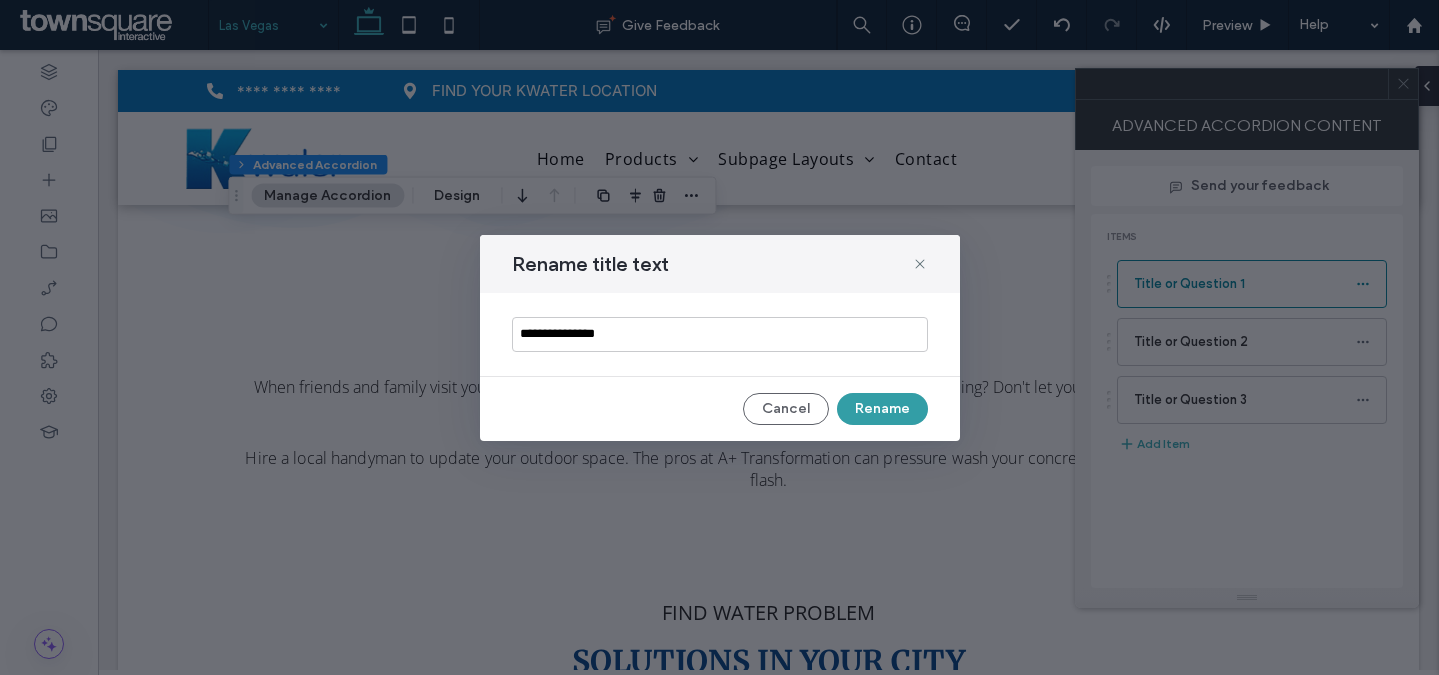 type on "**********" 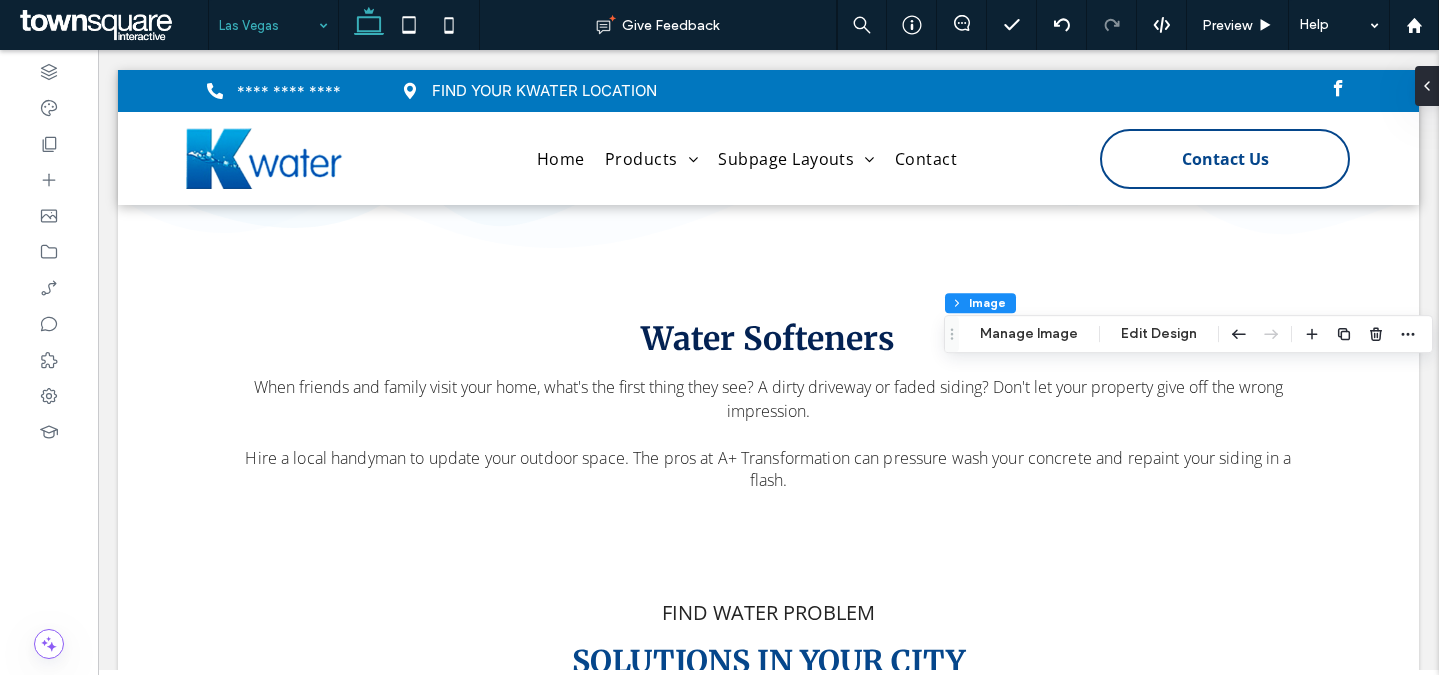 type on "**" 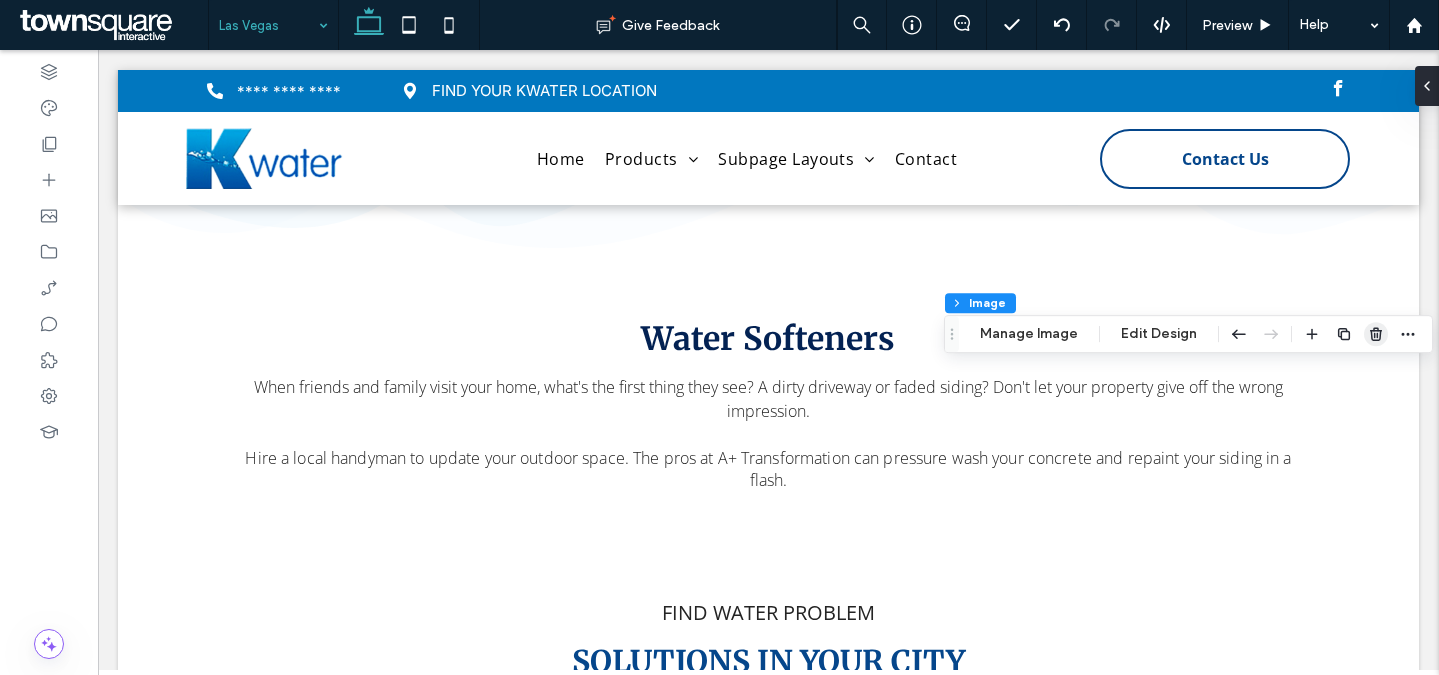 click 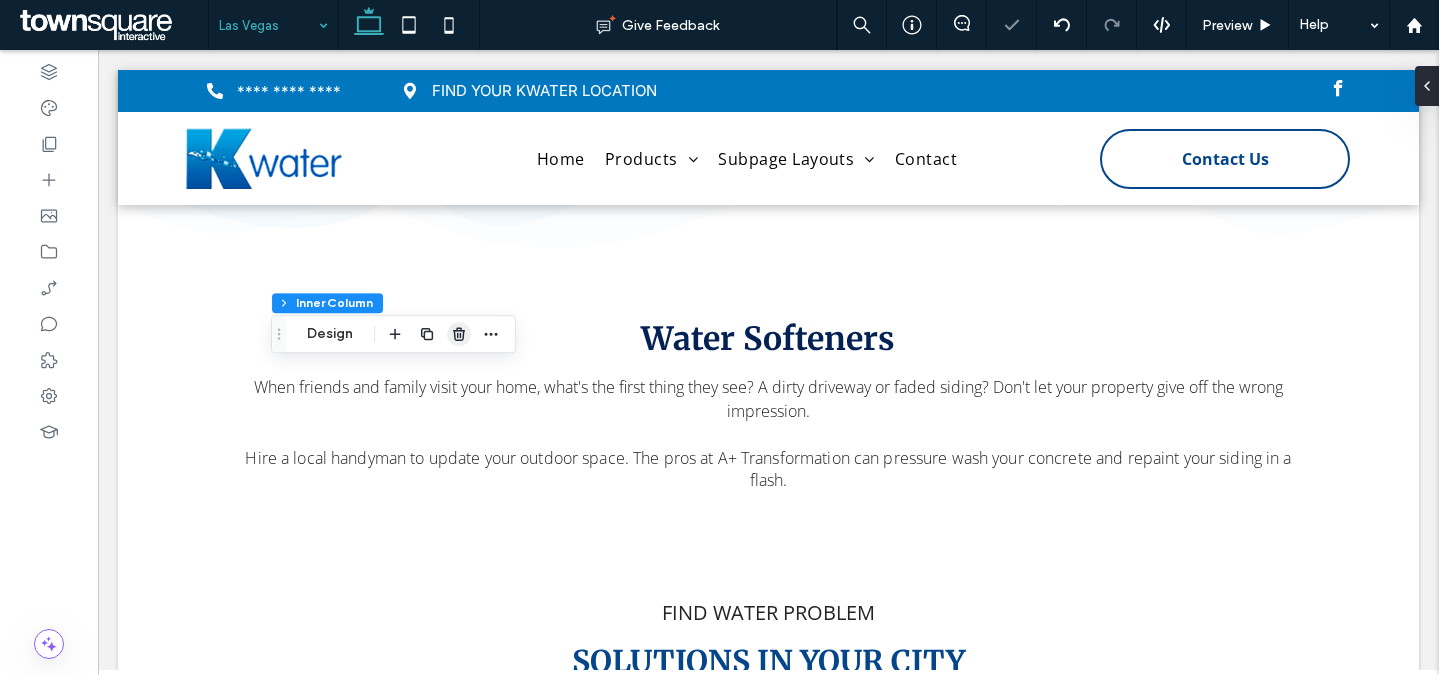 click 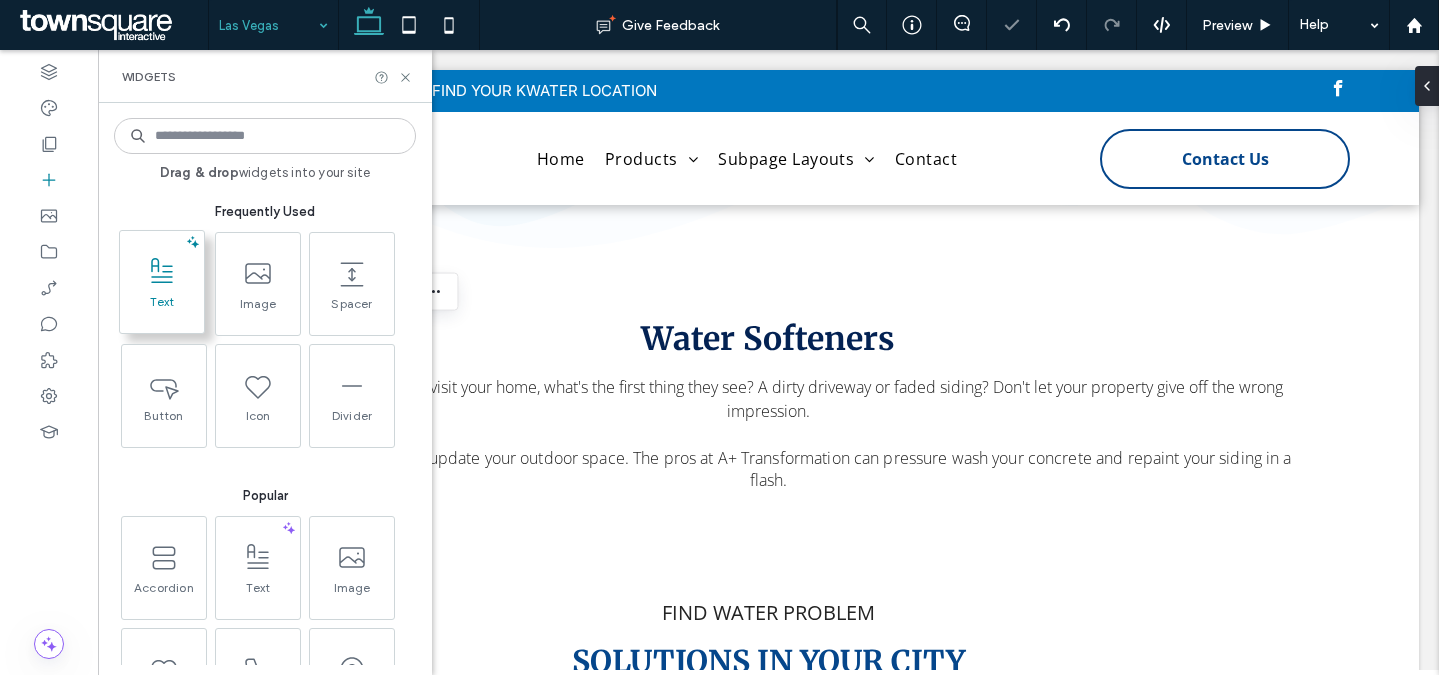 click on "Text" at bounding box center [162, 308] 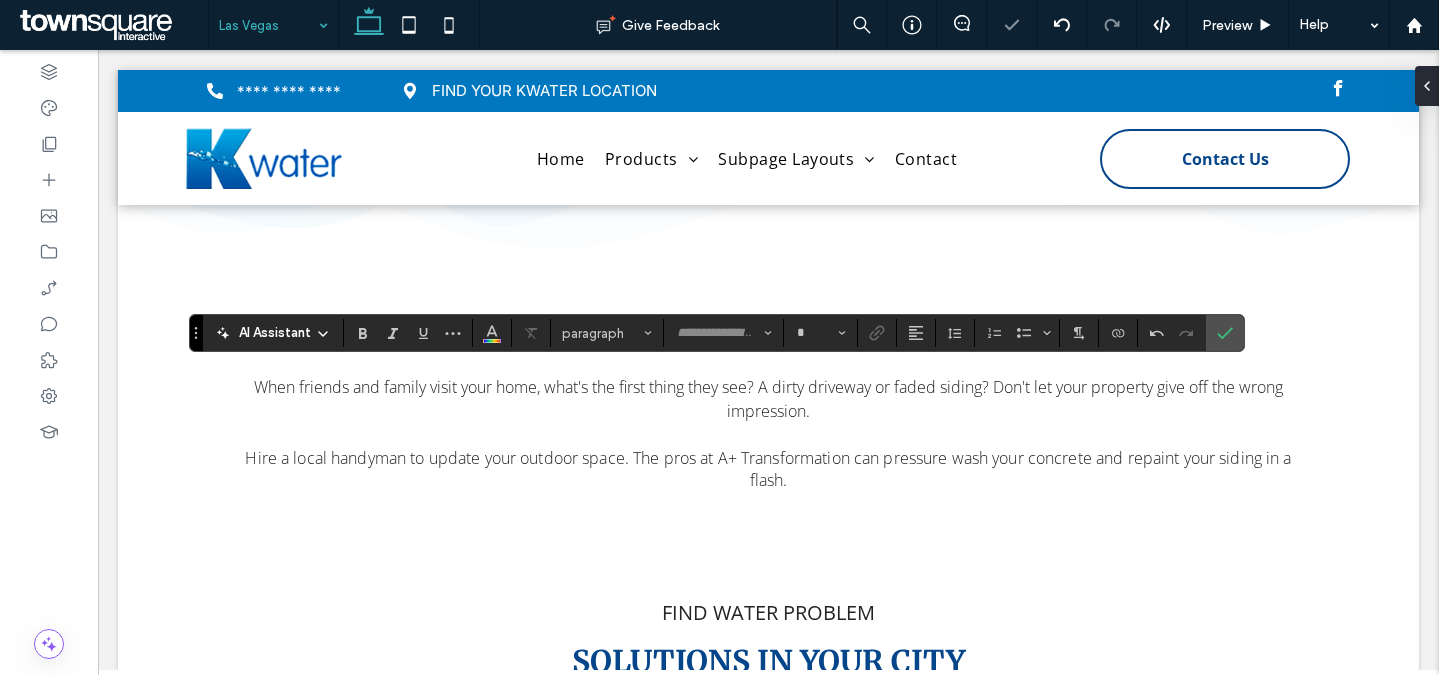 type 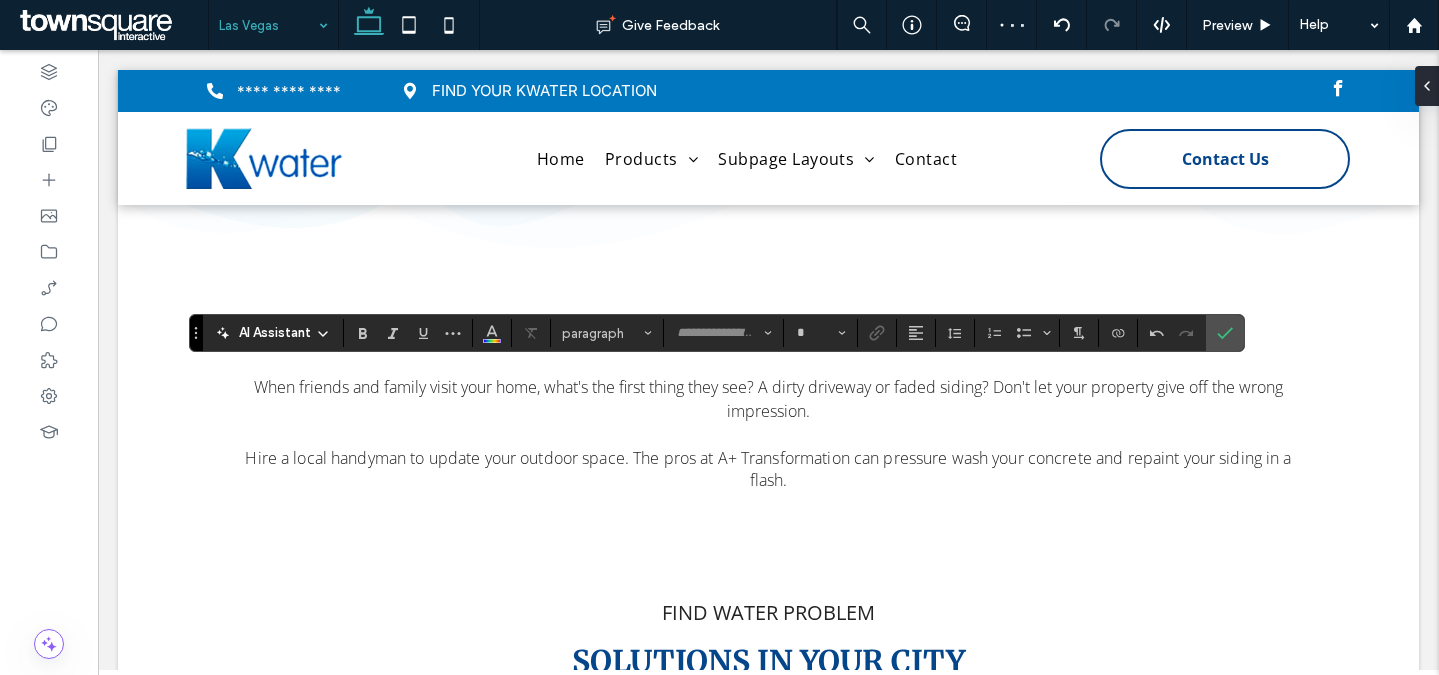 type on "*********" 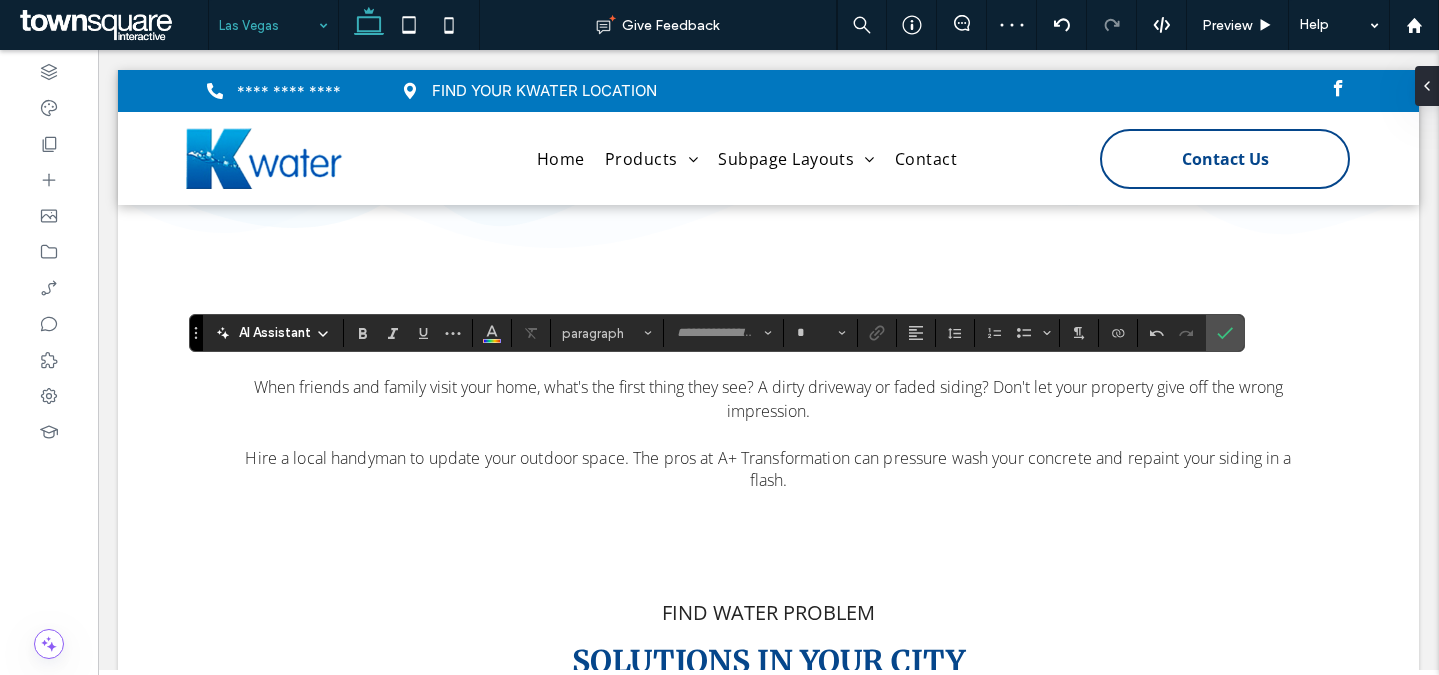 type on "**" 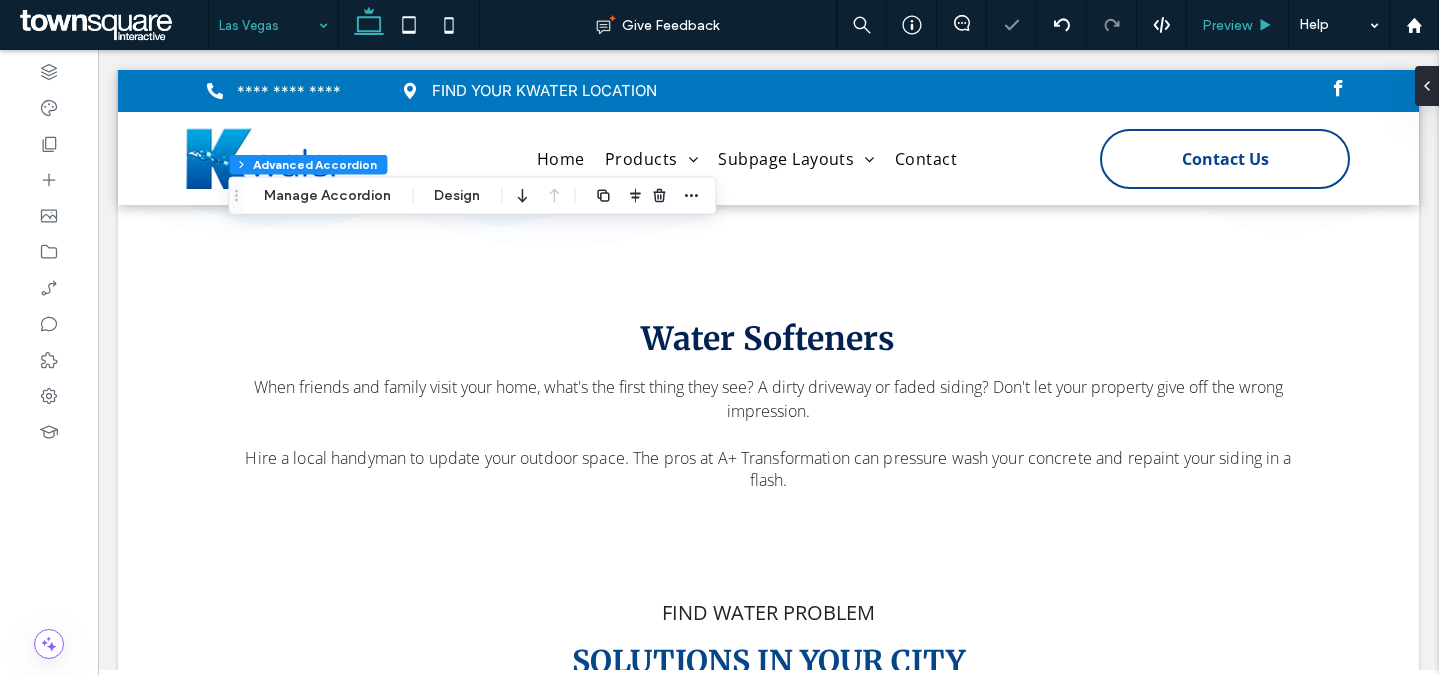 type on "***" 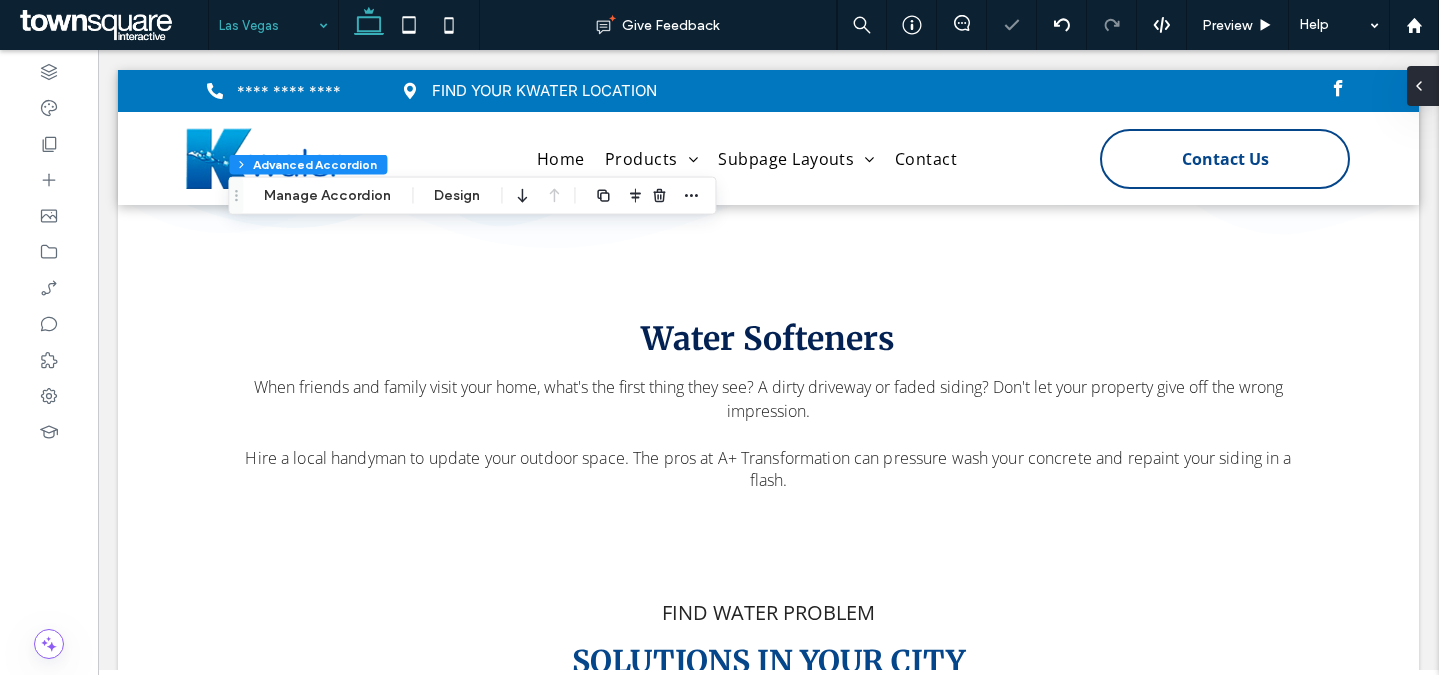 click at bounding box center [1423, 86] 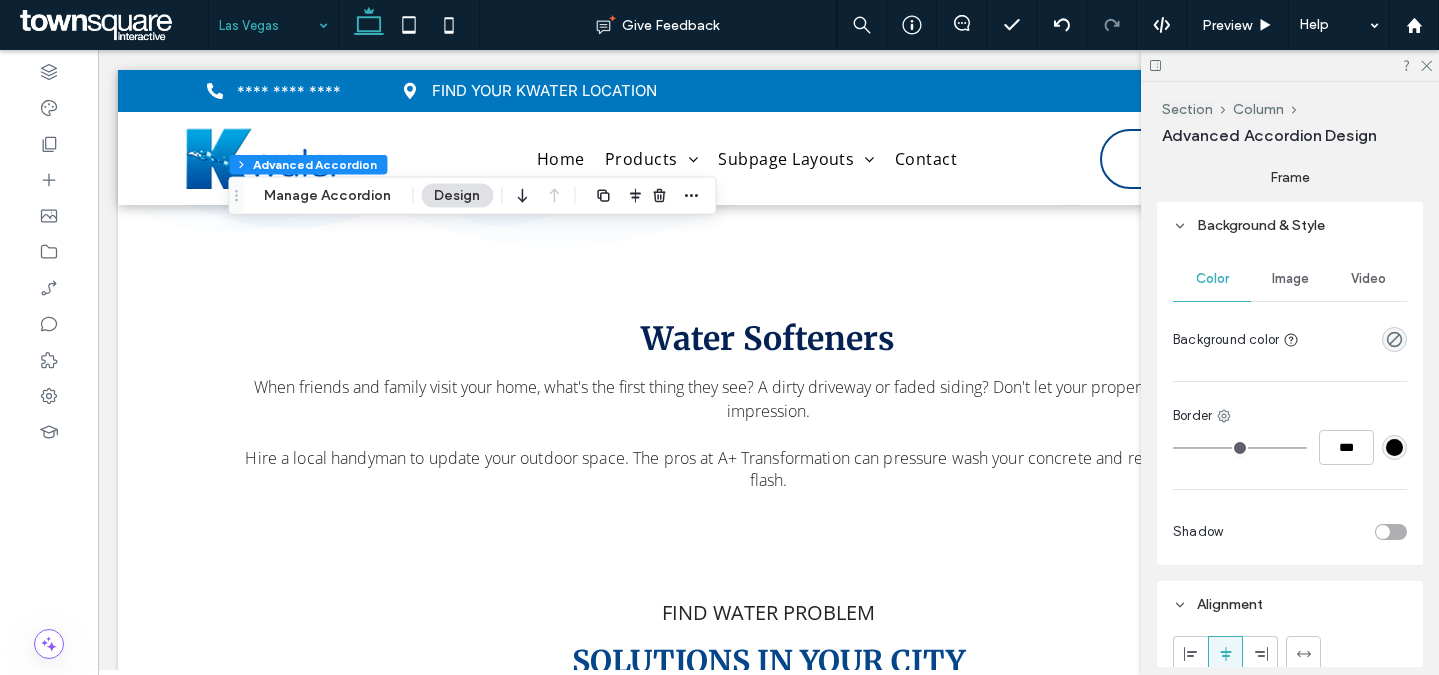 scroll, scrollTop: 44, scrollLeft: 0, axis: vertical 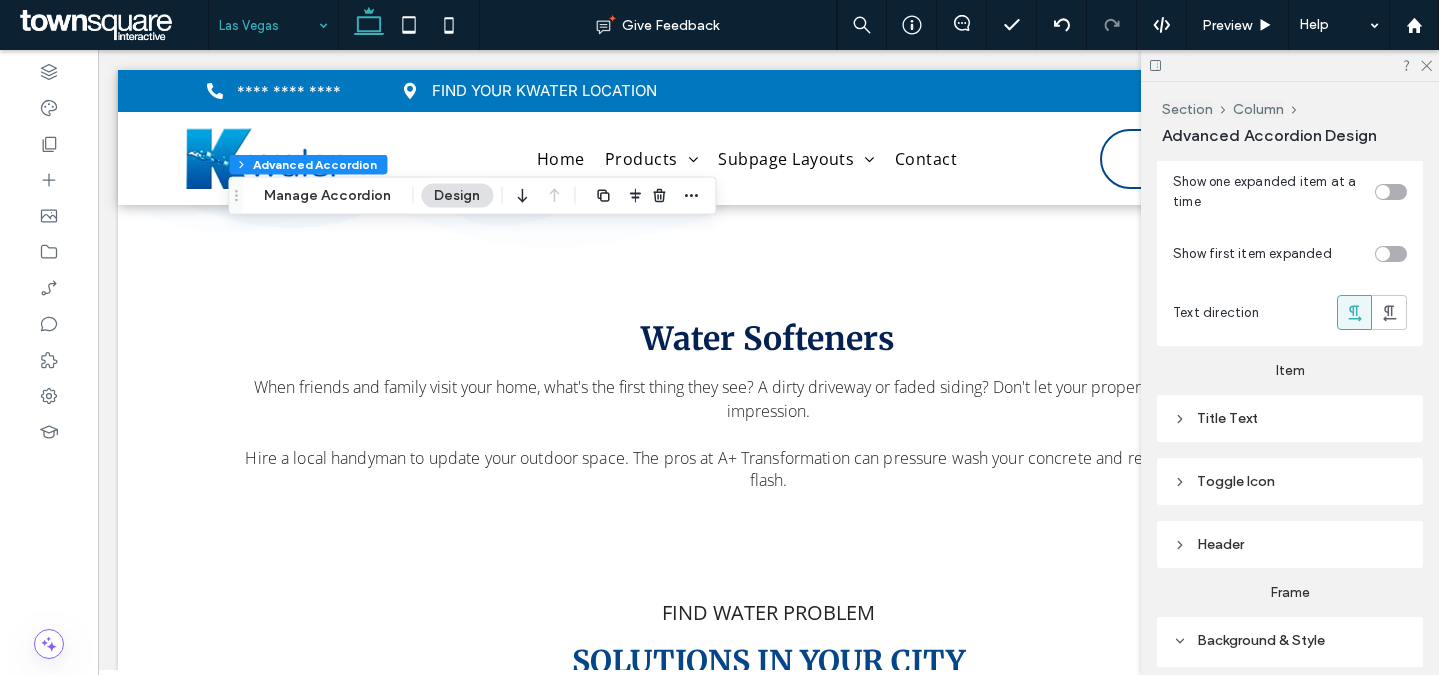 click on "Title Text" at bounding box center [1290, 418] 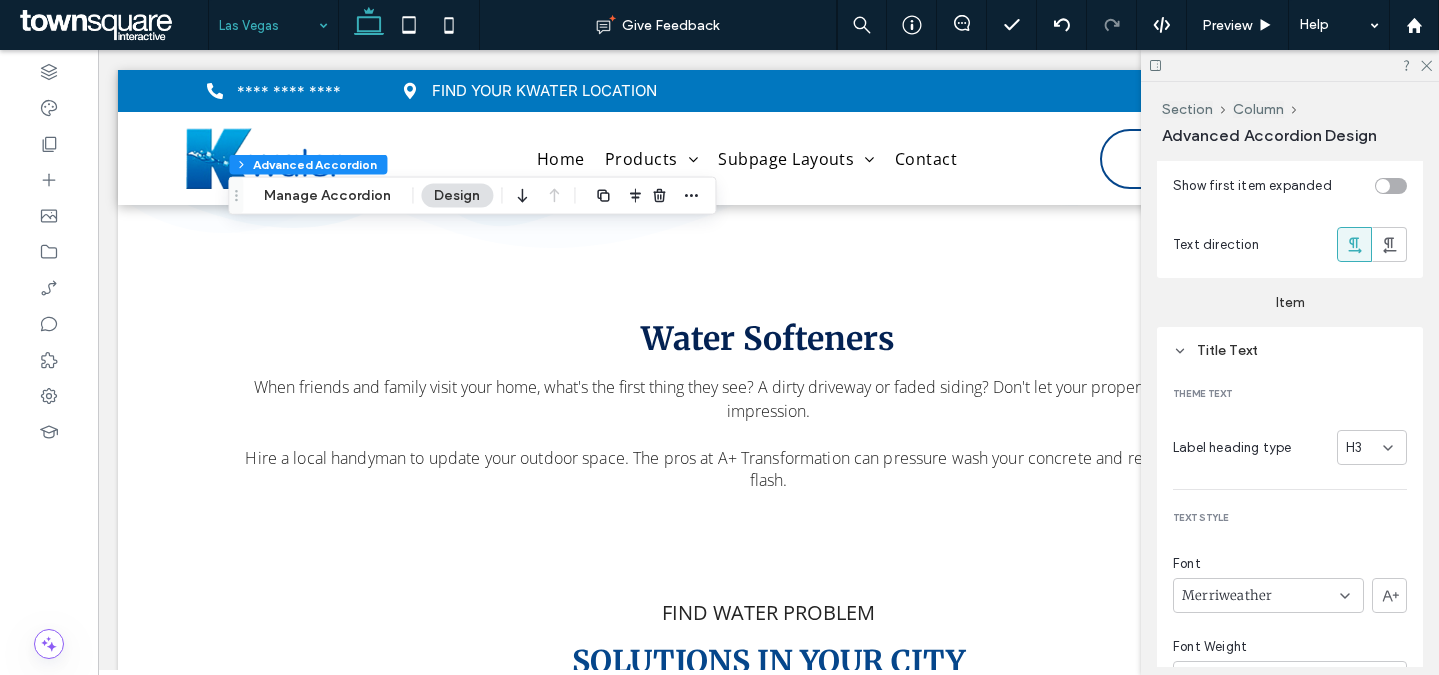 scroll, scrollTop: 567, scrollLeft: 0, axis: vertical 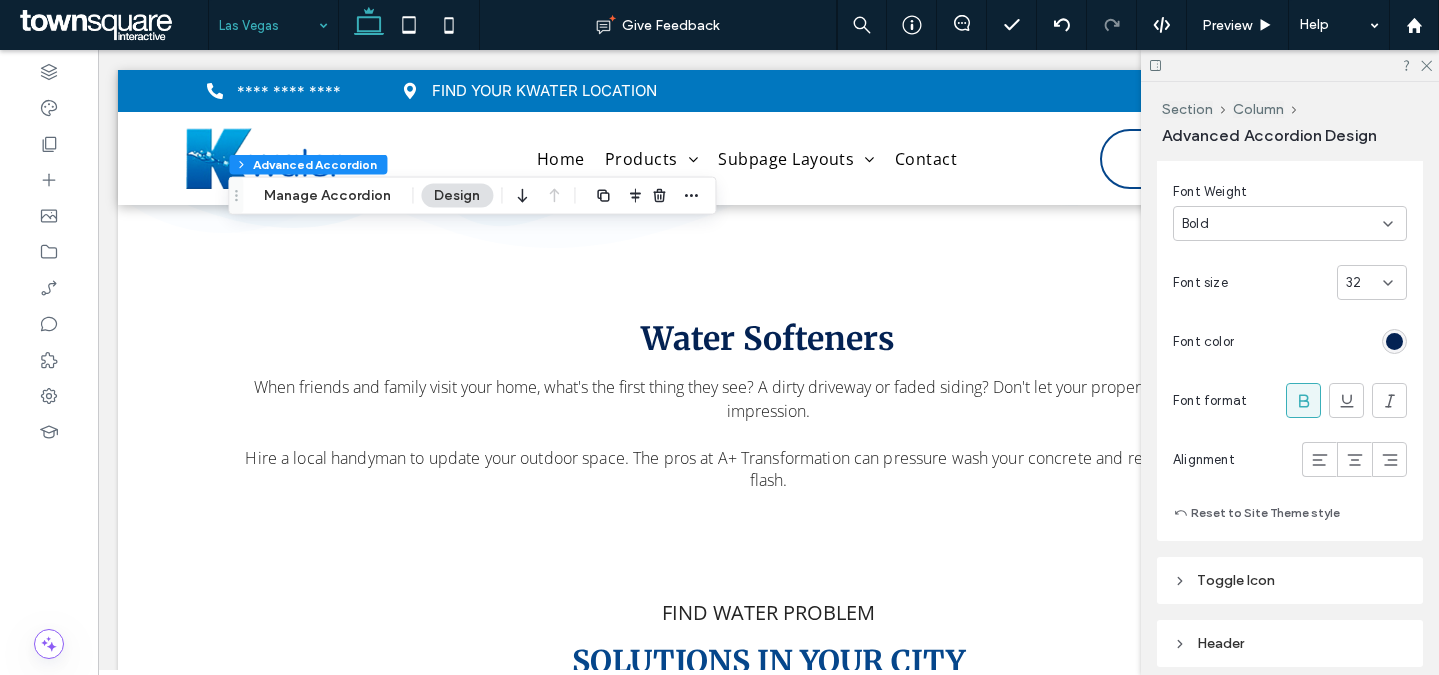 click at bounding box center (1364, 283) 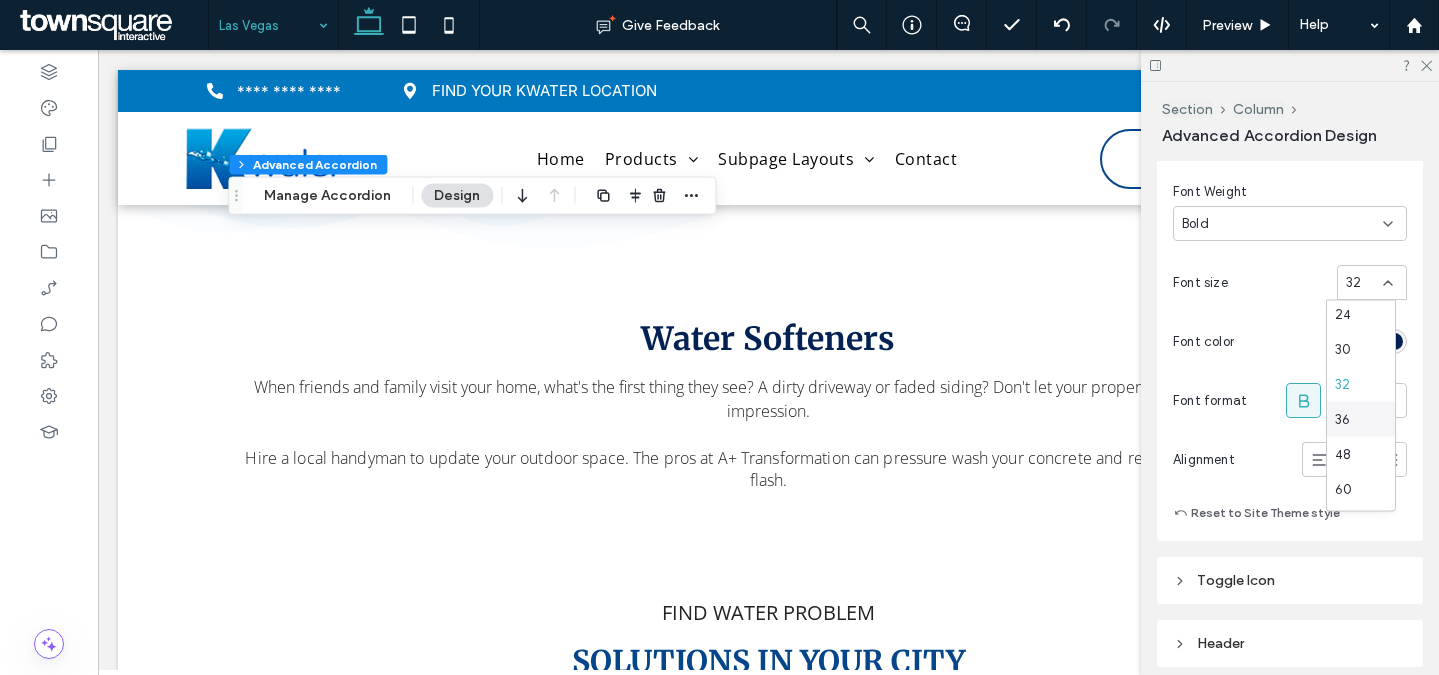 scroll, scrollTop: 297, scrollLeft: 0, axis: vertical 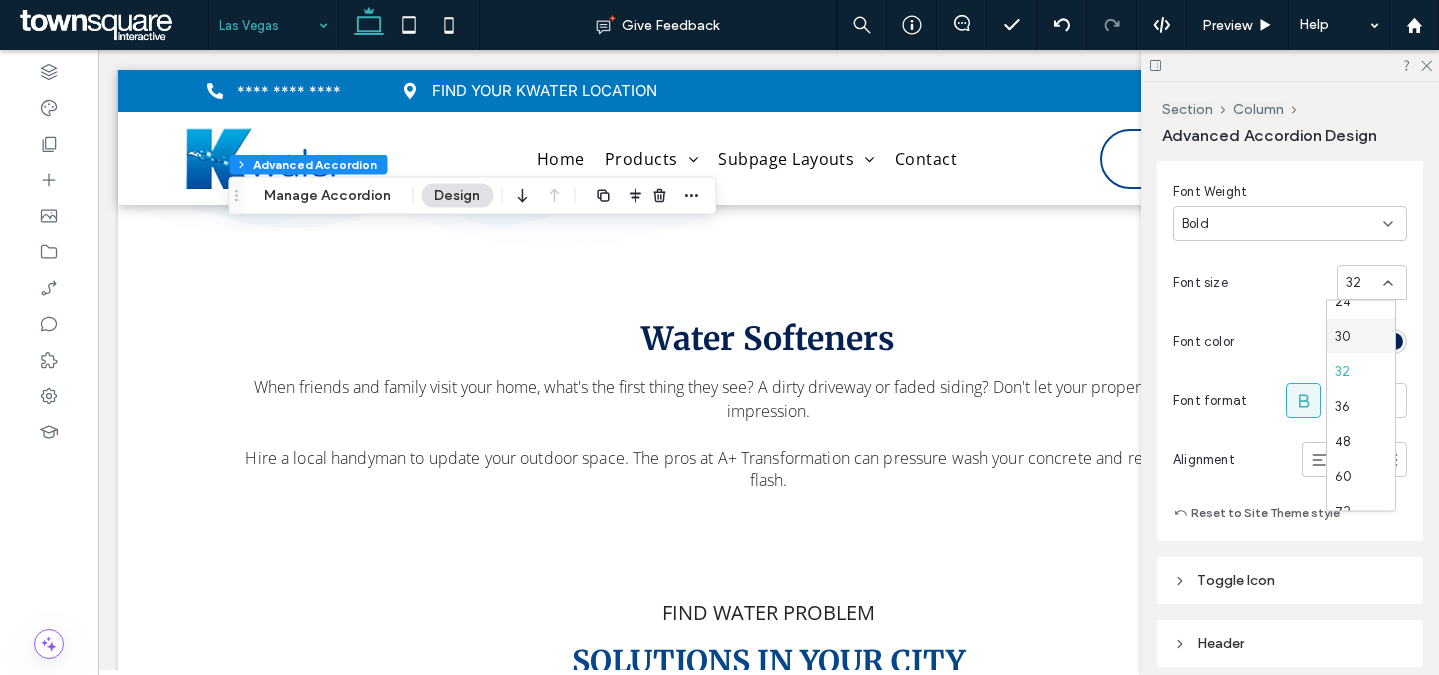 click on "30" at bounding box center (1343, 336) 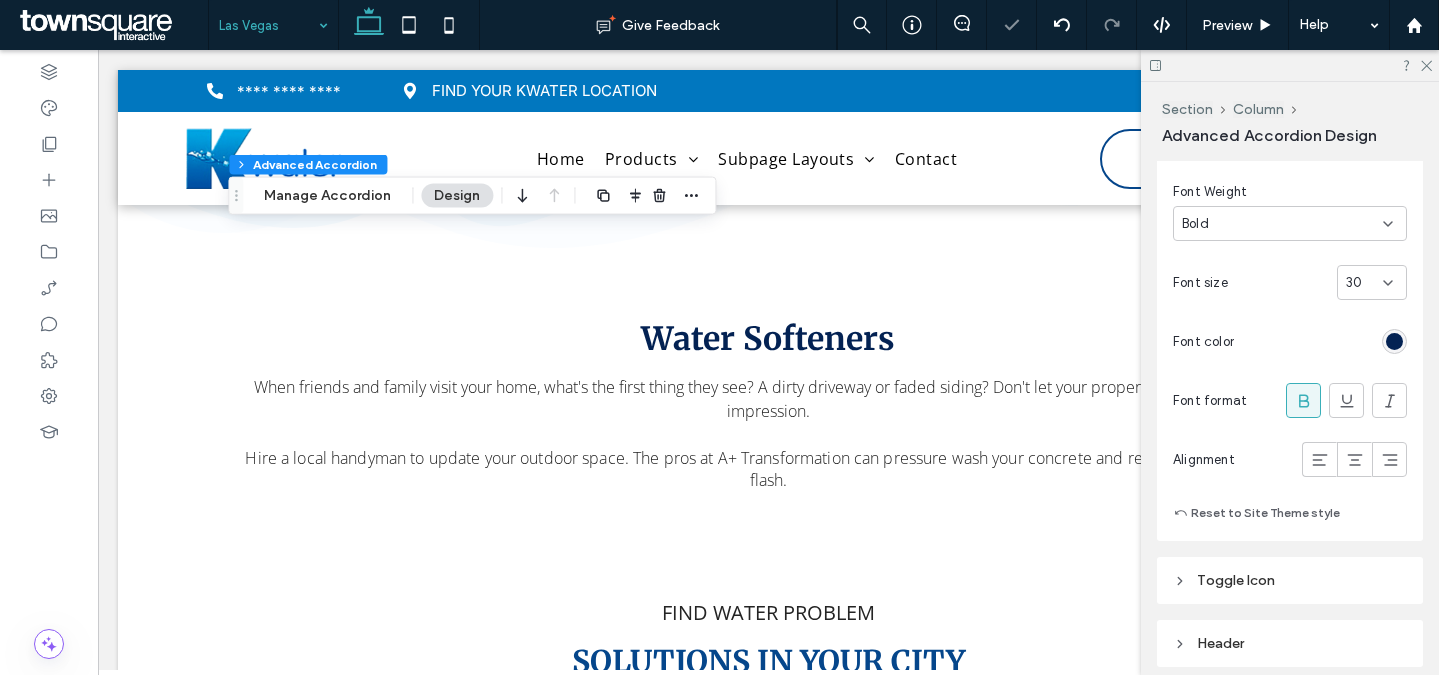 scroll, scrollTop: 555, scrollLeft: 0, axis: vertical 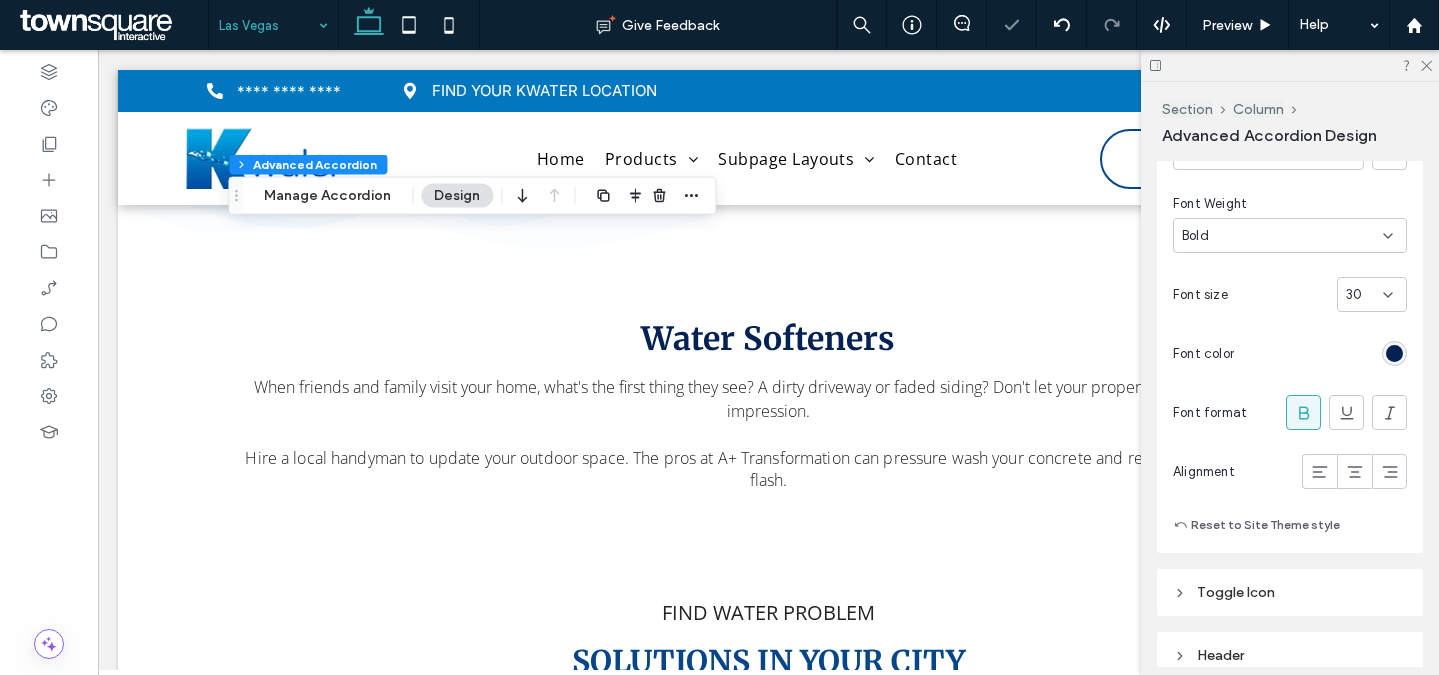 click on "30" at bounding box center [1360, 295] 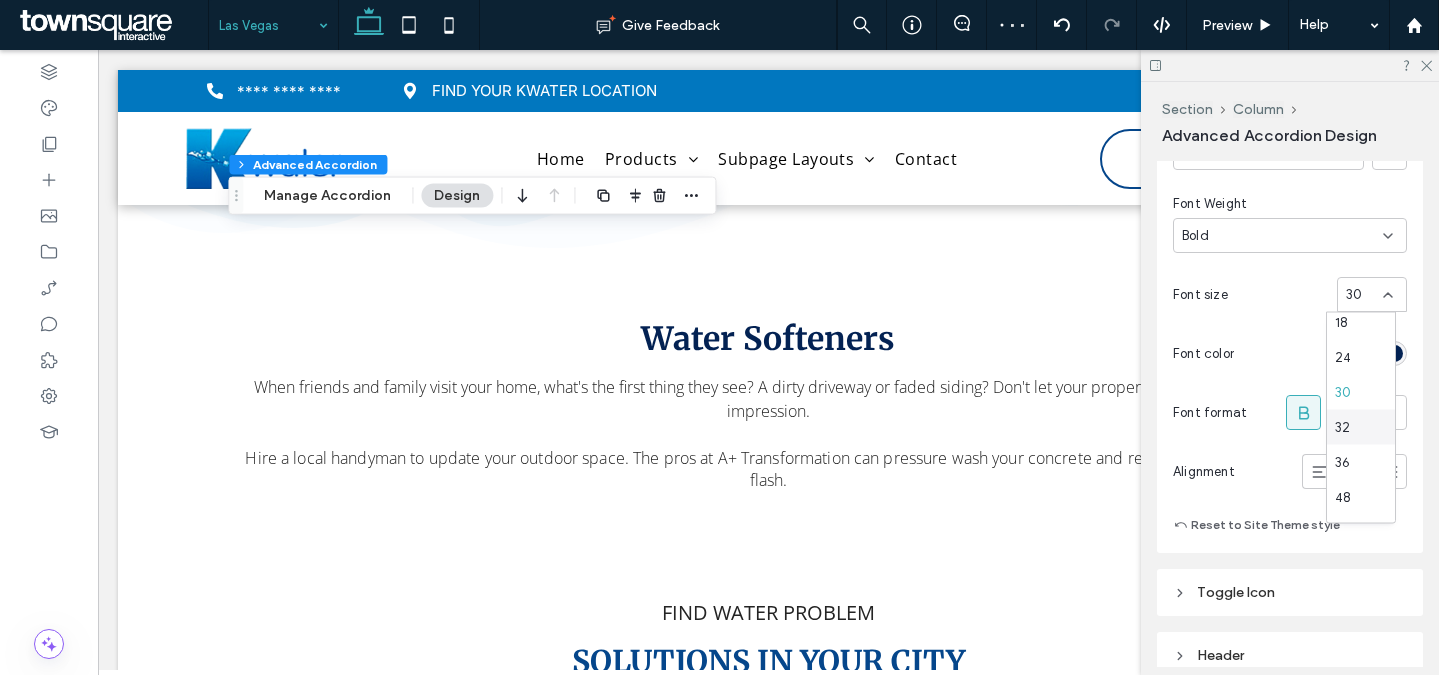scroll, scrollTop: 266, scrollLeft: 0, axis: vertical 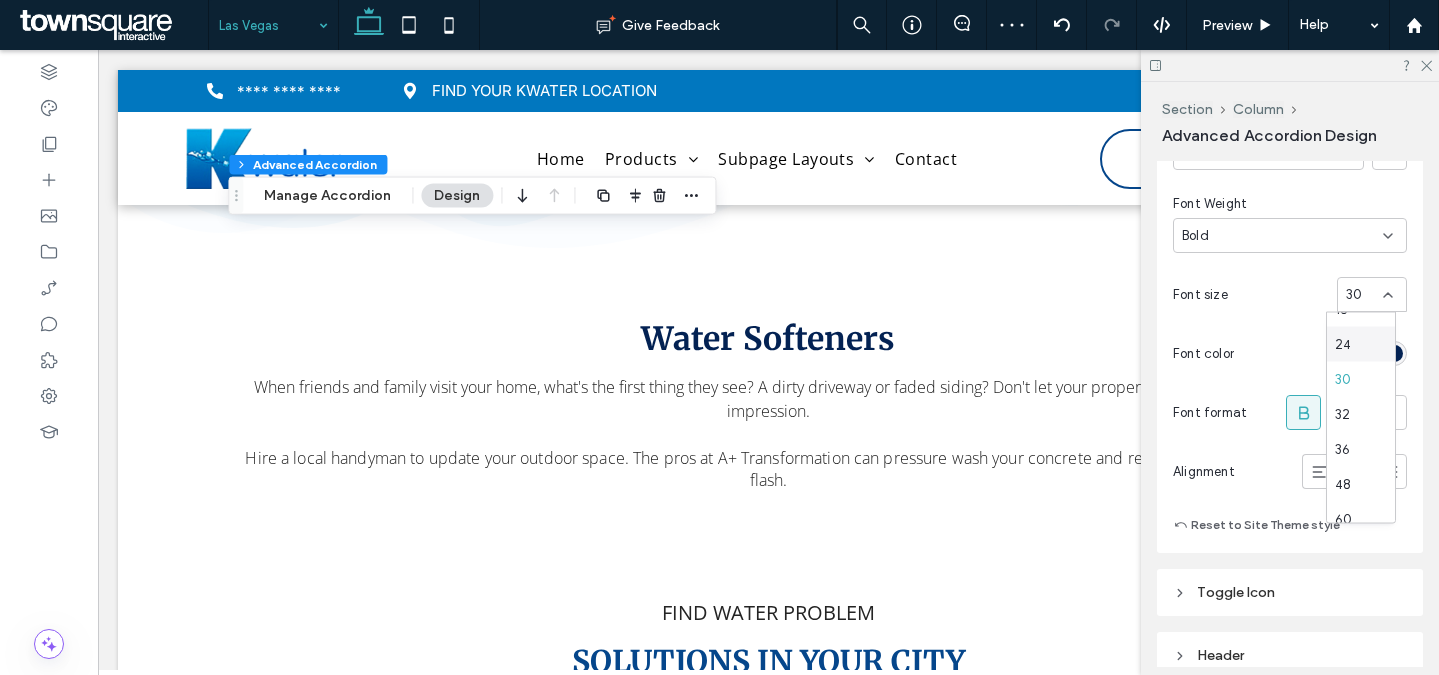 click on "24" at bounding box center [1361, 344] 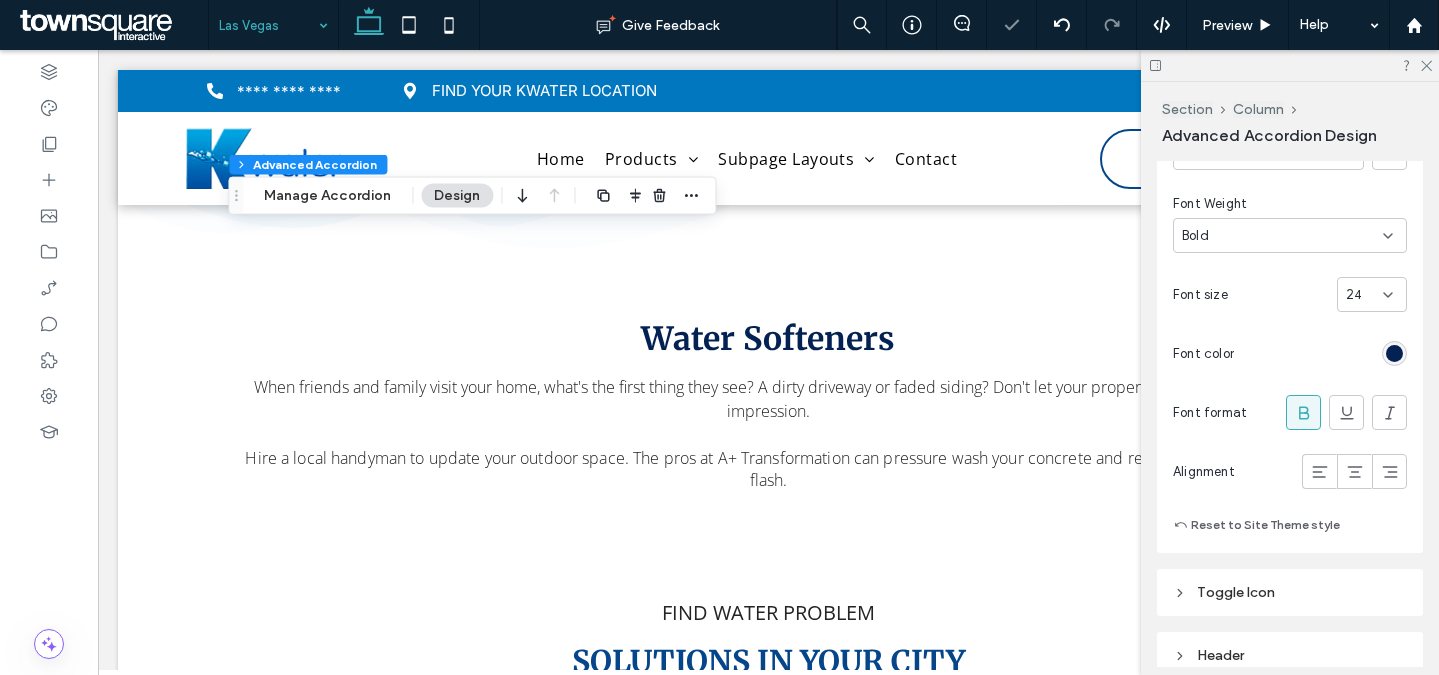 click at bounding box center (1394, 353) 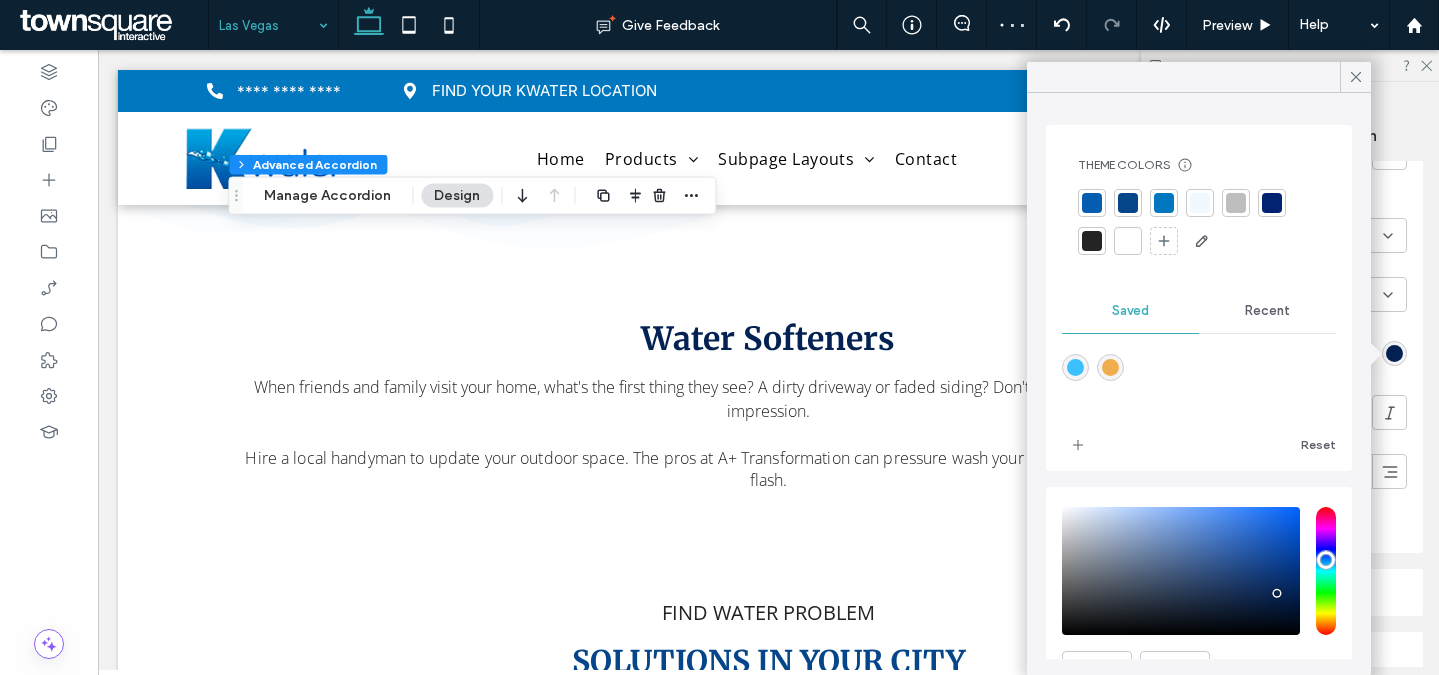 click at bounding box center [1272, 203] 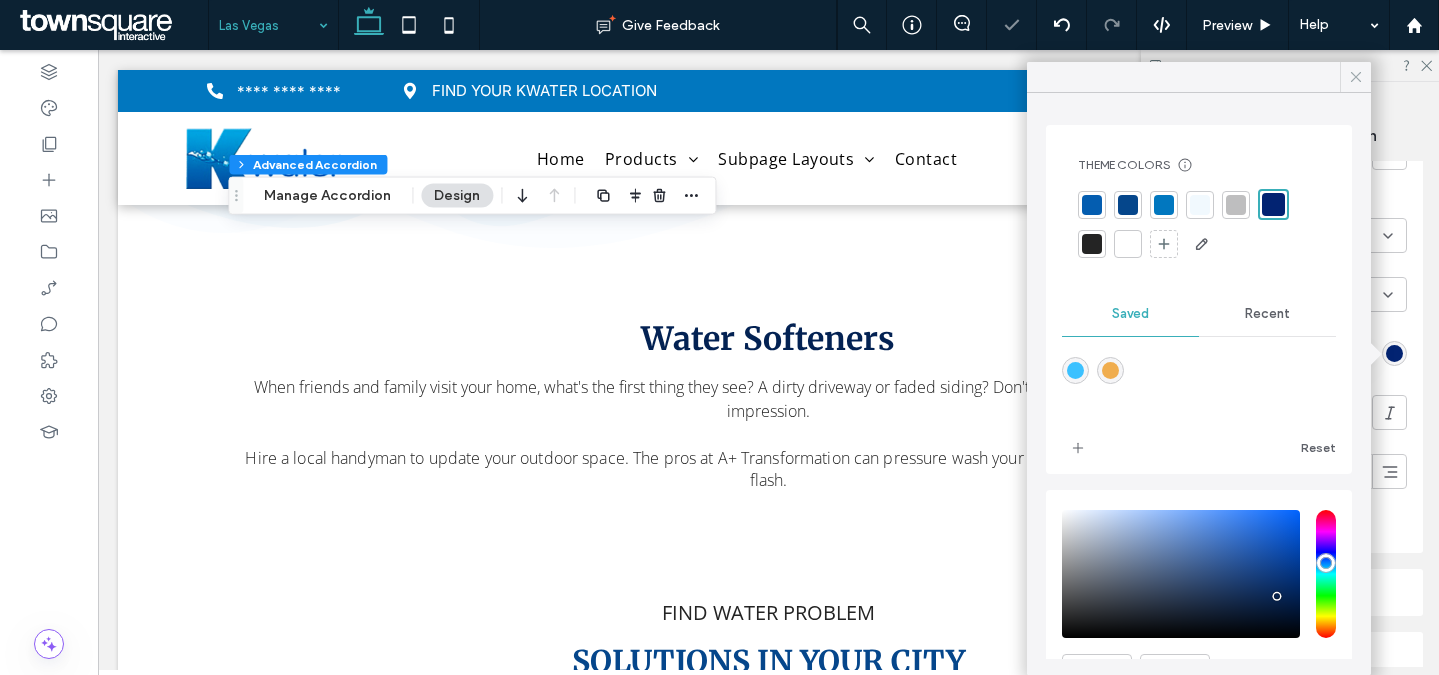 click 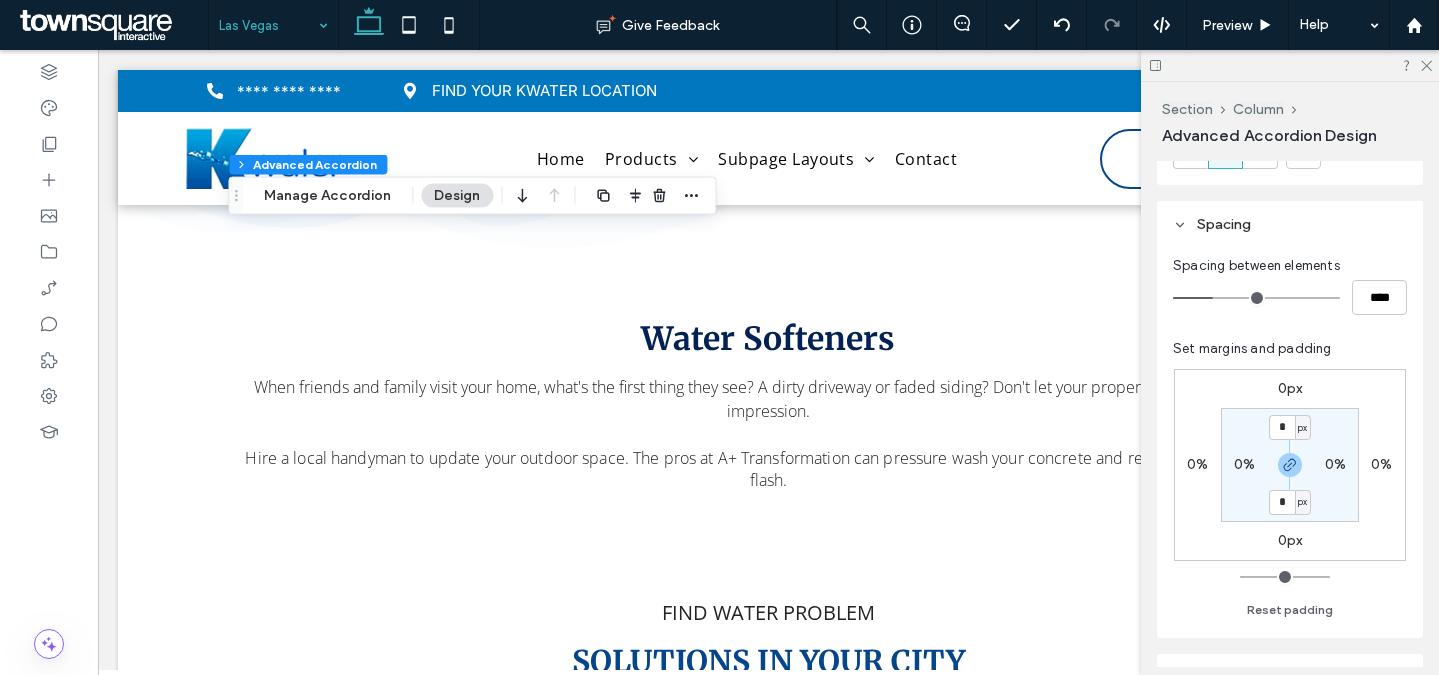 scroll, scrollTop: 1878, scrollLeft: 0, axis: vertical 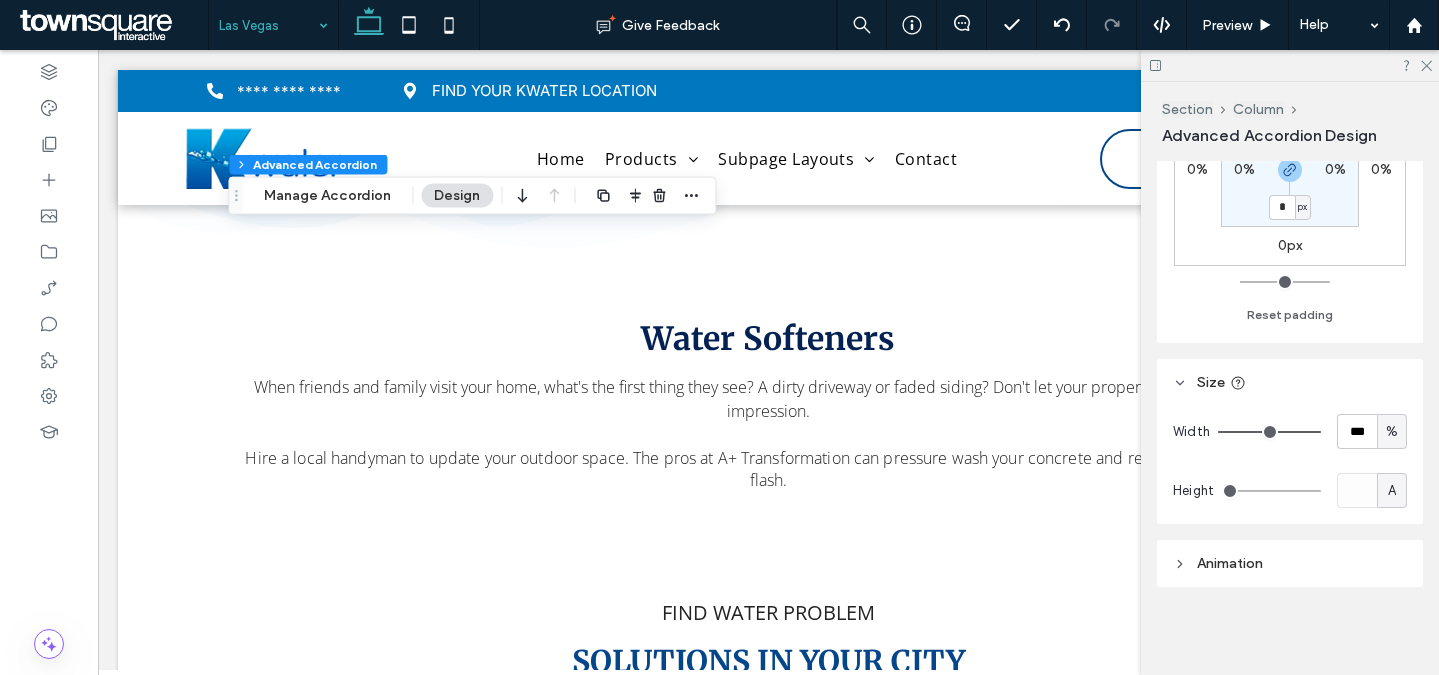 click on "Animation" at bounding box center (1230, 563) 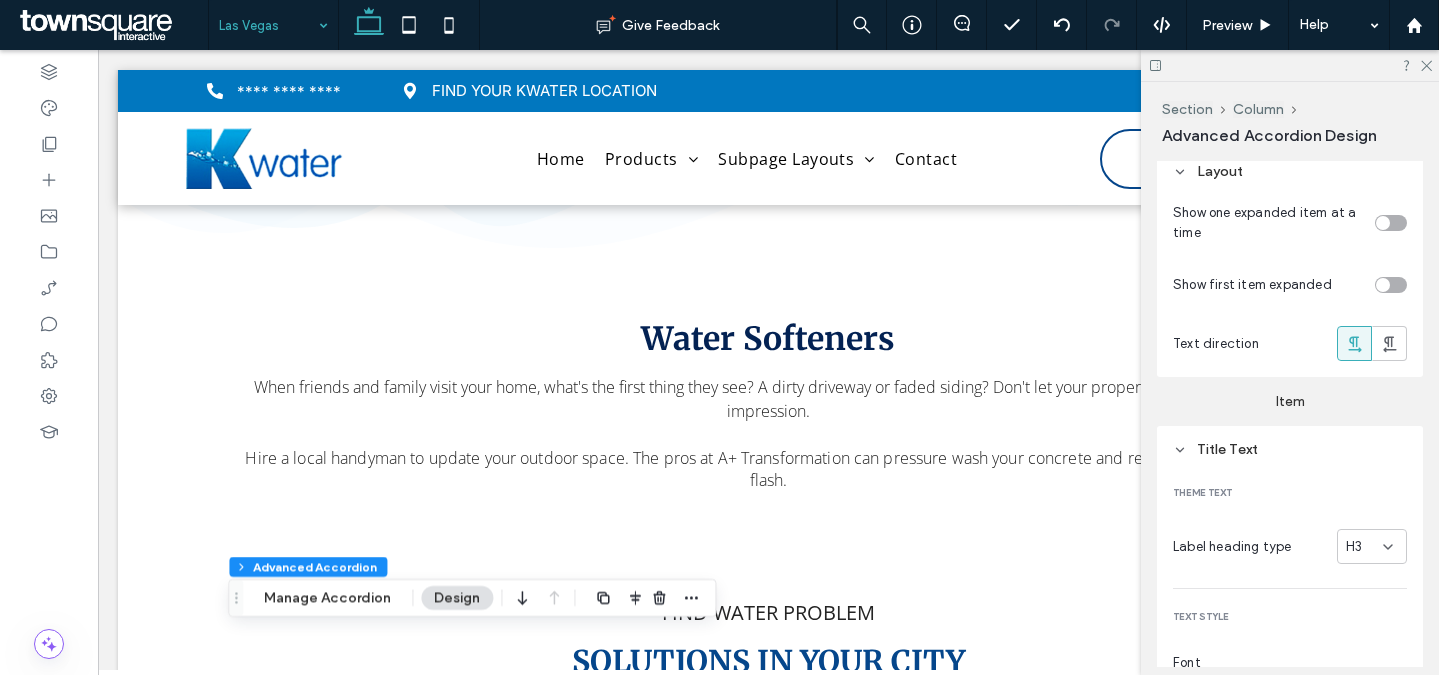 scroll, scrollTop: 0, scrollLeft: 0, axis: both 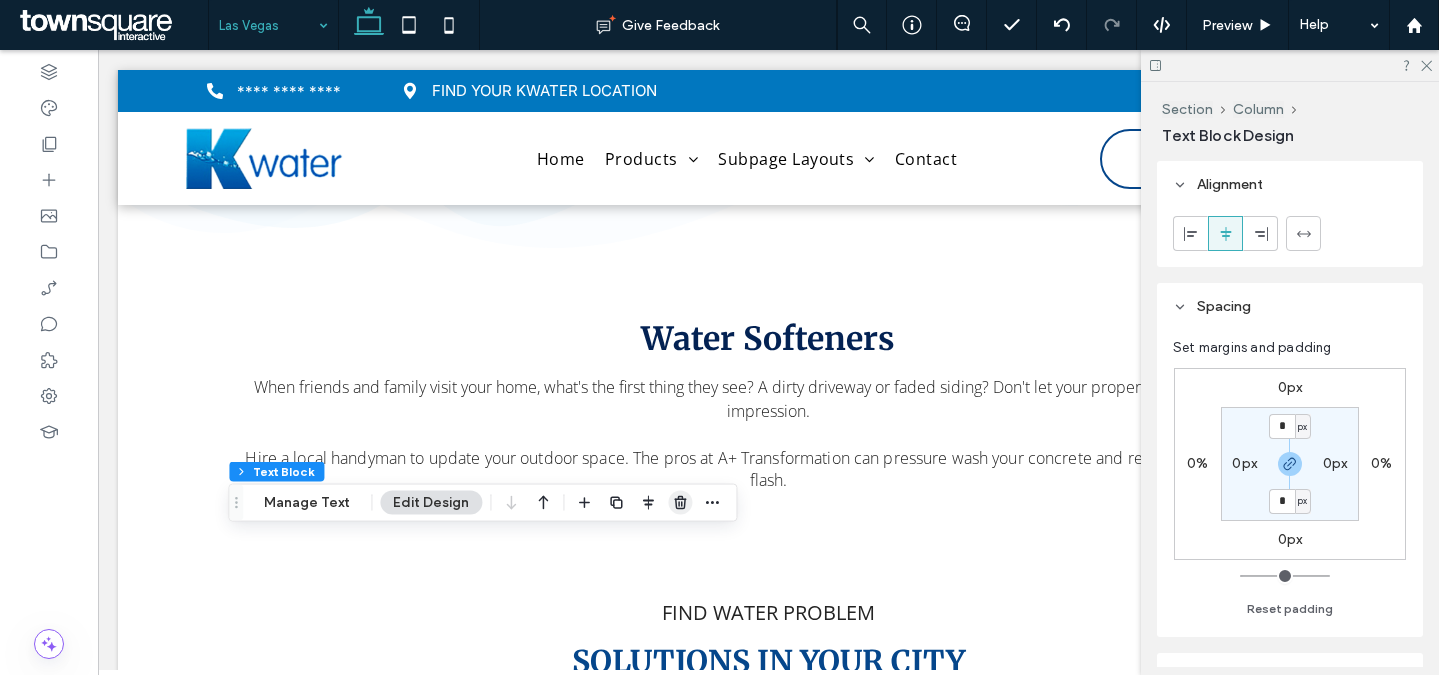 click 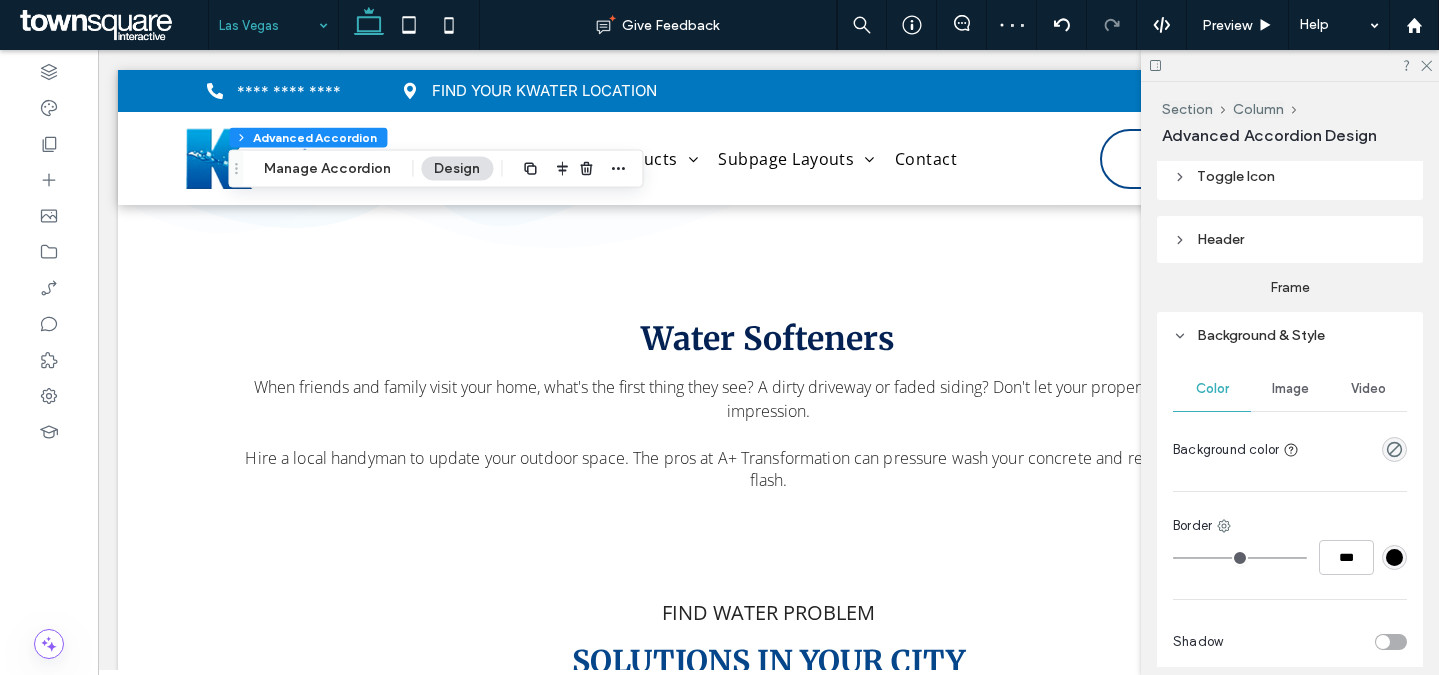 scroll, scrollTop: 945, scrollLeft: 0, axis: vertical 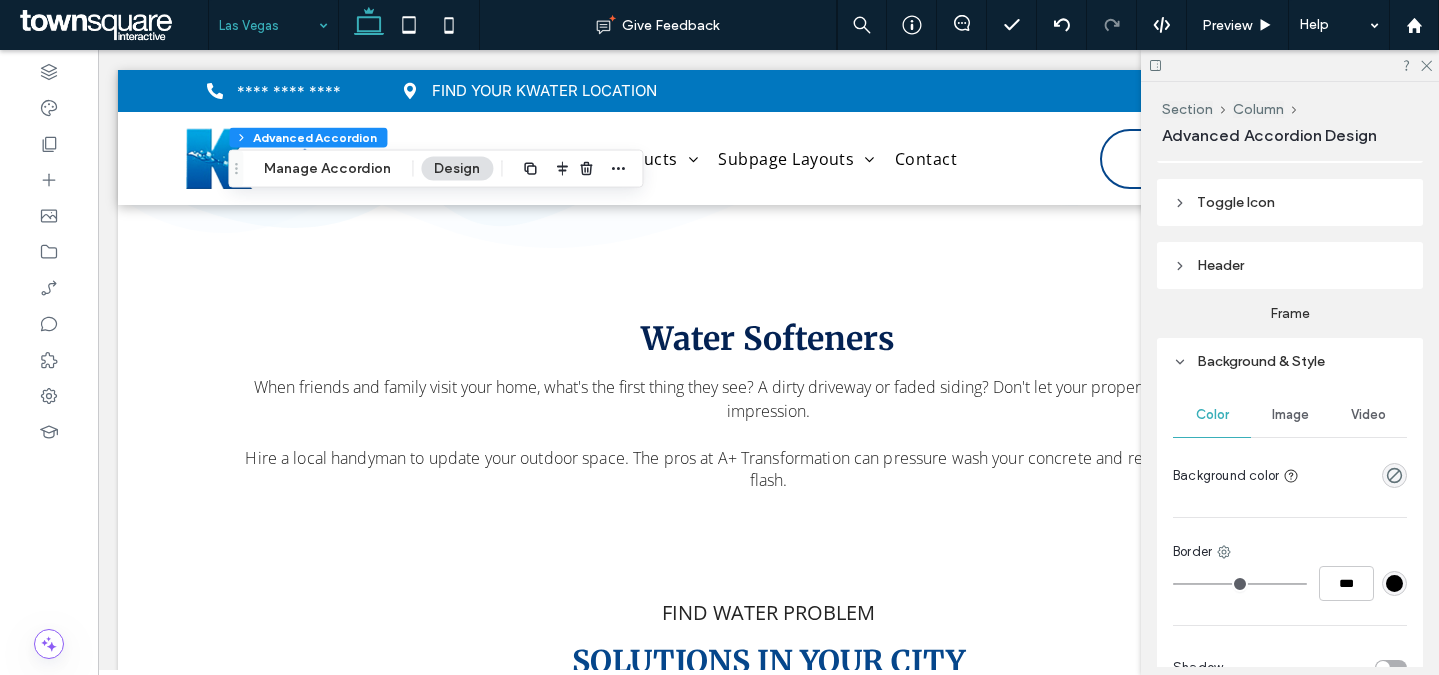 click on "Header" at bounding box center (1290, 265) 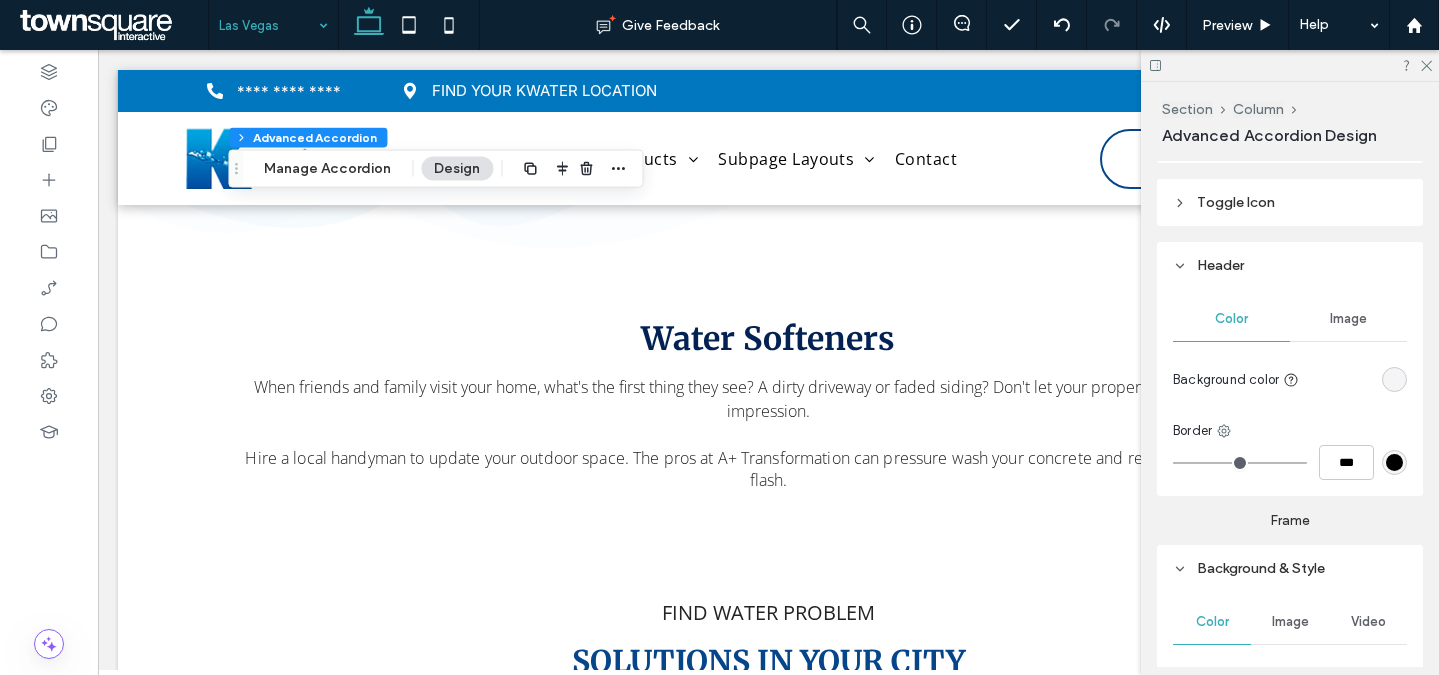 click on "Header" at bounding box center [1290, 265] 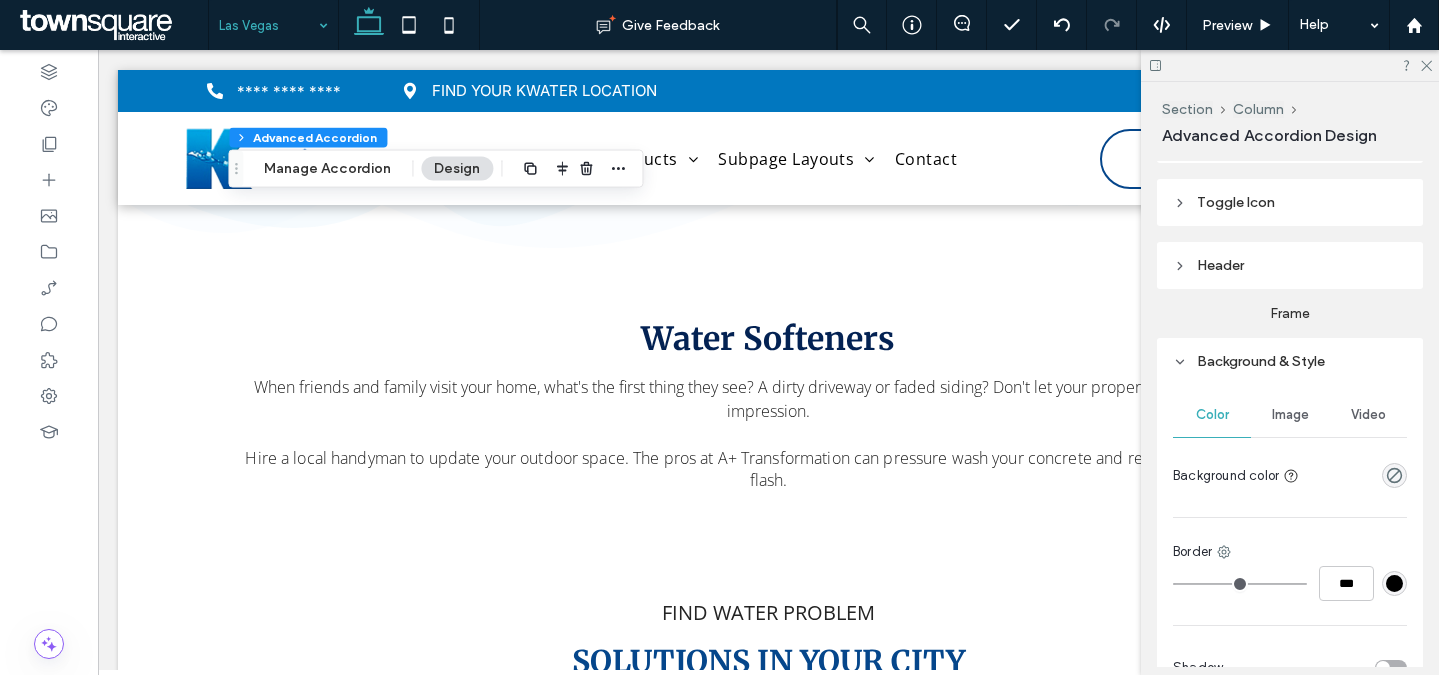 drag, startPoint x: 1207, startPoint y: 176, endPoint x: 1225, endPoint y: 205, distance: 34.132095 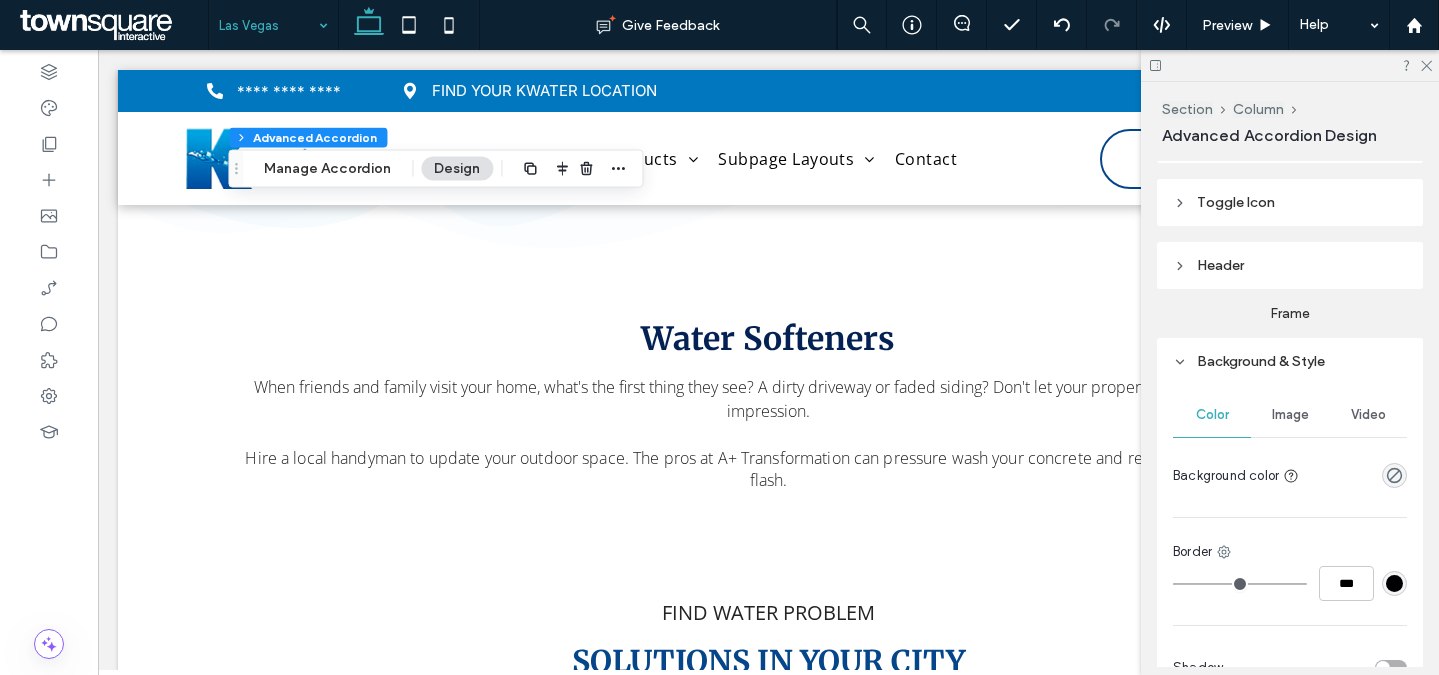 click on "Item Title Text Theme text Label heading type H3 Text Style Font Merriweather Font Weight Bold Font size 24 Font color Font format Alignment Reset to Site Theme style Toggle Icon Icon Color Size **** Toggle Area Color Image Background color Padding * px Corner radius * px Position Left Right Header Color Image Background color Border ***" at bounding box center (1290, -133) 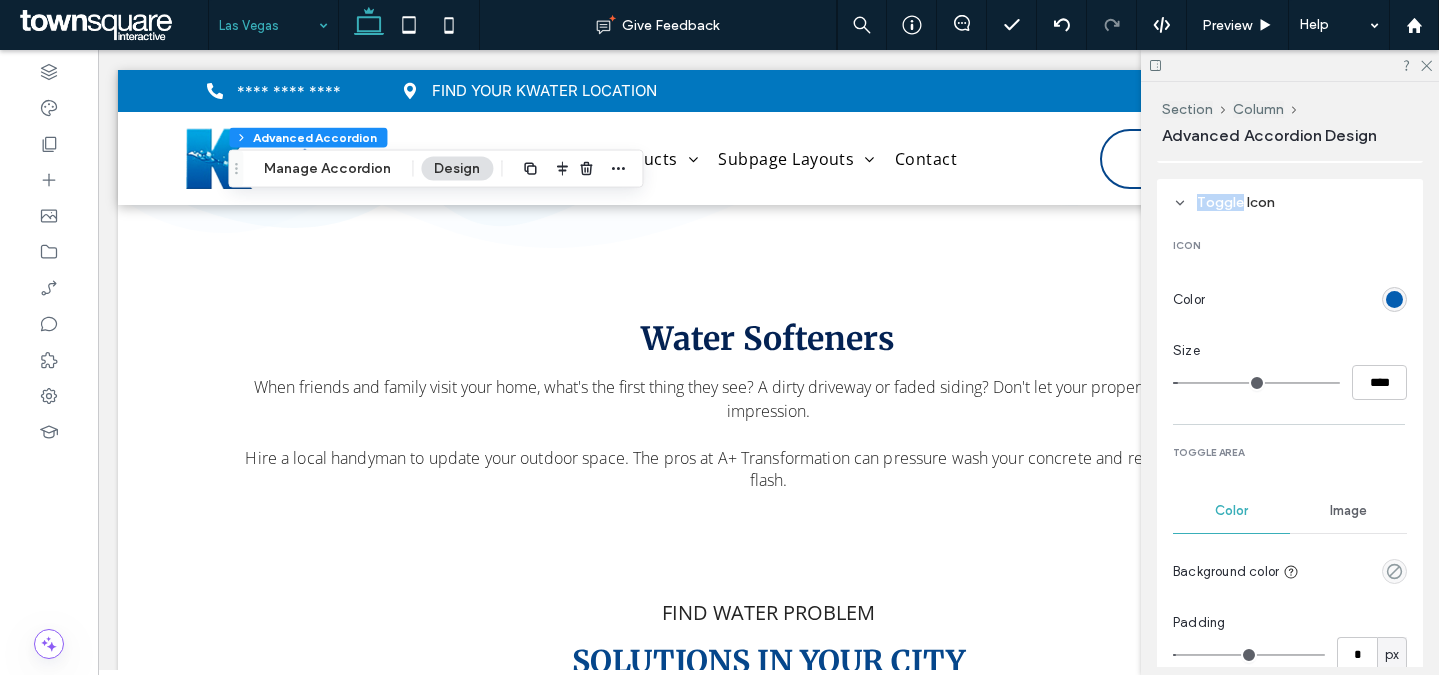 click on "Toggle Icon" at bounding box center [1236, 202] 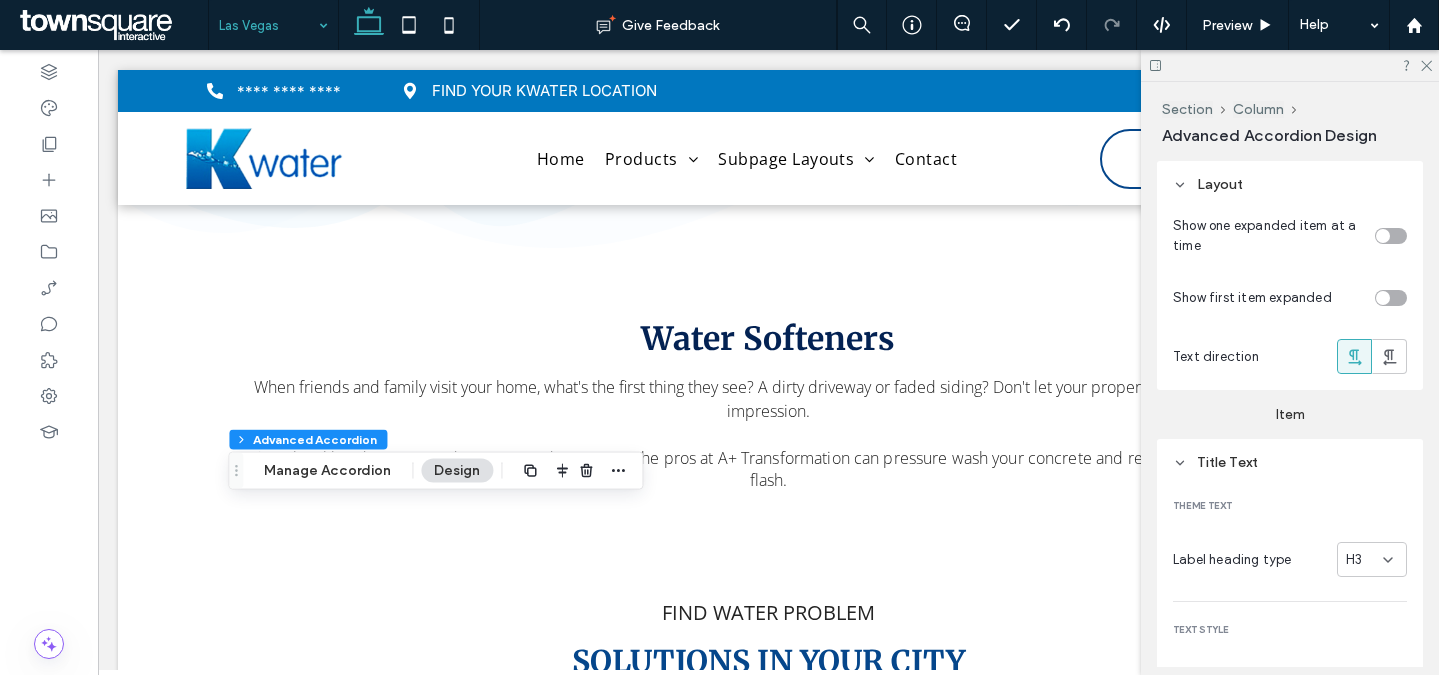 scroll, scrollTop: 315, scrollLeft: 0, axis: vertical 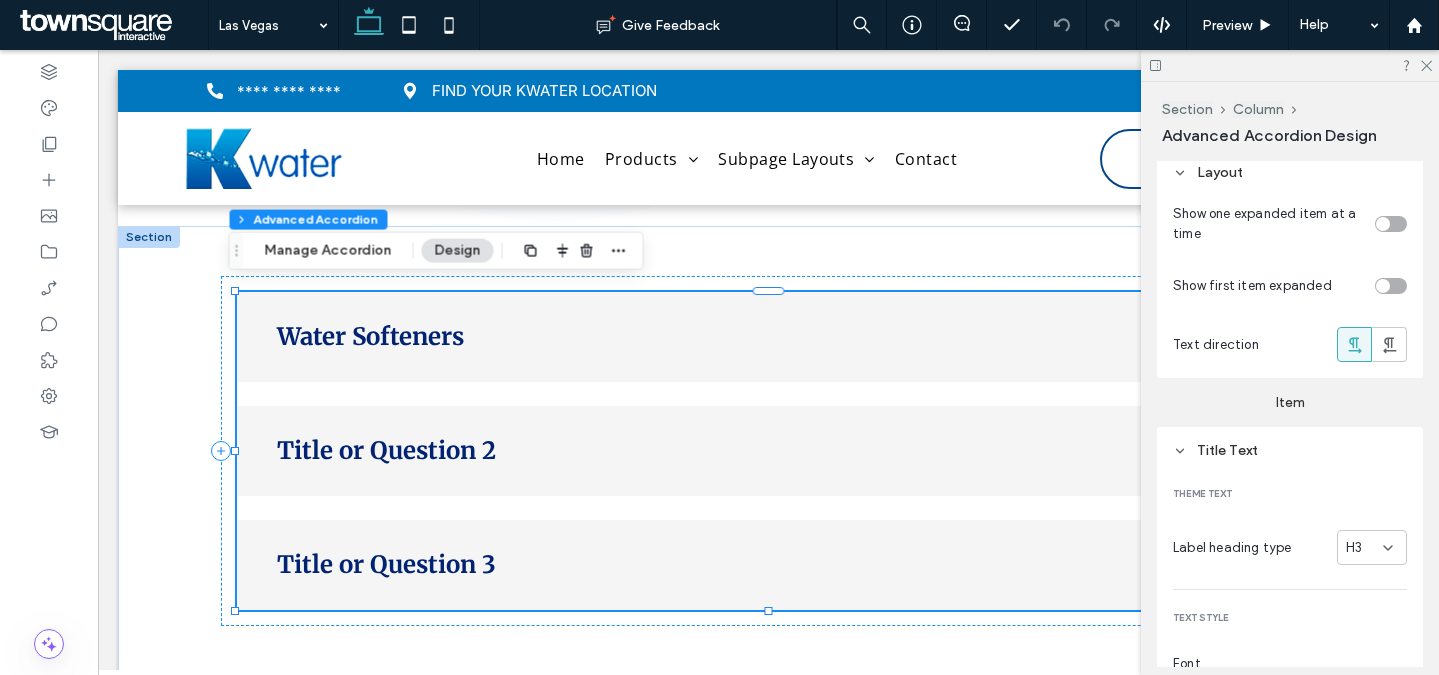 click on "Title Text" at bounding box center (1227, 450) 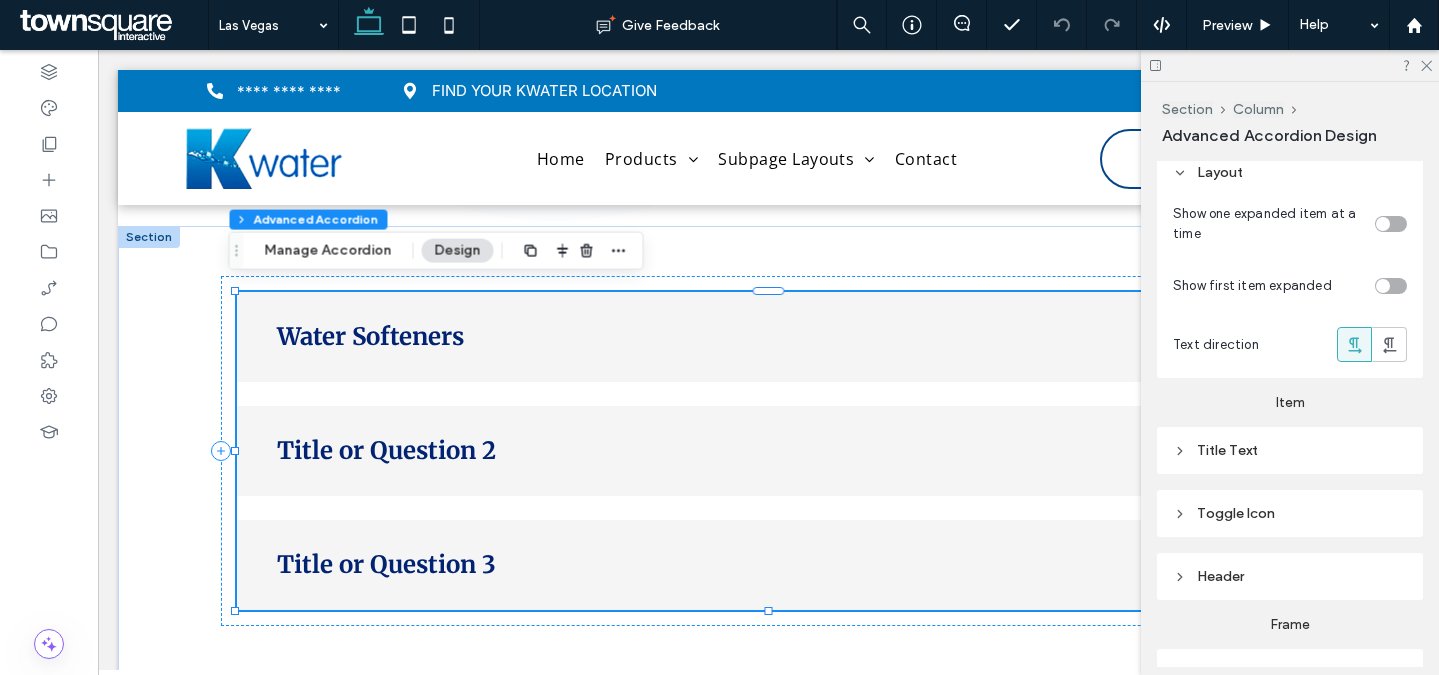 click on "Toggle Icon" at bounding box center (1236, 513) 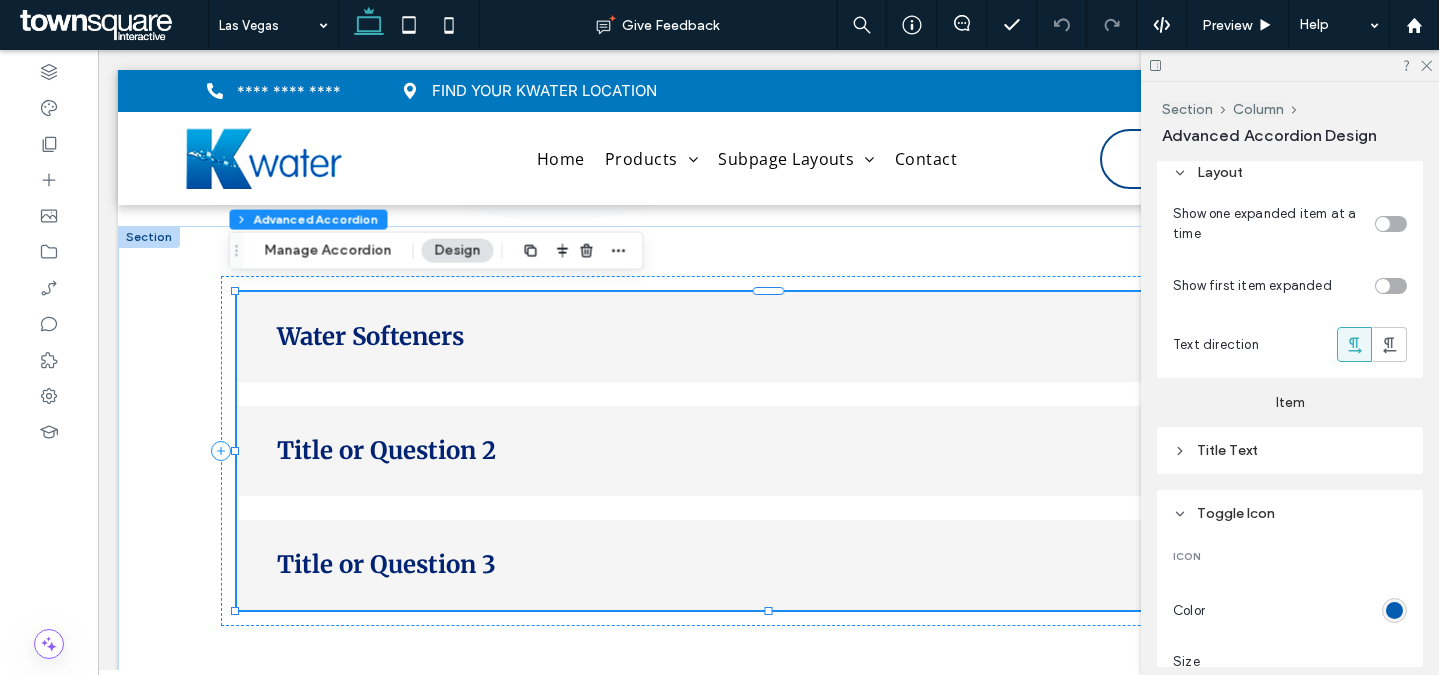 click on "Toggle Icon" at bounding box center [1236, 513] 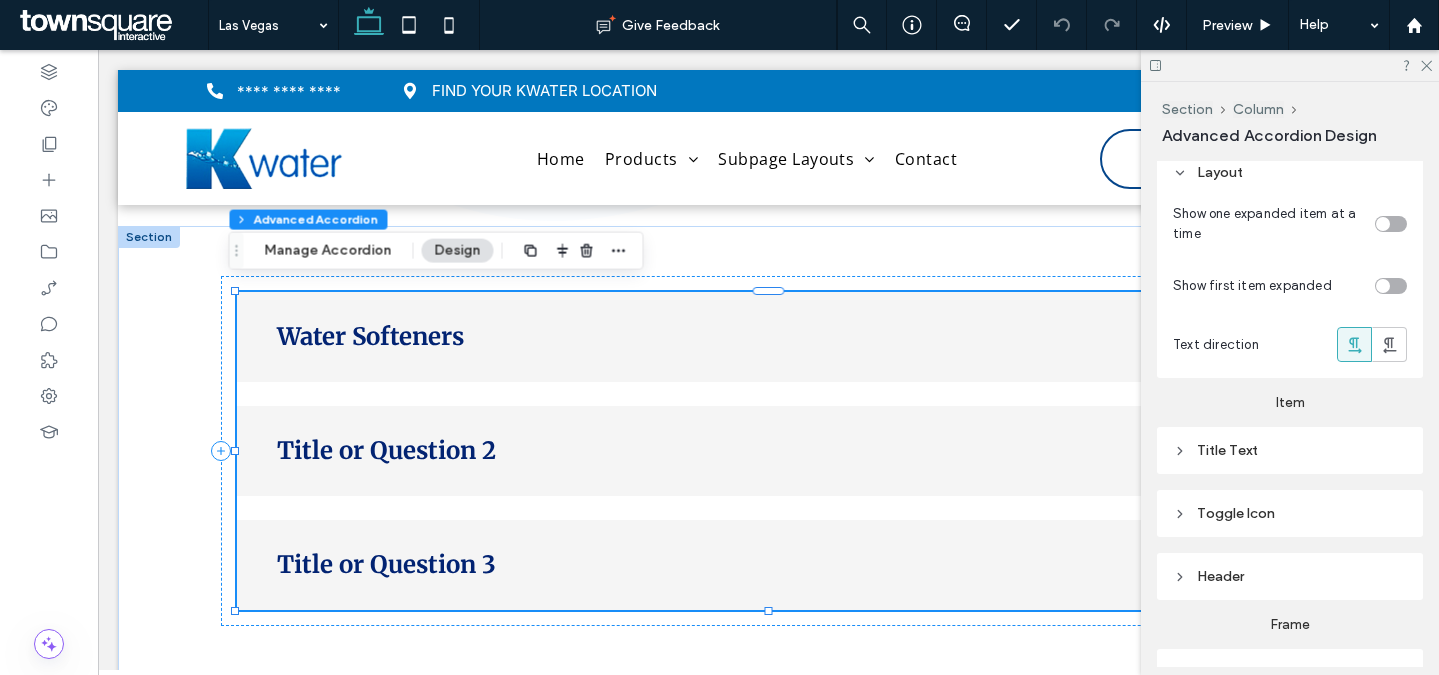 click on "Header" at bounding box center (1290, 576) 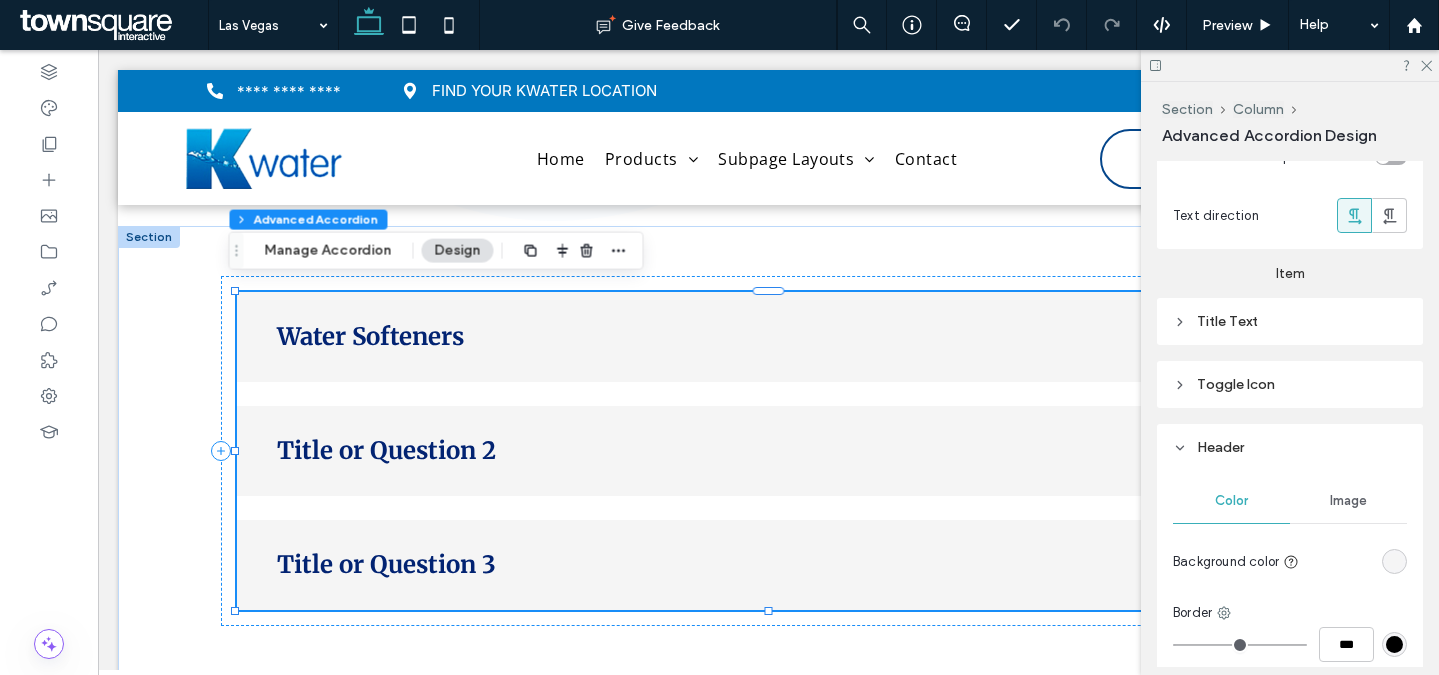 scroll, scrollTop: 0, scrollLeft: 0, axis: both 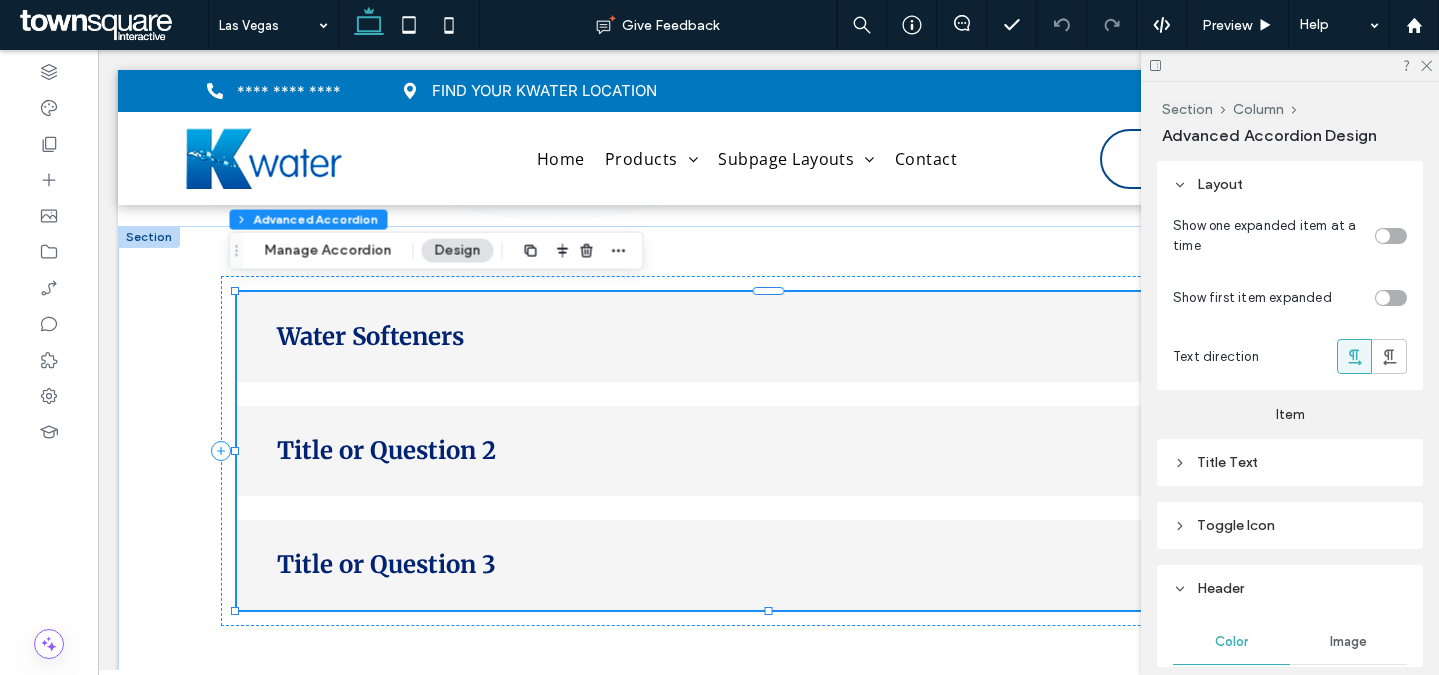 click on "Title Text" at bounding box center (1227, 462) 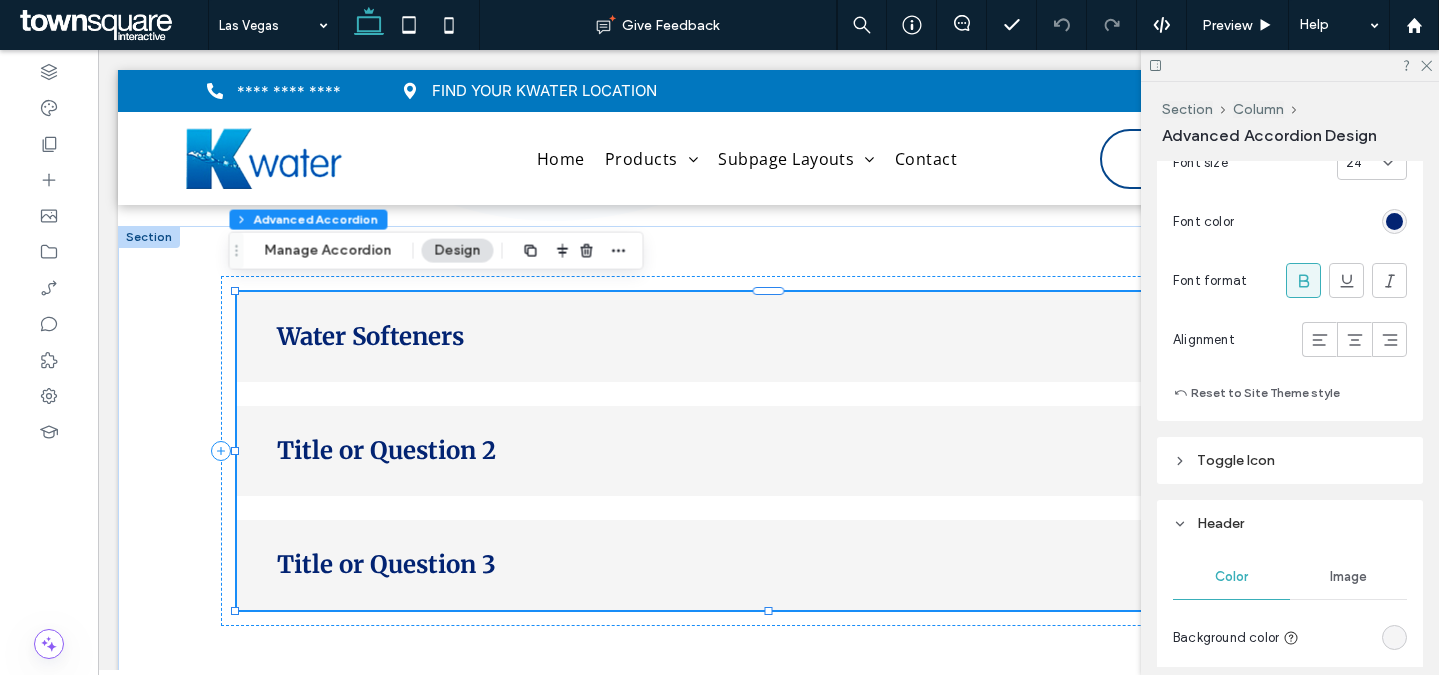 scroll, scrollTop: 699, scrollLeft: 0, axis: vertical 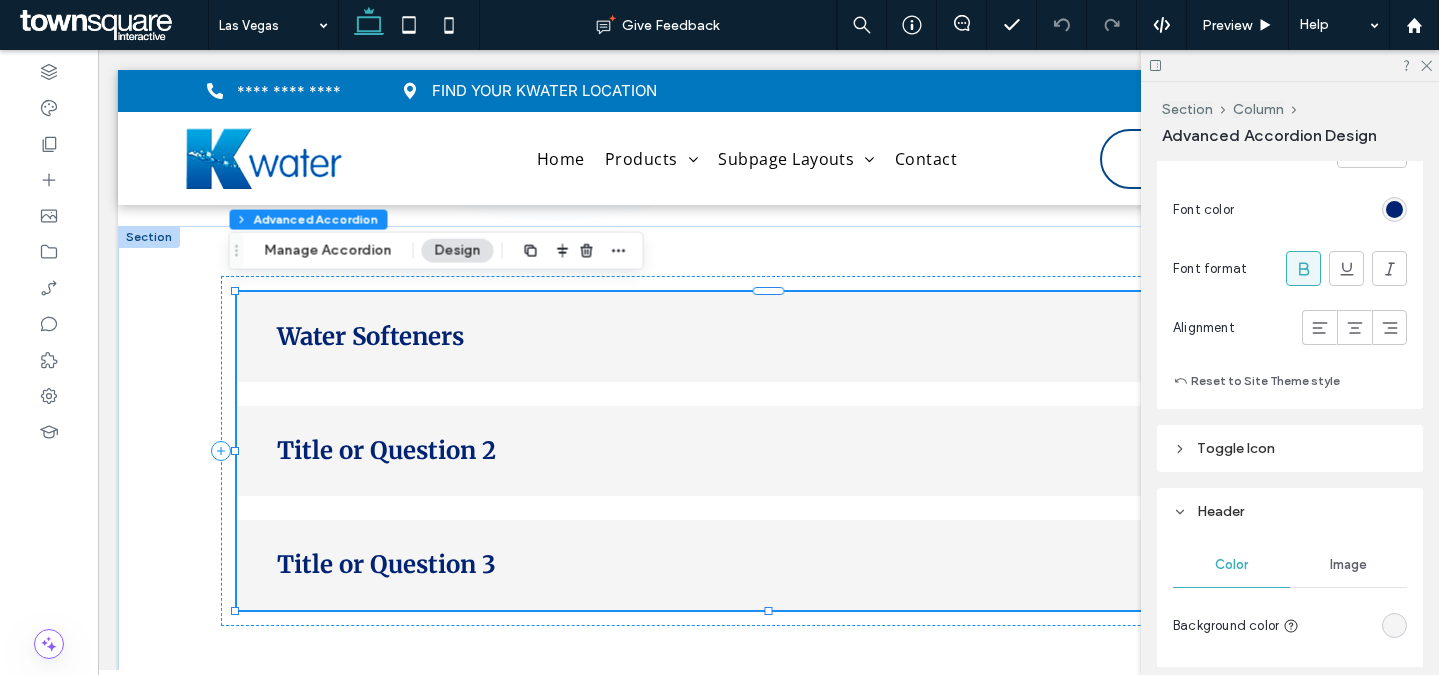 click on "Toggle Icon" at bounding box center [1290, 448] 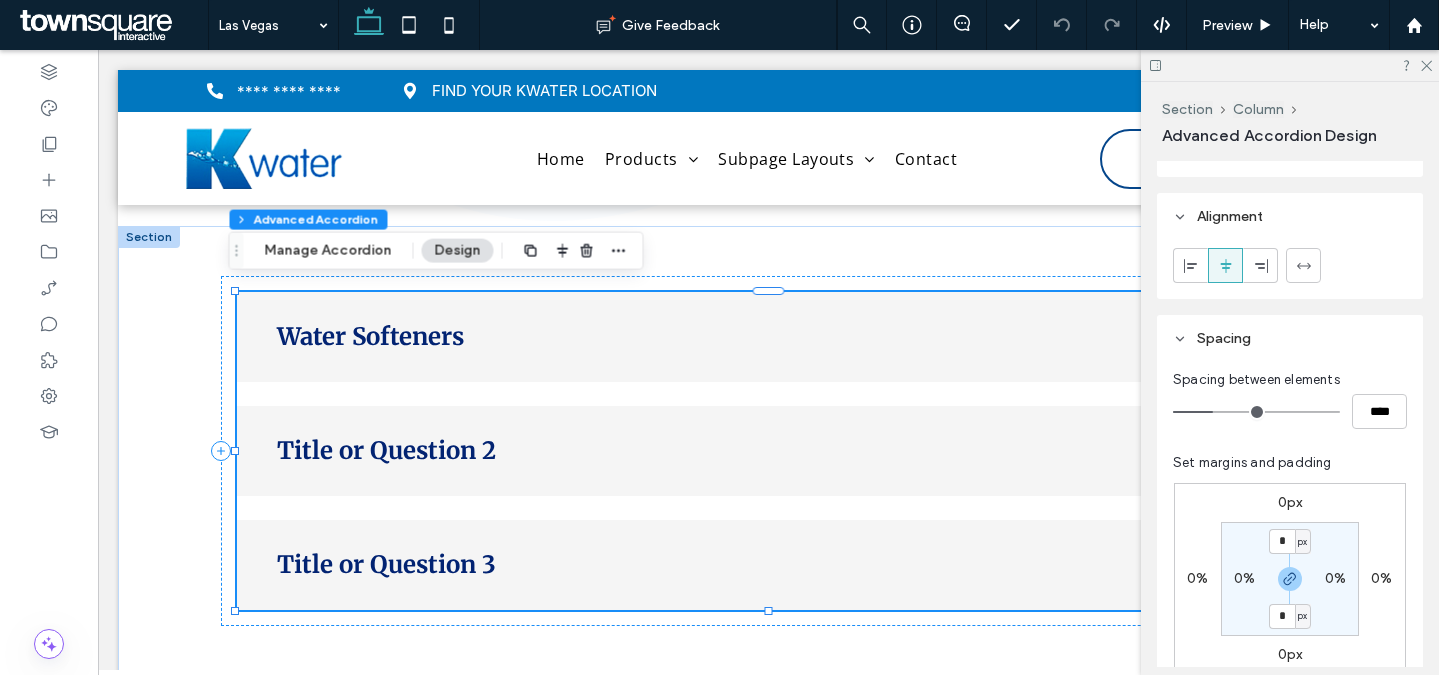 scroll, scrollTop: 2267, scrollLeft: 0, axis: vertical 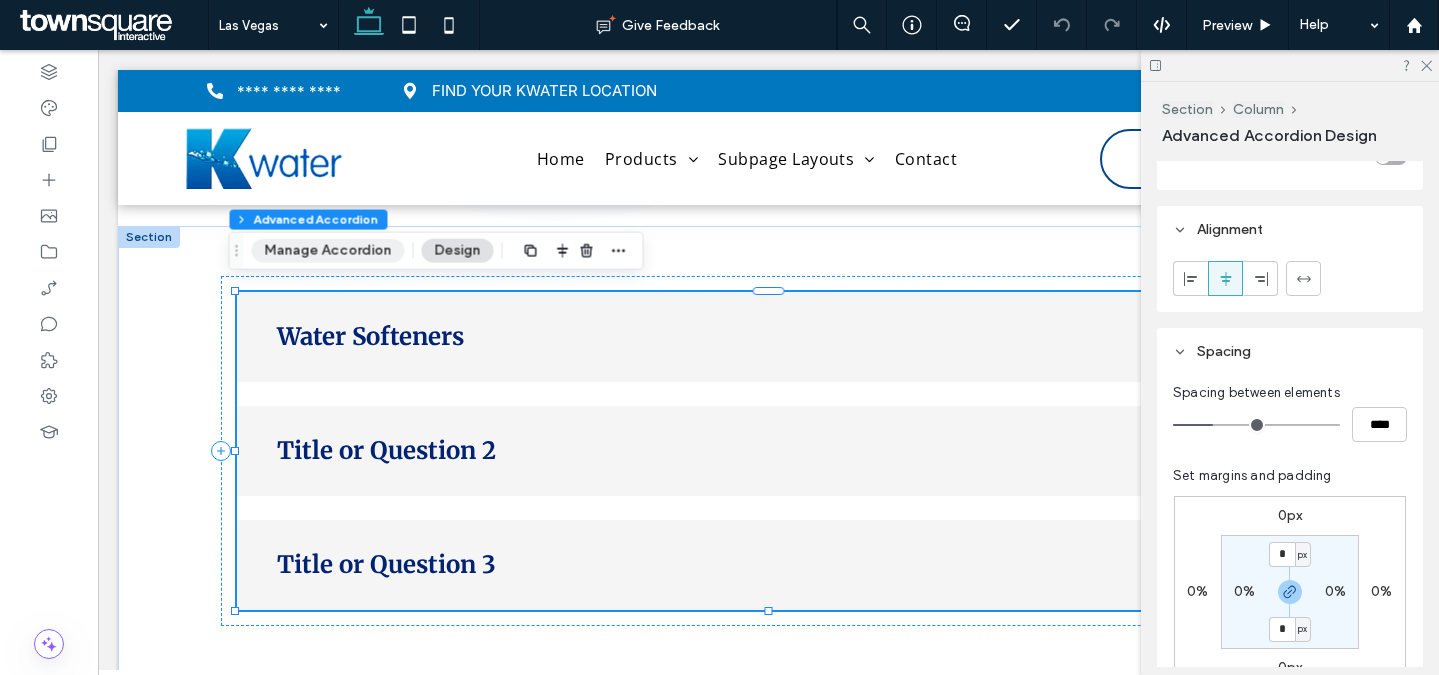 click on "Manage Accordion" at bounding box center [327, 251] 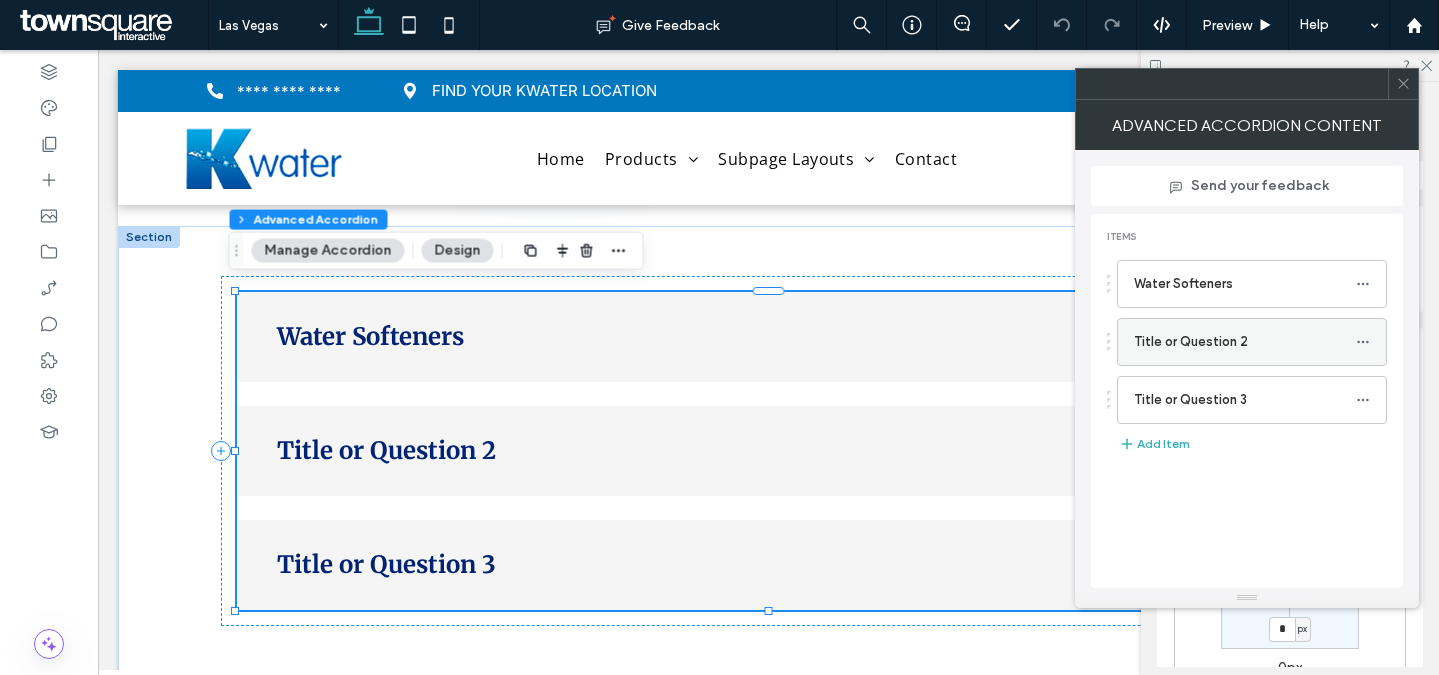 click 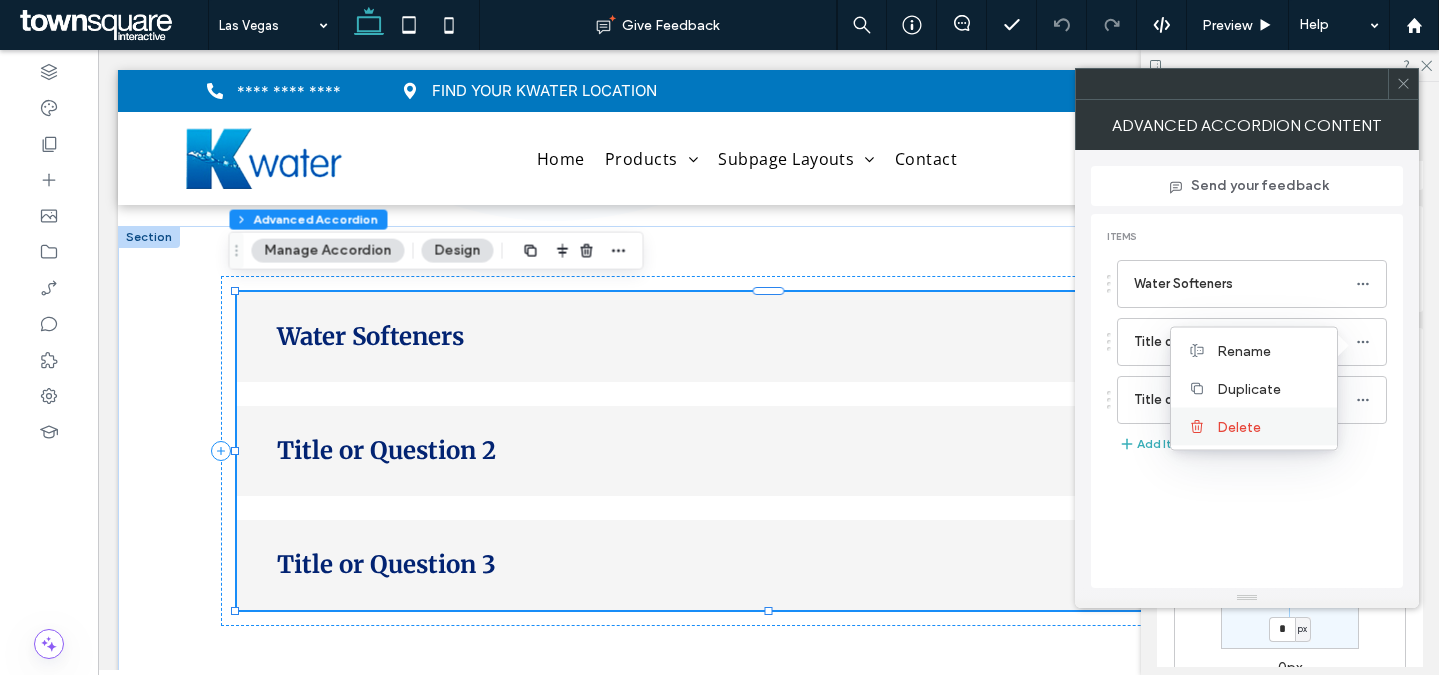 click on "Delete" at bounding box center (1269, 426) 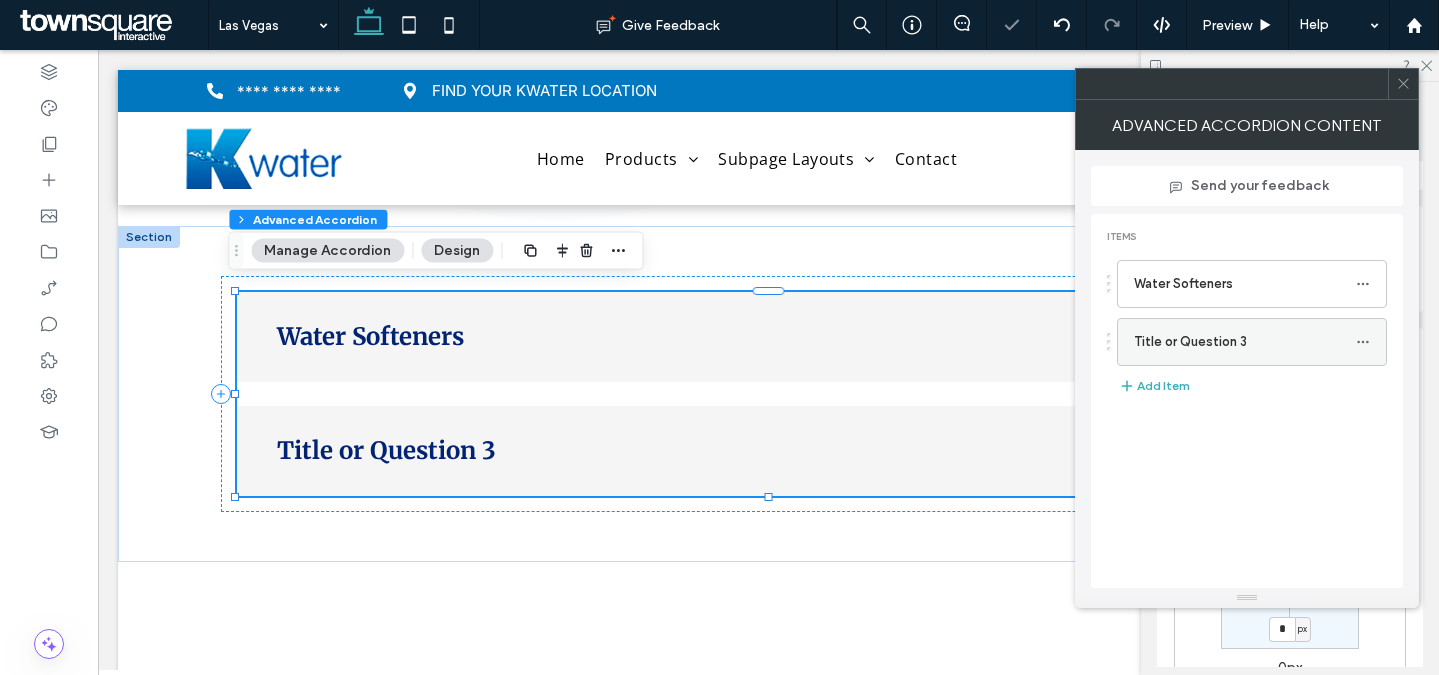 click 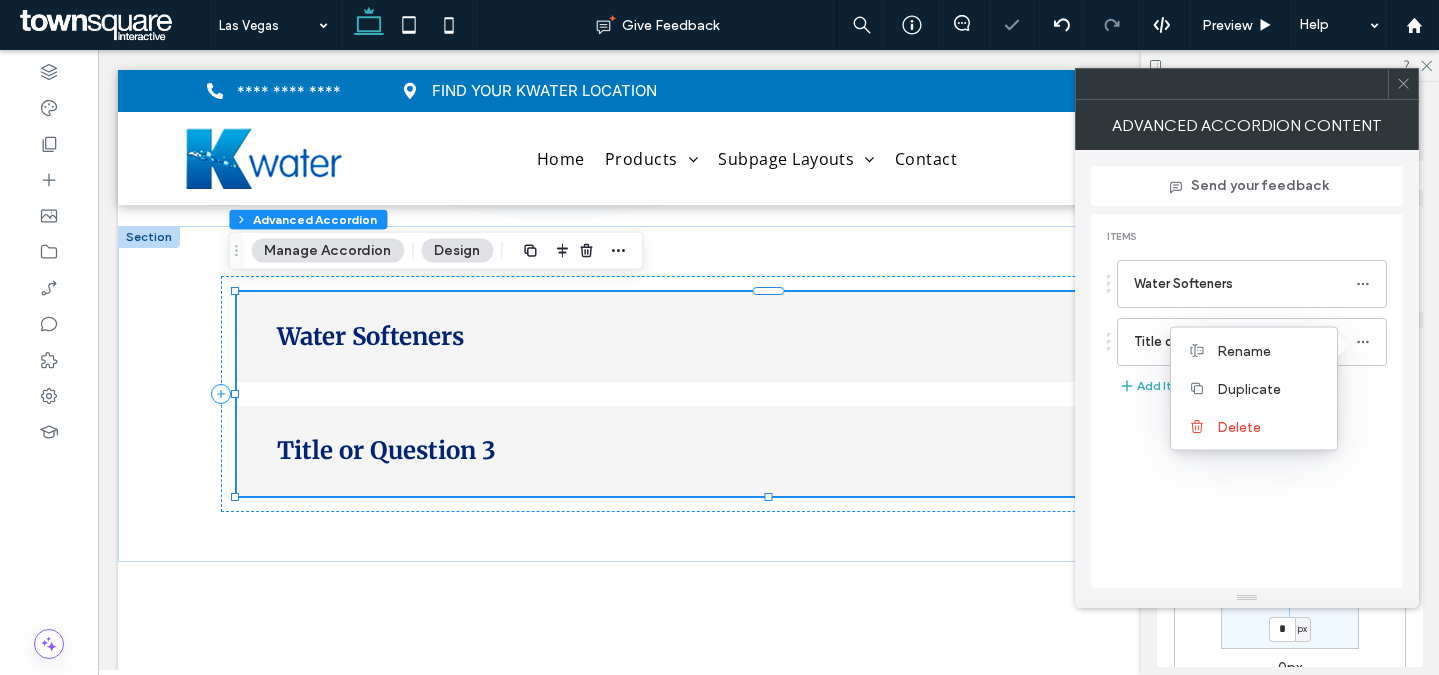 drag, startPoint x: 1289, startPoint y: 428, endPoint x: 1325, endPoint y: 368, distance: 69.97142 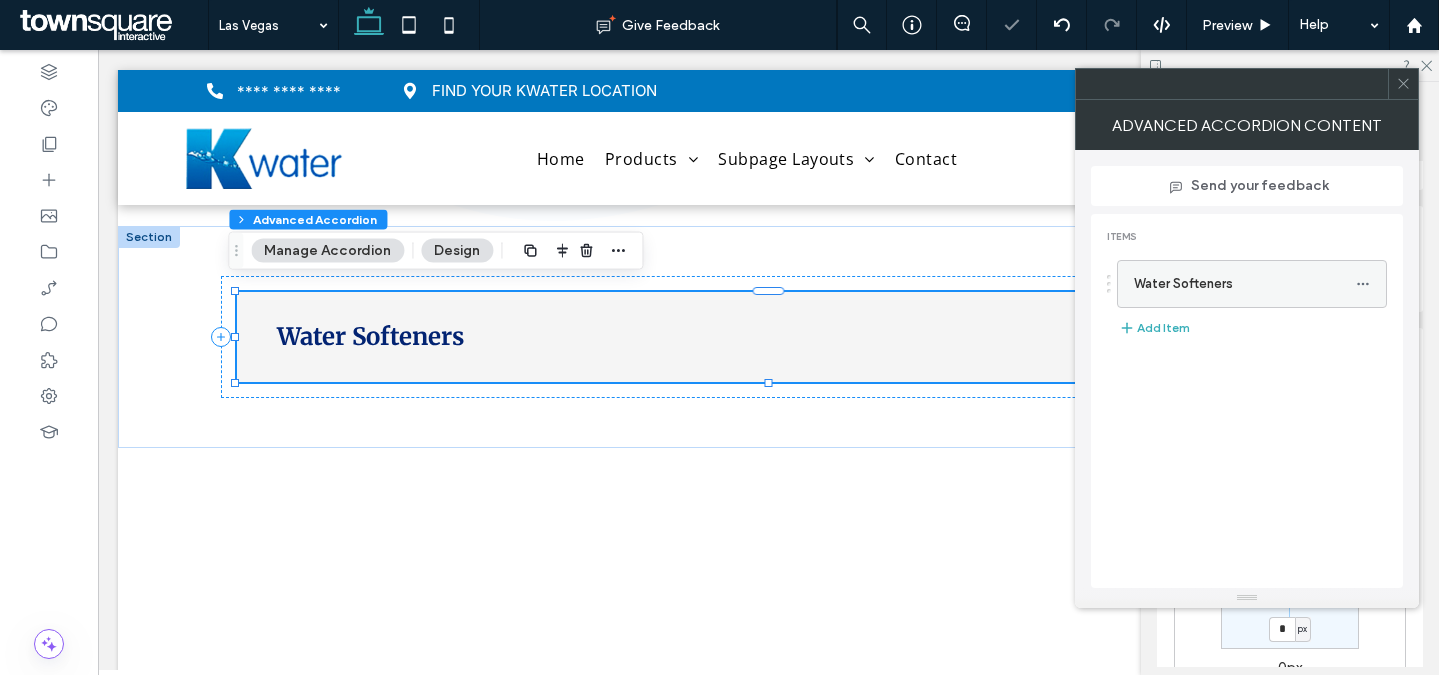 click 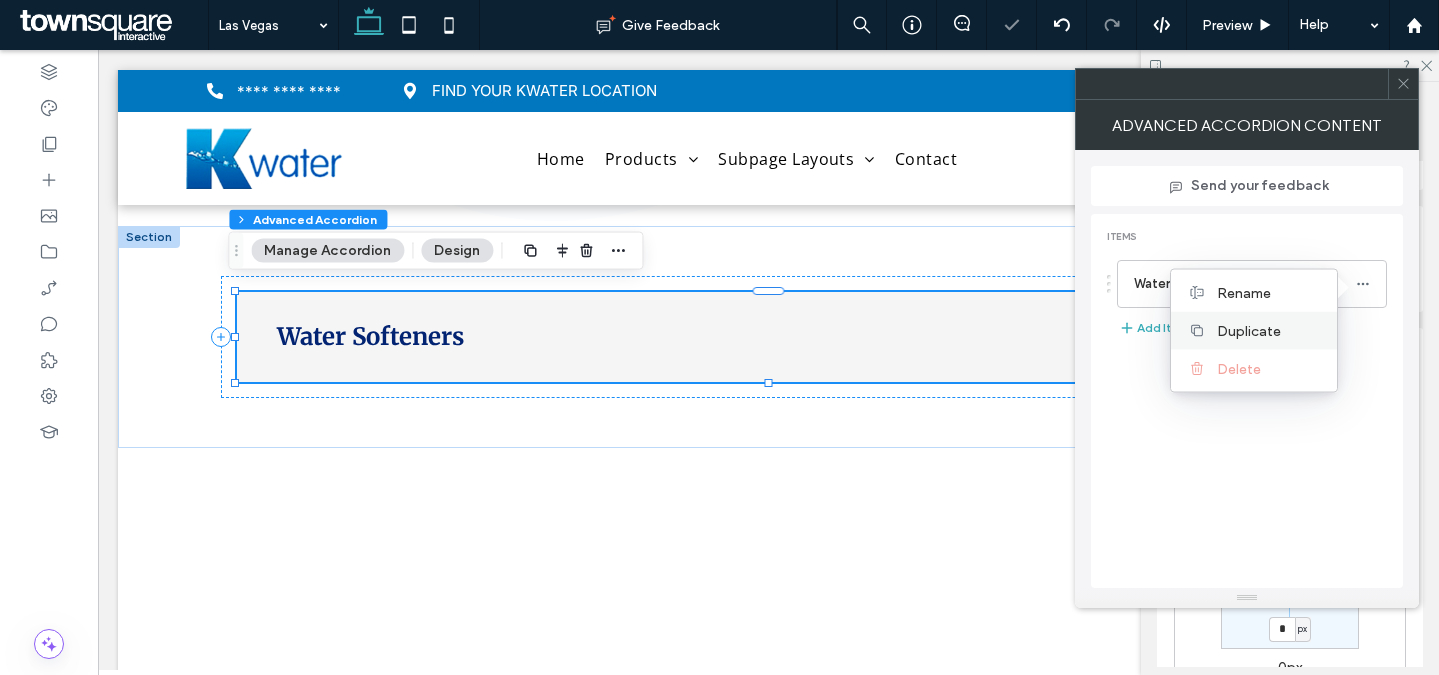 click on "Duplicate" at bounding box center [1254, 331] 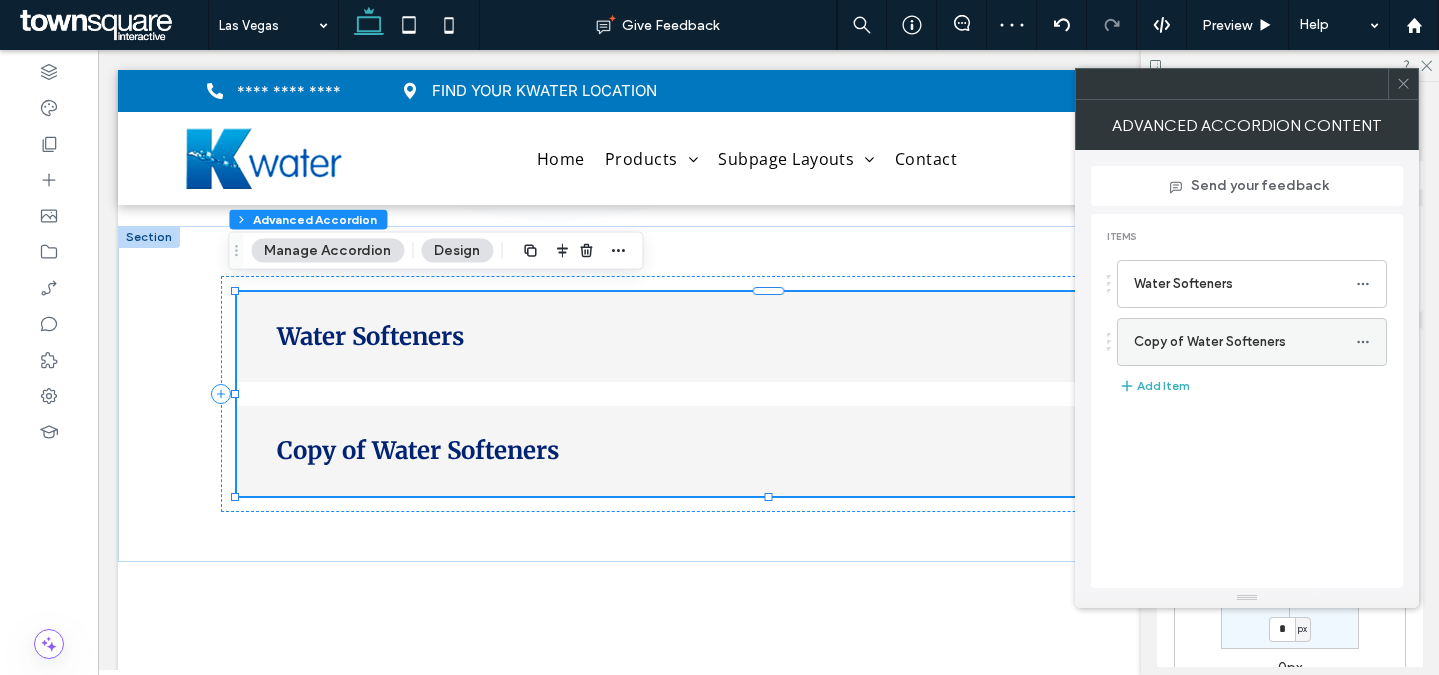 click on "Copy of Water Softeners" at bounding box center (1245, 342) 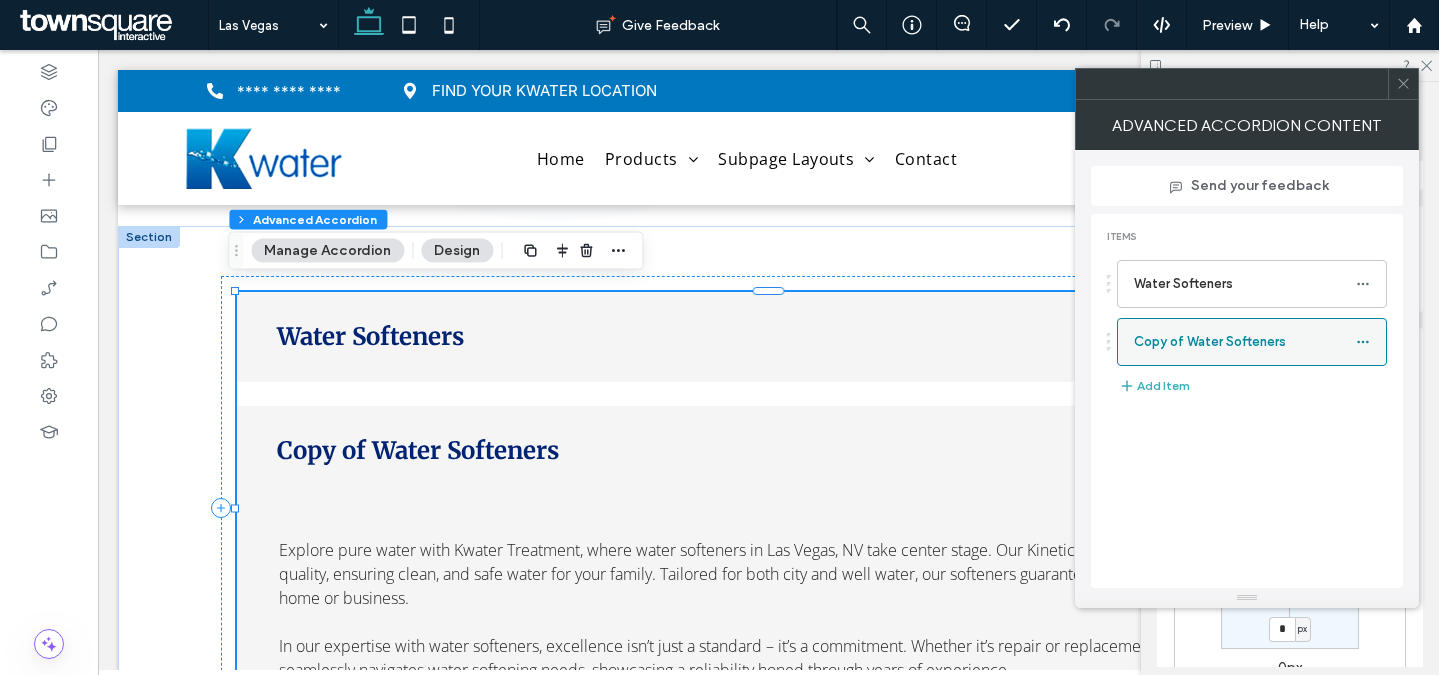 click 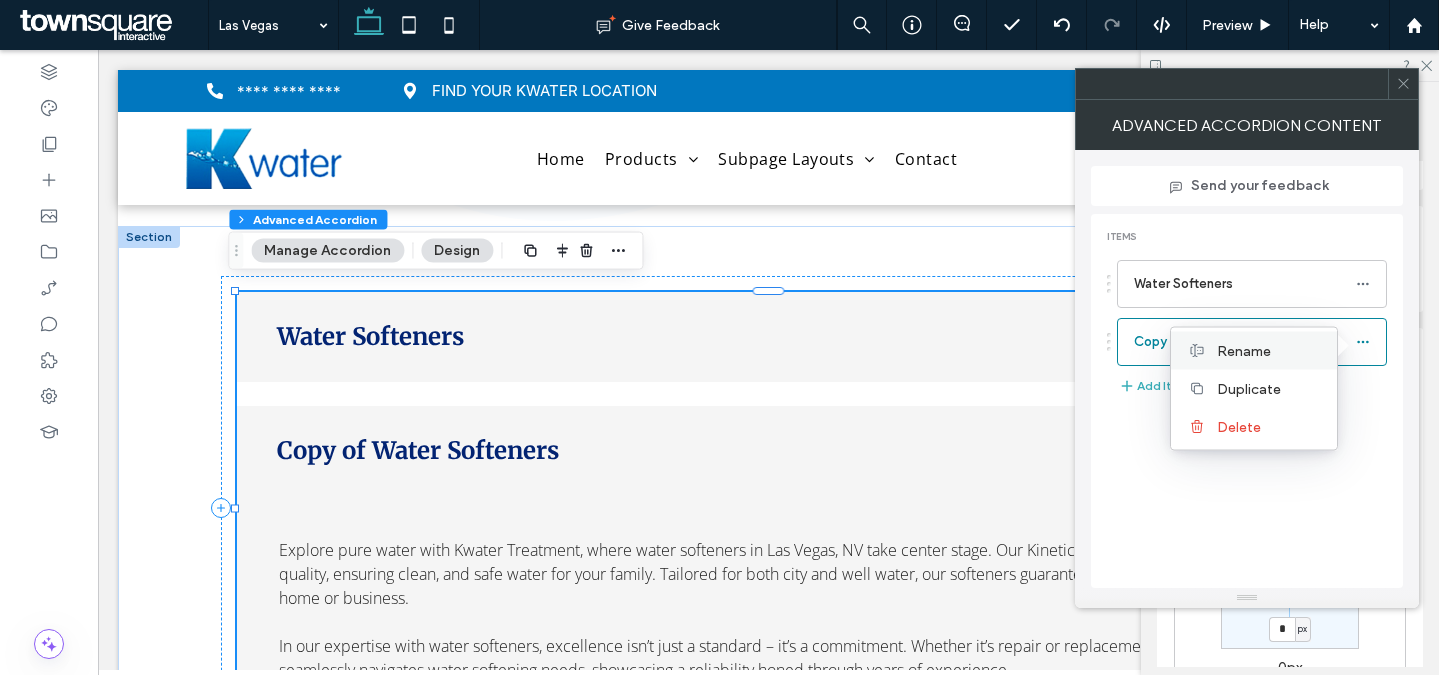 click on "Rename" at bounding box center (1254, 351) 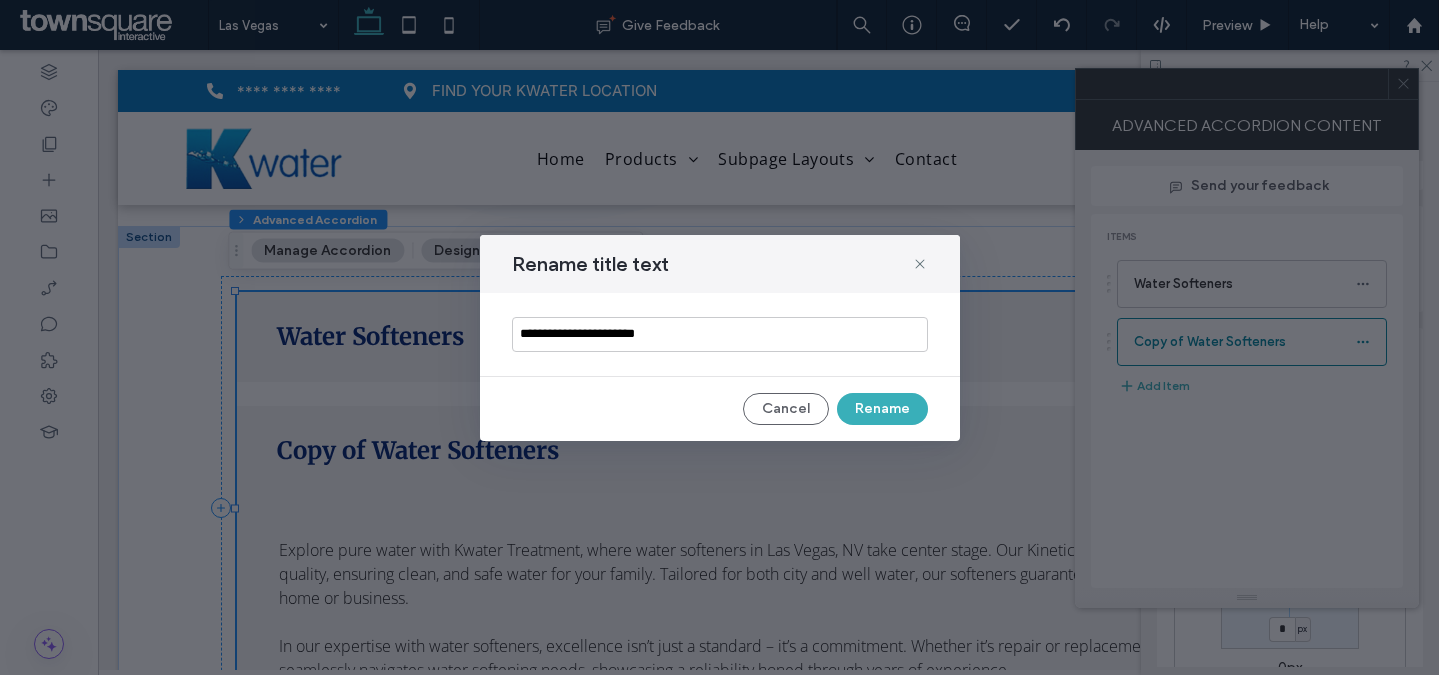 click on "**********" at bounding box center [720, 334] 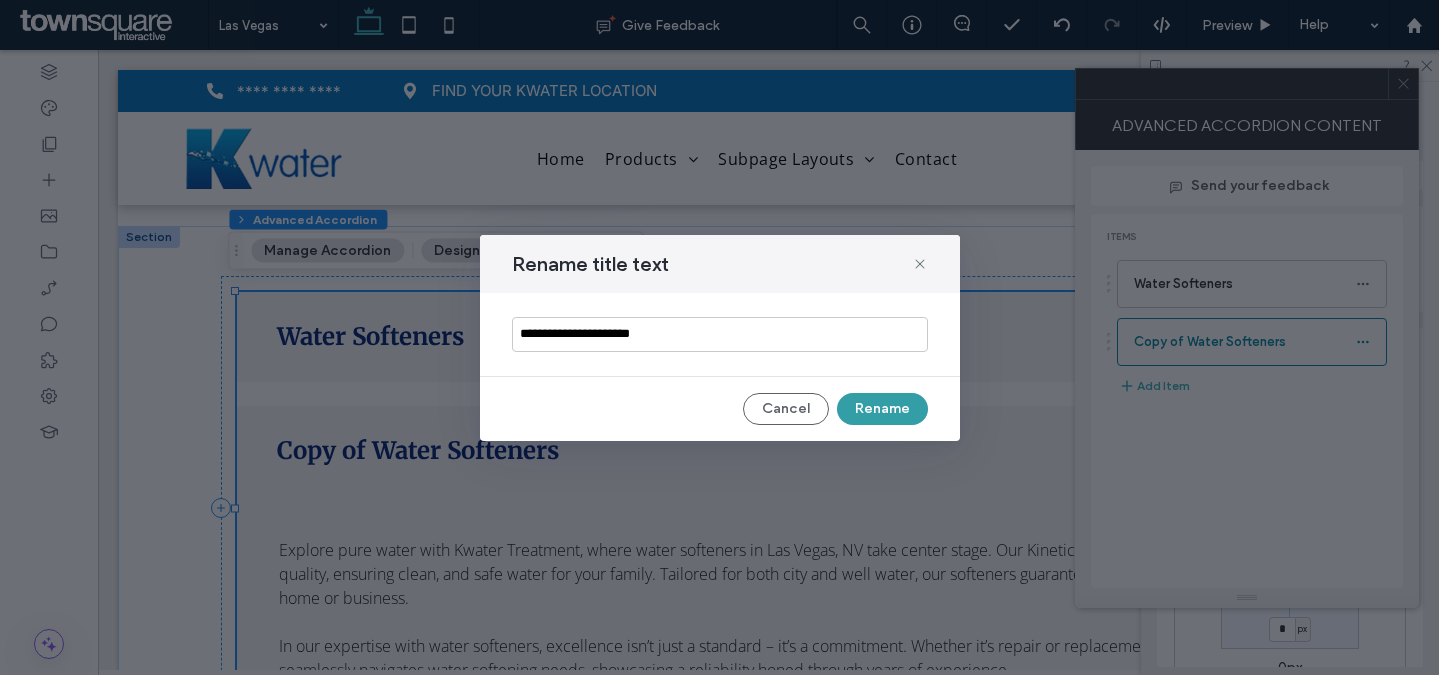 type on "**********" 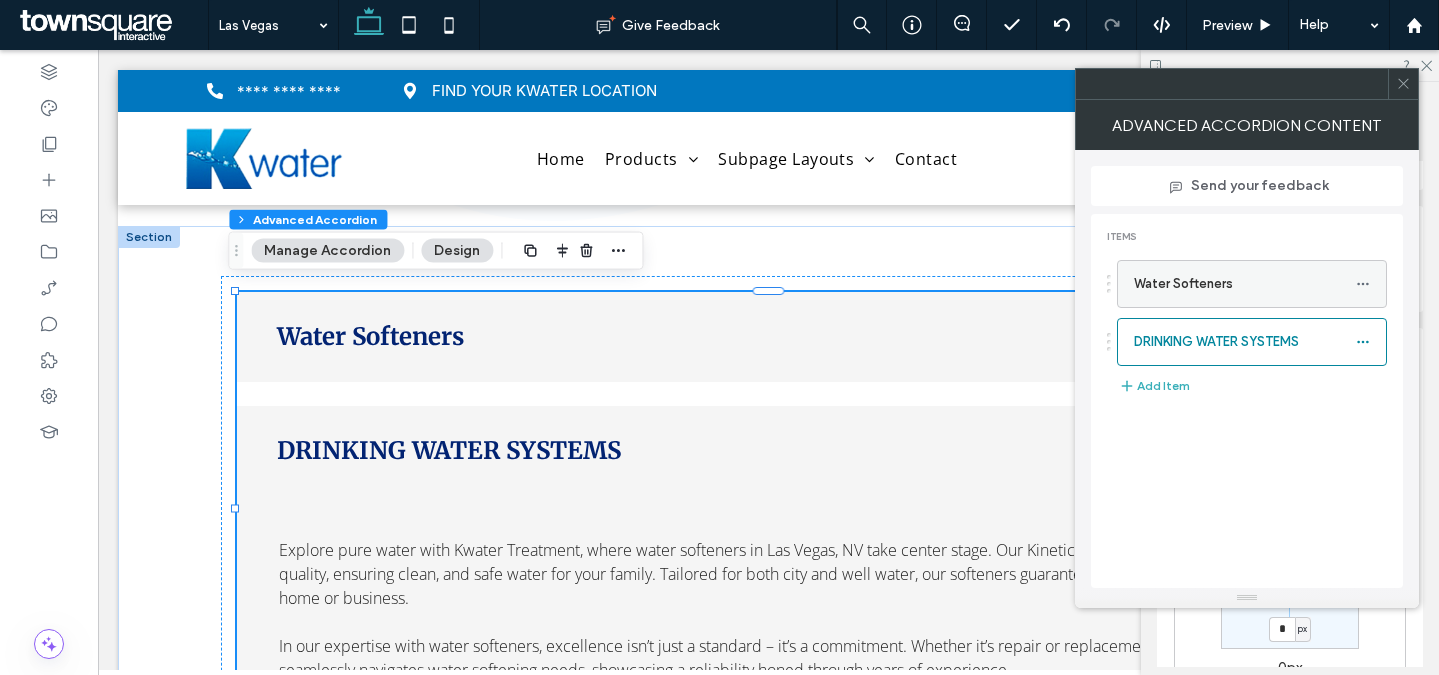 click 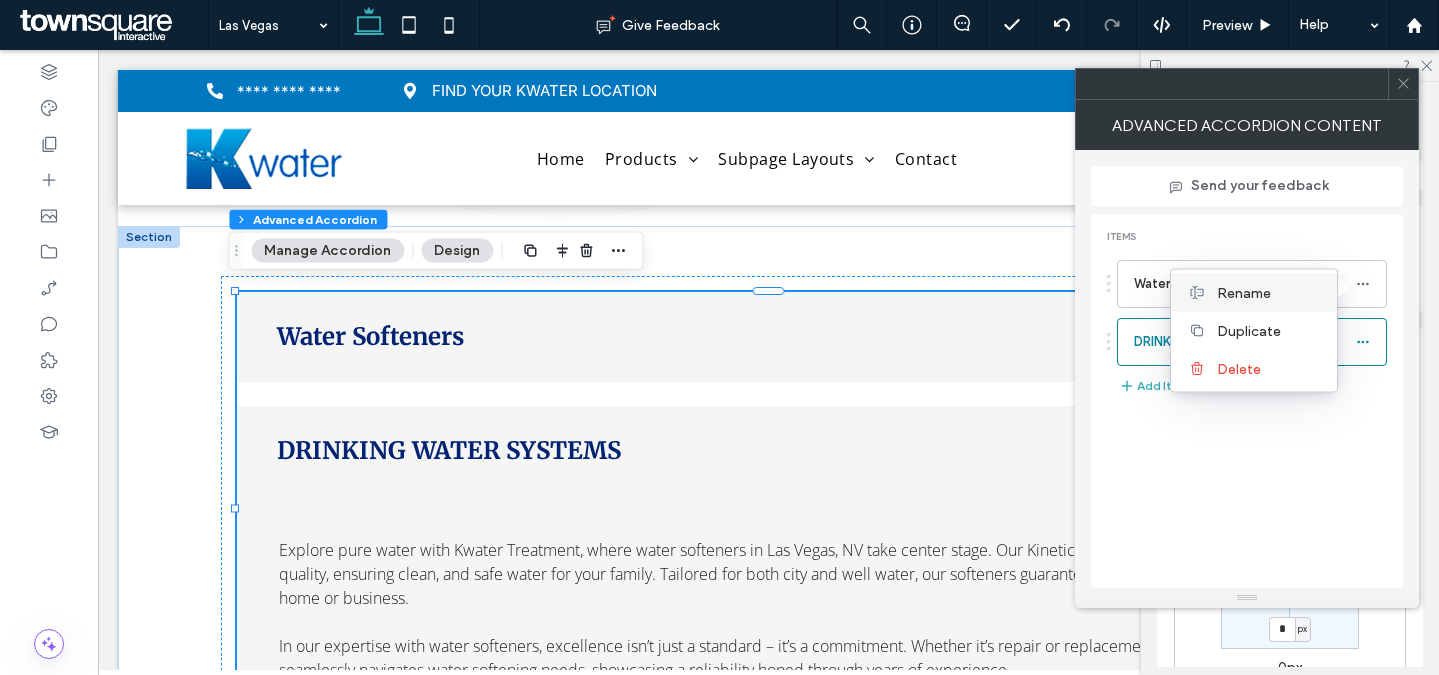click on "Rename" at bounding box center (1244, 292) 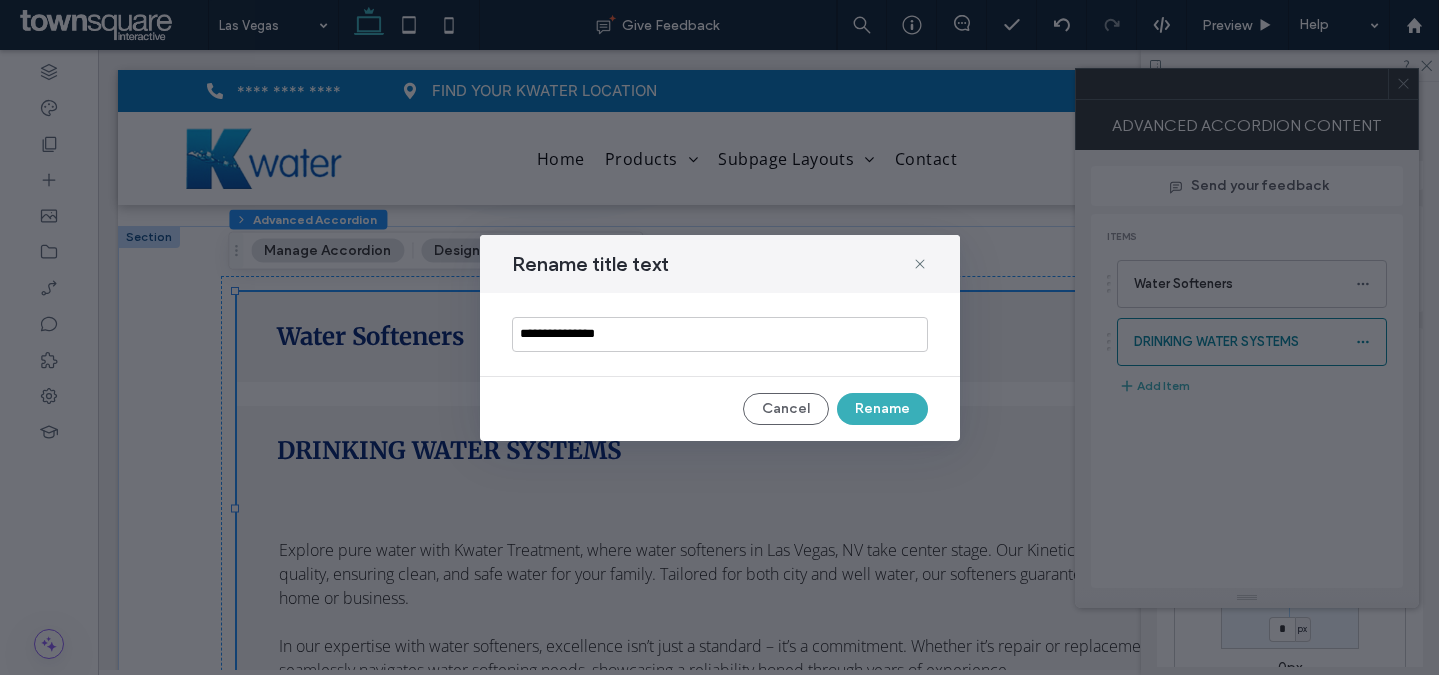 click on "**********" at bounding box center (720, 334) 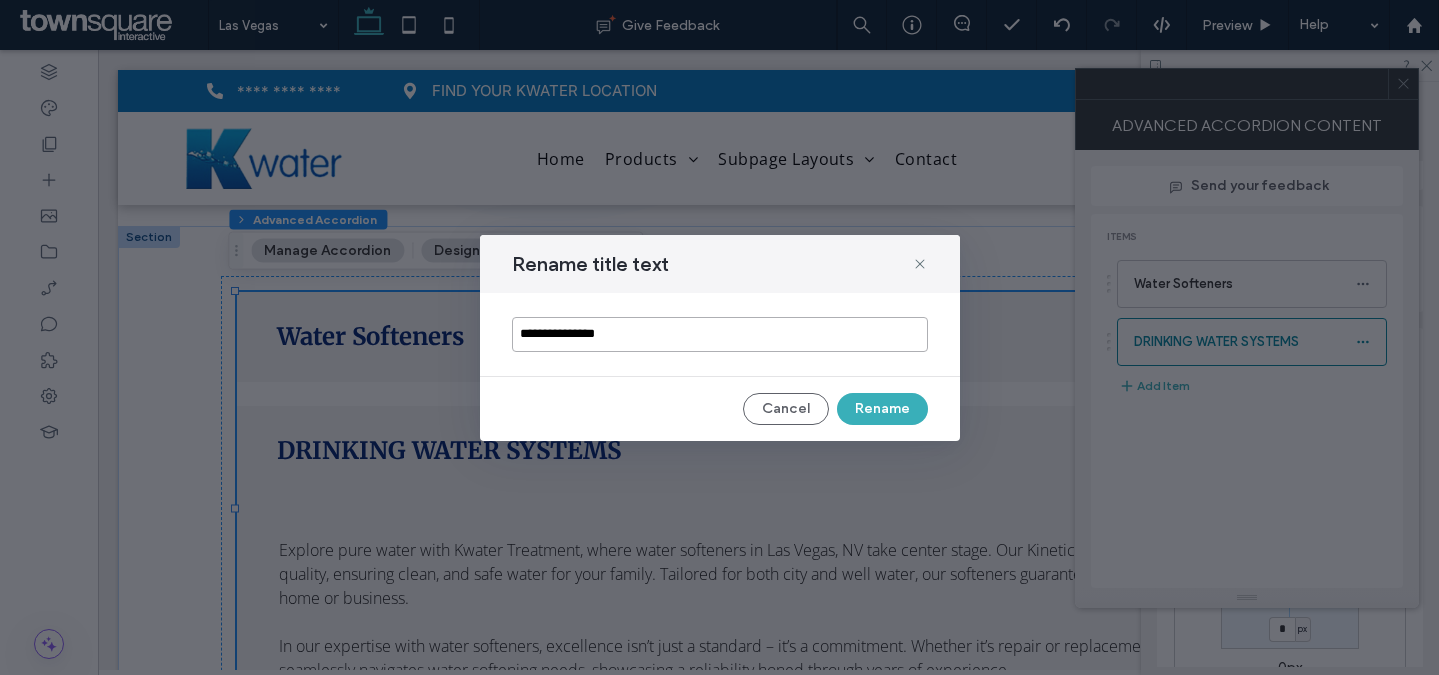 click on "**********" at bounding box center (720, 334) 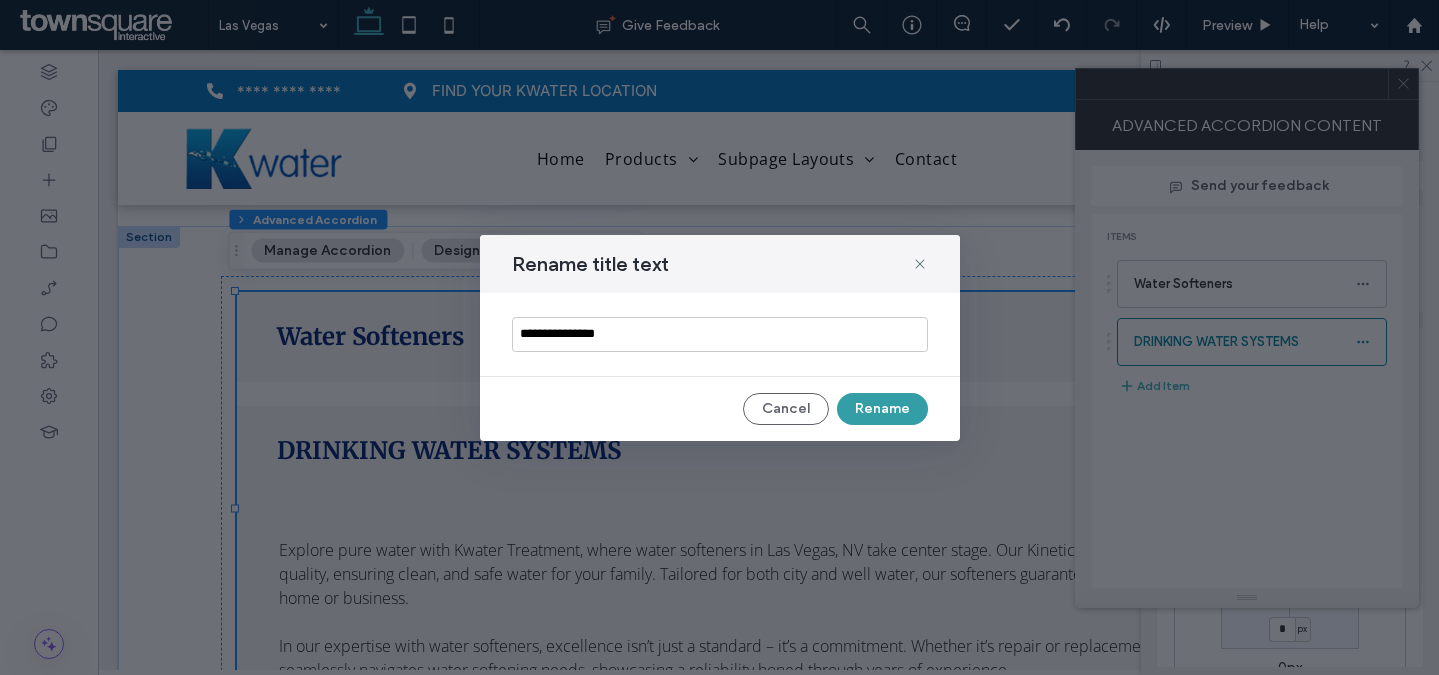 click on "Rename" at bounding box center (882, 409) 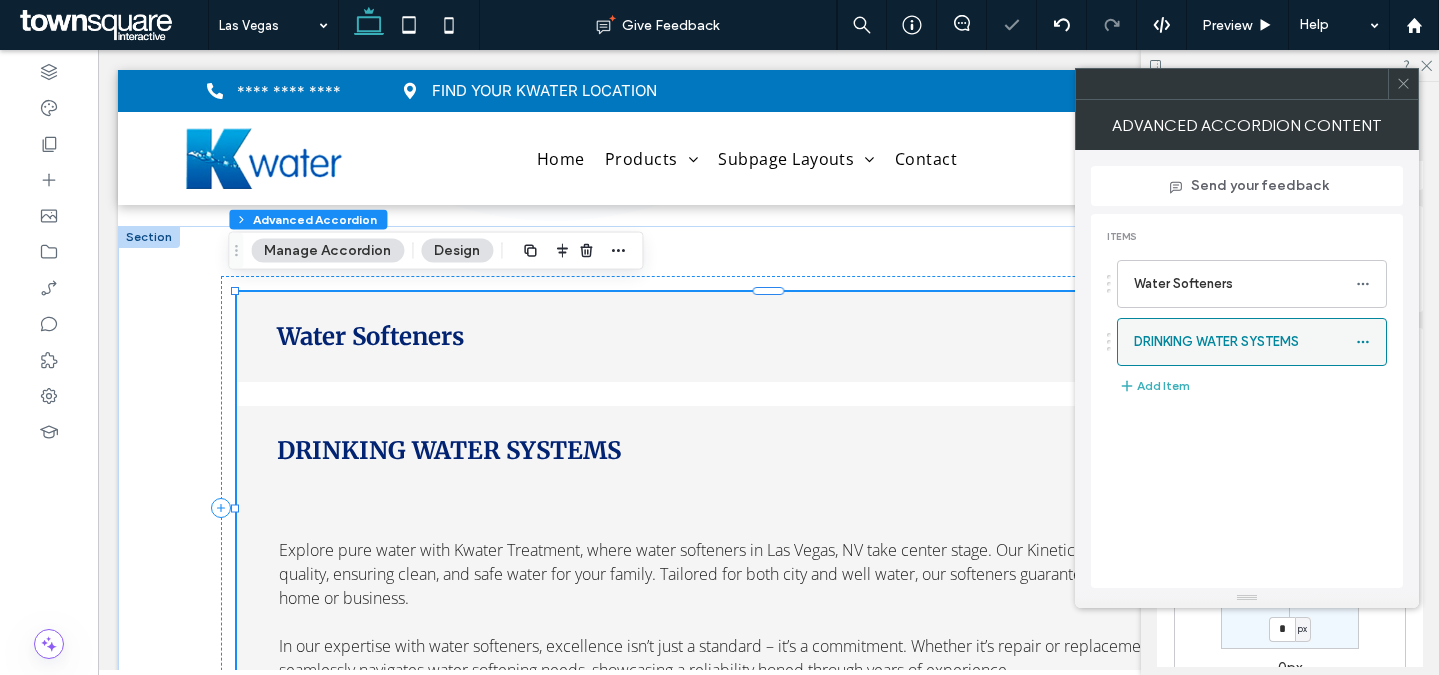 click 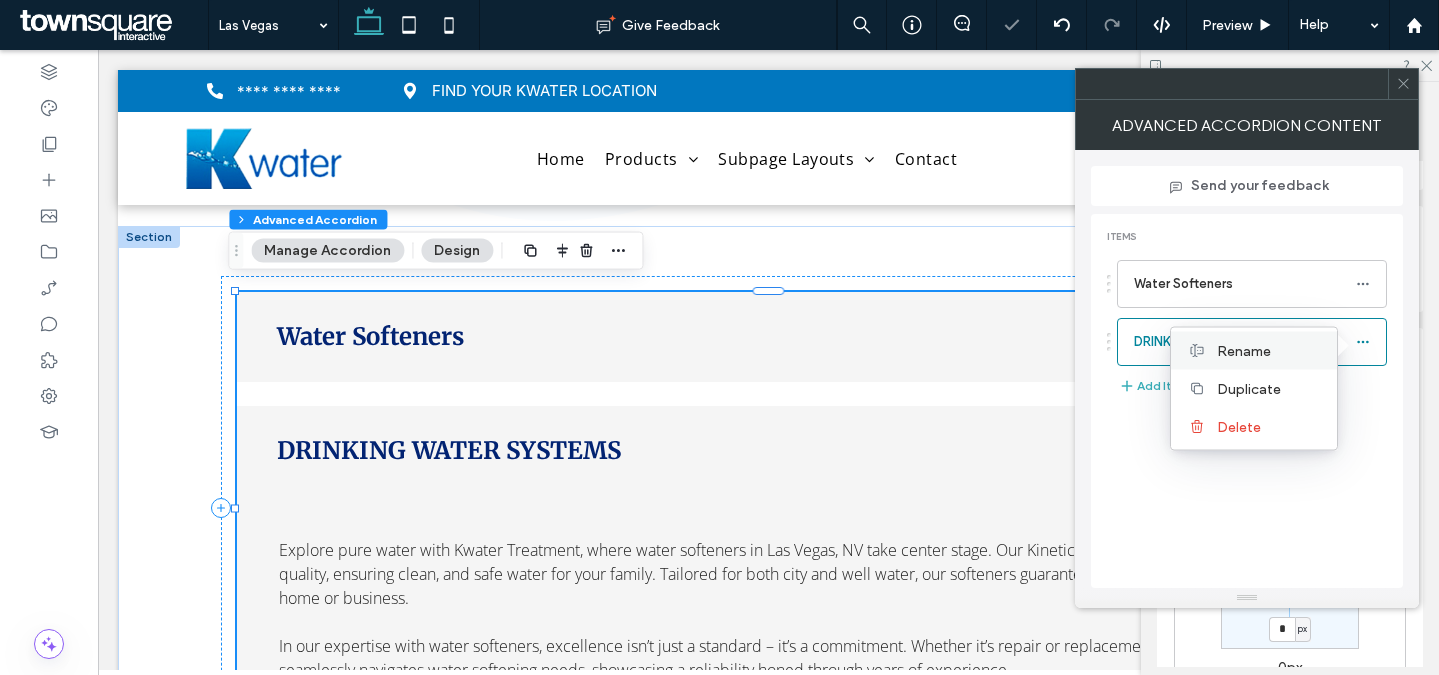 click on "Rename" at bounding box center [1269, 350] 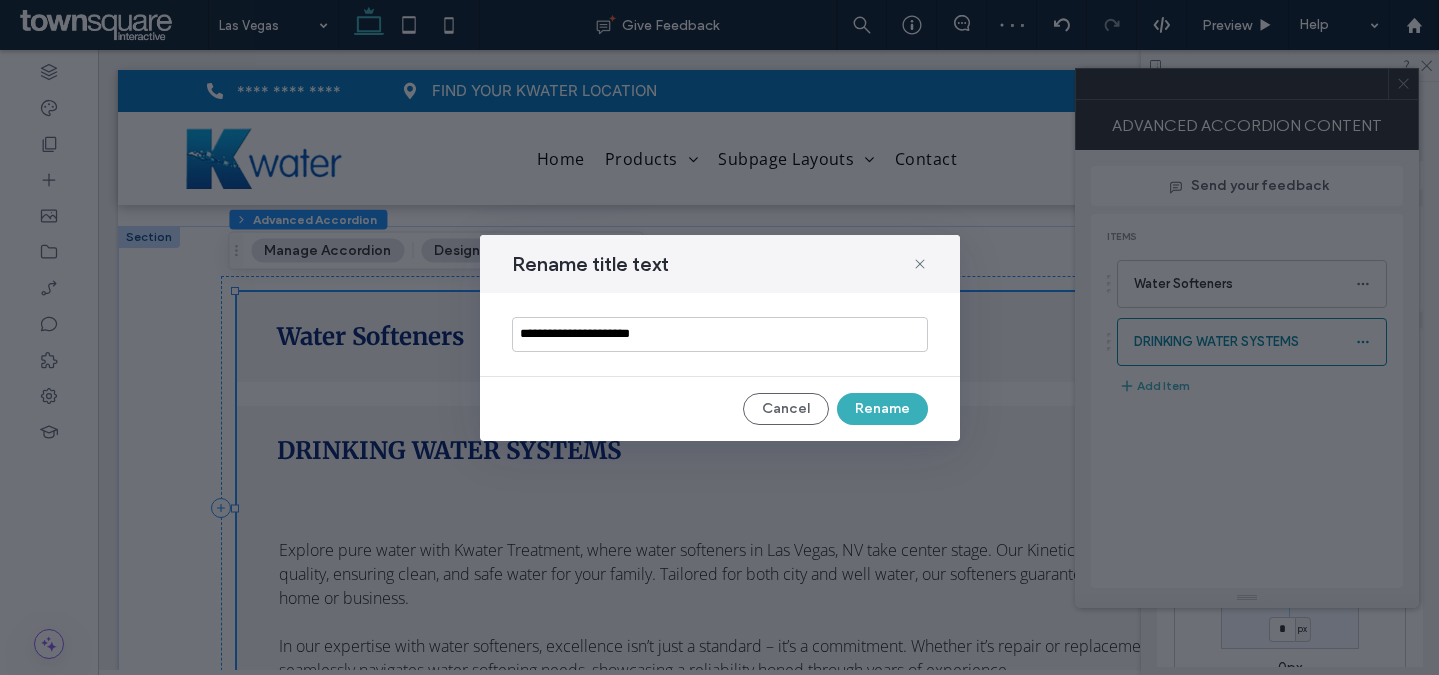 click on "**********" at bounding box center (720, 334) 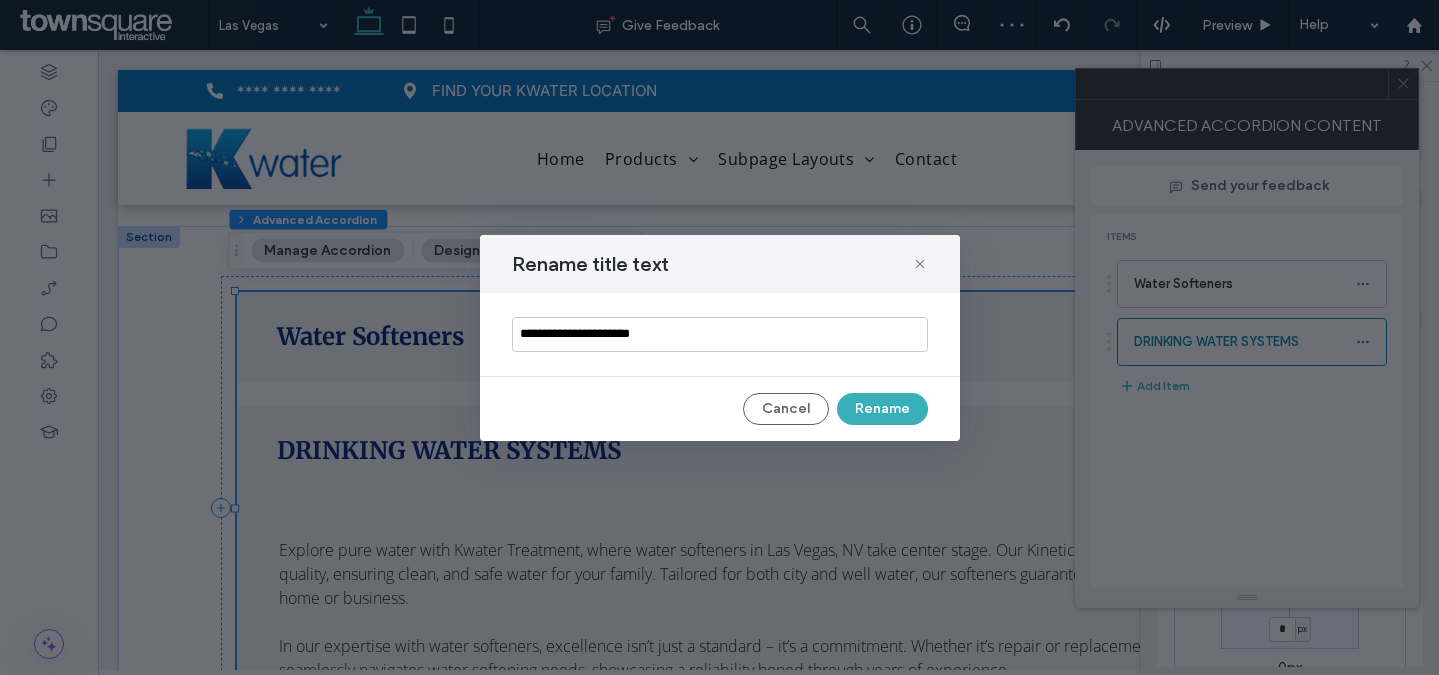 click on "**********" at bounding box center [720, 334] 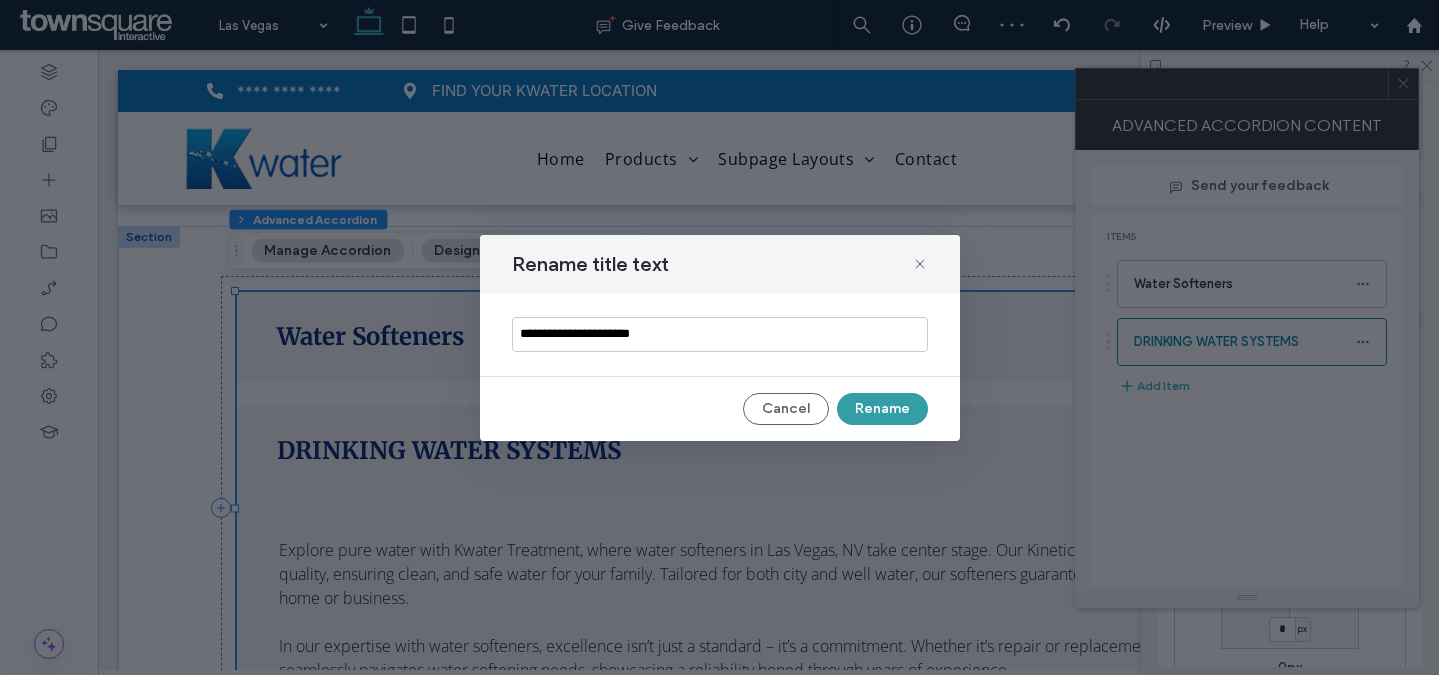click on "Rename" at bounding box center [882, 409] 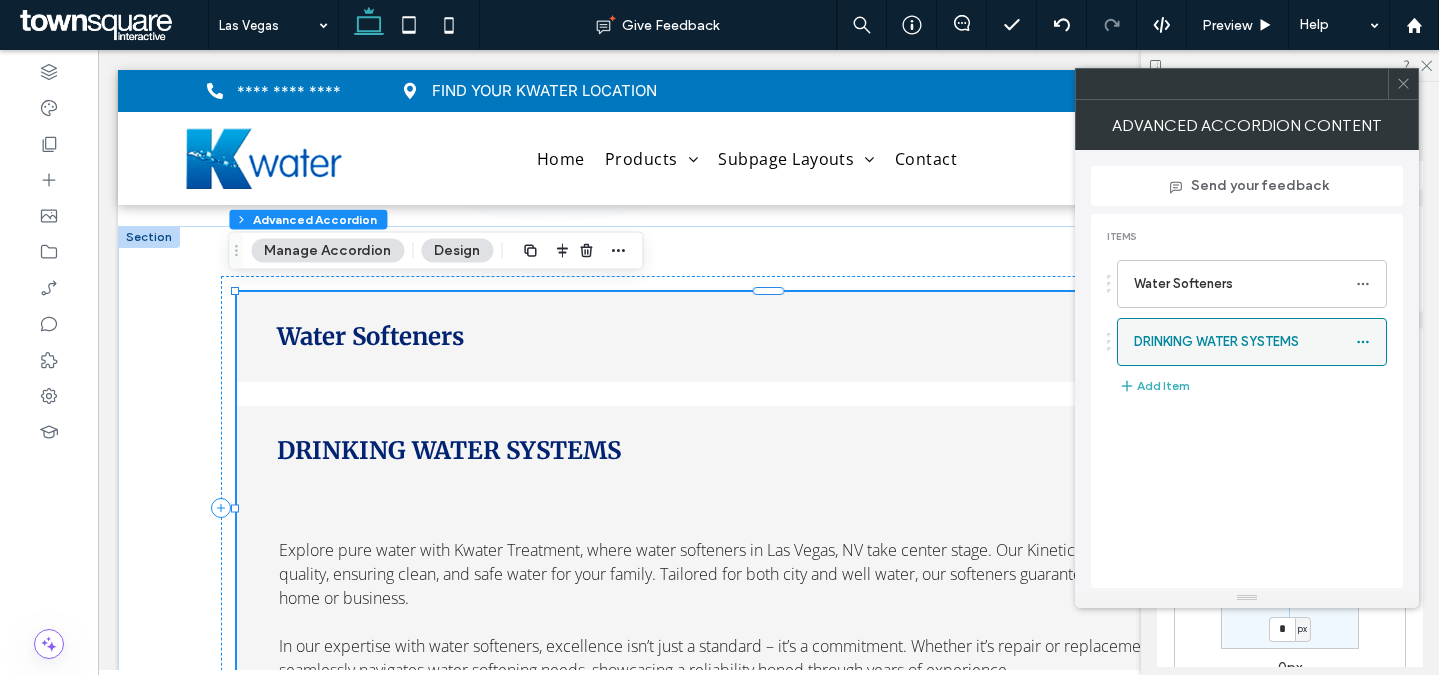 click 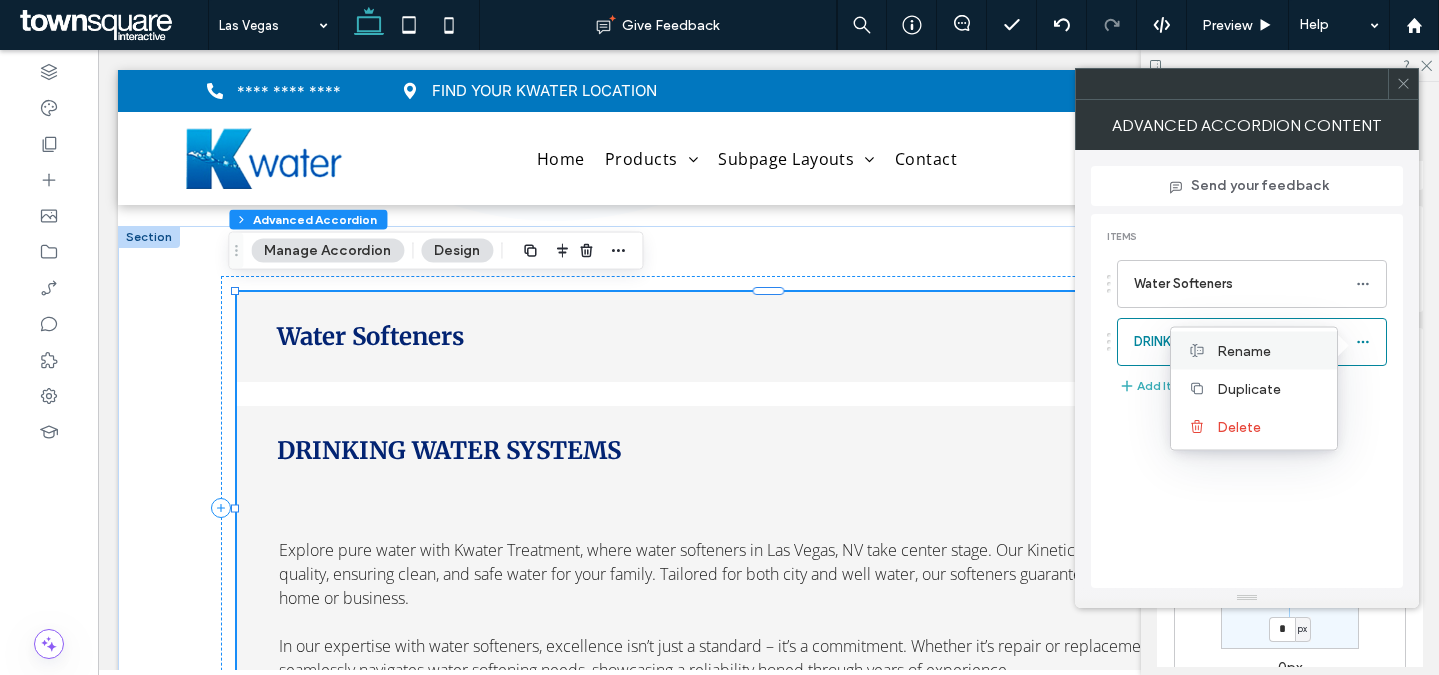 click on "Rename" at bounding box center (1269, 350) 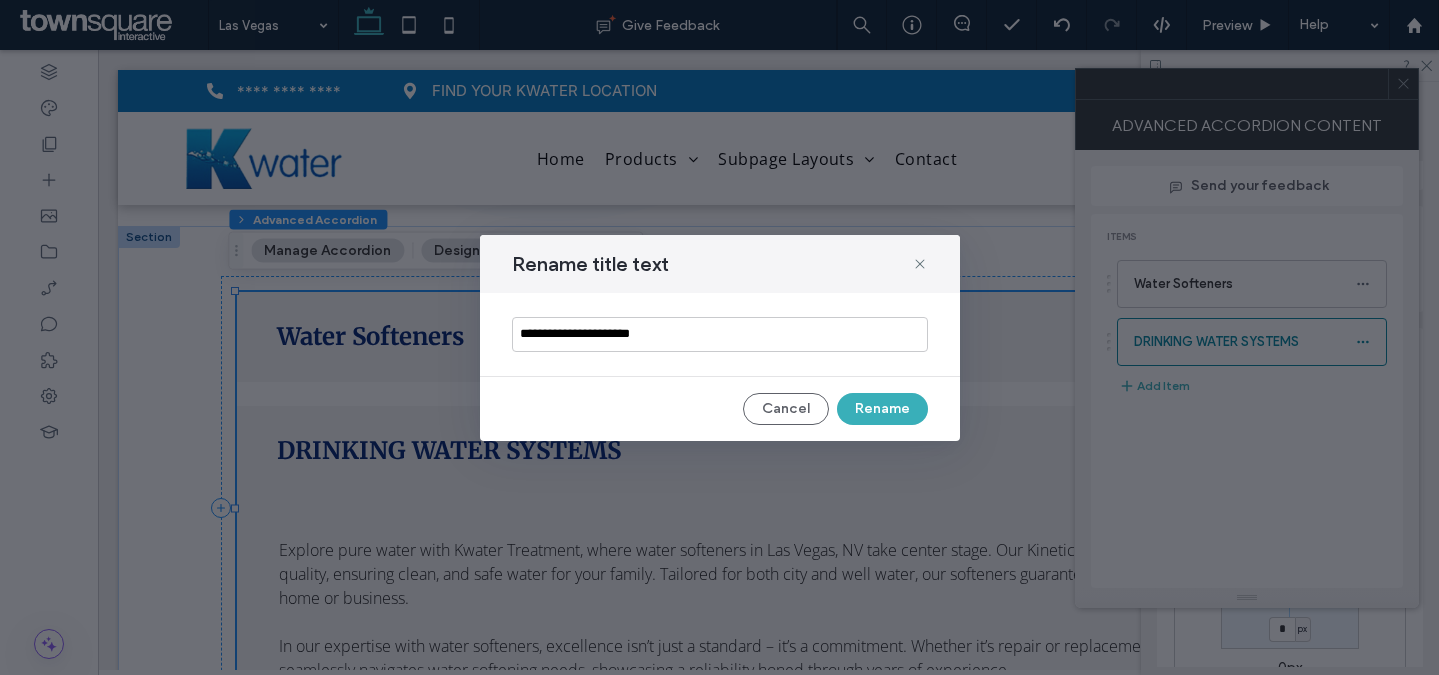 click on "**********" at bounding box center [720, 334] 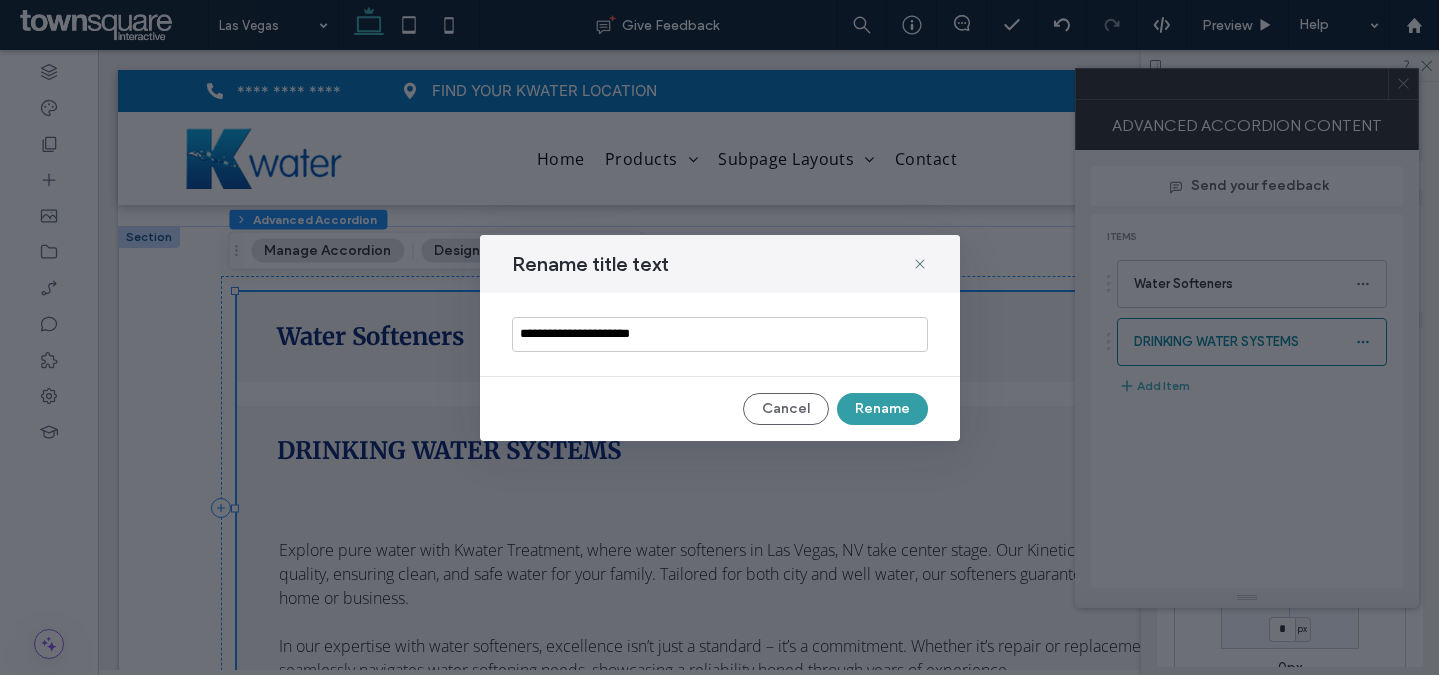 type on "**********" 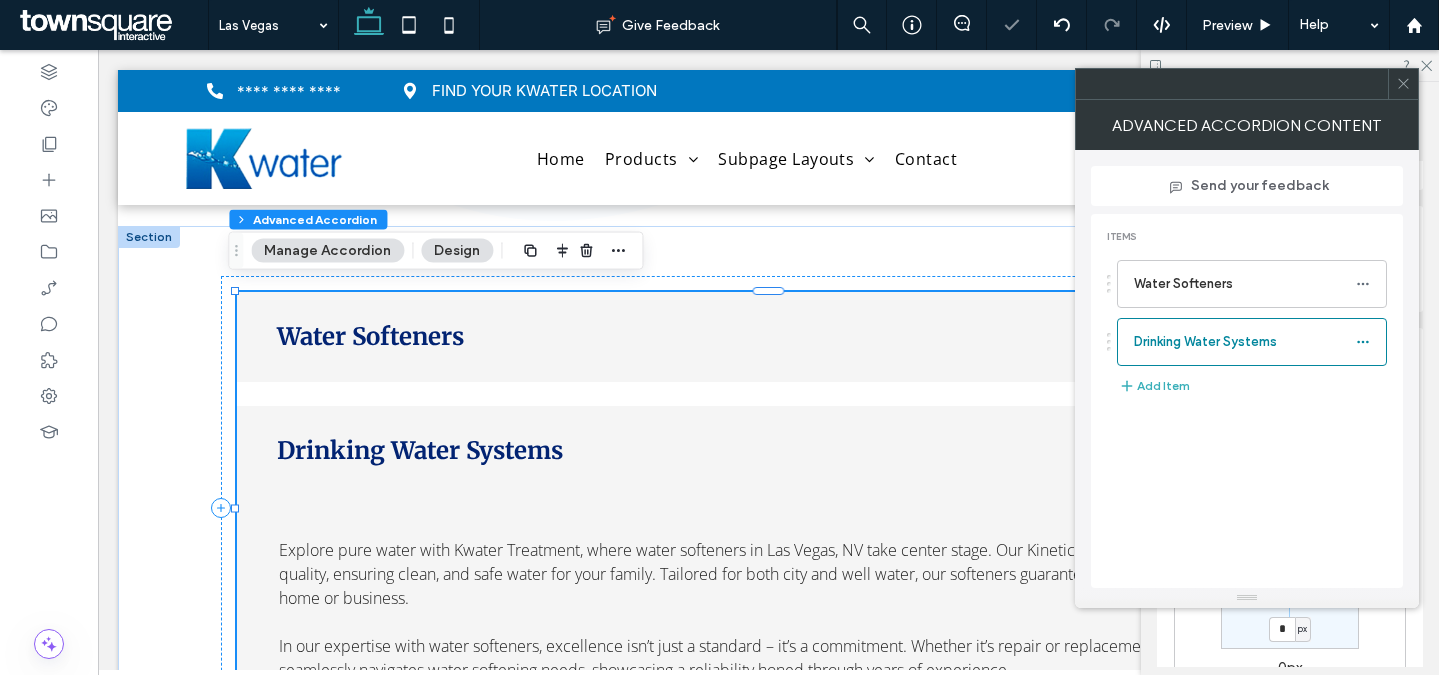 click 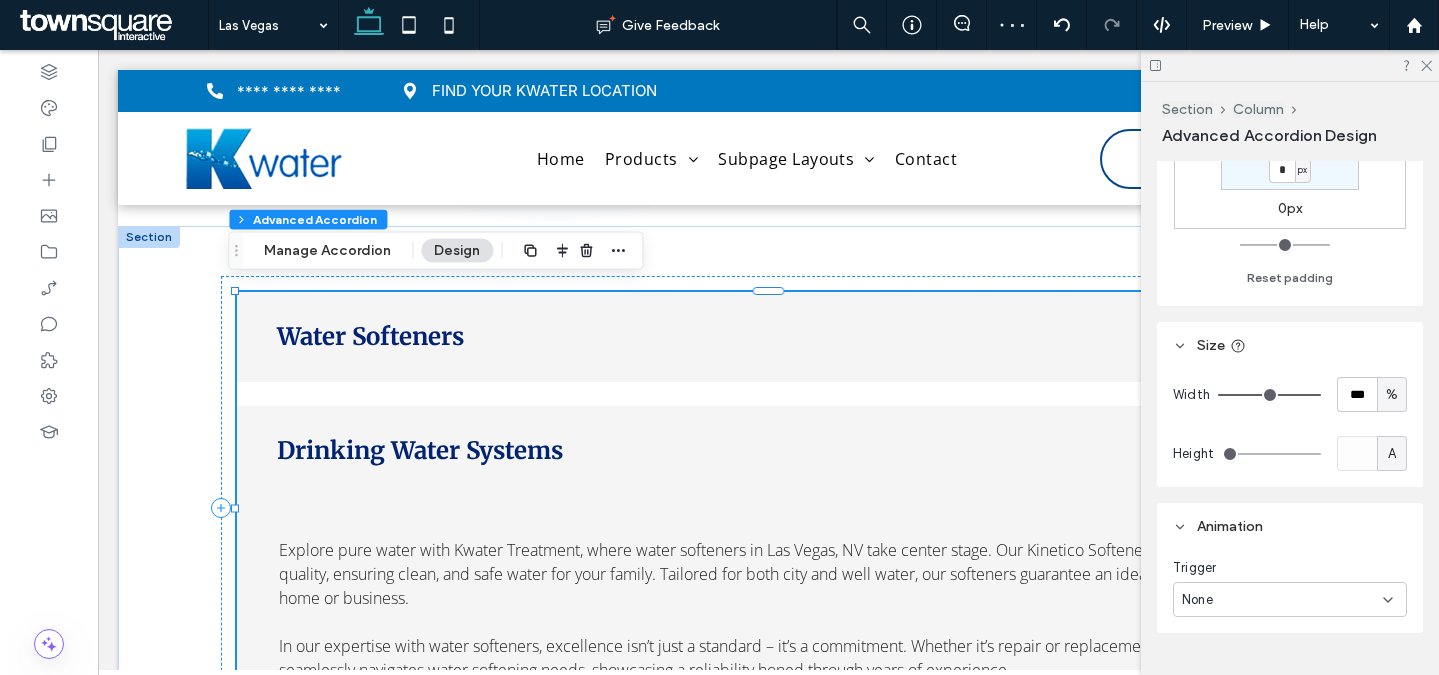 scroll, scrollTop: 2772, scrollLeft: 0, axis: vertical 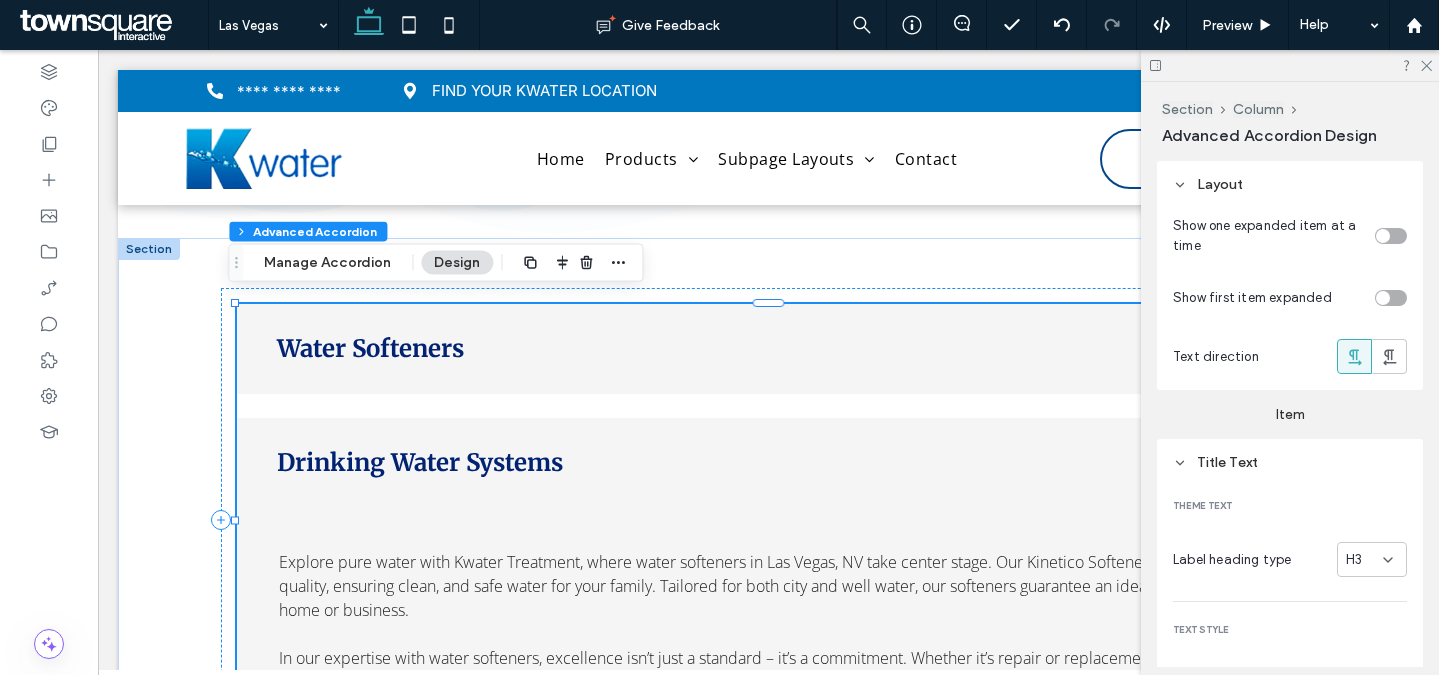 click on "Layout" at bounding box center (1220, 184) 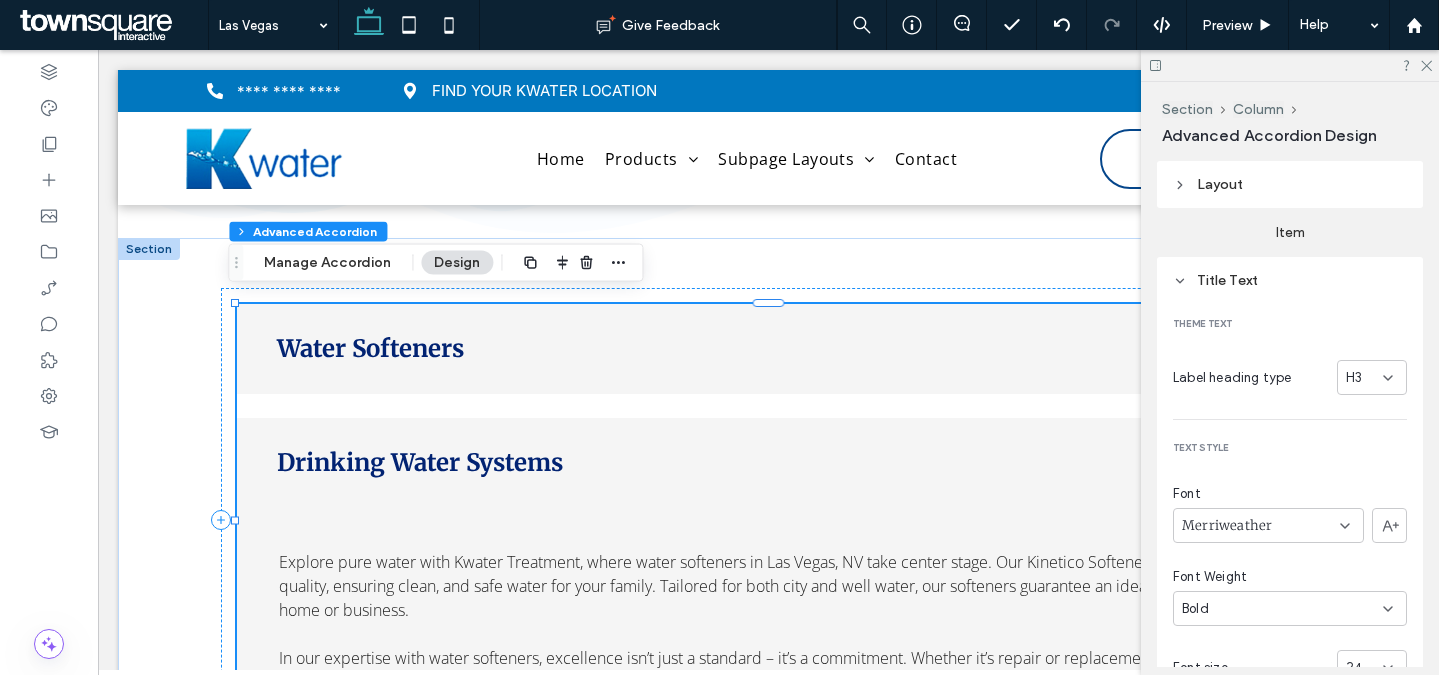 click on "Title Text" at bounding box center (1290, 280) 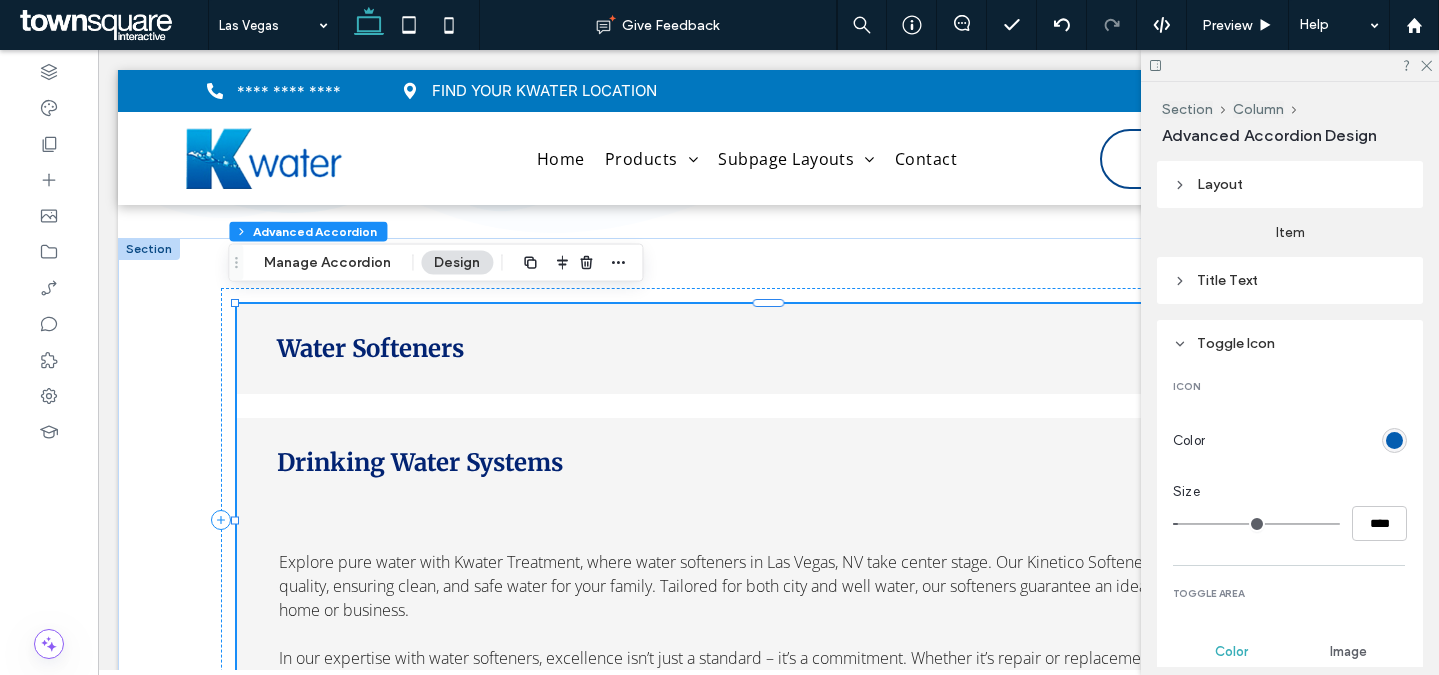 click on "Toggle Icon" at bounding box center [1236, 343] 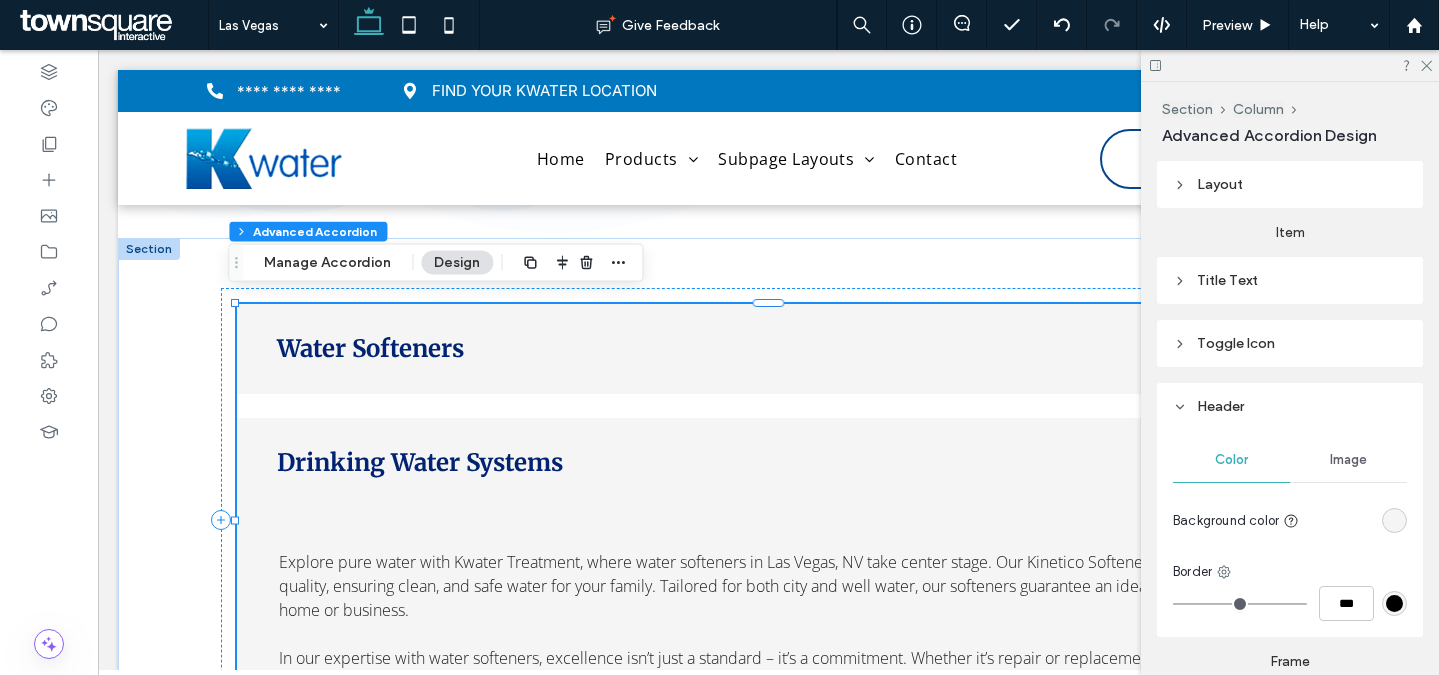 scroll, scrollTop: 12, scrollLeft: 0, axis: vertical 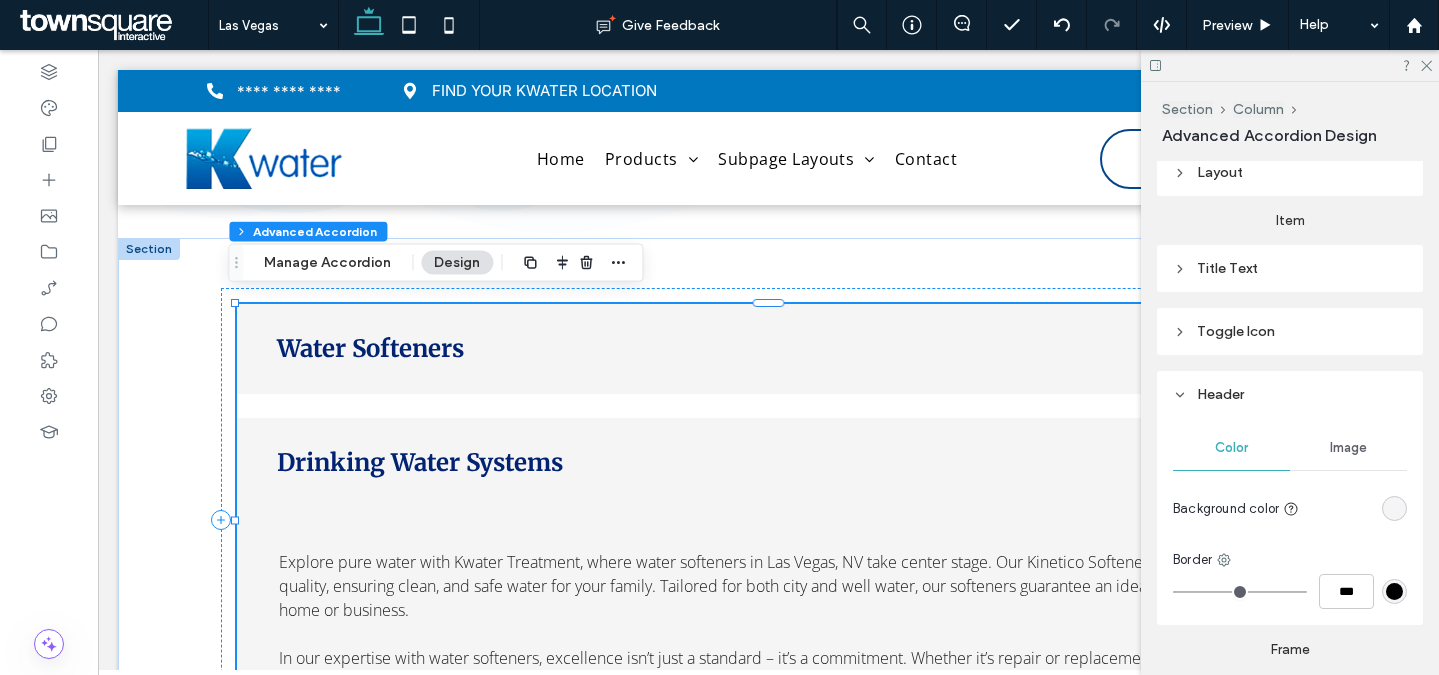 click on "Header" at bounding box center [1220, 394] 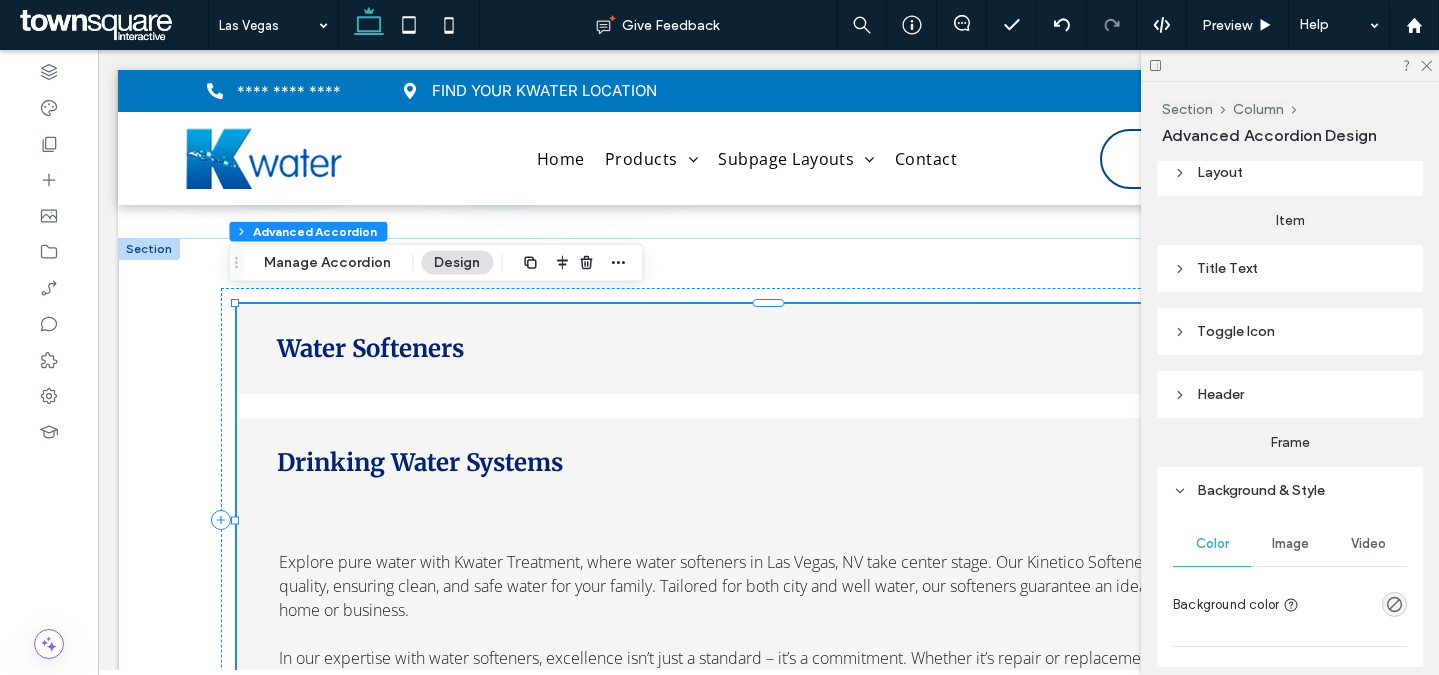 scroll, scrollTop: 96, scrollLeft: 0, axis: vertical 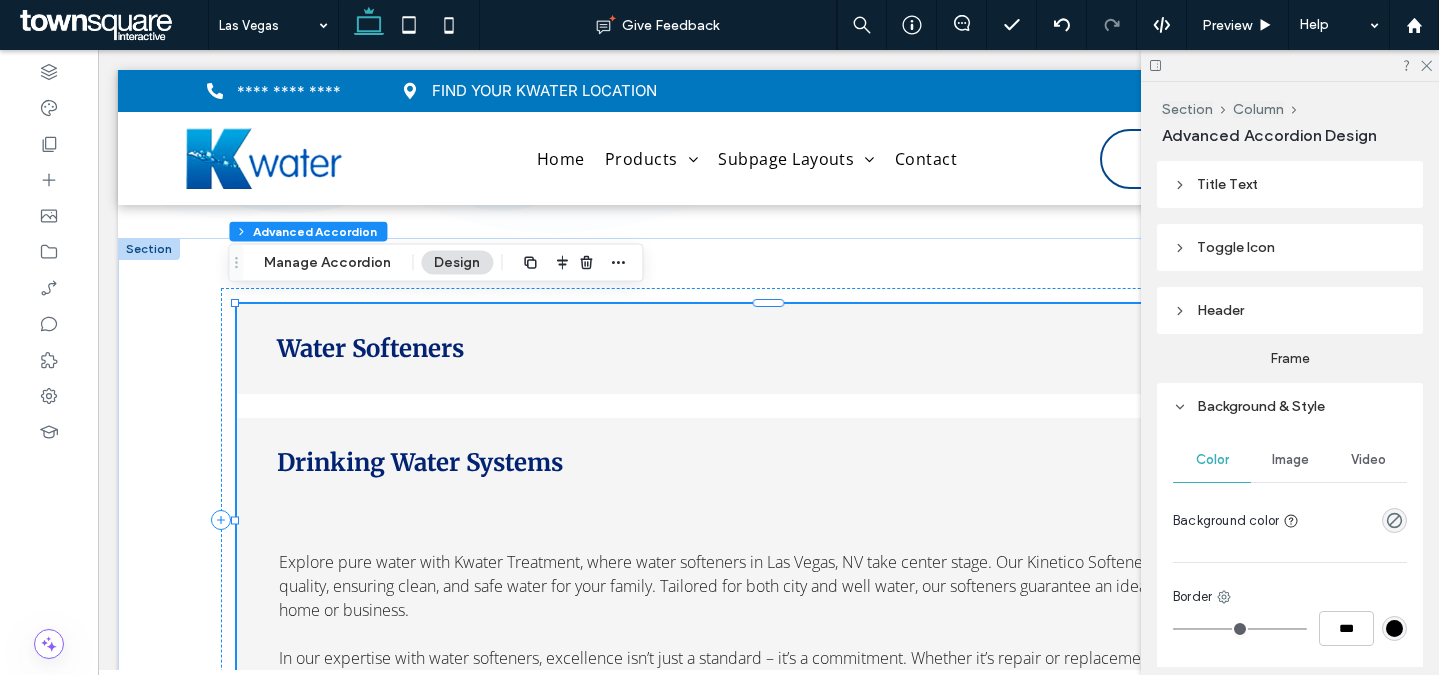 click on "Background & Style" at bounding box center [1261, 406] 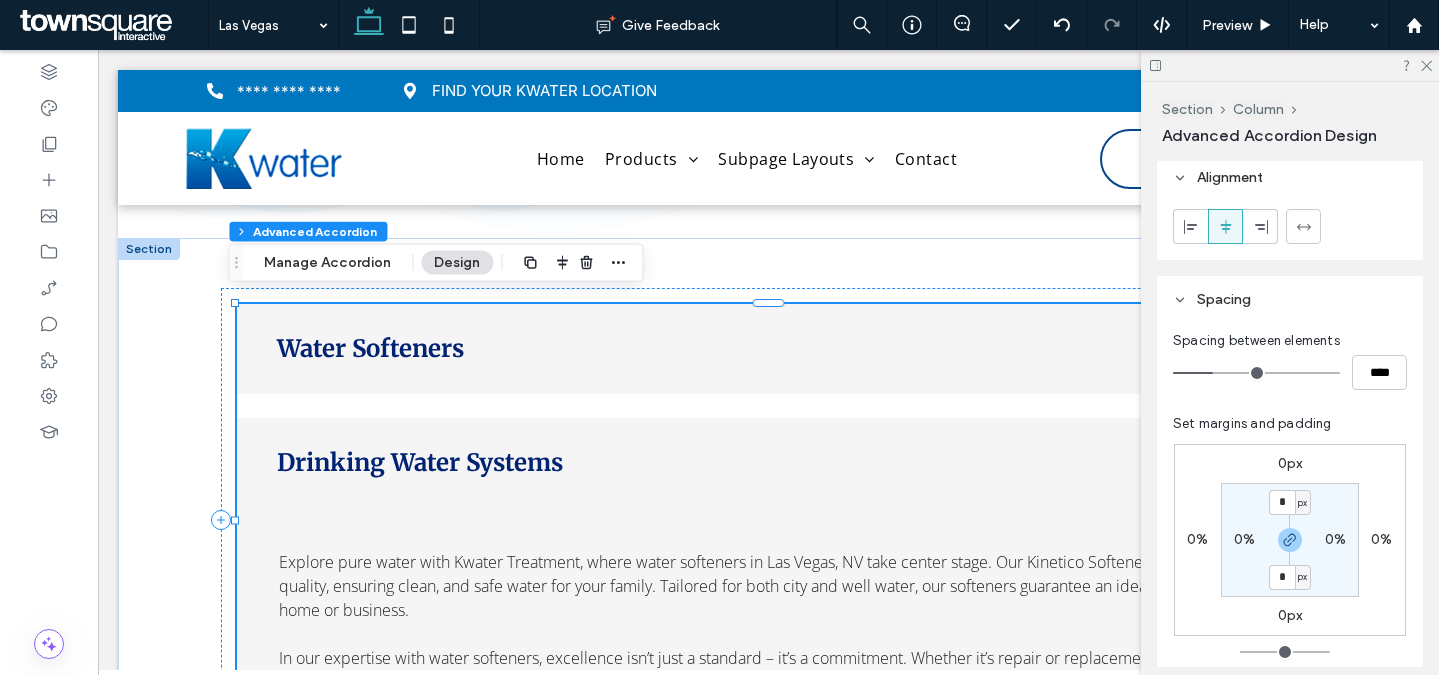 scroll, scrollTop: 362, scrollLeft: 0, axis: vertical 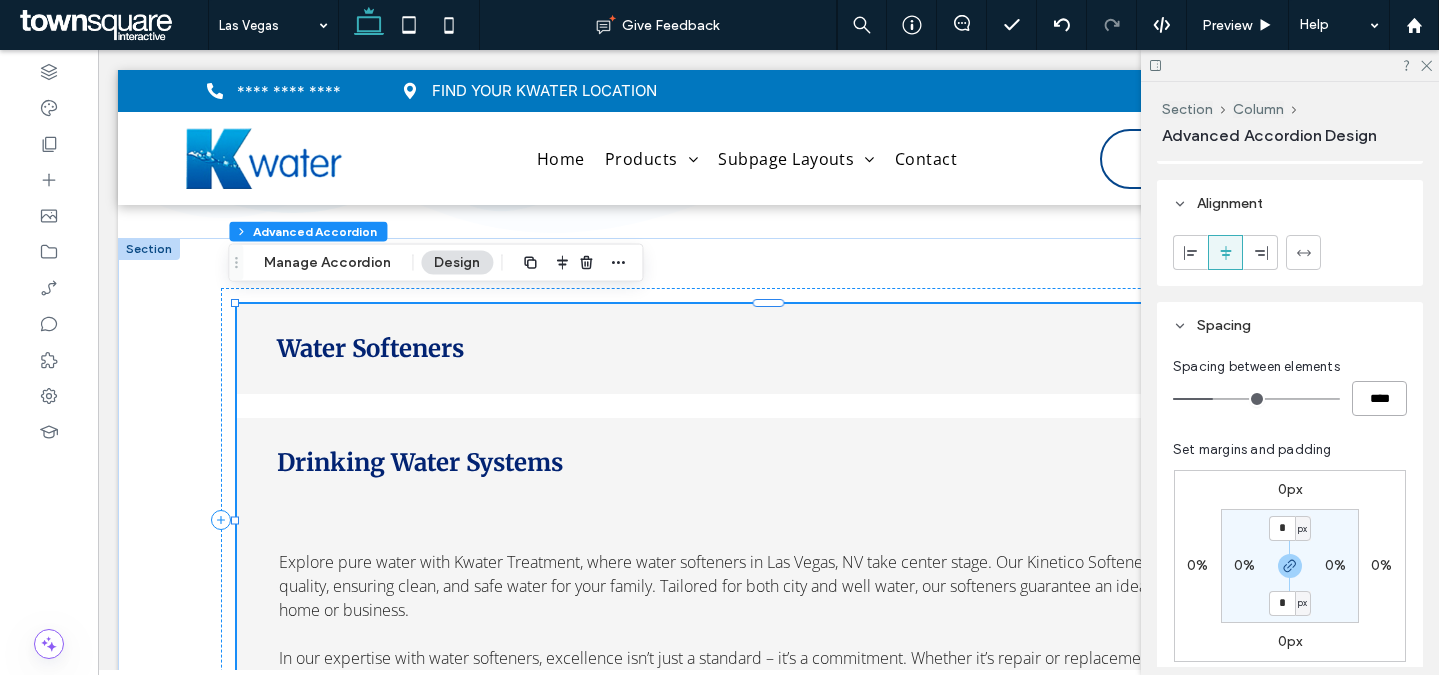click on "****" at bounding box center (1379, 398) 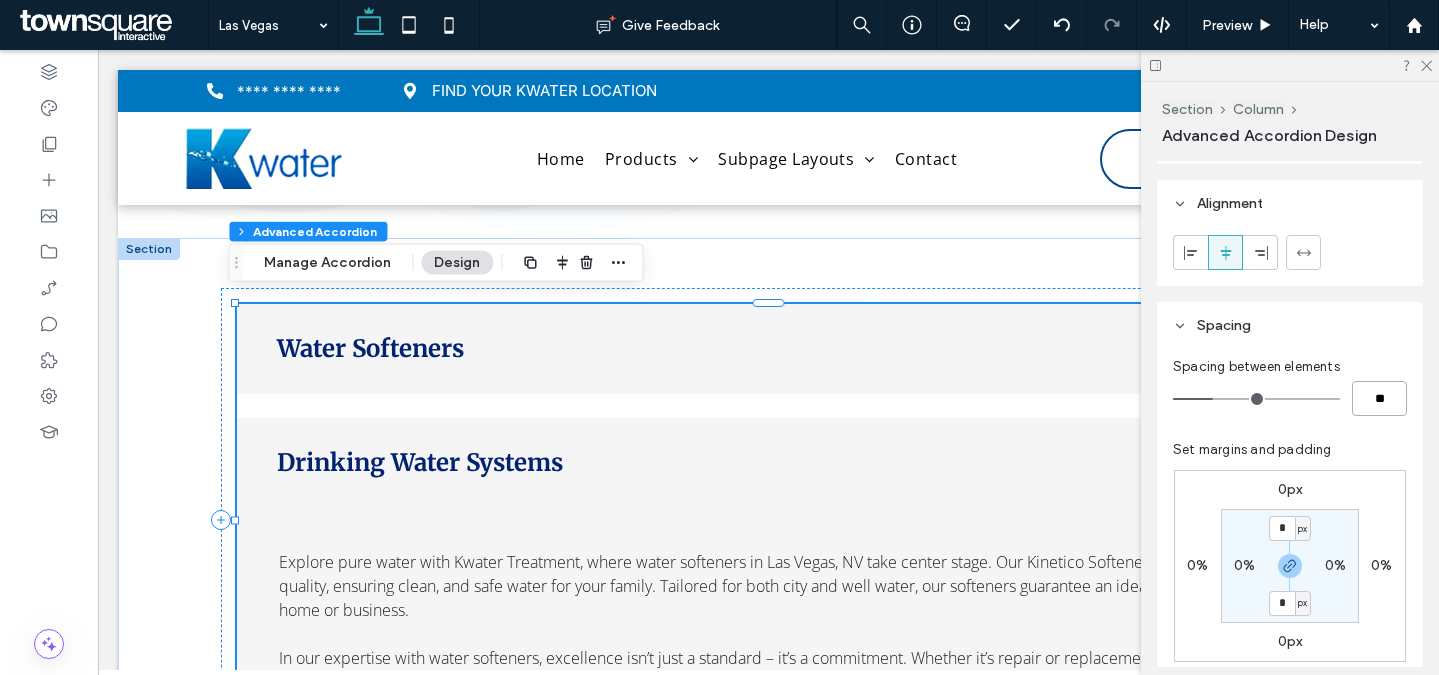 type on "**" 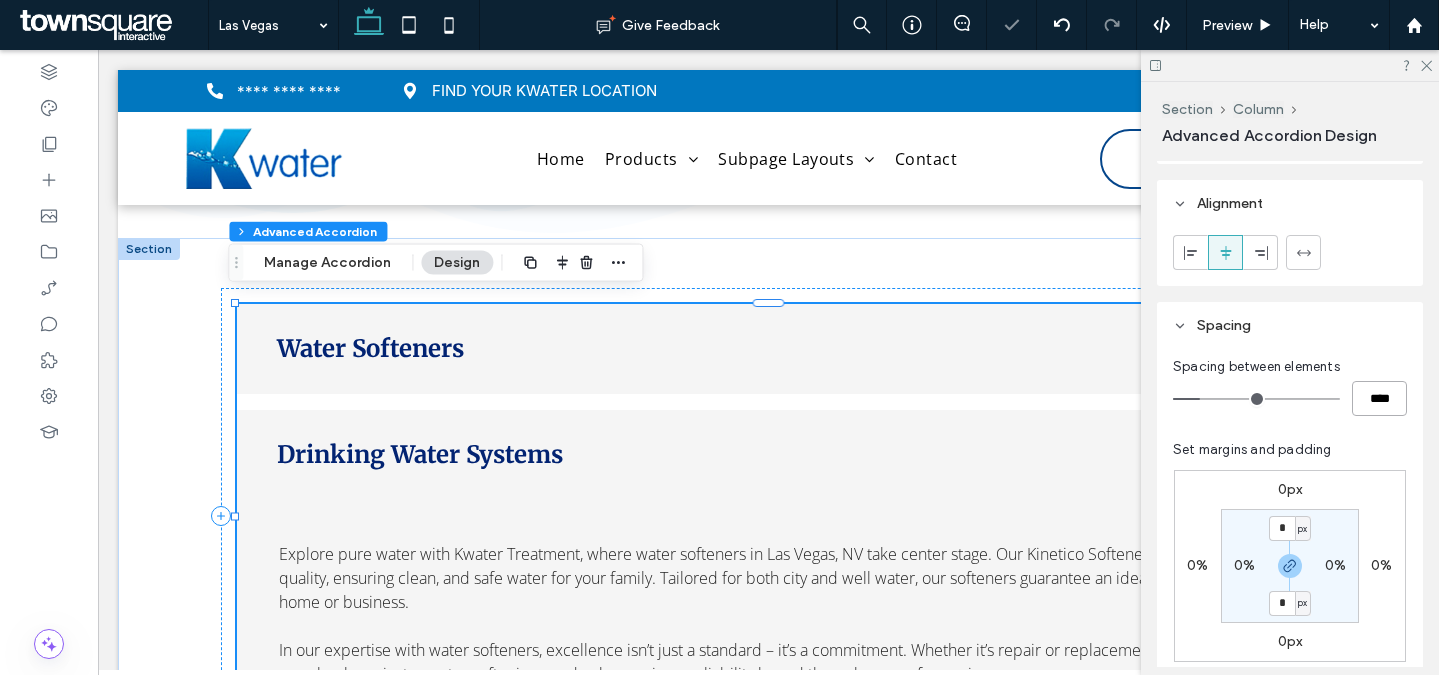 click on "****" at bounding box center [1379, 398] 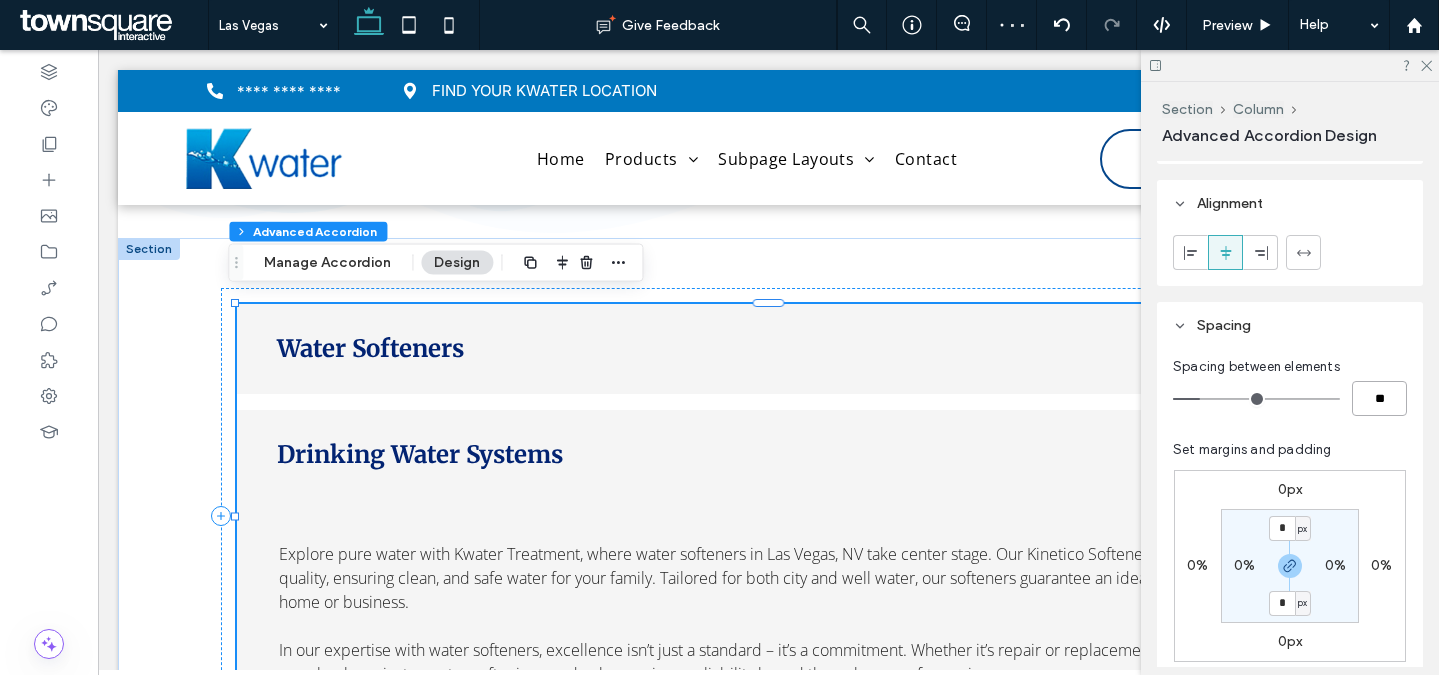 type on "**" 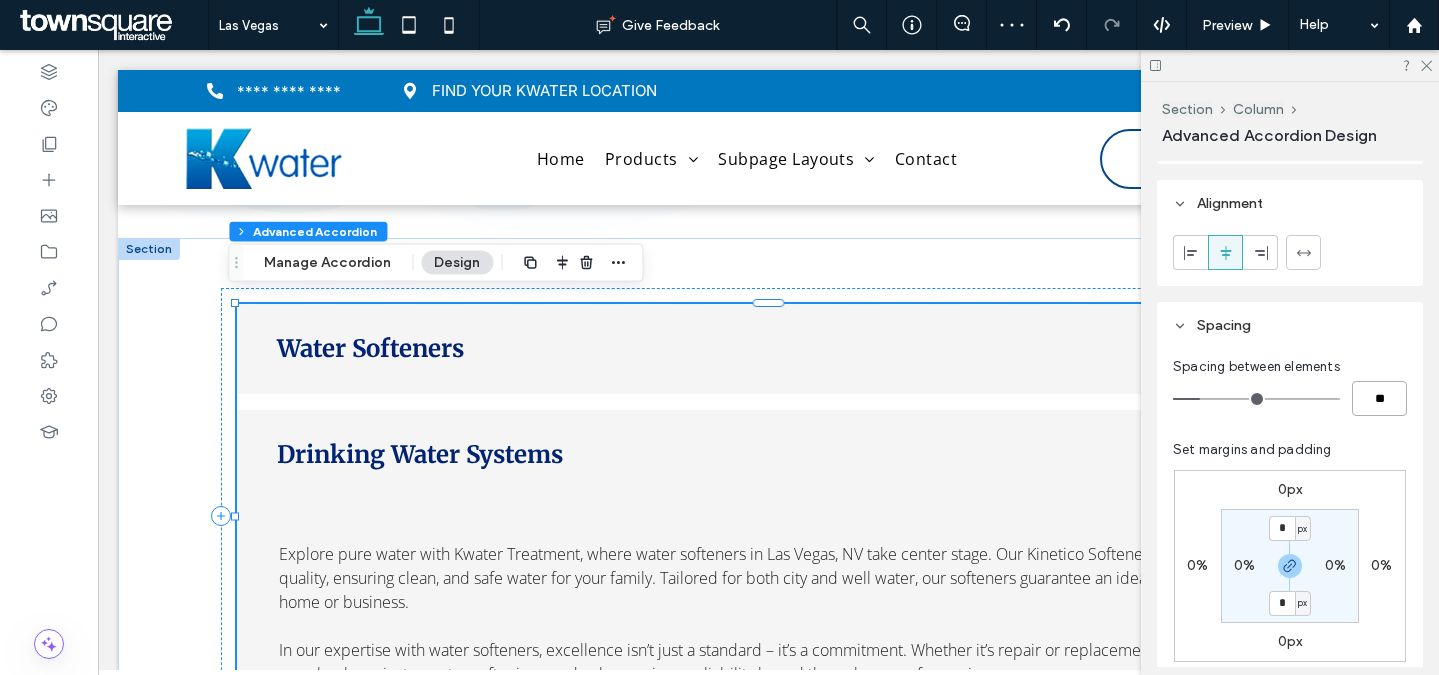 type on "**" 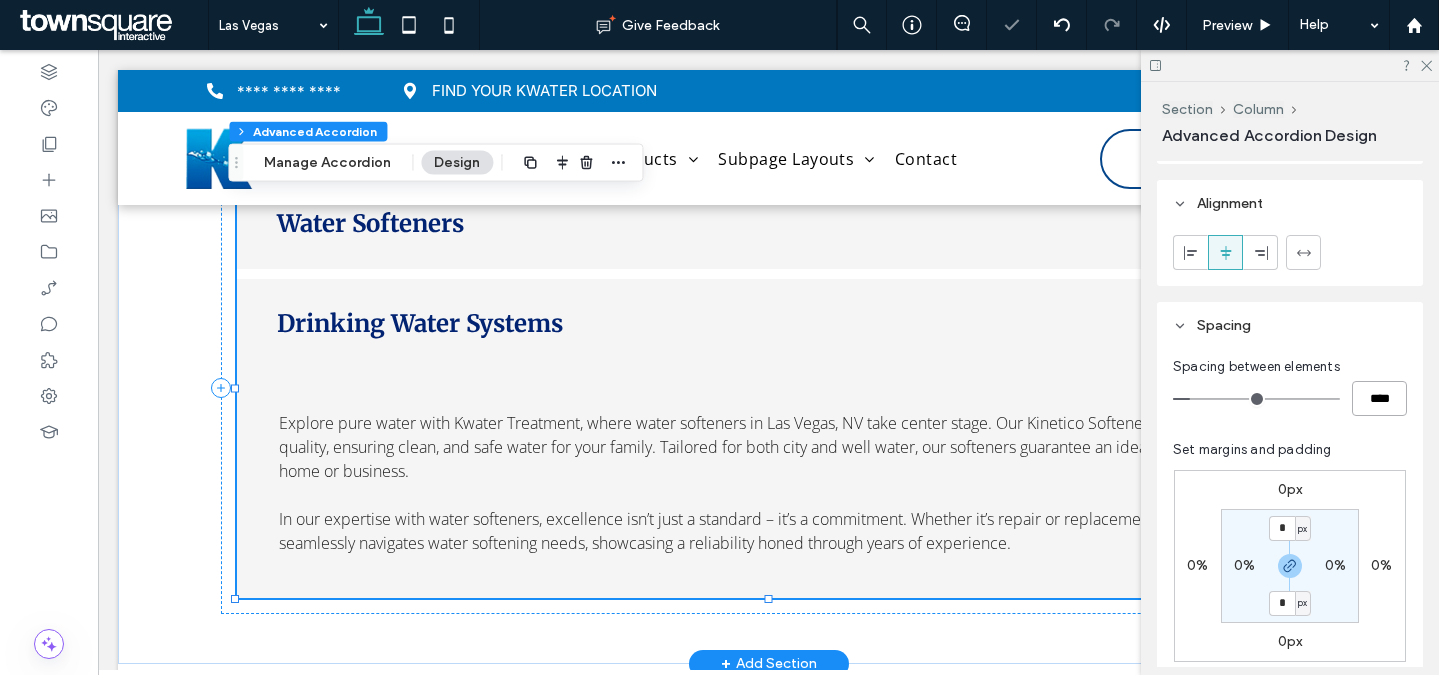 scroll, scrollTop: 2710, scrollLeft: 0, axis: vertical 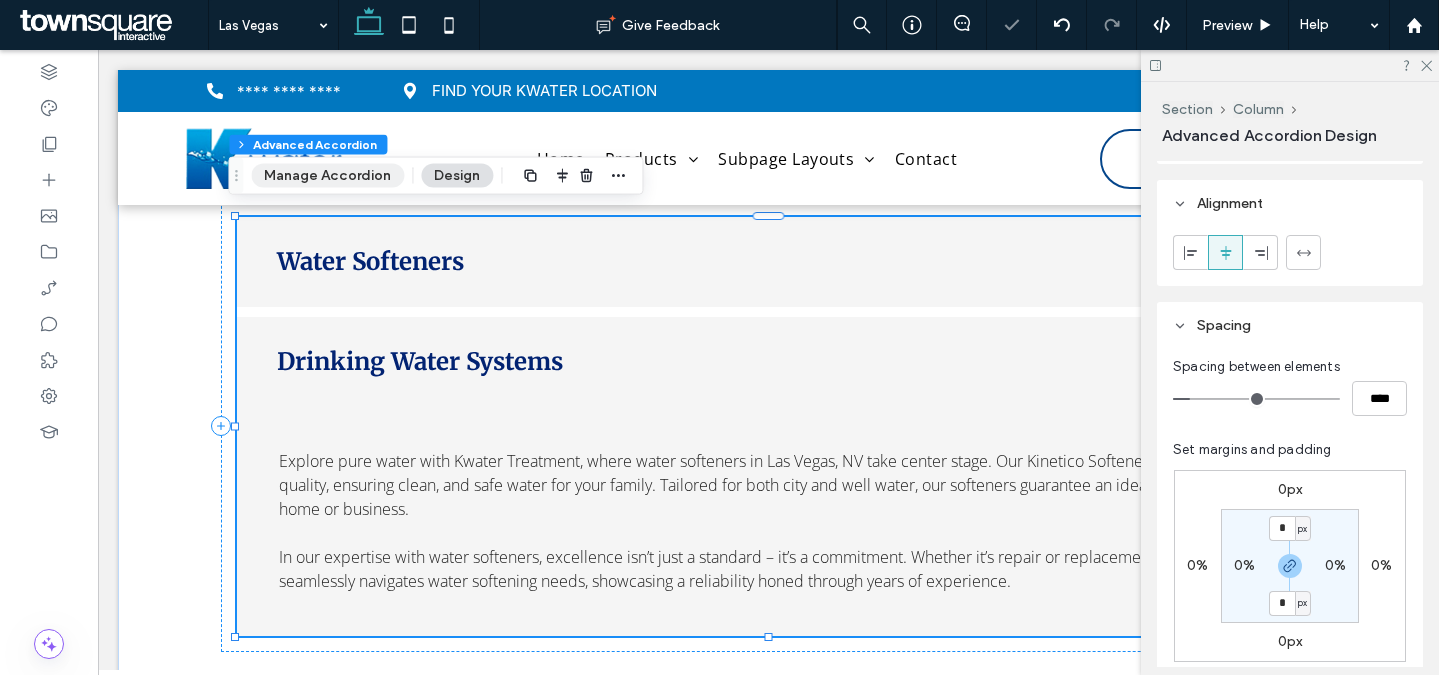 click on "Manage Accordion" at bounding box center [327, 176] 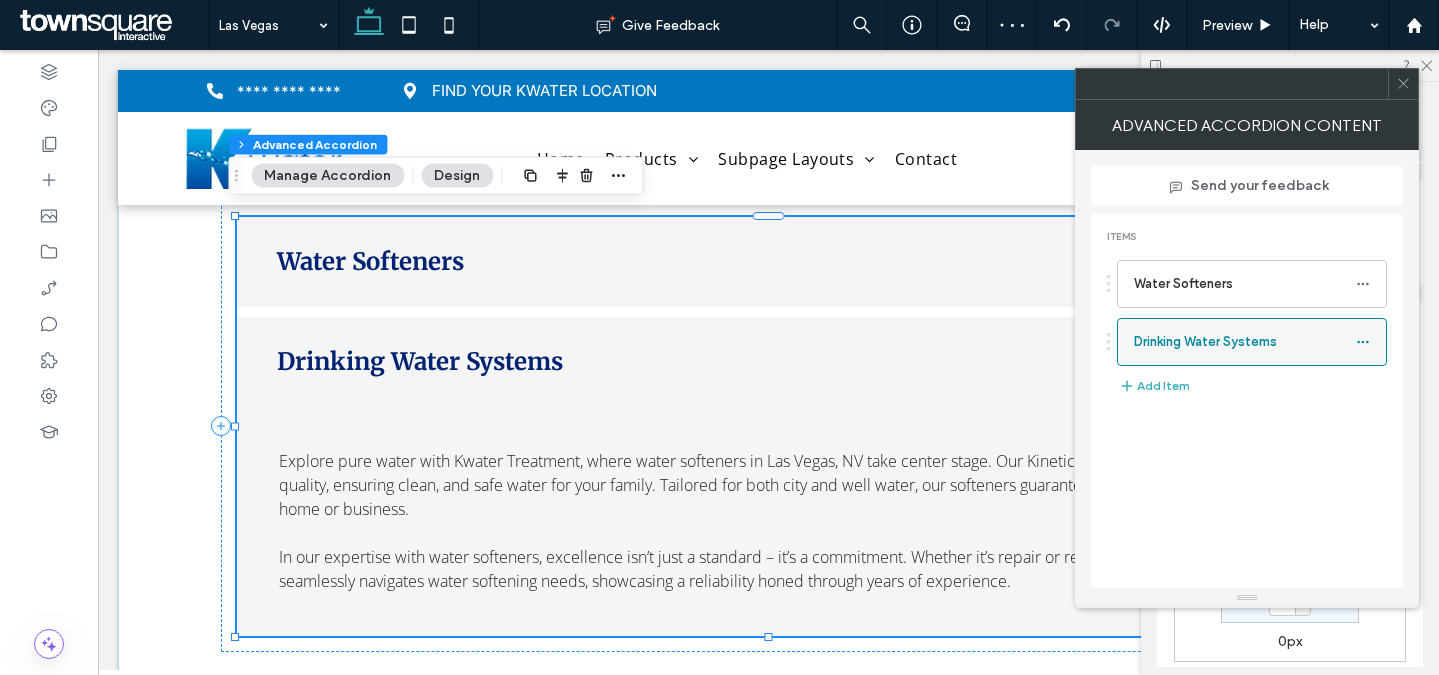 click 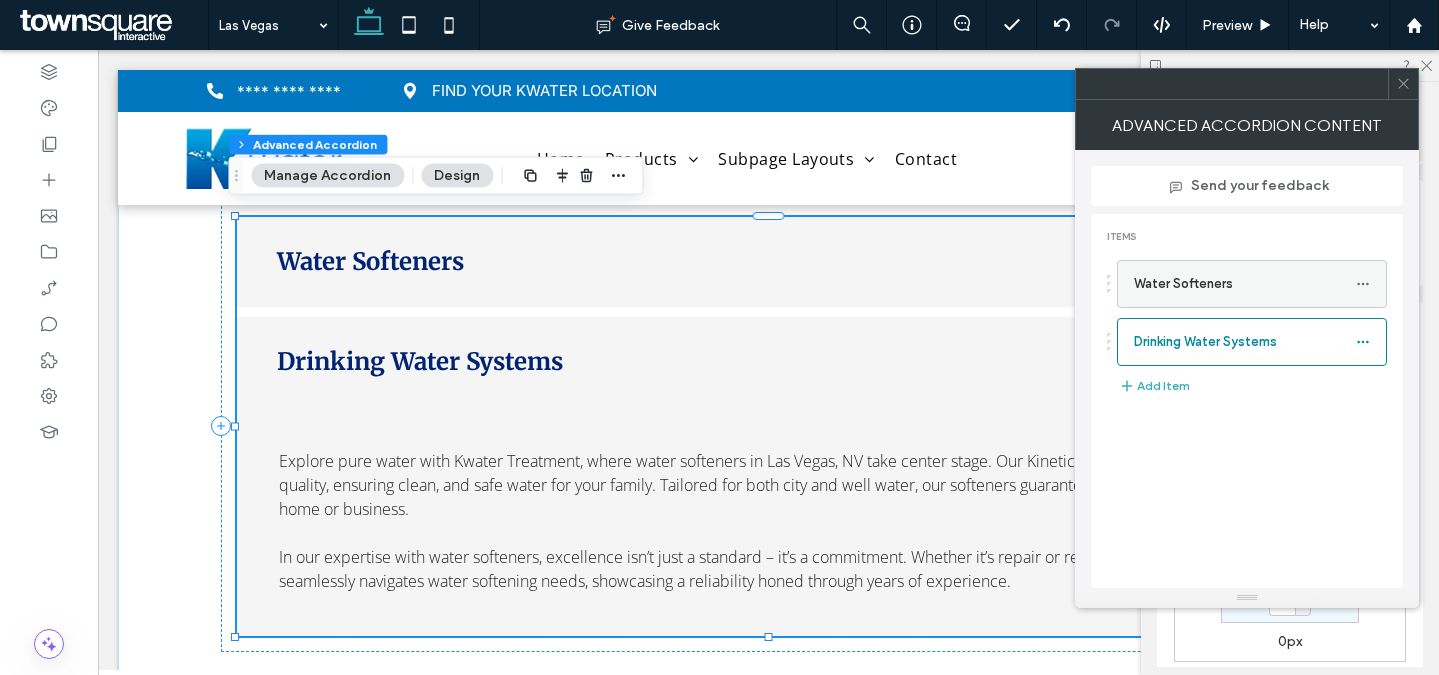 click on "Water Softeners" at bounding box center (1245, 284) 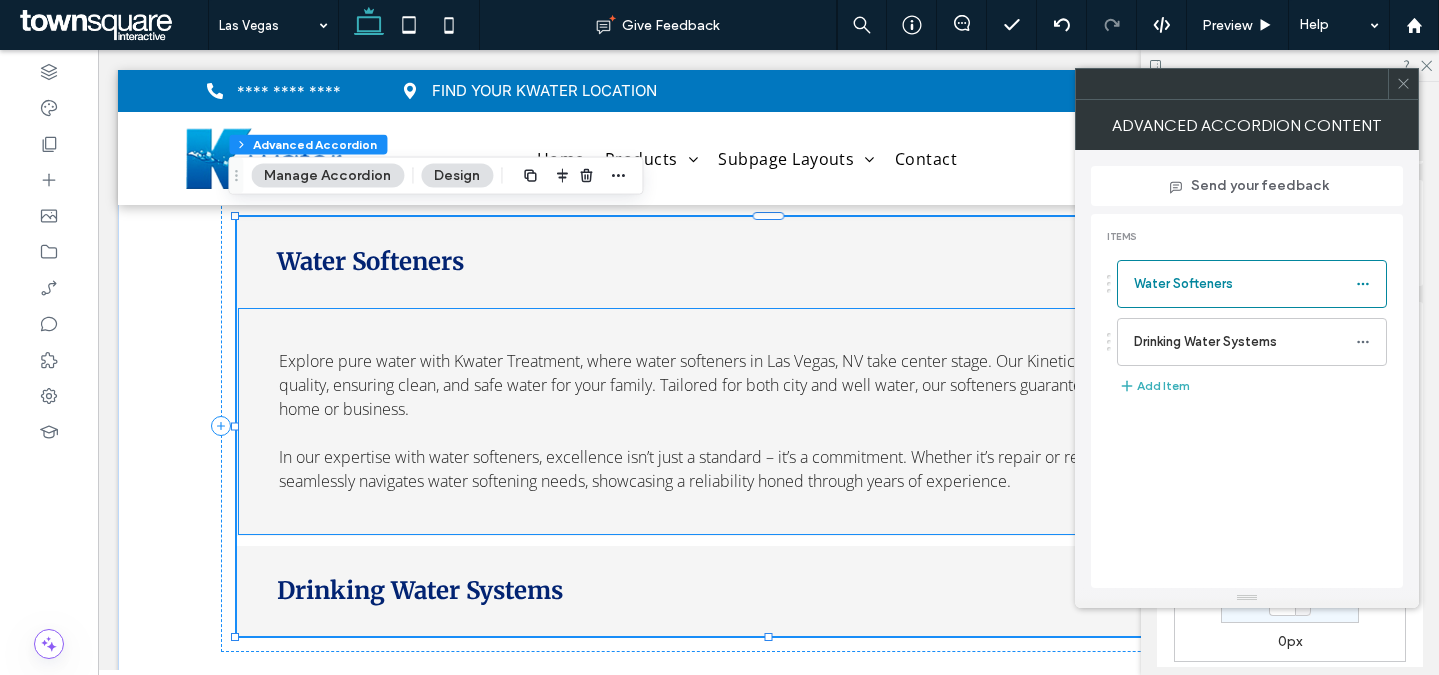 click on "Explore pure water with Kwater Treatment, where water softeners in Las Vegas, NV take center stage. Our Kinetico Softeners redefine quality, ensuring clean, and safe water for your family. Tailored for both city and well water, our softeners guarantee an ideal fit for your home or business. In our expertise with water softeners, excellence isn’t just a standard – it’s a commitment. Whether it’s repair or replacement, Kwater seamlessly navigates water softening needs, showcasing a reliability honed through years of experience. ﻿" at bounding box center (769, 421) 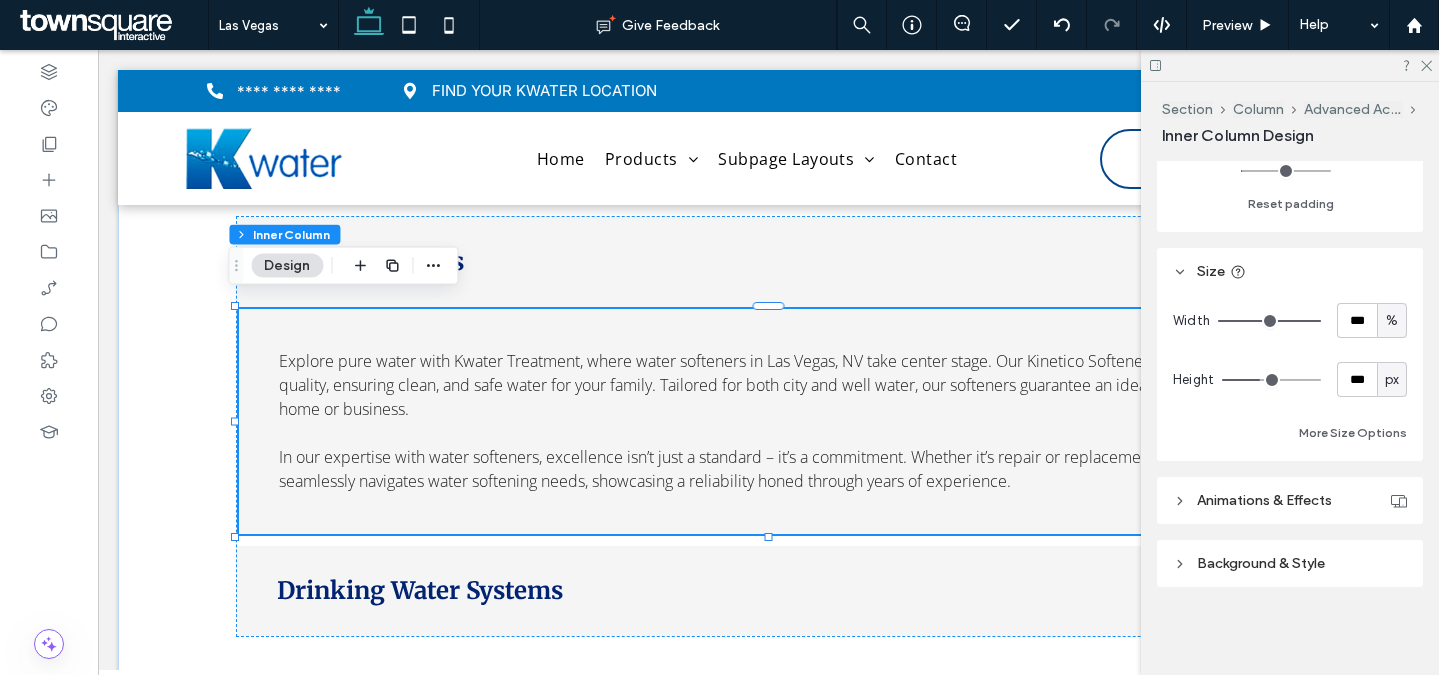 scroll, scrollTop: 78, scrollLeft: 0, axis: vertical 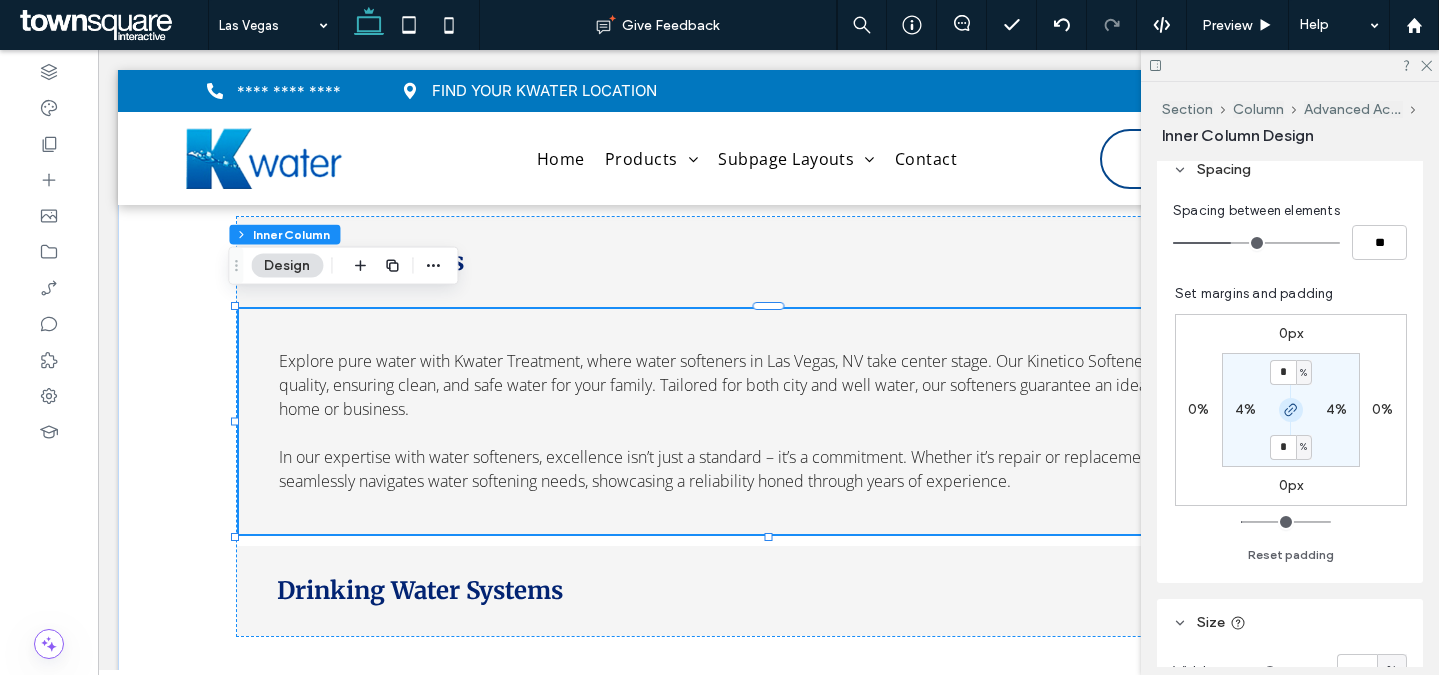 click 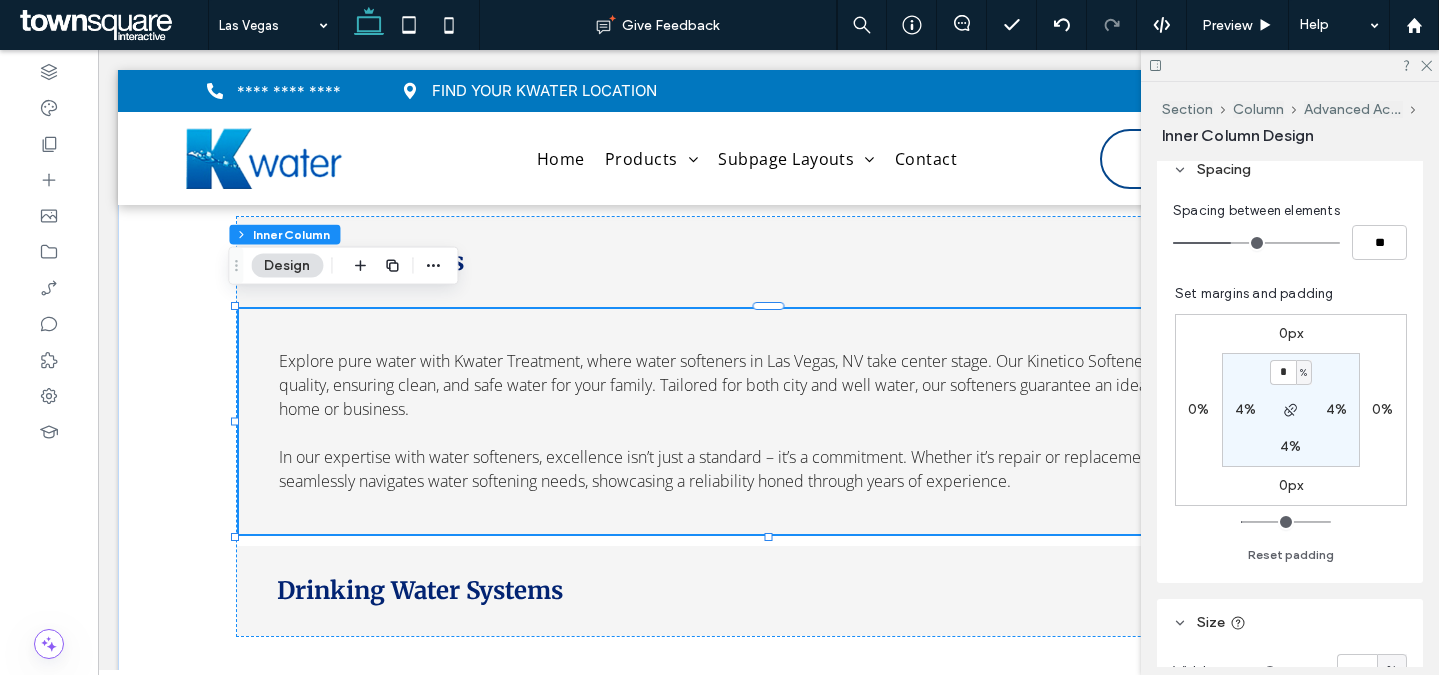 click on "%" at bounding box center (1304, 372) 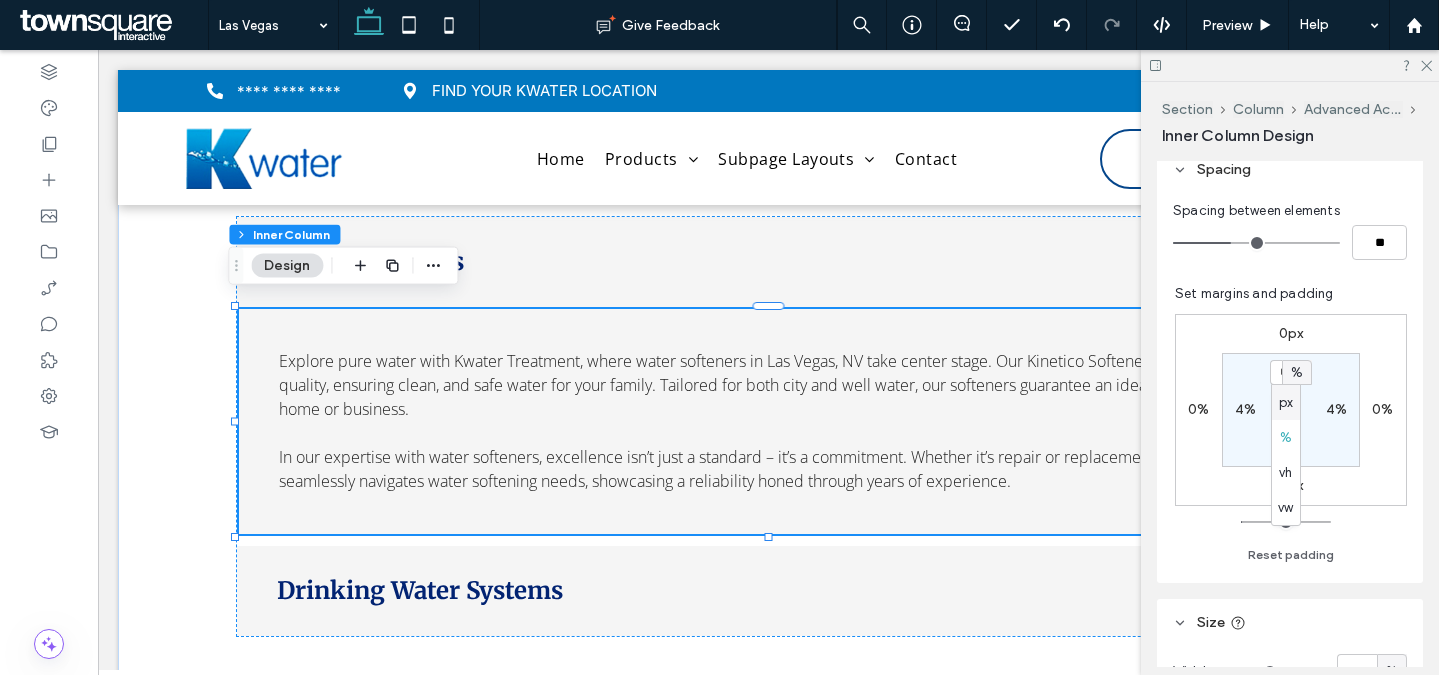 click on "px" at bounding box center [1286, 402] 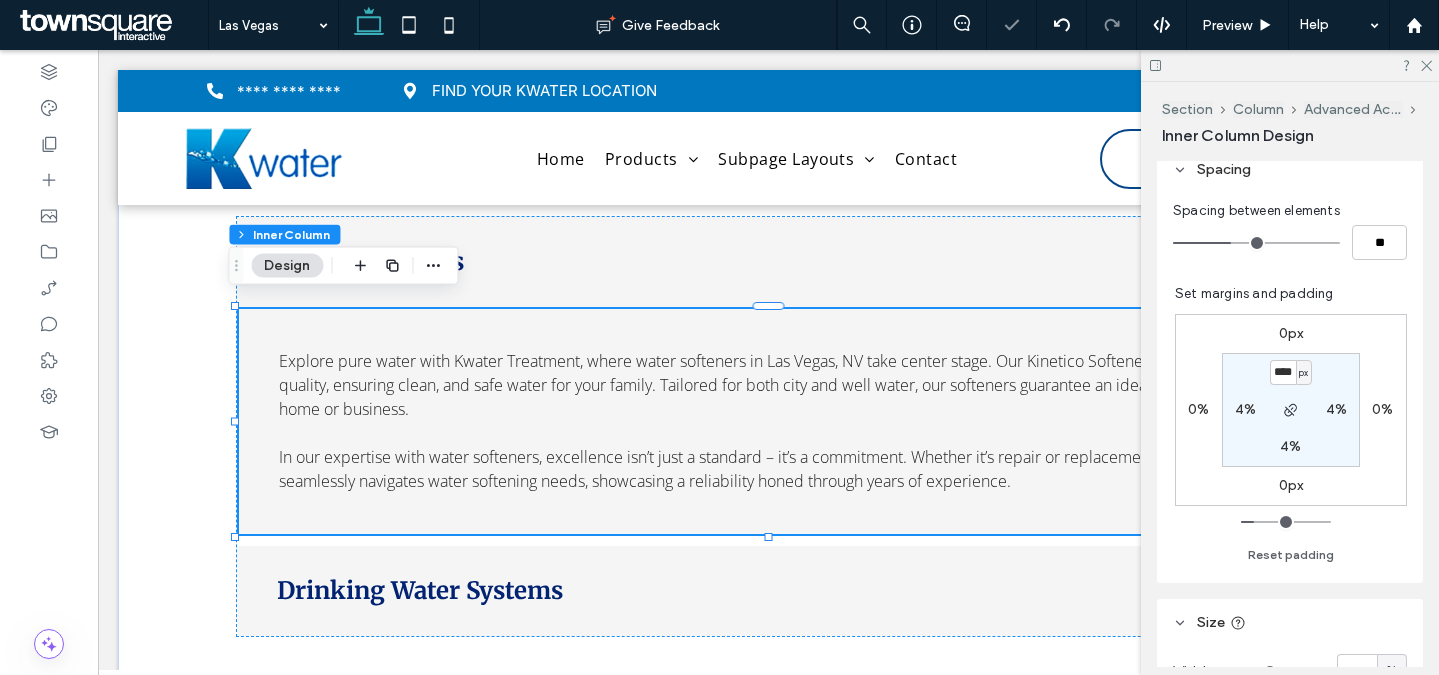 type on "****" 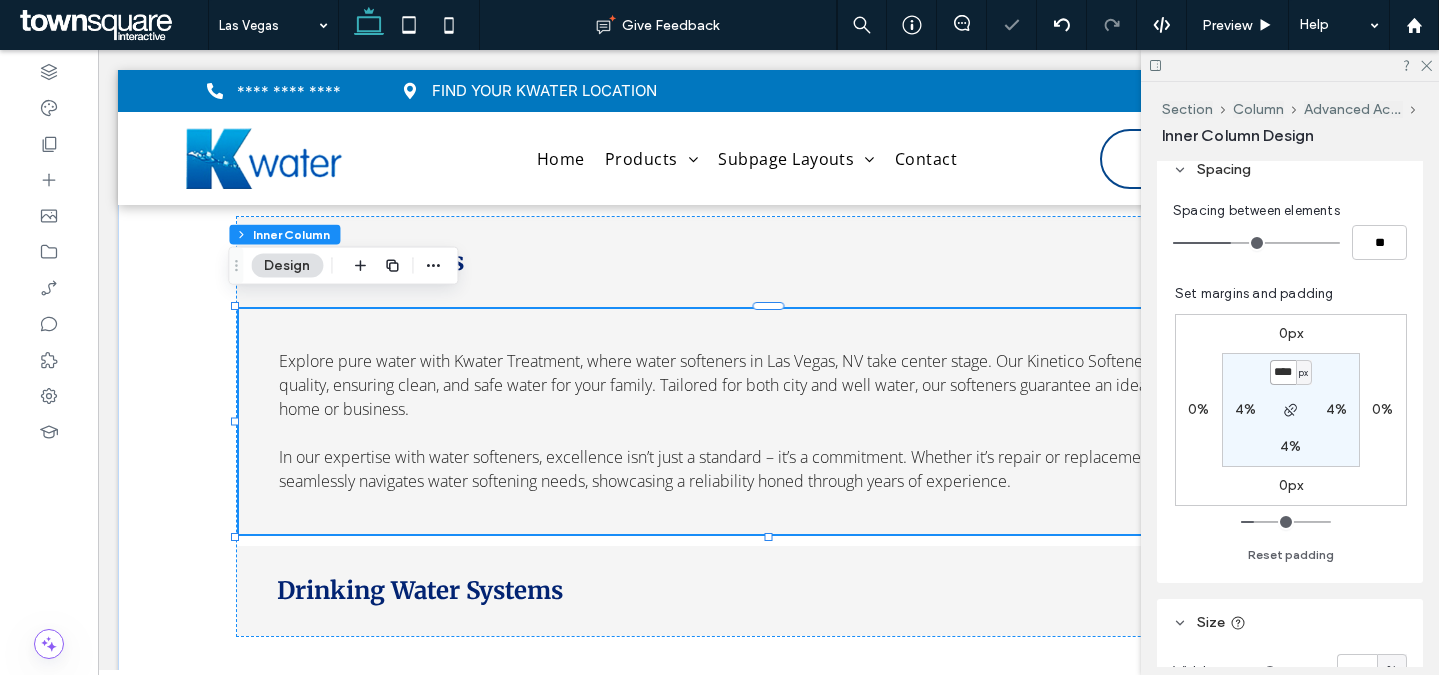 click on "****" at bounding box center (1283, 372) 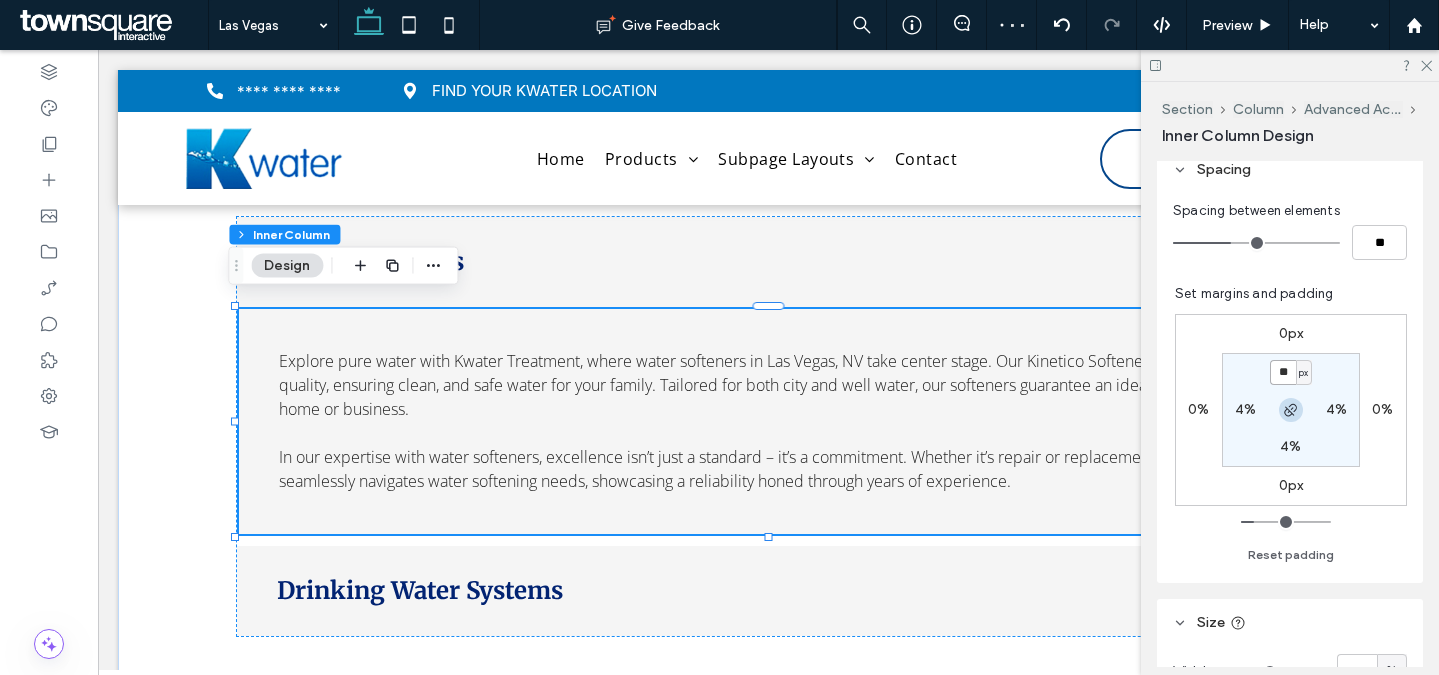 type on "**" 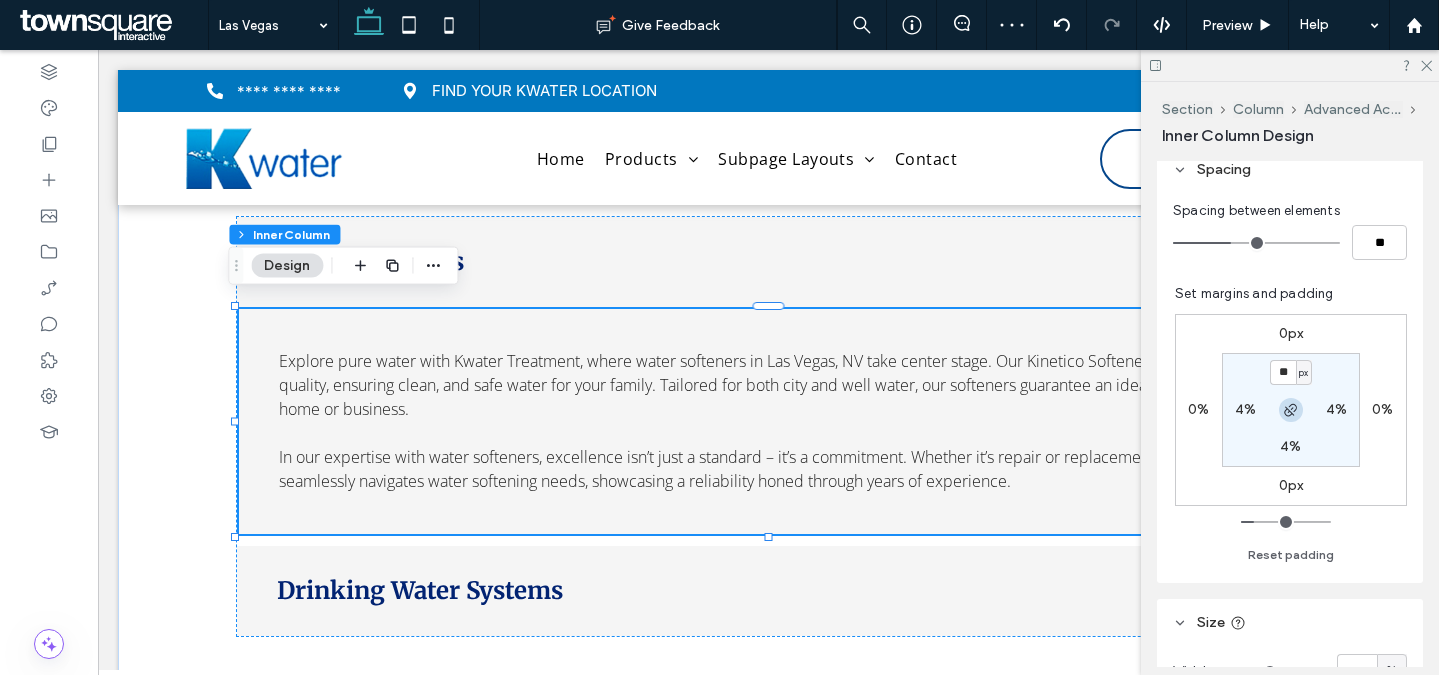 type on "**" 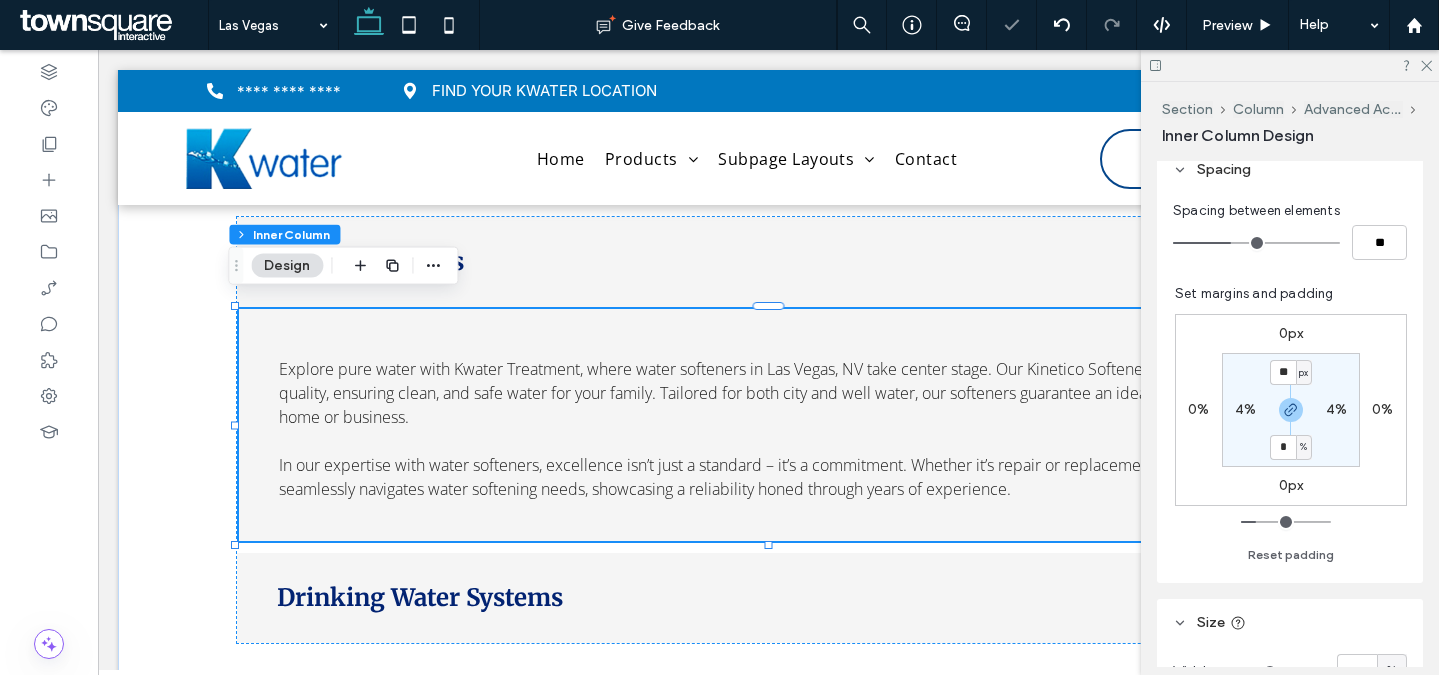 click on "** px 4% * % 4%" at bounding box center (1291, 410) 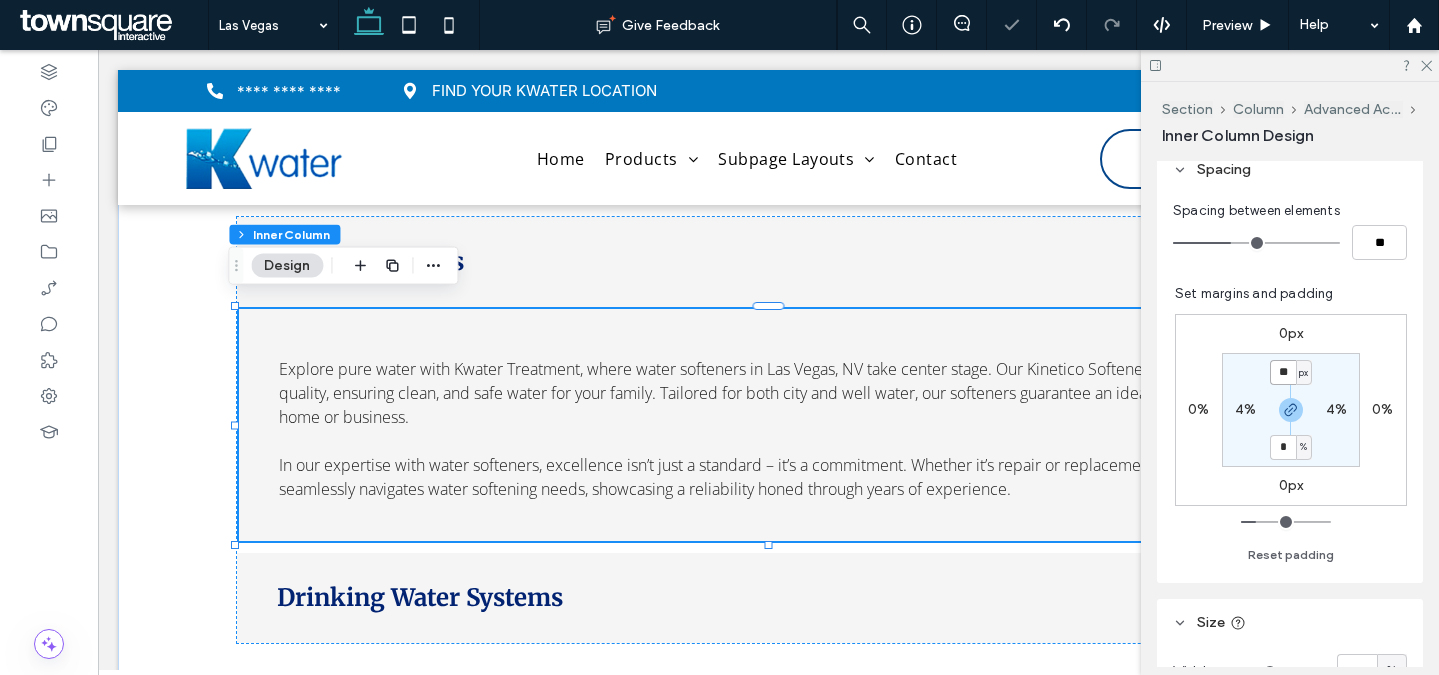 click on "**" at bounding box center [1283, 372] 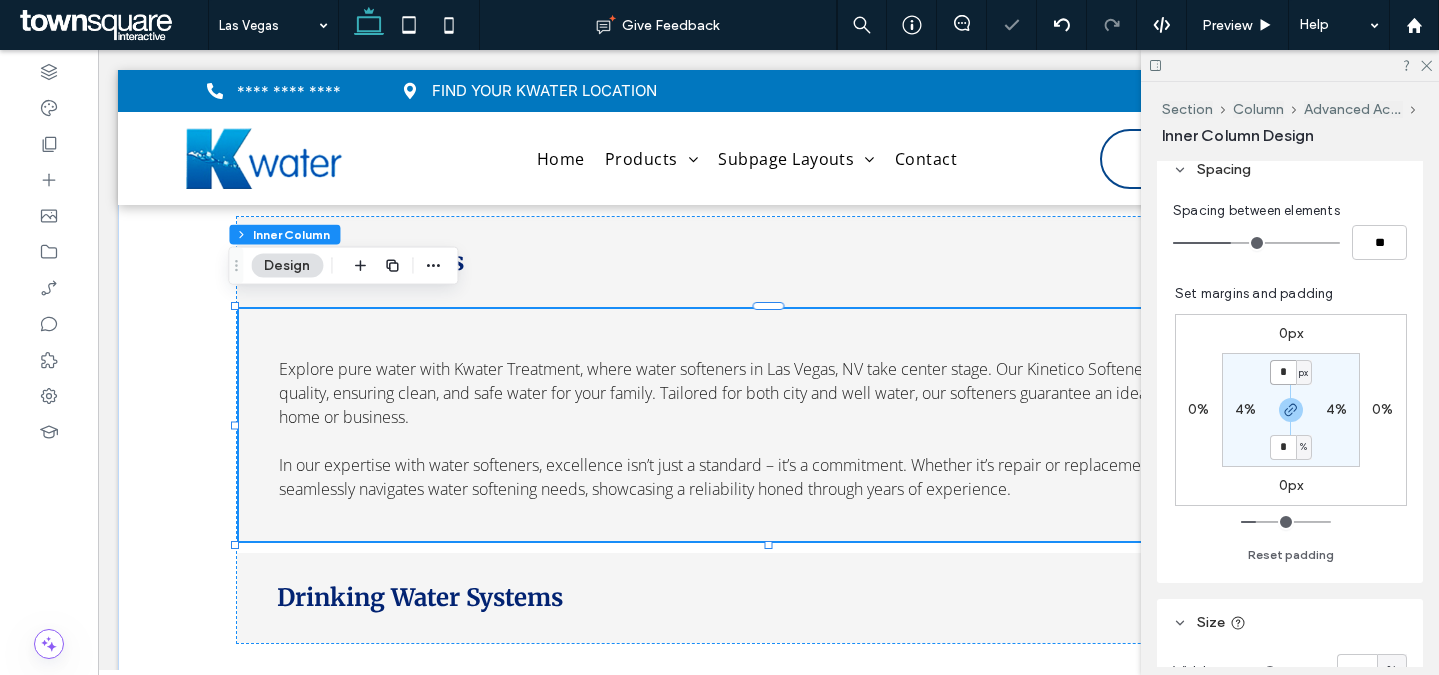 type on "**" 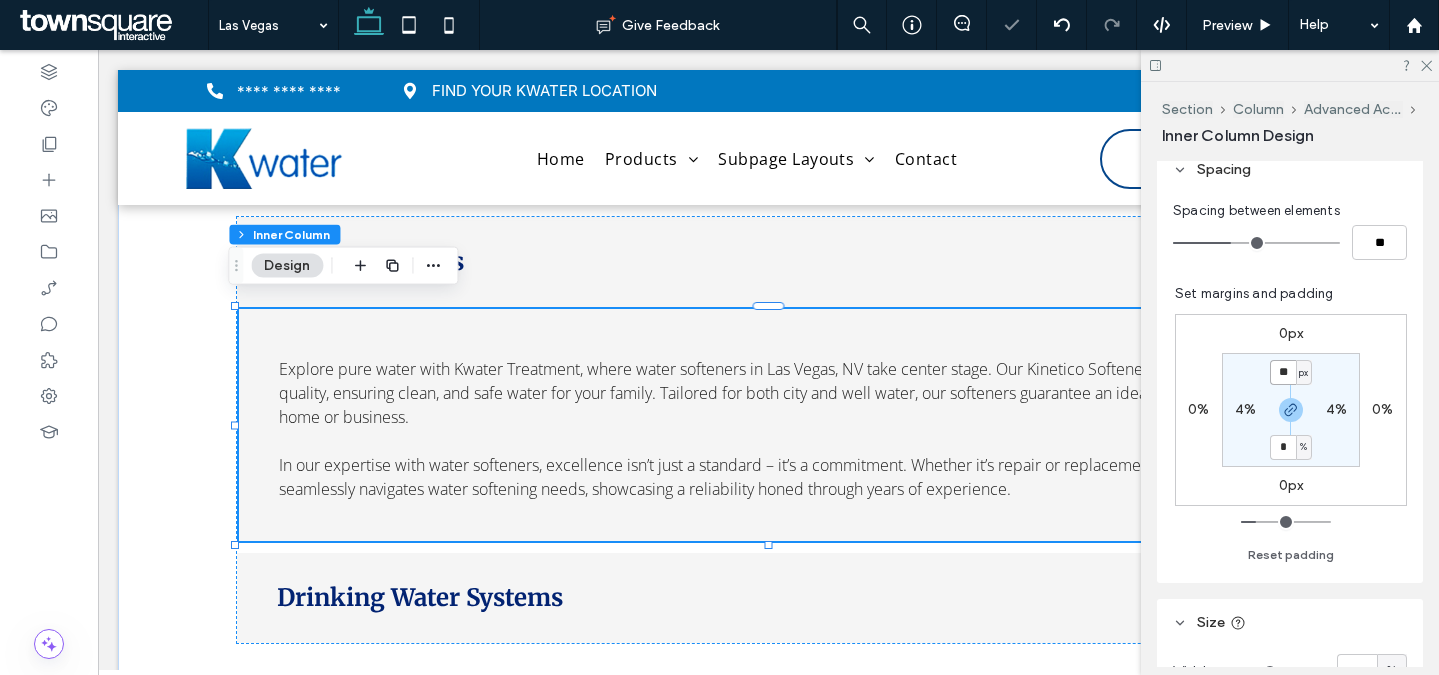 type on "**" 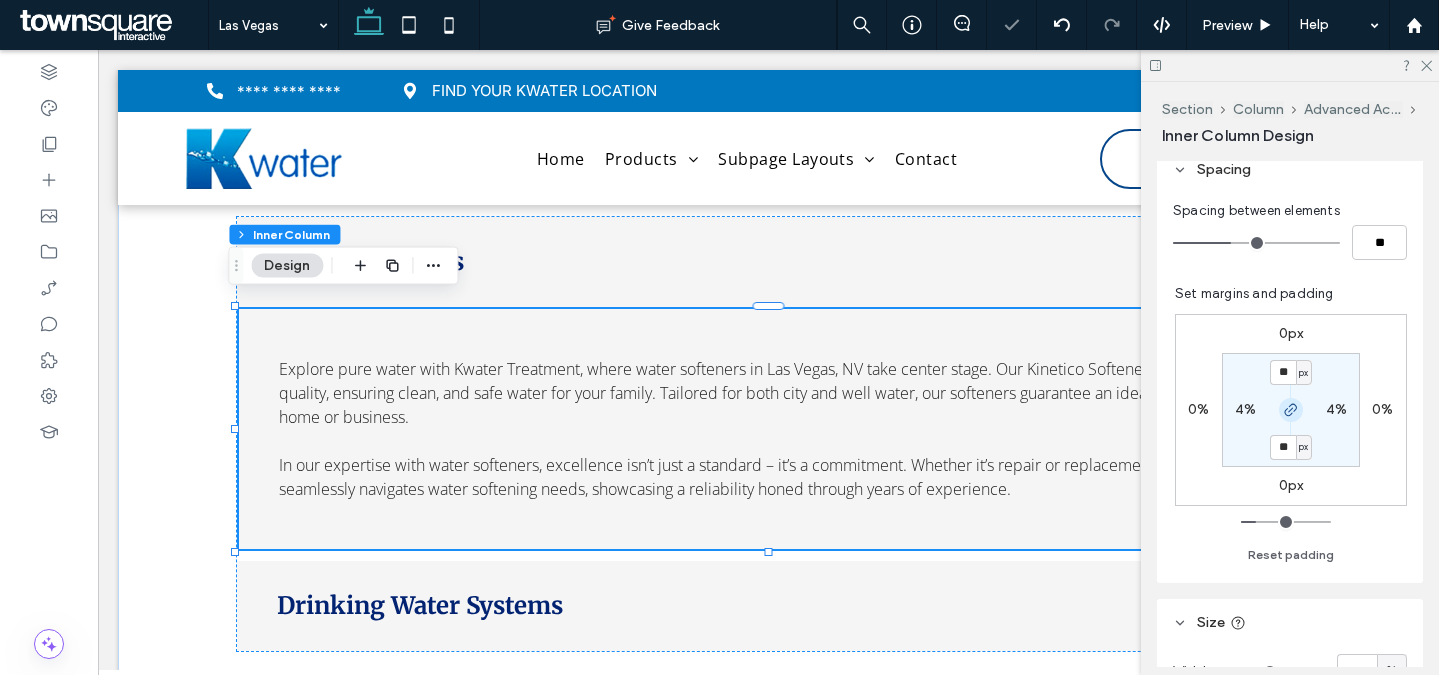 click 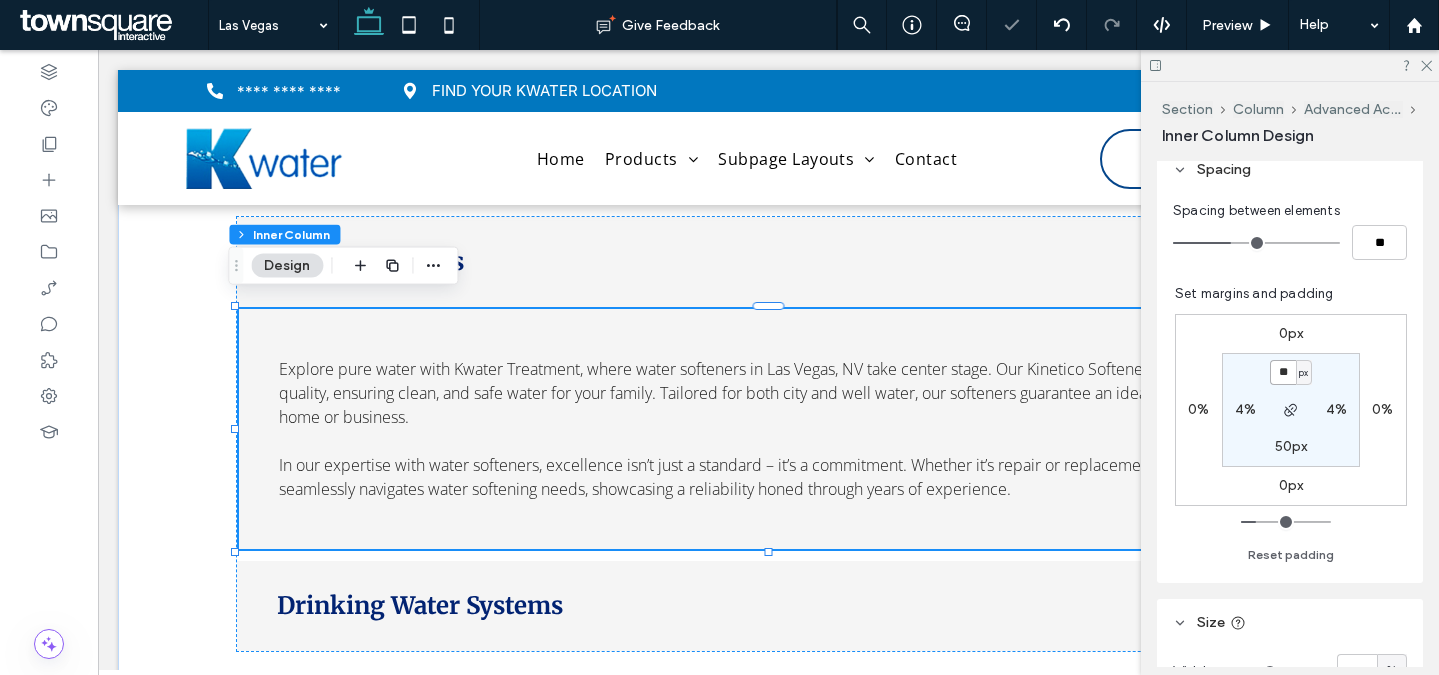 click on "**" at bounding box center [1283, 372] 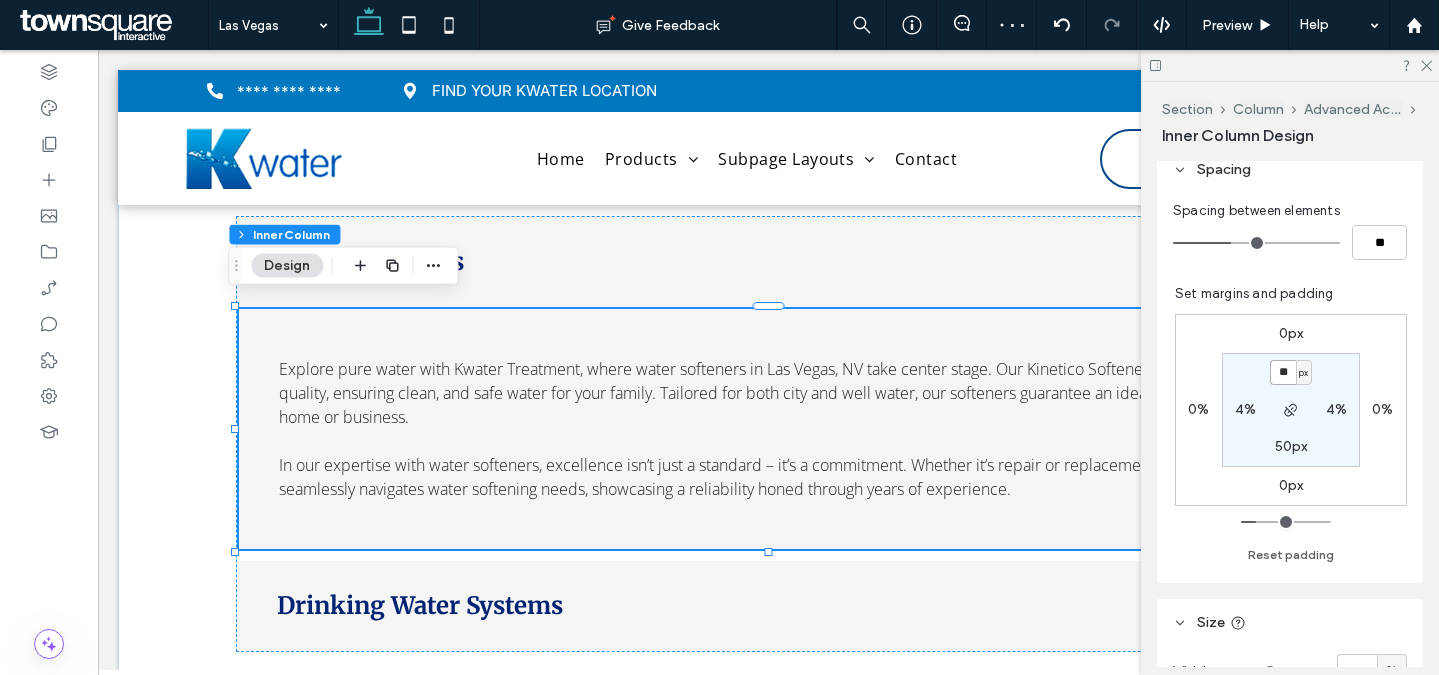 type on "**" 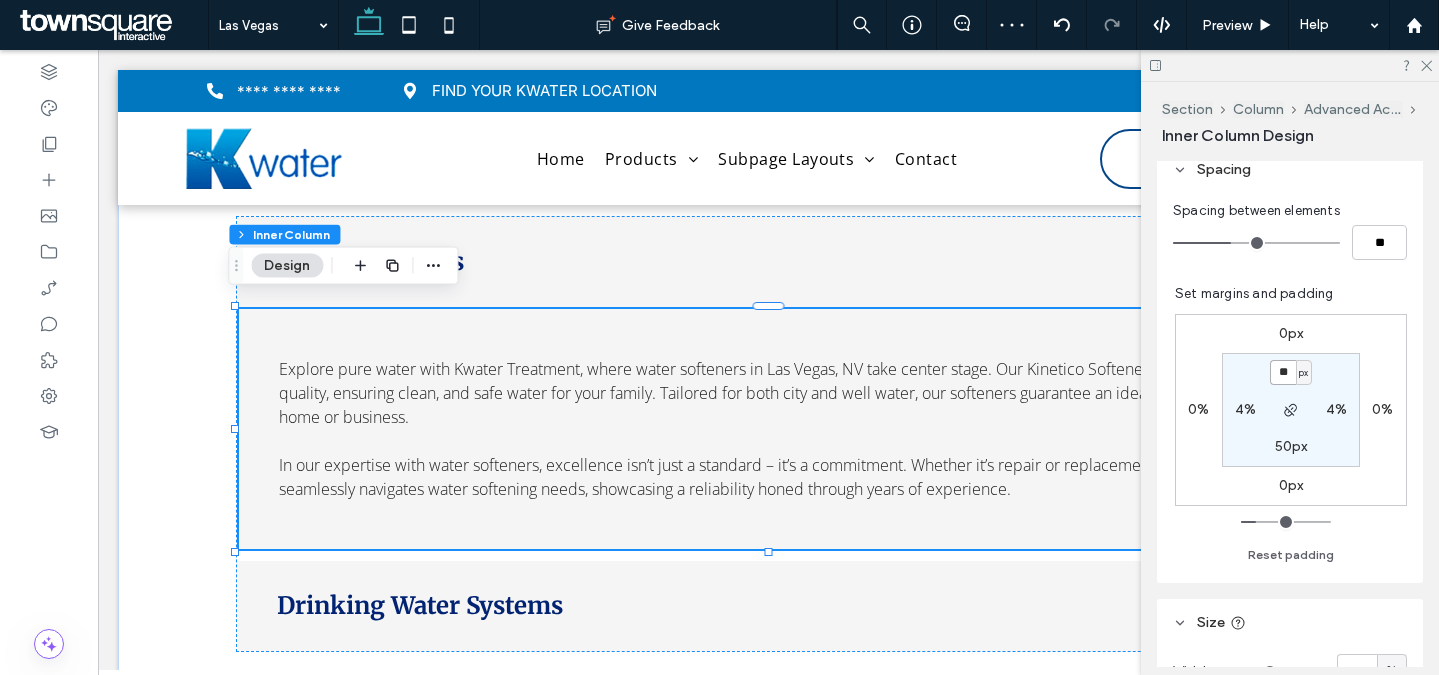 type on "**" 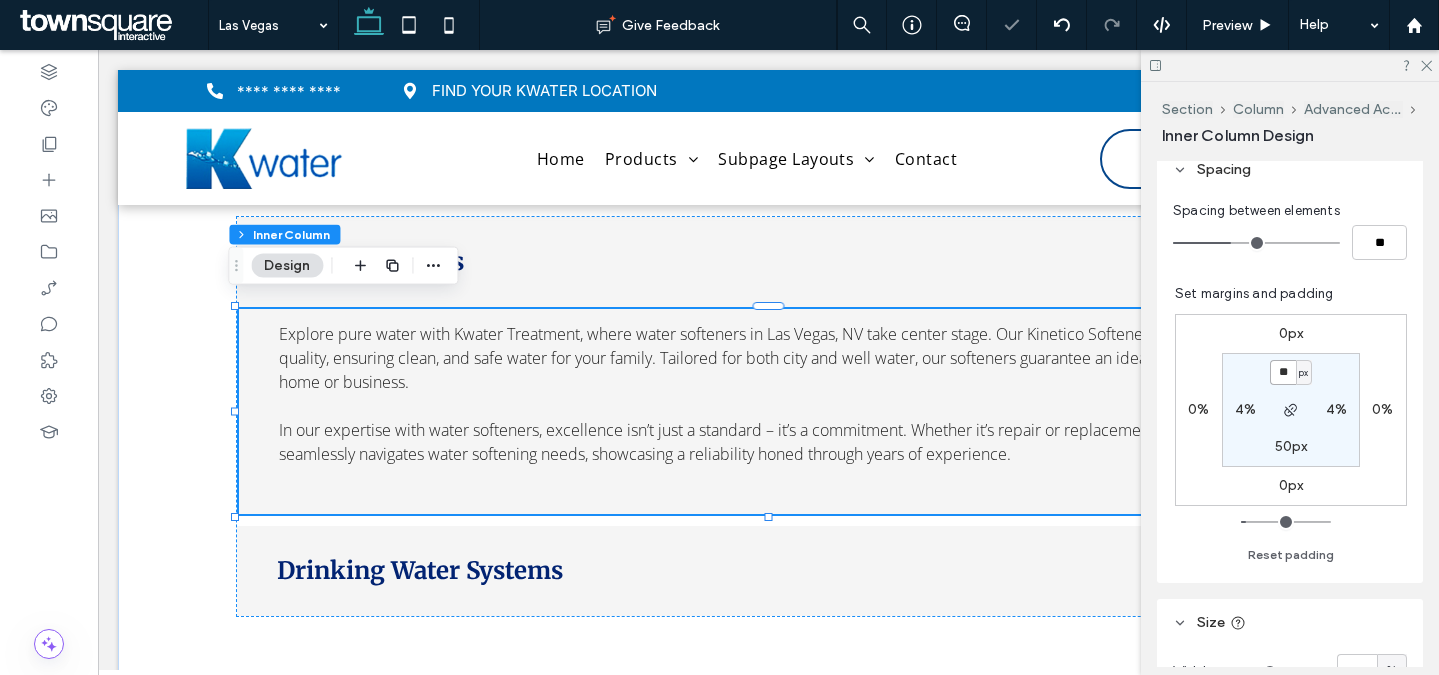 click on "**" at bounding box center (1283, 372) 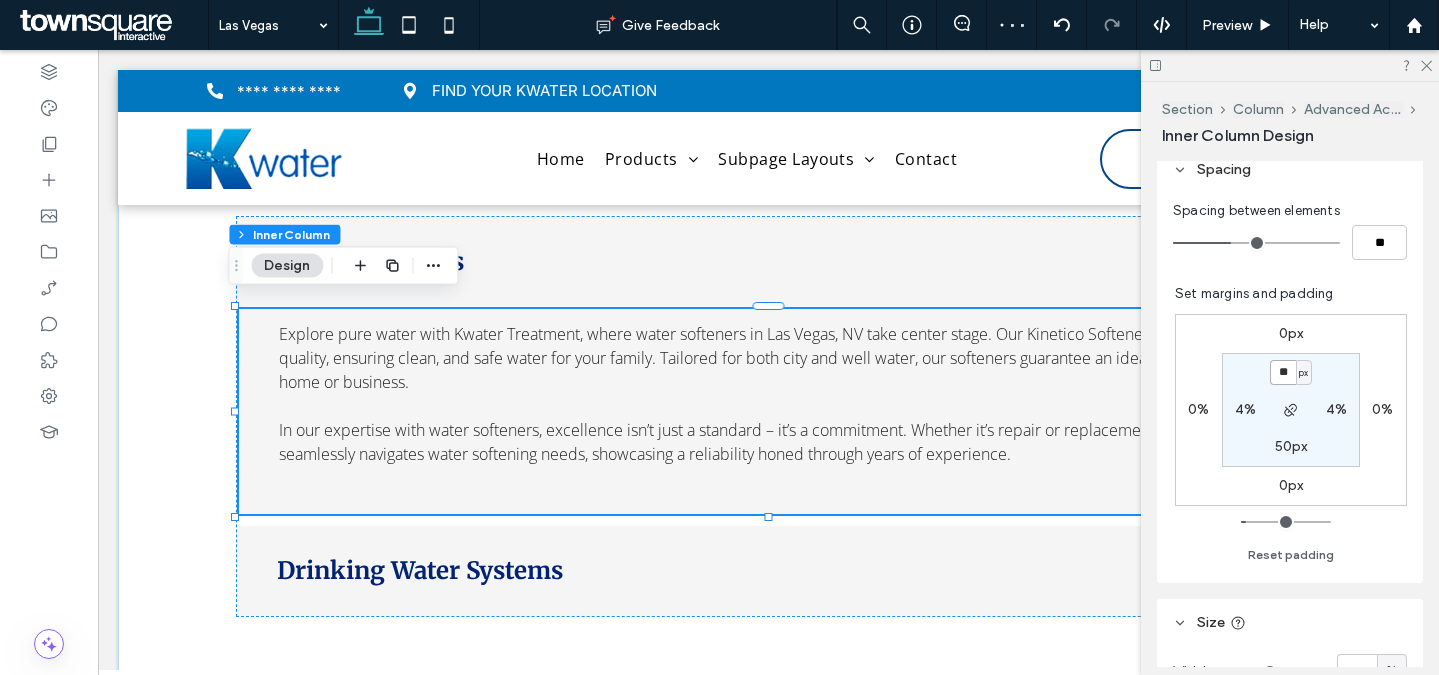 type on "**" 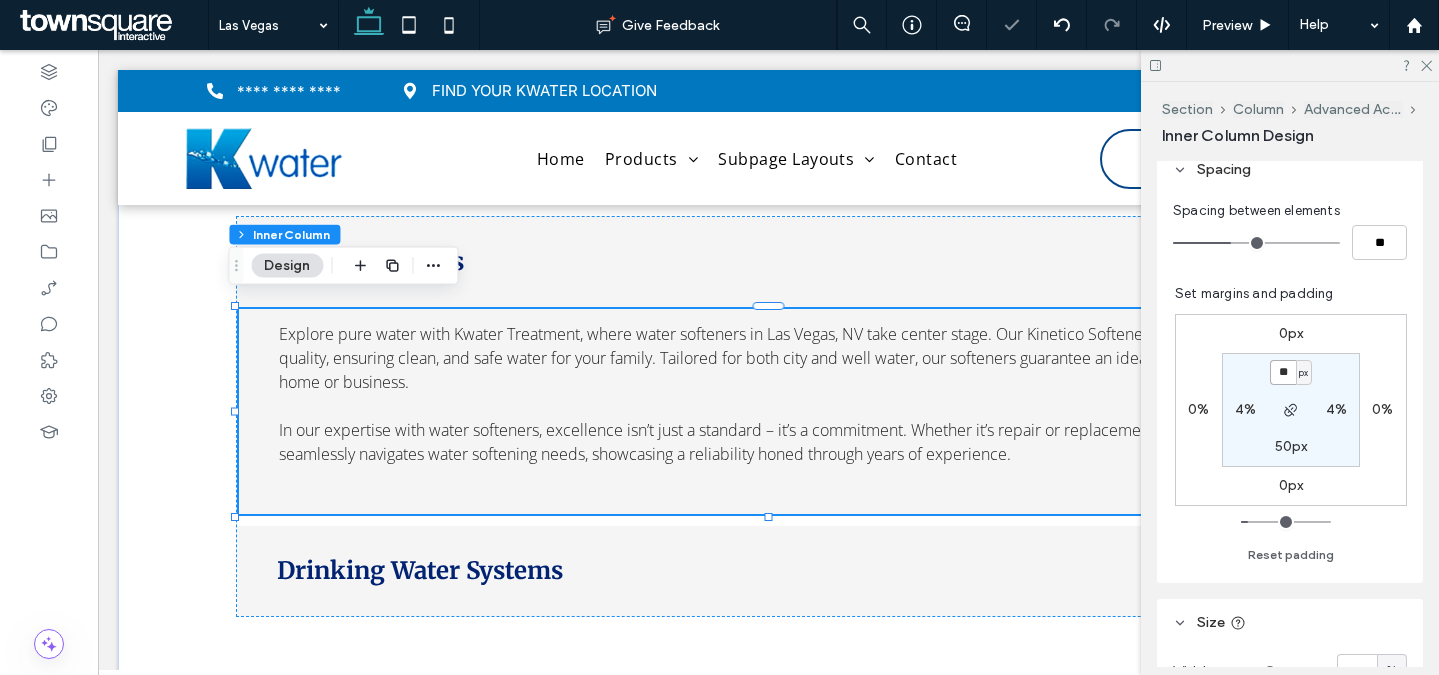 type on "**" 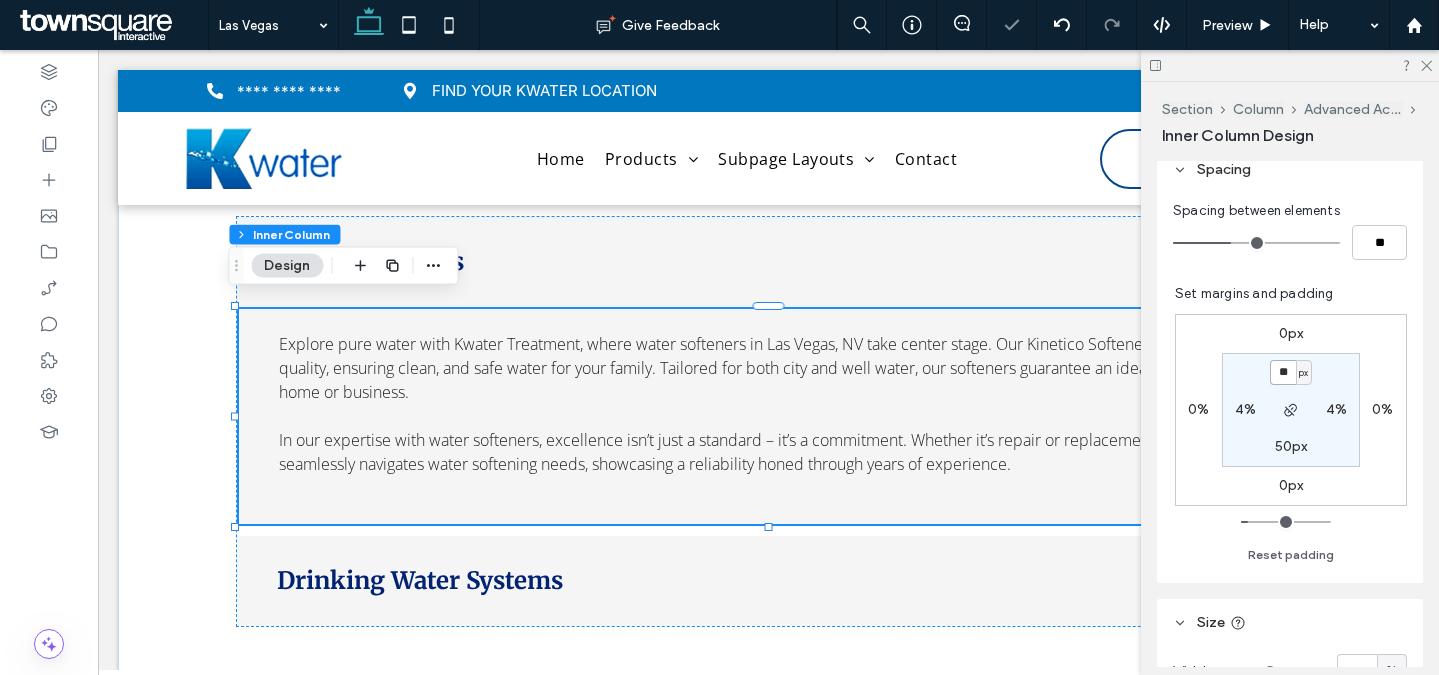 click on "**" at bounding box center (1283, 372) 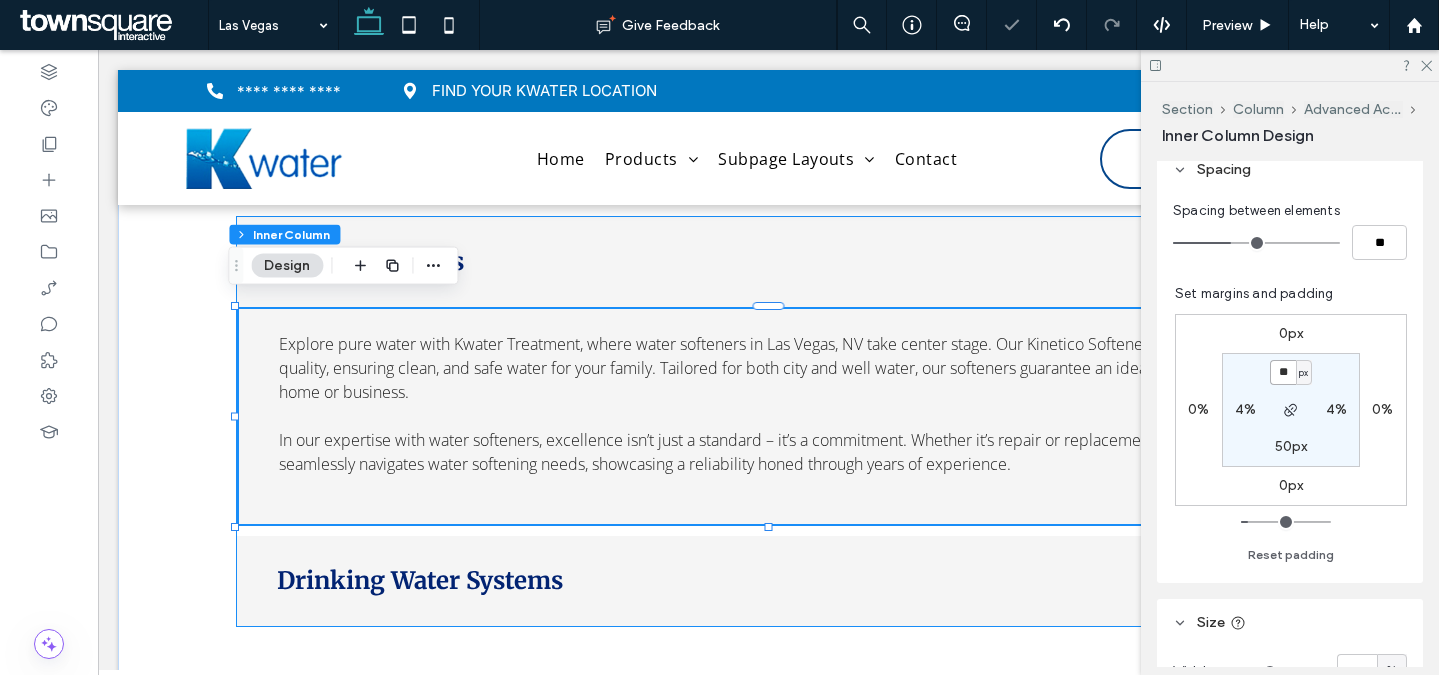 click on "Drinking Water Systems" at bounding box center [741, 581] 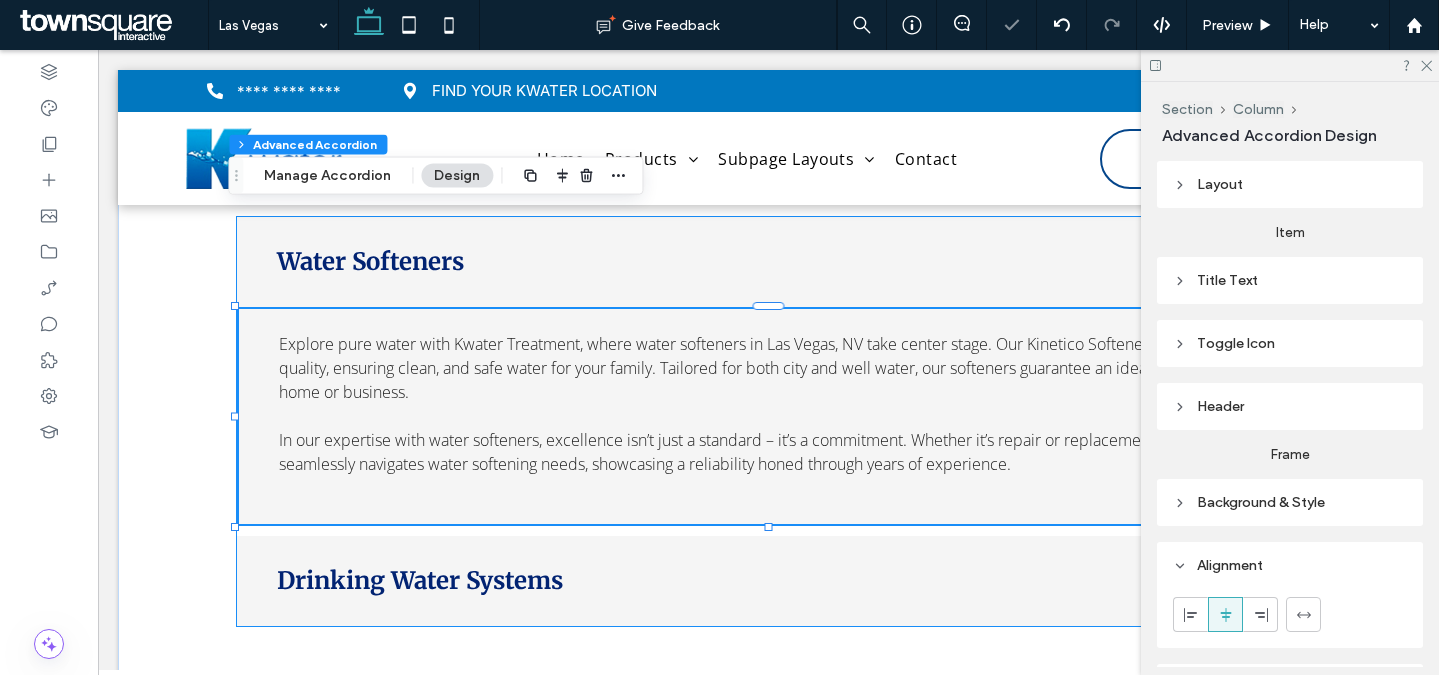 type on "**" 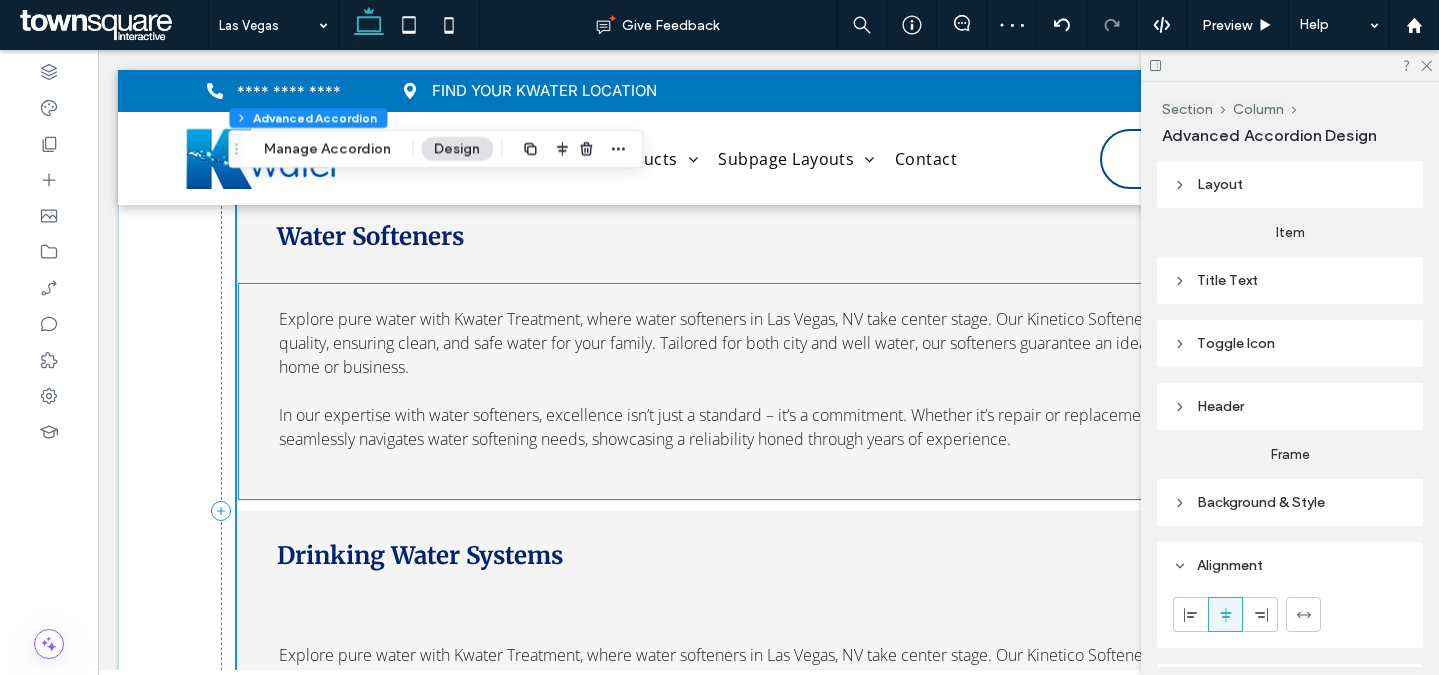 scroll, scrollTop: 2748, scrollLeft: 0, axis: vertical 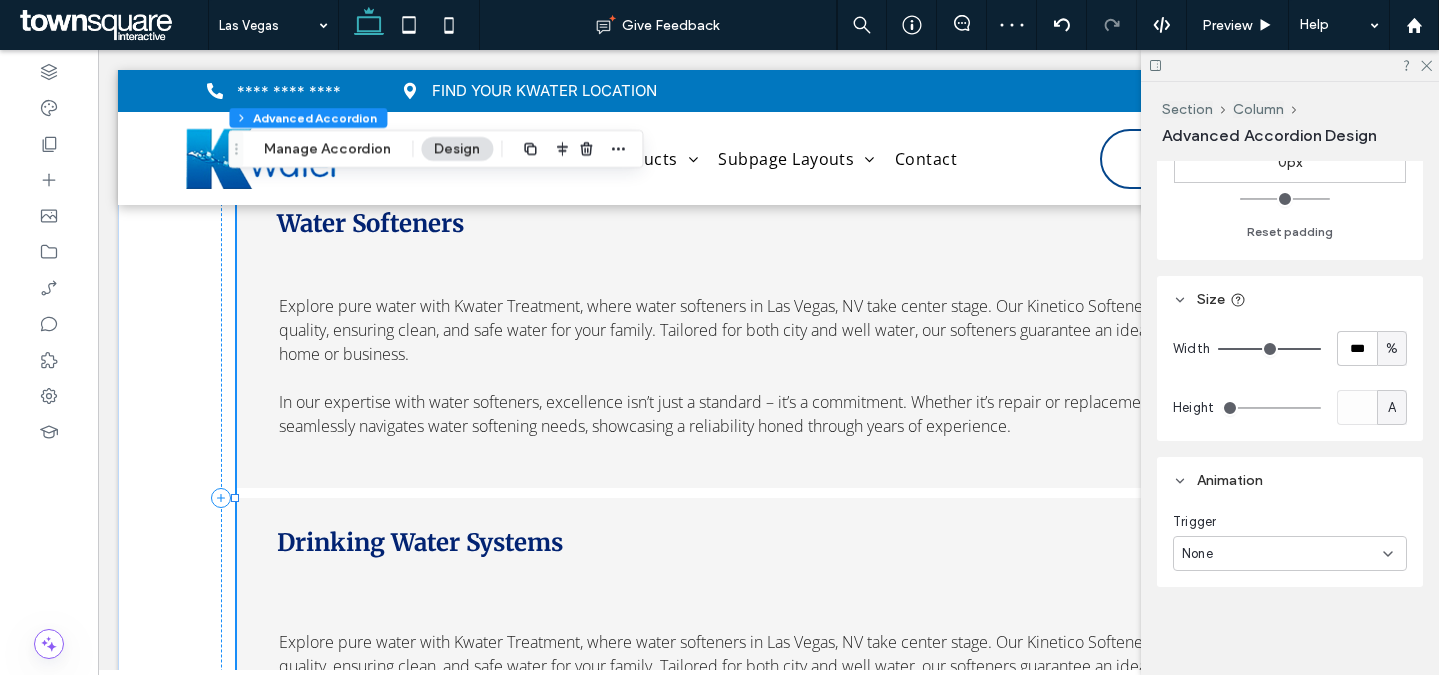 click on "Drinking Water Systems" at bounding box center [769, 543] 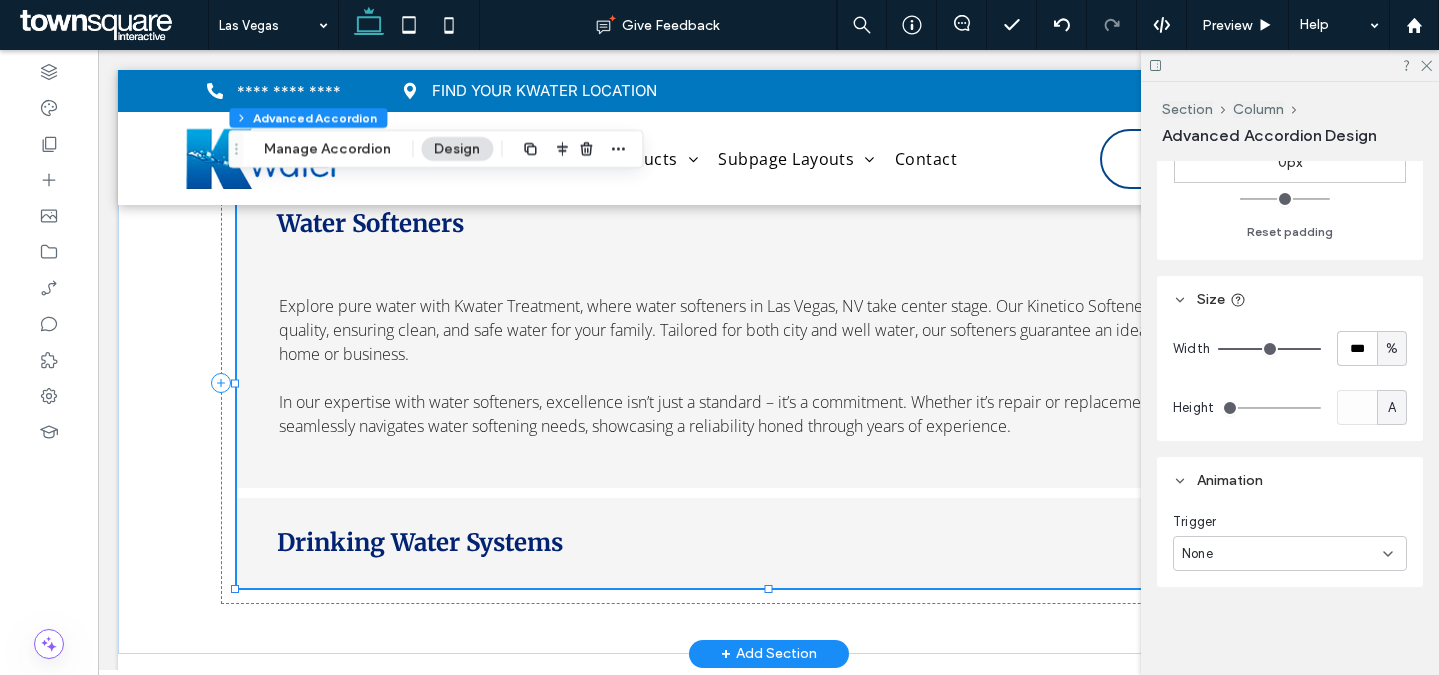 click on "Drinking Water Systems" at bounding box center [741, 543] 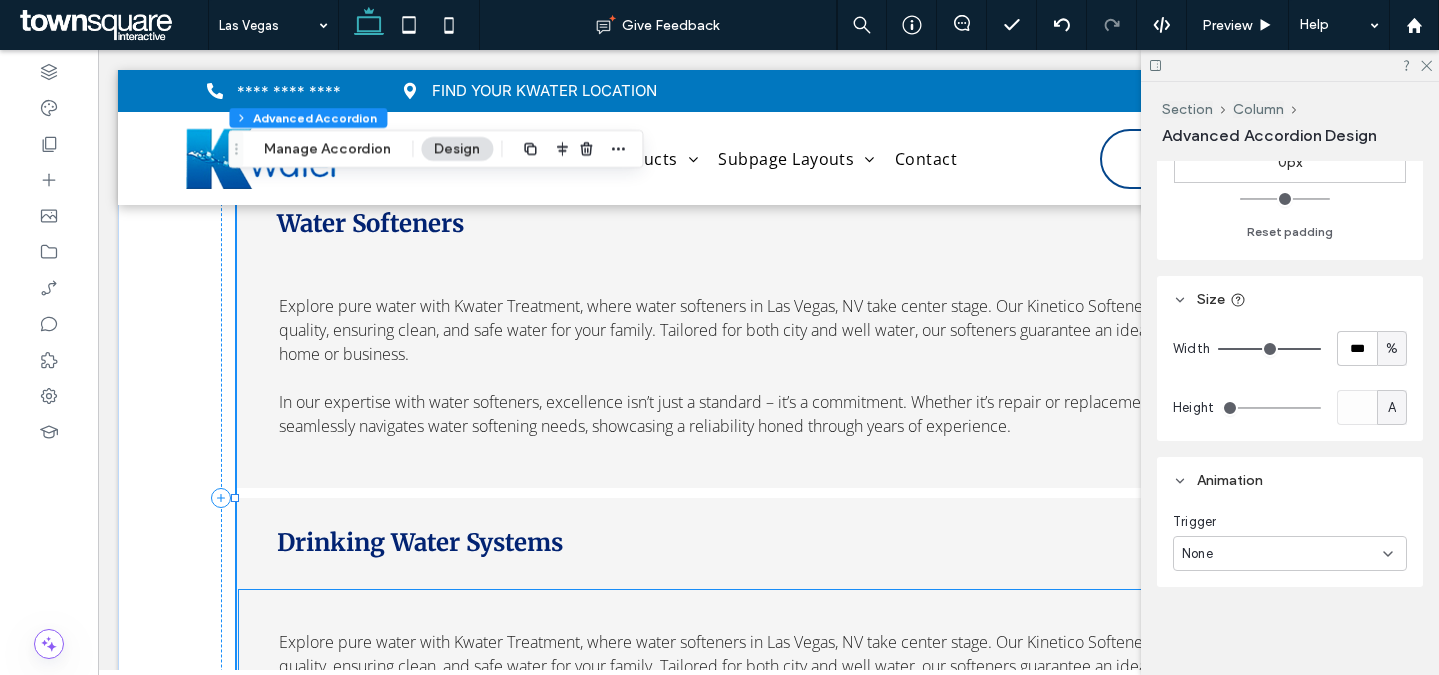 click on "Explore pure water with Kwater Treatment, where water softeners in Las Vegas, NV take center stage. Our Kinetico Softeners redefine quality, ensuring clean, and safe water for your family. Tailored for both city and well water, our softeners guarantee an ideal fit for your home or business. In our expertise with water softeners, excellence isn’t just a standard – it’s a commitment. Whether it’s repair or replacement, Kwater seamlessly navigates water softening needs, showcasing a reliability honed through years of experience. ﻿" at bounding box center [769, 702] 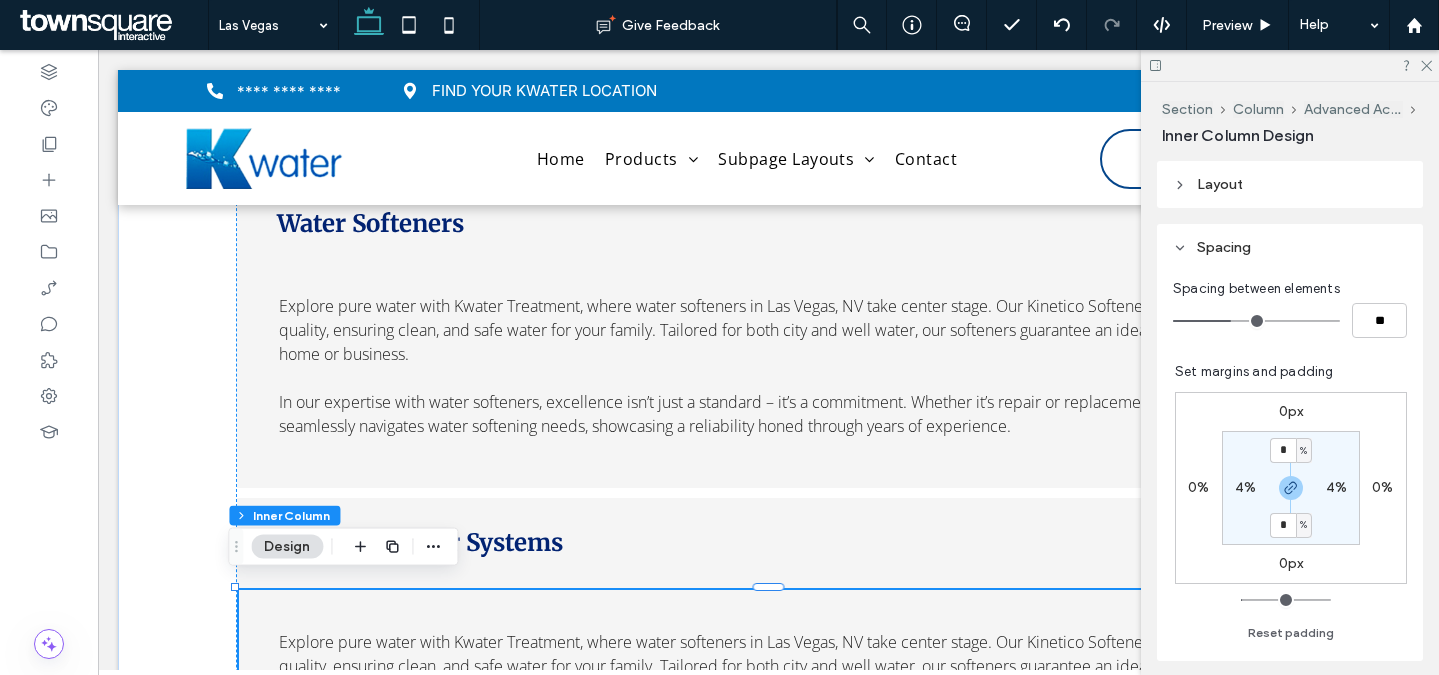 click on "%" at bounding box center (1304, 451) 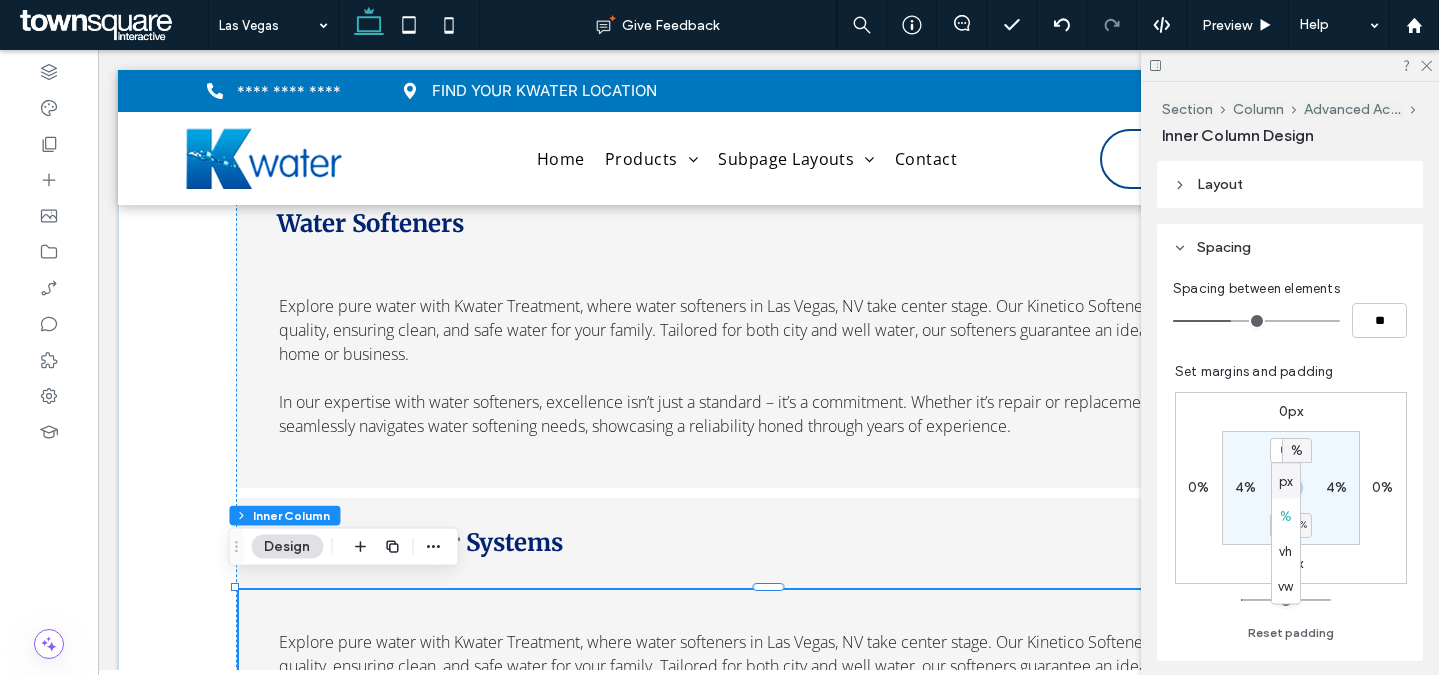 click on "px" at bounding box center (1286, 481) 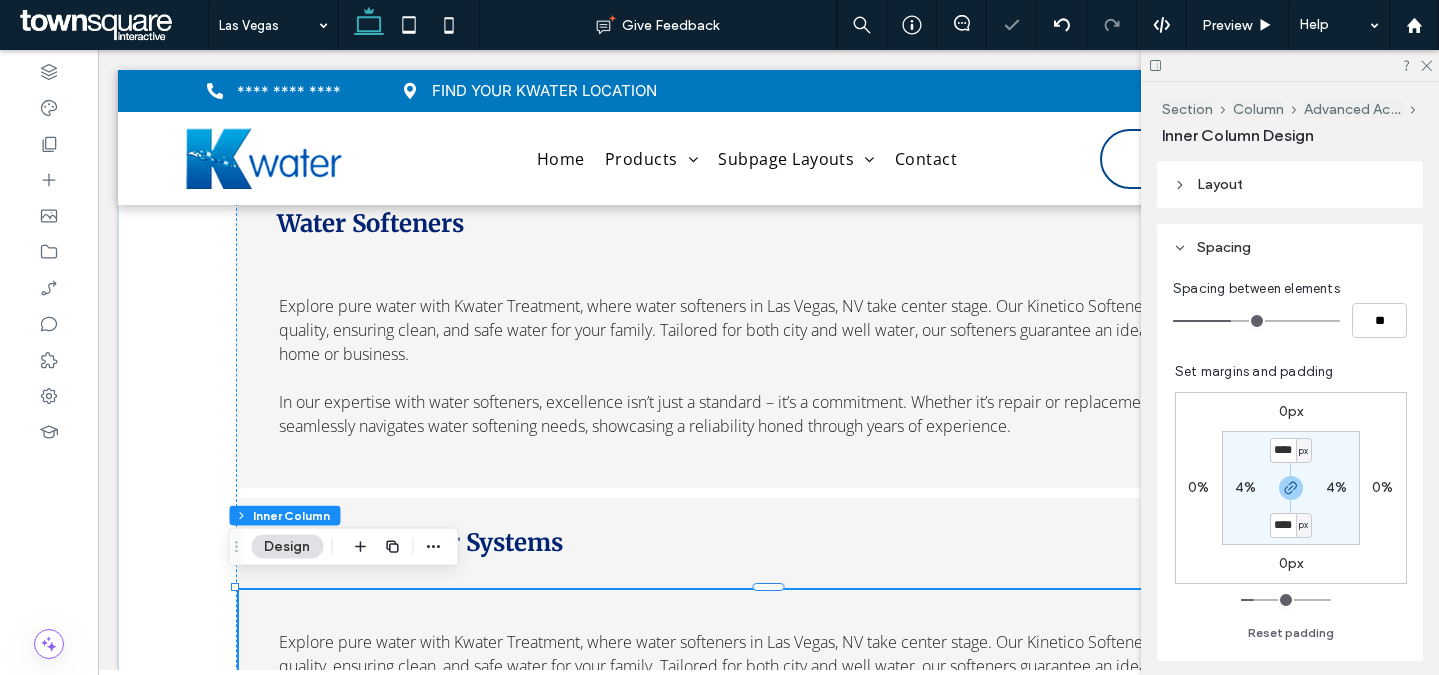 type on "****" 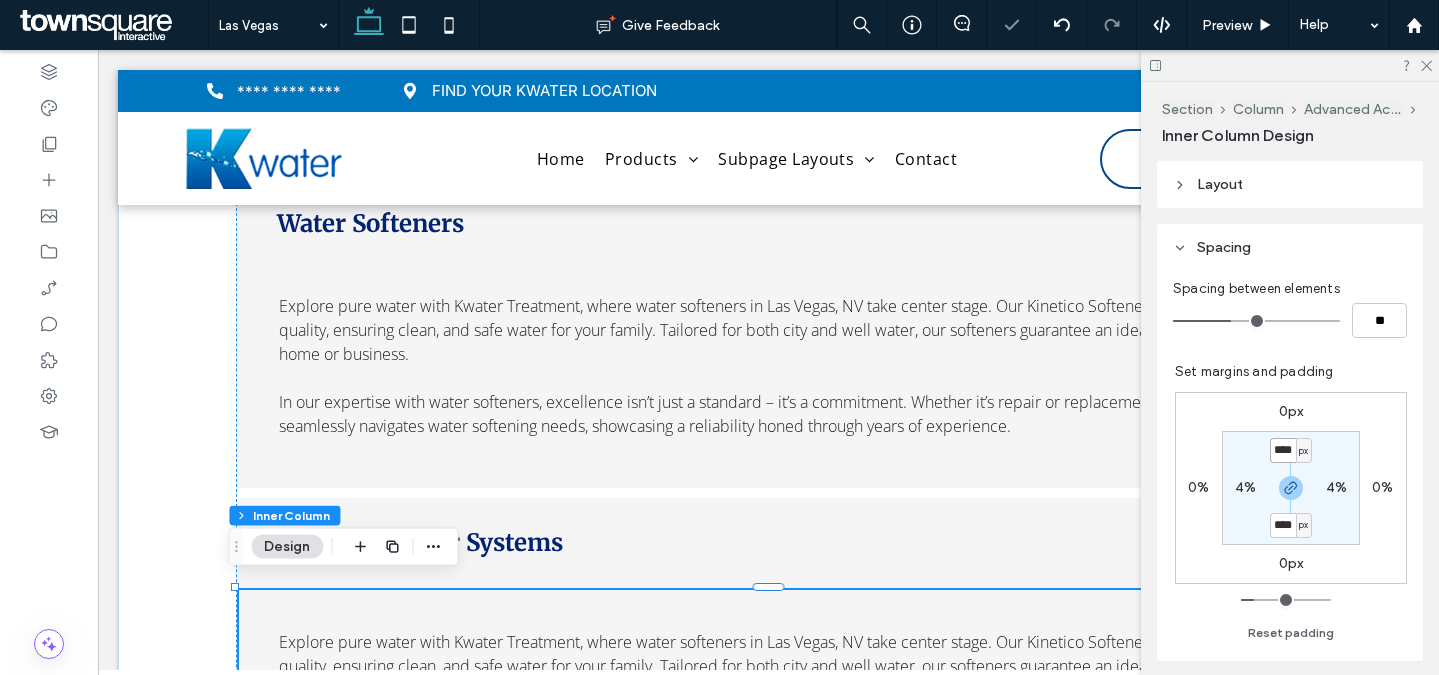 click on "****" at bounding box center (1283, 450) 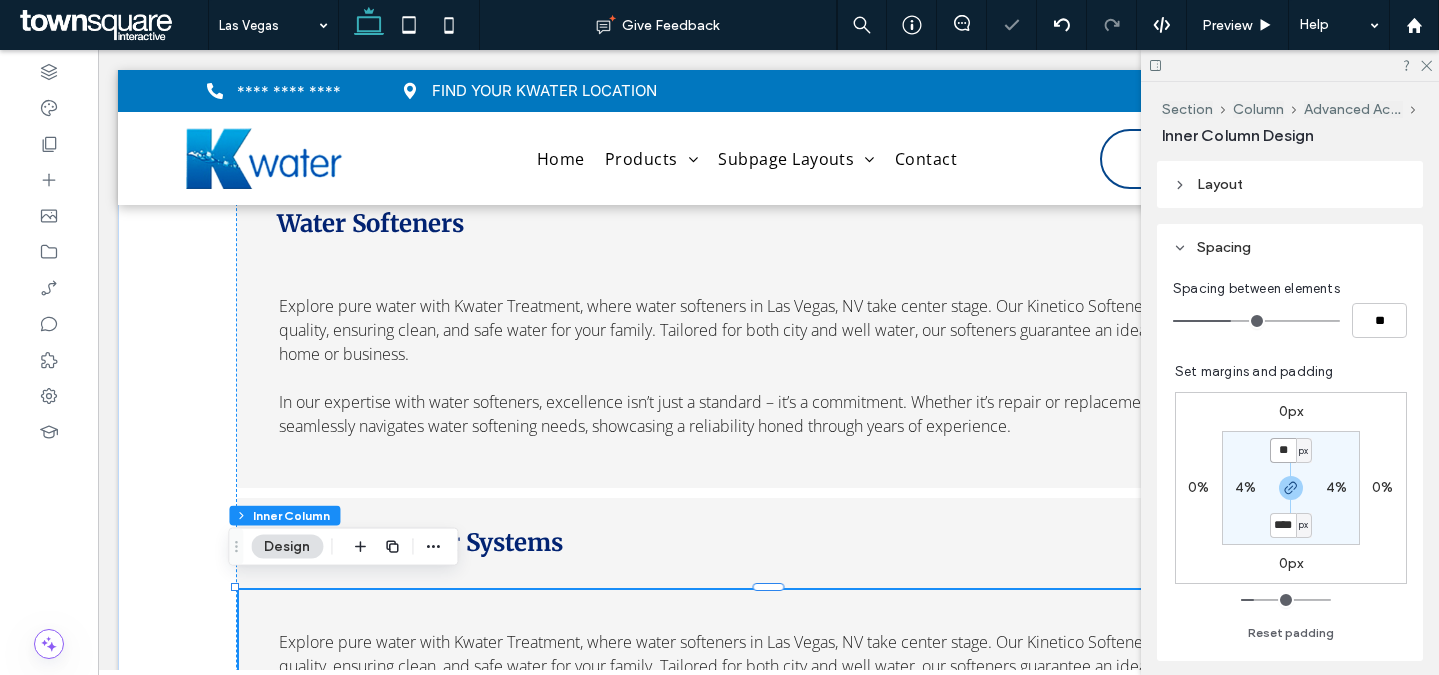 type on "**" 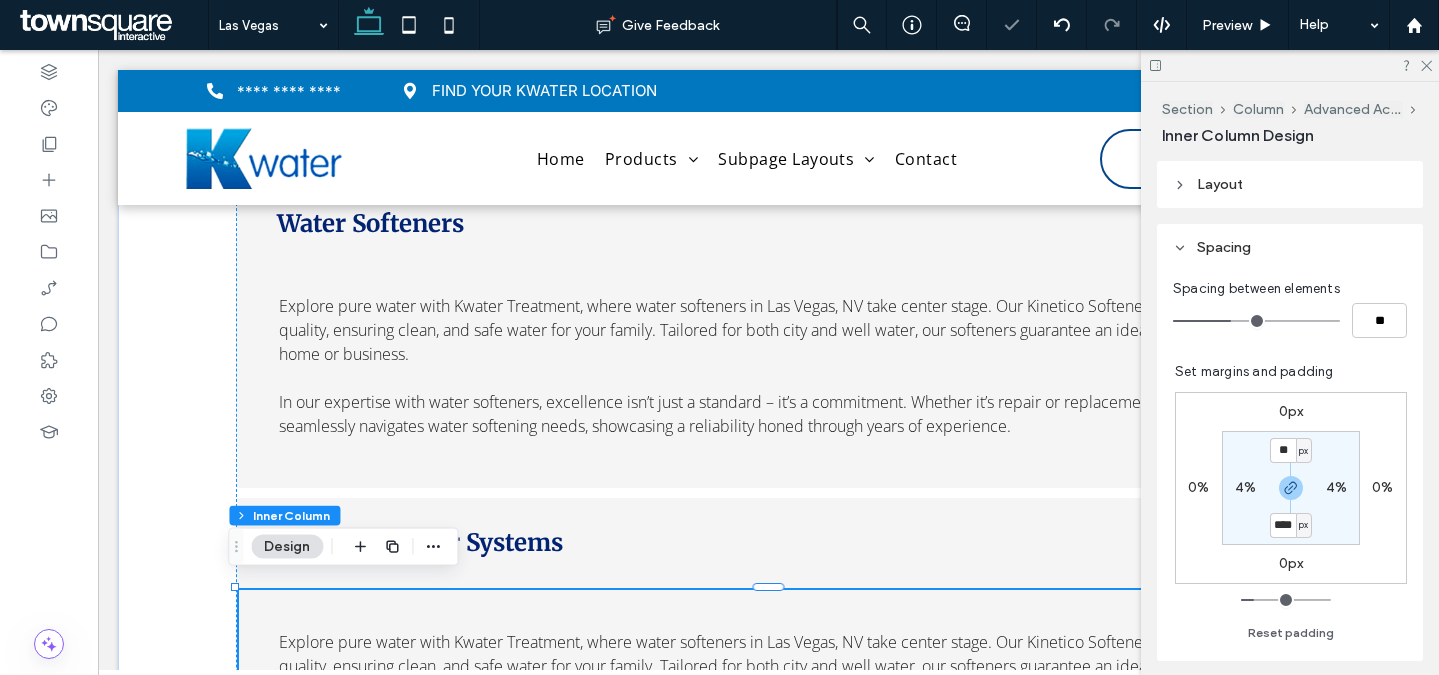 type on "**" 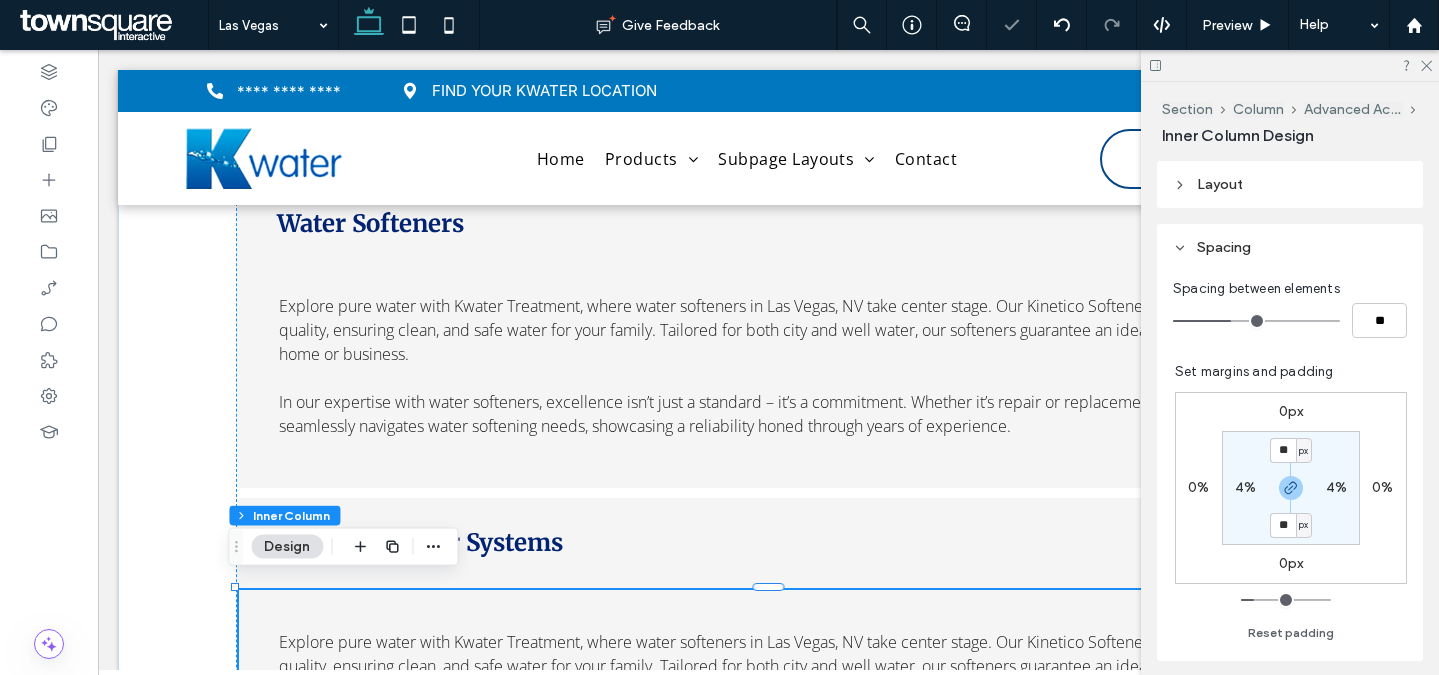 click on "** px 4% ** px 4%" at bounding box center (1291, 488) 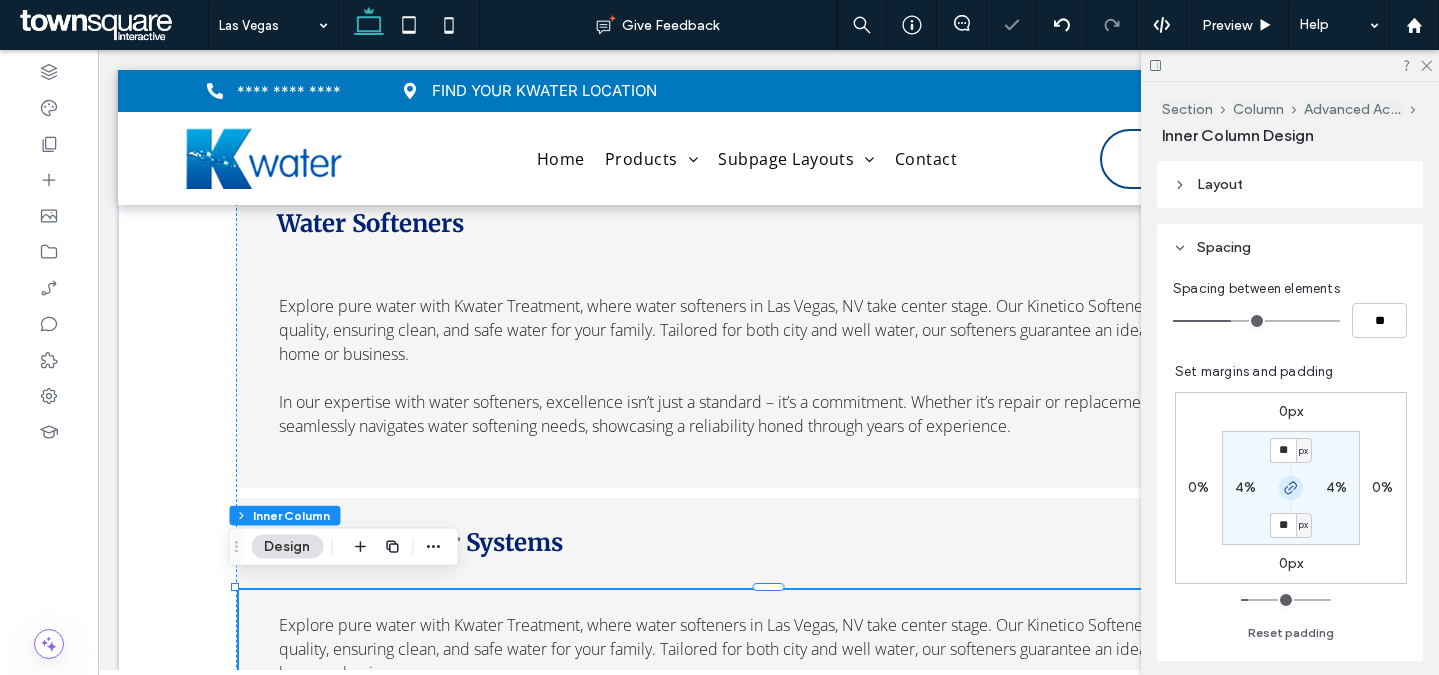 click 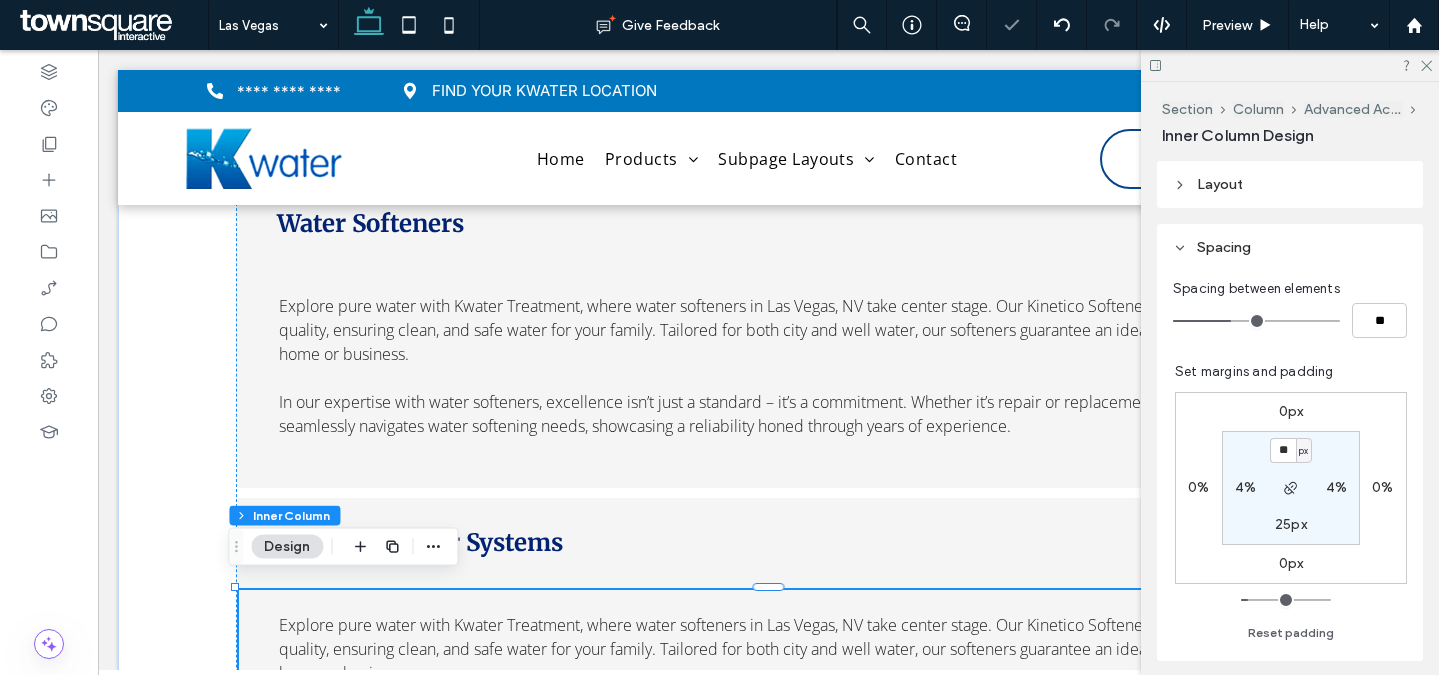 click on "25px" at bounding box center (1291, 524) 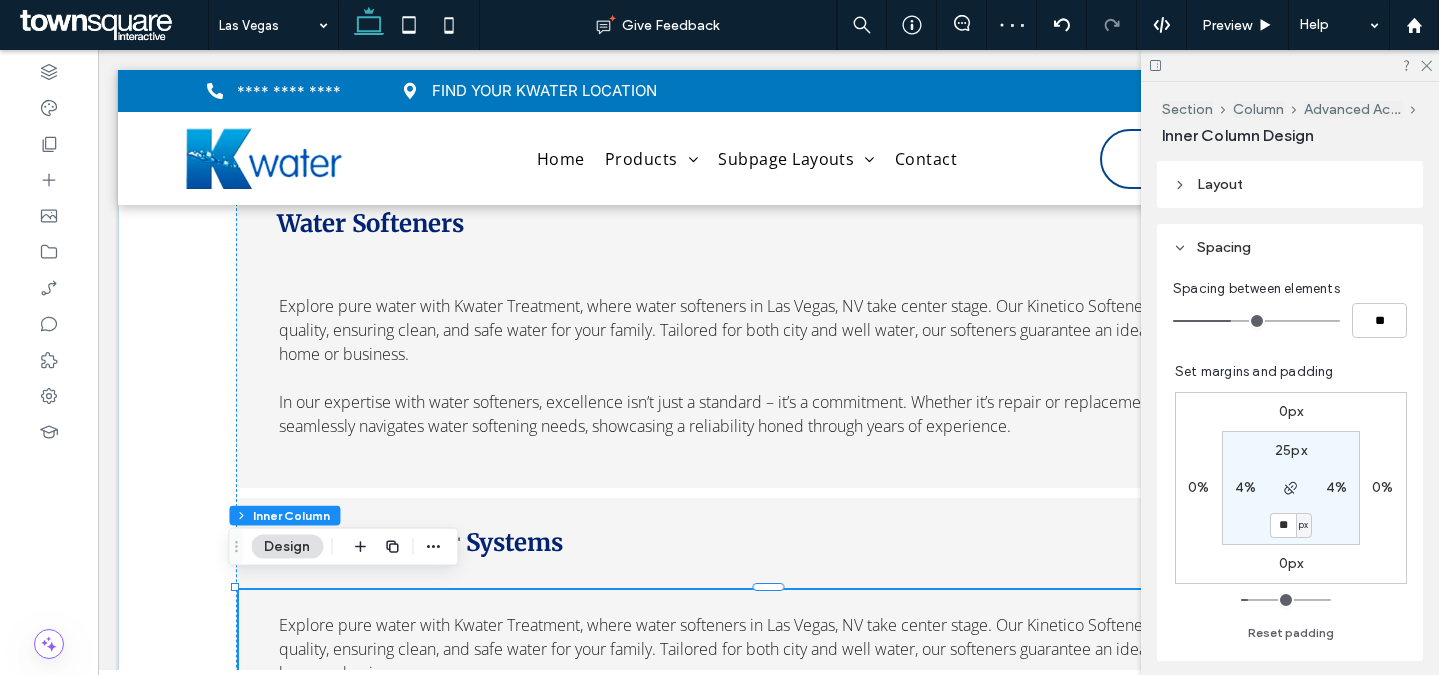 type on "**" 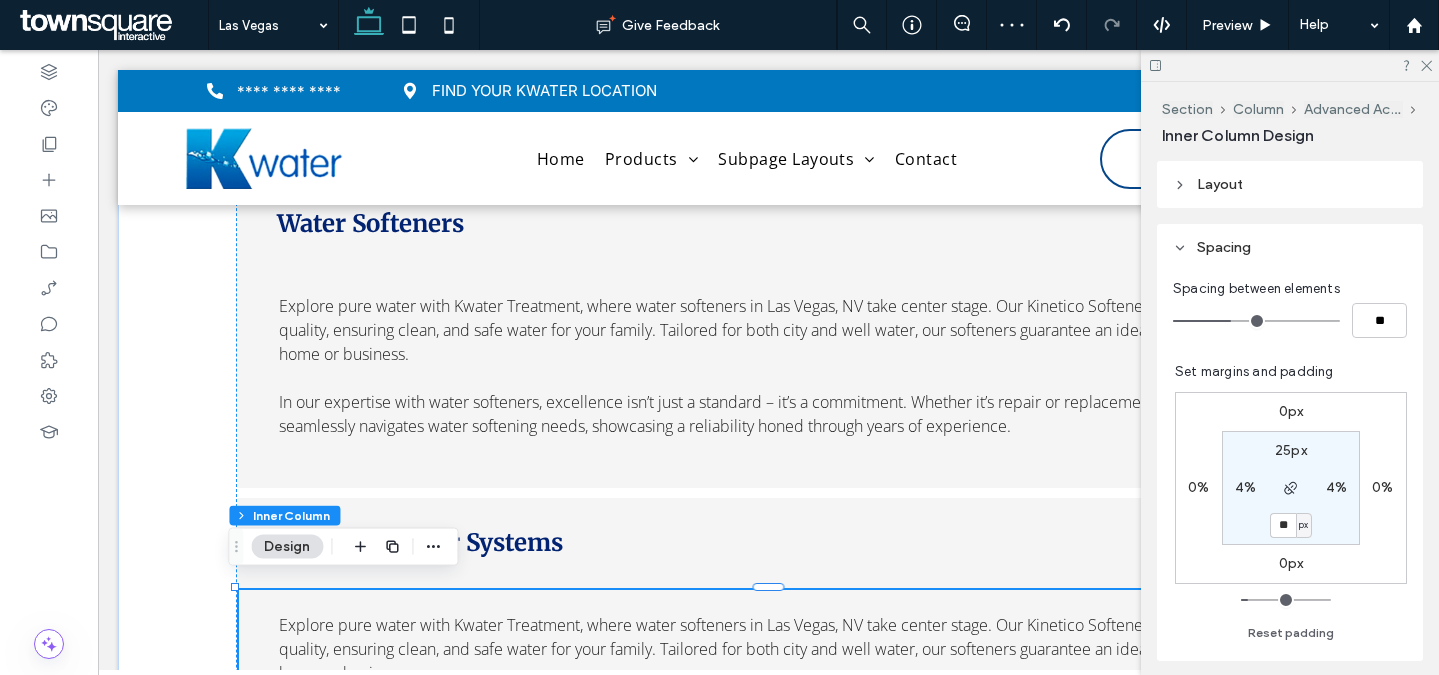 type on "**" 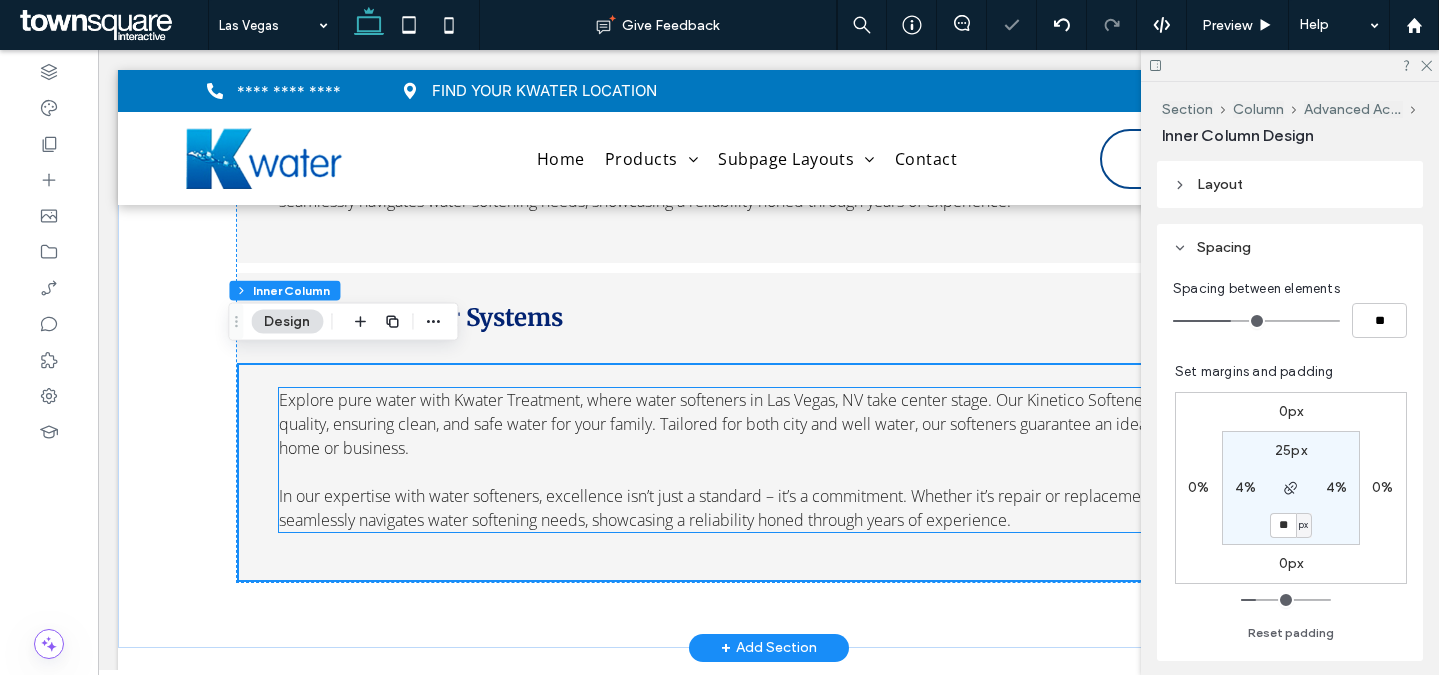 scroll, scrollTop: 2947, scrollLeft: 0, axis: vertical 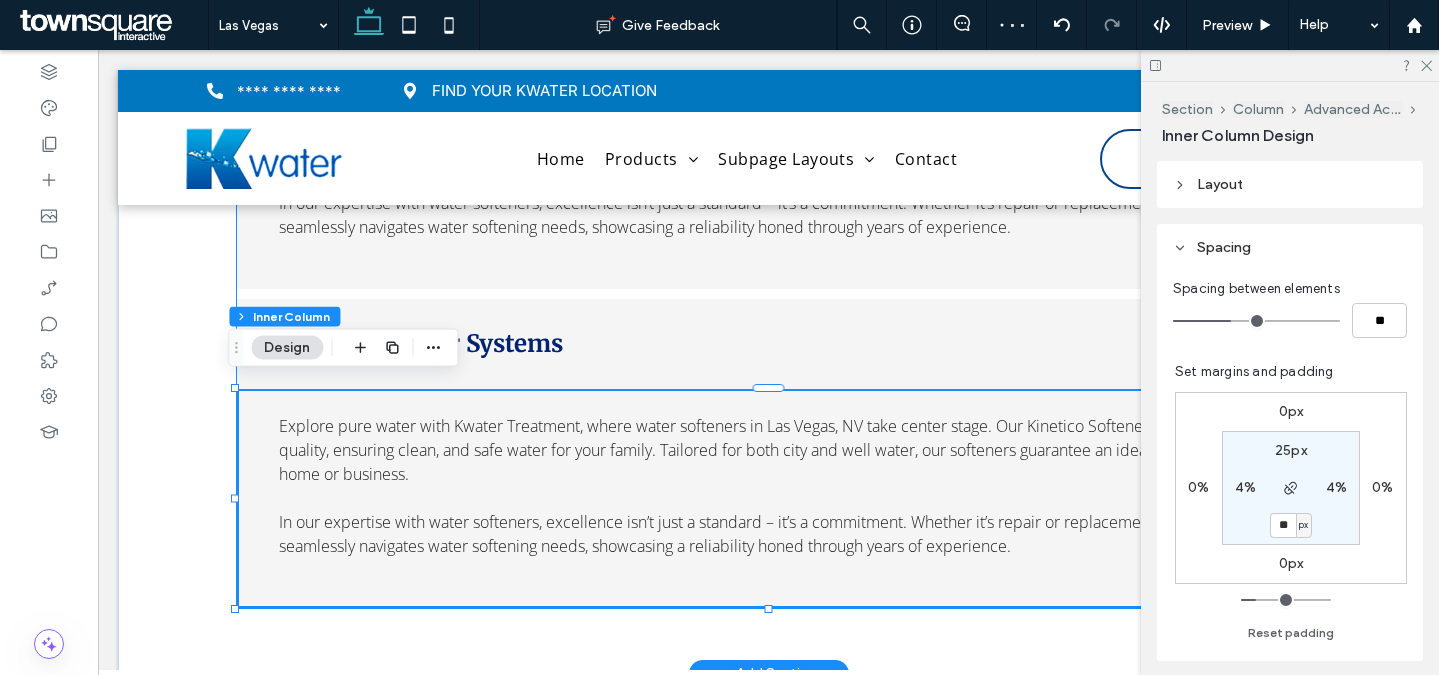 click on "Drinking Water Systems" at bounding box center [769, 344] 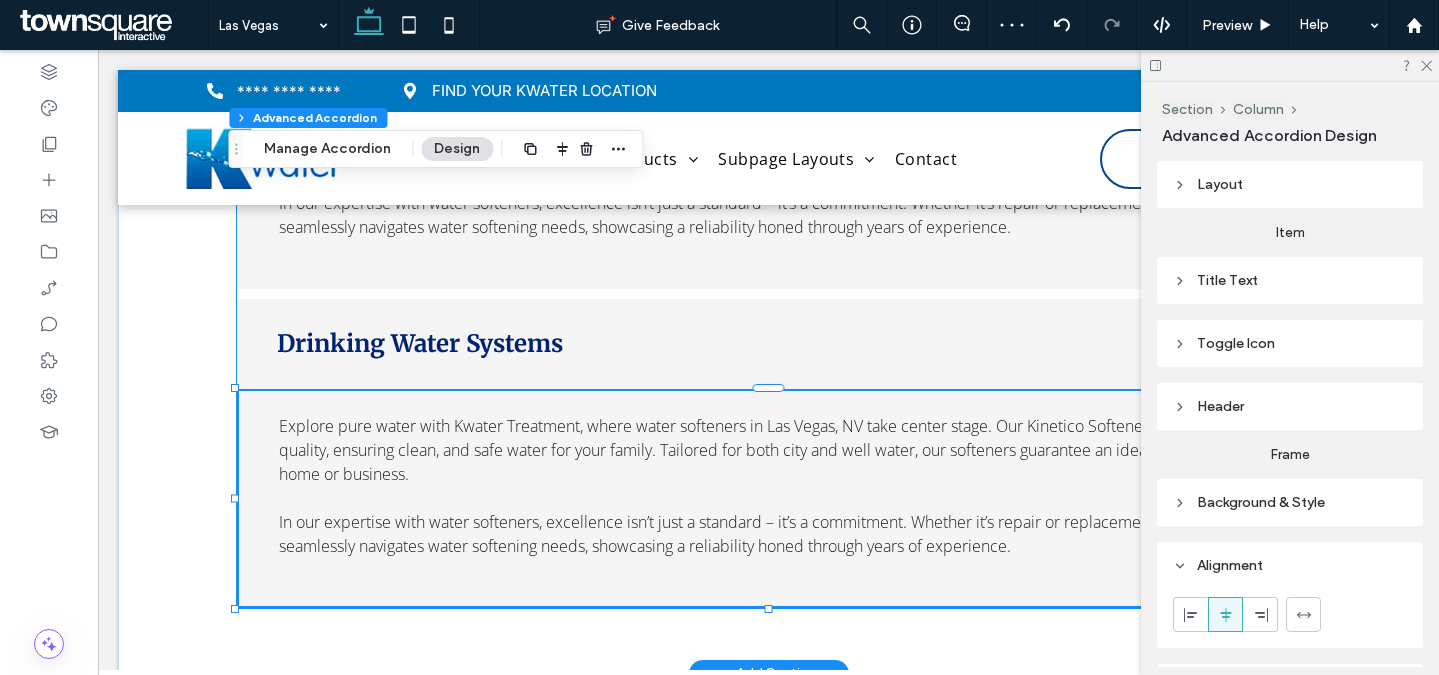 type on "**" 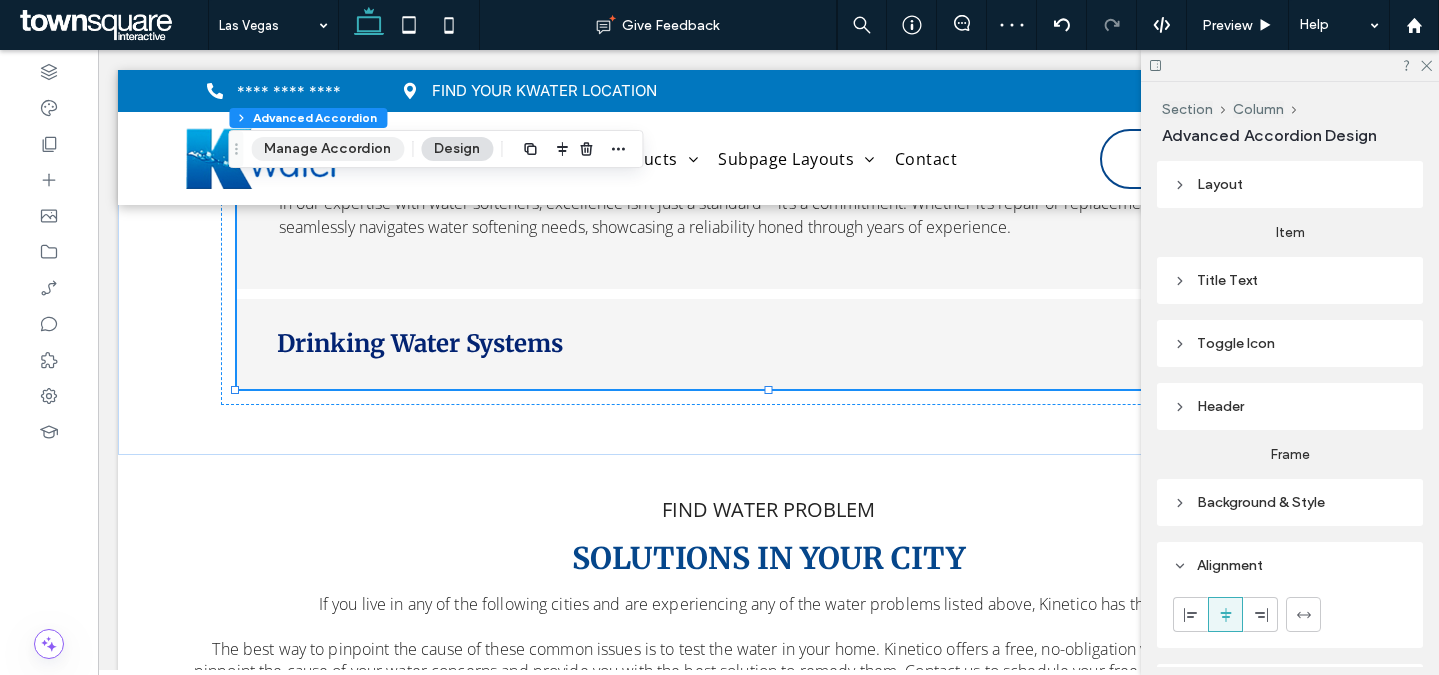 click on "Manage Accordion" at bounding box center [327, 149] 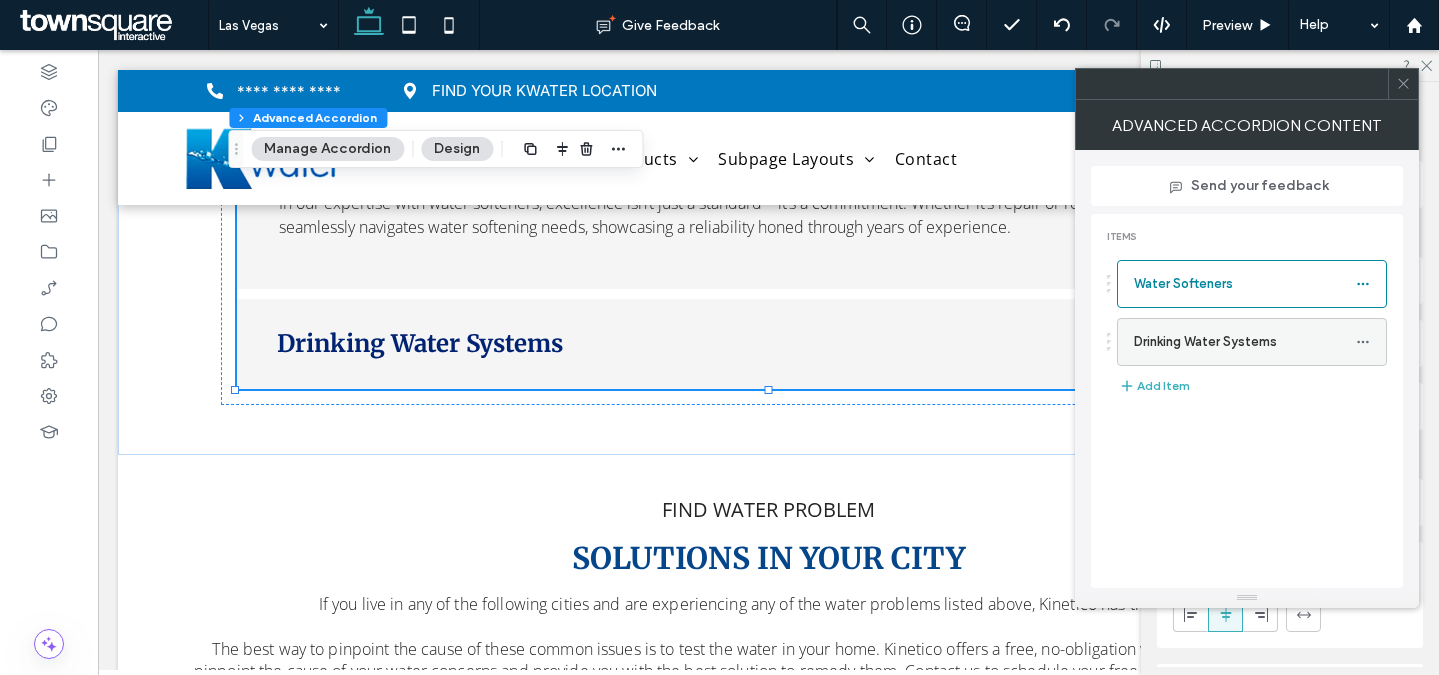 click 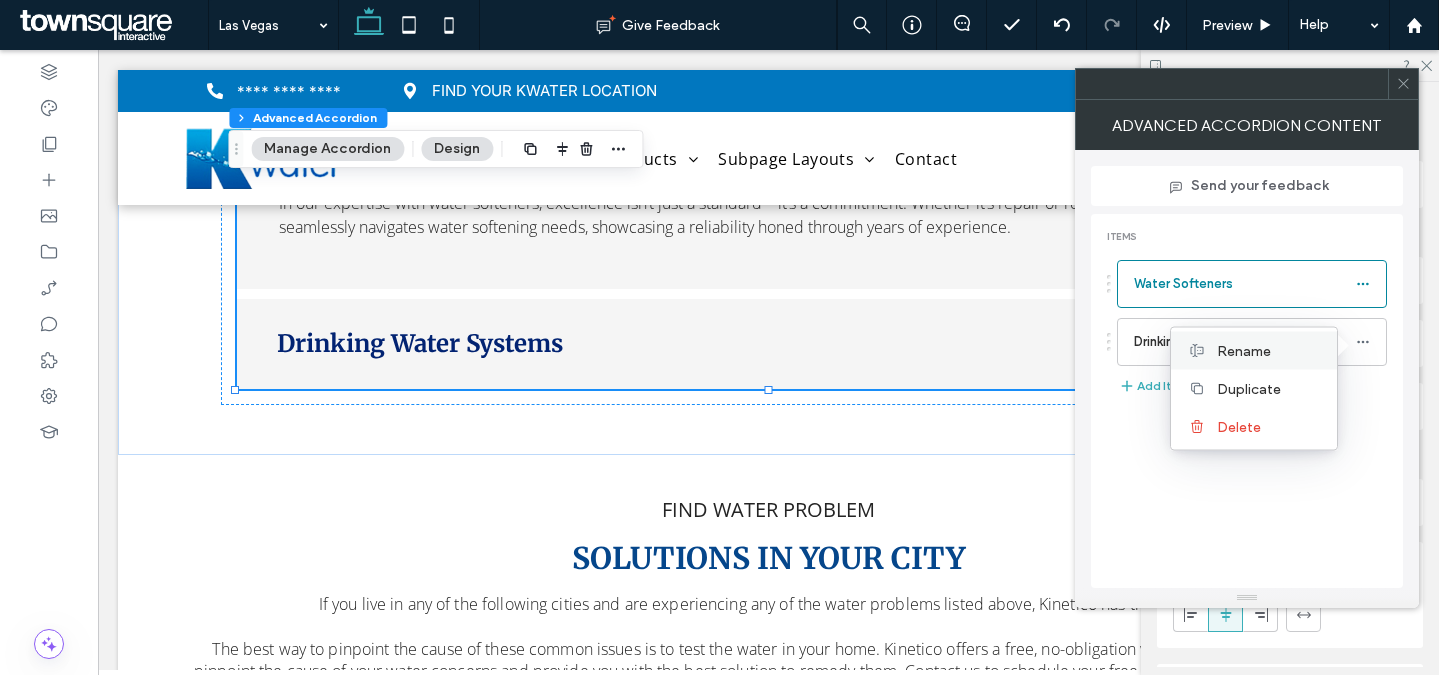 click on "Rename" at bounding box center (1244, 350) 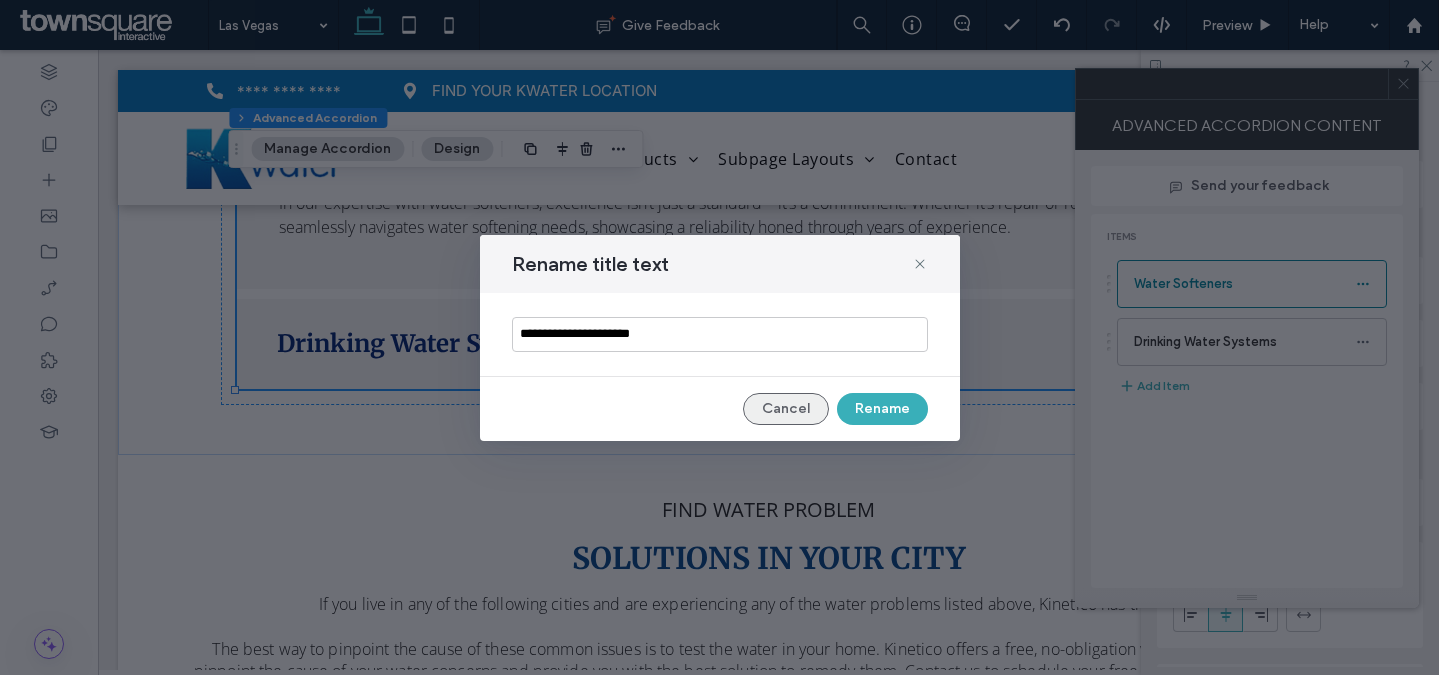 click on "Cancel" at bounding box center [786, 409] 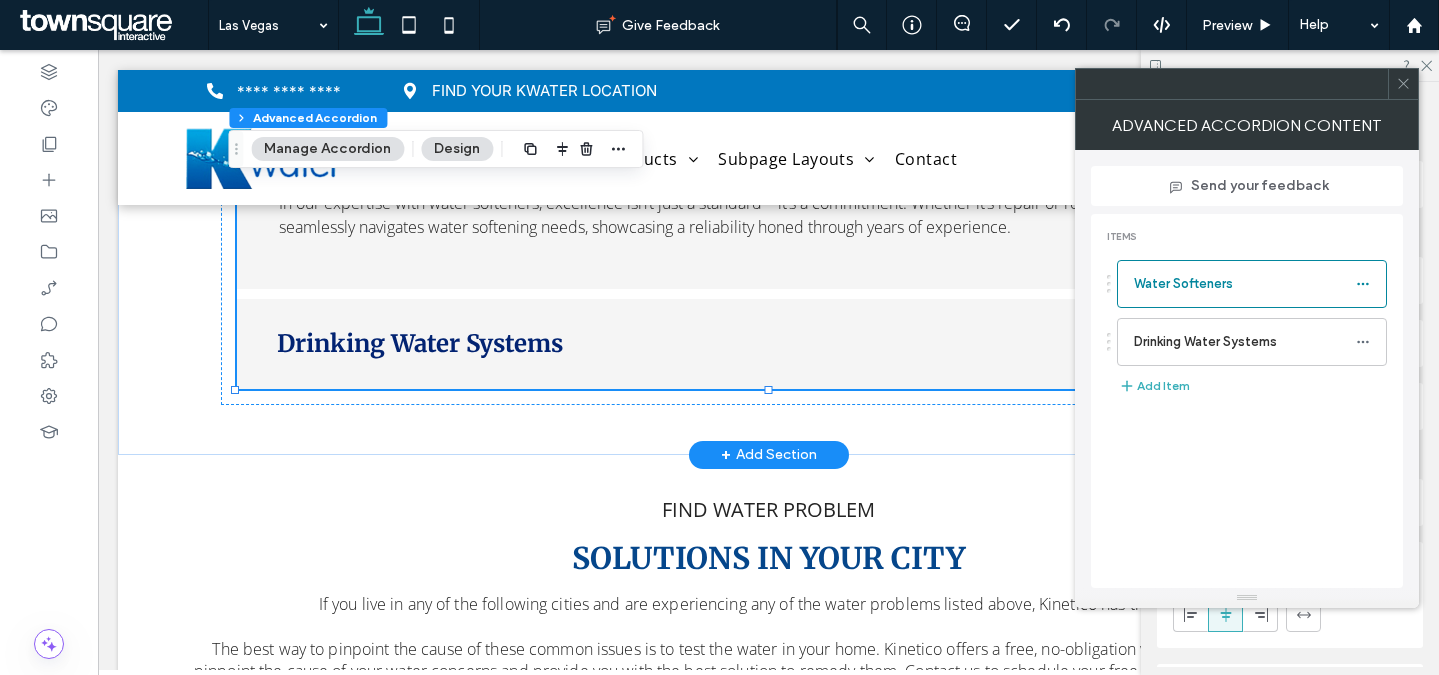 click on "Drinking Water Systems" at bounding box center (741, 344) 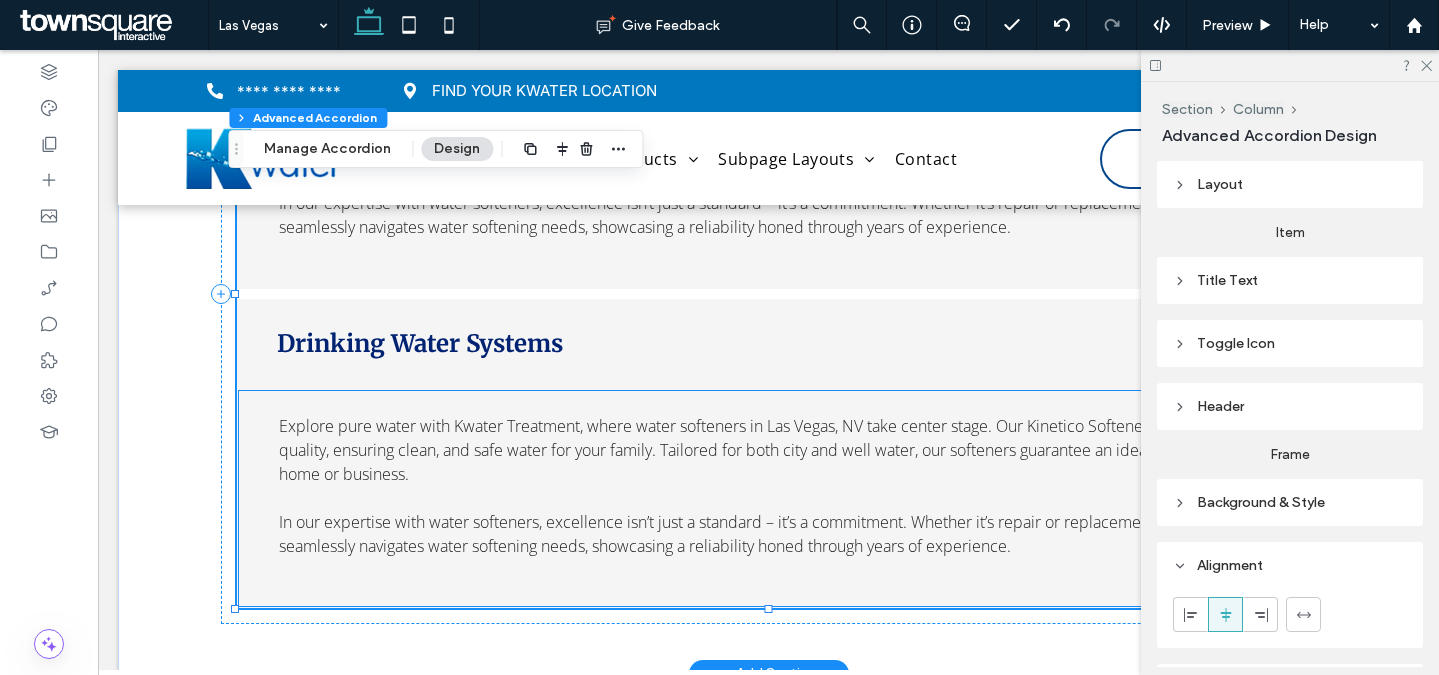 click on "Explore pure water with Kwater Treatment, where water softeners in Las Vegas, NV take center stage. Our Kinetico Softeners redefine quality, ensuring clean, and safe water for your family. Tailored for both city and well water, our softeners guarantee an ideal fit for your home or business." at bounding box center (753, 450) 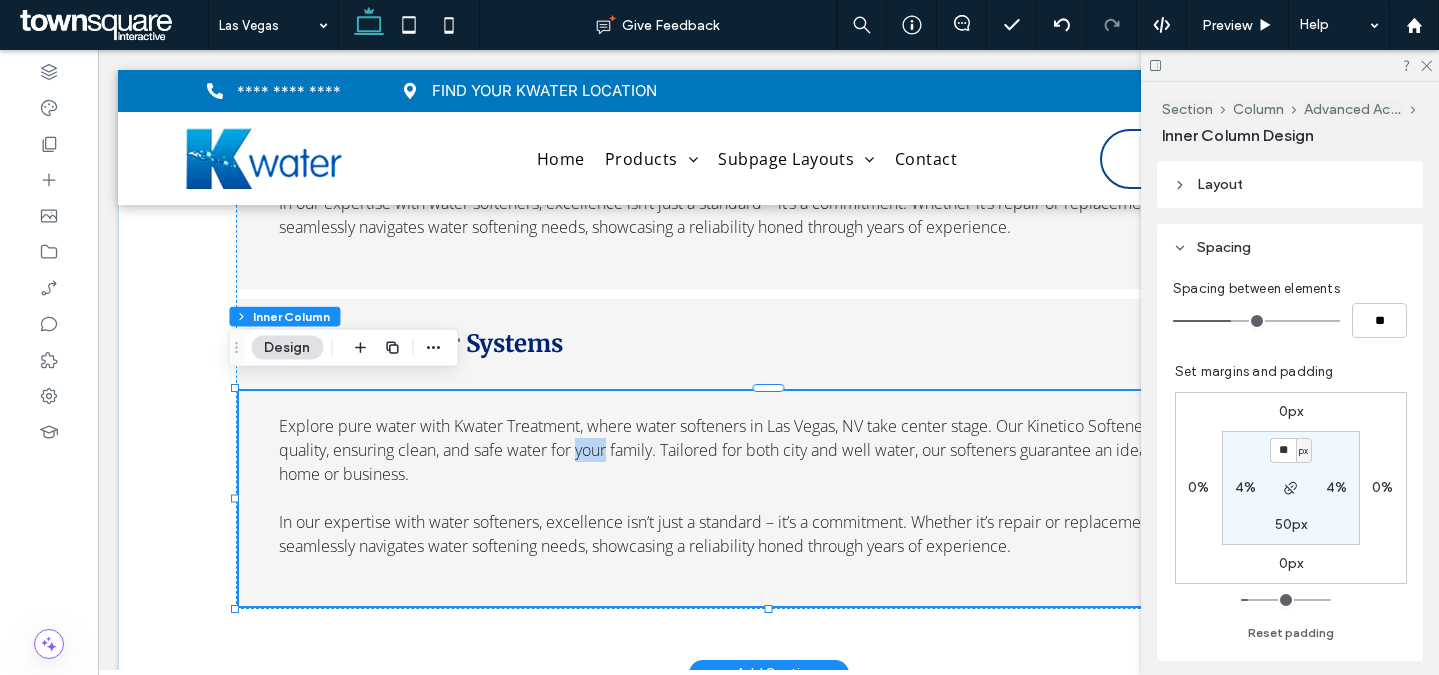 click on "Explore pure water with Kwater Treatment, where water softeners in Las Vegas, NV take center stage. Our Kinetico Softeners redefine quality, ensuring clean, and safe water for your family. Tailored for both city and well water, our softeners guarantee an ideal fit for your home or business." at bounding box center [753, 450] 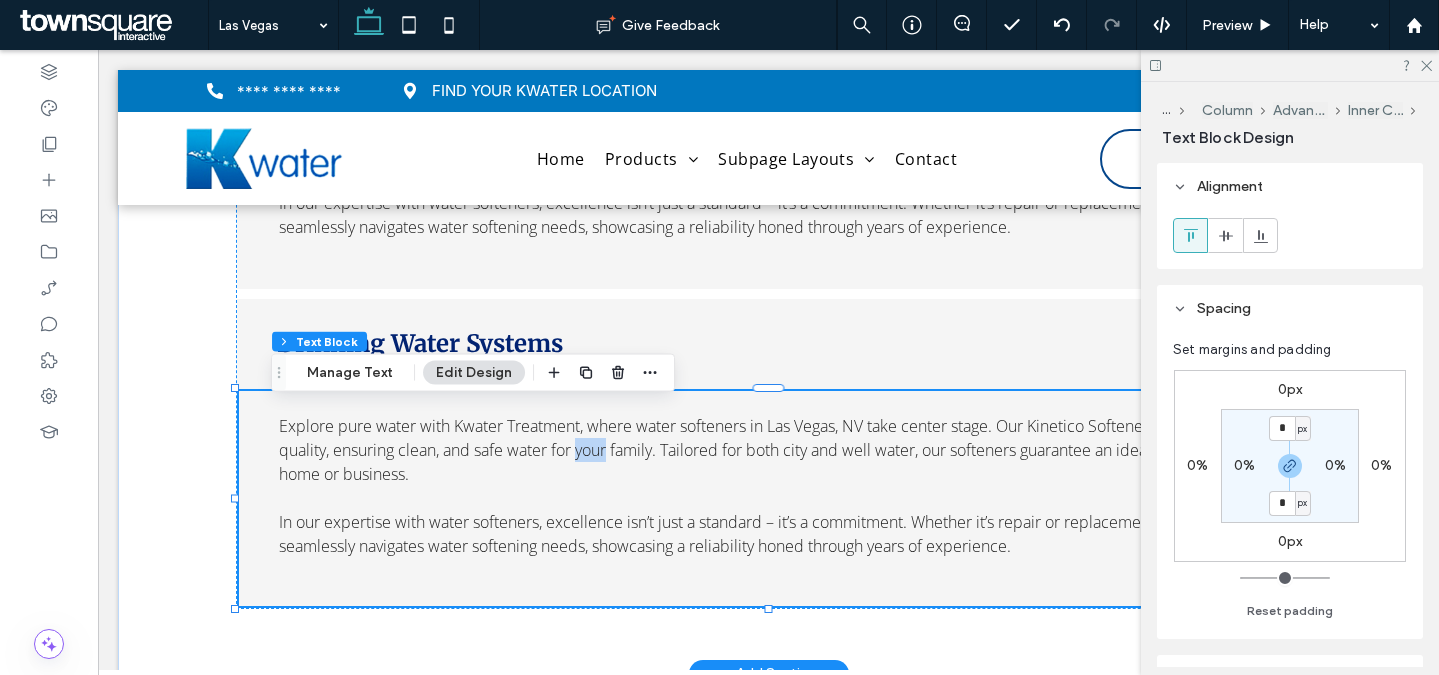 click on "Explore pure water with Kwater Treatment, where water softeners in Las Vegas, NV take center stage. Our Kinetico Softeners redefine quality, ensuring clean, and safe water for your family. Tailored for both city and well water, our softeners guarantee an ideal fit for your home or business." at bounding box center (753, 450) 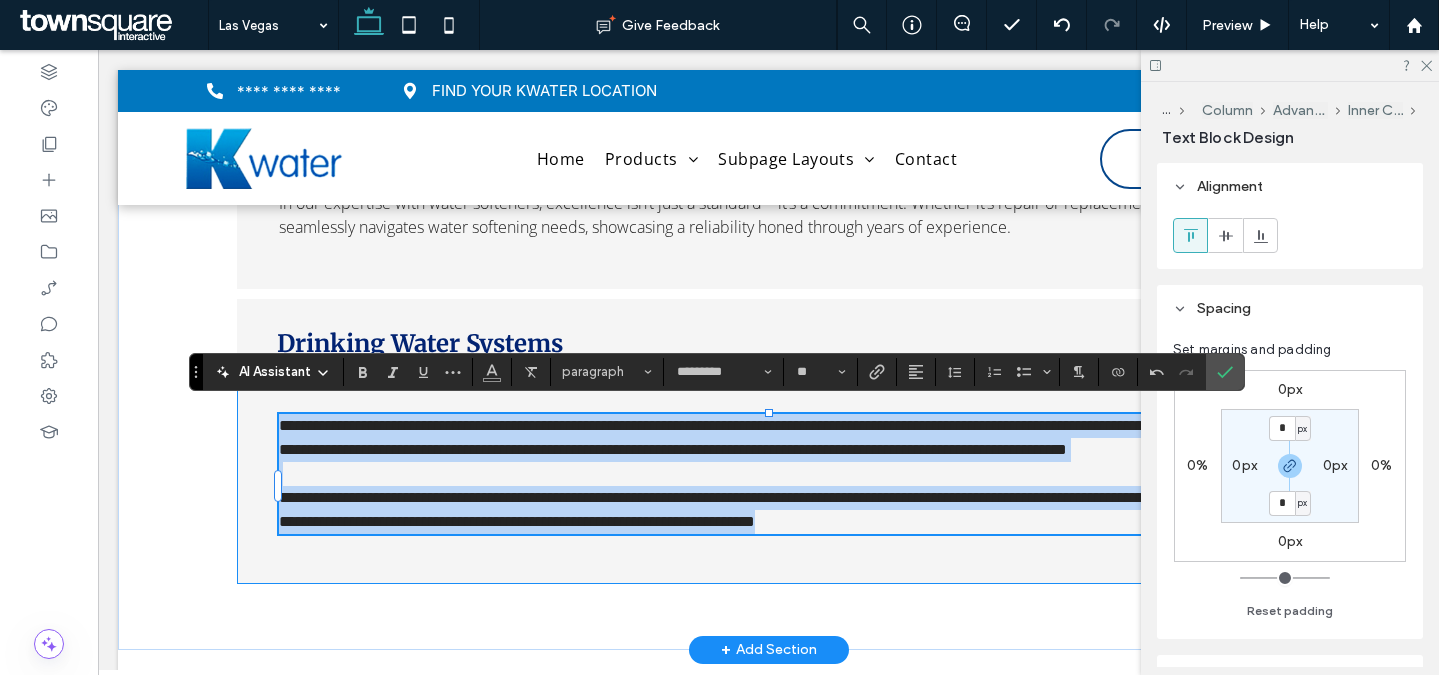 paste 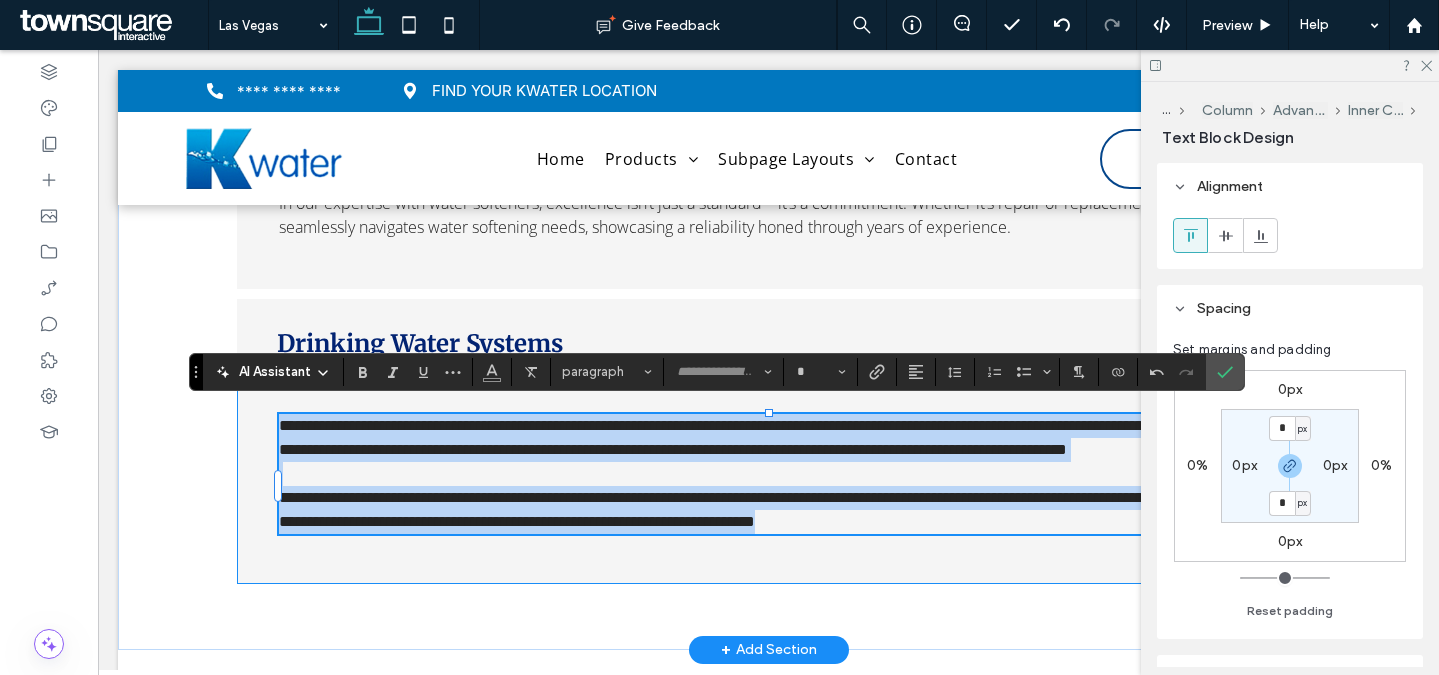scroll, scrollTop: 21, scrollLeft: 0, axis: vertical 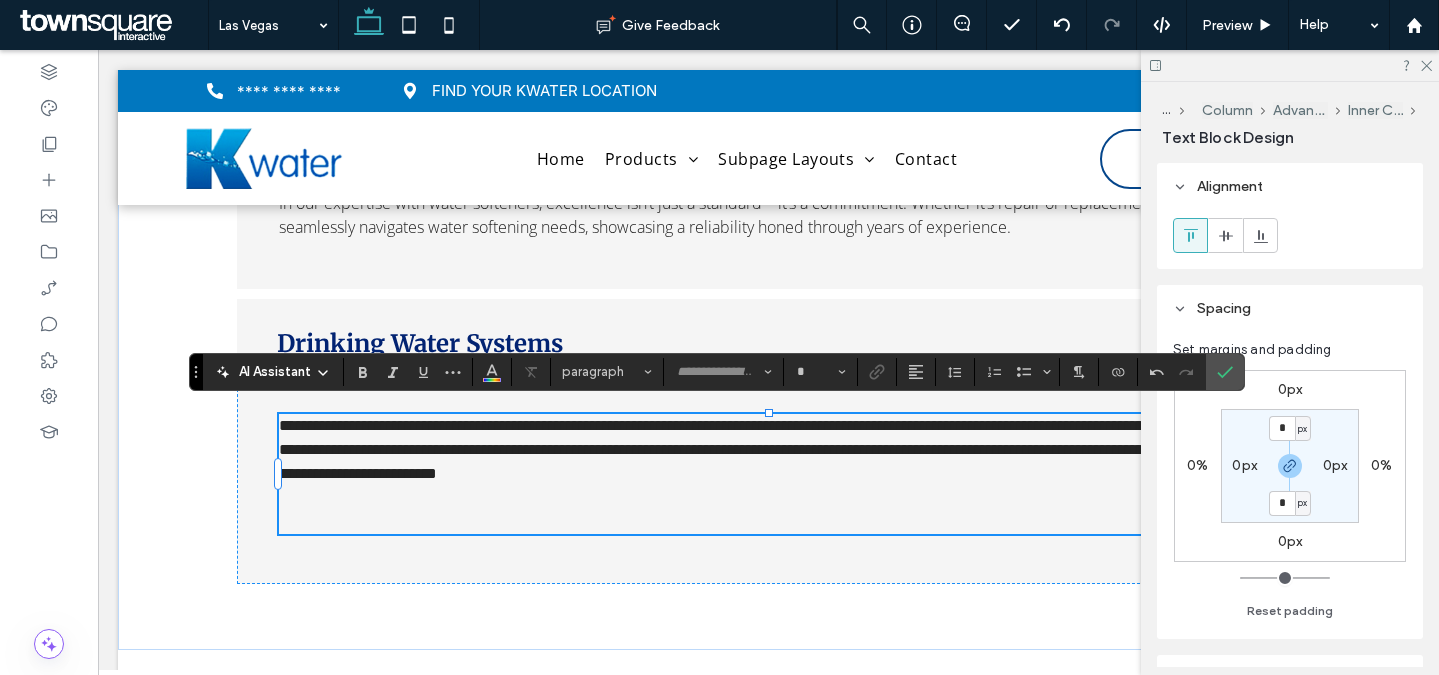 type on "*********" 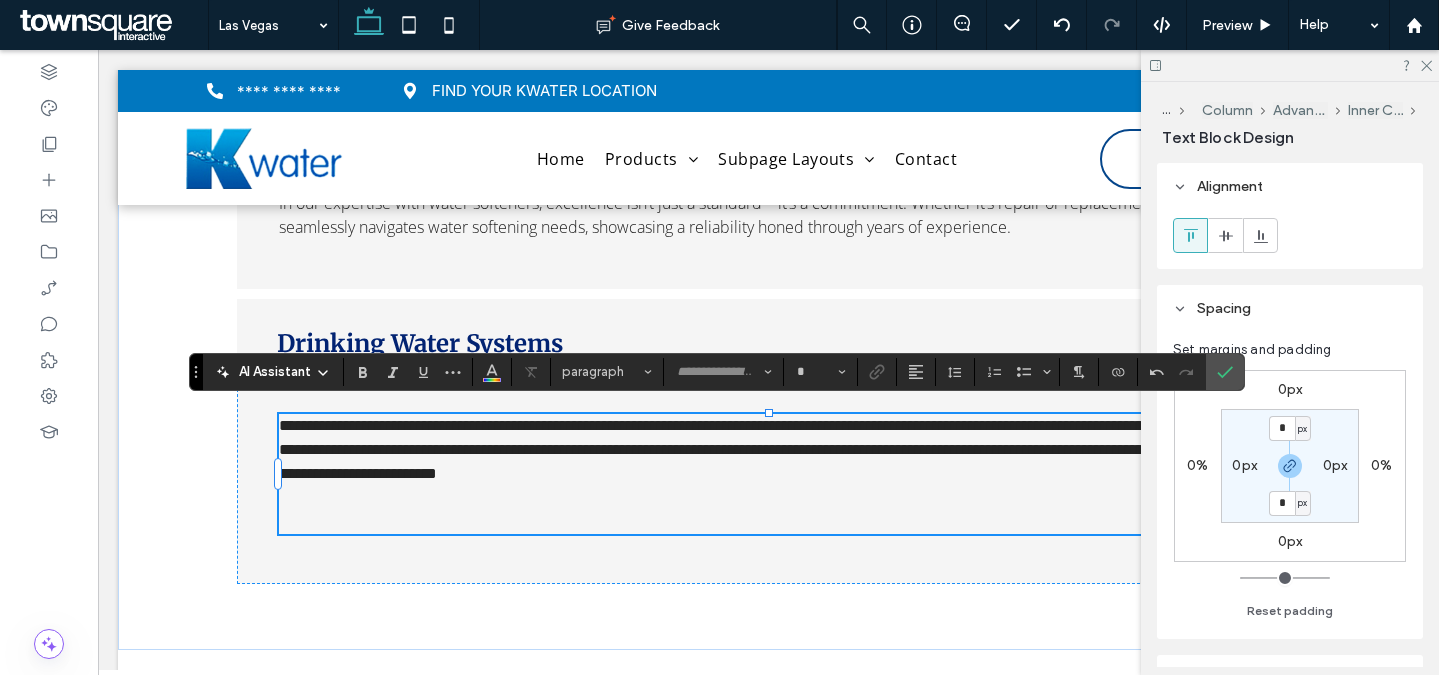 type on "**" 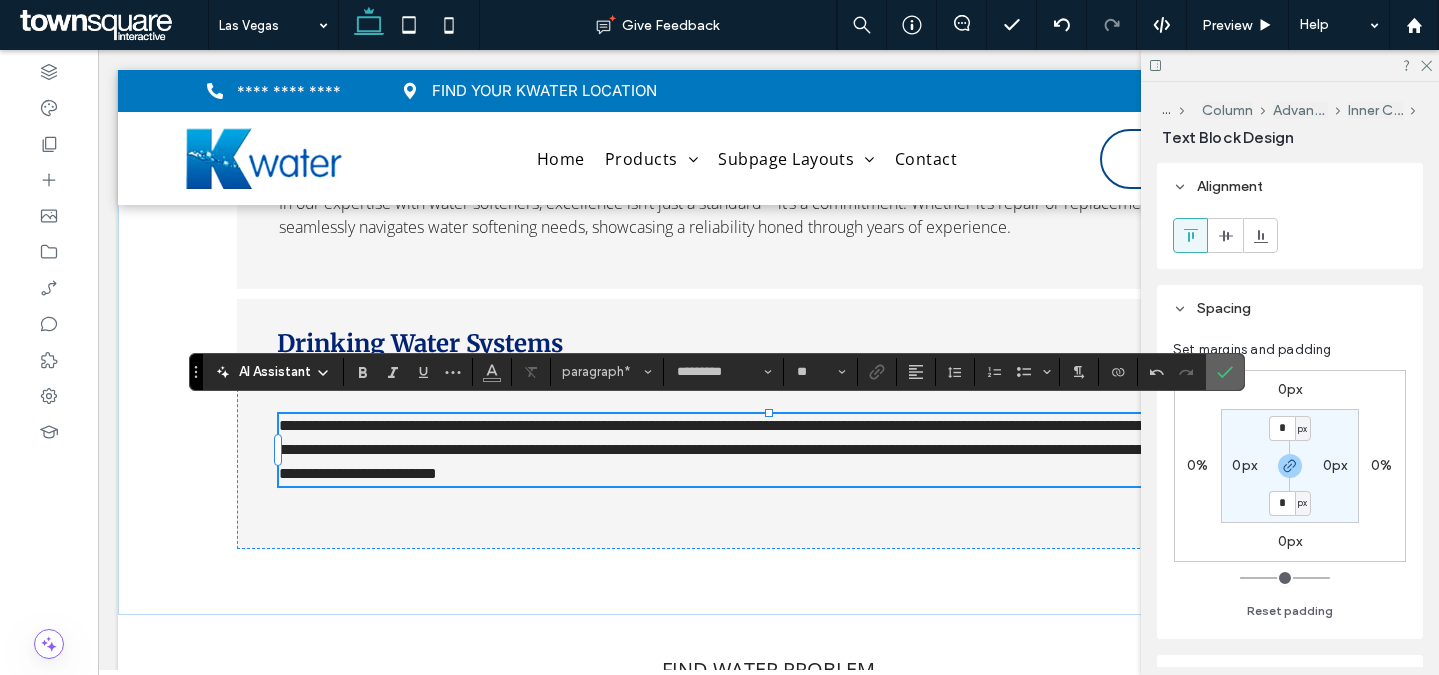 click 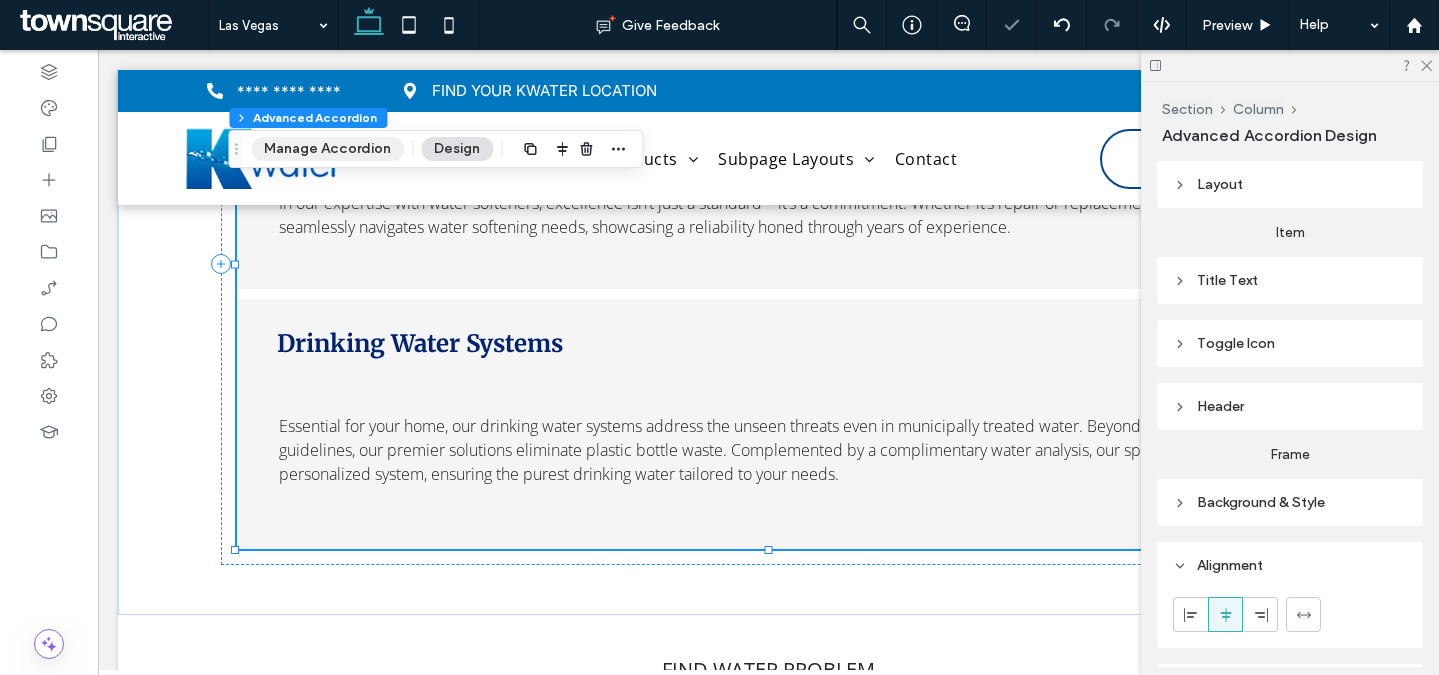 click on "Manage Accordion" at bounding box center [327, 149] 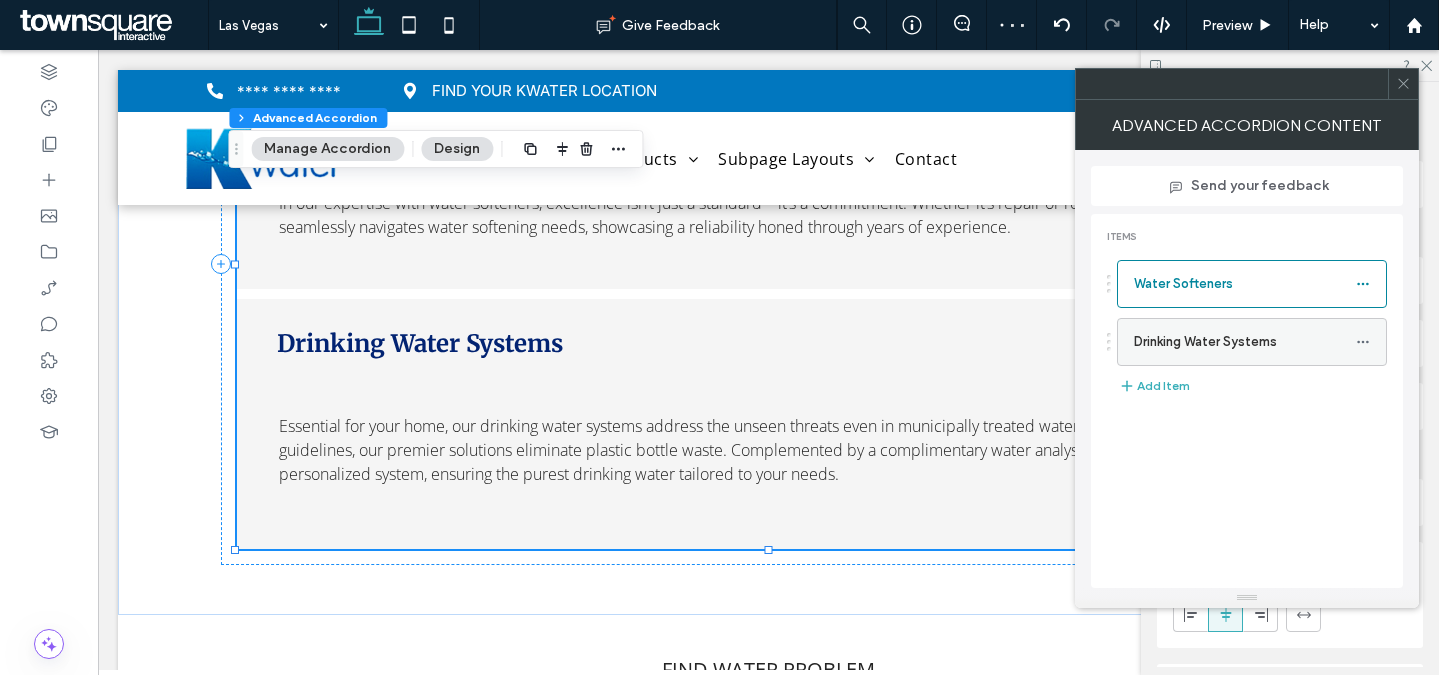 click at bounding box center (1363, 342) 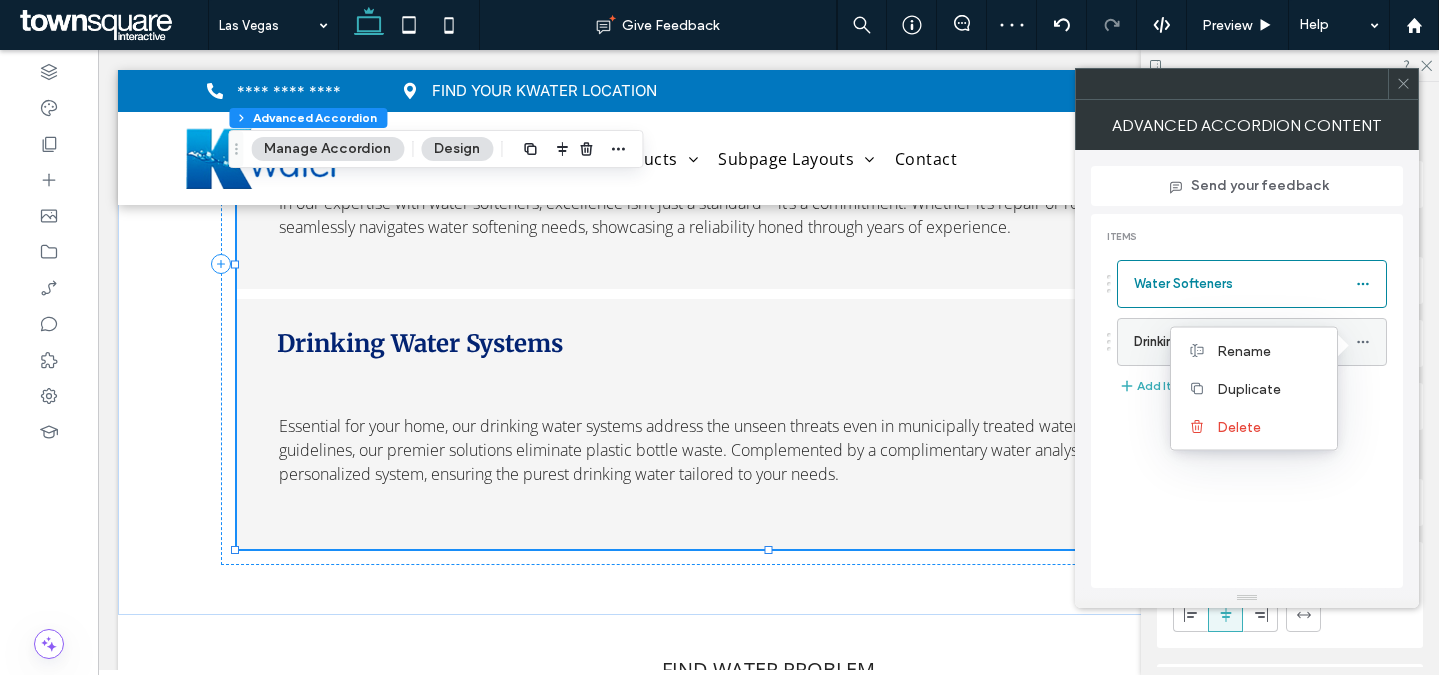 drag, startPoint x: 1288, startPoint y: 381, endPoint x: 1283, endPoint y: 361, distance: 20.615528 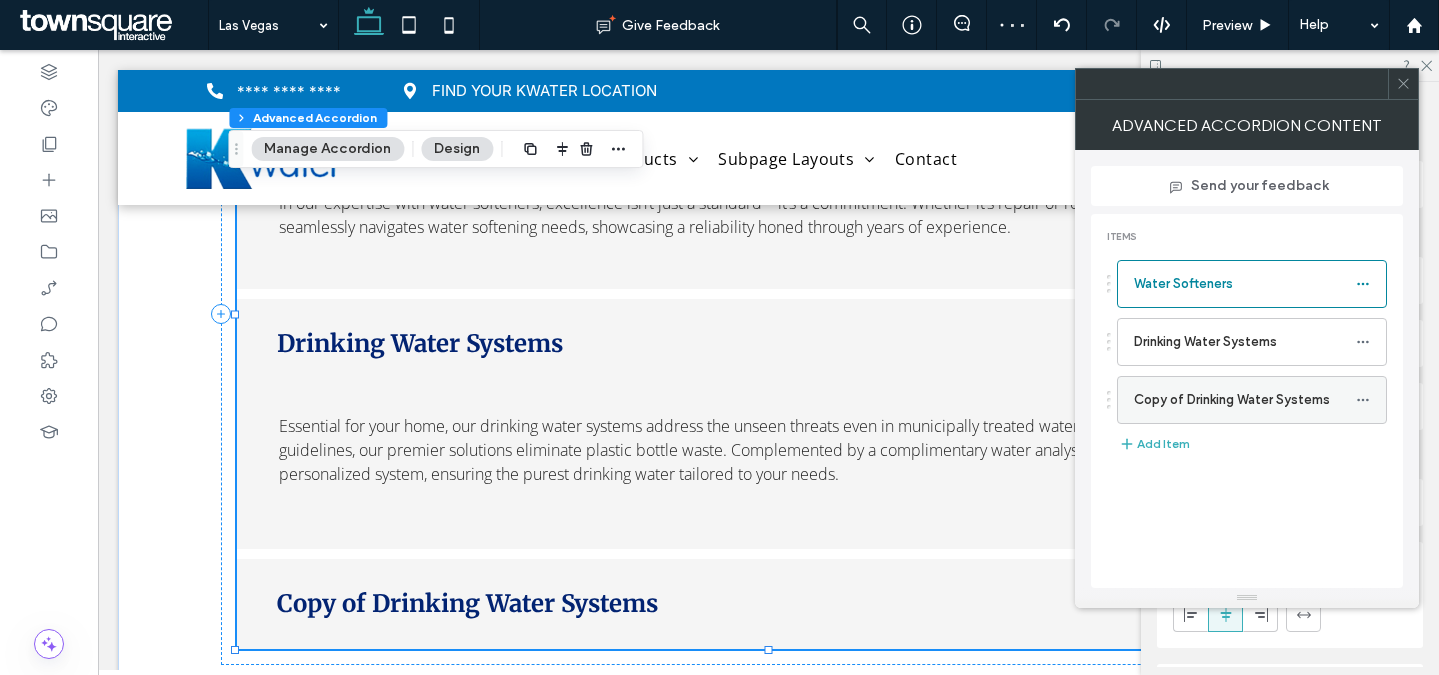 click 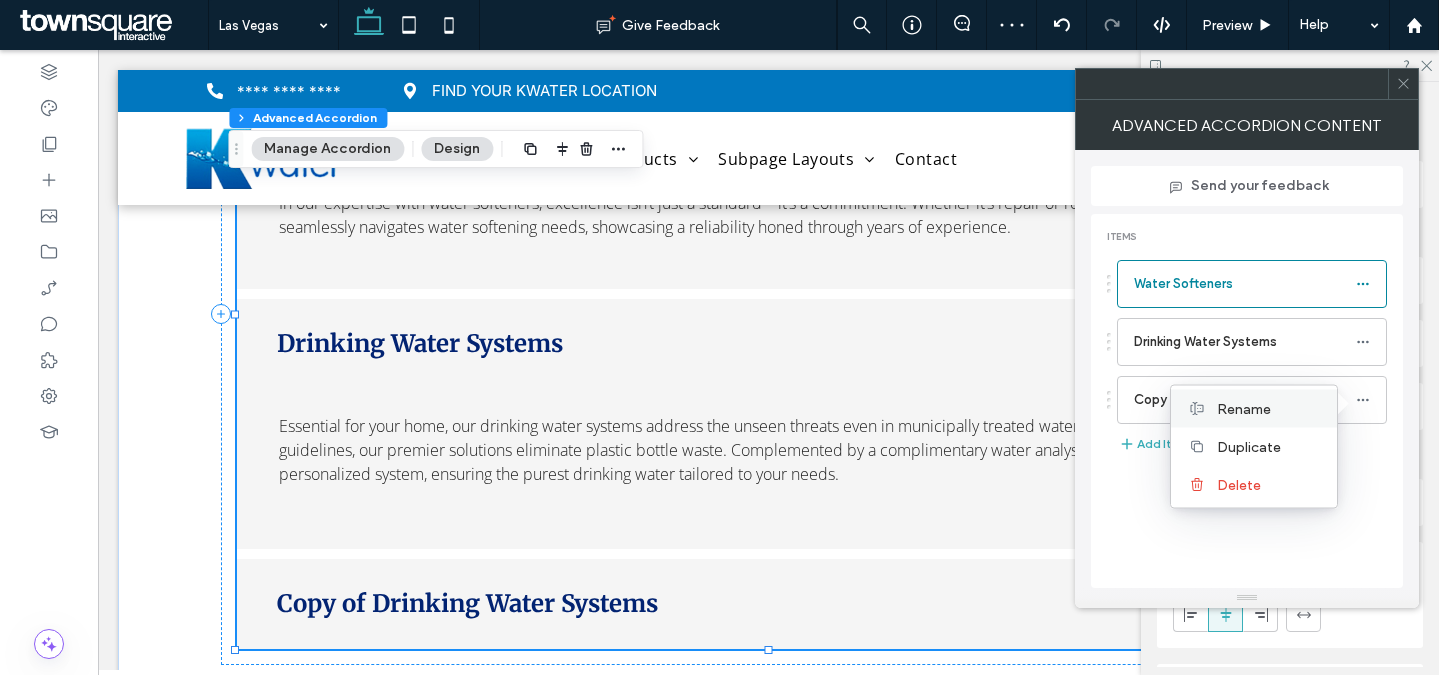 click on "Rename" at bounding box center (1269, 408) 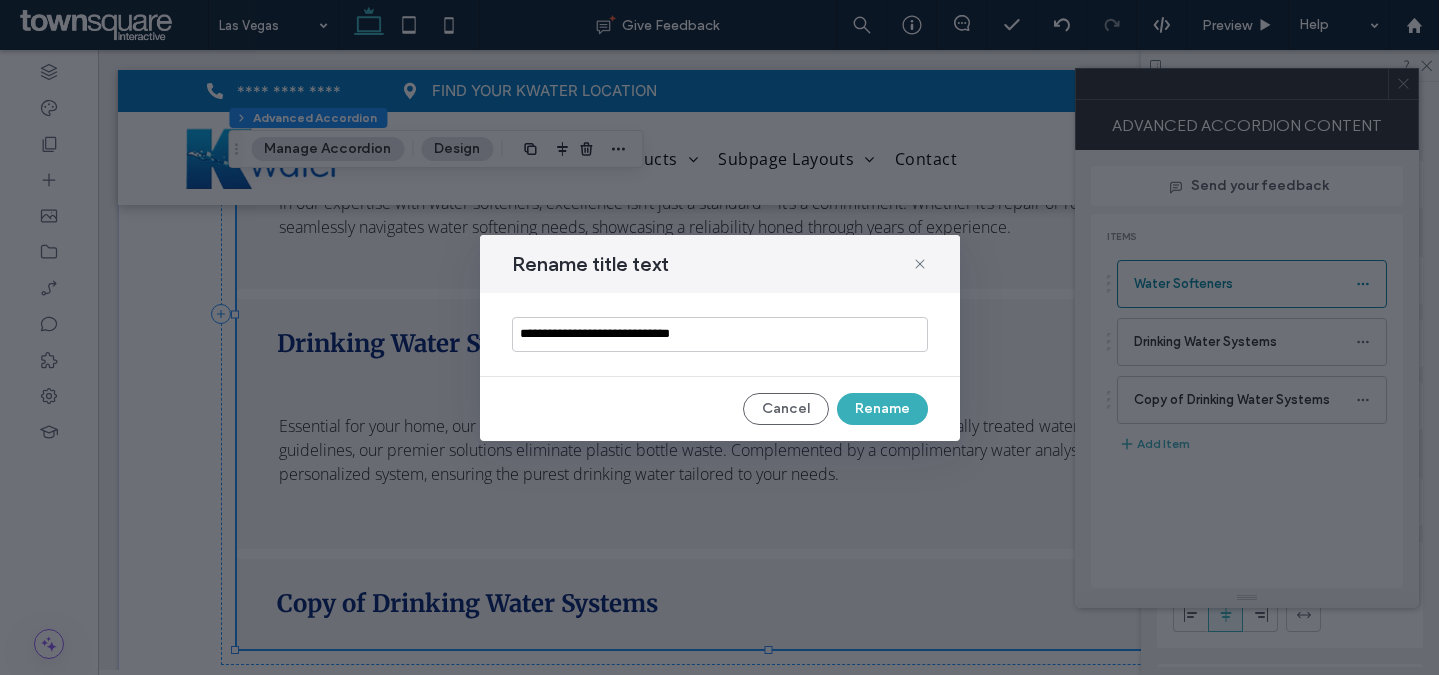 click on "**********" at bounding box center [720, 334] 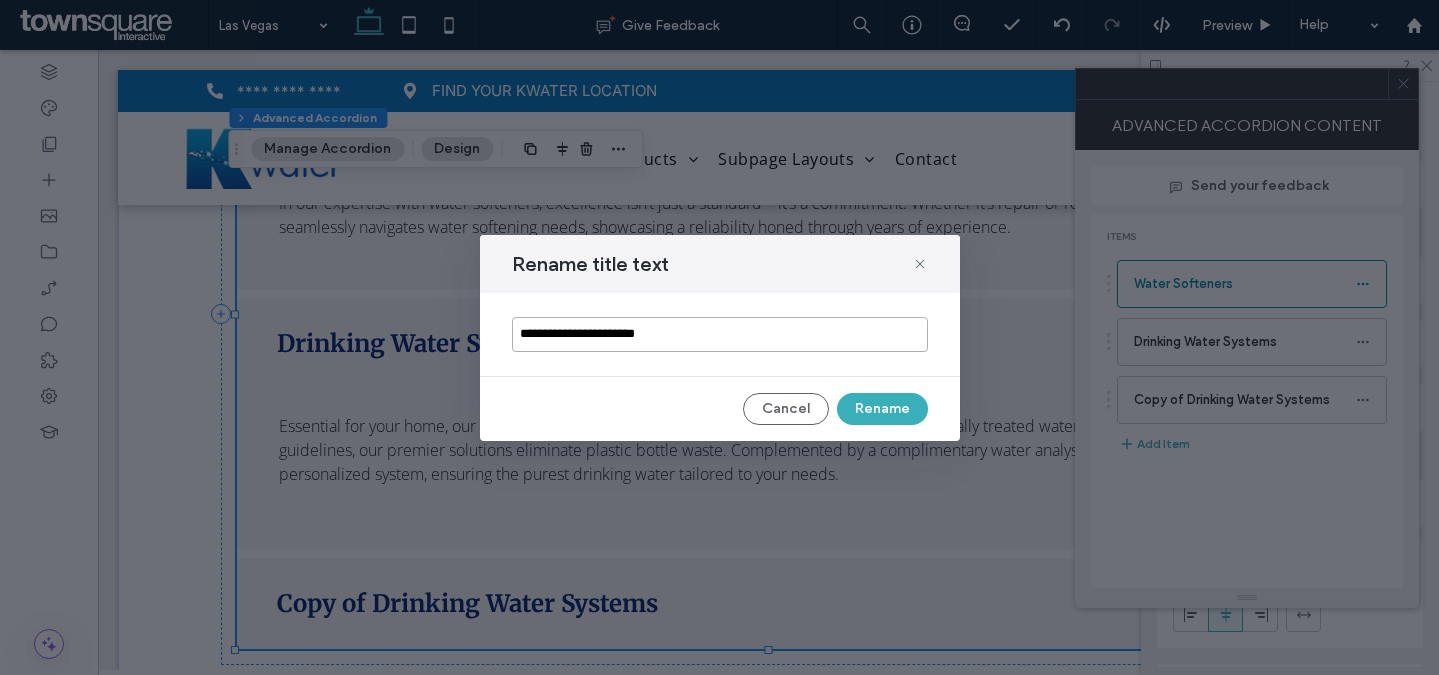 click on "**********" at bounding box center [720, 334] 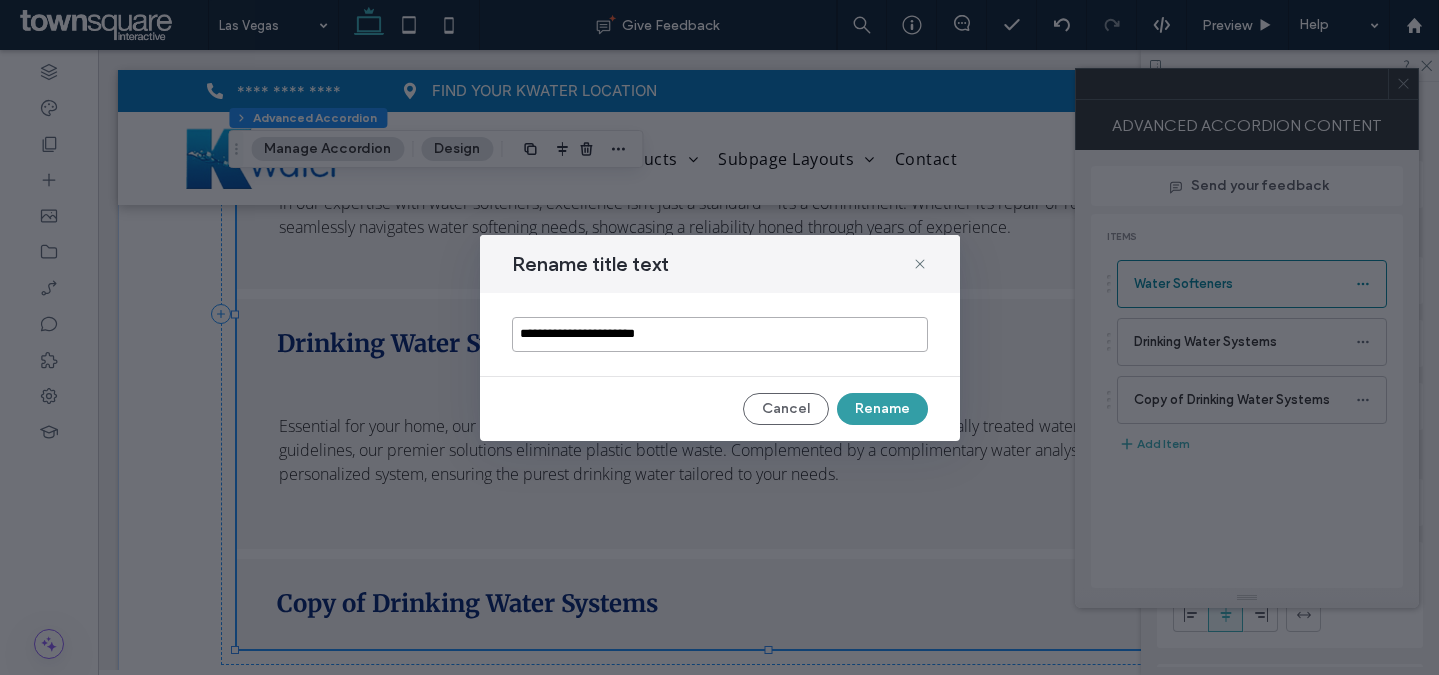 type on "**********" 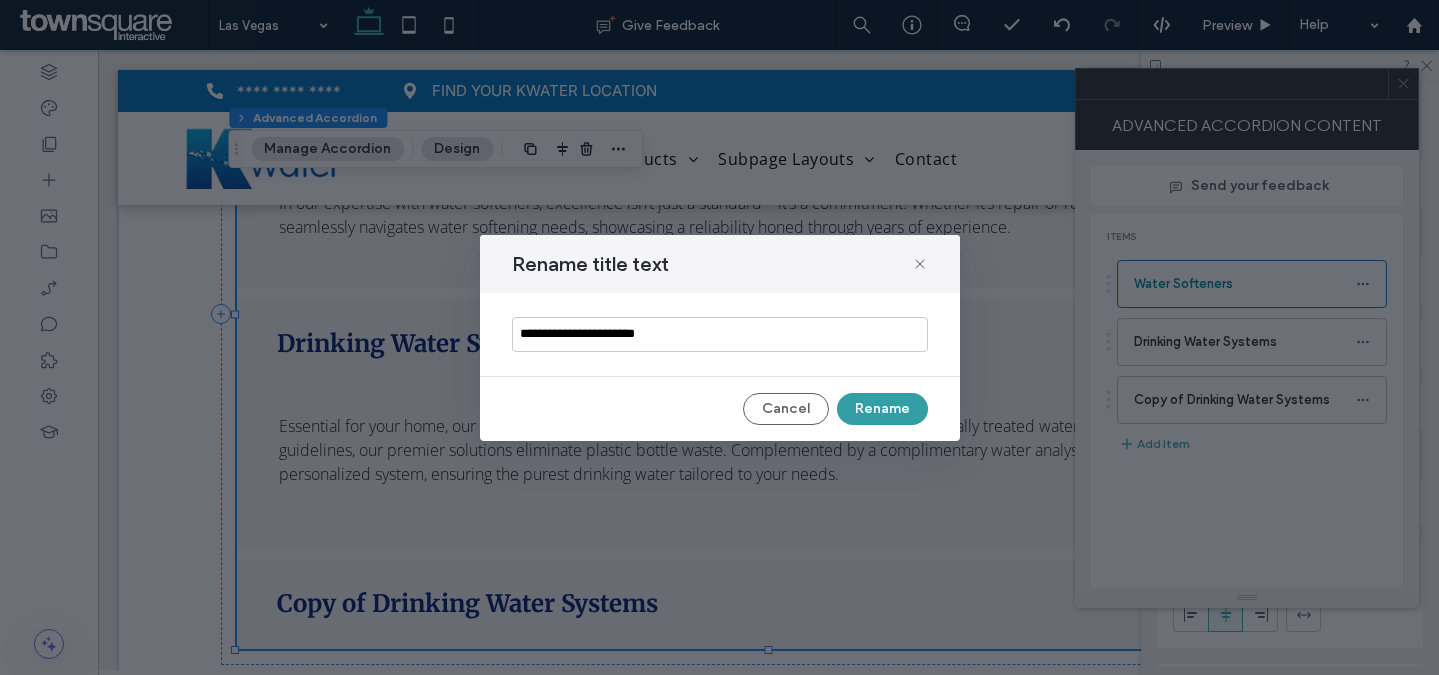 click on "Rename" at bounding box center (882, 409) 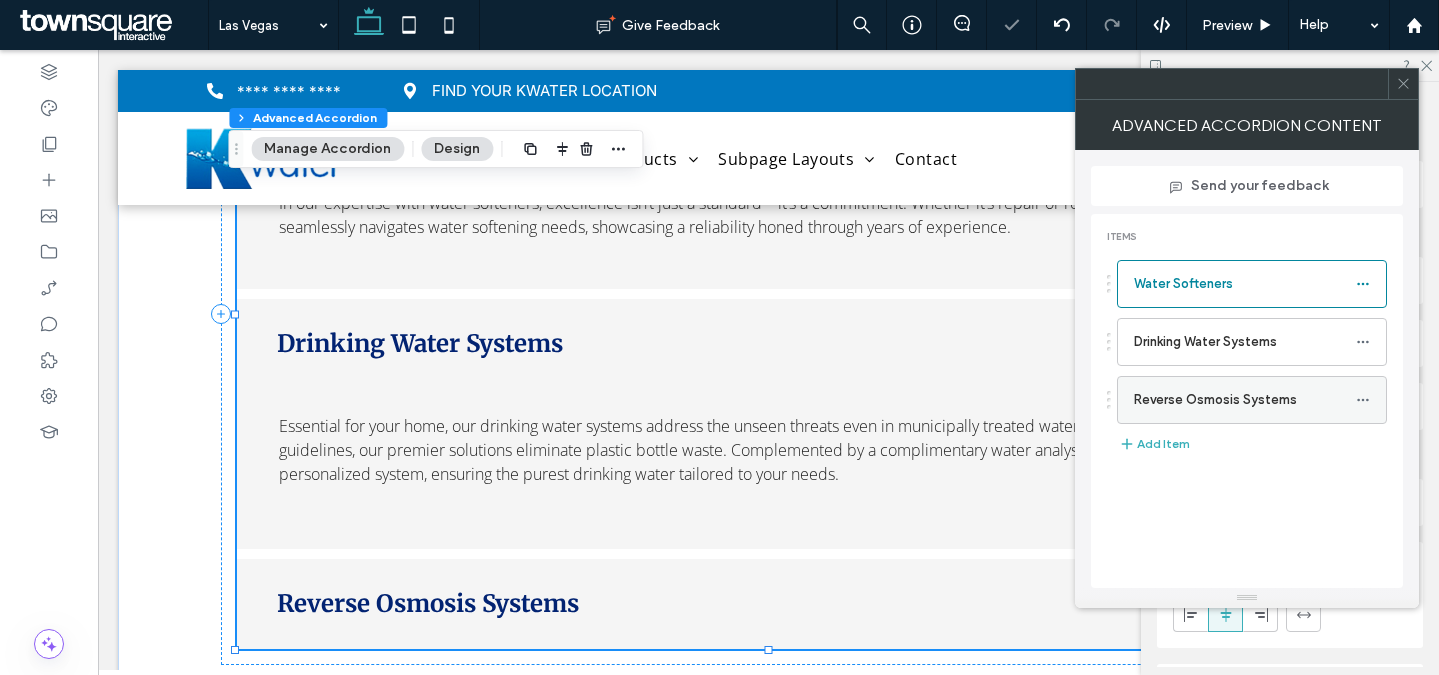 click on "Reverse Osmosis Systems" at bounding box center (1245, 400) 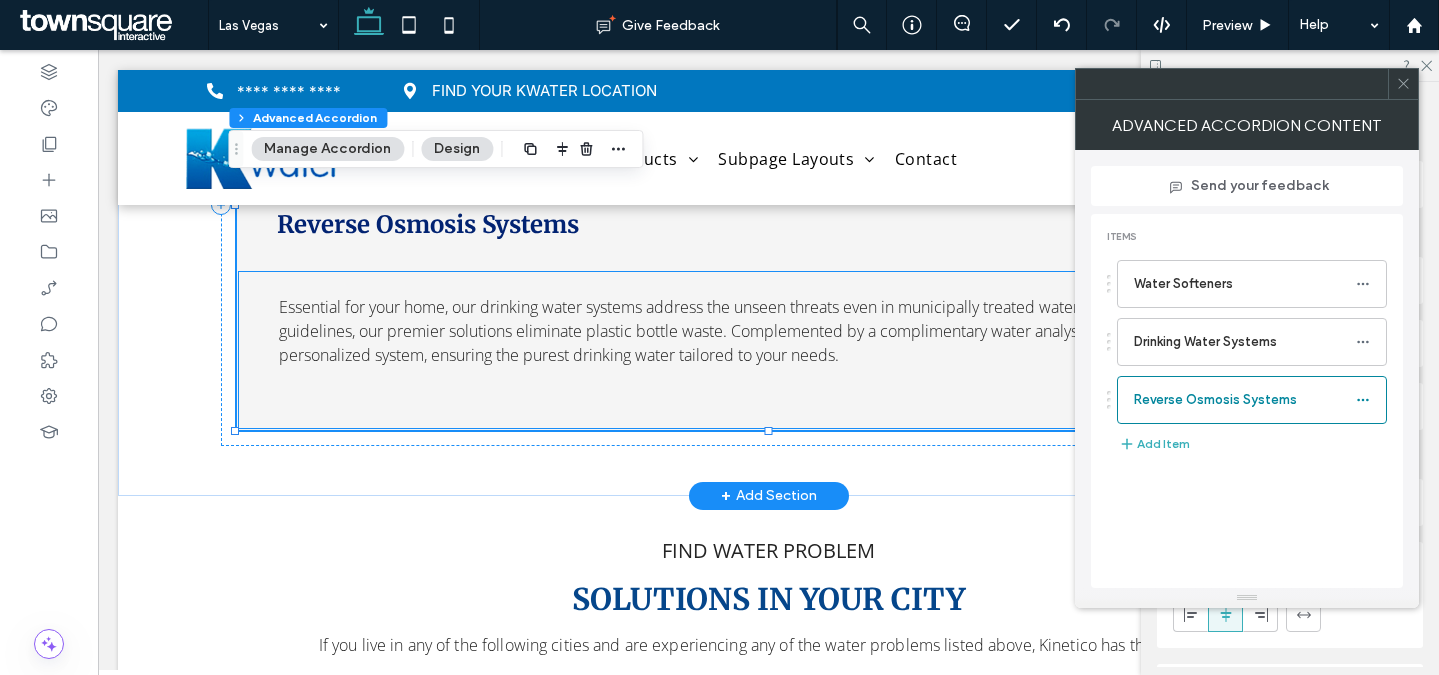 click on "Essential for your home, our drinking water systems address the unseen threats even in municipally treated water. Beyond federal guidelines, our premier solutions eliminate plastic bottle waste. Complemented by a complimentary water analysis, our specialists craft a personalized system, ensuring the purest drinking water tailored to your needs. ﻿" at bounding box center [762, 331] 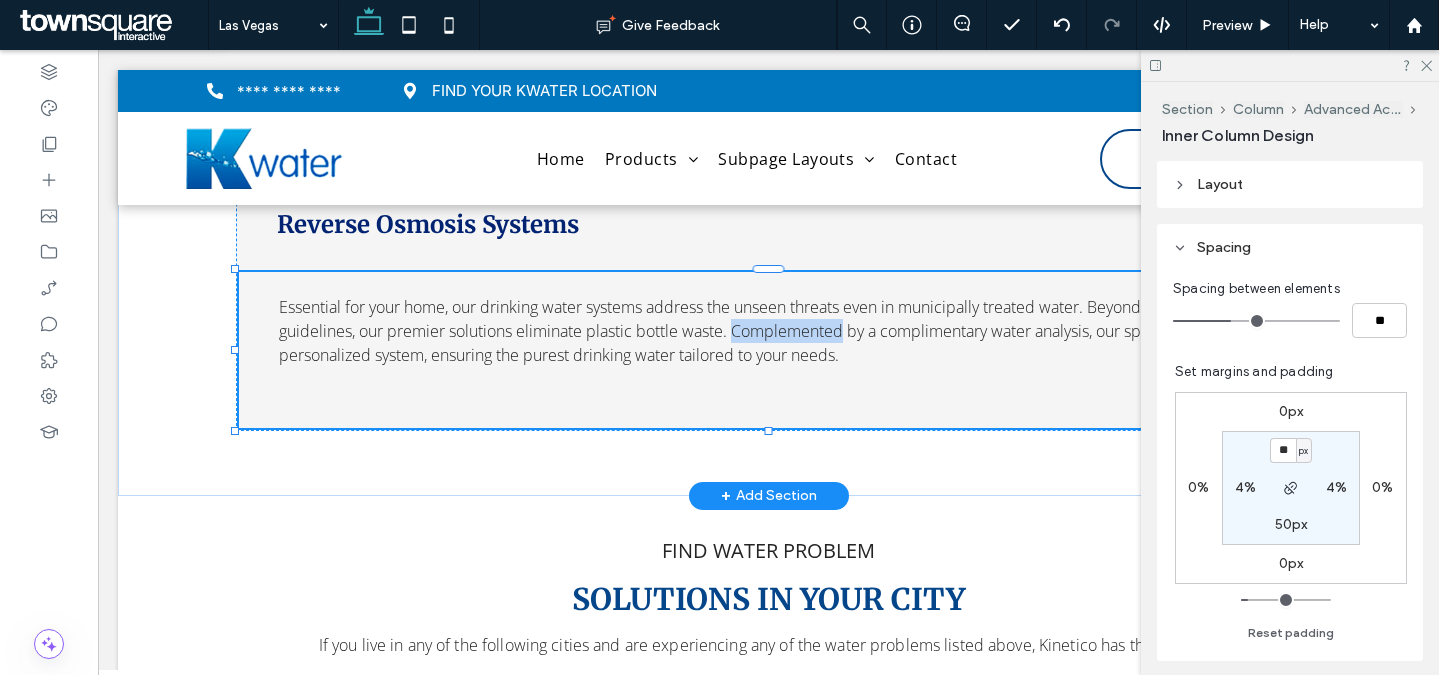 click on "Essential for your home, our drinking water systems address the unseen threats even in municipally treated water. Beyond federal guidelines, our premier solutions eliminate plastic bottle waste. Complemented by a complimentary water analysis, our specialists craft a personalized system, ensuring the purest drinking water tailored to your needs. ﻿" at bounding box center [762, 331] 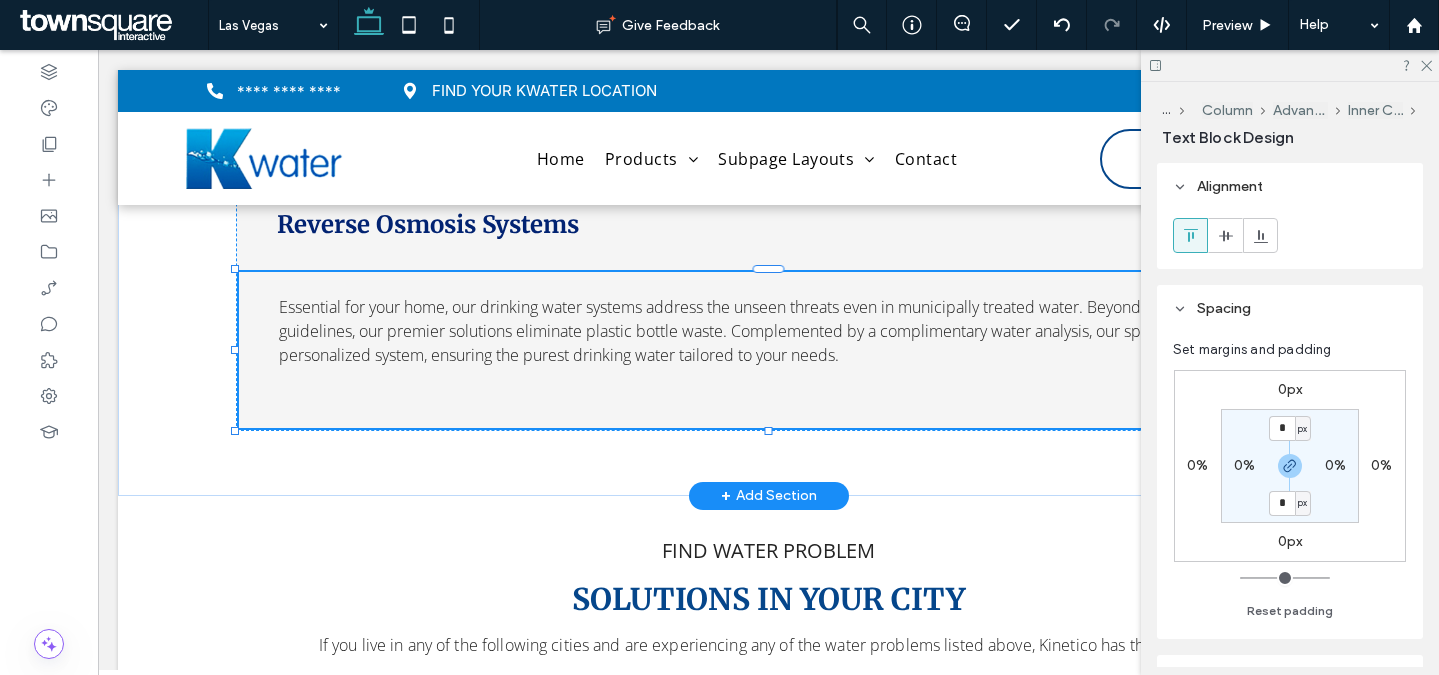 type on "*********" 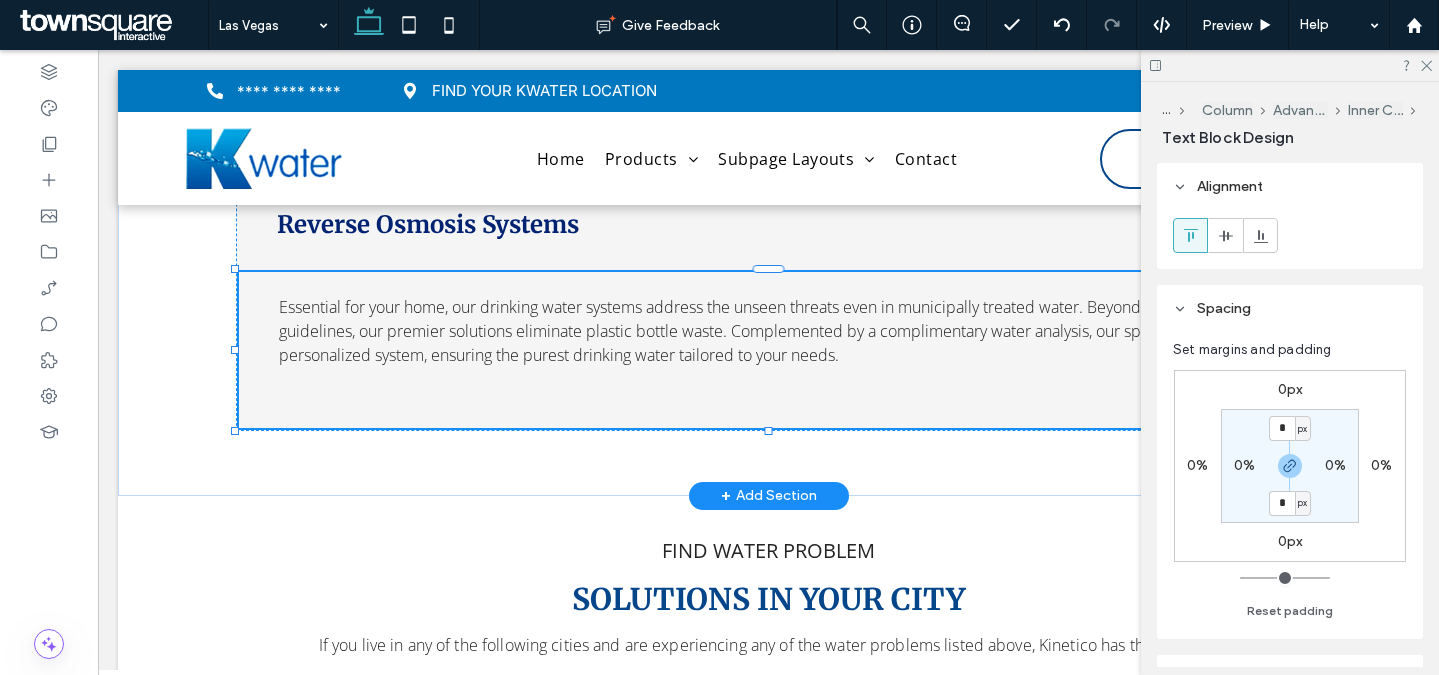 type on "**" 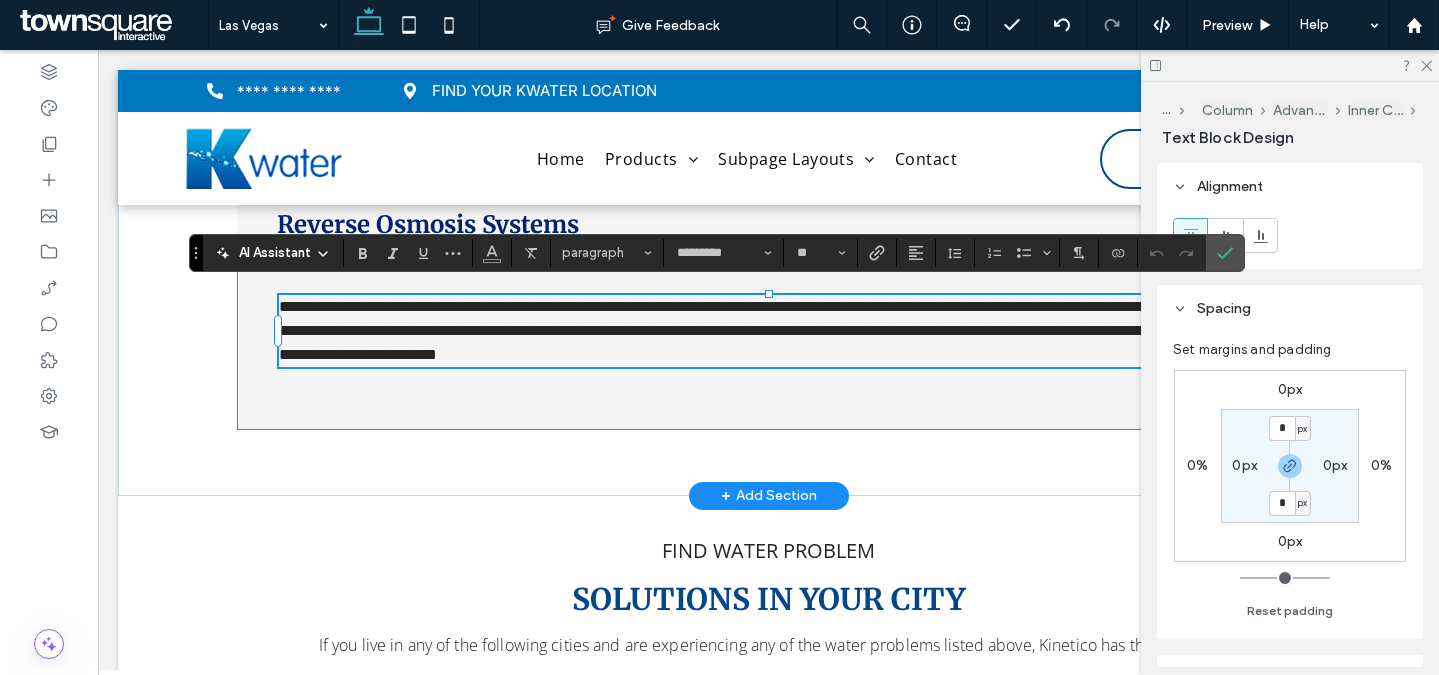 paste 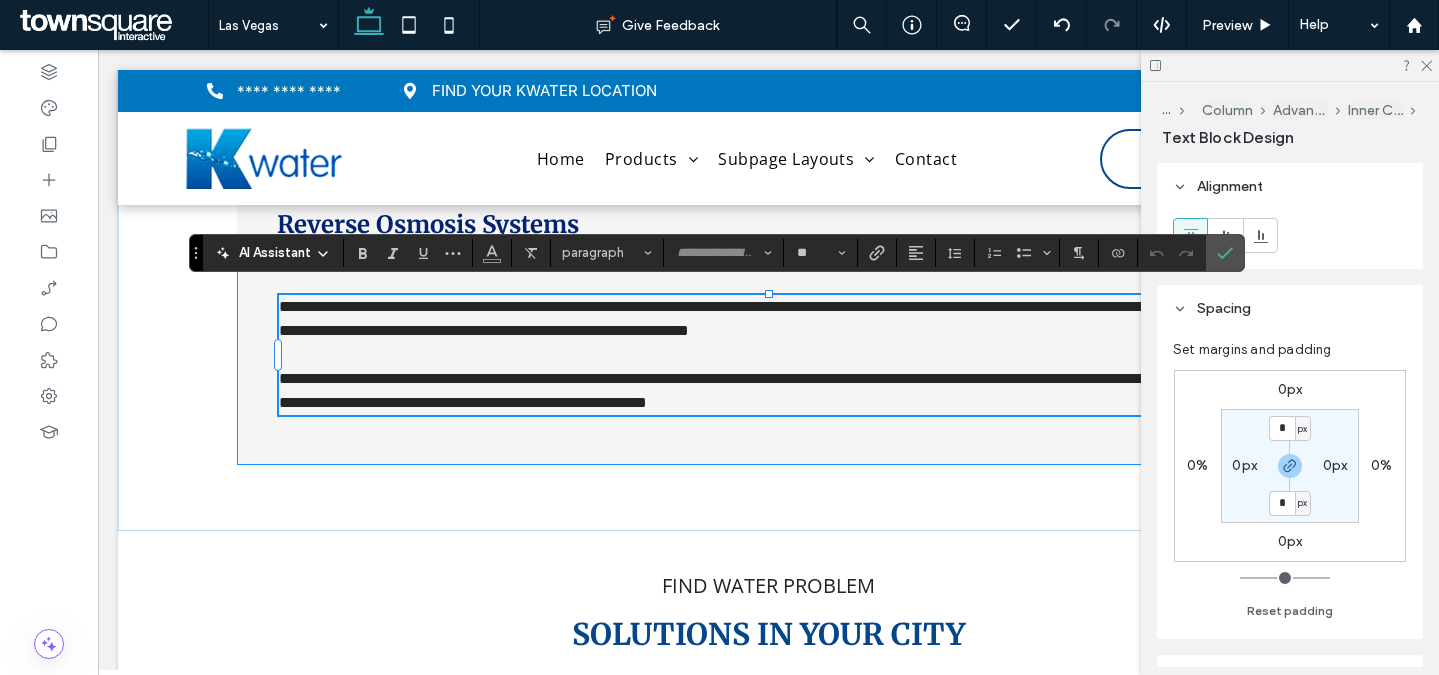 scroll, scrollTop: 39, scrollLeft: 0, axis: vertical 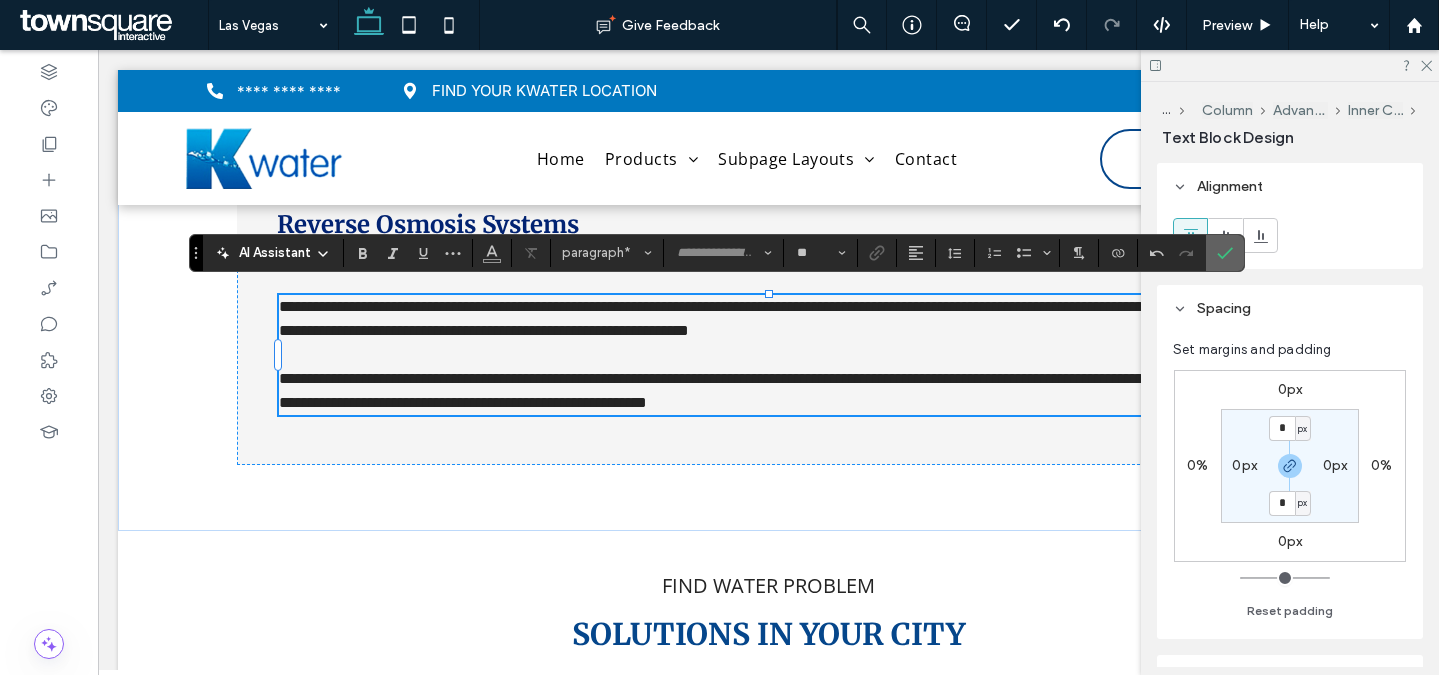 click 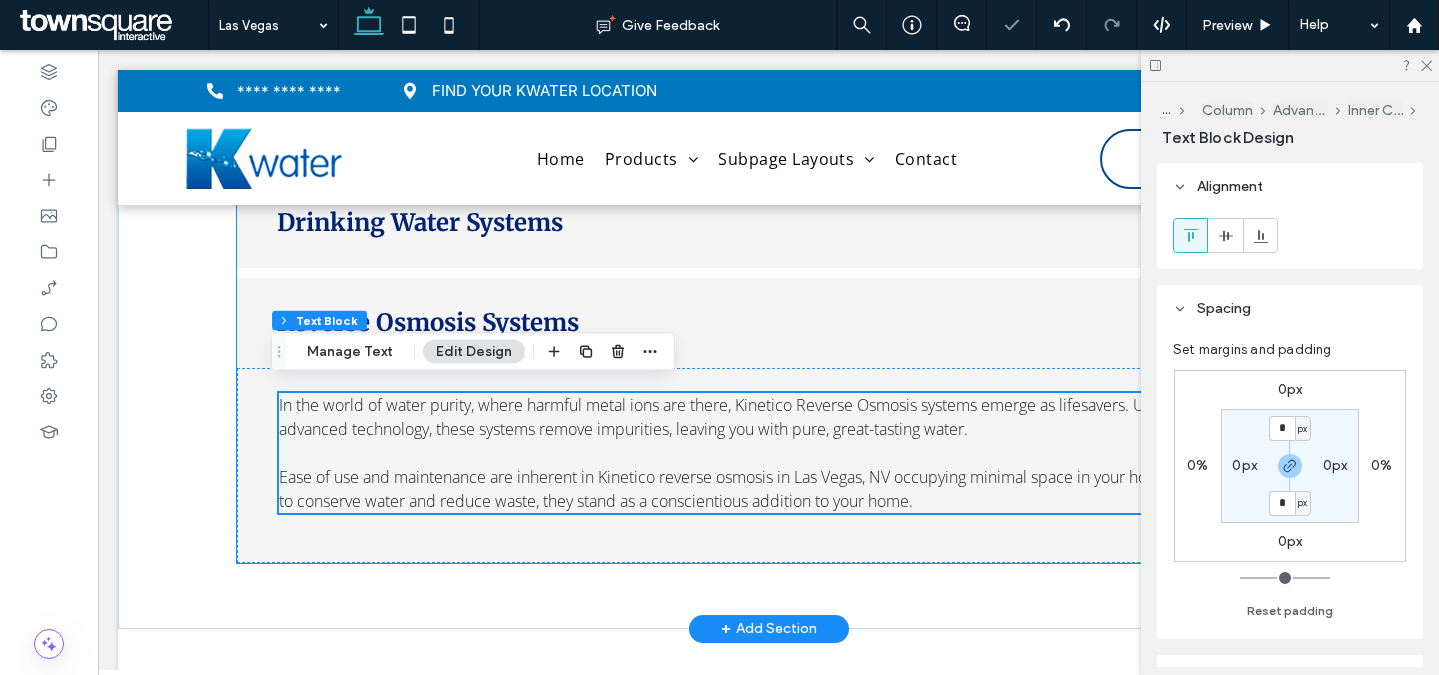 scroll, scrollTop: 2684, scrollLeft: 0, axis: vertical 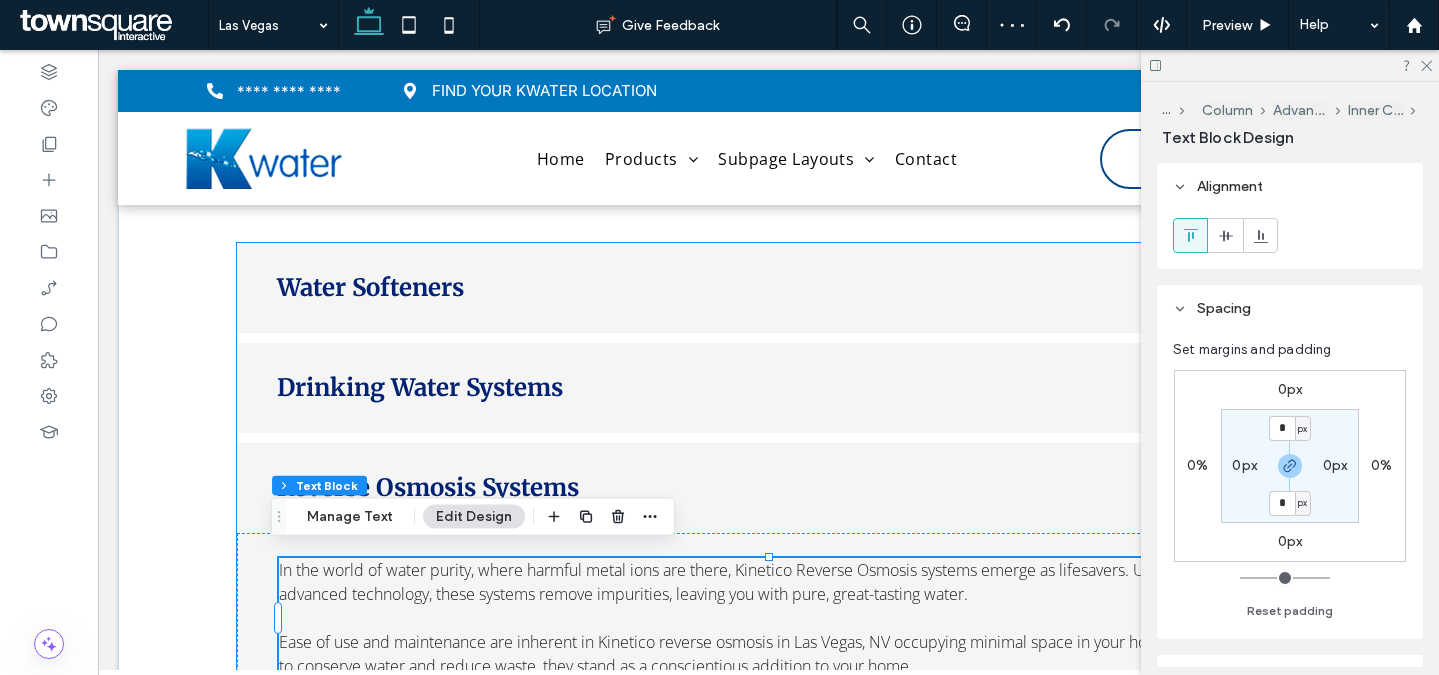 click on "Water Softeners" at bounding box center (769, 288) 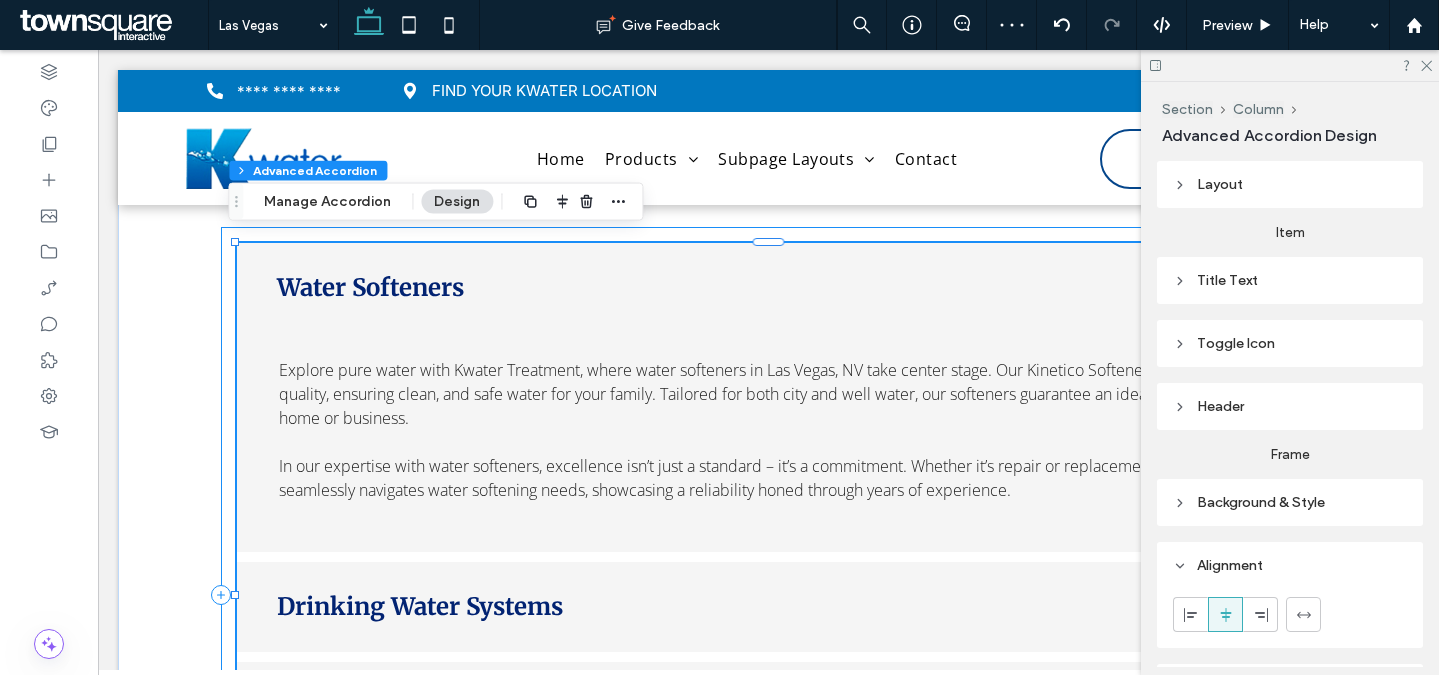 click on "Water Softeners
Explore pure water with Kwater Treatment, where water softeners in Las Vegas, NV take center stage. Our Kinetico Softeners redefine quality, ensuring clean, and safe water for your family. Tailored for both city and well water, our softeners guarantee an ideal fit for your home or business. In our expertise with water softeners, excellence isn’t just a standard – it’s a commitment. Whether it’s repair or replacement, Kwater seamlessly navigates water softening needs, showcasing a reliability honed through years of experience. ﻿
Drinking Water Systems
﻿
Reverse Osmosis Systems" at bounding box center [769, 595] 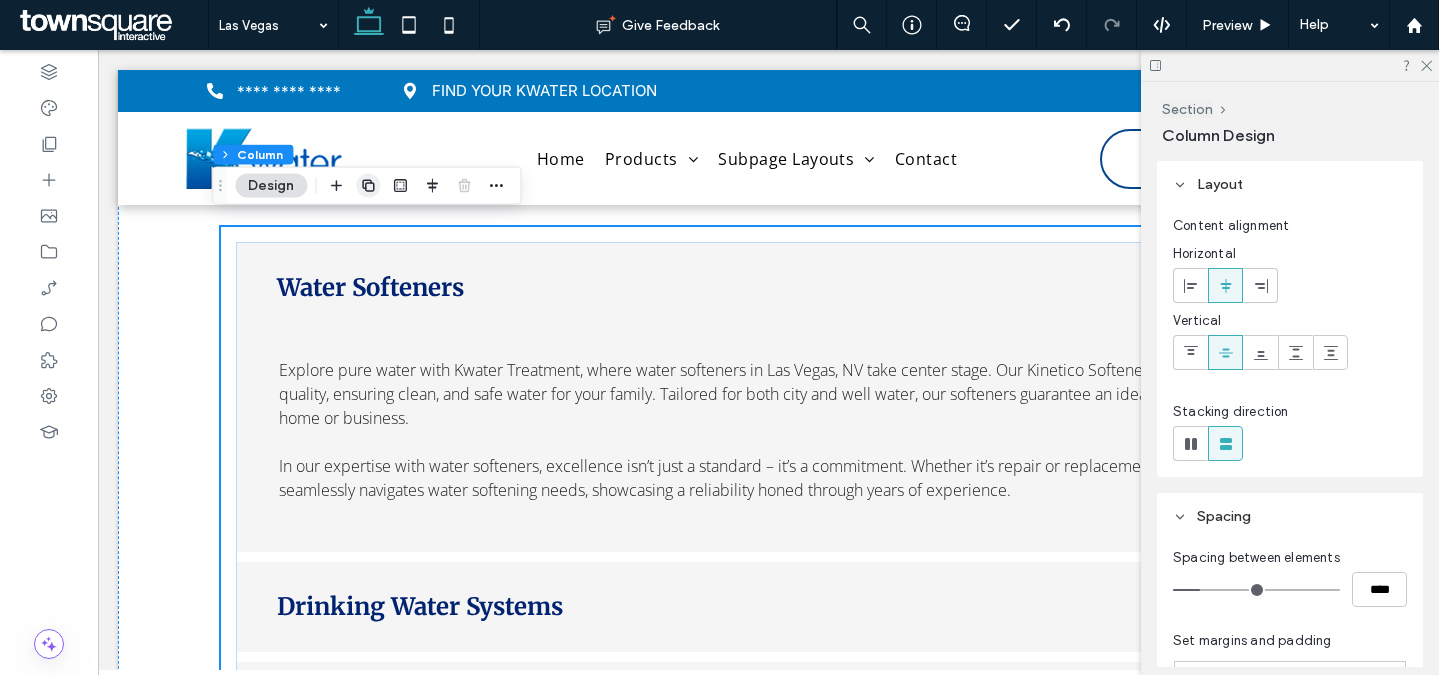 click at bounding box center [368, 186] 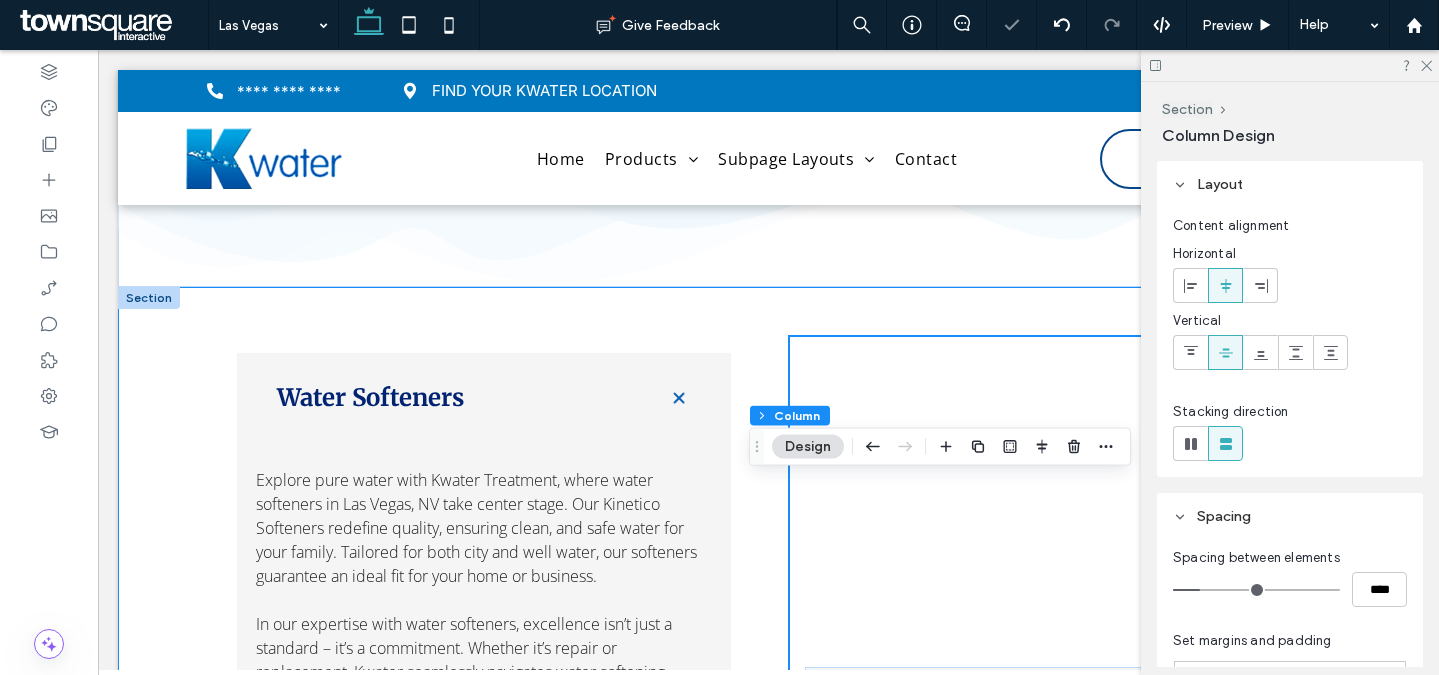 scroll, scrollTop: 2423, scrollLeft: 0, axis: vertical 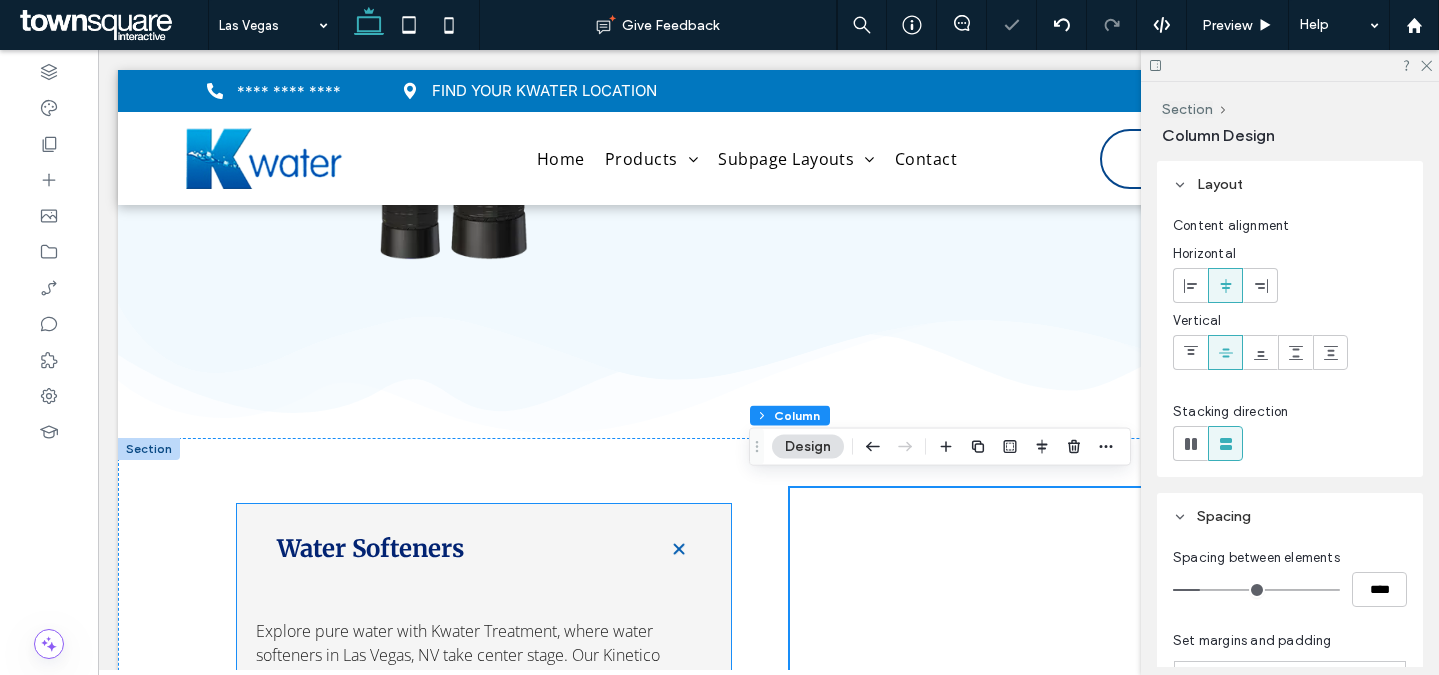 click on "Water Softeners" at bounding box center (484, 549) 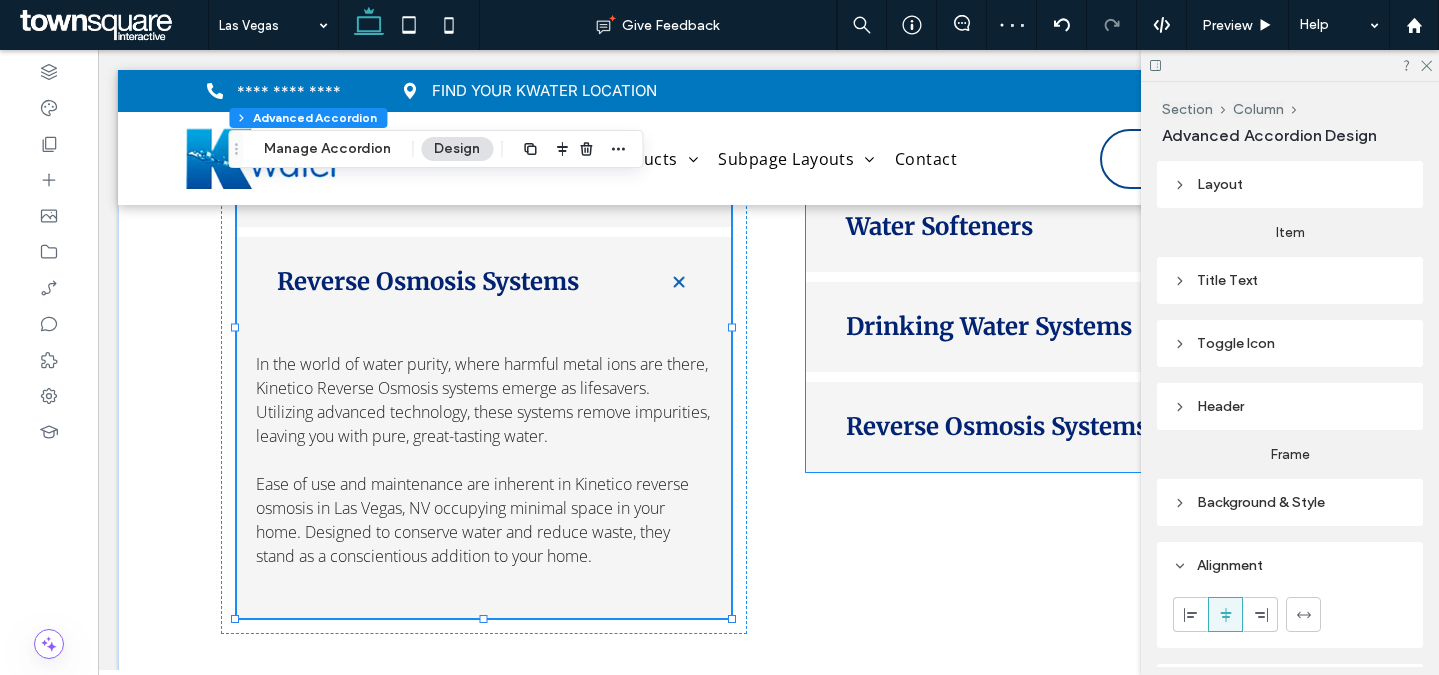 scroll, scrollTop: 2775, scrollLeft: 0, axis: vertical 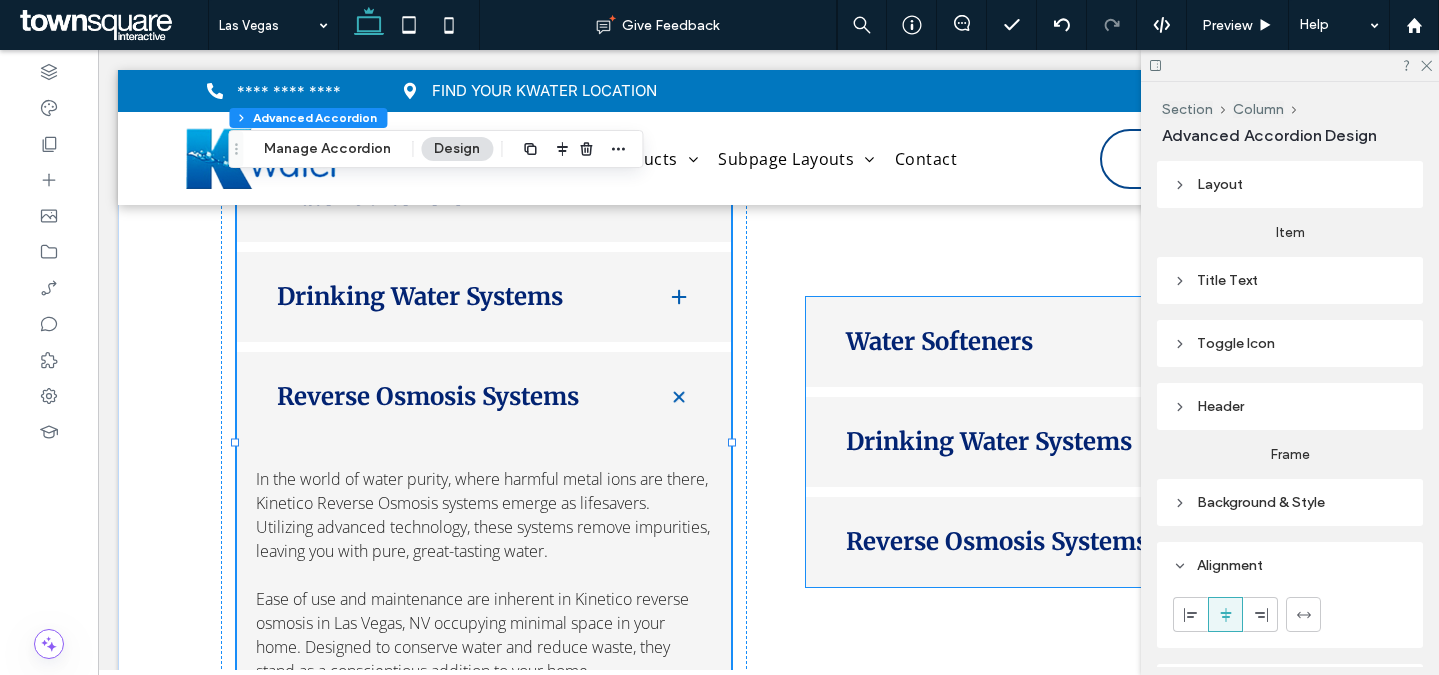click on "Water Softeners" at bounding box center [1025, 342] 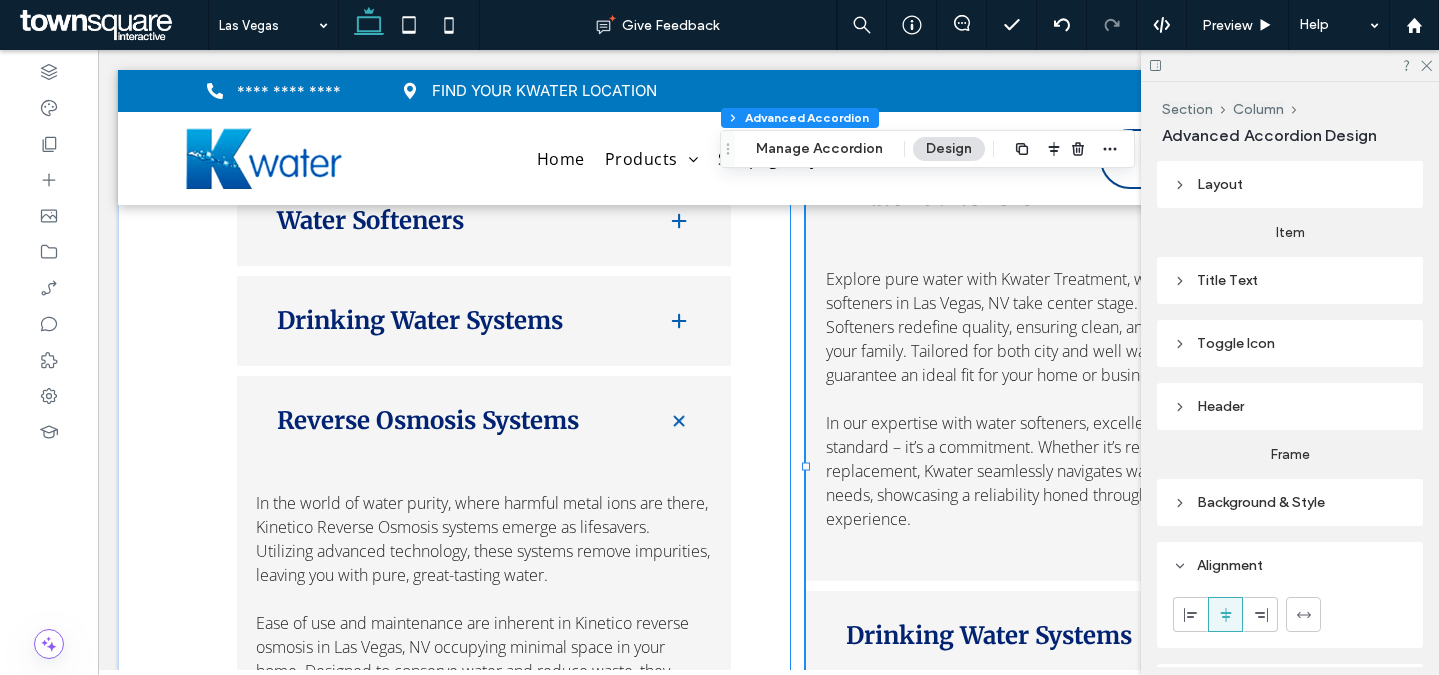 click on "Water Softeners
Explore pure water with Kwater Treatment, where water softeners in Las Vegas, NV take center stage. Our Kinetico Softeners redefine quality, ensuring clean, and safe water for your family. Tailored for both city and well water, our softeners guarantee an ideal fit for your home or business. In our expertise with water softeners, excellence isn’t just a standard – it’s a commitment. Whether it’s repair or replacement, Kwater seamlessly navigates water softening needs, showcasing a reliability honed through years of experience. ﻿
Drinking Water Systems
﻿
Reverse Osmosis Systems
In the world of water purity, where harmful metal ions are there, Kinetico Reverse Osmosis systems emerge as lifesavers. Utilizing advanced technology, these systems remove impurities, leaving you with pure, great-tasting water." at bounding box center [1053, 466] 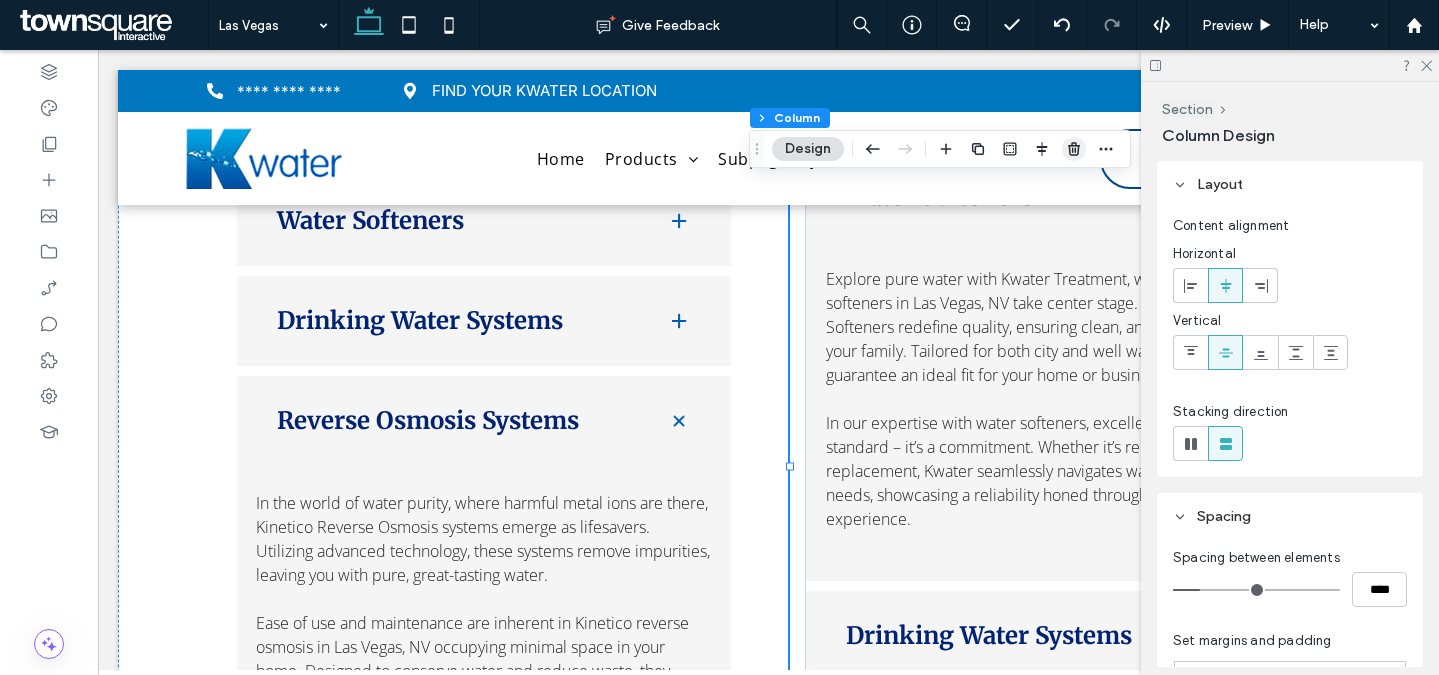 click 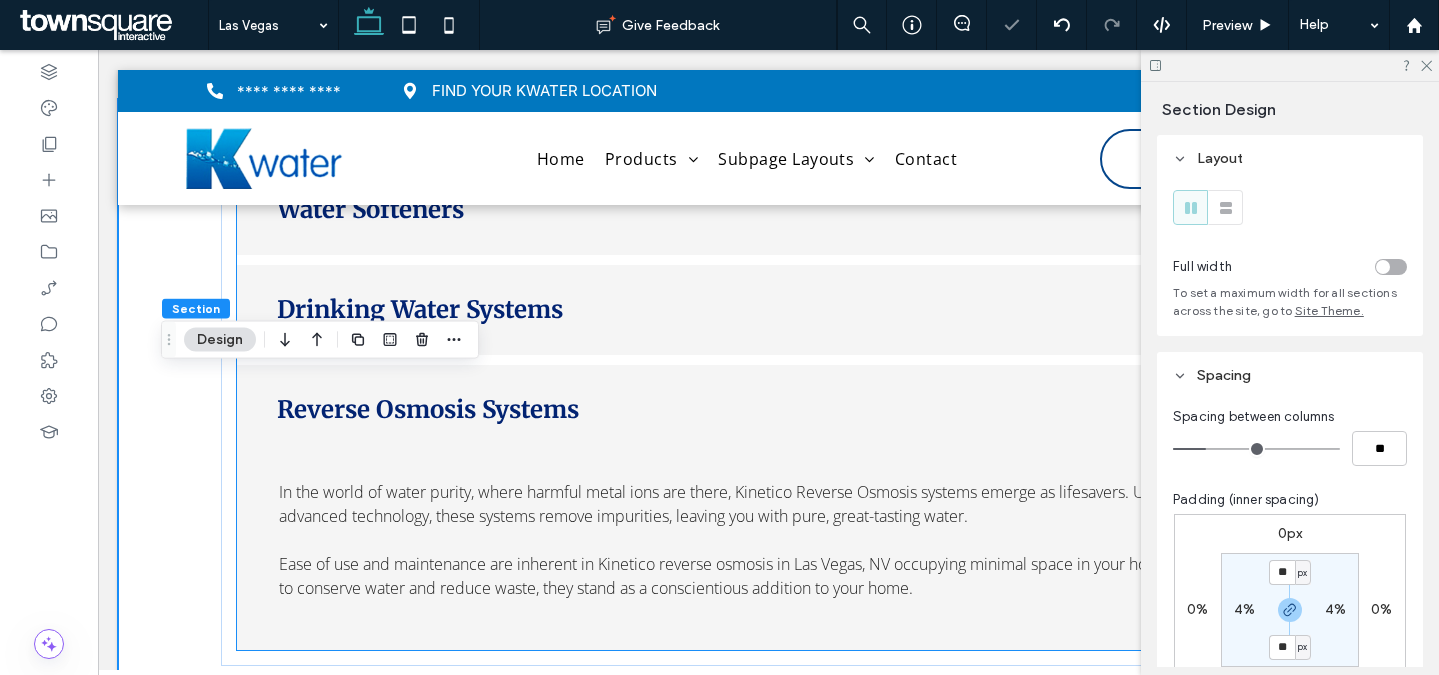 scroll, scrollTop: 2480, scrollLeft: 0, axis: vertical 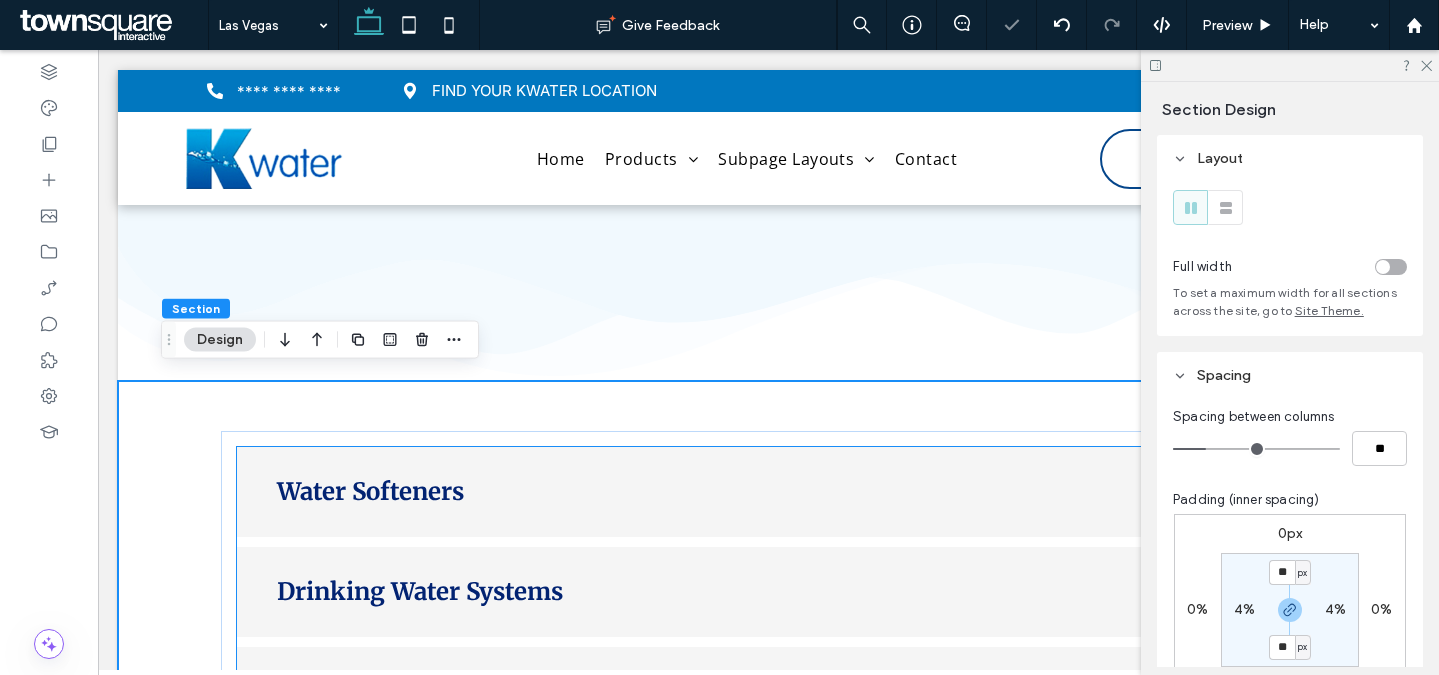 click on "Water Softeners" at bounding box center (769, 492) 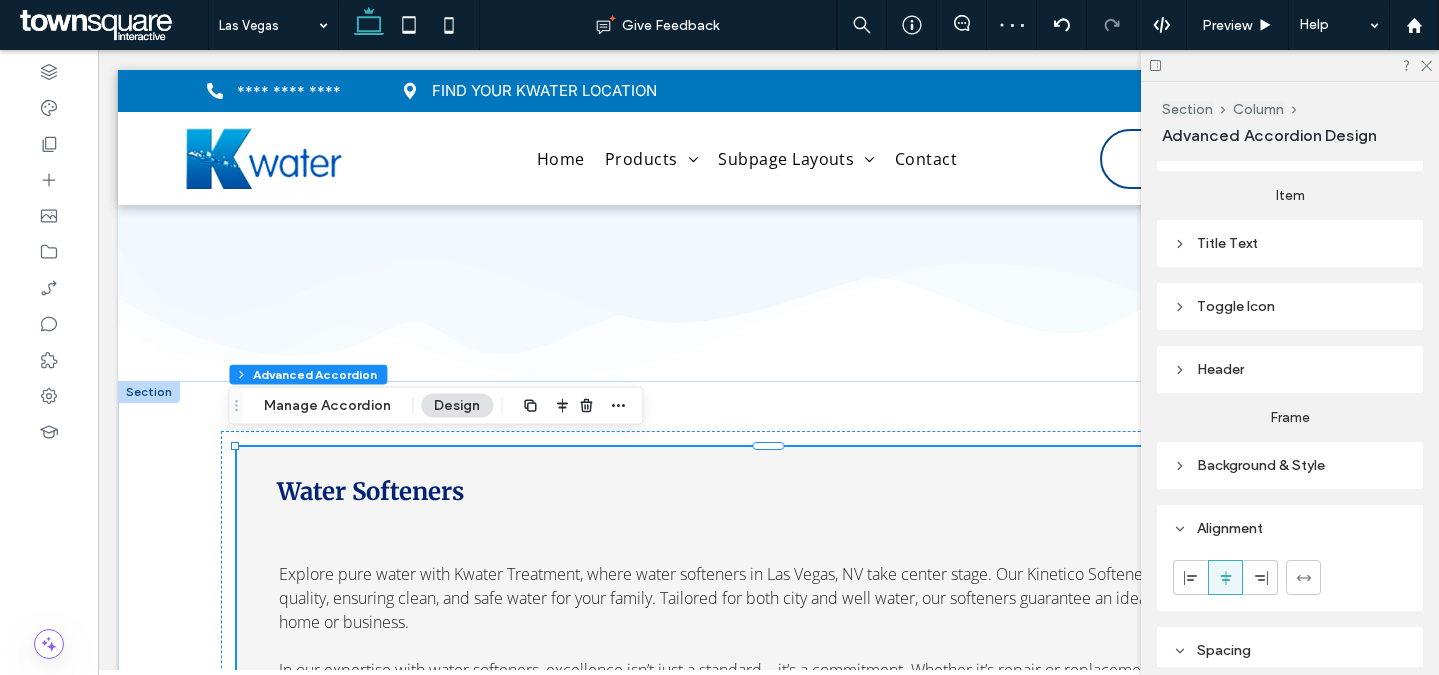 scroll, scrollTop: 0, scrollLeft: 0, axis: both 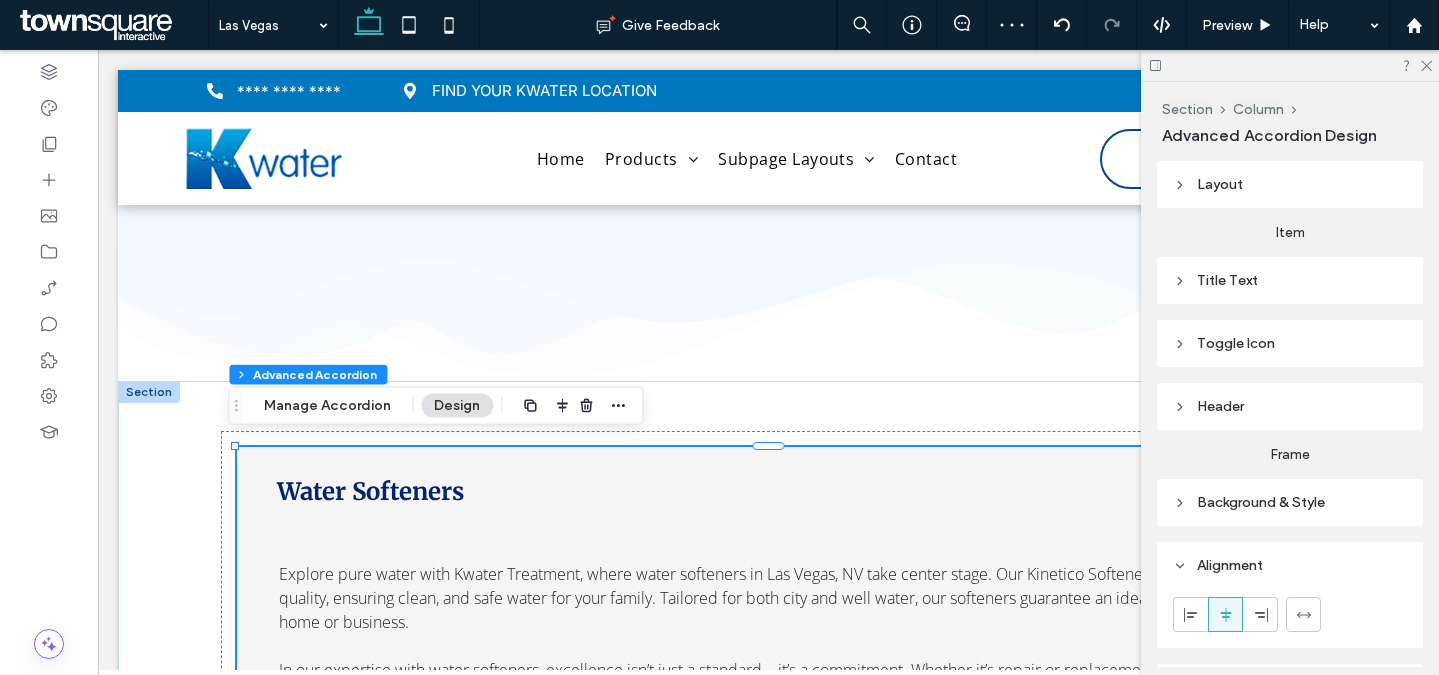 click on "Title Text" at bounding box center (1290, 280) 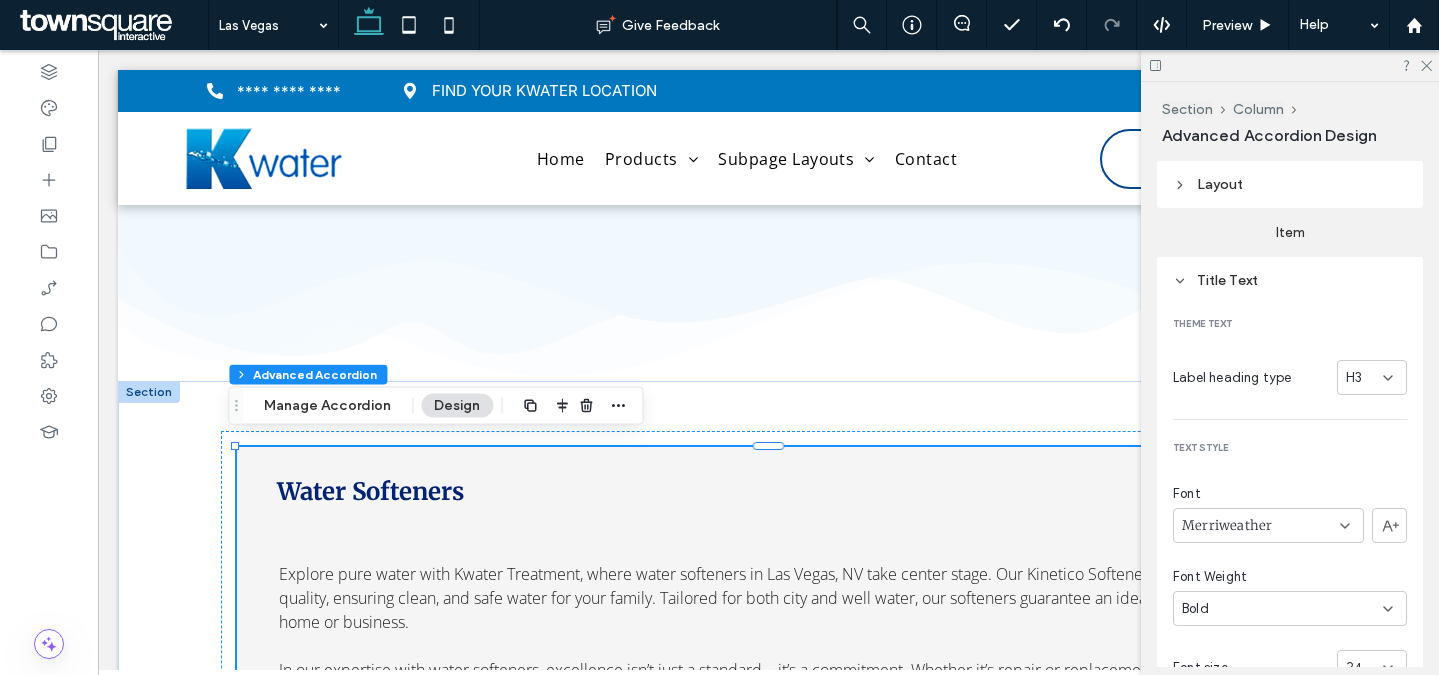 click on "Title Text" at bounding box center (1290, 280) 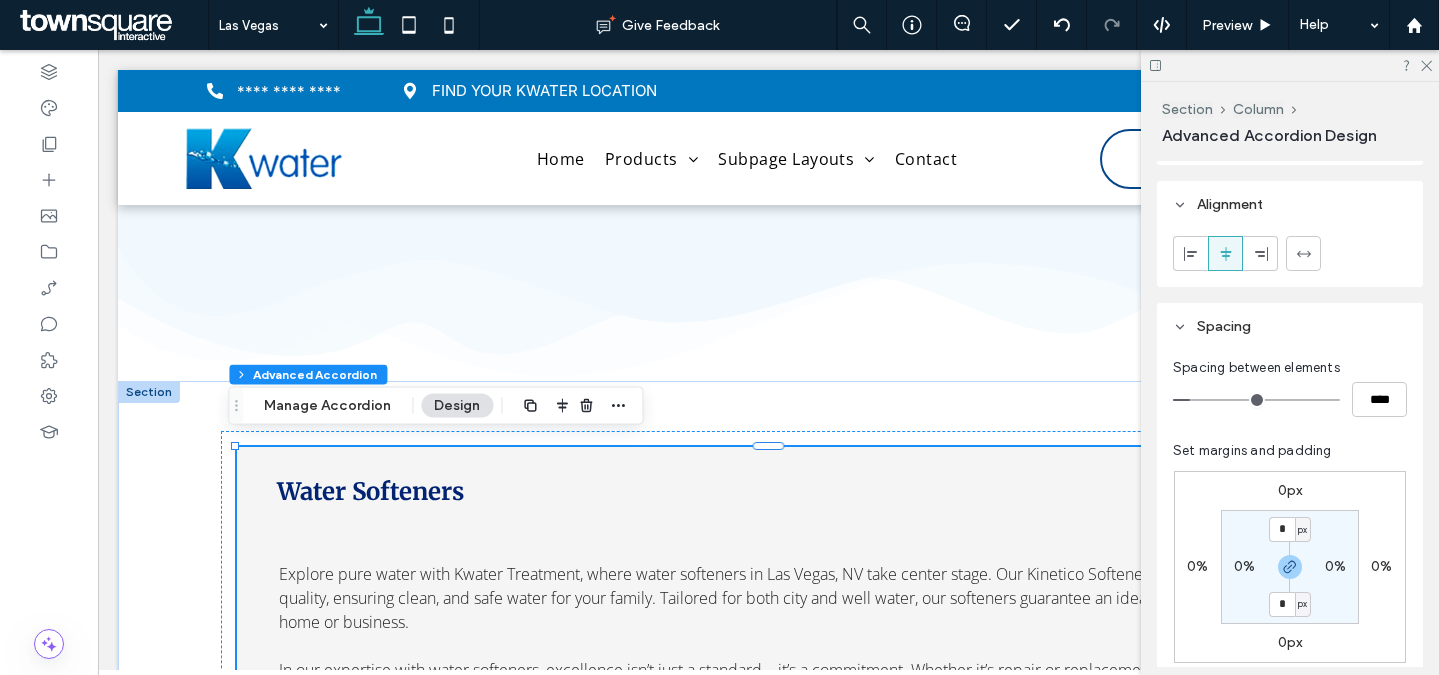 scroll, scrollTop: 0, scrollLeft: 0, axis: both 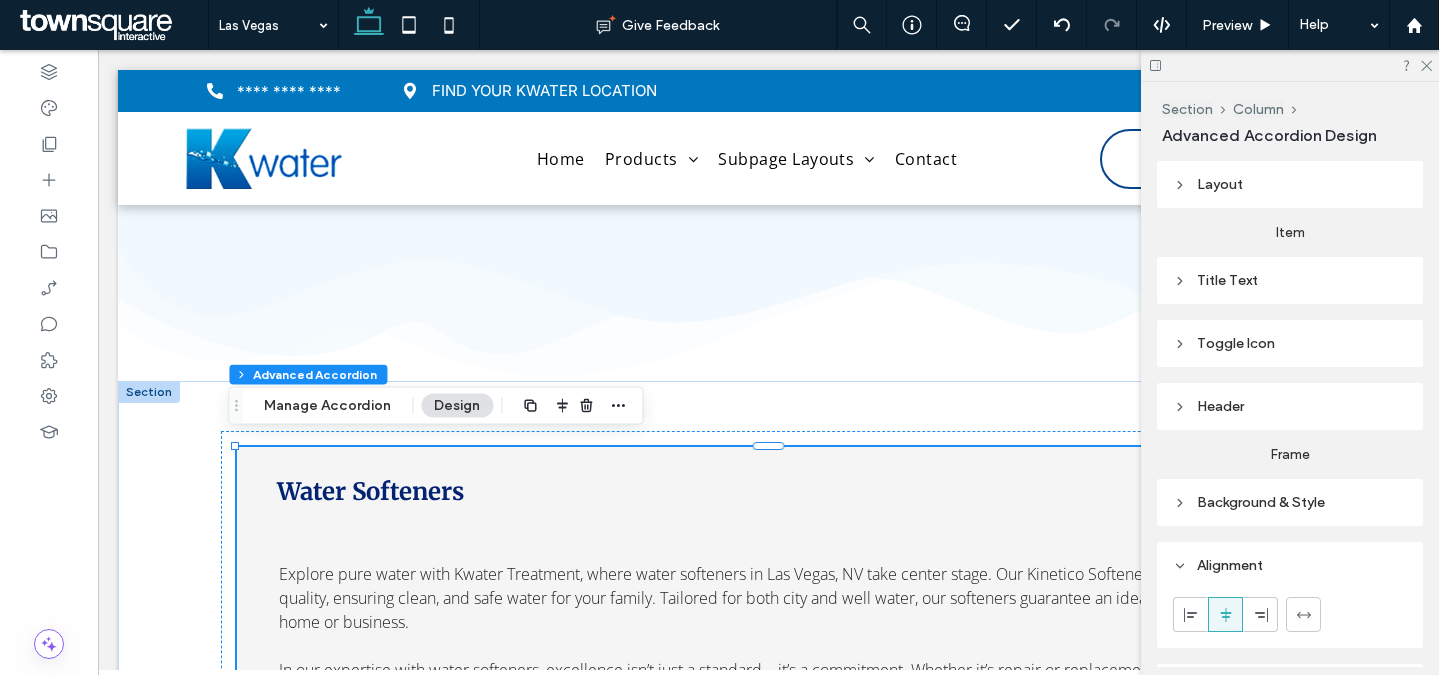 click on "Header" at bounding box center [1290, 406] 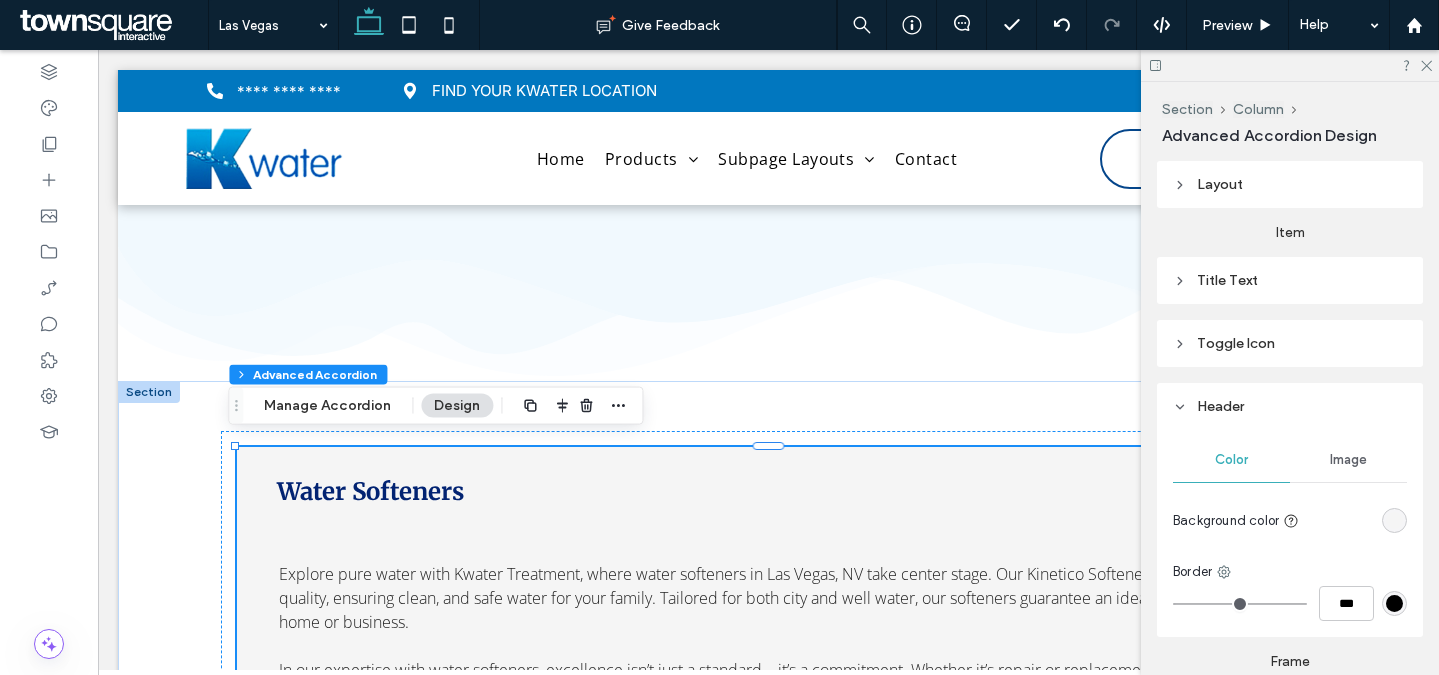scroll, scrollTop: 215, scrollLeft: 0, axis: vertical 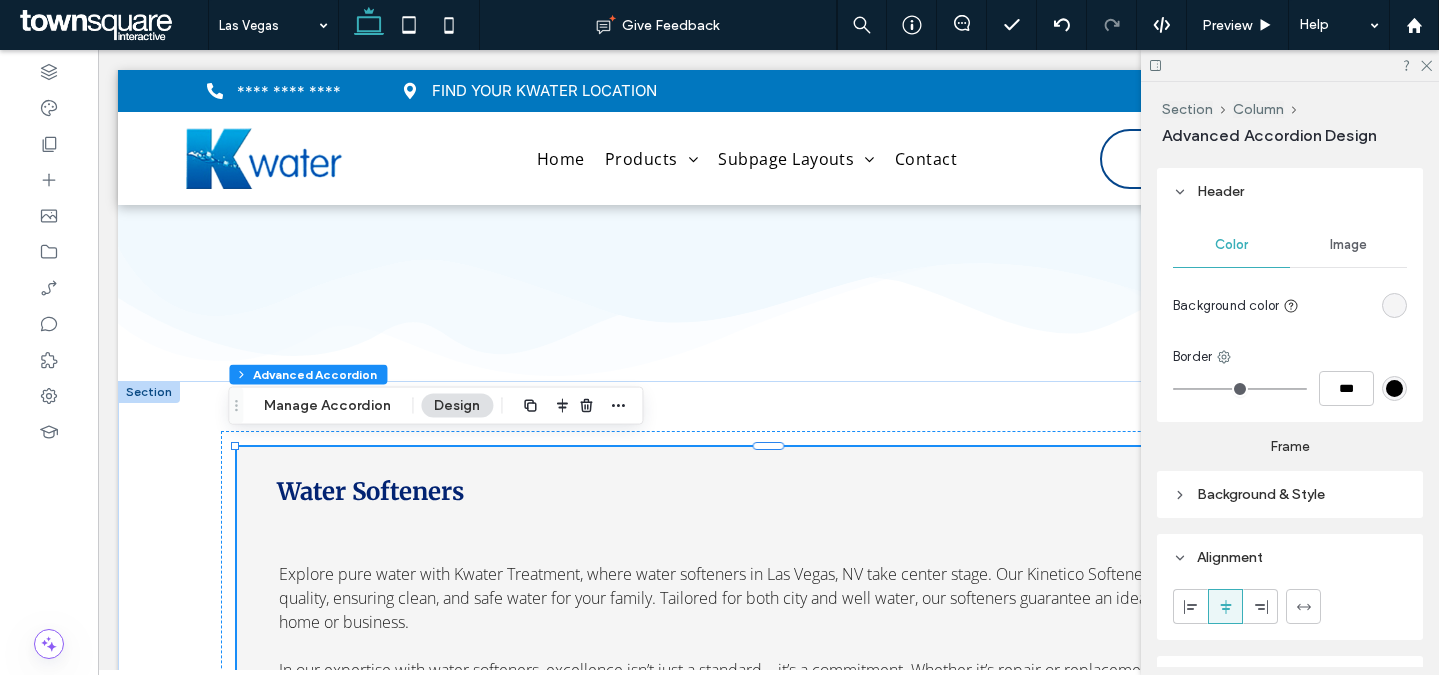 click at bounding box center [1394, 305] 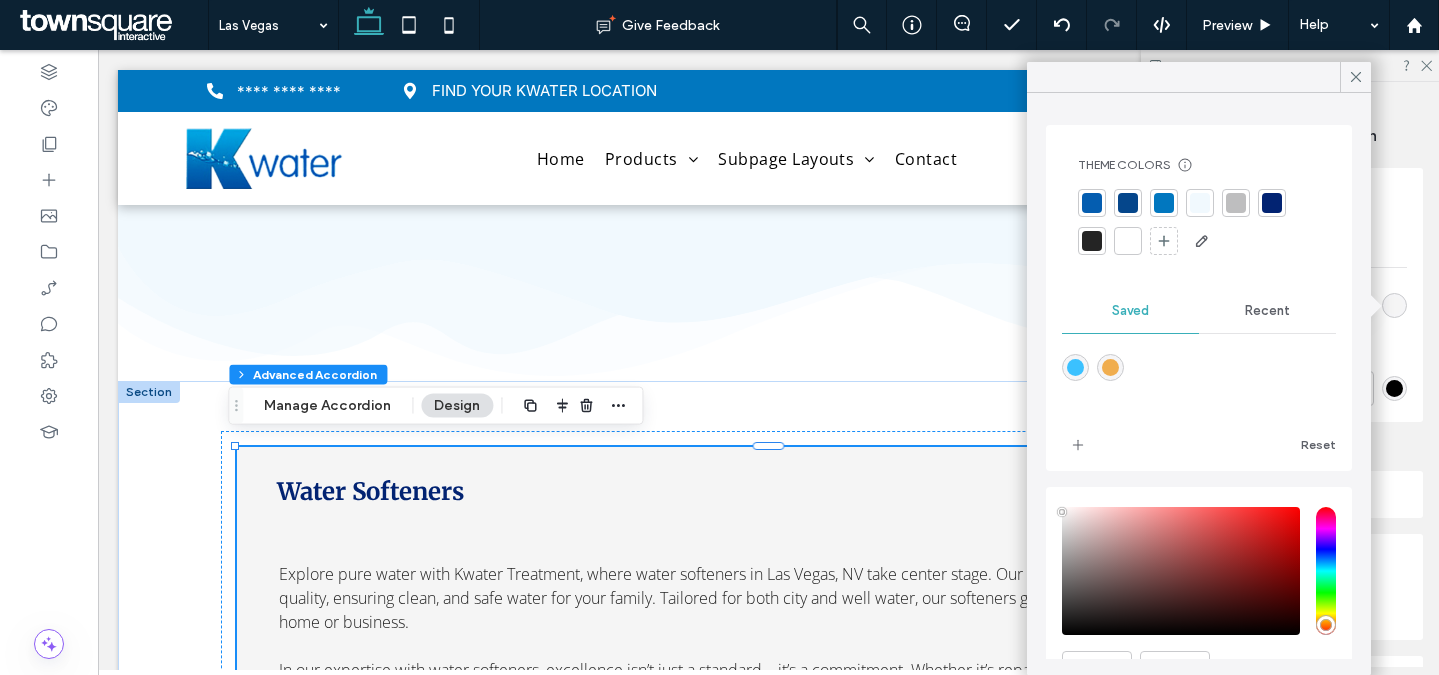 click at bounding box center (1200, 203) 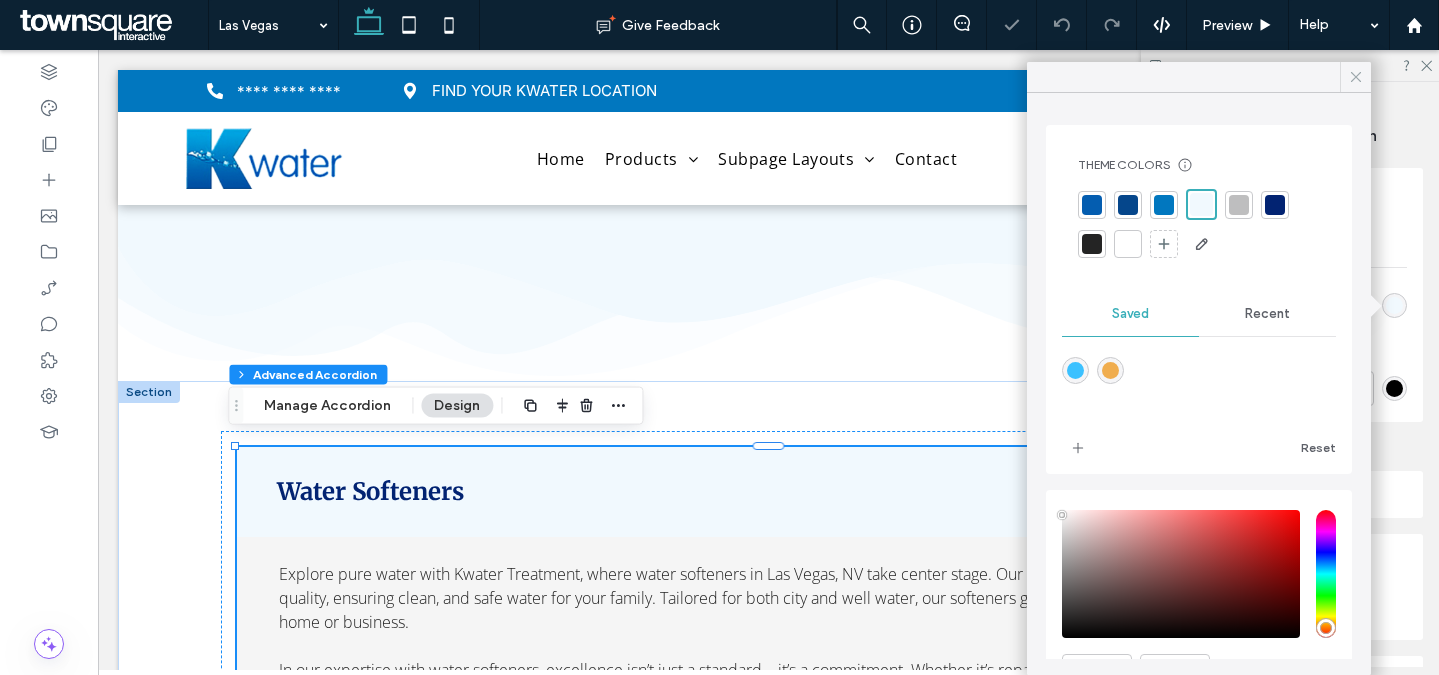 click 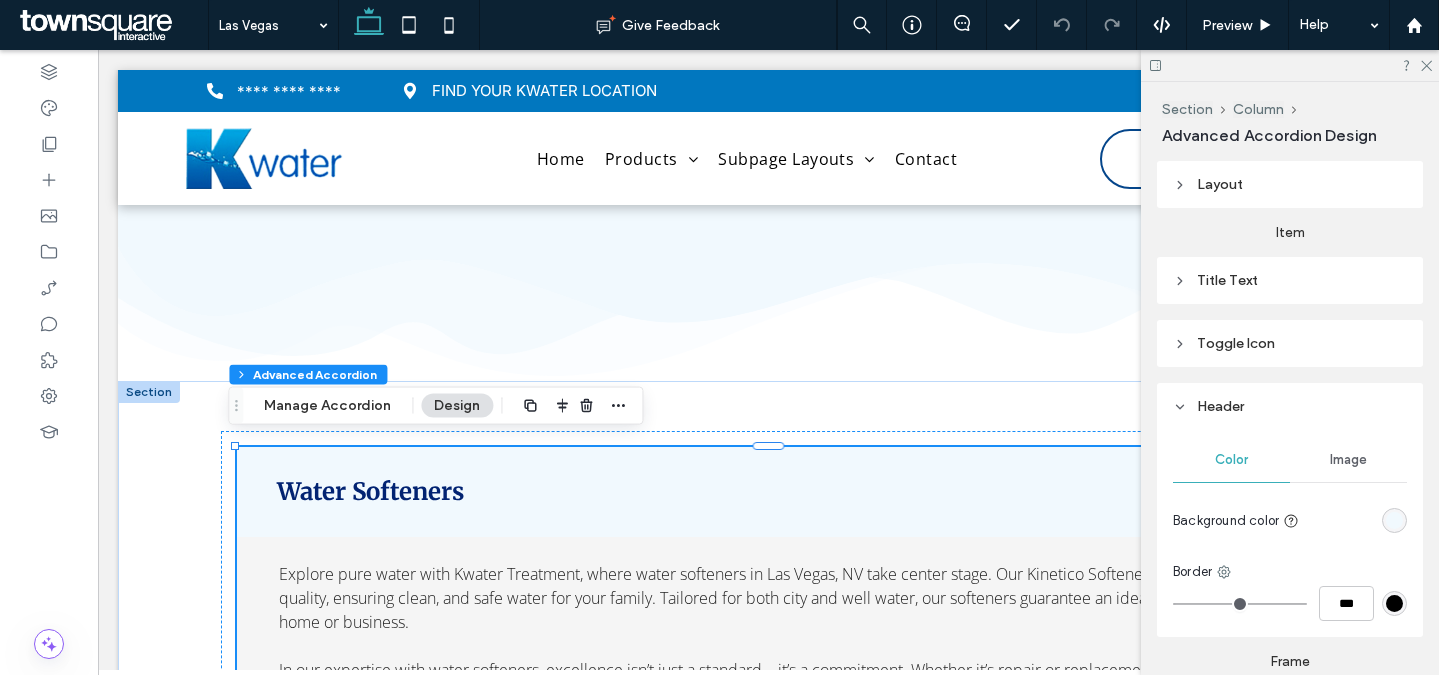 scroll, scrollTop: 402, scrollLeft: 0, axis: vertical 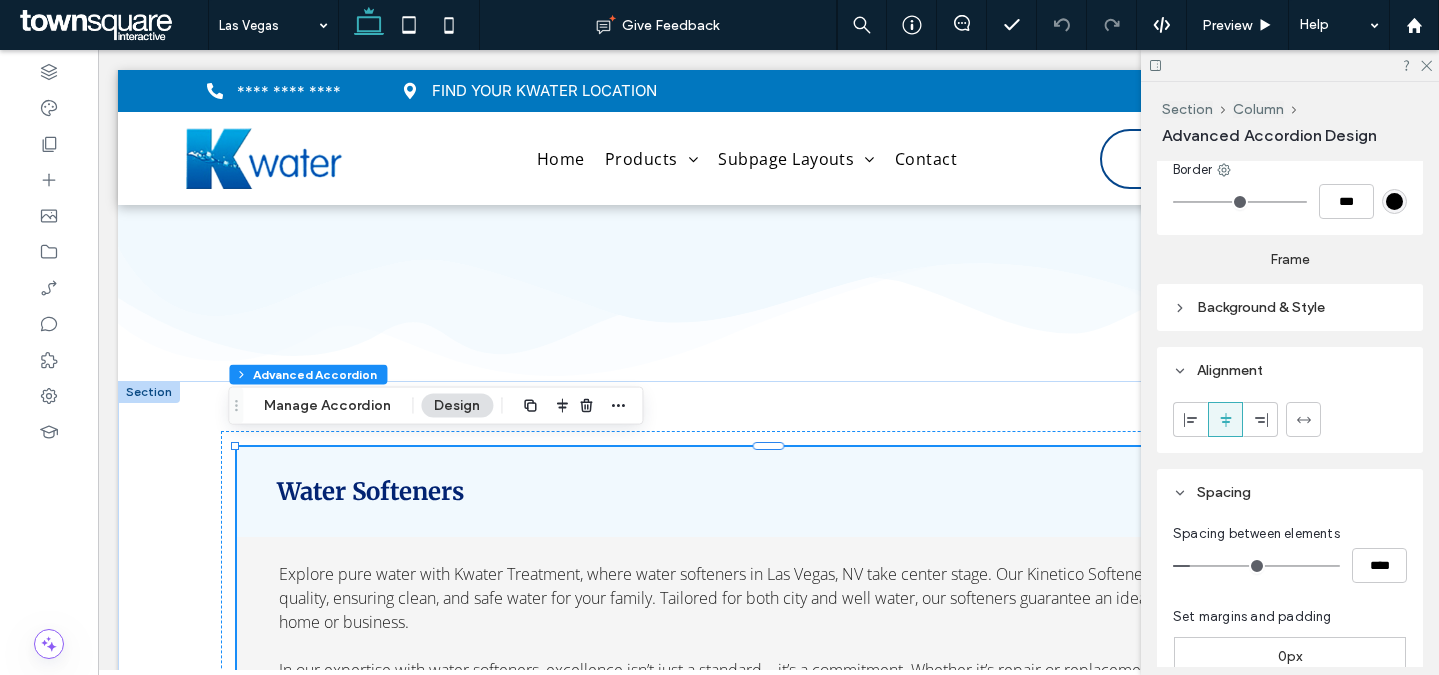 click on "Background & Style" at bounding box center (1261, 307) 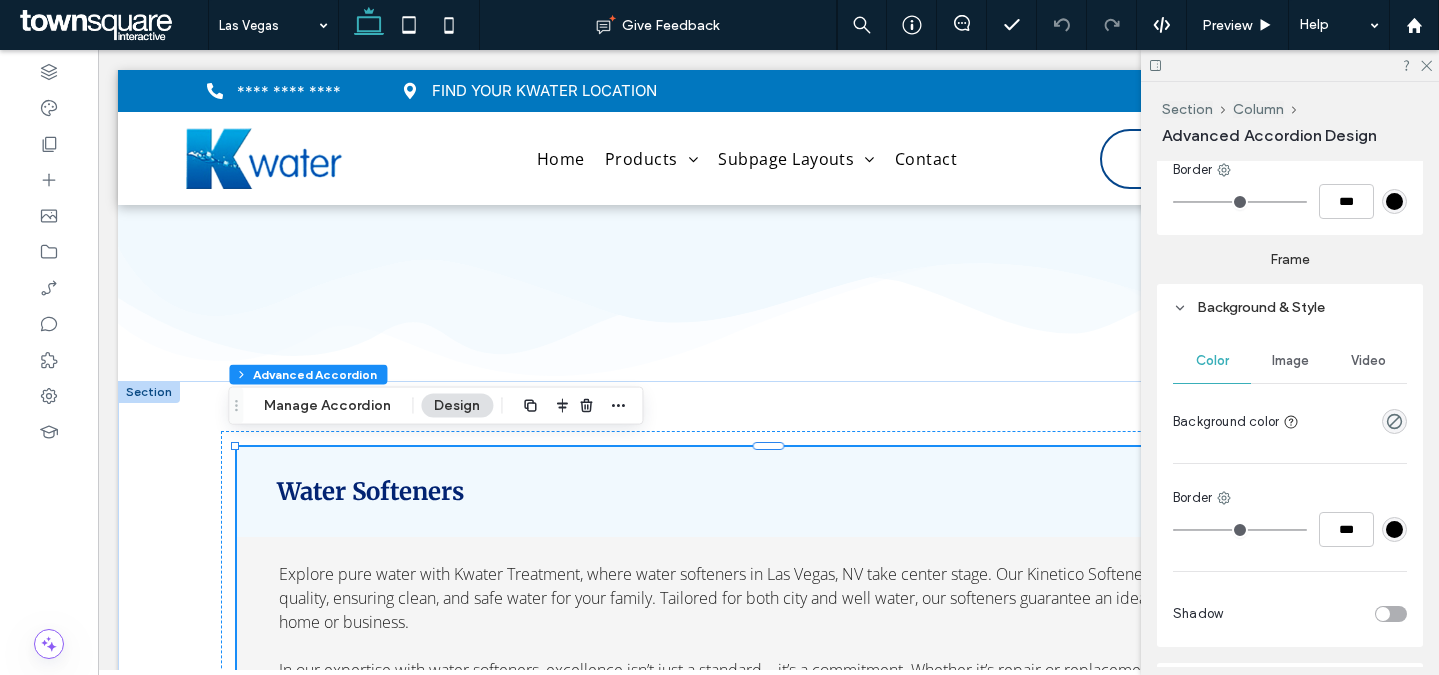 scroll, scrollTop: 428, scrollLeft: 0, axis: vertical 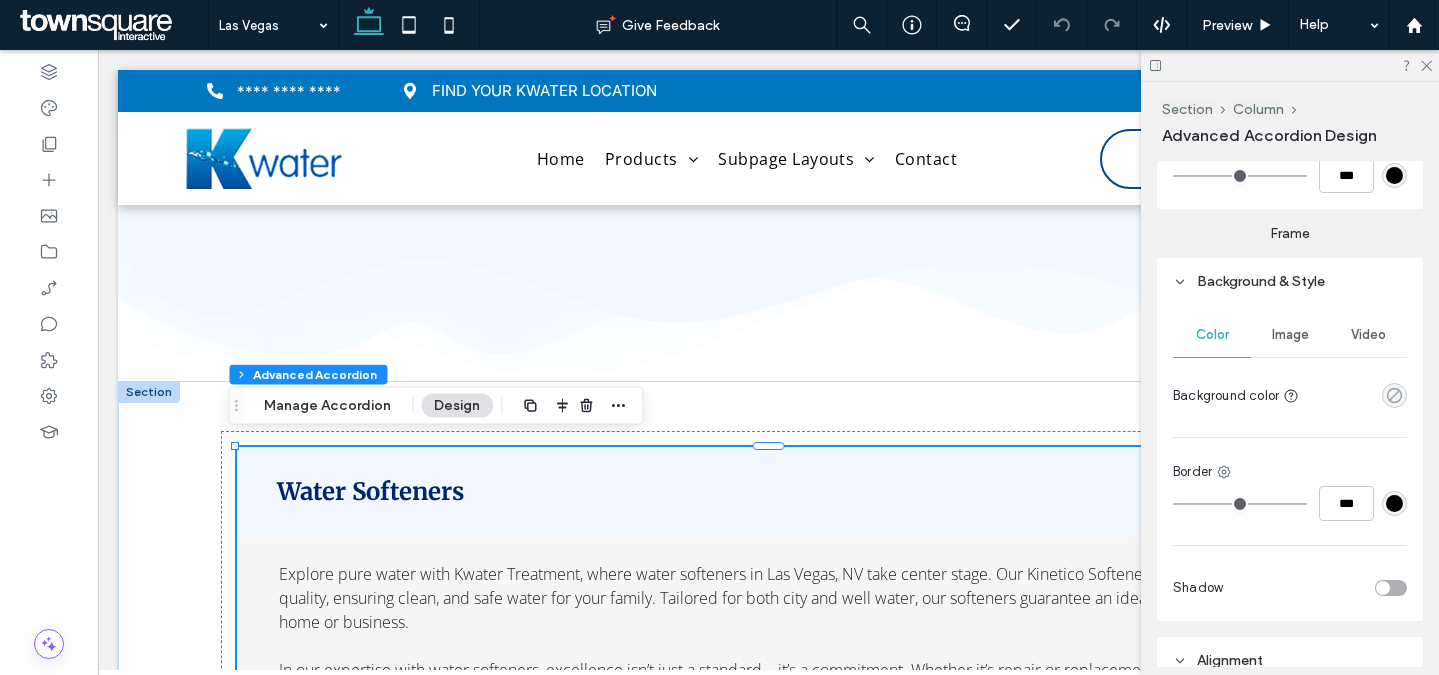 click 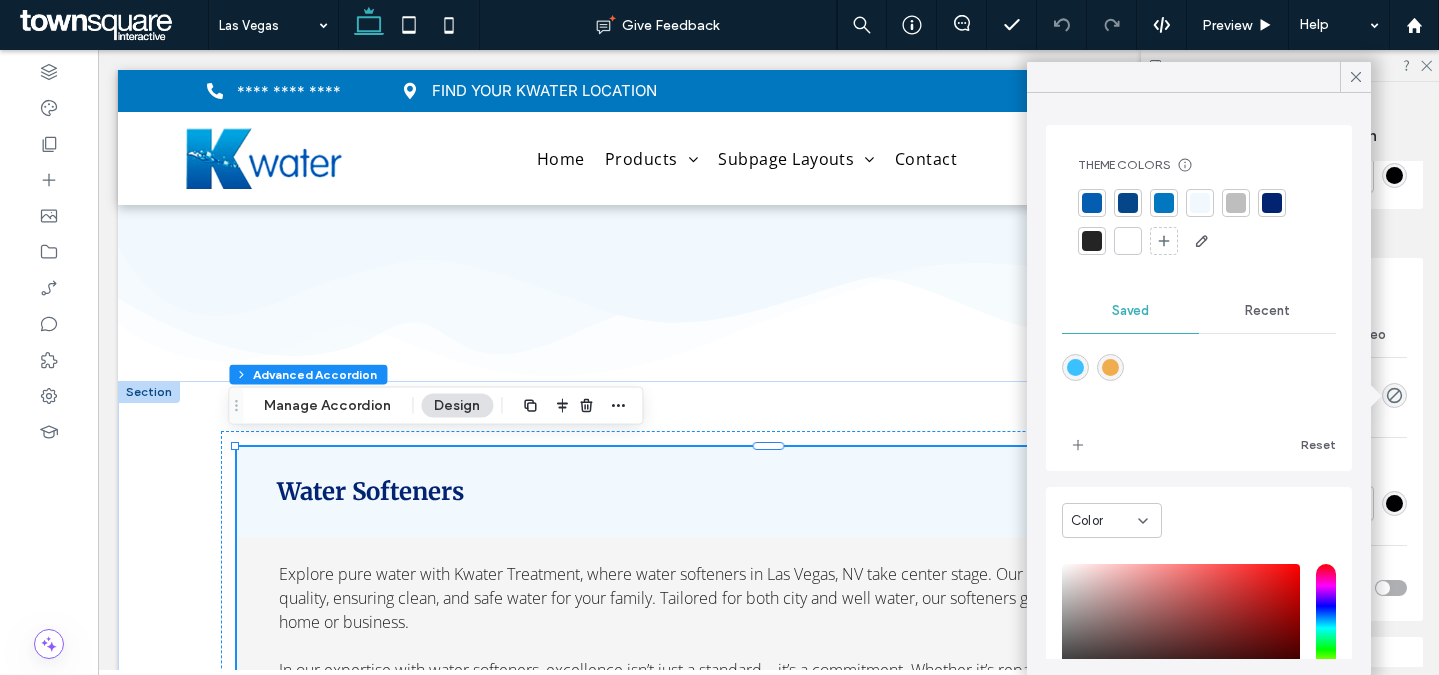 click at bounding box center [1200, 203] 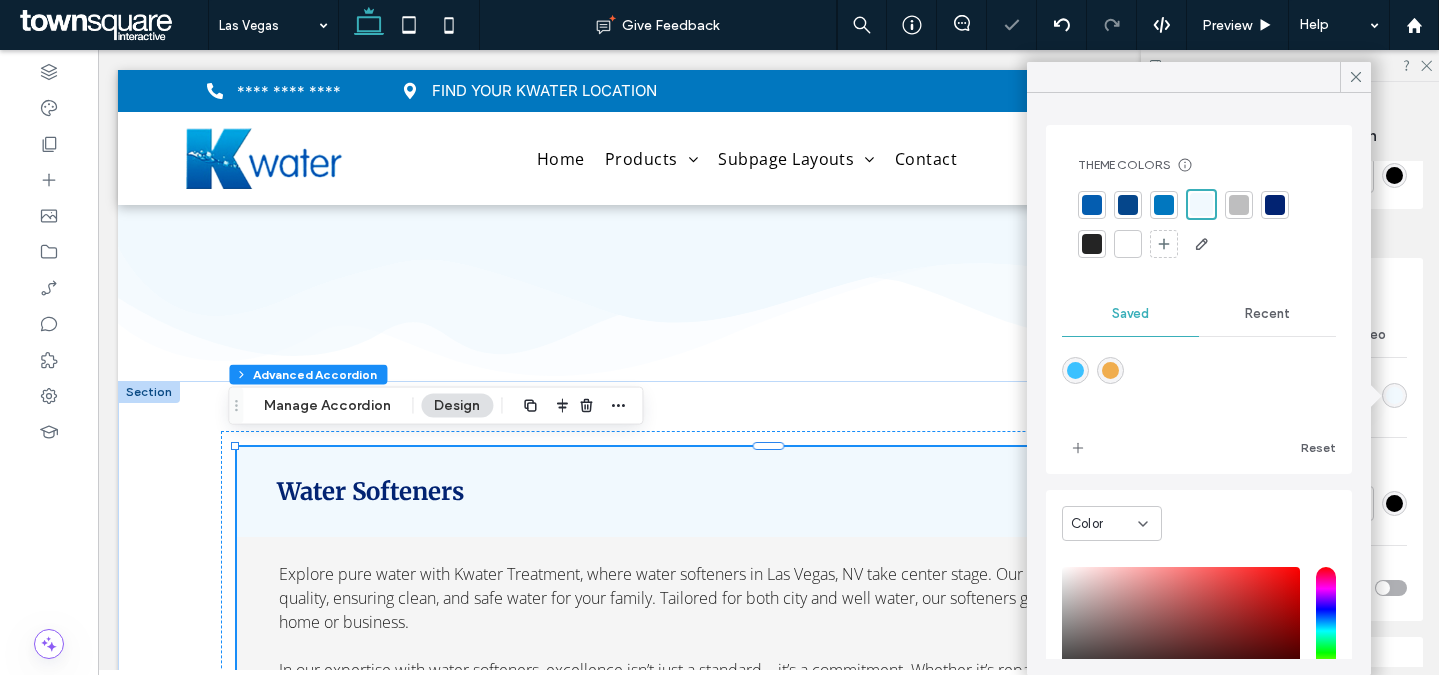 click on "Recent" at bounding box center (1267, 314) 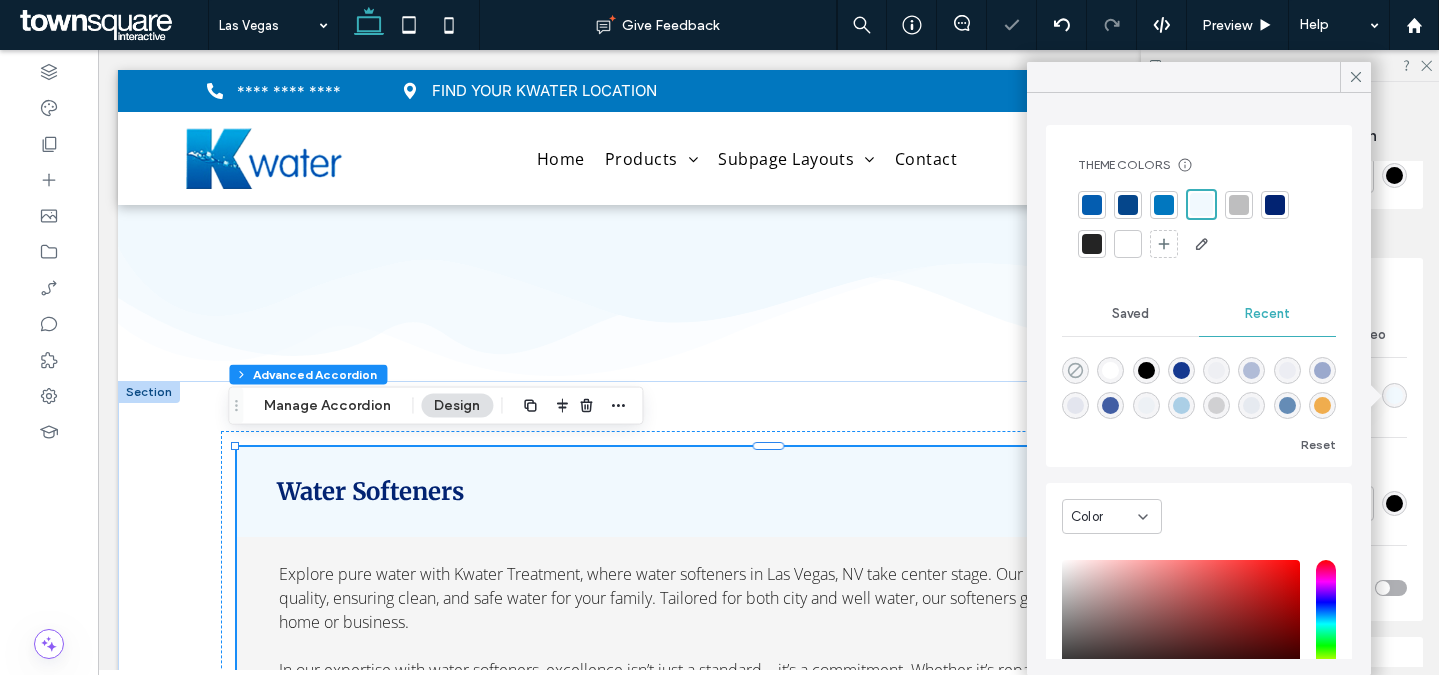 click at bounding box center (1075, 370) 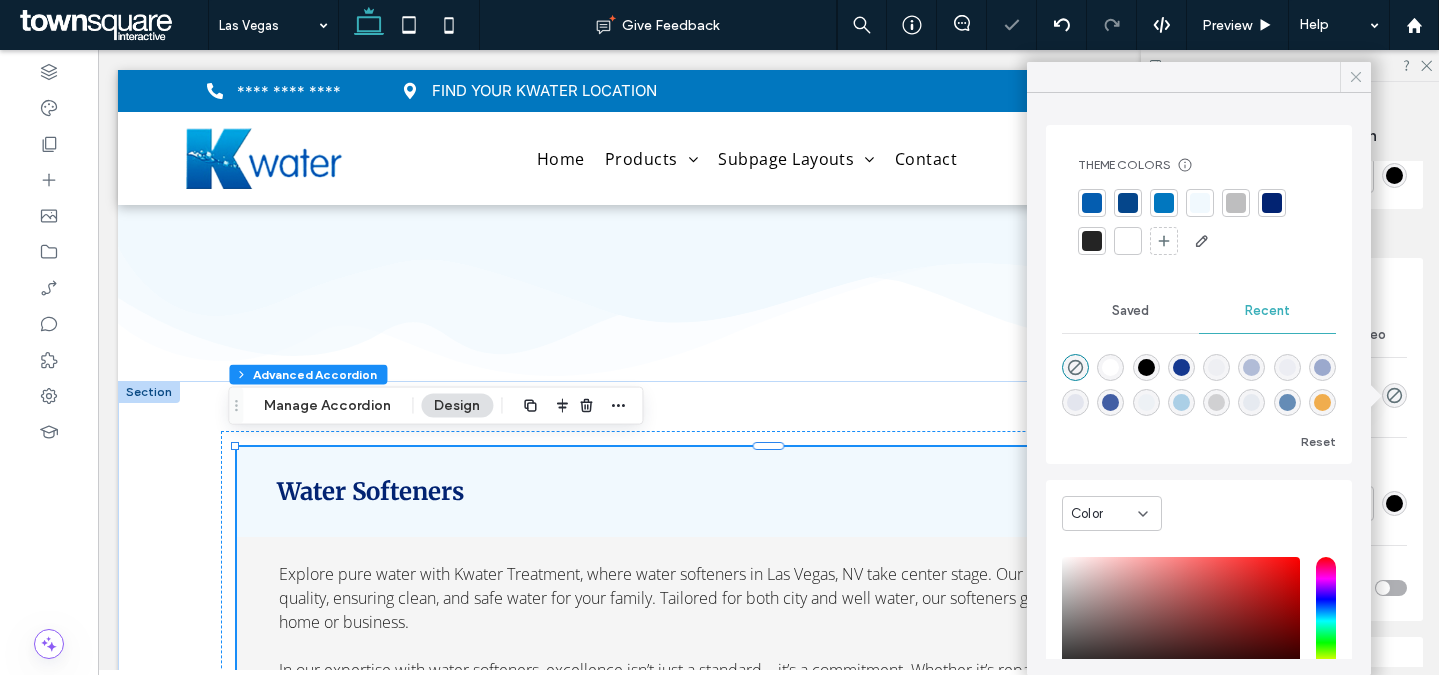 click 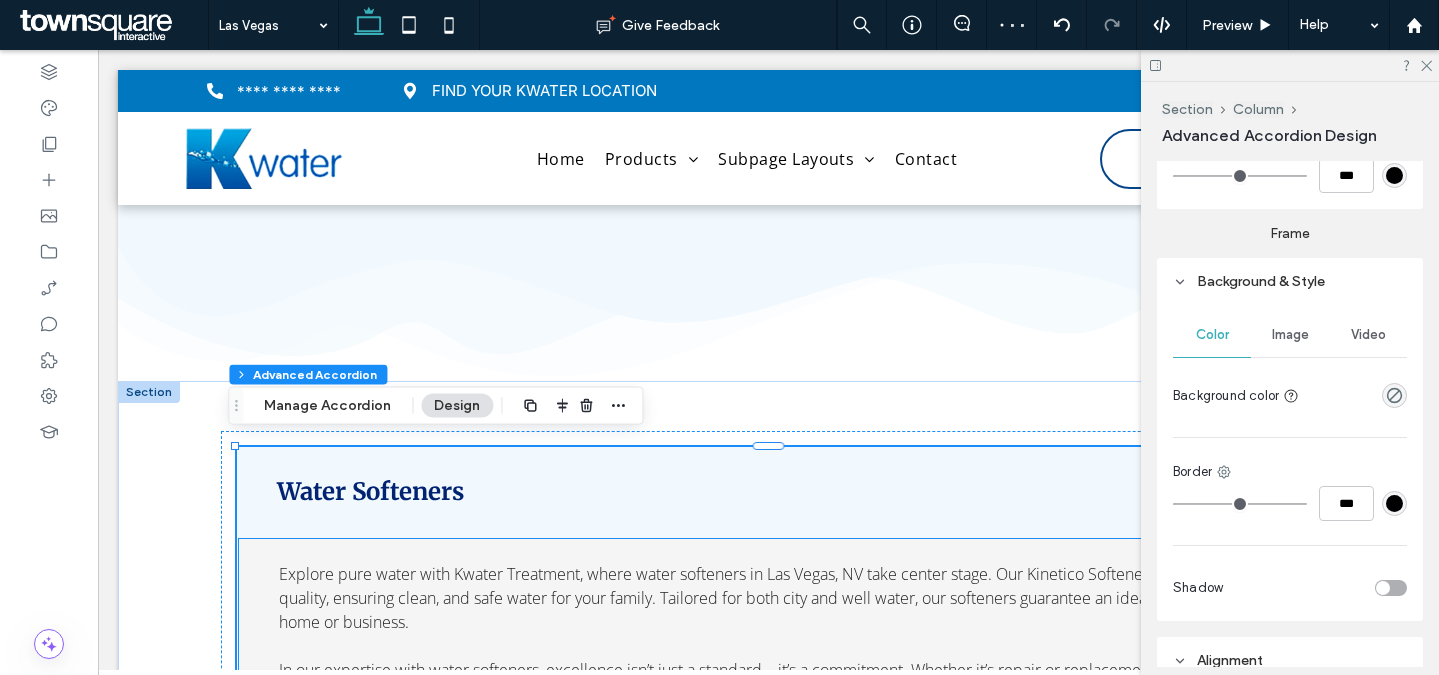drag, startPoint x: 387, startPoint y: 541, endPoint x: 410, endPoint y: 538, distance: 23.194826 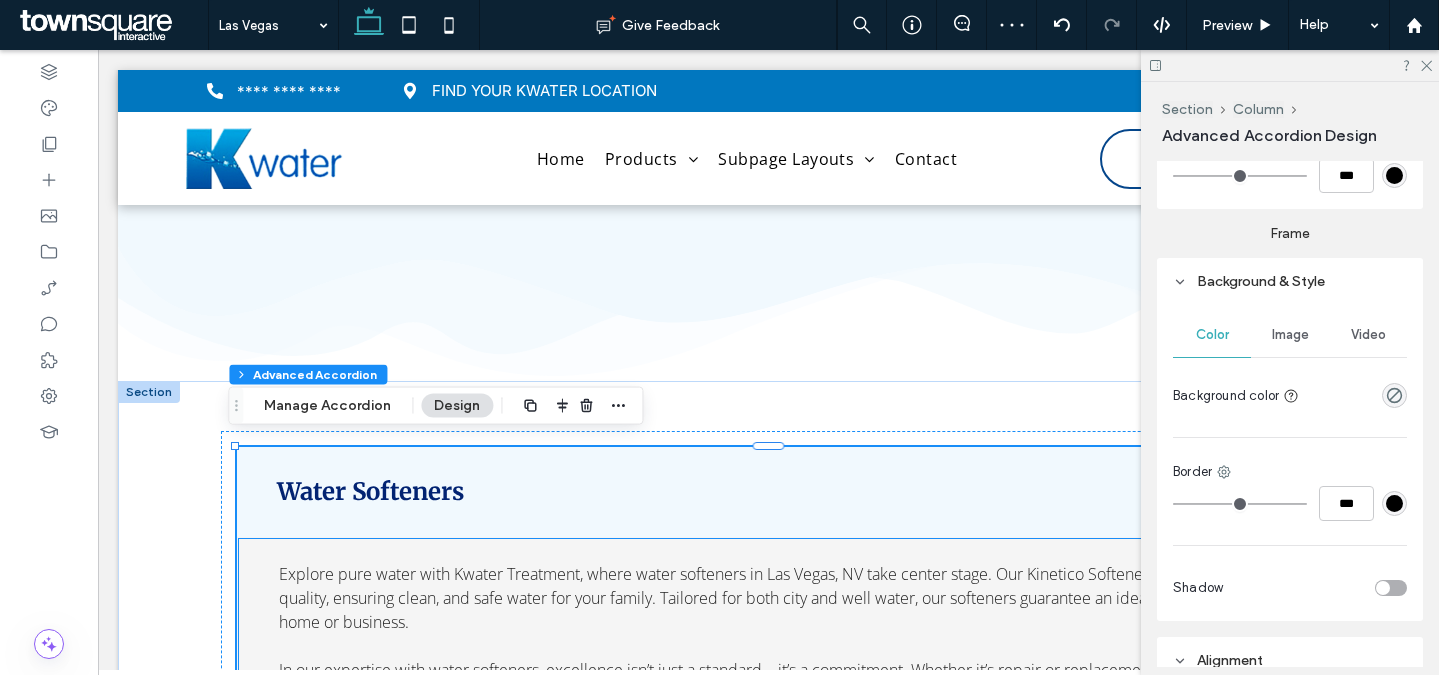 click on "Explore pure water with Kwater Treatment, where water softeners in Las Vegas, NV take center stage. Our Kinetico Softeners redefine quality, ensuring clean, and safe water for your family. Tailored for both city and well water, our softeners guarantee an ideal fit for your home or business. In our expertise with water softeners, excellence isn’t just a standard – it’s a commitment. Whether it’s repair or replacement, Kwater seamlessly navigates water softening needs, showcasing a reliability honed through years of experience. ﻿" at bounding box center (769, 646) 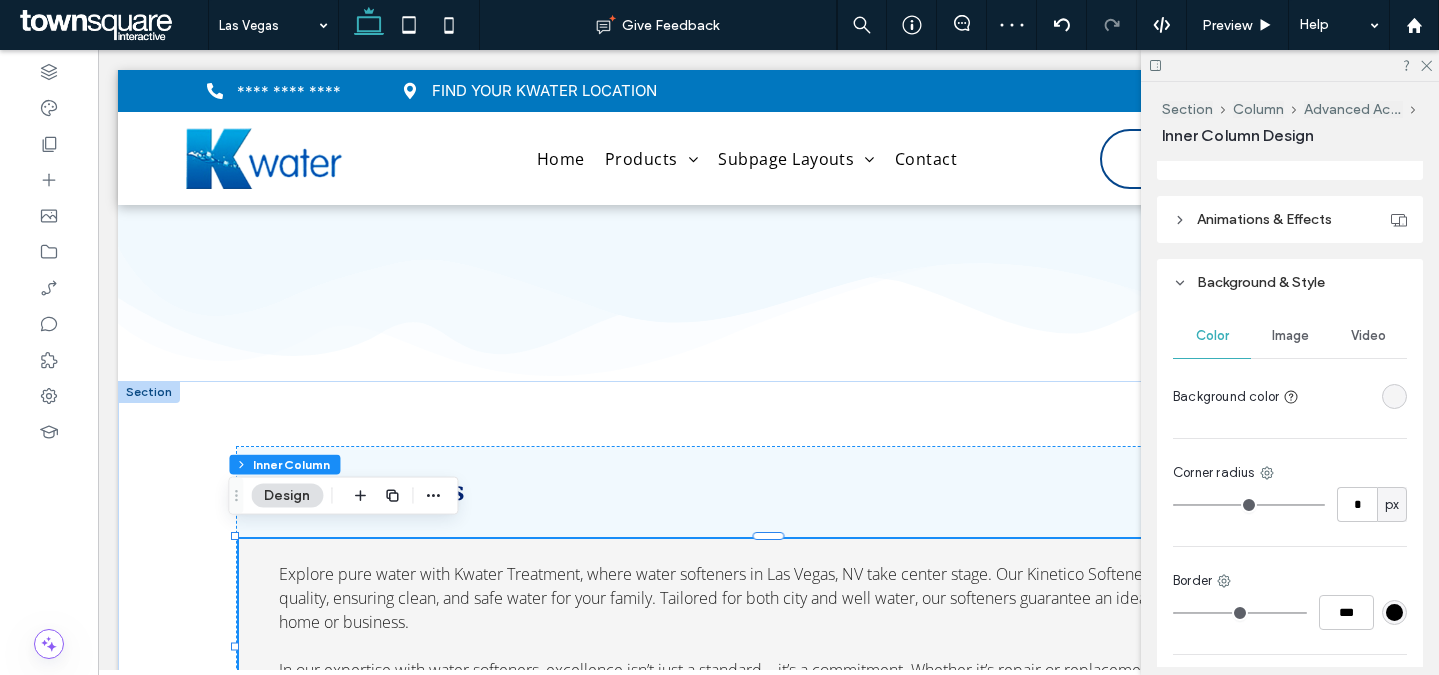 scroll, scrollTop: 832, scrollLeft: 0, axis: vertical 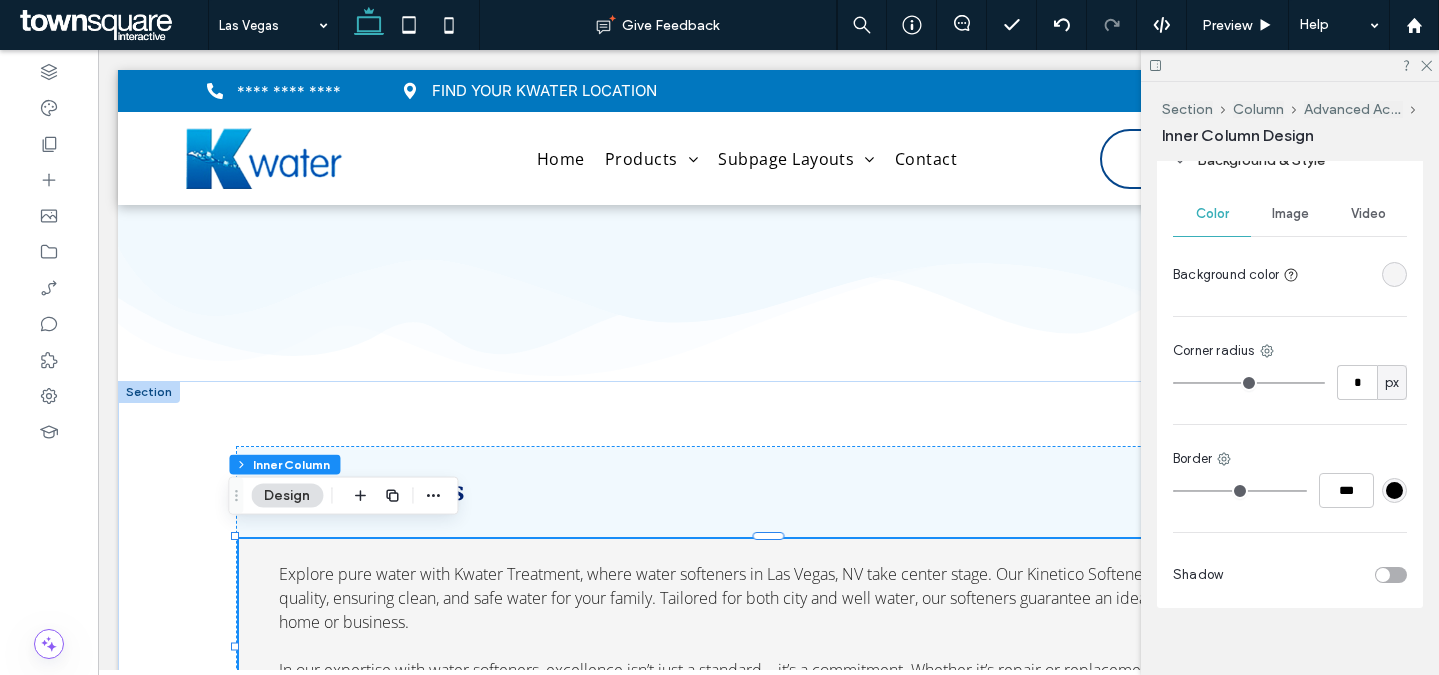 click at bounding box center [1394, 274] 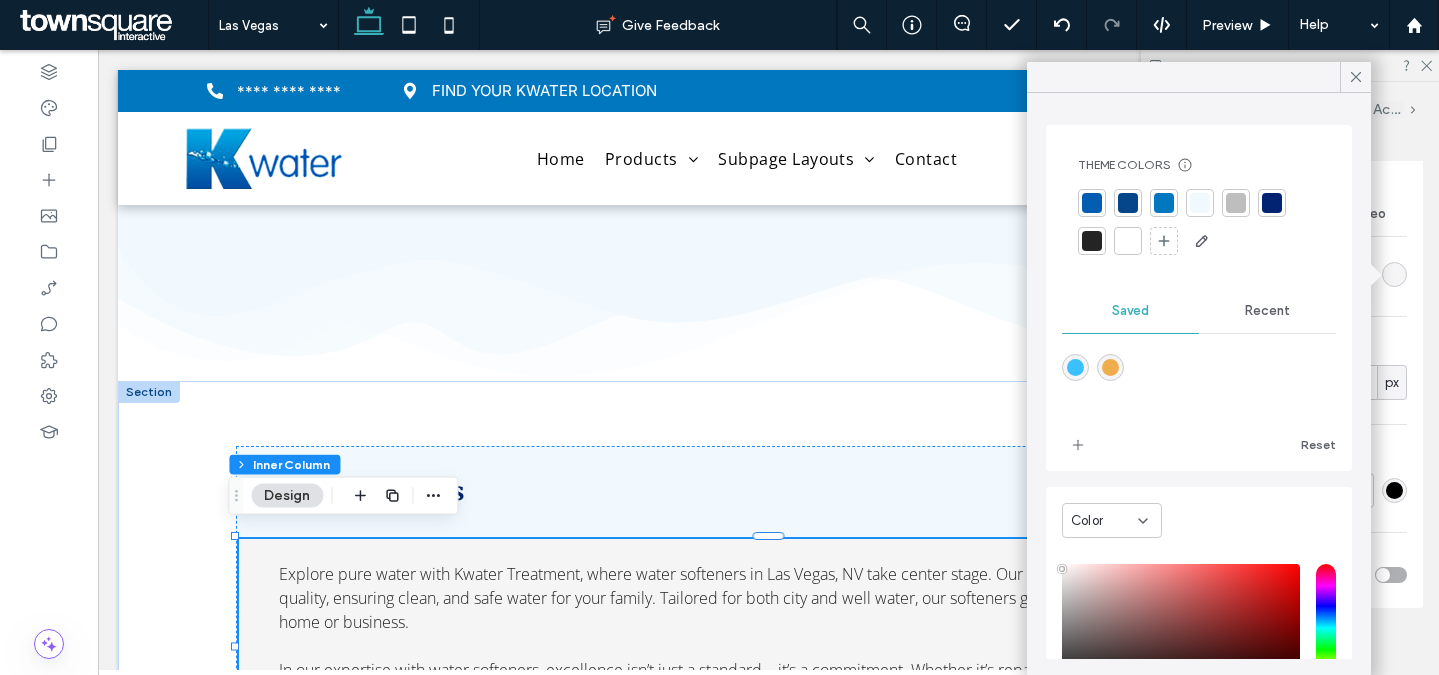 click on "Recent" at bounding box center (1267, 311) 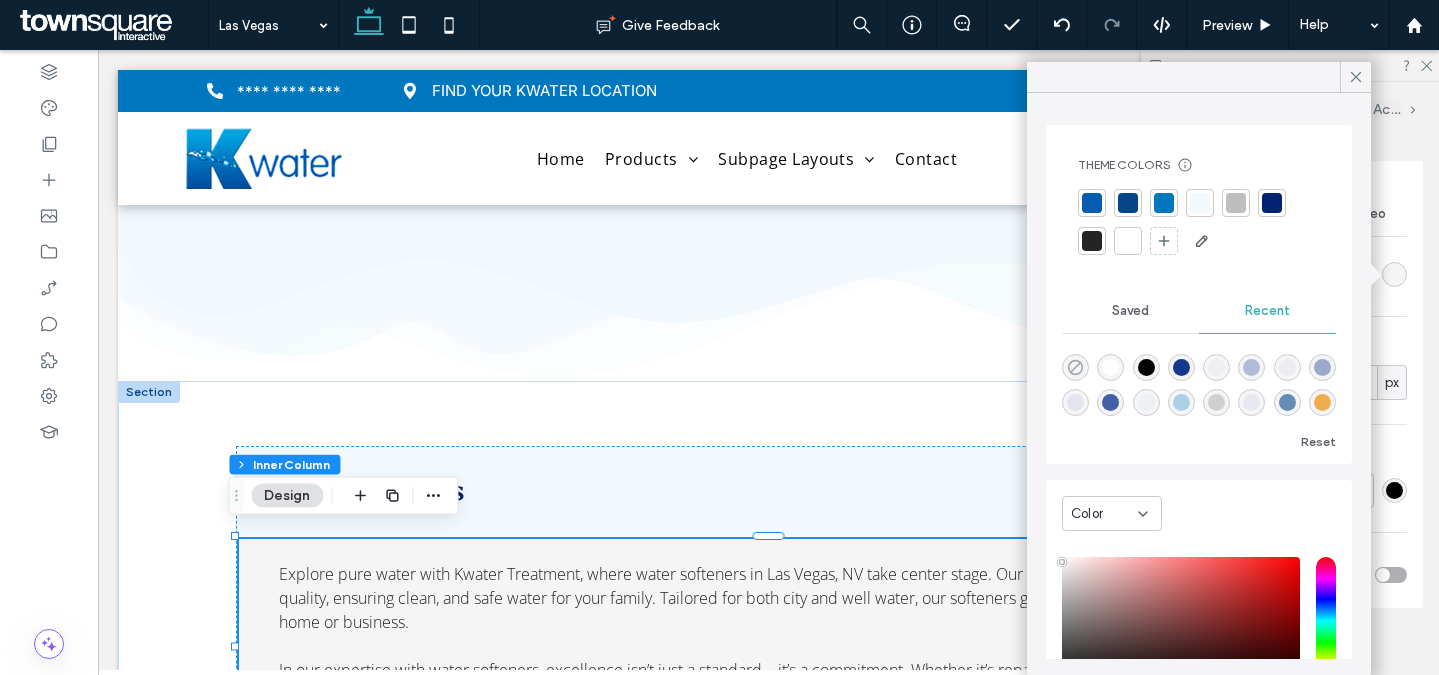 click 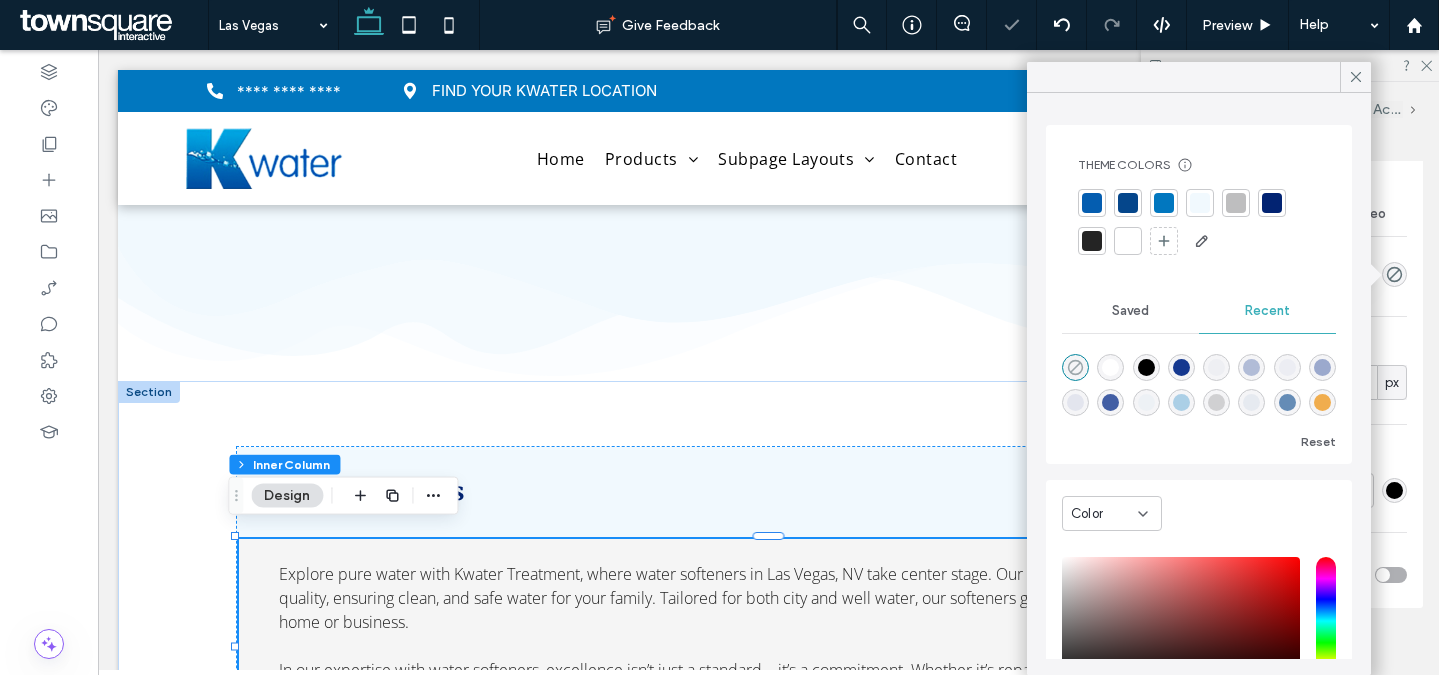 type on "*******" 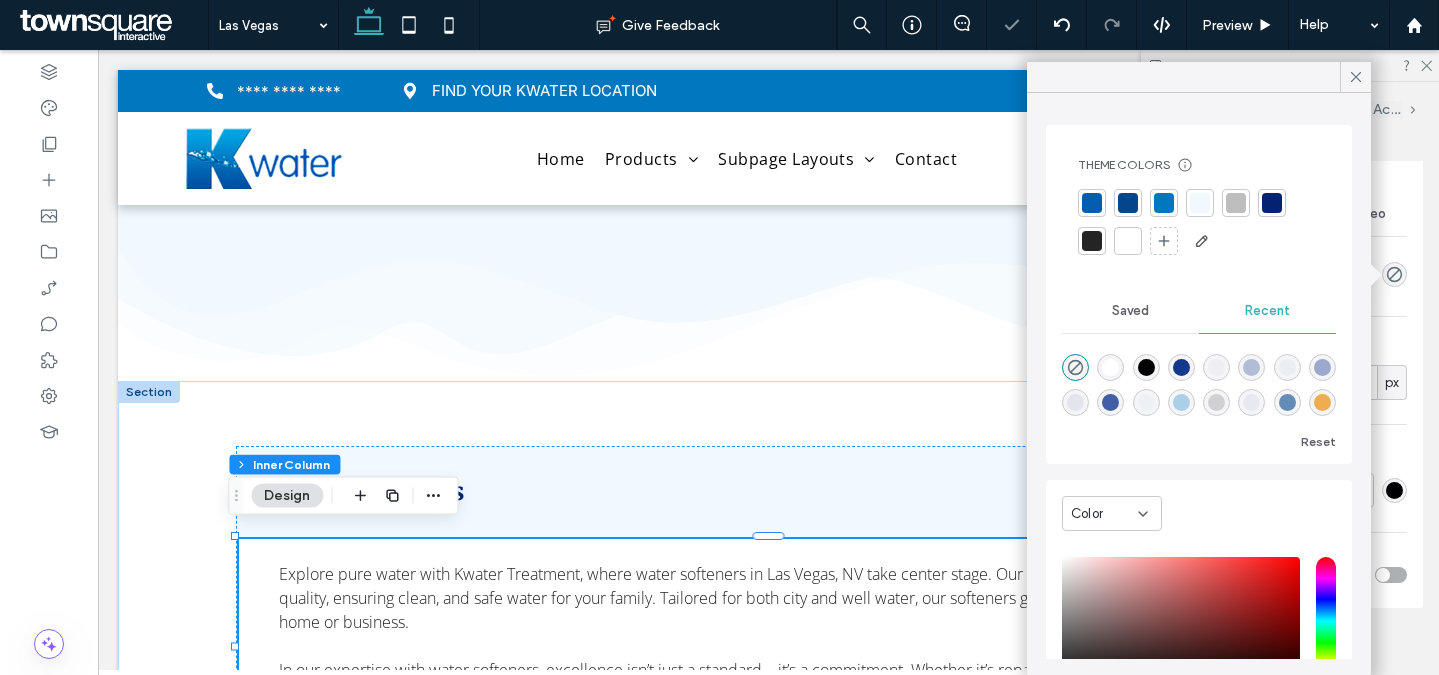 click at bounding box center (1200, 203) 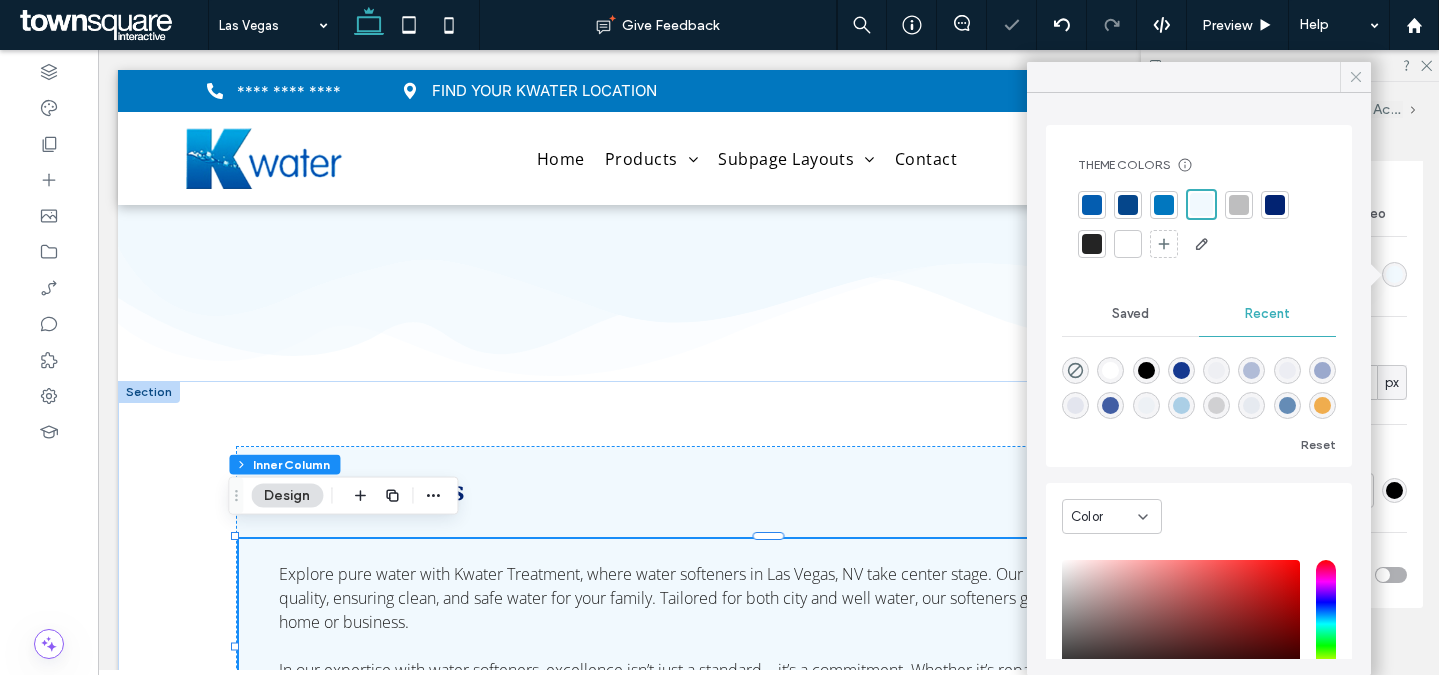 click 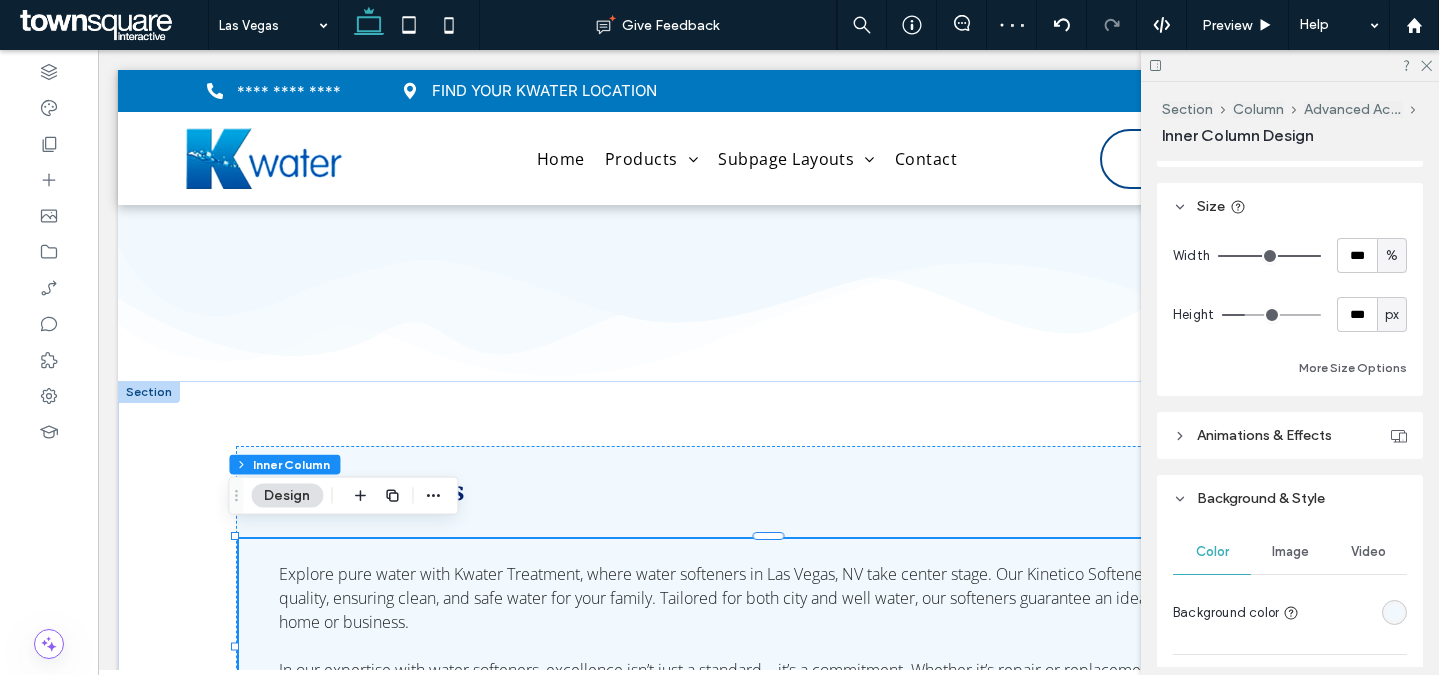 scroll, scrollTop: 853, scrollLeft: 0, axis: vertical 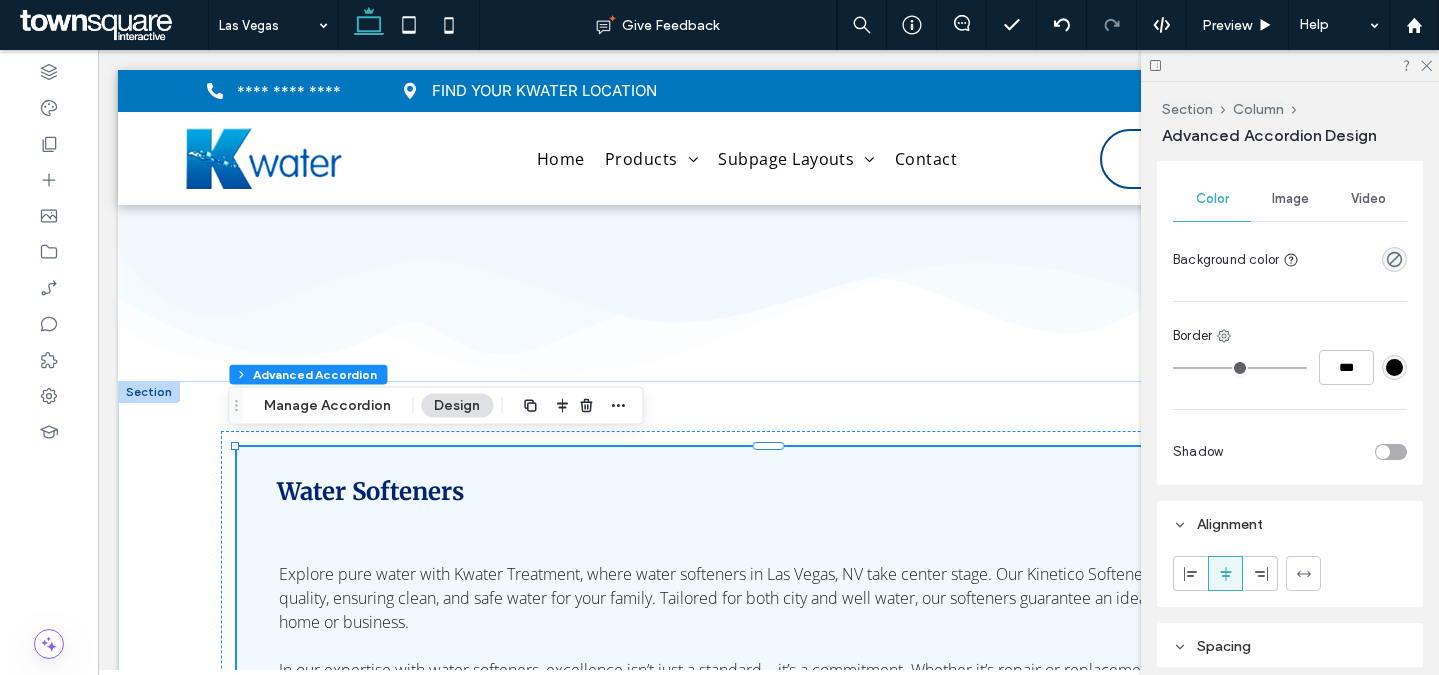 click at bounding box center (1394, 367) 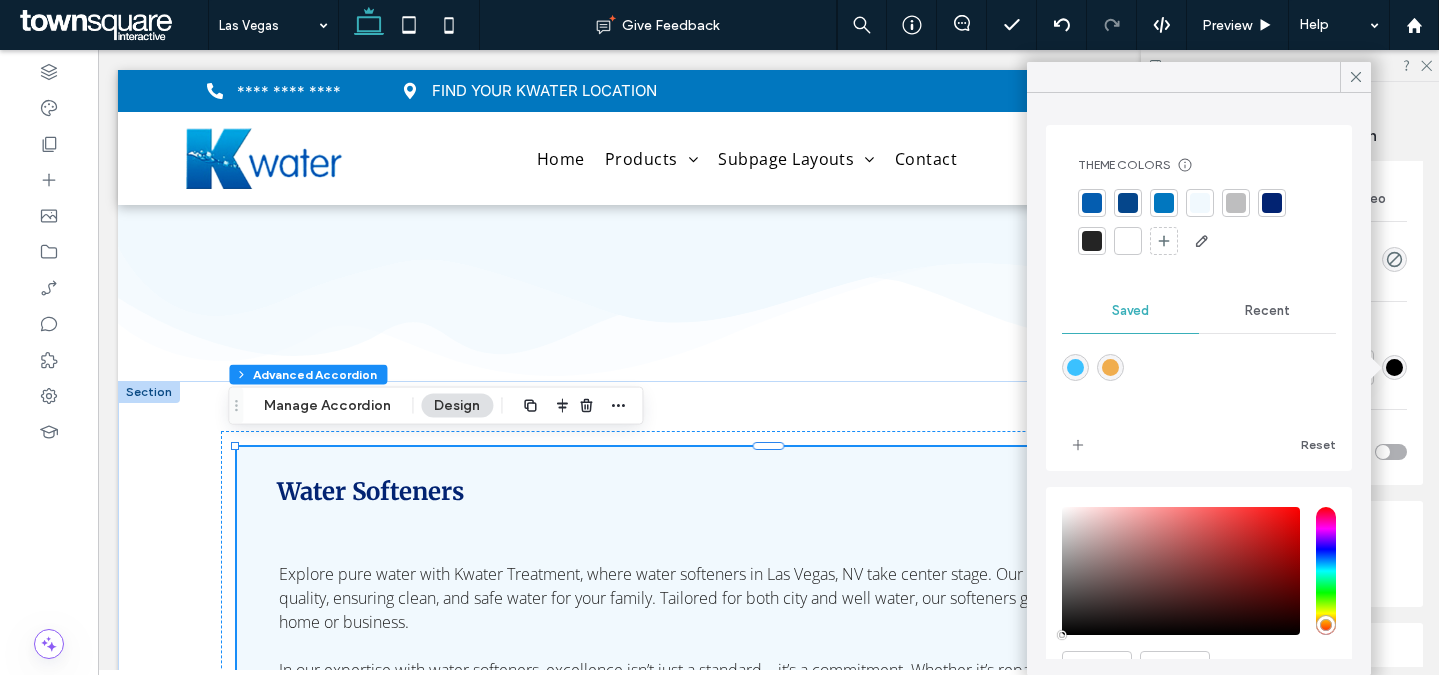 click at bounding box center (1164, 203) 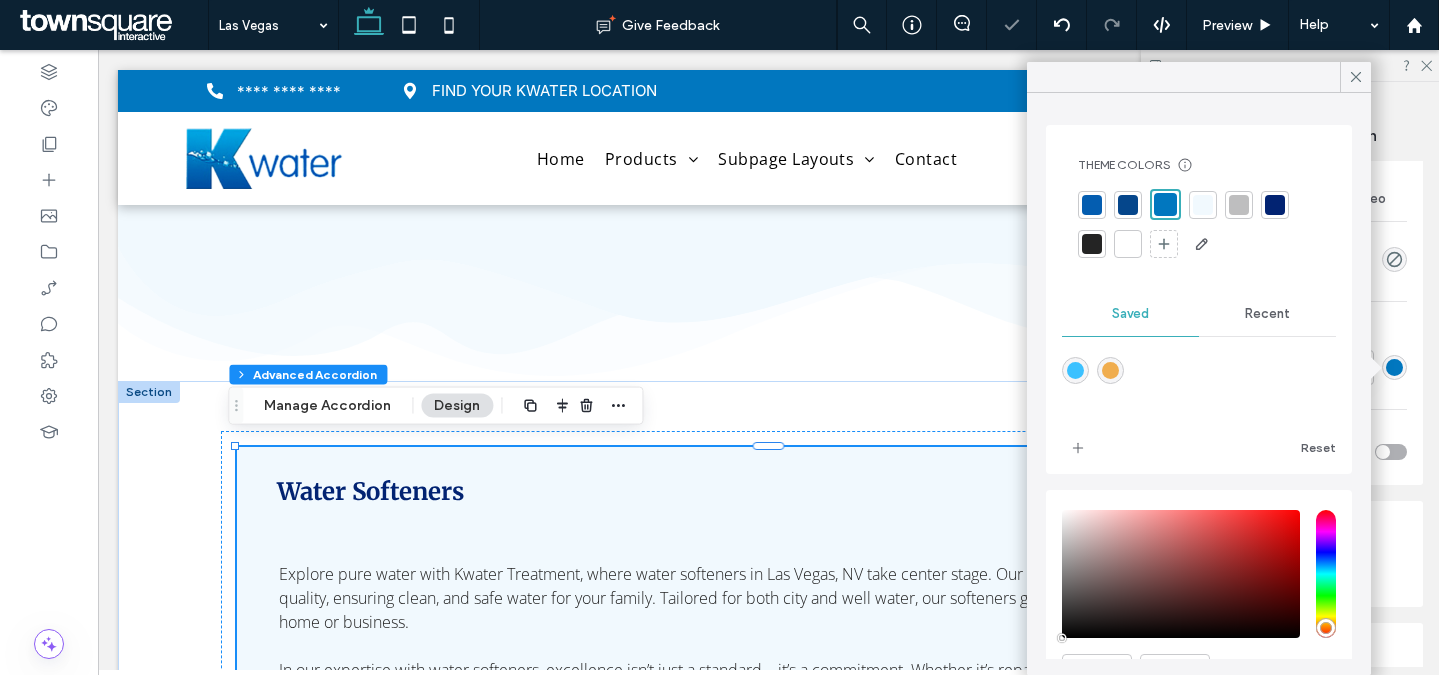 click on "Color Image Video Background color Border *** Shadow" at bounding box center [1290, 327] 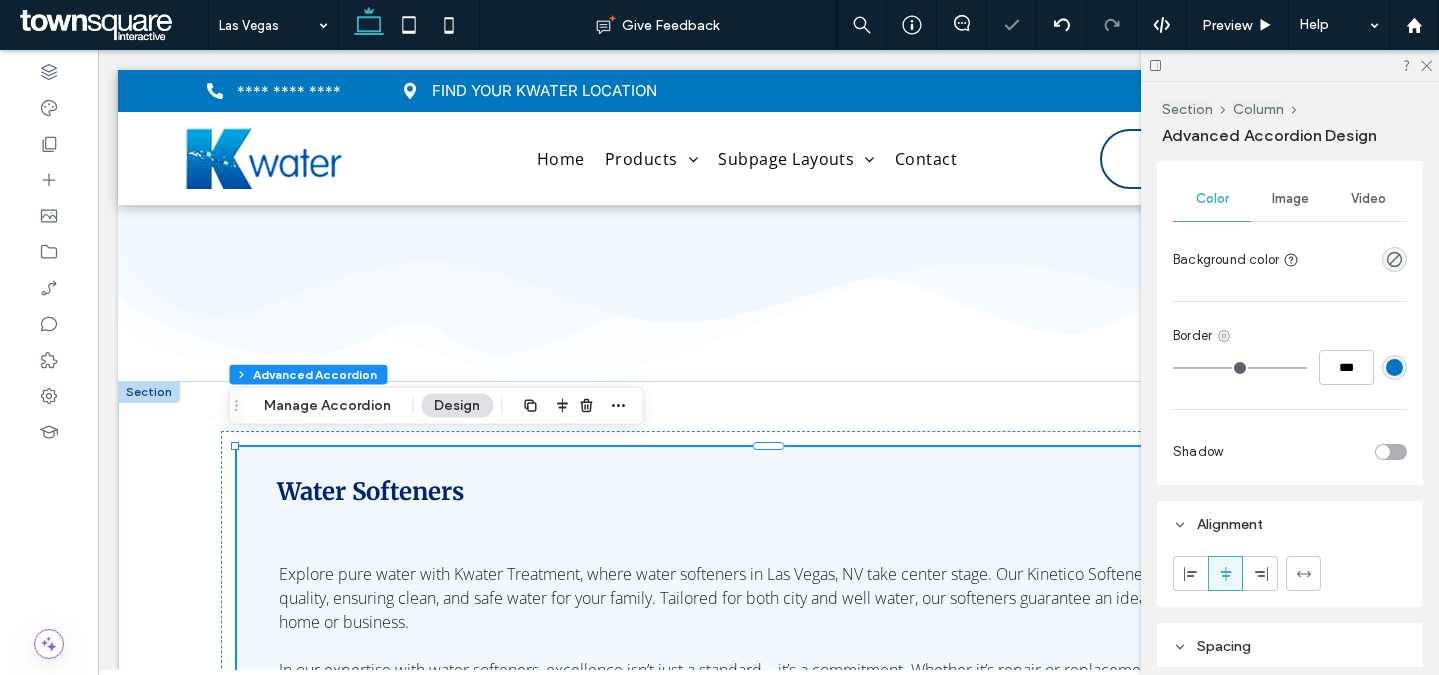 click 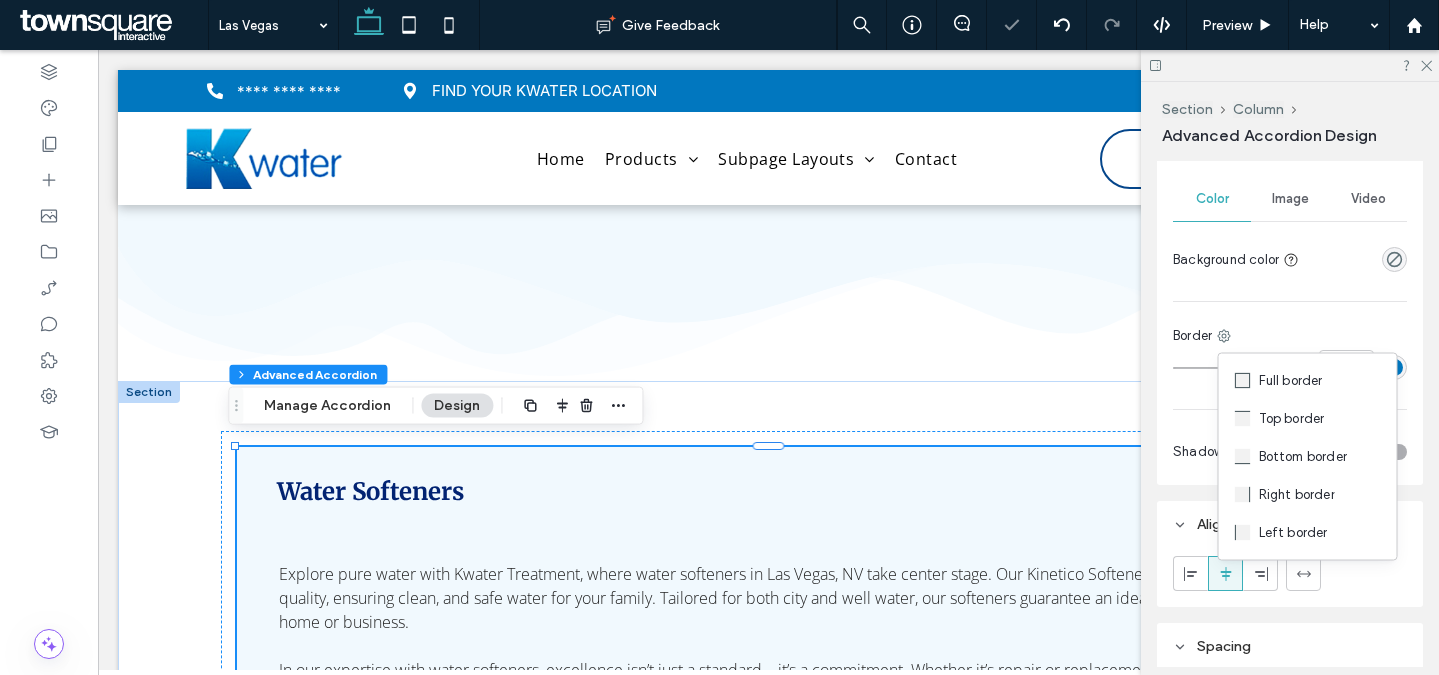 click on "Bottom border" at bounding box center [1303, 457] 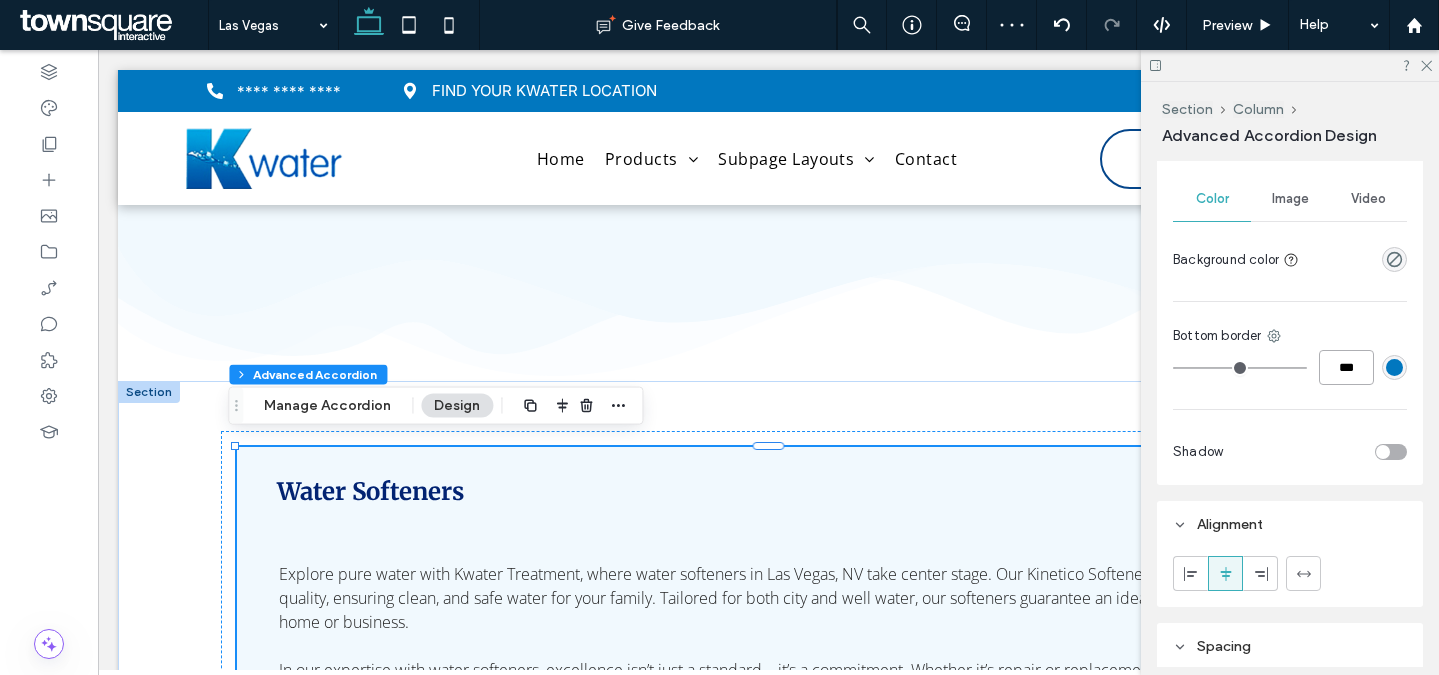 click on "***" at bounding box center [1346, 367] 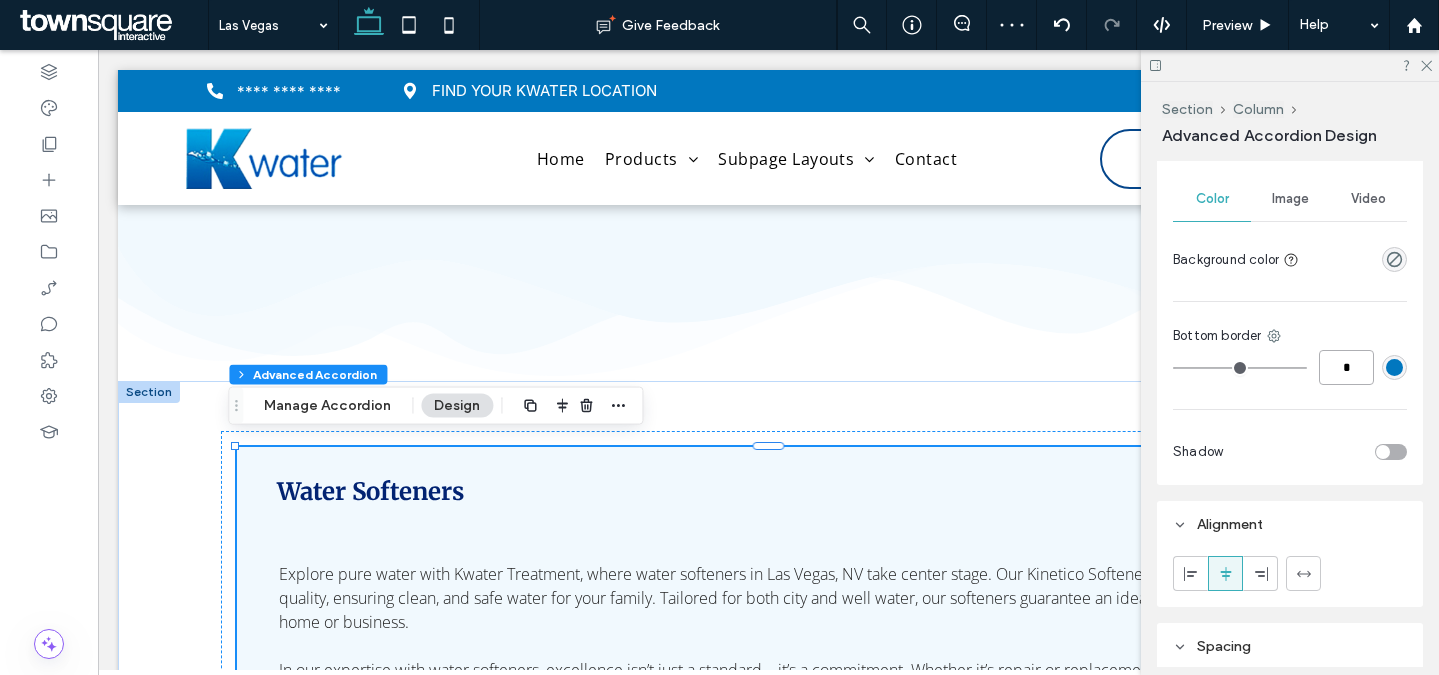 type on "*" 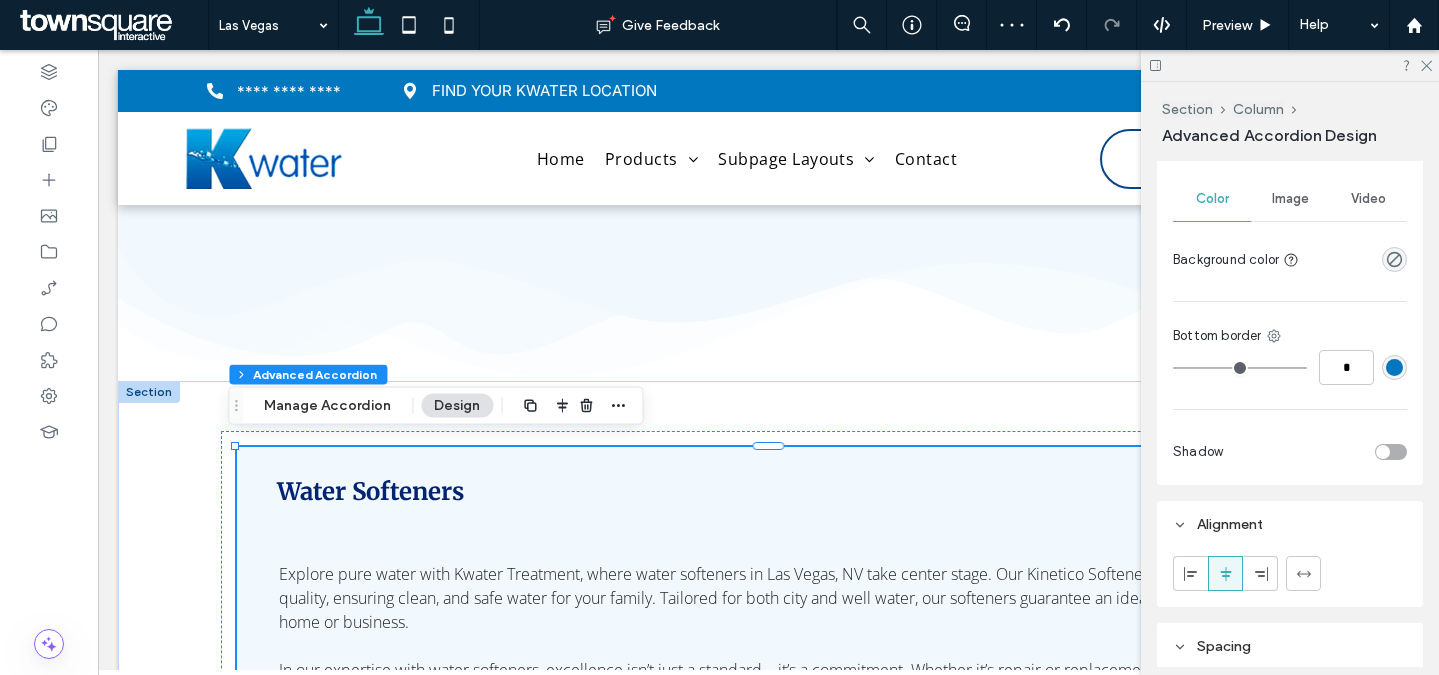 type on "*" 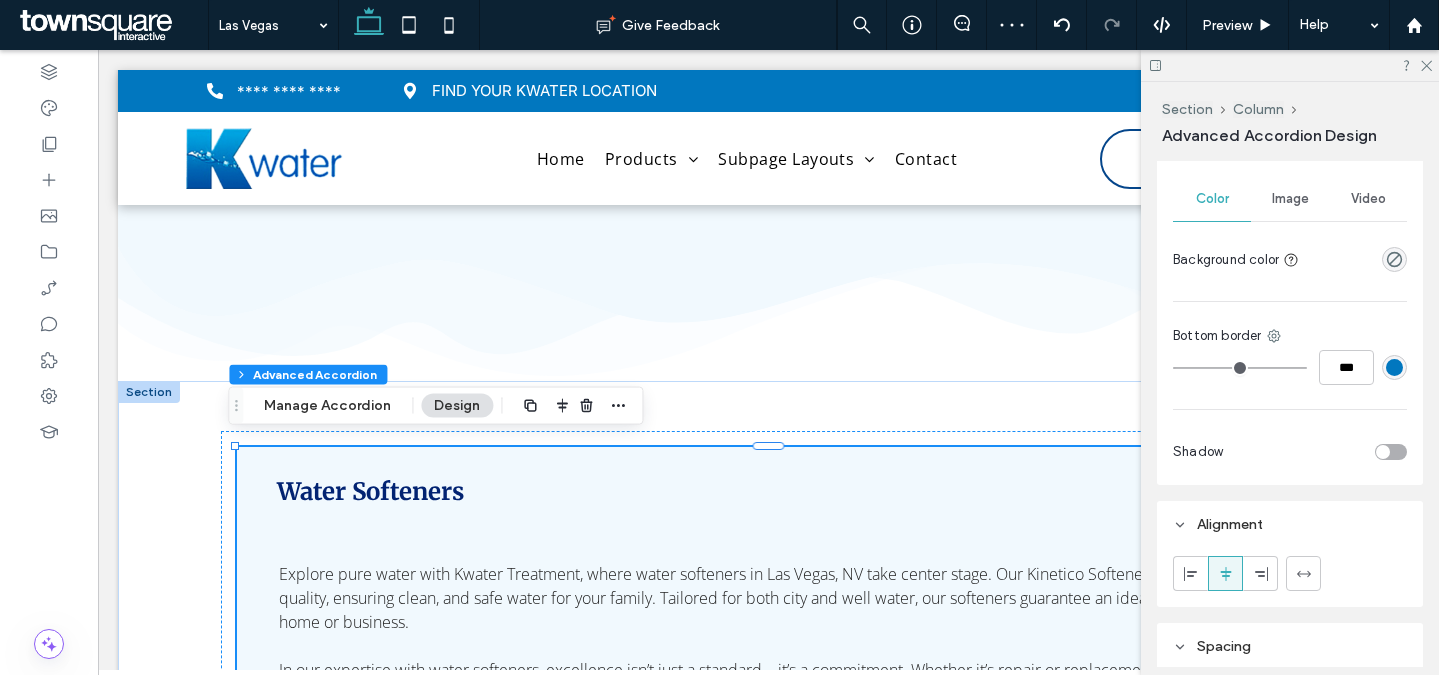 click on "Color Image Video Background color Bottom border *** Shadow" at bounding box center [1290, 327] 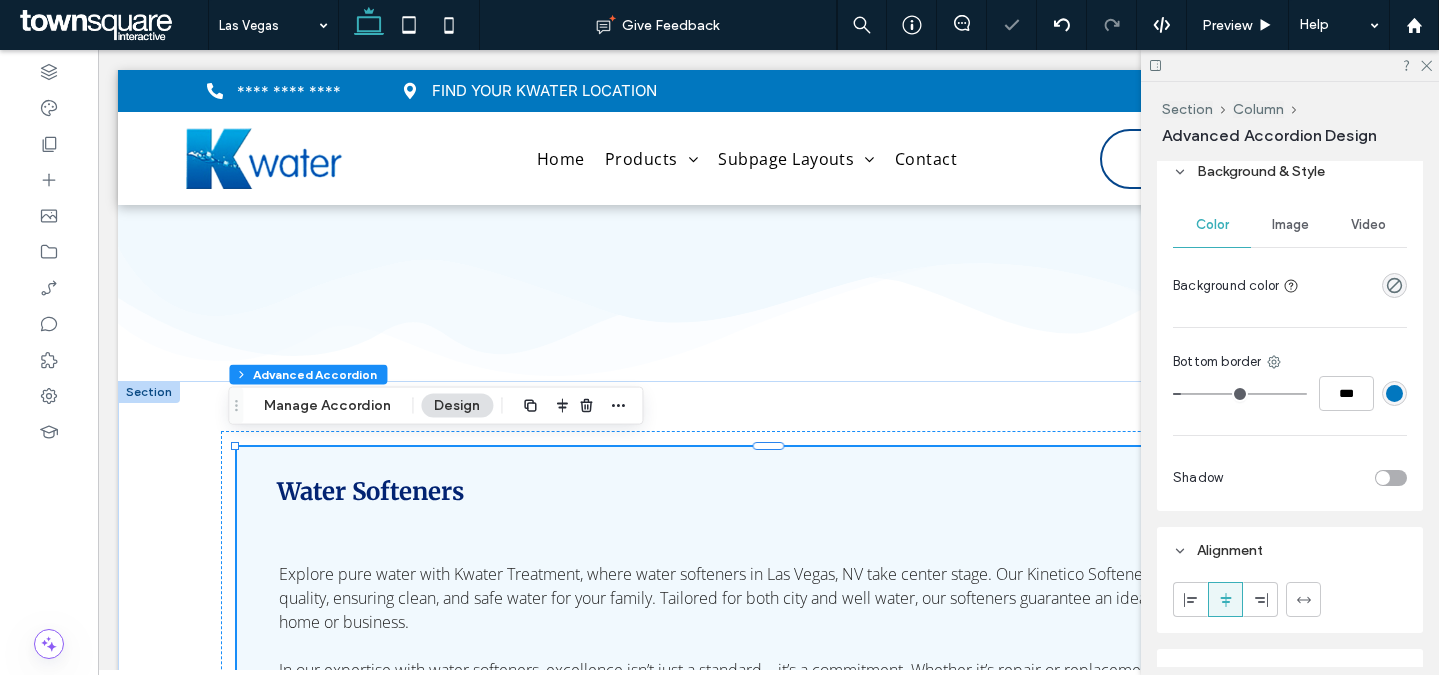 scroll, scrollTop: 525, scrollLeft: 0, axis: vertical 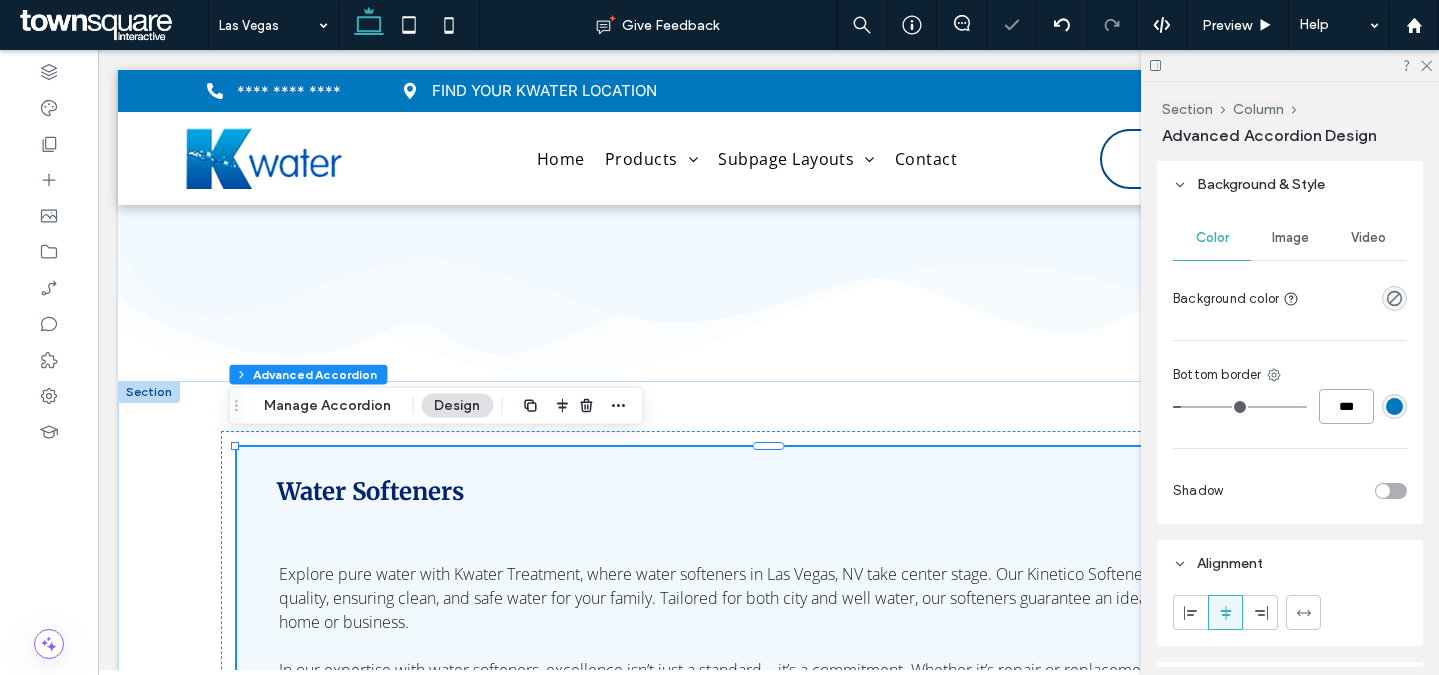 click on "***" at bounding box center (1346, 406) 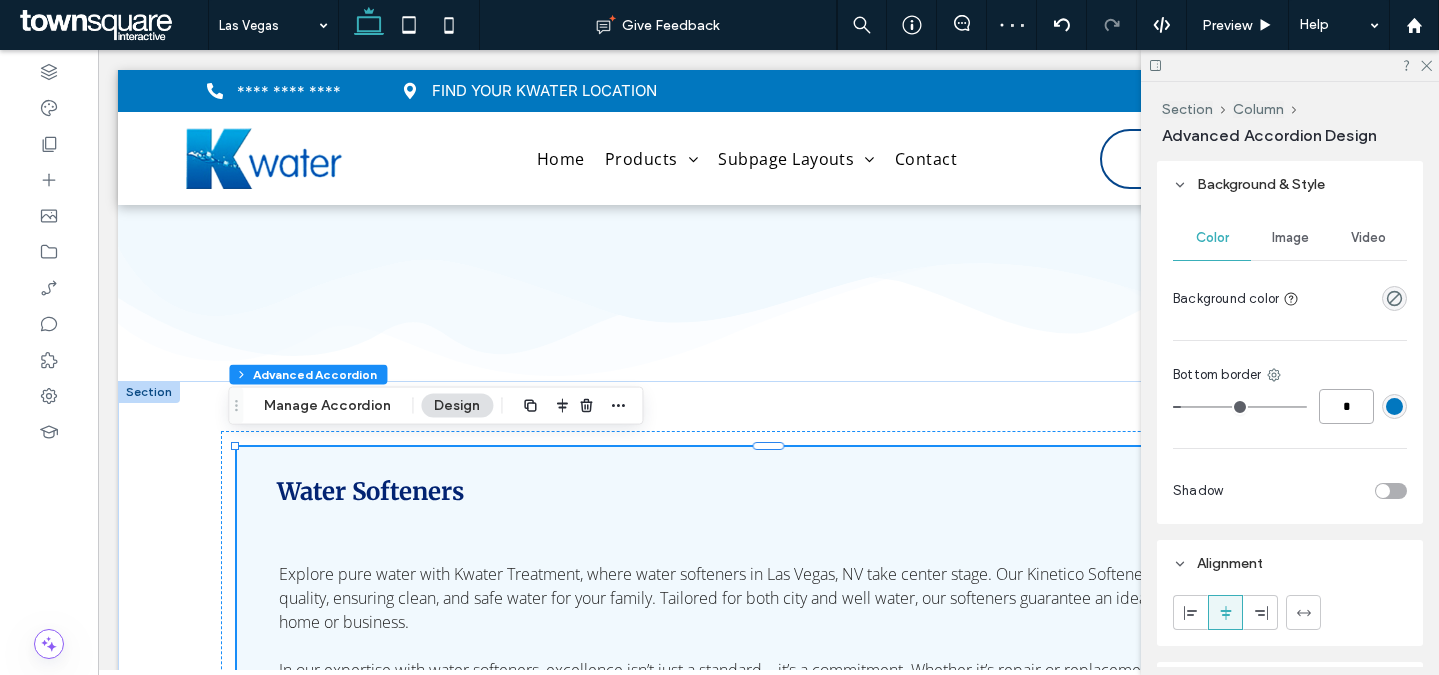type on "*" 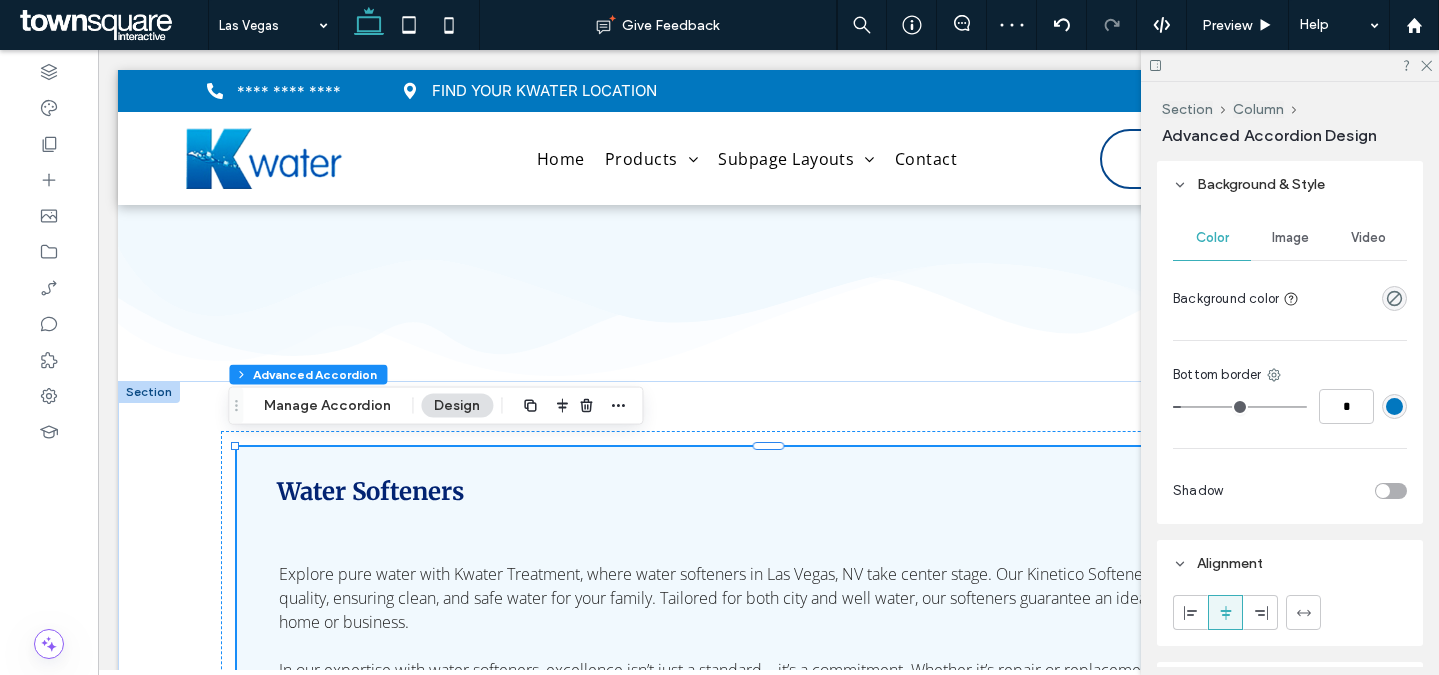 type on "*" 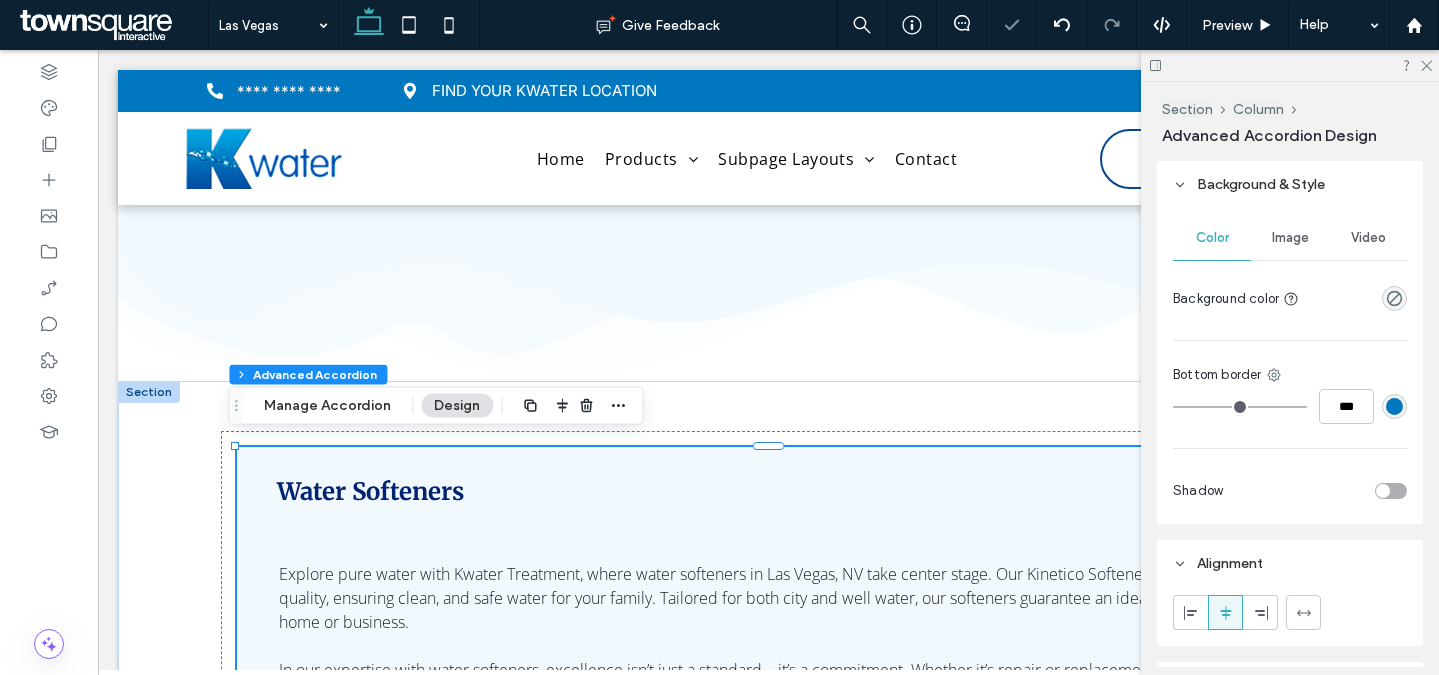 click on "Bottom border" at bounding box center (1290, 375) 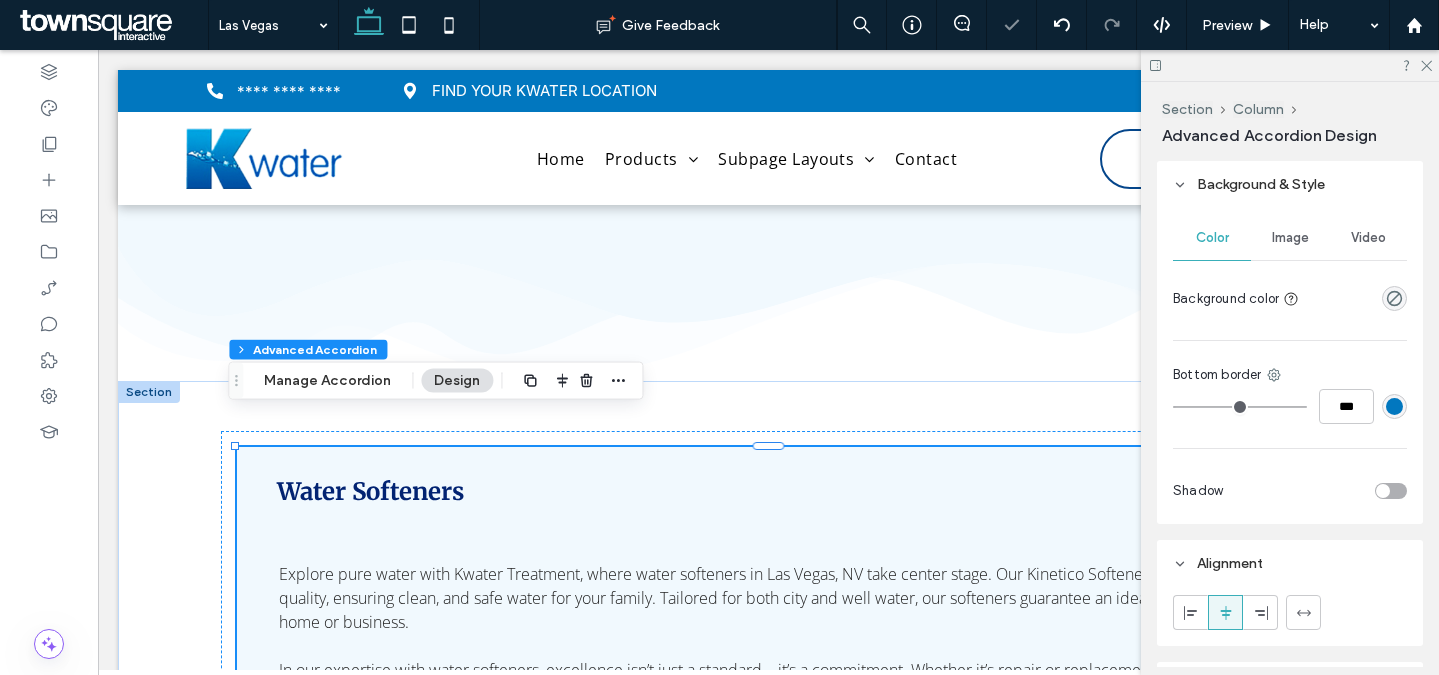 scroll, scrollTop: 2528, scrollLeft: 0, axis: vertical 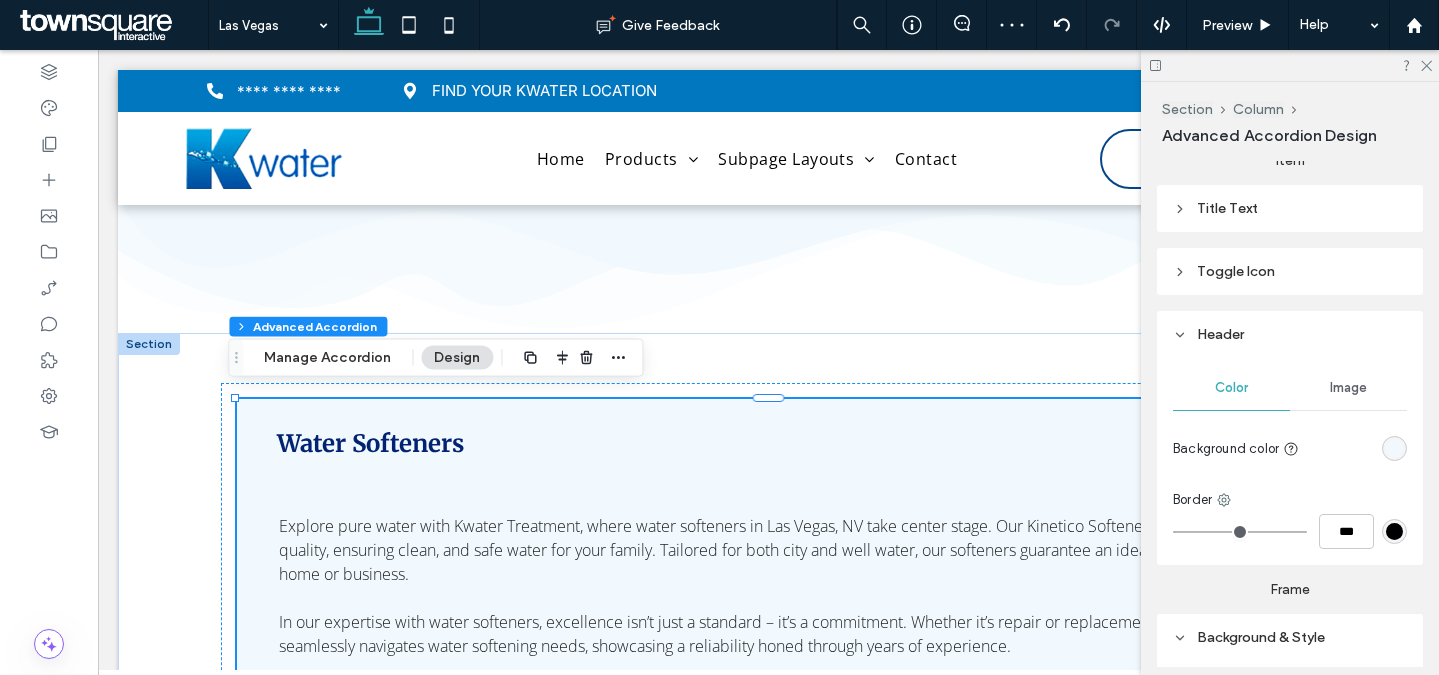 click at bounding box center [1394, 531] 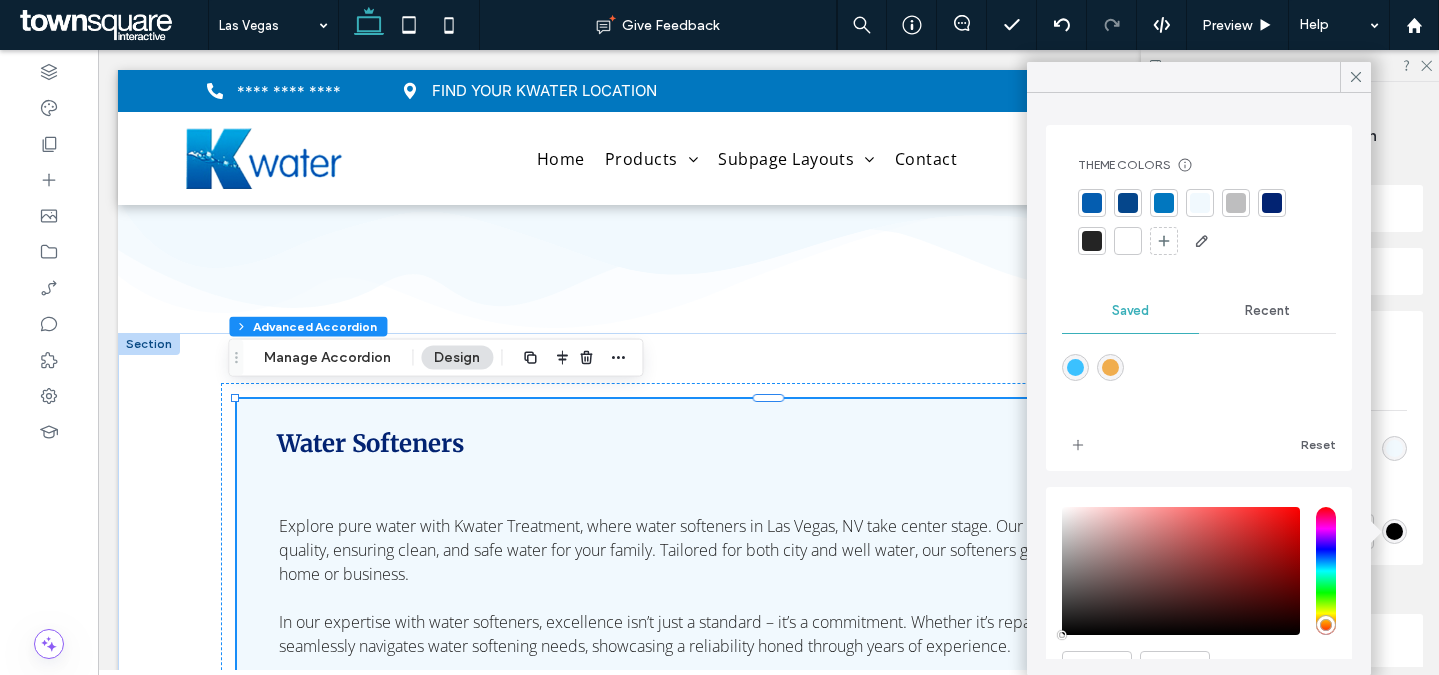 click at bounding box center [1164, 203] 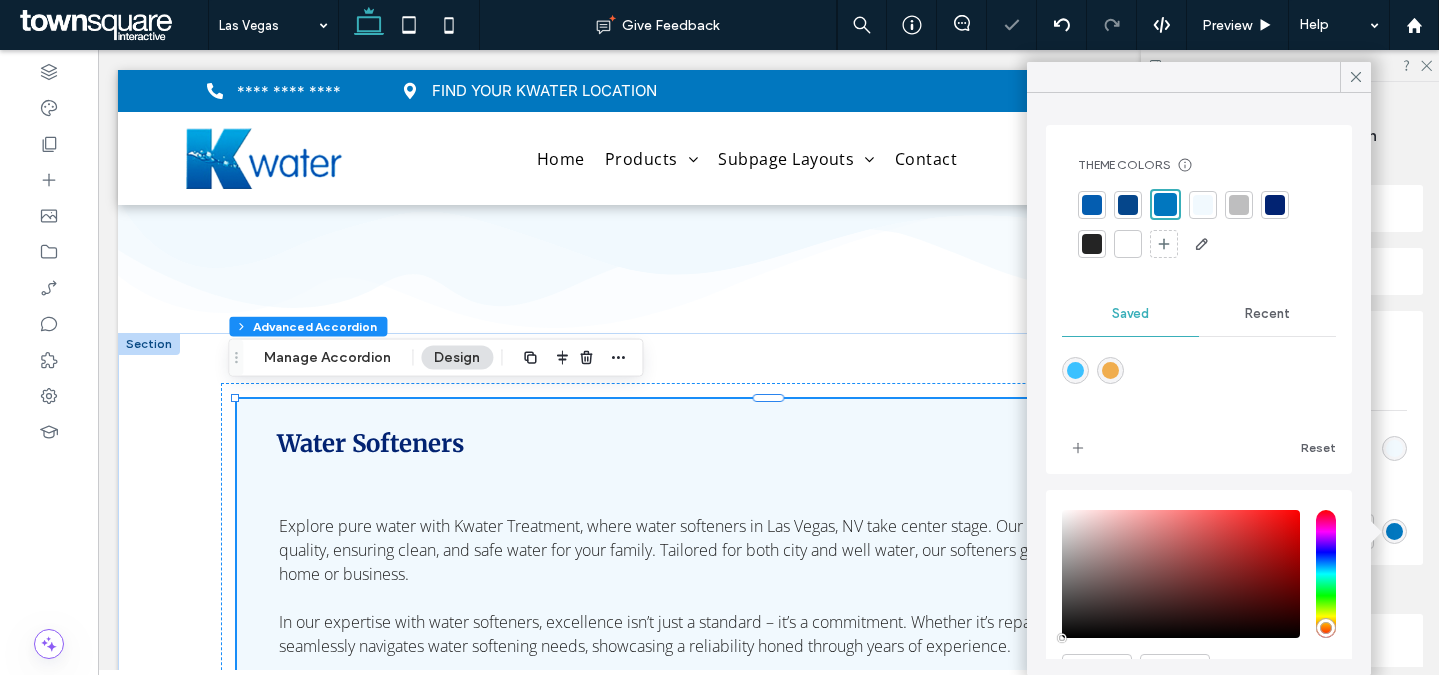 click on "Color Image Background color Border ***" at bounding box center [1290, 461] 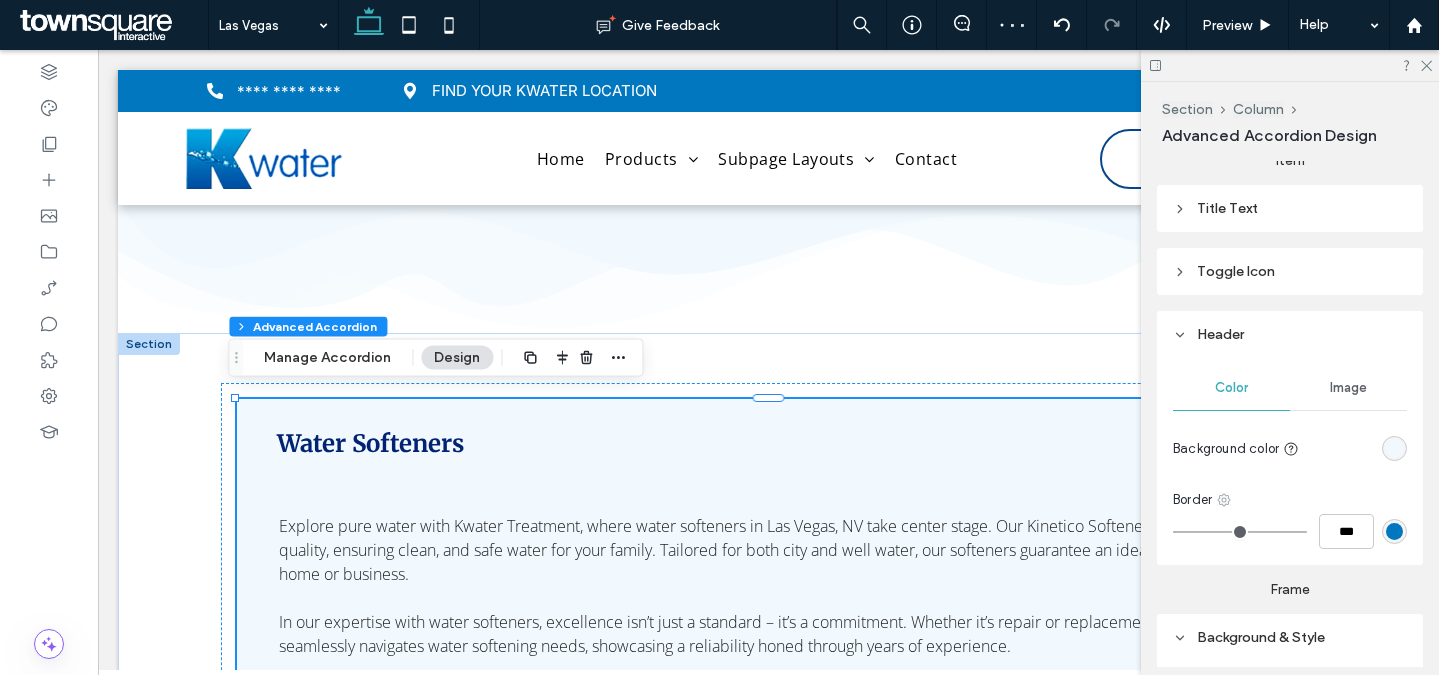 click 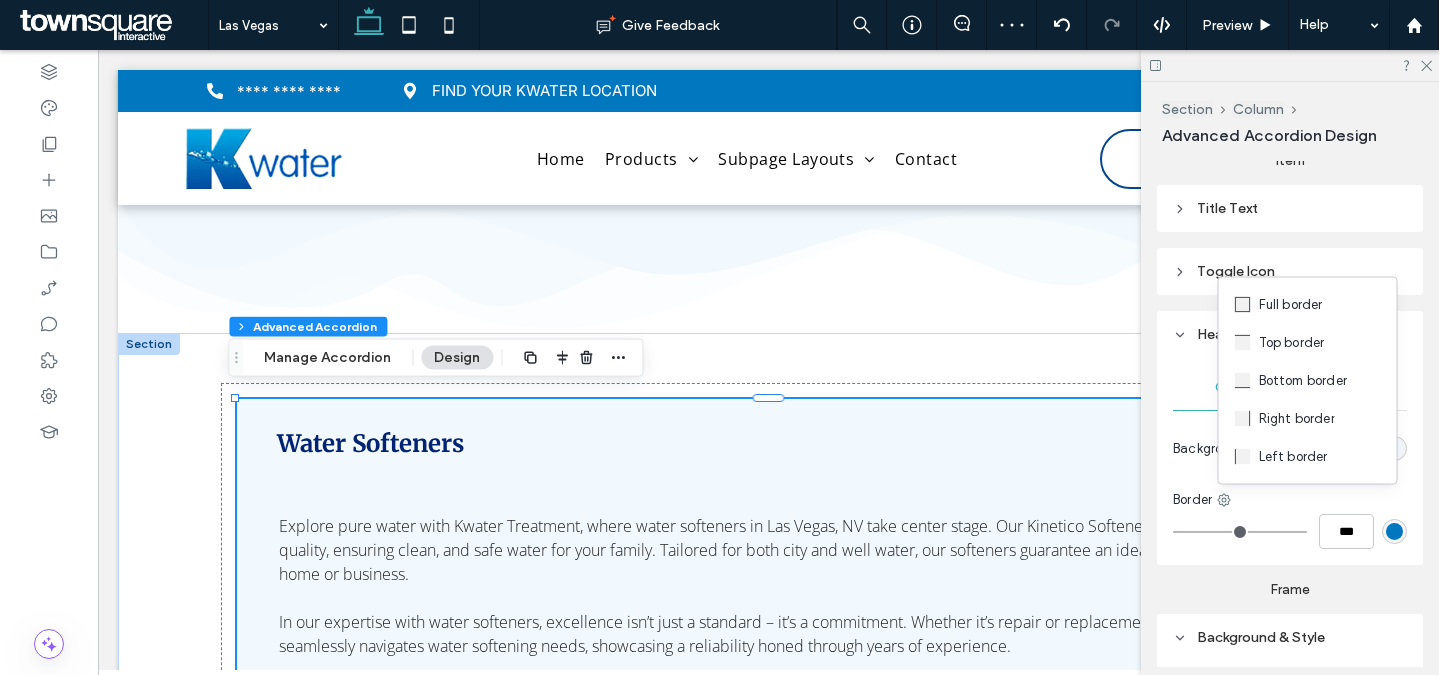 click on "Bottom border" at bounding box center (1303, 381) 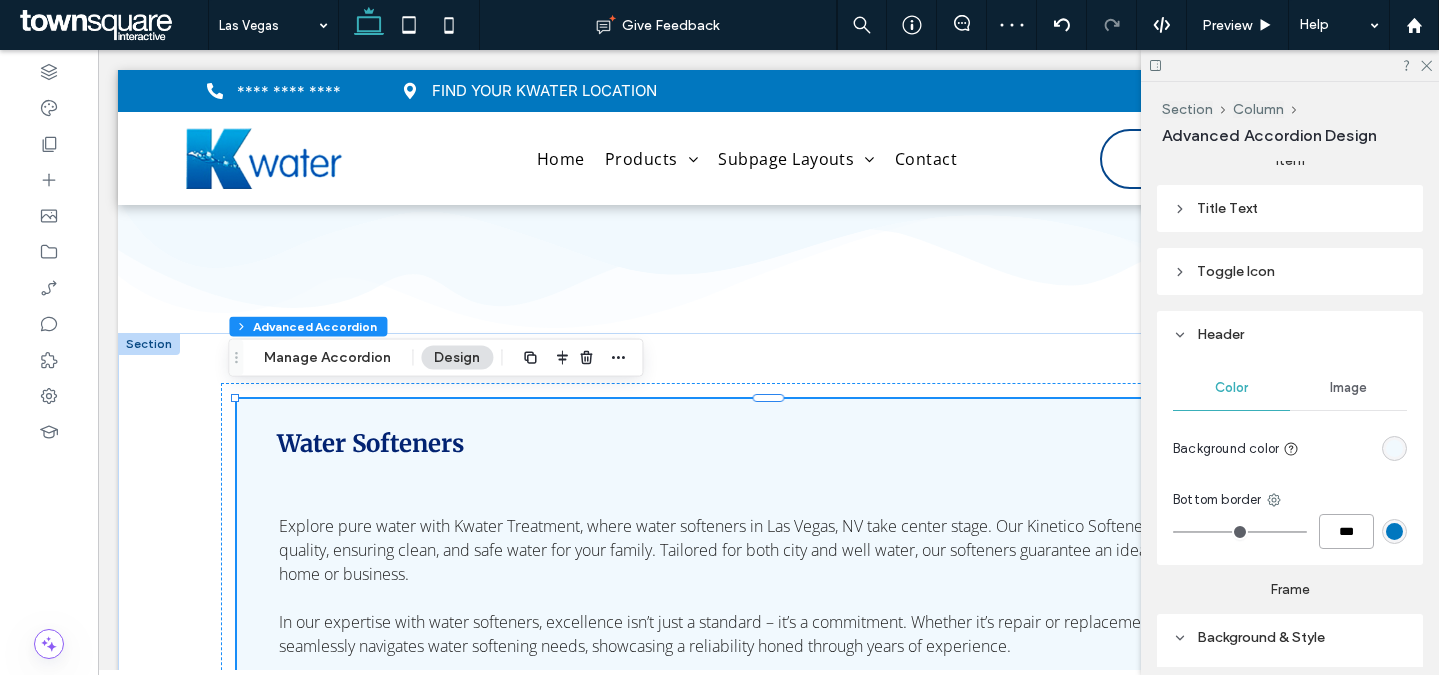 click on "***" at bounding box center (1346, 531) 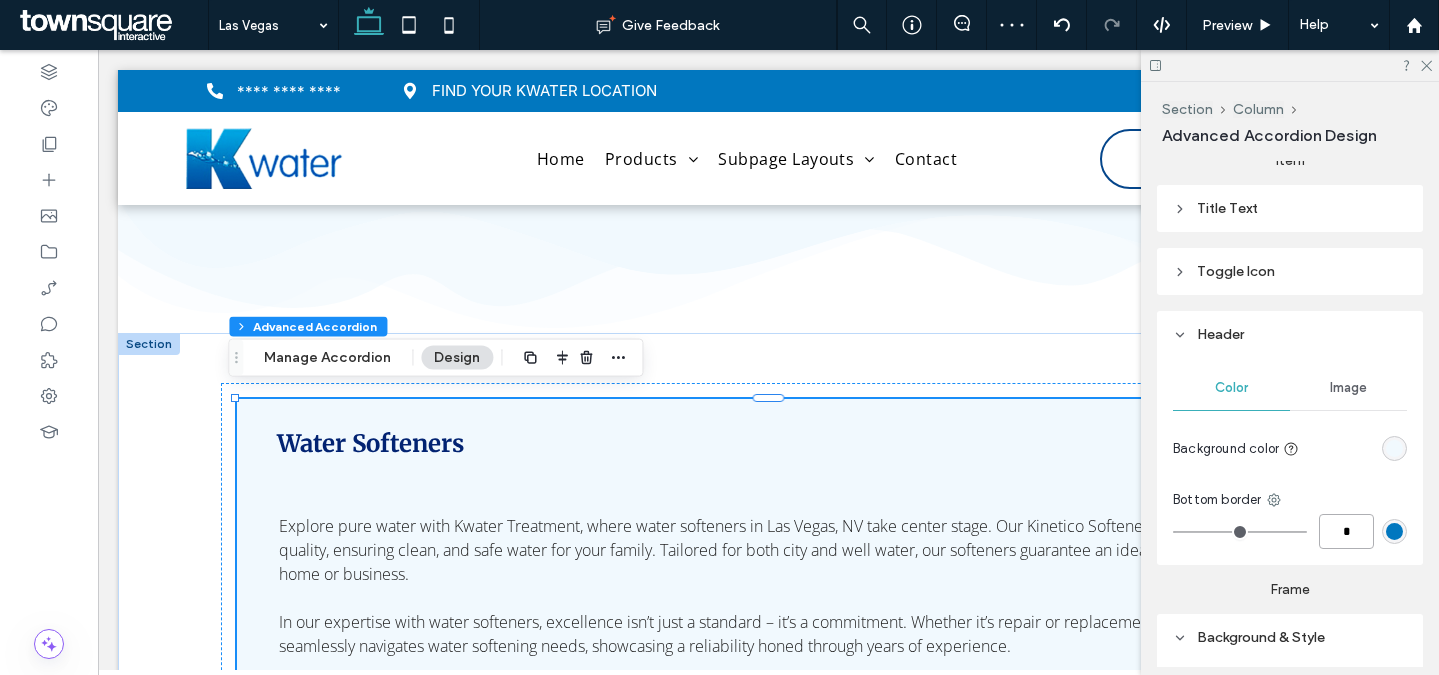 type on "*" 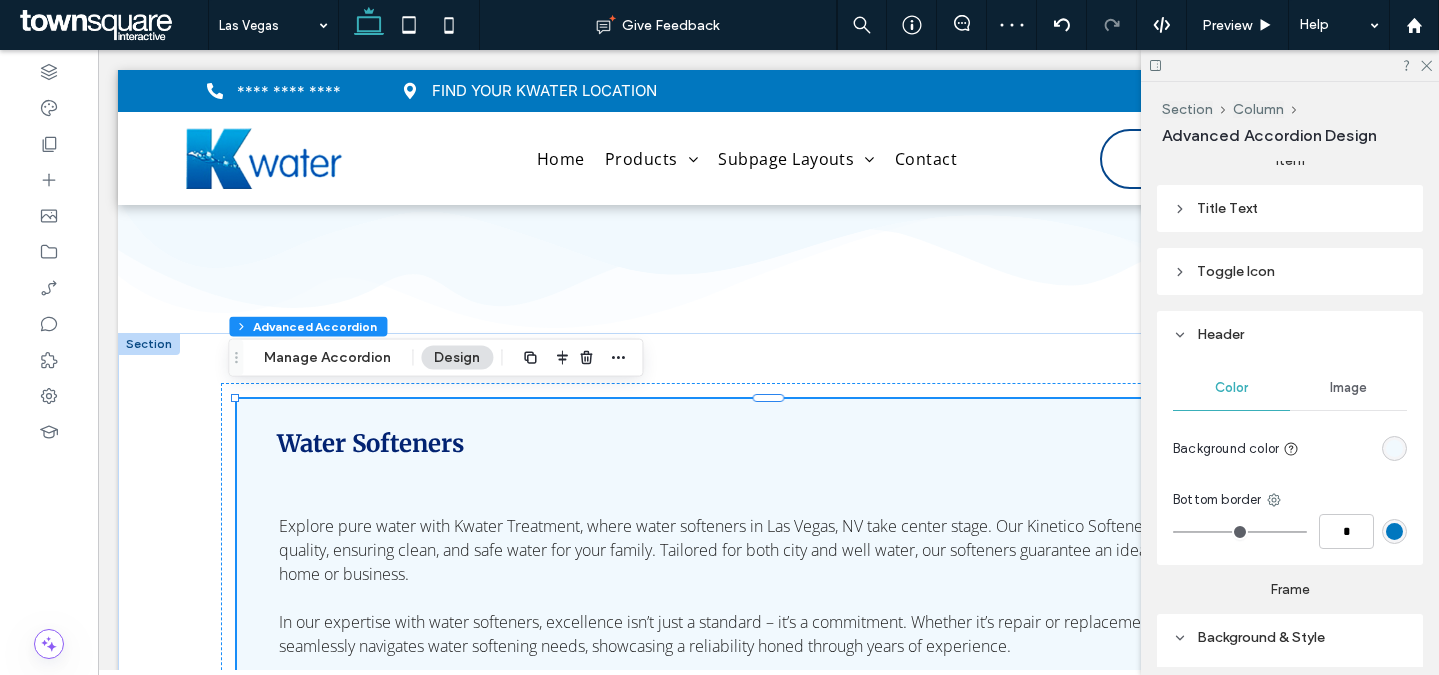 type on "*" 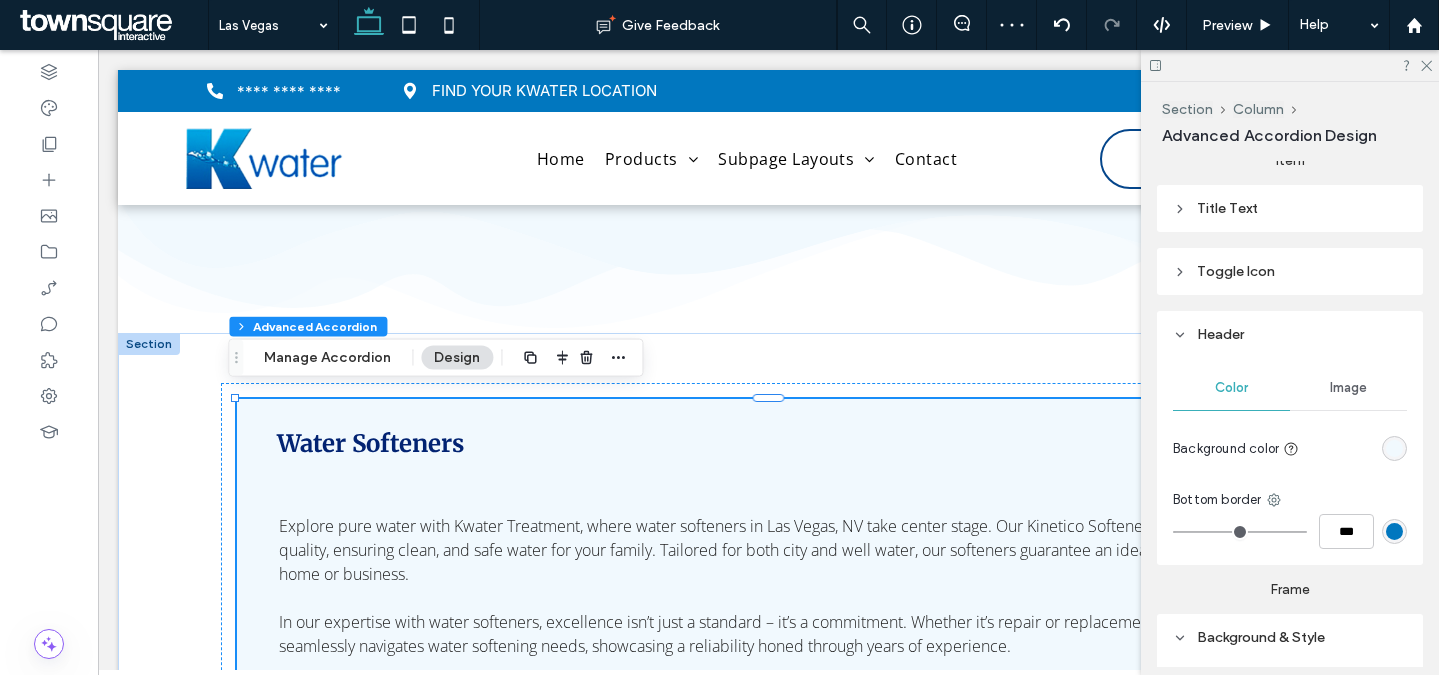click on "Bottom border" at bounding box center [1290, 500] 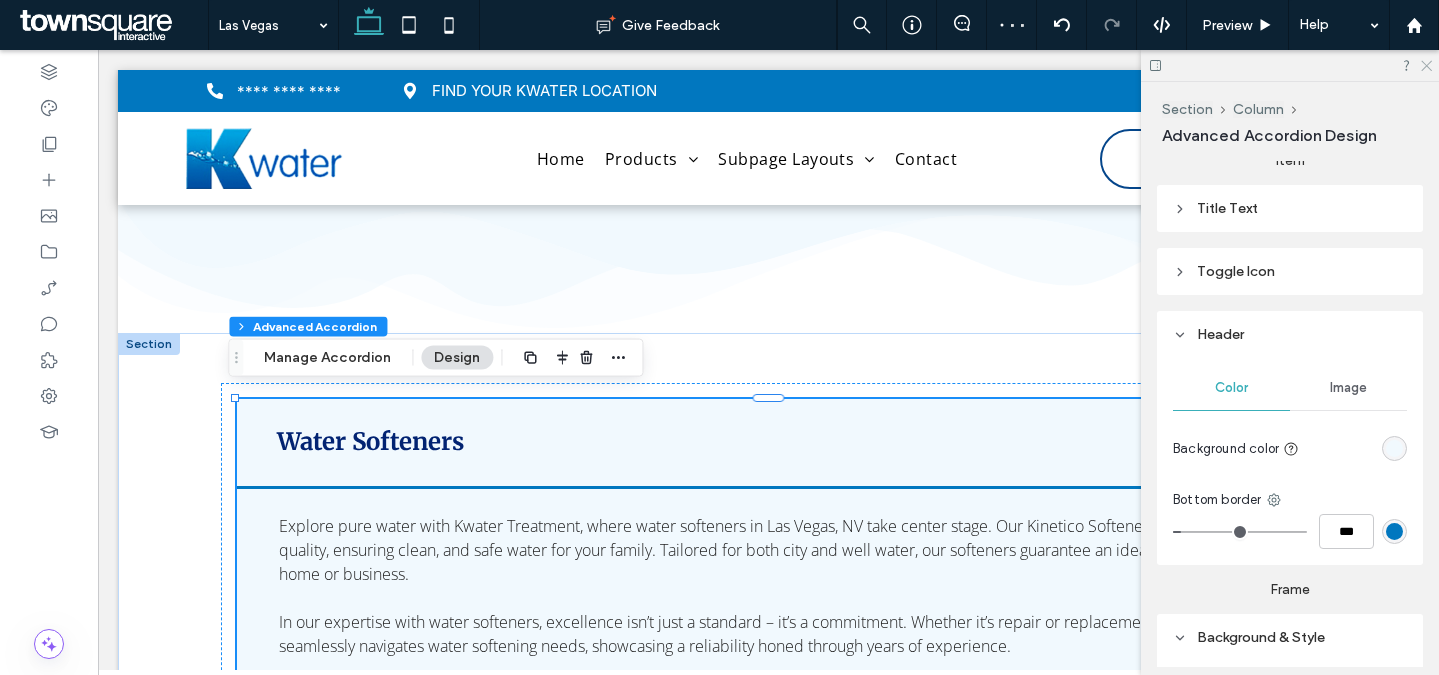 click 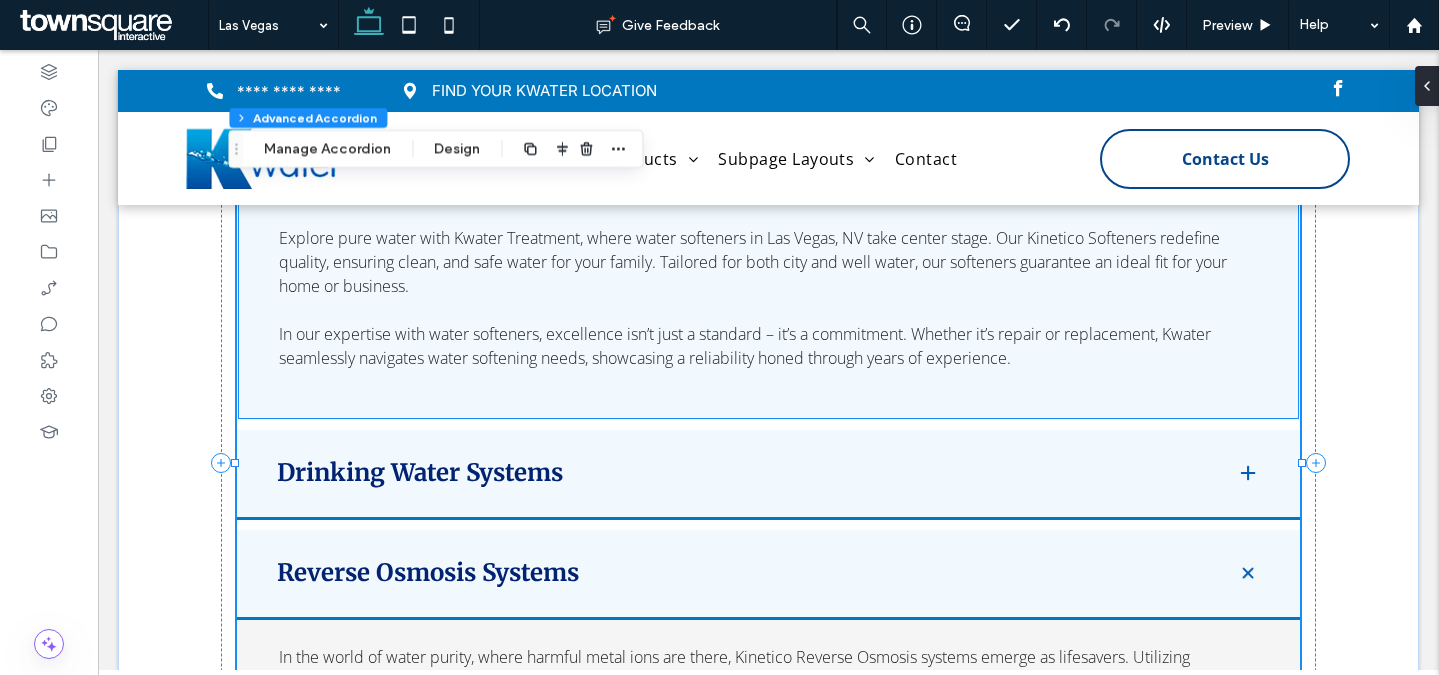 scroll, scrollTop: 2715, scrollLeft: 0, axis: vertical 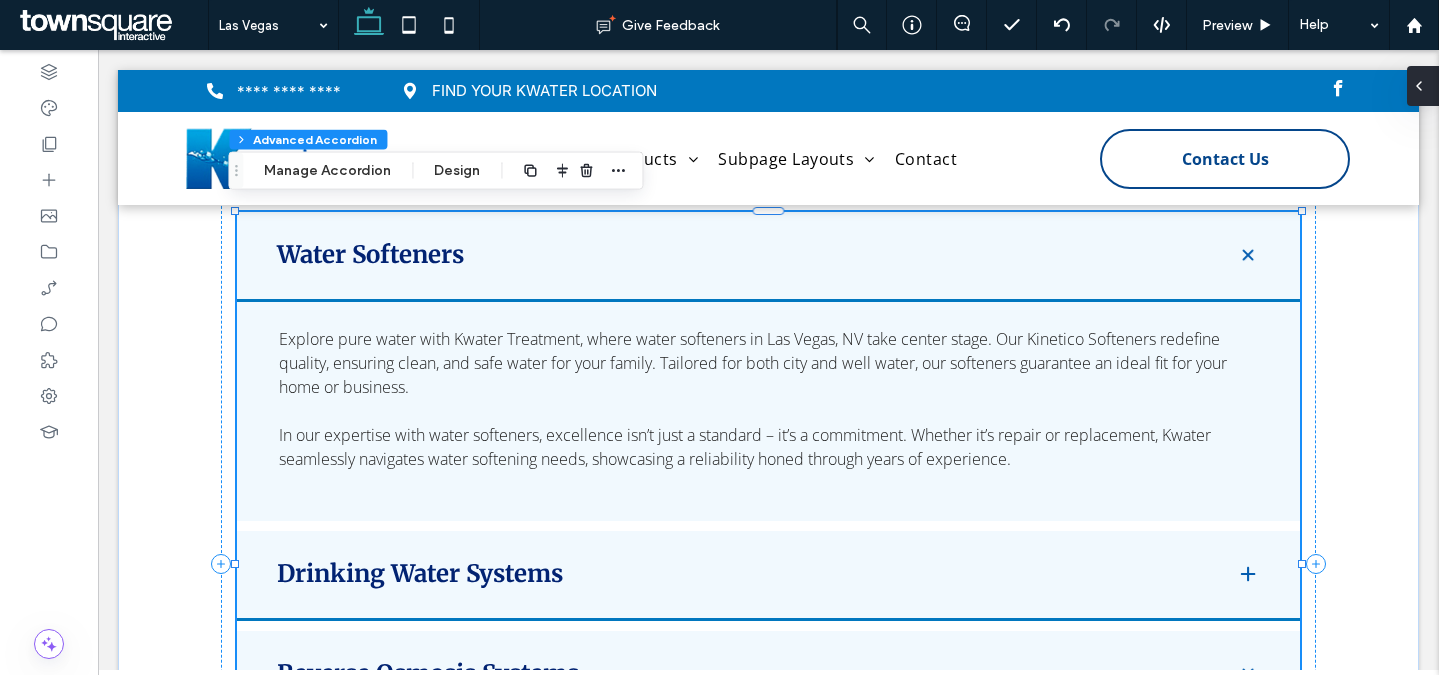 click at bounding box center [1423, 86] 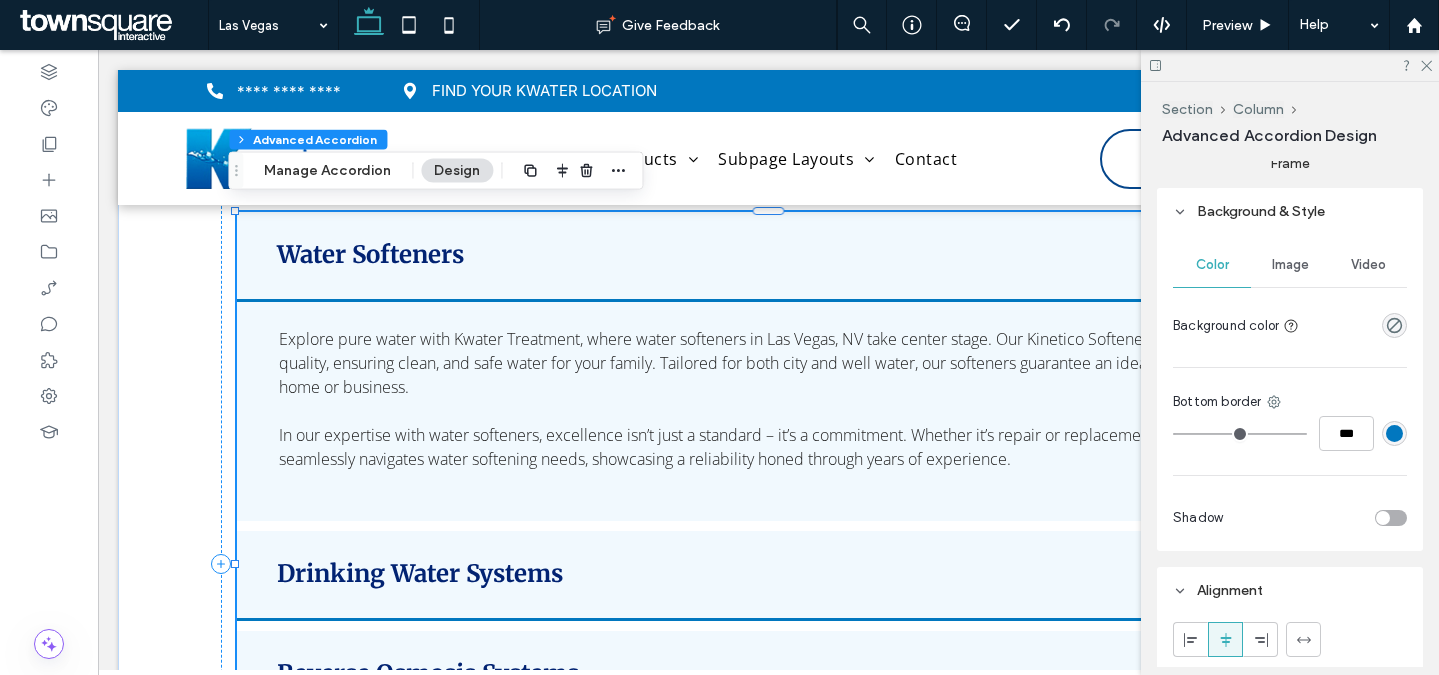 scroll, scrollTop: 379, scrollLeft: 0, axis: vertical 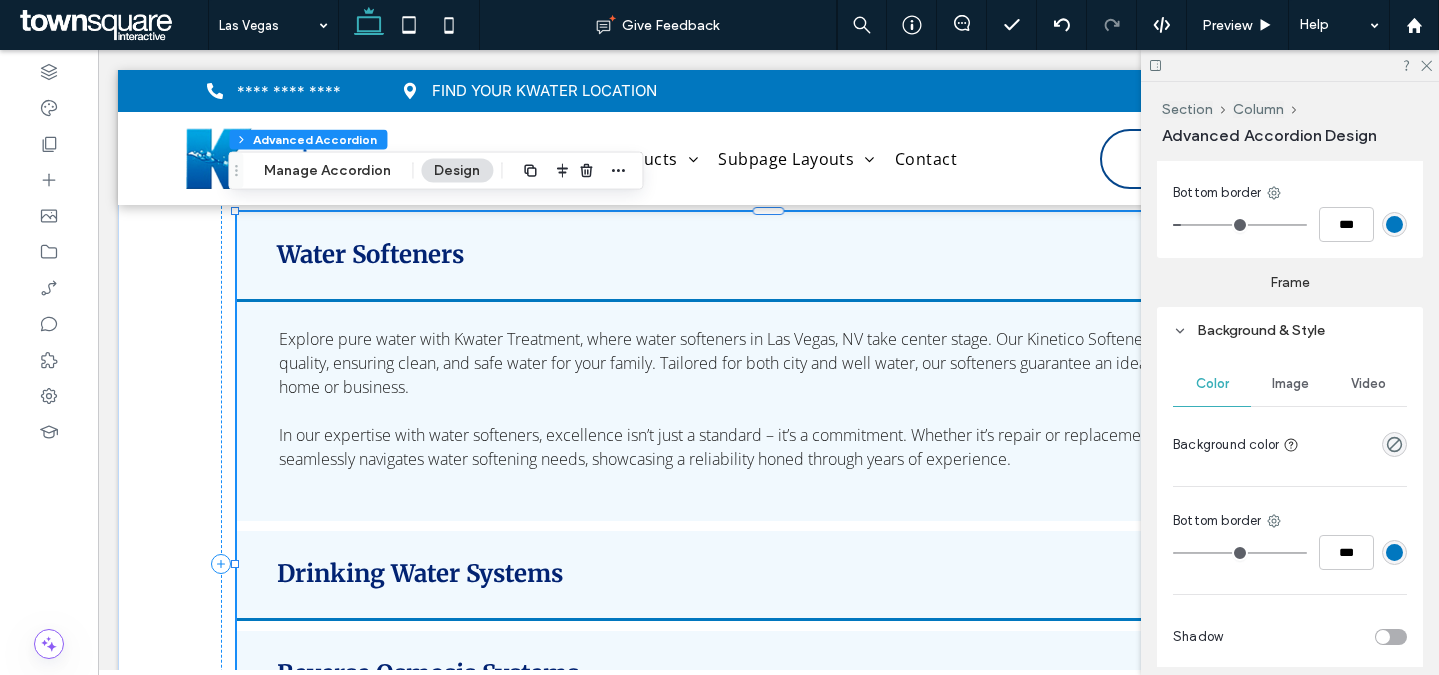 click at bounding box center [1394, 224] 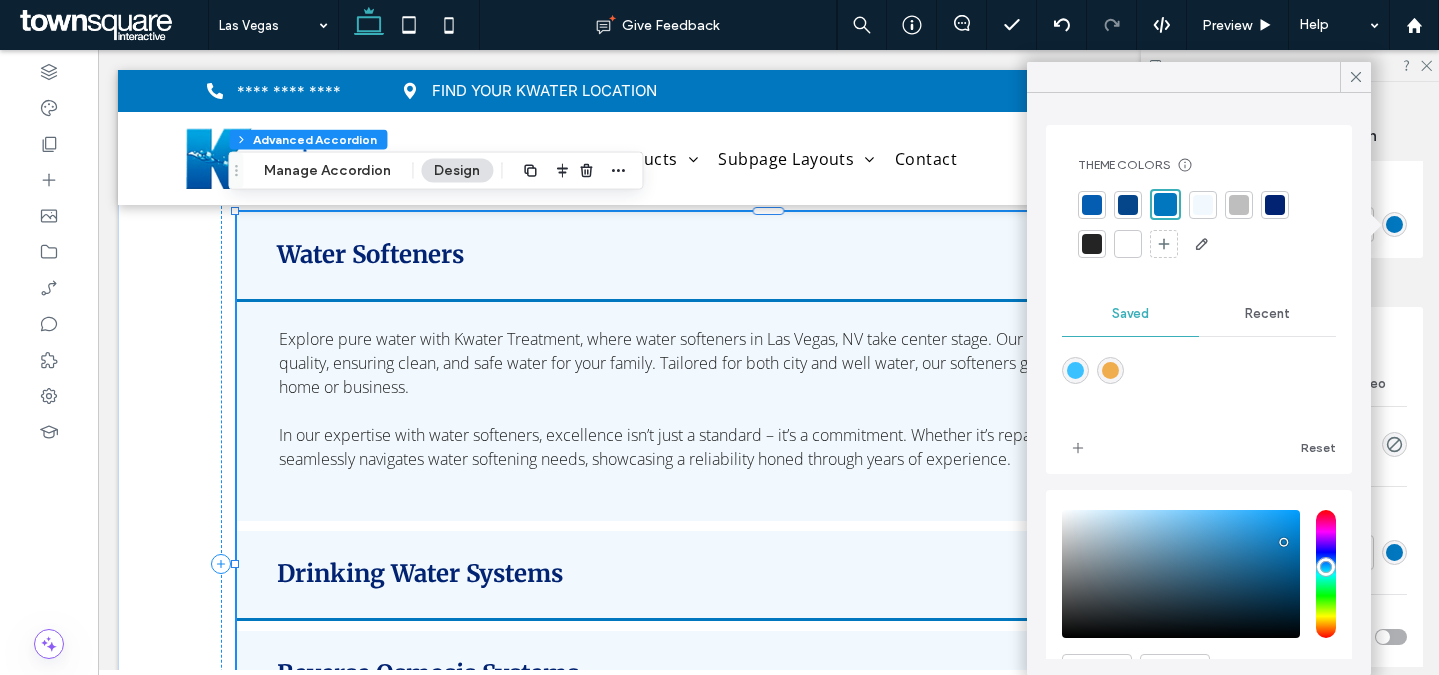 click at bounding box center (1128, 205) 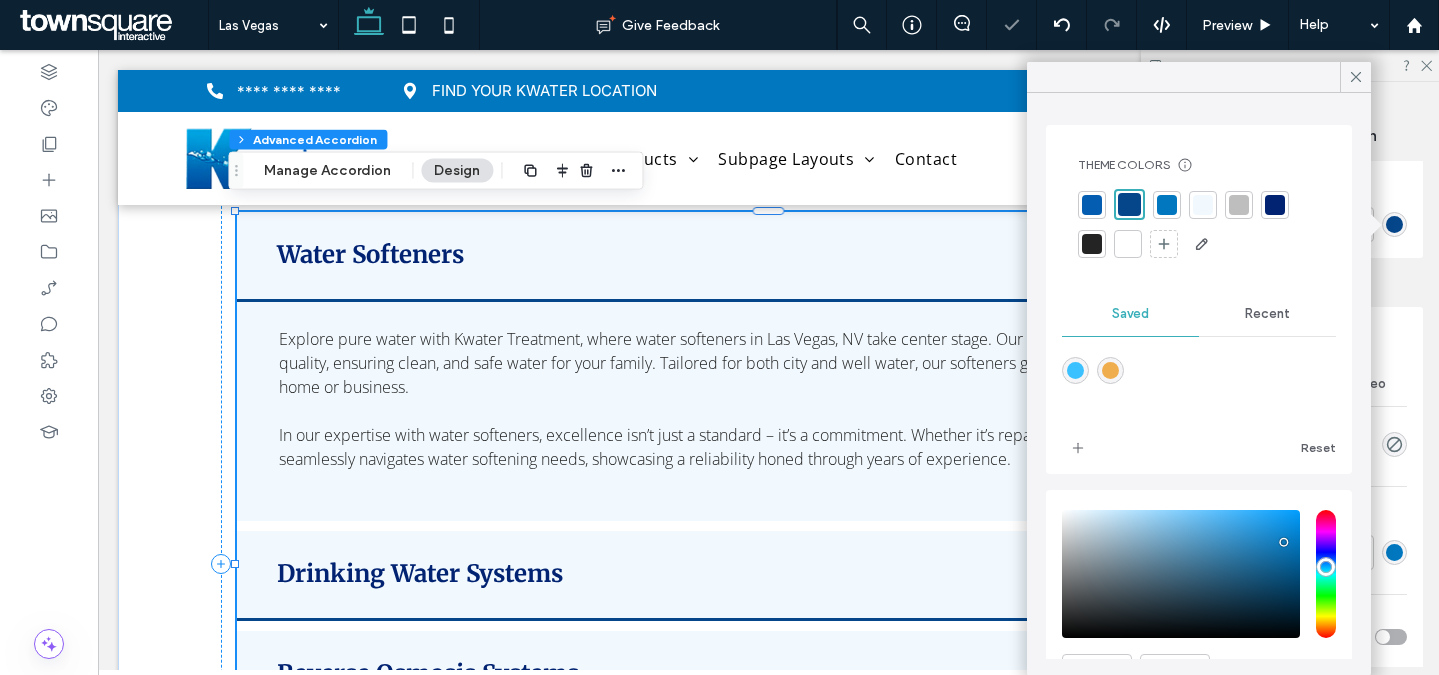 click at bounding box center (1092, 205) 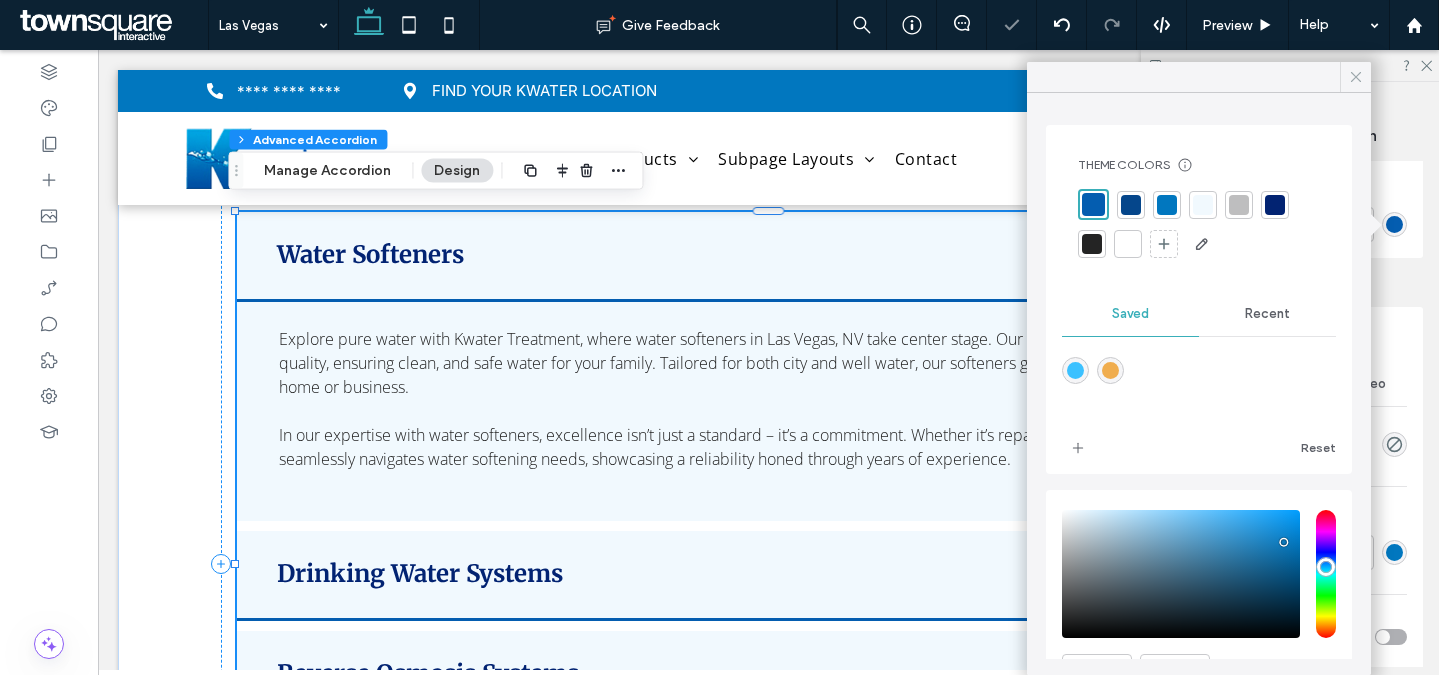 click at bounding box center (1356, 77) 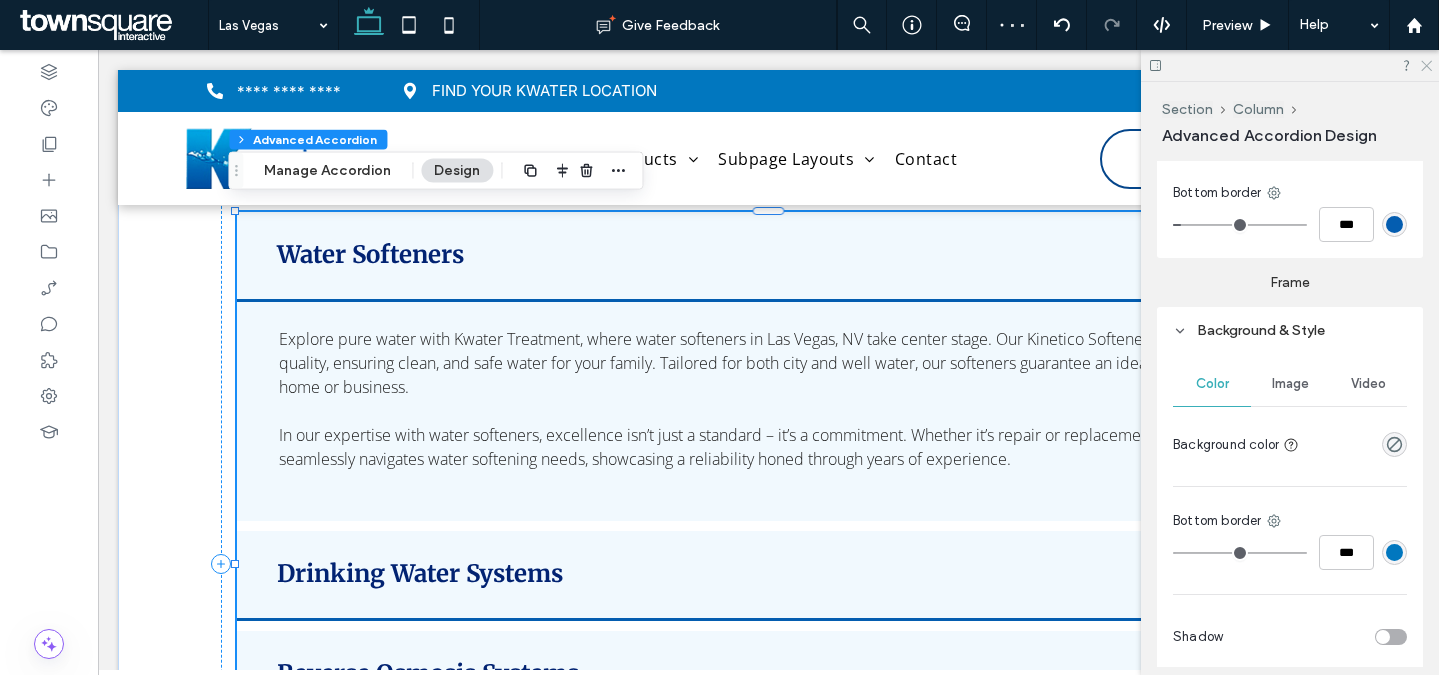 click 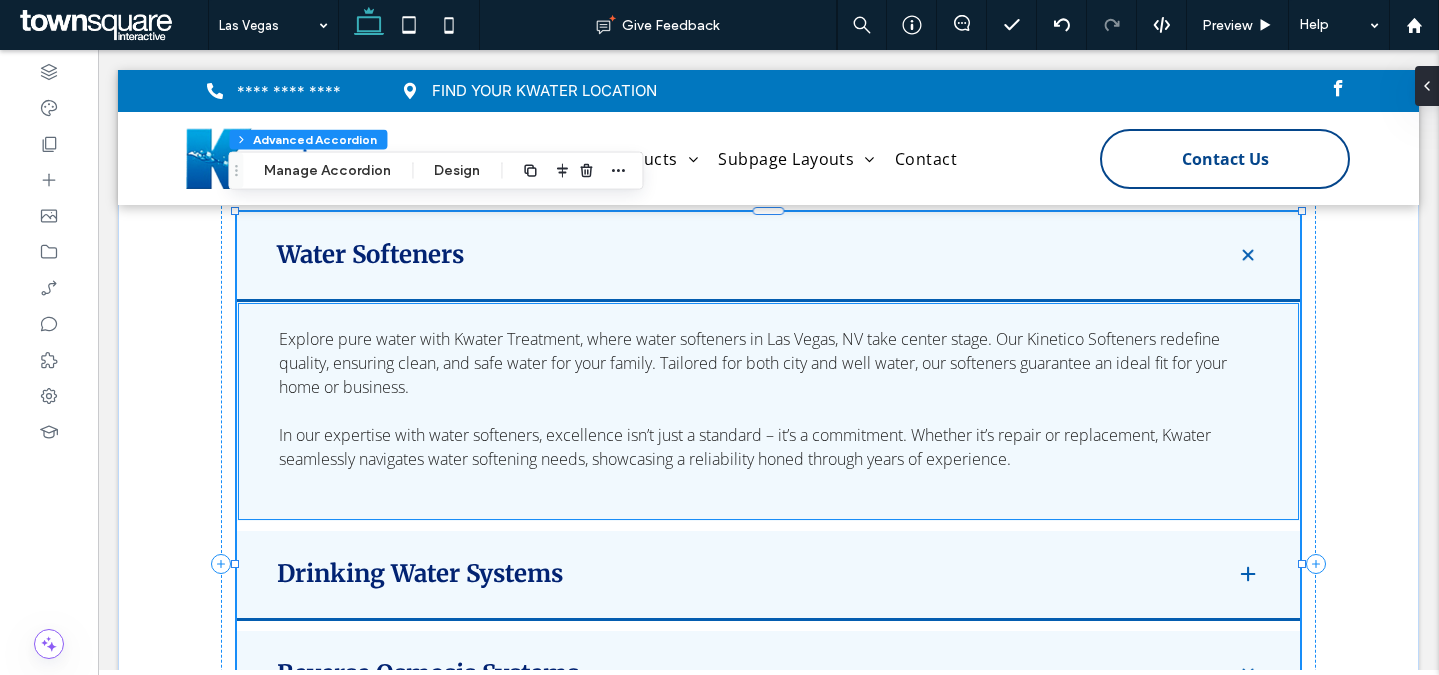 scroll, scrollTop: 2689, scrollLeft: 0, axis: vertical 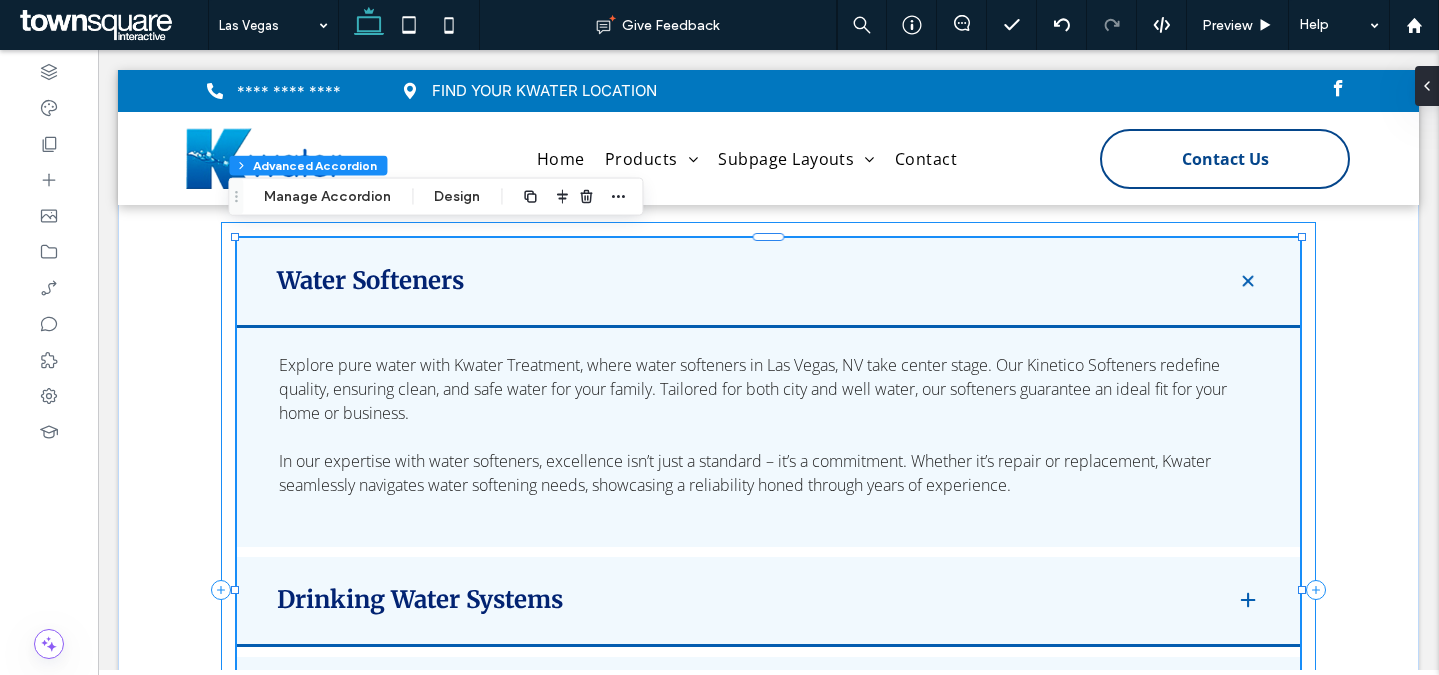 click on "Water Softeners
Explore pure water with Kwater Treatment, where water softeners in Las Vegas, NV take center stage. Our Kinetico Softeners redefine quality, ensuring clean, and safe water for your family. Tailored for both city and well water, our softeners guarantee an ideal fit for your home or business. In our expertise with water softeners, excellence isn’t just a standard – it’s a commitment. Whether it’s repair or replacement, Kwater seamlessly navigates water softening needs, showcasing a reliability honed through years of experience. ﻿
Drinking Water Systems
﻿
Reverse Osmosis Systems" at bounding box center [769, 590] 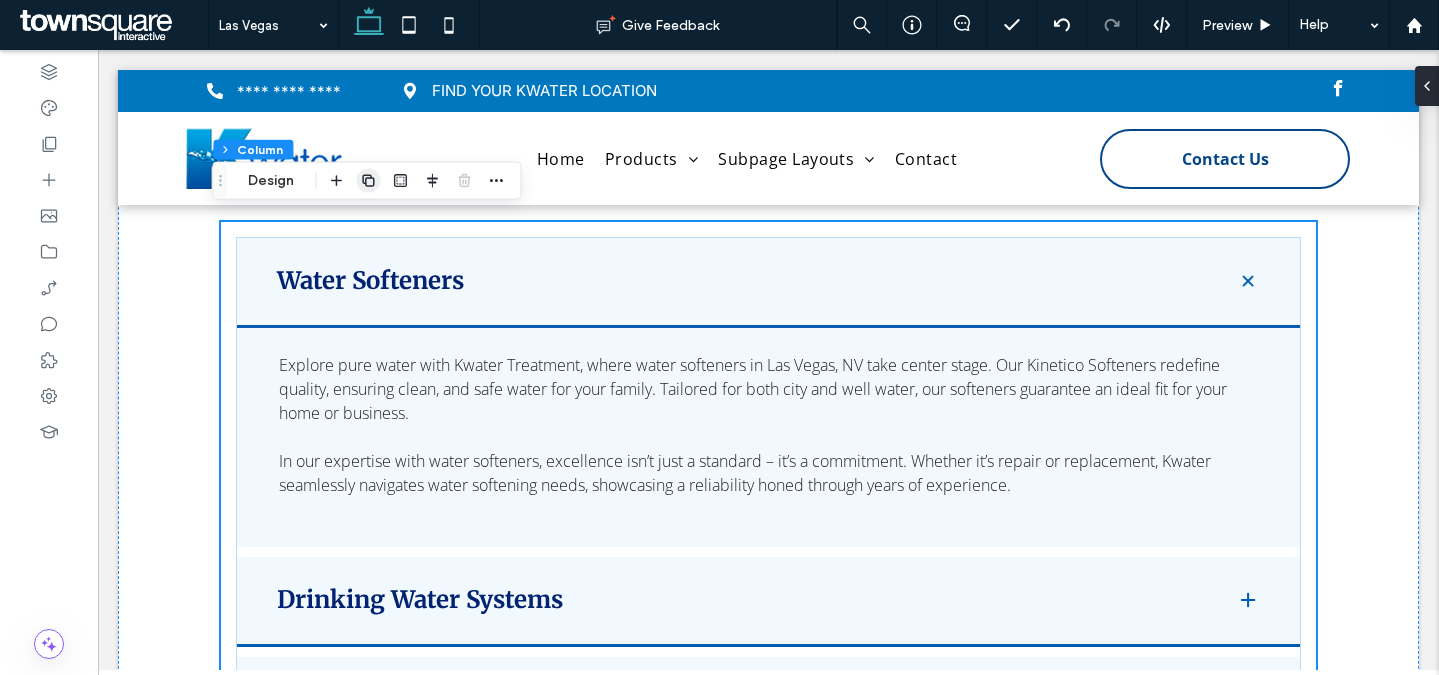 click 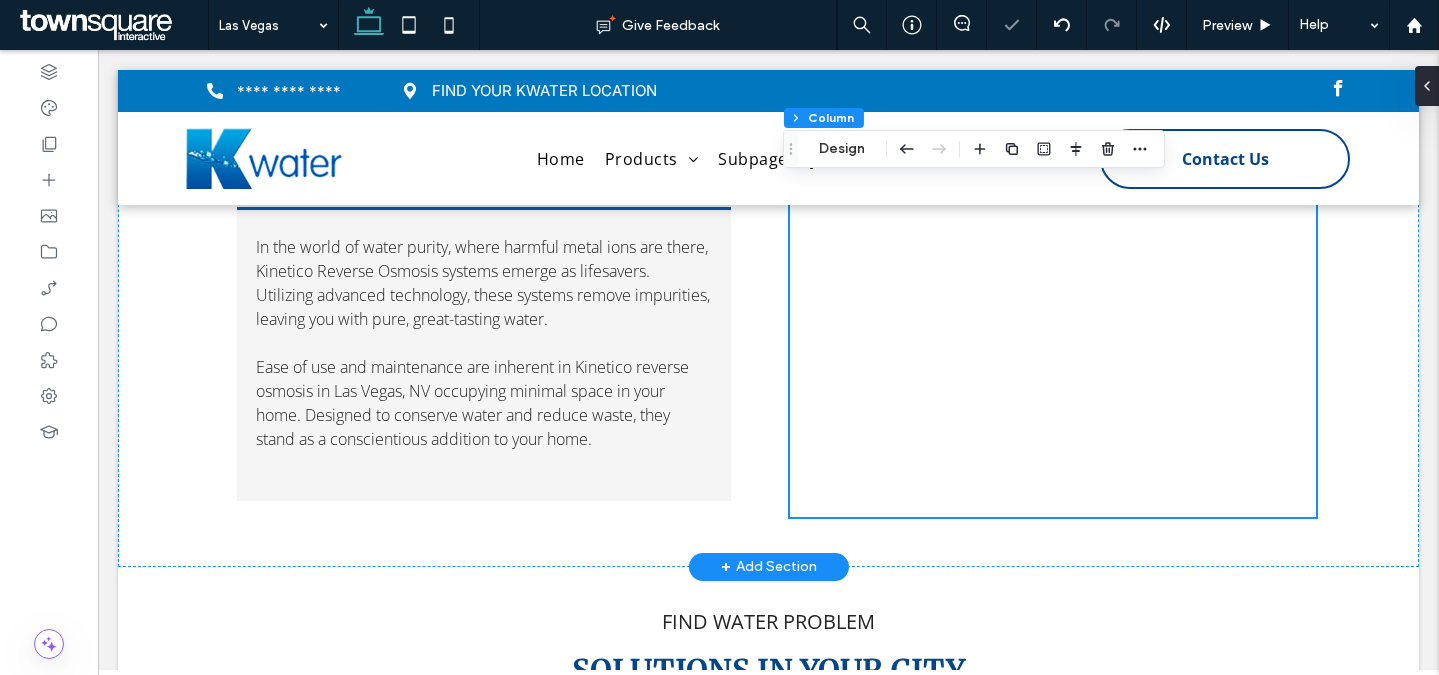 scroll, scrollTop: 3037, scrollLeft: 0, axis: vertical 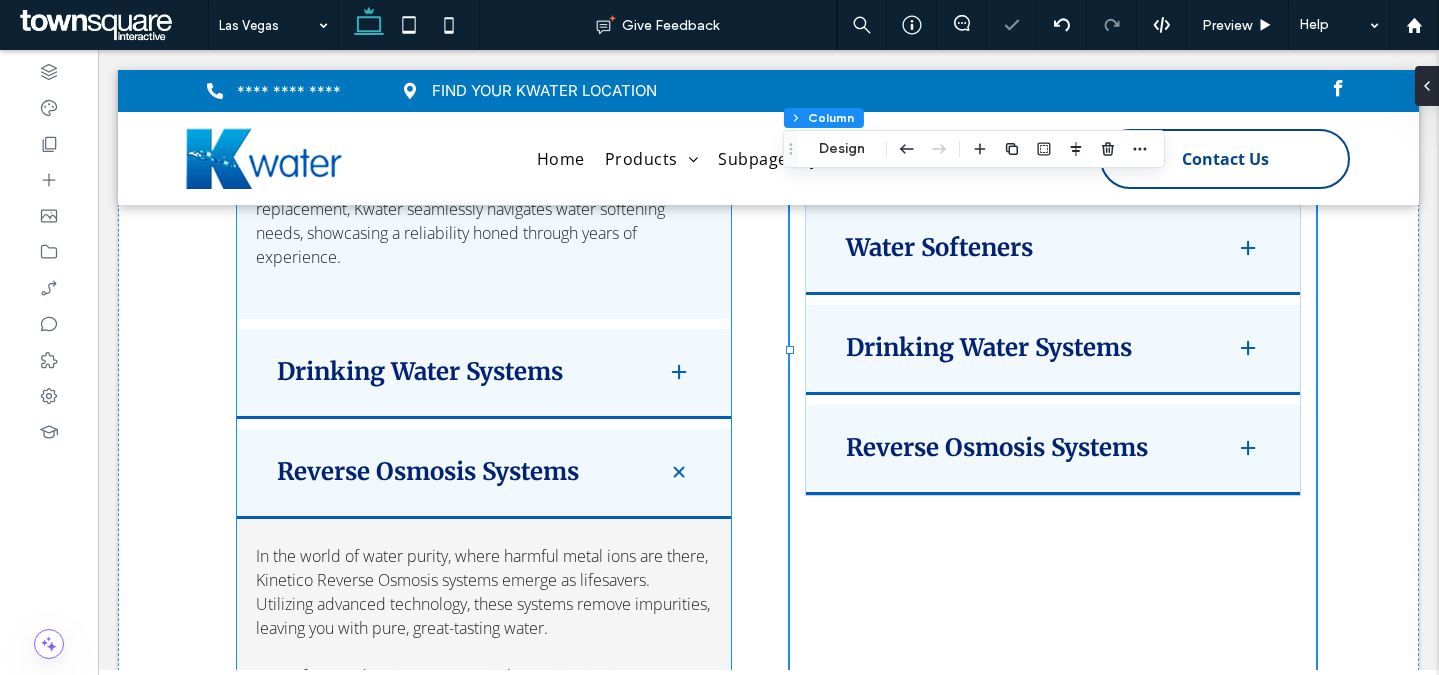 click on "Reverse Osmosis Systems" at bounding box center [456, 472] 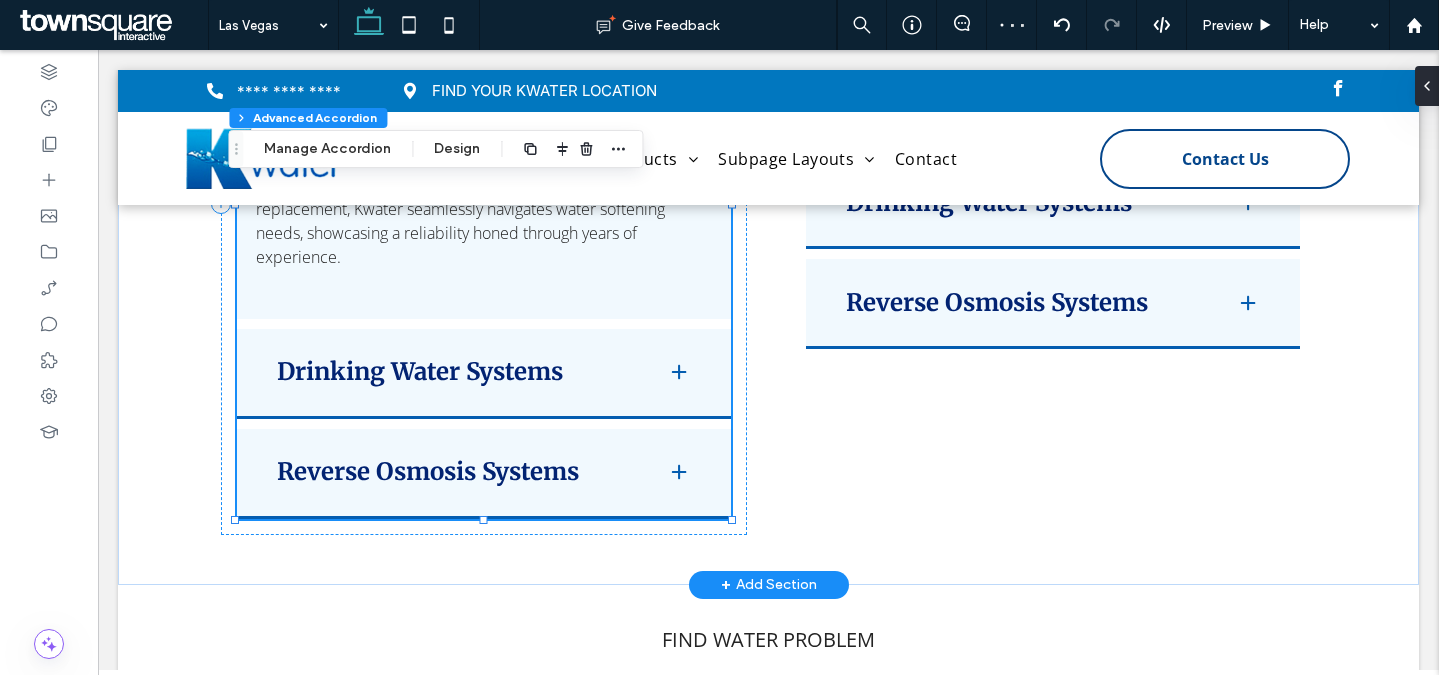 click on "Drinking Water Systems" at bounding box center [484, 374] 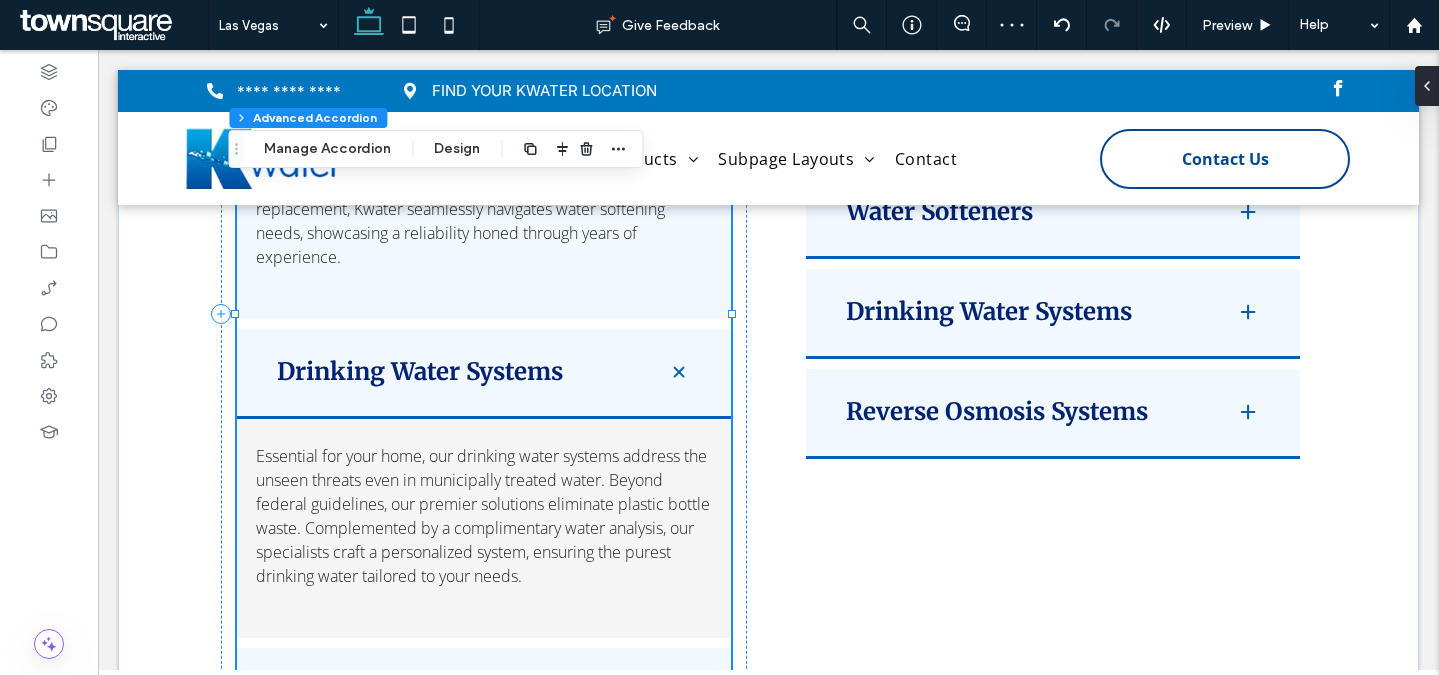 click on "Drinking Water Systems" at bounding box center [484, 374] 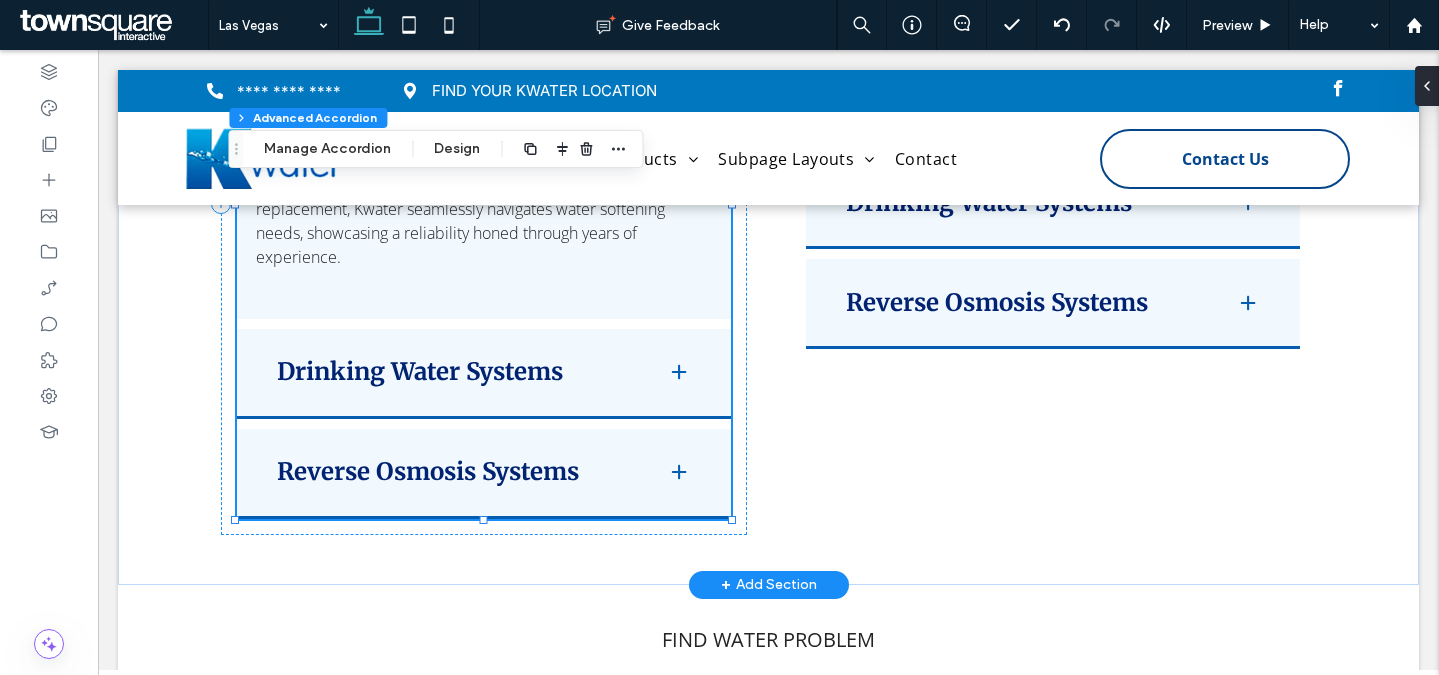 scroll, scrollTop: 2708, scrollLeft: 0, axis: vertical 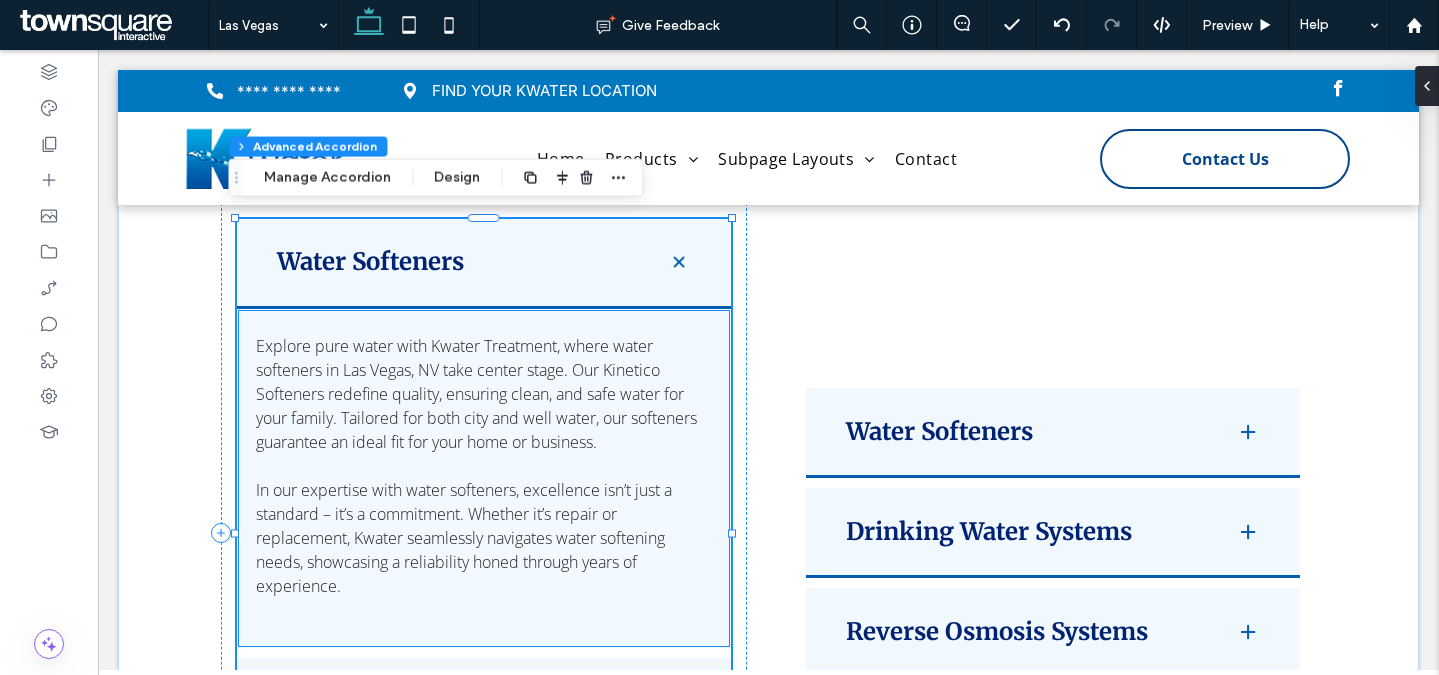 click on "Explore pure water with Kwater Treatment, where water softeners in Las Vegas, NV take center stage. Our Kinetico Softeners redefine quality, ensuring clean, and safe water for your family. Tailored for both city and well water, our softeners guarantee an ideal fit for your home or business. In our expertise with water softeners, excellence isn’t just a standard – it’s a commitment. Whether it’s repair or replacement, Kwater seamlessly navigates water softening needs, showcasing a reliability honed through years of experience. ﻿" at bounding box center [484, 478] 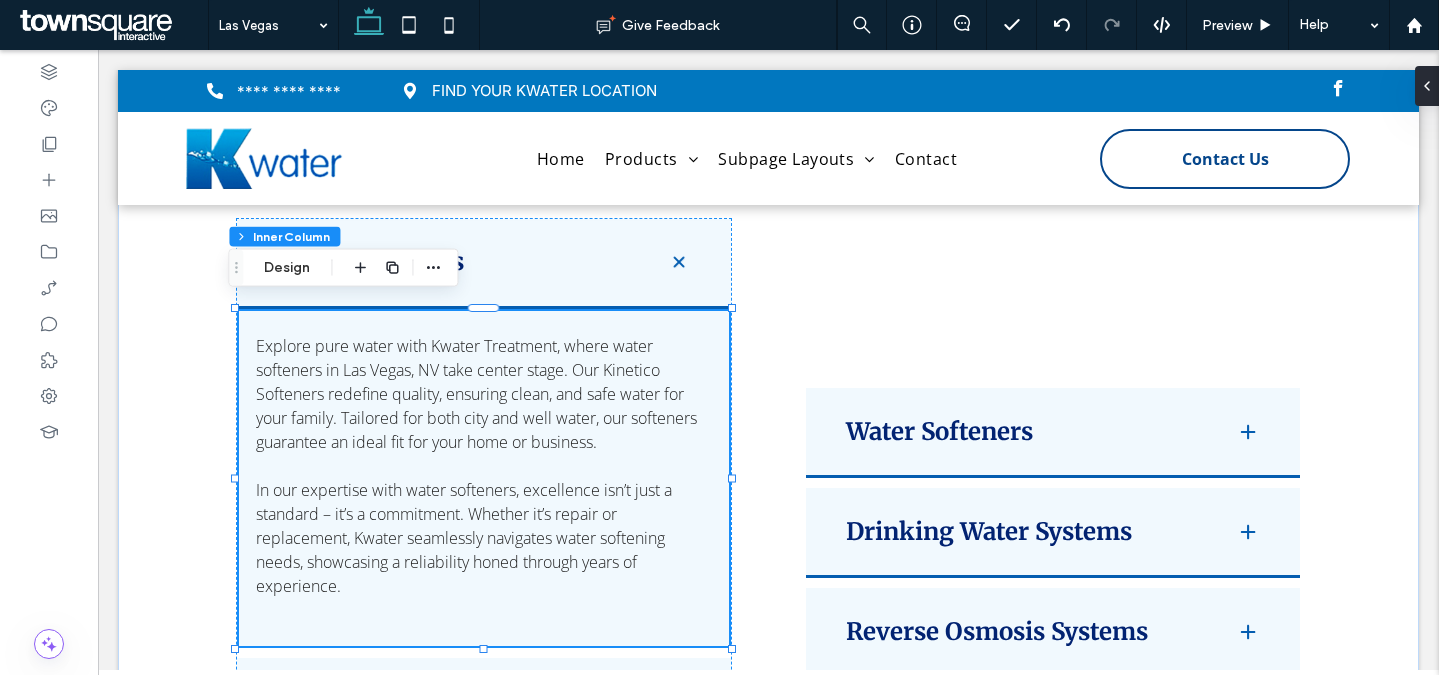 click at bounding box center [1431, 86] 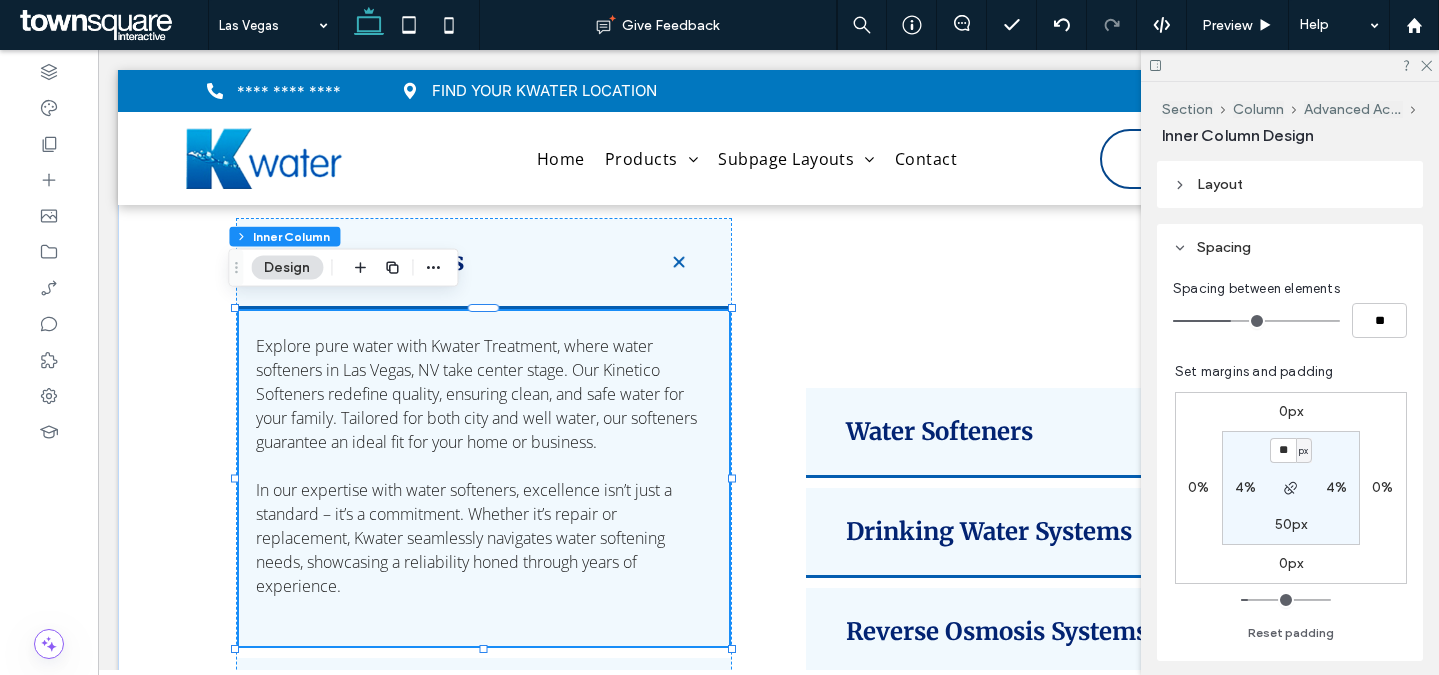 scroll, scrollTop: 853, scrollLeft: 0, axis: vertical 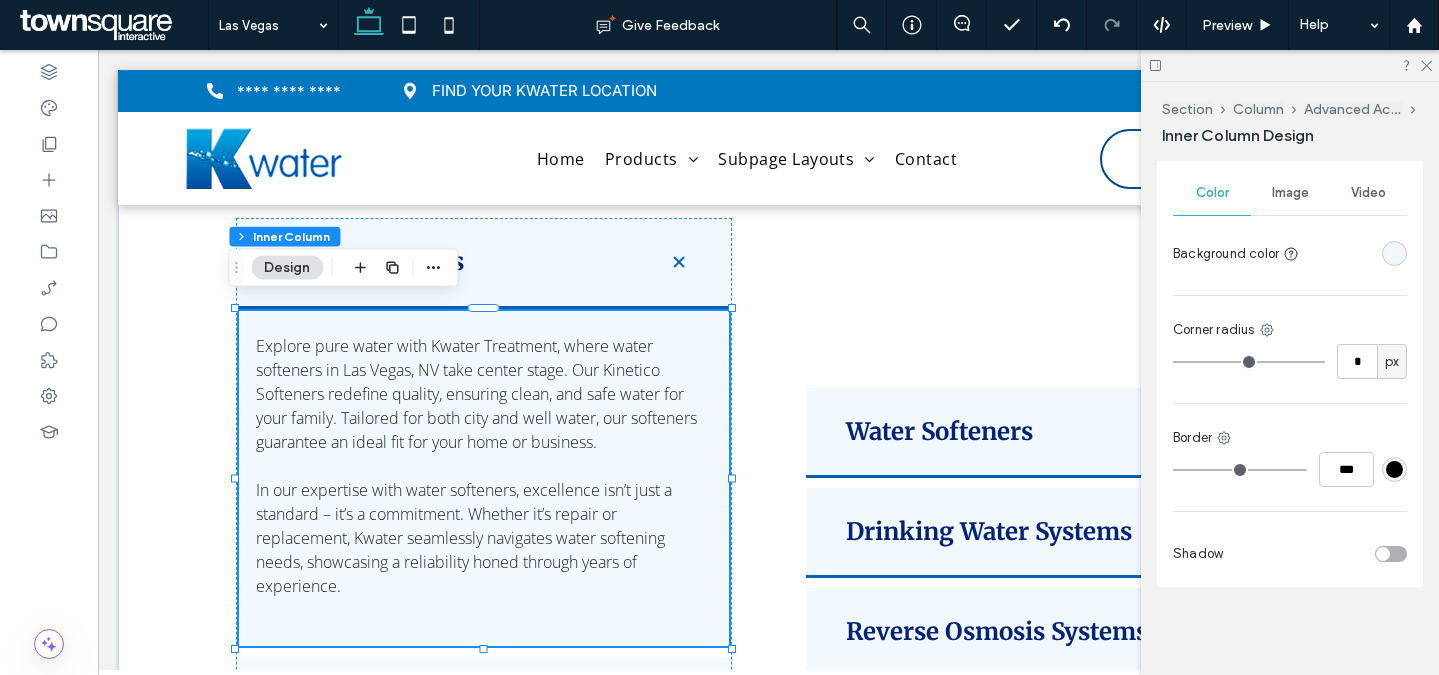 click at bounding box center [1394, 253] 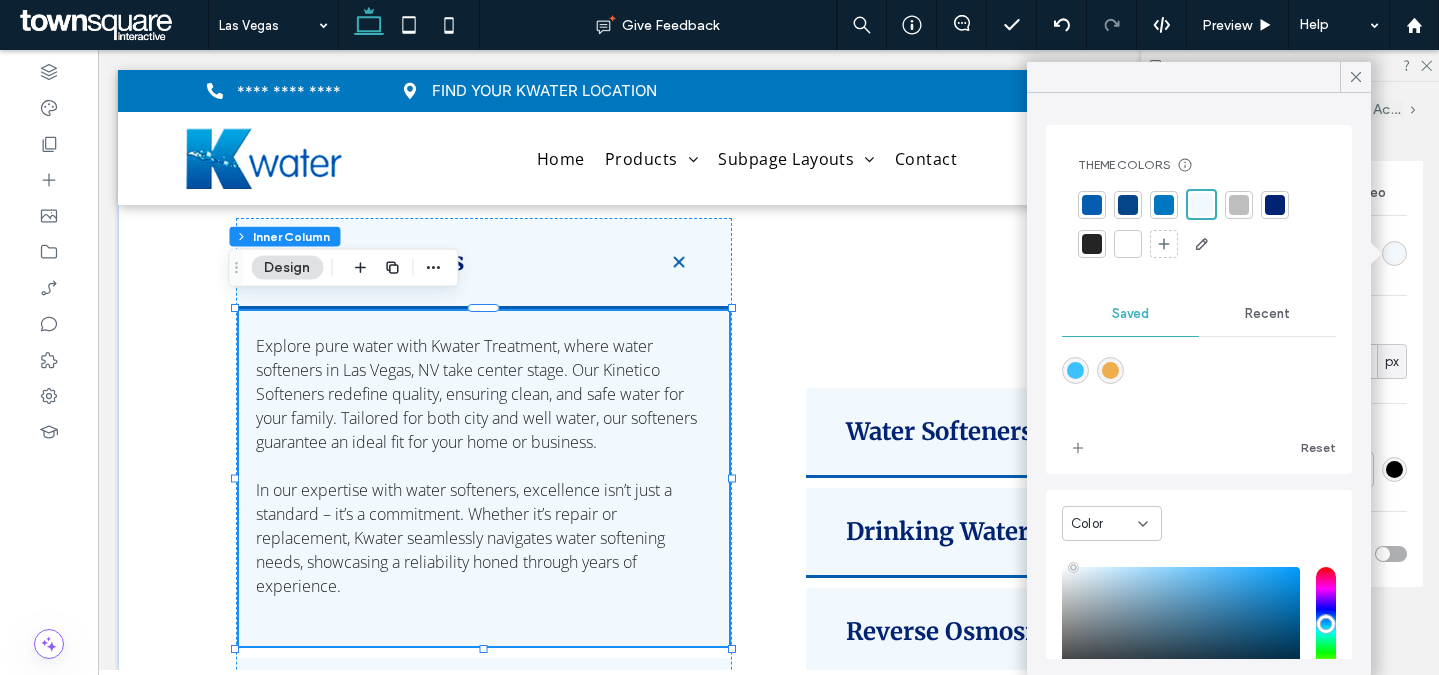 scroll, scrollTop: 163, scrollLeft: 0, axis: vertical 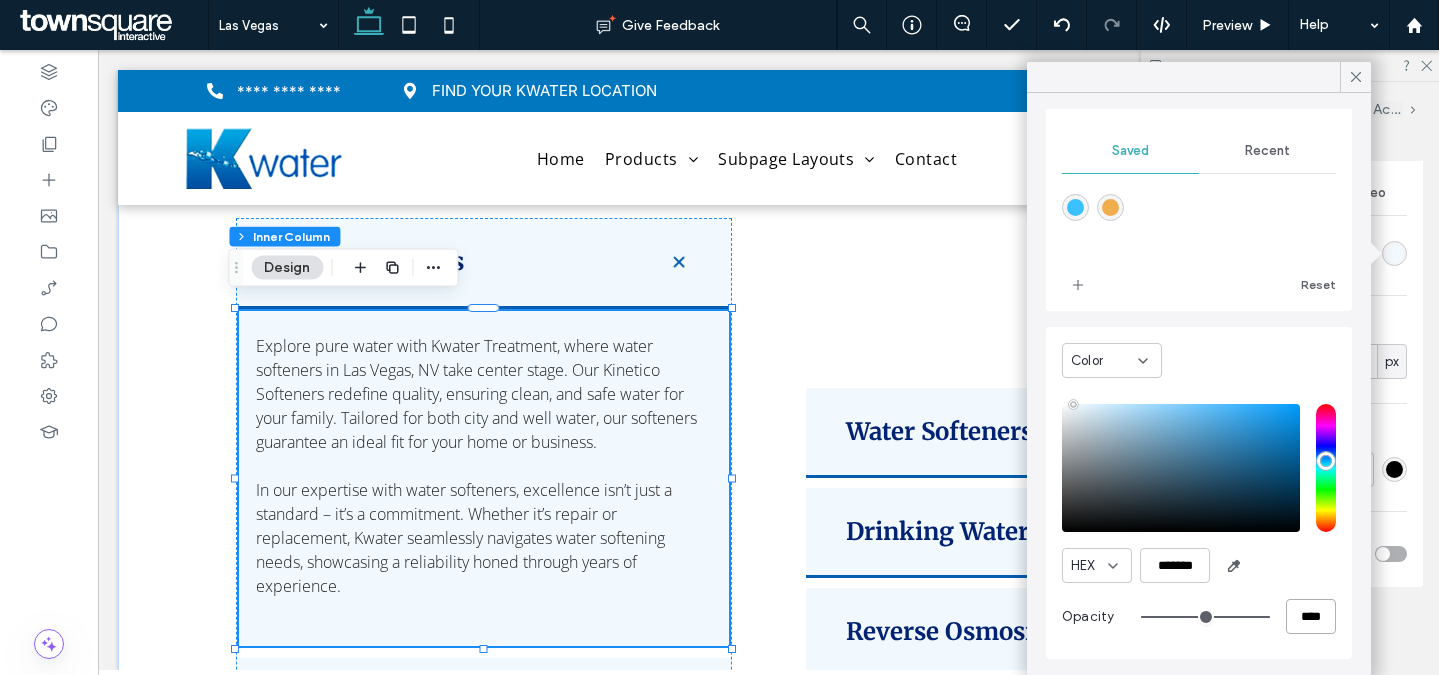 click on "****" at bounding box center (1311, 616) 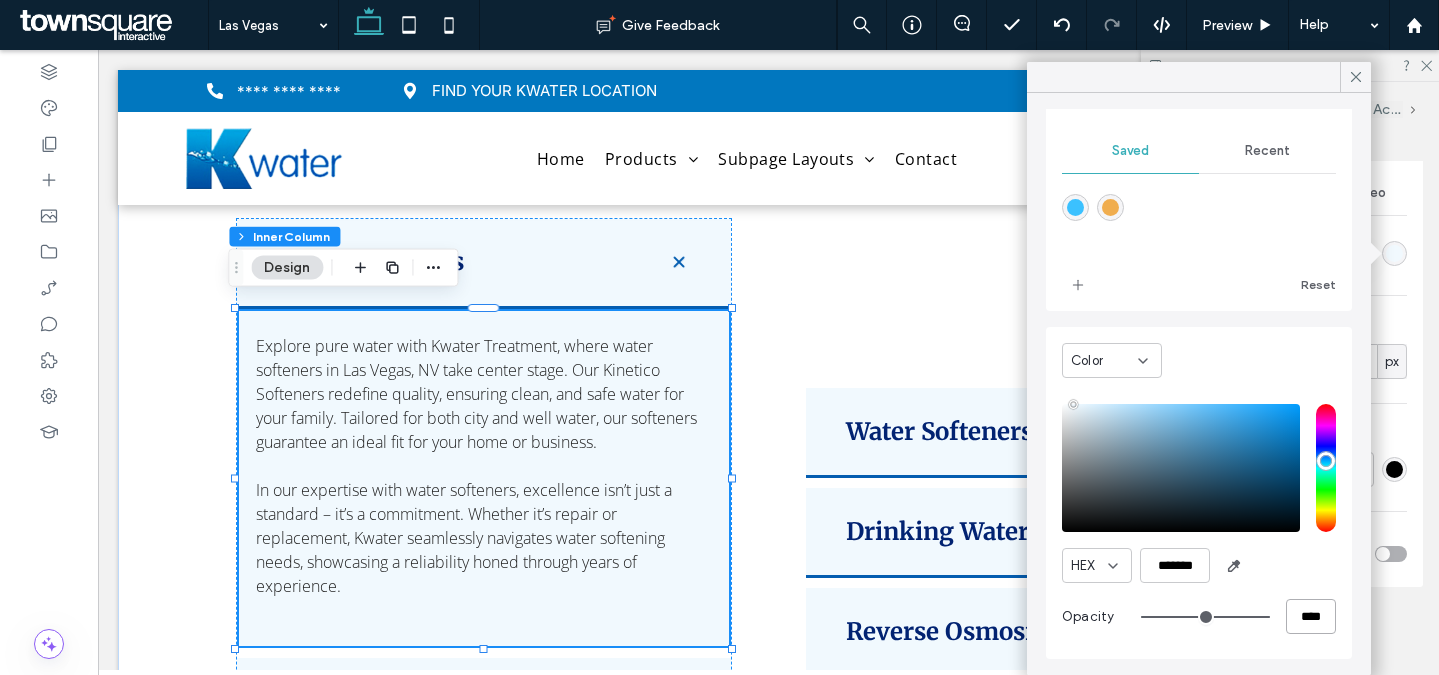 type on "*" 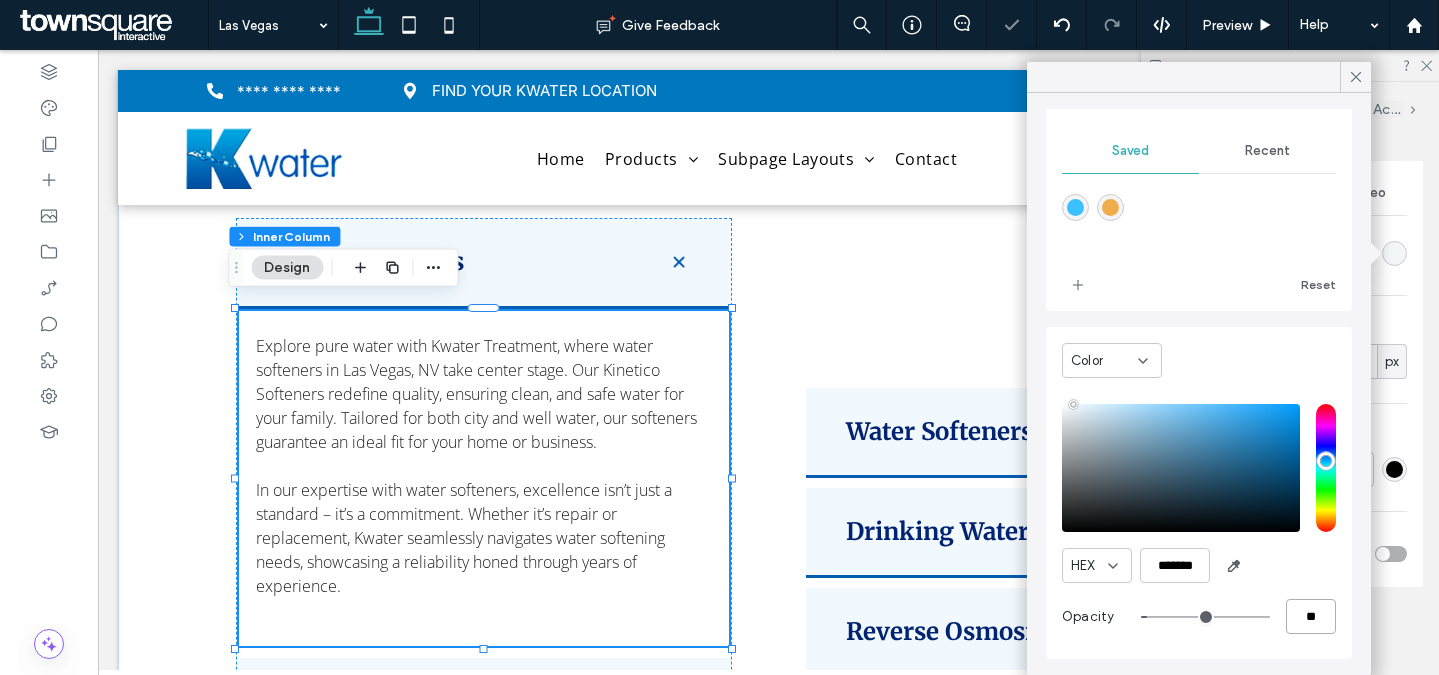 type on "**" 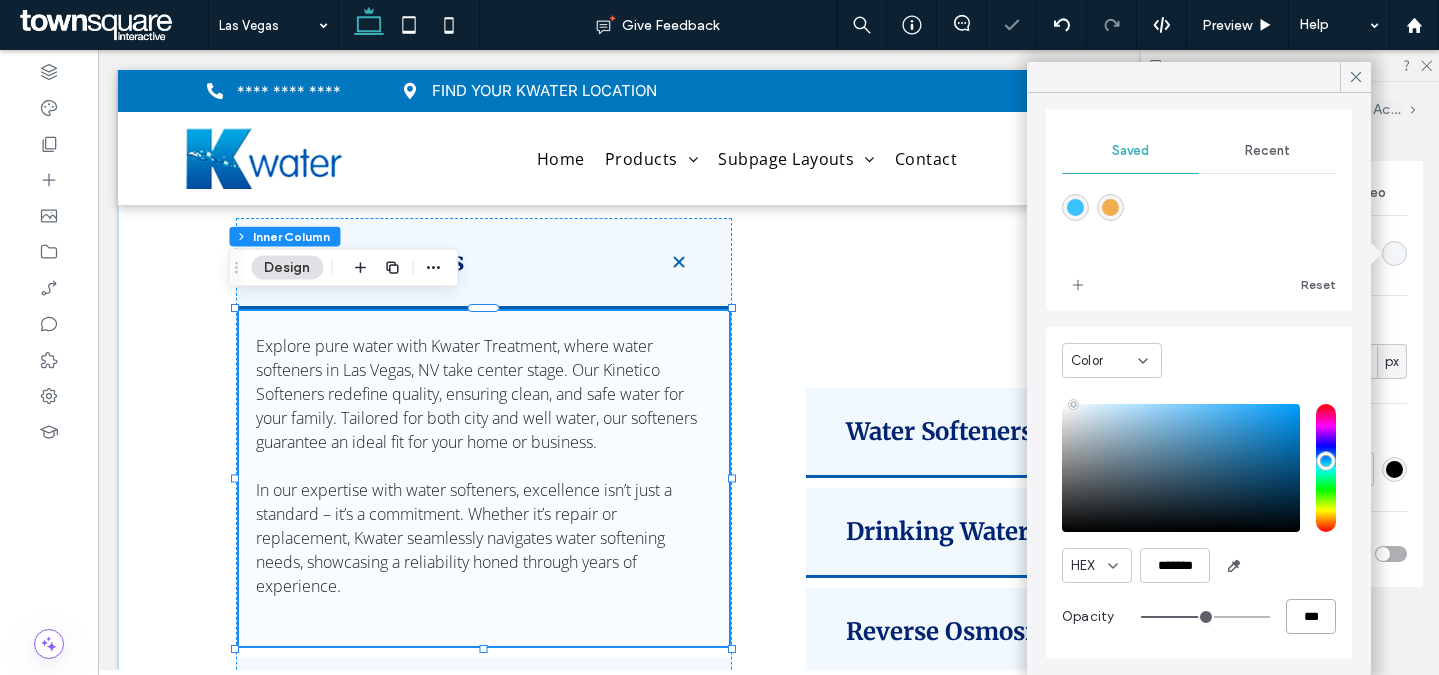 type on "***" 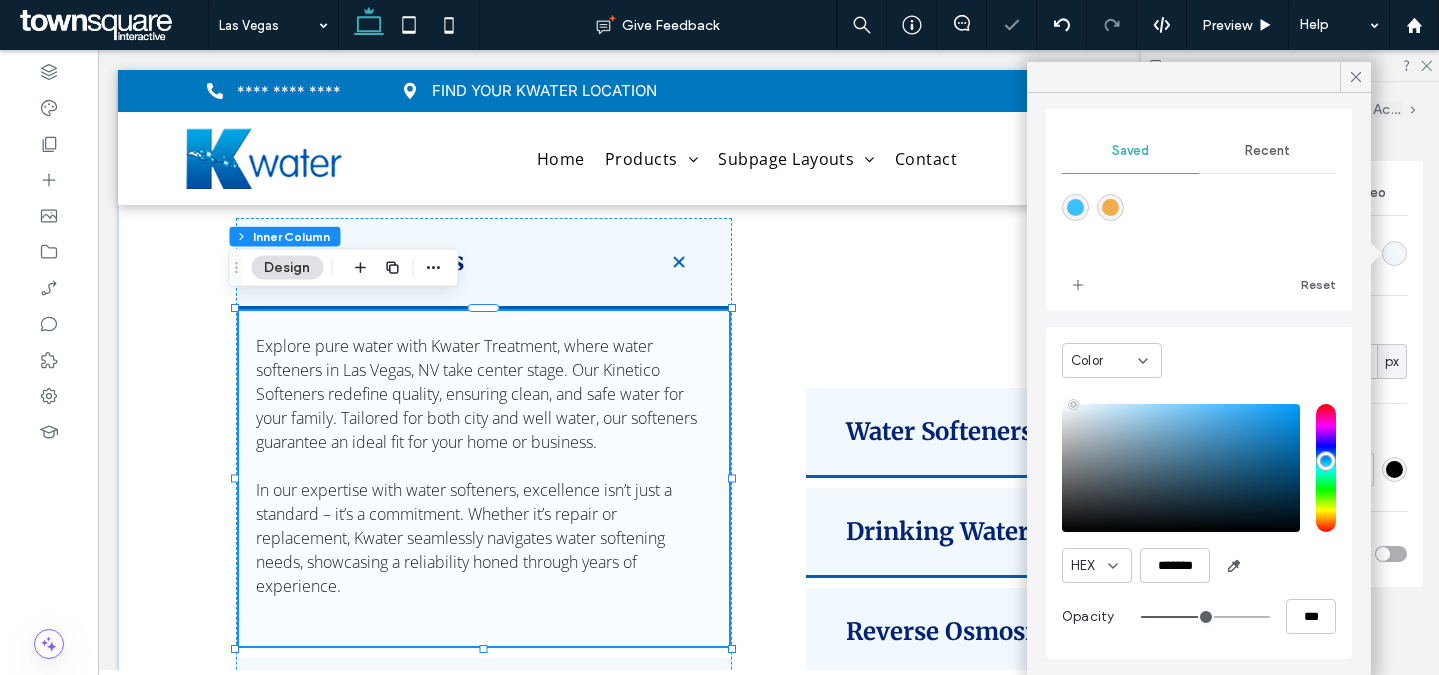 click on "Color HEX ******* Opacity ***" at bounding box center (1199, 493) 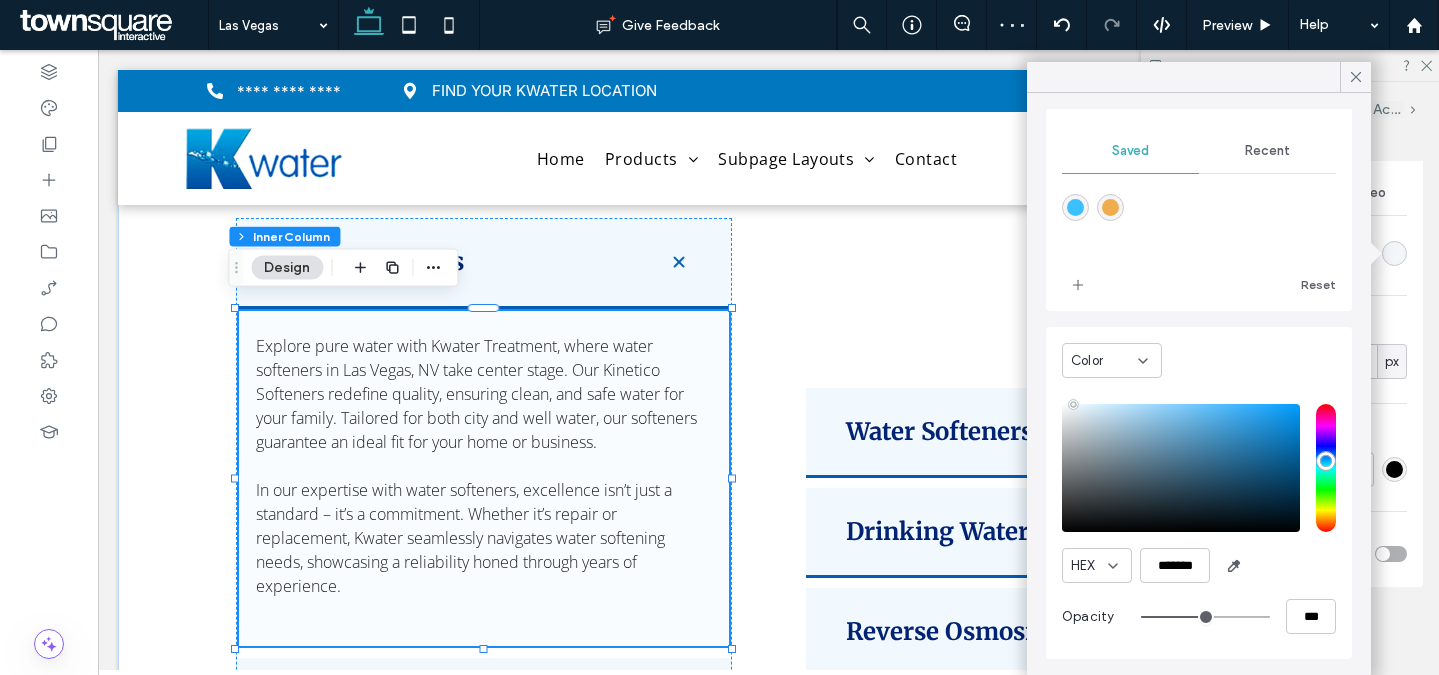 click on "Color Image Video Background color Corner radius * px Border *** Shadow" at bounding box center (1290, 375) 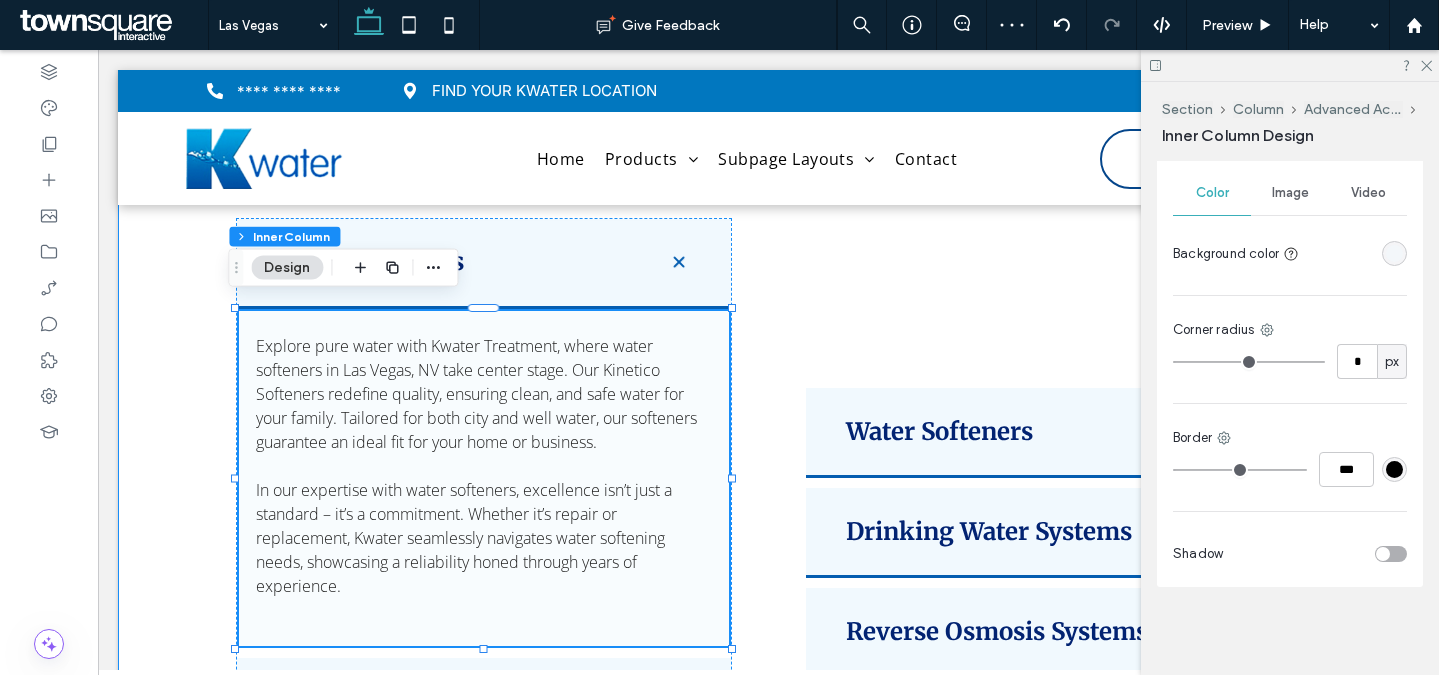 click on "Water Softeners
Explore pure water with Kwater Treatment, where water softeners in Las Vegas, NV take center stage. Our Kinetico Softeners redefine quality, ensuring clean, and safe water for your family. Tailored for both city and well water, our softeners guarantee an ideal fit for your home or business. In our expertise with water softeners, excellence isn’t just a standard – it’s a commitment. Whether it’s repair or replacement, Kwater seamlessly navigates water softening needs, showcasing a reliability honed through years of experience. ﻿
Drinking Water Systems
﻿
Reverse Osmosis Systems
Water Softeners
﻿
Drinking Water Systems
﻿" at bounding box center (769, 533) 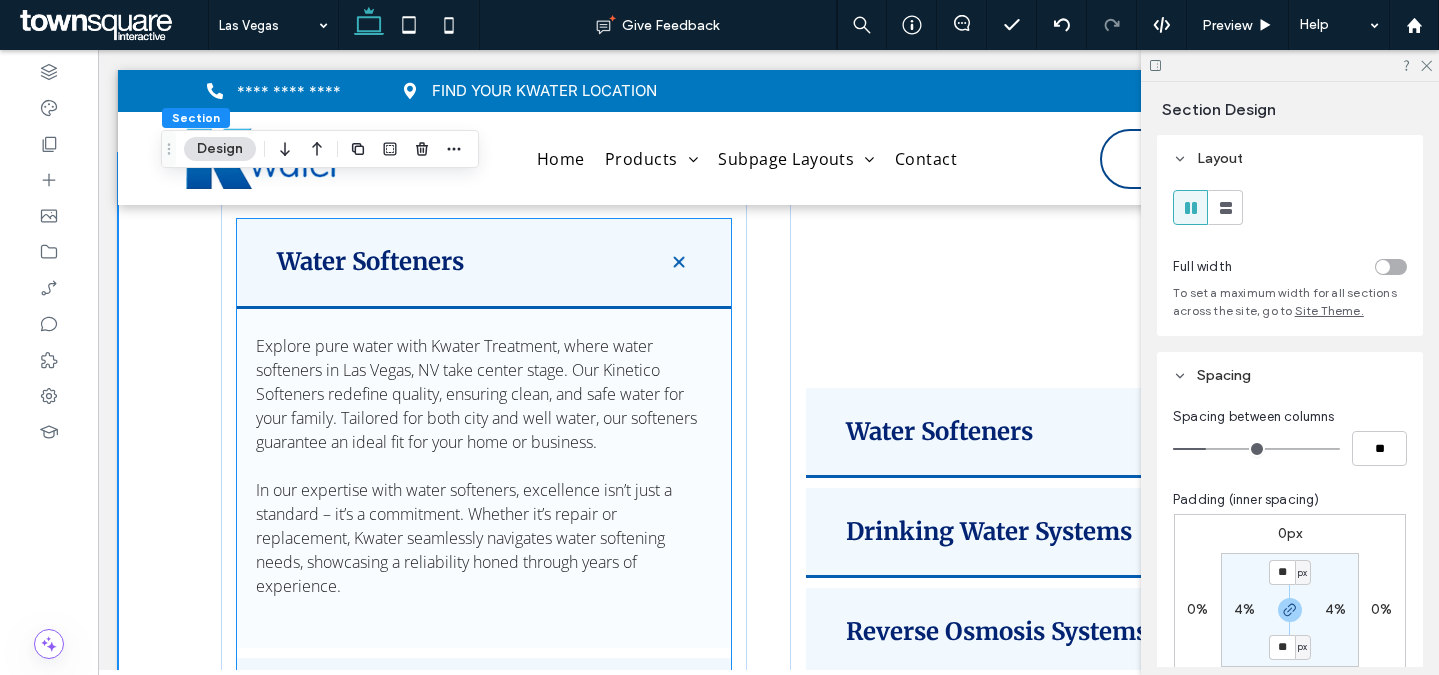 click on "Explore pure water with Kwater Treatment, where water softeners in Las Vegas, NV take center stage. Our Kinetico Softeners redefine quality, ensuring clean, and safe water for your family. Tailored for both city and well water, our softeners guarantee an ideal fit for your home or business. In our expertise with water softeners, excellence isn’t just a standard – it’s a commitment. Whether it’s repair or replacement, Kwater seamlessly navigates water softening needs, showcasing a reliability honed through years of experience. ﻿" at bounding box center (484, 478) 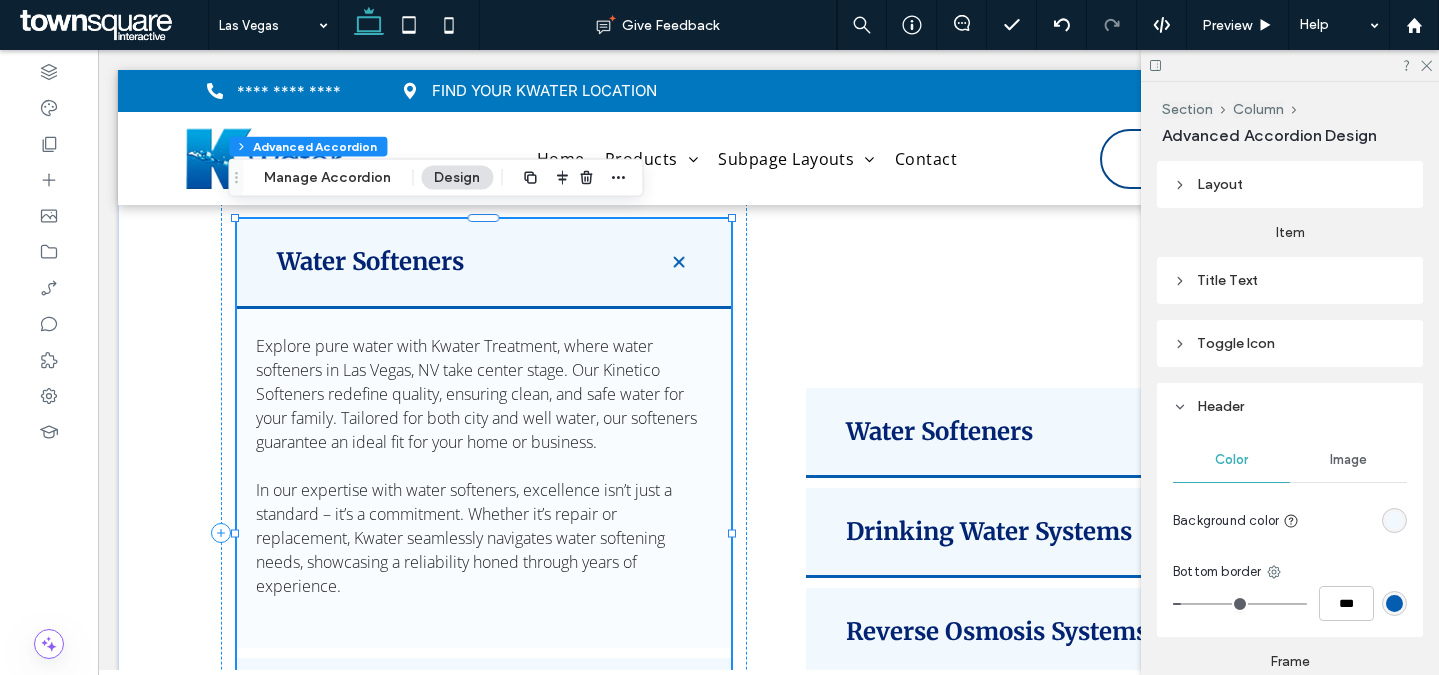 click on "Explore pure water with Kwater Treatment, where water softeners in Las Vegas, NV take center stage. Our Kinetico Softeners redefine quality, ensuring clean, and safe water for your family. Tailored for both city and well water, our softeners guarantee an ideal fit for your home or business. In our expertise with water softeners, excellence isn’t just a standard – it’s a commitment. Whether it’s repair or replacement, Kwater seamlessly navigates water softening needs, showcasing a reliability honed through years of experience. ﻿" at bounding box center (484, 478) 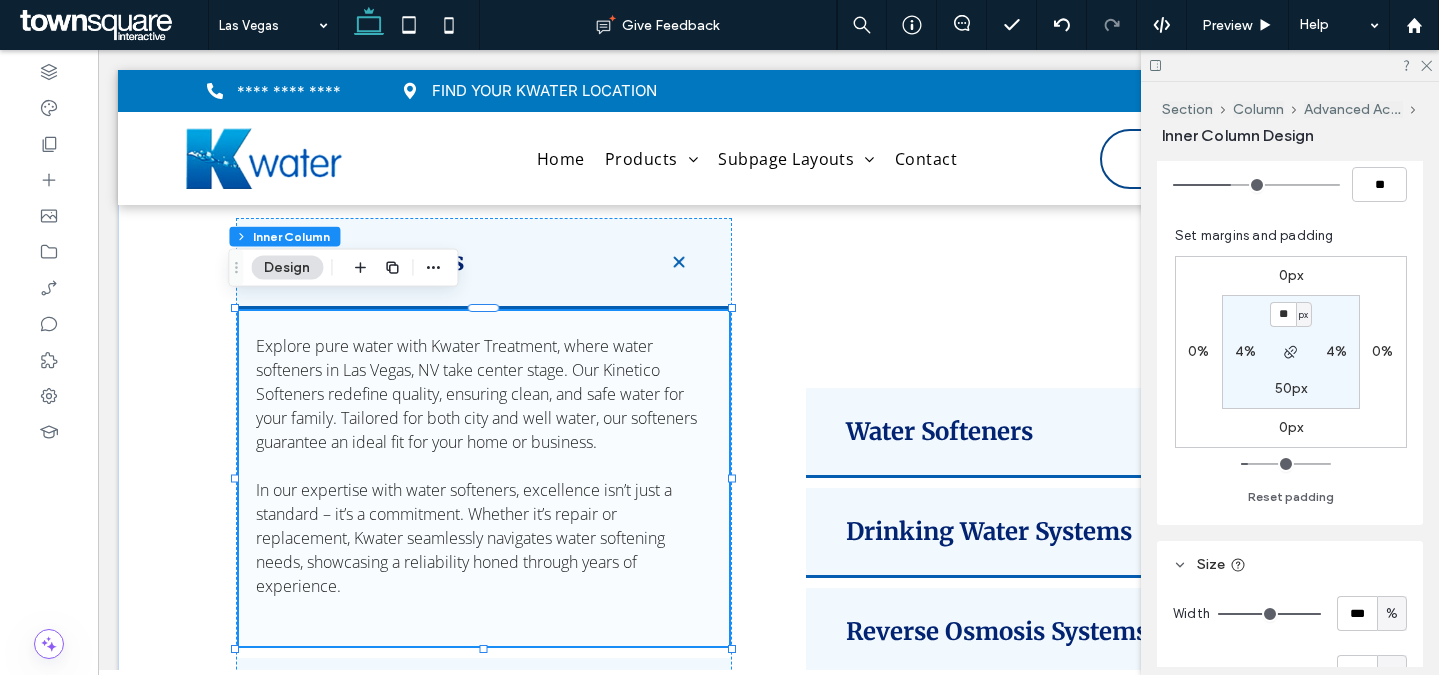 scroll, scrollTop: 694, scrollLeft: 0, axis: vertical 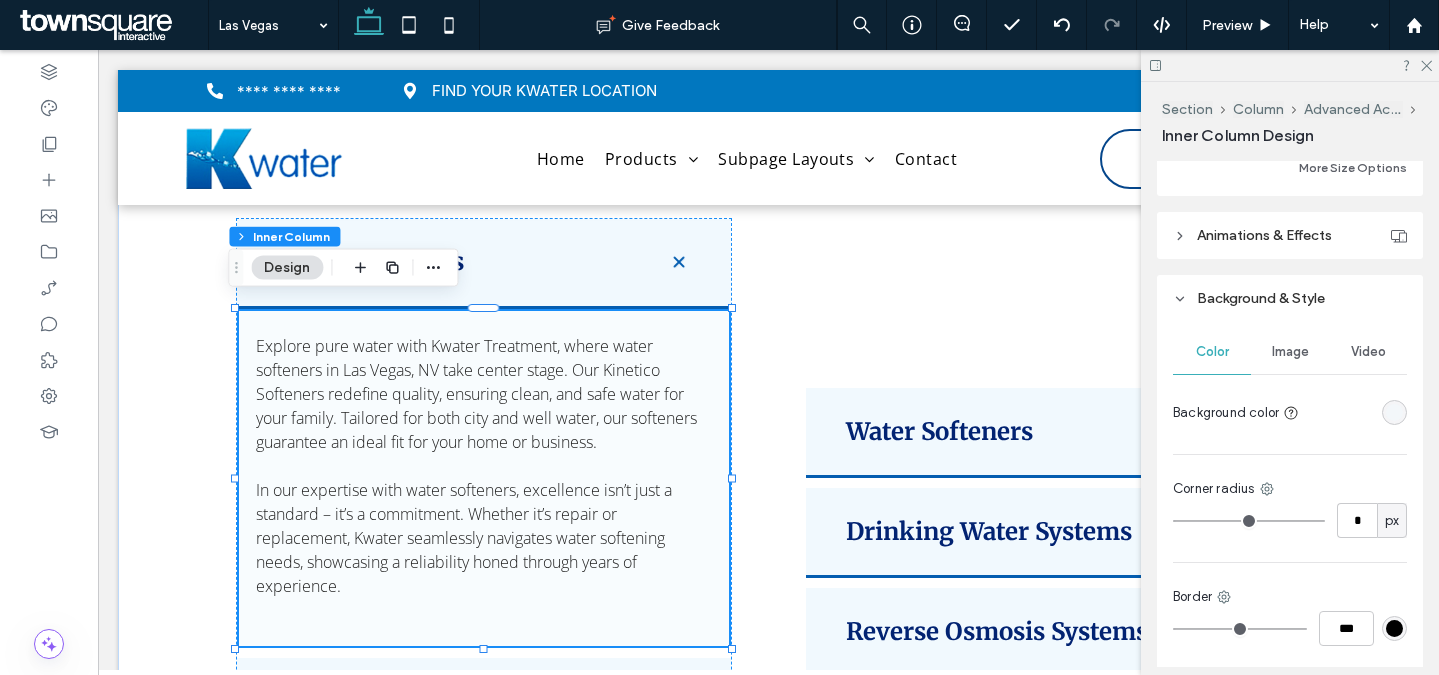 click at bounding box center [1394, 412] 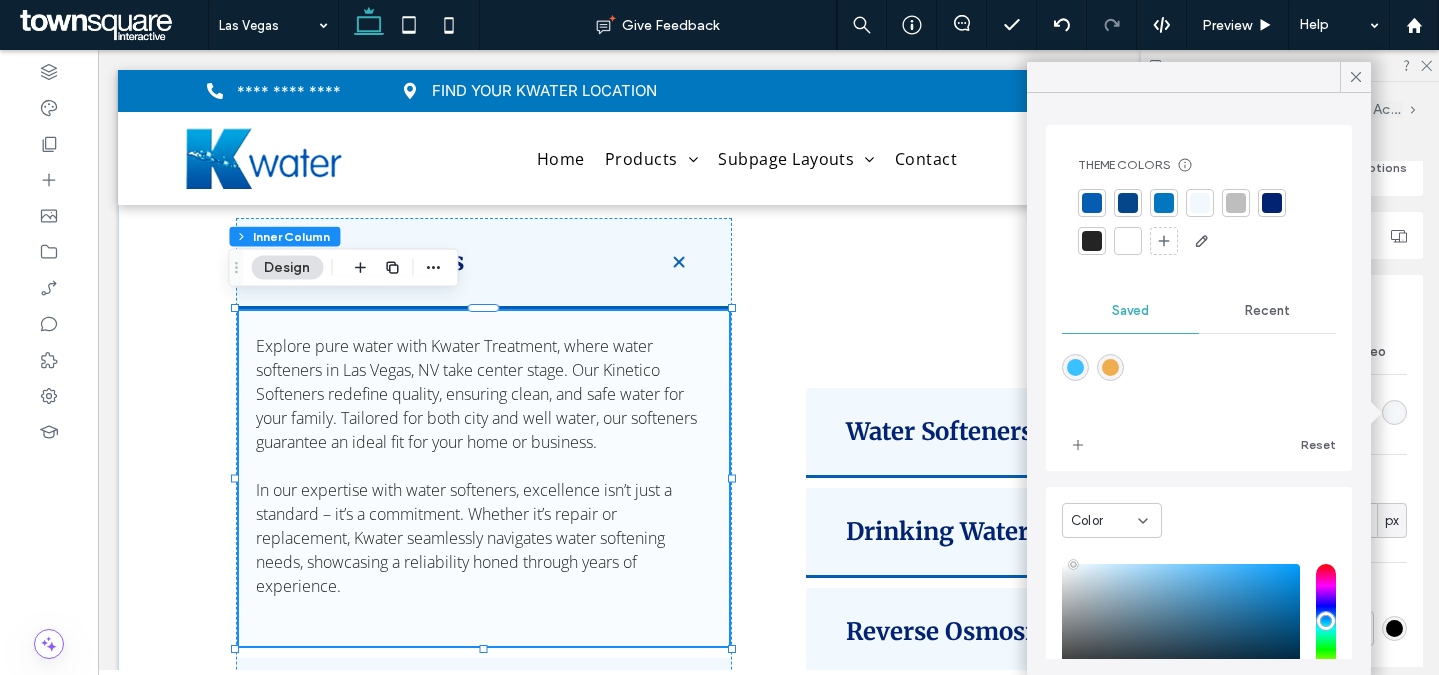scroll, scrollTop: 160, scrollLeft: 0, axis: vertical 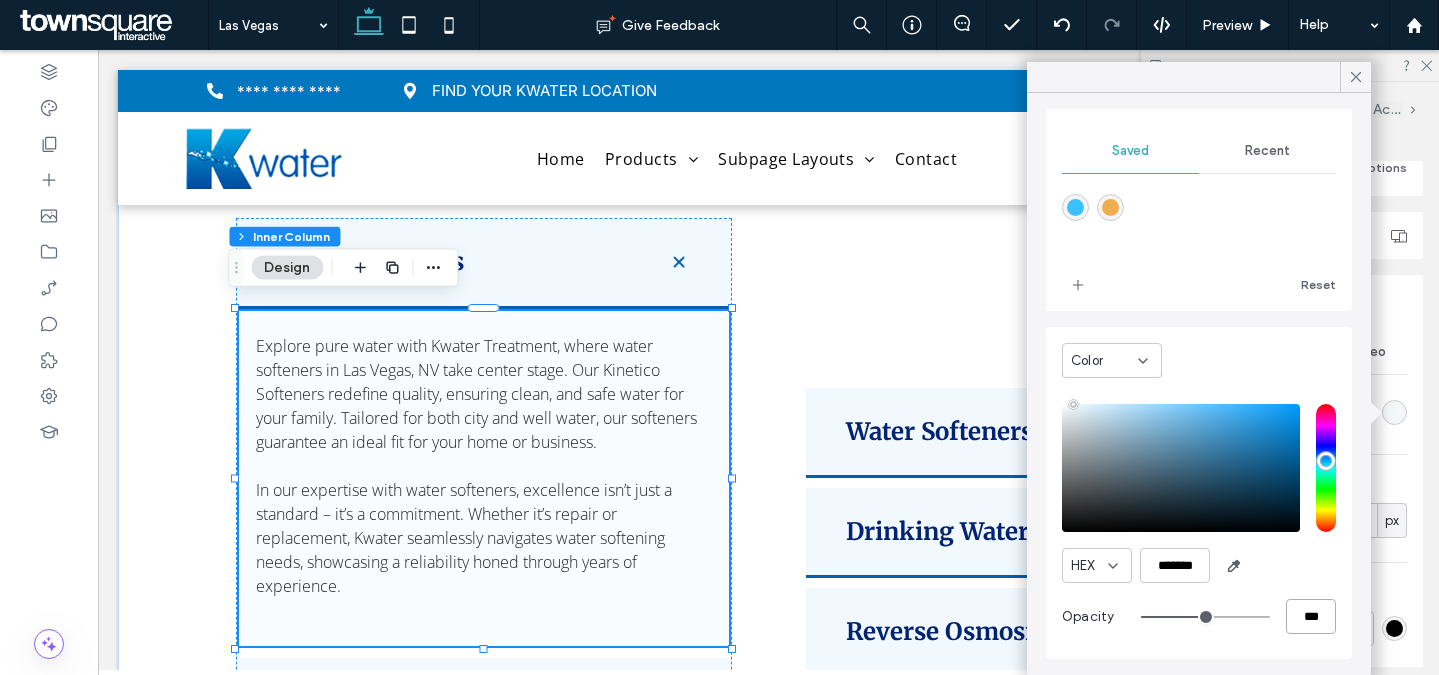 click on "***" at bounding box center [1311, 616] 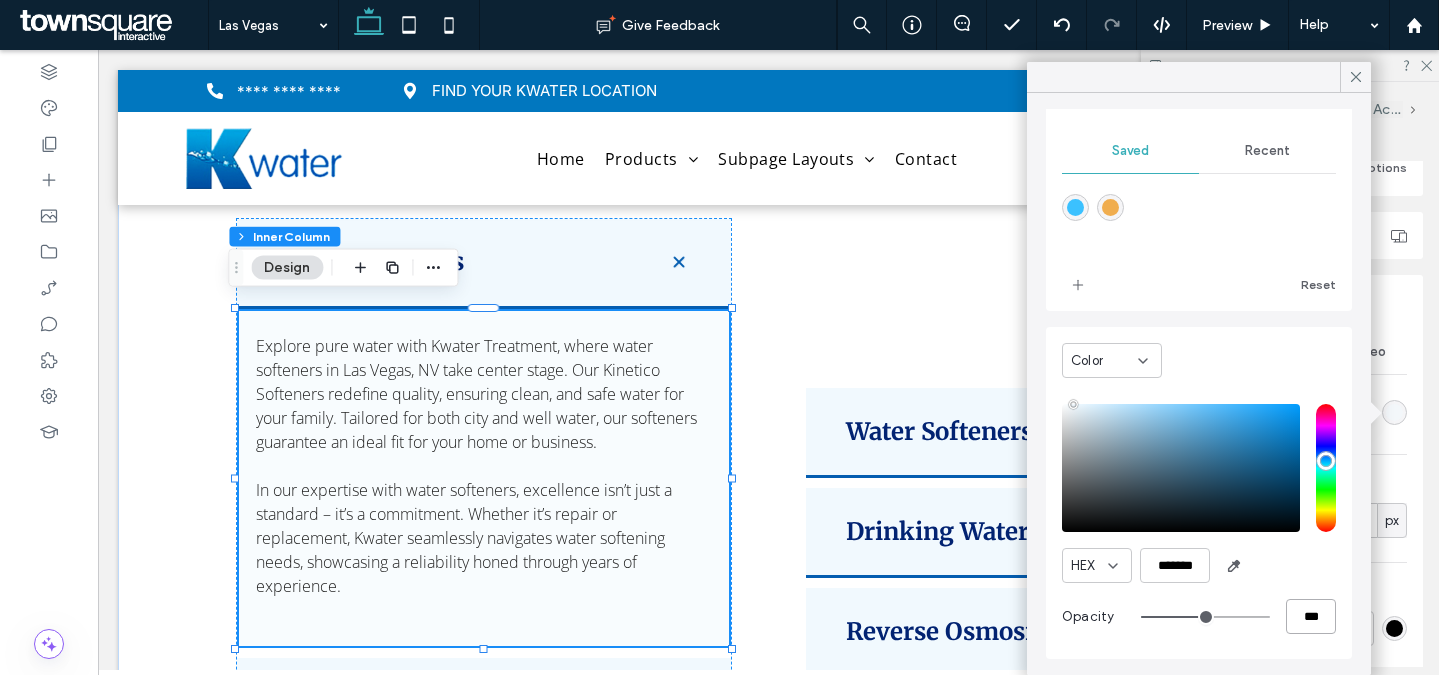 type on "**" 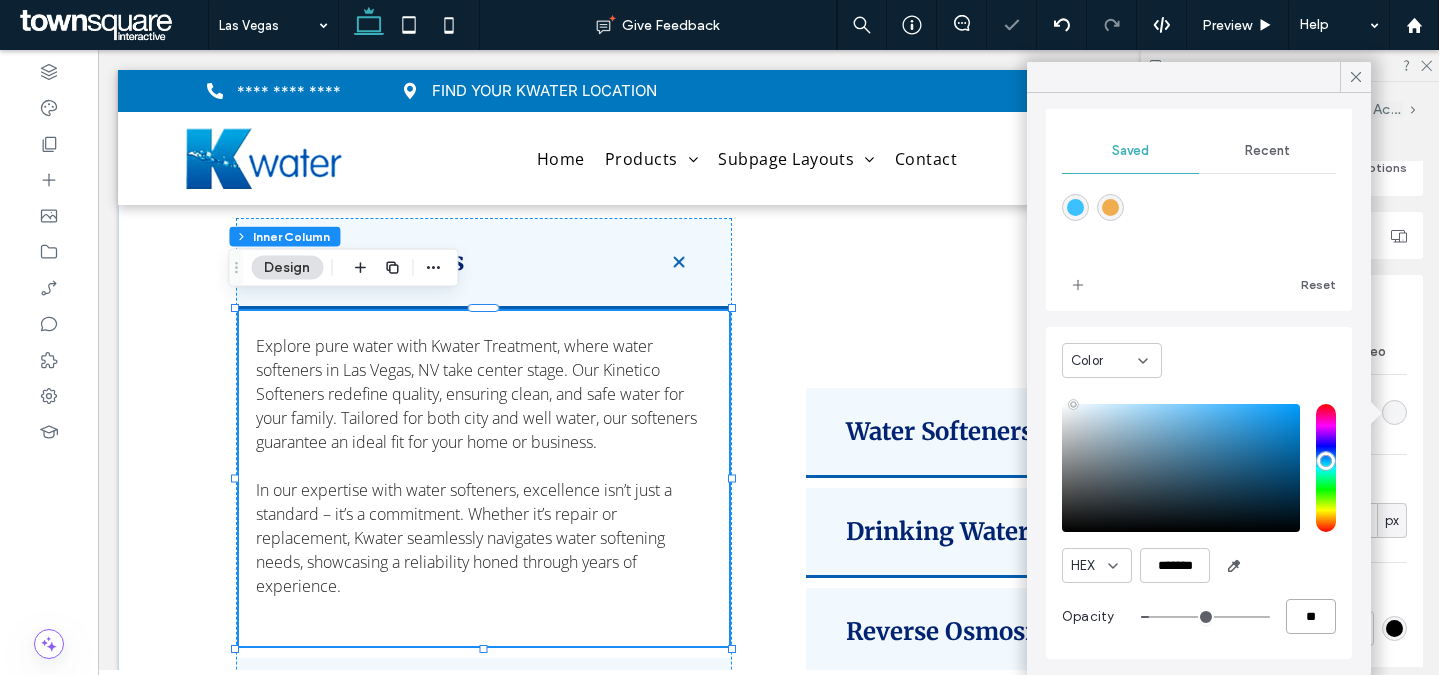 type on "**" 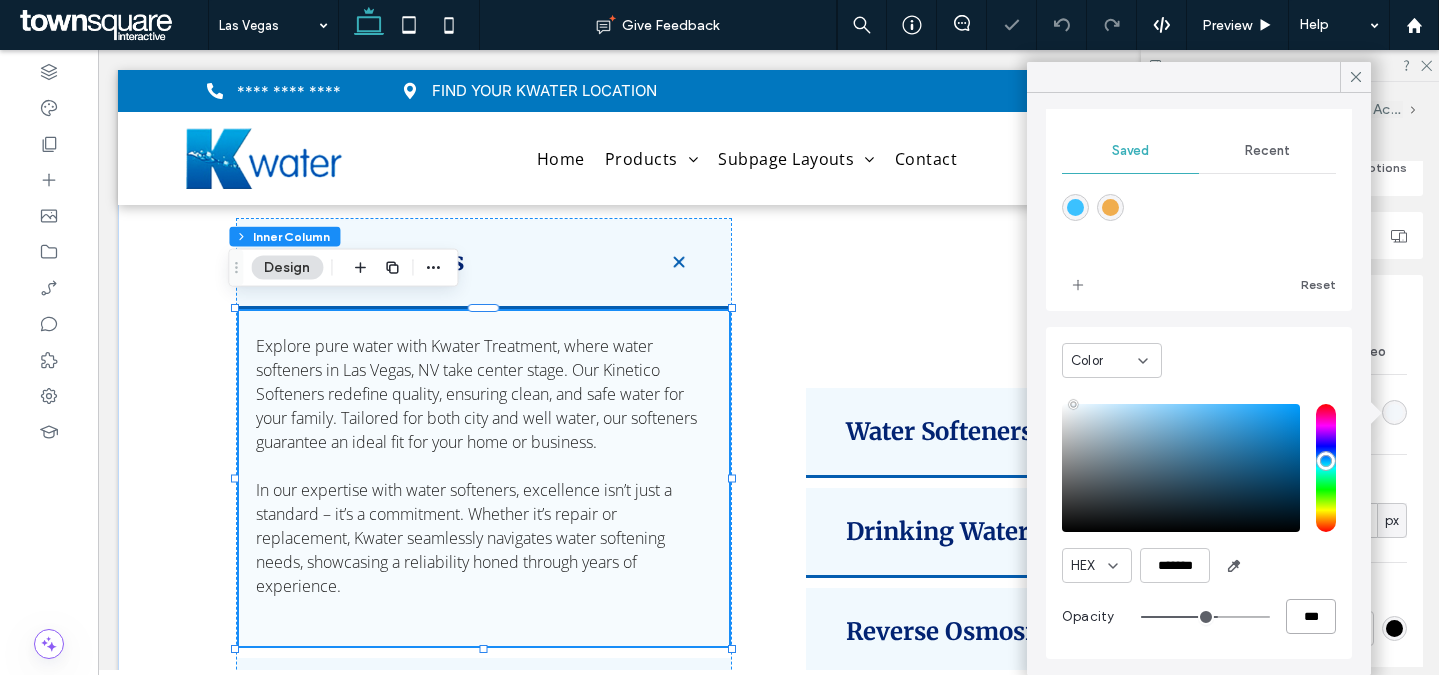 type on "***" 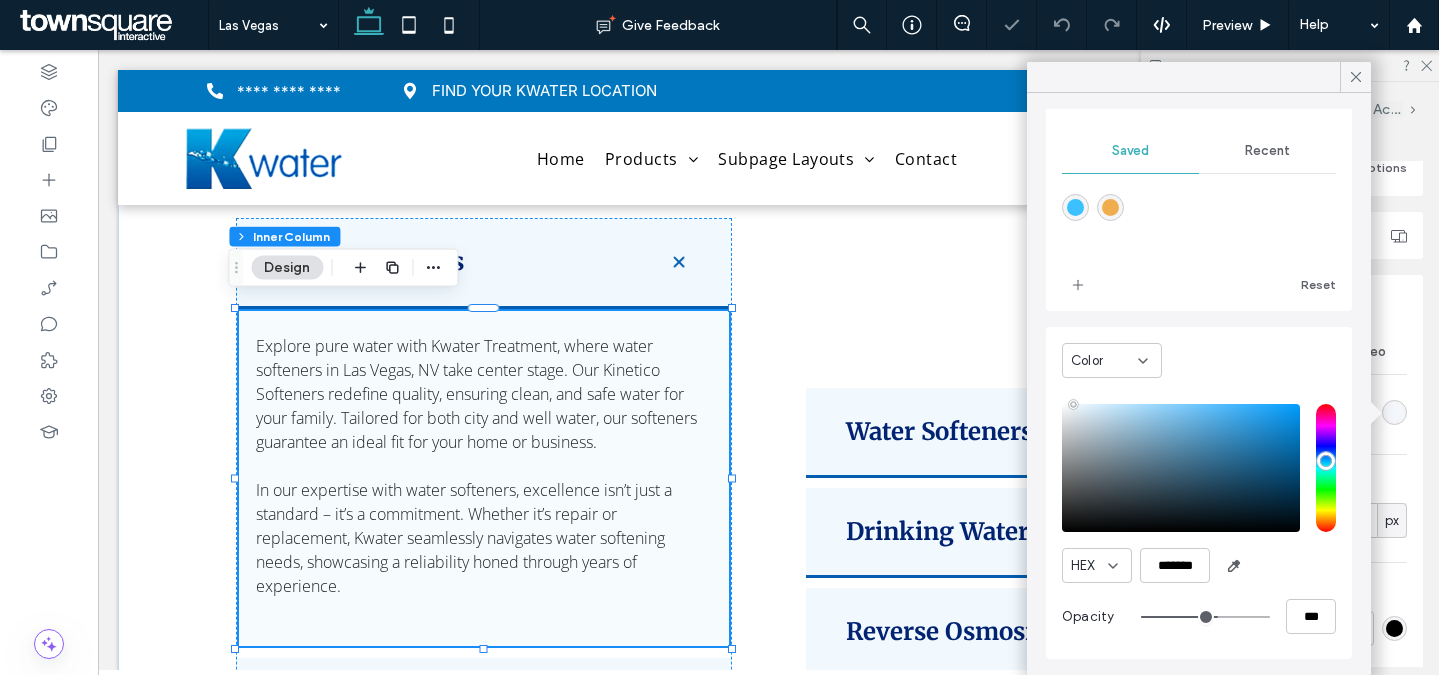 click on "Color Image Video Background color Corner radius * px Border *** Shadow" at bounding box center (1290, 534) 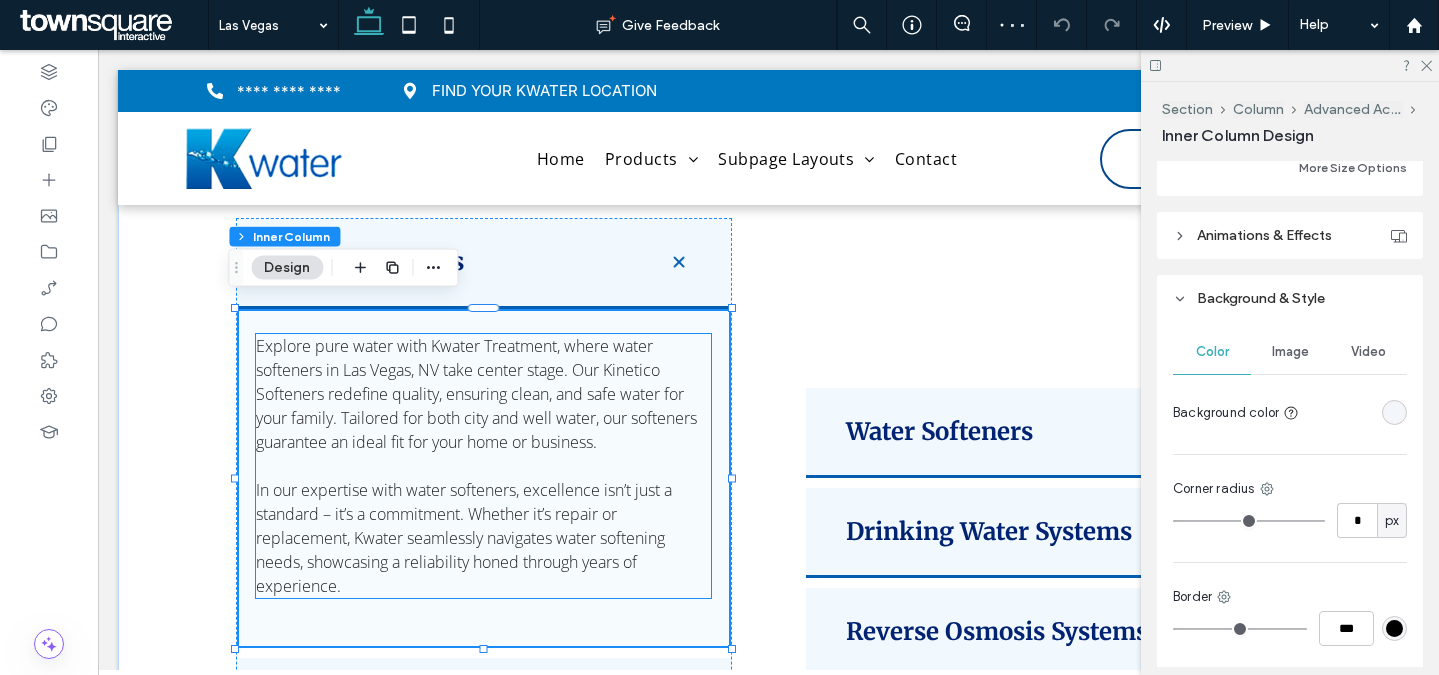 scroll, scrollTop: 3037, scrollLeft: 0, axis: vertical 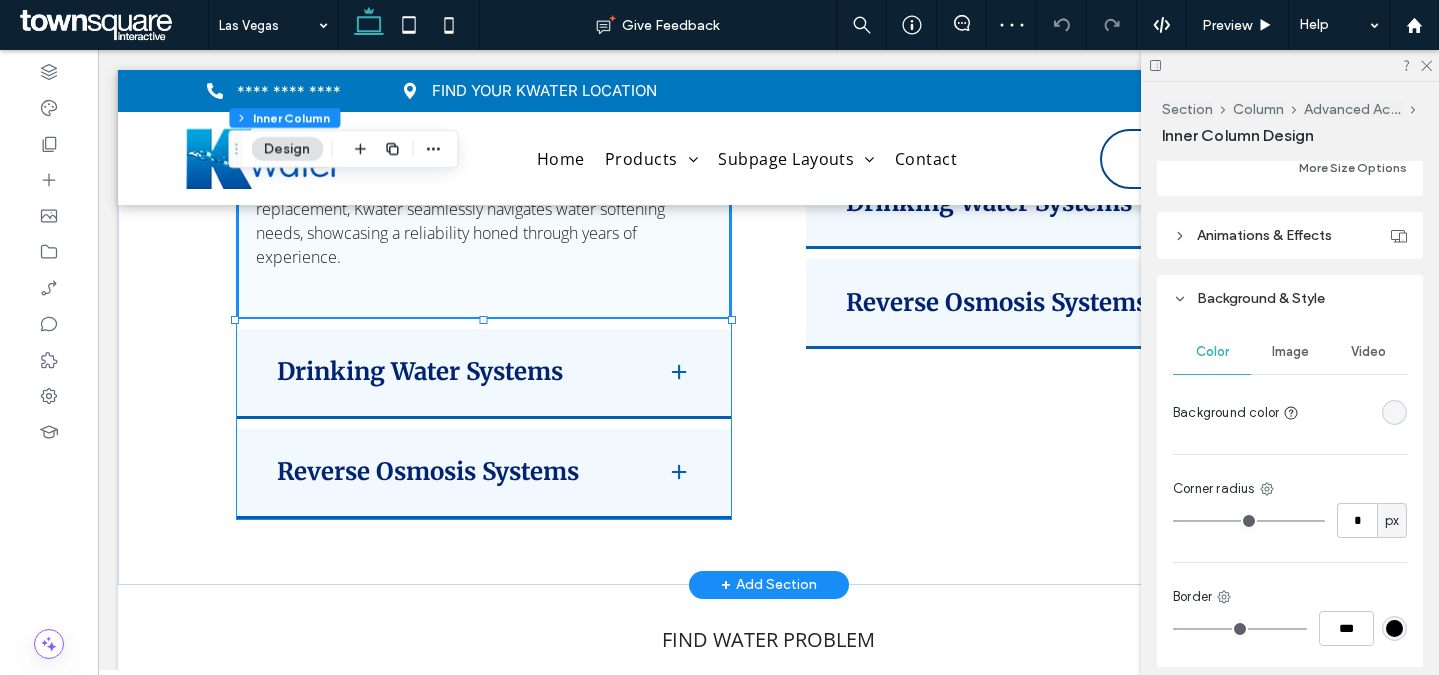 click on "Drinking Water Systems" at bounding box center (484, 374) 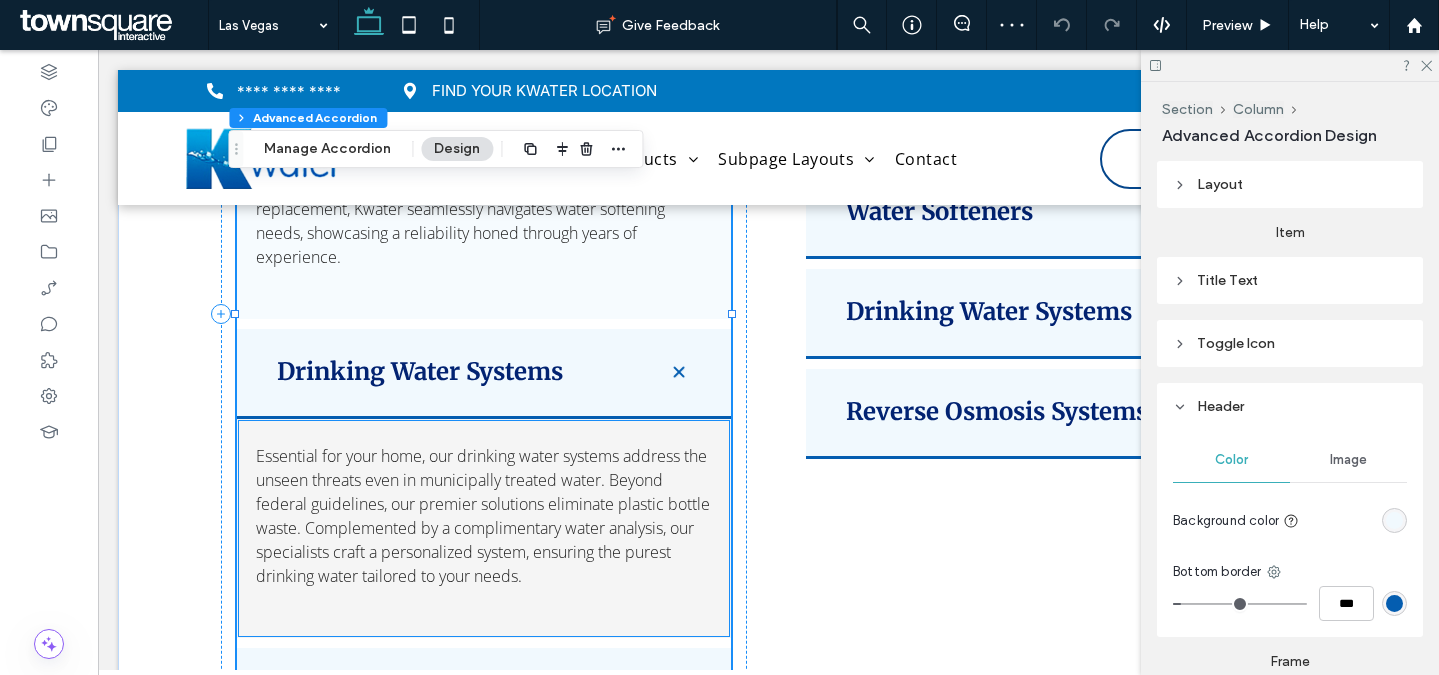 click on "Essential for your home, our drinking water systems address the unseen threats even in municipally treated water. Beyond federal guidelines, our premier solutions eliminate plastic bottle waste. Complemented by a complimentary water analysis, our specialists craft a personalized system, ensuring the purest drinking water tailored to your needs. ﻿" at bounding box center (484, 528) 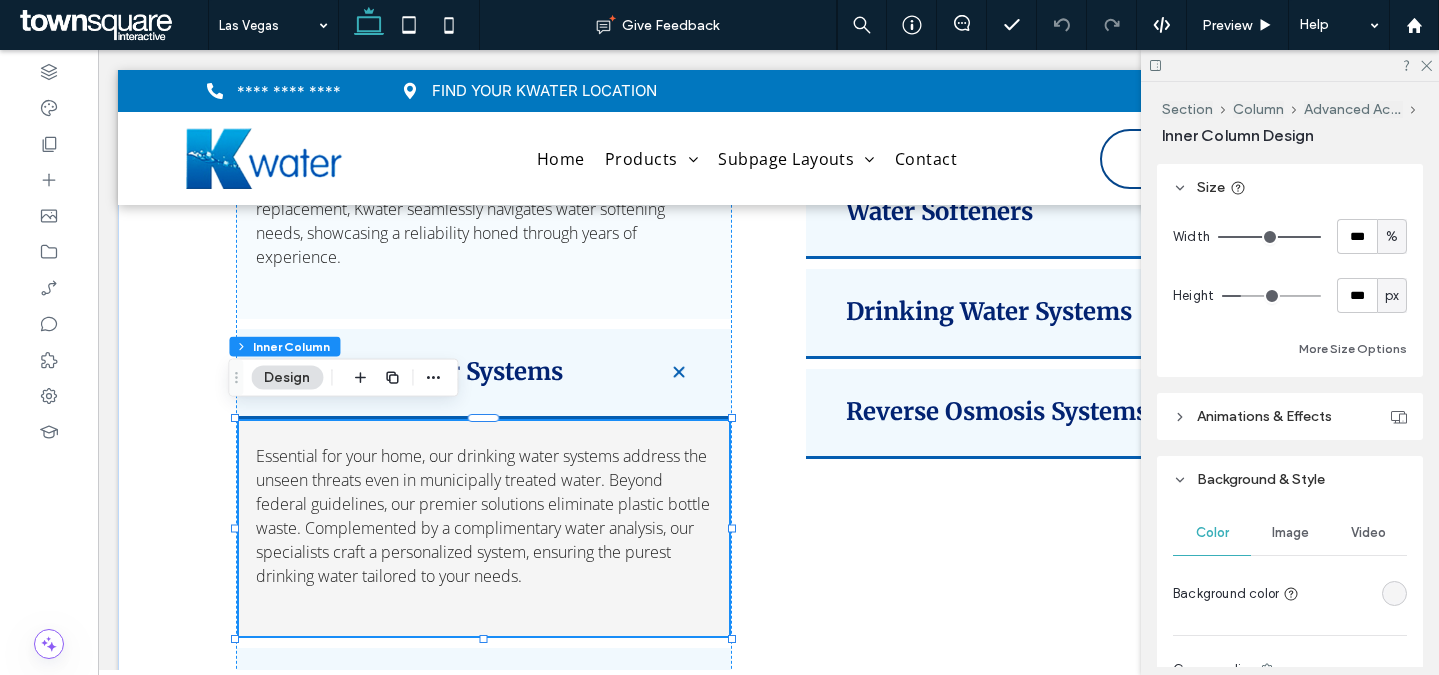 scroll, scrollTop: 665, scrollLeft: 0, axis: vertical 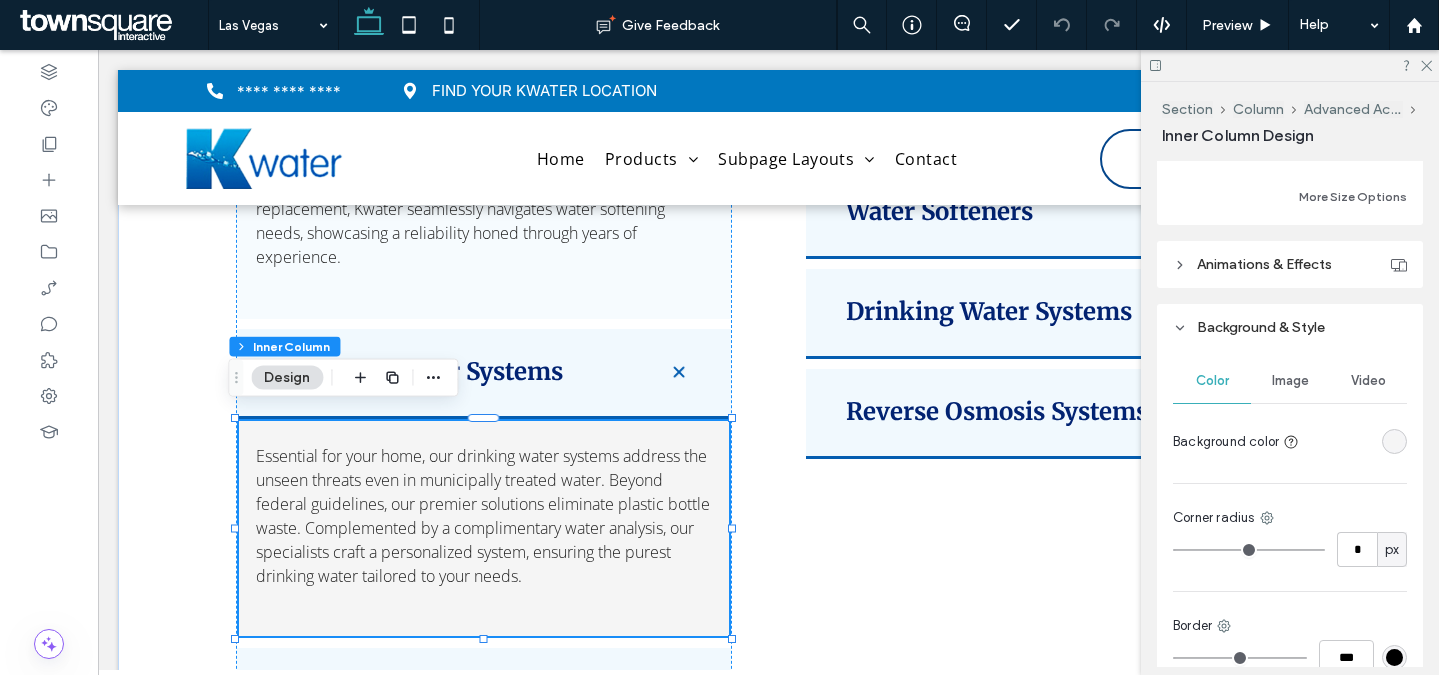click at bounding box center (1394, 441) 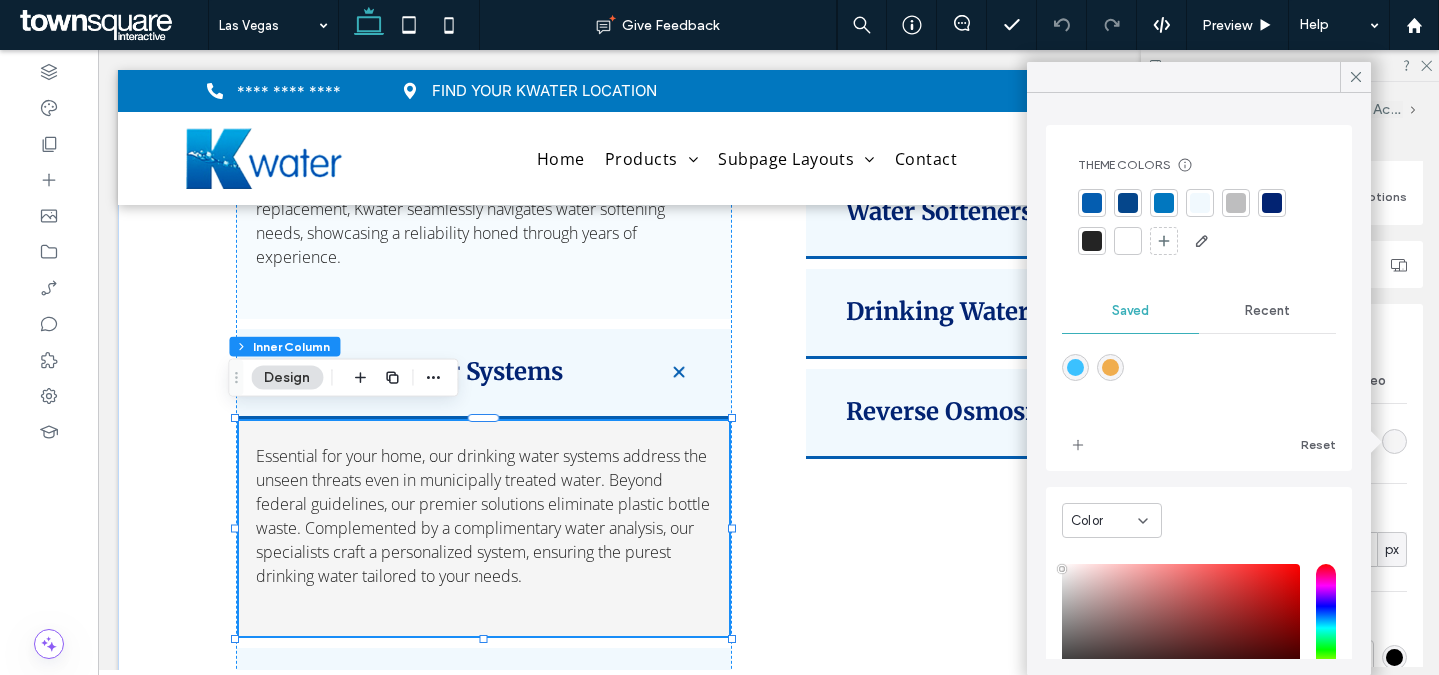 click at bounding box center (1200, 203) 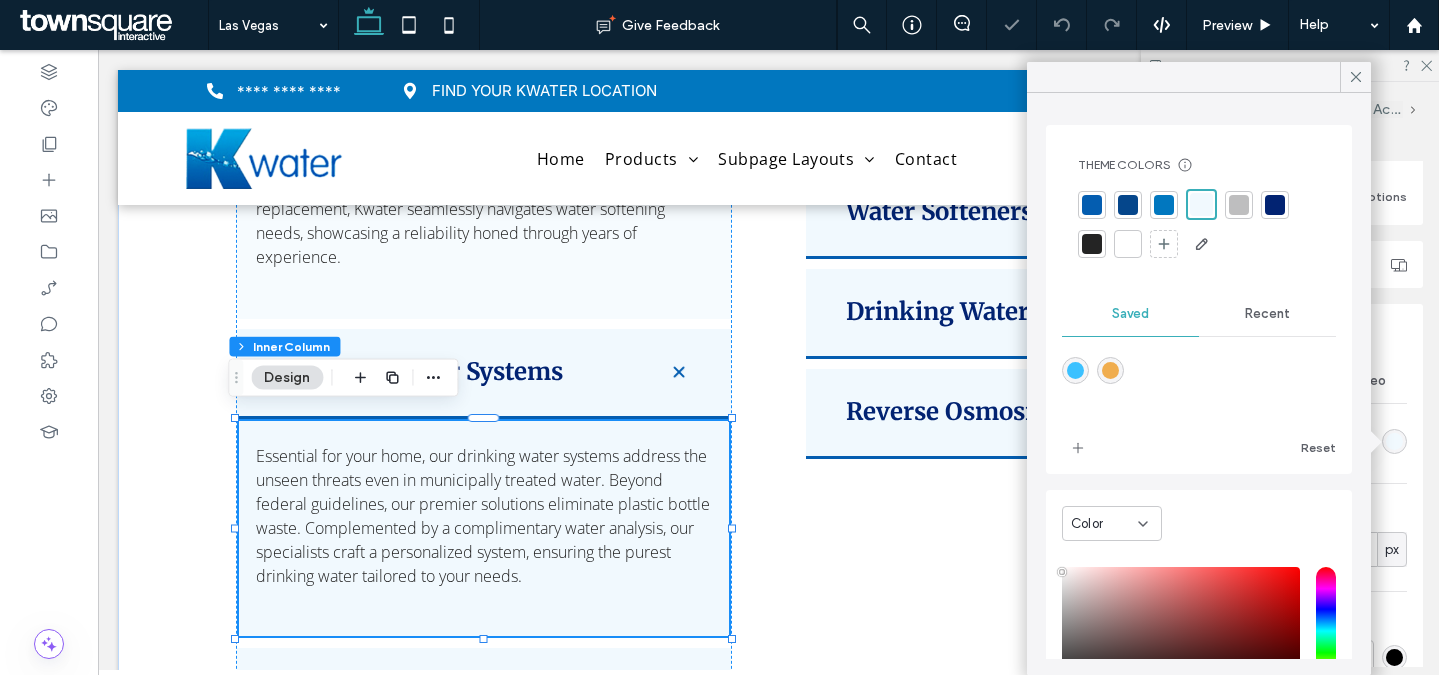 click at bounding box center (1394, 441) 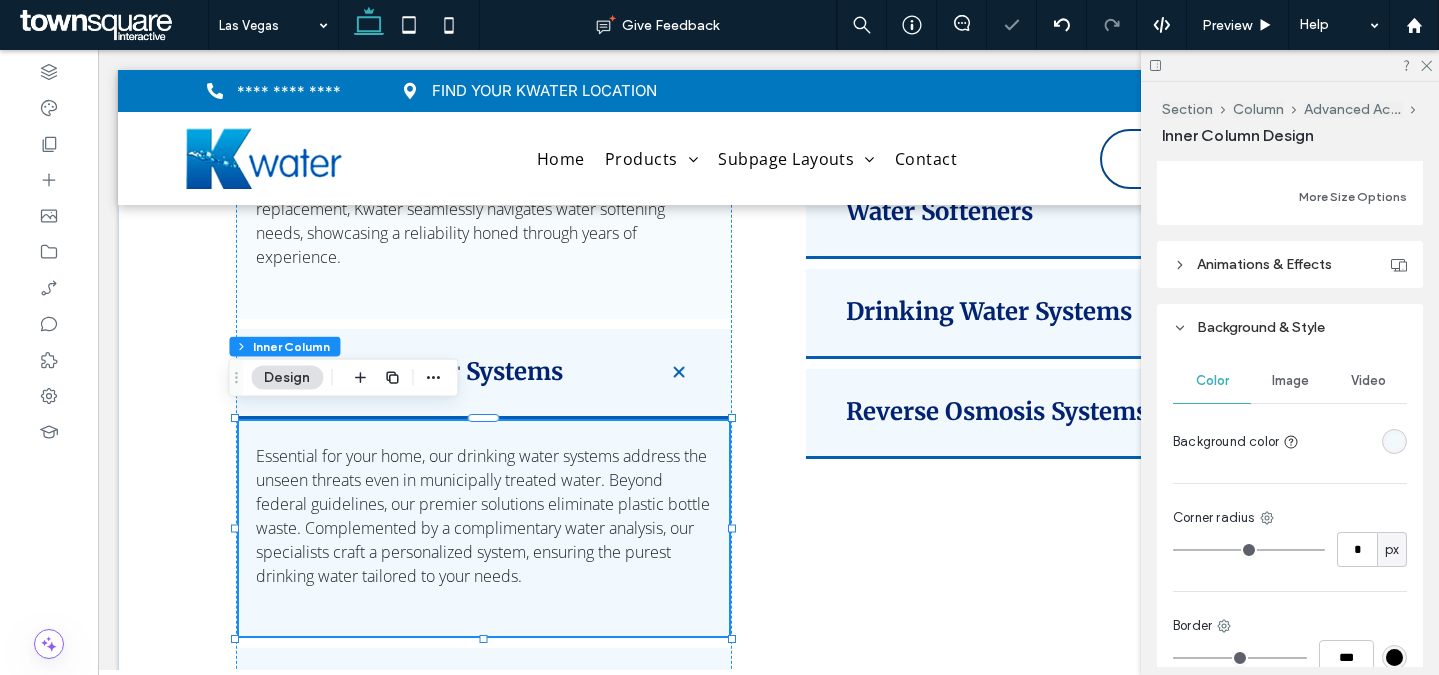 click at bounding box center [1394, 441] 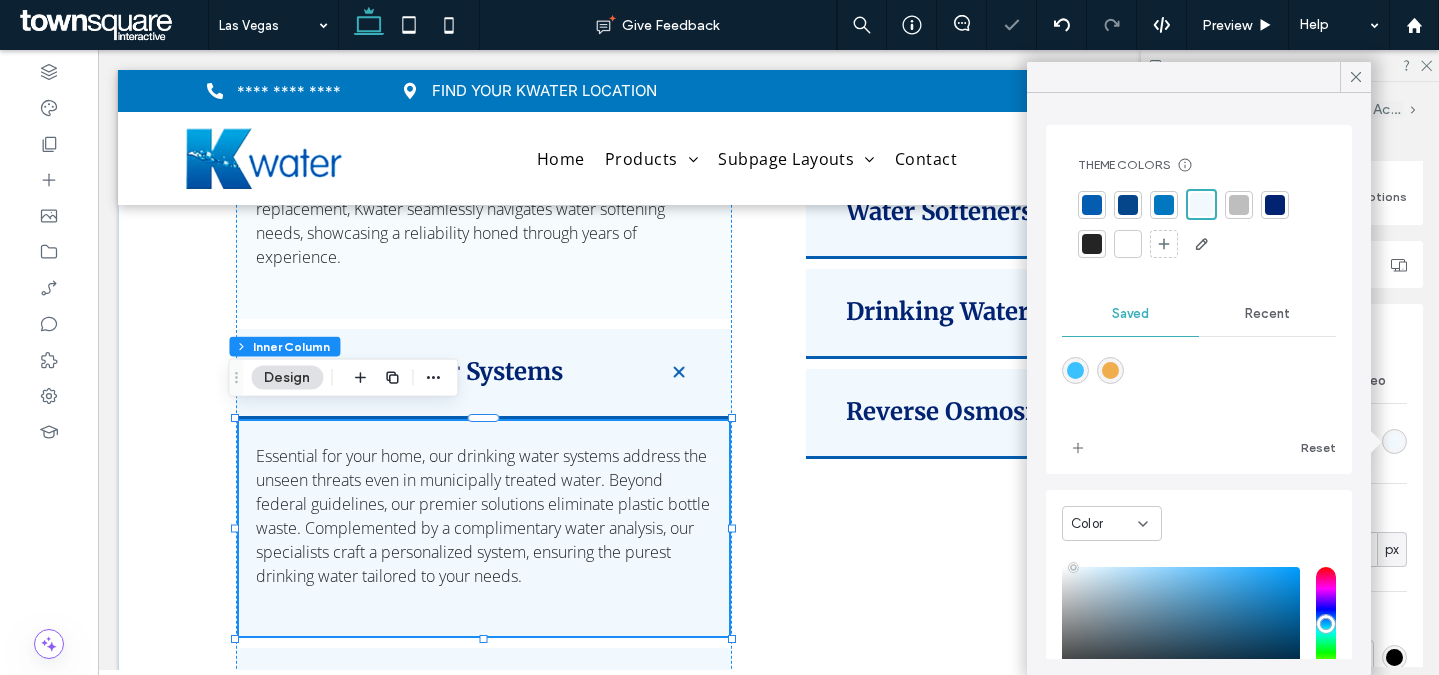 scroll, scrollTop: 163, scrollLeft: 0, axis: vertical 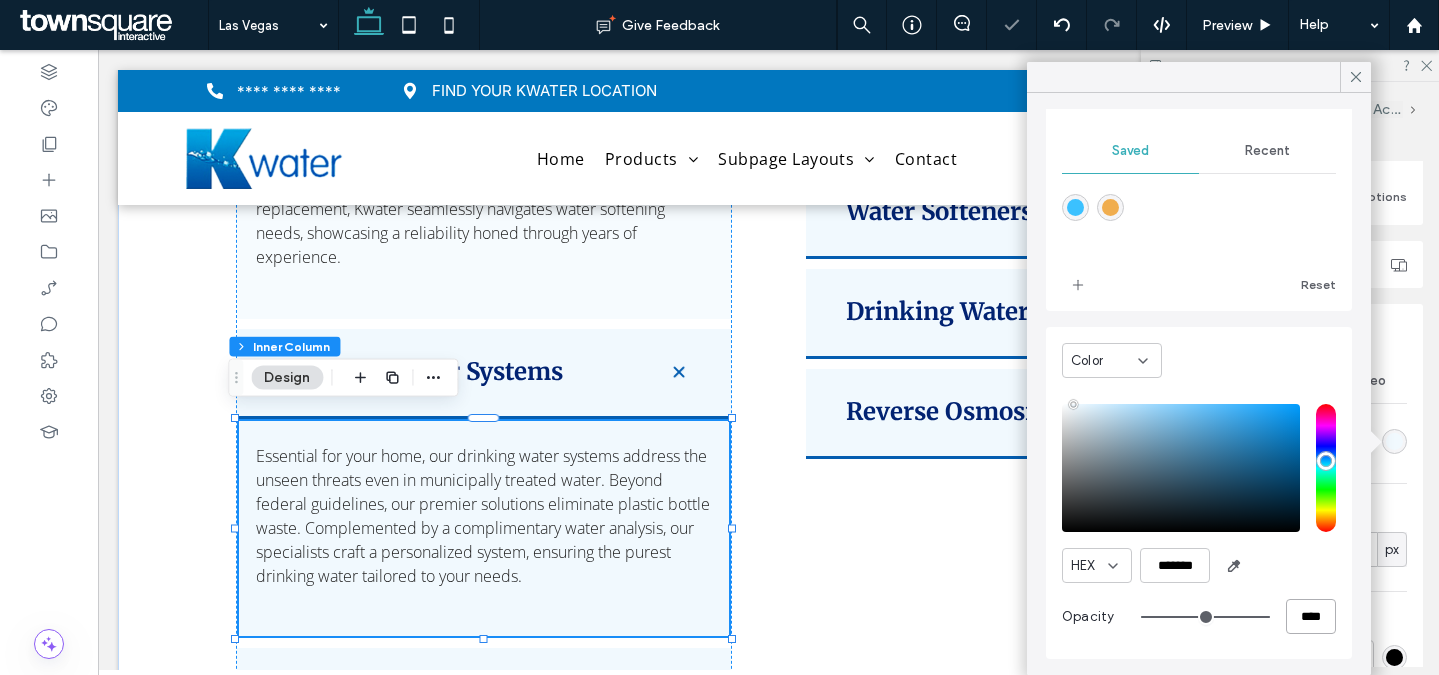 click on "****" at bounding box center [1311, 616] 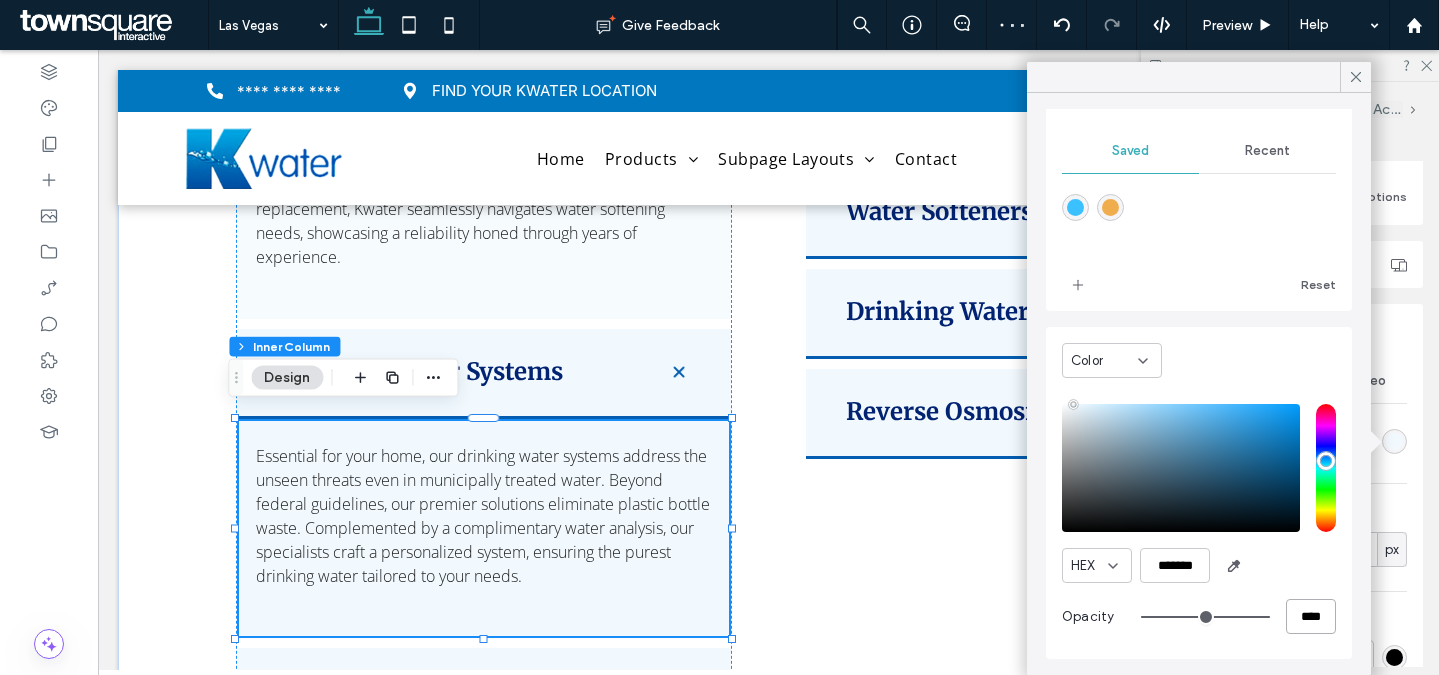 type on "*" 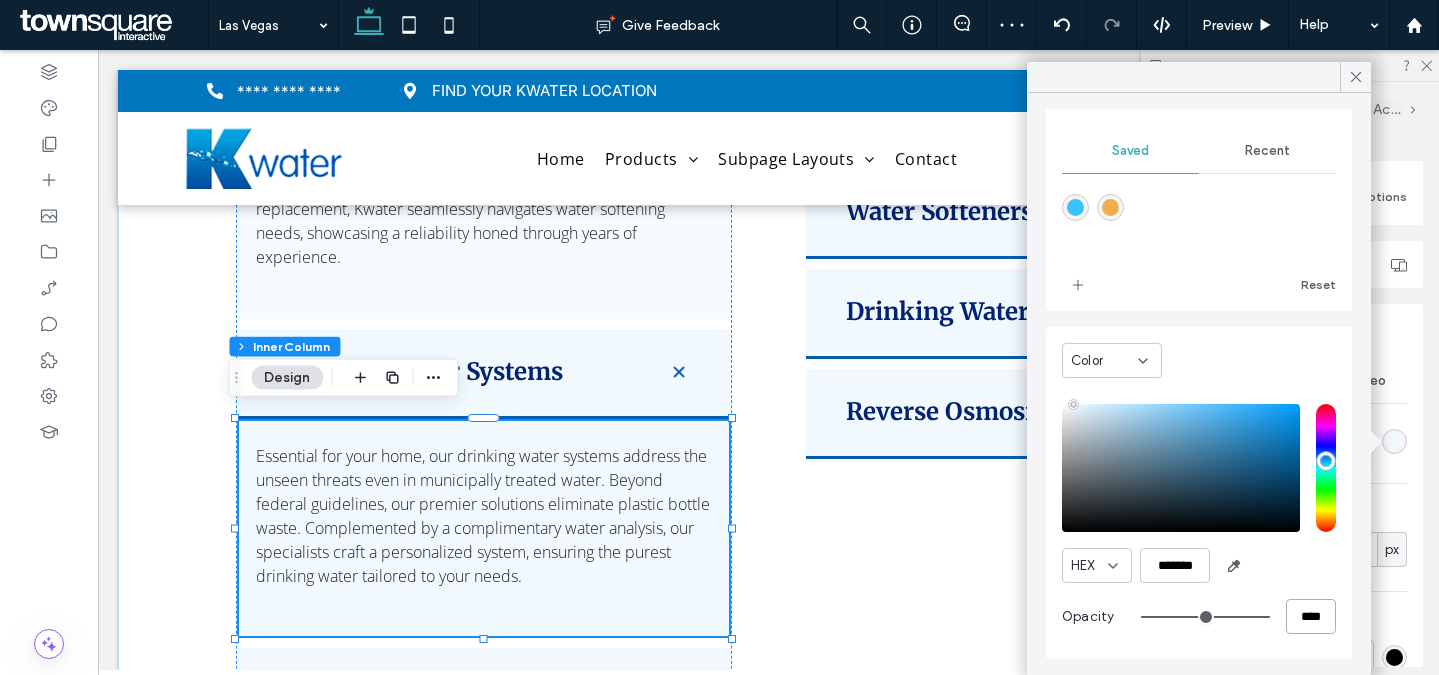 type on "**" 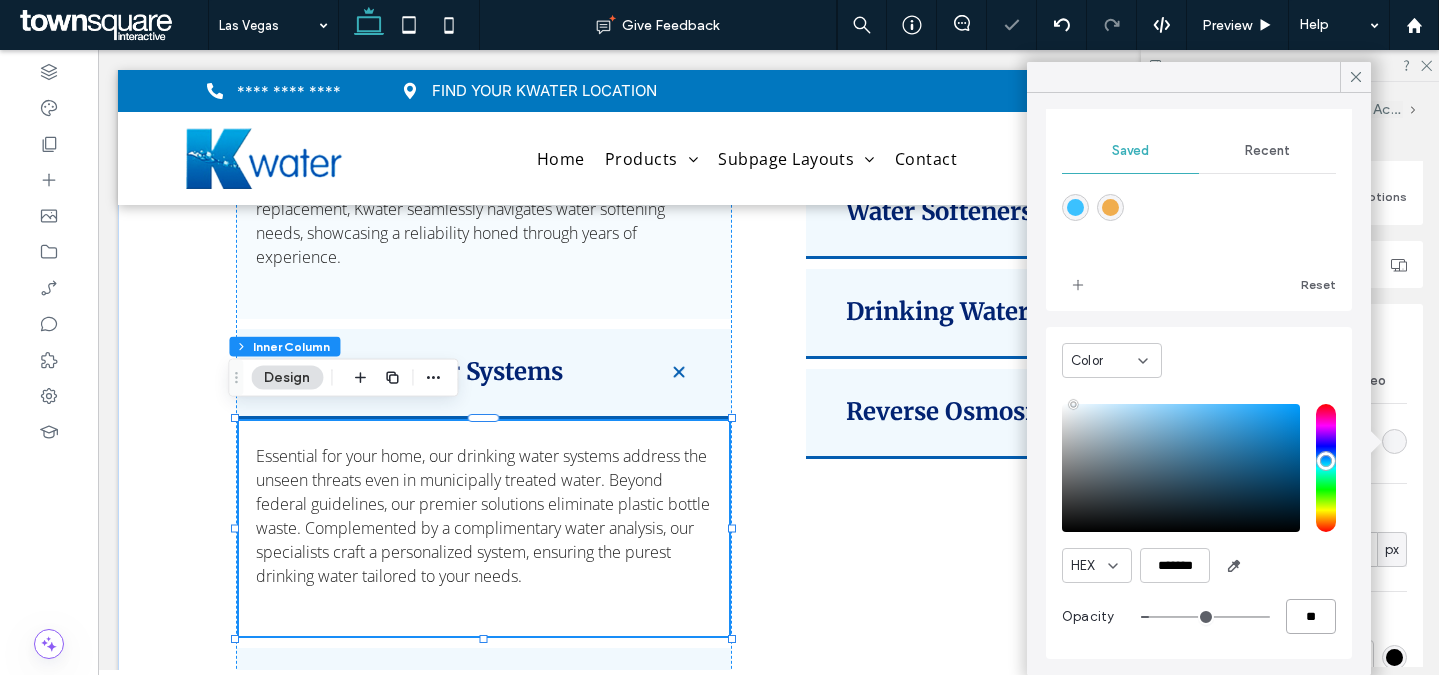 type on "**" 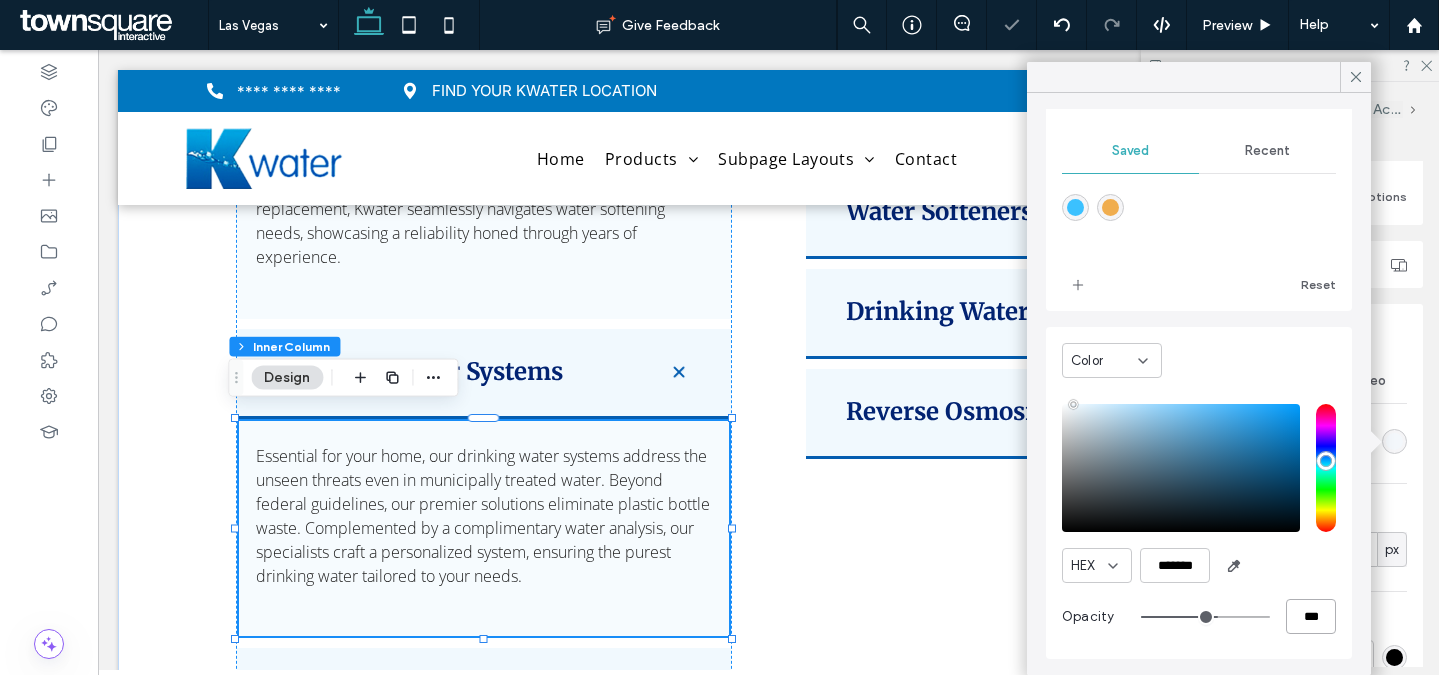 type on "***" 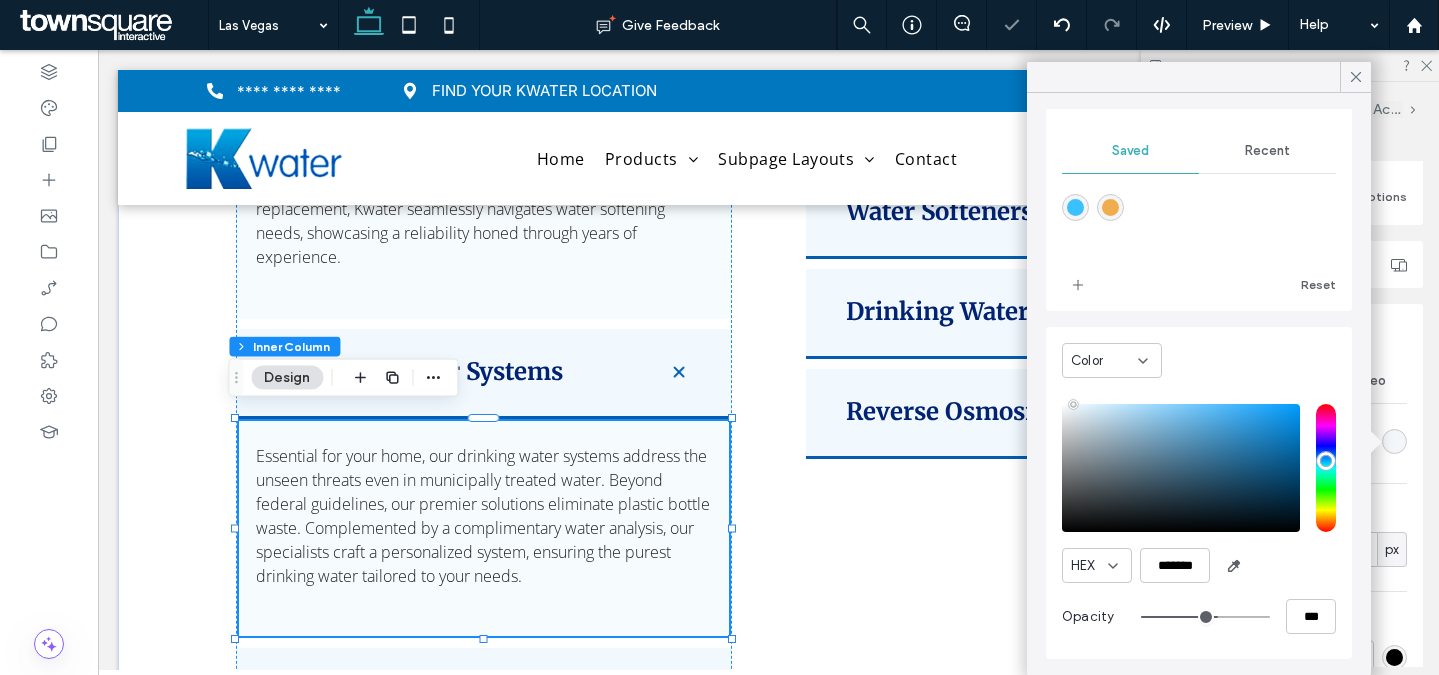 click on "Color Image Video Background color Corner radius * px Border *** Shadow" at bounding box center [1290, 563] 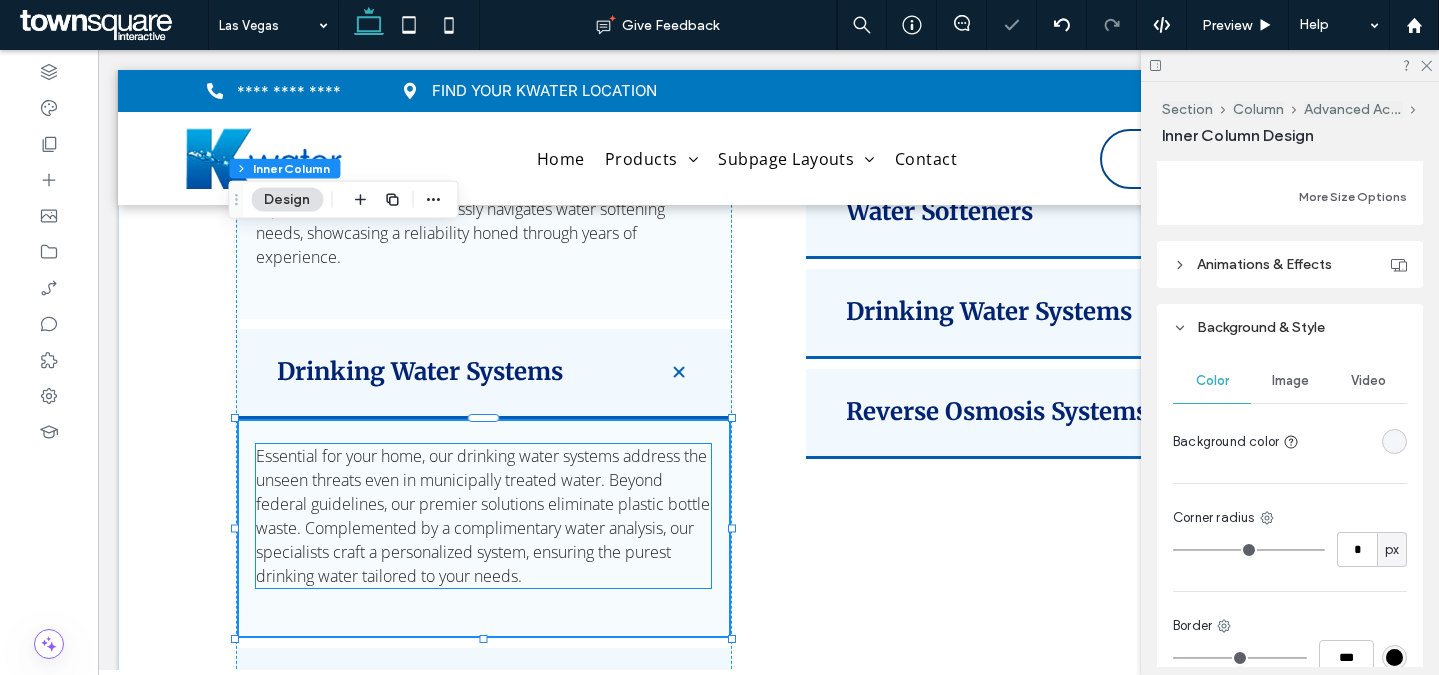 scroll, scrollTop: 3366, scrollLeft: 0, axis: vertical 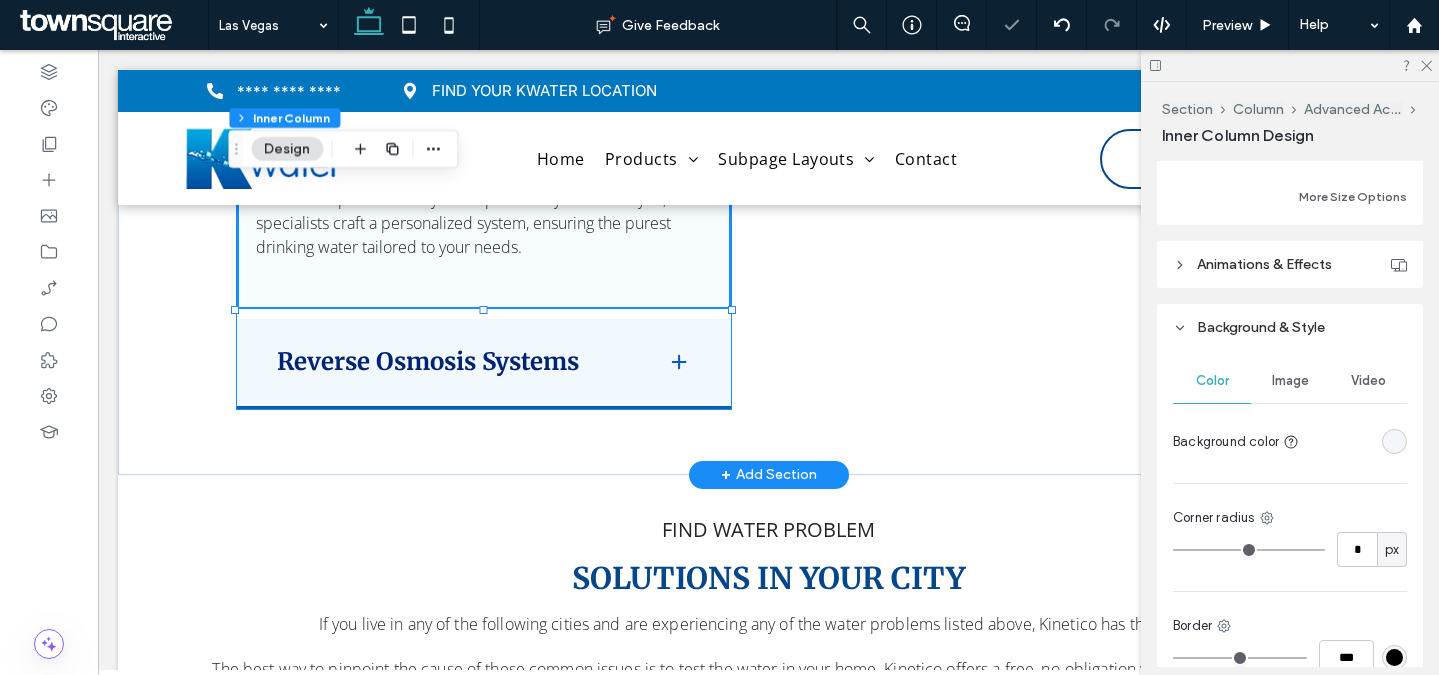 click on "Reverse Osmosis Systems" at bounding box center (456, 362) 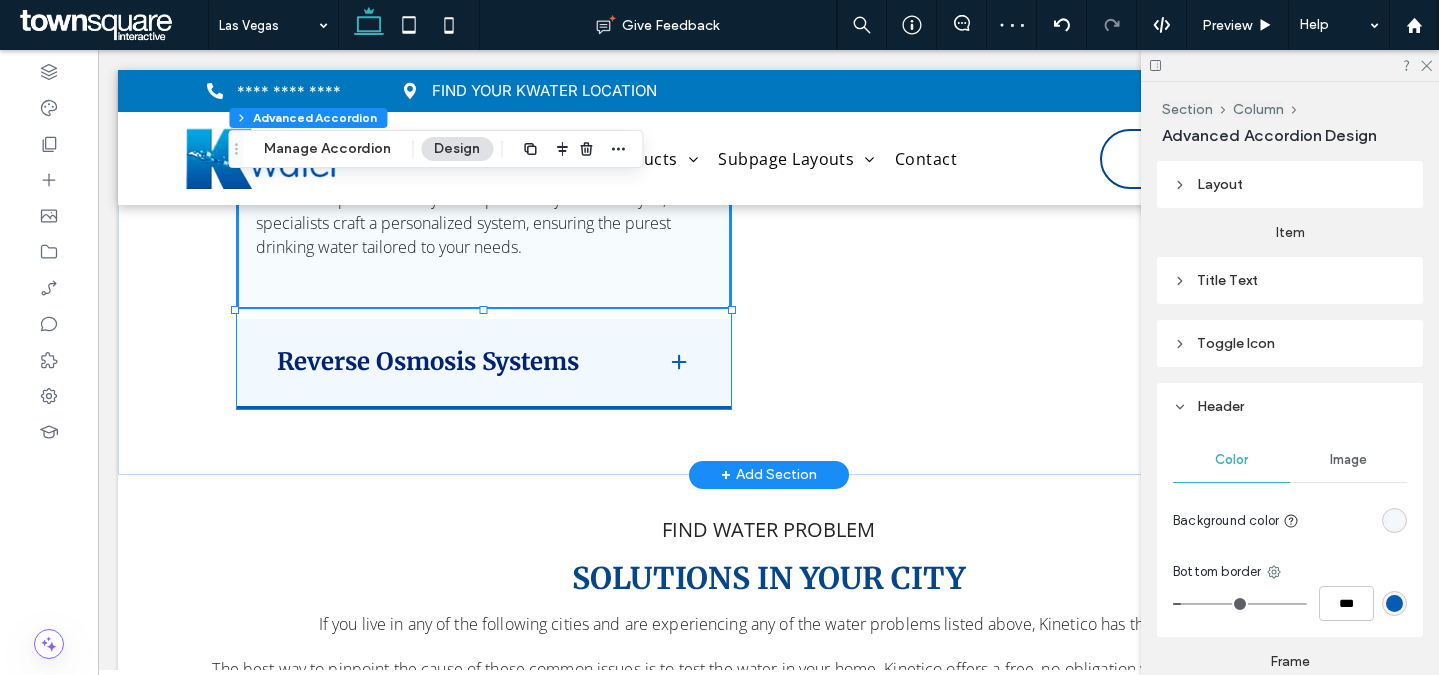 type on "***" 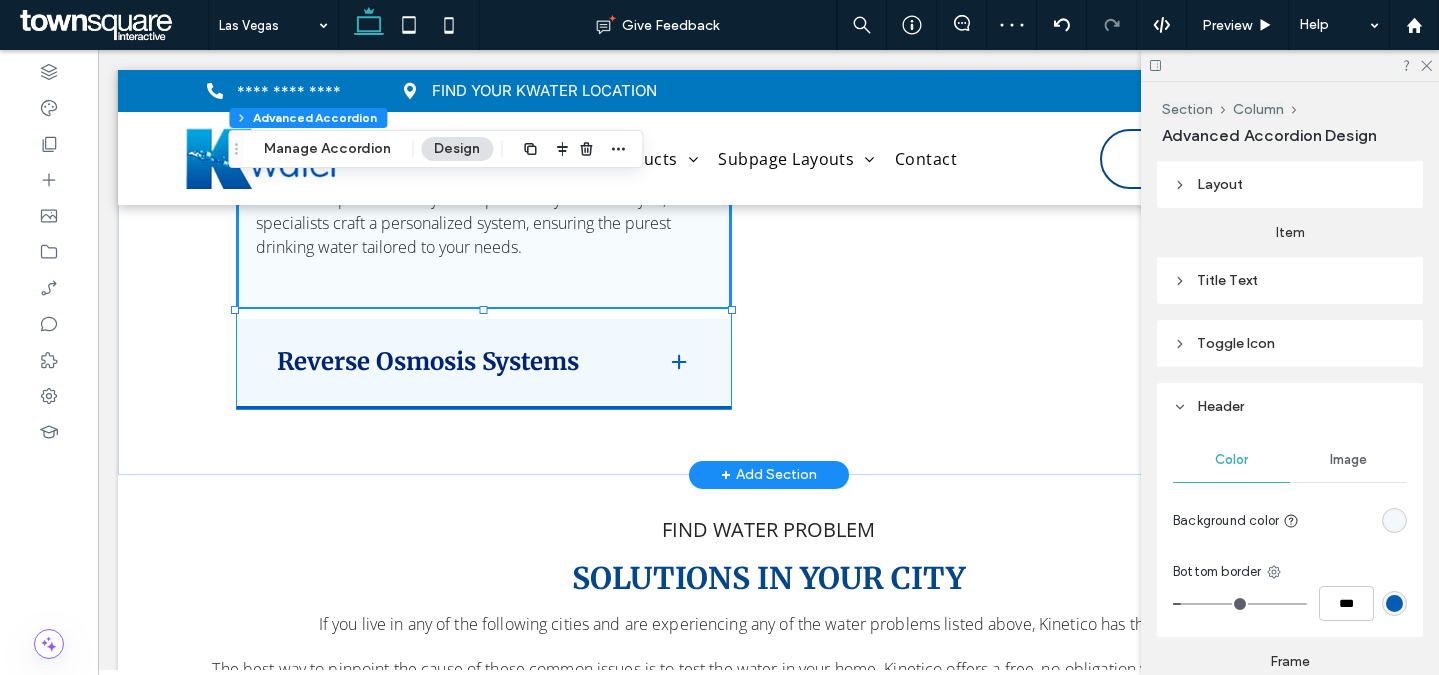 type on "**" 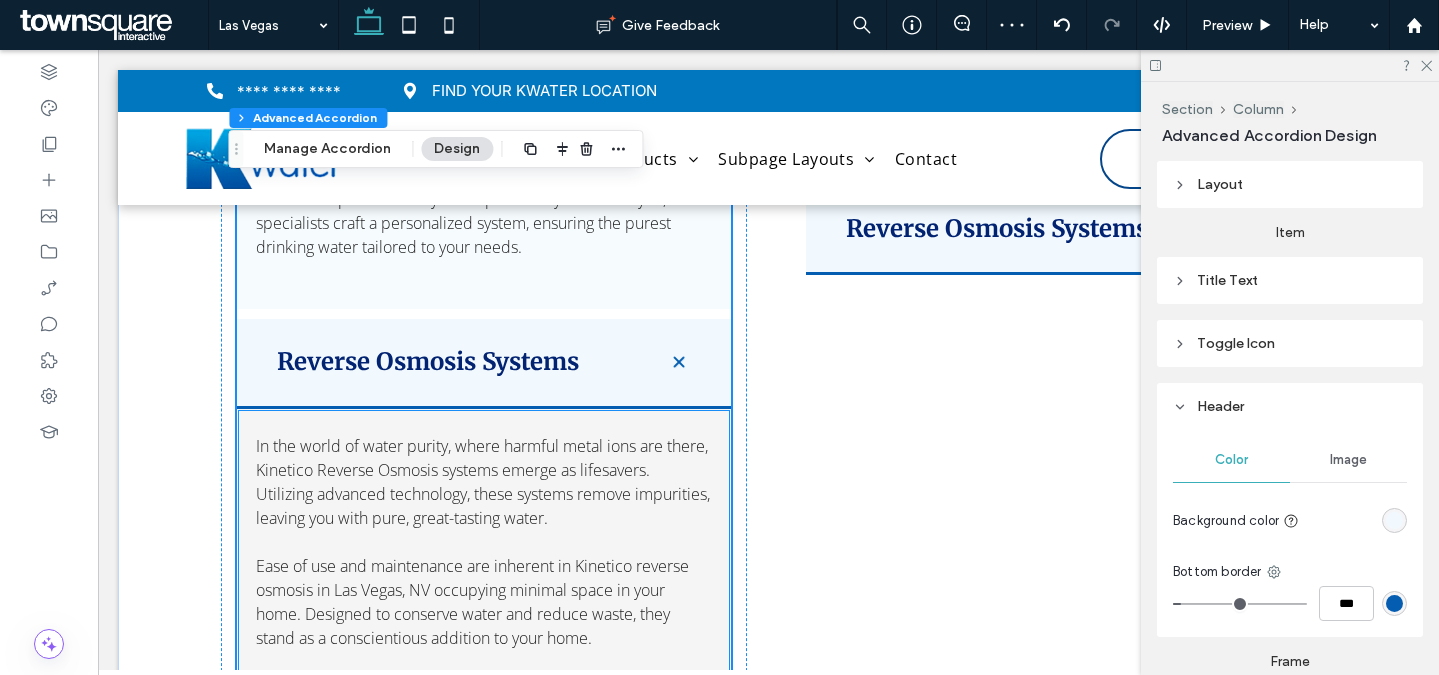 click on "In the world of water purity, where harmful metal ions are there, Kinetico Reverse Osmosis systems emerge as lifesavers. Utilizing advanced technology, these systems remove impurities, leaving you with pure, great-tasting water. Ease of use and maintenance are inherent in Kinetico reverse osmosis in Las Vegas, NV occupying minimal space in your home. Designed to conserve water and reduce waste, they stand as a conscientious addition to your home." at bounding box center (484, 554) 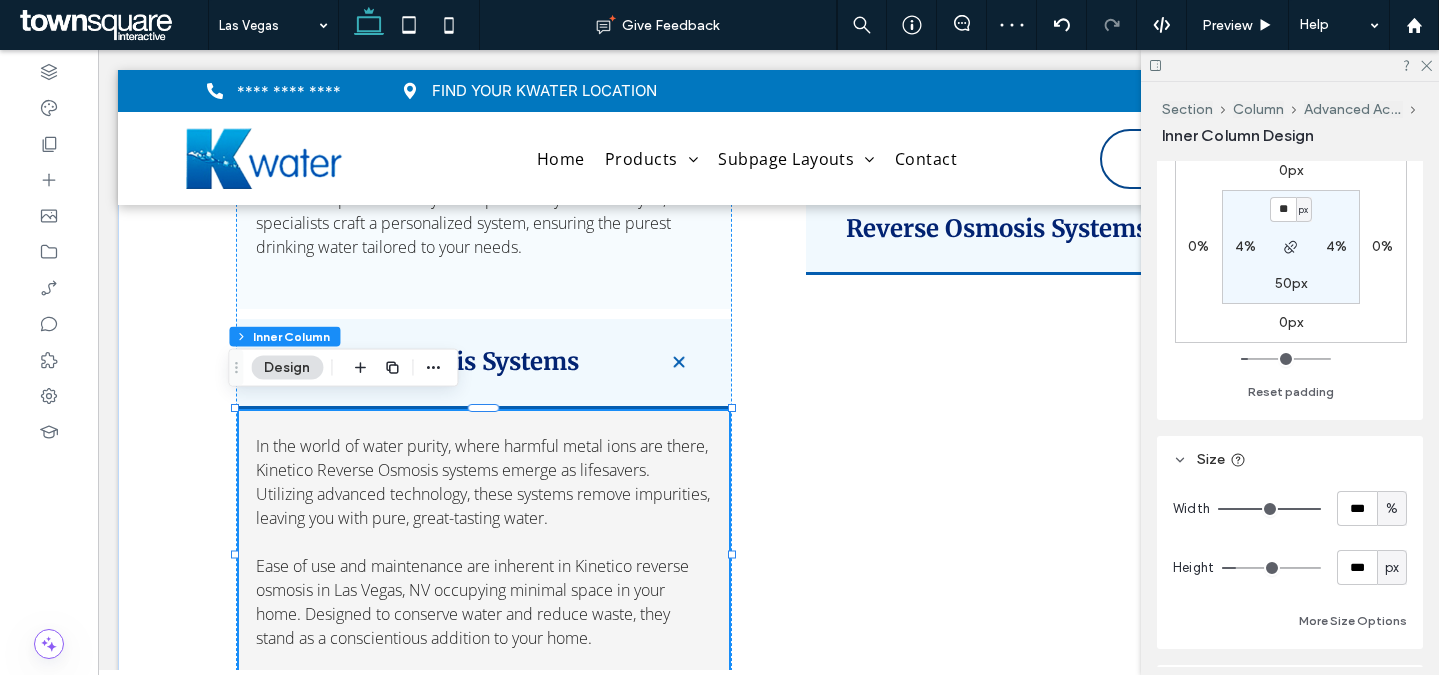 scroll, scrollTop: 853, scrollLeft: 0, axis: vertical 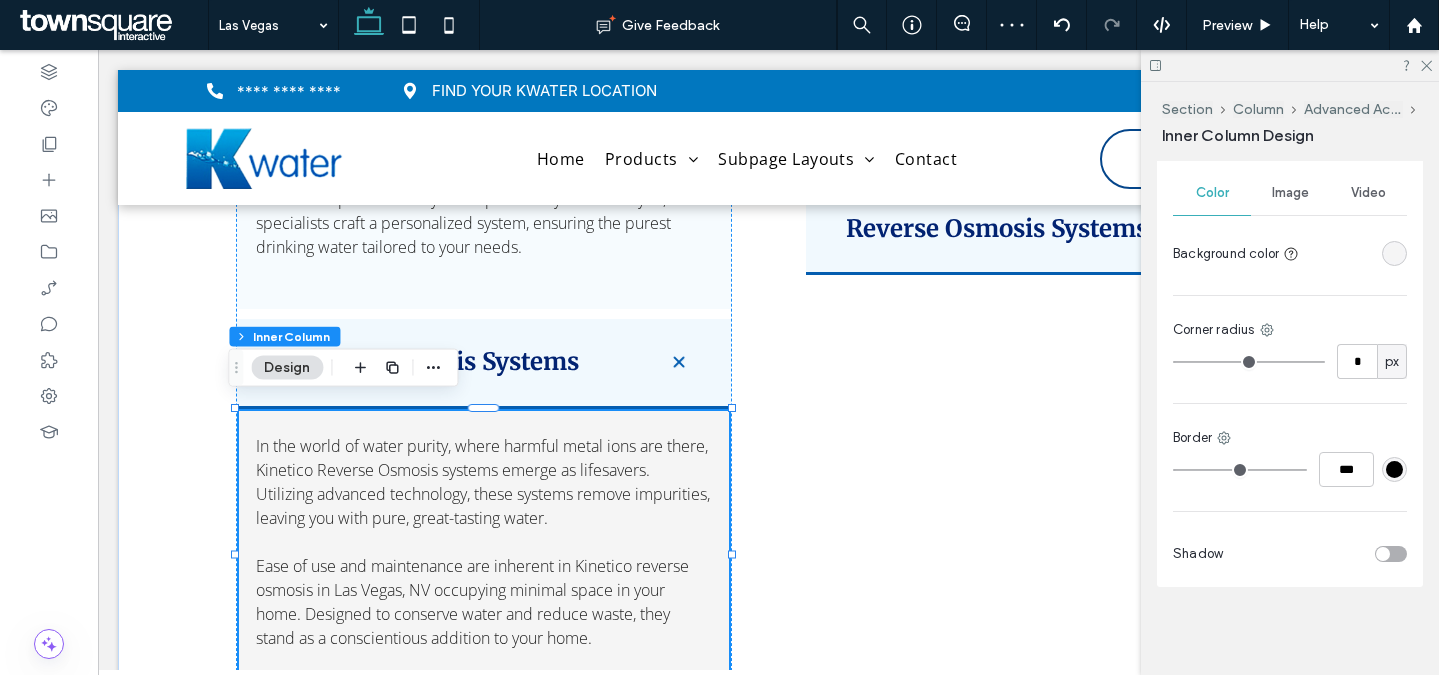 click at bounding box center [1394, 253] 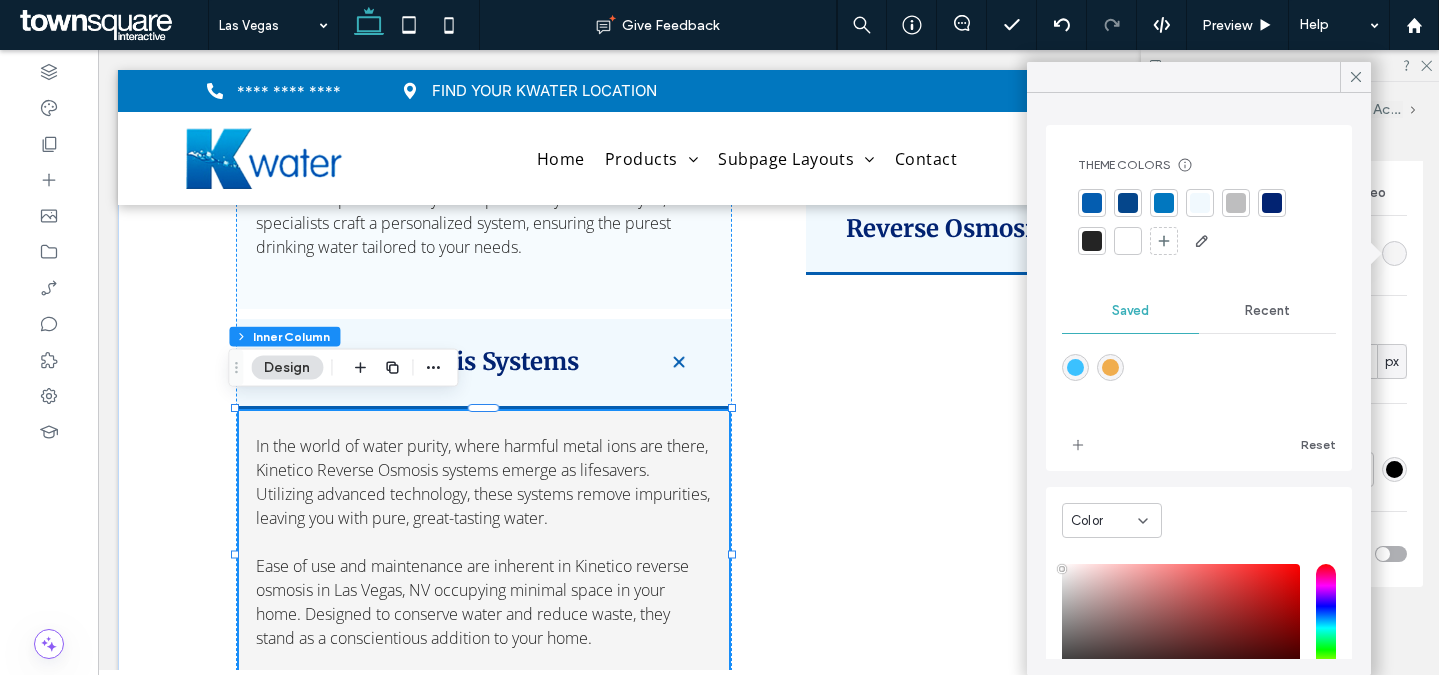 click at bounding box center [1200, 203] 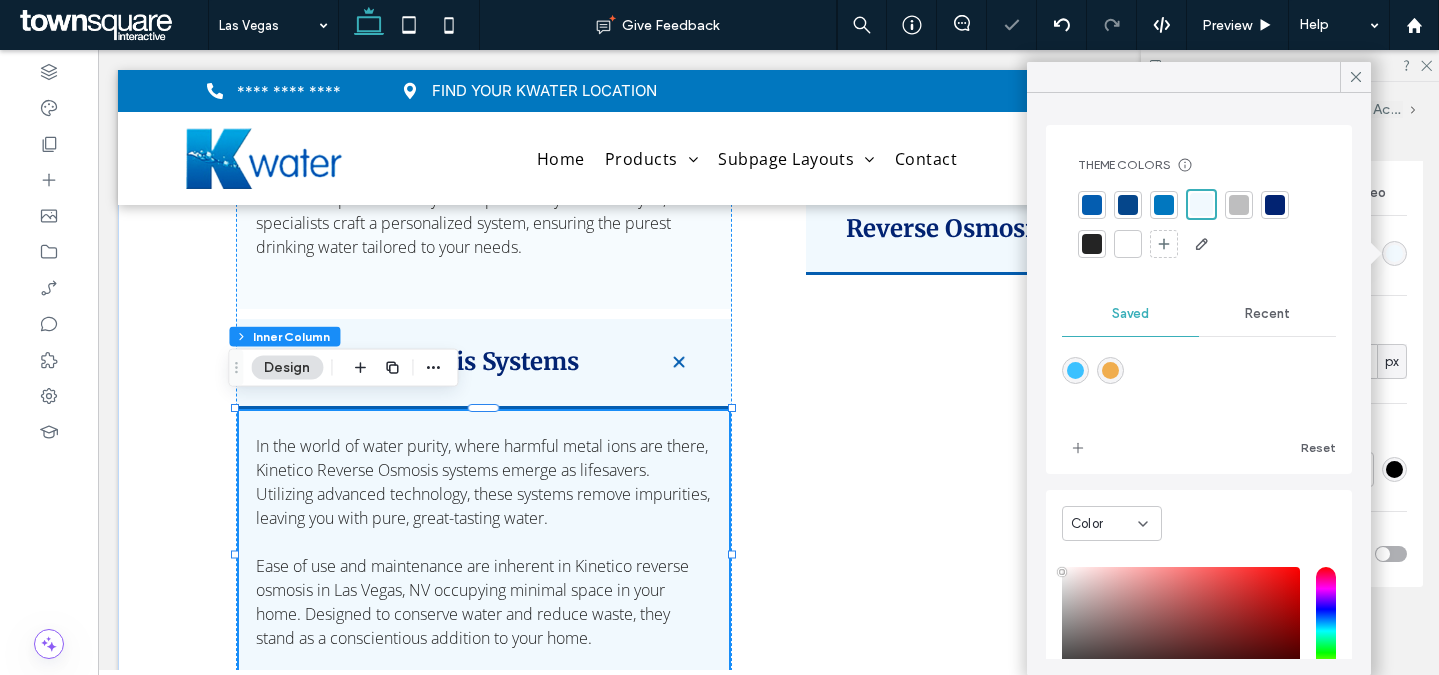click on "Layout Content alignment Horizontal Vertical Stacking direction Wrap No wrap Wrap Align rows Spacing Spacing between elements ** Set margins and padding 0px 0% 0px 0% ** px 4% 50px 4% Reset padding Size Width *** % Height *** px More Size Options Animations & Effects Choose a trigger None Background & Style Color Image Video Background color Corner radius * px Border *** Shadow" at bounding box center (1296, 414) 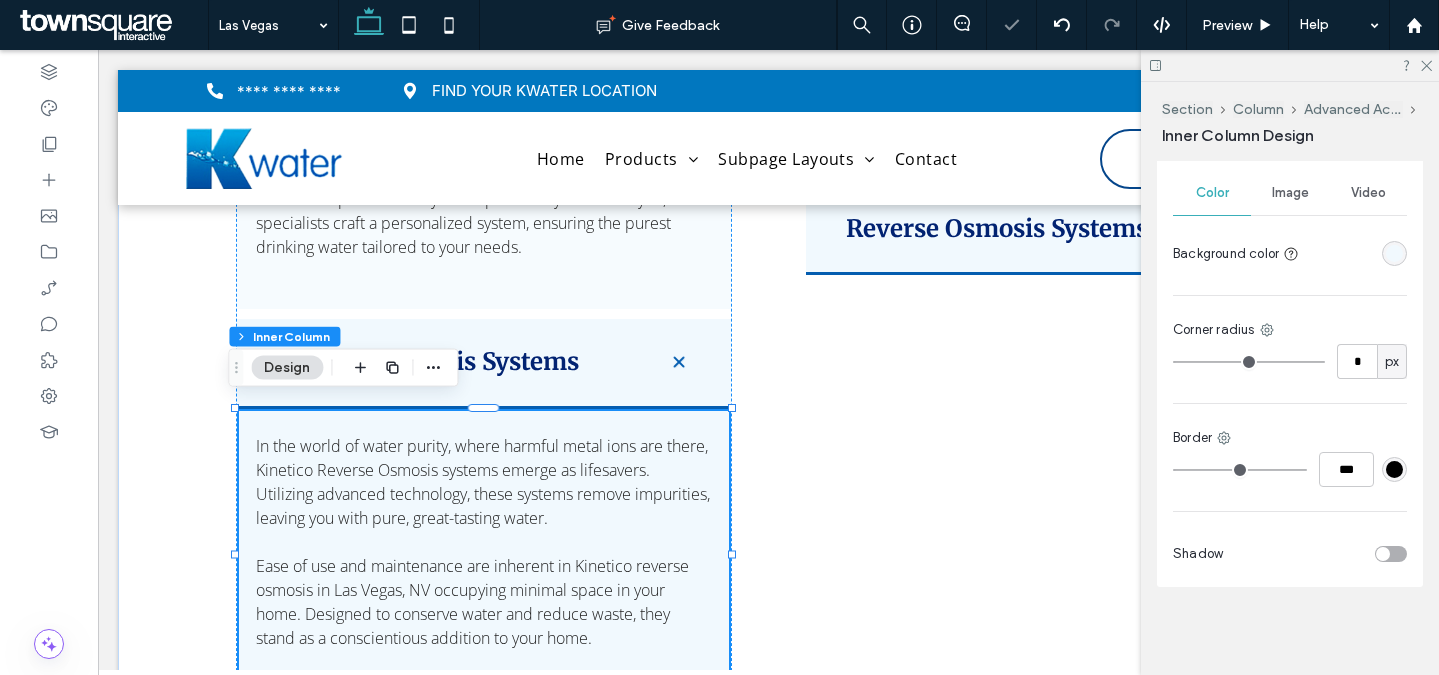 click at bounding box center [1394, 253] 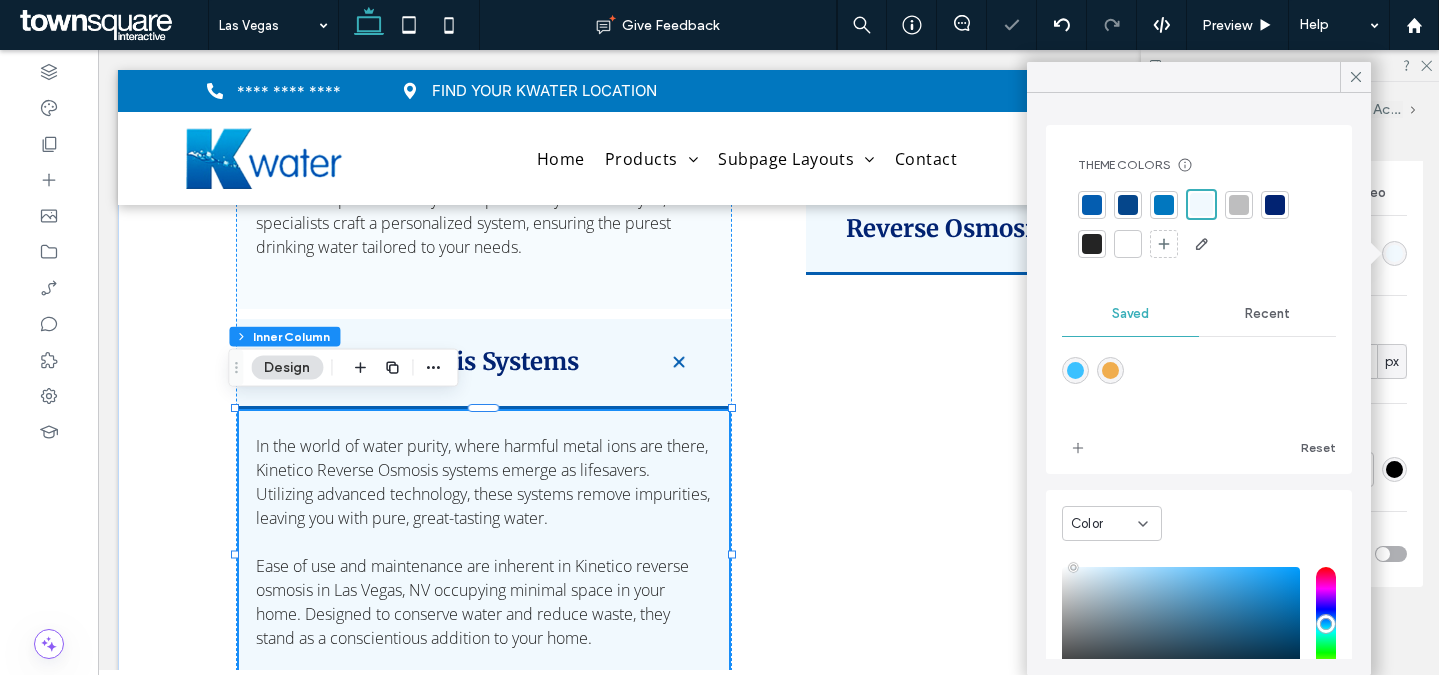 scroll, scrollTop: 163, scrollLeft: 0, axis: vertical 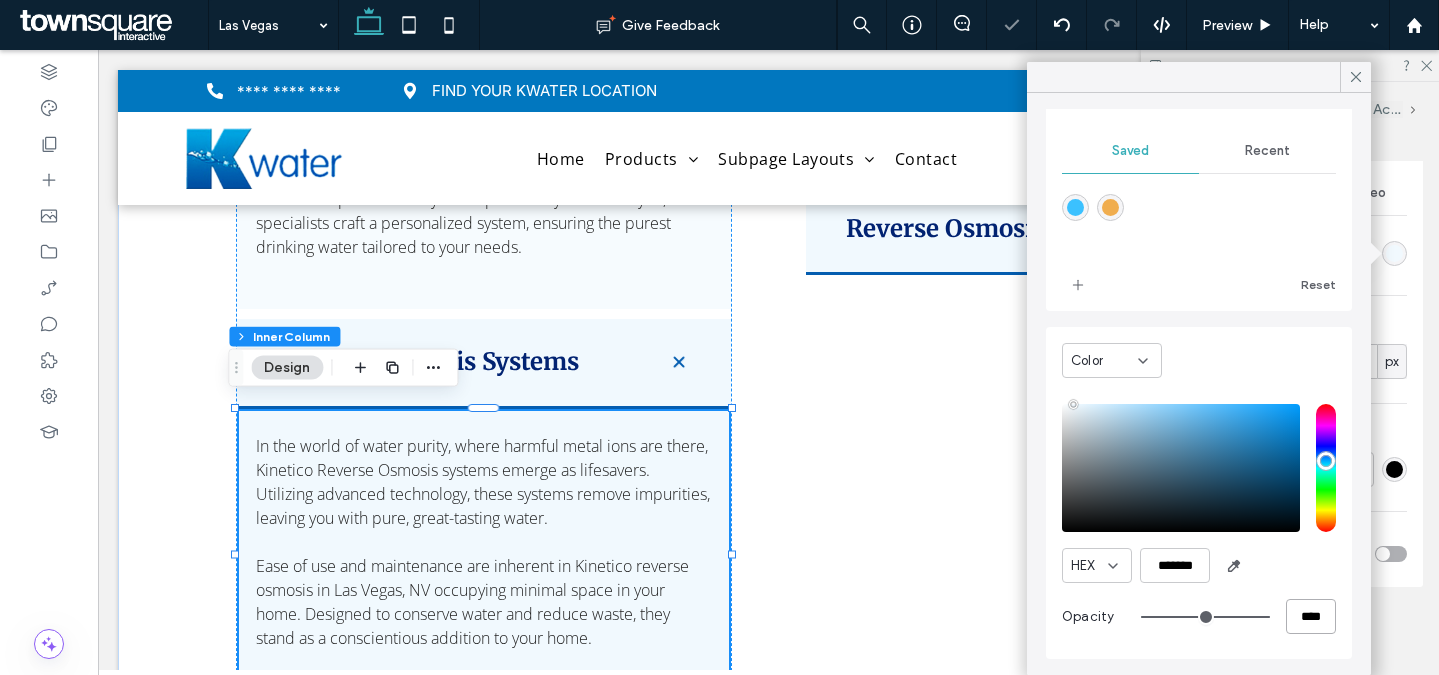click on "****" at bounding box center (1311, 616) 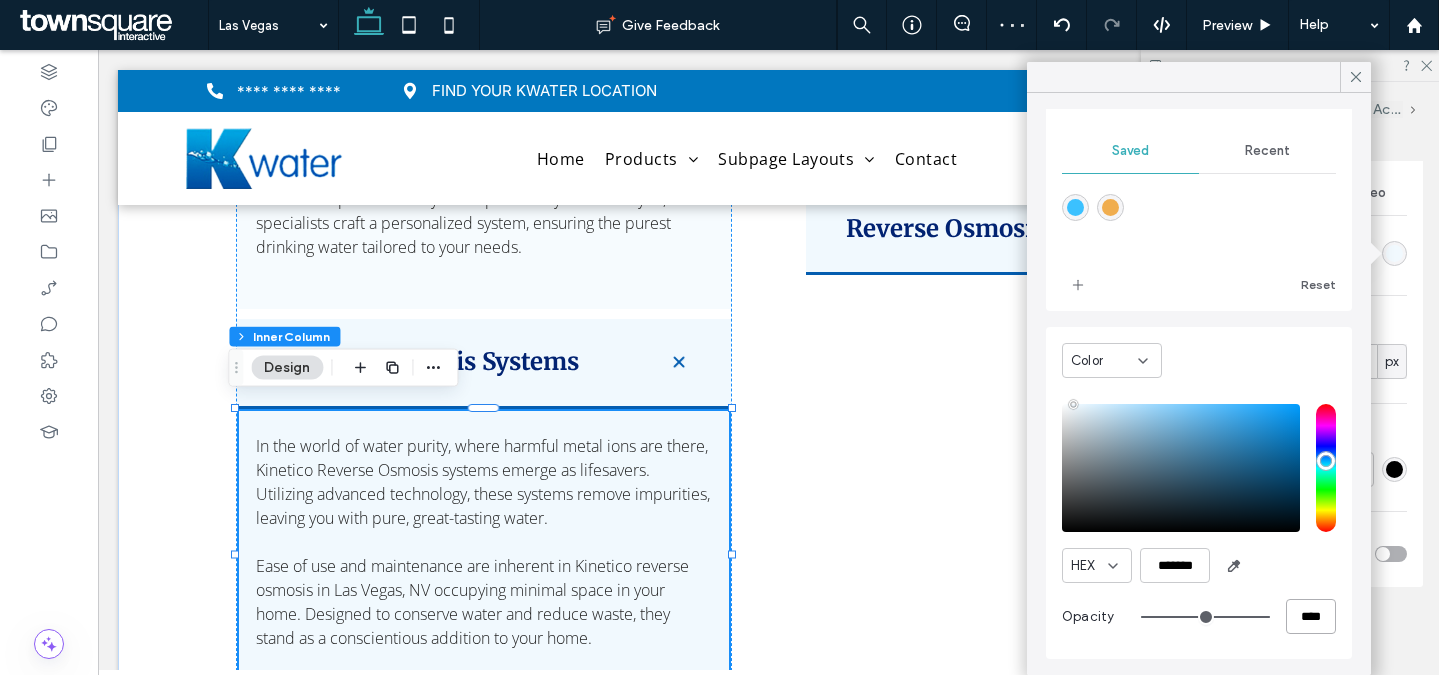 click on "****" at bounding box center (1311, 616) 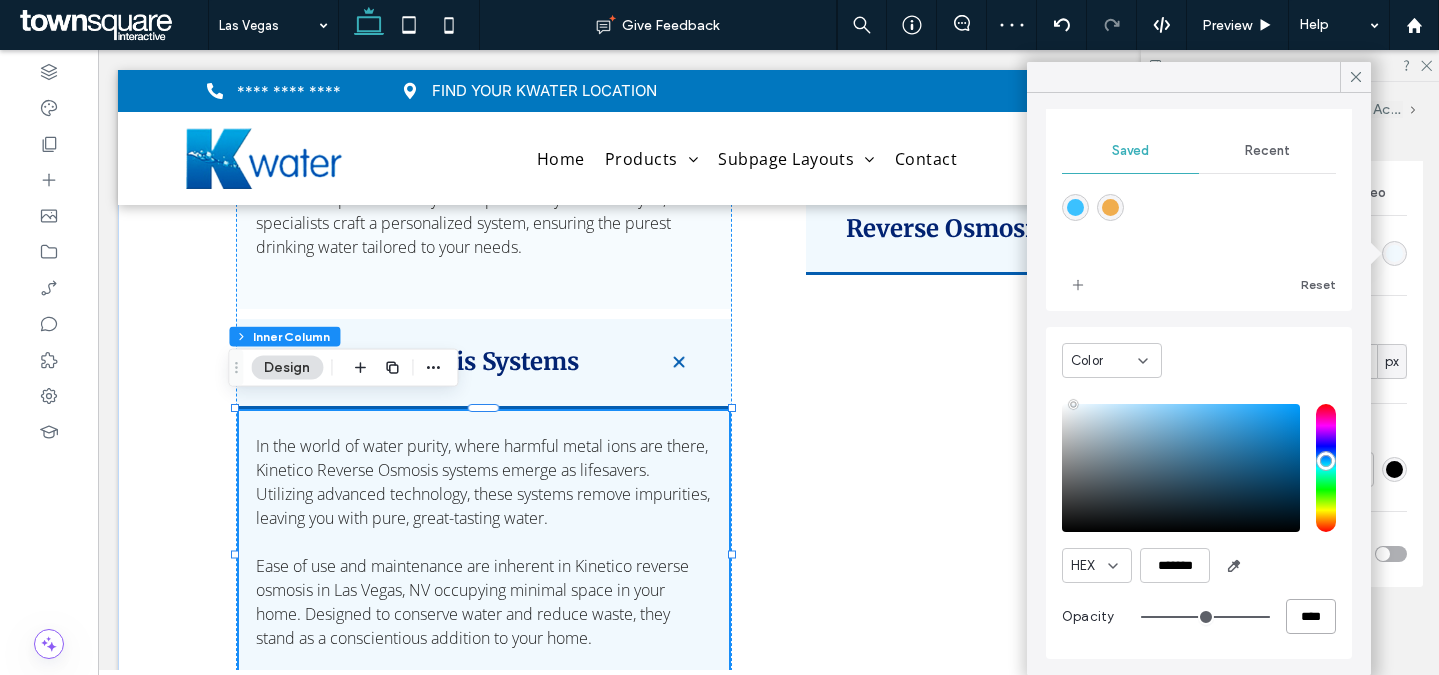 type on "*" 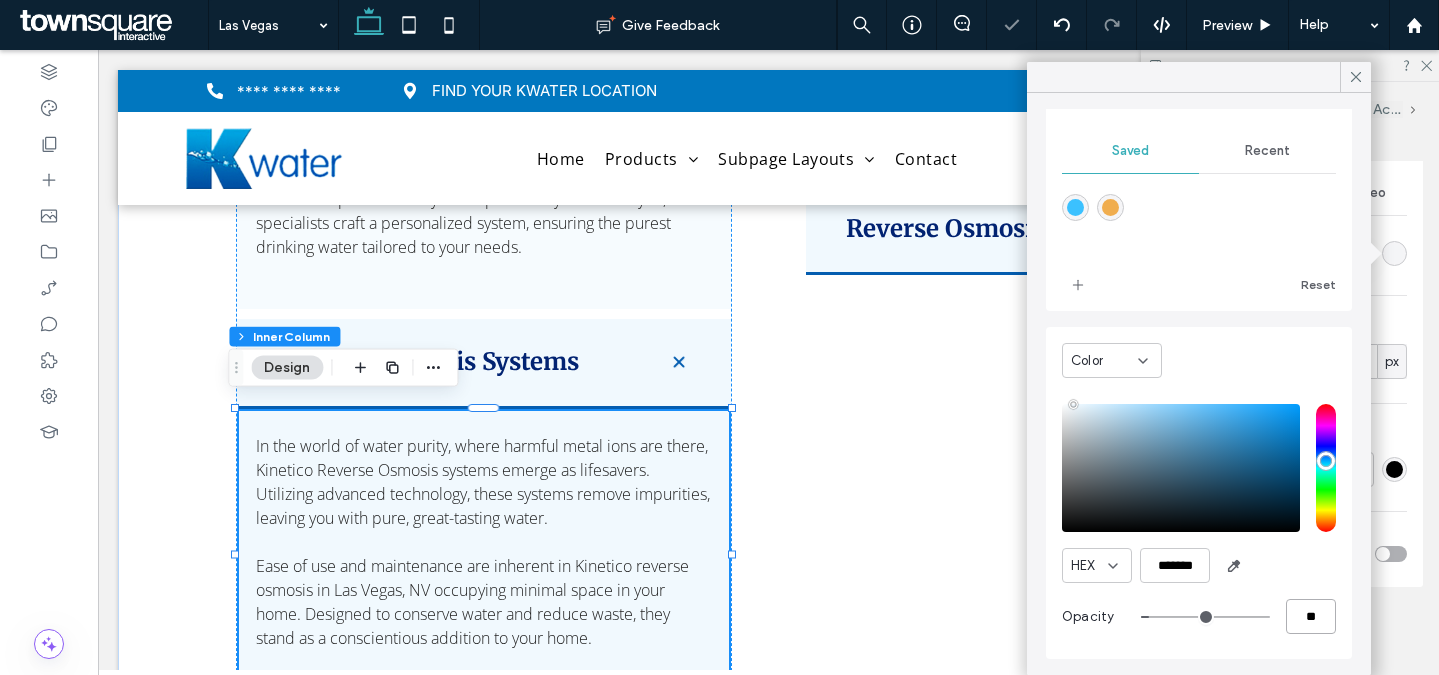 type on "**" 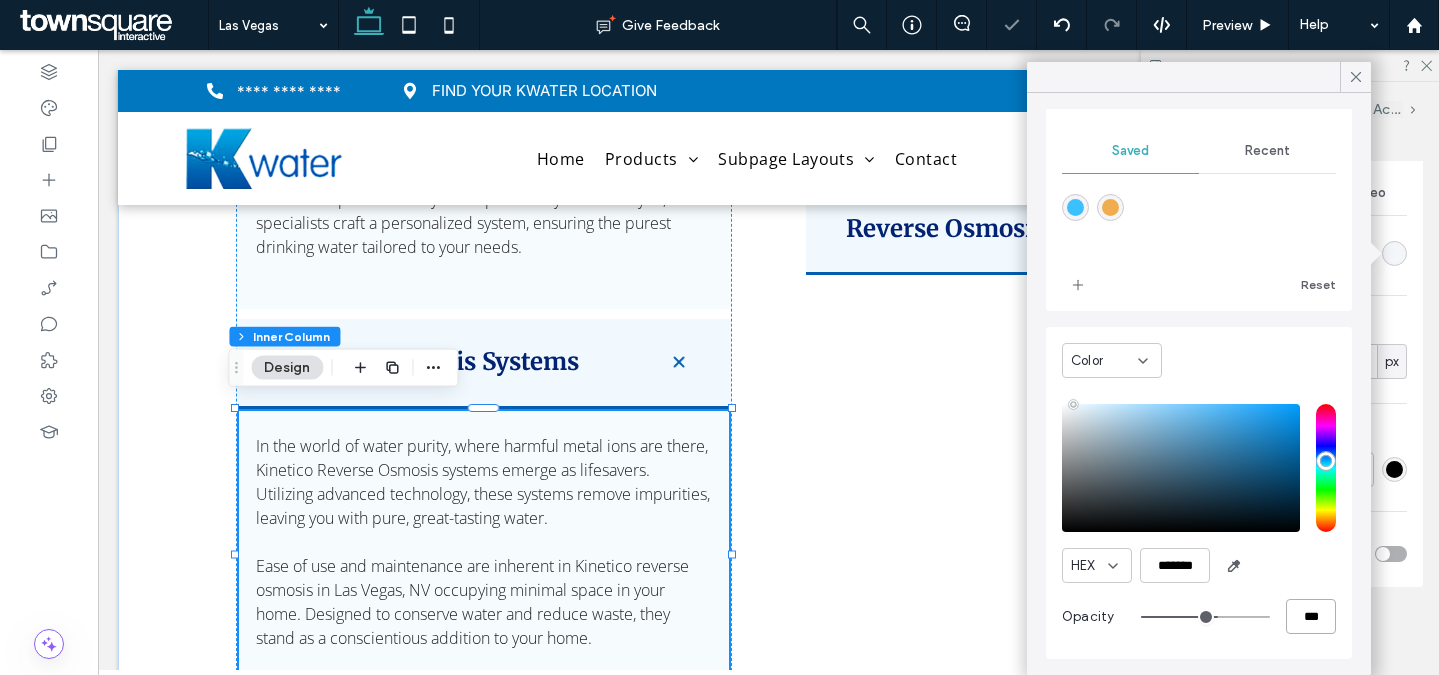 type on "***" 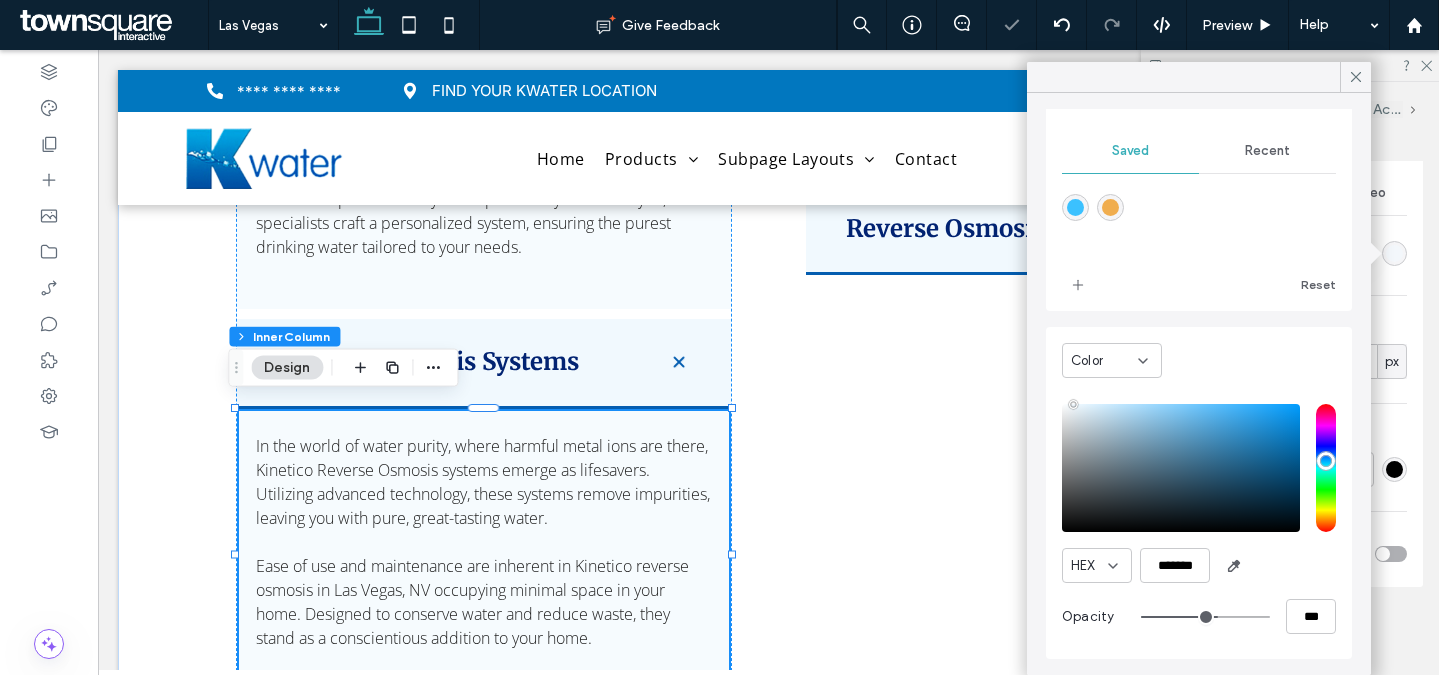 click on "Color Image Video Background color Corner radius * px Border *** Shadow" at bounding box center (1290, 375) 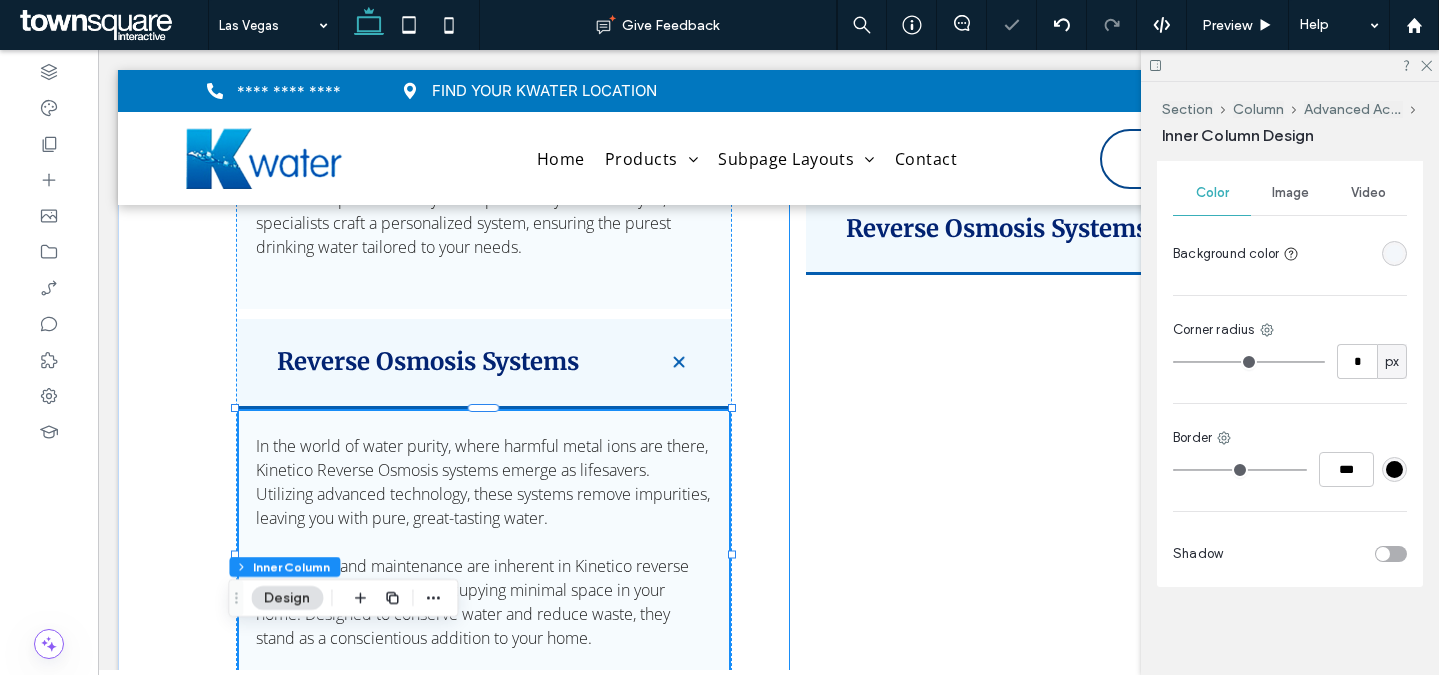scroll, scrollTop: 3051, scrollLeft: 0, axis: vertical 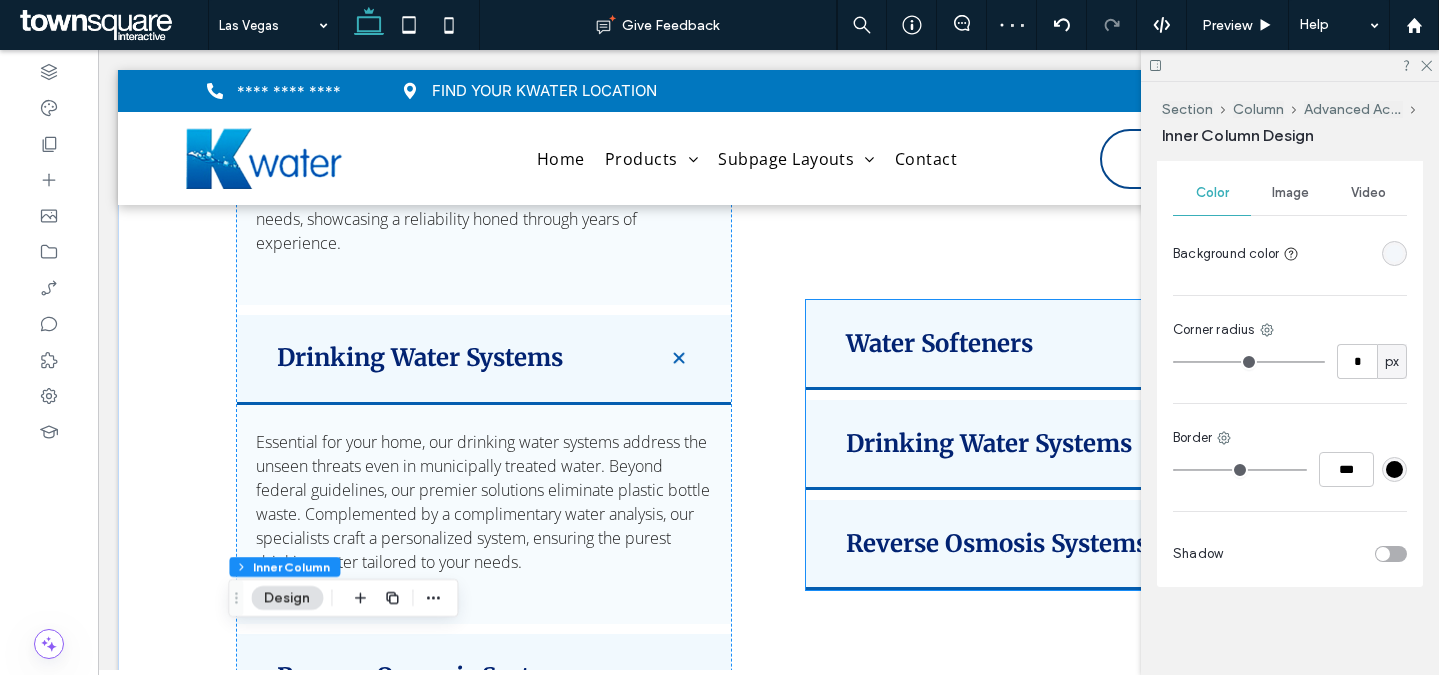click on "Water Softeners" at bounding box center [1025, 344] 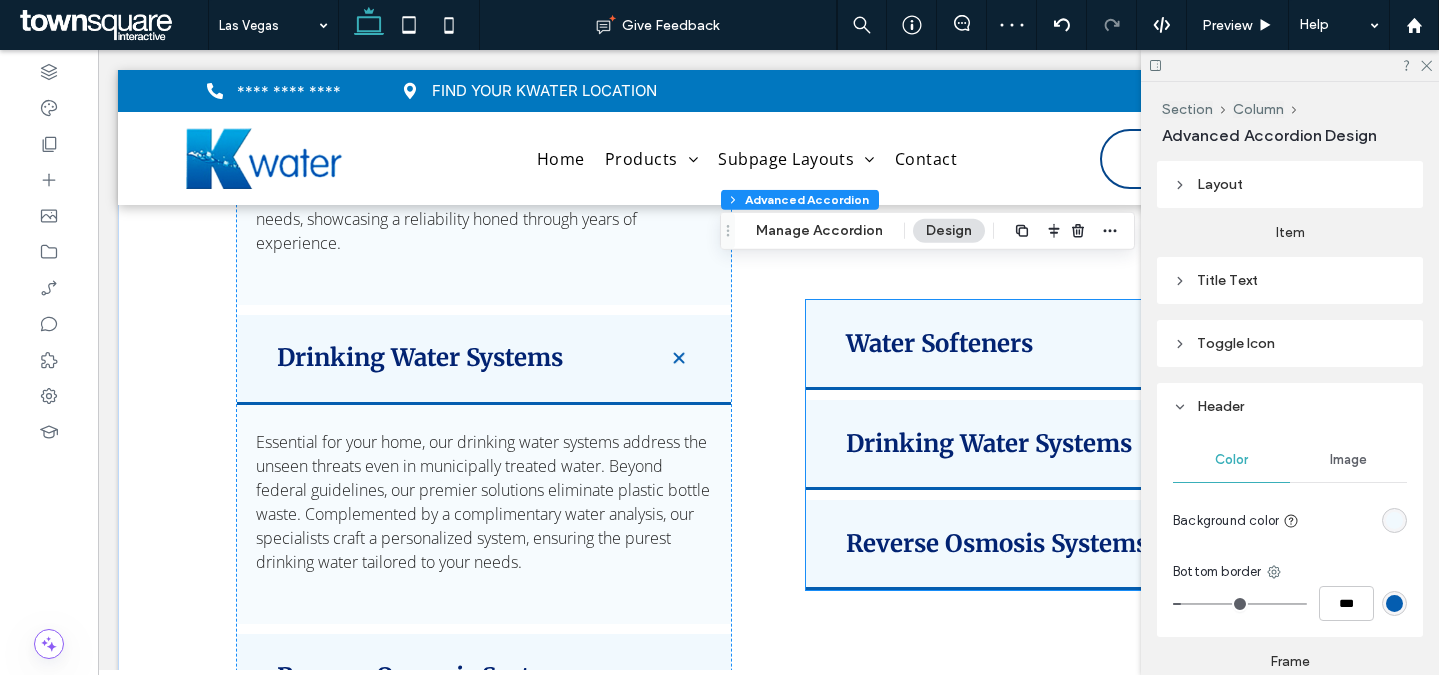type on "**" 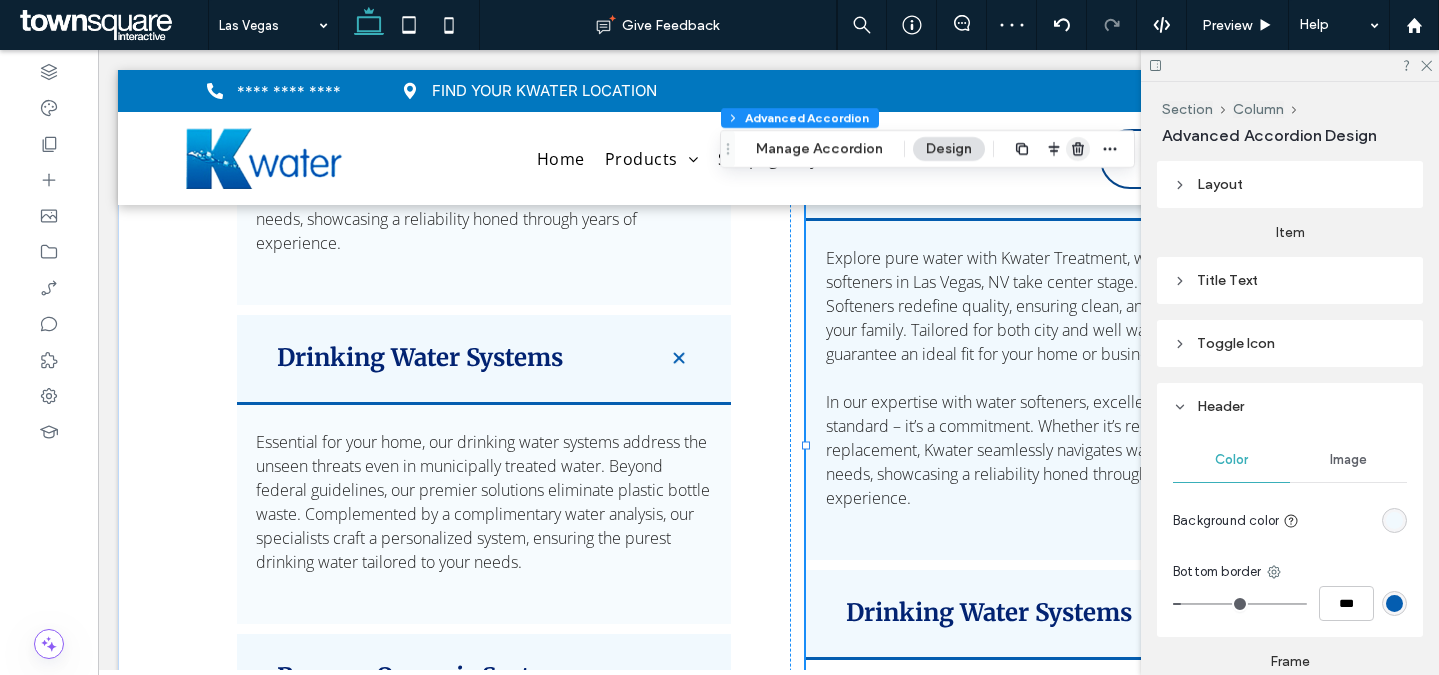 click 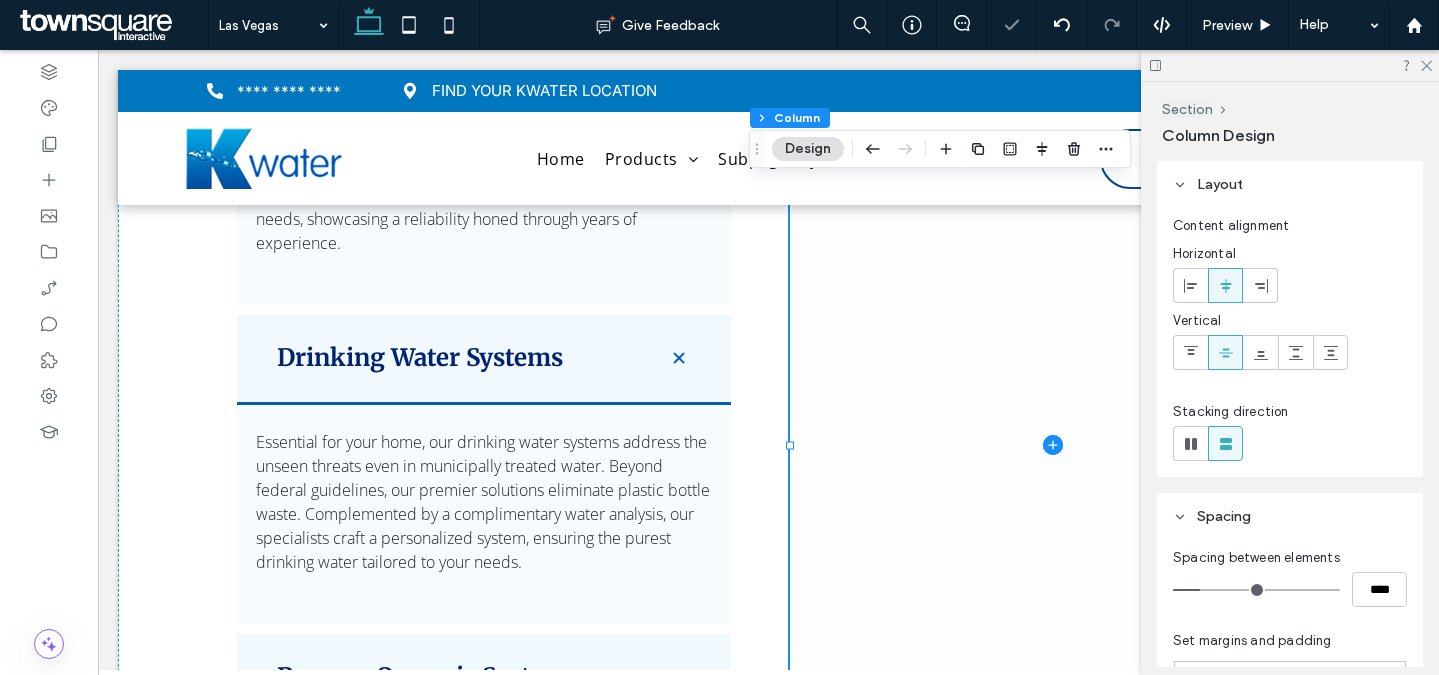 click at bounding box center [1053, 445] 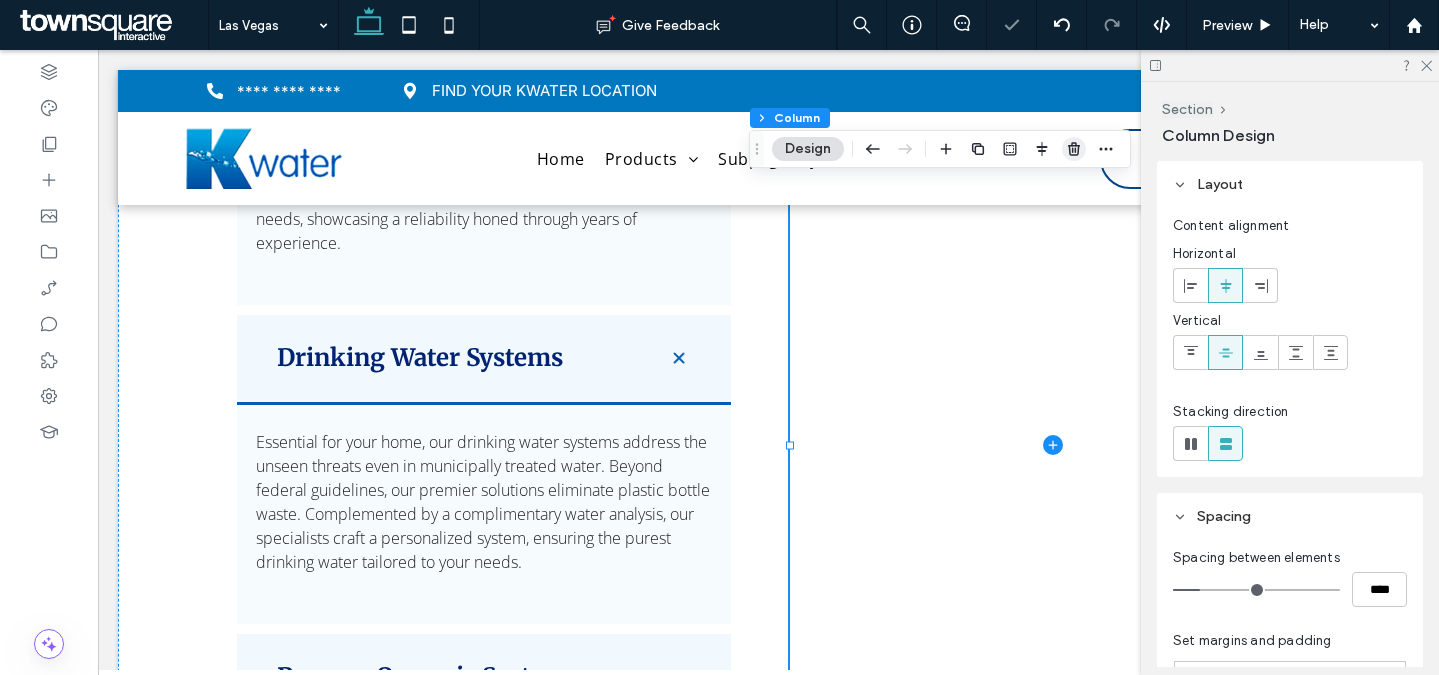 click 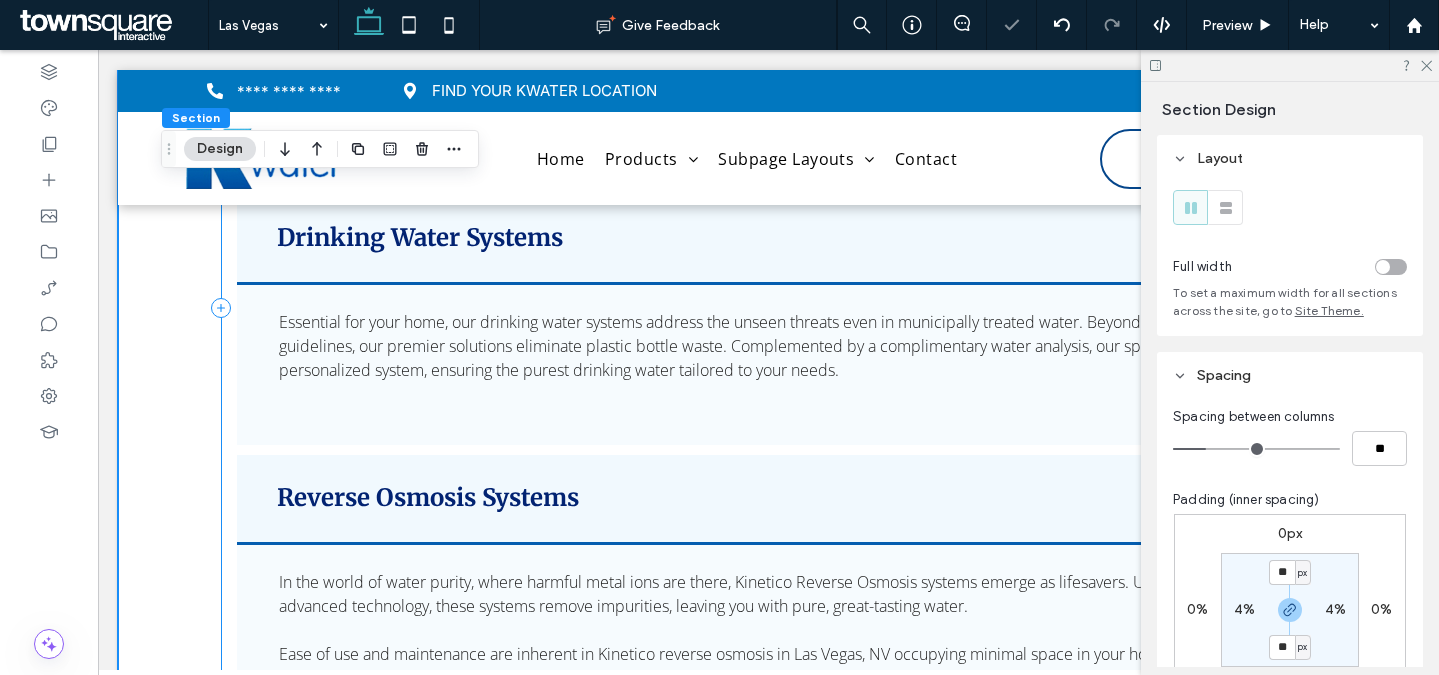 click on "Water Softeners
Explore pure water with Kwater Treatment, where water softeners in Las Vegas, NV take center stage. Our Kinetico Softeners redefine quality, ensuring clean, and safe water for your family. Tailored for both city and well water, our softeners guarantee an ideal fit for your home or business. In our expertise with water softeners, excellence isn’t just a standard – it’s a commitment. Whether it’s repair or replacement, Kwater seamlessly navigates water softening needs, showcasing a reliability honed through years of experience. ﻿
Drinking Water Systems
﻿
Reverse Osmosis Systems" at bounding box center (769, 308) 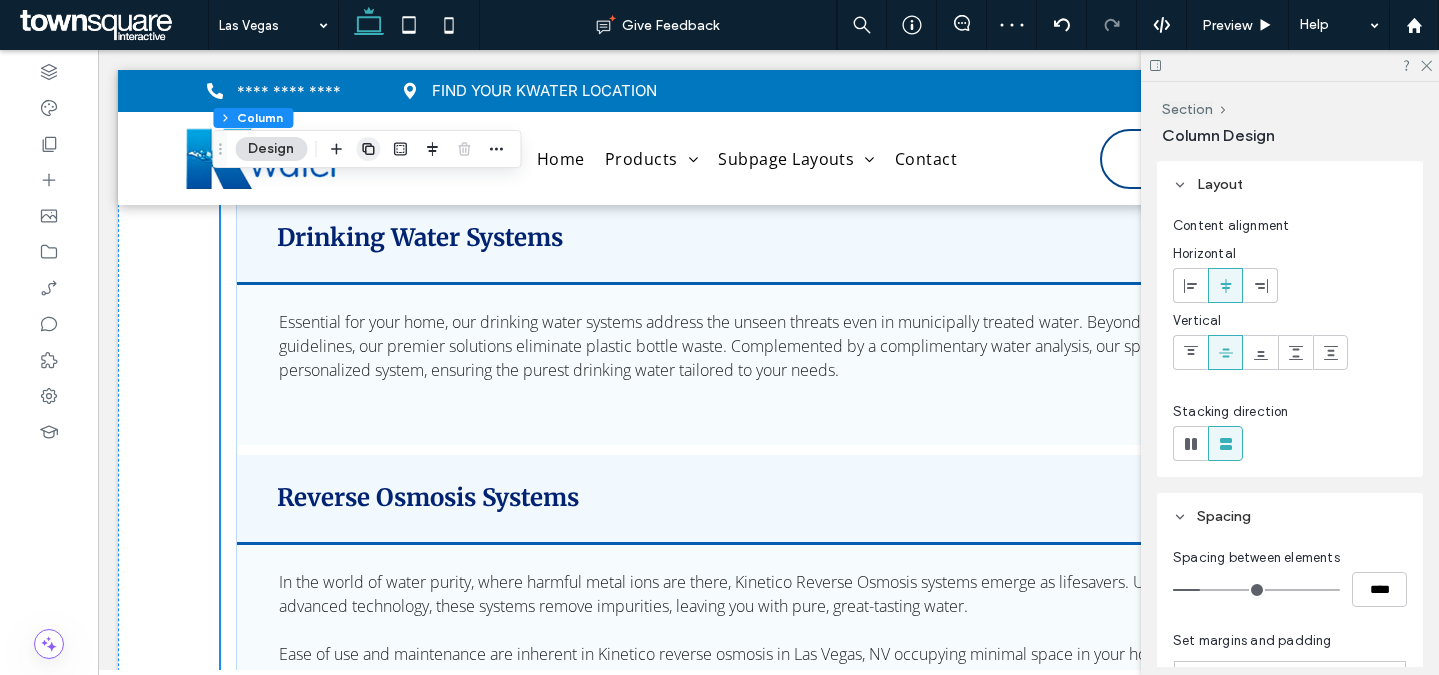 click 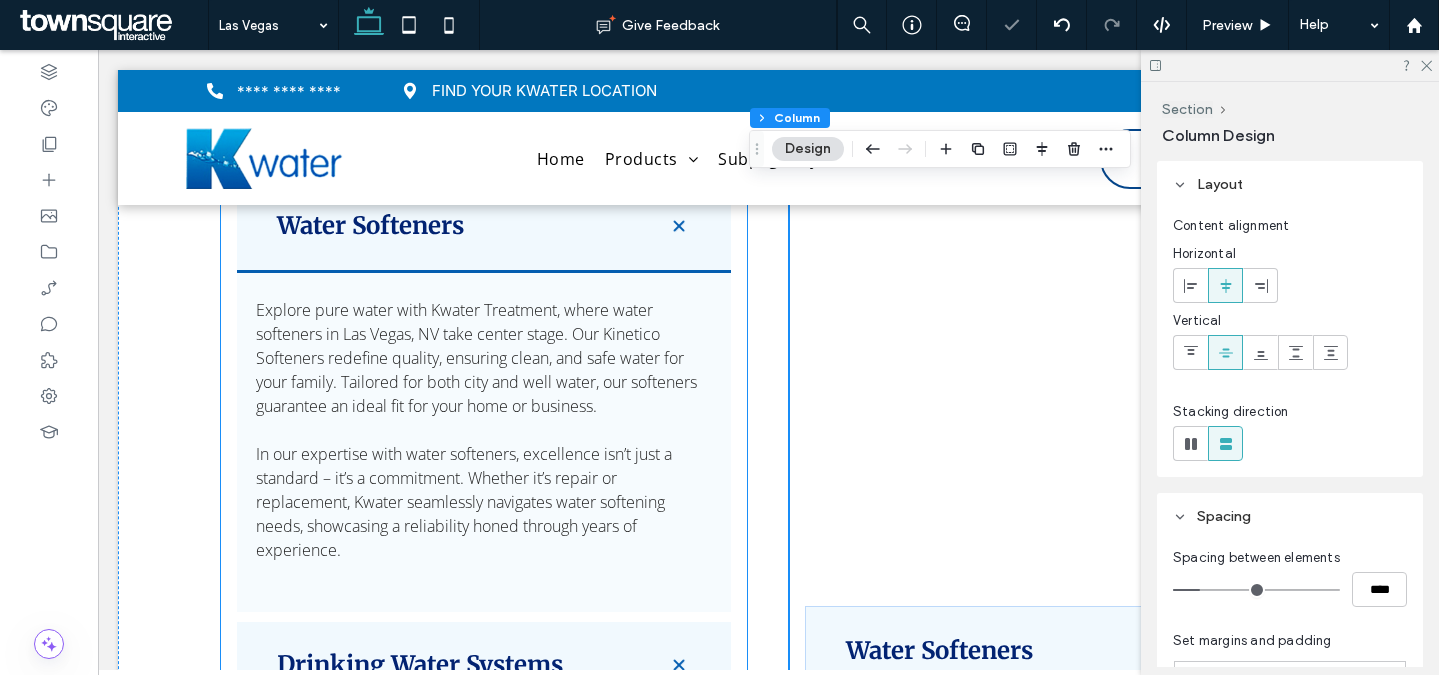 scroll, scrollTop: 2598, scrollLeft: 0, axis: vertical 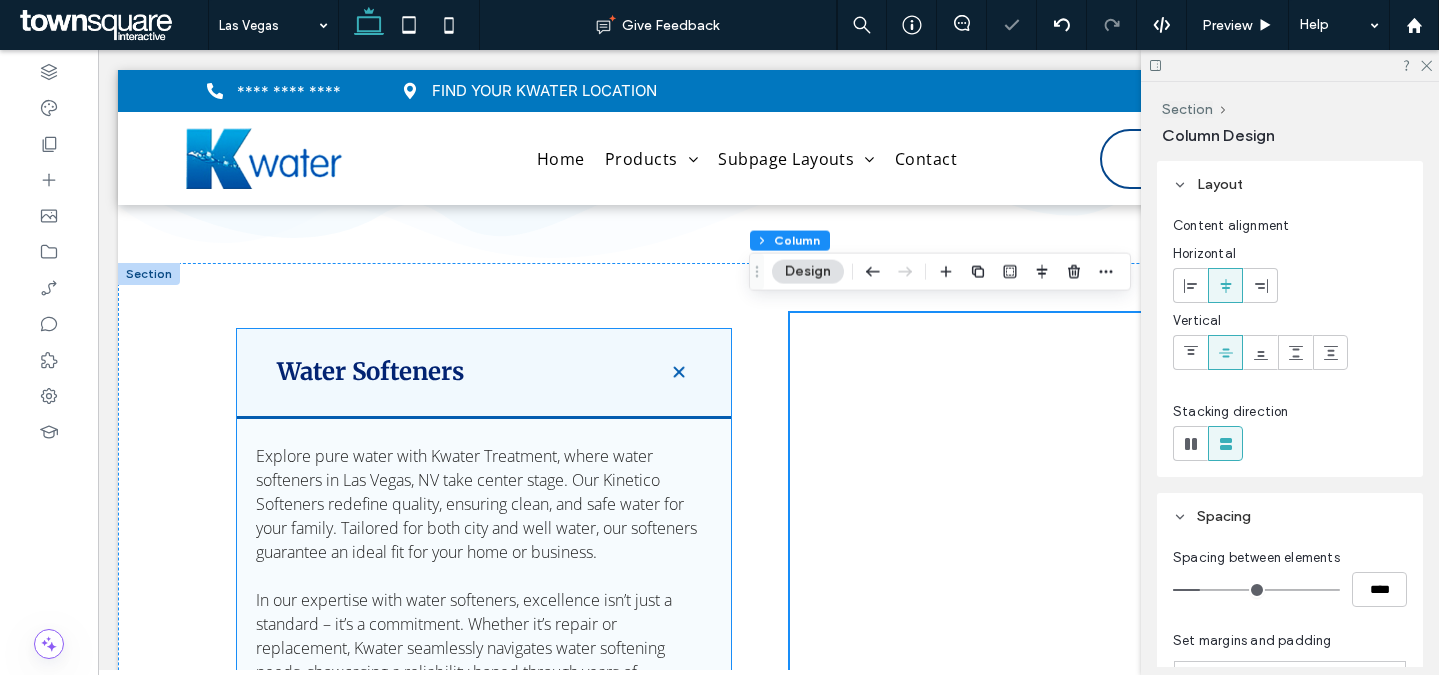 click on "Water Softeners" at bounding box center (456, 372) 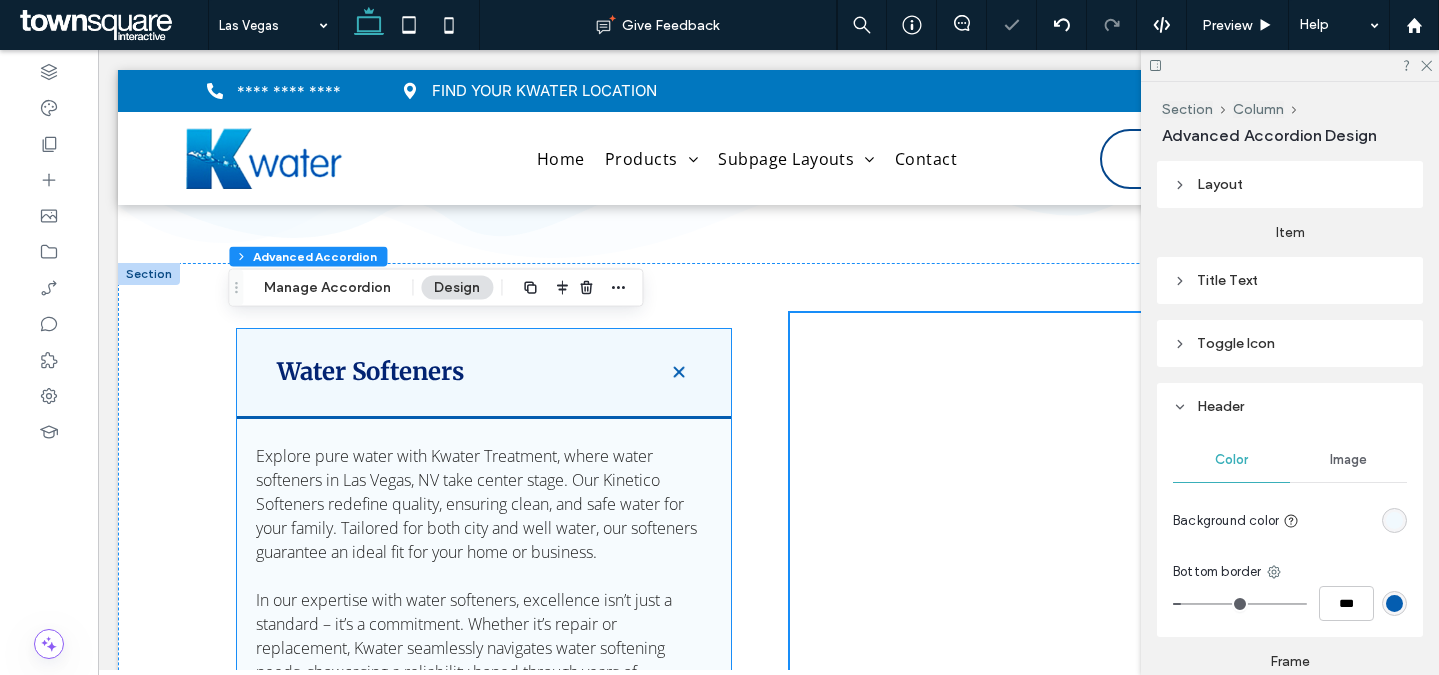 type on "***" 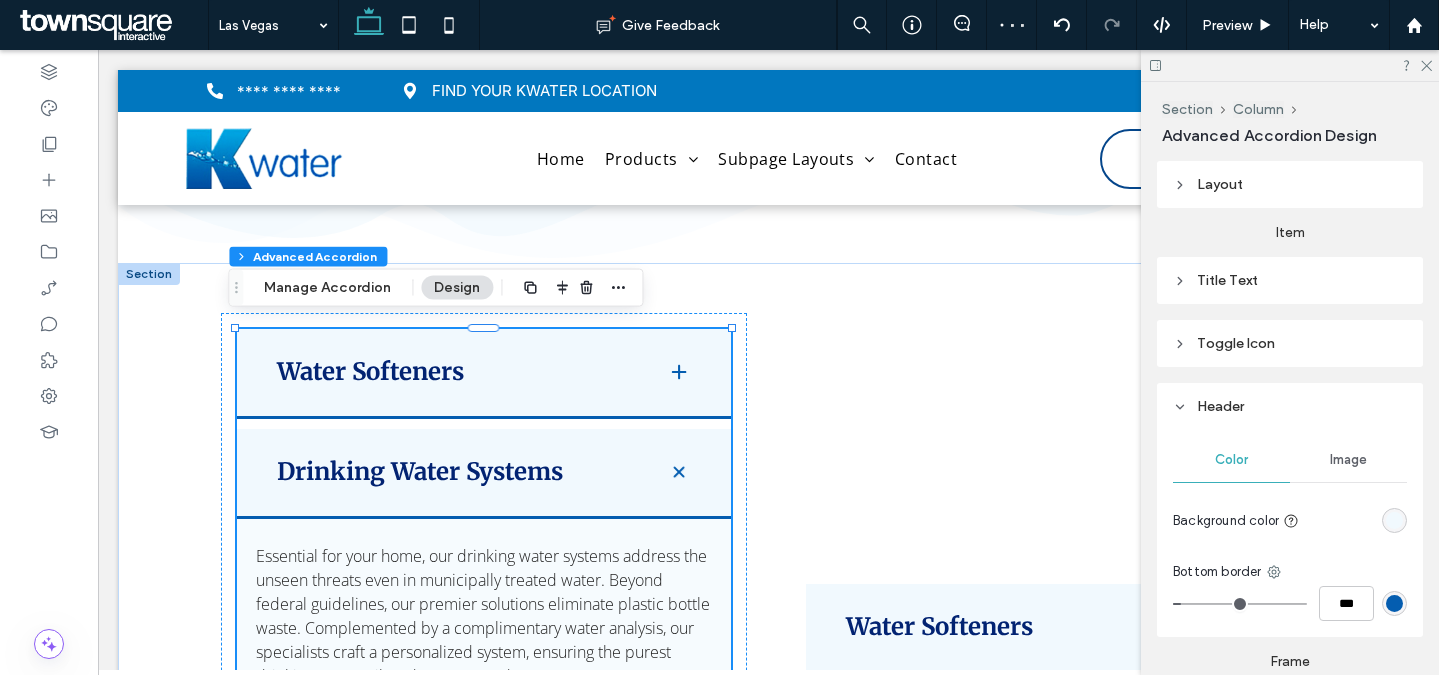 click on "Drinking Water Systems" at bounding box center [484, 474] 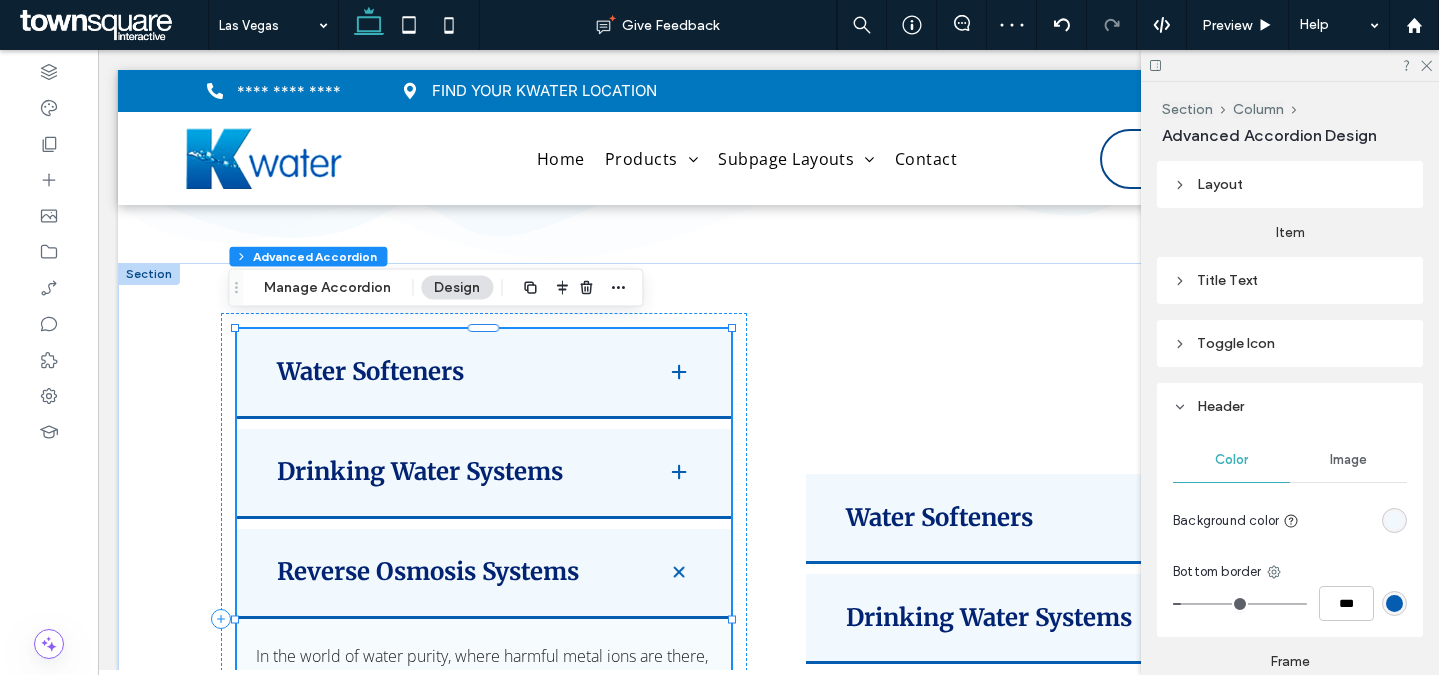 scroll, scrollTop: 2784, scrollLeft: 0, axis: vertical 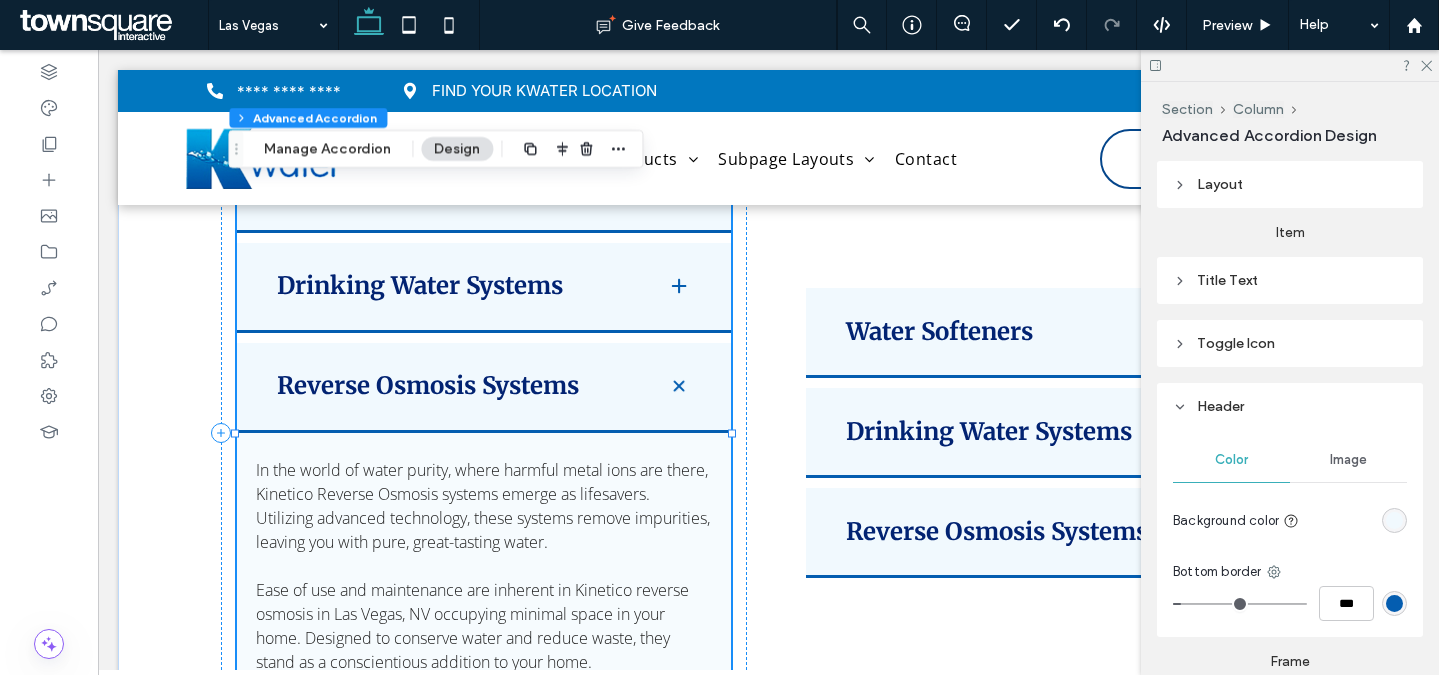 click on "Reverse Osmosis Systems" at bounding box center [456, 386] 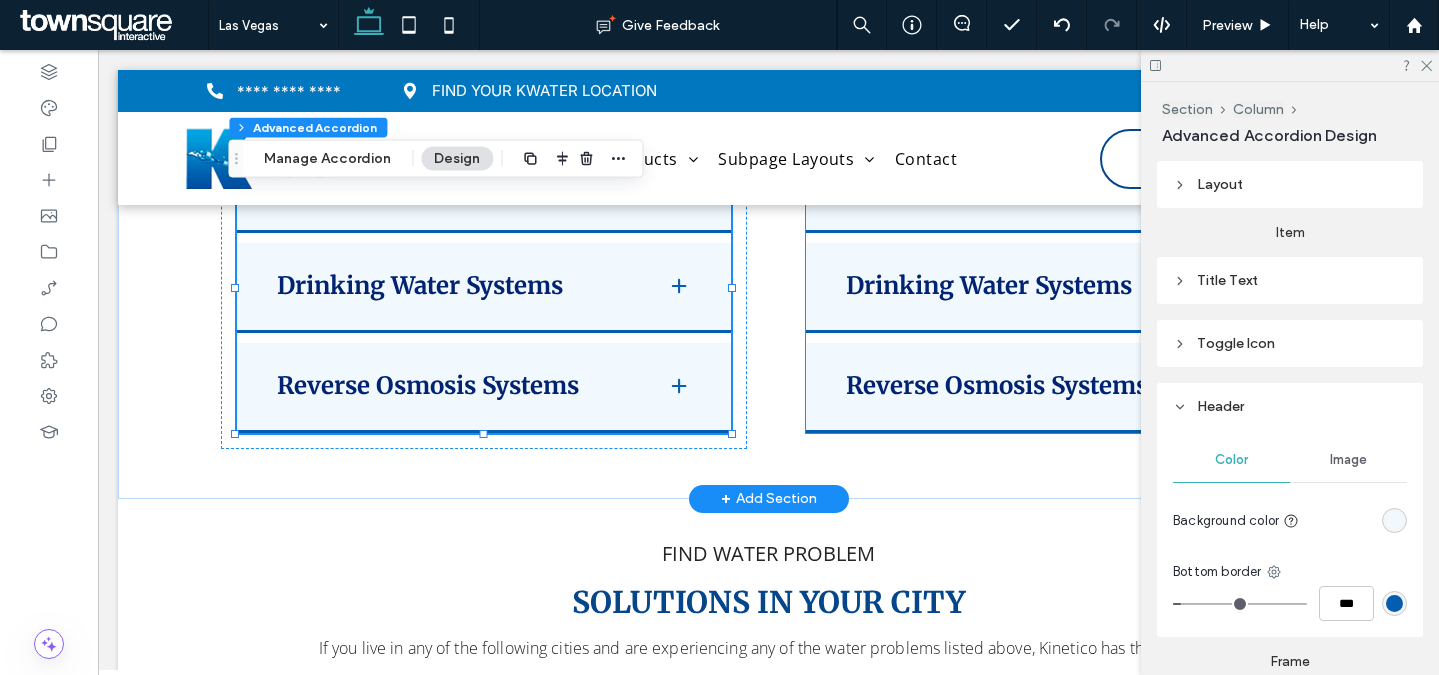 scroll, scrollTop: 2727, scrollLeft: 0, axis: vertical 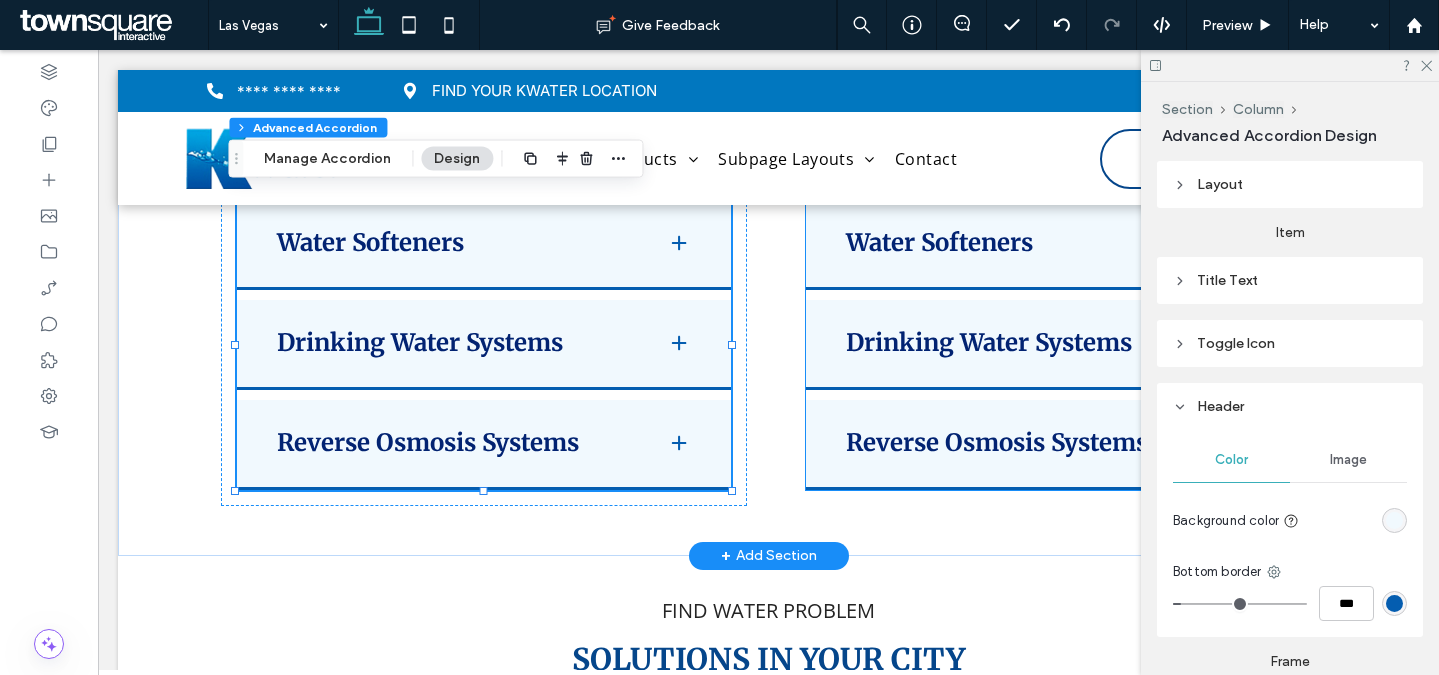 click on "Water Softeners" at bounding box center [1053, 245] 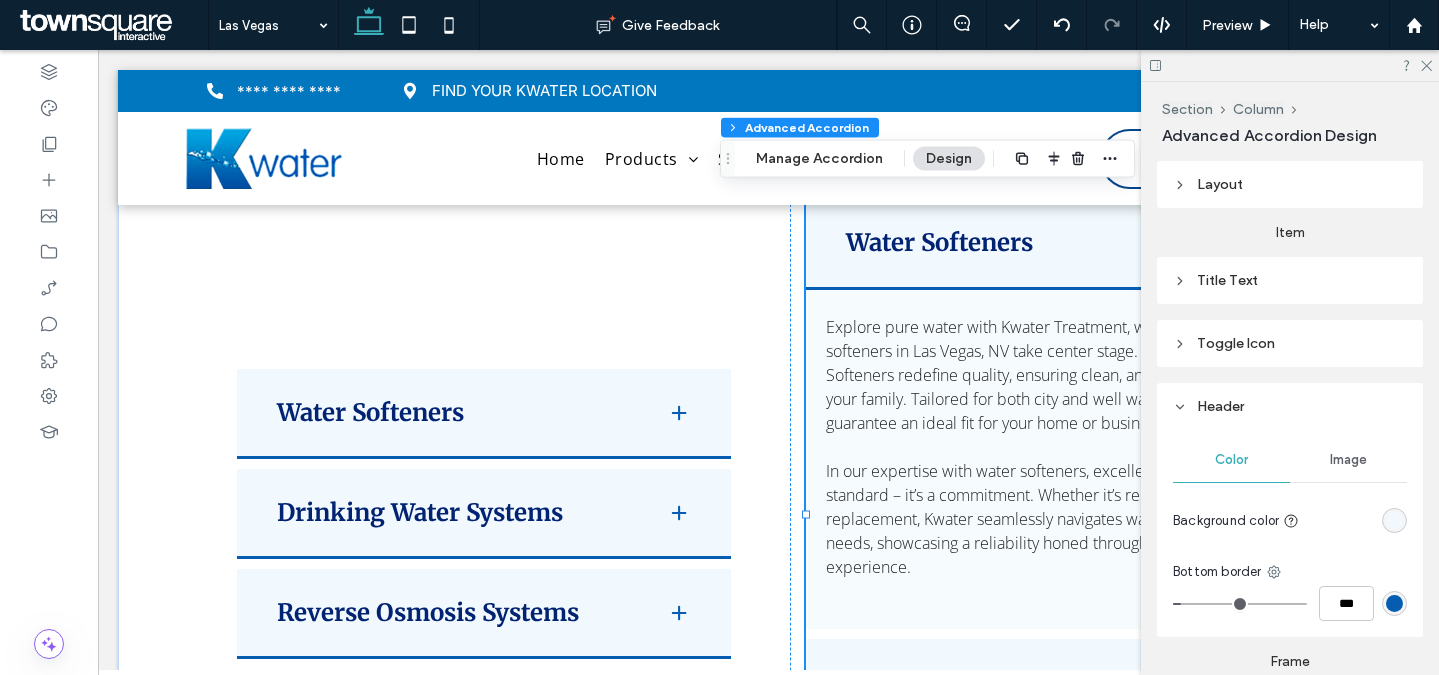 click on "Water Softeners" at bounding box center (1025, 243) 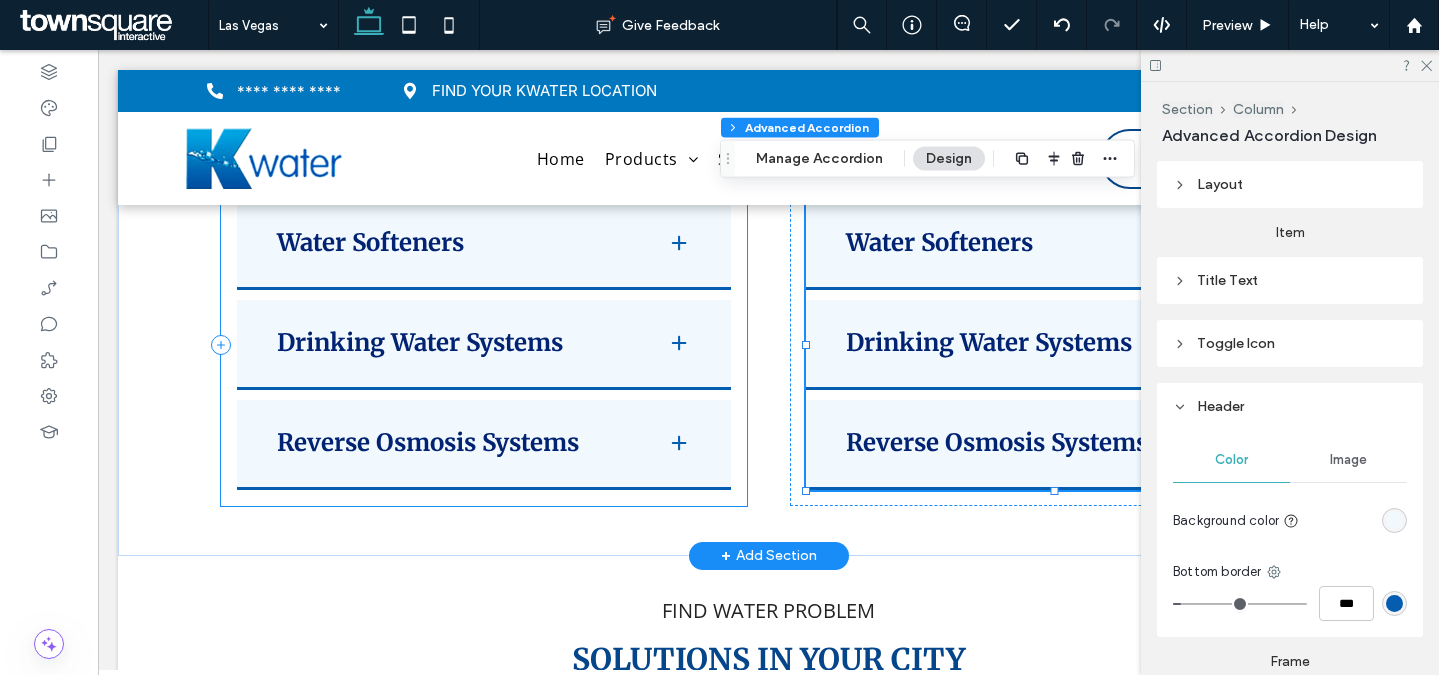 click on "Water Softeners
Explore pure water with Kwater Treatment, where water softeners in Las Vegas, NV take center stage. Our Kinetico Softeners redefine quality, ensuring clean, and safe water for your family. Tailored for both city and well water, our softeners guarantee an ideal fit for your home or business. In our expertise with water softeners, excellence isn’t just a standard – it’s a commitment. Whether it’s repair or replacement, Kwater seamlessly navigates water softening needs, showcasing a reliability honed through years of experience. ﻿
Drinking Water Systems
﻿
Reverse Osmosis Systems" at bounding box center [484, 345] 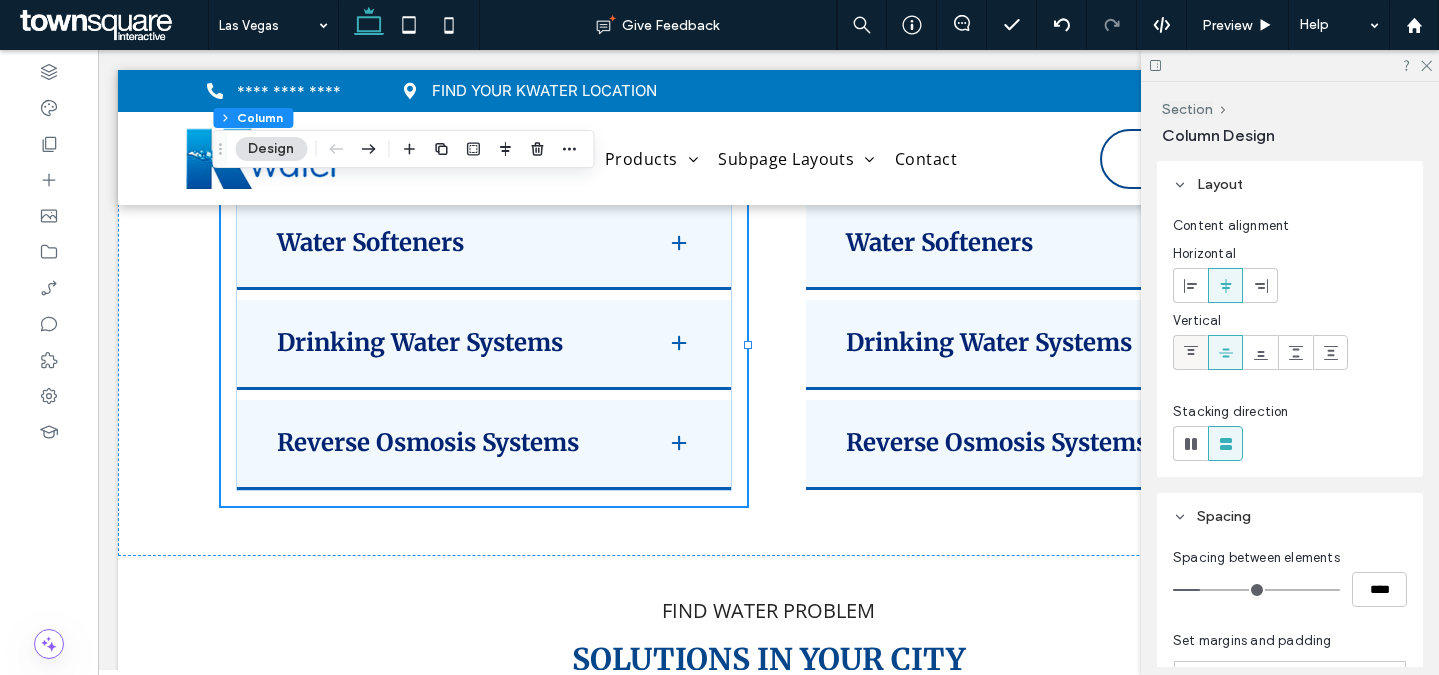 click 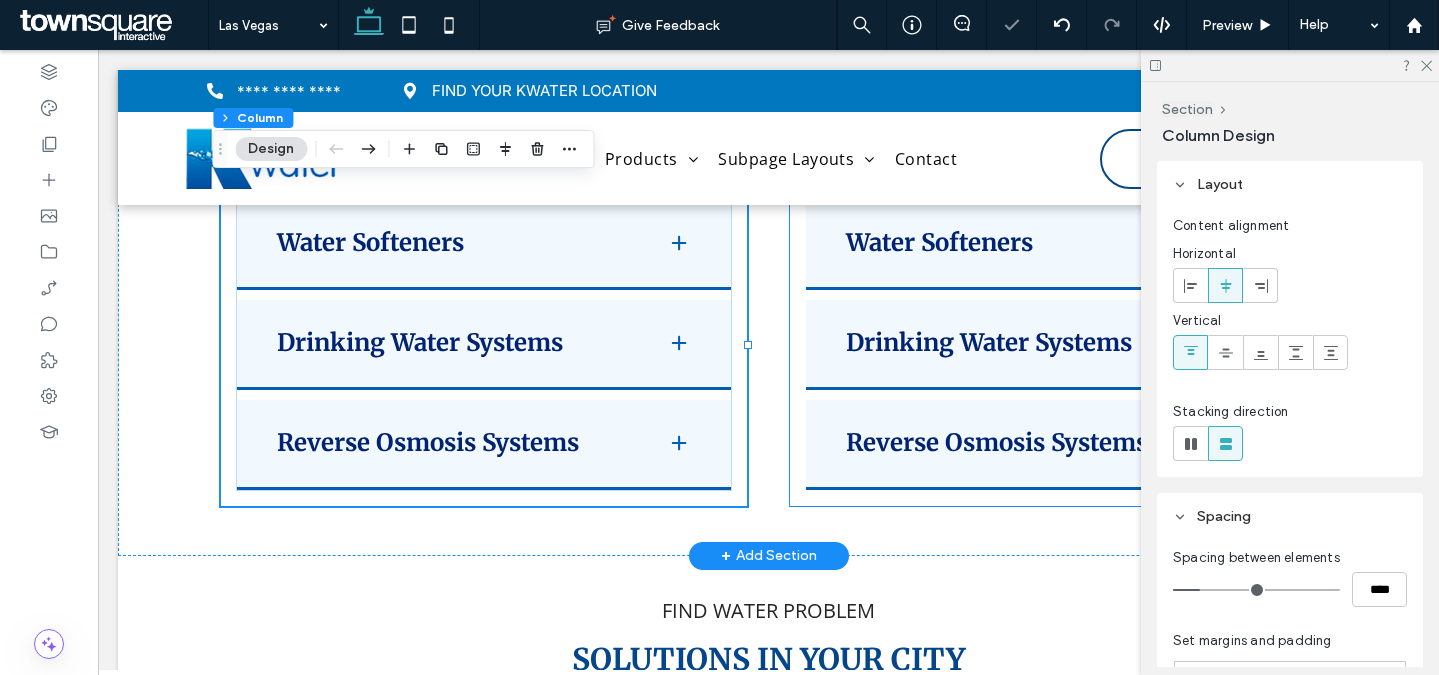 click on "Water Softeners
Explore pure water with Kwater Treatment, where water softeners in Las Vegas, NV take center stage. Our Kinetico Softeners redefine quality, ensuring clean, and safe water for your family. Tailored for both city and well water, our softeners guarantee an ideal fit for your home or business. In our expertise with water softeners, excellence isn’t just a standard – it’s a commitment. Whether it’s repair or replacement, Kwater seamlessly navigates water softening needs, showcasing a reliability honed through years of experience. ﻿
Drinking Water Systems
﻿
Reverse Osmosis Systems
In the world of water purity, where harmful metal ions are there, Kinetico Reverse Osmosis systems emerge as lifesavers. Utilizing advanced technology, these systems remove impurities, leaving you with pure, great-tasting water." at bounding box center [1053, 345] 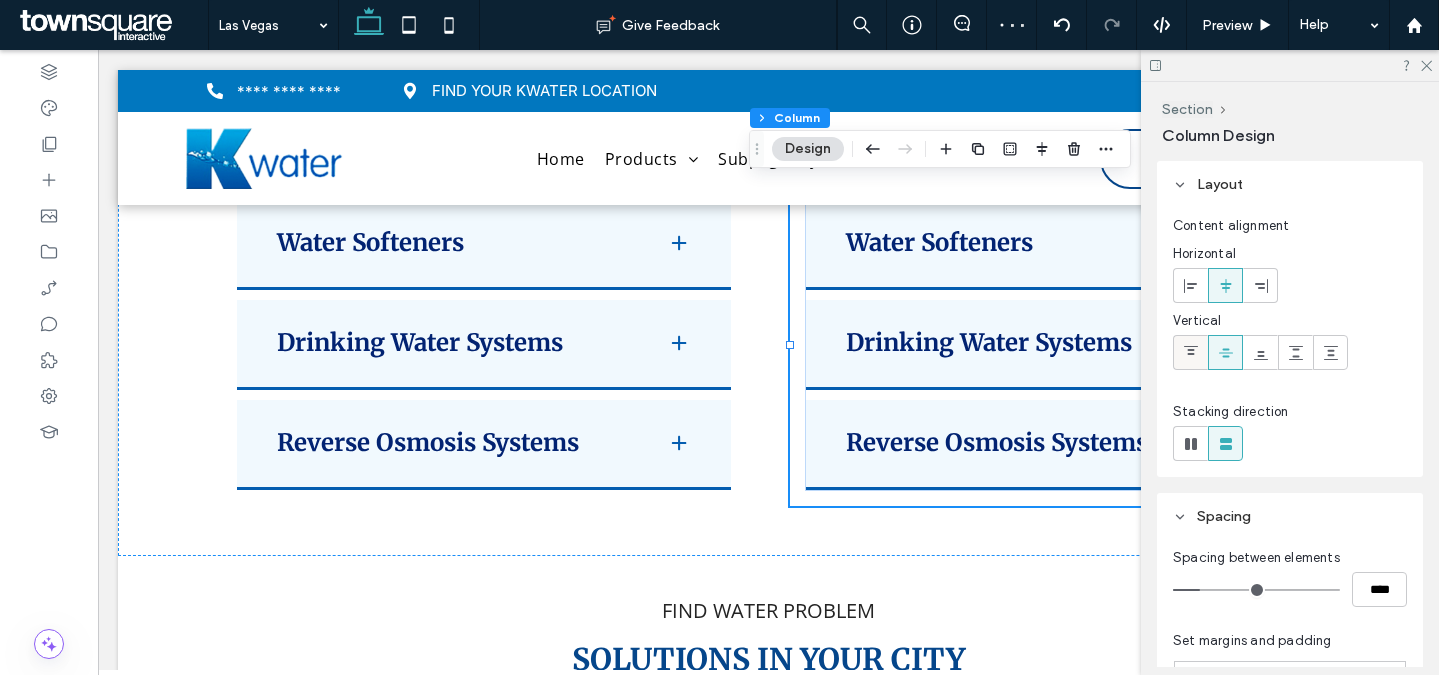 click 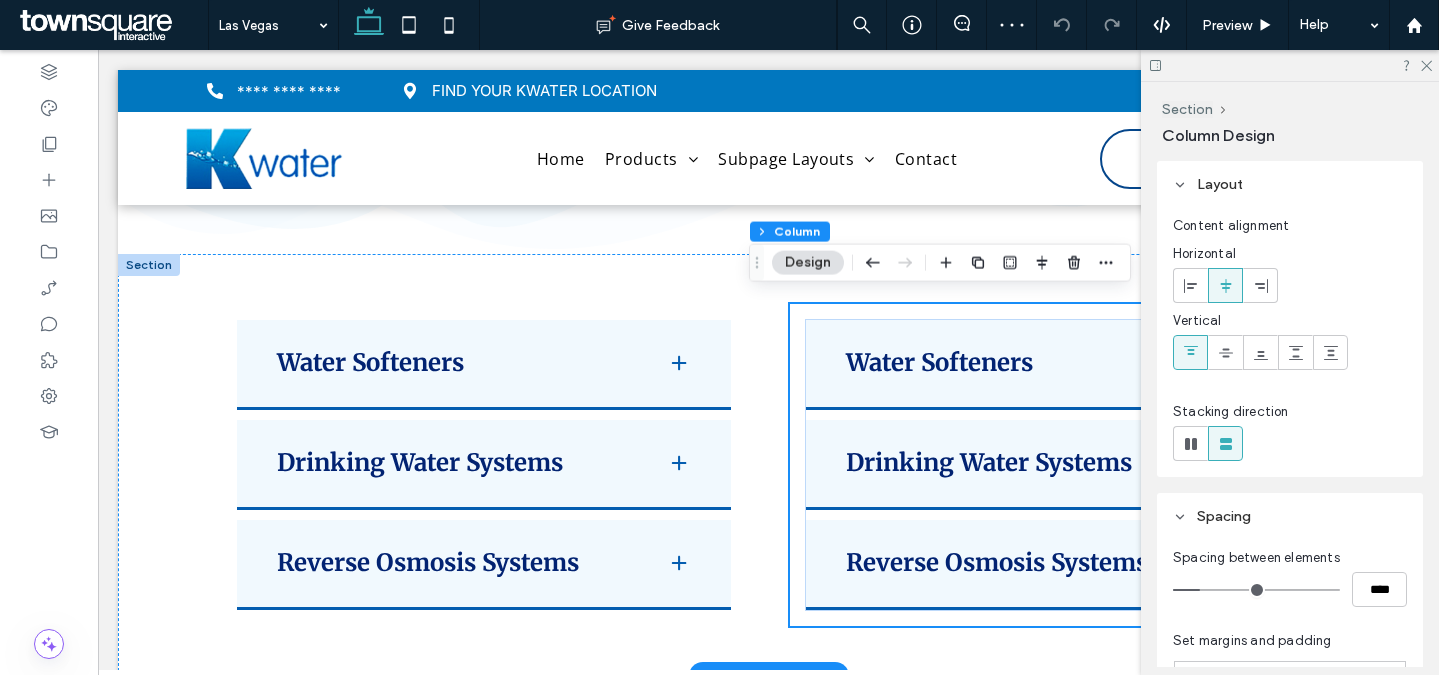 scroll, scrollTop: 2556, scrollLeft: 0, axis: vertical 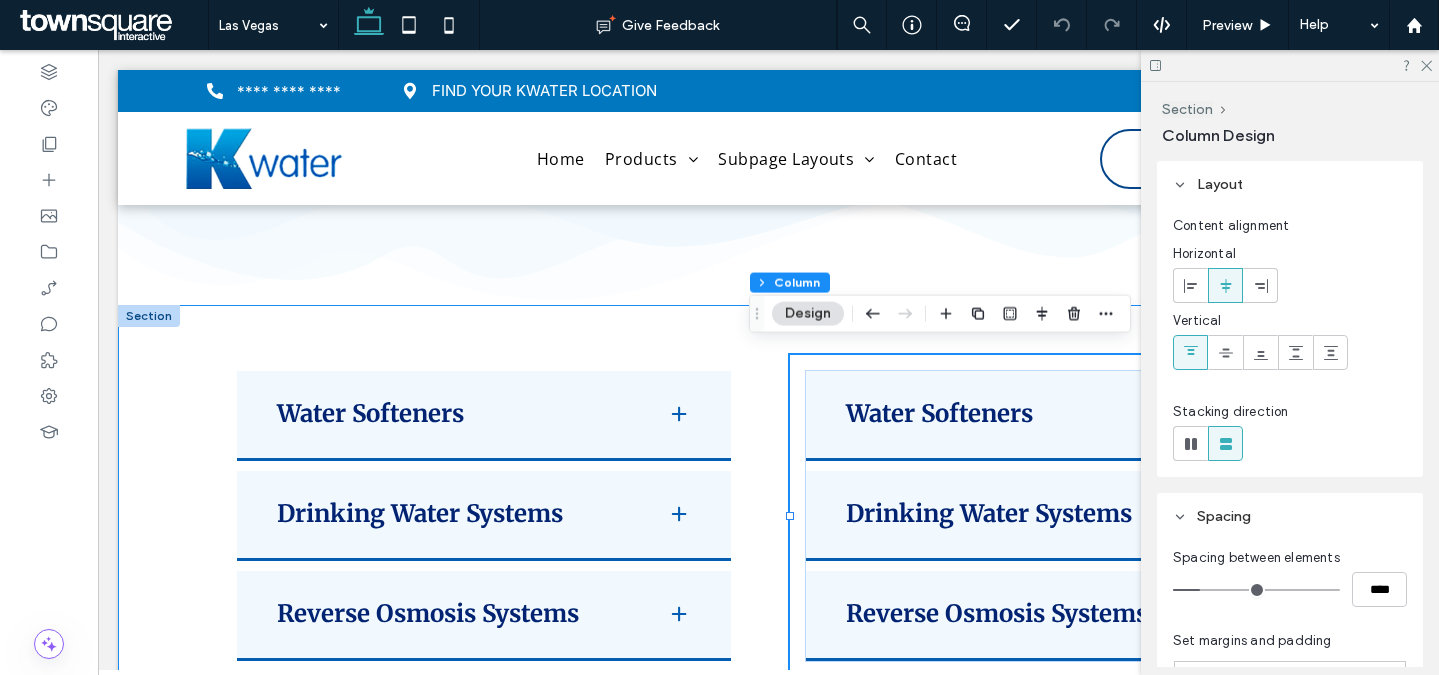 click on "Water Softeners
Explore pure water with Kwater Treatment, where water softeners in Las Vegas, NV take center stage. Our Kinetico Softeners redefine quality, ensuring clean, and safe water for your family. Tailored for both city and well water, our softeners guarantee an ideal fit for your home or business. In our expertise with water softeners, excellence isn’t just a standard – it’s a commitment. Whether it’s repair or replacement, Kwater seamlessly navigates water softening needs, showcasing a reliability honed through years of experience. ﻿
Drinking Water Systems
﻿
Reverse Osmosis Systems
Water Softeners
﻿
Drinking Water Systems
﻿" at bounding box center (769, 516) 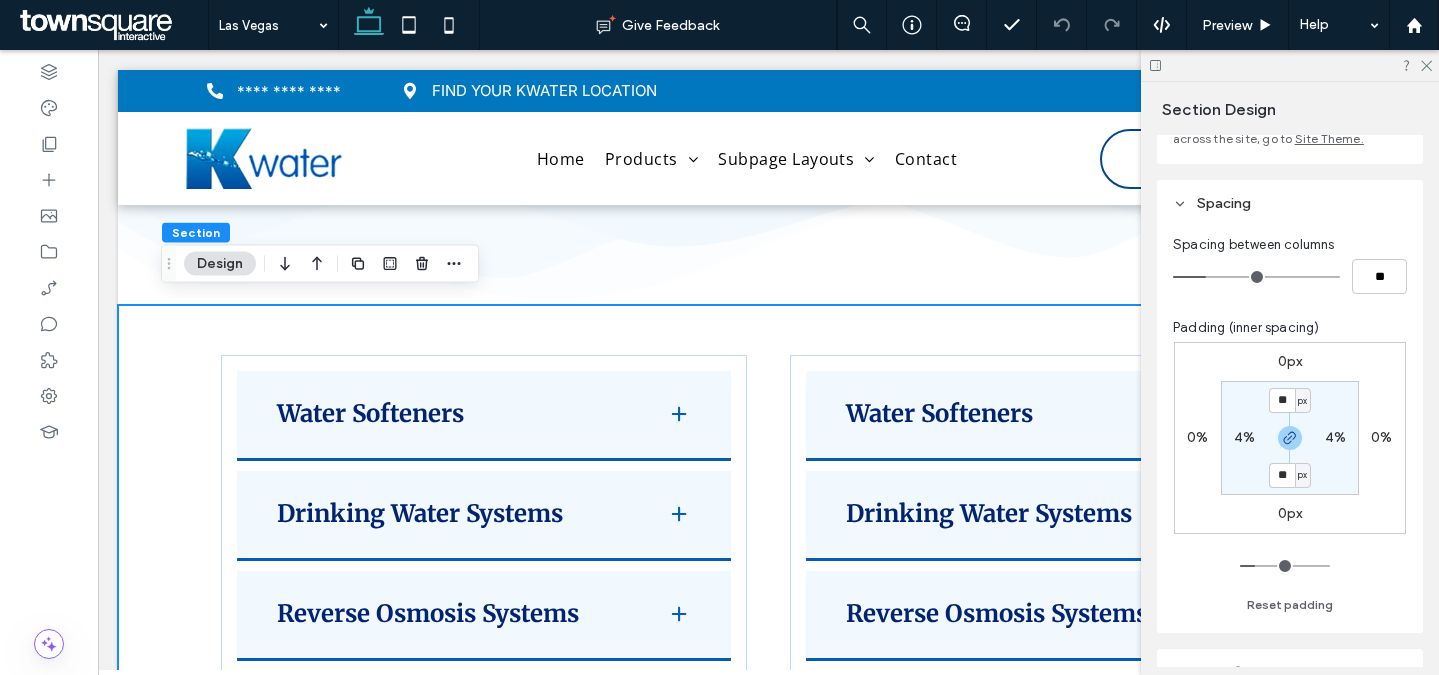 scroll, scrollTop: 315, scrollLeft: 0, axis: vertical 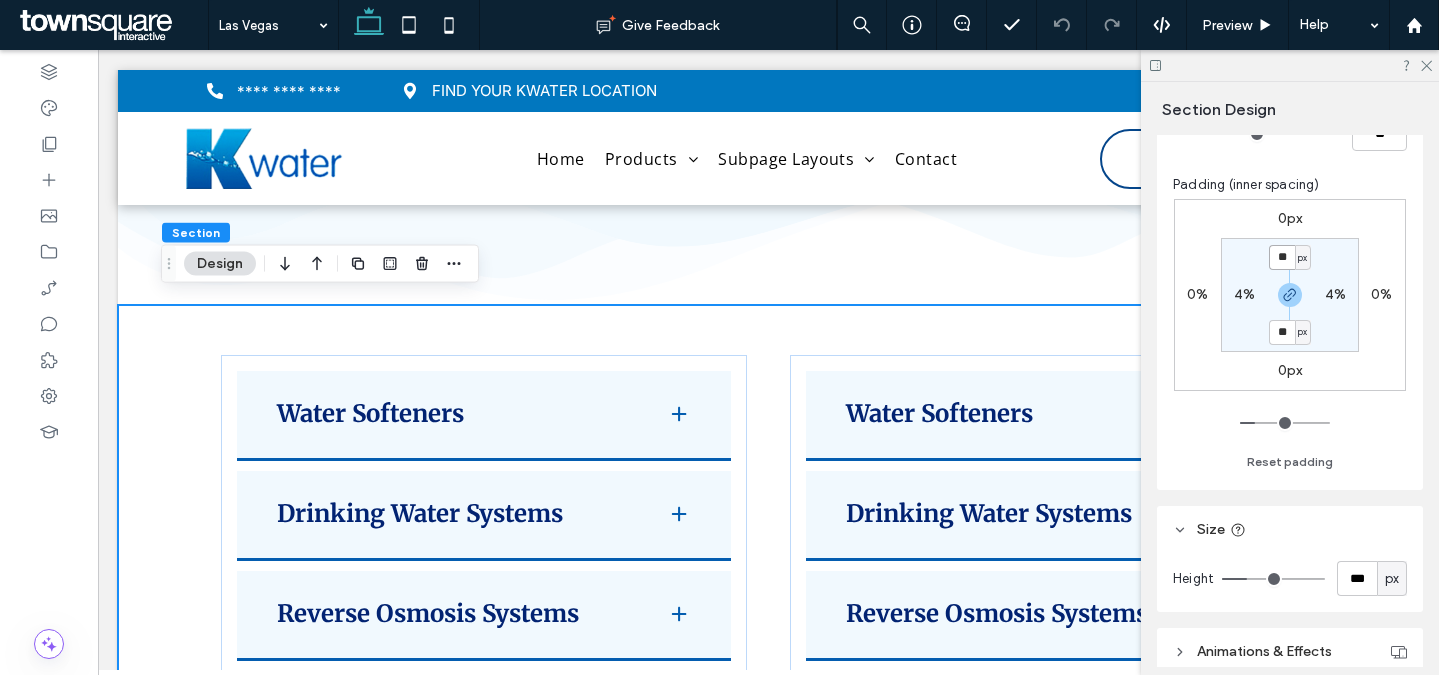 click on "**" at bounding box center [1282, 257] 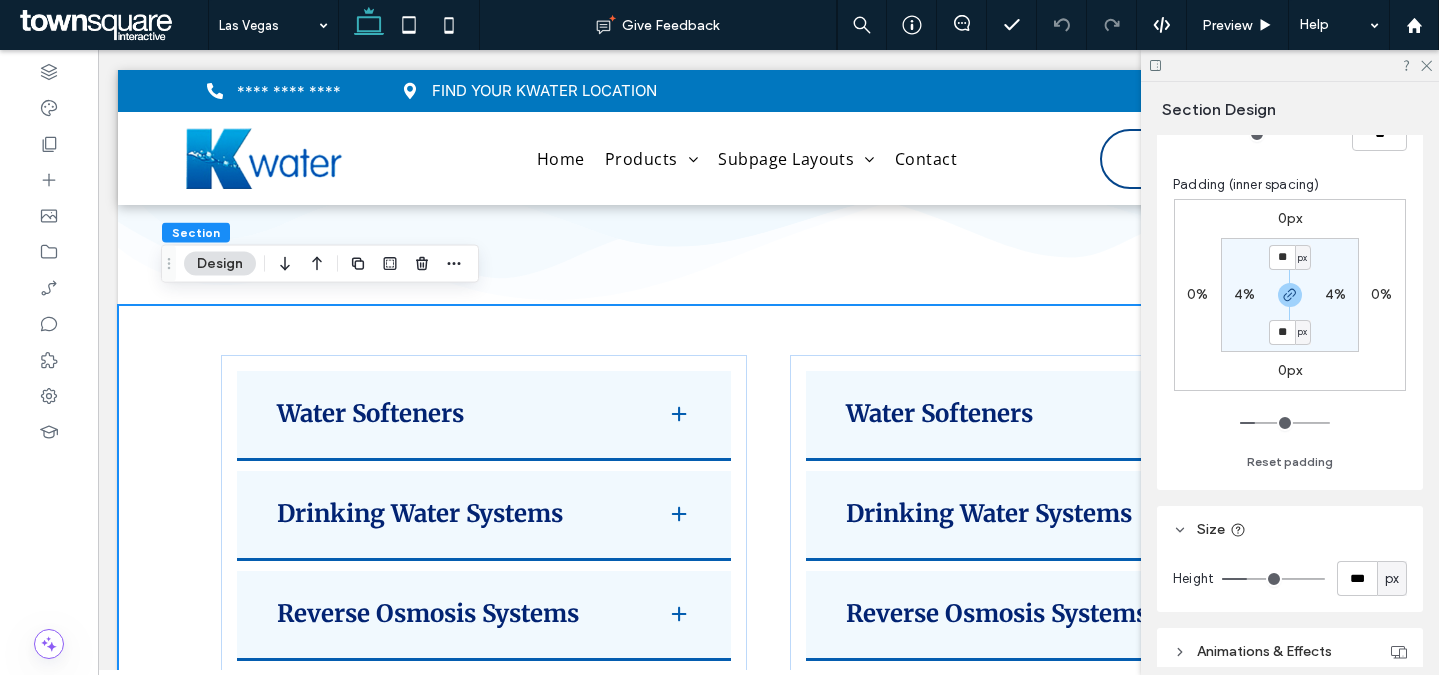 type on "**" 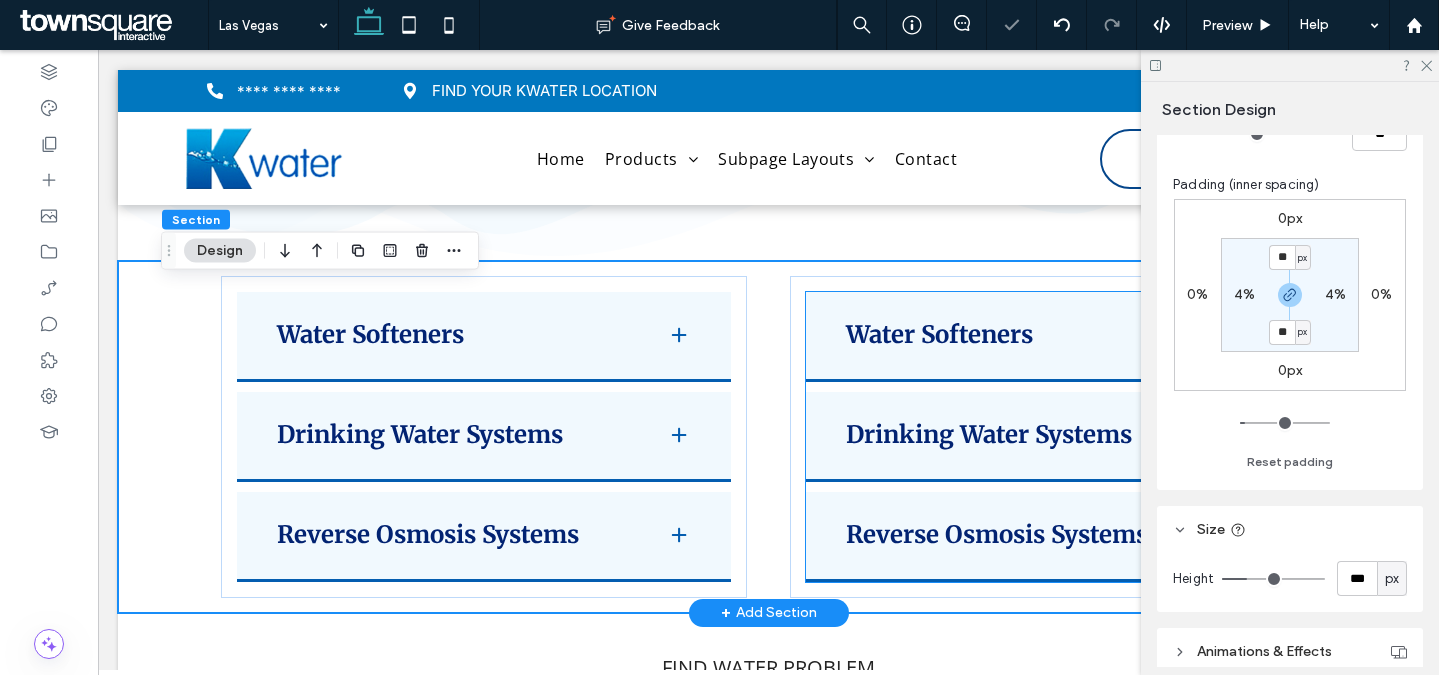 scroll, scrollTop: 2613, scrollLeft: 0, axis: vertical 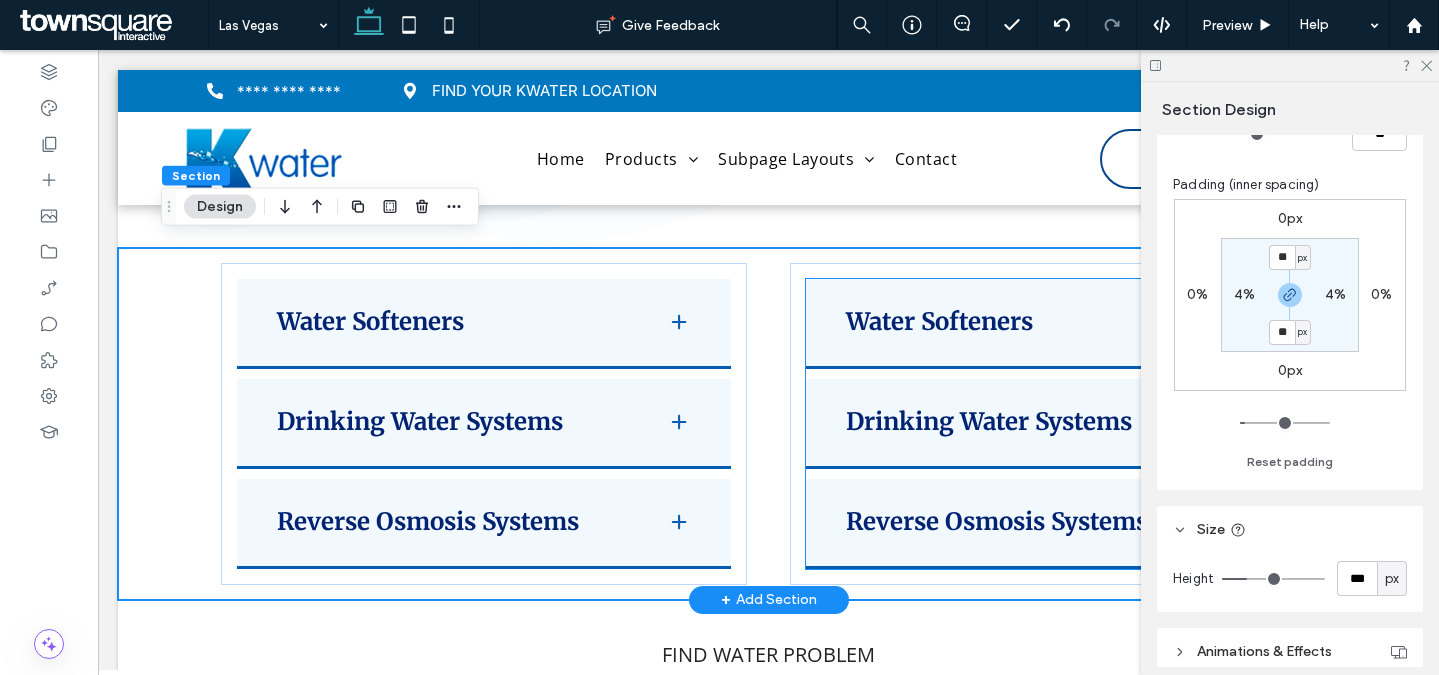 click on "Water Softeners" at bounding box center [1025, 322] 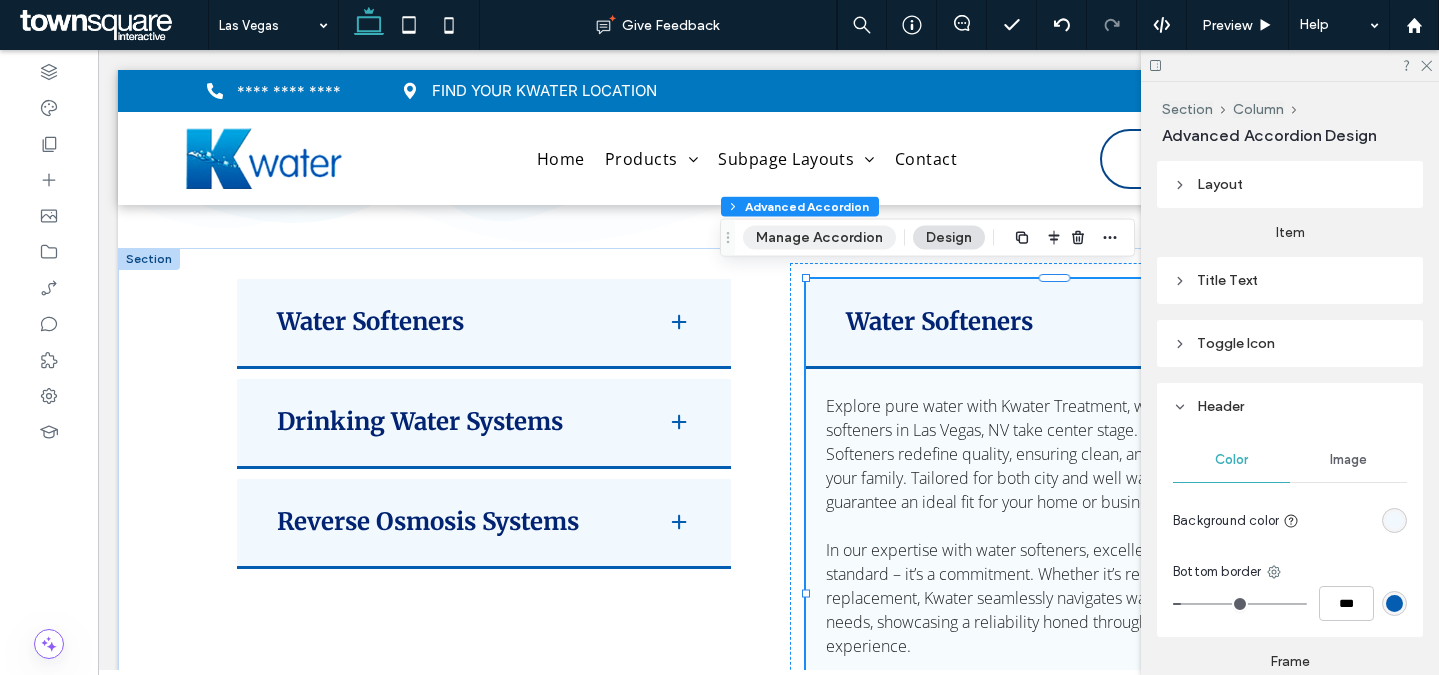 drag, startPoint x: 817, startPoint y: 238, endPoint x: 885, endPoint y: 242, distance: 68.117546 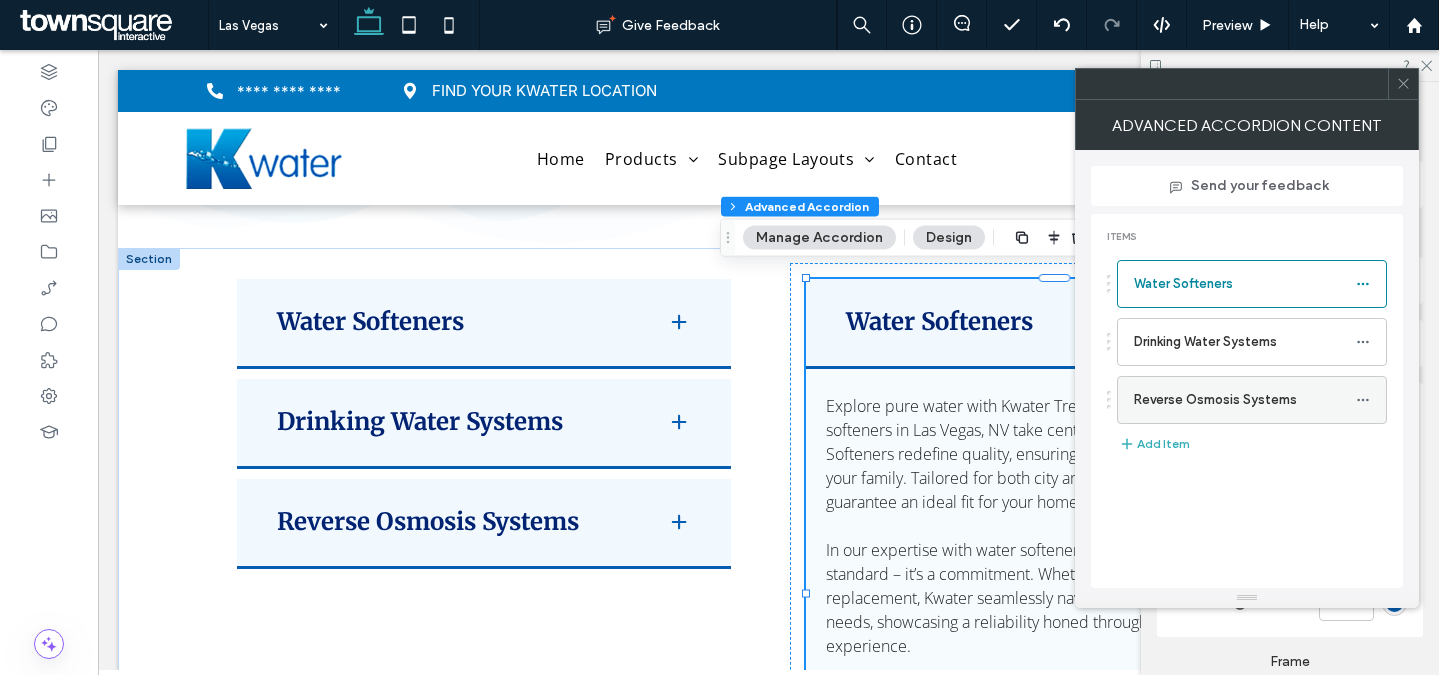 click 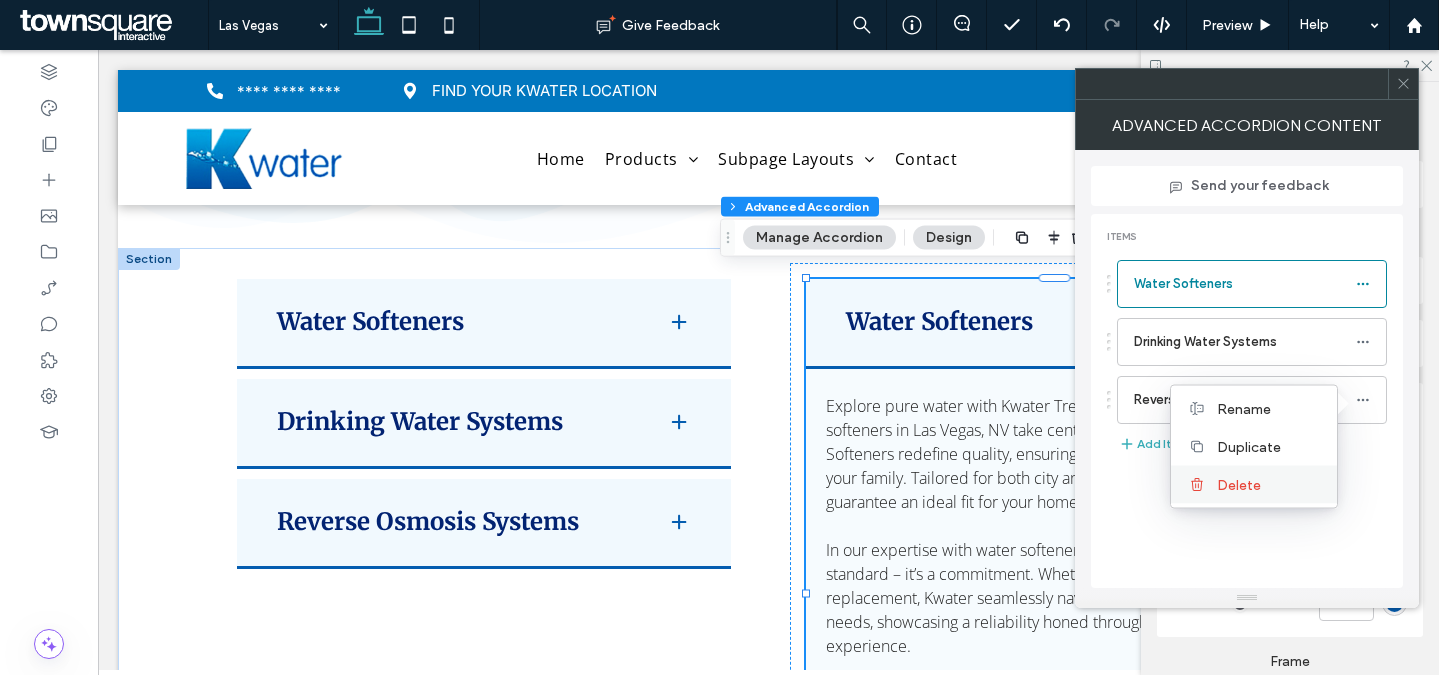 click on "Delete" at bounding box center (1269, 484) 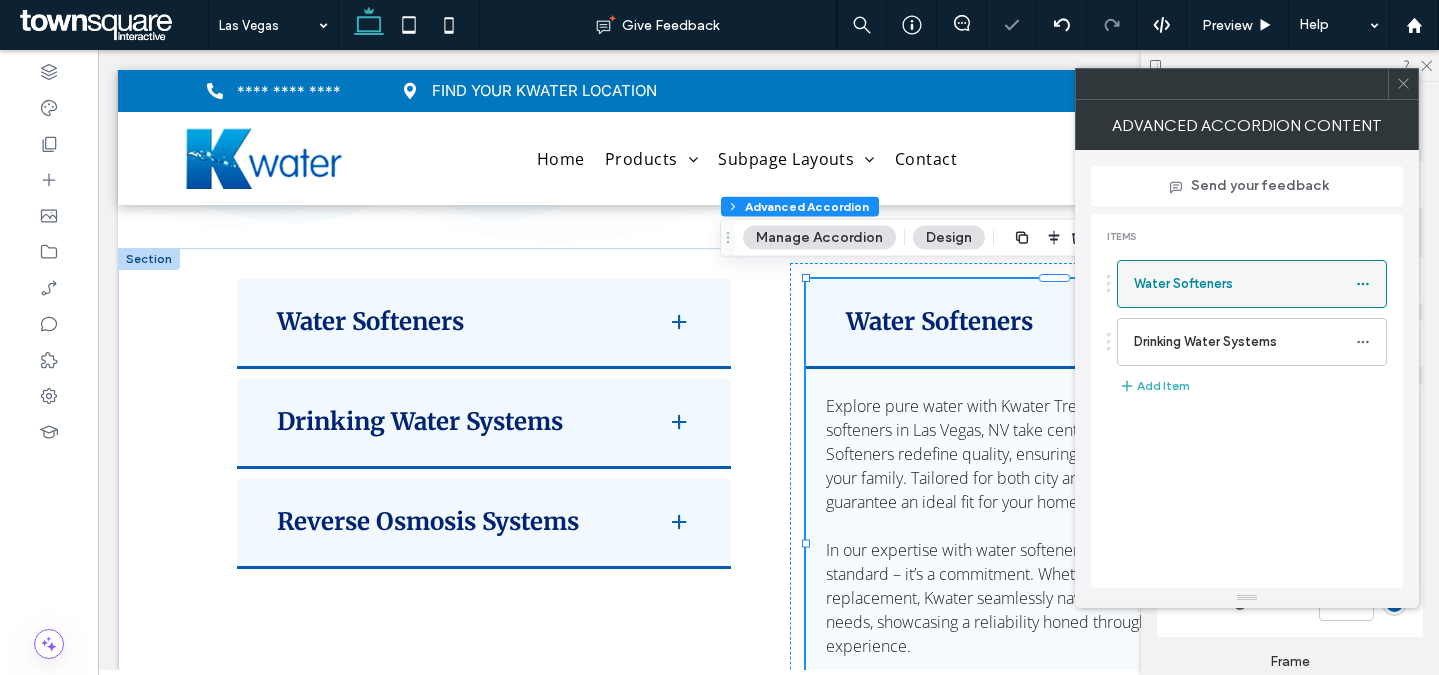 click 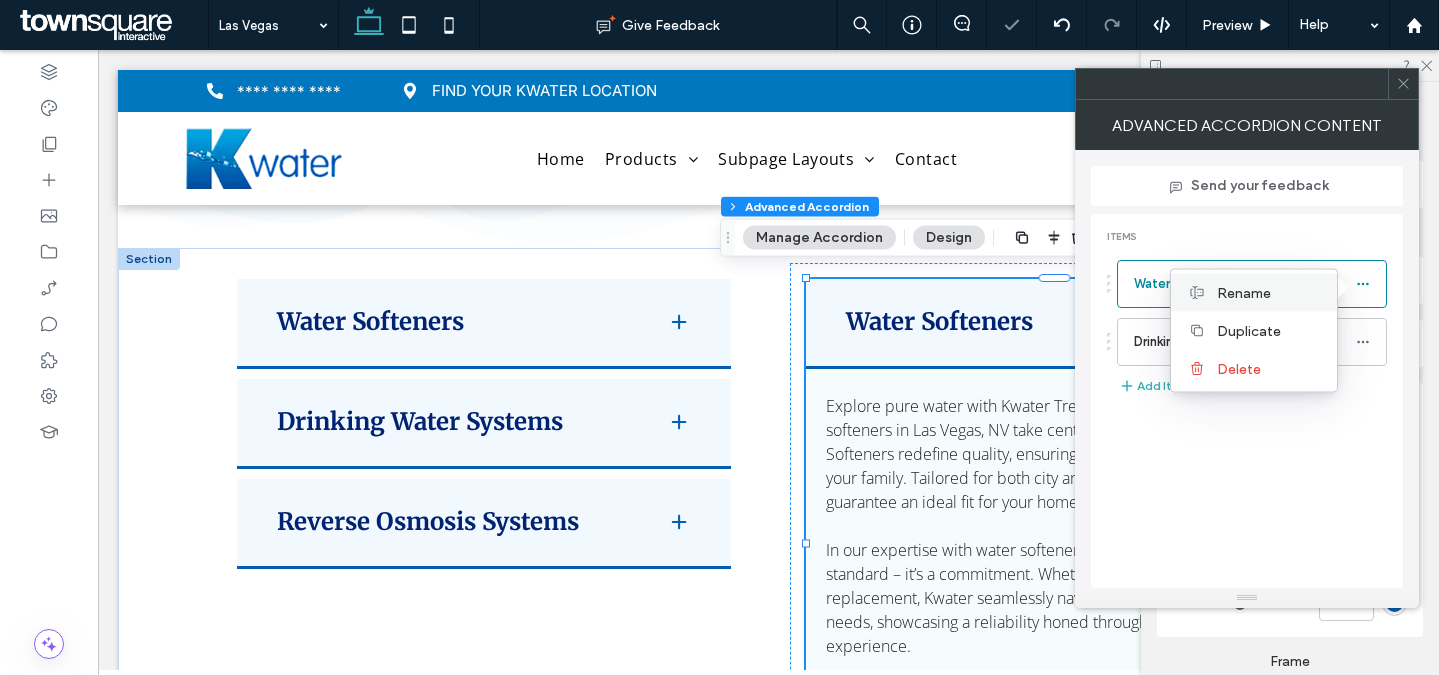 click on "Rename" at bounding box center (1244, 292) 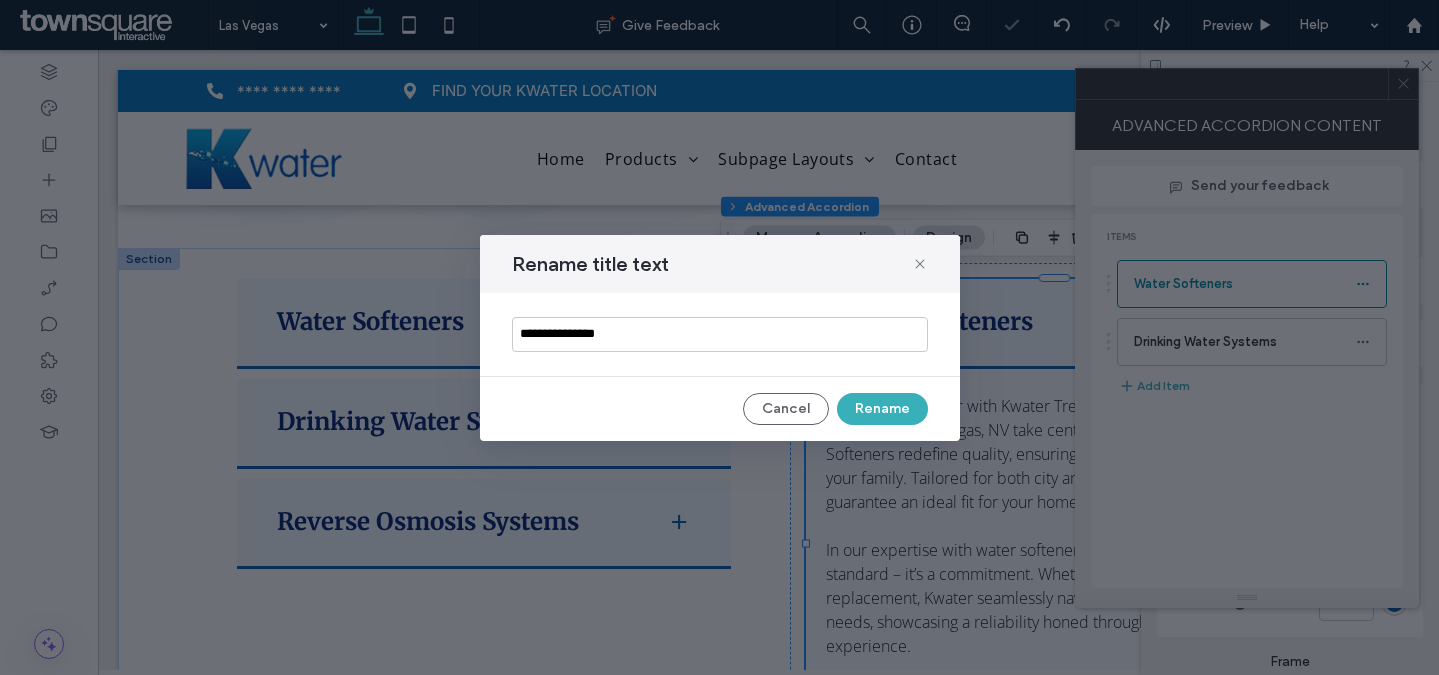 click on "**********" at bounding box center (720, 334) 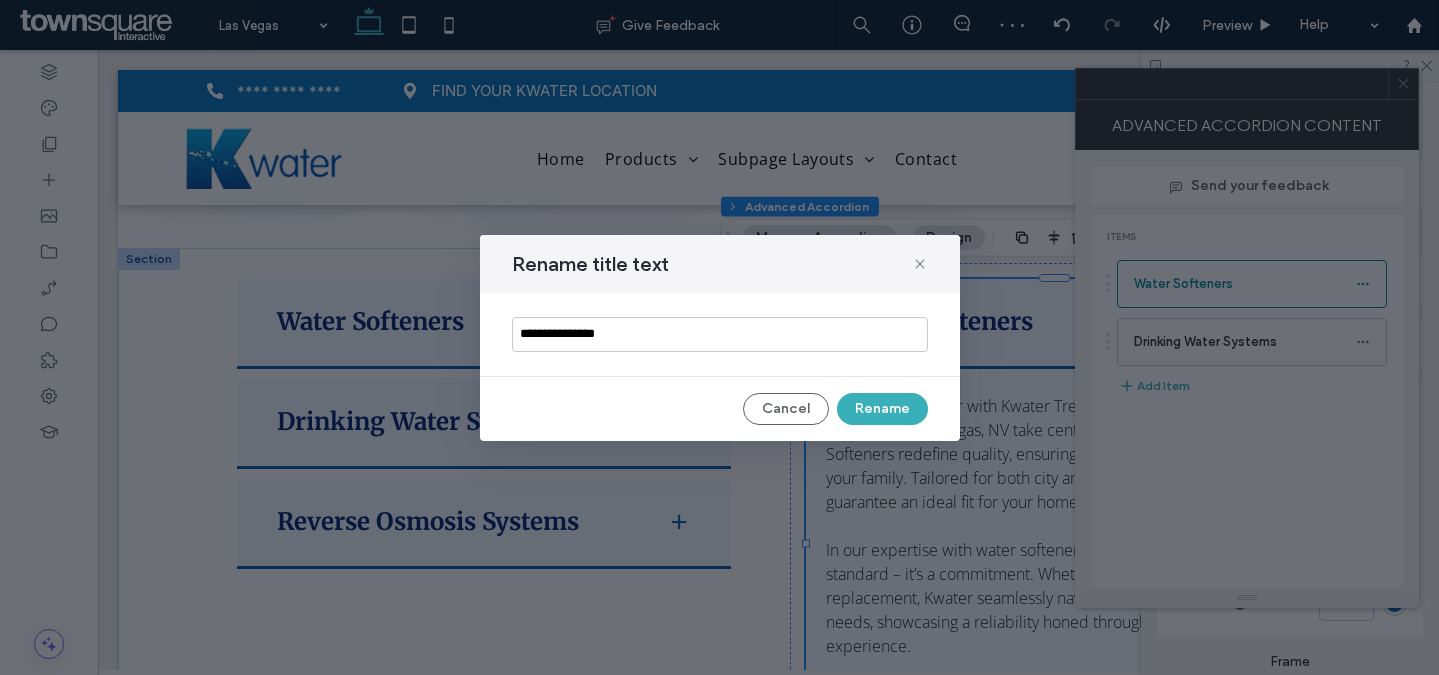 click on "**********" at bounding box center [720, 334] 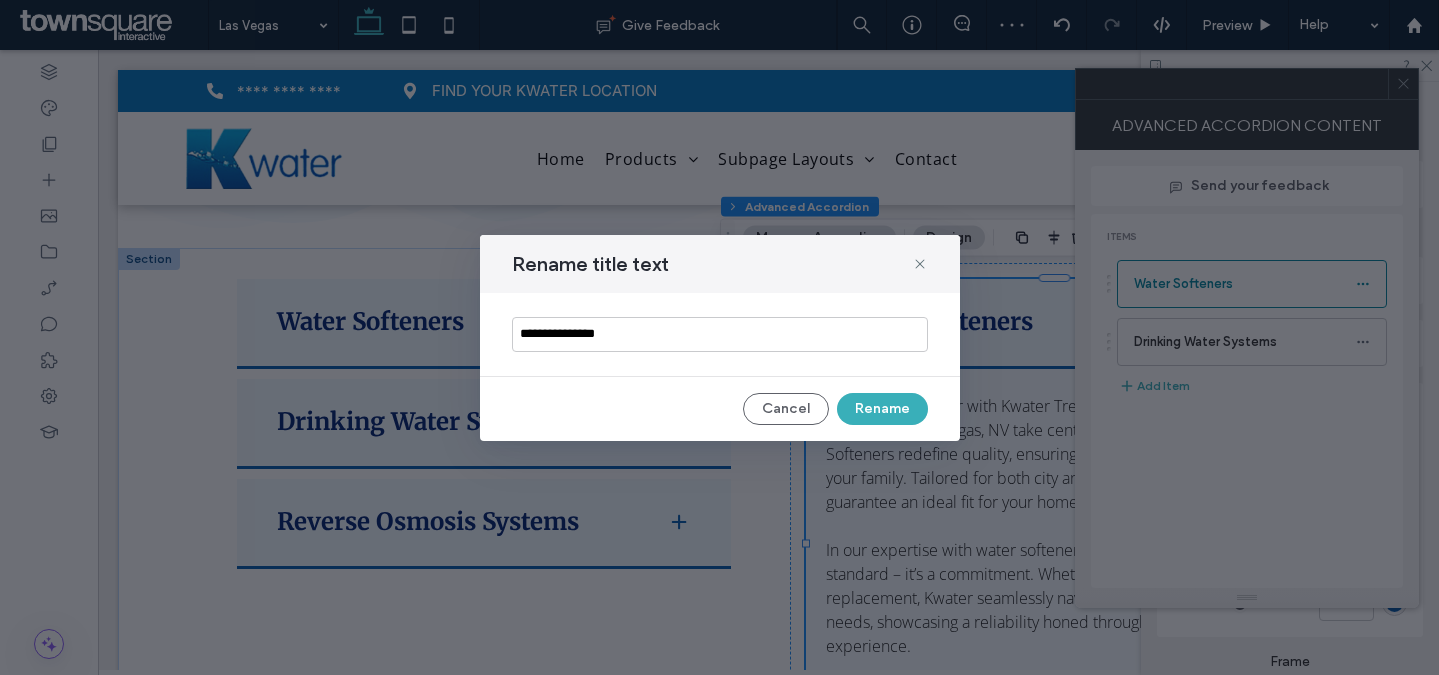 click on "**********" at bounding box center (720, 334) 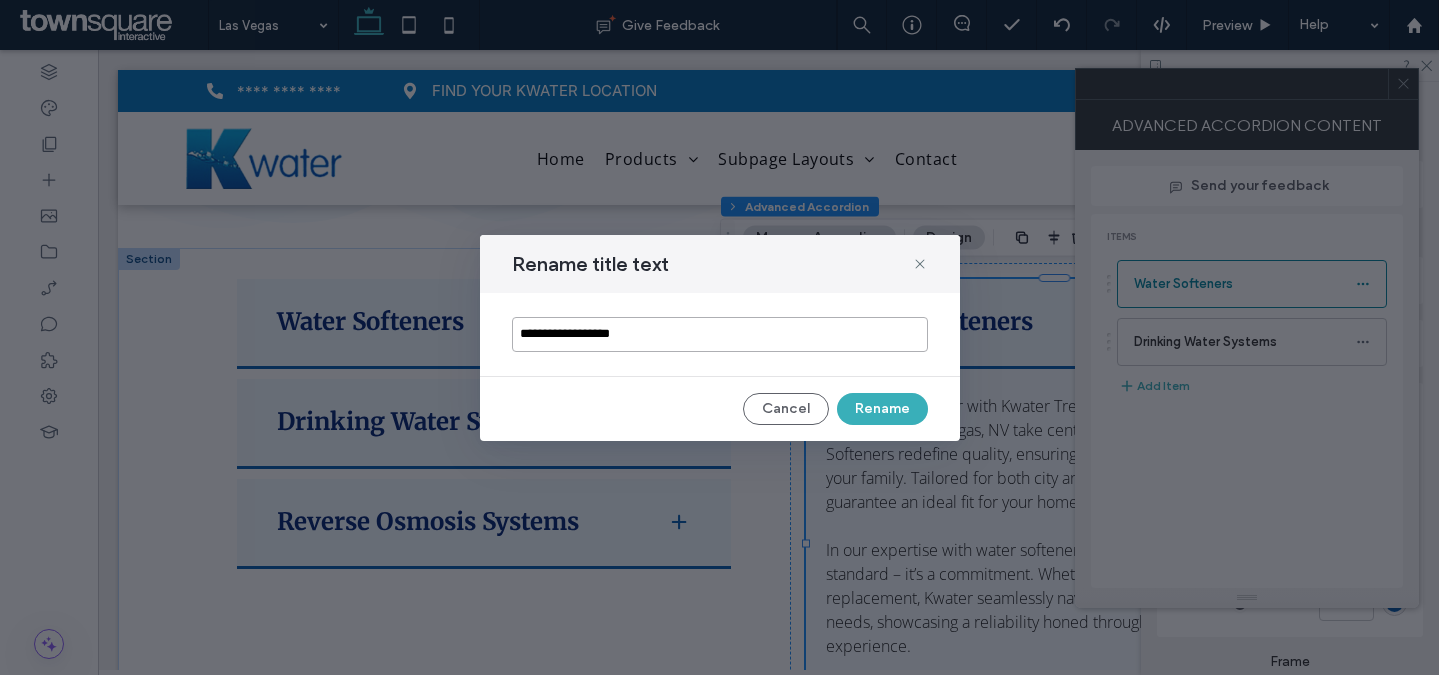 click on "**********" at bounding box center [720, 334] 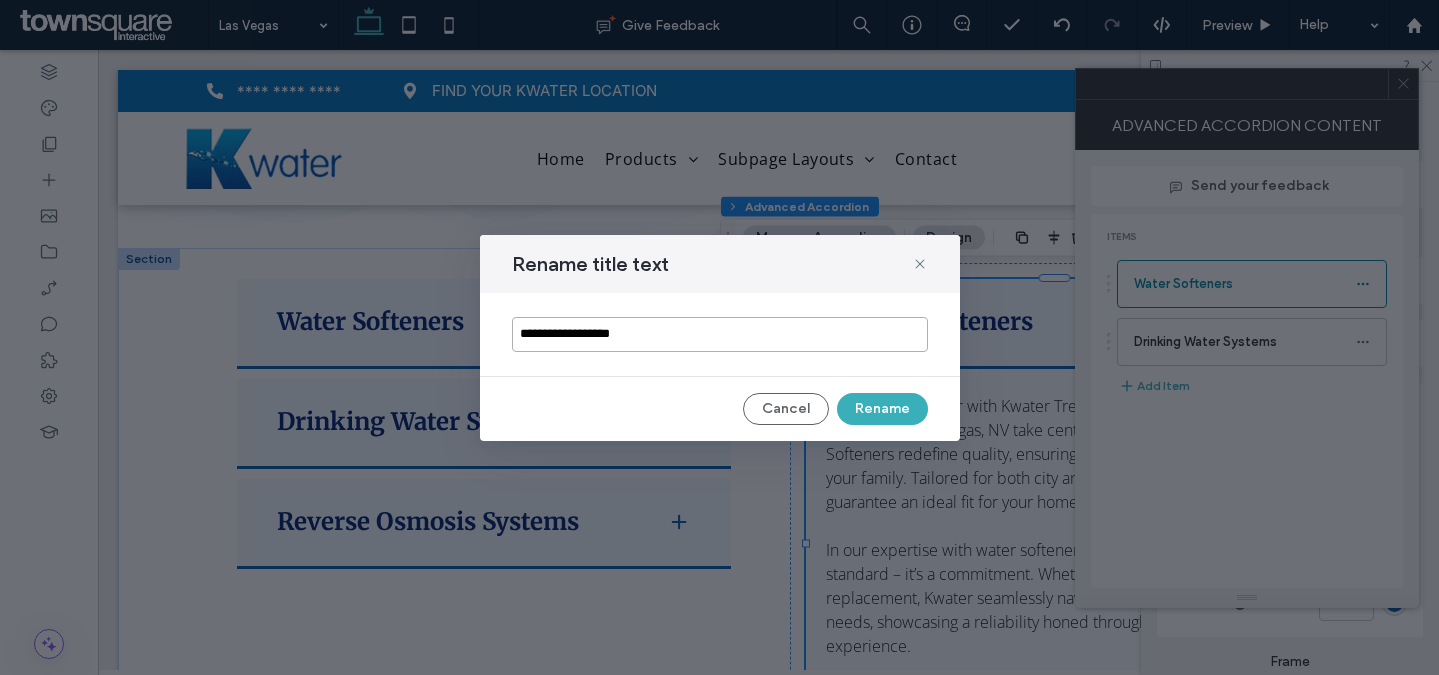 click on "**********" at bounding box center [720, 334] 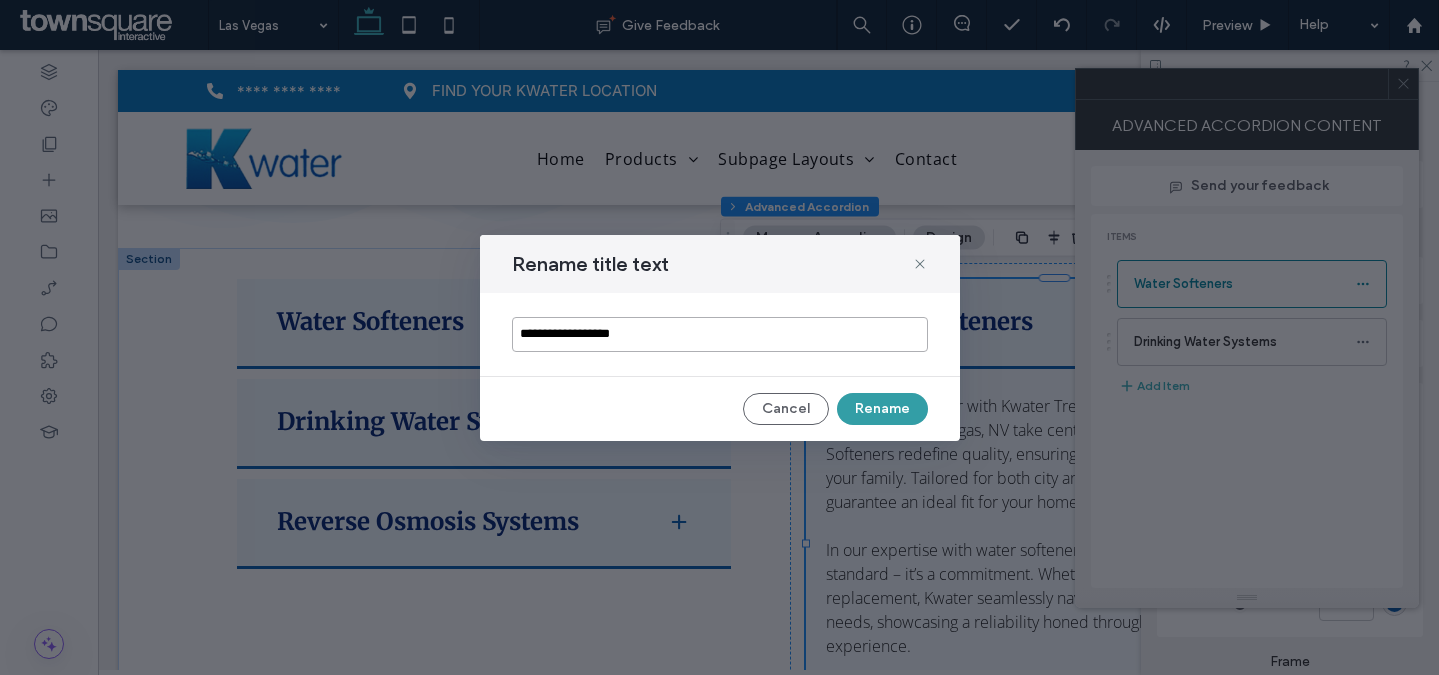 type on "**********" 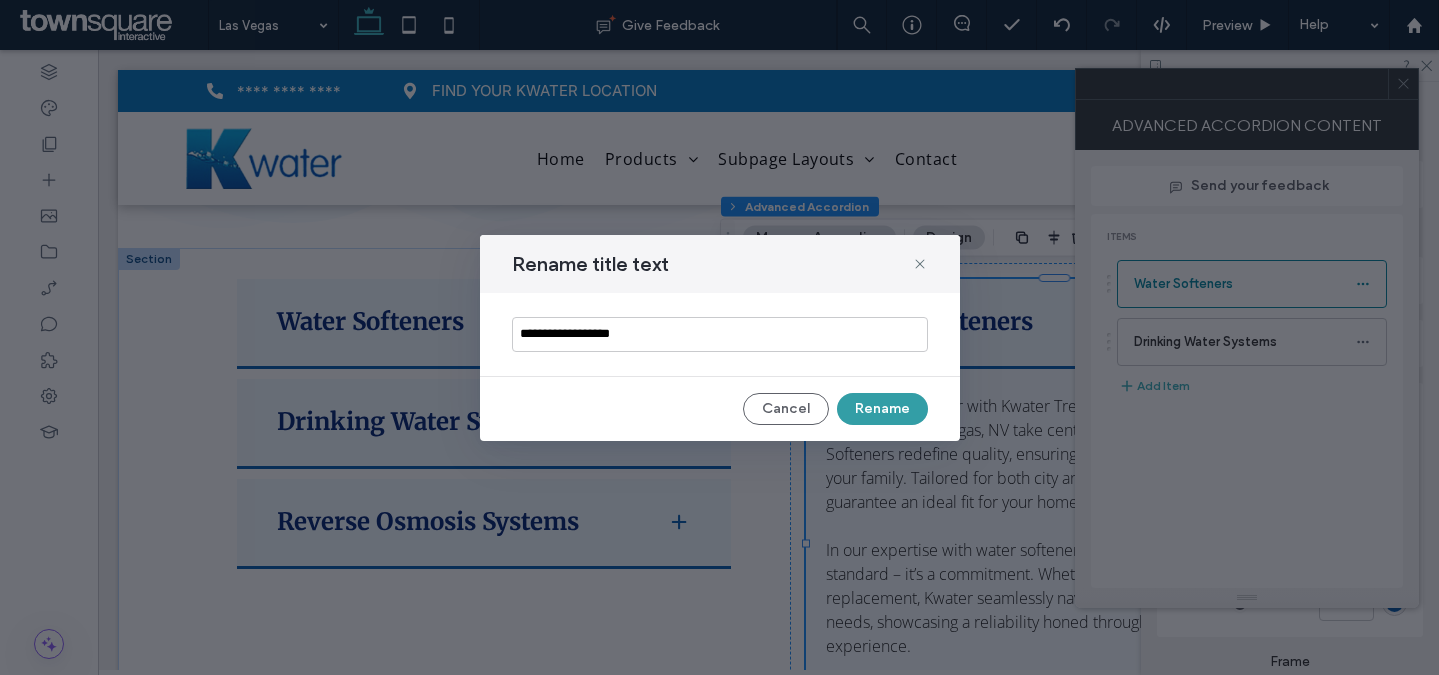 click on "Rename" at bounding box center [882, 409] 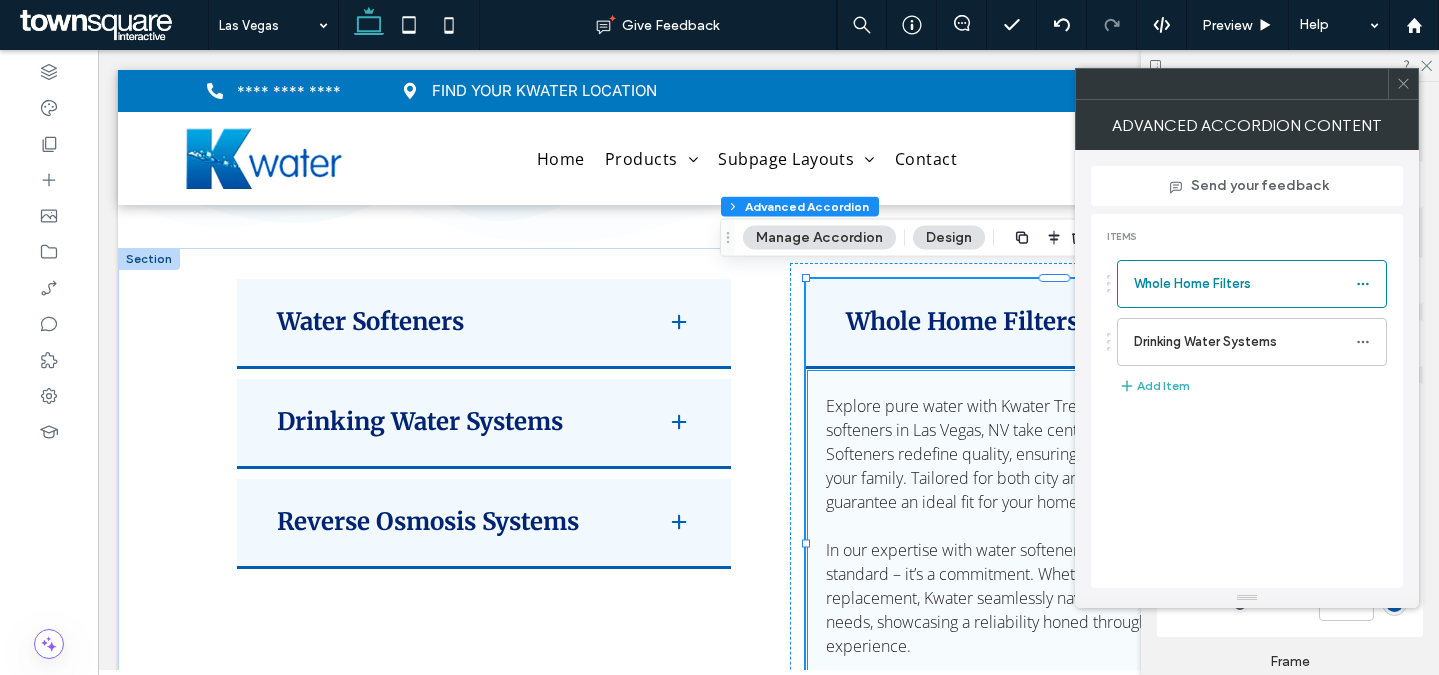 click on "Explore pure water with Kwater Treatment, where water softeners in Las Vegas, NV take center stage. Our Kinetico Softeners redefine quality, ensuring clean, and safe water for your family. Tailored for both city and well water, our softeners guarantee an ideal fit for your home or business." at bounding box center [1046, 454] 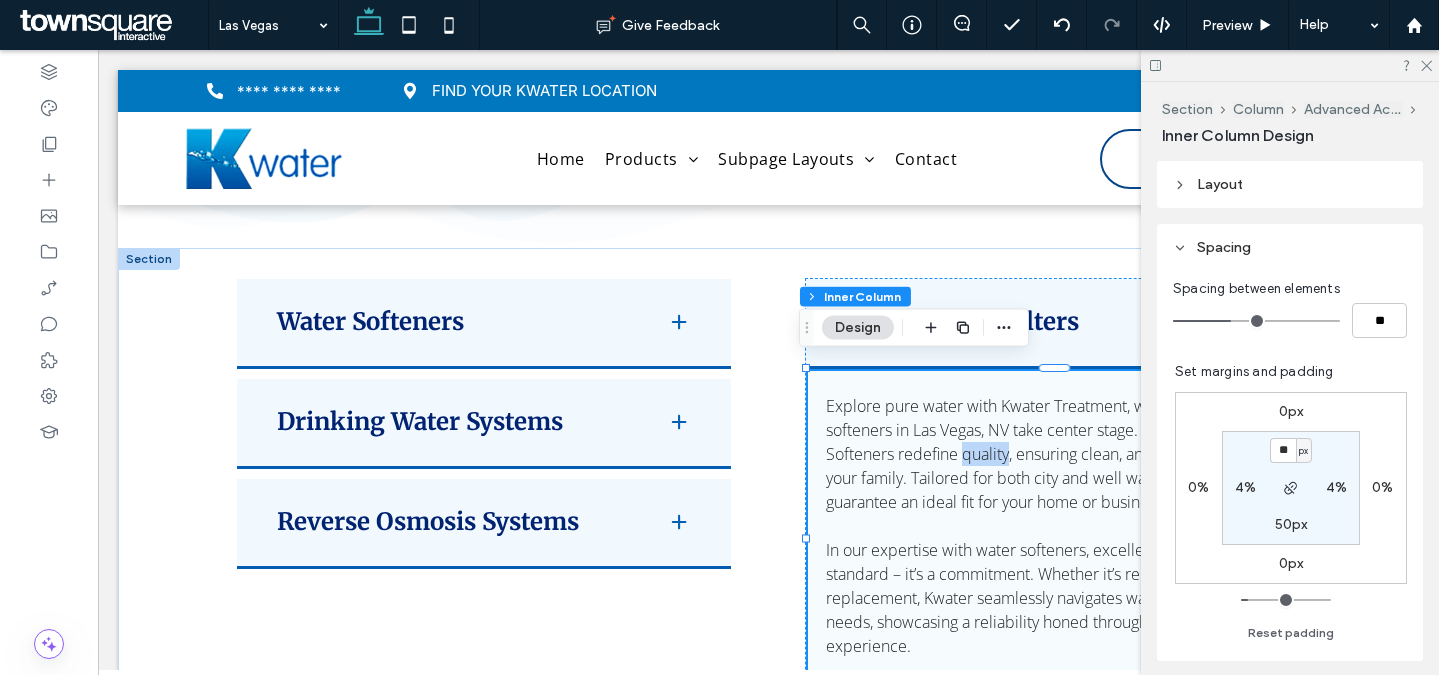 click on "Explore pure water with Kwater Treatment, where water softeners in Las Vegas, NV take center stage. Our Kinetico Softeners redefine quality, ensuring clean, and safe water for your family. Tailored for both city and well water, our softeners guarantee an ideal fit for your home or business." at bounding box center [1046, 454] 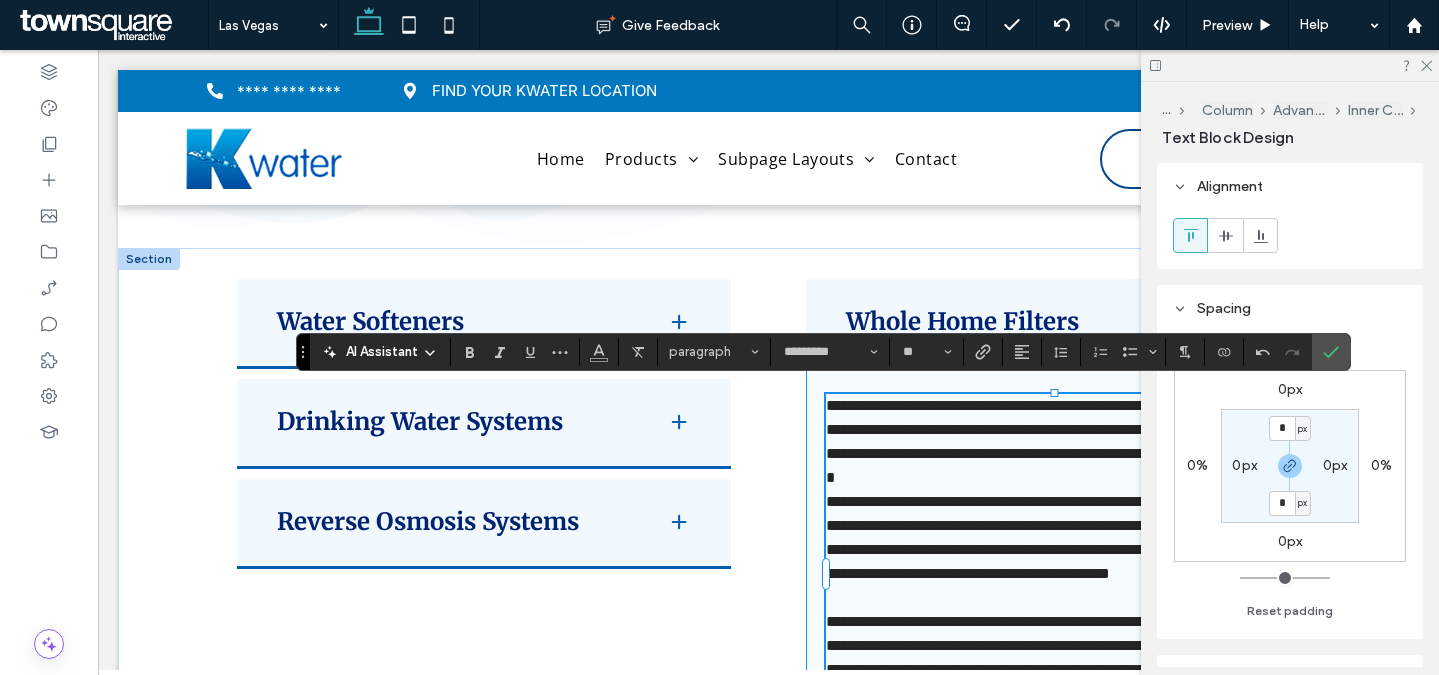 scroll, scrollTop: 0, scrollLeft: 0, axis: both 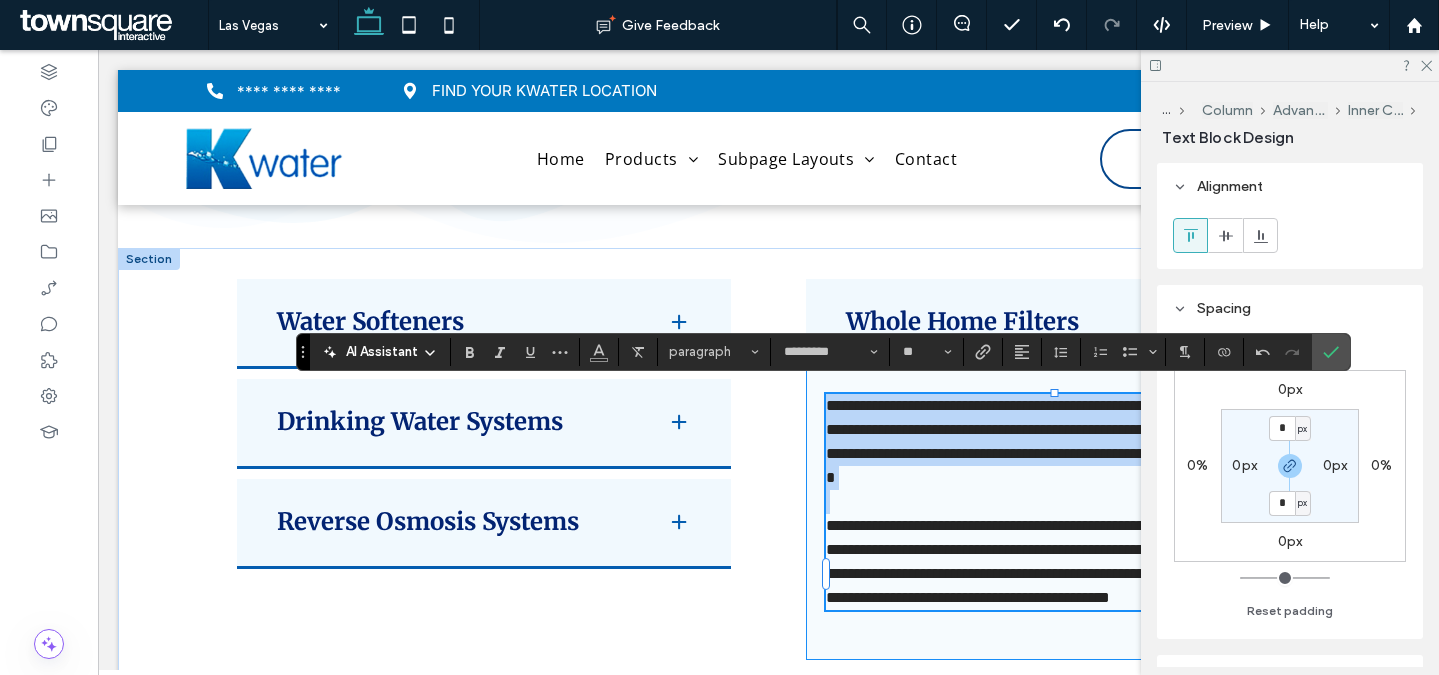 type 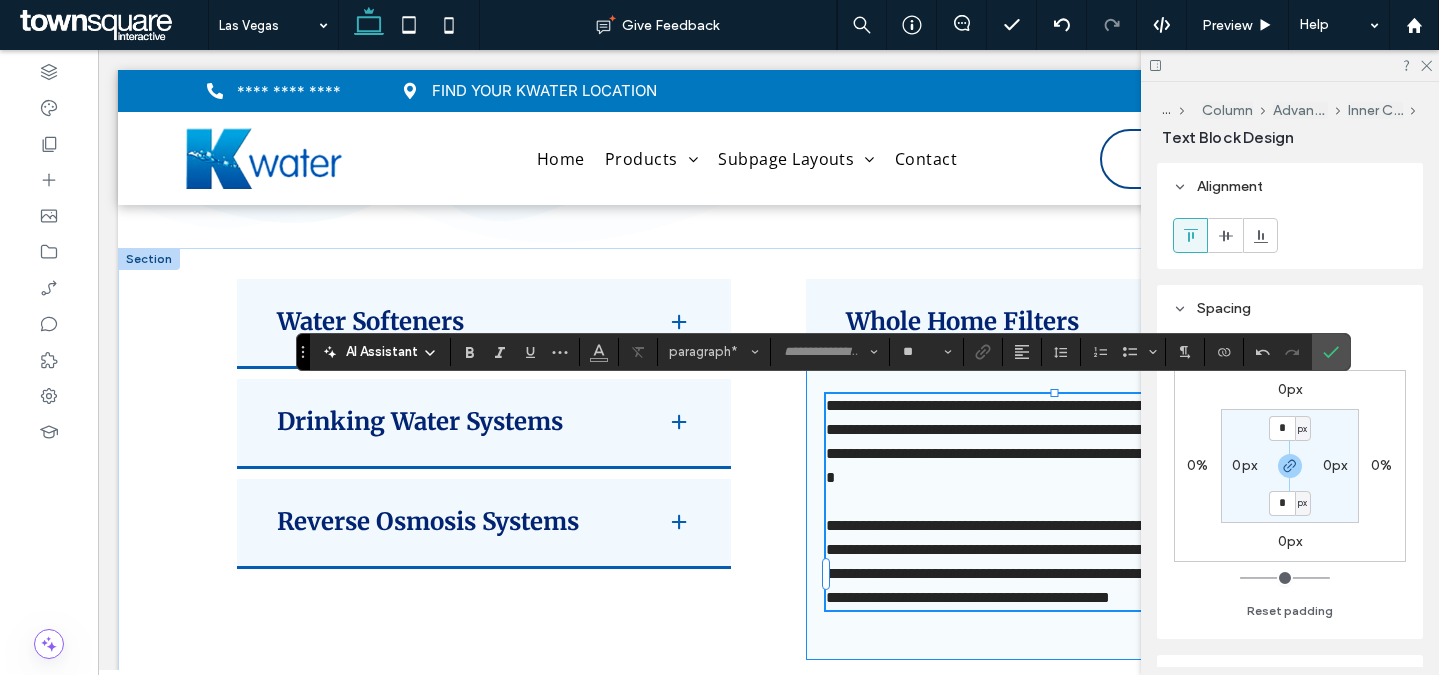 scroll, scrollTop: 39, scrollLeft: 0, axis: vertical 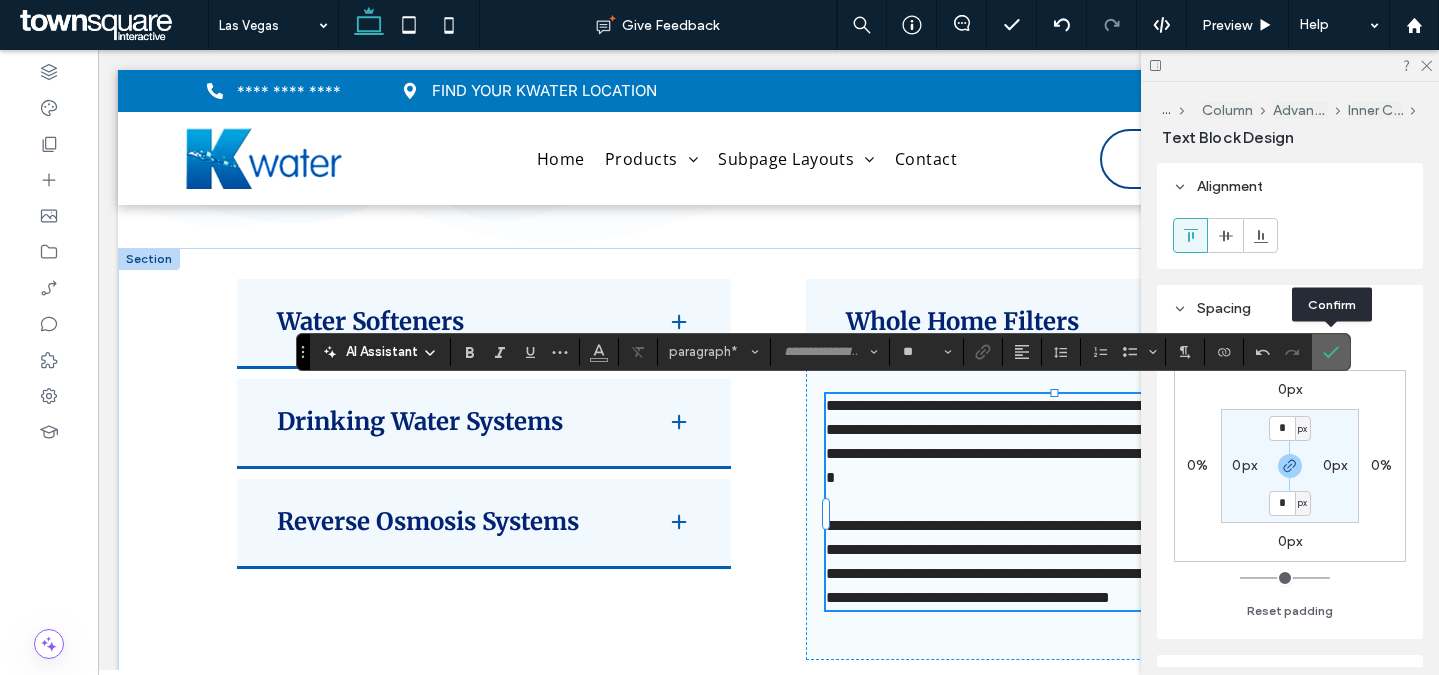 click 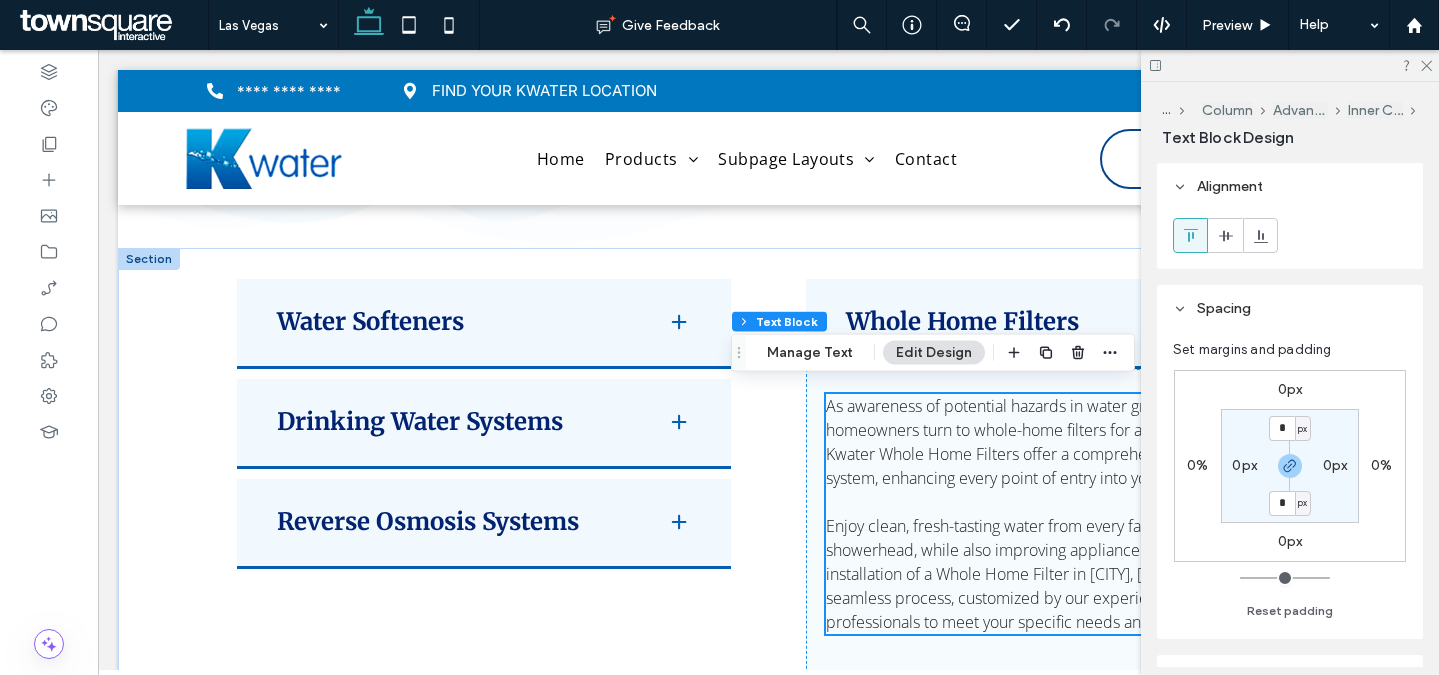 scroll, scrollTop: 2671, scrollLeft: 0, axis: vertical 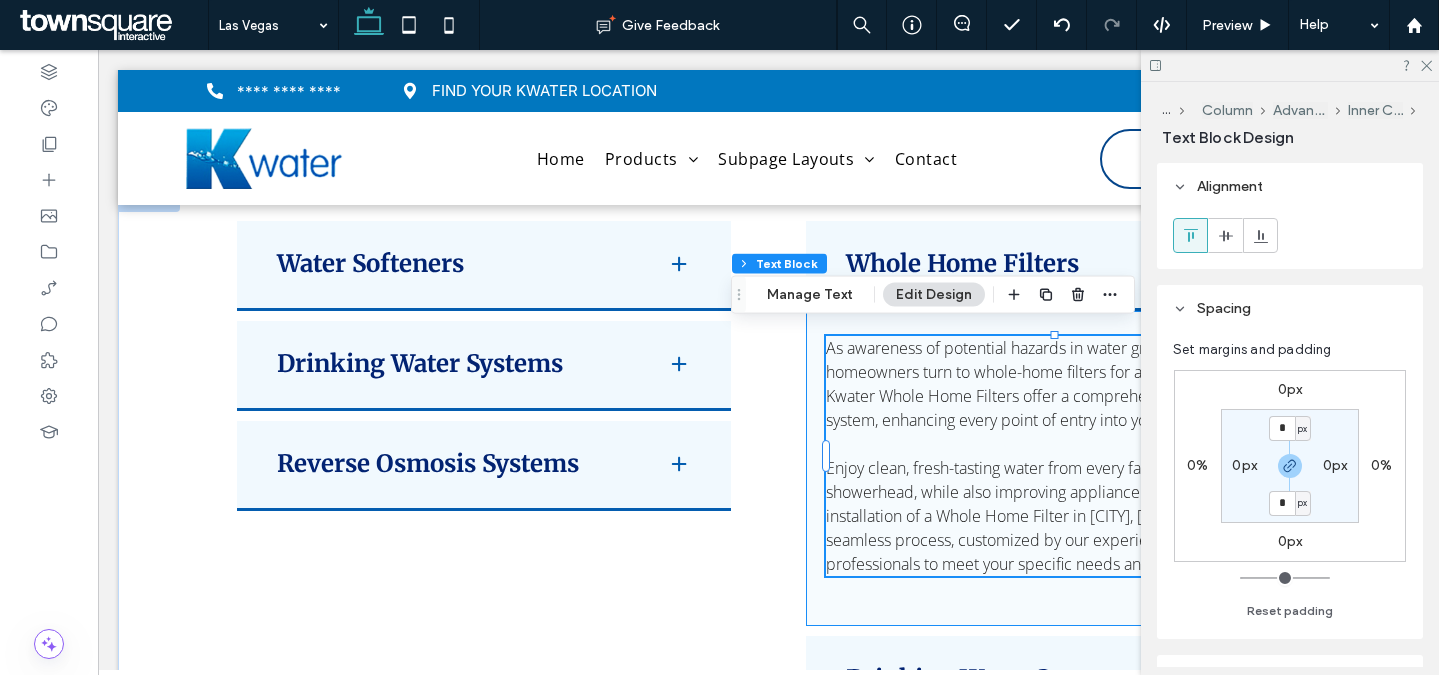 click on "As awareness of potential hazards in water grows, many homeowners turn to whole-home filters for a solution. Our Kwater Whole Home Filters offer a comprehensive filtration system, enhancing every point of entry into your home. Enjoy clean, fresh-tasting water from every faucet and showerhead, while also improving appliance longevity. The installation of a Whole Home Filter in Las Vegas, NV is a seamless process, customized by our experienced professionals to meet your specific needs and budget." at bounding box center [1053, 468] 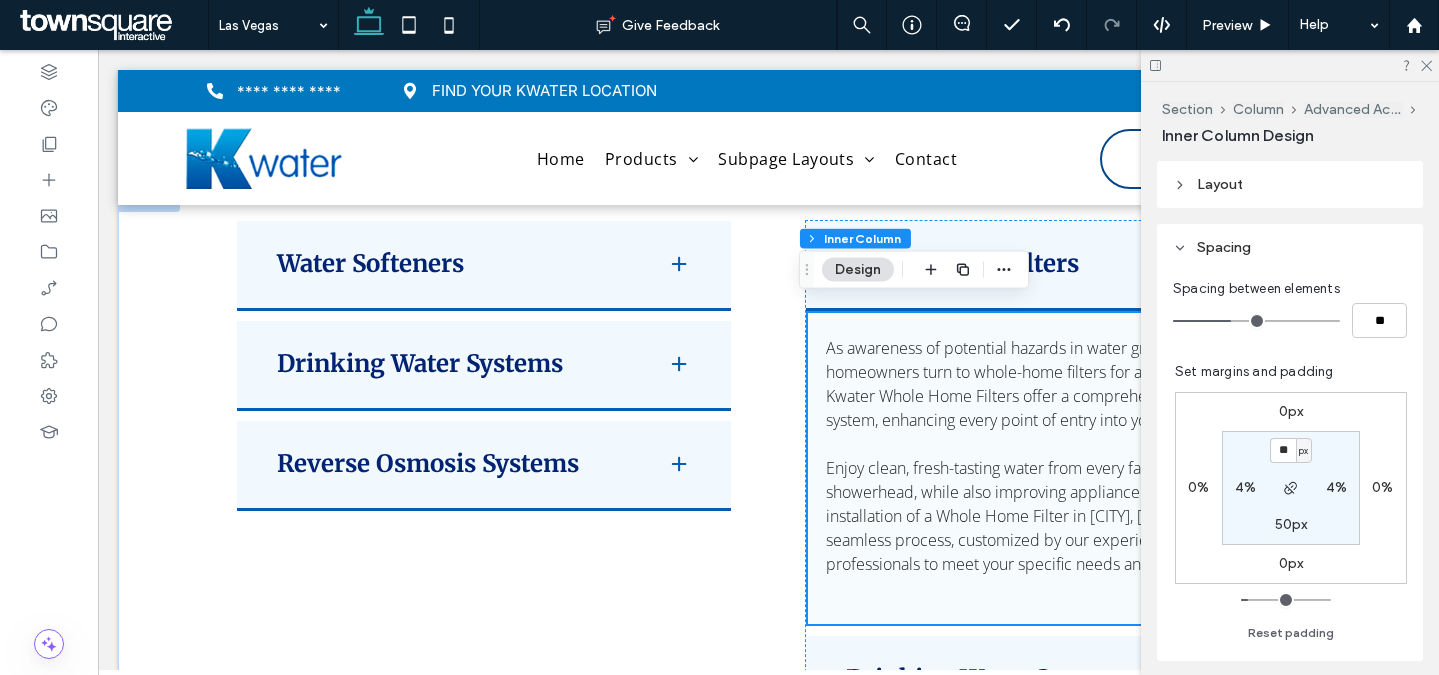scroll, scrollTop: 2758, scrollLeft: 0, axis: vertical 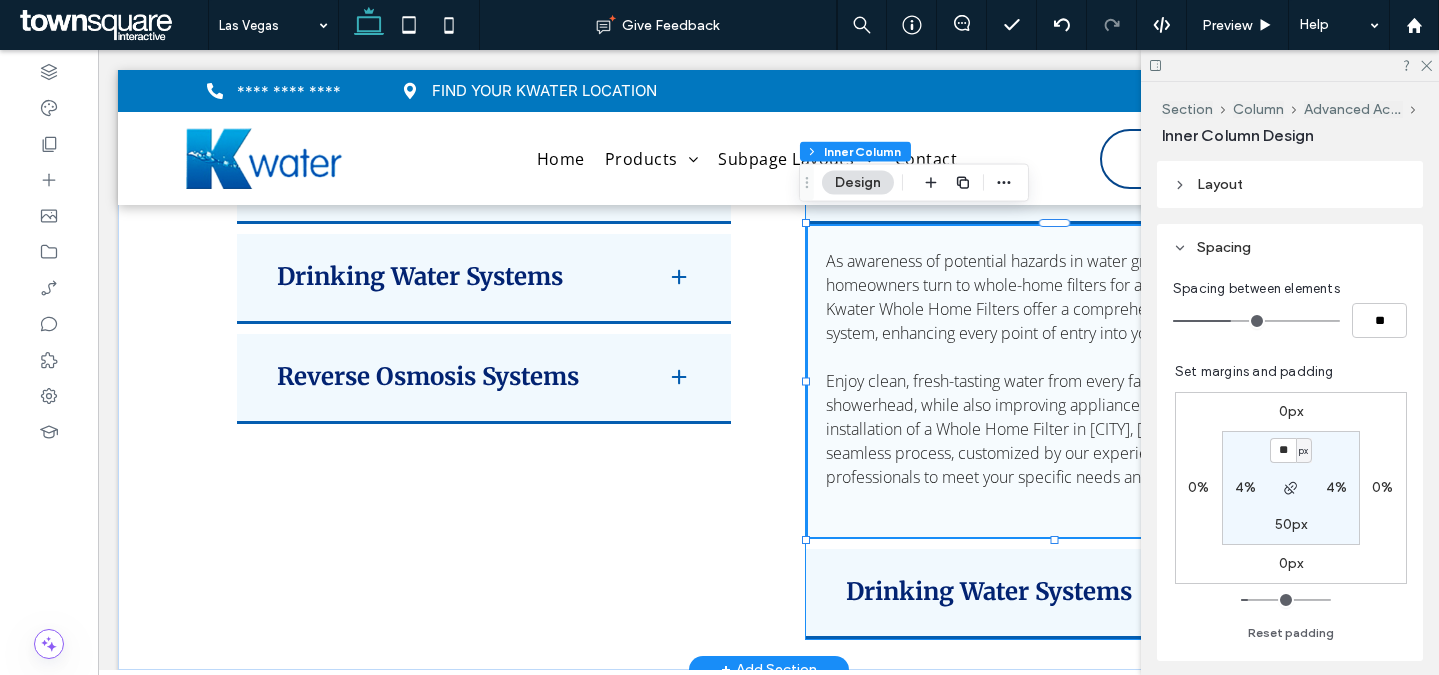 click on "Drinking Water Systems" at bounding box center (1053, 594) 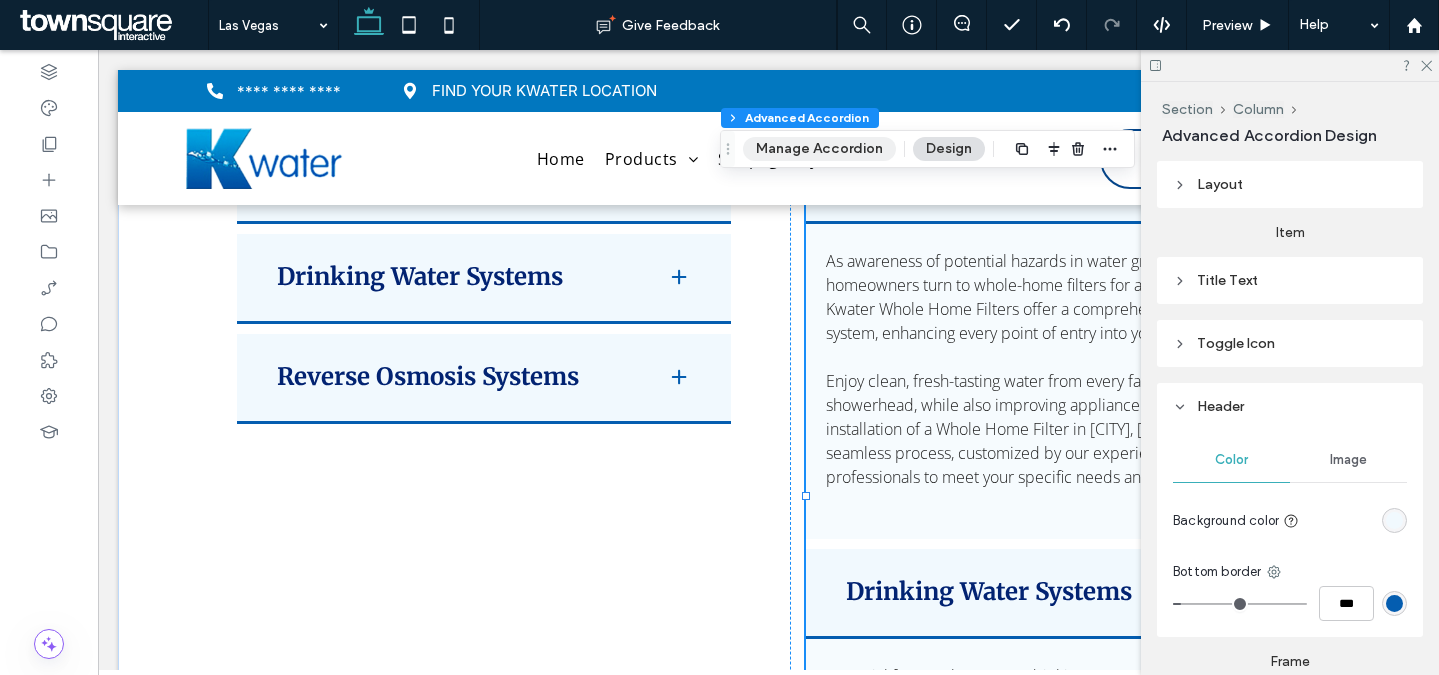 click on "Manage Accordion" at bounding box center (819, 149) 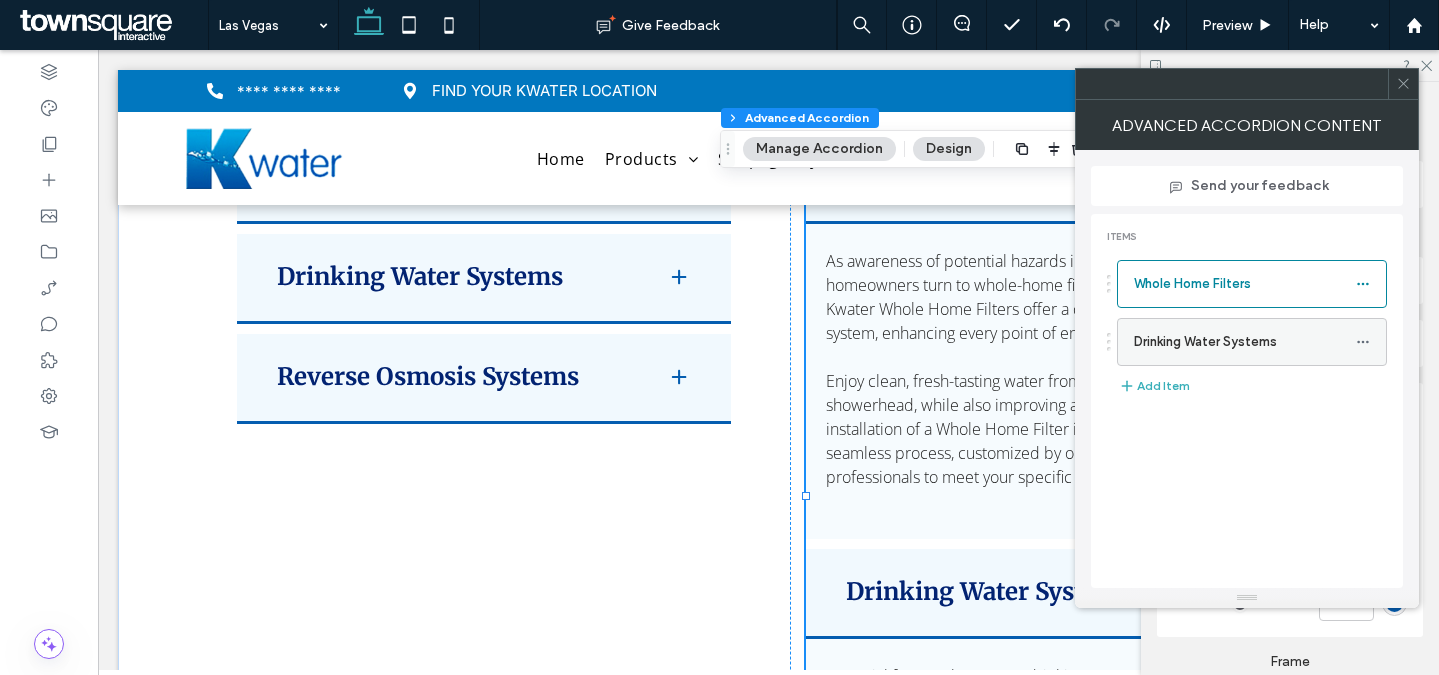 click 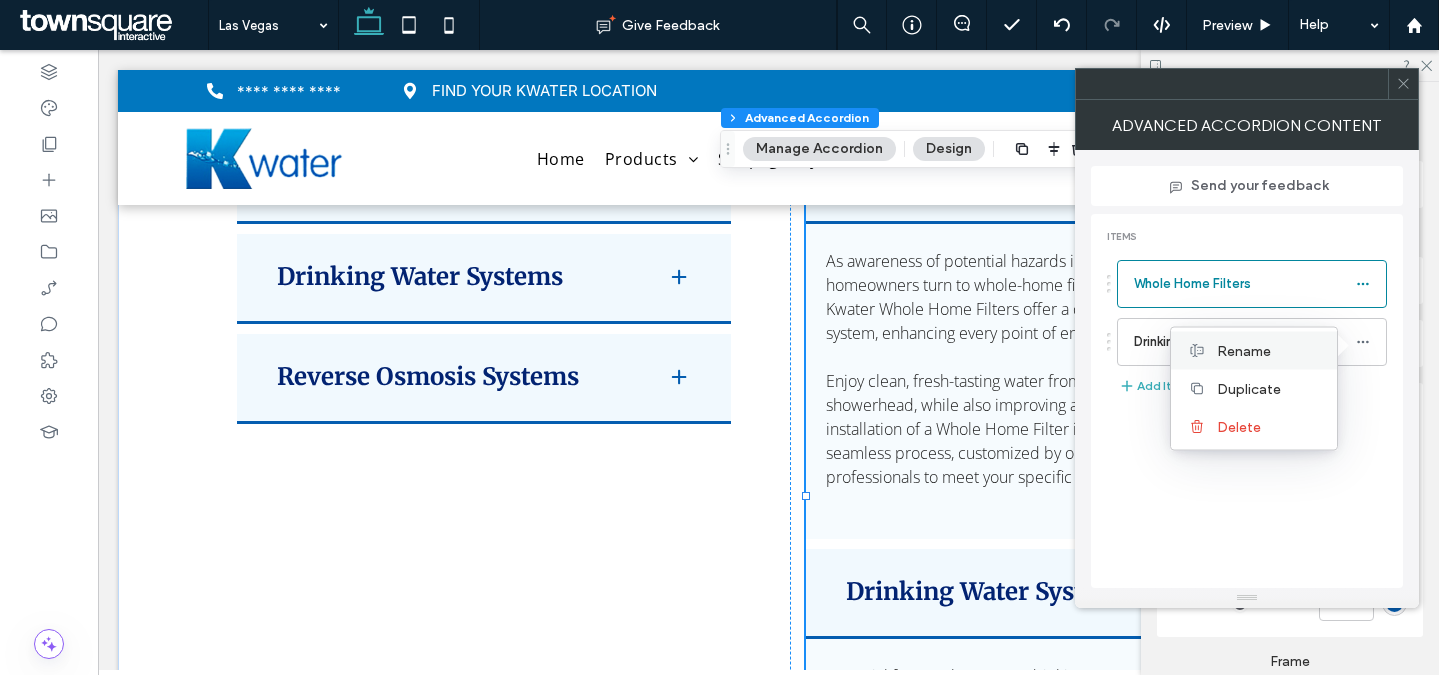 click on "Rename" at bounding box center [1244, 350] 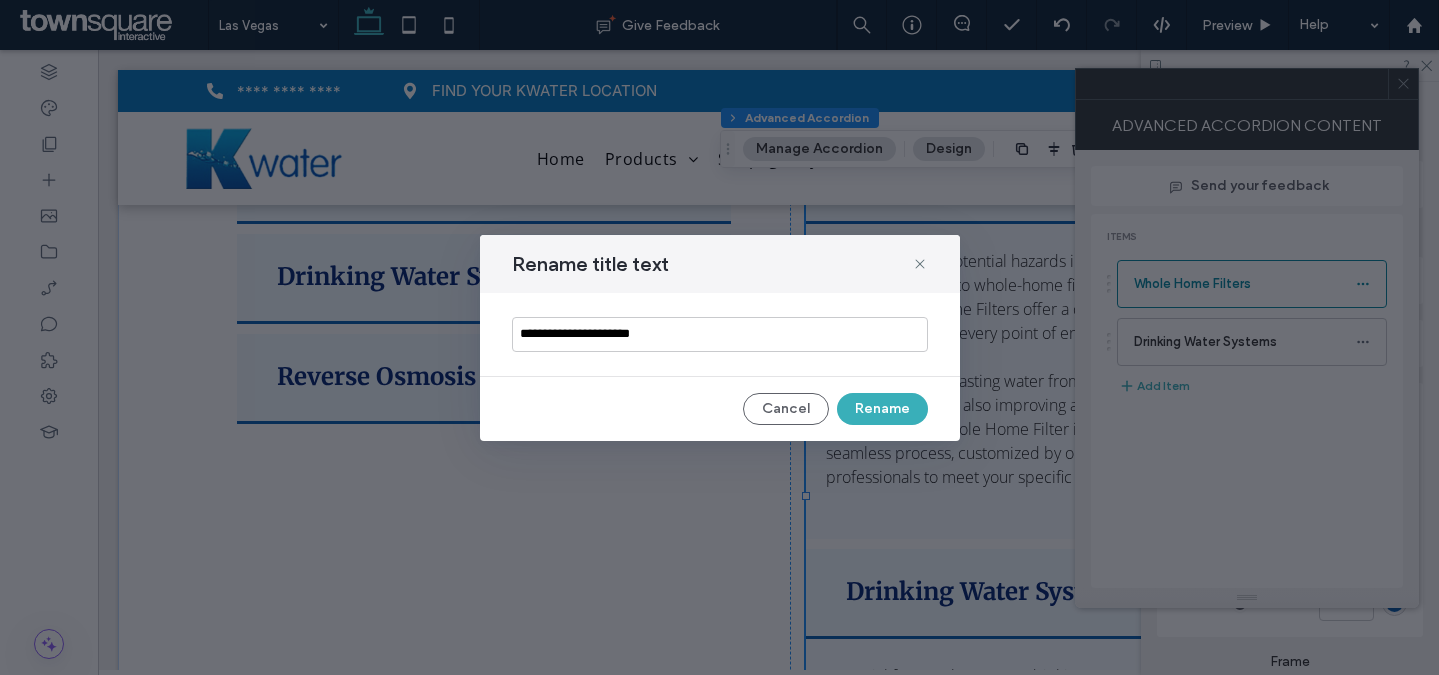 click on "**********" at bounding box center [720, 334] 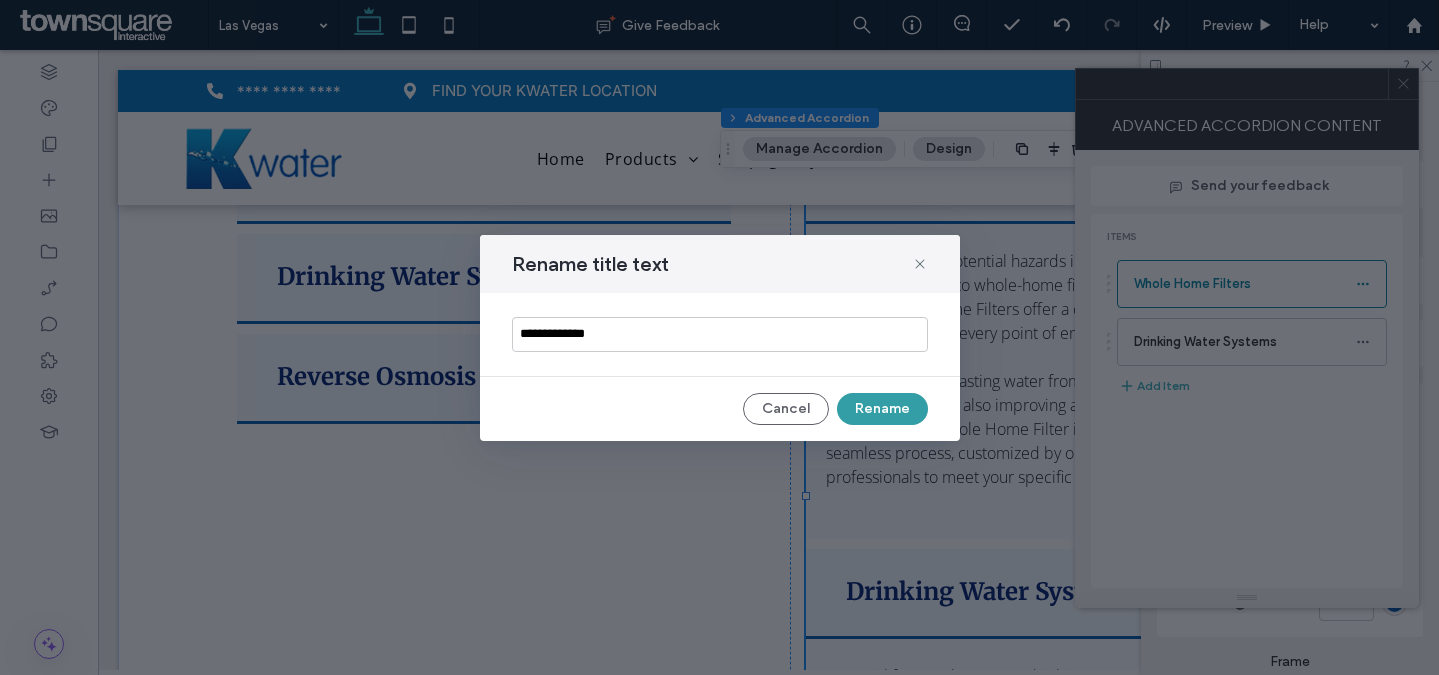 type on "**********" 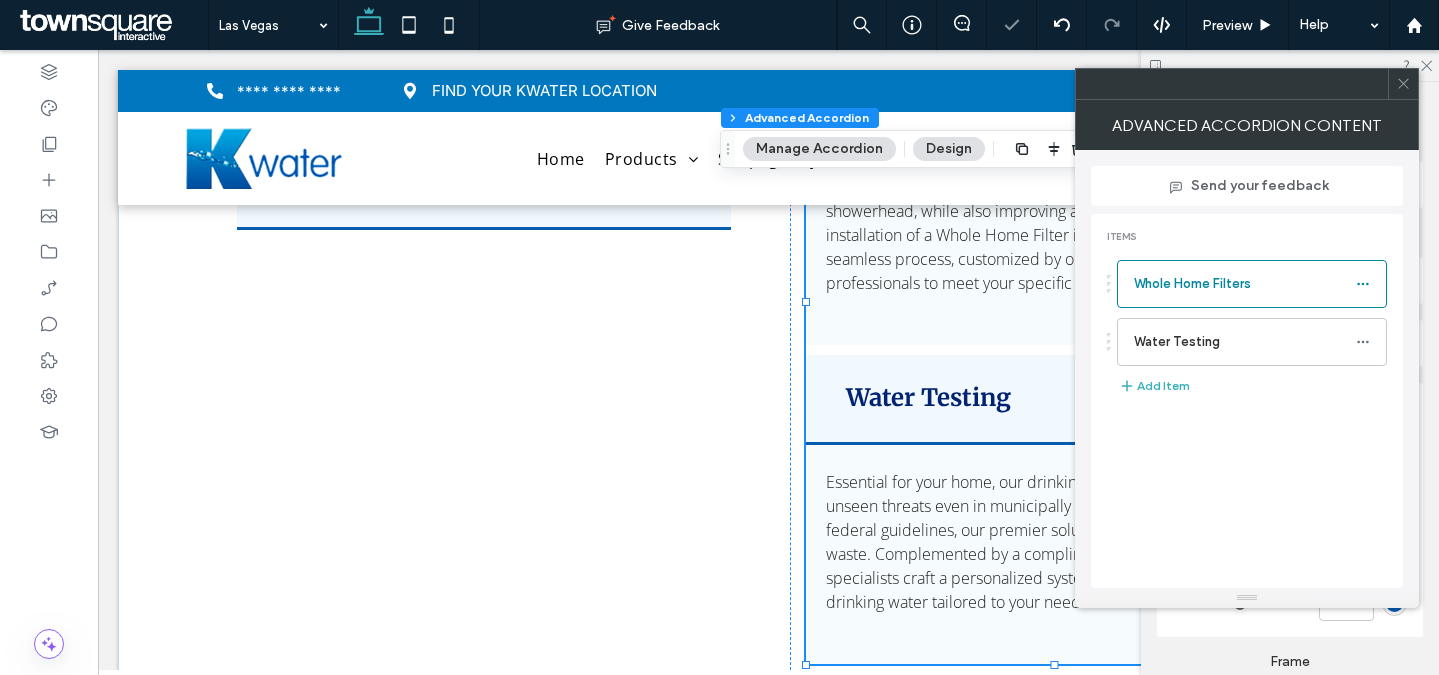 scroll, scrollTop: 2978, scrollLeft: 0, axis: vertical 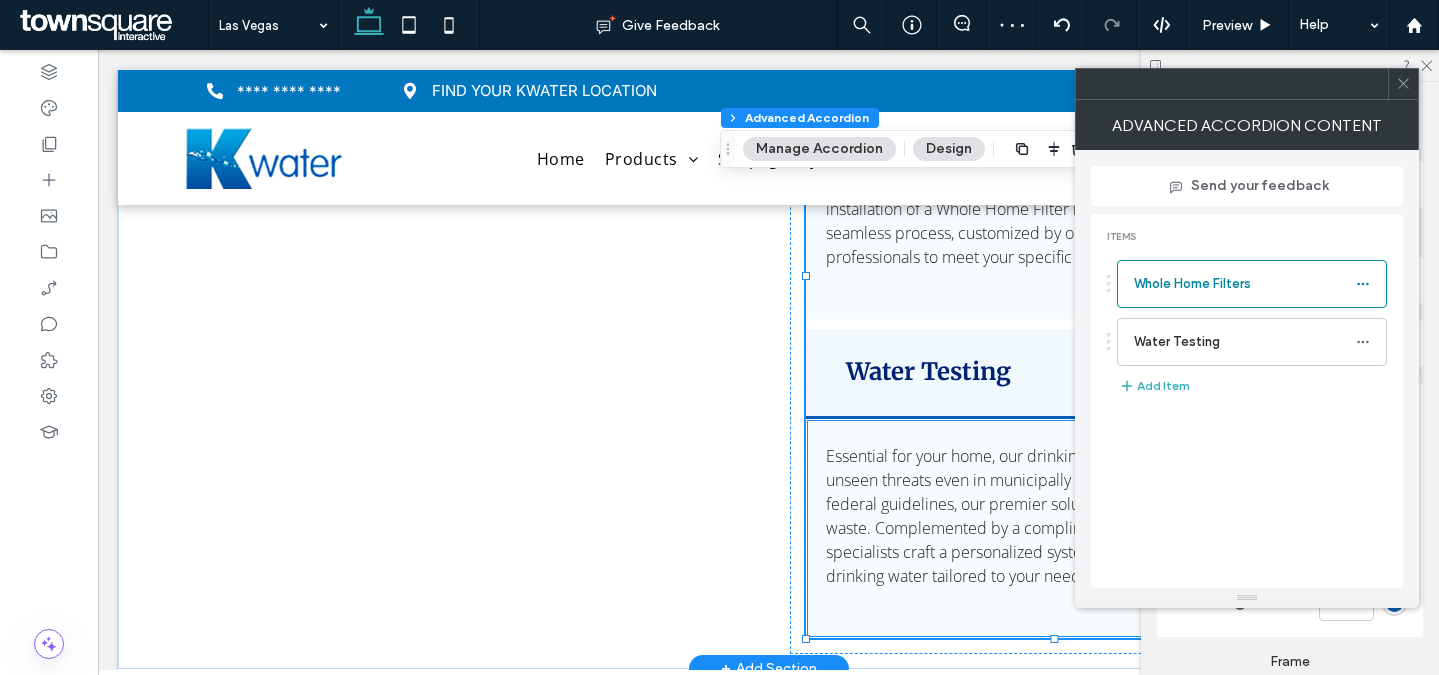 click on "Essential for your home, our drinking water systems address the unseen threats even in municipally treated water. Beyond federal guidelines, our premier solutions eliminate plastic bottle waste. Complemented by a complimentary water analysis, our specialists craft a personalized system, ensuring the purest drinking water tailored to your needs. ﻿" at bounding box center (1053, 516) 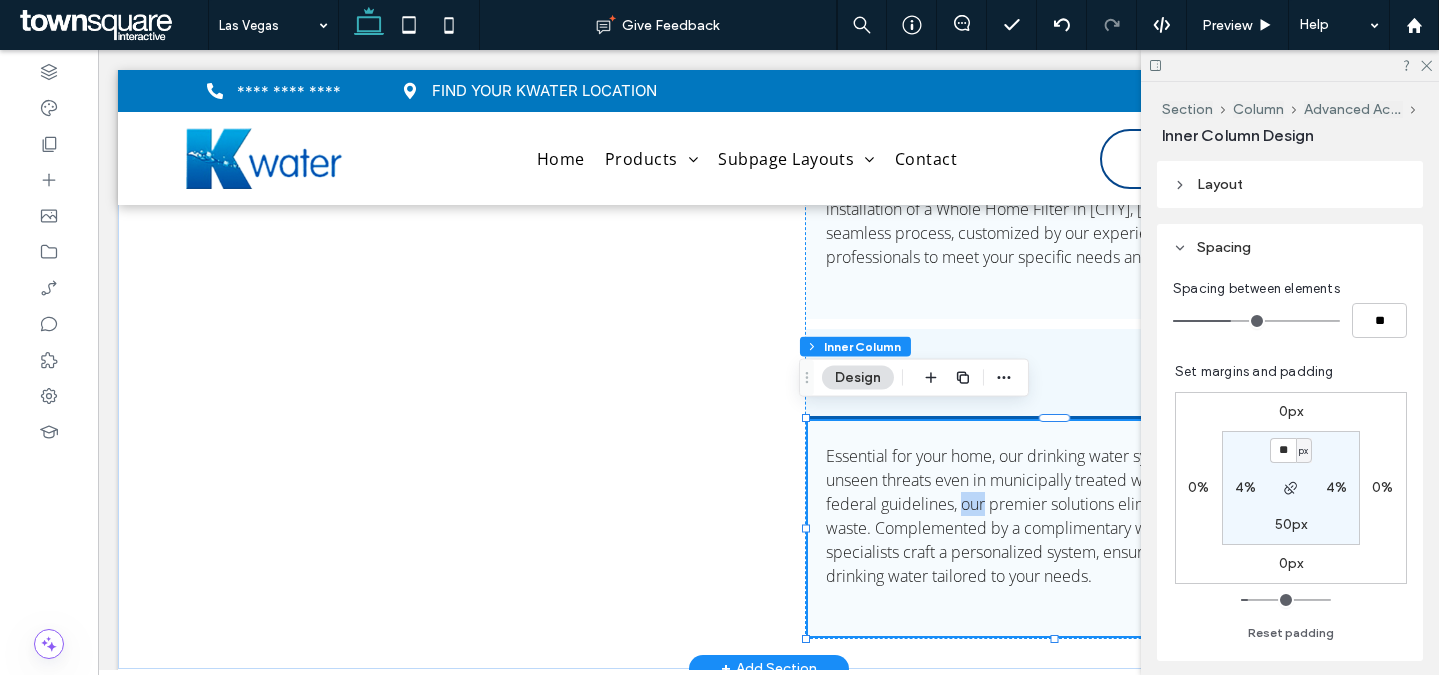 click on "Essential for your home, our drinking water systems address the unseen threats even in municipally treated water. Beyond federal guidelines, our premier solutions eliminate plastic bottle waste. Complemented by a complimentary water analysis, our specialists craft a personalized system, ensuring the purest drinking water tailored to your needs. ﻿" at bounding box center (1053, 516) 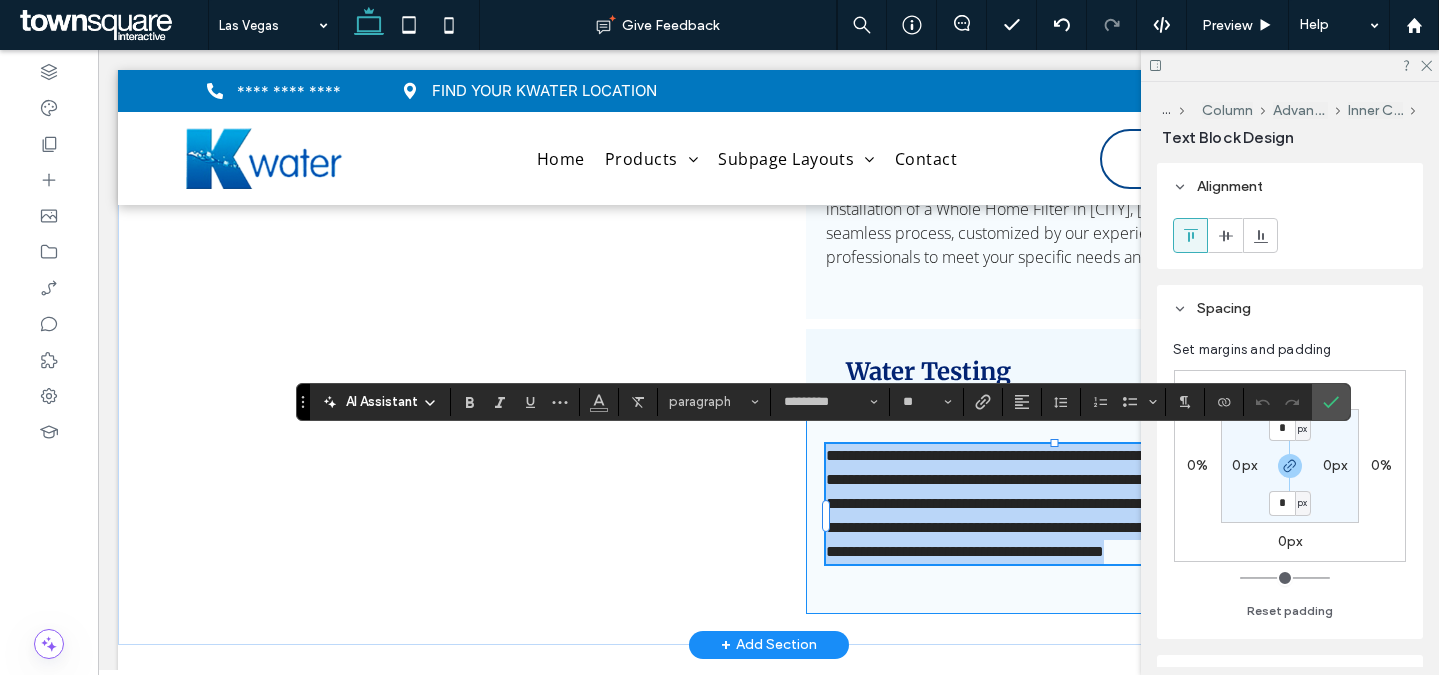 paste 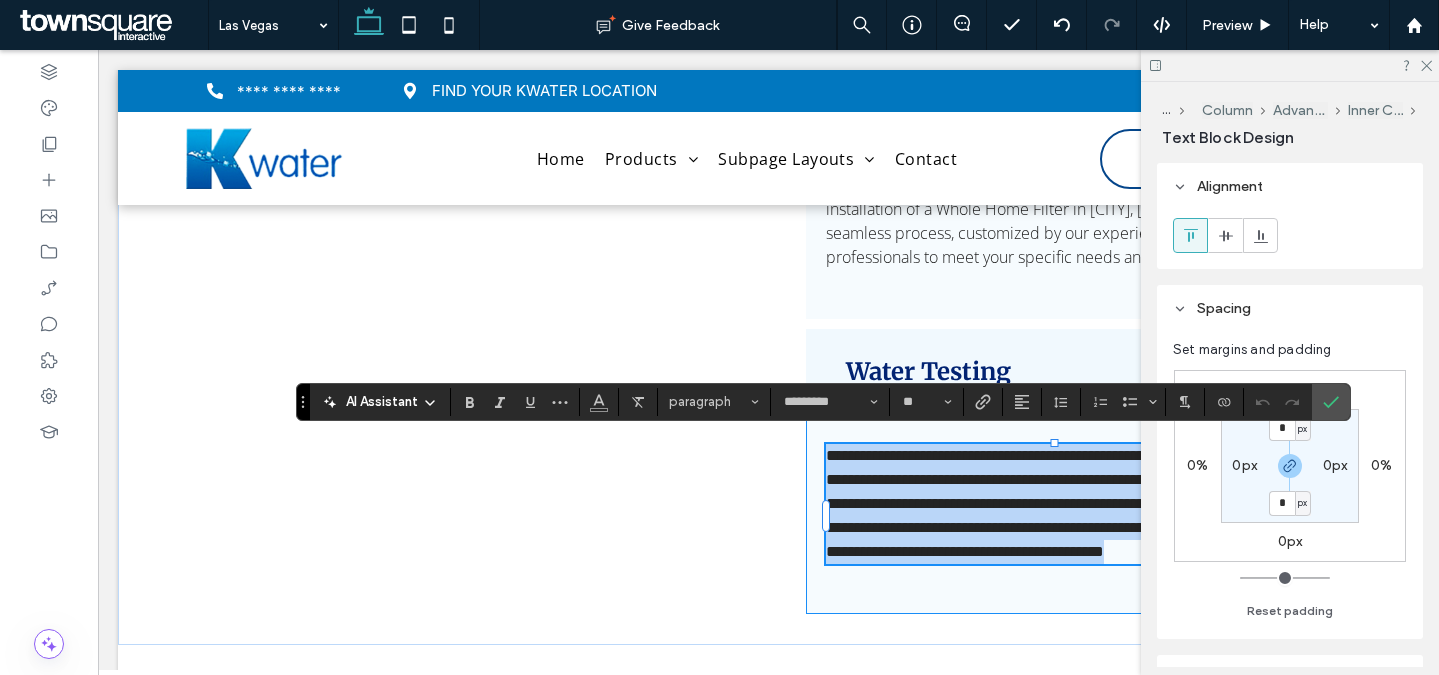 type 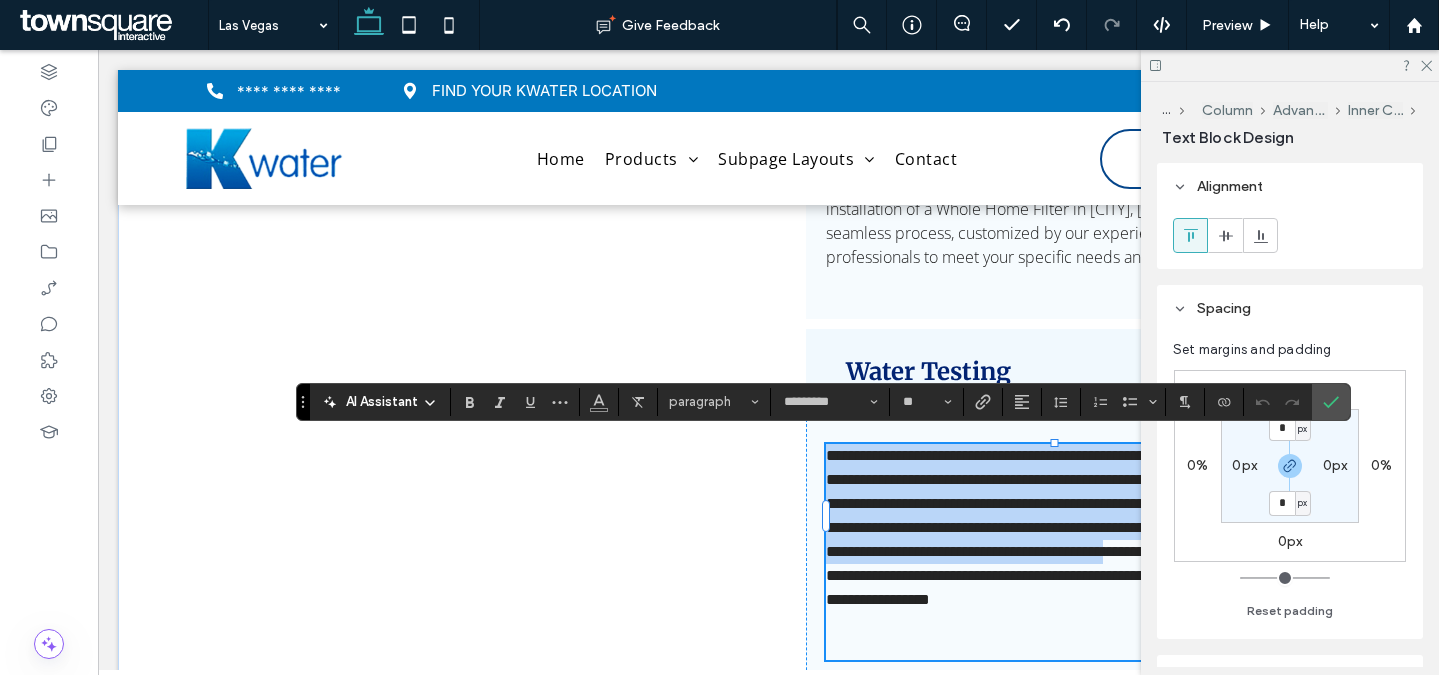 type 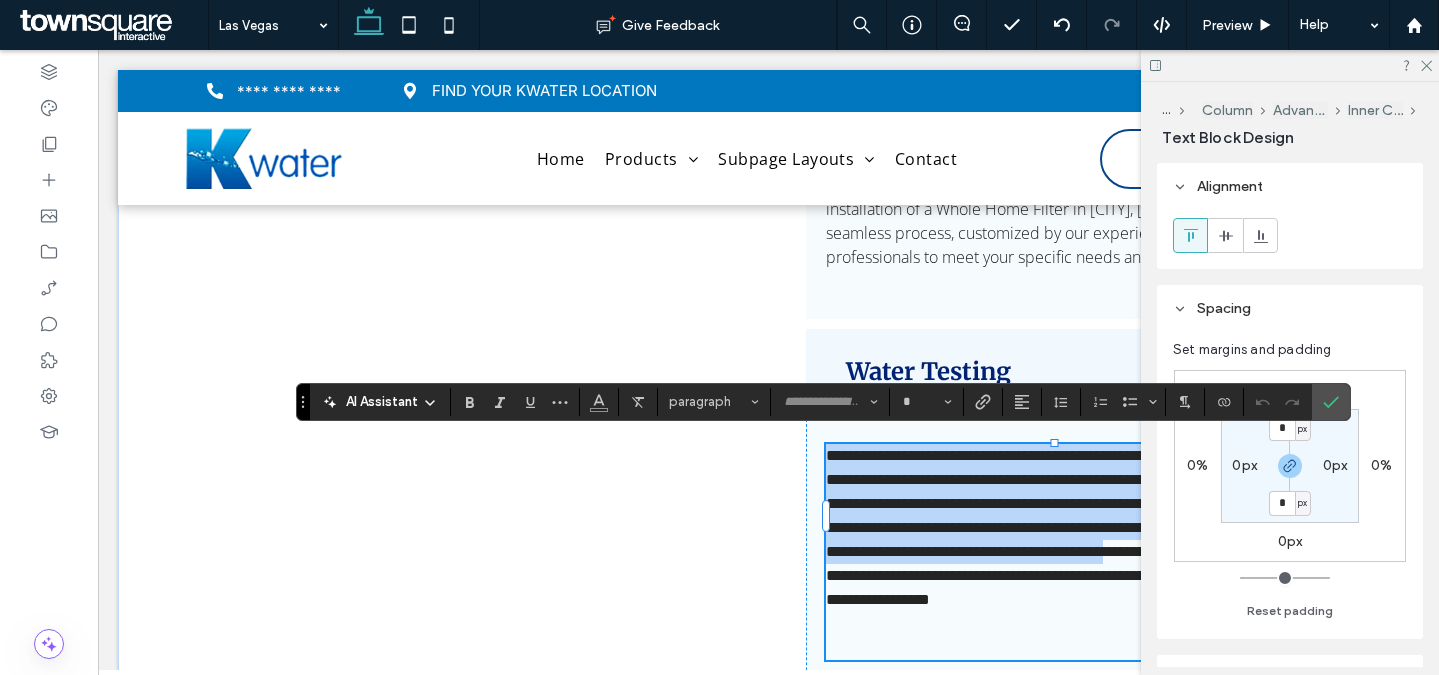 scroll, scrollTop: 3275, scrollLeft: 0, axis: vertical 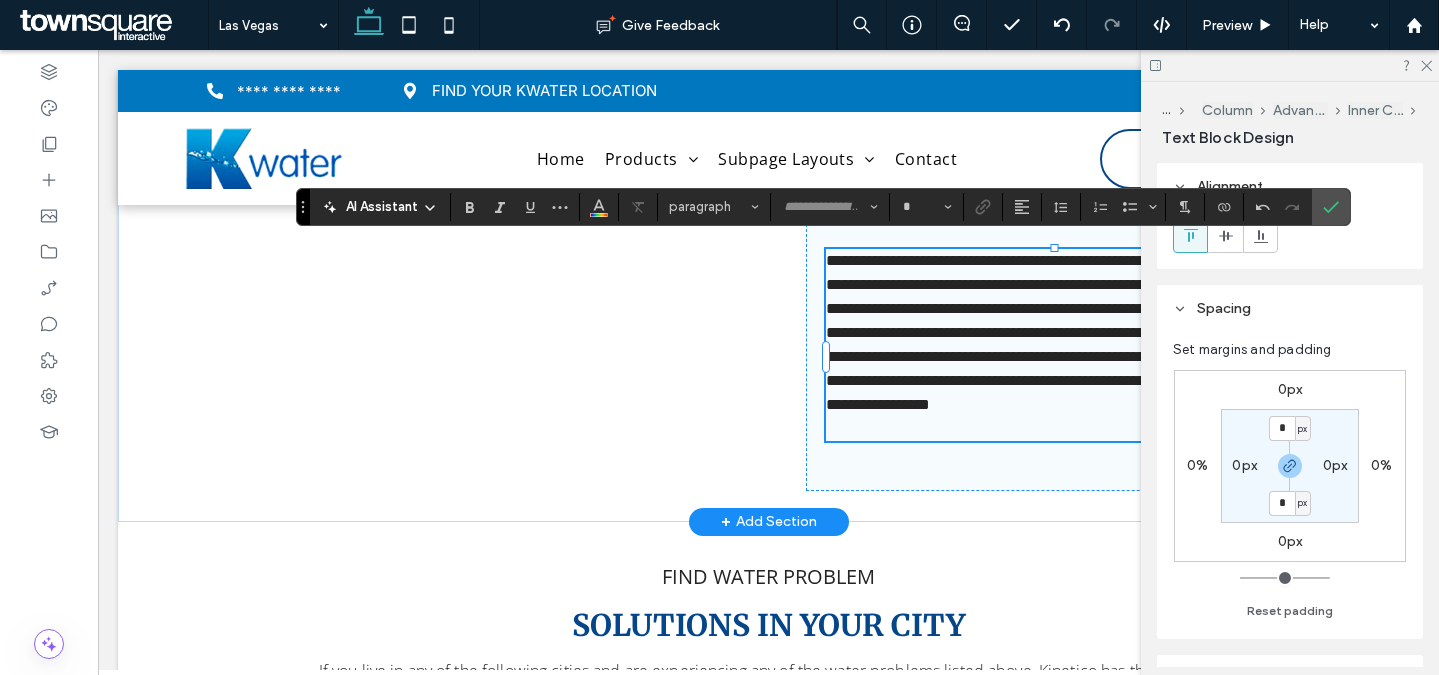 type on "*********" 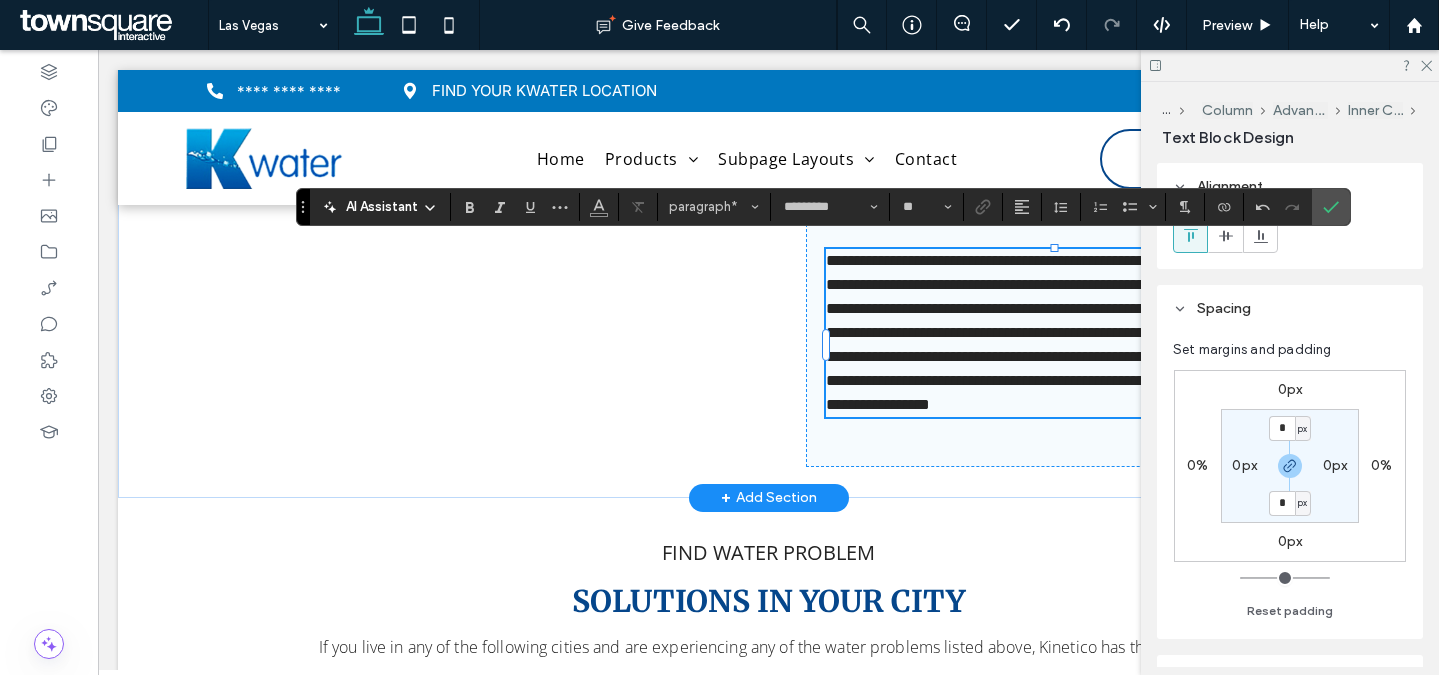 click on "**********" at bounding box center [1052, 332] 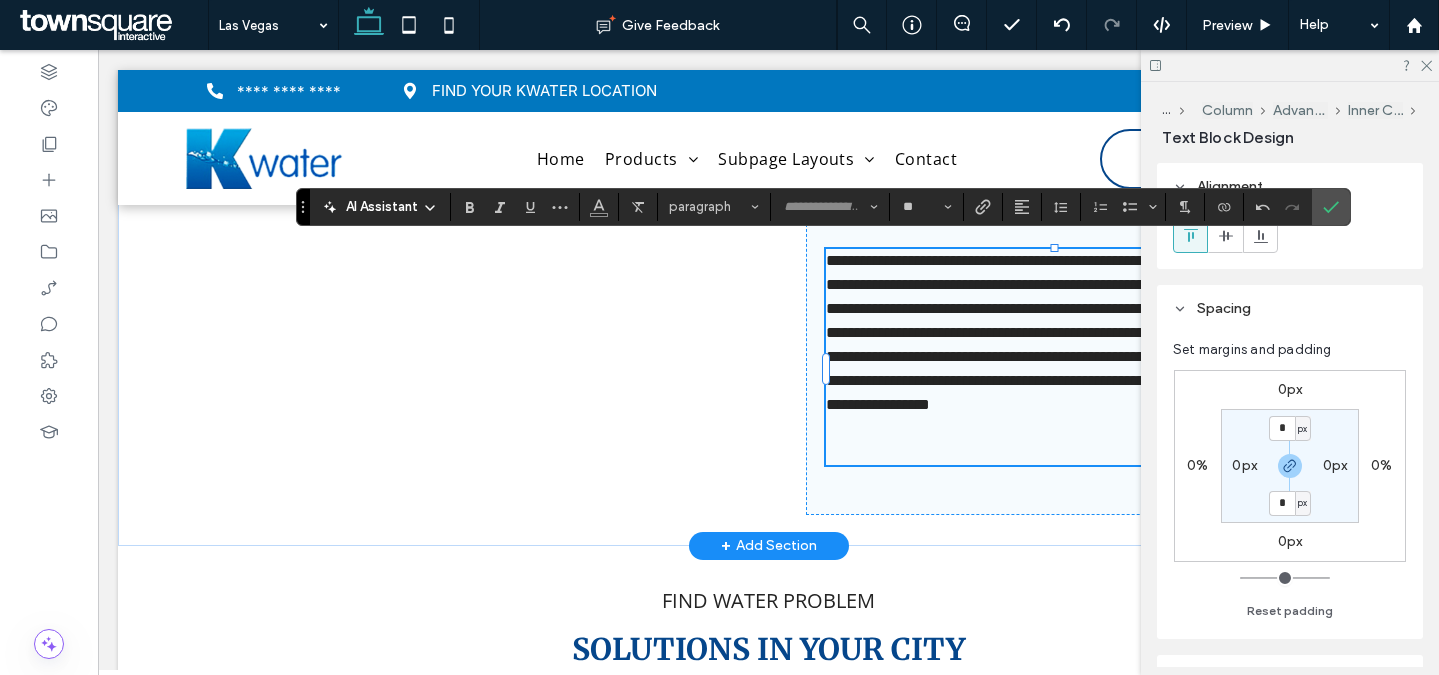scroll, scrollTop: 88, scrollLeft: 0, axis: vertical 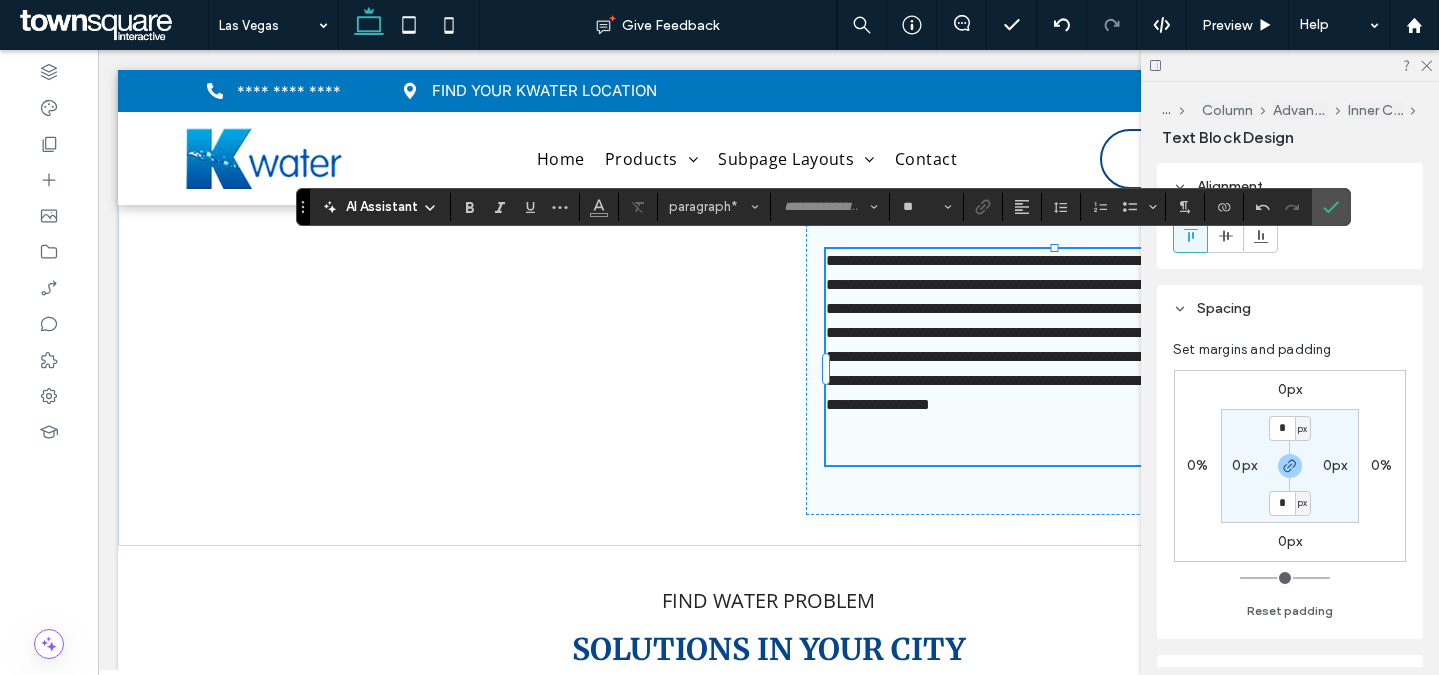 type on "*********" 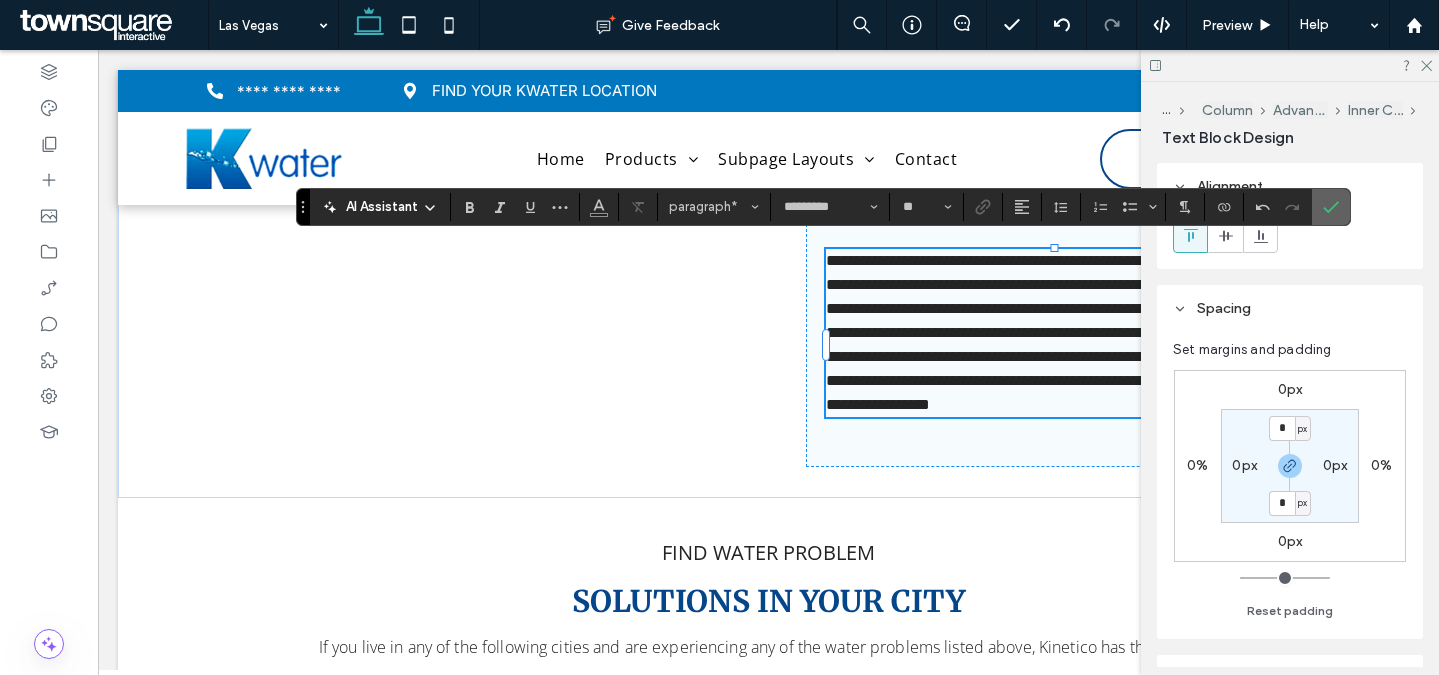 click 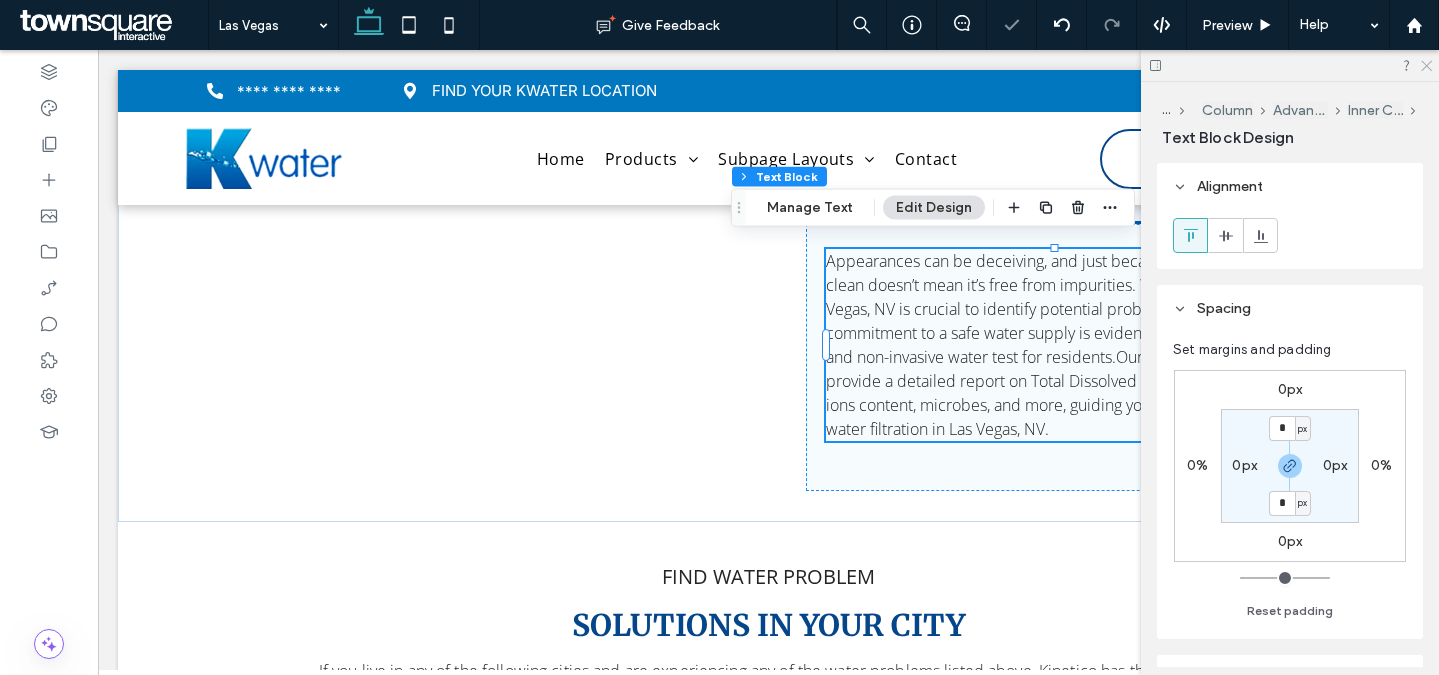click 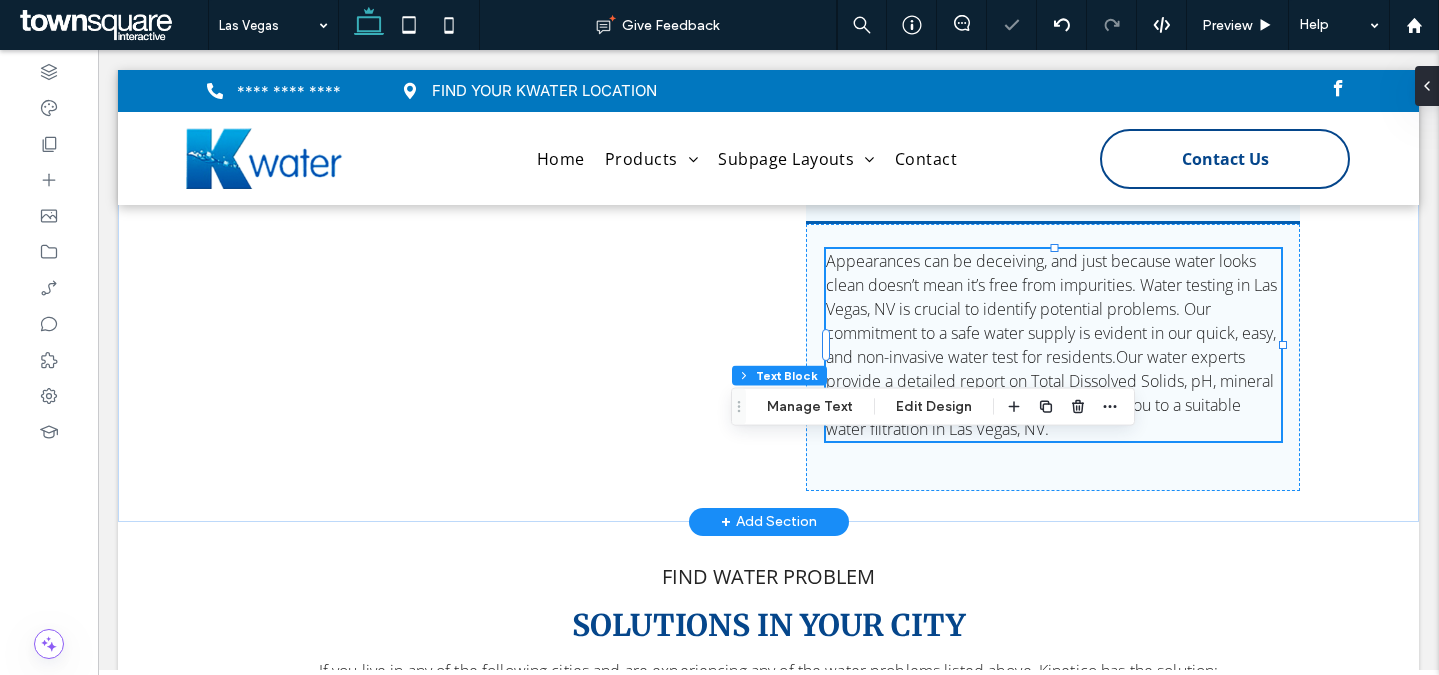 scroll, scrollTop: 2974, scrollLeft: 0, axis: vertical 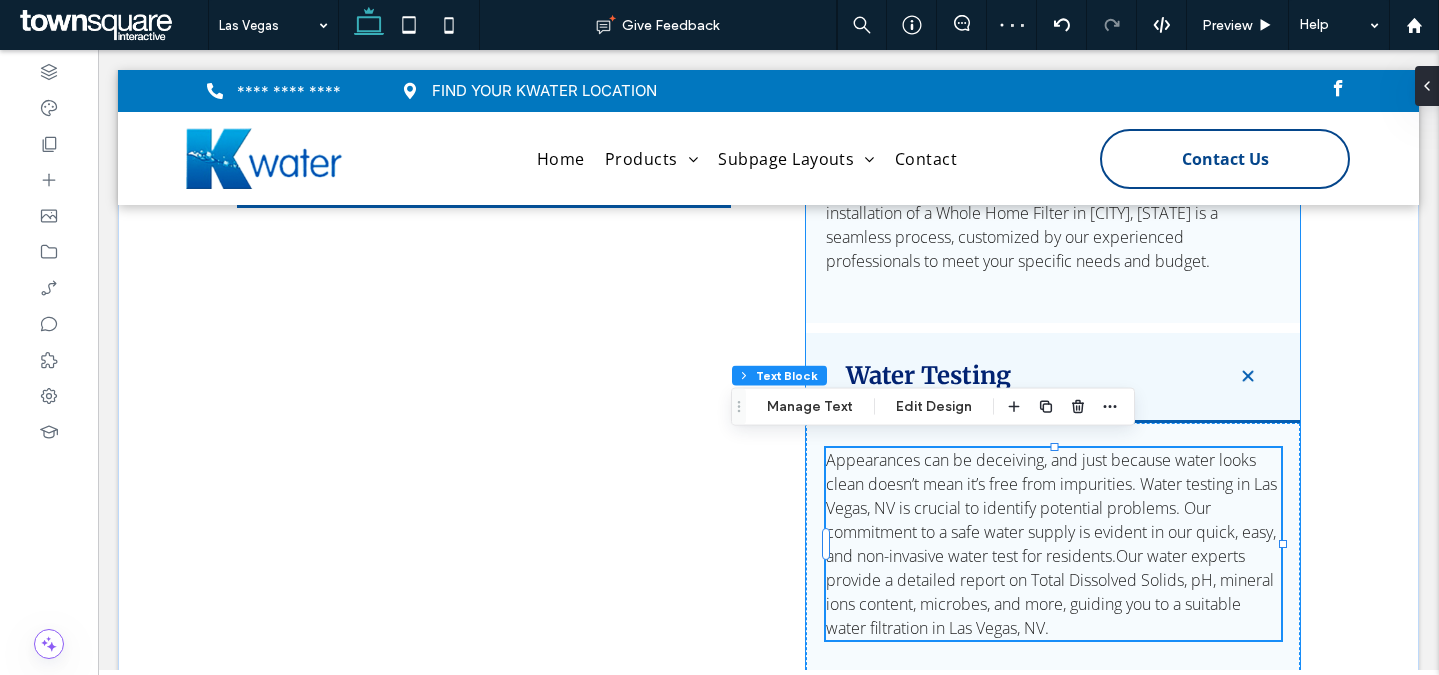 click on "Water Testing" at bounding box center [1053, 378] 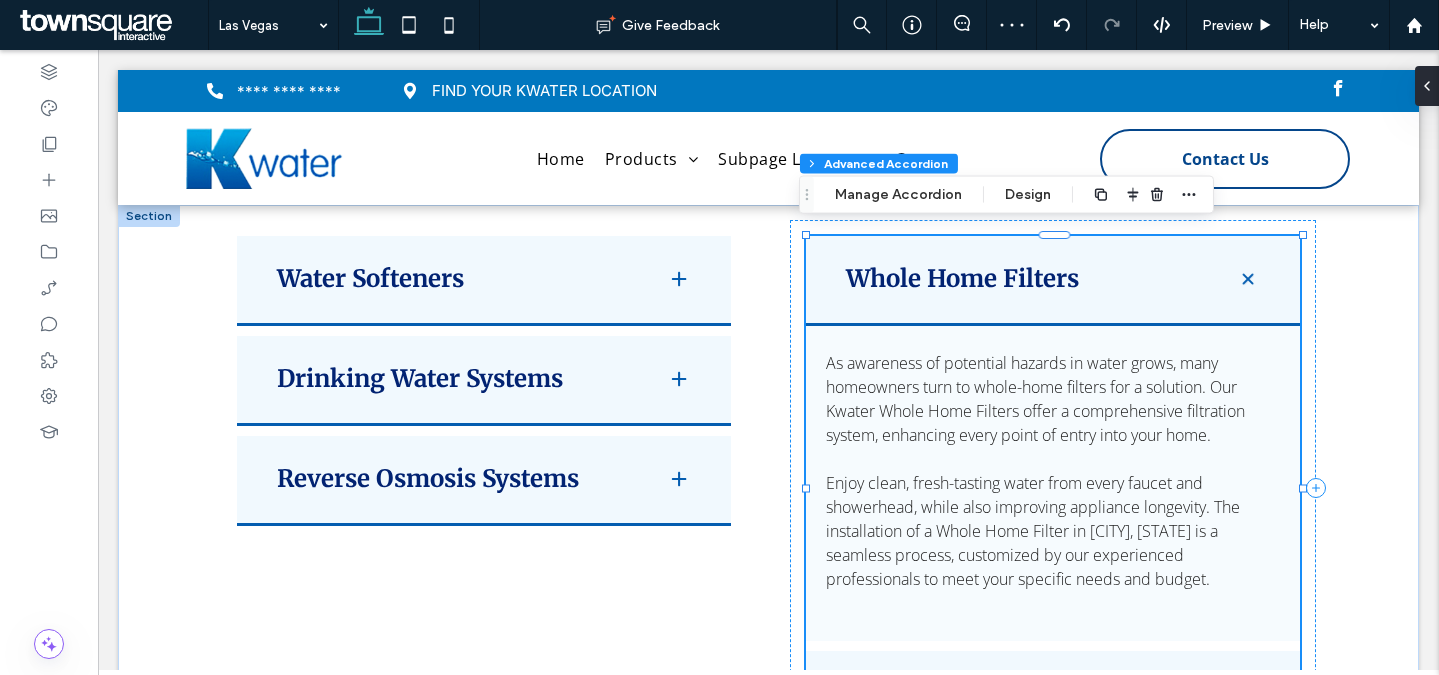 click on "Whole Home Filters" at bounding box center (1053, 281) 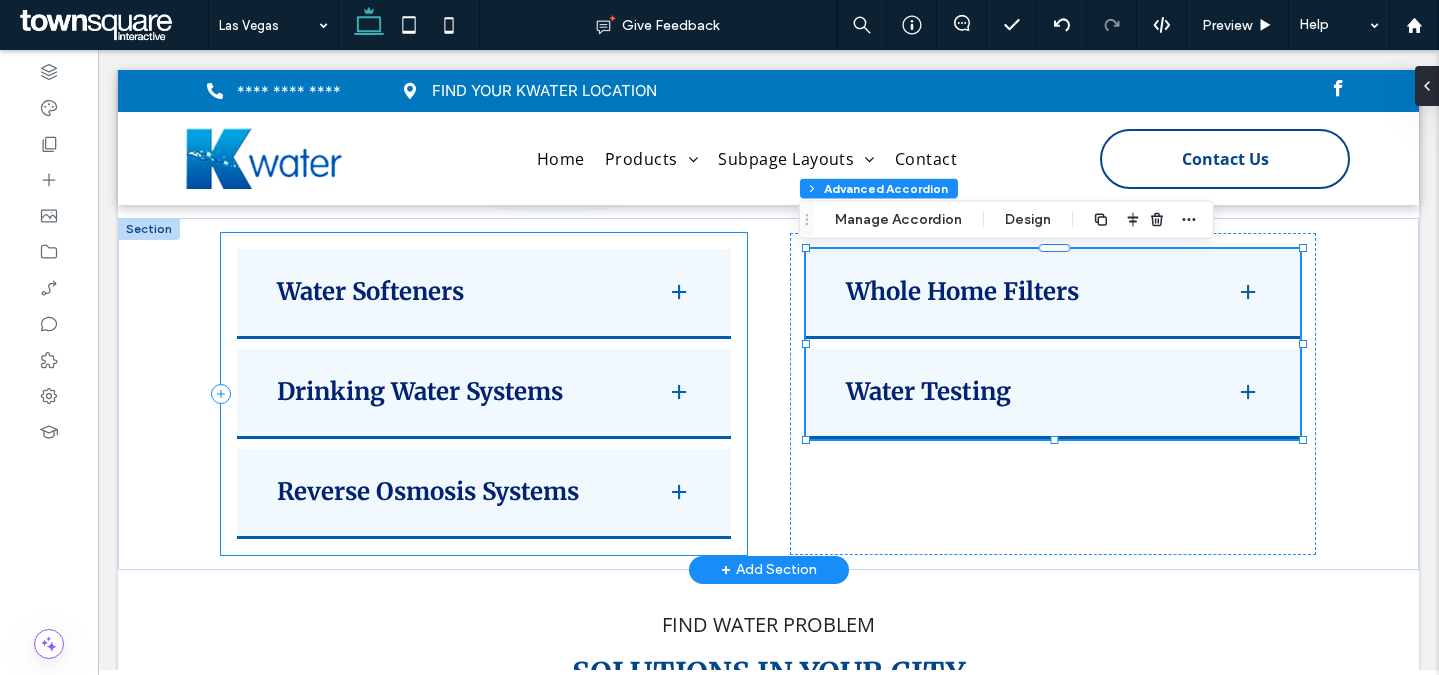 scroll, scrollTop: 2631, scrollLeft: 0, axis: vertical 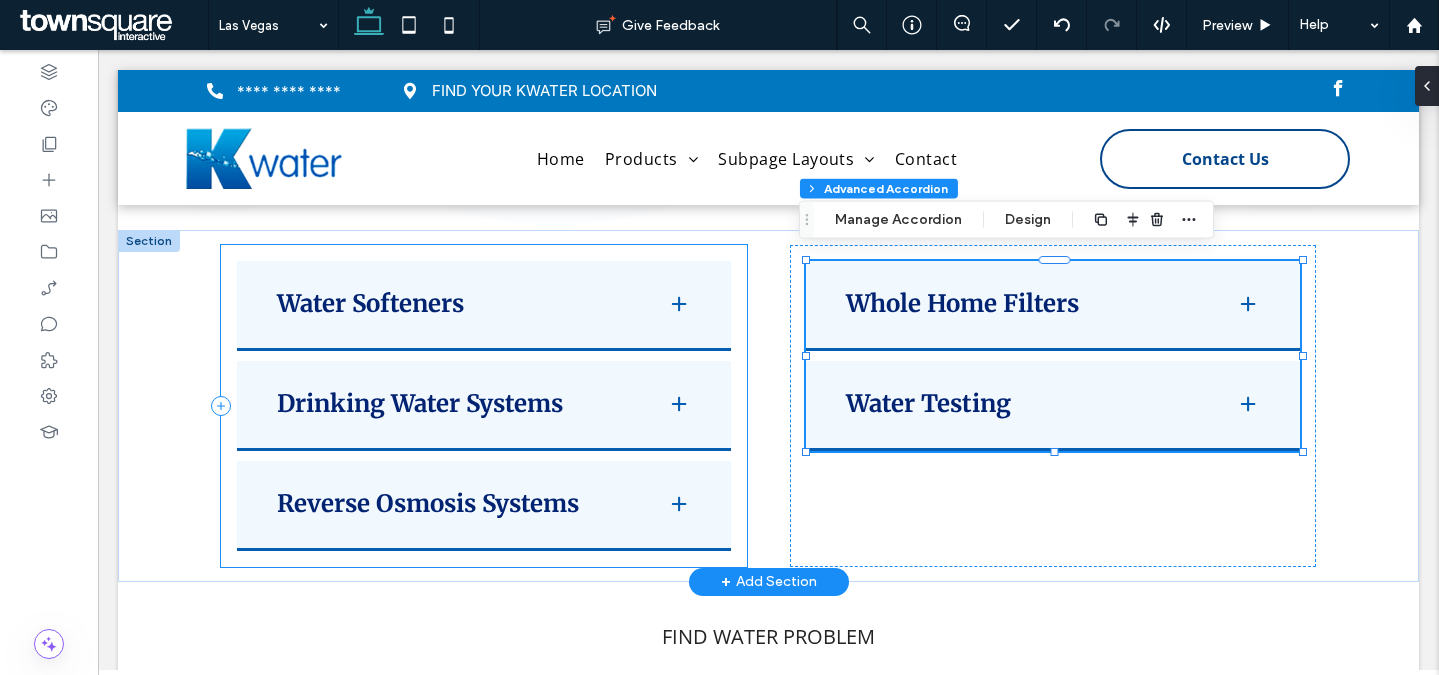 click on "Water Softeners
Explore pure water with Kwater Treatment, where water softeners in Las Vegas, NV take center stage. Our Kinetico Softeners redefine quality, ensuring clean, and safe water for your family. Tailored for both city and well water, our softeners guarantee an ideal fit for your home or business. In our expertise with water softeners, excellence isn’t just a standard – it’s a commitment. Whether it’s repair or replacement, Kwater seamlessly navigates water softening needs, showcasing a reliability honed through years of experience. ﻿
Drinking Water Systems
﻿
Reverse Osmosis Systems" at bounding box center (484, 406) 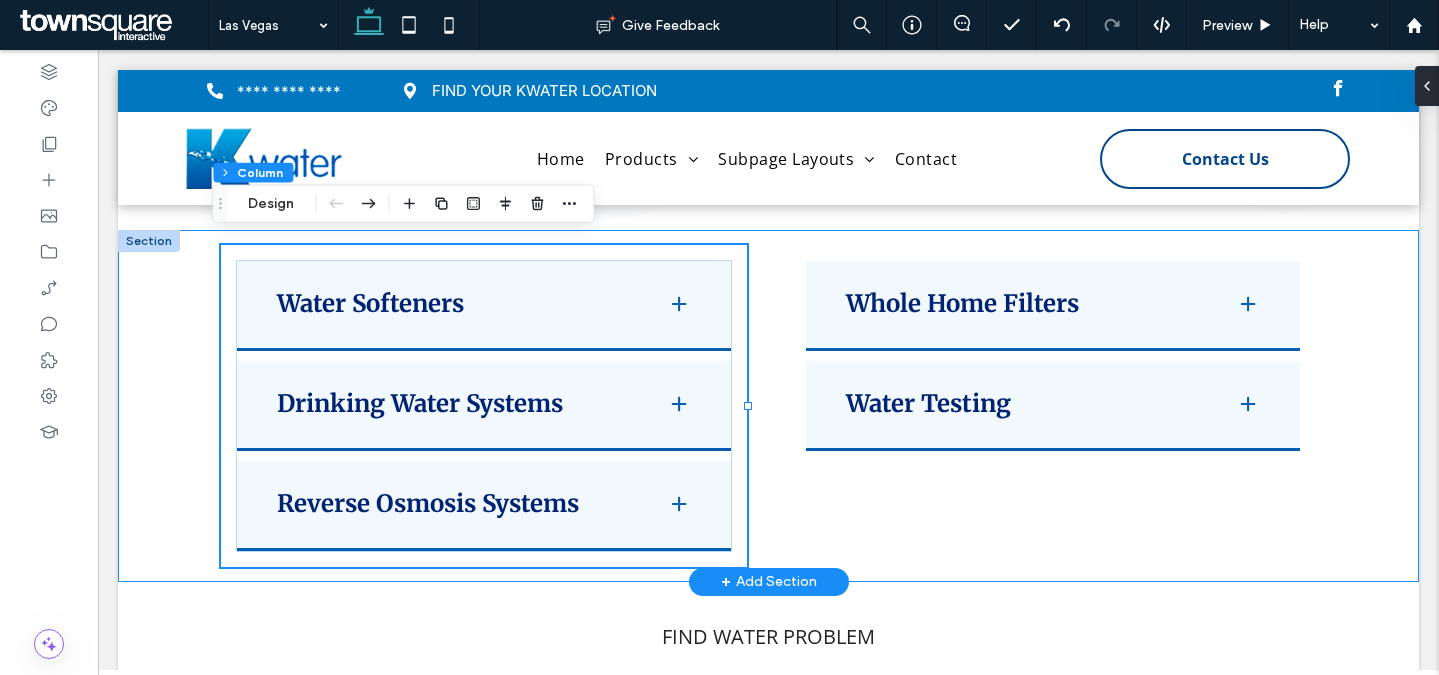 click on "Water Softeners
Explore pure water with Kwater Treatment, where water softeners in Las Vegas, NV take center stage. Our Kinetico Softeners redefine quality, ensuring clean, and safe water for your family. Tailored for both city and well water, our softeners guarantee an ideal fit for your home or business. In our expertise with water softeners, excellence isn’t just a standard – it’s a commitment. Whether it’s repair or replacement, Kwater seamlessly navigates water softening needs, showcasing a reliability honed through years of experience. ﻿
Drinking Water Systems
﻿
Reverse Osmosis Systems
Whole Home Filters
Water Testing
﻿" at bounding box center (769, 406) 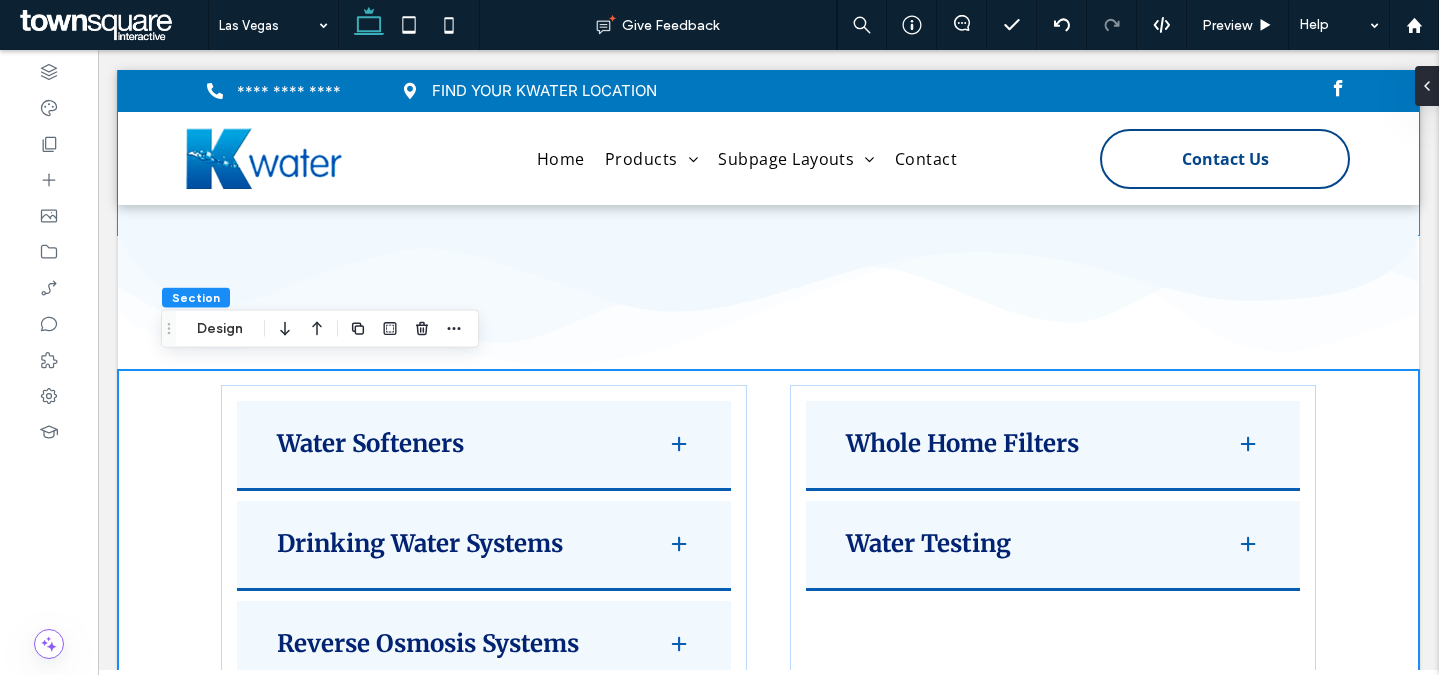 scroll, scrollTop: 2162, scrollLeft: 0, axis: vertical 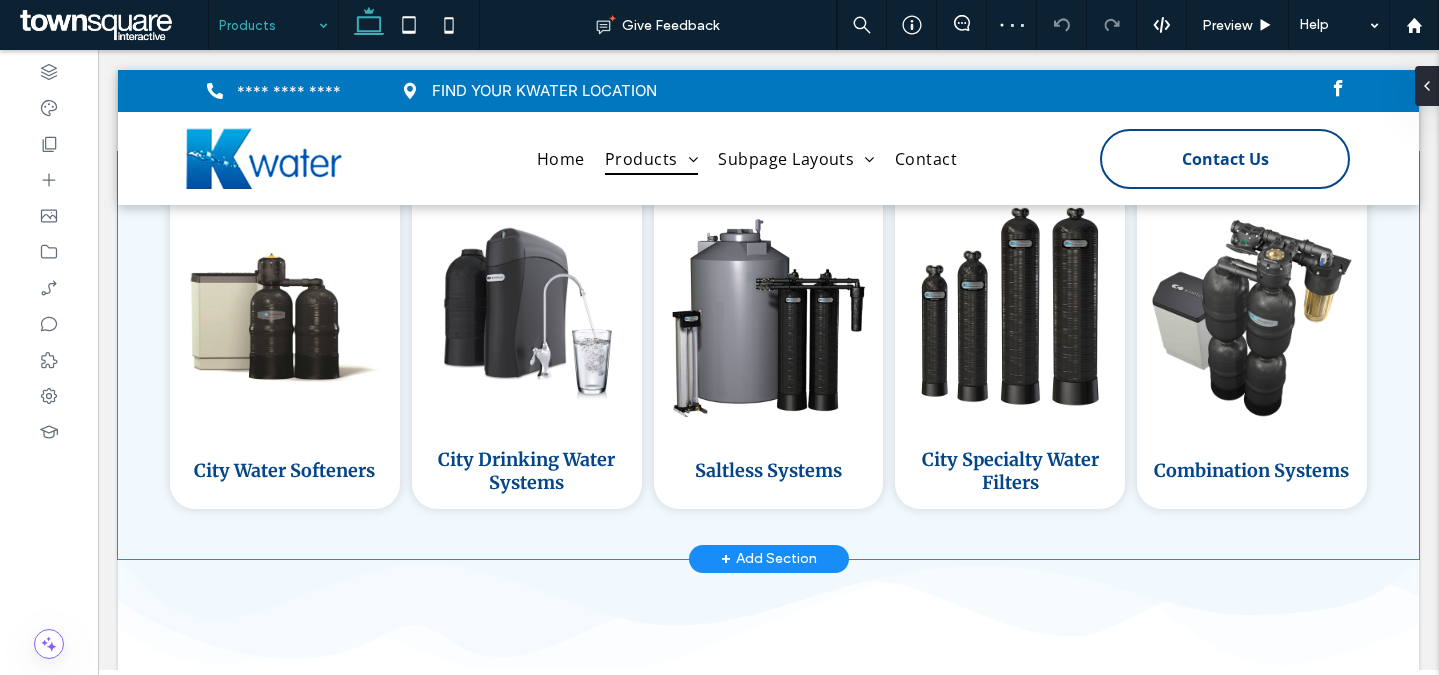 click on "City Water Softeners
City Drinking Water Systems
Saltless Systems
City Specialty Water Filters
Combination Systems" at bounding box center [768, 355] 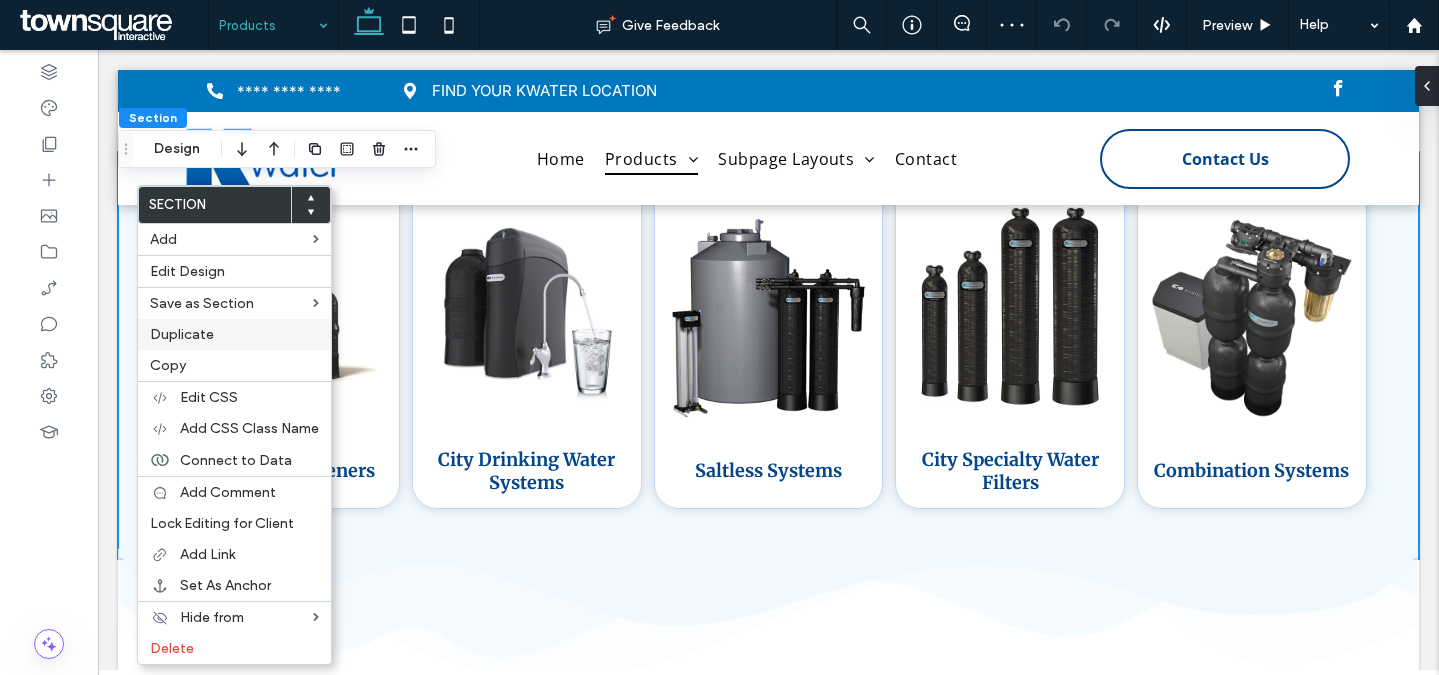 click on "Copy" at bounding box center [234, 365] 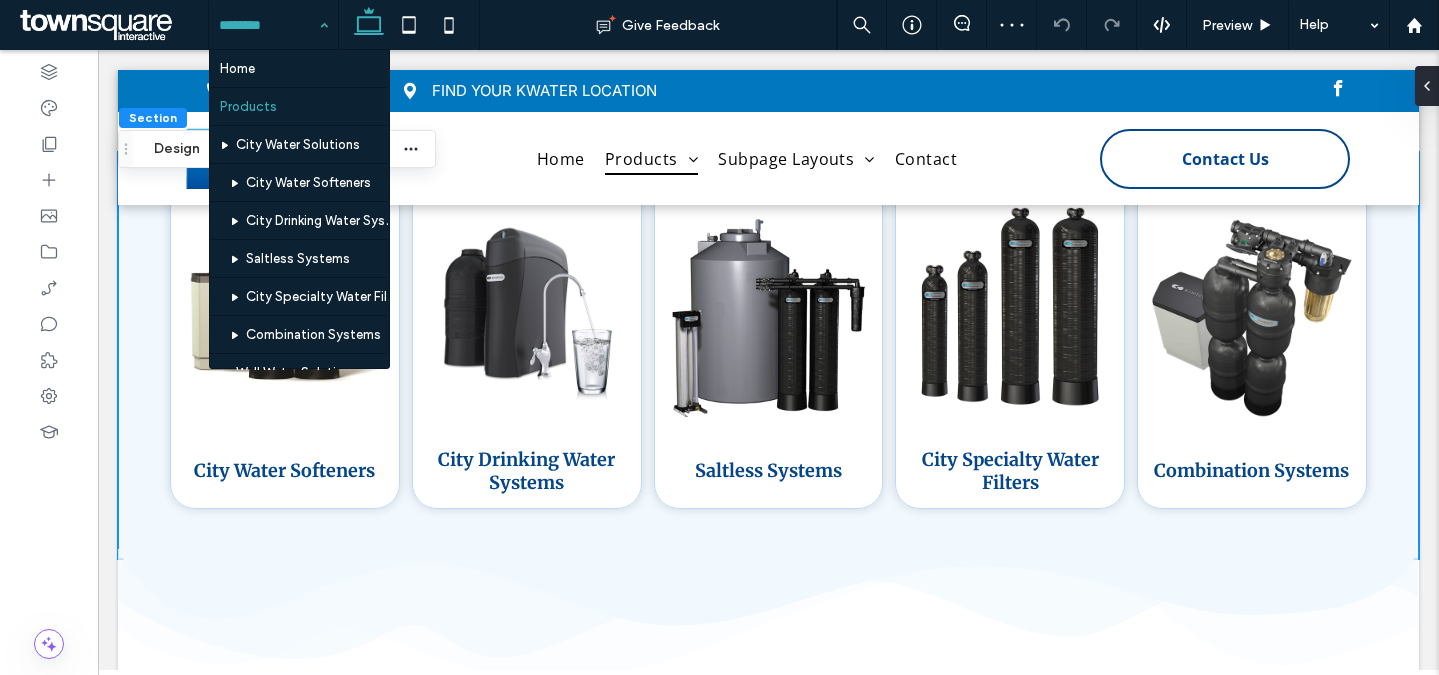 scroll, scrollTop: 264, scrollLeft: 0, axis: vertical 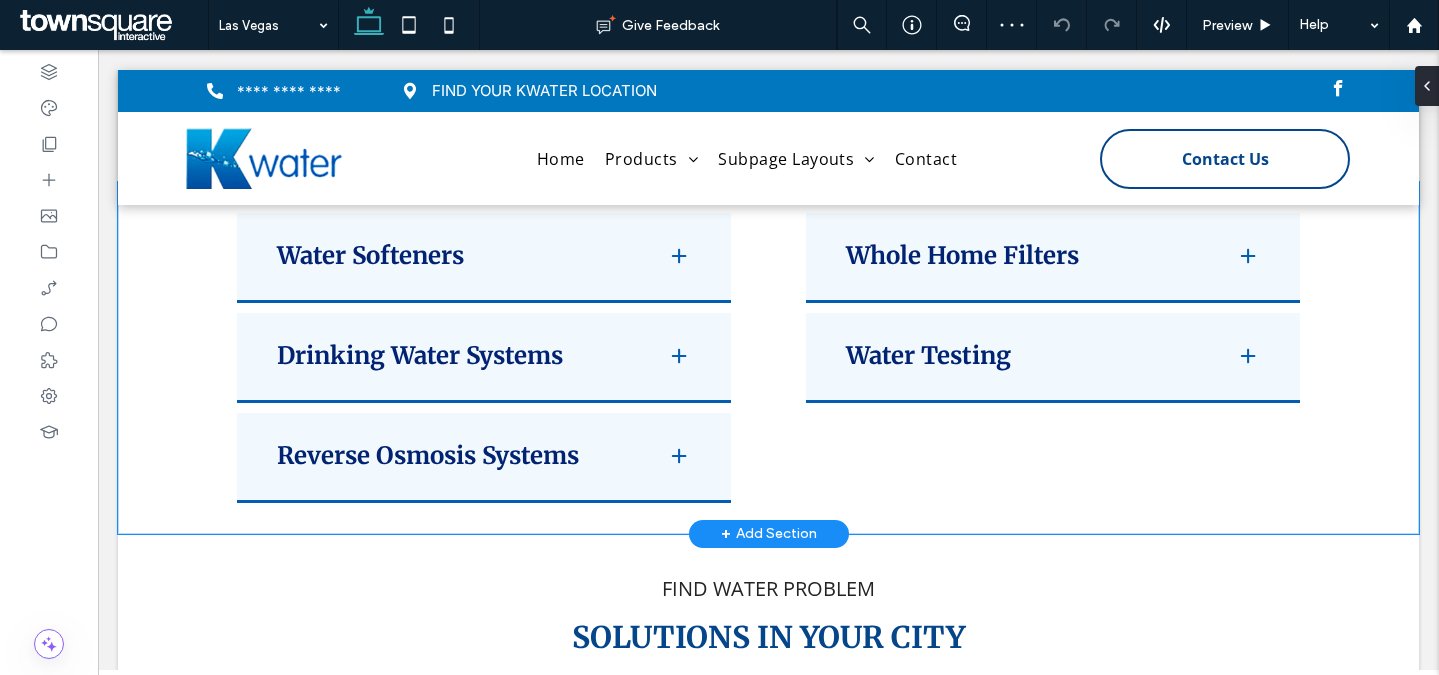 click on "Water Softeners
Explore pure water with Kwater Treatment, where water softeners in [CITY], [STATE] take center stage. Our Kinetico Softeners redefine quality, ensuring clean, and safe water for your family. Tailored for both city and well water, our softeners guarantee an ideal fit for your home or business. In our expertise with water softeners, excellence isn’t just a standard – it’s a commitment. Whether it’s repair or replacement, Kwater seamlessly navigates water softening needs, showcasing a reliability honed through years of experience. ﻿
Drinking Water Systems
﻿
Reverse Osmosis Systems
Whole Home Filters
Water Testing
﻿" at bounding box center [769, 358] 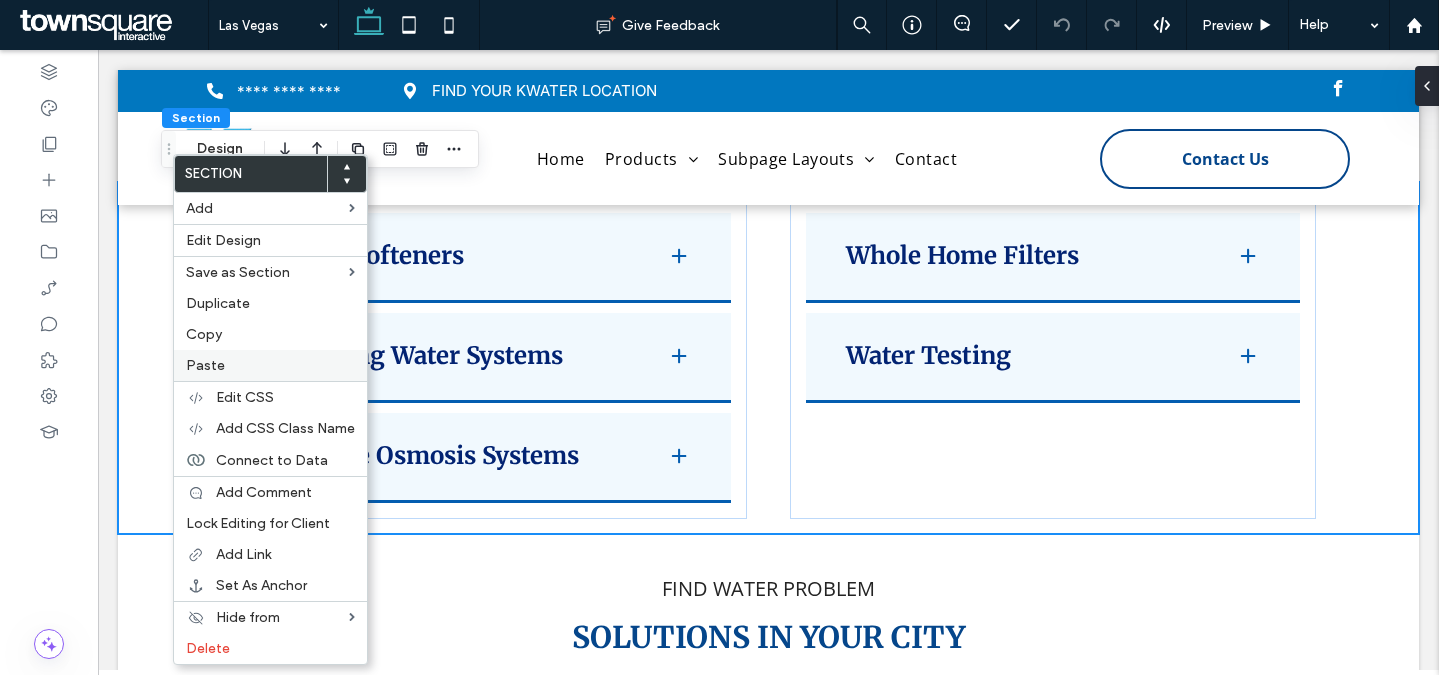 click on "Paste" at bounding box center (270, 365) 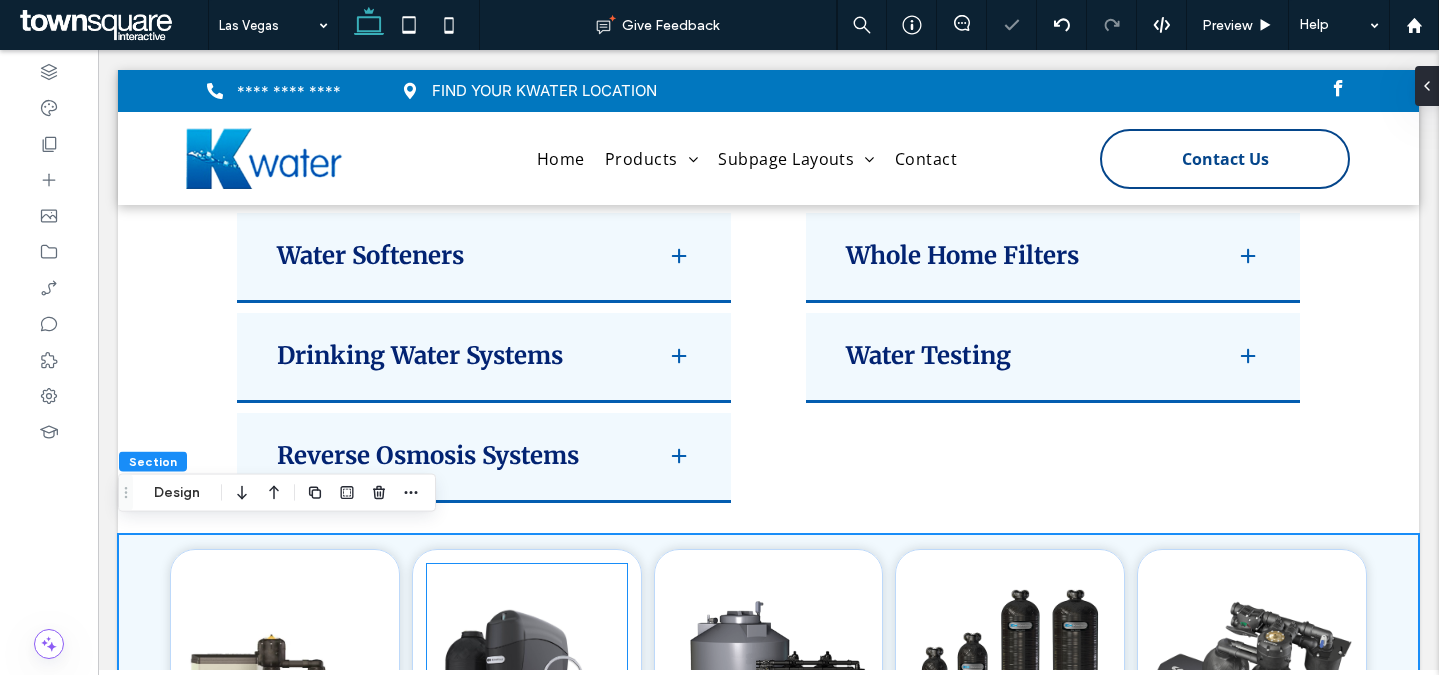 scroll, scrollTop: 3145, scrollLeft: 0, axis: vertical 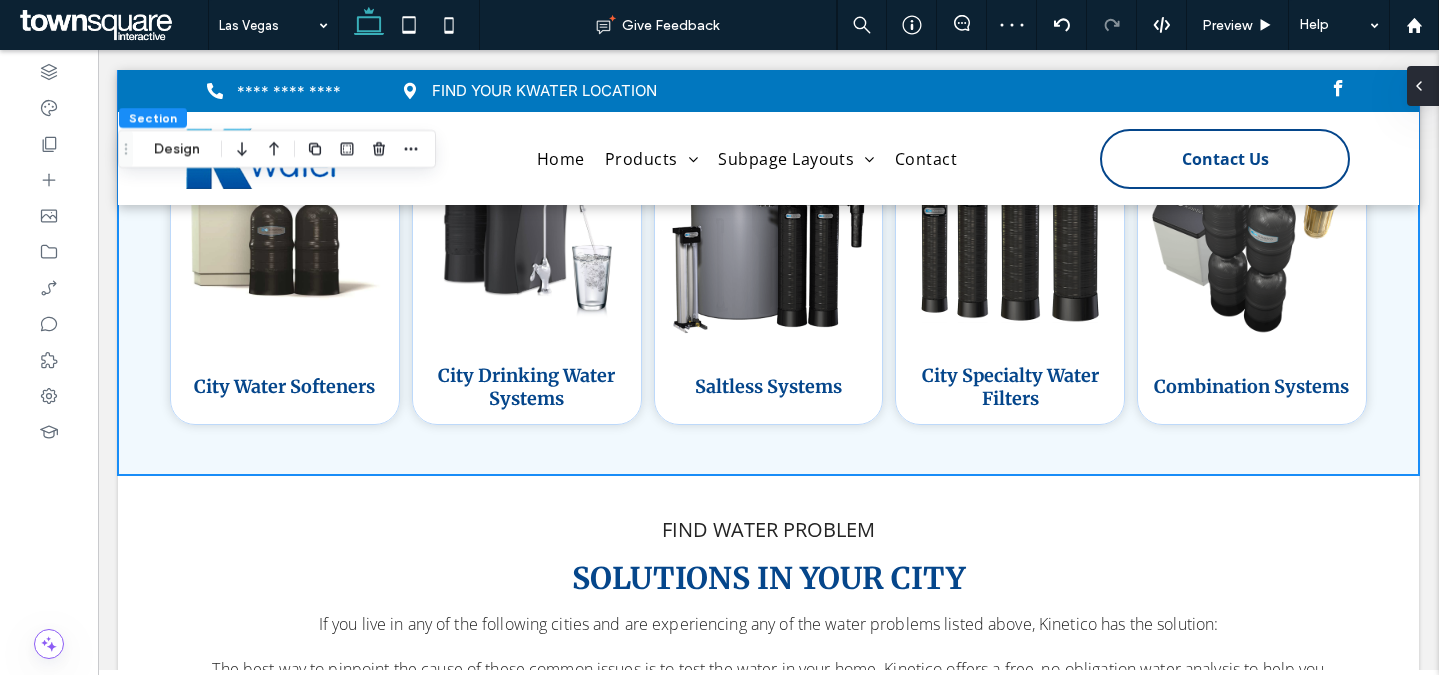 click 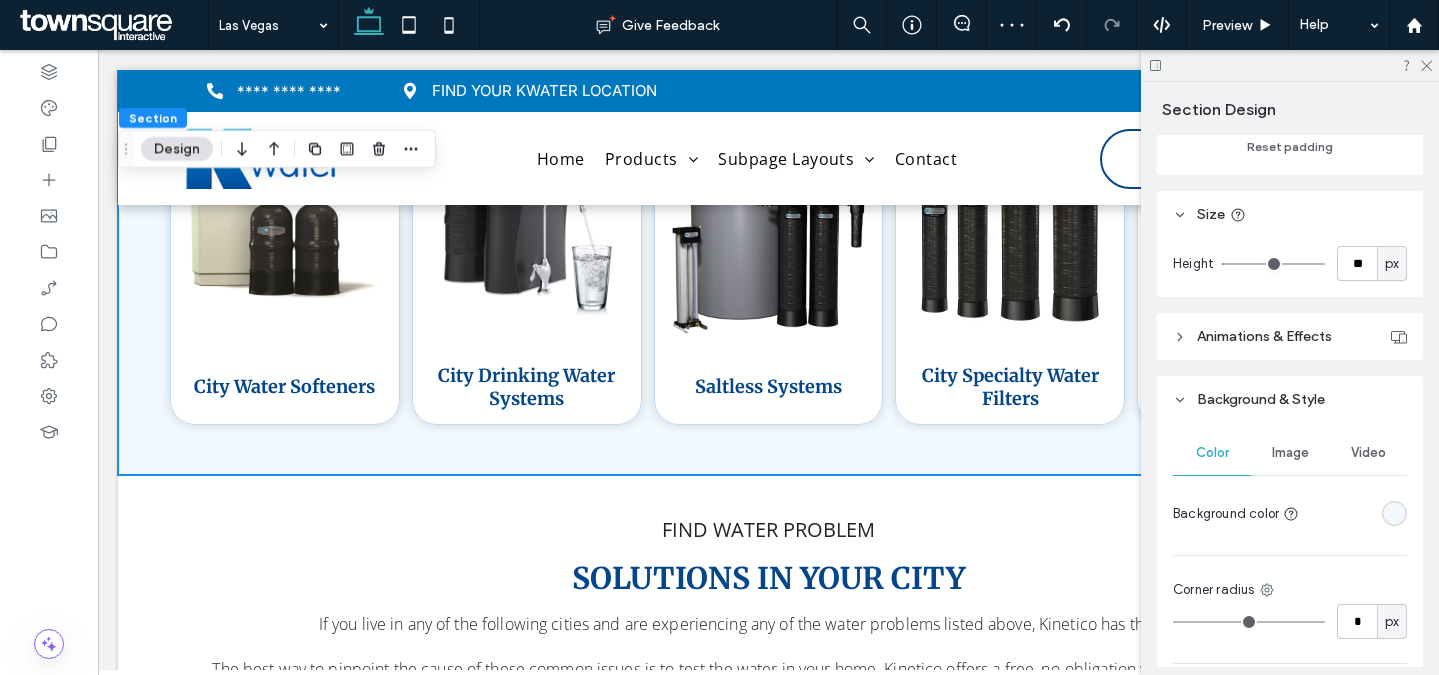 scroll, scrollTop: 618, scrollLeft: 0, axis: vertical 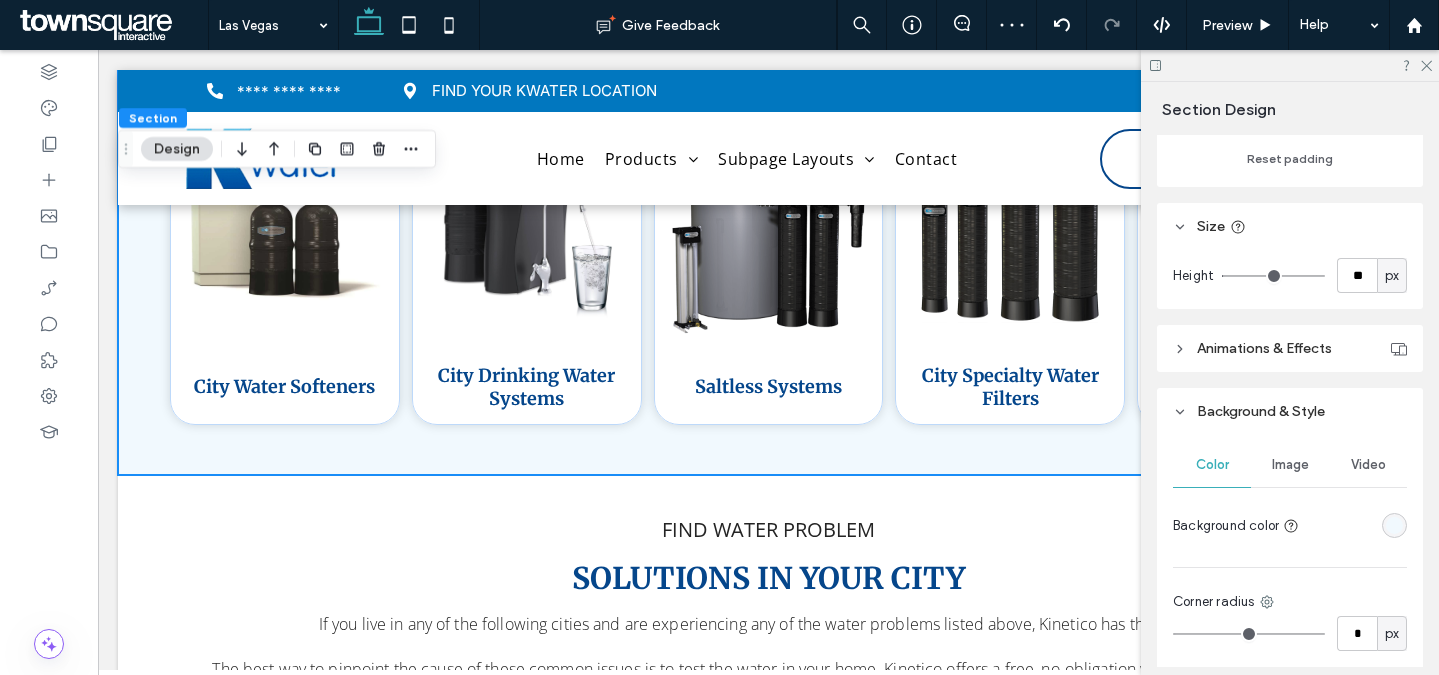 click at bounding box center [1394, 525] 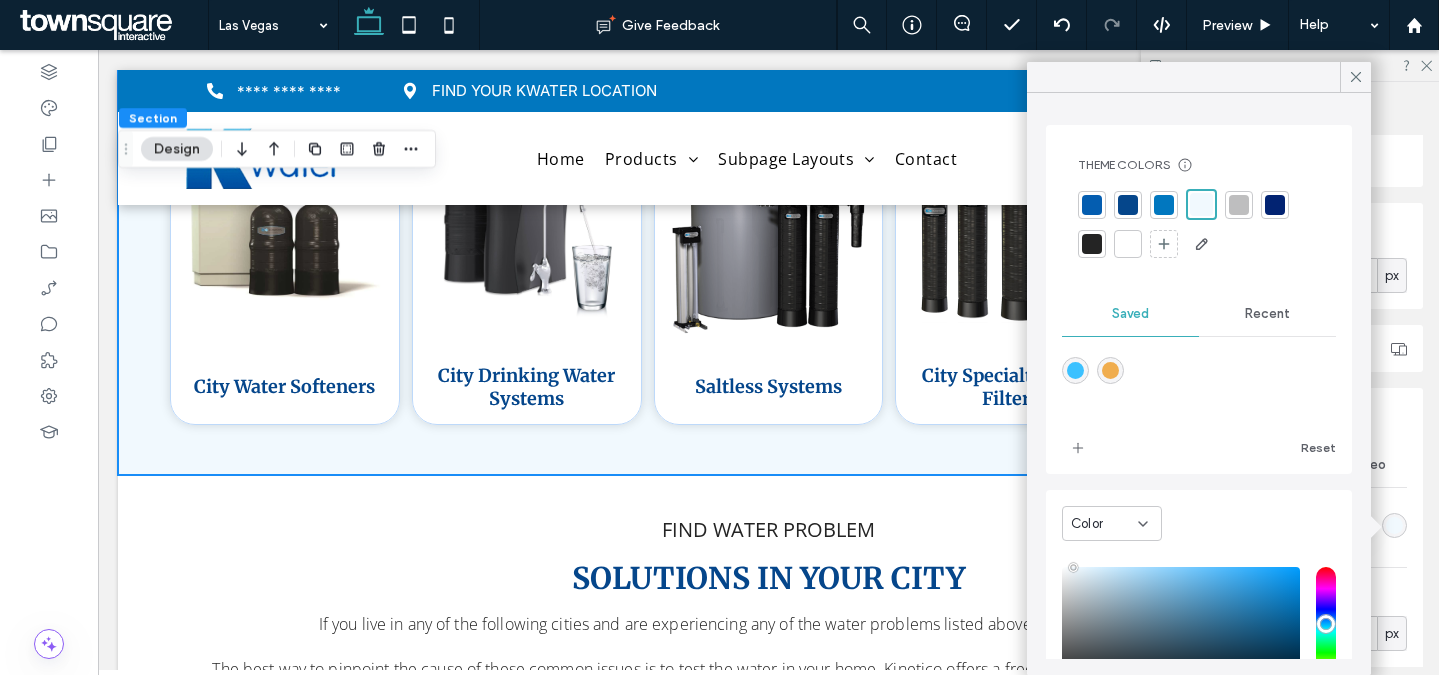 click on "Recent" at bounding box center [1267, 314] 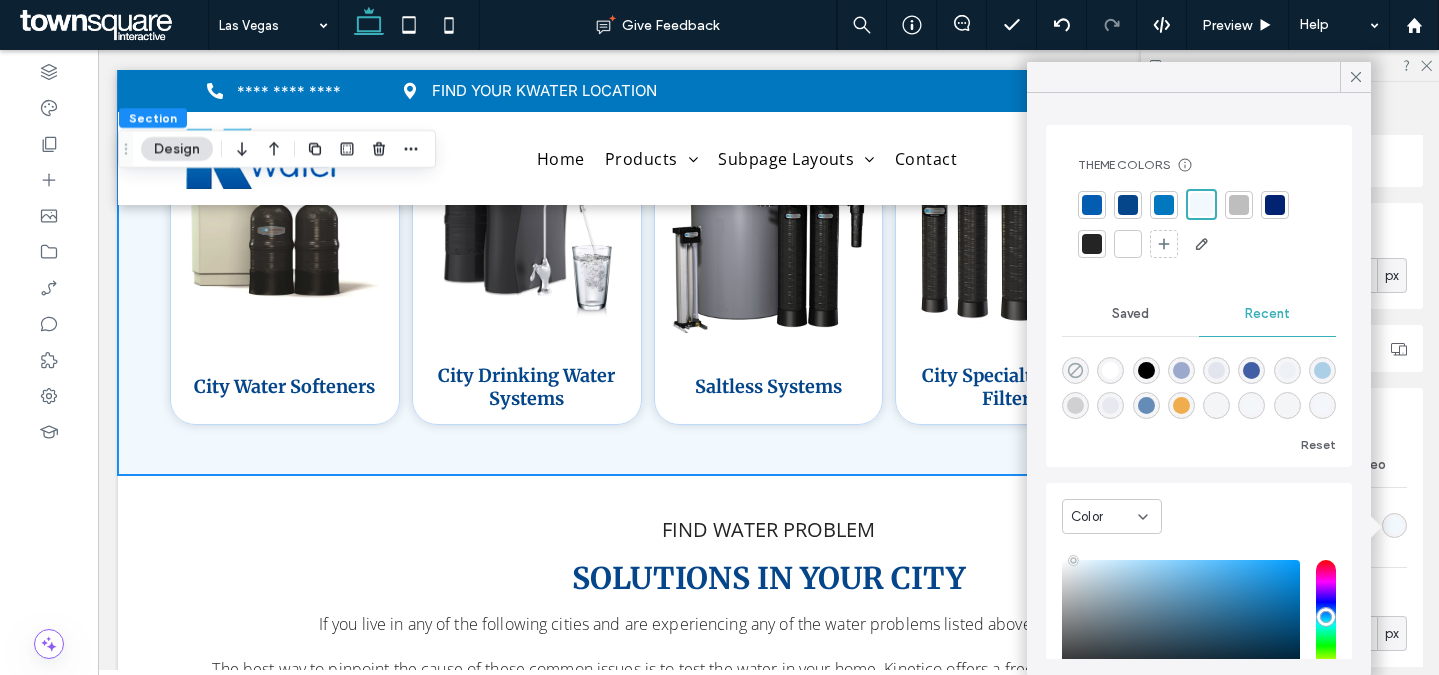click 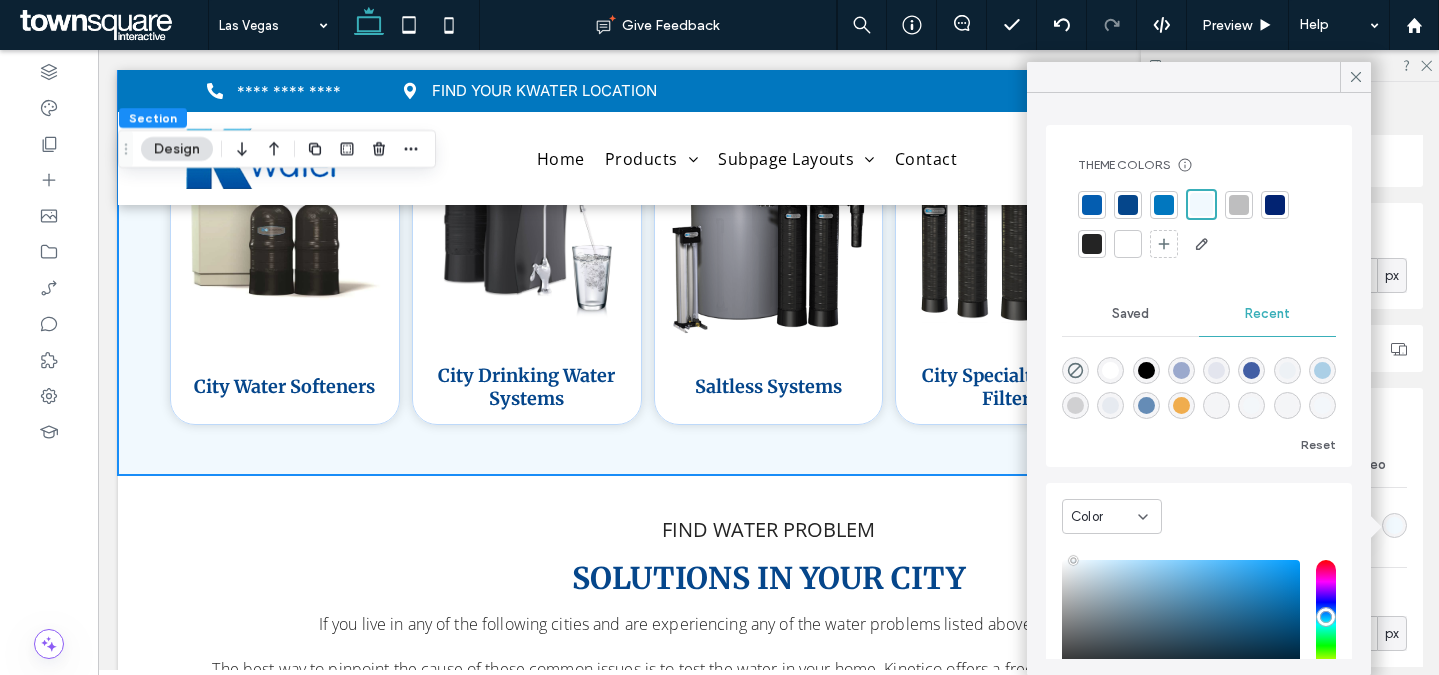 type on "*******" 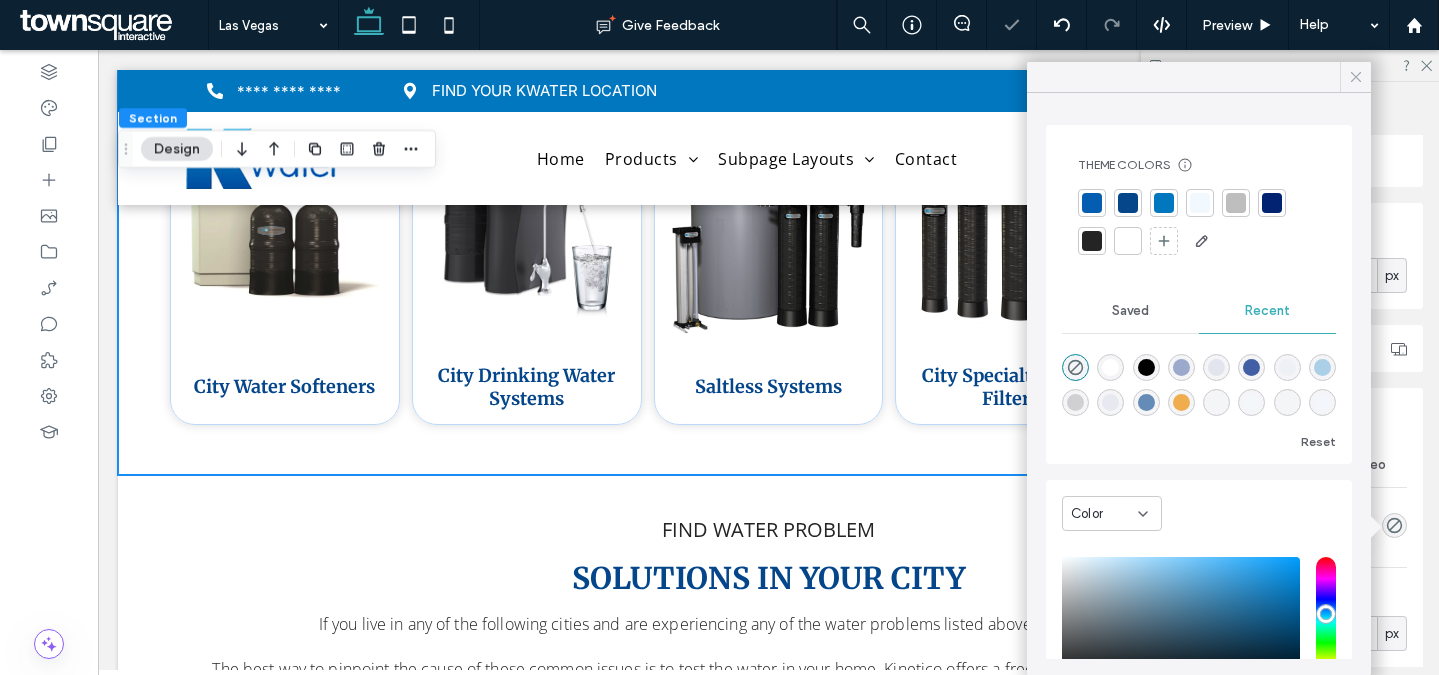click 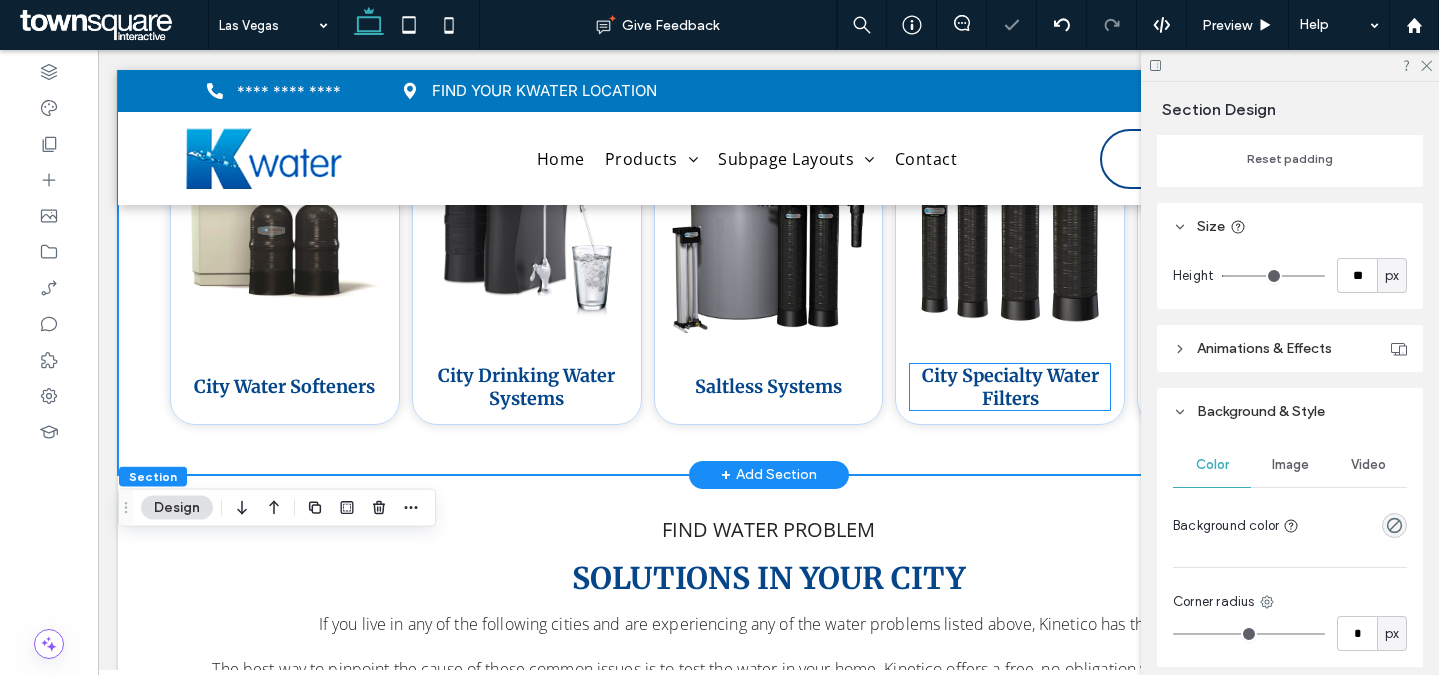 scroll, scrollTop: 2664, scrollLeft: 0, axis: vertical 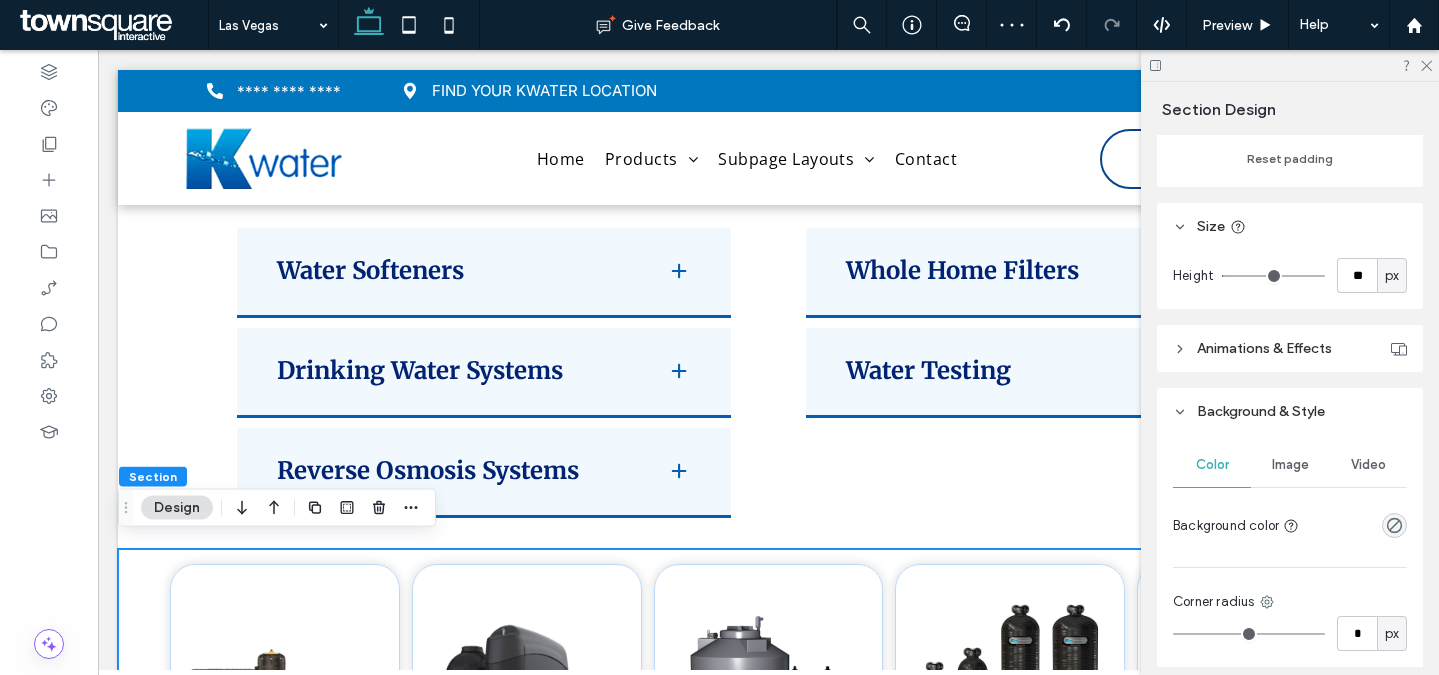 click at bounding box center (1290, 65) 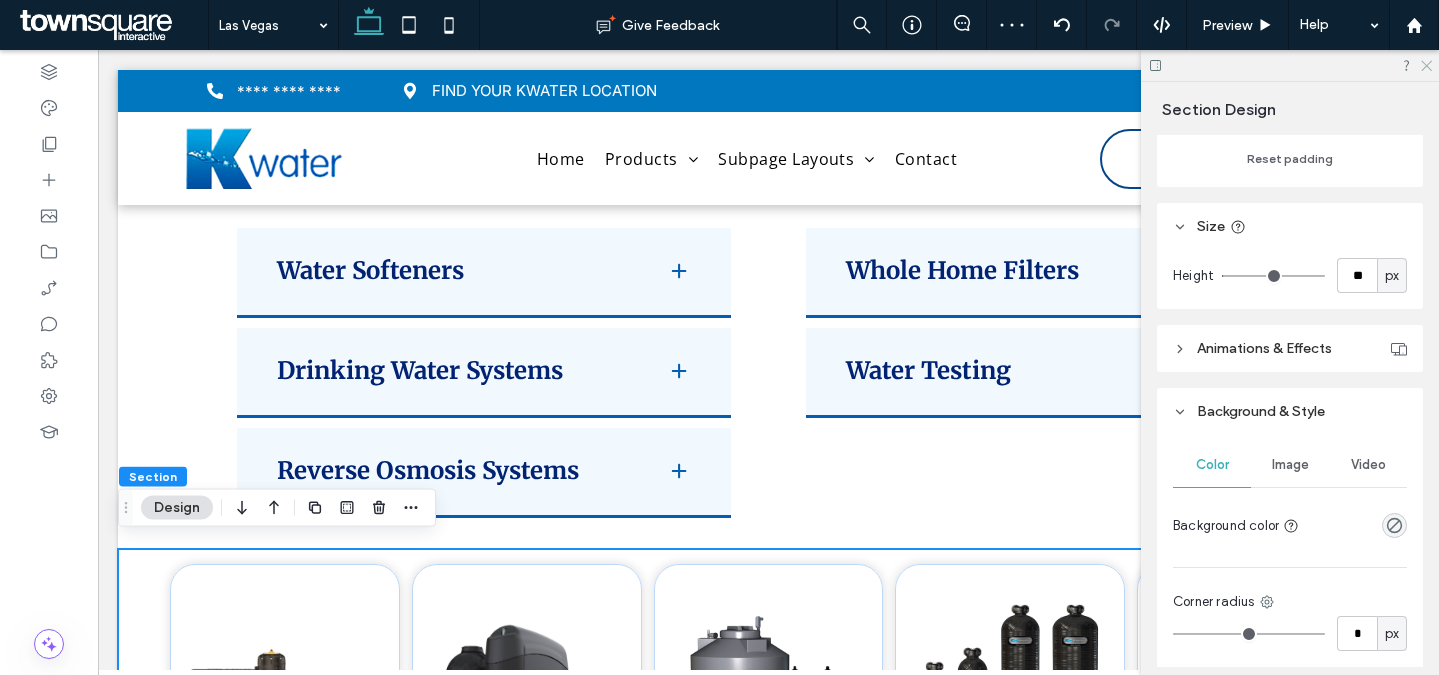 click 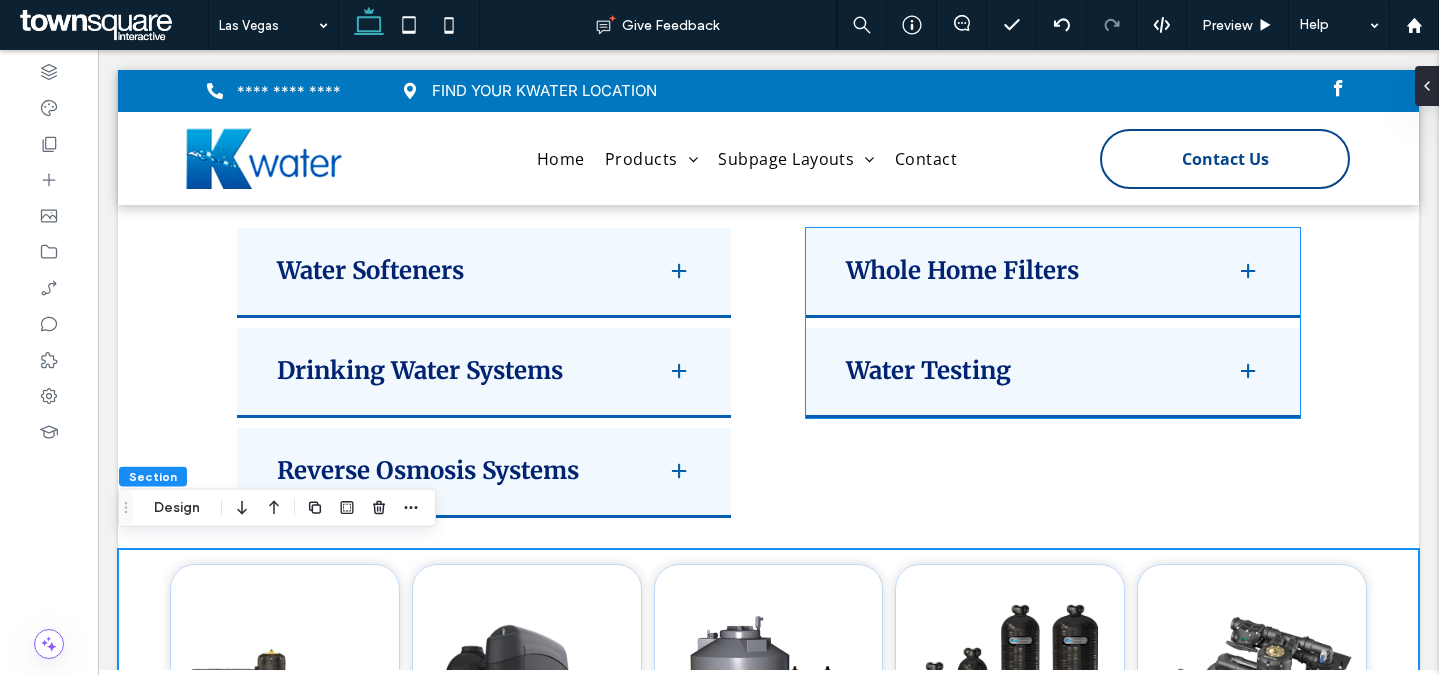 scroll, scrollTop: 2912, scrollLeft: 0, axis: vertical 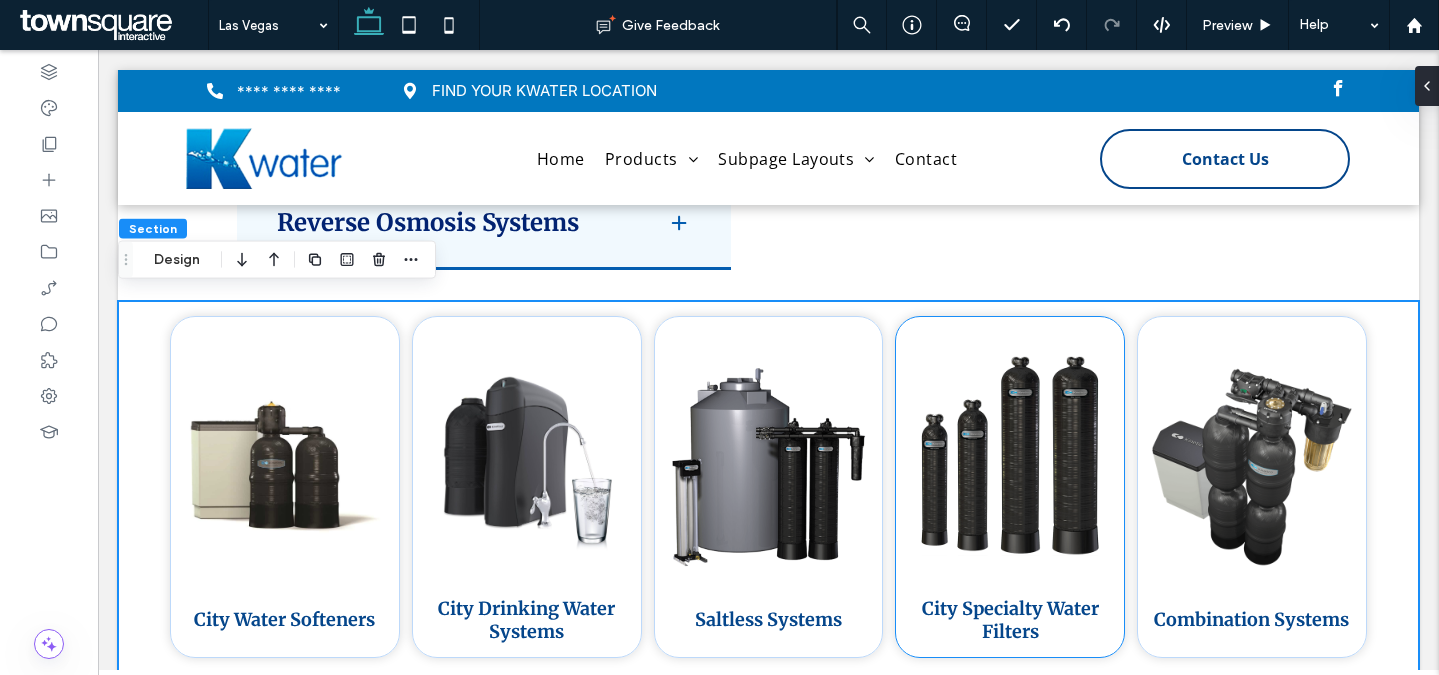 click on "City Specialty Water Filters" at bounding box center [1010, 487] 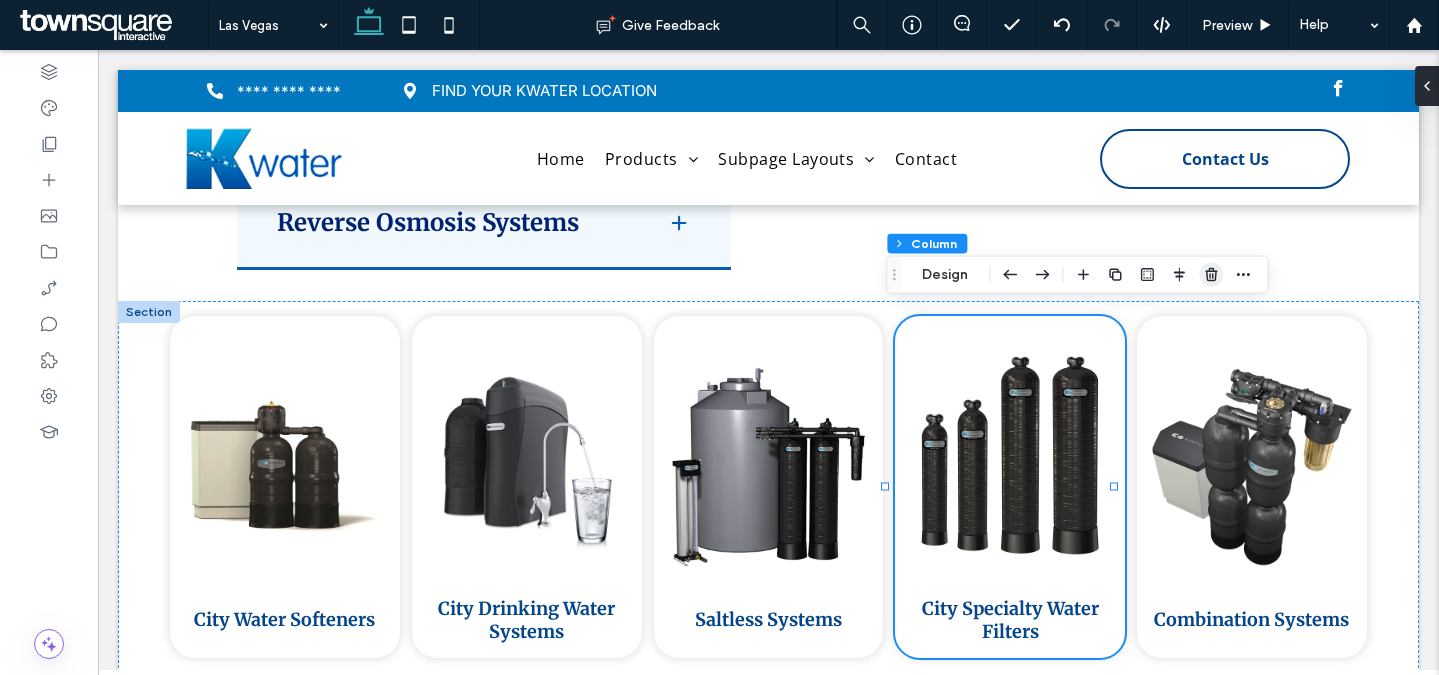 click at bounding box center [1211, 275] 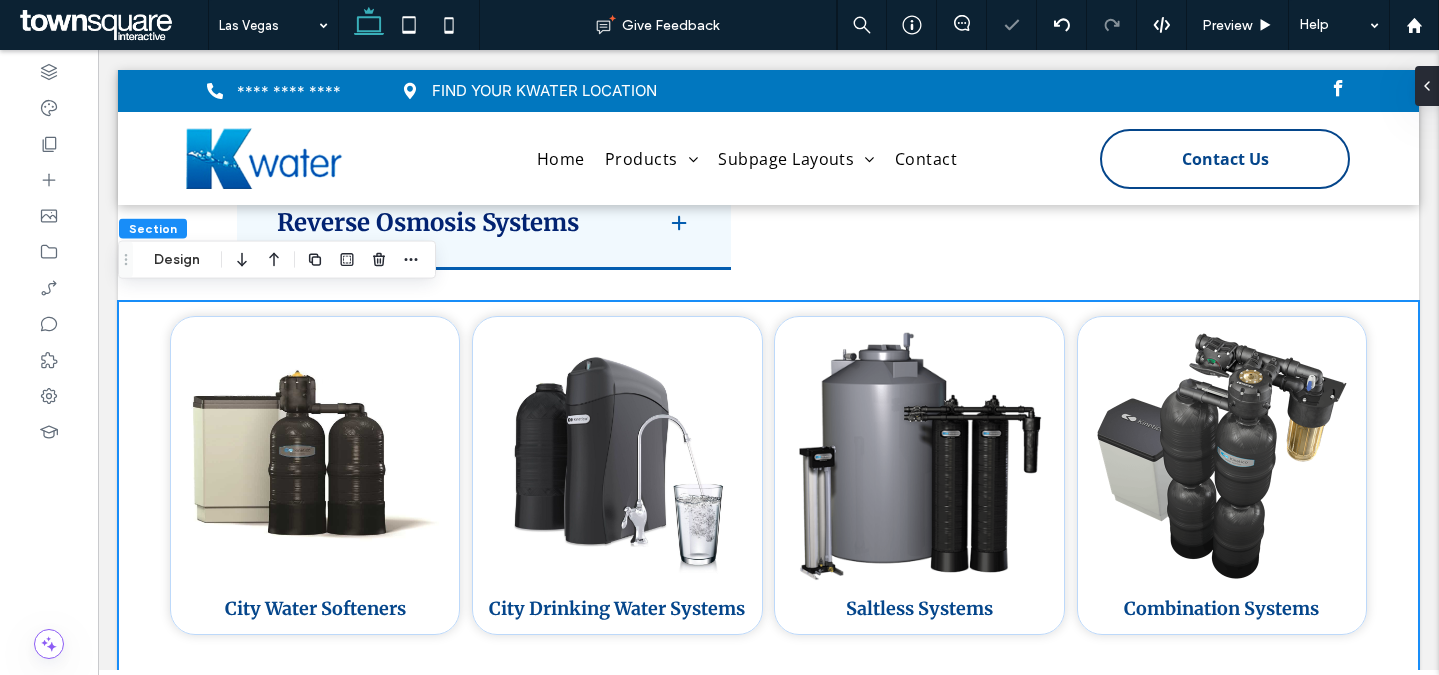 click on "Combination Systems" at bounding box center [1222, 475] 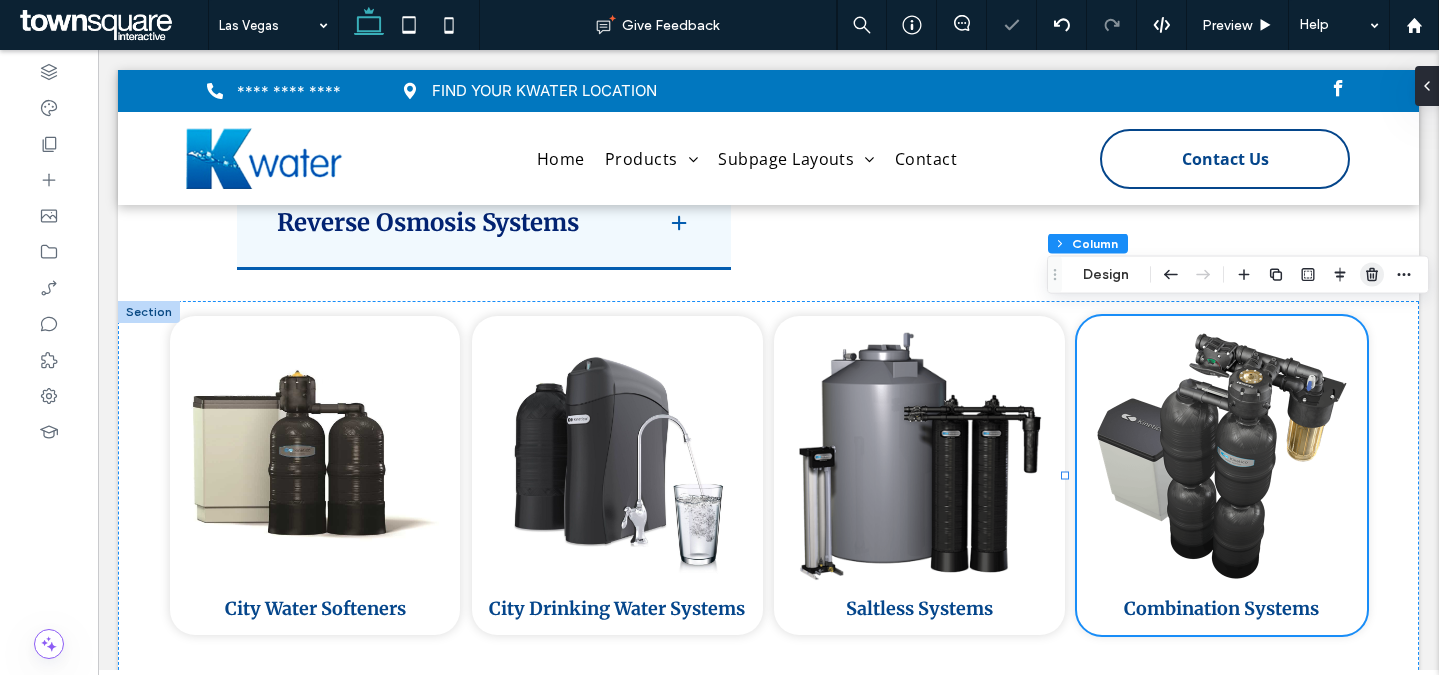 click 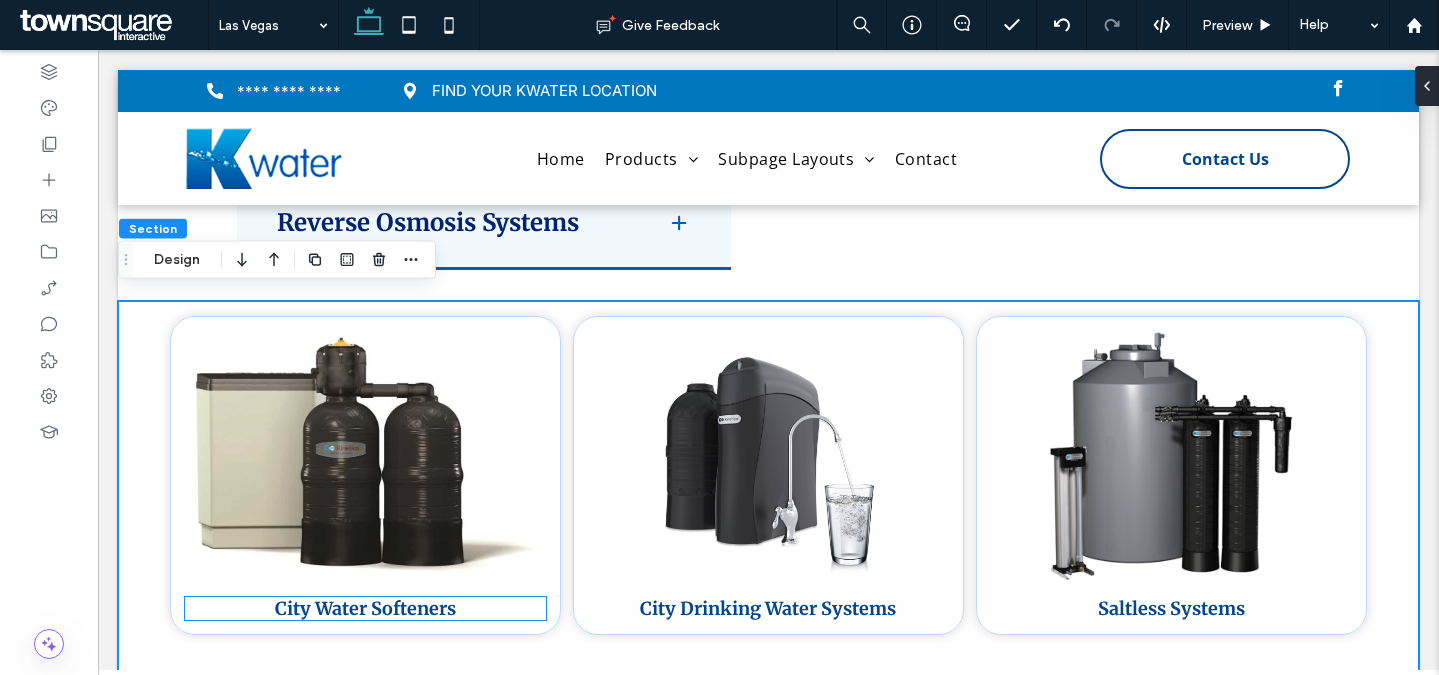 click on "City Water Softeners" at bounding box center [365, 608] 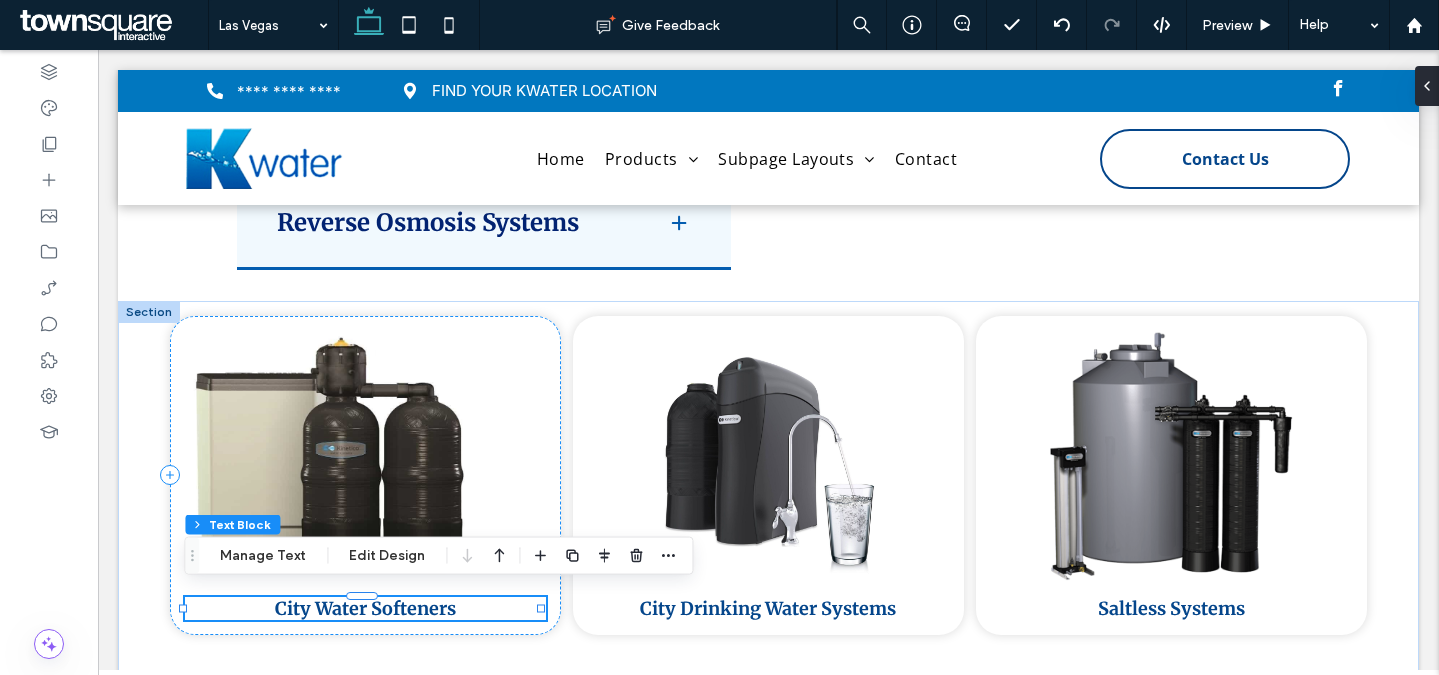 click on "City Water Softeners" at bounding box center (365, 608) 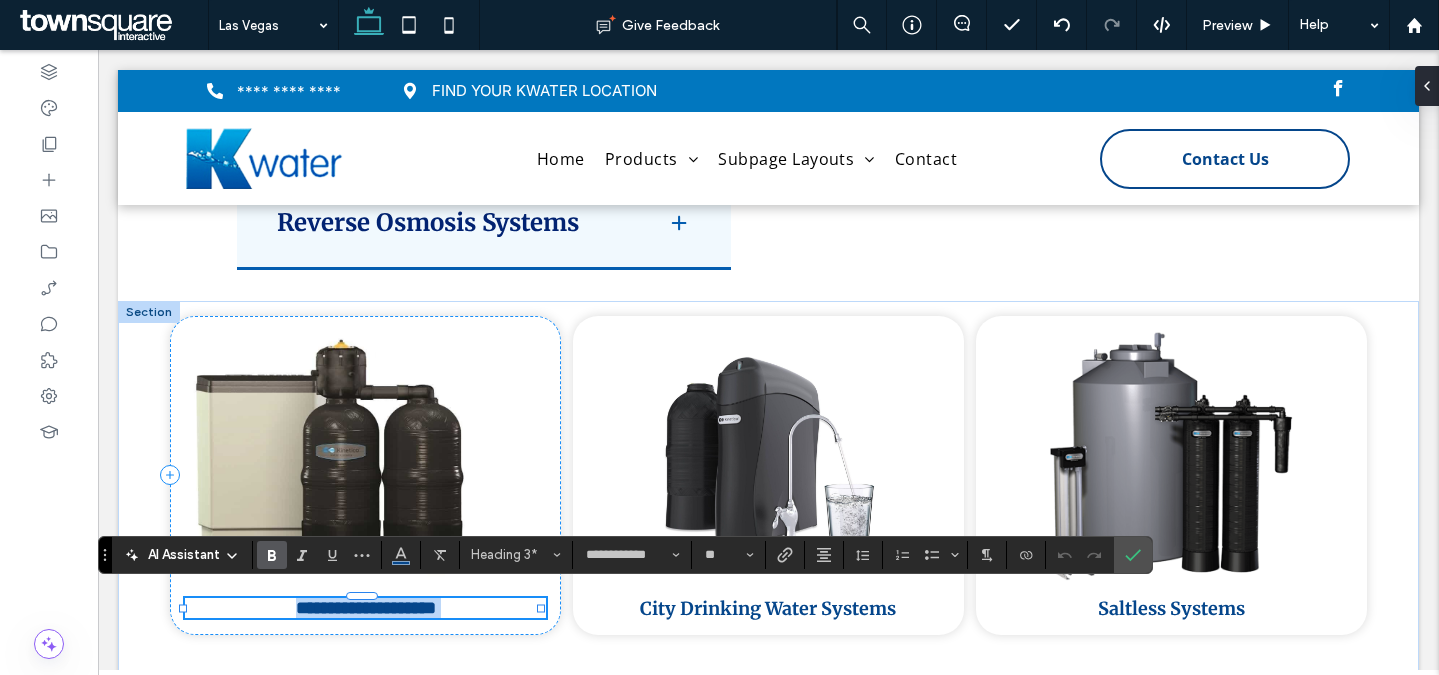paste 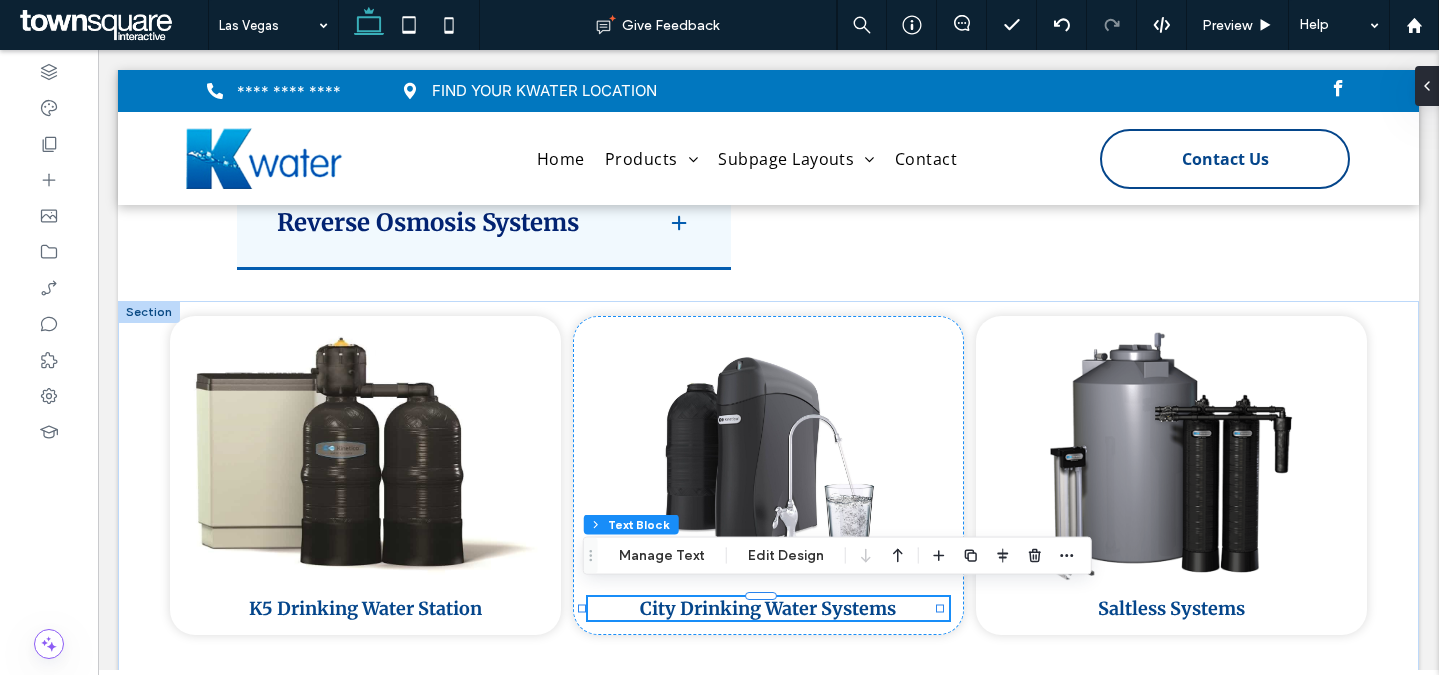click on "City Drinking Water Systems" at bounding box center [768, 608] 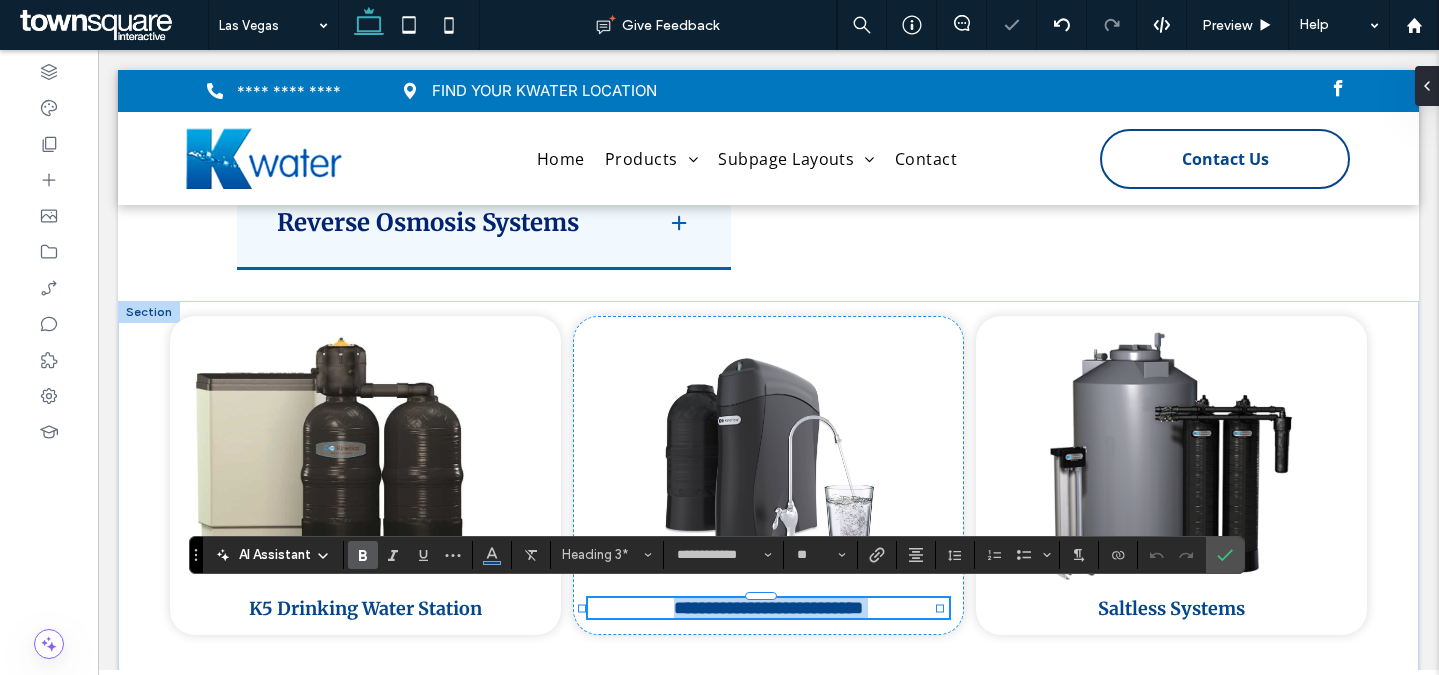 paste 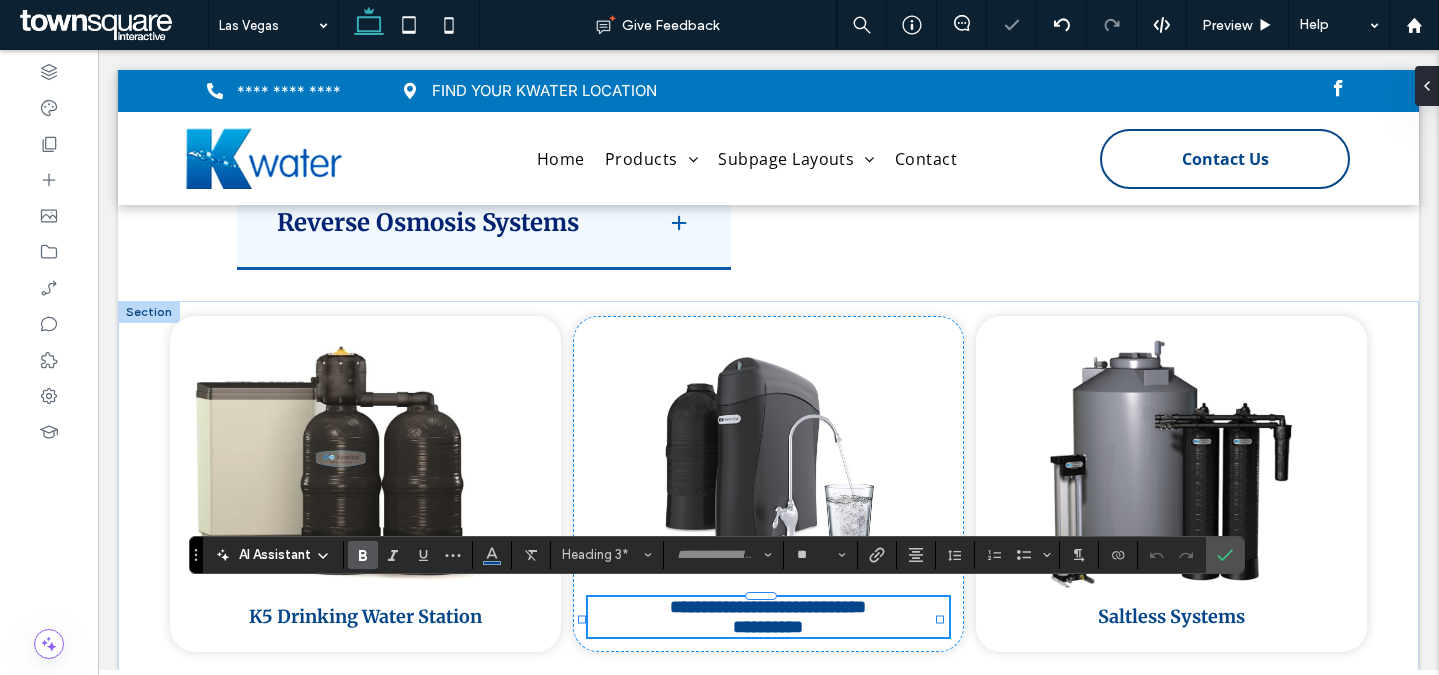 scroll, scrollTop: 79, scrollLeft: 0, axis: vertical 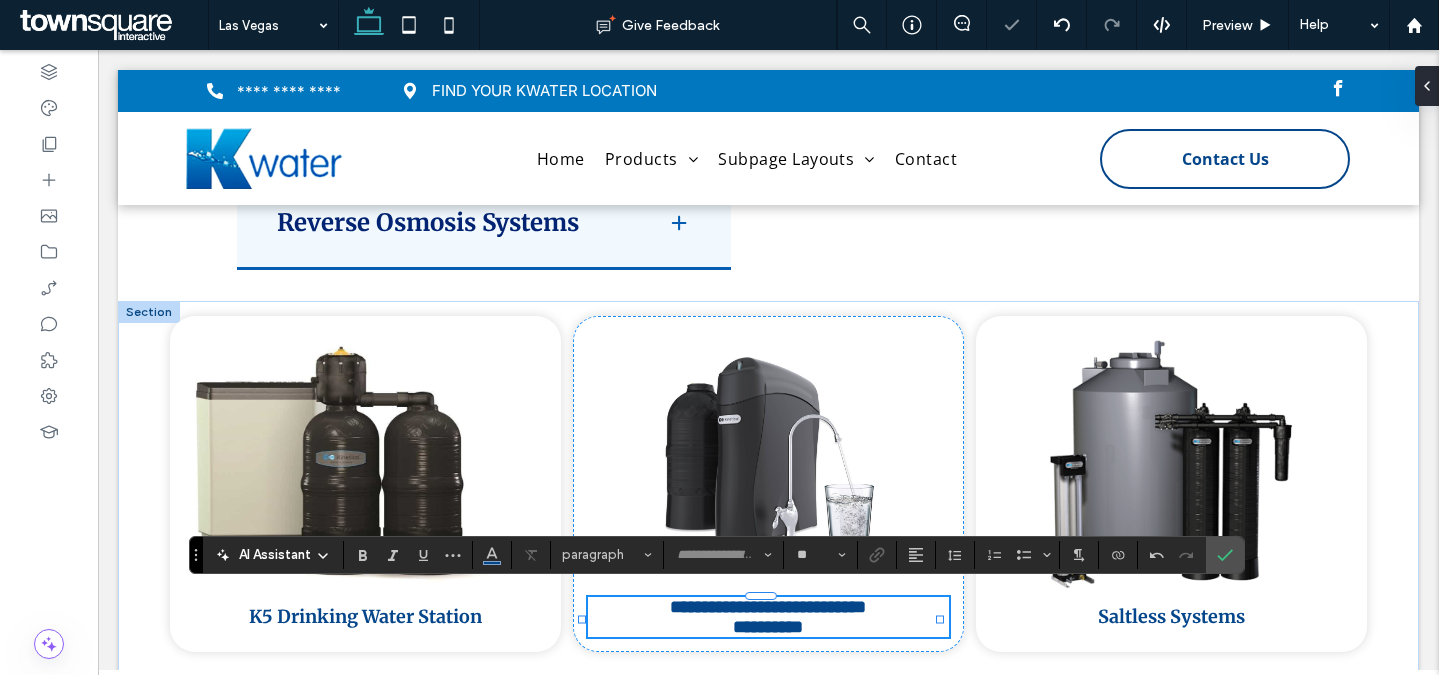 type on "**********" 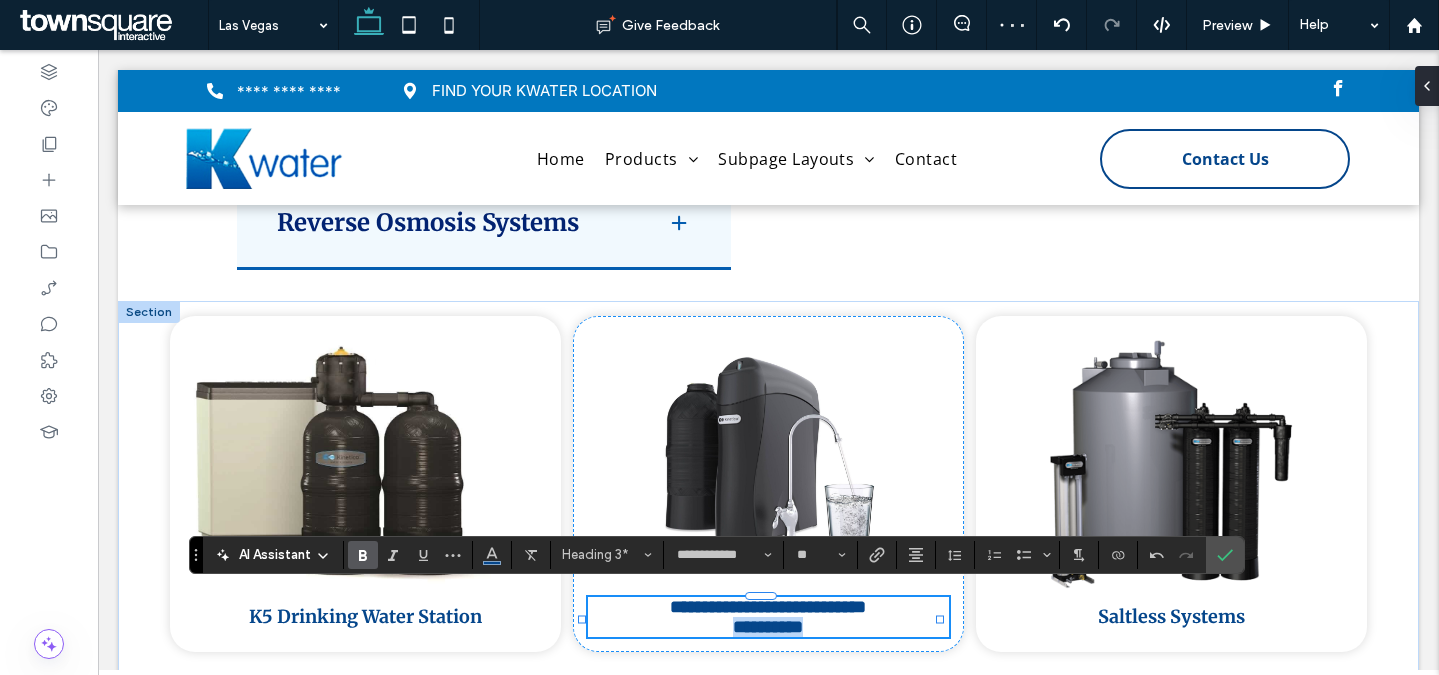 drag, startPoint x: 827, startPoint y: 615, endPoint x: 705, endPoint y: 622, distance: 122.20065 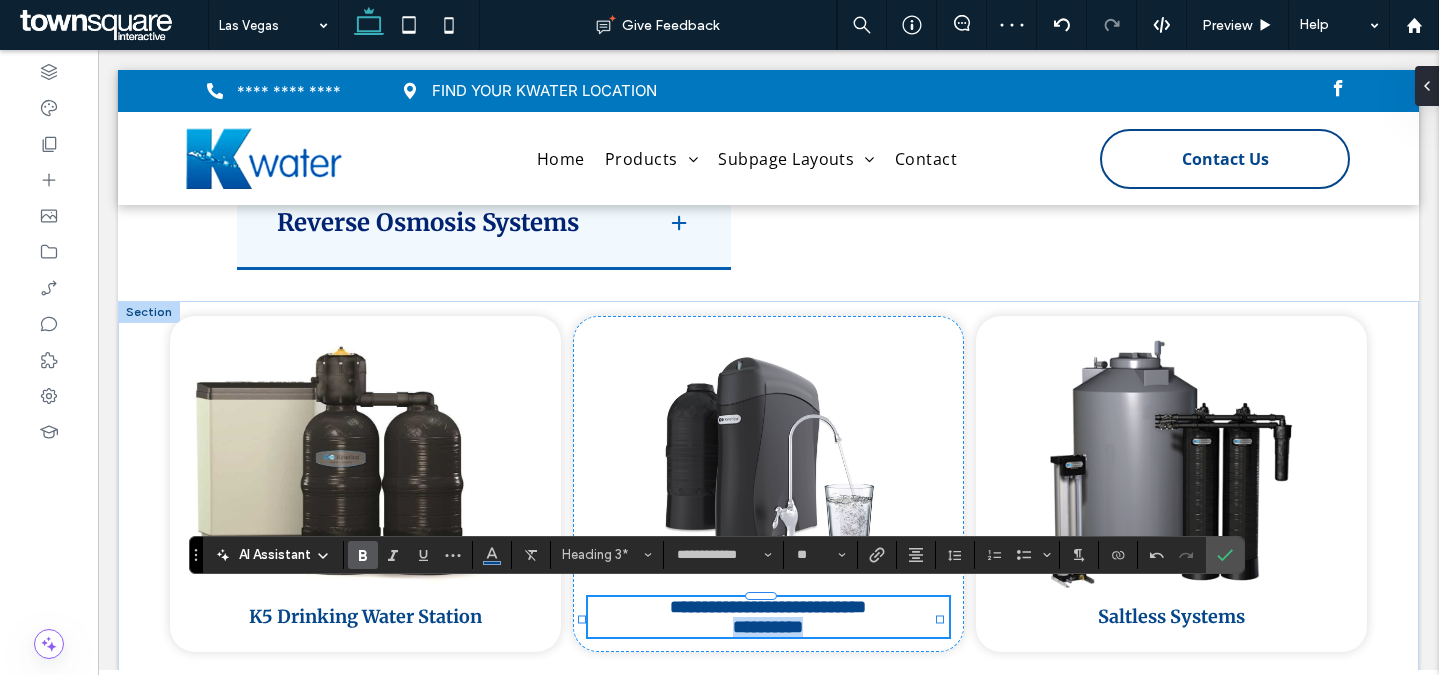 click on "**********" at bounding box center (768, 627) 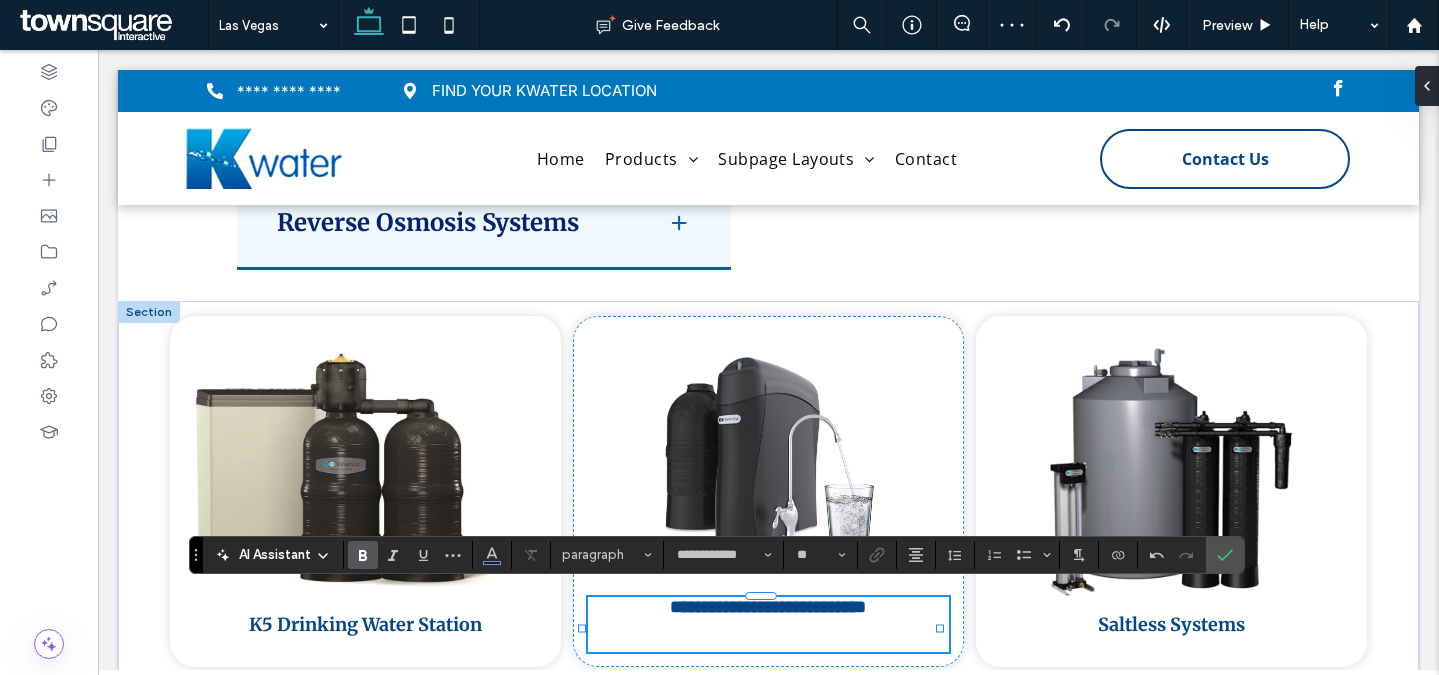 type on "**" 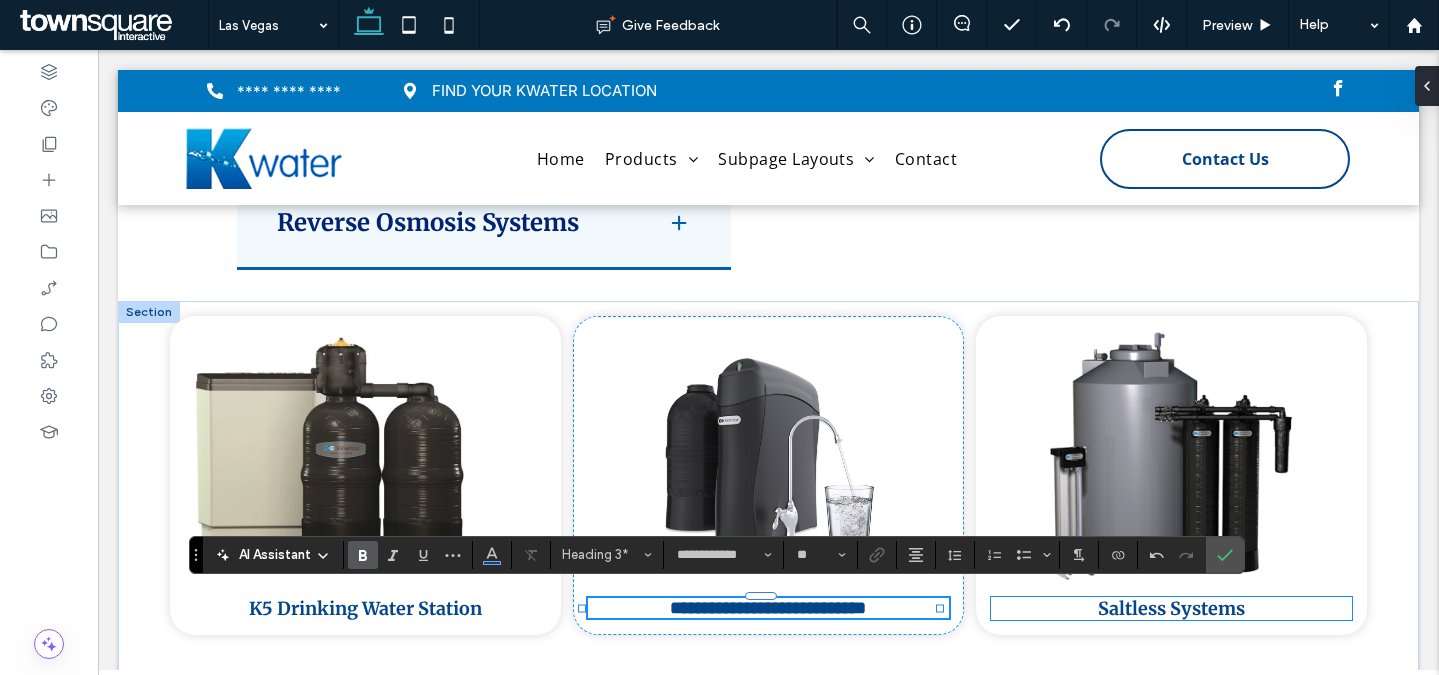 click on "Saltless Systems" at bounding box center [1171, 608] 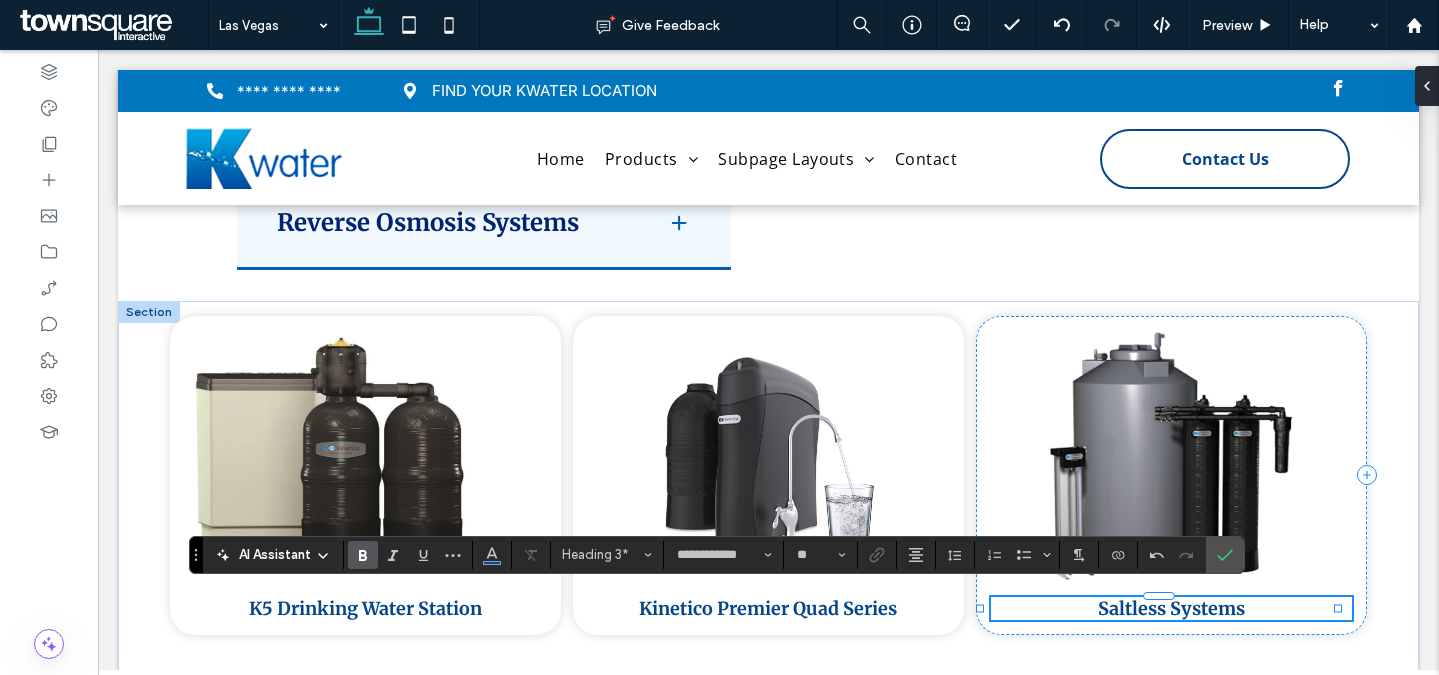 click on "Saltless Systems" at bounding box center (1171, 608) 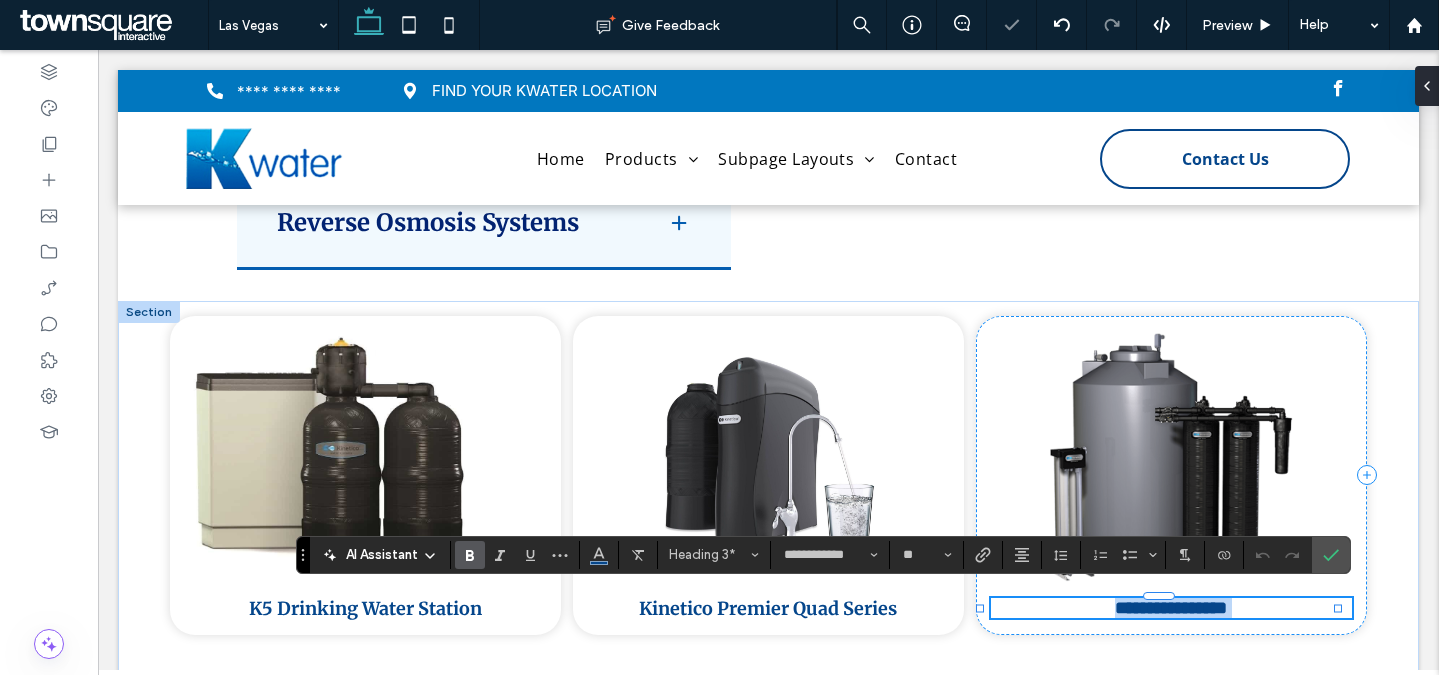 paste 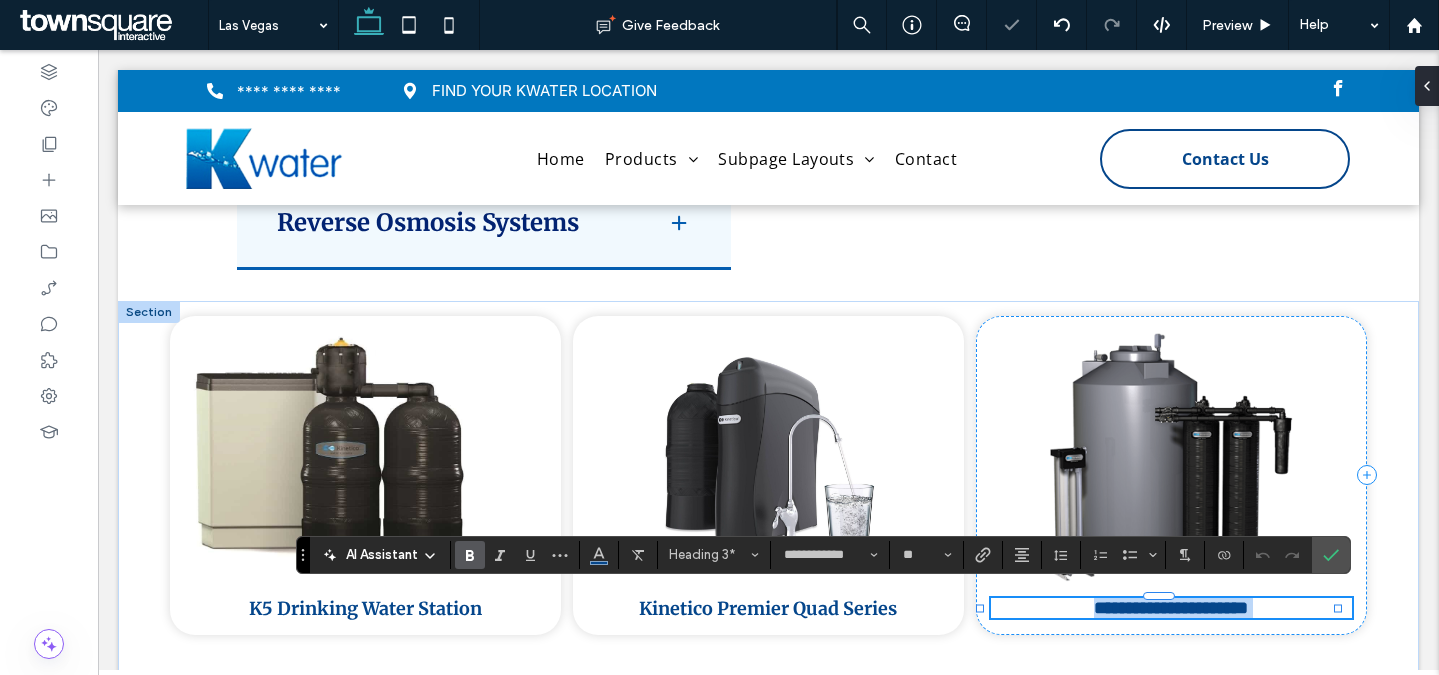 type on "*********" 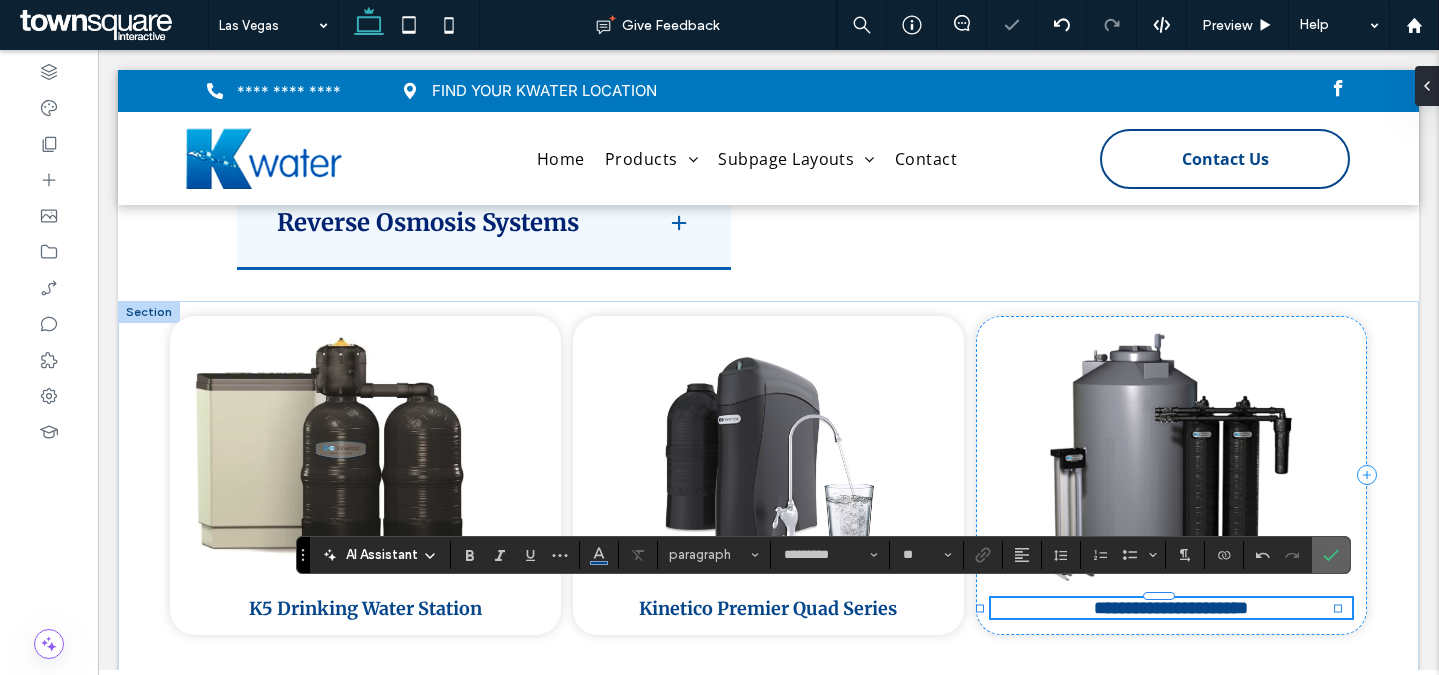 drag, startPoint x: 1327, startPoint y: 550, endPoint x: 1230, endPoint y: 500, distance: 109.128365 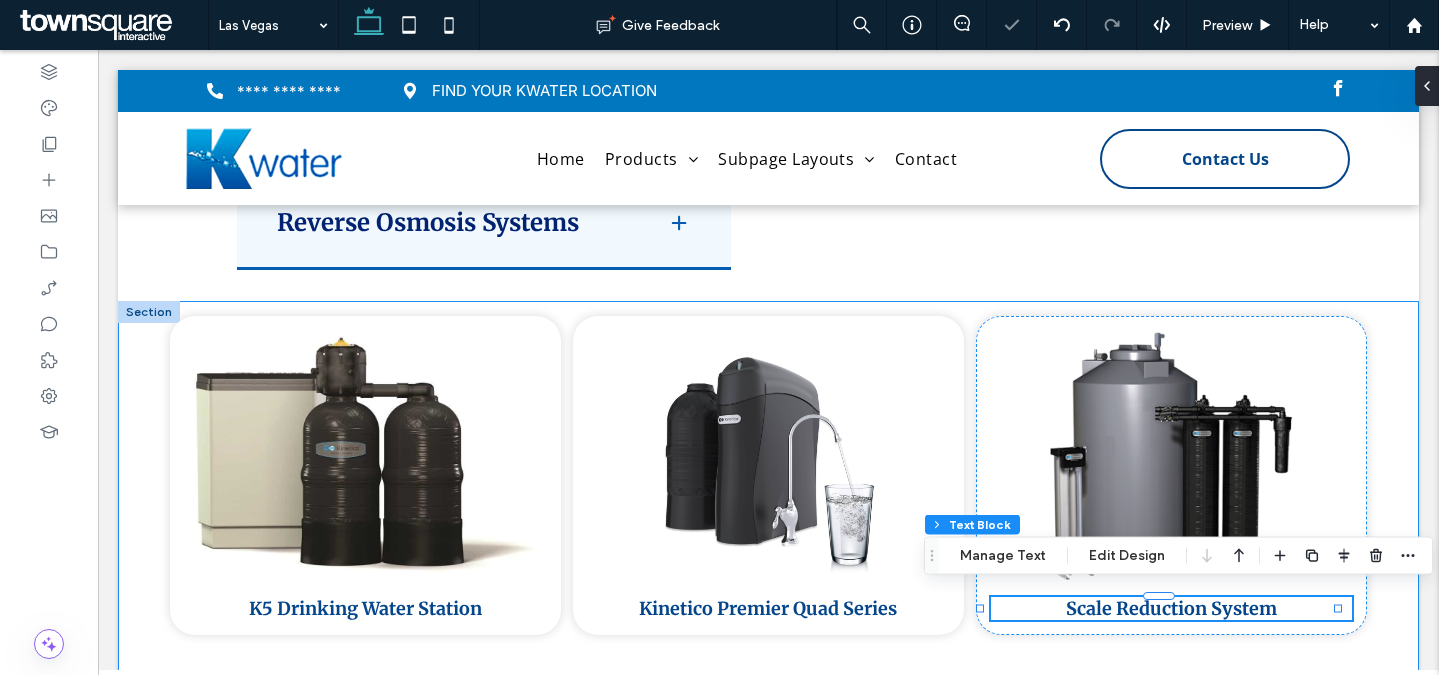 click on "K5 Drinking Water Station
Kinetico Premier Quad Series
Scale Reduction System" at bounding box center (768, 493) 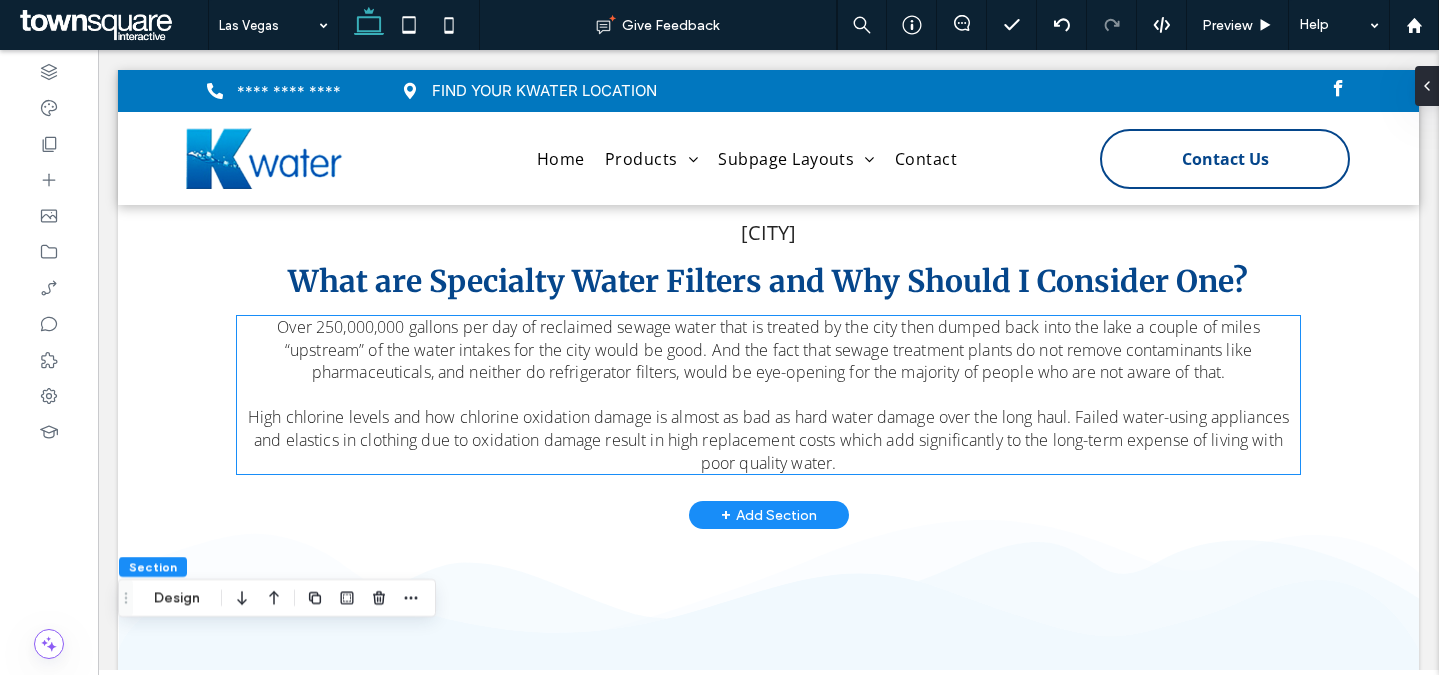 scroll, scrollTop: 371, scrollLeft: 0, axis: vertical 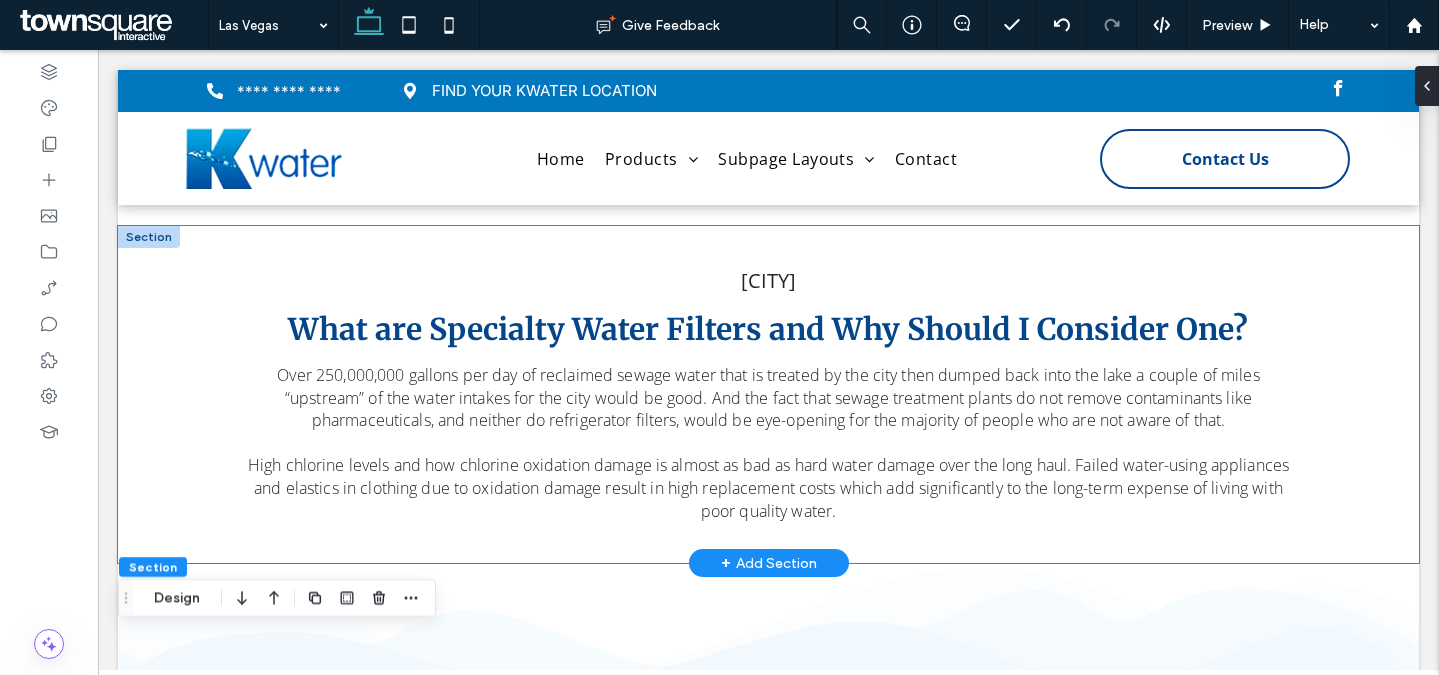 click on "LAS VEGAS ﻿
What are Specialty Water Filters and Why Should I Consider One?
Over 250,000,000 gallons per day of reclaimed sewage water that is treated by the city then dumped back into the lake a couple of miles “upstream” of the water intakes for the city would be good. And the fact that sewage treatment plants do not remove contaminants like pharmaceuticals, and neither do refrigerator filters, would be eye-opening for the majority of people who are not aware of that. ﻿ High chlorine levels and how chlorine oxidation damage is almost as bad as hard water damage over the long haul. Failed water-using appliances and elastics in clothing due to oxidation damage result in high replacement costs which add significantly to the long-term expense of living with poor quality water." at bounding box center (769, 394) 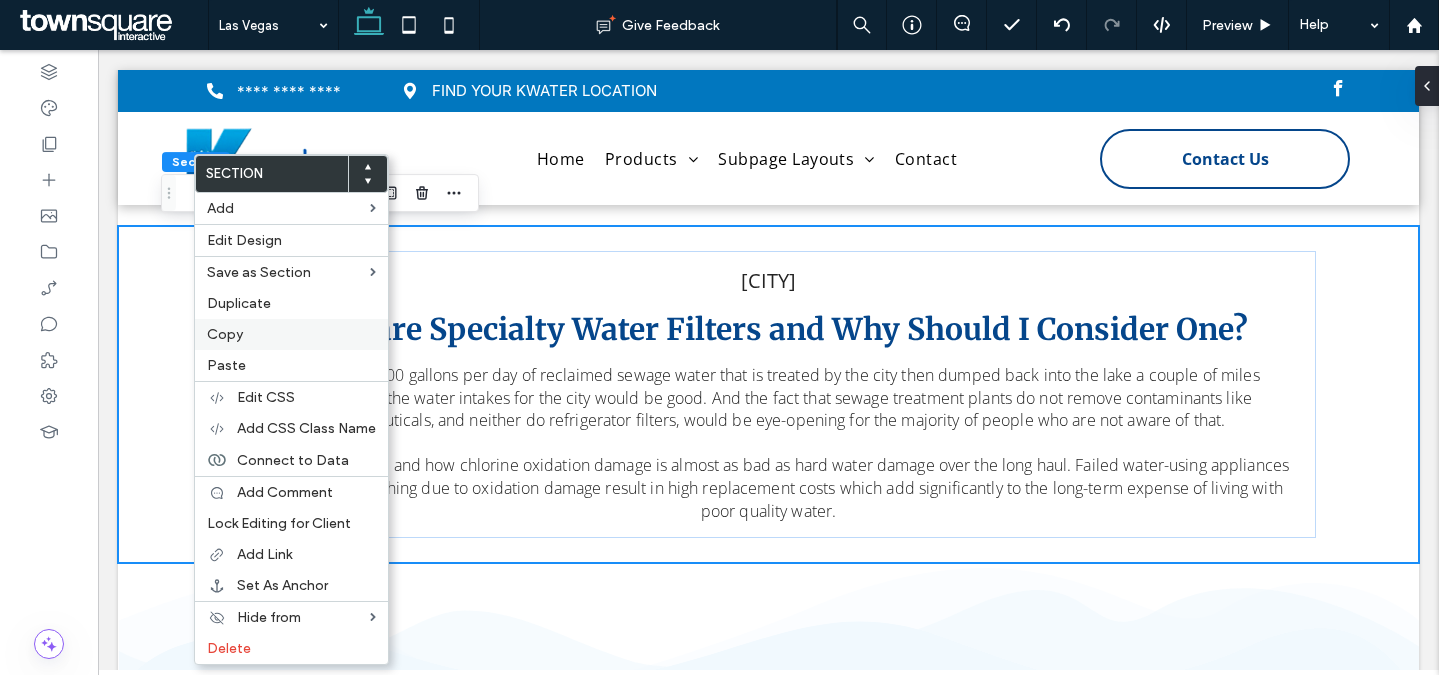 click on "Copy" at bounding box center [225, 334] 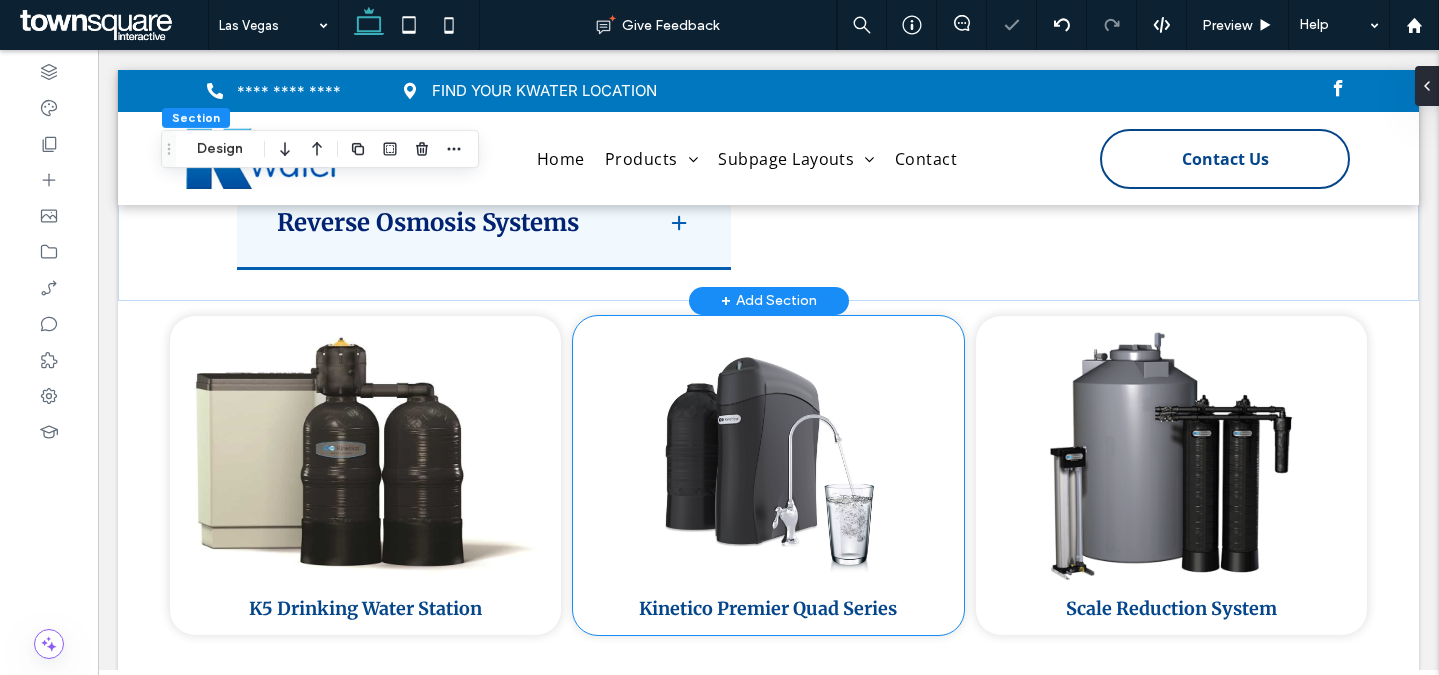 scroll, scrollTop: 2938, scrollLeft: 0, axis: vertical 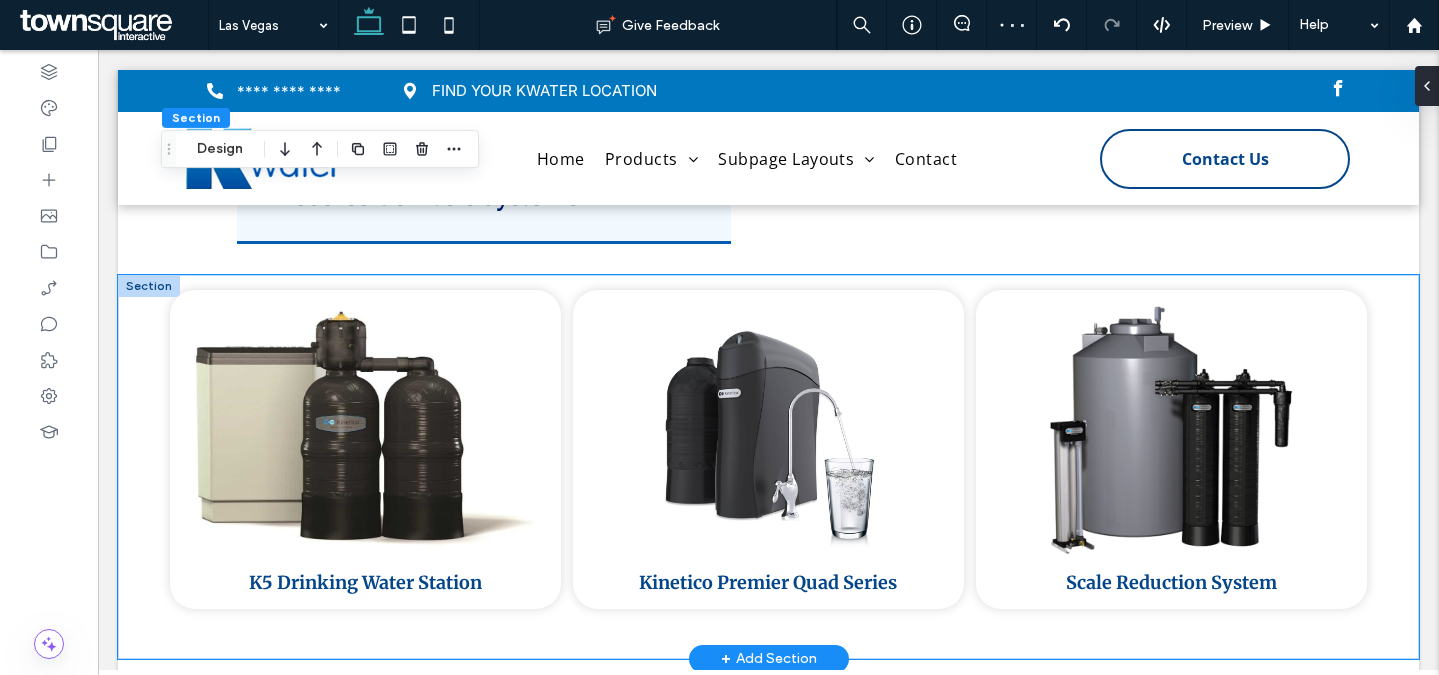 click on "K5 Drinking Water Station
Kinetico Premier Quad Series
Scale Reduction System" at bounding box center [768, 467] 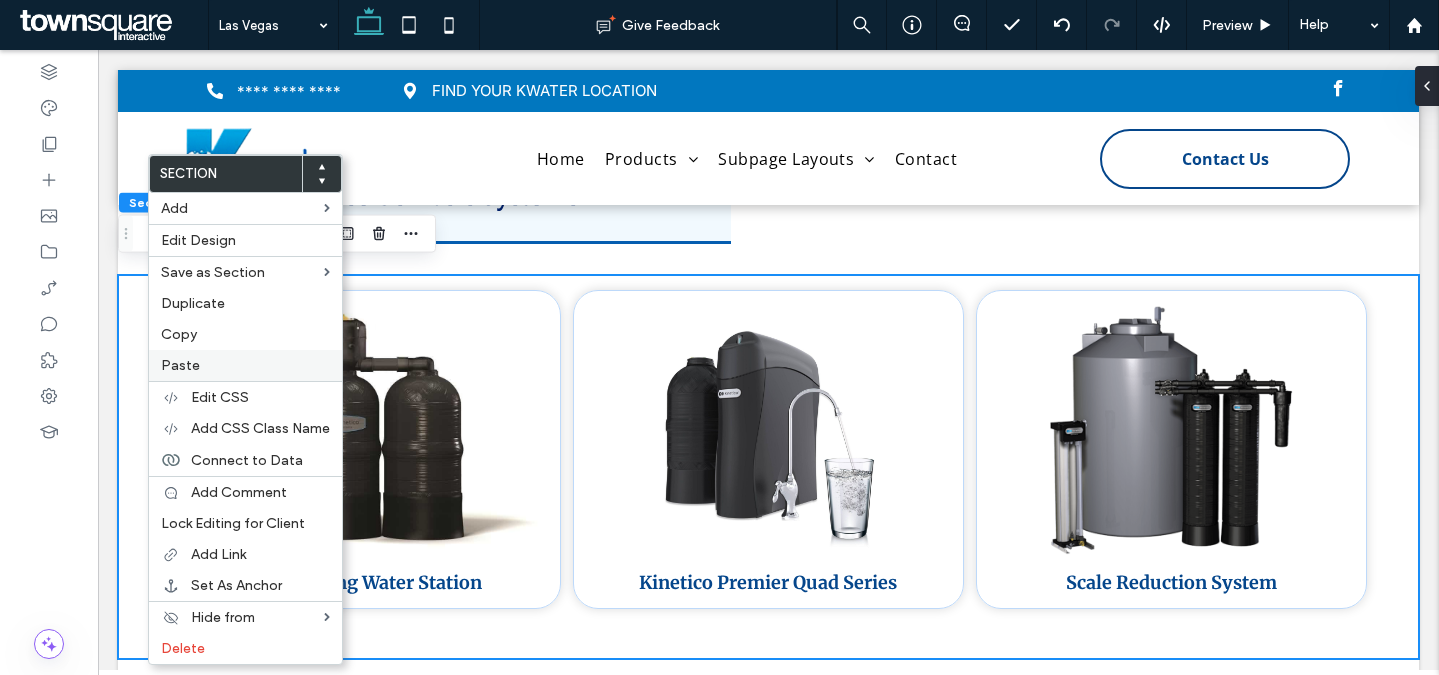 click on "Paste" at bounding box center [245, 365] 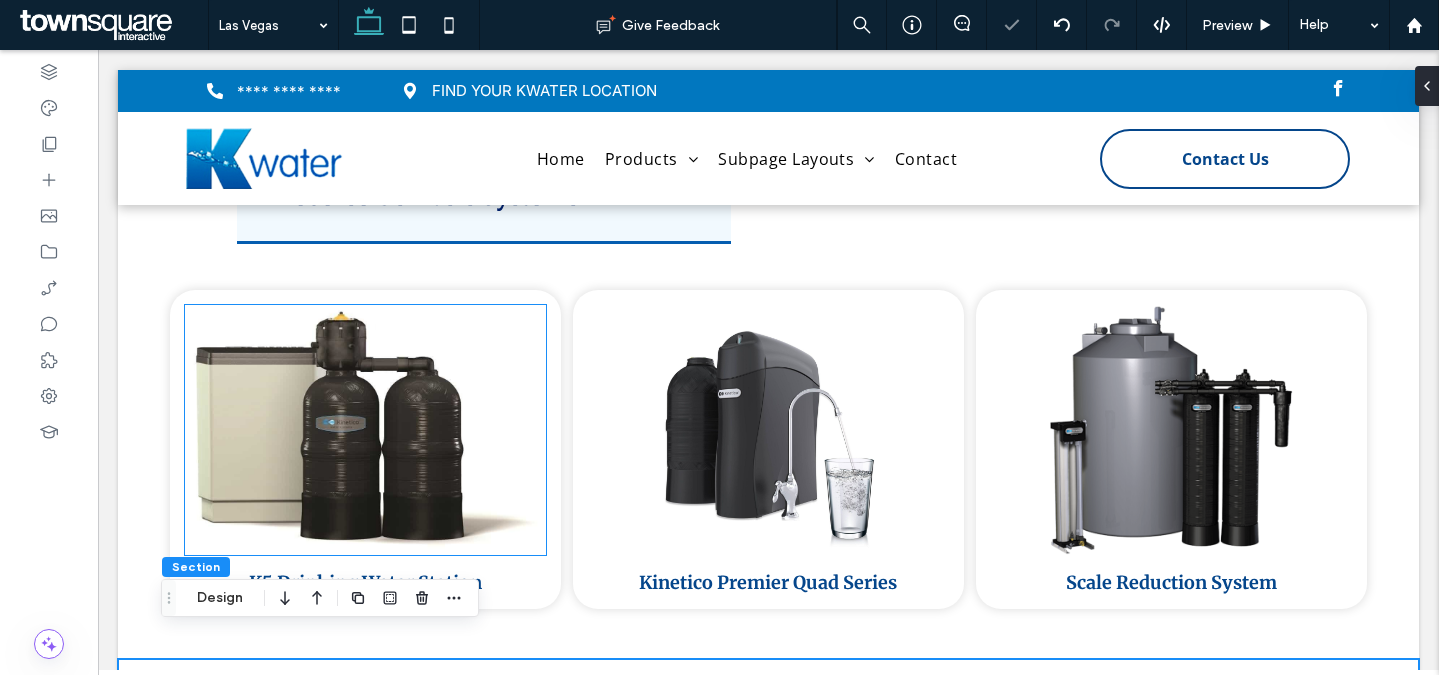 scroll, scrollTop: 2964, scrollLeft: 0, axis: vertical 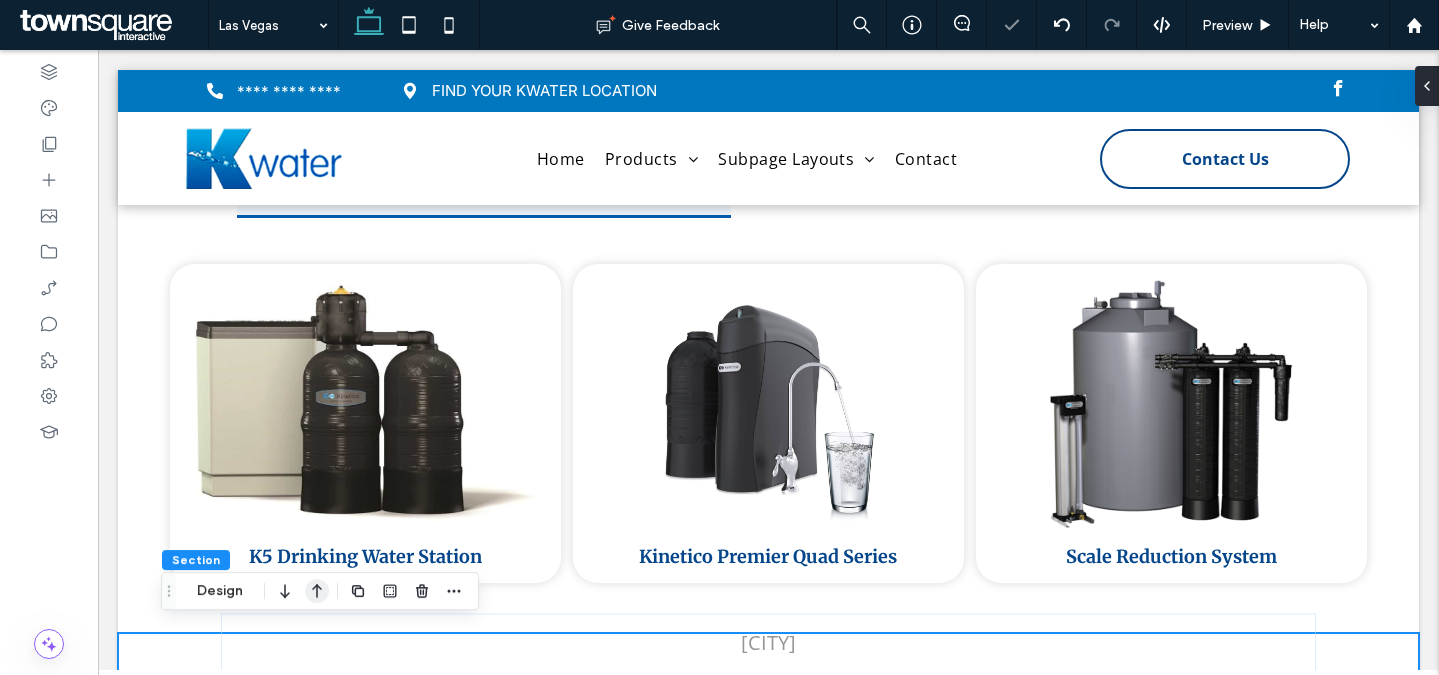 click 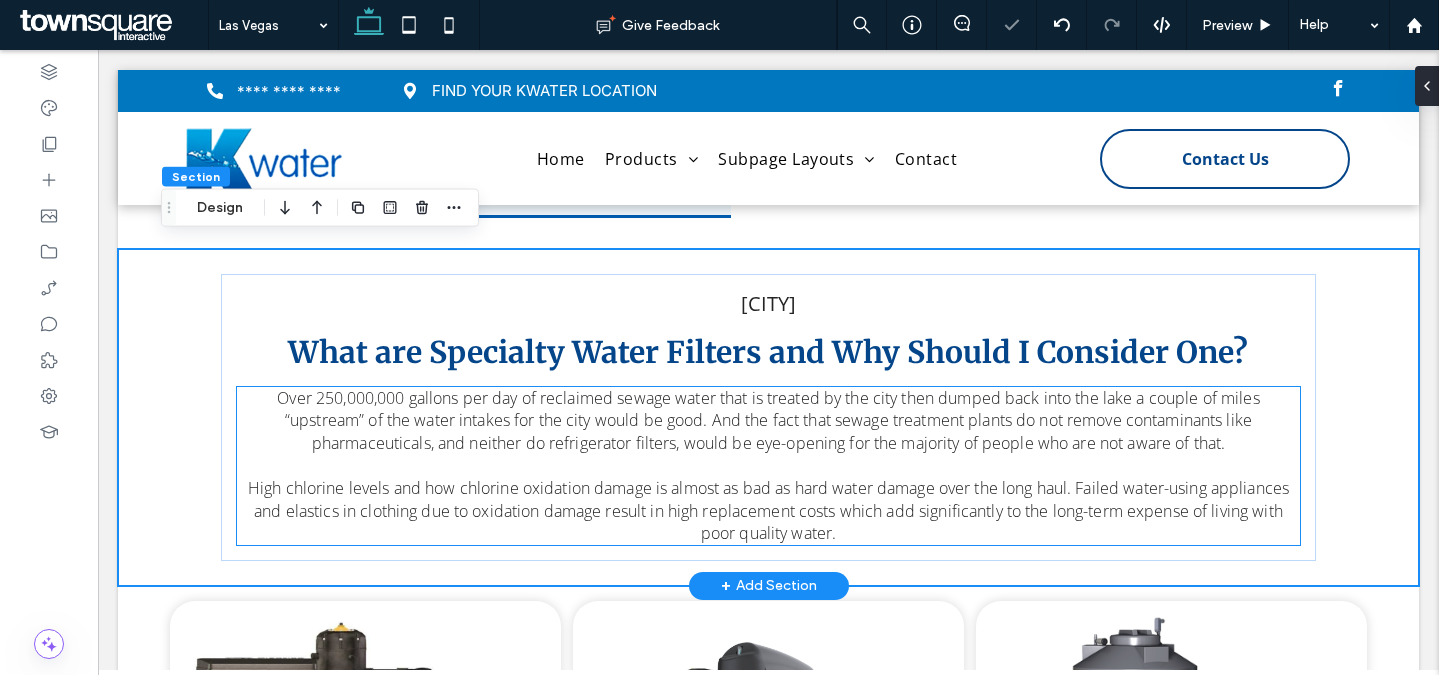 click on "Over 250,000,000 gallons per day of reclaimed sewage water that is treated by the city then dumped back into the lake a couple of miles “upstream” of the water intakes for the city would be good. And the fact that sewage treatment plants do not remove contaminants like pharmaceuticals, and neither do refrigerator filters, would be eye-opening for the majority of people who are not aware of that." at bounding box center [768, 420] 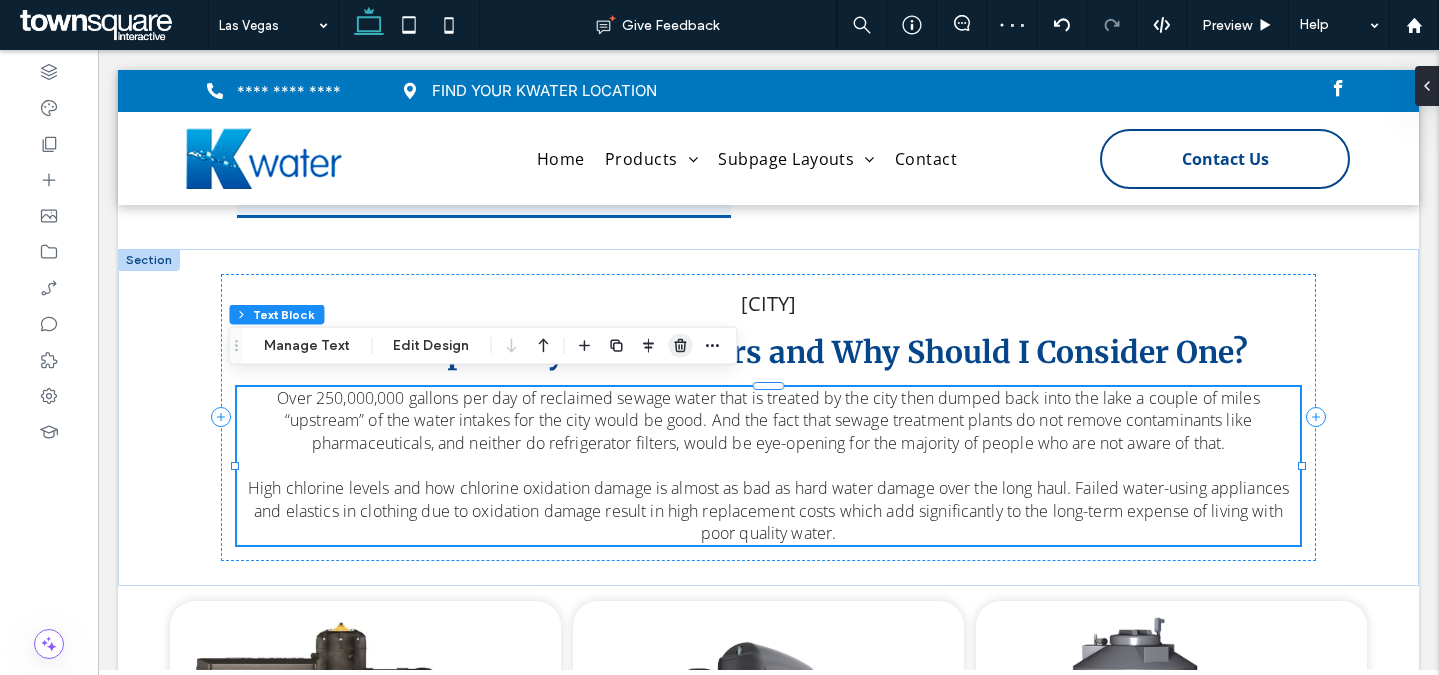drag, startPoint x: 671, startPoint y: 343, endPoint x: 600, endPoint y: 281, distance: 94.26028 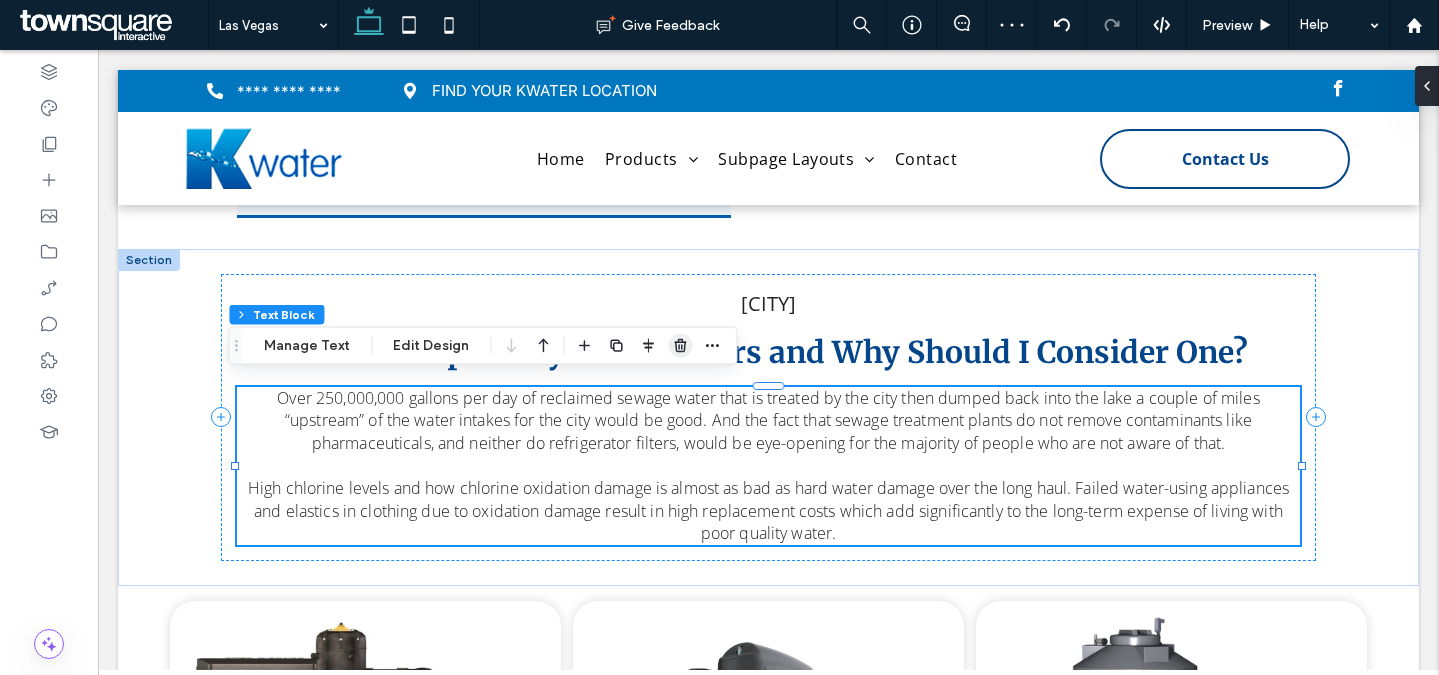 click 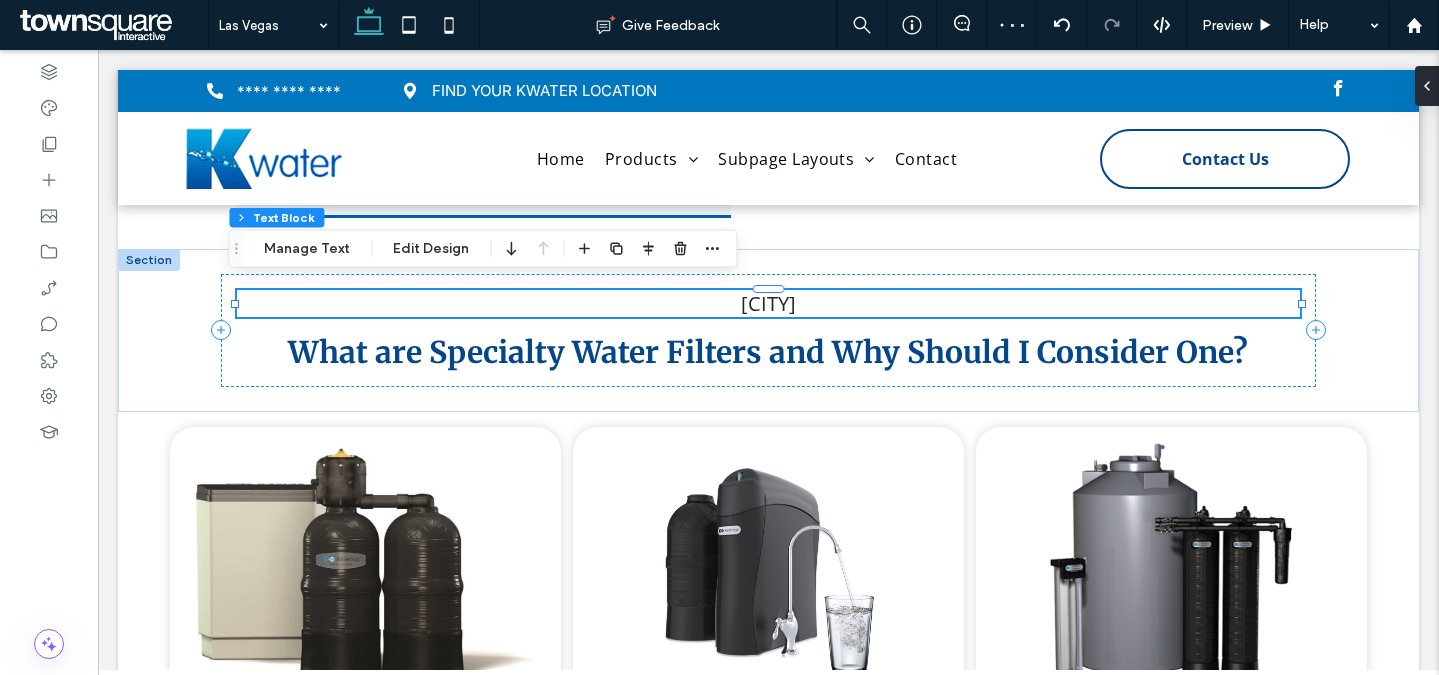 click on "[CITY]" at bounding box center (768, 303) 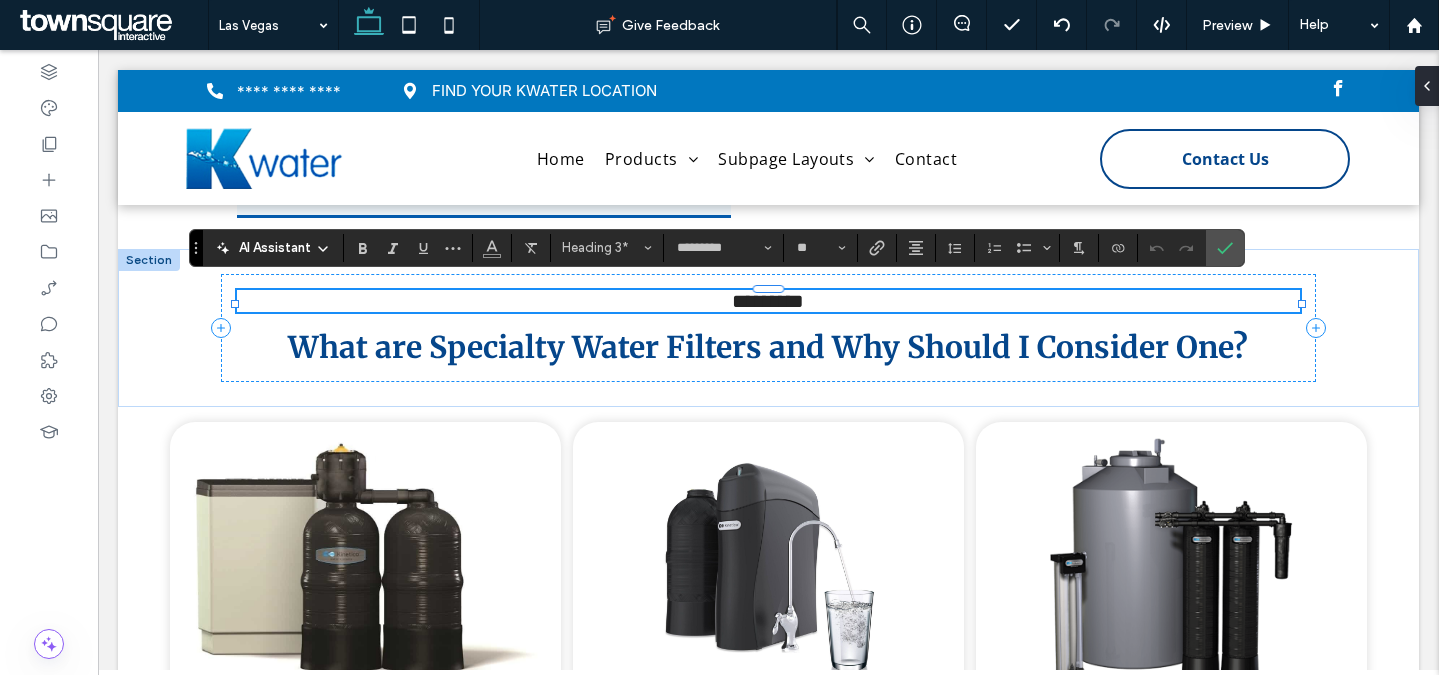 paste 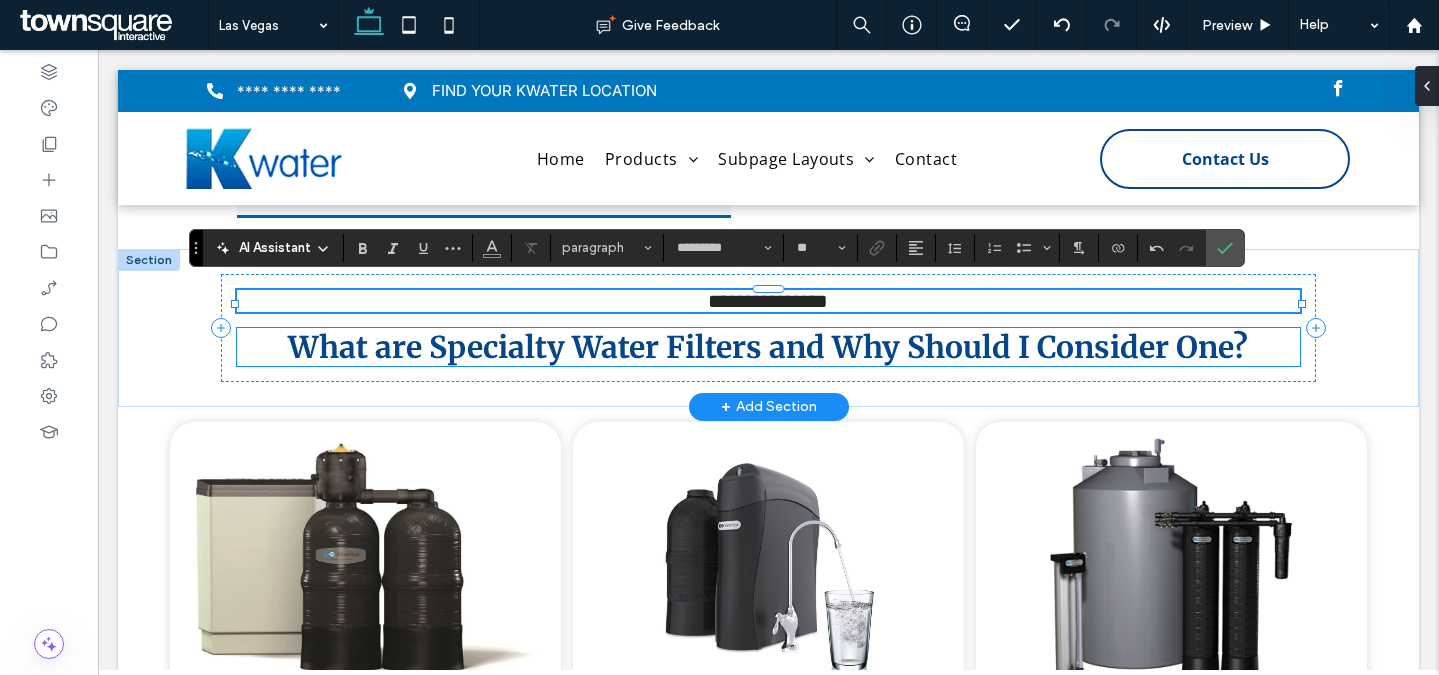 click on "What are Specialty Water Filters and Why Should I Consider One?" at bounding box center [768, 347] 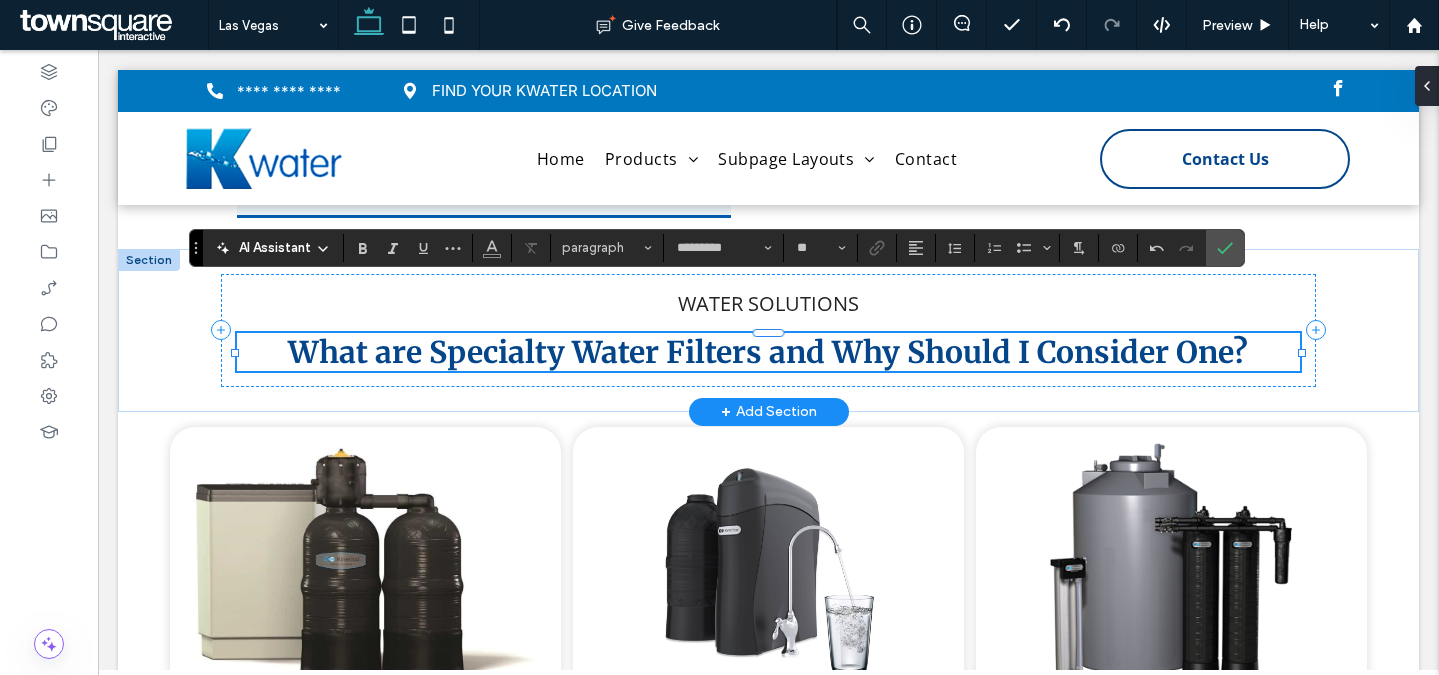 click on "What are Specialty Water Filters and Why Should I Consider One?" at bounding box center (769, 352) 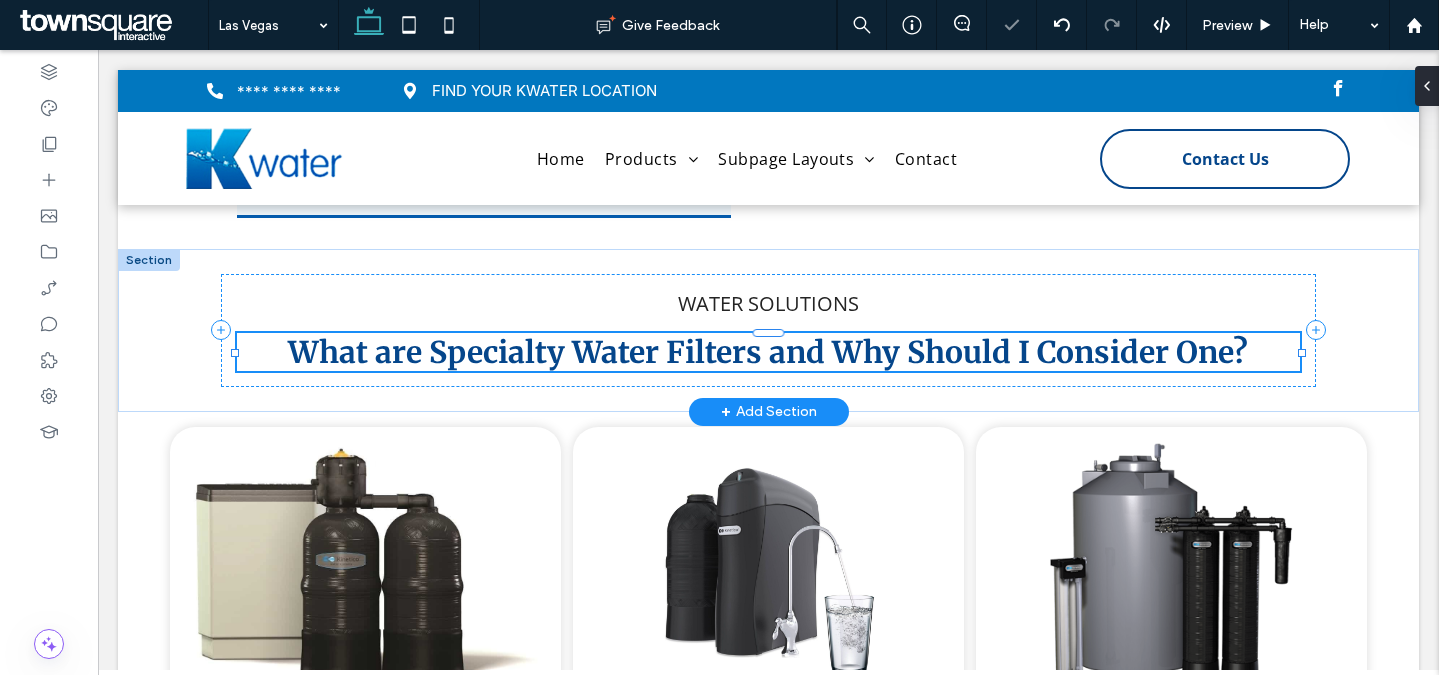 type on "**********" 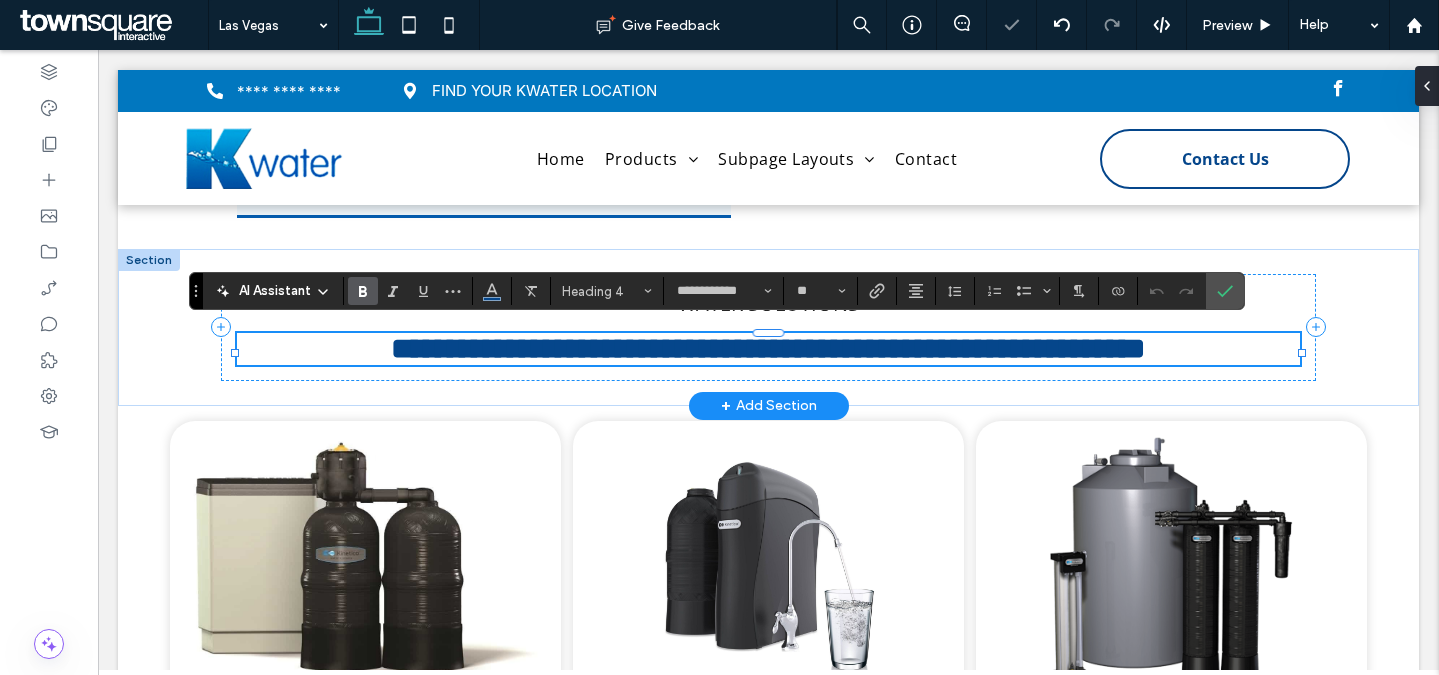 paste 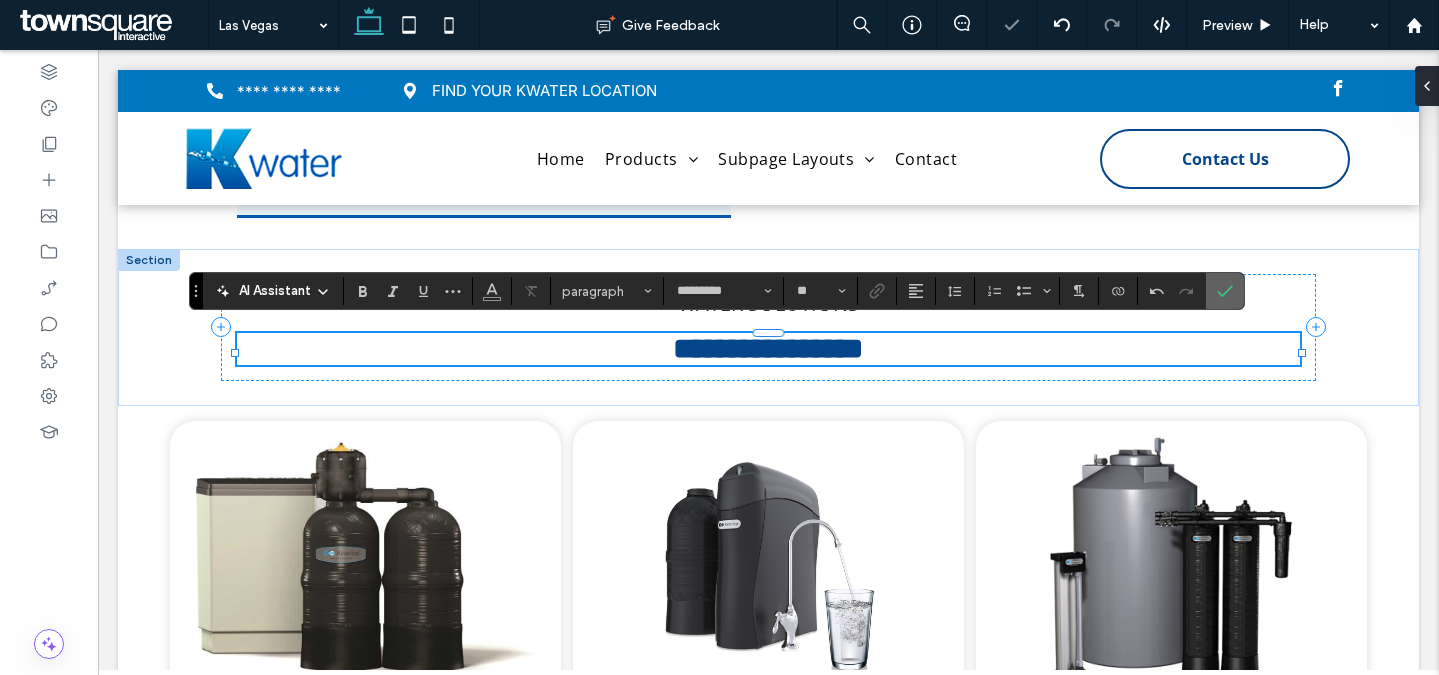 drag, startPoint x: 1217, startPoint y: 284, endPoint x: 1253, endPoint y: 220, distance: 73.43024 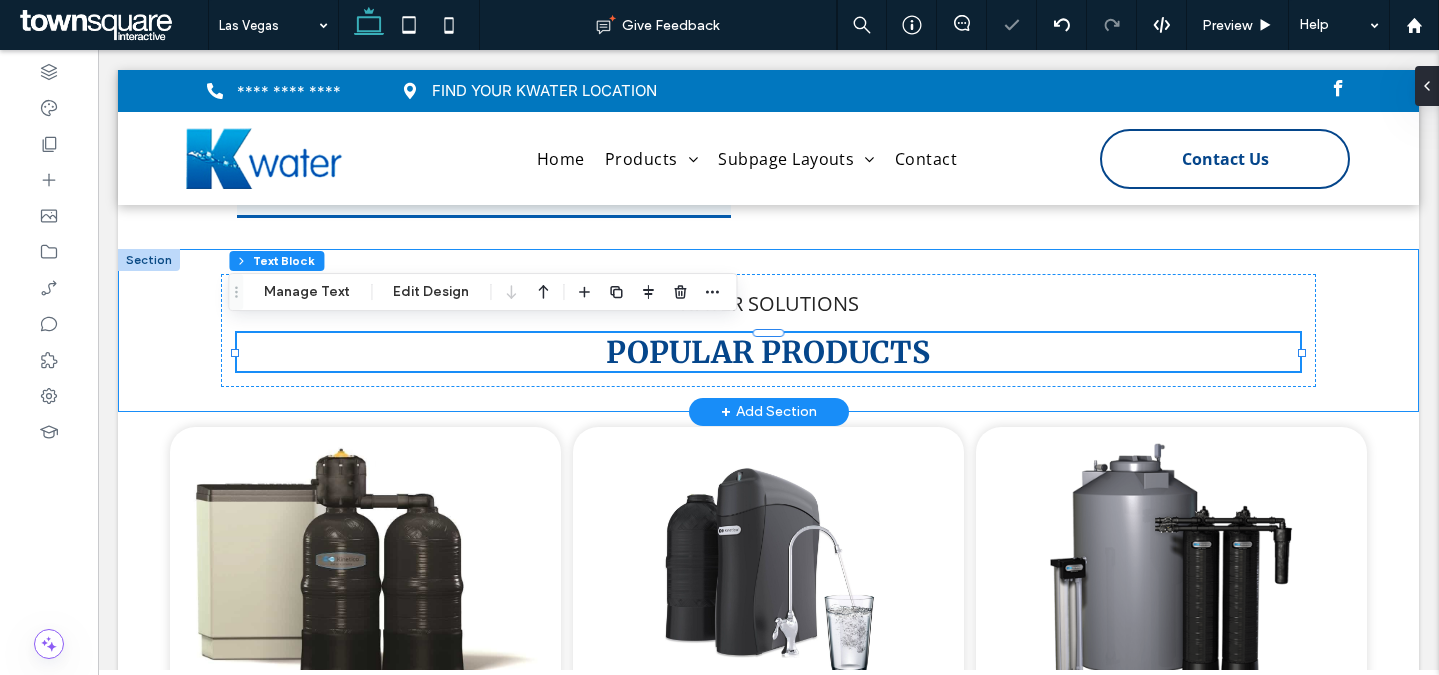 click on "WATER SOLUTIONS
POPULAR PRODUCTS" at bounding box center [769, 330] 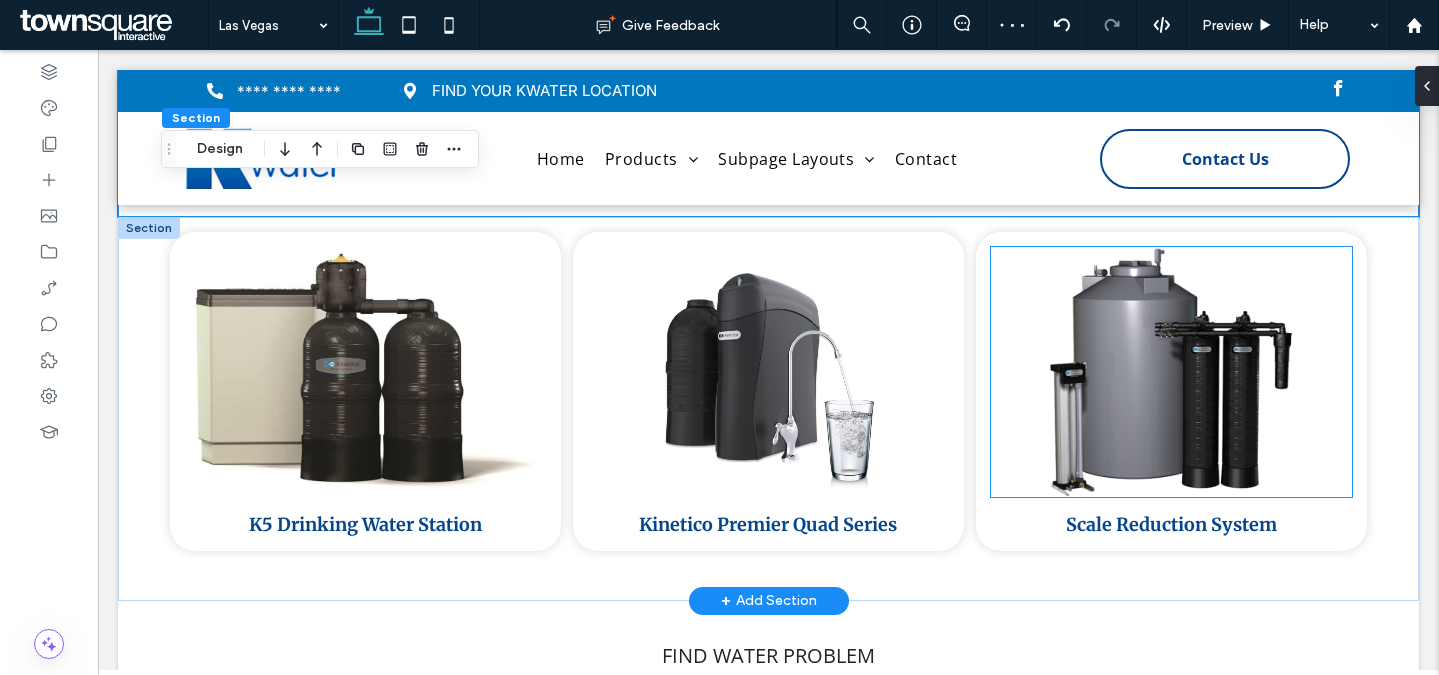scroll, scrollTop: 3338, scrollLeft: 0, axis: vertical 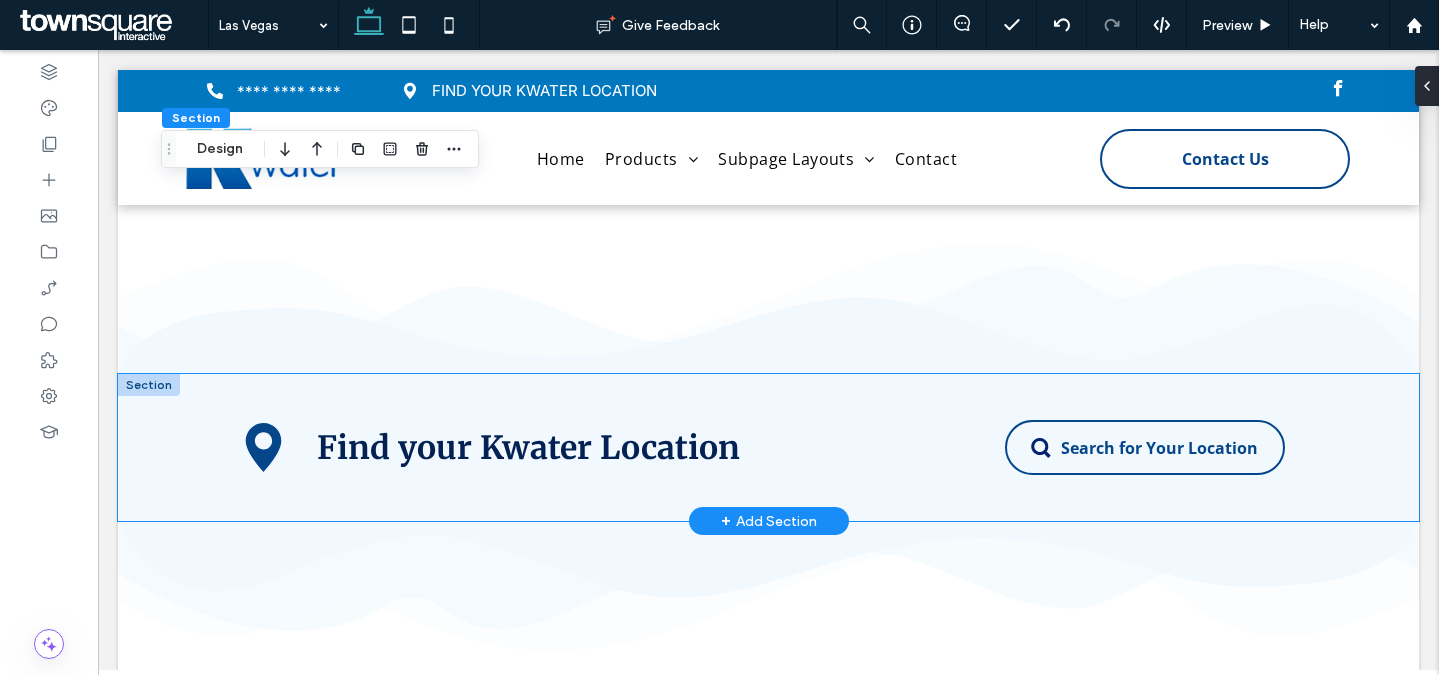 click on "Find your Kwater Location
Search for Your Location" at bounding box center (769, 447) 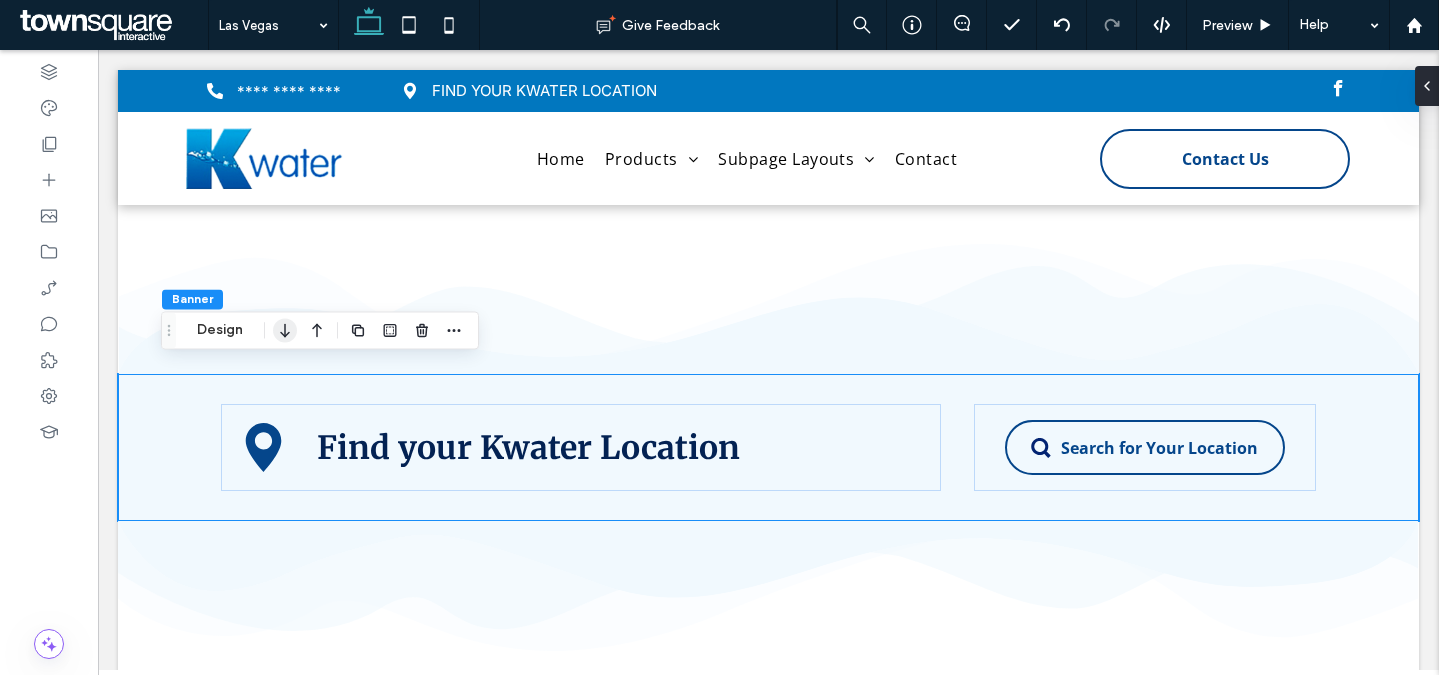 click 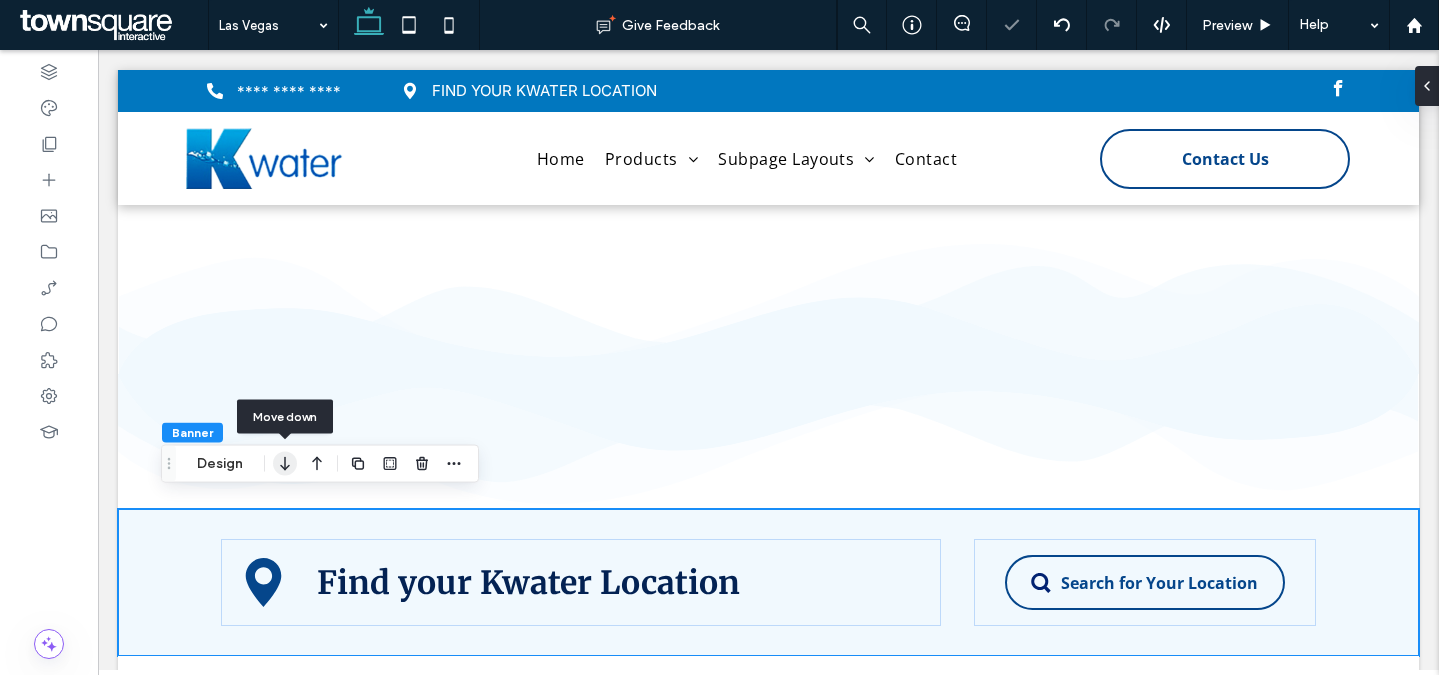 click 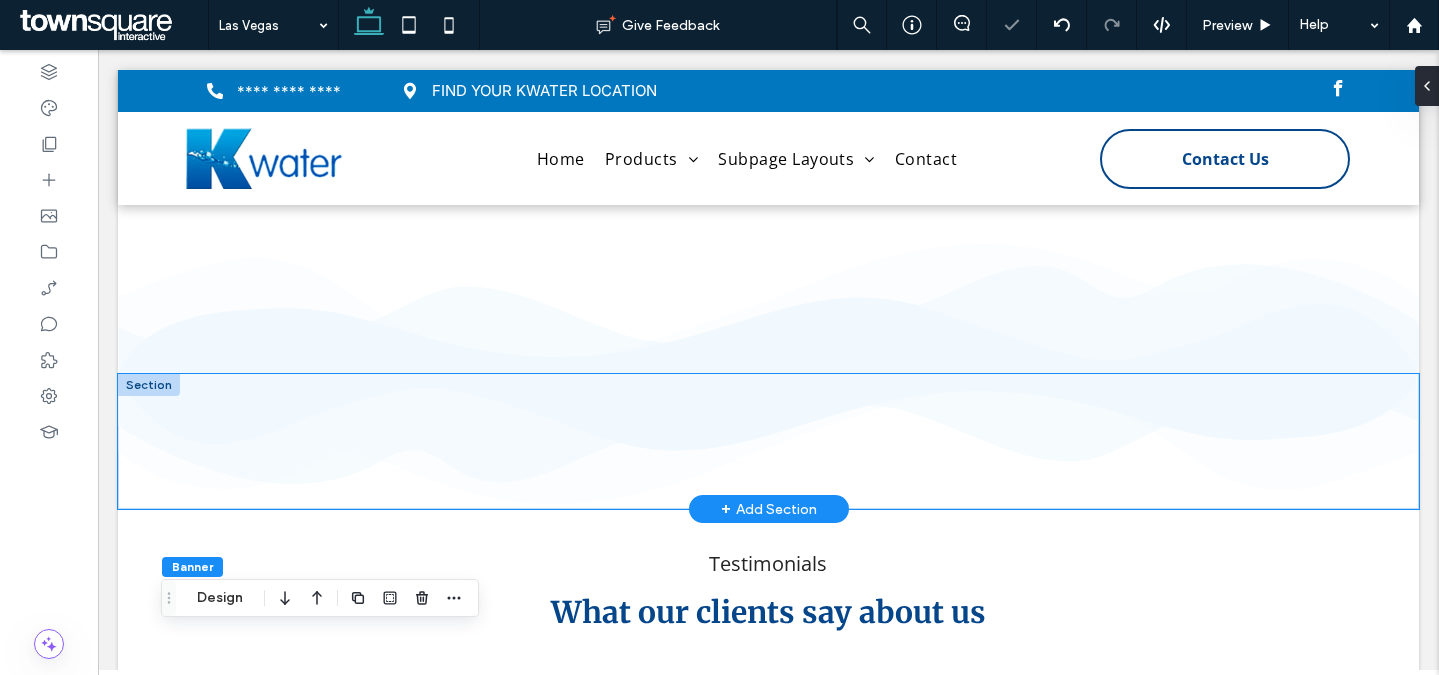 scroll, scrollTop: 4271, scrollLeft: 0, axis: vertical 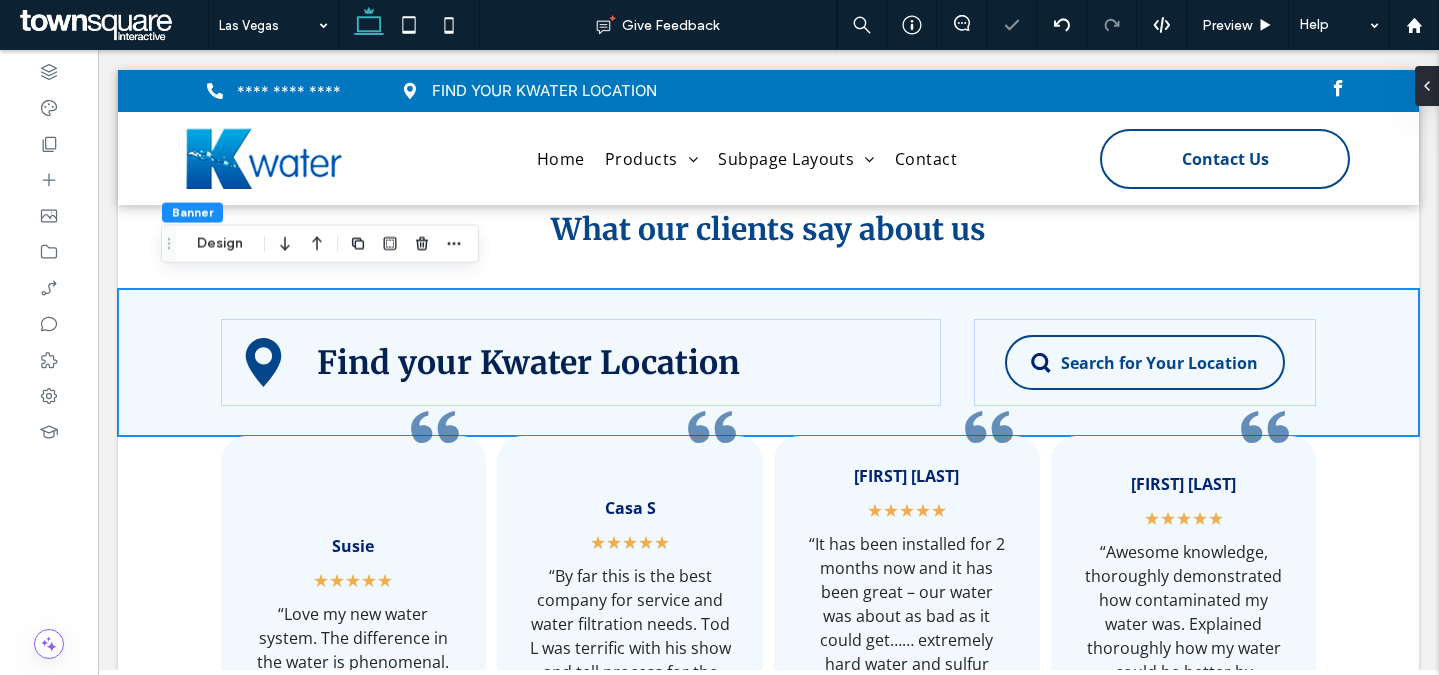 click 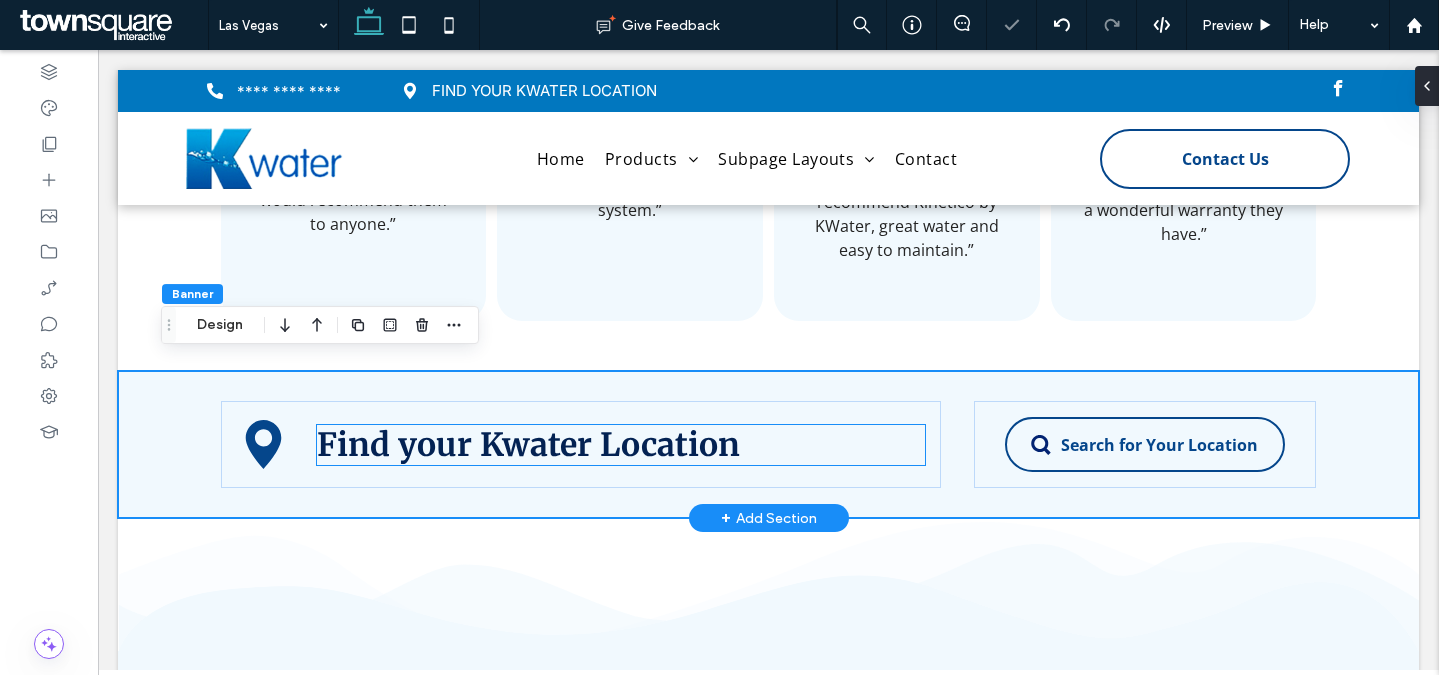 scroll, scrollTop: 4730, scrollLeft: 0, axis: vertical 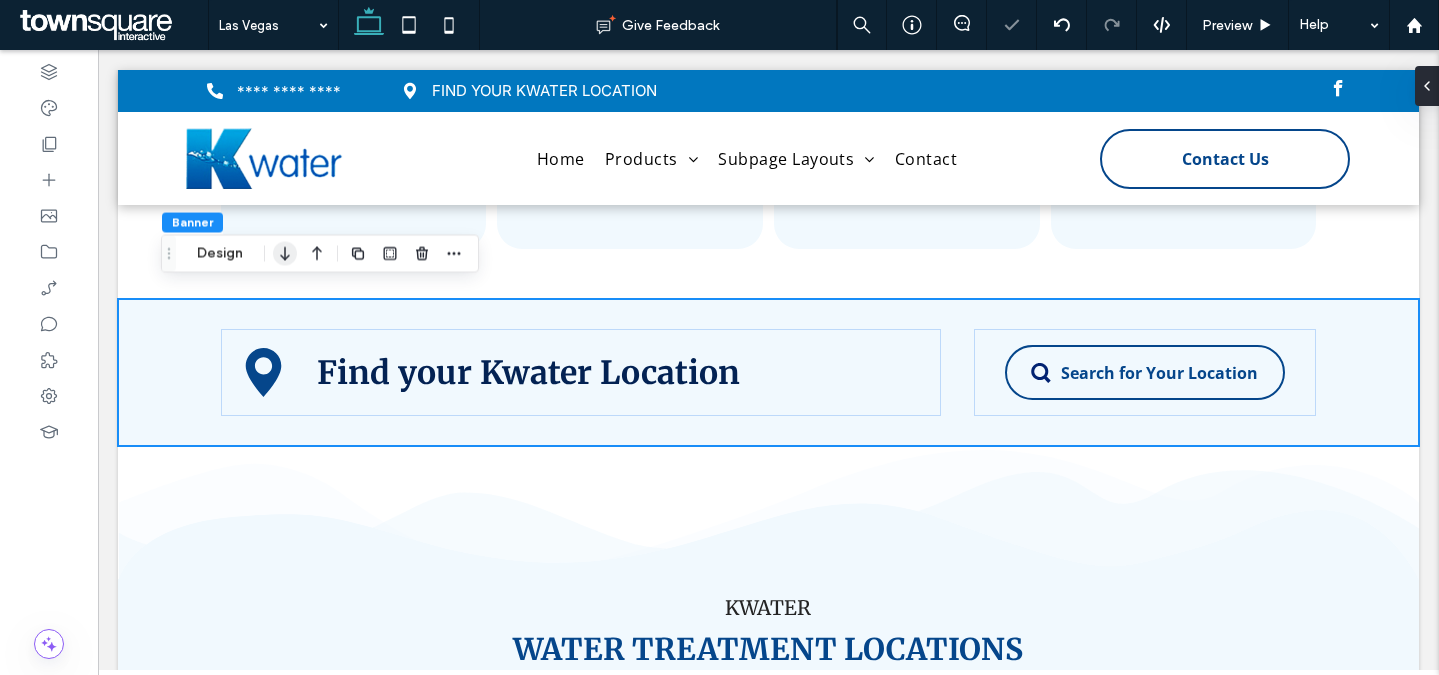 click 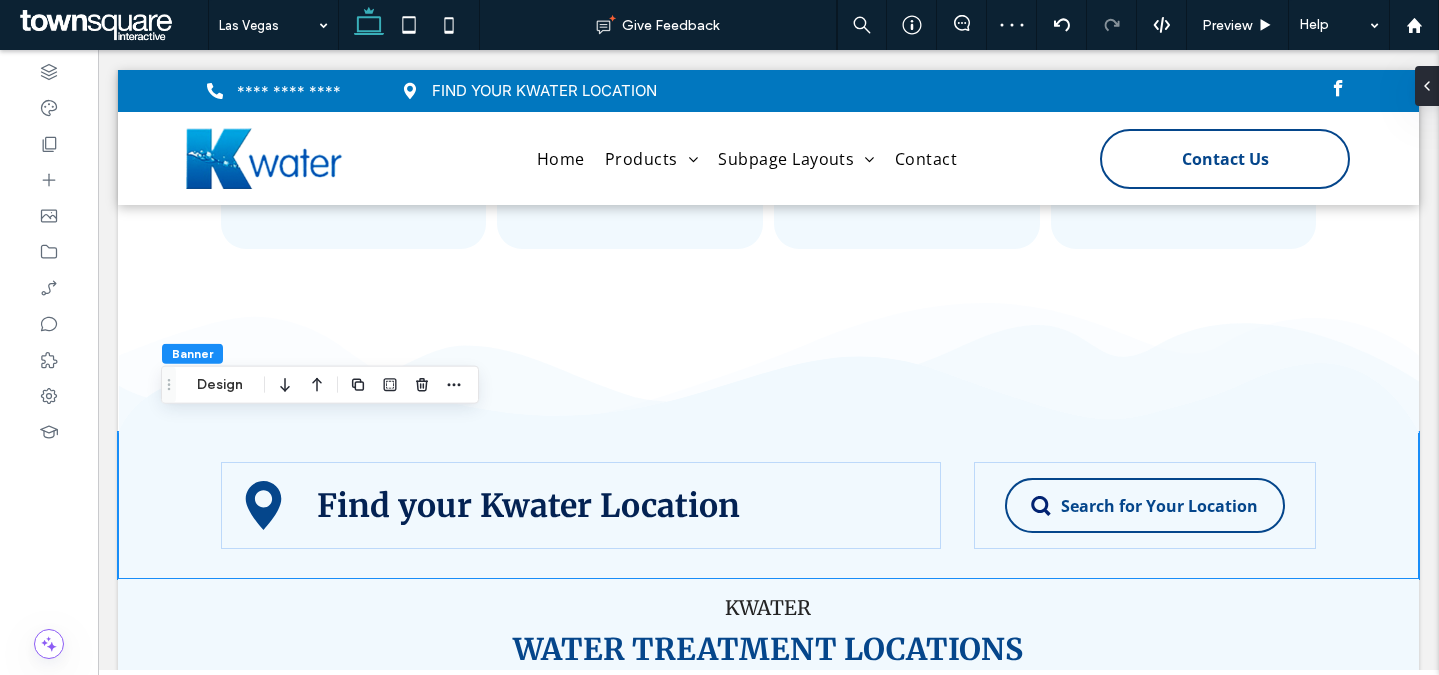 drag, startPoint x: 284, startPoint y: 384, endPoint x: 313, endPoint y: 385, distance: 29.017237 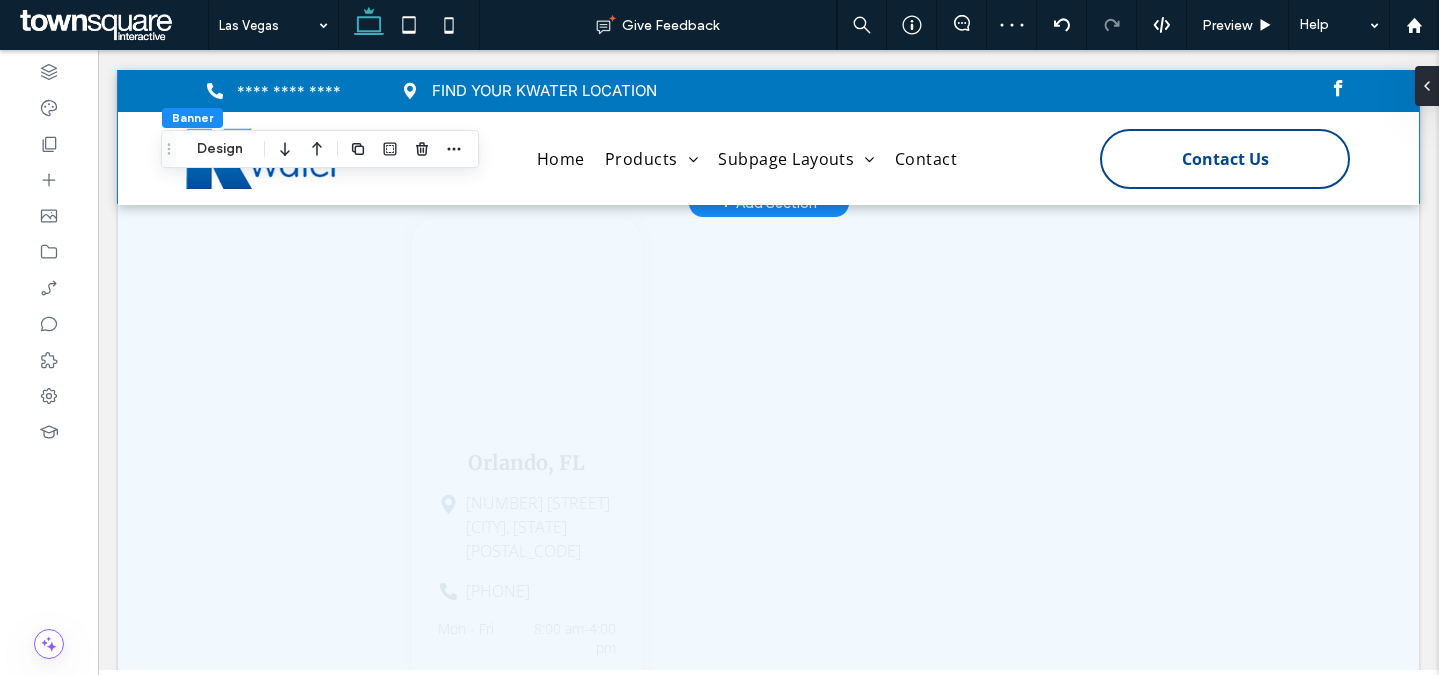 scroll, scrollTop: 5095, scrollLeft: 0, axis: vertical 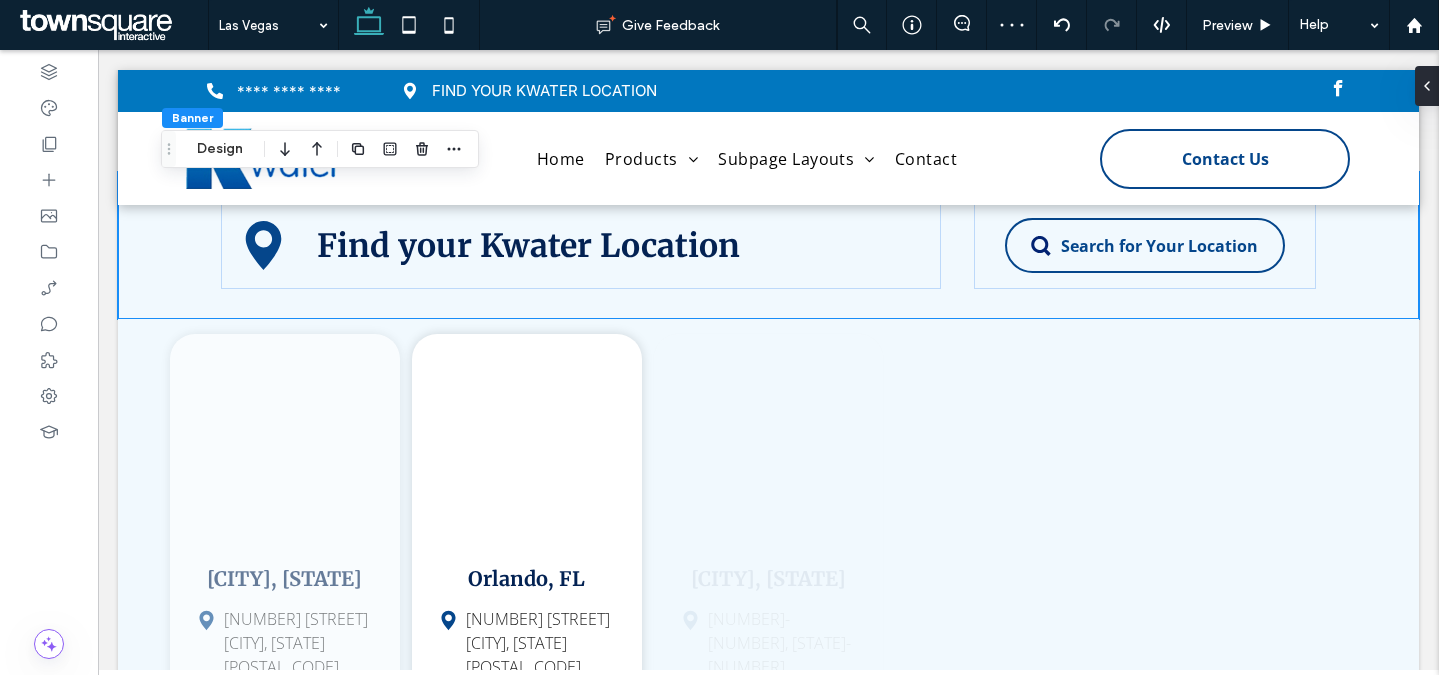 click 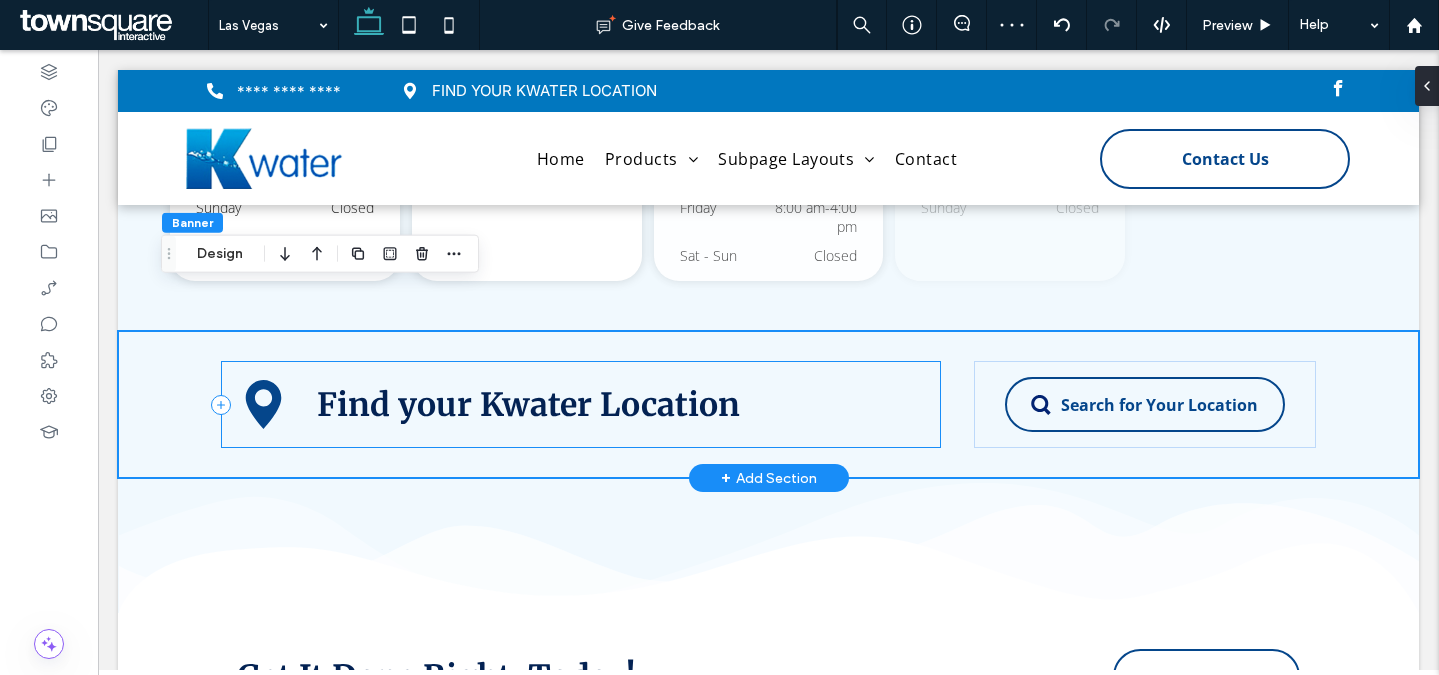 scroll, scrollTop: 5586, scrollLeft: 0, axis: vertical 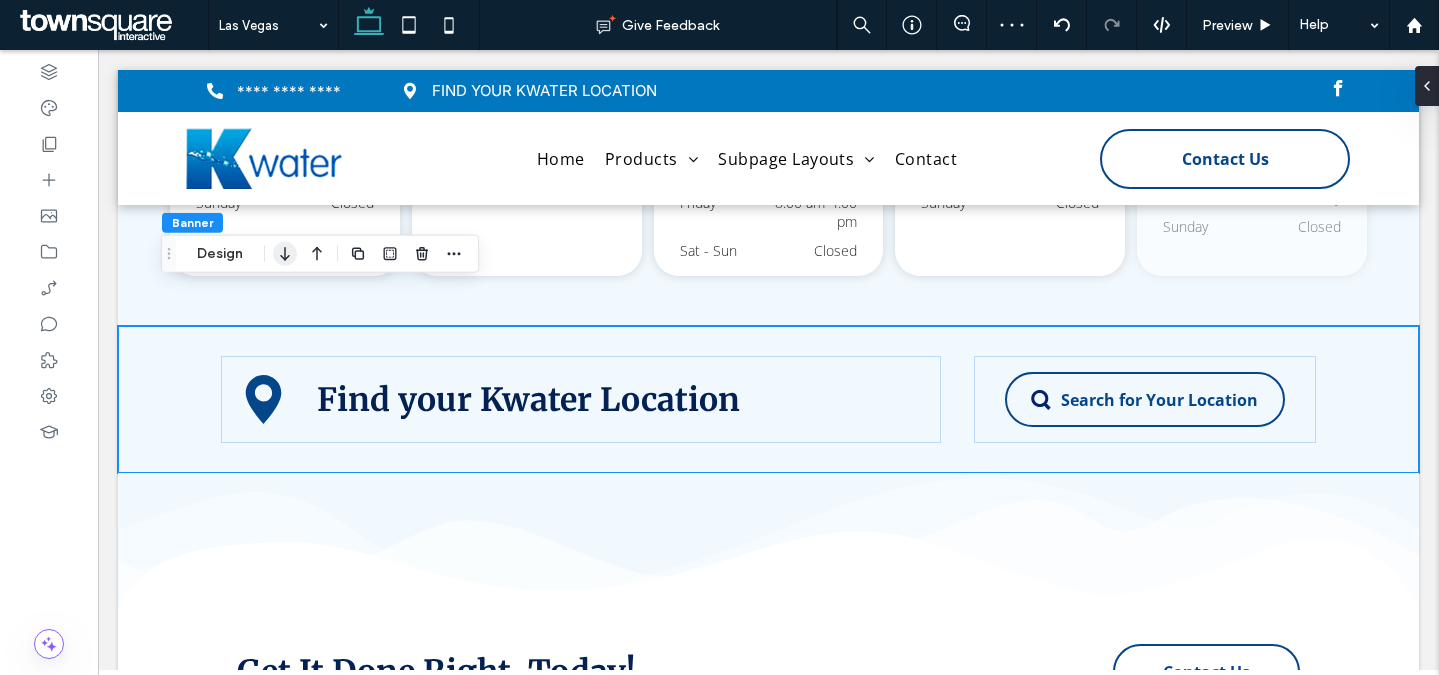 click 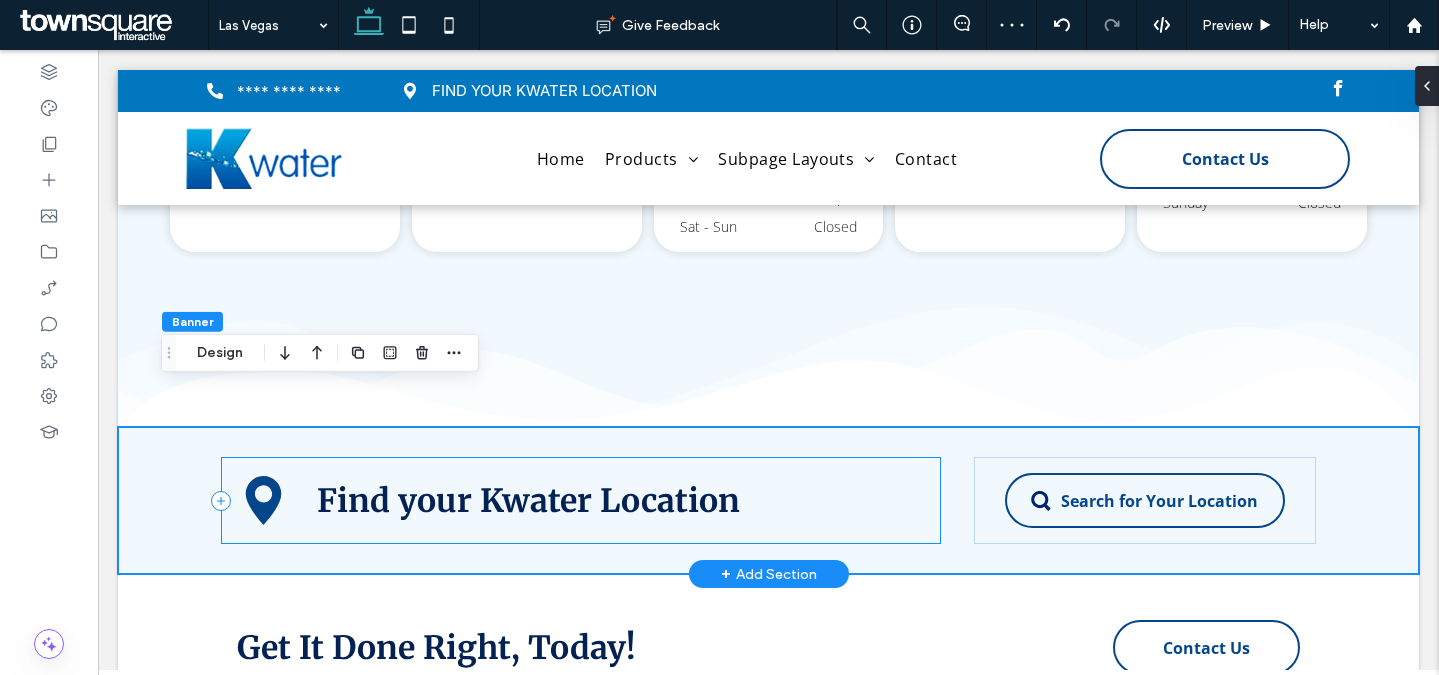 scroll, scrollTop: 5653, scrollLeft: 0, axis: vertical 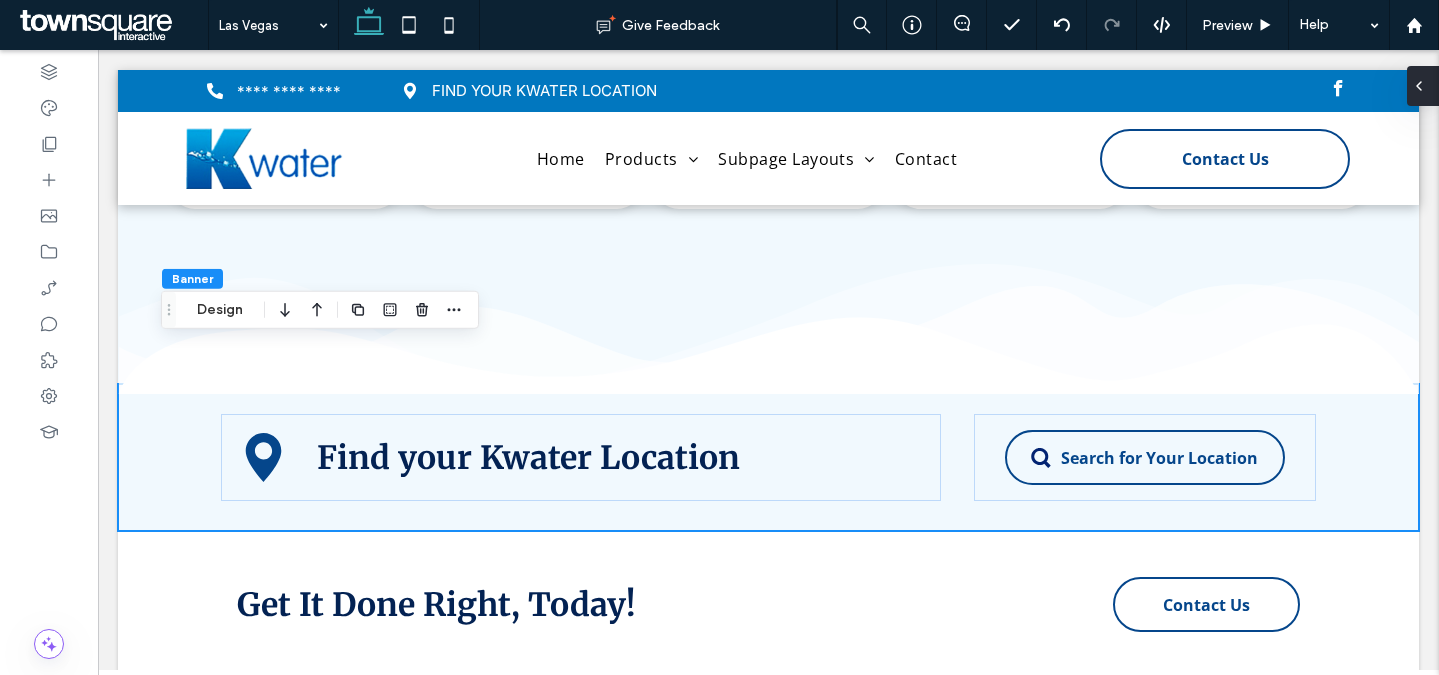 click 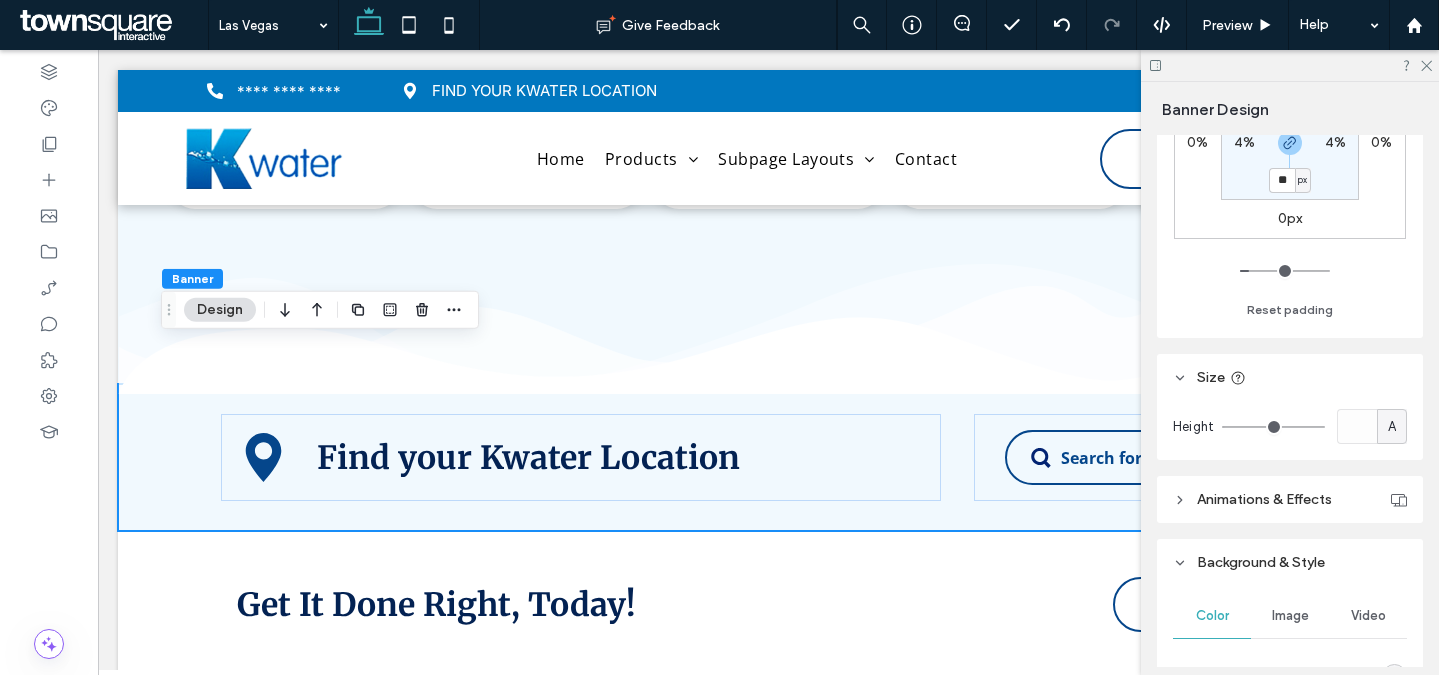 scroll, scrollTop: 618, scrollLeft: 0, axis: vertical 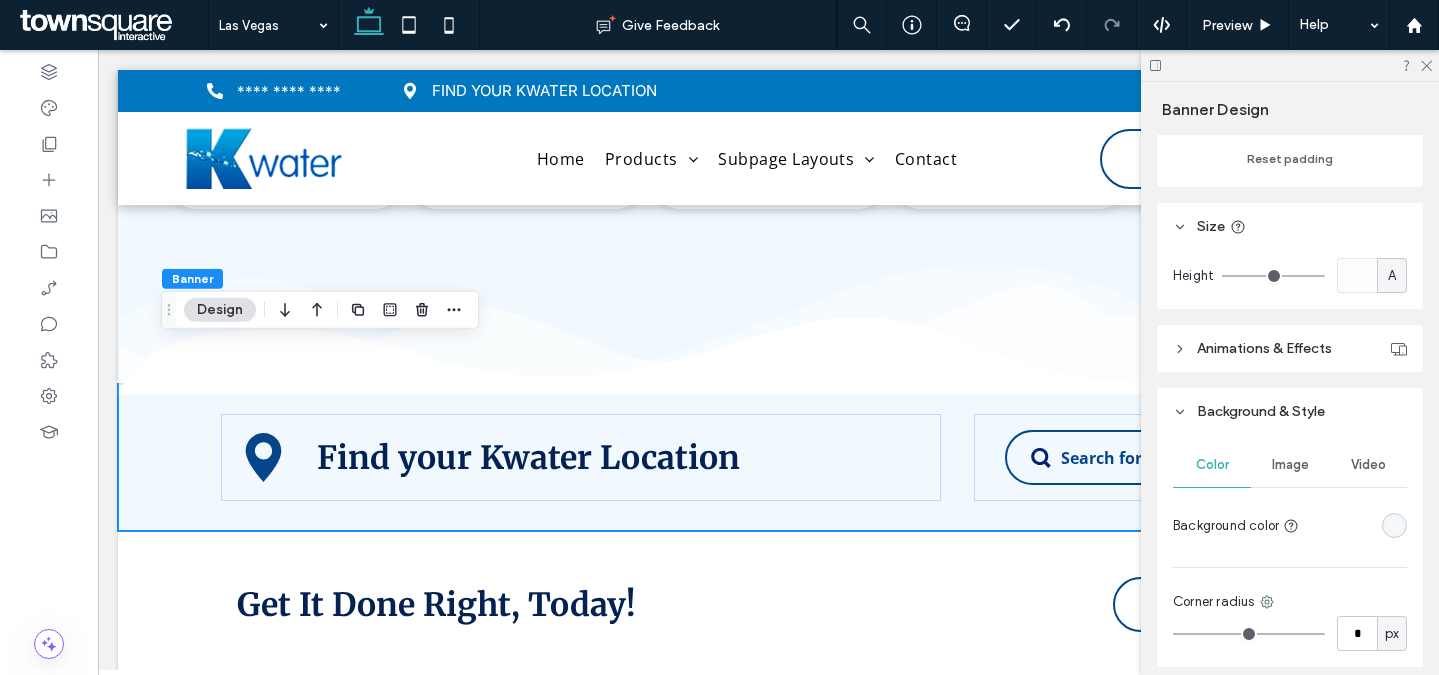 click at bounding box center [1394, 525] 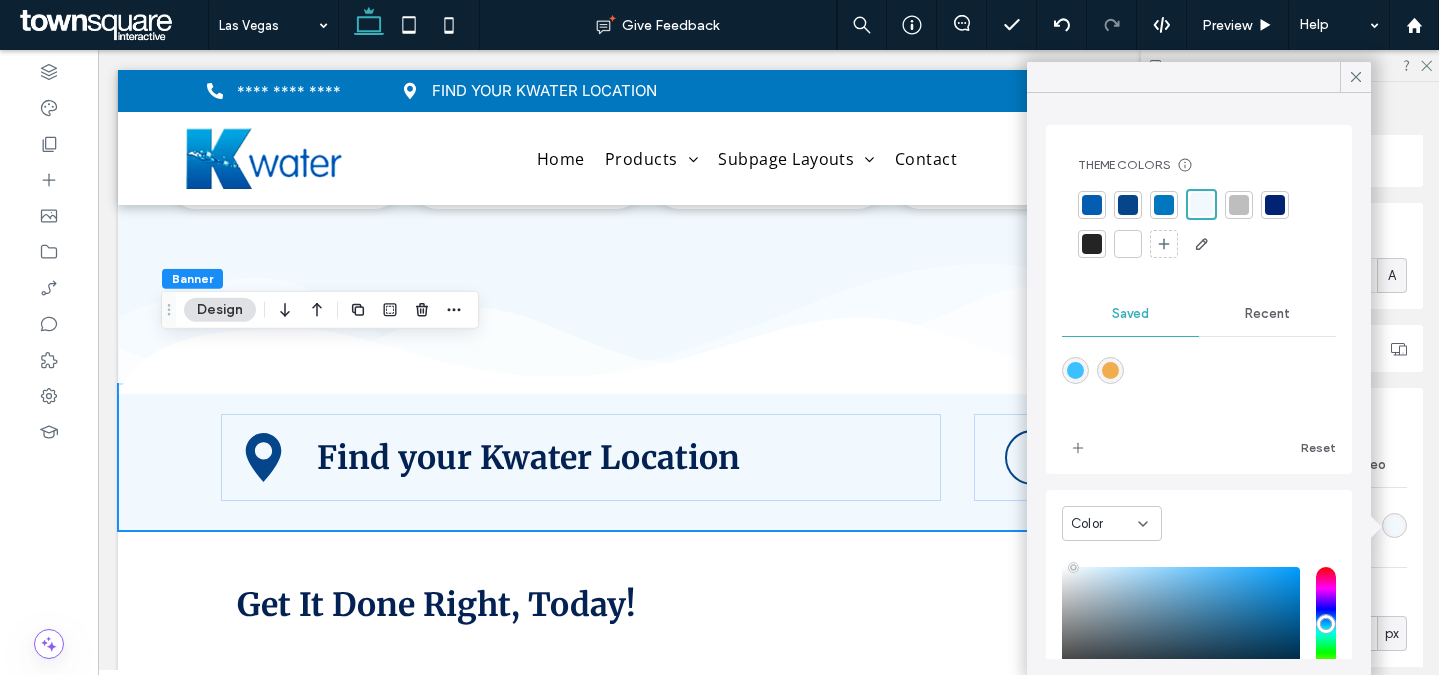 click on "Recent" at bounding box center [1267, 314] 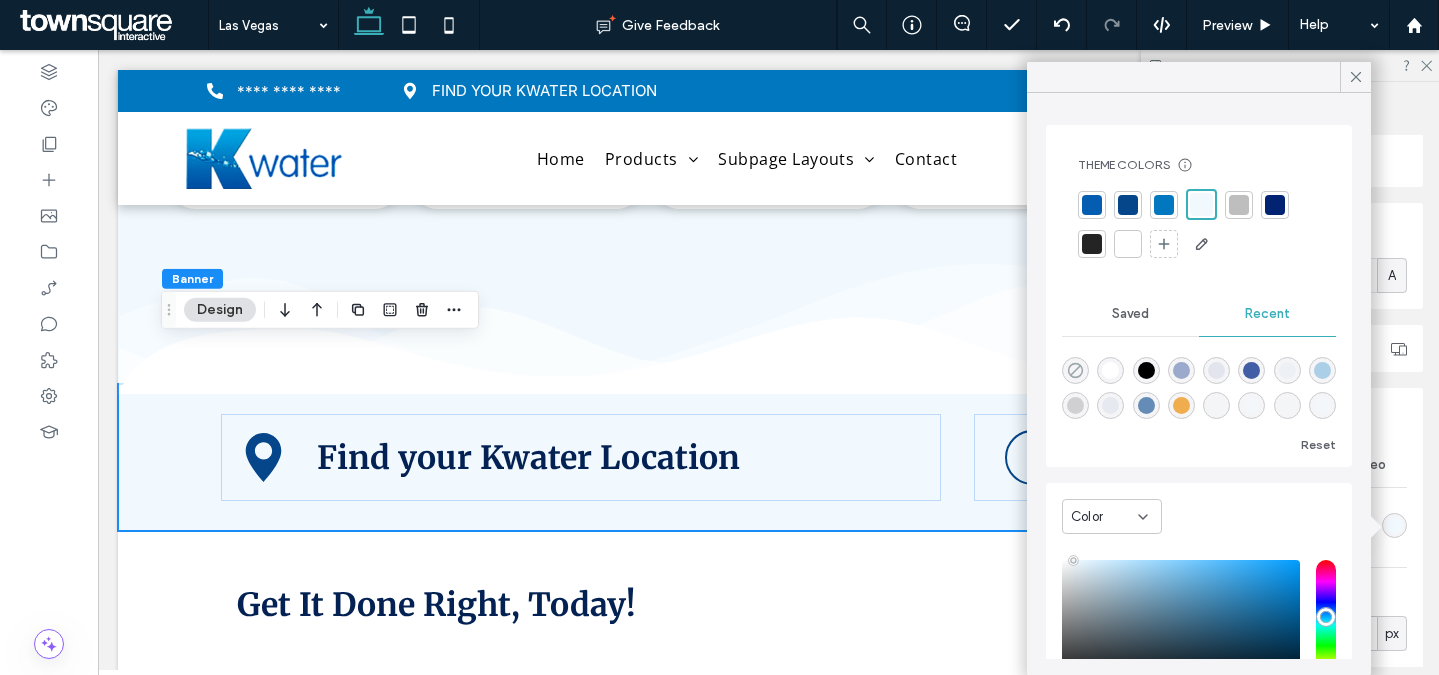 click 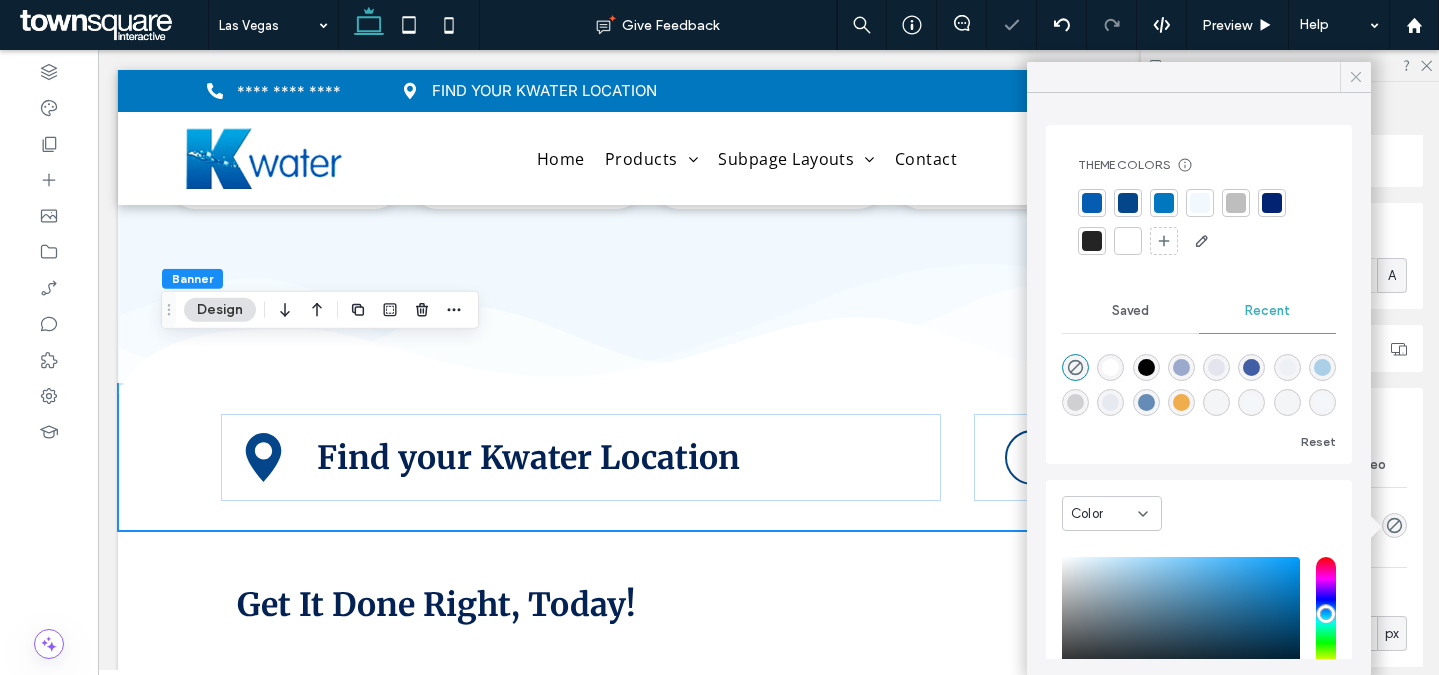 click 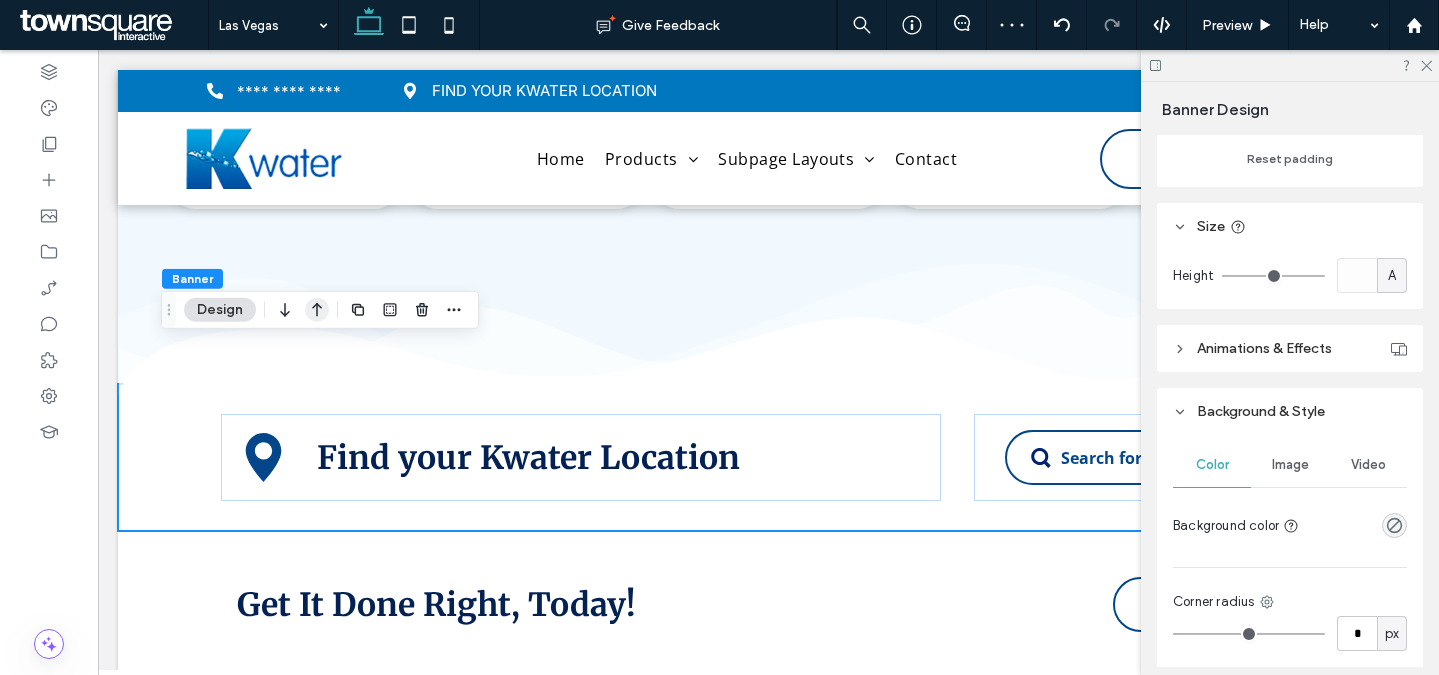 click 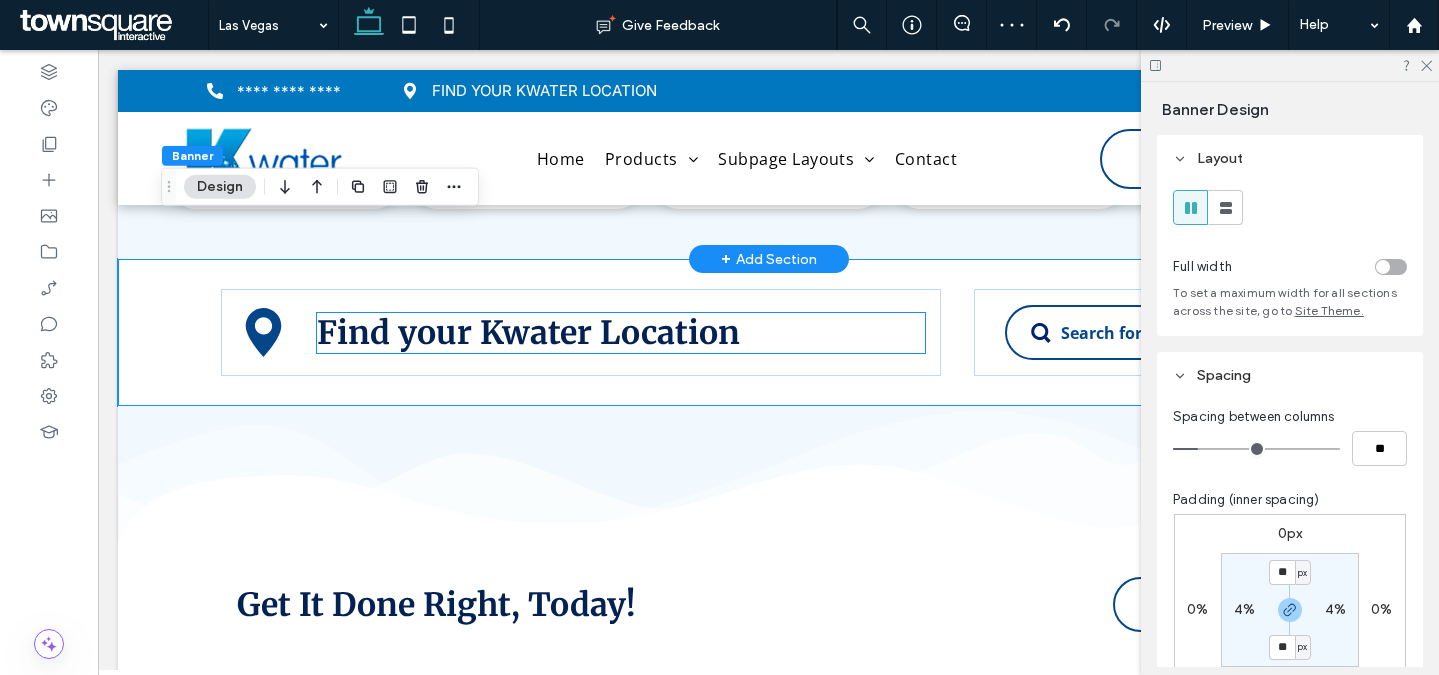 scroll, scrollTop: 5459, scrollLeft: 0, axis: vertical 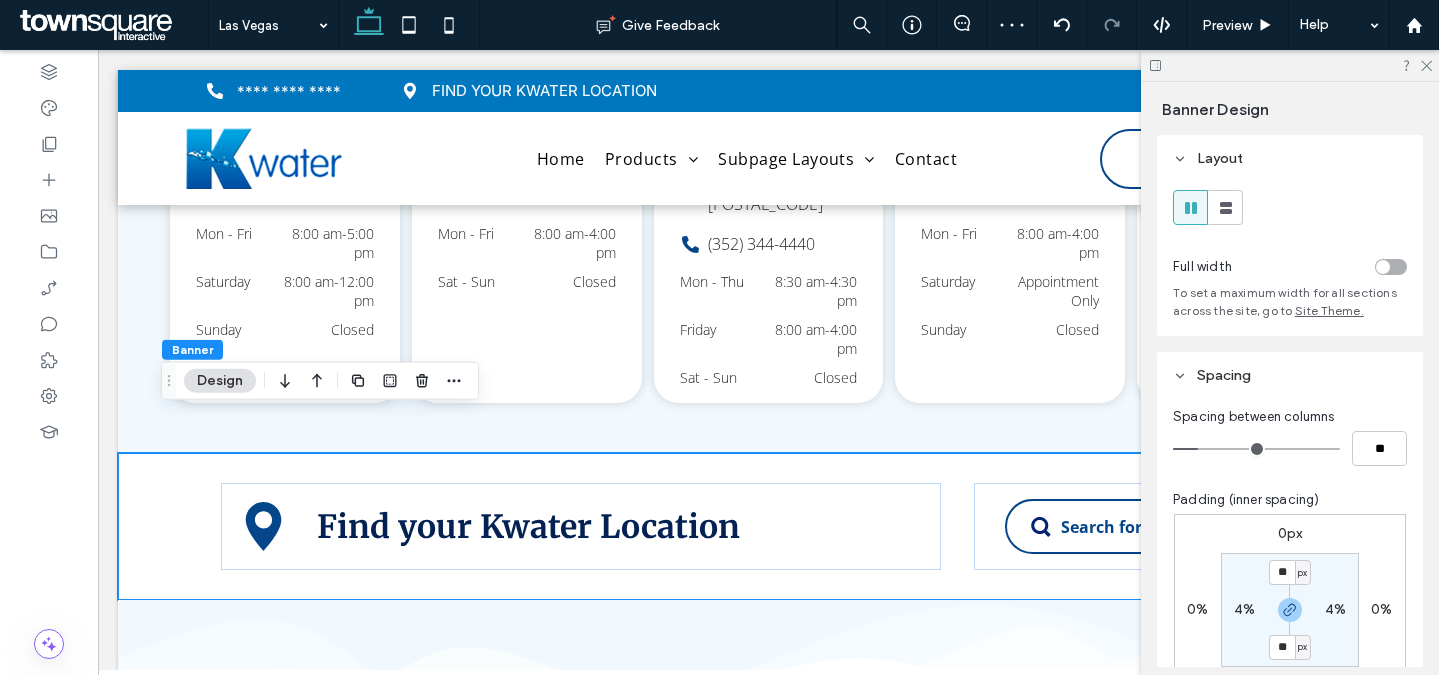 drag, startPoint x: 317, startPoint y: 376, endPoint x: 337, endPoint y: 375, distance: 20.024984 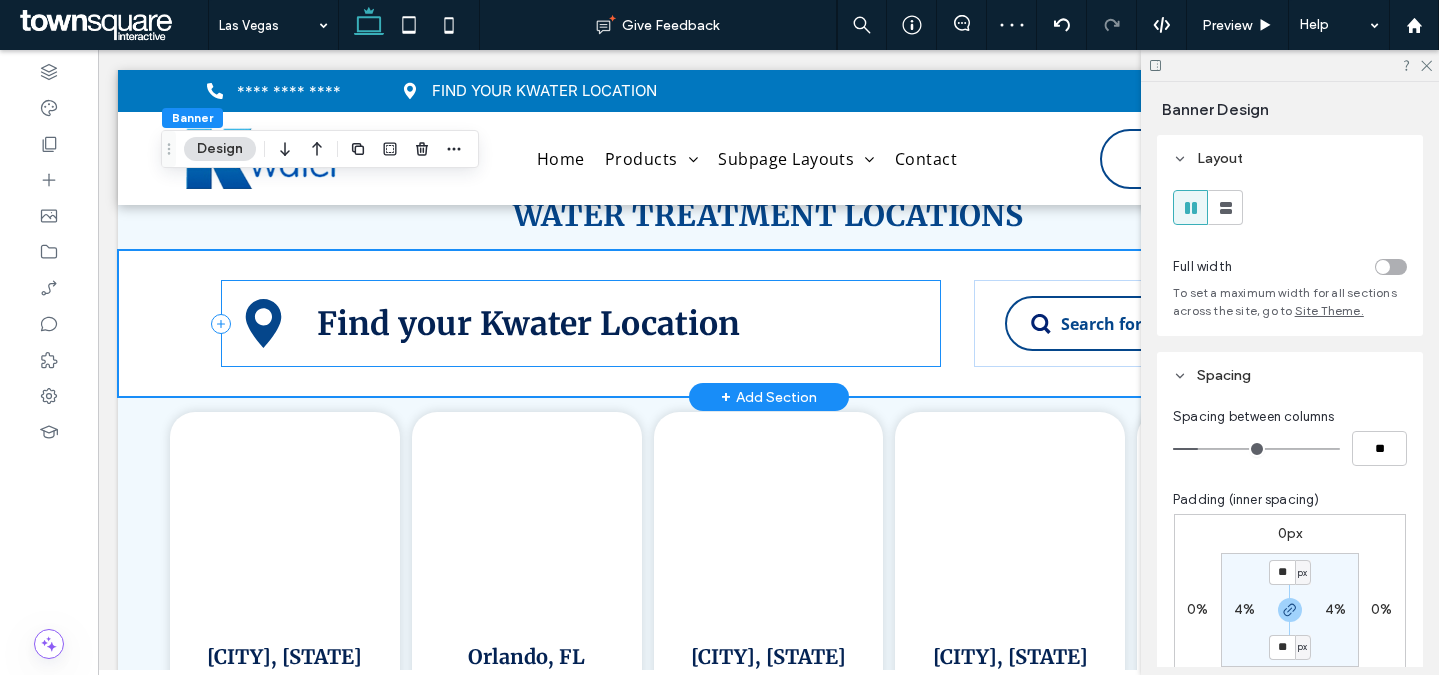 scroll, scrollTop: 4973, scrollLeft: 0, axis: vertical 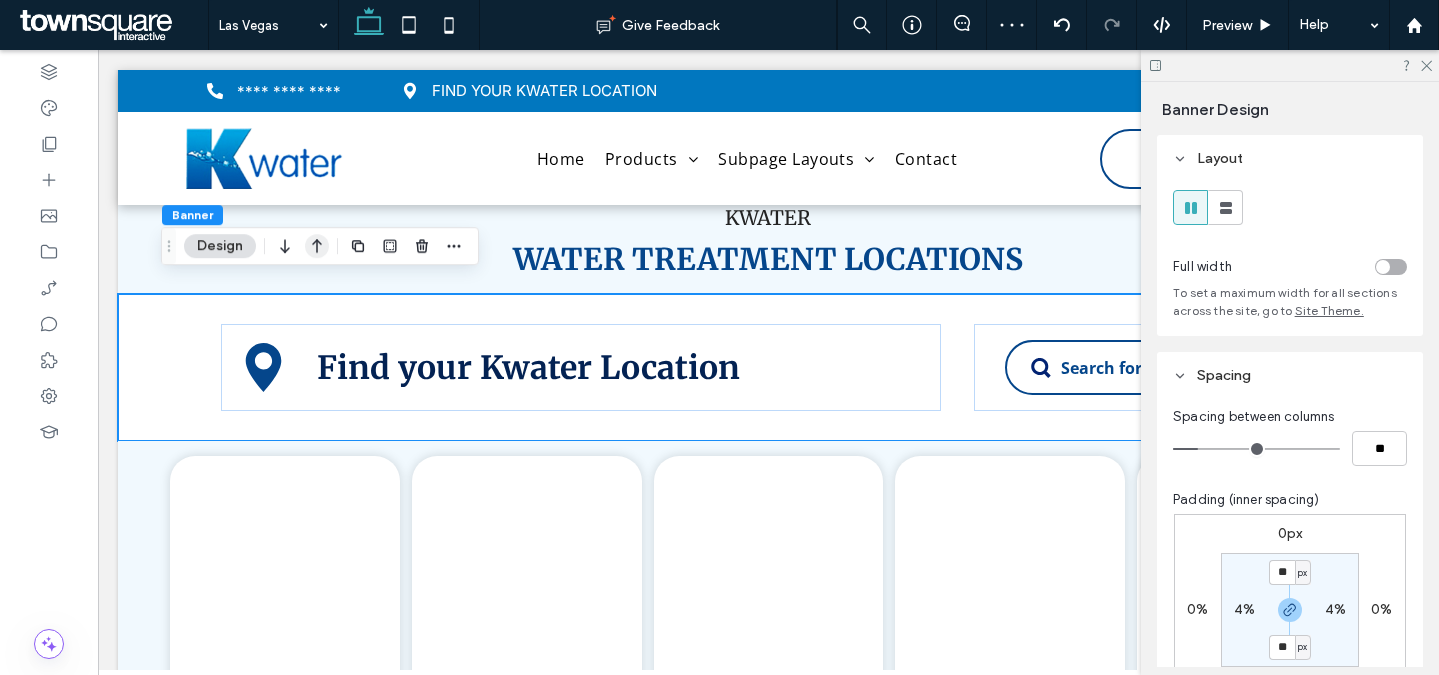 click 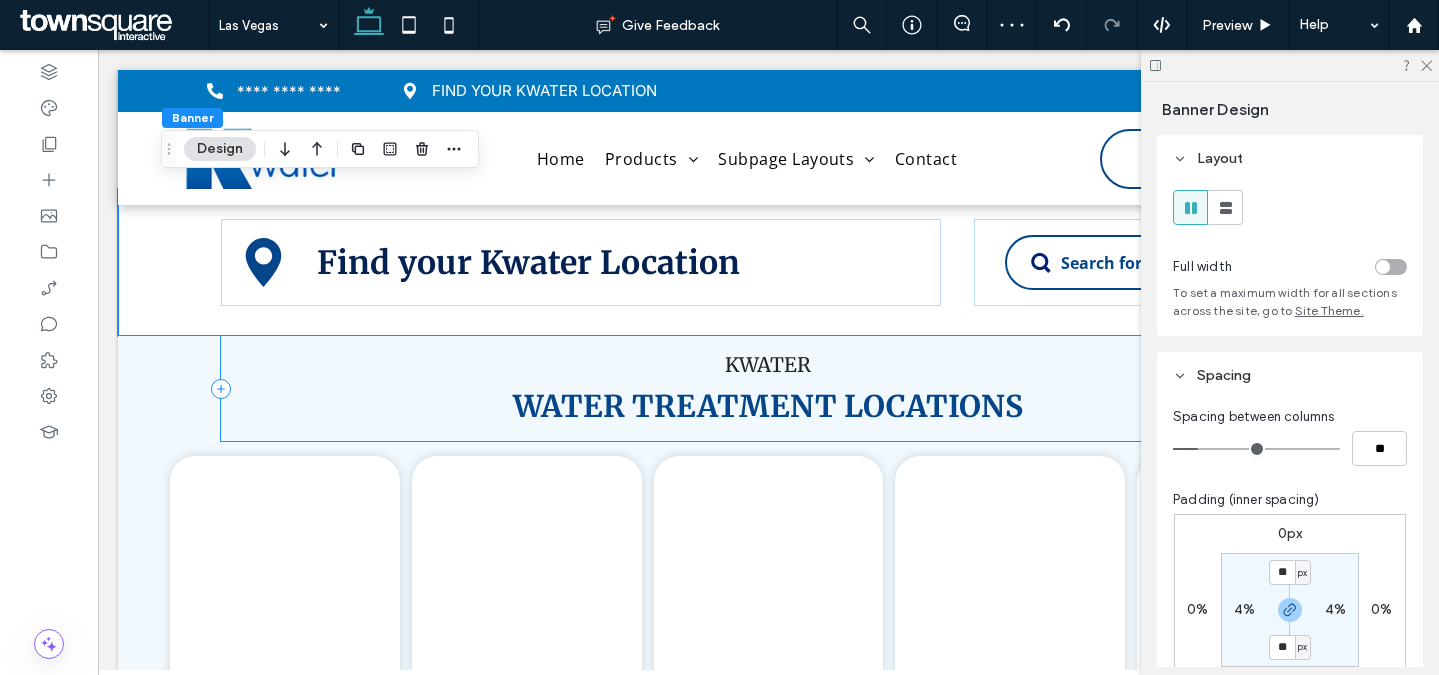 scroll, scrollTop: 4627, scrollLeft: 0, axis: vertical 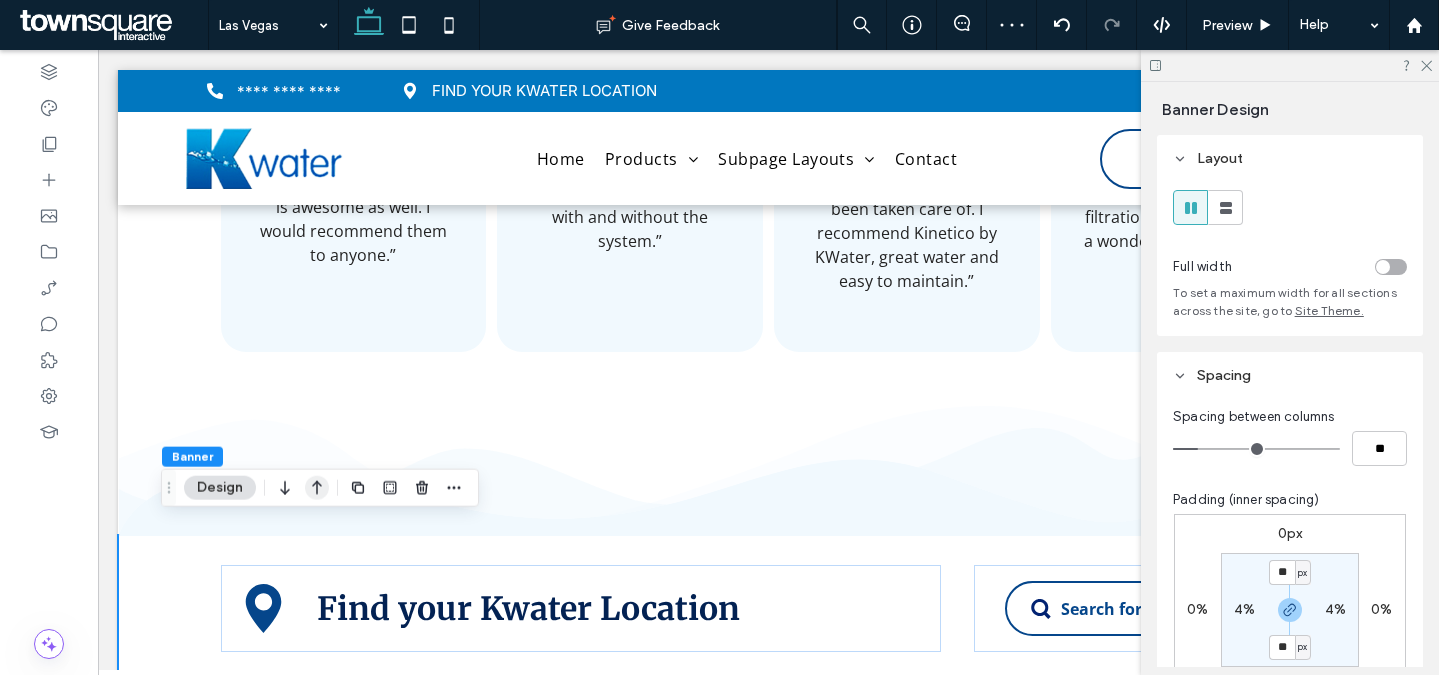click 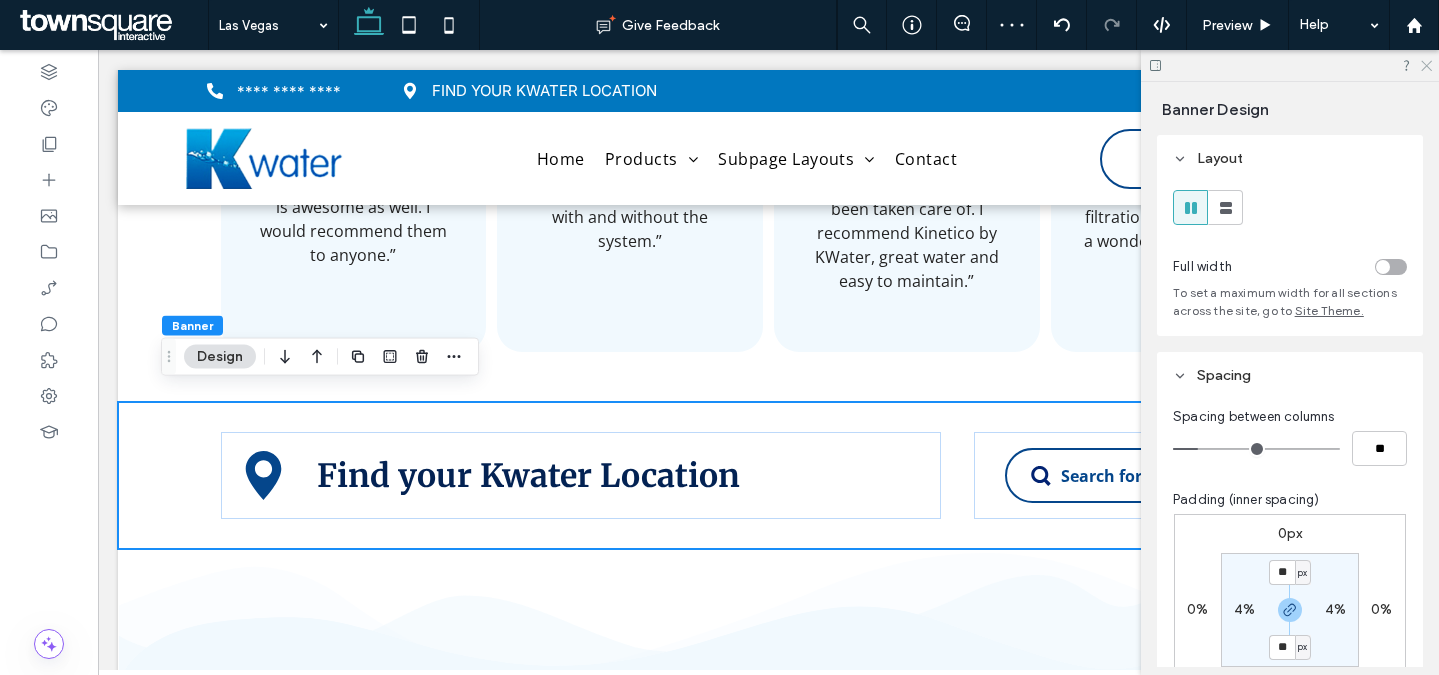 click 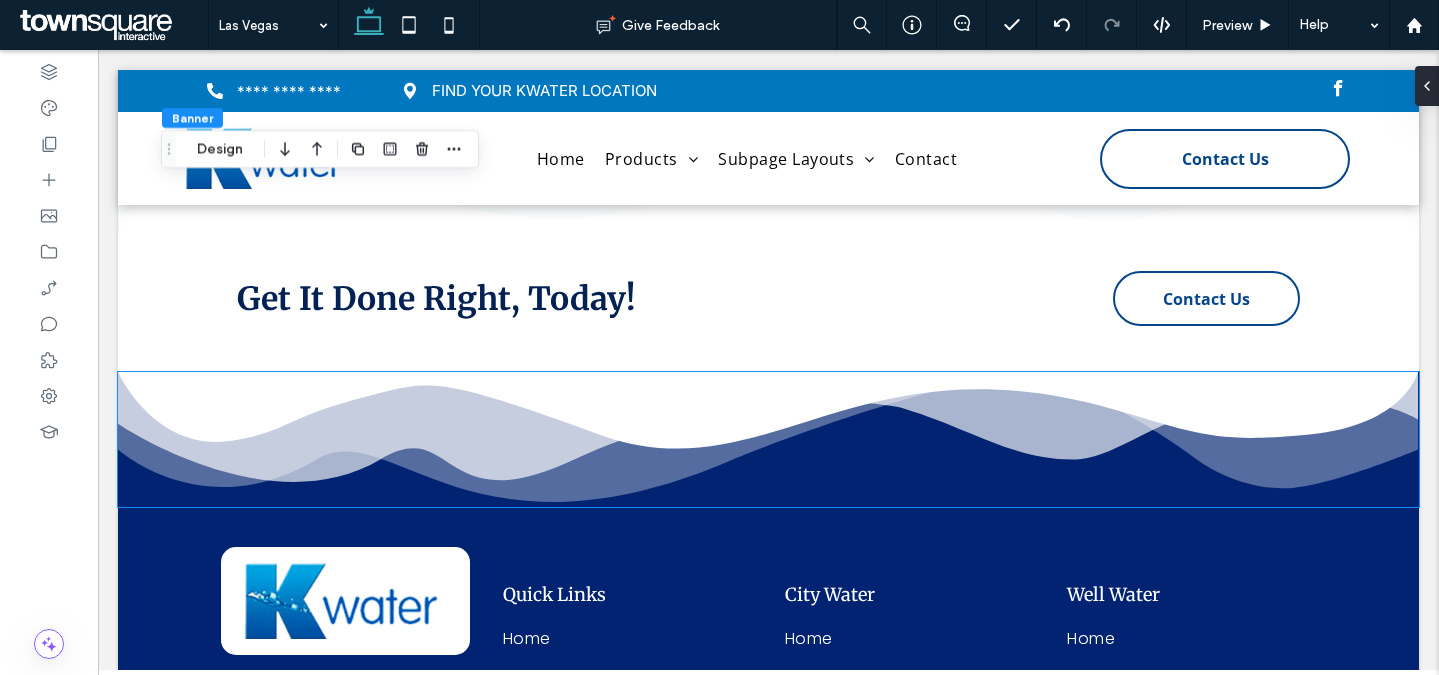 scroll, scrollTop: 5640, scrollLeft: 0, axis: vertical 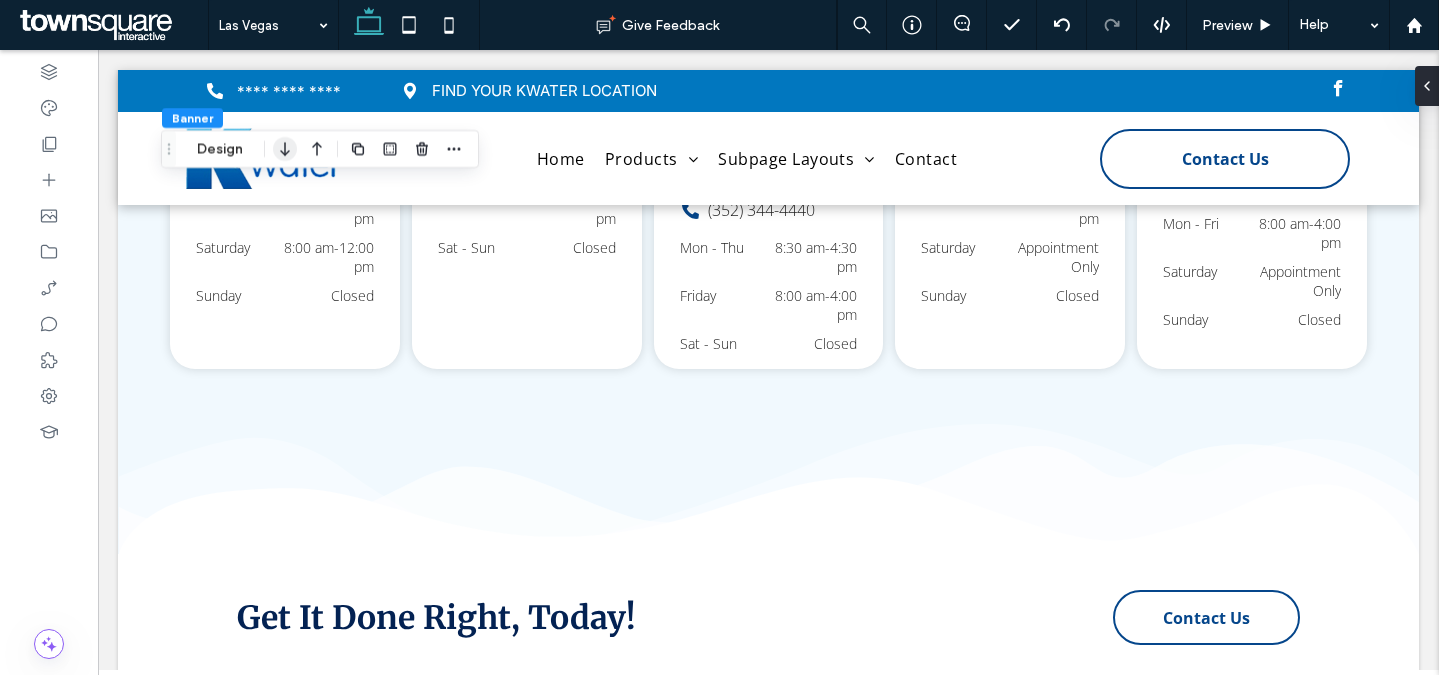 click 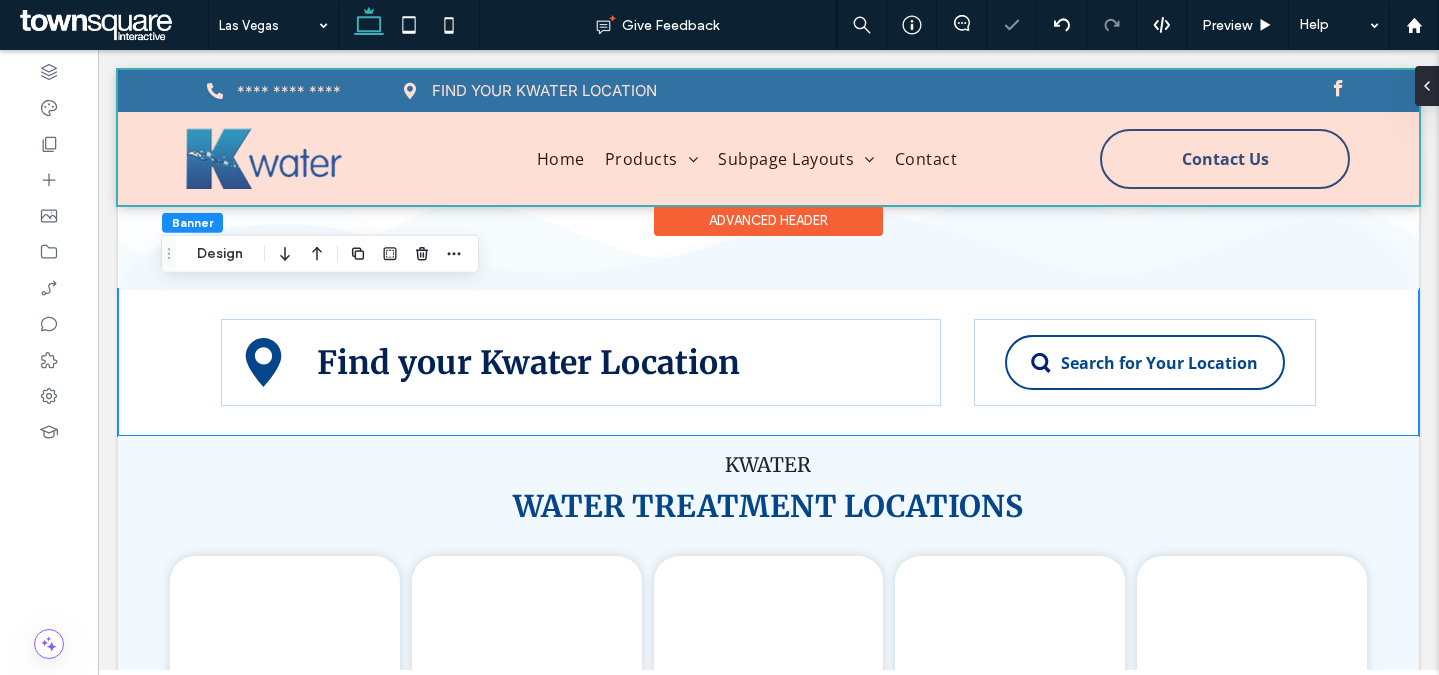 scroll, scrollTop: 4861, scrollLeft: 0, axis: vertical 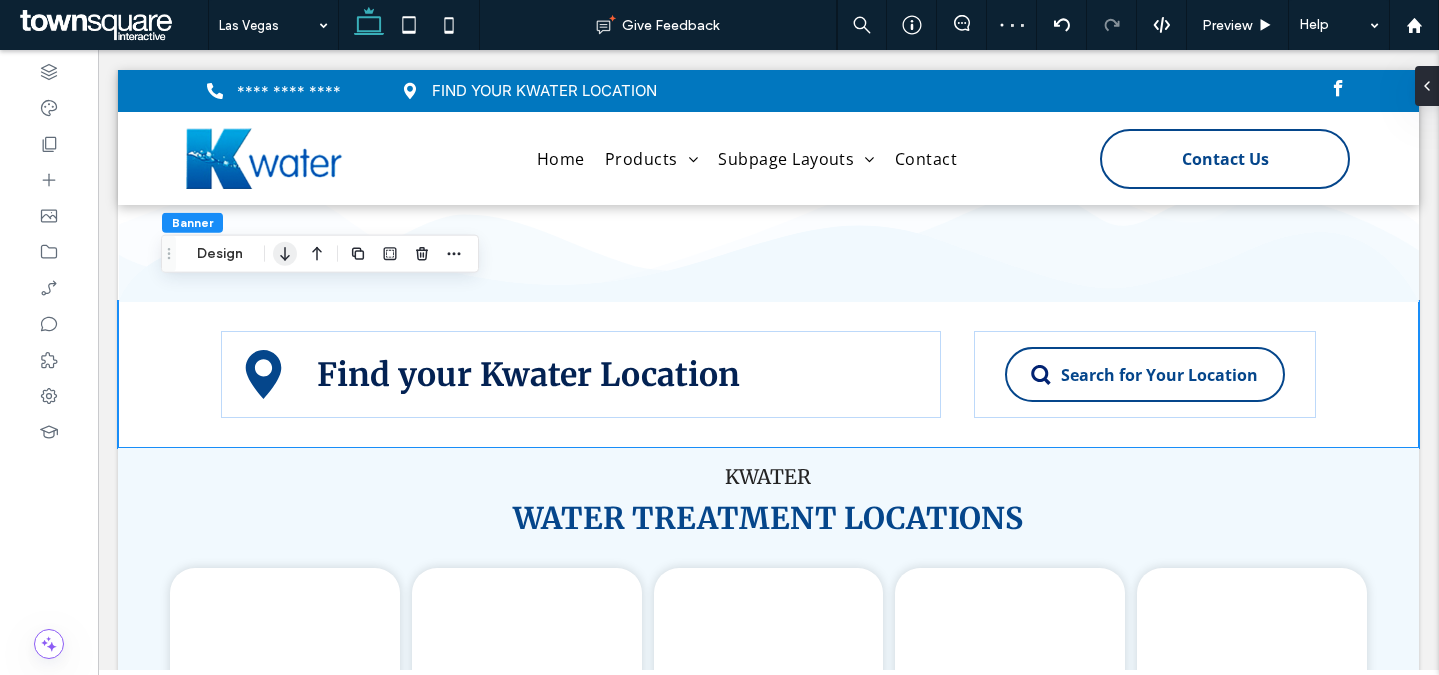 click 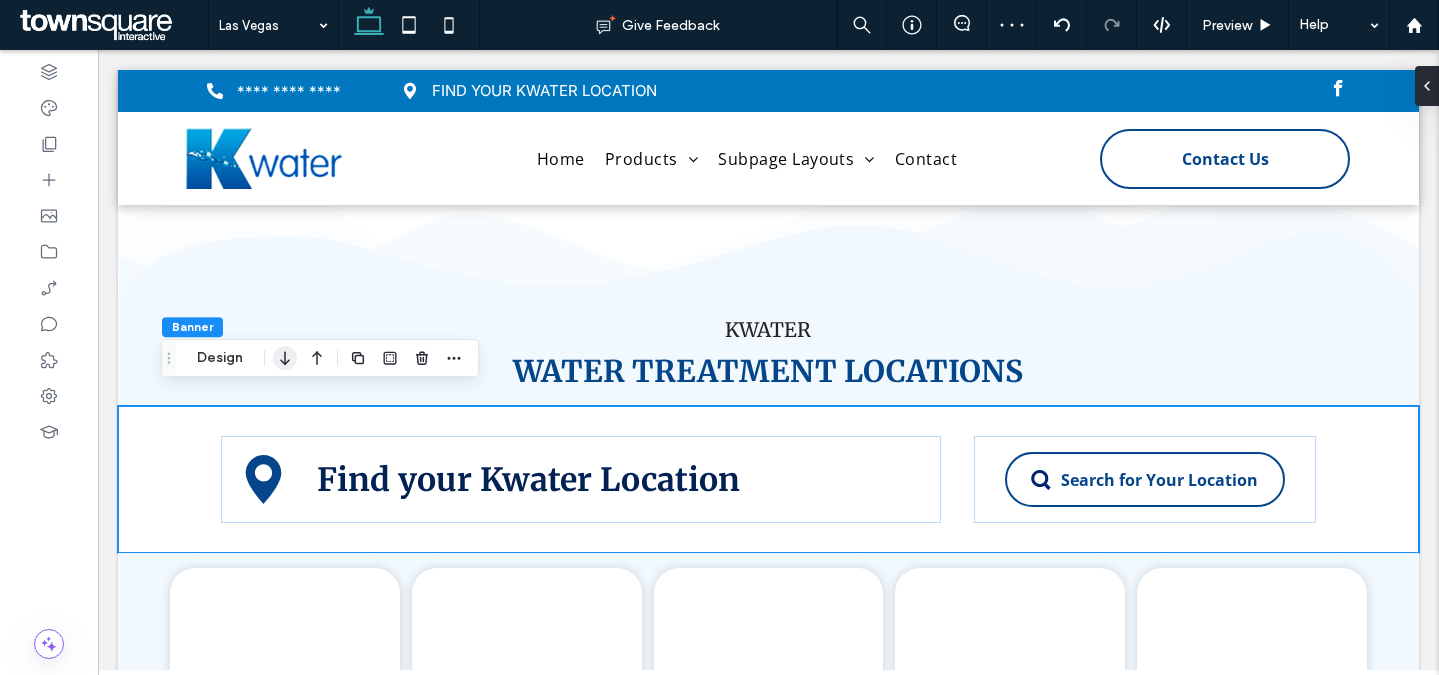 click 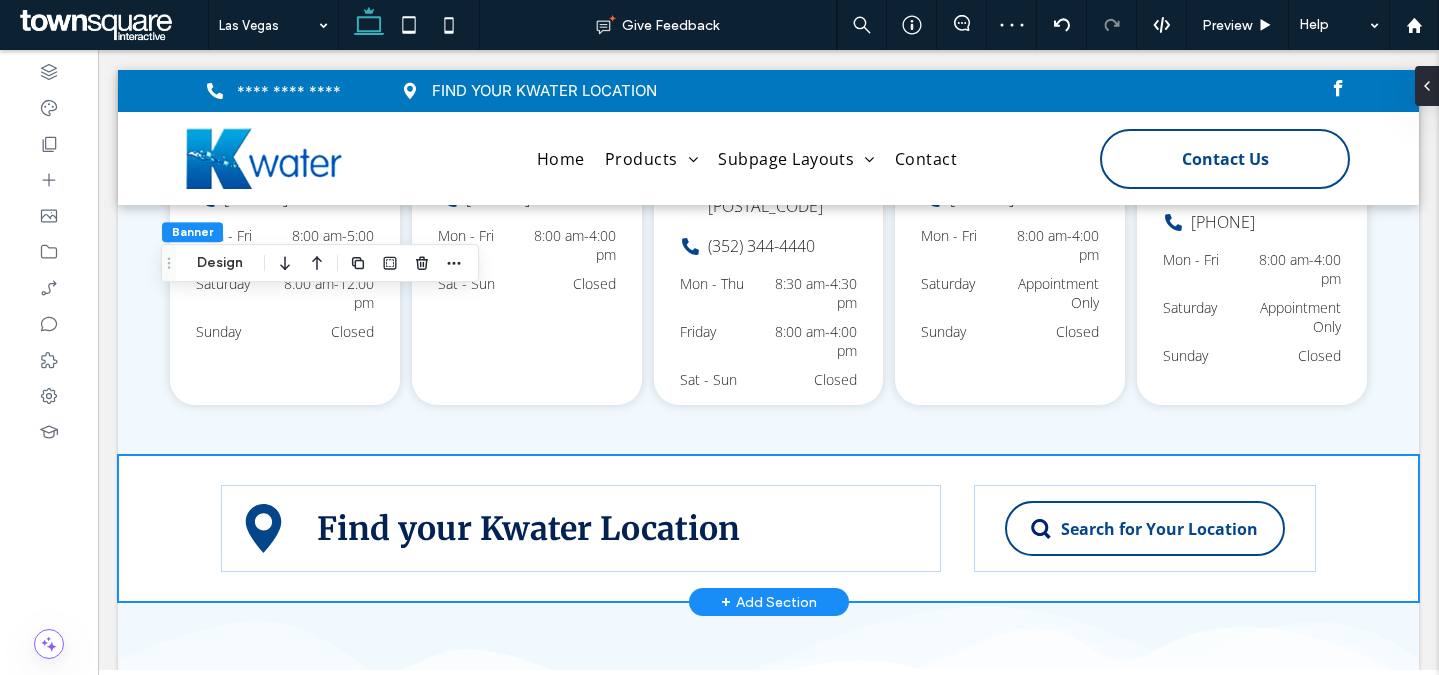 scroll, scrollTop: 5586, scrollLeft: 0, axis: vertical 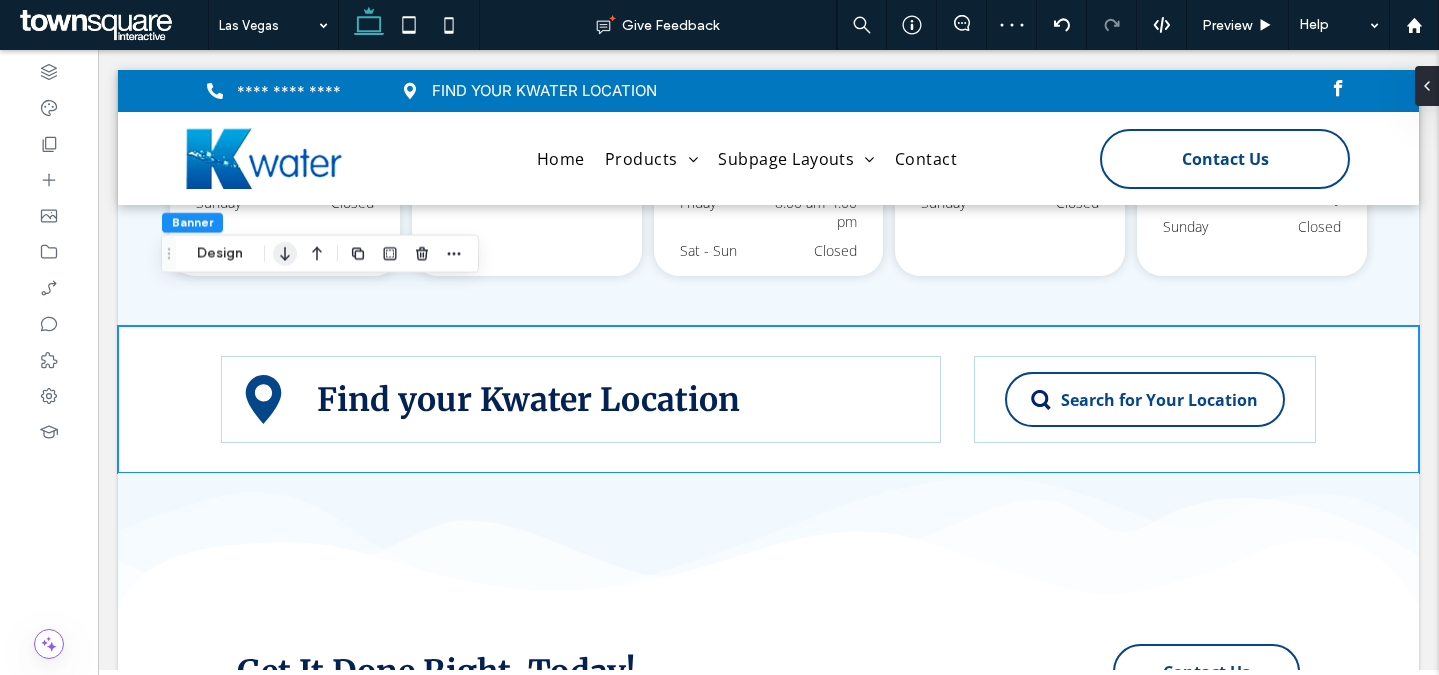 click 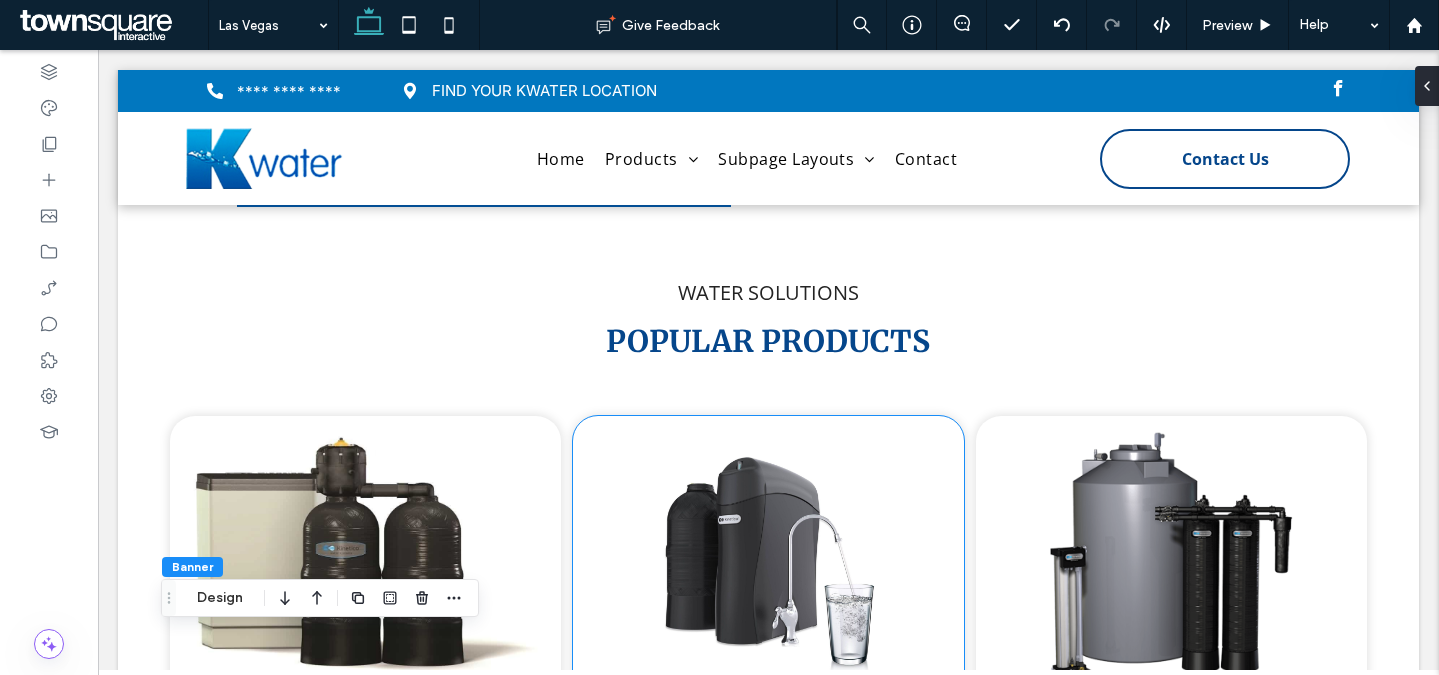 scroll, scrollTop: 3614, scrollLeft: 0, axis: vertical 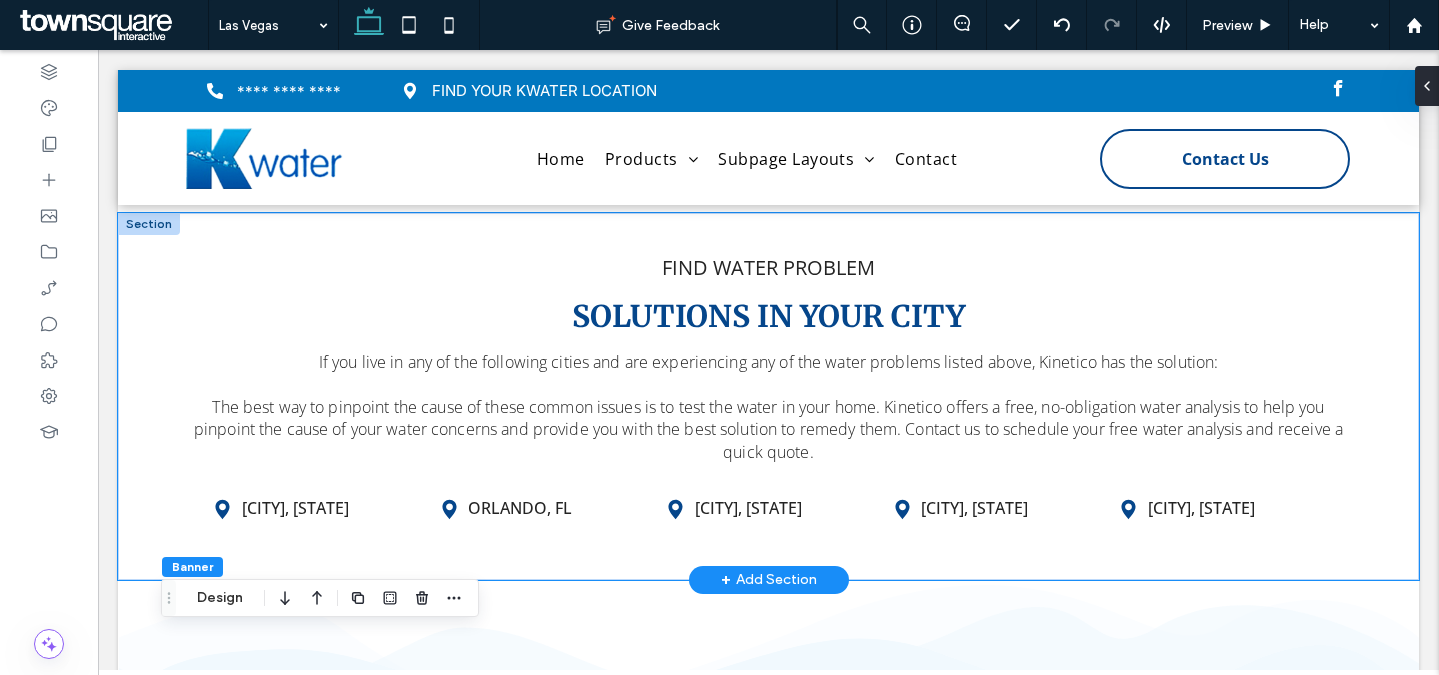 click on "If you live in any of the following cities and are experiencing any of the water problems listed above, Kinetico has the solution: The best way to pinpoint the cause of these common issues is to test the water in your home. Kinetico offers a free, no-obligation water analysis to help you pinpoint the cause of your water concerns and provide you with the best solution to remedy them. Contact us to schedule your free water analysis and receive a quick quote.
FIND WATER PROBLEM
SOLUTIONS IN YOUR CITY
Las Vegas, NV
Orlando, FL
Inverness, FL
Ormond Beach, FL
Leesburg, FL" at bounding box center (768, 396) 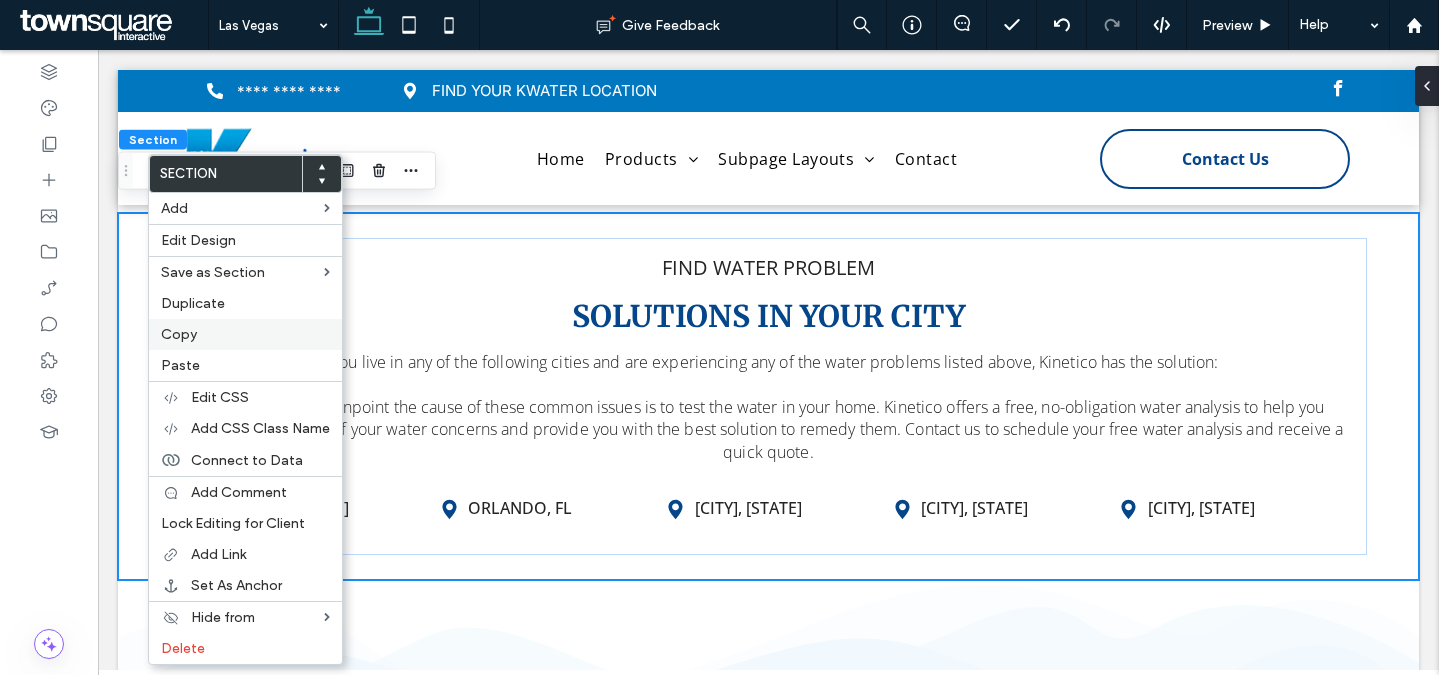 click on "Copy" at bounding box center (245, 334) 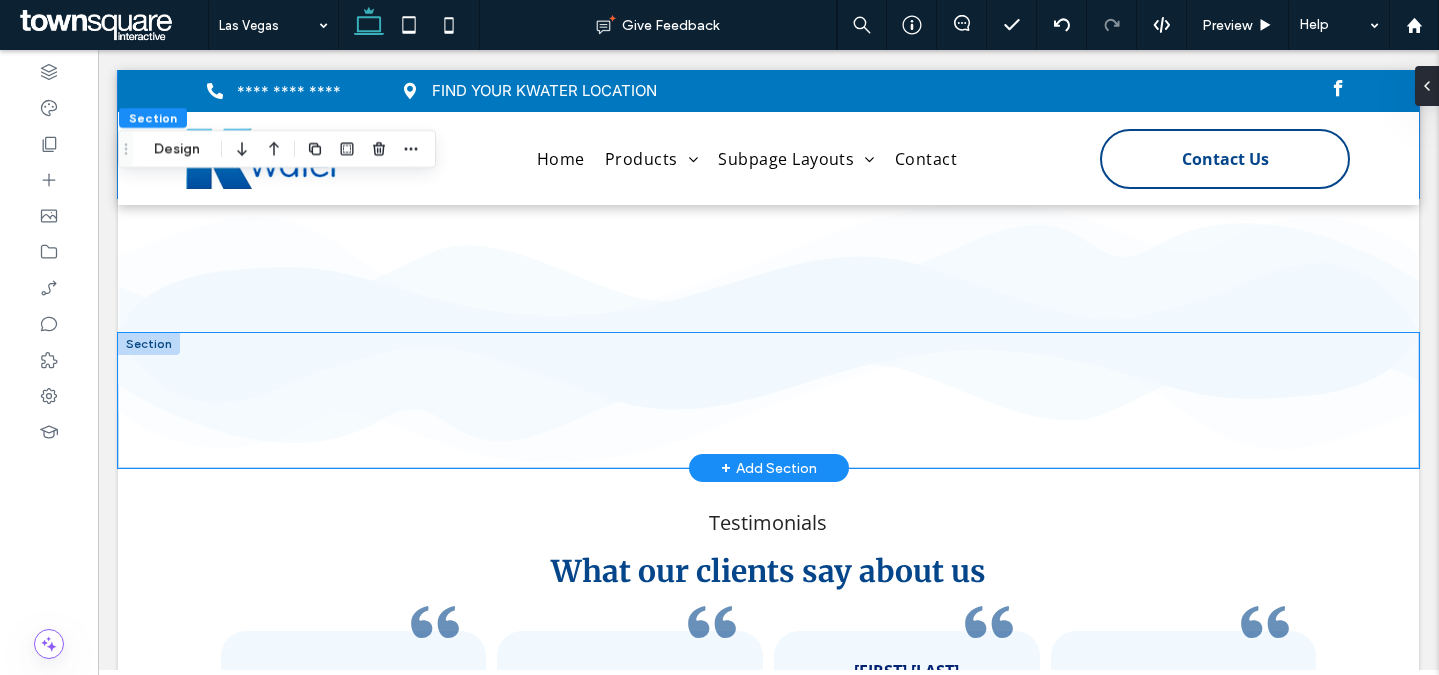 scroll, scrollTop: 3916, scrollLeft: 0, axis: vertical 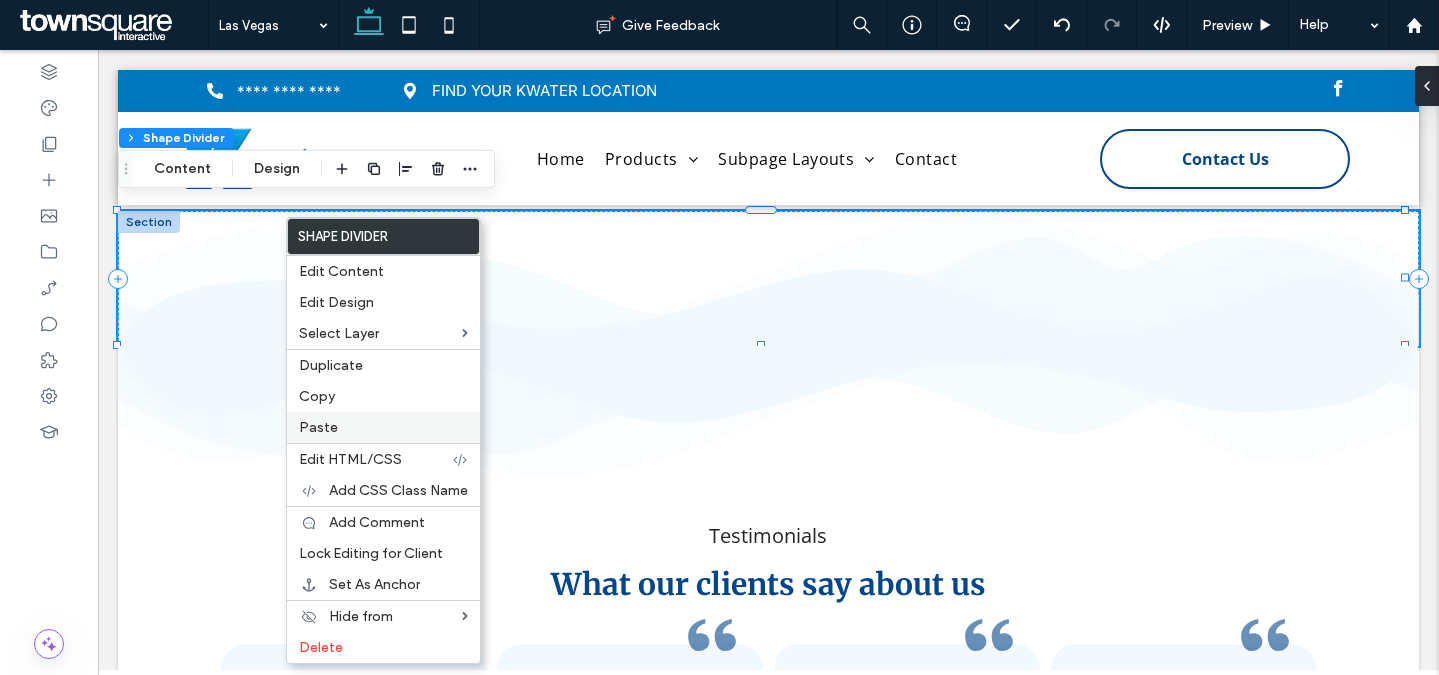 click on "Paste" at bounding box center (383, 427) 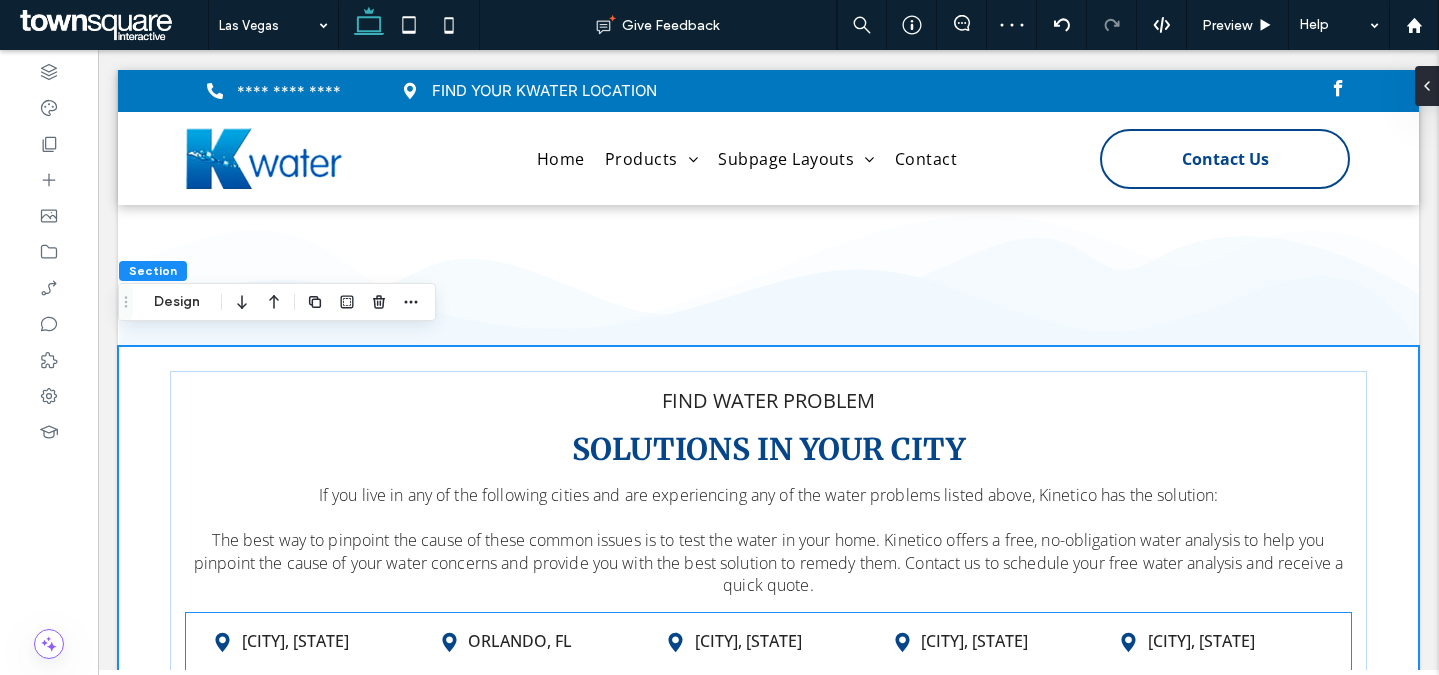 click on "[CITY], [STATE]" at bounding box center (783, 641) 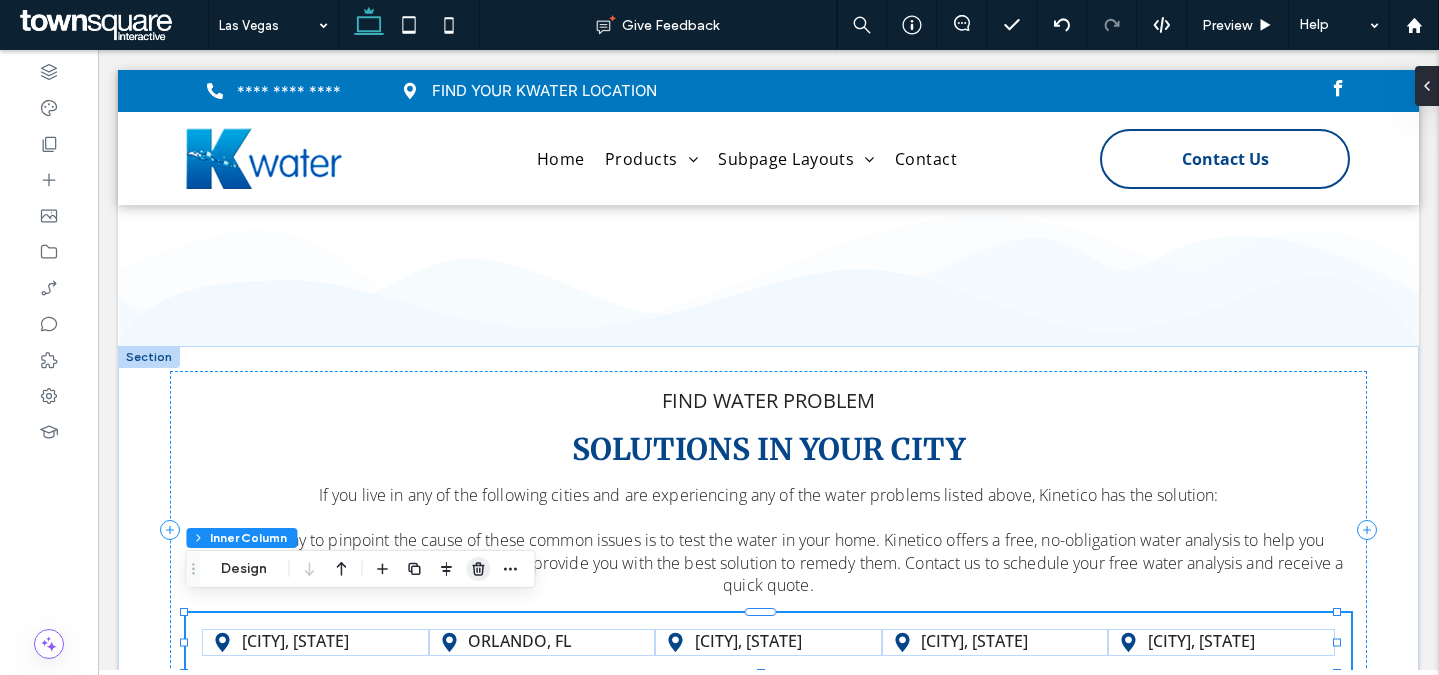 drag, startPoint x: 480, startPoint y: 568, endPoint x: 419, endPoint y: 483, distance: 104.62313 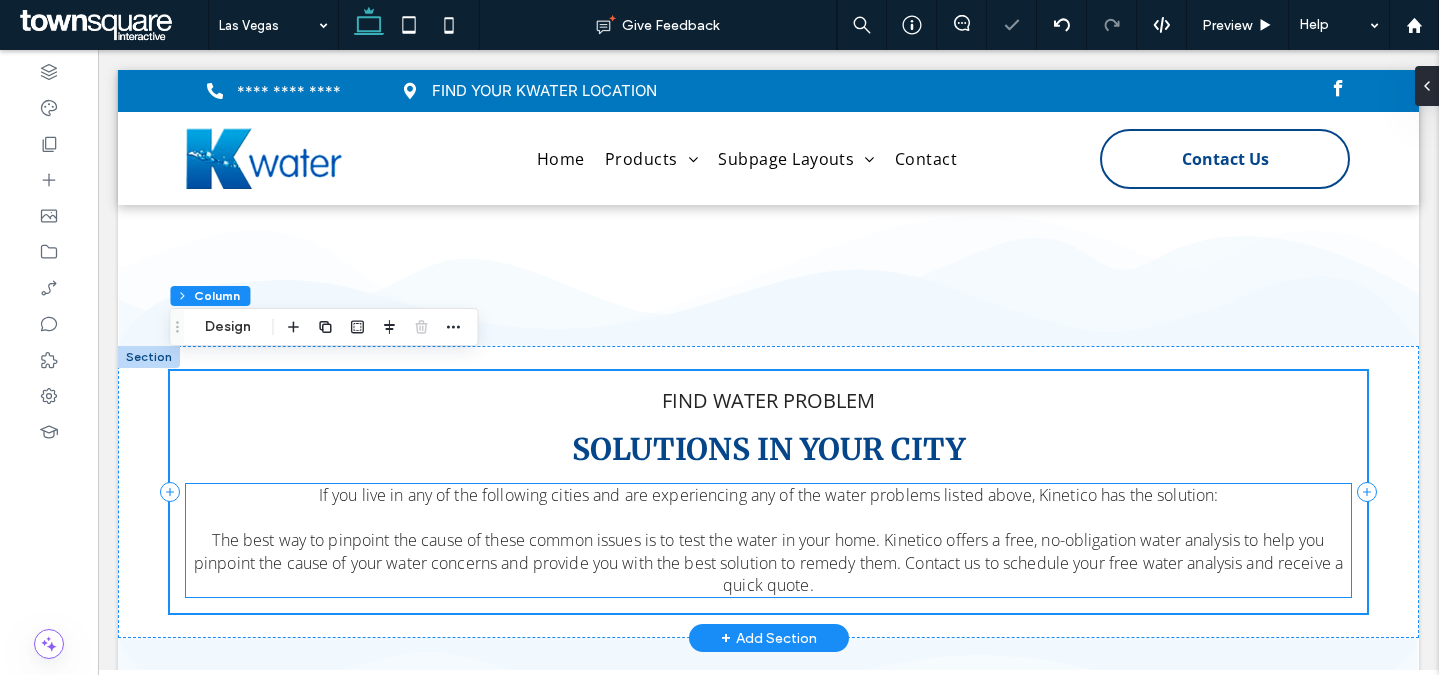 click on "If you live in any of the following cities and are experiencing any of the water problems listed above, Kinetico has the solution:" at bounding box center [769, 495] 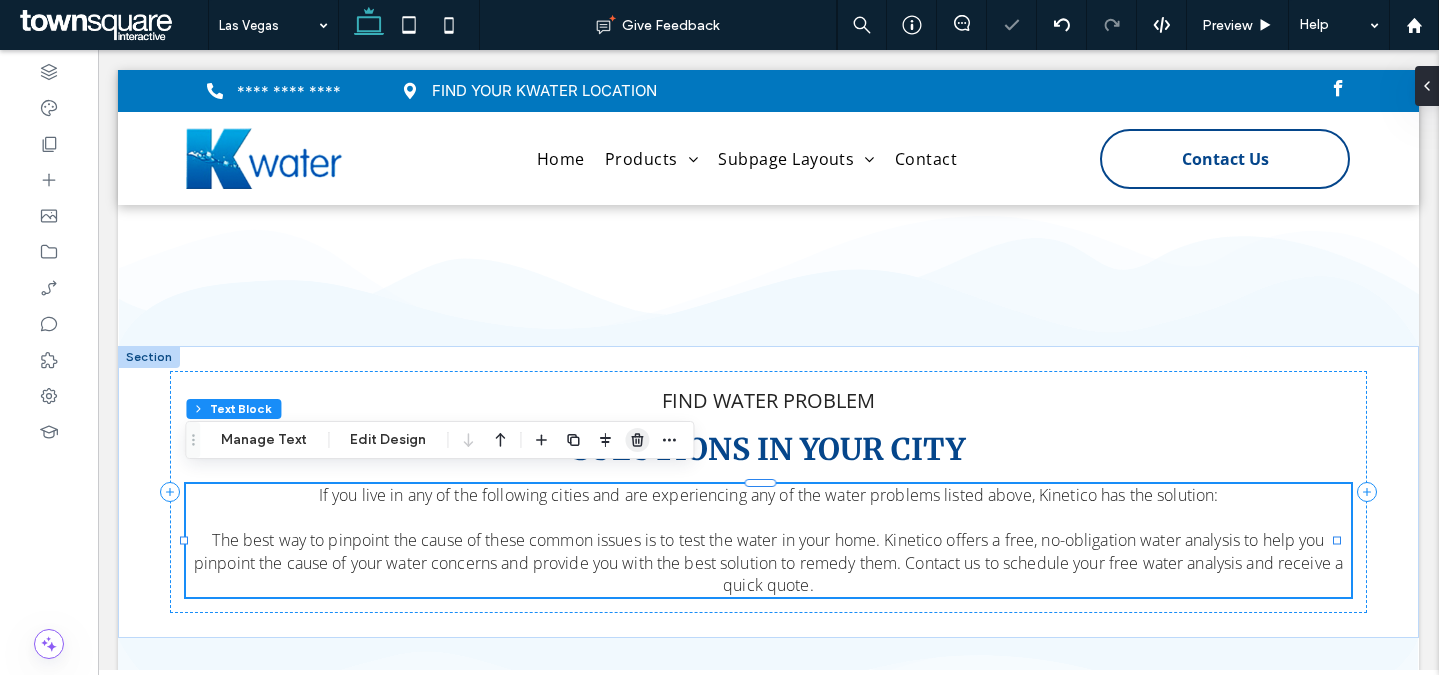 click 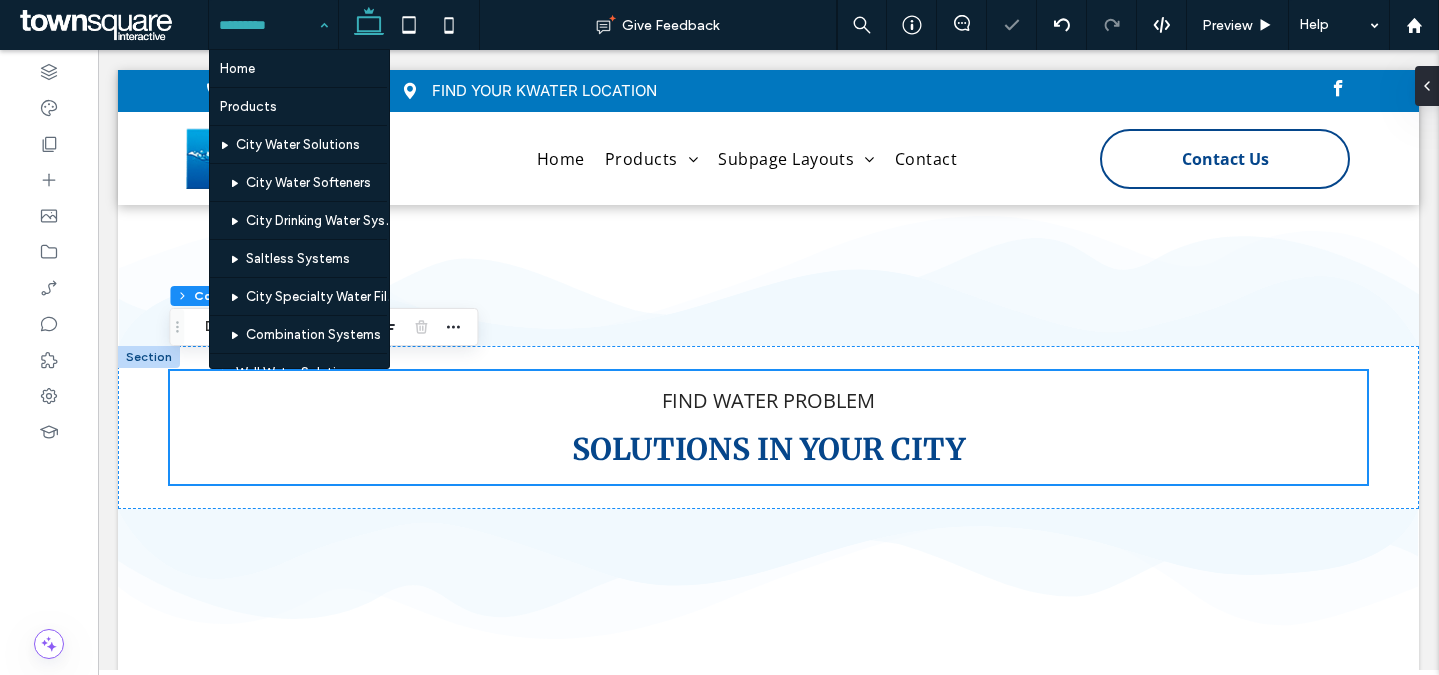 scroll, scrollTop: 264, scrollLeft: 0, axis: vertical 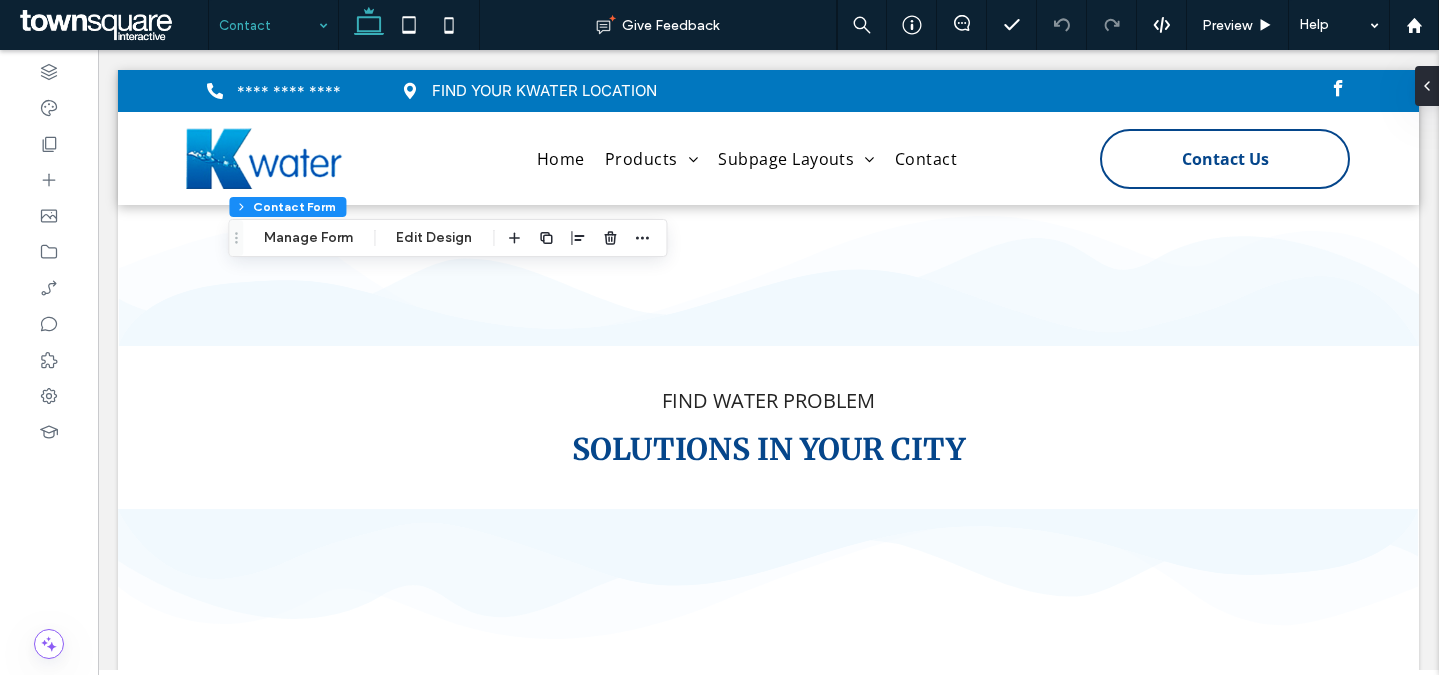 type on "*" 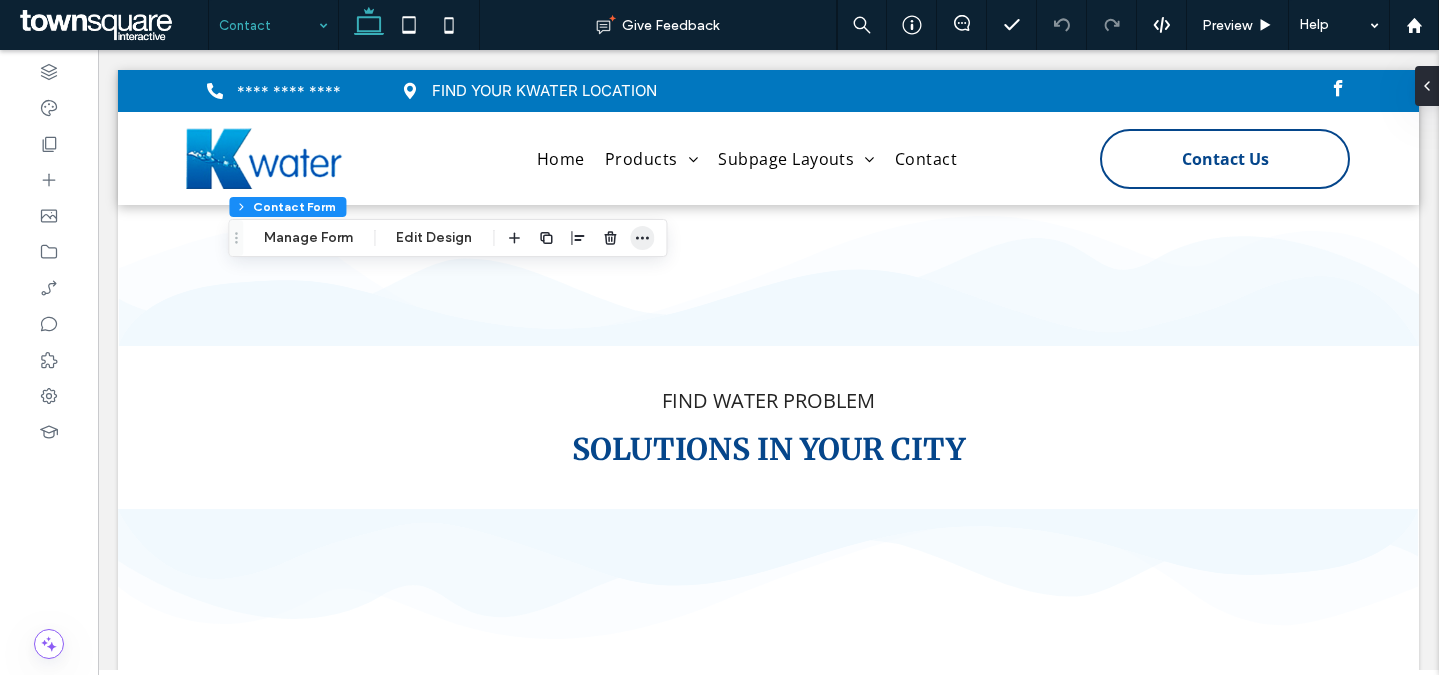 click 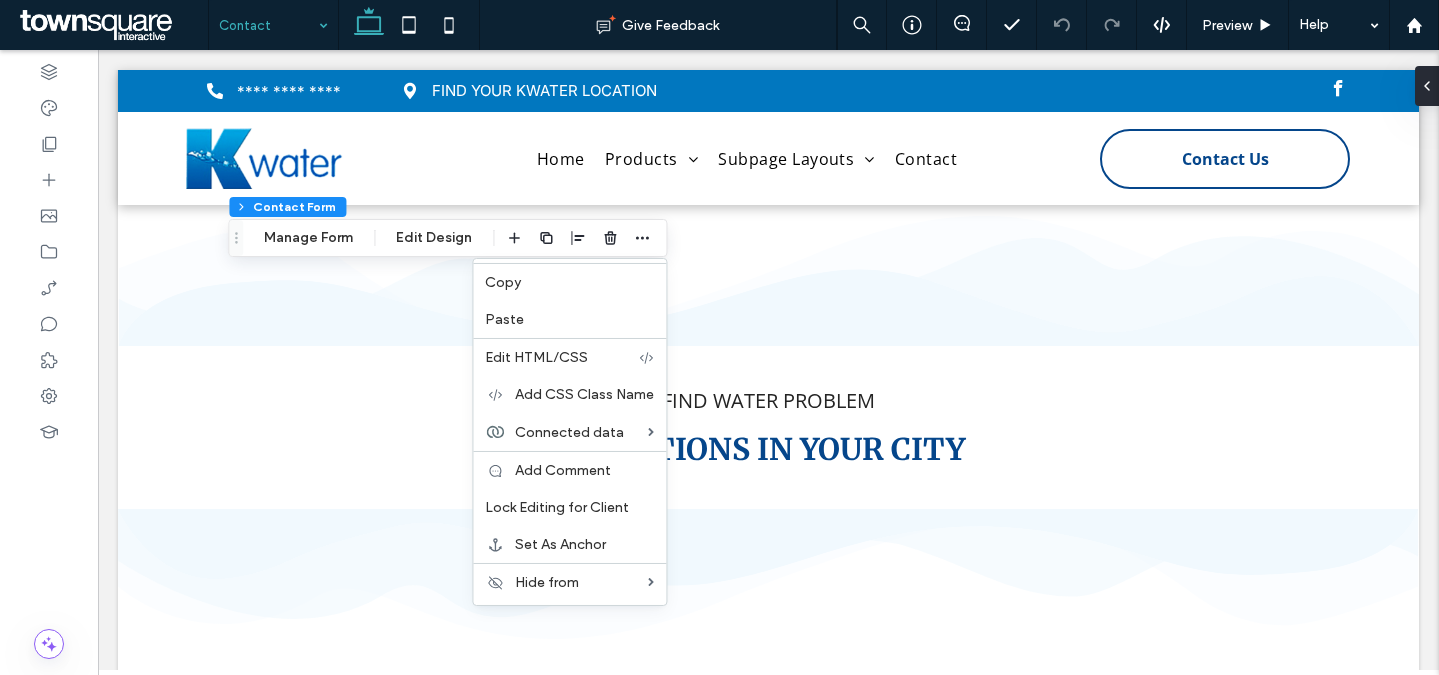 click on "Copy" at bounding box center [569, 282] 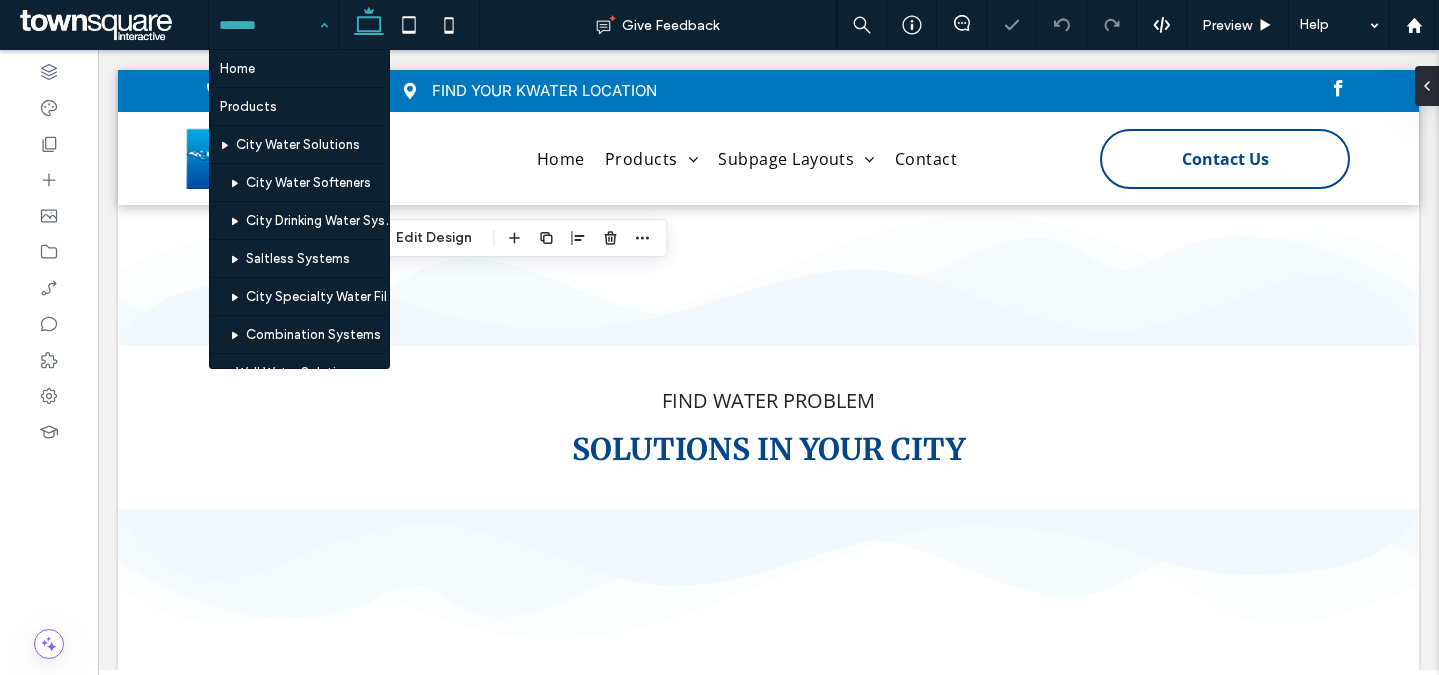 scroll, scrollTop: 264, scrollLeft: 0, axis: vertical 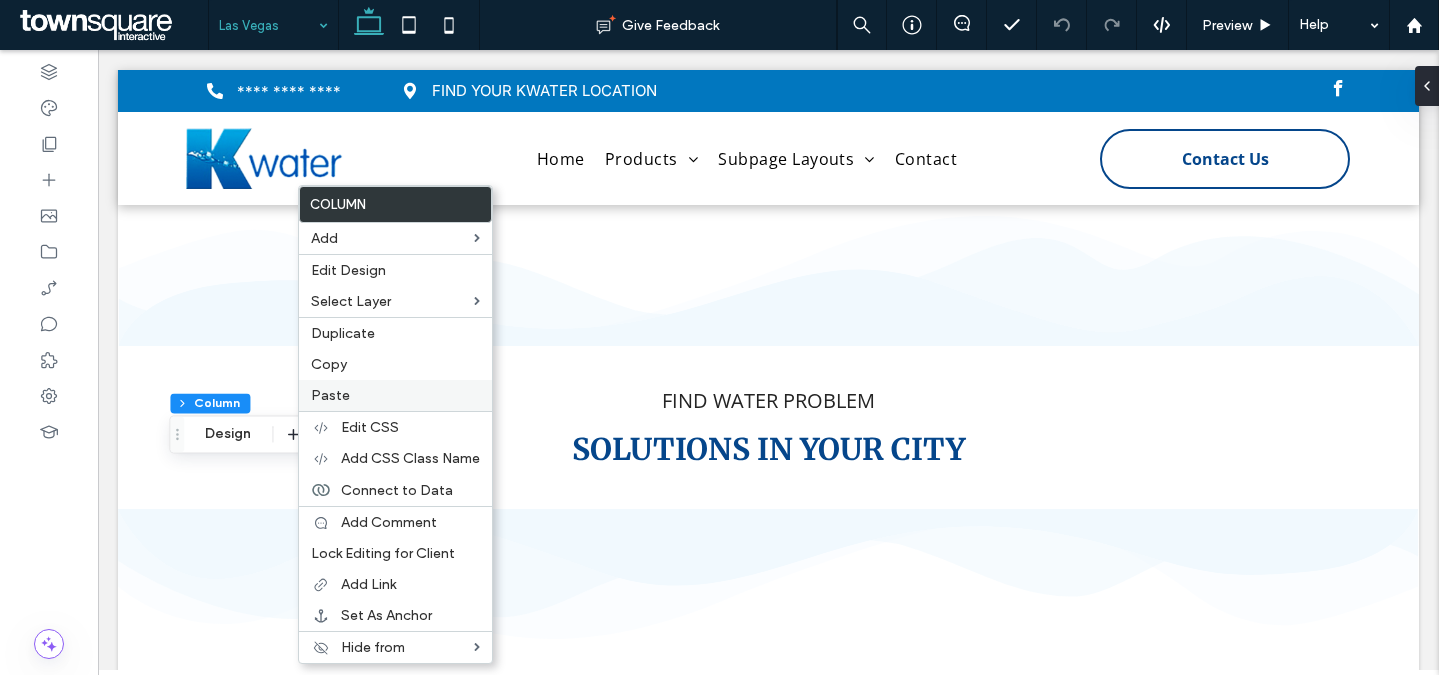 click on "Paste" at bounding box center [395, 395] 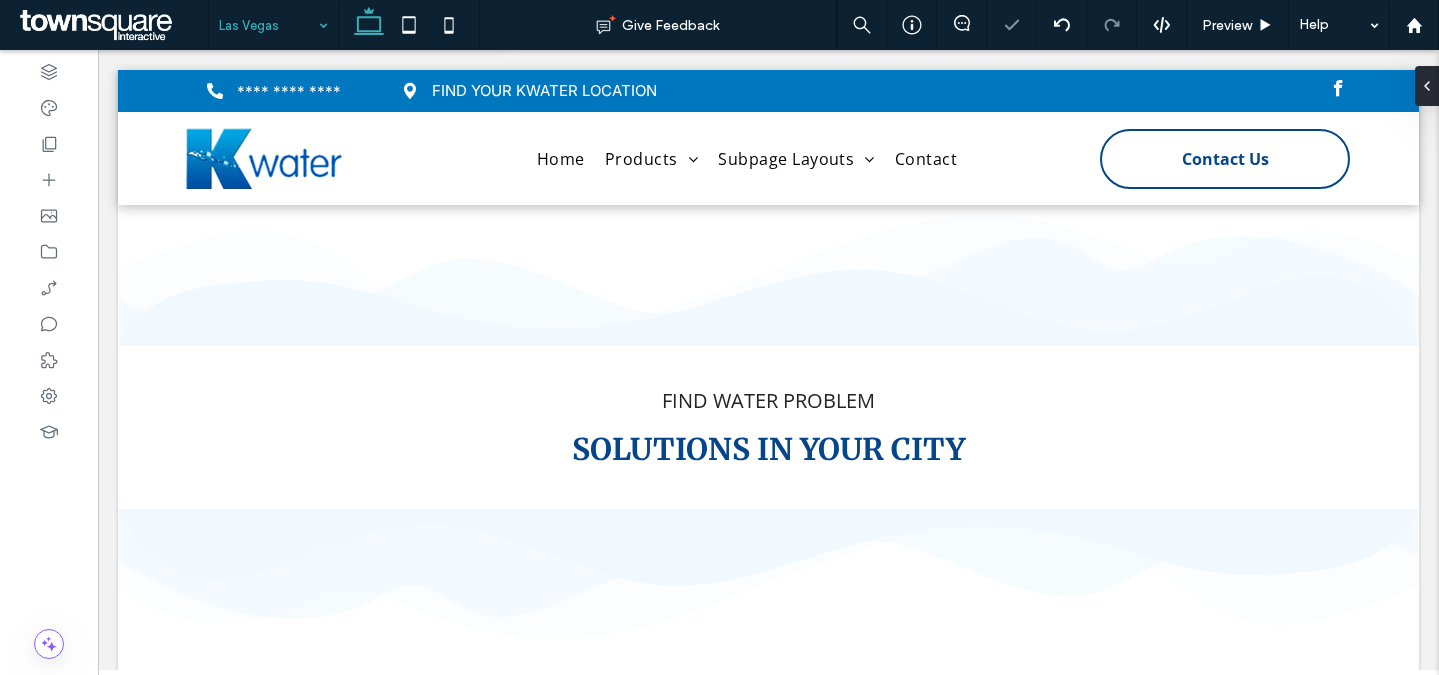 type on "*" 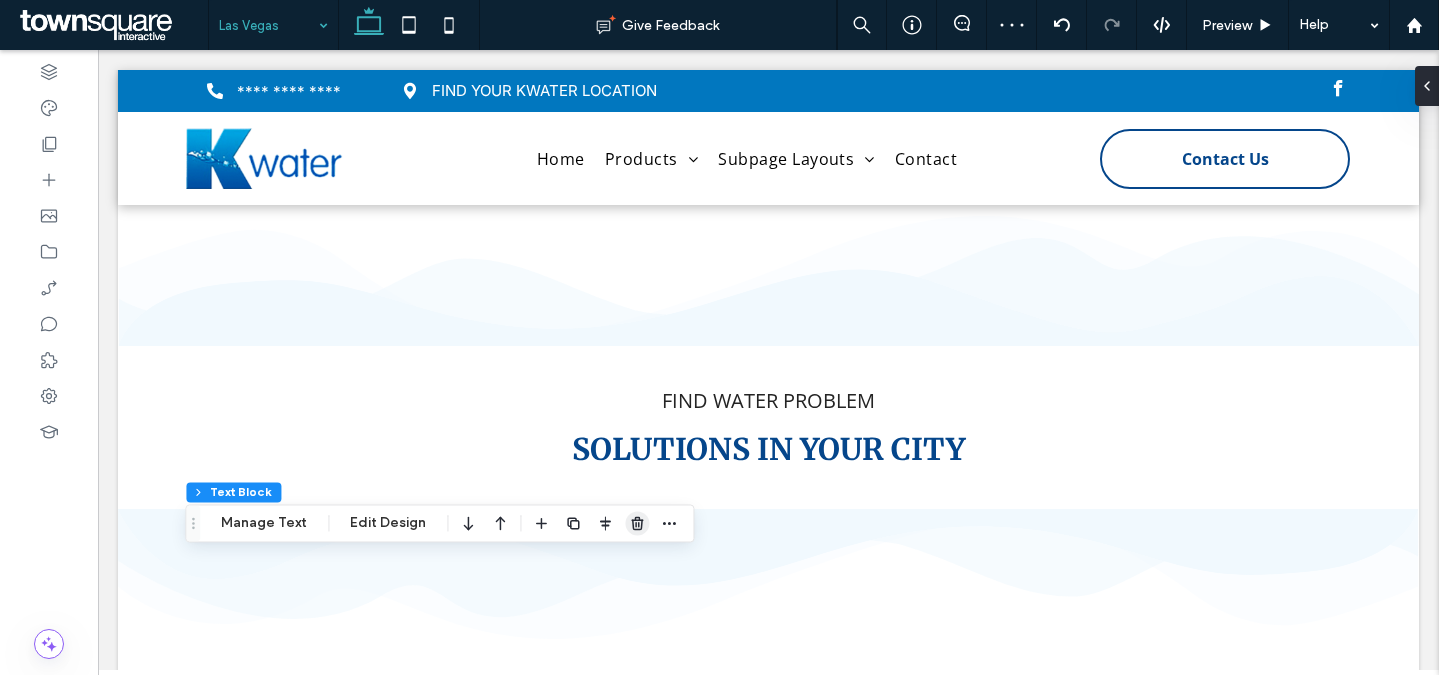 click 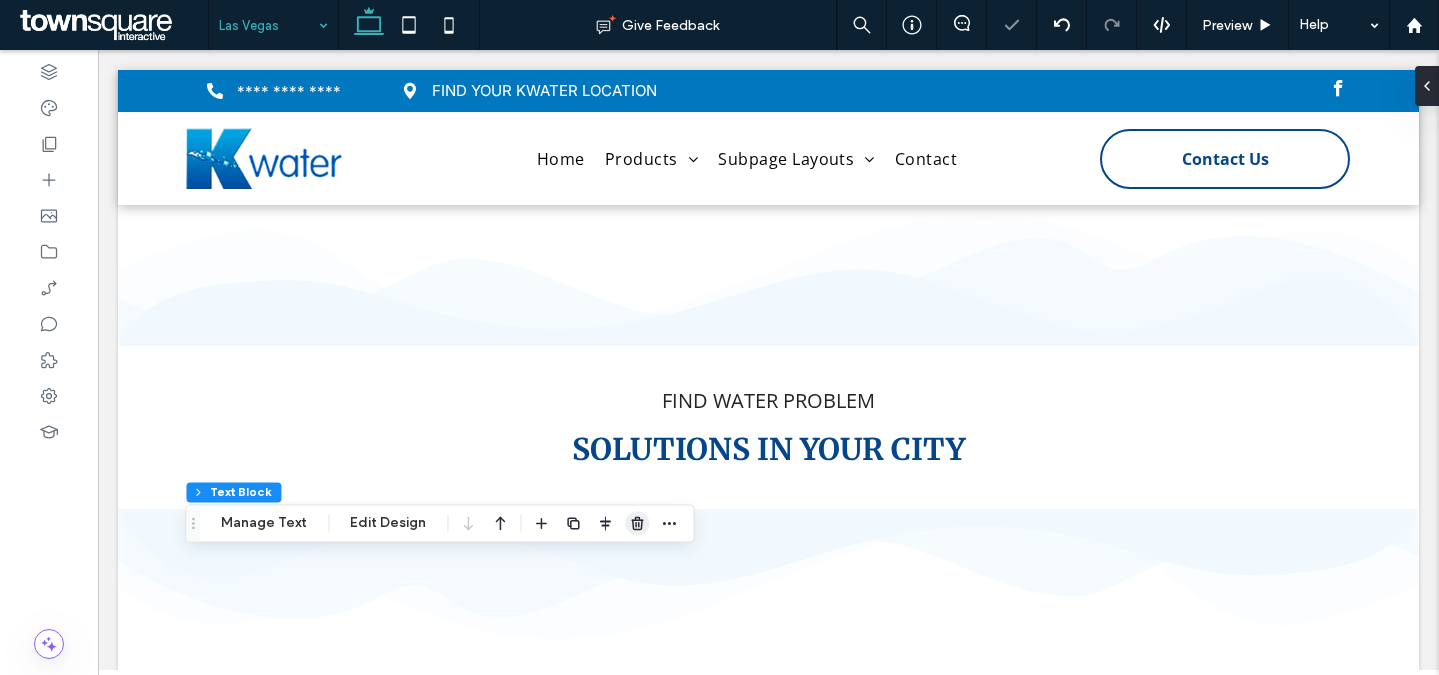 click 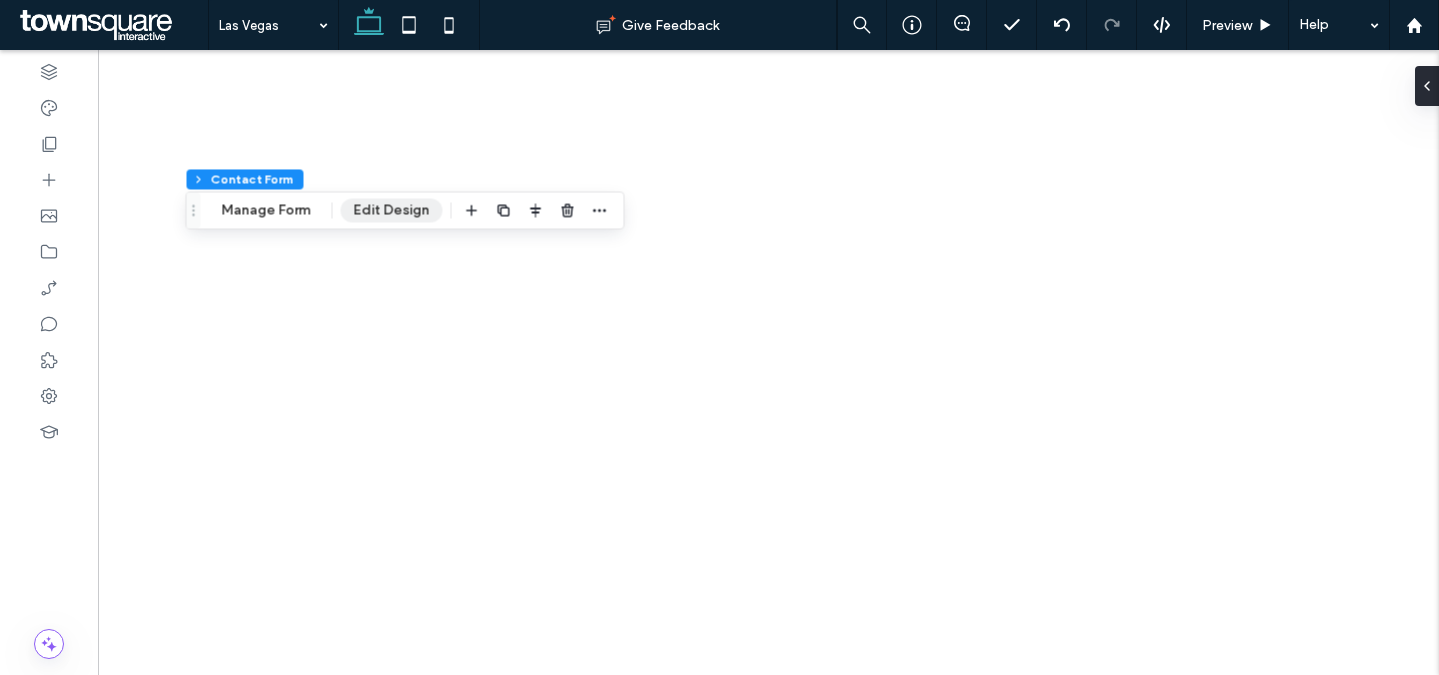 click on "Edit Design" at bounding box center [391, 210] 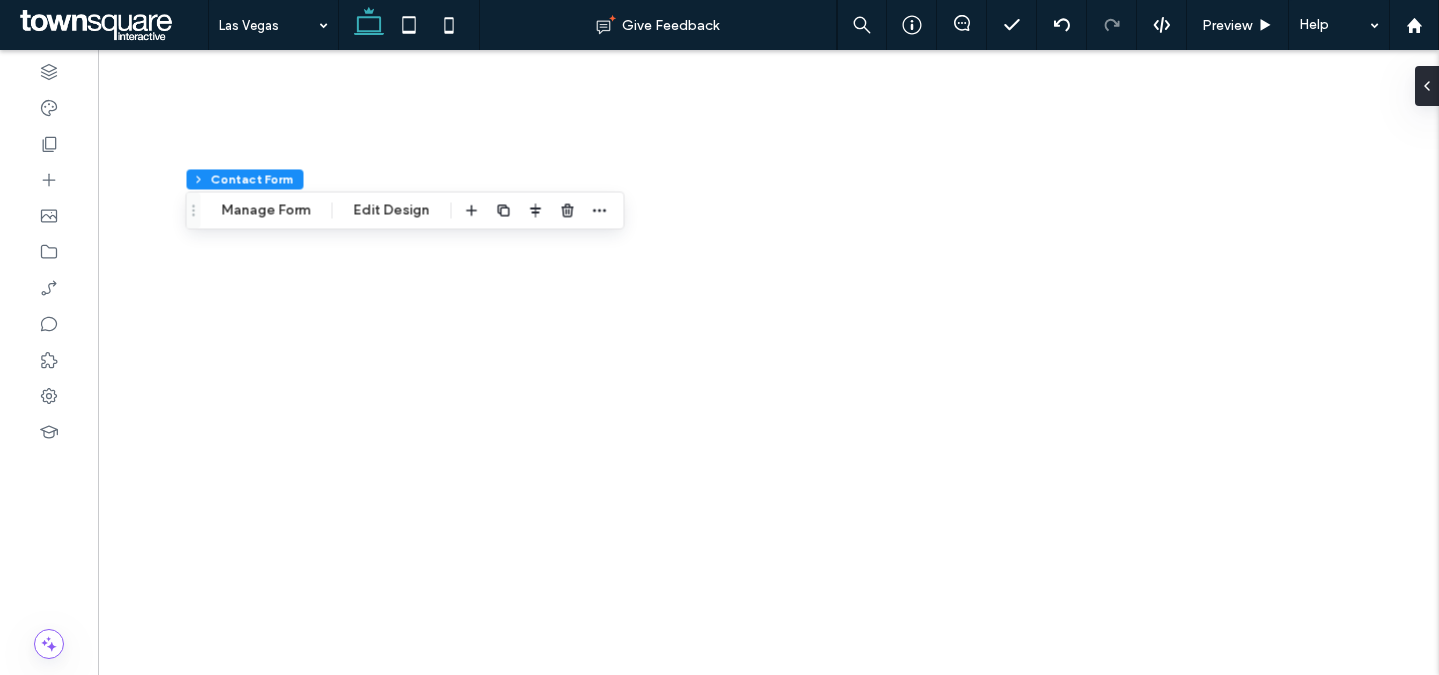 scroll, scrollTop: 0, scrollLeft: 0, axis: both 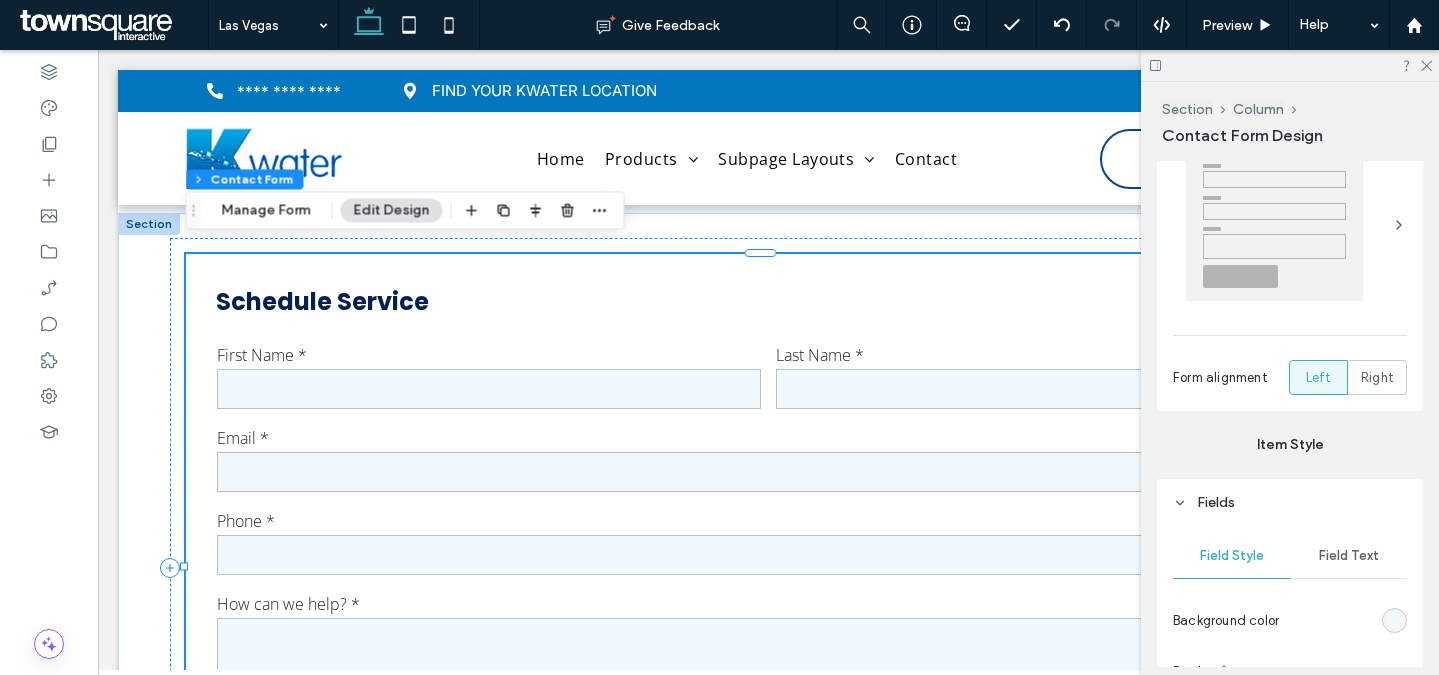 click at bounding box center [1290, 224] 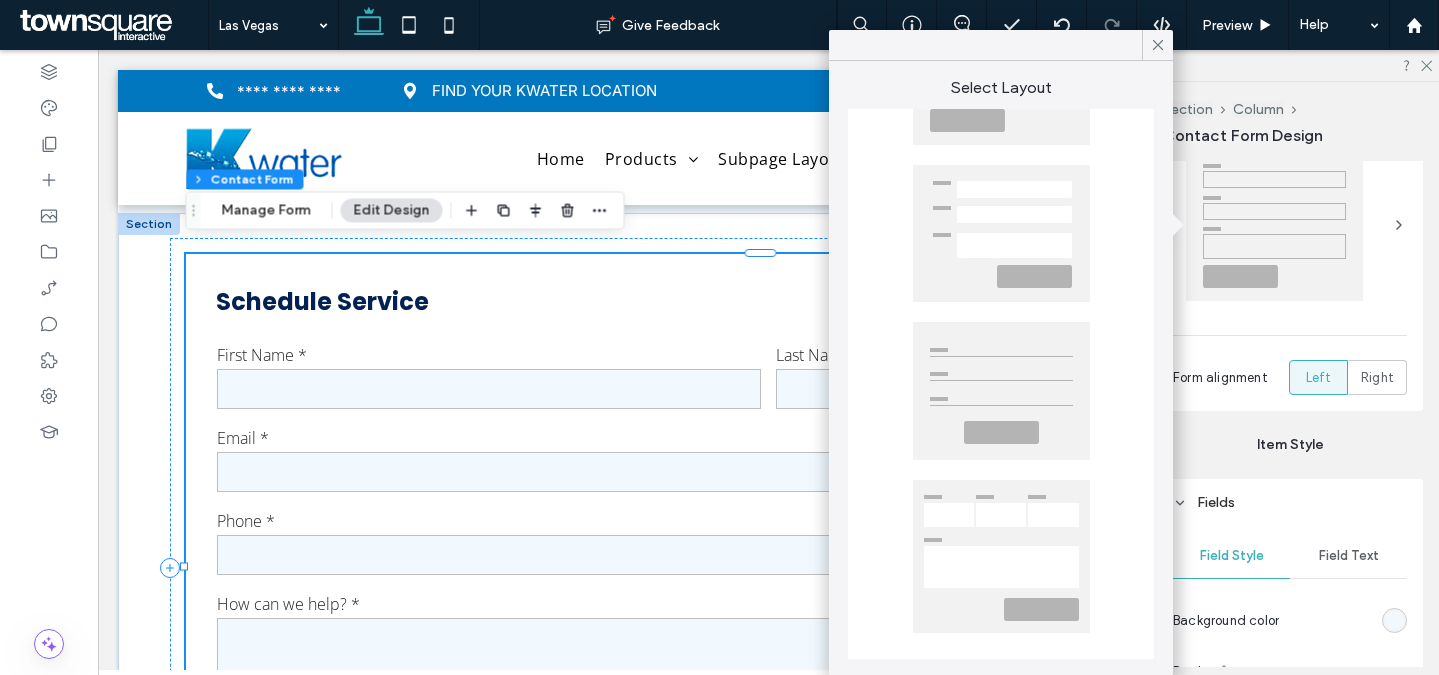 scroll, scrollTop: 0, scrollLeft: 0, axis: both 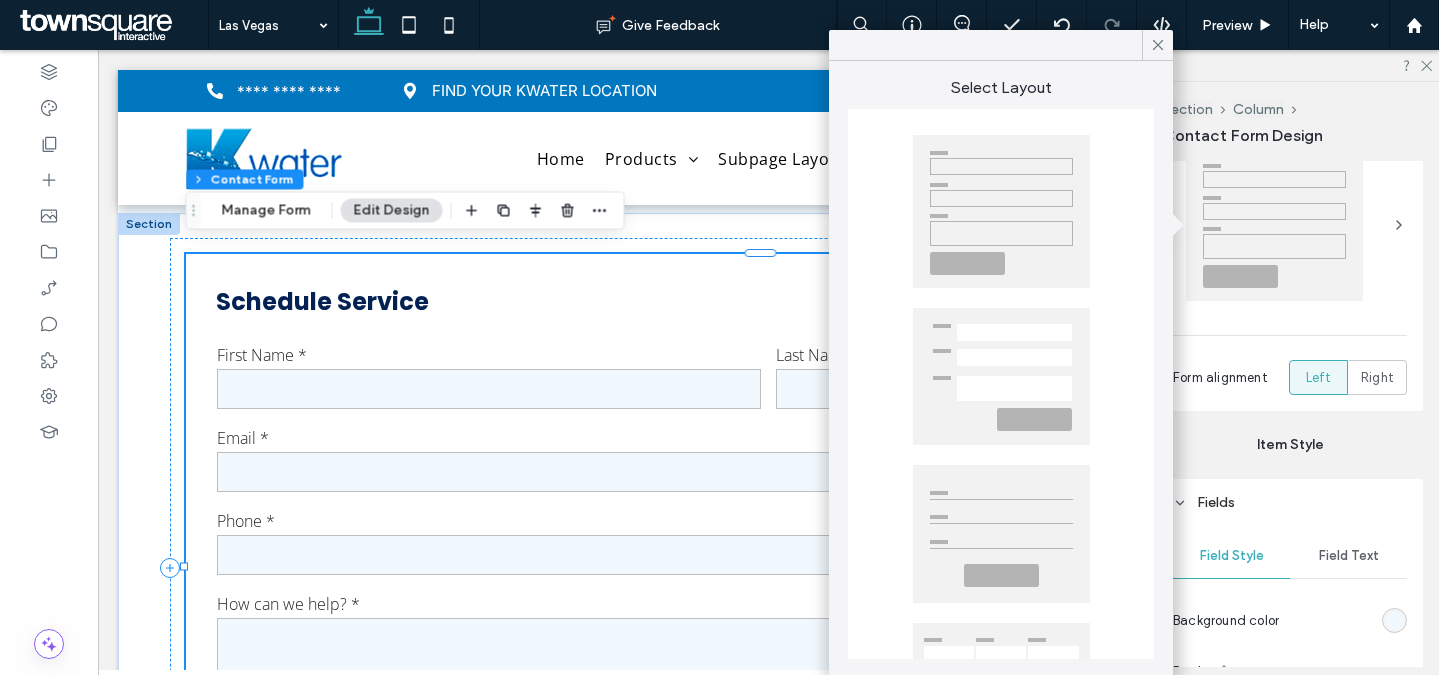 click at bounding box center (1290, 224) 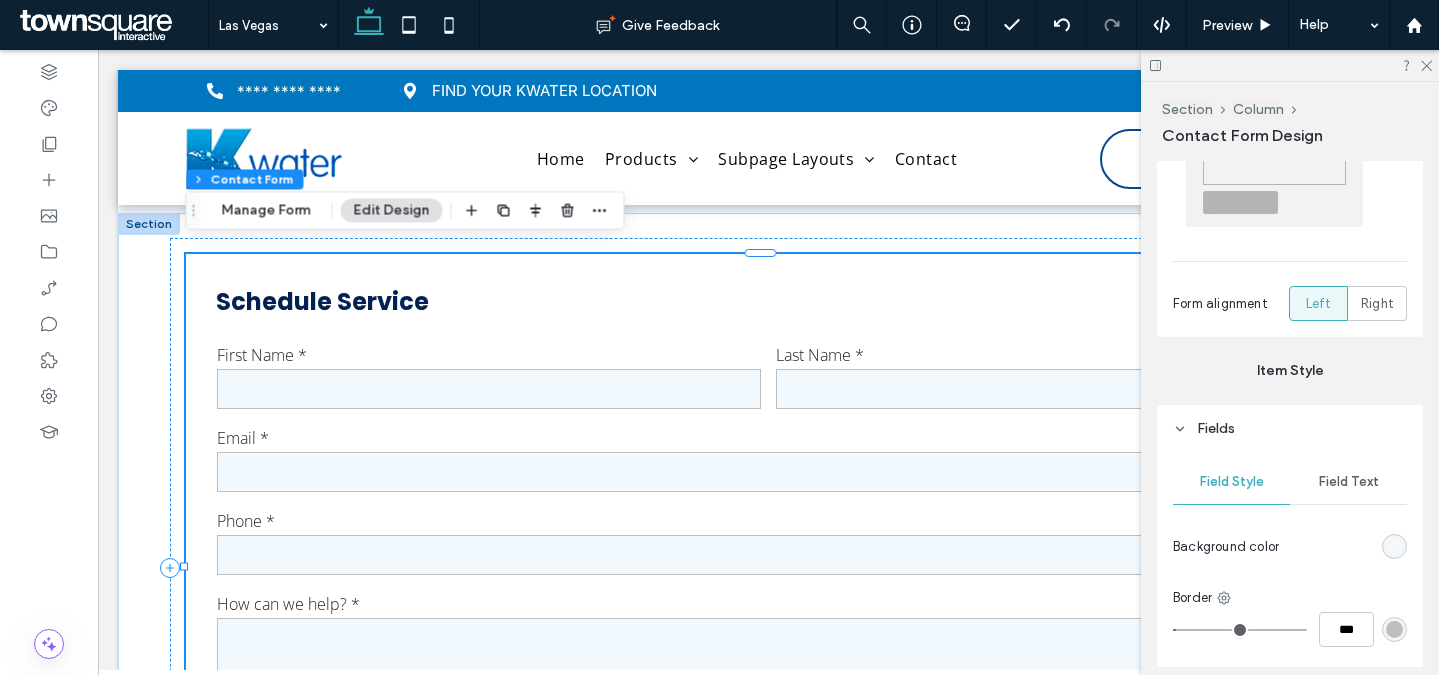 scroll, scrollTop: 480, scrollLeft: 0, axis: vertical 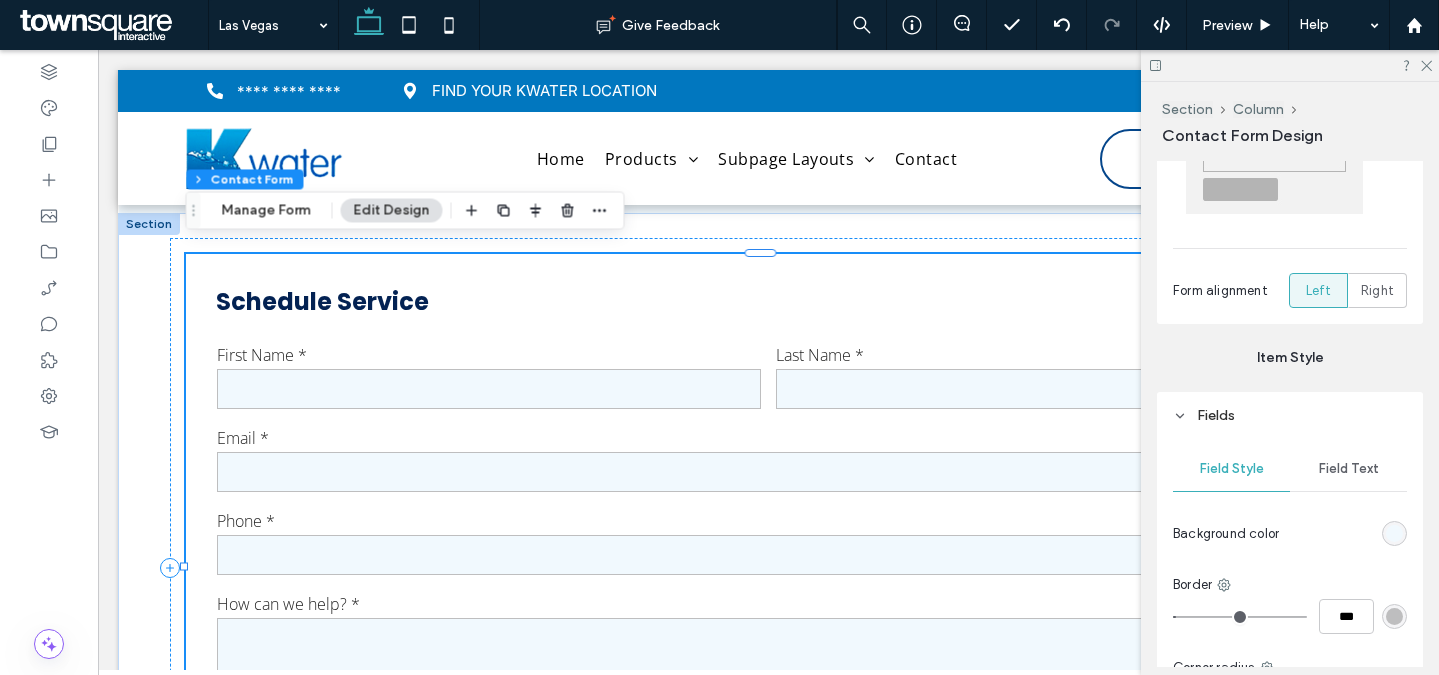 click on "Field Text" at bounding box center (1348, 469) 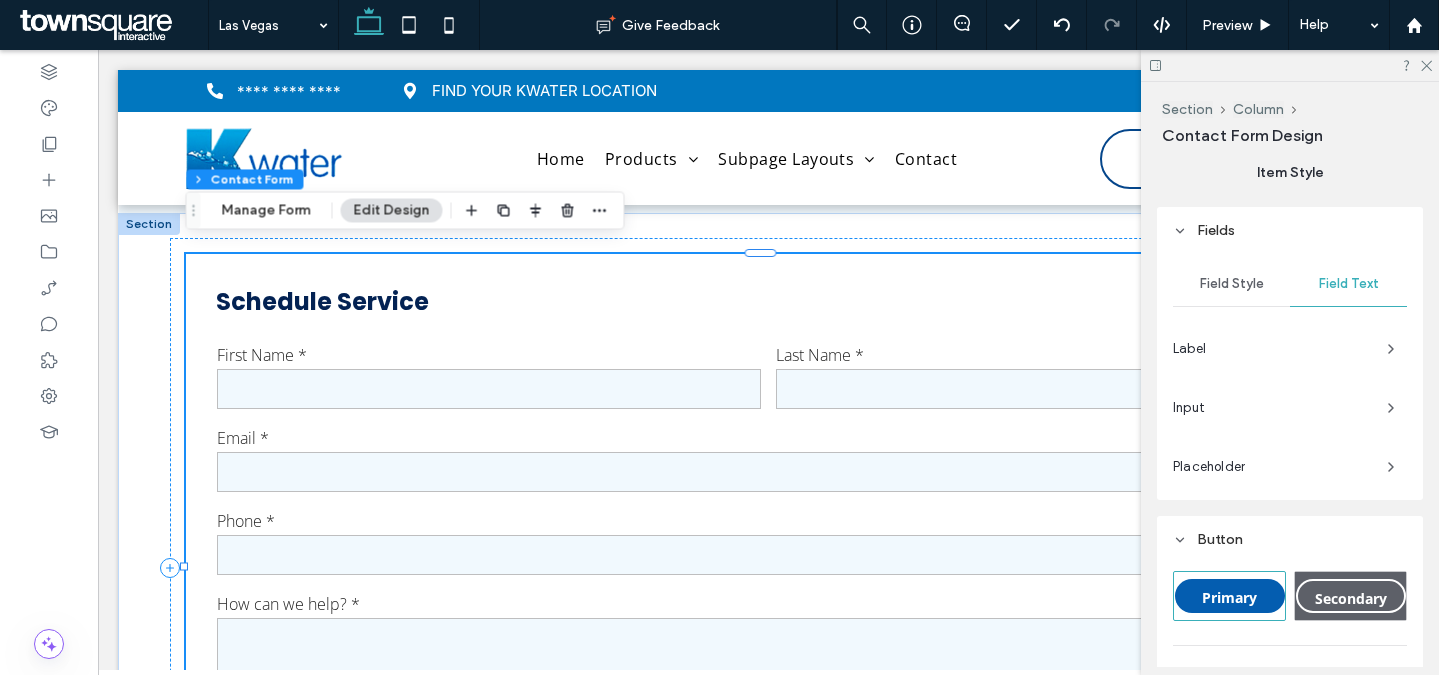 scroll, scrollTop: 1133, scrollLeft: 0, axis: vertical 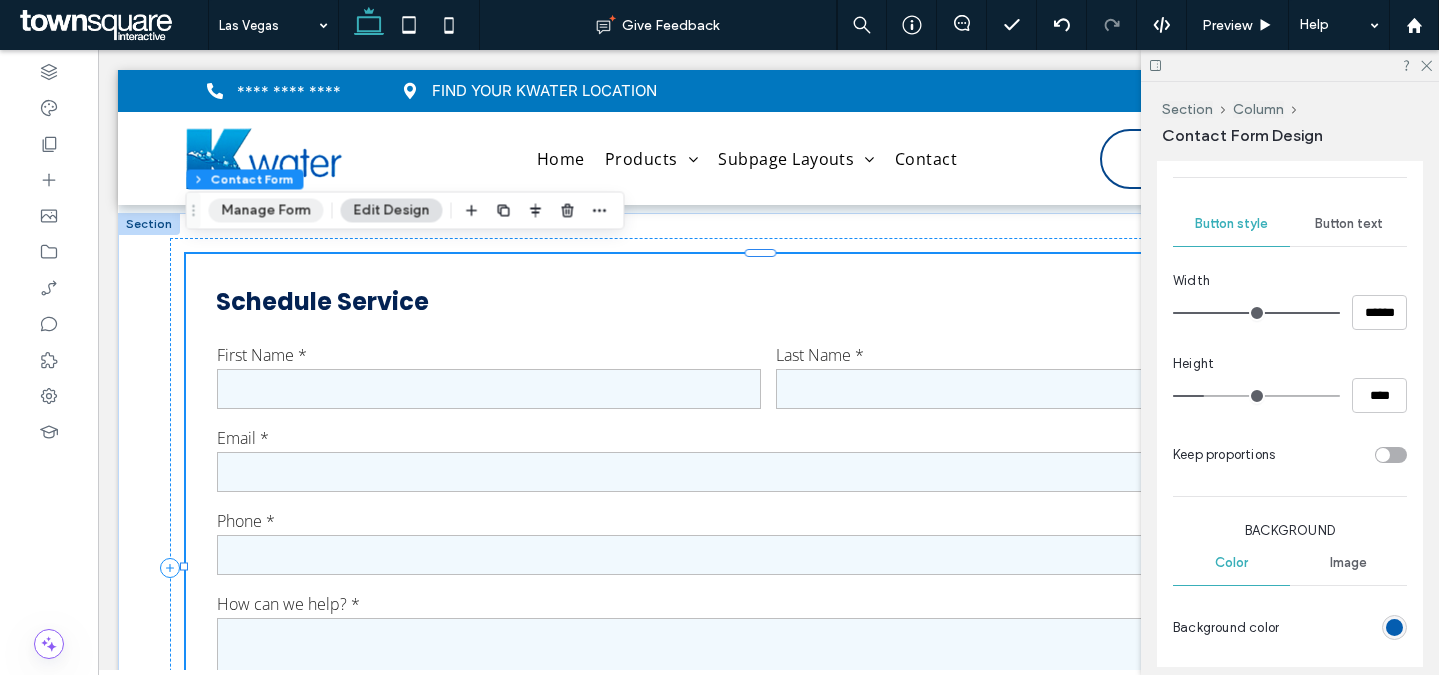 click on "Manage Form" at bounding box center [265, 210] 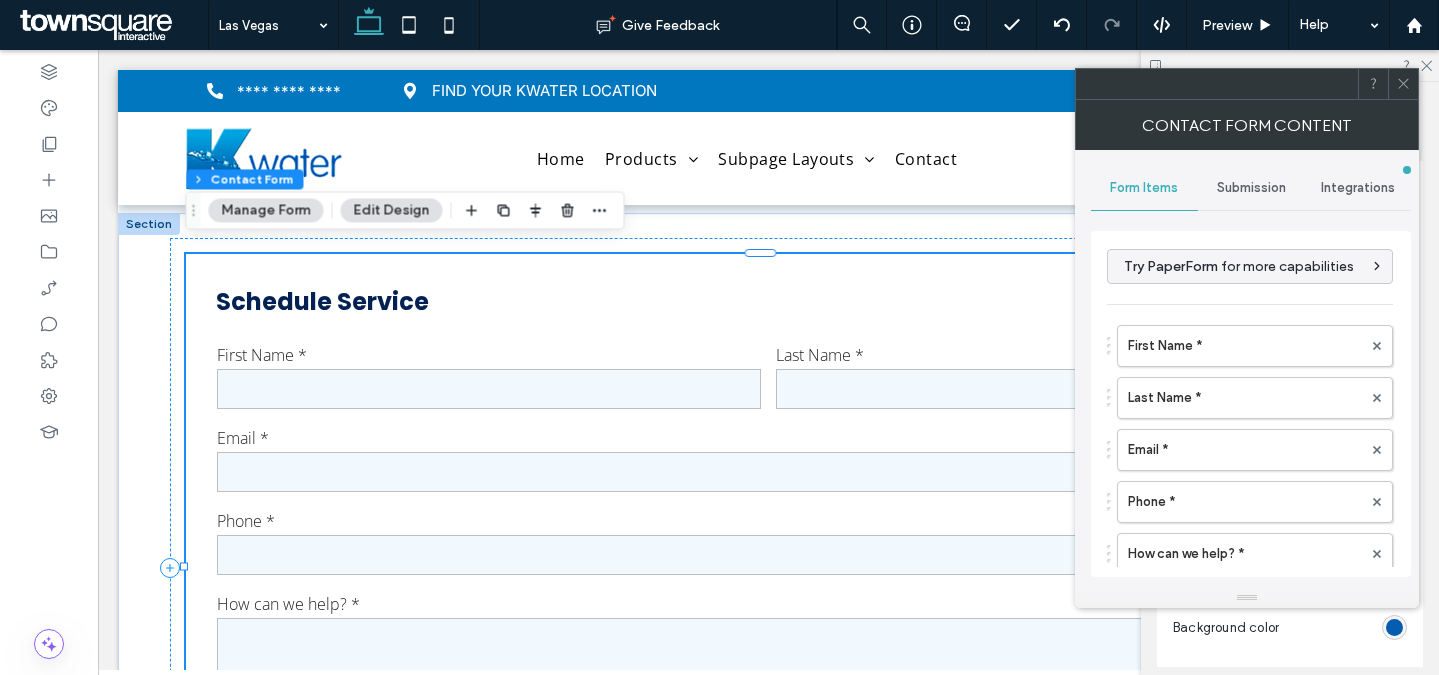 scroll, scrollTop: 625, scrollLeft: 0, axis: vertical 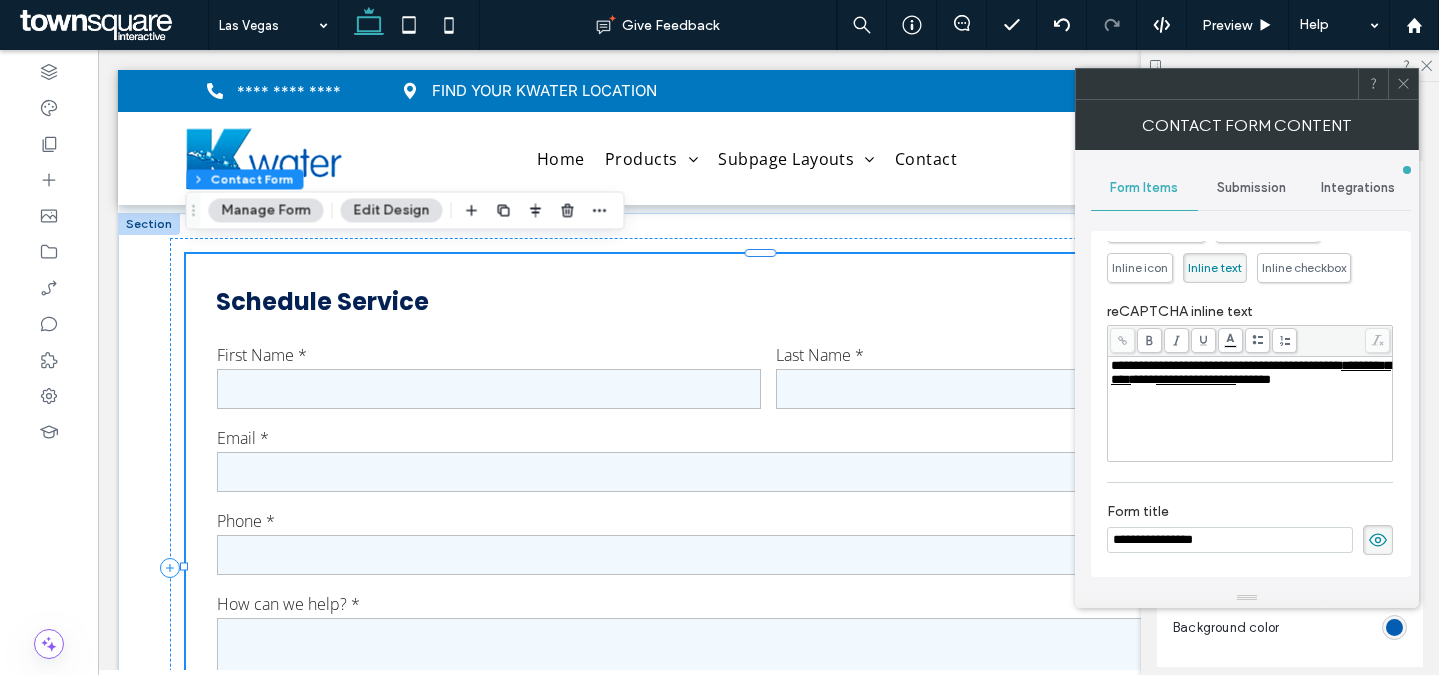 click 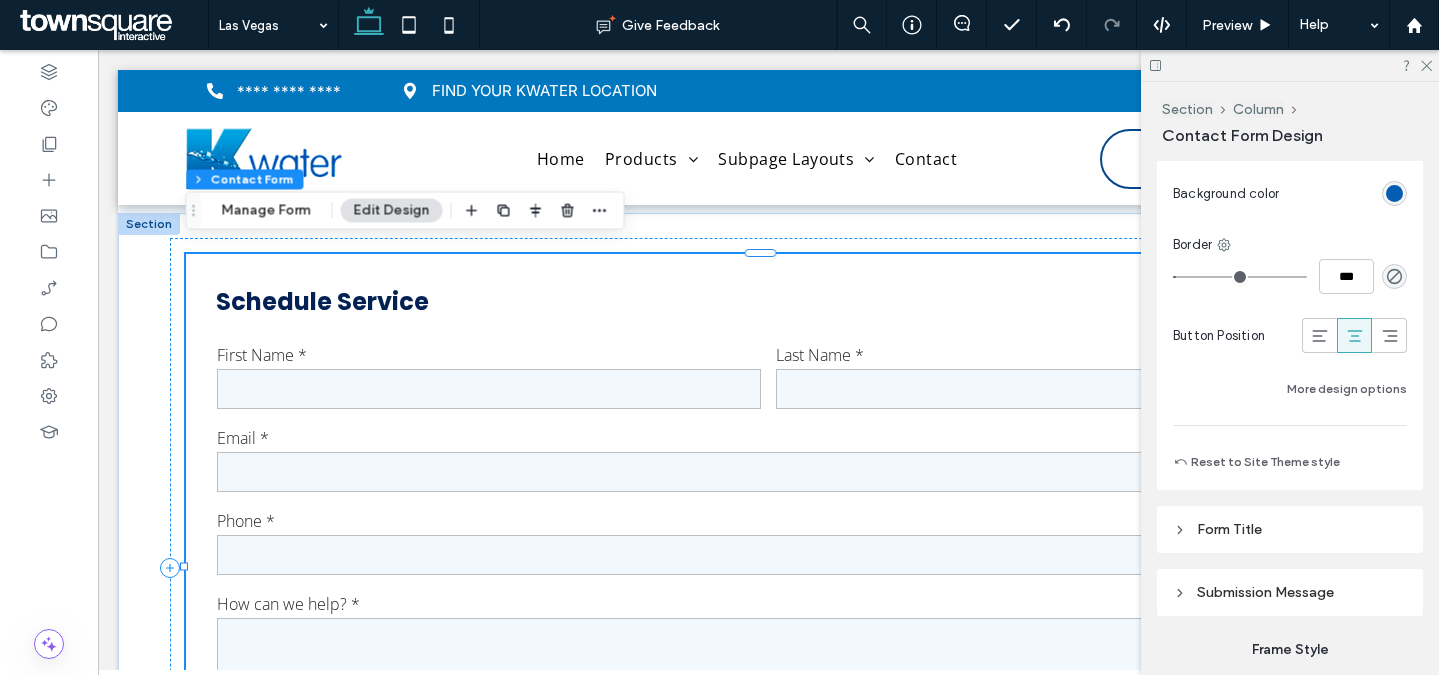 click on "Form Title" at bounding box center (1290, 529) 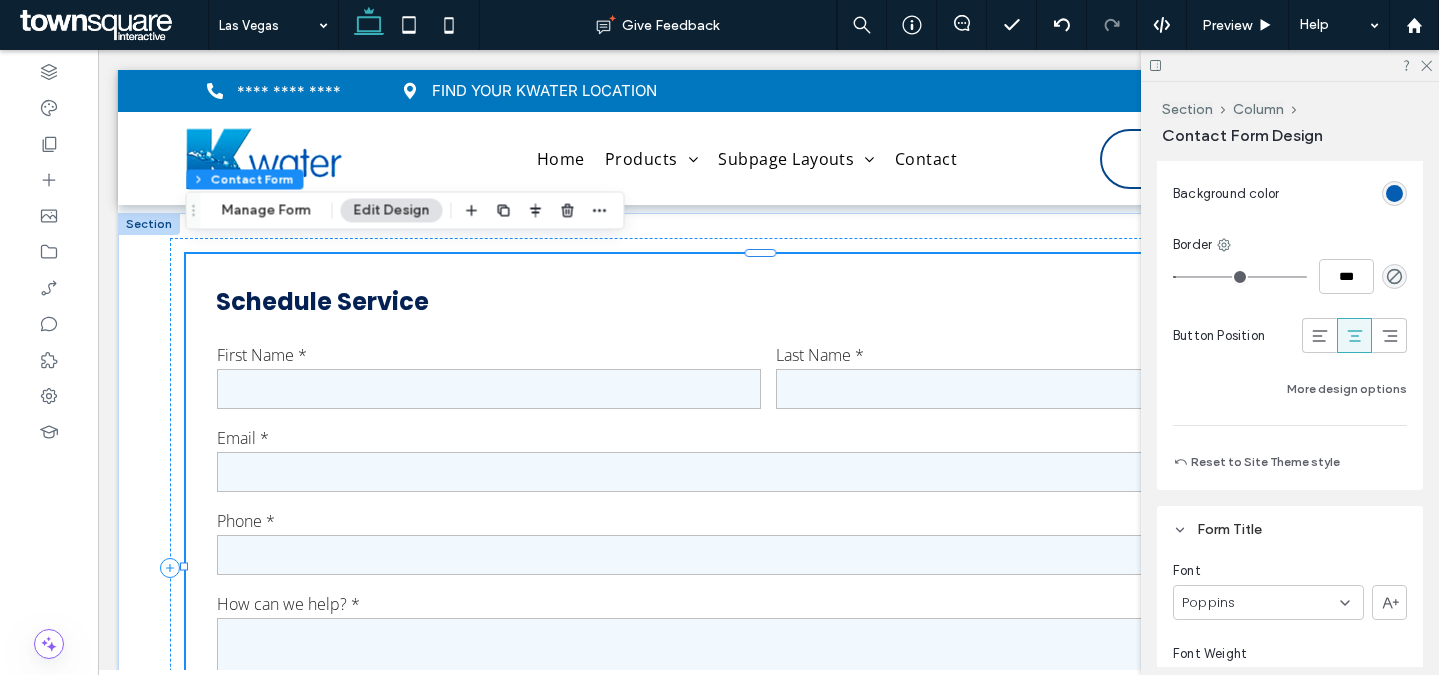 scroll, scrollTop: 2196, scrollLeft: 0, axis: vertical 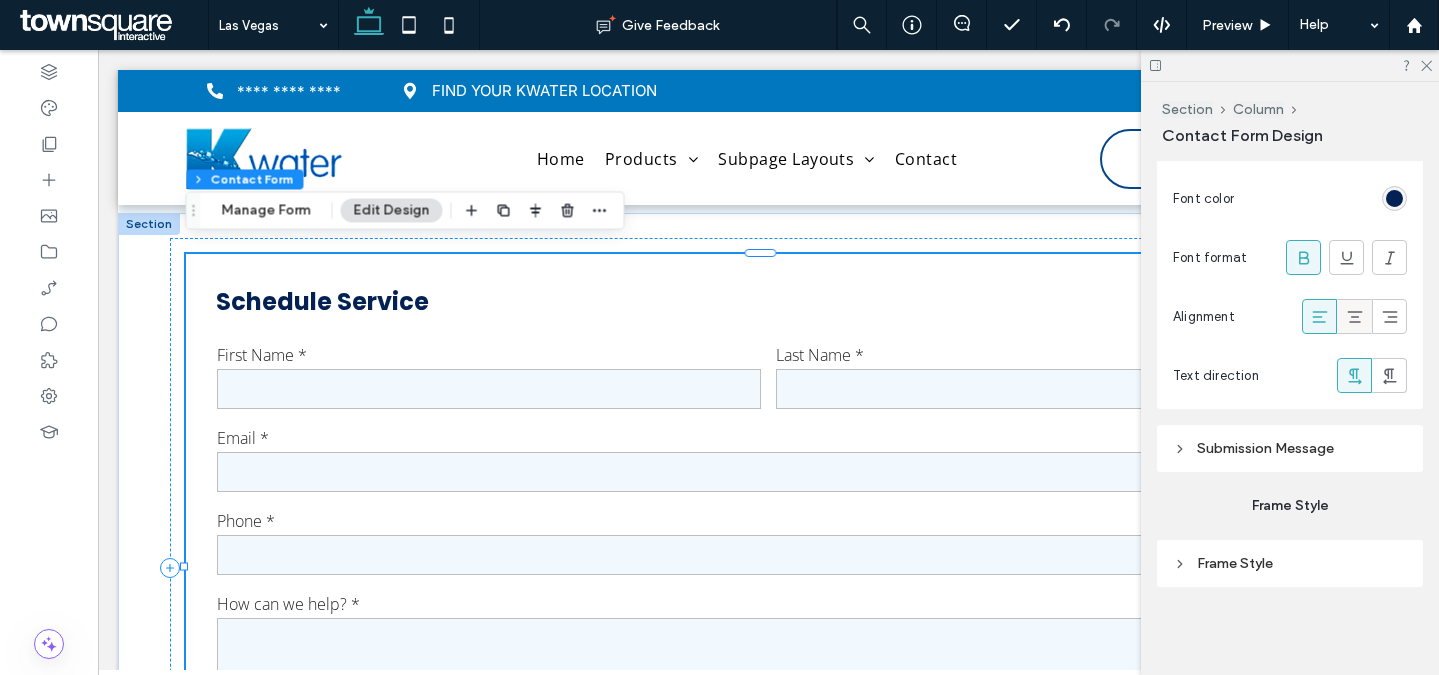 click at bounding box center [1354, 316] 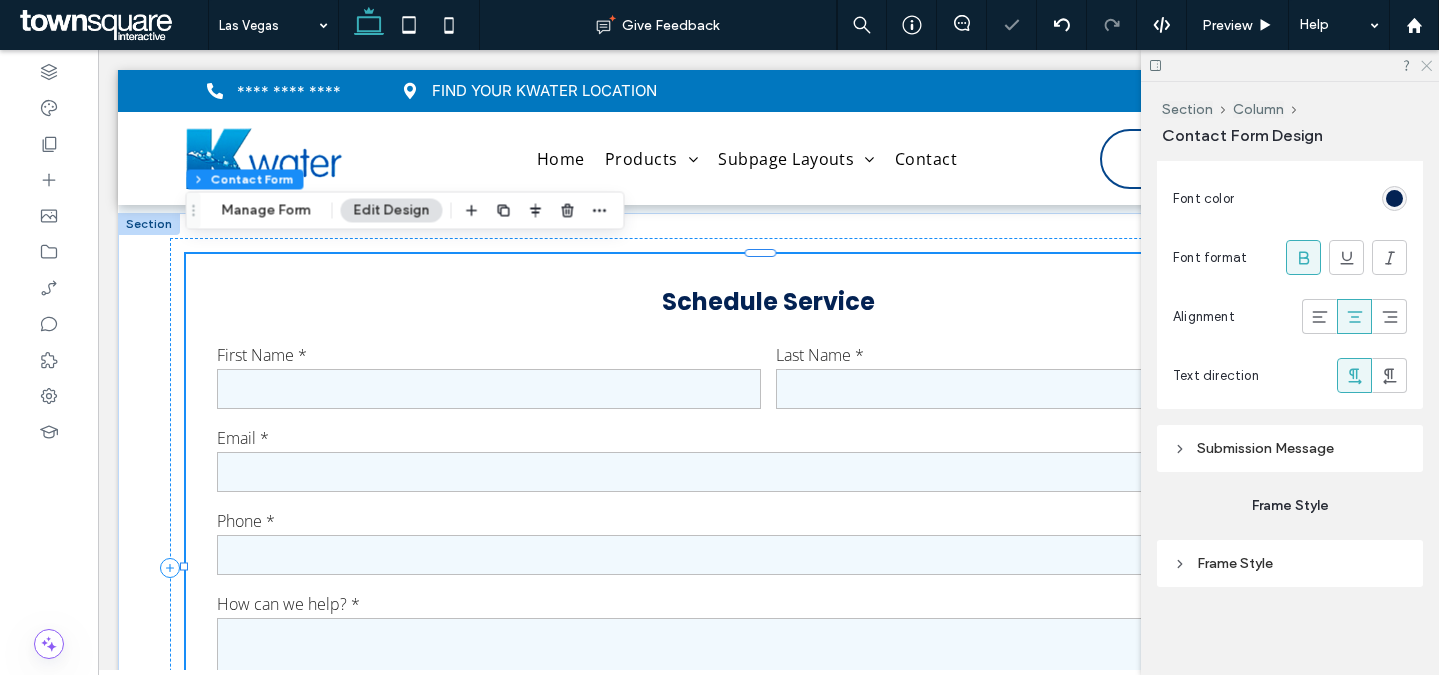 click 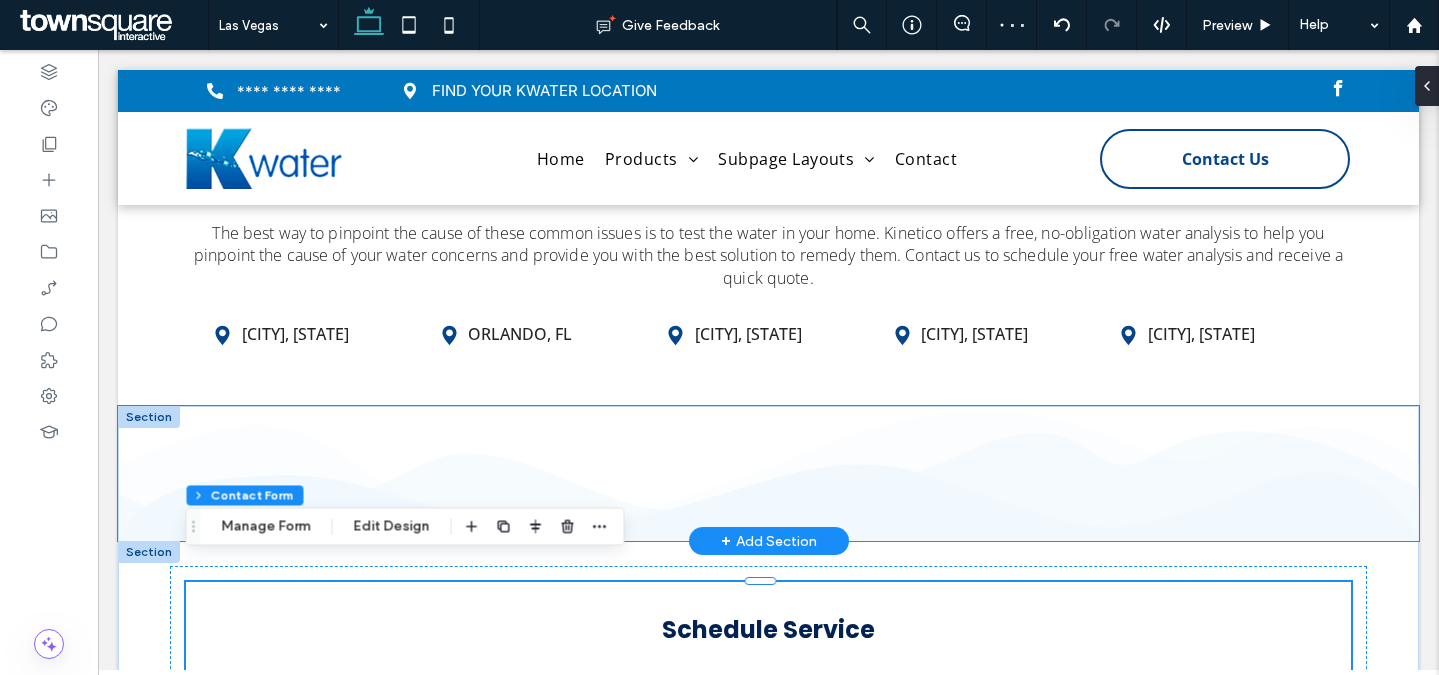 scroll, scrollTop: 3746, scrollLeft: 0, axis: vertical 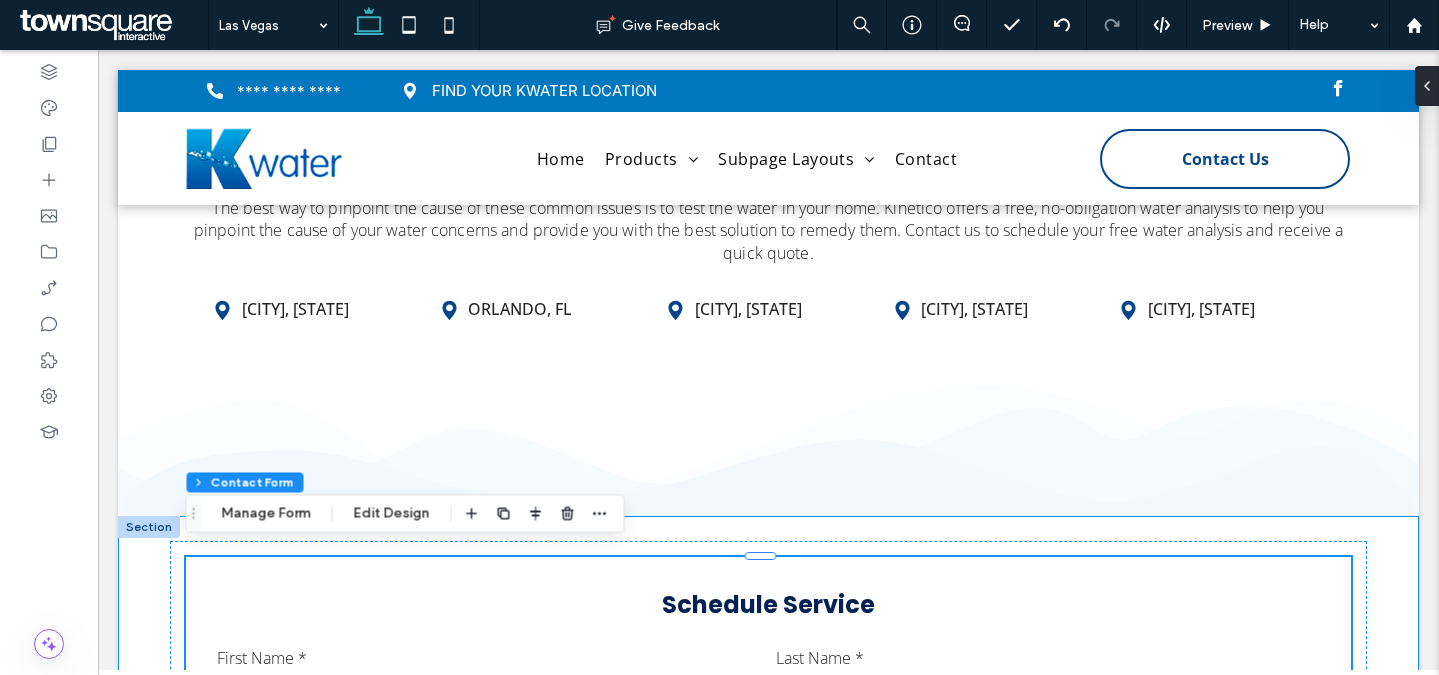 click on "Schedule Service
First Name *
Last Name *
Email *
Phone *
How can we help? *
Free Text
All fields marked with an asterisk * are required
This site is protected by reCAPTCHA. Google's  Privacy Policy  and  Terms of Service  apply.
******
Thank you for contacting us.   We will get back to you as soon as possible.
Oops, there was an error sending your message.   Please try again later." at bounding box center [768, 870] 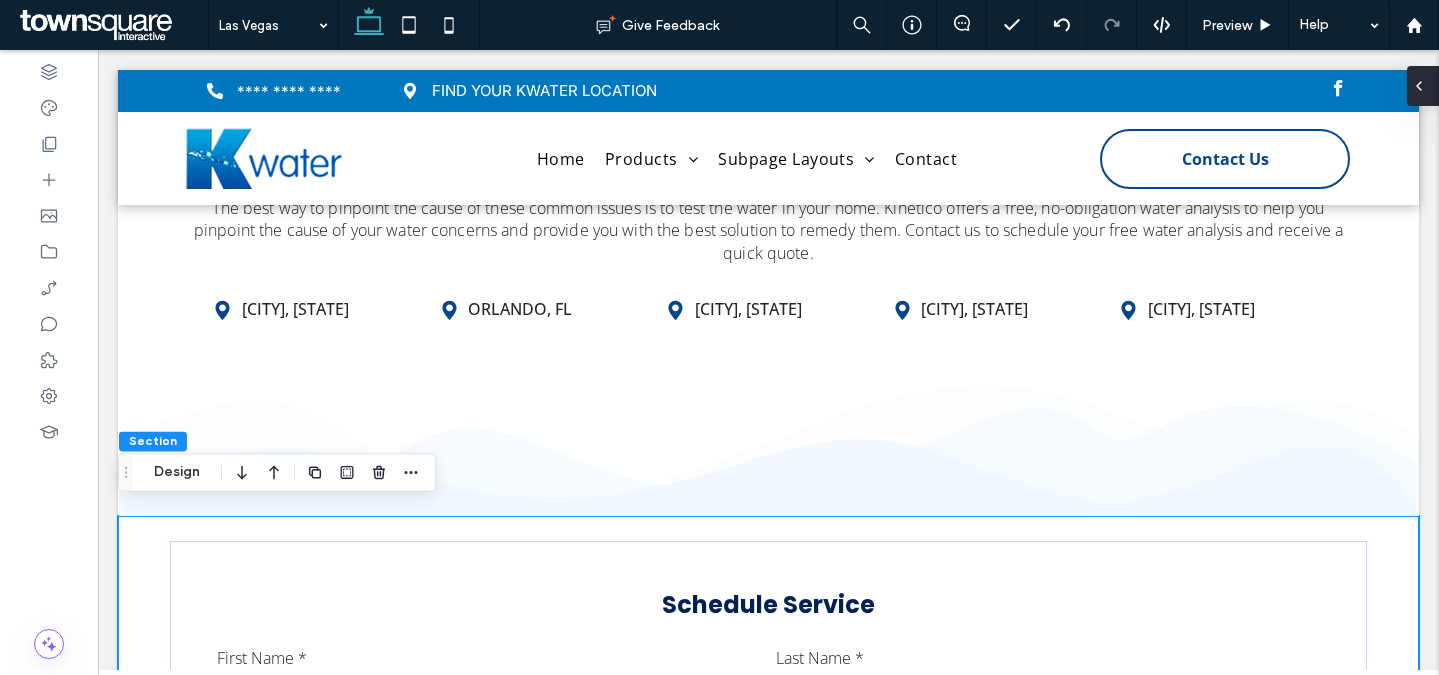 click at bounding box center [1423, 86] 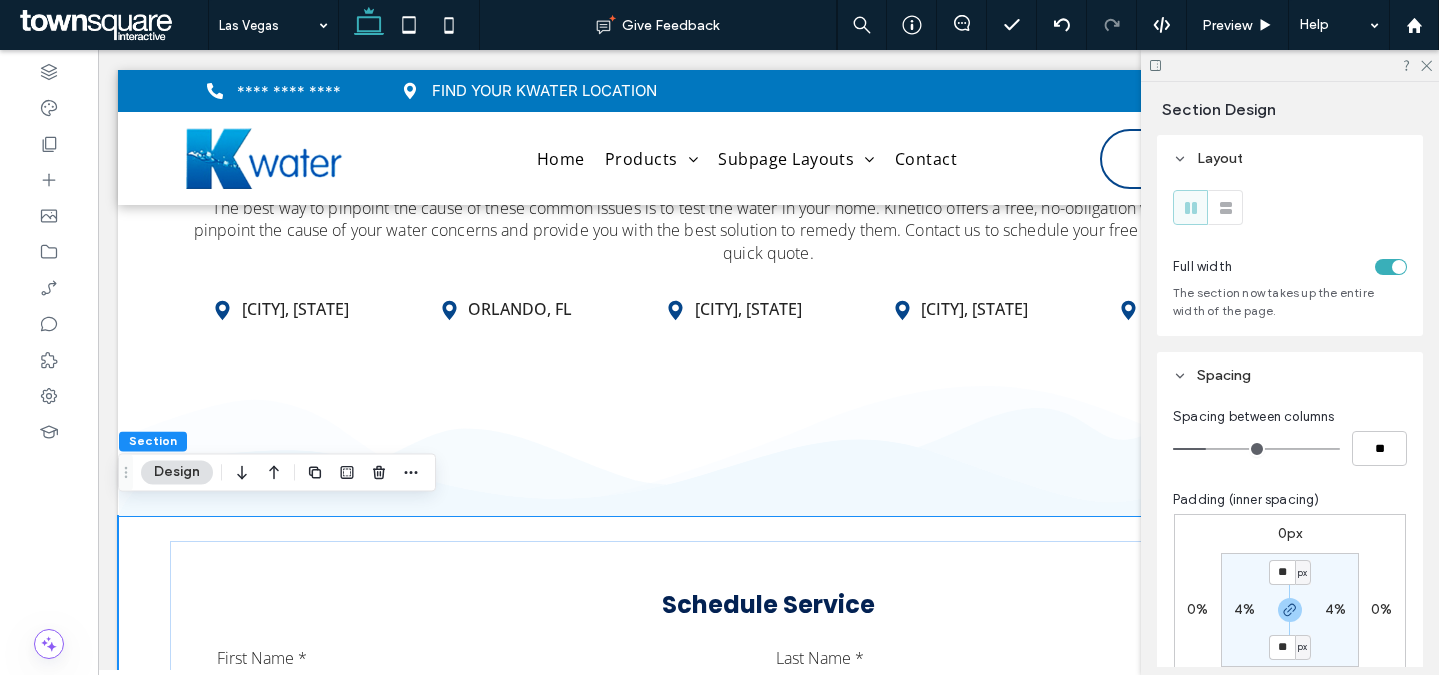 scroll, scrollTop: 891, scrollLeft: 0, axis: vertical 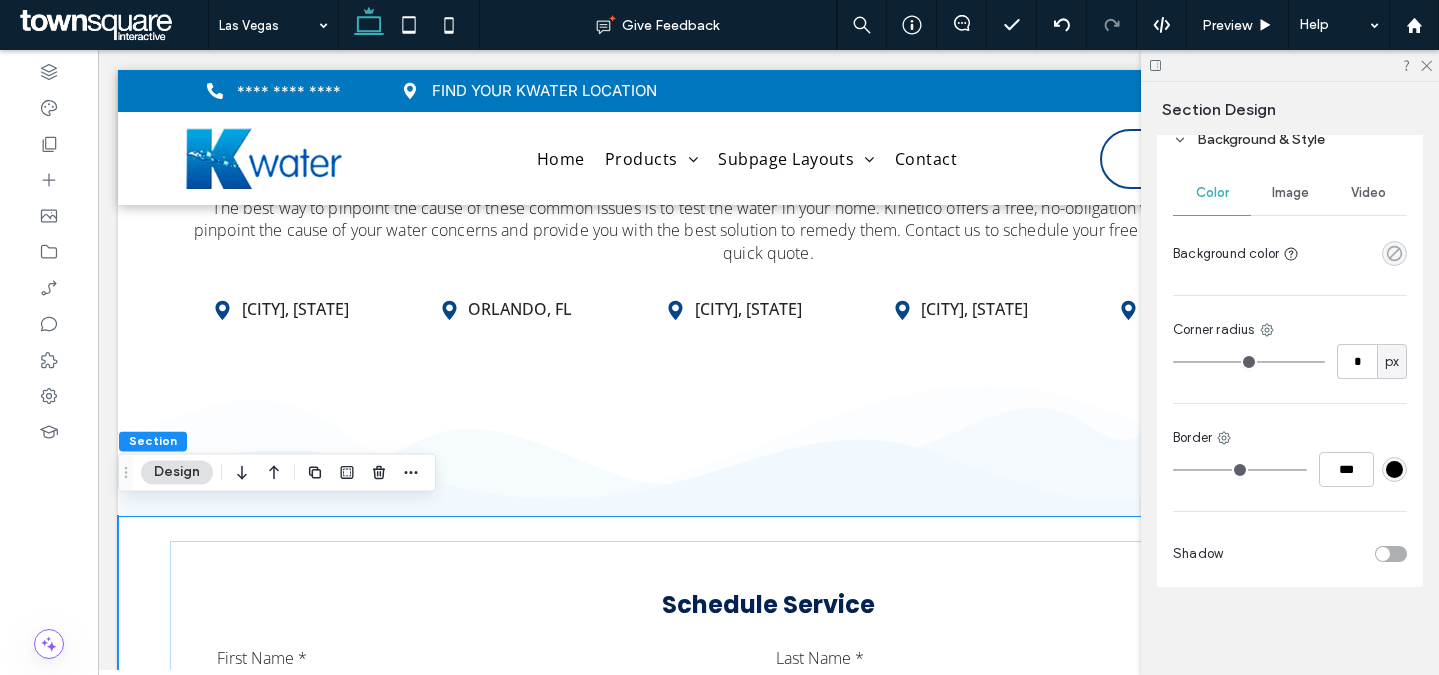 click 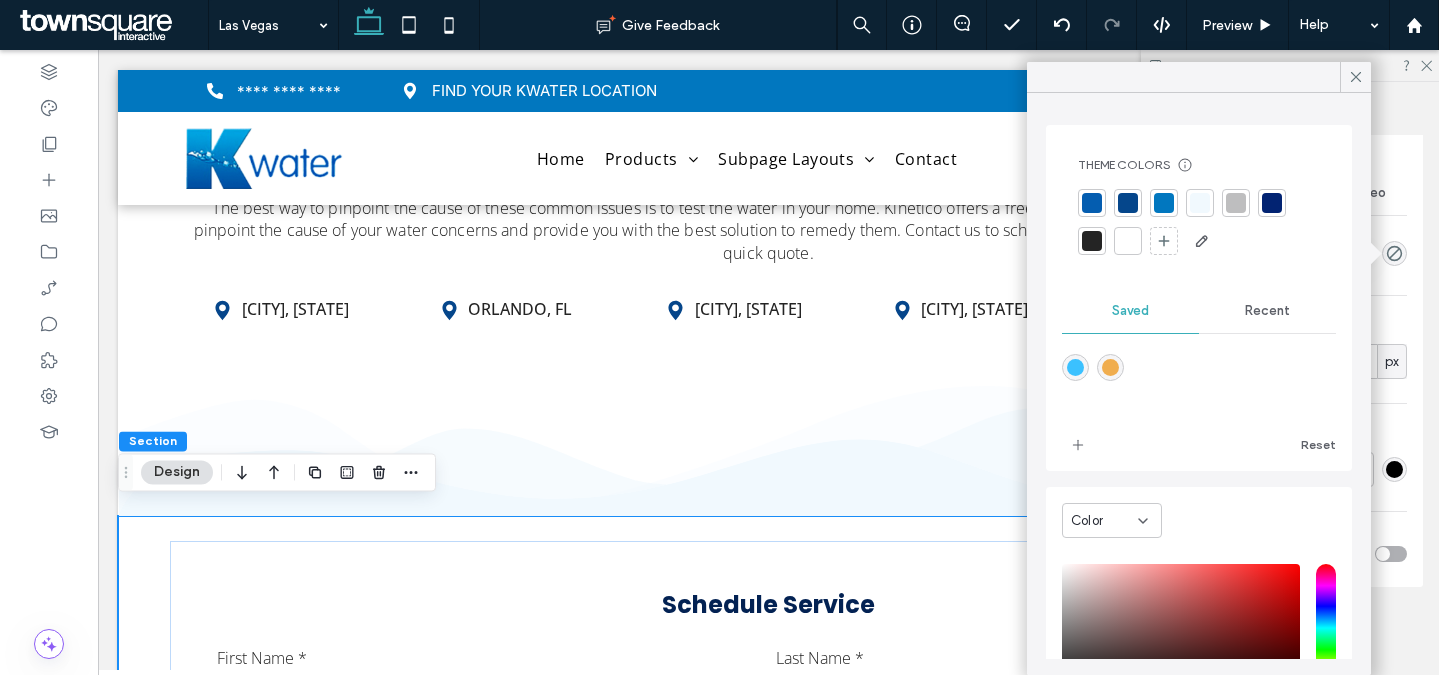 click at bounding box center [1200, 203] 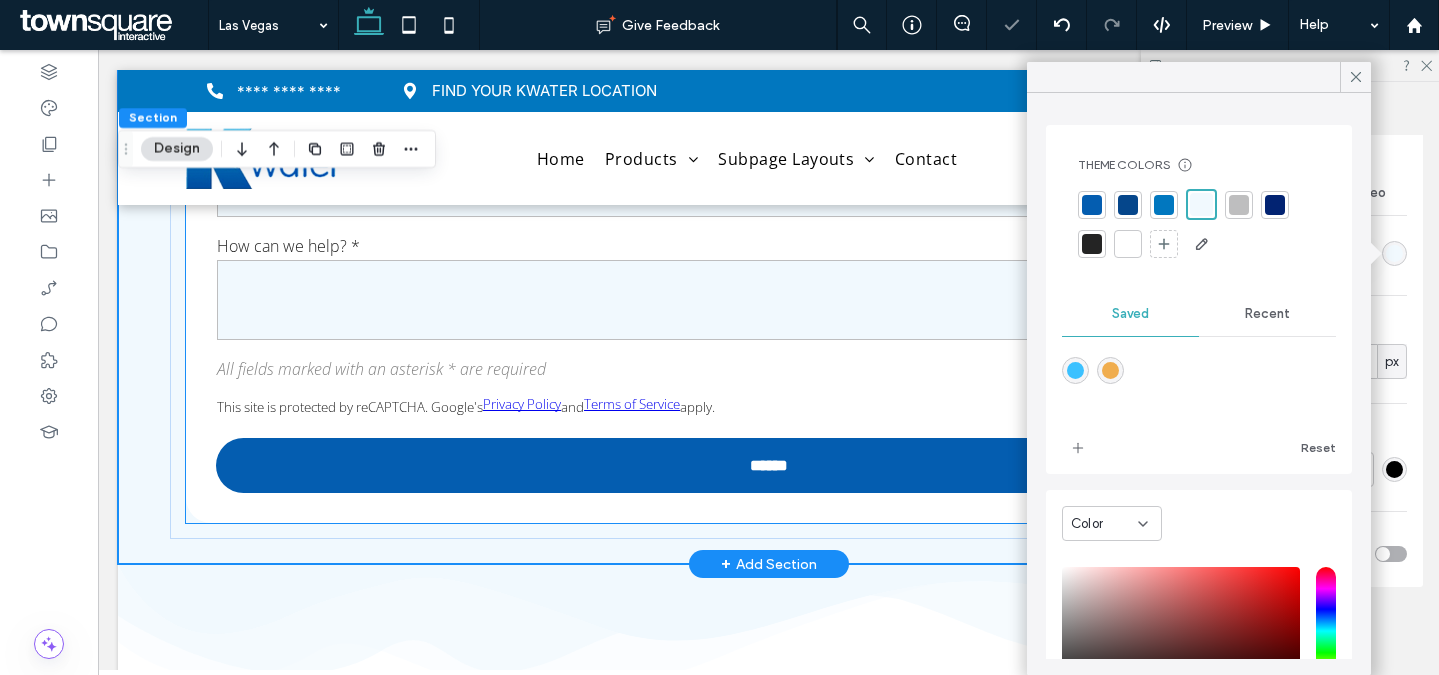 scroll, scrollTop: 4368, scrollLeft: 0, axis: vertical 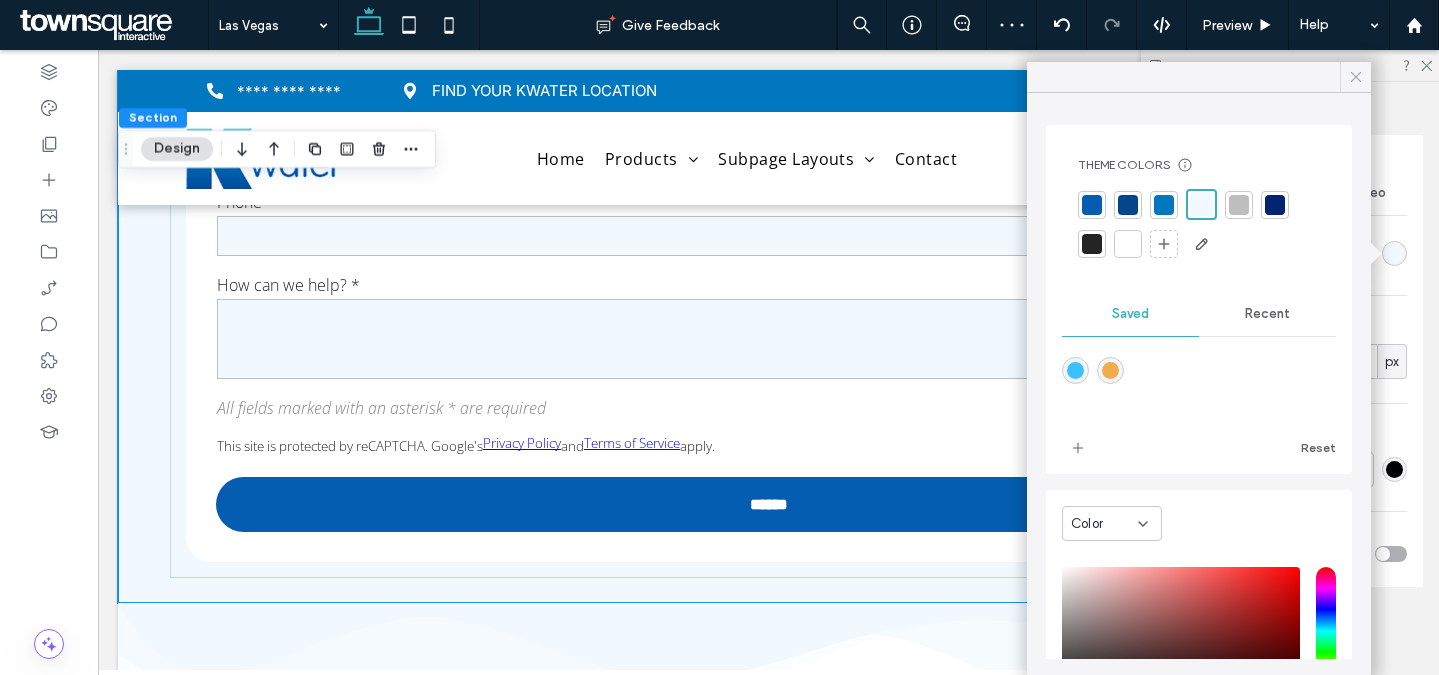 click 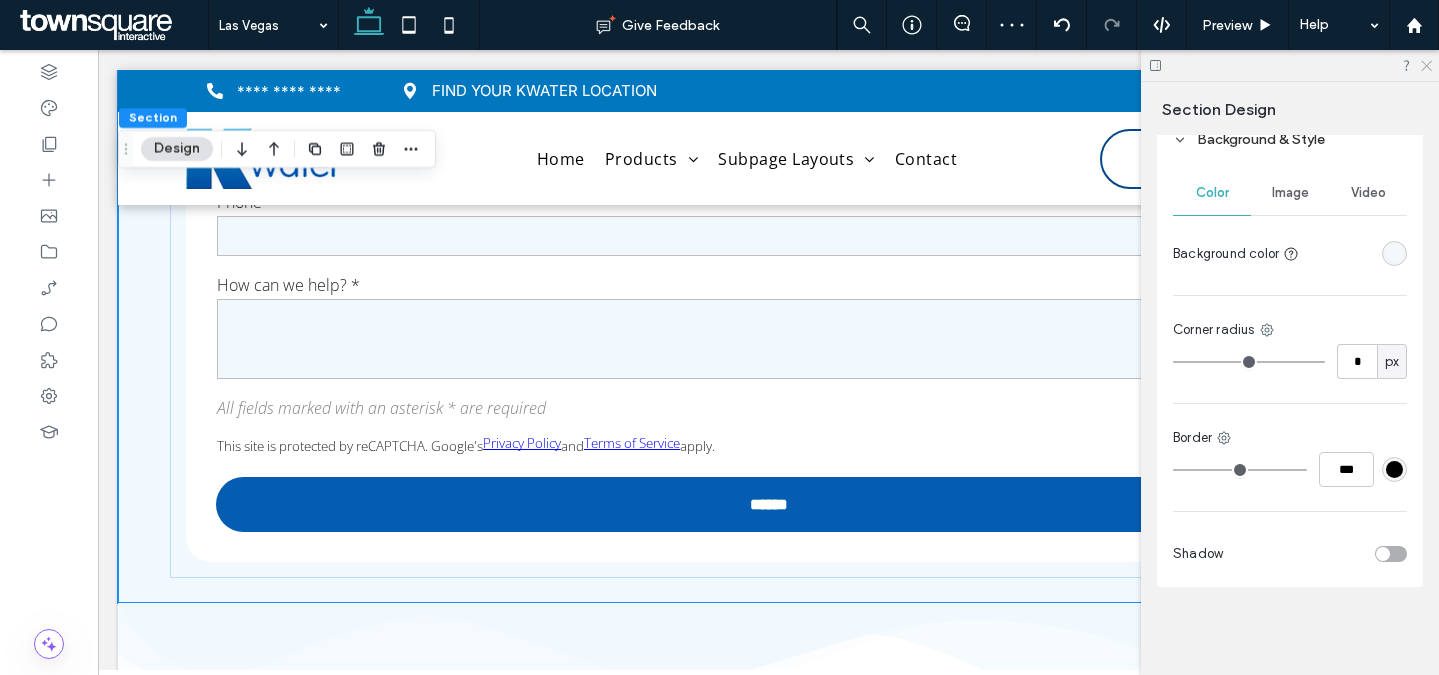 click 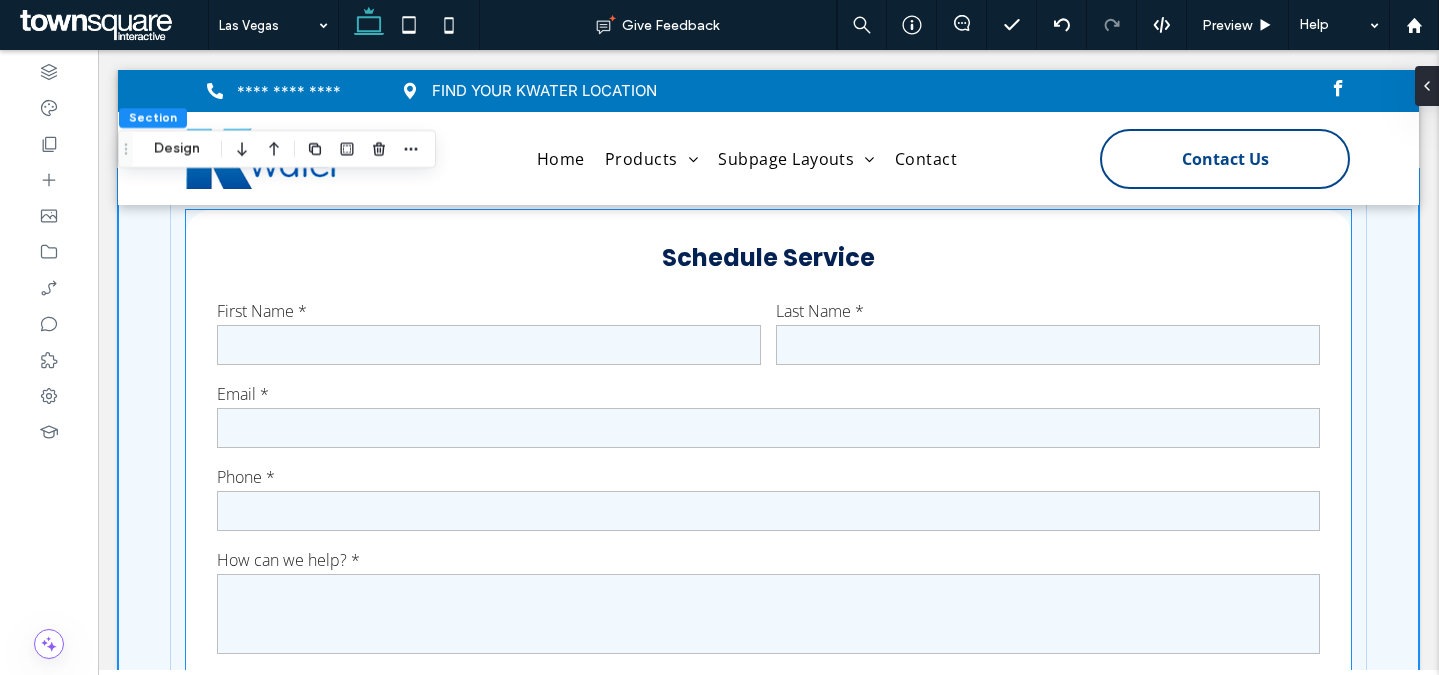 scroll, scrollTop: 3941, scrollLeft: 0, axis: vertical 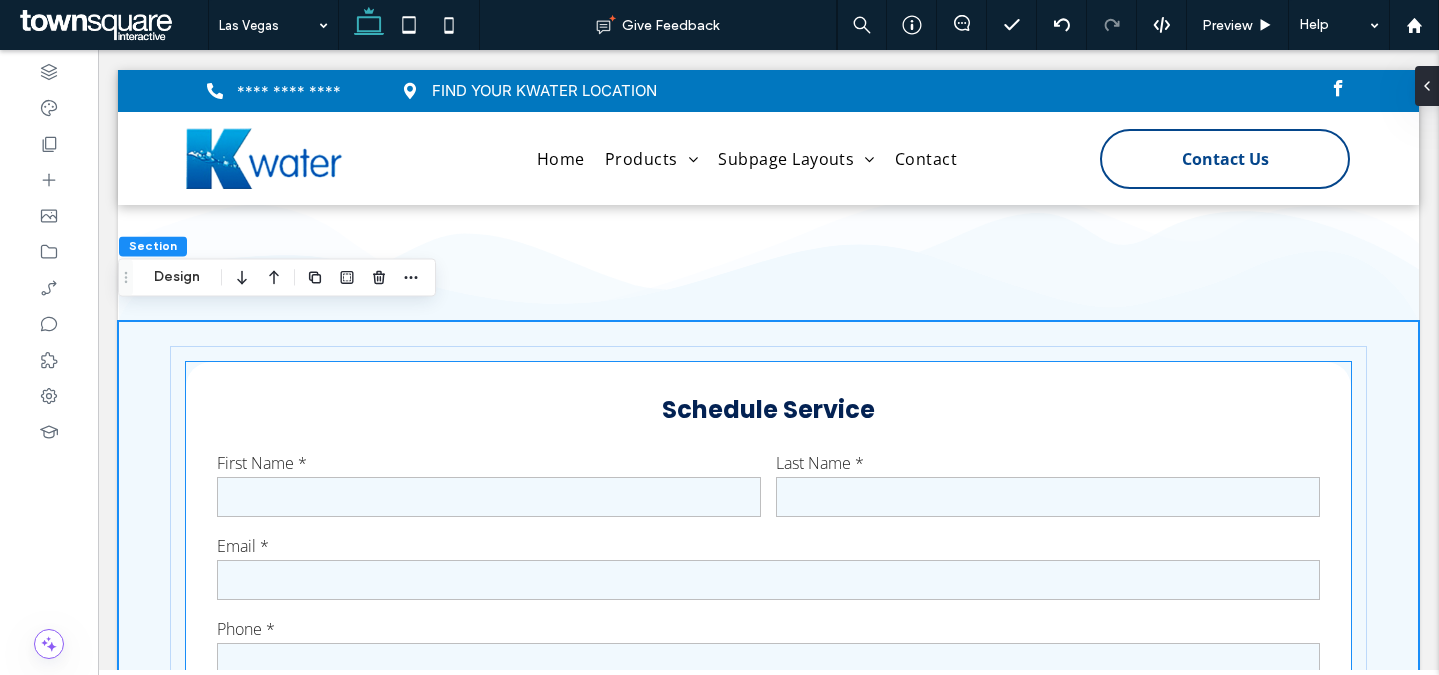 click on "Schedule Service
First Name *
Last Name *
Email *
Phone *
How can we help? *
Free Text
All fields marked with an asterisk * are required
This site is protected by reCAPTCHA. Google's  Privacy Policy  and  Terms of Service  apply.
******
Thank you for contacting us.   We will get back to you as soon as possible.
Oops, there was an error sending your message.   Please try again later." at bounding box center [768, 675] 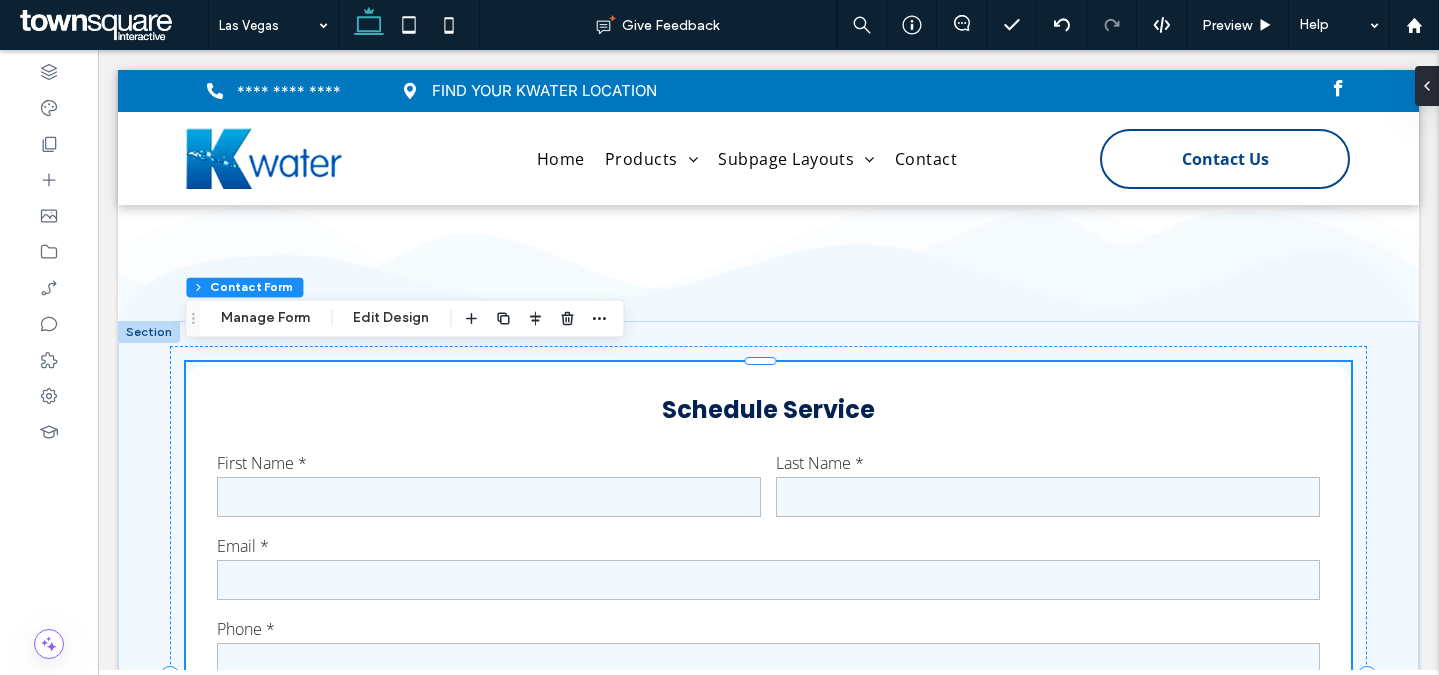 type on "*" 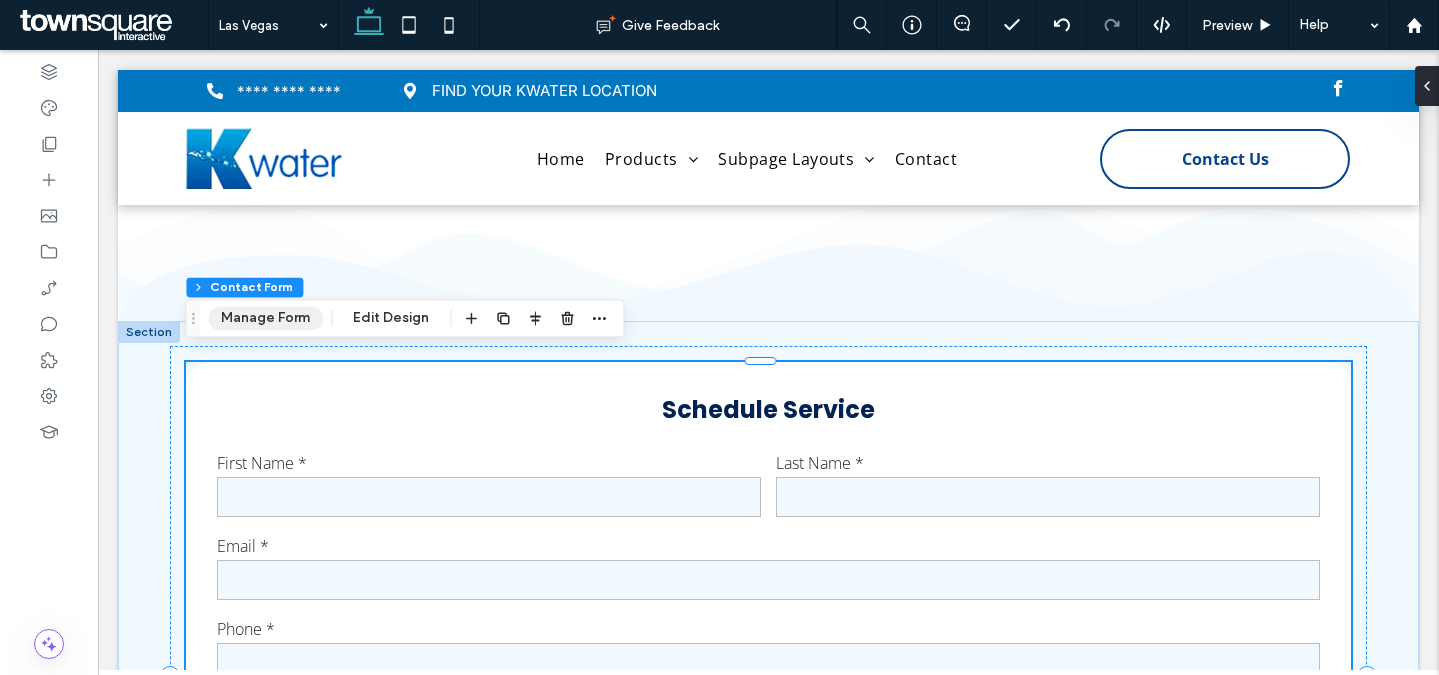 drag, startPoint x: 261, startPoint y: 322, endPoint x: 307, endPoint y: 326, distance: 46.173584 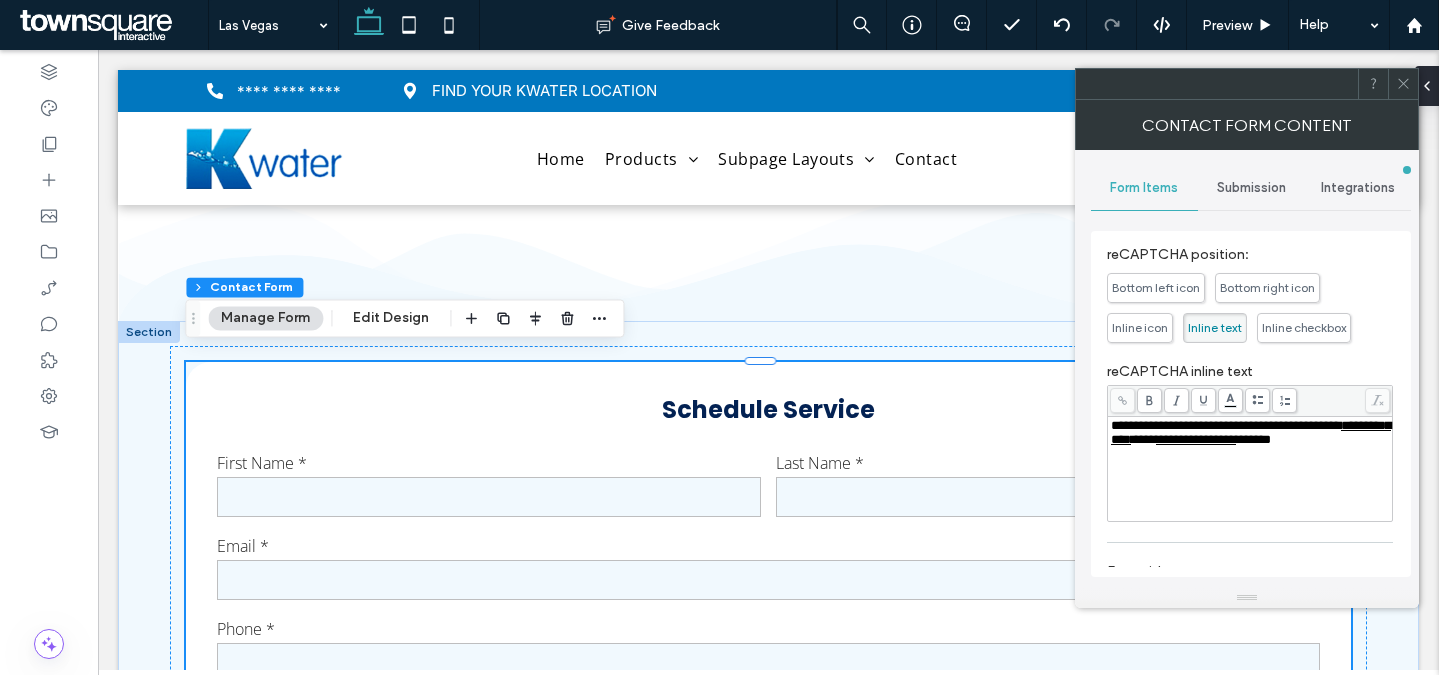 scroll, scrollTop: 625, scrollLeft: 0, axis: vertical 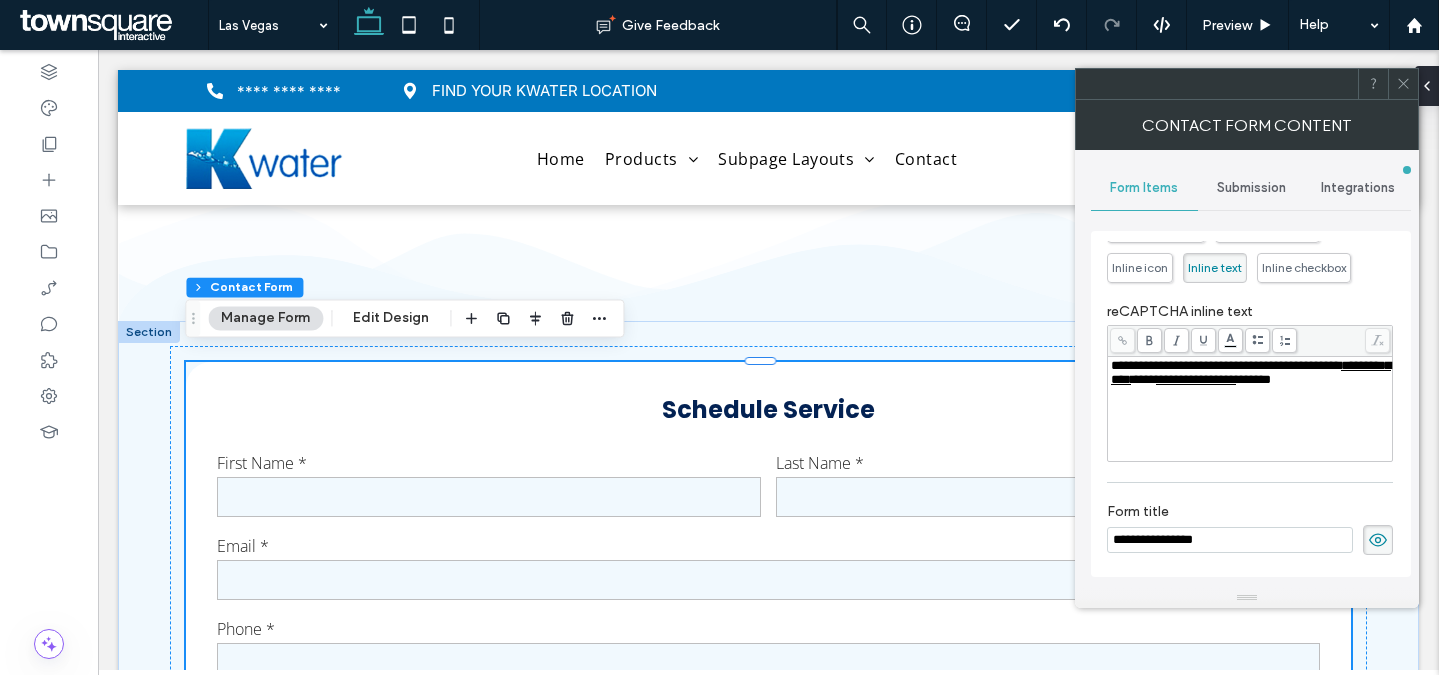 click on "**********" at bounding box center [1230, 540] 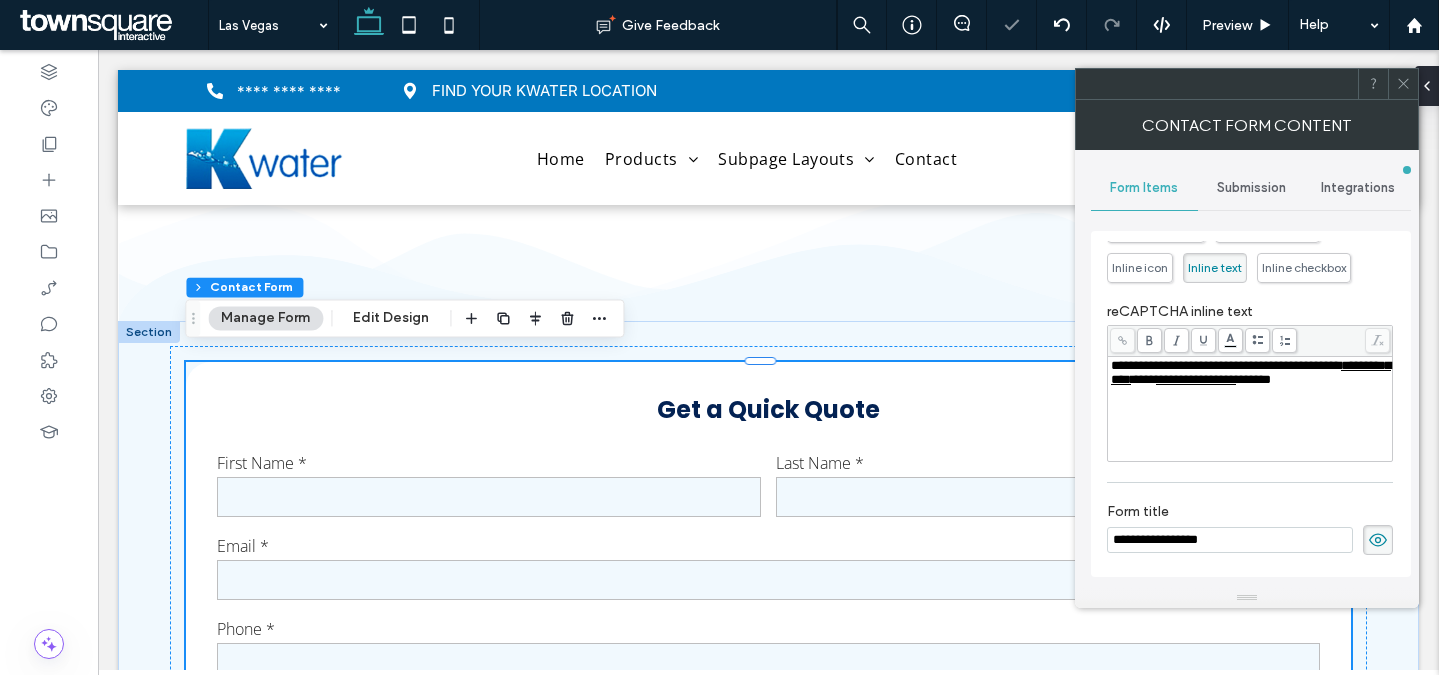 type on "**********" 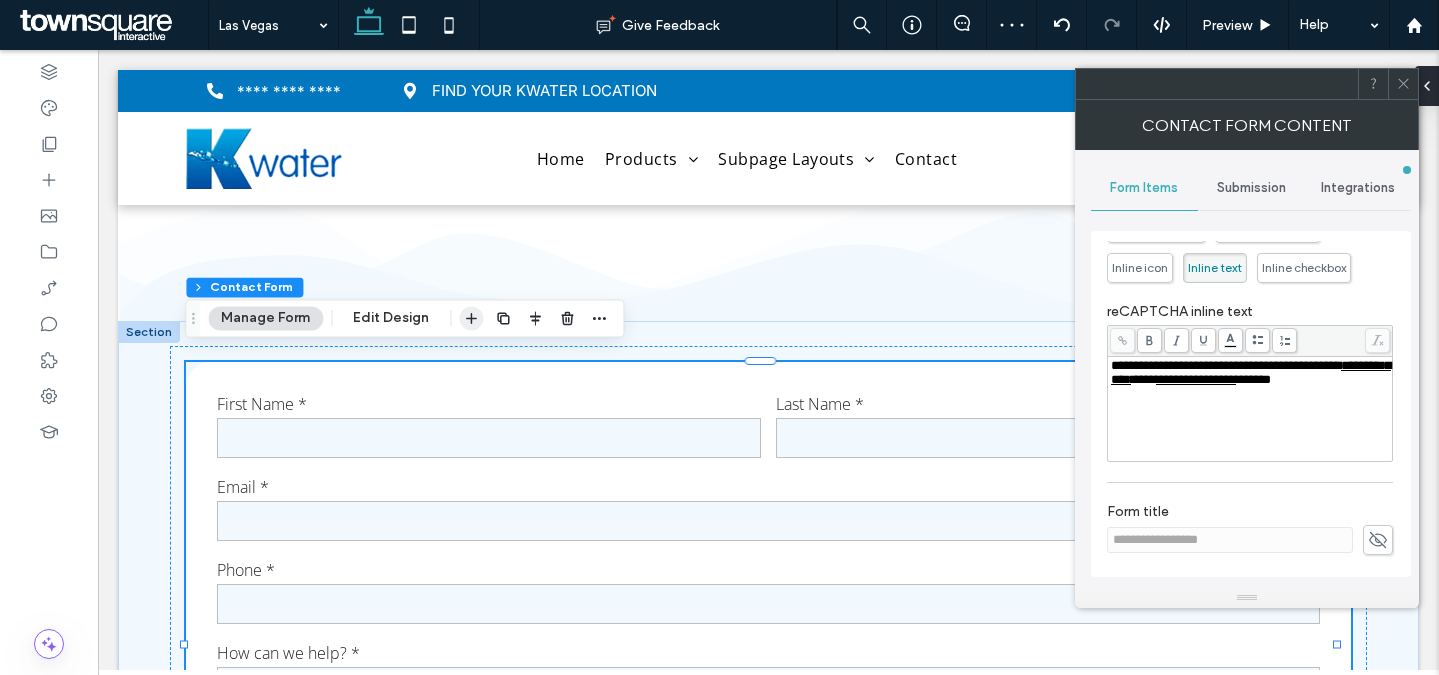 click 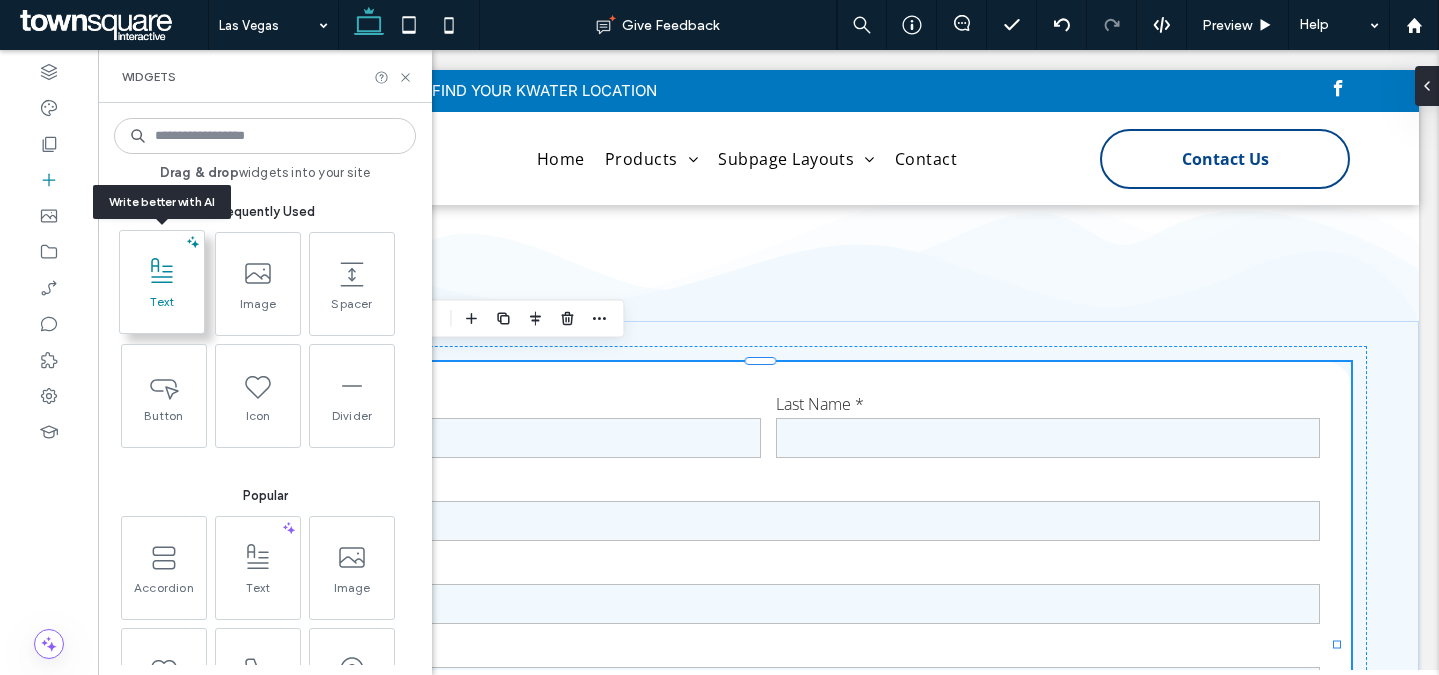 click on "Text" at bounding box center (162, 308) 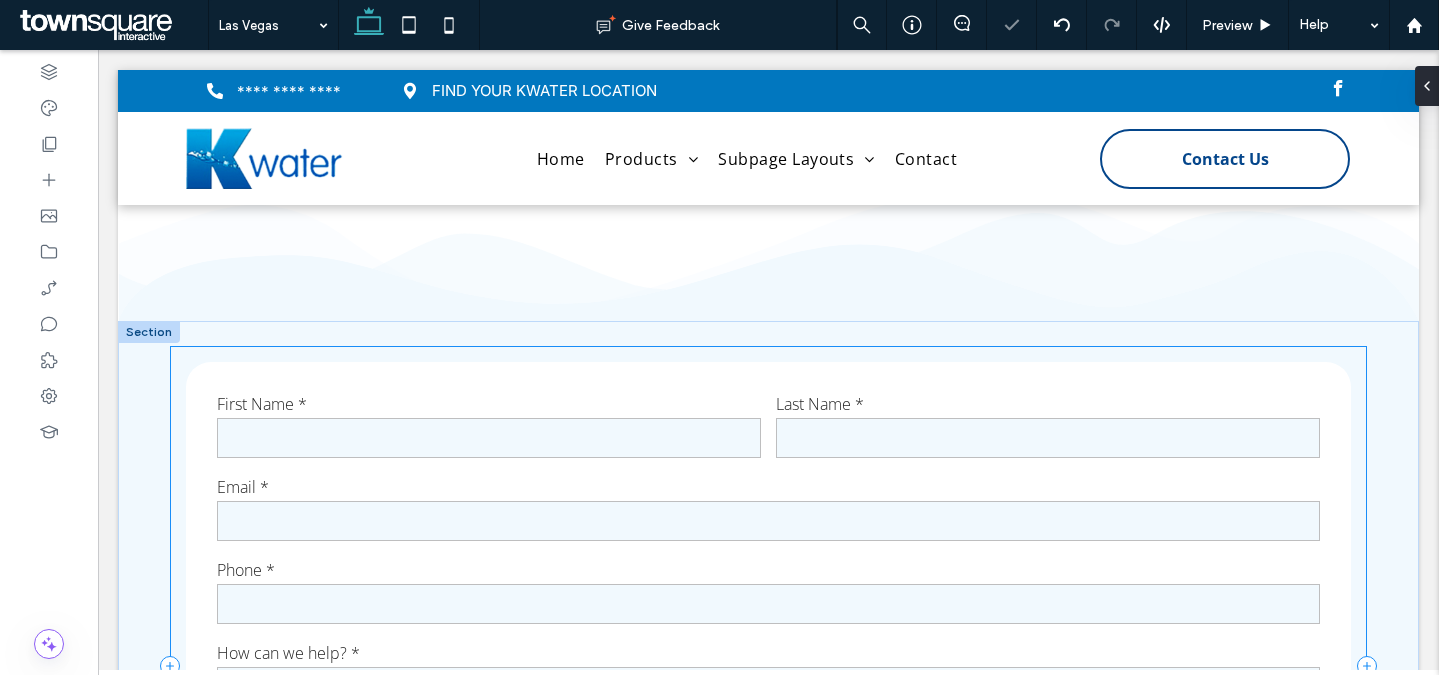 scroll, scrollTop: 4545, scrollLeft: 0, axis: vertical 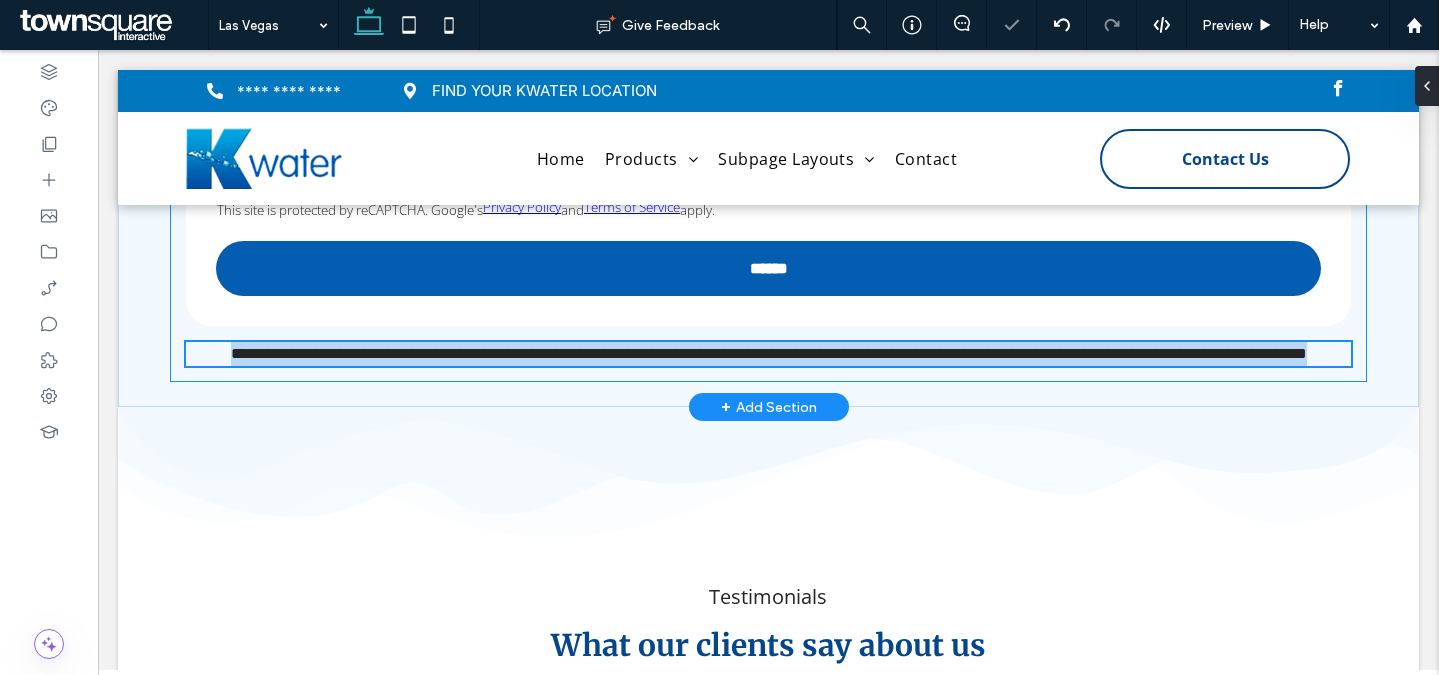 type on "*********" 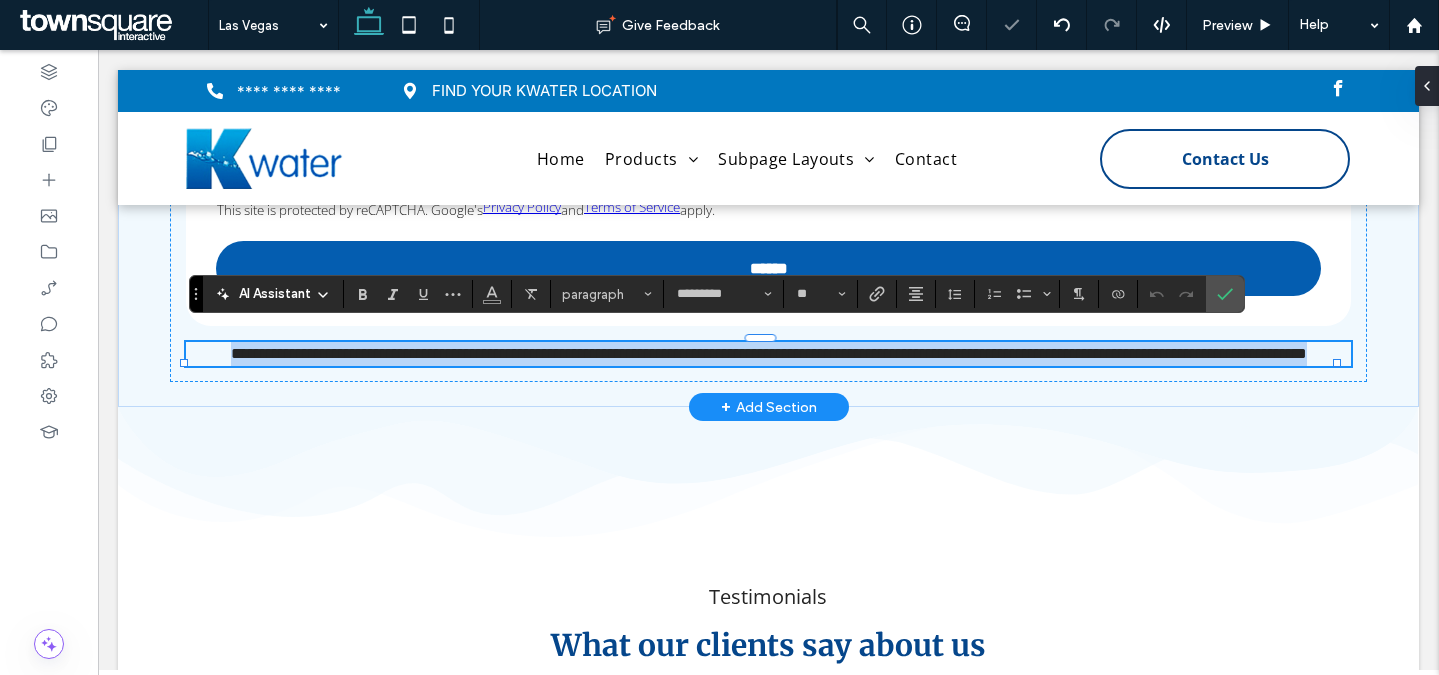paste 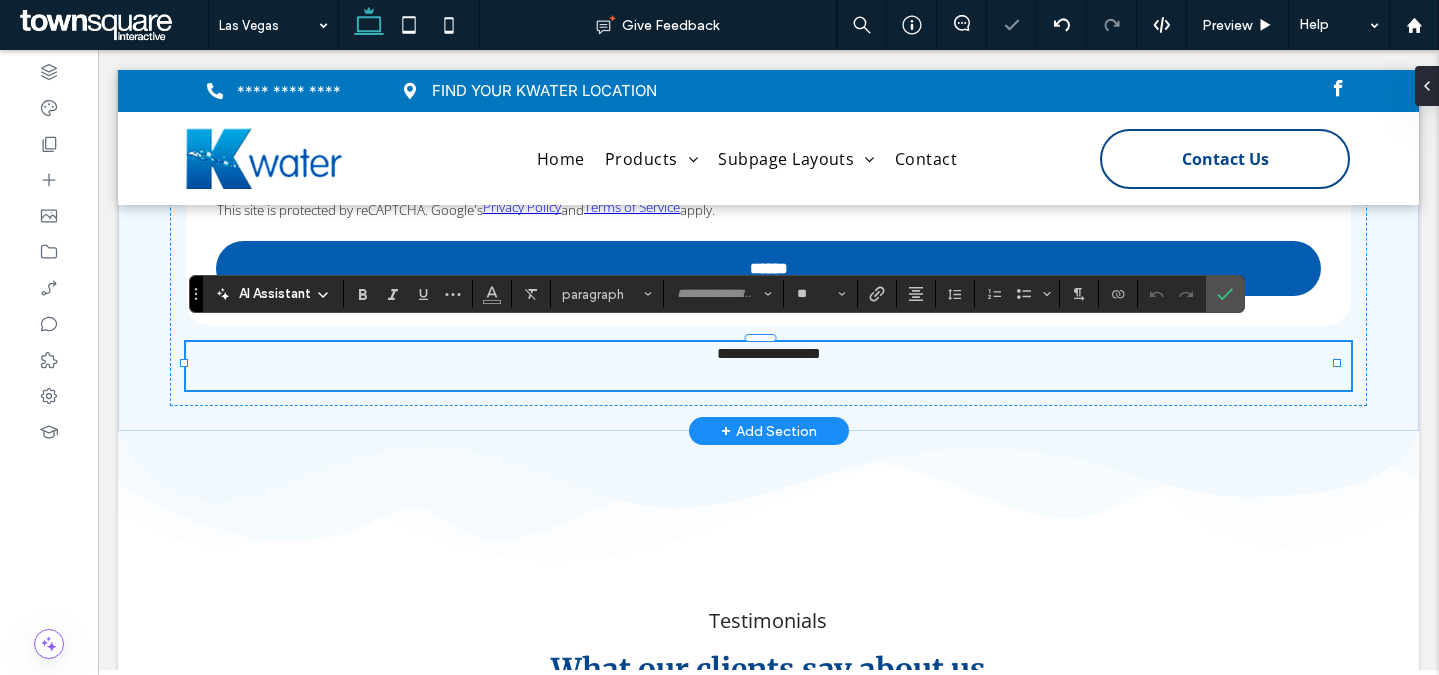 scroll, scrollTop: 80, scrollLeft: 0, axis: vertical 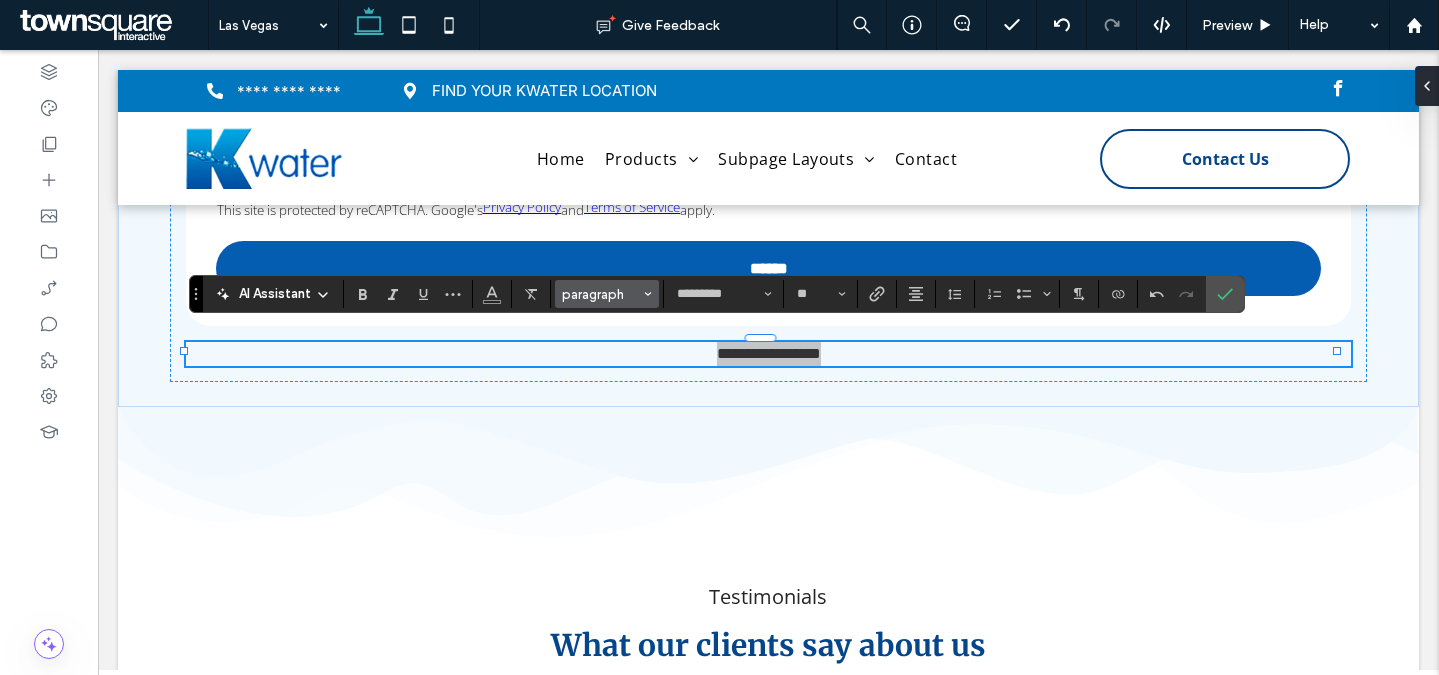 click on "paragraph" at bounding box center (601, 294) 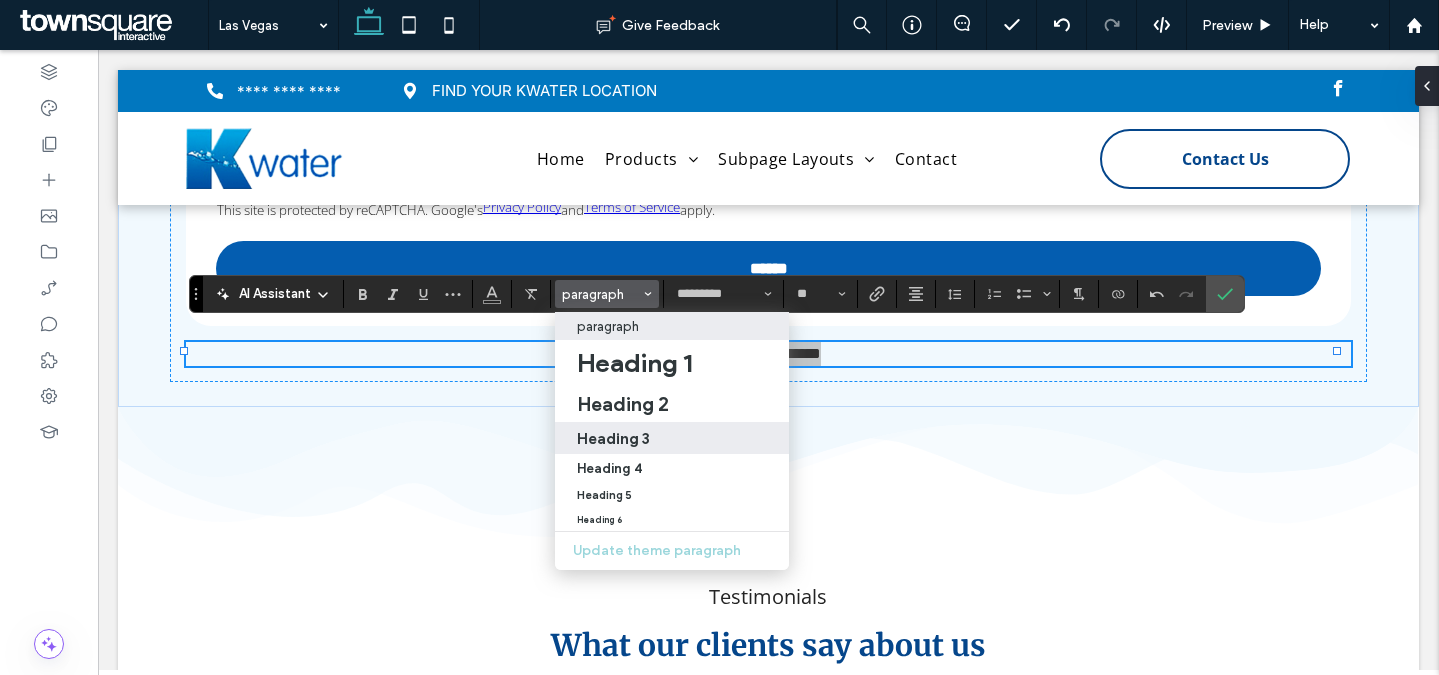 click on "Heading 3" at bounding box center (672, 438) 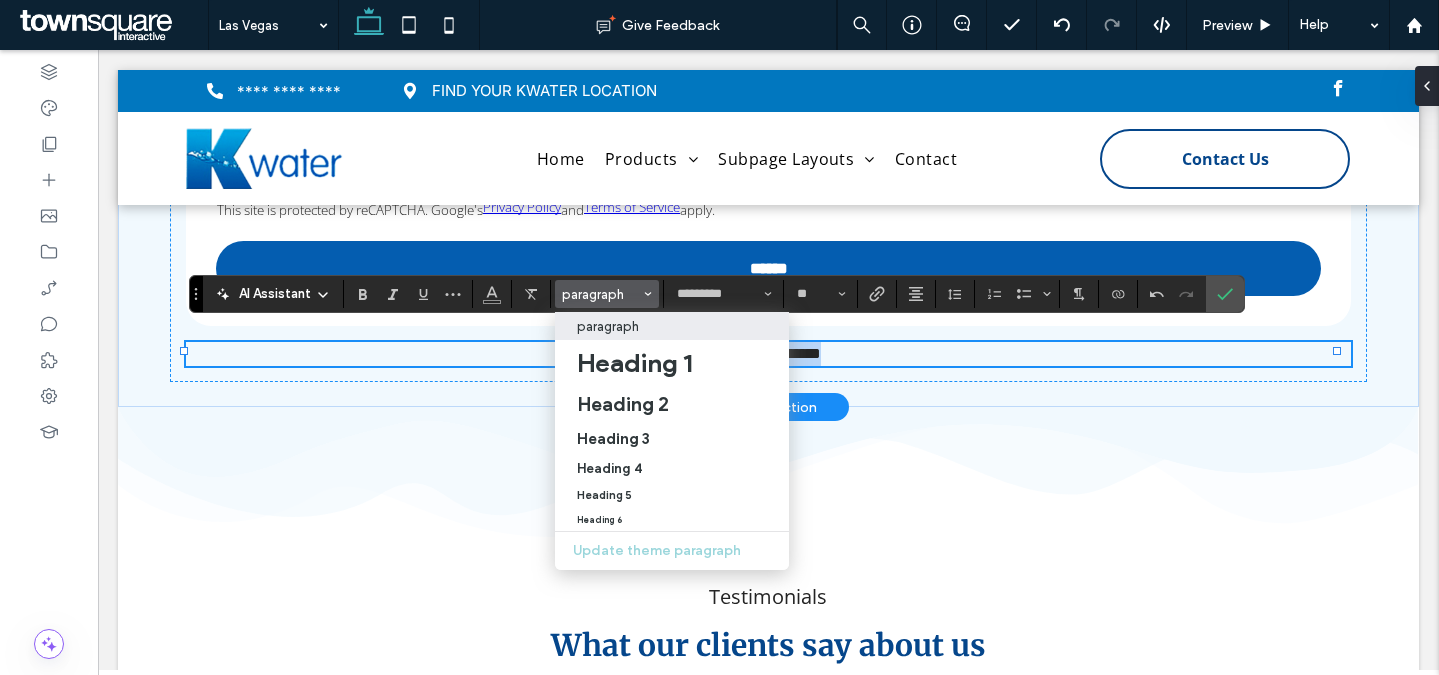 type on "**********" 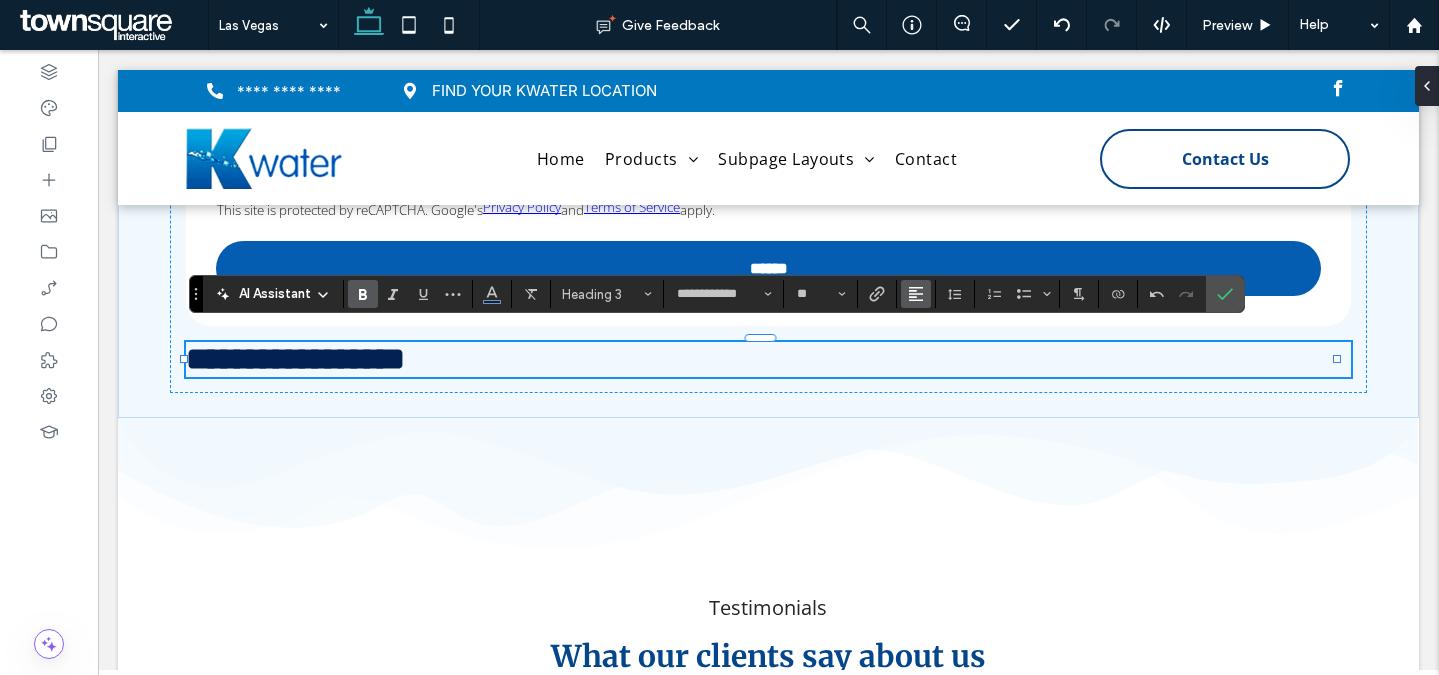 click 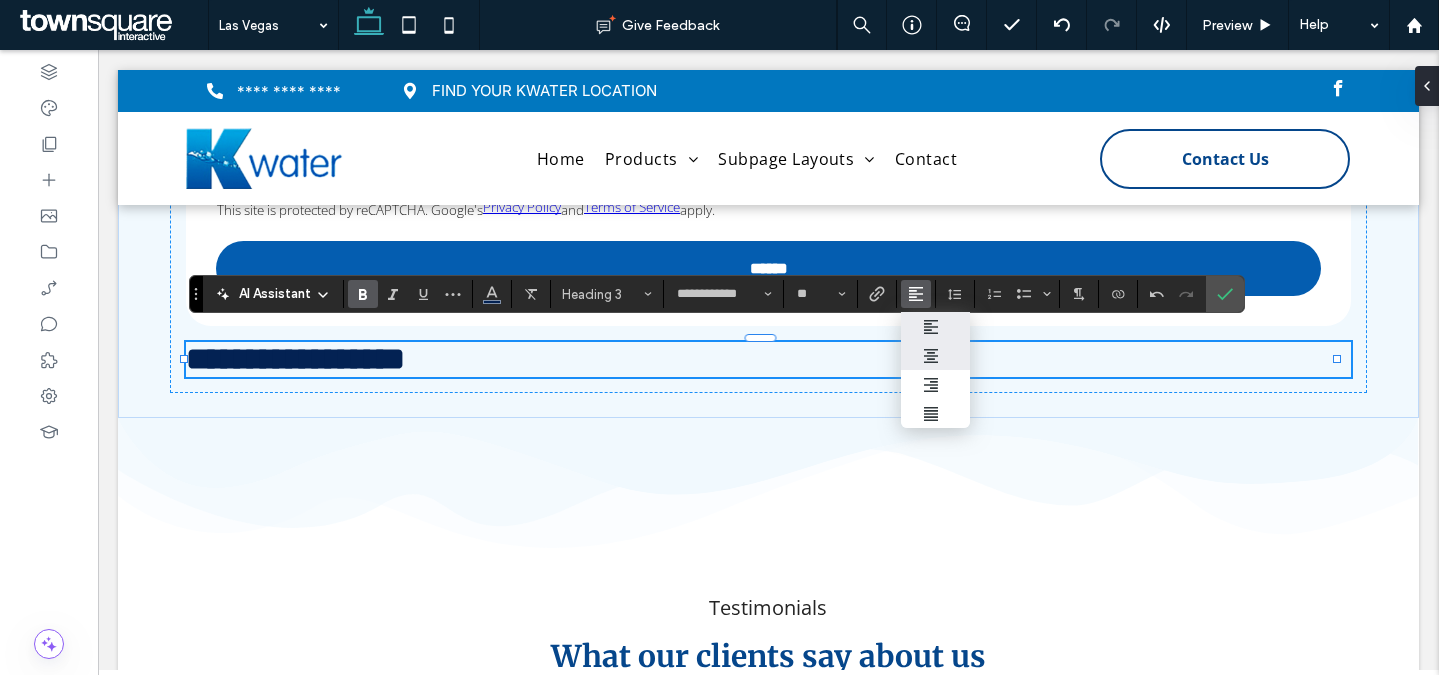 drag, startPoint x: 924, startPoint y: 355, endPoint x: 875, endPoint y: 299, distance: 74.41102 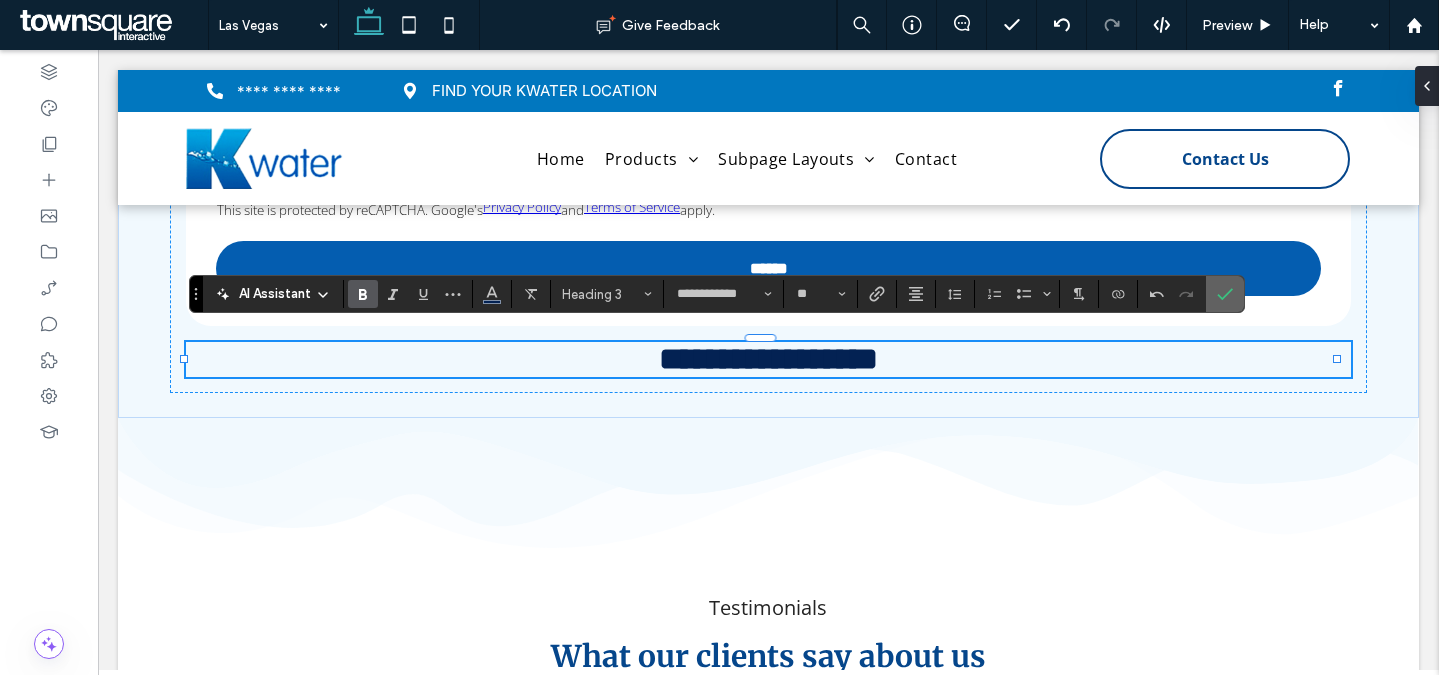 click at bounding box center [1225, 294] 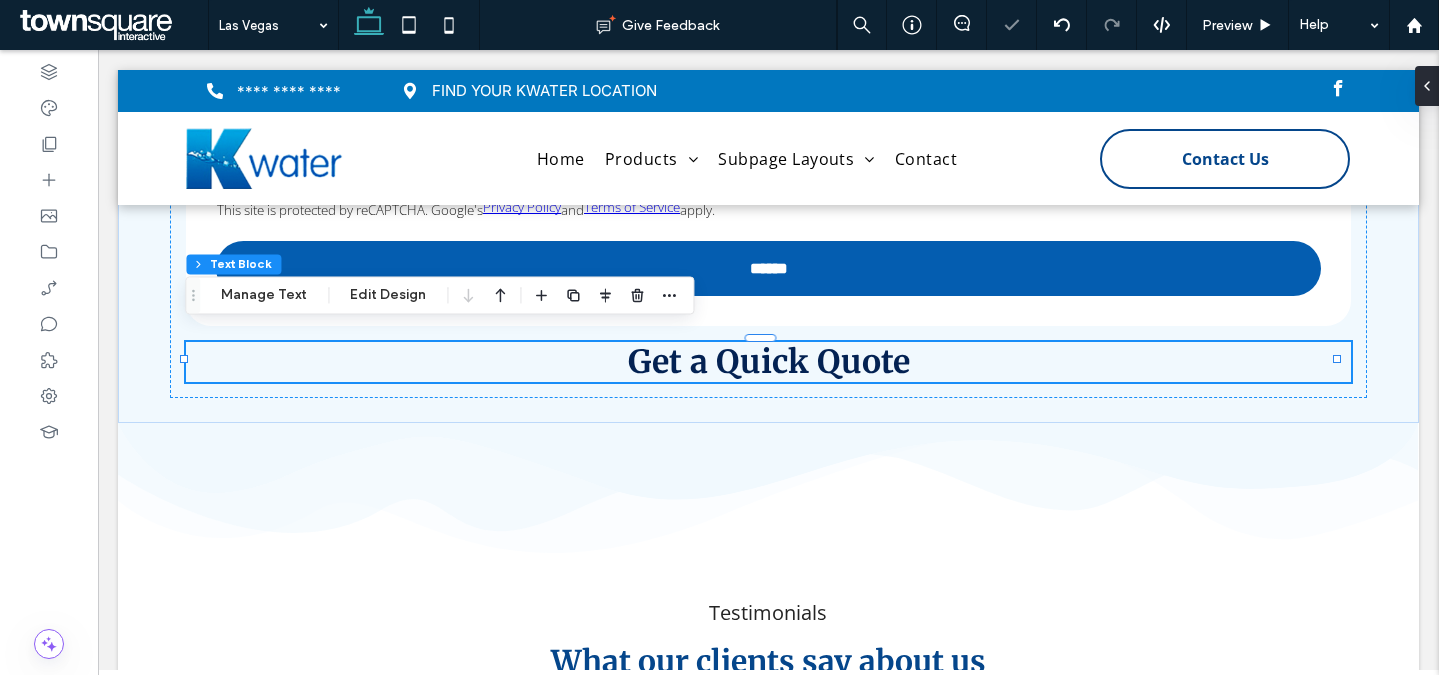 drag, startPoint x: 504, startPoint y: 291, endPoint x: 619, endPoint y: 300, distance: 115.35164 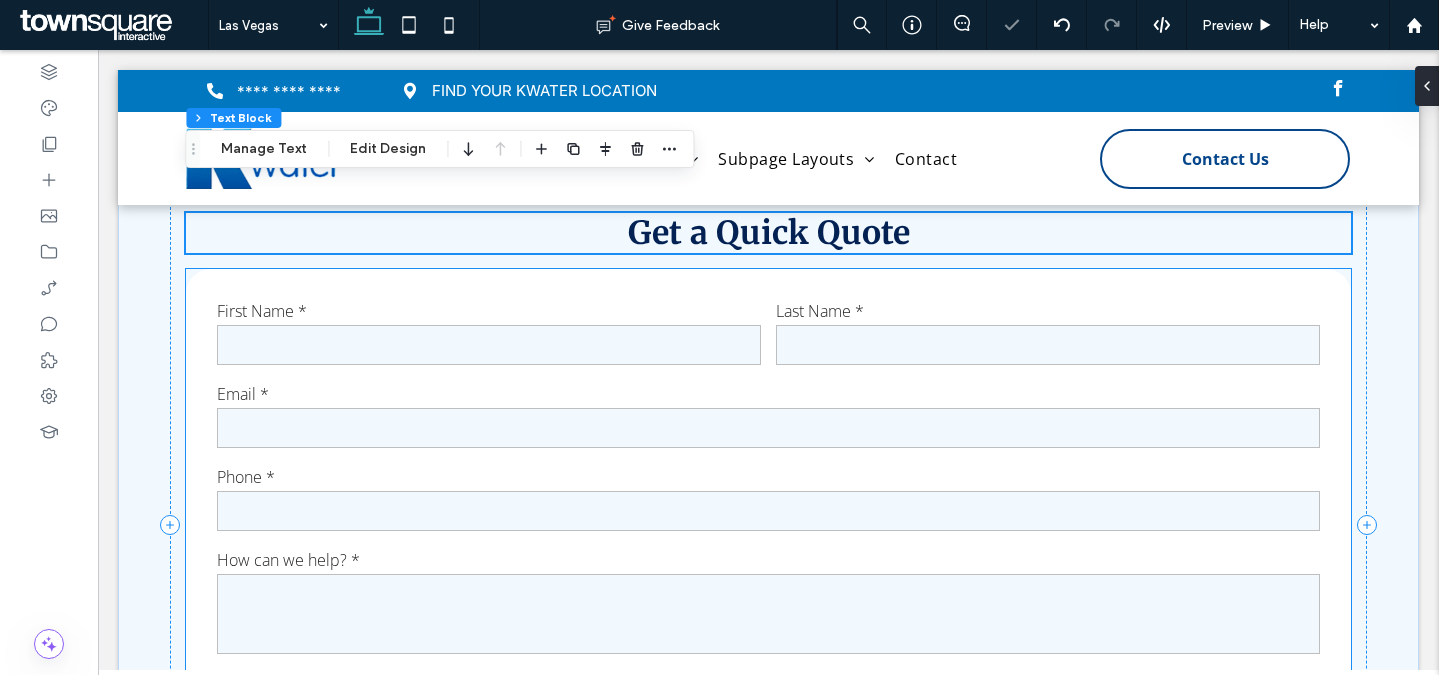 scroll, scrollTop: 3960, scrollLeft: 0, axis: vertical 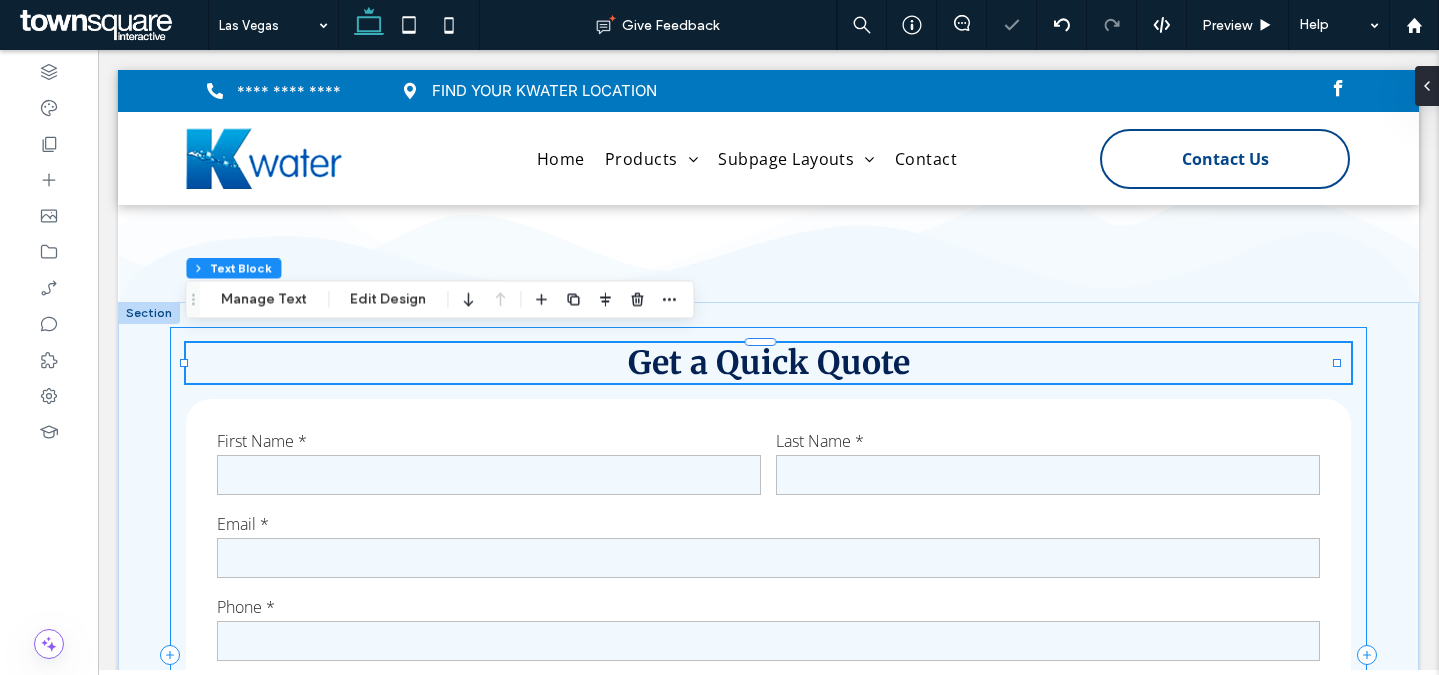 click on "Get a Quick Quote
Get a Quick Quote
First Name *
Last Name *
Email *
Phone *
How can we help? *
Free Text
All fields marked with an asterisk * are required
This site is protected by reCAPTCHA. Google's  Privacy Policy  and  Terms of Service  apply.
******
Thank you for contacting us.   We will get back to you as soon as possible.
Oops, there was an error sending your message.   Please try again later." at bounding box center [768, 655] 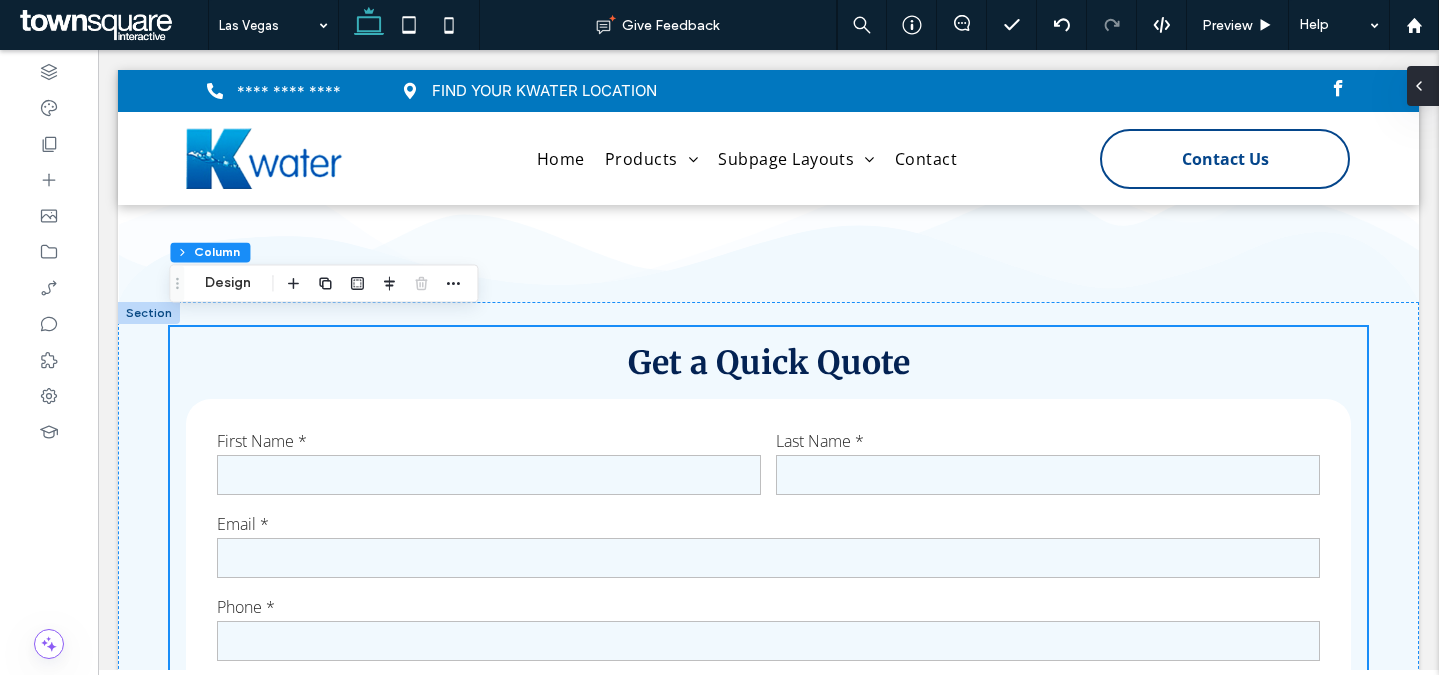 click at bounding box center [1423, 86] 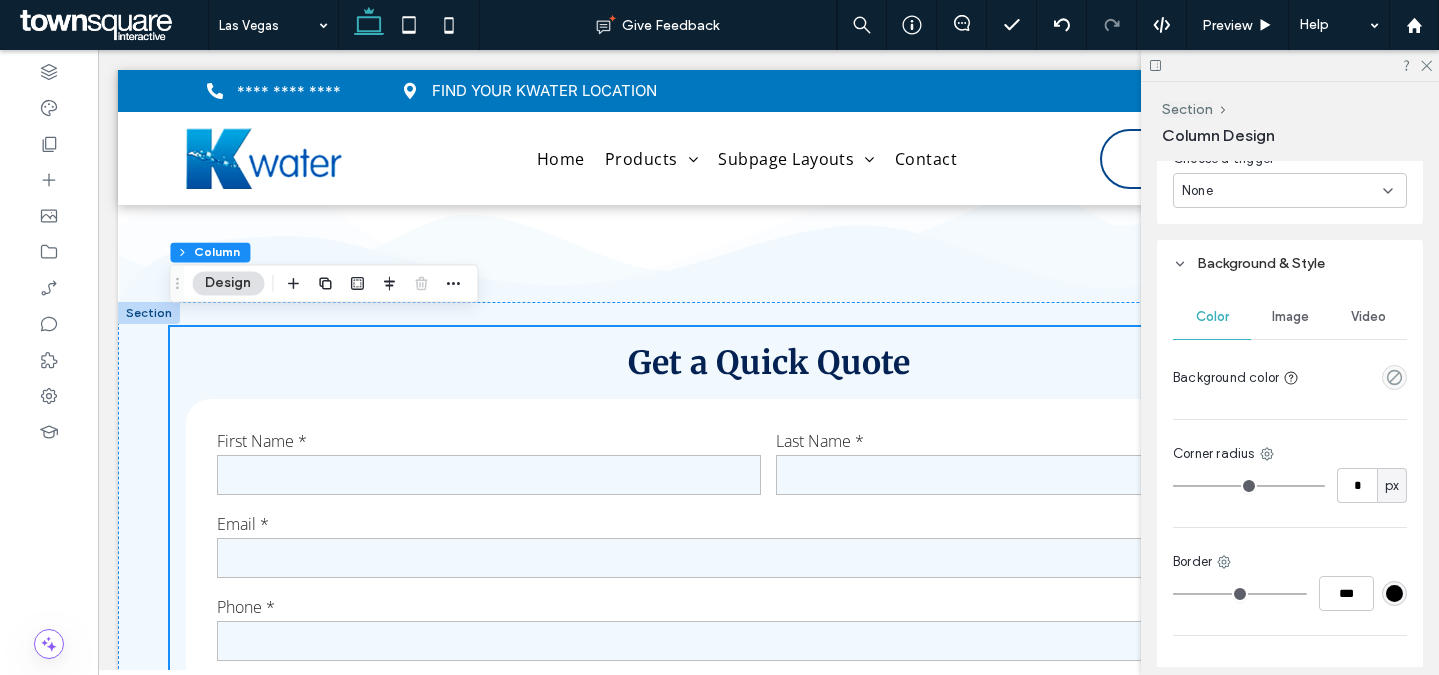 scroll, scrollTop: 1007, scrollLeft: 0, axis: vertical 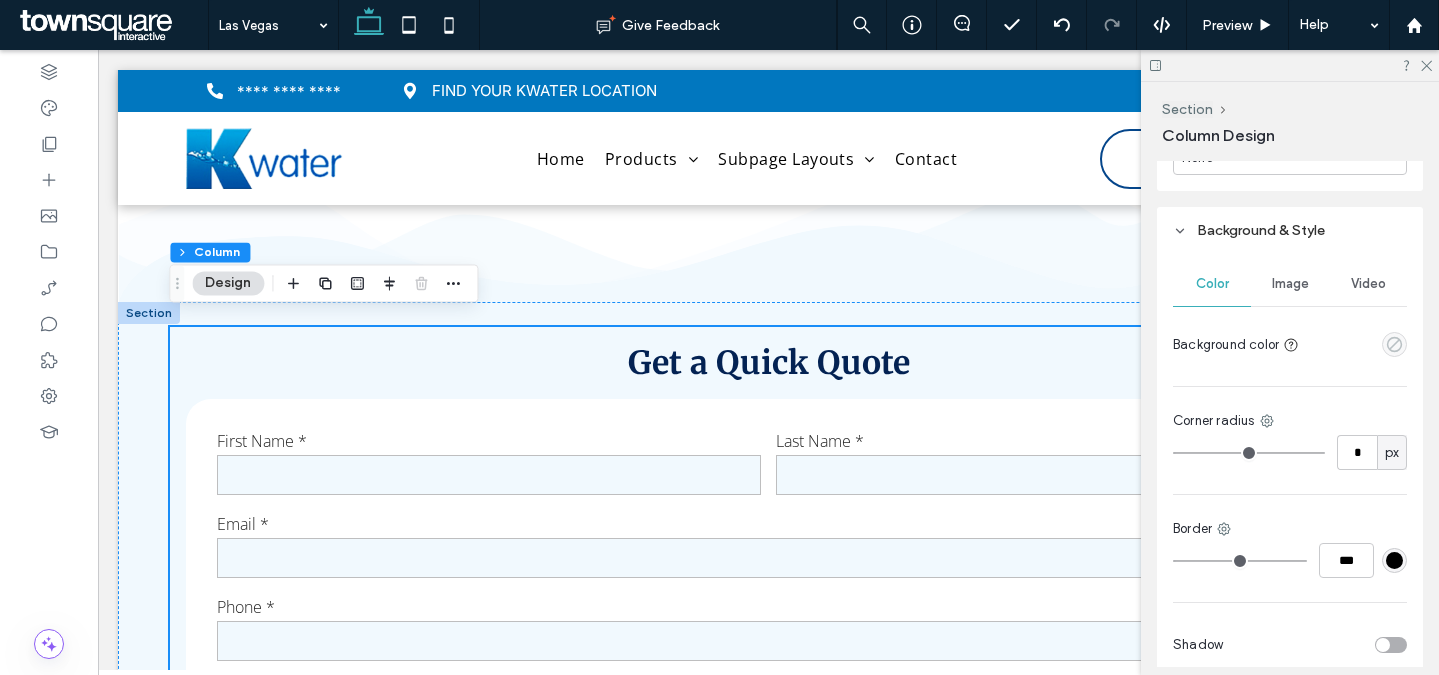 click 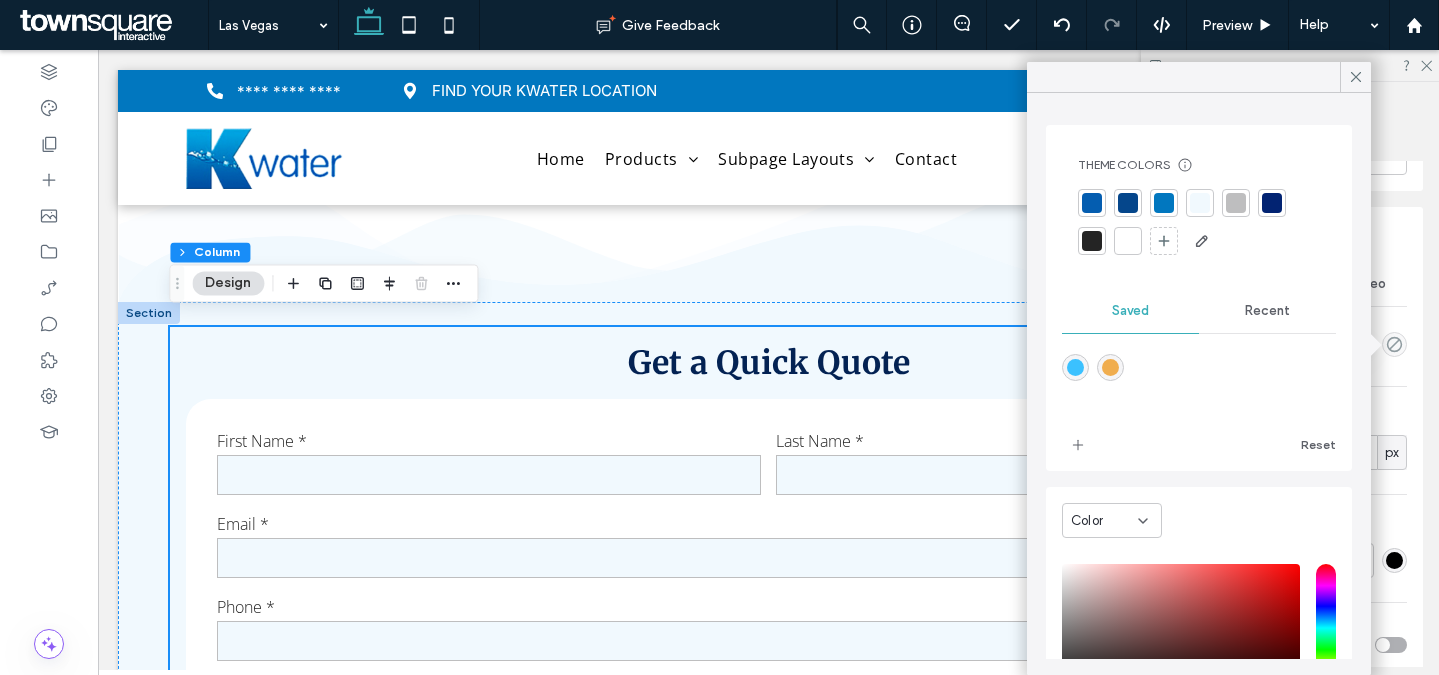click at bounding box center (1128, 241) 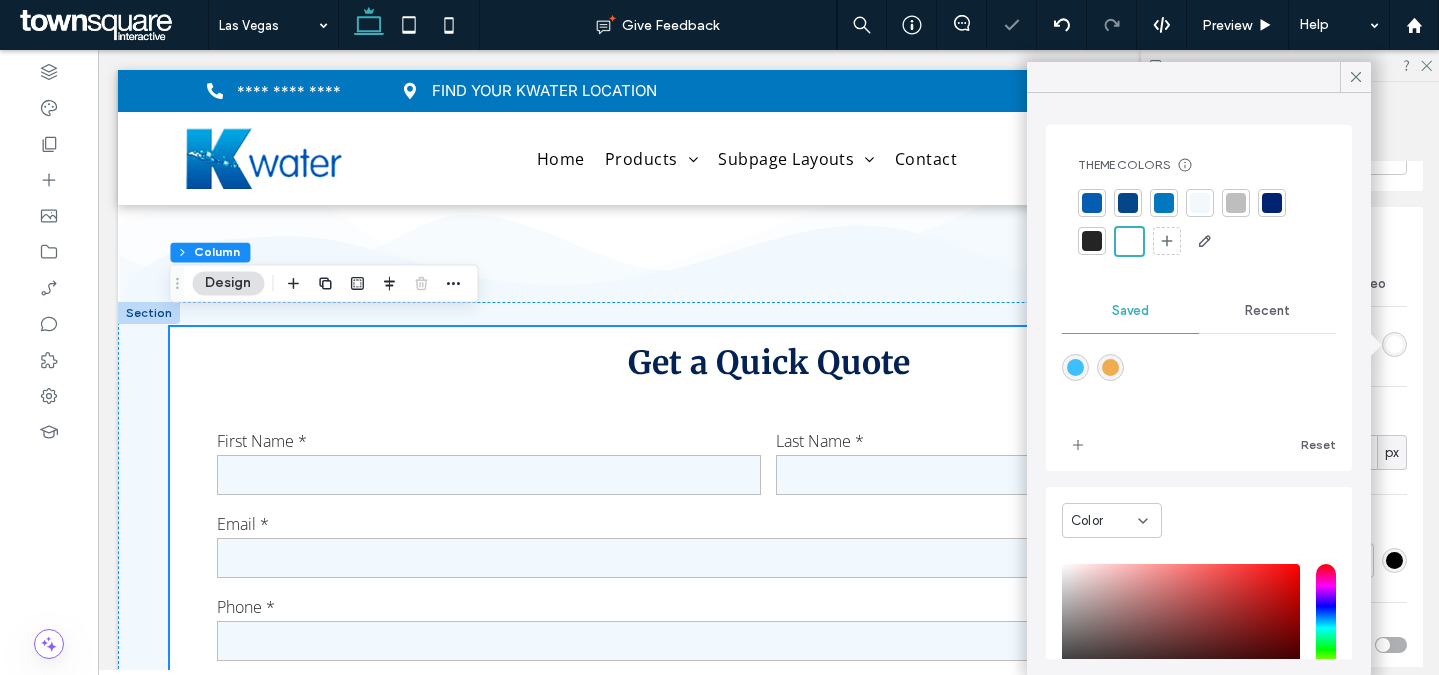 click on "Color Image Video Background color Corner radius * px Border *** Shadow" at bounding box center (1290, 466) 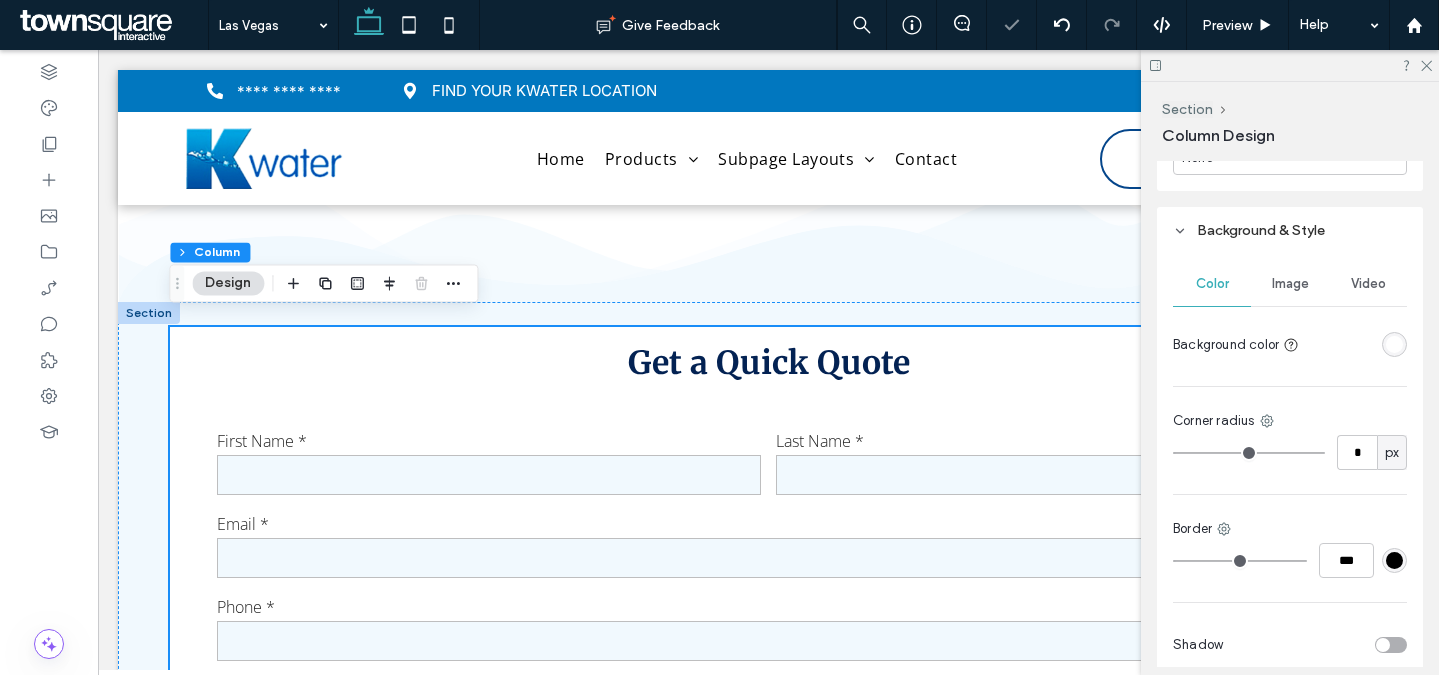 scroll, scrollTop: 1069, scrollLeft: 0, axis: vertical 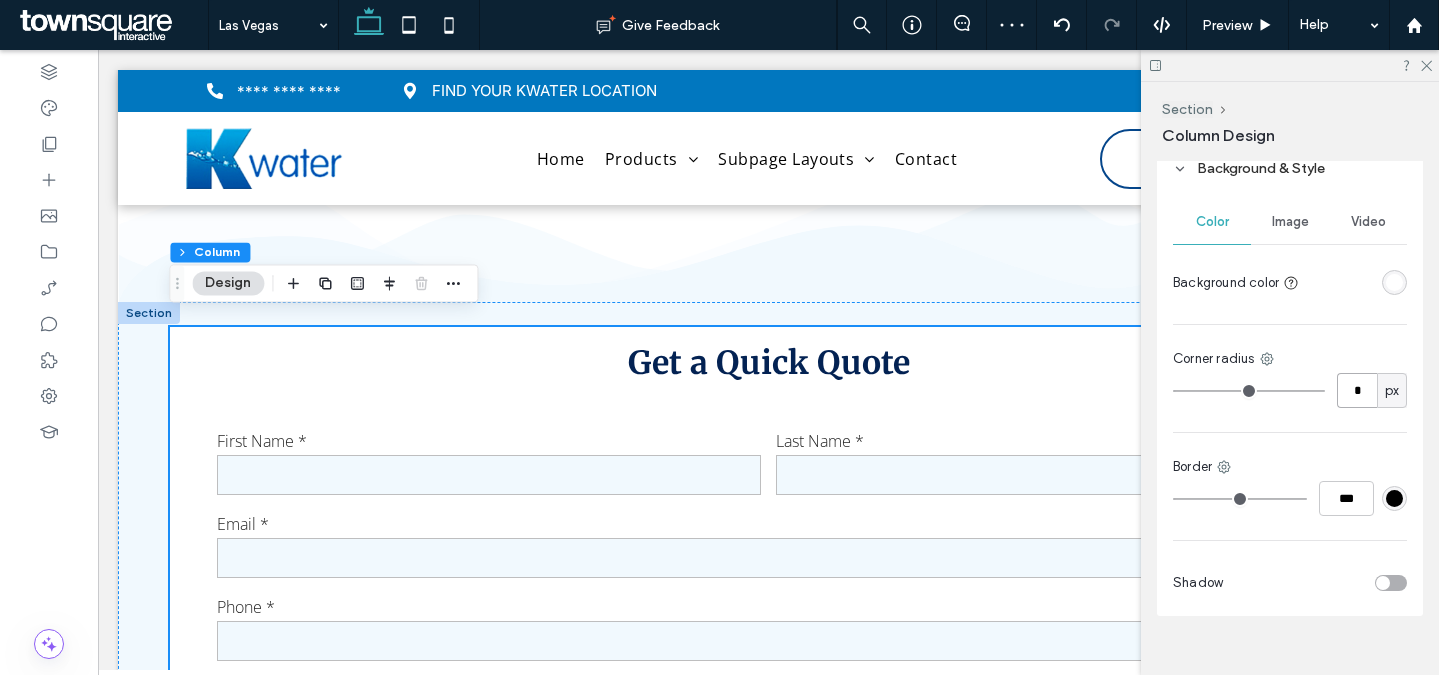 click on "*" at bounding box center (1357, 390) 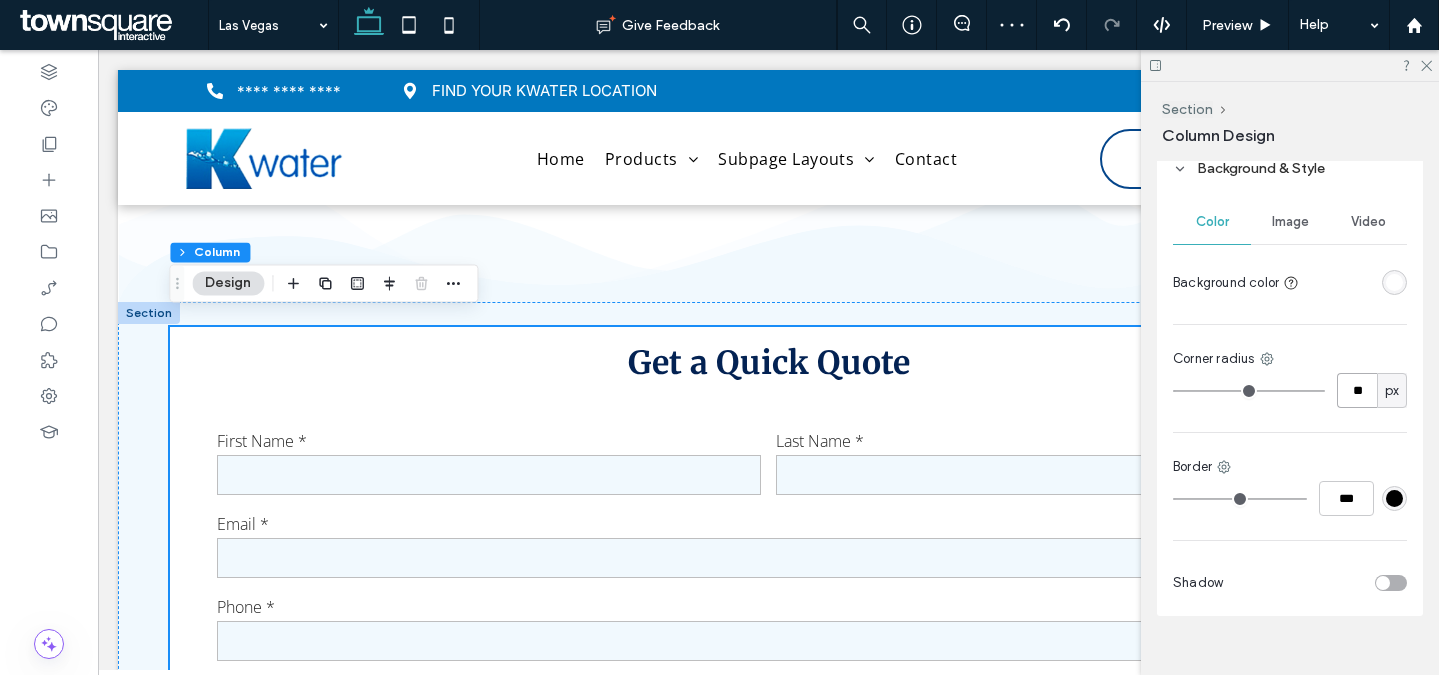 type on "**" 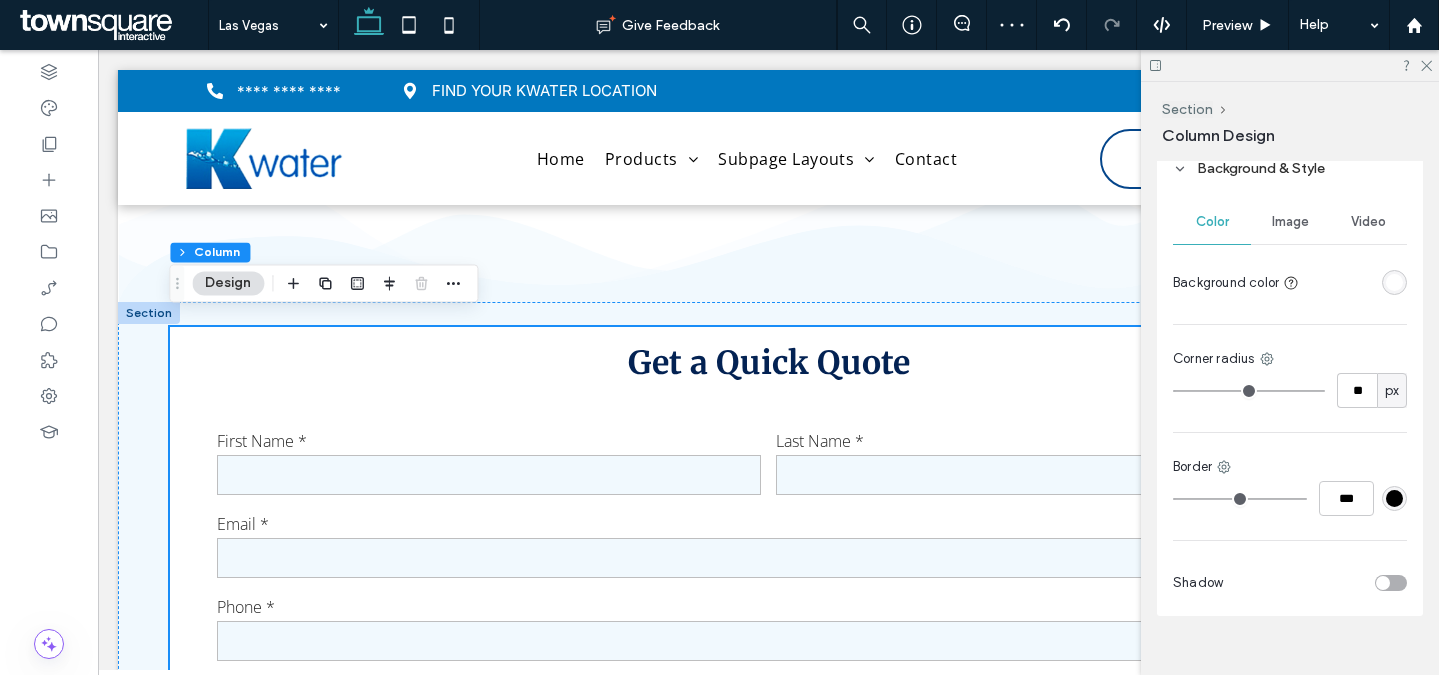 type on "**" 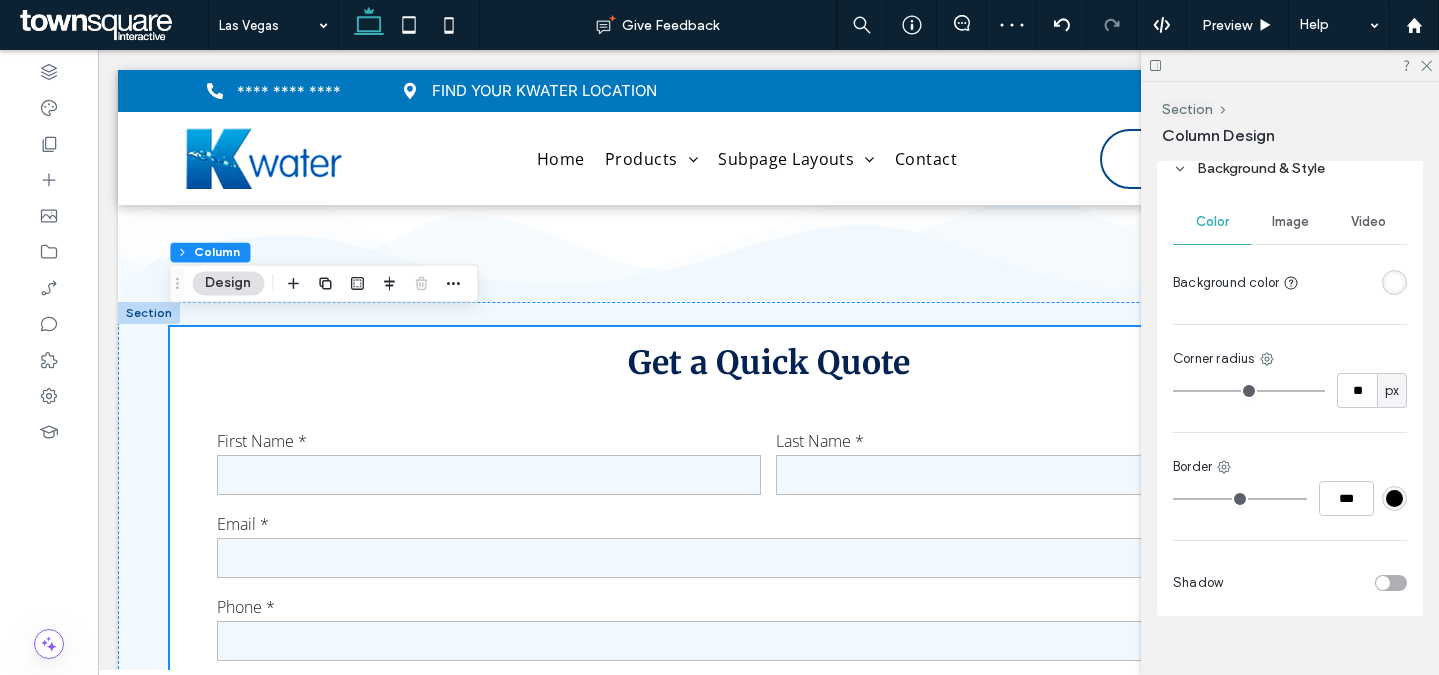 click on "Corner radius" at bounding box center (1290, 359) 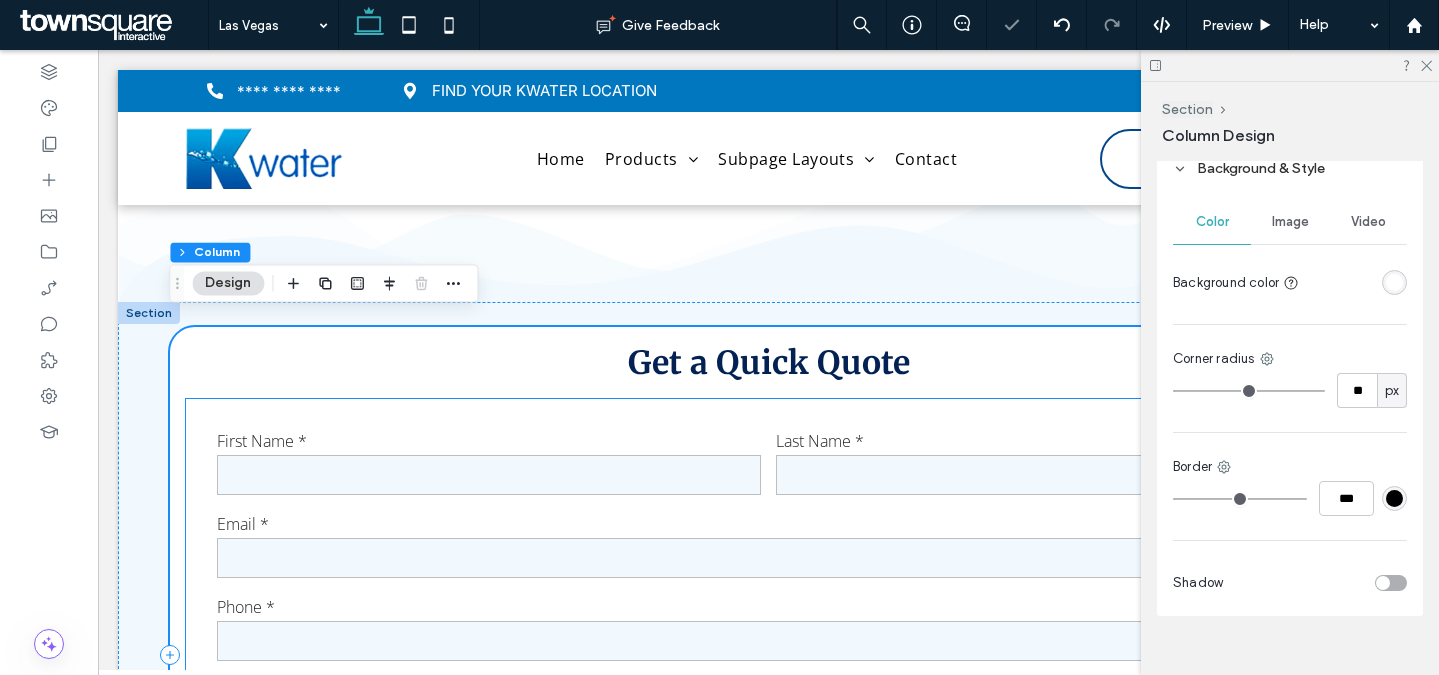 click on "Get a Quick Quote
First Name *
Last Name *
Email *
Phone *
How can we help? *
Free Text
All fields marked with an asterisk * are required
This site is protected by reCAPTCHA. Google's  Privacy Policy  and  Terms of Service  apply.
******
Thank you for contacting us.   We will get back to you as soon as possible.
Oops, there was an error sending your message.   Please try again later." at bounding box center (768, 683) 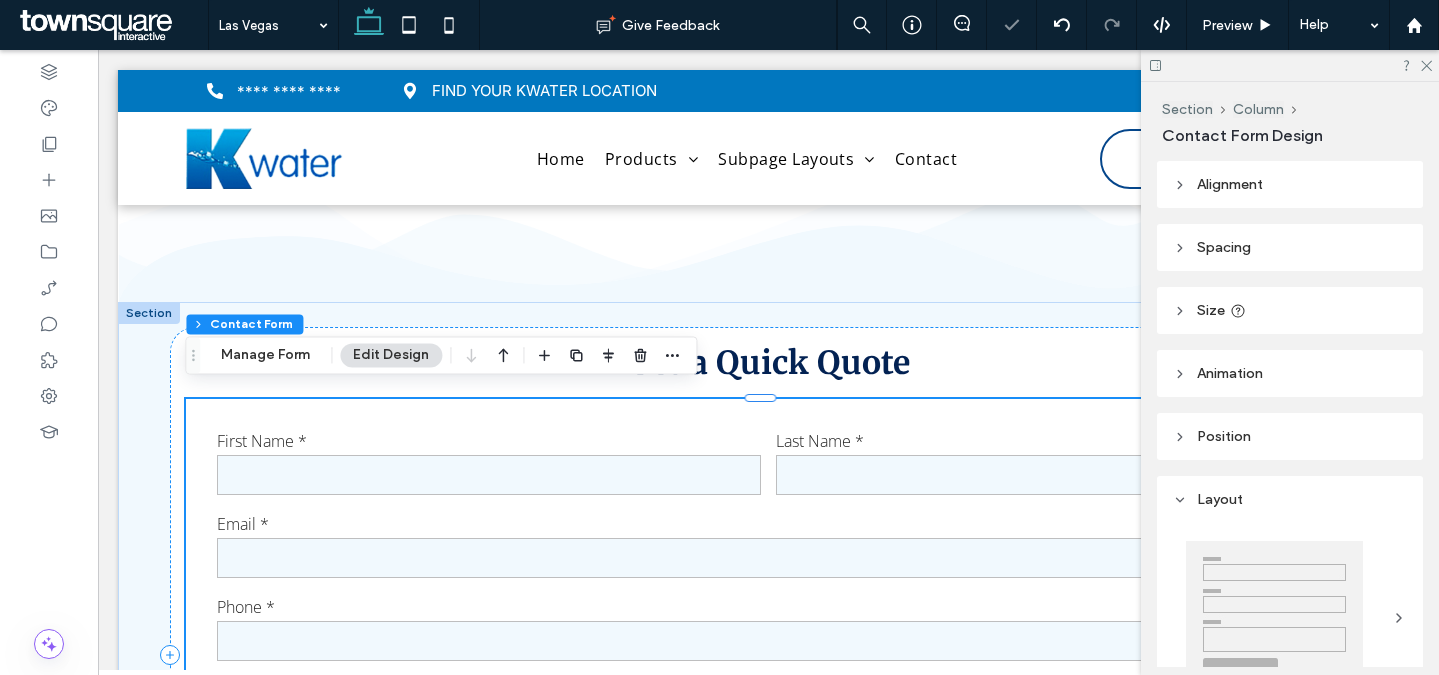 type on "*" 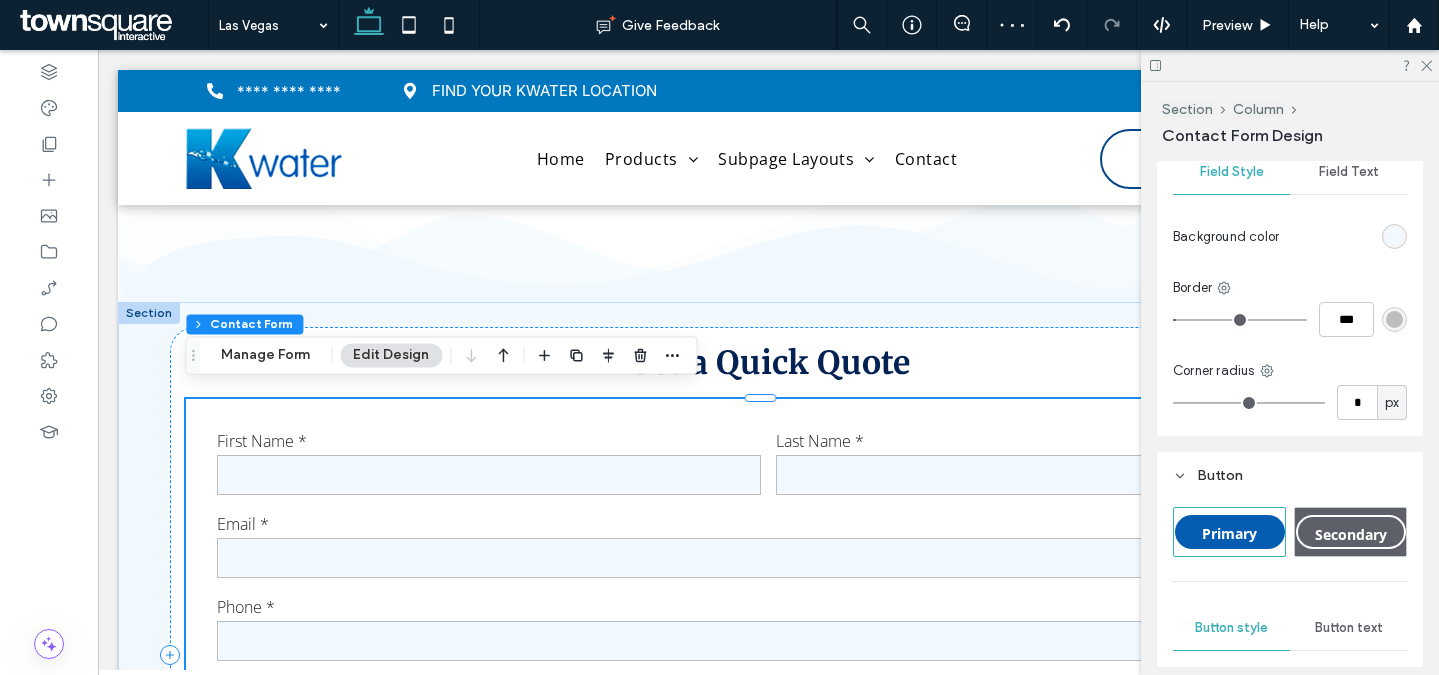 click at bounding box center (1394, 236) 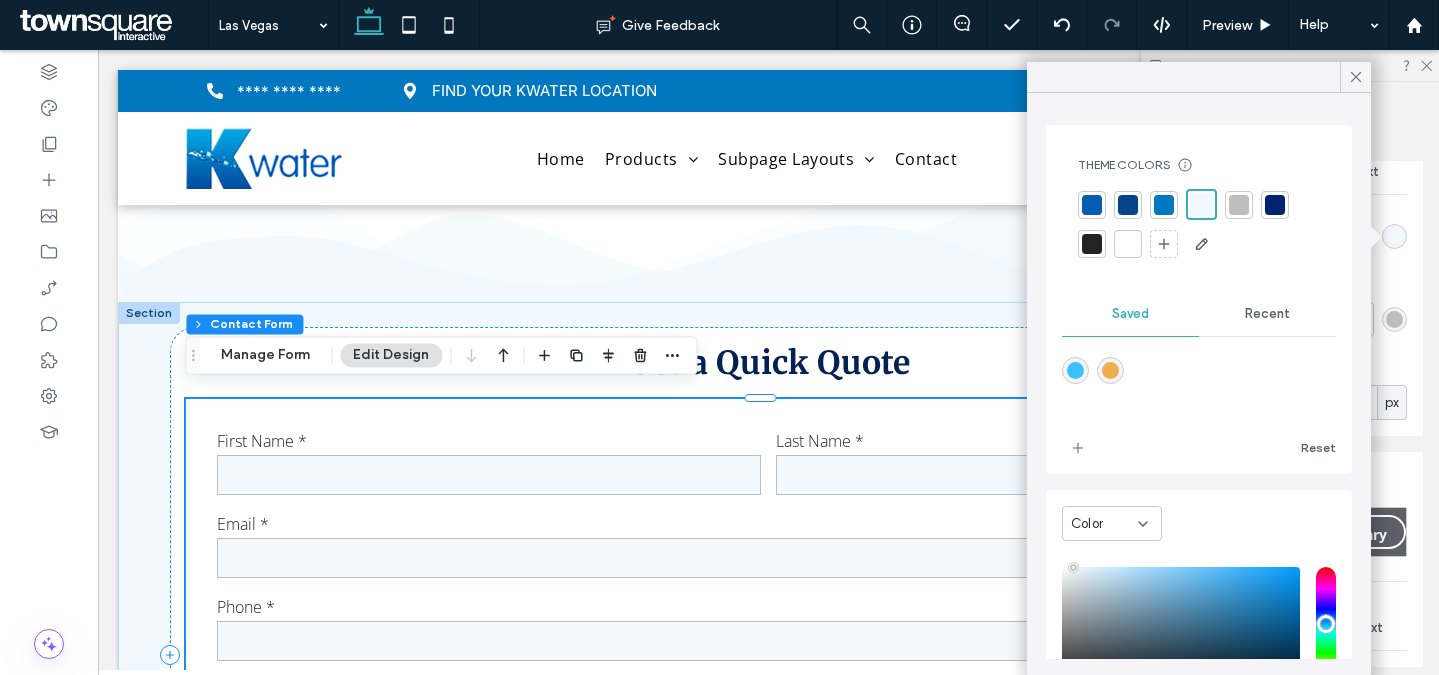 click at bounding box center (1239, 205) 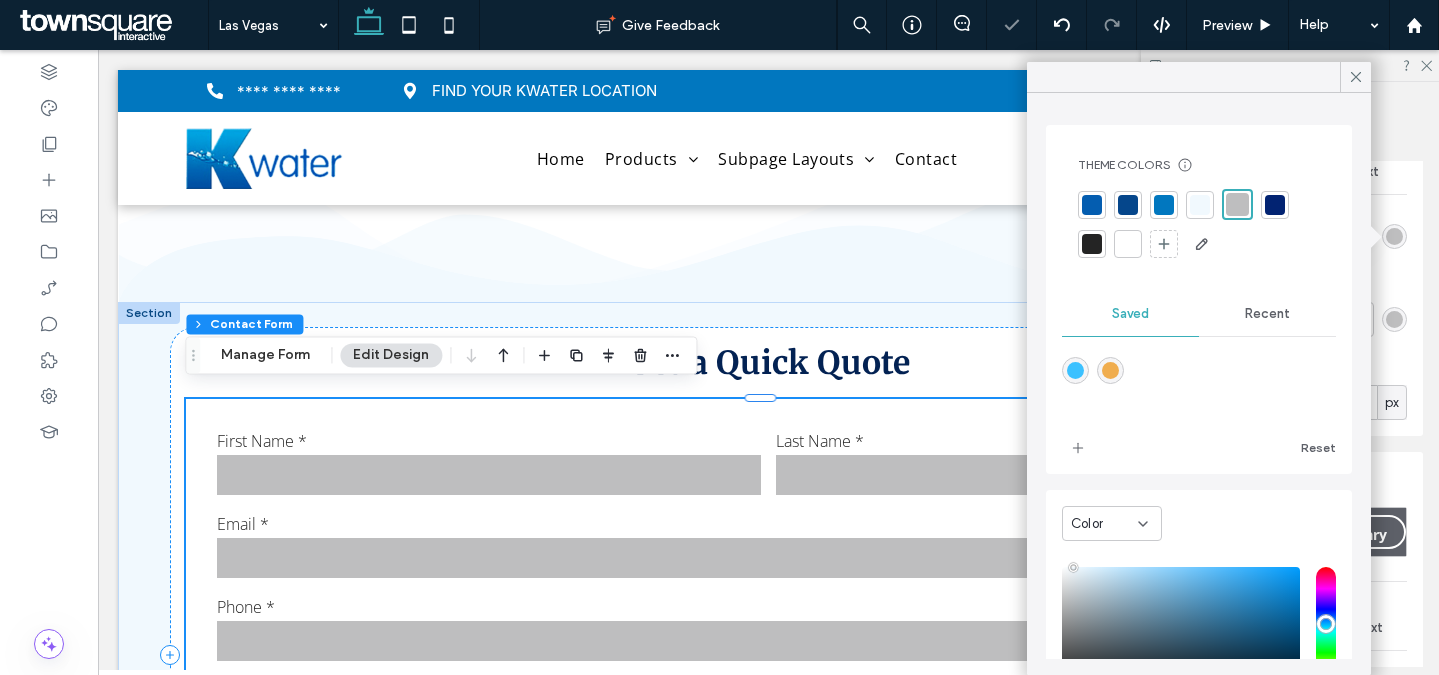 click at bounding box center (1128, 244) 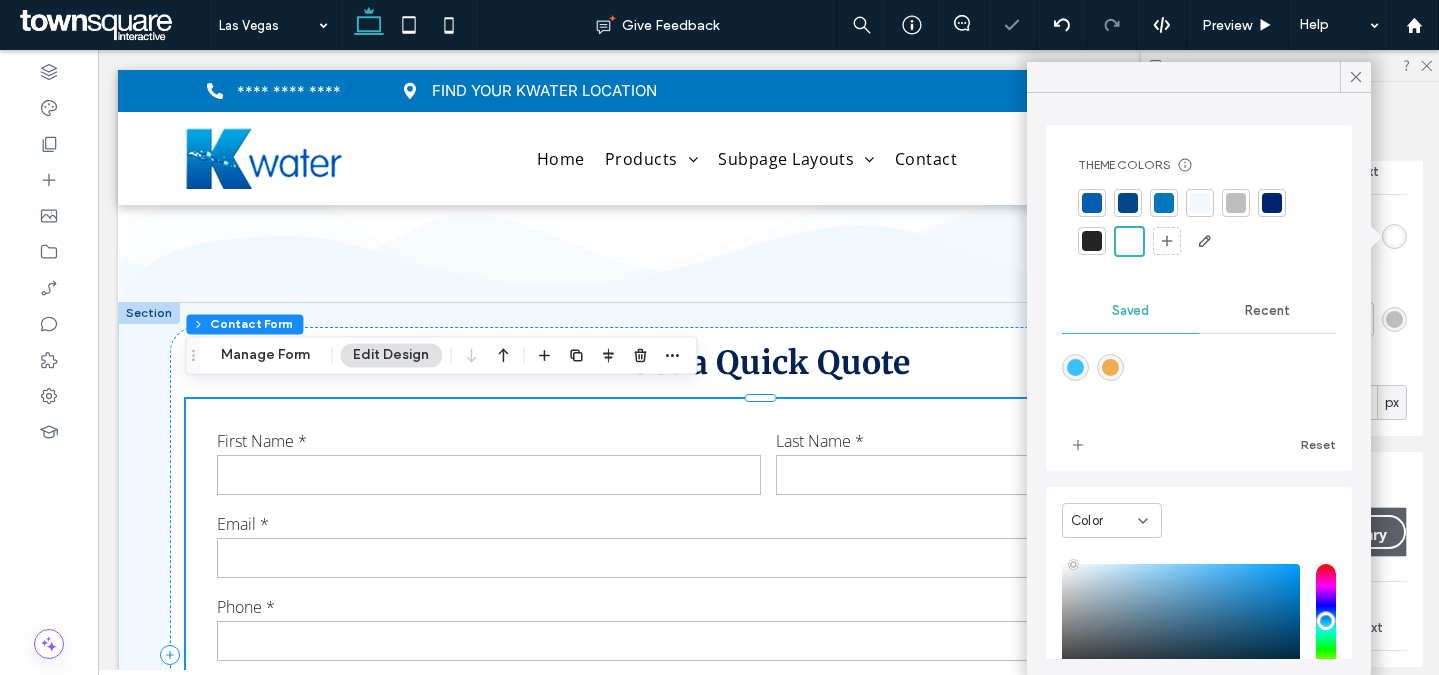 click on "Field Style Field Text Background color Border *** Corner radius * px" at bounding box center (1290, 289) 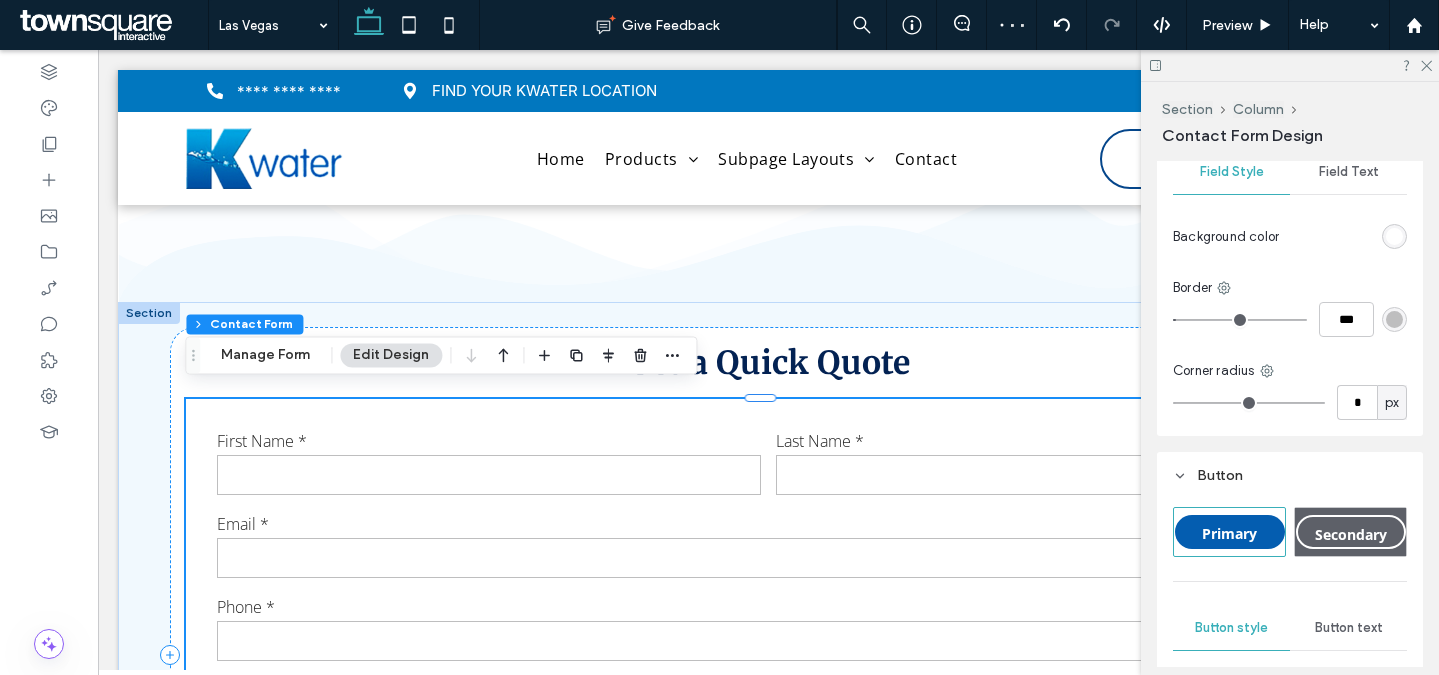 click on "Field Text" at bounding box center (1349, 172) 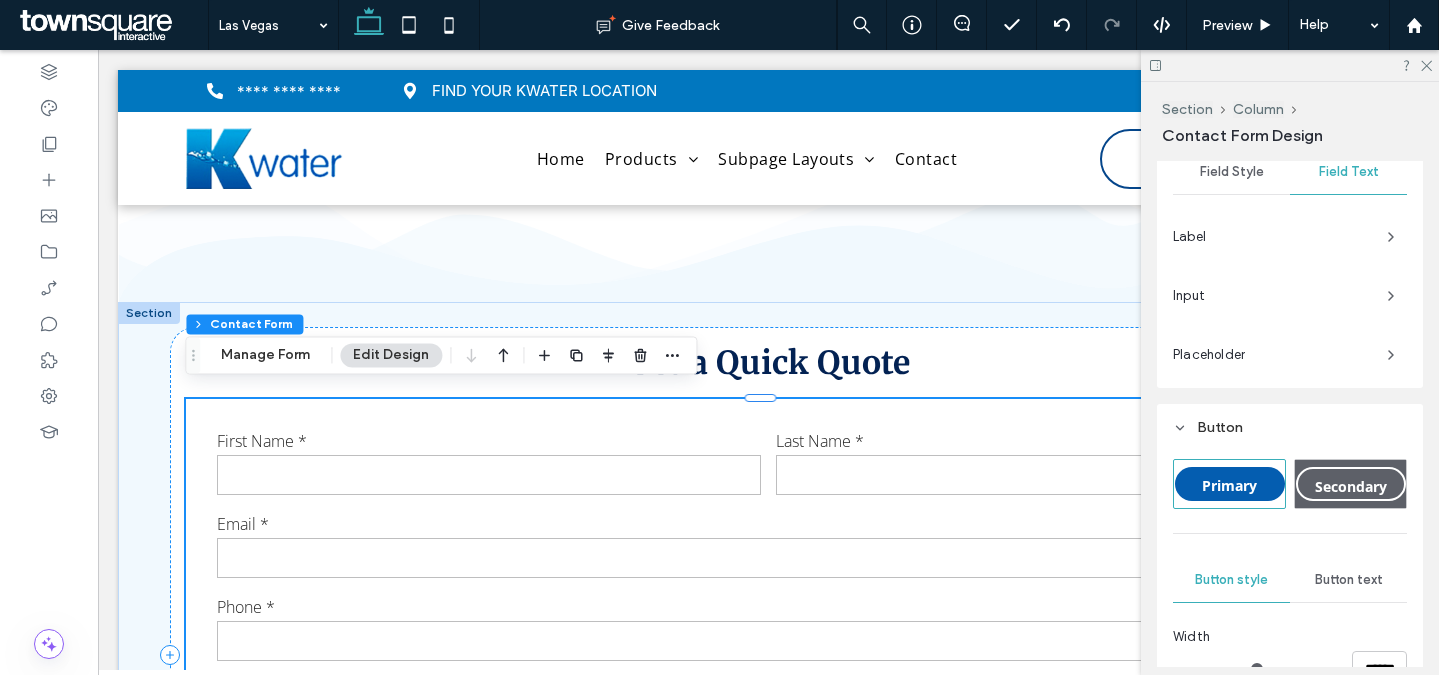 click on "Field Style" at bounding box center (1232, 172) 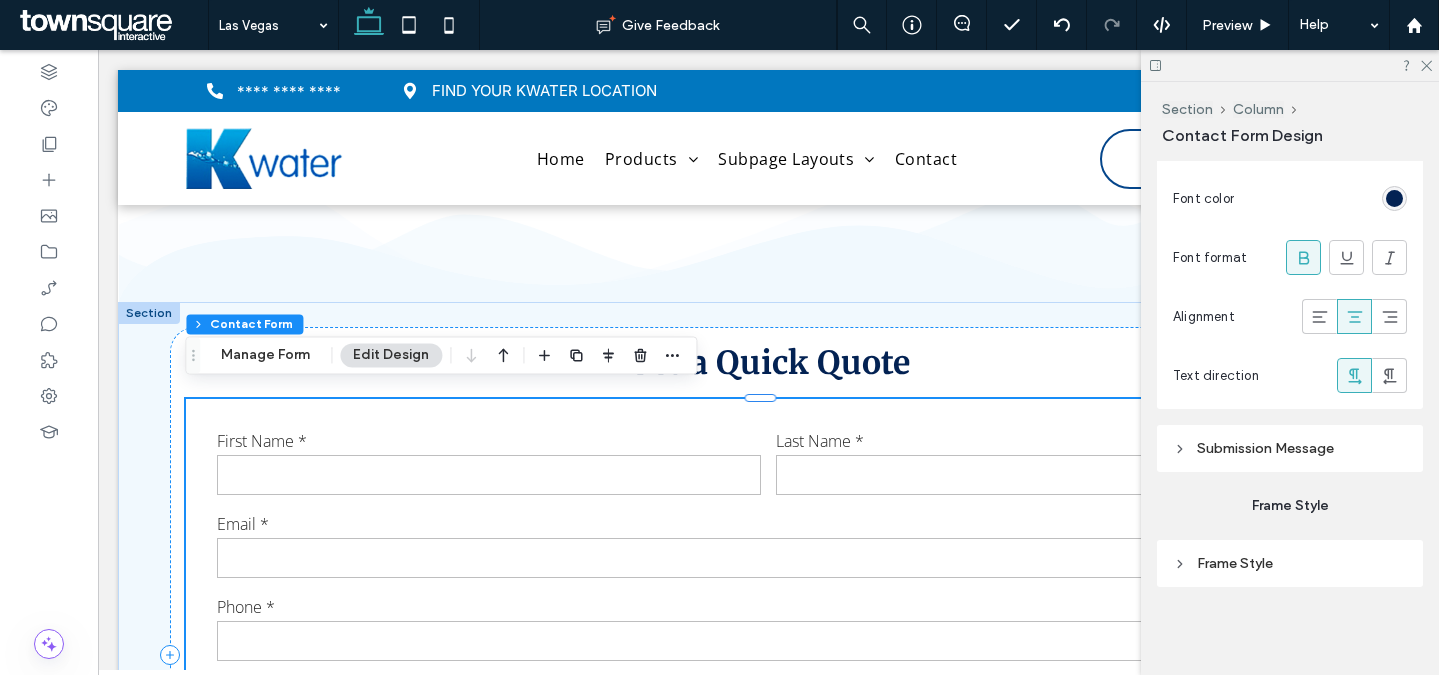 scroll, scrollTop: 2200, scrollLeft: 0, axis: vertical 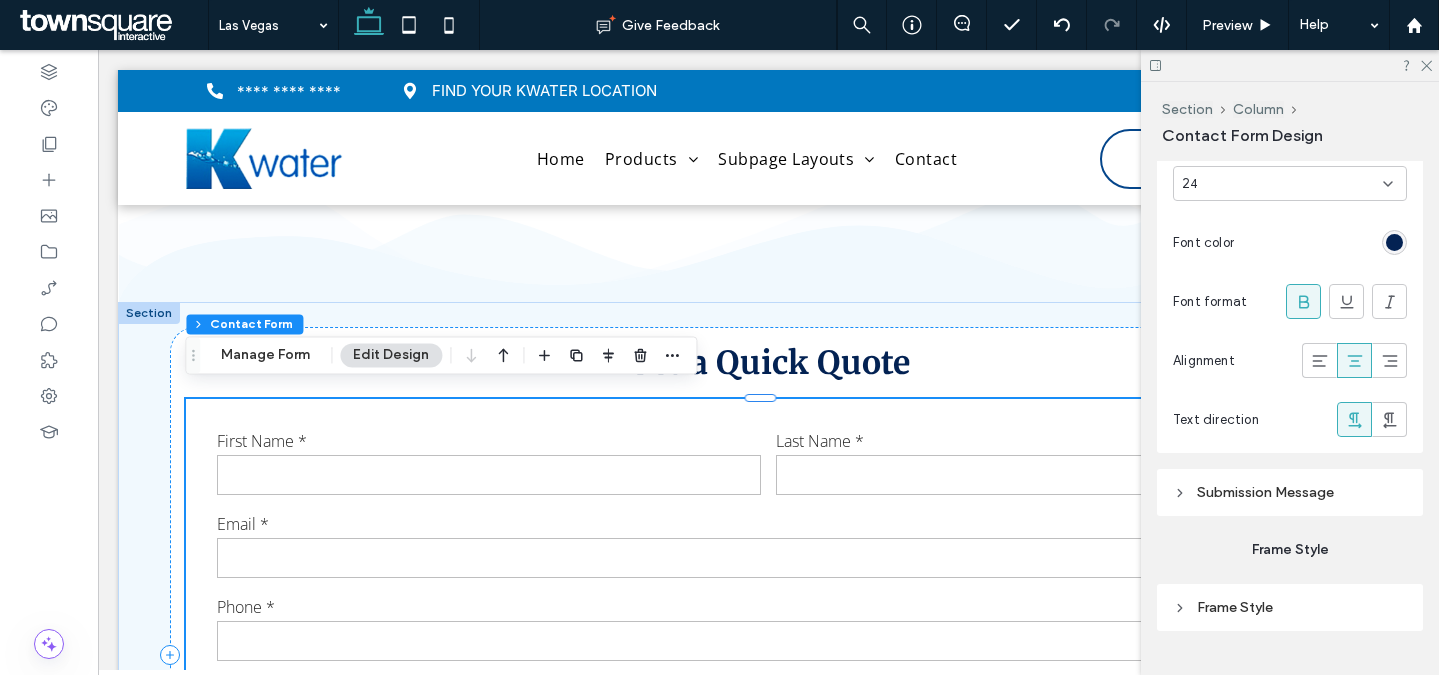 click on "Frame Style" at bounding box center (1290, 607) 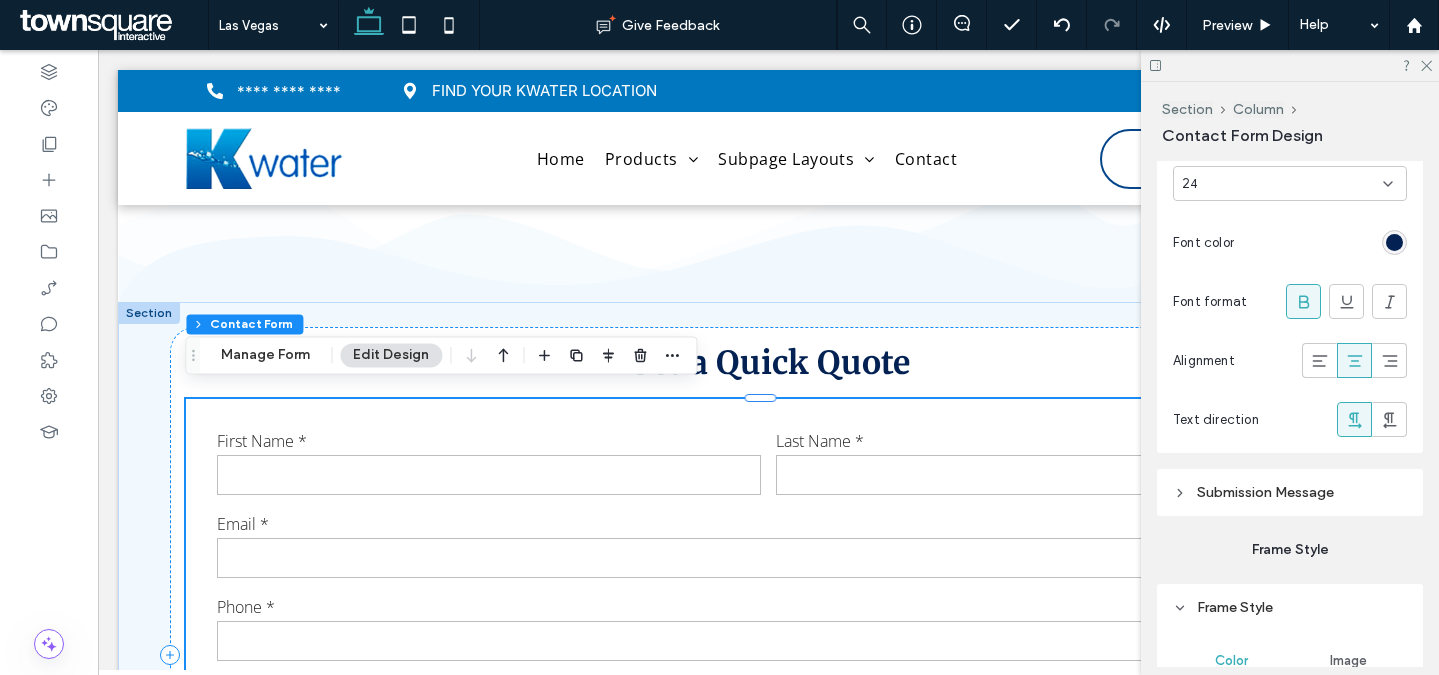 scroll, scrollTop: 2597, scrollLeft: 0, axis: vertical 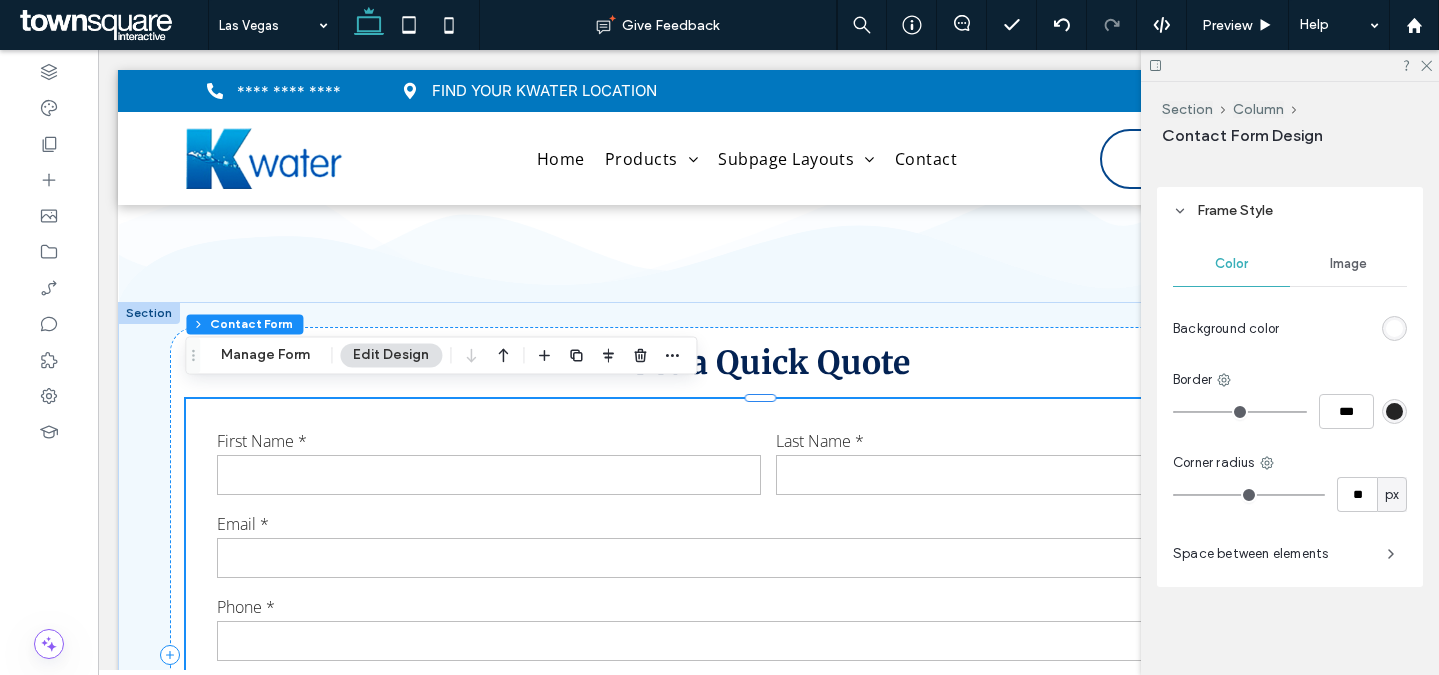 click at bounding box center (1394, 328) 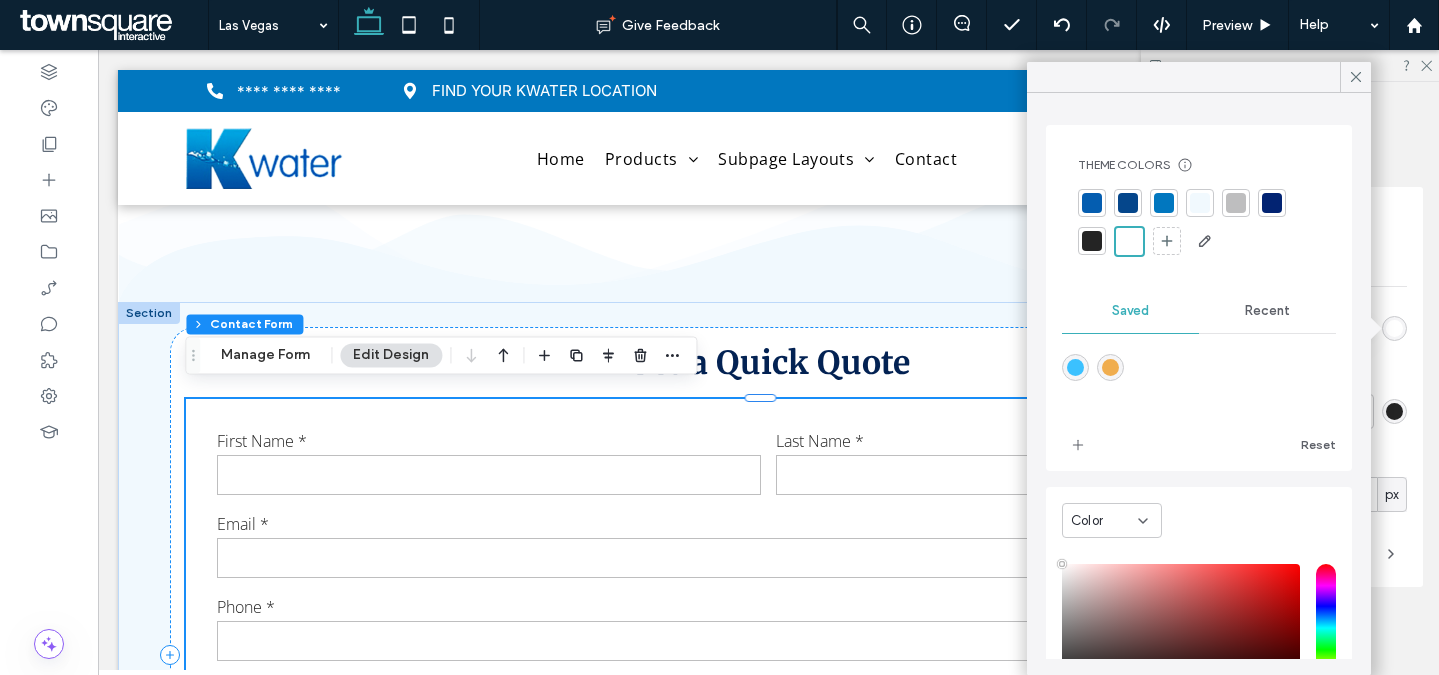 drag, startPoint x: 1278, startPoint y: 311, endPoint x: 1257, endPoint y: 314, distance: 21.213203 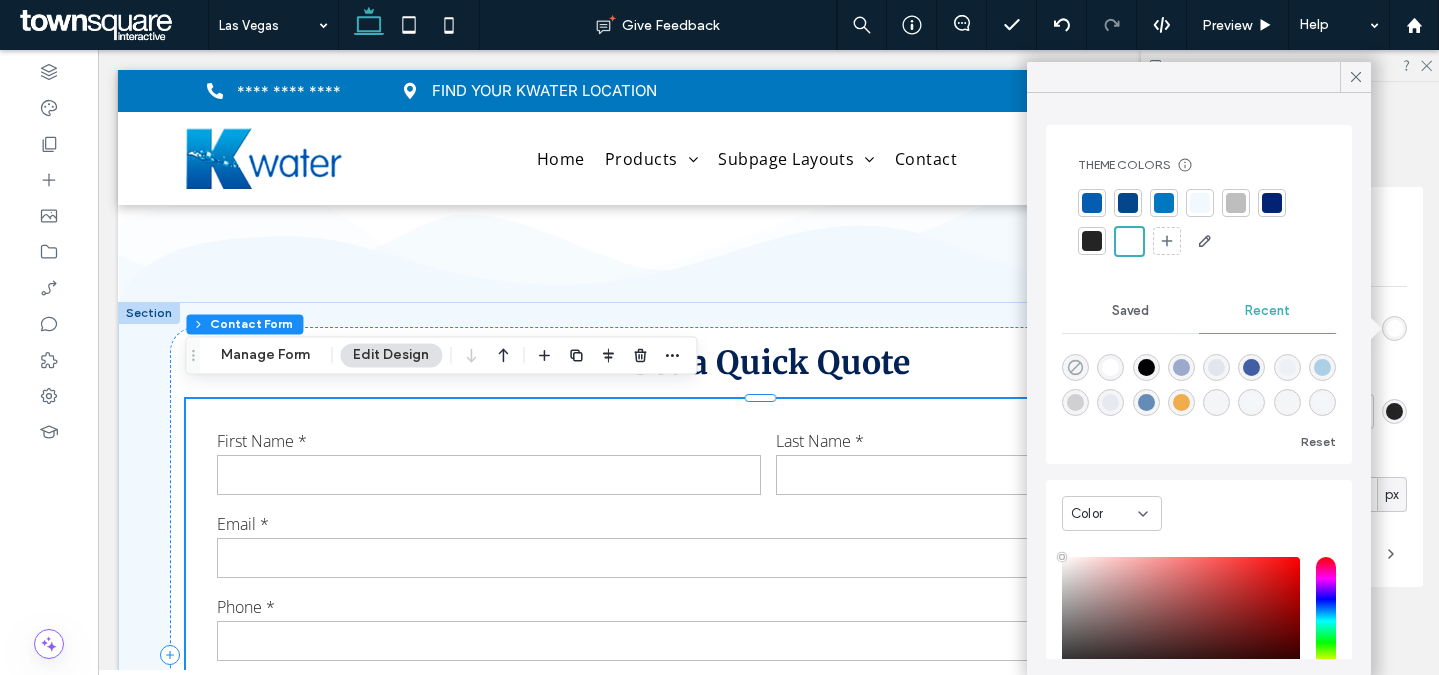 click 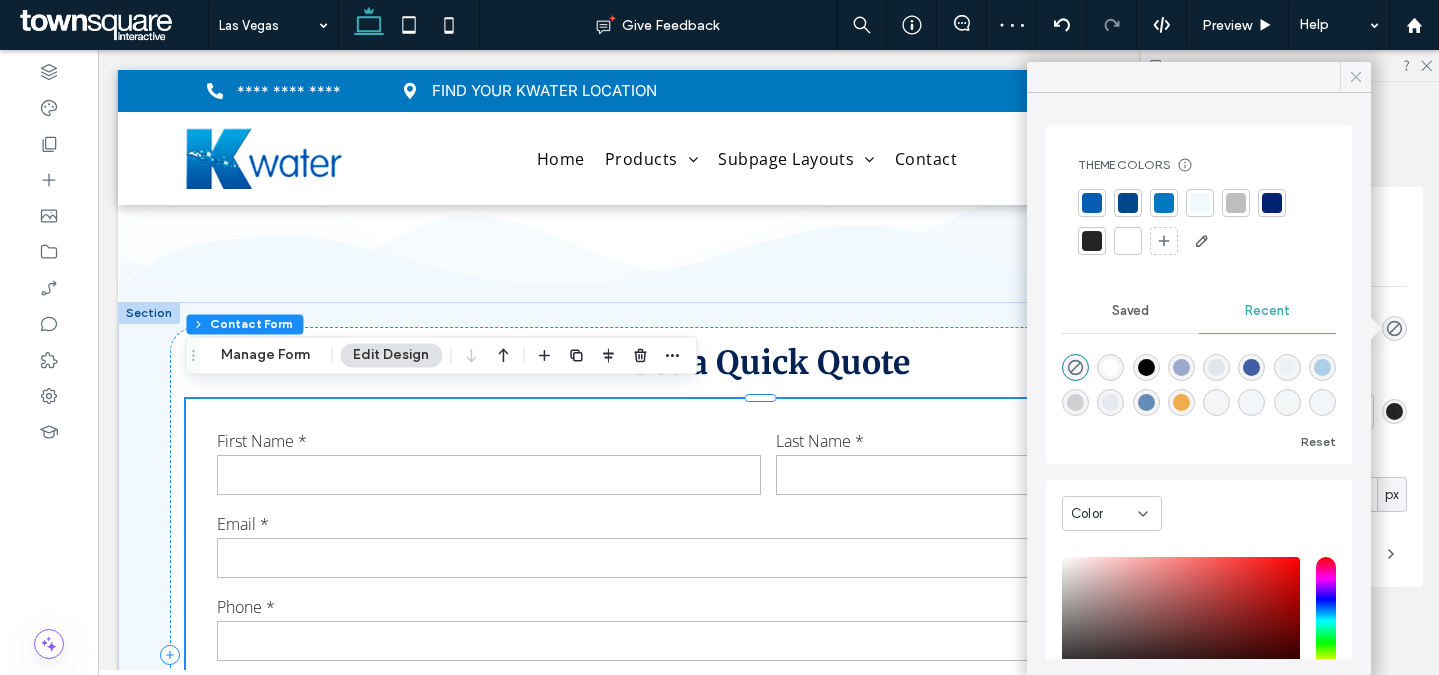 click 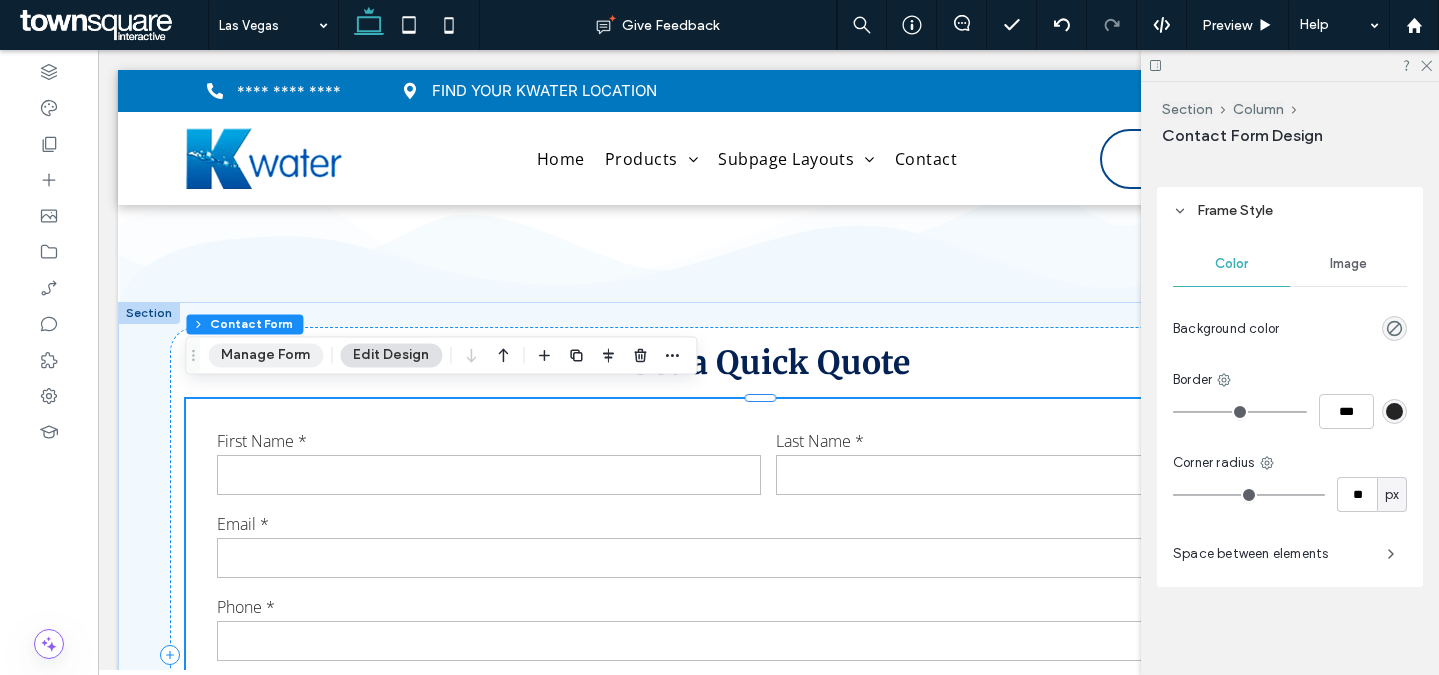 click on "Manage Form" at bounding box center [265, 355] 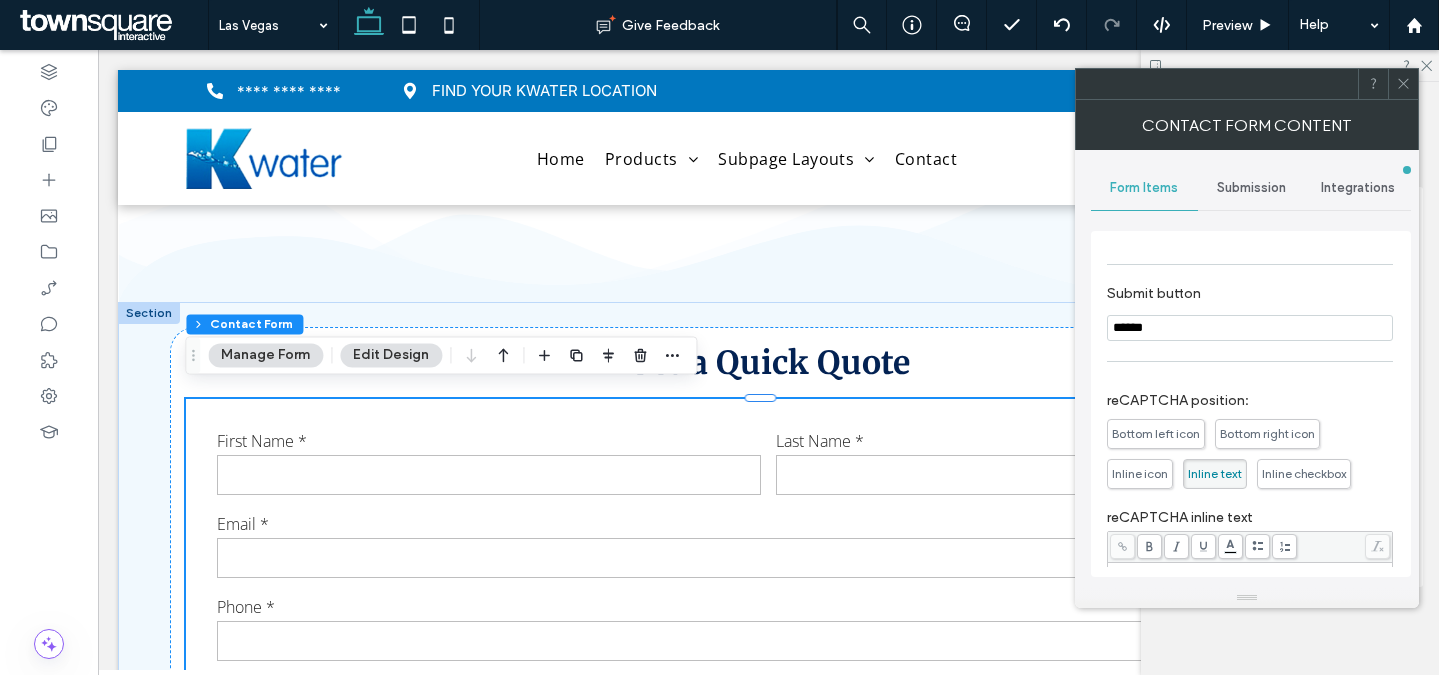 scroll, scrollTop: 299, scrollLeft: 0, axis: vertical 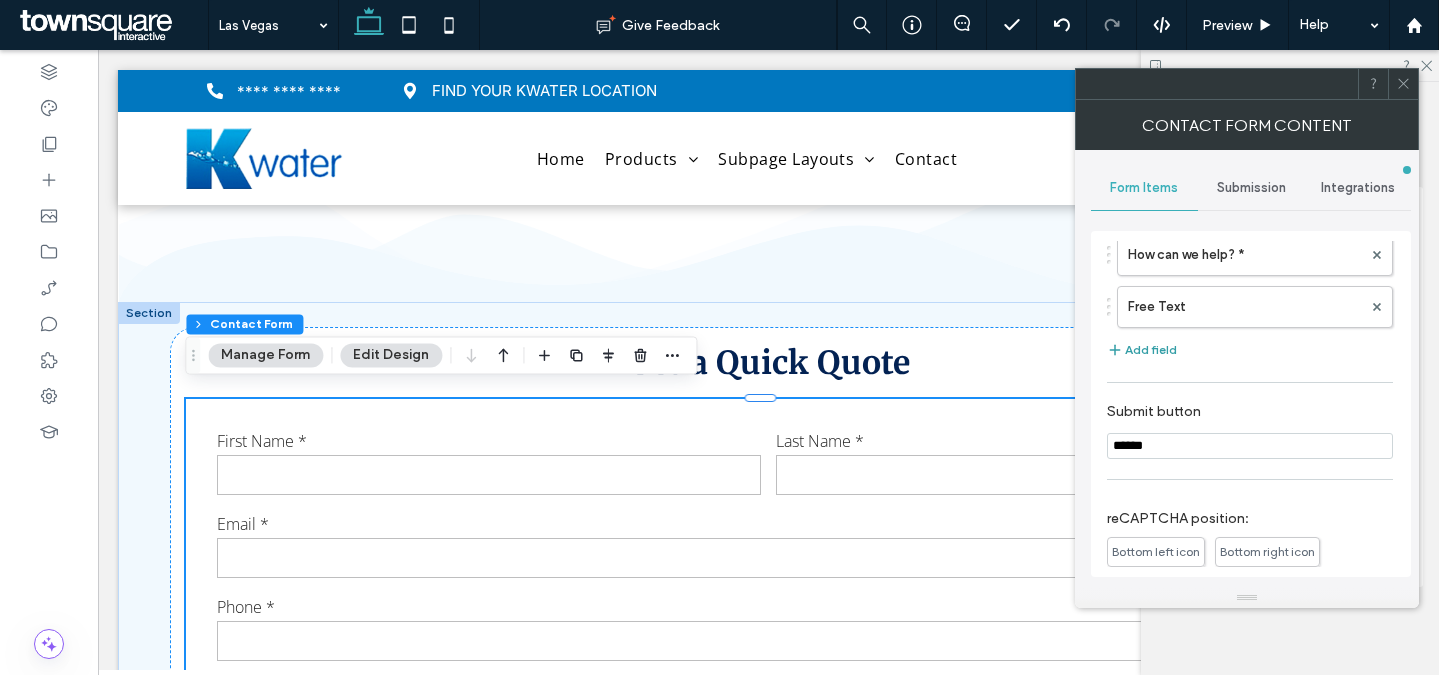 click on "Add field" at bounding box center (1142, 350) 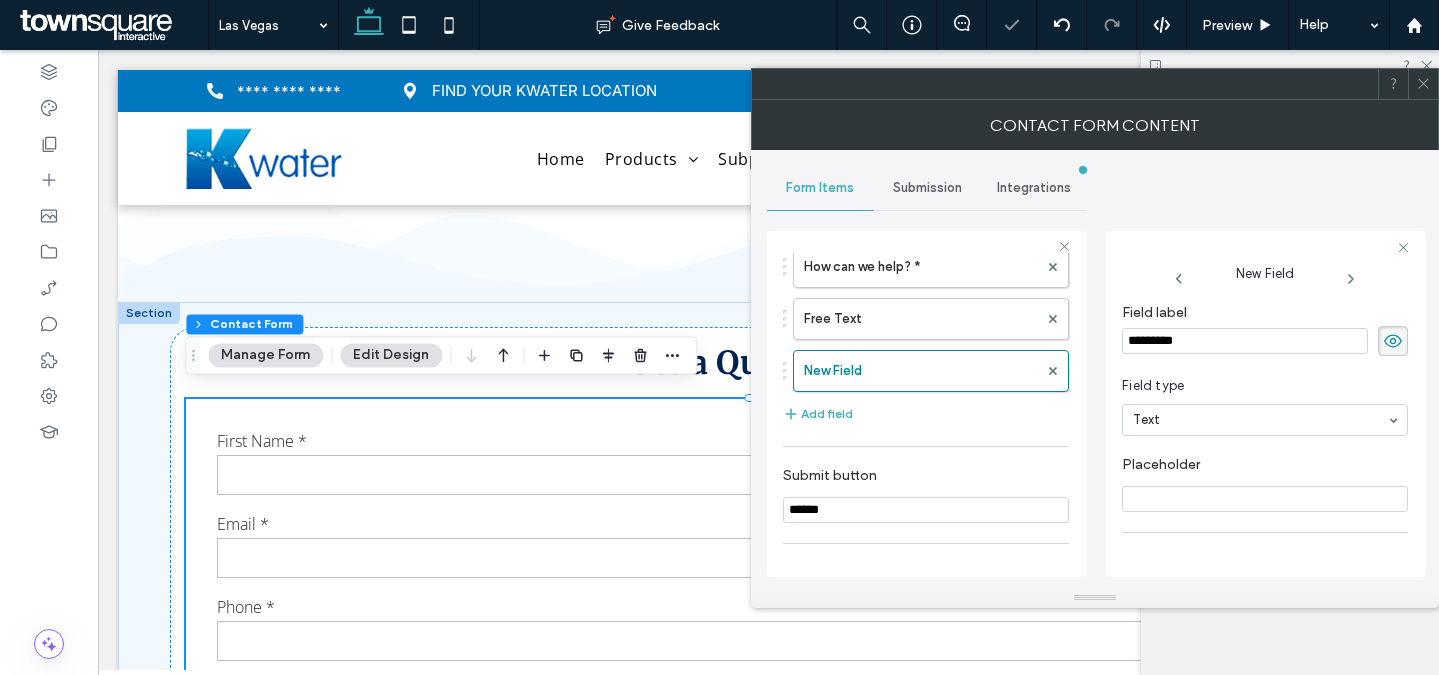 click on "*********" at bounding box center (1245, 341) 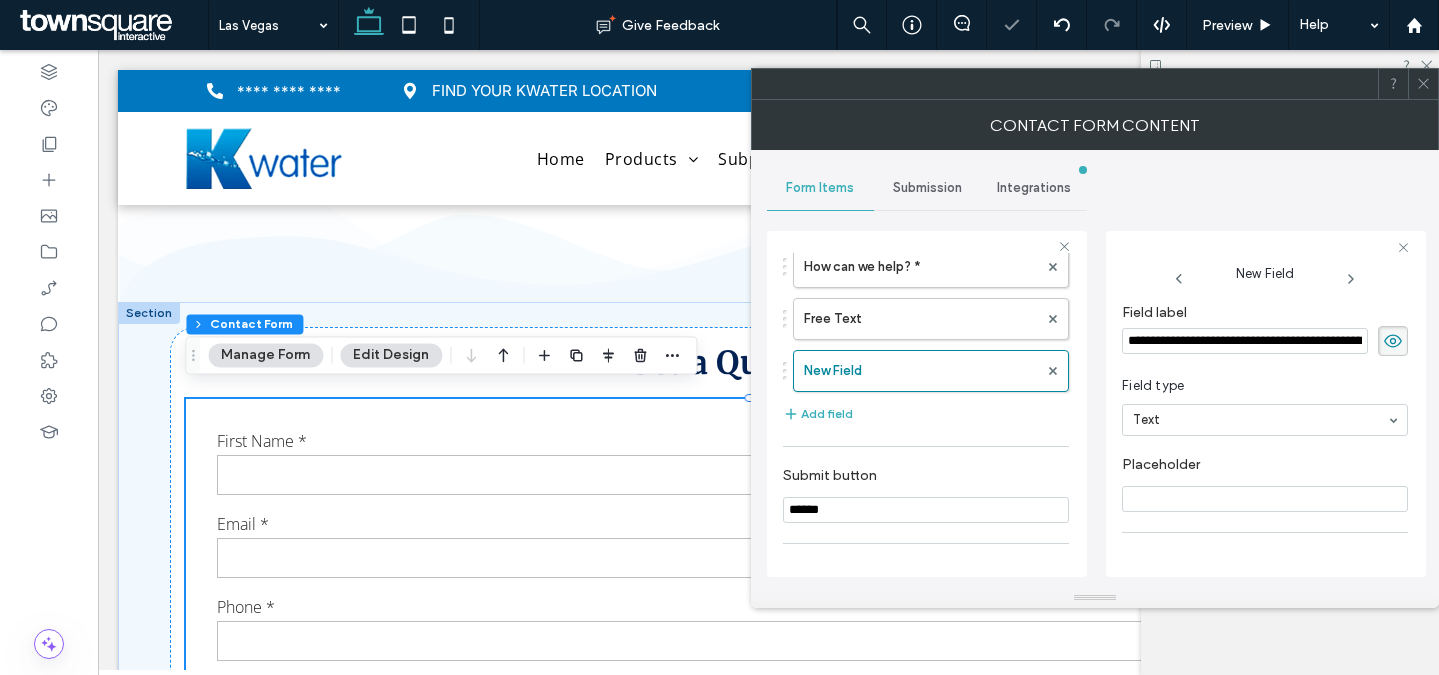 scroll, scrollTop: 0, scrollLeft: 140, axis: horizontal 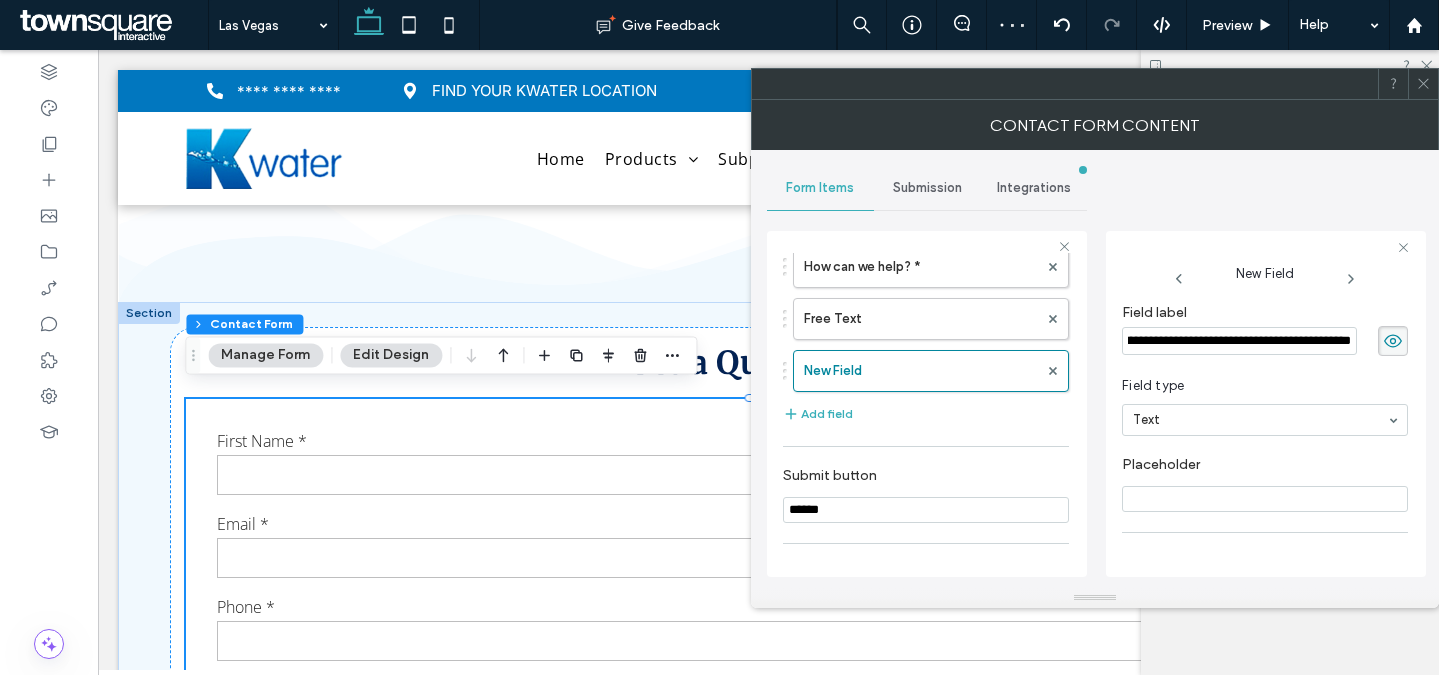 click on "Field type Text" at bounding box center (1265, 406) 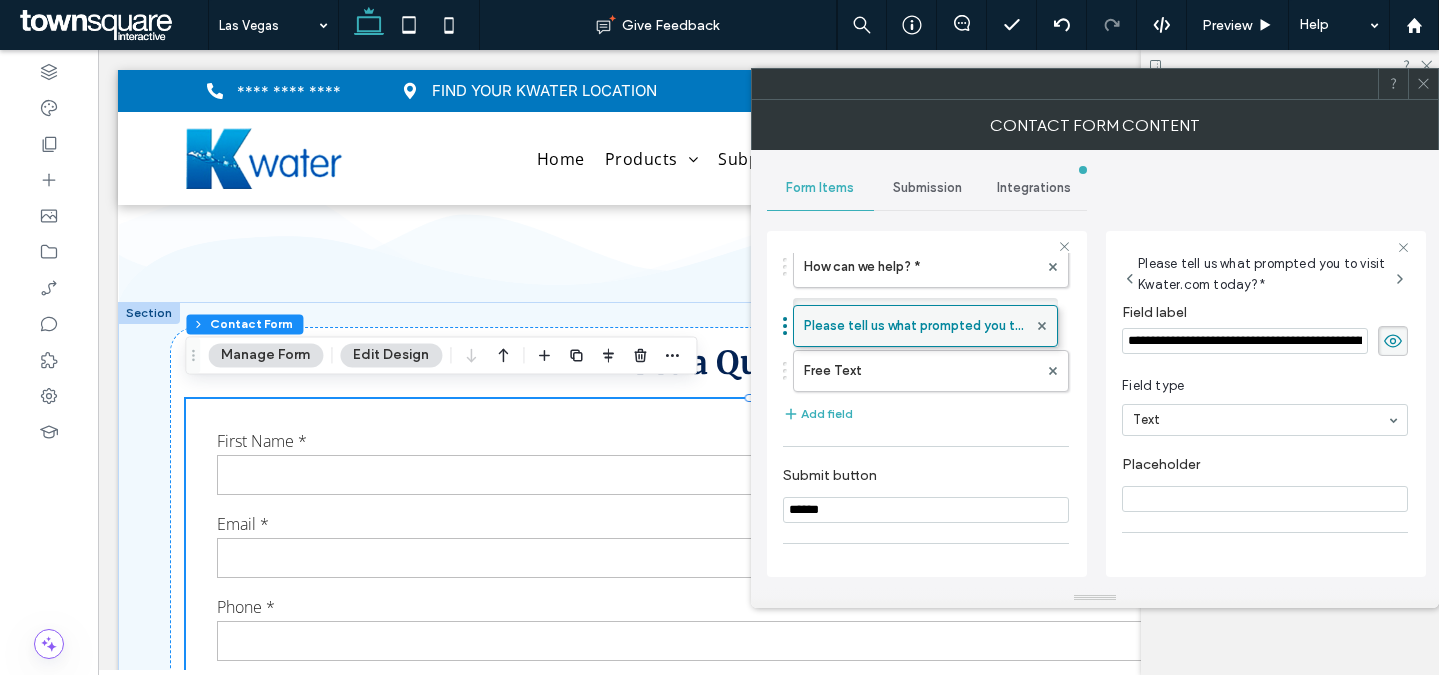 scroll, scrollTop: 0, scrollLeft: 0, axis: both 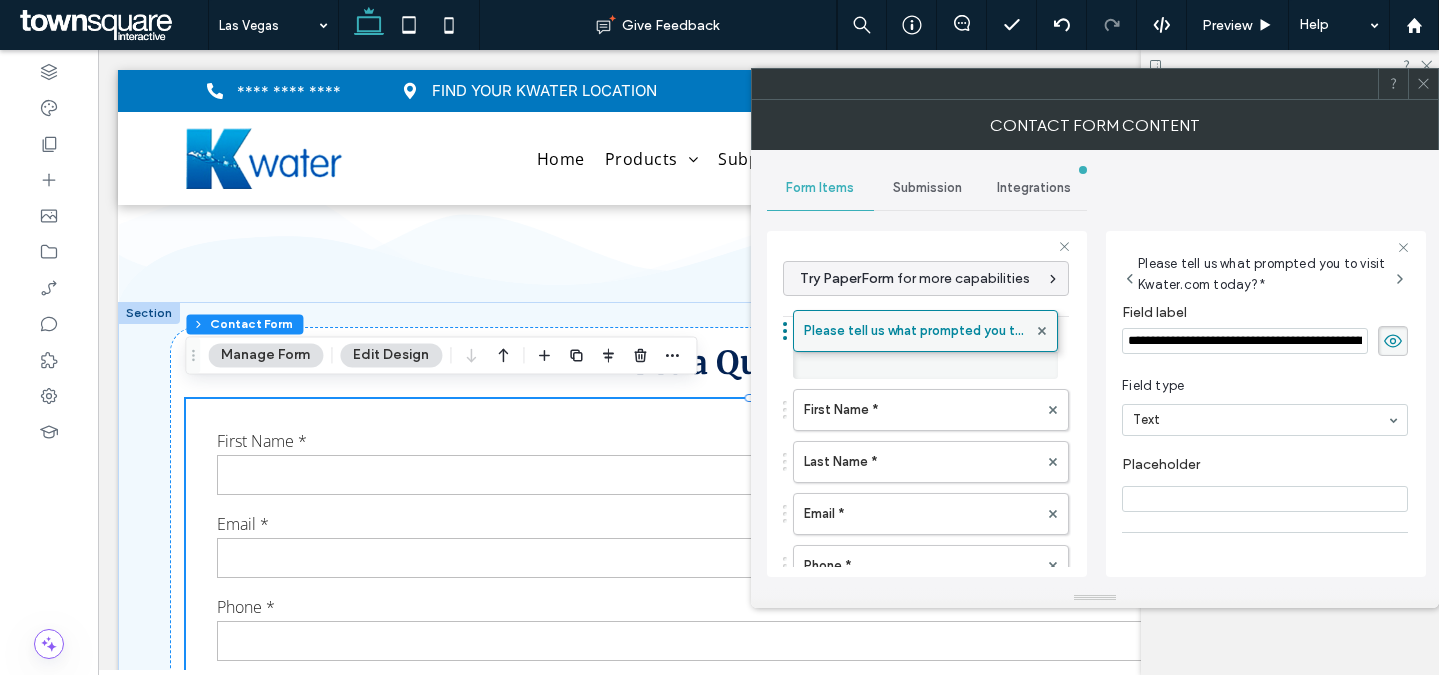 drag, startPoint x: 916, startPoint y: 377, endPoint x: 920, endPoint y: 327, distance: 50.159744 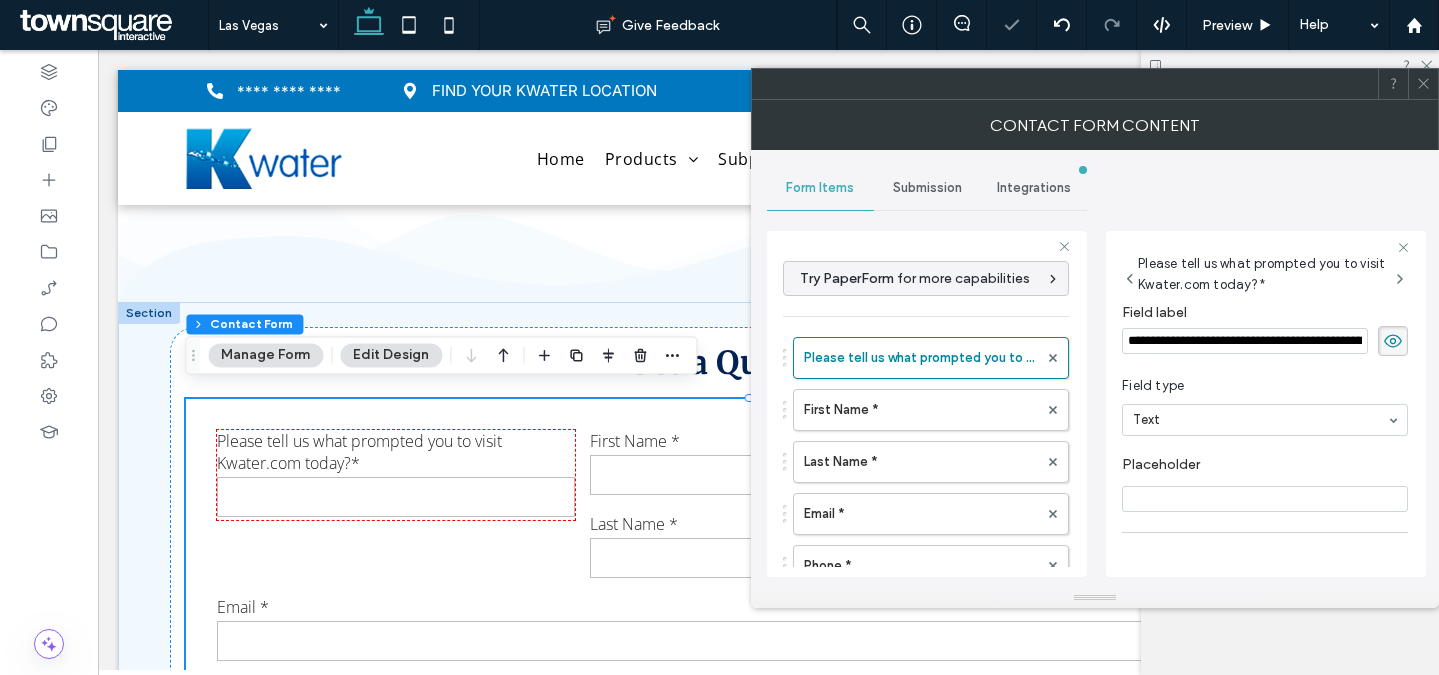 scroll, scrollTop: 141, scrollLeft: 0, axis: vertical 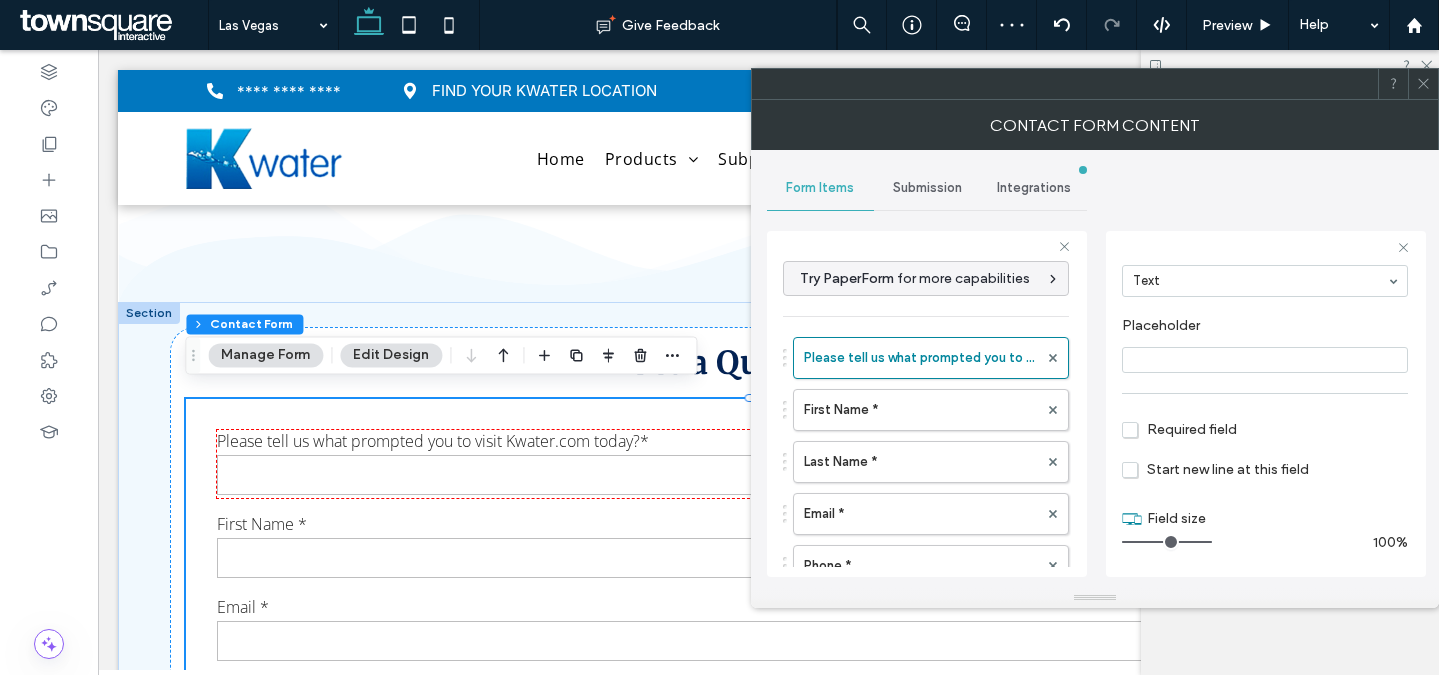 drag, startPoint x: 1157, startPoint y: 543, endPoint x: 1237, endPoint y: 548, distance: 80.1561 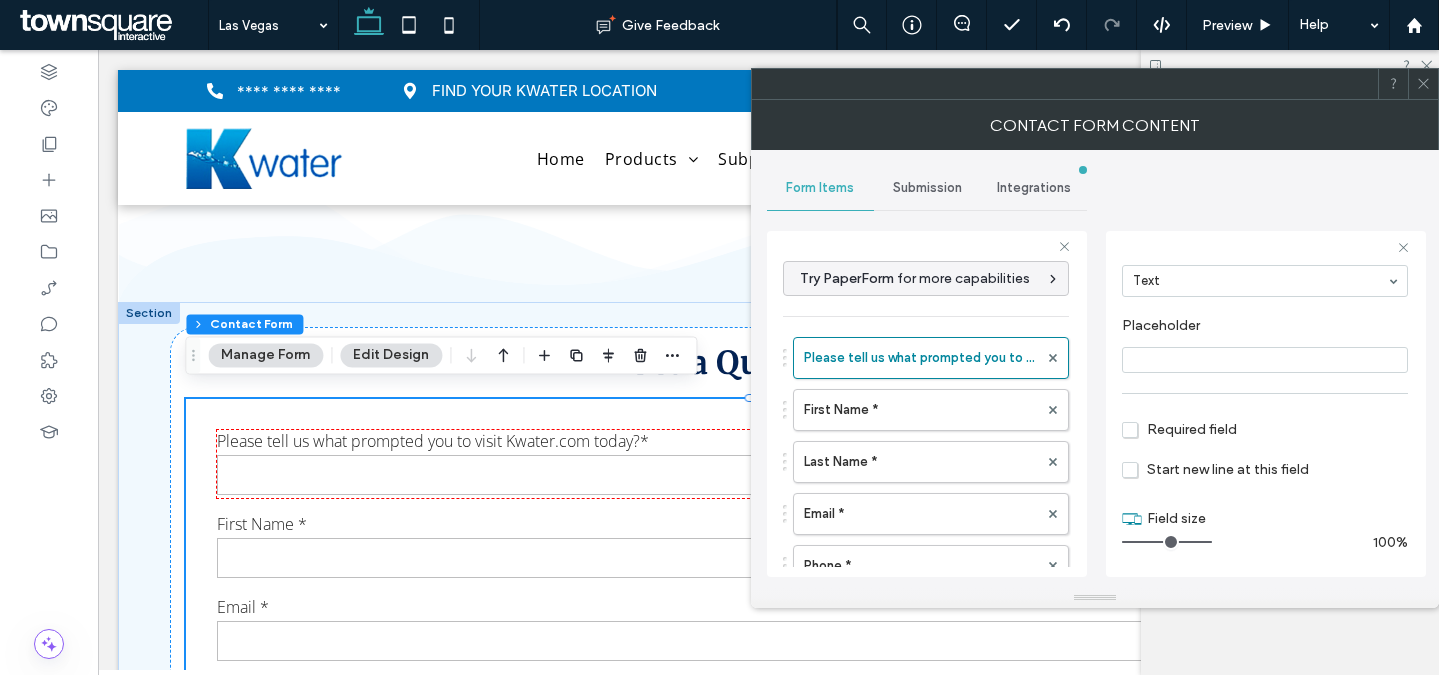 scroll, scrollTop: 98, scrollLeft: 0, axis: vertical 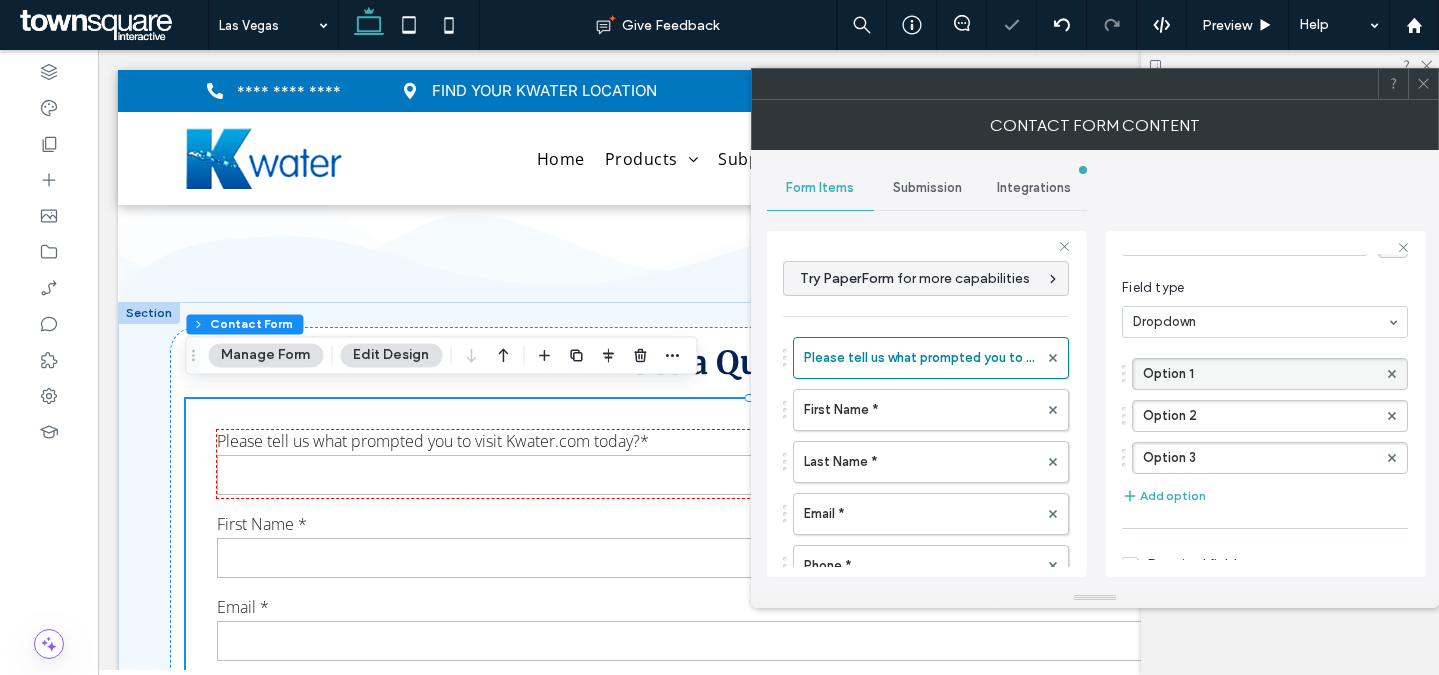 click on "Option 1" at bounding box center (1260, 374) 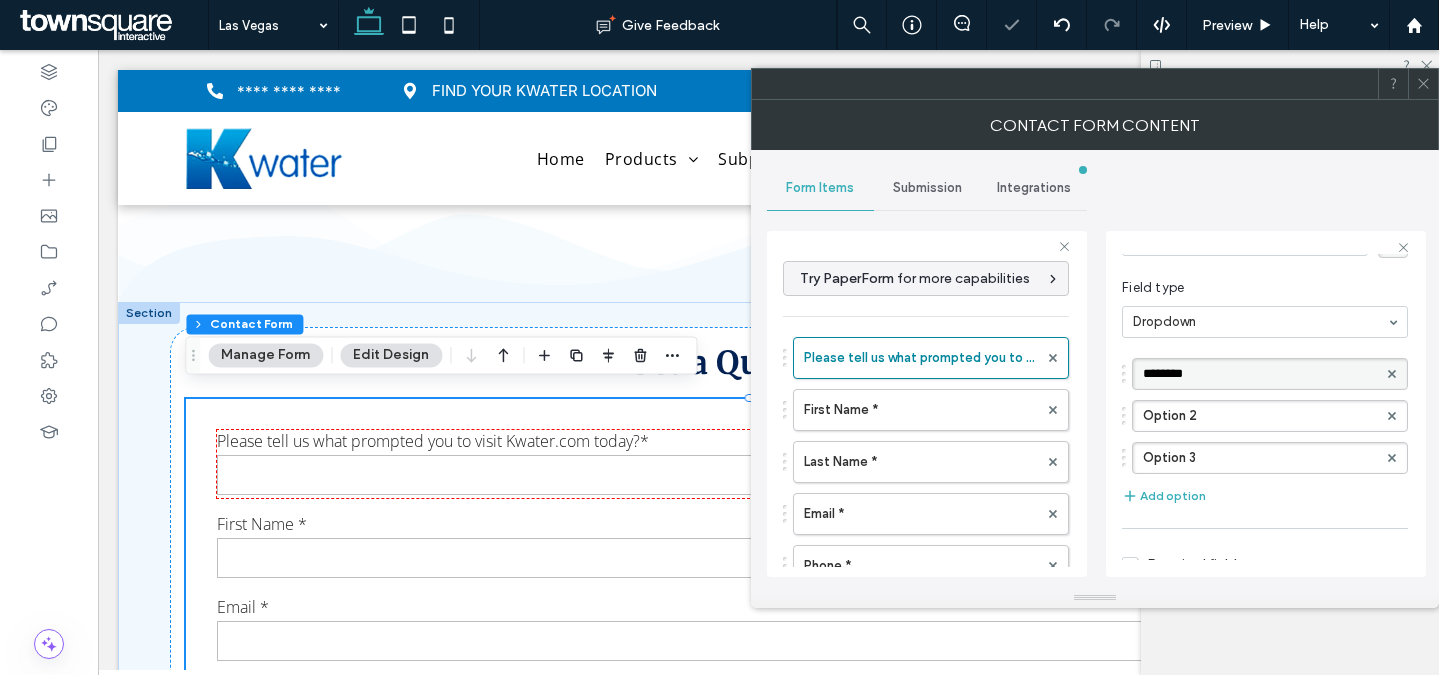 click on "********" at bounding box center [1260, 374] 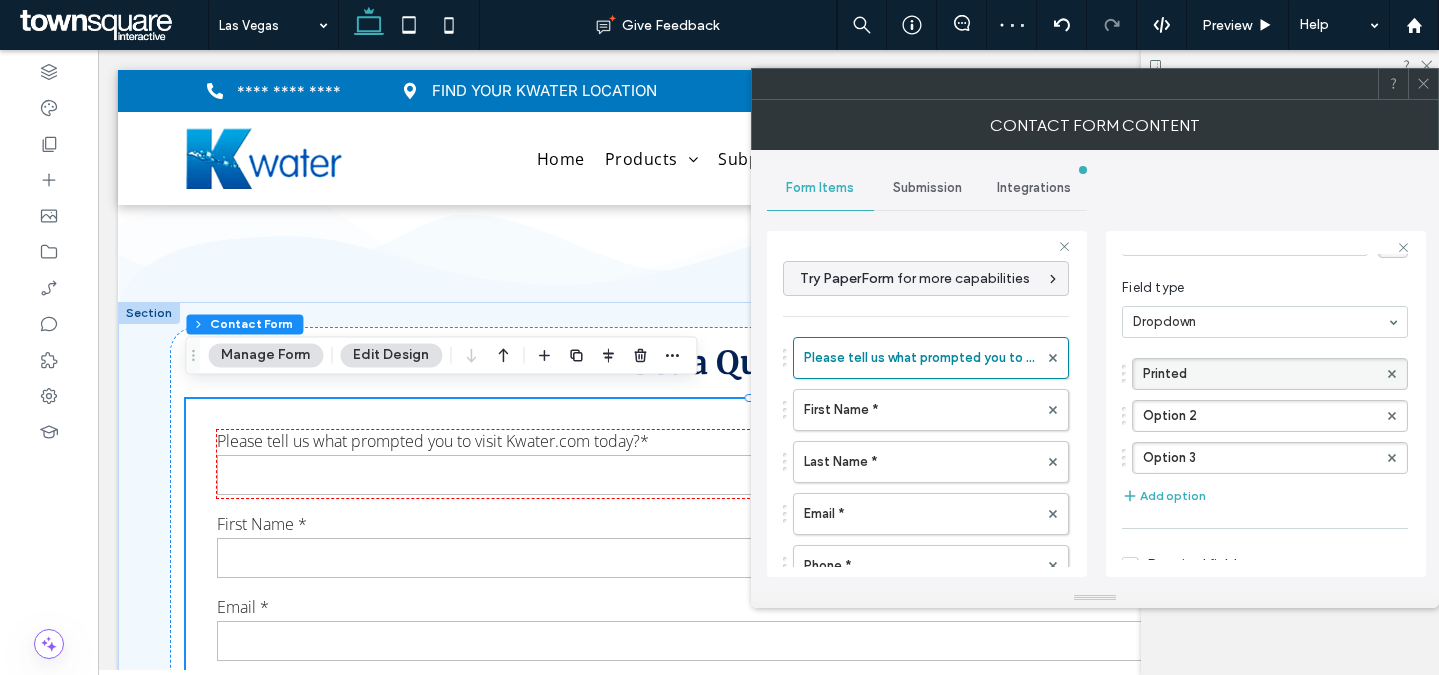 click on "Printed" at bounding box center (1260, 374) 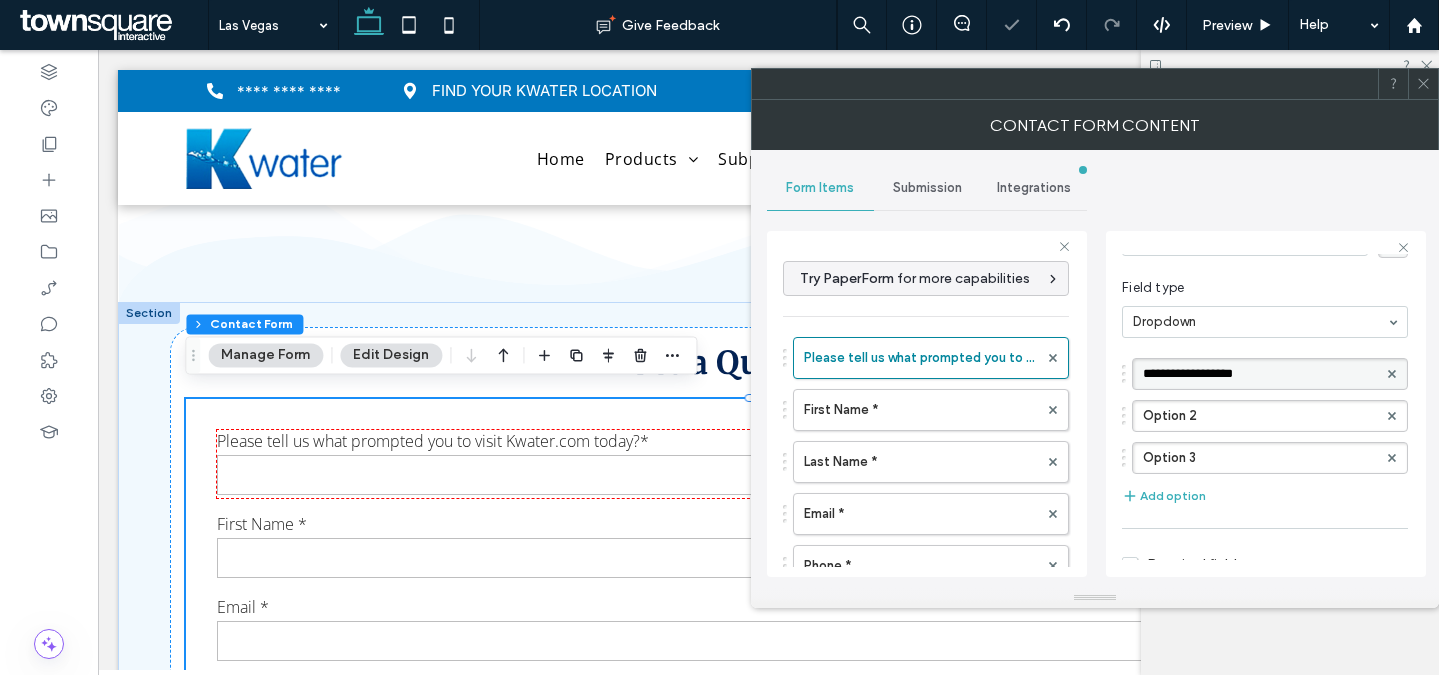type on "**********" 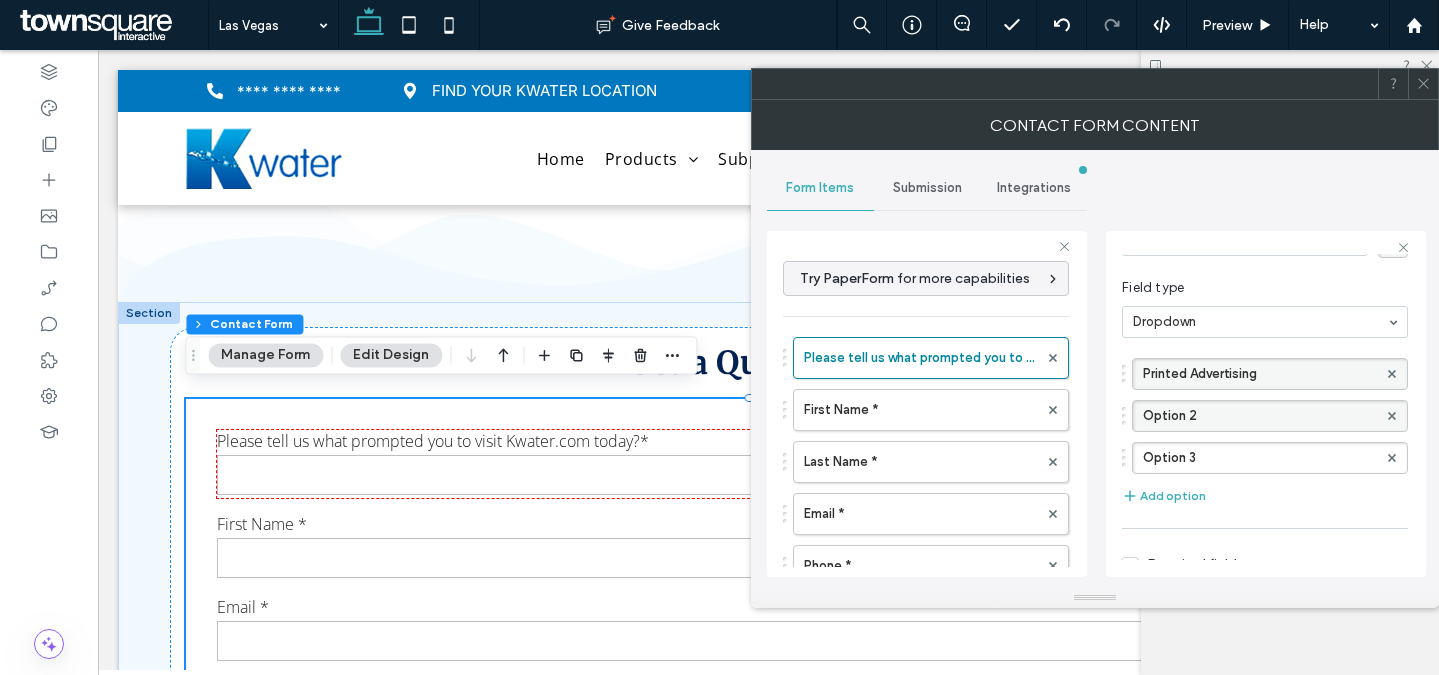 click on "Option 2" at bounding box center [1260, 416] 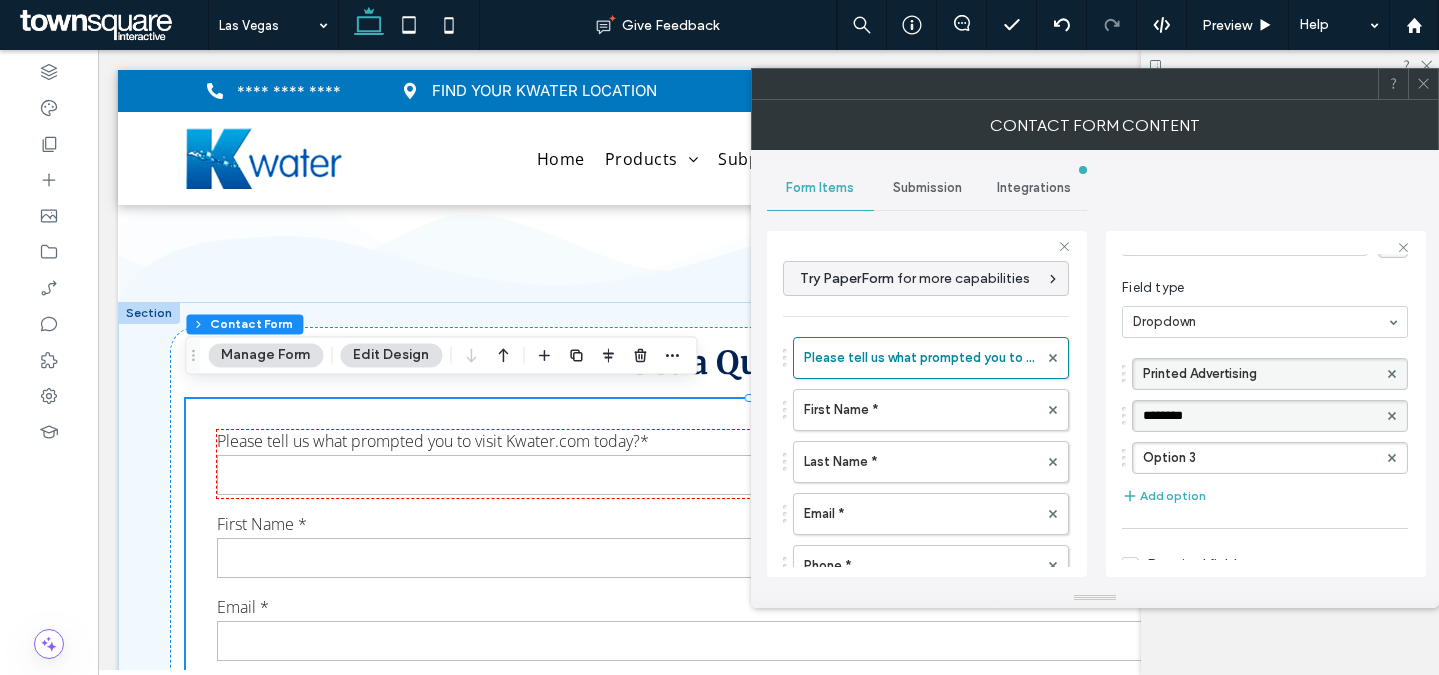 click on "********" at bounding box center (1260, 416) 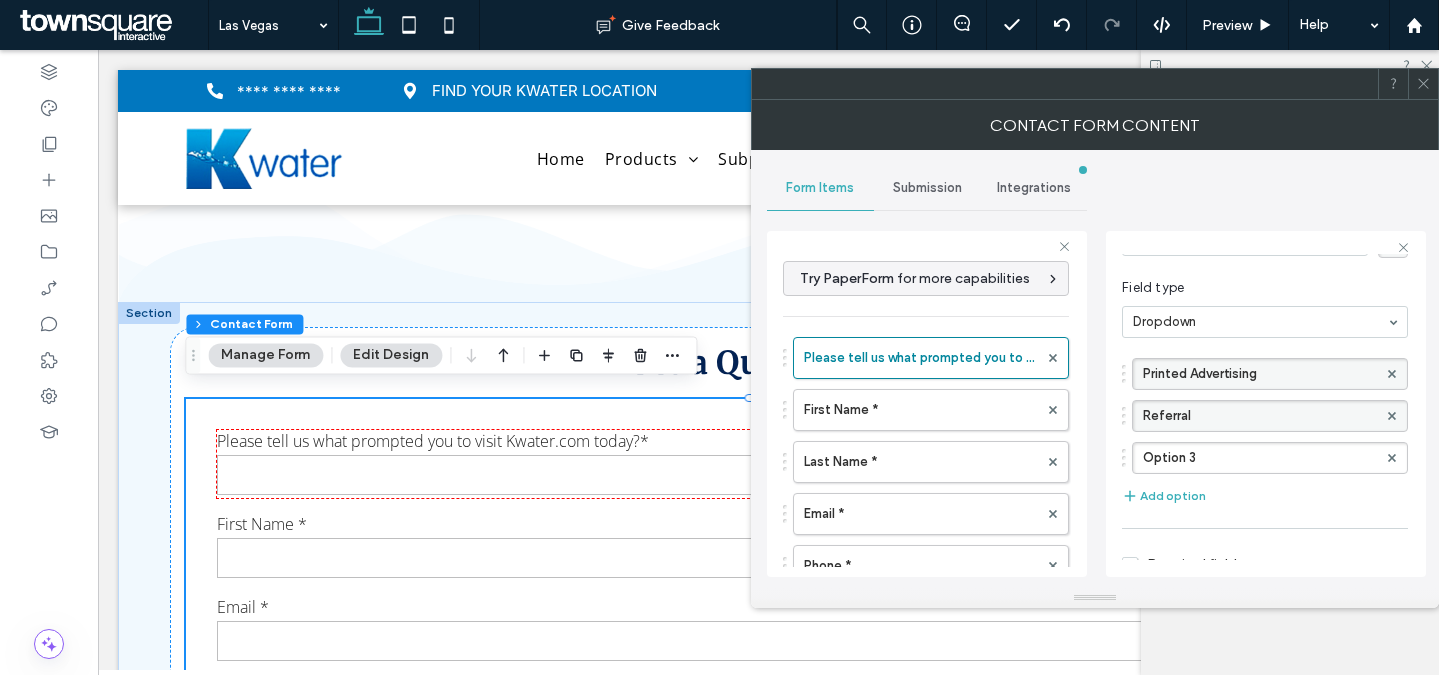 click on "Referral" at bounding box center [1260, 416] 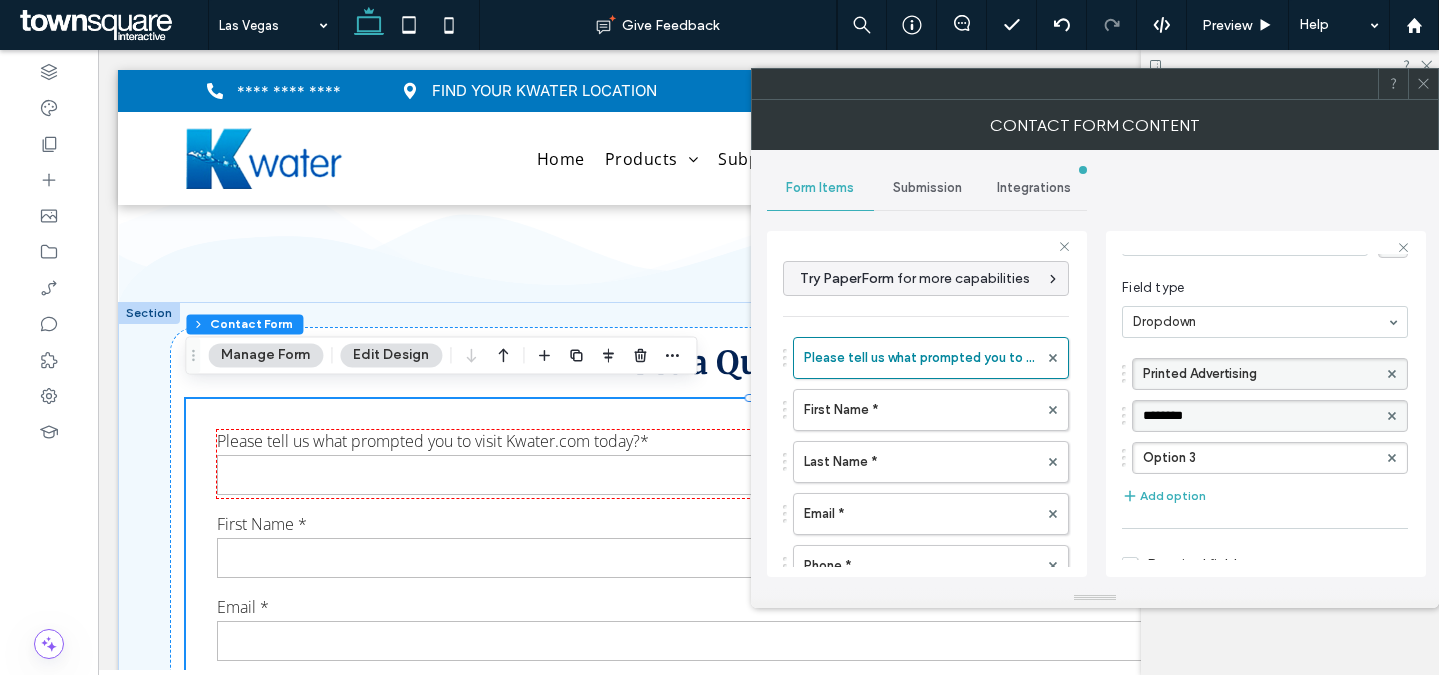 click on "********" at bounding box center (1260, 416) 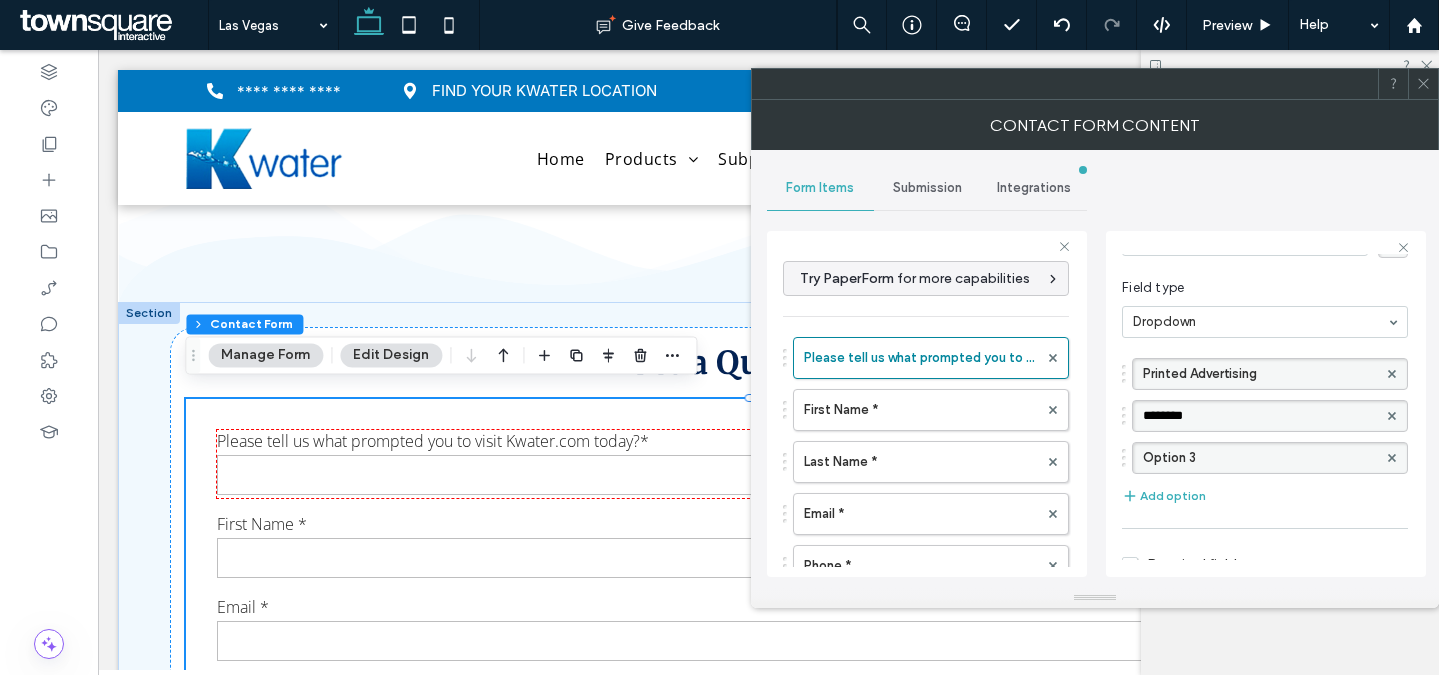 click on "Option 3" at bounding box center [1260, 458] 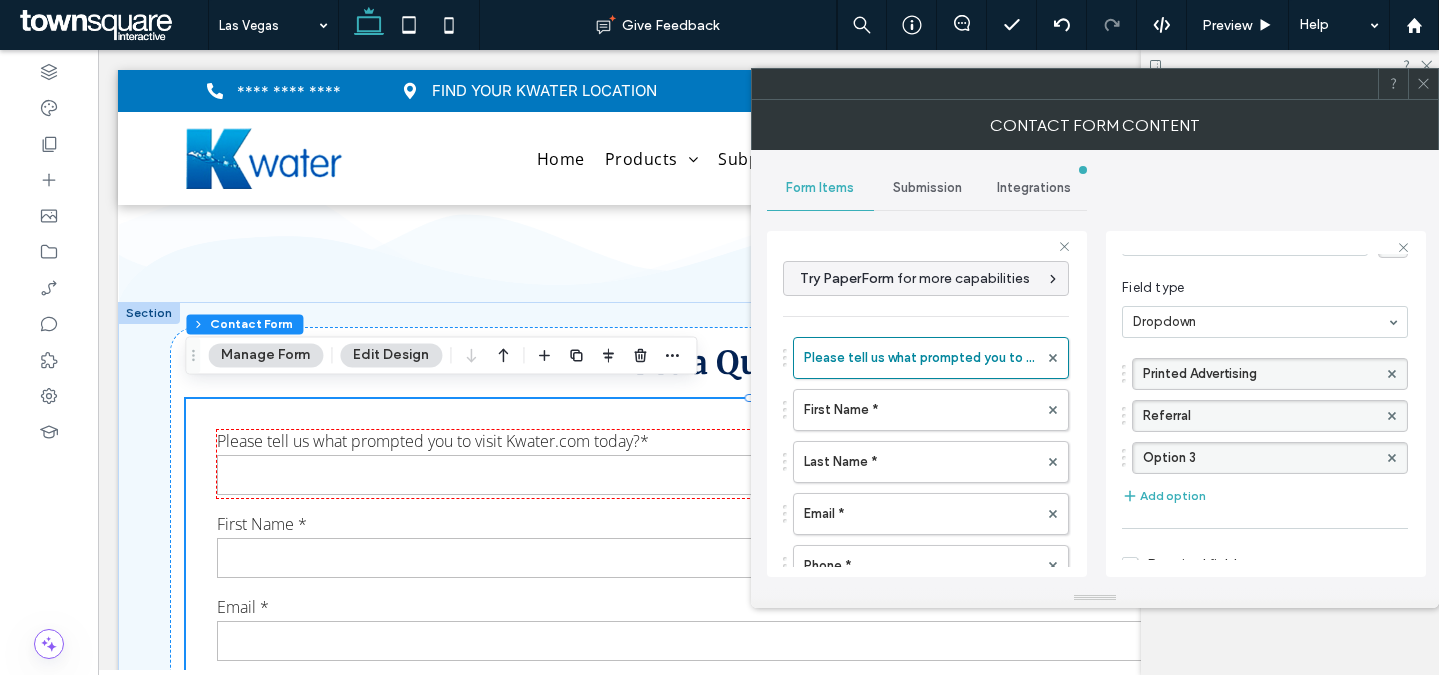 click on "Option 3" at bounding box center [1260, 458] 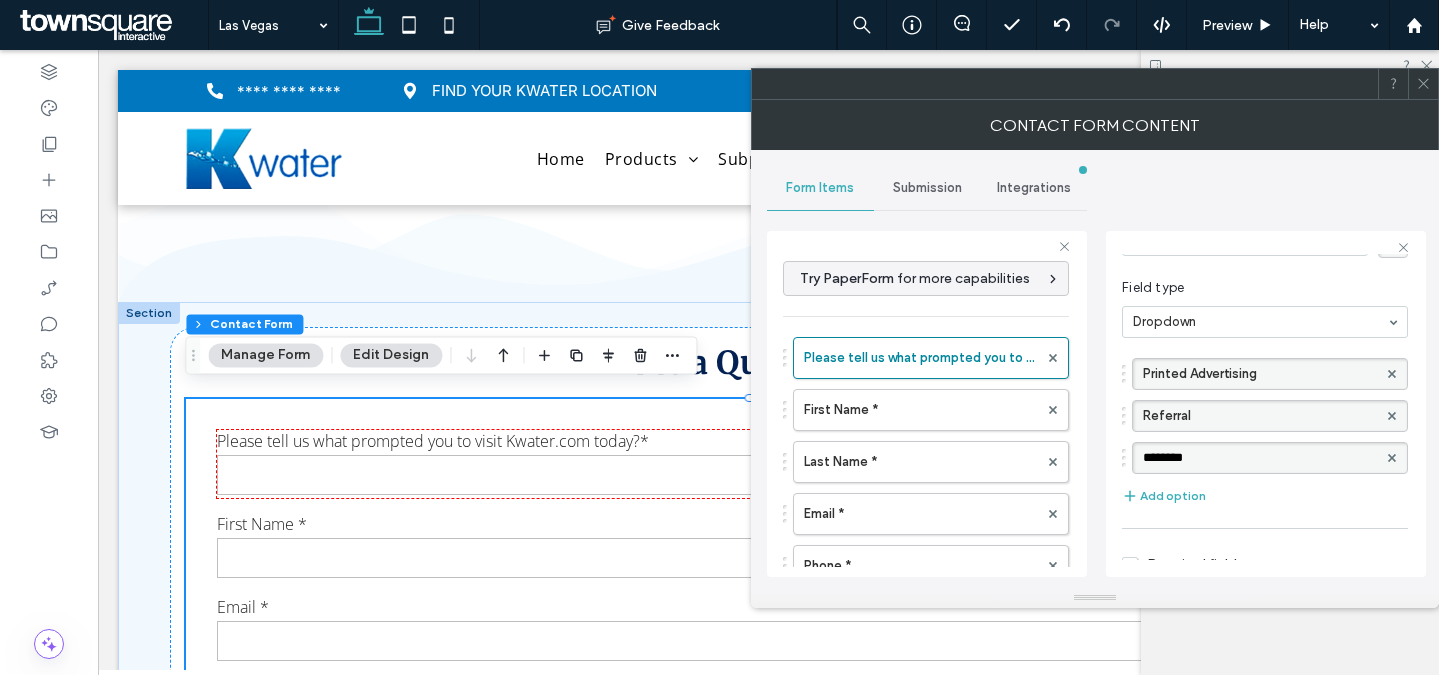 click on "********" at bounding box center [1260, 458] 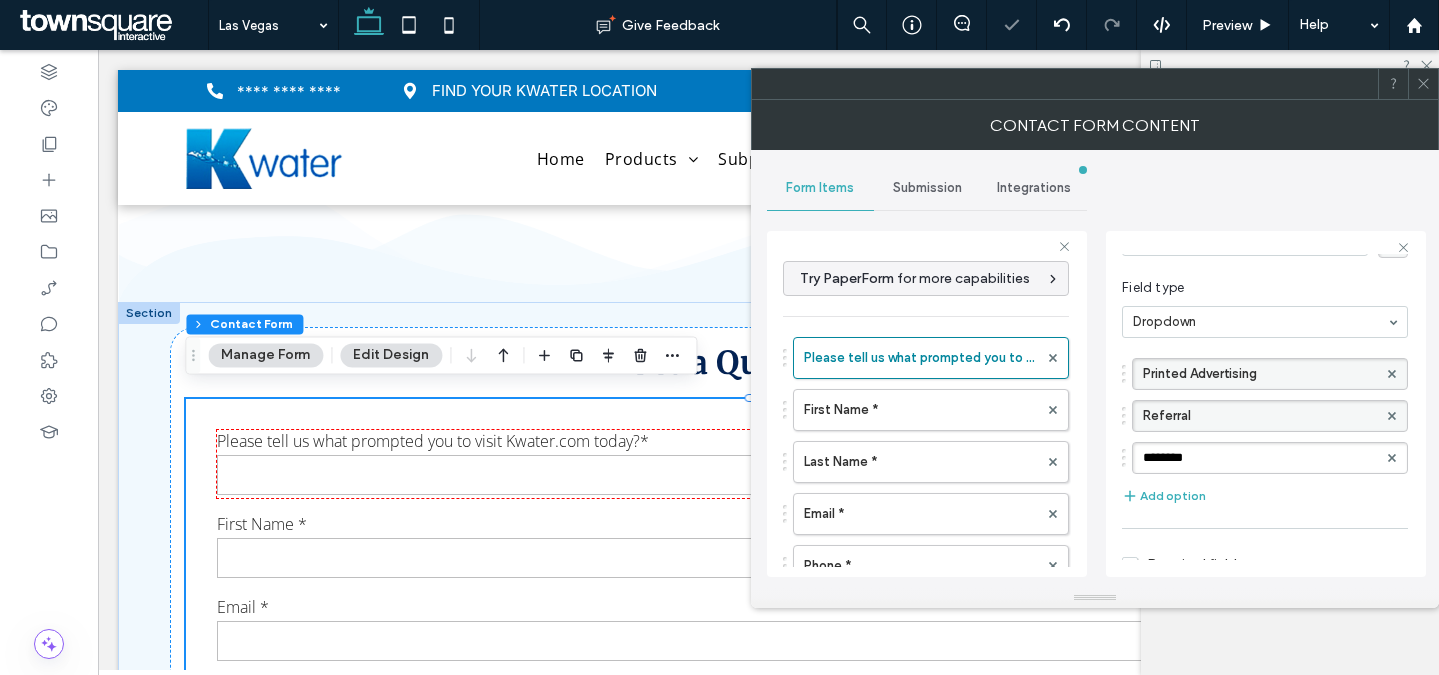 type on "********" 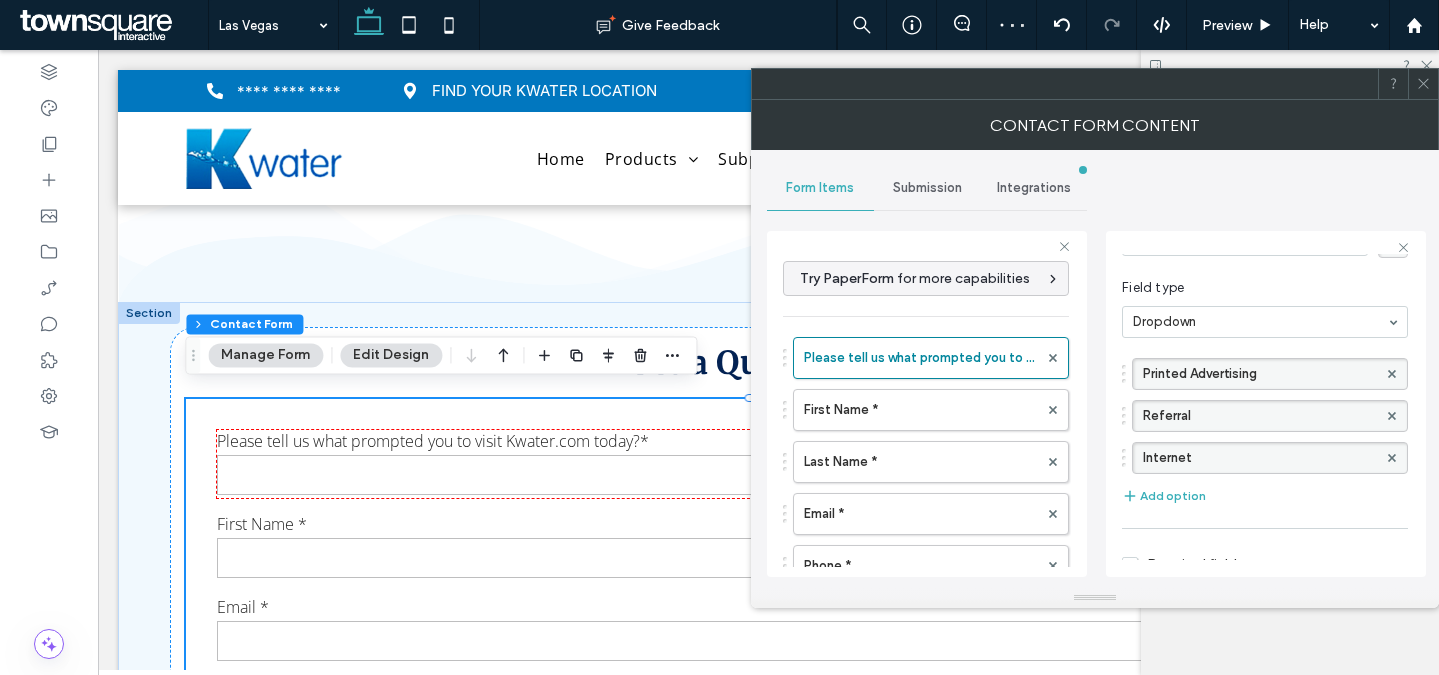 click on "Internet" at bounding box center [1260, 458] 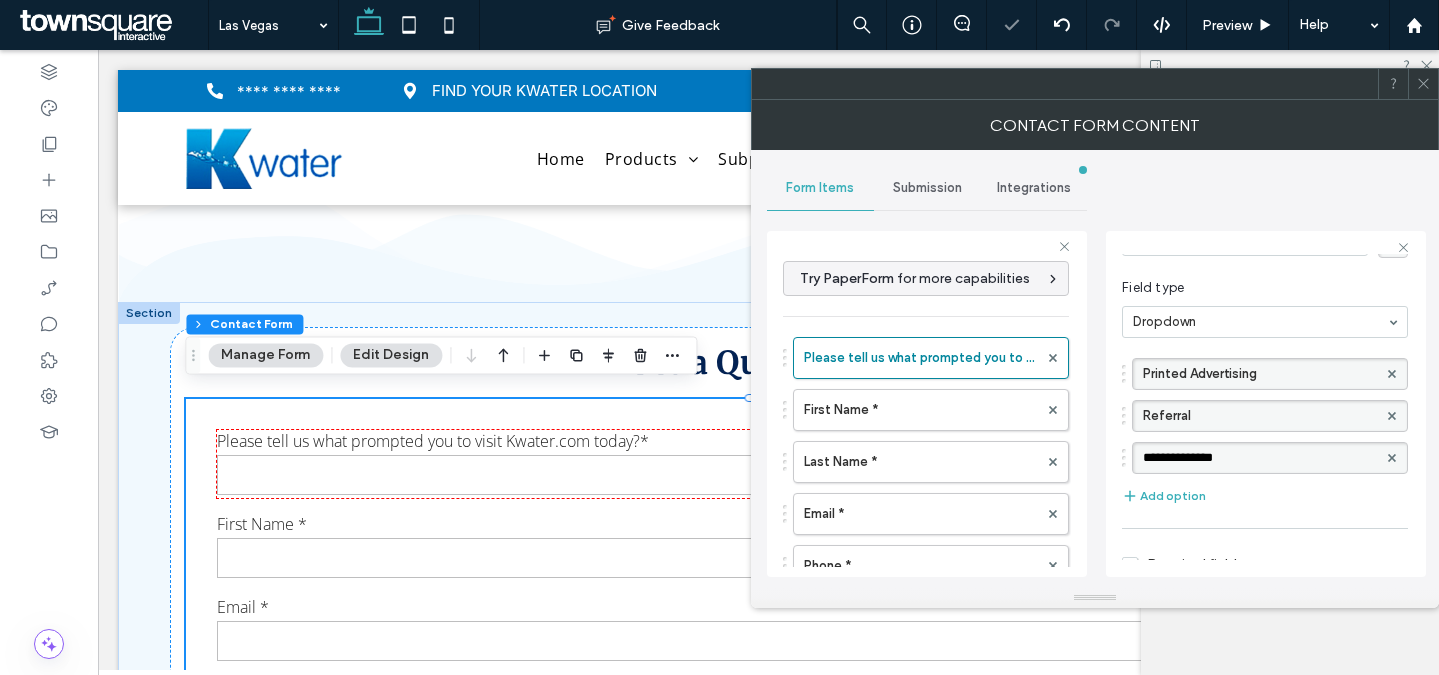 type on "**********" 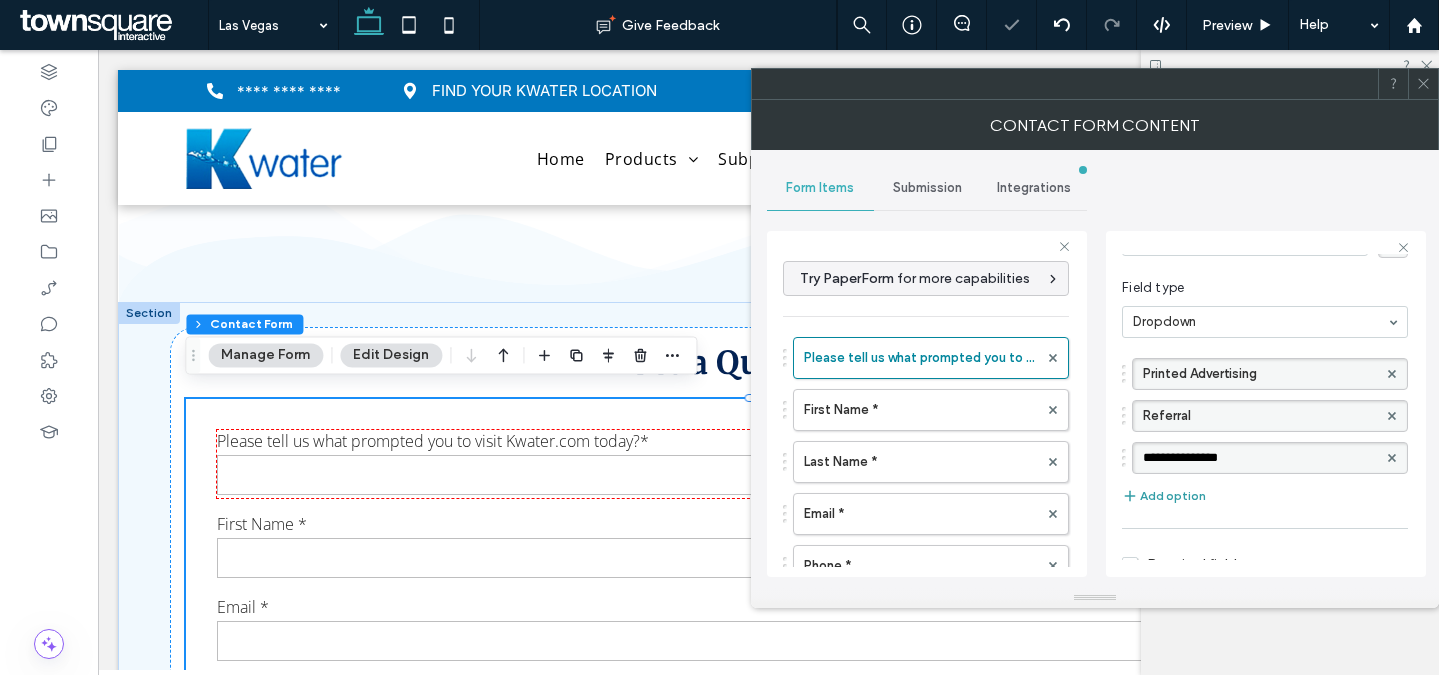 click on "Add option" at bounding box center (1164, 496) 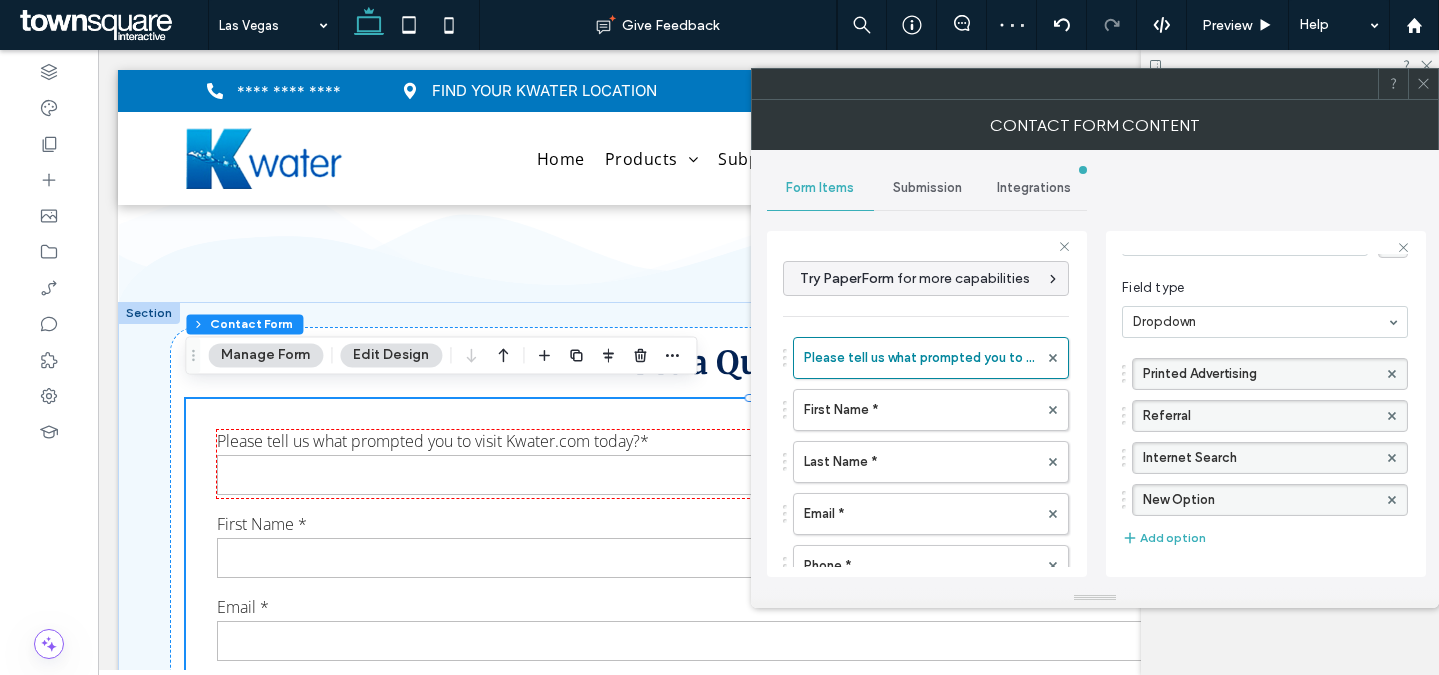 click on "New Option" at bounding box center [1260, 500] 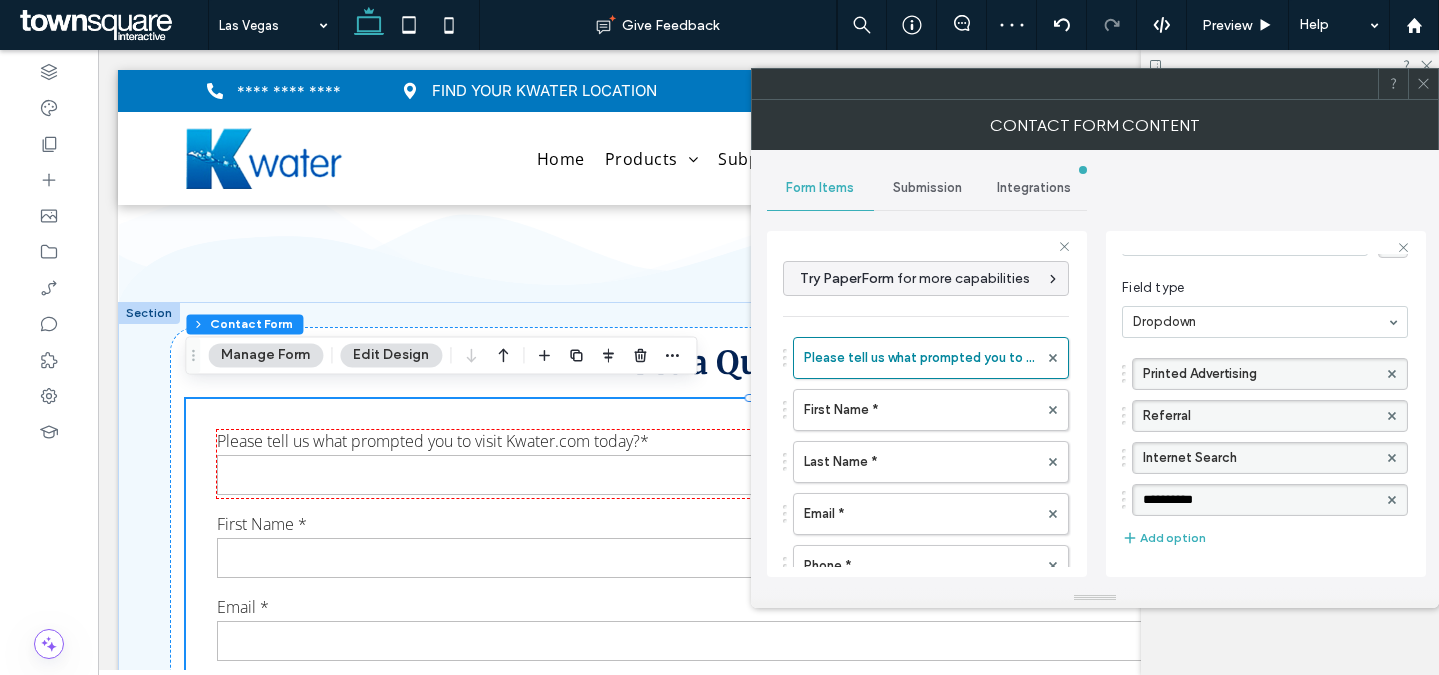 click on "**********" at bounding box center (1260, 500) 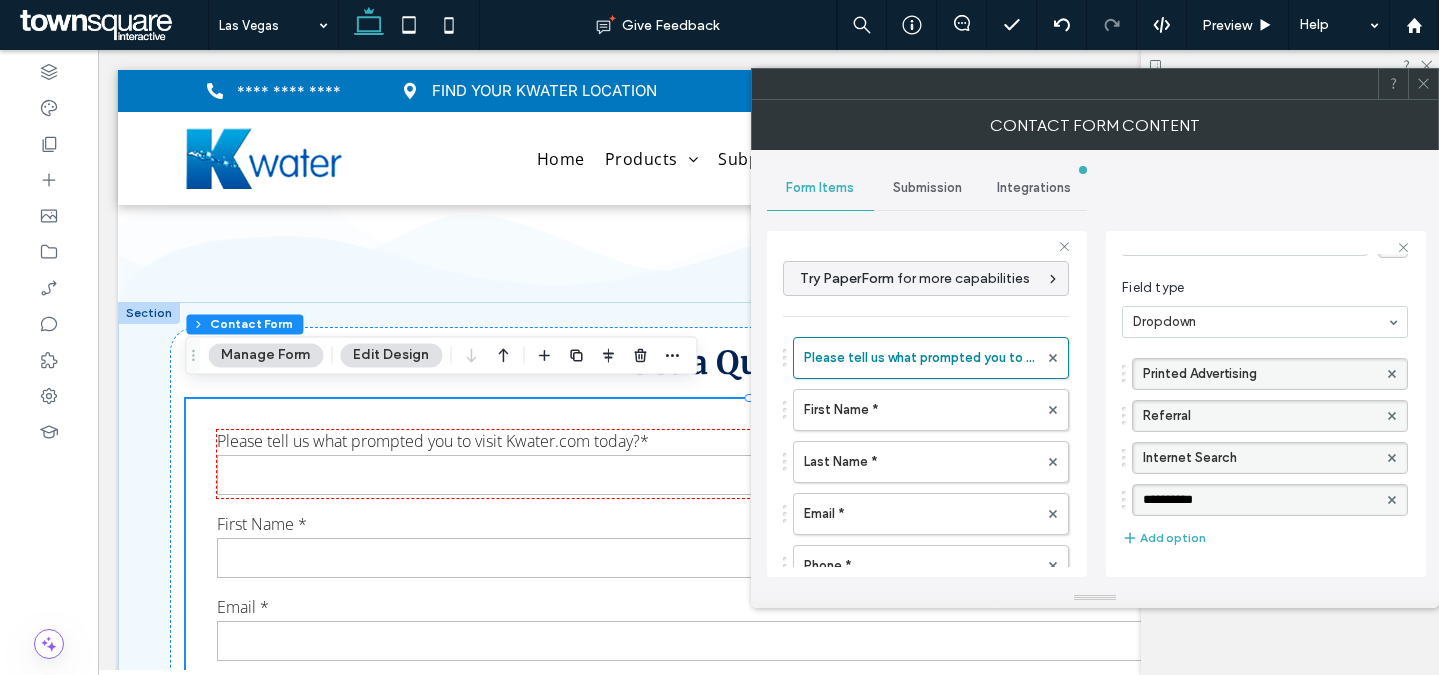 click on "**********" at bounding box center (1260, 500) 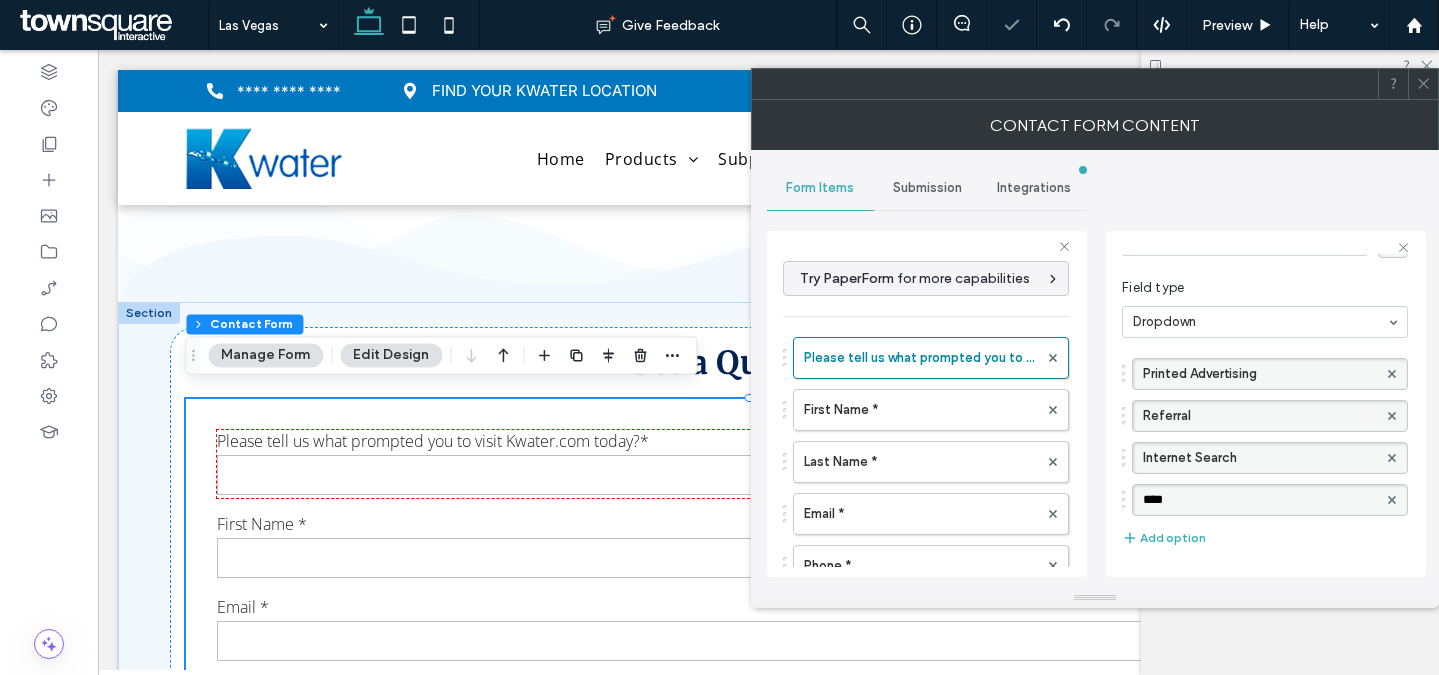 type on "*****" 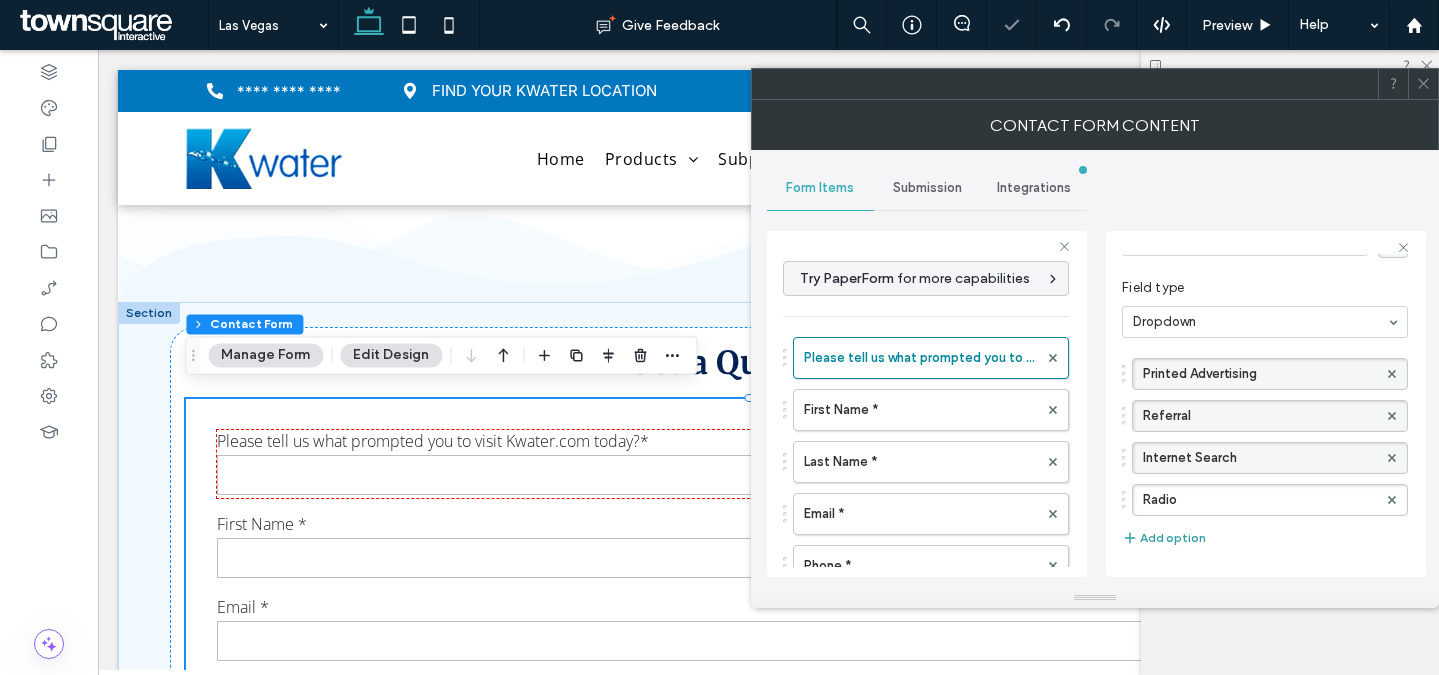 click on "Add option" at bounding box center (1164, 538) 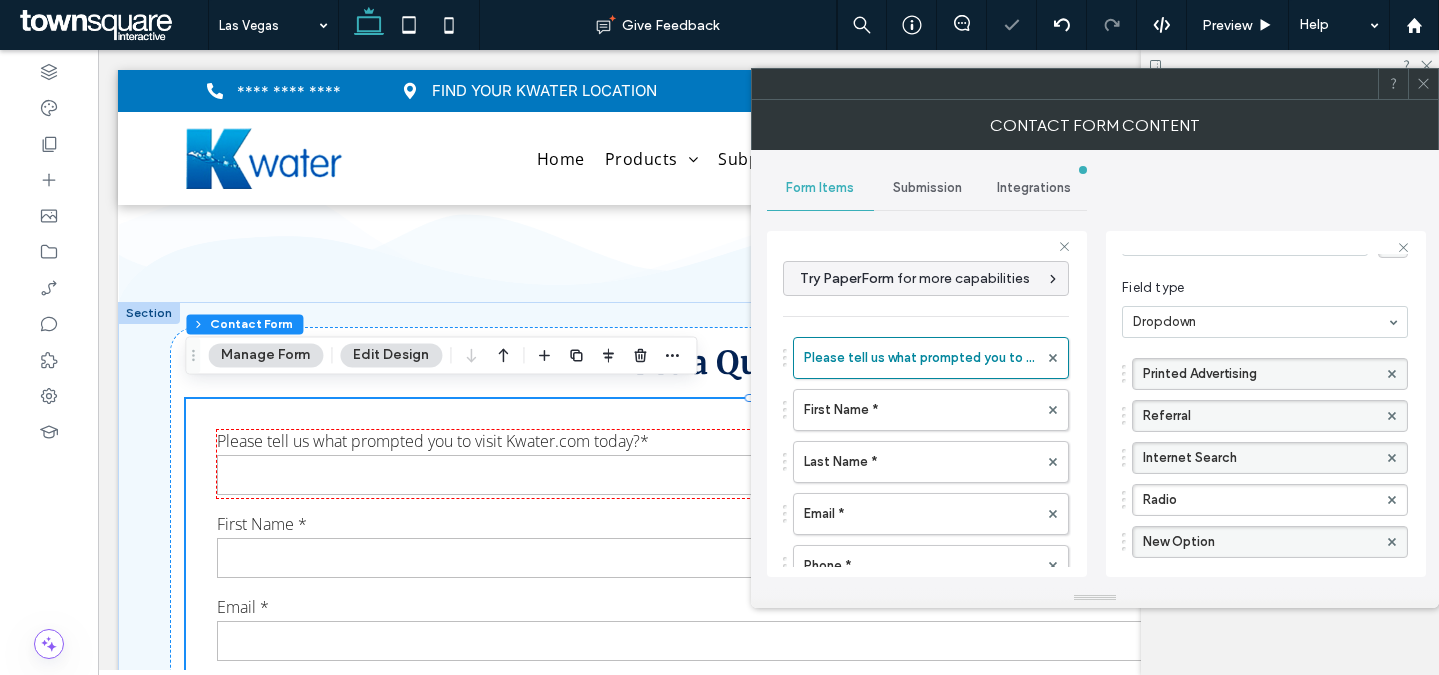 click on "New Option" at bounding box center [1260, 542] 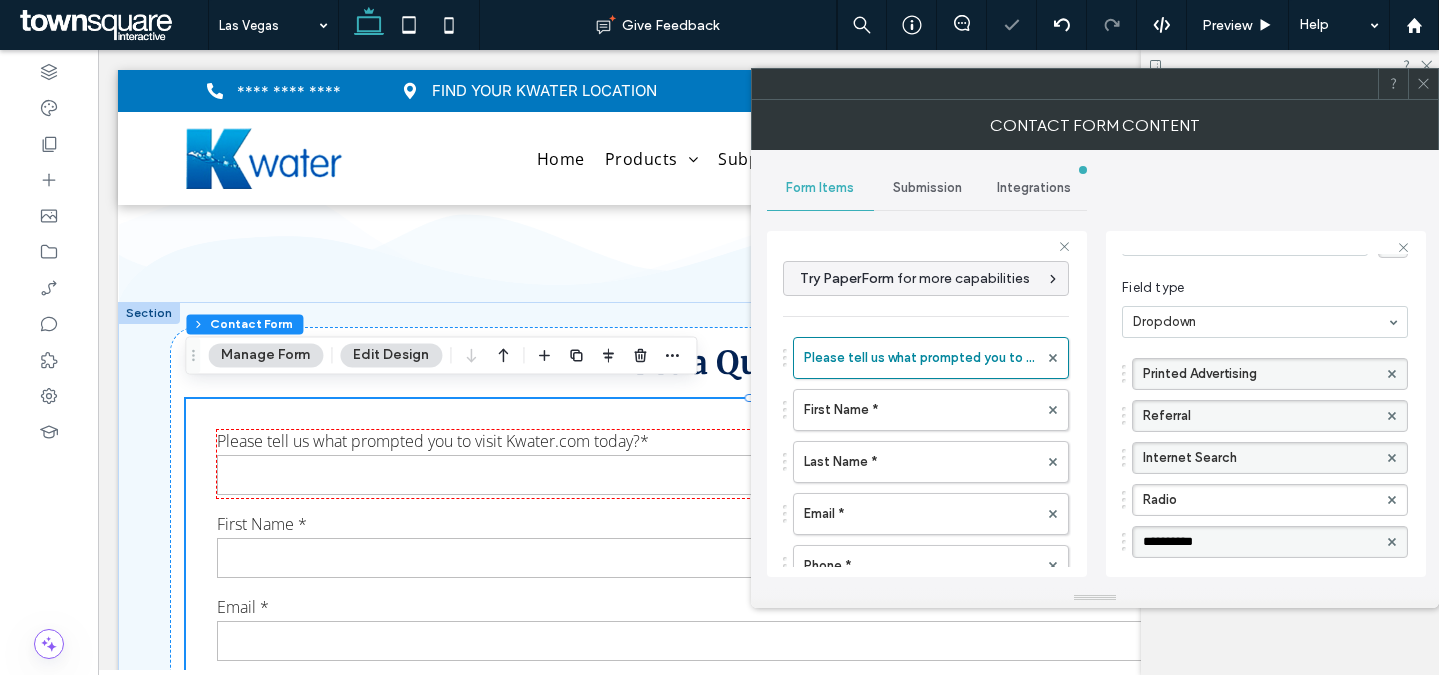 click on "**********" at bounding box center [1260, 542] 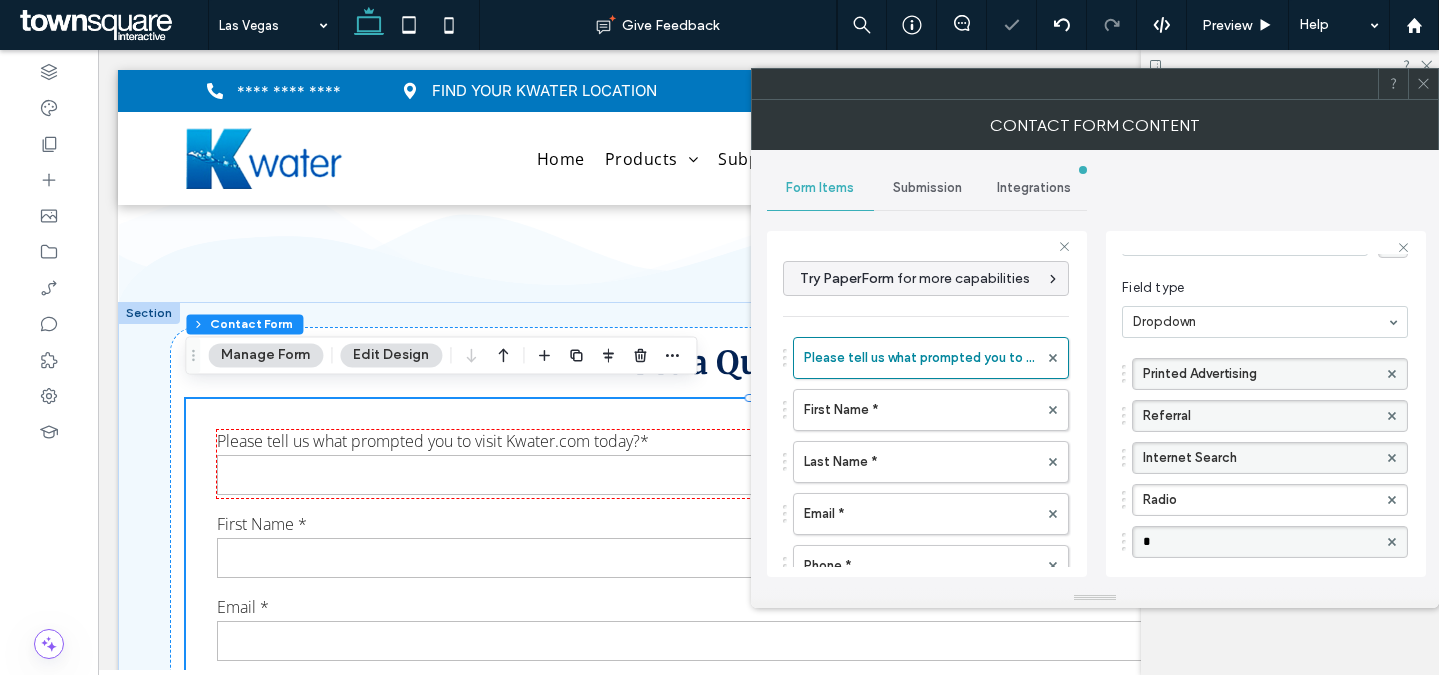 type on "**" 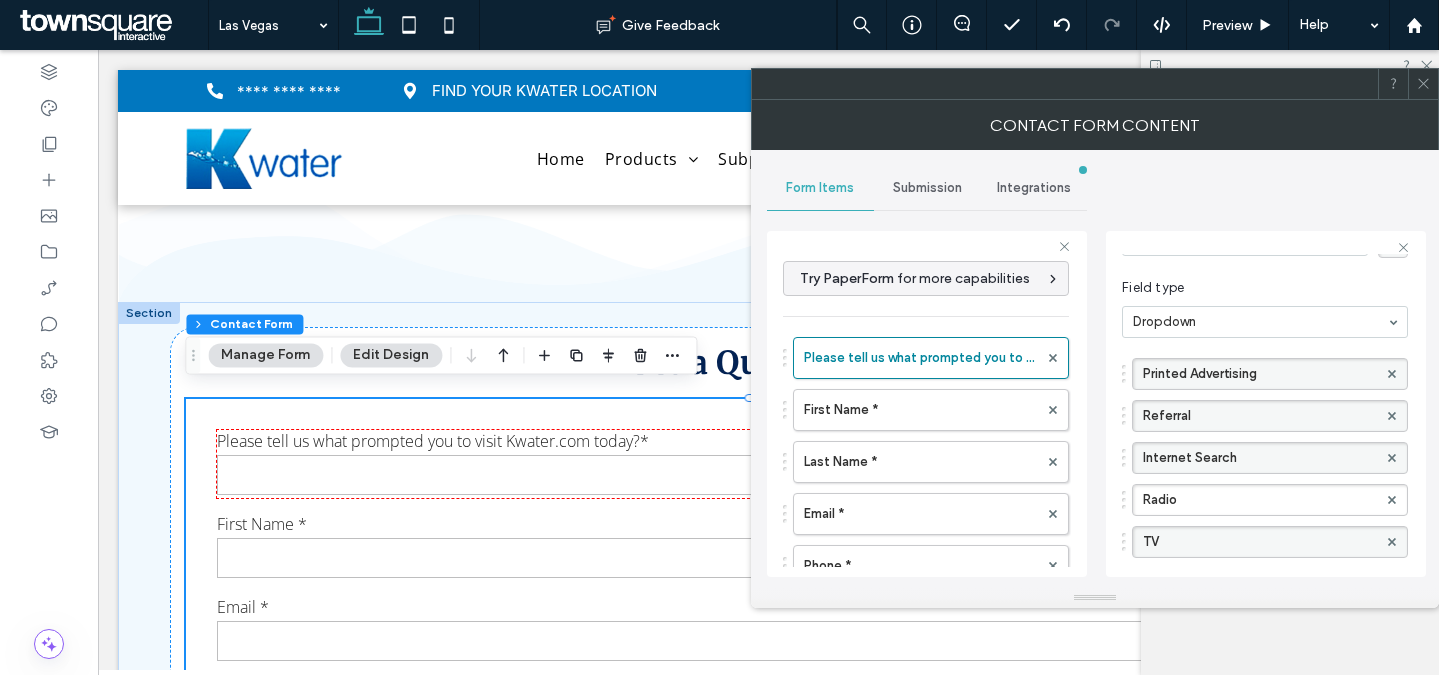 click on "TV" at bounding box center [1260, 542] 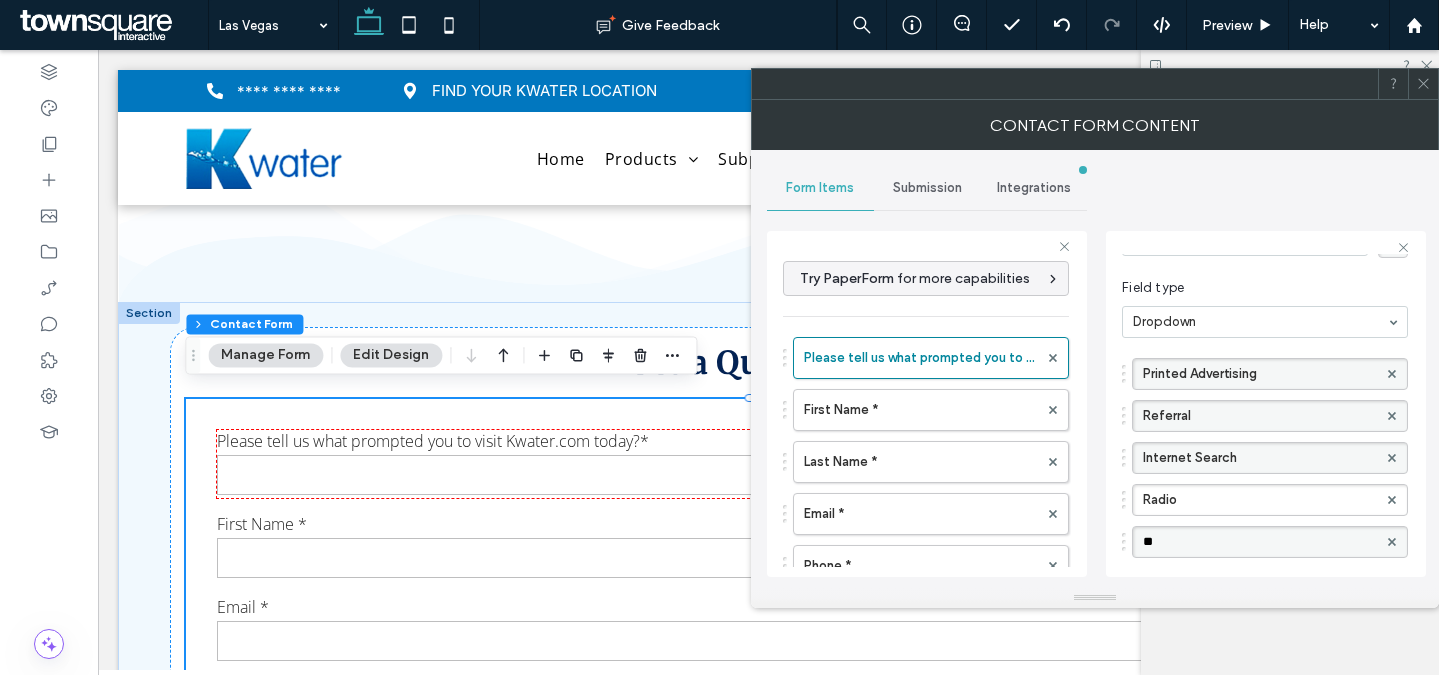 click on "**" at bounding box center (1260, 542) 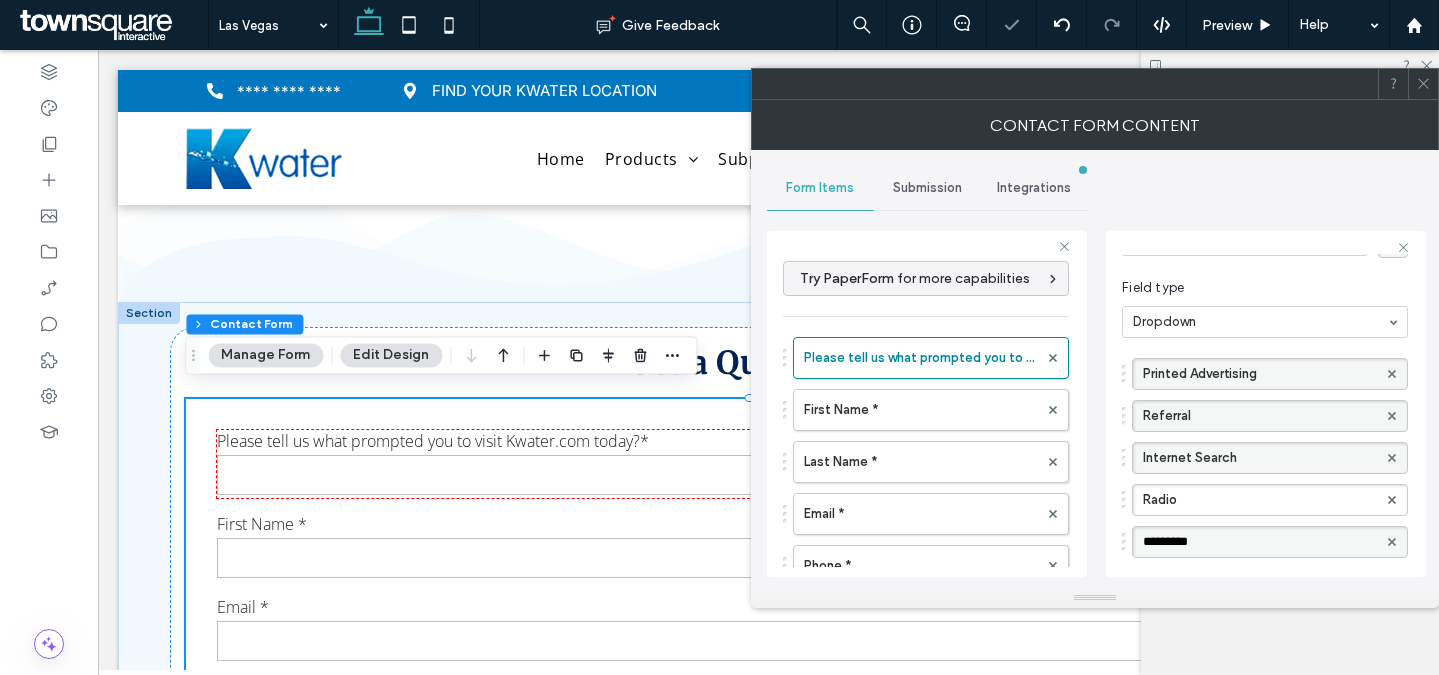 type on "**********" 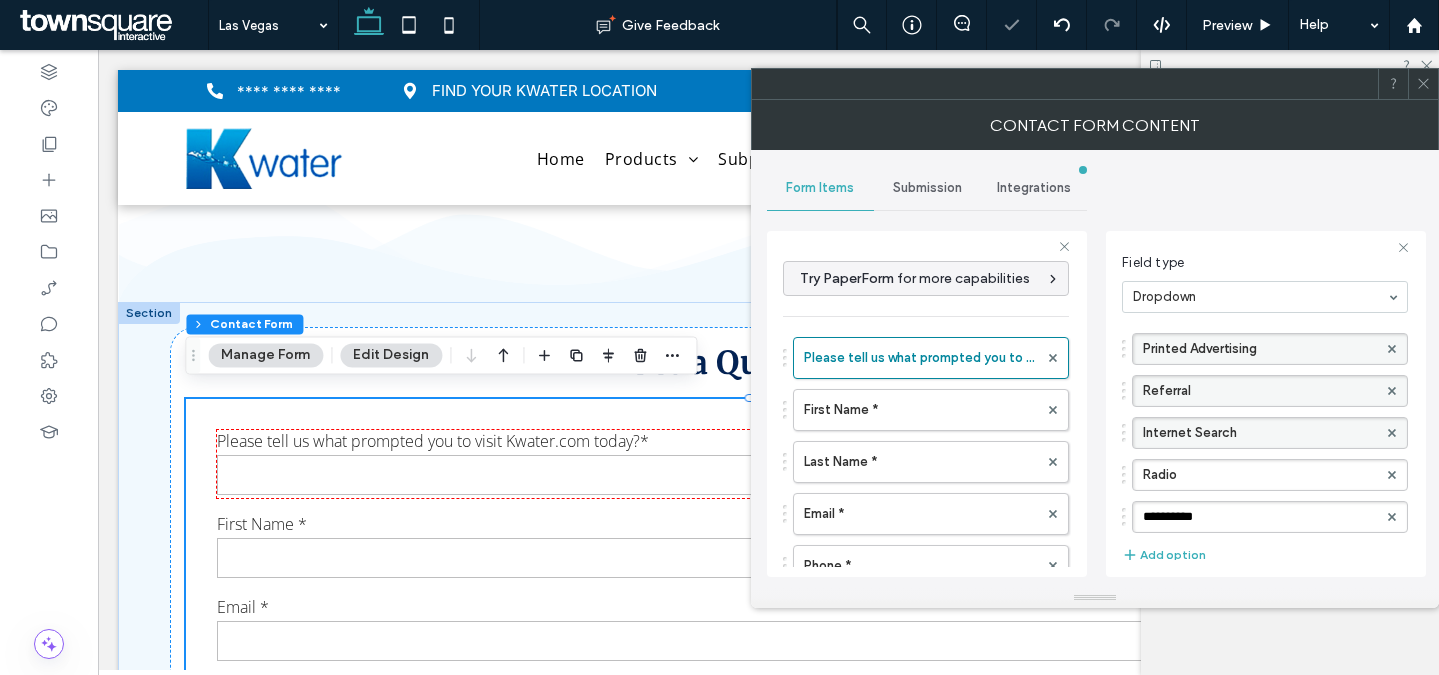 scroll, scrollTop: 287, scrollLeft: 0, axis: vertical 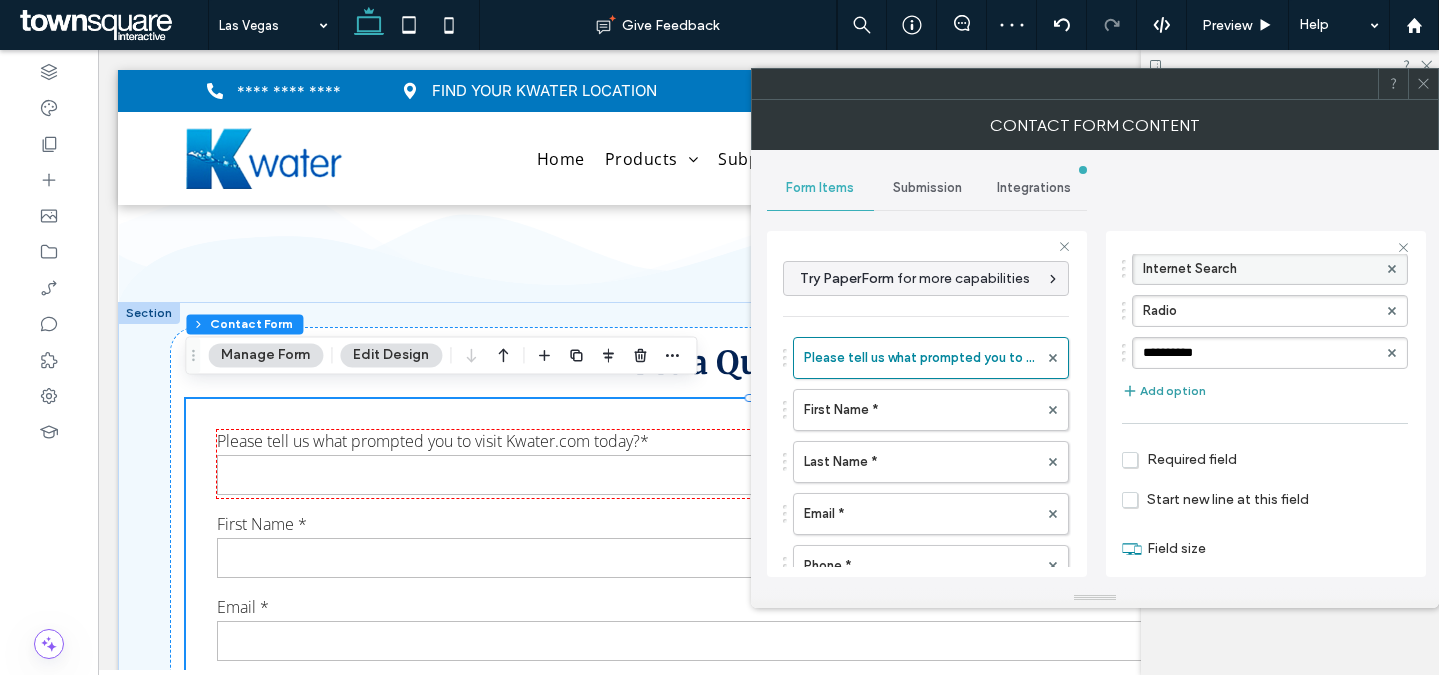 click on "Add option" at bounding box center [1164, 391] 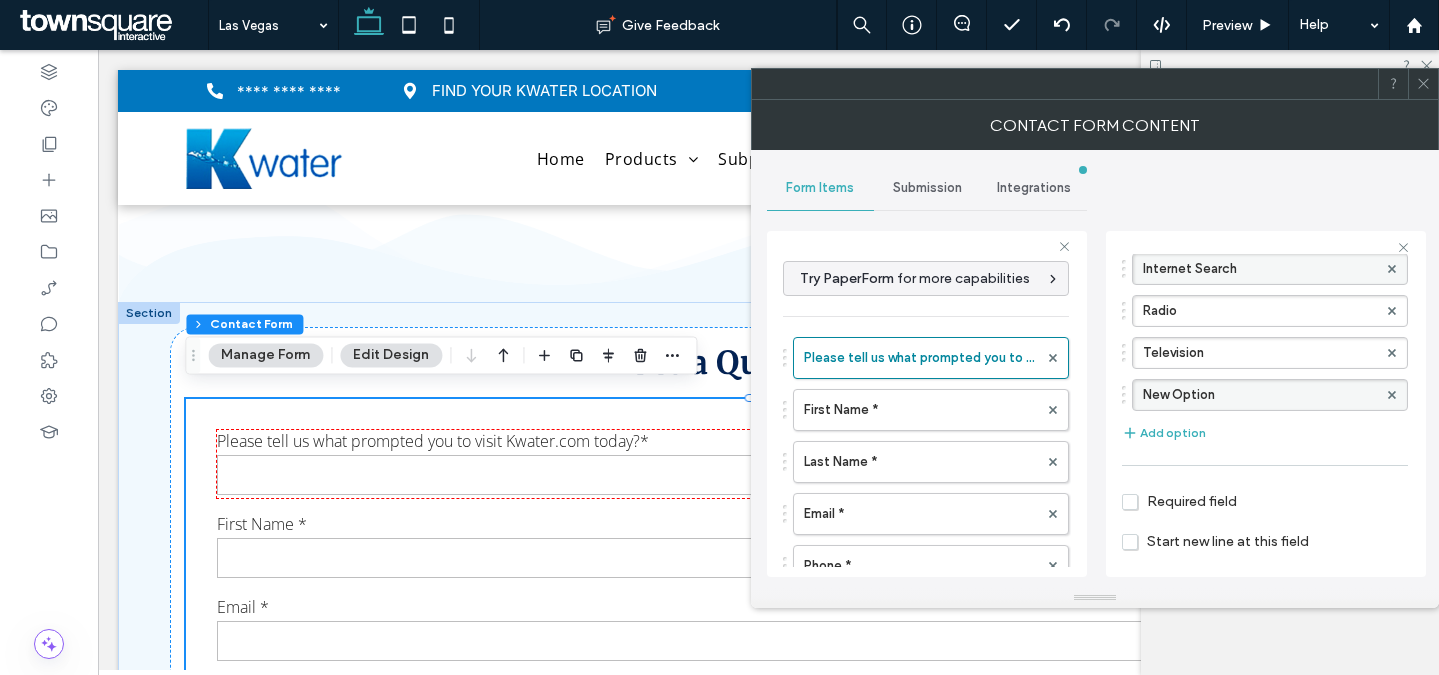 click on "New Option" at bounding box center (1260, 395) 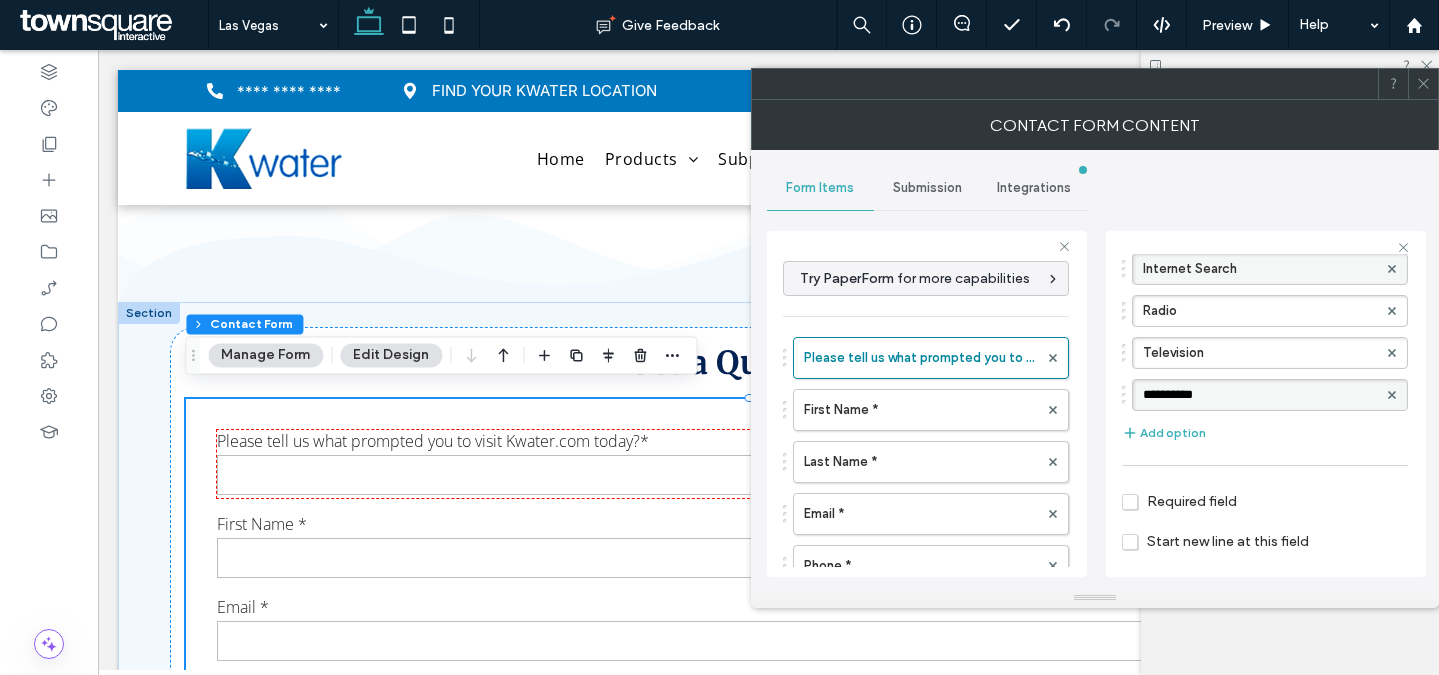 click on "**********" at bounding box center [1260, 395] 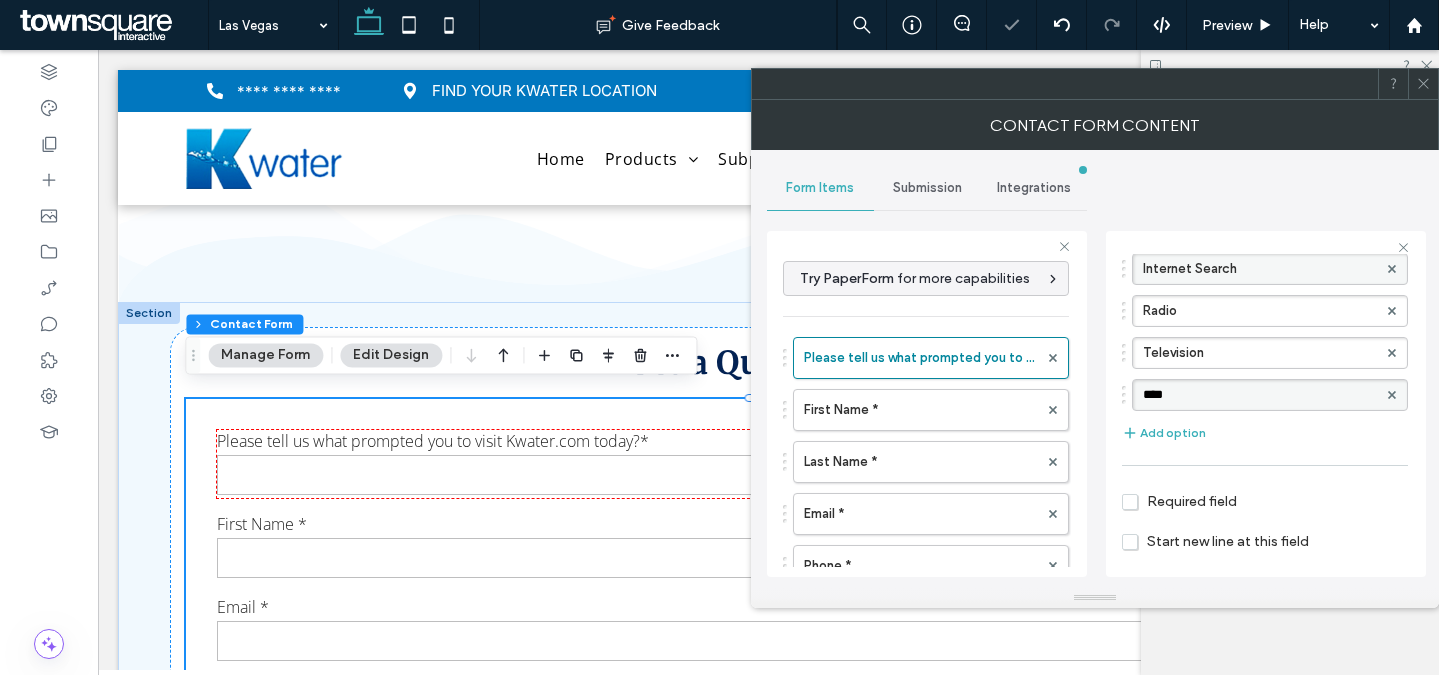 type on "****" 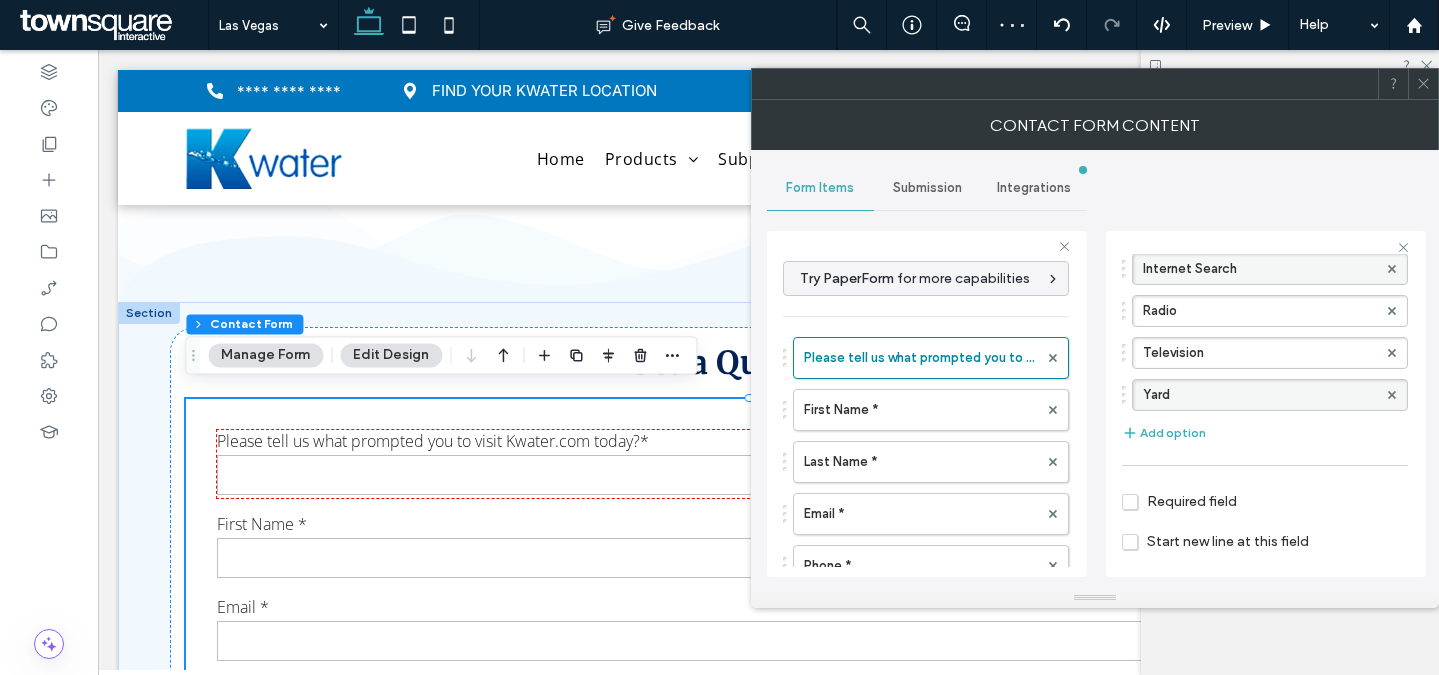 click on "Yard" at bounding box center (1260, 395) 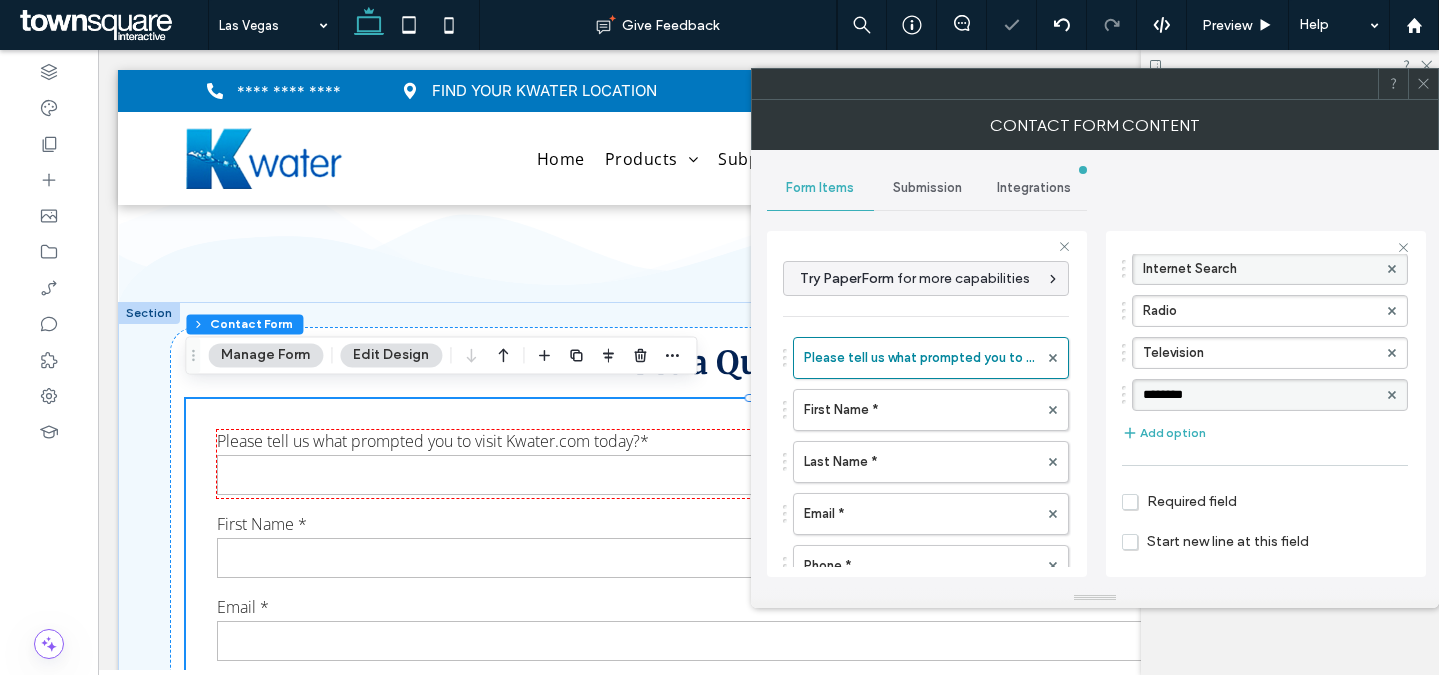 type on "*********" 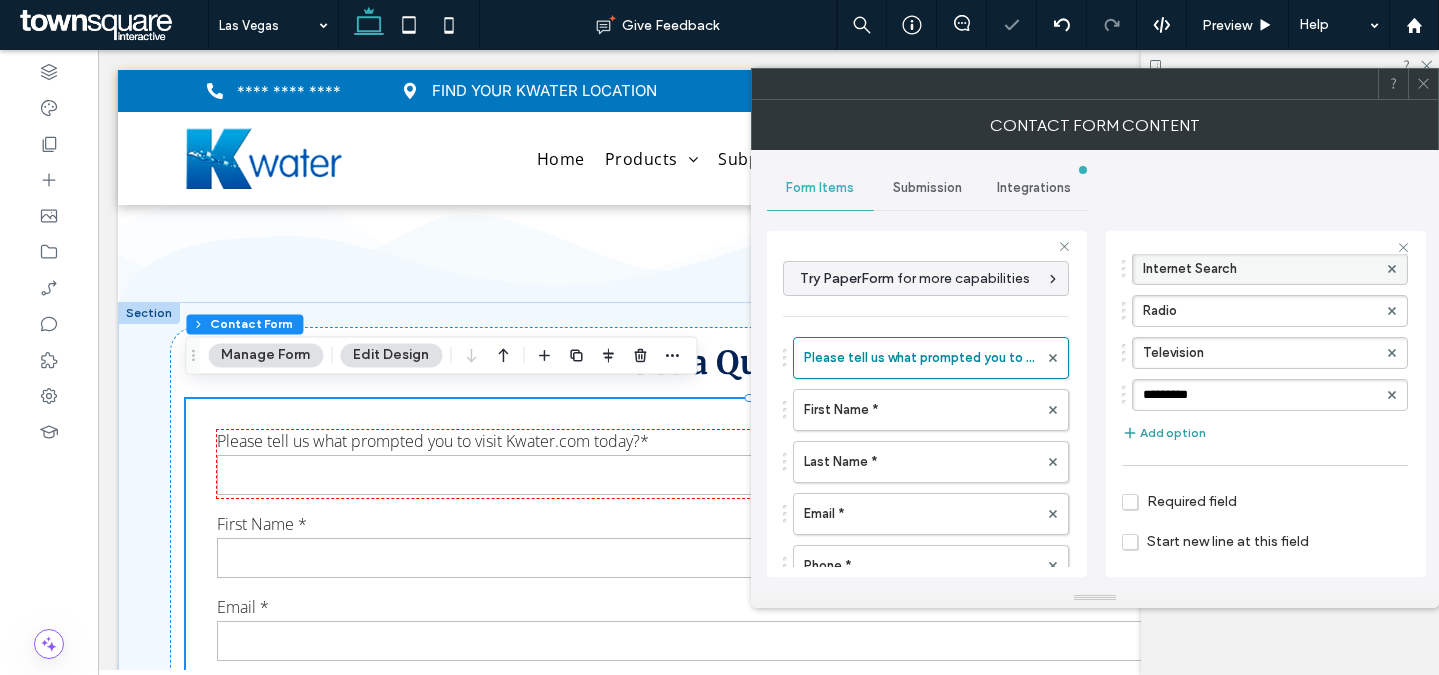 click on "Add option" at bounding box center (1164, 433) 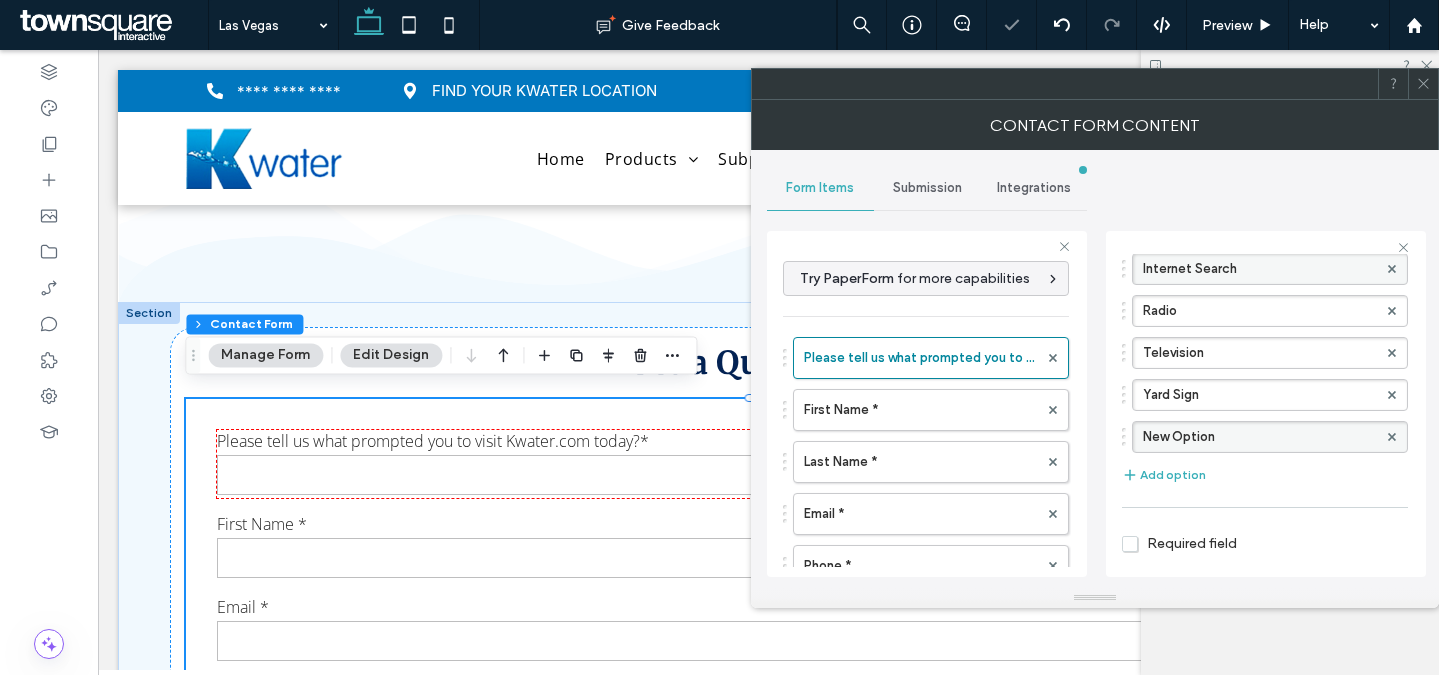 click on "New Option" at bounding box center [1260, 437] 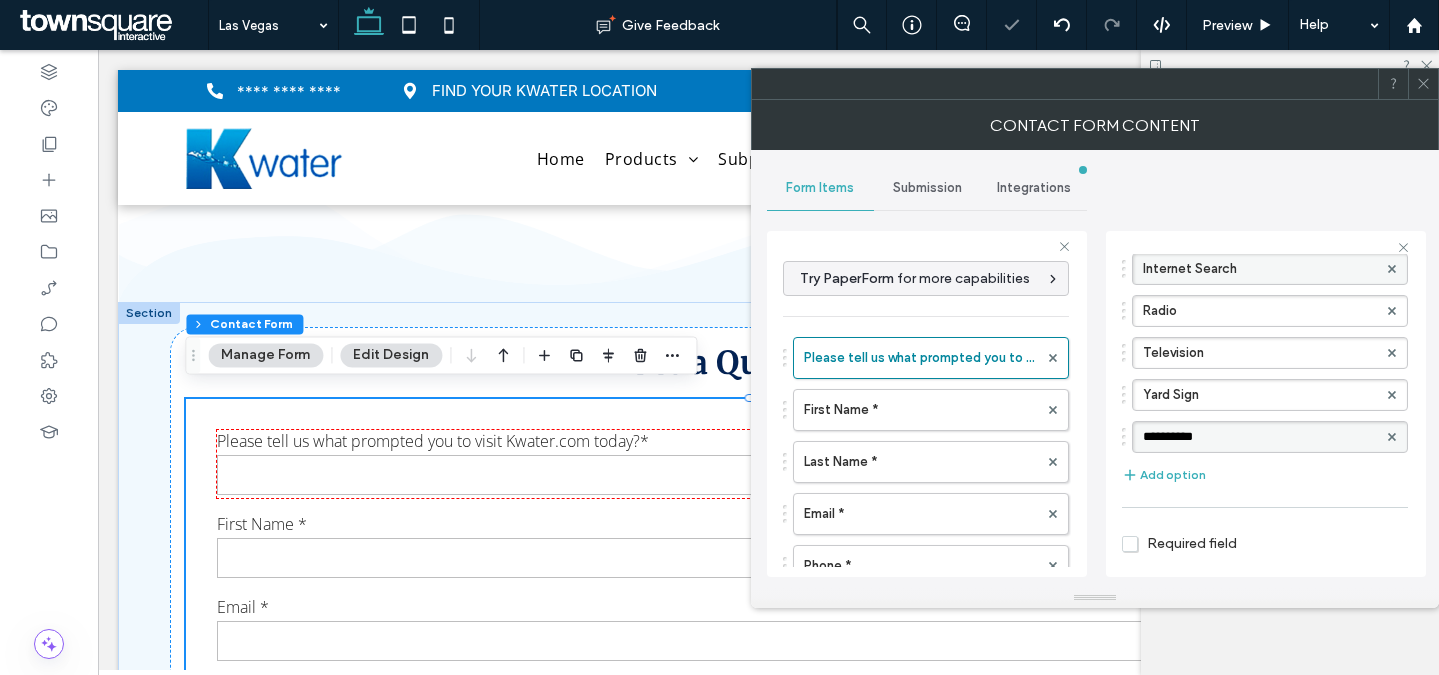 click on "**********" at bounding box center [1260, 437] 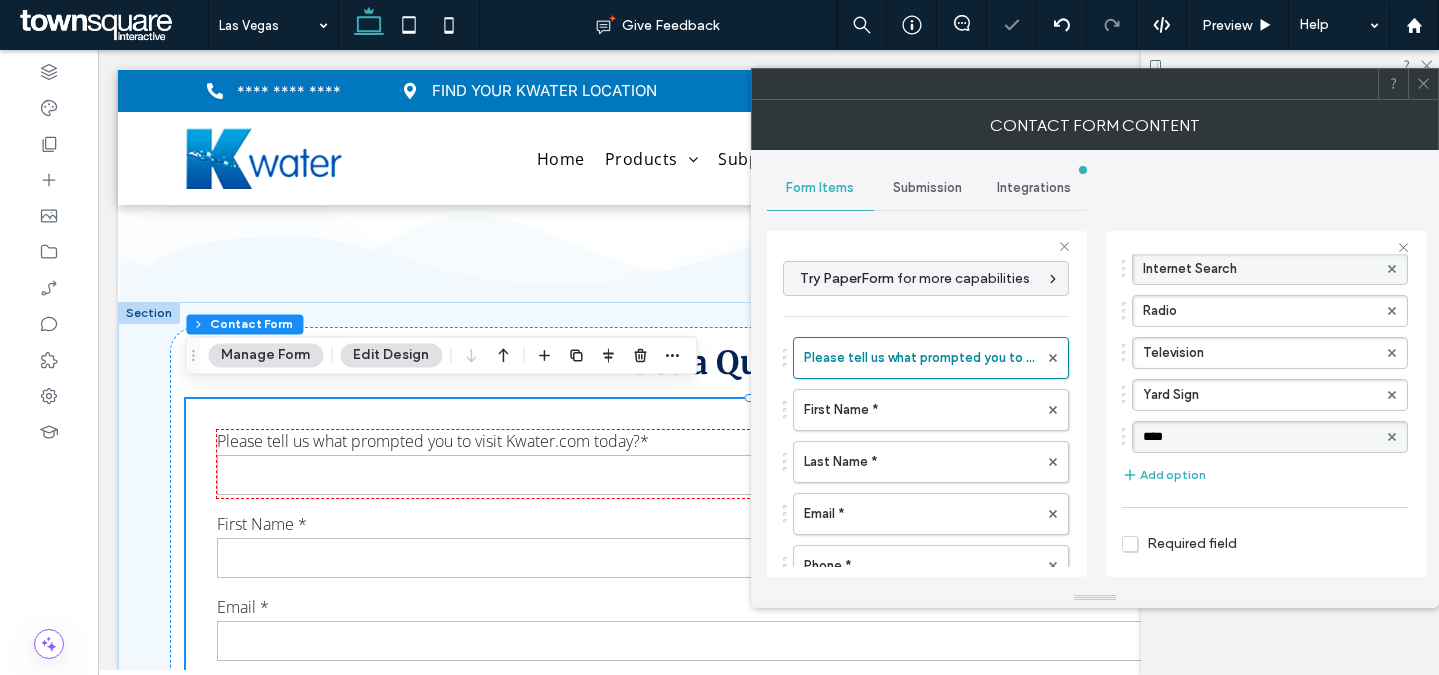 type on "*****" 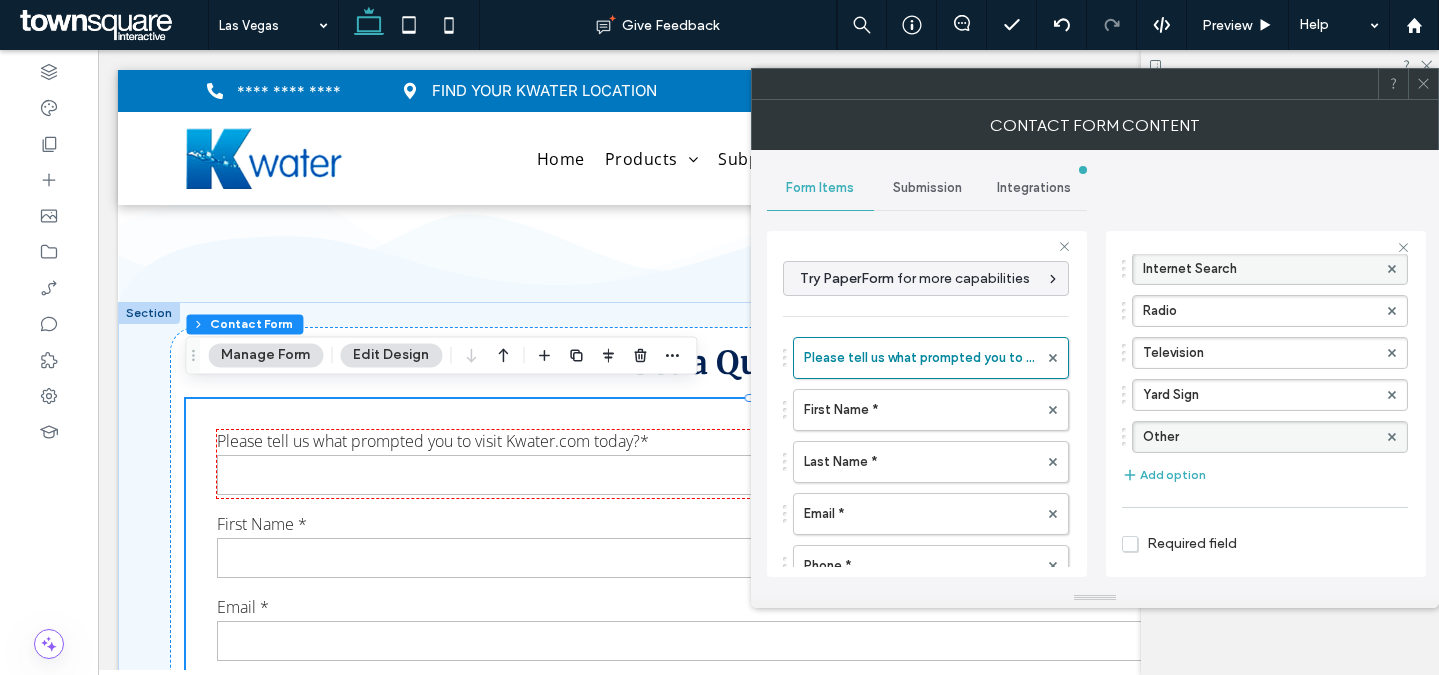 scroll, scrollTop: 401, scrollLeft: 0, axis: vertical 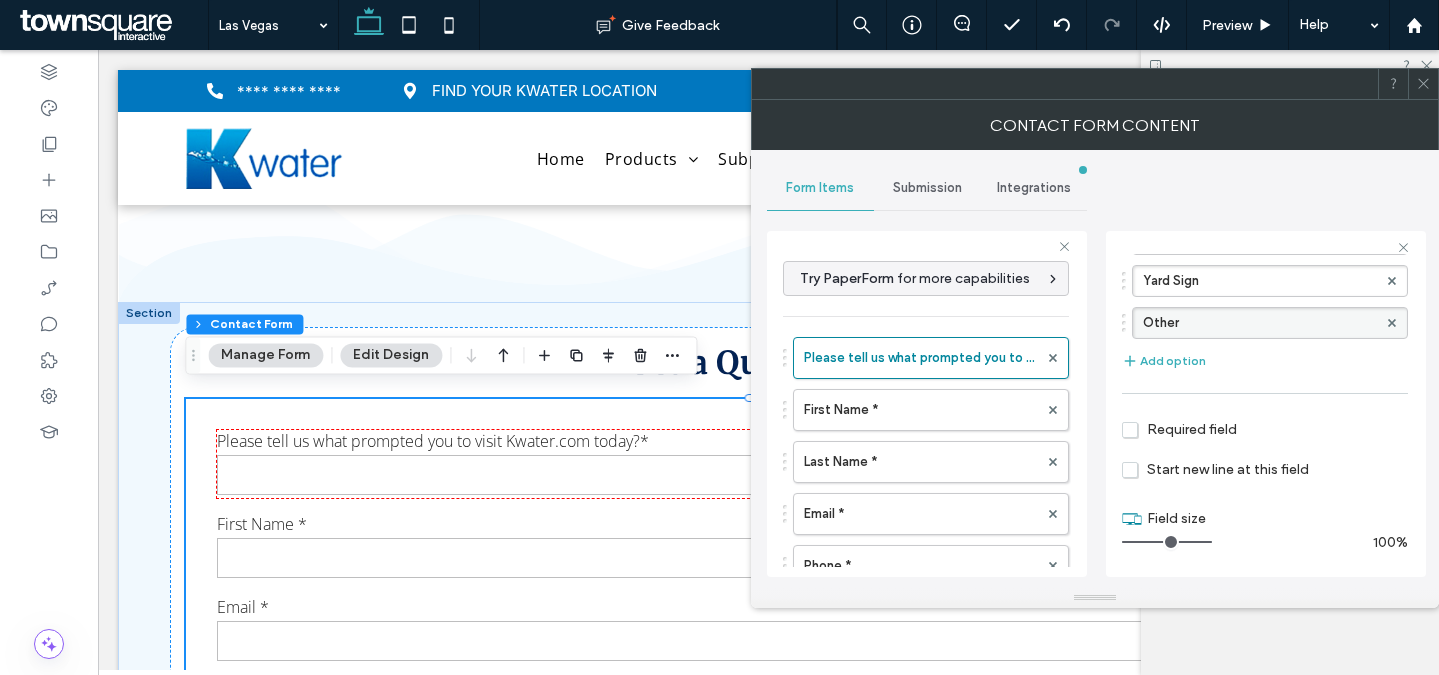 click on "Required field" at bounding box center (1179, 429) 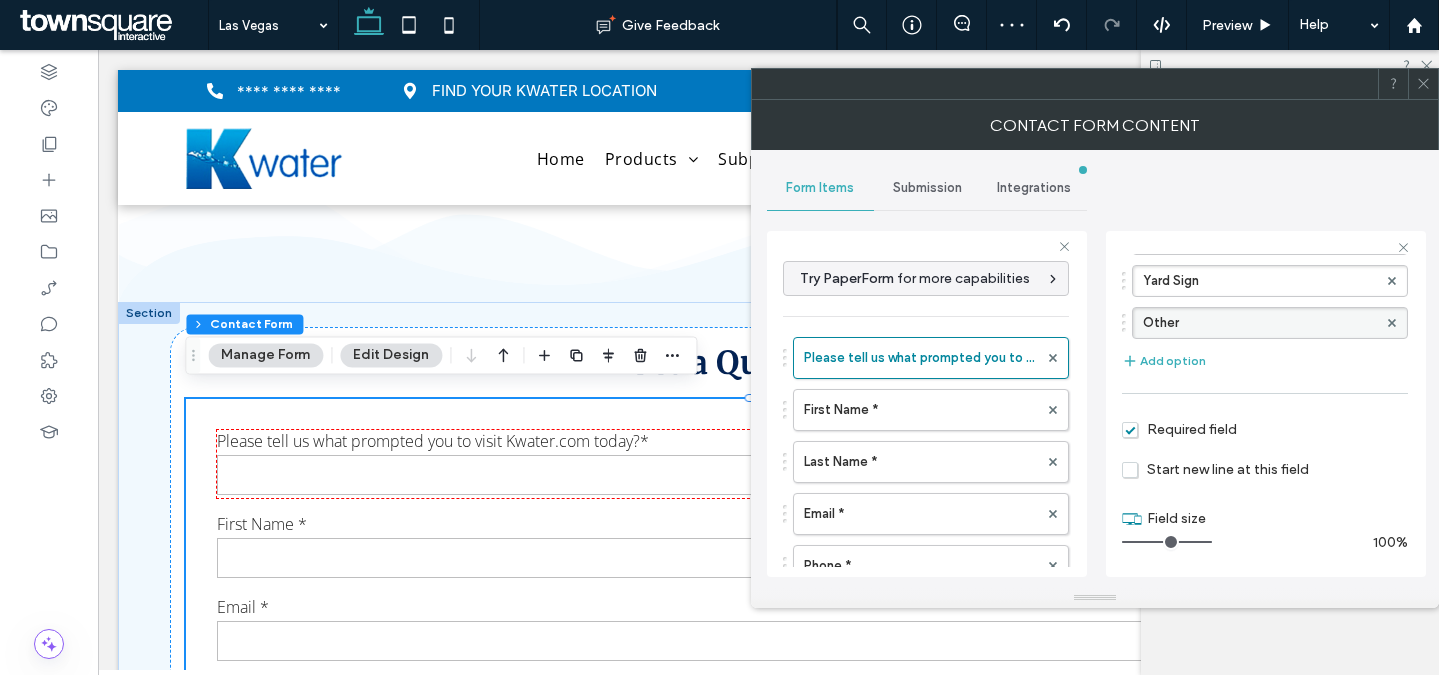 click on "Start new line at this field" at bounding box center [1215, 469] 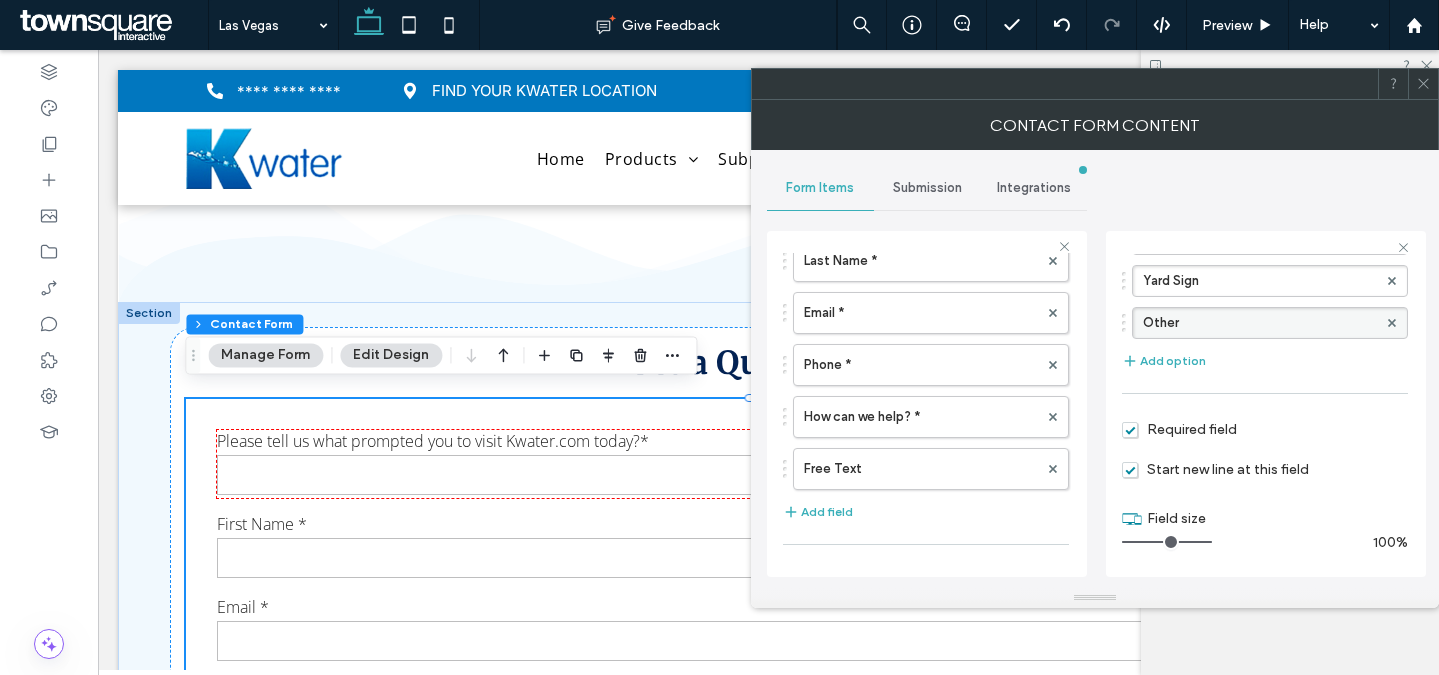 scroll, scrollTop: 331, scrollLeft: 0, axis: vertical 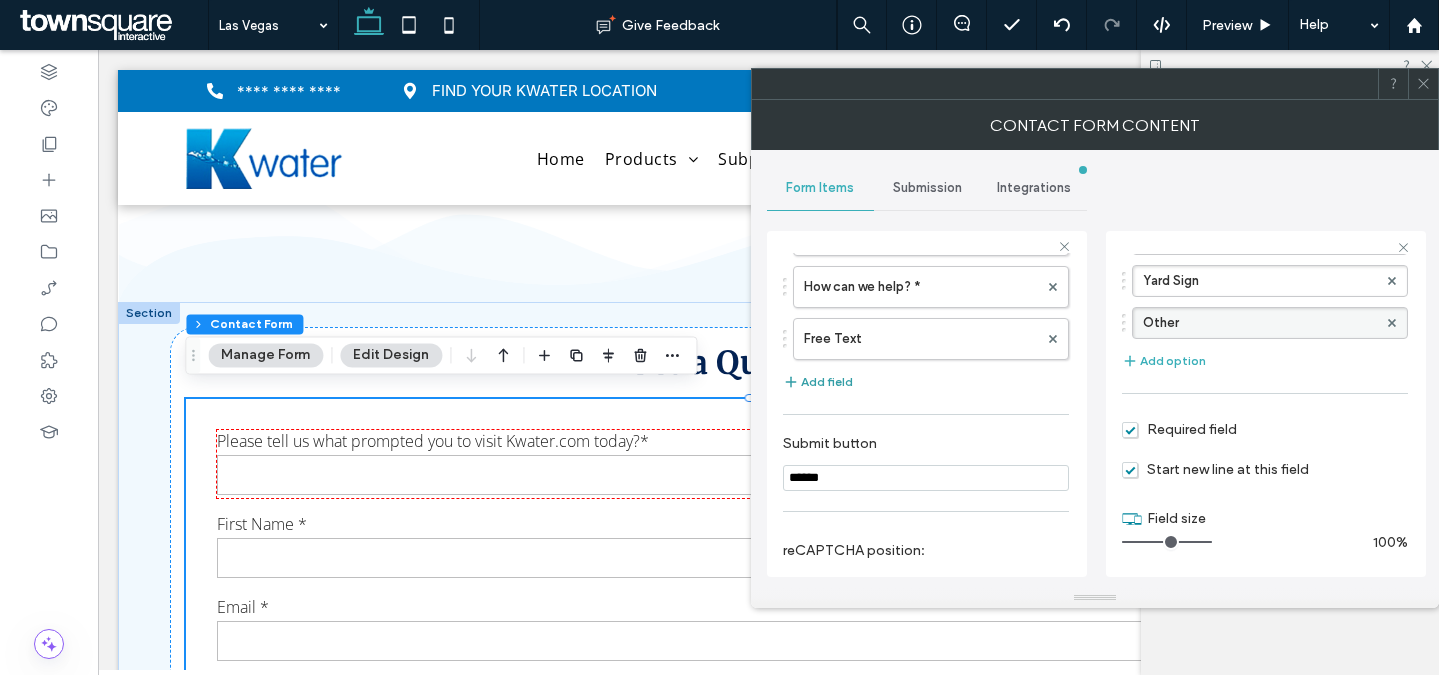 click on "Add field" at bounding box center [818, 382] 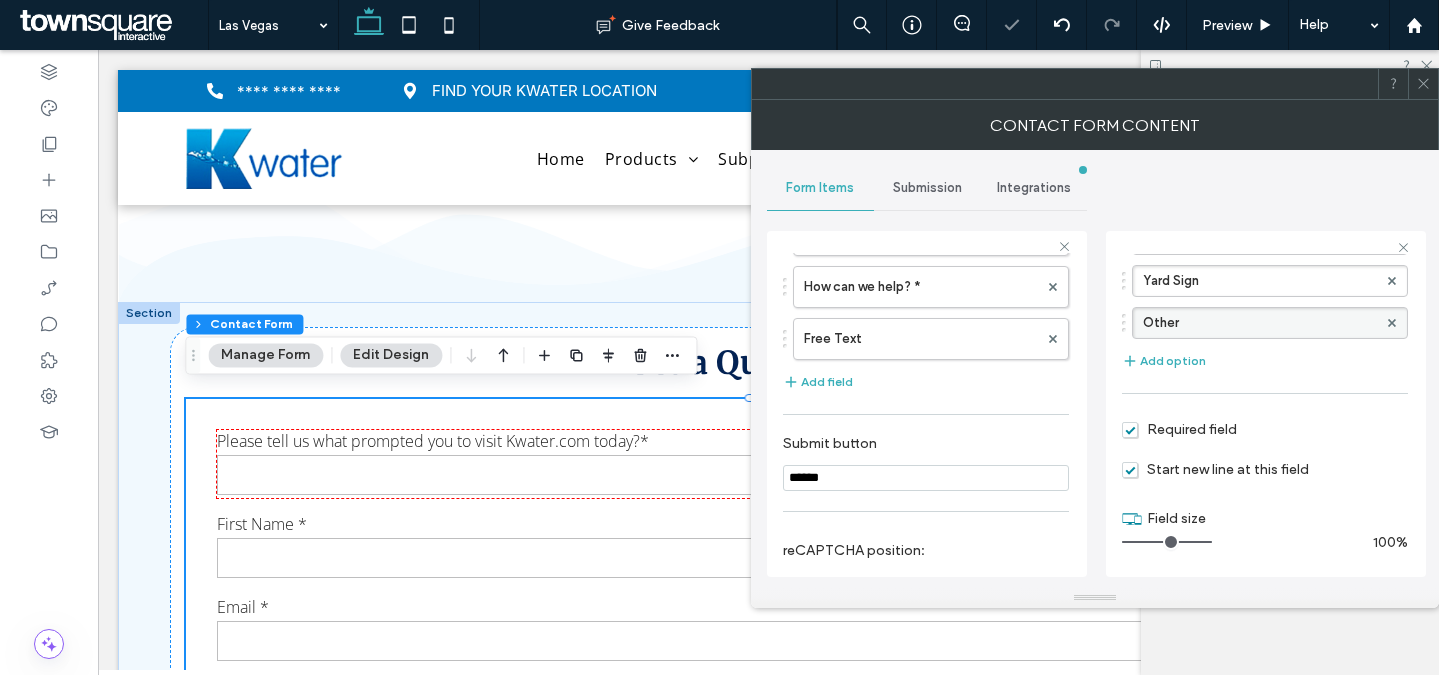 type on "*" 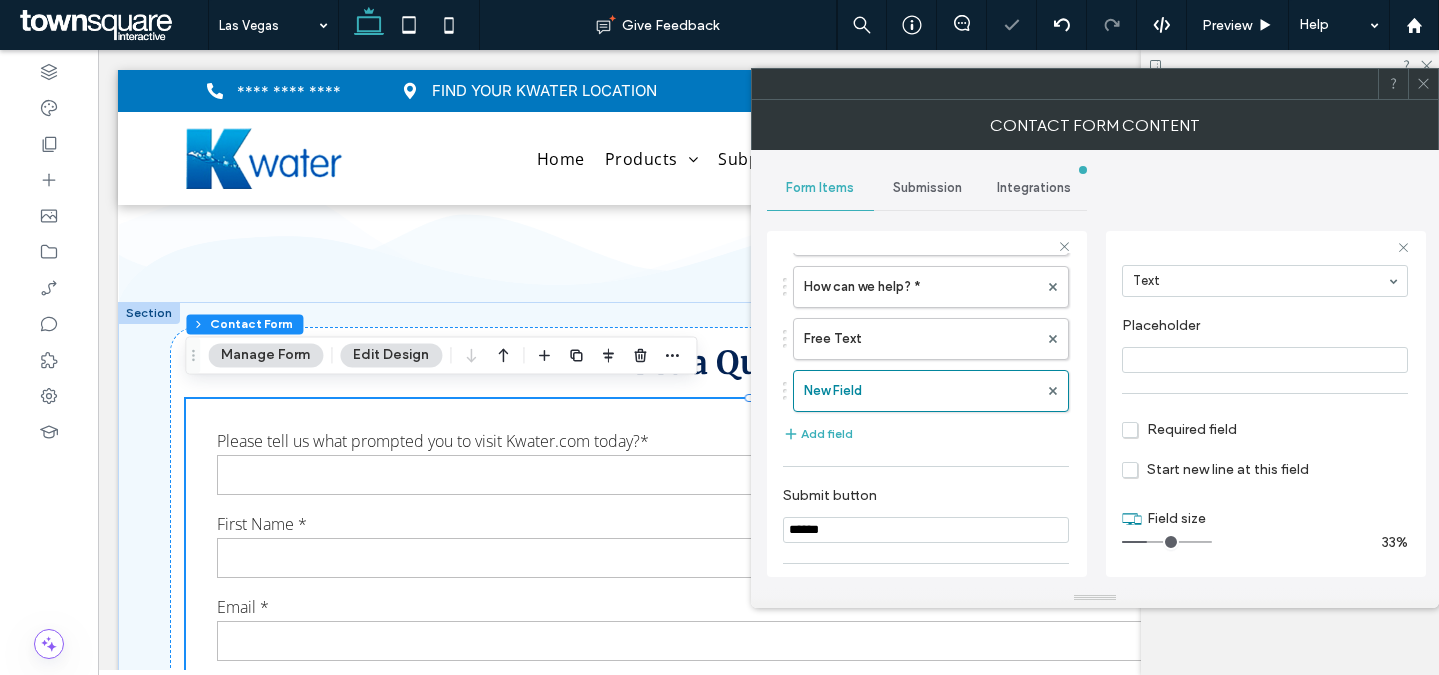 scroll, scrollTop: 0, scrollLeft: 0, axis: both 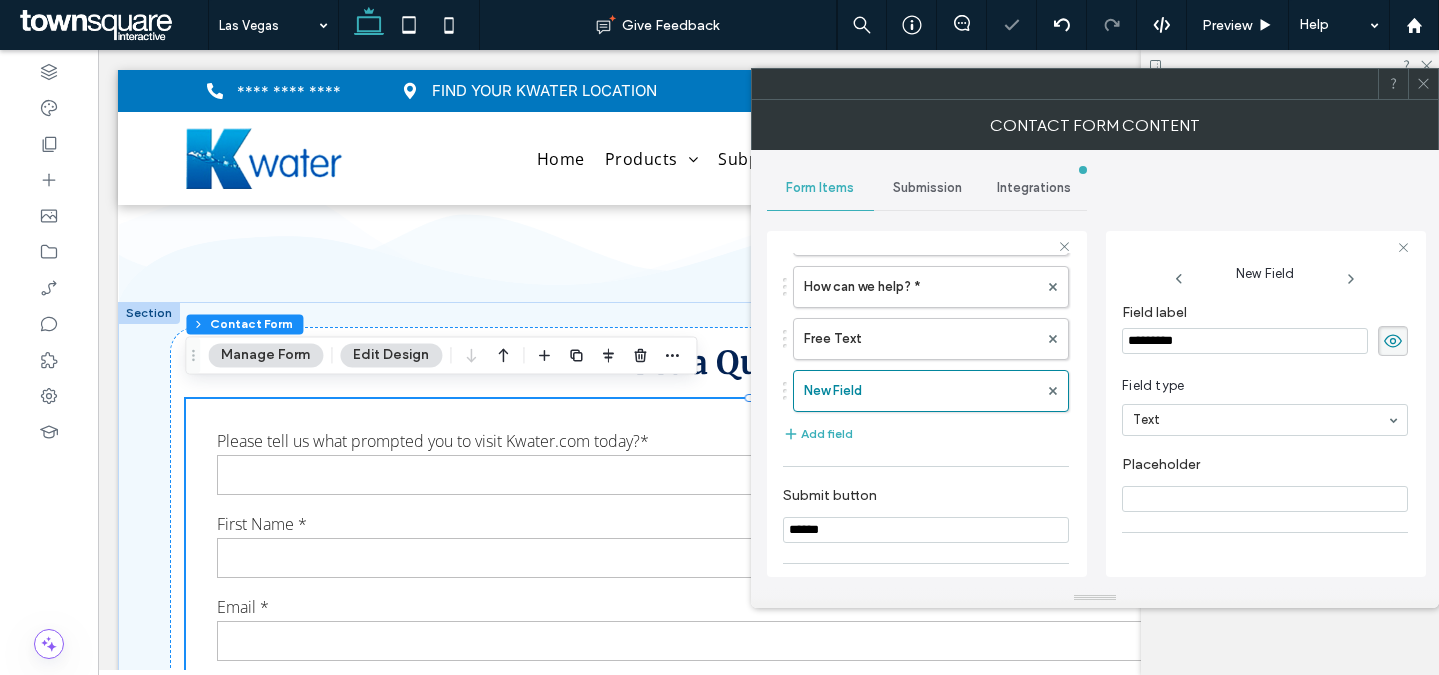 click on "*********" at bounding box center [1245, 341] 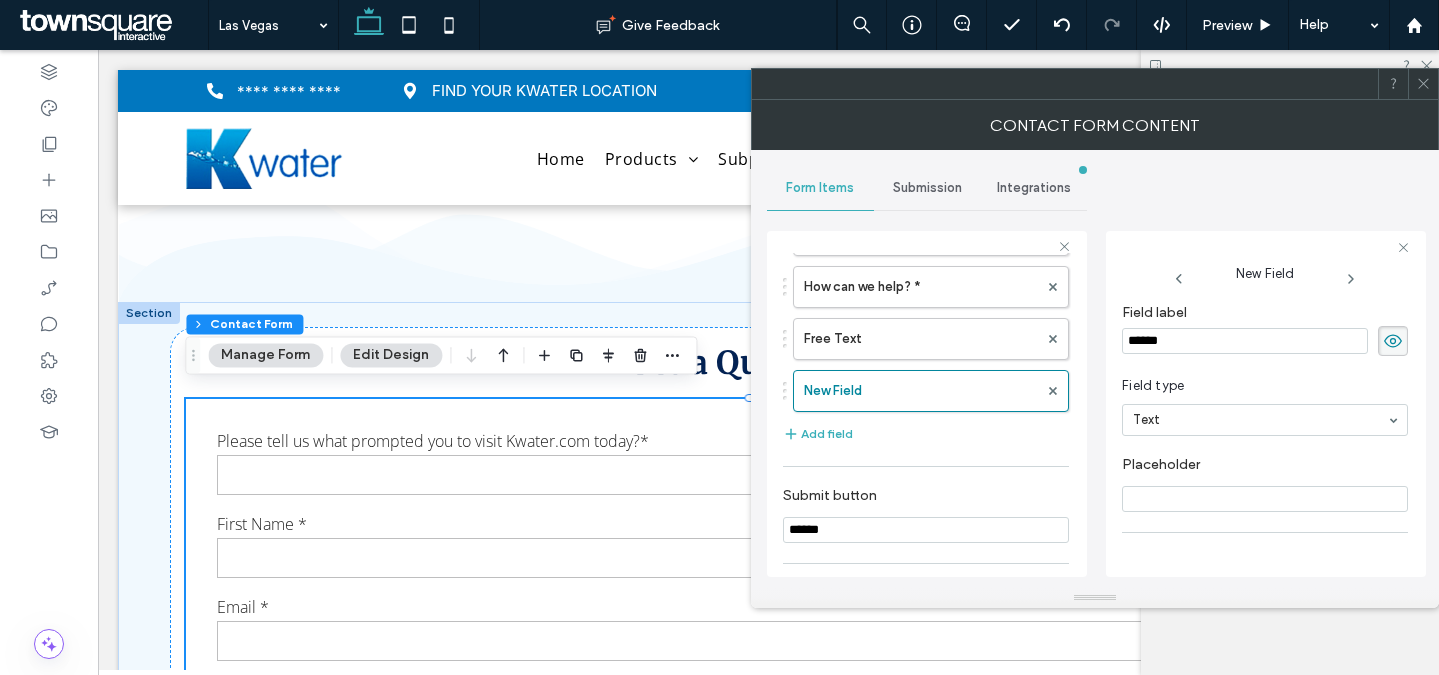 type on "*******" 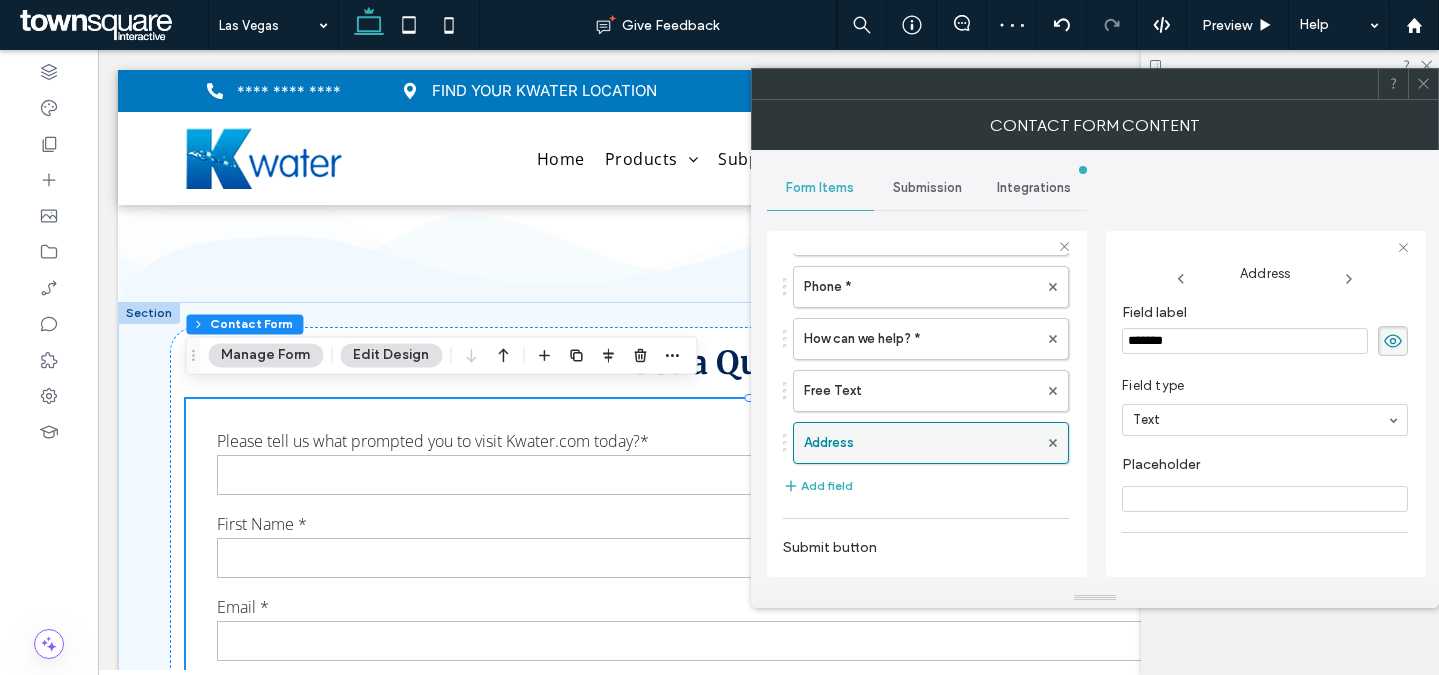 scroll, scrollTop: 266, scrollLeft: 0, axis: vertical 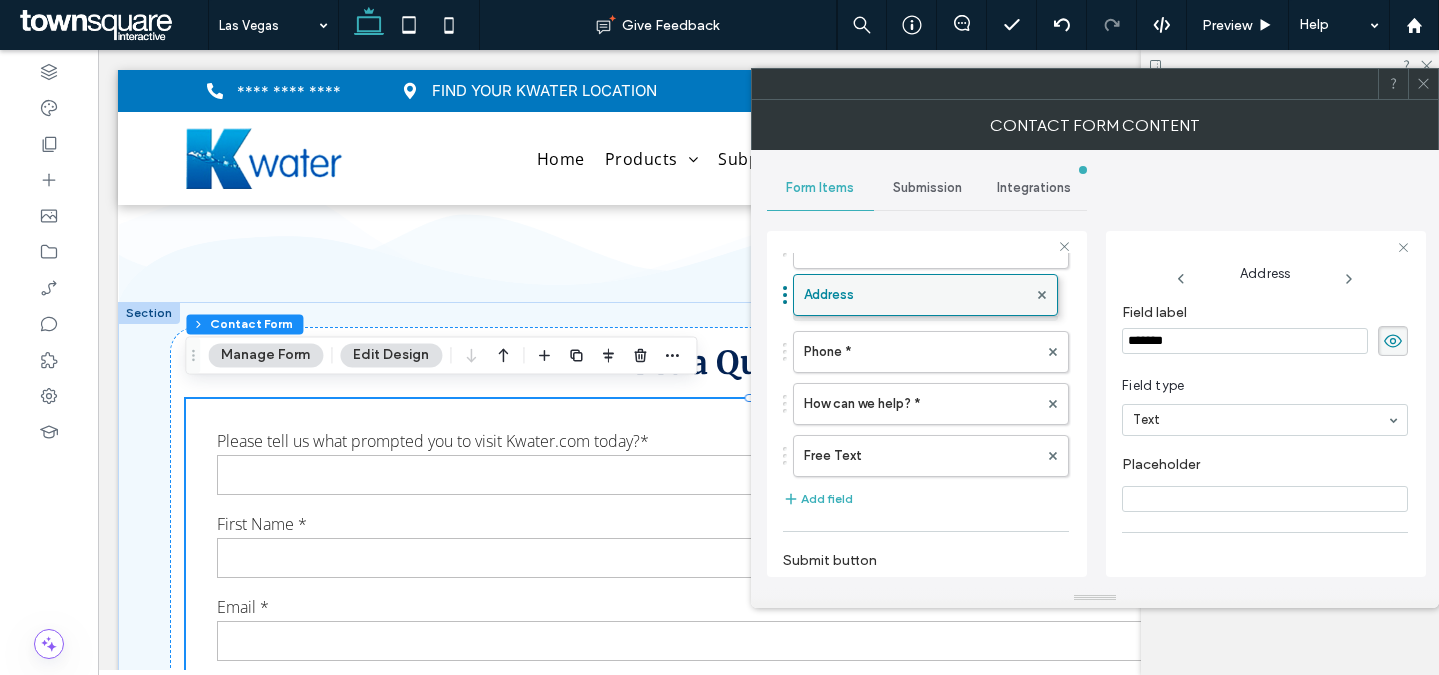 drag, startPoint x: 882, startPoint y: 449, endPoint x: 894, endPoint y: 274, distance: 175.41095 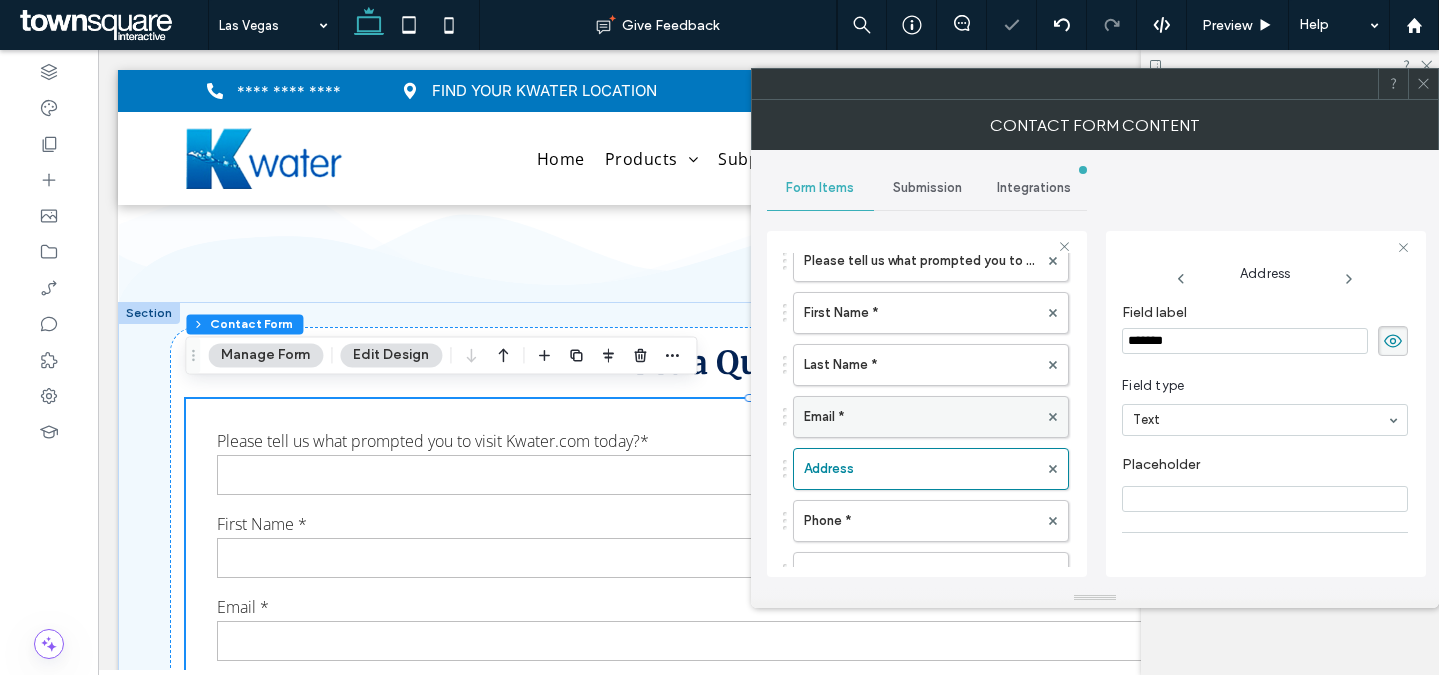 scroll, scrollTop: 84, scrollLeft: 0, axis: vertical 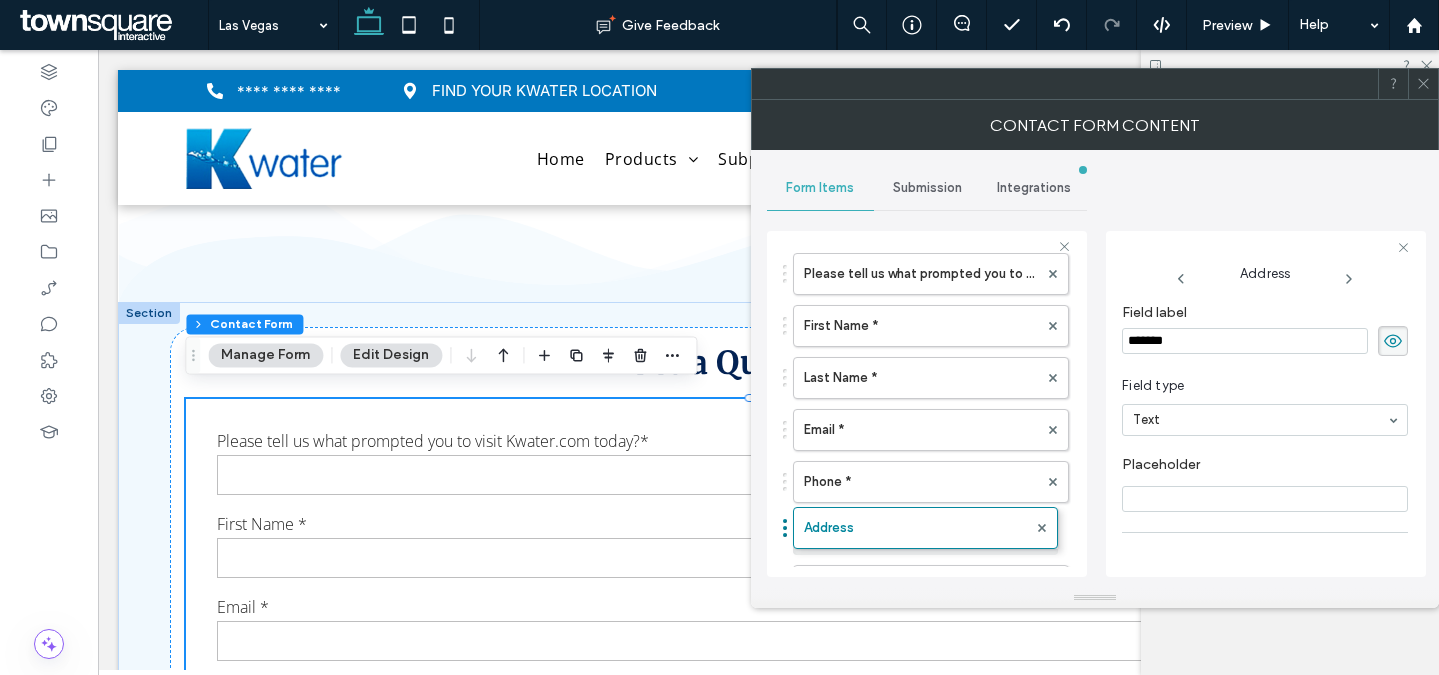 drag, startPoint x: 873, startPoint y: 475, endPoint x: 900, endPoint y: 511, distance: 45 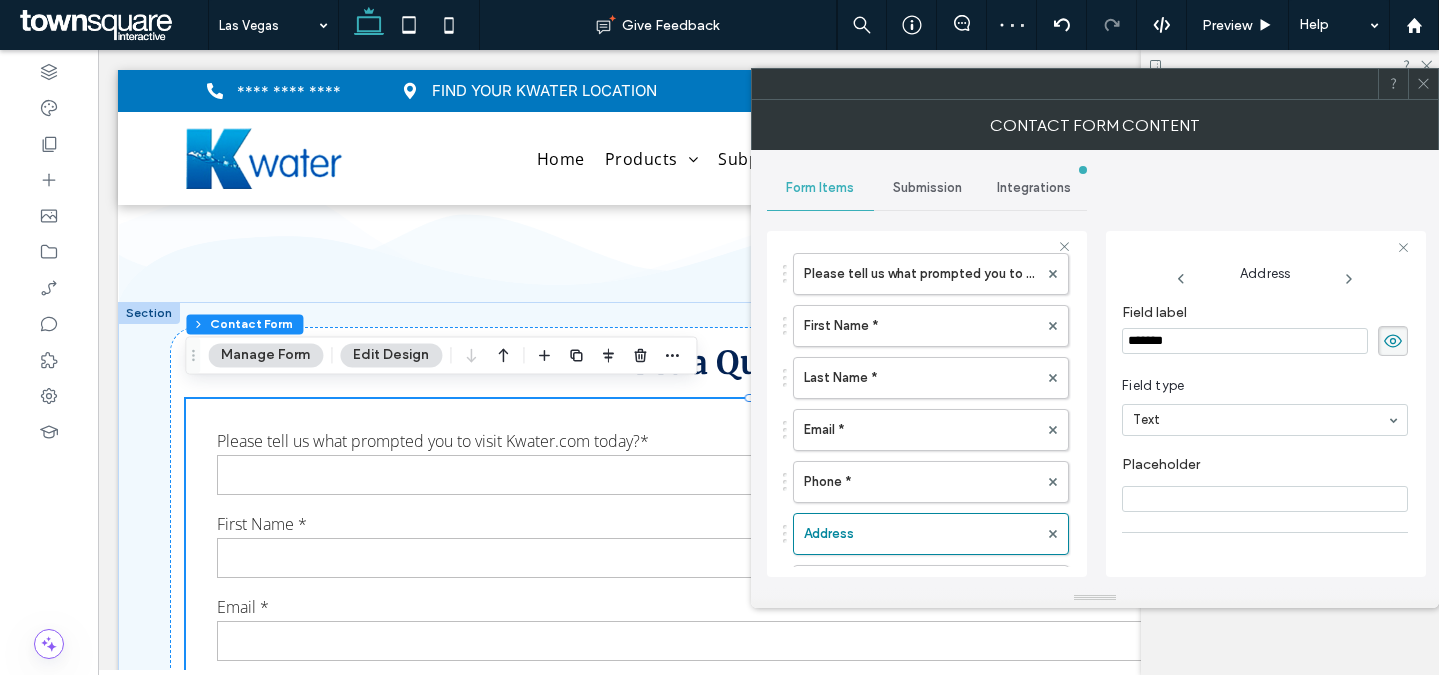 scroll, scrollTop: 141, scrollLeft: 0, axis: vertical 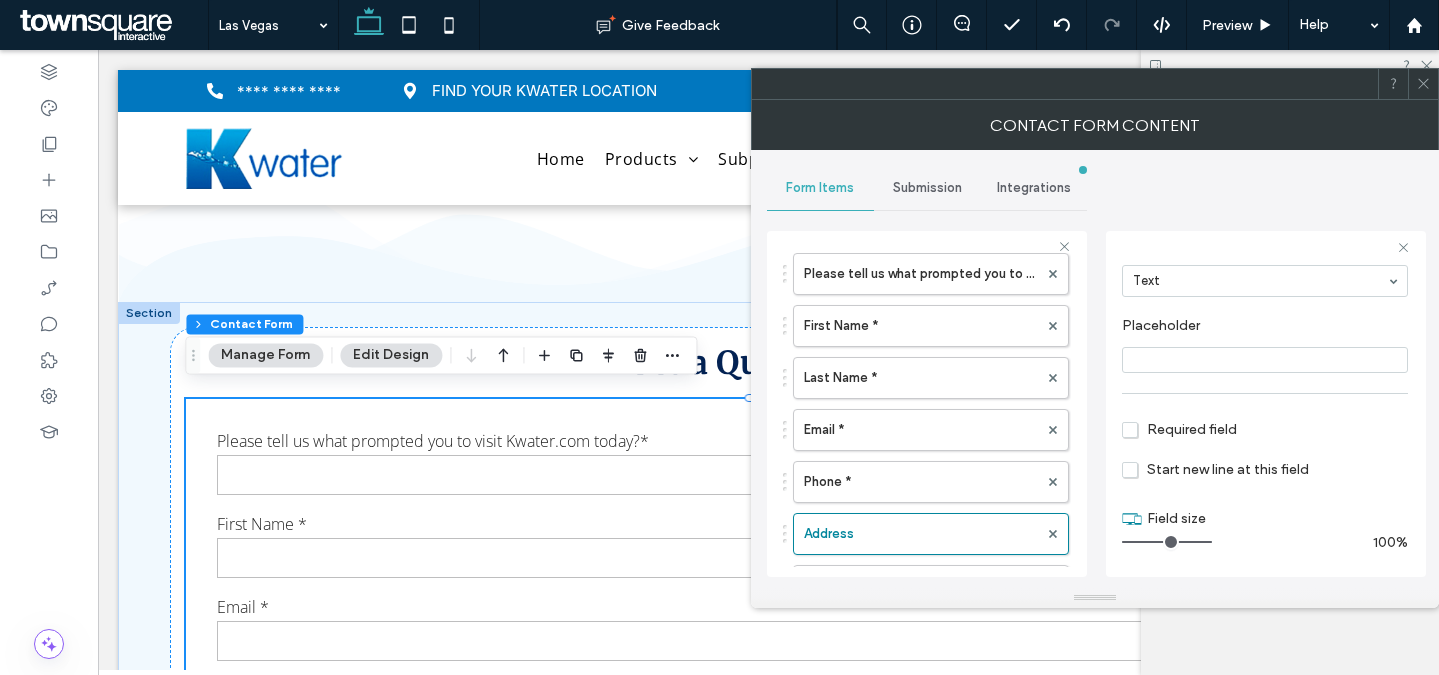 drag, startPoint x: 1154, startPoint y: 542, endPoint x: 1272, endPoint y: 550, distance: 118.270874 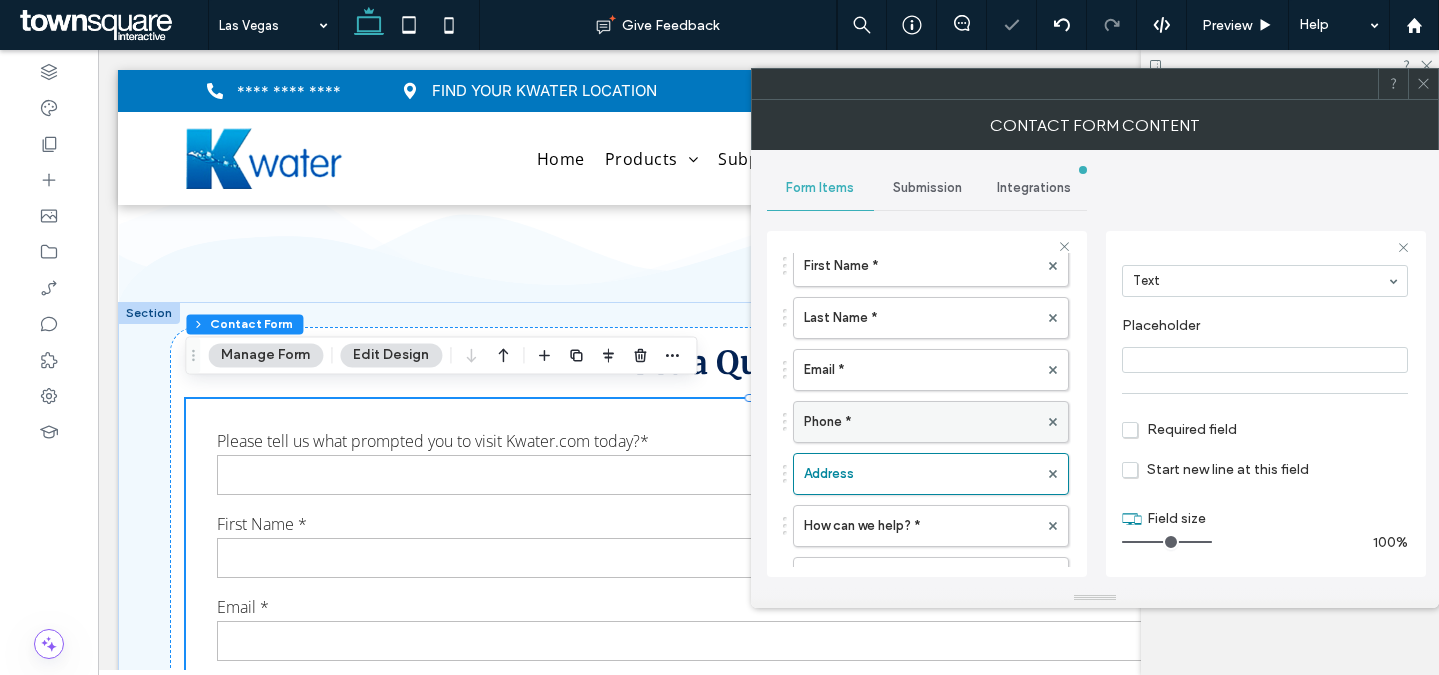 scroll, scrollTop: 287, scrollLeft: 0, axis: vertical 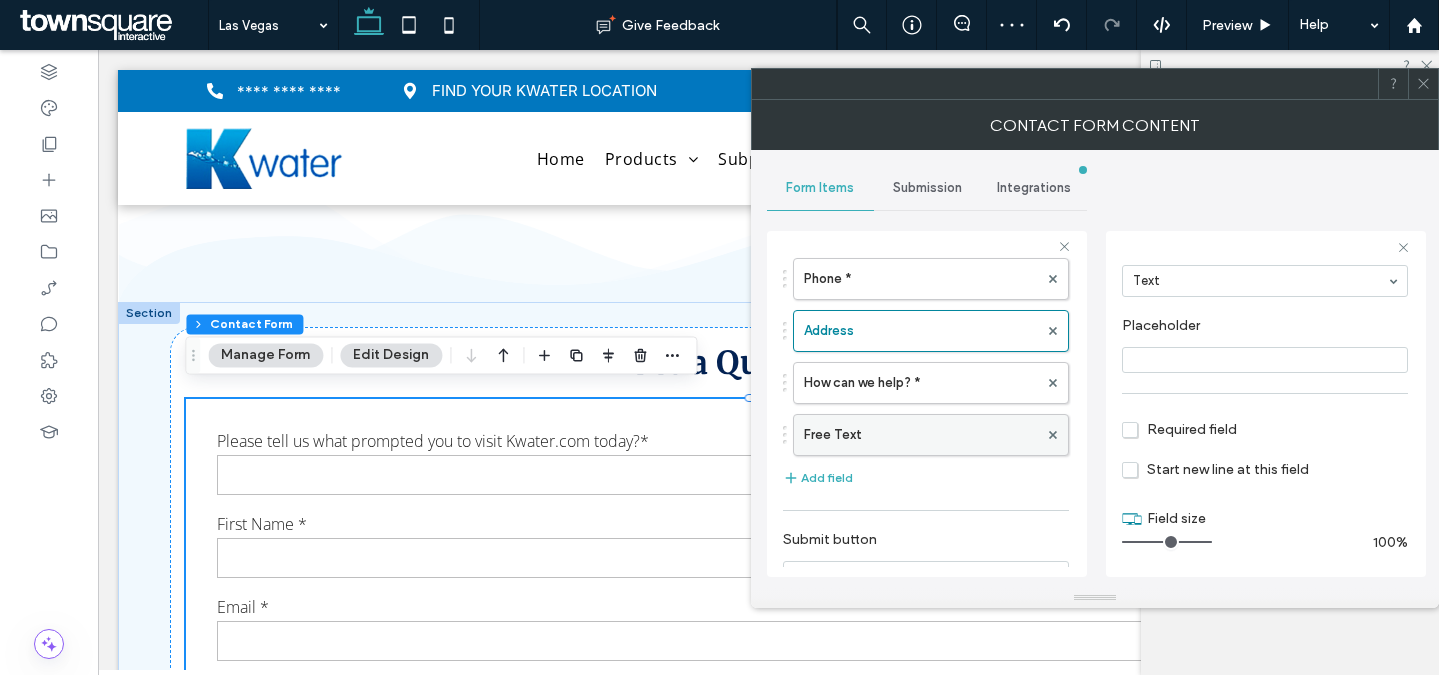 click on "Free Text" at bounding box center (921, 435) 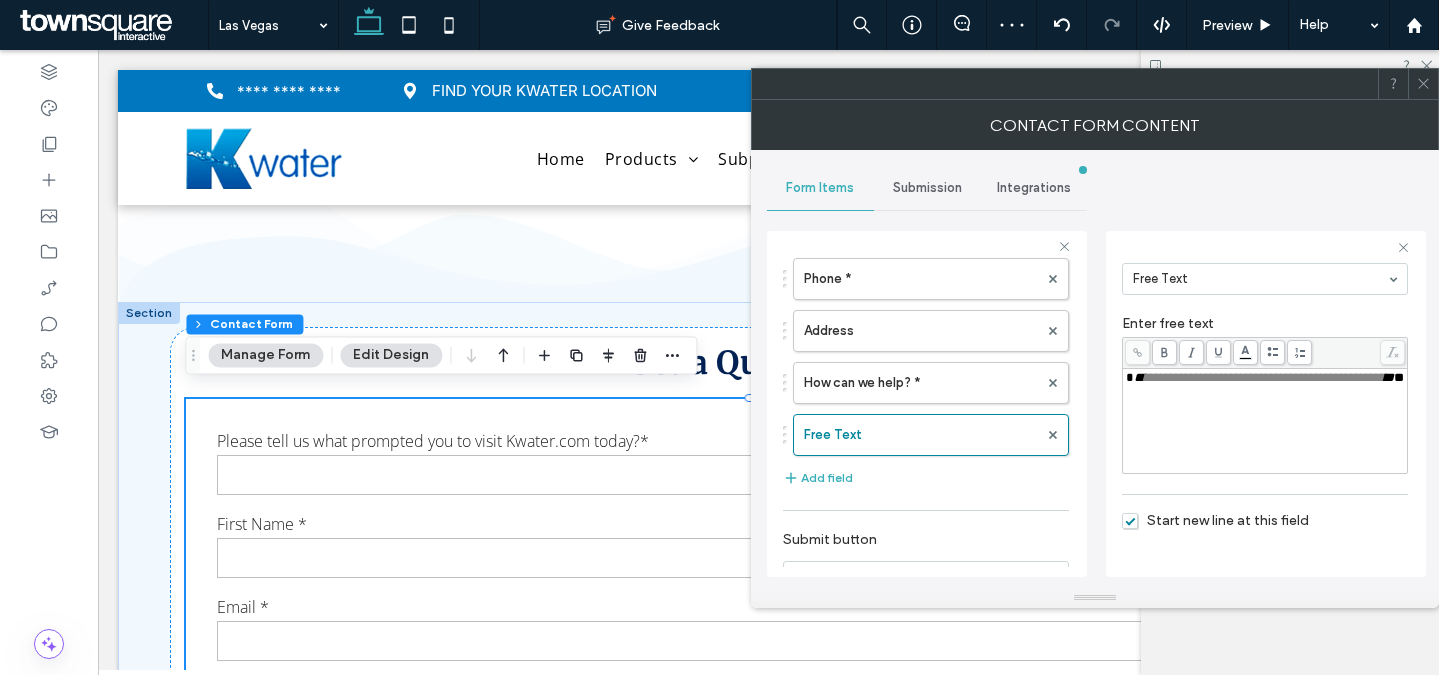 click on "**********" at bounding box center (1265, 378) 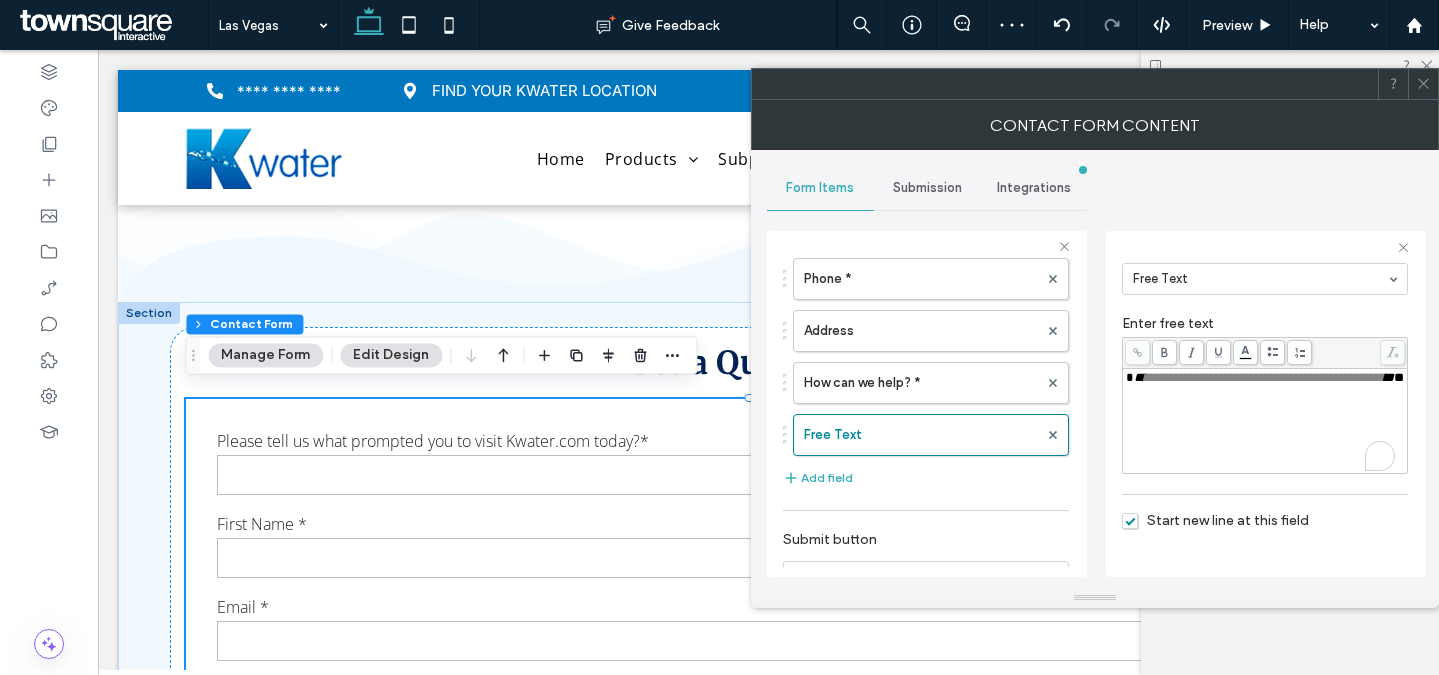 click on "**********" at bounding box center [1265, 378] 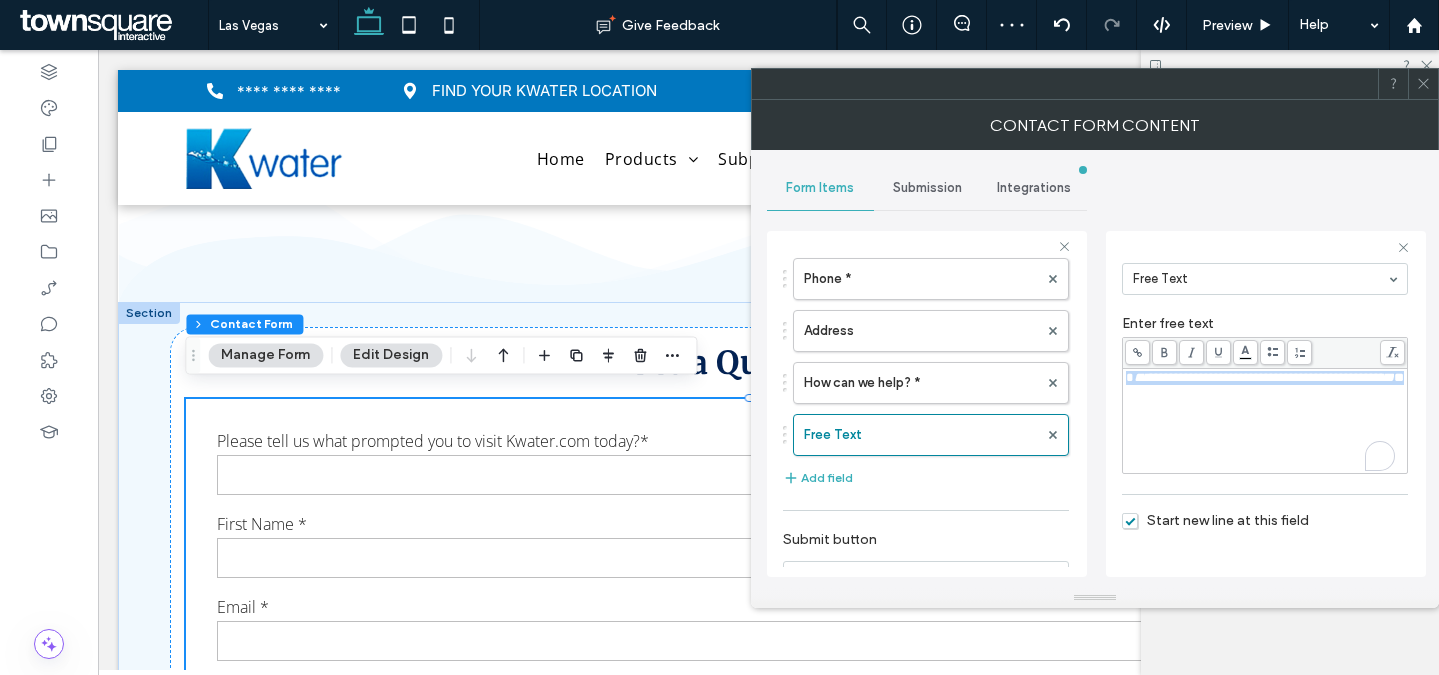 copy on "**********" 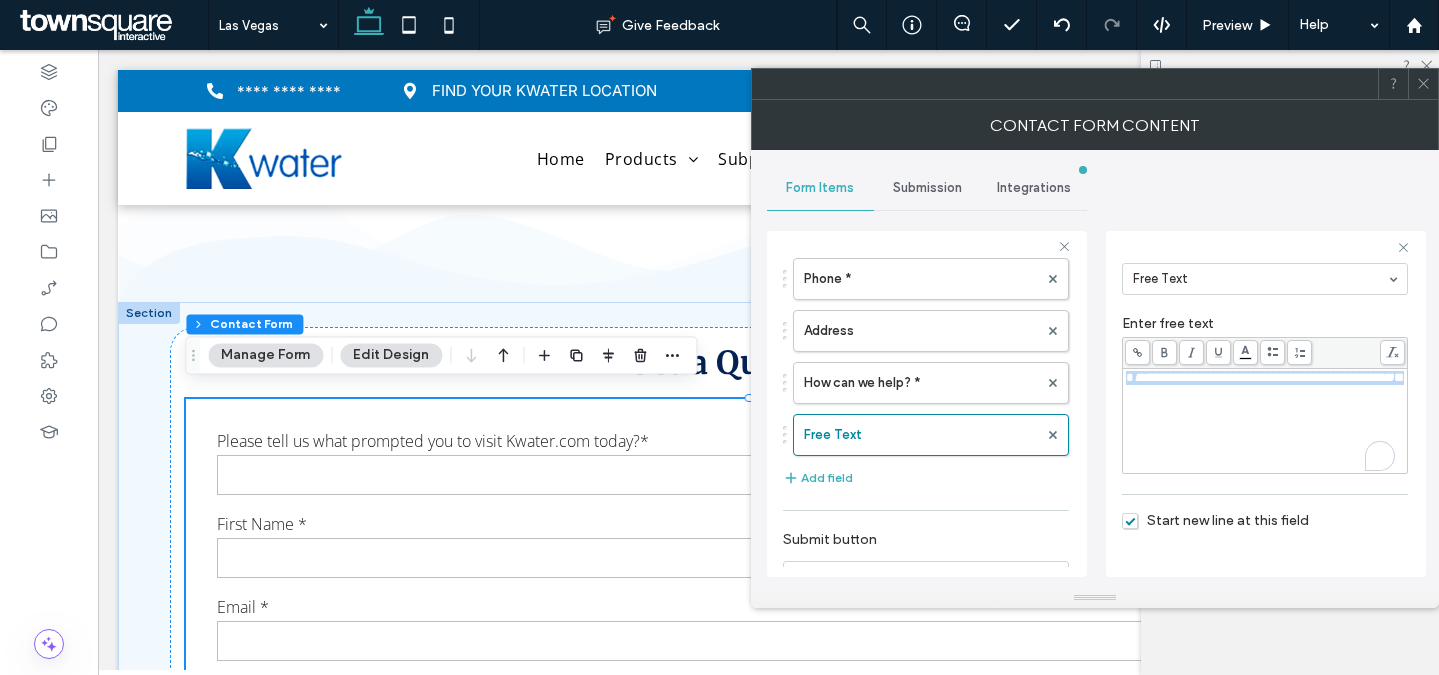 scroll, scrollTop: 0, scrollLeft: 0, axis: both 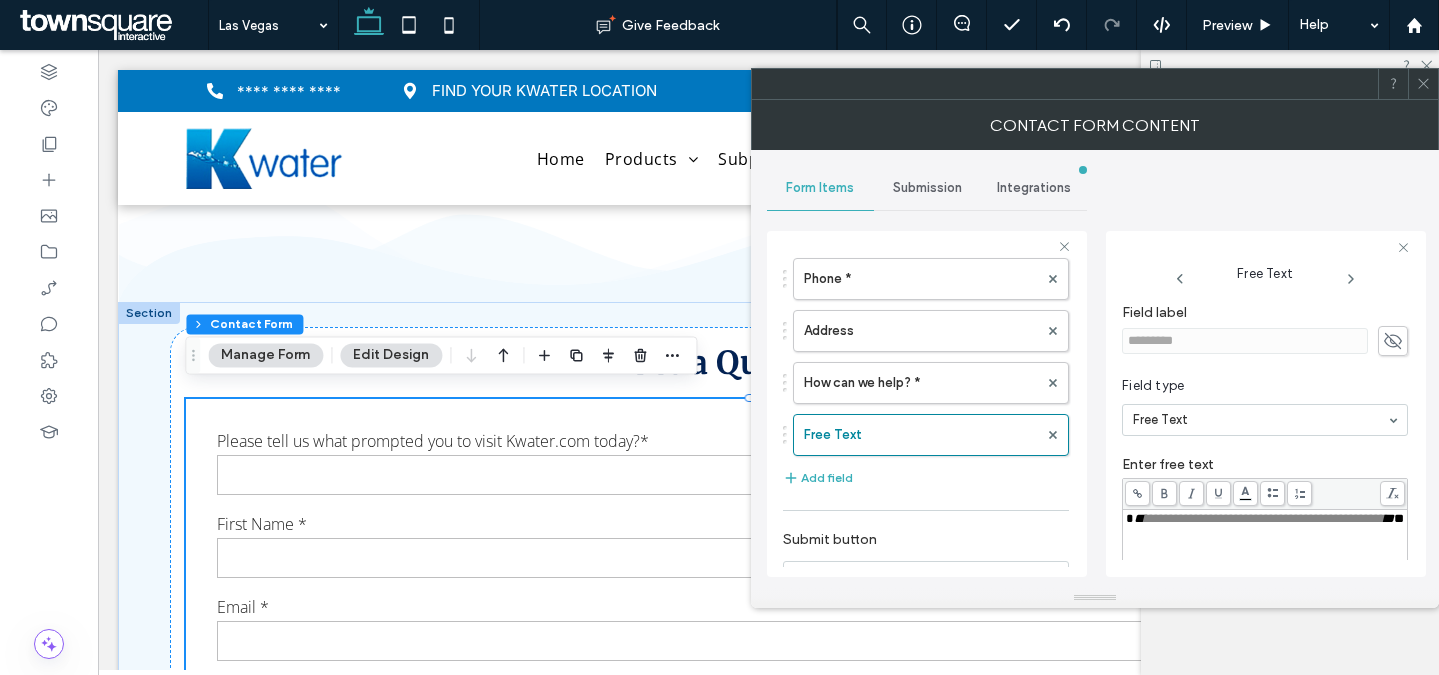 click 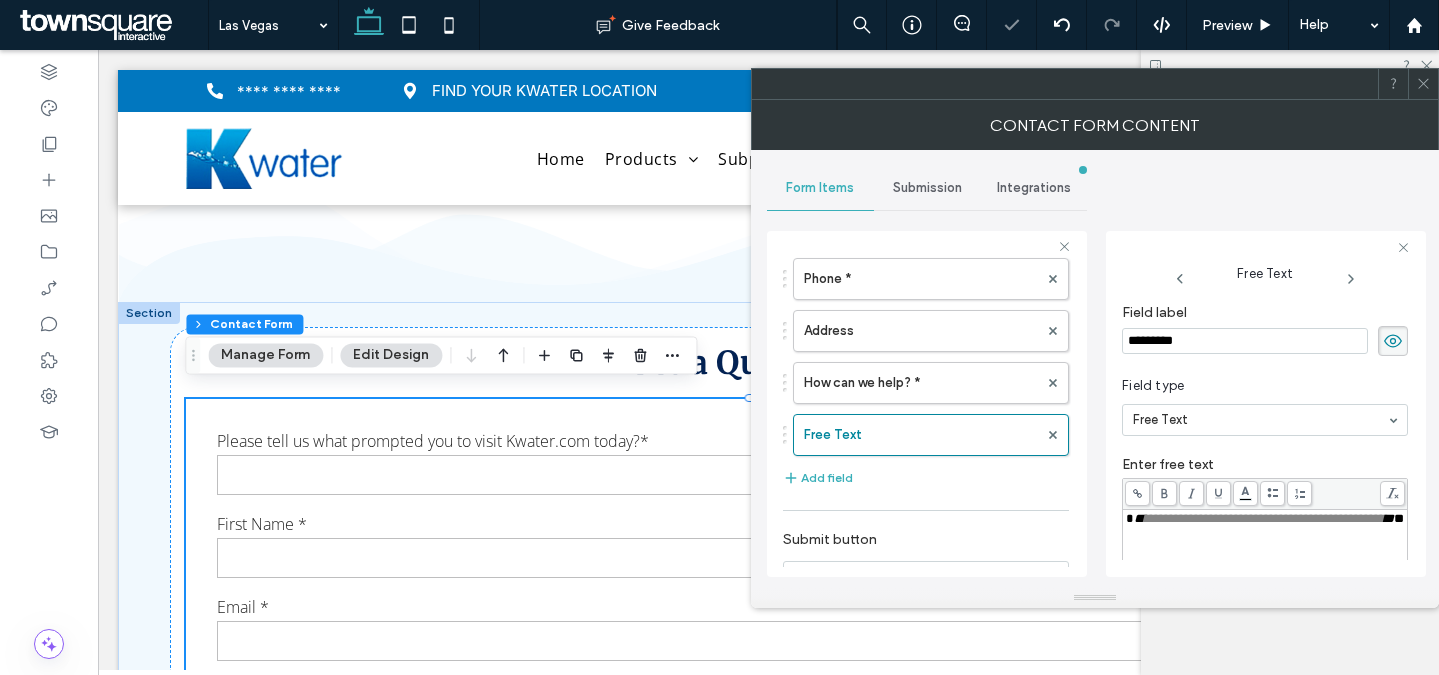 click on "*********" at bounding box center [1245, 341] 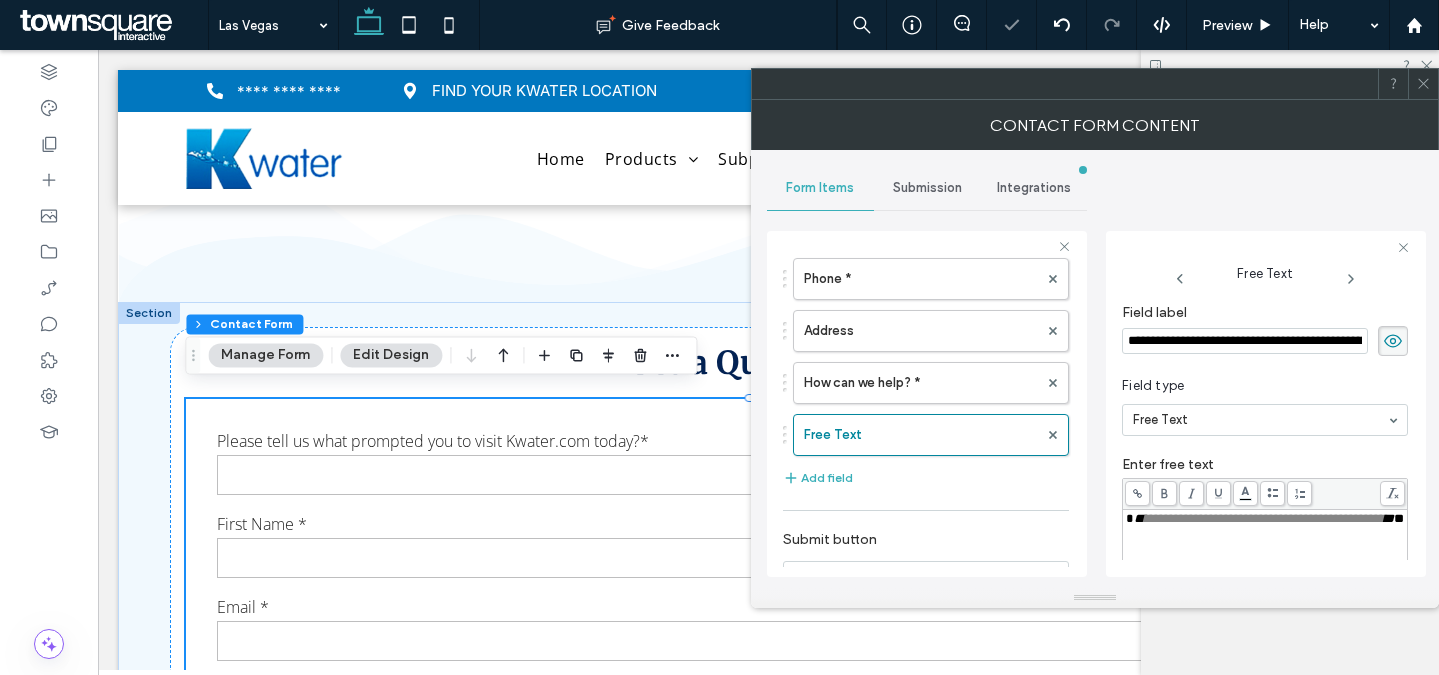 scroll, scrollTop: 0, scrollLeft: 69, axis: horizontal 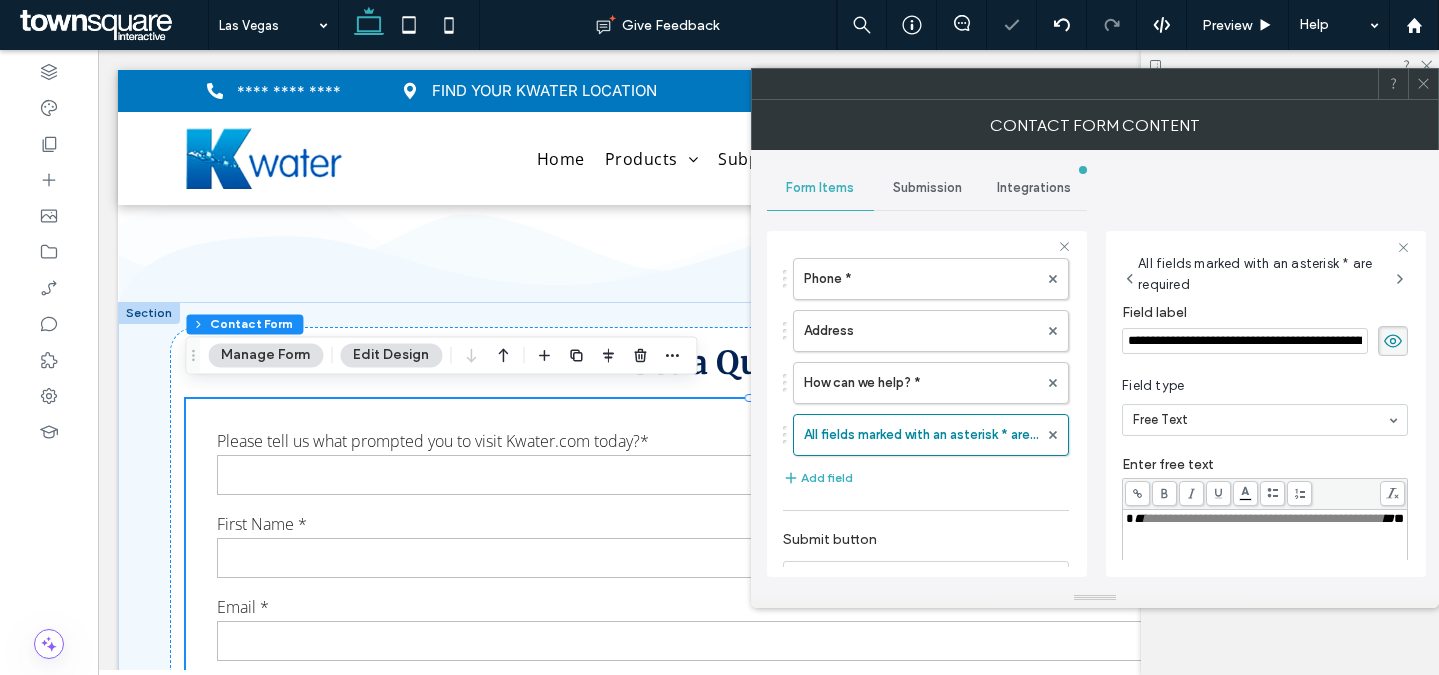 click 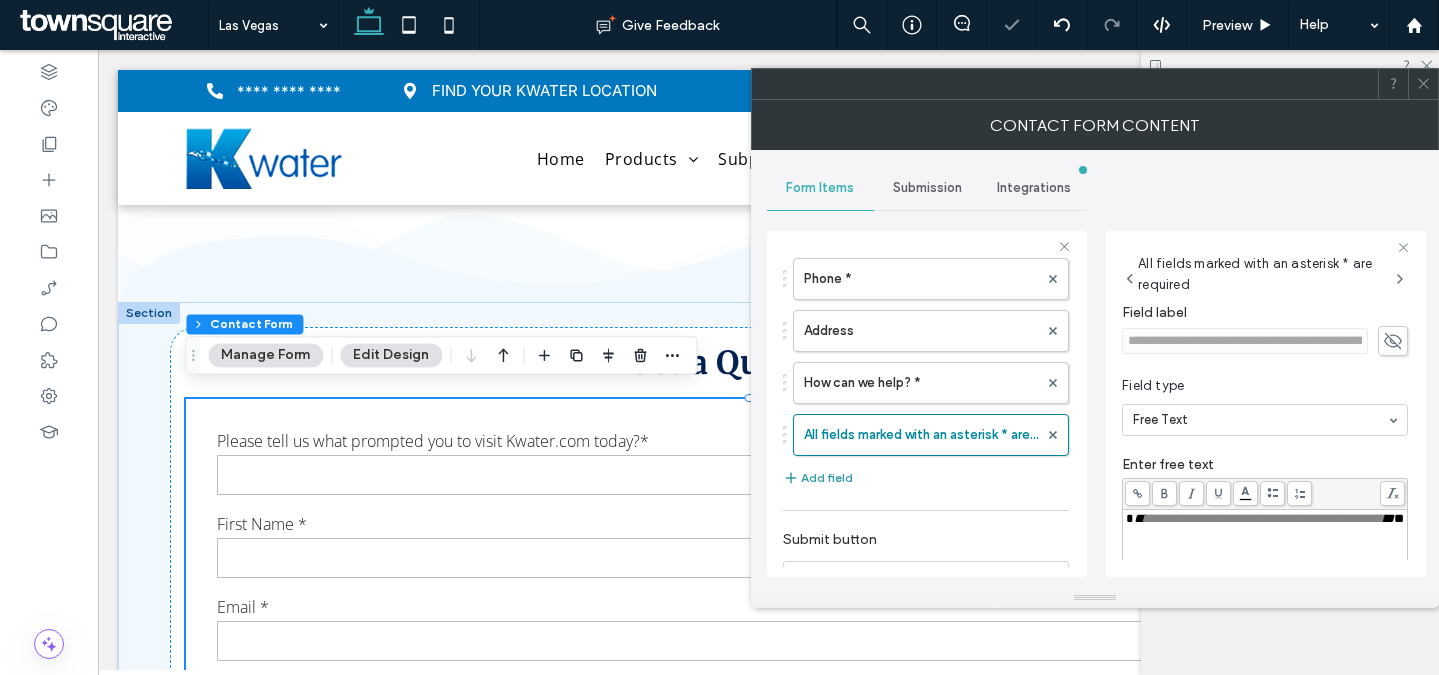 click on "Add field" at bounding box center (818, 478) 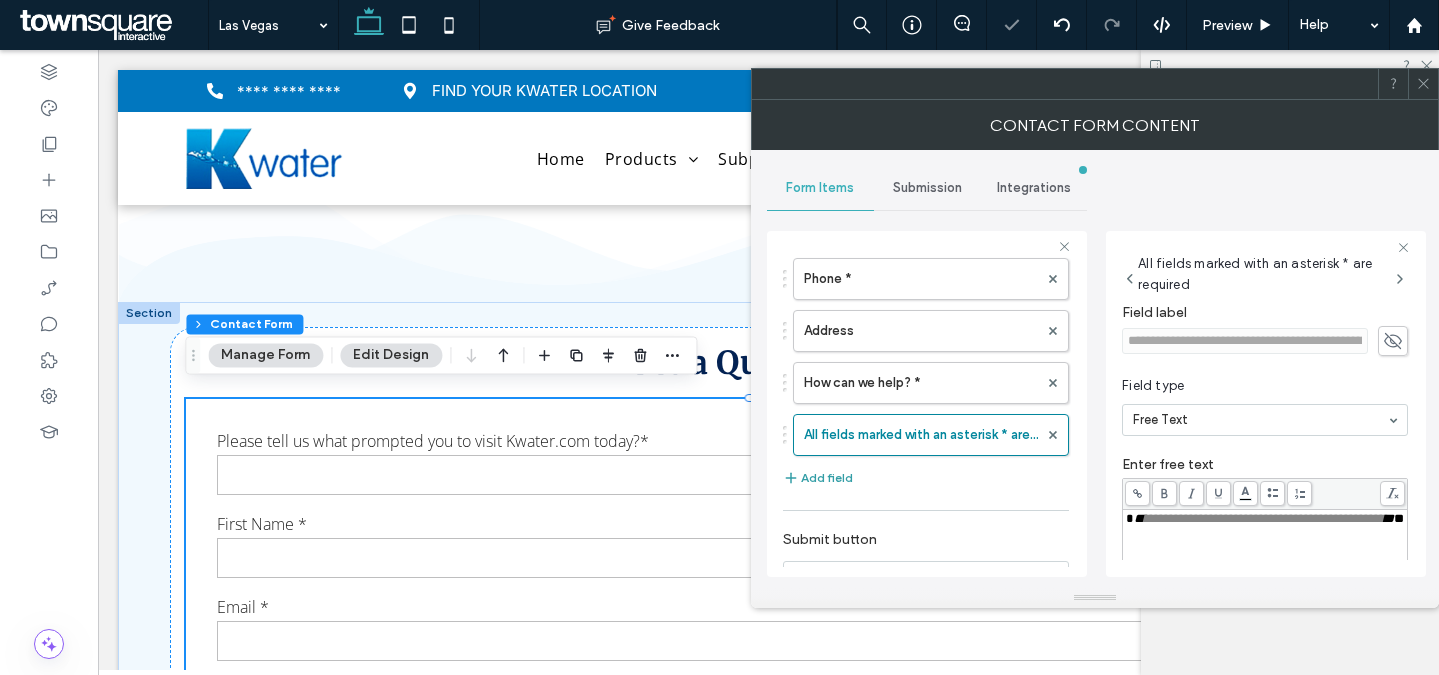 type on "*" 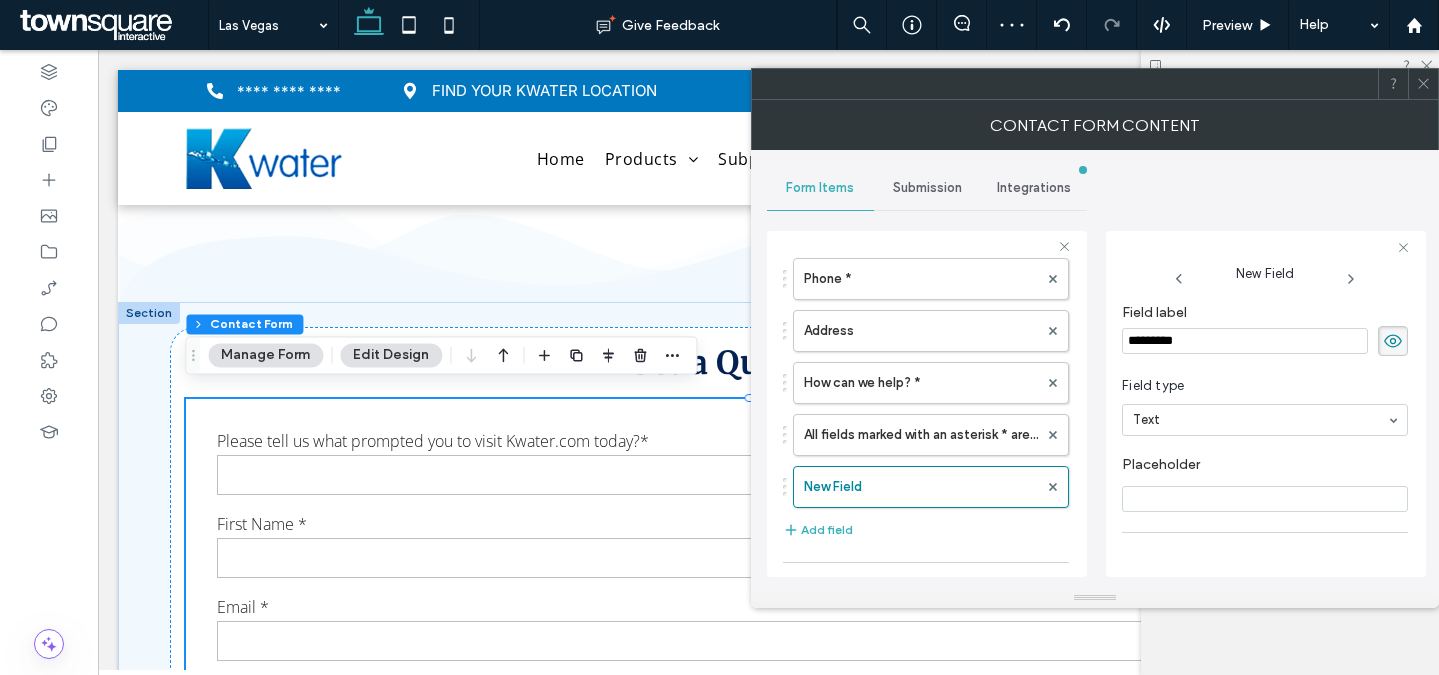 click on "*********" at bounding box center (1245, 341) 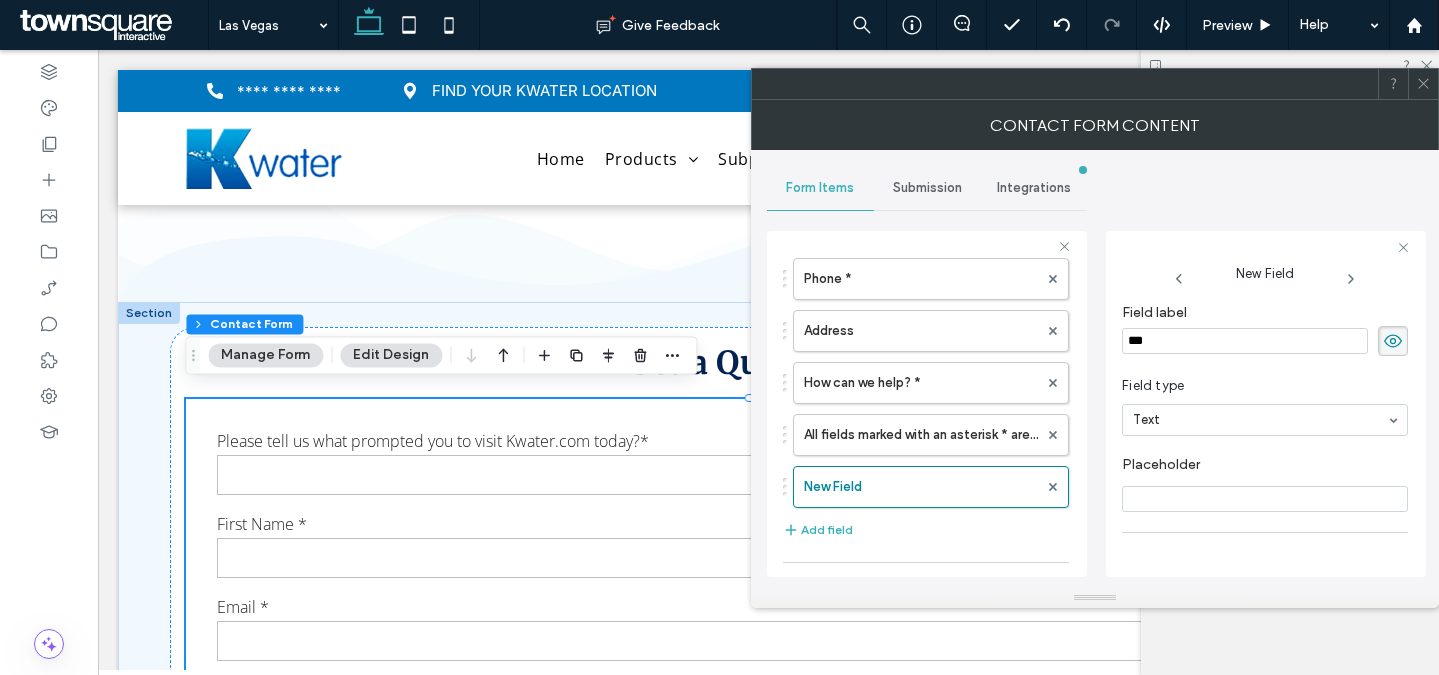 type on "****" 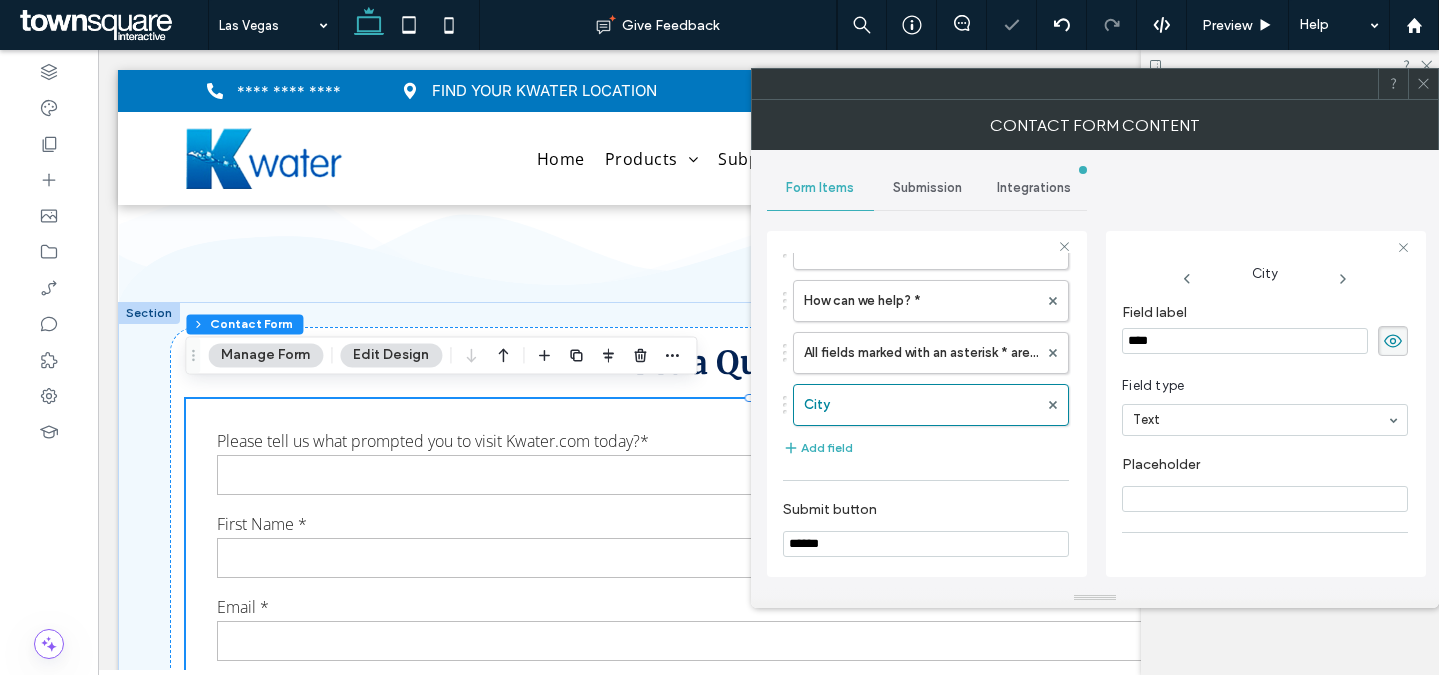 scroll, scrollTop: 343, scrollLeft: 0, axis: vertical 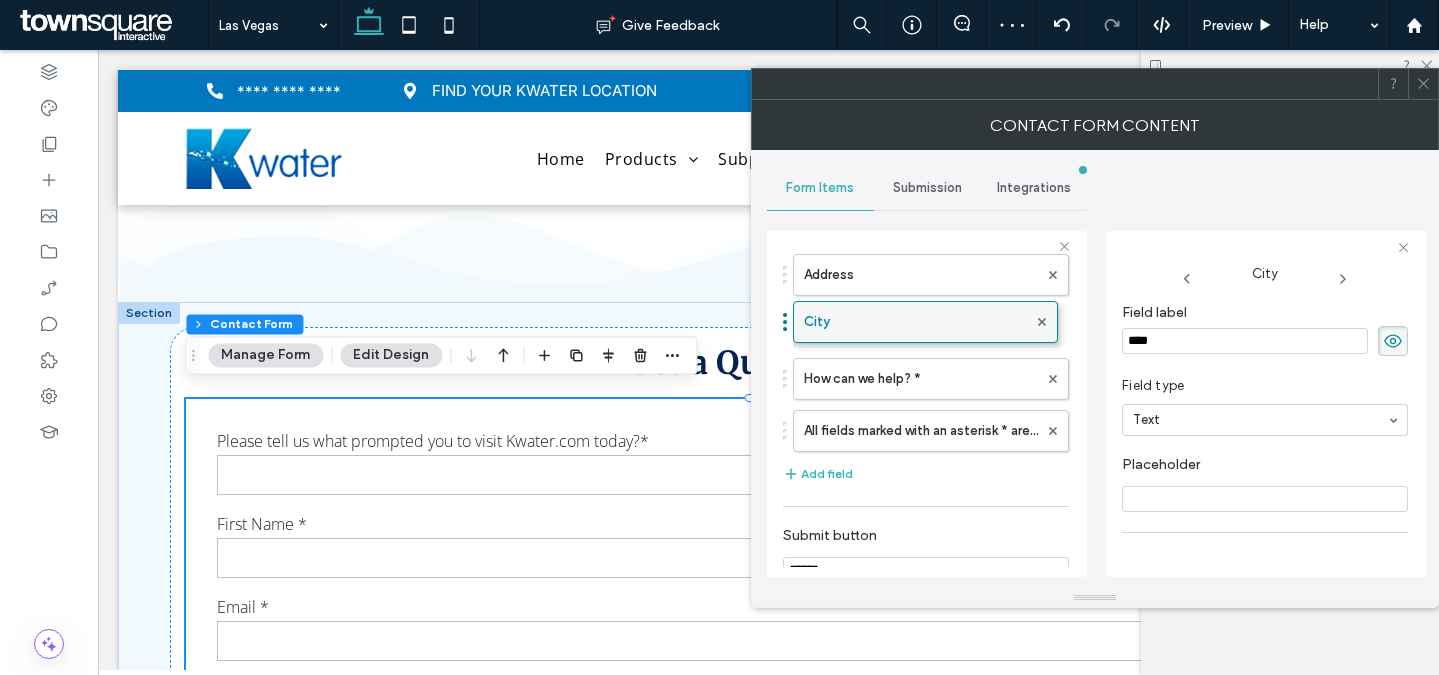 drag, startPoint x: 898, startPoint y: 438, endPoint x: 903, endPoint y: 318, distance: 120.10412 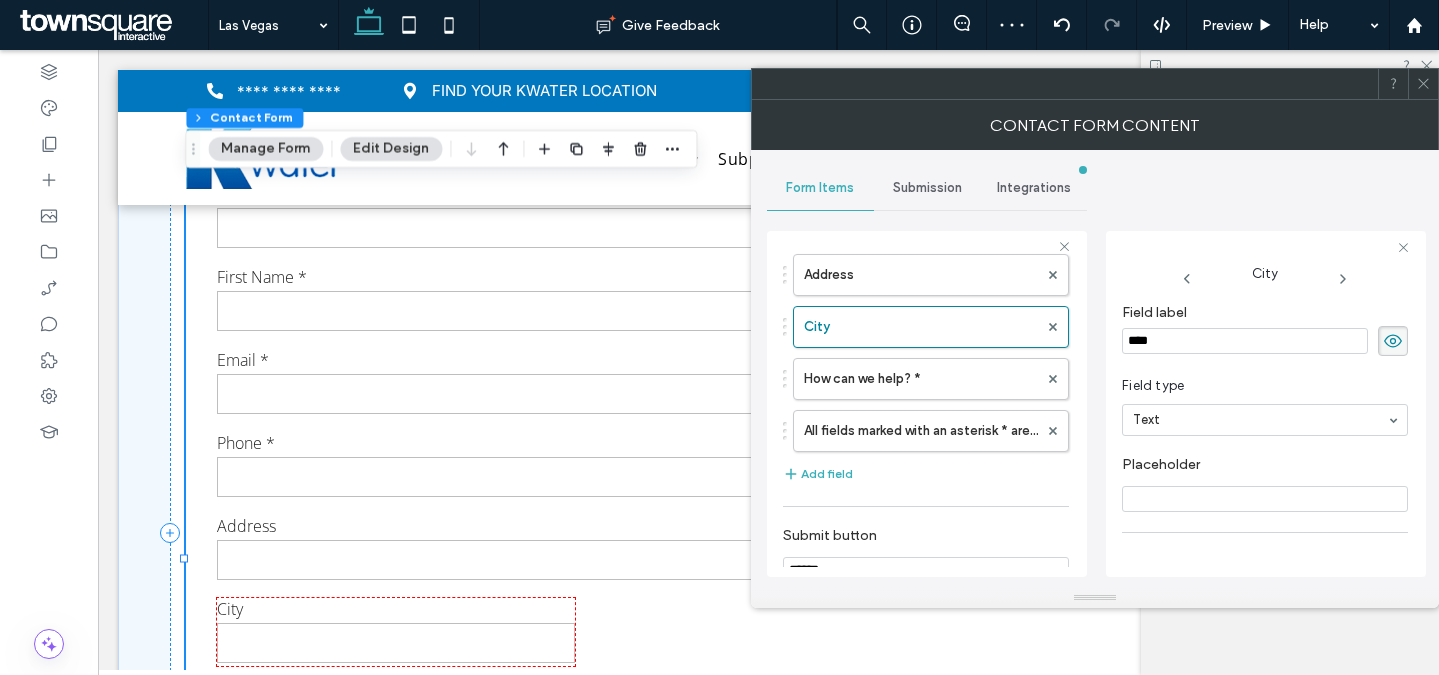 scroll, scrollTop: 4329, scrollLeft: 0, axis: vertical 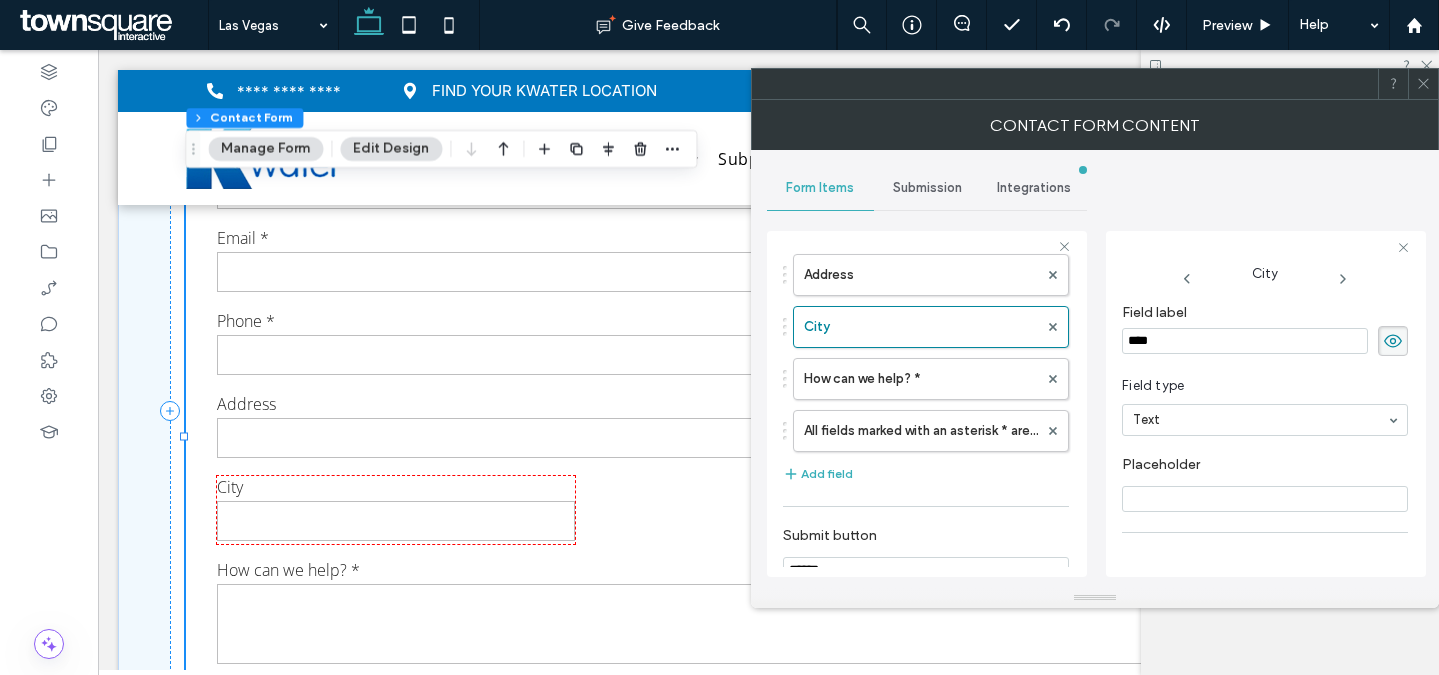 drag, startPoint x: 845, startPoint y: 472, endPoint x: 857, endPoint y: 466, distance: 13.416408 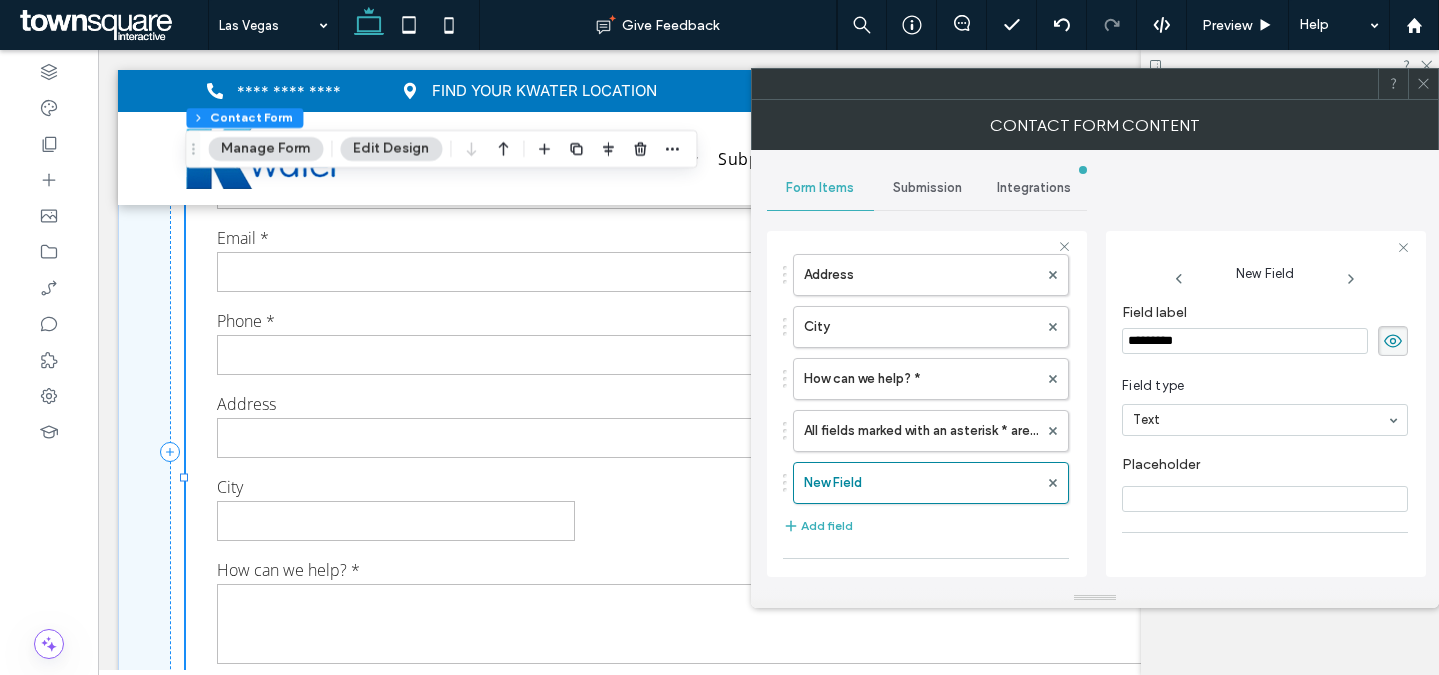 click on "*********" at bounding box center (1245, 341) 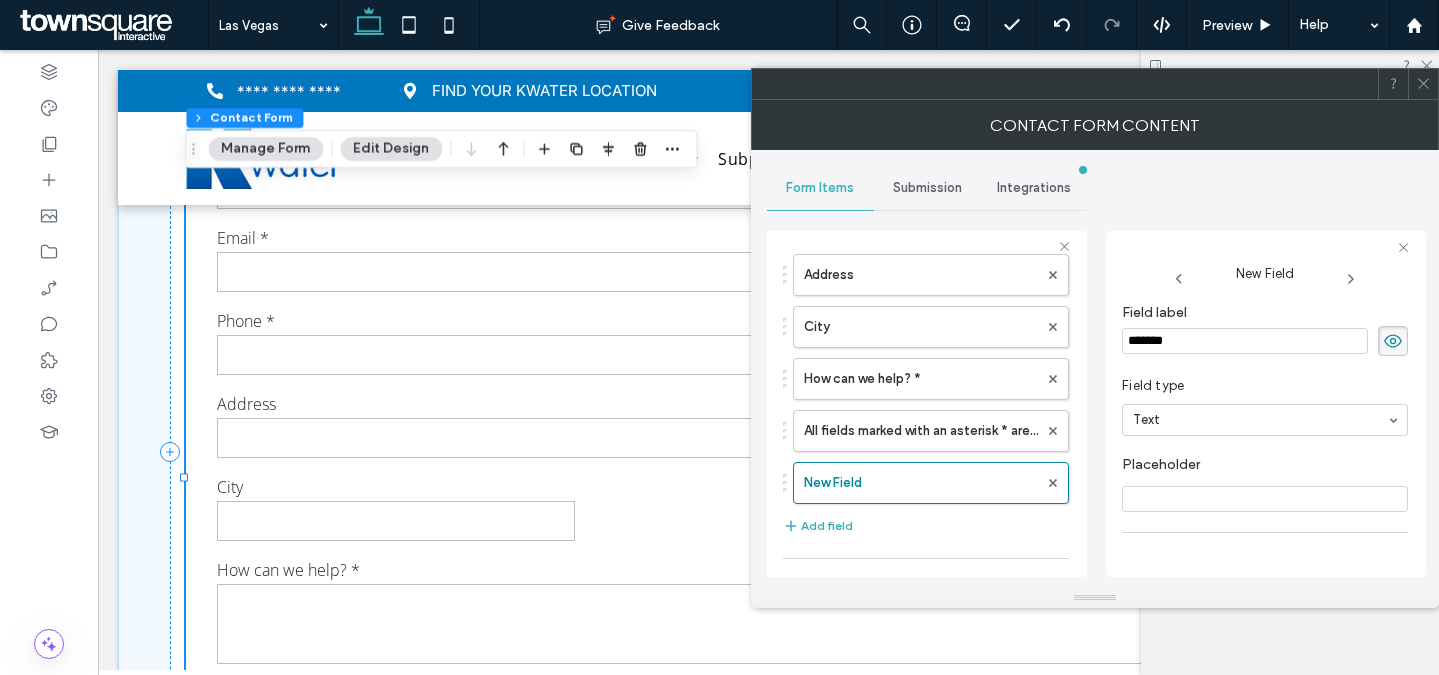 type on "*******" 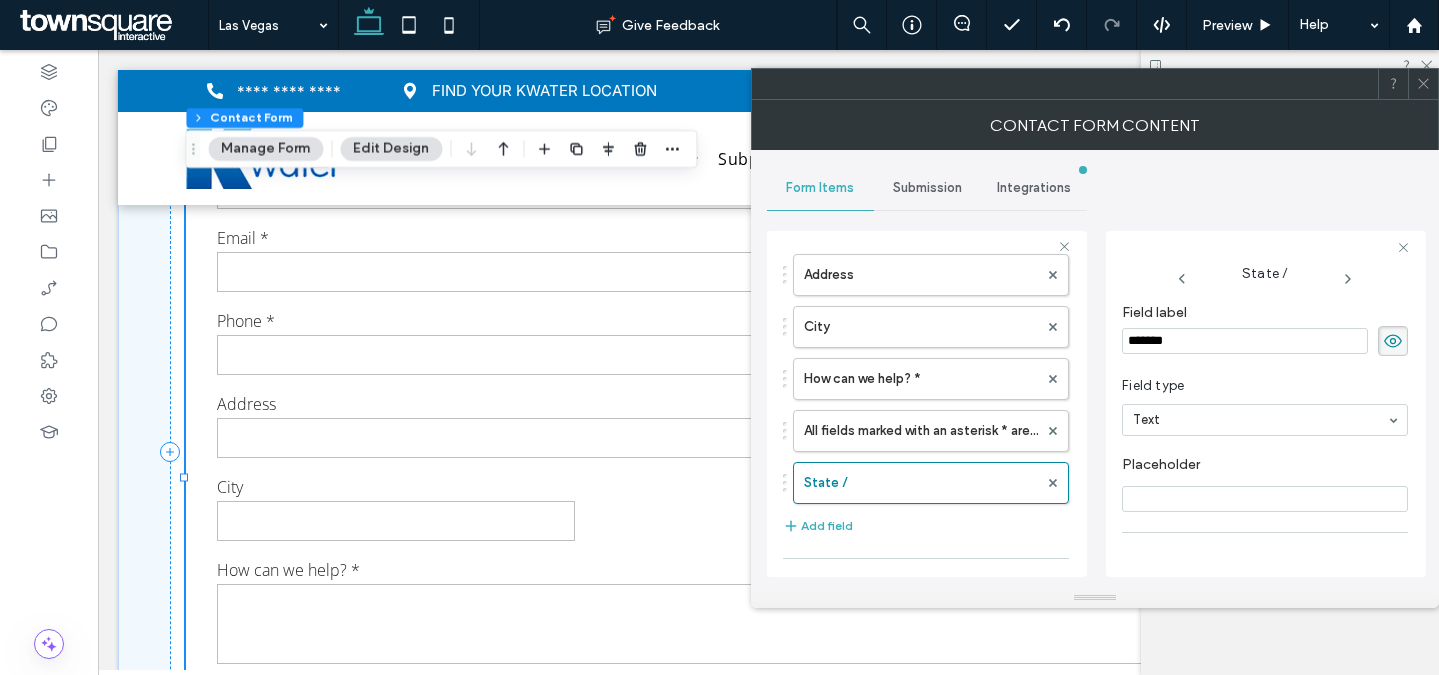 click on "*******" at bounding box center (1245, 341) 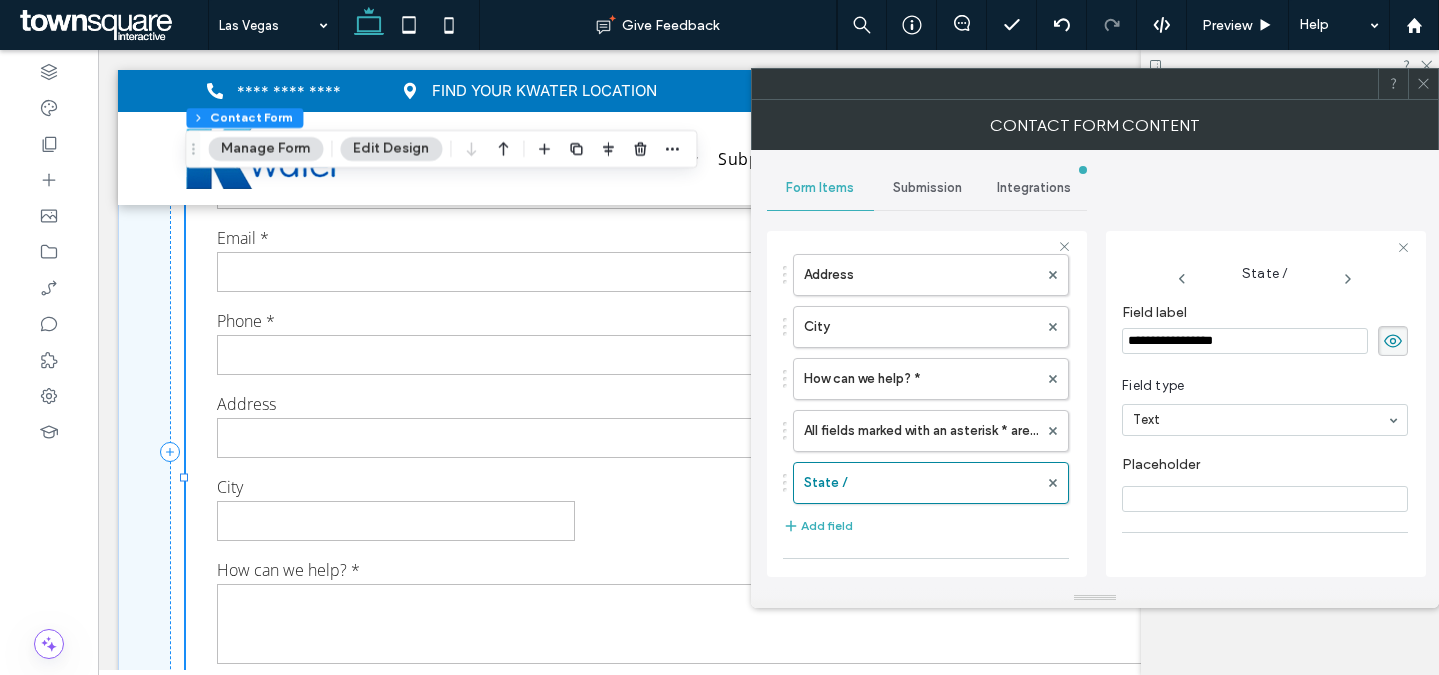 type on "**********" 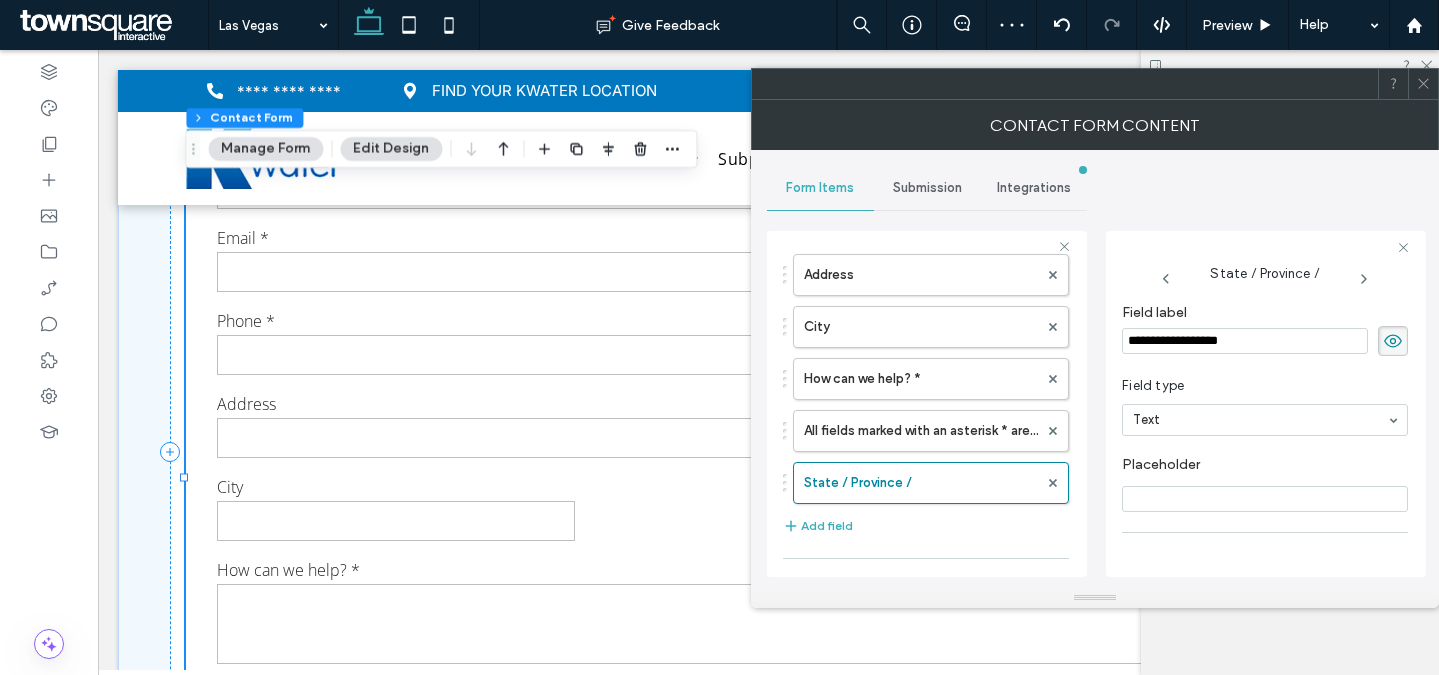 click on "**********" at bounding box center [1245, 341] 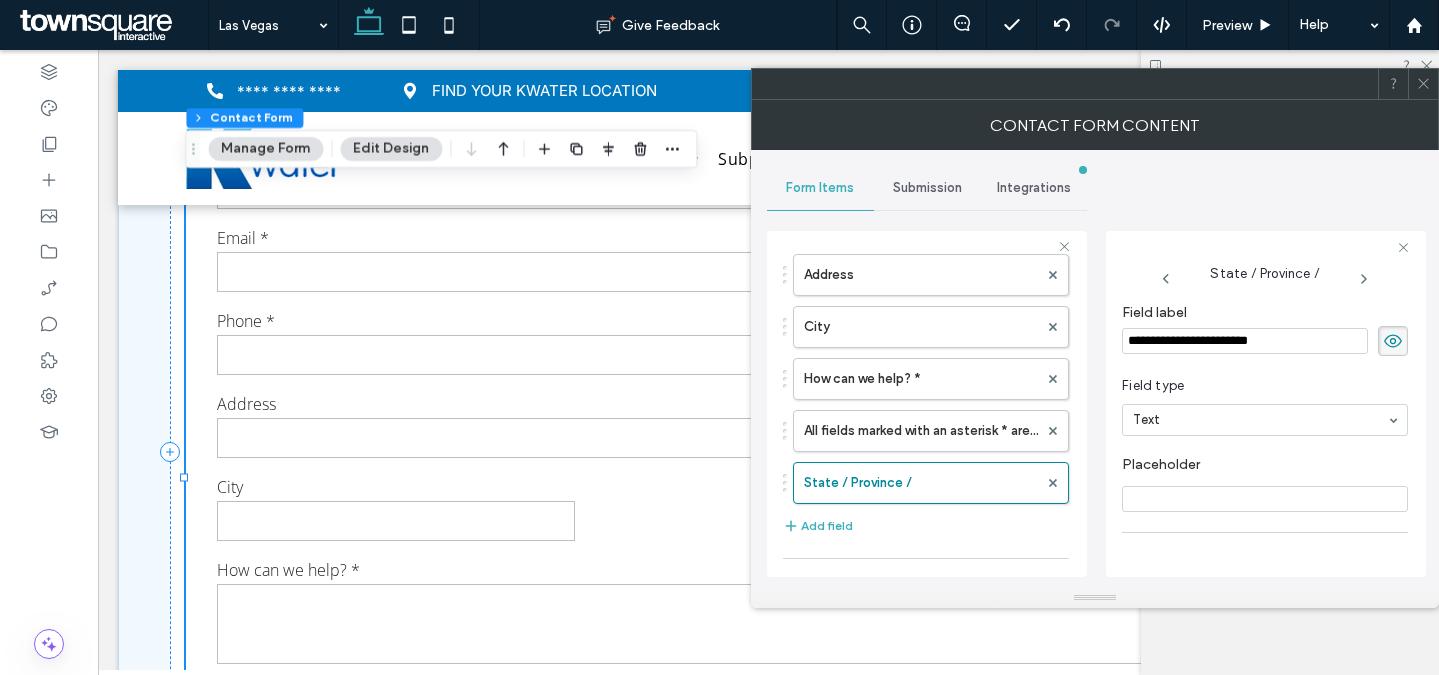 type on "**********" 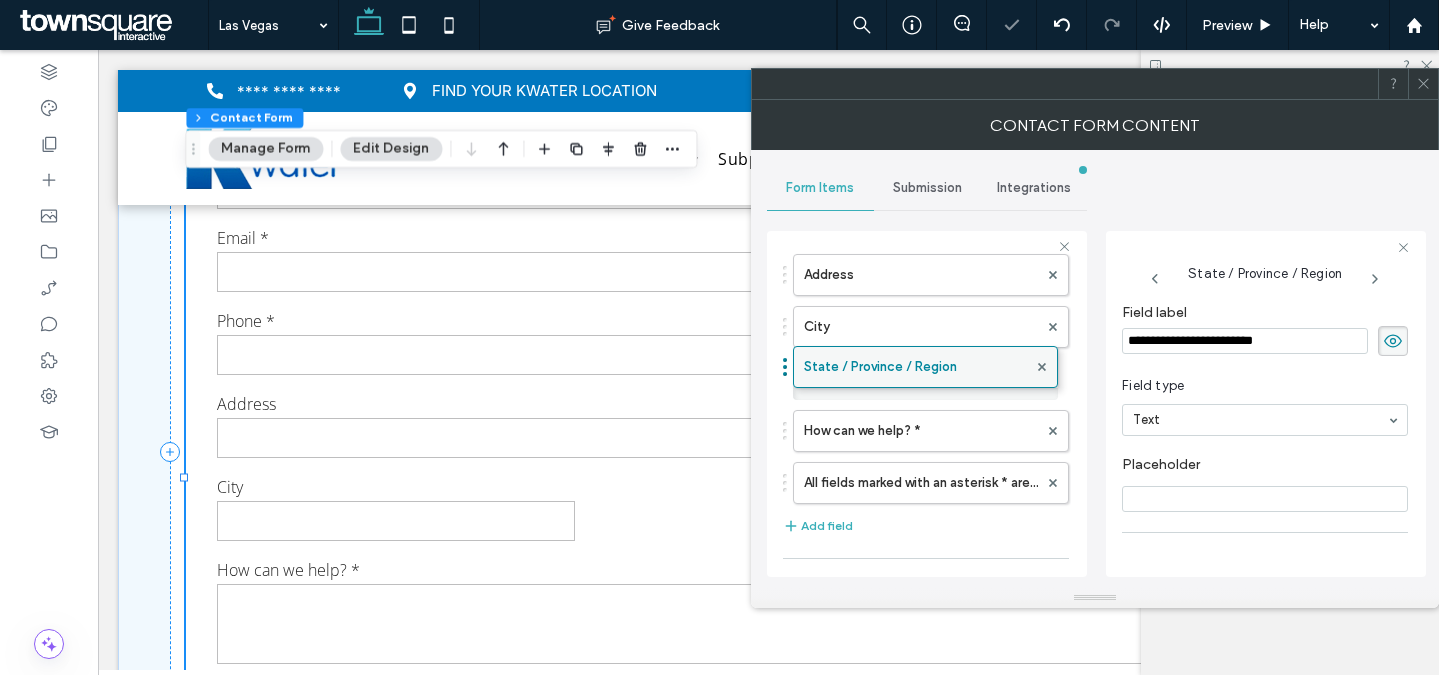 drag, startPoint x: 892, startPoint y: 482, endPoint x: 917, endPoint y: 357, distance: 127.47549 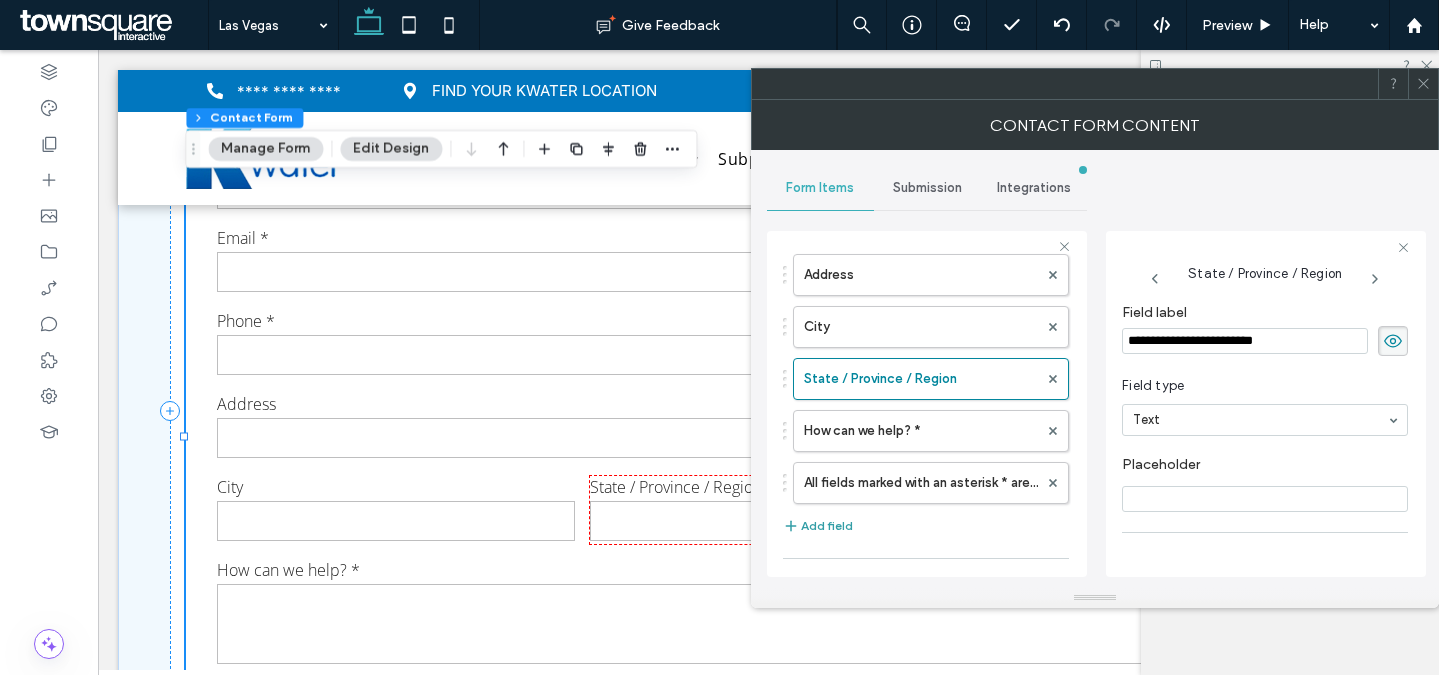 click on "Add field" at bounding box center [818, 526] 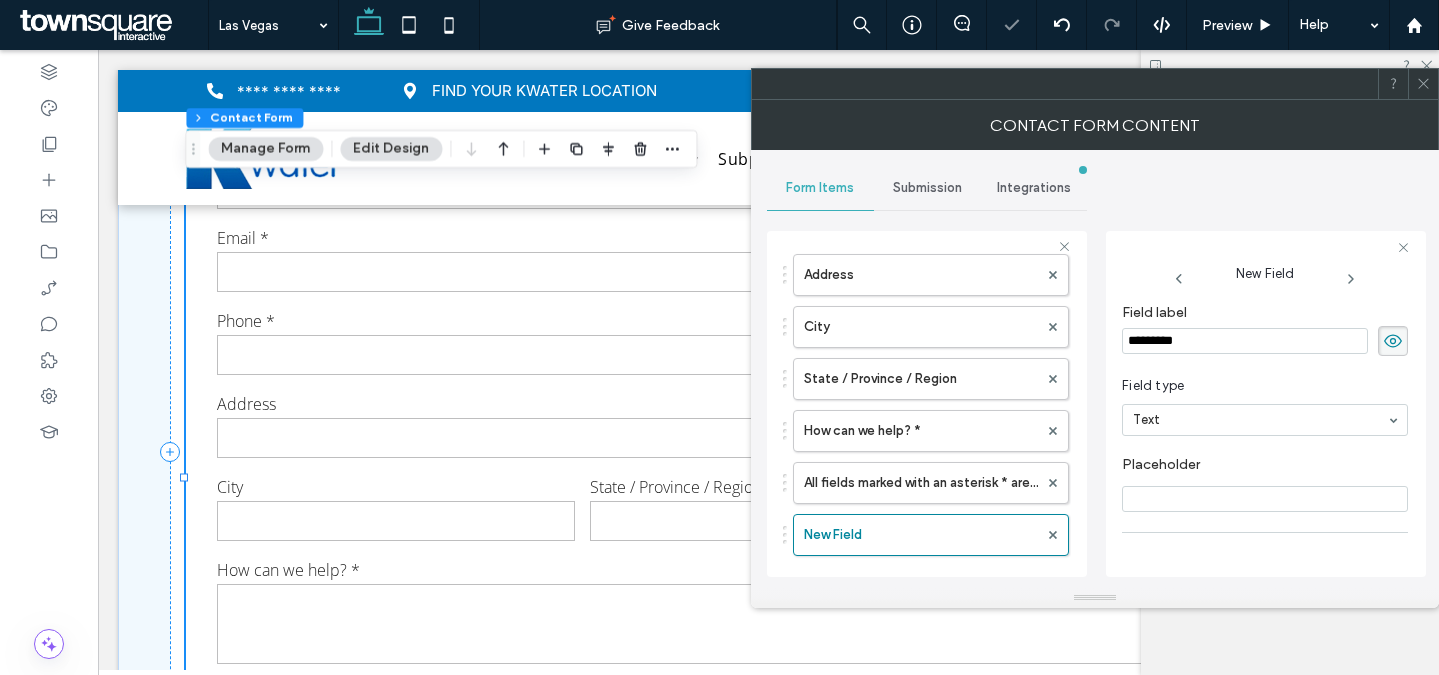 click on "*********" at bounding box center [1245, 341] 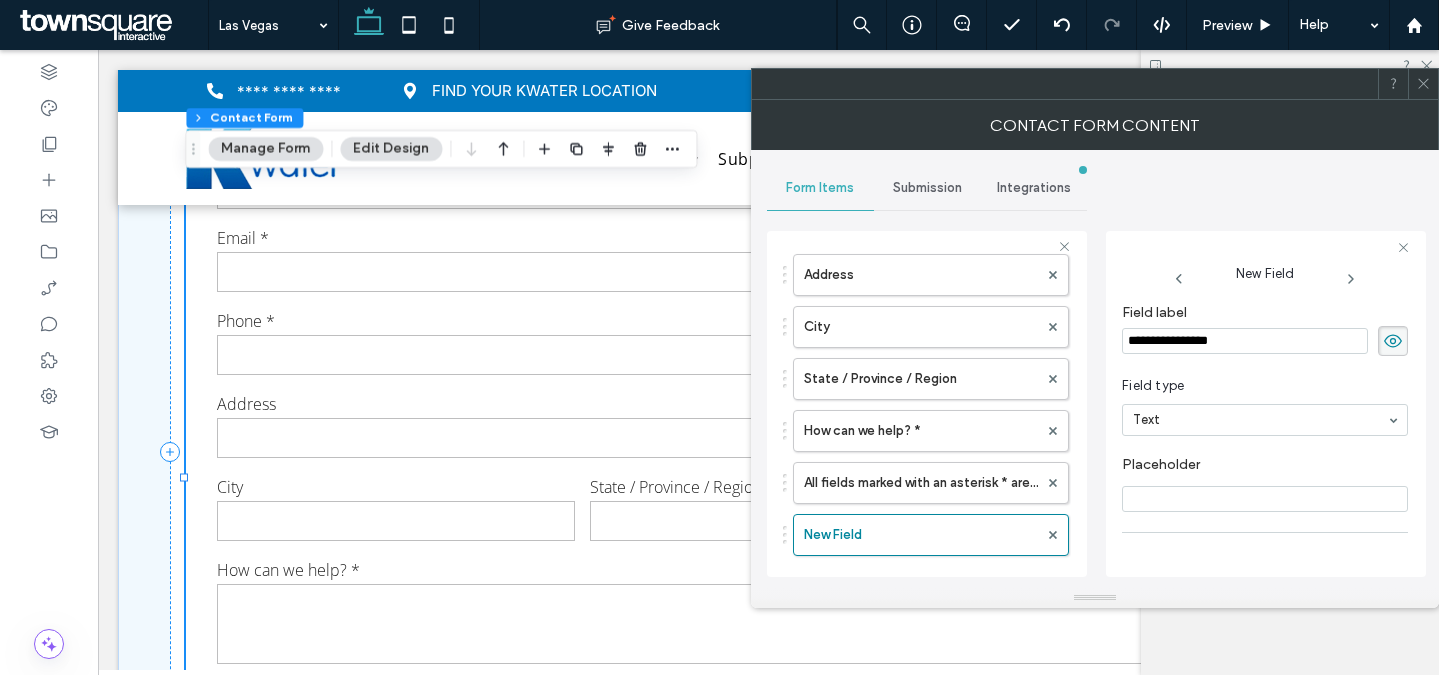 type on "**********" 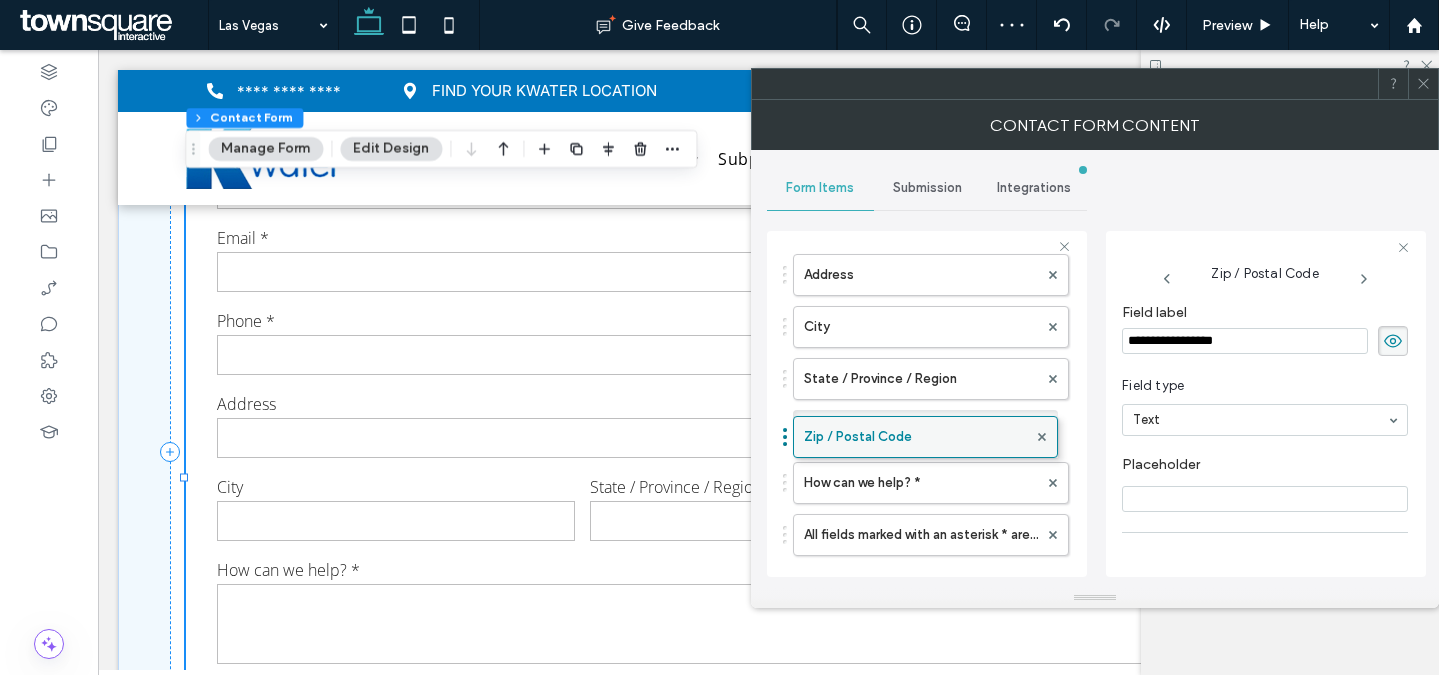 drag, startPoint x: 901, startPoint y: 532, endPoint x: 918, endPoint y: 424, distance: 109.32977 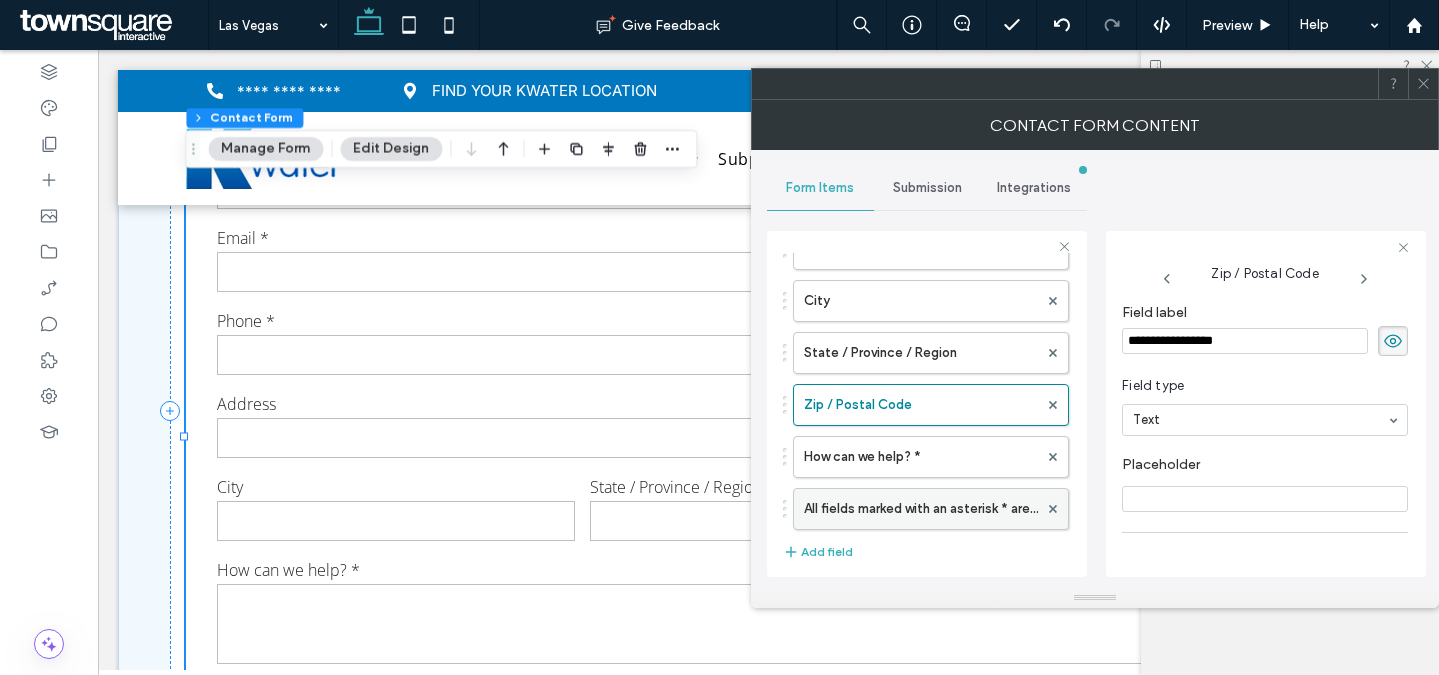 scroll, scrollTop: 382, scrollLeft: 0, axis: vertical 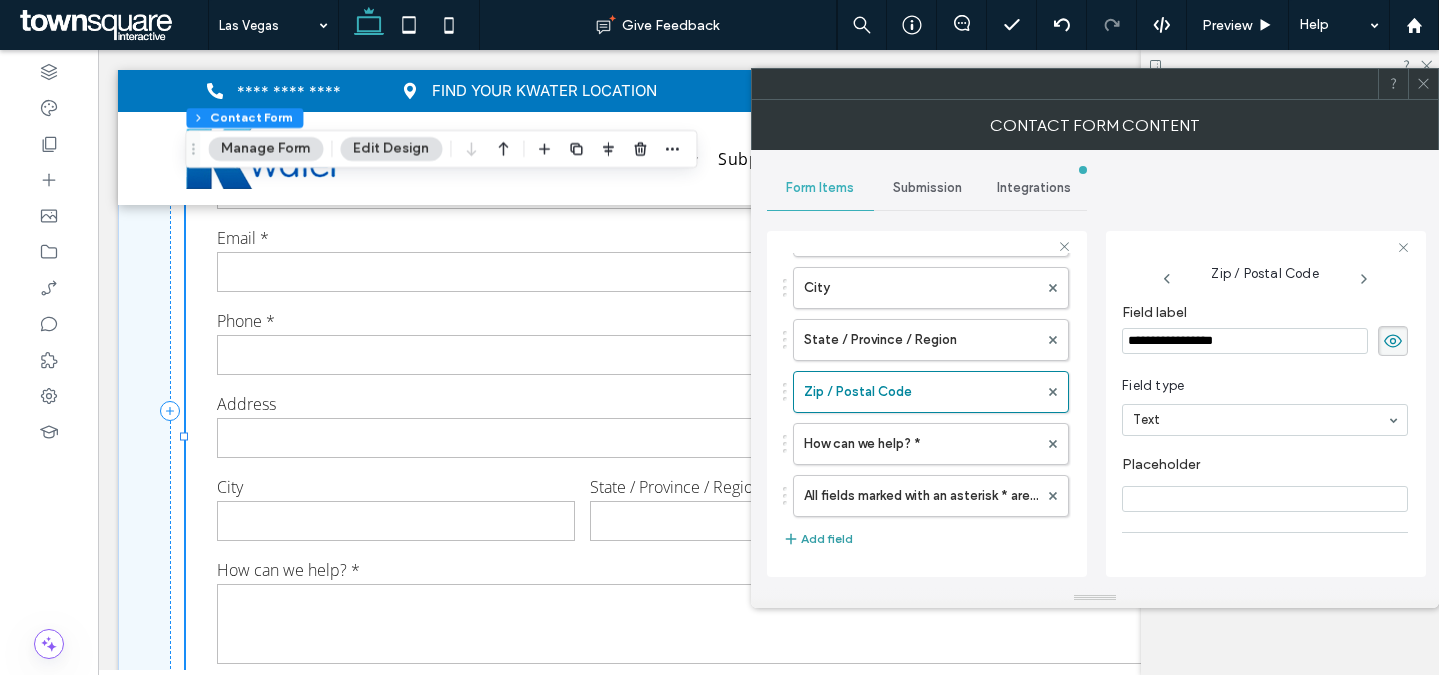 click on "Add field" at bounding box center [818, 539] 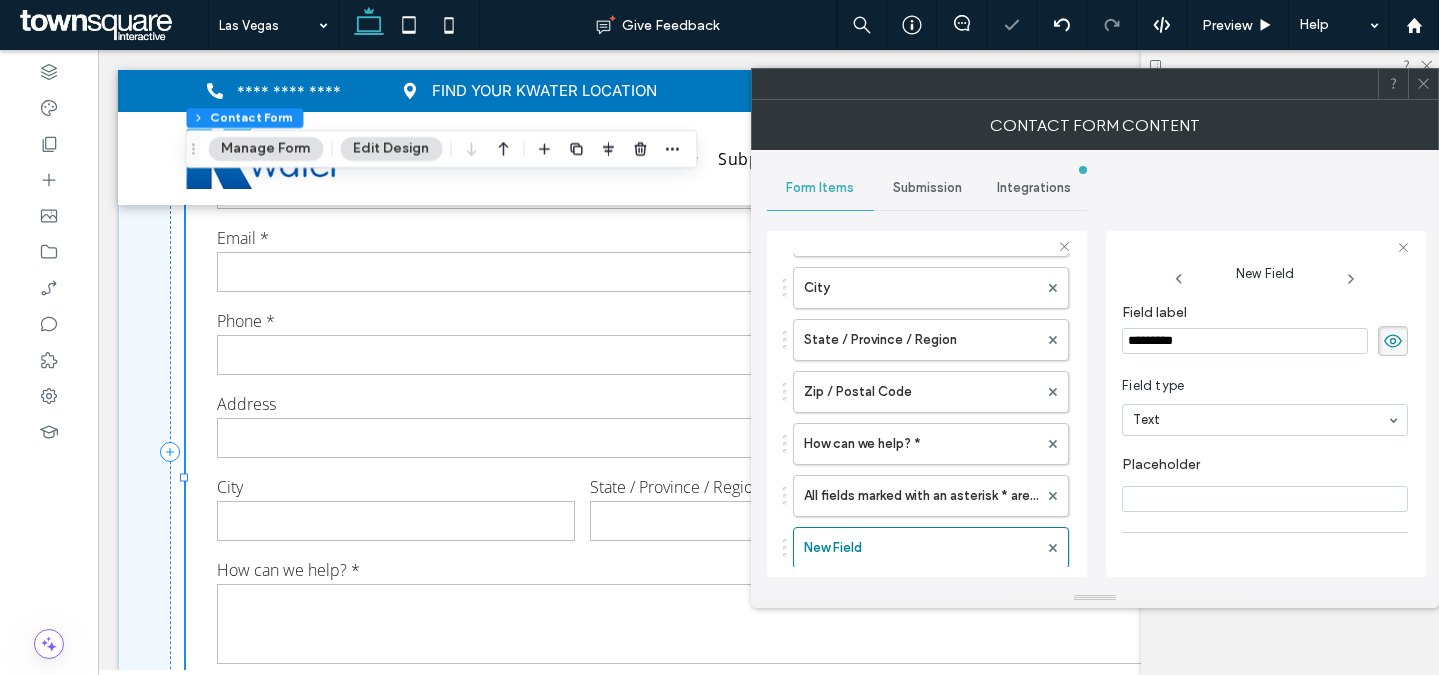 click on "*********" at bounding box center [1245, 341] 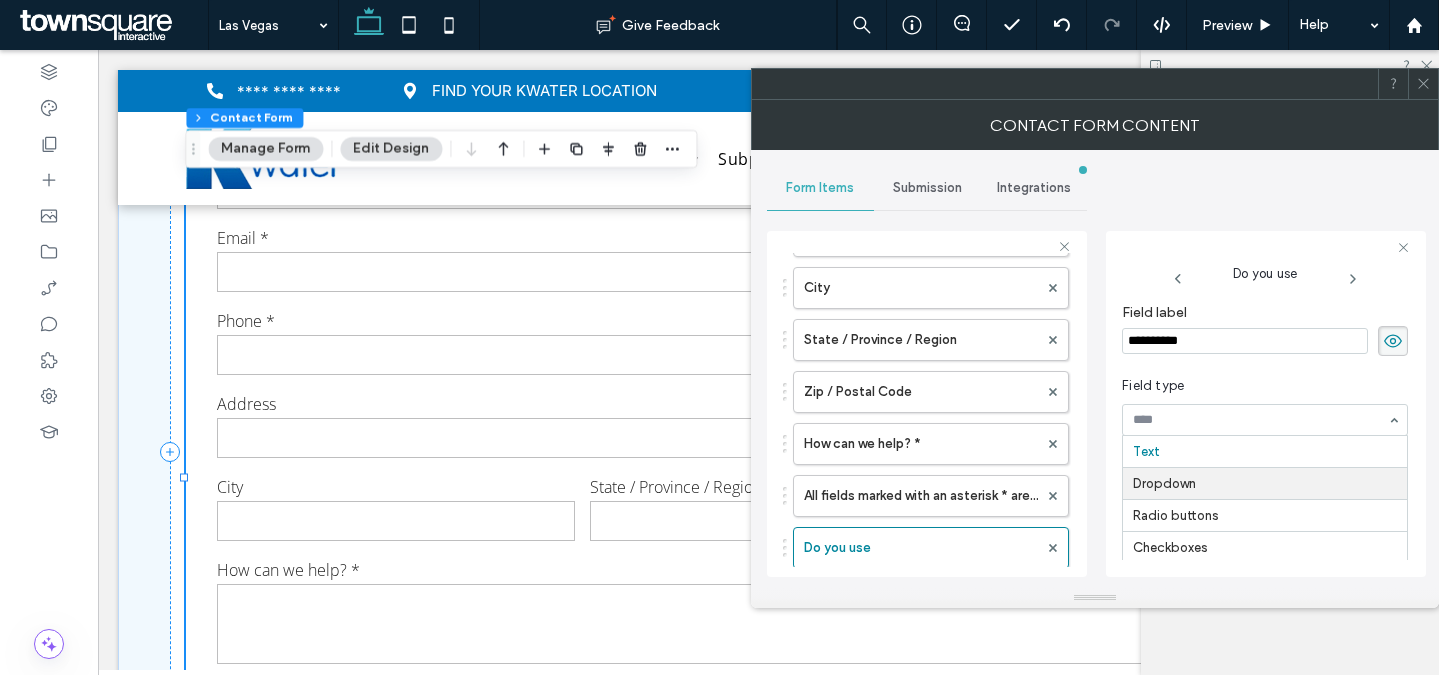 scroll, scrollTop: 33, scrollLeft: 0, axis: vertical 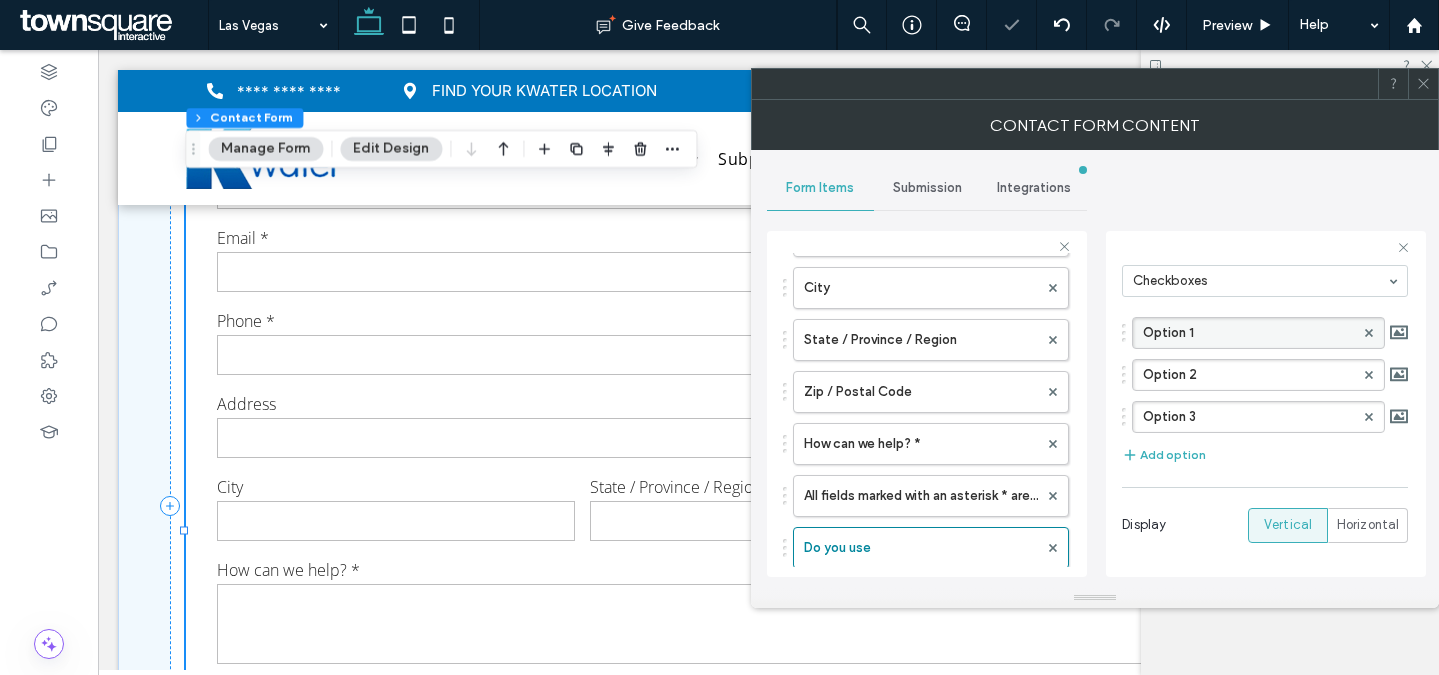 click on "Option 1" at bounding box center (1248, 333) 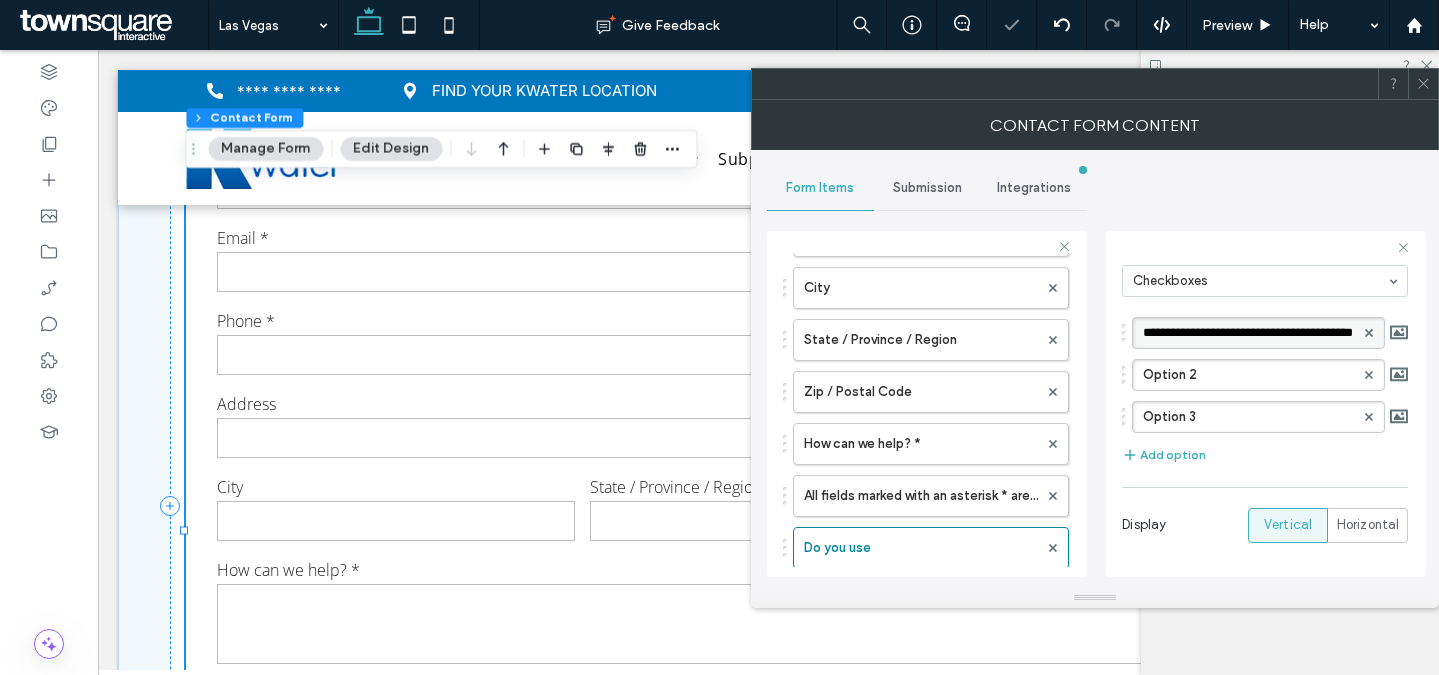 click on "********" at bounding box center (1248, 333) 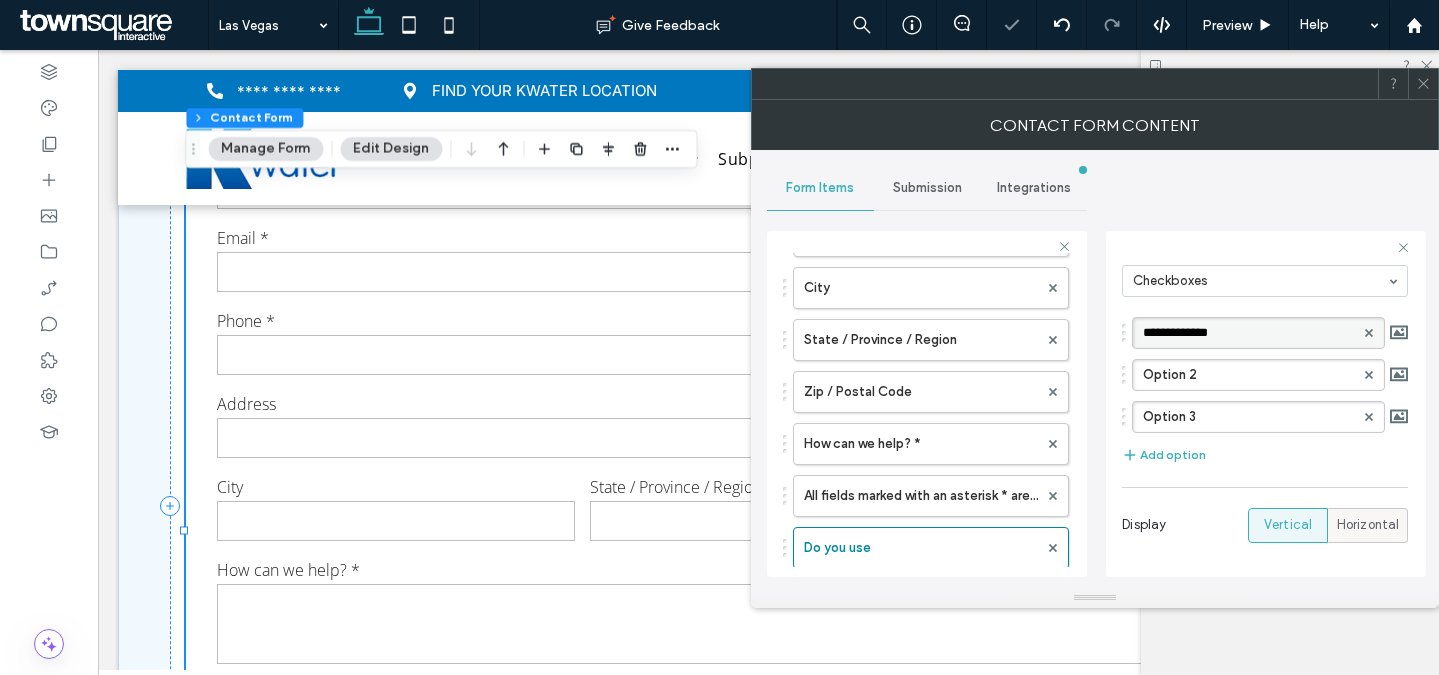 click on "Horizontal" at bounding box center (1368, 525) 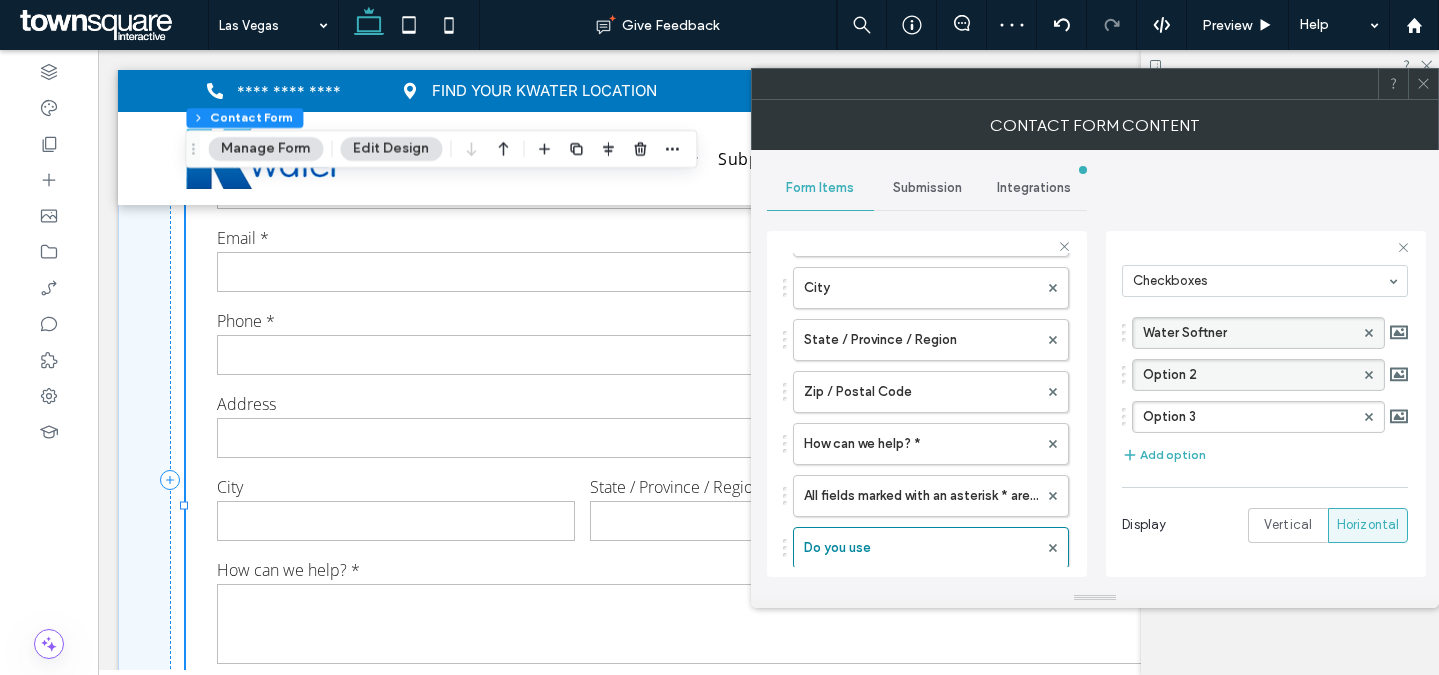 click on "Option 2" at bounding box center [1248, 375] 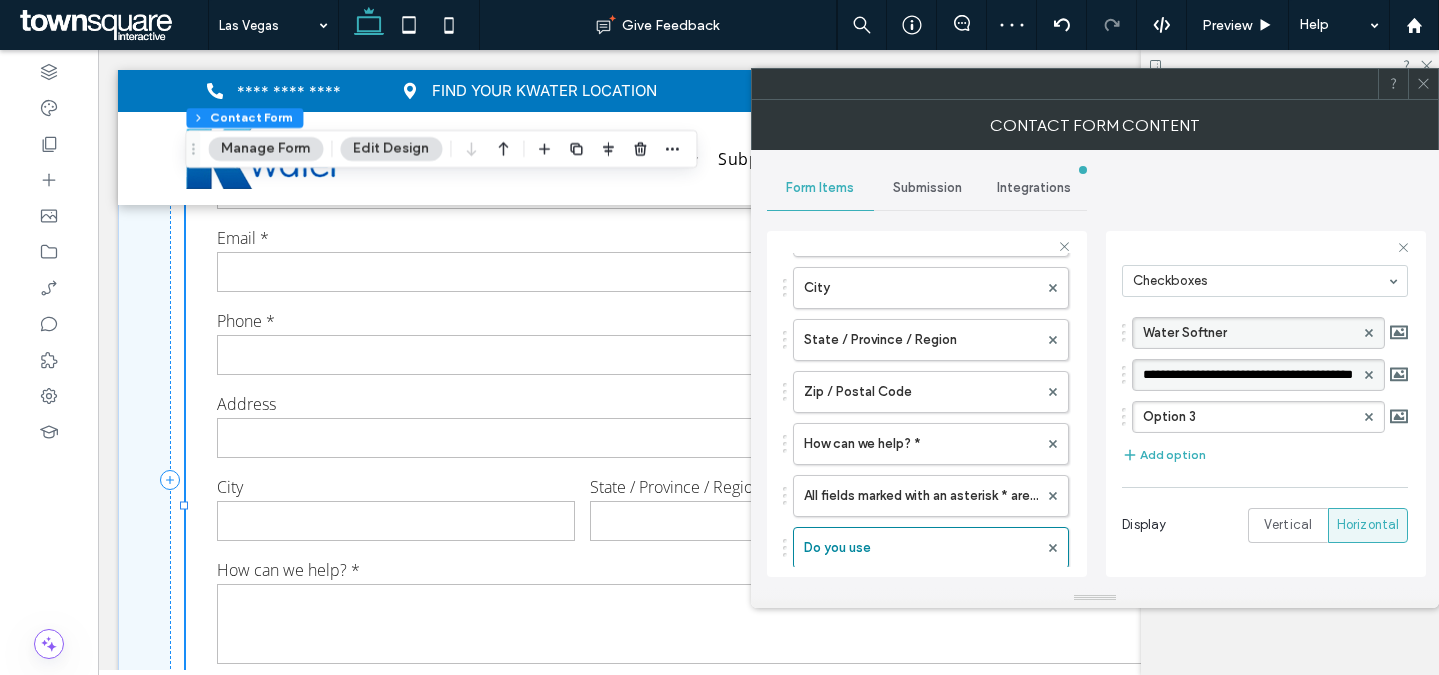 click on "********" at bounding box center (1248, 375) 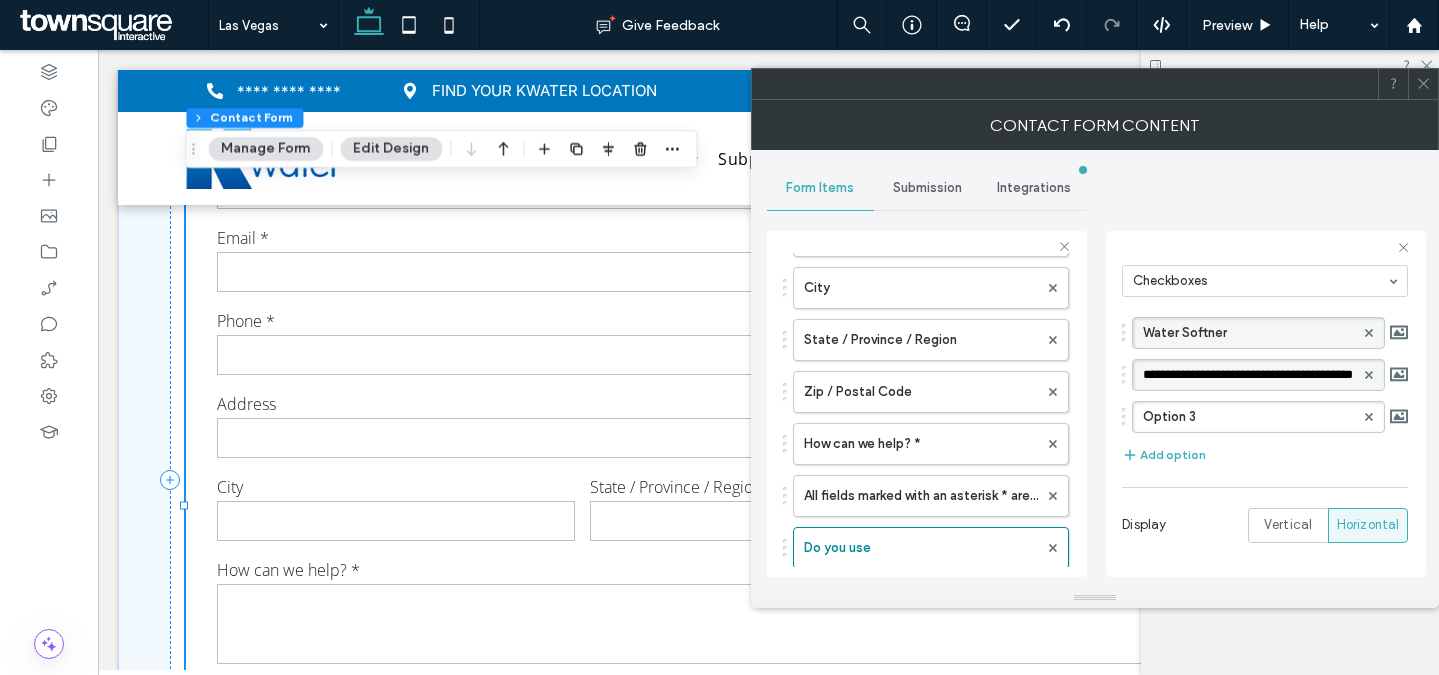 type on "**********" 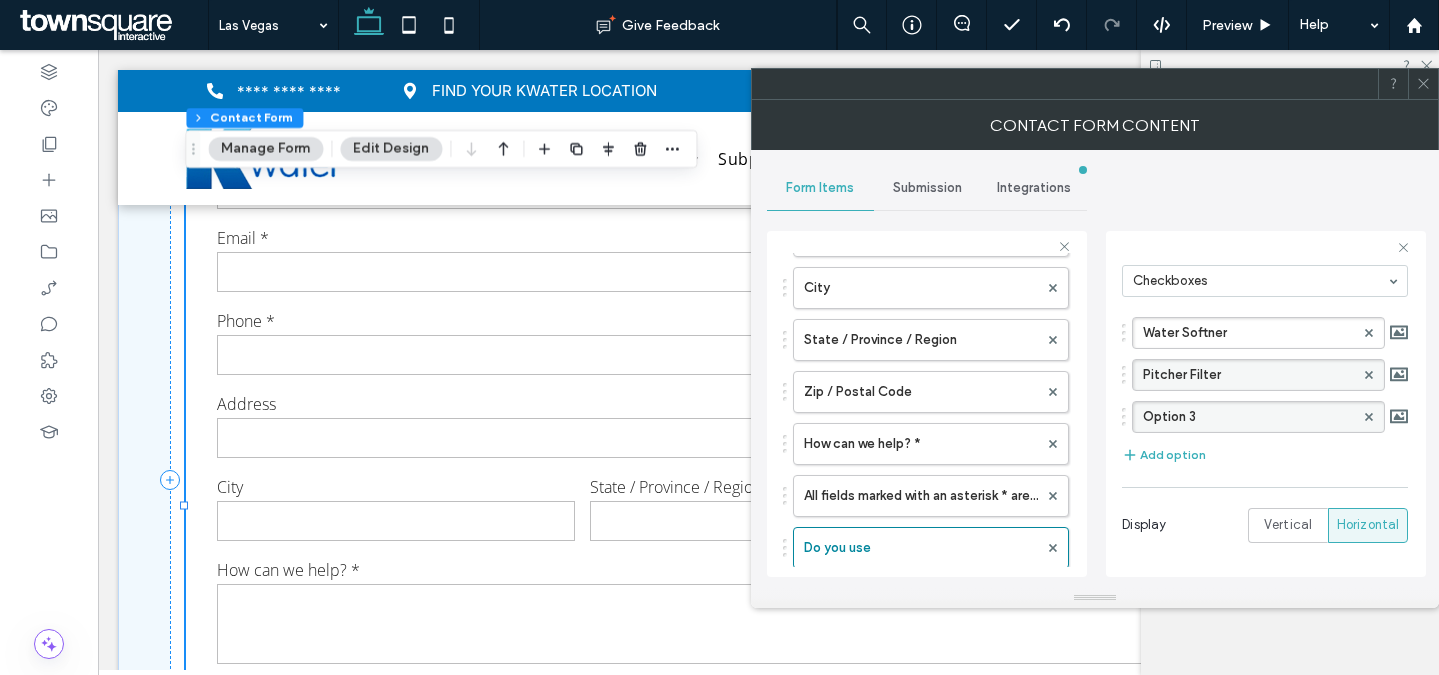 click on "Option 3" at bounding box center [1248, 417] 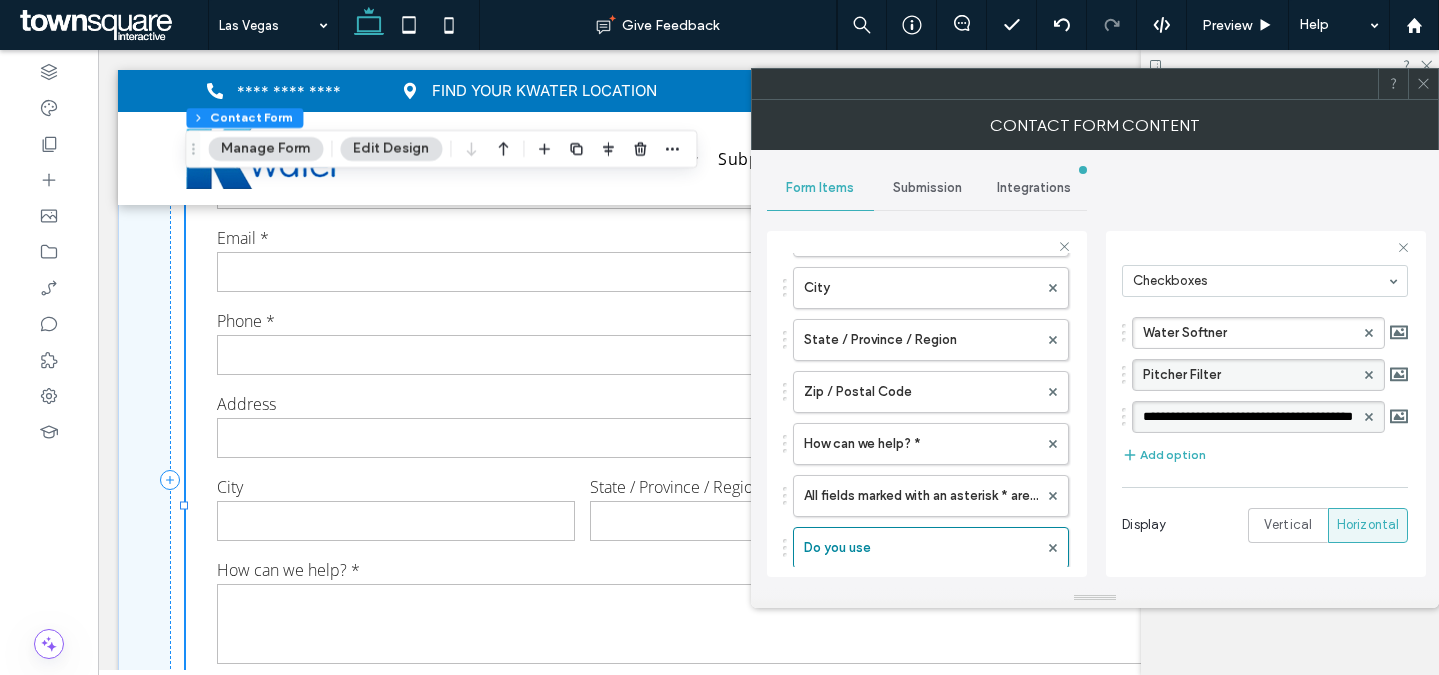 click on "********" at bounding box center [1248, 417] 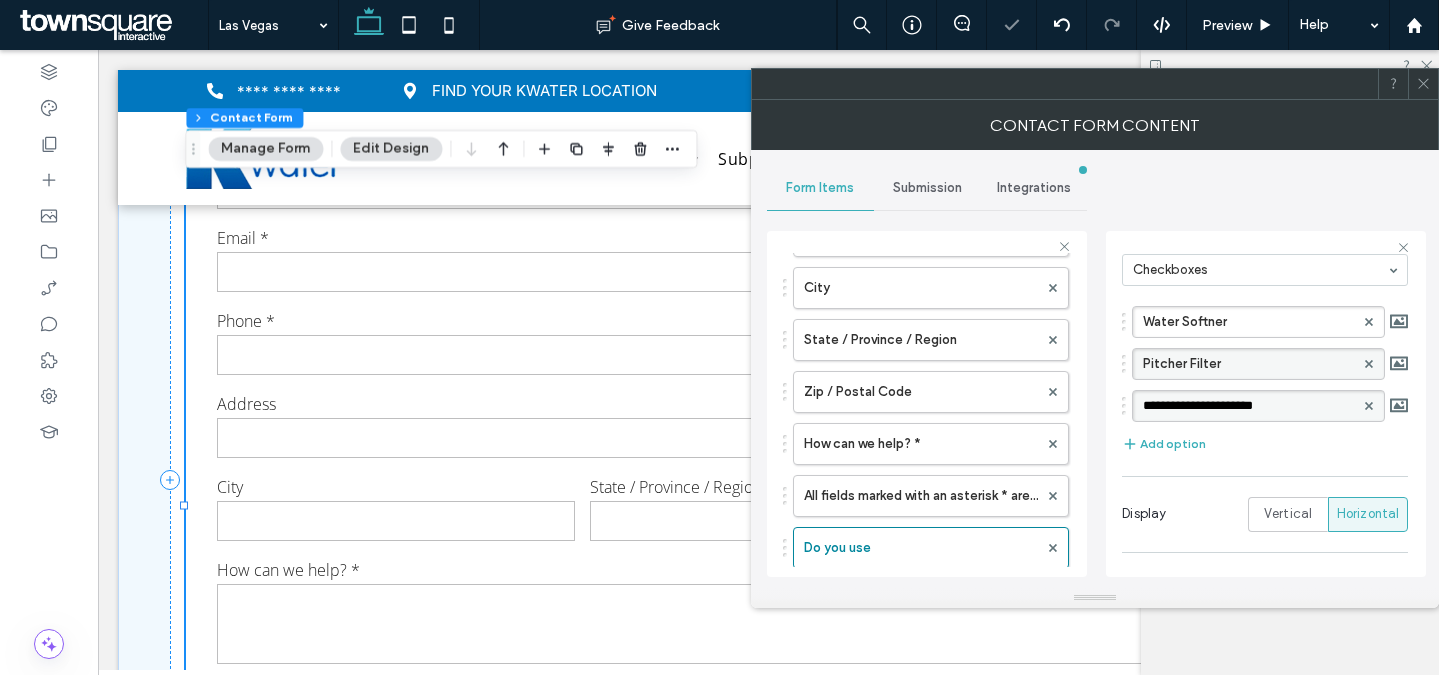 scroll, scrollTop: 309, scrollLeft: 0, axis: vertical 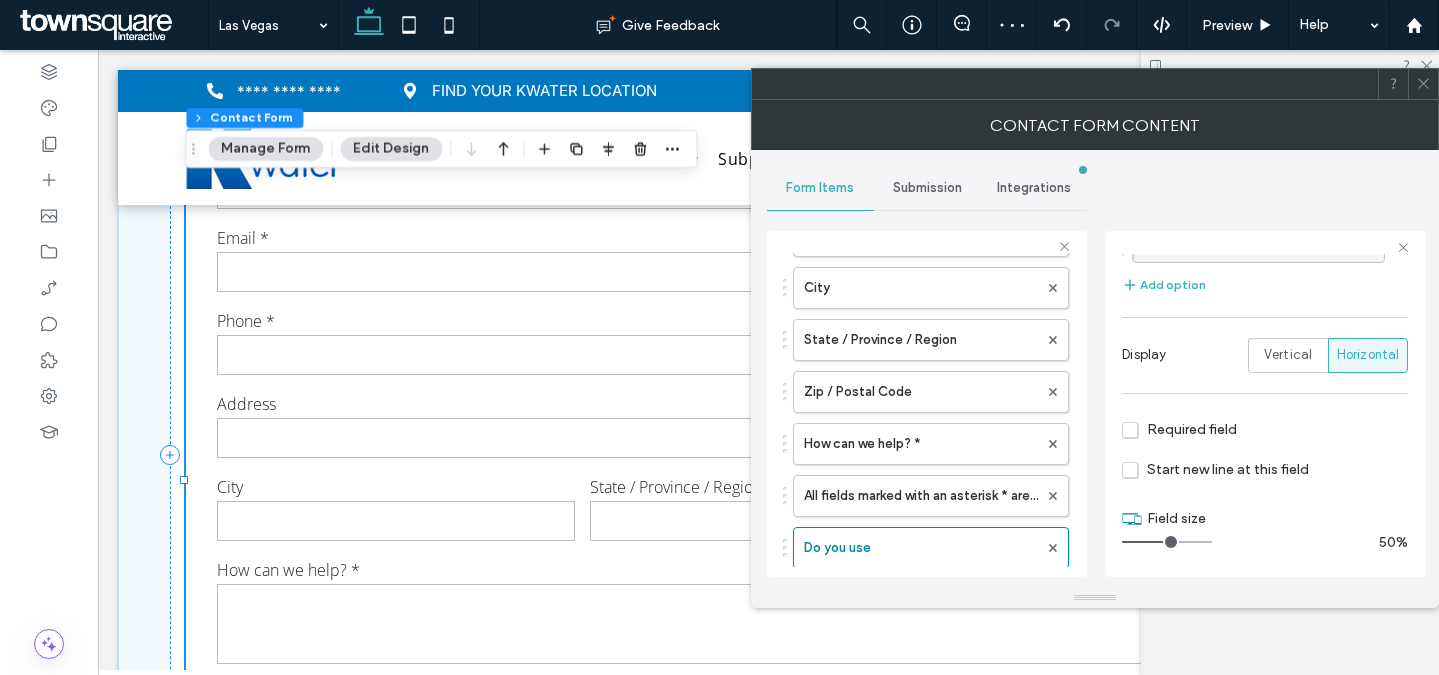 drag, startPoint x: 1152, startPoint y: 542, endPoint x: 1164, endPoint y: 544, distance: 12.165525 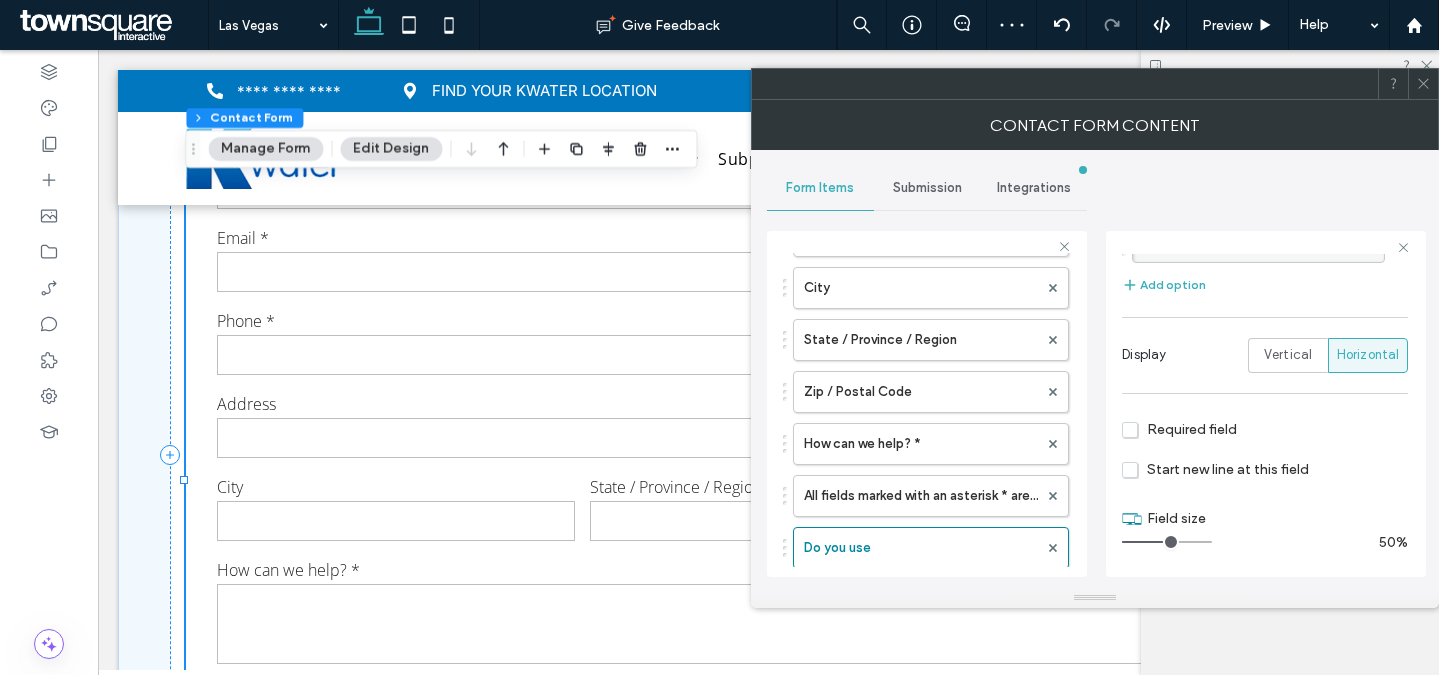 click at bounding box center [1167, 542] 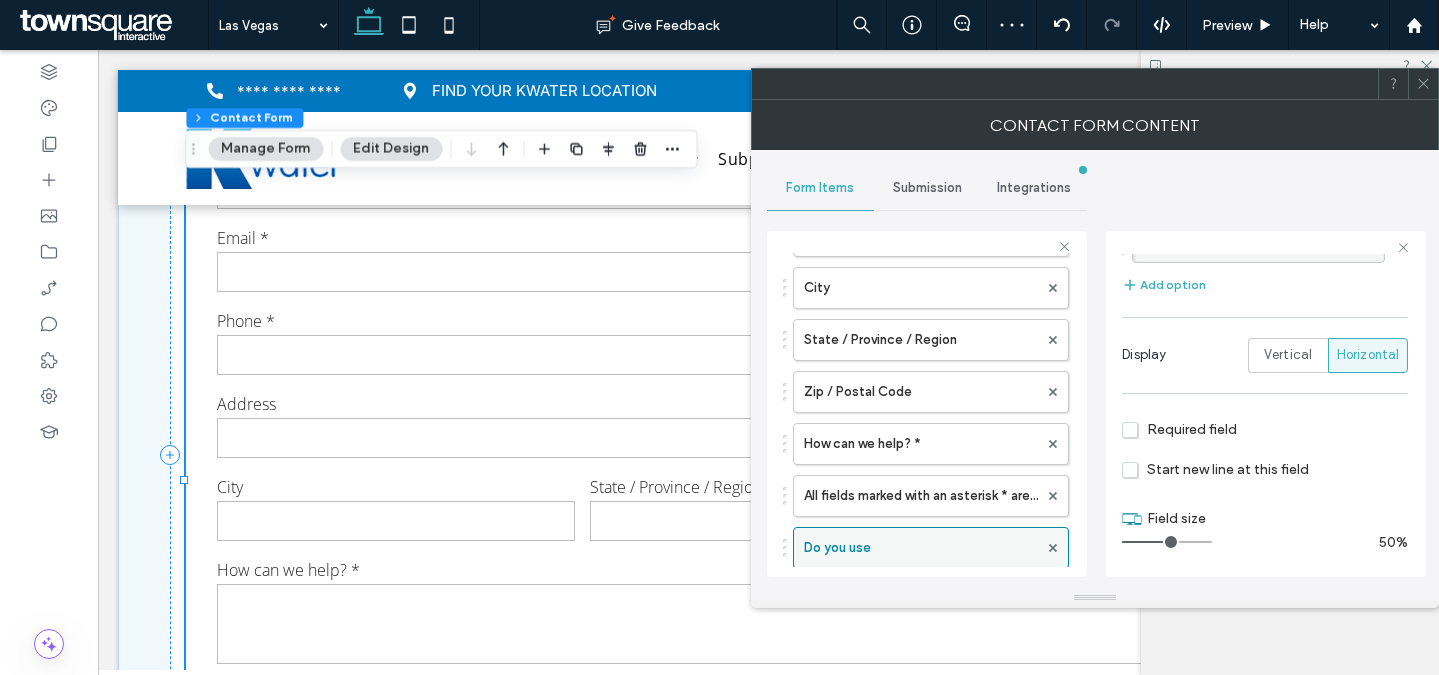 scroll, scrollTop: 395, scrollLeft: 0, axis: vertical 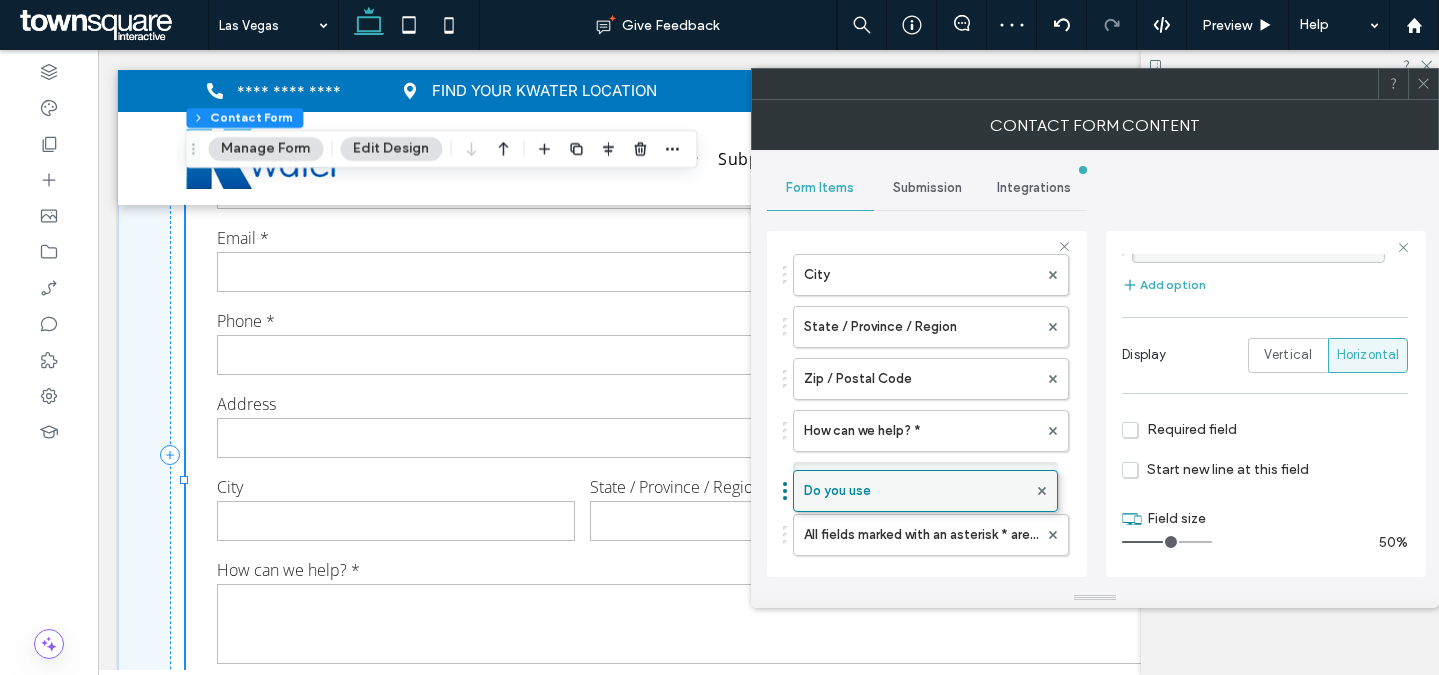 drag, startPoint x: 911, startPoint y: 527, endPoint x: 912, endPoint y: 473, distance: 54.00926 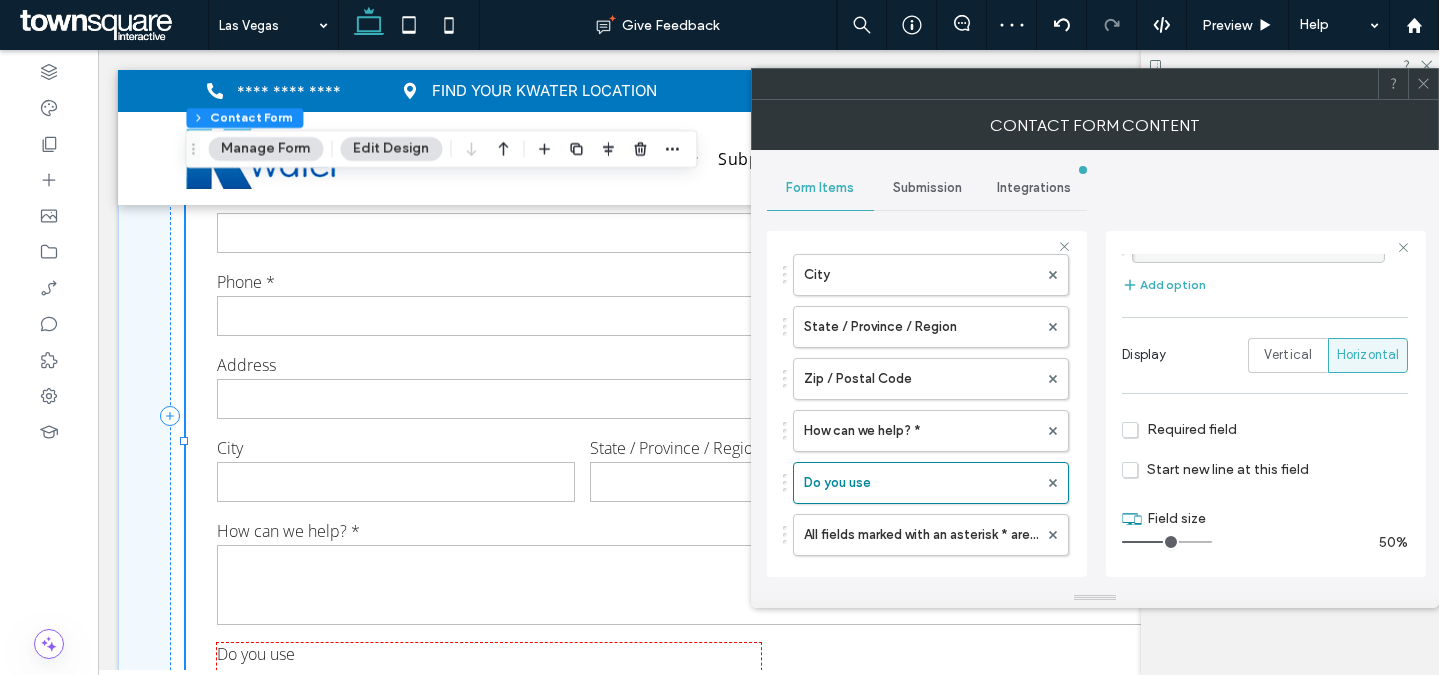scroll, scrollTop: 4567, scrollLeft: 0, axis: vertical 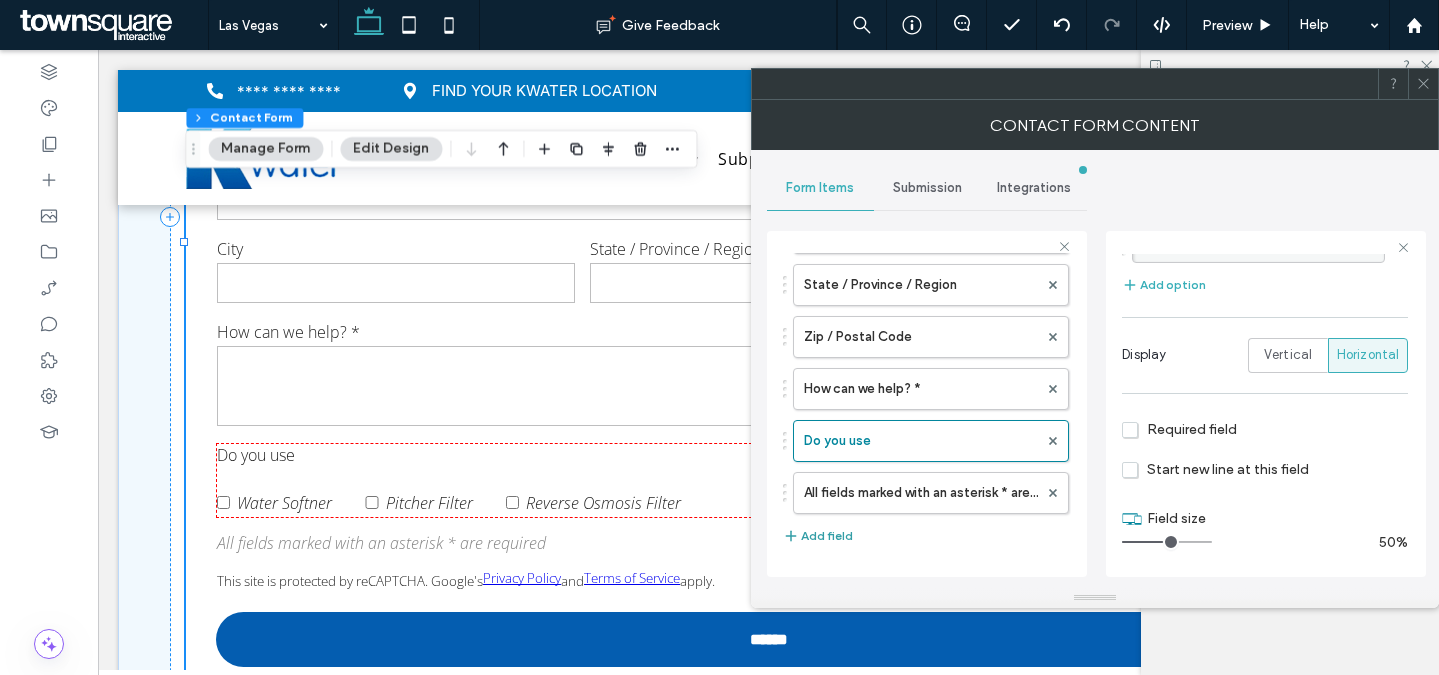 click on "Add field" at bounding box center (818, 536) 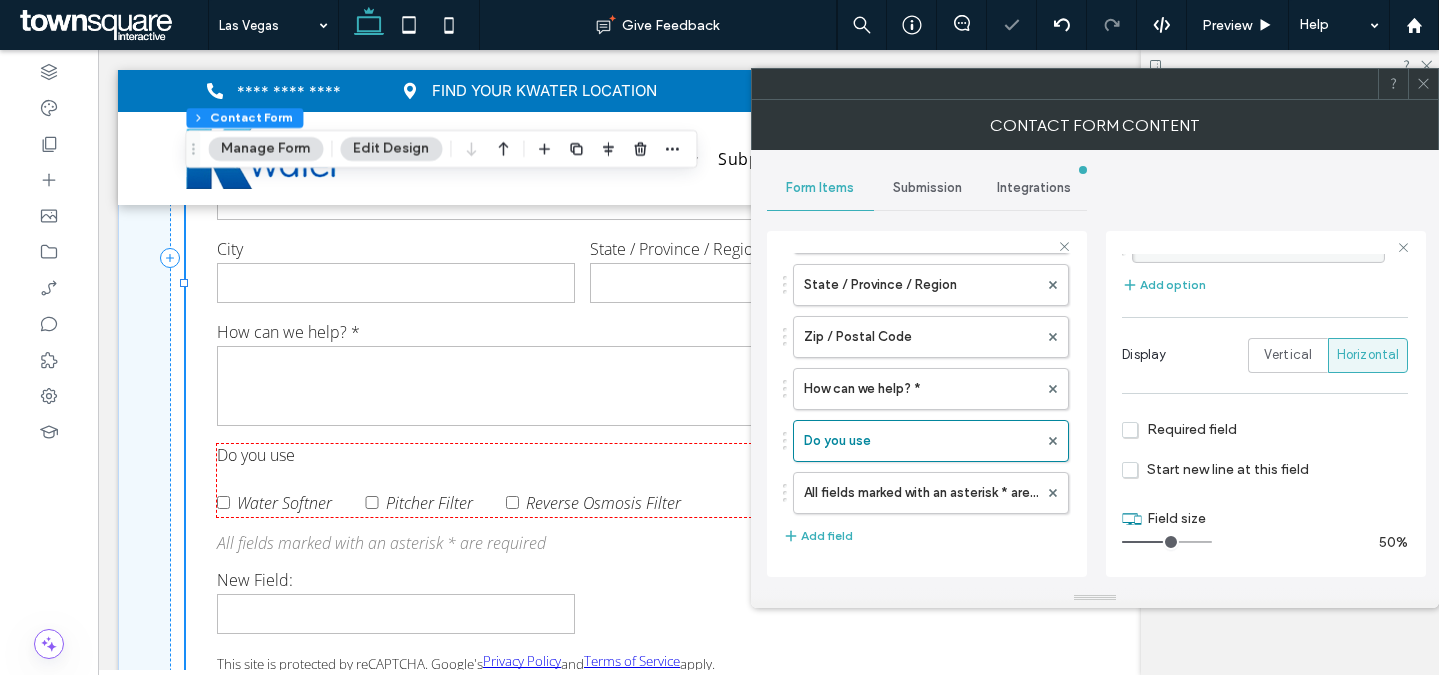 type on "*" 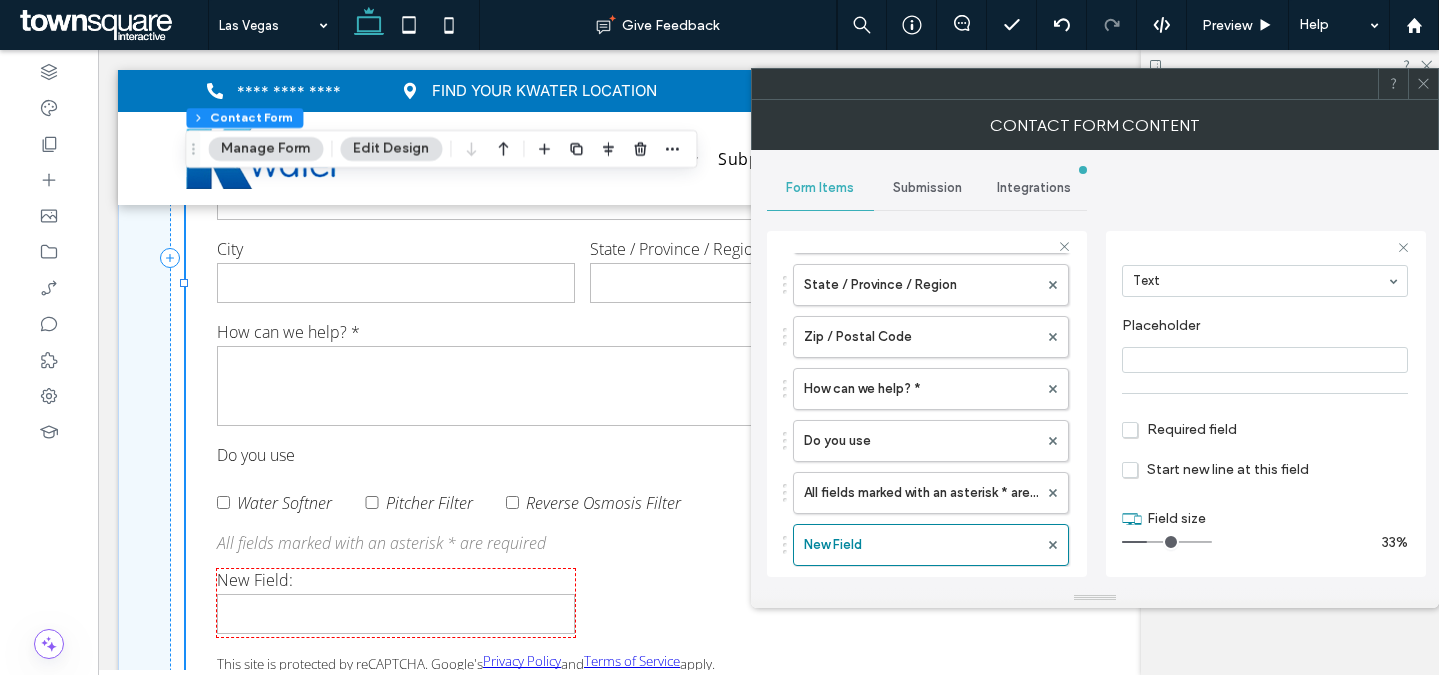 scroll, scrollTop: 0, scrollLeft: 0, axis: both 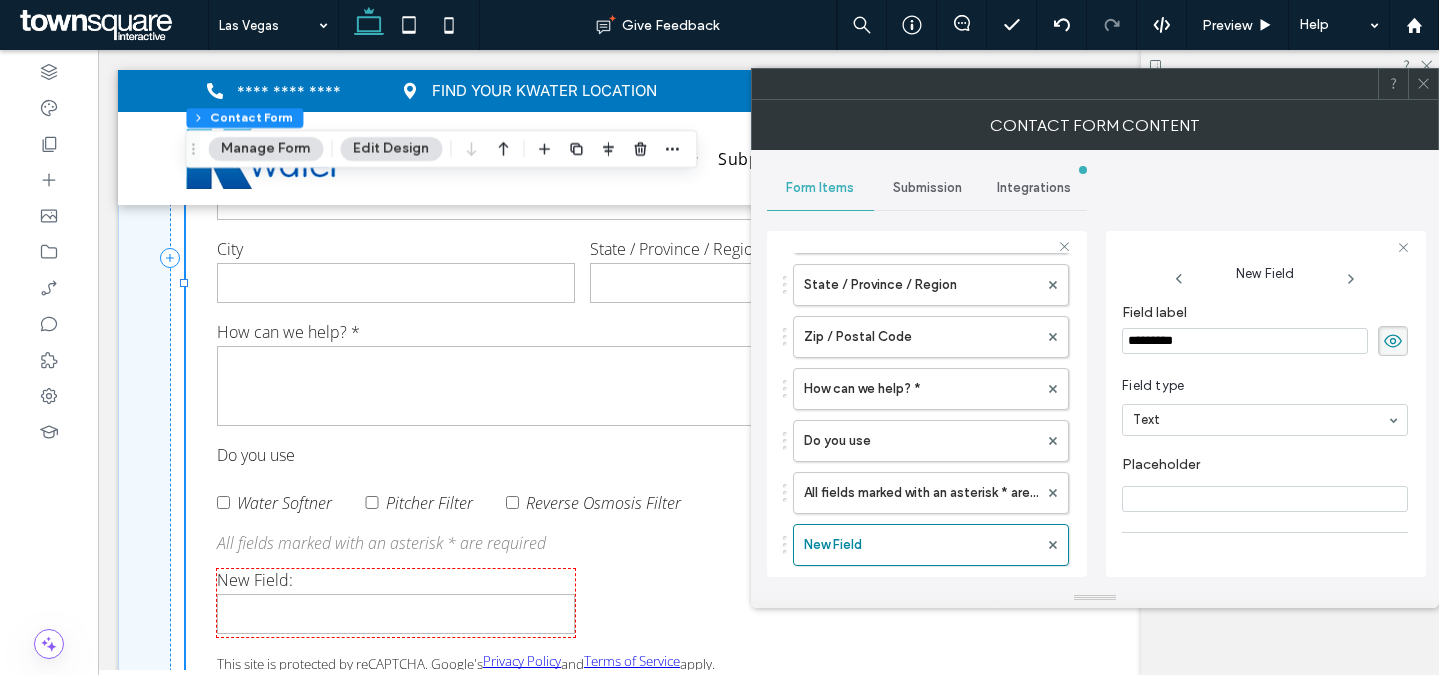 click on "*********" at bounding box center (1245, 341) 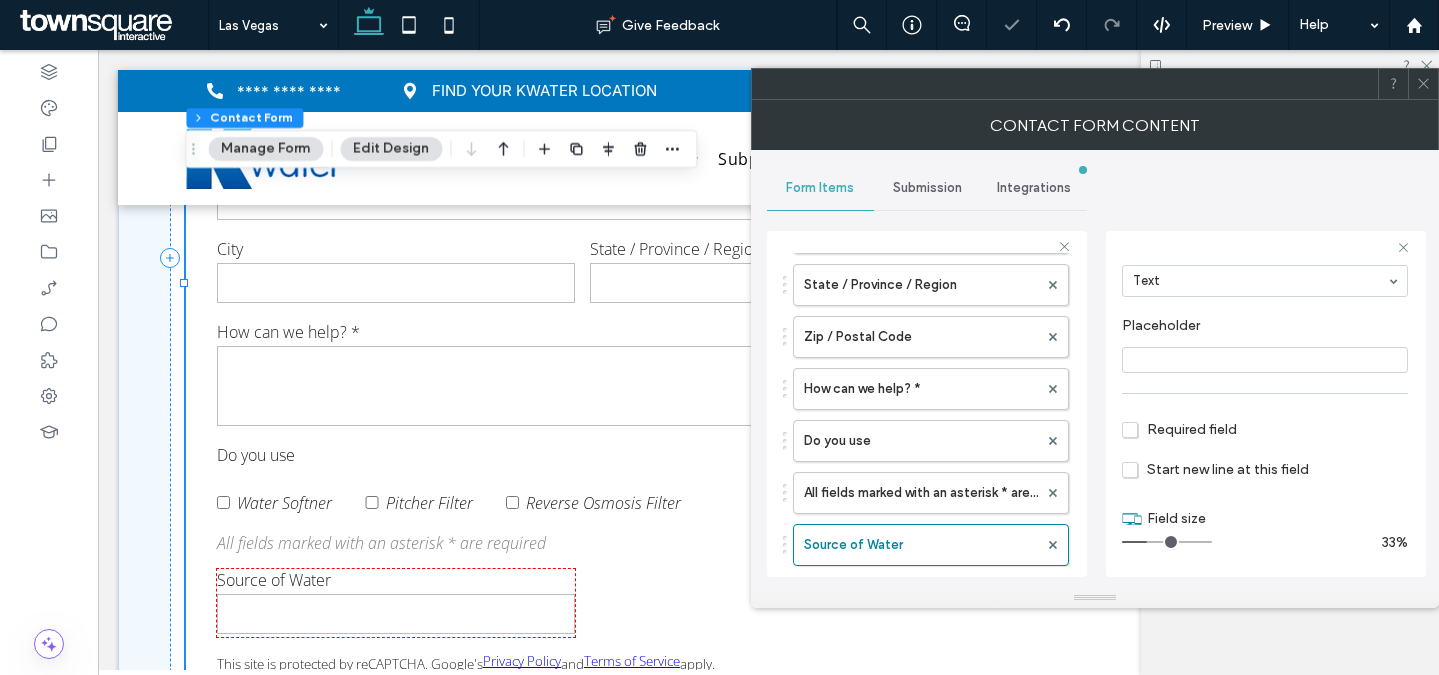 scroll, scrollTop: 52, scrollLeft: 0, axis: vertical 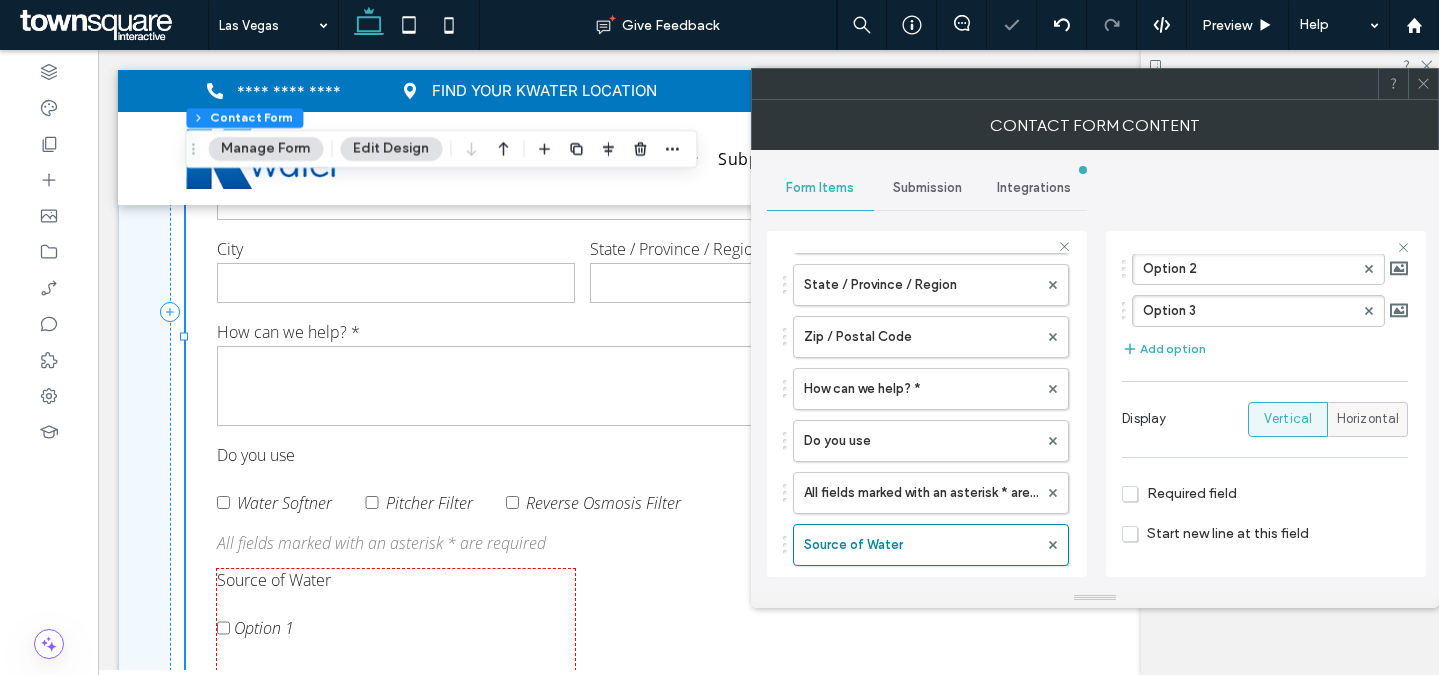 click on "Horizontal" at bounding box center (1368, 419) 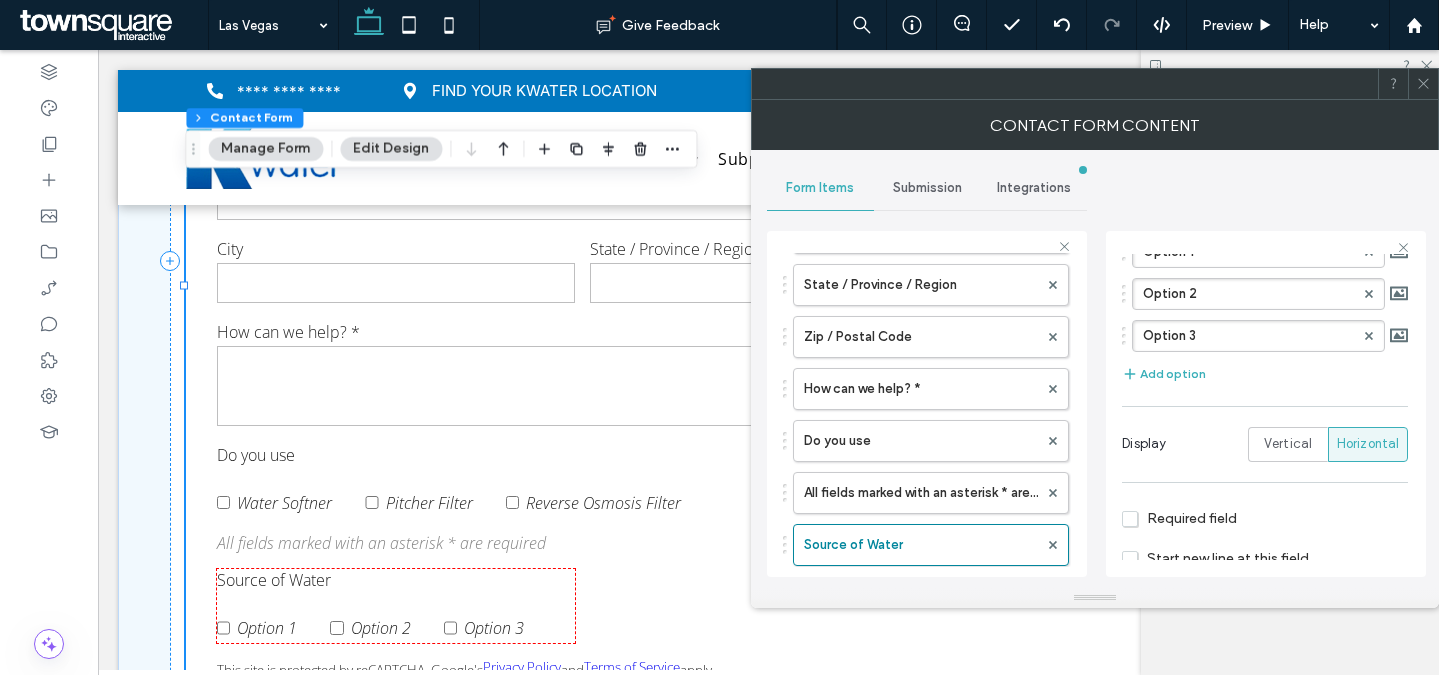 scroll, scrollTop: 108, scrollLeft: 0, axis: vertical 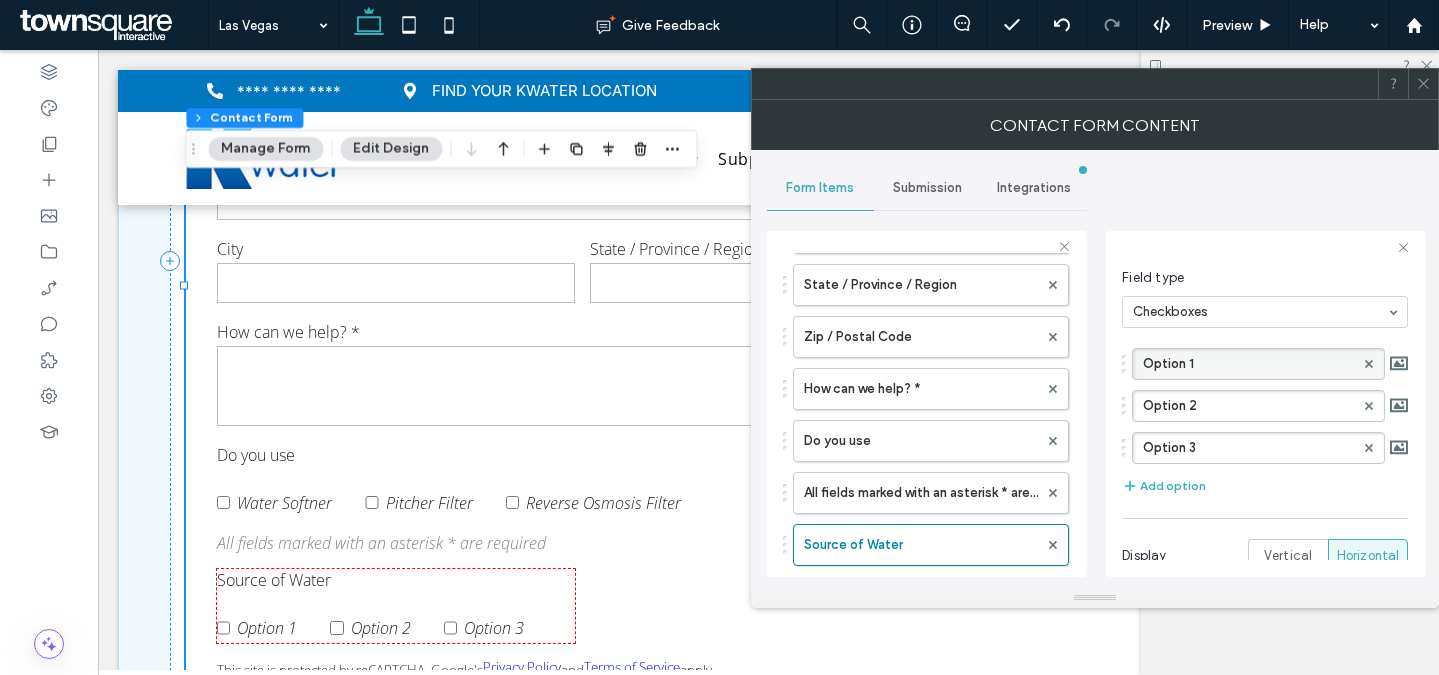 click on "Option 1" at bounding box center [1248, 364] 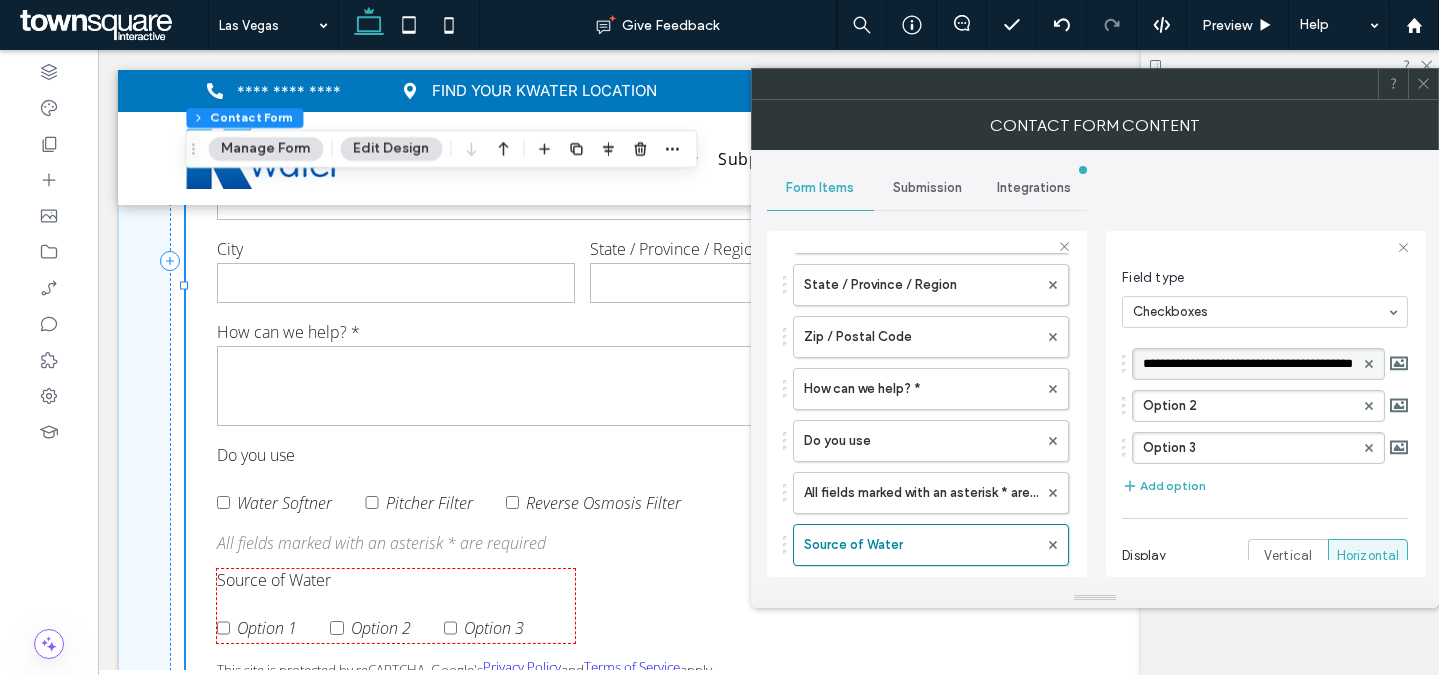 click on "********" at bounding box center (1248, 364) 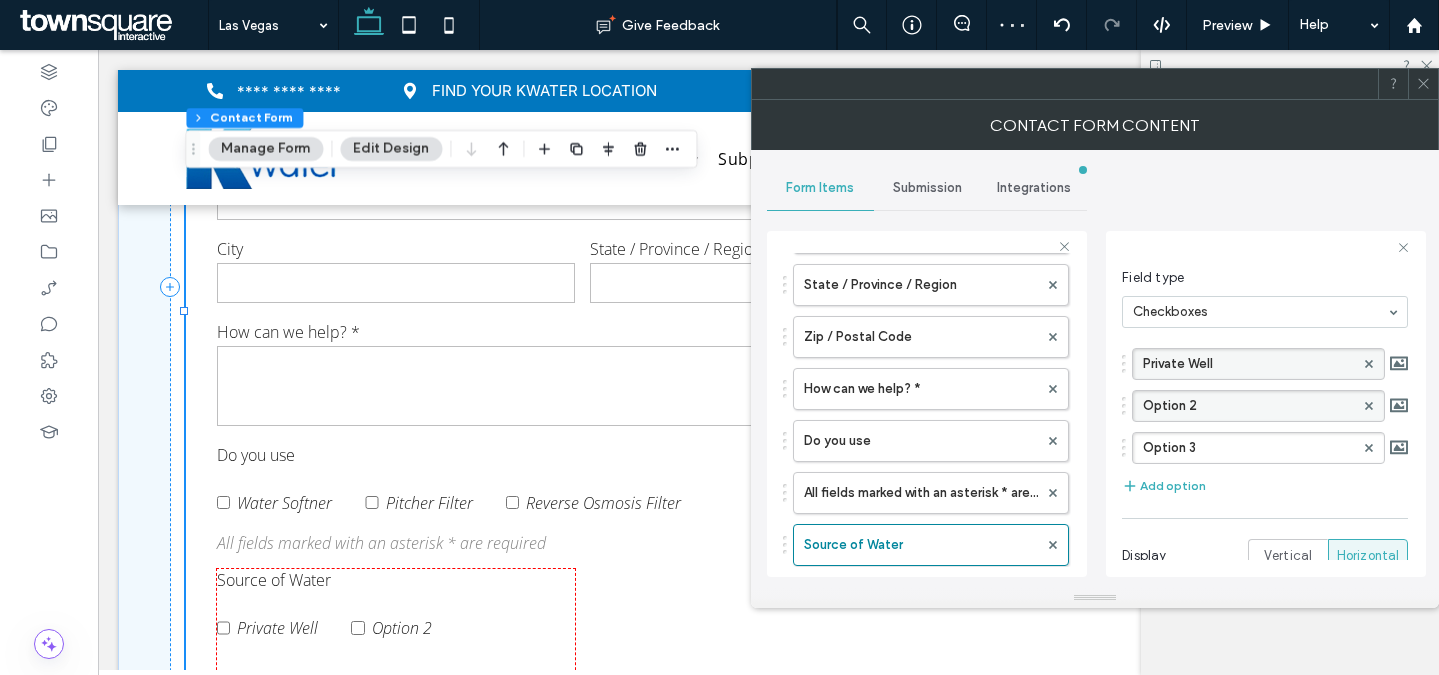 click on "Option 2" at bounding box center (1248, 406) 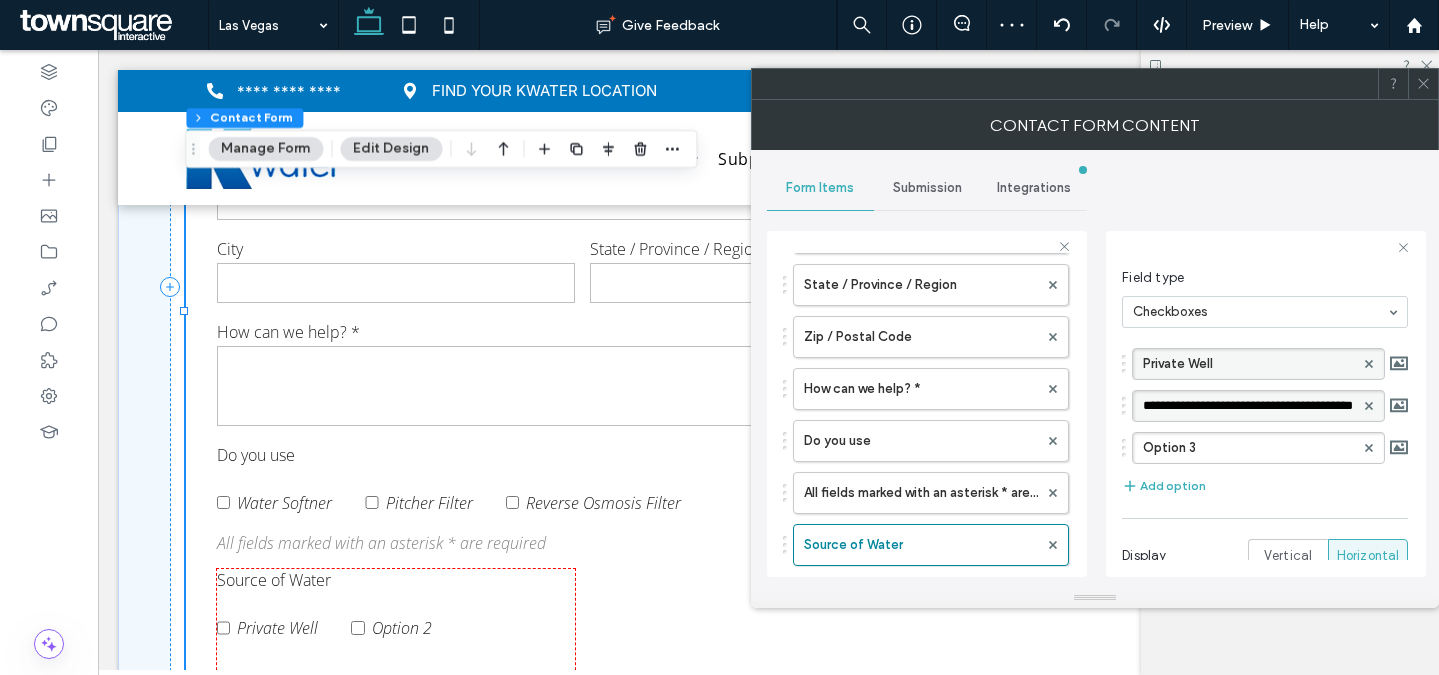 click on "********" at bounding box center (1248, 406) 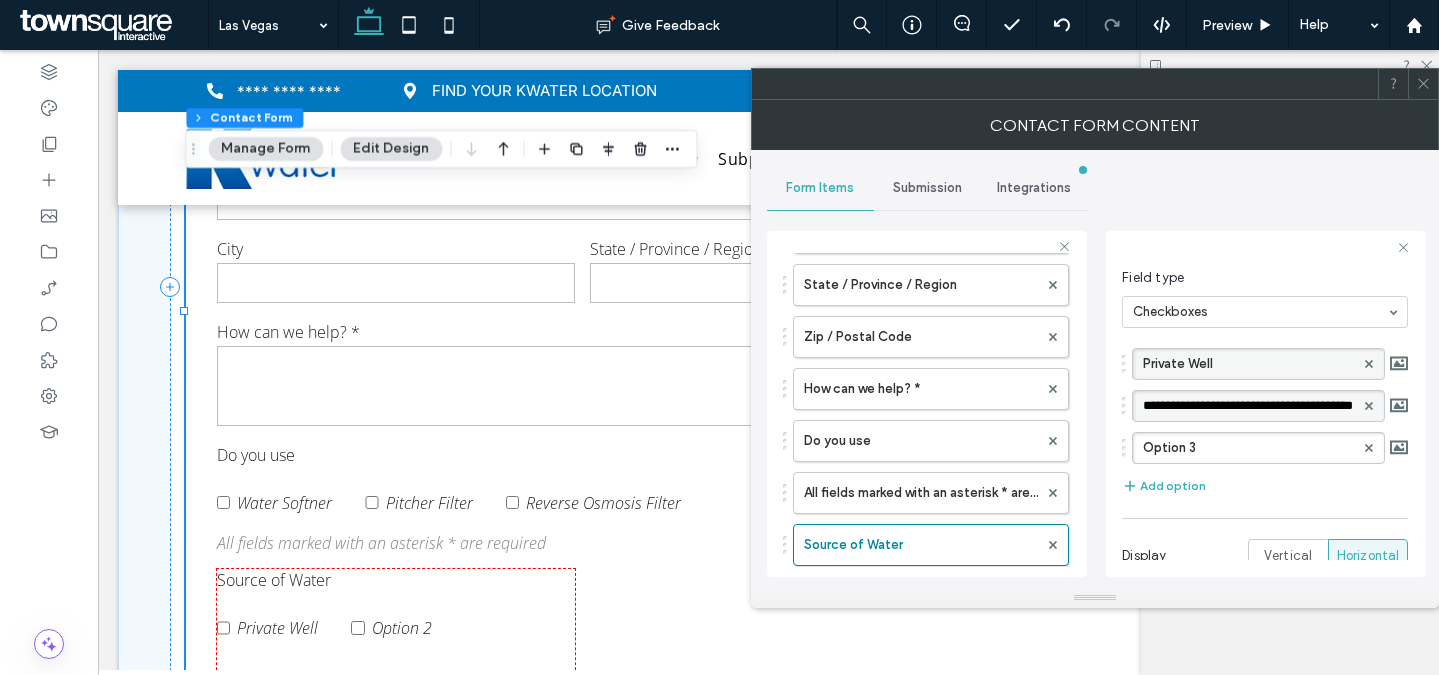 click on "********" at bounding box center [1248, 406] 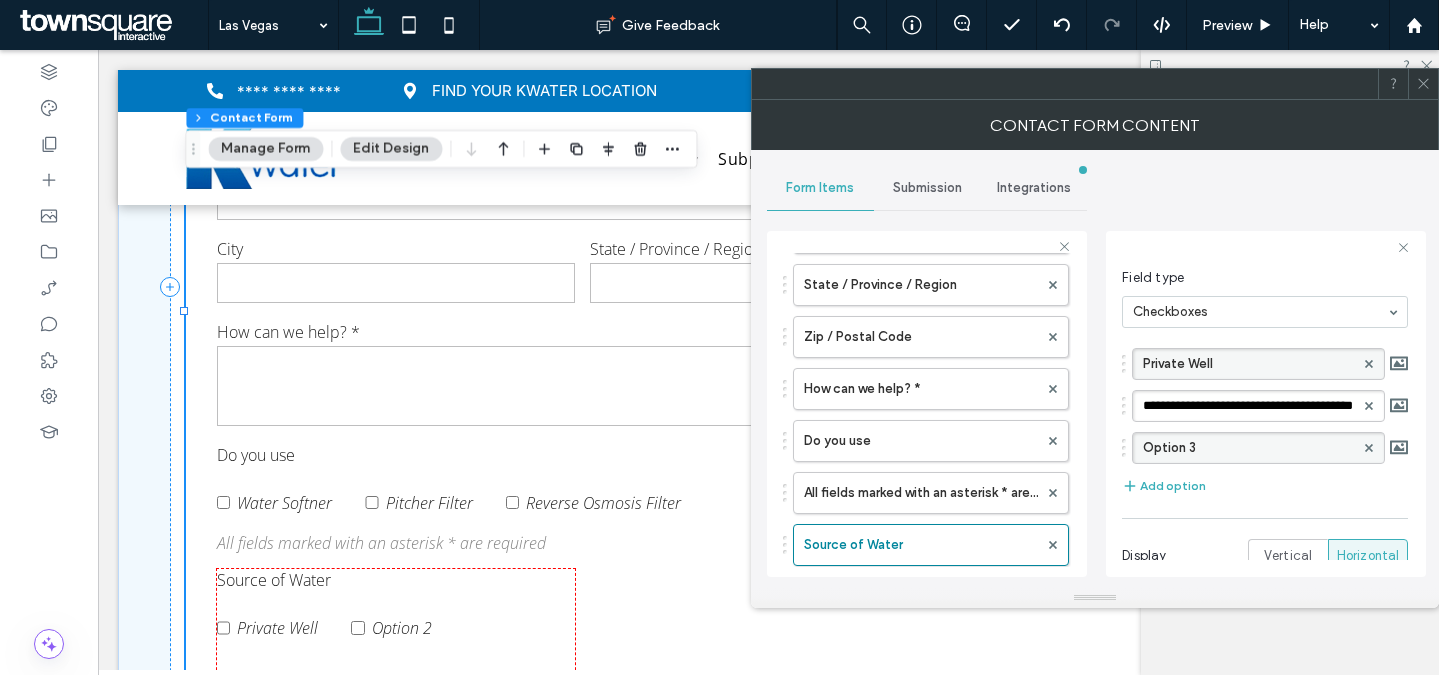 type on "*********" 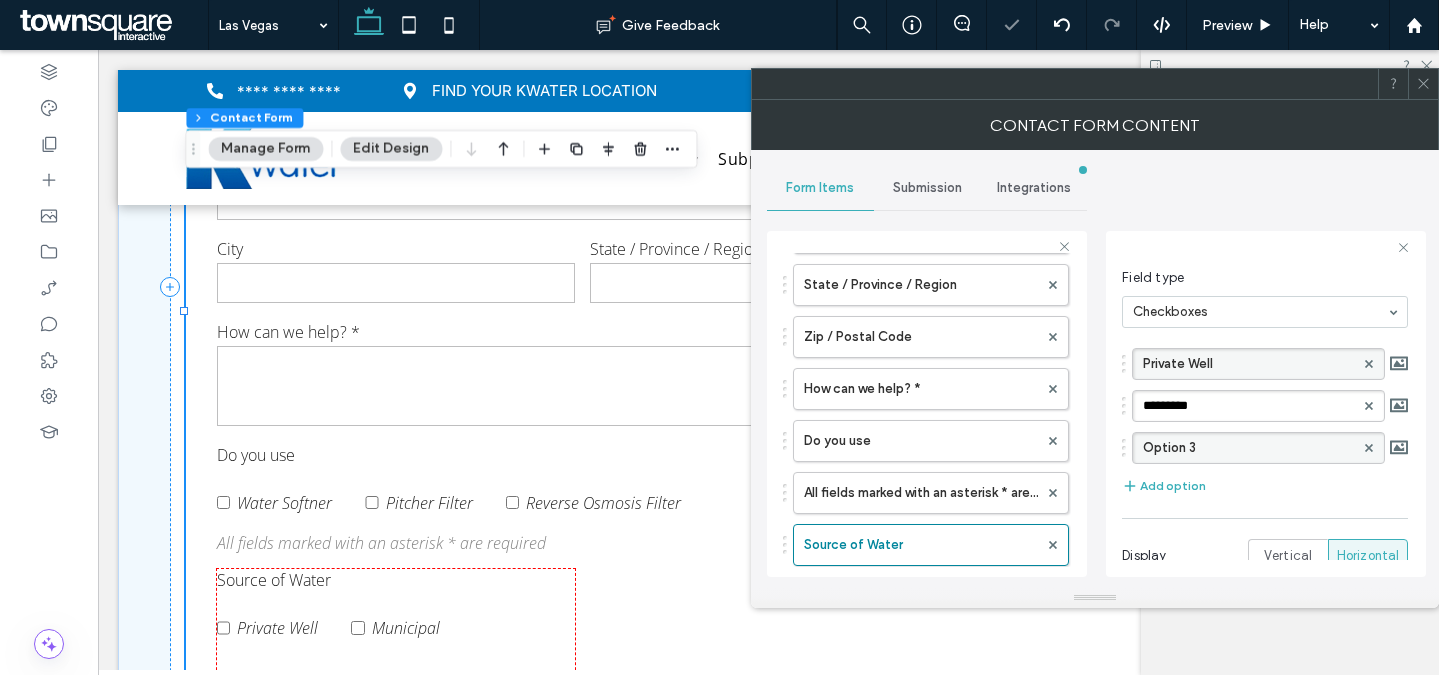 click at bounding box center (1369, 448) 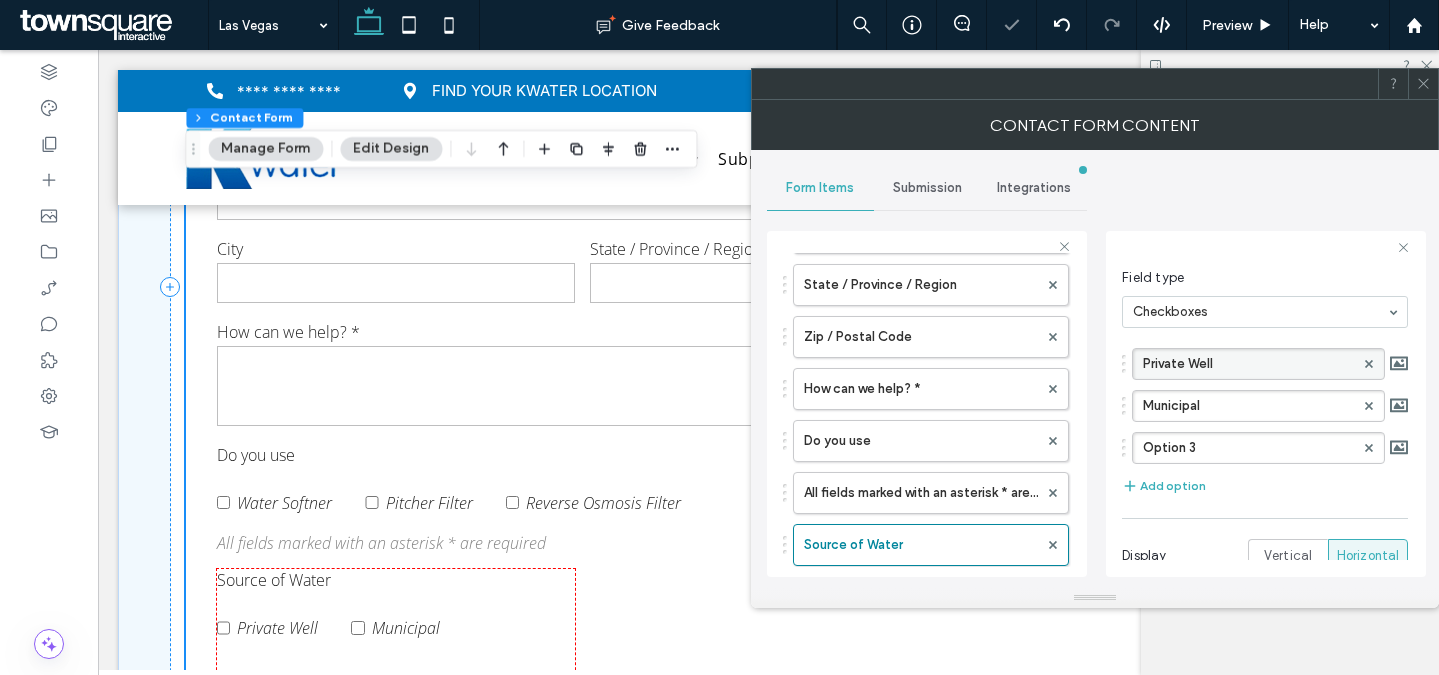 scroll, scrollTop: 4592, scrollLeft: 0, axis: vertical 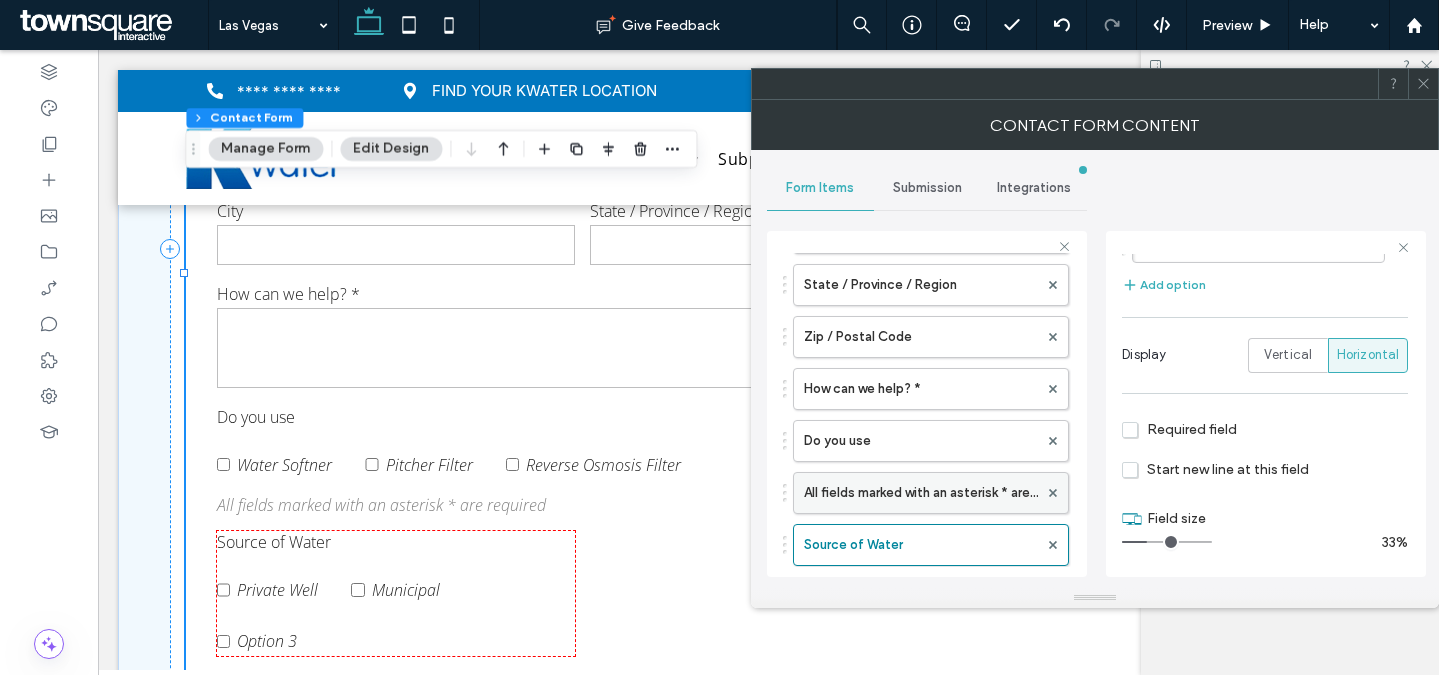click on "All fields marked with an asterisk * are required" at bounding box center [921, 493] 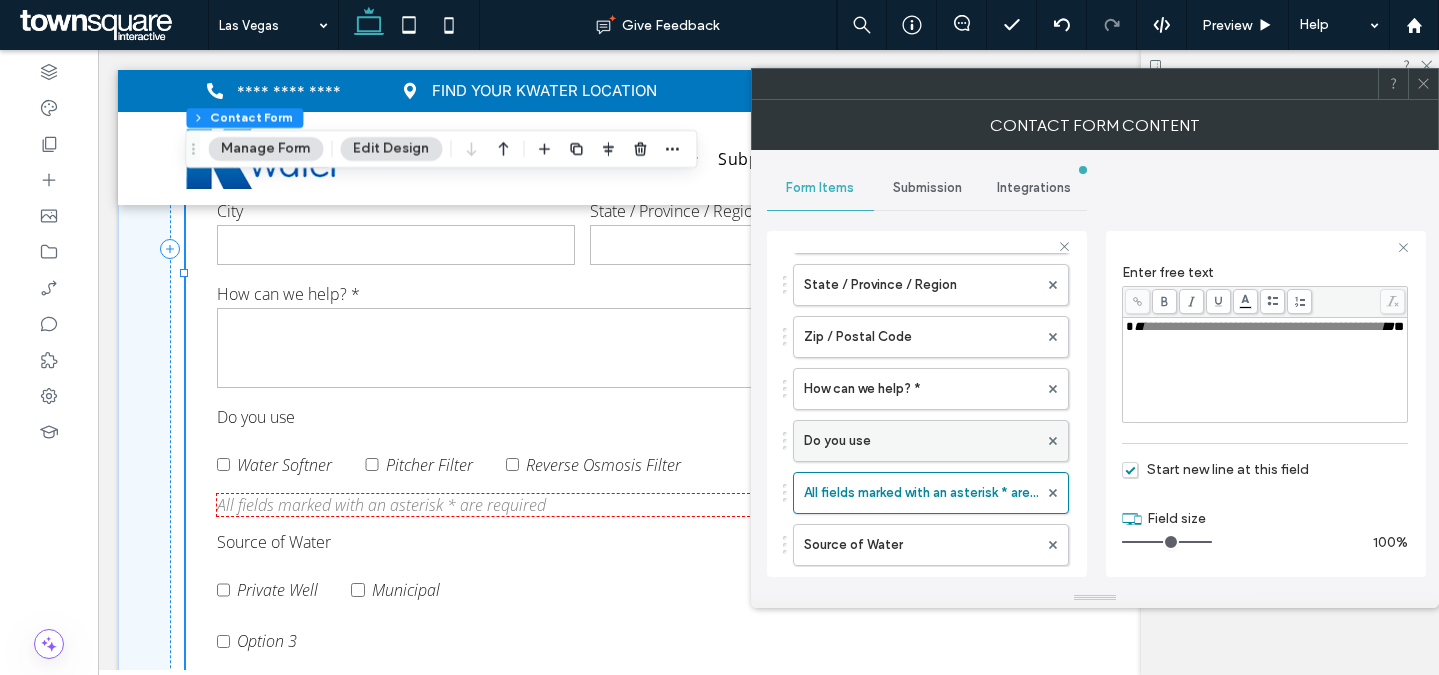click on "Do you use" at bounding box center (921, 441) 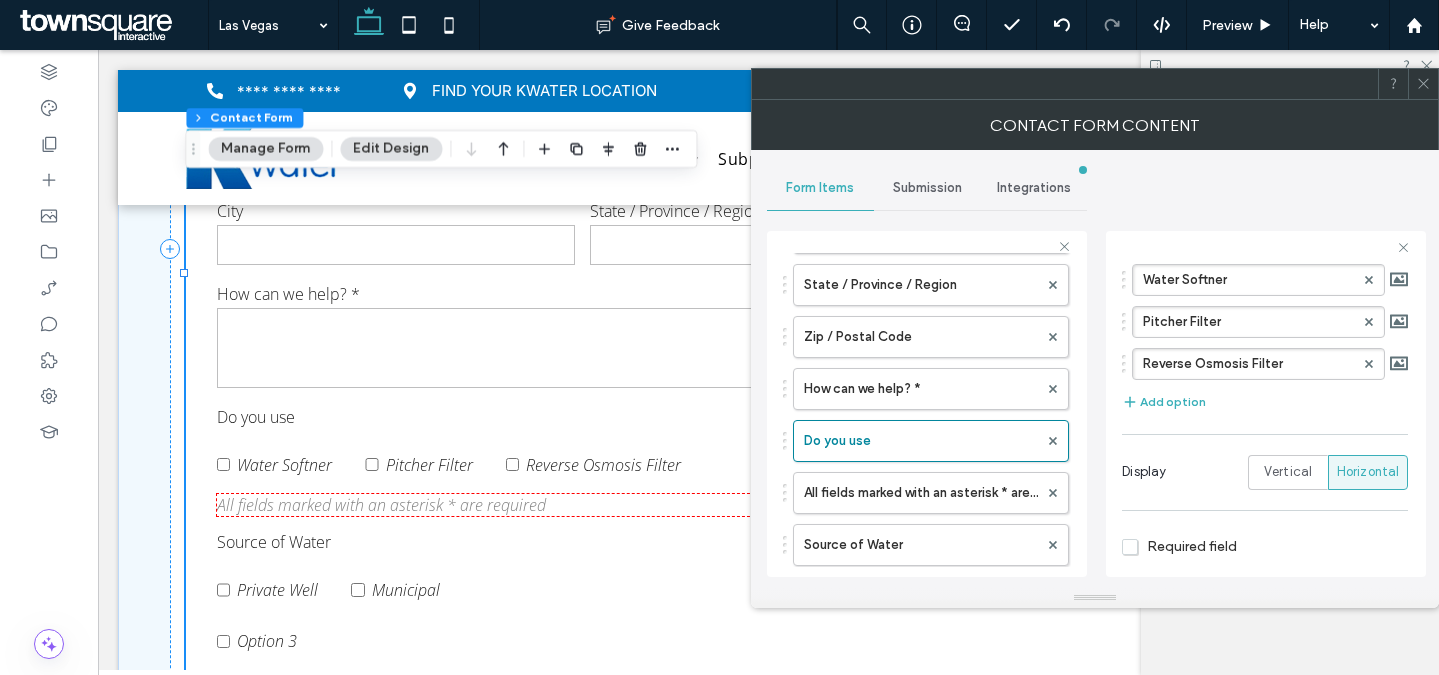 scroll, scrollTop: 309, scrollLeft: 0, axis: vertical 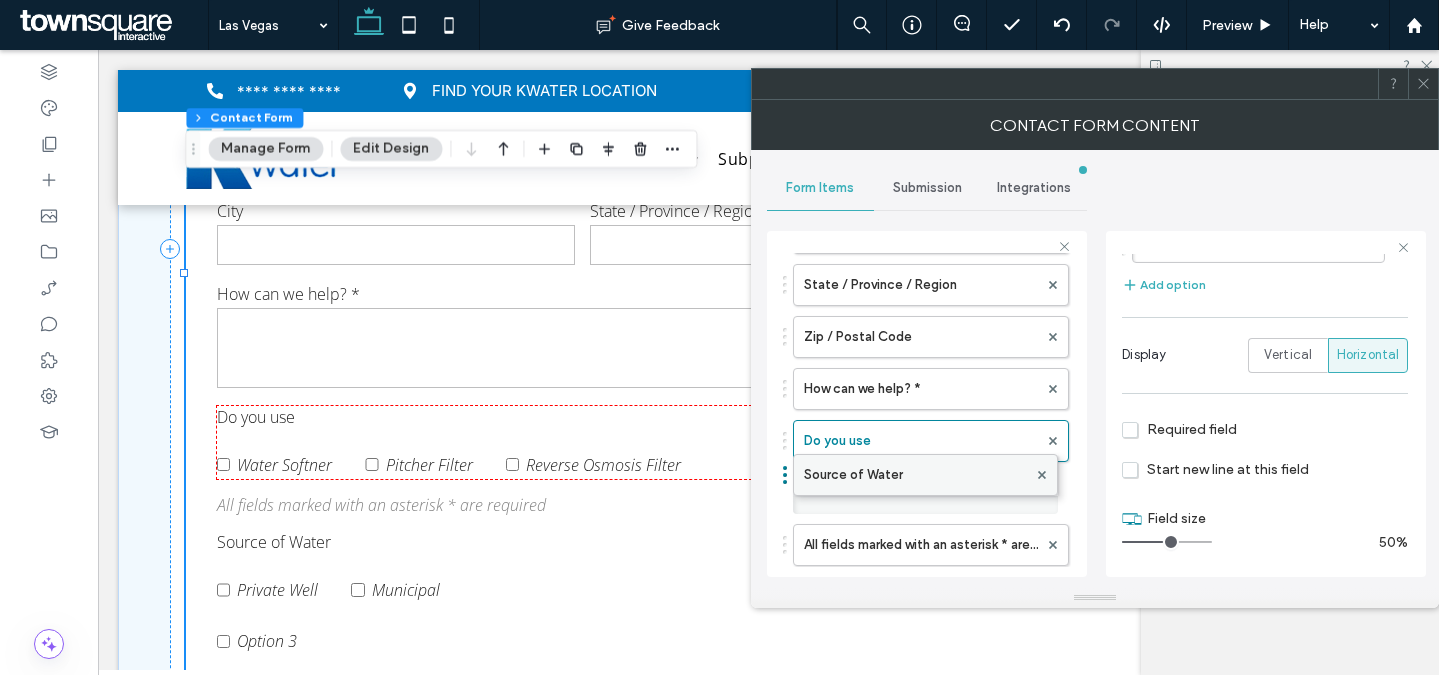 drag, startPoint x: 902, startPoint y: 537, endPoint x: 911, endPoint y: 457, distance: 80.50466 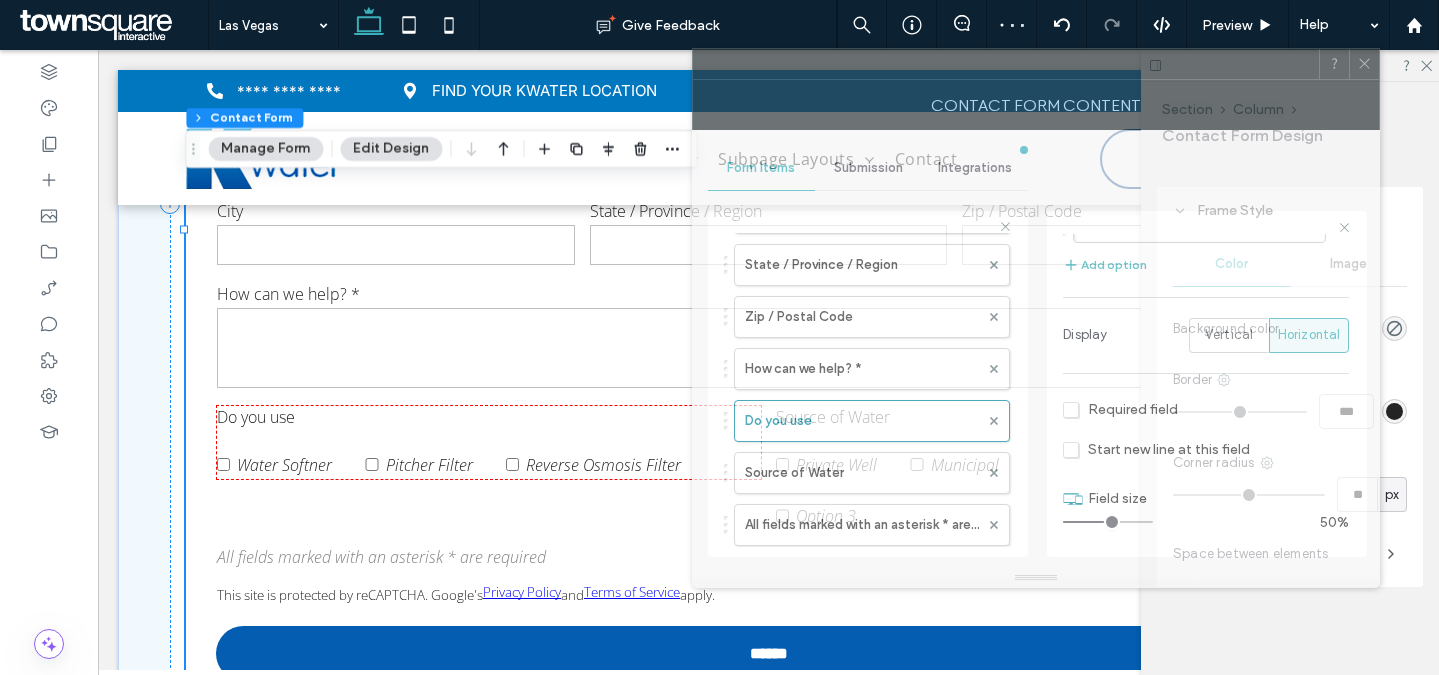 drag, startPoint x: 1133, startPoint y: 94, endPoint x: 1063, endPoint y: 76, distance: 72.277245 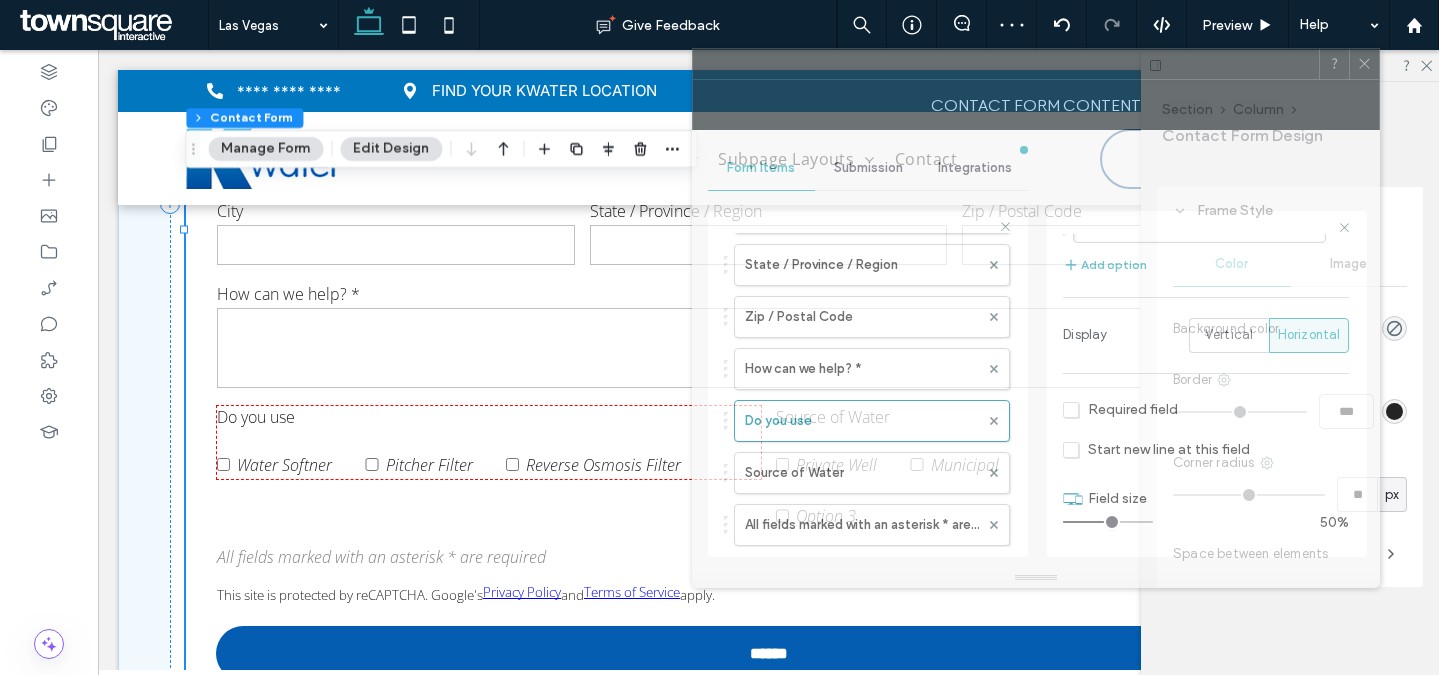 click at bounding box center [1006, 64] 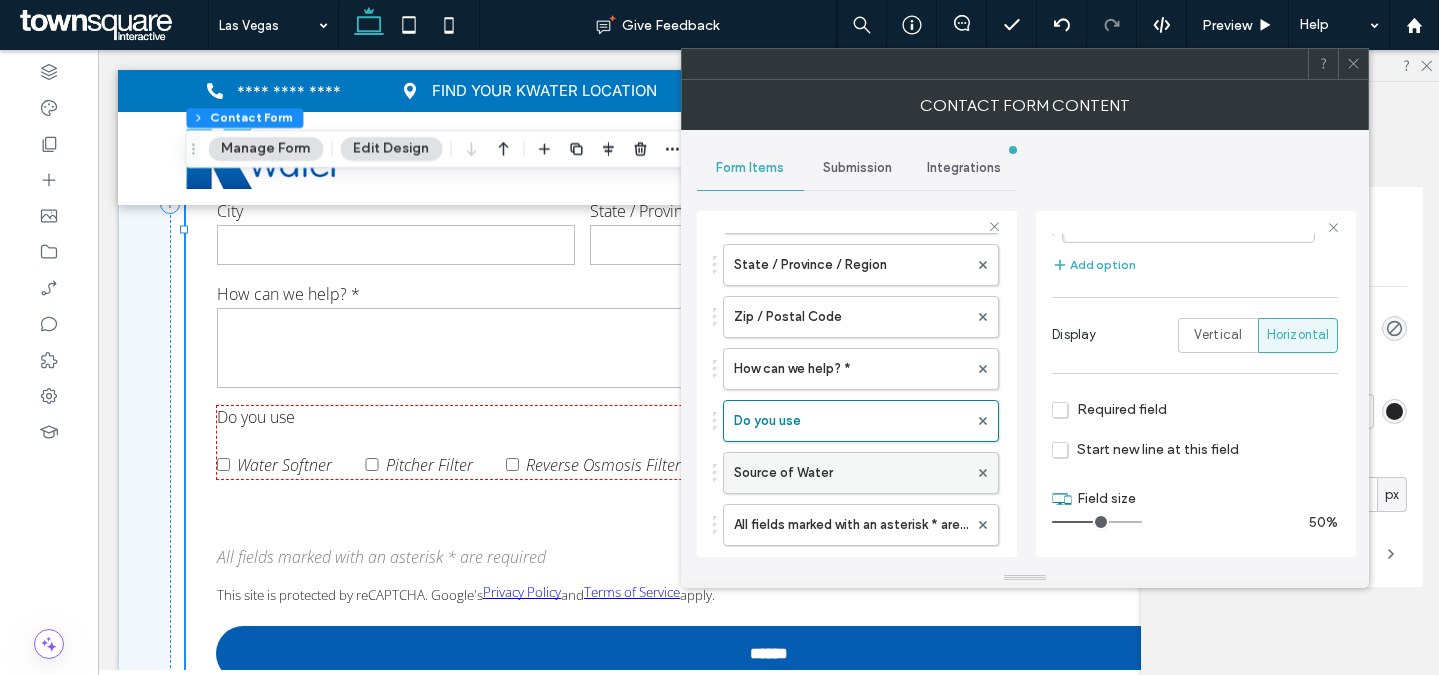 drag, startPoint x: 847, startPoint y: 476, endPoint x: 861, endPoint y: 477, distance: 14.035668 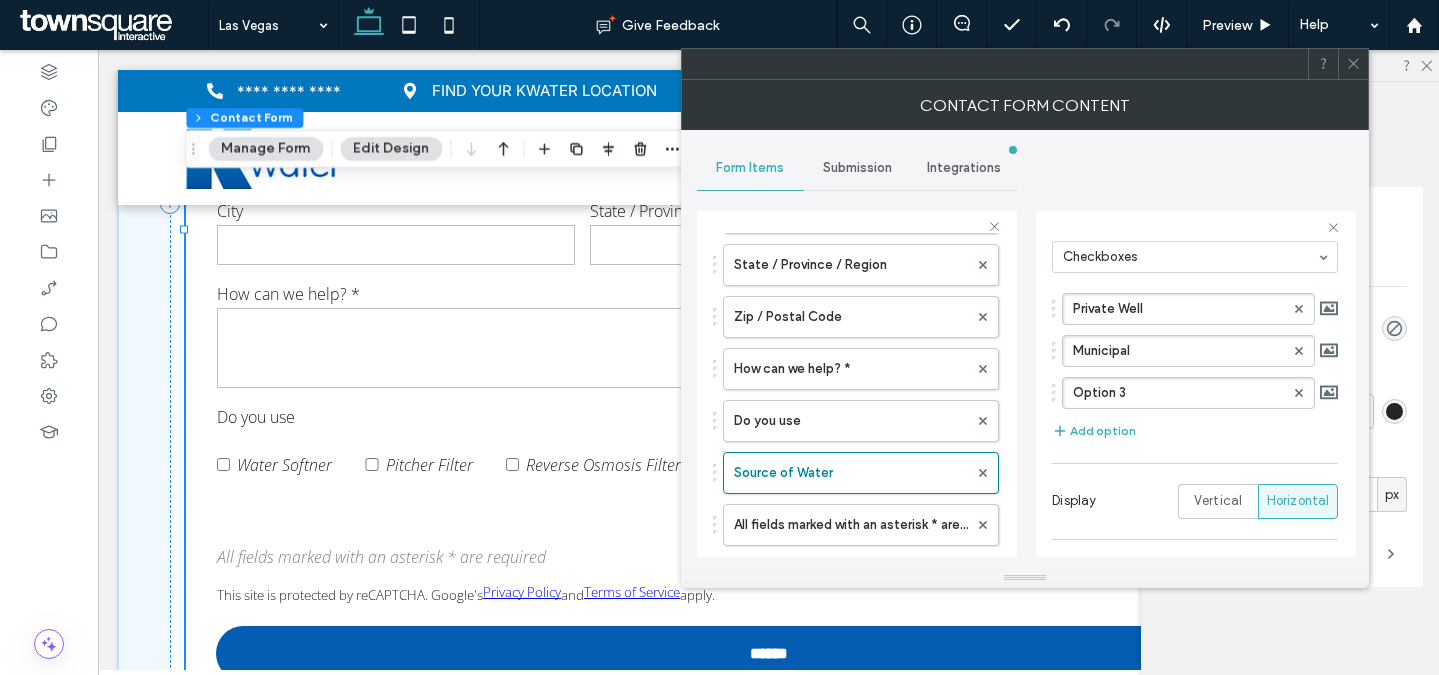 scroll, scrollTop: 0, scrollLeft: 0, axis: both 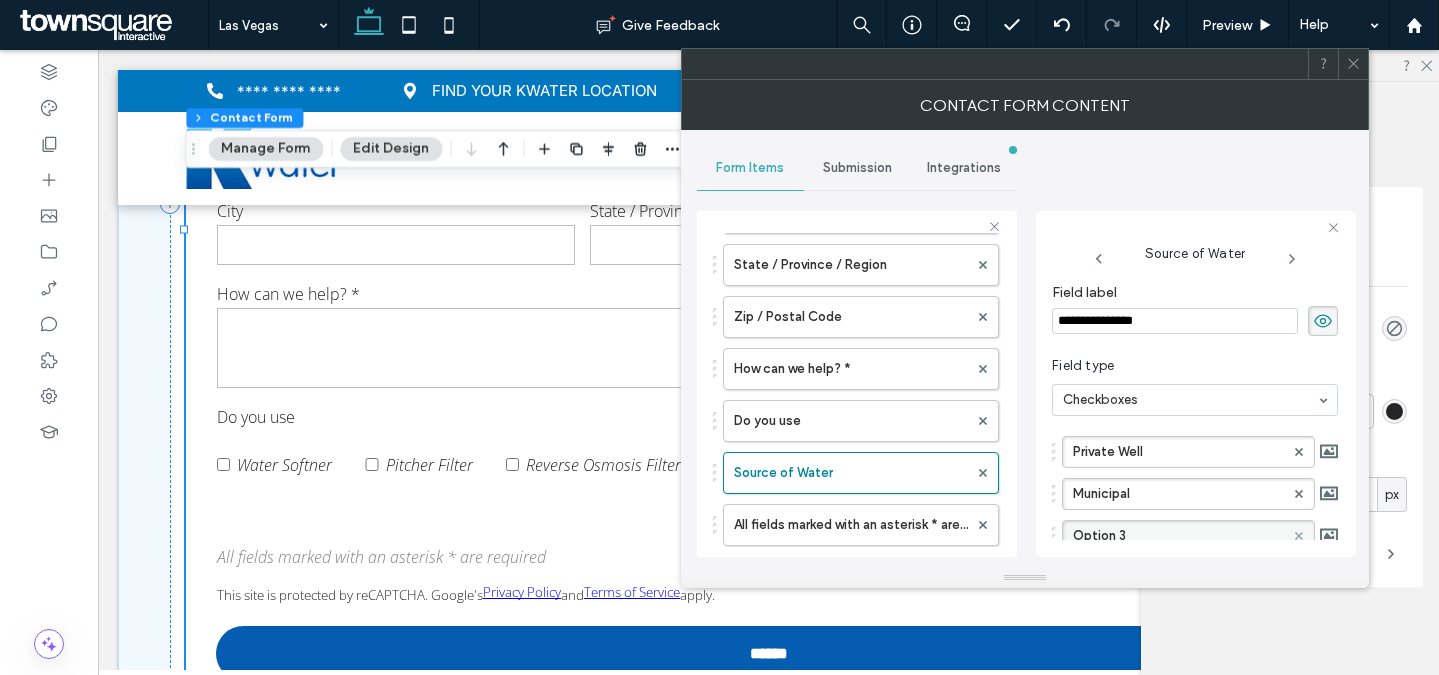 click 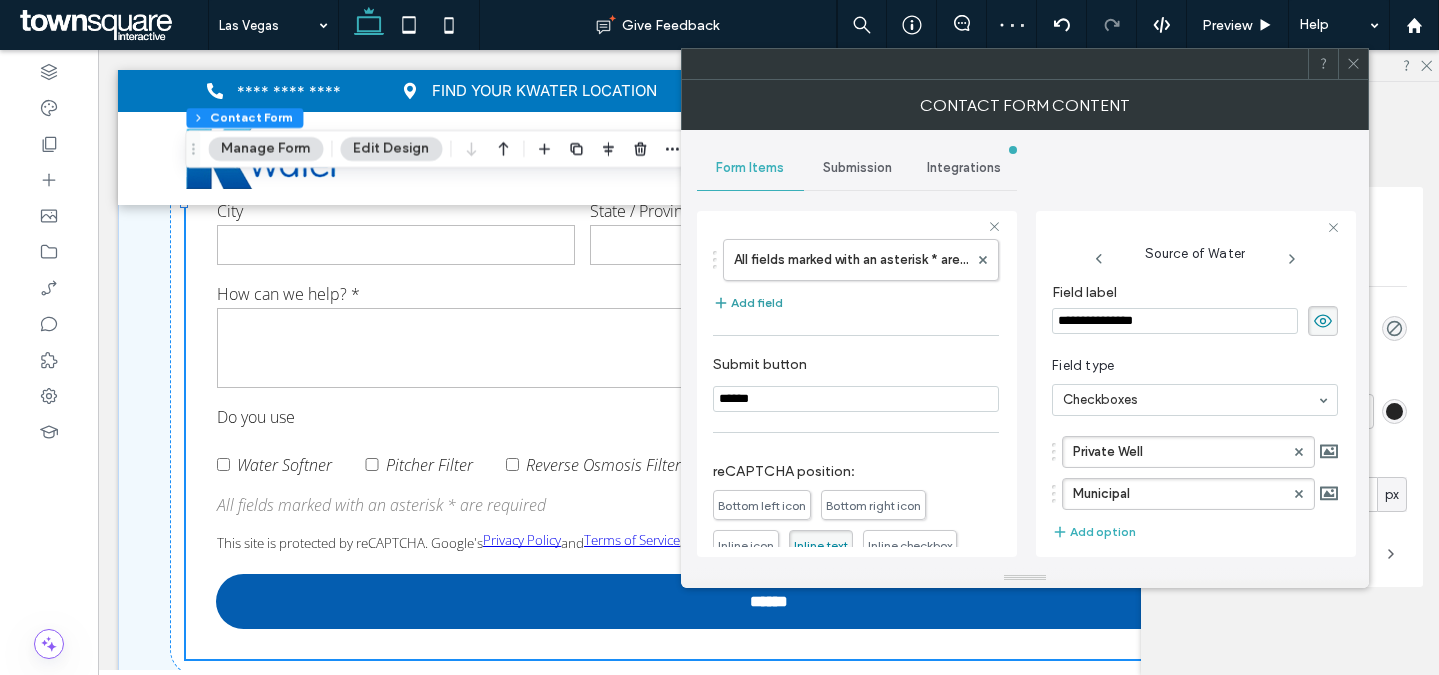 scroll, scrollTop: 689, scrollLeft: 0, axis: vertical 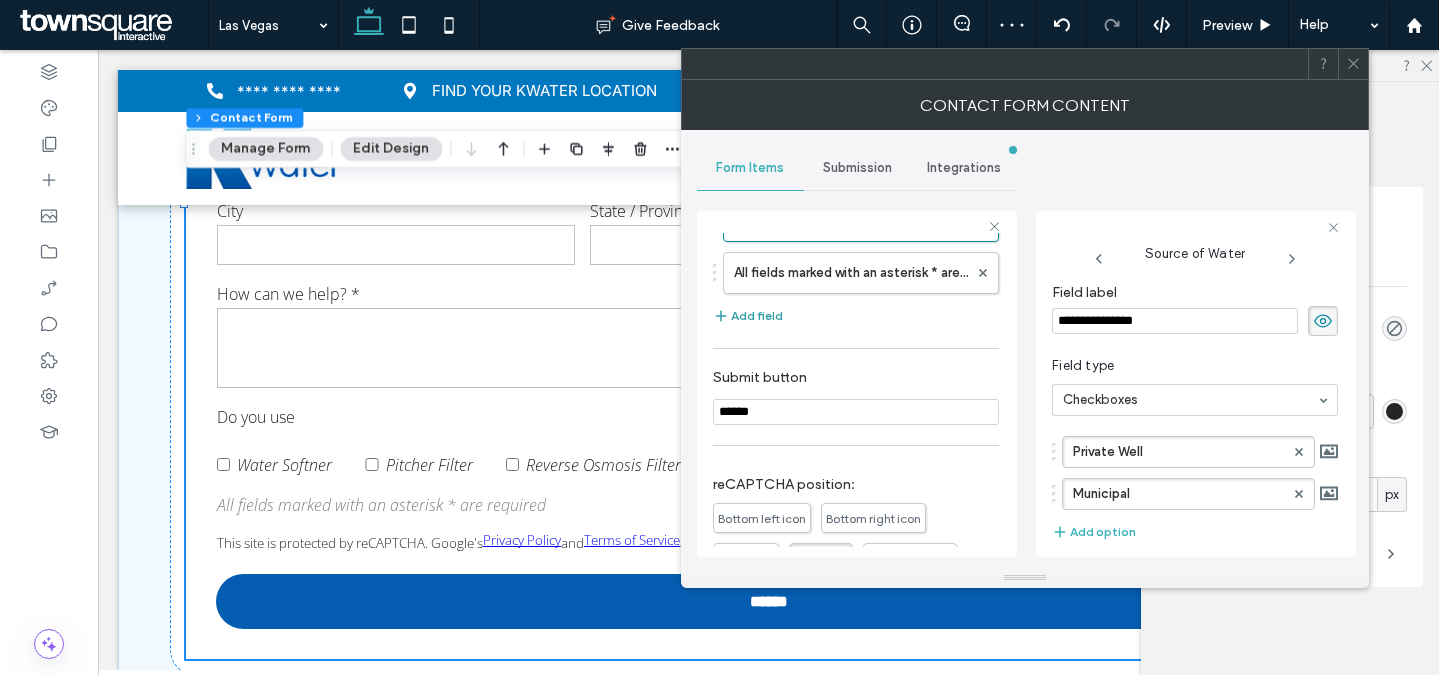 click on "Add field" at bounding box center [748, 316] 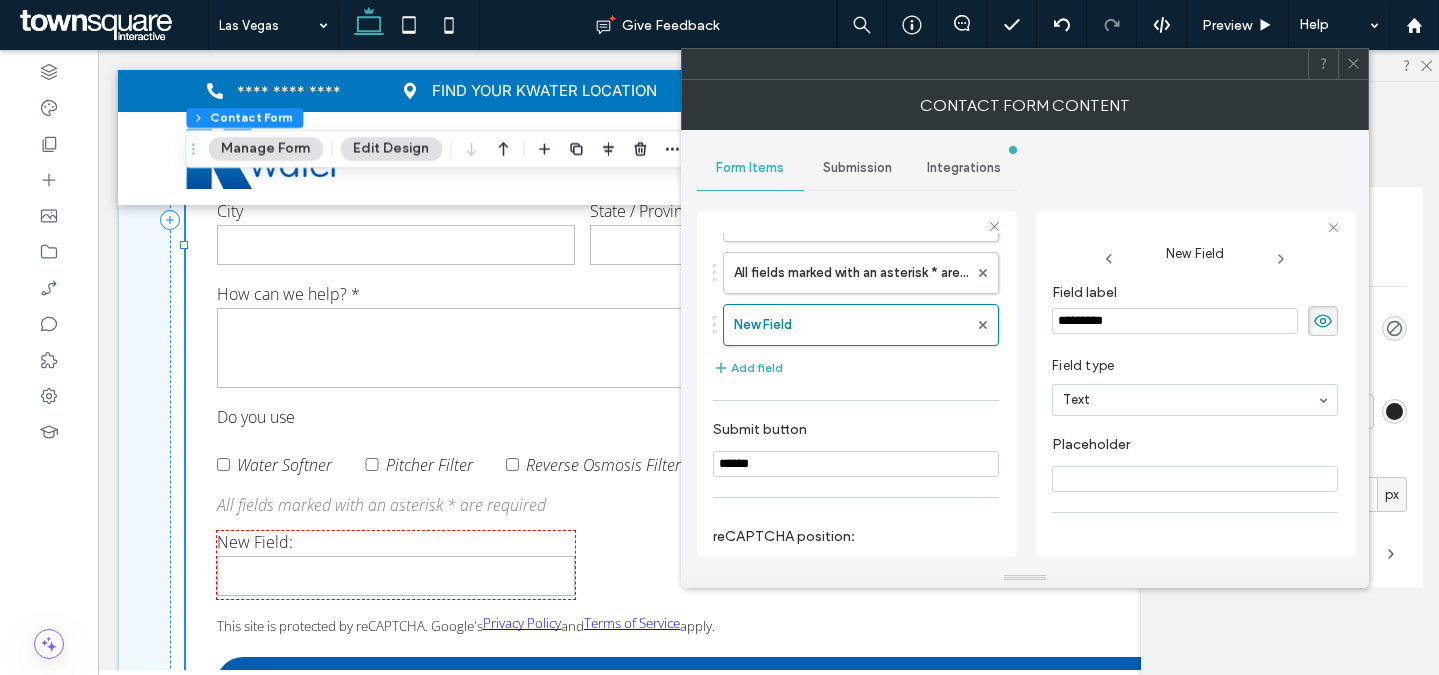 click on "*********" at bounding box center [1175, 321] 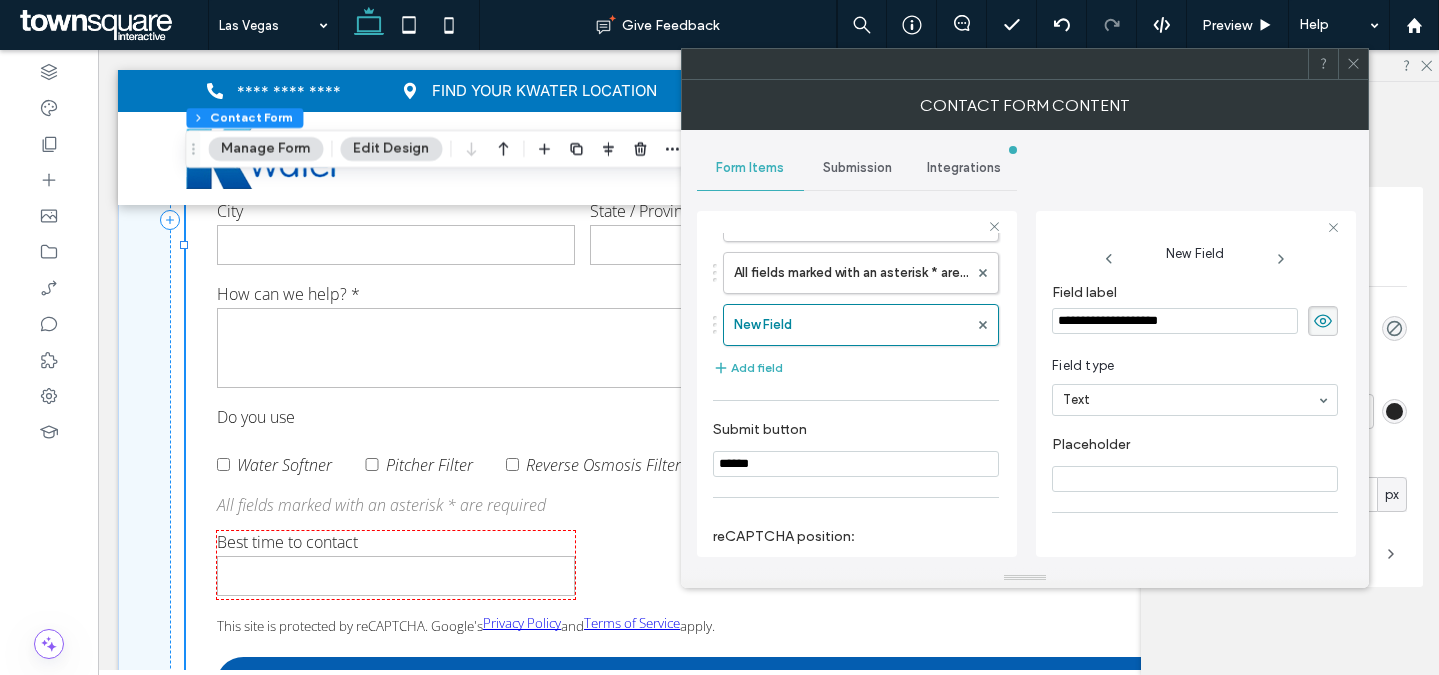 click on "Field type Text" at bounding box center [1195, 386] 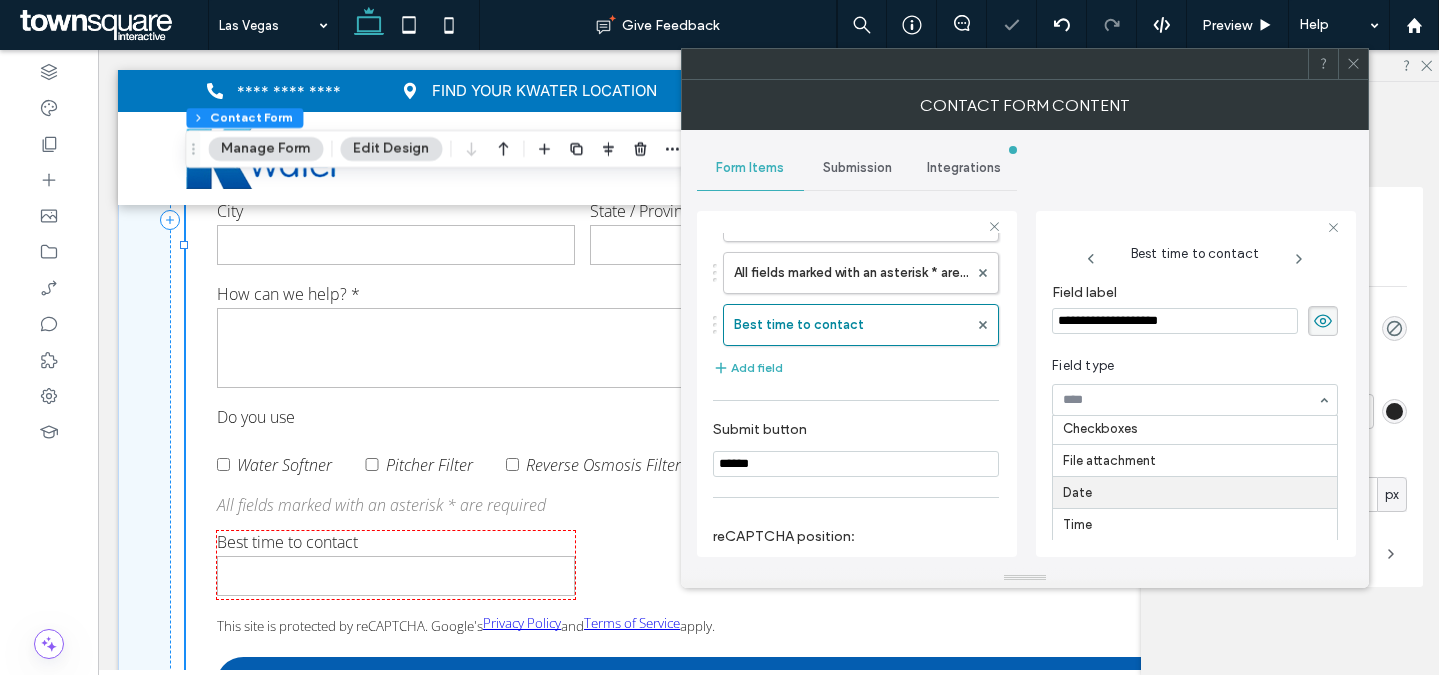 scroll, scrollTop: 125, scrollLeft: 0, axis: vertical 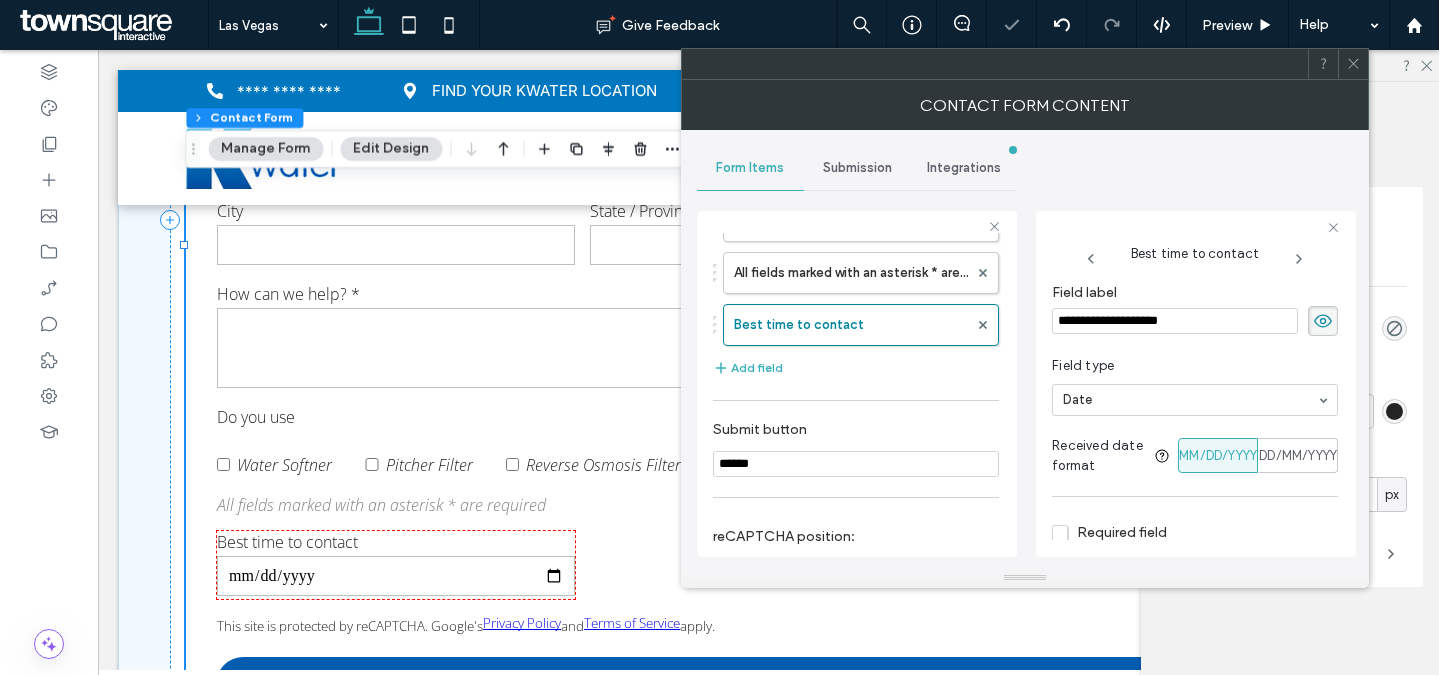 click at bounding box center [1190, 400] 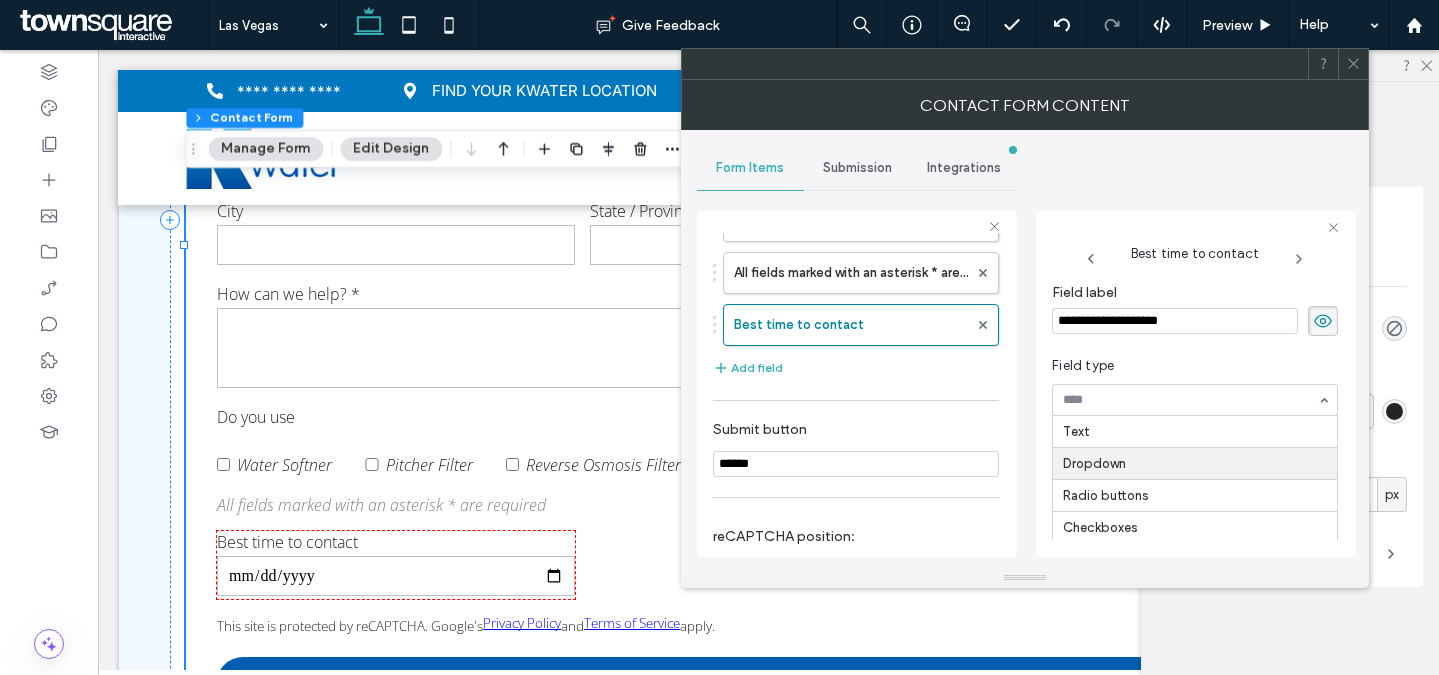 scroll, scrollTop: 25, scrollLeft: 0, axis: vertical 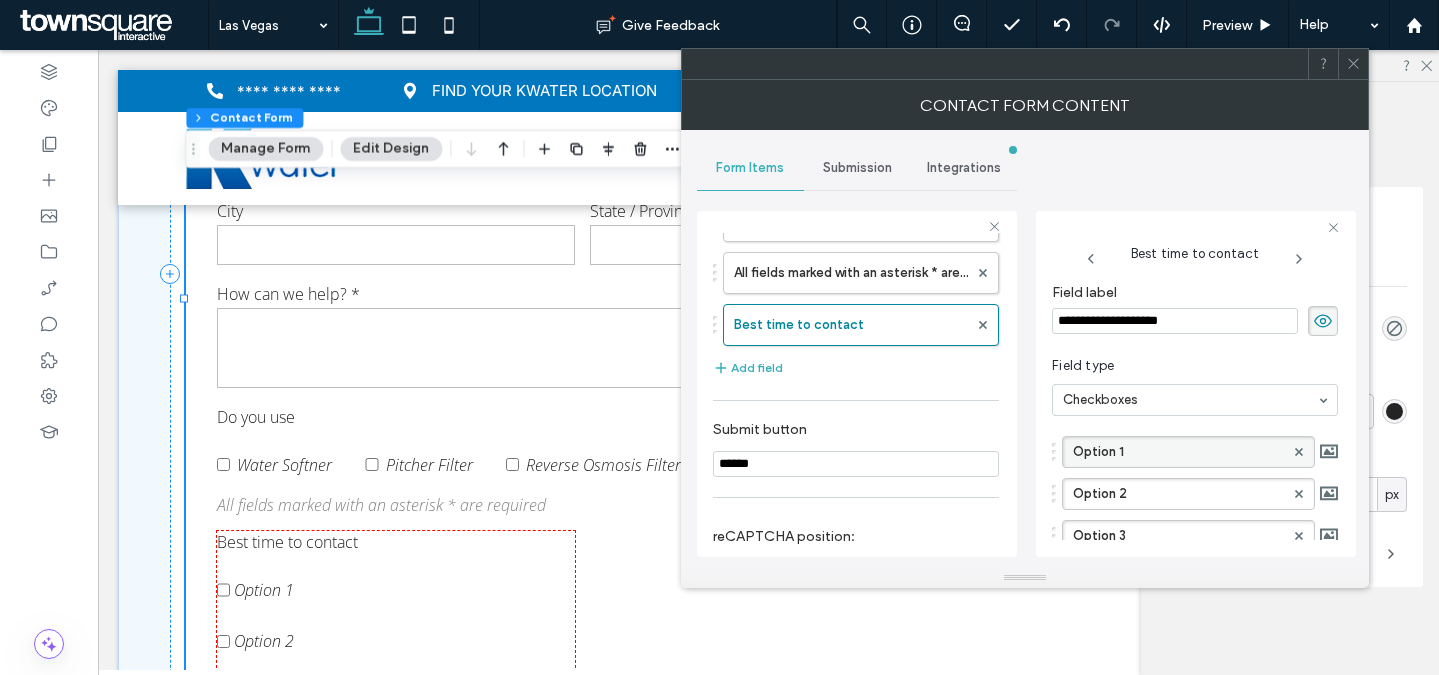 click on "Option 1" at bounding box center (1178, 452) 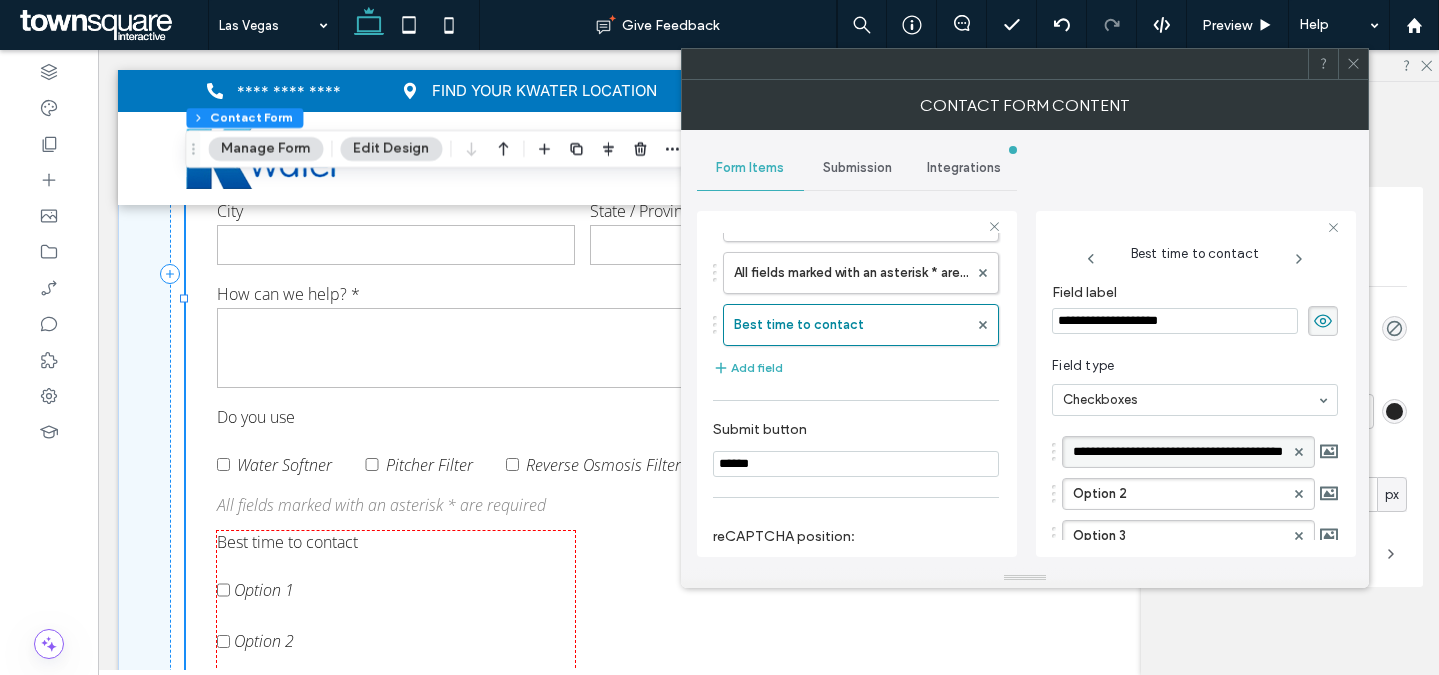 click on "********" at bounding box center [1178, 452] 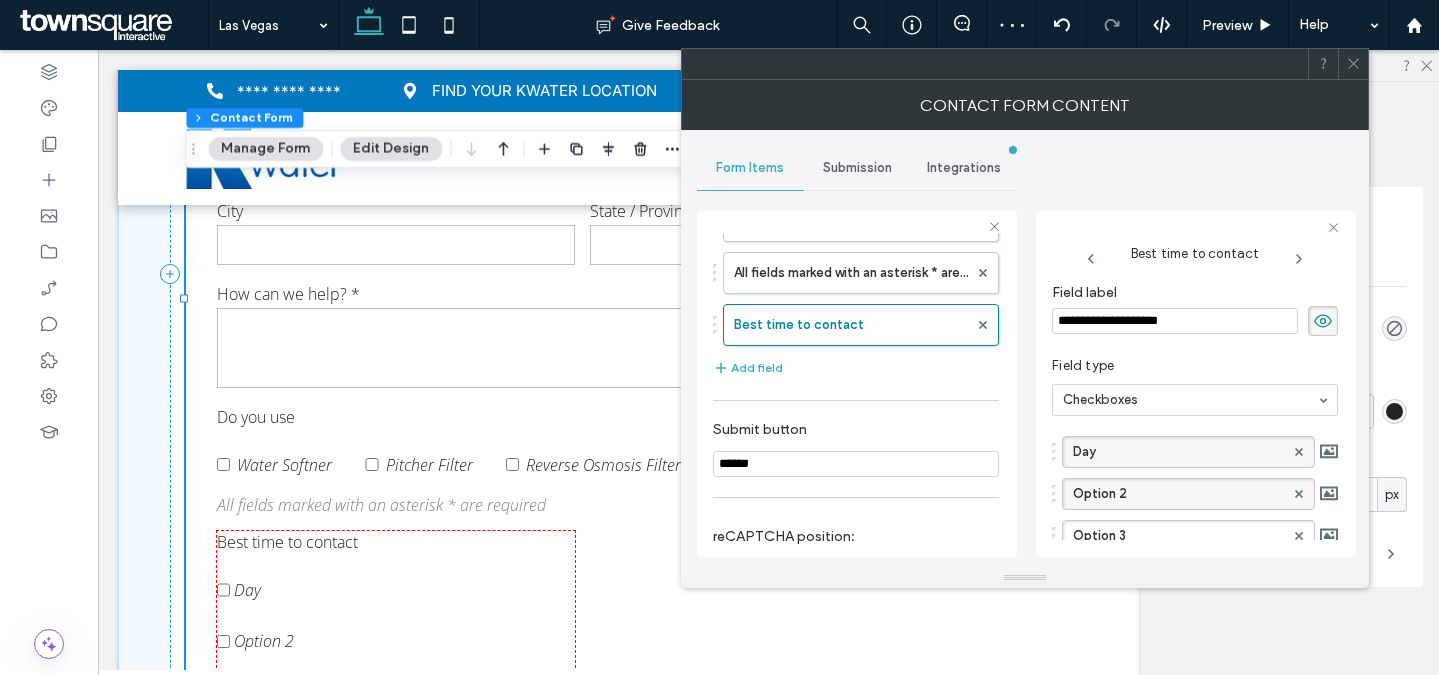 click on "Option 2" at bounding box center (1178, 494) 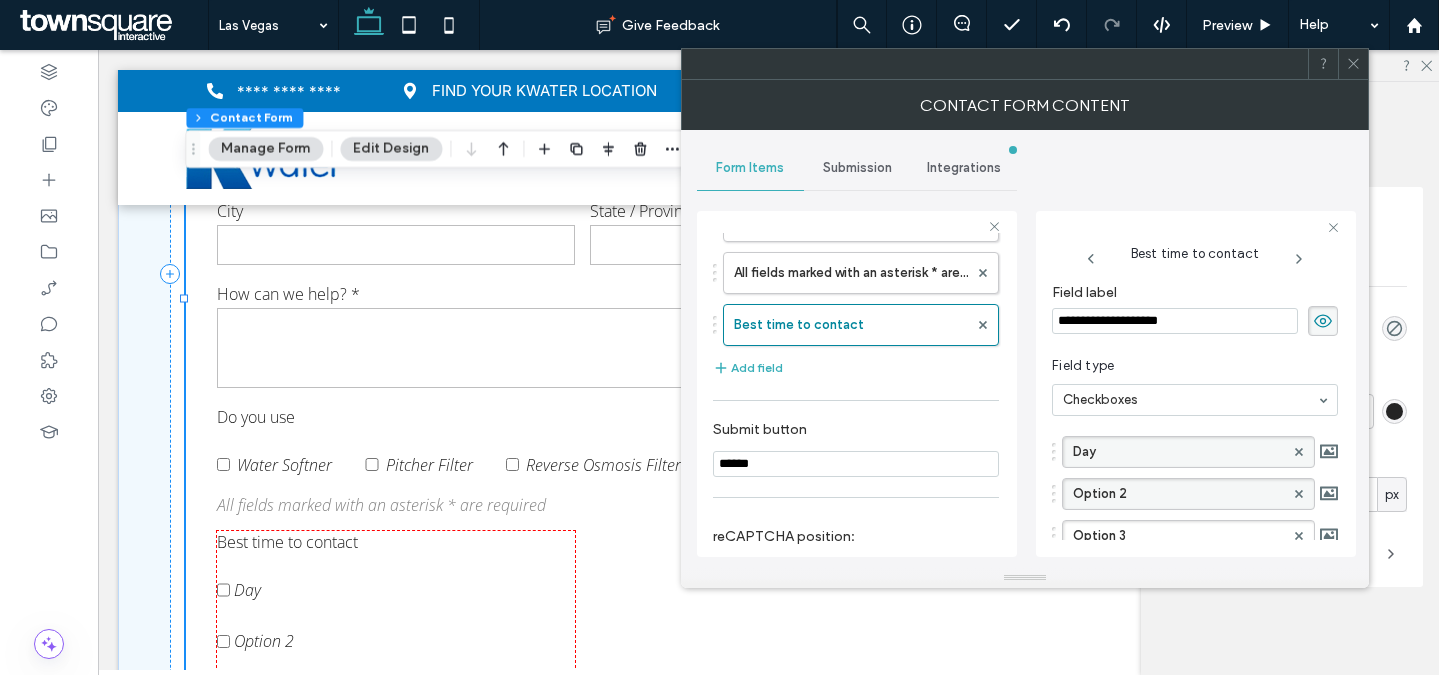 click on "Option 2" at bounding box center (1178, 494) 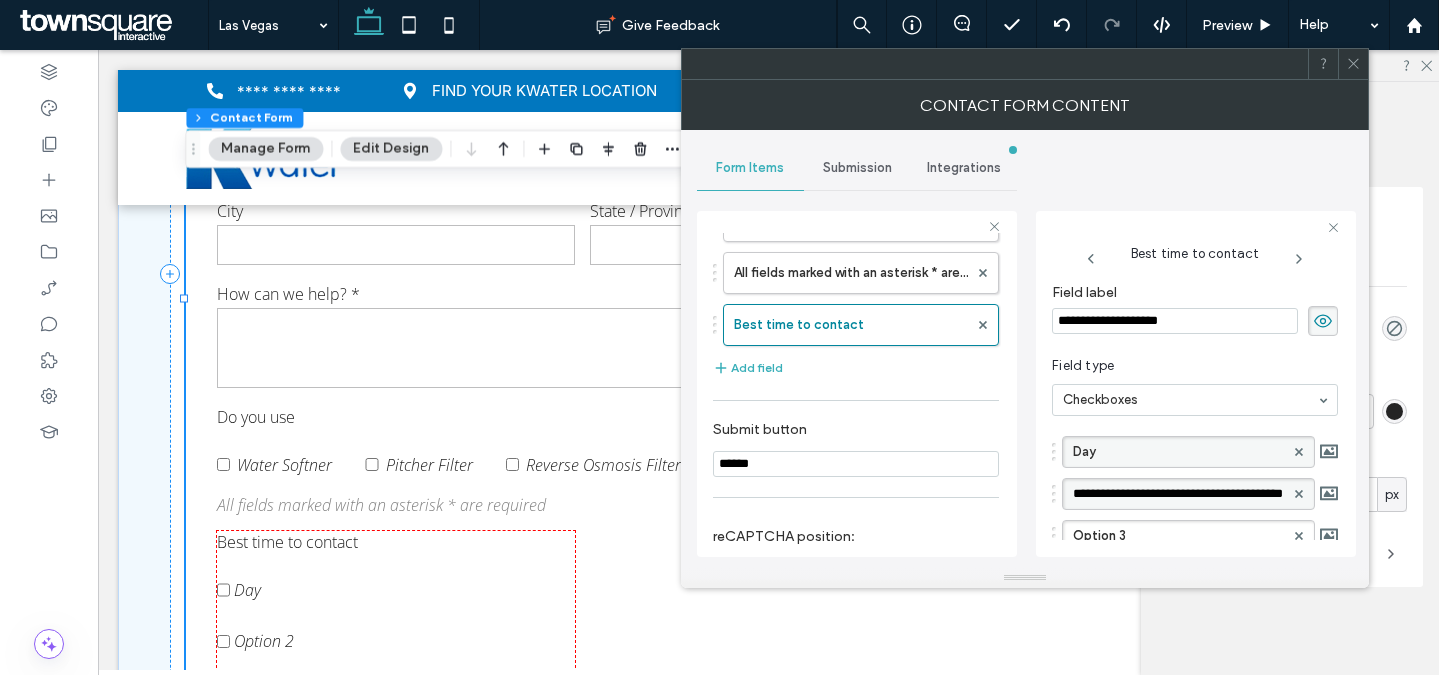click on "********" at bounding box center (1178, 494) 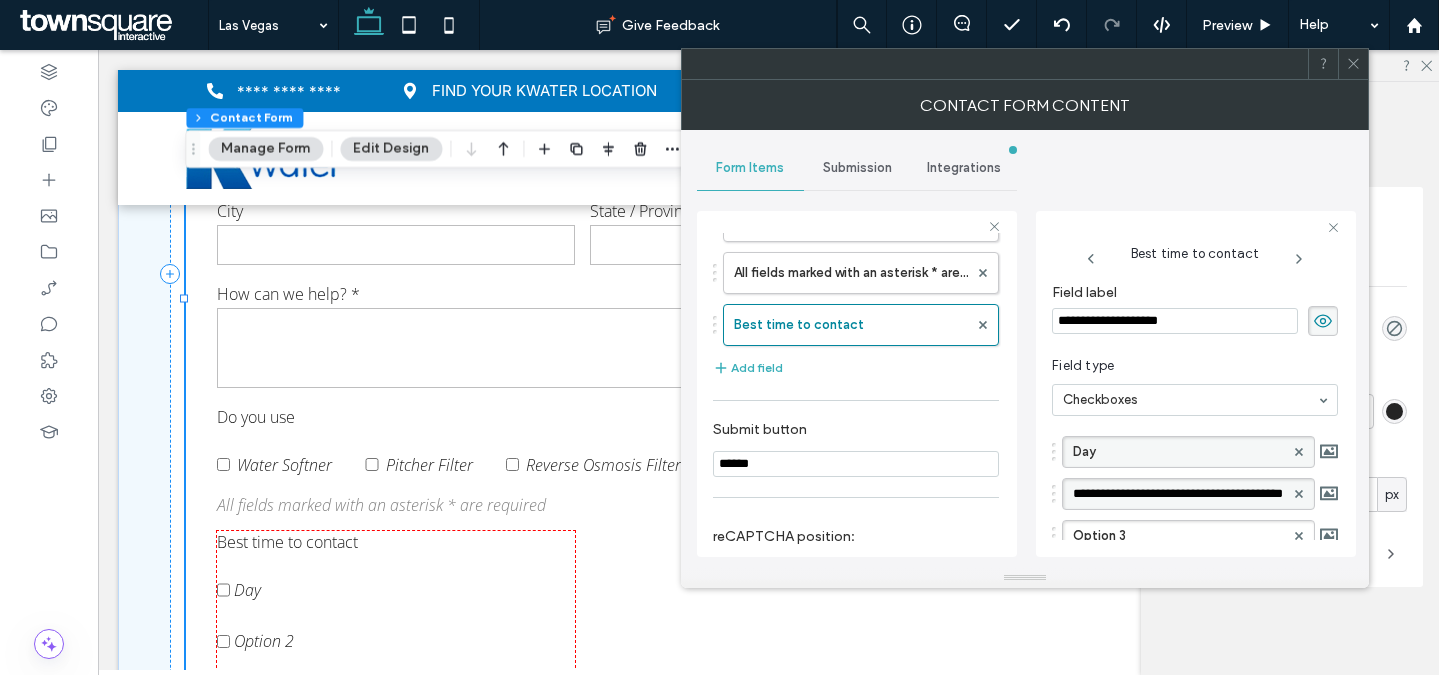 click on "********" at bounding box center (1178, 494) 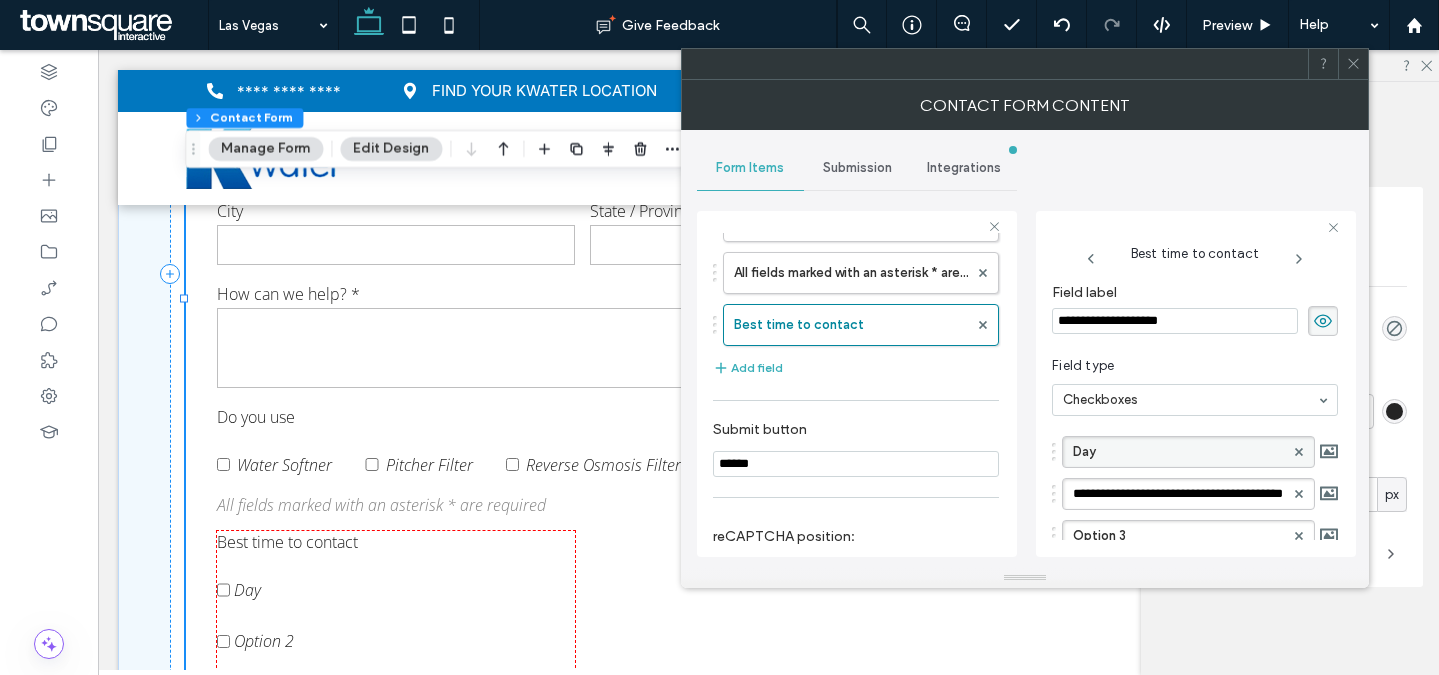 type on "*******" 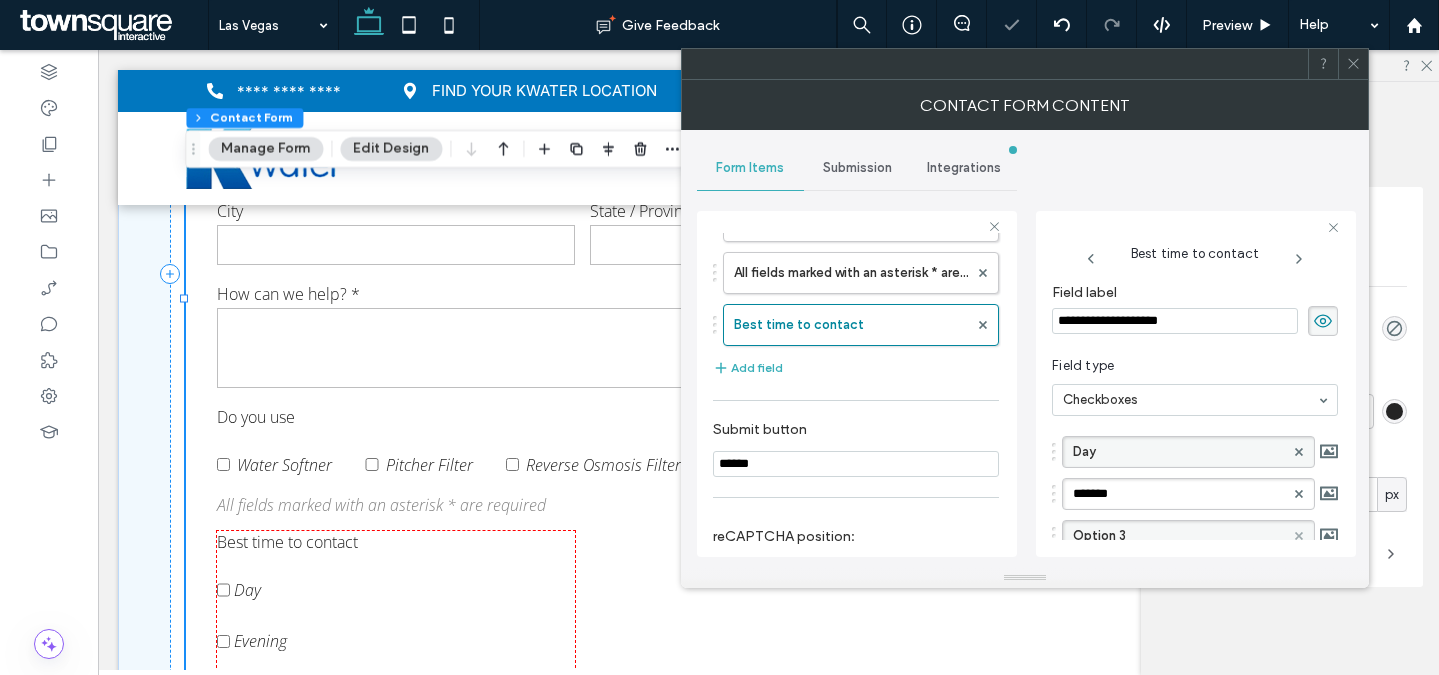 click 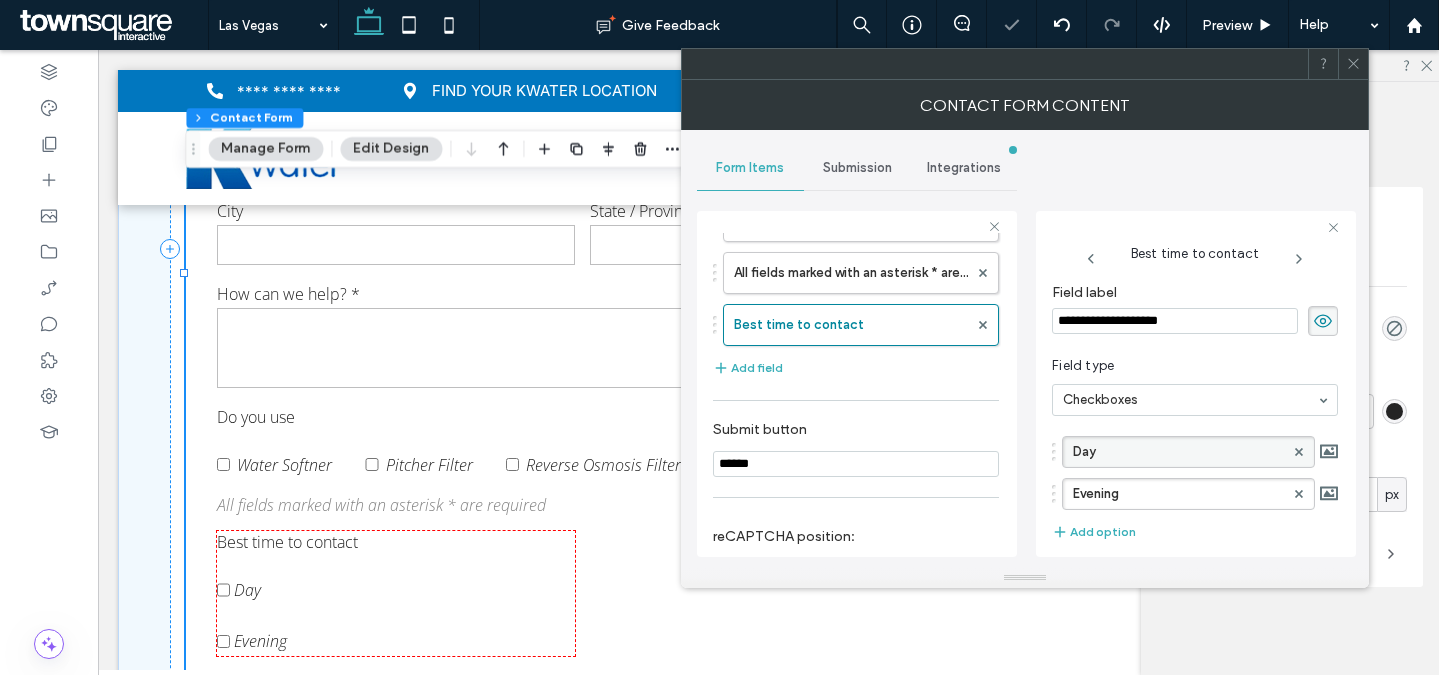 scroll, scrollTop: 203, scrollLeft: 0, axis: vertical 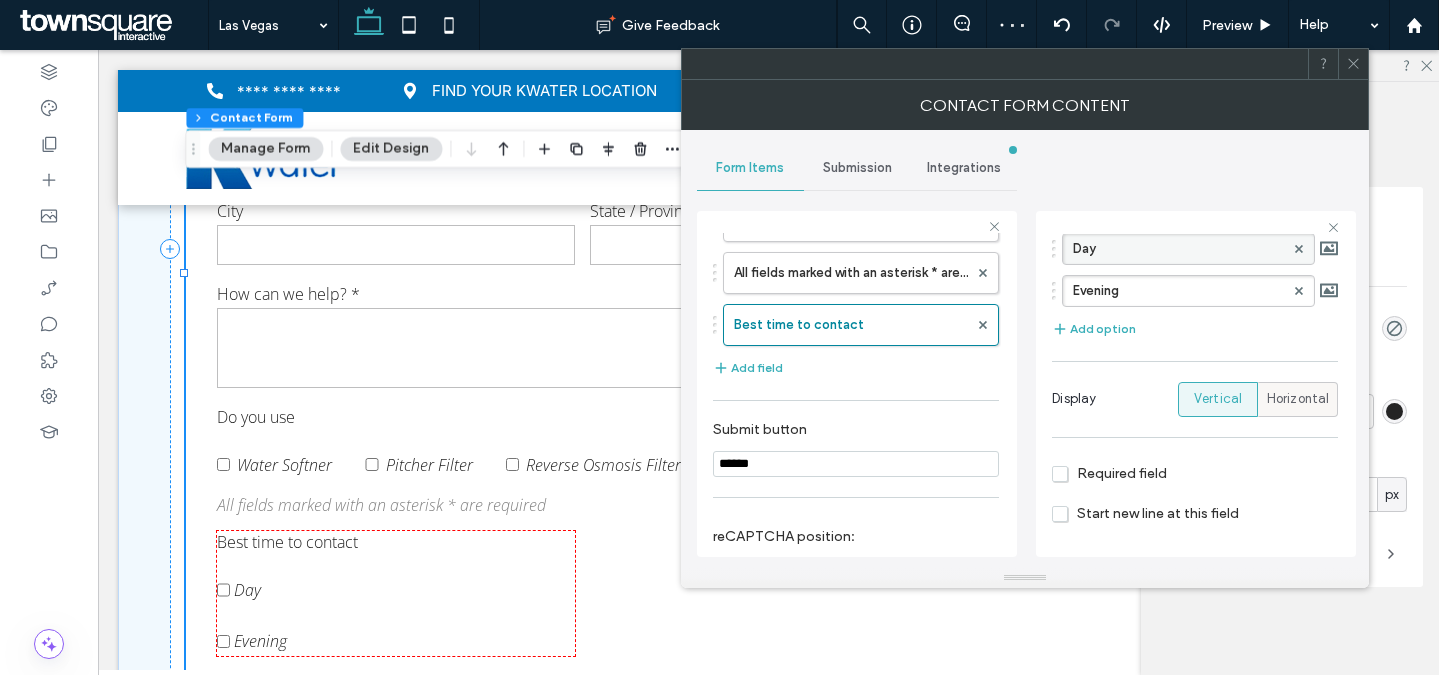click on "Horizontal" at bounding box center [1298, 399] 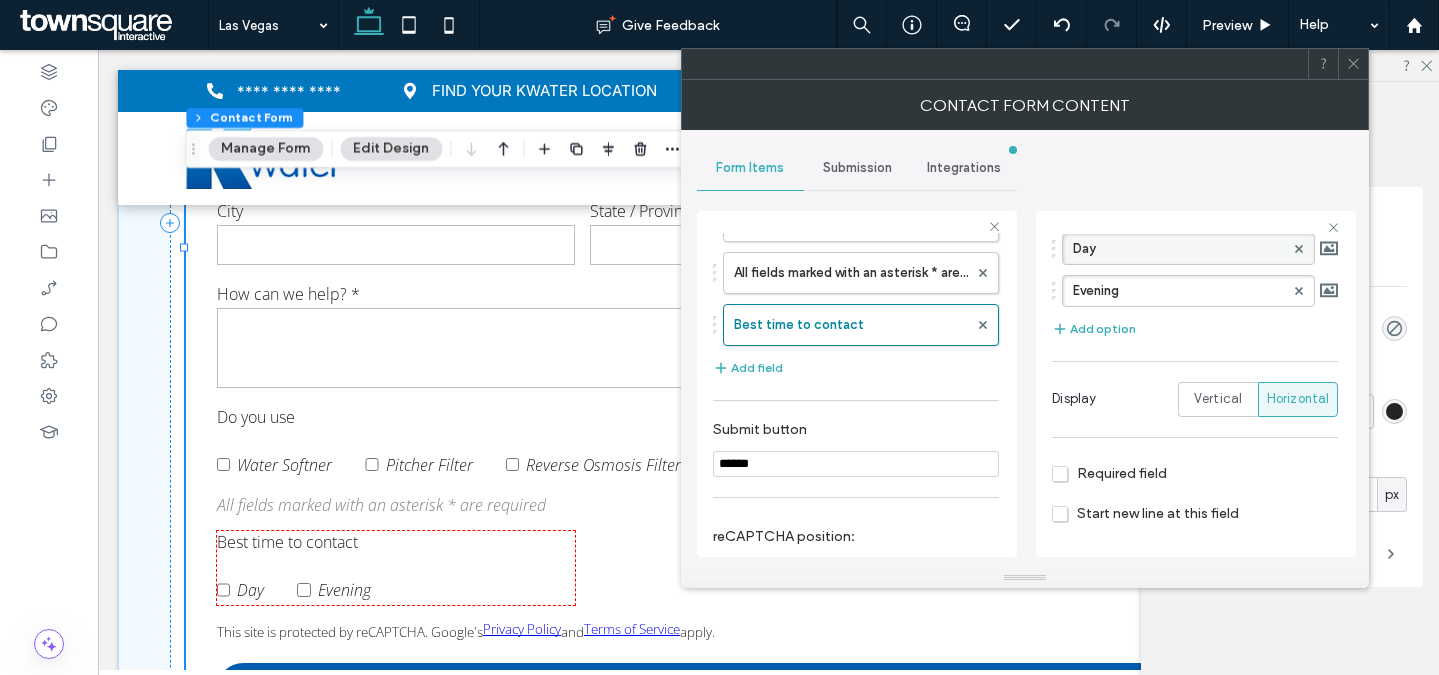 scroll, scrollTop: 619, scrollLeft: 0, axis: vertical 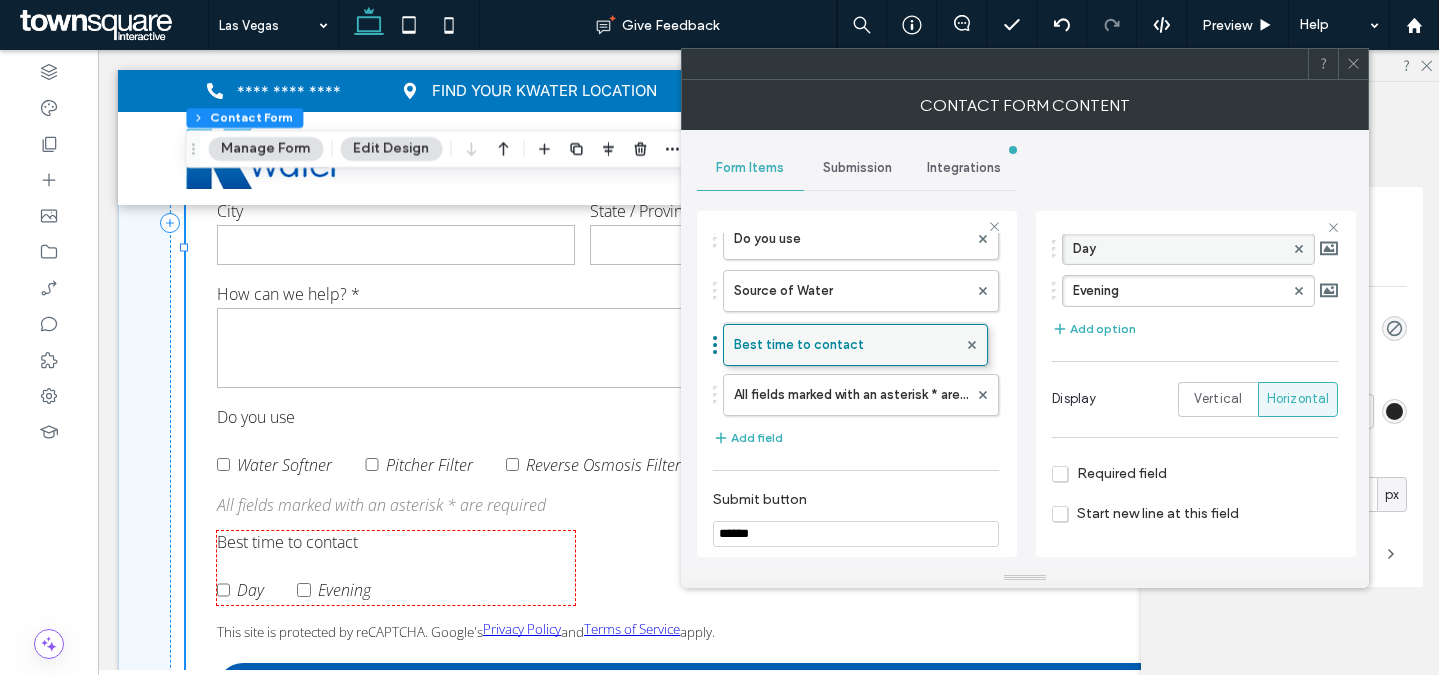 drag, startPoint x: 812, startPoint y: 390, endPoint x: 818, endPoint y: 328, distance: 62.289646 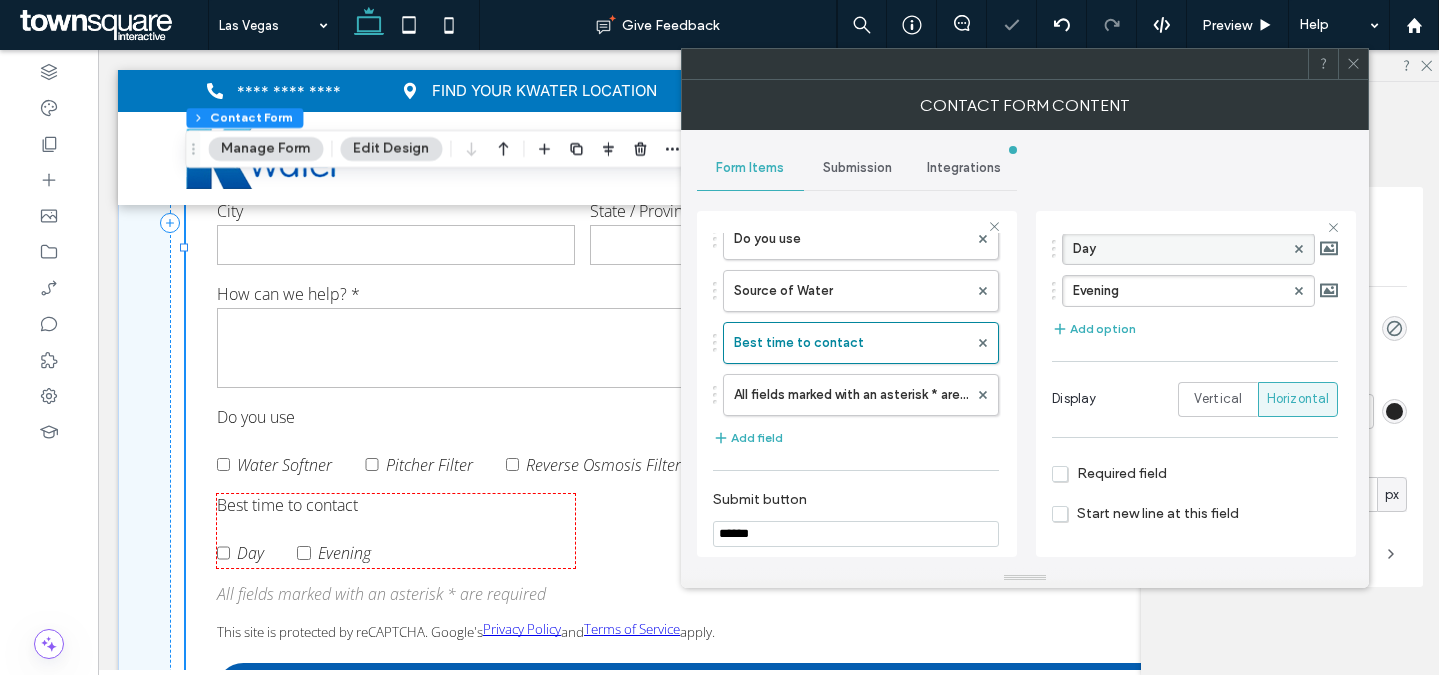 scroll, scrollTop: 267, scrollLeft: 0, axis: vertical 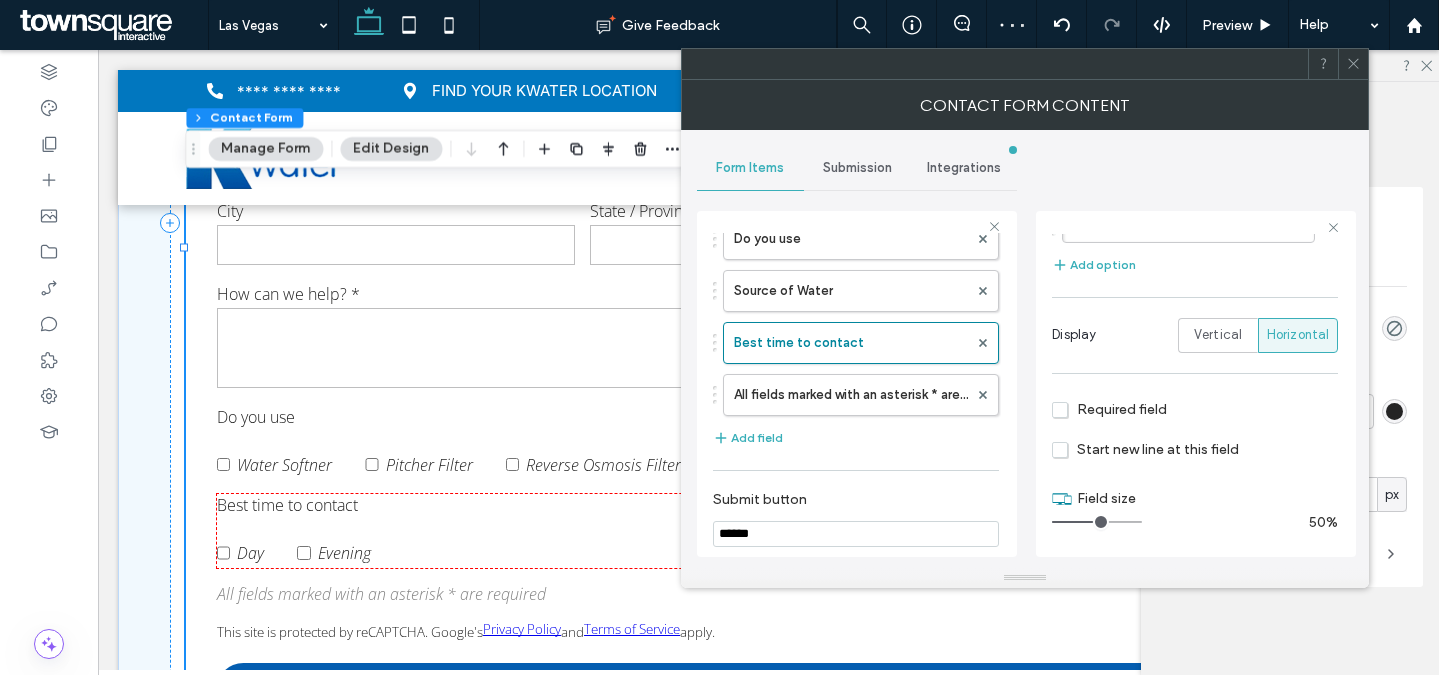 drag, startPoint x: 1102, startPoint y: 520, endPoint x: 1091, endPoint y: 522, distance: 11.18034 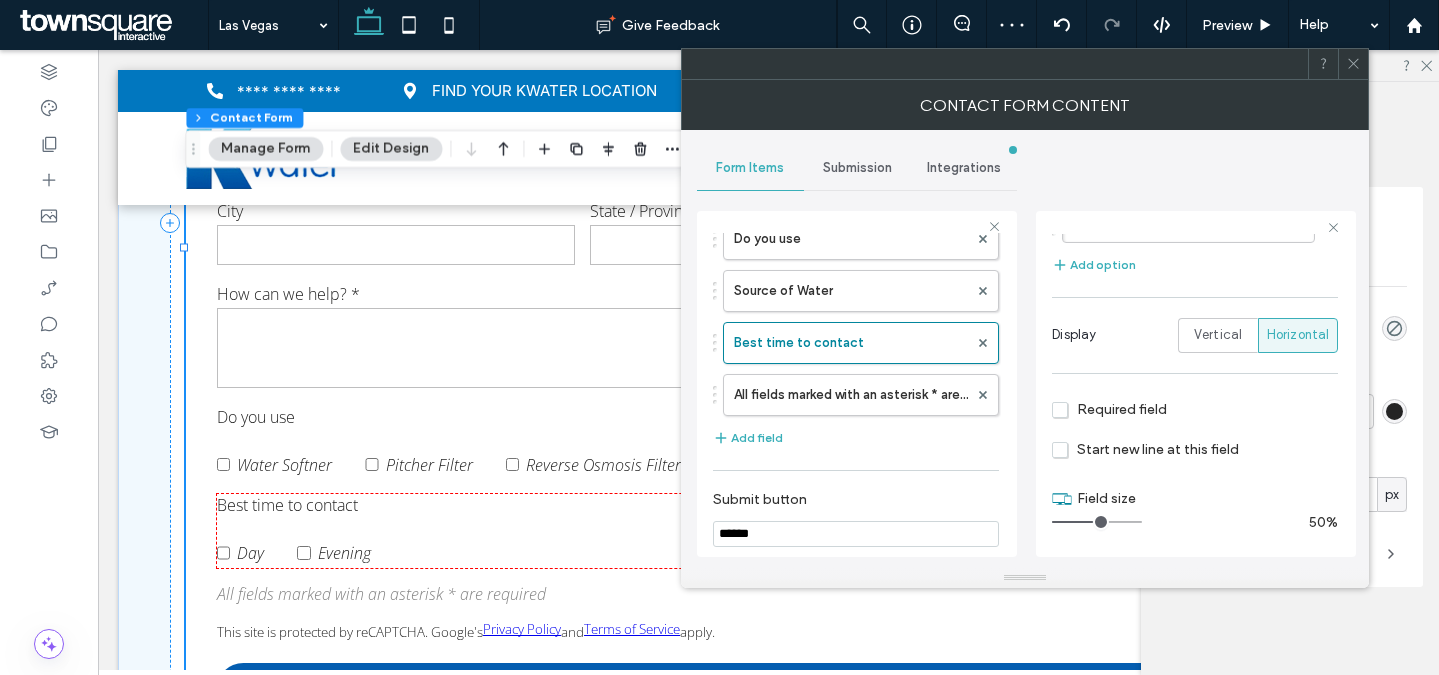 click at bounding box center (1097, 522) 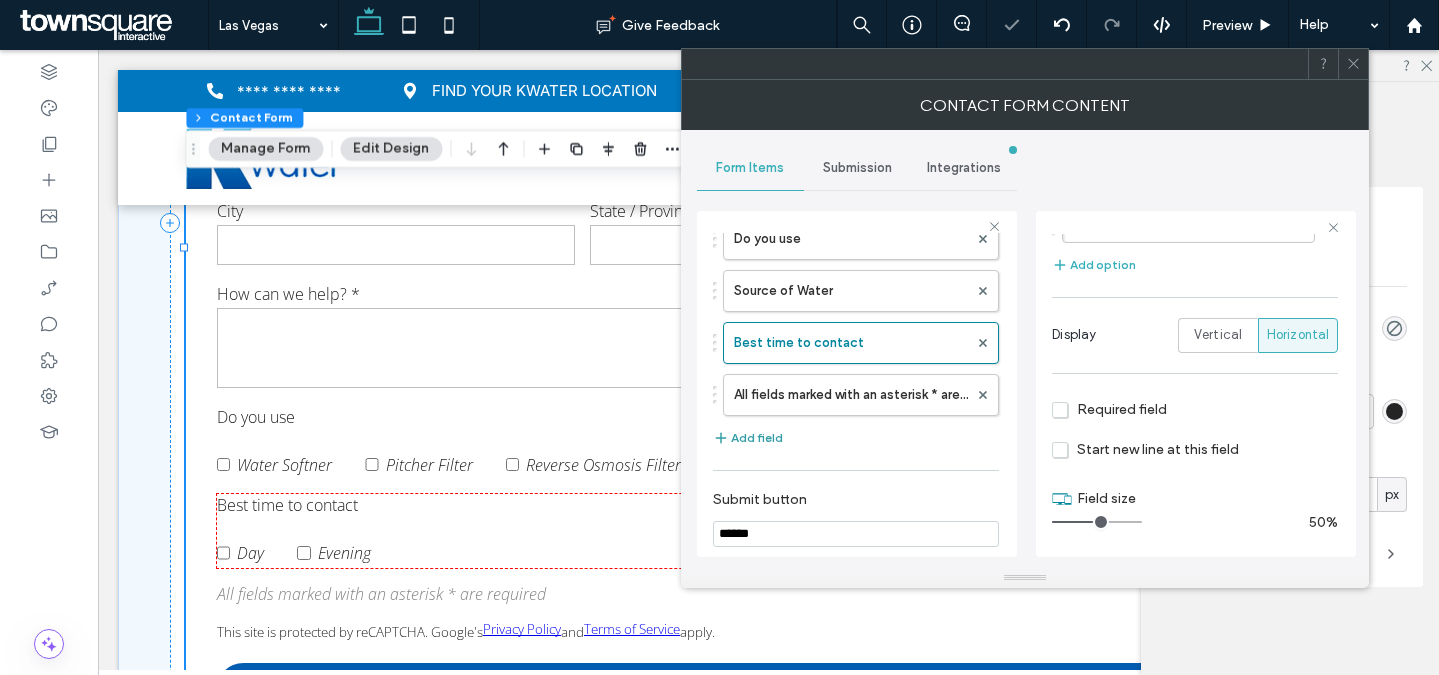 click on "Add field" at bounding box center (748, 438) 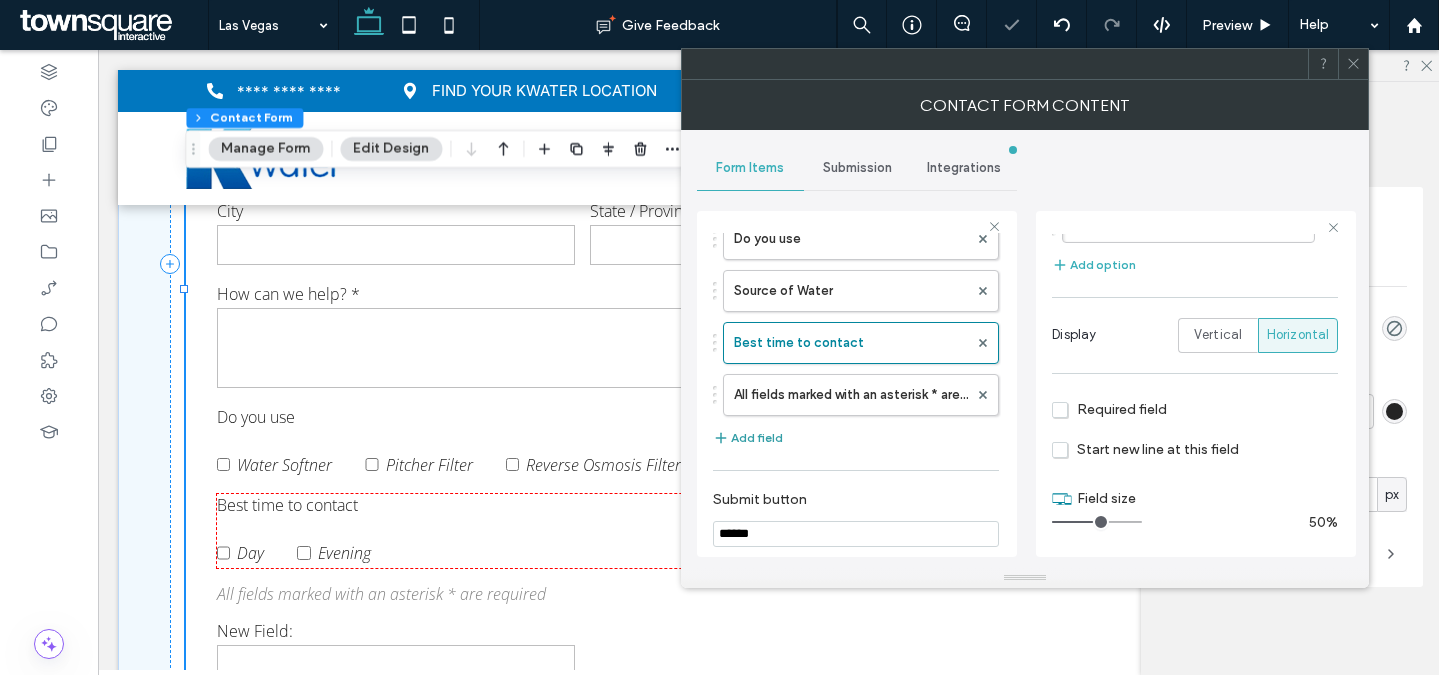 type on "*" 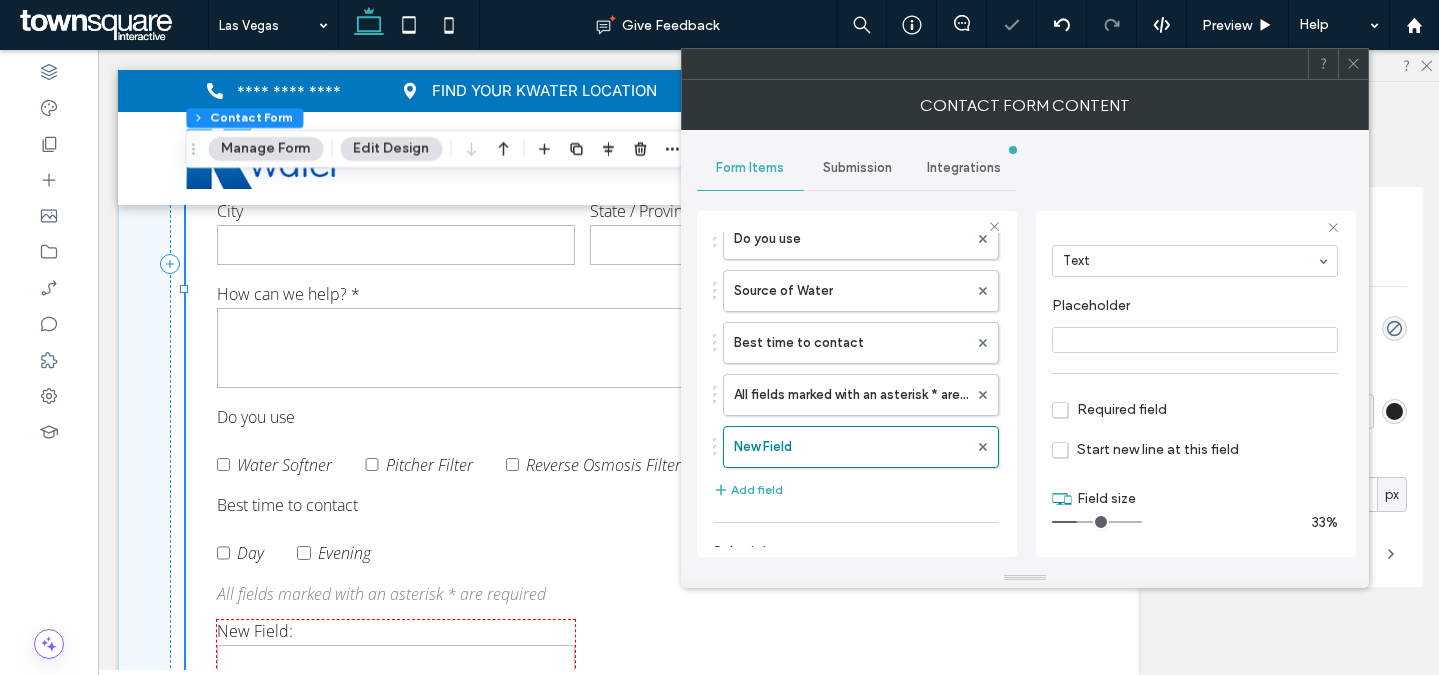scroll, scrollTop: 141, scrollLeft: 0, axis: vertical 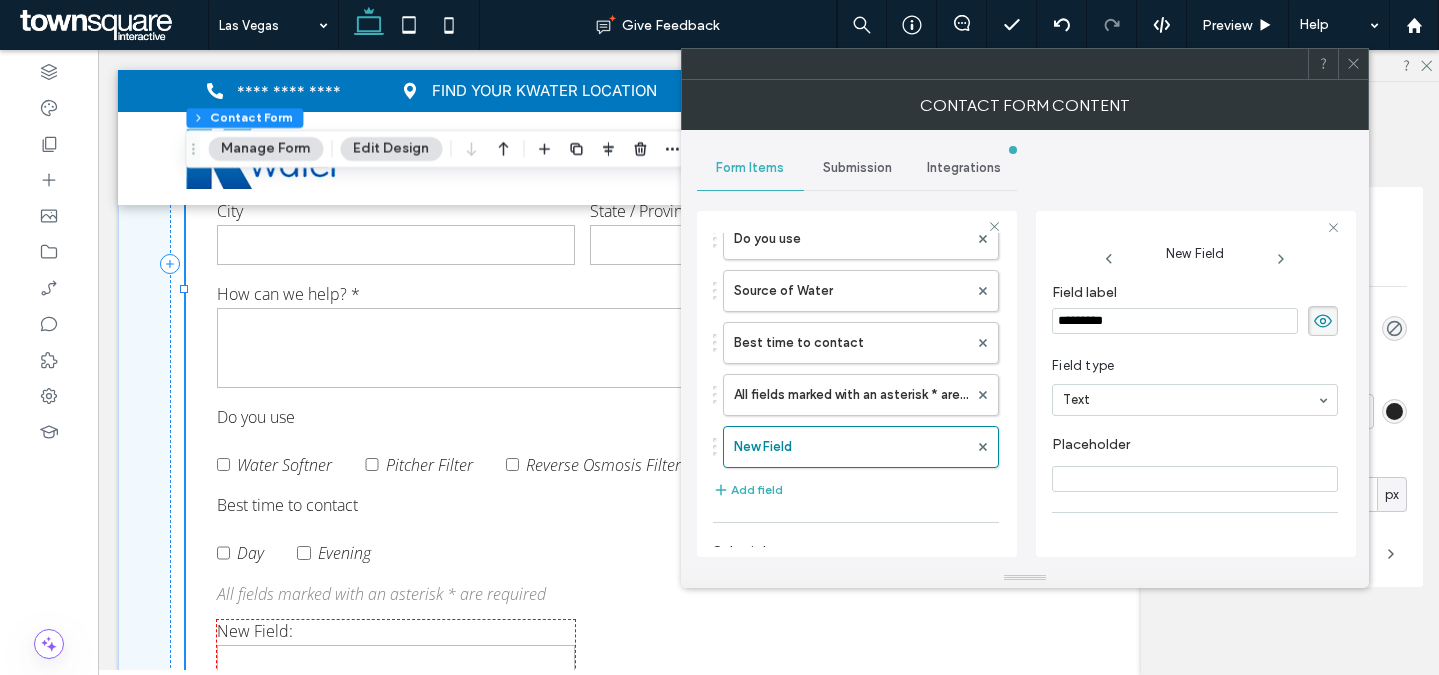 click on "*********" at bounding box center [1175, 321] 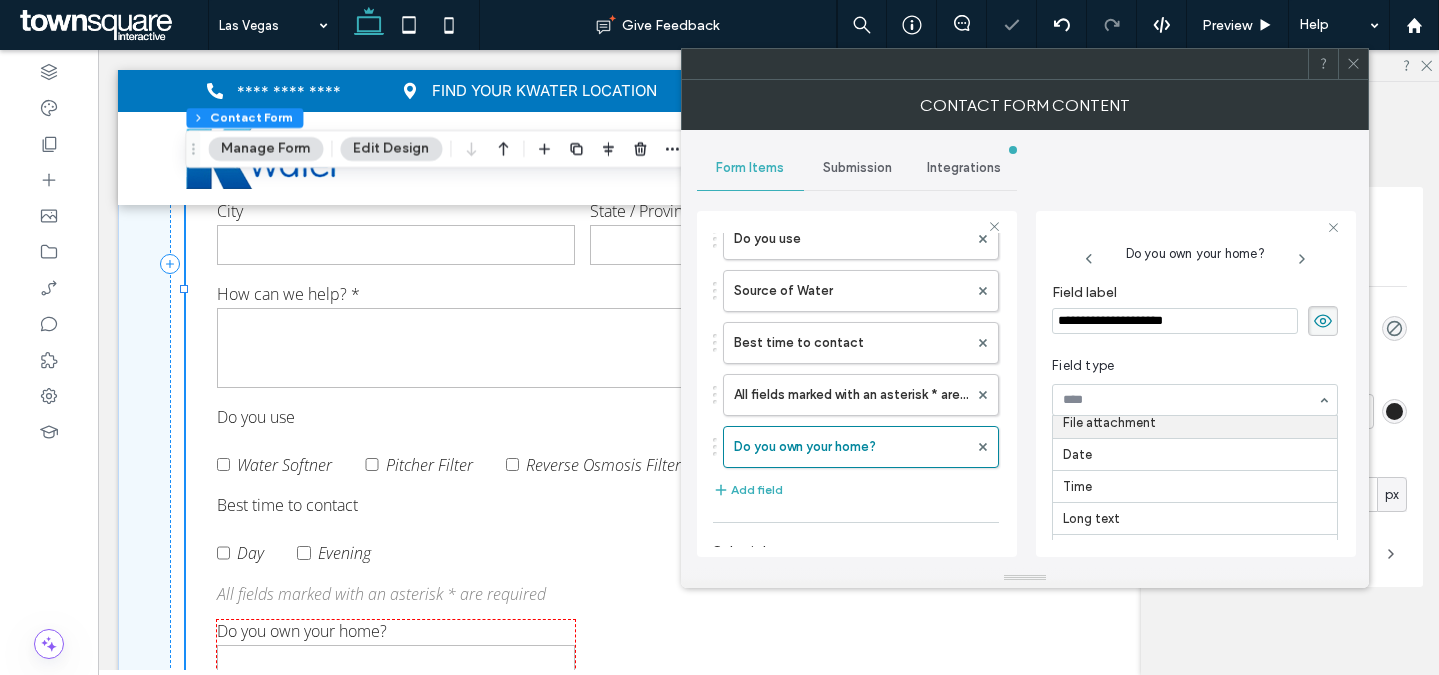 scroll, scrollTop: 26, scrollLeft: 0, axis: vertical 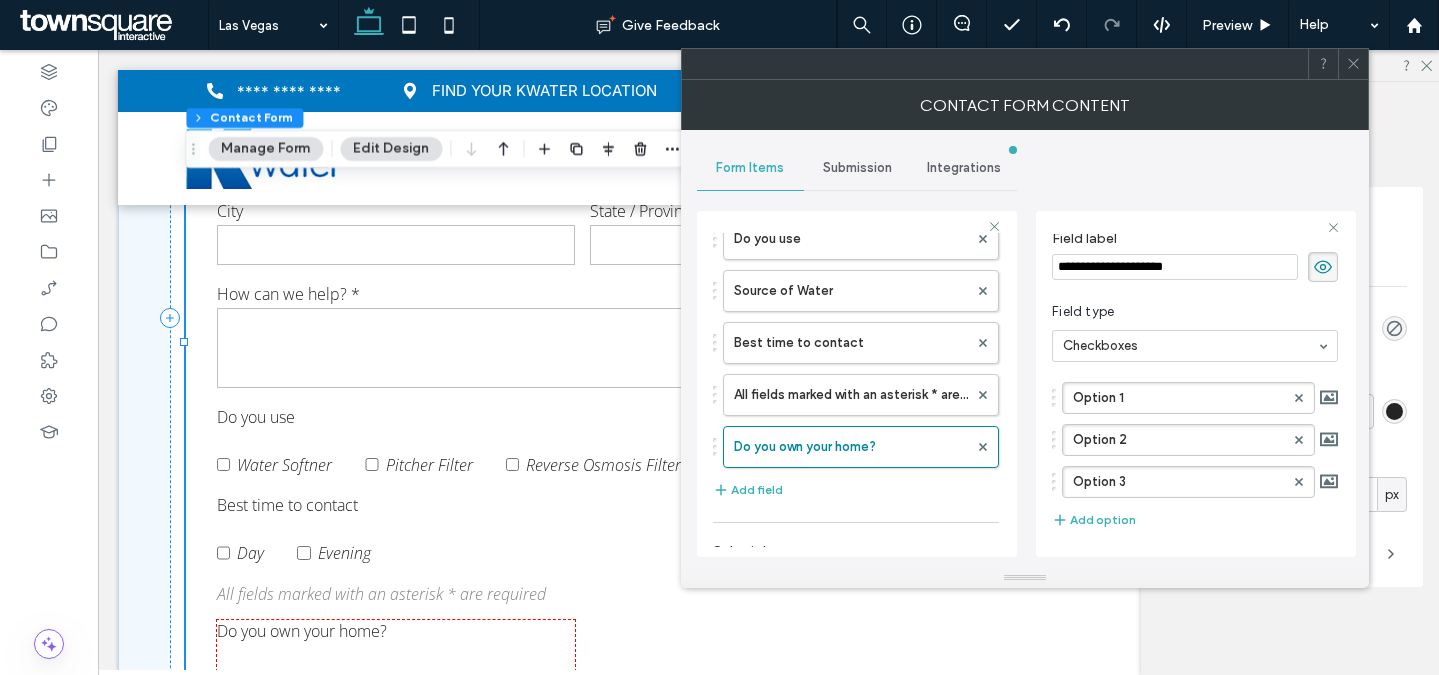 click on "**********" at bounding box center (1025, 349) 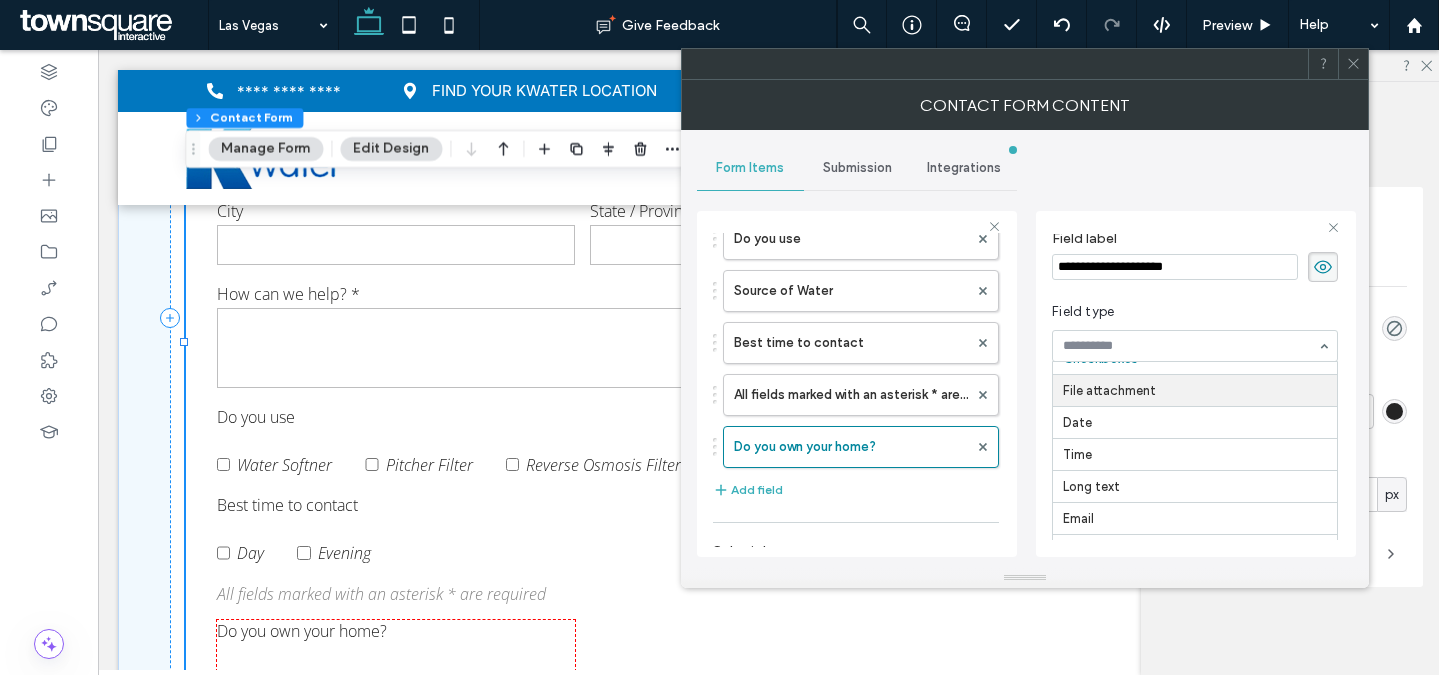 scroll, scrollTop: 230, scrollLeft: 0, axis: vertical 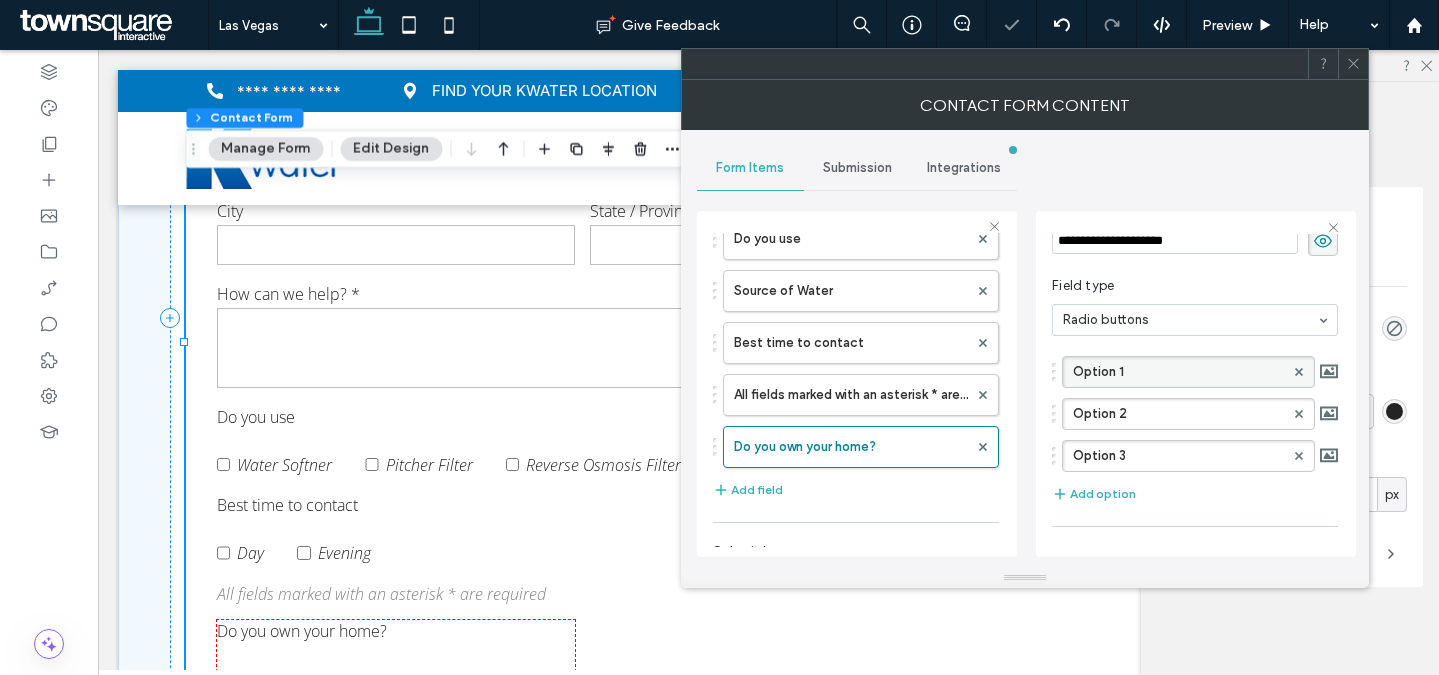 click on "Option 1" at bounding box center (1178, 372) 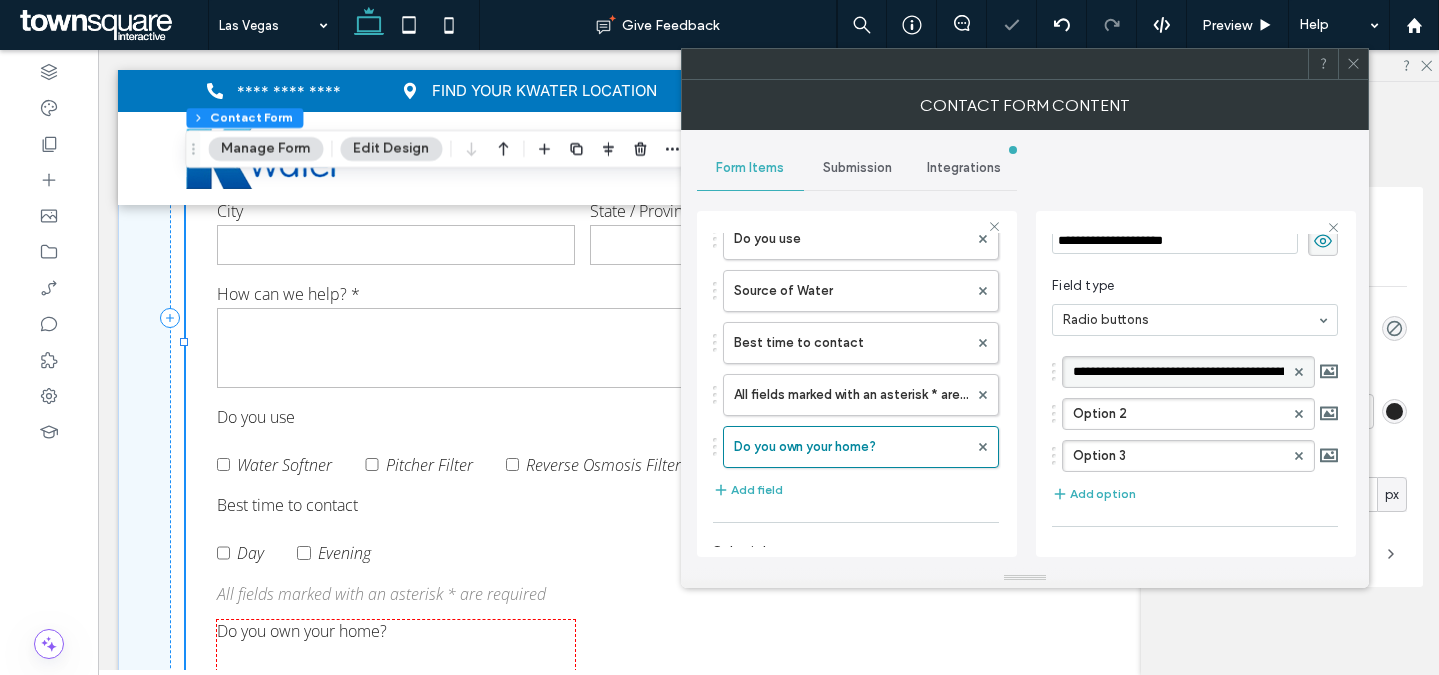 click on "********" at bounding box center (1178, 372) 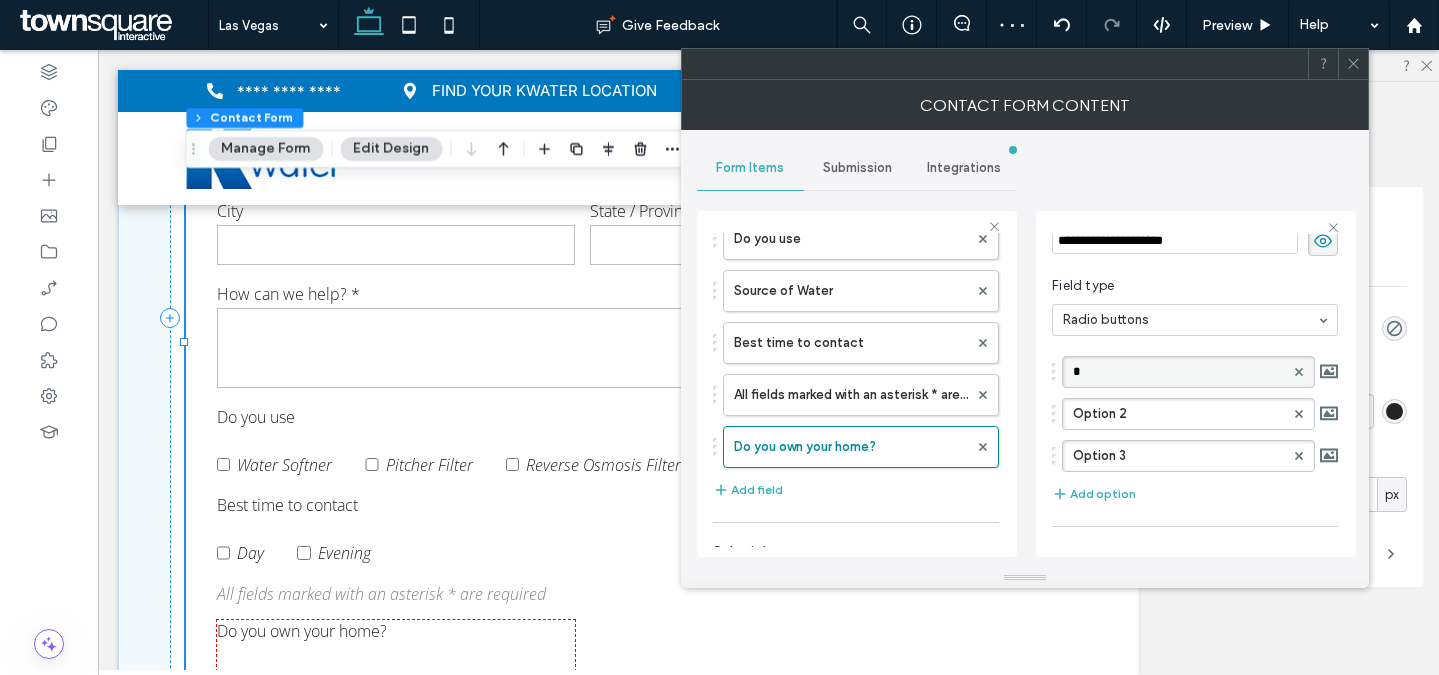scroll, scrollTop: 0, scrollLeft: 0, axis: both 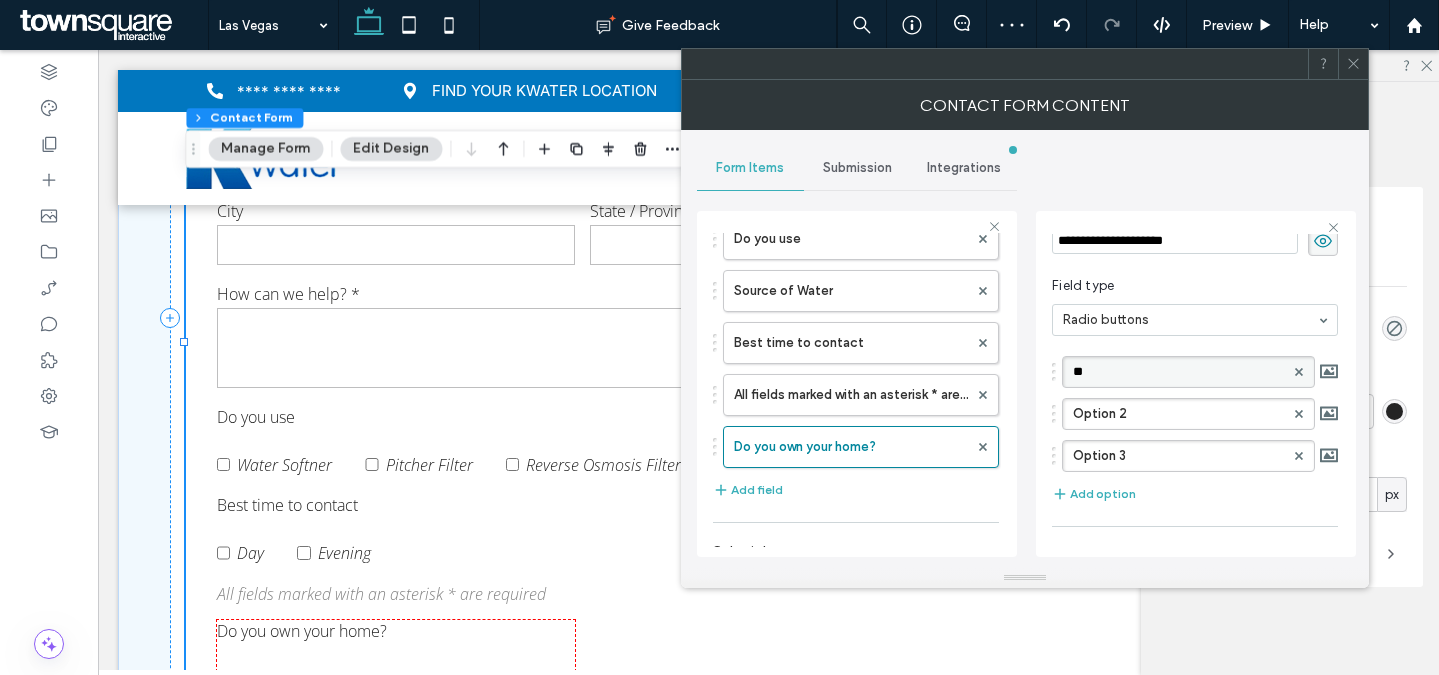 type on "***" 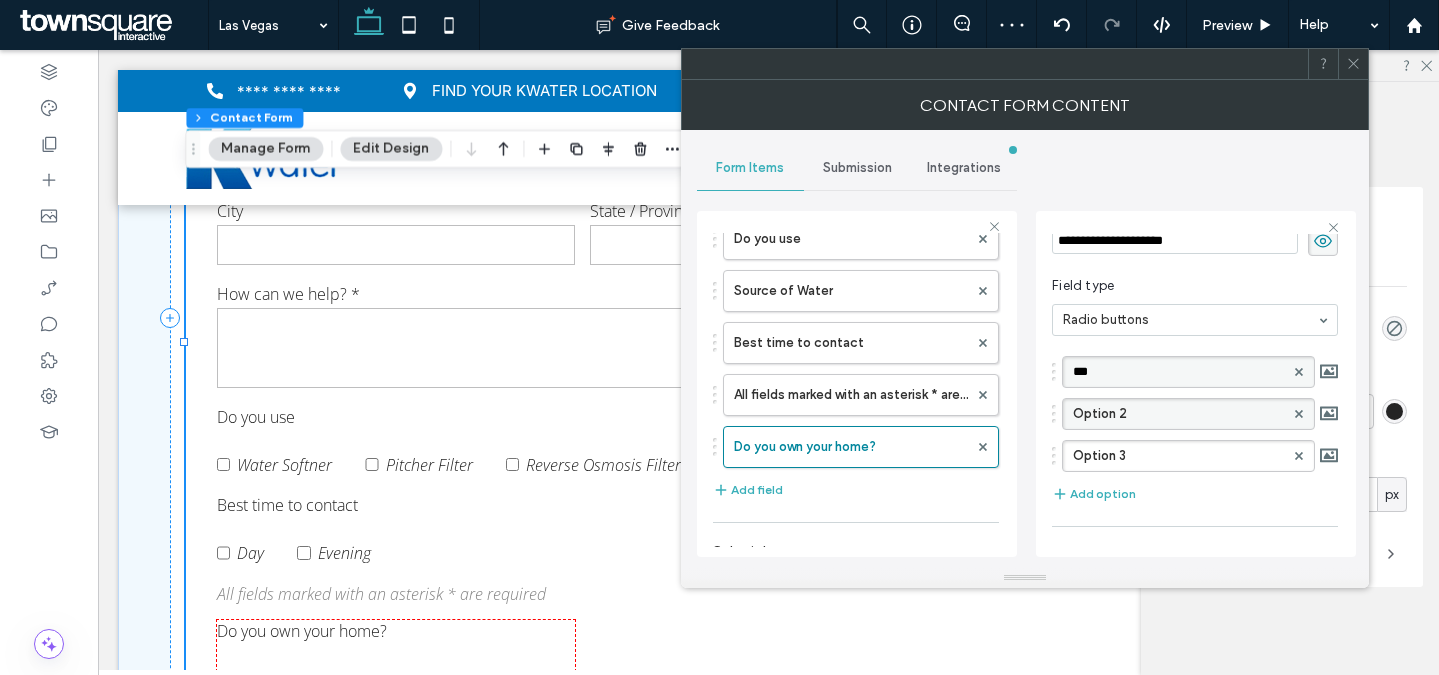 click on "Option 2" at bounding box center (1178, 414) 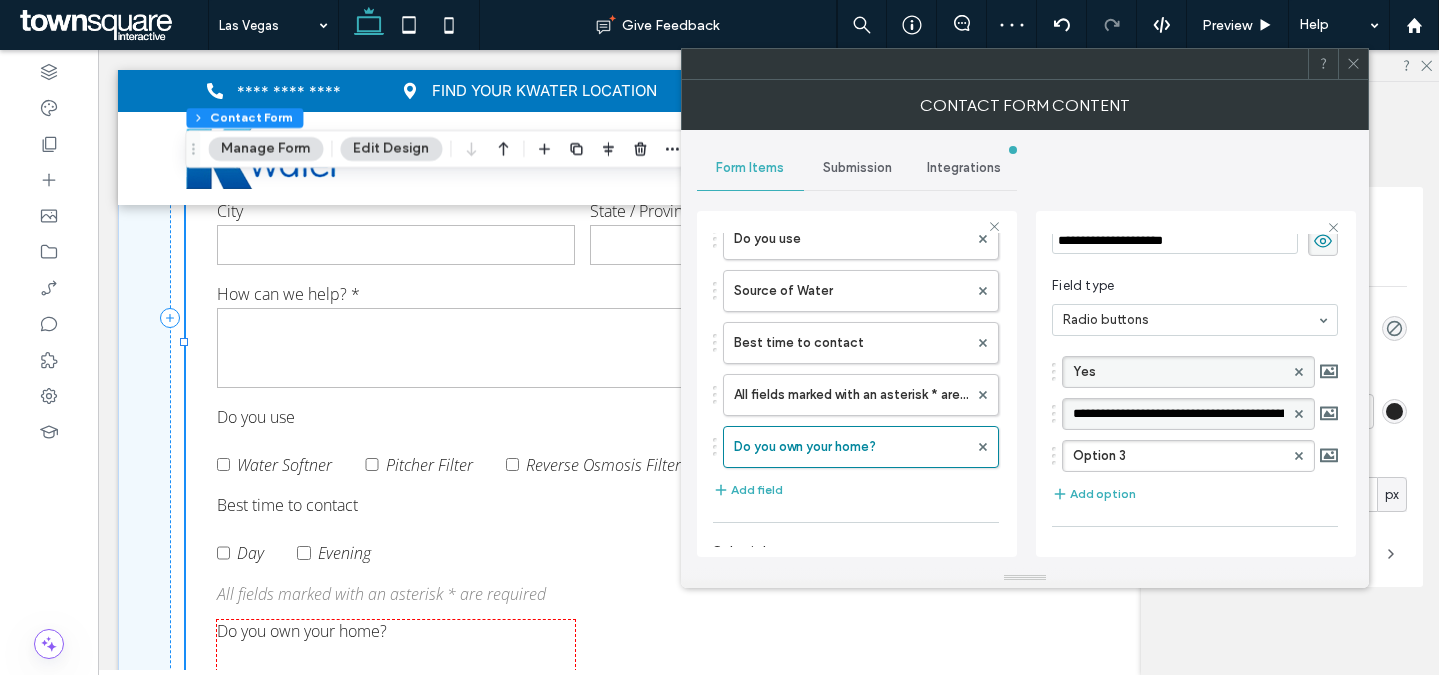 click on "********" at bounding box center (1178, 414) 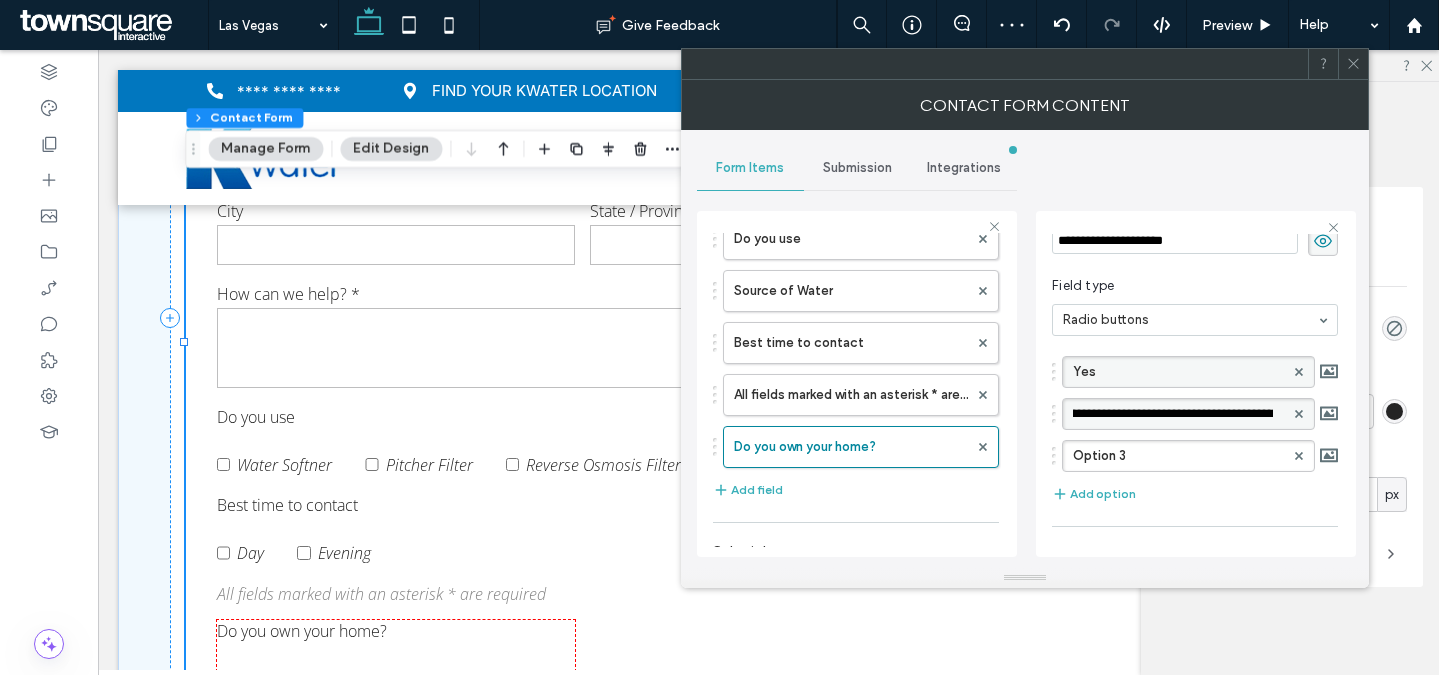 click on "********" at bounding box center (1173, 414) 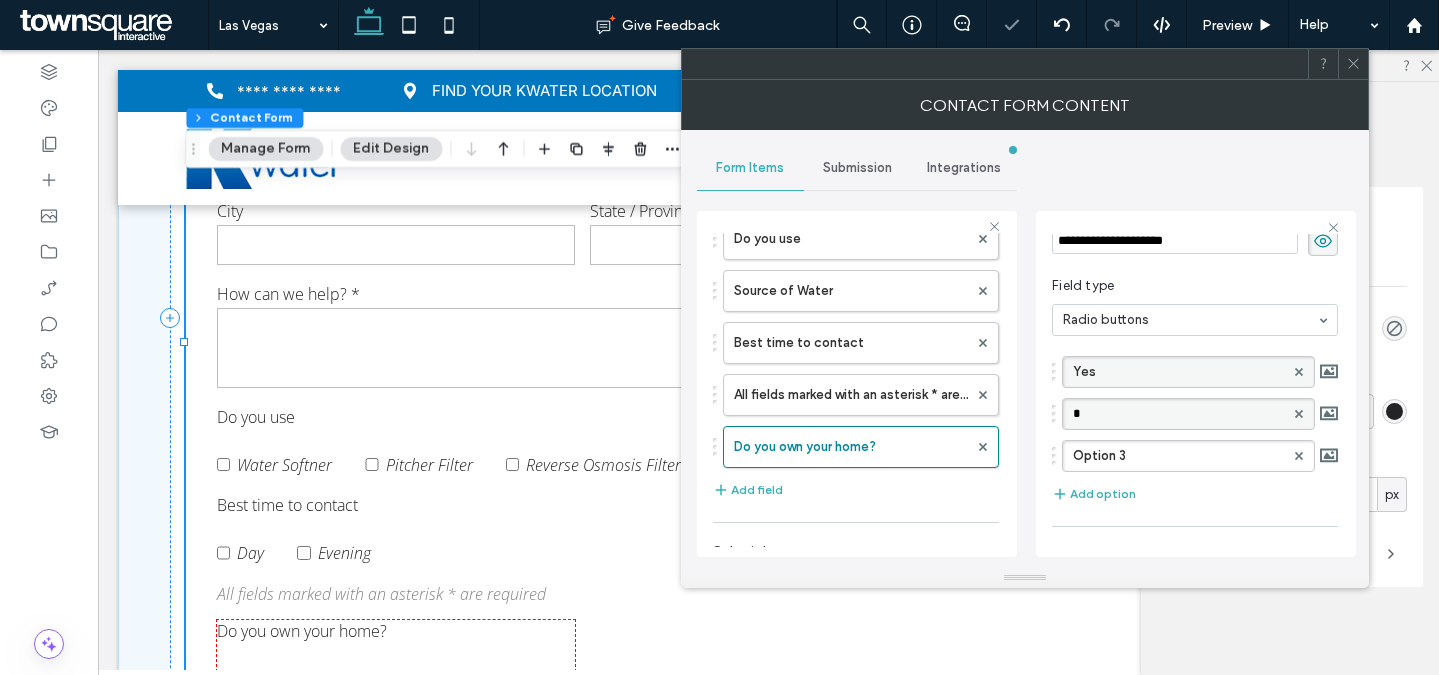 scroll, scrollTop: 0, scrollLeft: 0, axis: both 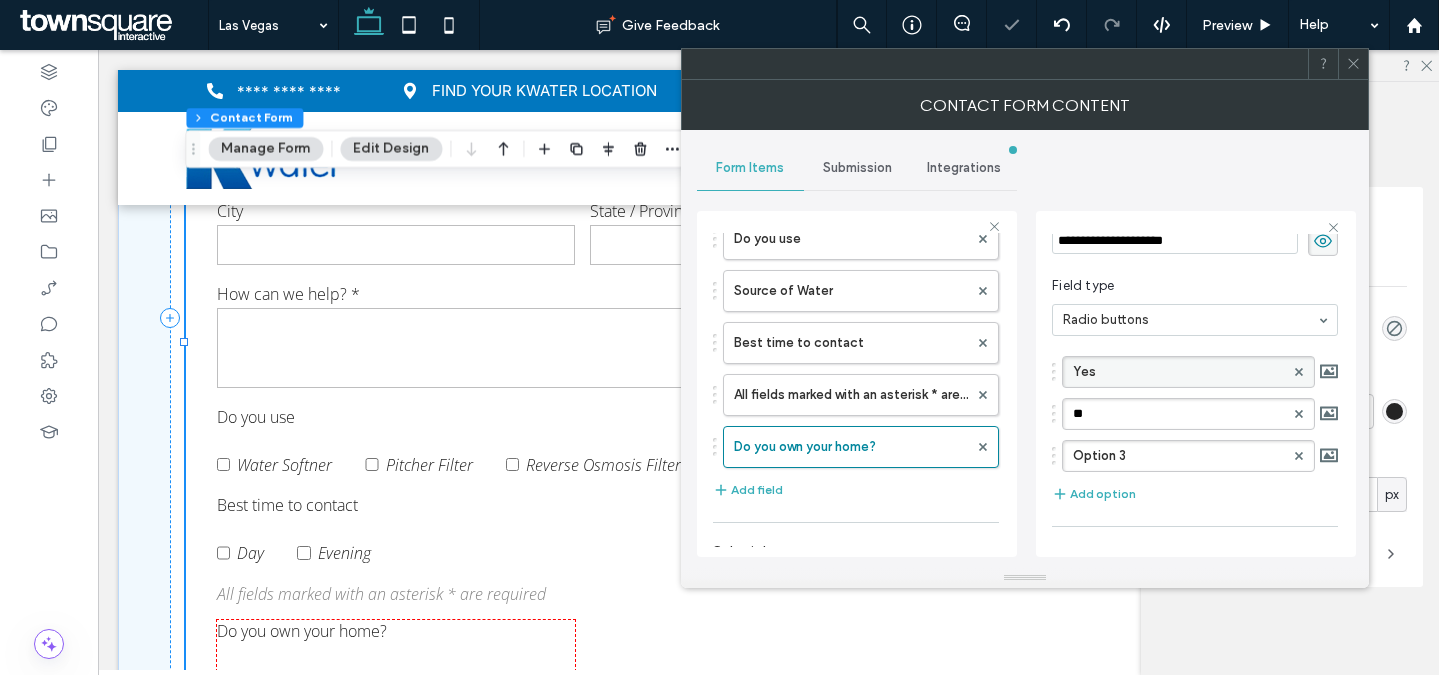 click 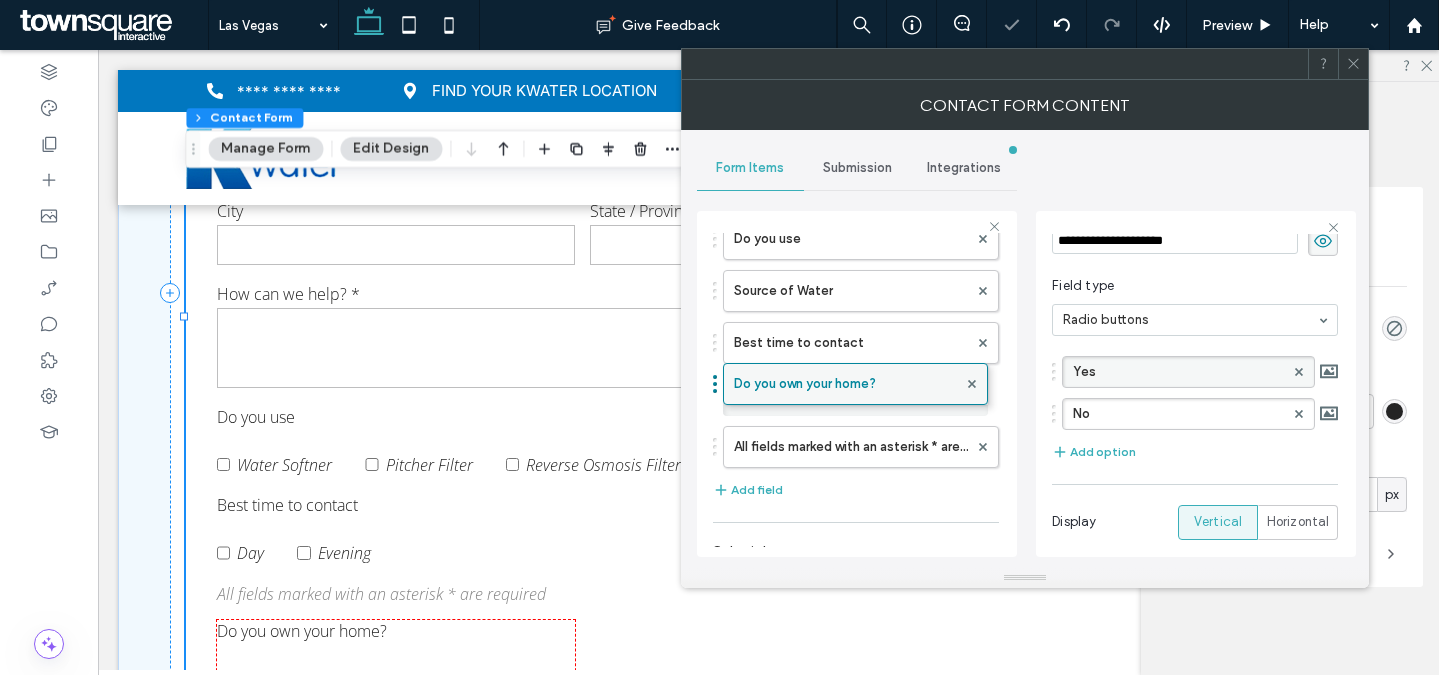 drag, startPoint x: 835, startPoint y: 456, endPoint x: 831, endPoint y: 383, distance: 73.109505 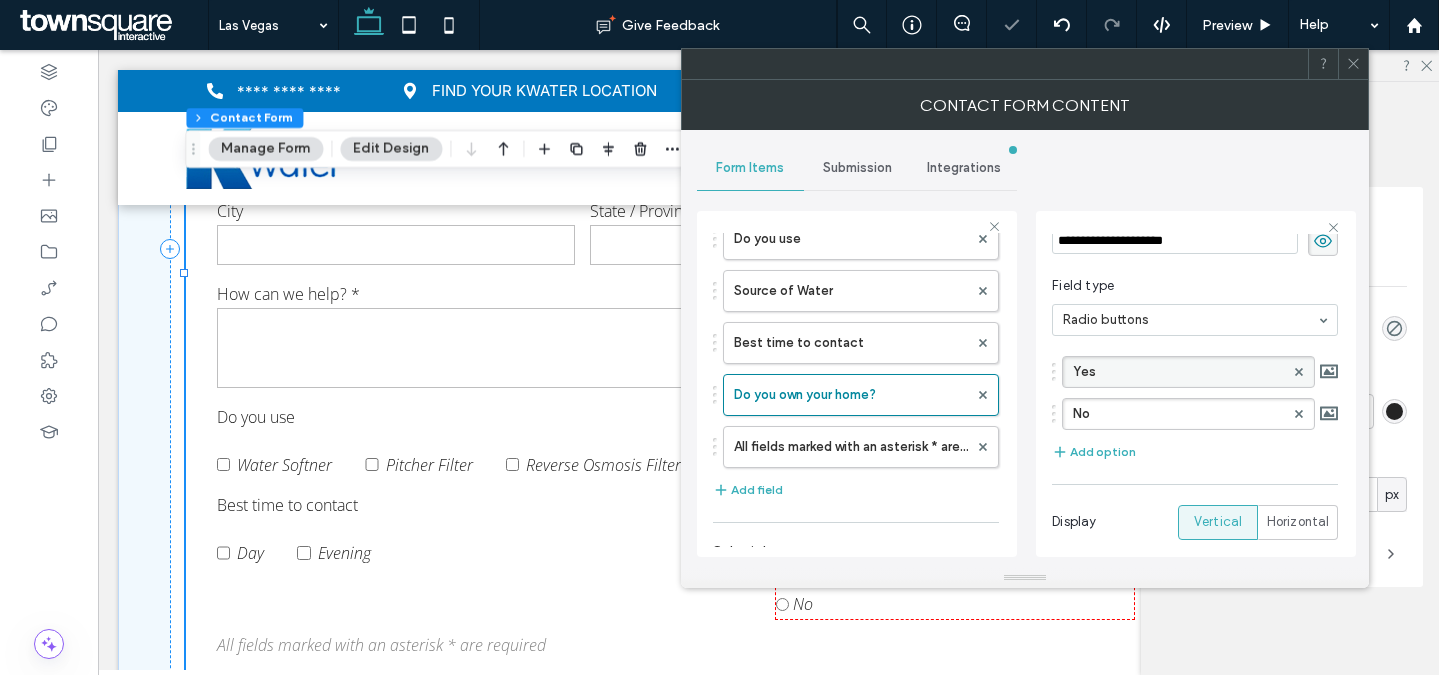 scroll, scrollTop: 203, scrollLeft: 0, axis: vertical 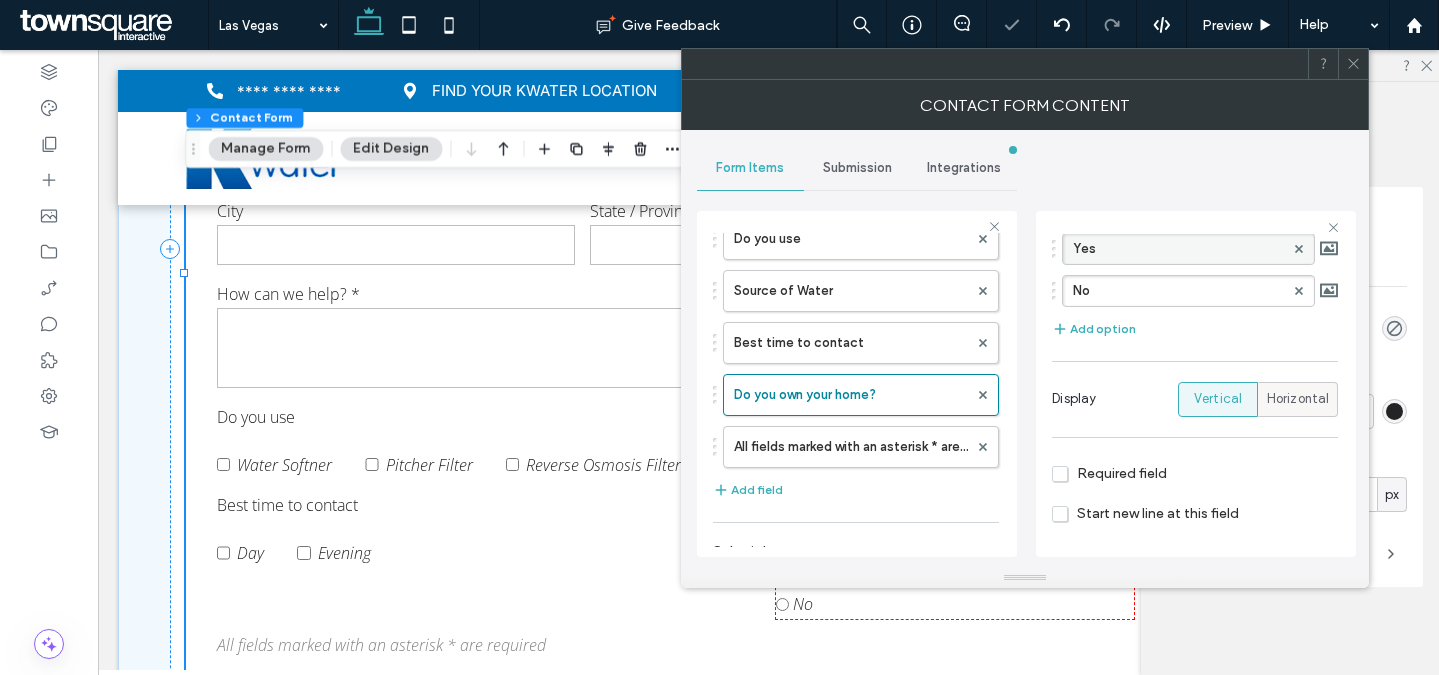 click on "Horizontal" at bounding box center (1298, 399) 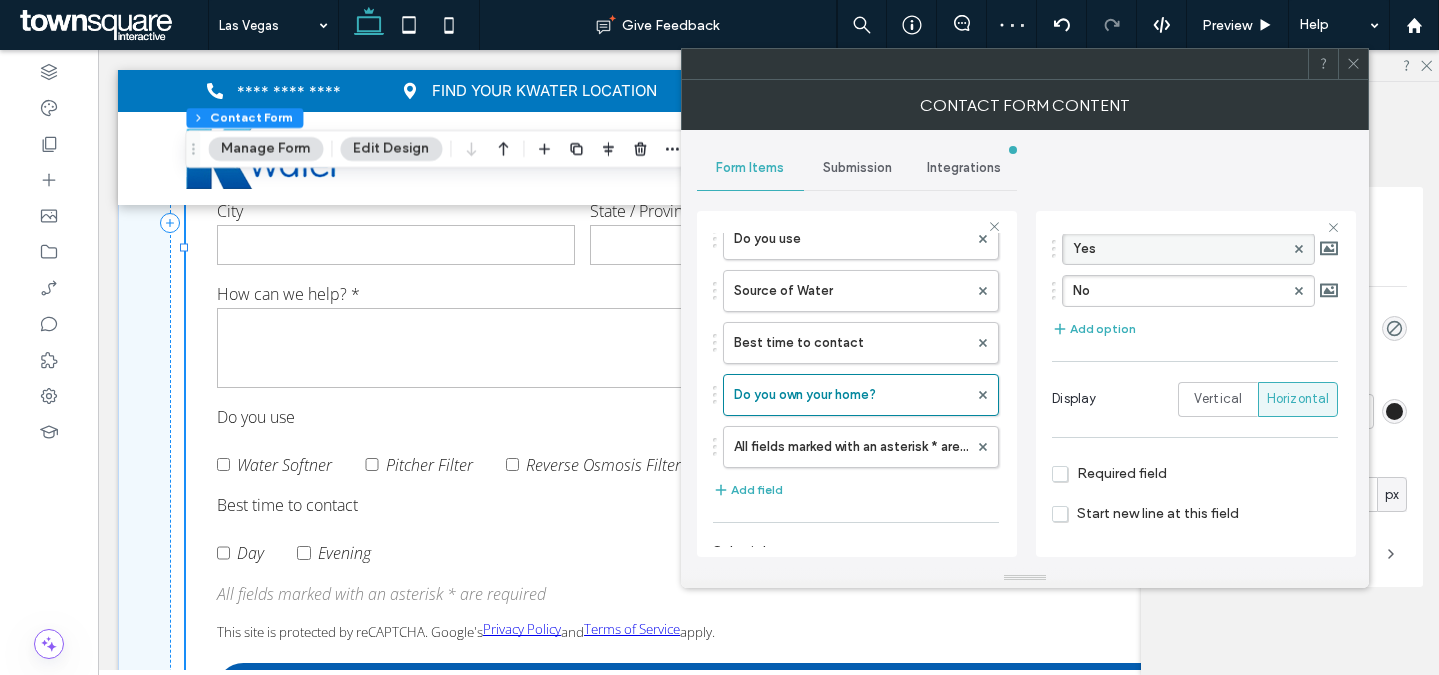 click 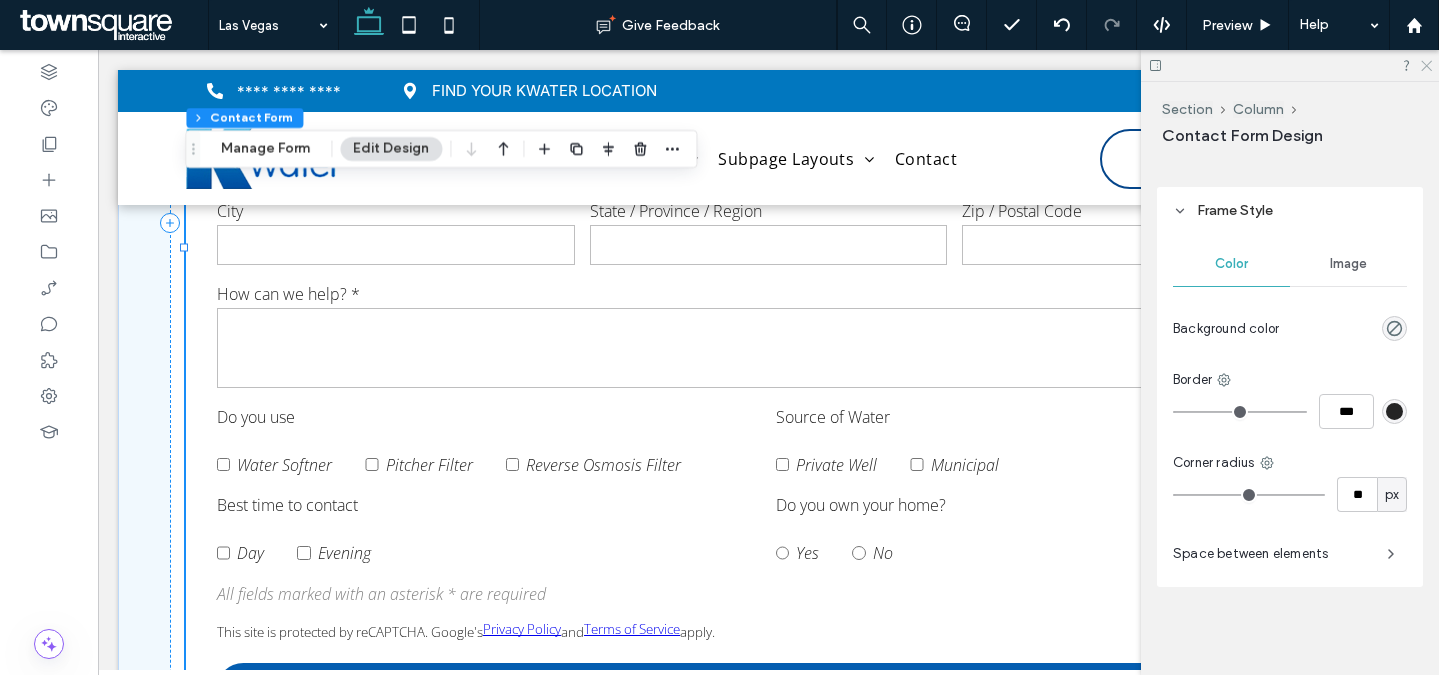 click 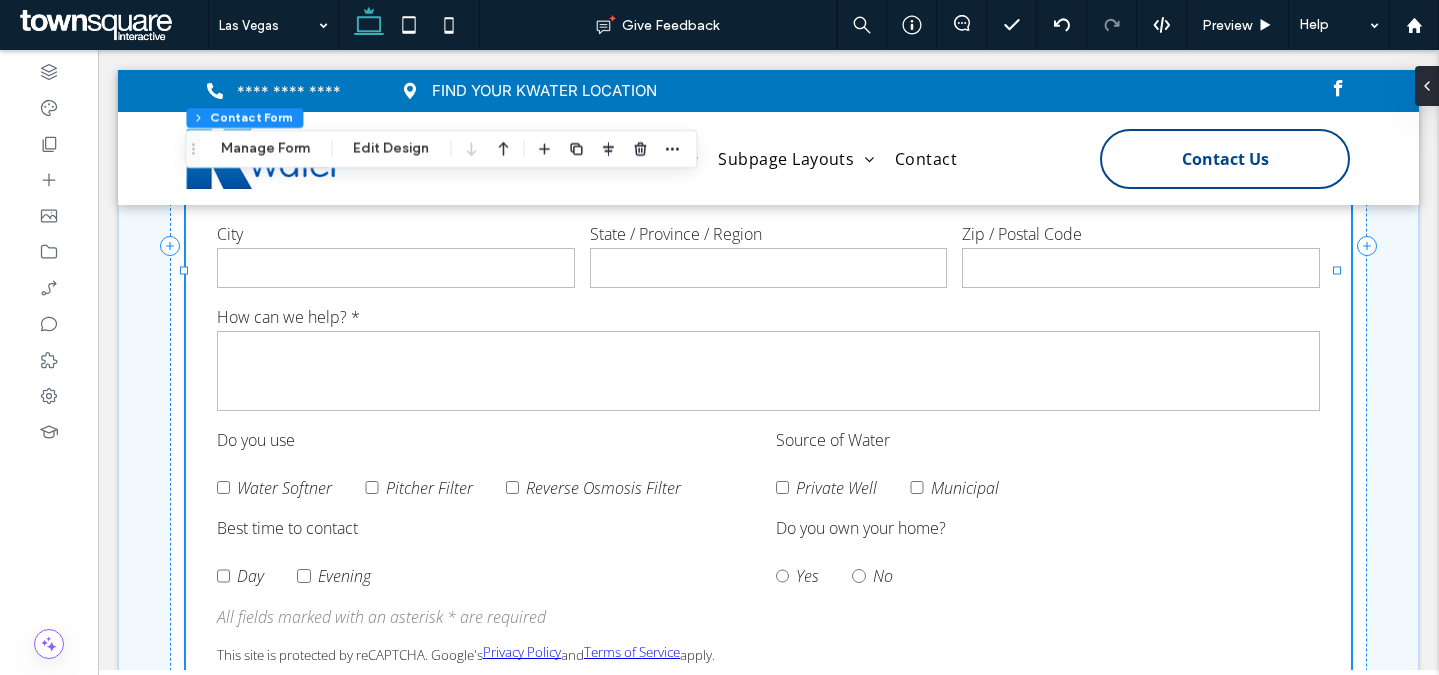 scroll, scrollTop: 4569, scrollLeft: 0, axis: vertical 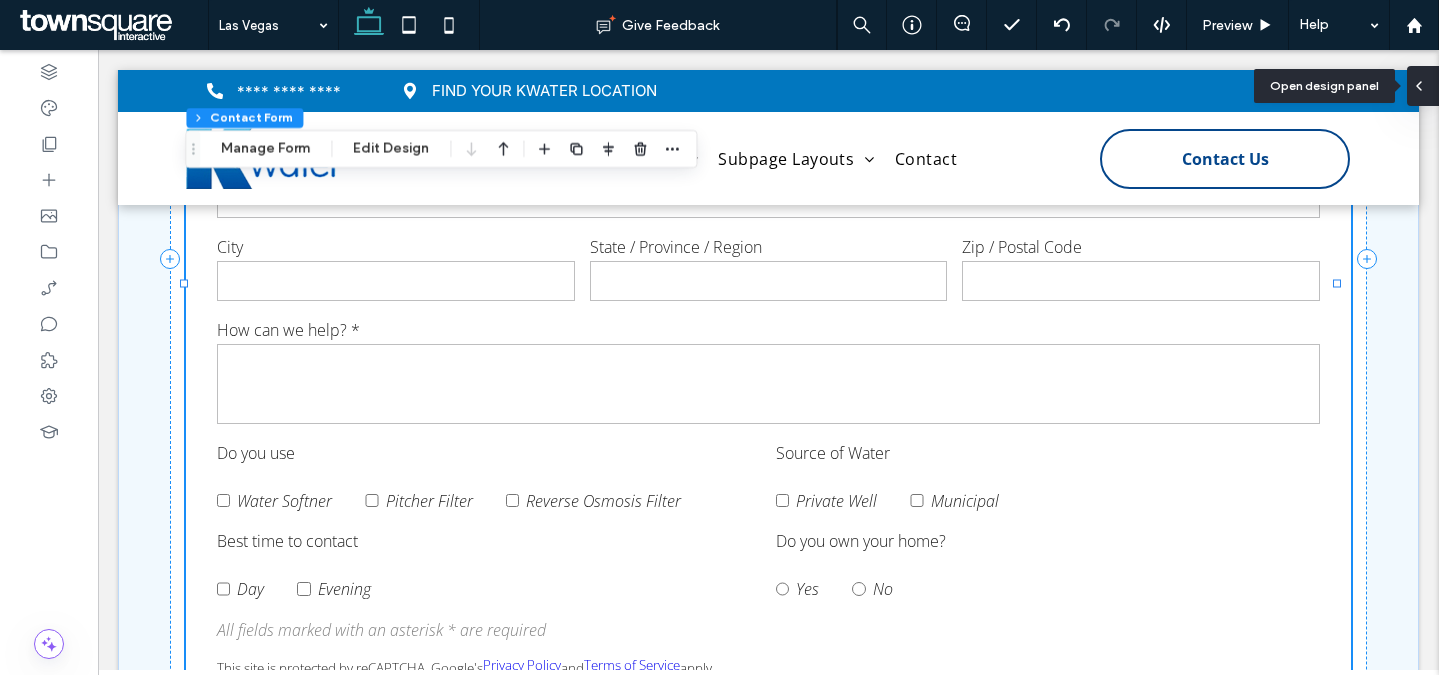 click 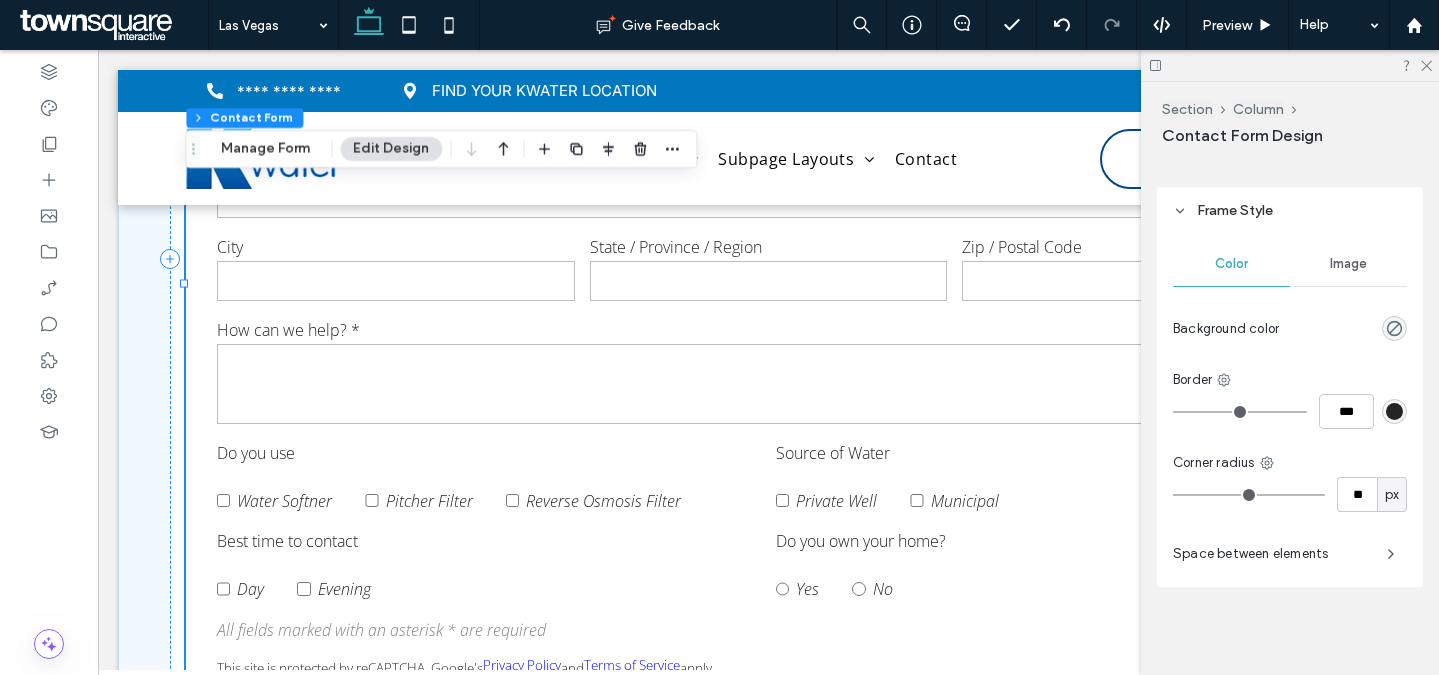 click on "How can we help? *" at bounding box center [768, 330] 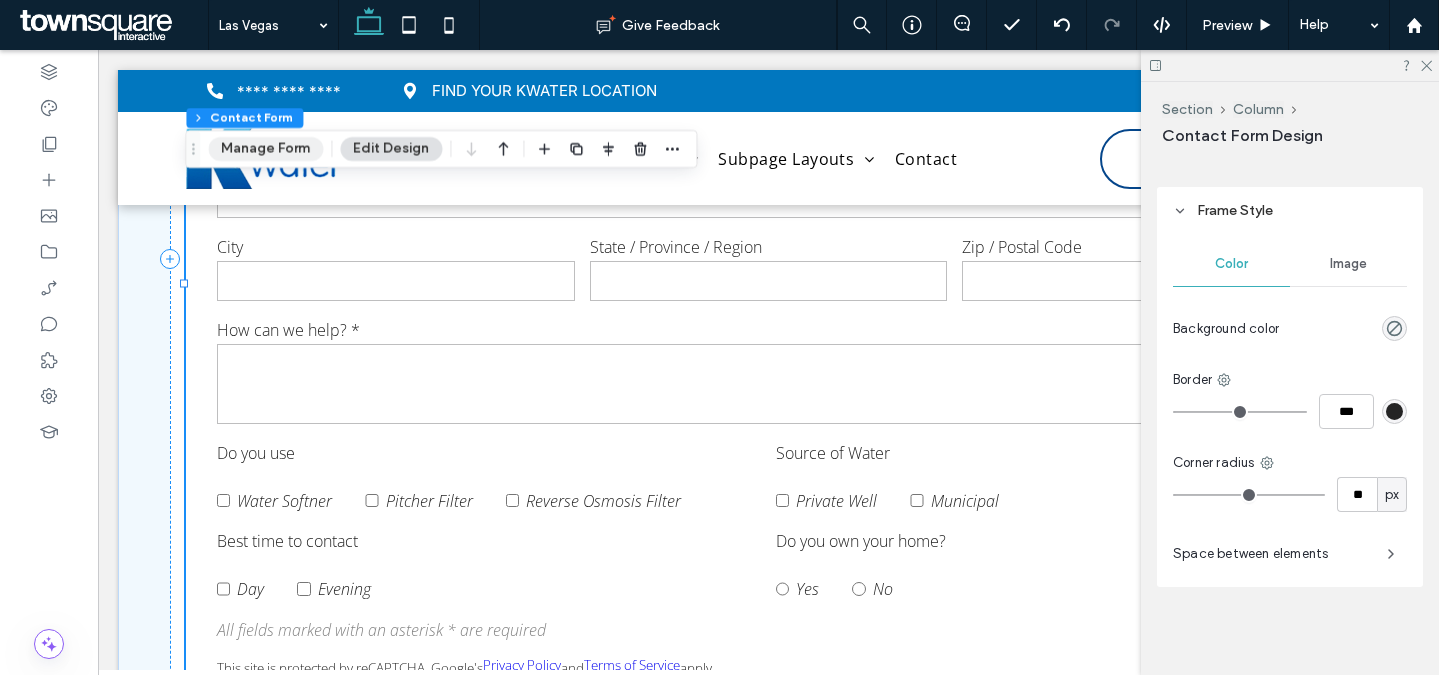 click on "Manage Form" at bounding box center [265, 149] 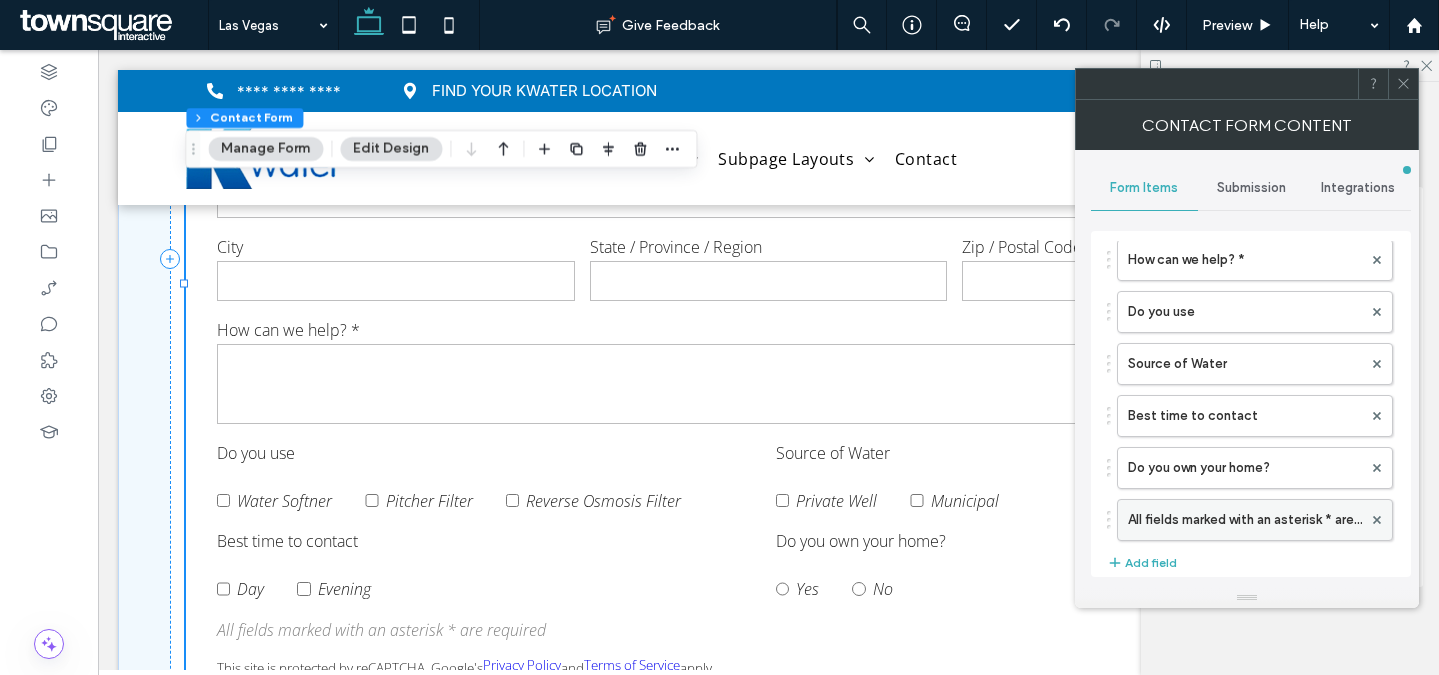 scroll, scrollTop: 528, scrollLeft: 0, axis: vertical 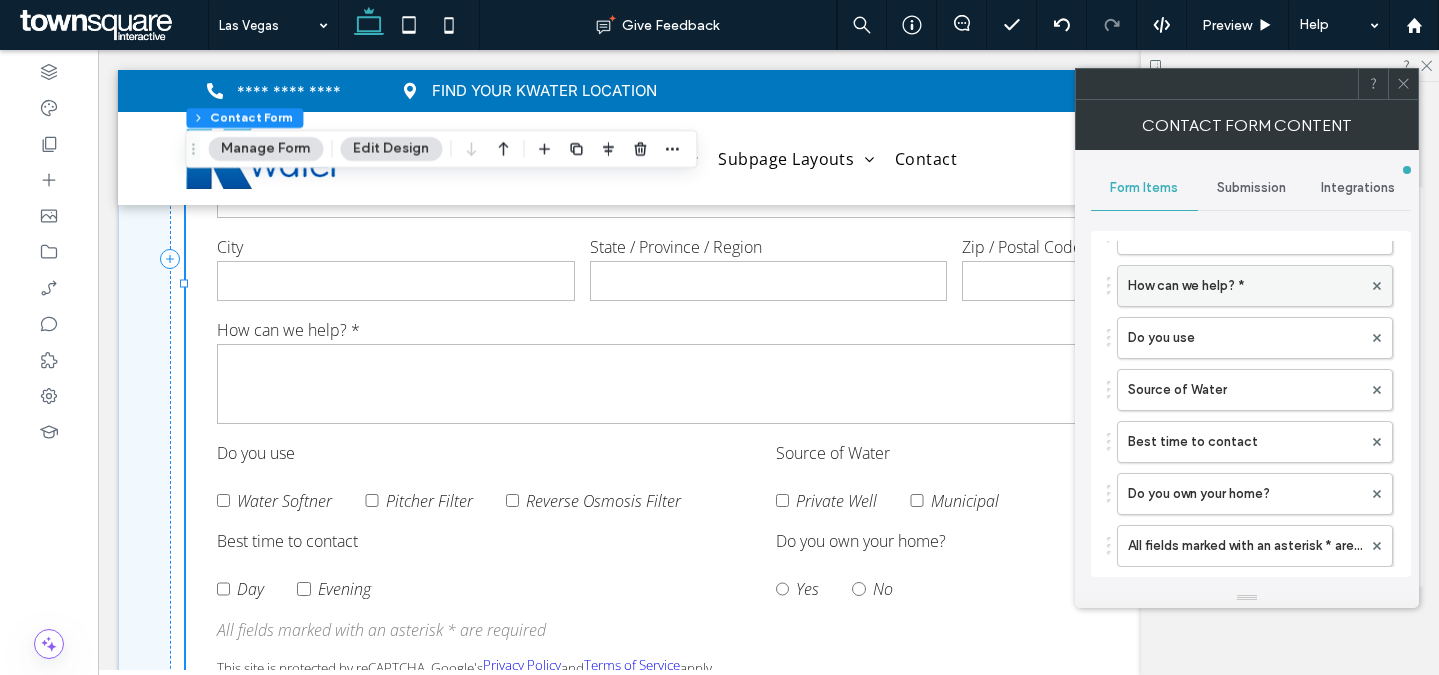 click on "How can we help? *" at bounding box center (1245, 286) 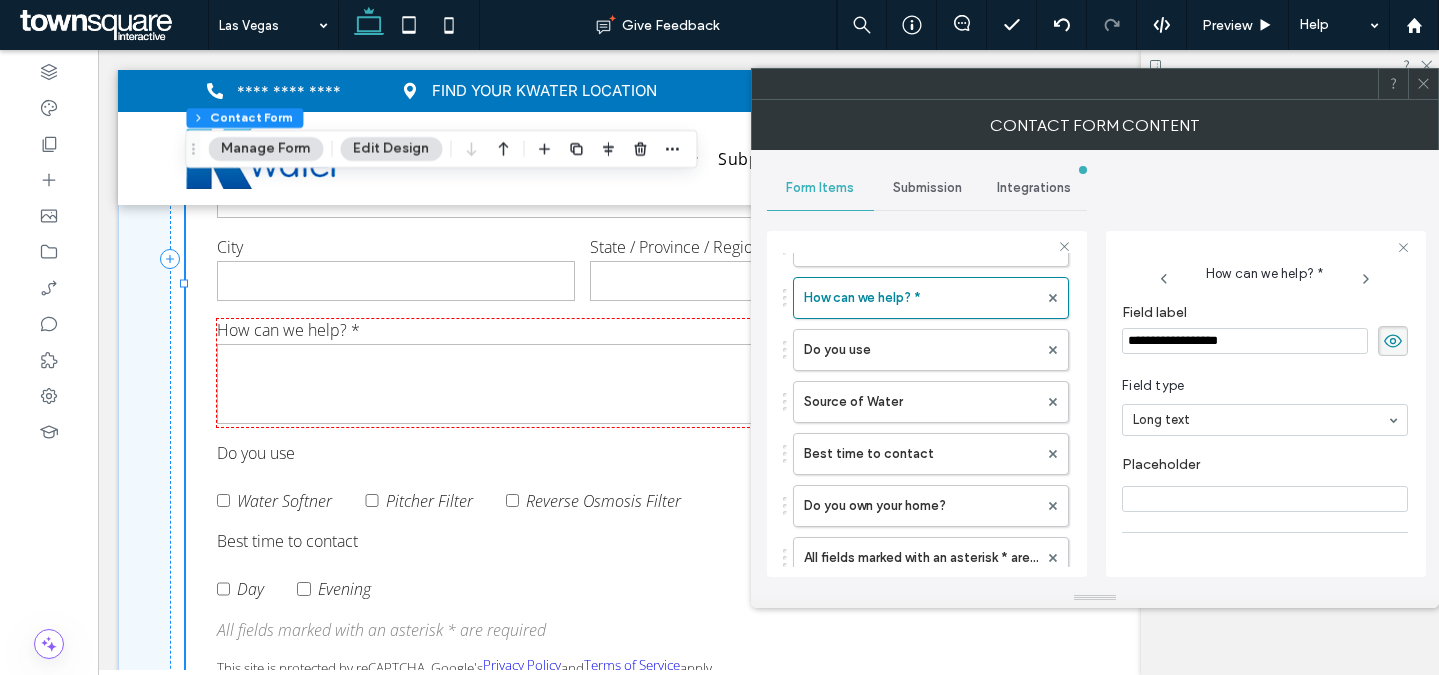click on "**********" at bounding box center (1245, 341) 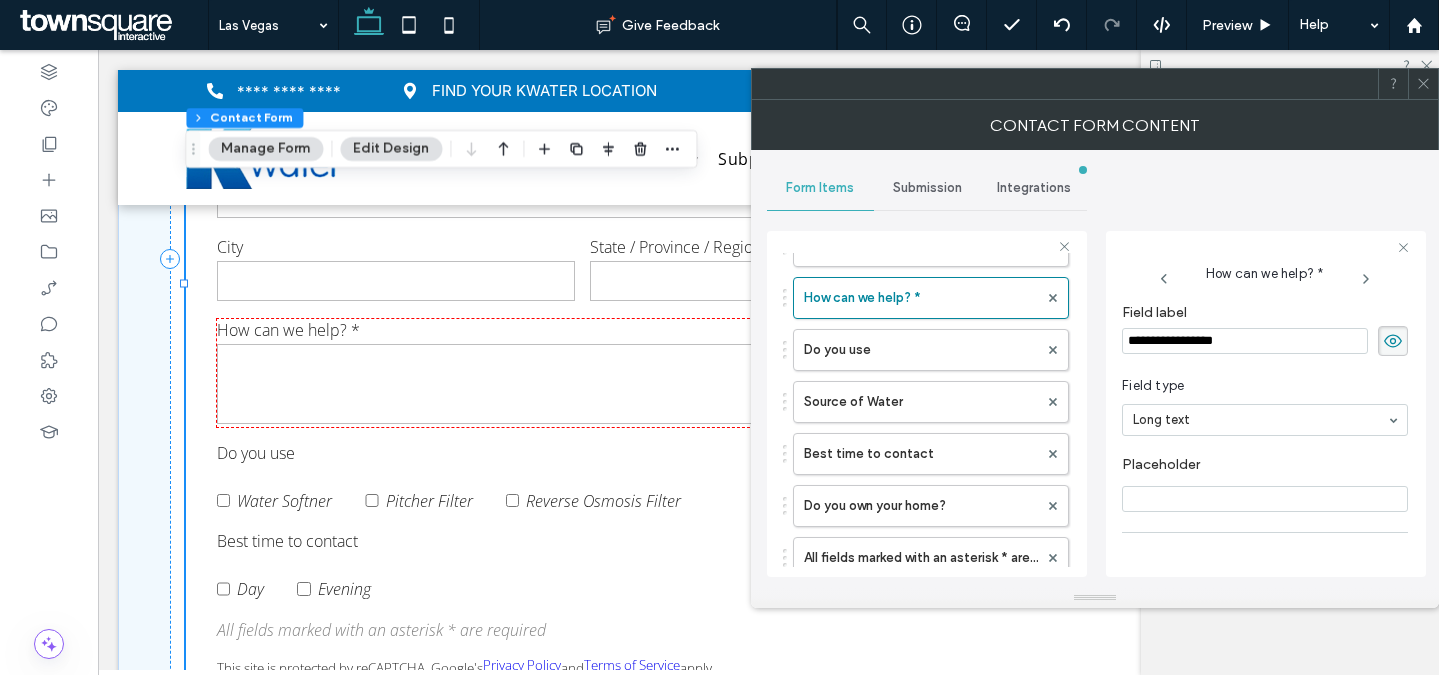 scroll, scrollTop: 141, scrollLeft: 0, axis: vertical 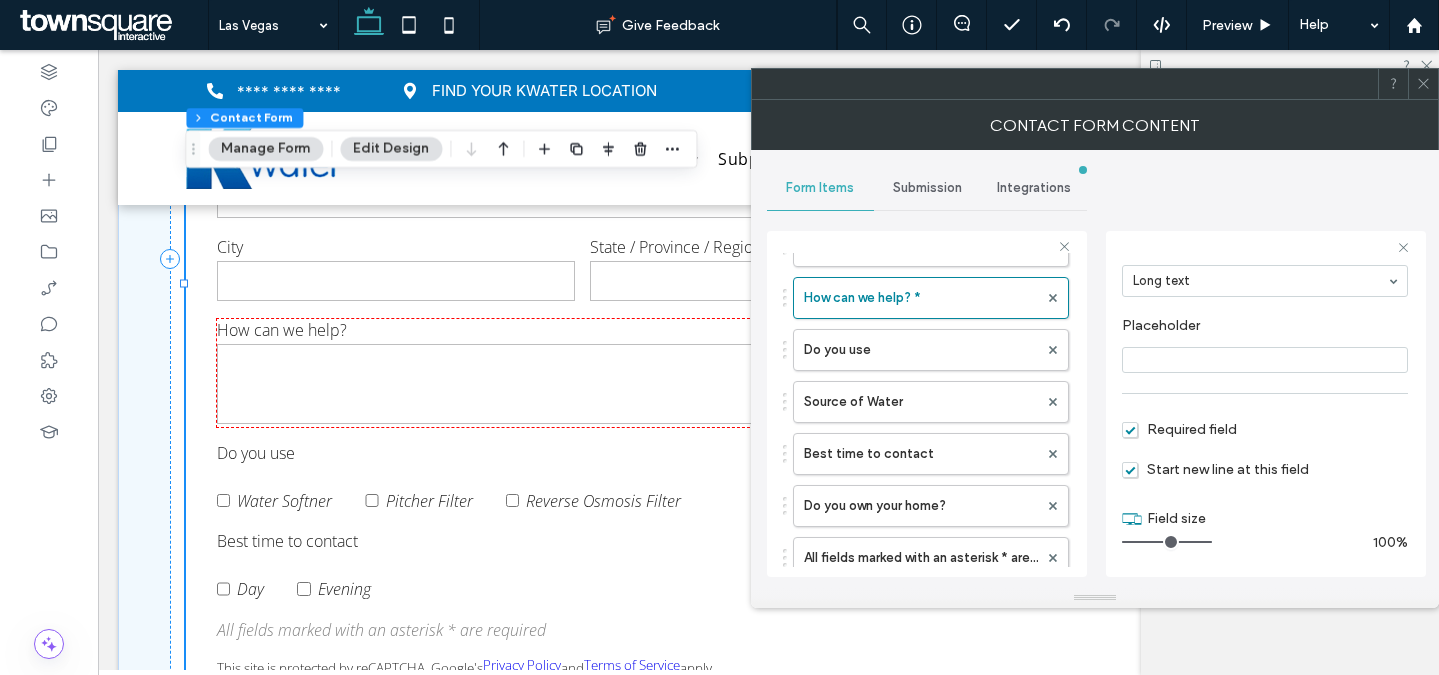 click on "Required field" at bounding box center (1179, 429) 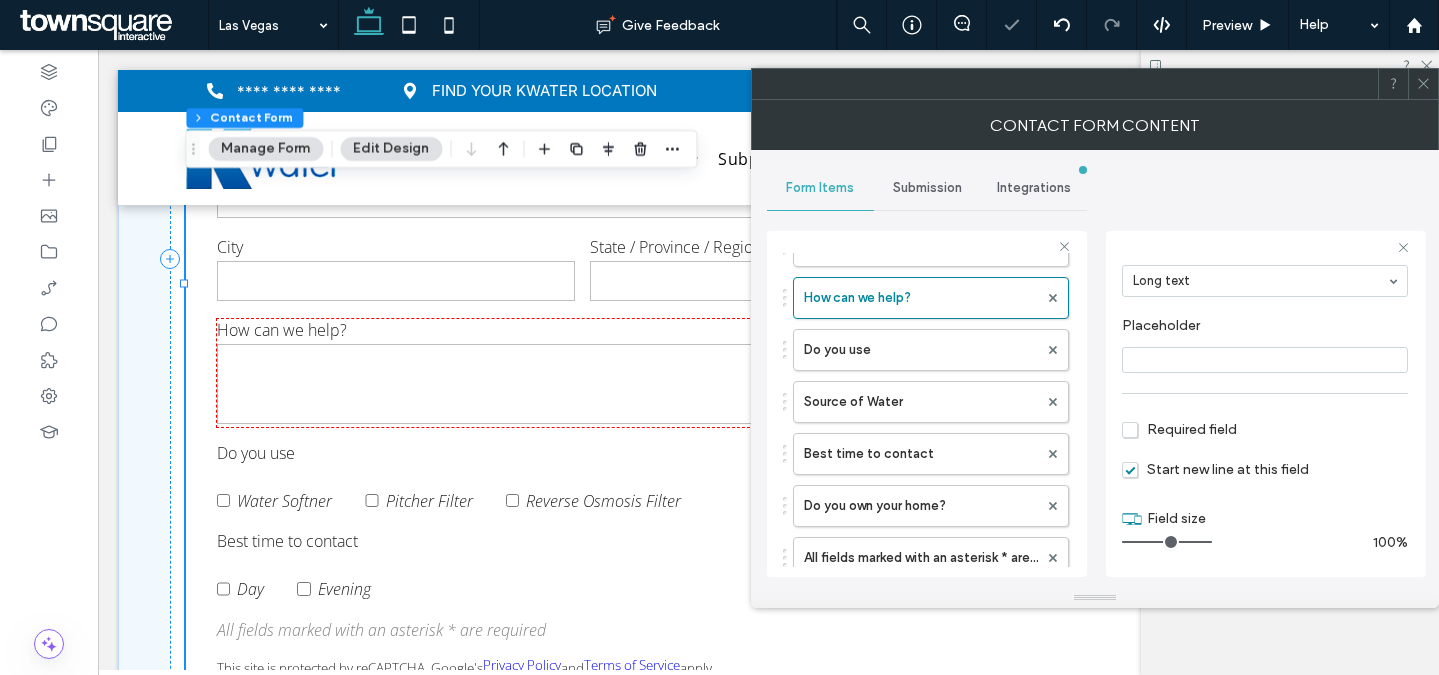 scroll, scrollTop: 0, scrollLeft: 0, axis: both 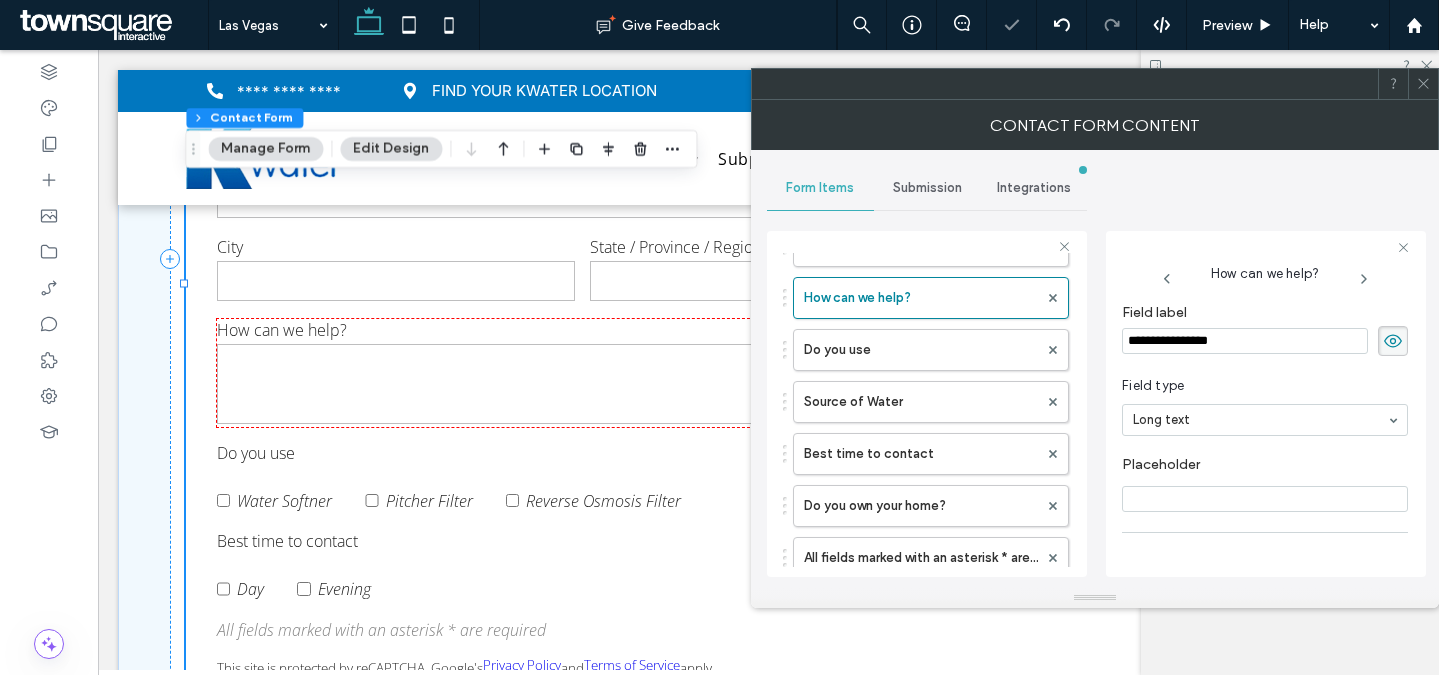click on "**********" at bounding box center (1245, 341) 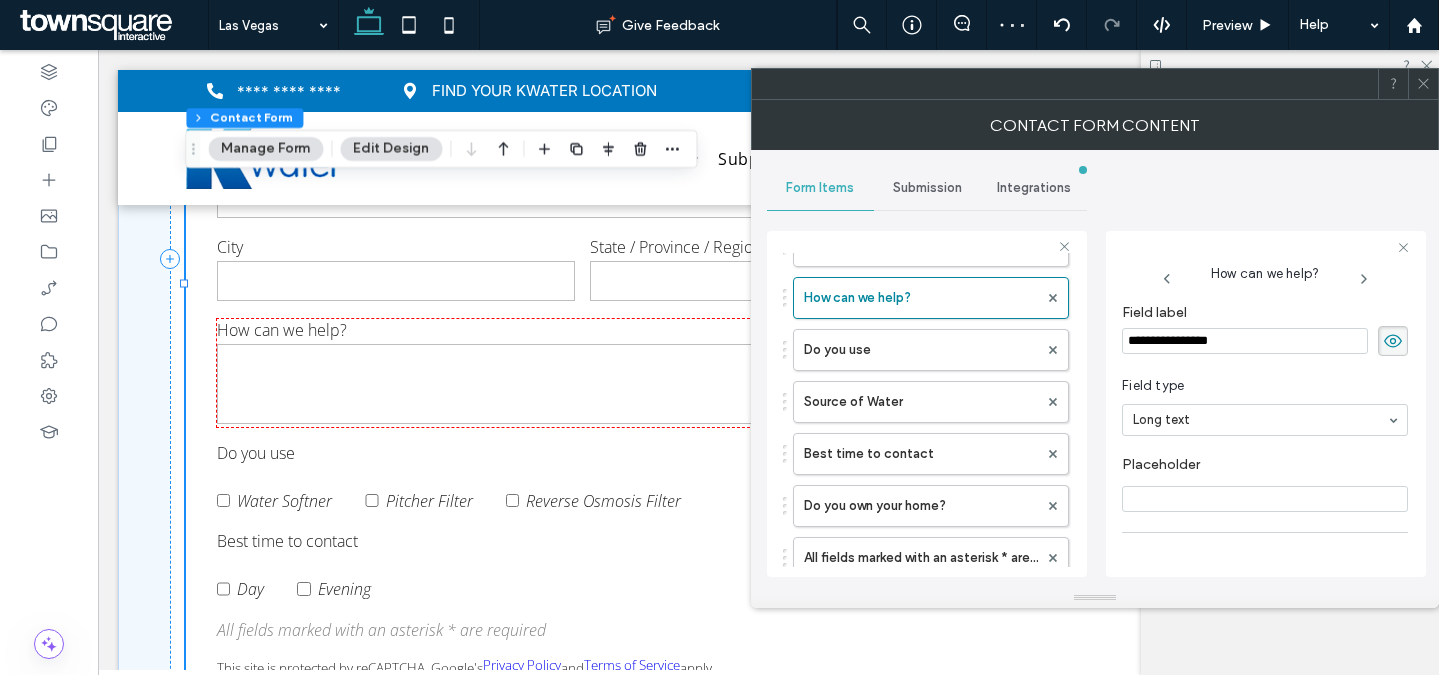 click on "**********" at bounding box center (1245, 341) 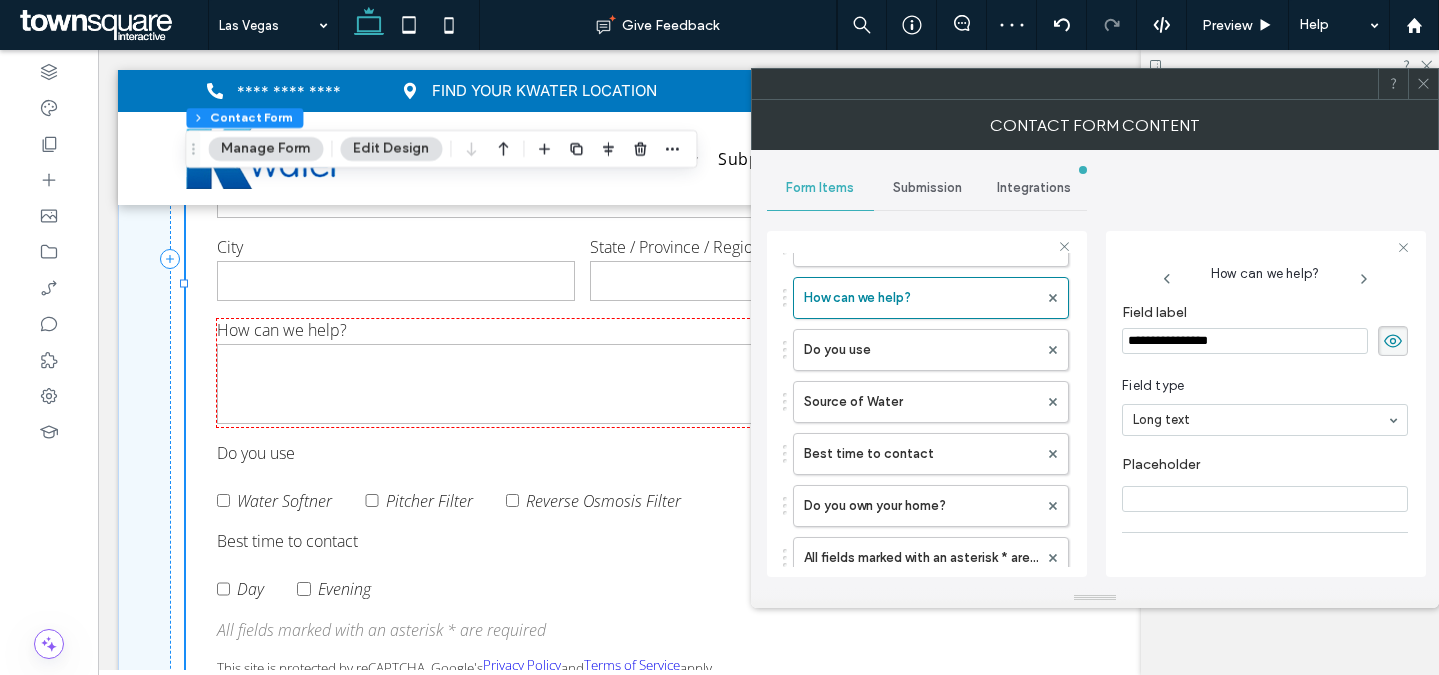 click 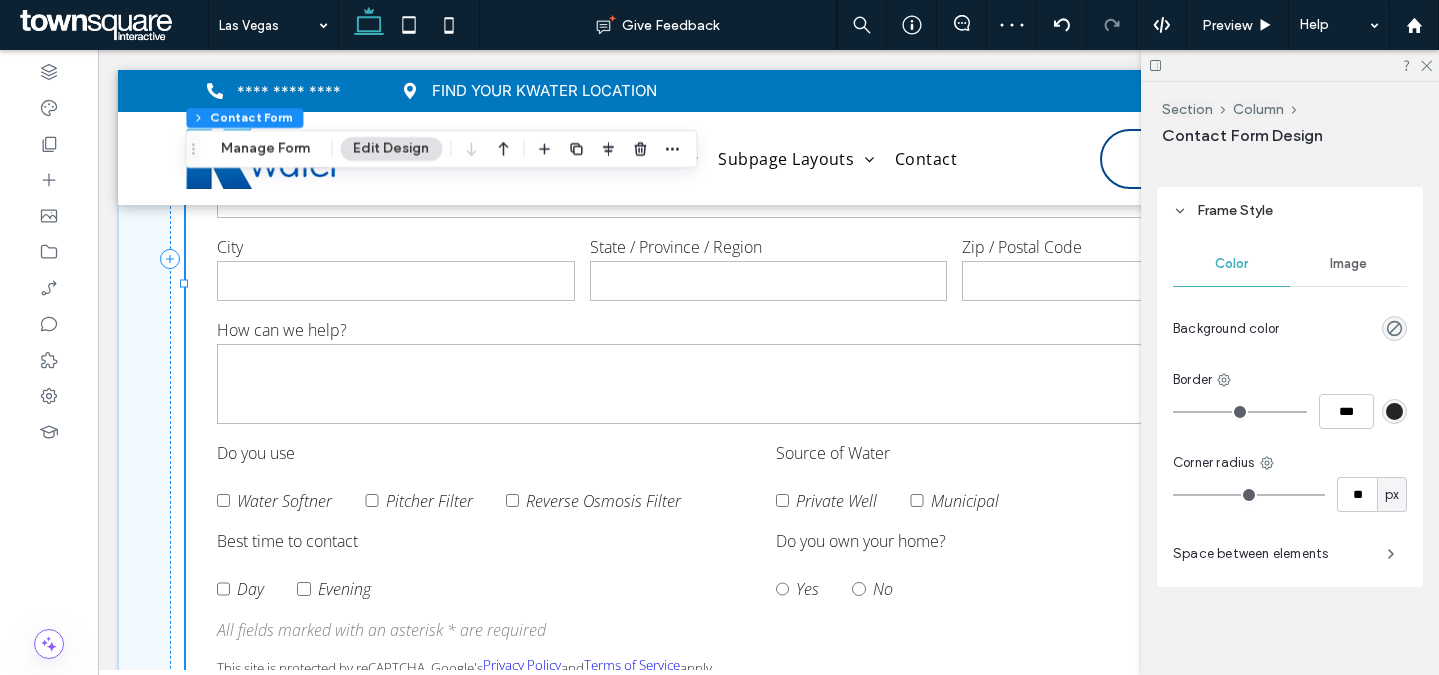 scroll, scrollTop: 4664, scrollLeft: 0, axis: vertical 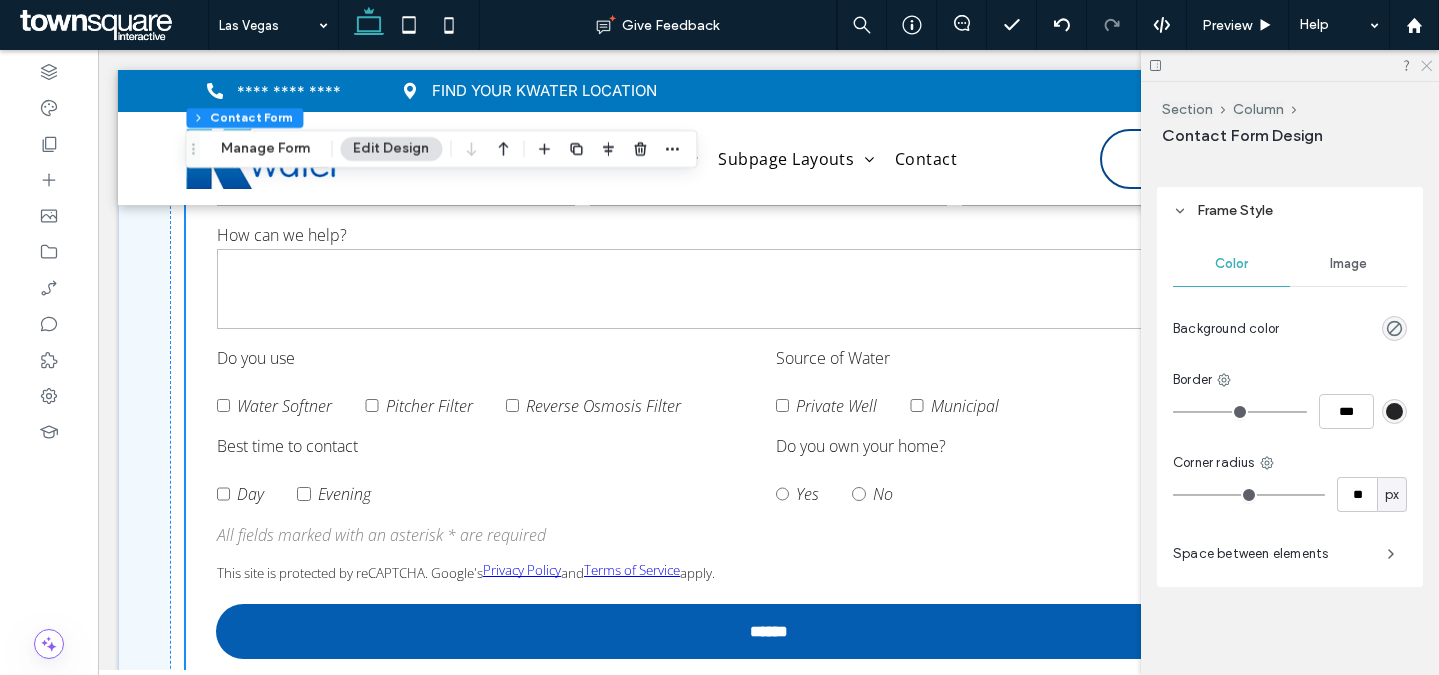 click 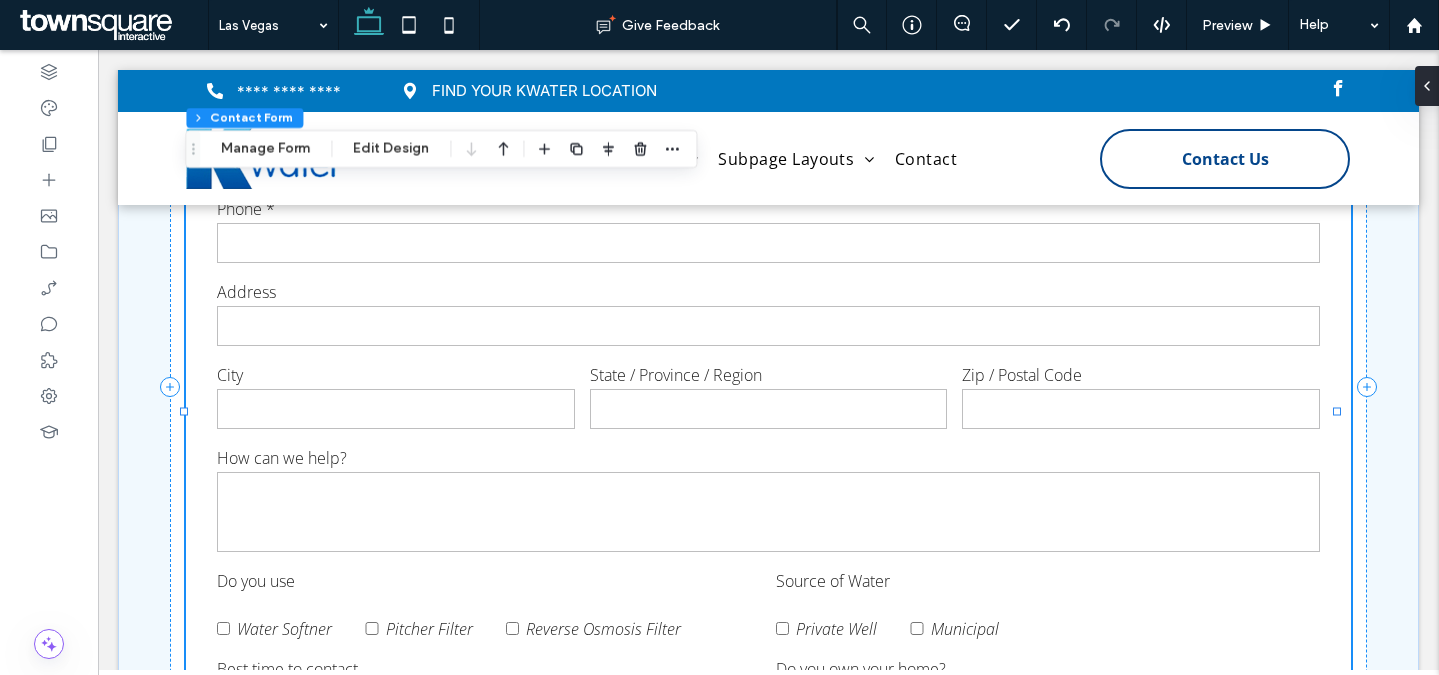 scroll, scrollTop: 3939, scrollLeft: 0, axis: vertical 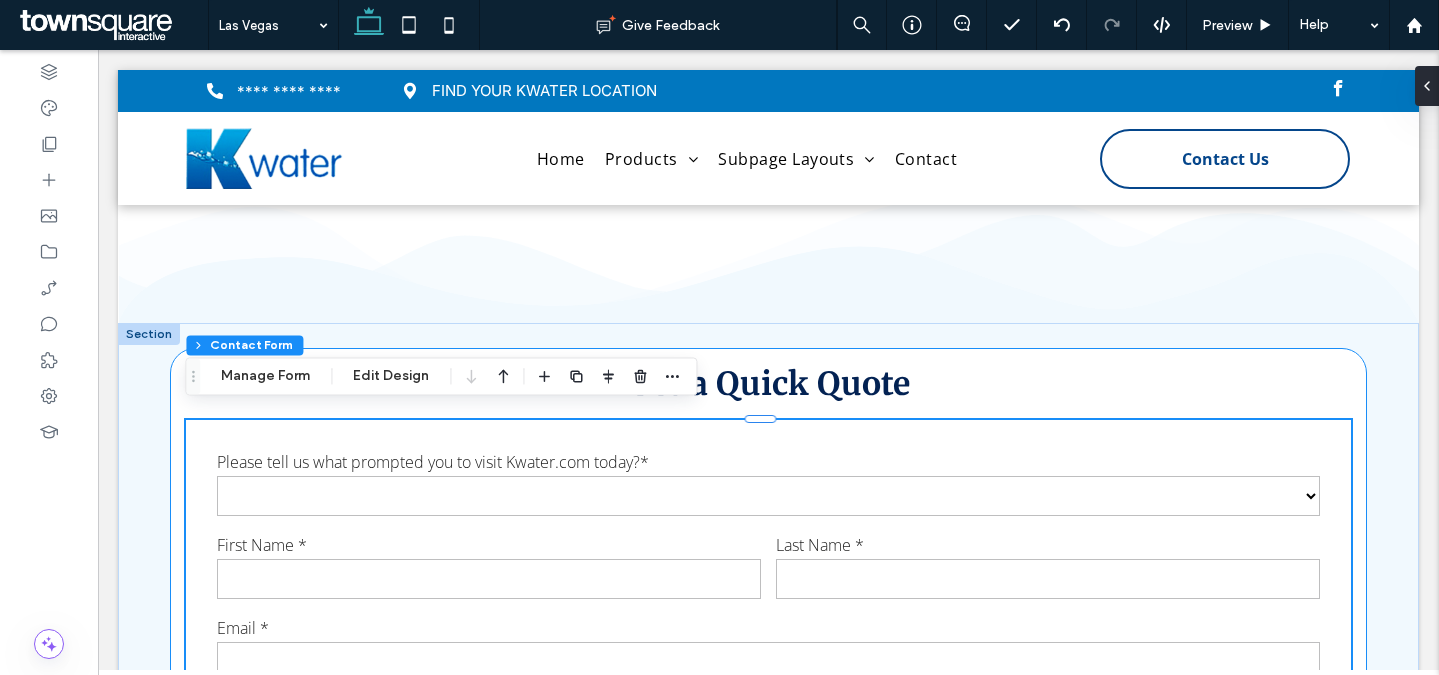 click on "**********" at bounding box center (768, 889) 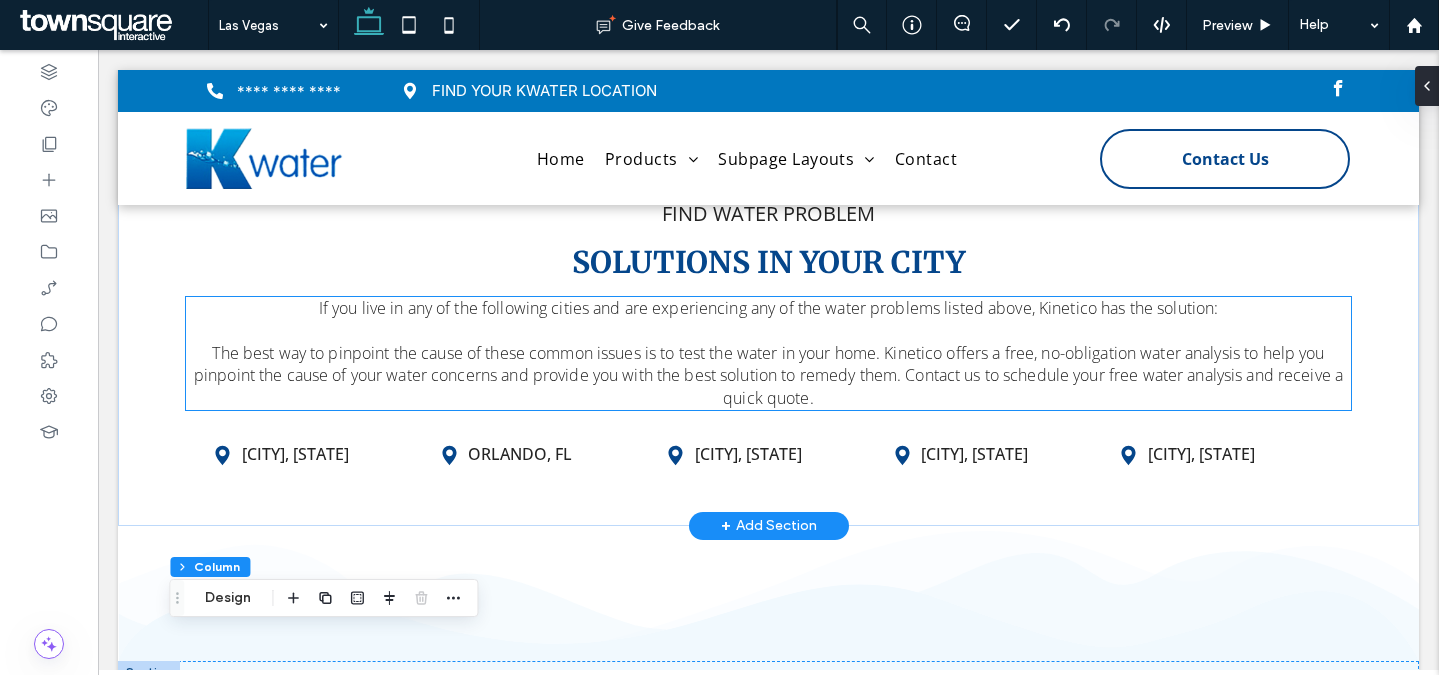 scroll, scrollTop: 3442, scrollLeft: 0, axis: vertical 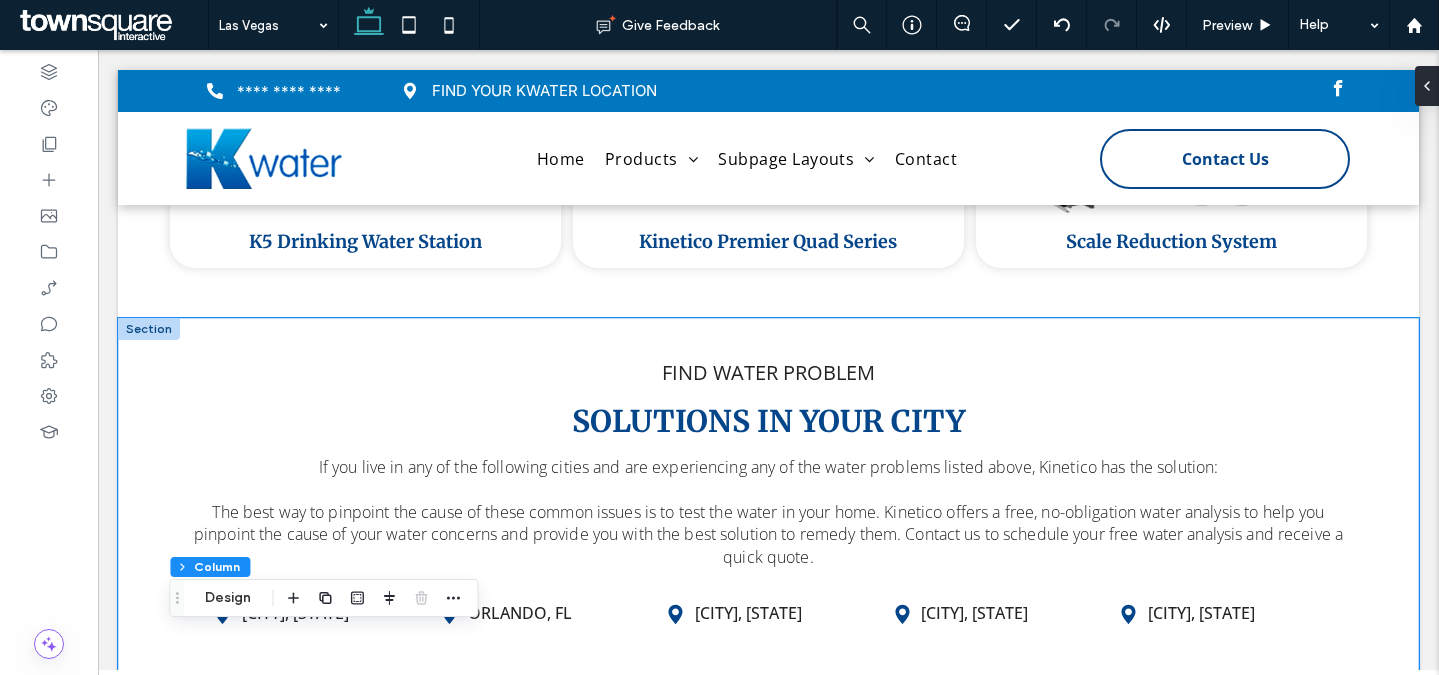 click on "If you live in any of the following cities and are experiencing any of the water problems listed above, Kinetico has the solution: The best way to pinpoint the cause of these common issues is to test the water in your home. Kinetico offers a free, no-obligation water analysis to help you pinpoint the cause of your water concerns and provide you with the best solution to remedy them. Contact us to schedule your free water analysis and receive a quick quote.
FIND WATER PROBLEM
SOLUTIONS IN YOUR CITY
Las Vegas, NV
Orlando, FL
Inverness, FL
Ormond Beach, FL
Leesburg, FL" at bounding box center [768, 501] 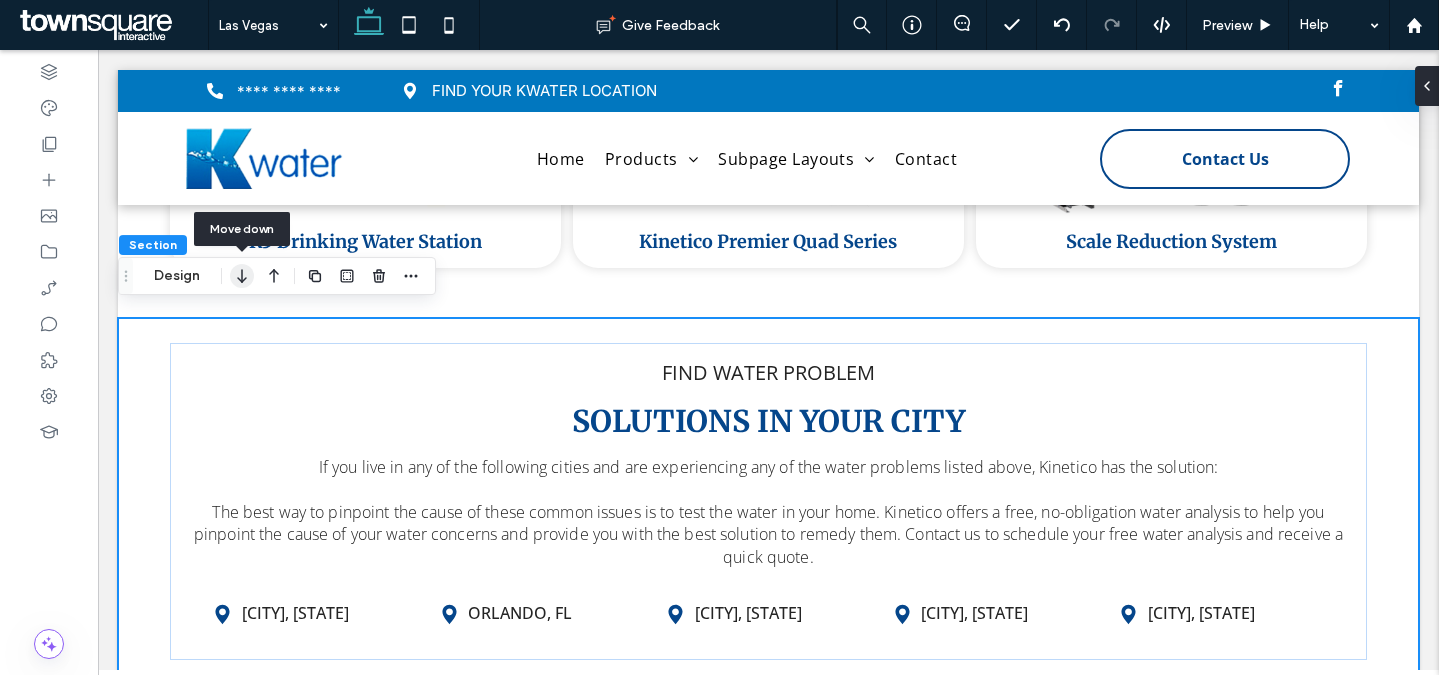 click 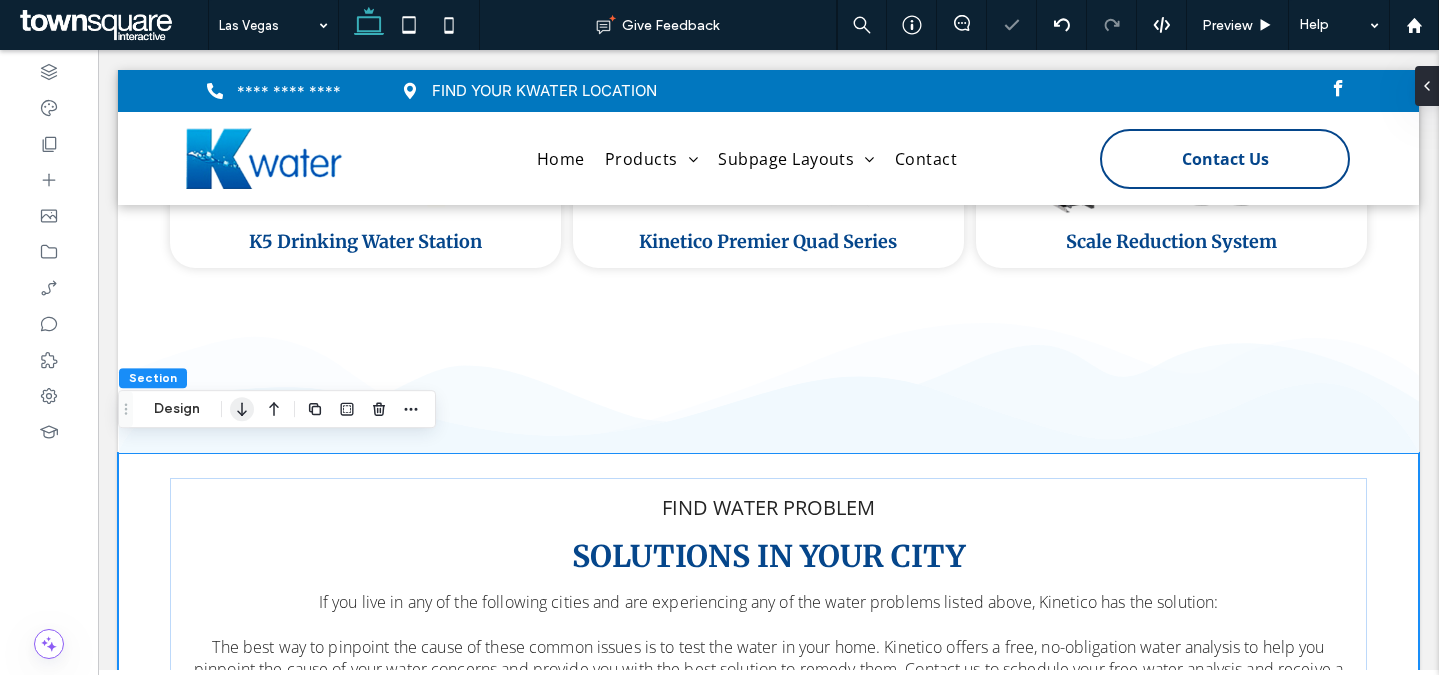 click 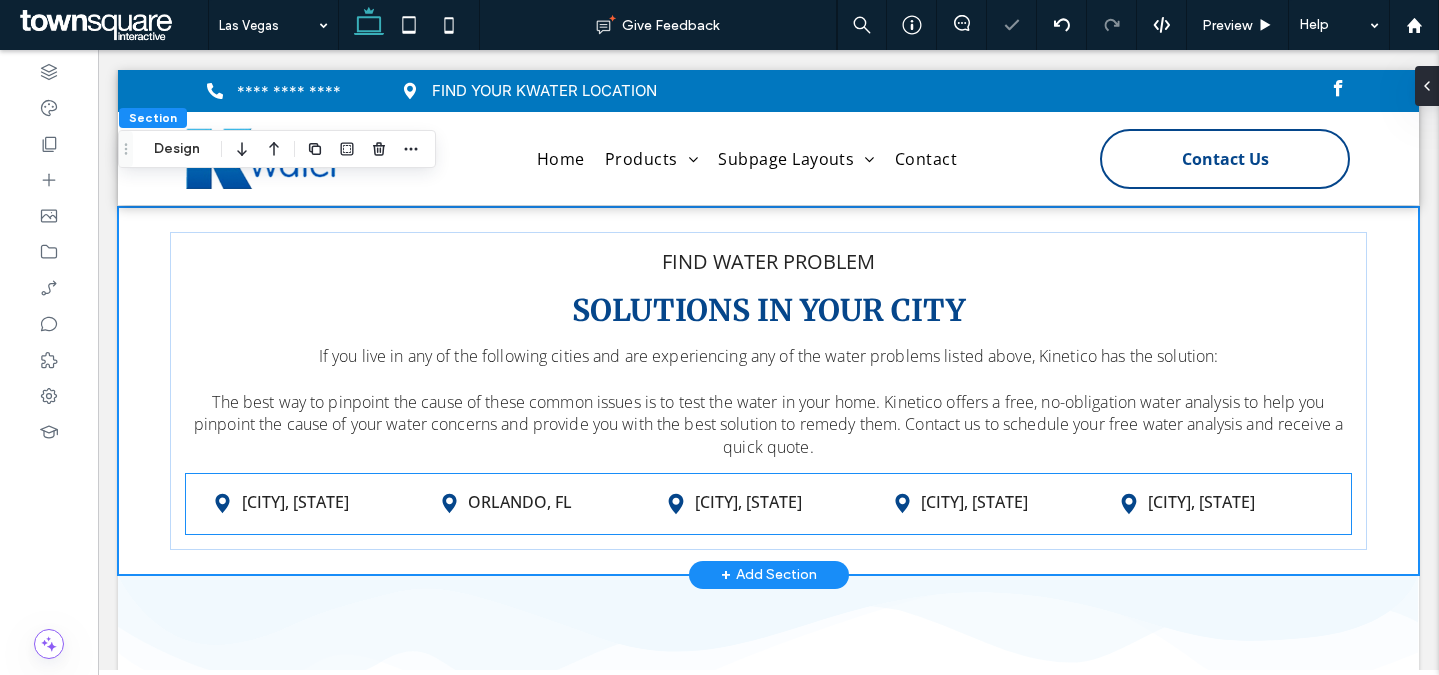 scroll, scrollTop: 4833, scrollLeft: 0, axis: vertical 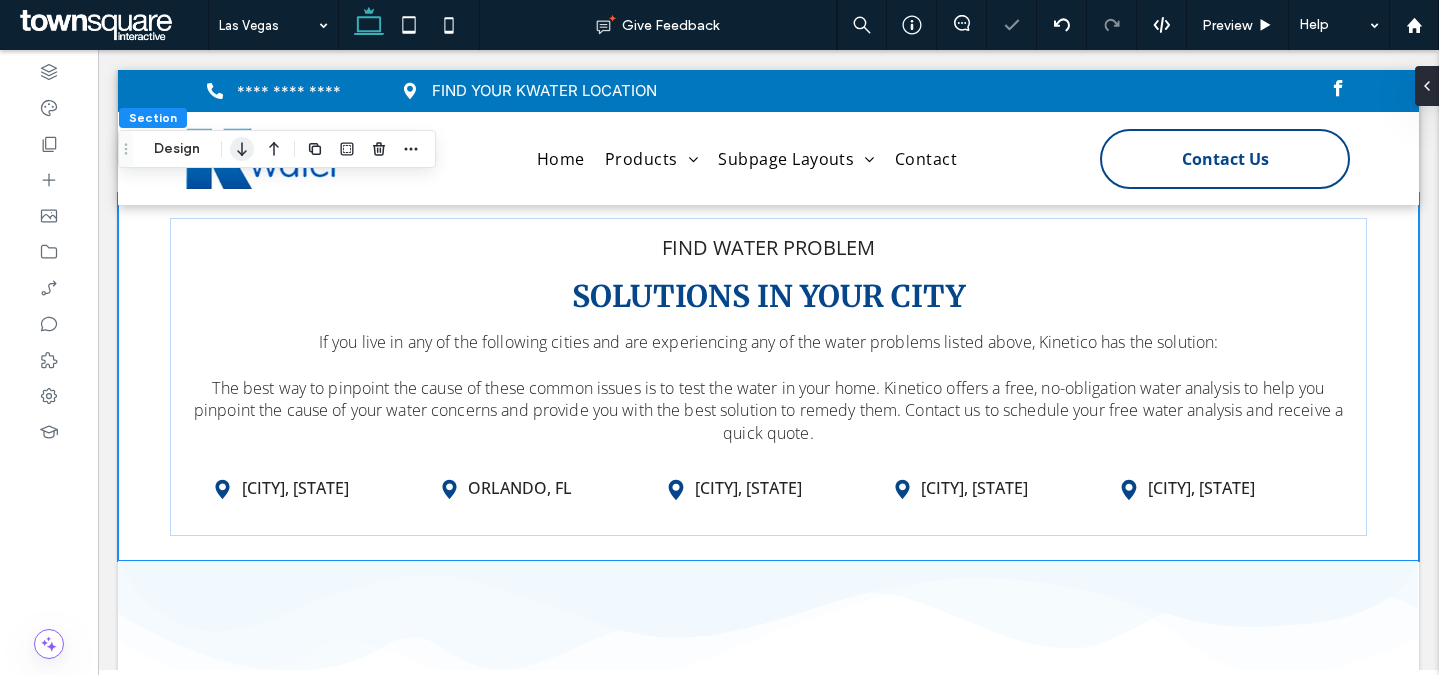 click 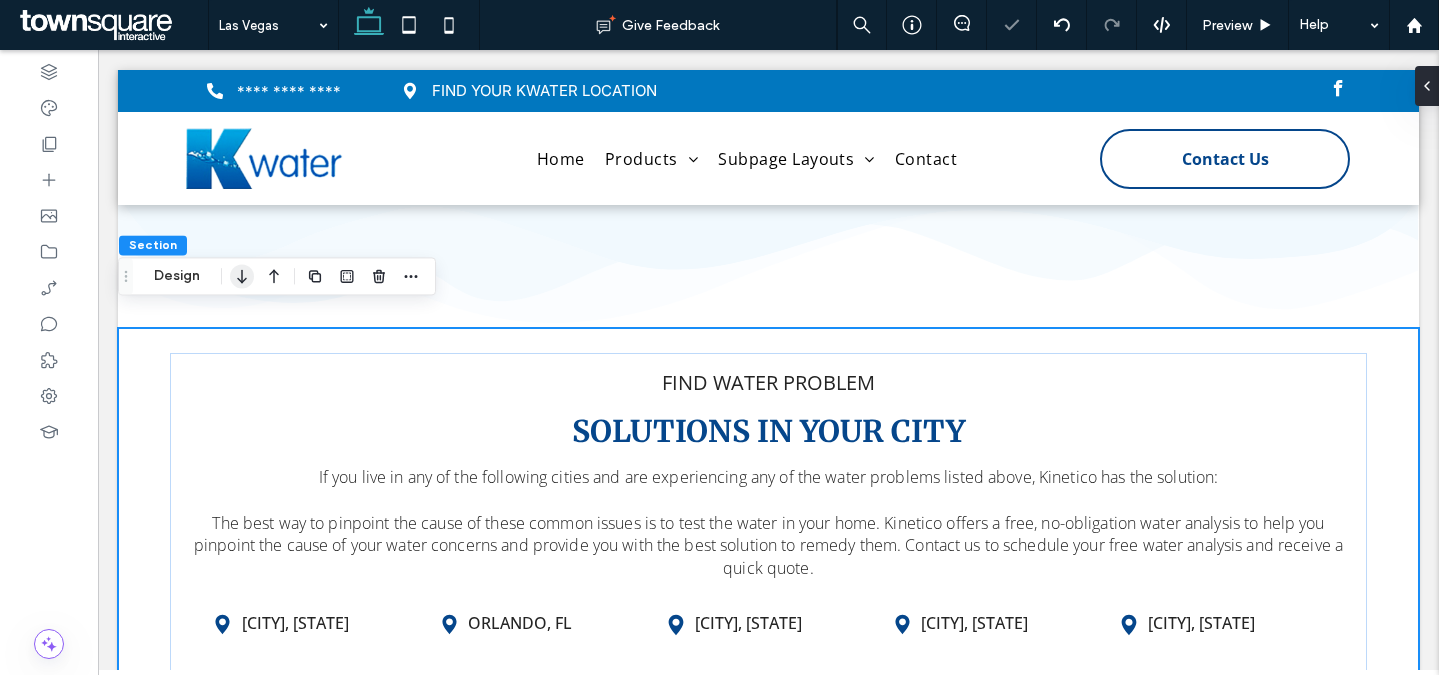 click 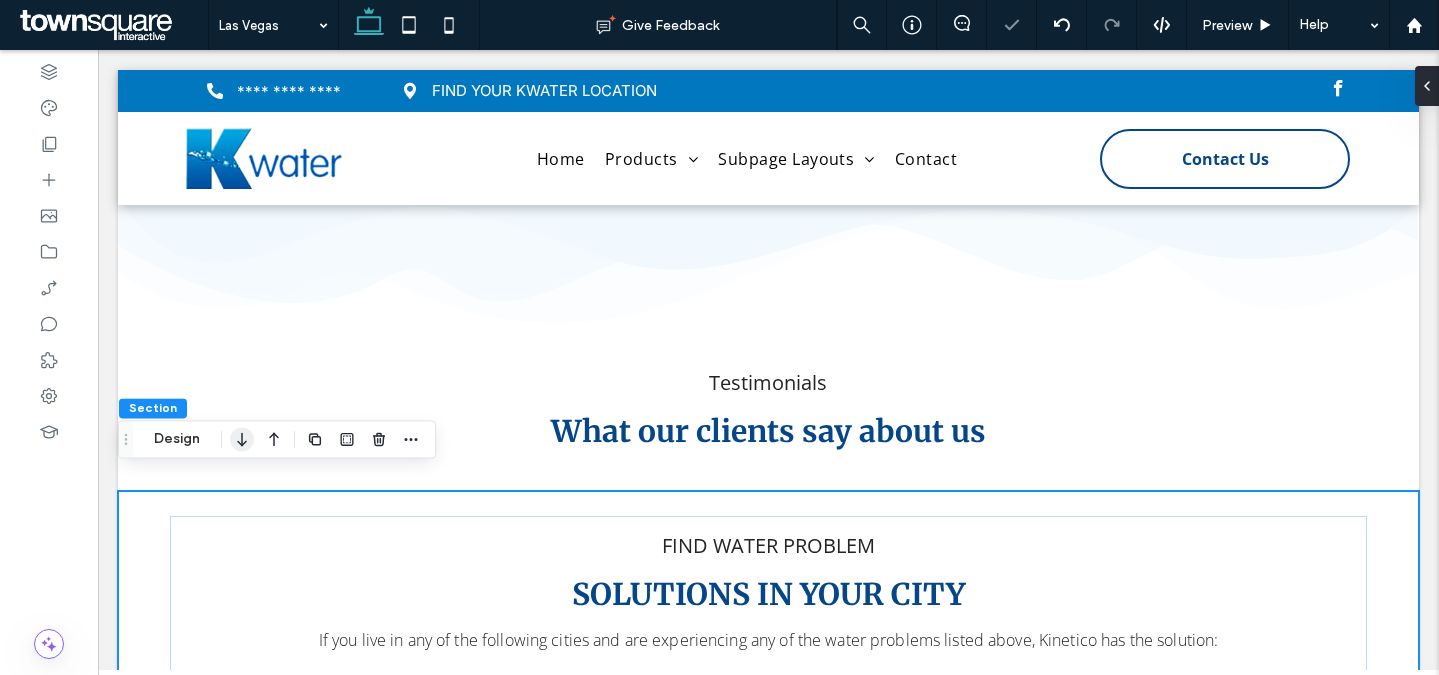 click 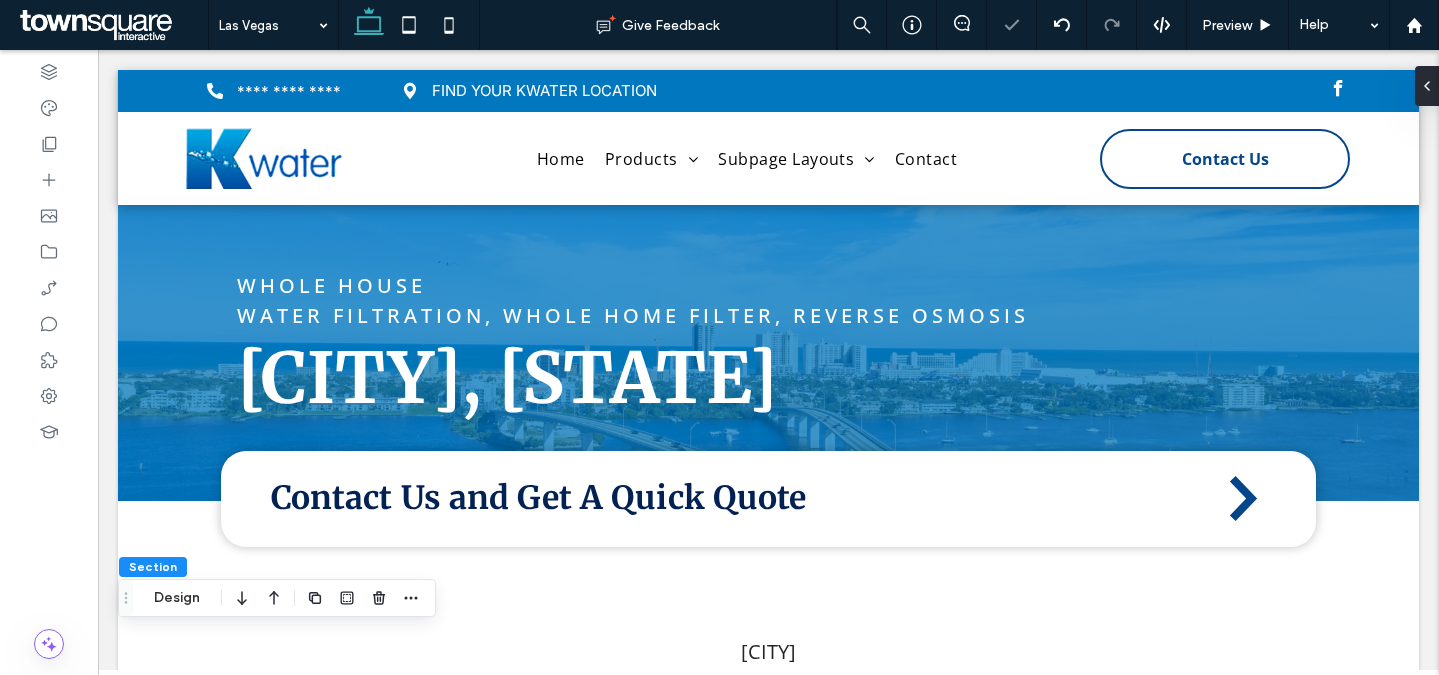scroll, scrollTop: 5598, scrollLeft: 0, axis: vertical 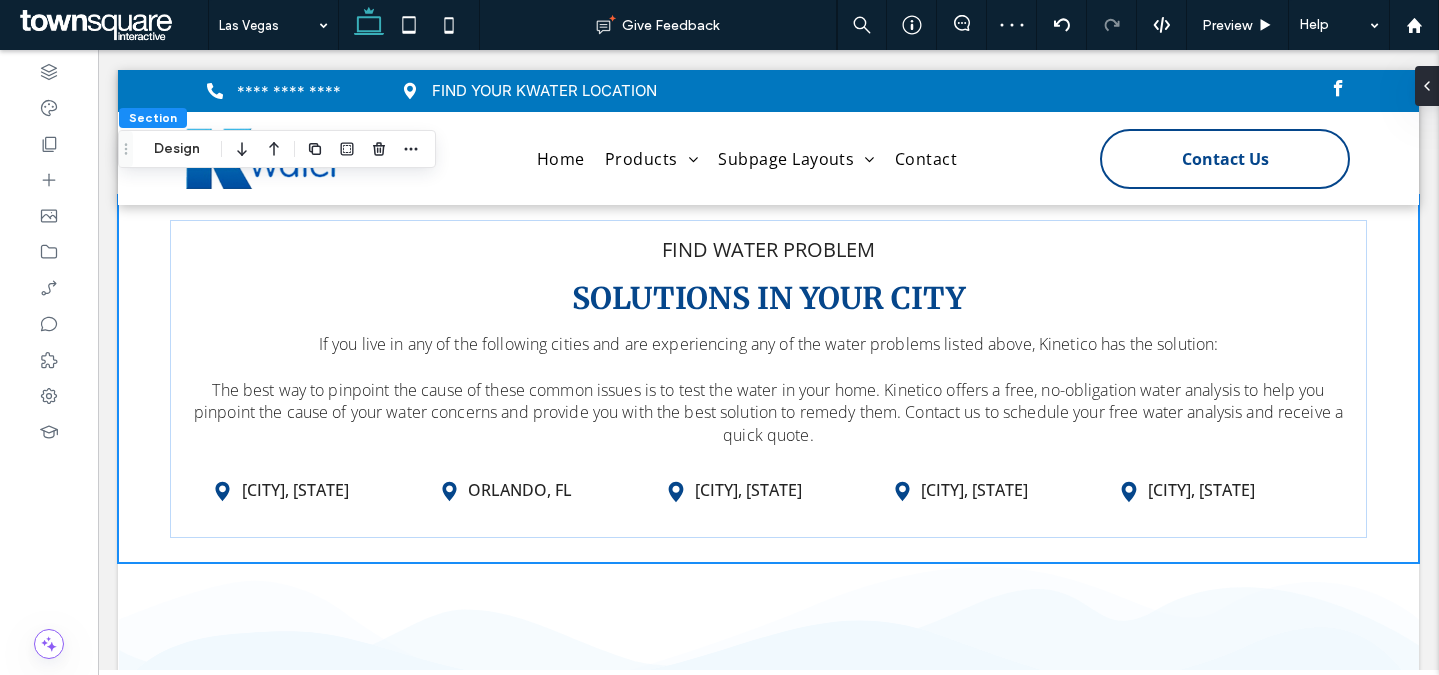 click 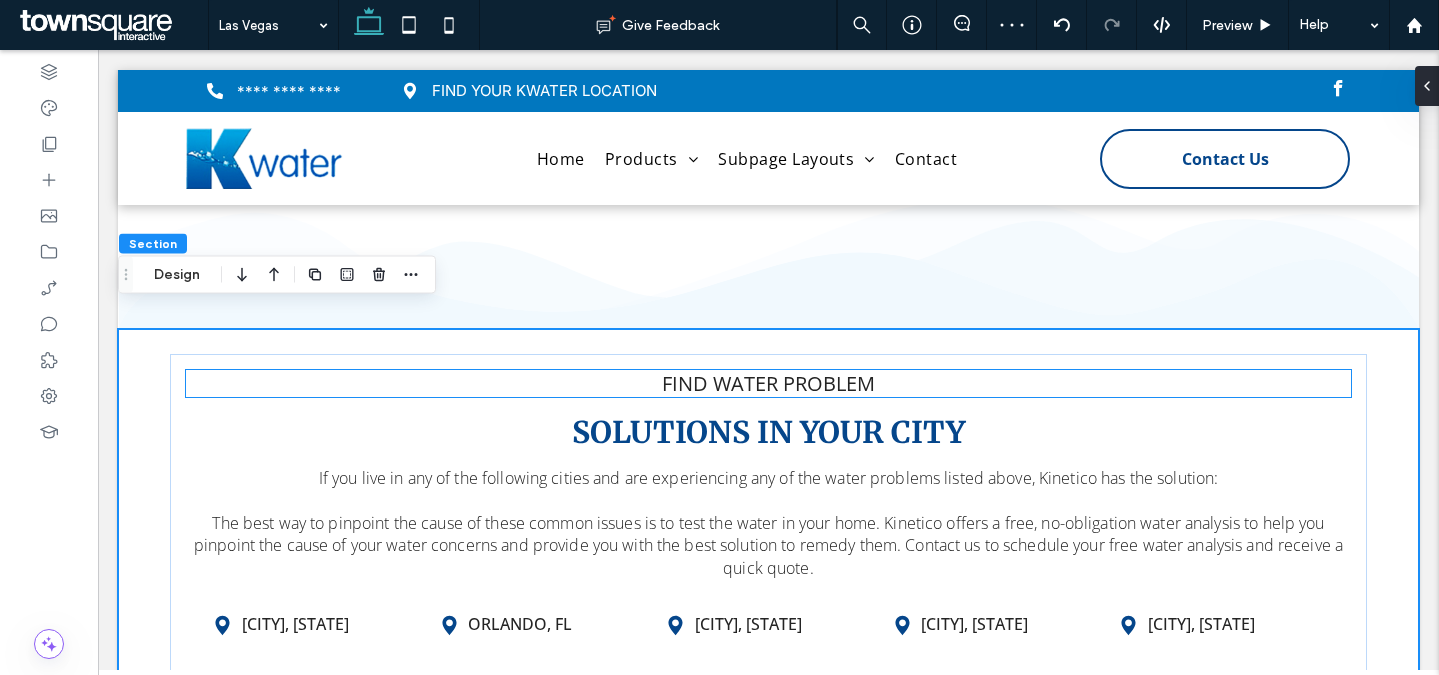 scroll, scrollTop: 5611, scrollLeft: 0, axis: vertical 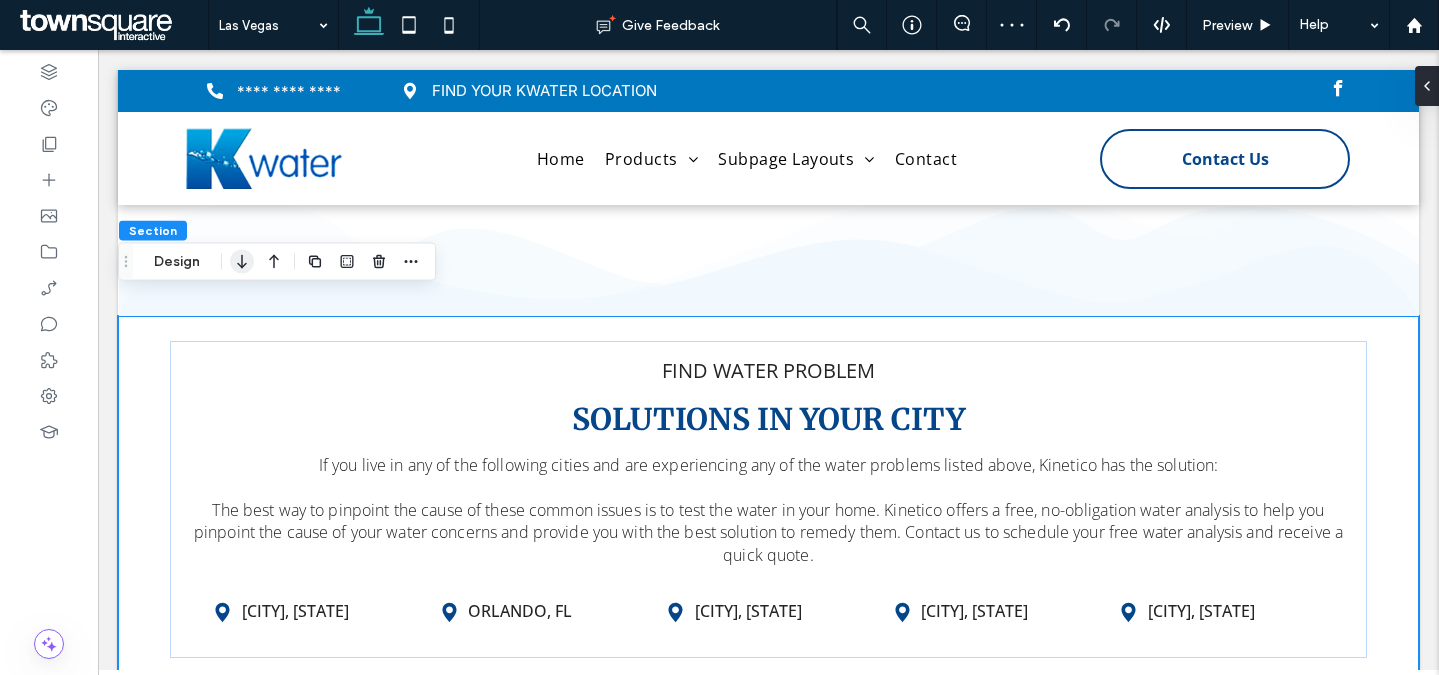 click 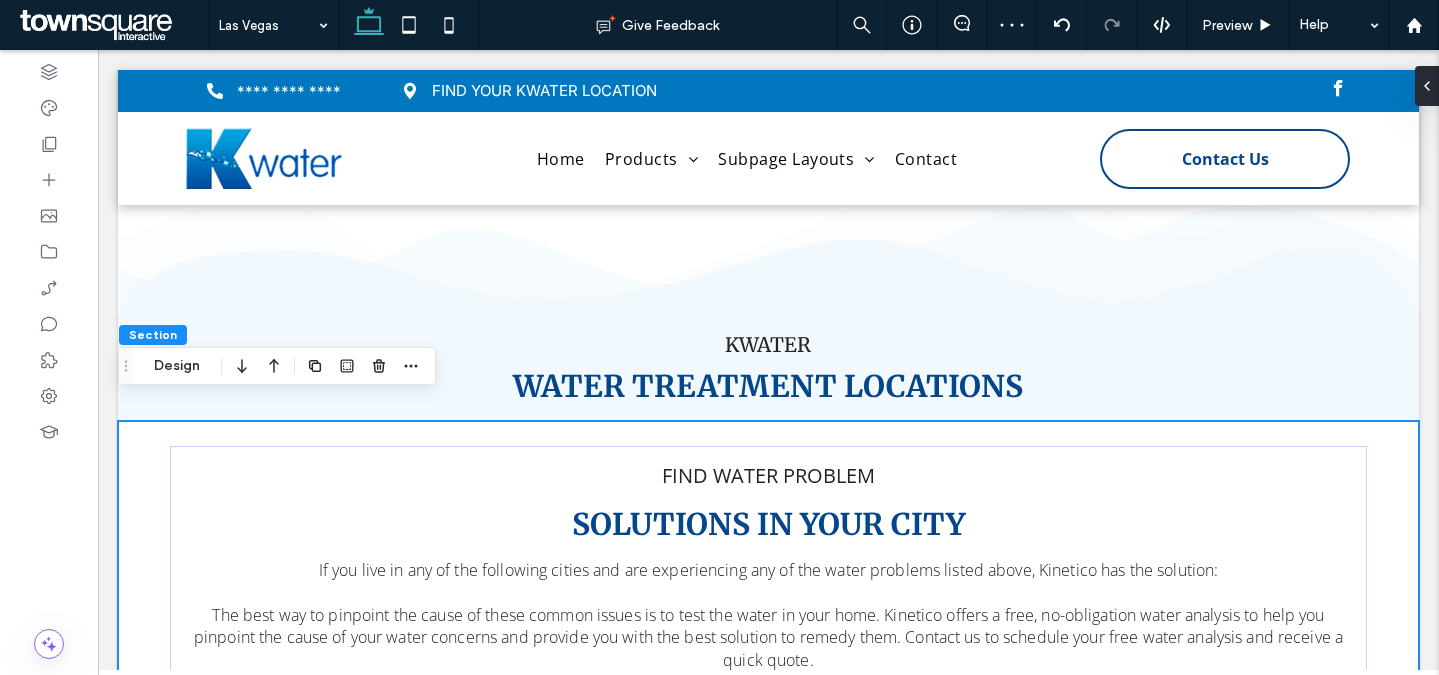 scroll, scrollTop: 6179, scrollLeft: 0, axis: vertical 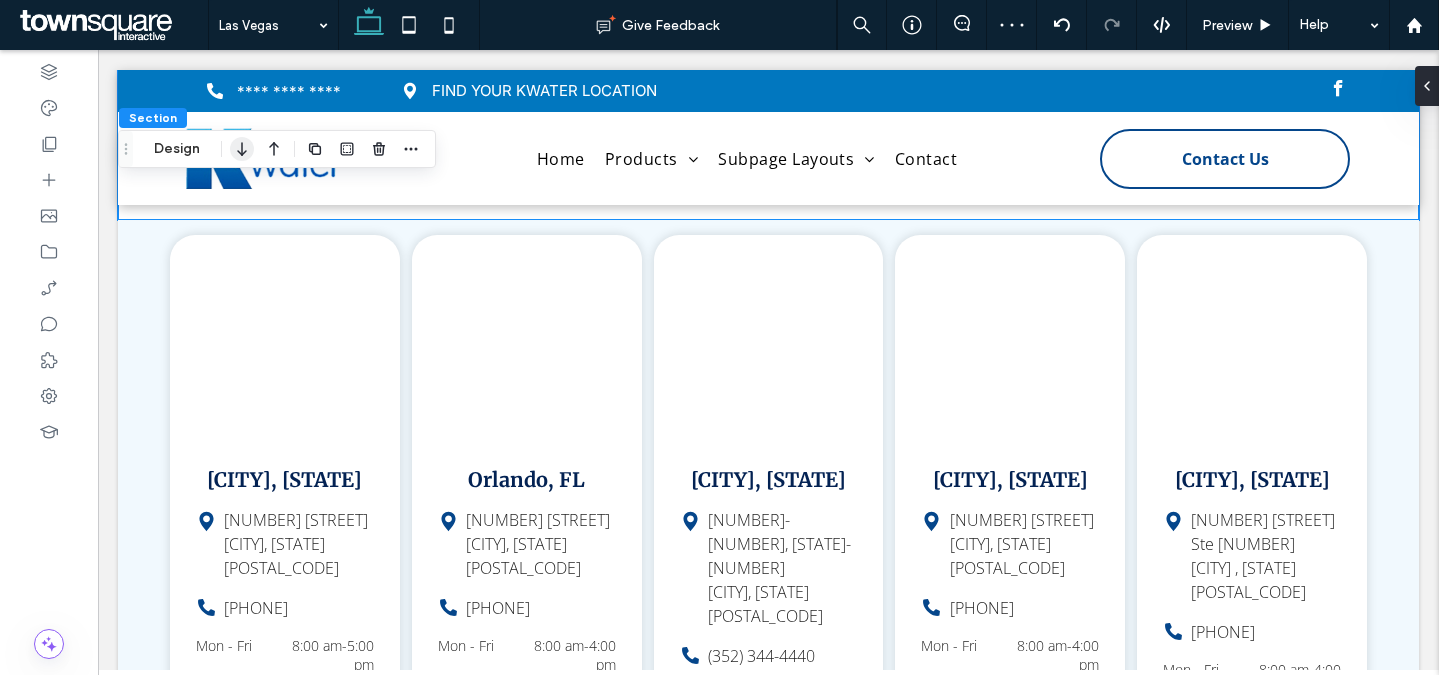 click 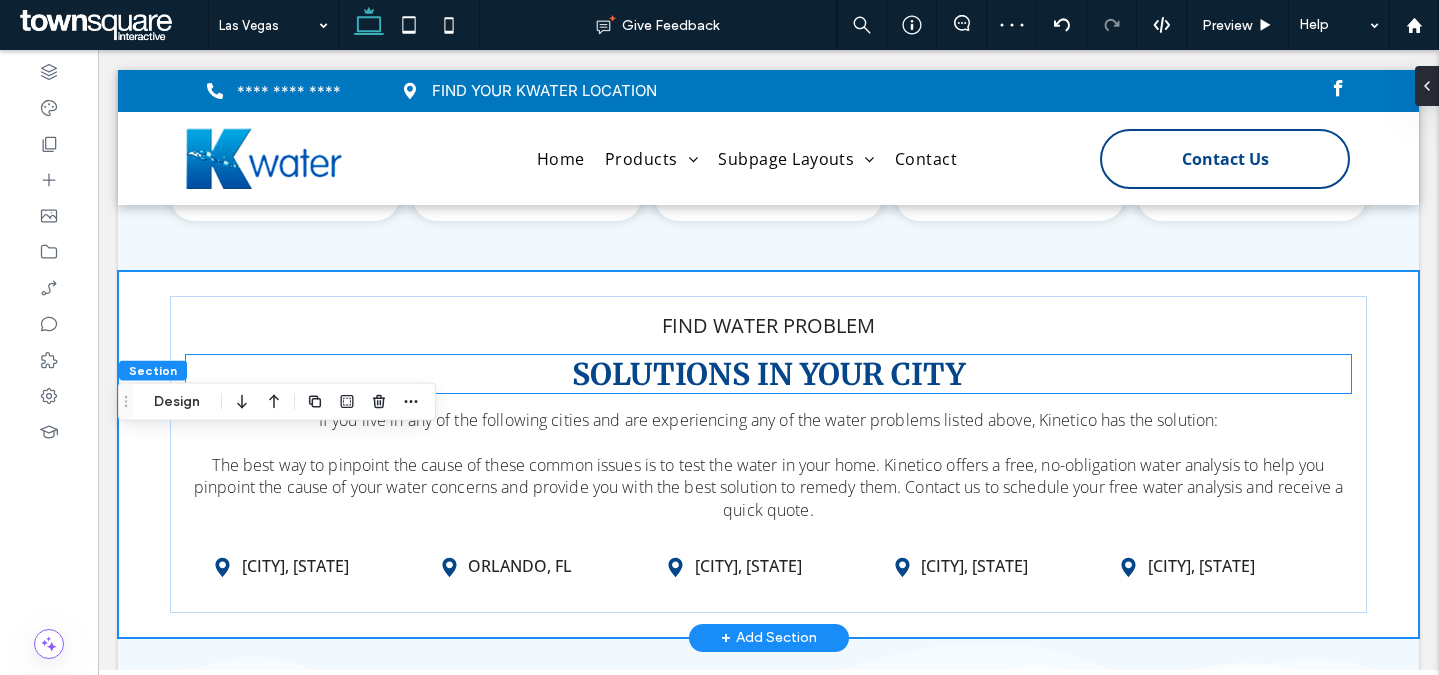 scroll, scrollTop: 6454, scrollLeft: 0, axis: vertical 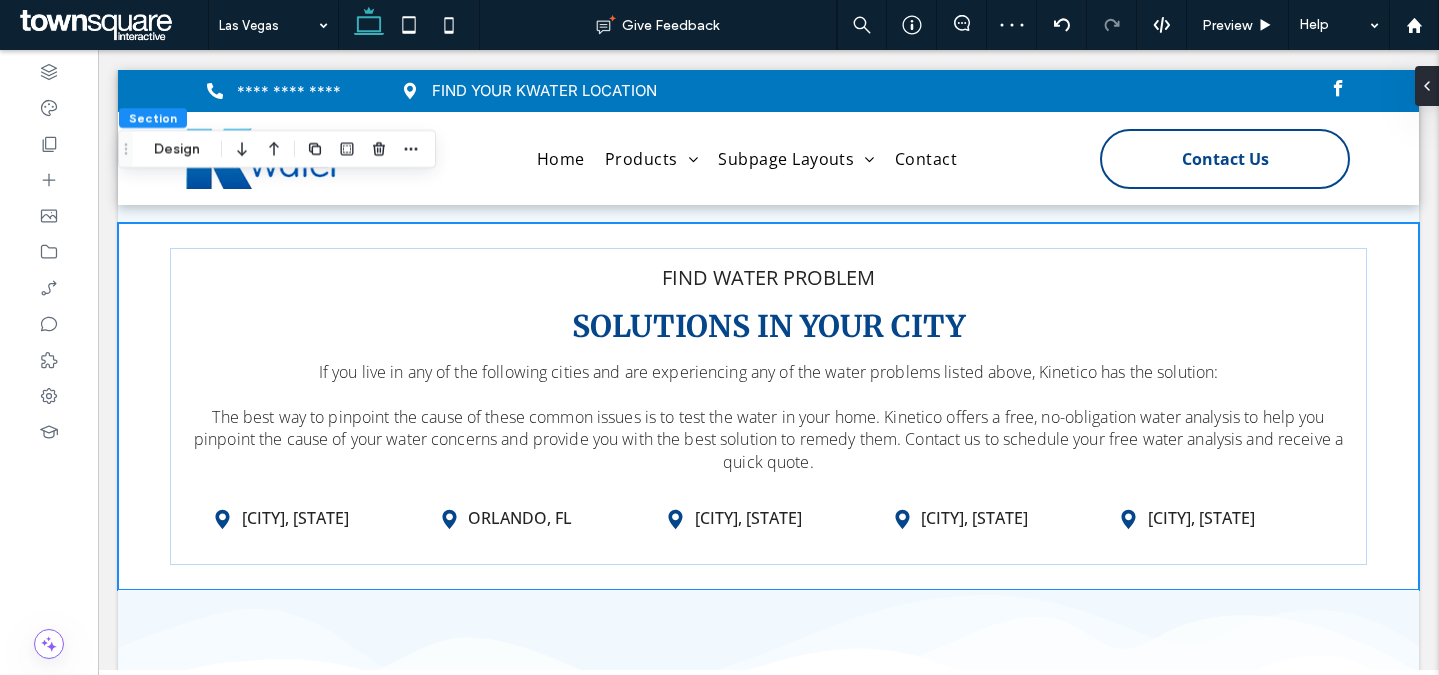 click 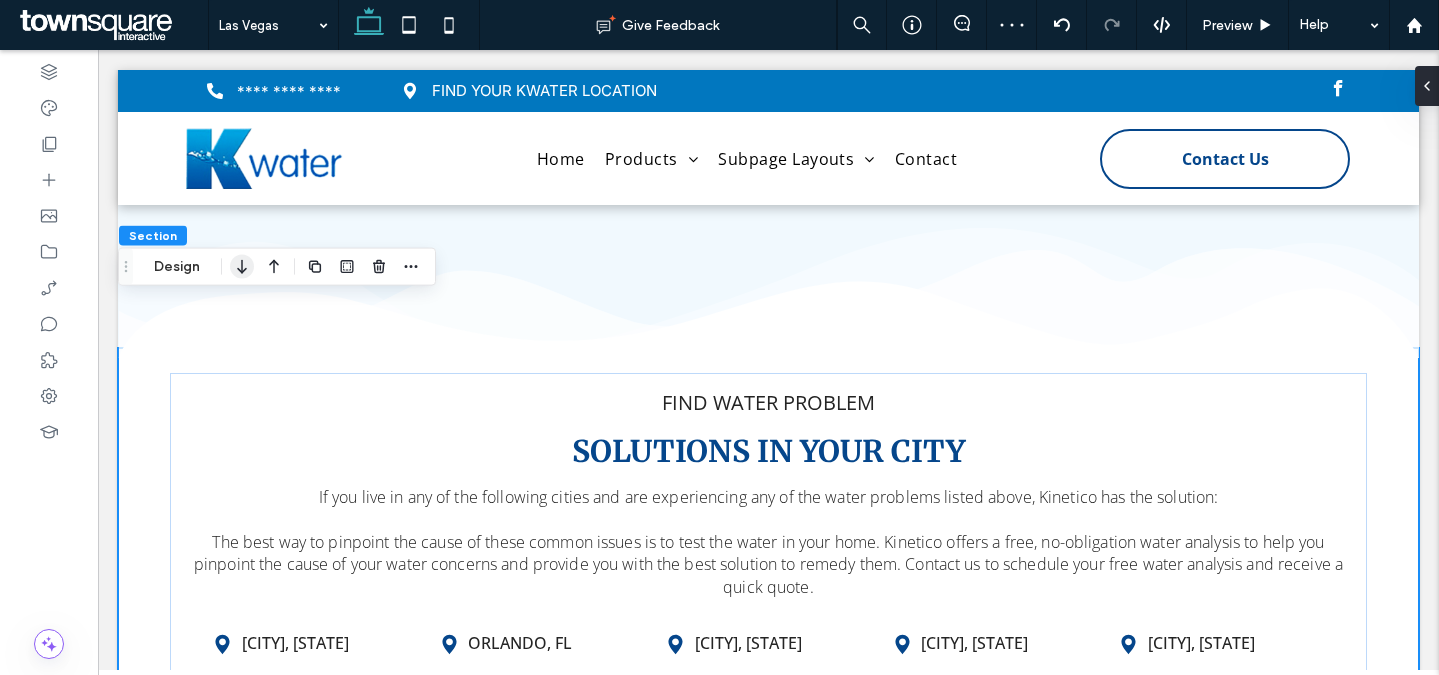 click 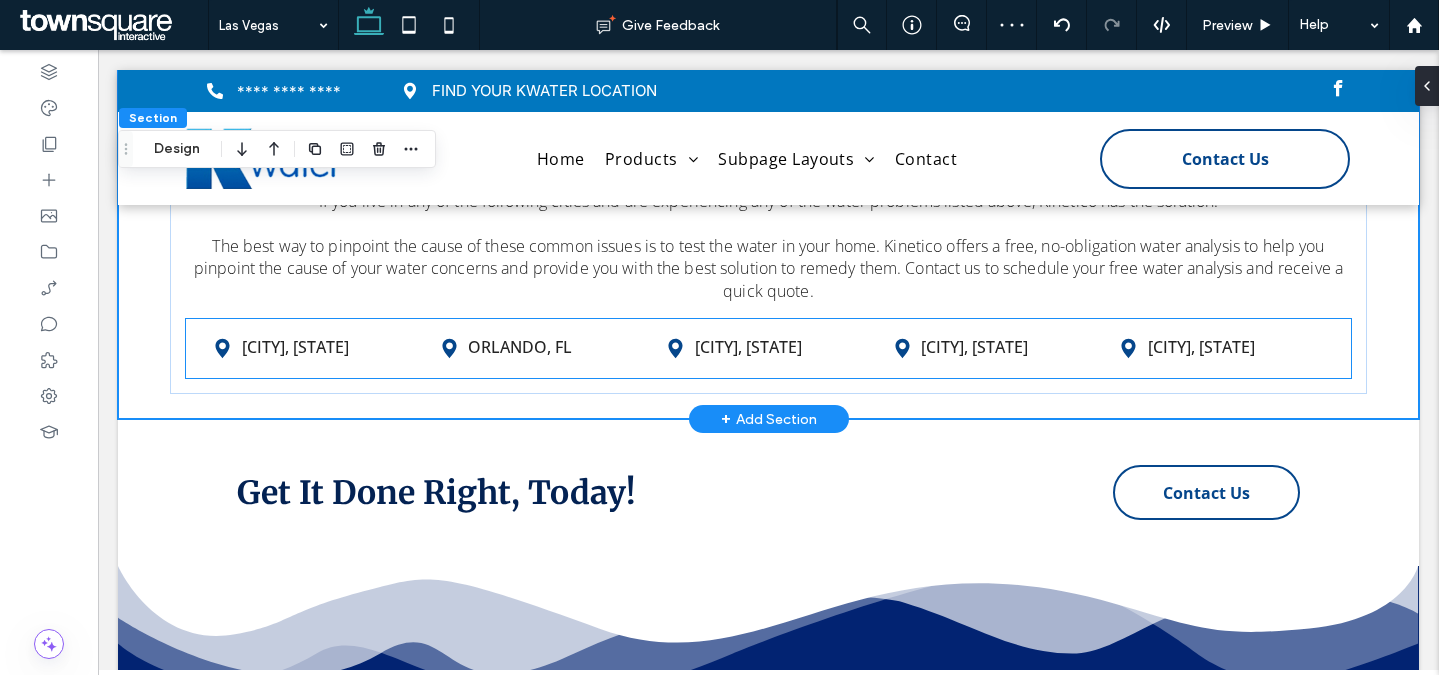 scroll, scrollTop: 6860, scrollLeft: 0, axis: vertical 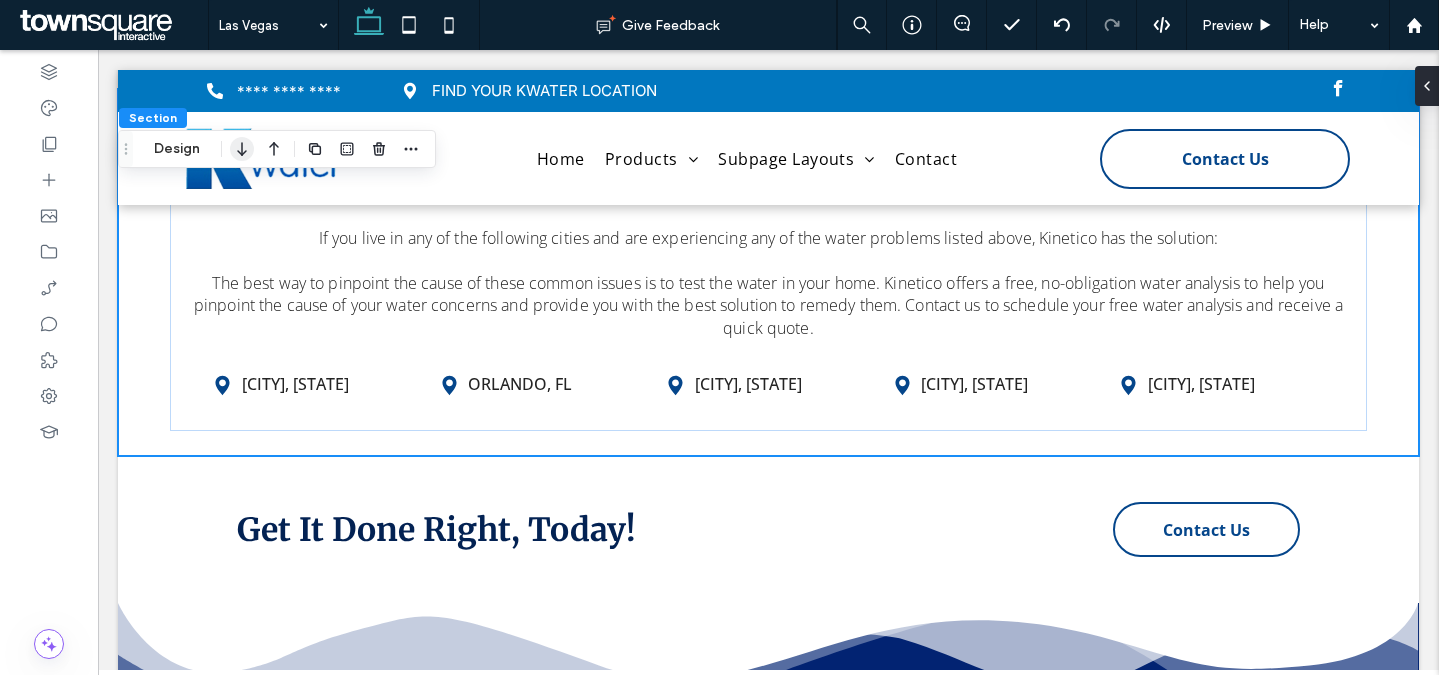 click 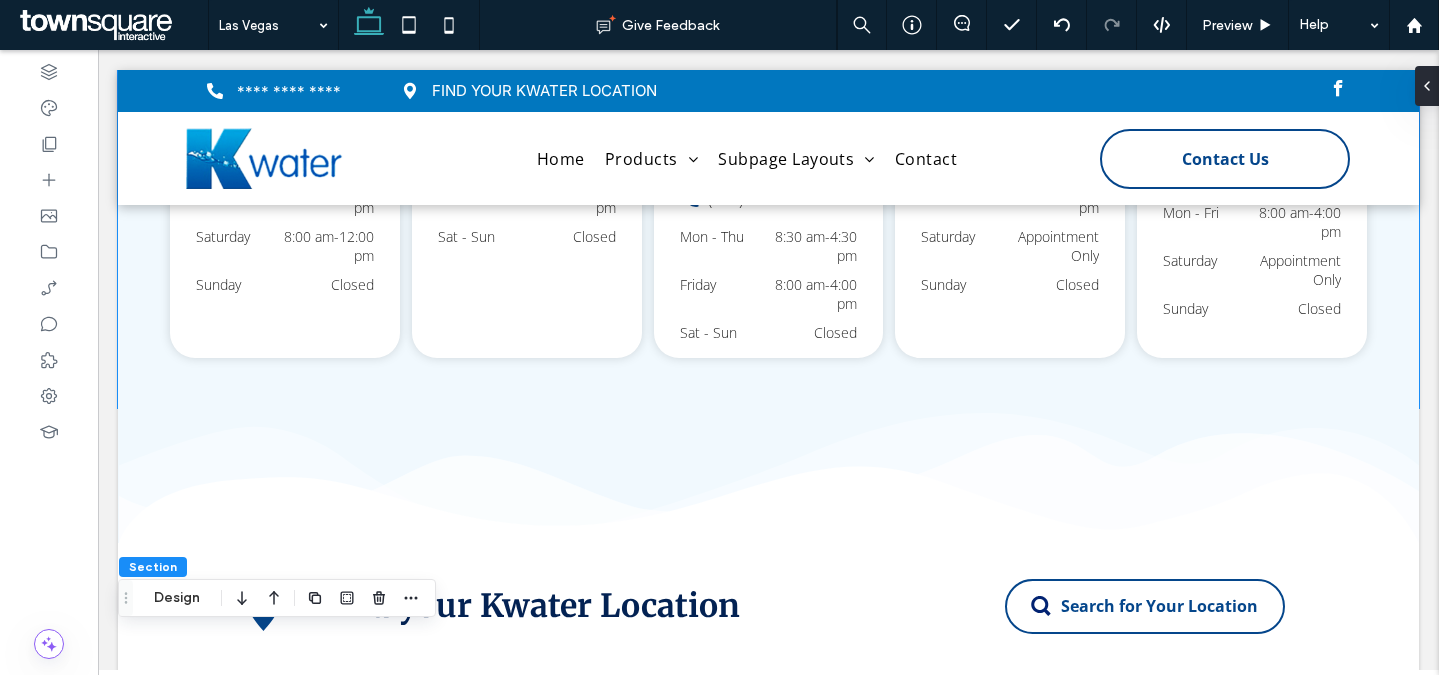 scroll, scrollTop: 6558, scrollLeft: 0, axis: vertical 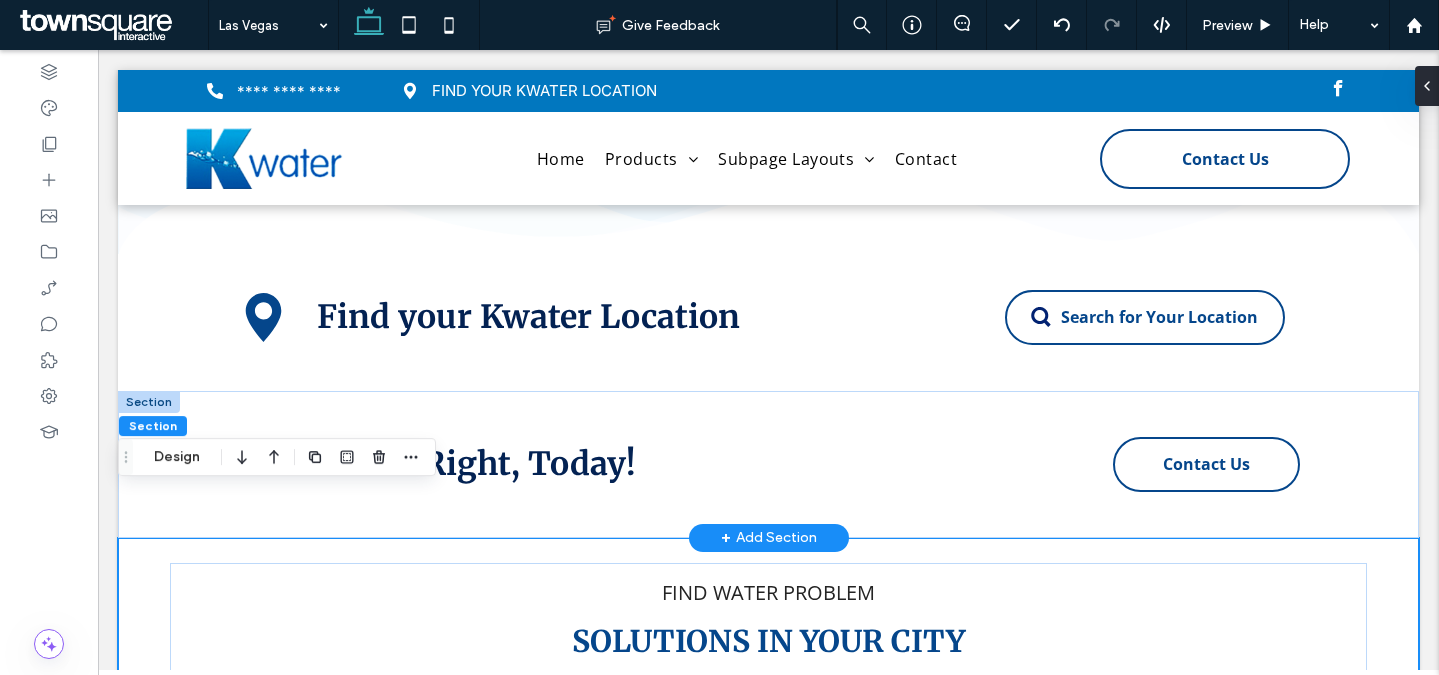 click at bounding box center [149, 402] 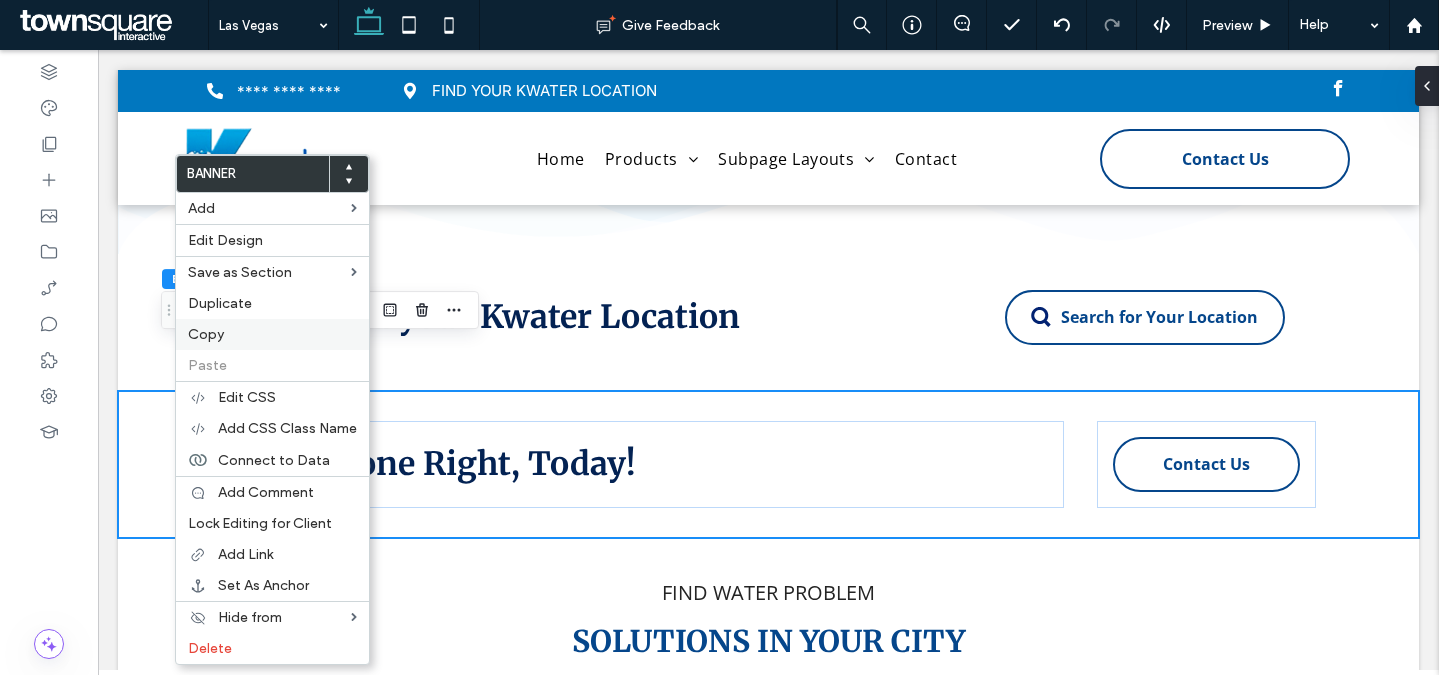 click on "Copy" at bounding box center (206, 334) 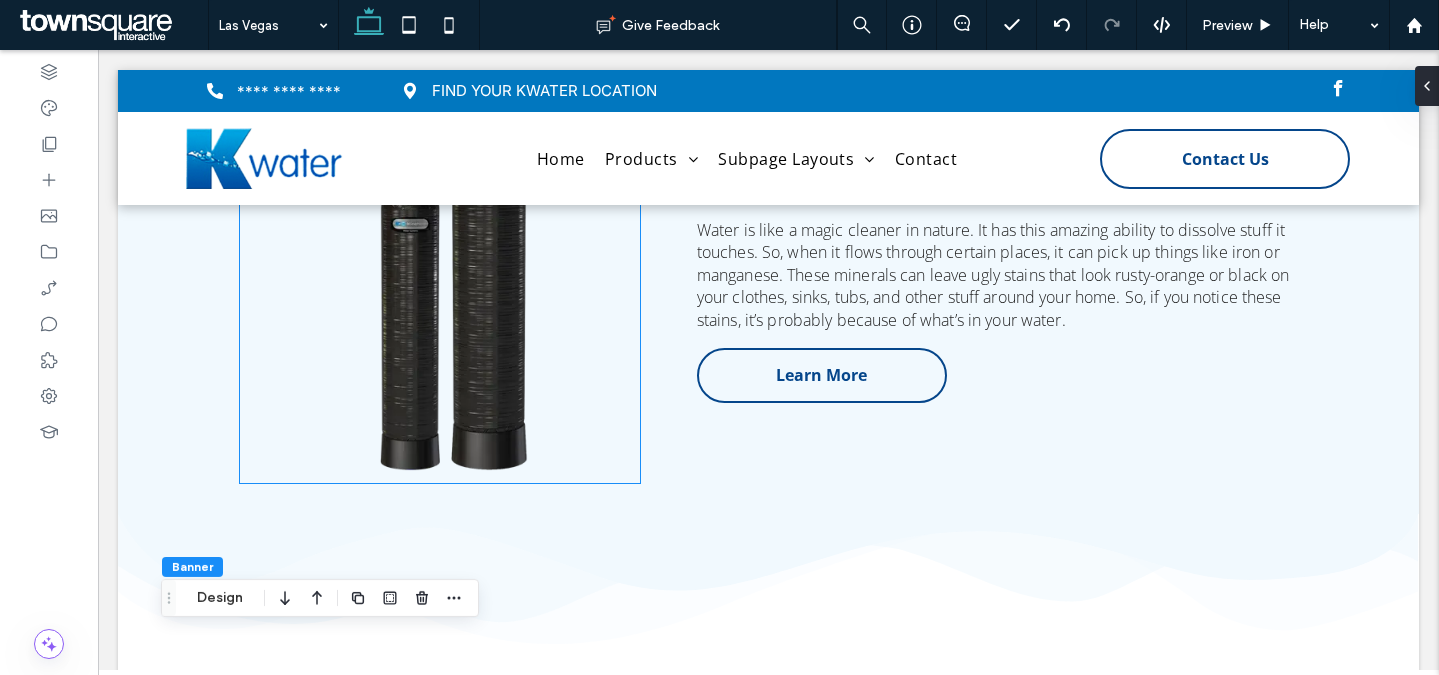 scroll, scrollTop: 2688, scrollLeft: 0, axis: vertical 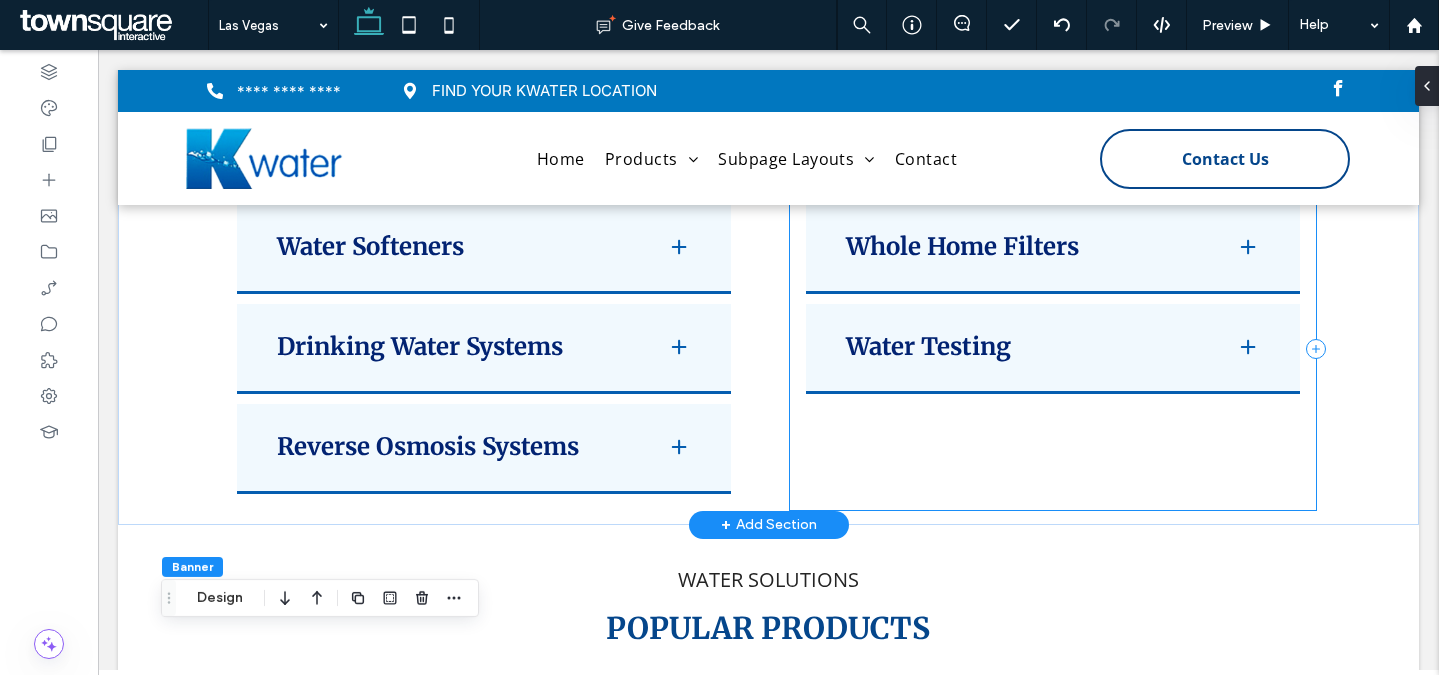 click on "Whole Home Filters
As awareness of potential hazards in water grows, many homeowners turn to whole-home filters for a solution. Our Kwater Whole Home Filters offer a comprehensive filtration system, enhancing every point of entry into your home. Enjoy clean, fresh-tasting water from every faucet and showerhead, while also improving appliance longevity. The installation of a Whole Home Filter in [CITY], [STATE] is a seamless process, customized by our experienced professionals to meet your specific needs and budget.
Water Testing
﻿" at bounding box center (1053, 349) 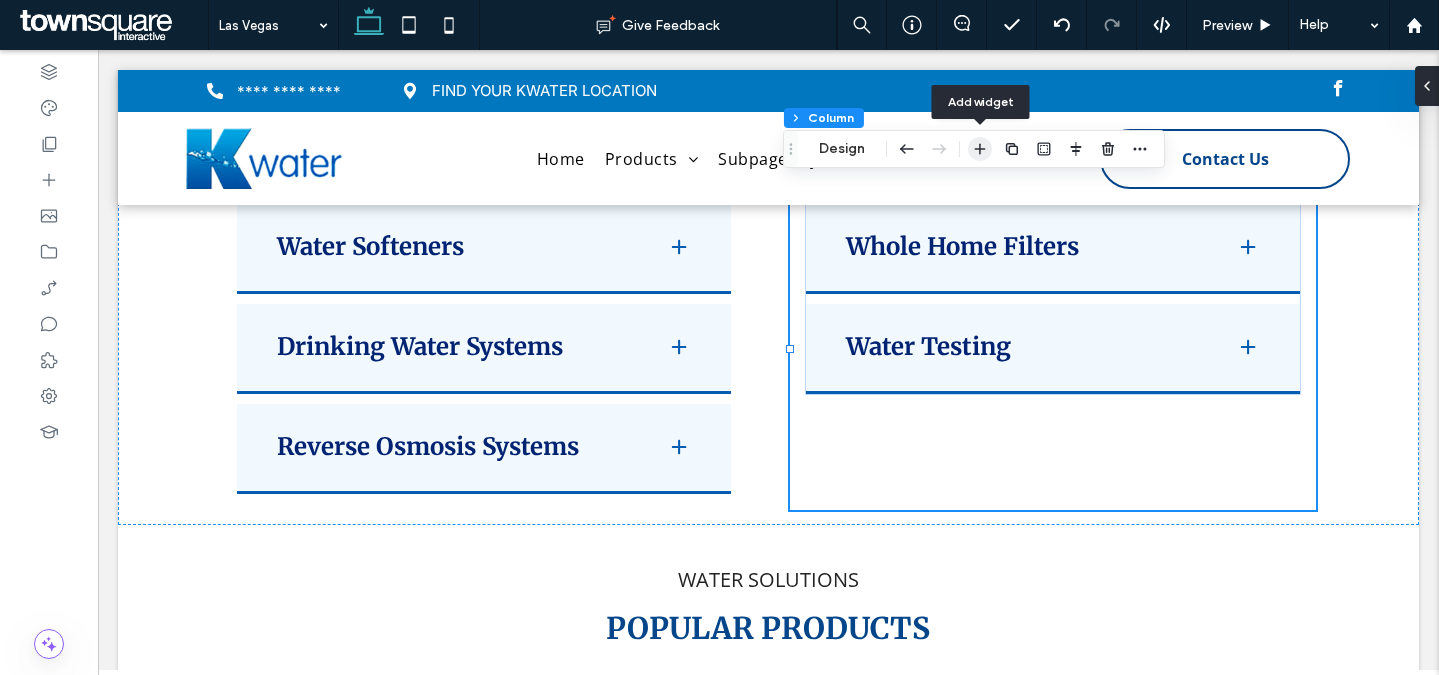 click 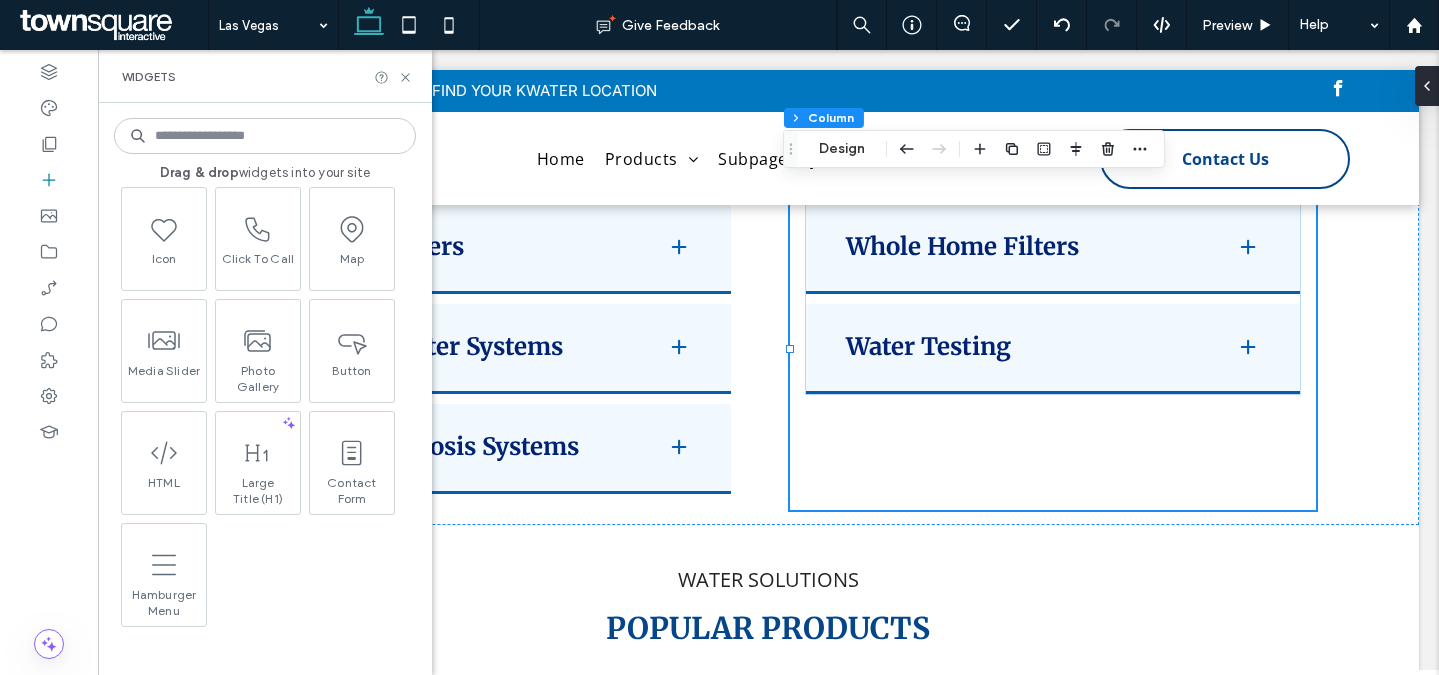scroll, scrollTop: 592, scrollLeft: 0, axis: vertical 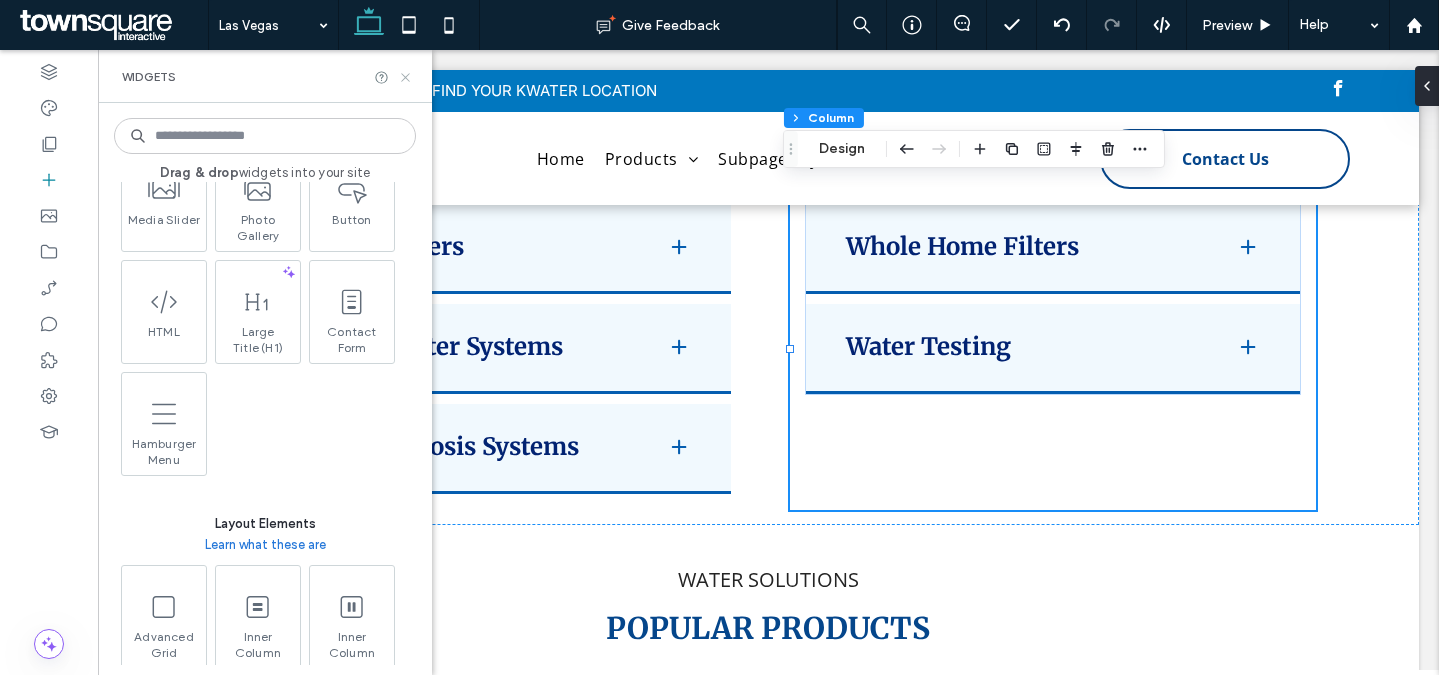 drag, startPoint x: 310, startPoint y: 32, endPoint x: 407, endPoint y: 81, distance: 108.67382 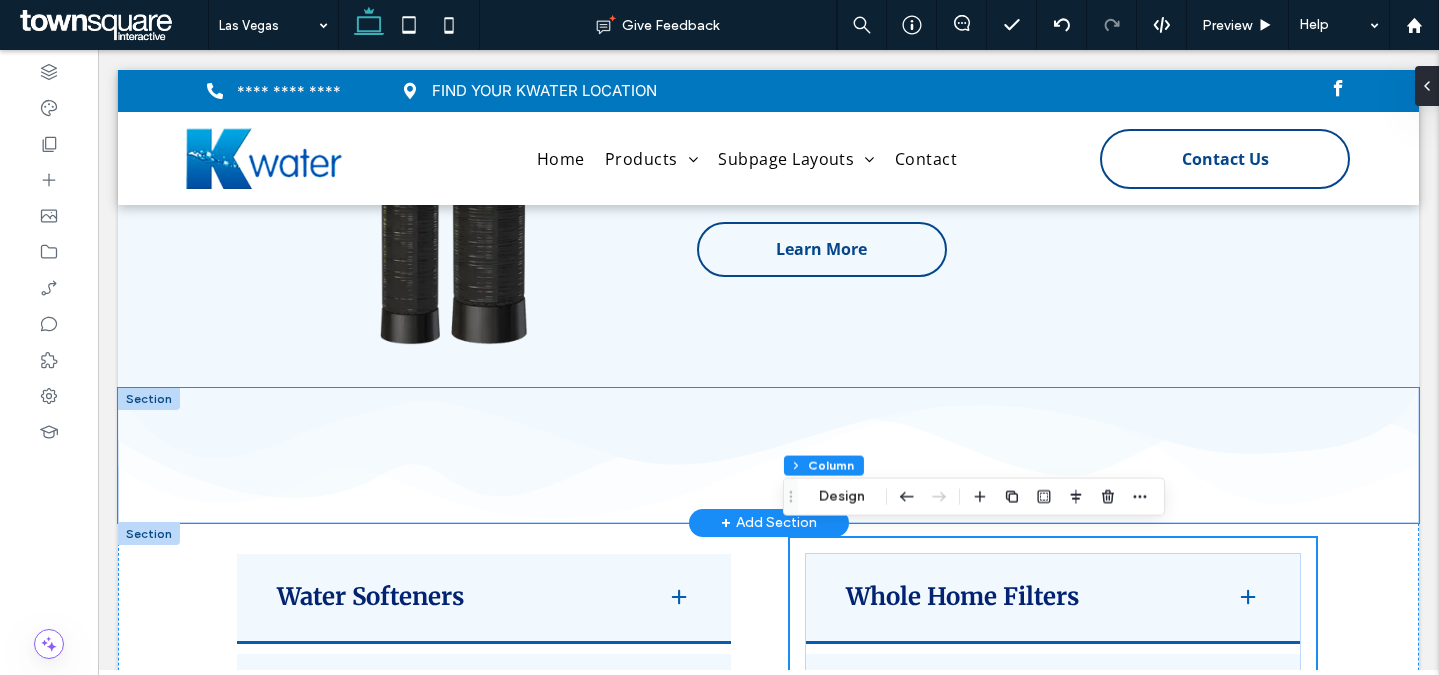 scroll, scrollTop: 2788, scrollLeft: 0, axis: vertical 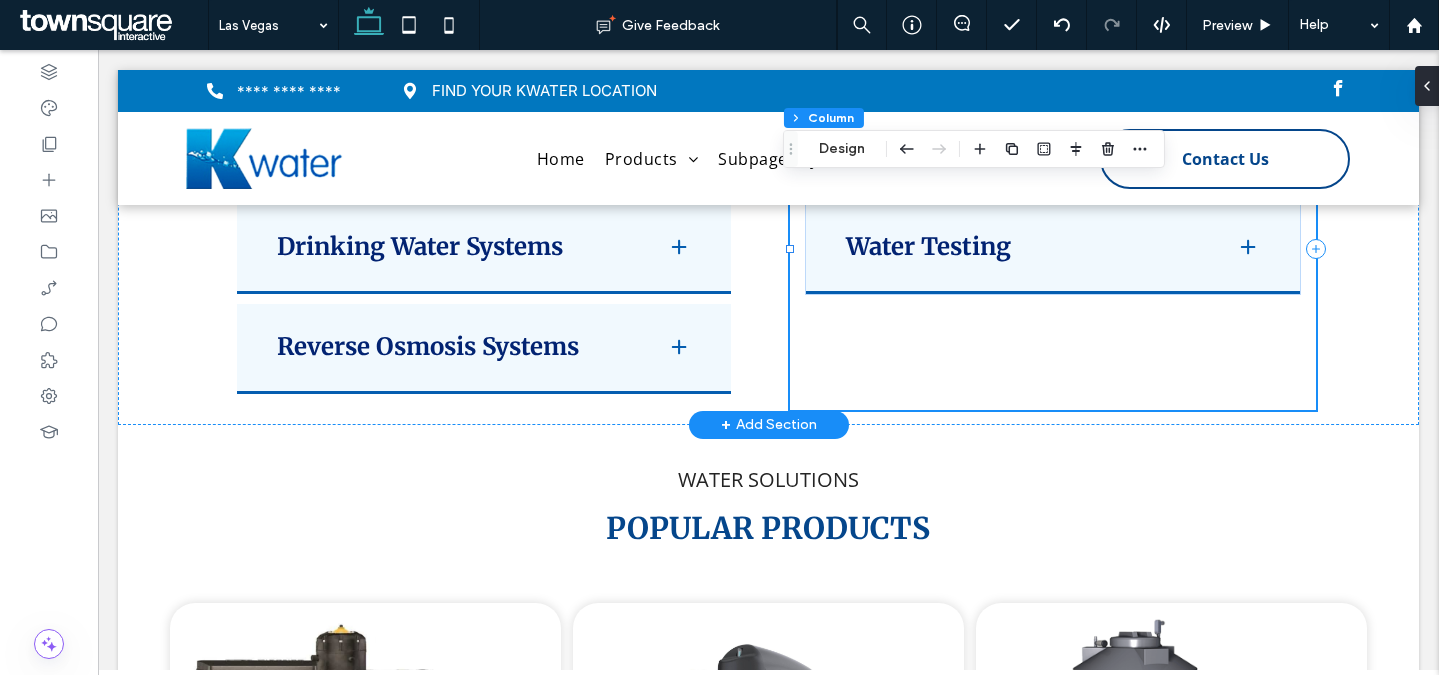click on "Whole Home Filters
As awareness of potential hazards in water grows, many homeowners turn to whole-home filters for a solution. Our Kwater Whole Home Filters offer a comprehensive filtration system, enhancing every point of entry into your home. Enjoy clean, fresh-tasting water from every faucet and showerhead, while also improving appliance longevity. The installation of a Whole Home Filter in [CITY], [STATE] is a seamless process, customized by our experienced professionals to meet your specific needs and budget.
Water Testing
﻿" at bounding box center [1053, 249] 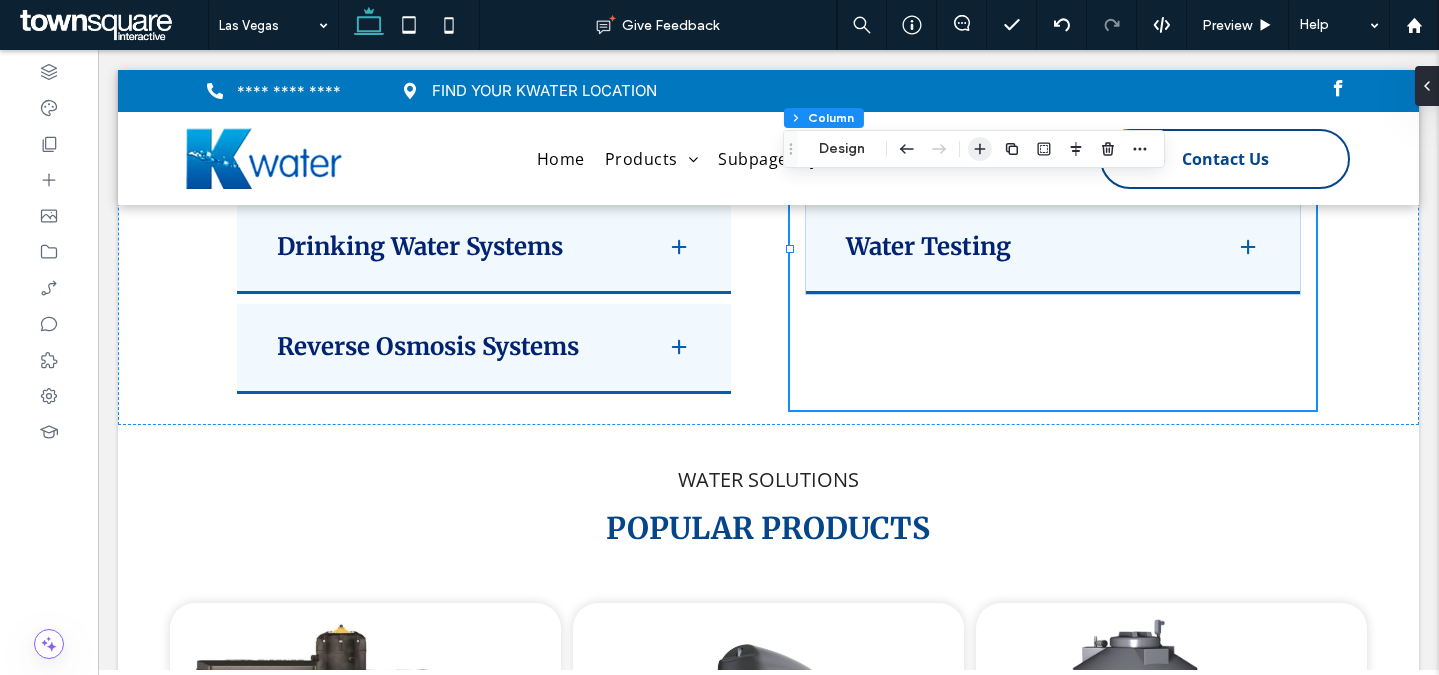 click at bounding box center (980, 149) 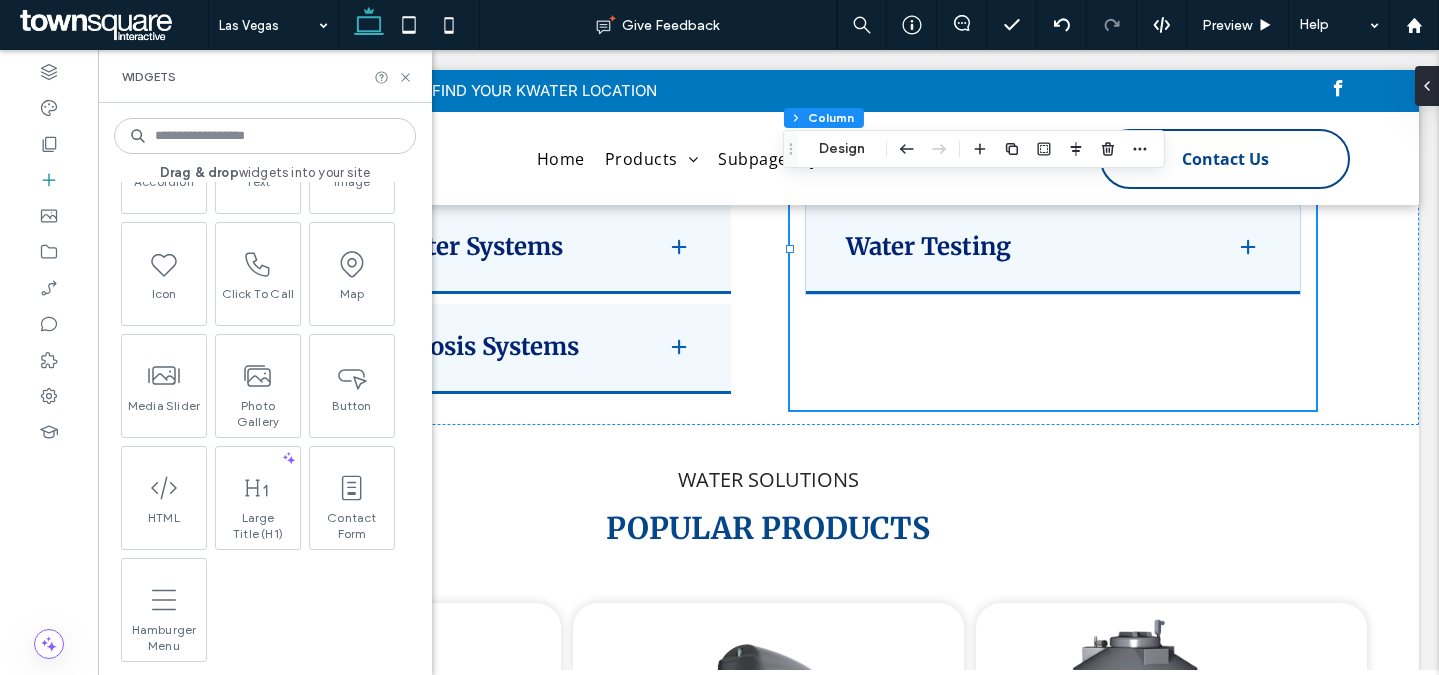 scroll, scrollTop: 910, scrollLeft: 0, axis: vertical 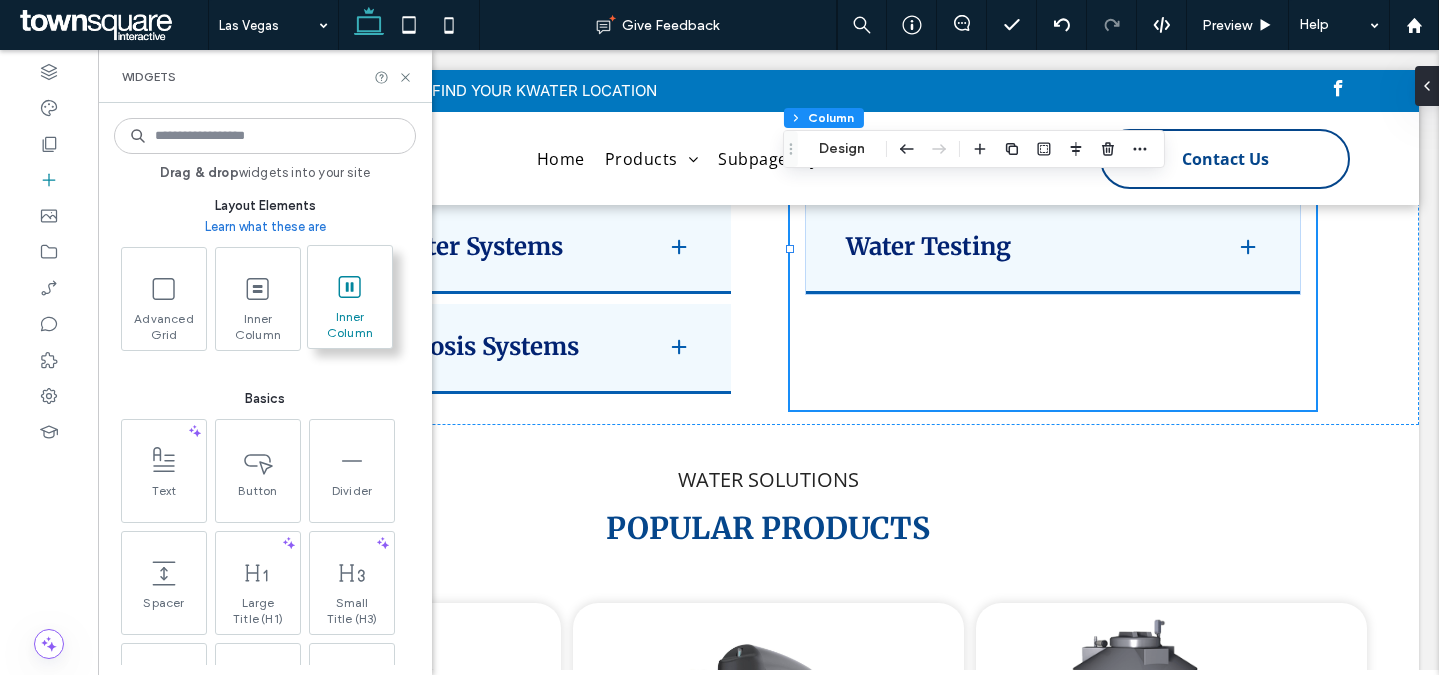 click on "Inner Column" at bounding box center (350, 323) 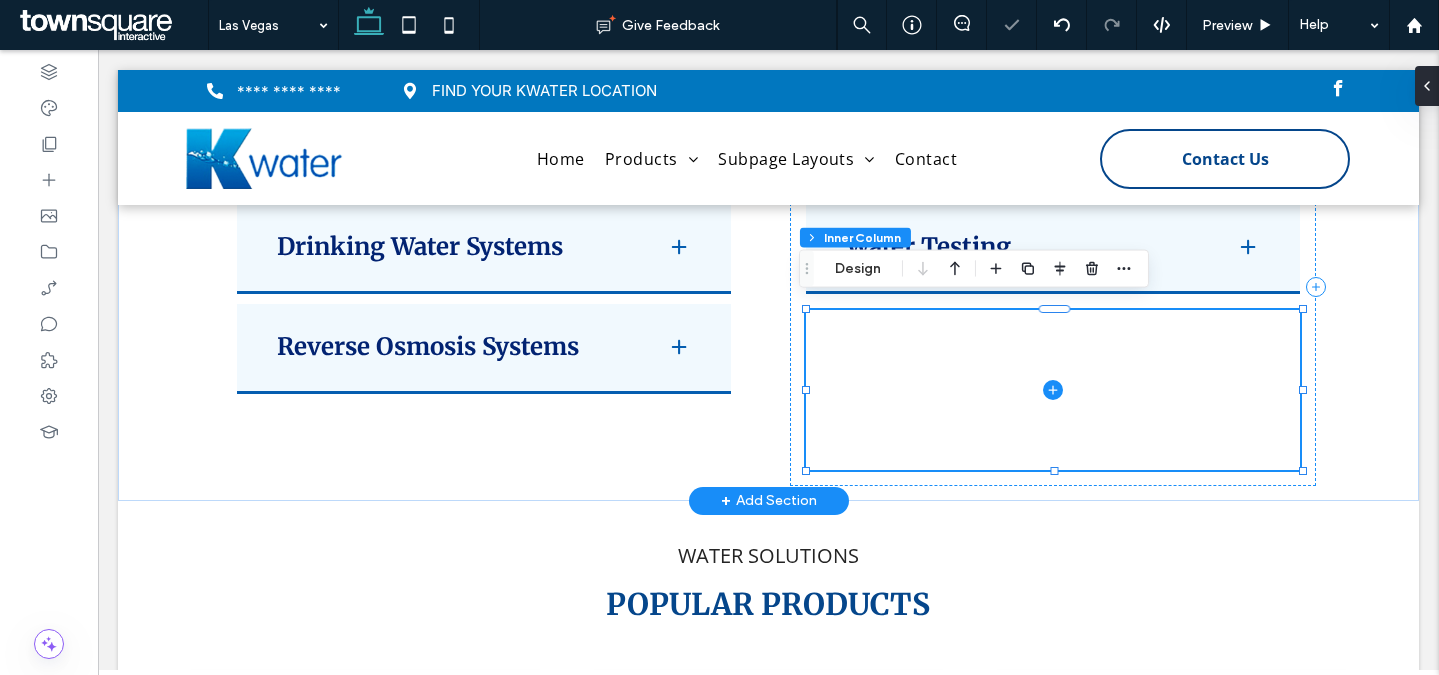 click 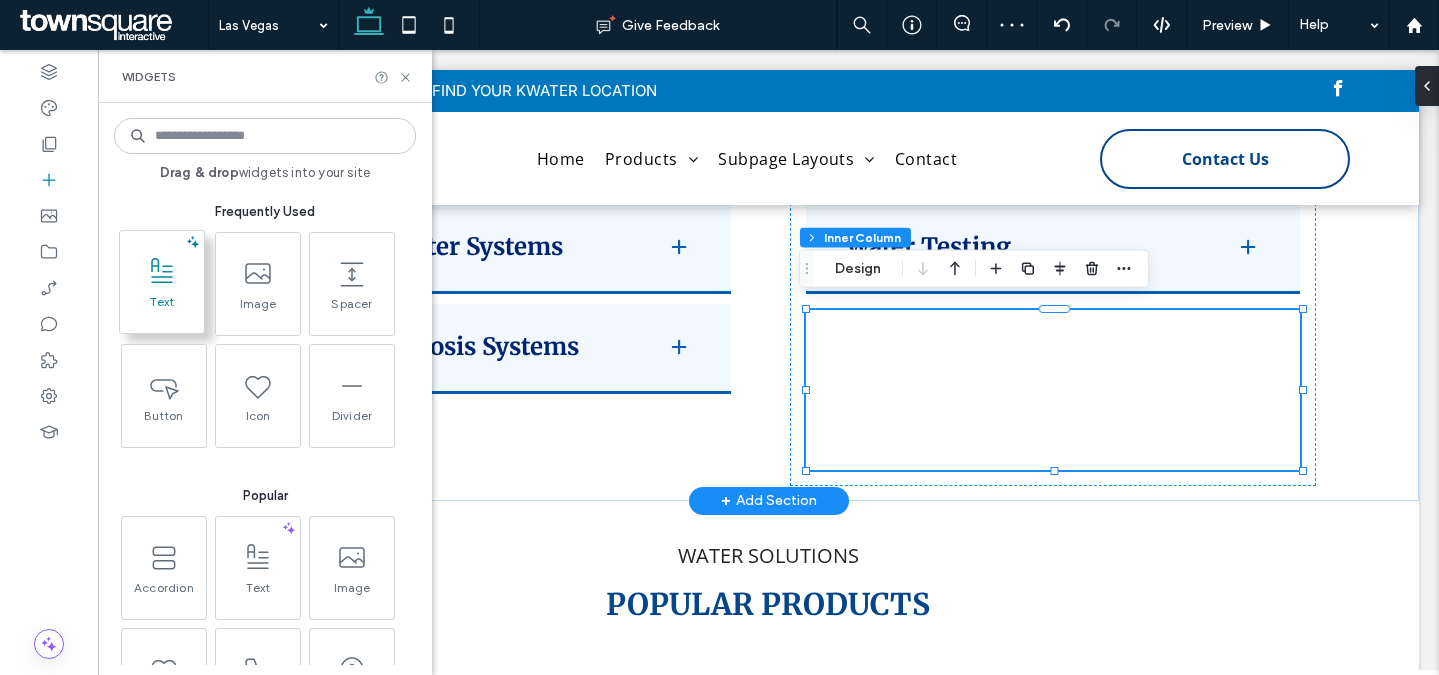 click on "Text" at bounding box center (162, 308) 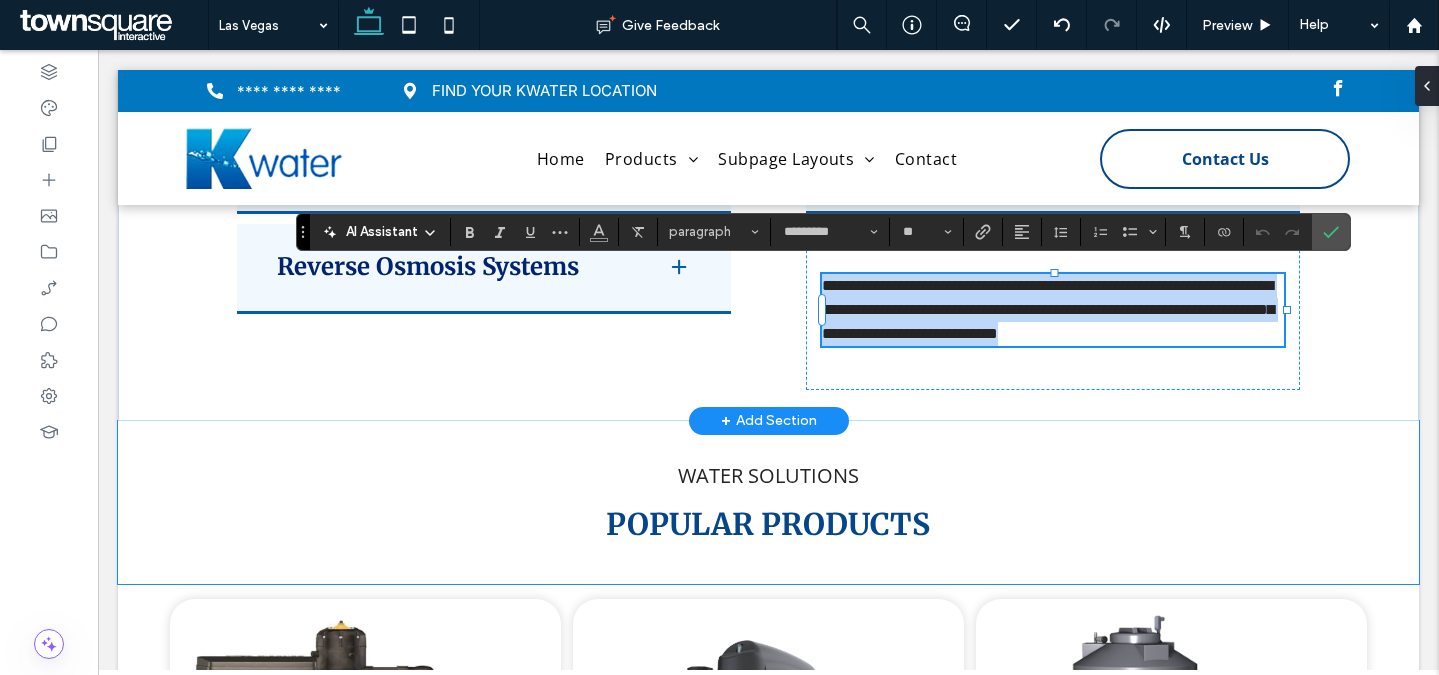 scroll, scrollTop: 2668, scrollLeft: 0, axis: vertical 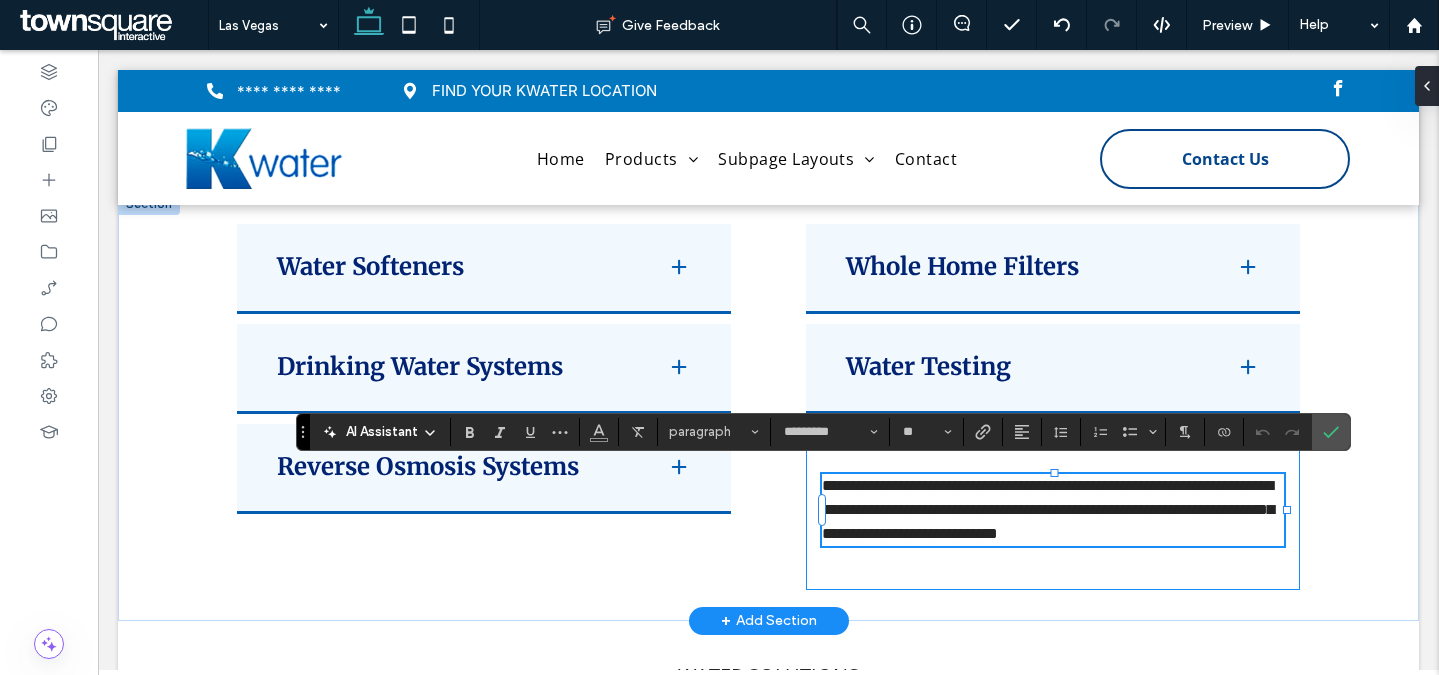 click on "**********" at bounding box center (1053, 510) 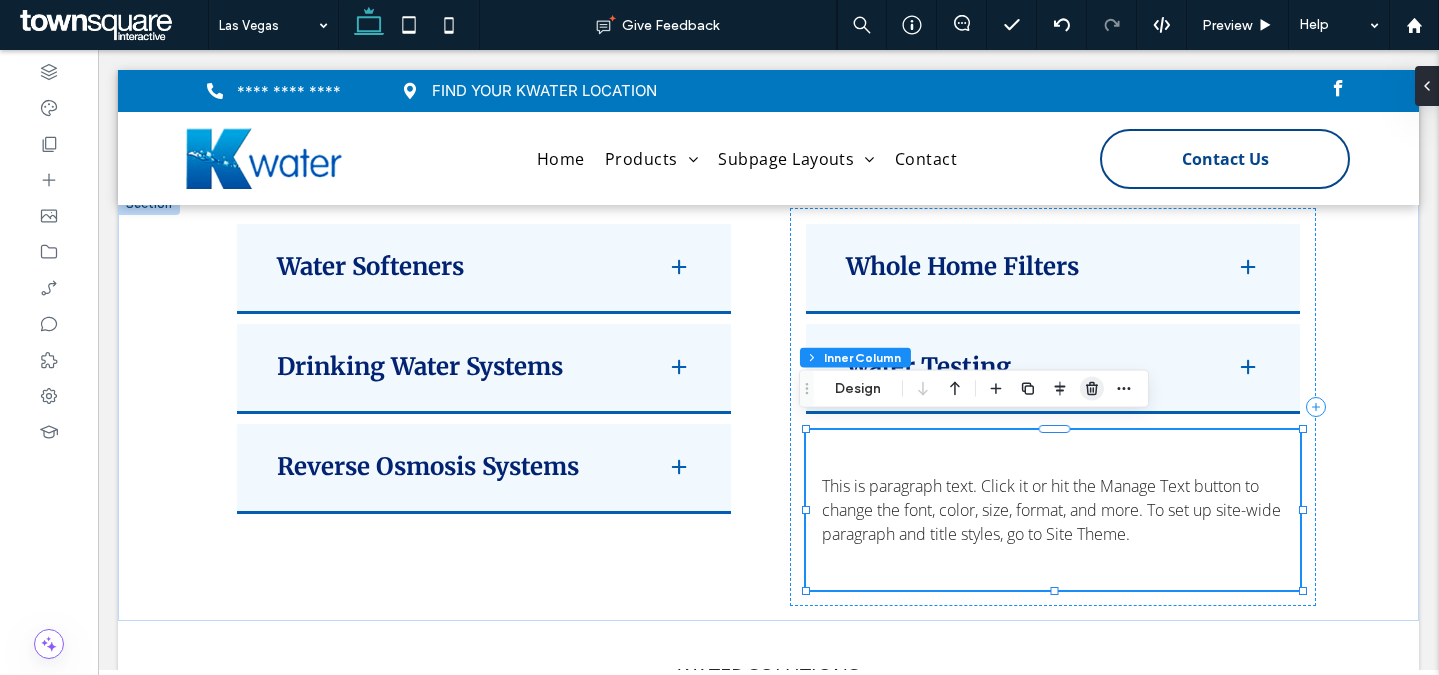 click 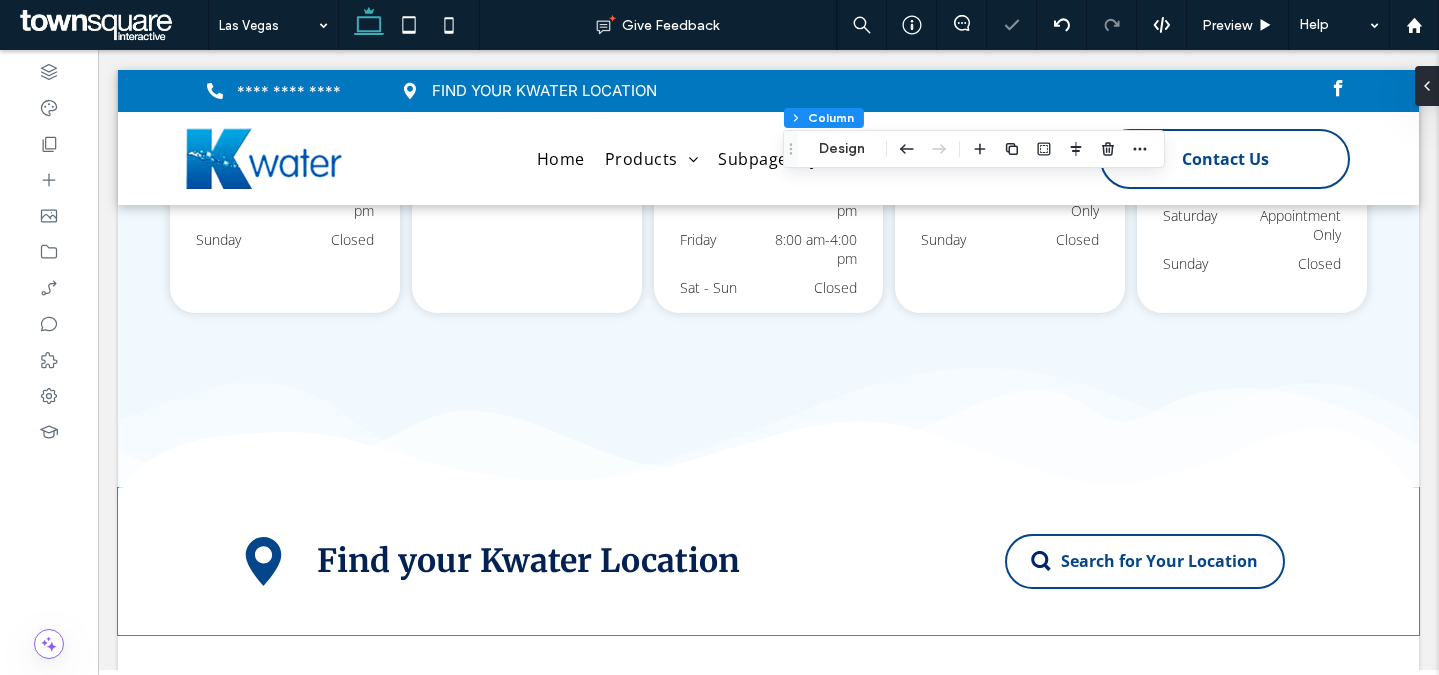 scroll, scrollTop: 6587, scrollLeft: 0, axis: vertical 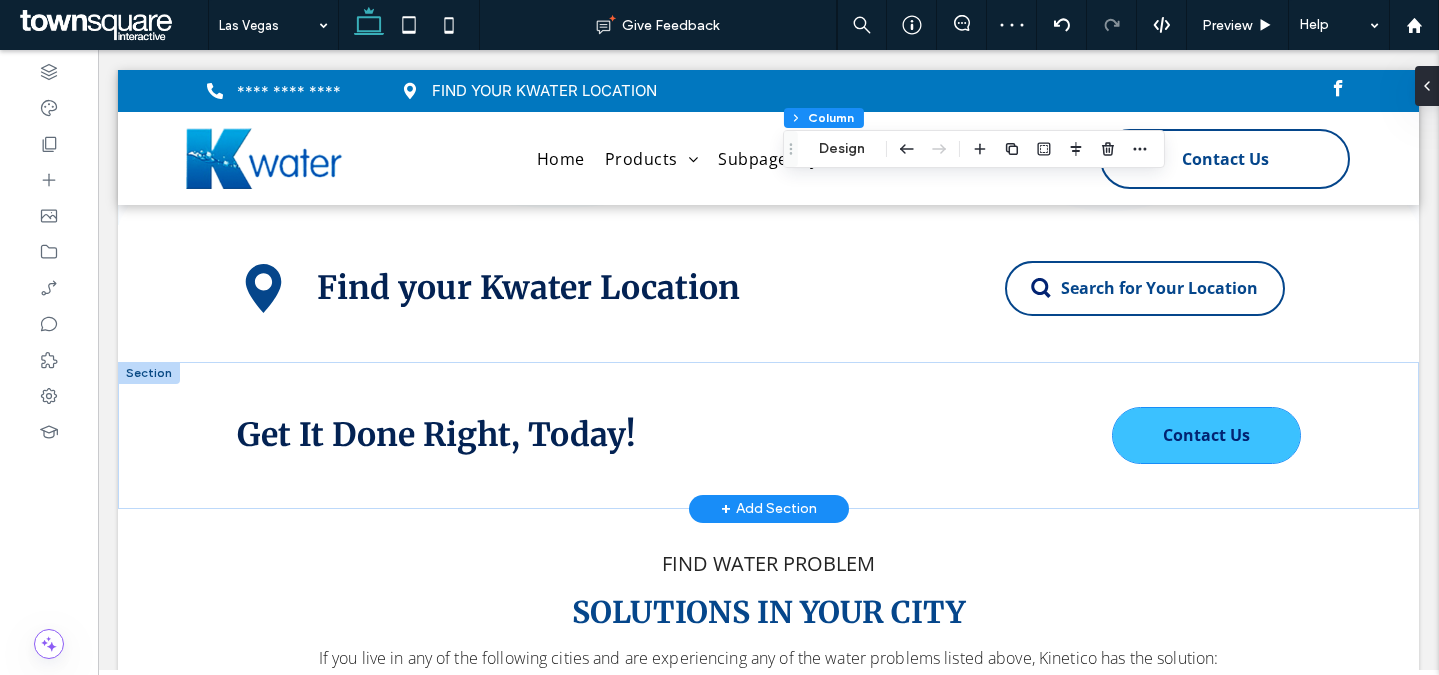 click on "Contact Us" at bounding box center (1206, 435) 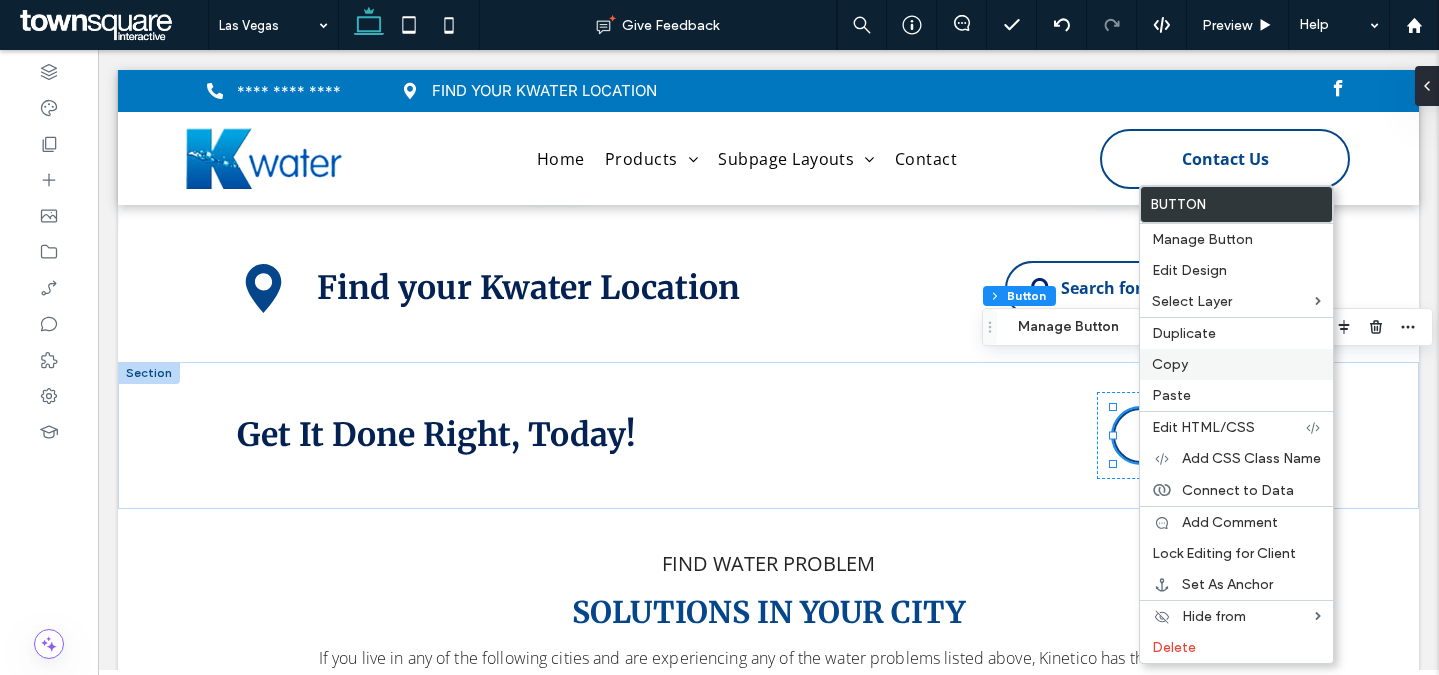 click on "Copy" at bounding box center (1170, 364) 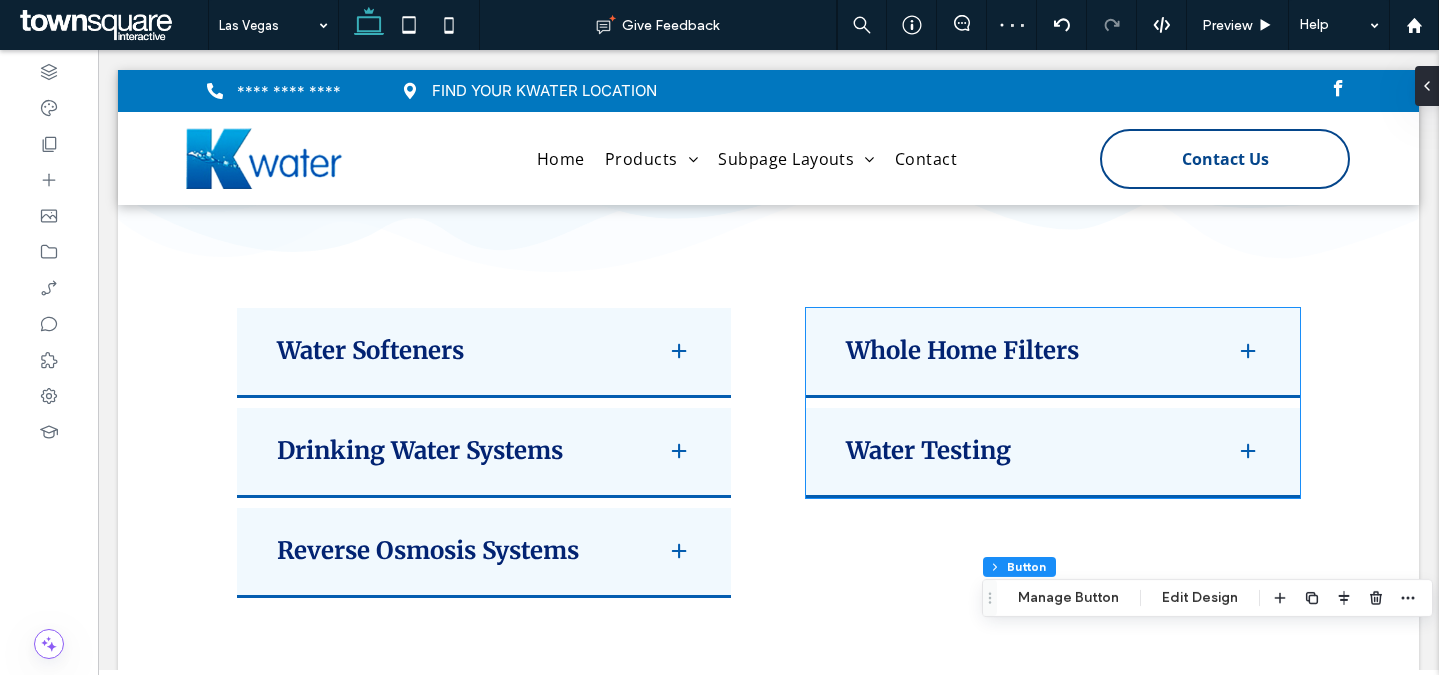 scroll, scrollTop: 2609, scrollLeft: 0, axis: vertical 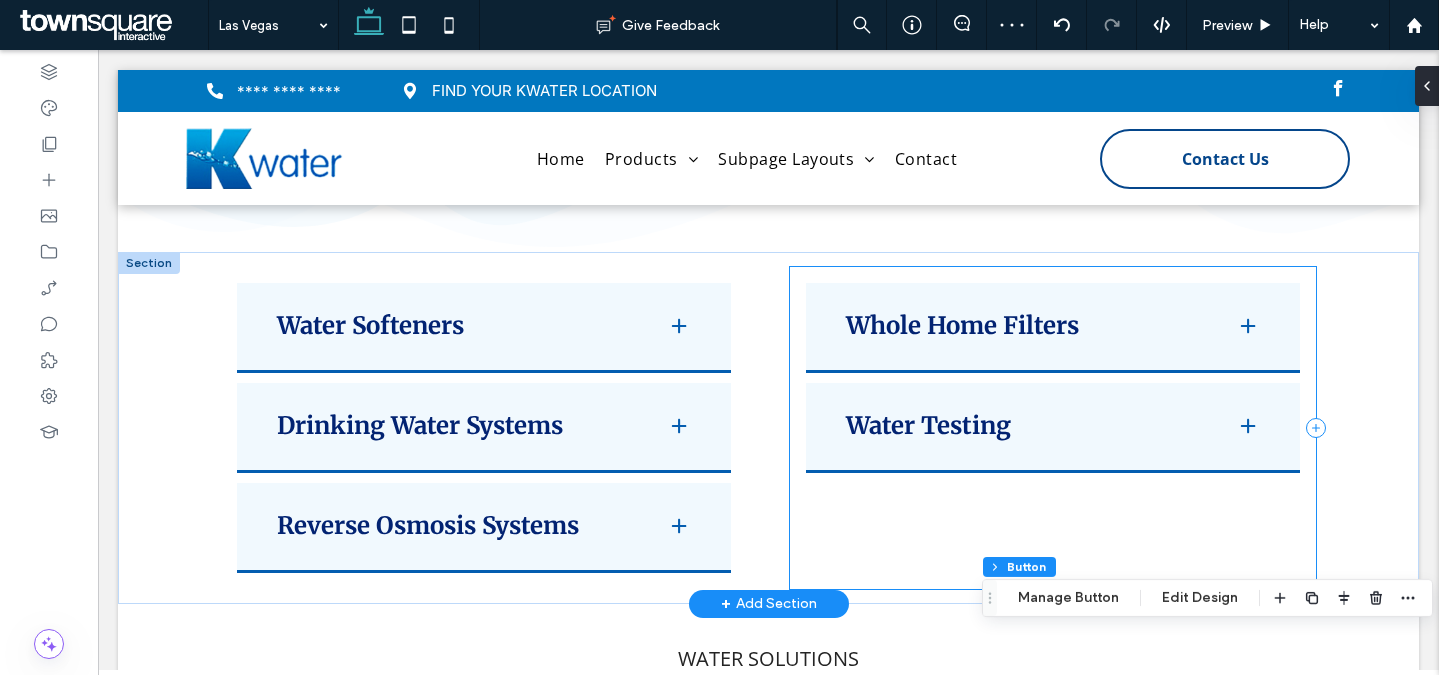click on "Whole Home Filters
As awareness of potential hazards in water grows, many homeowners turn to whole-home filters for a solution. Our Kwater Whole Home Filters offer a comprehensive filtration system, enhancing every point of entry into your home. Enjoy clean, fresh-tasting water from every faucet and showerhead, while also improving appliance longevity. The installation of a Whole Home Filter in [CITY], [STATE] is a seamless process, customized by our experienced professionals to meet your specific needs and budget.
Water Testing
﻿" at bounding box center [1053, 428] 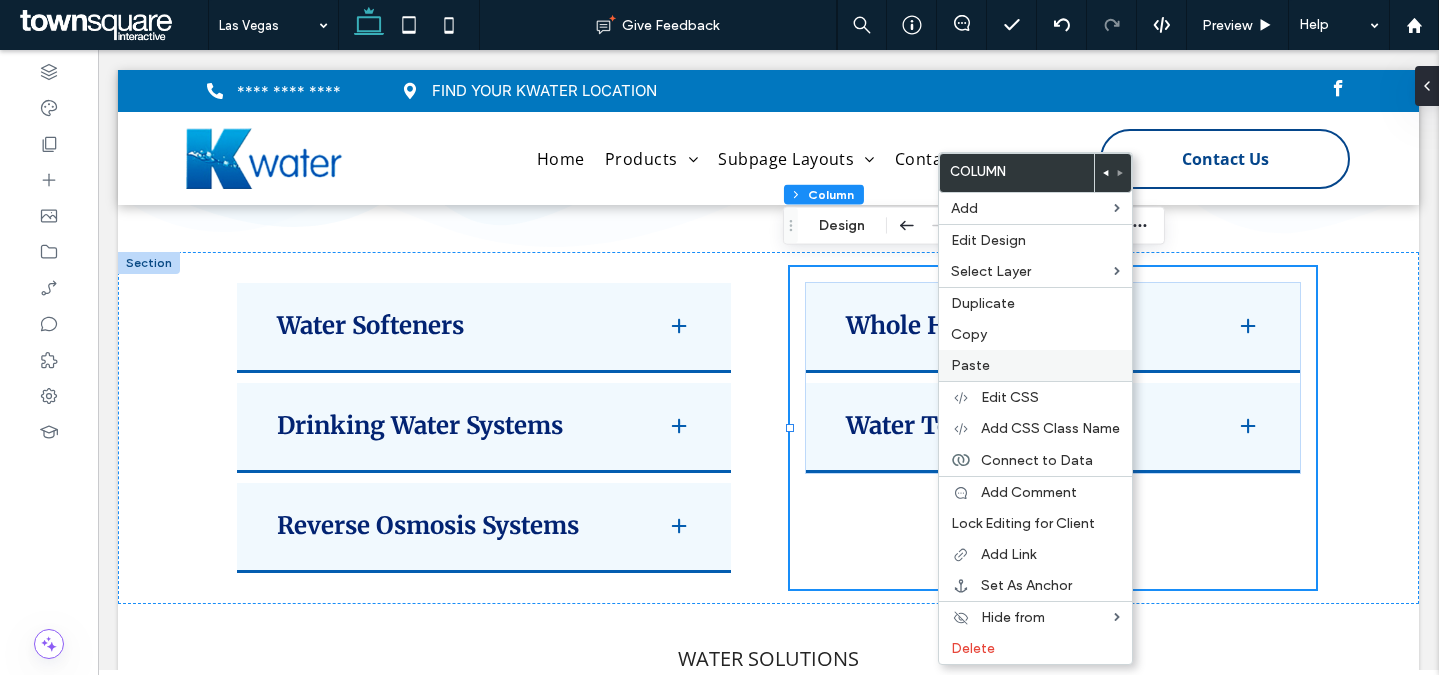 click on "Paste" at bounding box center [1035, 365] 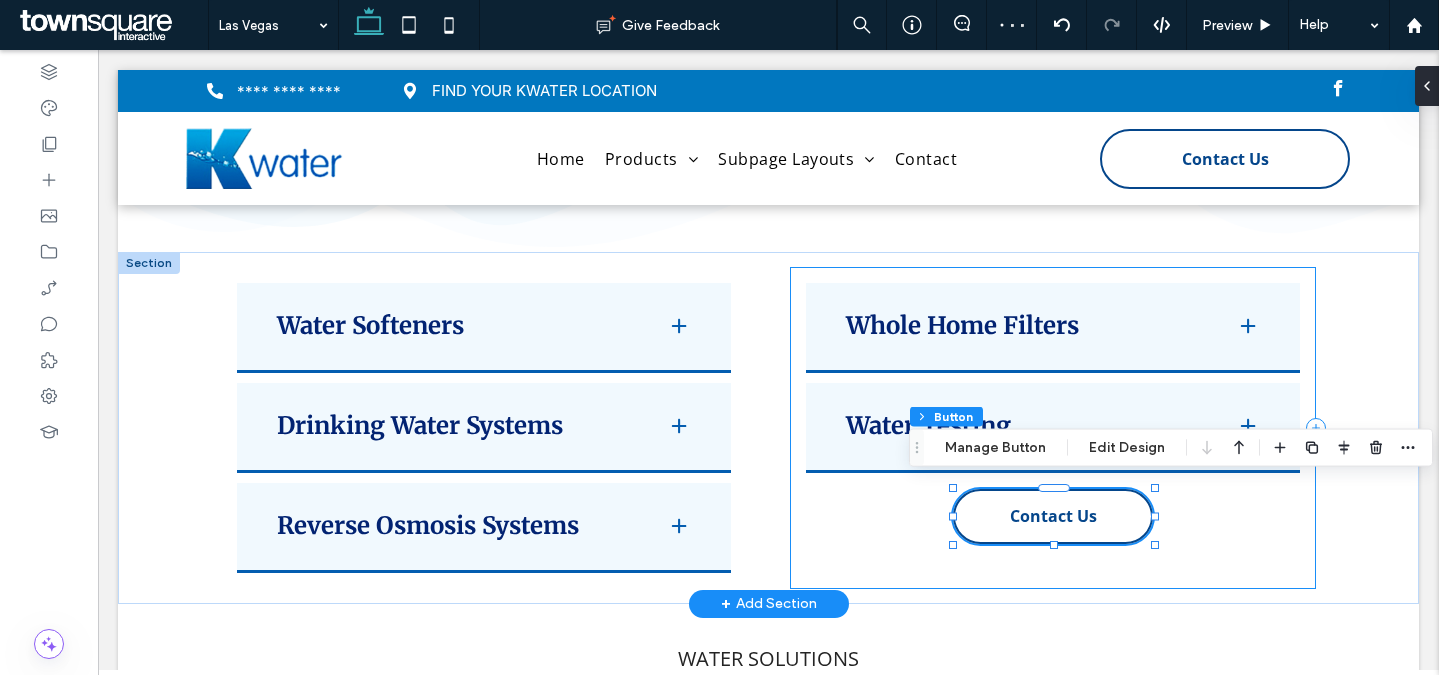 click on "Whole Home Filters
As awareness of potential hazards in water grows, many homeowners turn to whole-home filters for a solution. Our Kwater Whole Home Filters offer a comprehensive filtration system, enhancing every point of entry into your home. Enjoy clean, fresh-tasting water from every faucet and showerhead, while also improving appliance longevity. The installation of a Whole Home Filter in [CITY], [STATE] is a seamless process, customized by our experienced professionals to meet your specific needs and budget.
Water Testing
﻿
Contact Us" at bounding box center [1053, 428] 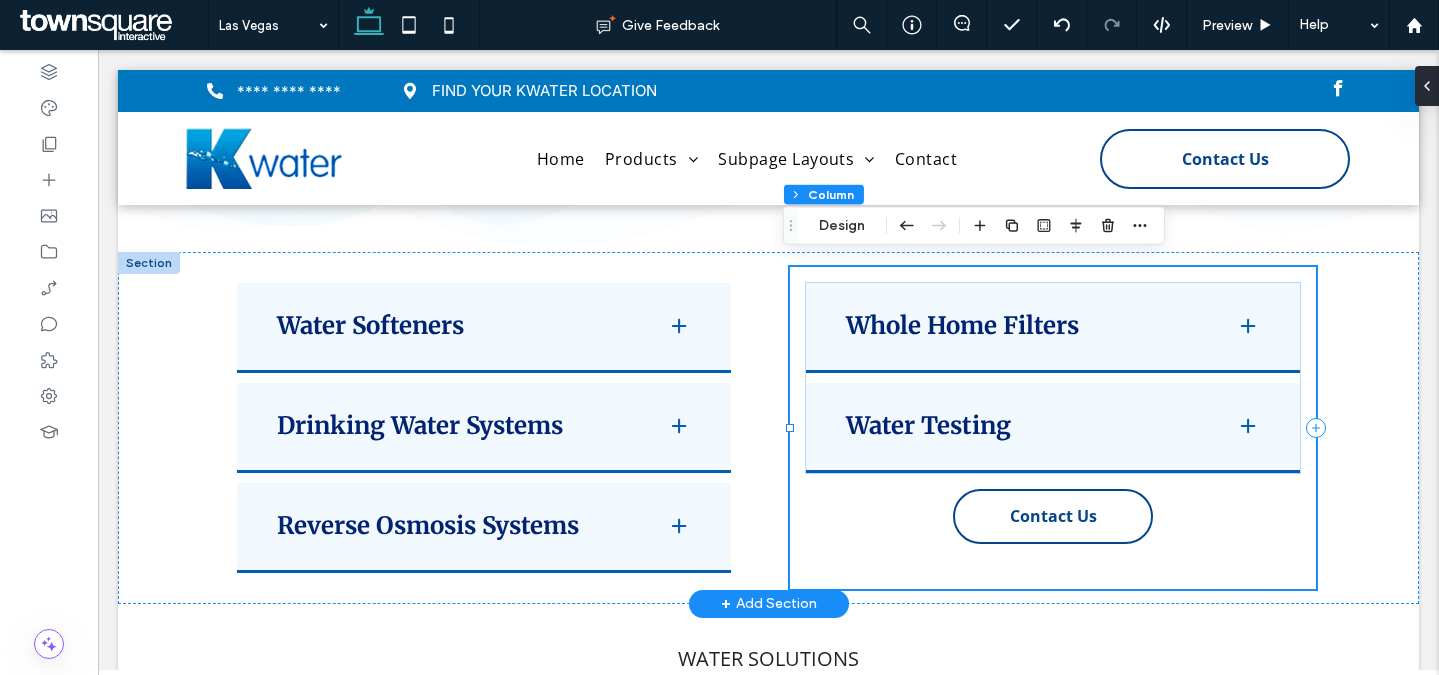 scroll, scrollTop: 2635, scrollLeft: 0, axis: vertical 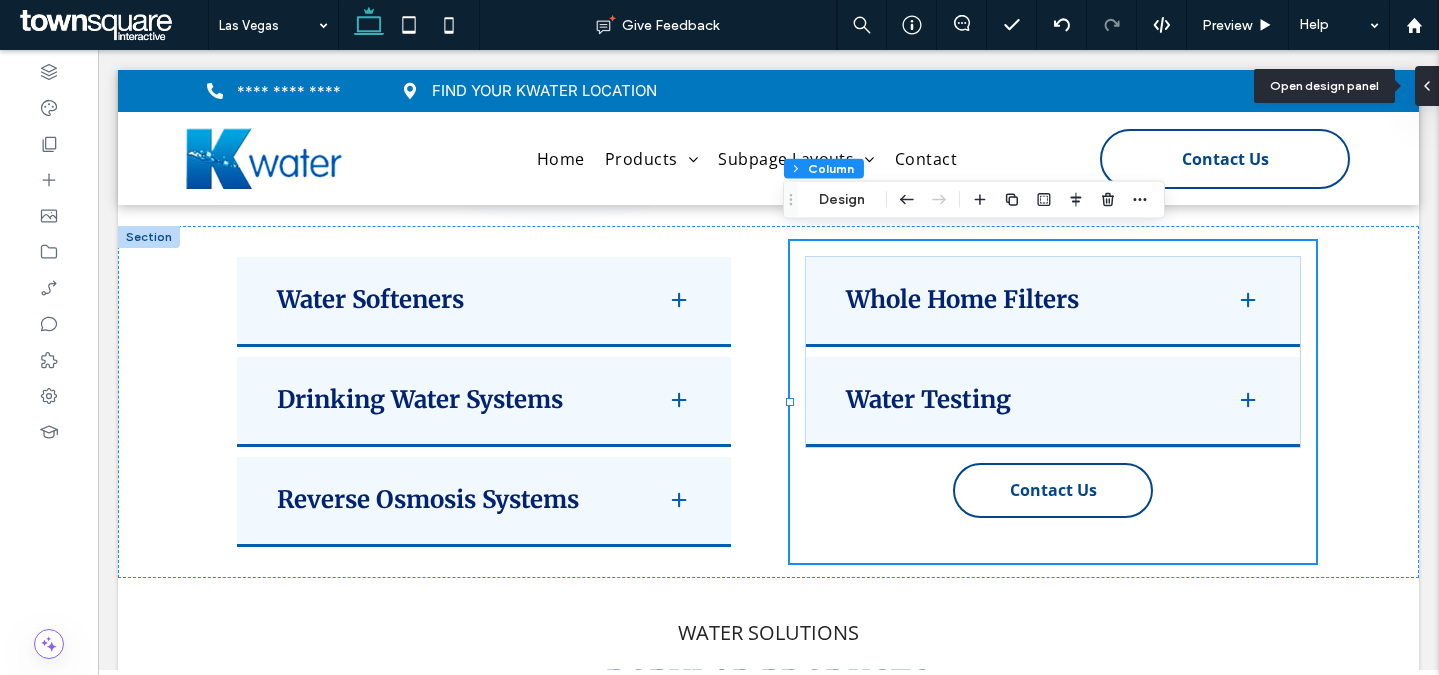 click 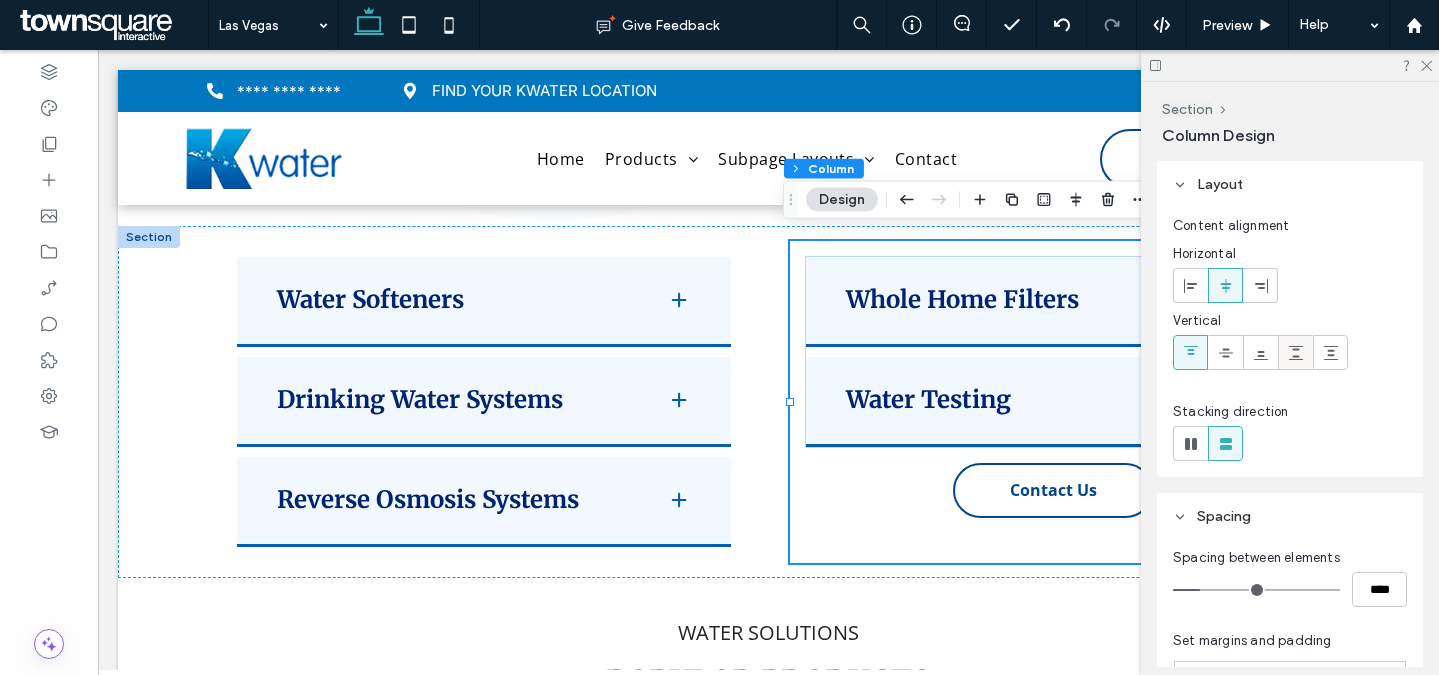 click 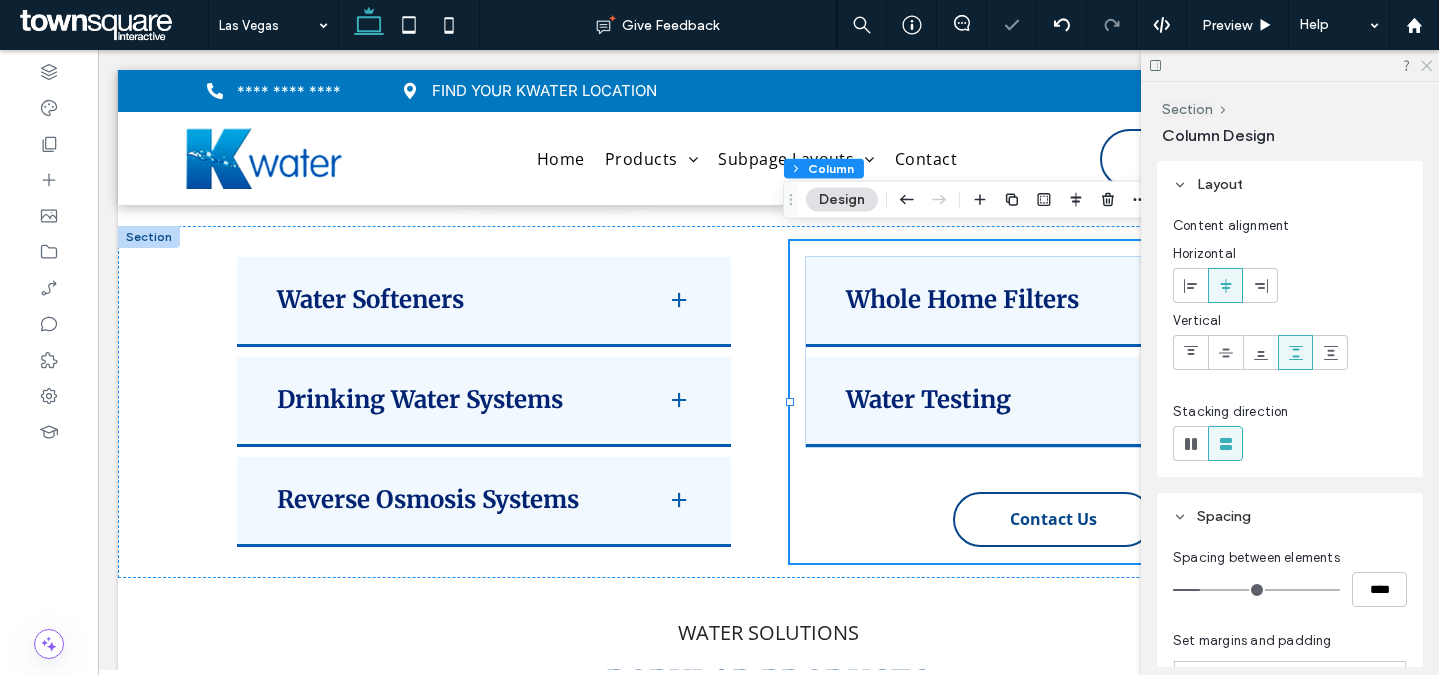 click 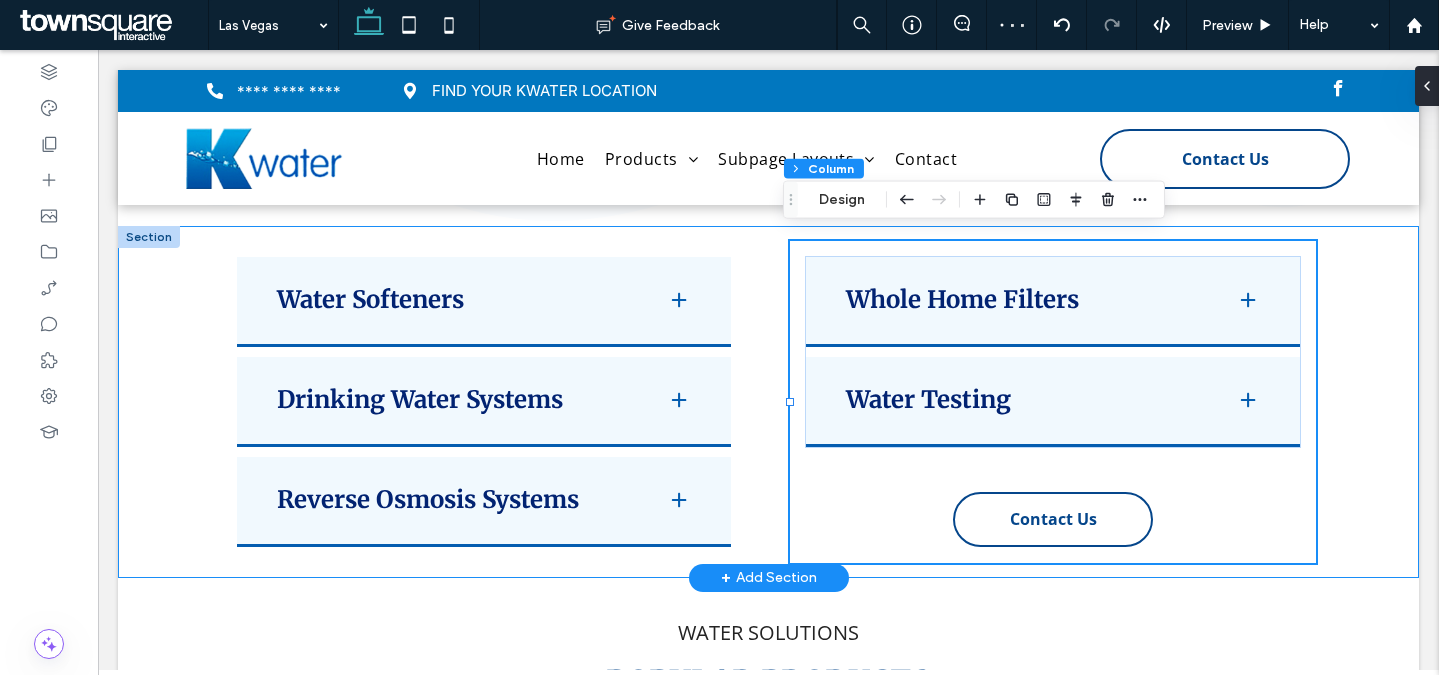 click on "Water Softeners
Explore pure water with Kwater Treatment, where water softeners in [CITY], [STATE] take center stage. Our Kinetico Softeners redefine quality, ensuring clean, and safe water for your family. Tailored for both city and well water, our softeners guarantee an ideal fit for your home or business. In our expertise with water softeners, excellence isn’t just a standard – it’s a commitment. Whether it’s repair or replacement, Kwater seamlessly navigates water softening needs, showcasing a reliability honed through years of experience. ﻿
Drinking Water Systems
﻿
Reverse Osmosis Systems
Whole Home Filters
Water Testing
﻿" at bounding box center [769, 402] 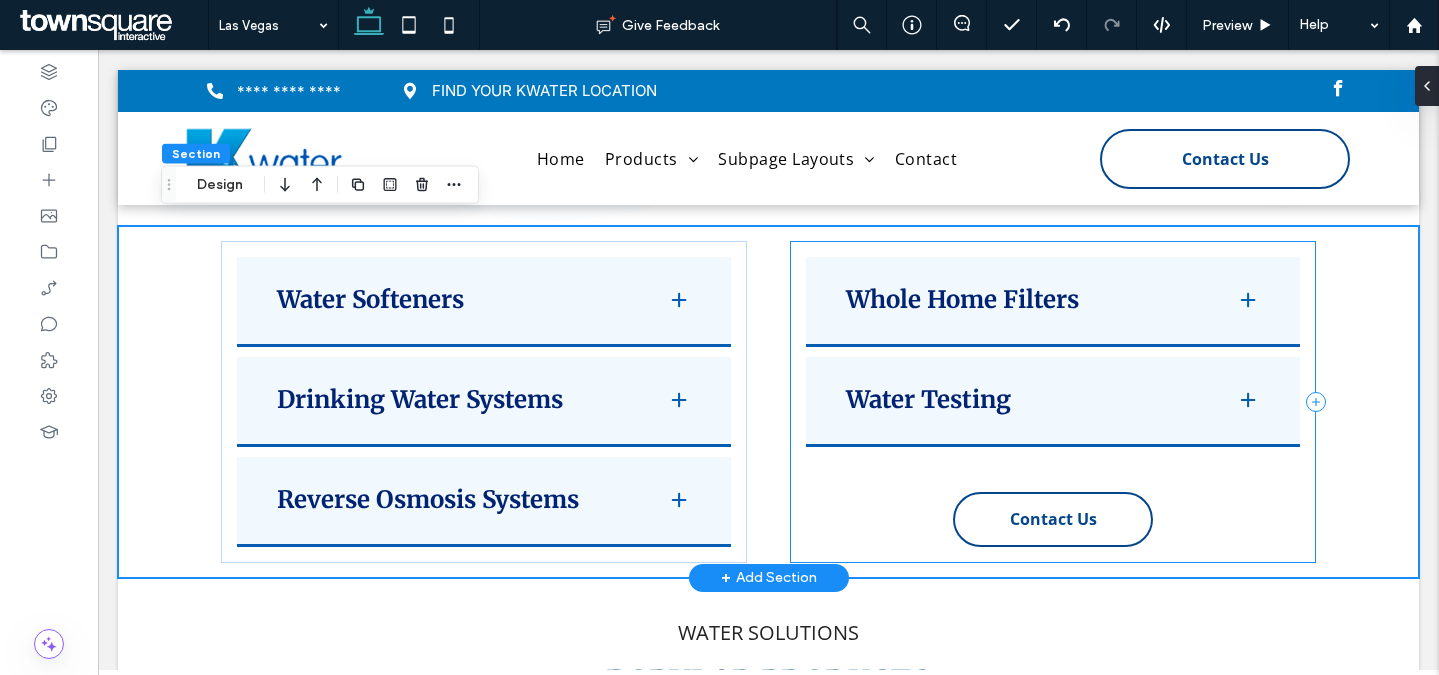 click on "Whole Home Filters
As awareness of potential hazards in water grows, many homeowners turn to whole-home filters for a solution. Our Kwater Whole Home Filters offer a comprehensive filtration system, enhancing every point of entry into your home. Enjoy clean, fresh-tasting water from every faucet and showerhead, while also improving appliance longevity. The installation of a Whole Home Filter in [CITY], [STATE] is a seamless process, customized by our experienced professionals to meet your specific needs and budget.
Water Testing
﻿
Contact Us" at bounding box center (1053, 402) 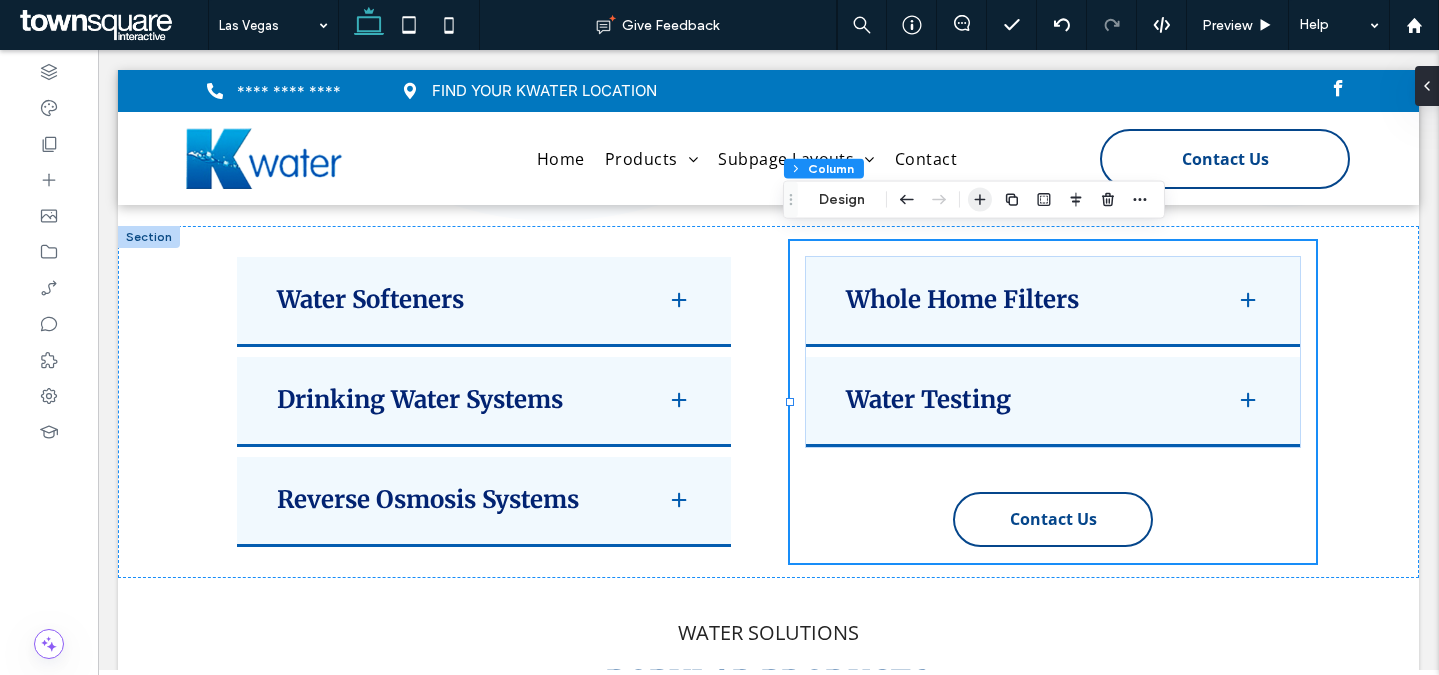 click 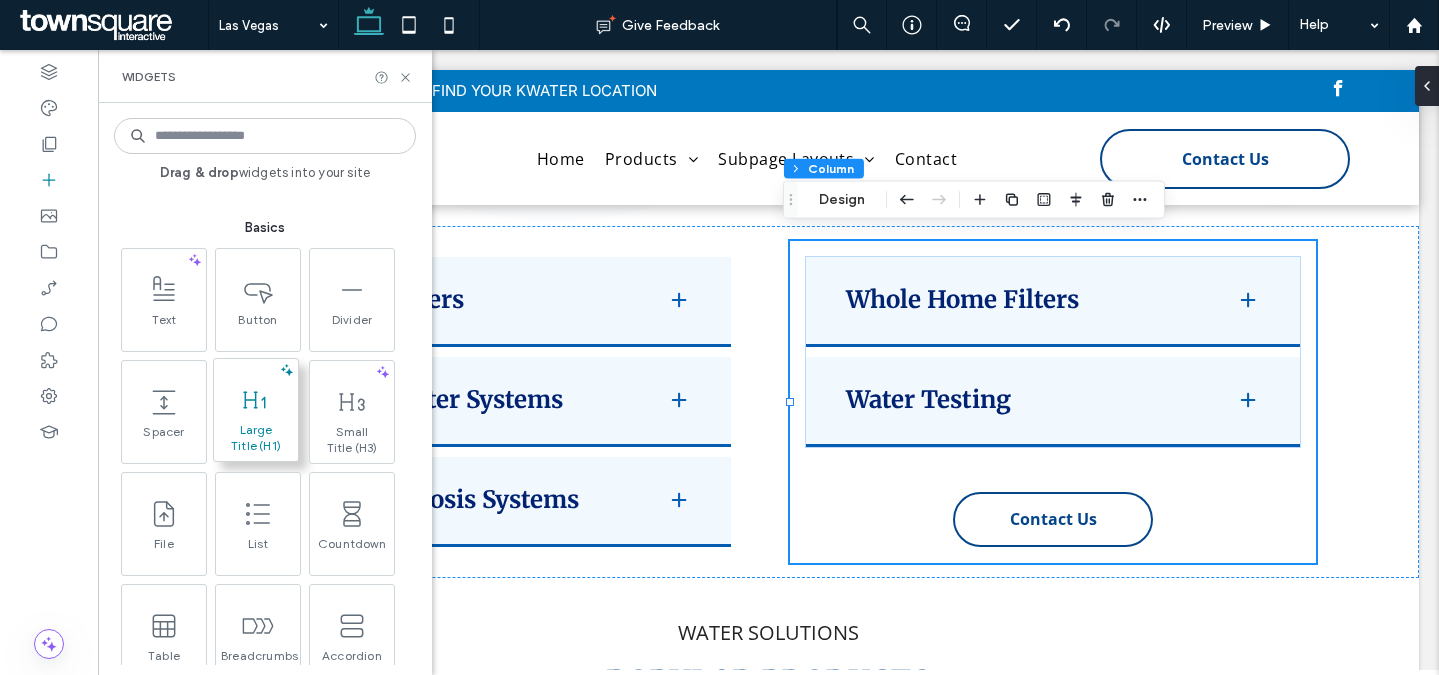 scroll, scrollTop: 753, scrollLeft: 0, axis: vertical 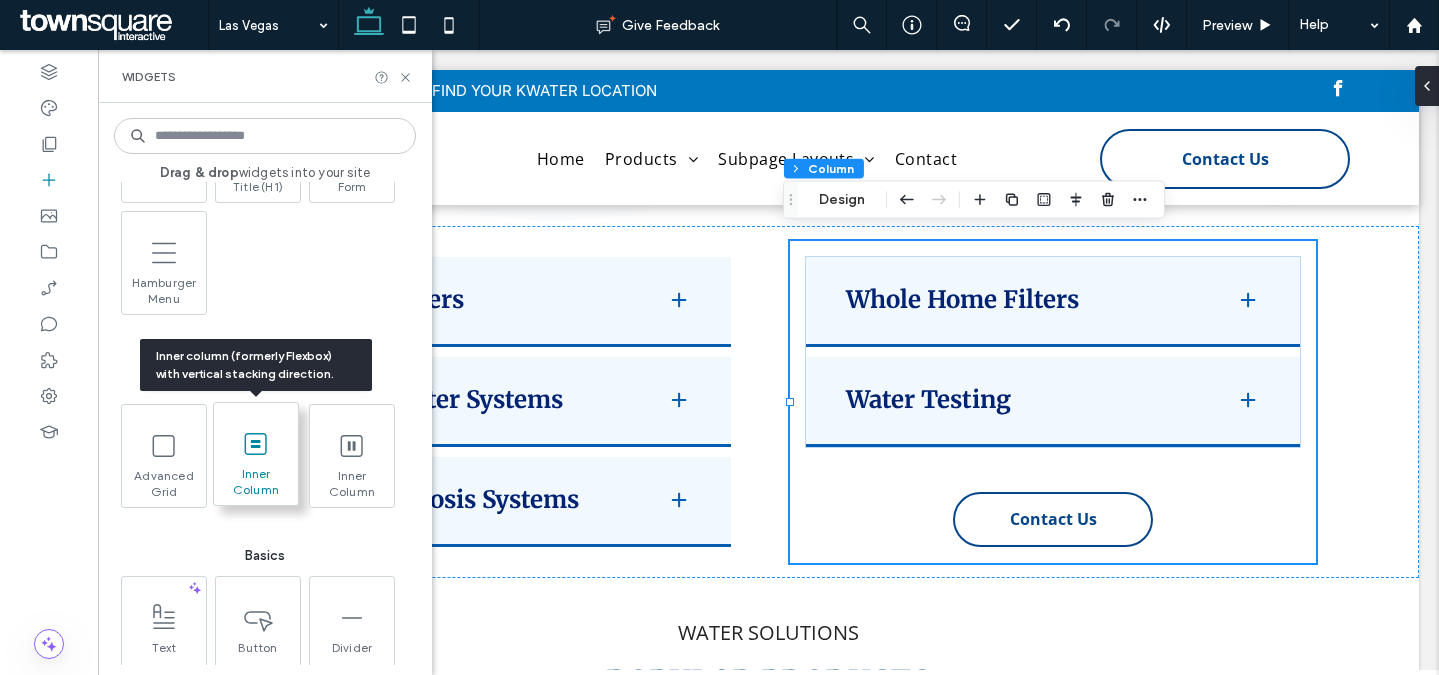 click at bounding box center [256, 443] 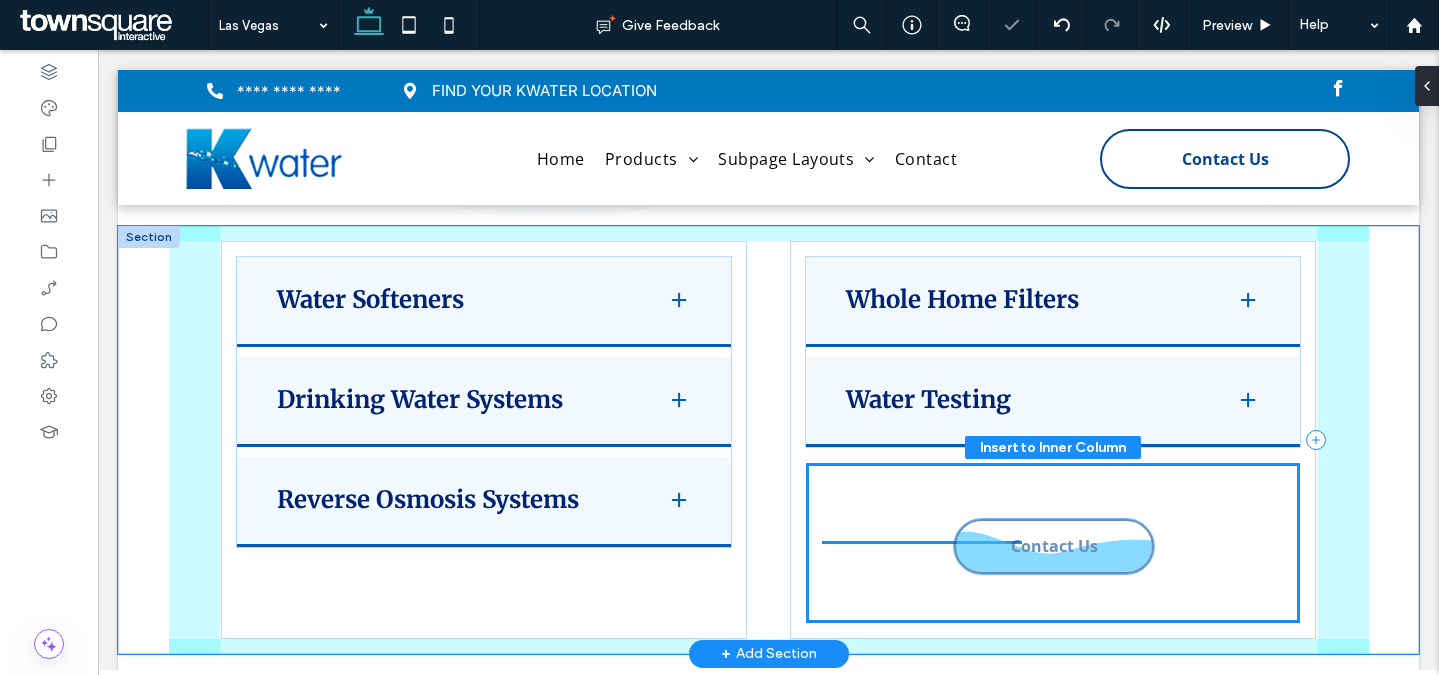 drag, startPoint x: 1090, startPoint y: 462, endPoint x: 1098, endPoint y: 526, distance: 64.49806 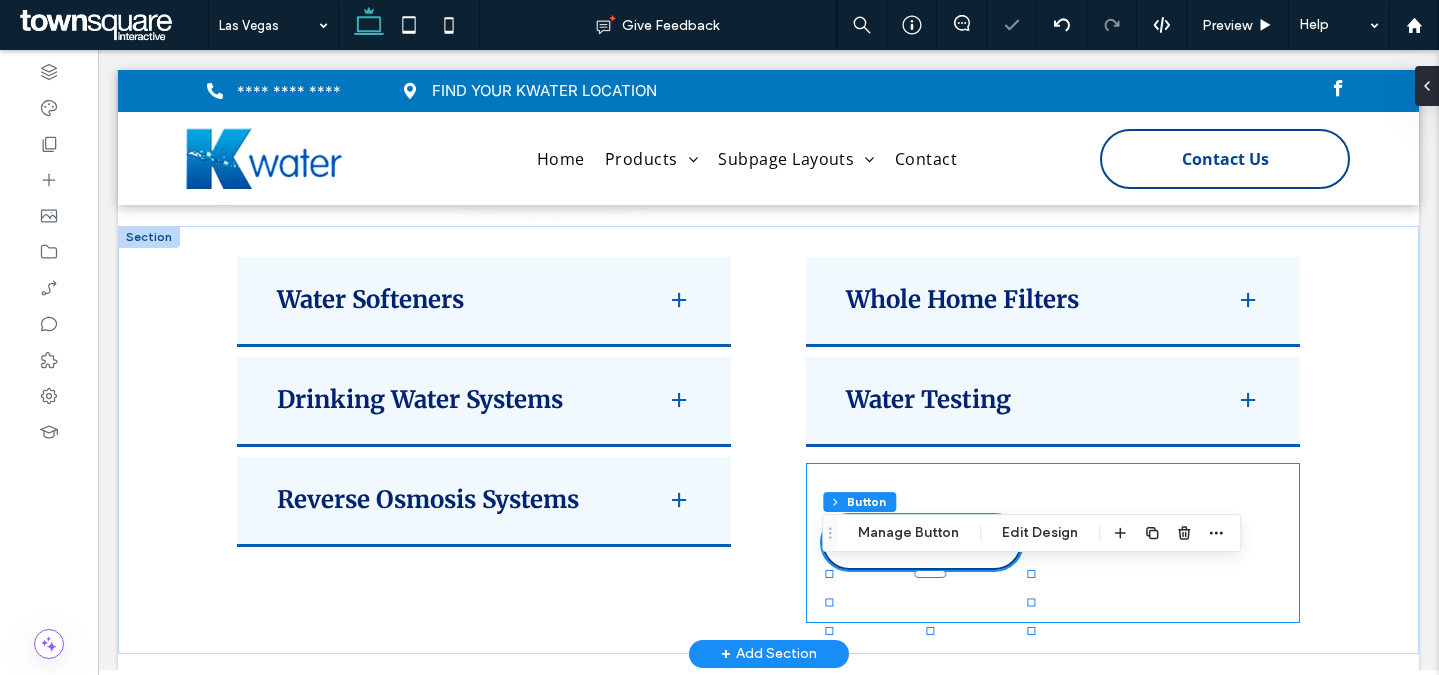 click on "Contact Us" at bounding box center [1053, 543] 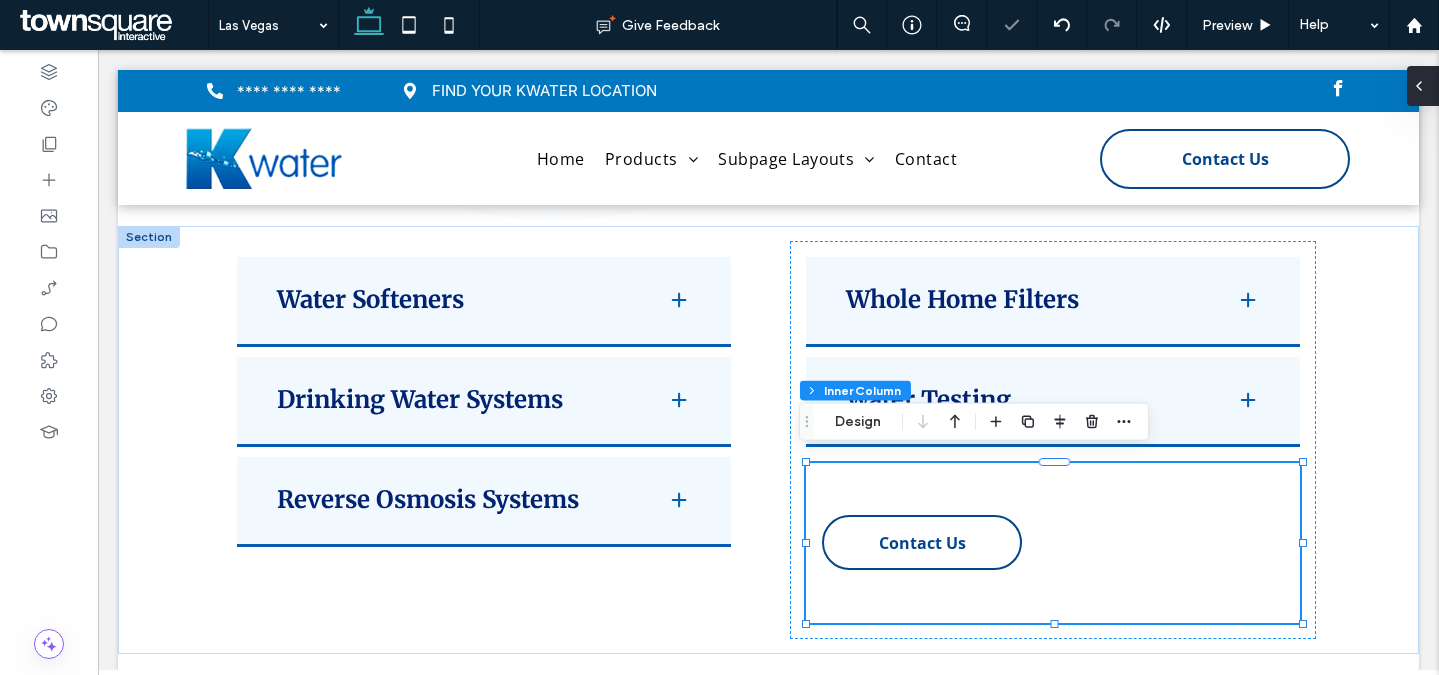 click 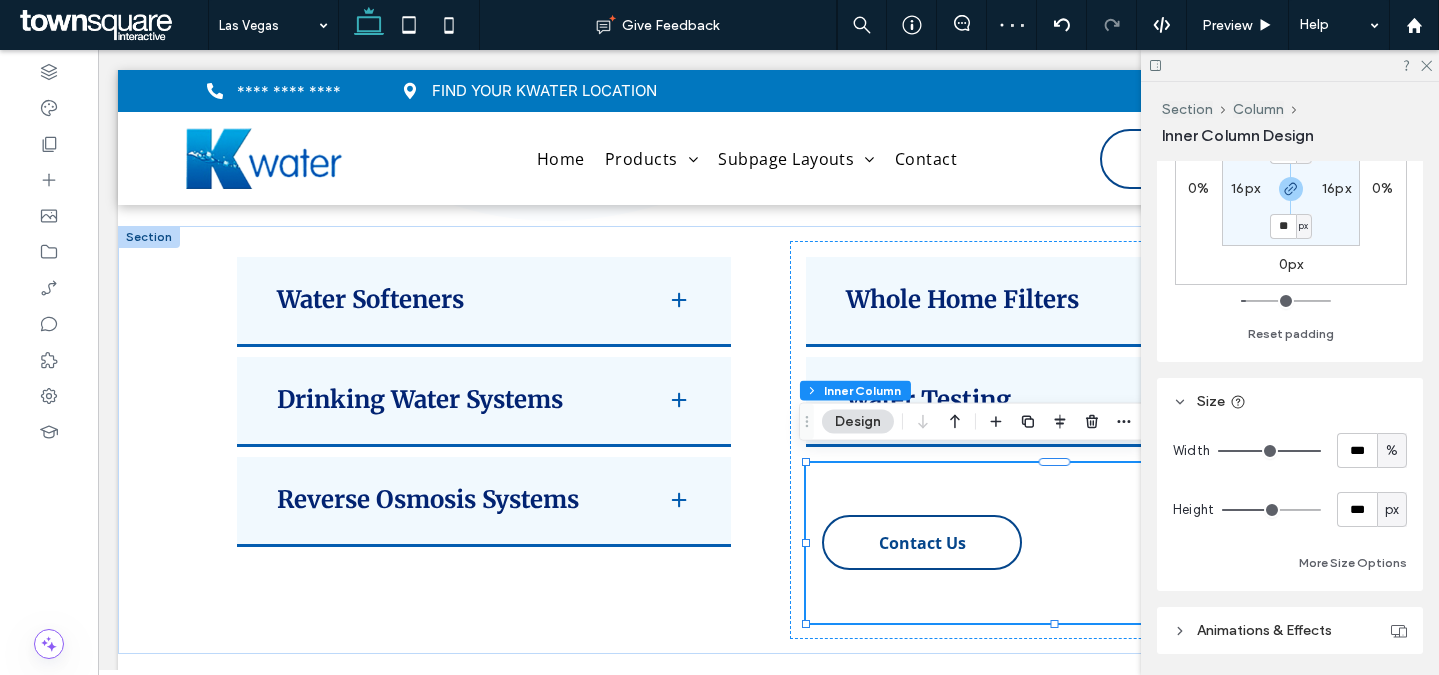 scroll, scrollTop: 0, scrollLeft: 0, axis: both 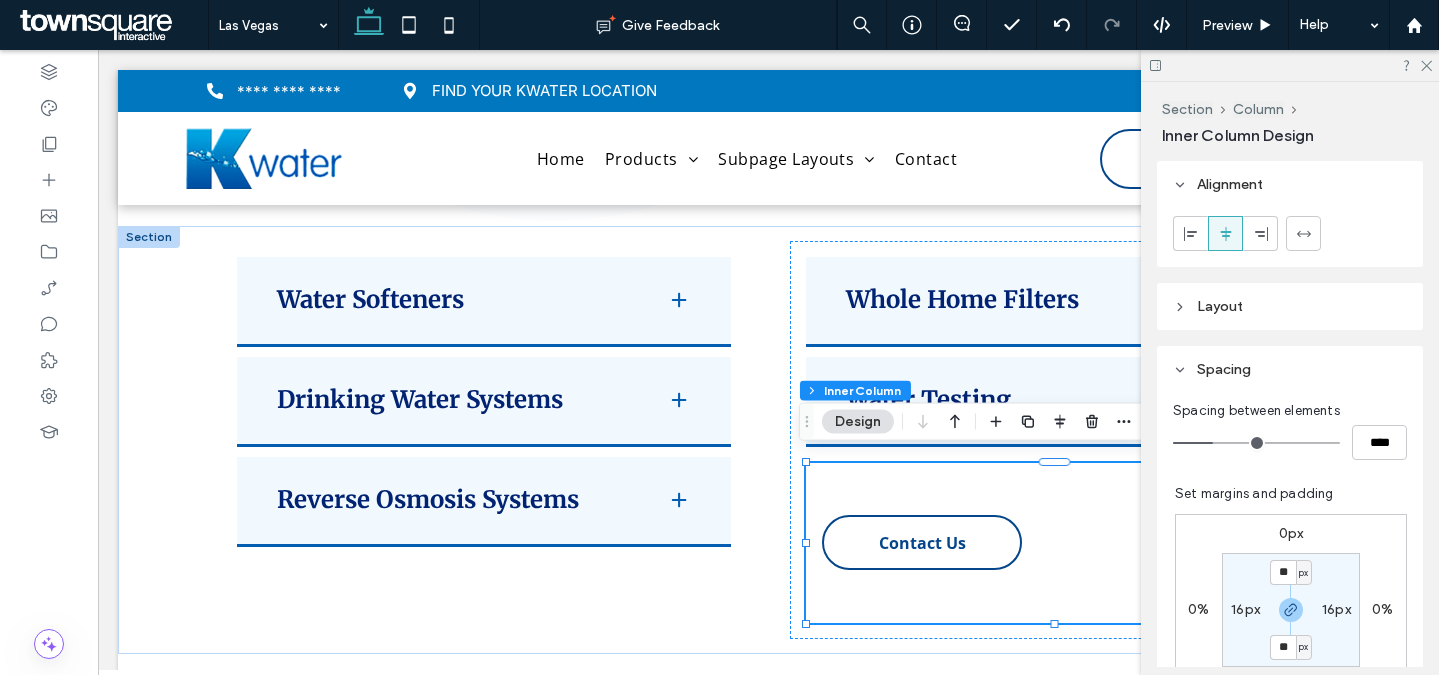 click on "Layout" at bounding box center (1290, 306) 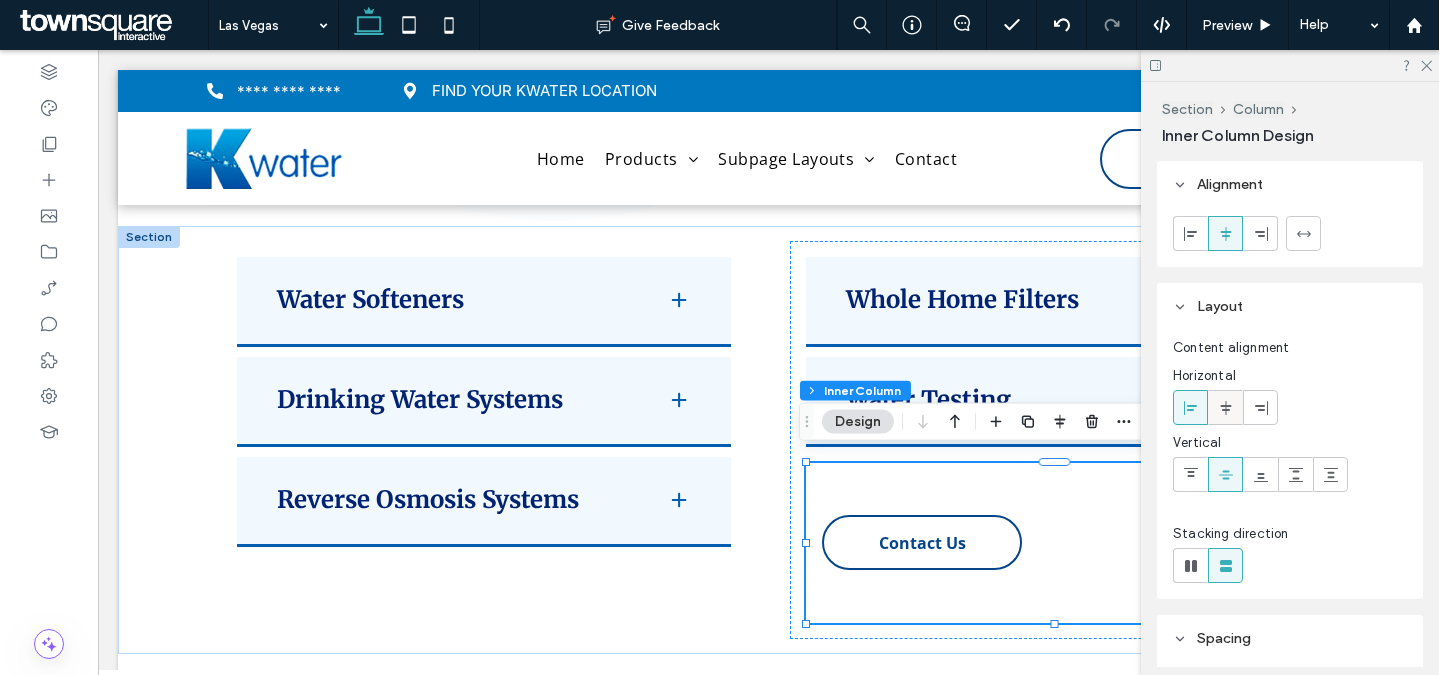 click 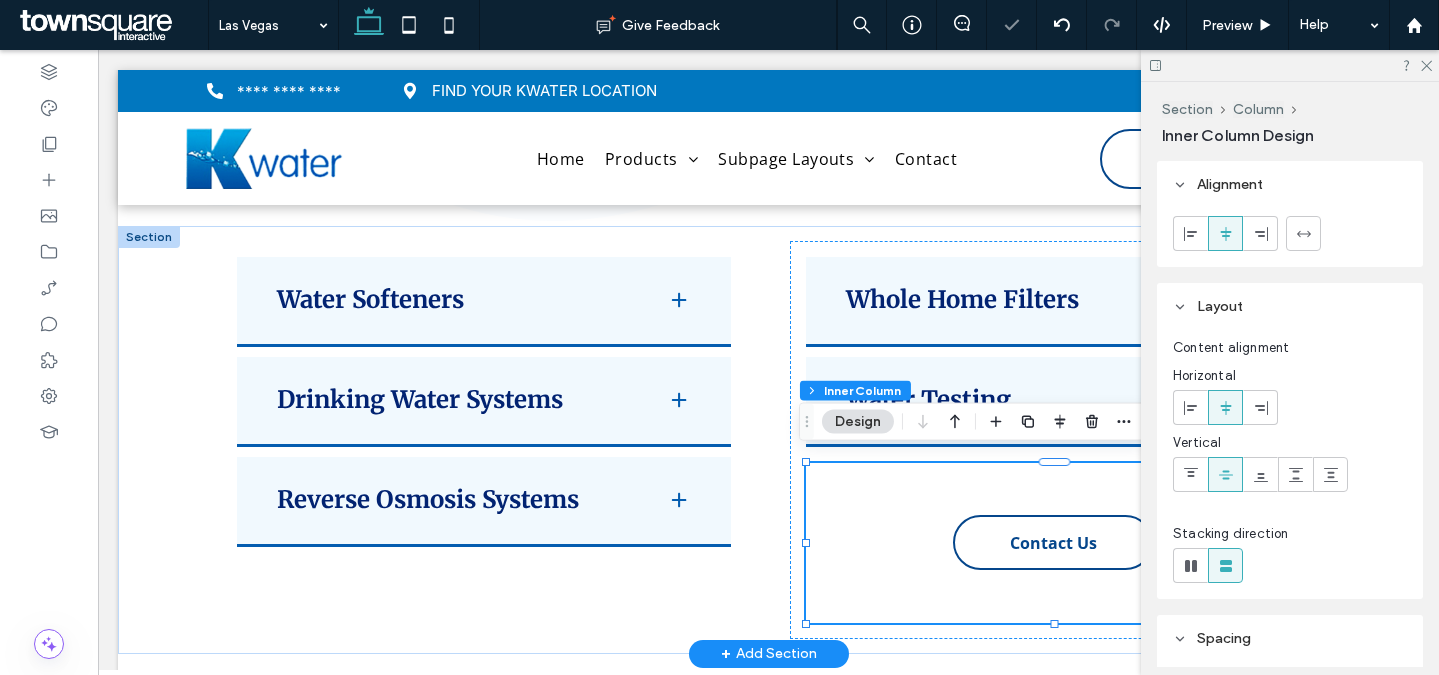 click on "Contact Us" at bounding box center [1053, 543] 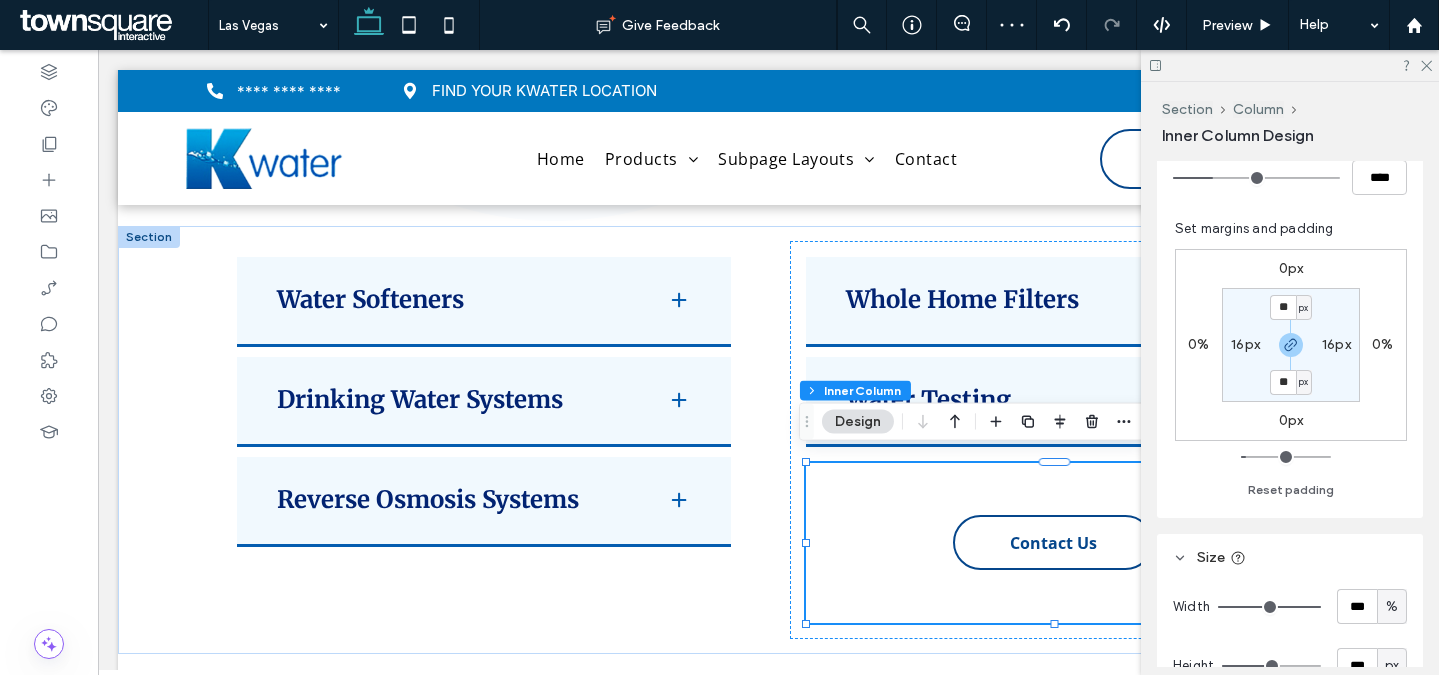 scroll, scrollTop: 547, scrollLeft: 0, axis: vertical 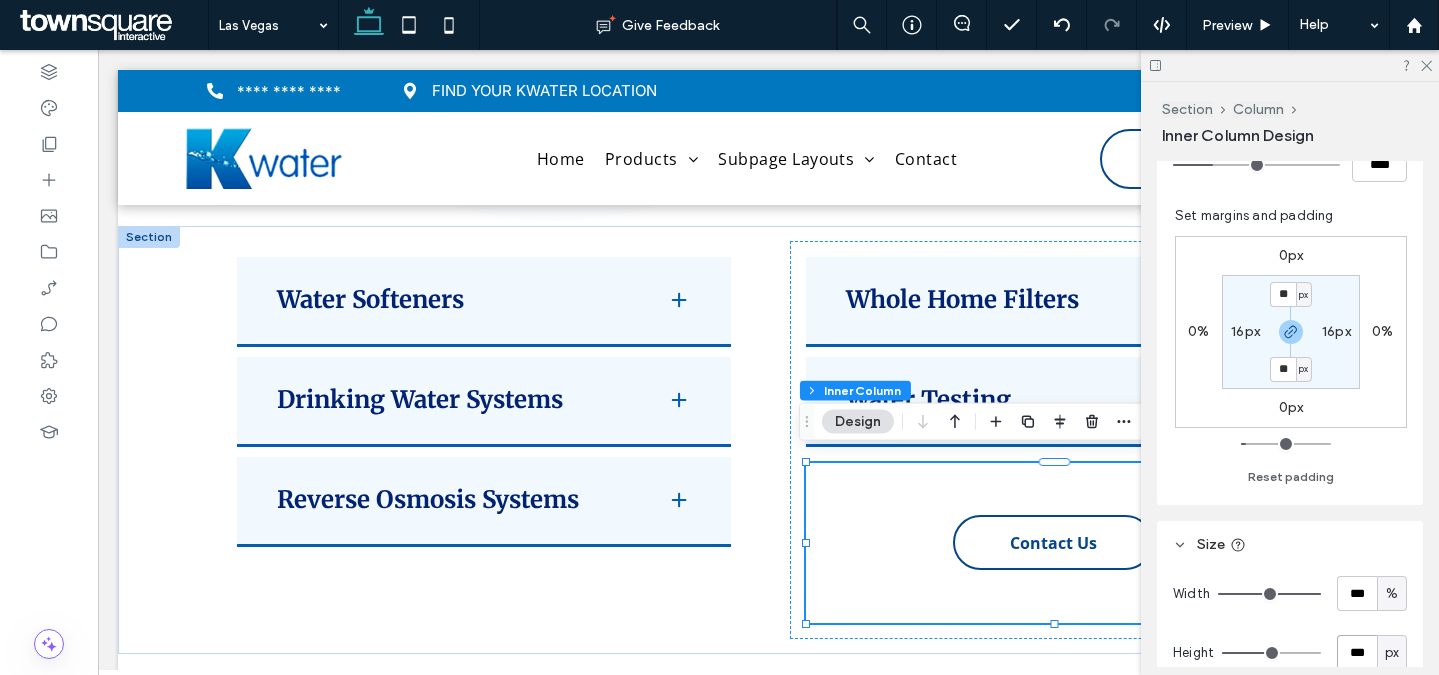 click on "***" at bounding box center [1357, 652] 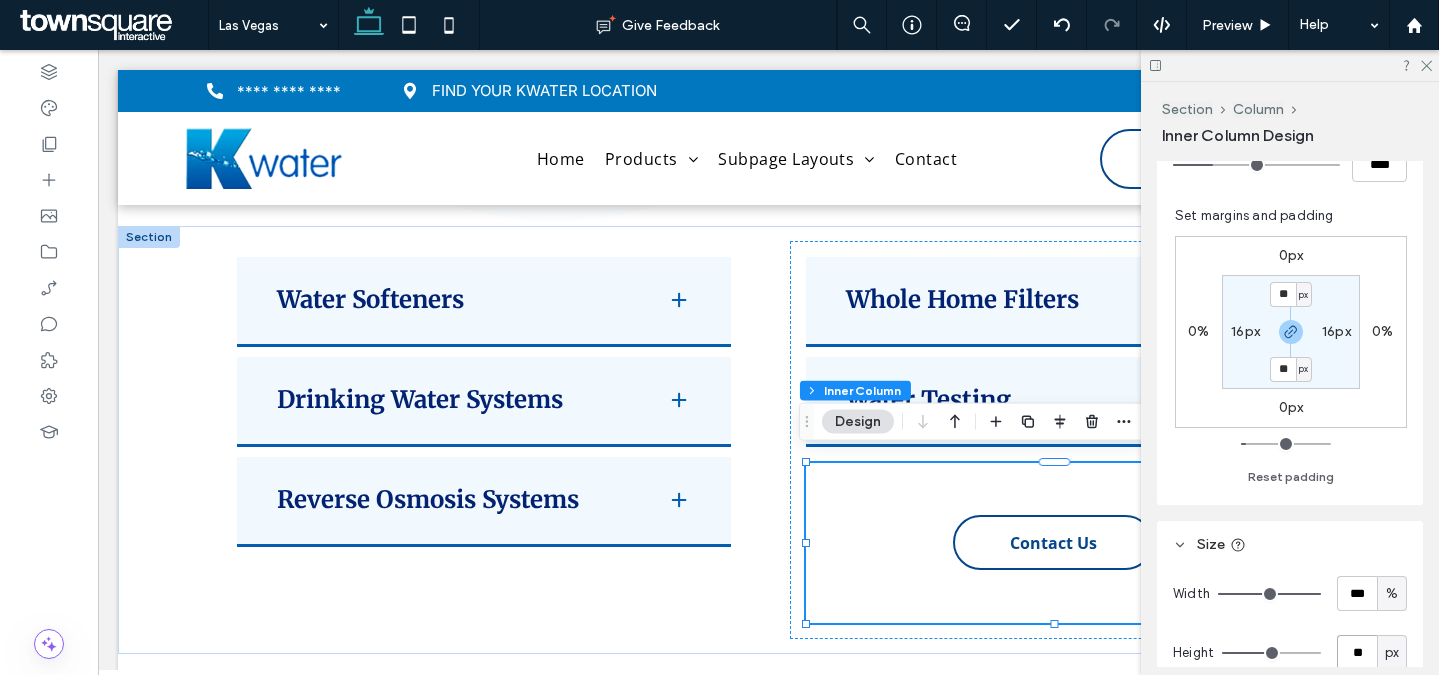 type on "**" 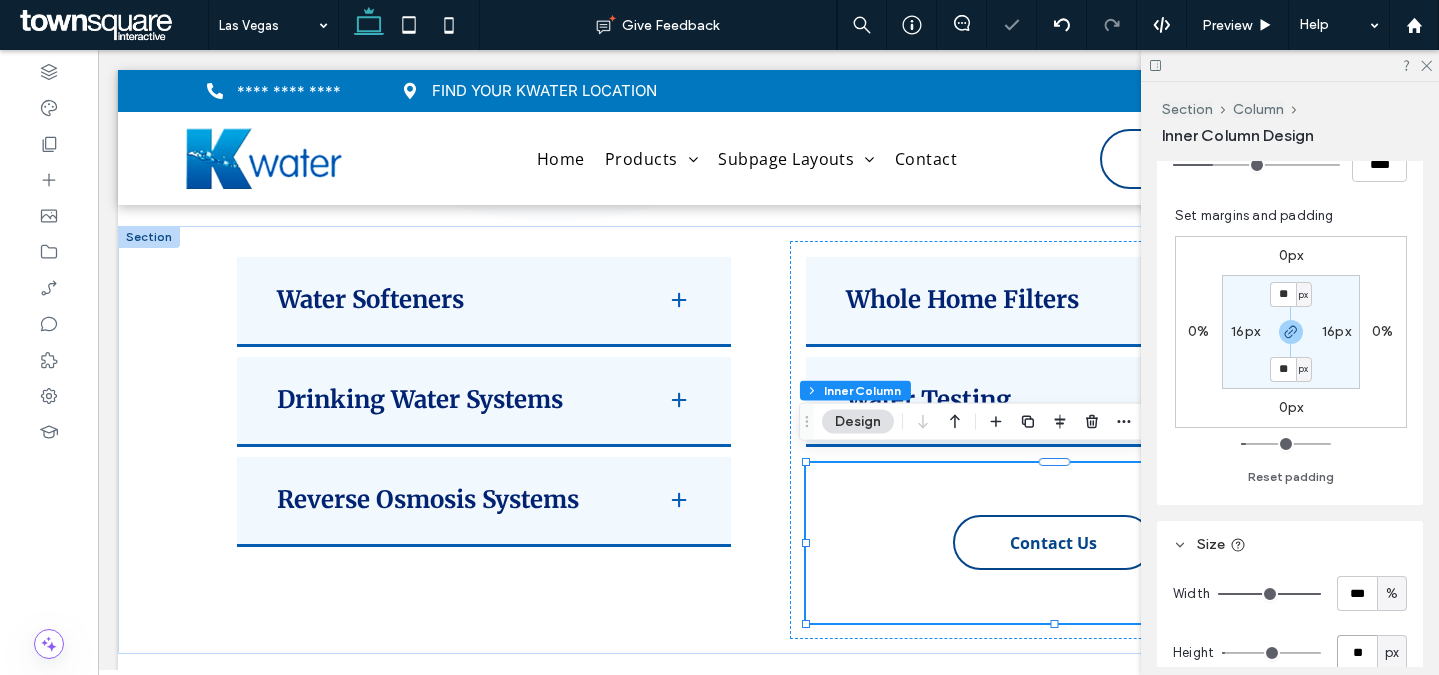 type on "**" 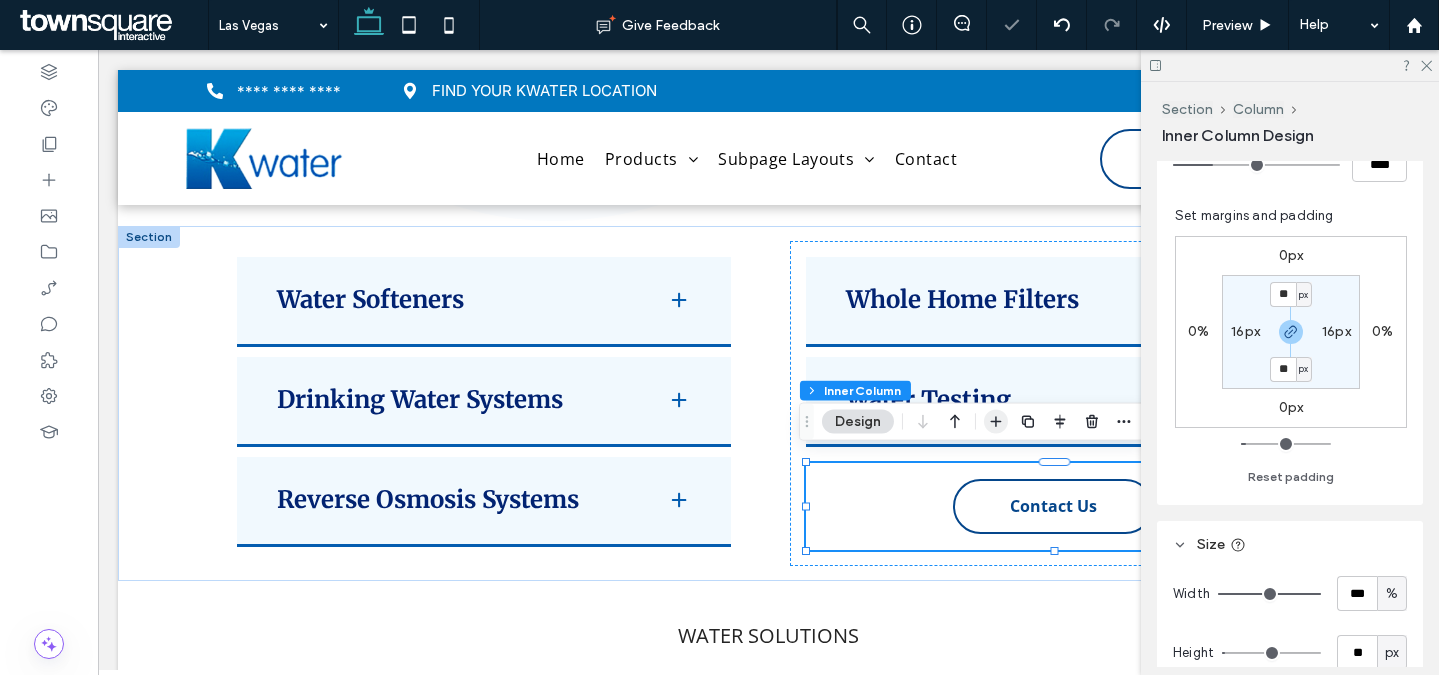 click 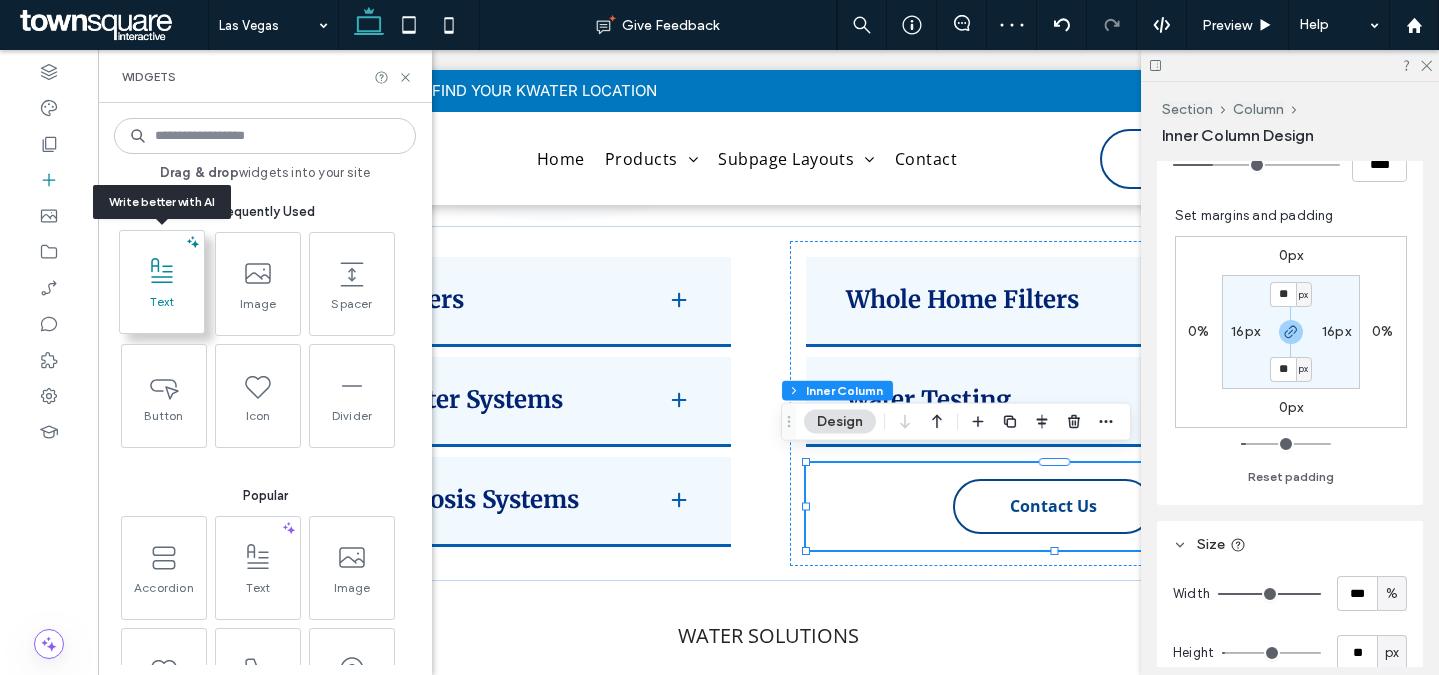 click on "Text" at bounding box center (162, 308) 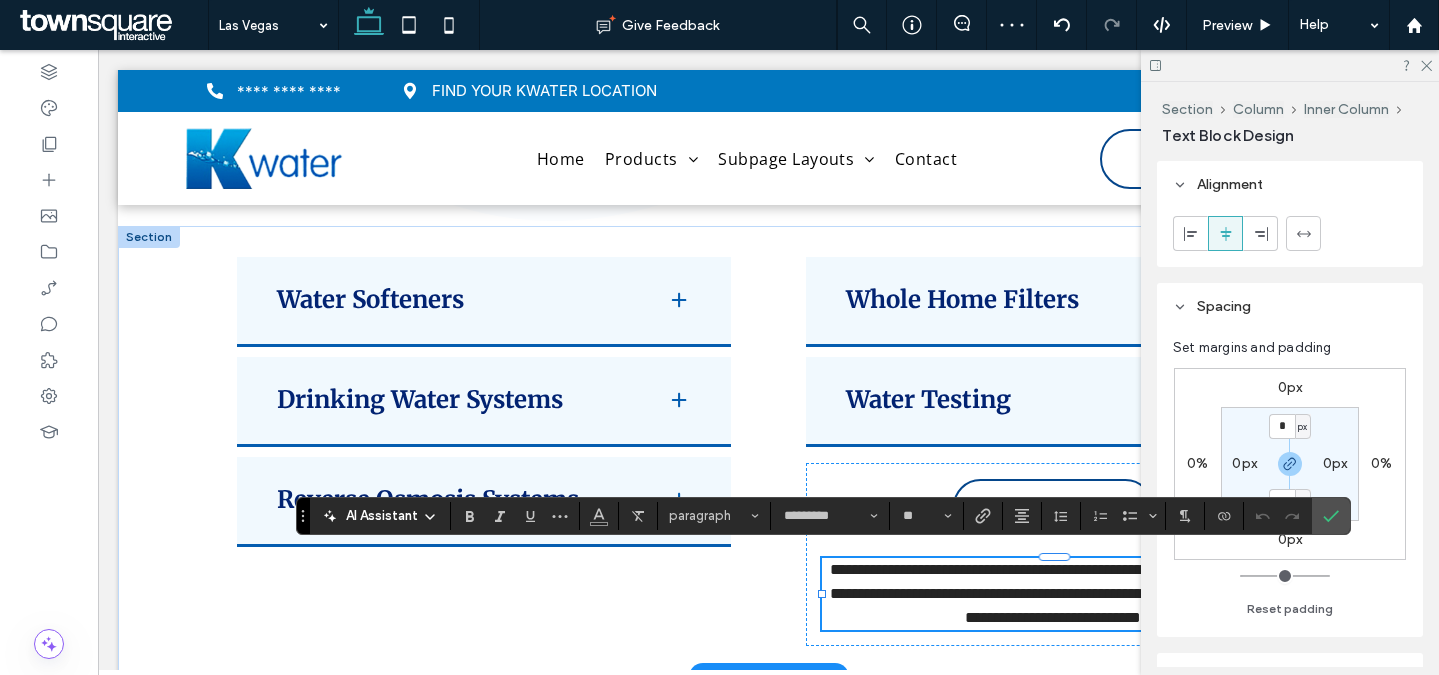 click on "**********" at bounding box center [1056, 593] 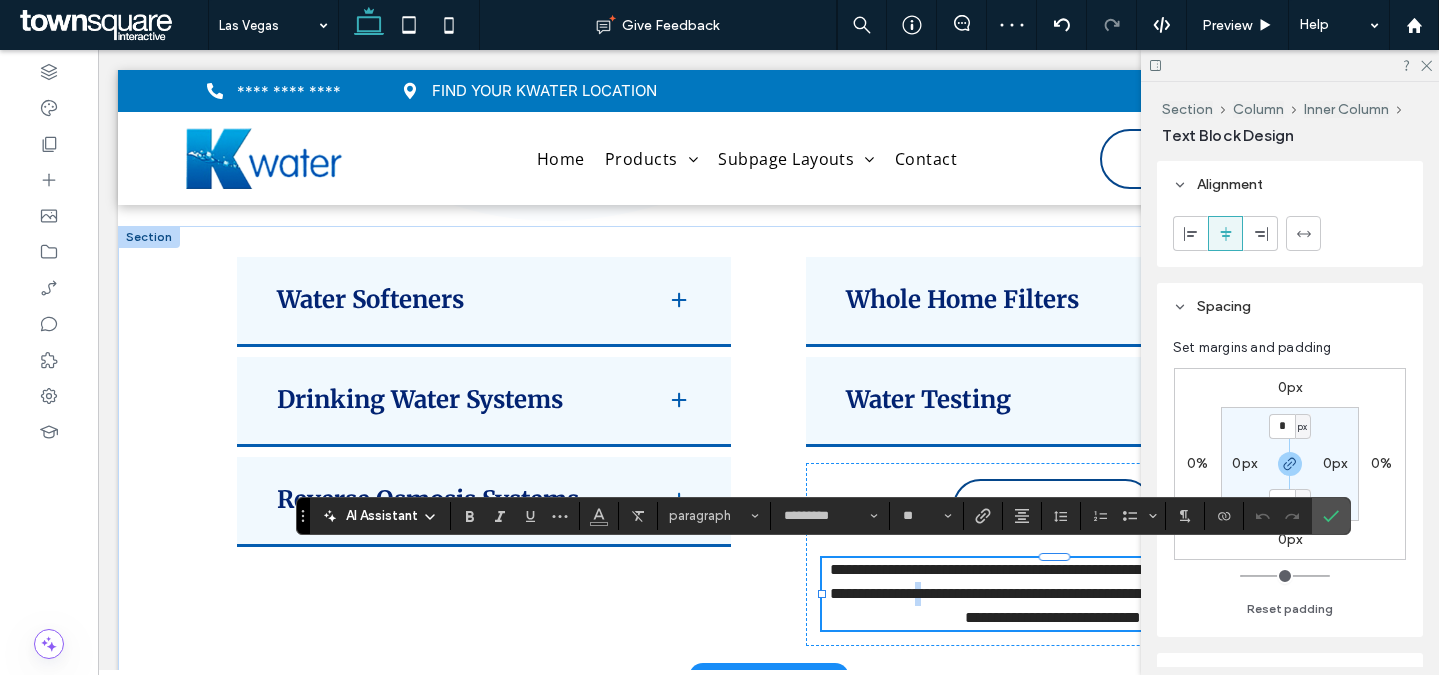 click on "**********" at bounding box center (1056, 593) 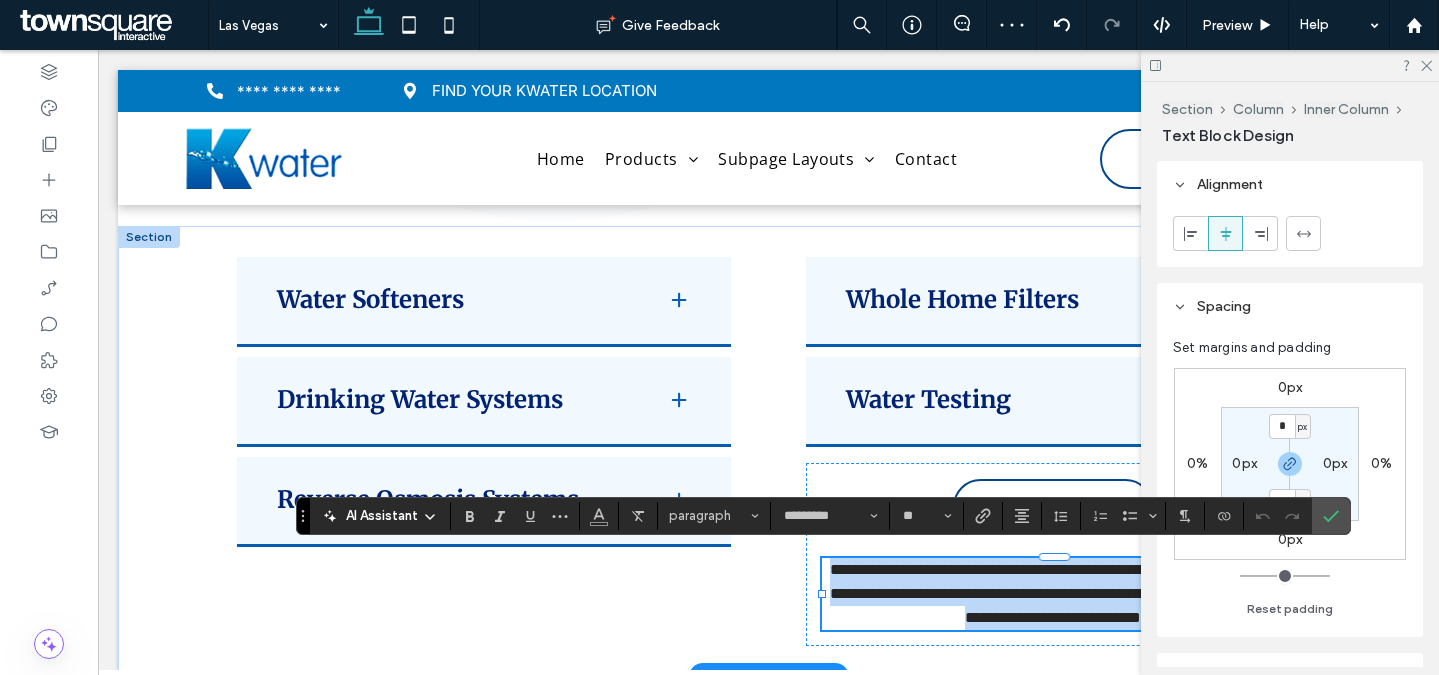 click on "**********" at bounding box center [1056, 593] 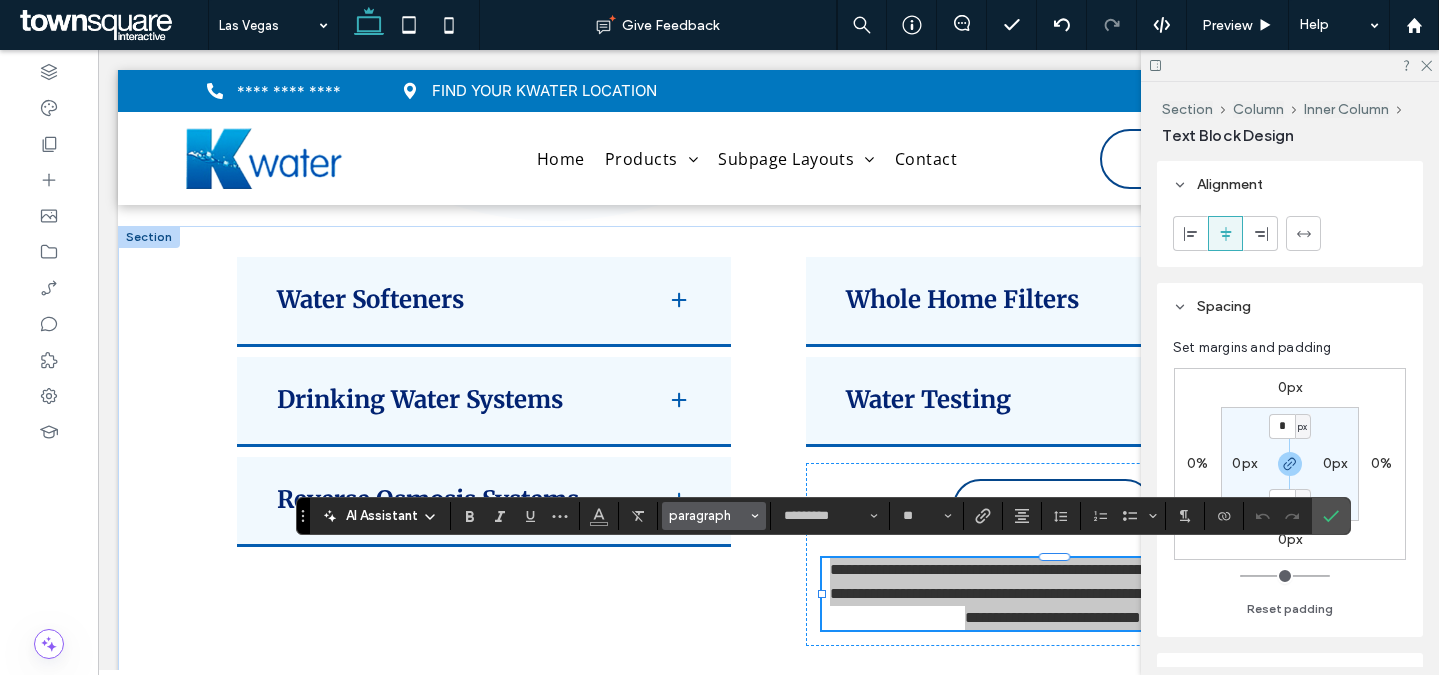 click on "paragraph" at bounding box center (708, 515) 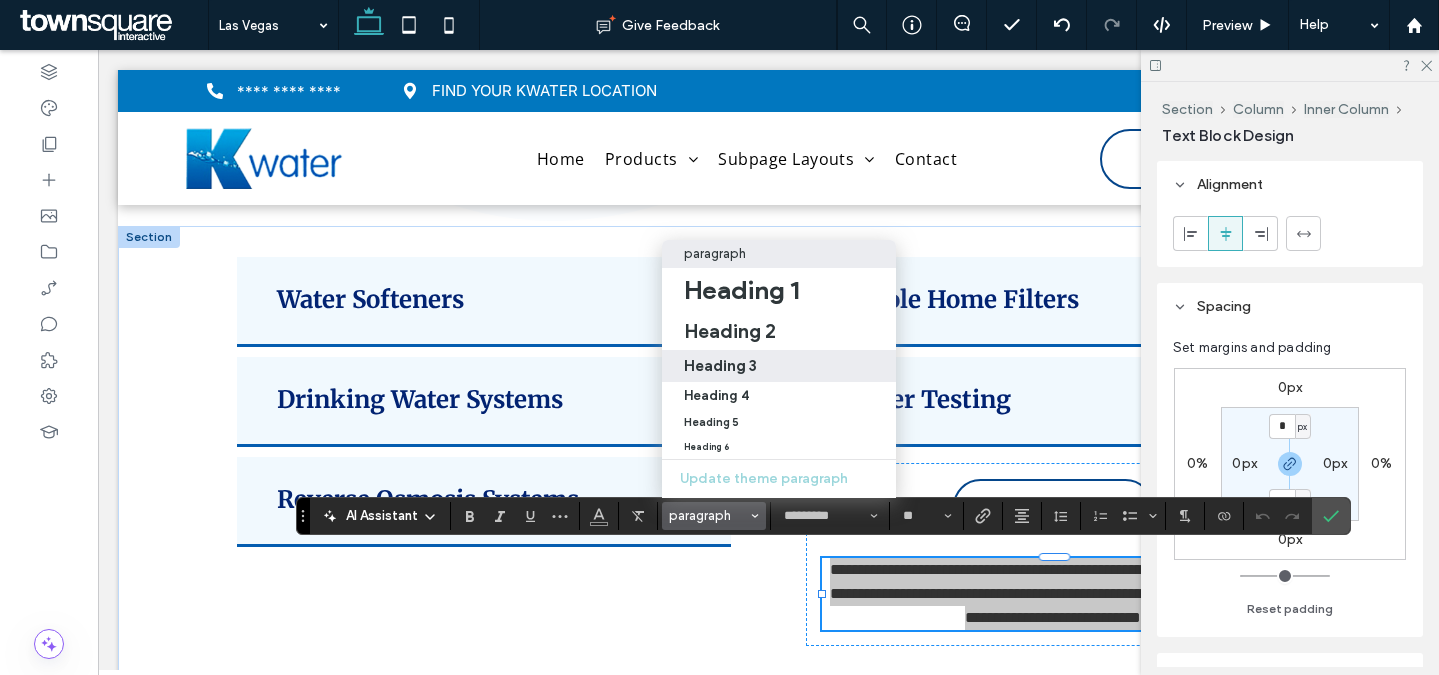 click on "Heading 3" at bounding box center (720, 365) 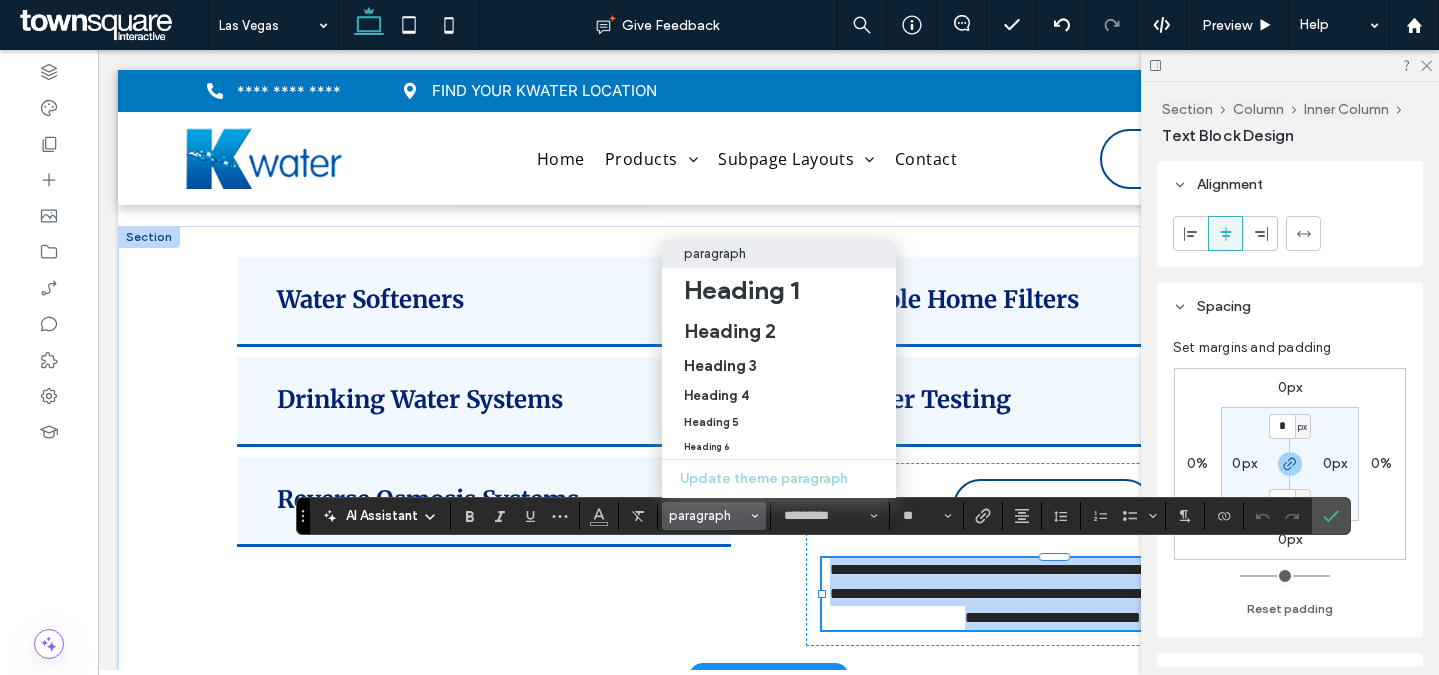 type on "**********" 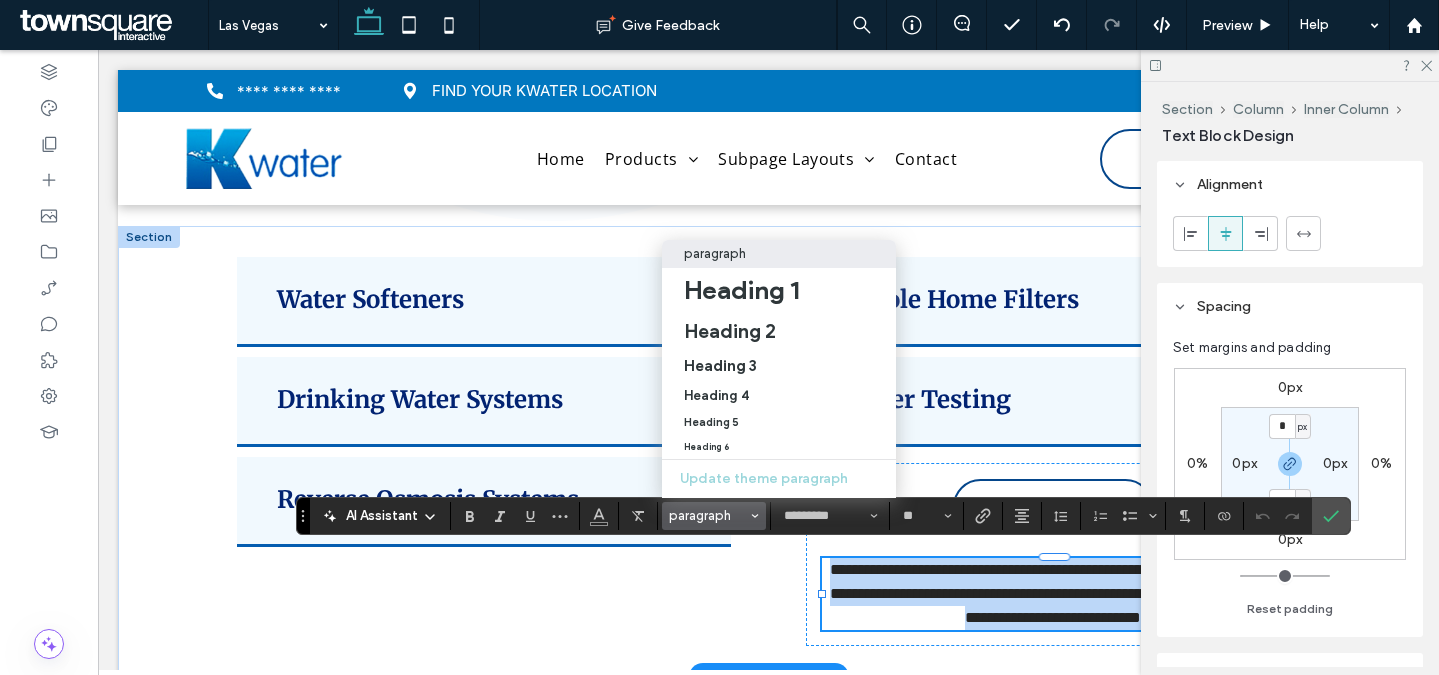 type on "**" 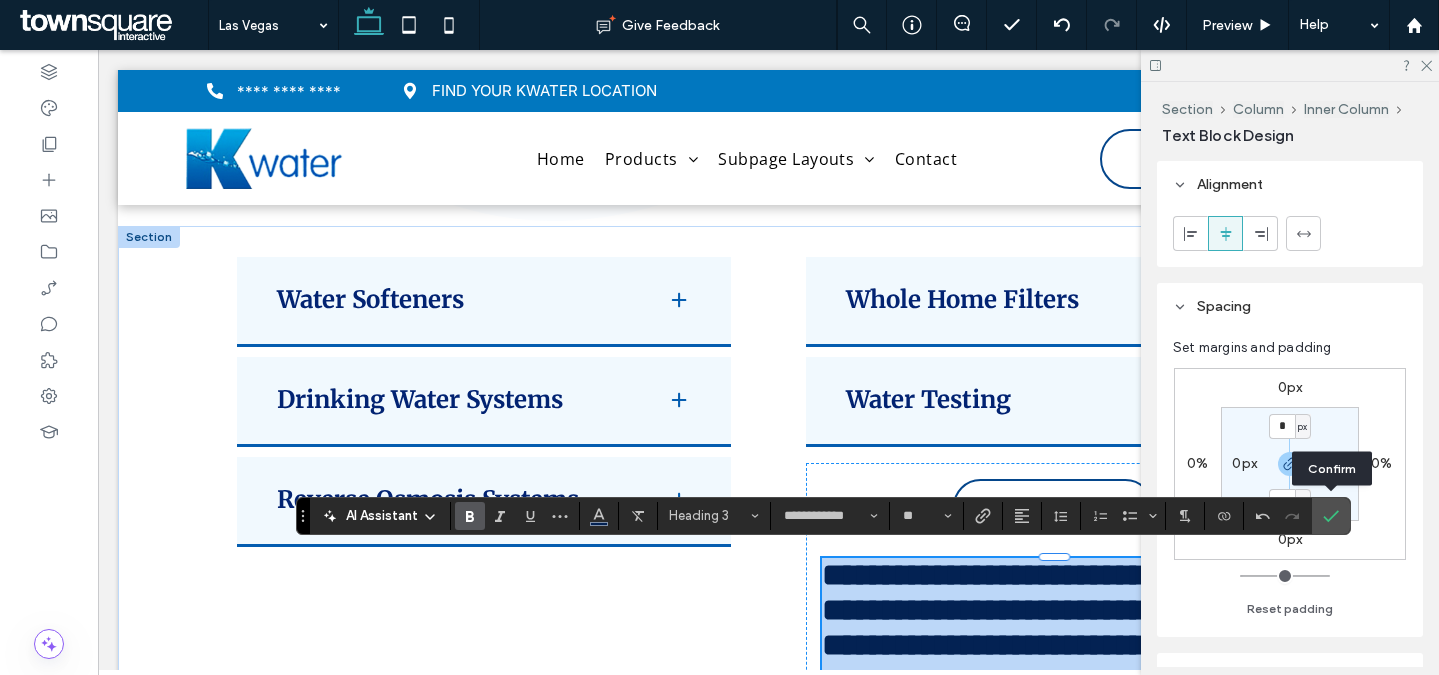 type 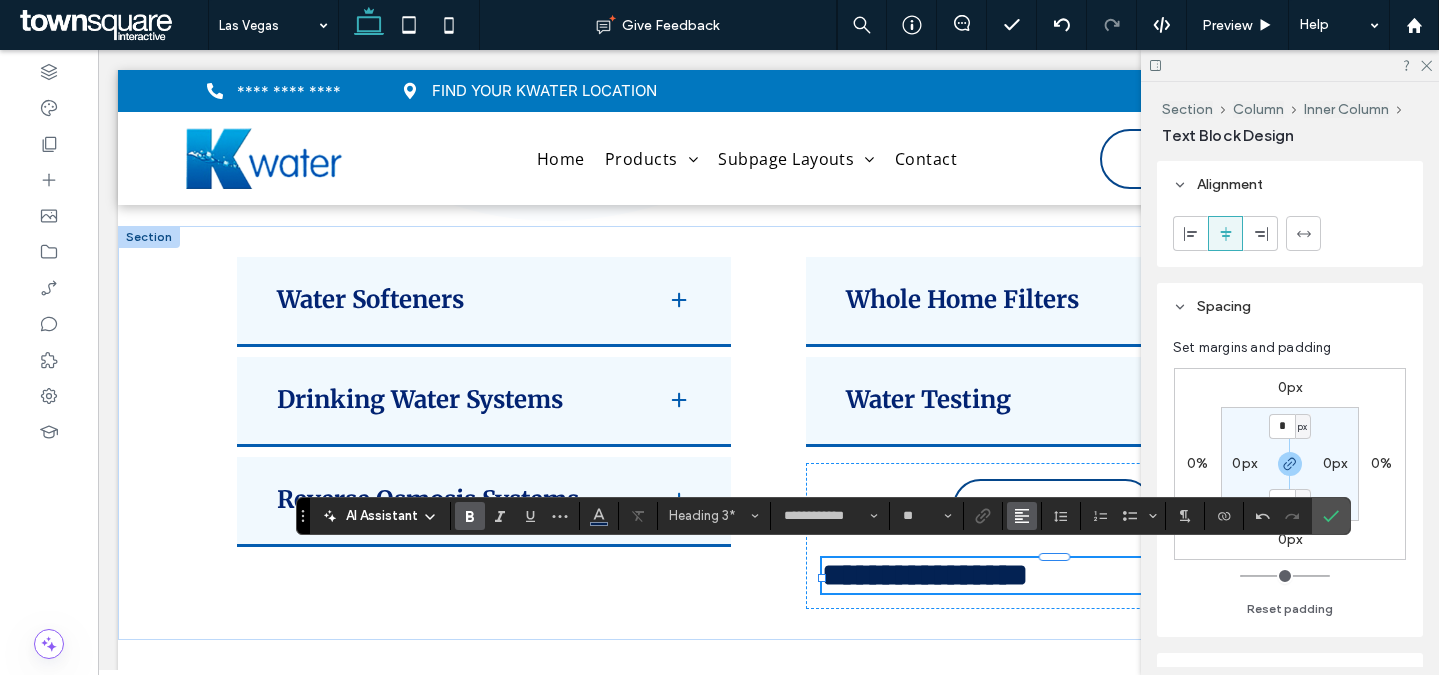 click 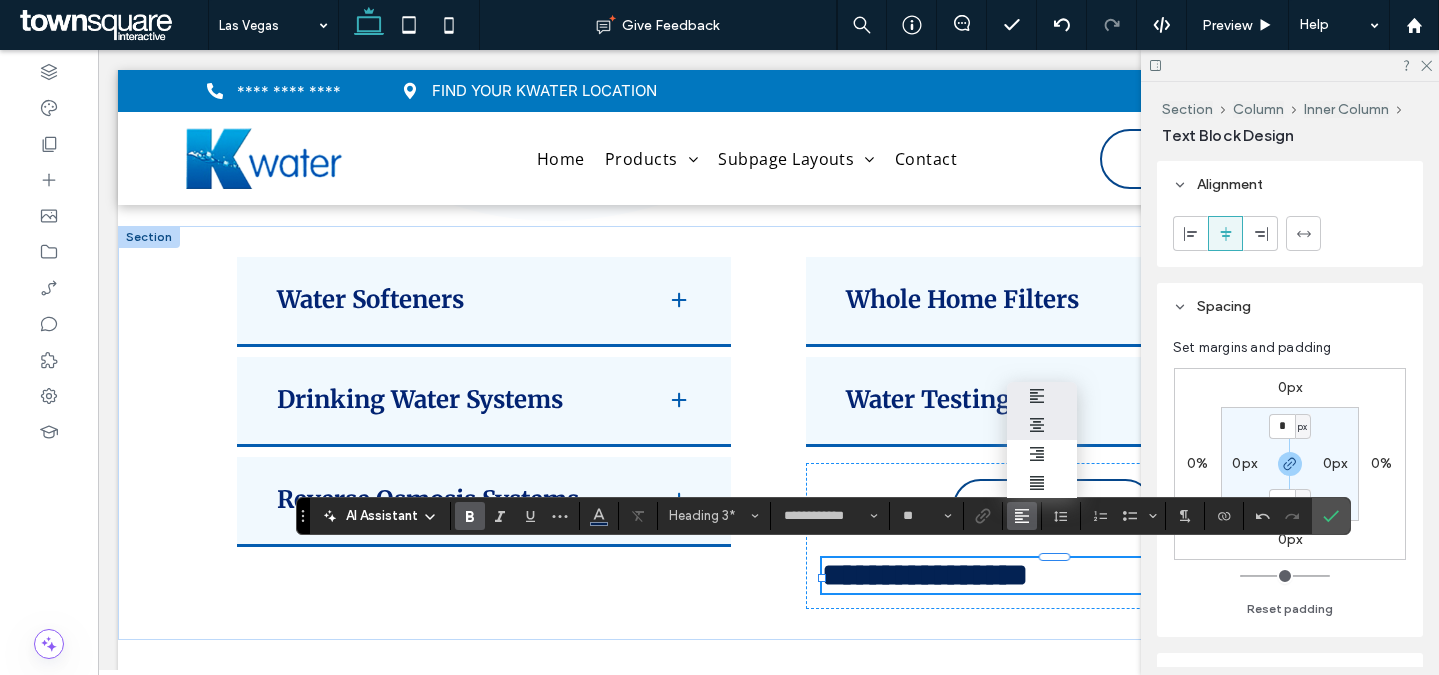 click 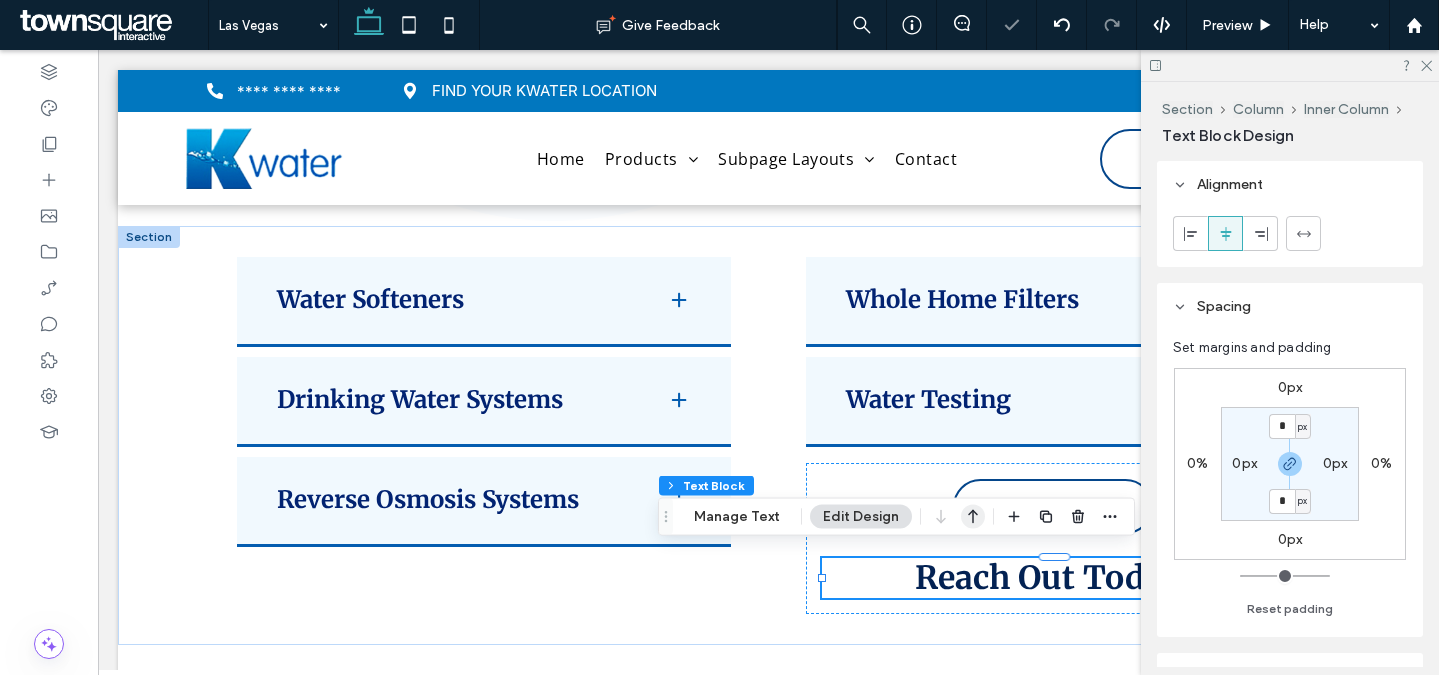 click 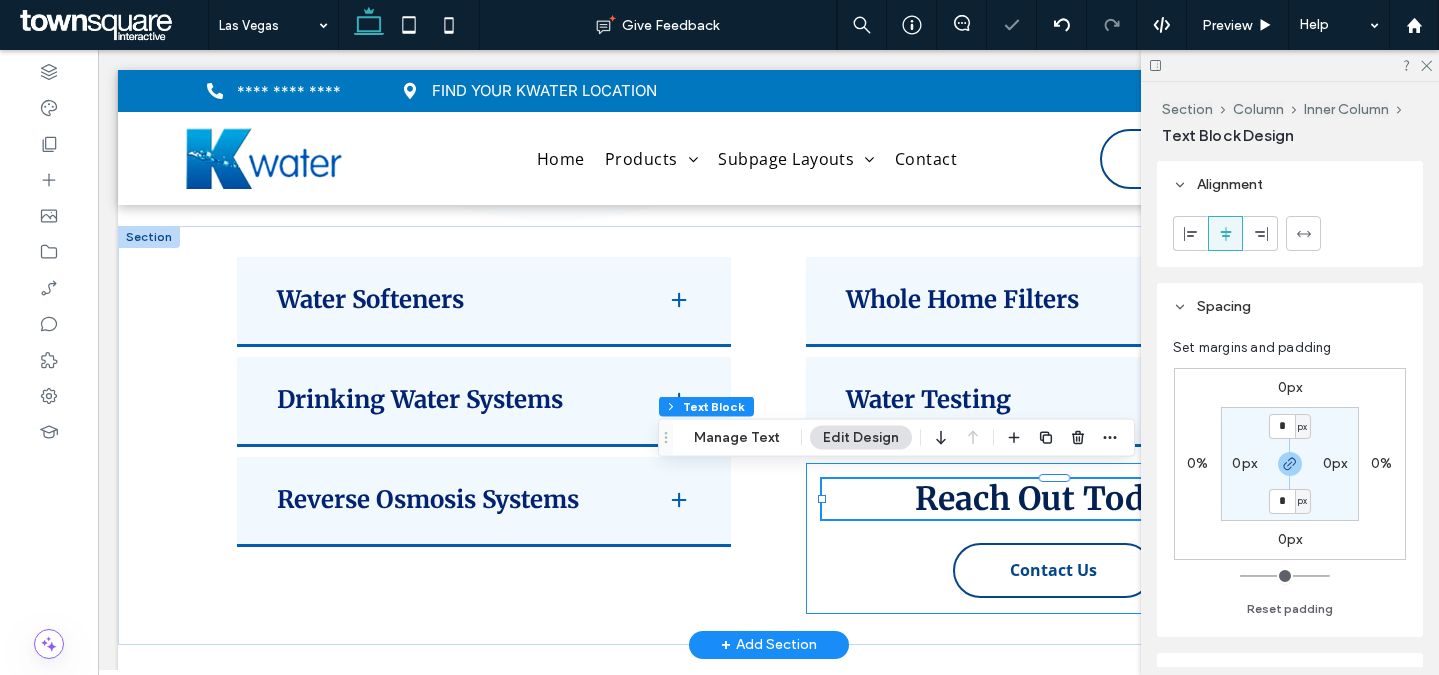 click on "Reach Out Today!
Contact Us" at bounding box center (1053, 538) 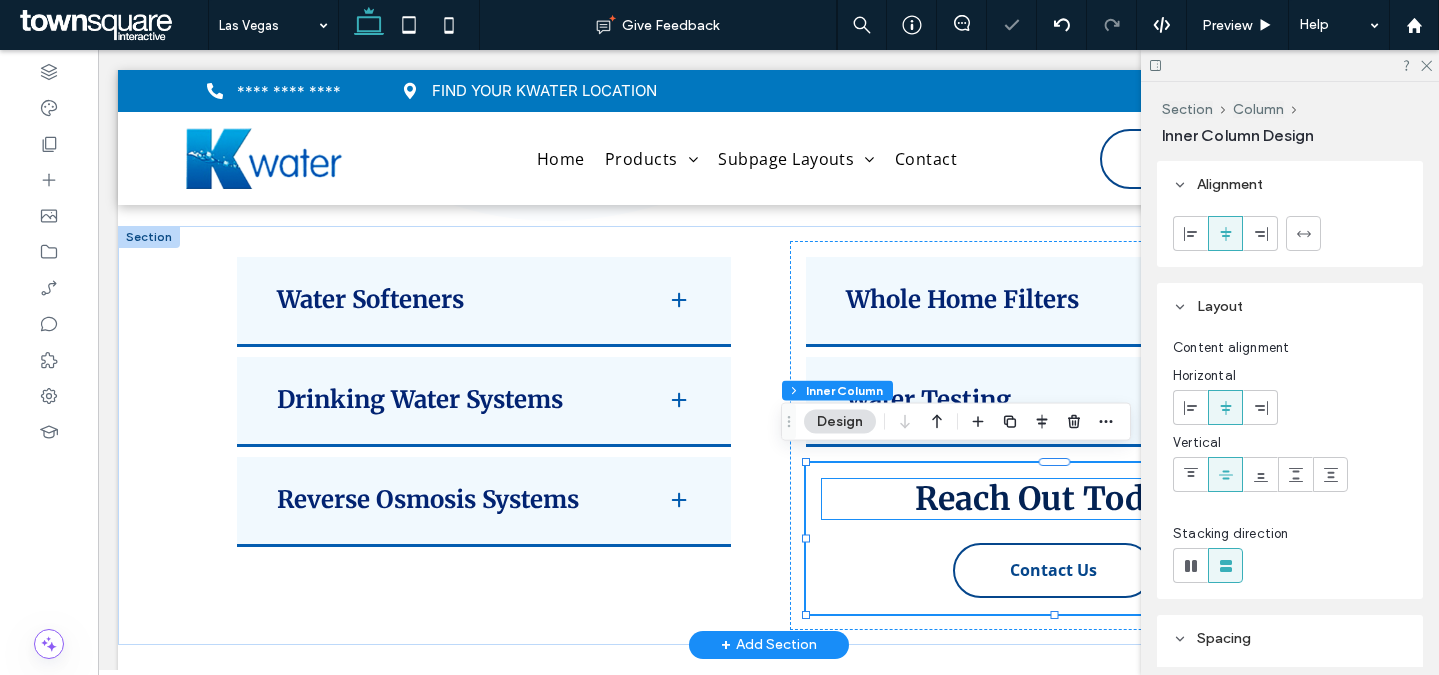 click on "Reach Out Today!" at bounding box center [1053, 499] 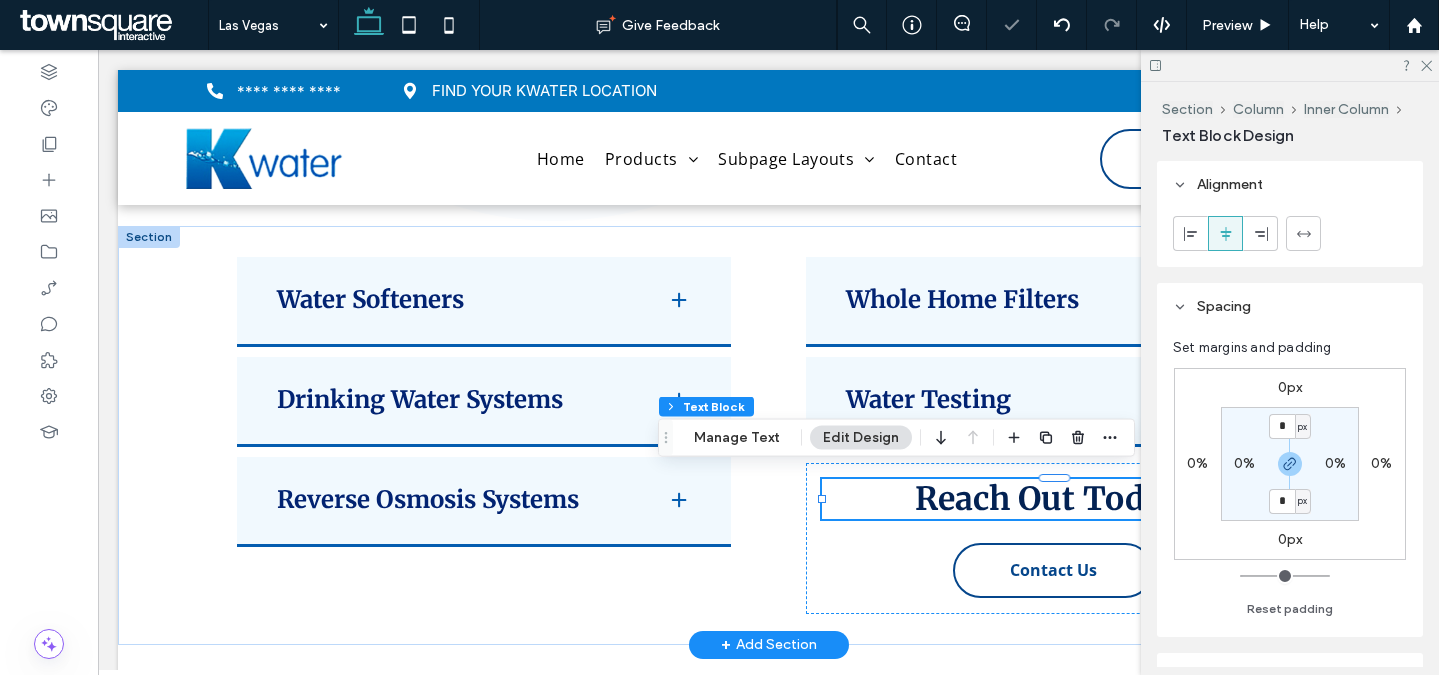 click on "Reach Out Today!" at bounding box center (1053, 499) 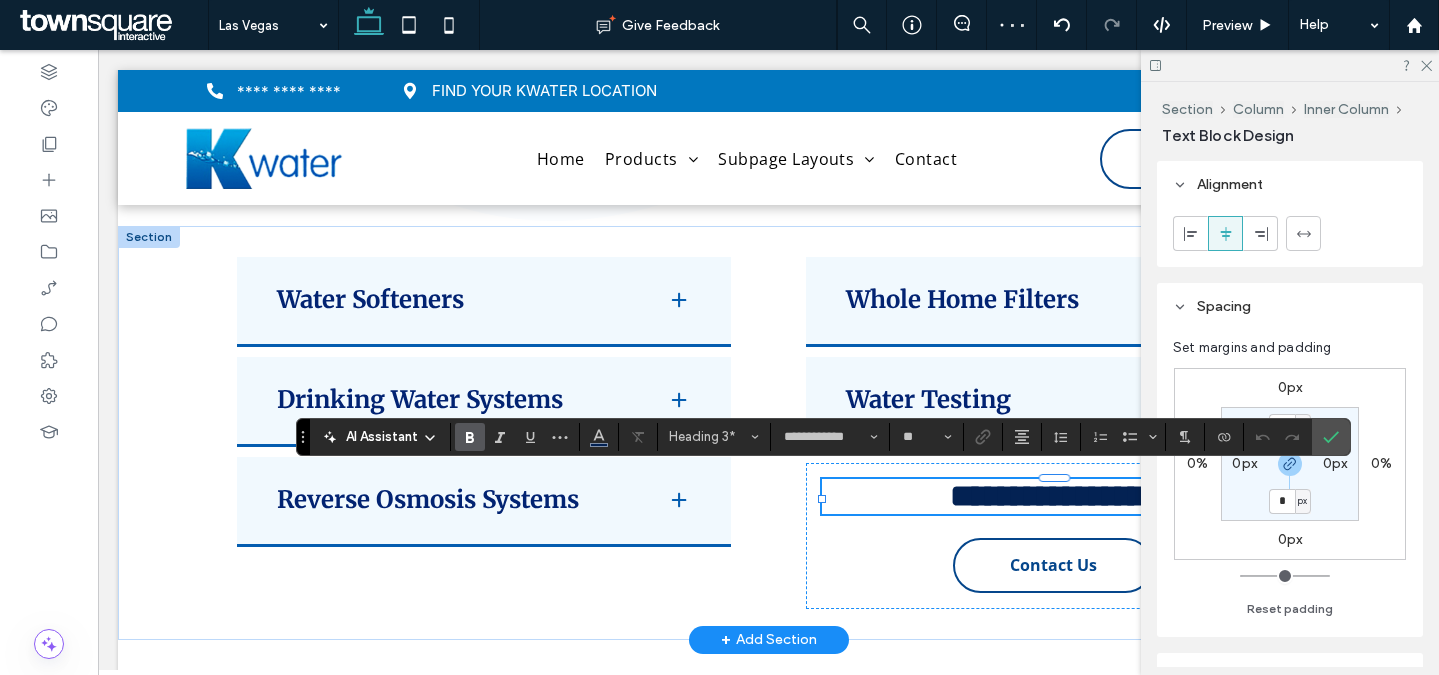 click on "**********" at bounding box center (1053, 496) 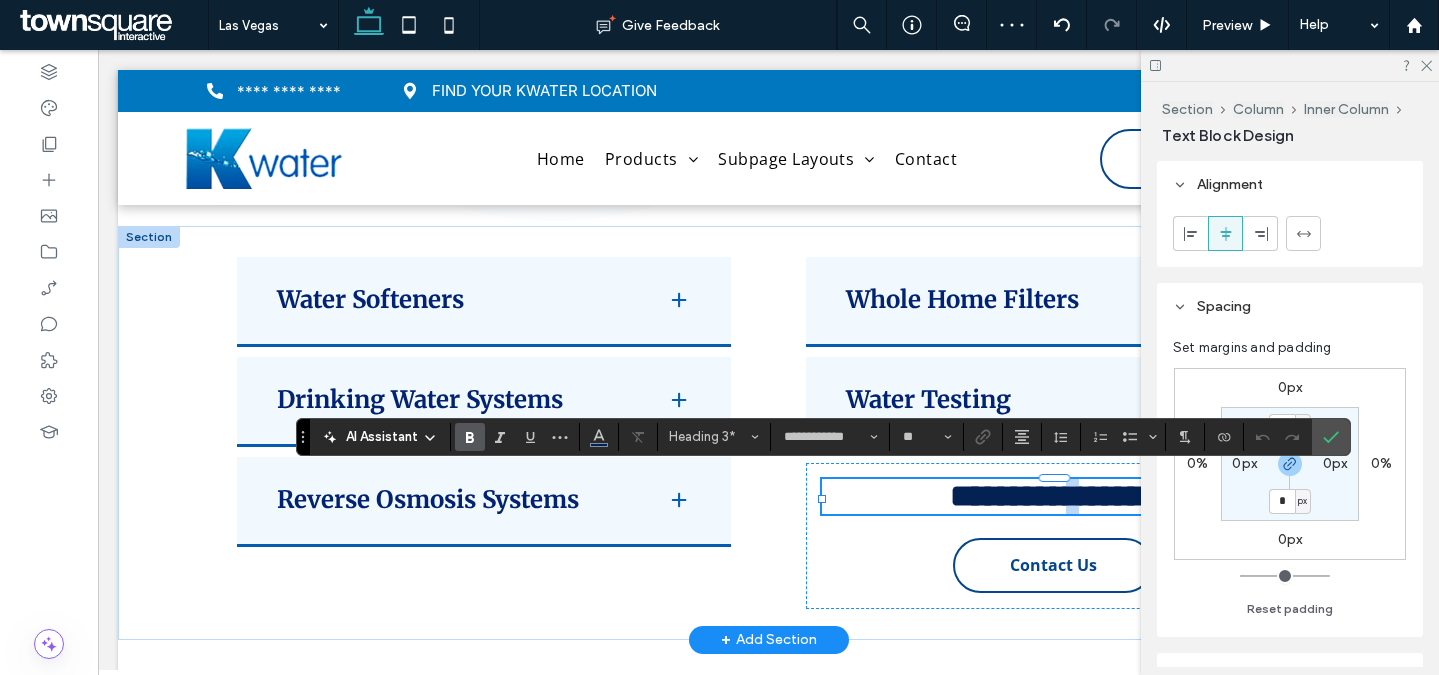 click on "**********" at bounding box center (1053, 496) 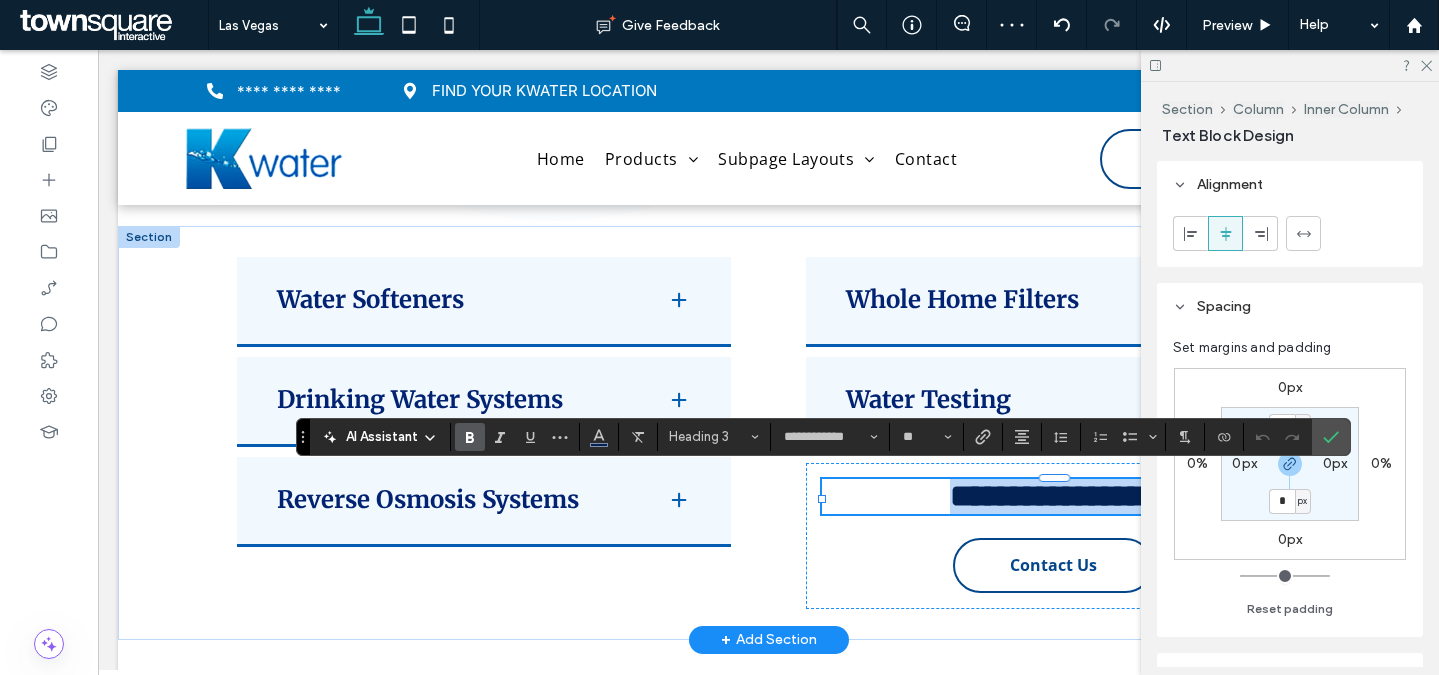 click on "**********" at bounding box center (1053, 496) 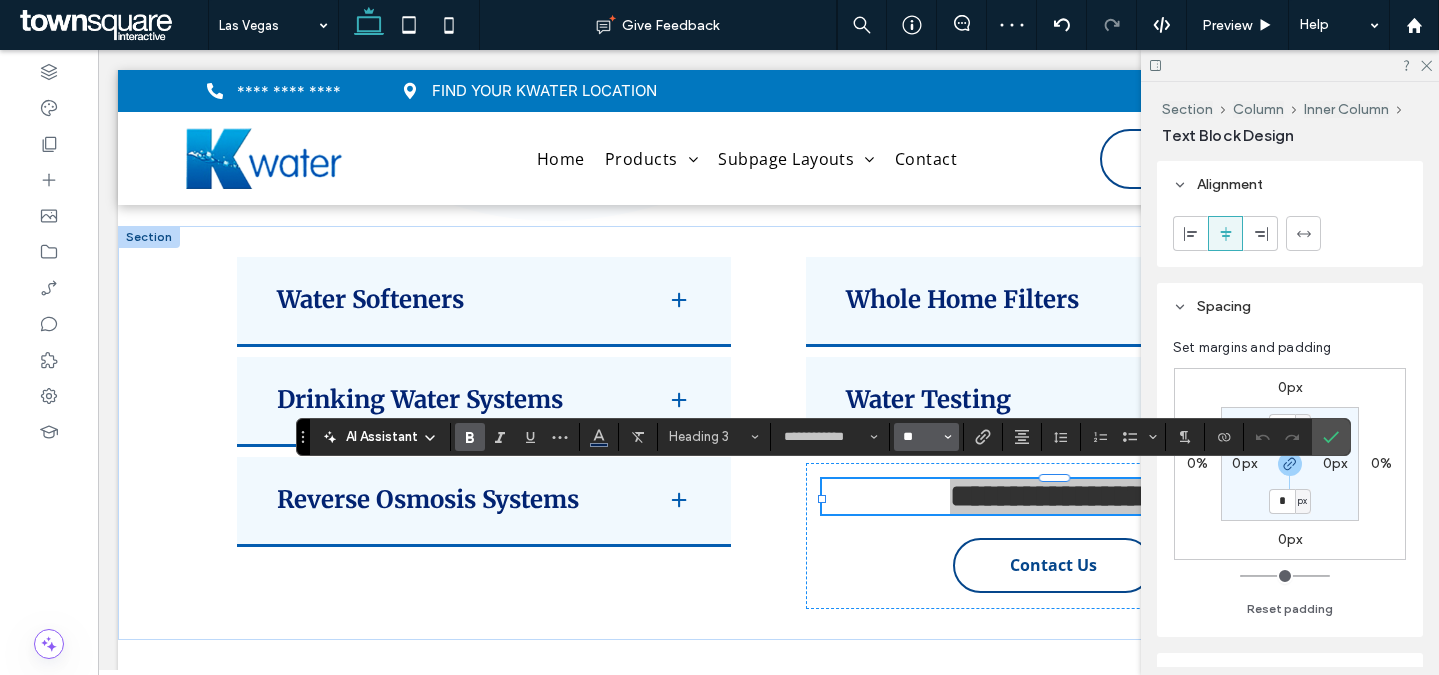 click on "**" at bounding box center (920, 437) 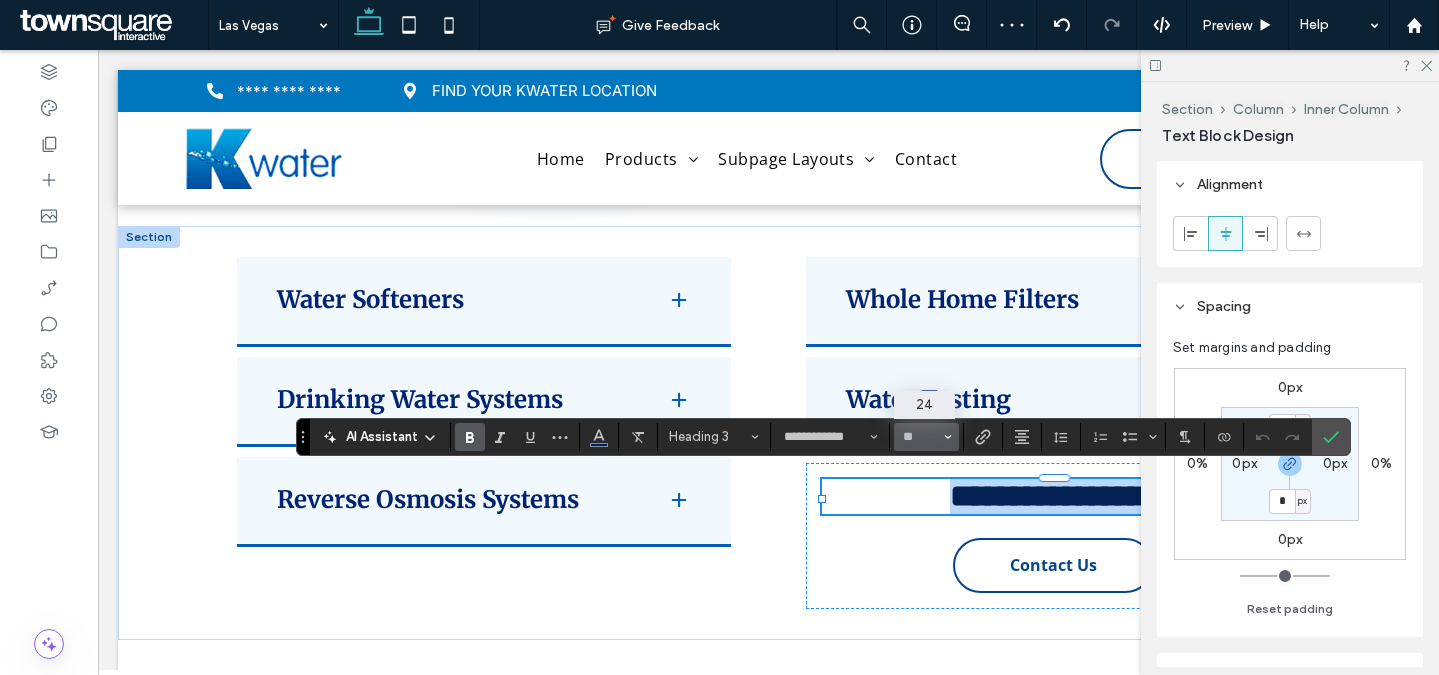 type on "**" 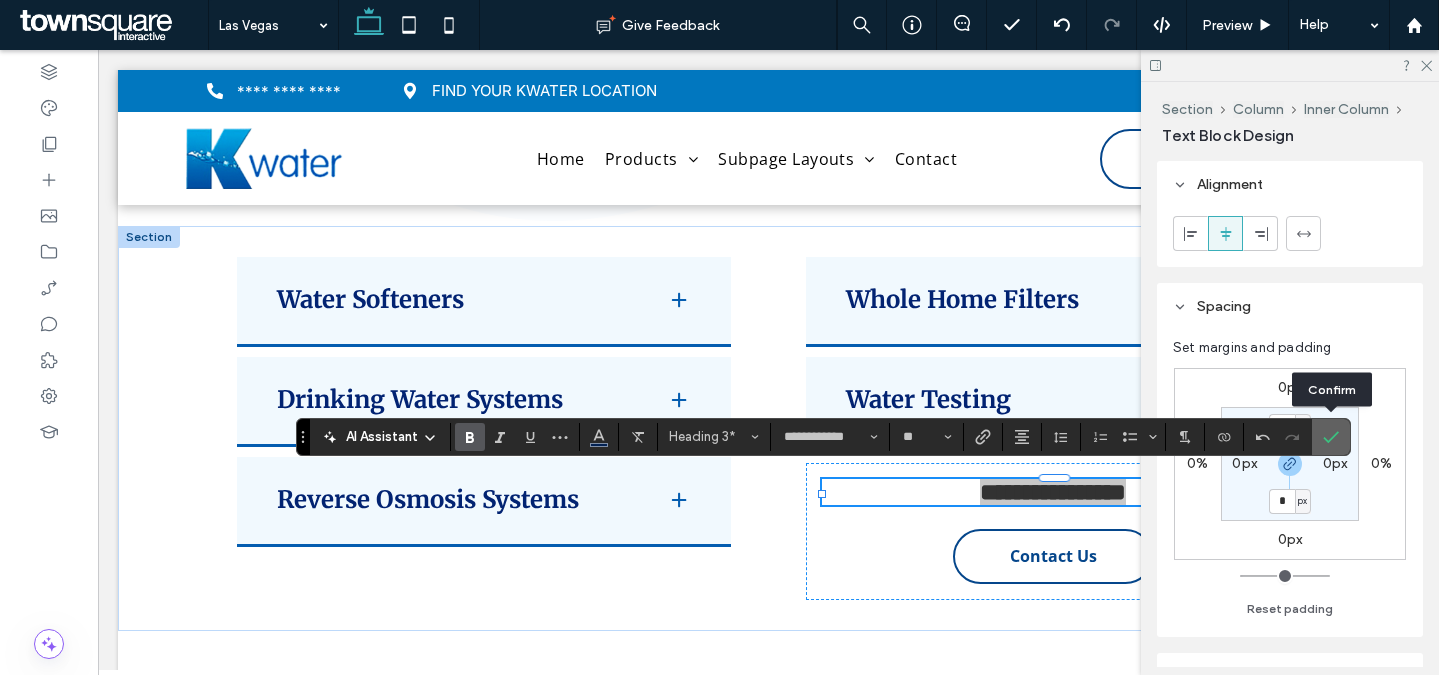 click 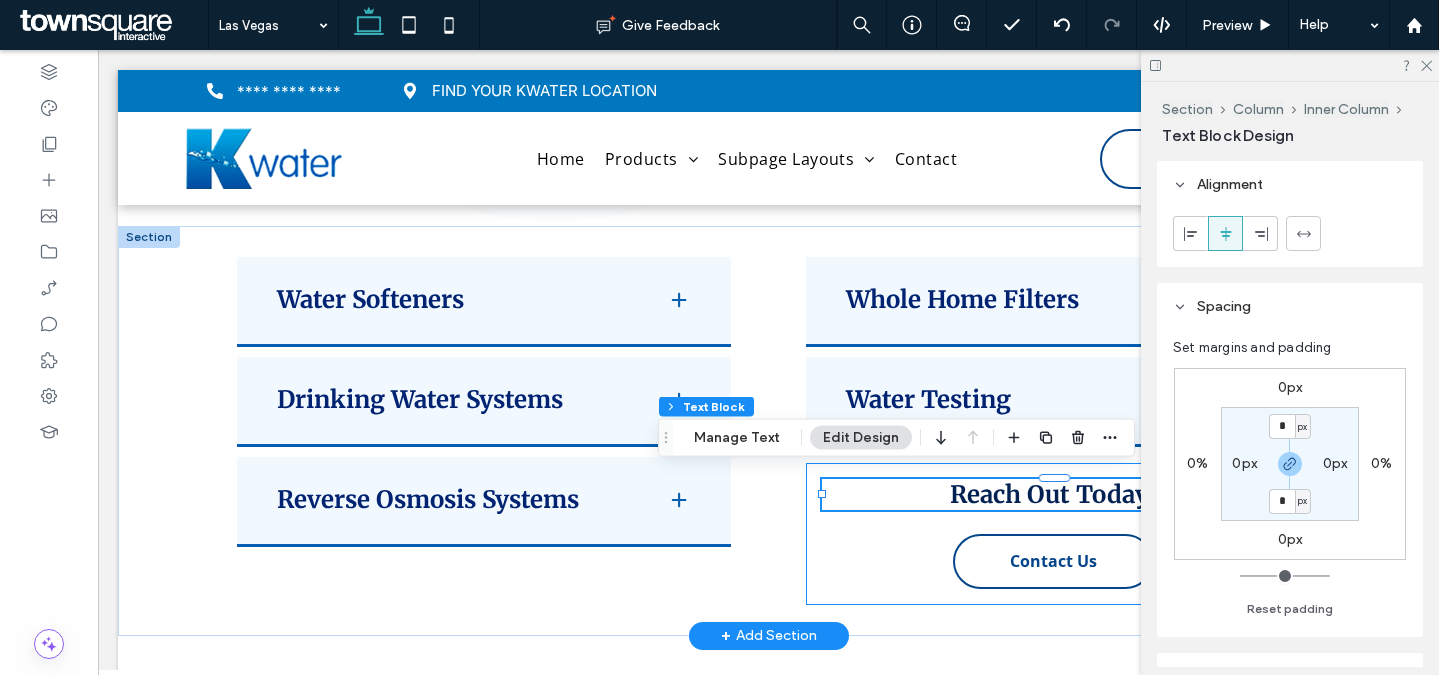 click on "Reach Out Today!
Contact Us" at bounding box center (1053, 534) 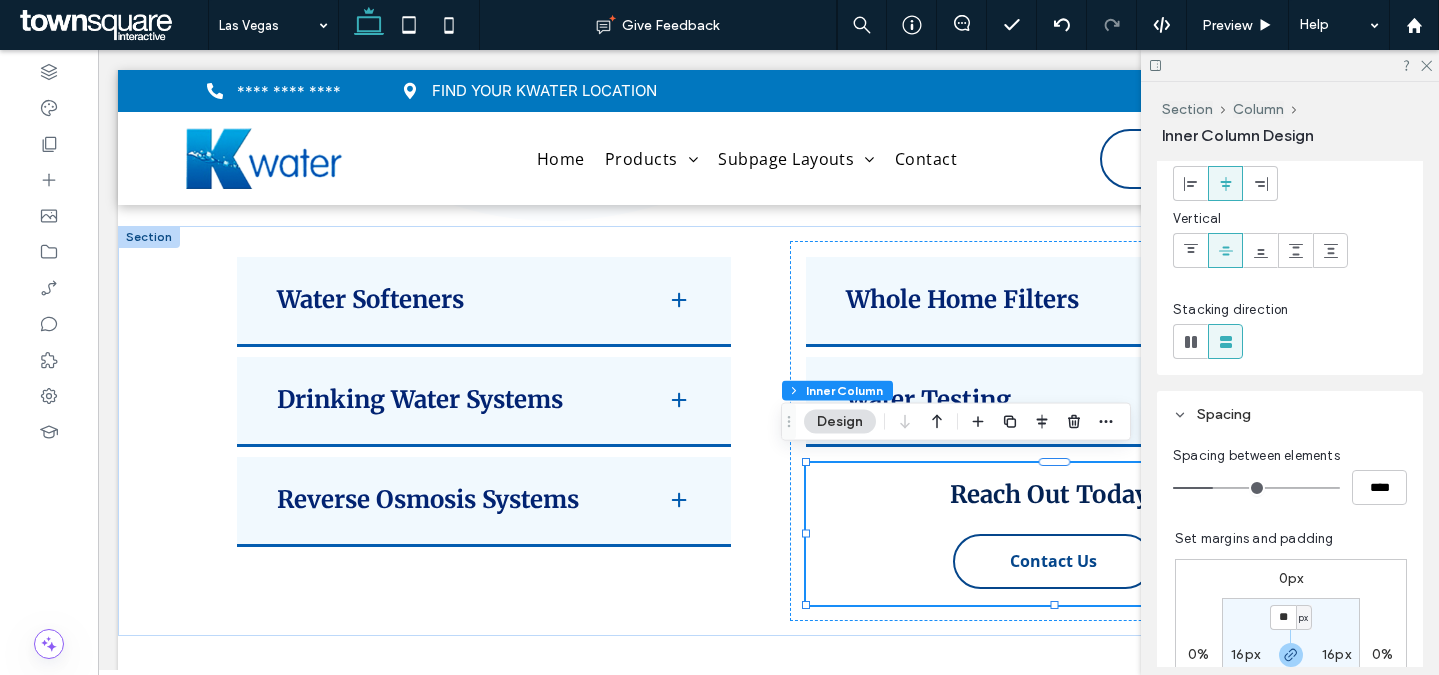 scroll, scrollTop: 533, scrollLeft: 0, axis: vertical 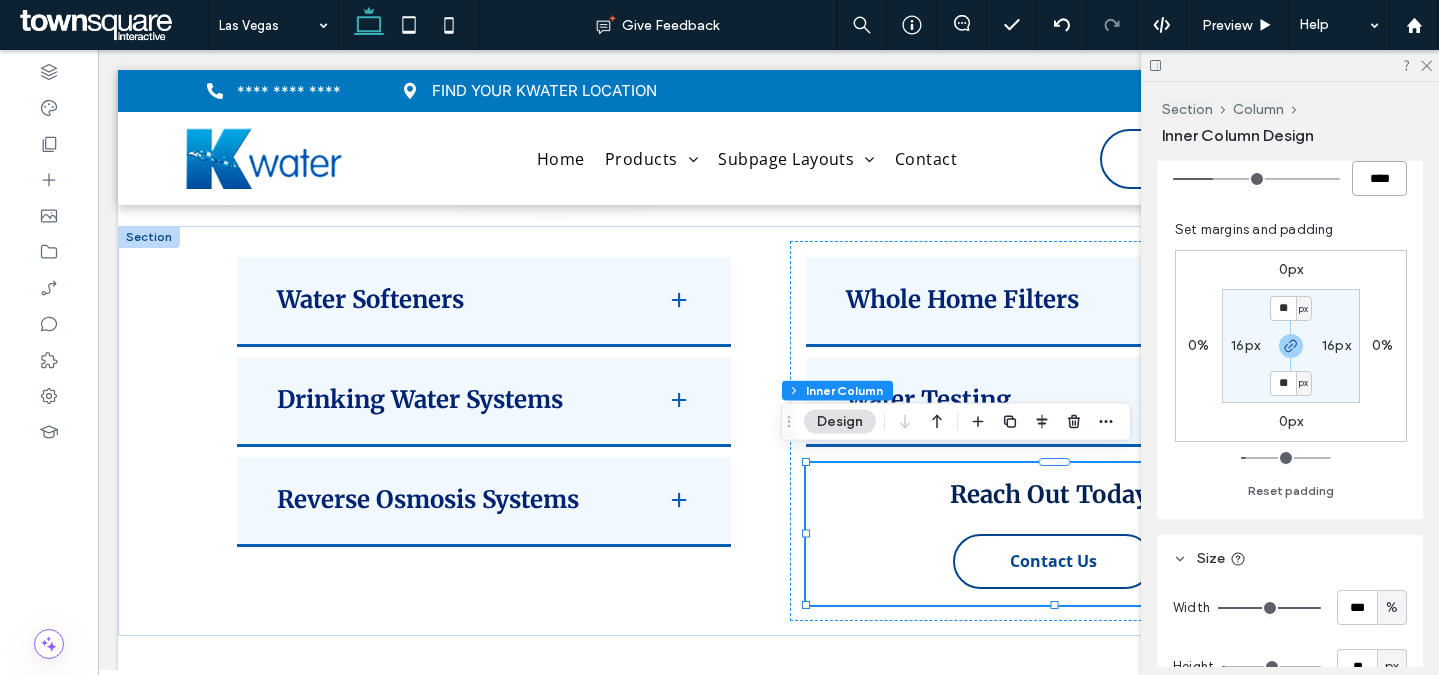 click on "****" at bounding box center (1379, 178) 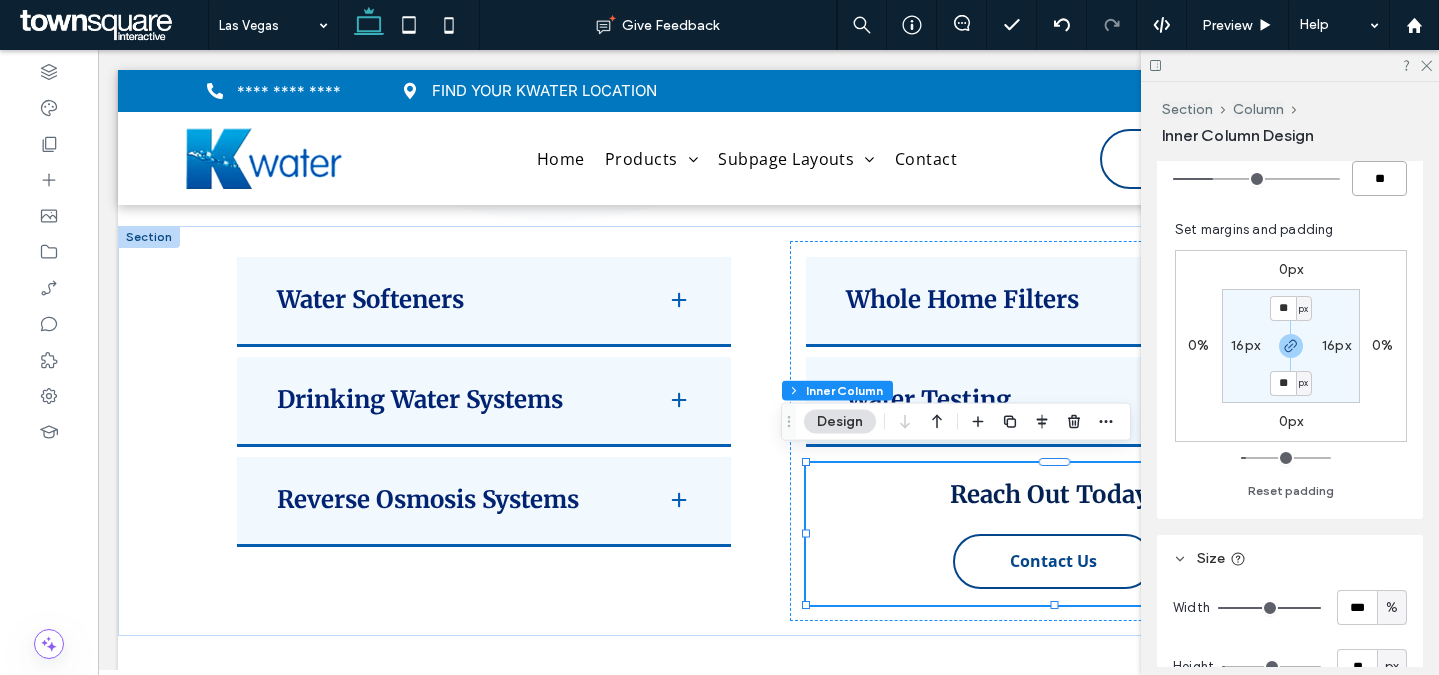 type on "****" 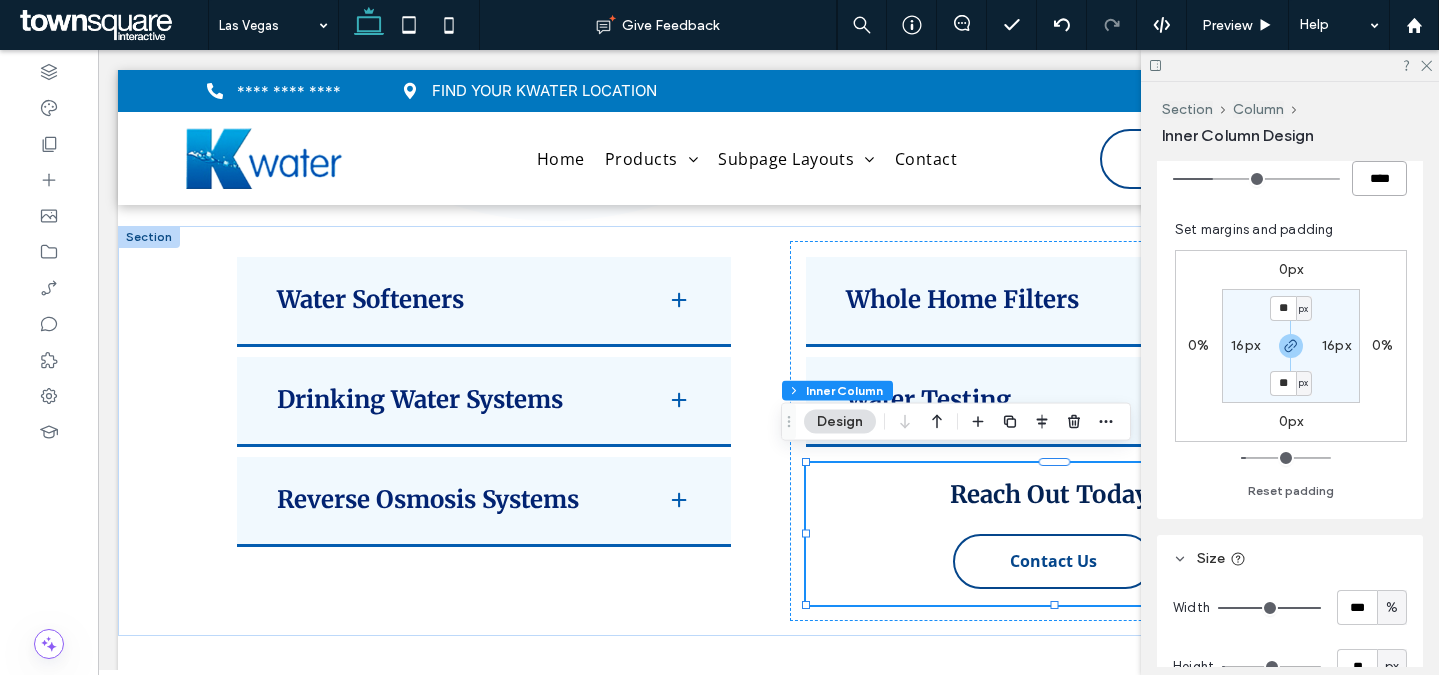 type on "**" 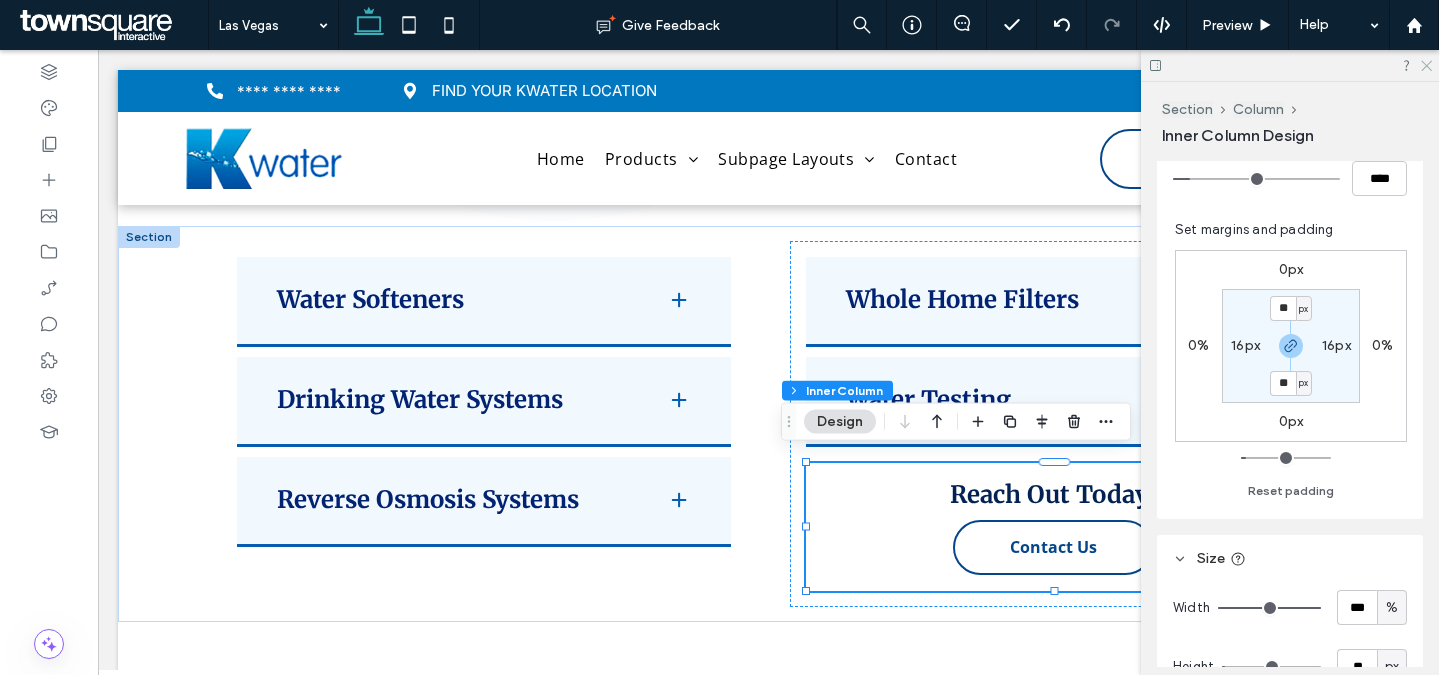 click 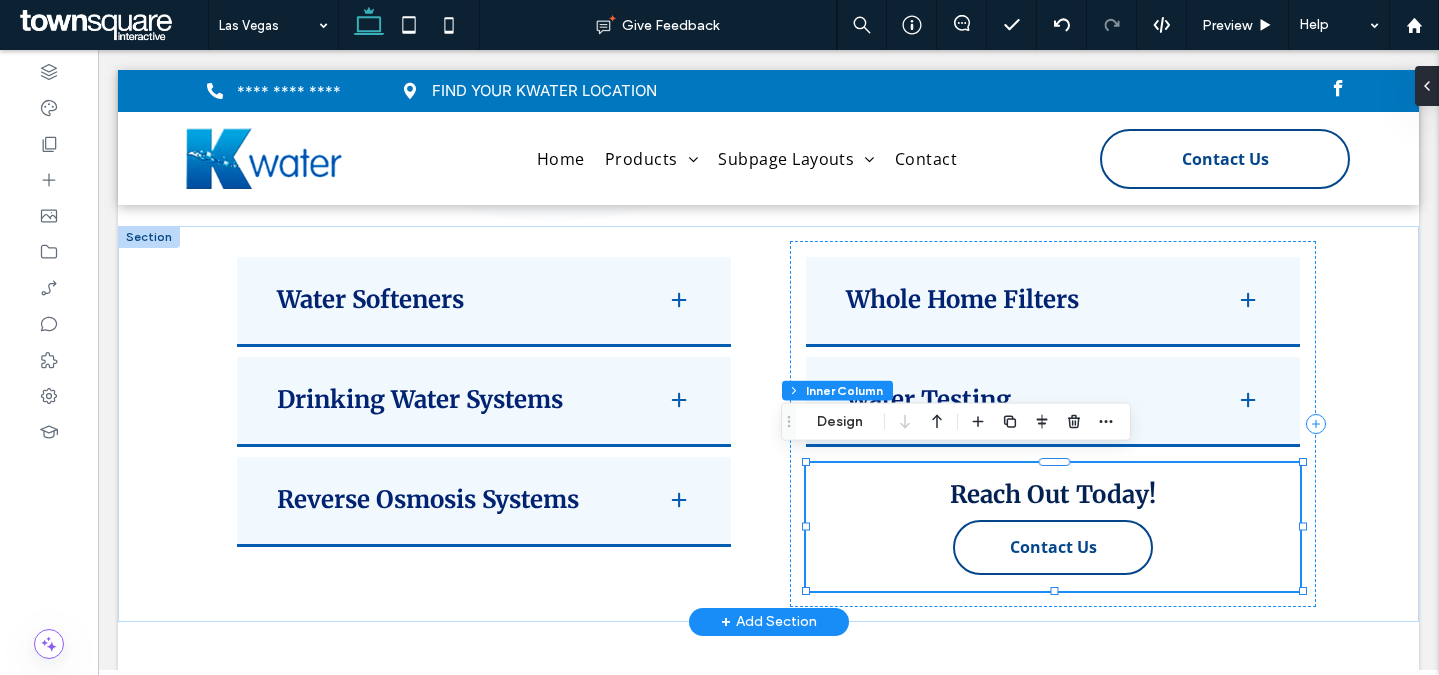 click on "Reach Out Today!
Contact Us" at bounding box center [1053, 527] 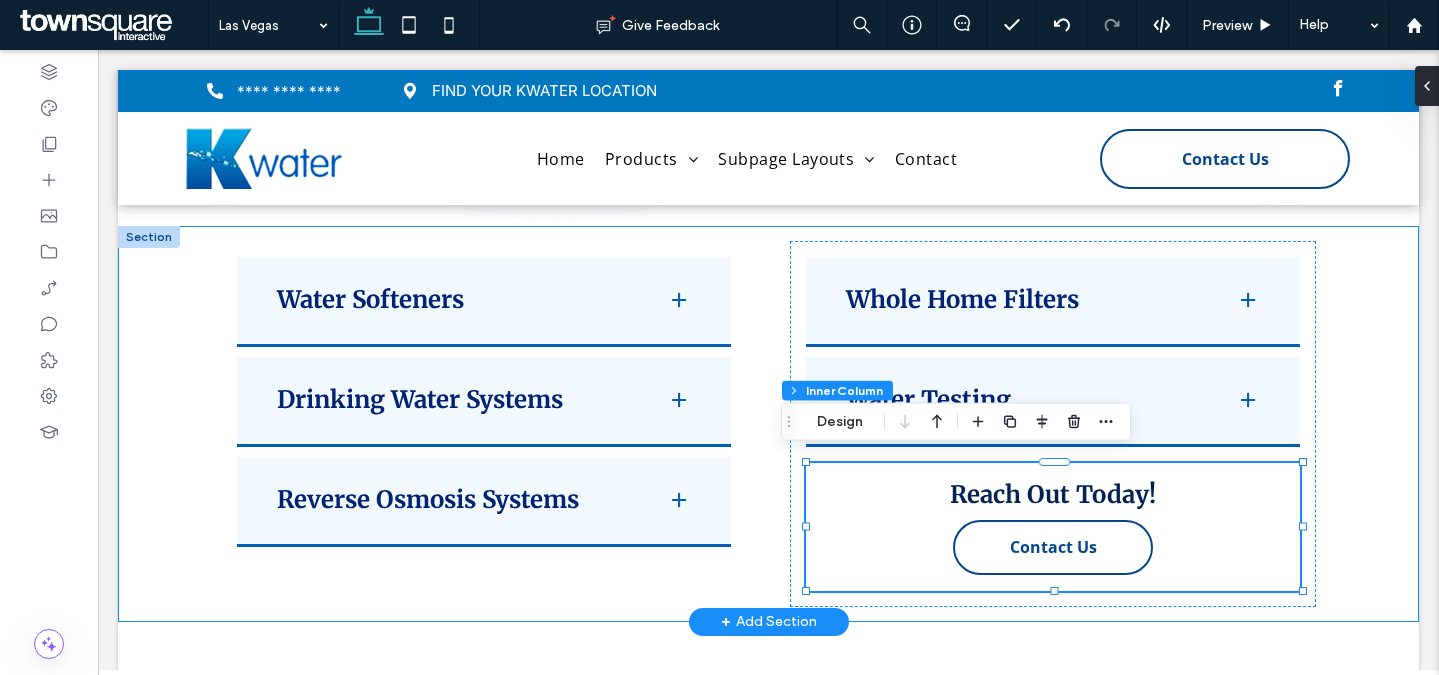 click on "Water Softeners
Explore pure water with Kwater Treatment, where water softeners in Las Vegas, NV take center stage. Our Kinetico Softeners redefine quality, ensuring clean, and safe water for your family. Tailored for both city and well water, our softeners guarantee an ideal fit for your home or business. In our expertise with water softeners, excellence isn’t just a standard – it’s a commitment. Whether it’s repair or replacement, Kwater seamlessly navigates water softening needs, showcasing a reliability honed through years of experience. ﻿
Drinking Water Systems
﻿
Reverse Osmosis Systems
Whole Home Filters
Water Testing
﻿" at bounding box center (768, 424) 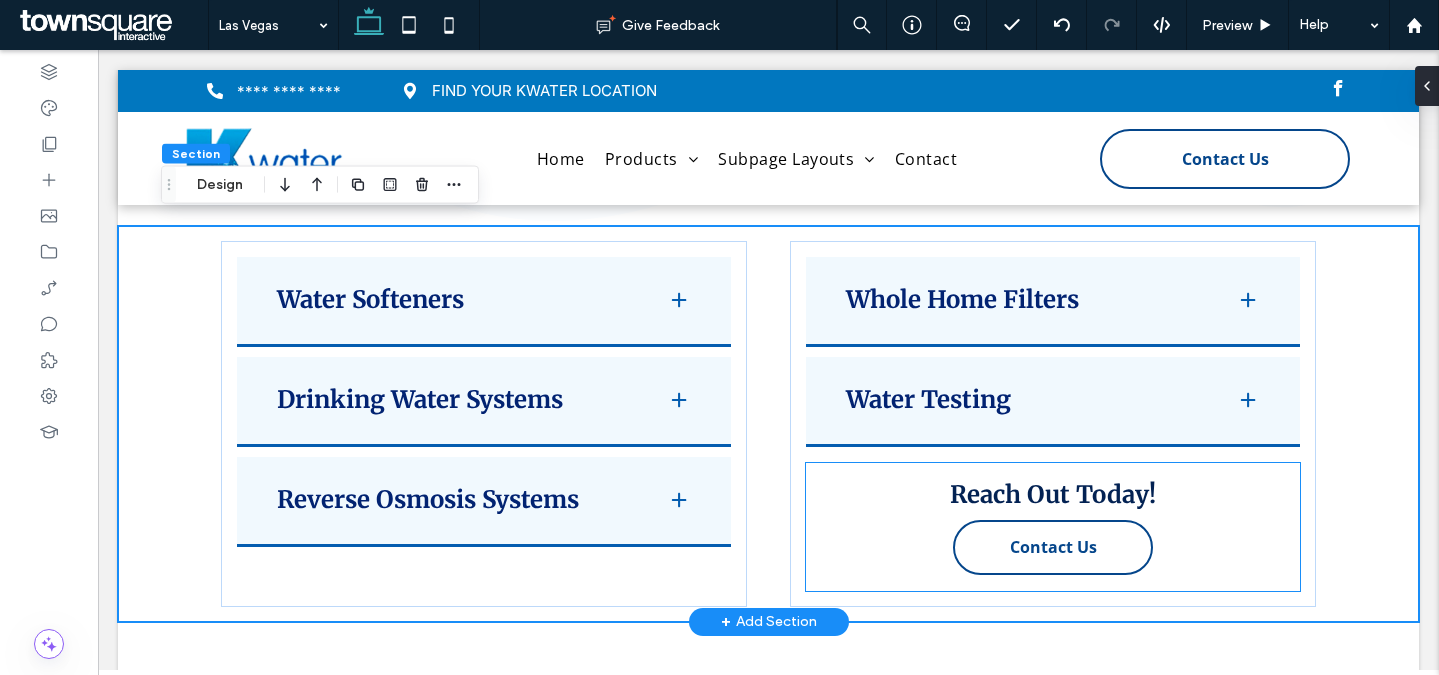click on "Reach Out Today!" at bounding box center [1053, 494] 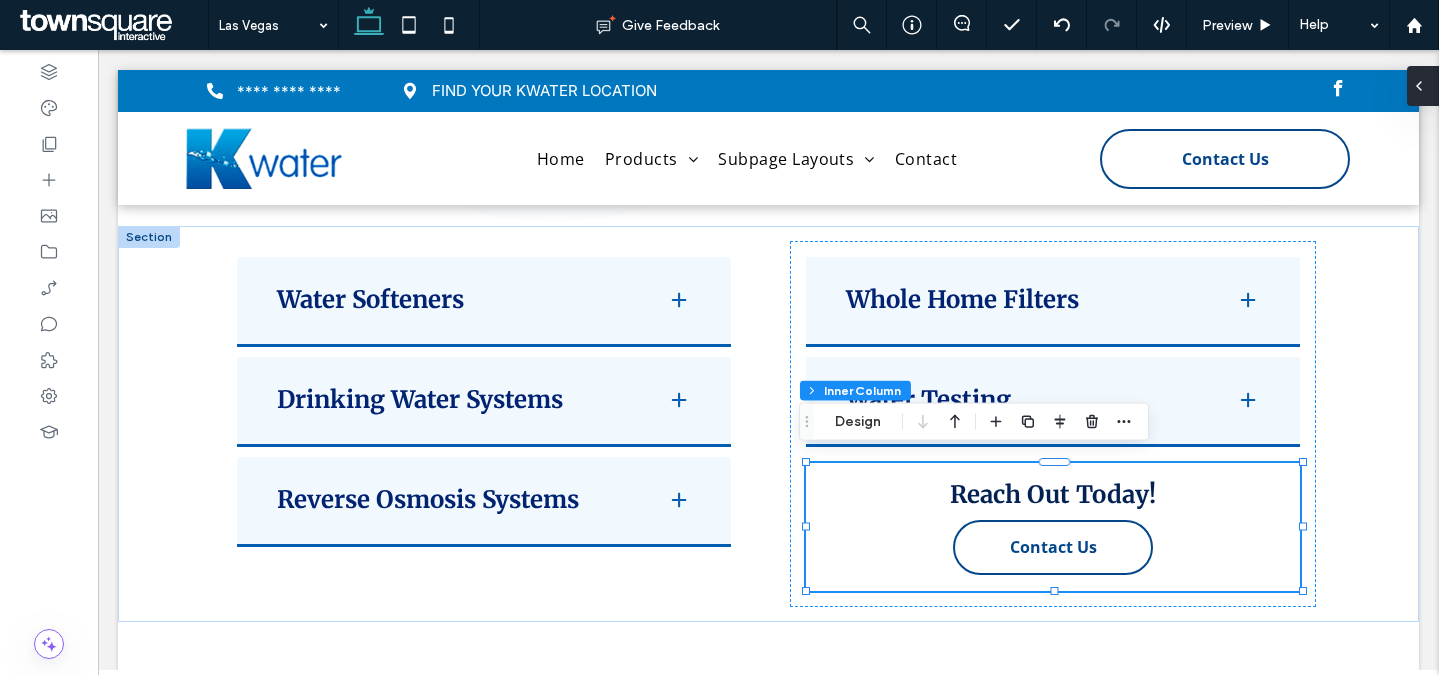 click at bounding box center [1419, 86] 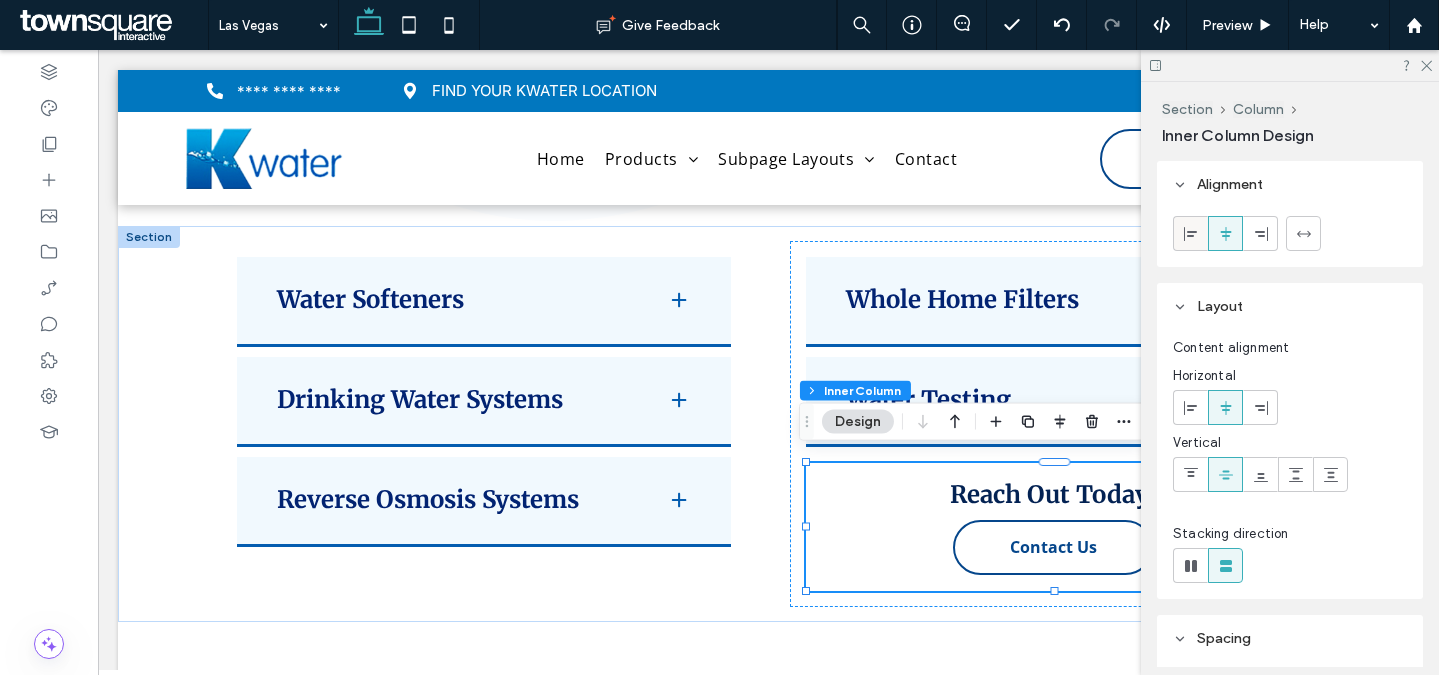 click 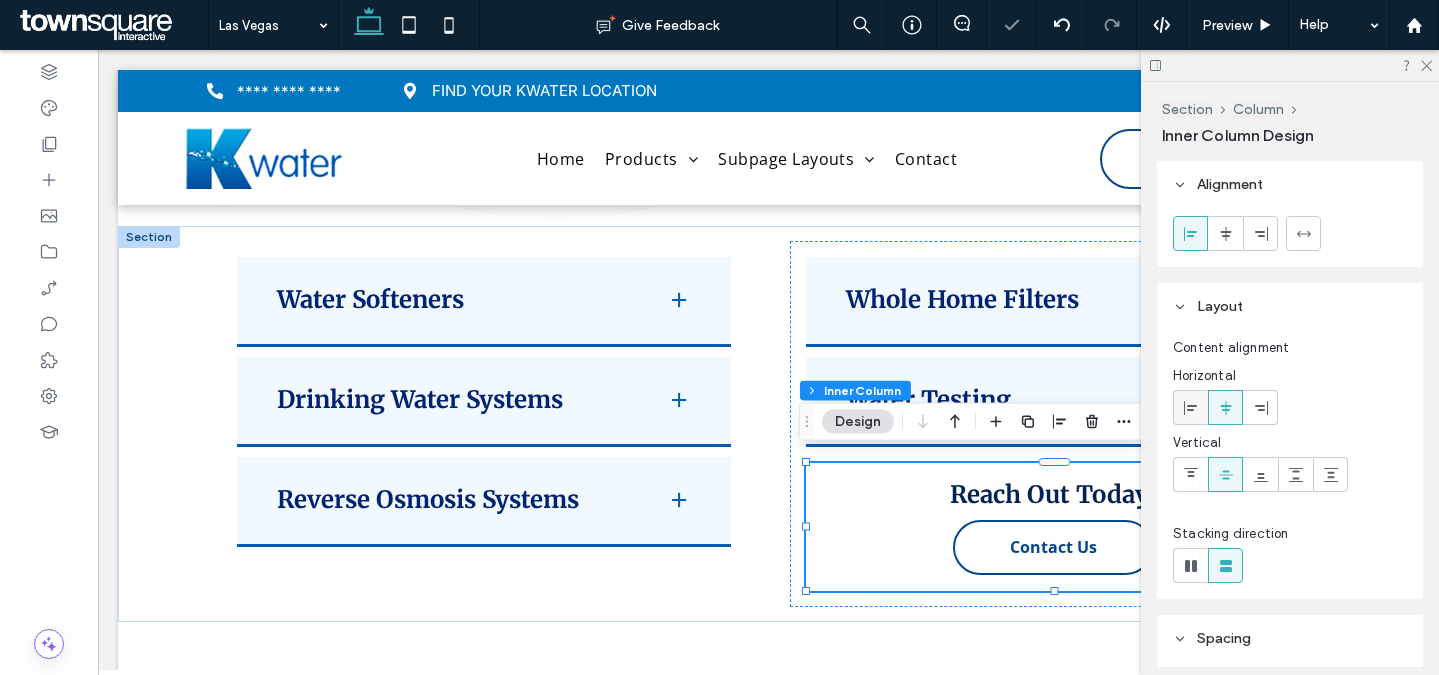 click 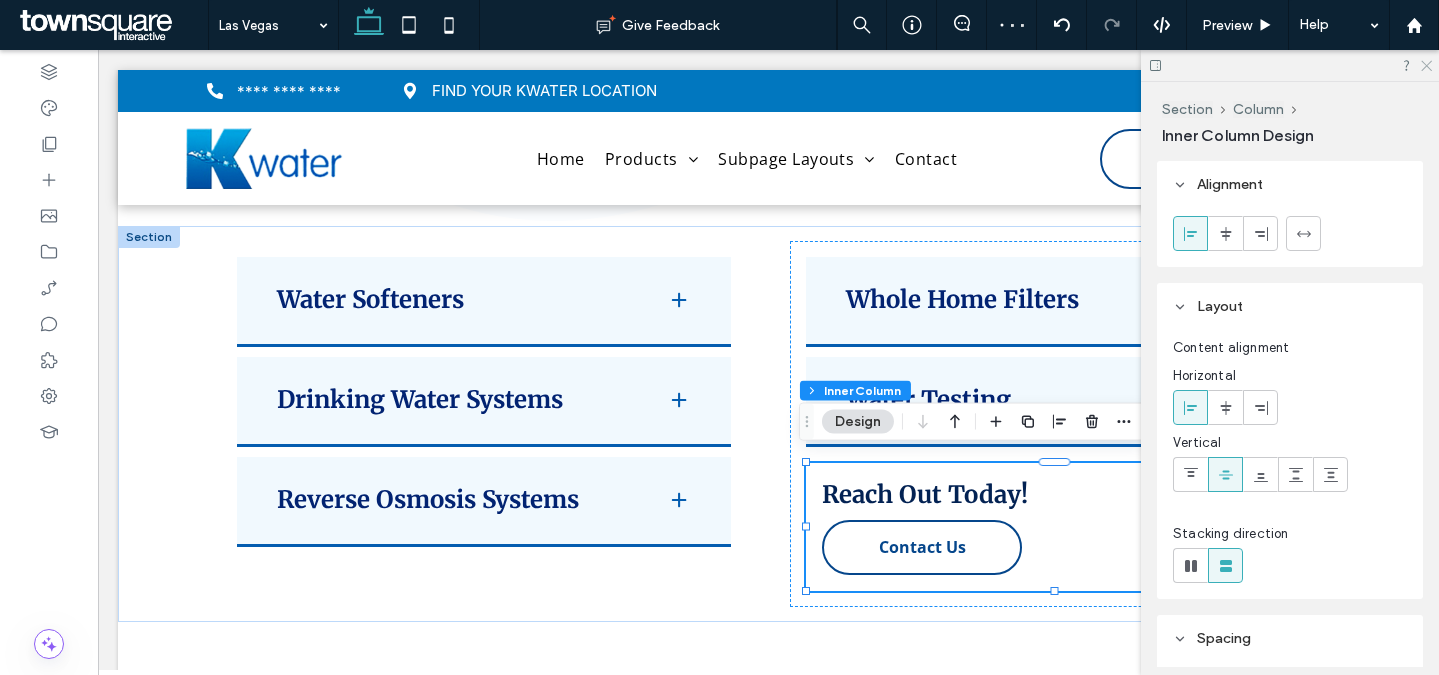 click 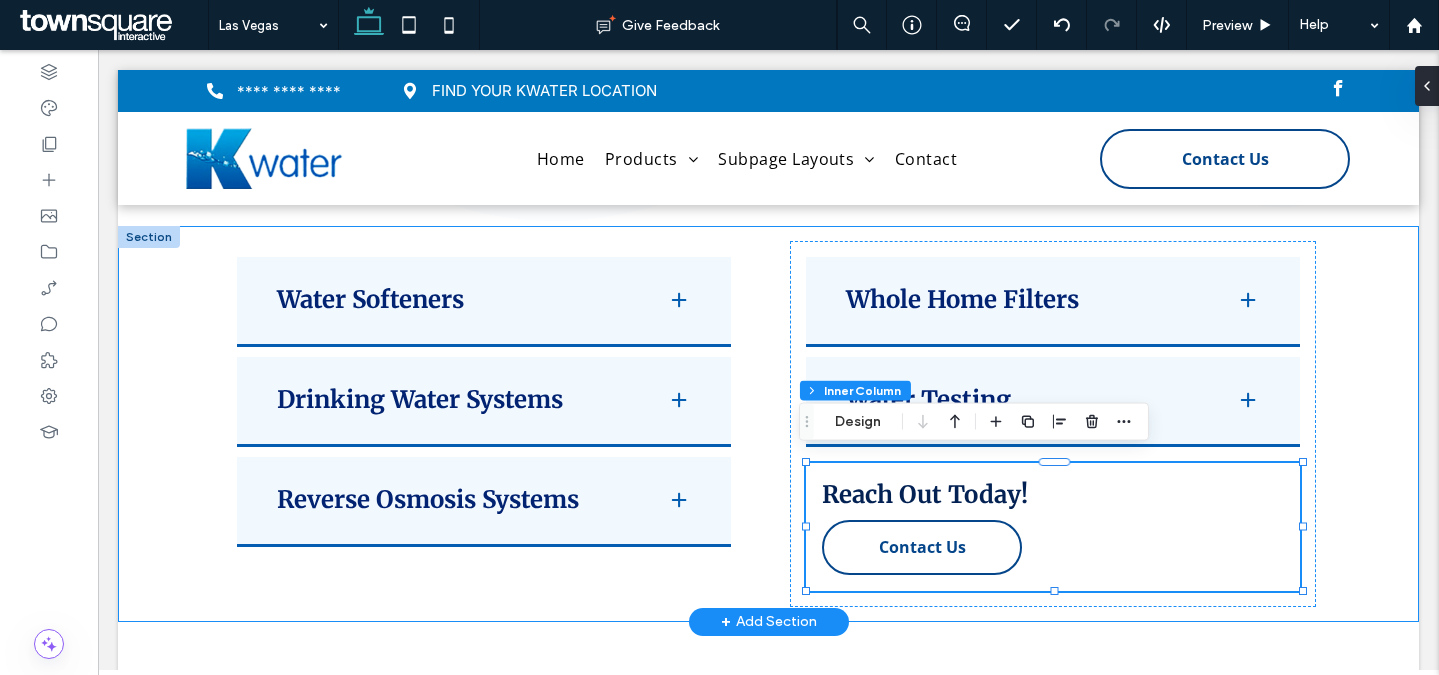 click on "Water Softeners
Explore pure water with Kwater Treatment, where water softeners in Las Vegas, NV take center stage. Our Kinetico Softeners redefine quality, ensuring clean, and safe water for your family. Tailored for both city and well water, our softeners guarantee an ideal fit for your home or business. In our expertise with water softeners, excellence isn’t just a standard – it’s a commitment. Whether it’s repair or replacement, Kwater seamlessly navigates water softening needs, showcasing a reliability honed through years of experience. ﻿
Drinking Water Systems
﻿
Reverse Osmosis Systems
Whole Home Filters
Water Testing
﻿" at bounding box center (769, 424) 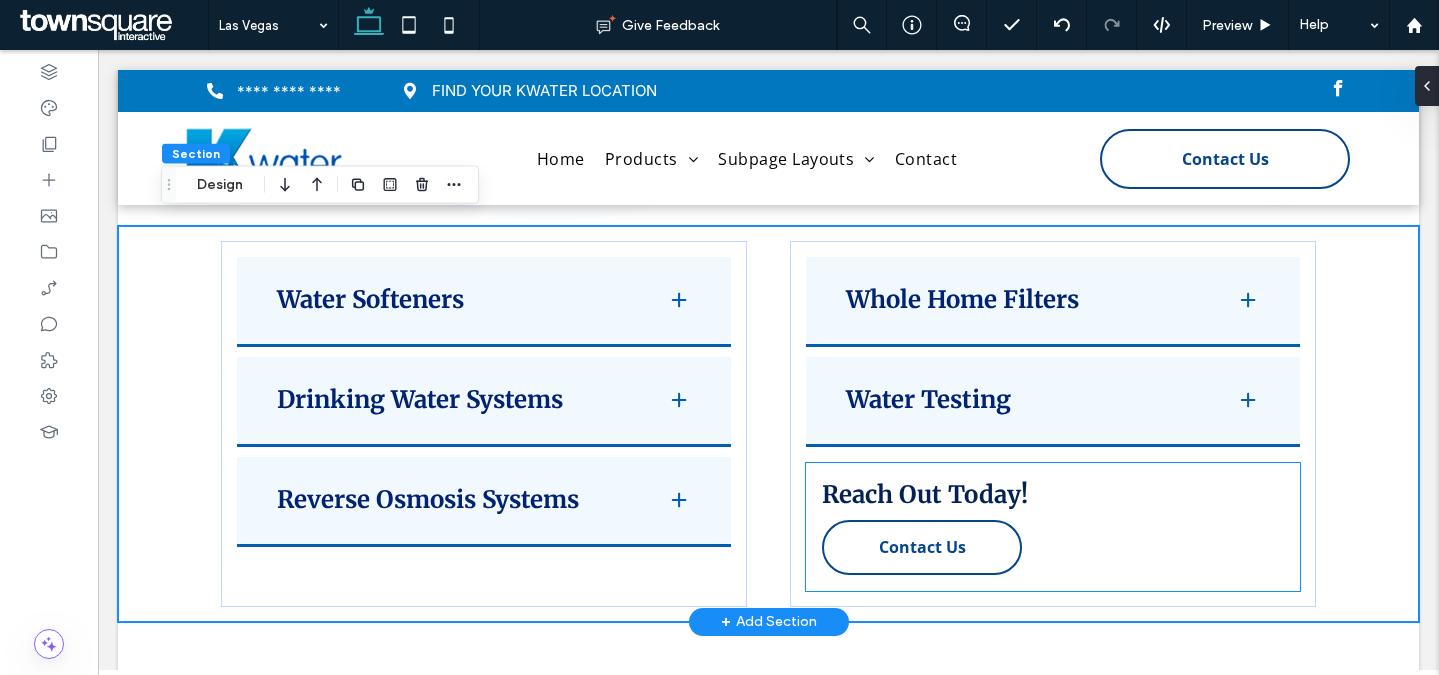 click on "Reach Out Today!
Contact Us" at bounding box center [1053, 527] 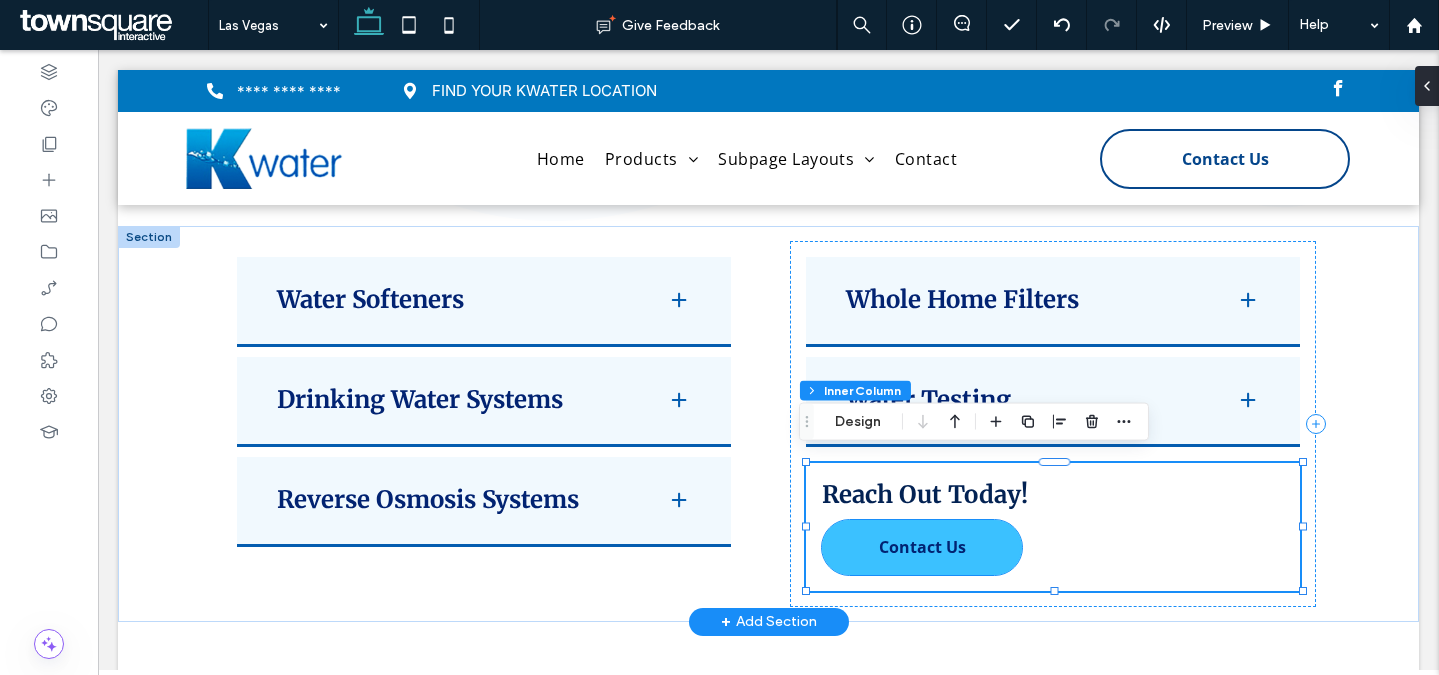 click on "Contact Us" at bounding box center (922, 547) 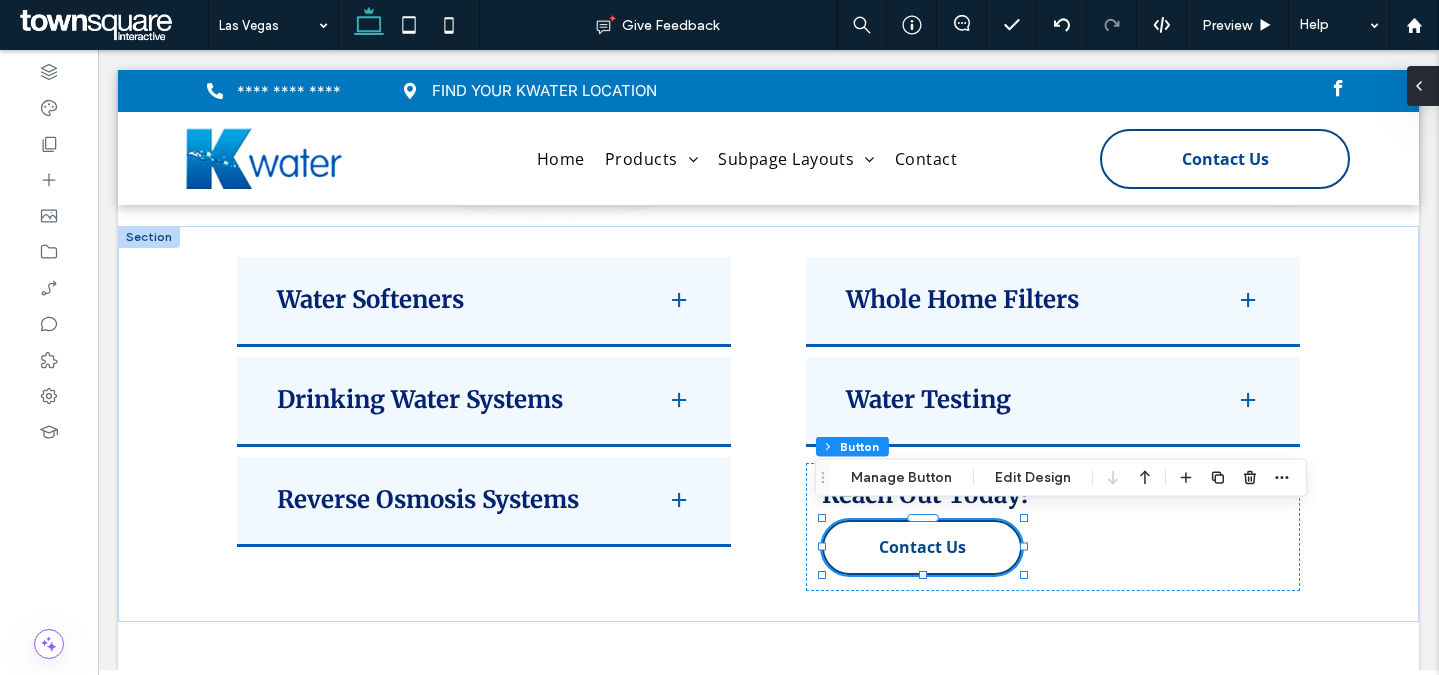 click at bounding box center (1423, 86) 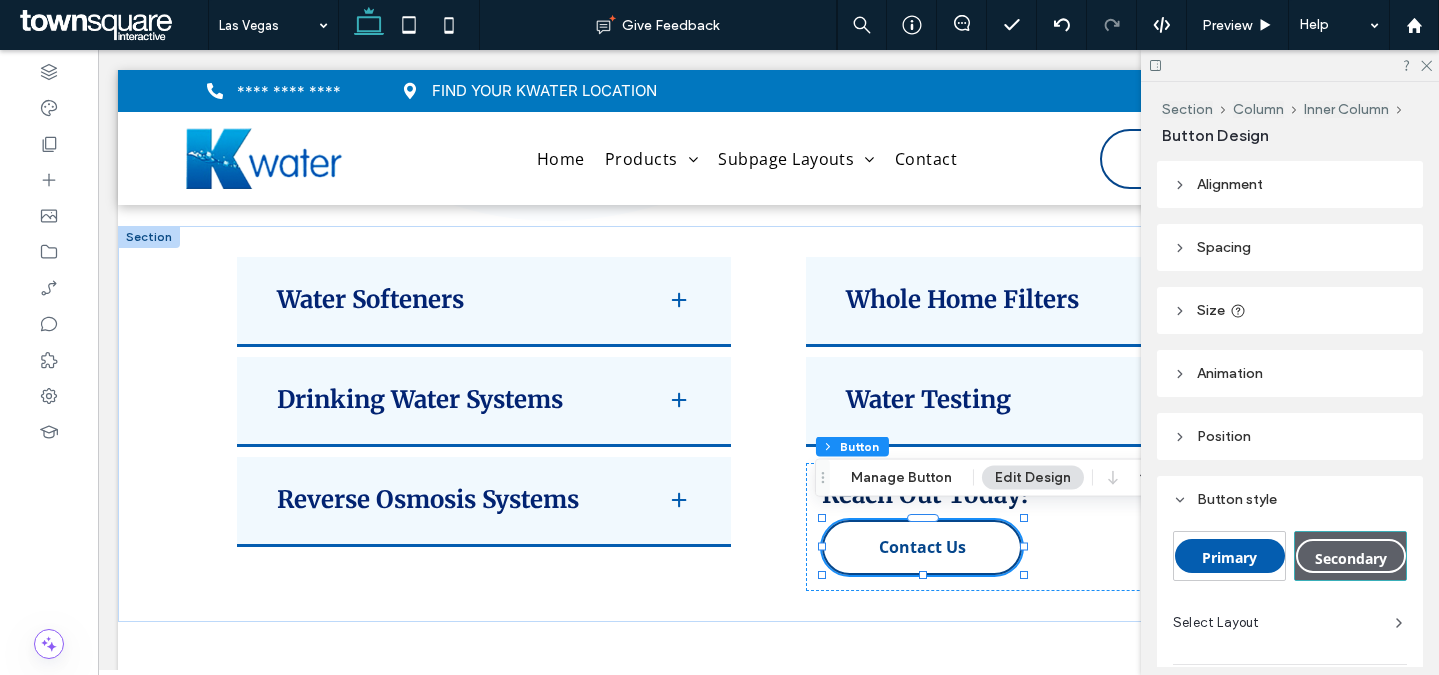 click on "Size" at bounding box center [1290, 310] 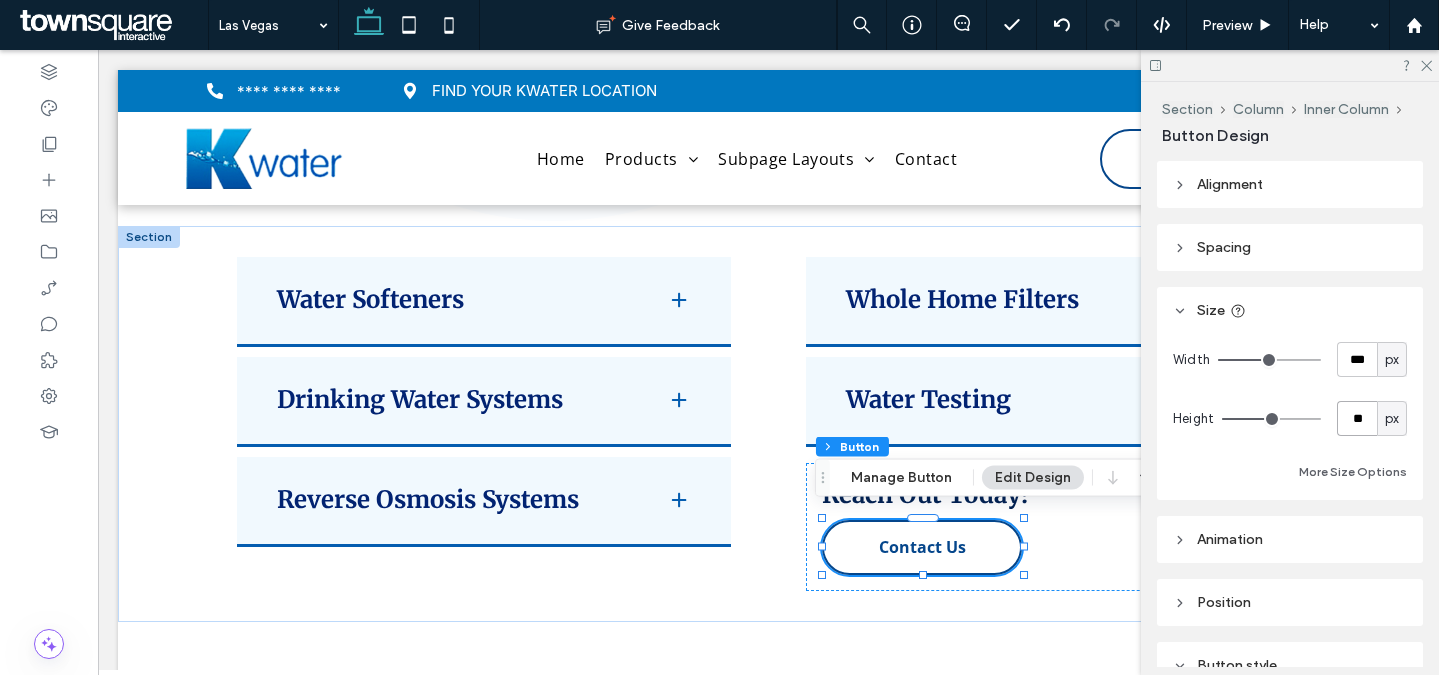click on "**" at bounding box center [1357, 418] 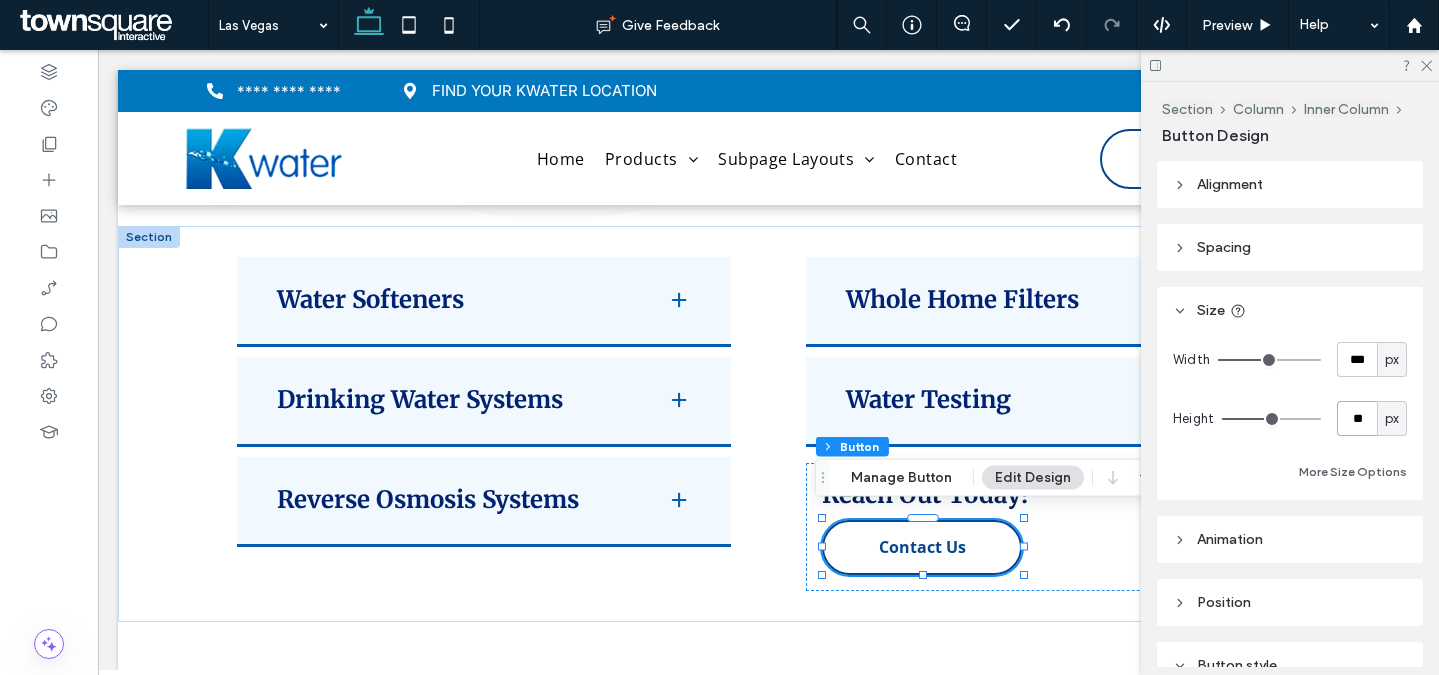type on "**" 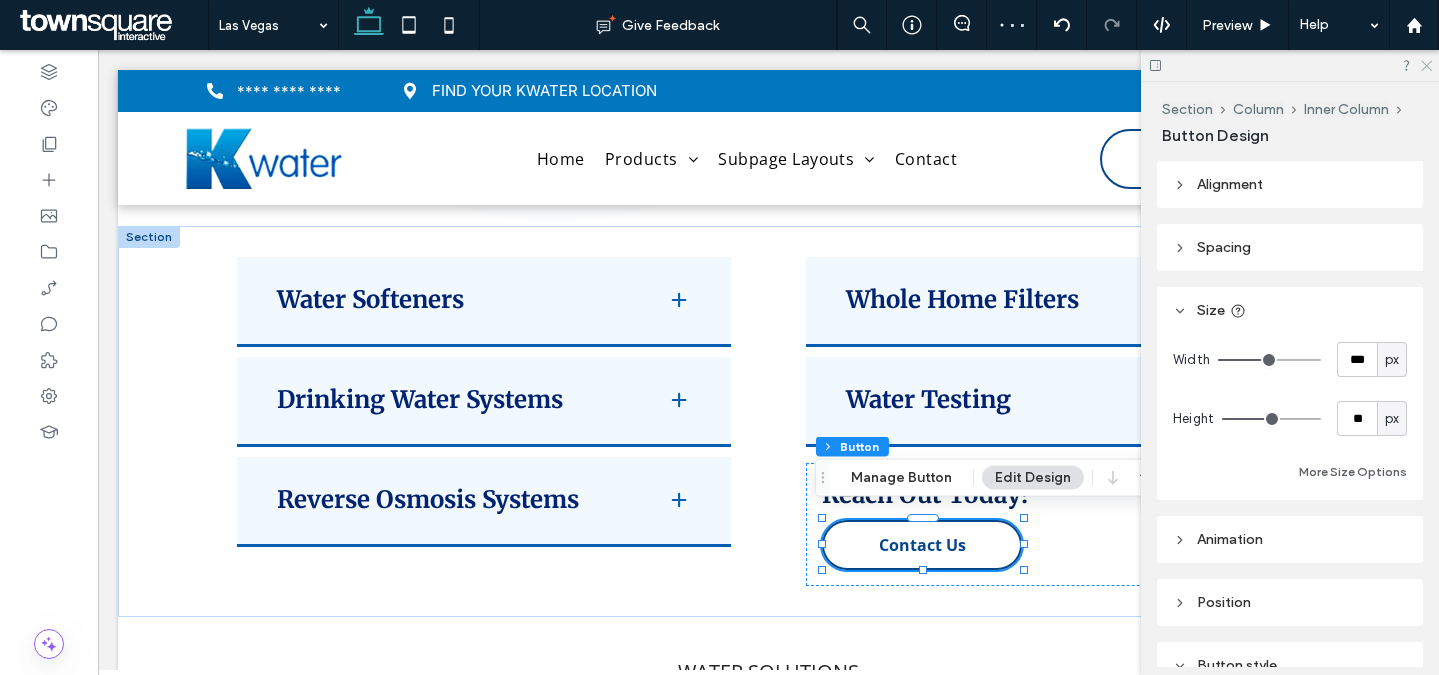 click 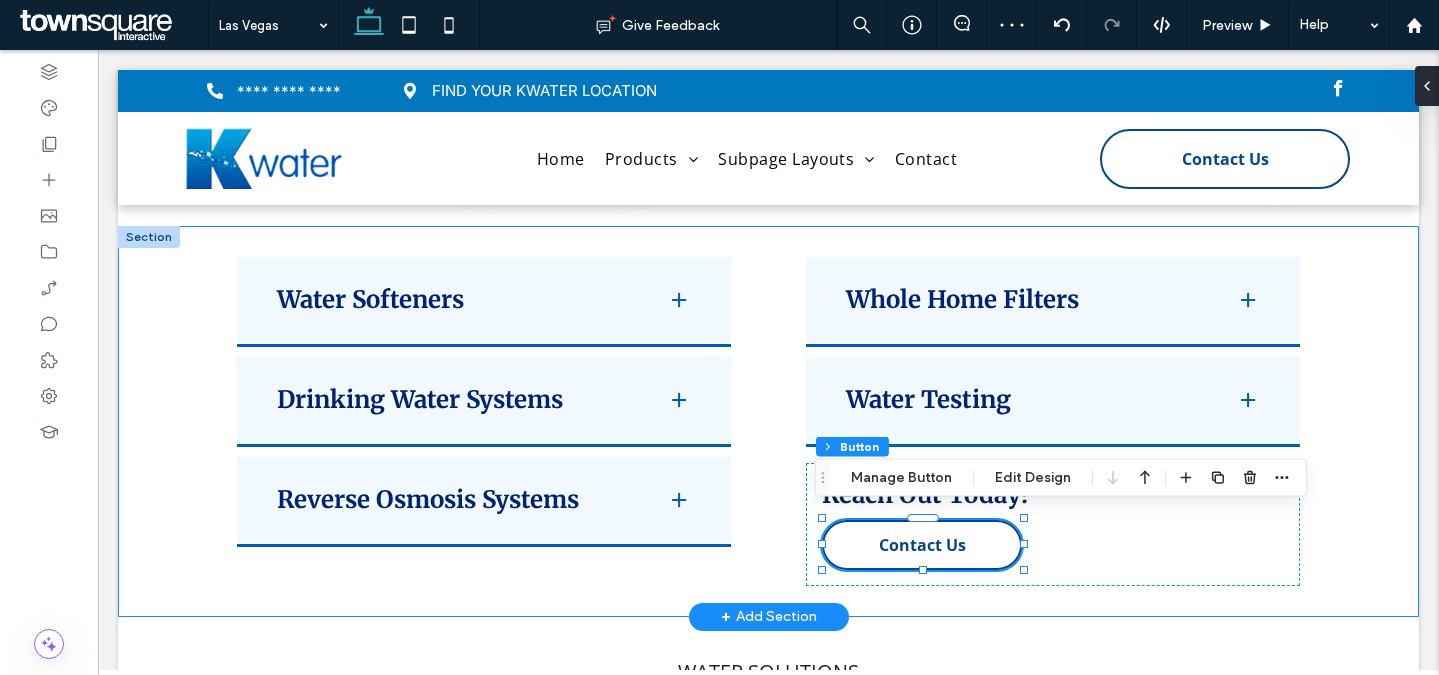 drag, startPoint x: 1391, startPoint y: 438, endPoint x: 1391, endPoint y: 425, distance: 13 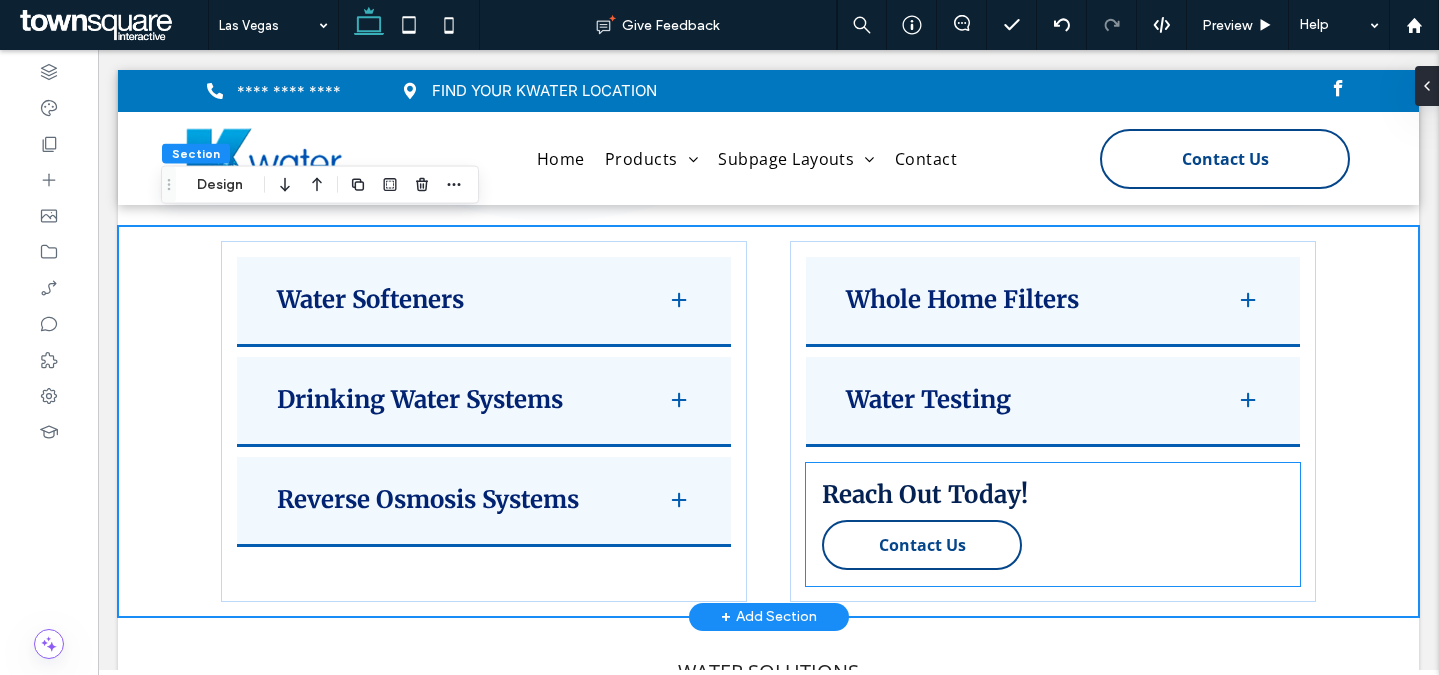 click on "Reach Out Today!
Contact Us" at bounding box center [1053, 524] 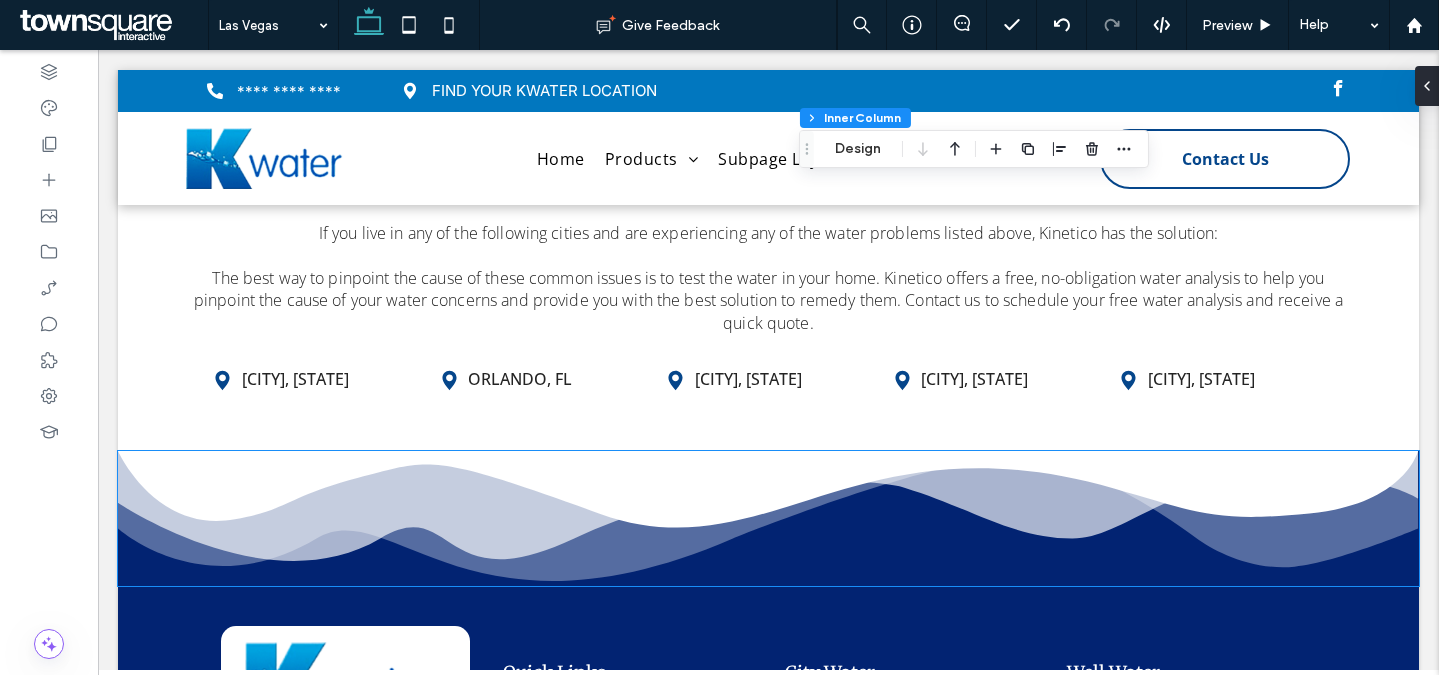 scroll, scrollTop: 6433, scrollLeft: 0, axis: vertical 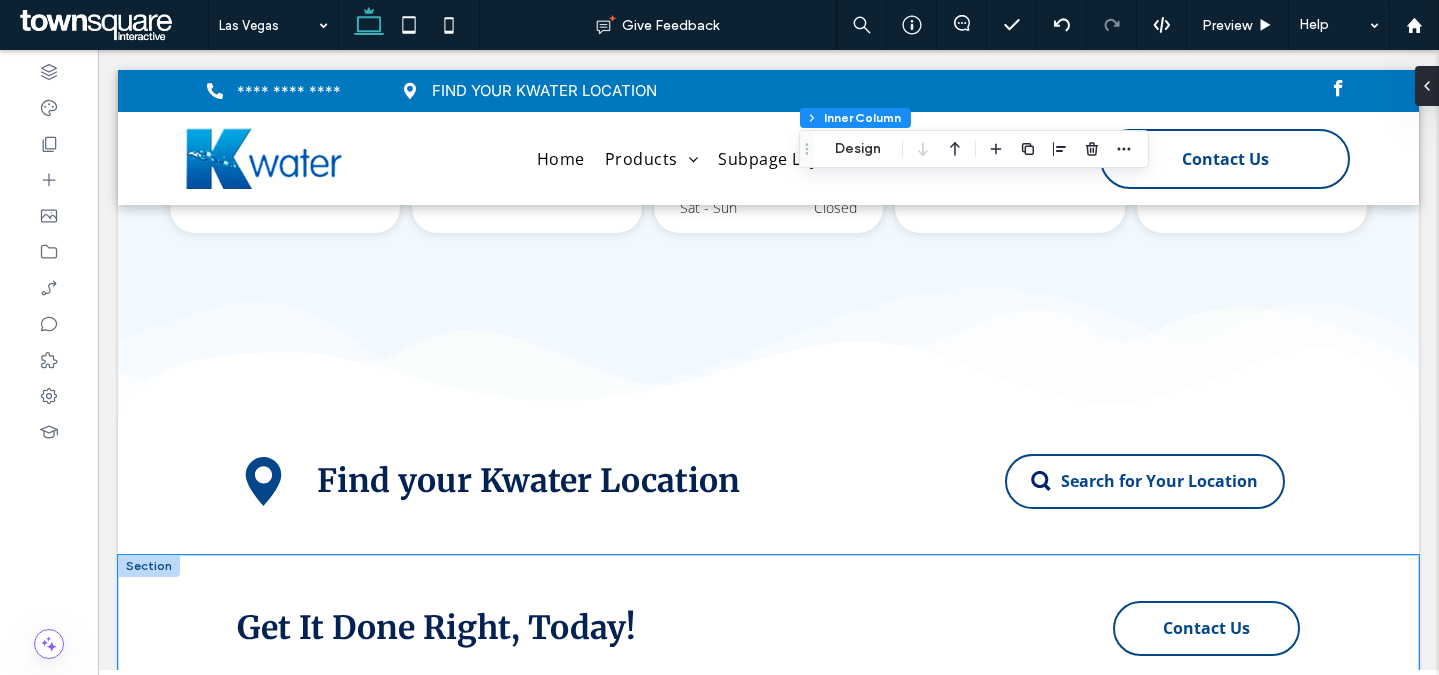 click on "Get It Done Right, Today!
Contact Us" at bounding box center (769, 628) 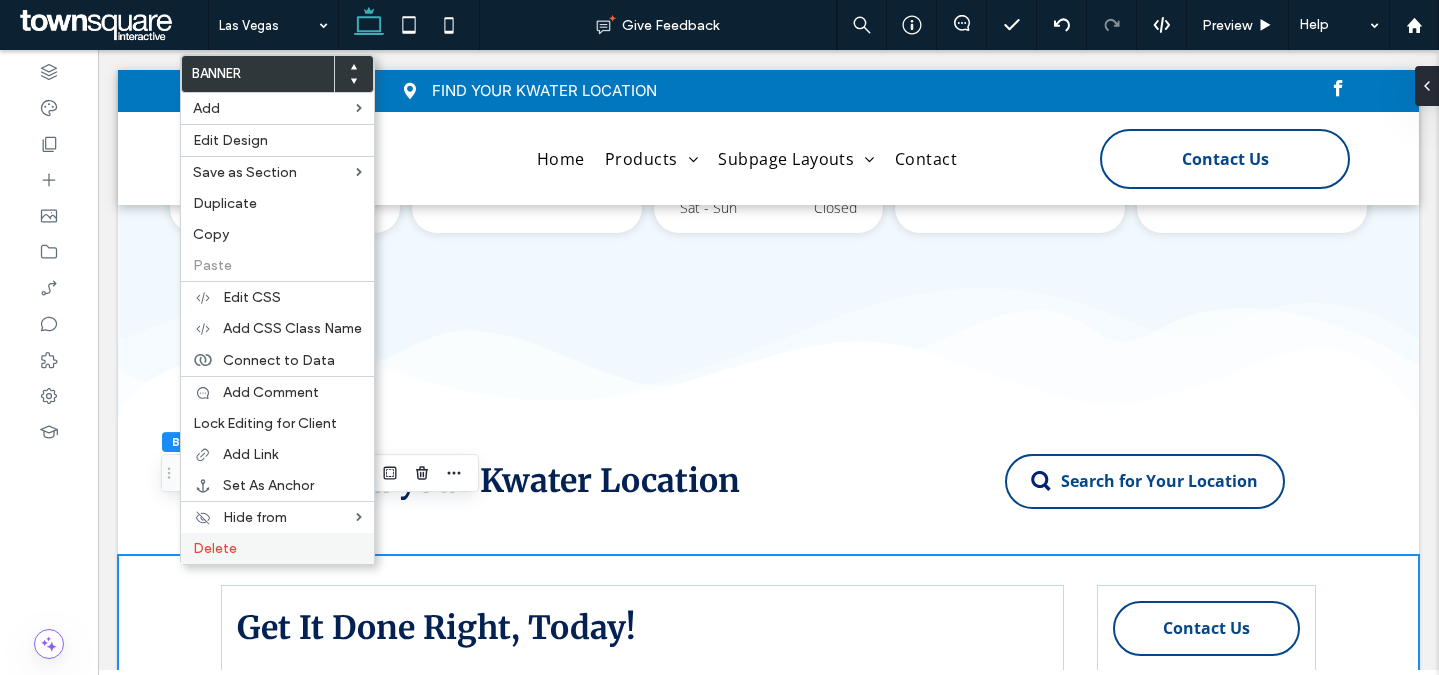 click on "Delete" at bounding box center (277, 548) 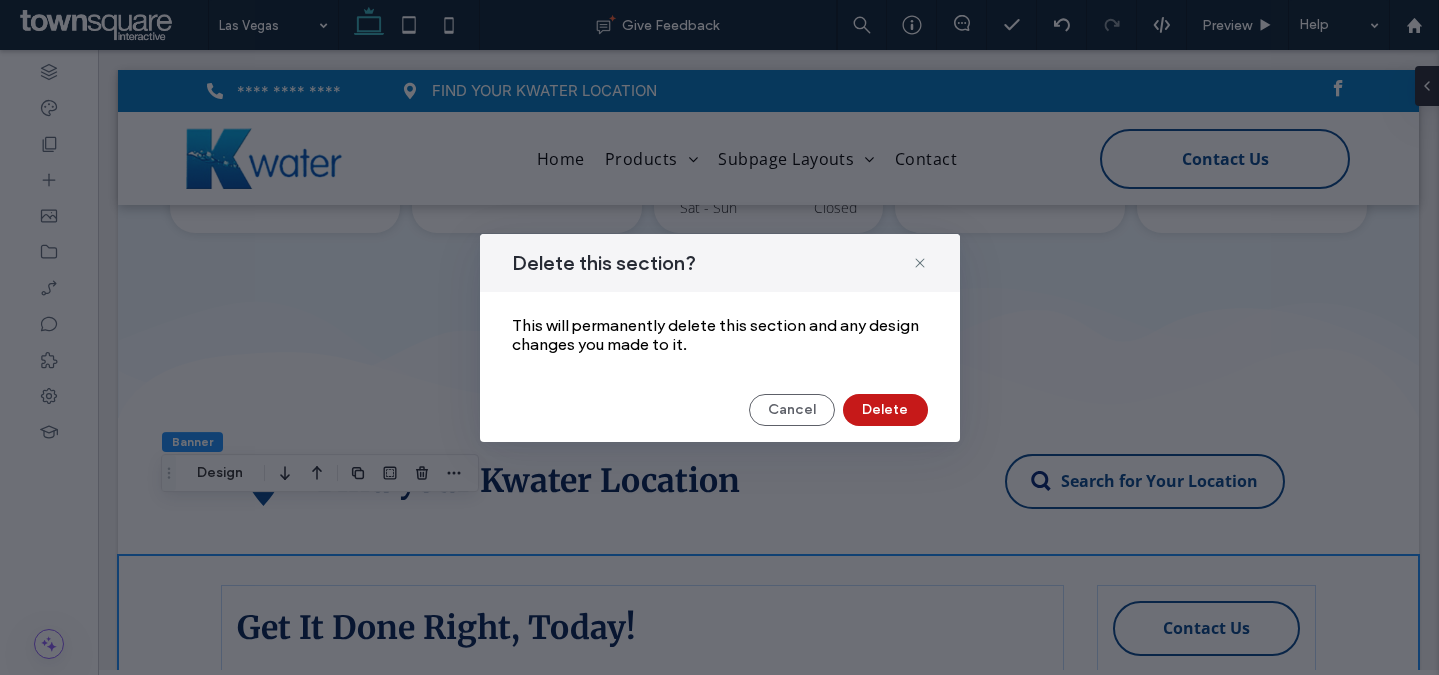 click on "Delete" at bounding box center [885, 410] 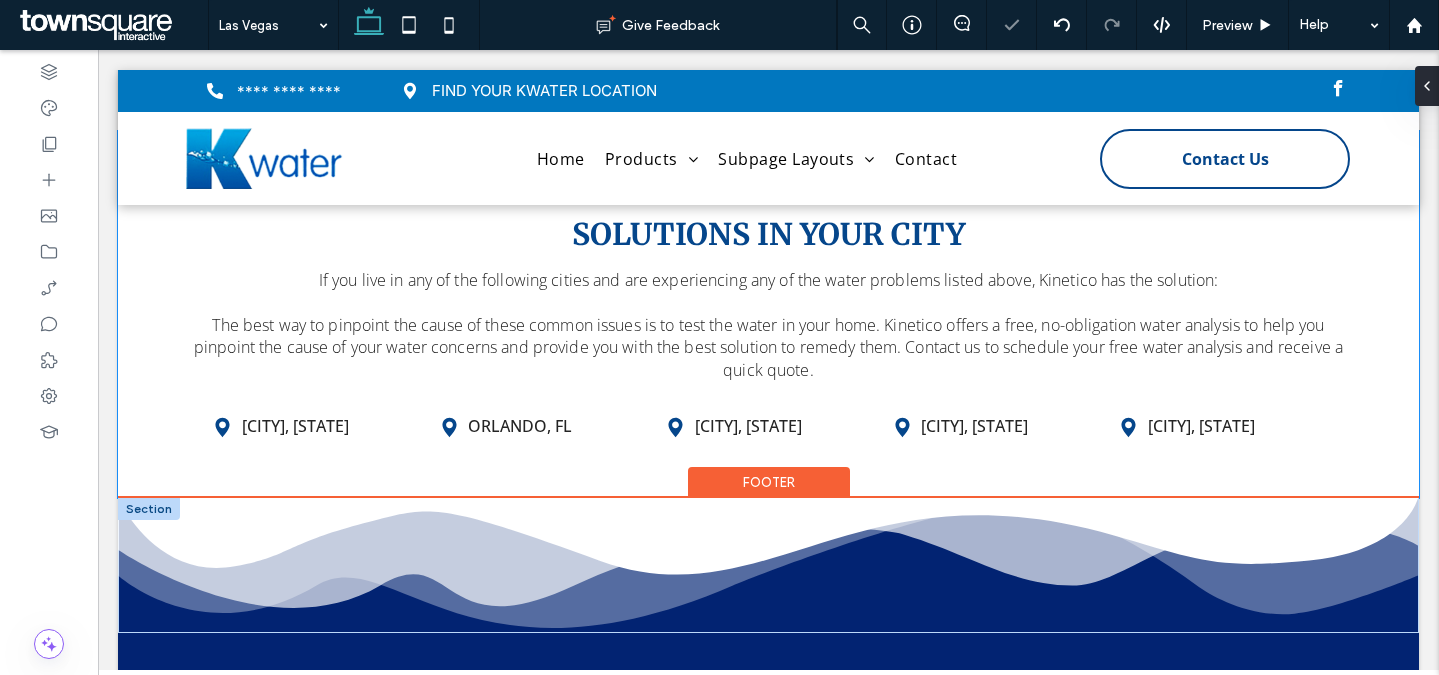 scroll, scrollTop: 6832, scrollLeft: 0, axis: vertical 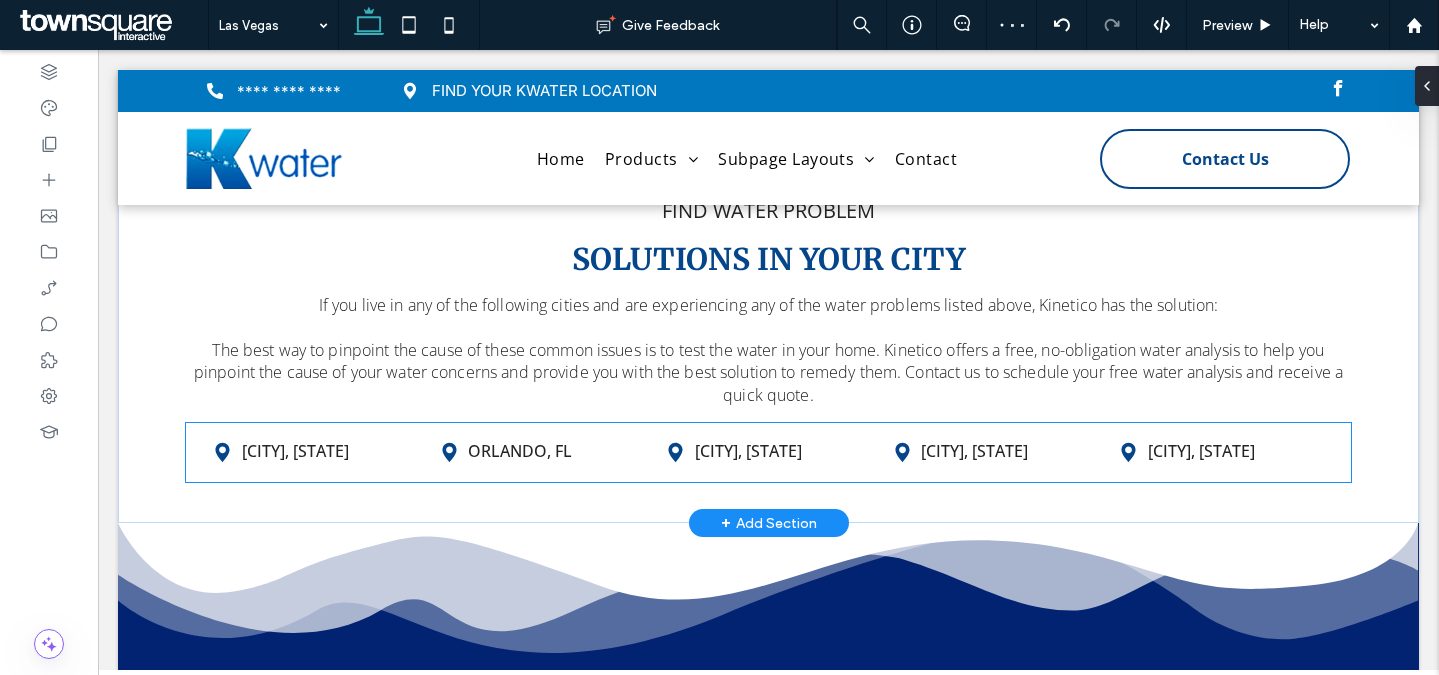 click on "[CITY], [STATE]" at bounding box center (330, 451) 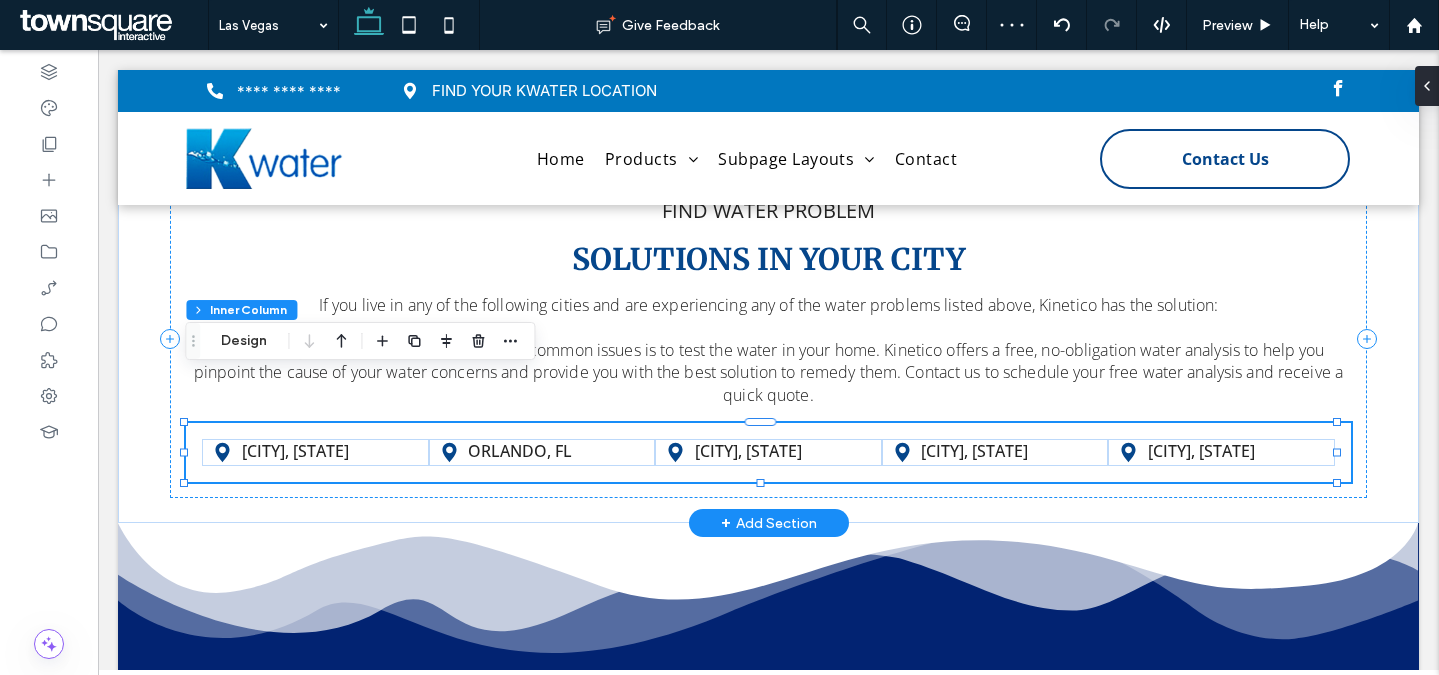 click on "[CITY], [STATE]" at bounding box center [330, 451] 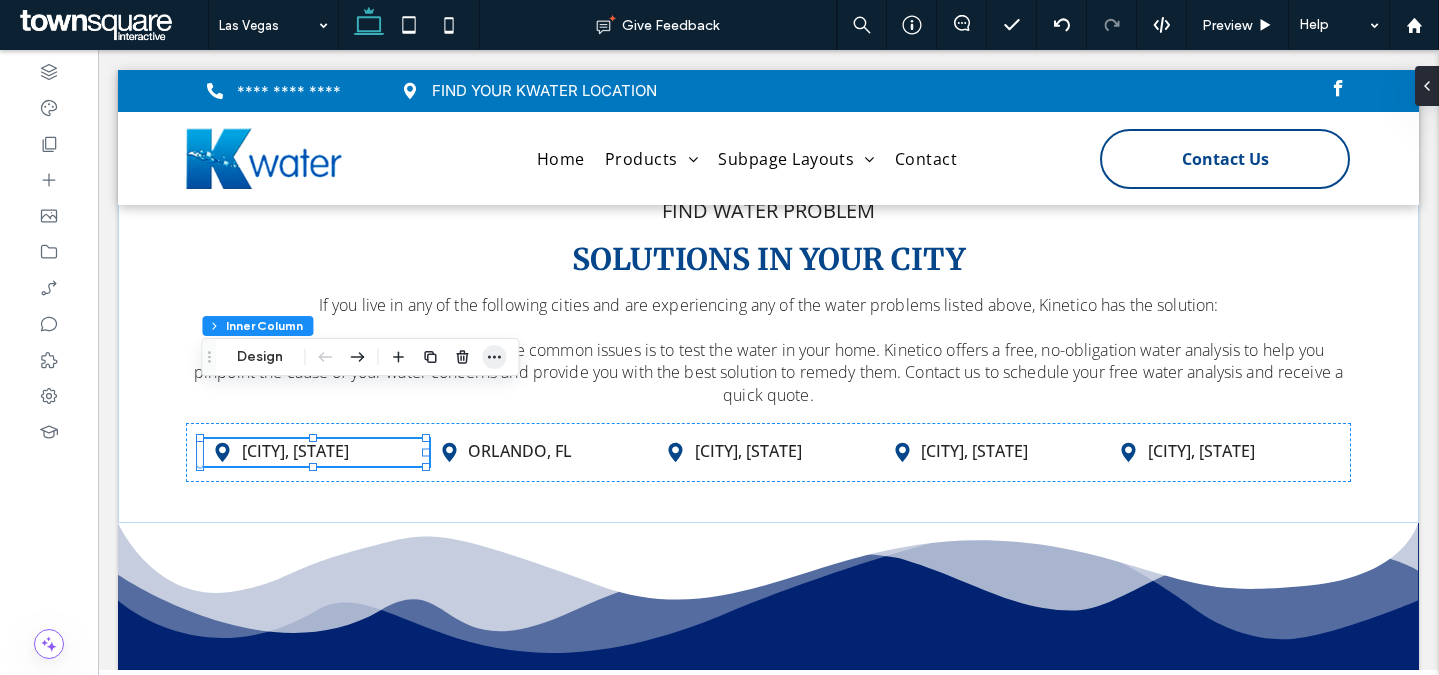 click 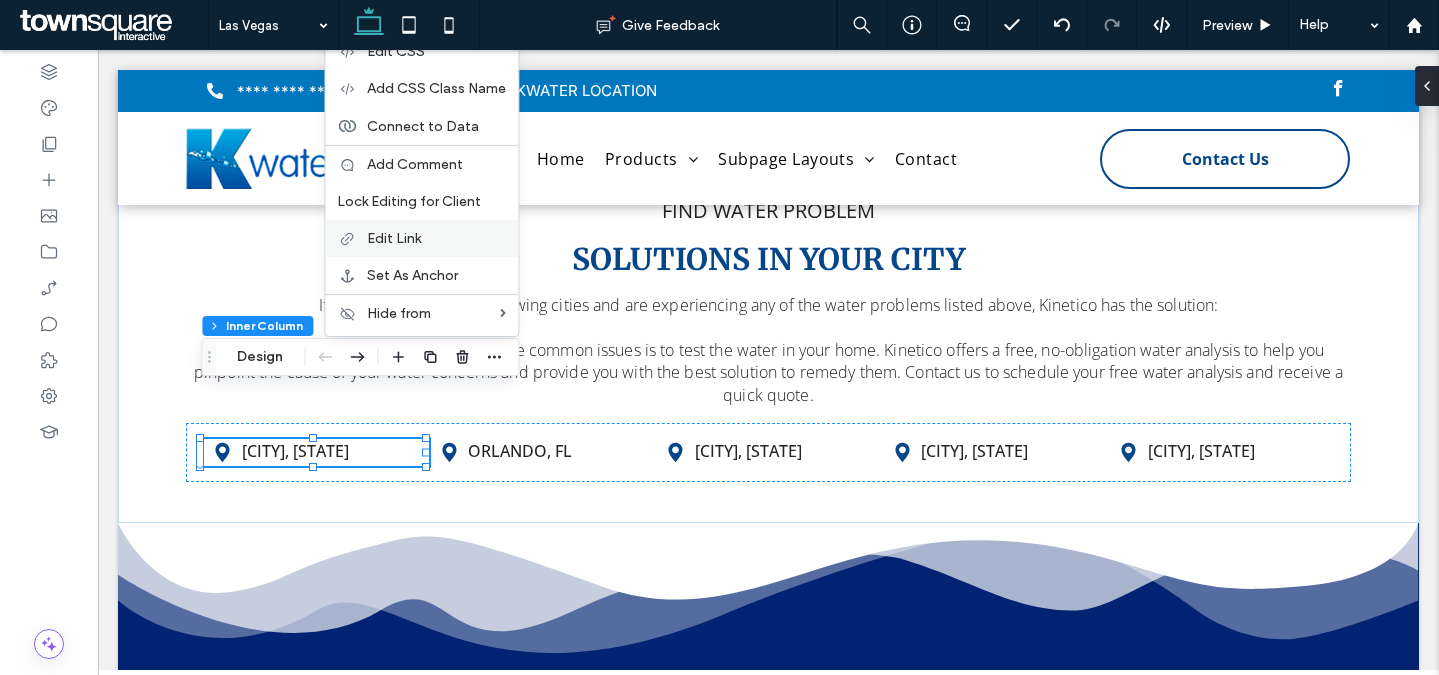 click on "Edit Link" at bounding box center (394, 238) 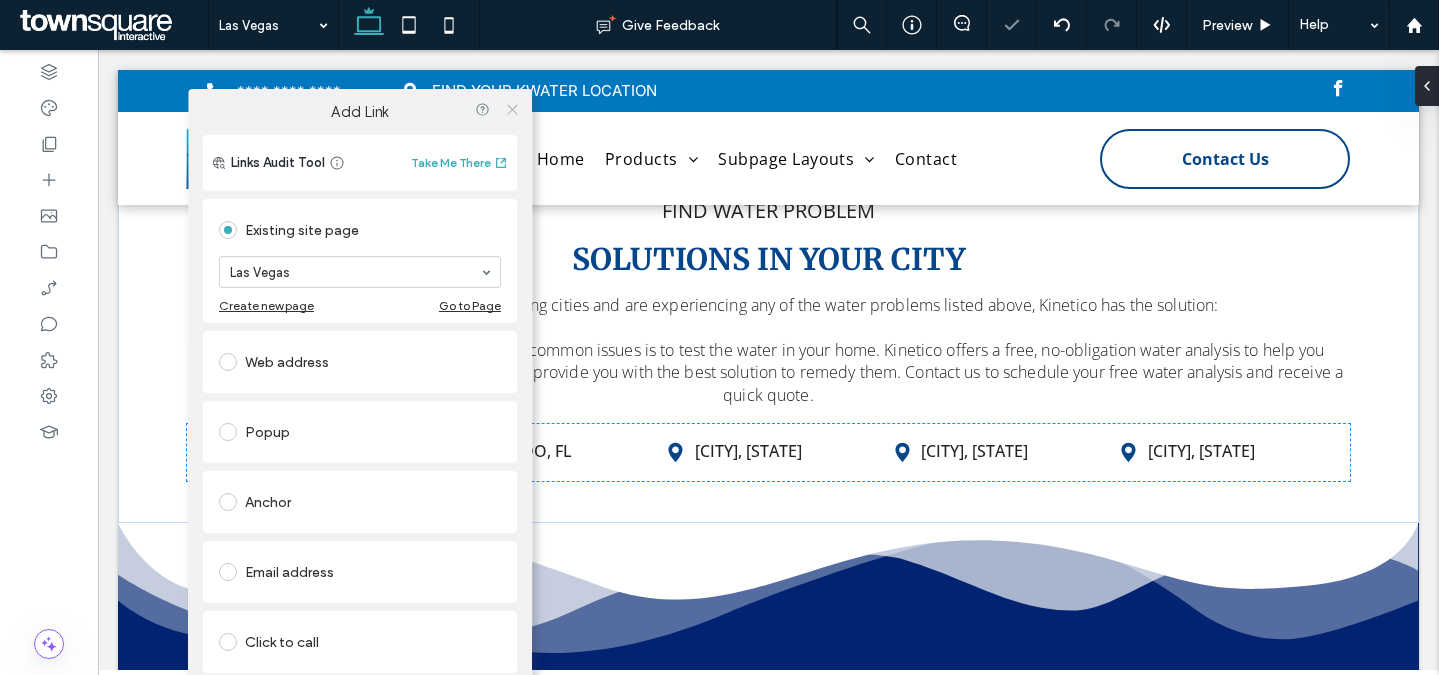 click 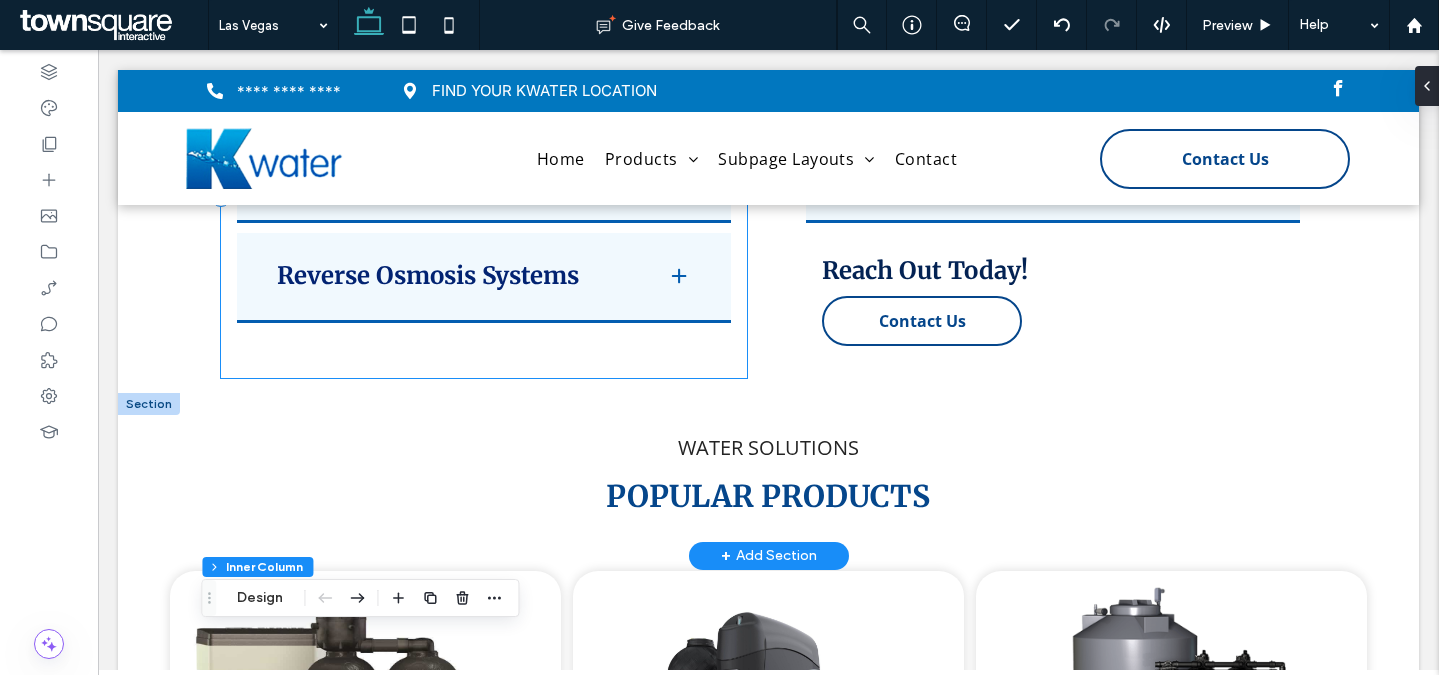 scroll, scrollTop: 3145, scrollLeft: 0, axis: vertical 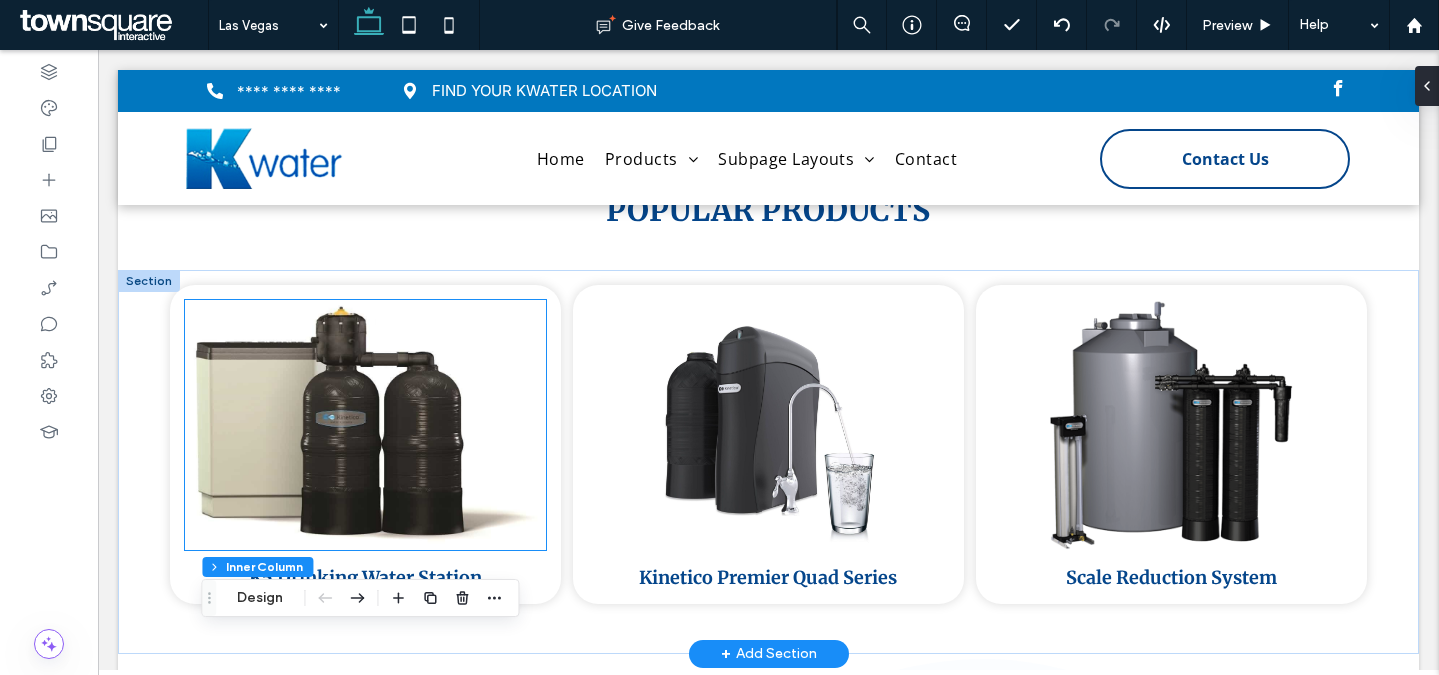 click at bounding box center (365, 425) 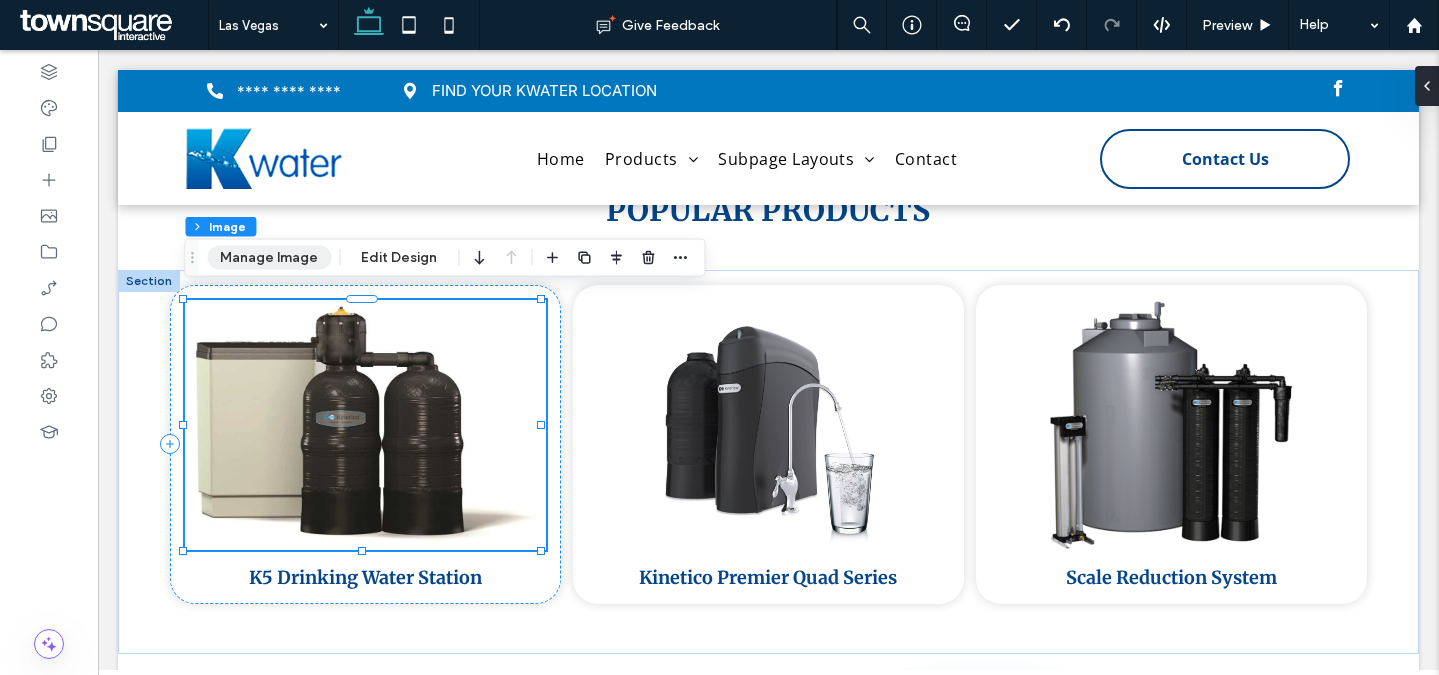 click on "Manage Image" at bounding box center (269, 258) 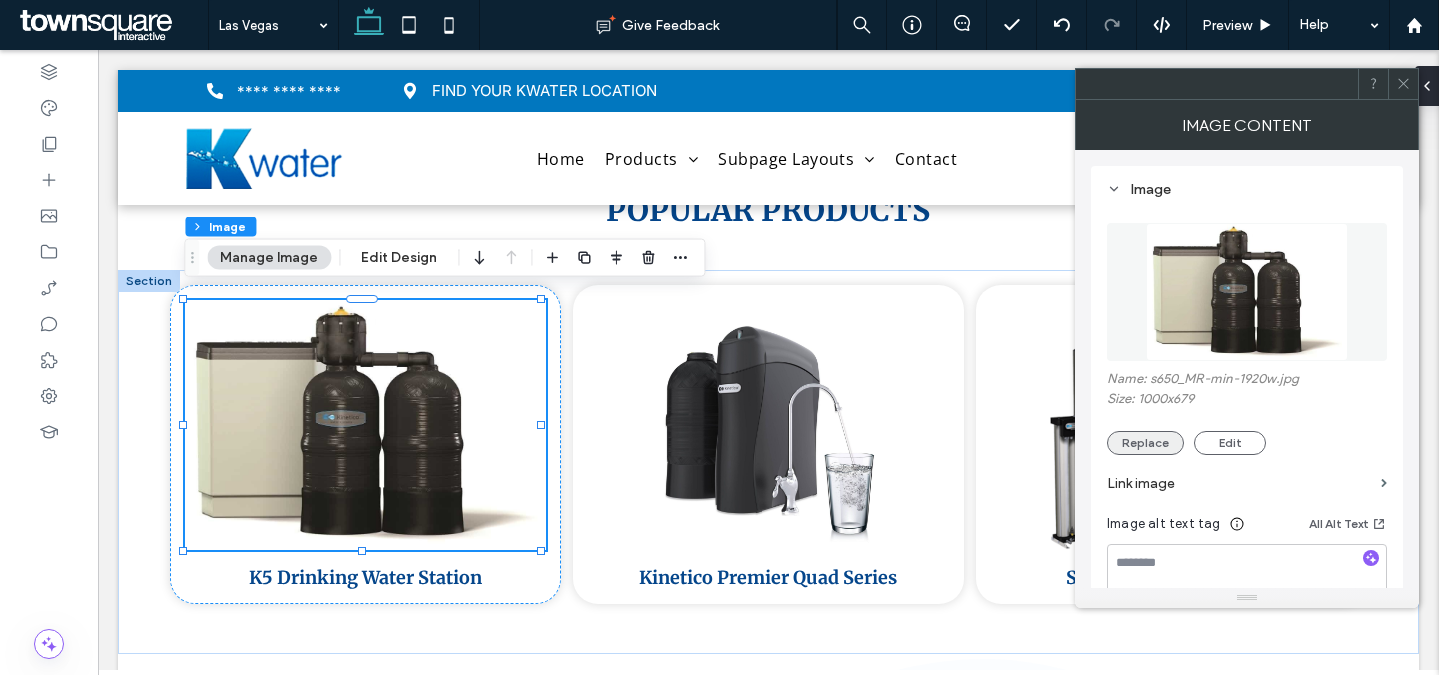click on "Replace" at bounding box center [1145, 443] 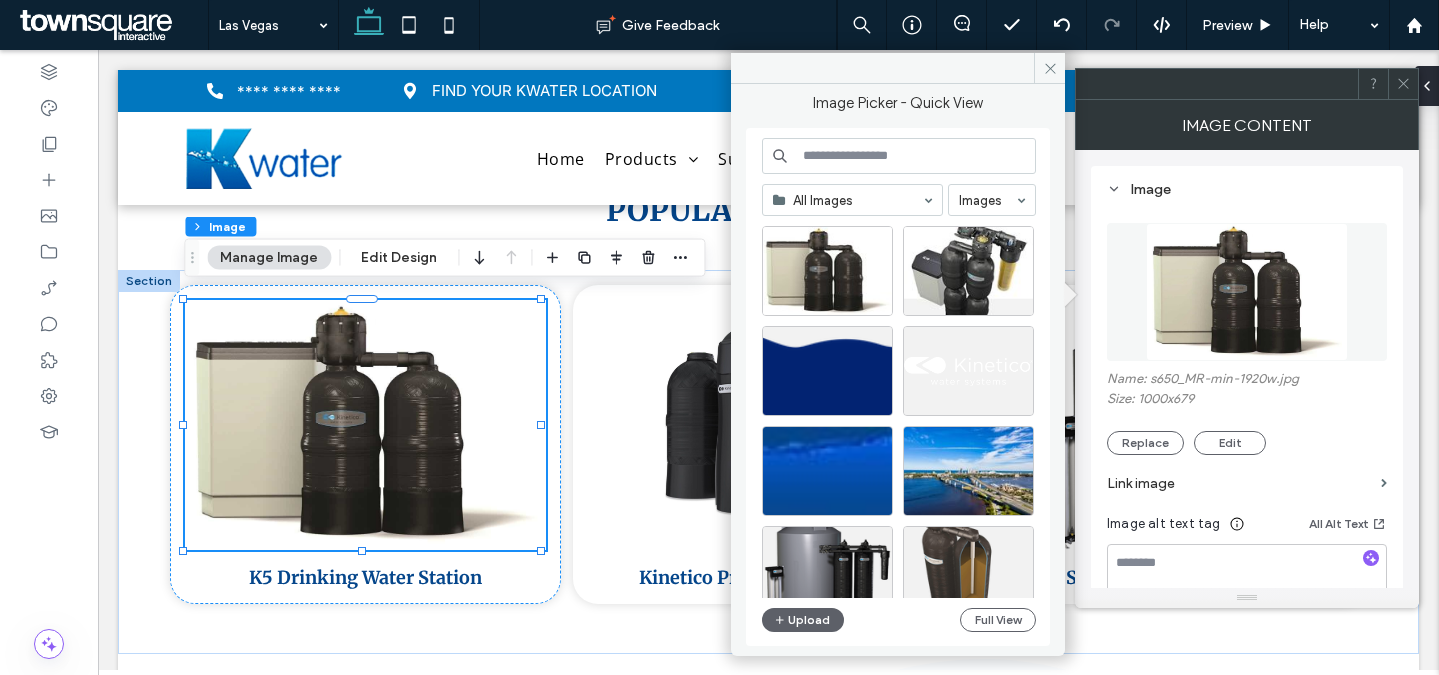 scroll, scrollTop: 190, scrollLeft: 0, axis: vertical 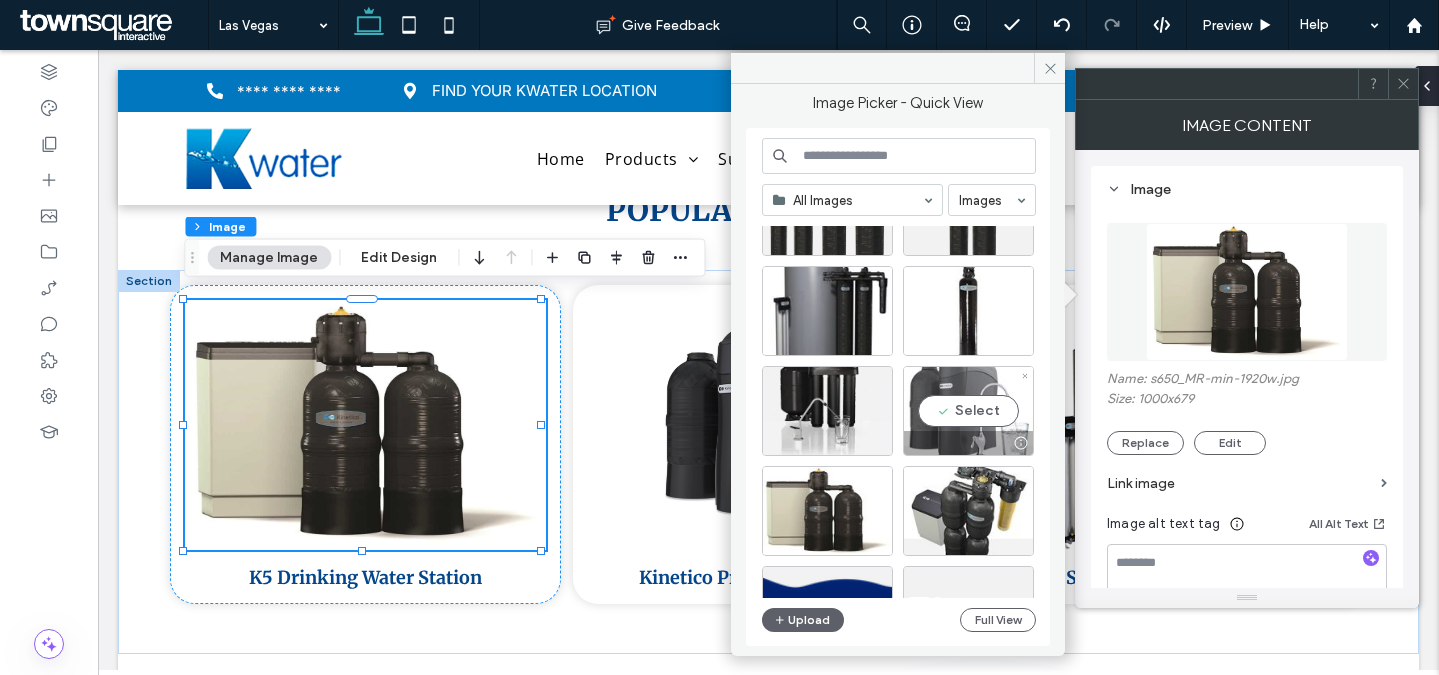 click on "Select" at bounding box center [968, 411] 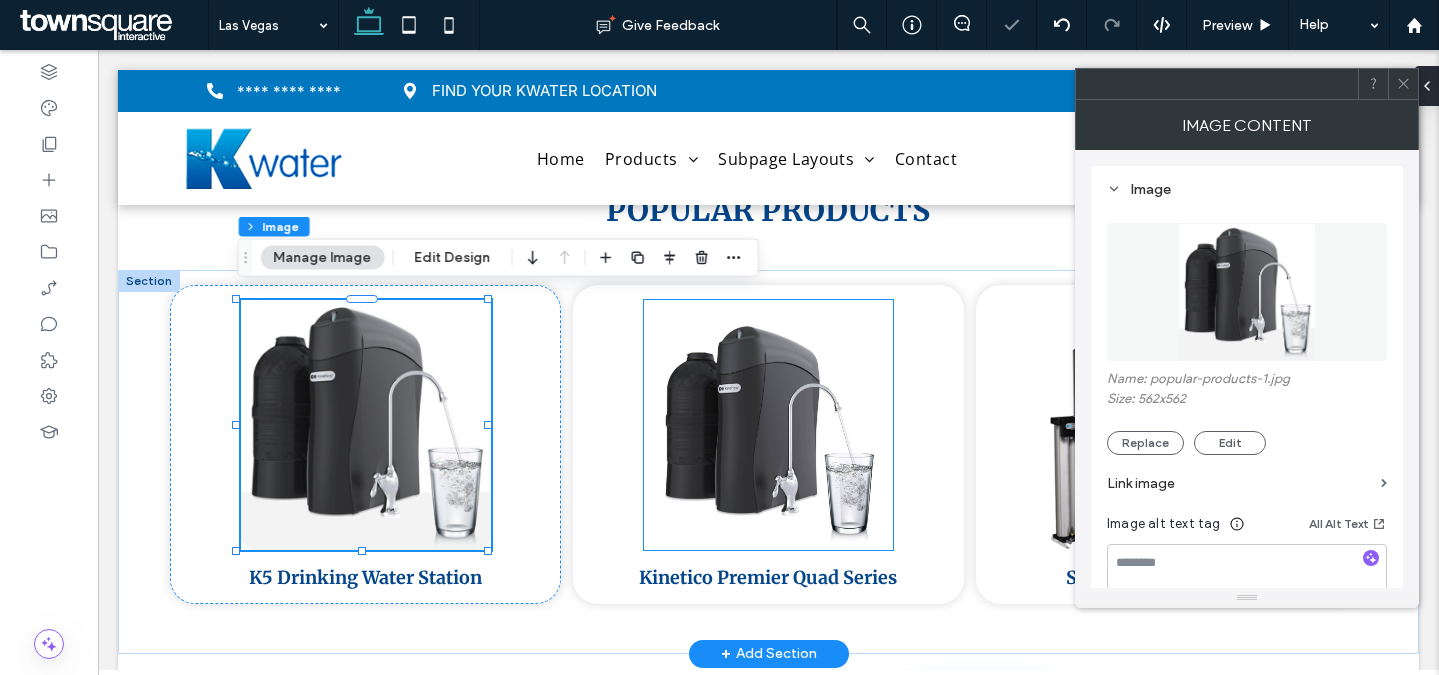 click at bounding box center [768, 425] 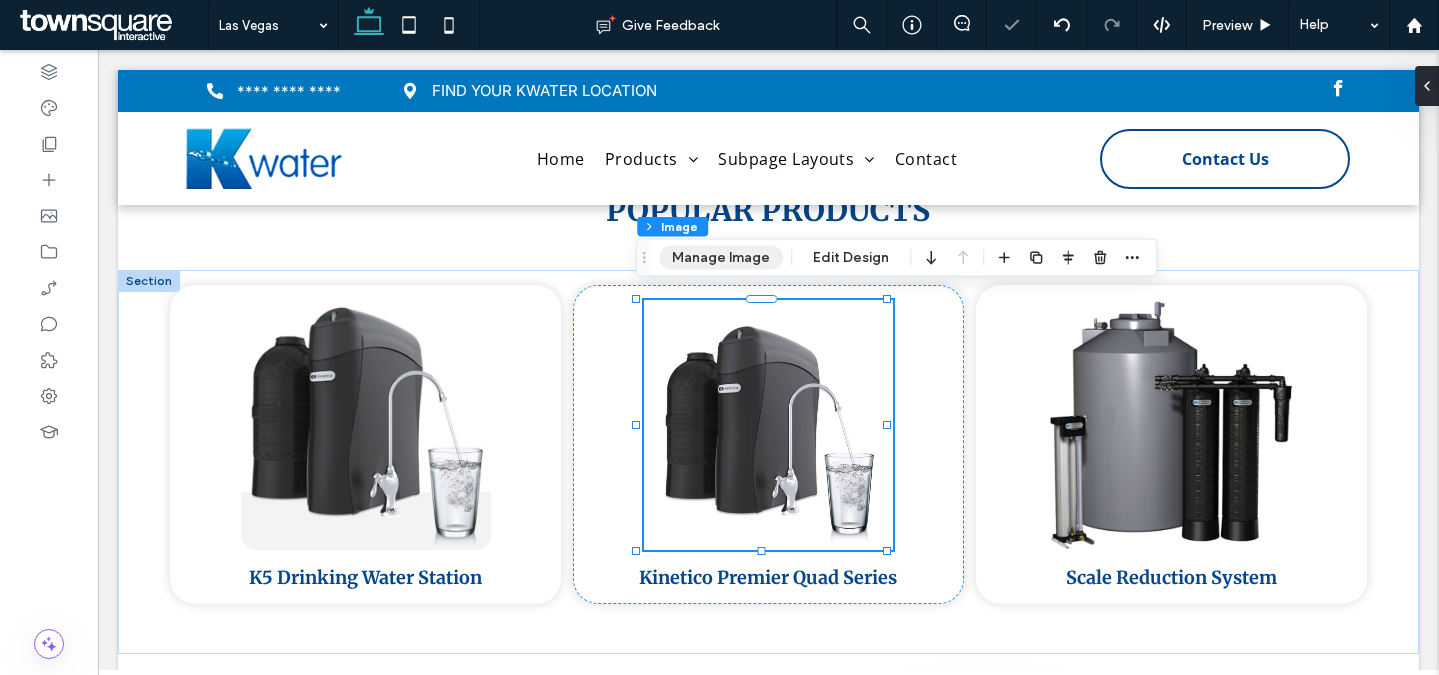 click on "Manage Image" at bounding box center (721, 258) 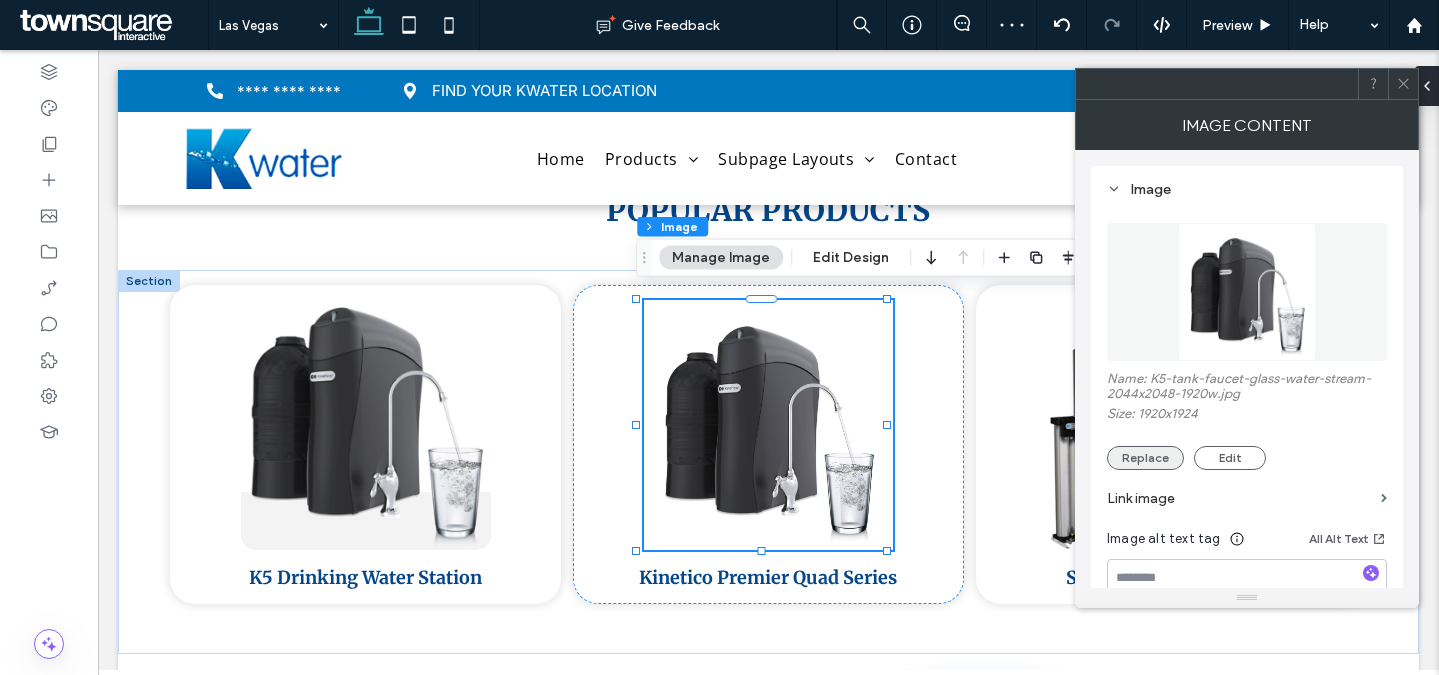 click on "Replace" at bounding box center (1145, 458) 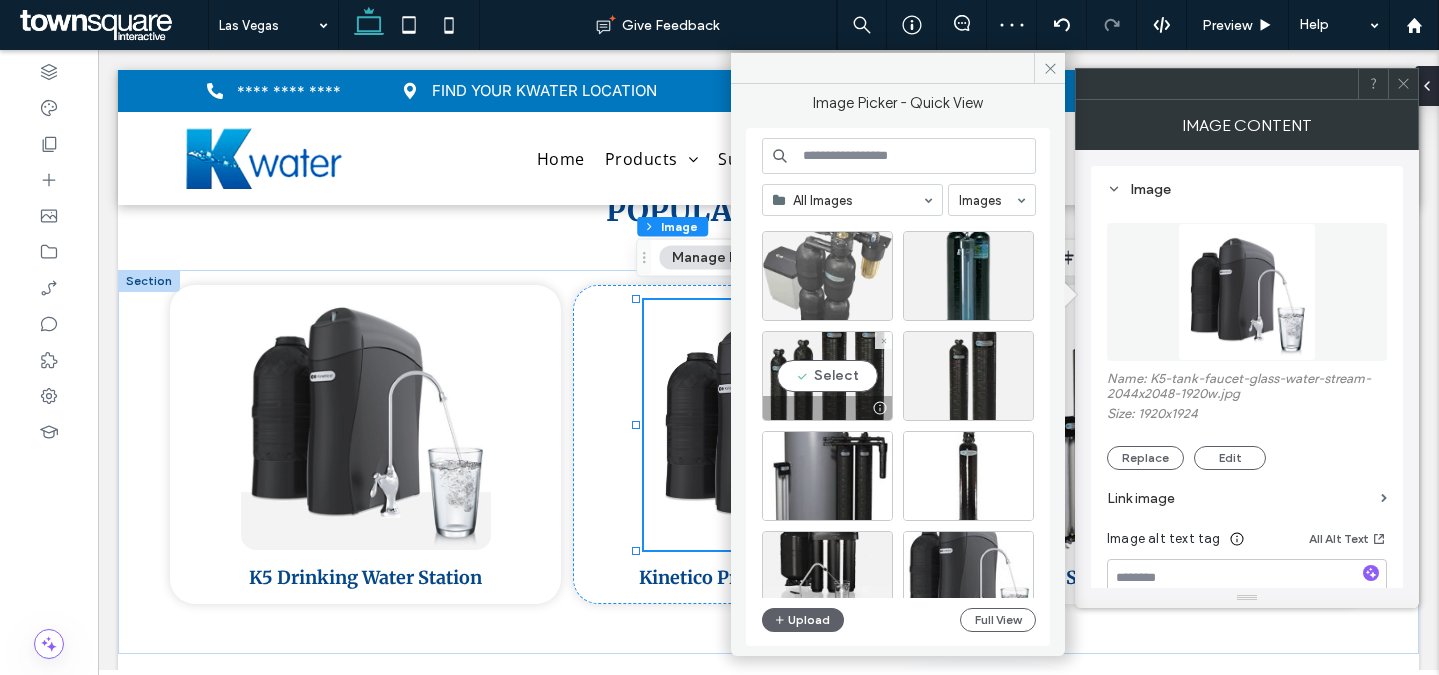 scroll, scrollTop: 0, scrollLeft: 0, axis: both 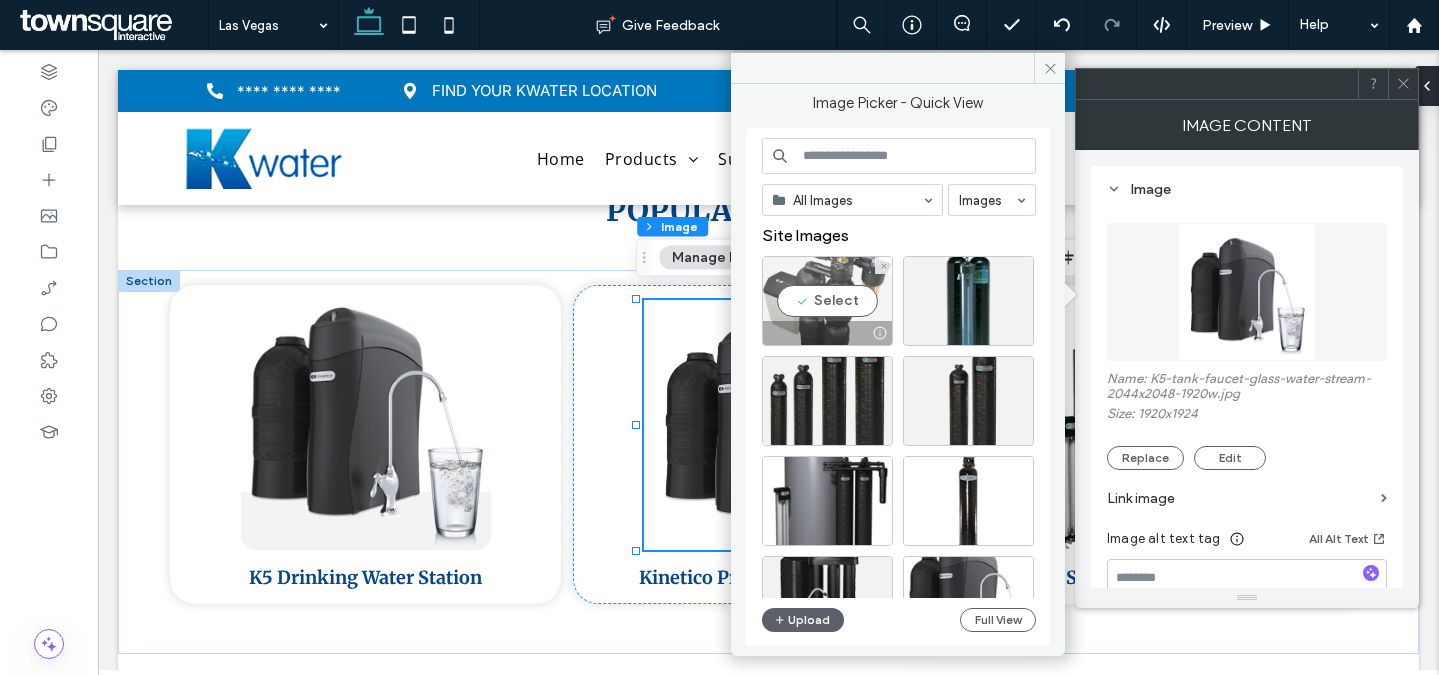 click on "Select" at bounding box center [827, 301] 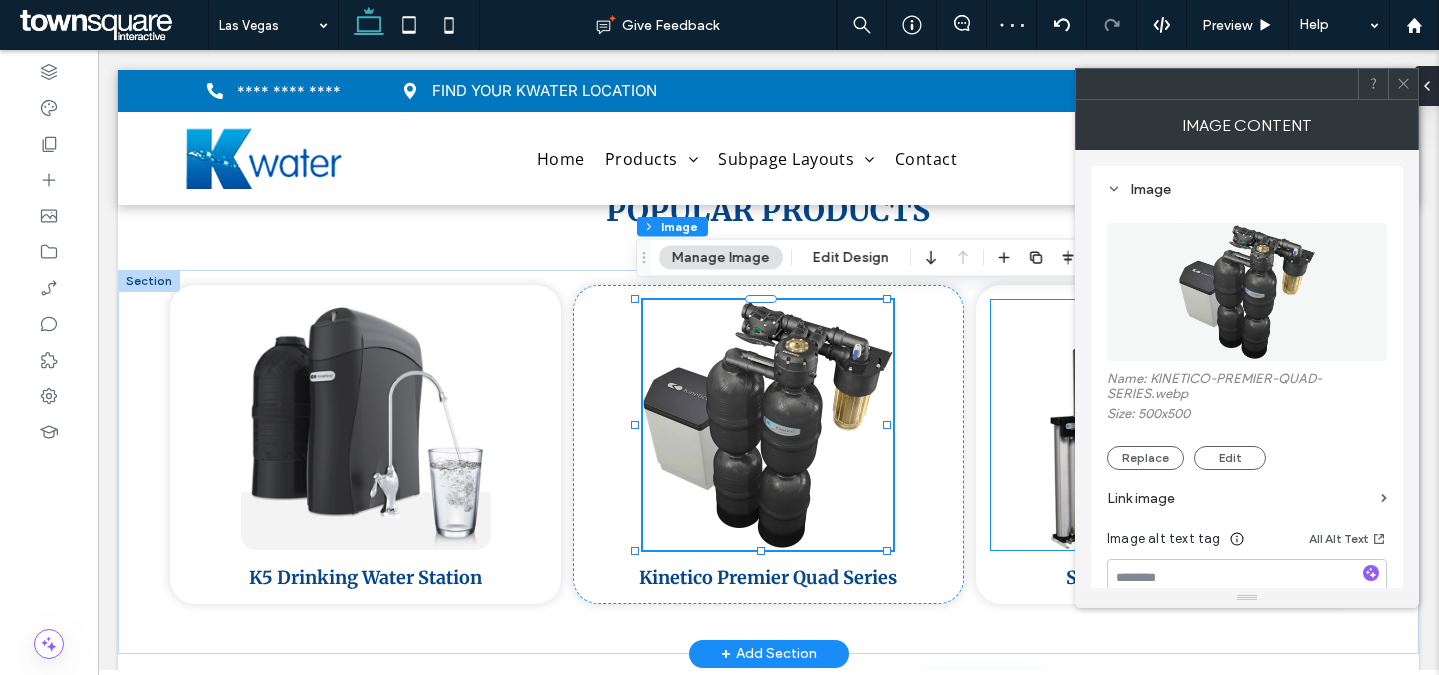 click at bounding box center [1171, 425] 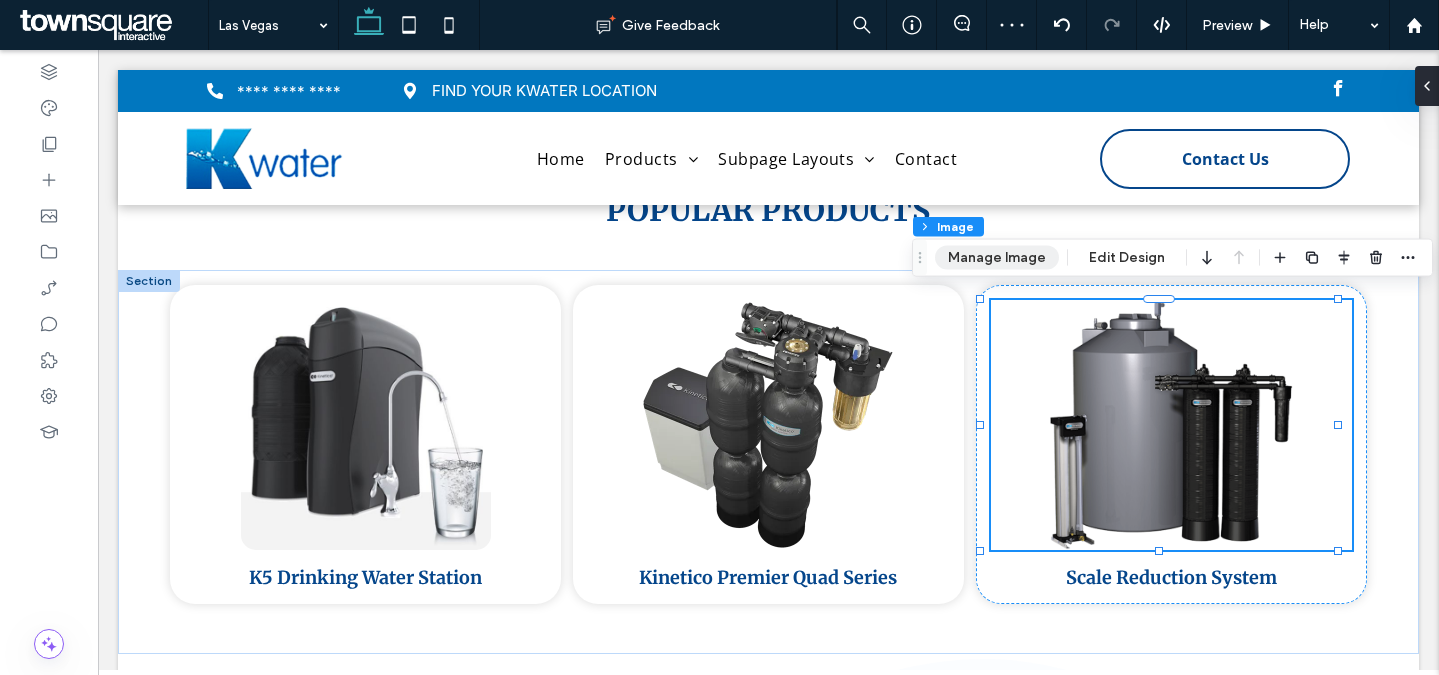 click on "Manage Image" at bounding box center (997, 258) 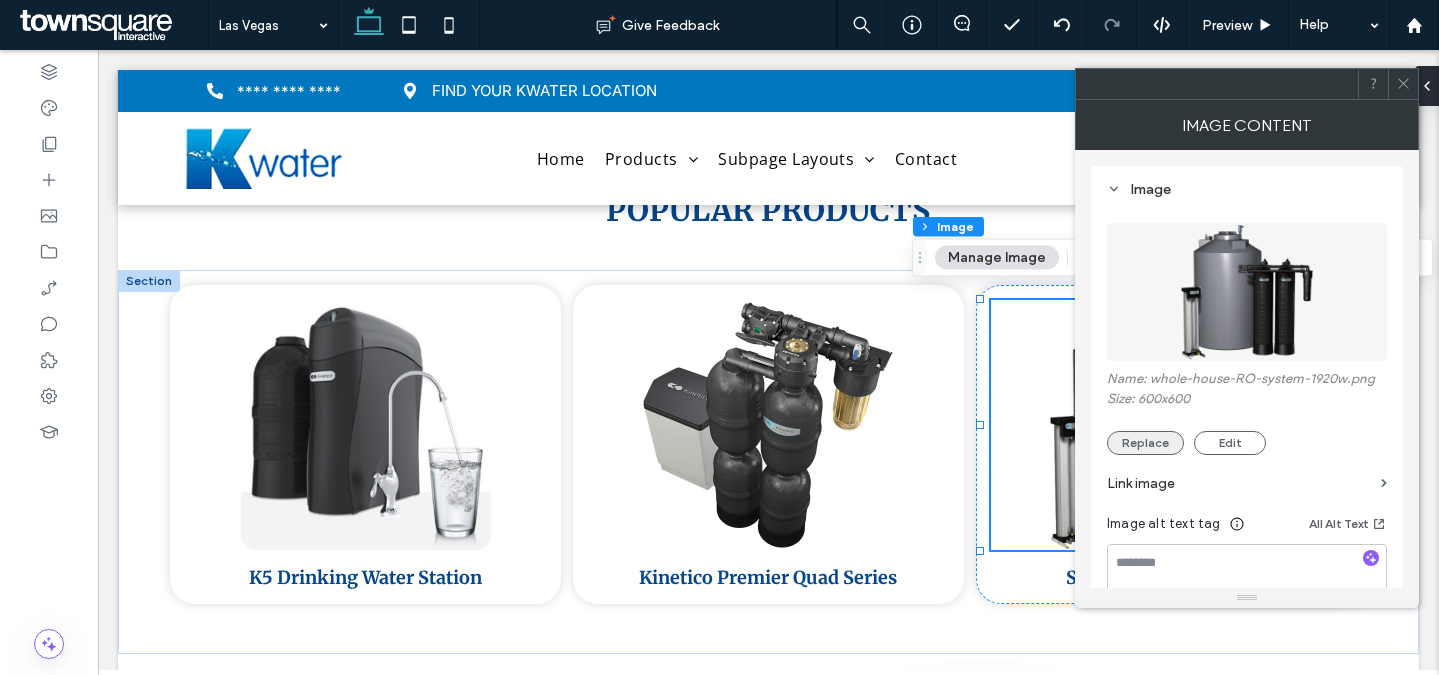 click on "Replace" at bounding box center [1145, 443] 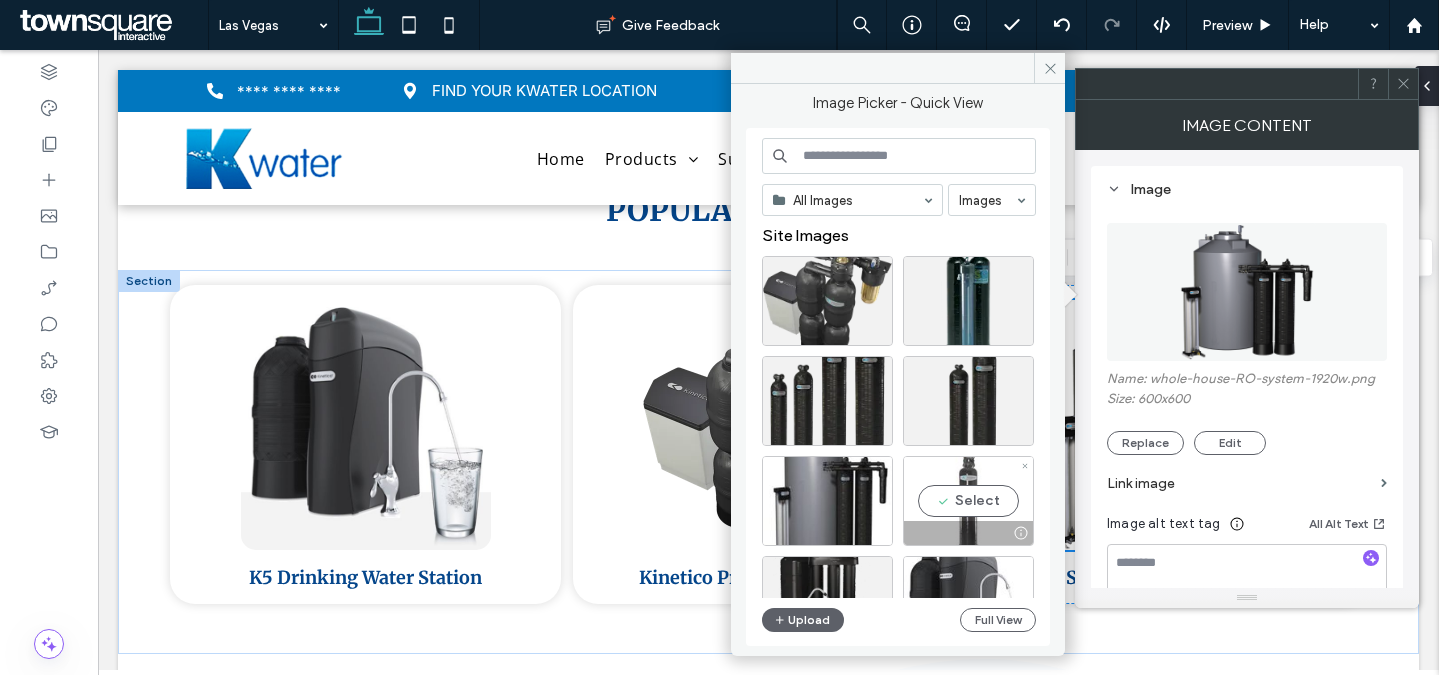 click on "Select" at bounding box center [968, 501] 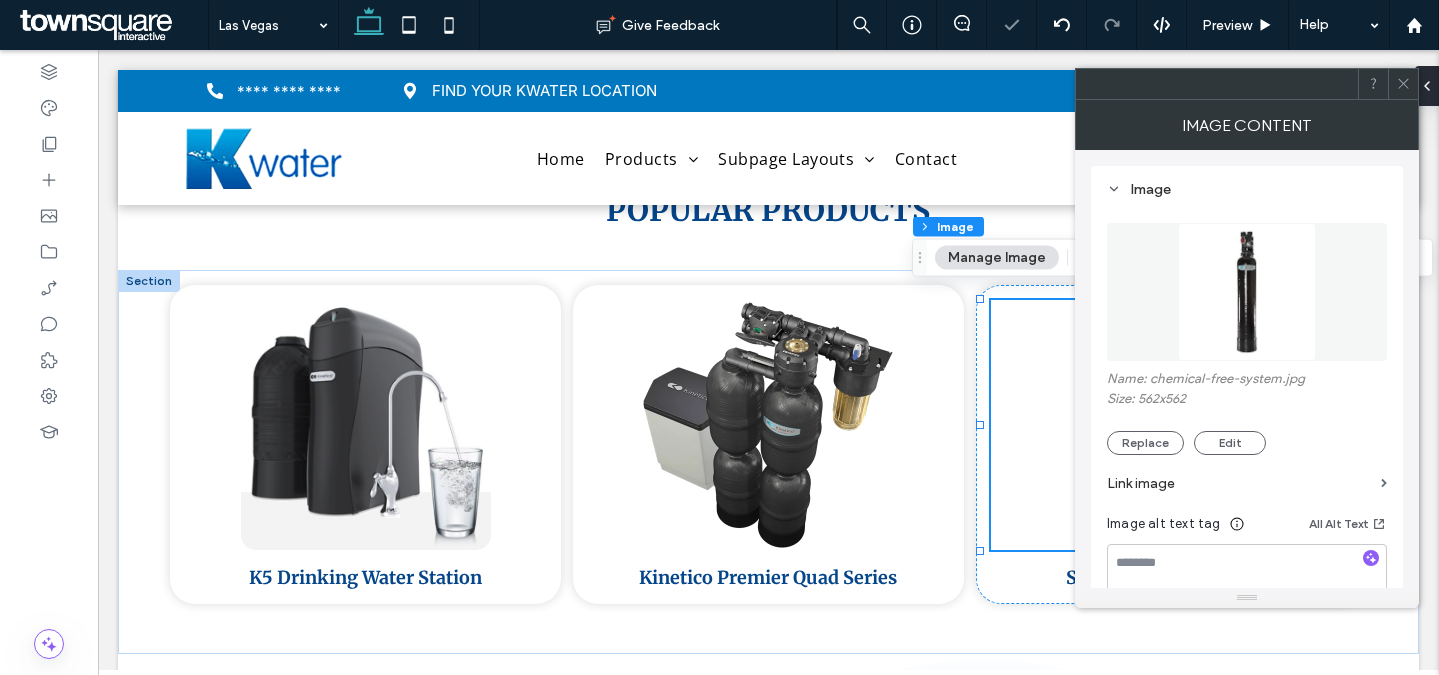 click 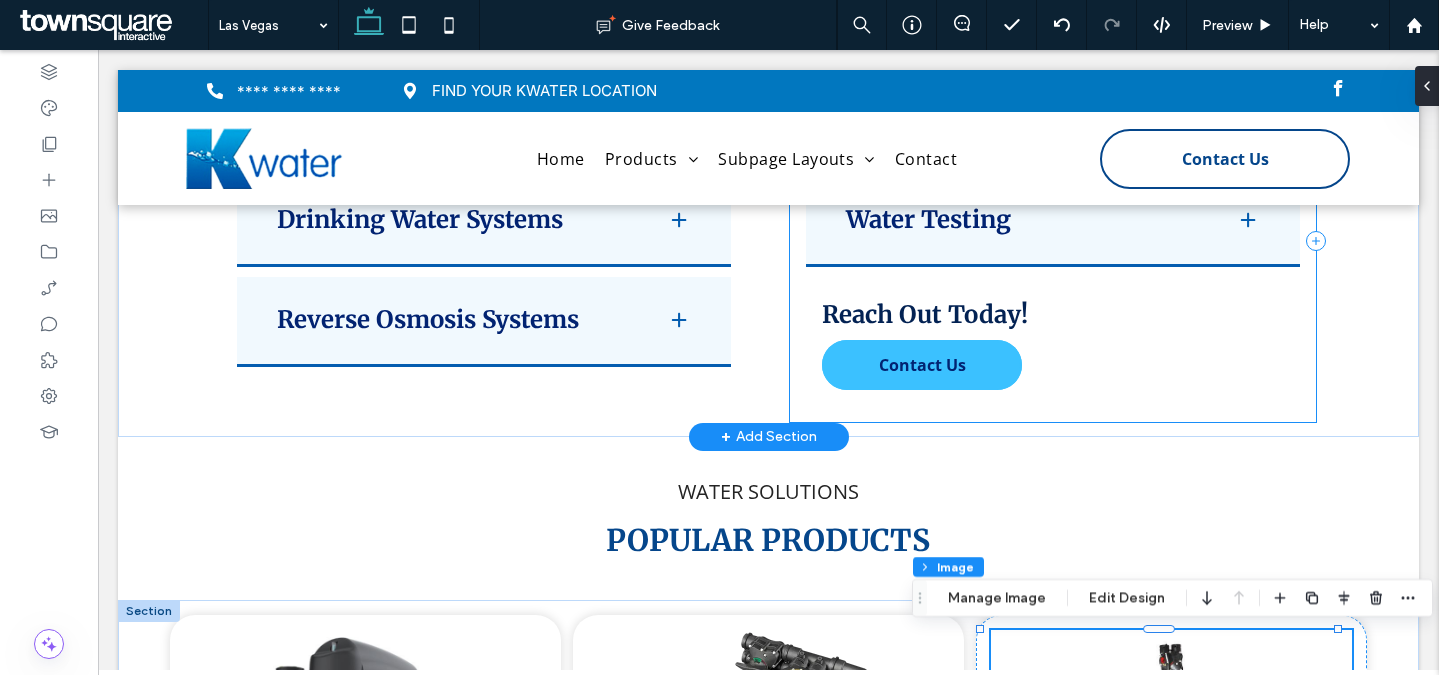 scroll, scrollTop: 2689, scrollLeft: 0, axis: vertical 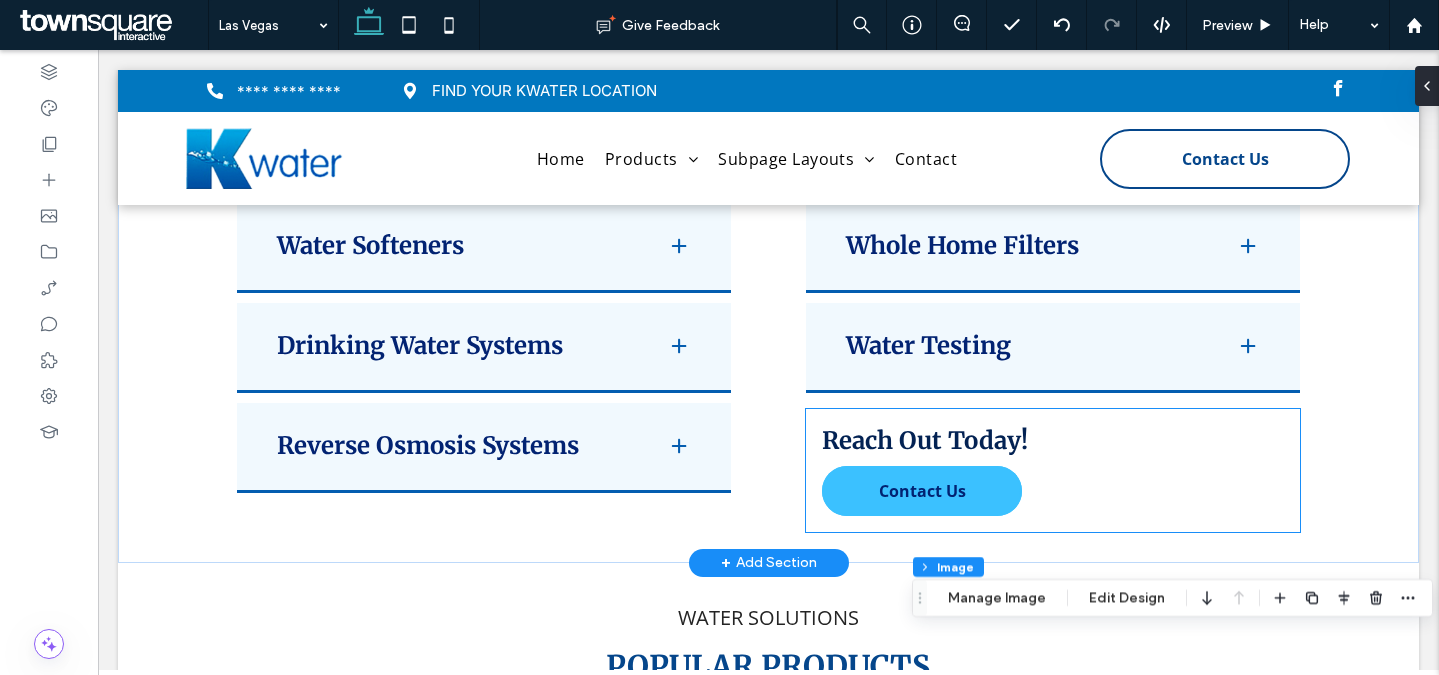 click on "Contact Us" at bounding box center (922, 491) 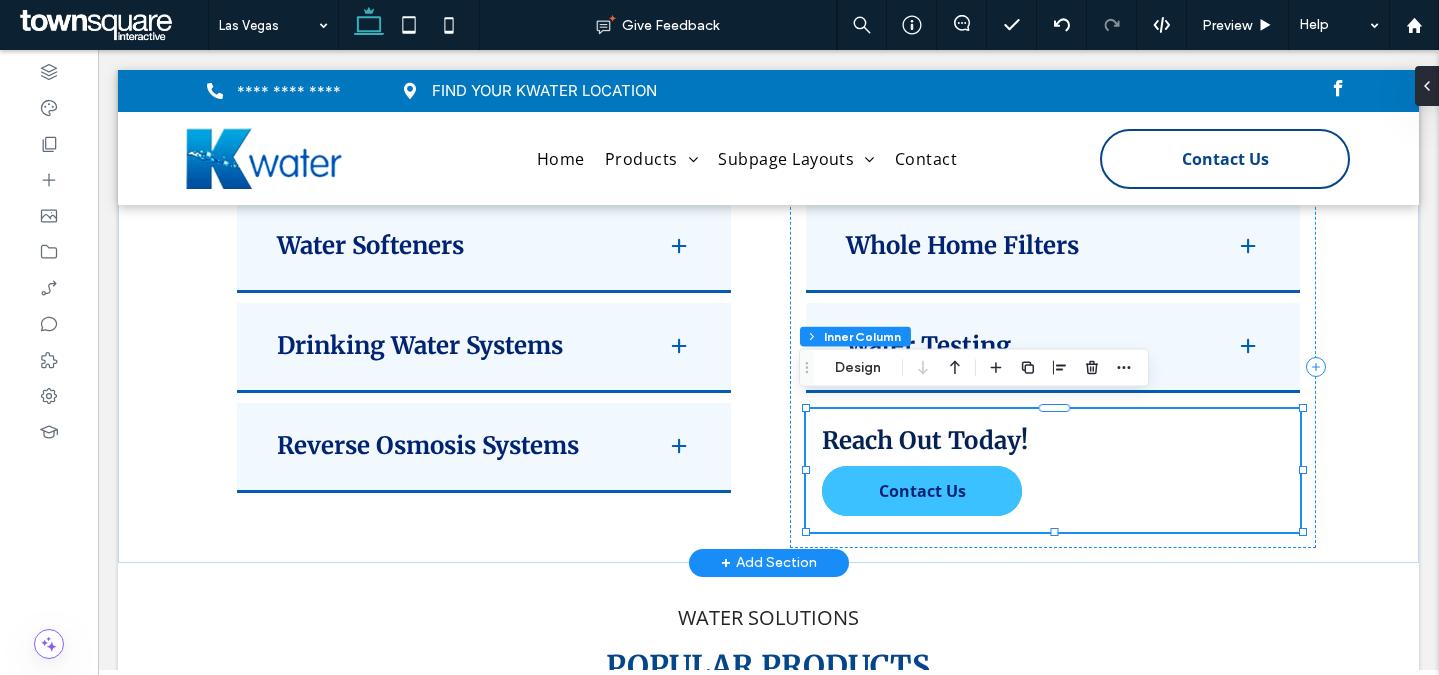 click on "Contact Us" at bounding box center (922, 491) 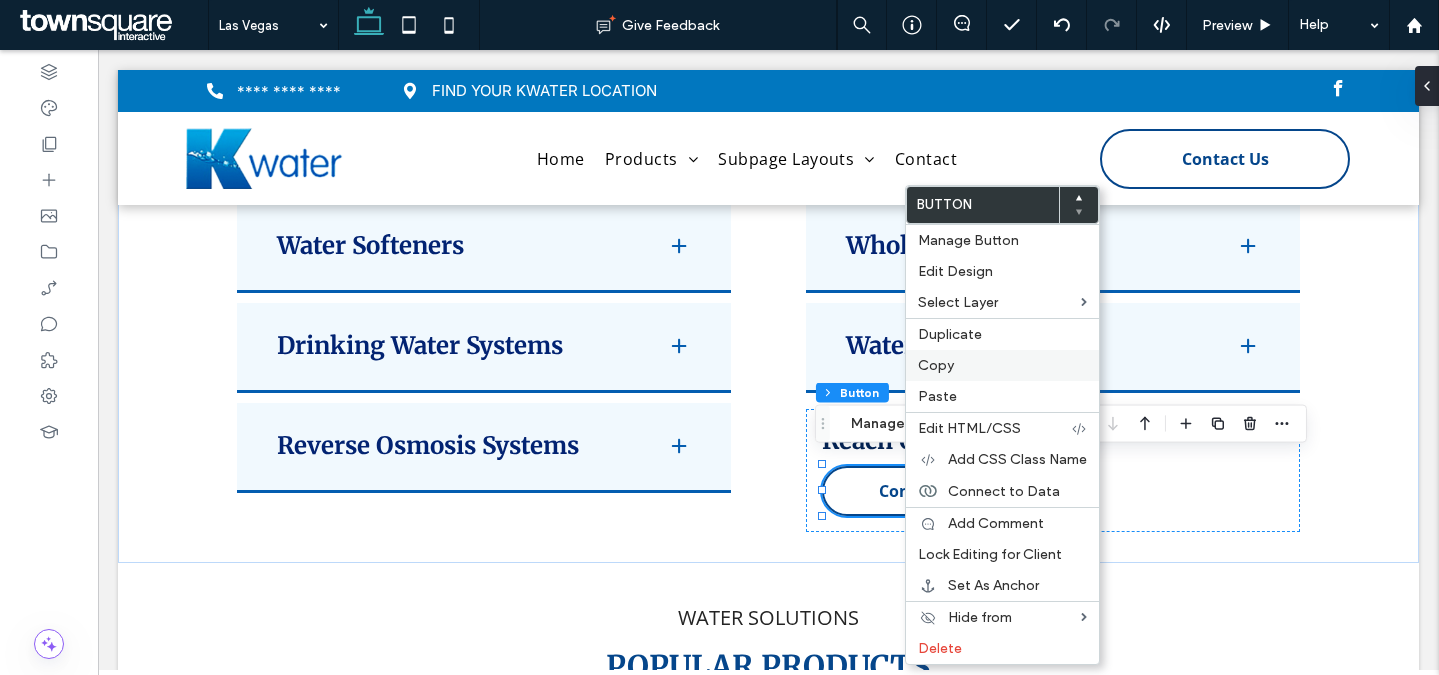 click on "Copy" at bounding box center (936, 365) 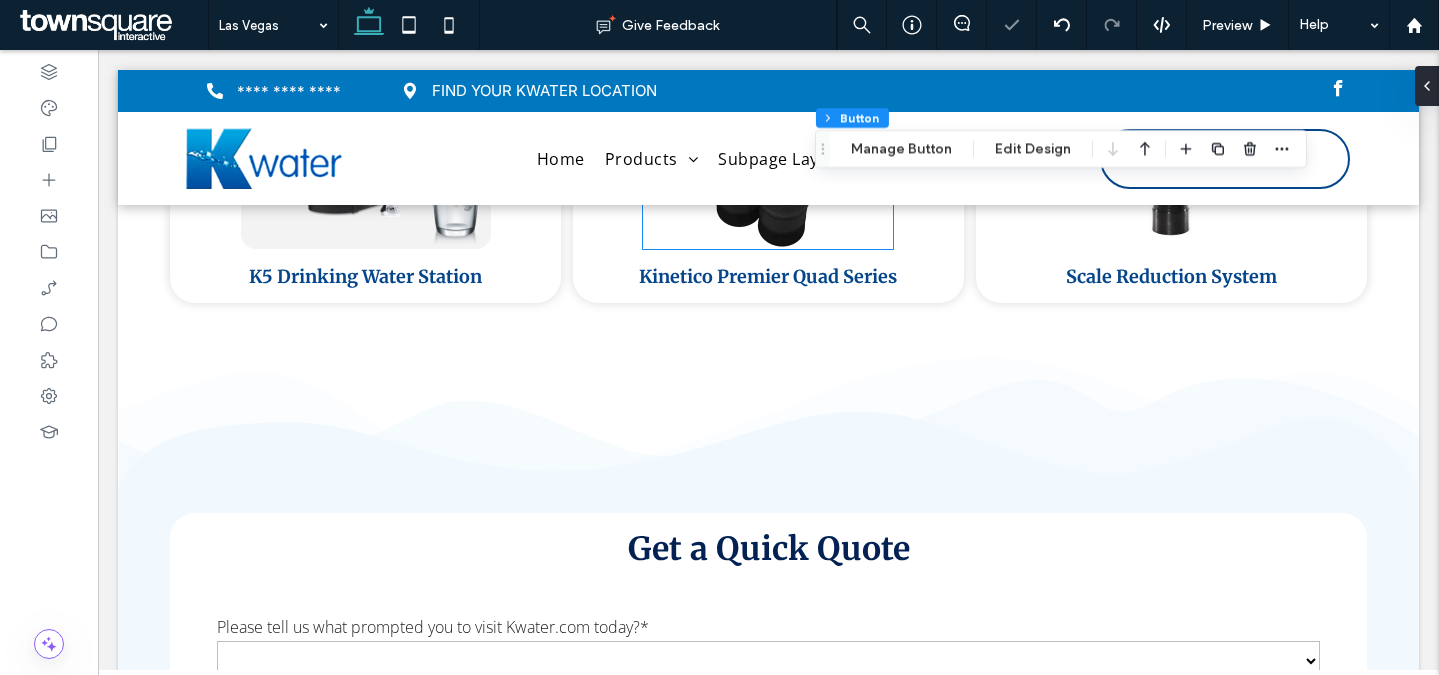 scroll, scrollTop: 2895, scrollLeft: 0, axis: vertical 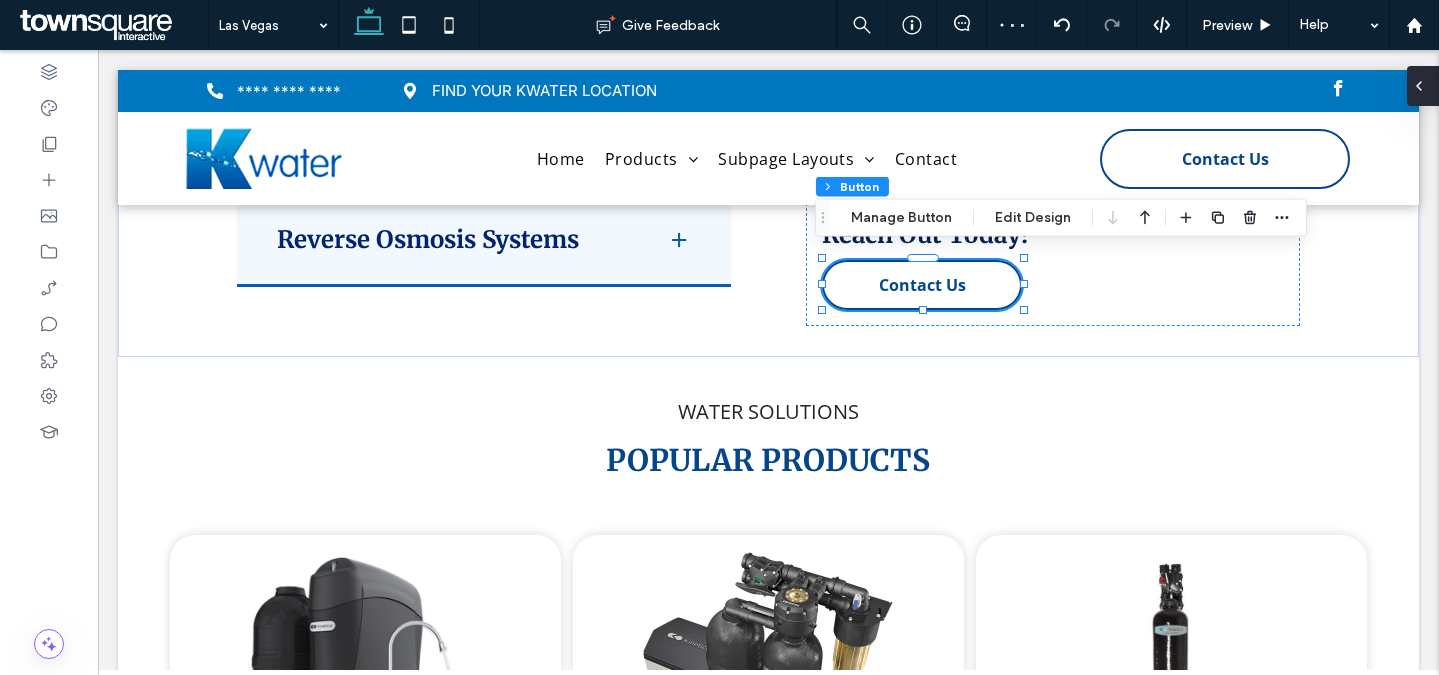click at bounding box center (1423, 86) 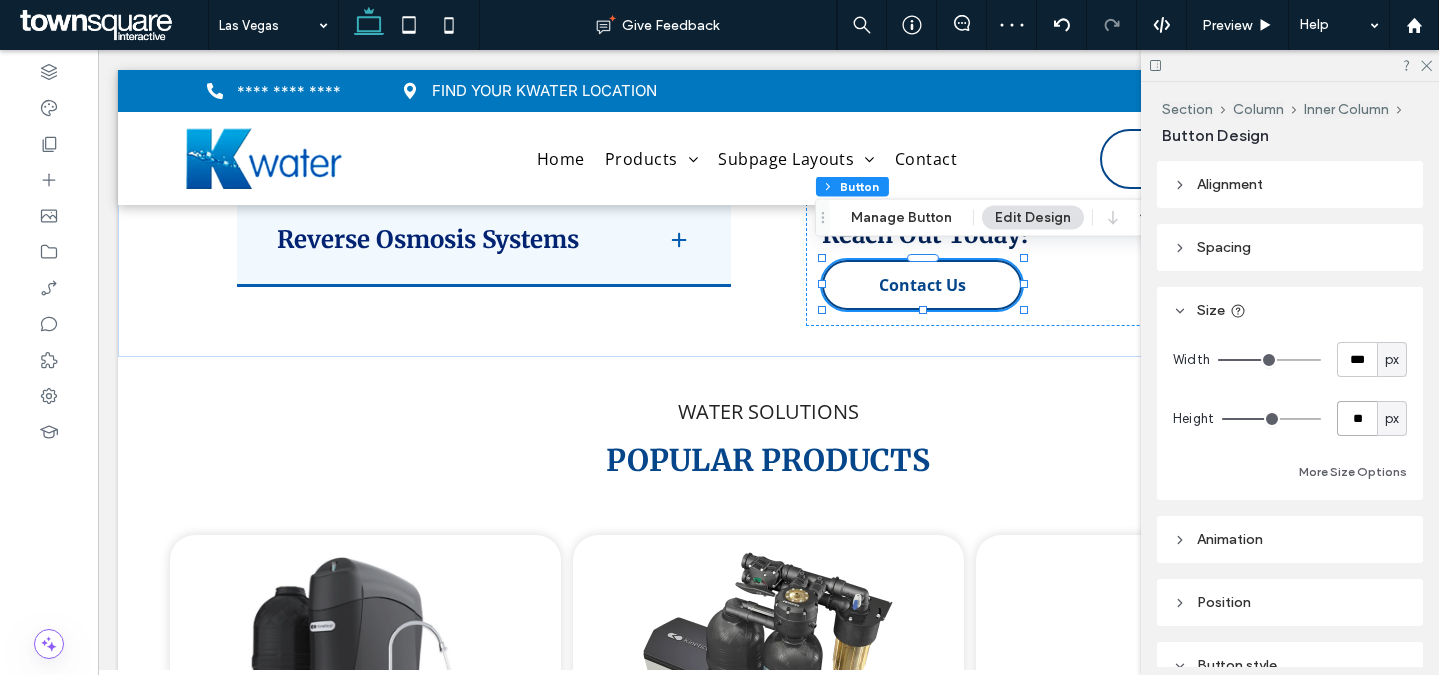 click on "**" at bounding box center [1357, 418] 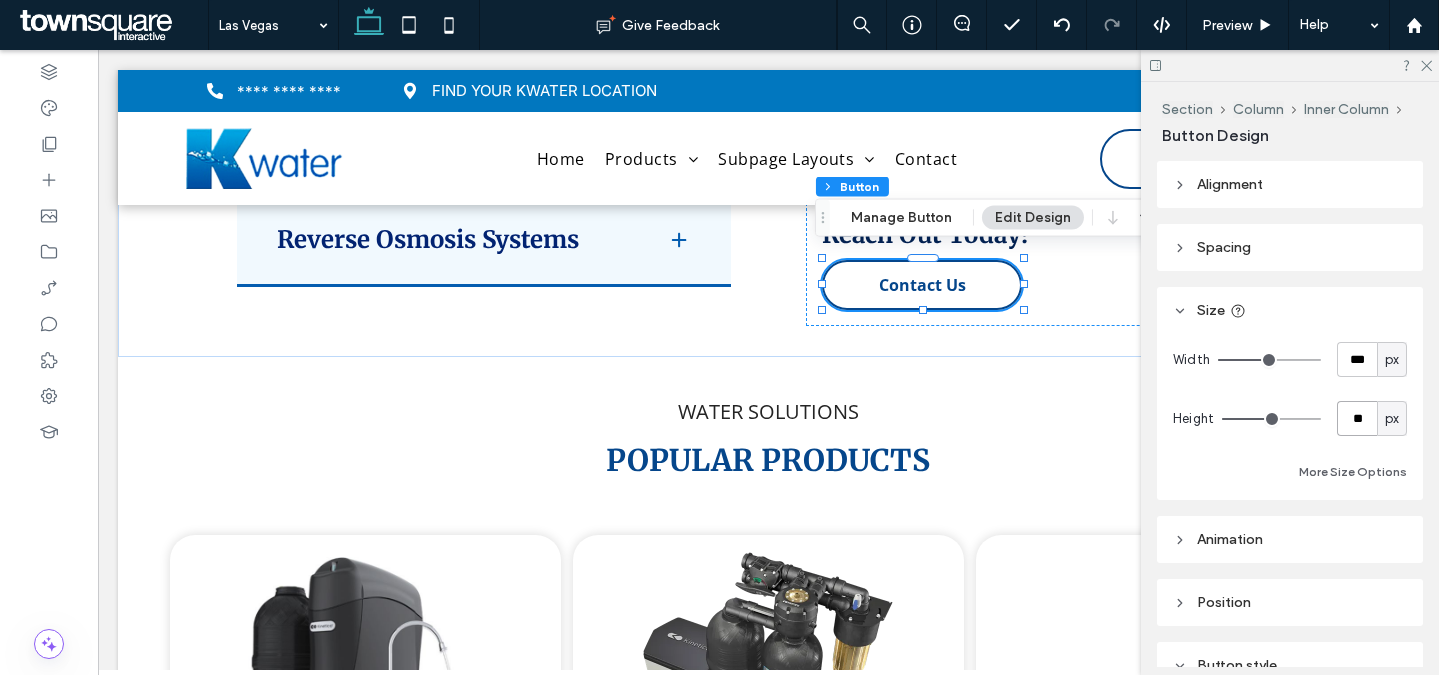 type on "**" 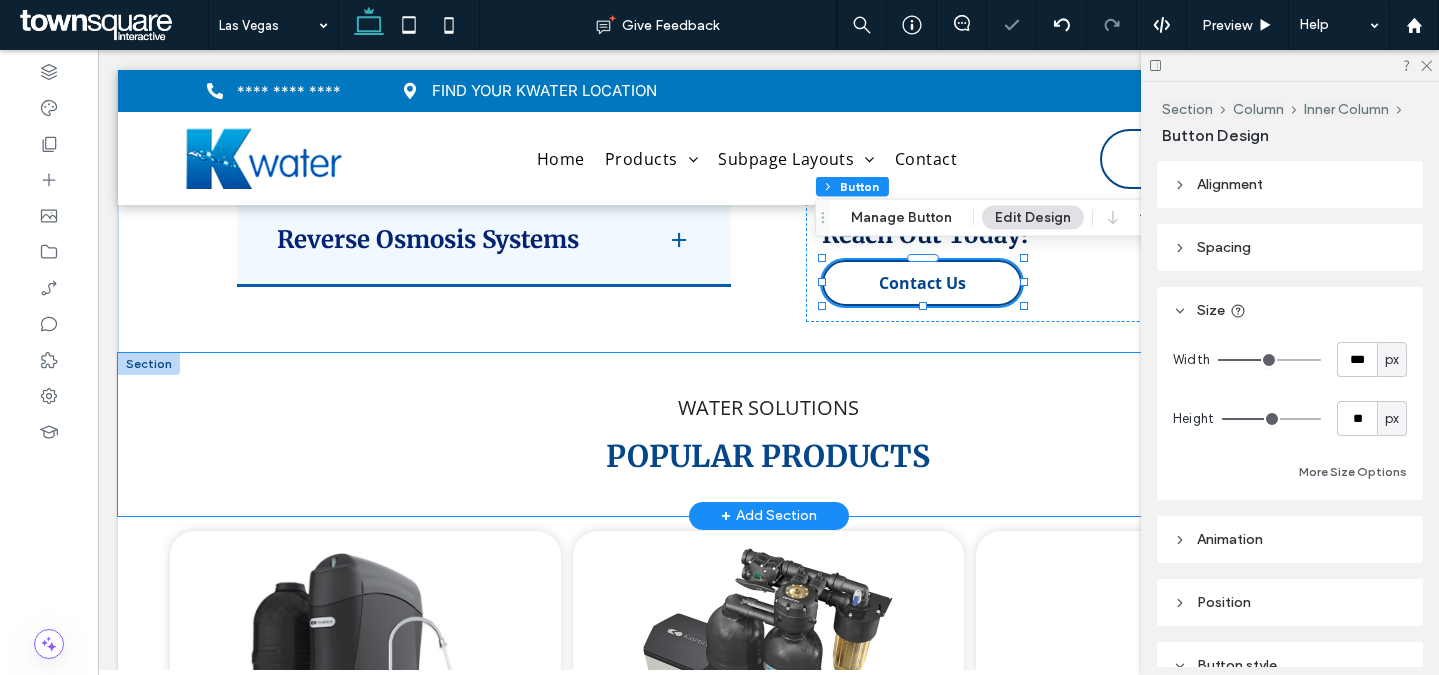 click on "WATER SOLUTIONS
POPULAR PRODUCTS" at bounding box center (769, 434) 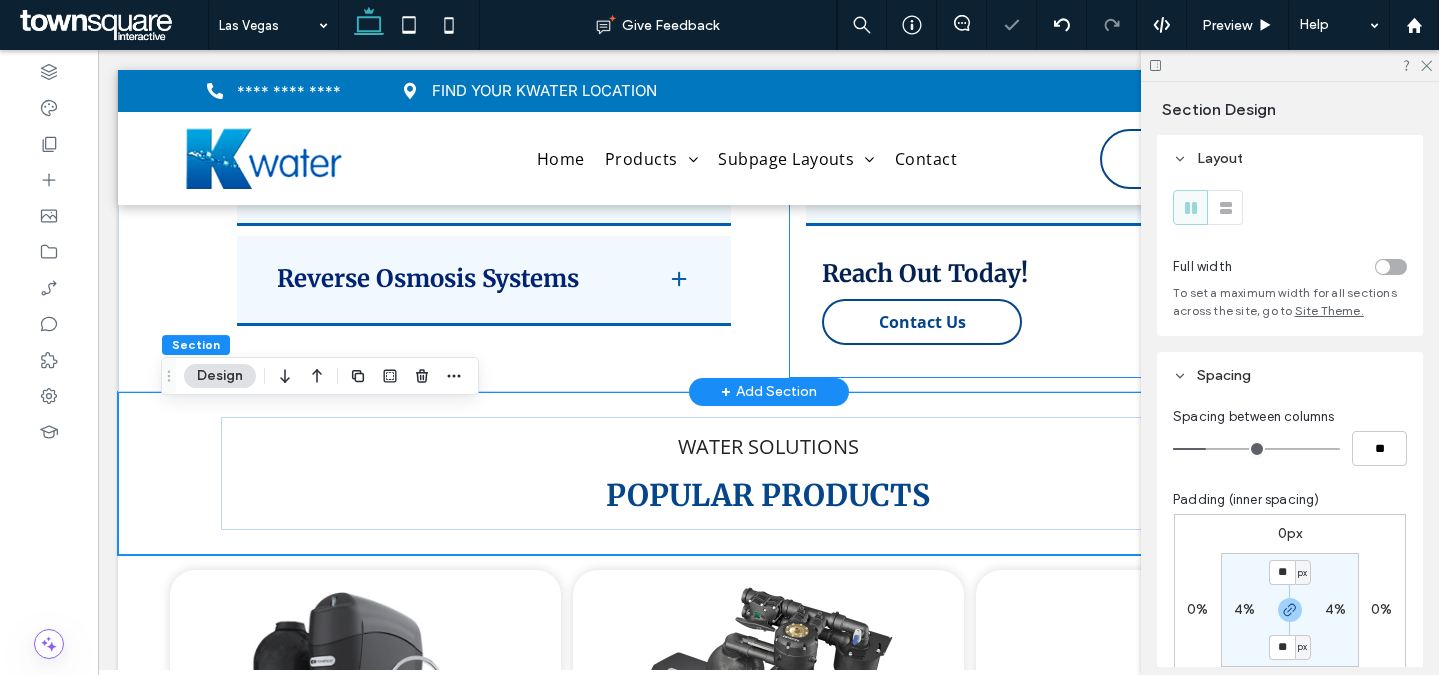 scroll, scrollTop: 2829, scrollLeft: 0, axis: vertical 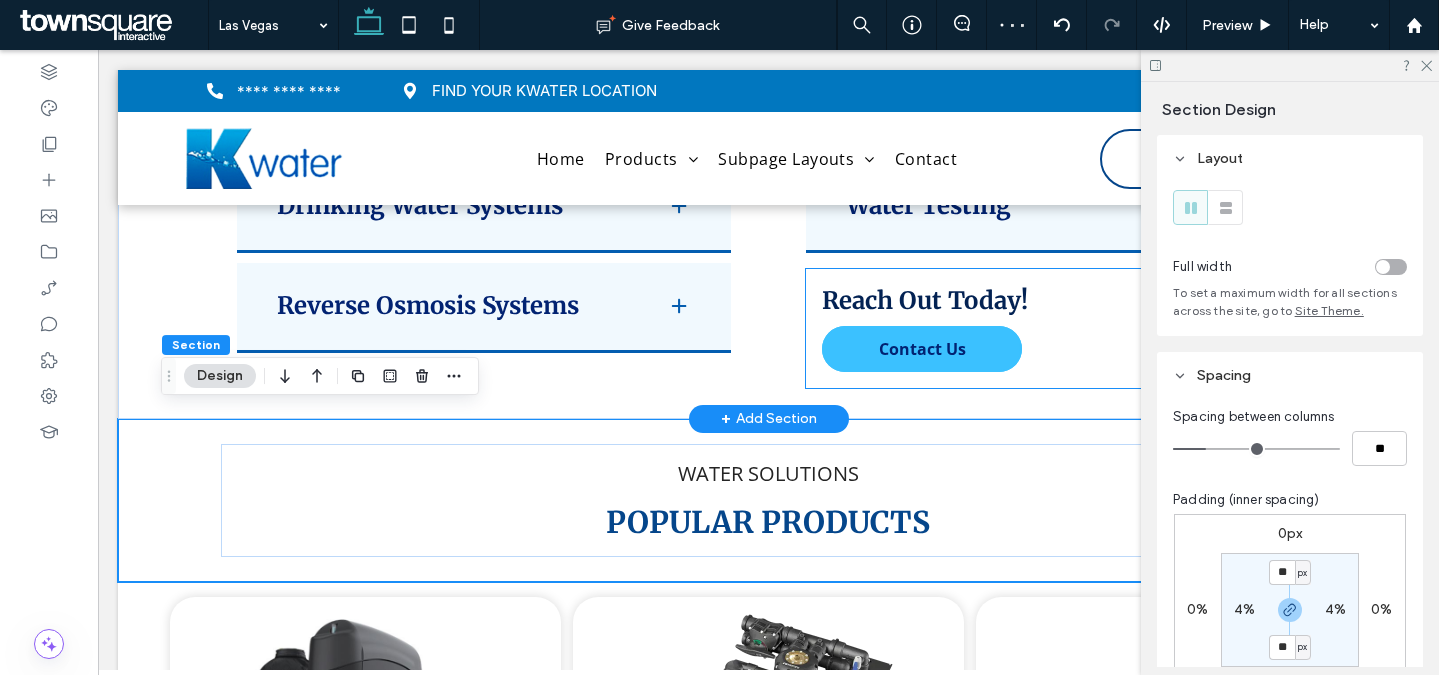 click on "Contact Us" at bounding box center [922, 349] 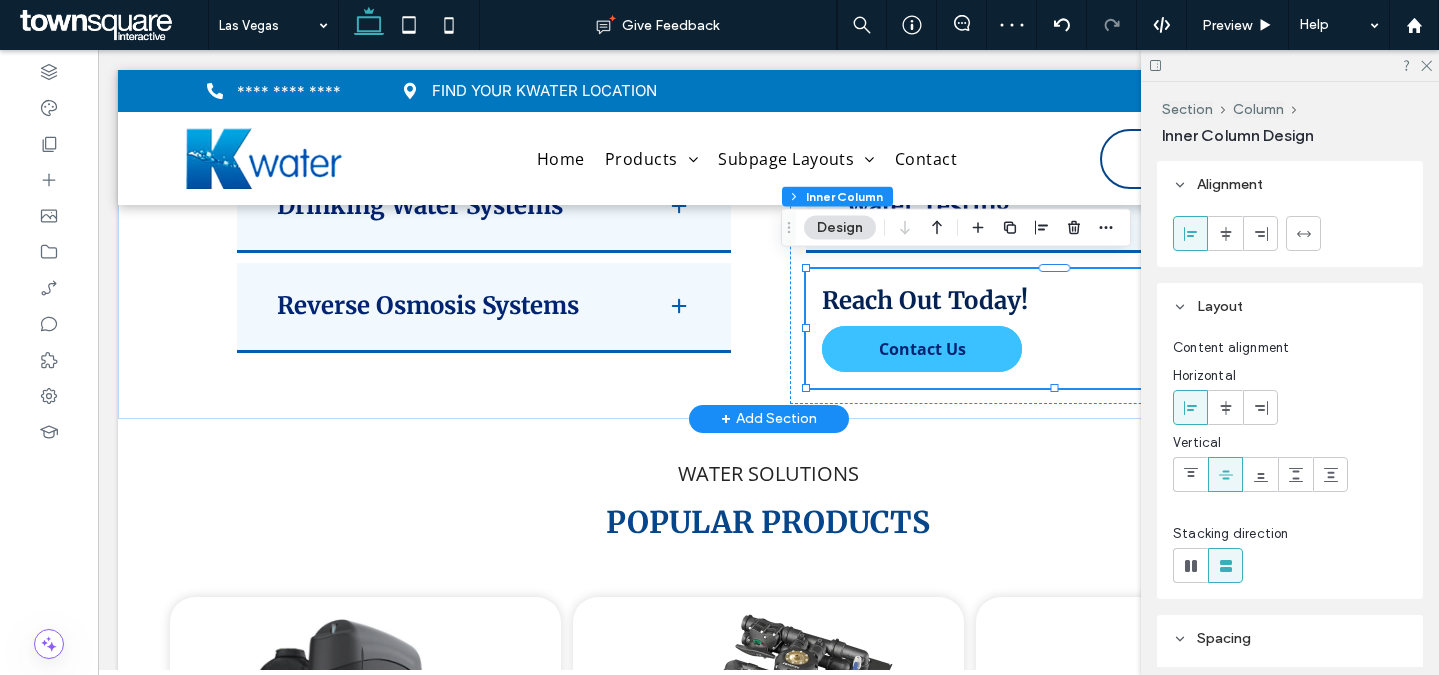 click on "Contact Us" at bounding box center (922, 349) 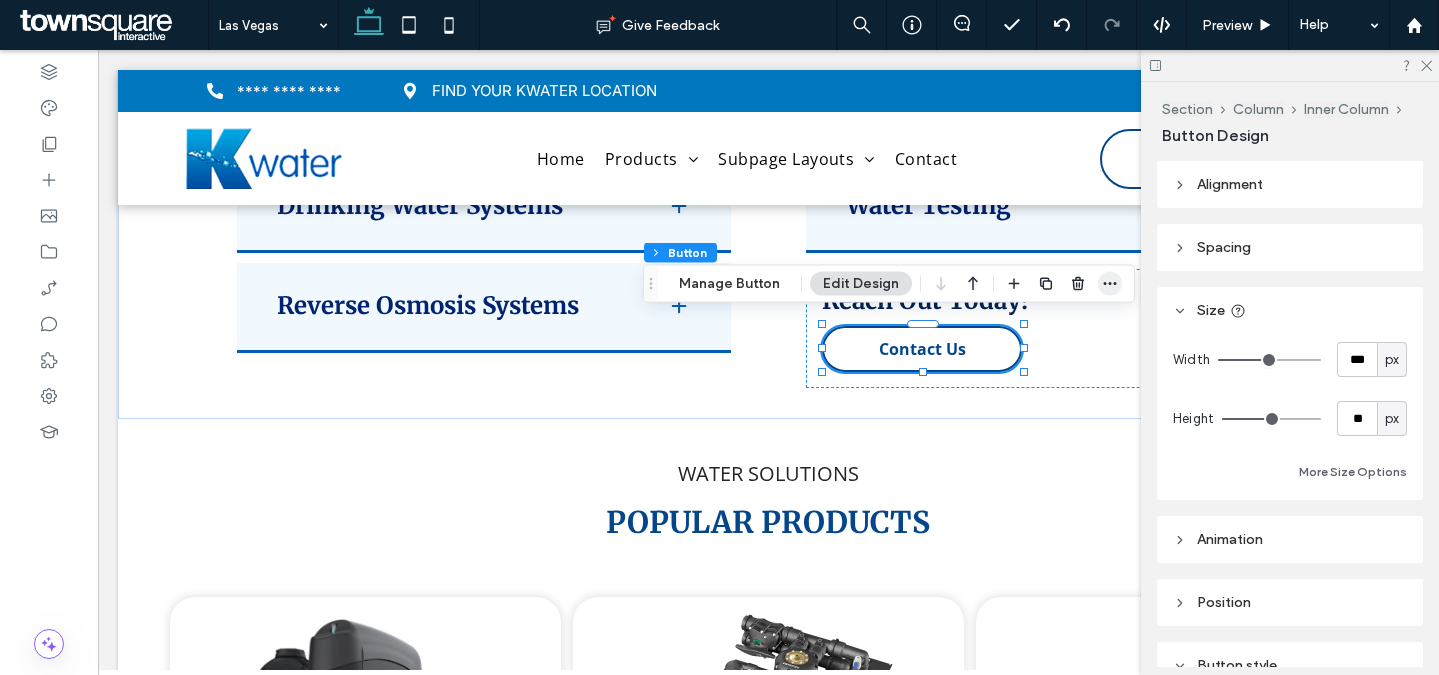 click 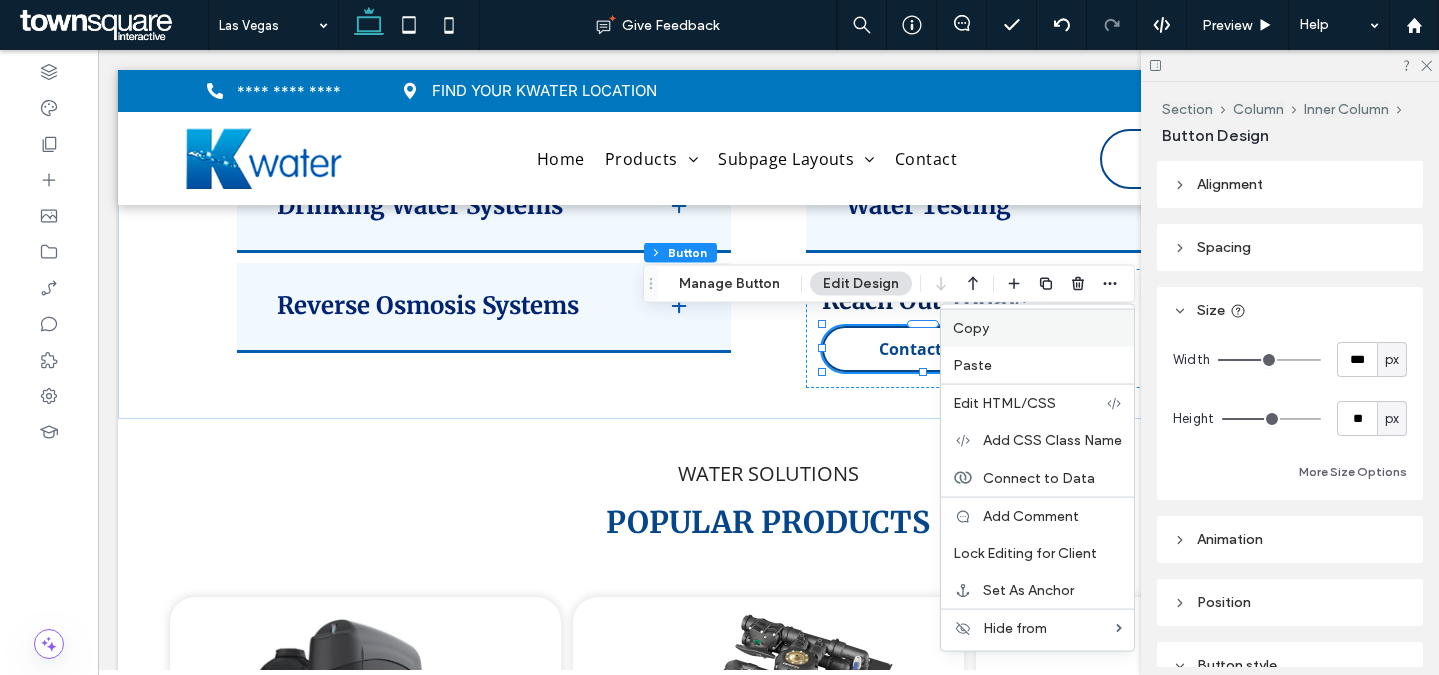click on "Copy" at bounding box center (1037, 328) 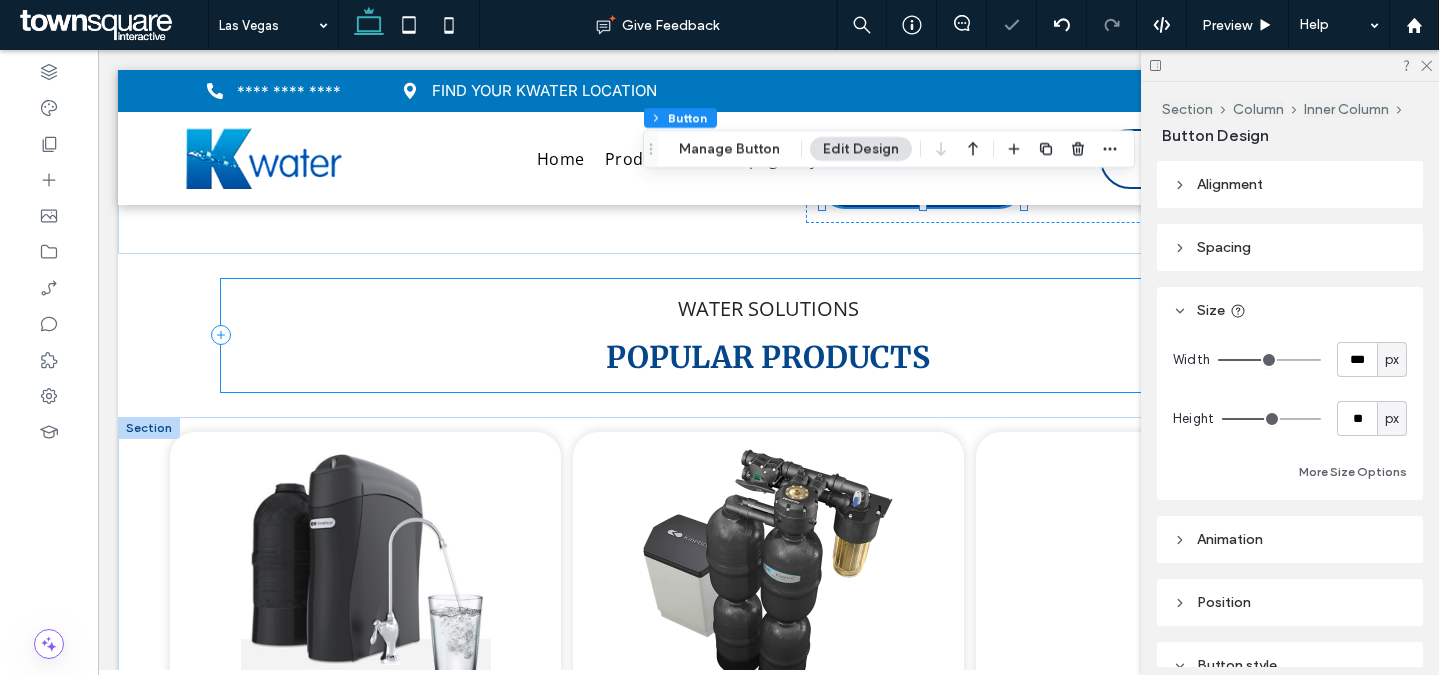 scroll, scrollTop: 3146, scrollLeft: 0, axis: vertical 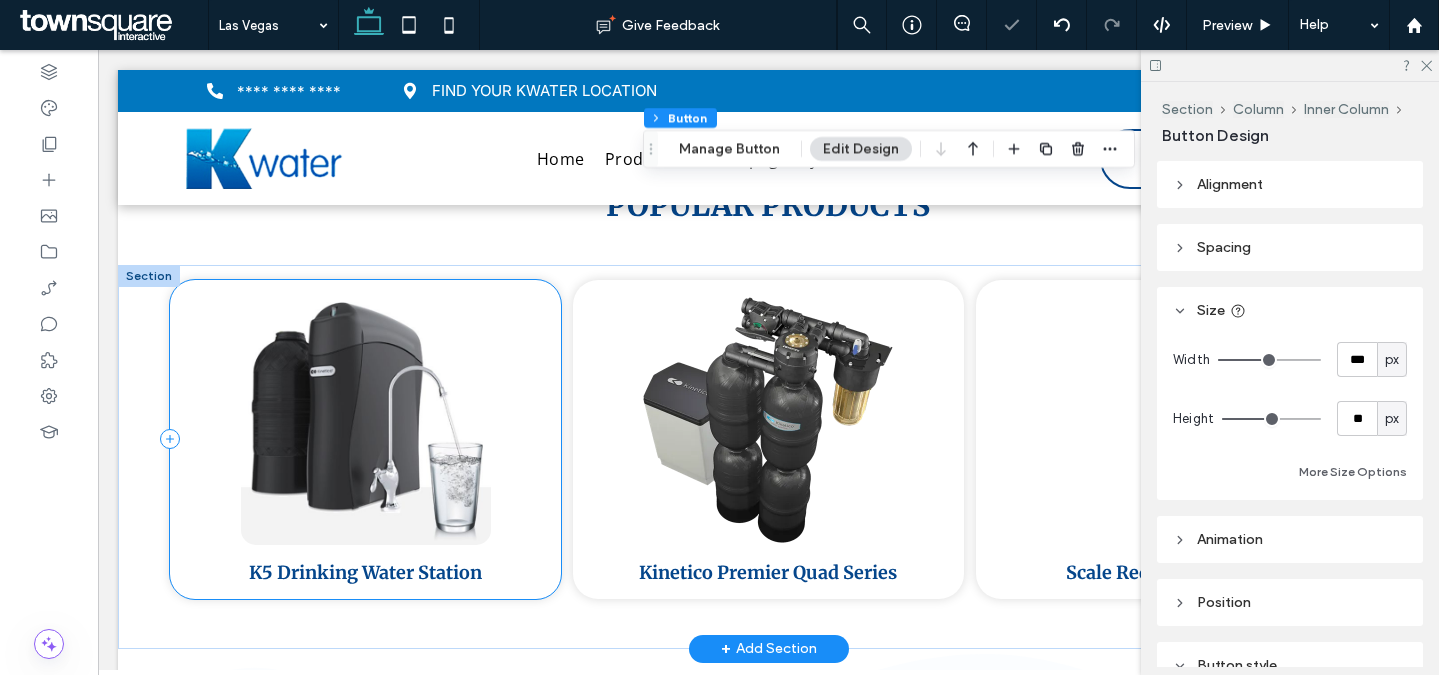 click on "K5 Drinking Water Station" at bounding box center [365, 439] 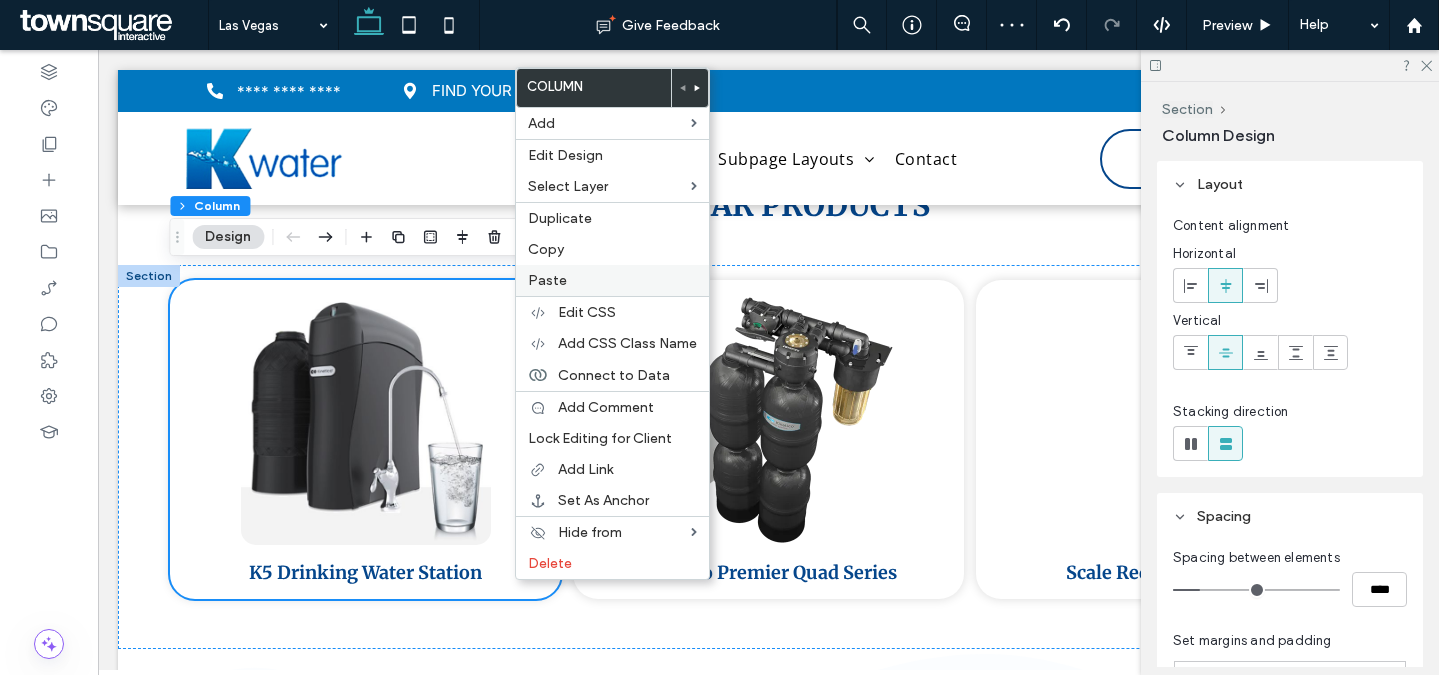click on "Paste" at bounding box center (612, 280) 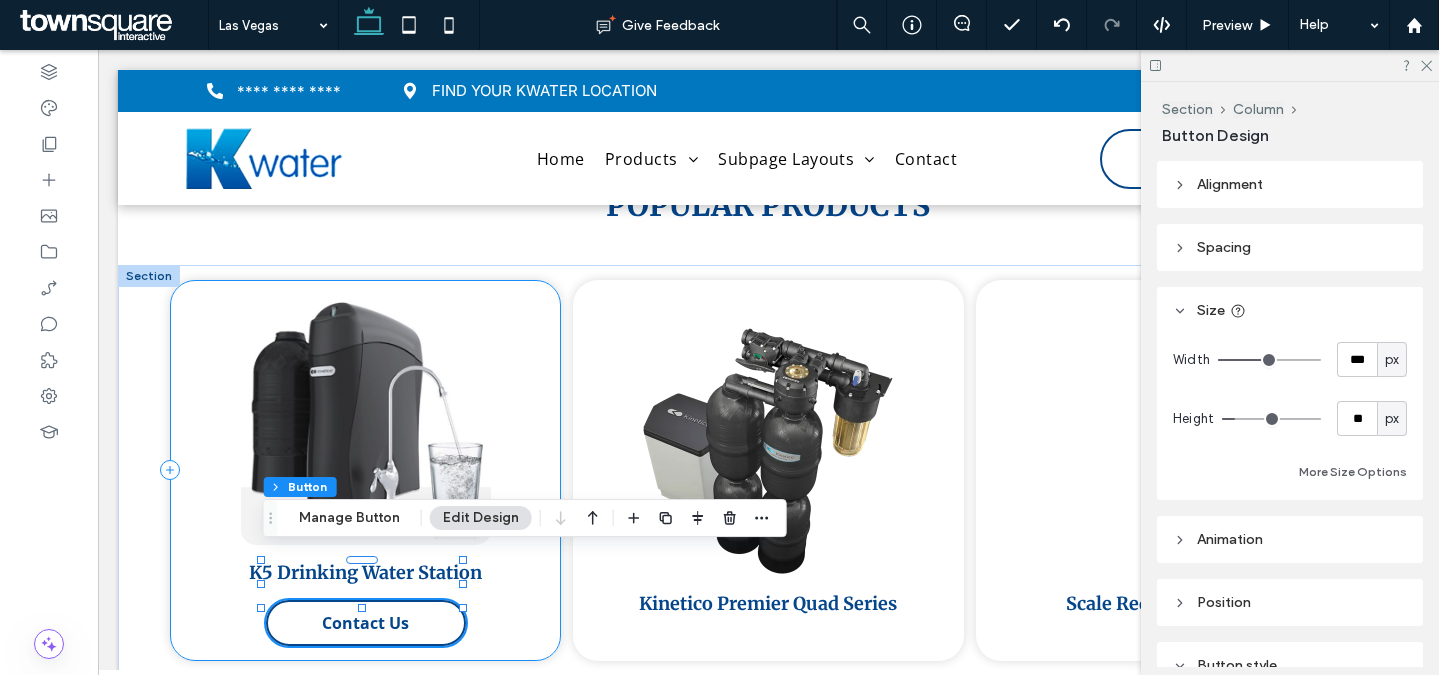 click on "K5 Drinking Water Station
Contact Us" at bounding box center [365, 470] 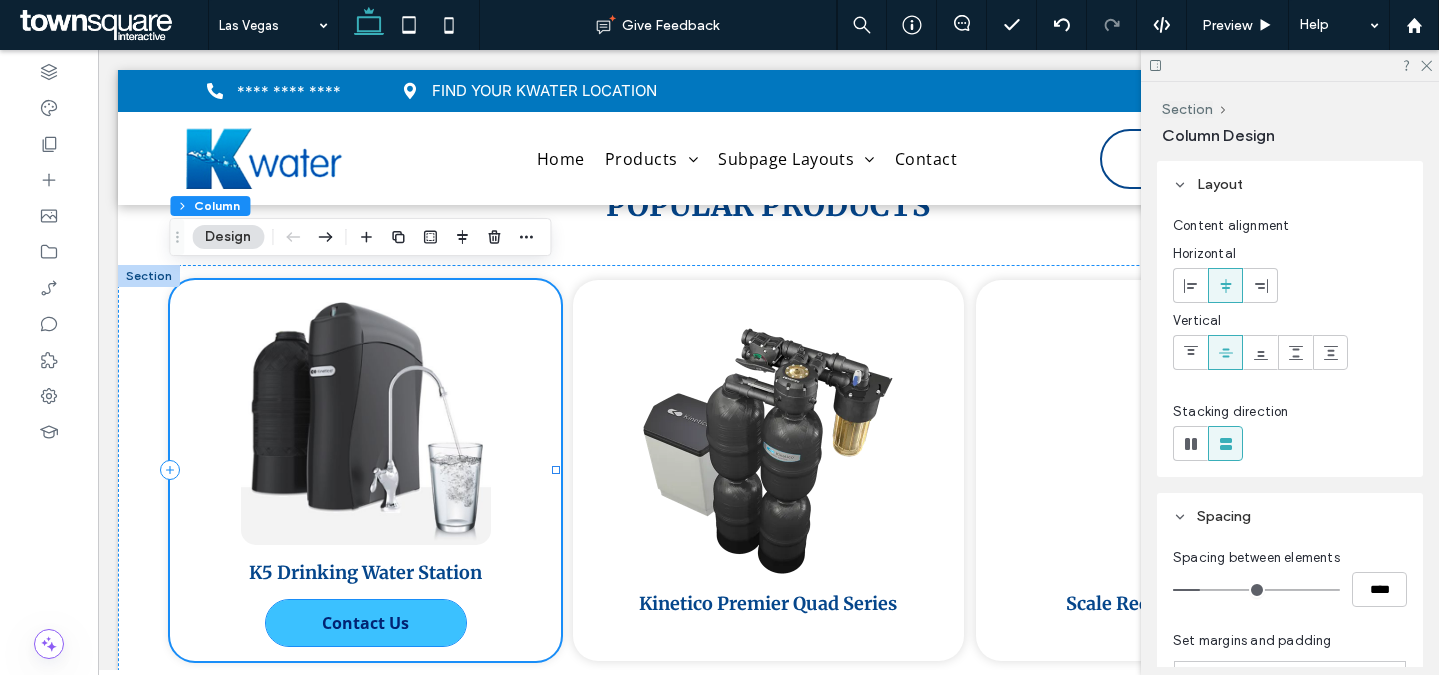 click on "Contact Us" at bounding box center (366, 623) 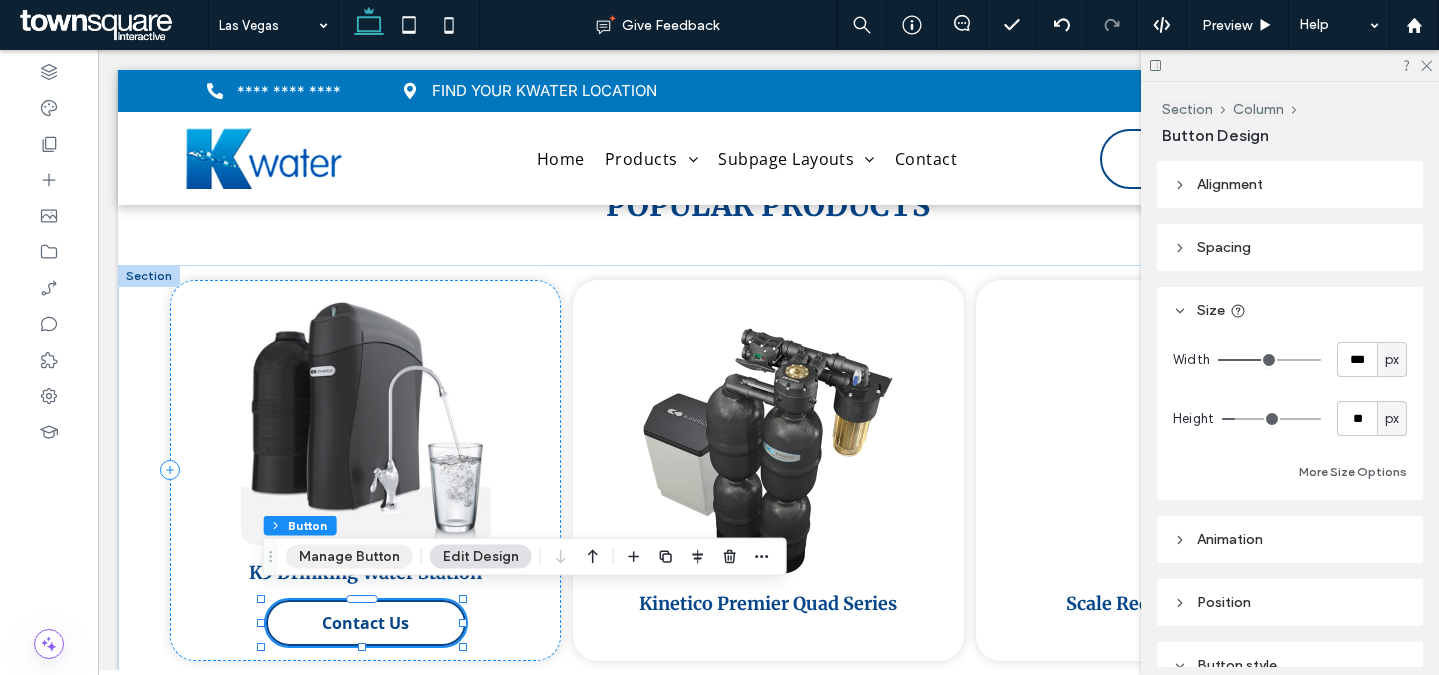 click on "Manage Button" at bounding box center [349, 557] 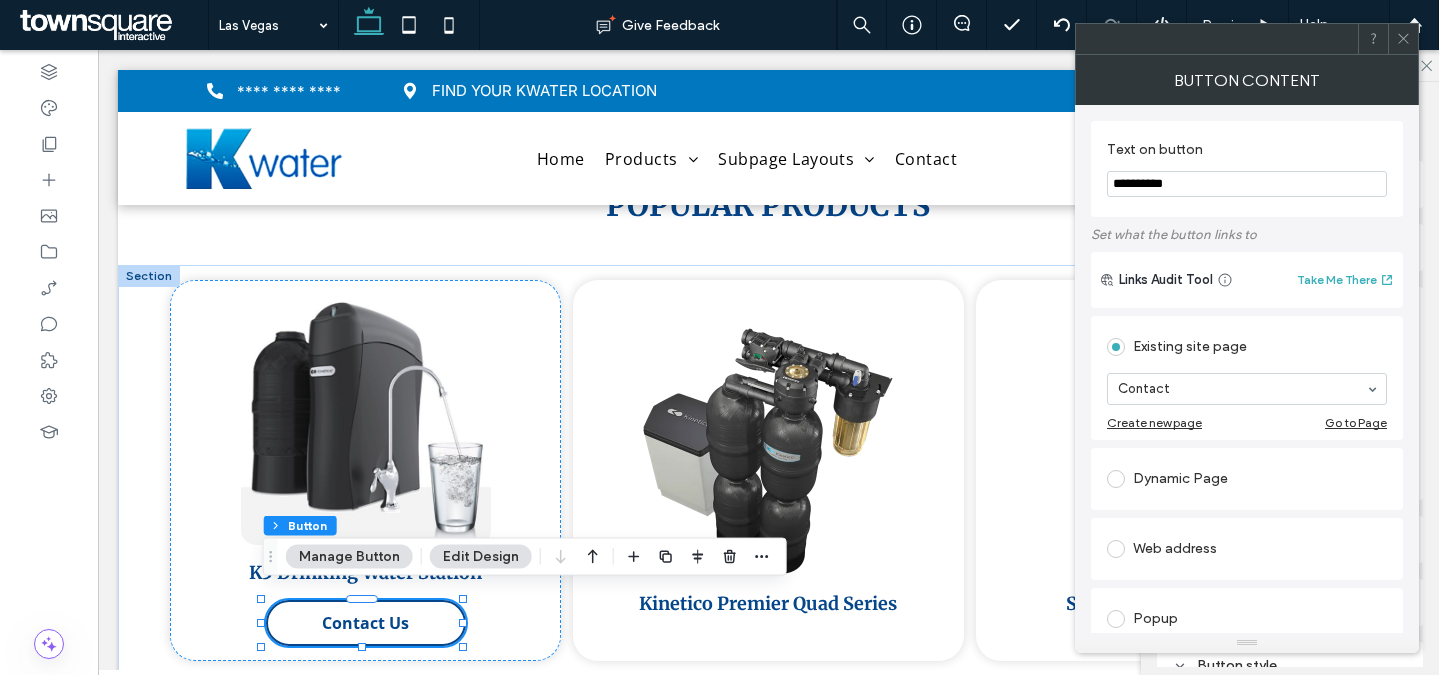 drag, startPoint x: 1187, startPoint y: 178, endPoint x: 1124, endPoint y: 178, distance: 63 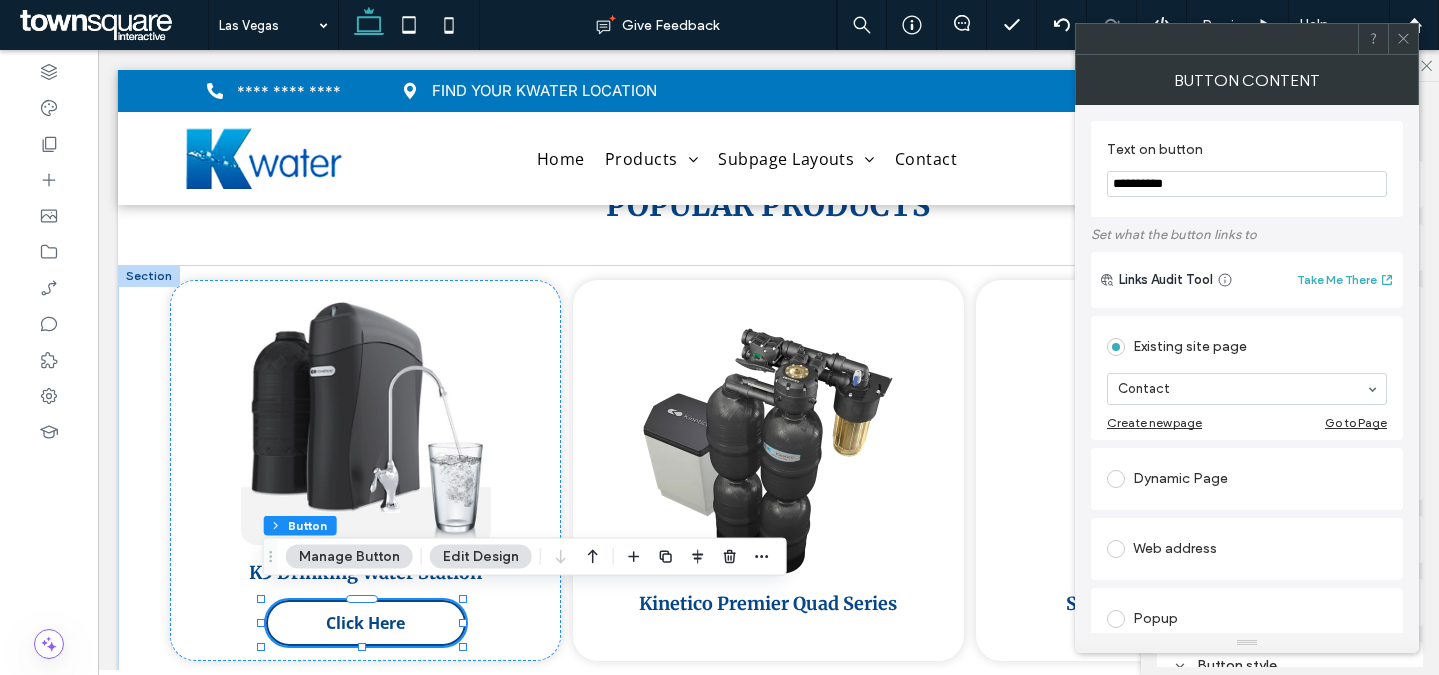 type on "**********" 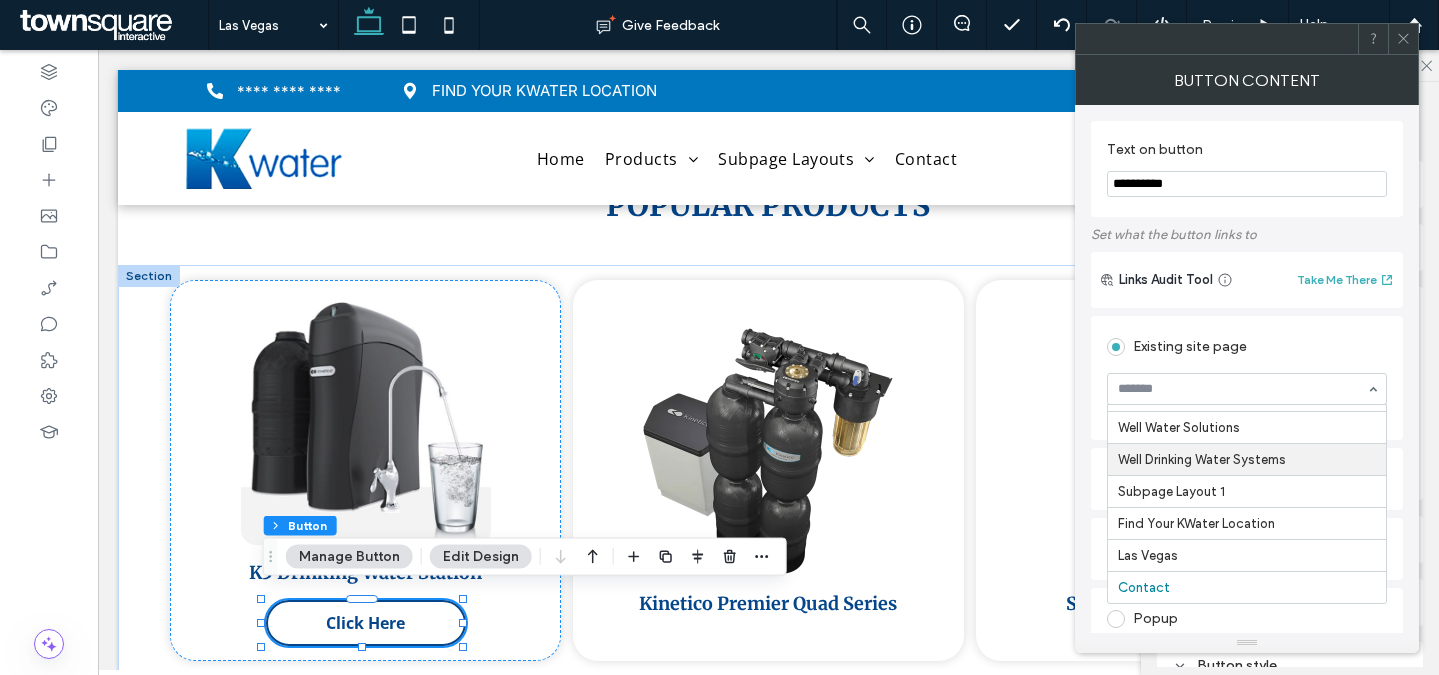 scroll, scrollTop: 0, scrollLeft: 0, axis: both 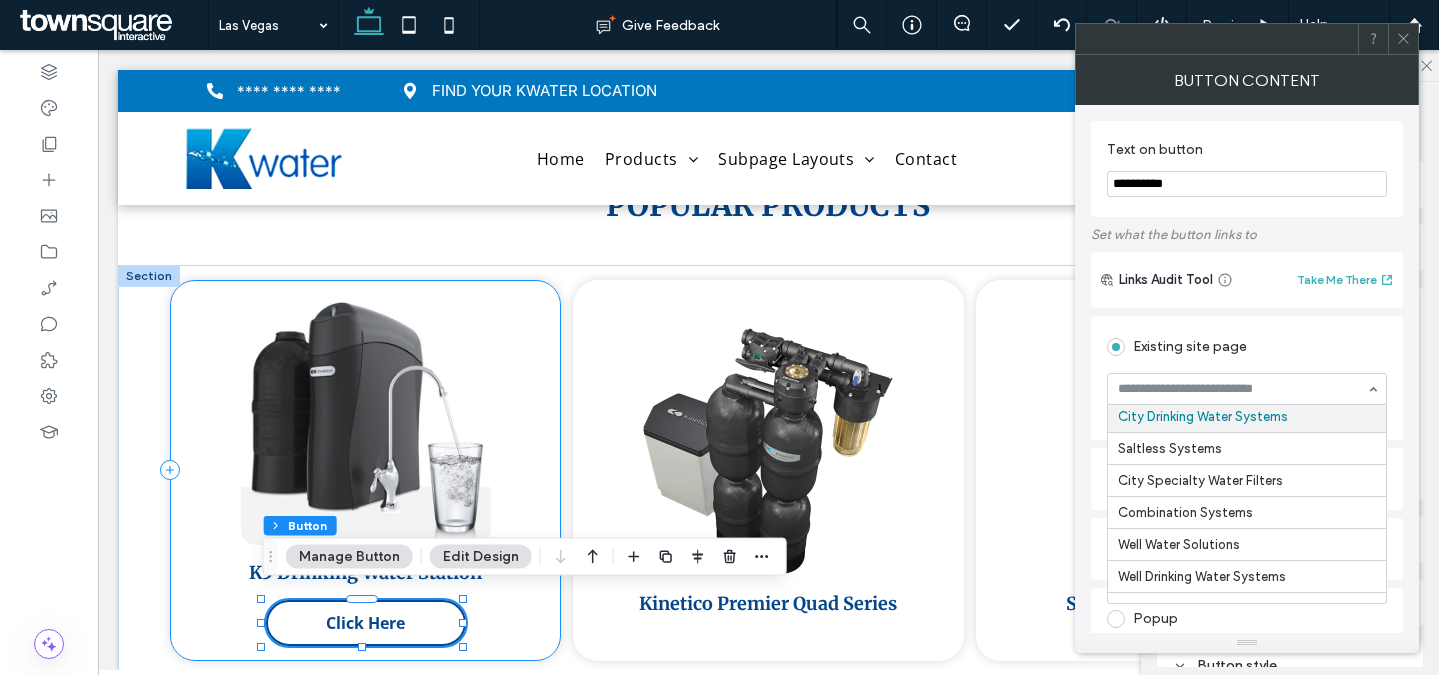 click on "K5 Drinking Water Station
Click Here" at bounding box center (365, 470) 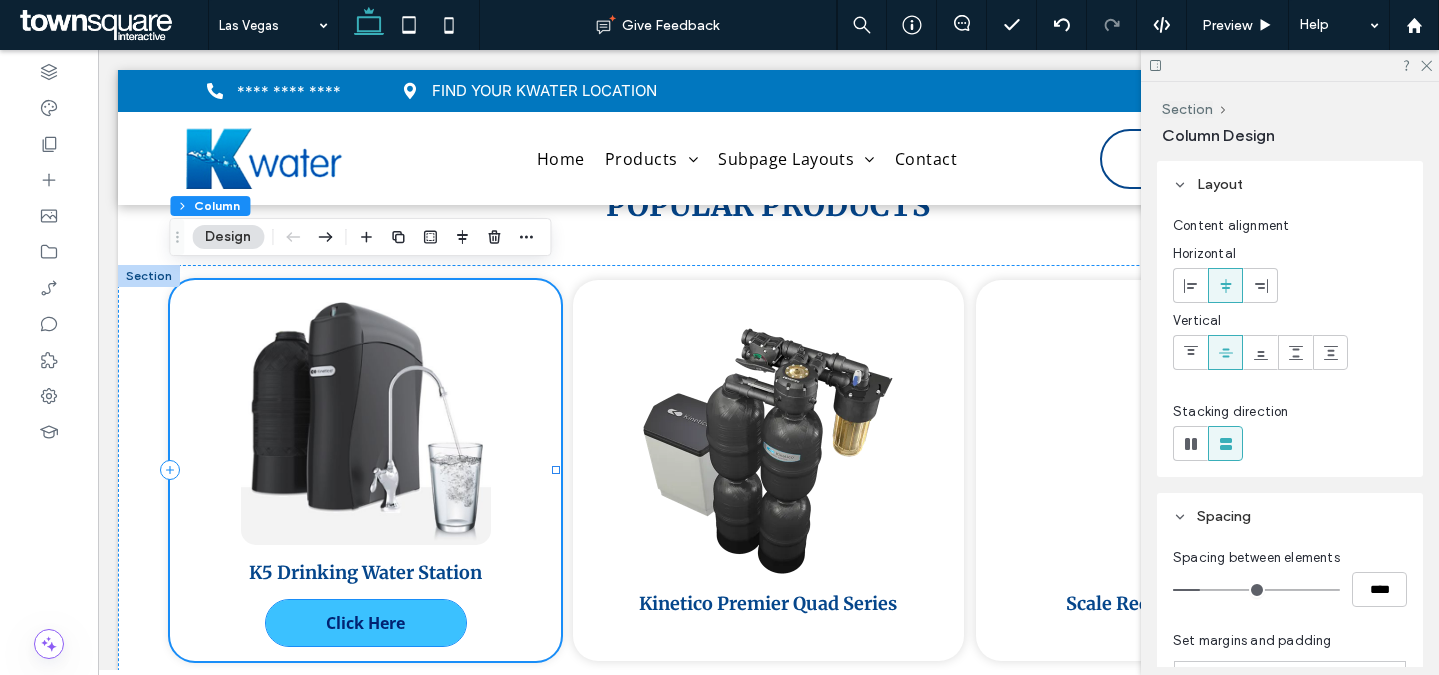click on "Click Here" at bounding box center (366, 623) 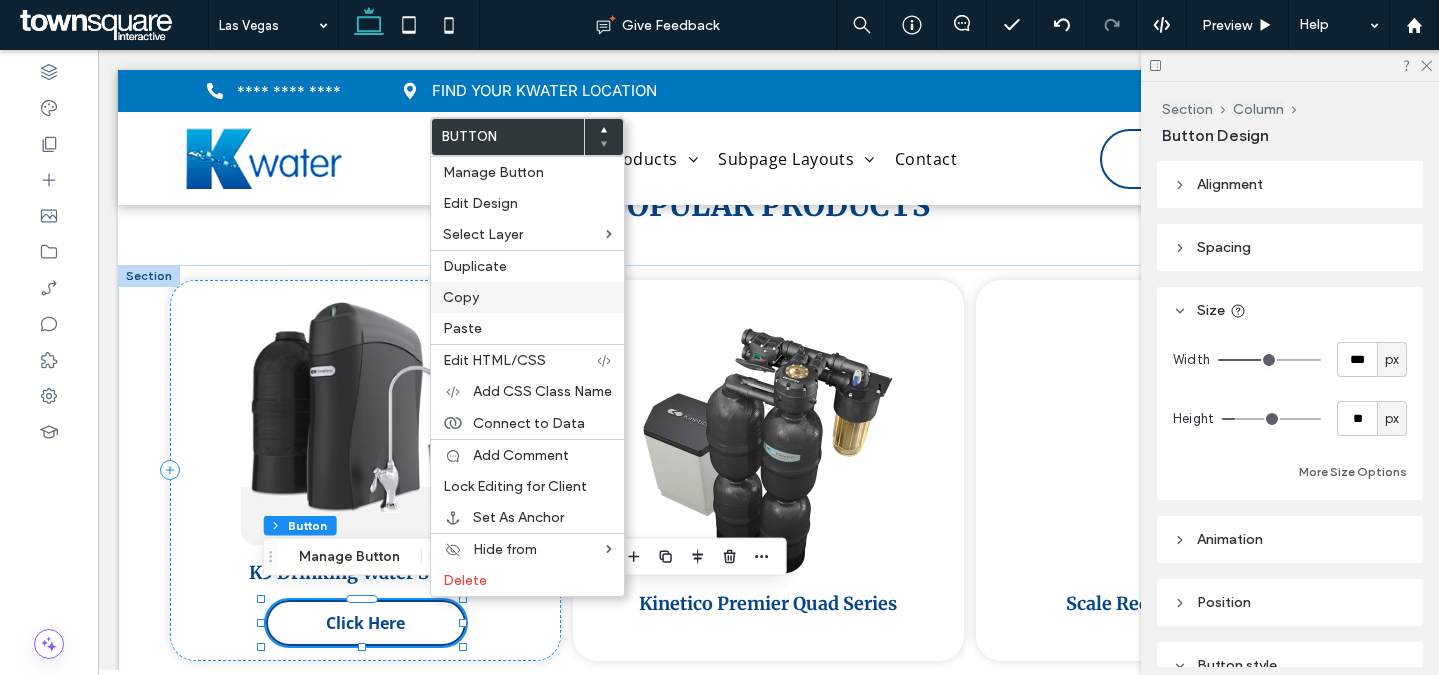 click on "Copy" at bounding box center (527, 297) 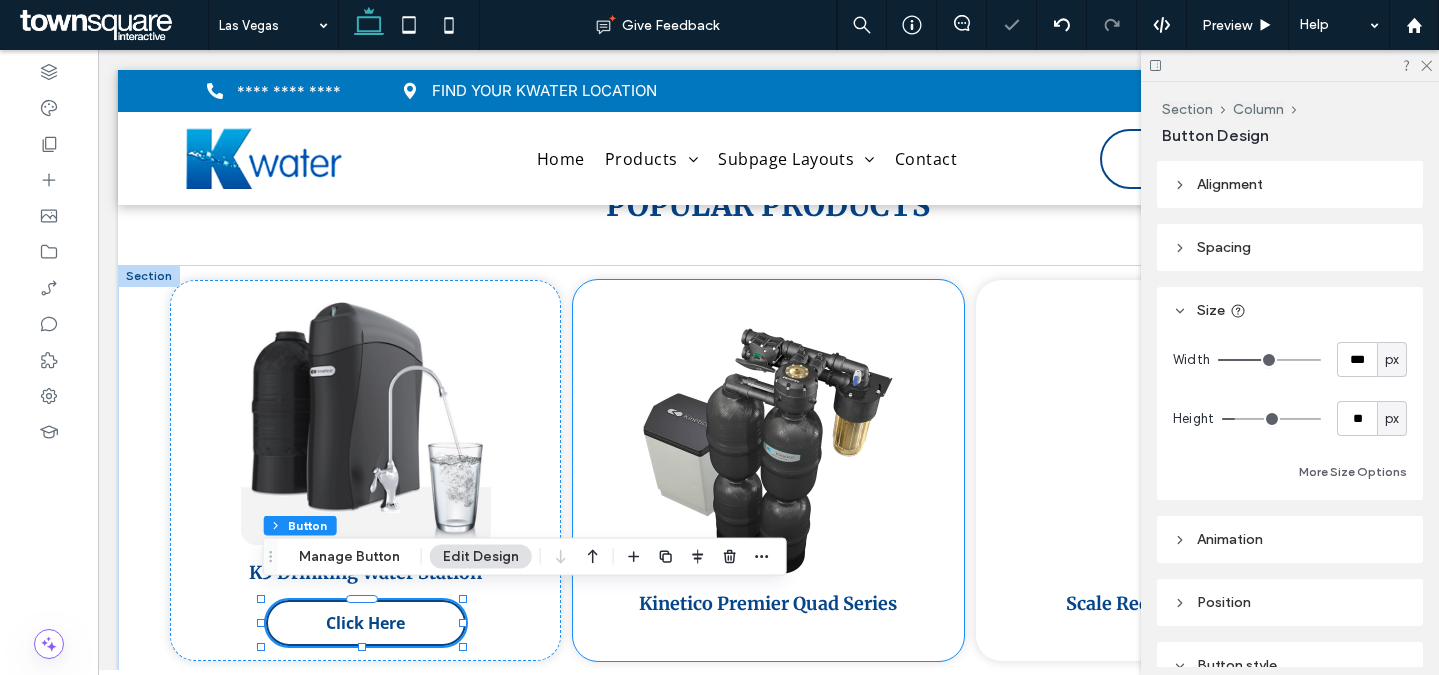 click on "Kinetico Premier Quad Series" at bounding box center (768, 470) 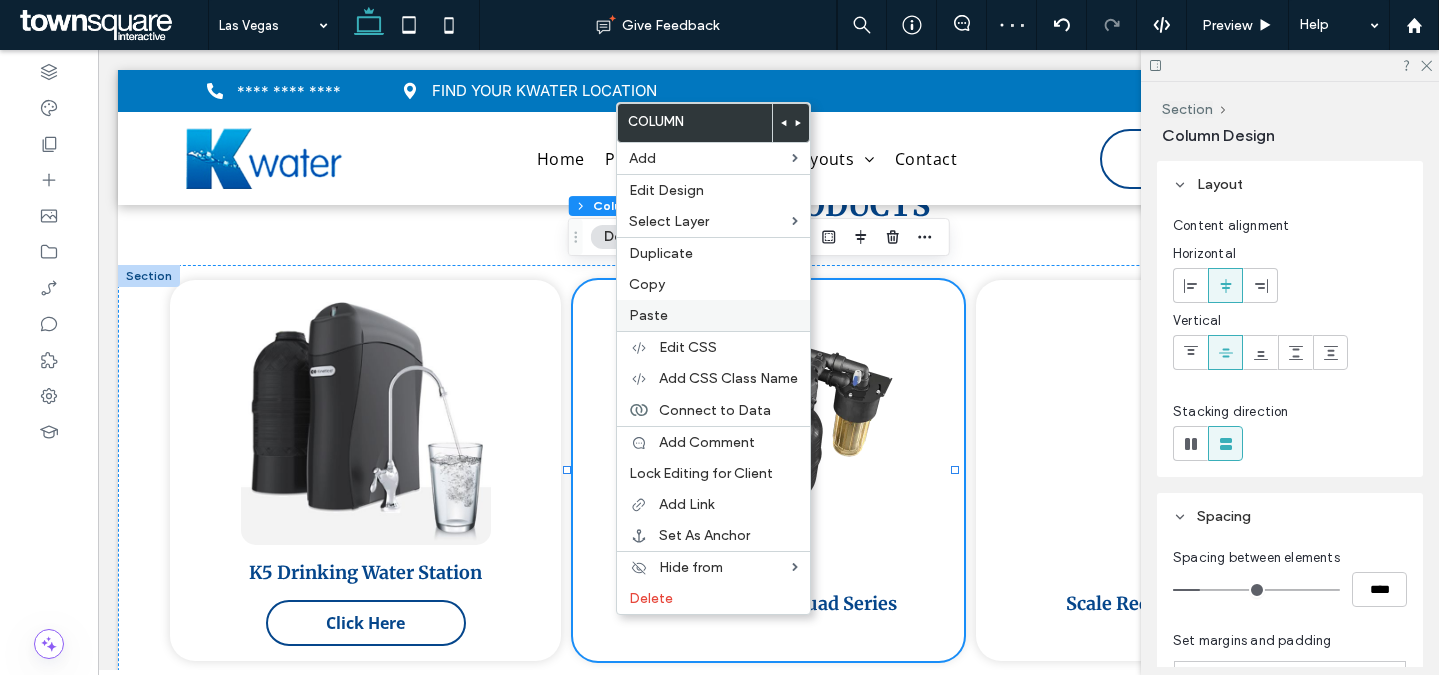 click on "Paste" at bounding box center [713, 315] 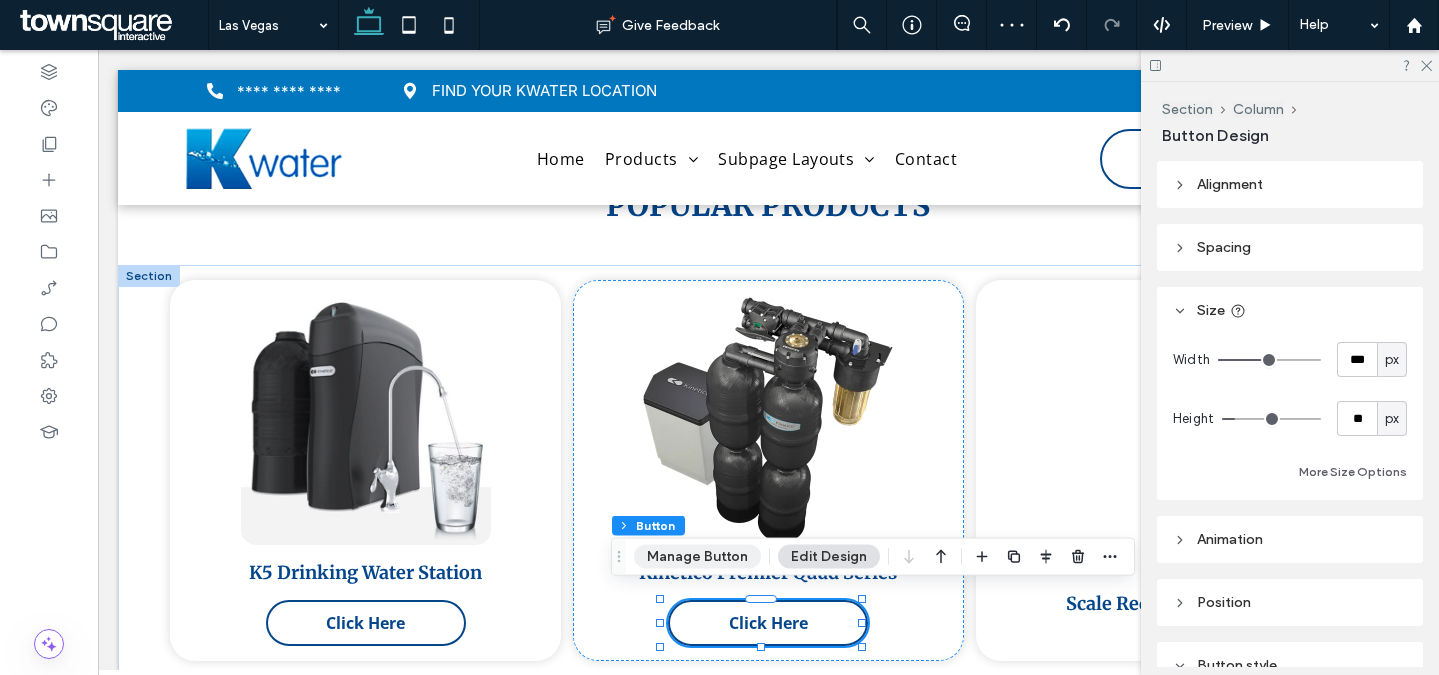 click on "Manage Button" at bounding box center [697, 557] 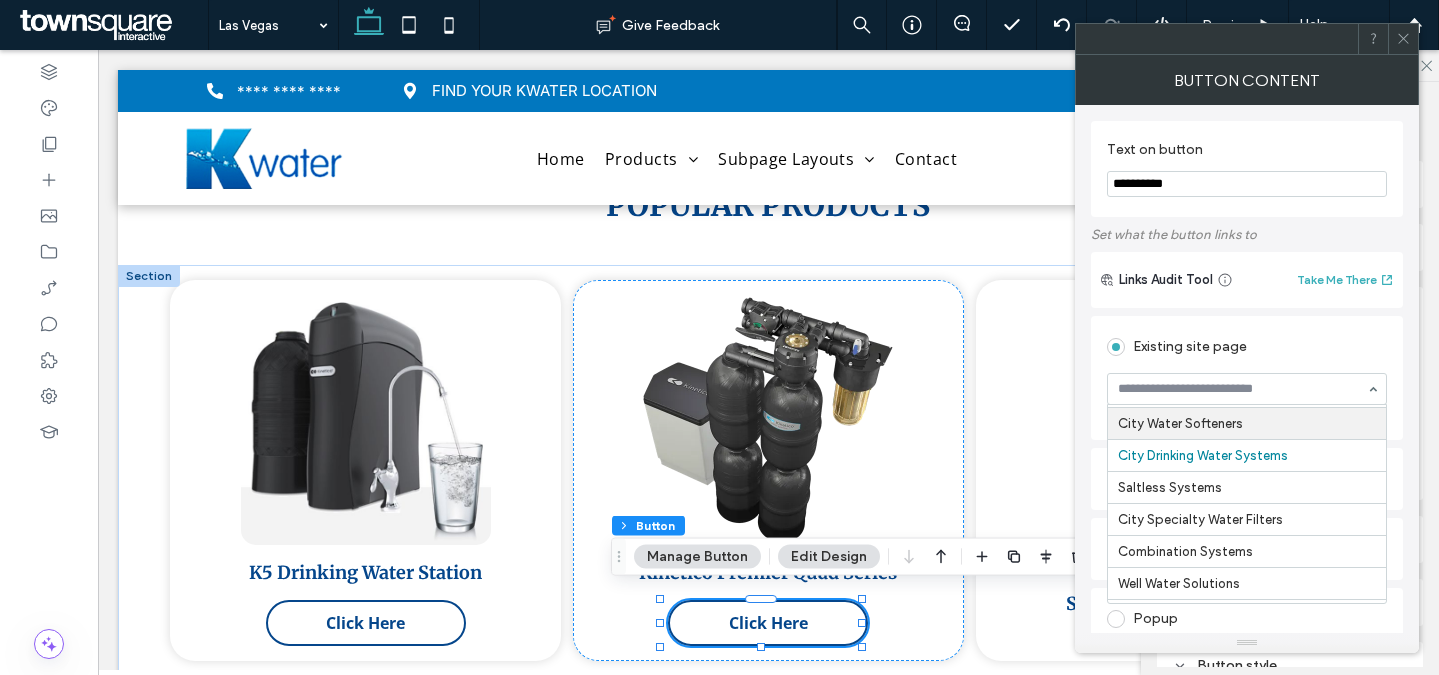 scroll, scrollTop: 80, scrollLeft: 0, axis: vertical 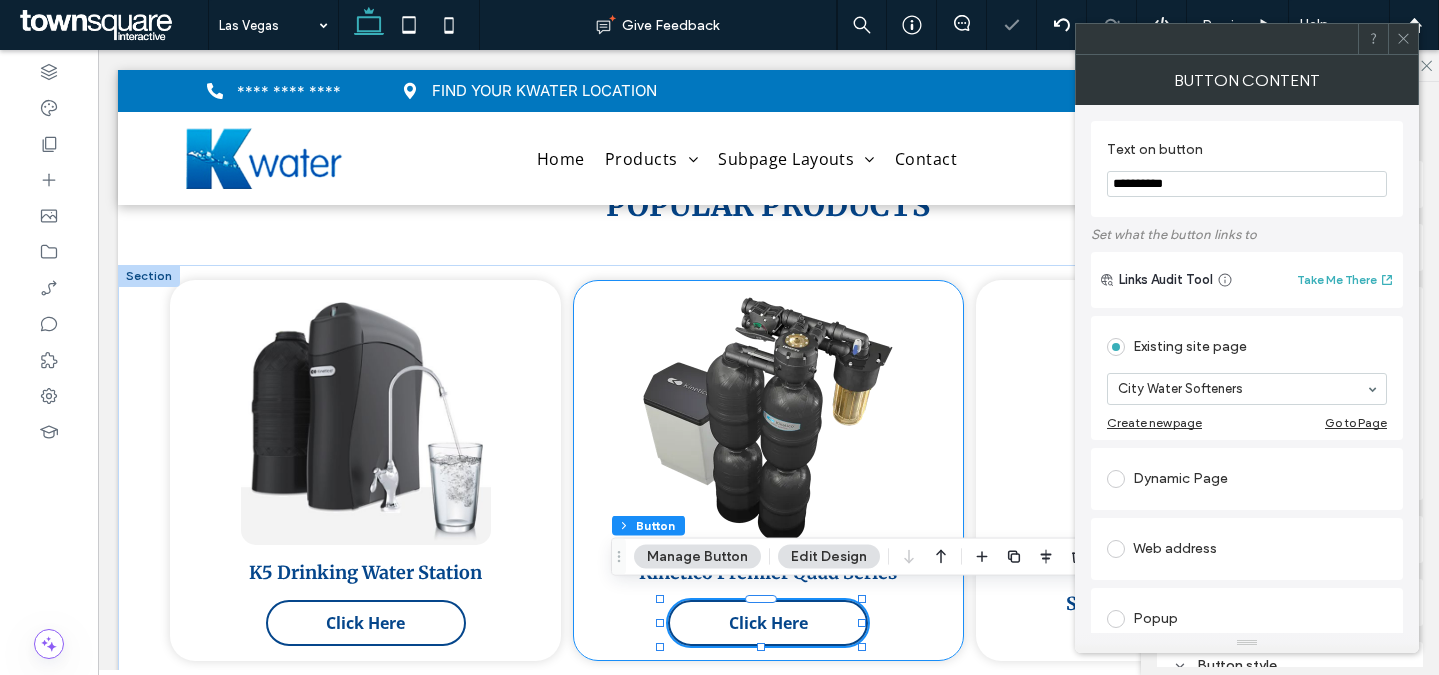 click on "Kinetico Premier Quad Series
Click Here" at bounding box center [768, 470] 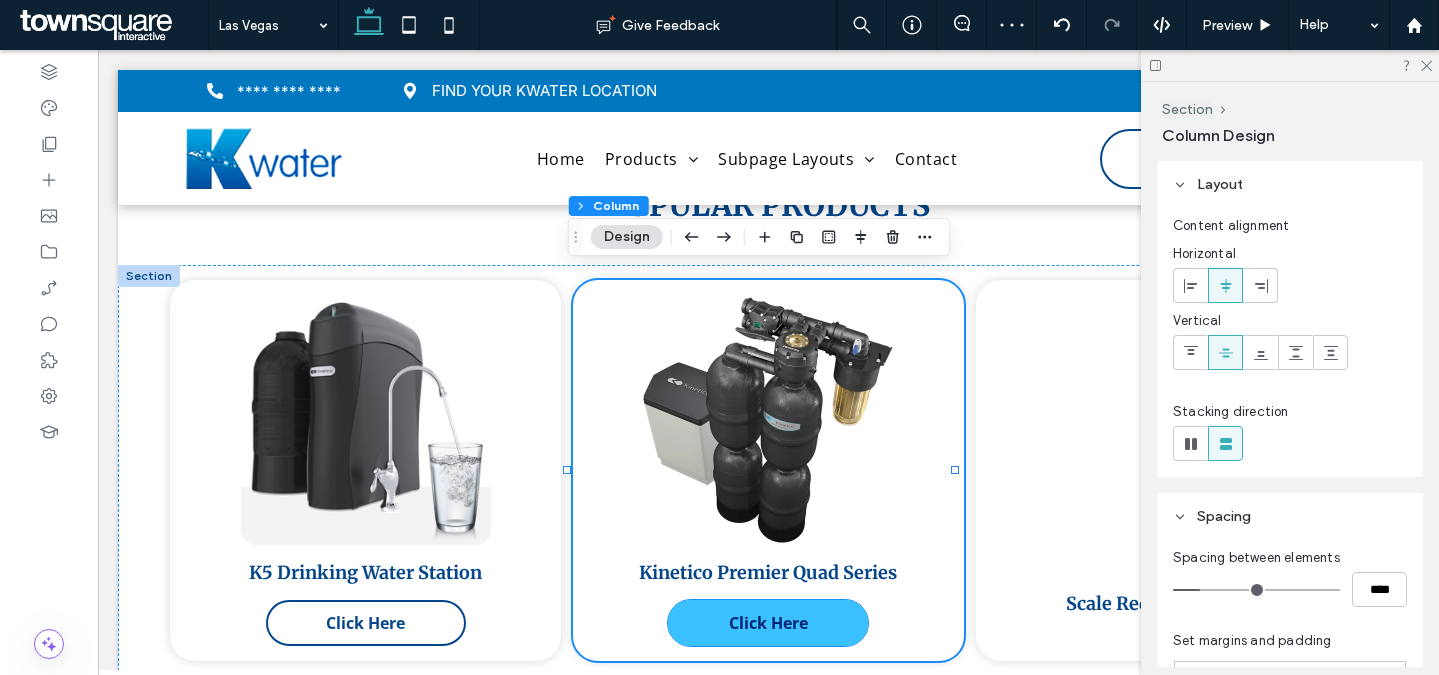 click on "Click Here" at bounding box center [768, 623] 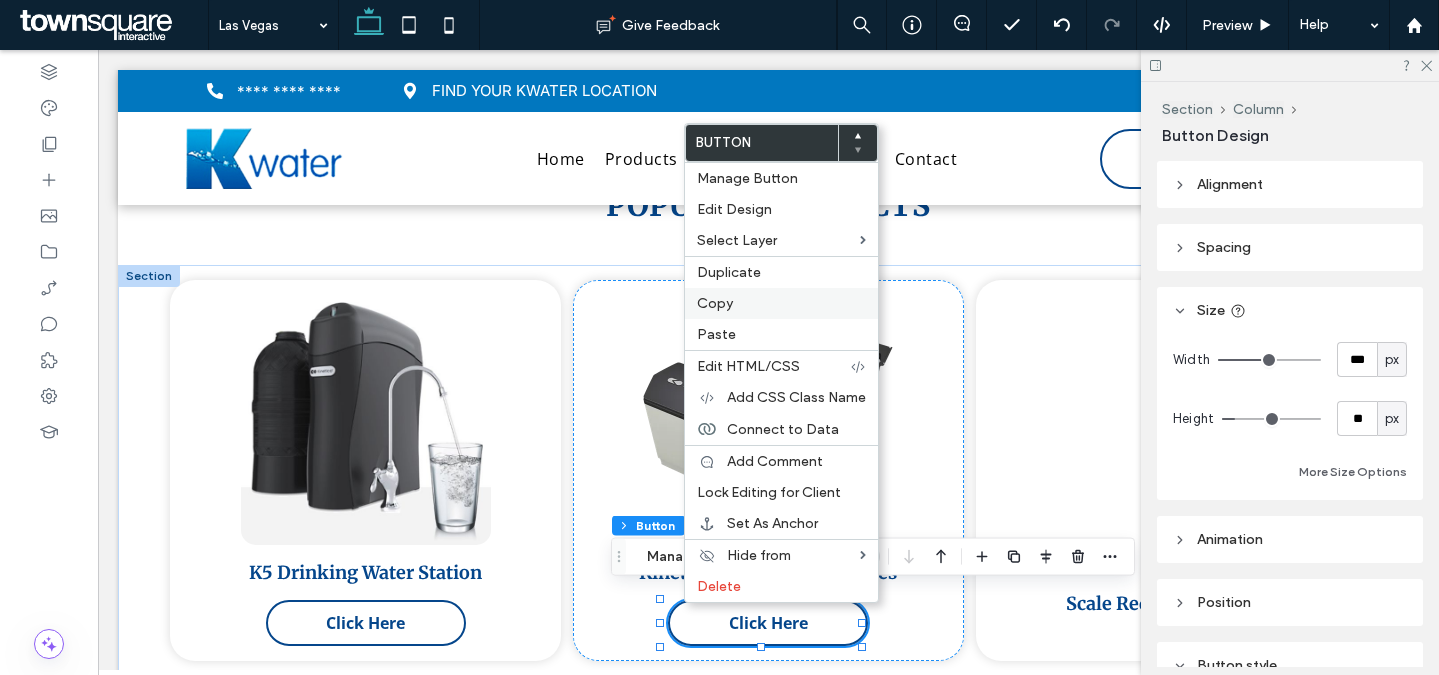 click on "Copy" at bounding box center [781, 303] 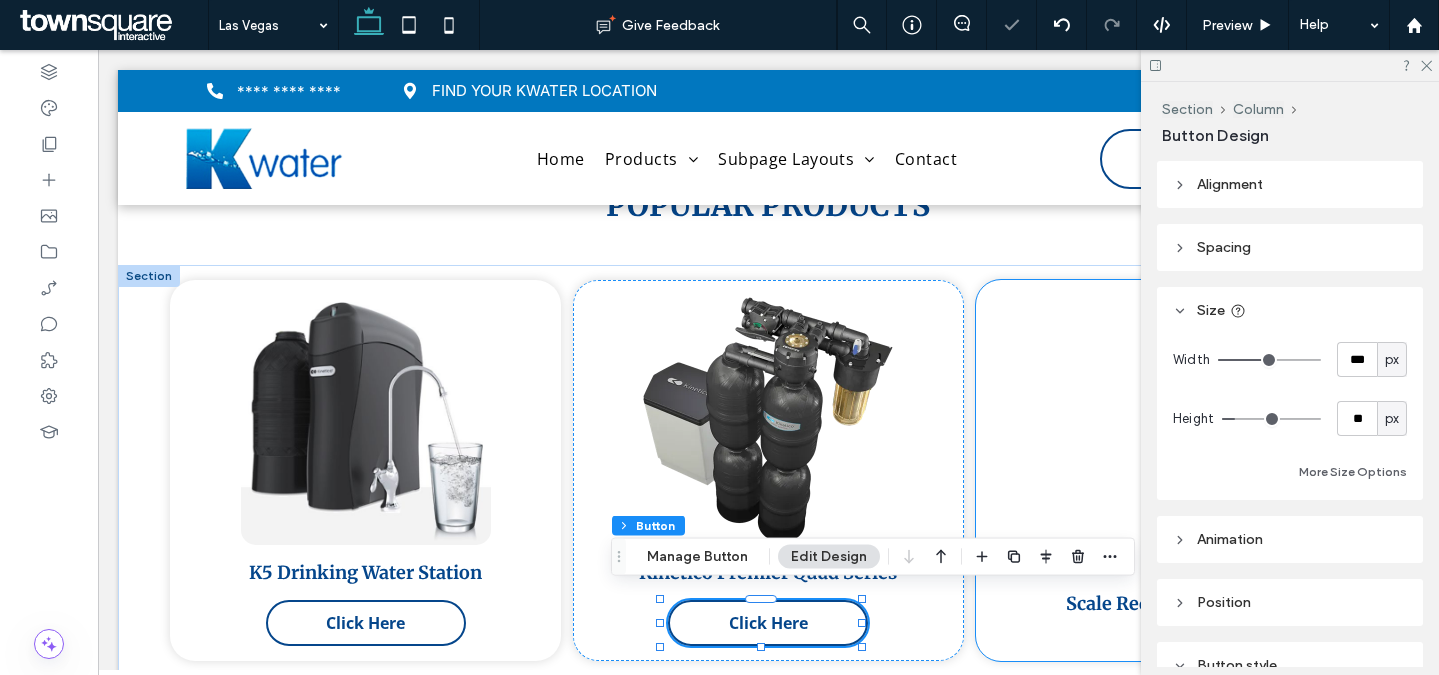 click on "Scale Reduction System" at bounding box center [1171, 470] 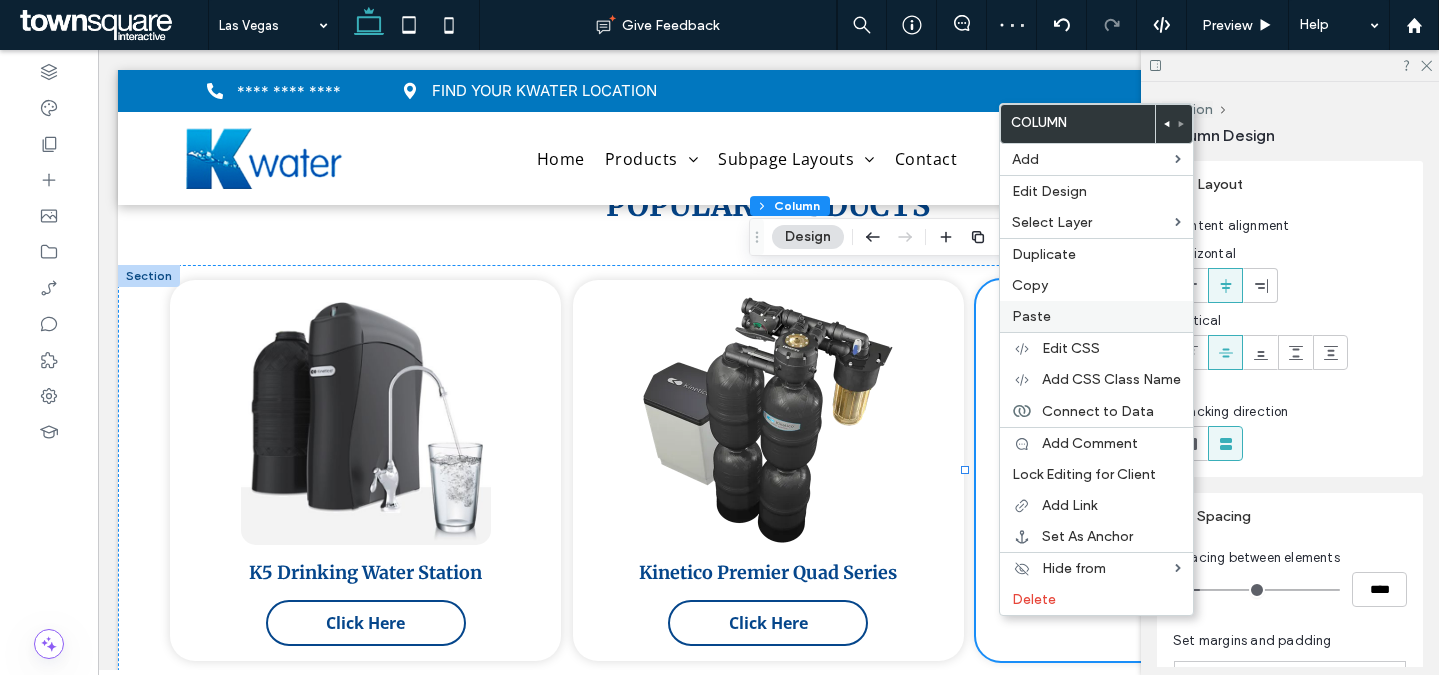 click on "Paste" at bounding box center [1096, 316] 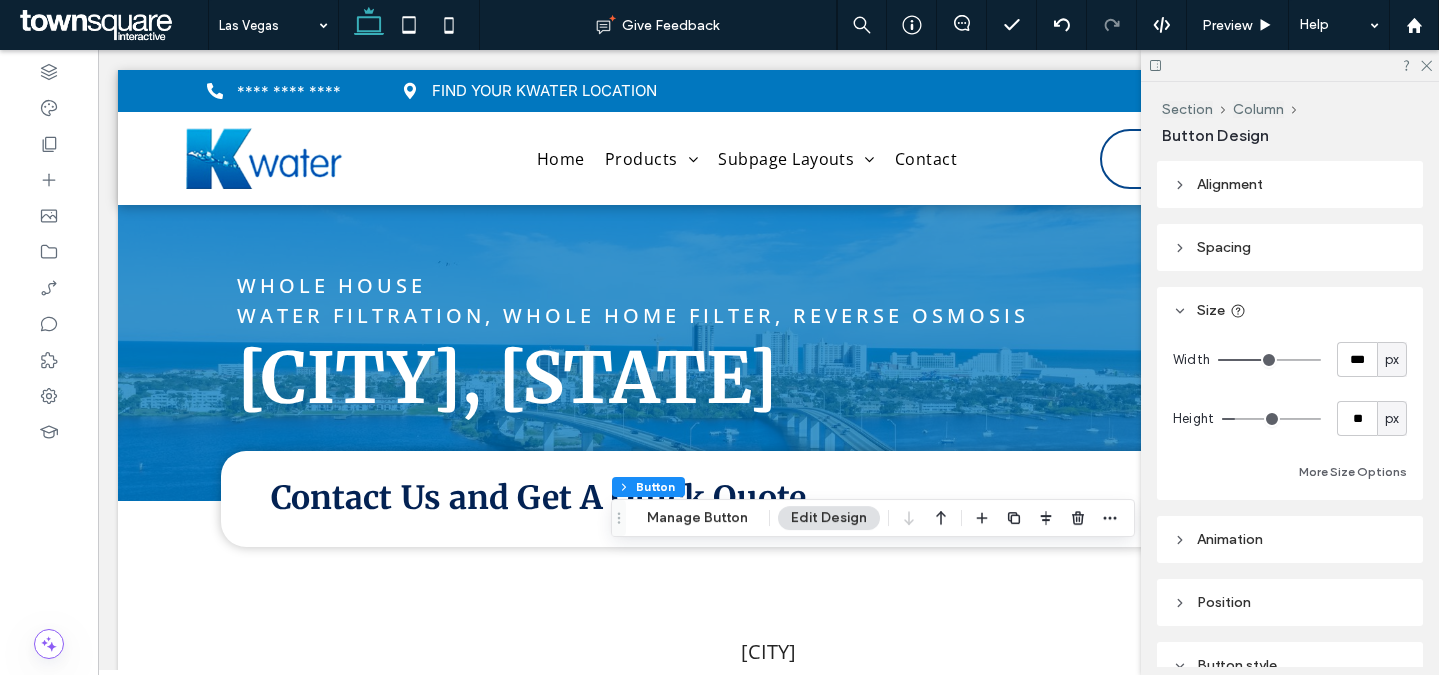 scroll, scrollTop: 3146, scrollLeft: 0, axis: vertical 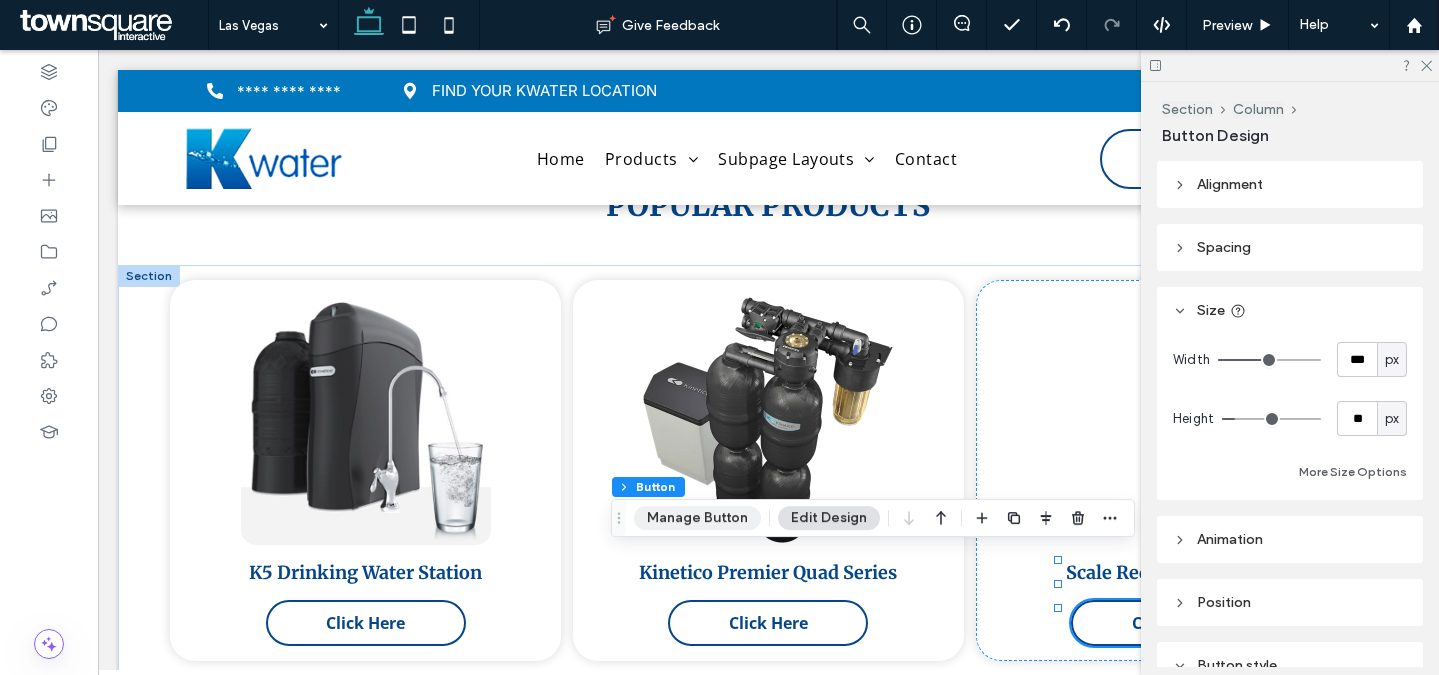click on "Manage Button" at bounding box center (697, 518) 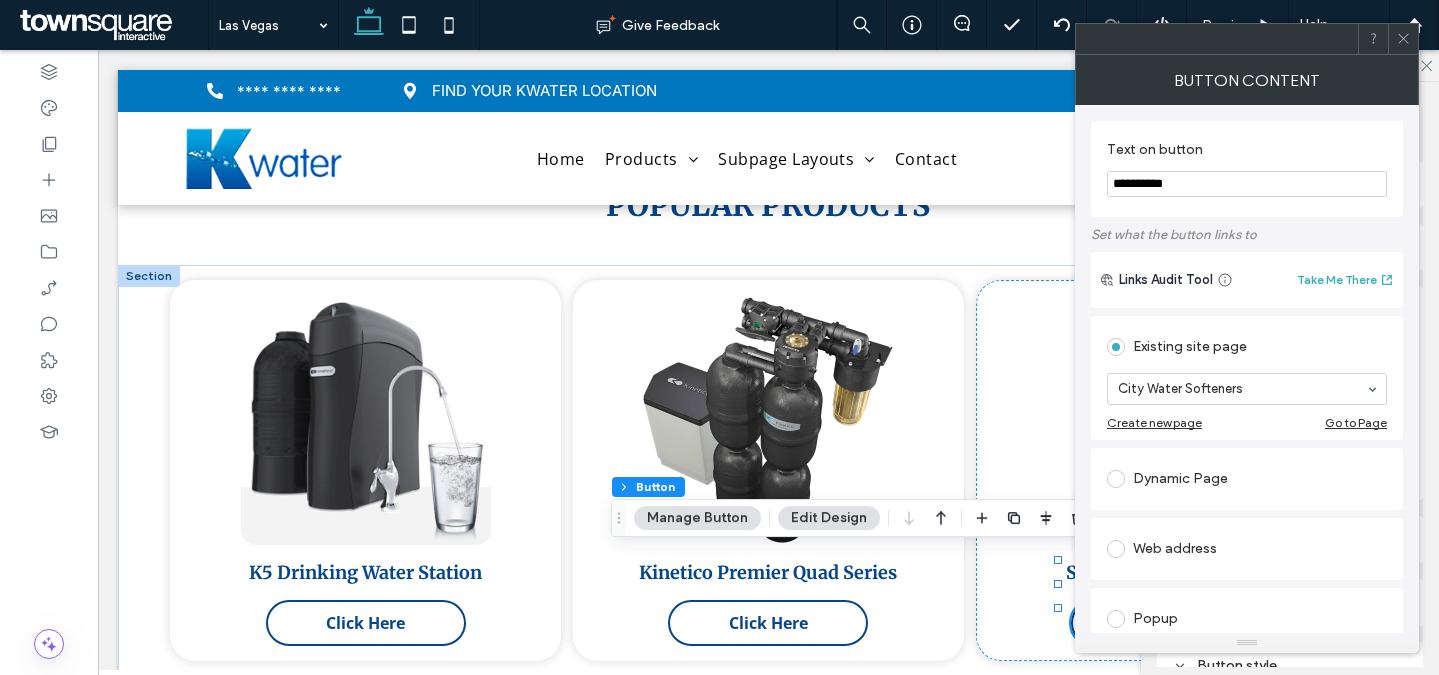 click on "**********" at bounding box center [1247, 184] 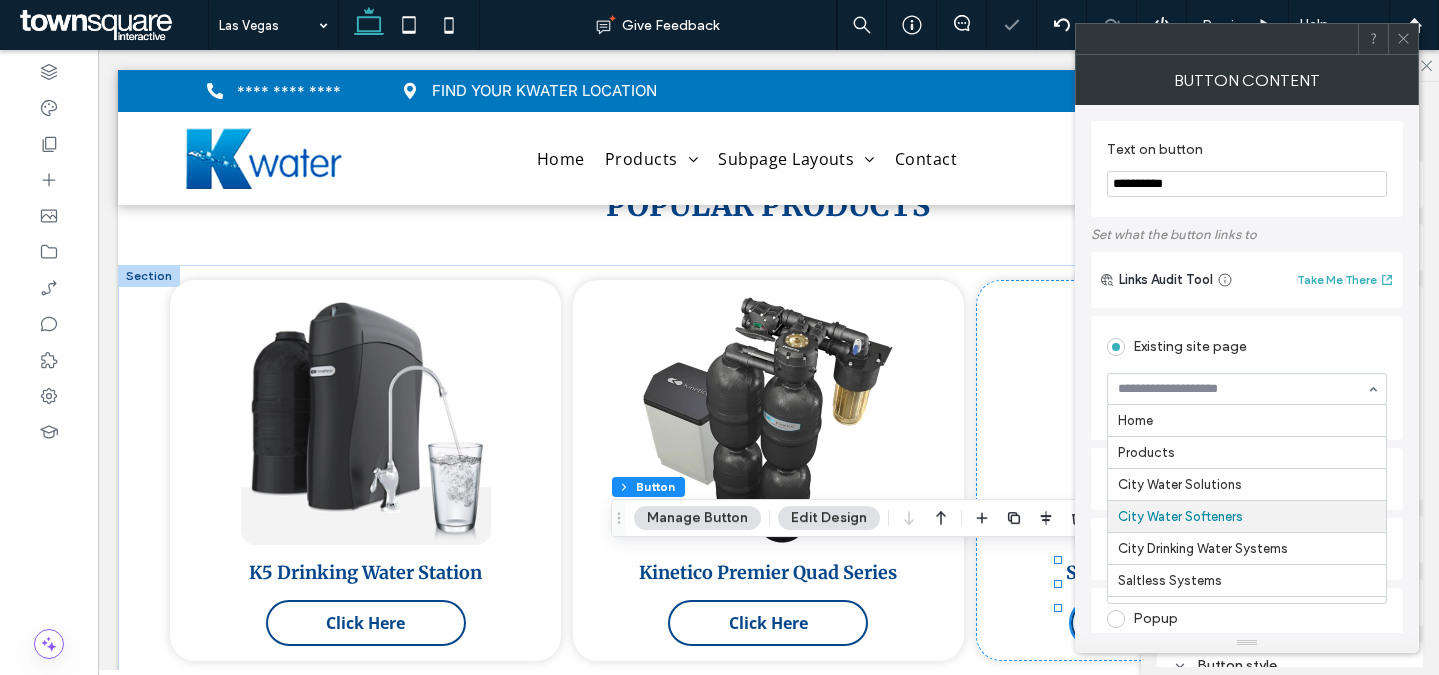 scroll, scrollTop: 99, scrollLeft: 0, axis: vertical 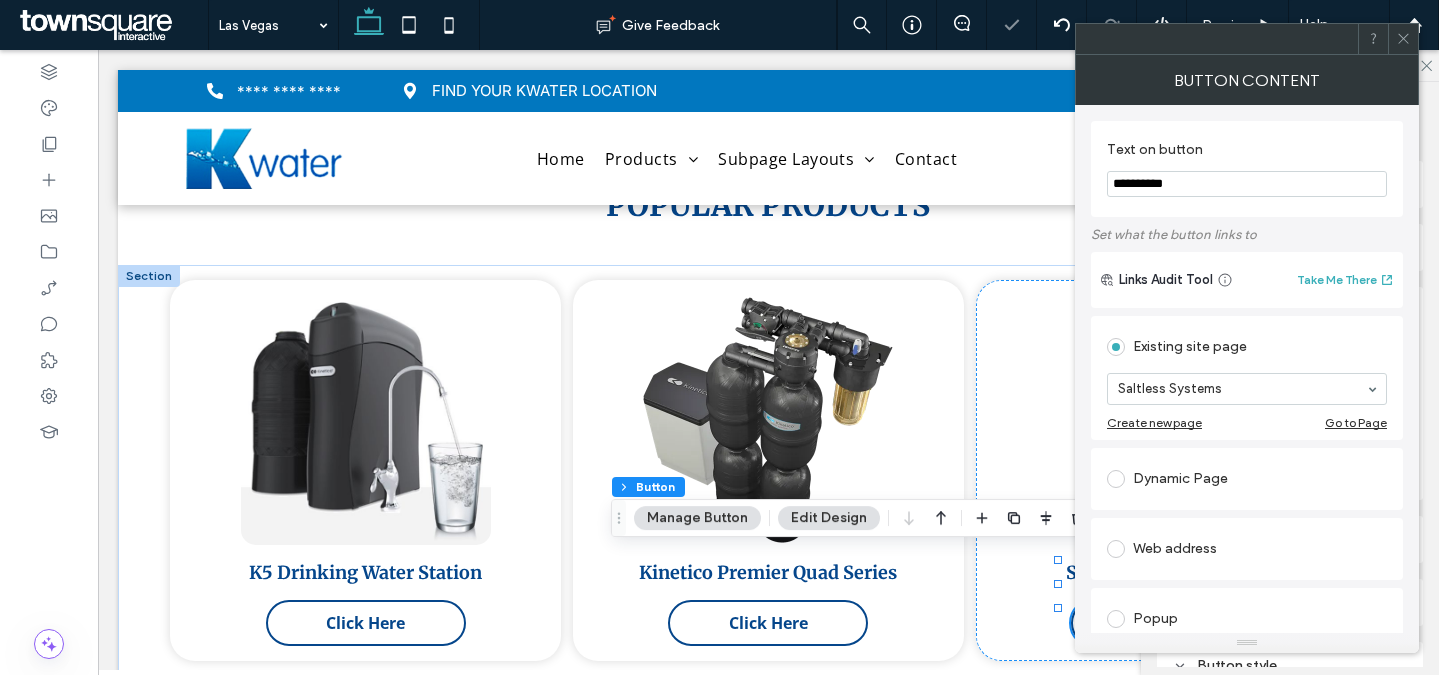 click 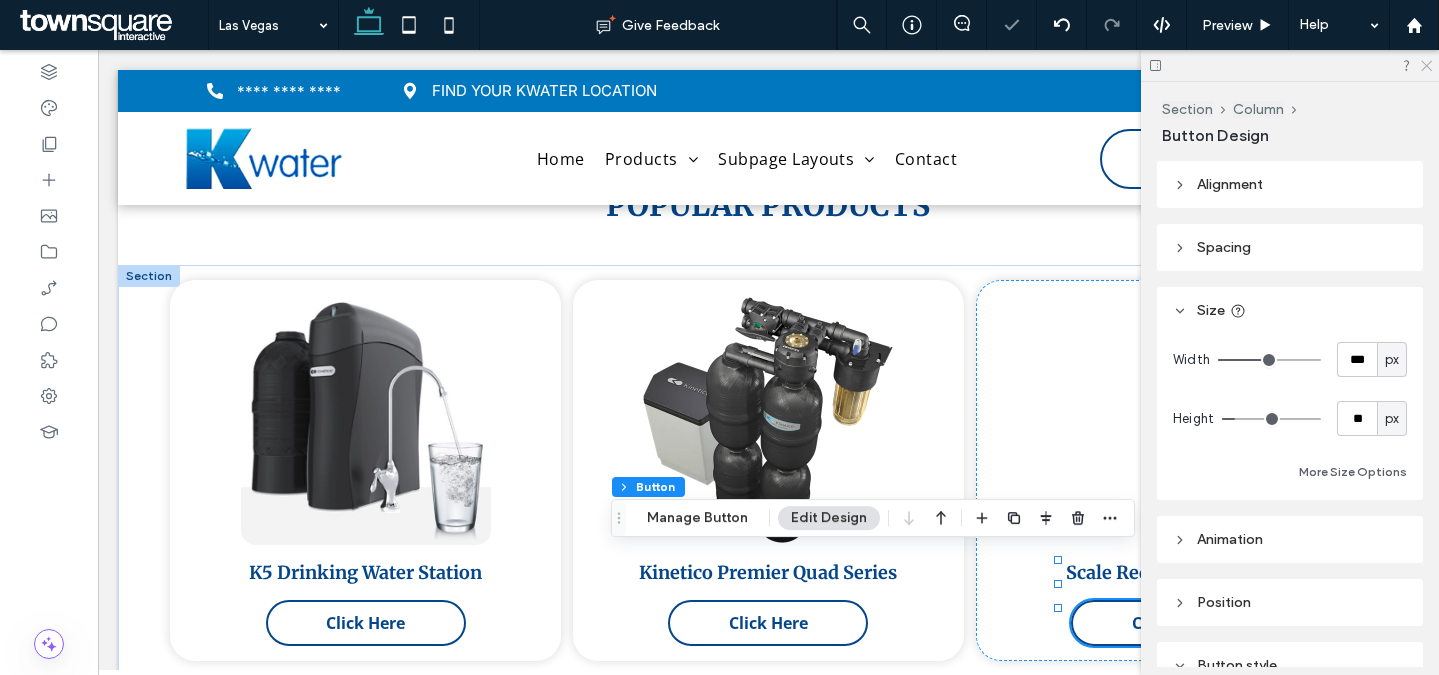 drag, startPoint x: 1428, startPoint y: 63, endPoint x: 1330, endPoint y: 15, distance: 109.12378 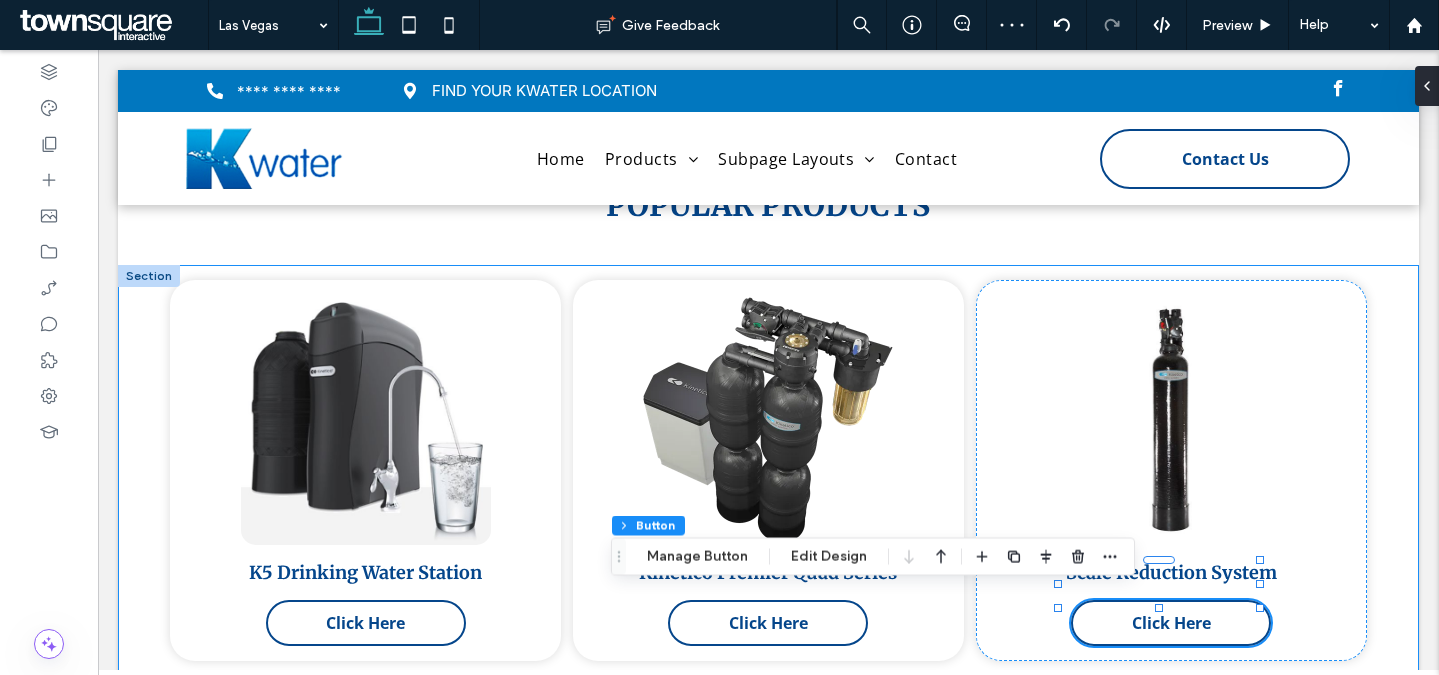 click on "K5 Drinking Water Station
Click Here
Kinetico Premier Quad Series
Click Here
Scale Reduction System
Click Here" at bounding box center [768, 488] 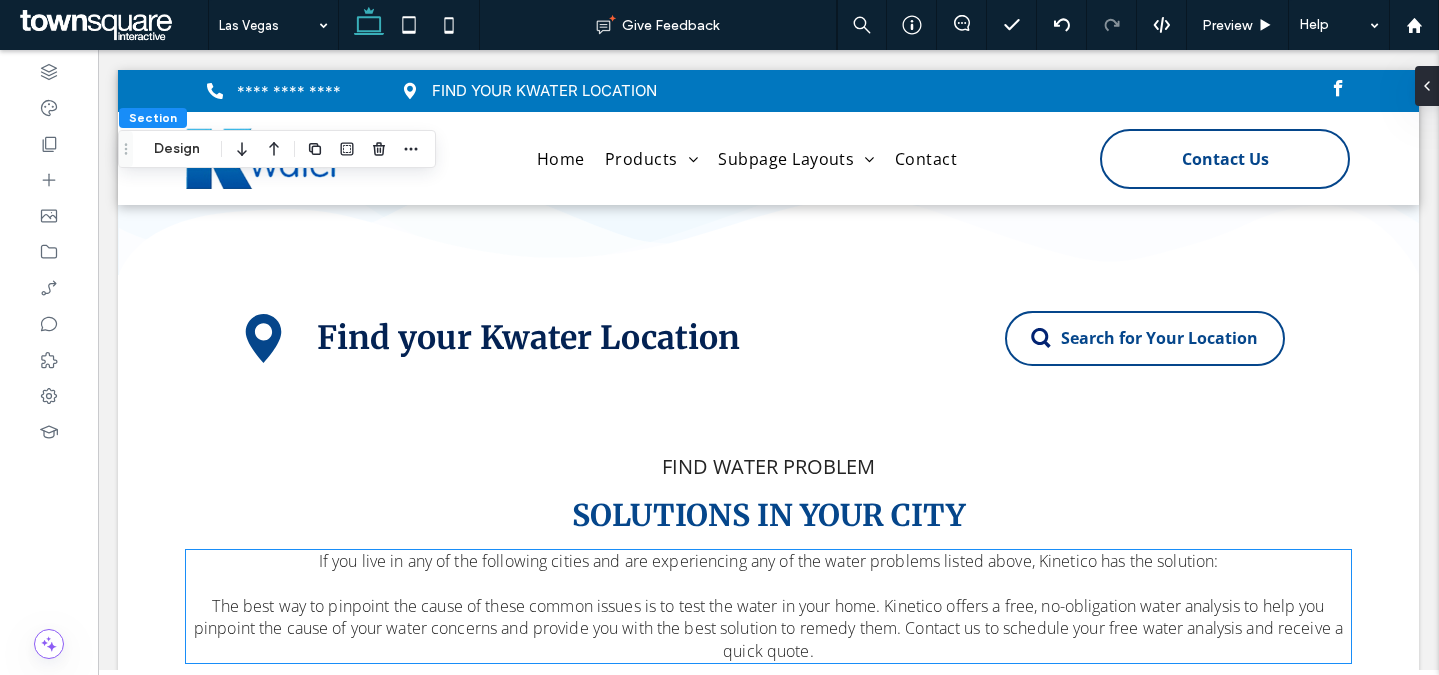 scroll, scrollTop: 6951, scrollLeft: 0, axis: vertical 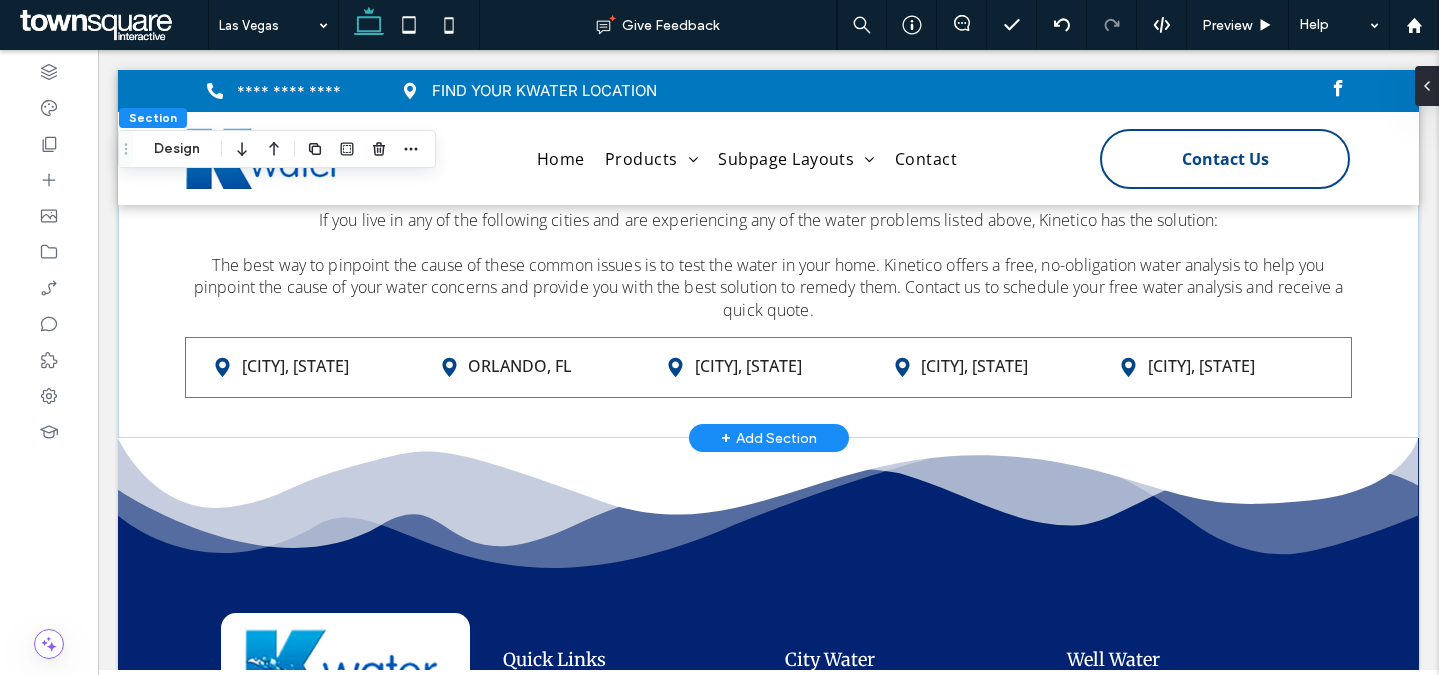 click on "Orlando, FL" at bounding box center [520, 366] 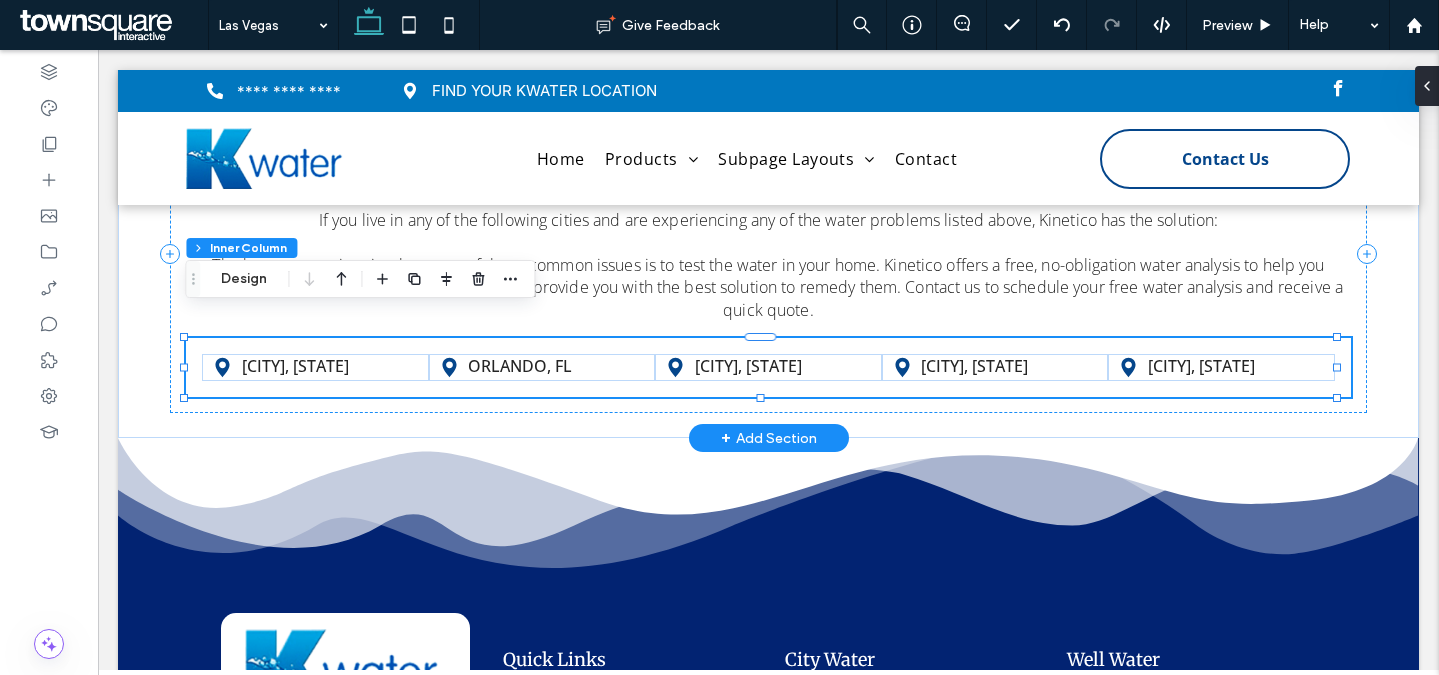 click on "Orlando, FL" at bounding box center [520, 366] 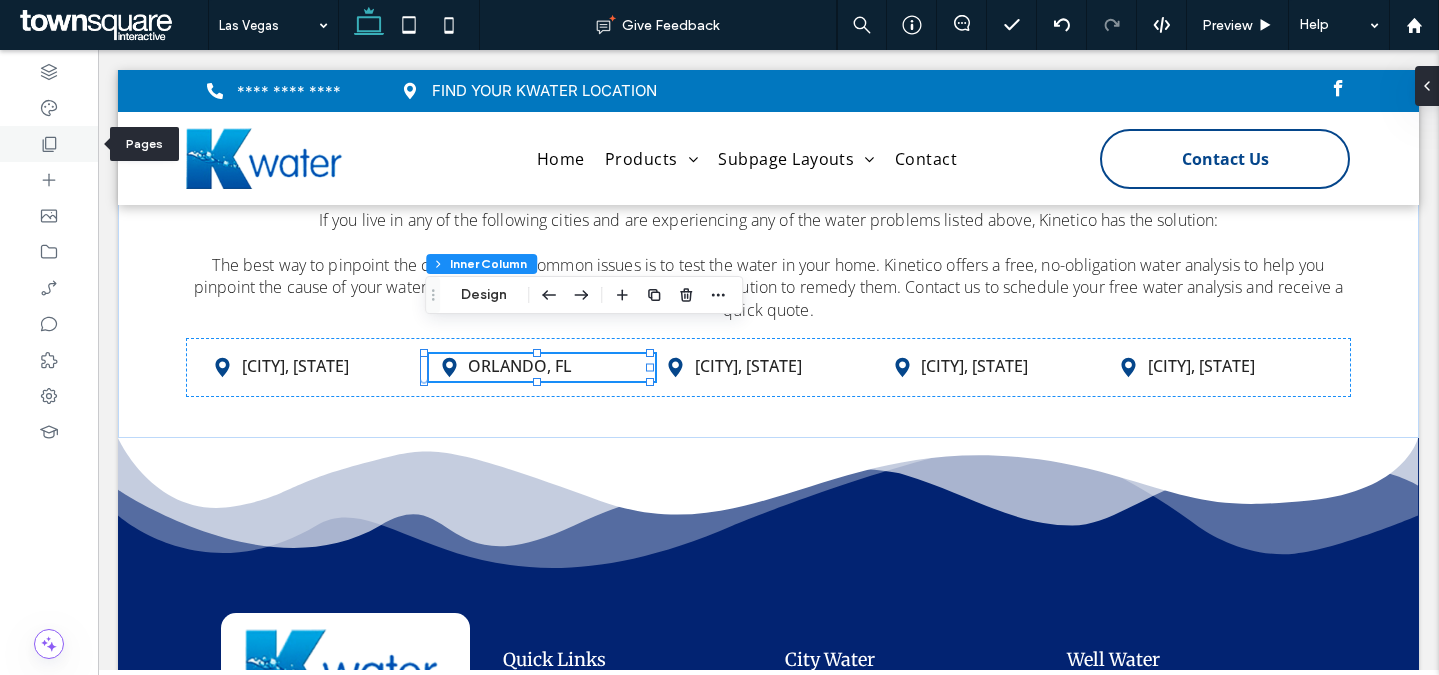 click at bounding box center (49, 144) 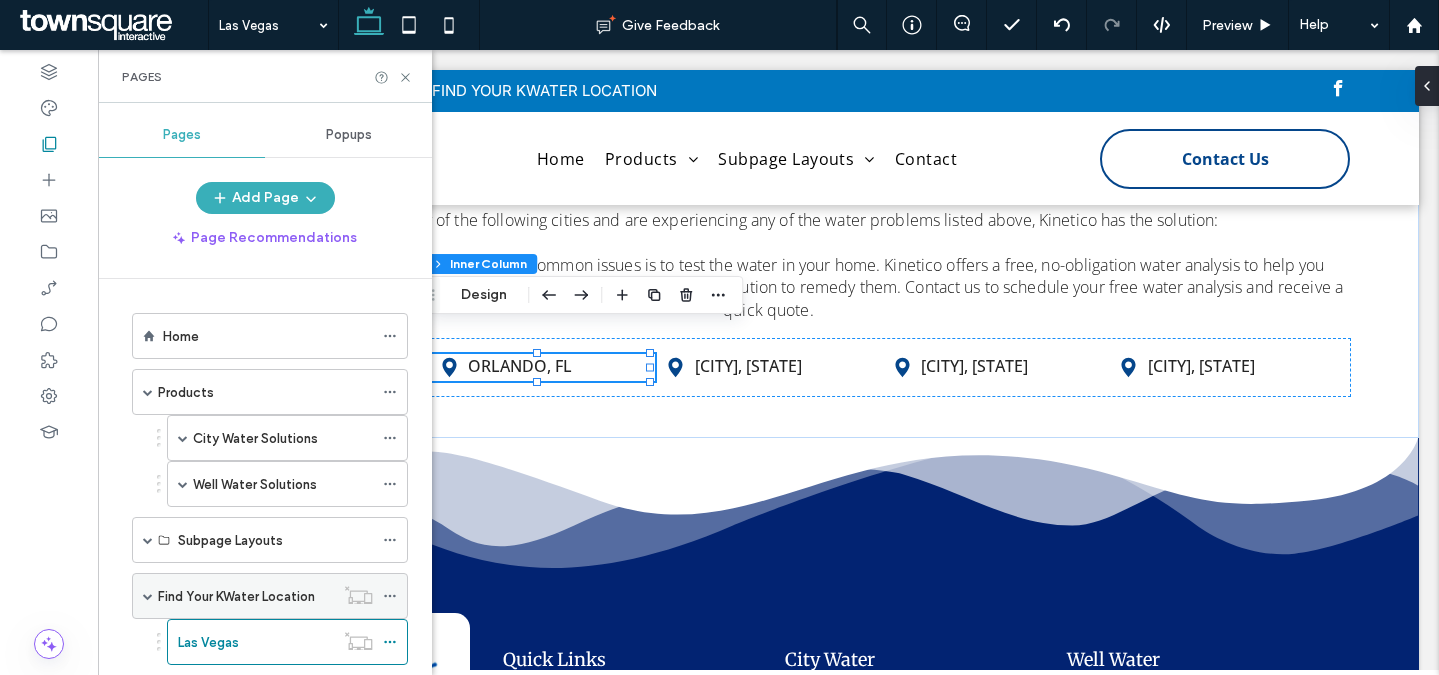 scroll, scrollTop: 162, scrollLeft: 0, axis: vertical 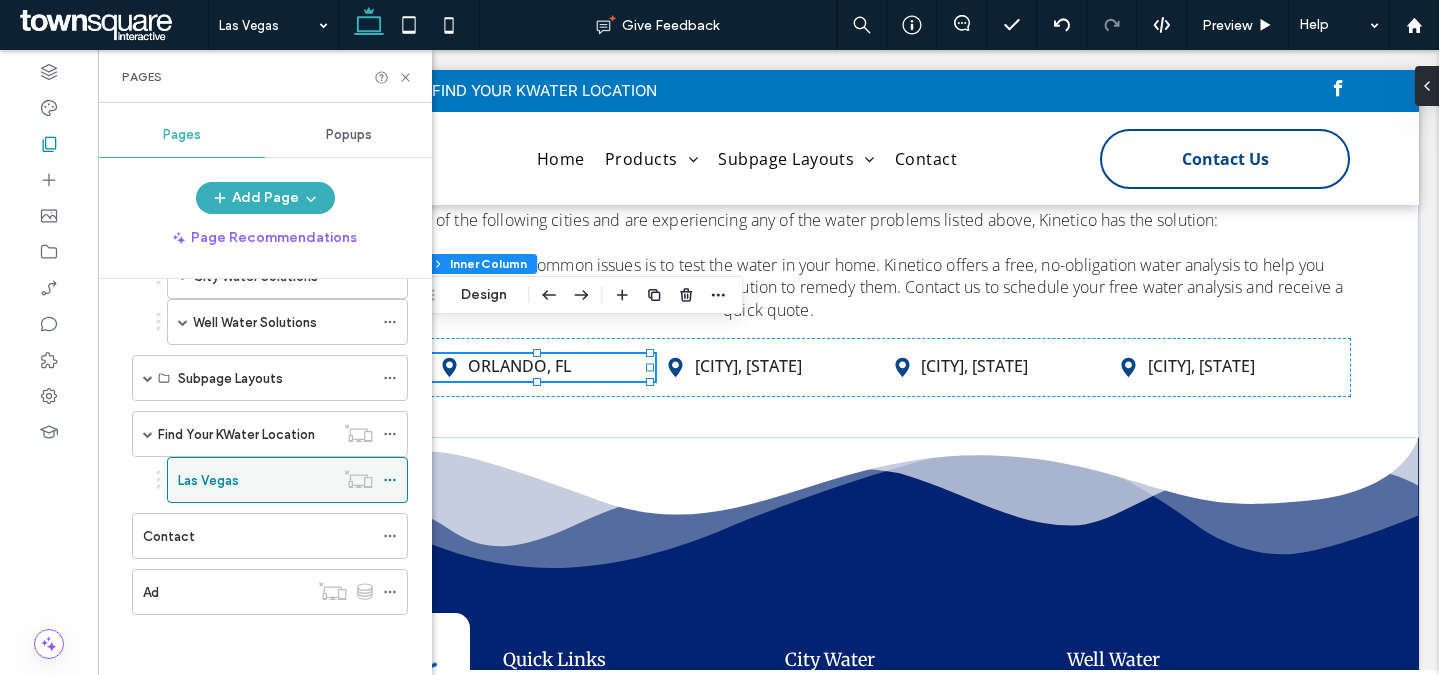 click 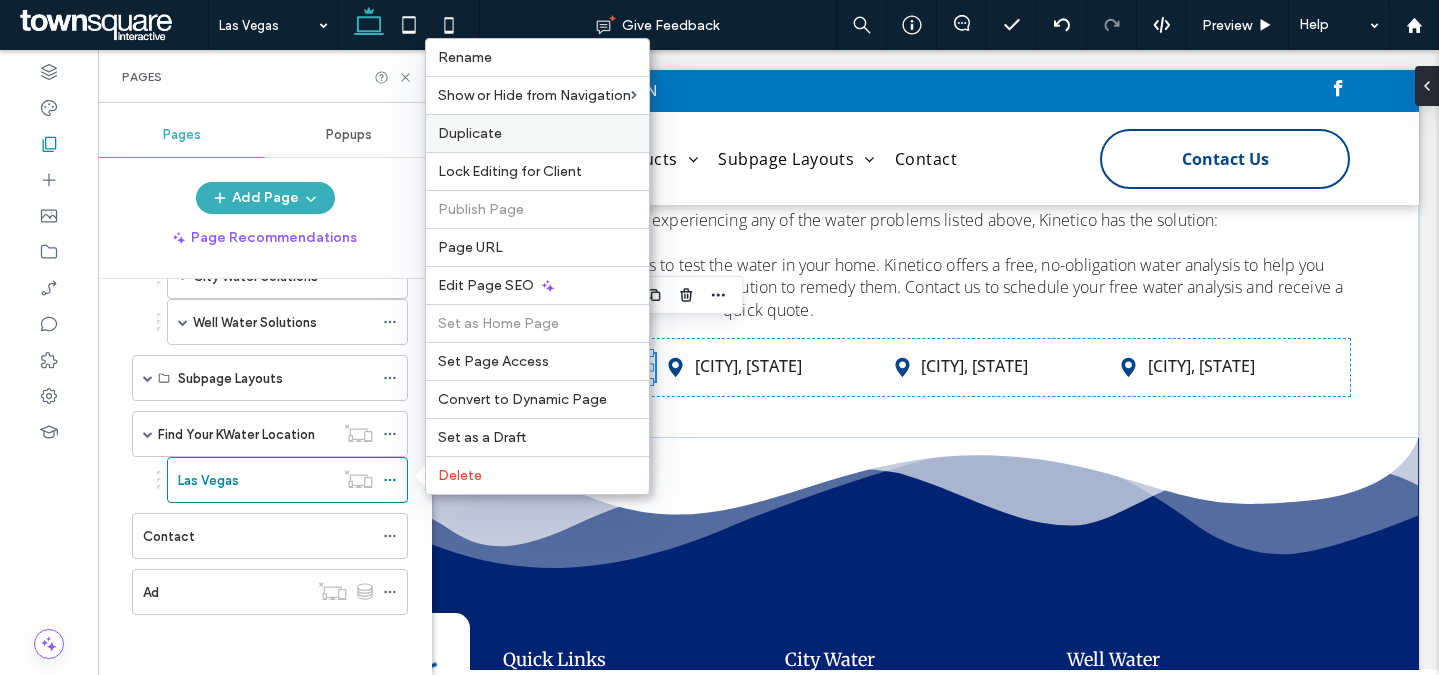 click on "Duplicate" at bounding box center (537, 133) 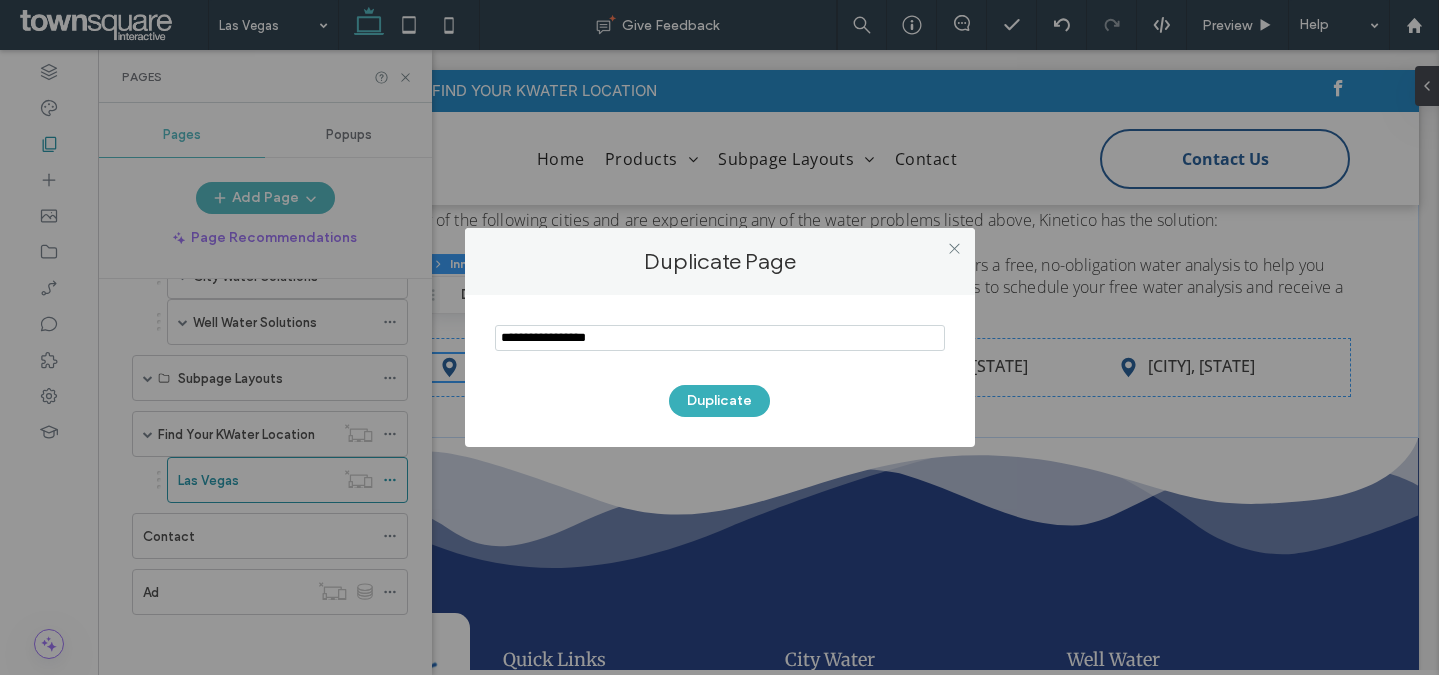 click at bounding box center [720, 338] 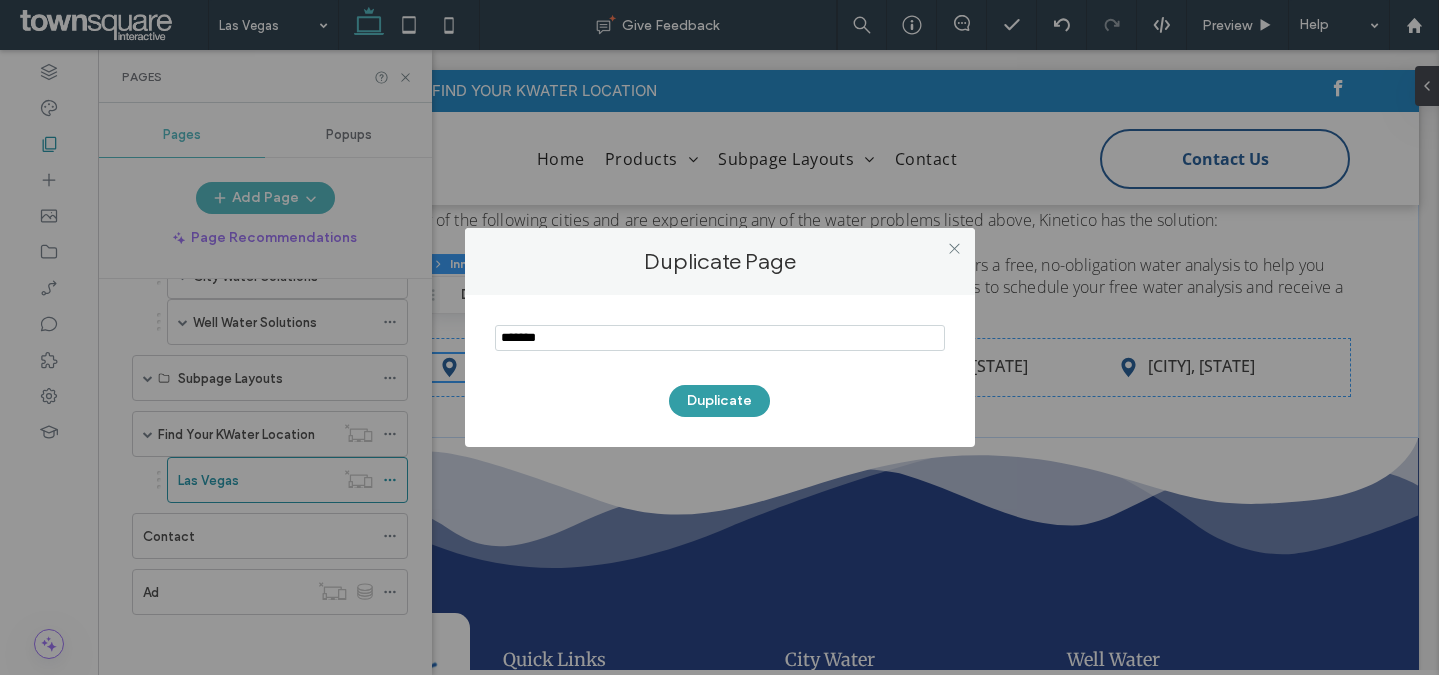 type on "*******" 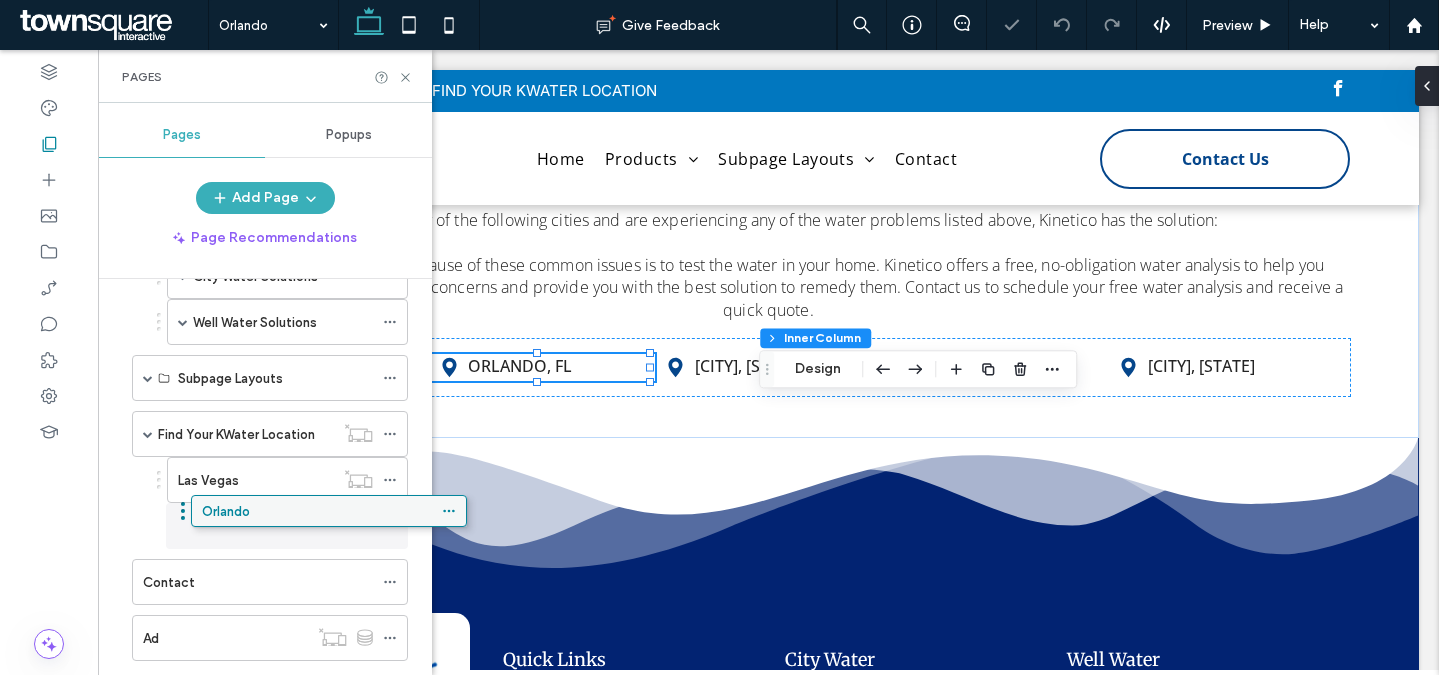 drag, startPoint x: 266, startPoint y: 637, endPoint x: 327, endPoint y: 509, distance: 141.7921 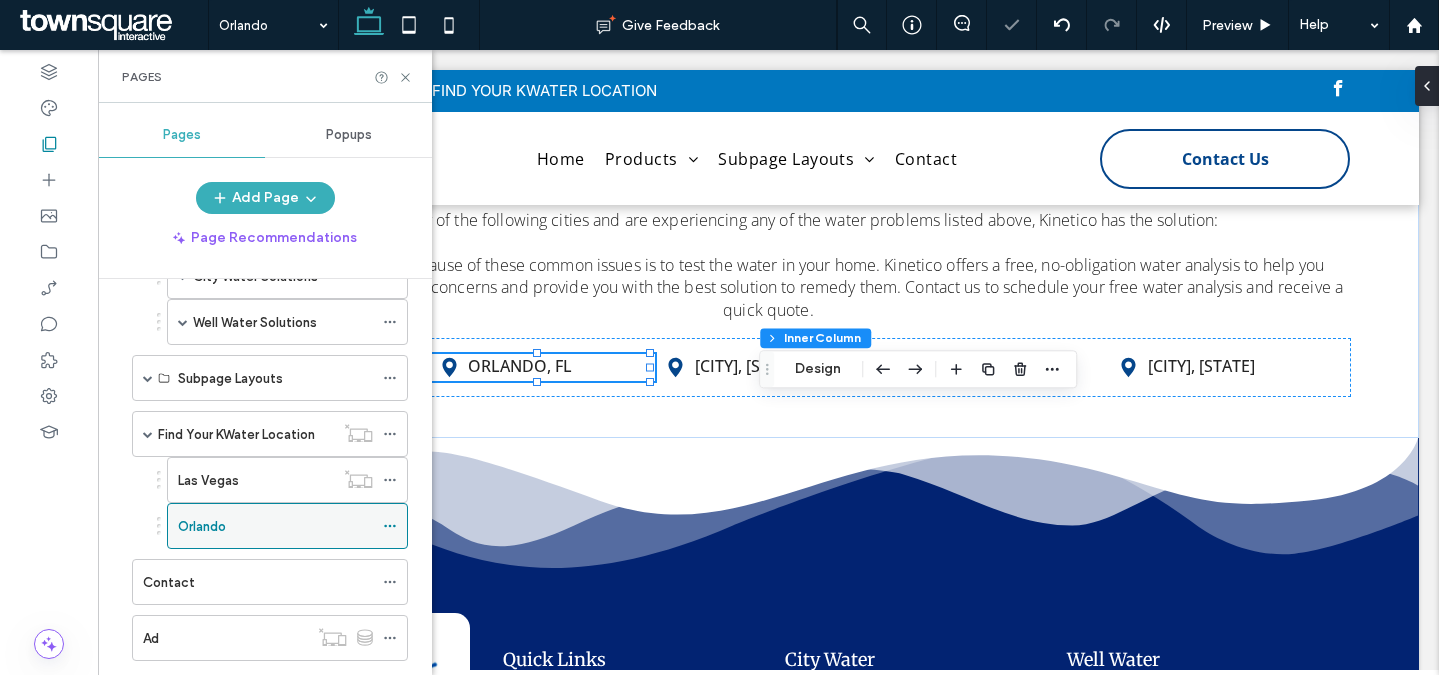 click 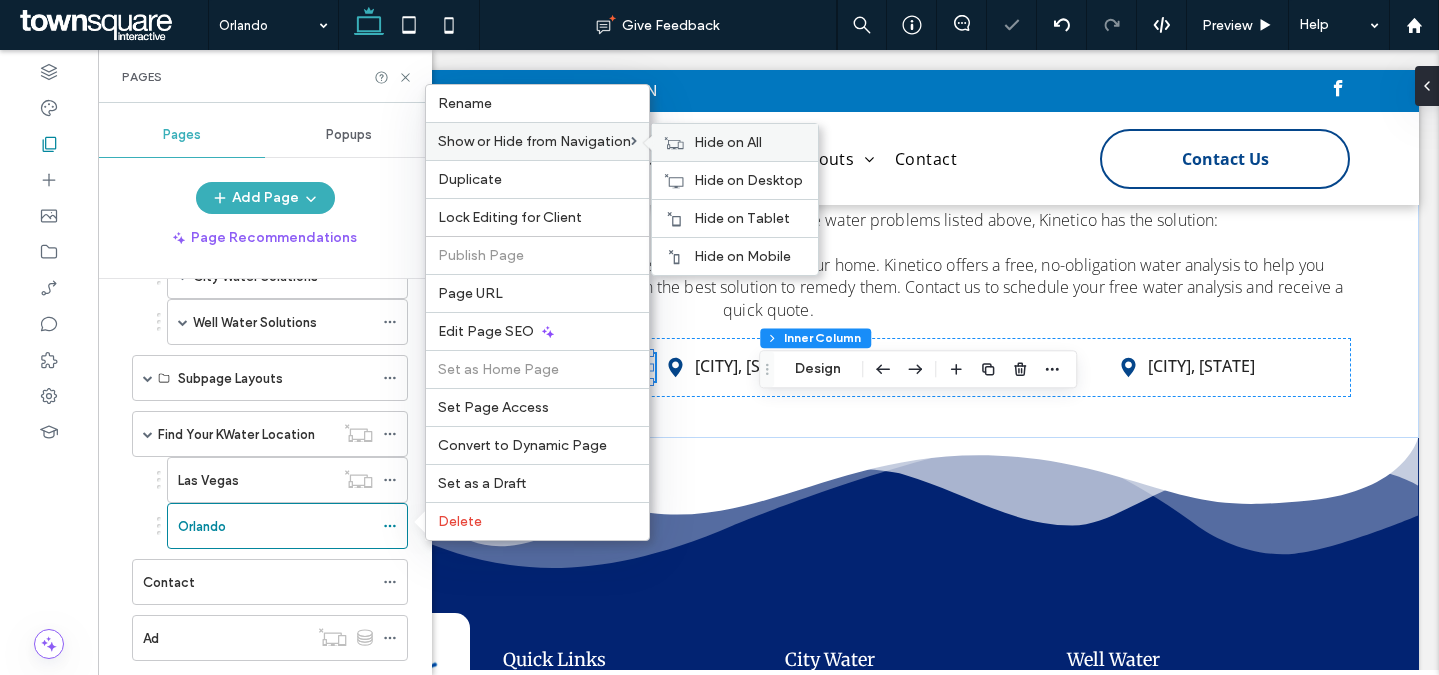 click on "Hide on All" at bounding box center (728, 142) 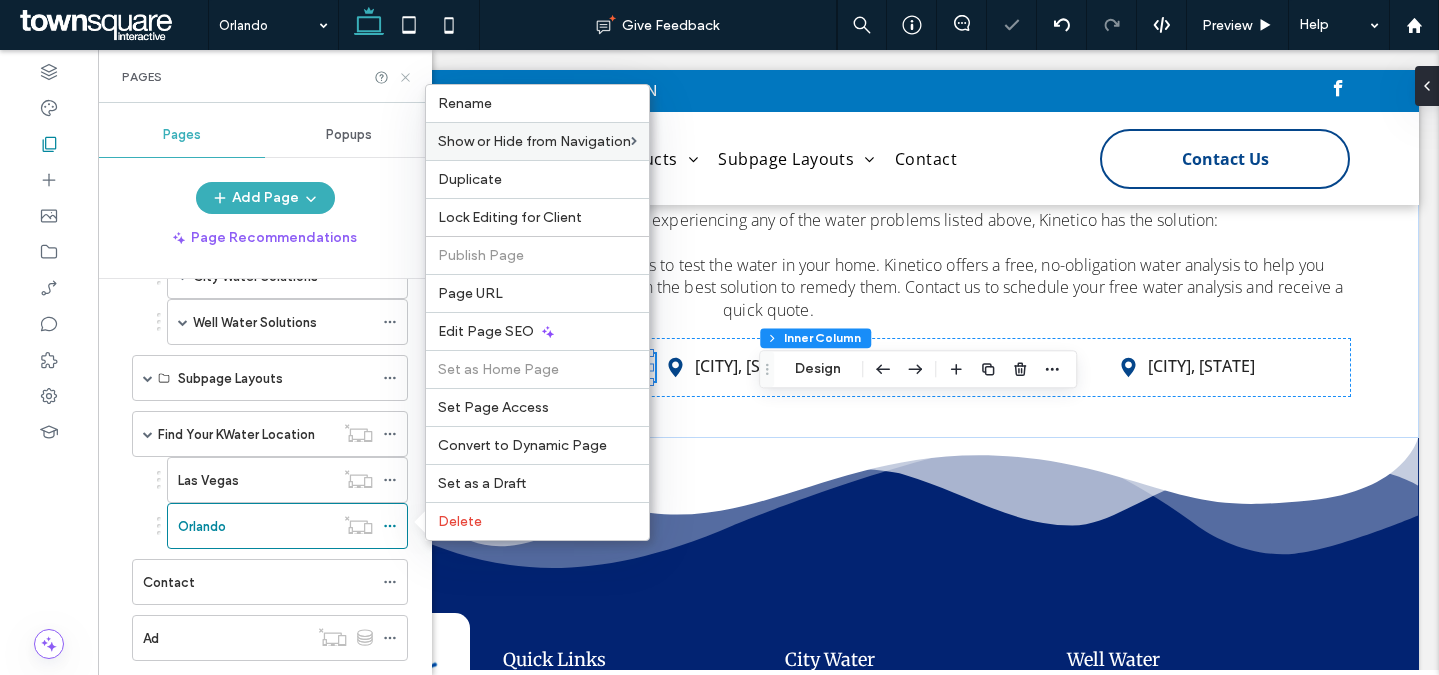 click 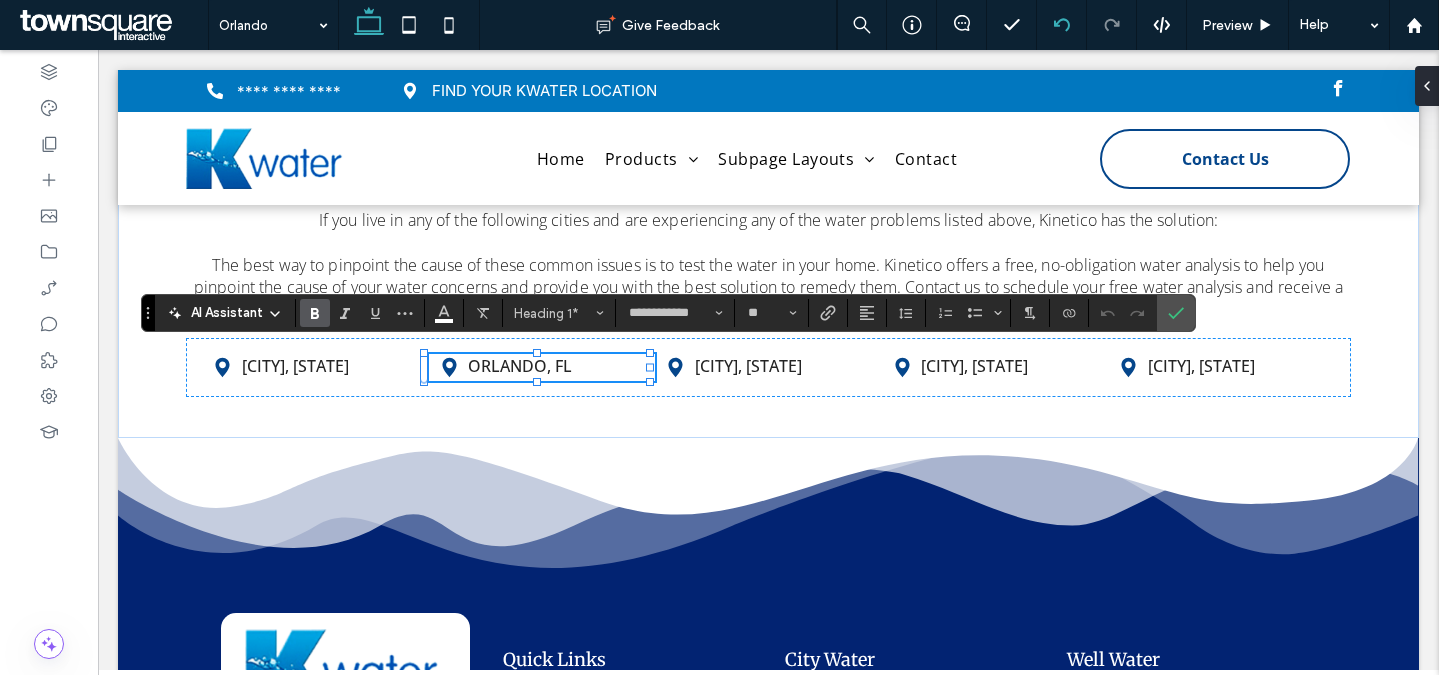 type 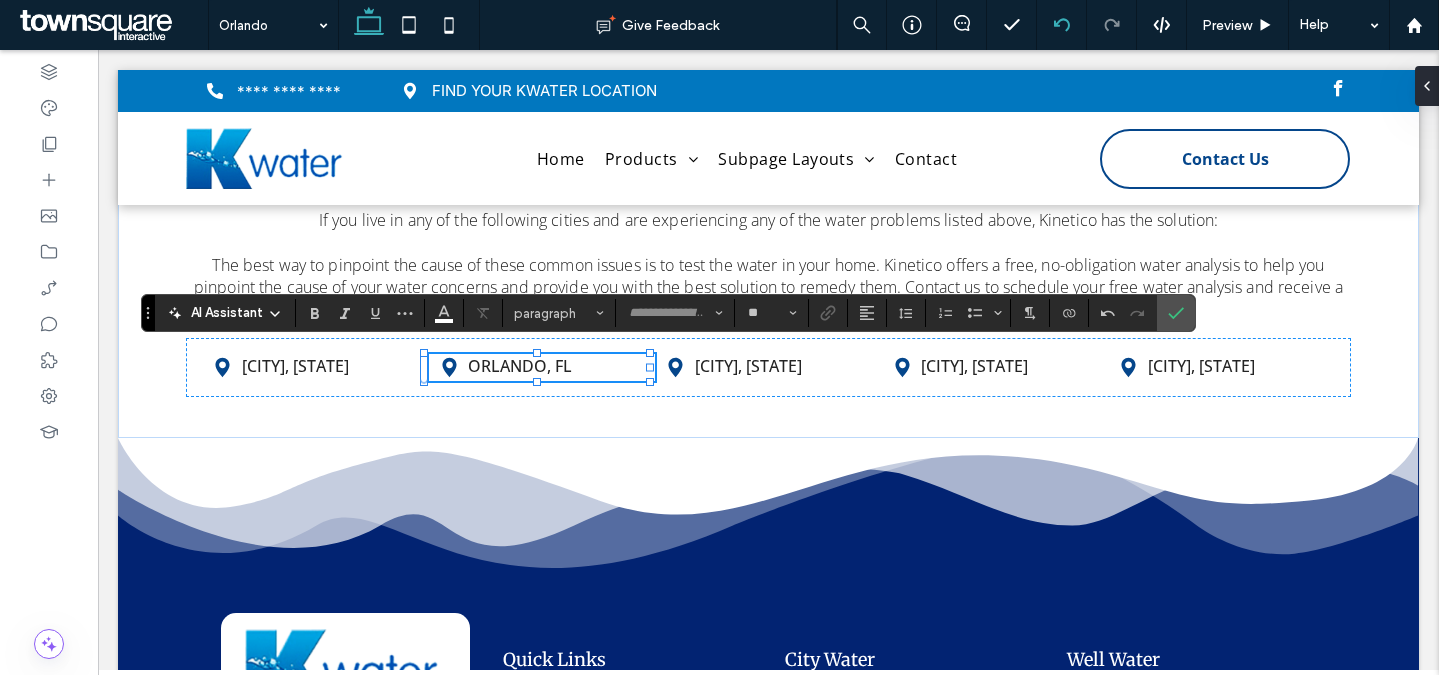type on "**********" 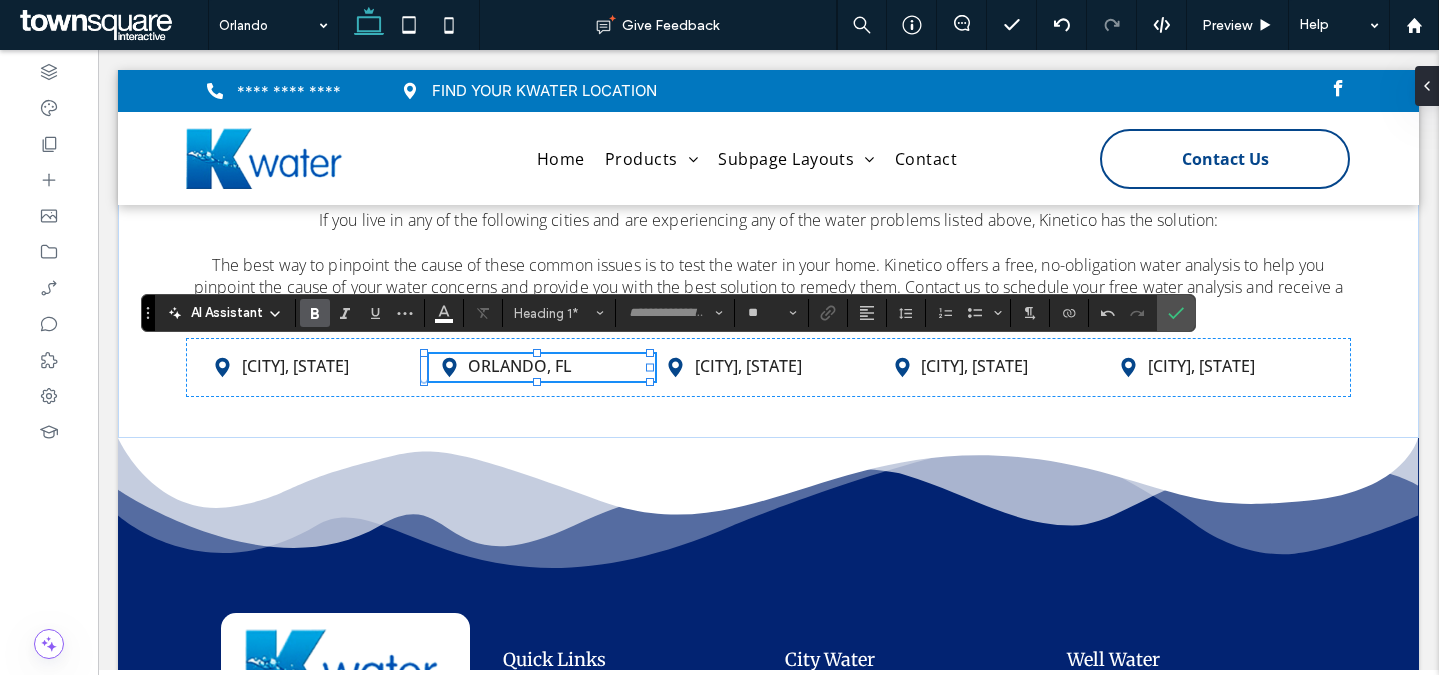 type on "**********" 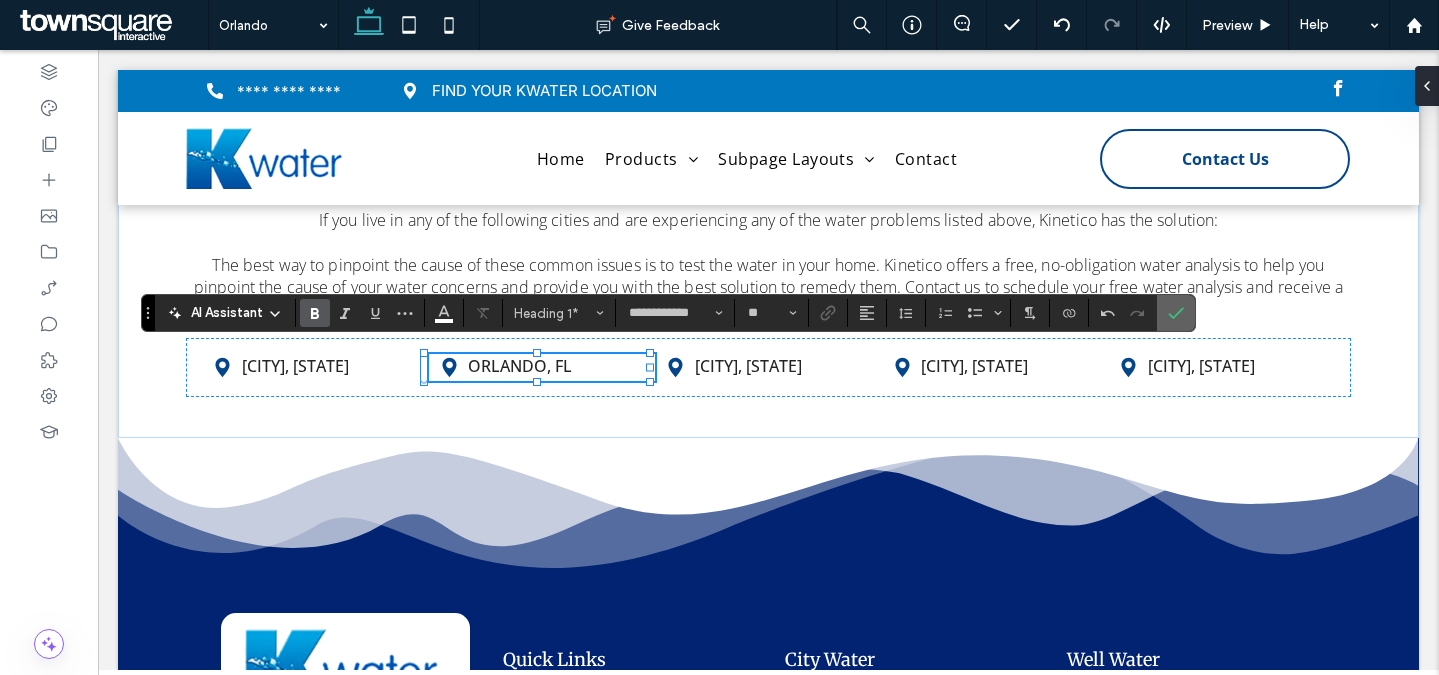 click 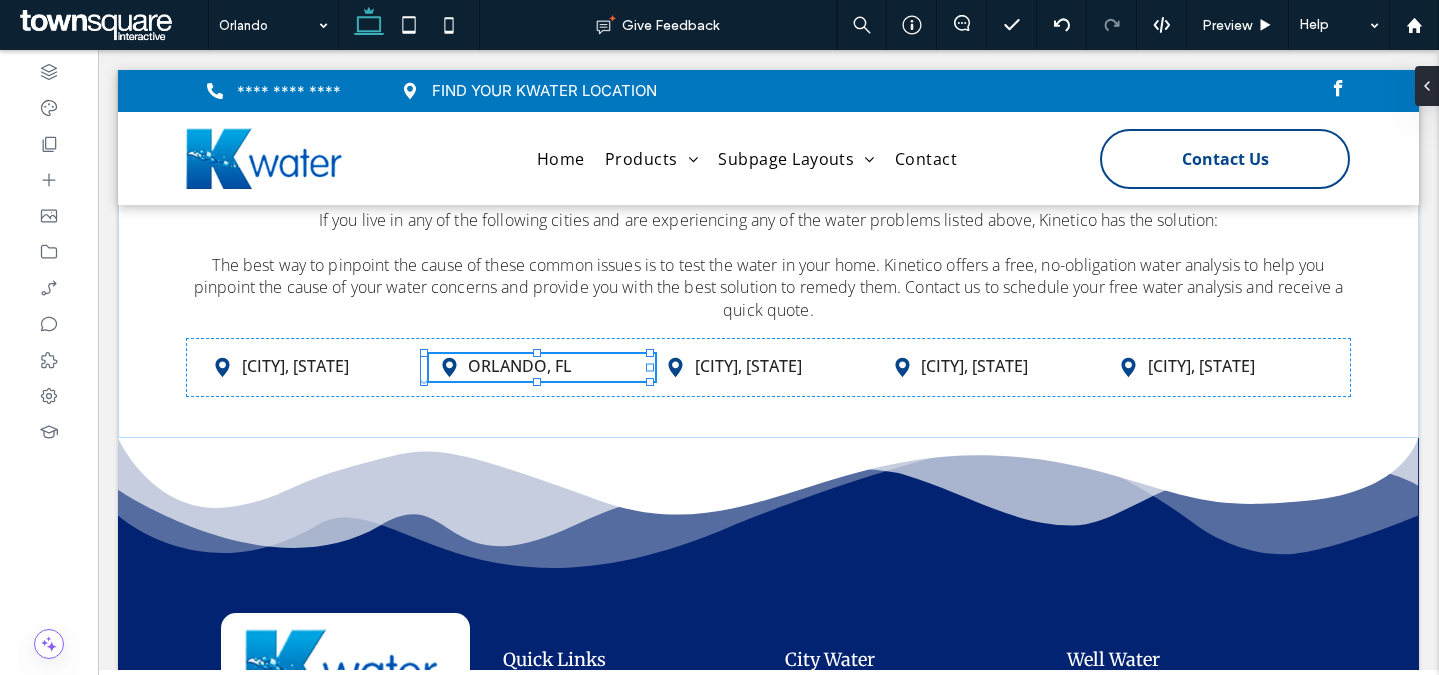 type on "*********" 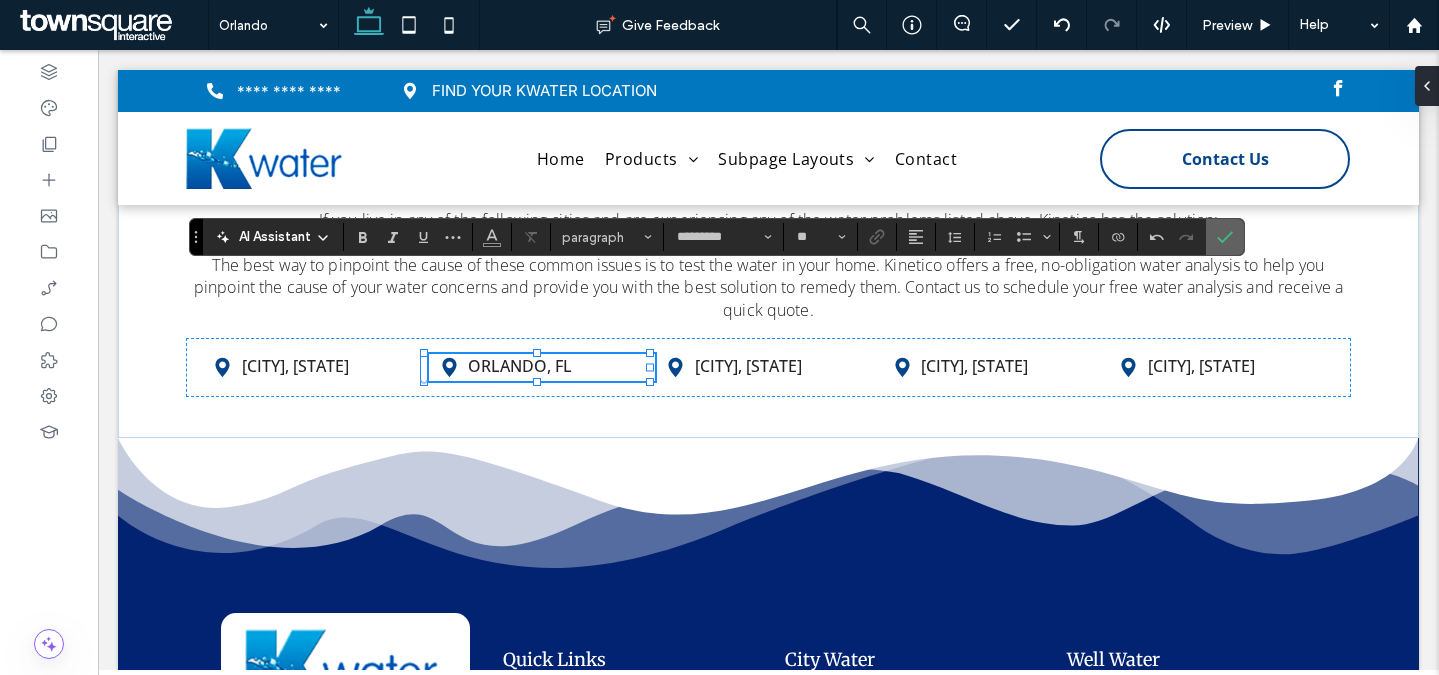 click 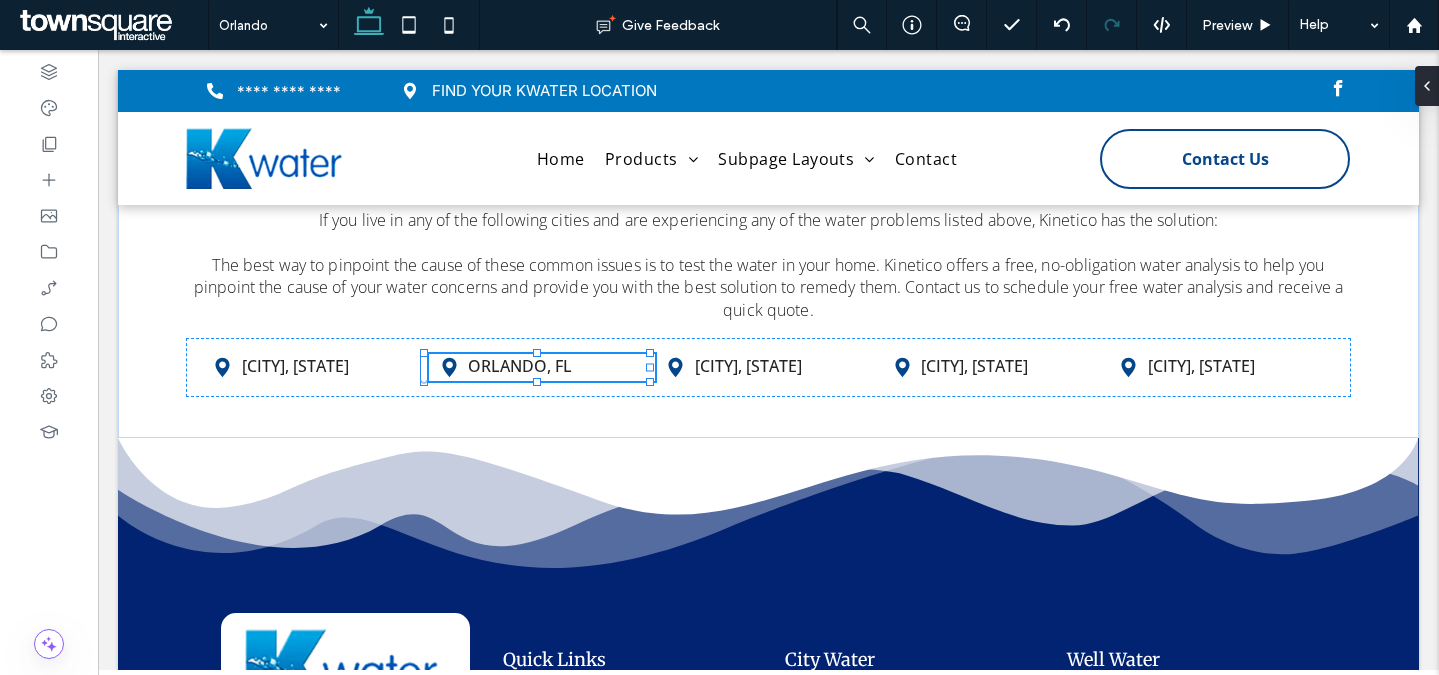 type on "*********" 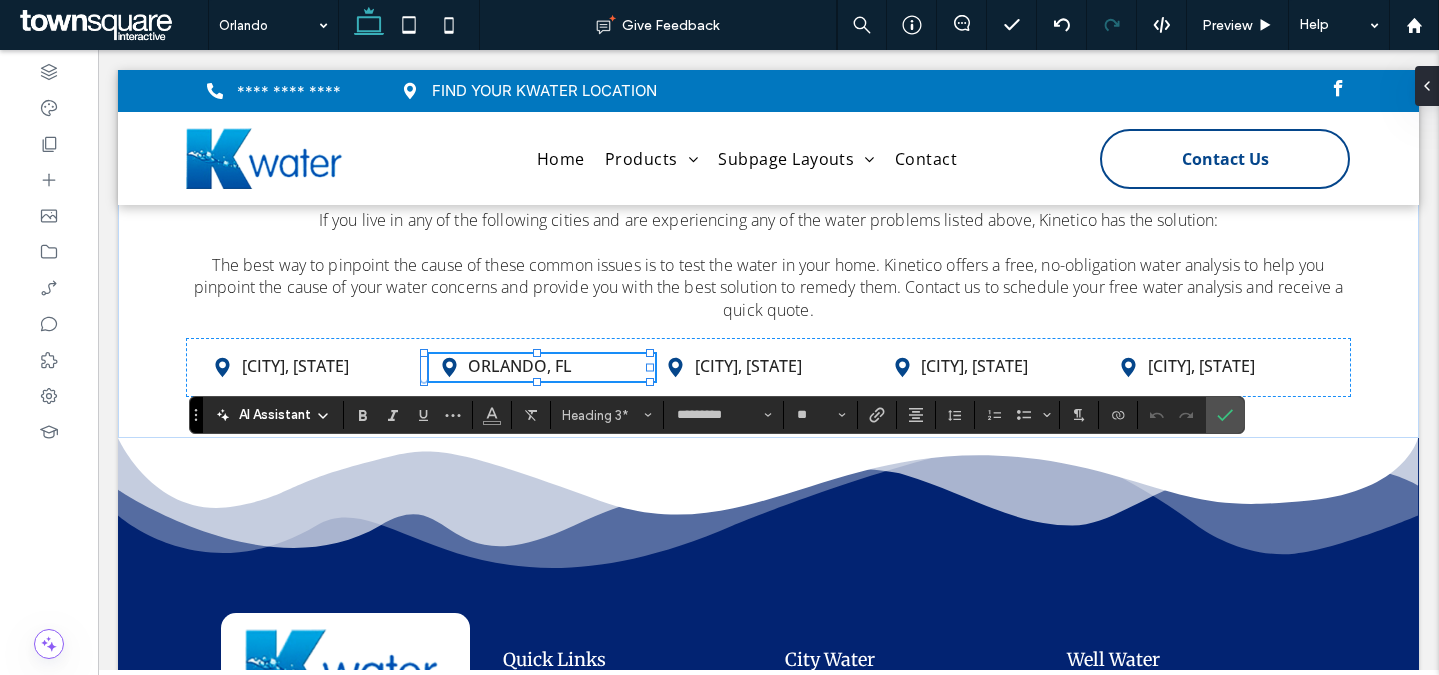 type on "**" 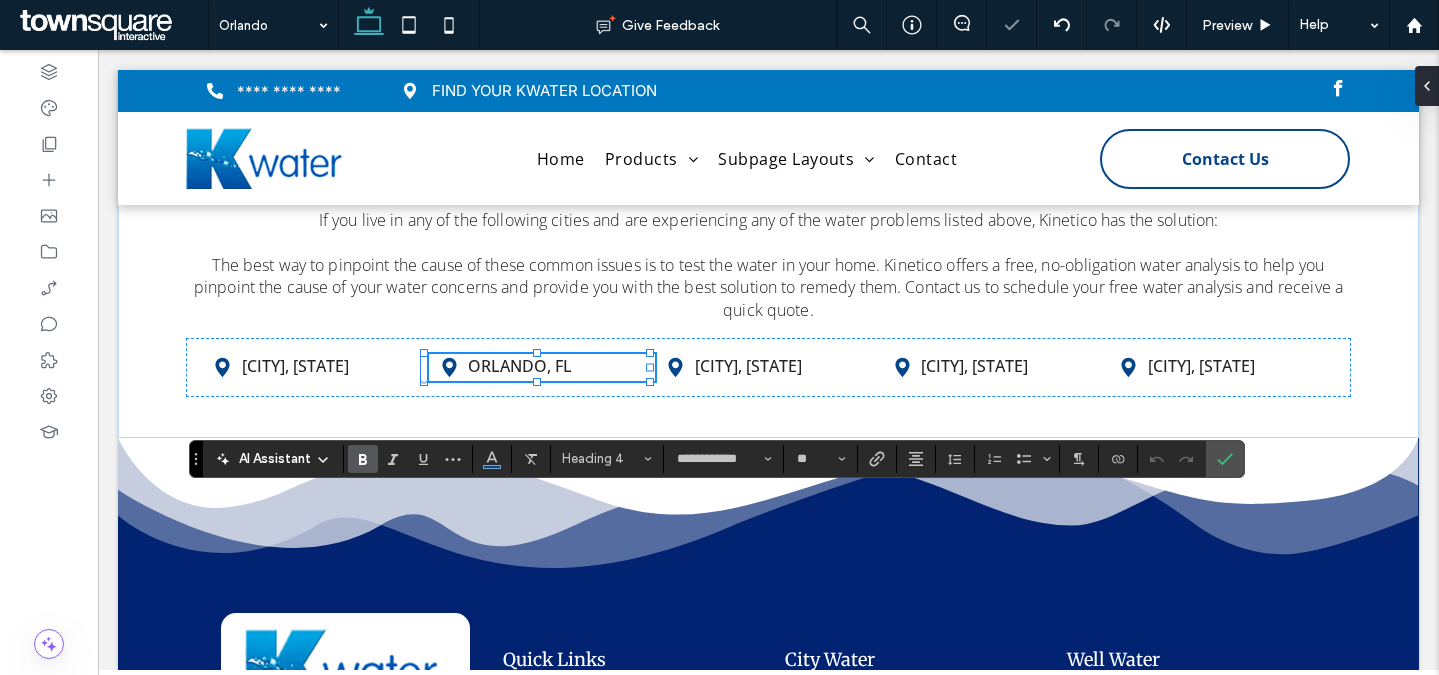 type 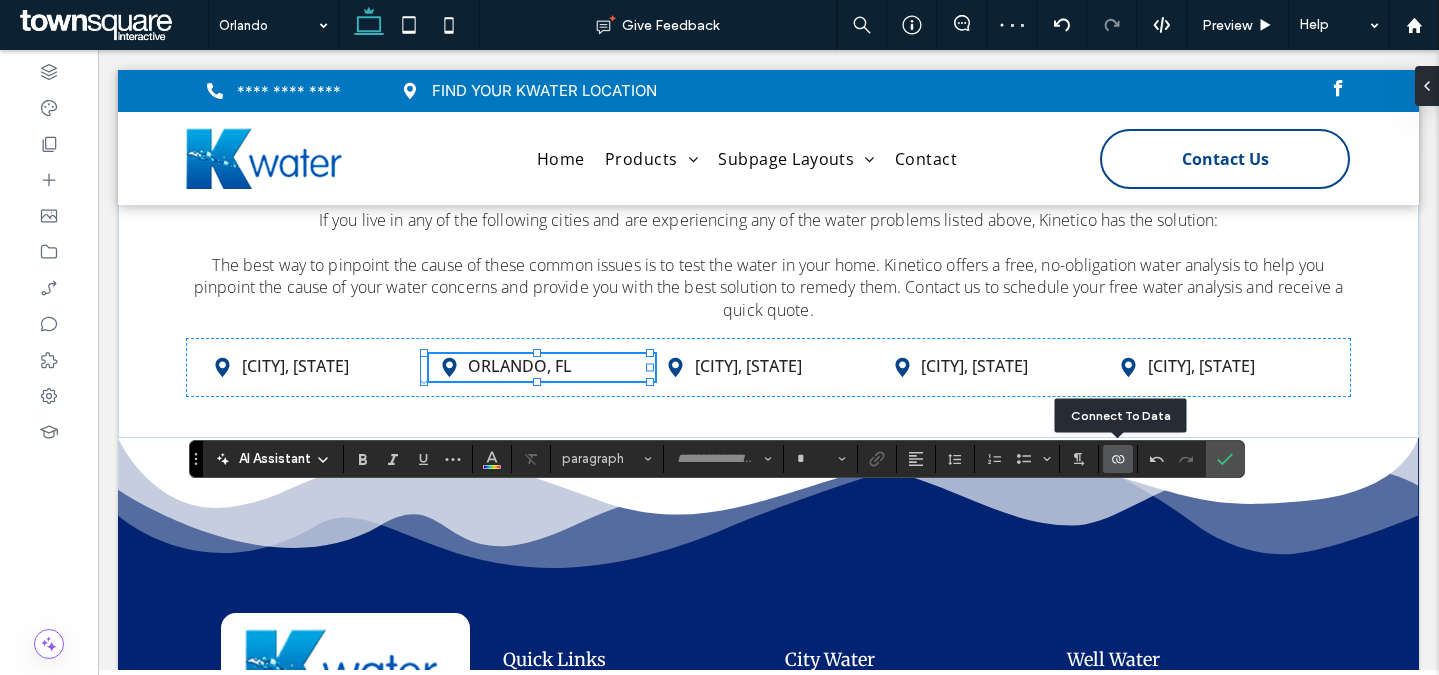 type on "**********" 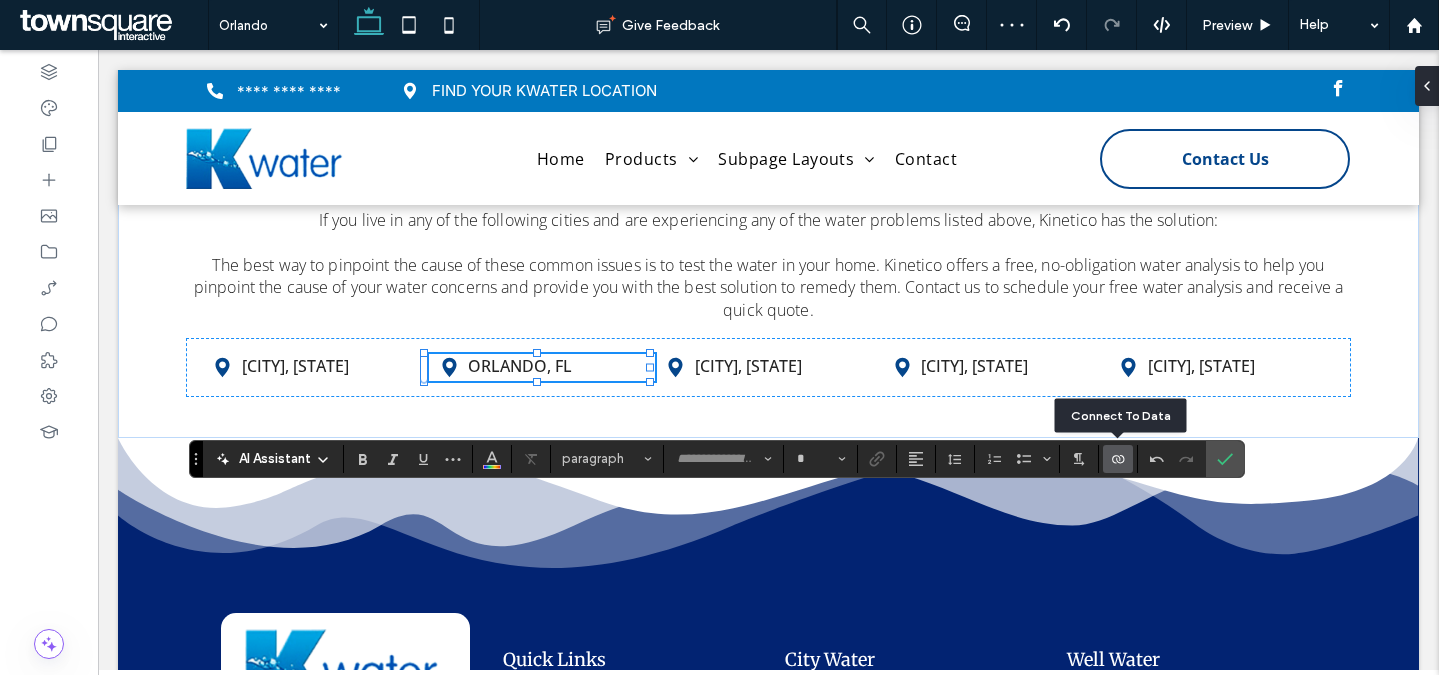 type on "**" 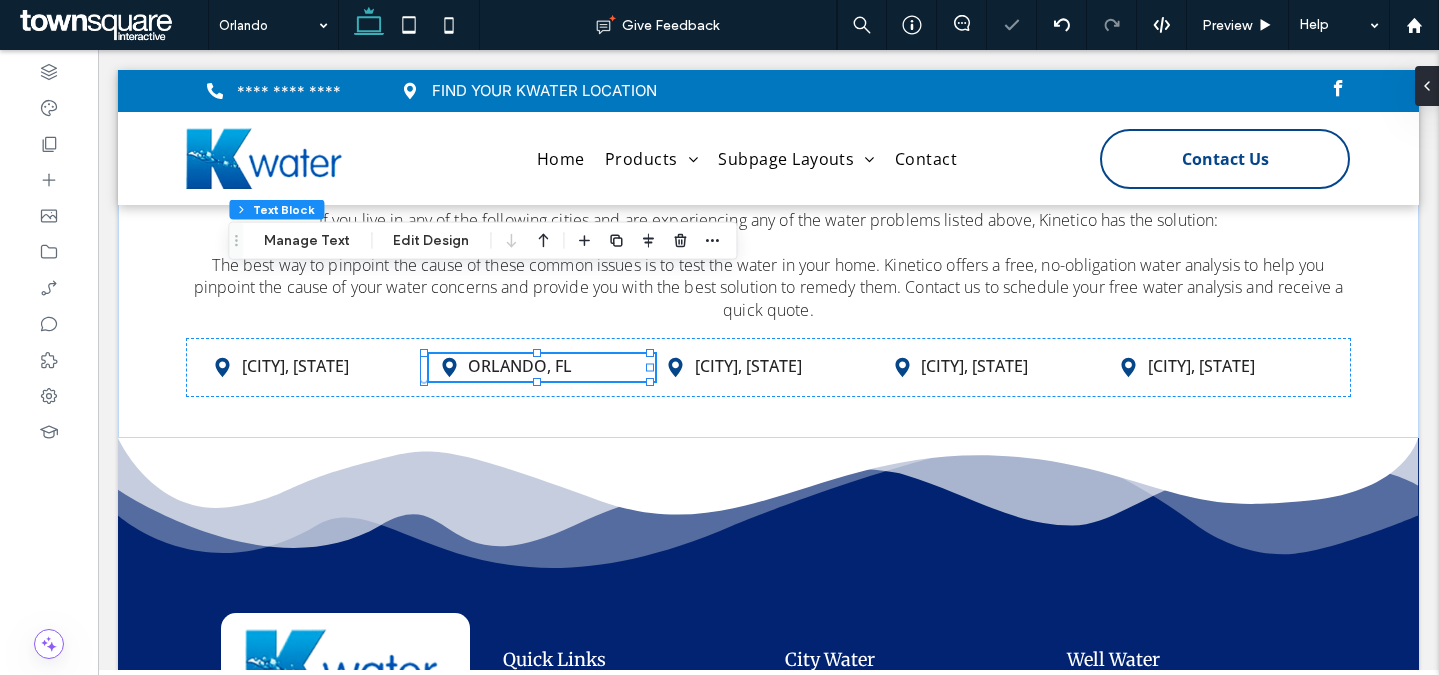 type on "*********" 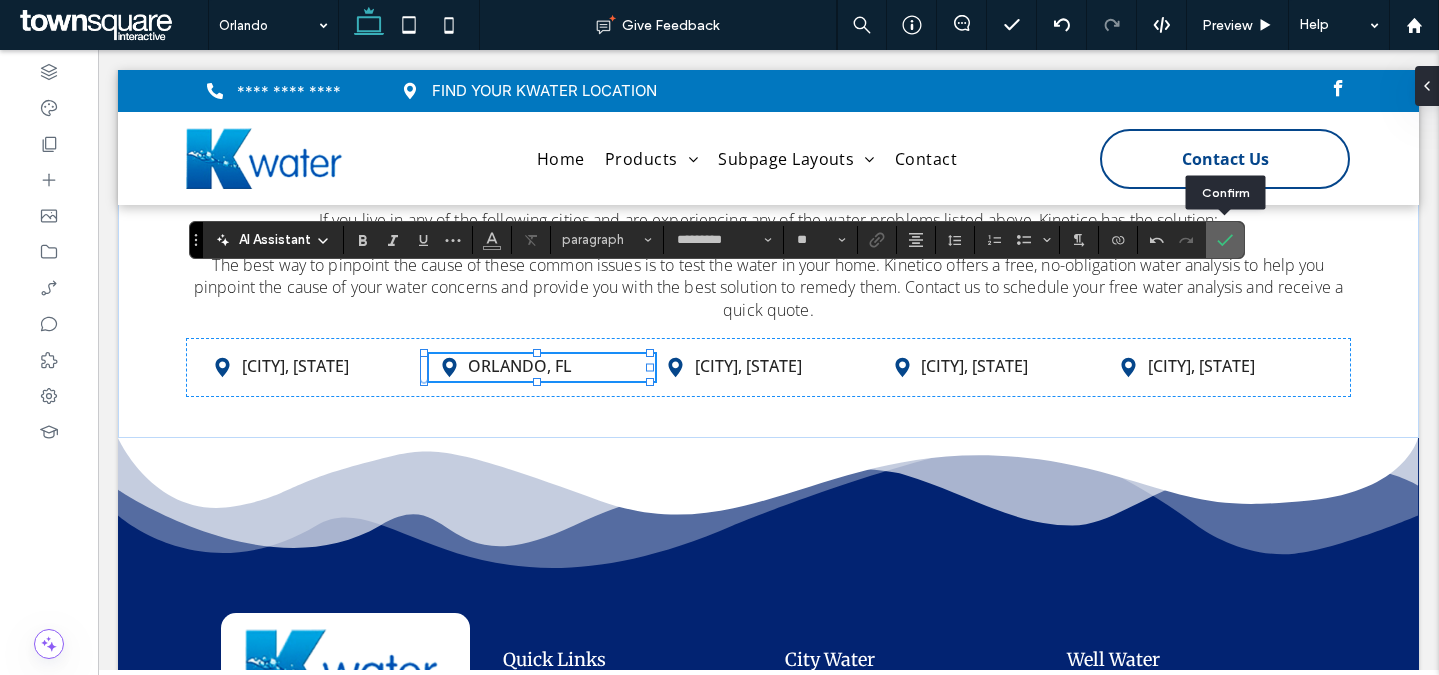 click 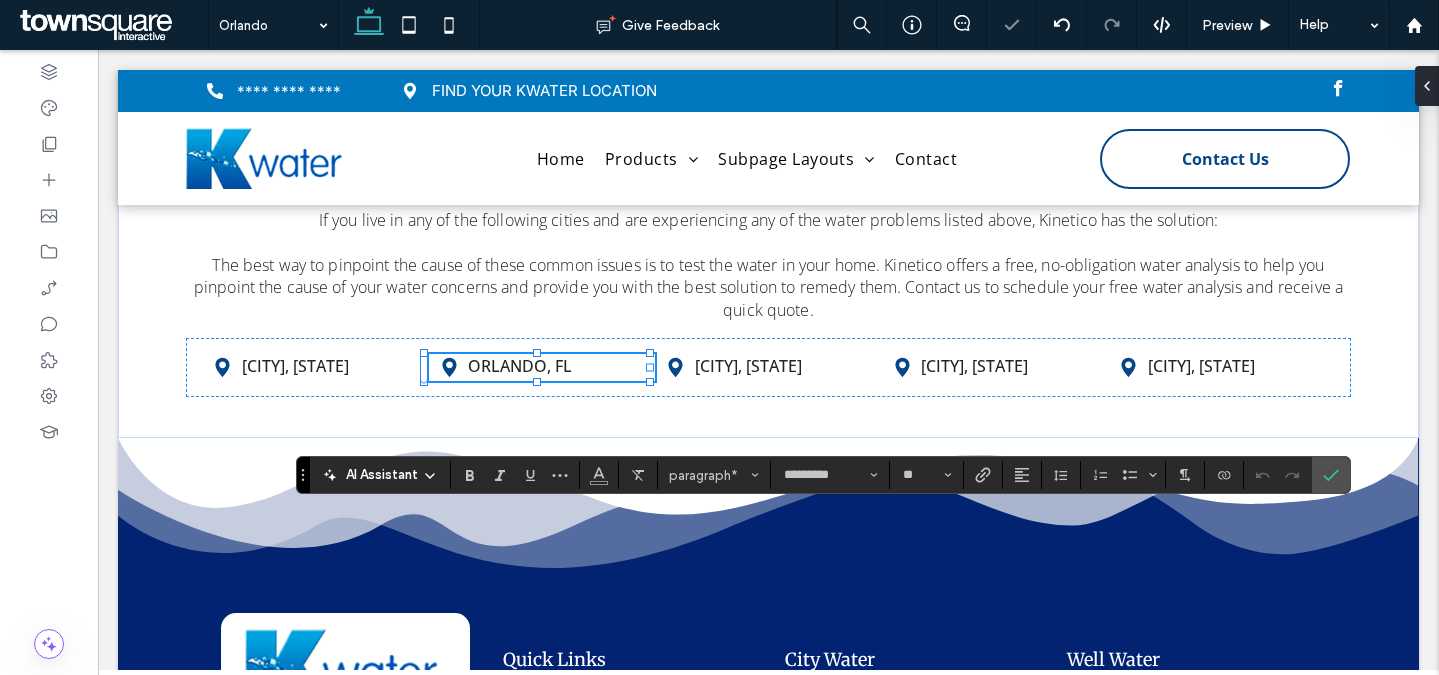 type 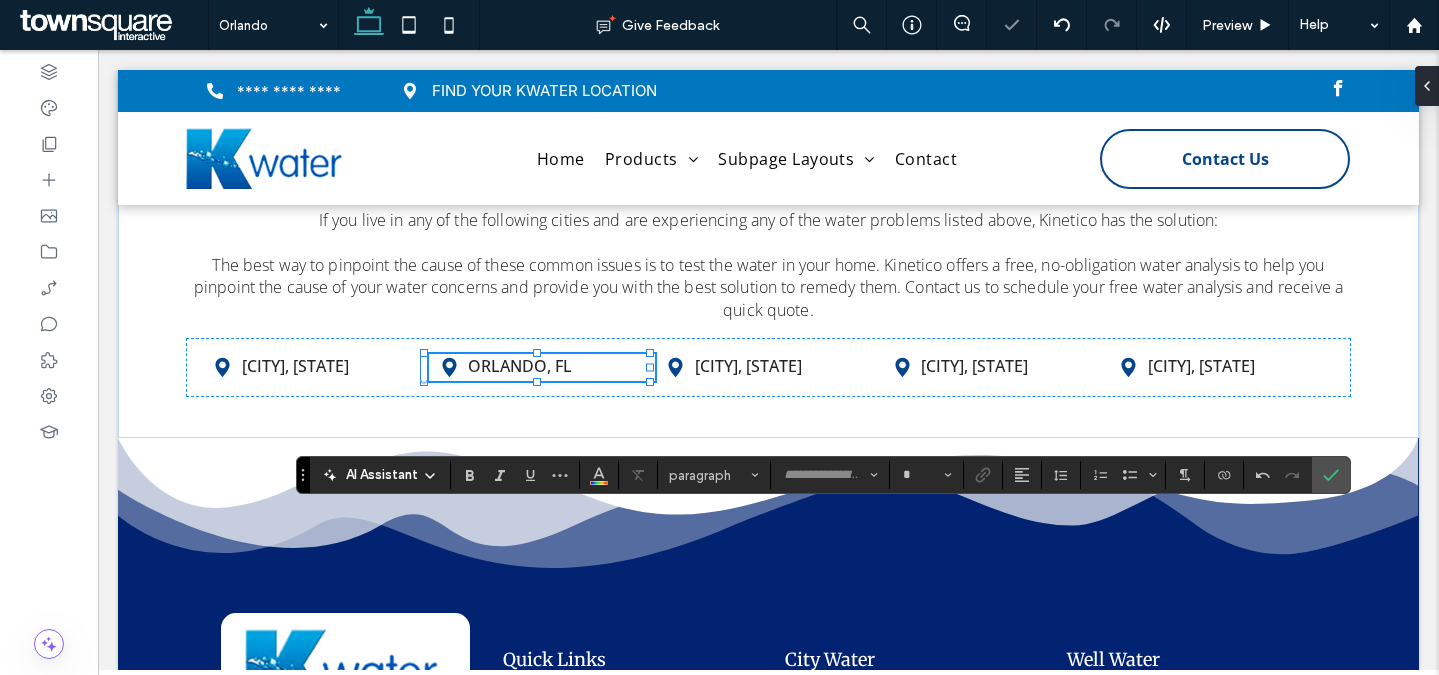 type on "*********" 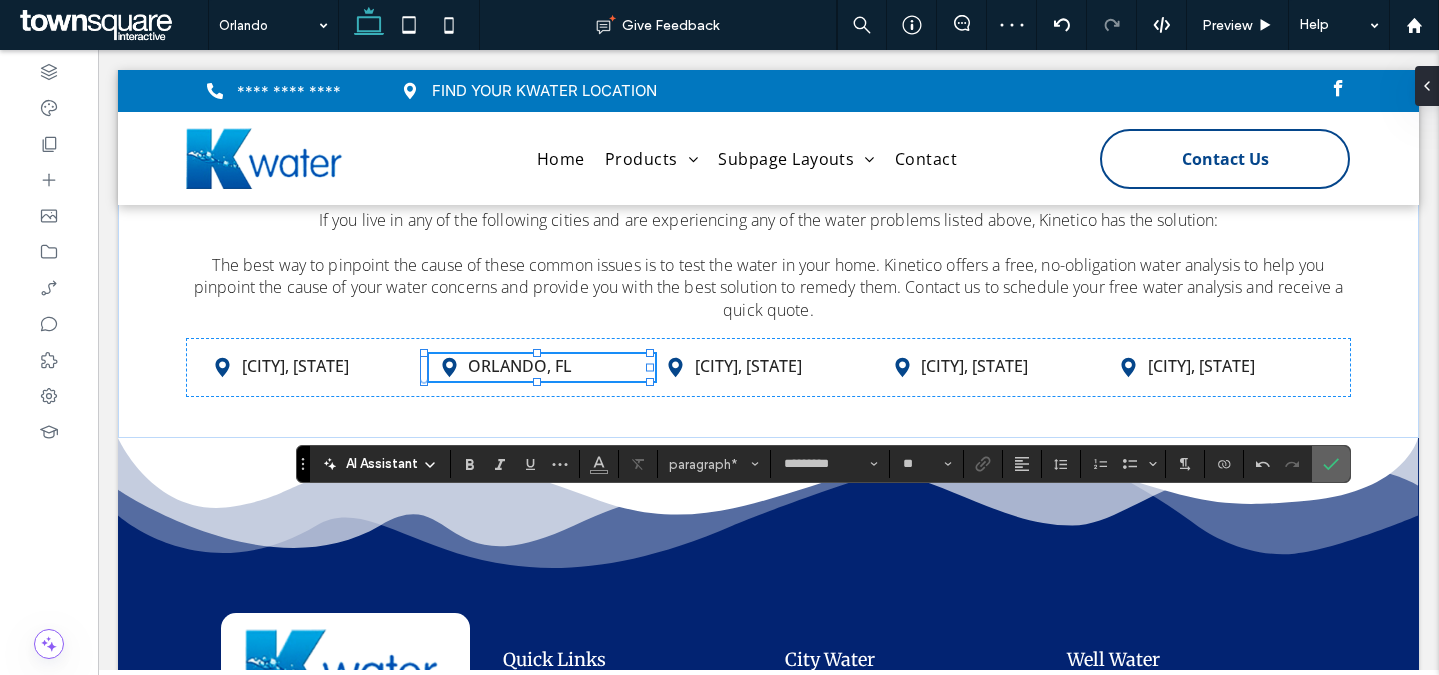 click at bounding box center (1331, 464) 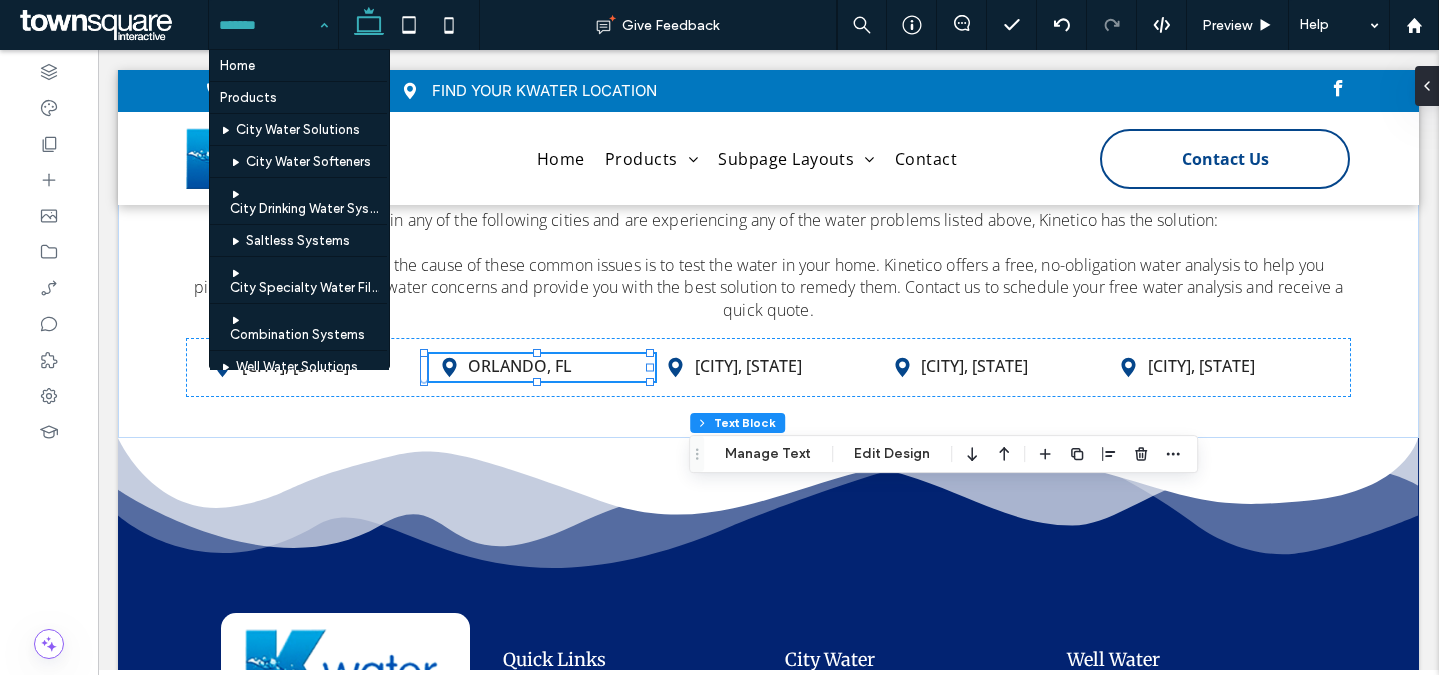 scroll, scrollTop: 287, scrollLeft: 0, axis: vertical 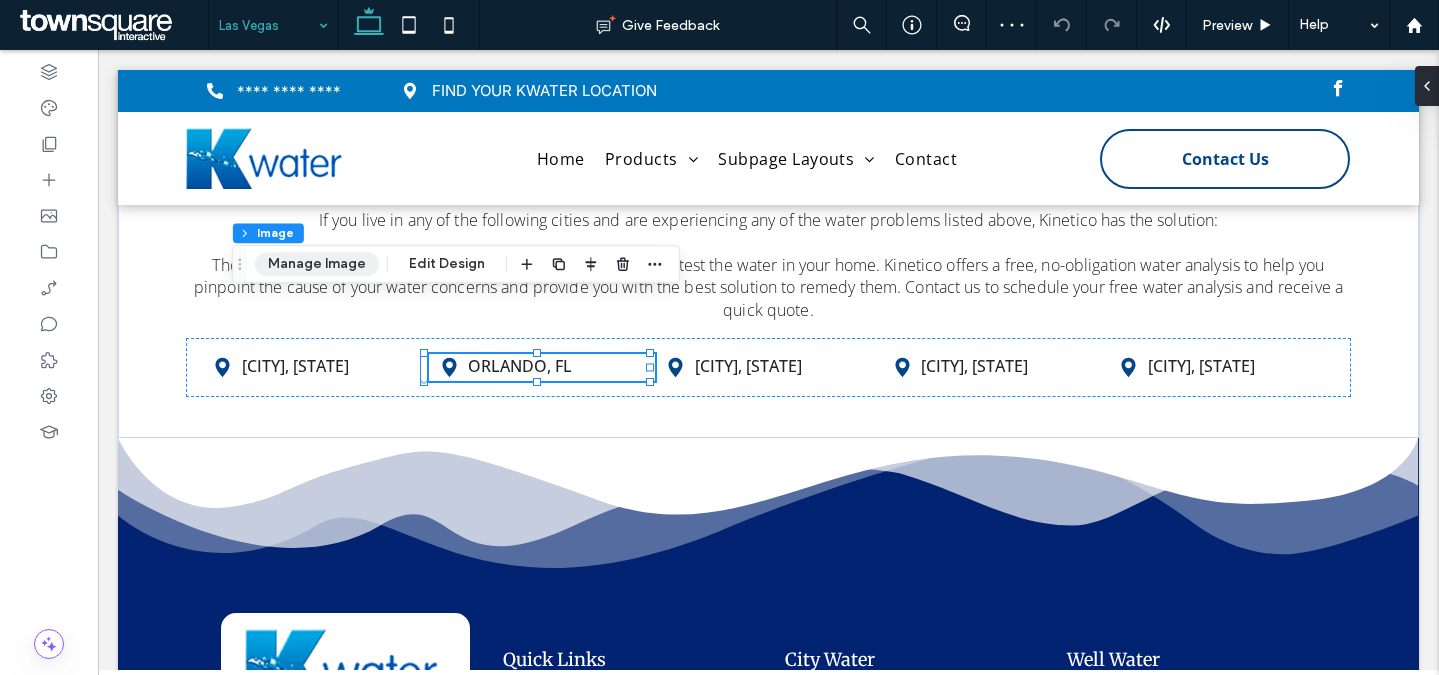 click on "Manage Image" at bounding box center (317, 264) 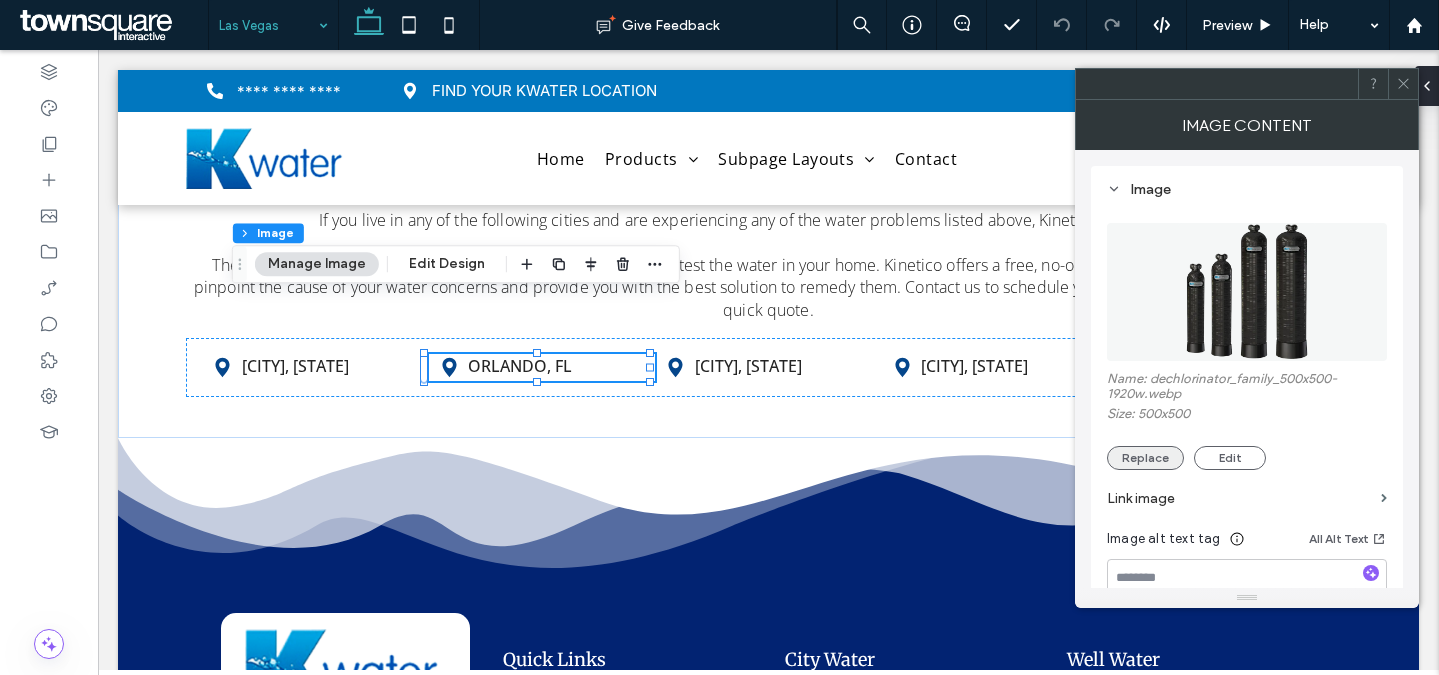 drag, startPoint x: 1149, startPoint y: 461, endPoint x: 1170, endPoint y: 453, distance: 22.472204 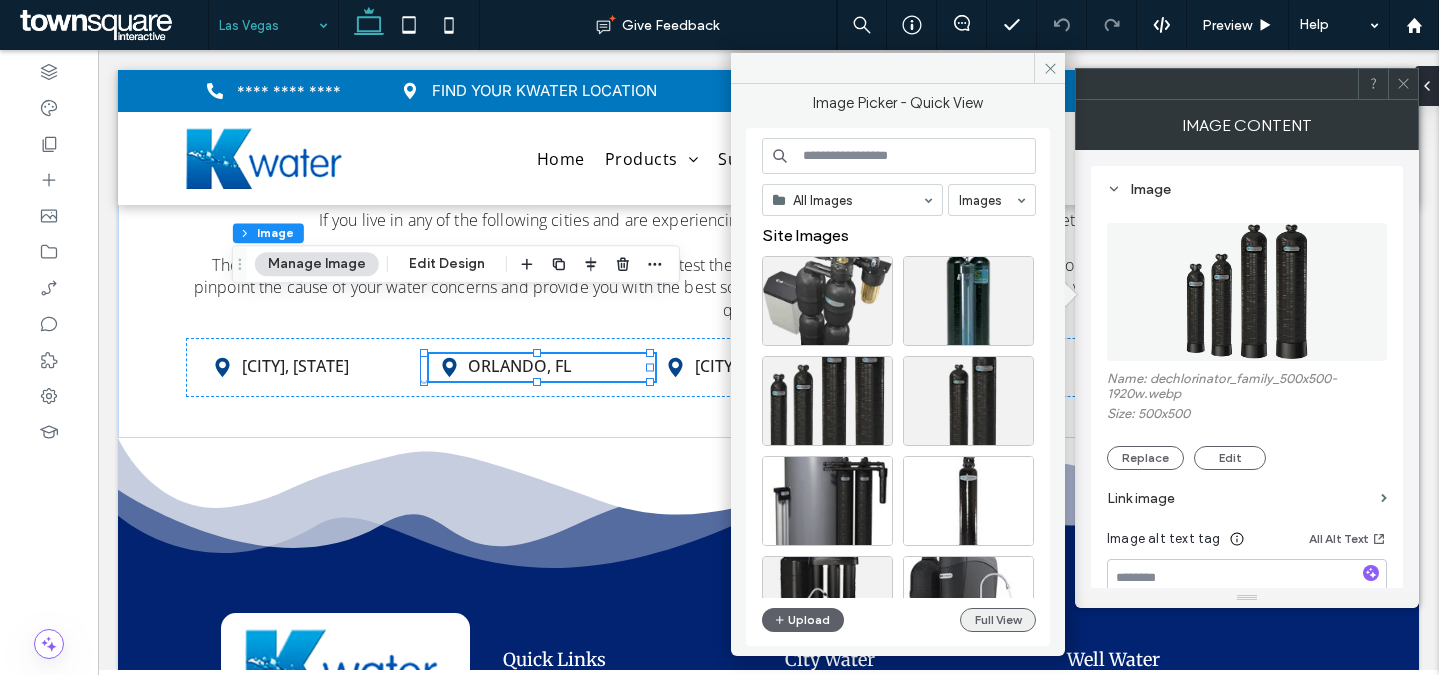 click on "Full View" at bounding box center [998, 620] 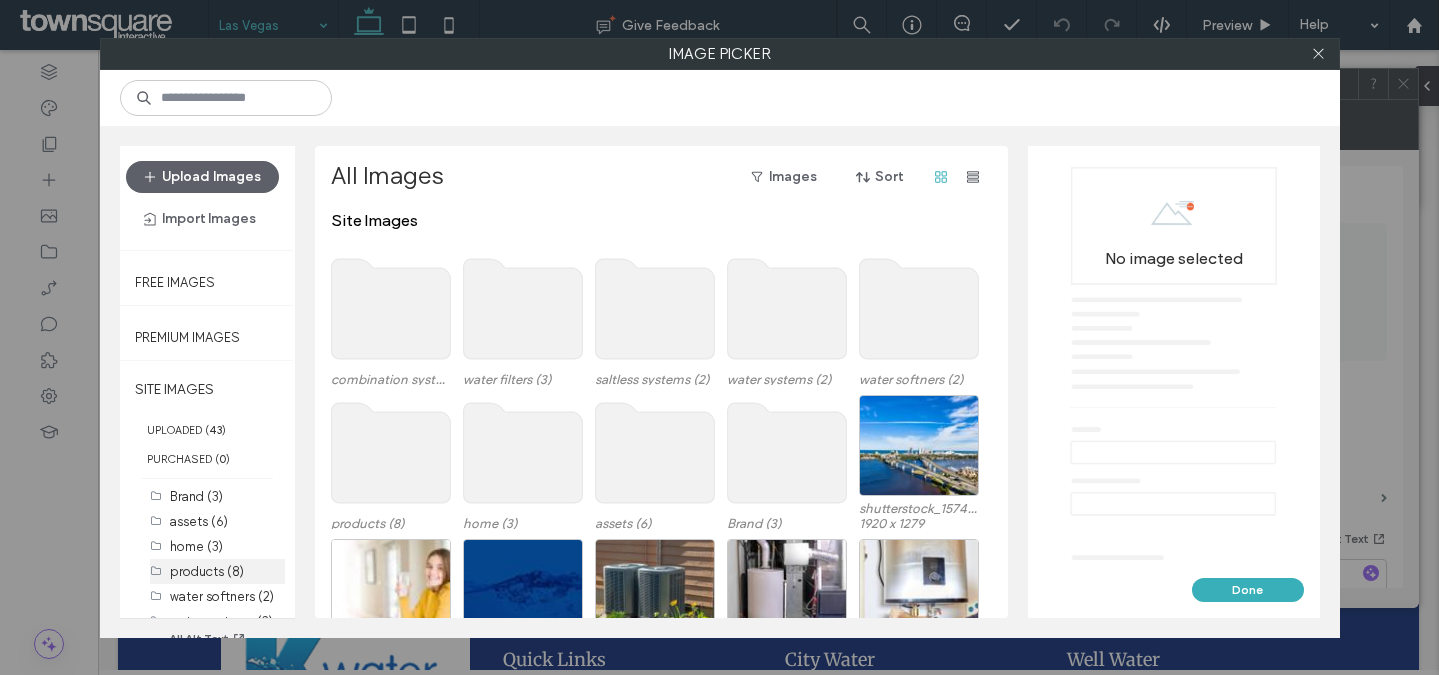 scroll, scrollTop: 7, scrollLeft: 0, axis: vertical 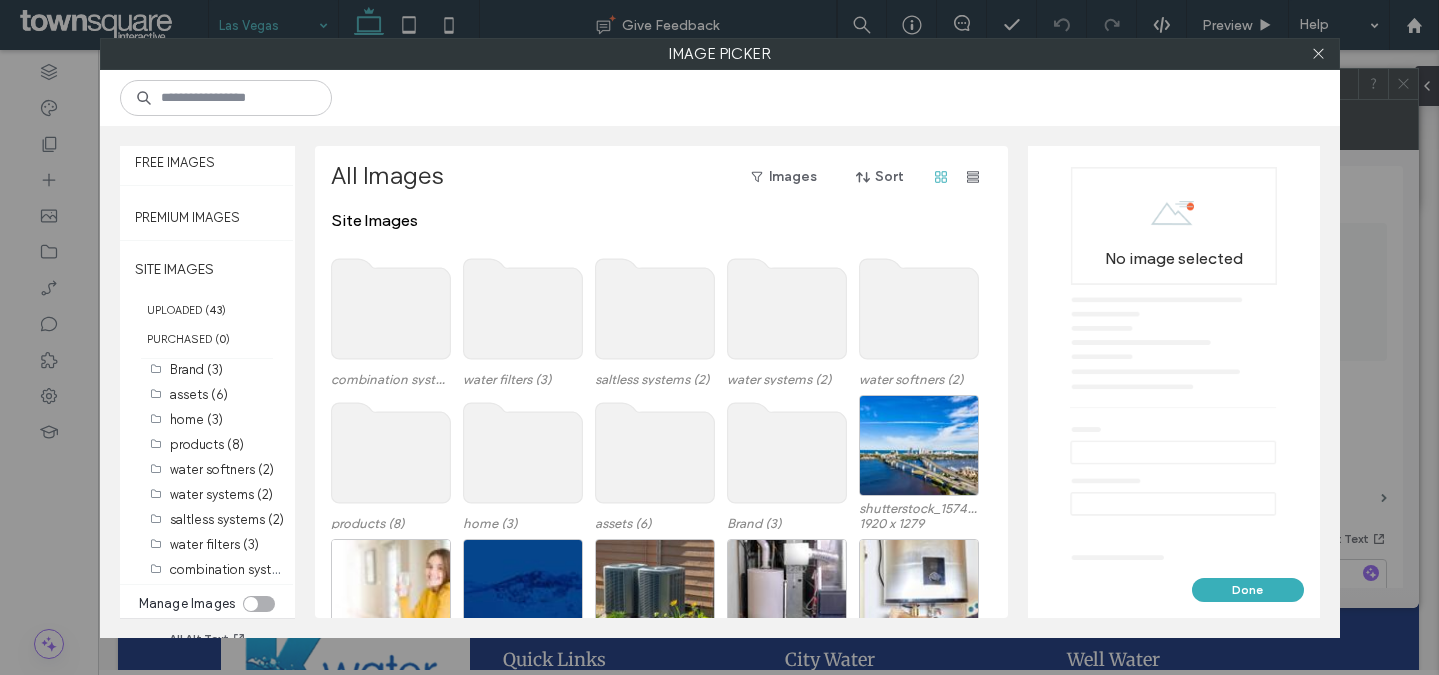 click at bounding box center (259, 604) 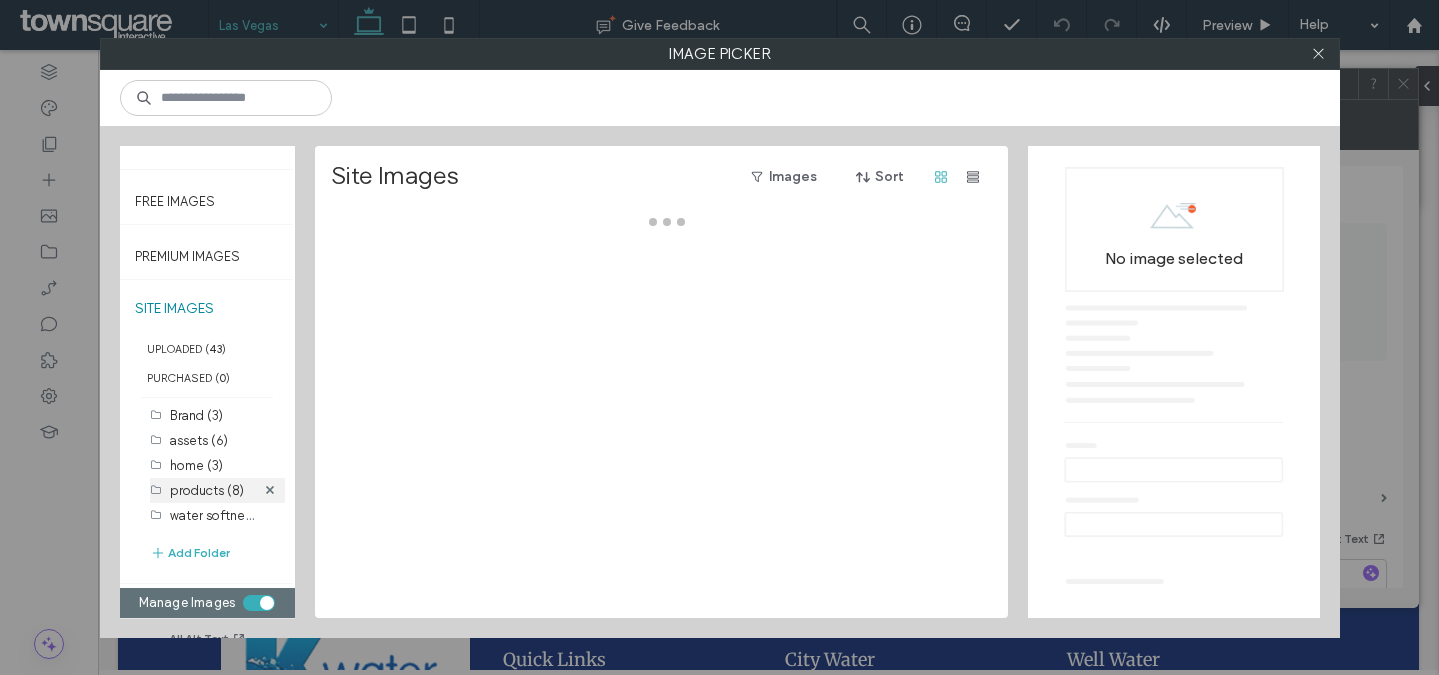 scroll, scrollTop: 80, scrollLeft: 0, axis: vertical 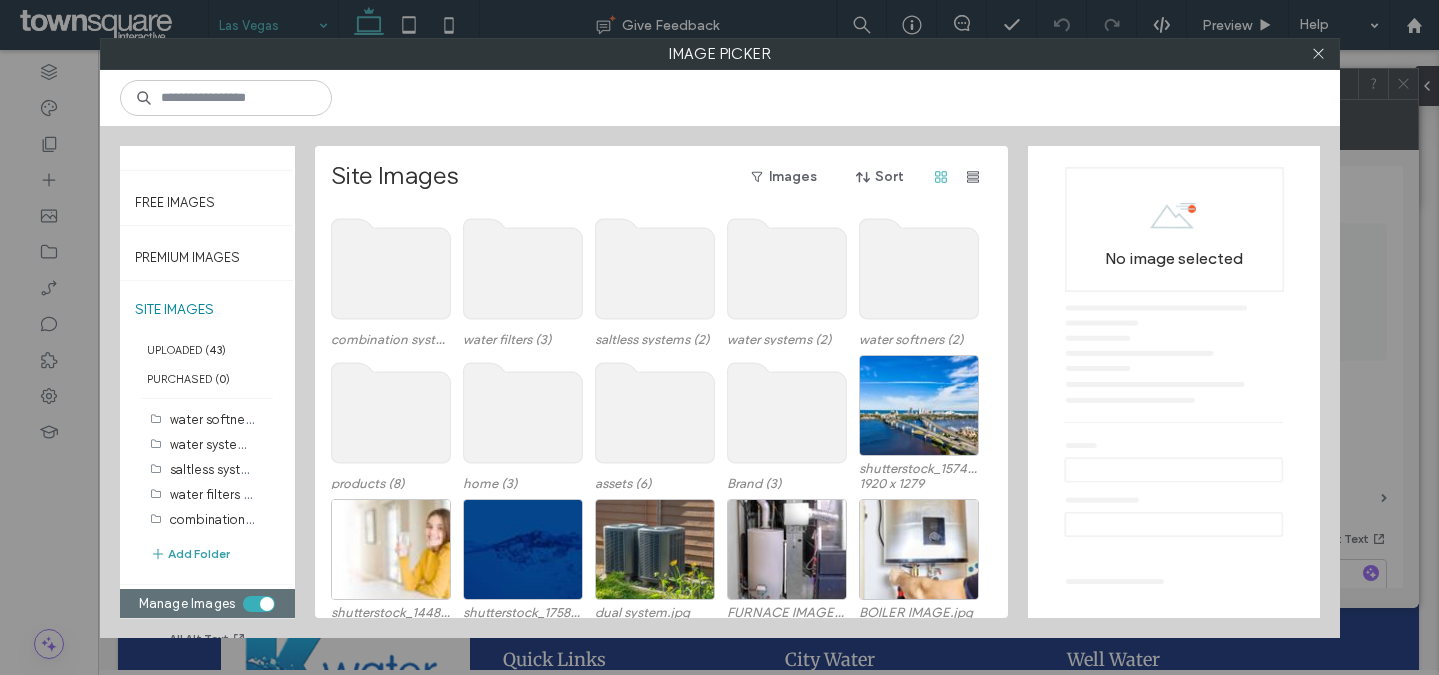 click on "Add Folder" at bounding box center [190, 554] 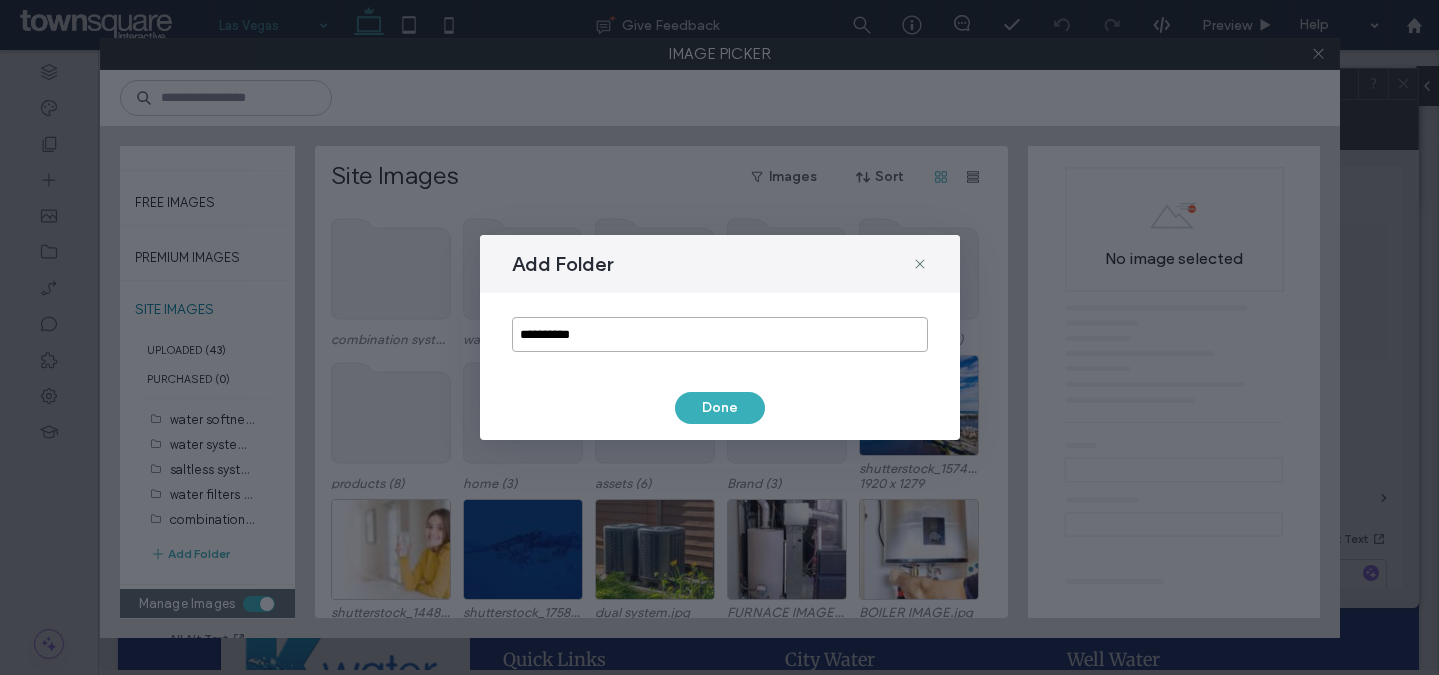 click on "**********" at bounding box center (720, 334) 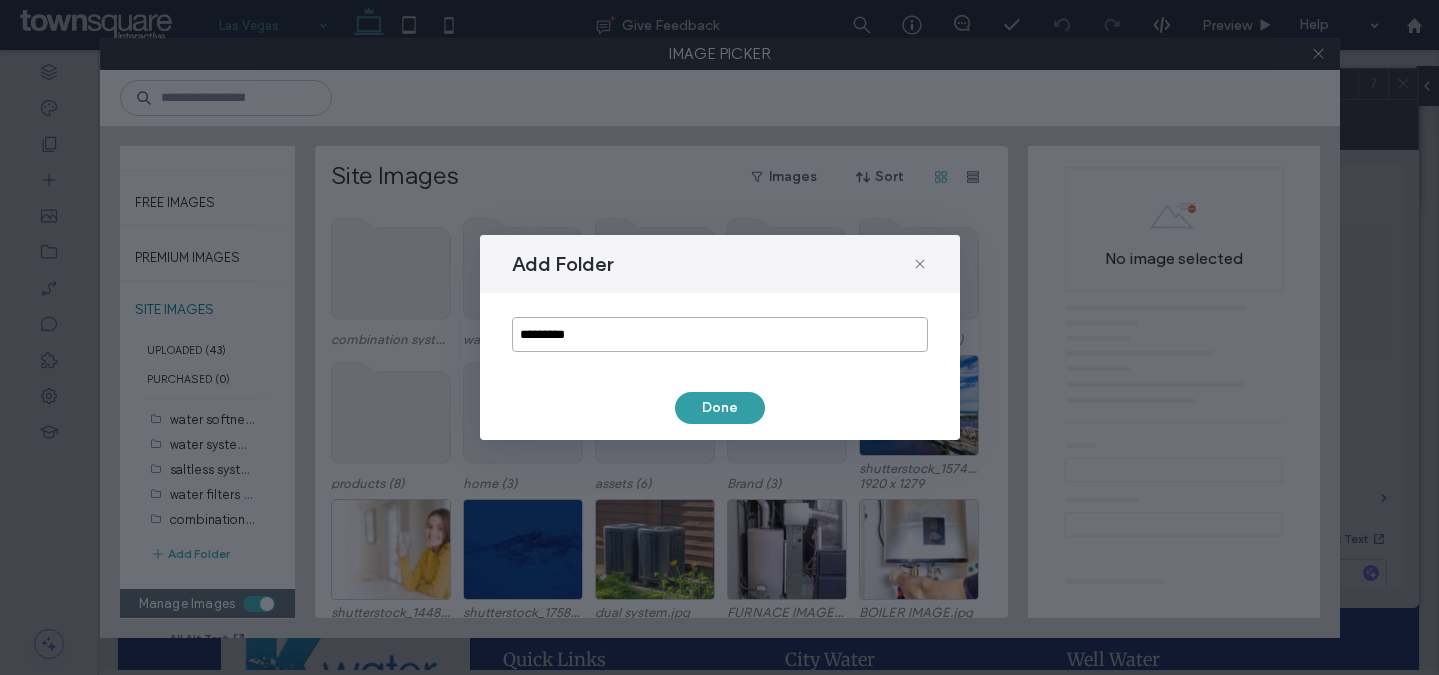 type on "*********" 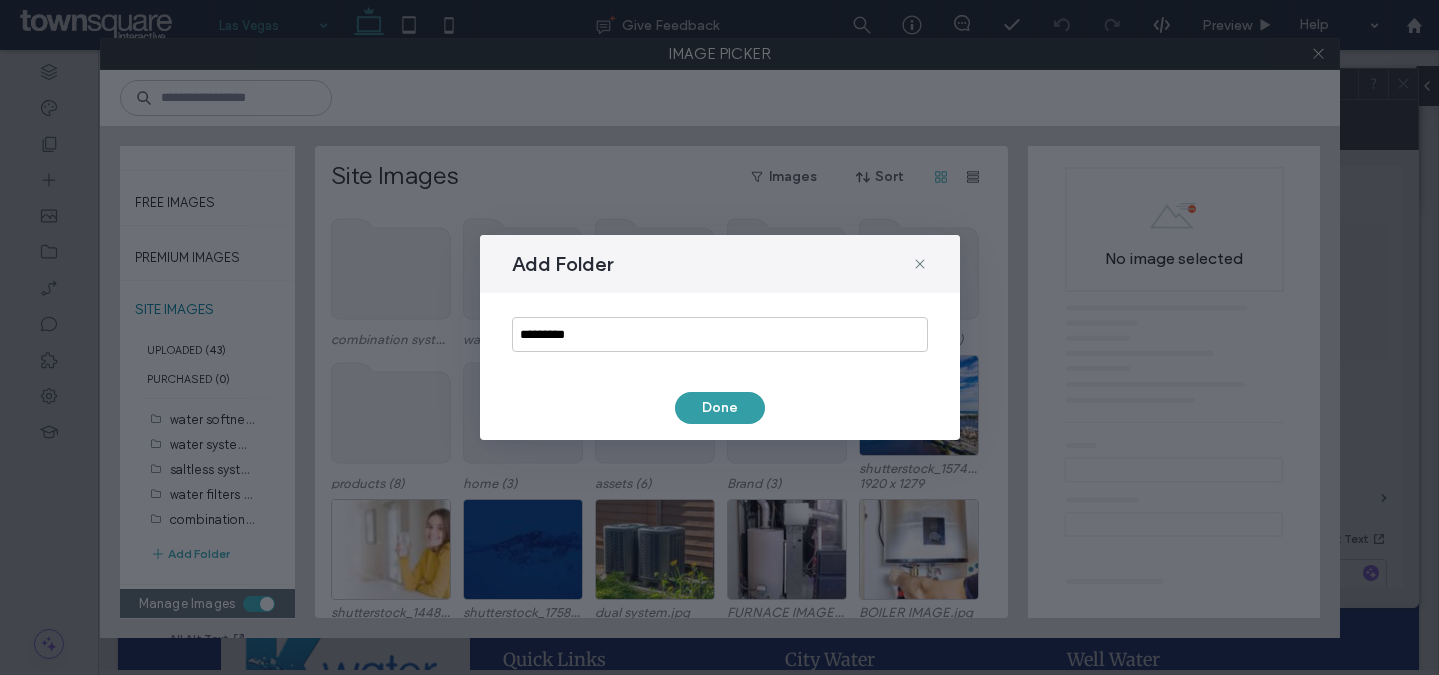 click on "Done" at bounding box center [720, 408] 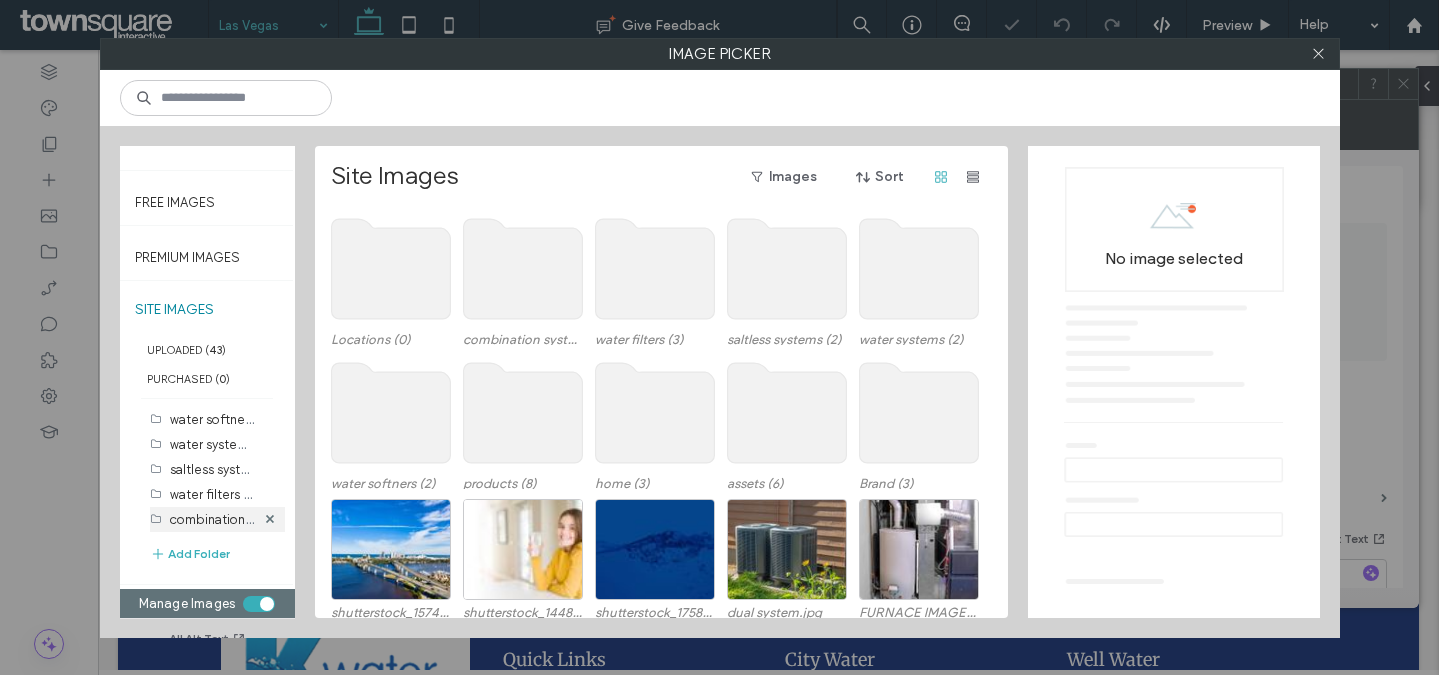 scroll, scrollTop: 122, scrollLeft: 0, axis: vertical 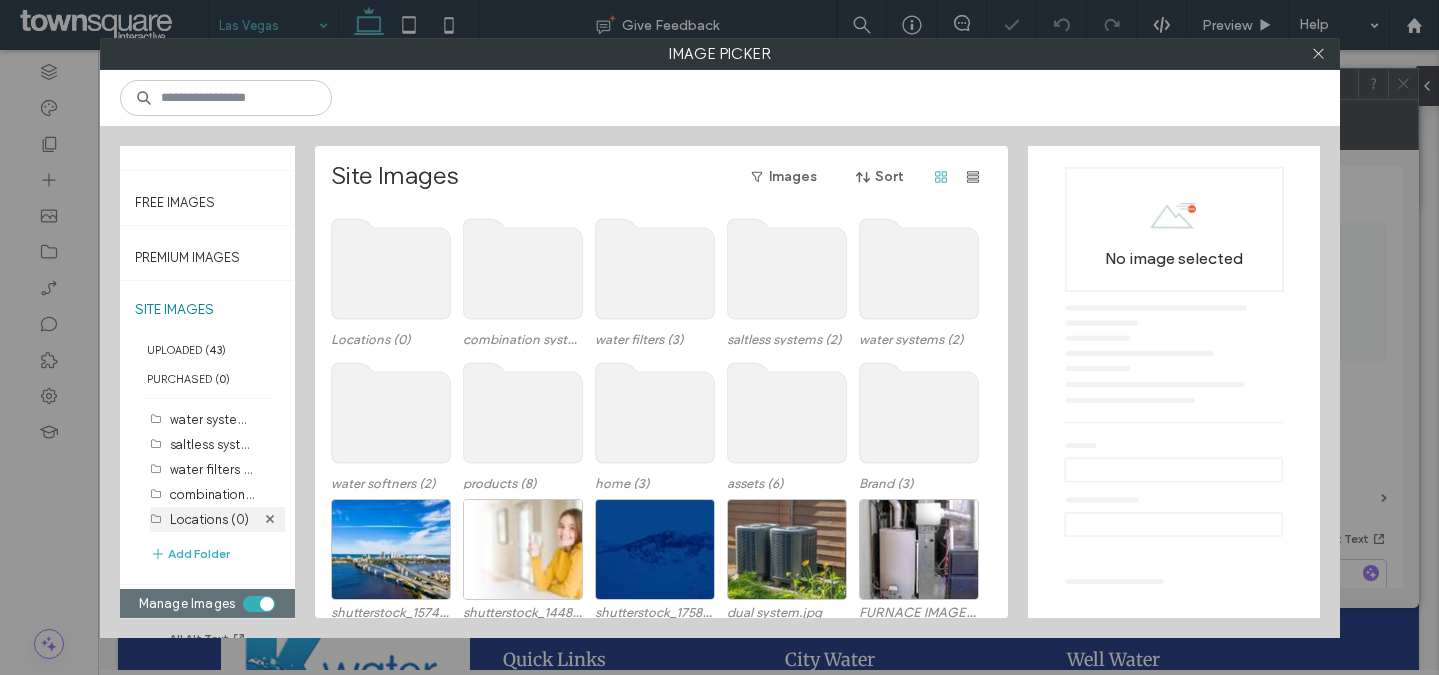 click on "Locations (0)" at bounding box center (209, 519) 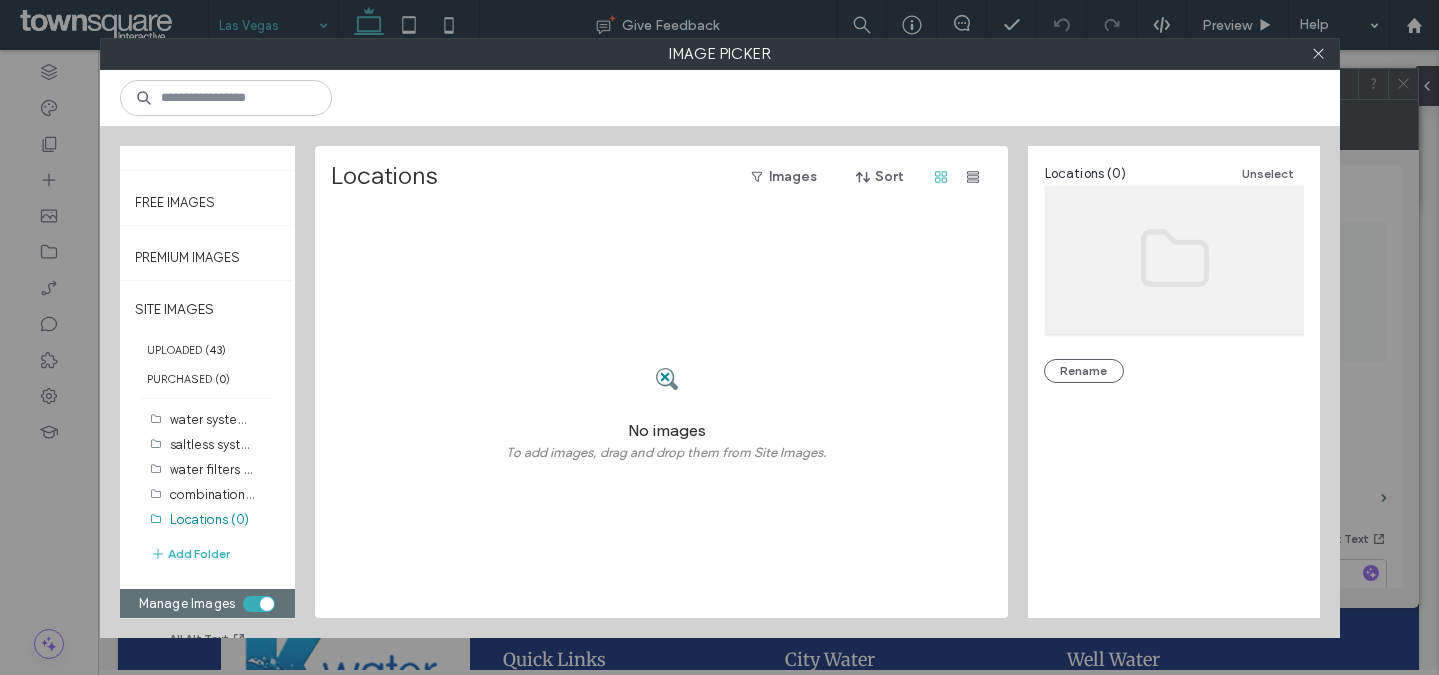 click at bounding box center [259, 604] 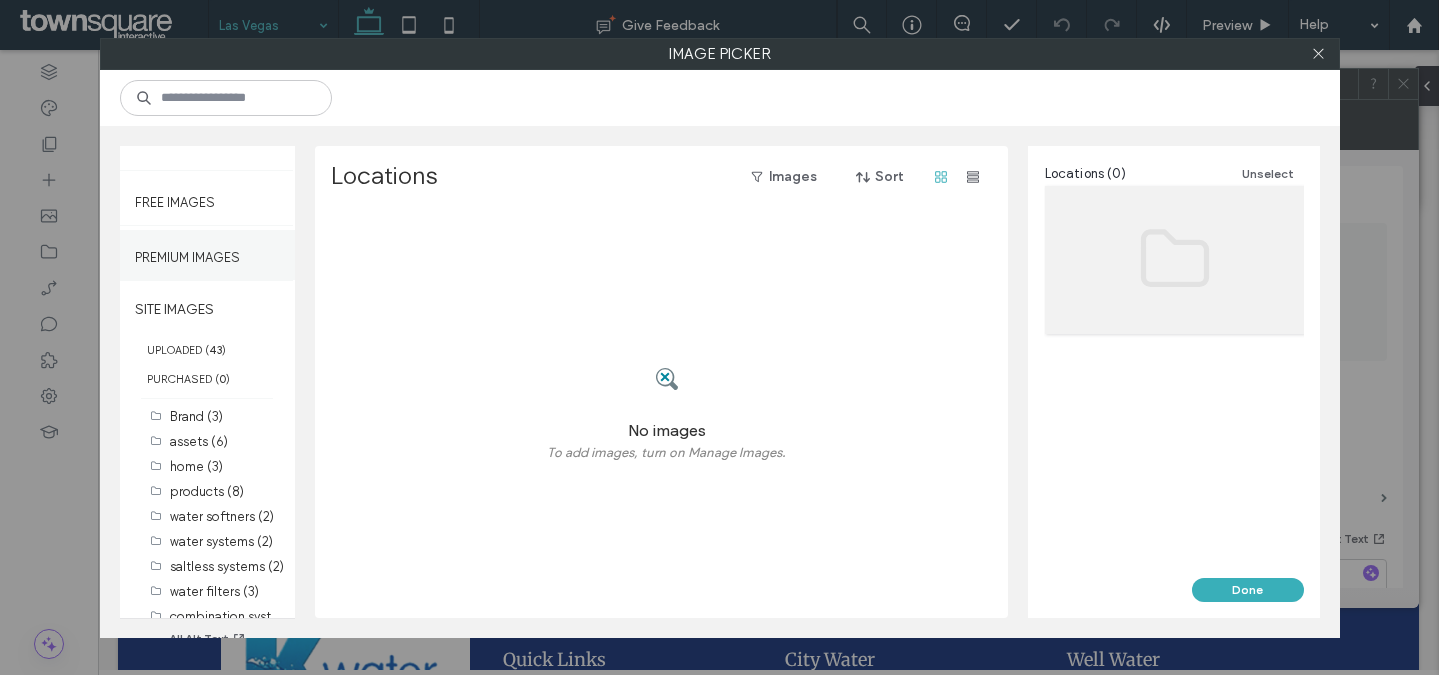 scroll, scrollTop: 0, scrollLeft: 0, axis: both 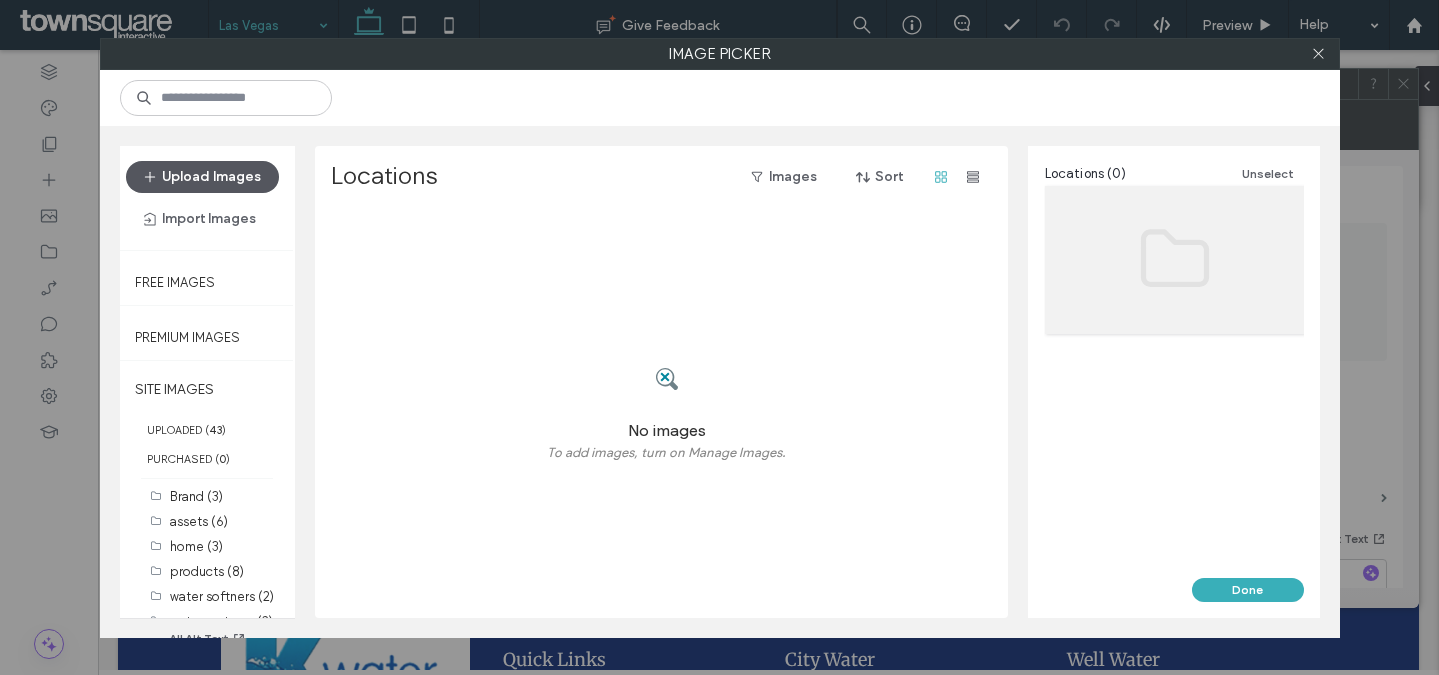 click on "Upload Images" at bounding box center [202, 177] 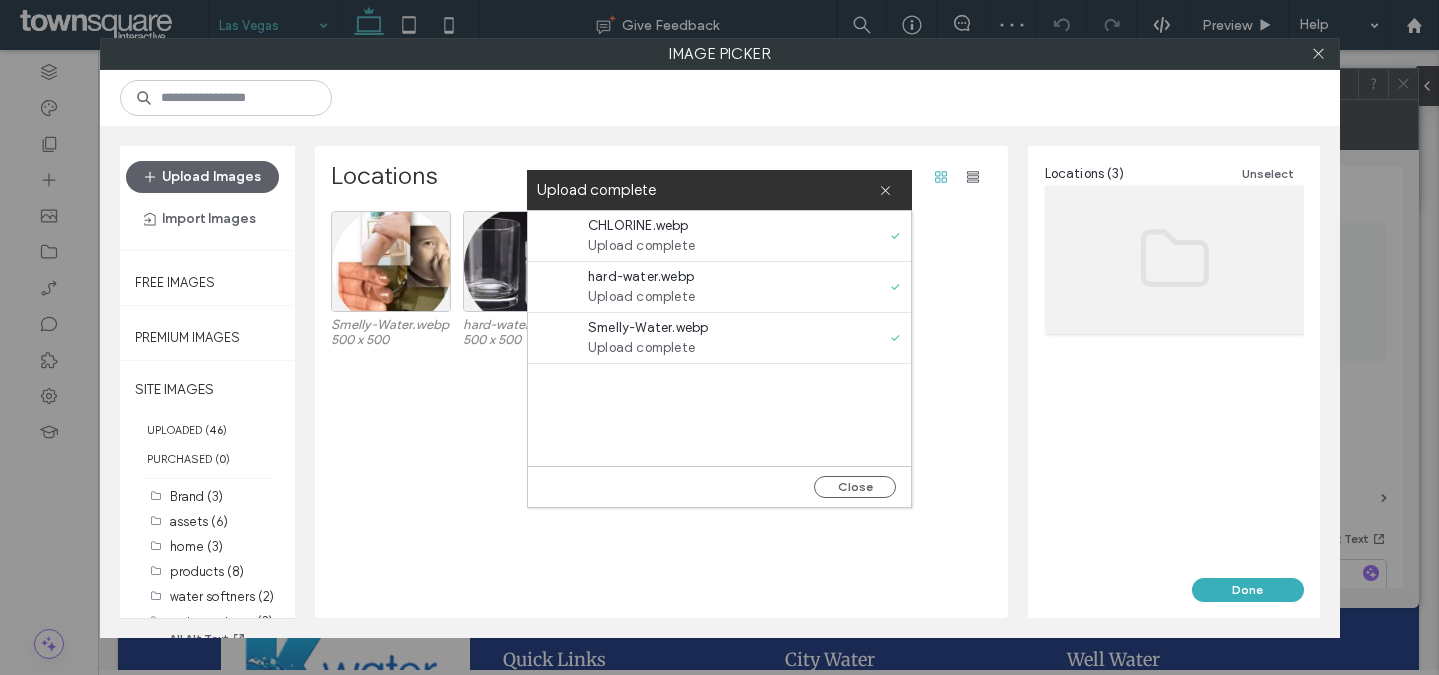 drag, startPoint x: 876, startPoint y: 490, endPoint x: 857, endPoint y: 469, distance: 28.319605 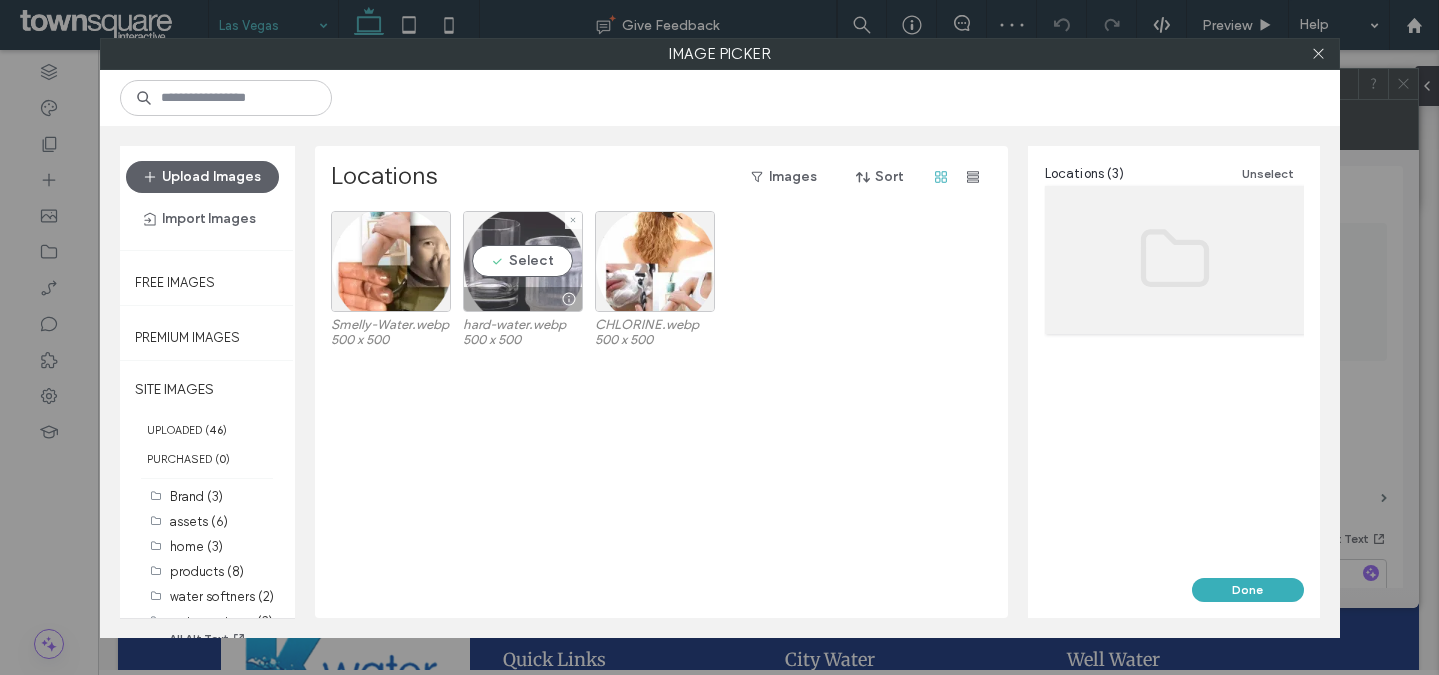 click on "Select" at bounding box center (523, 261) 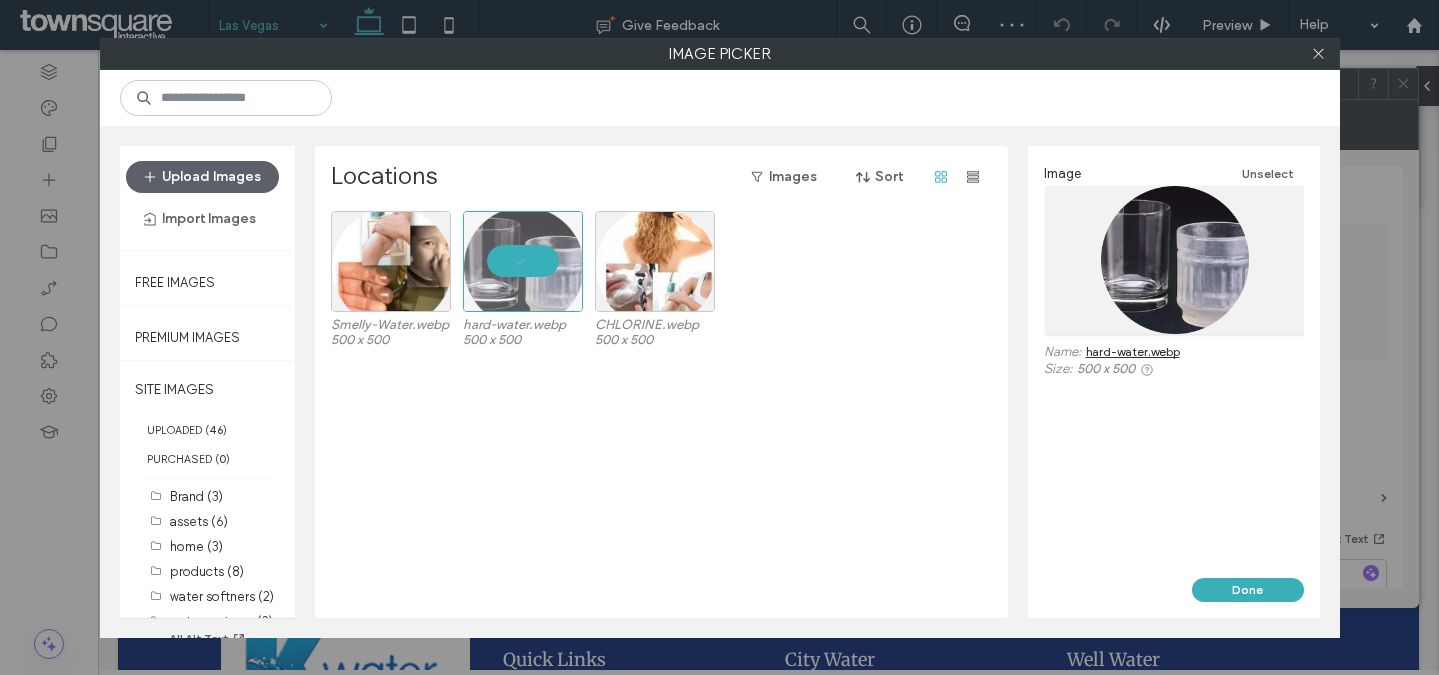 click on "Image Unselect Name: hard-water.webp Size: 500 x 500" at bounding box center [1174, 362] 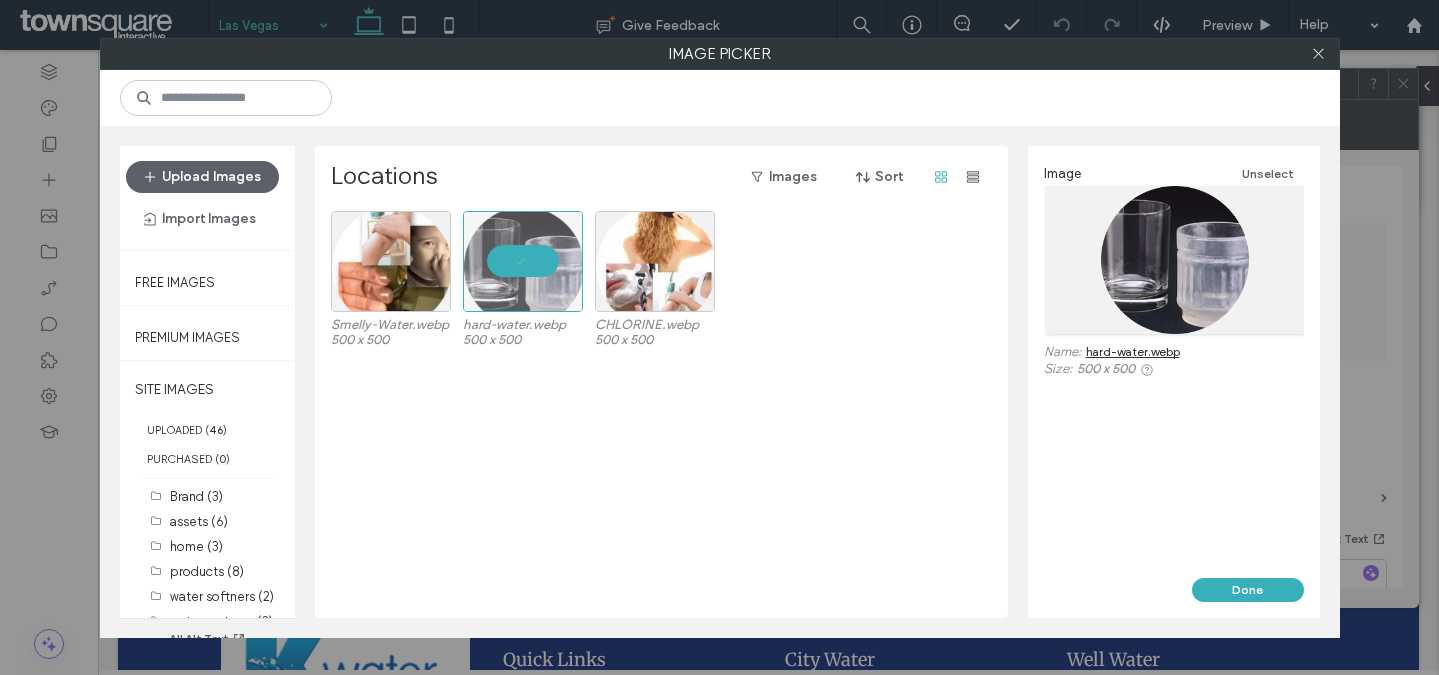 click on "Done" at bounding box center [1248, 590] 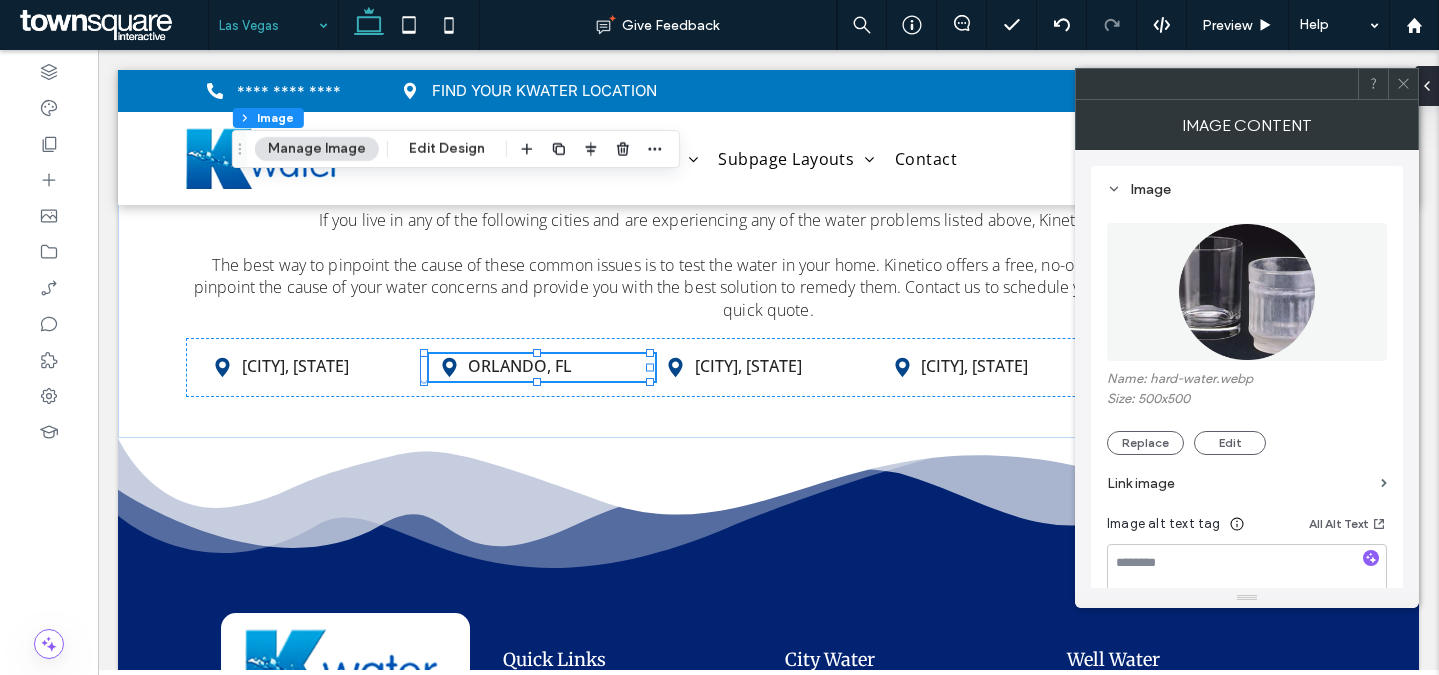 click at bounding box center [1403, 84] 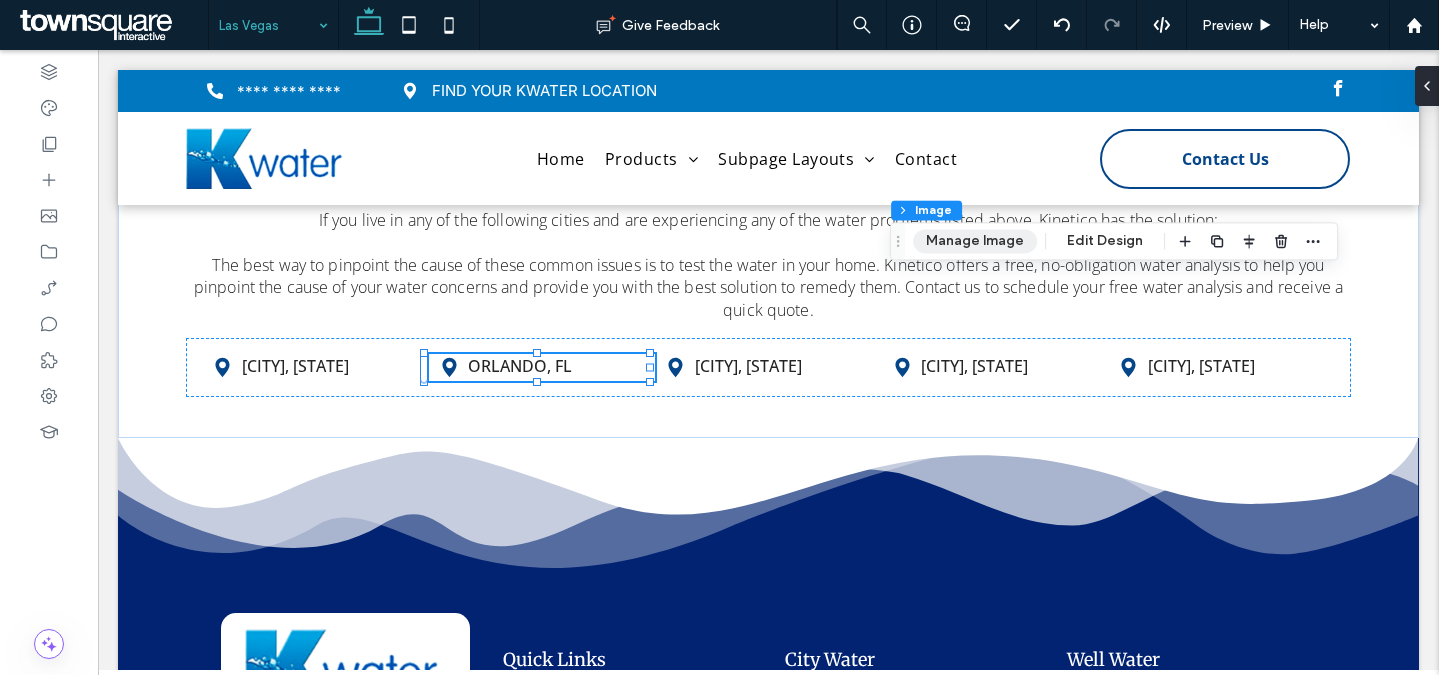 click on "Manage Image" at bounding box center [975, 241] 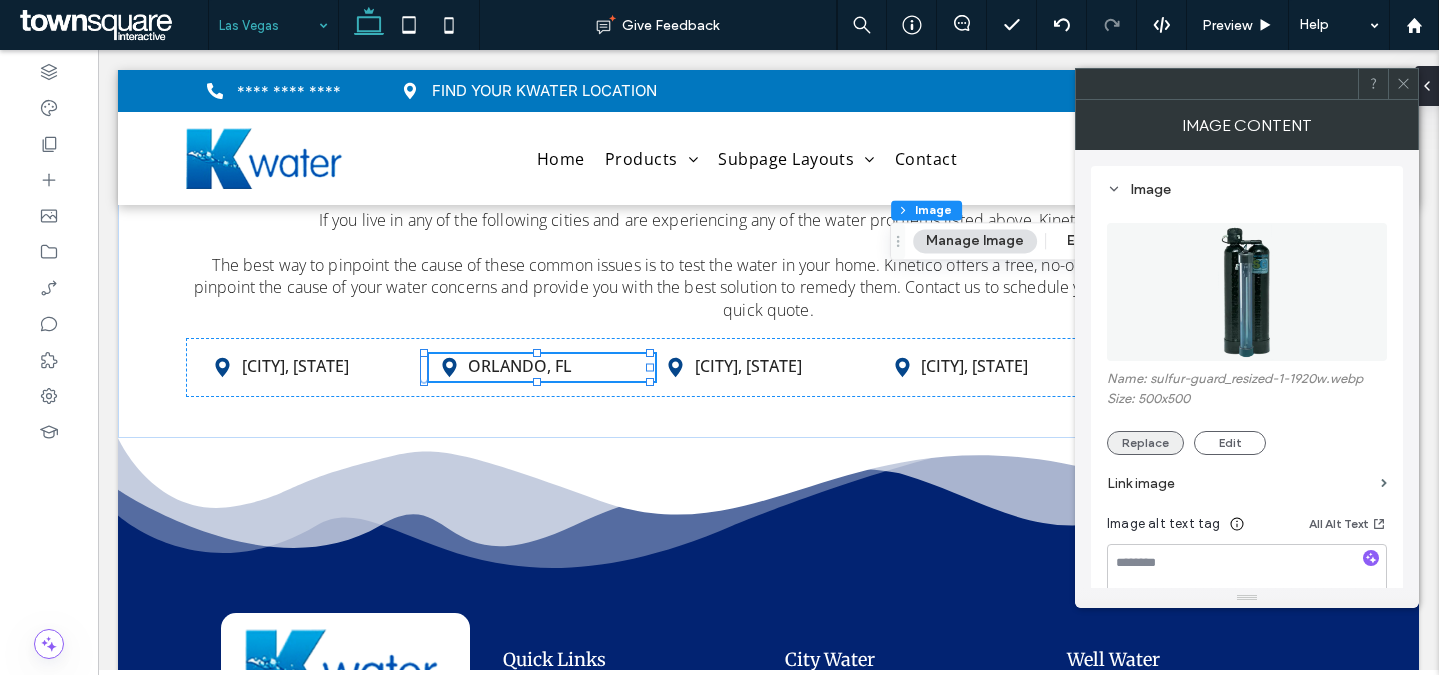 click on "Replace" at bounding box center [1145, 443] 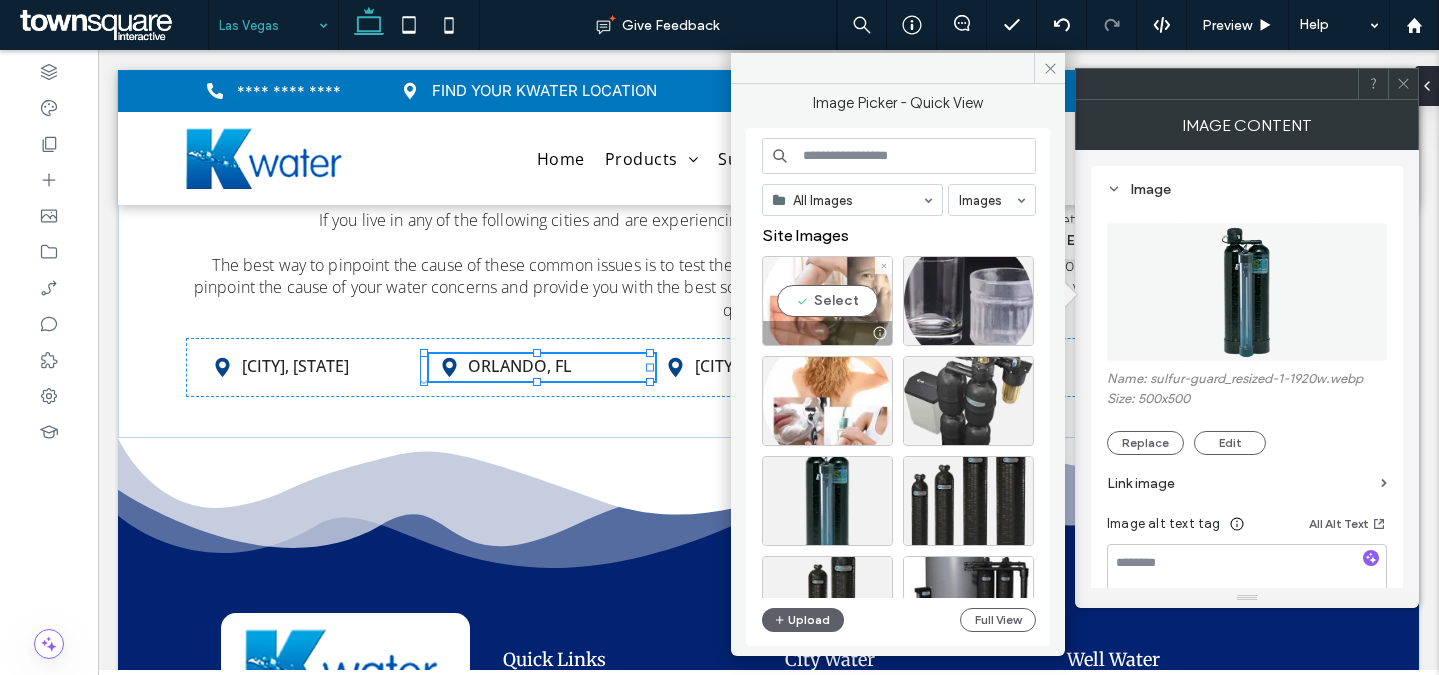 click on "Select" at bounding box center (827, 301) 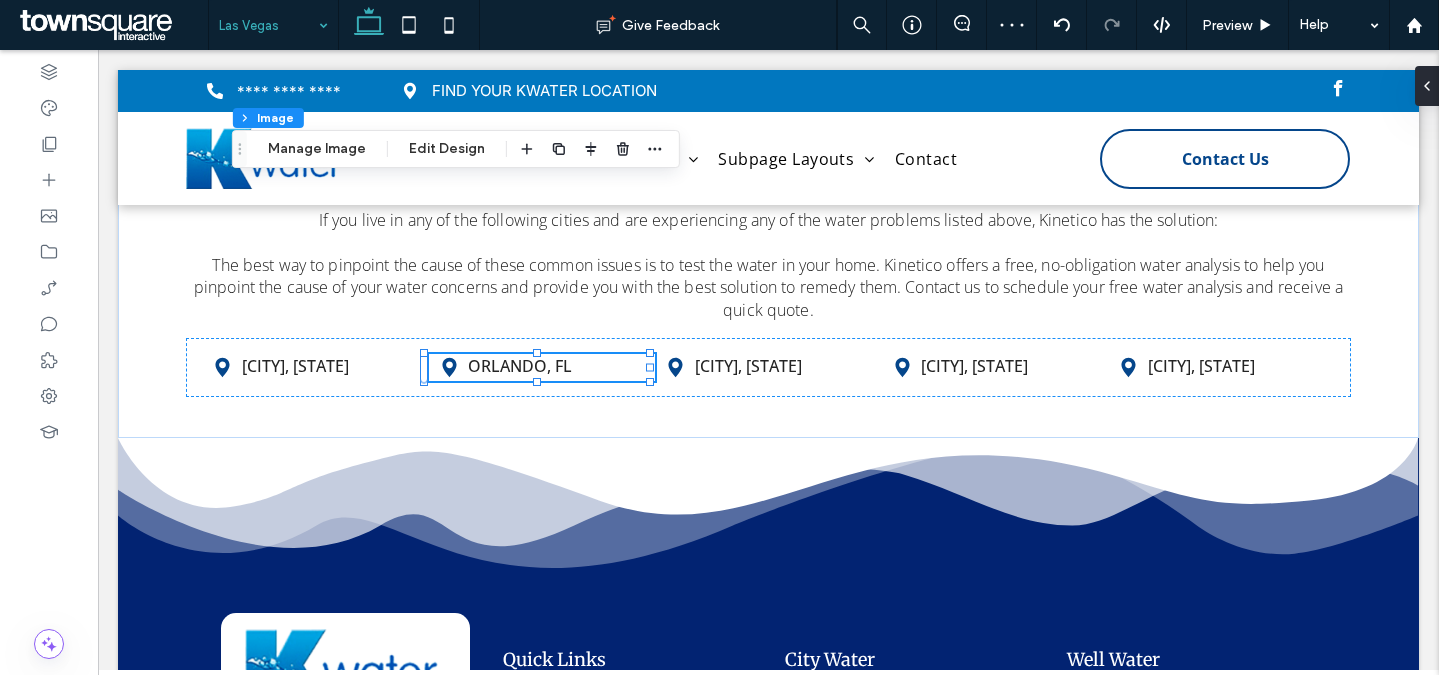 click on "Manage Image" at bounding box center (317, 149) 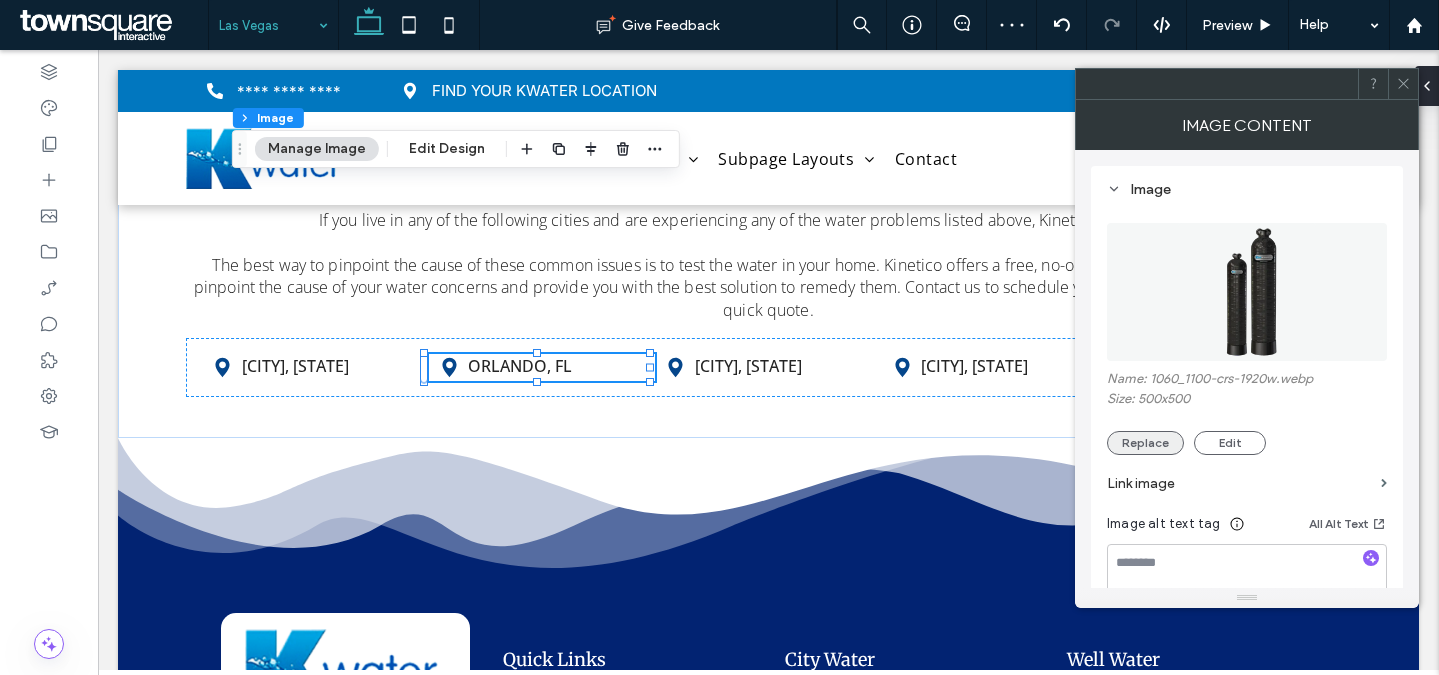 click on "Replace" at bounding box center [1145, 443] 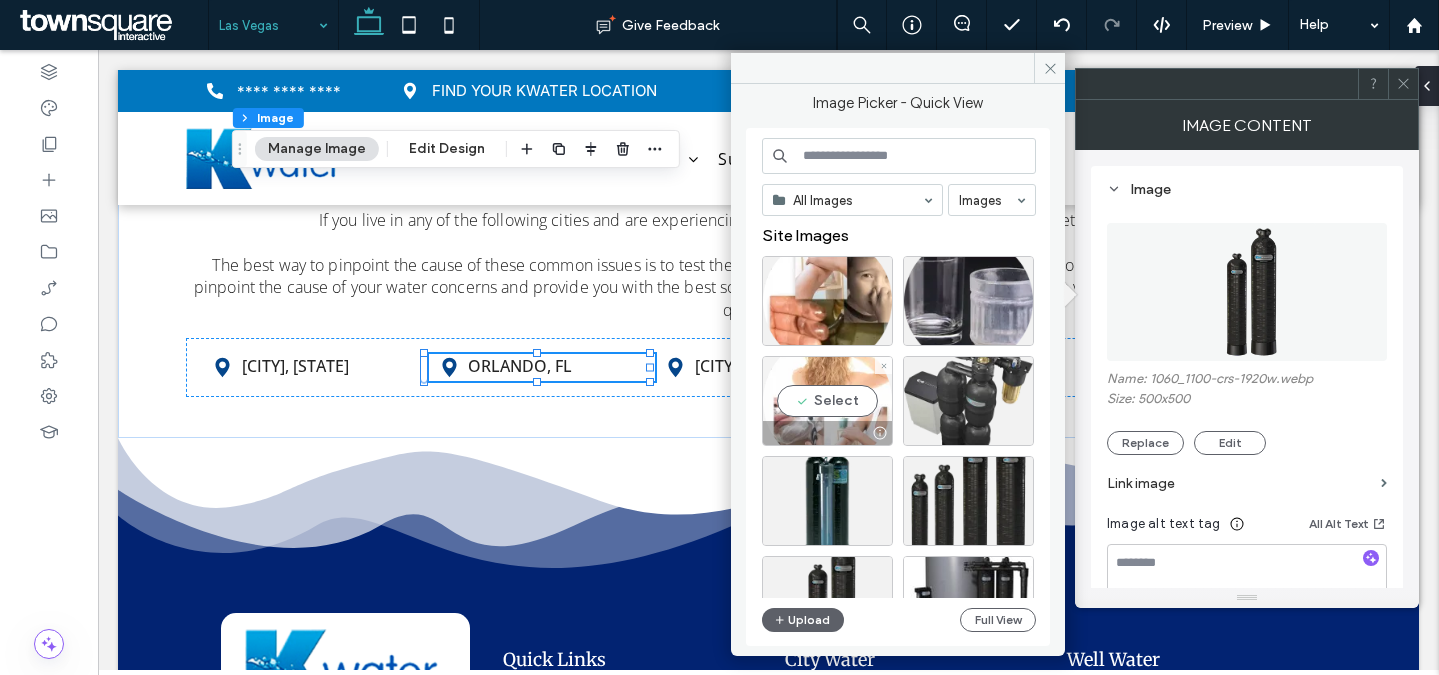 click on "Select" at bounding box center [827, 401] 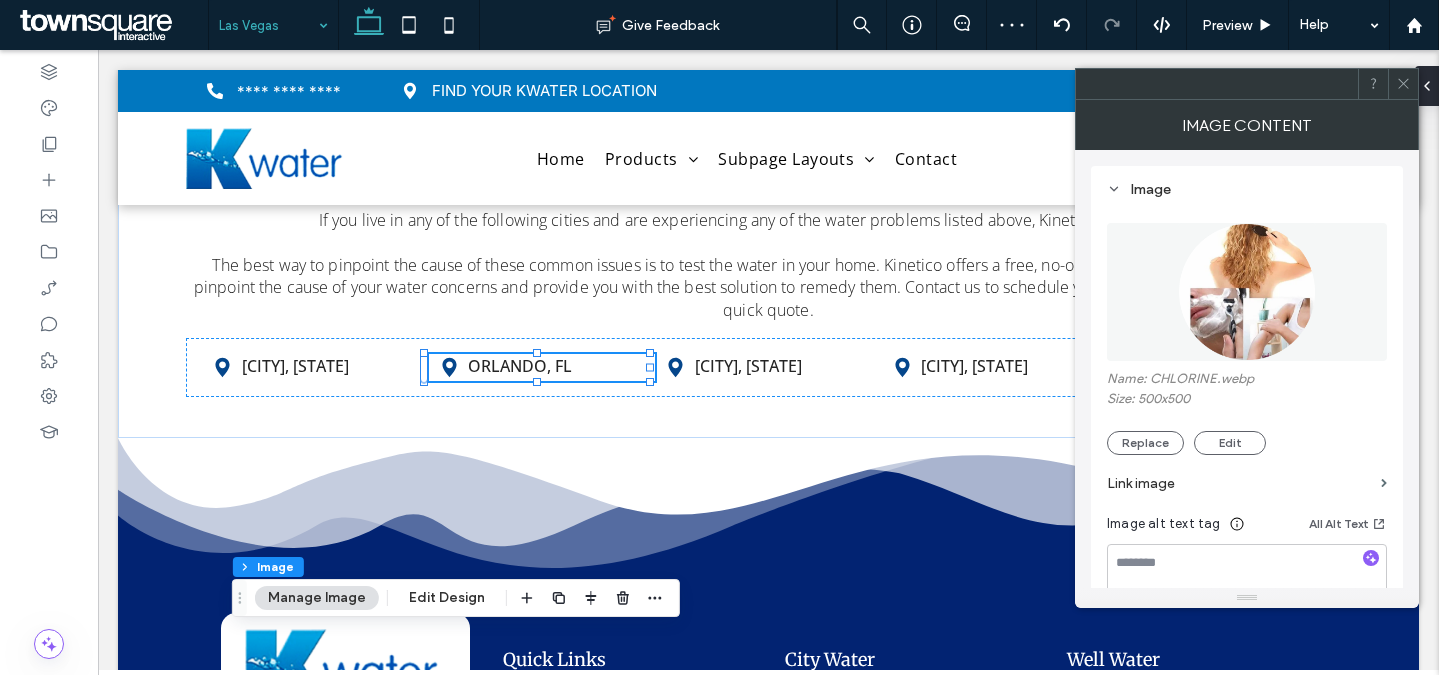 click 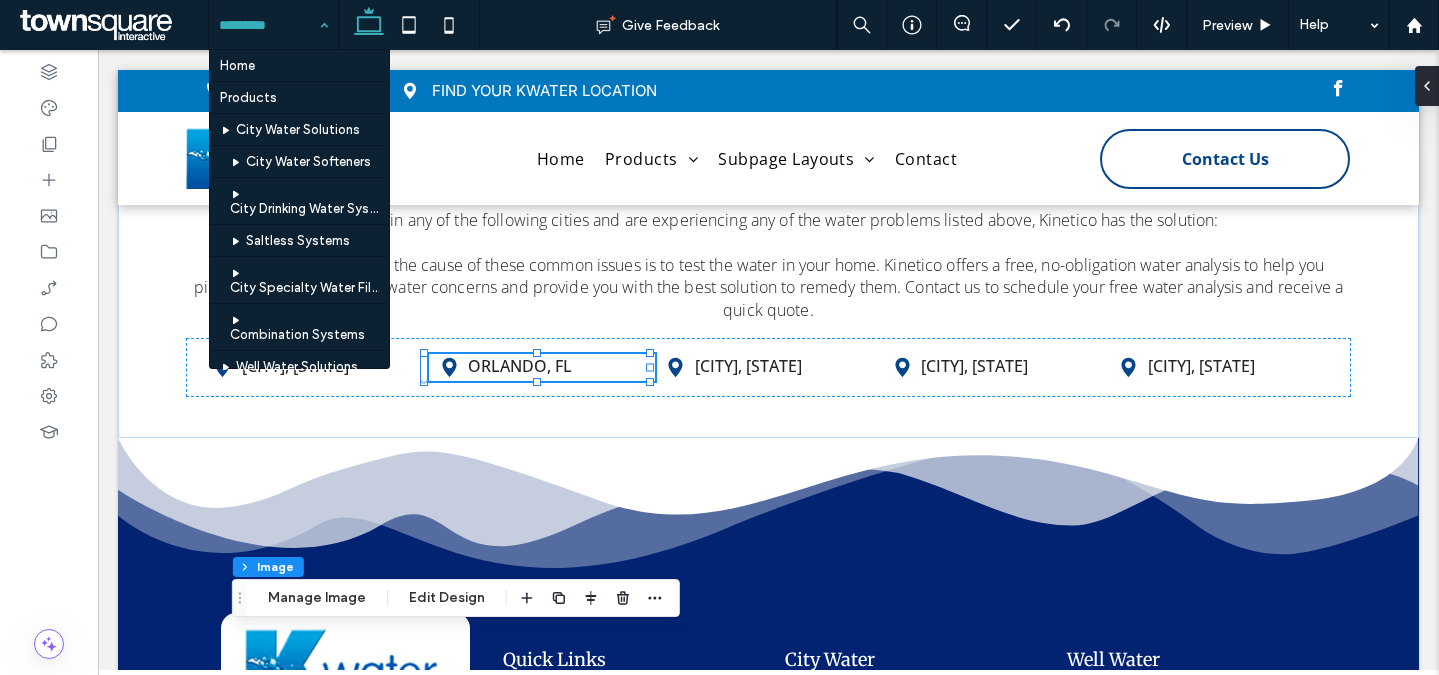 scroll, scrollTop: 287, scrollLeft: 0, axis: vertical 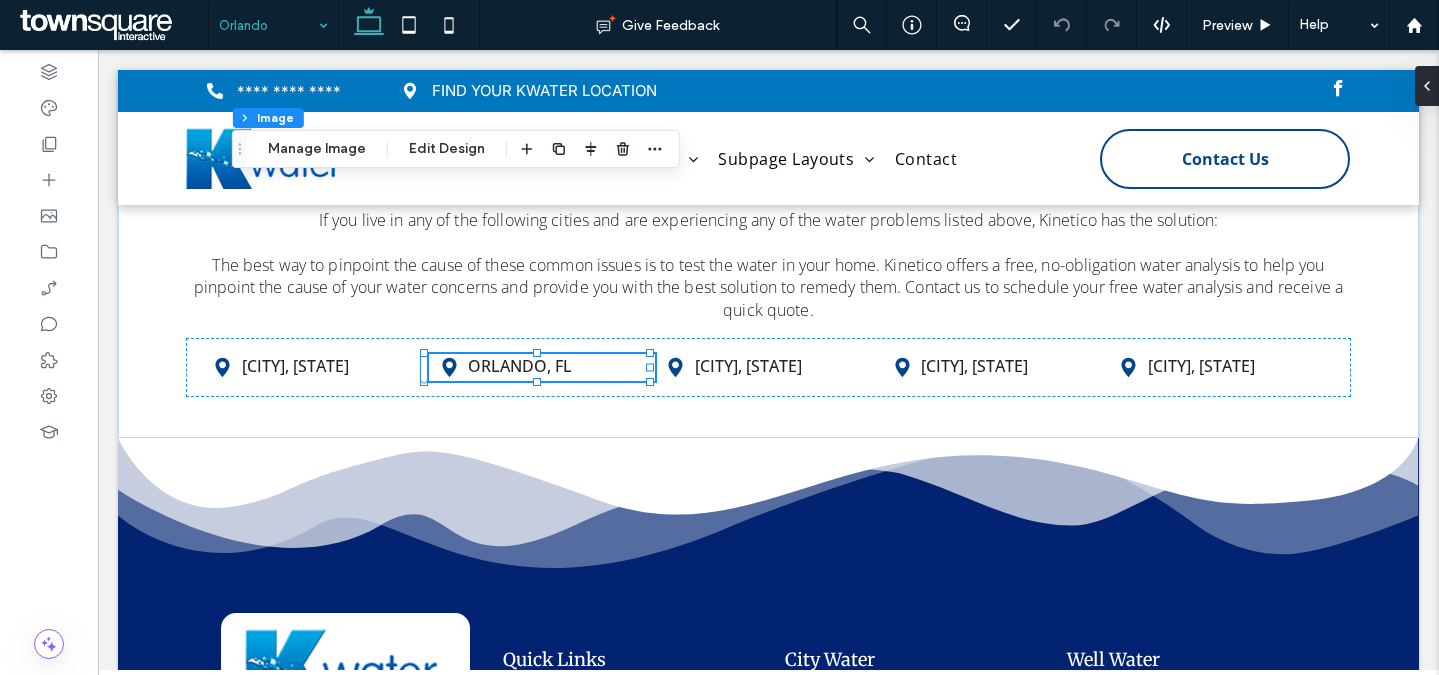 type on "**" 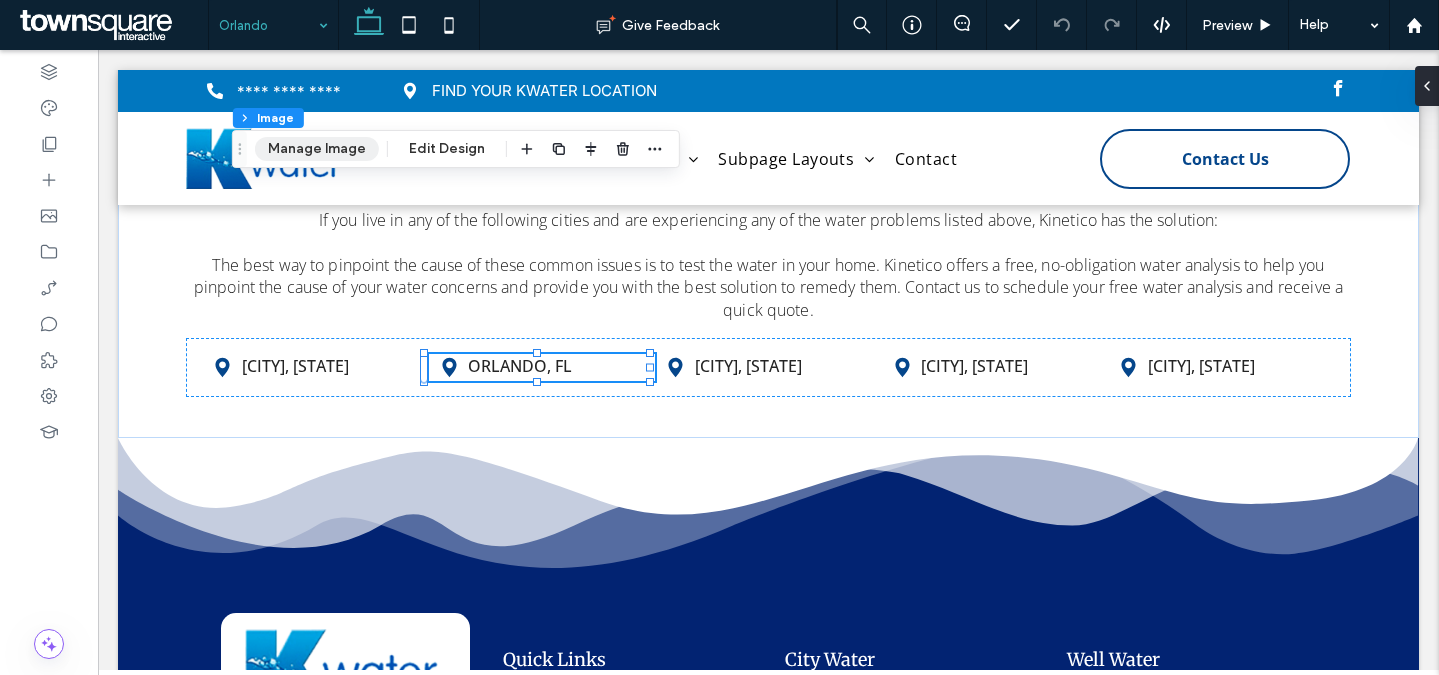click on "Manage Image" at bounding box center (317, 149) 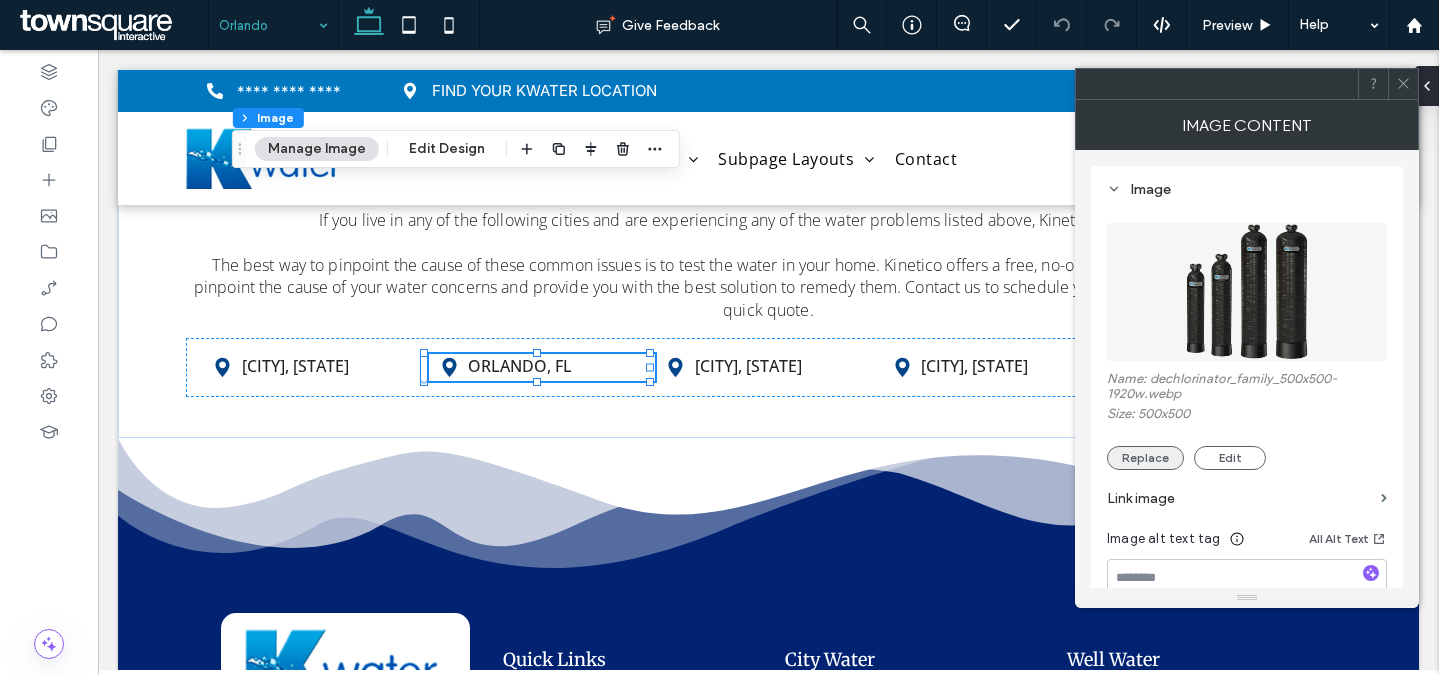 click on "Replace" at bounding box center [1145, 458] 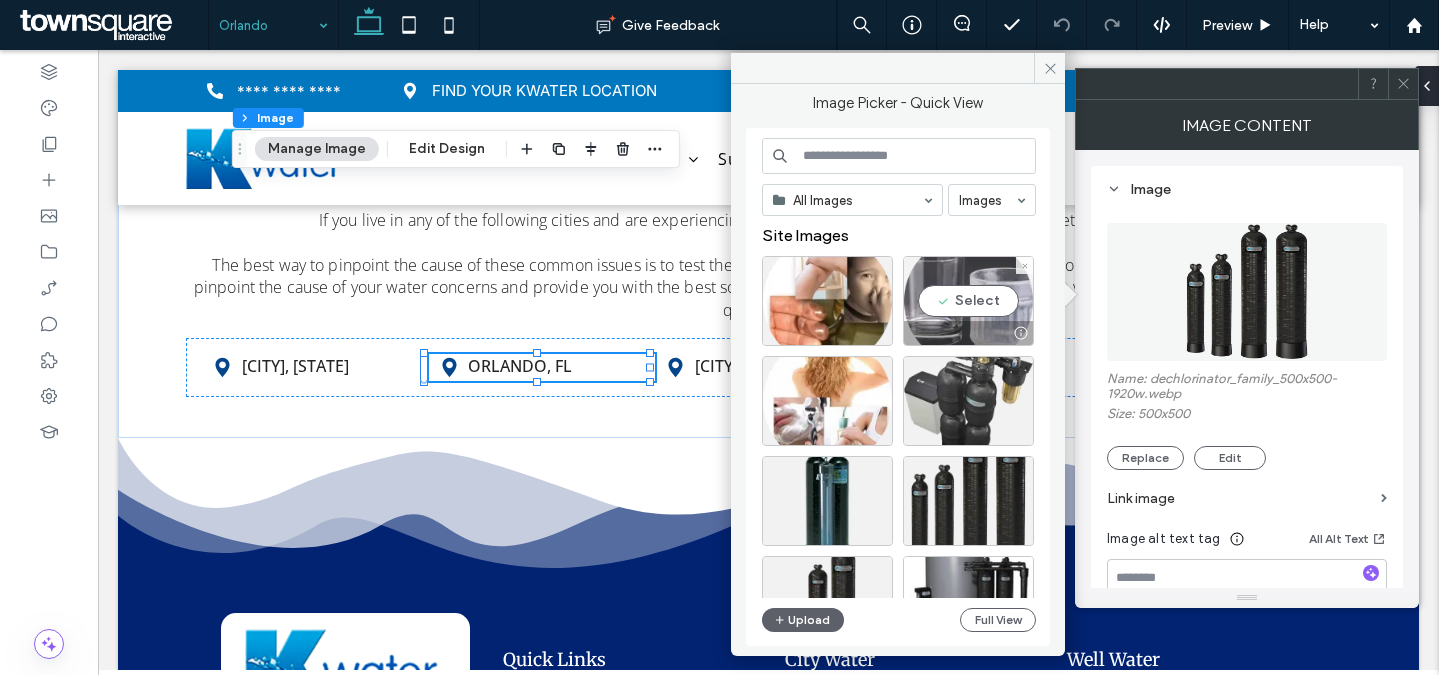 click on "Select" at bounding box center (968, 301) 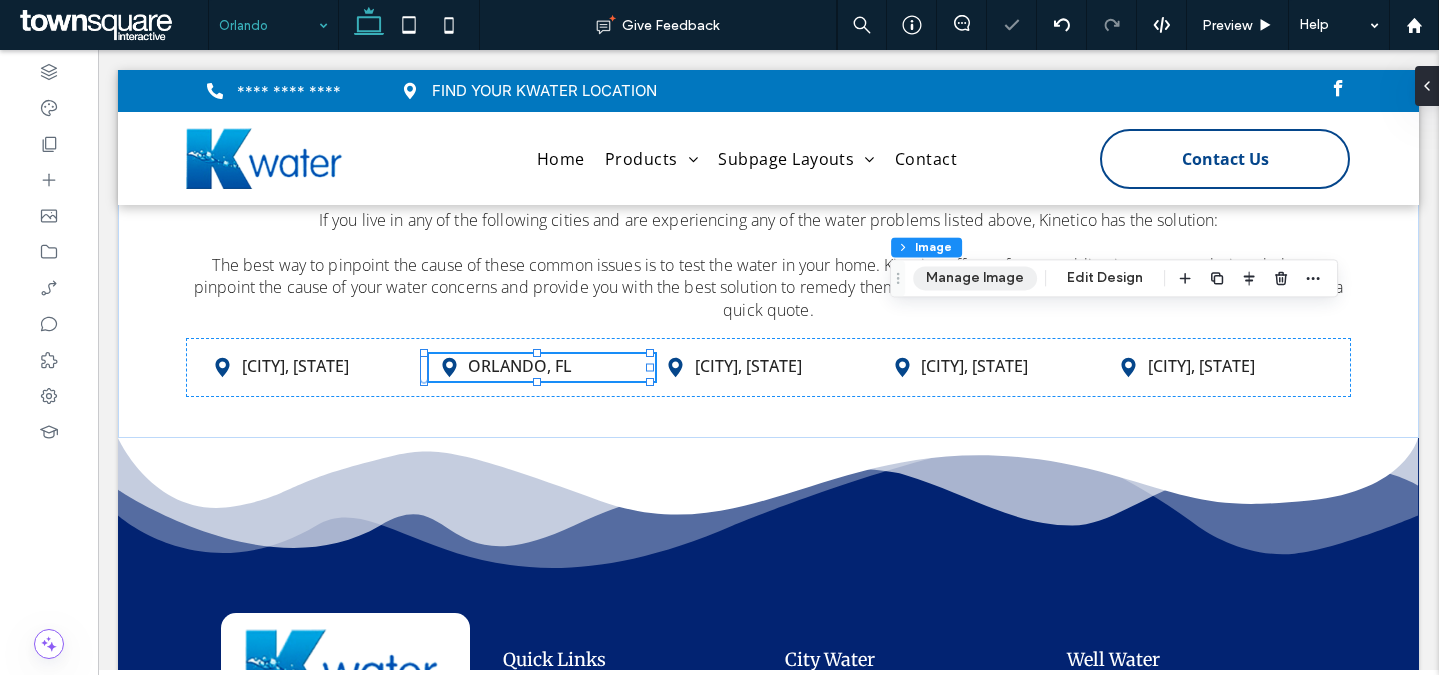 click on "Manage Image" at bounding box center (975, 278) 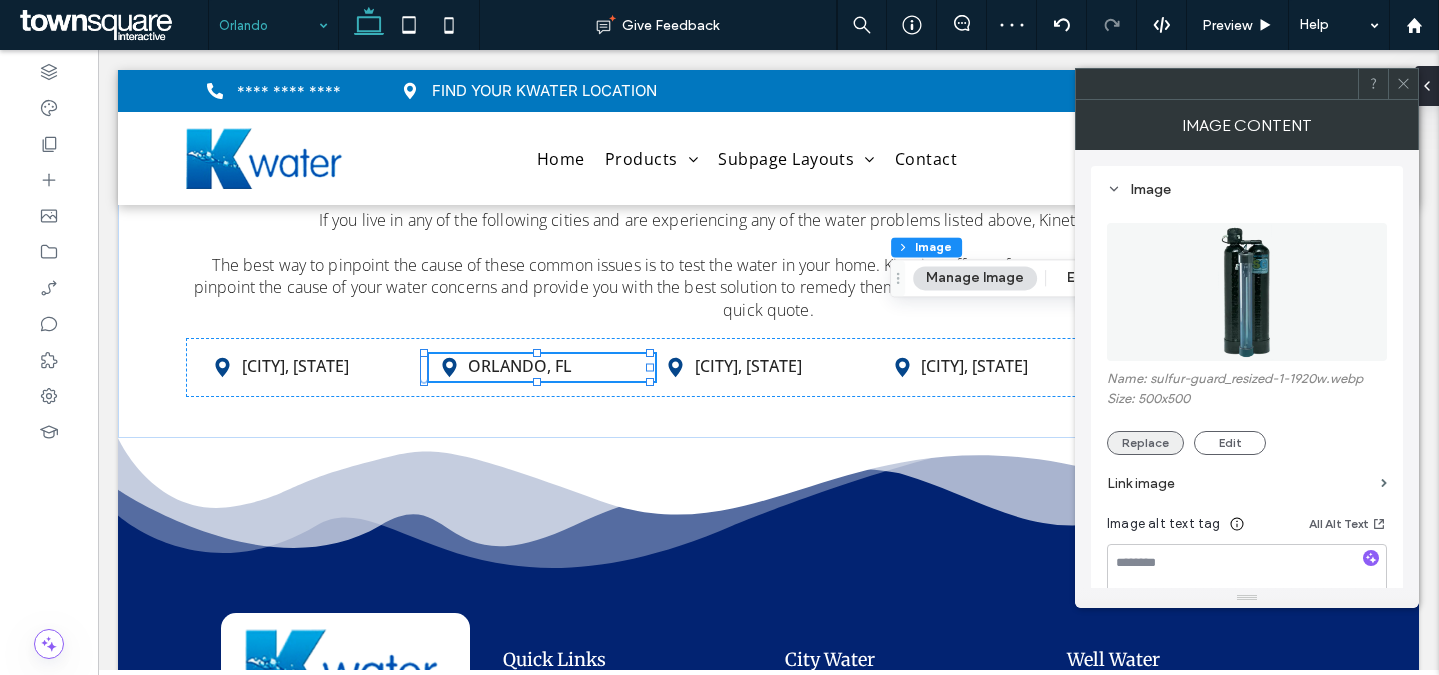 click on "Replace" at bounding box center [1145, 443] 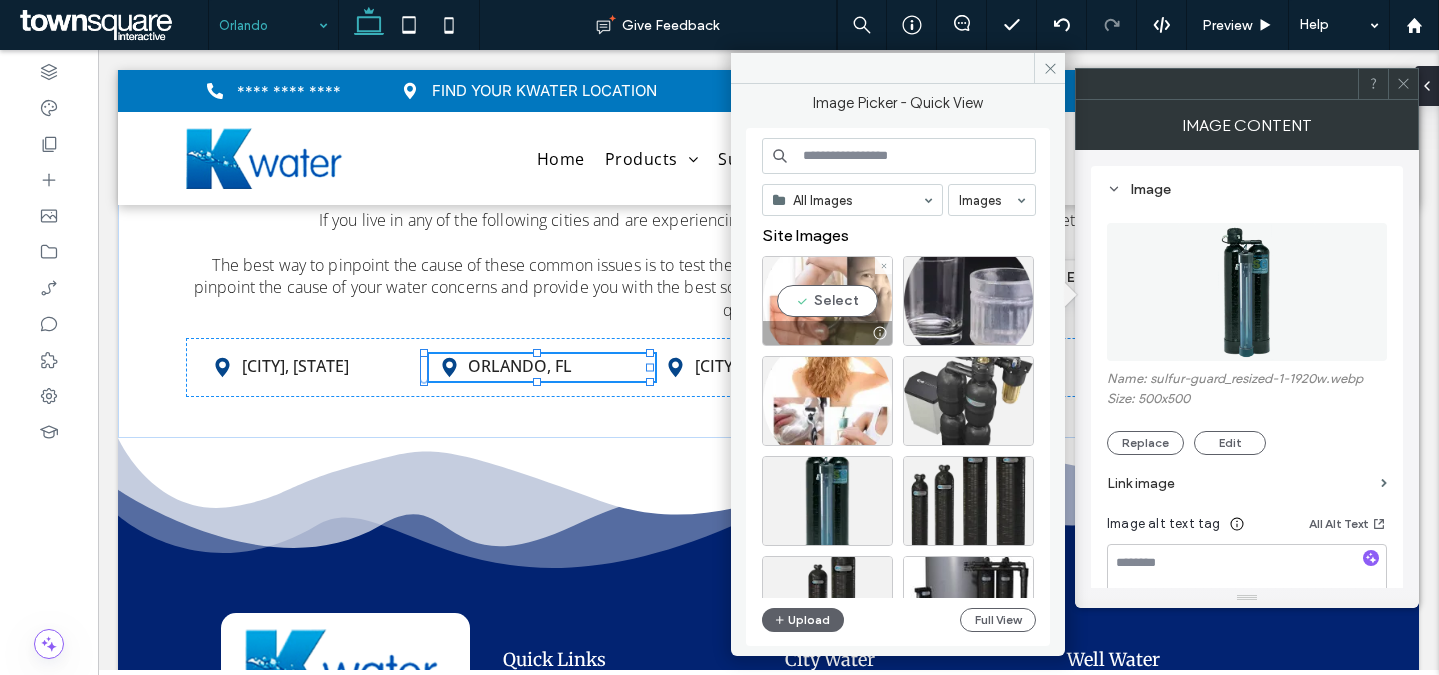 click on "Select" at bounding box center (827, 301) 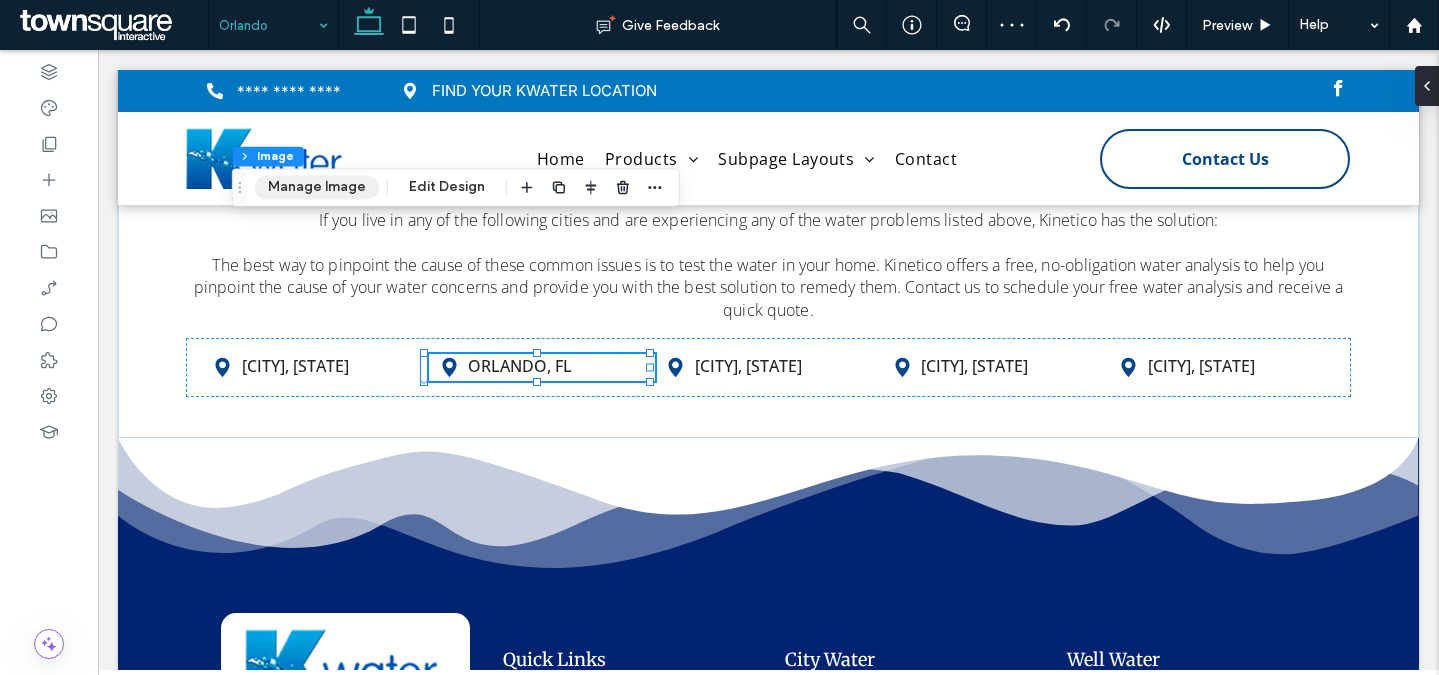 click on "Manage Image" at bounding box center [317, 187] 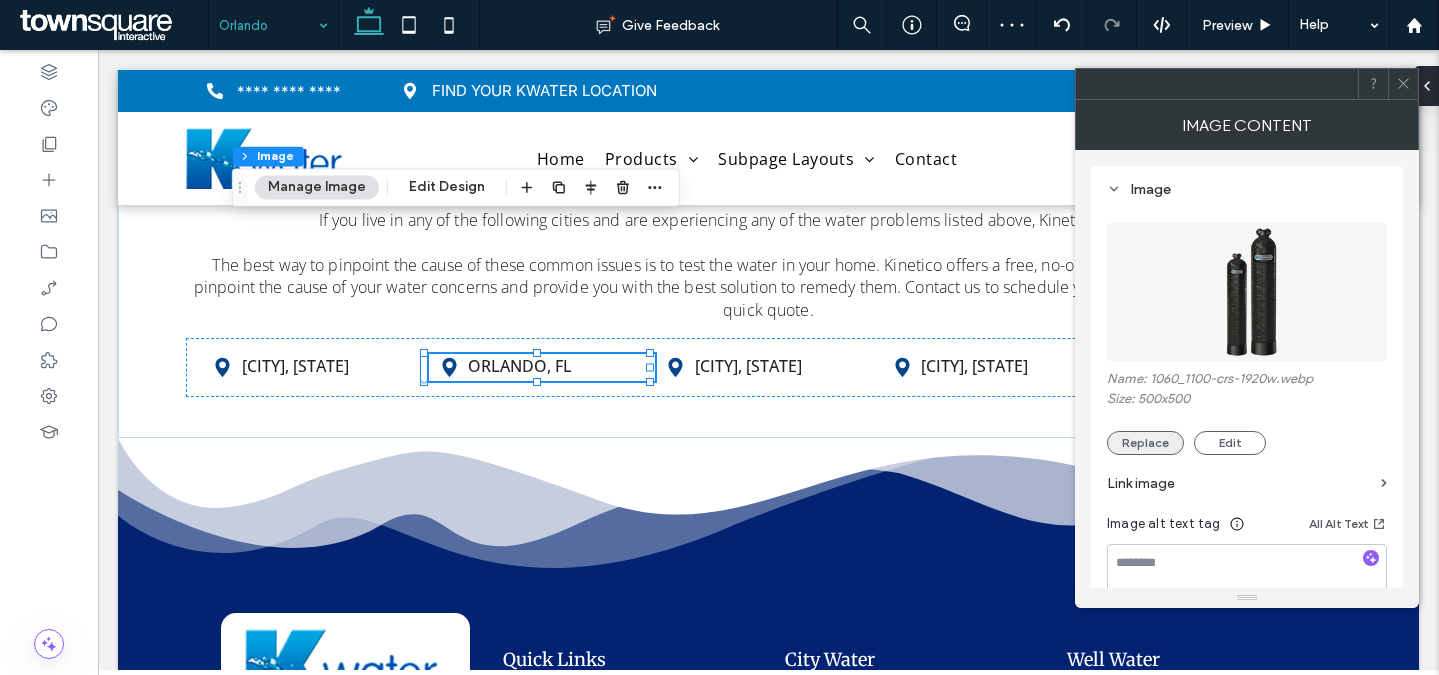 click on "Replace" at bounding box center [1145, 443] 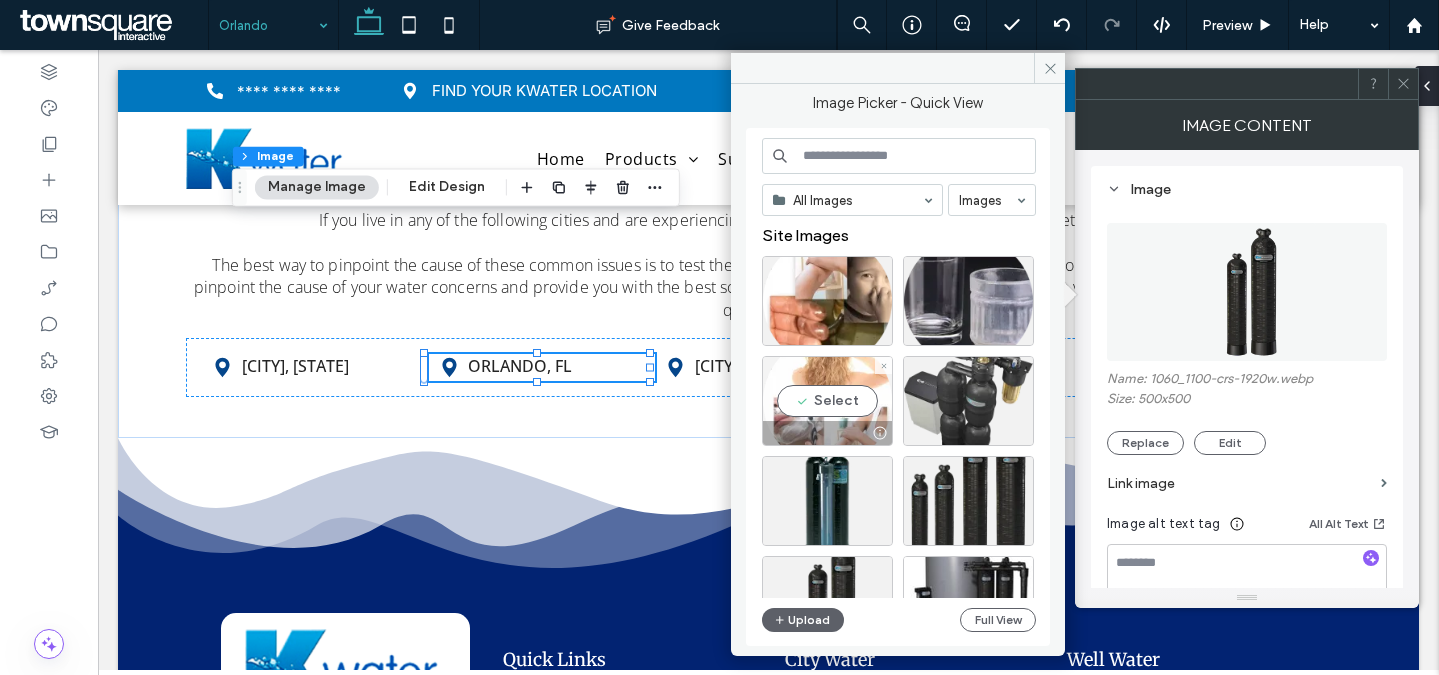 click on "Select" at bounding box center (827, 401) 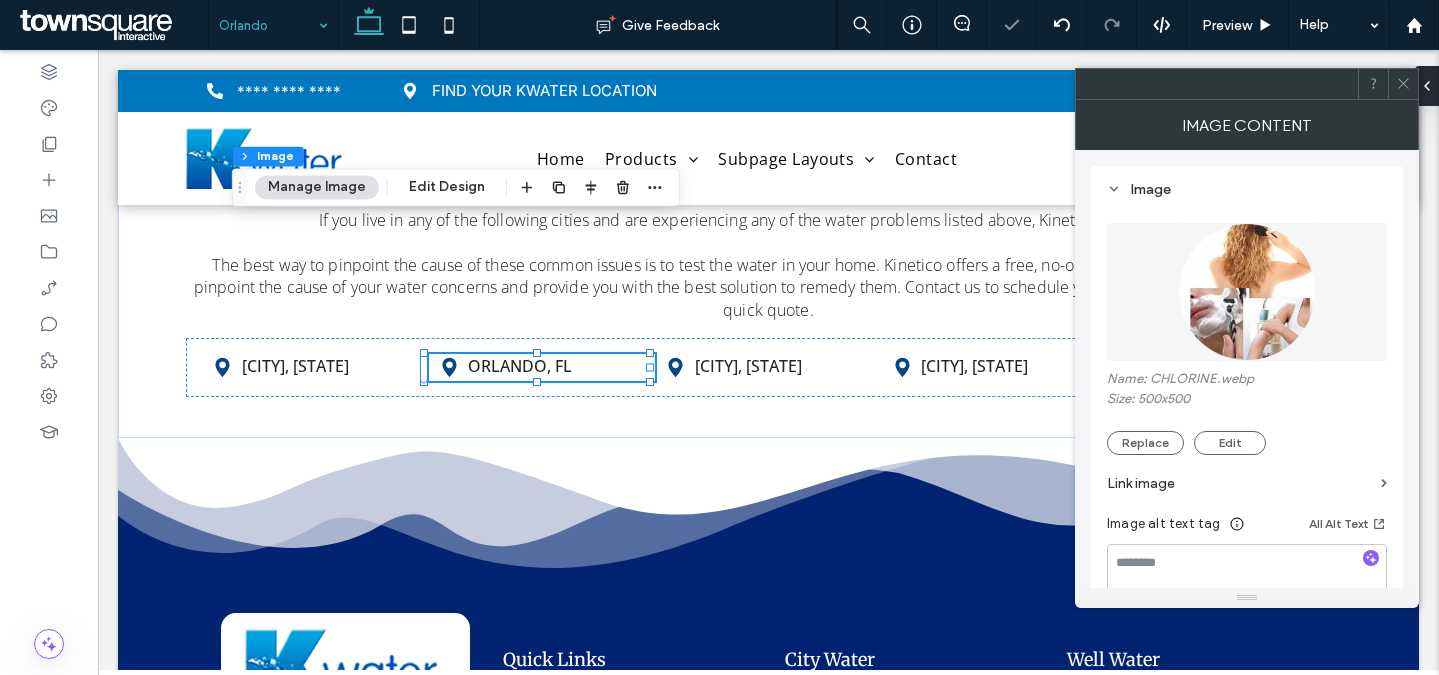 click 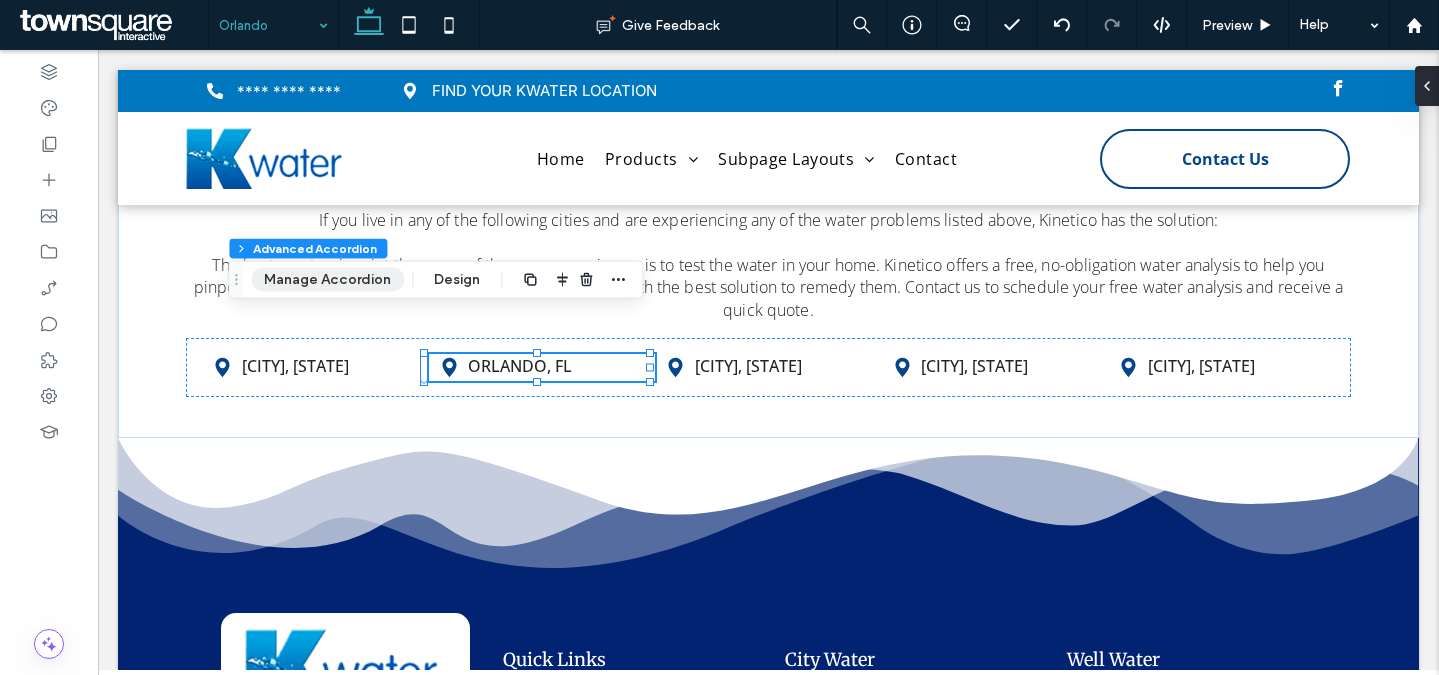 click on "Manage Accordion" at bounding box center (327, 280) 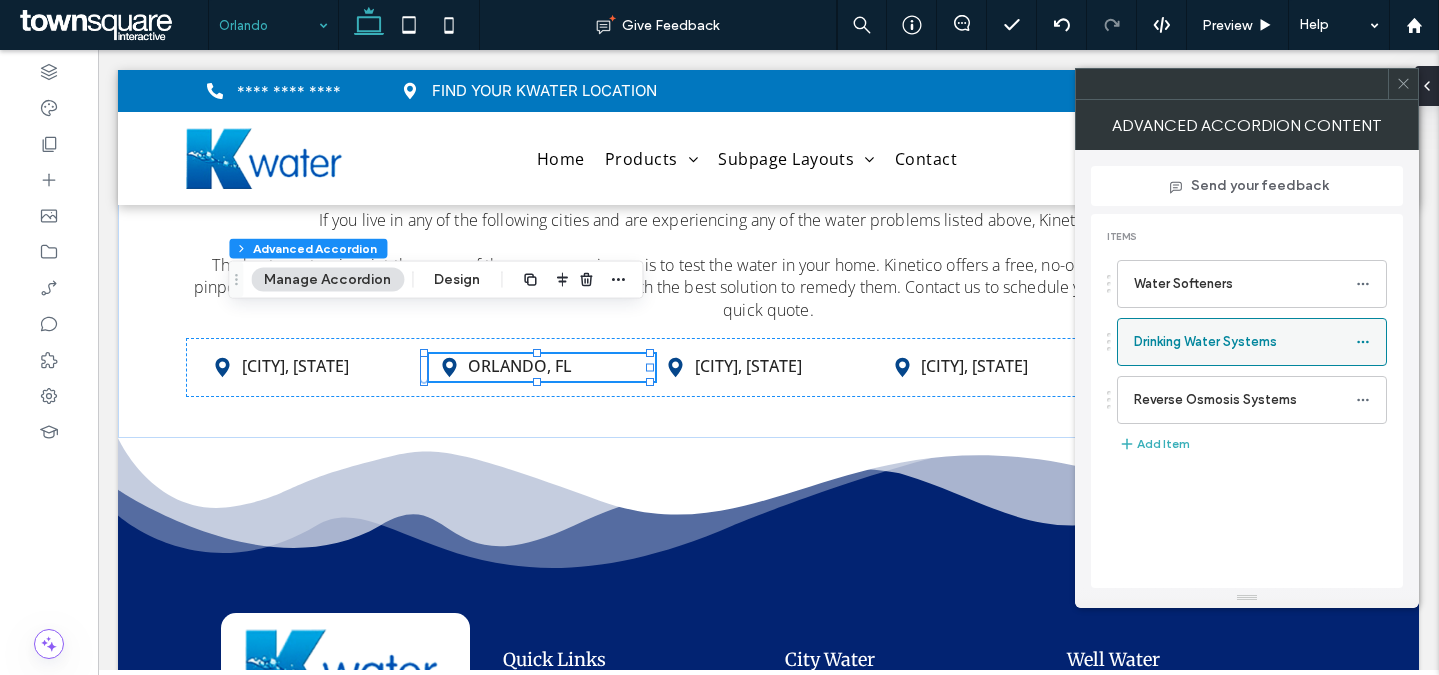 click 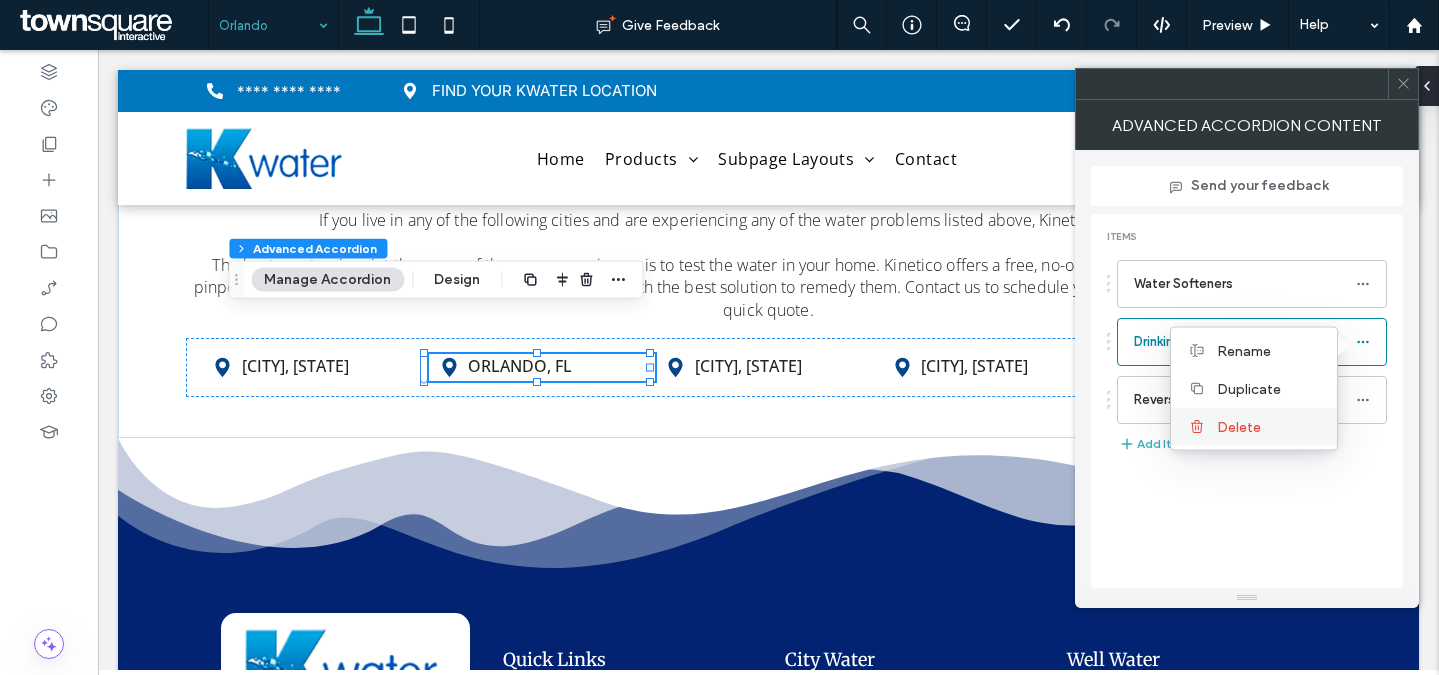 click on "Delete" at bounding box center (1269, 426) 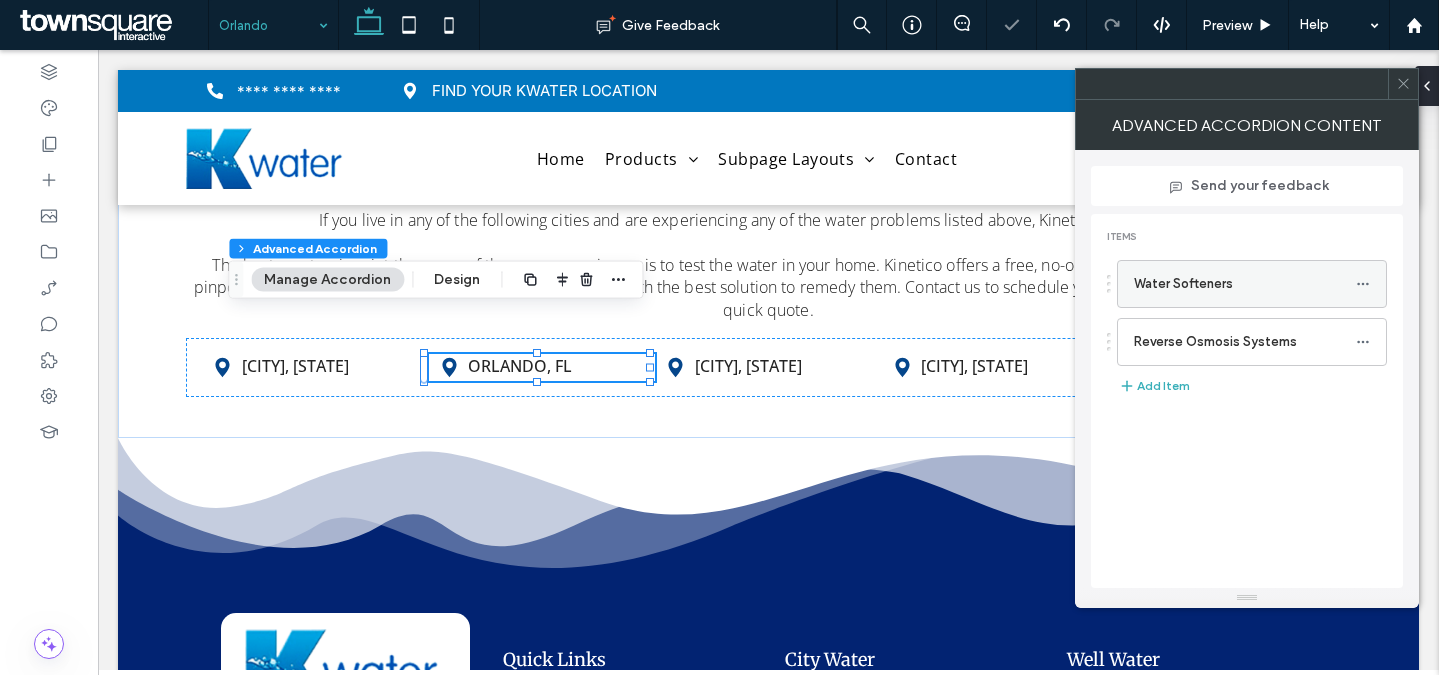 click on "Water Softeners" at bounding box center (1245, 284) 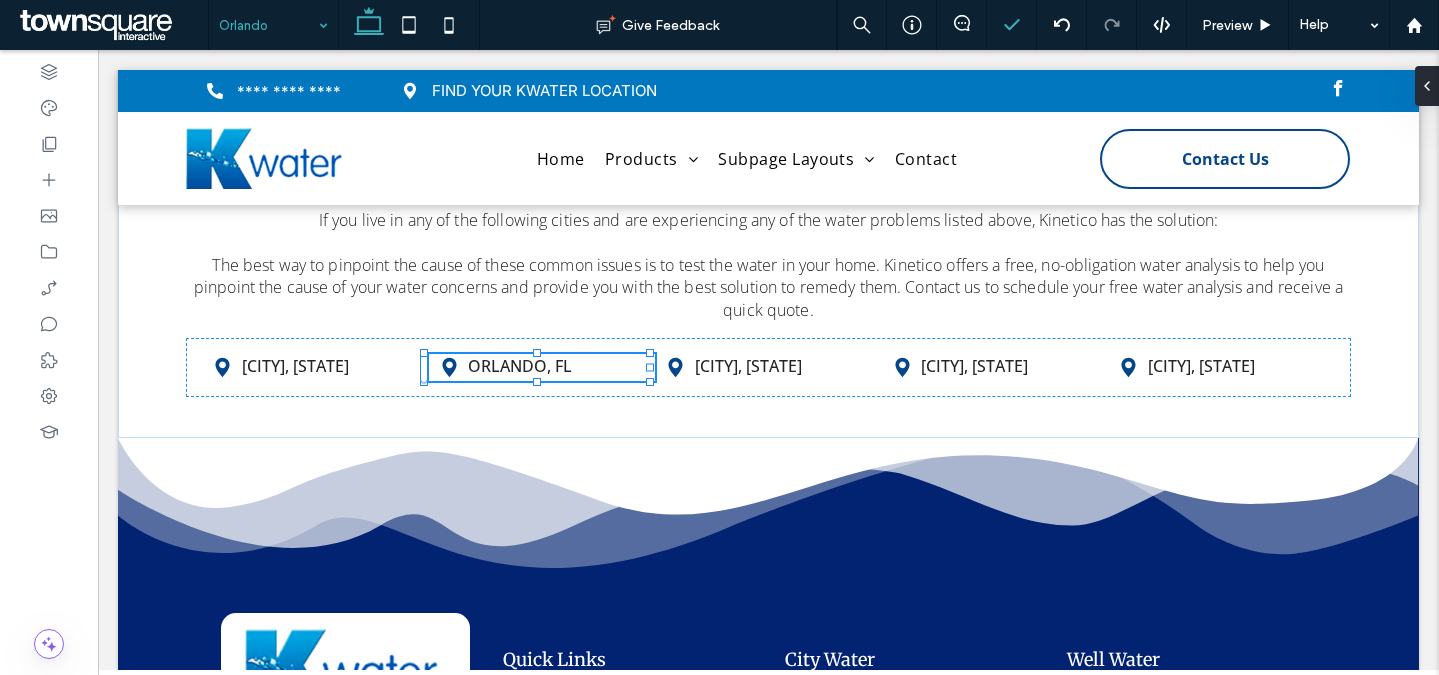 type on "*********" 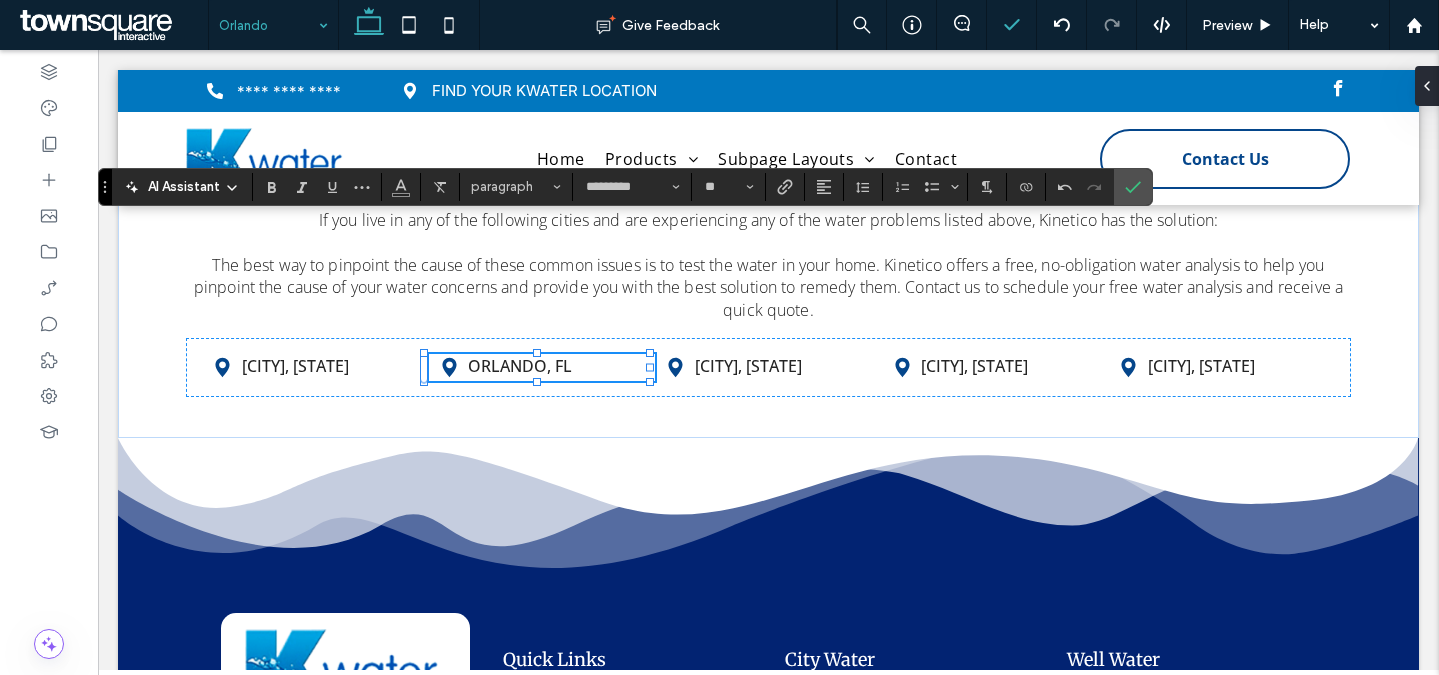 type 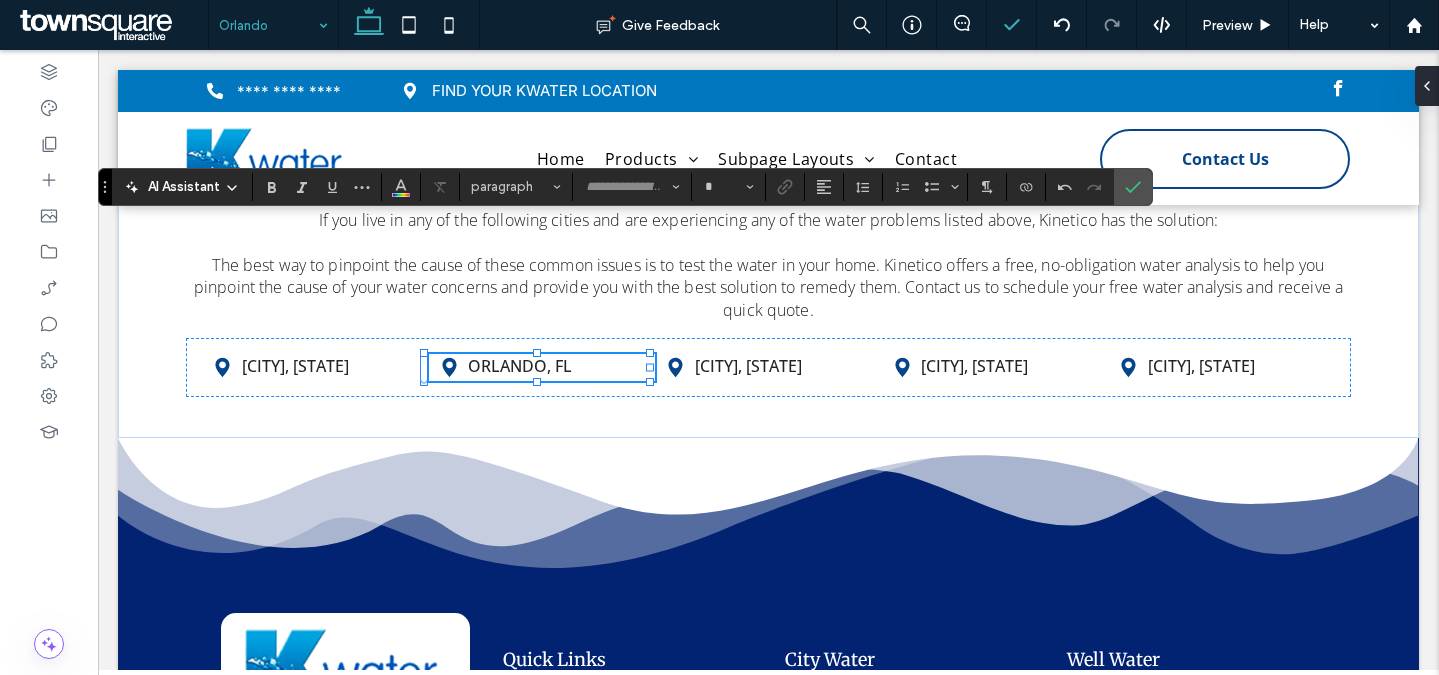 type on "*********" 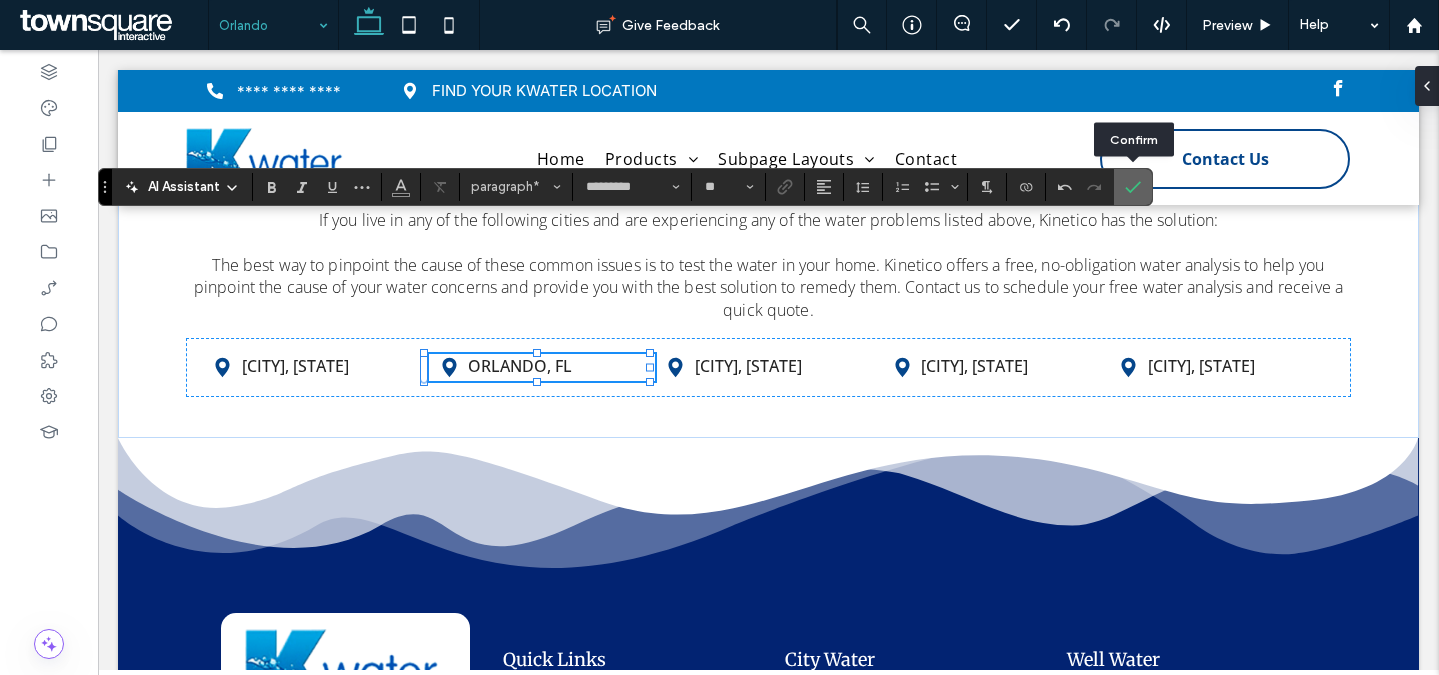 click 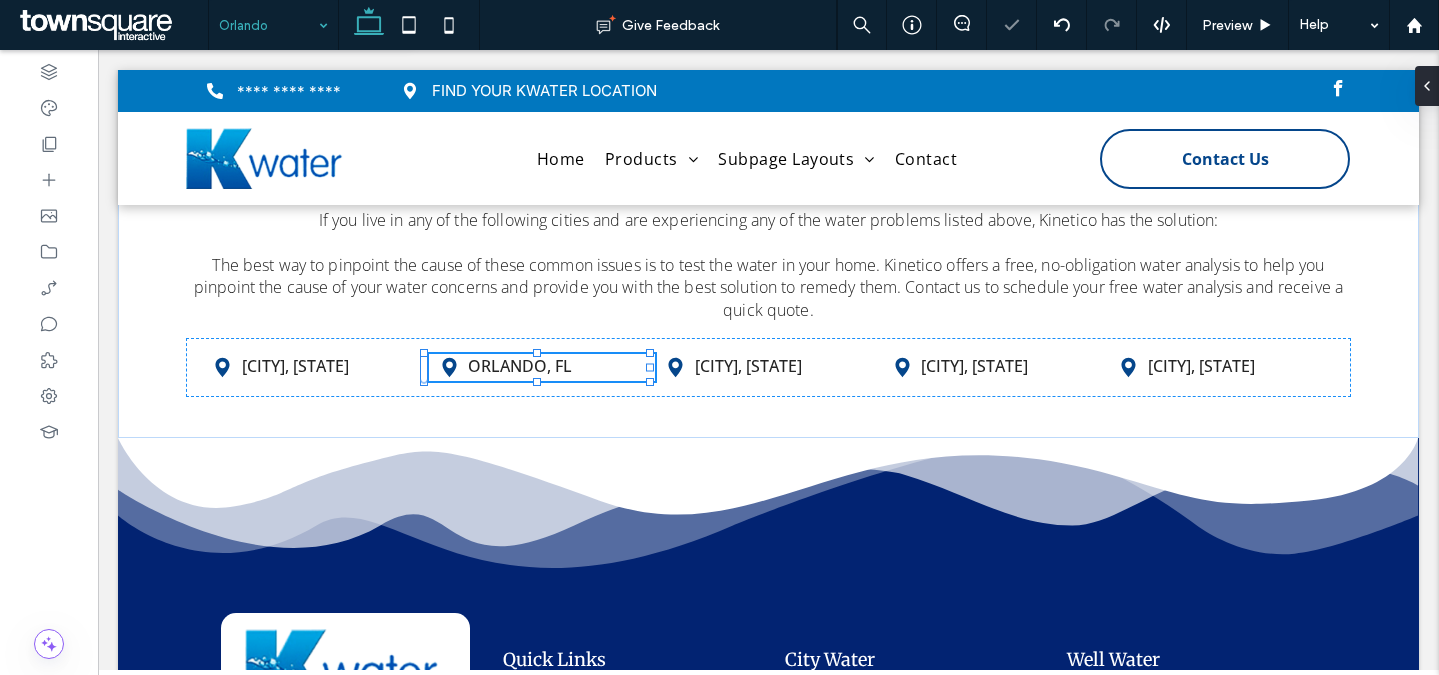 type on "***" 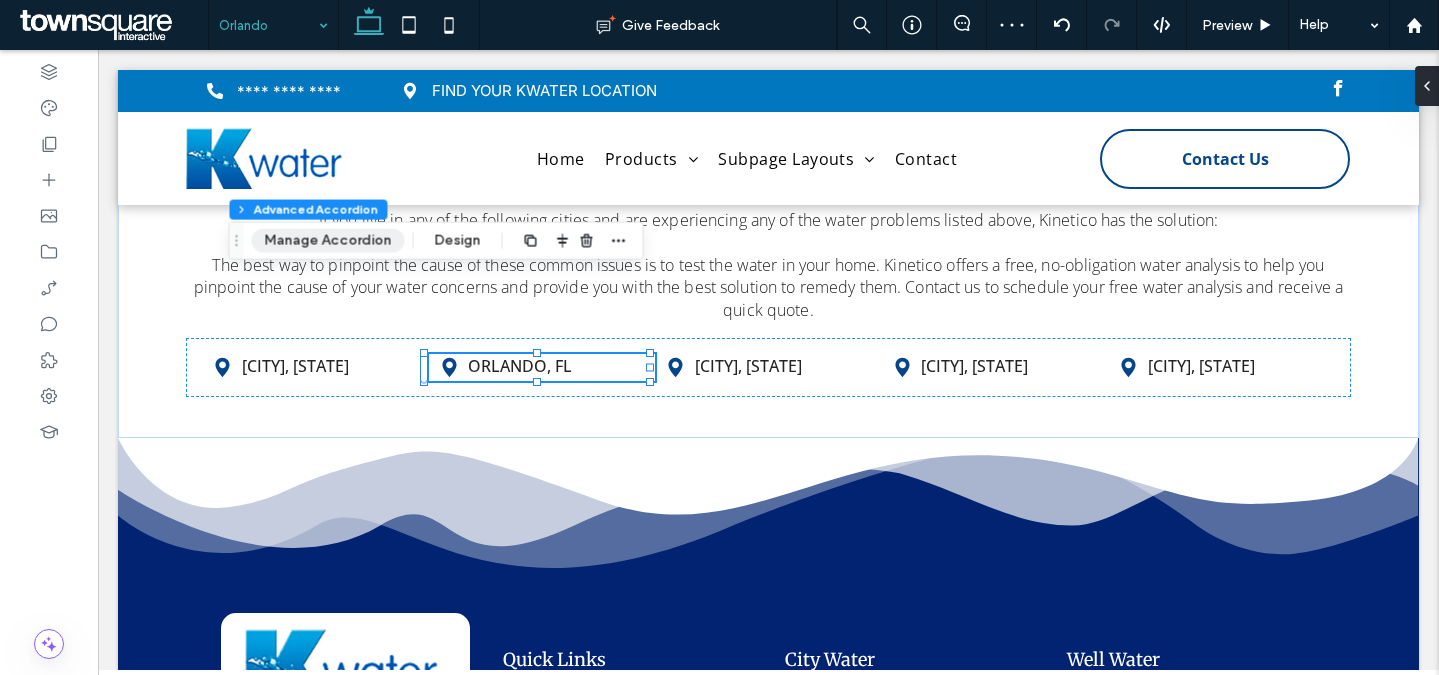 click on "Manage Accordion" at bounding box center [327, 241] 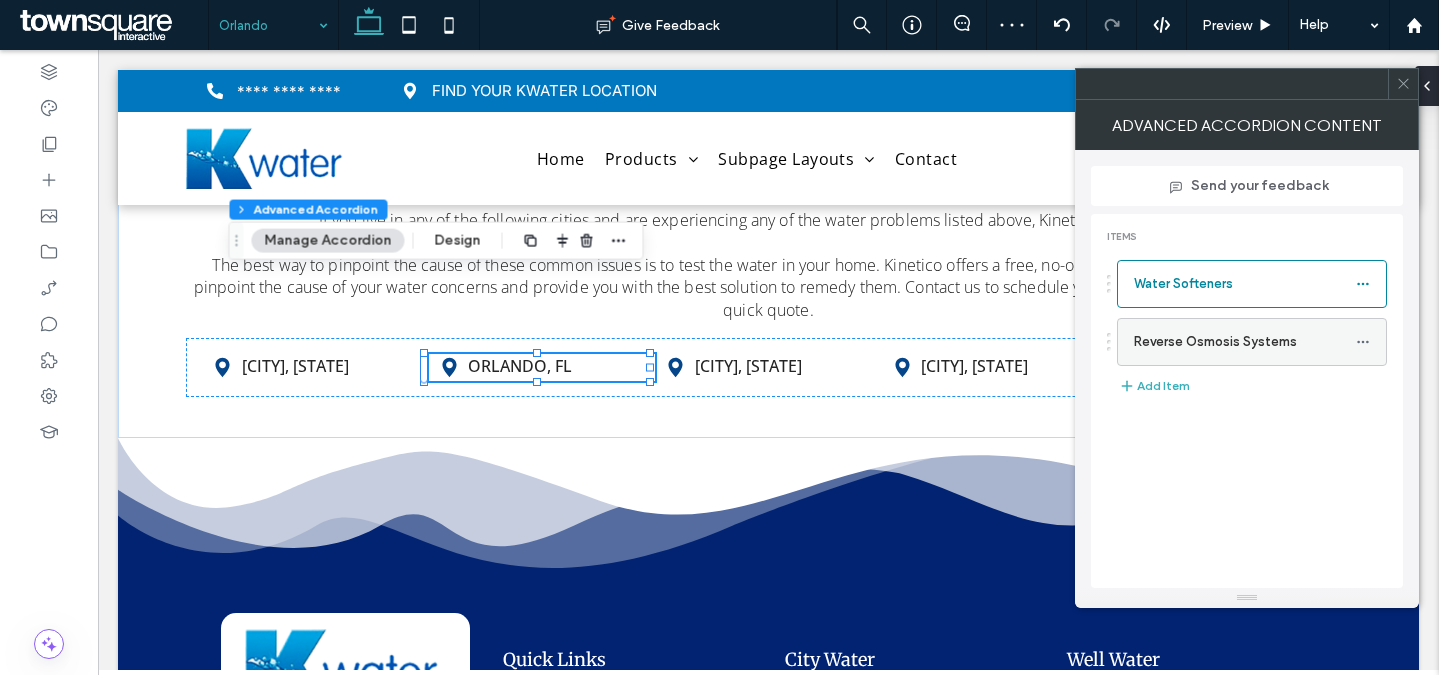 click on "Reverse Osmosis Systems" at bounding box center [1245, 342] 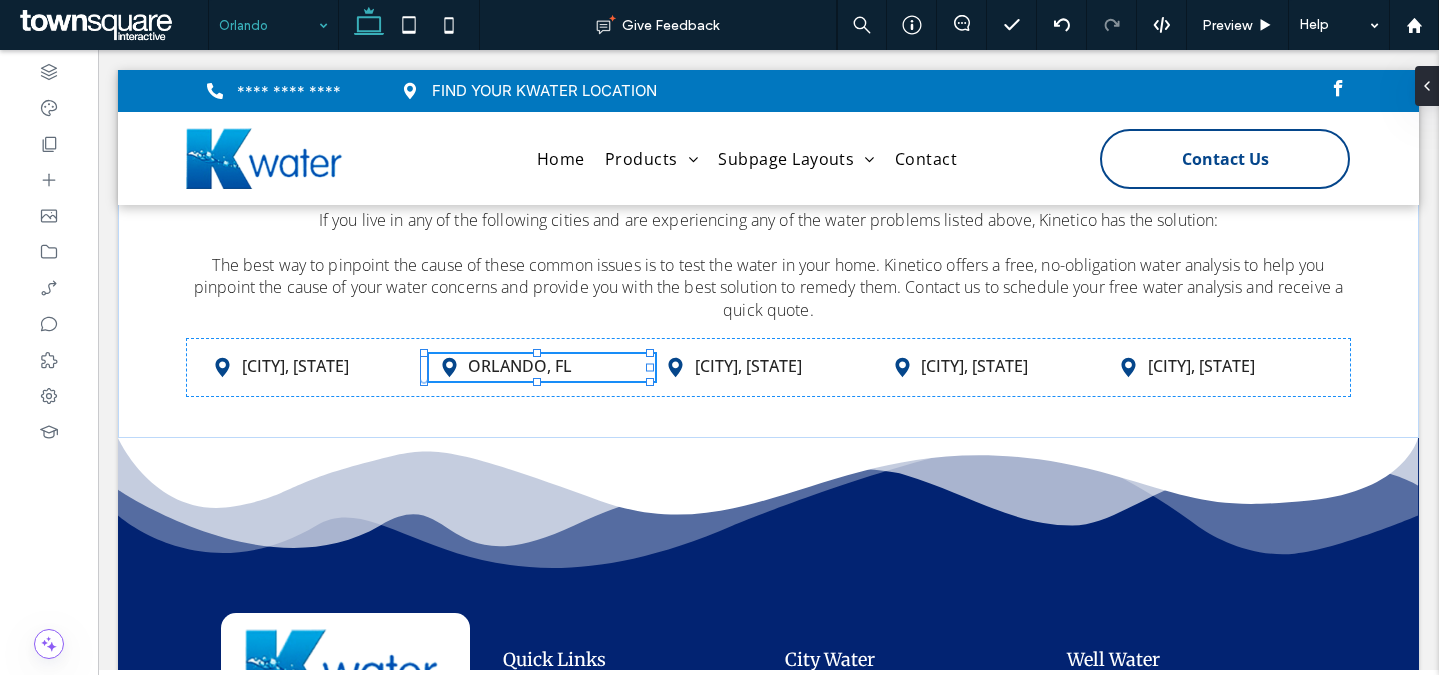 type on "*********" 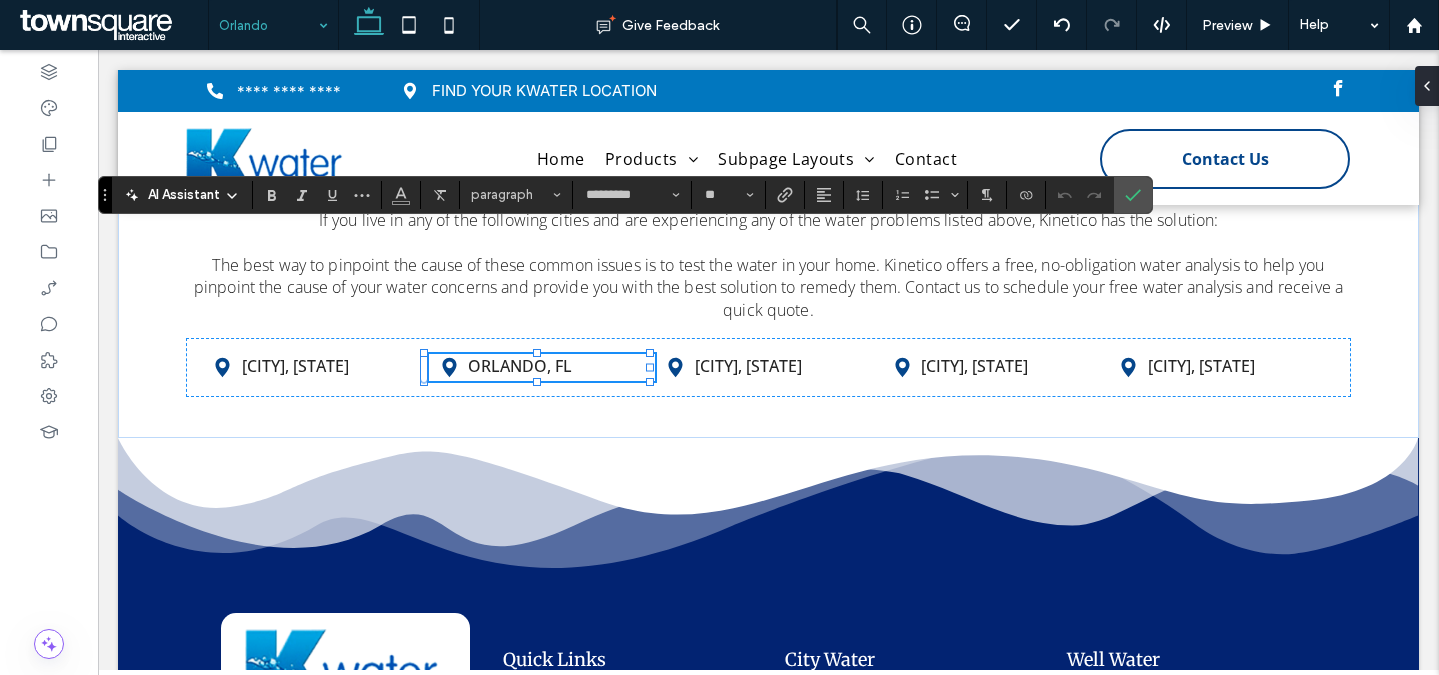 type 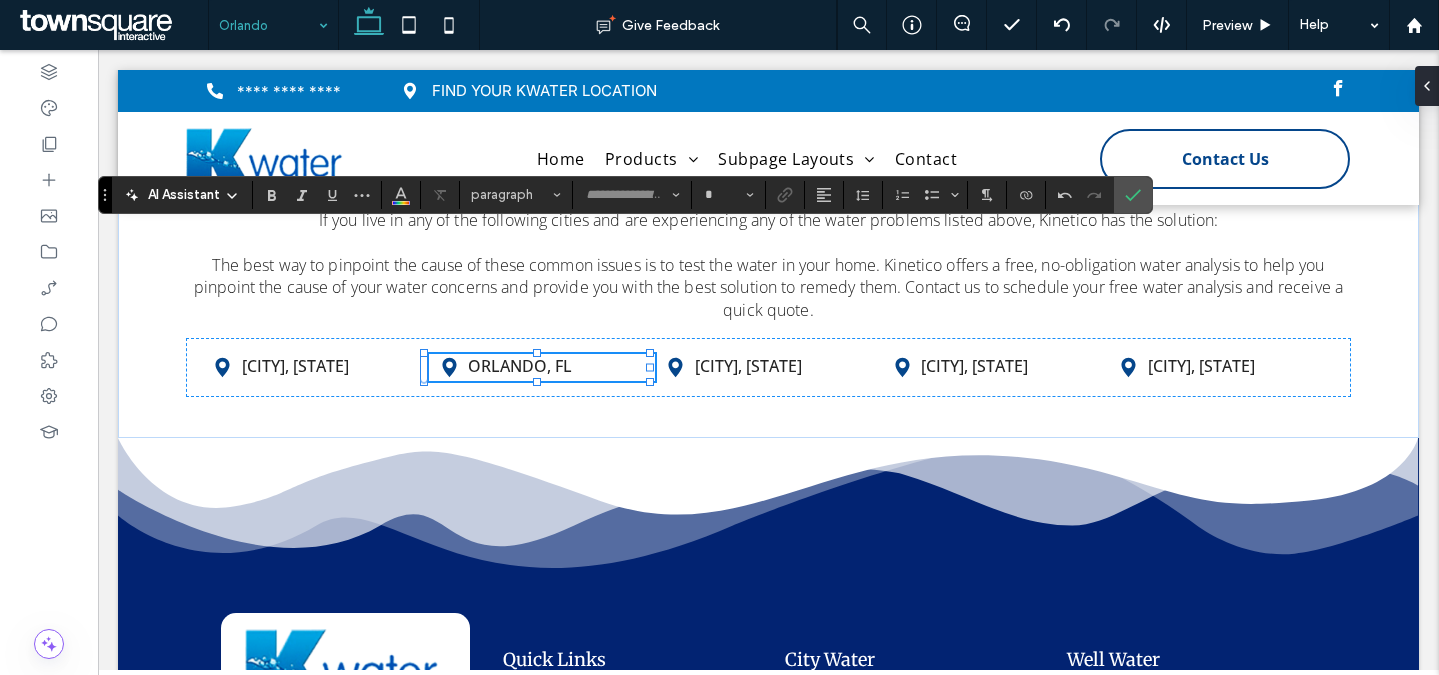 type on "*********" 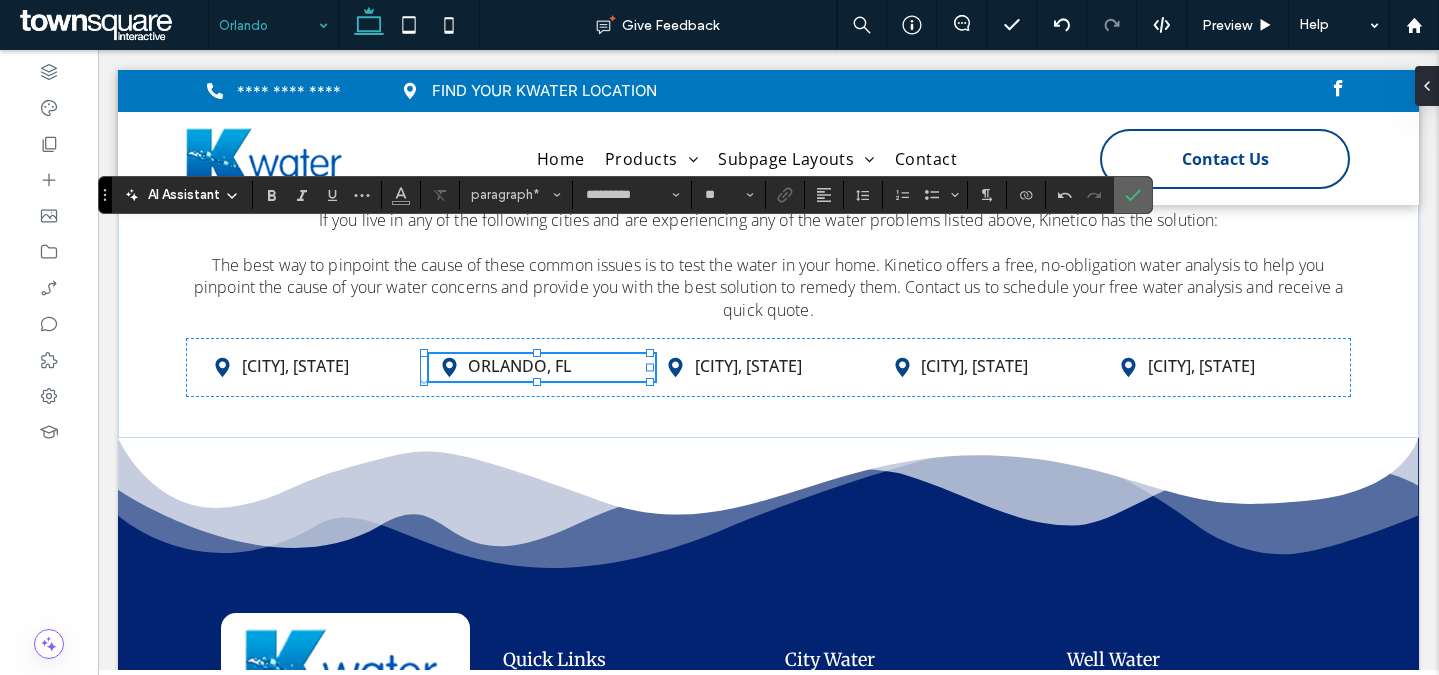 click at bounding box center [1133, 195] 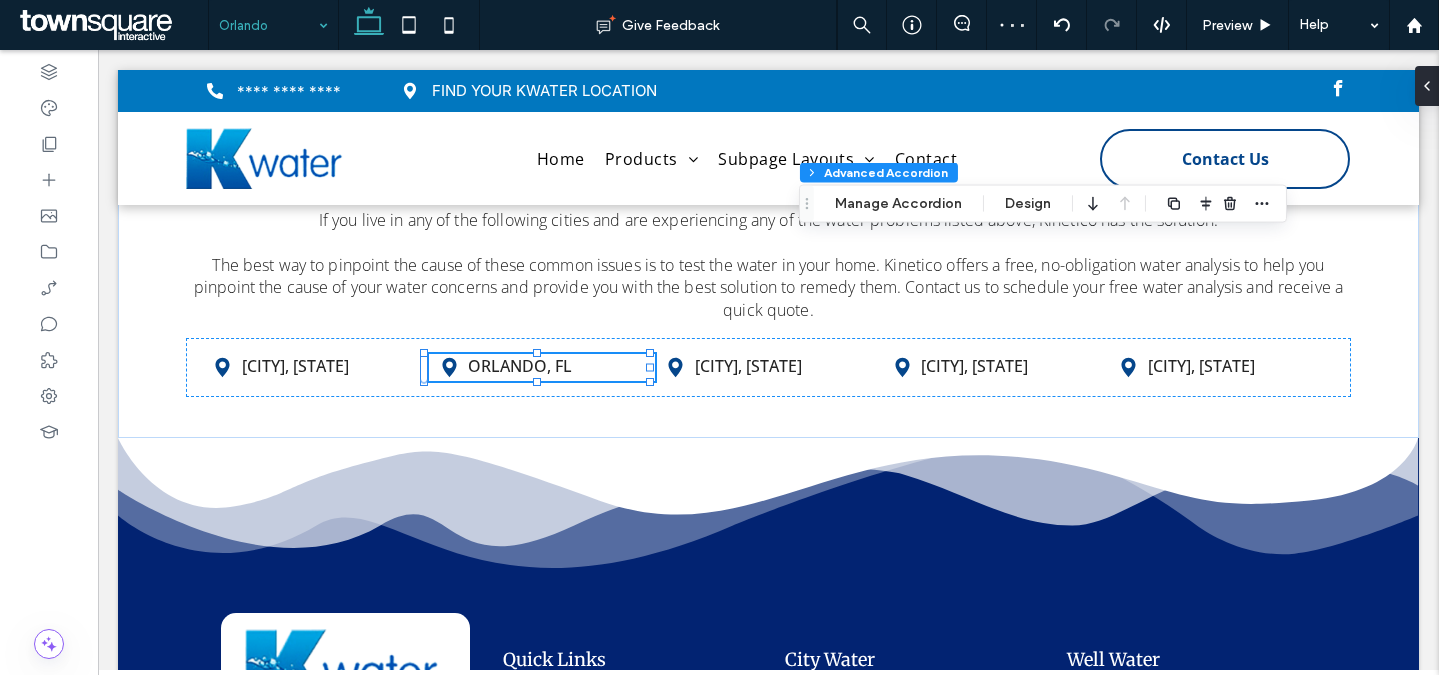 type on "***" 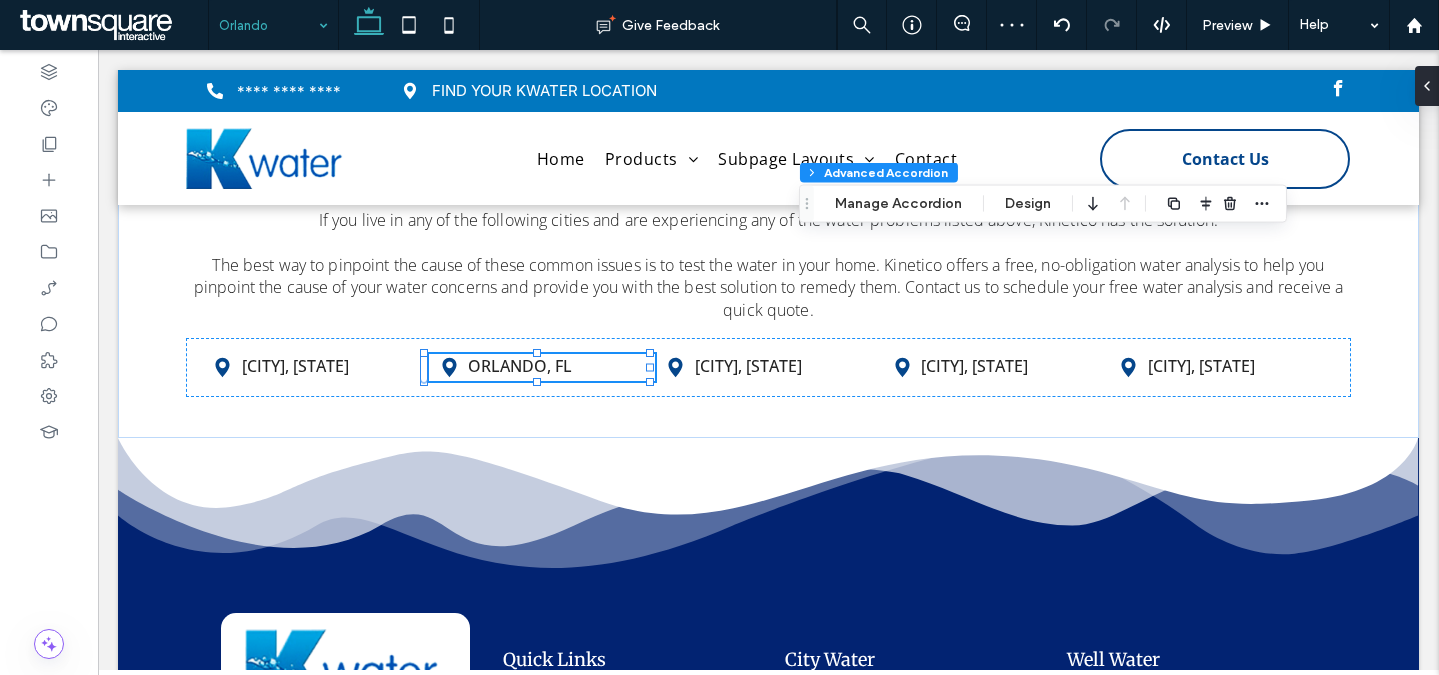 type on "**" 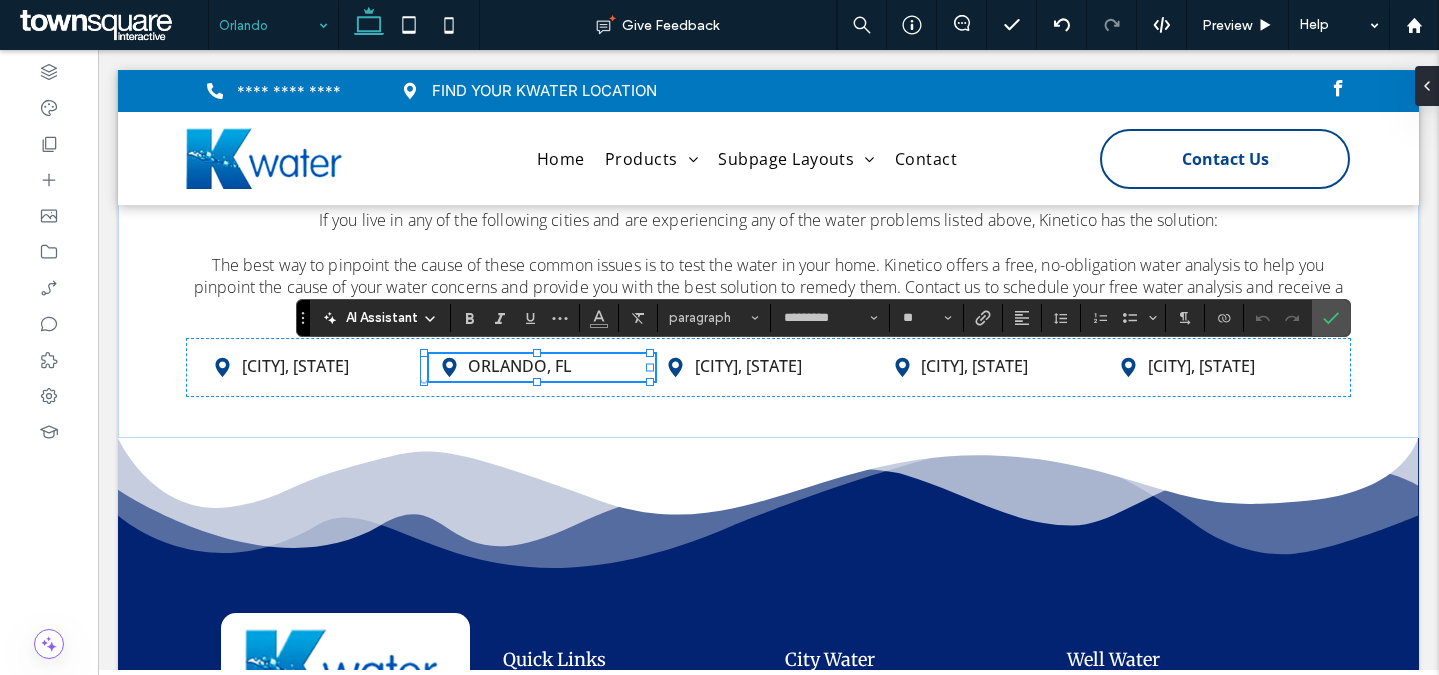 type 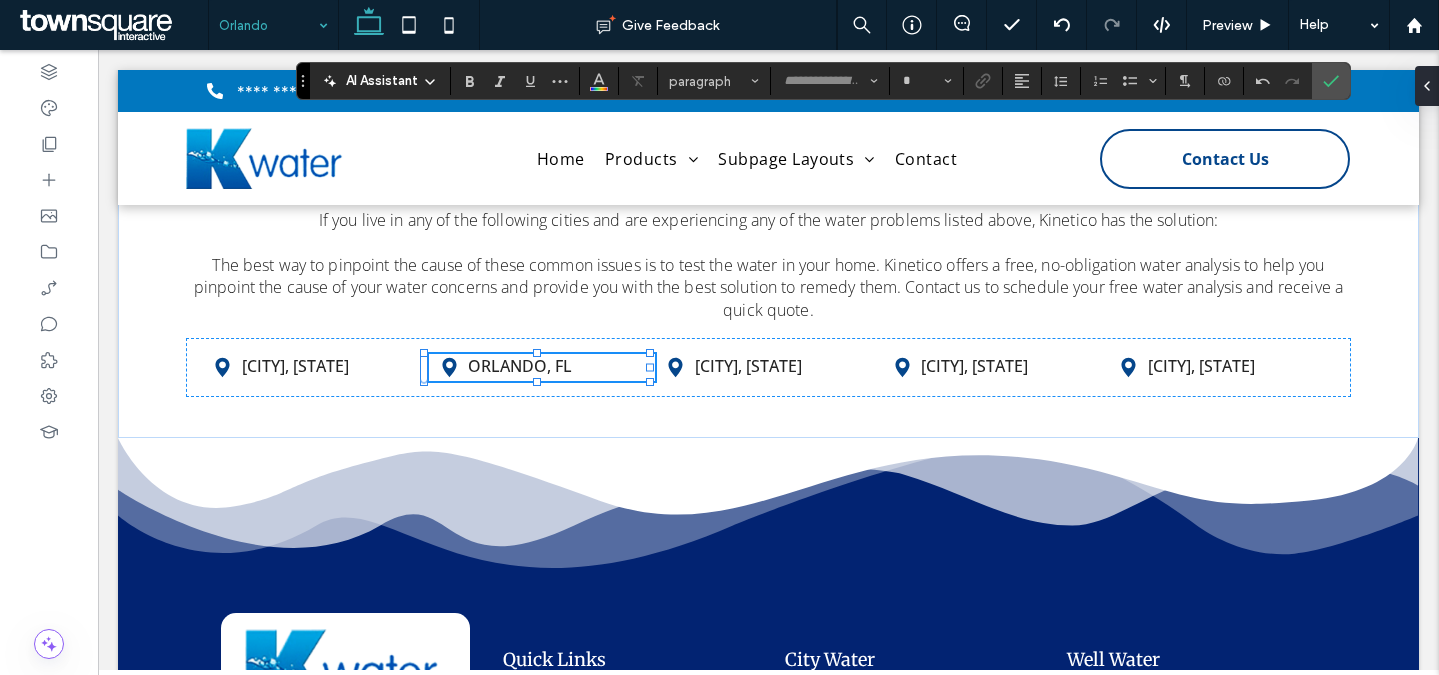 type on "*********" 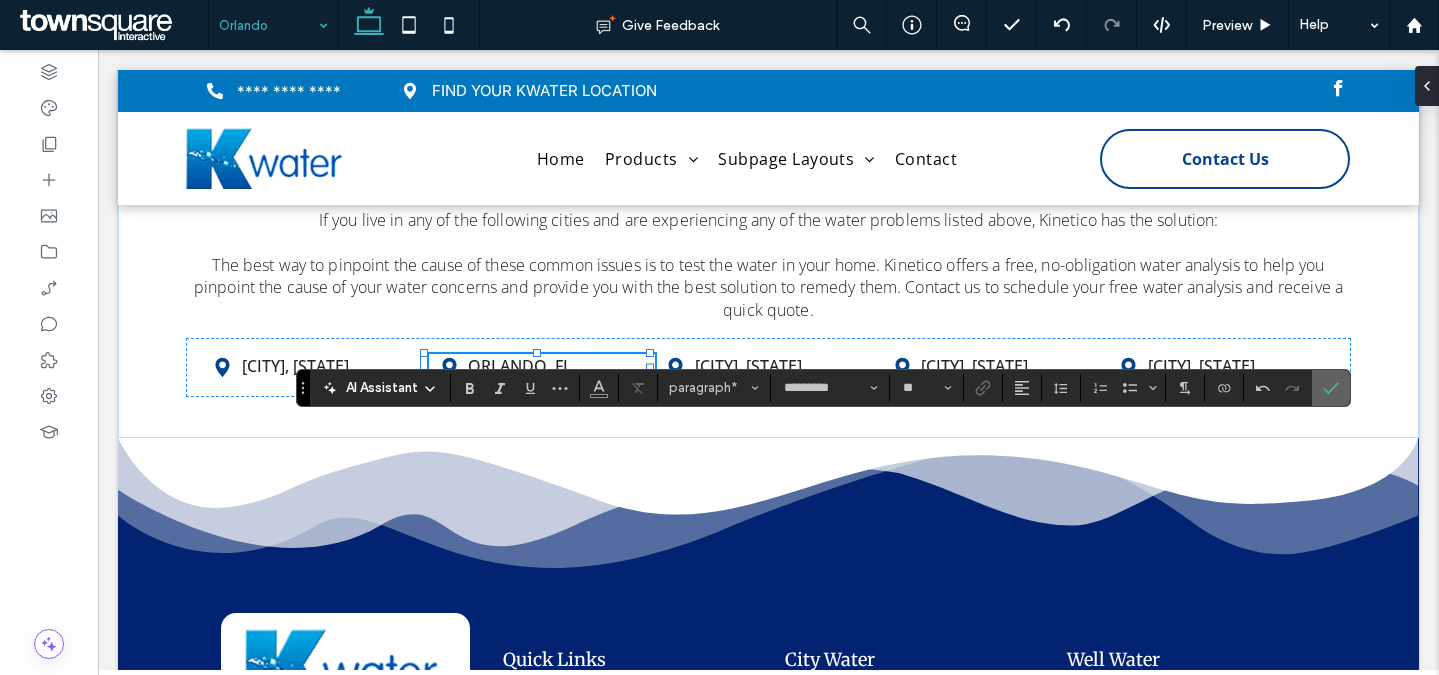 click 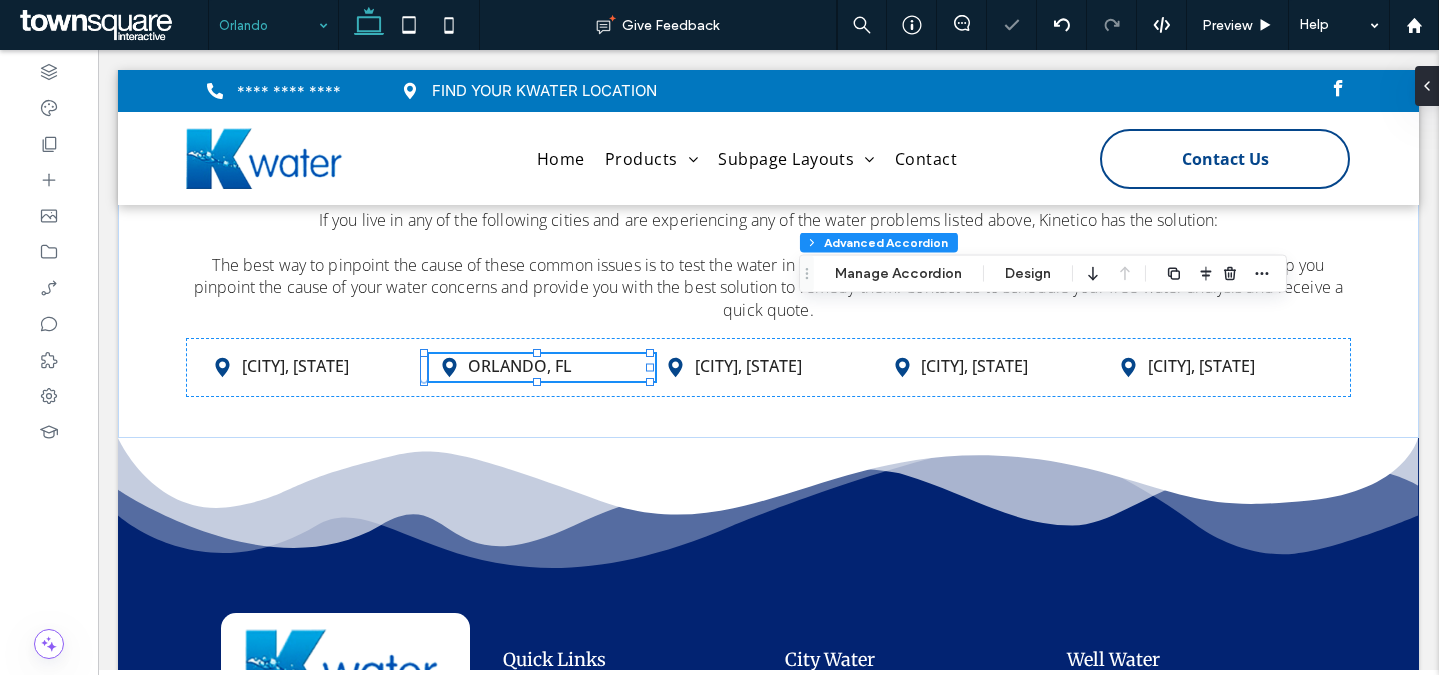 type on "***" 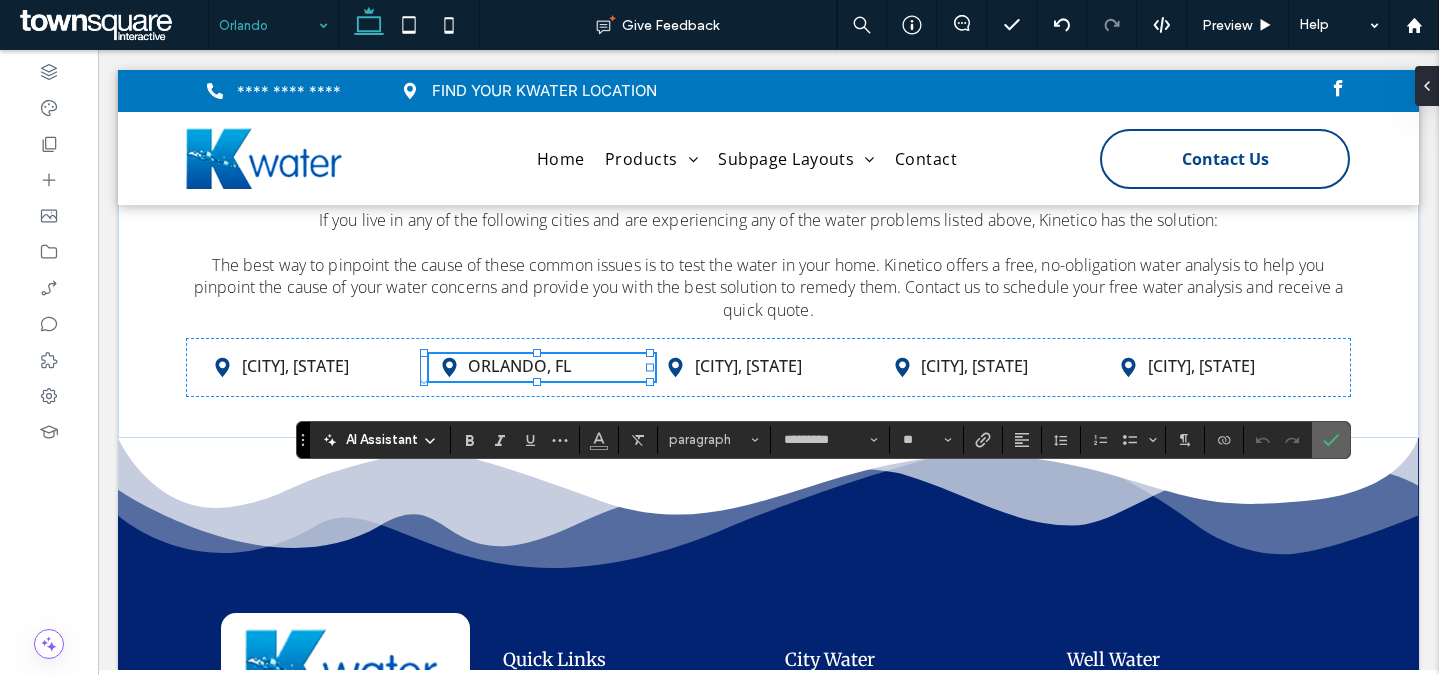 type 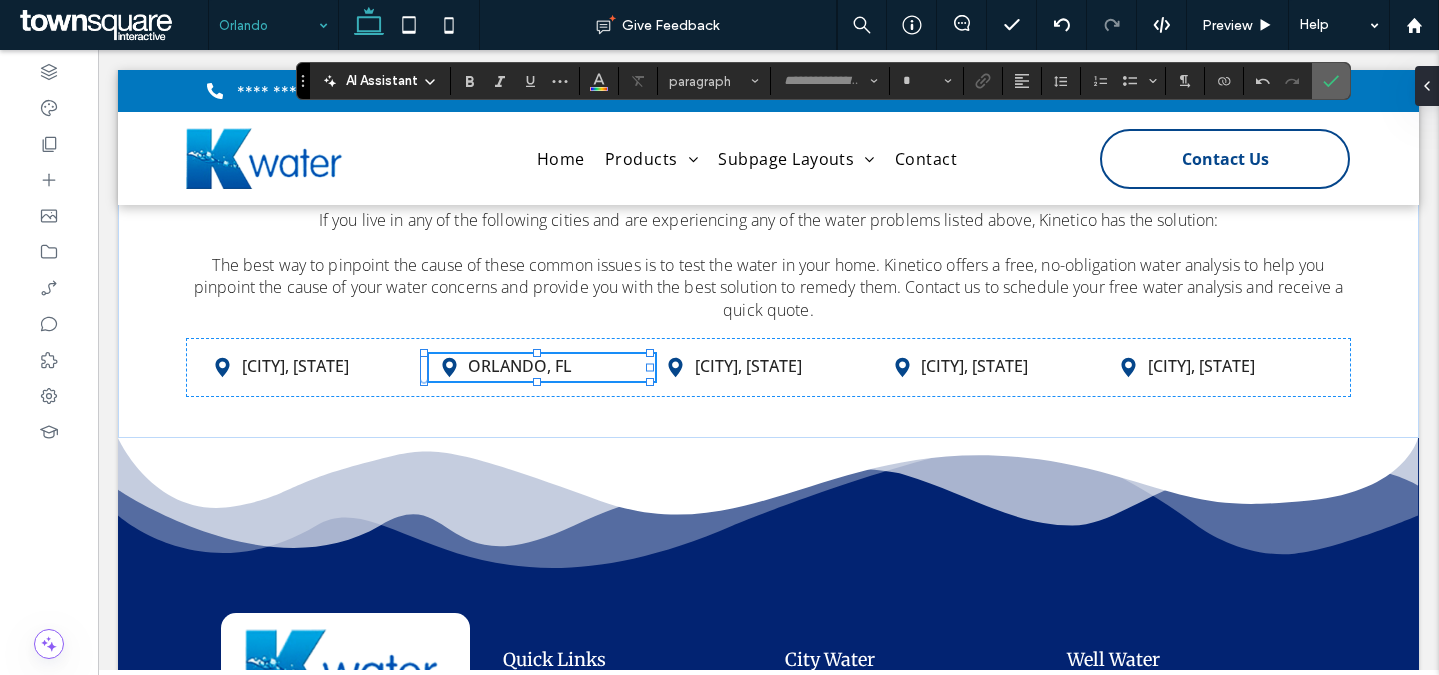 type on "*********" 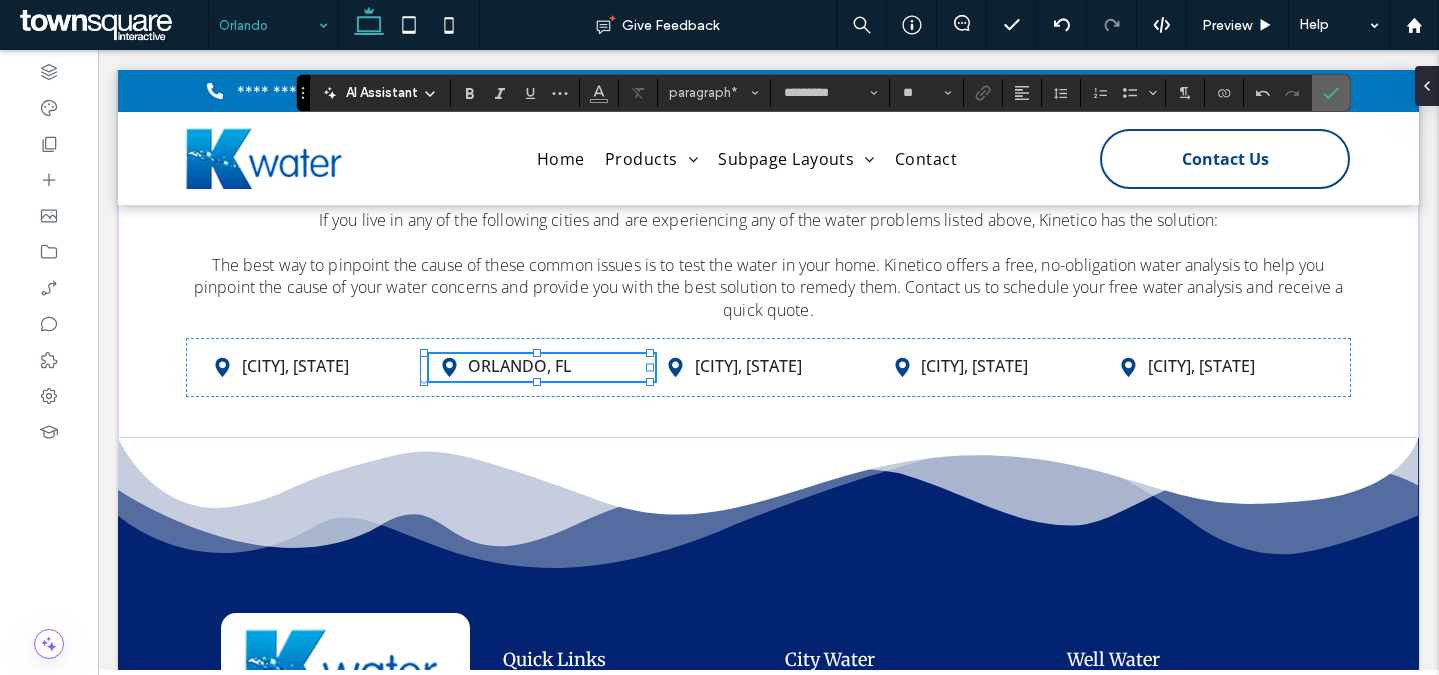 click 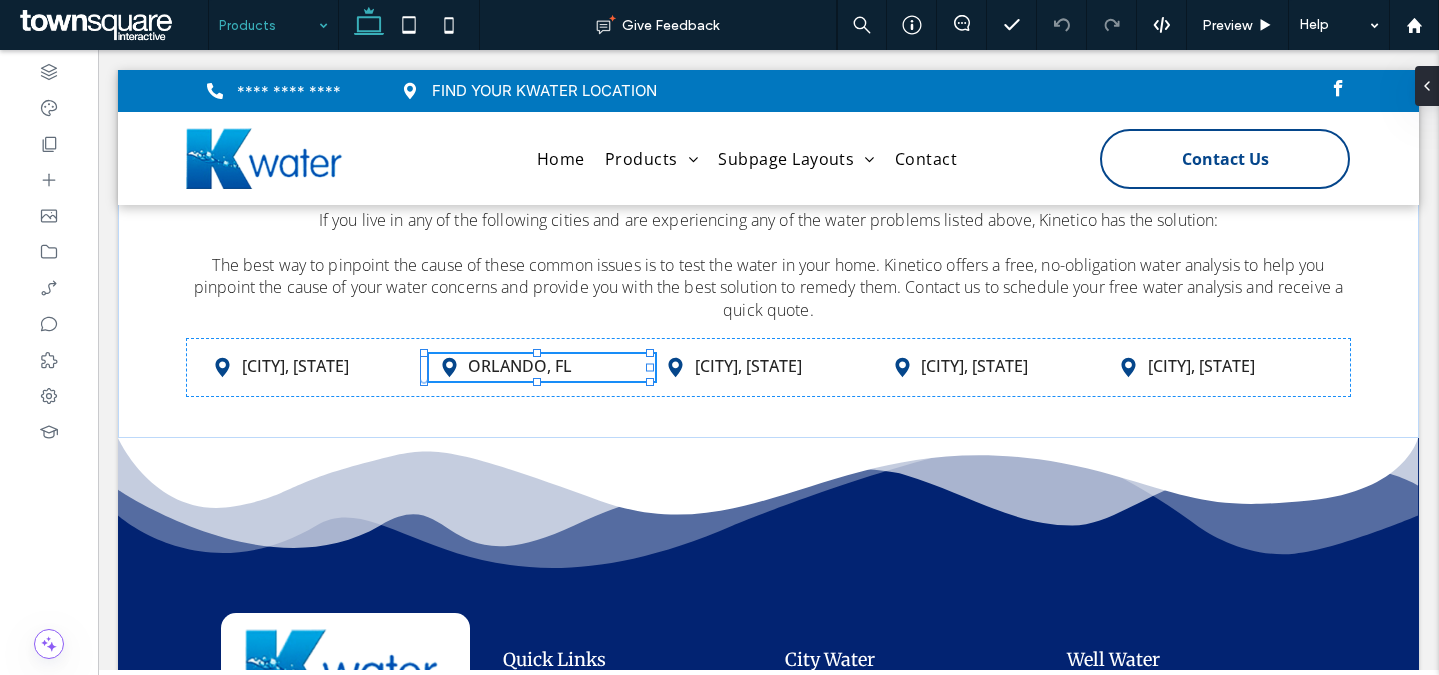 click at bounding box center [268, 25] 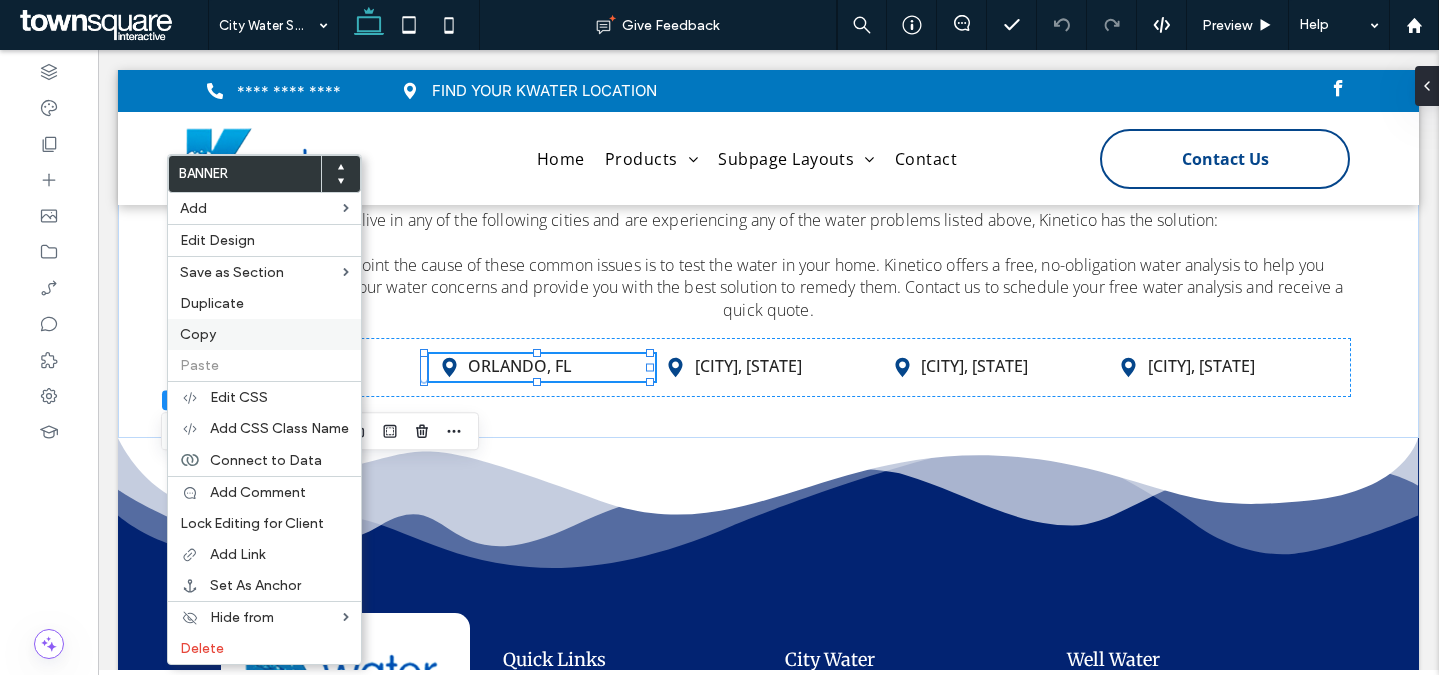 click on "Copy" at bounding box center [264, 334] 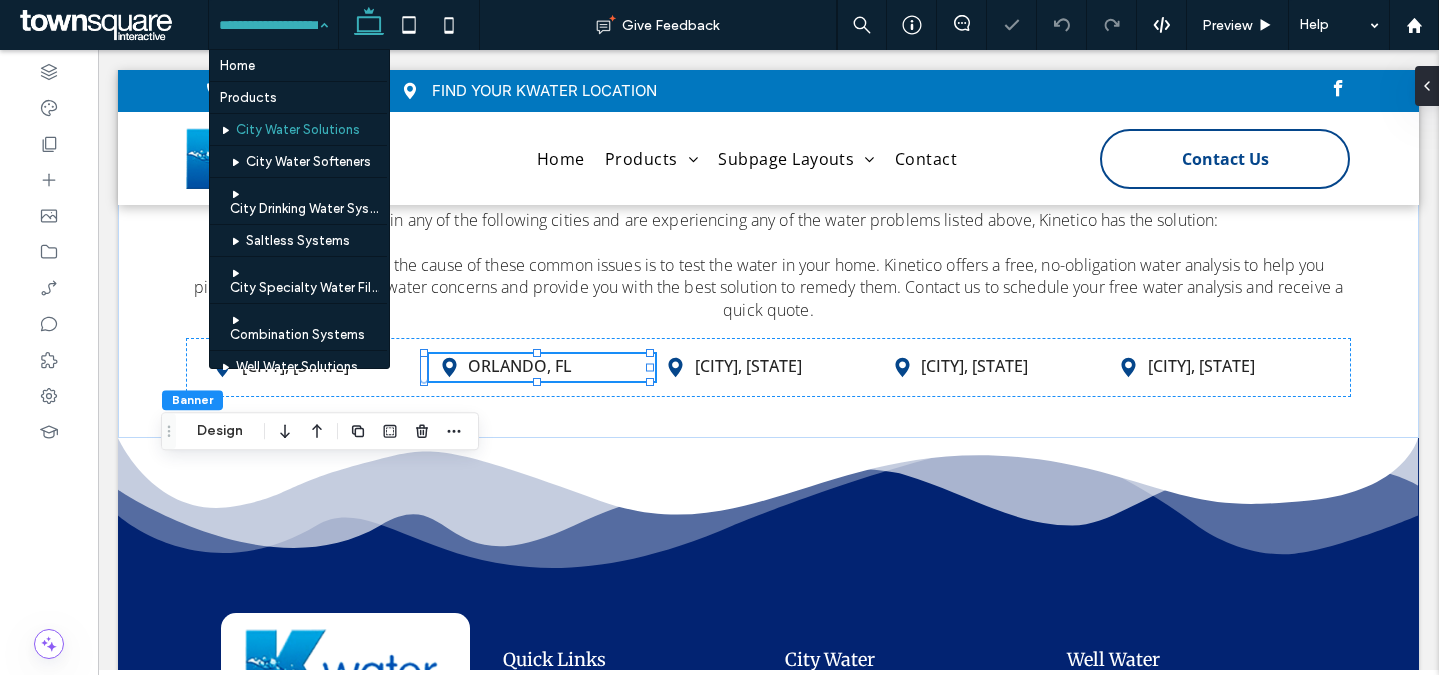 scroll, scrollTop: 287, scrollLeft: 0, axis: vertical 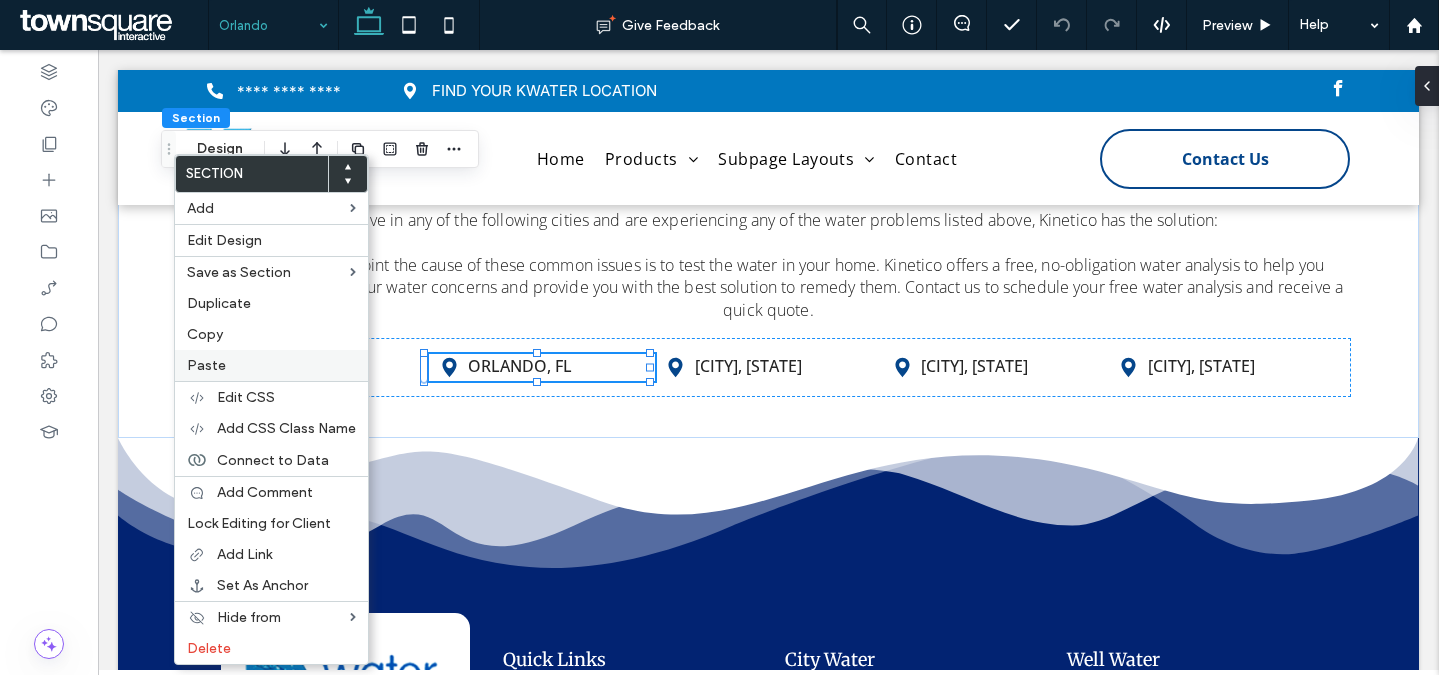 drag, startPoint x: 210, startPoint y: 355, endPoint x: 236, endPoint y: 350, distance: 26.476404 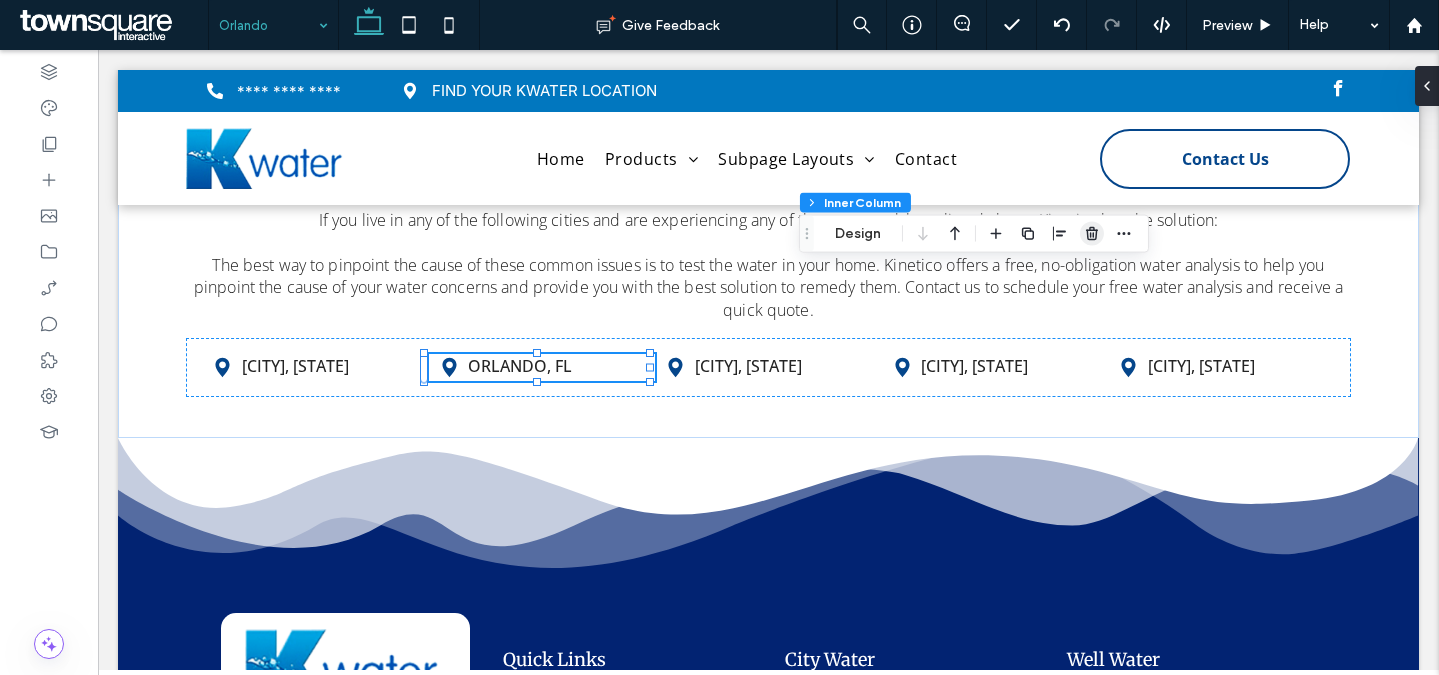 click 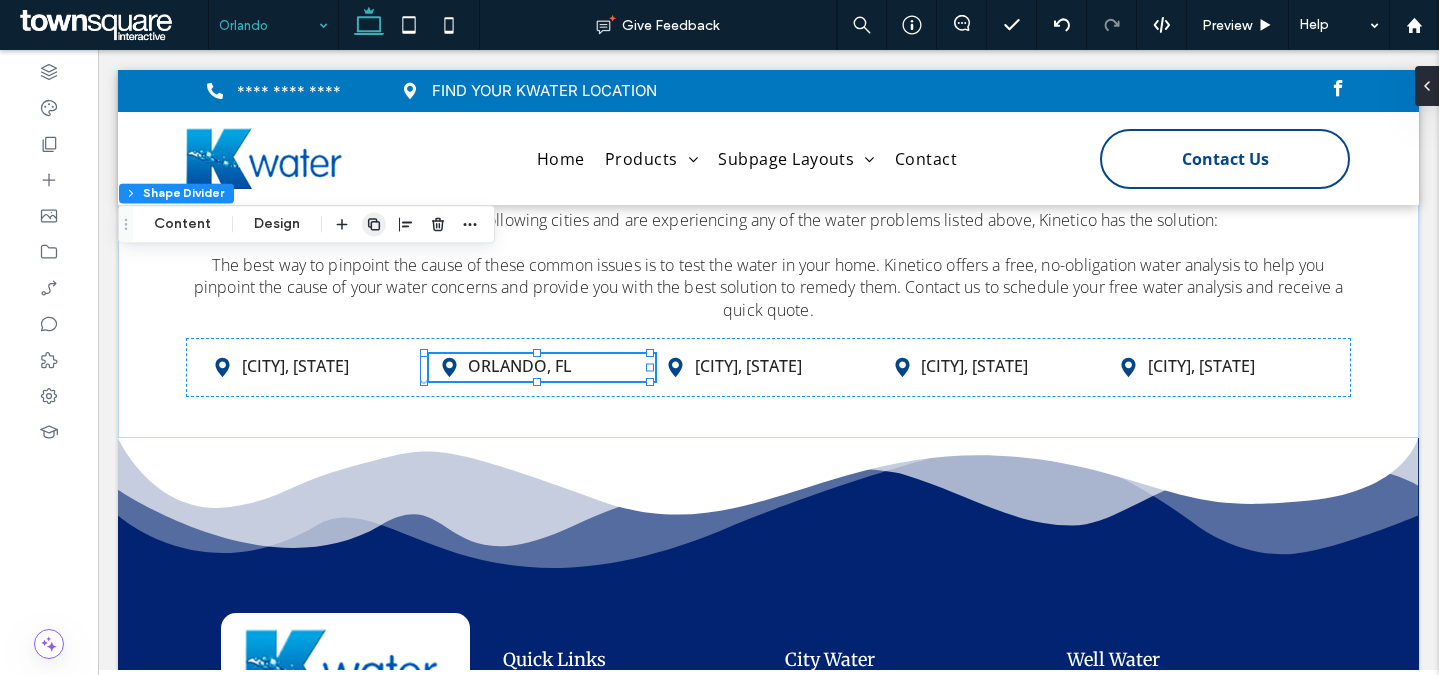 click 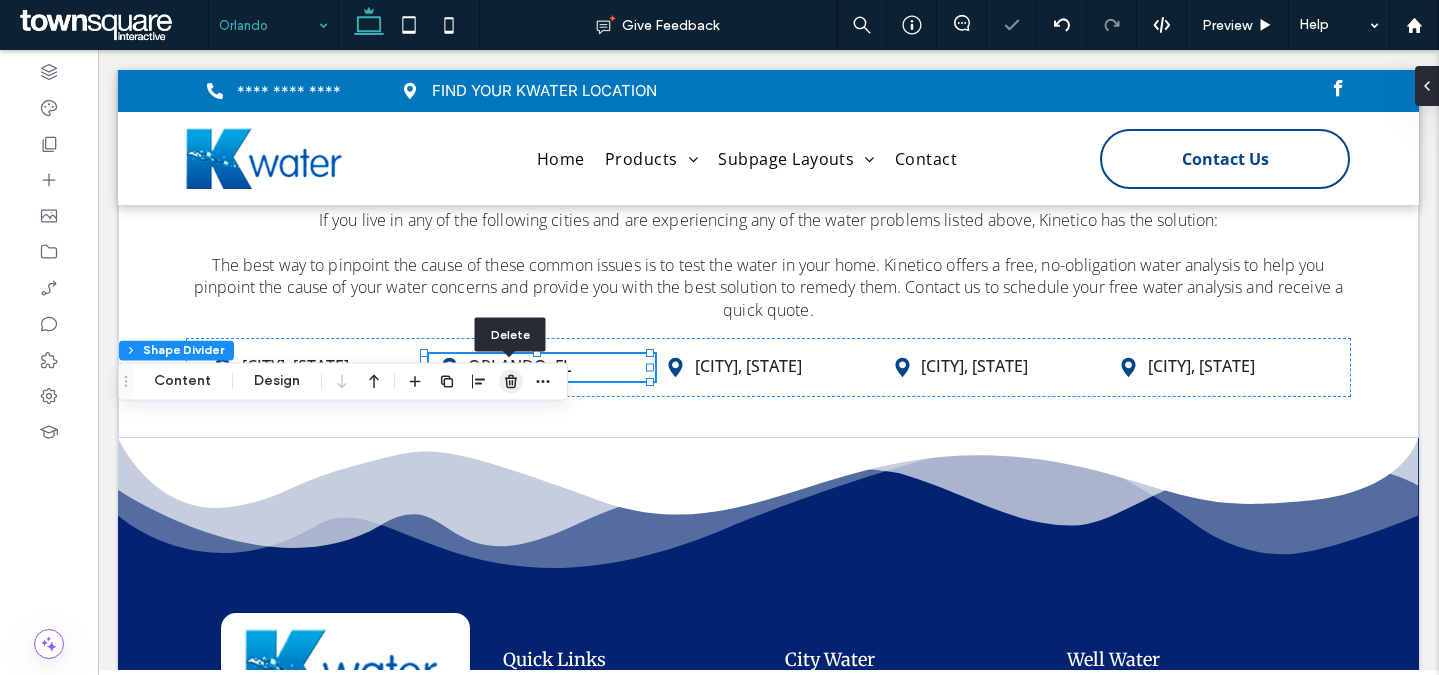 click at bounding box center (511, 381) 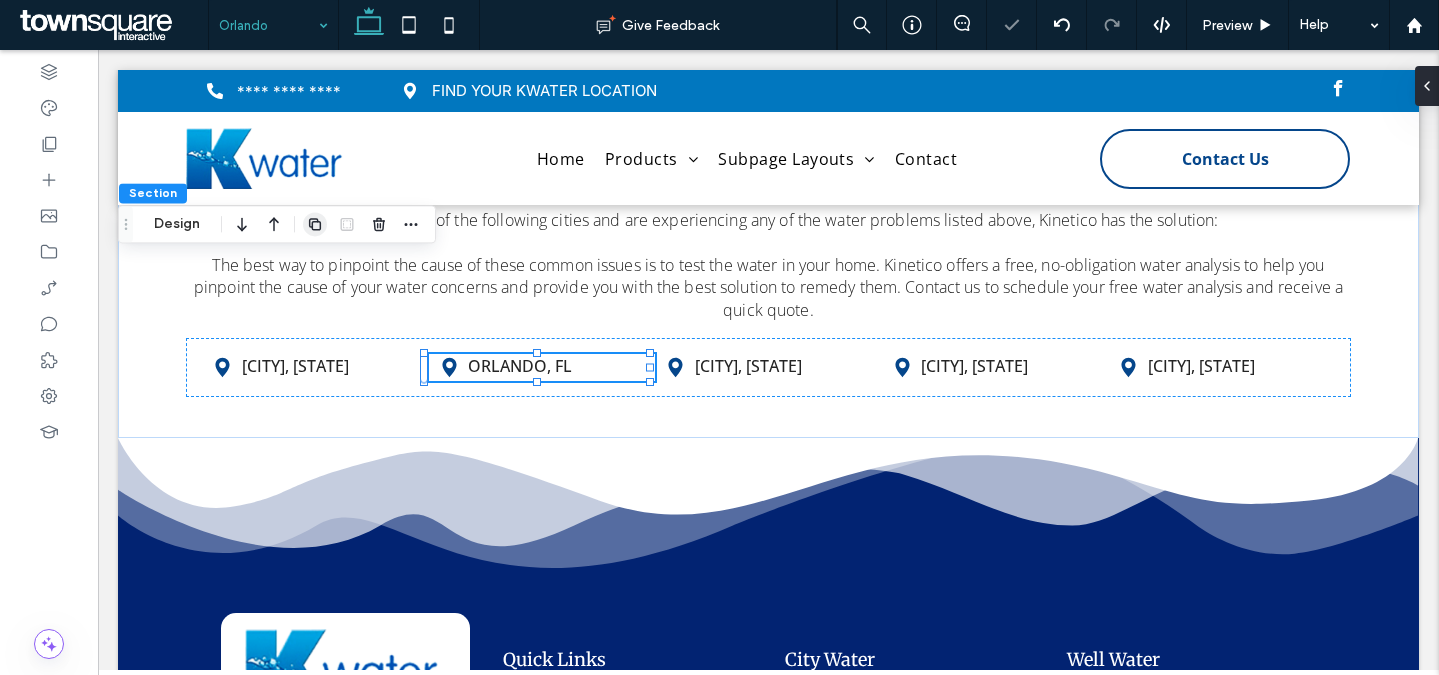 click 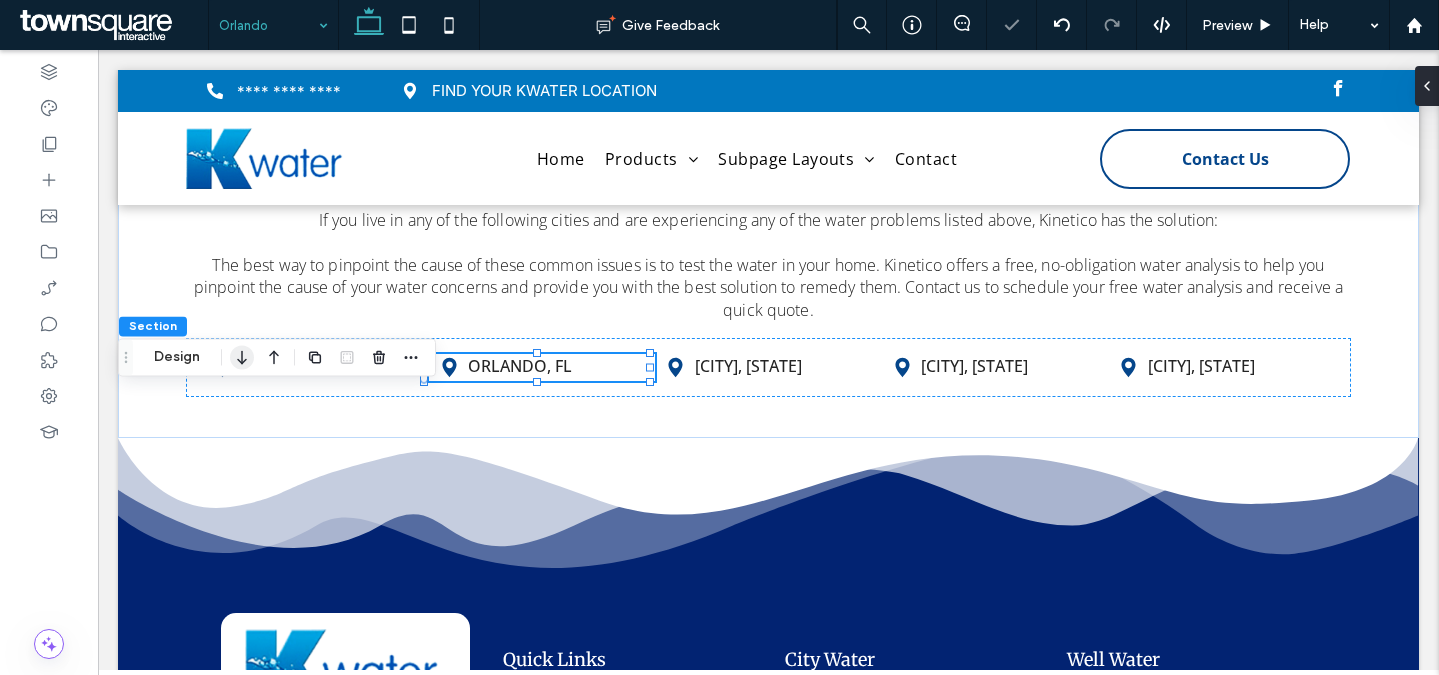 click 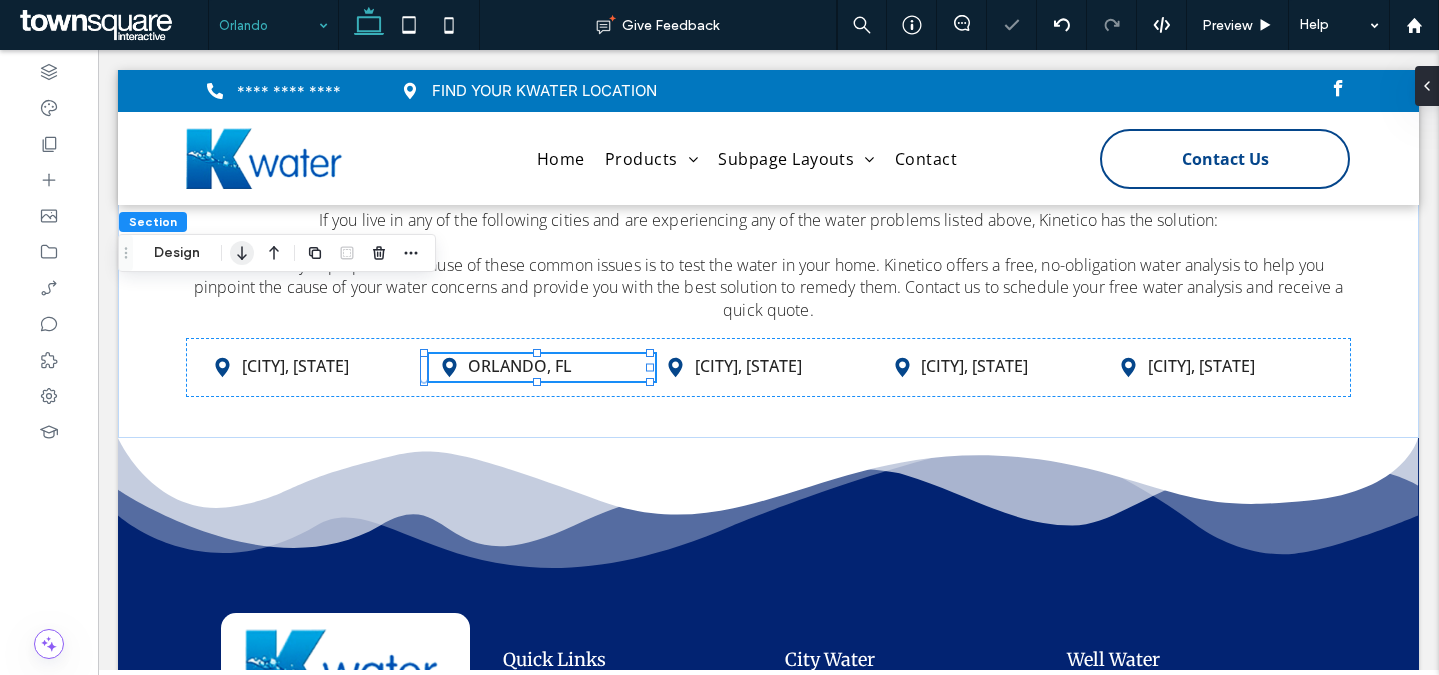 click 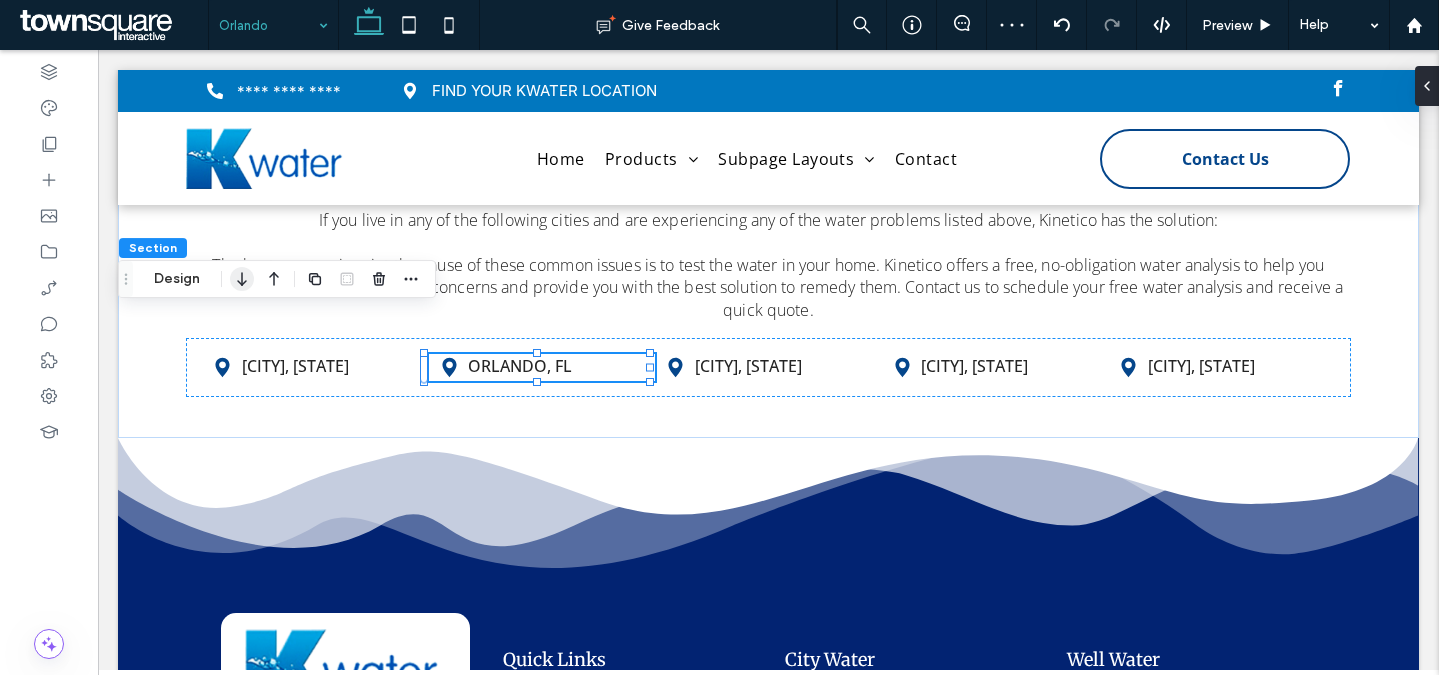 click 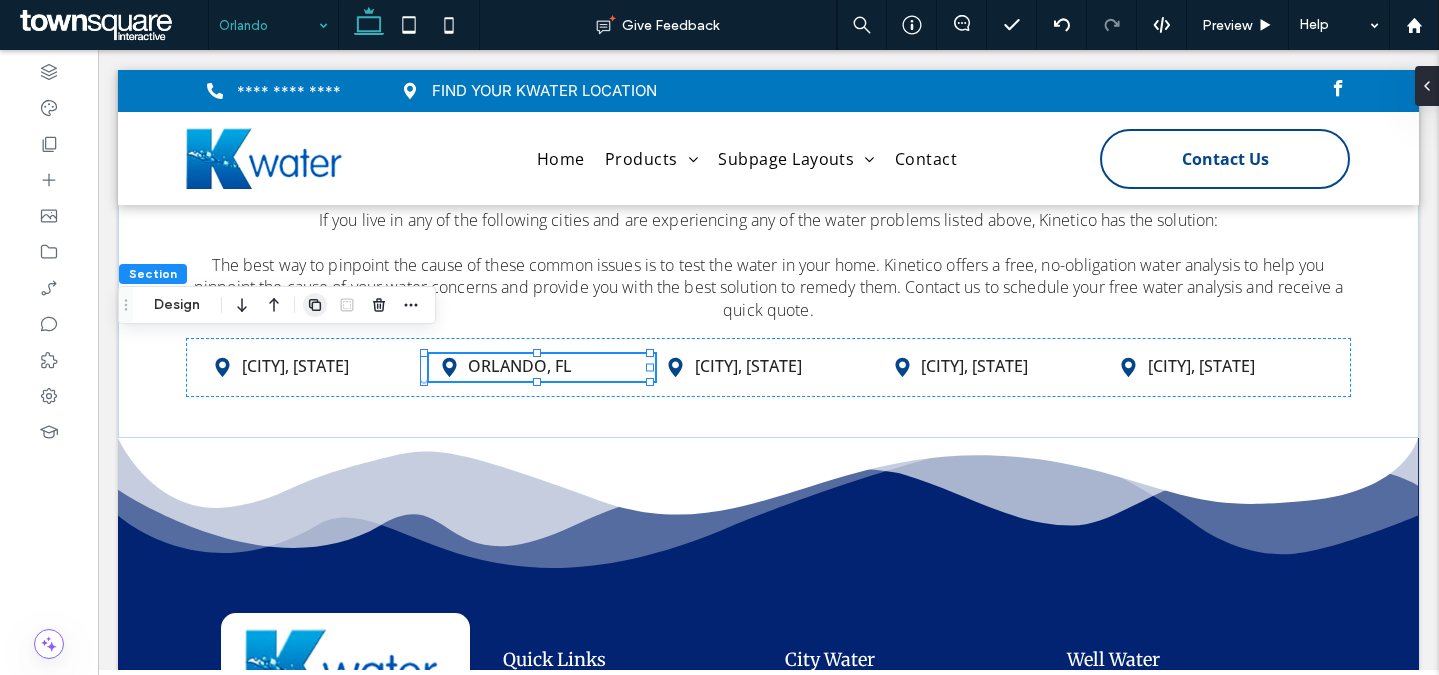 click 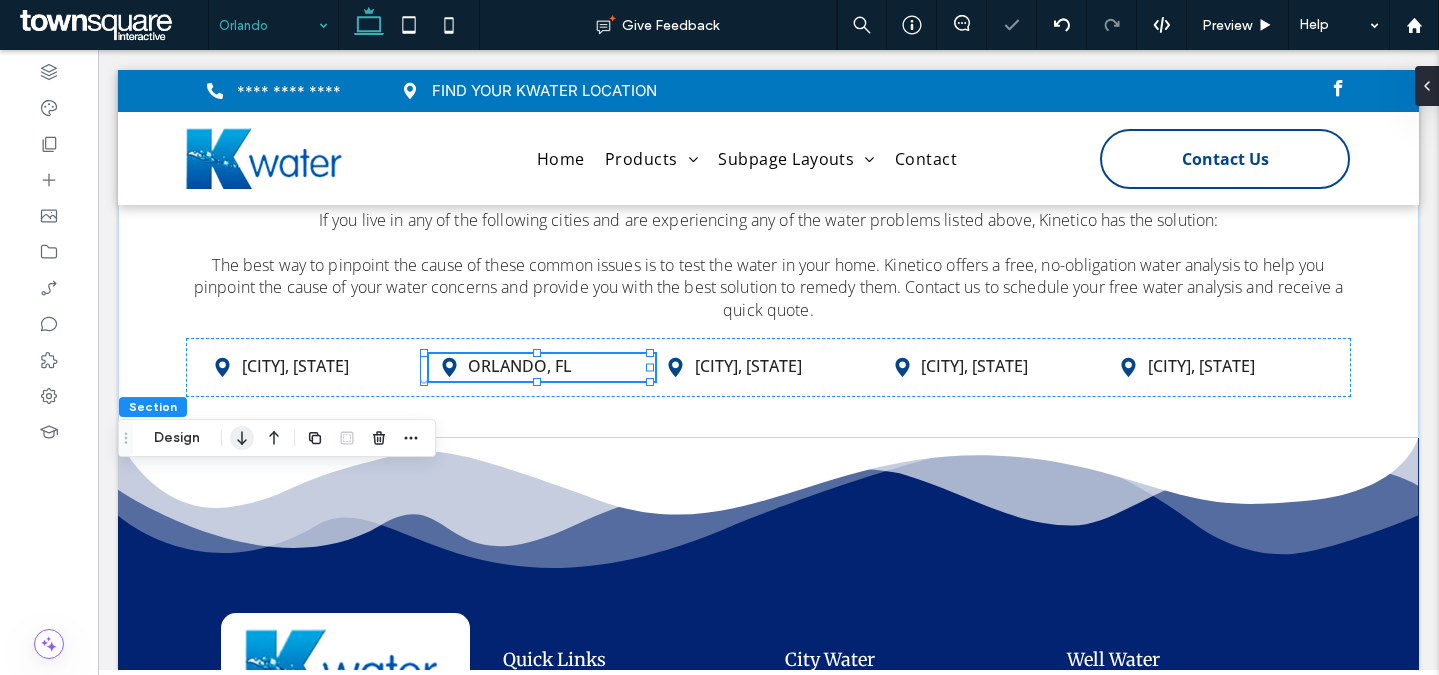 click 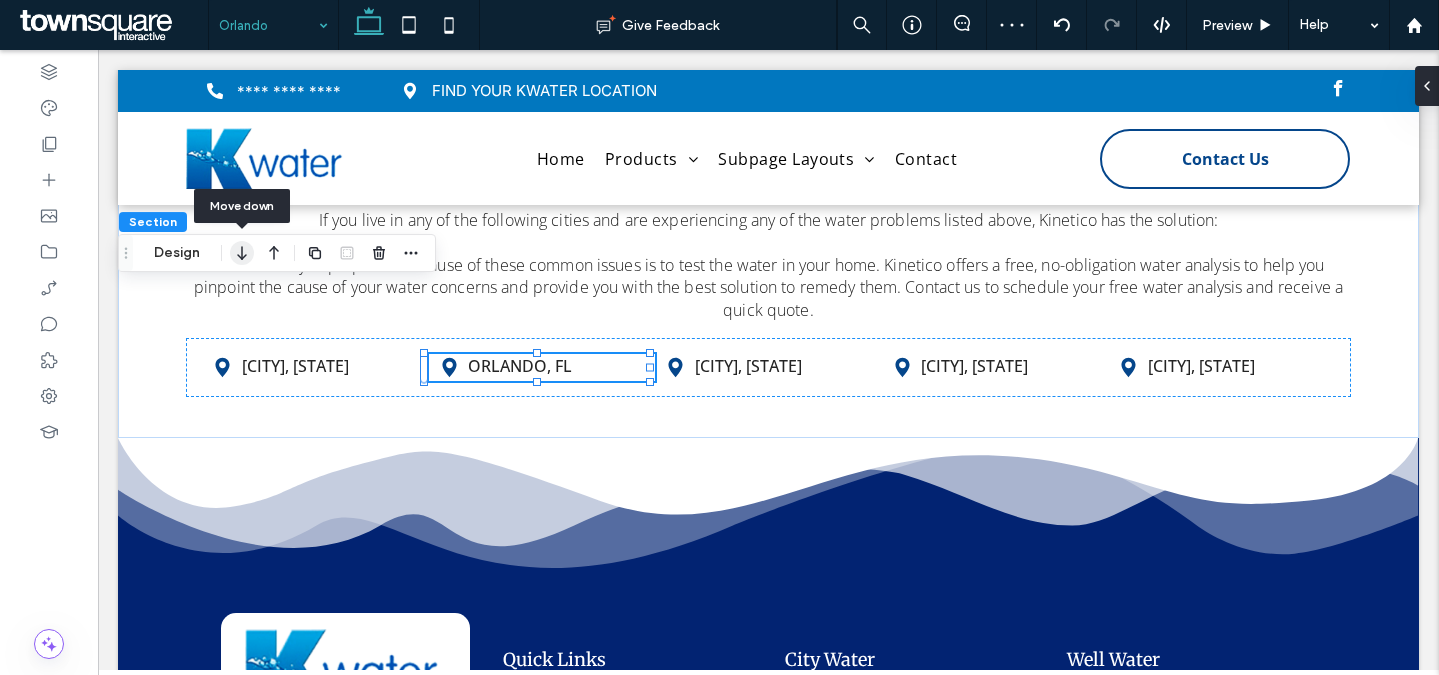 click 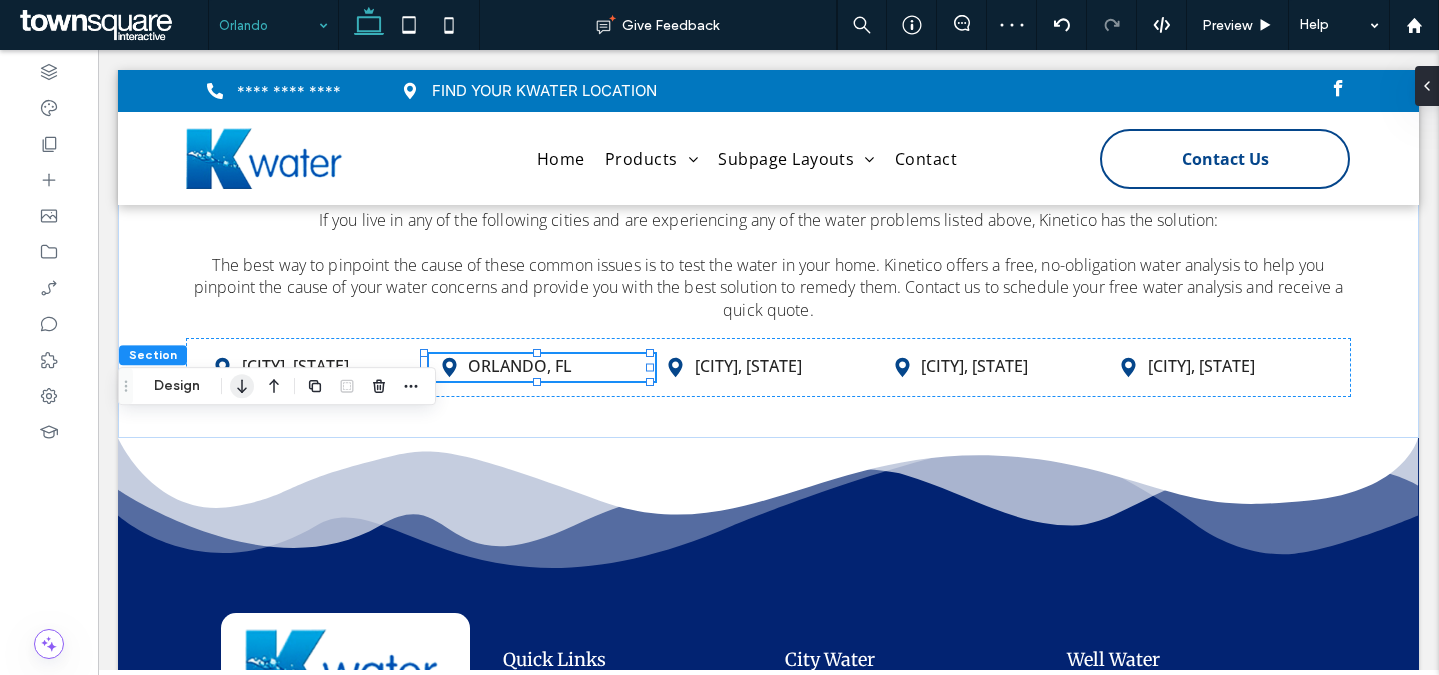 click 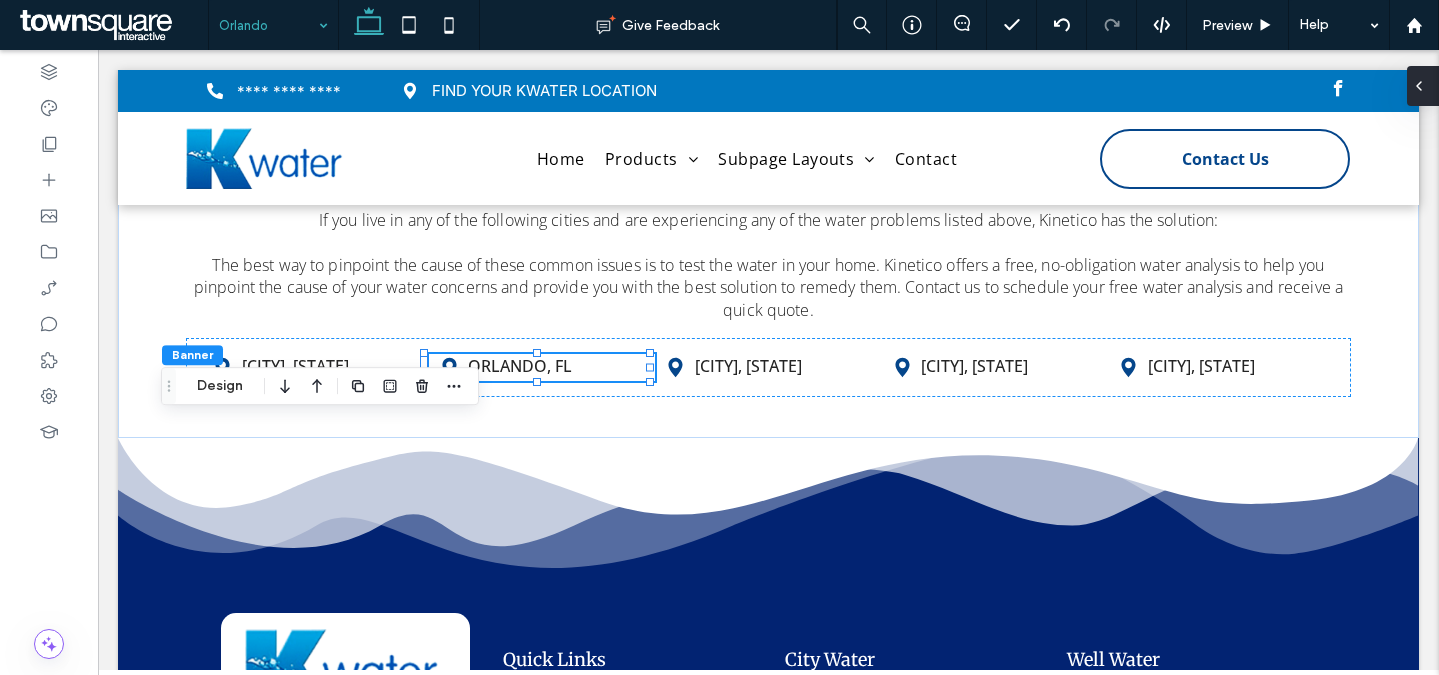 click 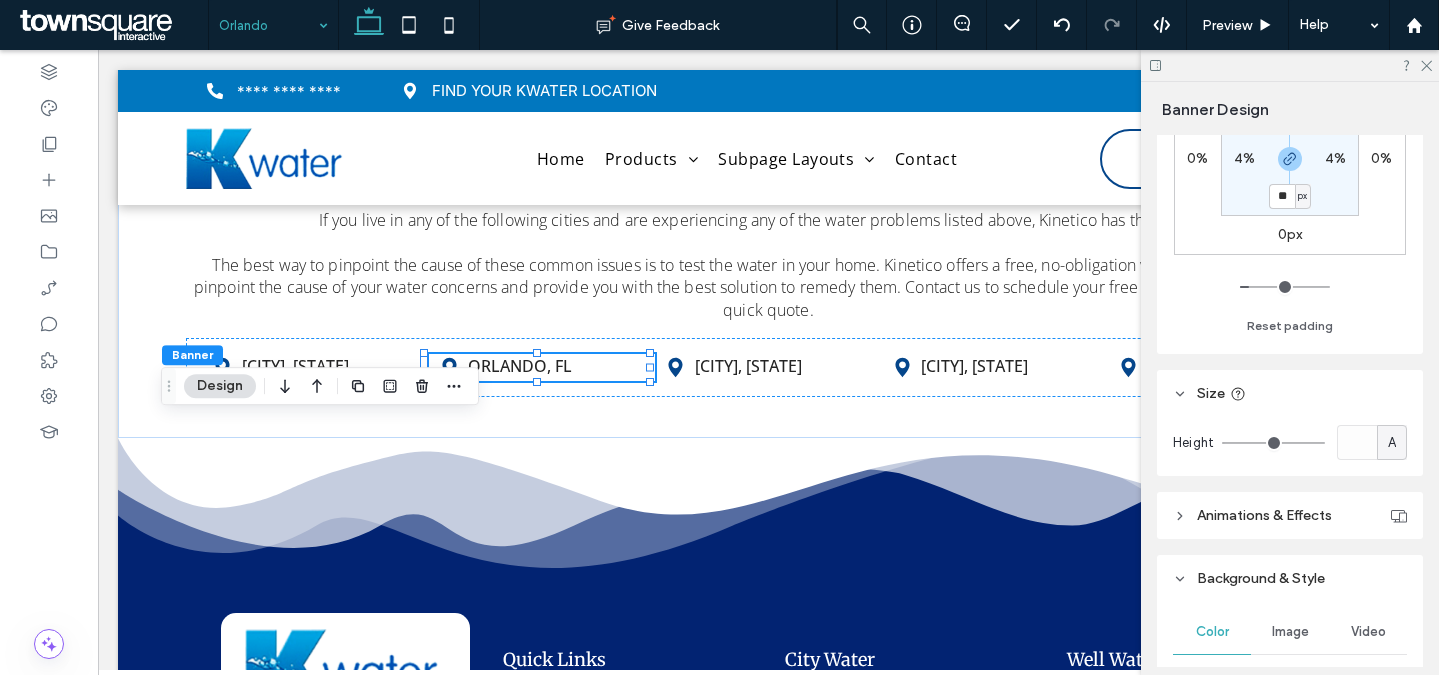 scroll, scrollTop: 891, scrollLeft: 0, axis: vertical 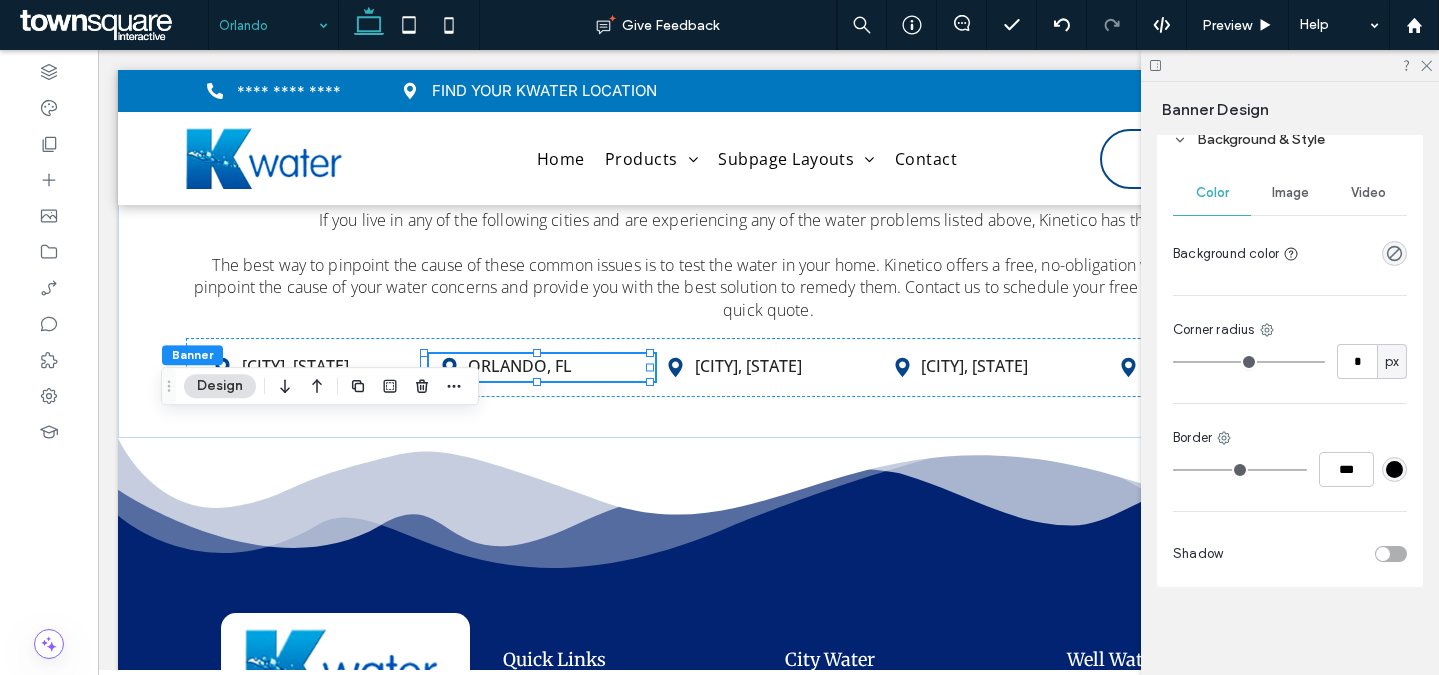 click at bounding box center (1394, 253) 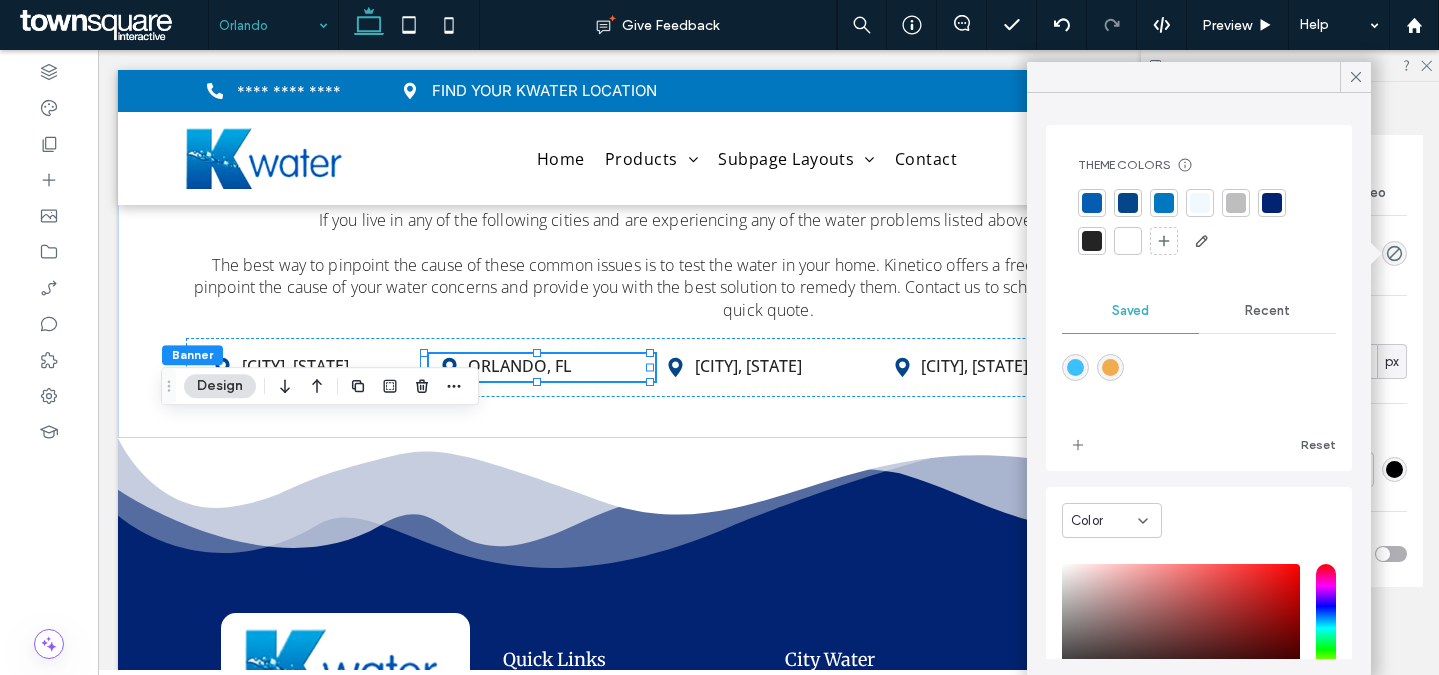click at bounding box center (1200, 203) 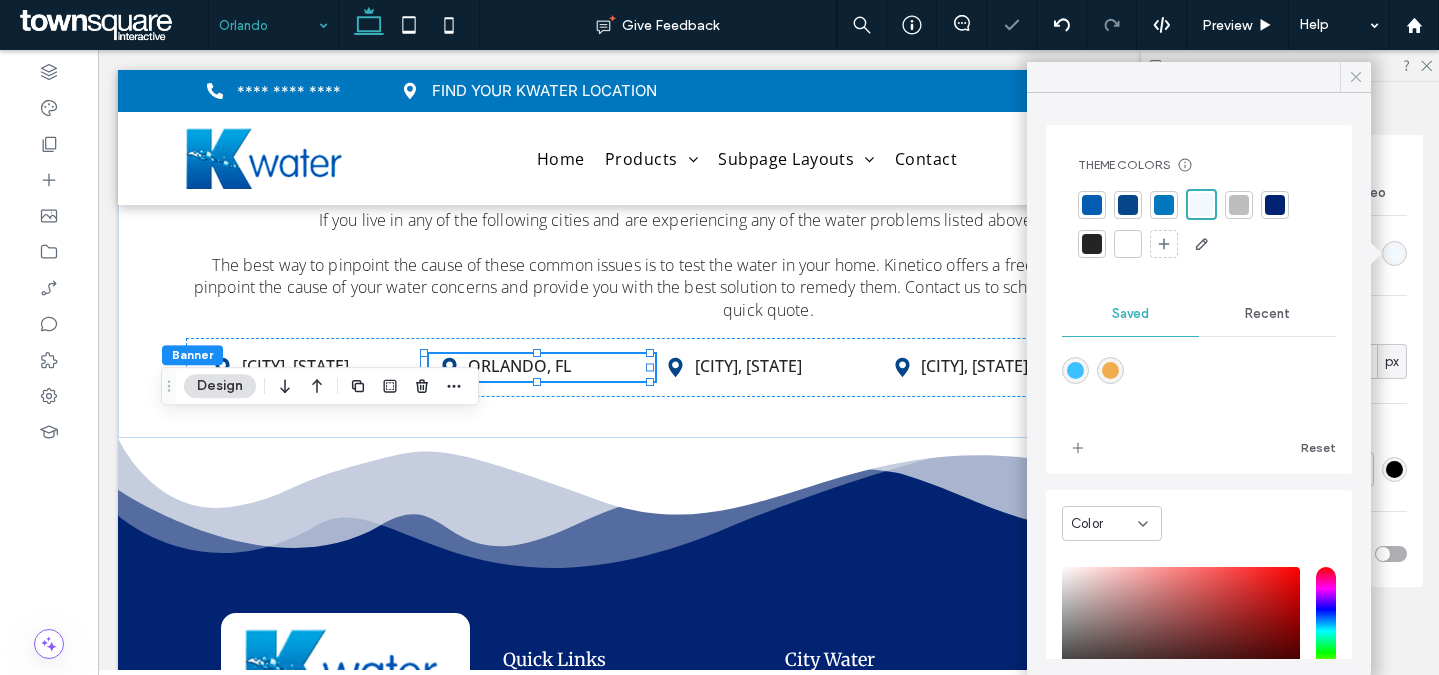 click 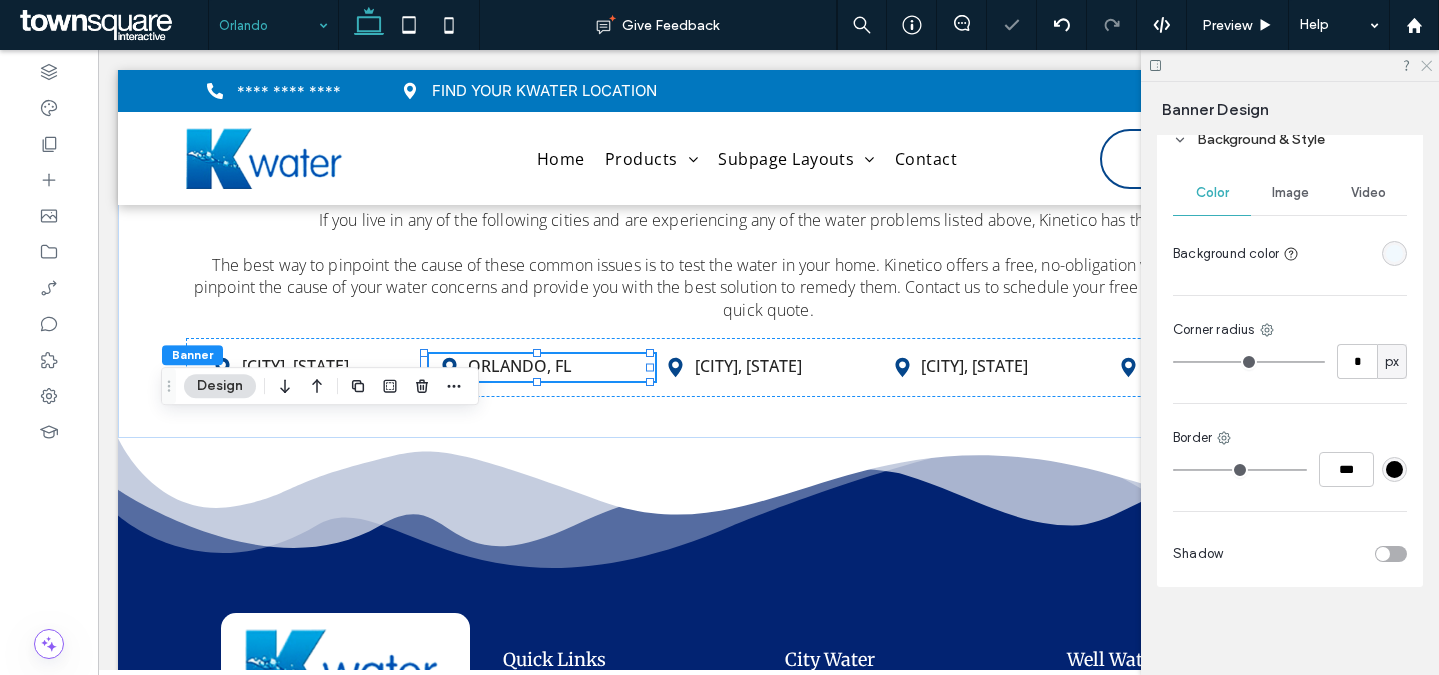 click 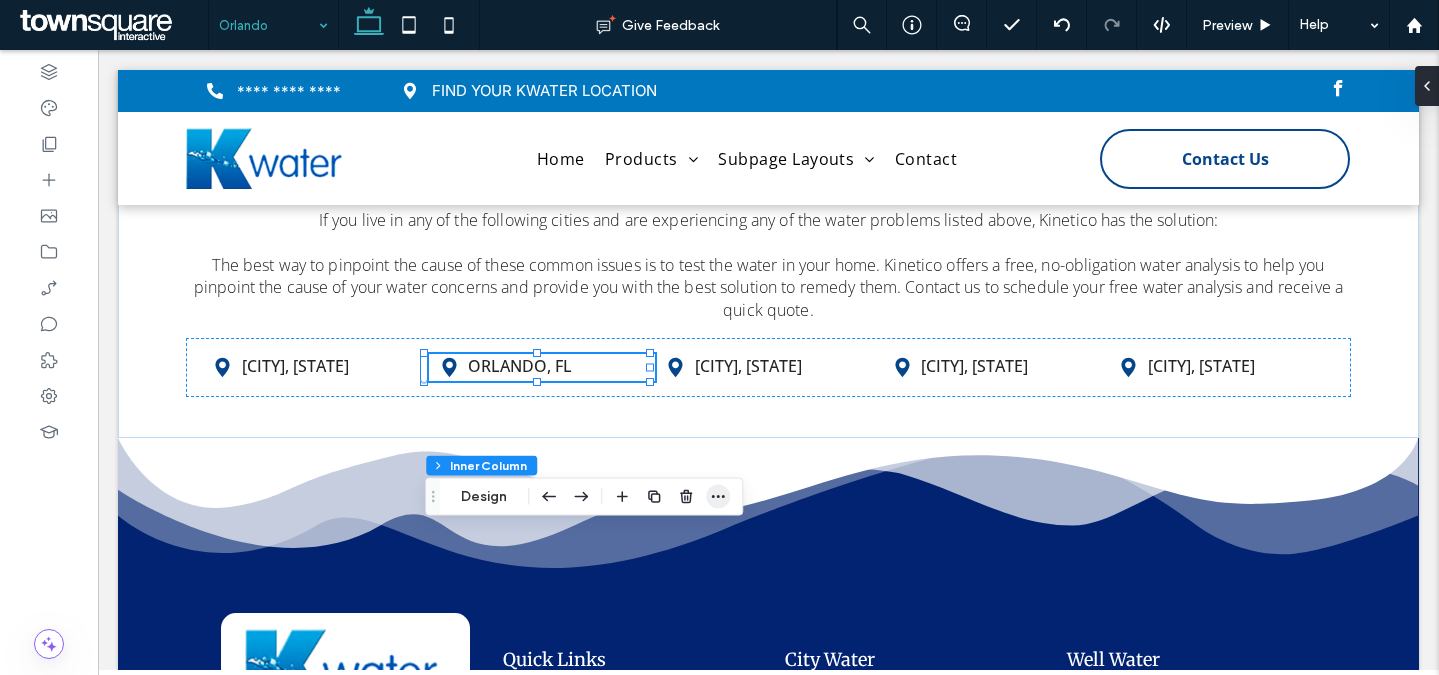 click 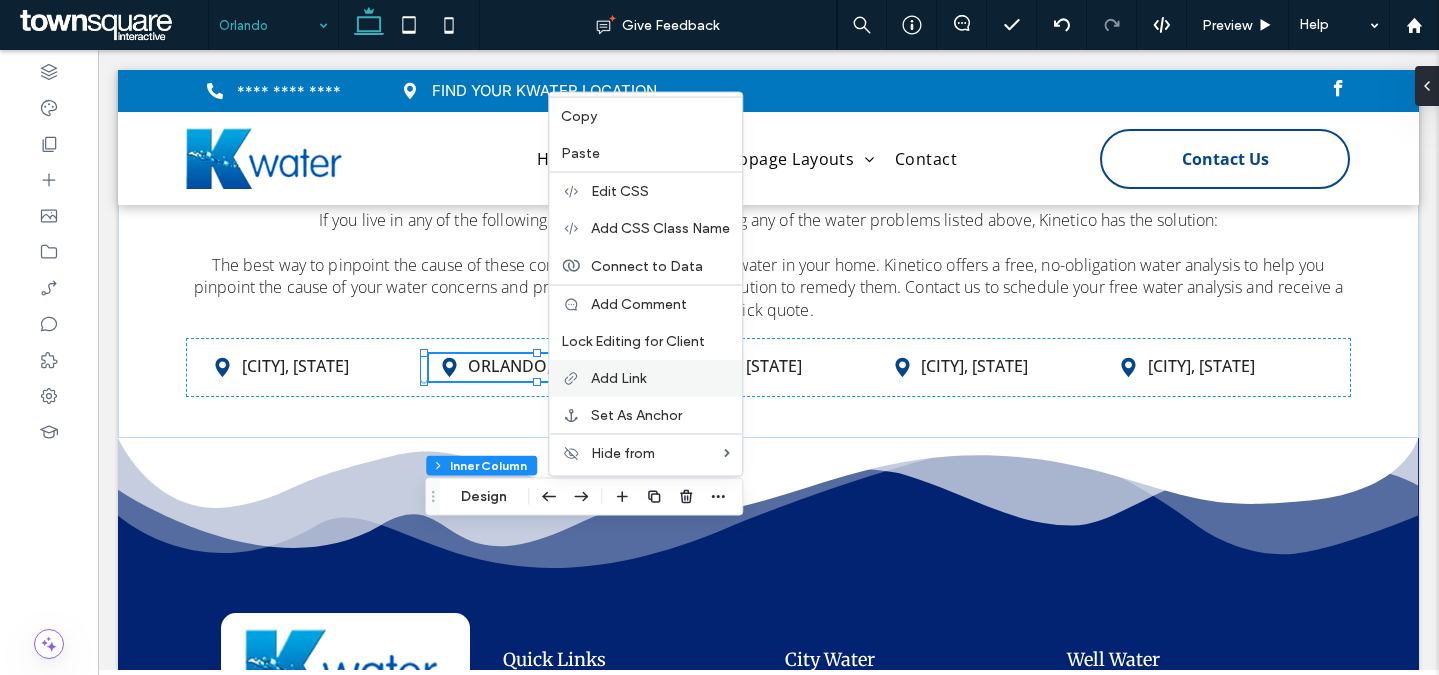 click on "Add Link" at bounding box center (645, 378) 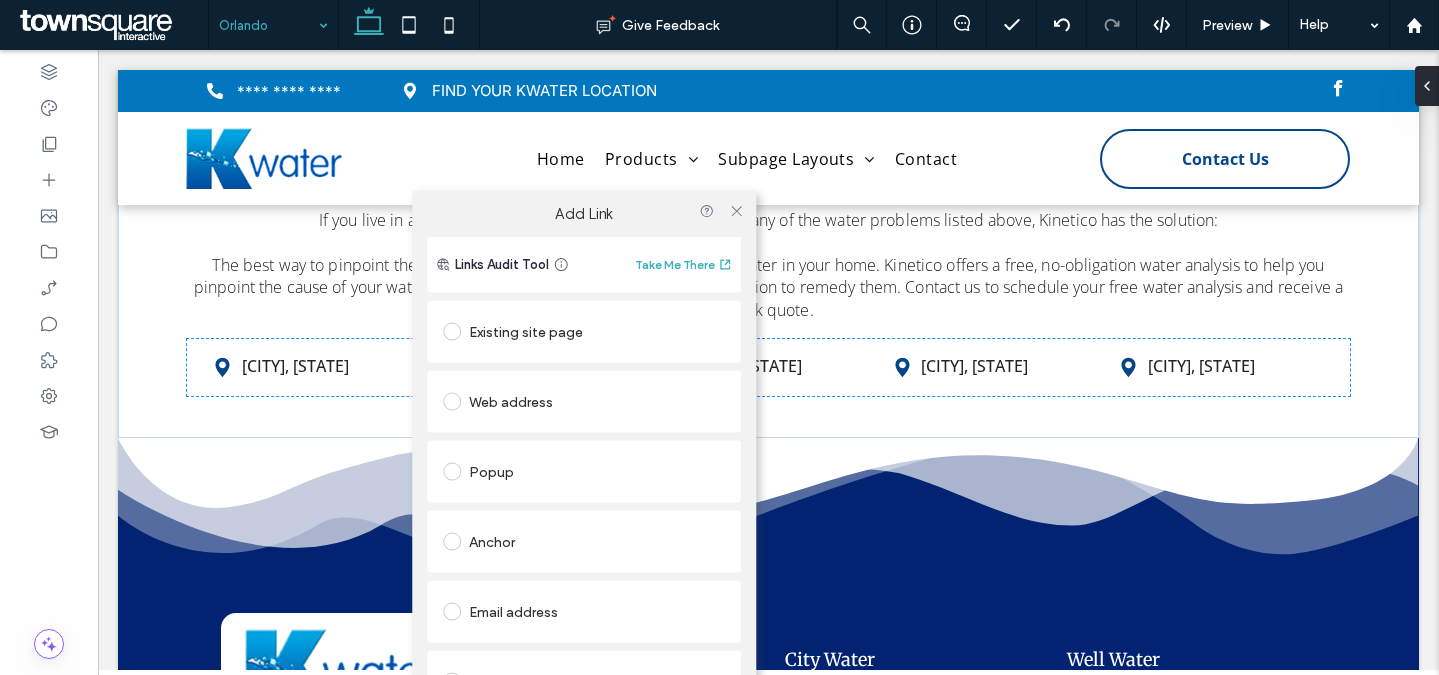 click on "Existing site page" at bounding box center [584, 332] 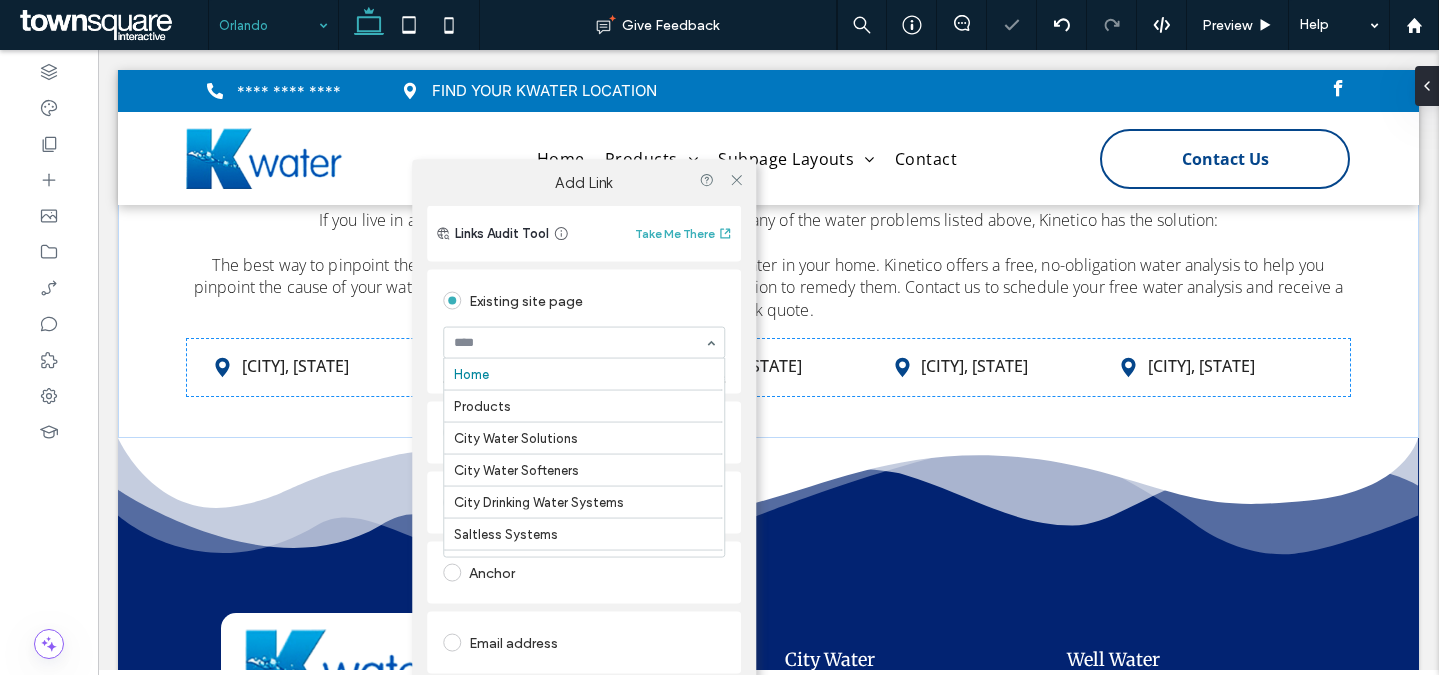 scroll, scrollTop: 296, scrollLeft: 0, axis: vertical 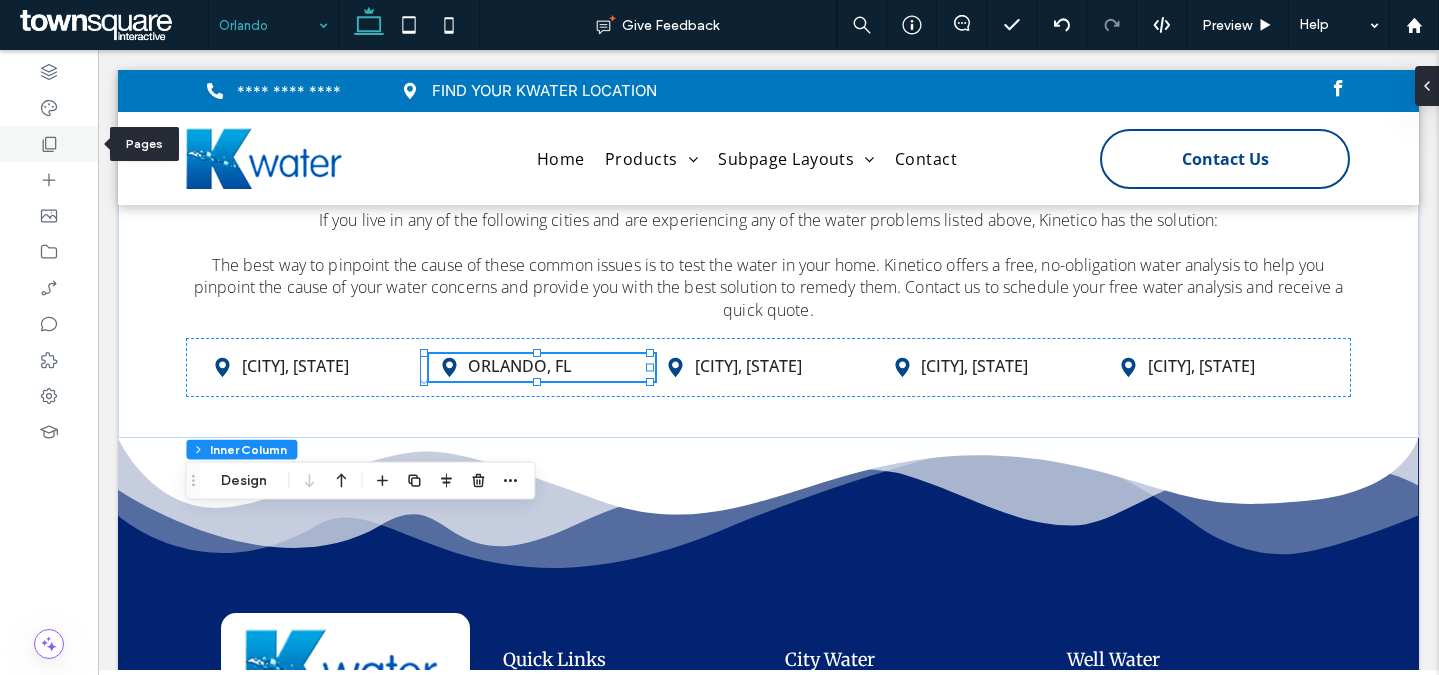 click at bounding box center [49, 144] 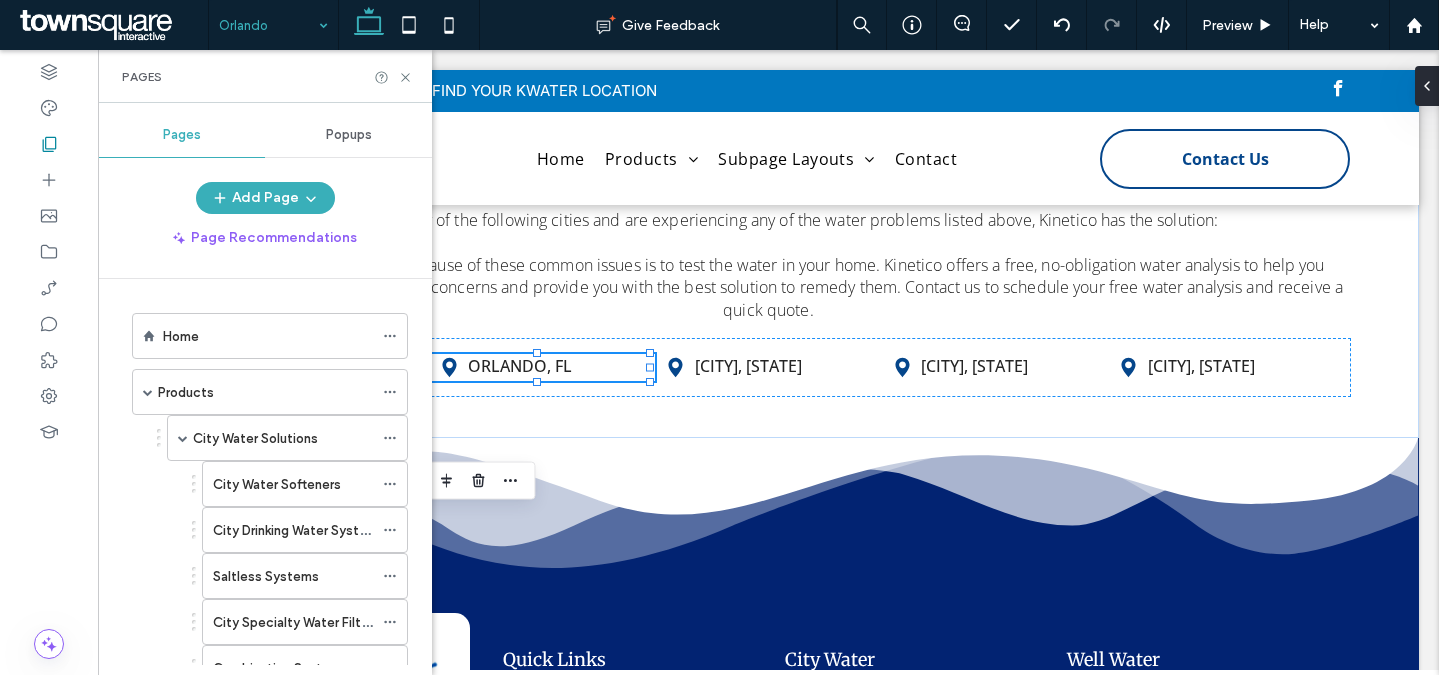 scroll, scrollTop: 438, scrollLeft: 0, axis: vertical 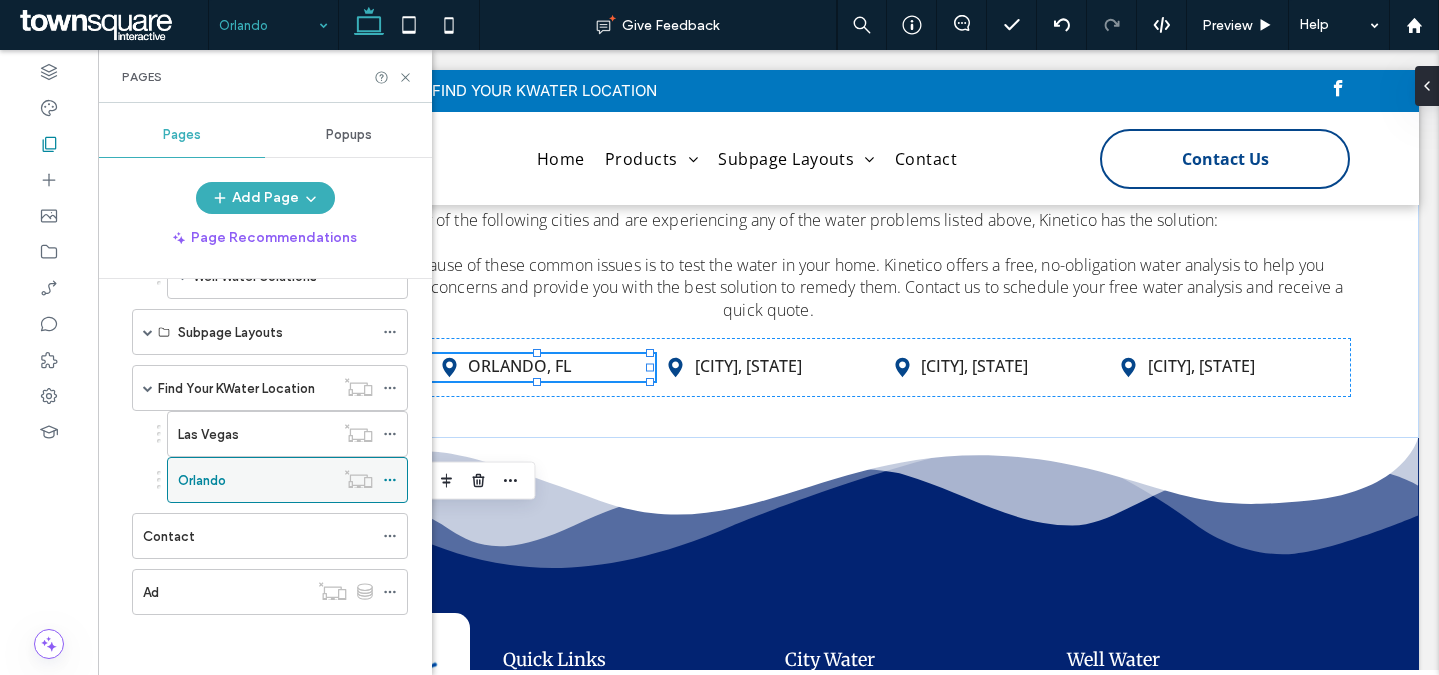 click 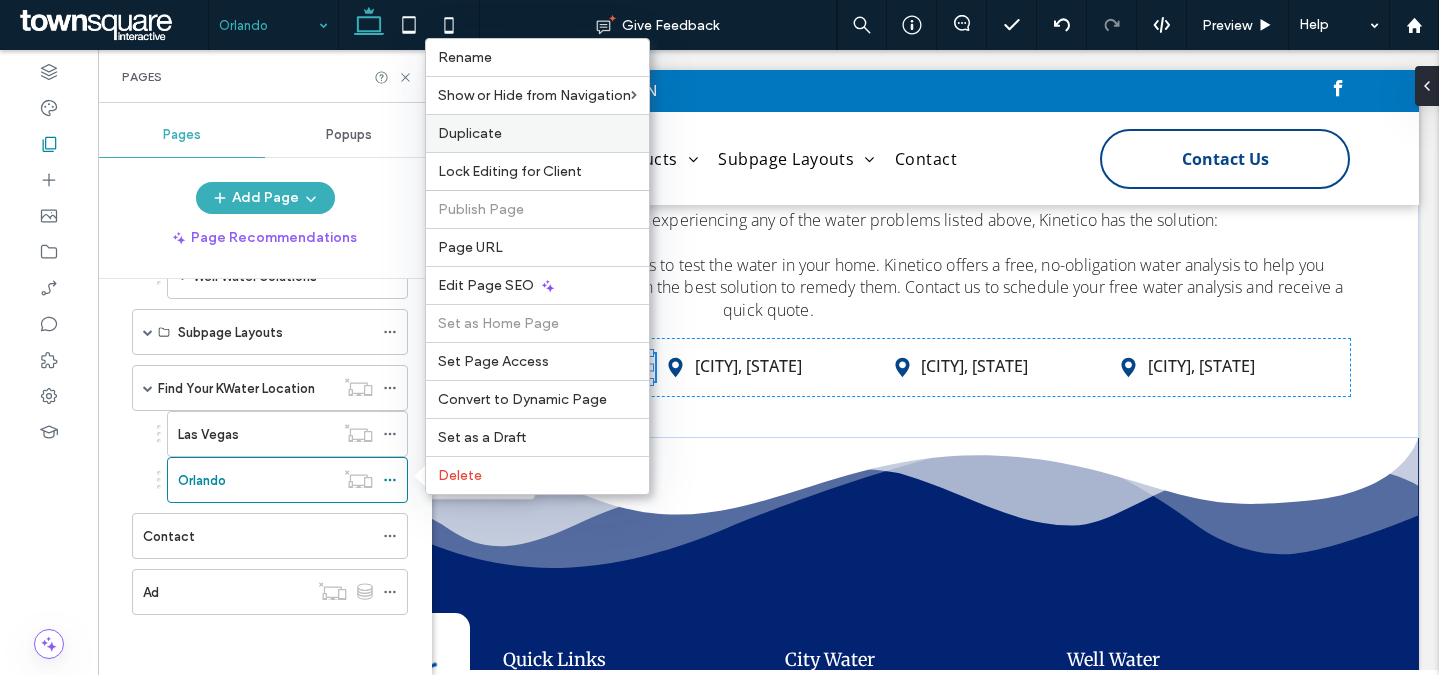 click on "Duplicate" at bounding box center [470, 133] 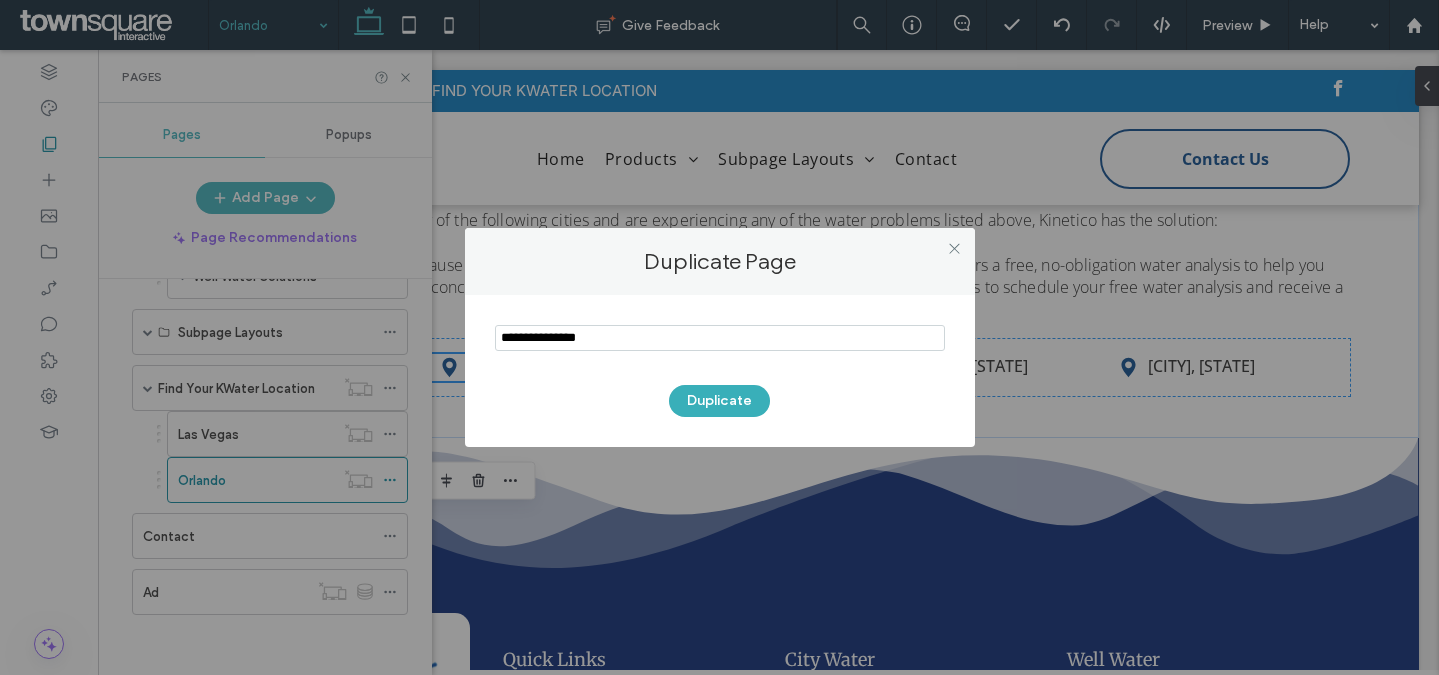 click at bounding box center [720, 338] 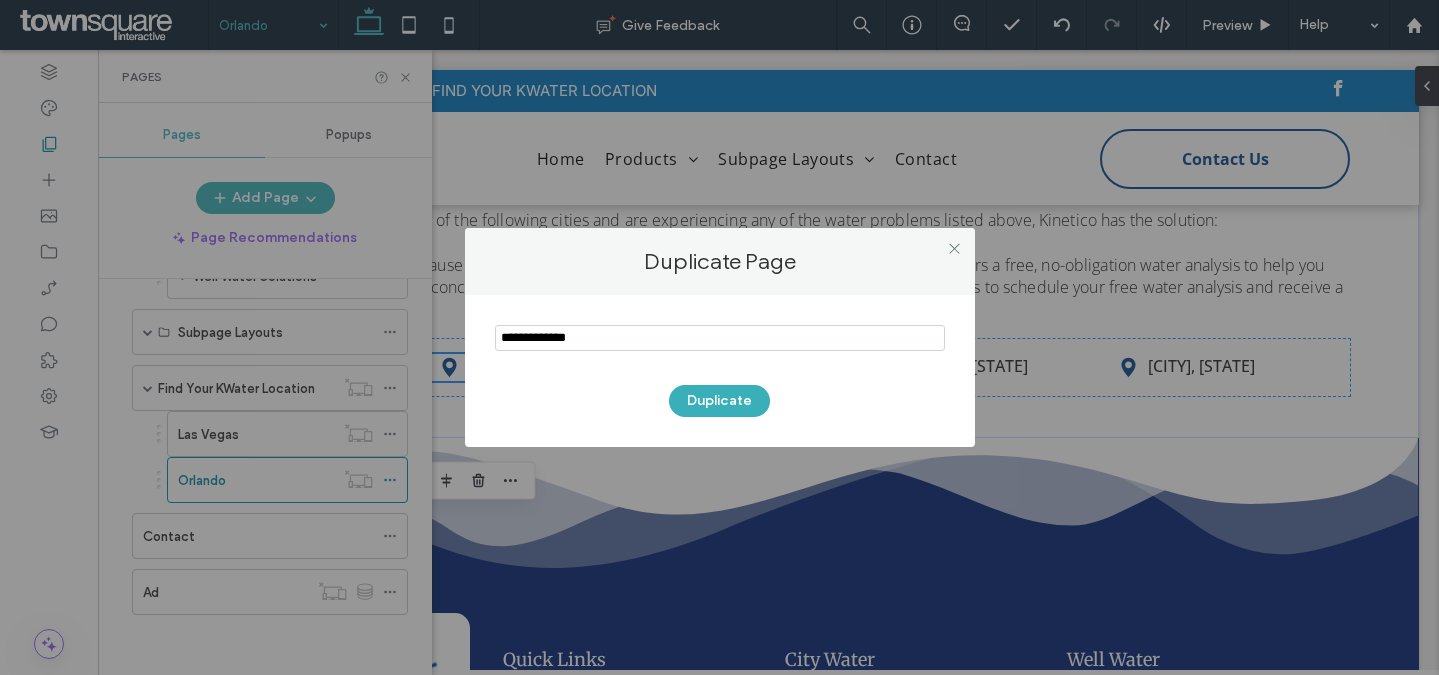 type on "**********" 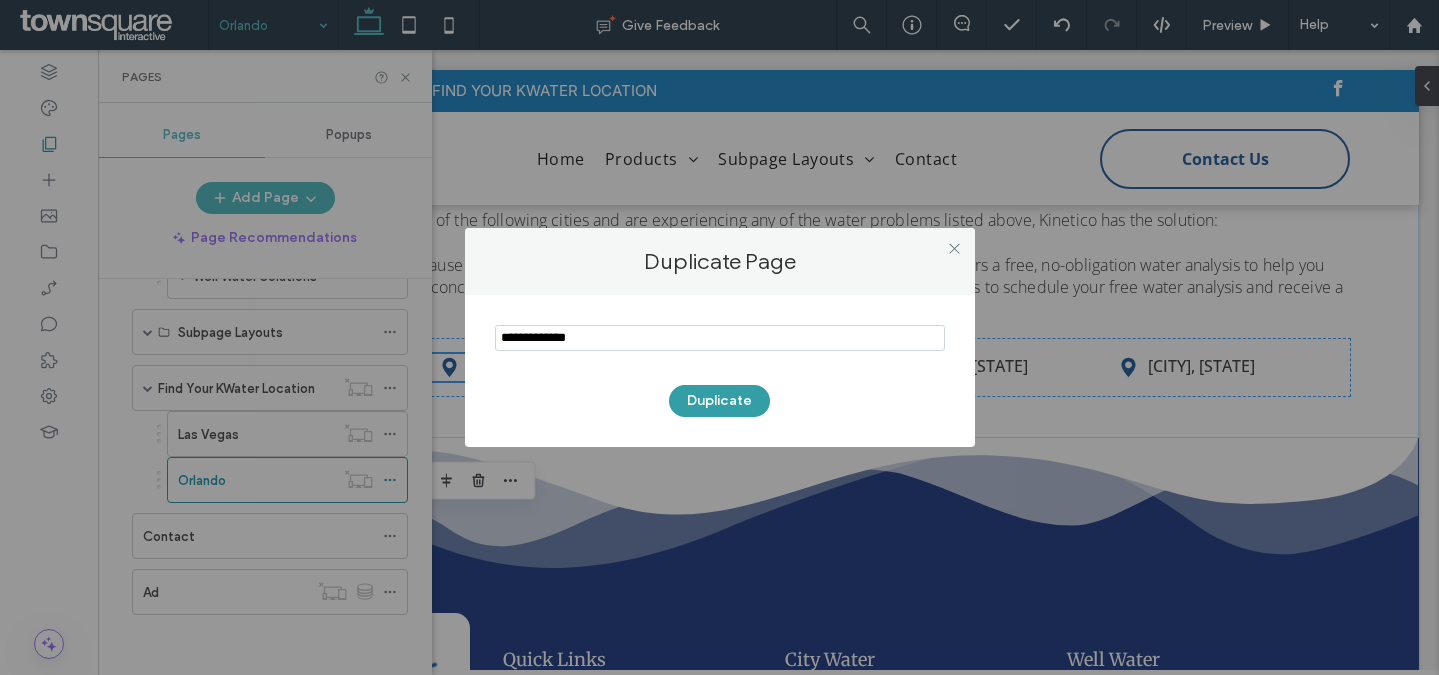click on "Duplicate" at bounding box center [719, 401] 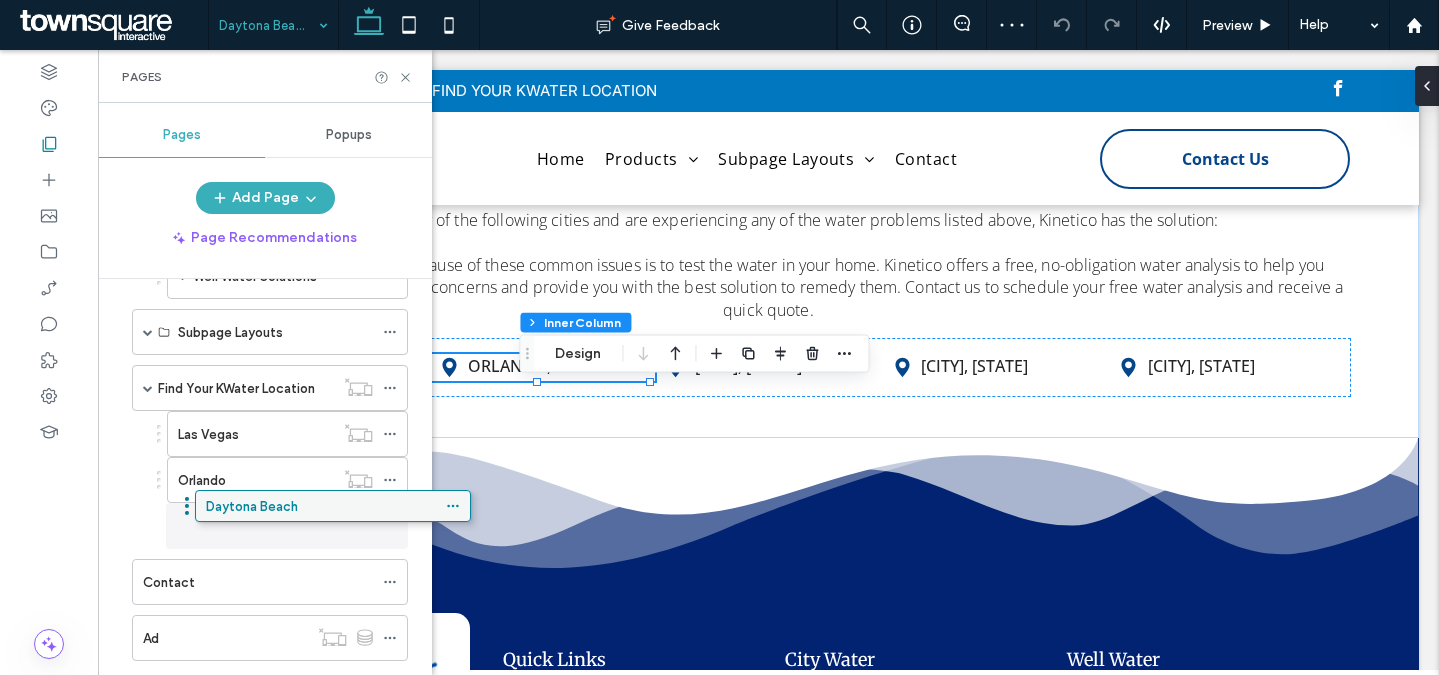 drag, startPoint x: 241, startPoint y: 632, endPoint x: 300, endPoint y: 503, distance: 141.85204 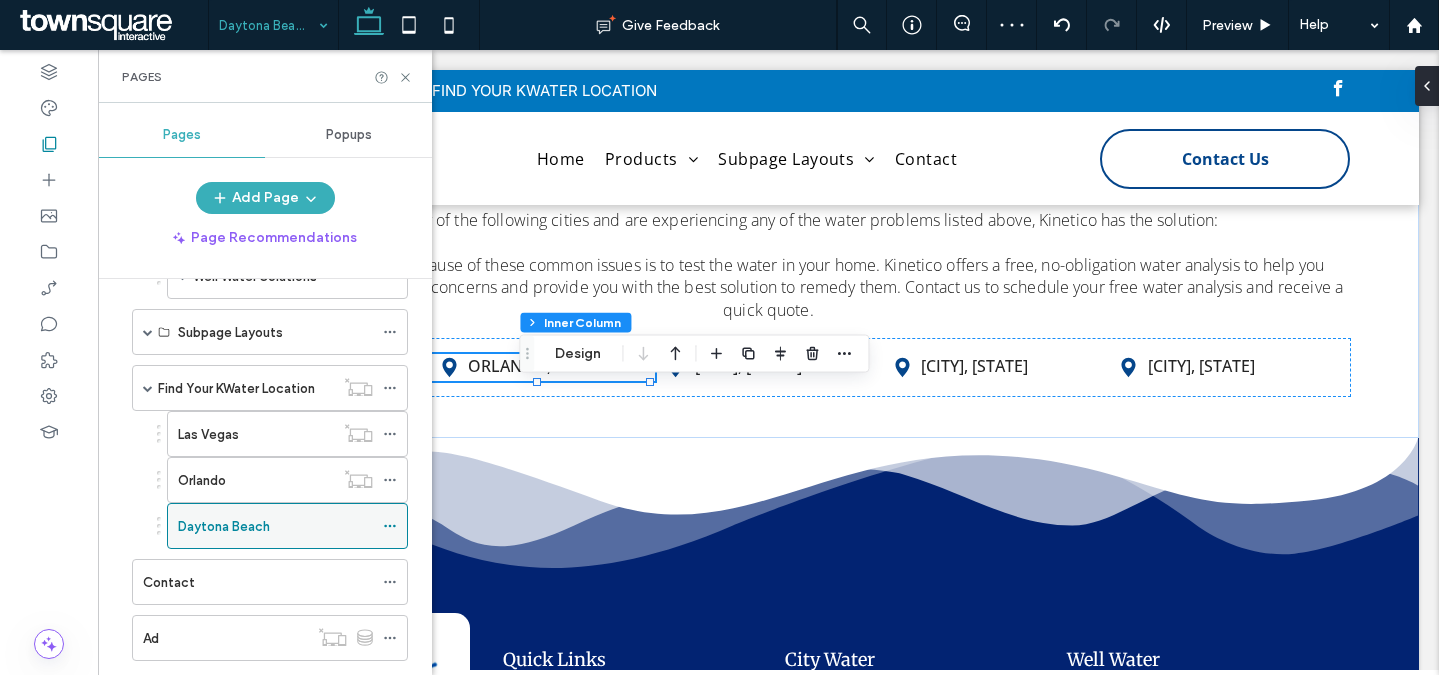 click 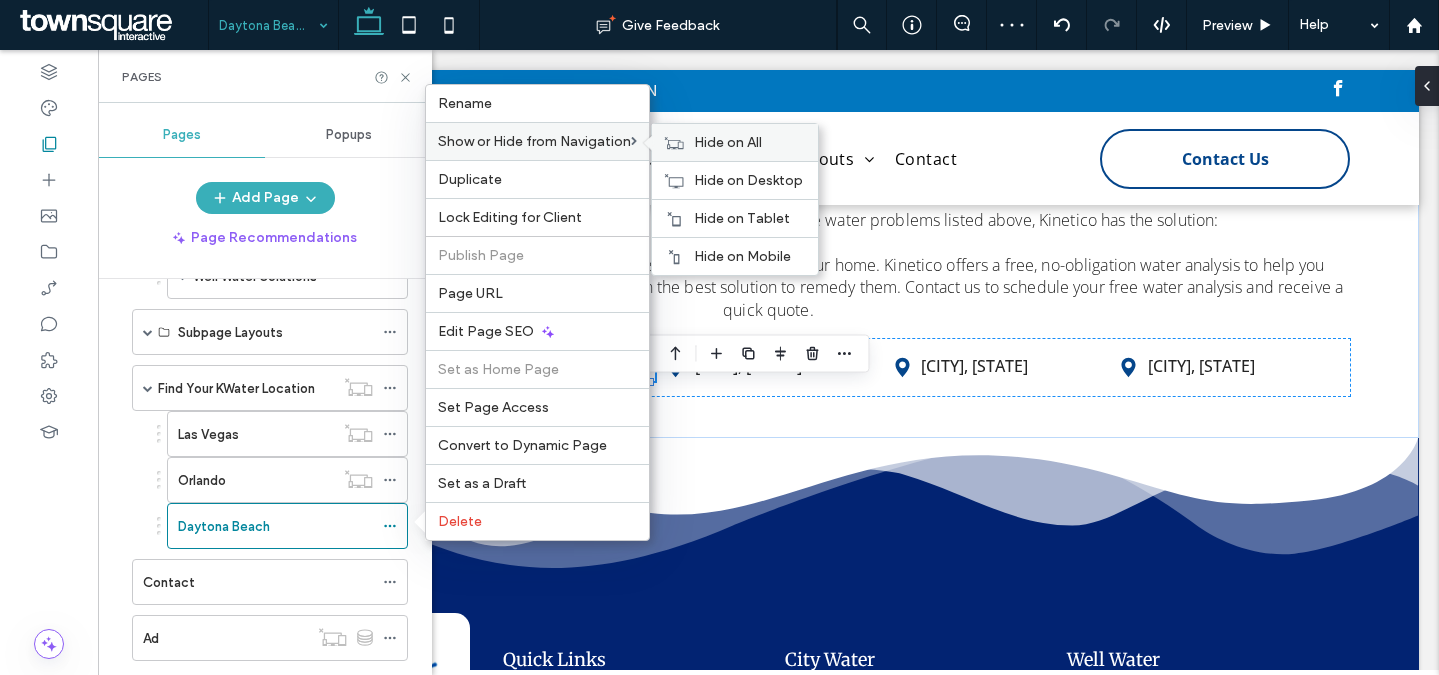 click on "Hide on All" at bounding box center (735, 142) 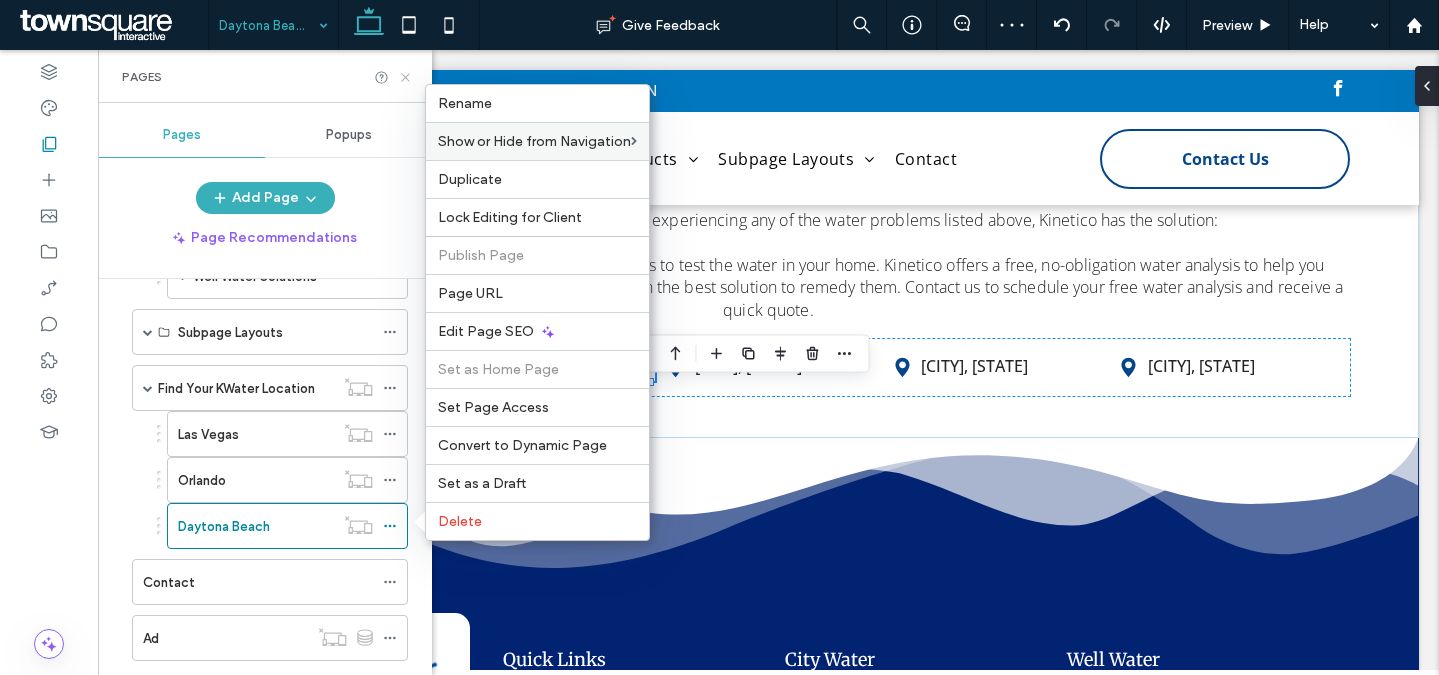 click 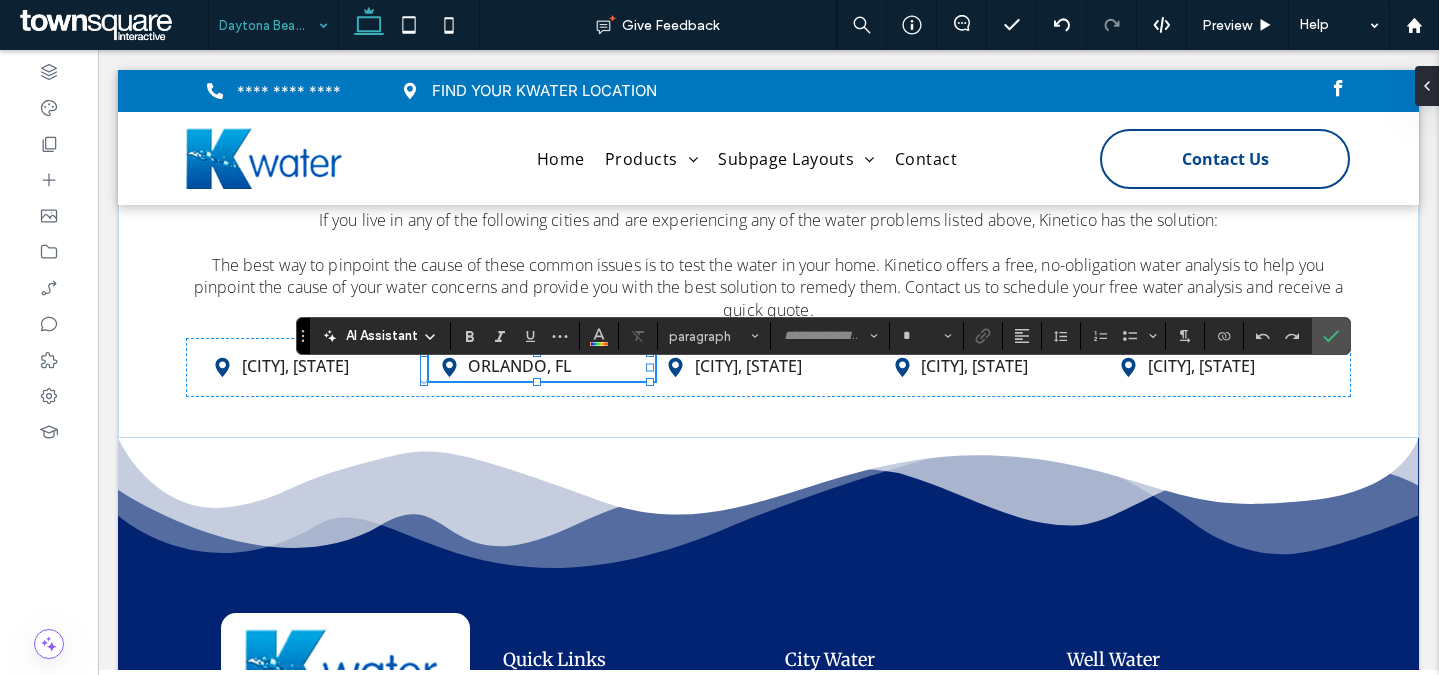 type on "*********" 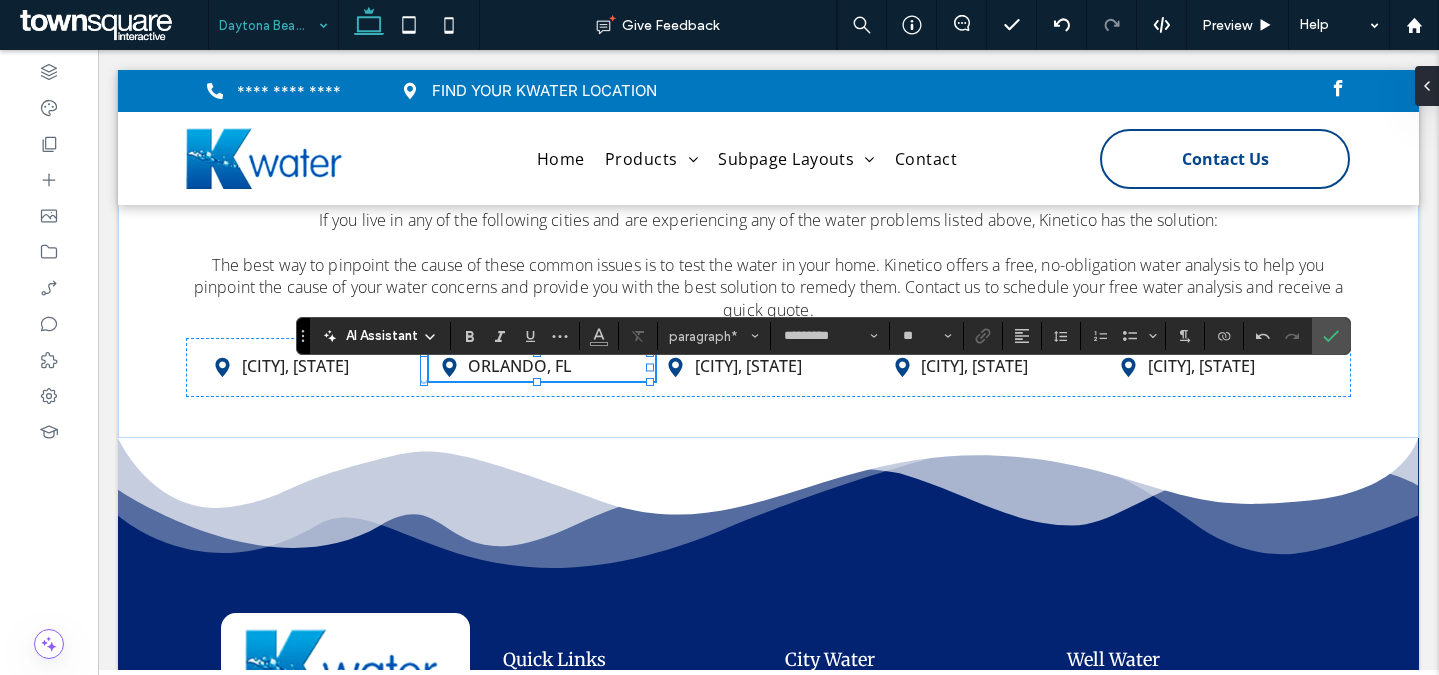 type on "**" 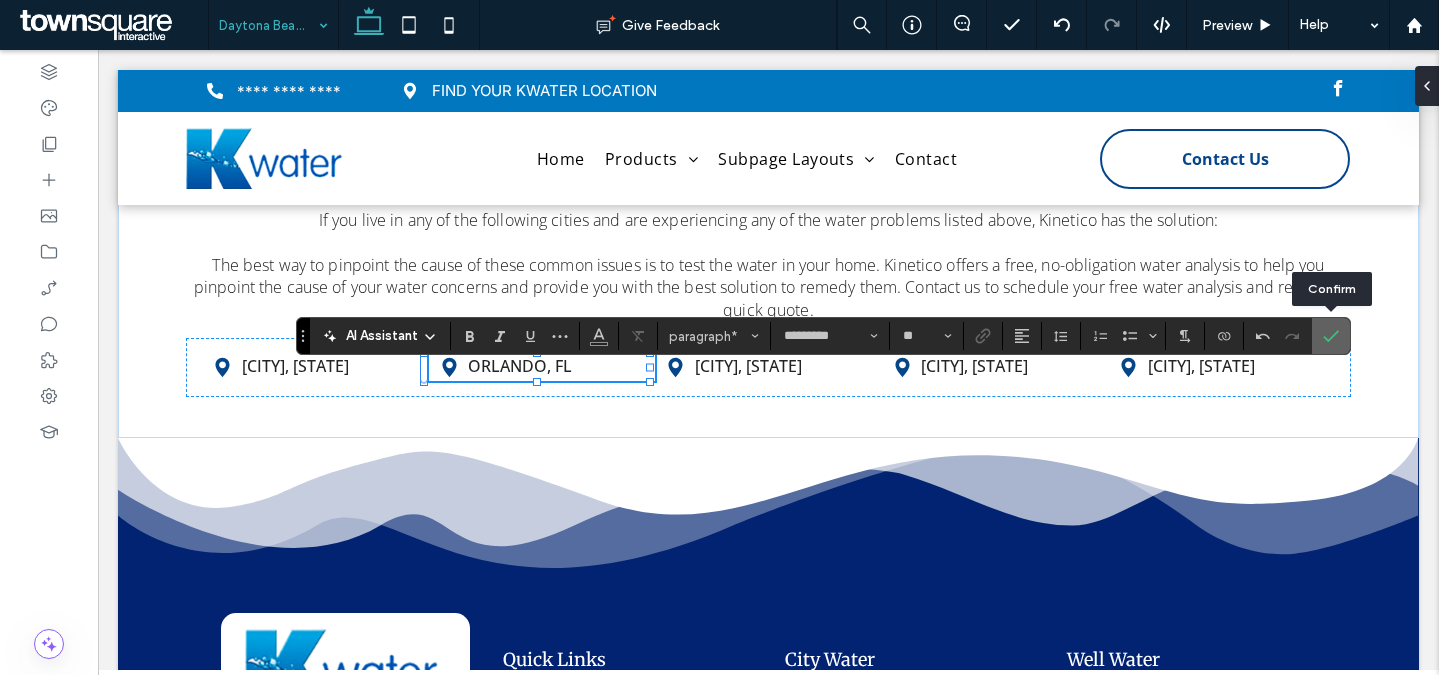 click at bounding box center [1331, 336] 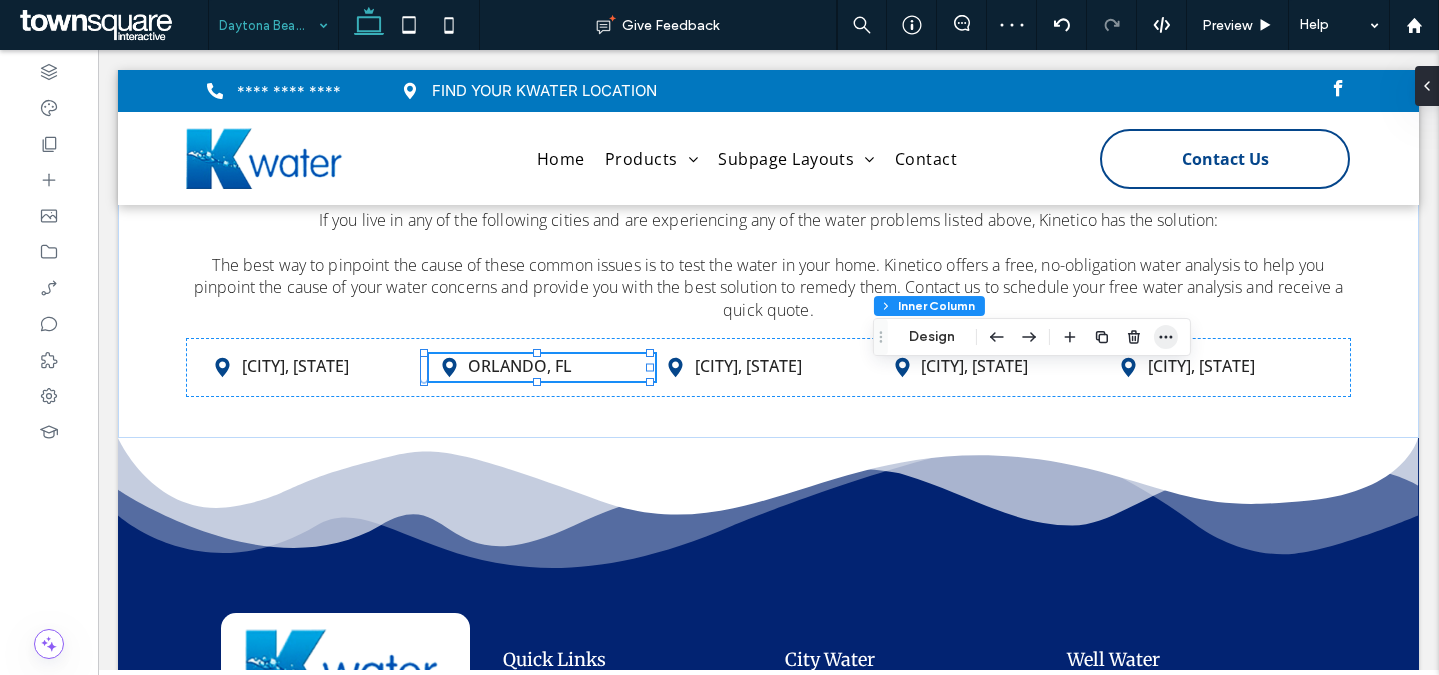 click 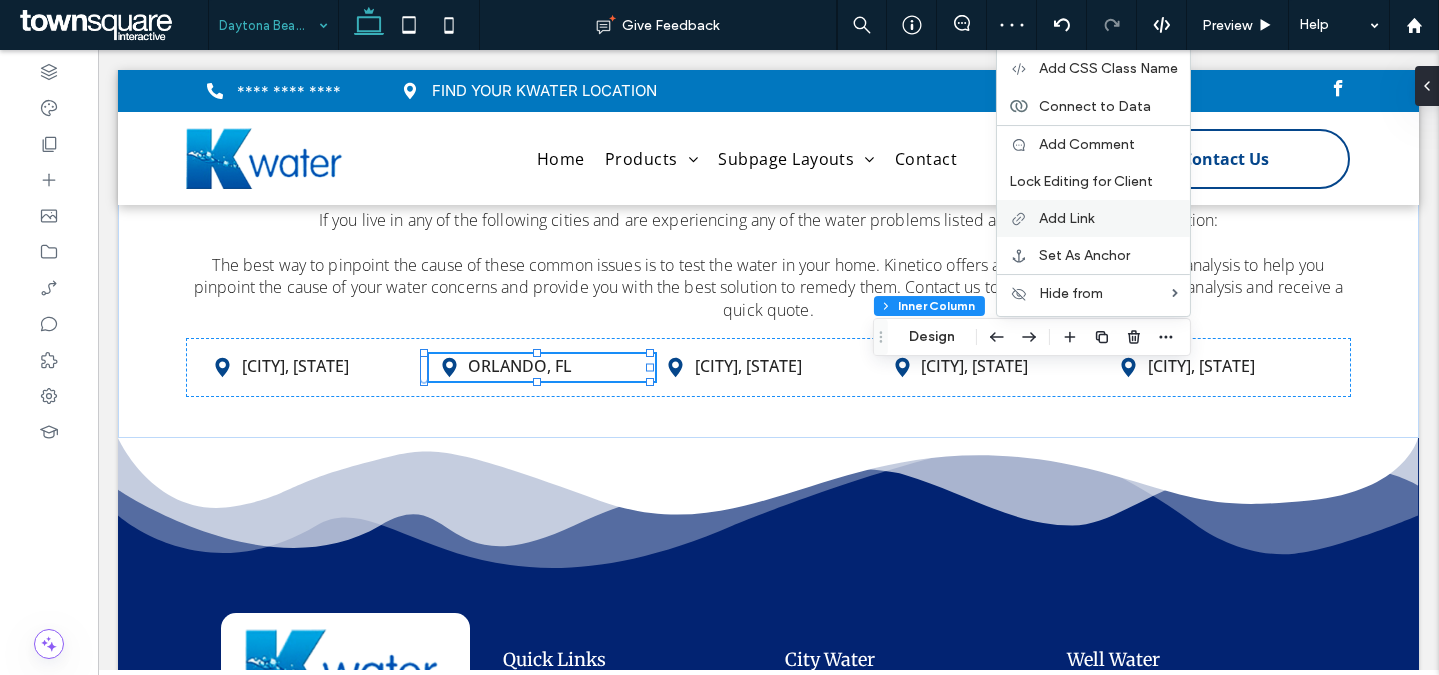 click on "Add Link" at bounding box center (1108, 218) 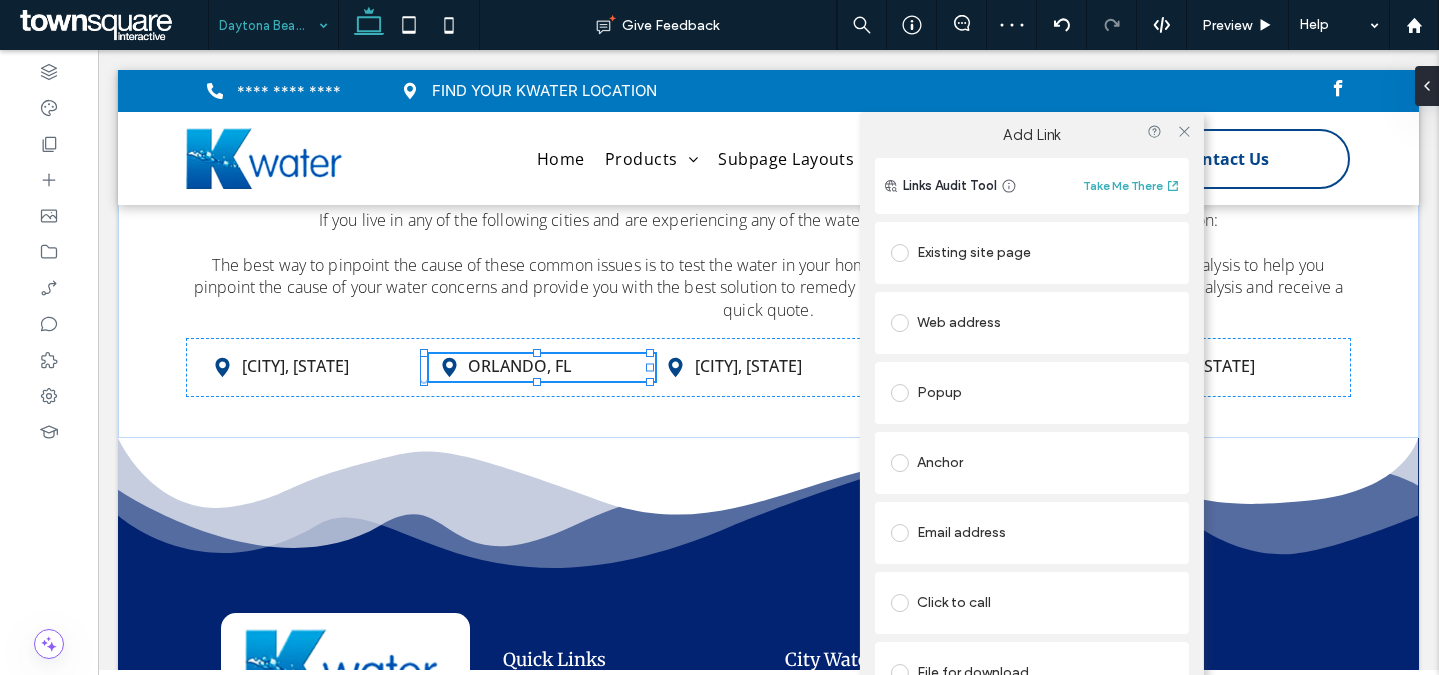 click on "Existing site page" at bounding box center [1032, 253] 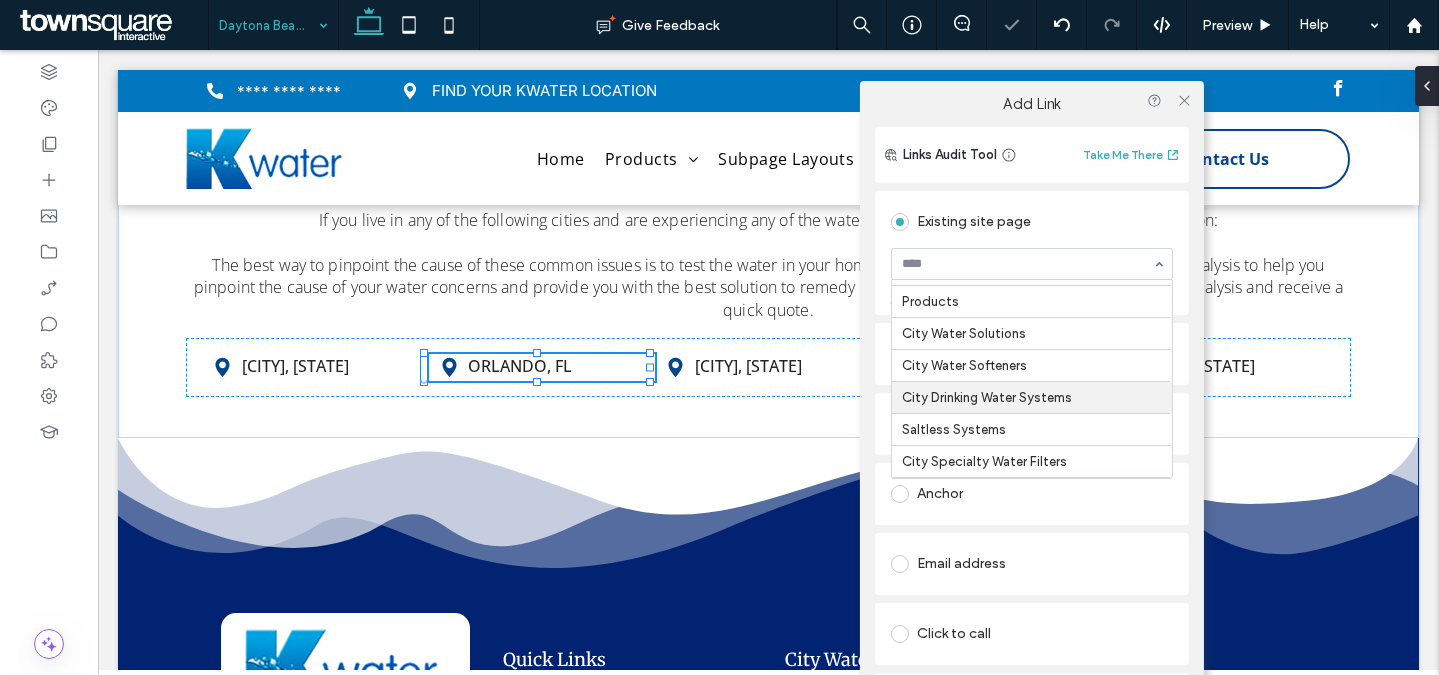 scroll, scrollTop: 329, scrollLeft: 0, axis: vertical 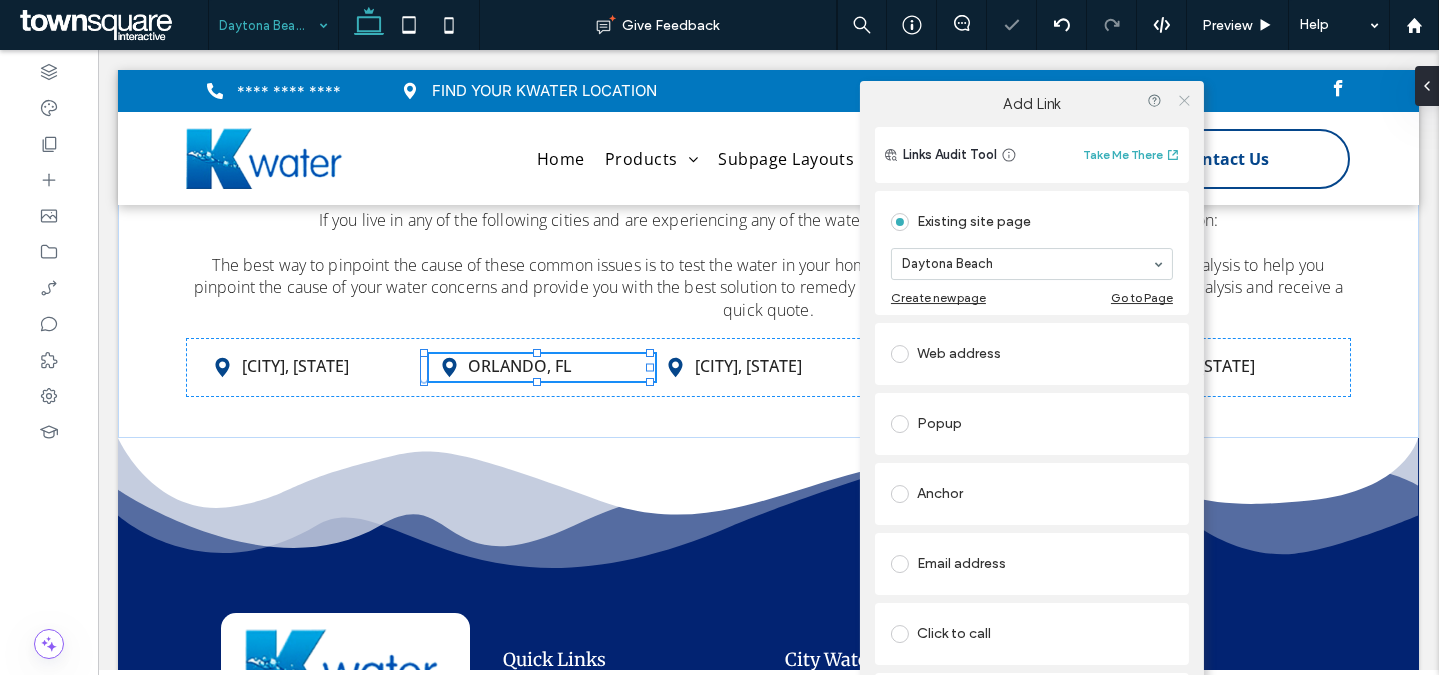 click 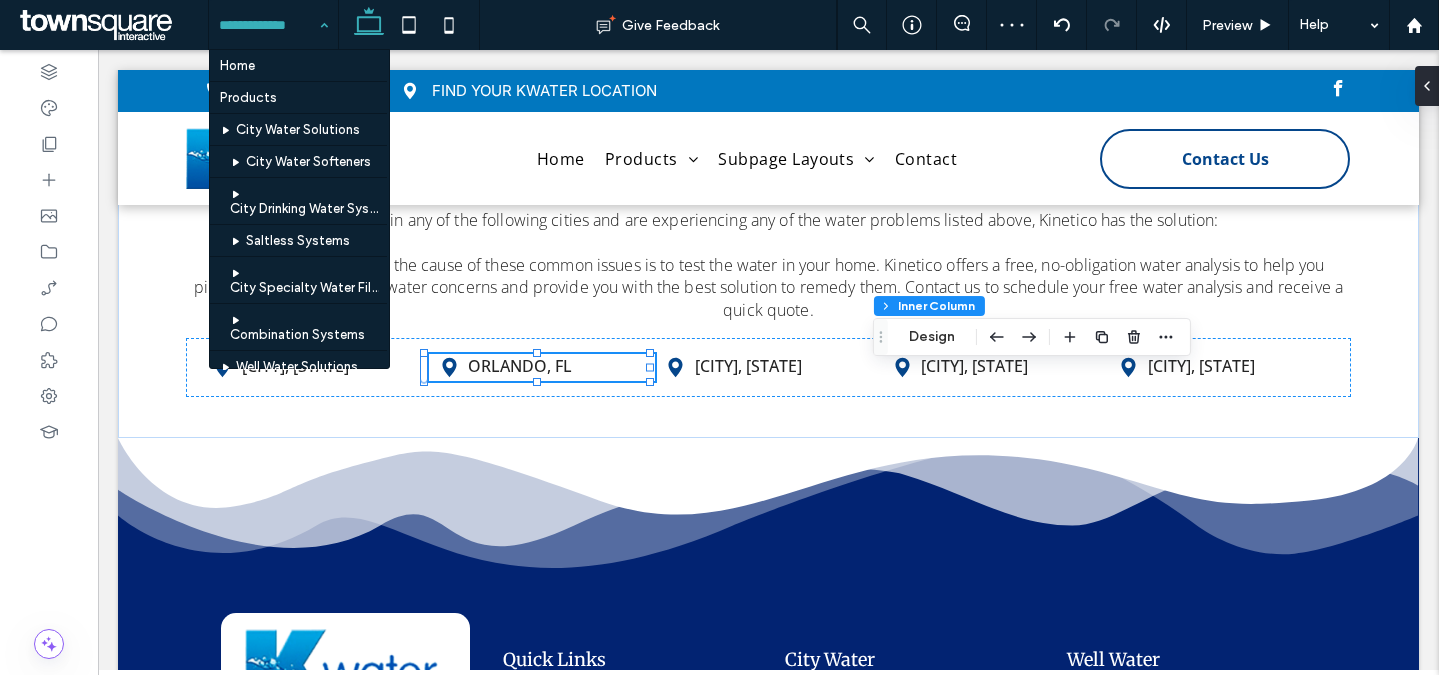 scroll, scrollTop: 320, scrollLeft: 0, axis: vertical 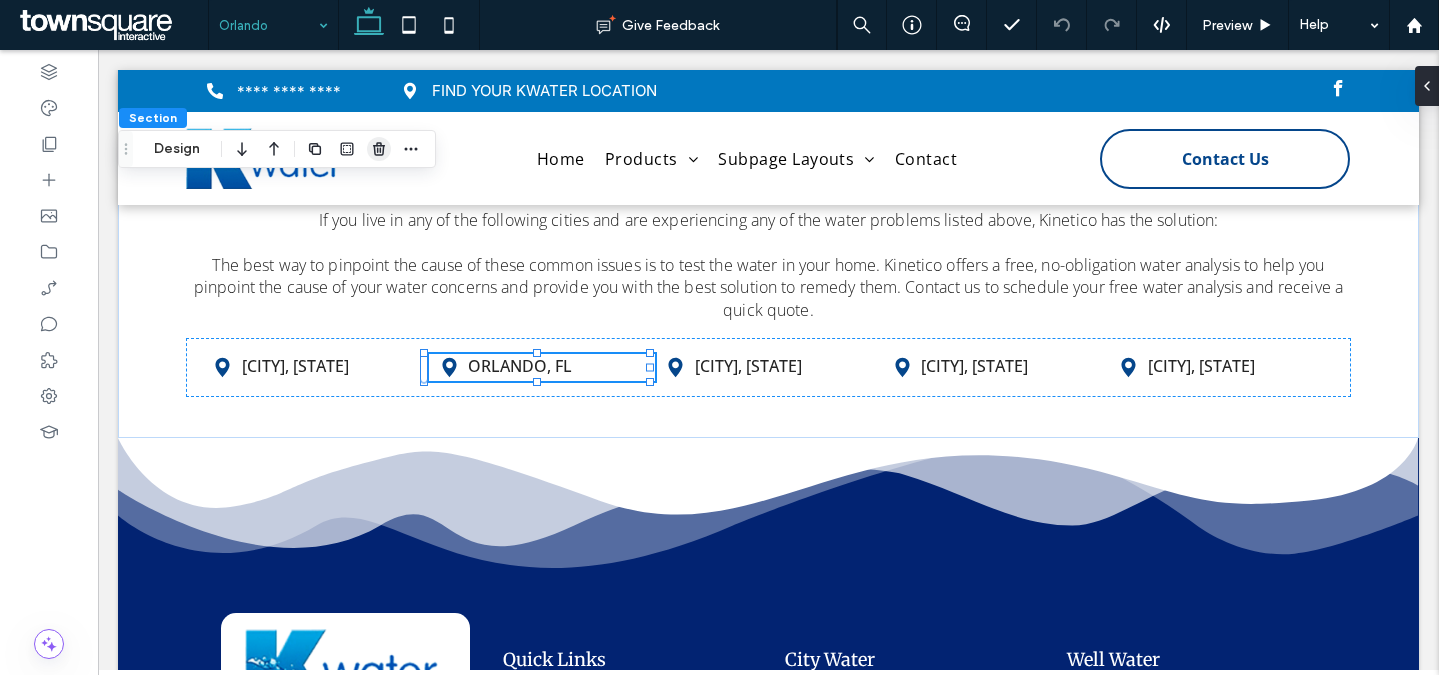 click 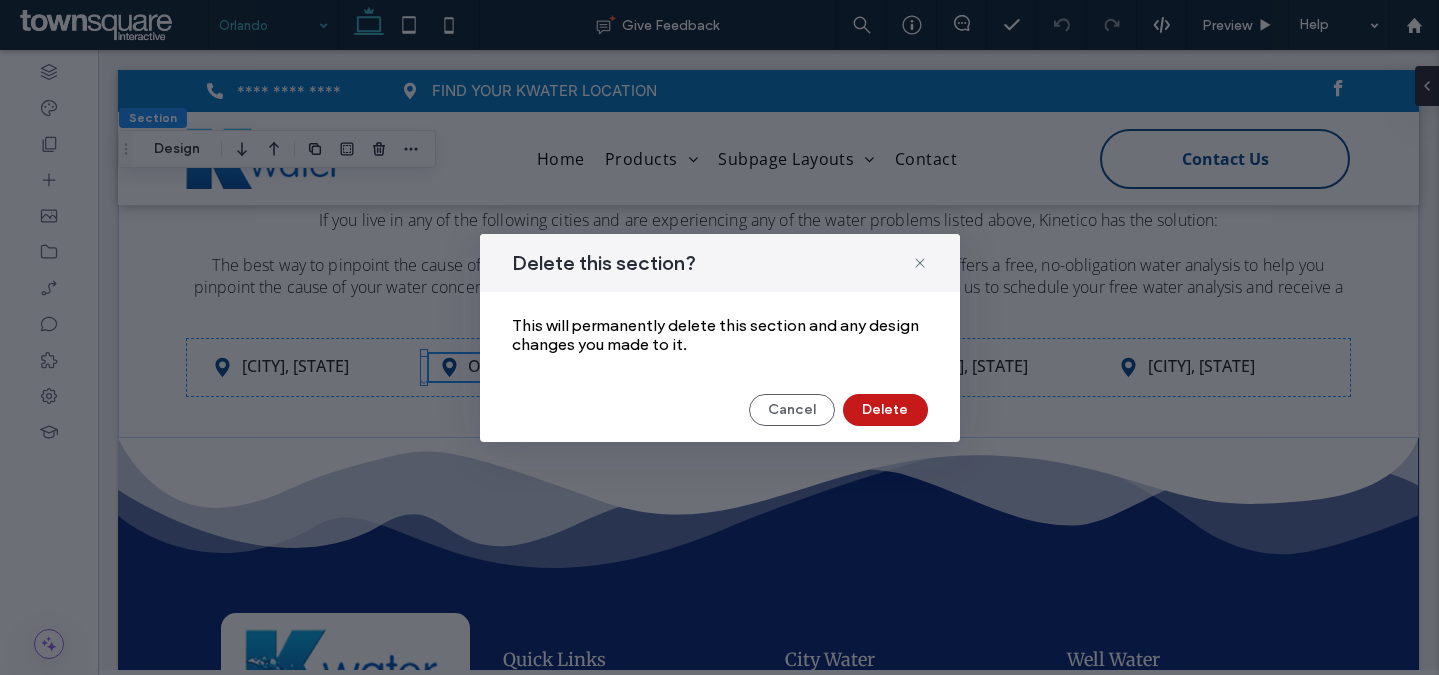click on "Delete" at bounding box center [885, 410] 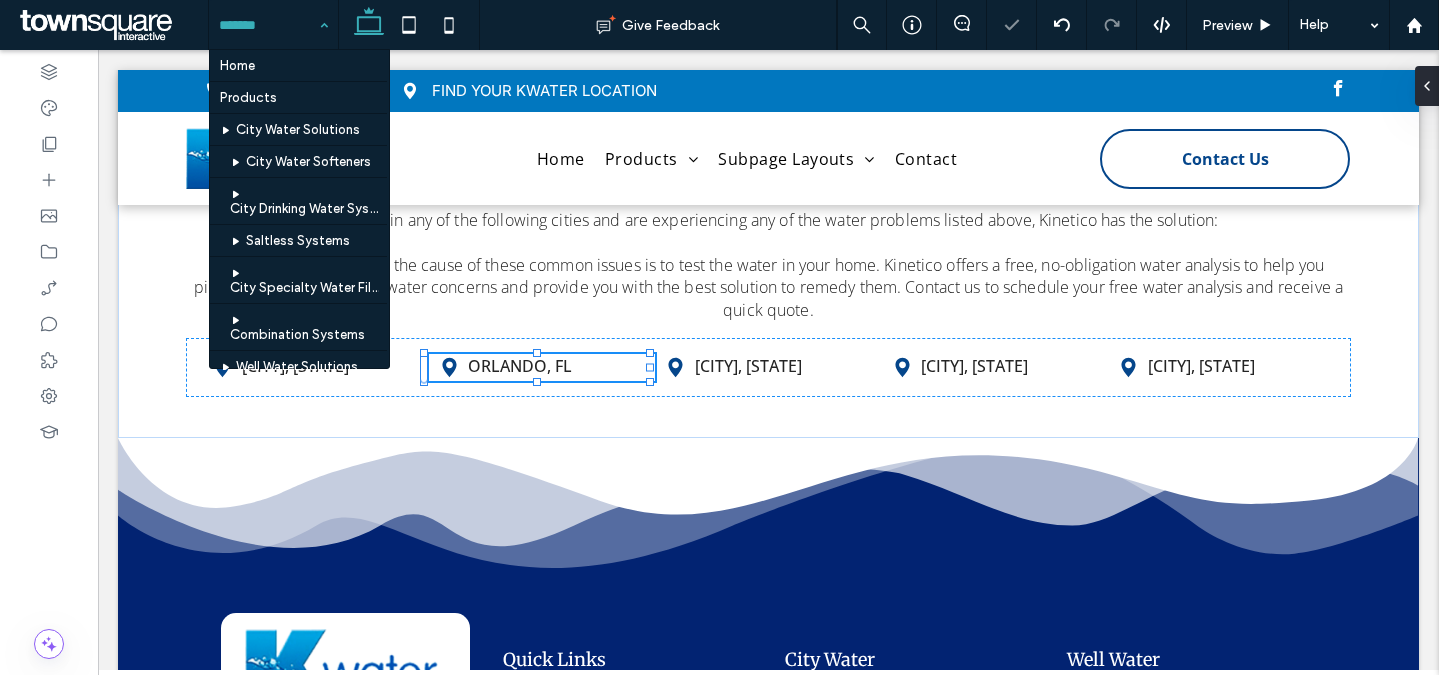 scroll, scrollTop: 320, scrollLeft: 0, axis: vertical 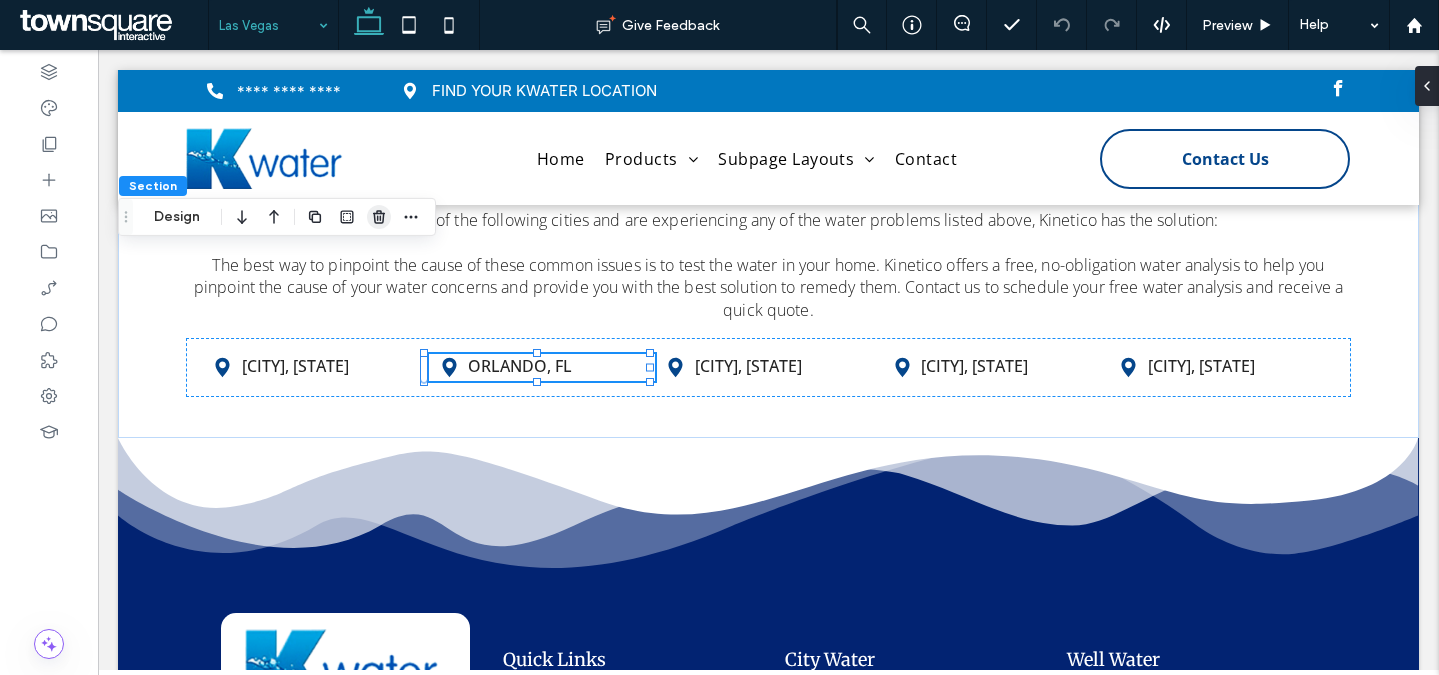 click 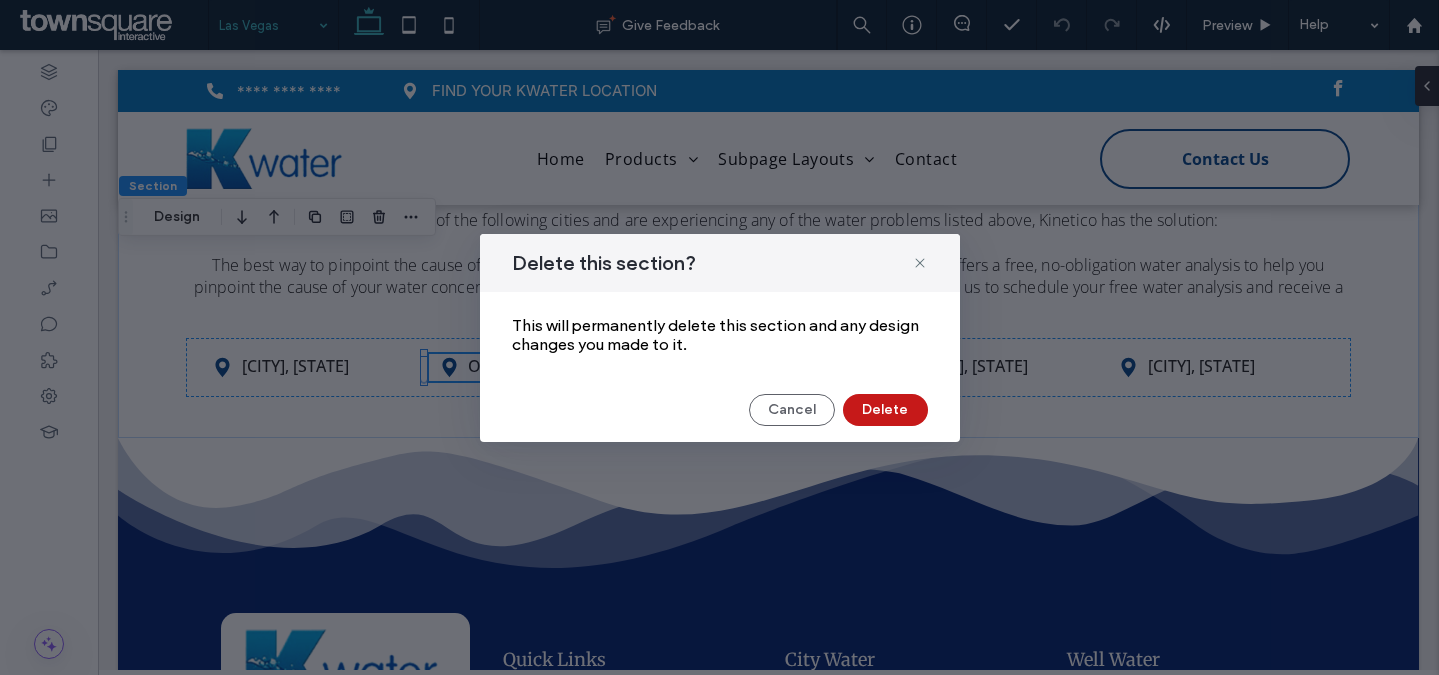 click on "Delete" at bounding box center [885, 410] 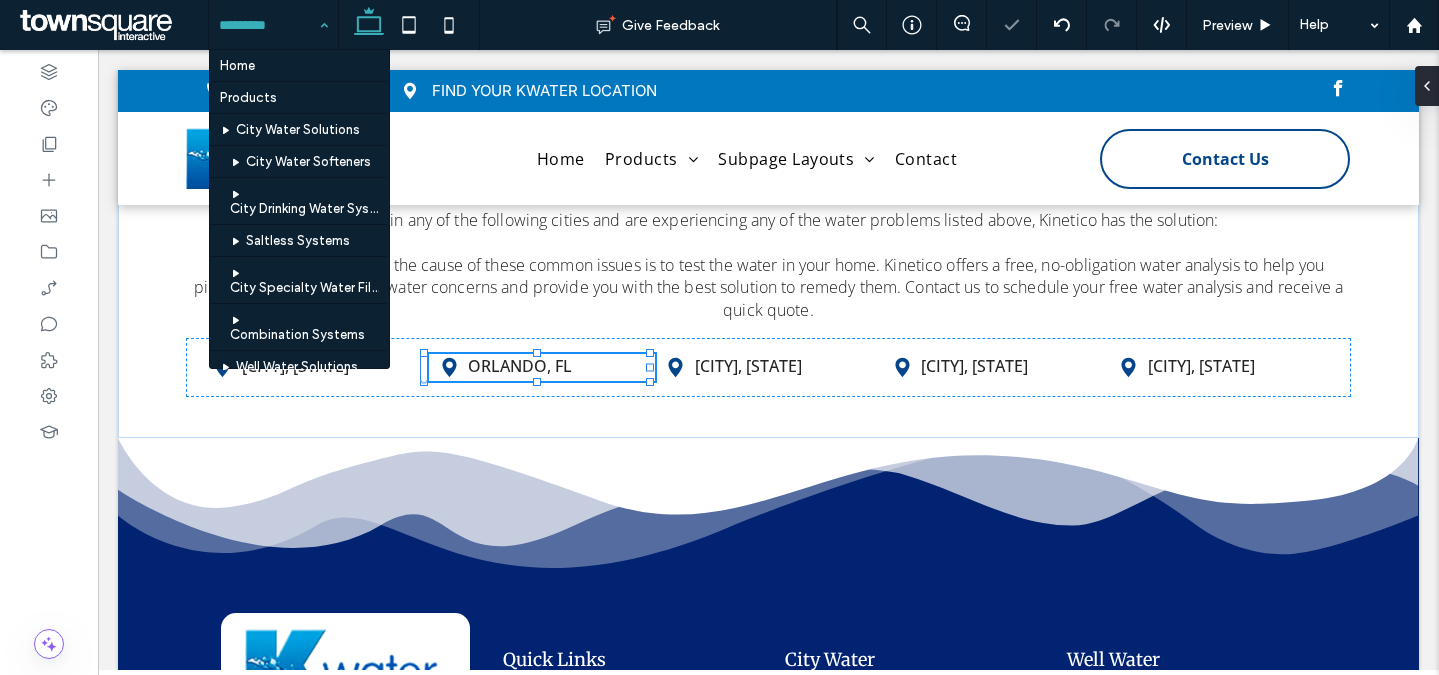 scroll, scrollTop: 320, scrollLeft: 0, axis: vertical 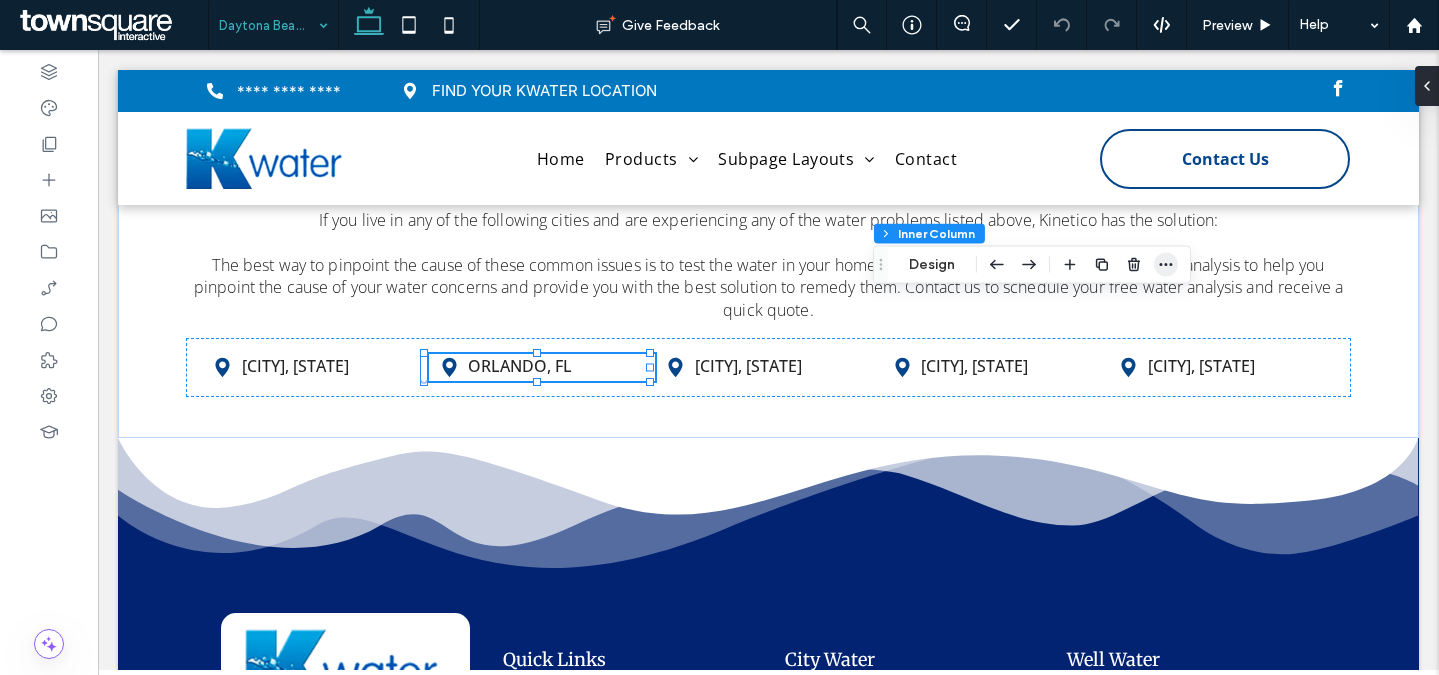 click 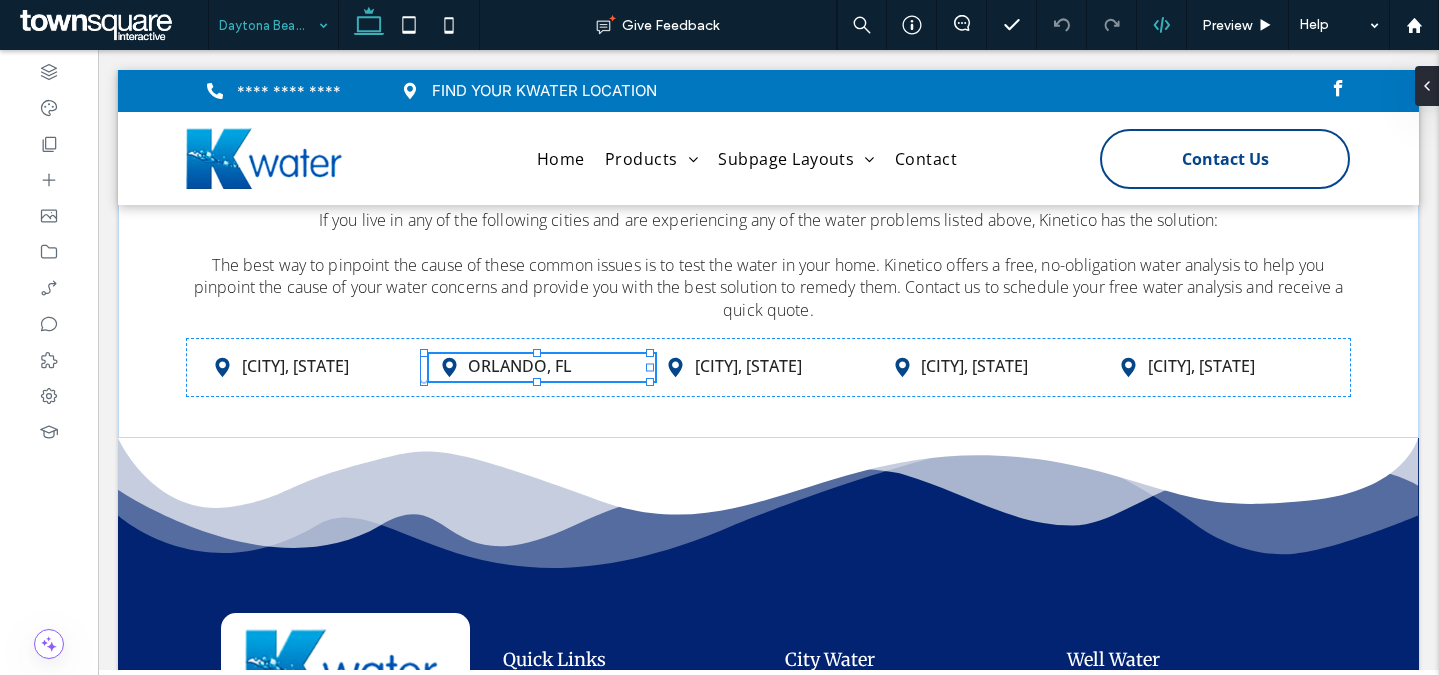 type on "**********" 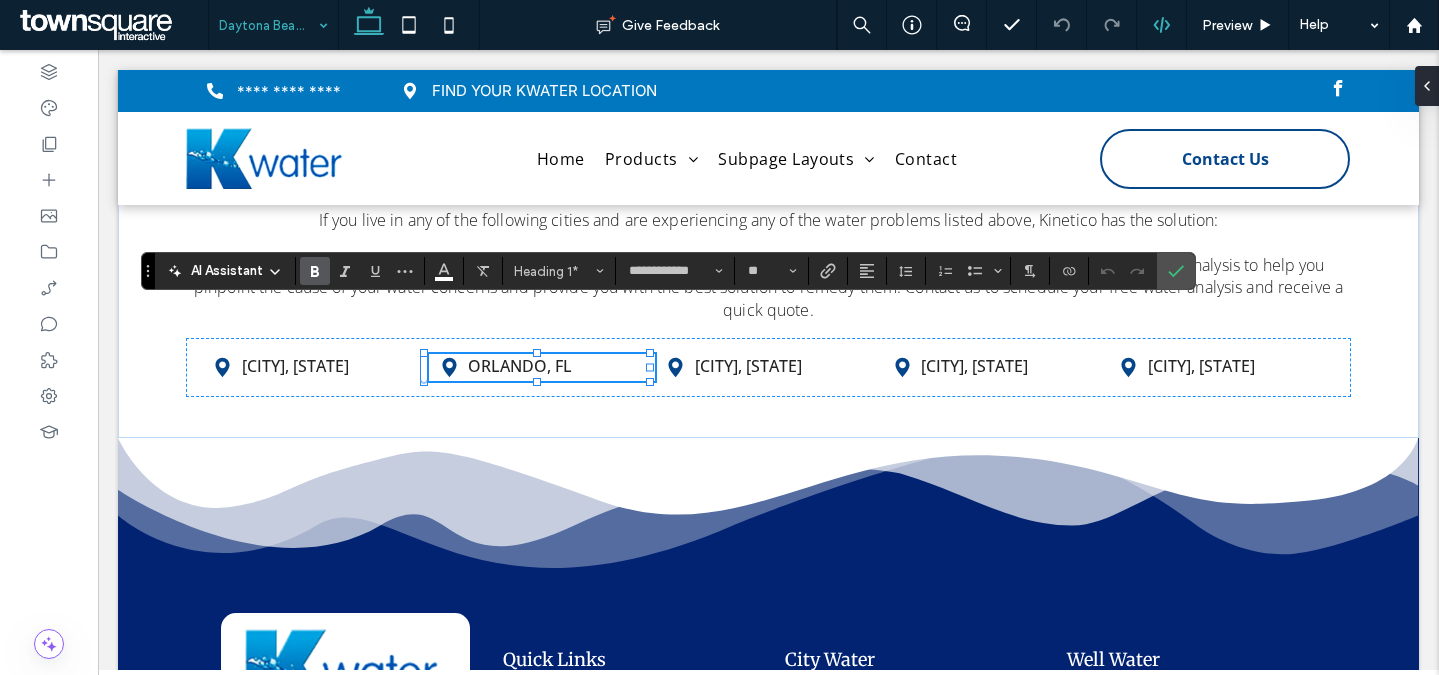 type 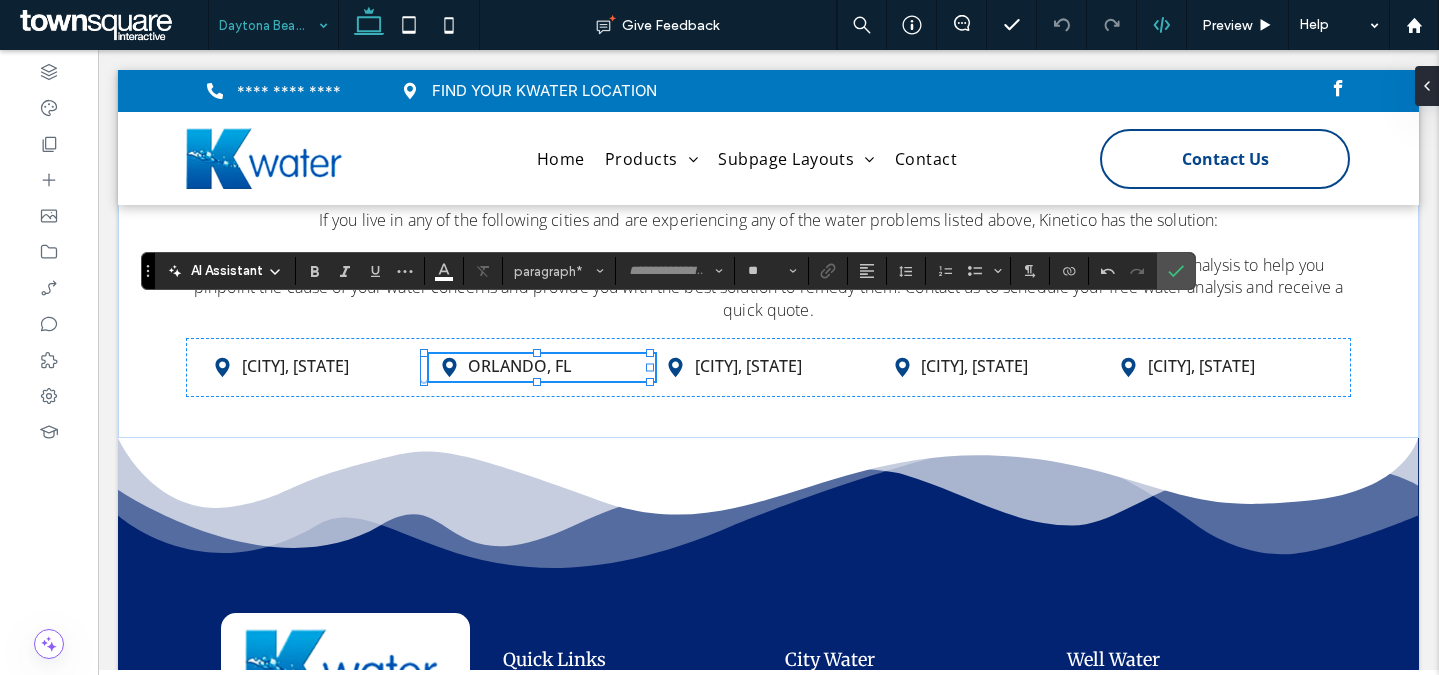 type on "**********" 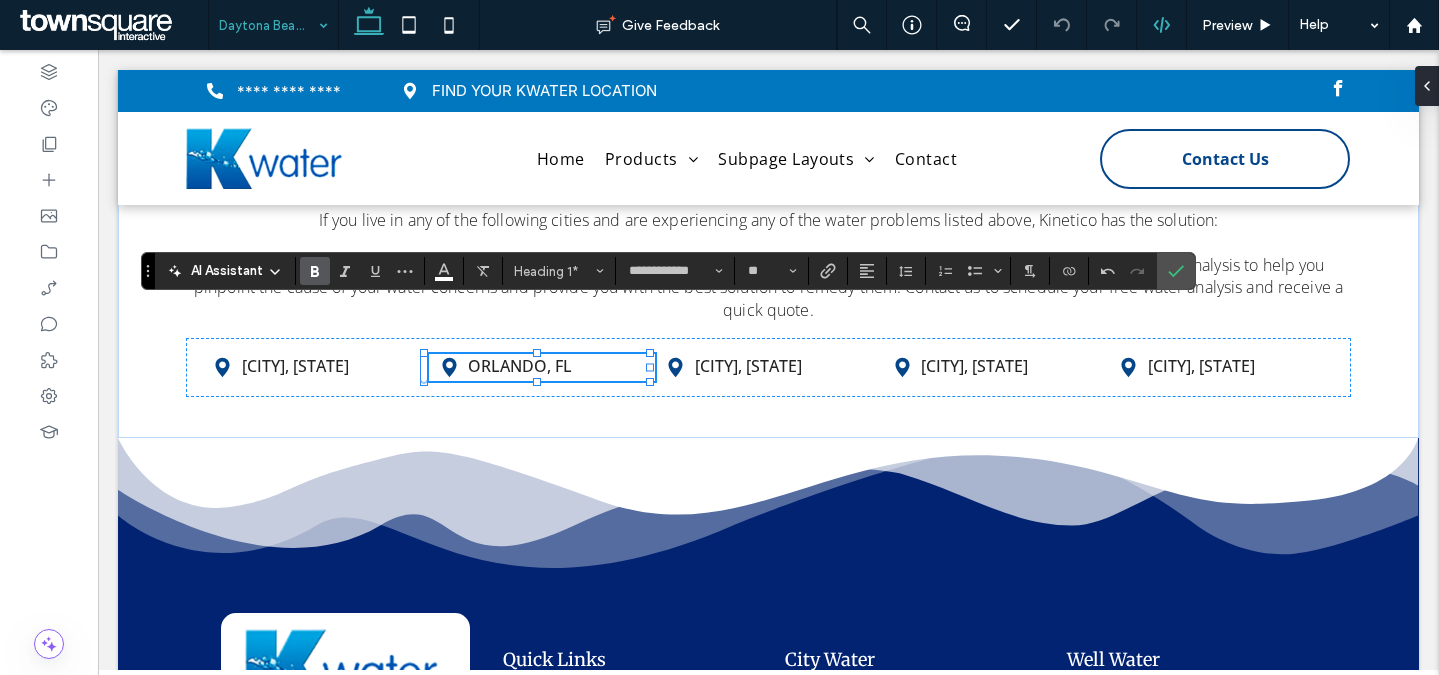 type 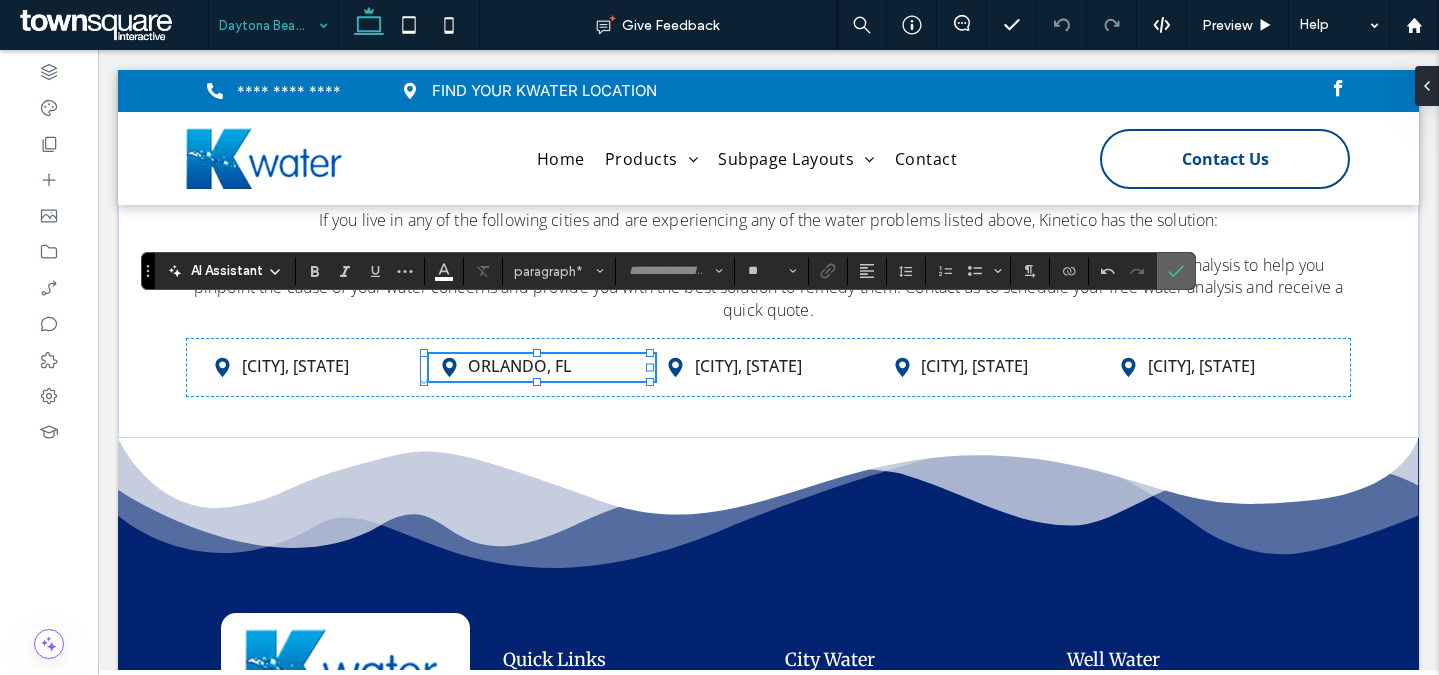 click 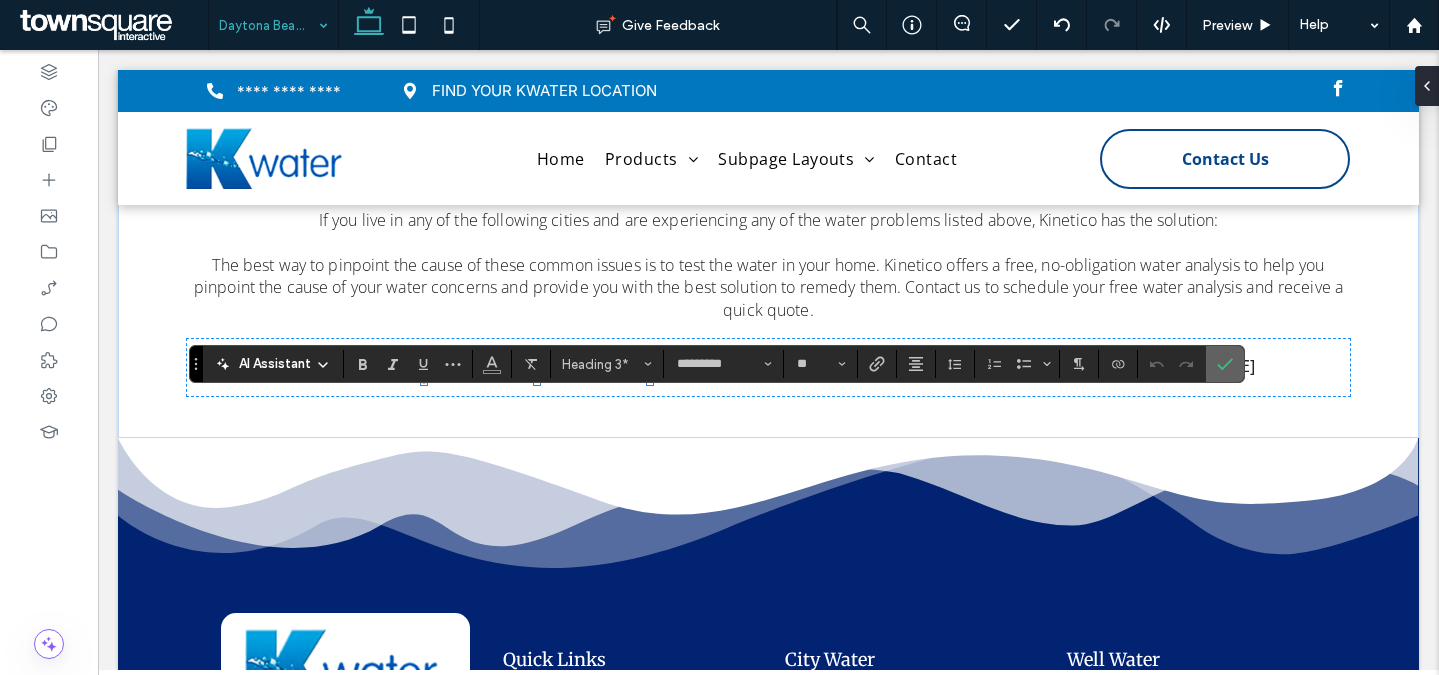type 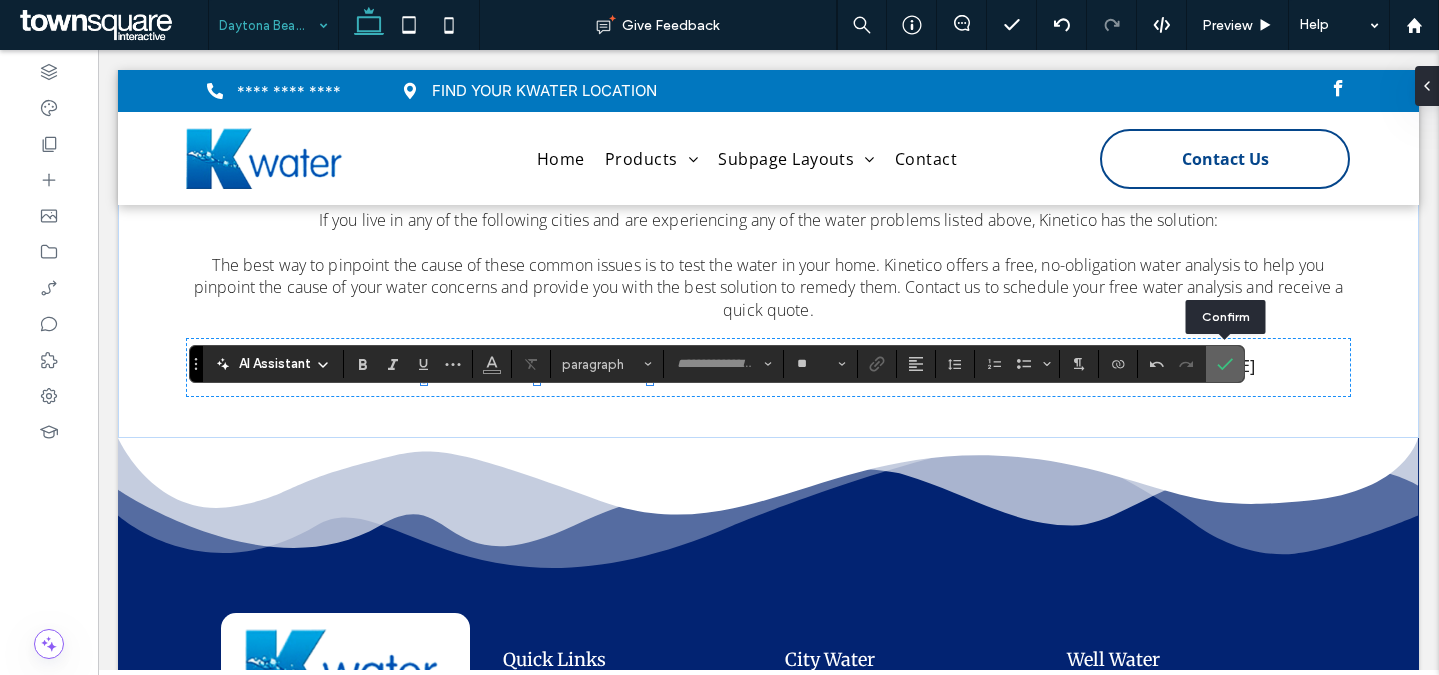 click 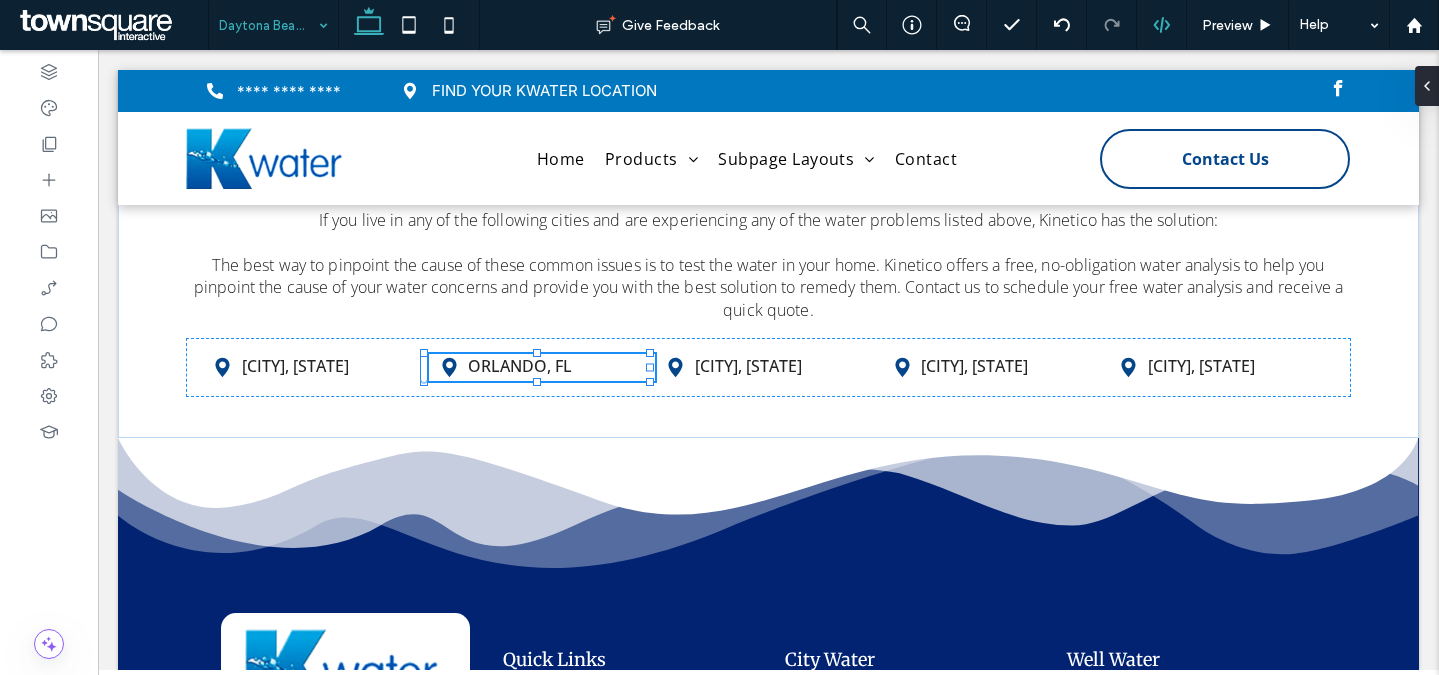 type on "*********" 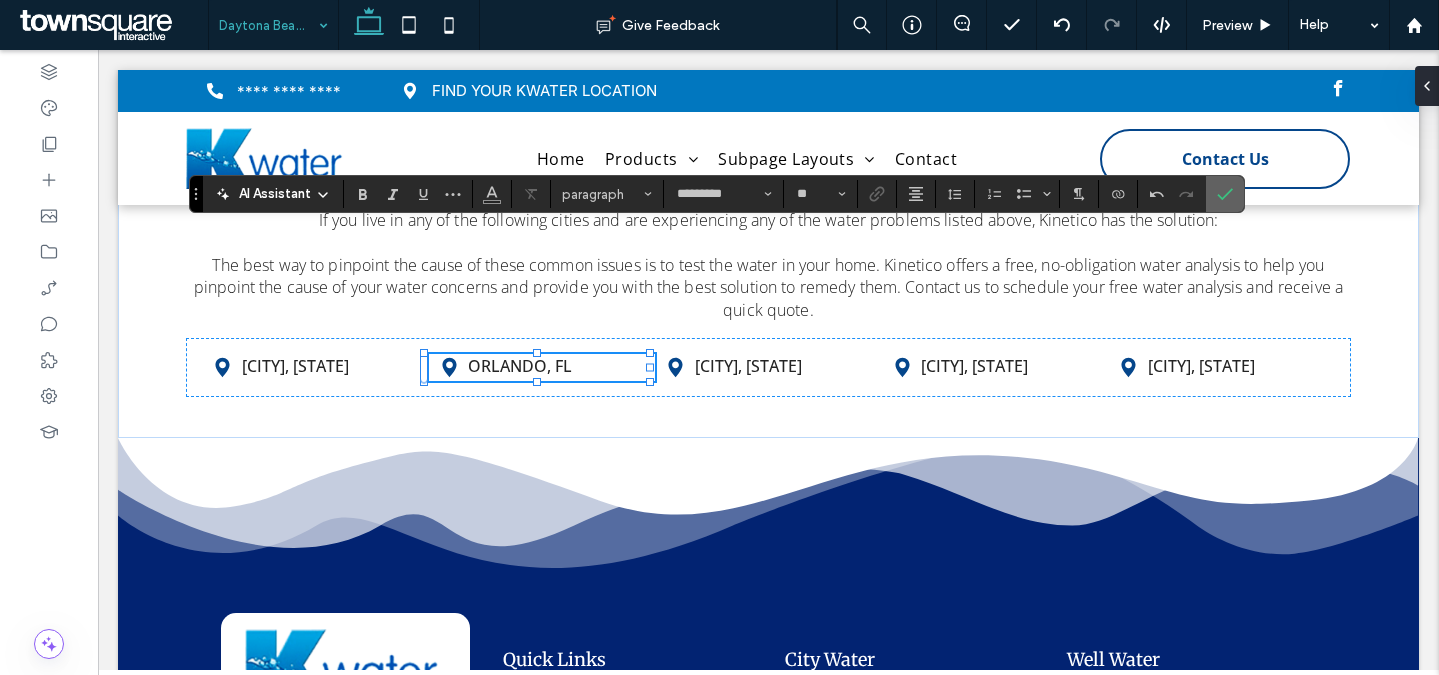 click 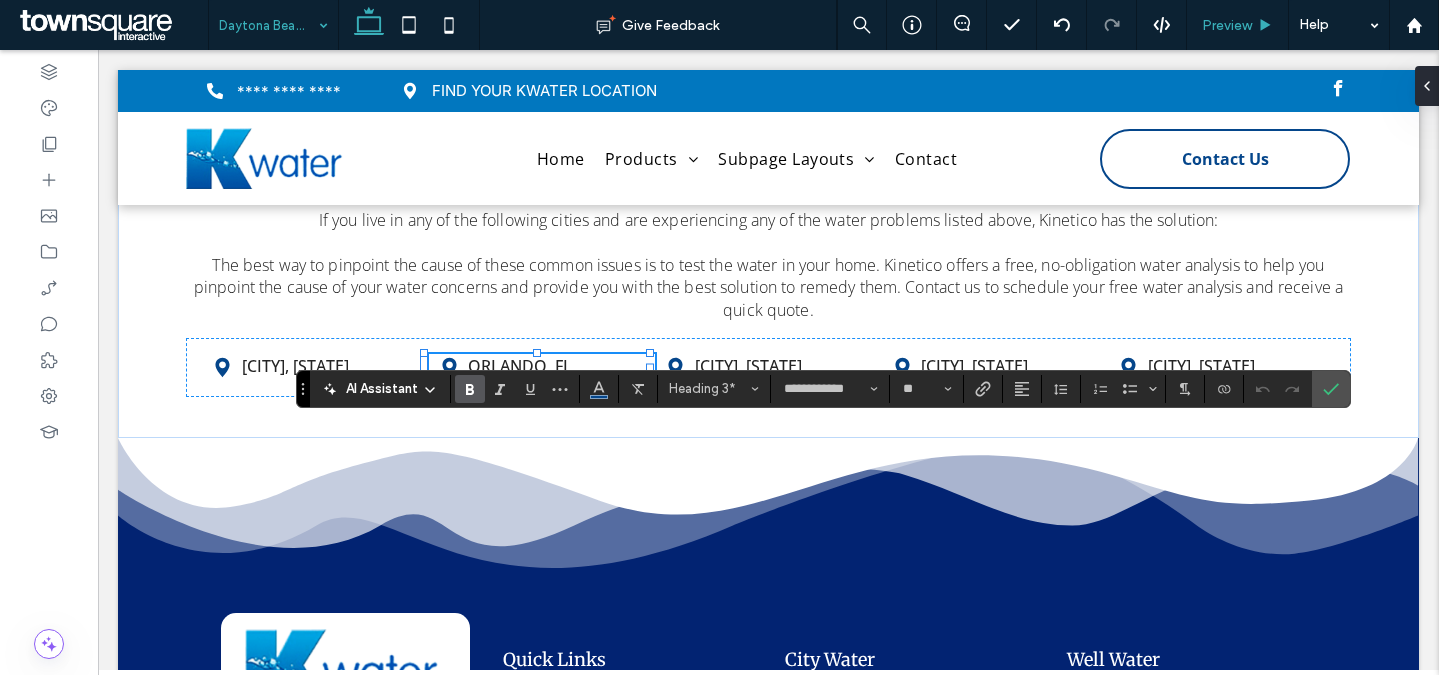 type 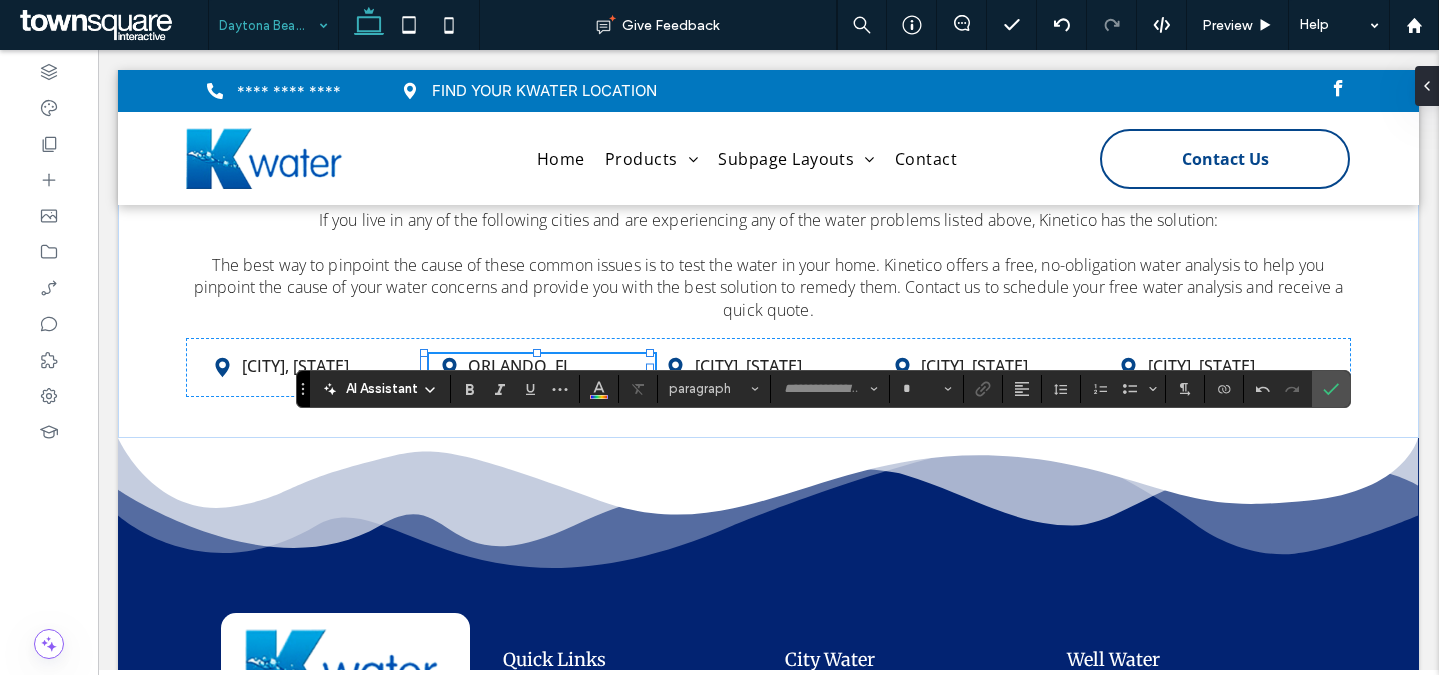 type on "**********" 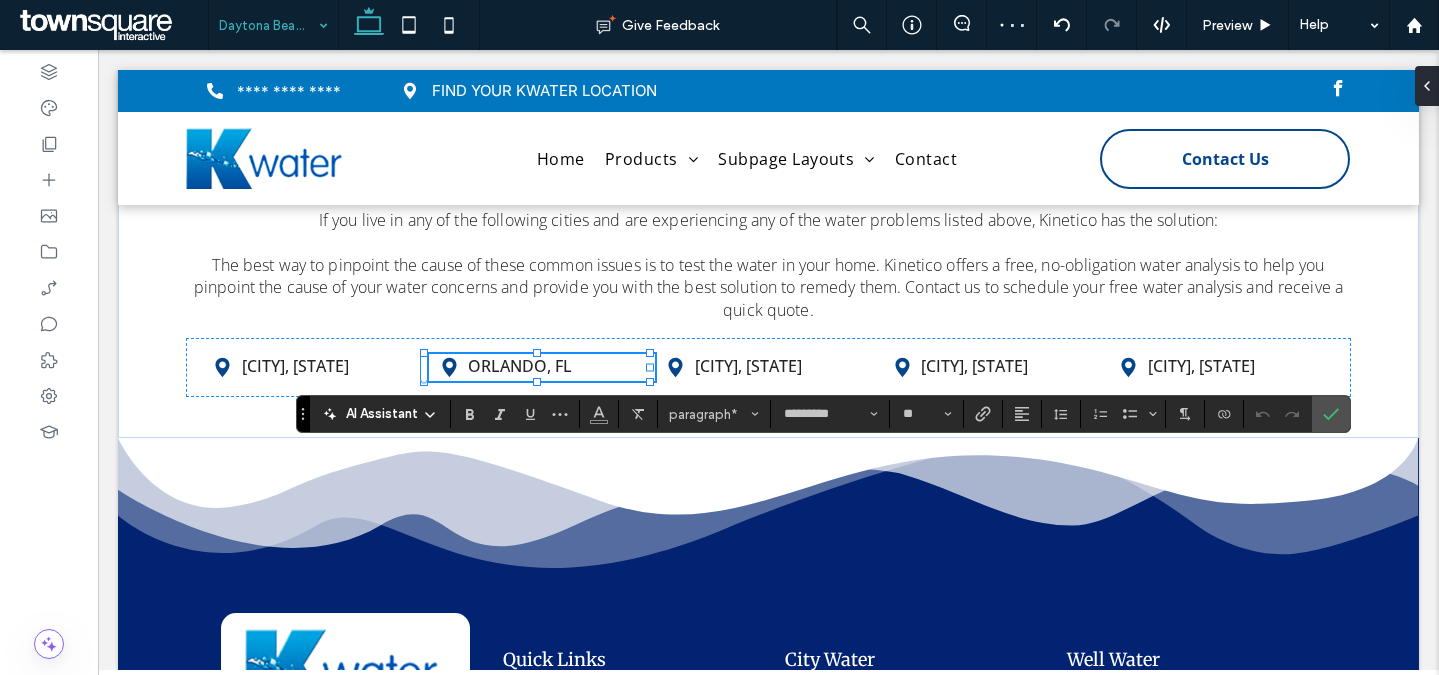 type 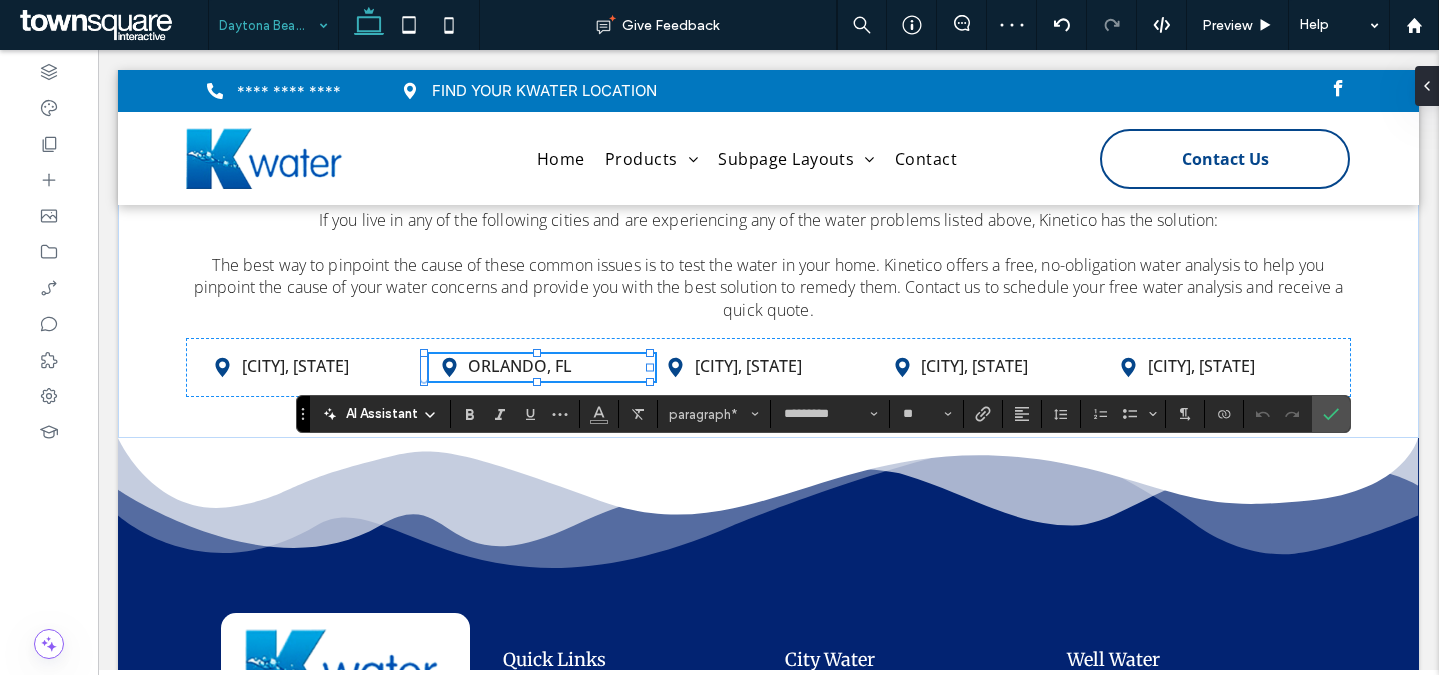 type on "*" 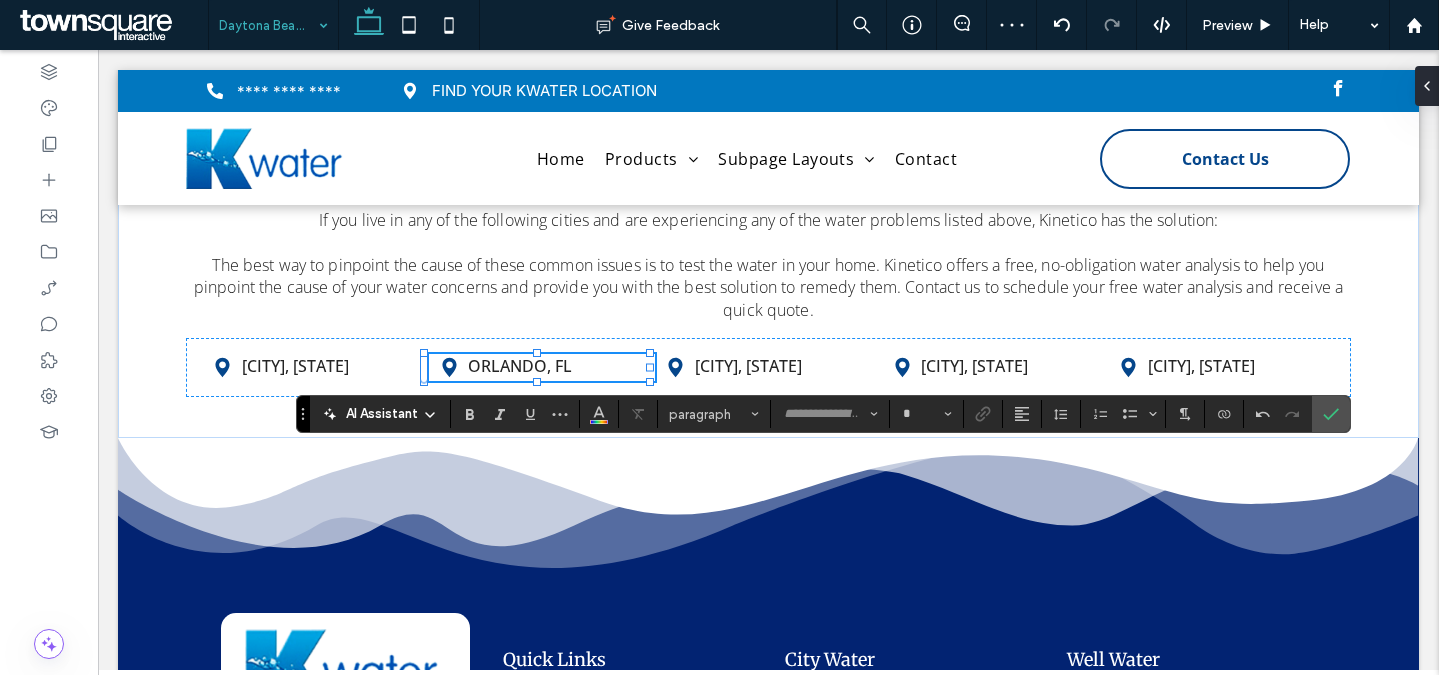 type on "*********" 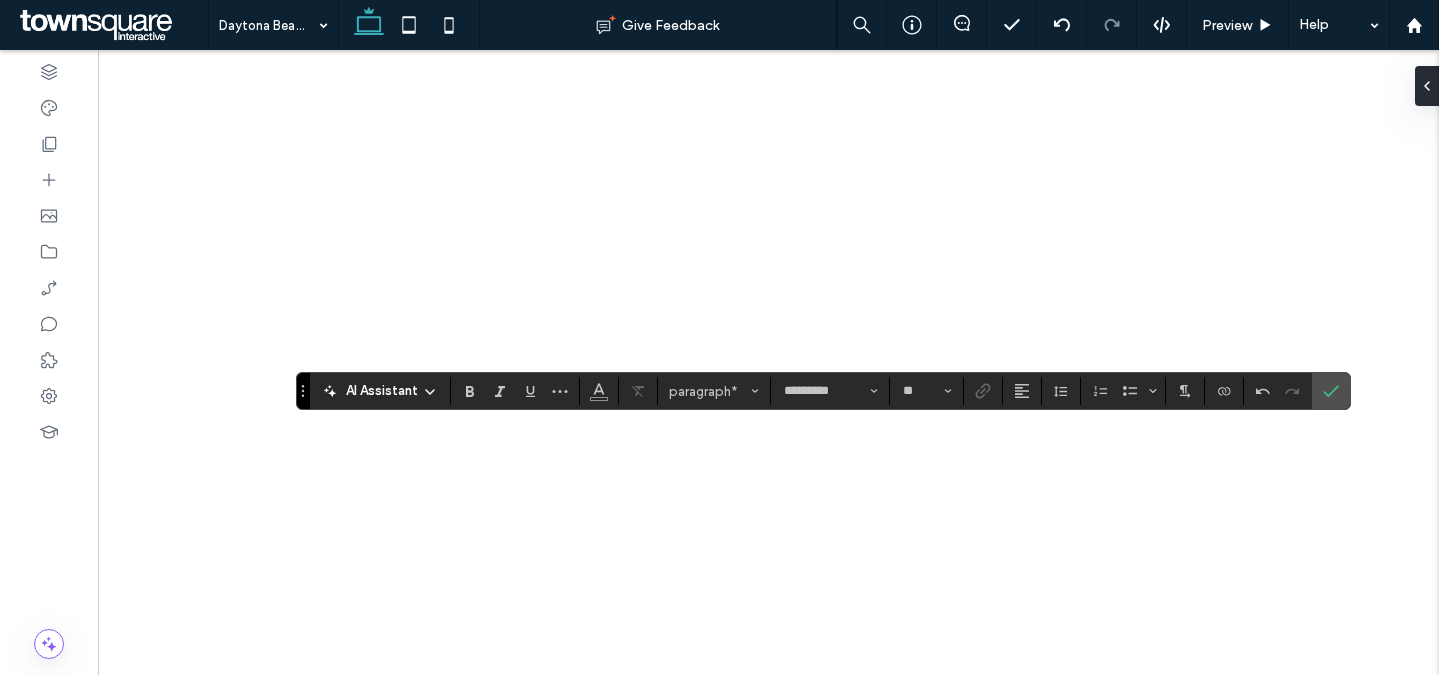 scroll, scrollTop: 0, scrollLeft: 0, axis: both 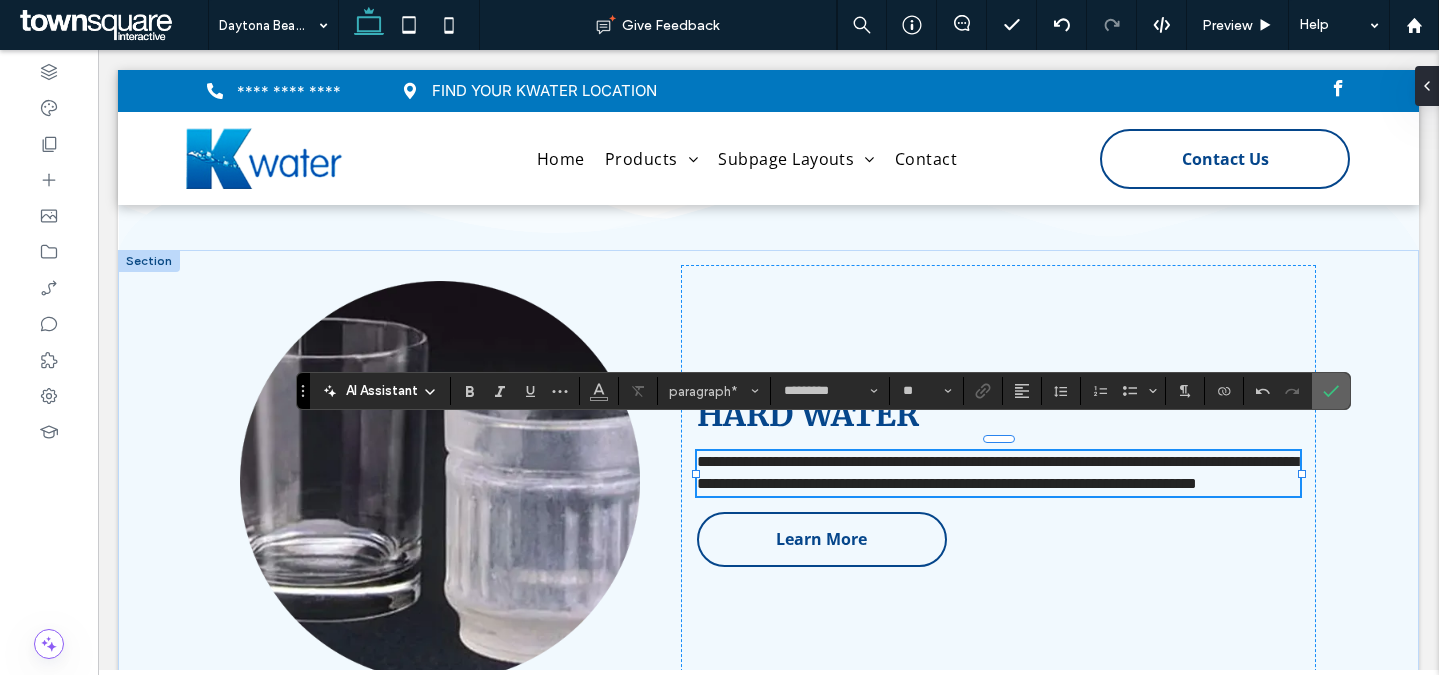 click 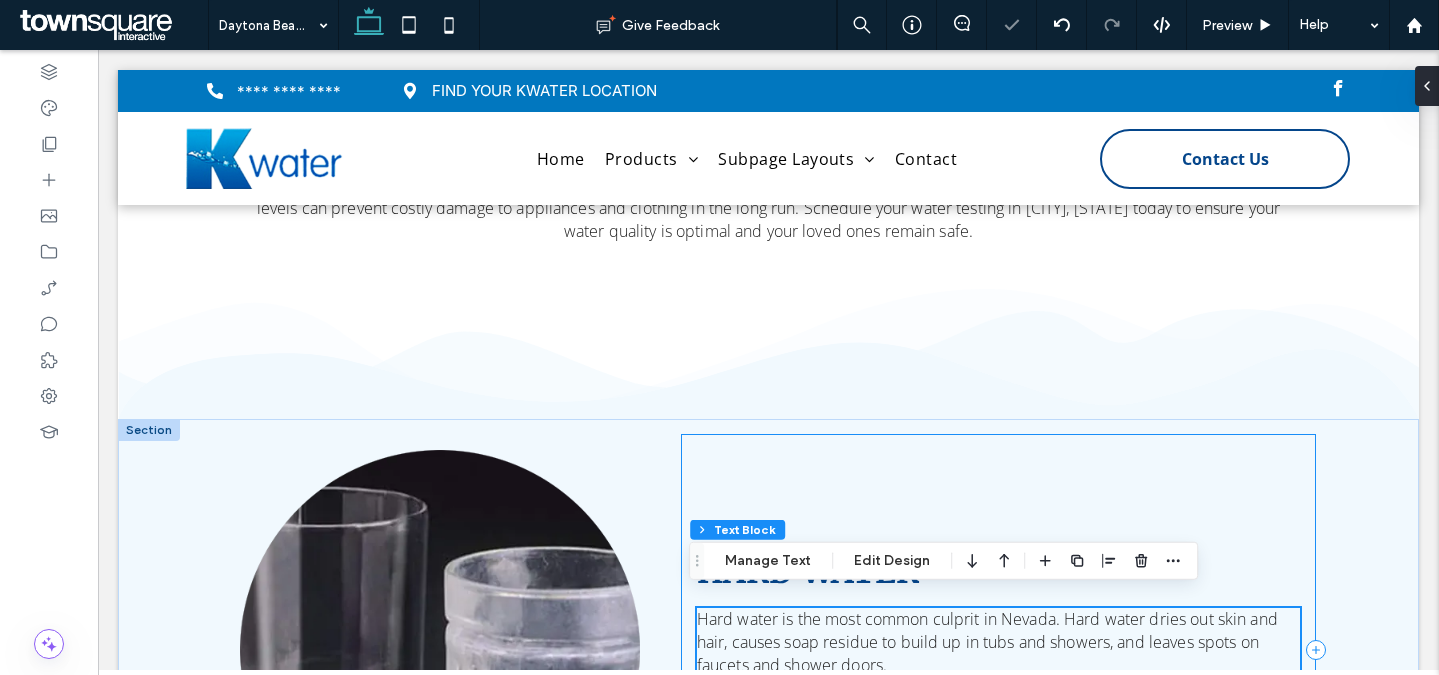scroll, scrollTop: 1044, scrollLeft: 0, axis: vertical 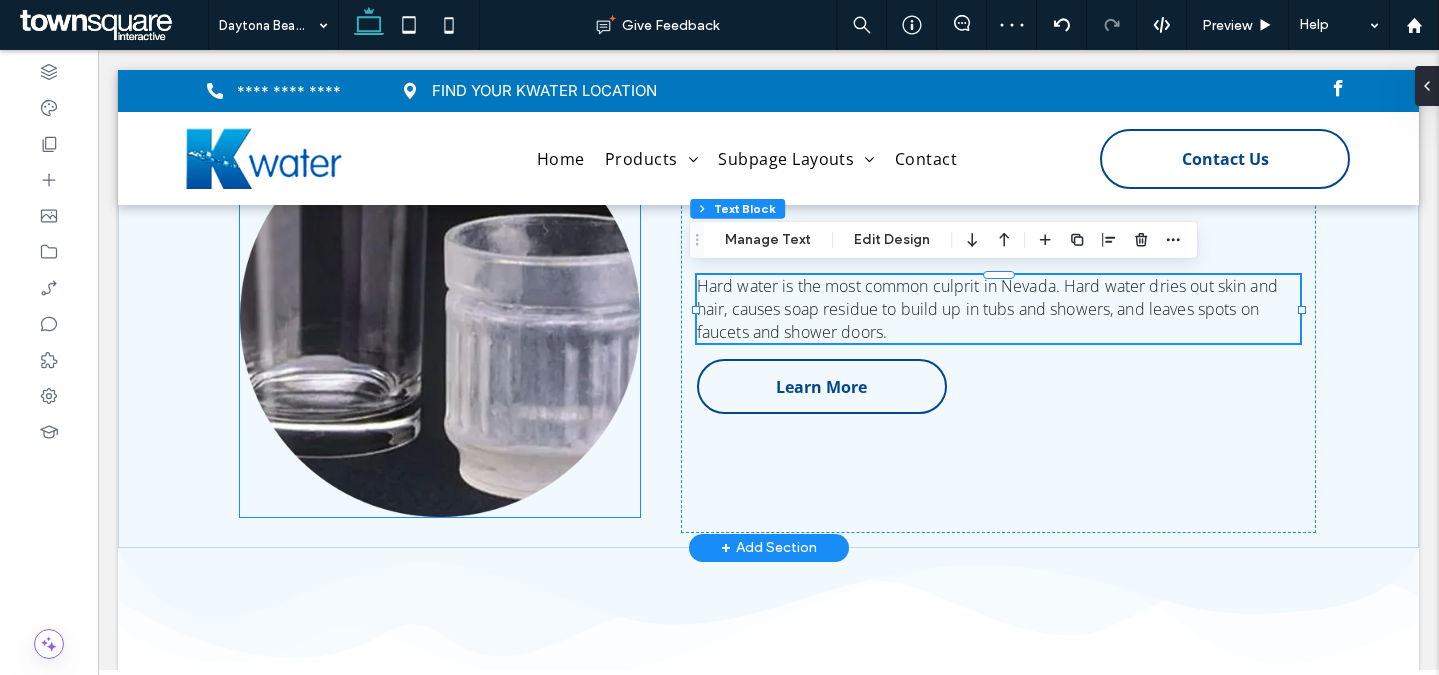 click at bounding box center (440, 317) 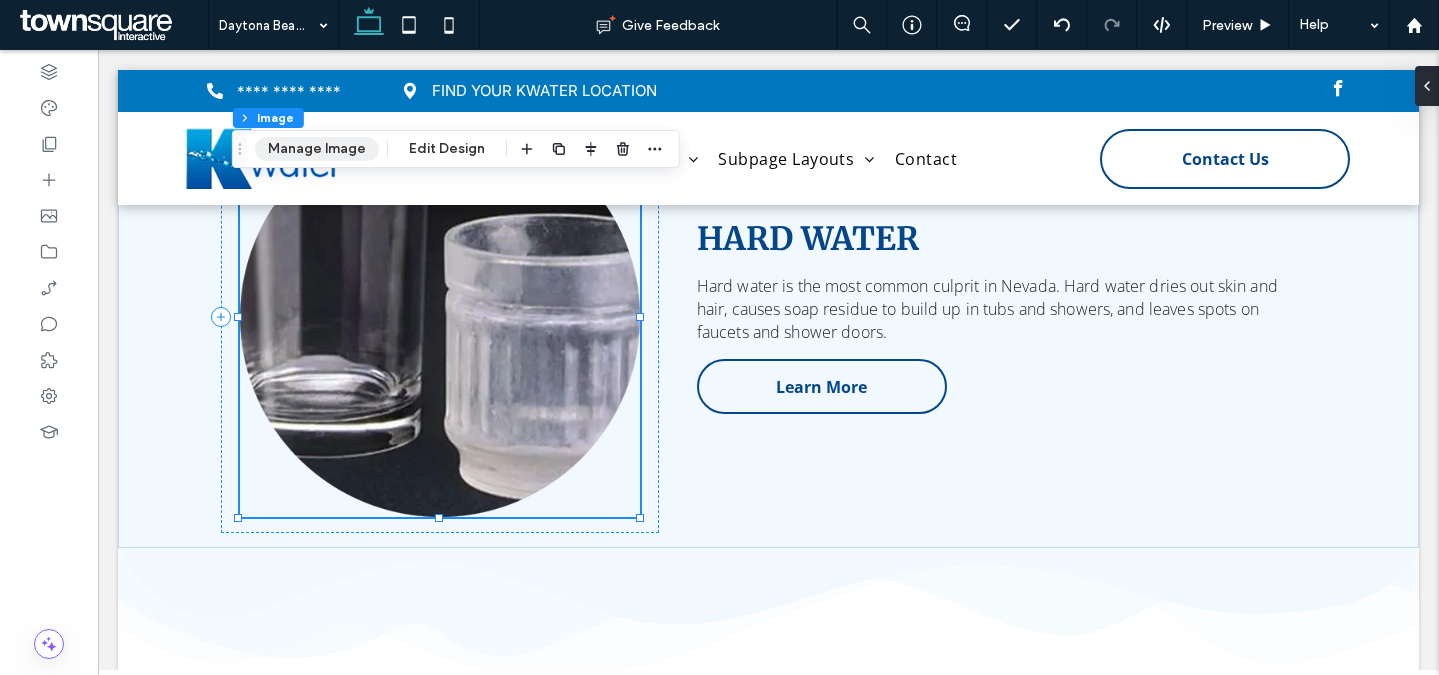click on "Manage Image" at bounding box center (317, 149) 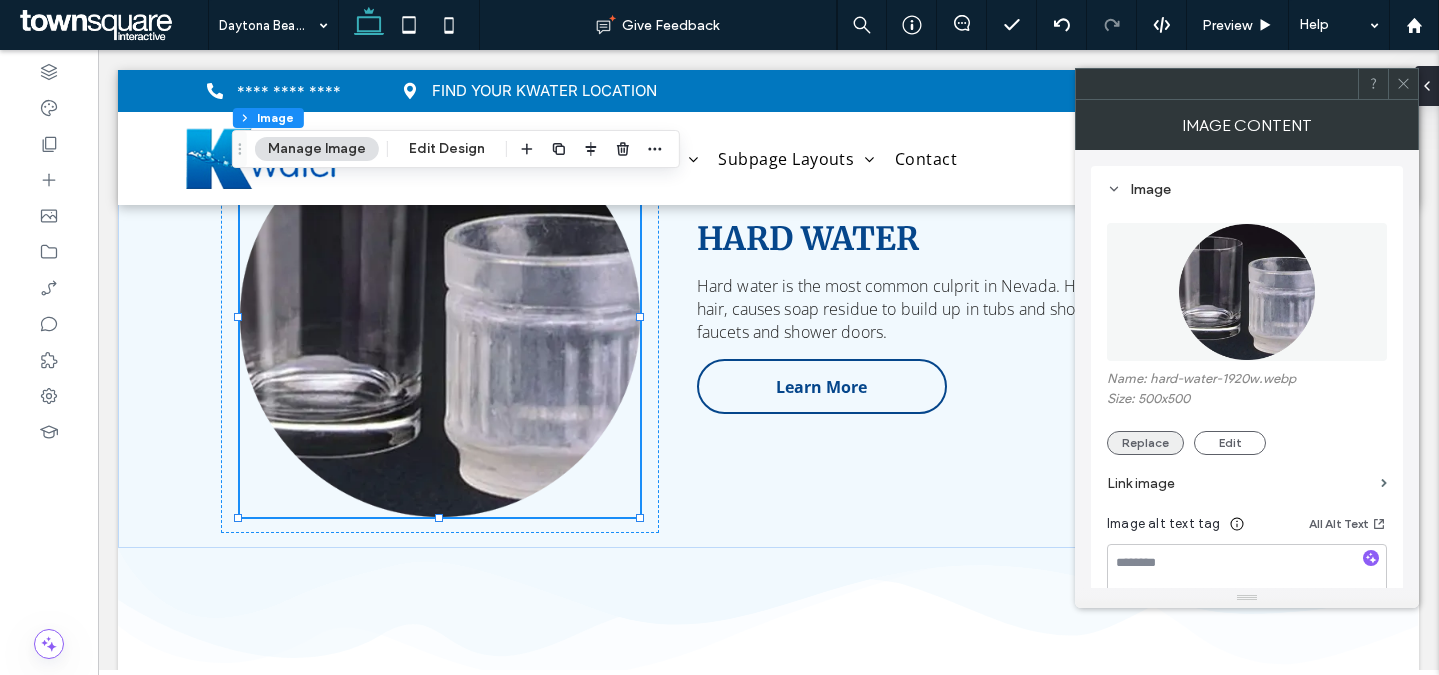 click on "Replace" at bounding box center [1145, 443] 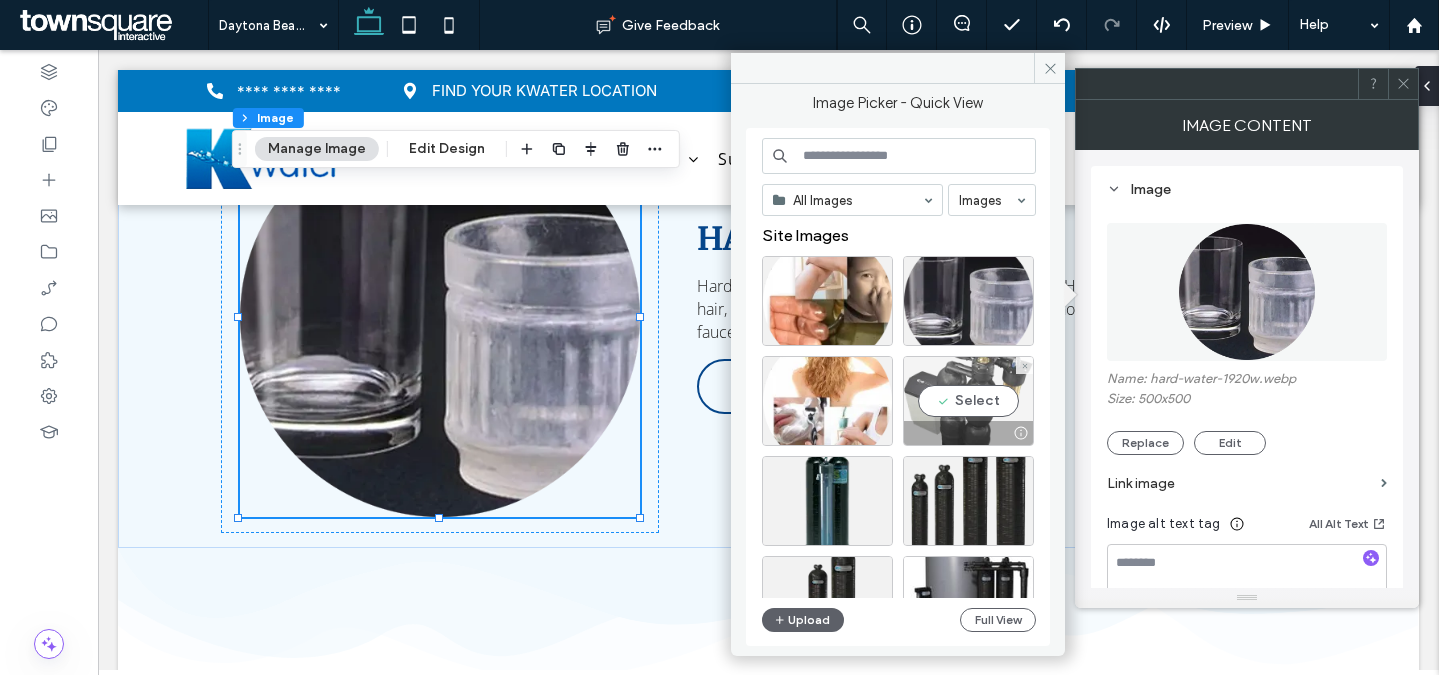 click on "Select" at bounding box center (968, 401) 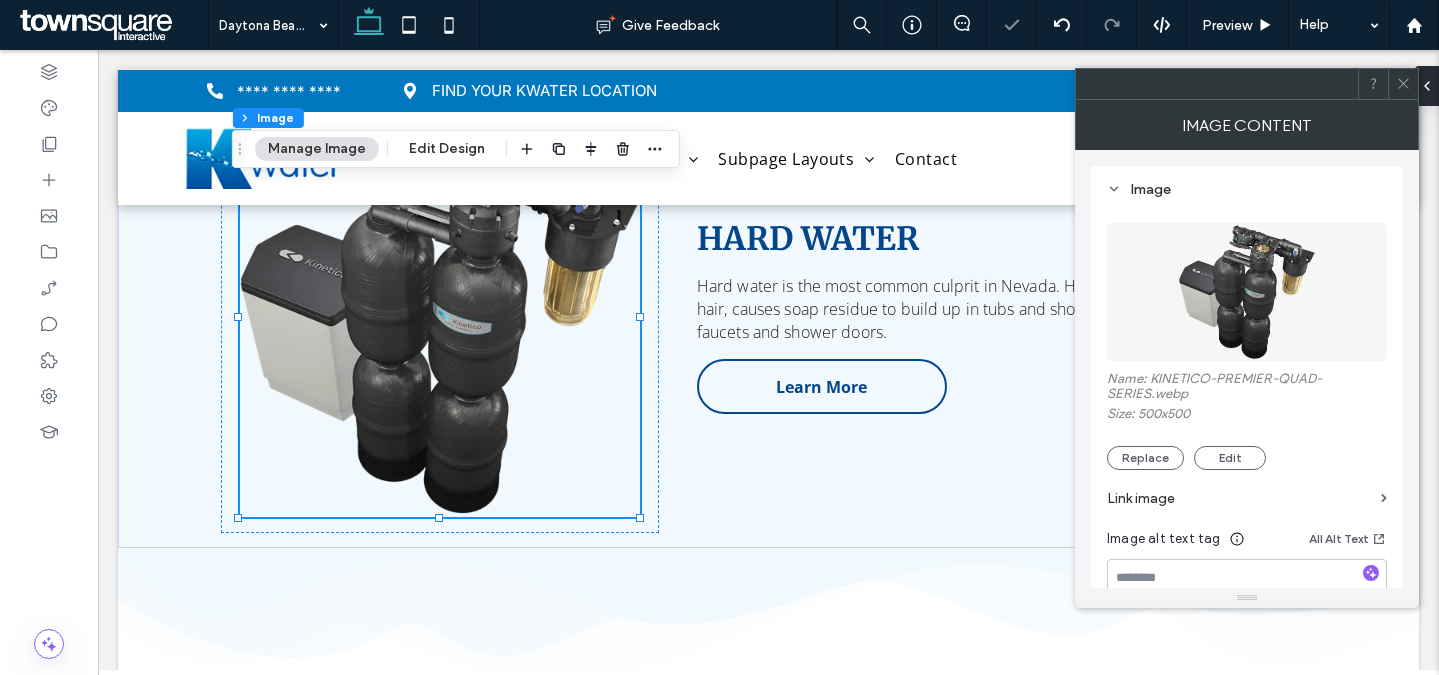 click 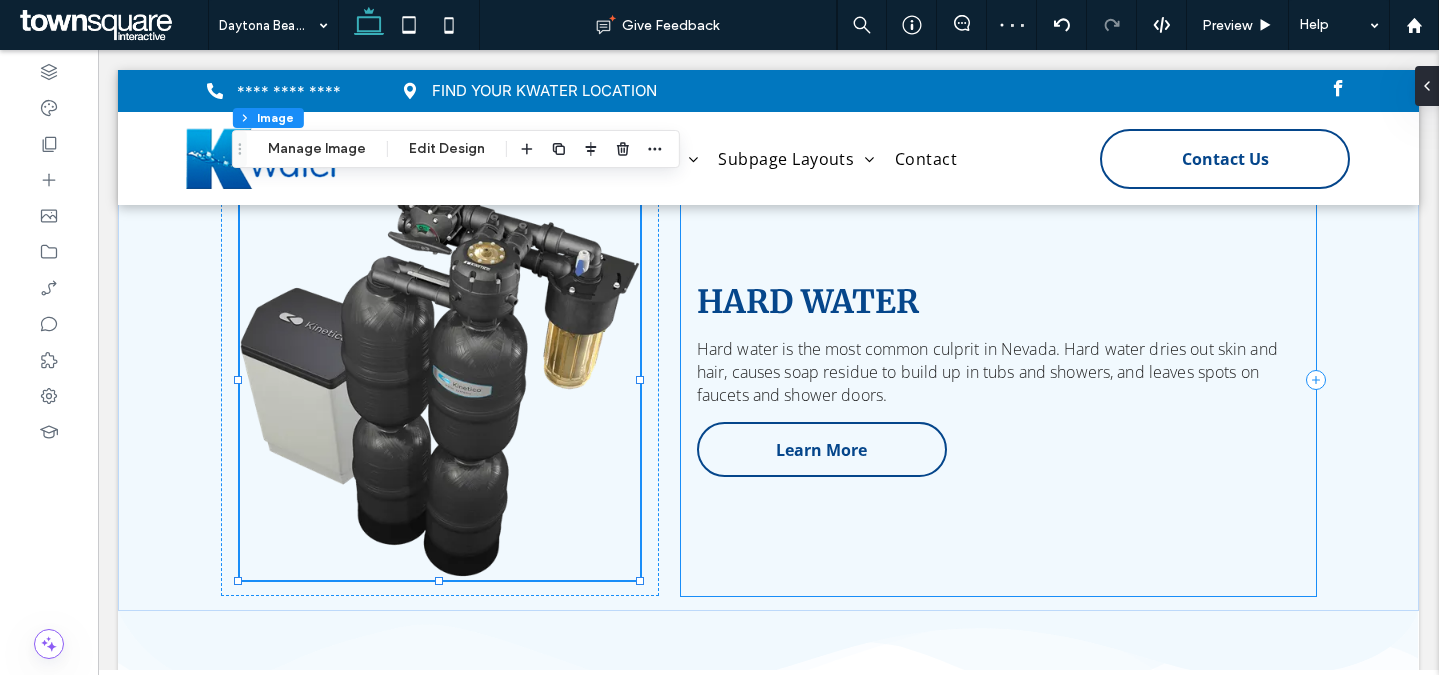 scroll, scrollTop: 968, scrollLeft: 0, axis: vertical 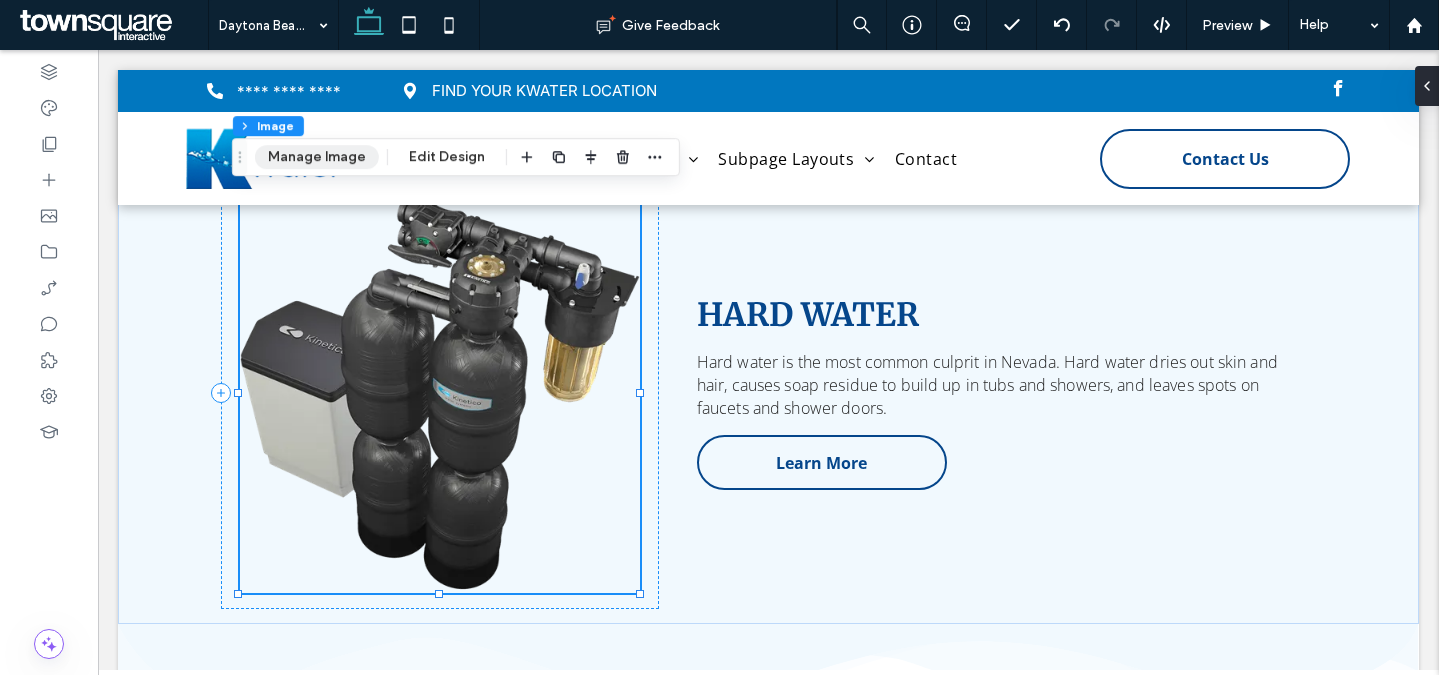 drag, startPoint x: 328, startPoint y: 152, endPoint x: 372, endPoint y: 159, distance: 44.553337 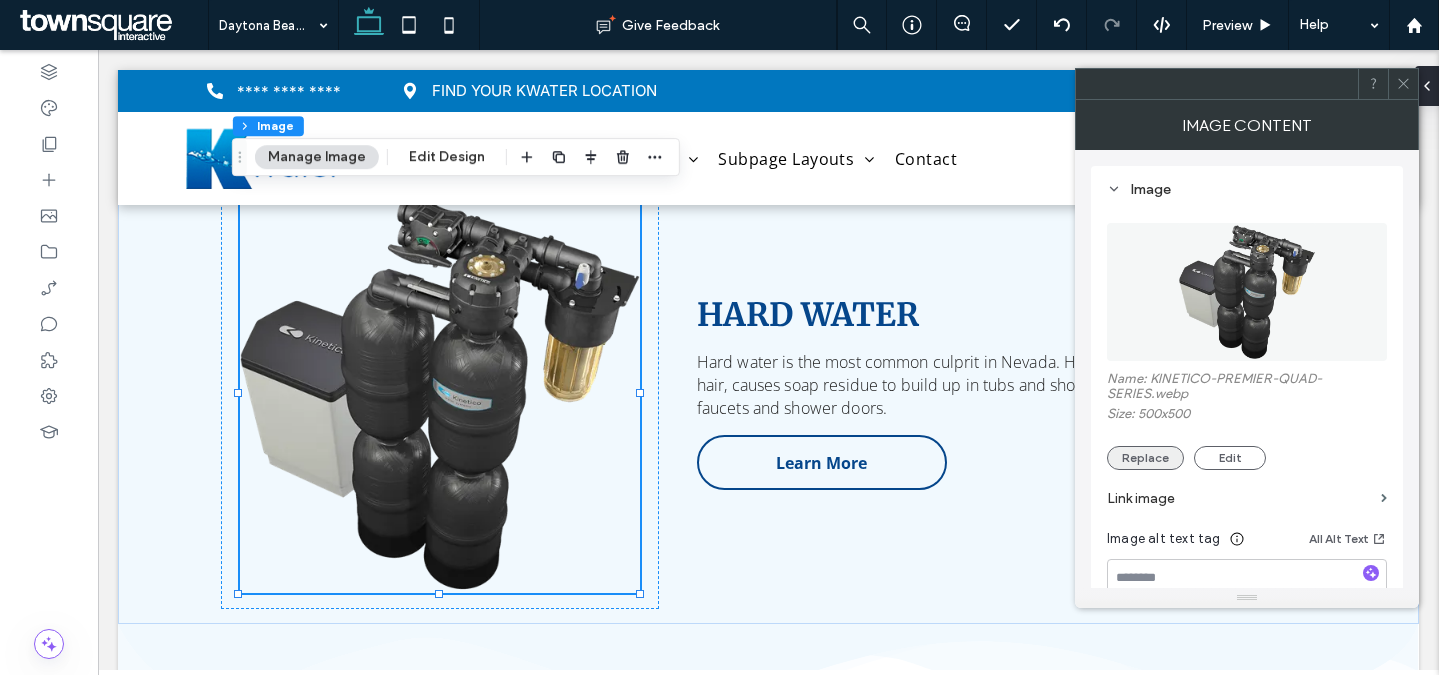 click on "Replace" at bounding box center (1145, 458) 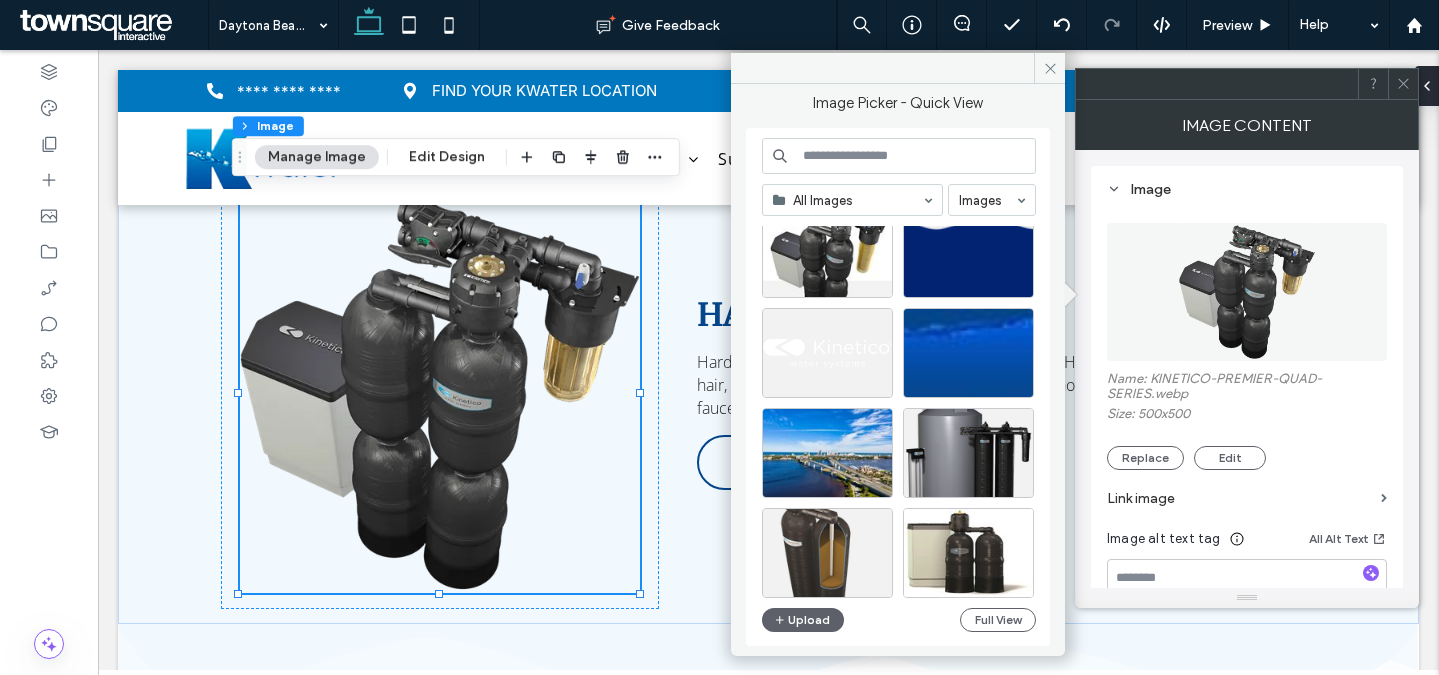 scroll, scrollTop: 622, scrollLeft: 0, axis: vertical 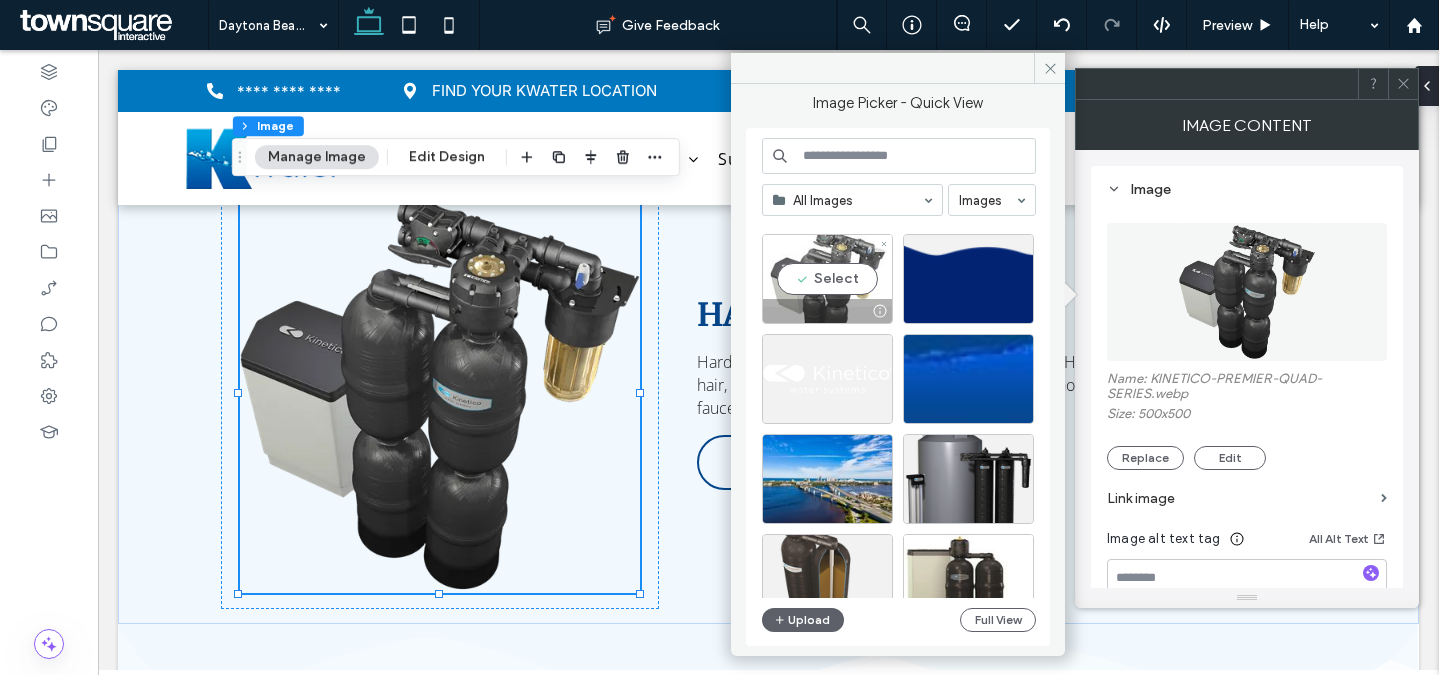 click on "Select" at bounding box center [827, 279] 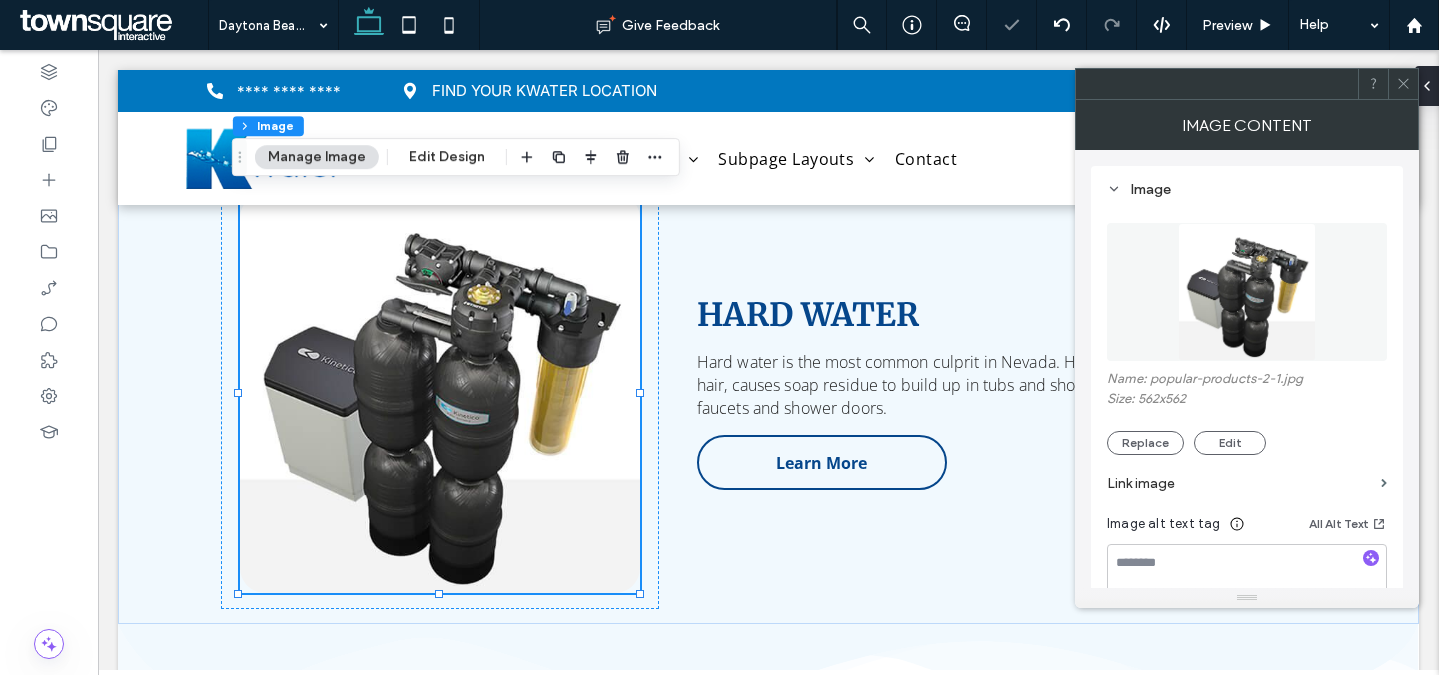 click 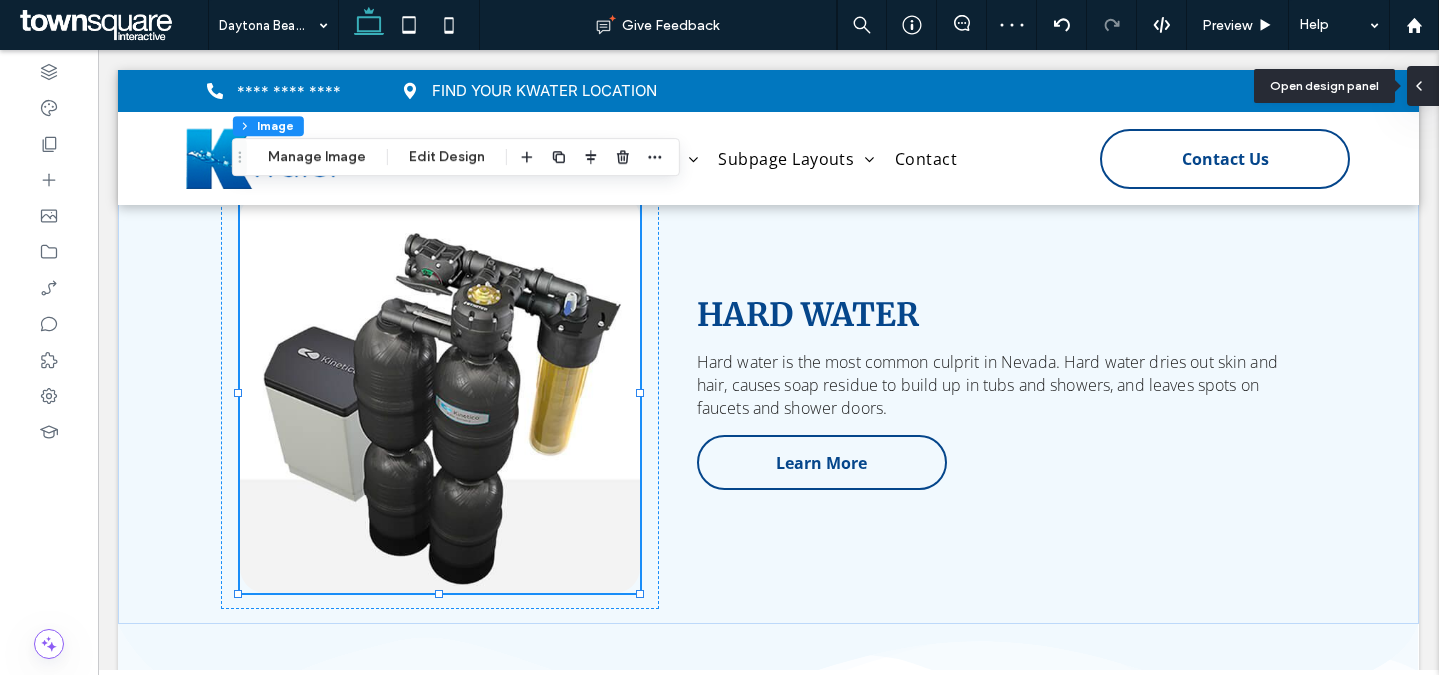 click at bounding box center [1423, 86] 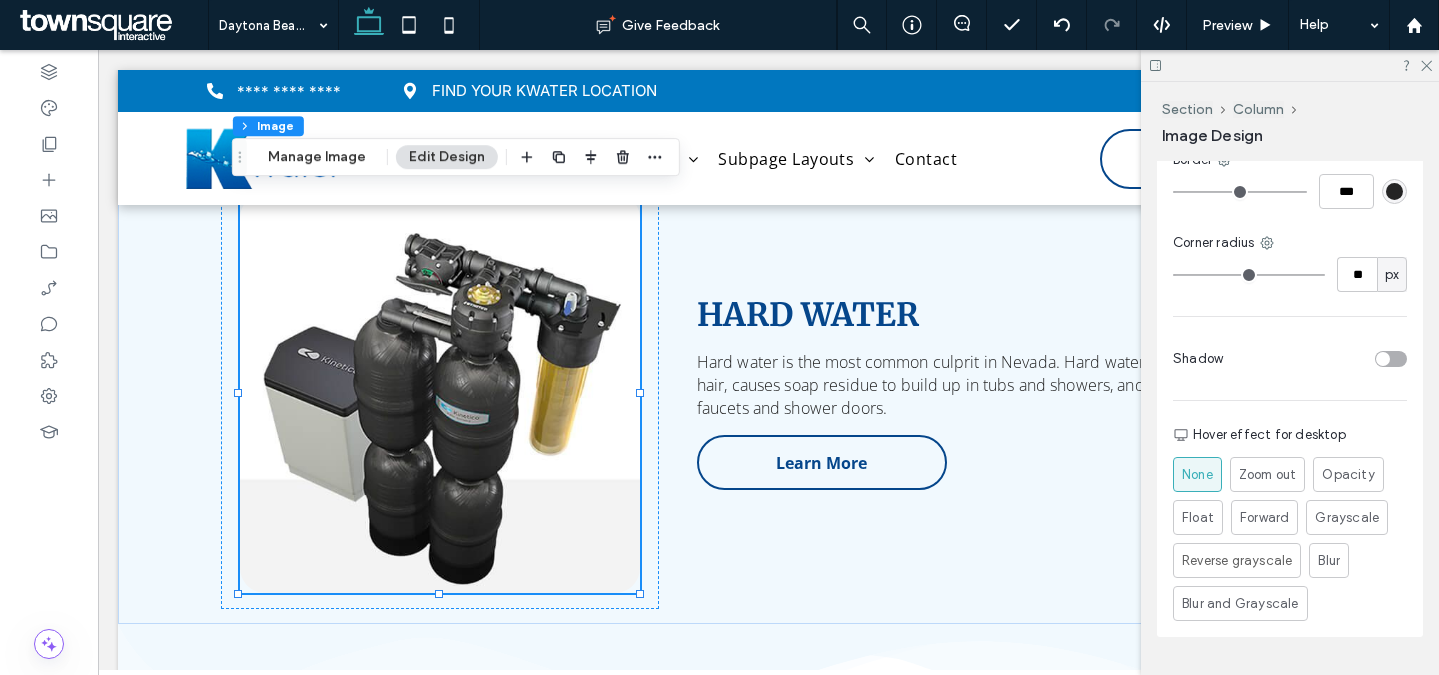 scroll, scrollTop: 1021, scrollLeft: 0, axis: vertical 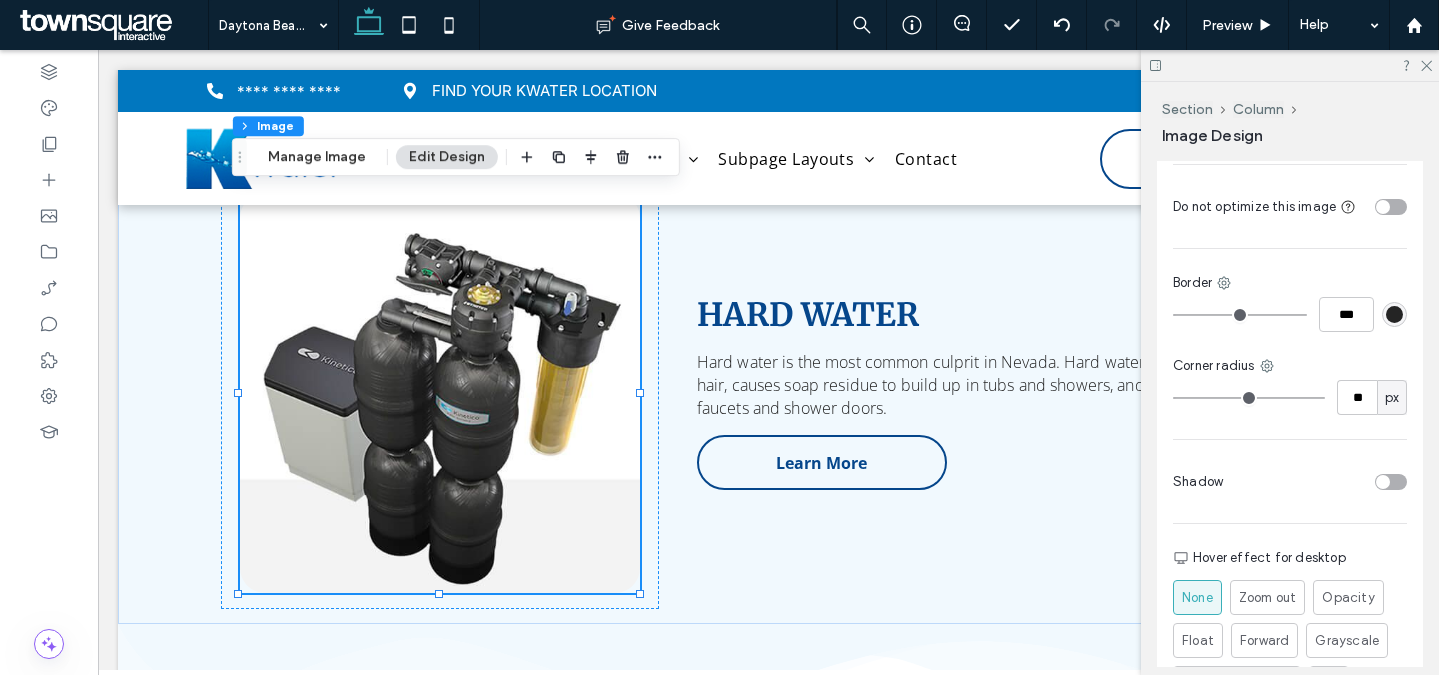 click on "px" at bounding box center [1392, 398] 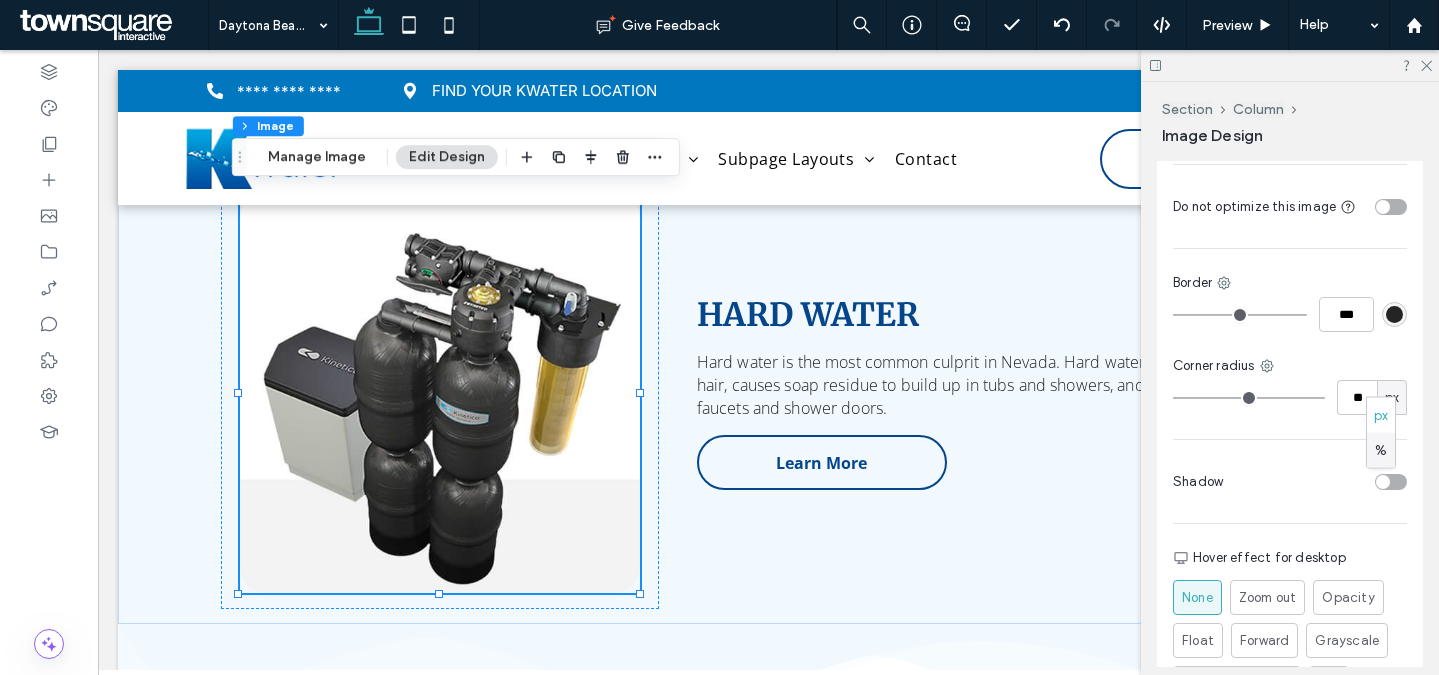 click on "%" at bounding box center [1381, 450] 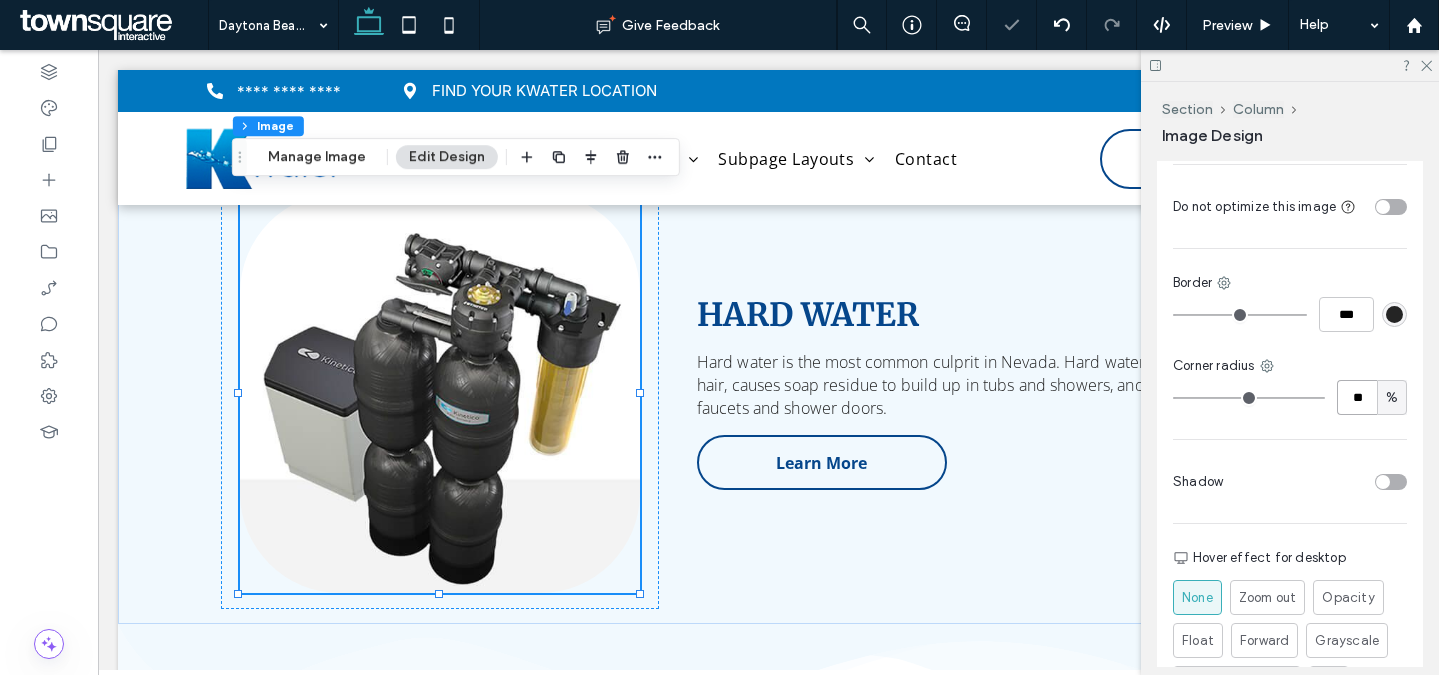 click on "**" at bounding box center (1357, 397) 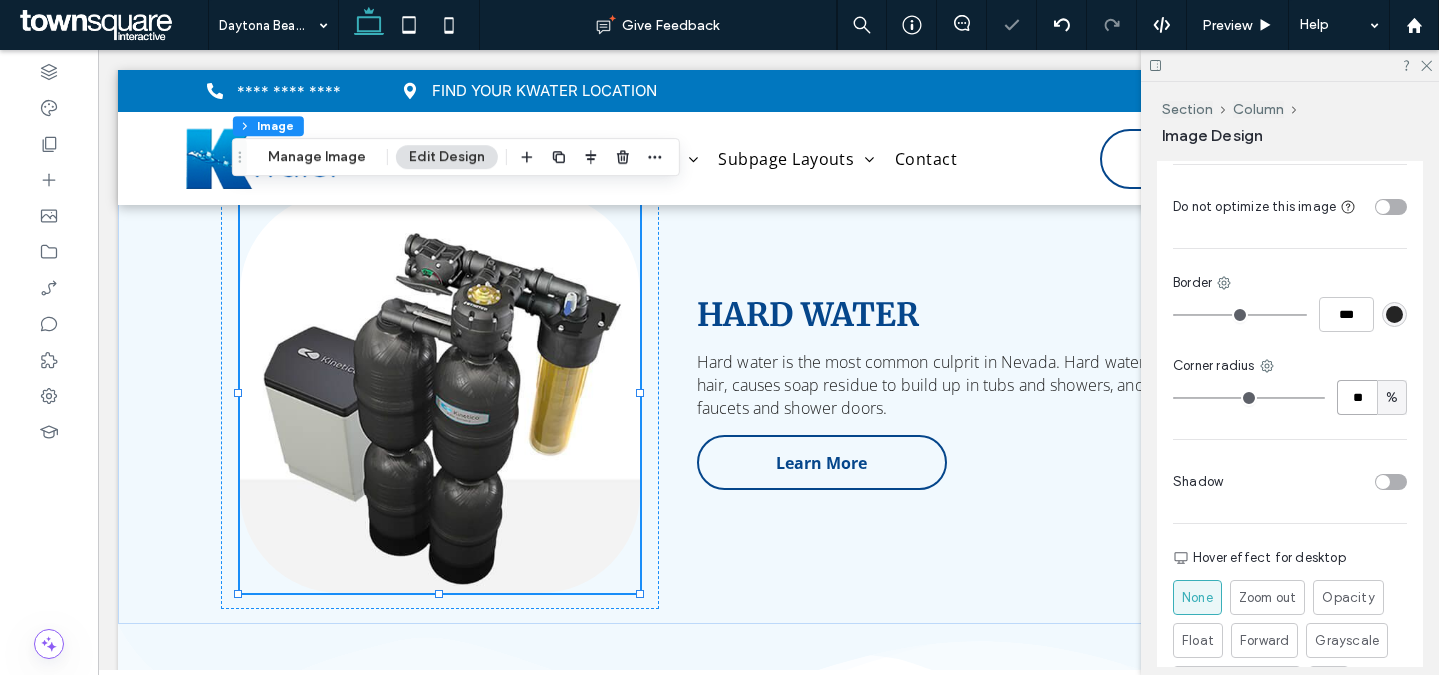 type on "**" 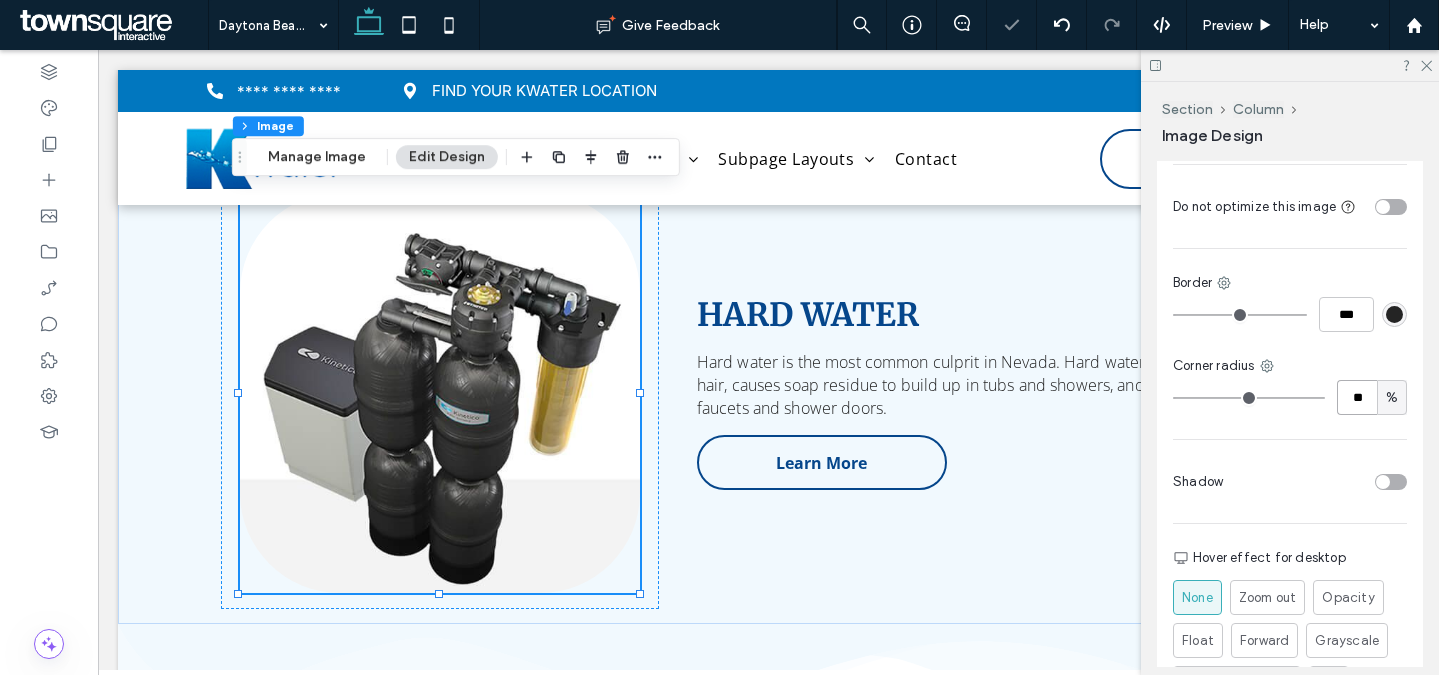 type on "**" 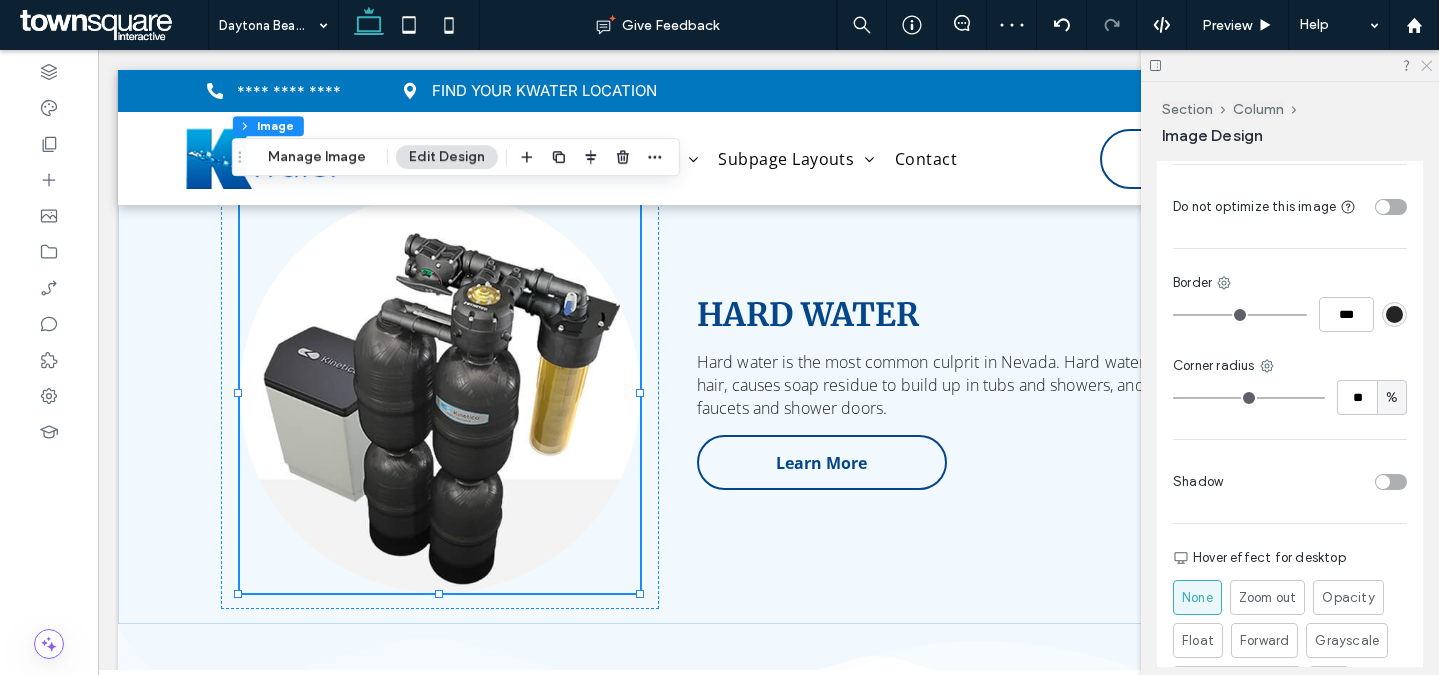 click 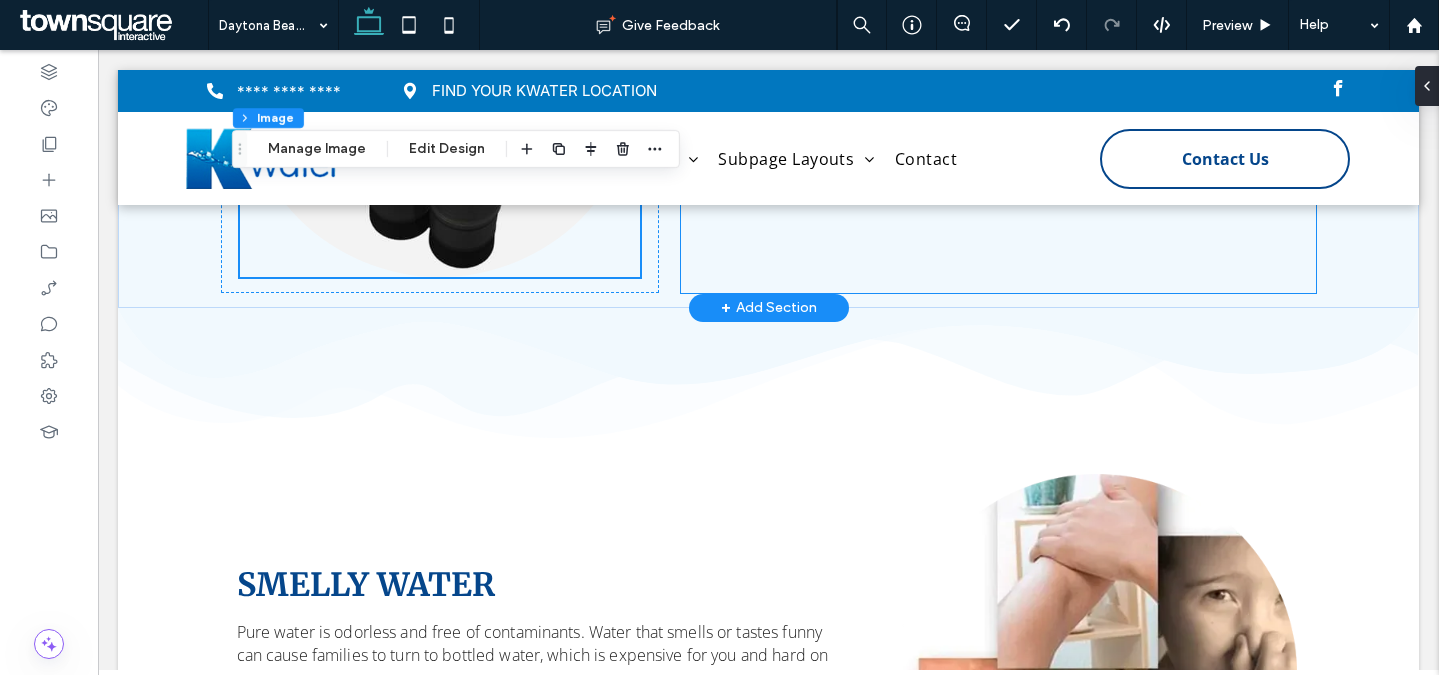 scroll, scrollTop: 1309, scrollLeft: 0, axis: vertical 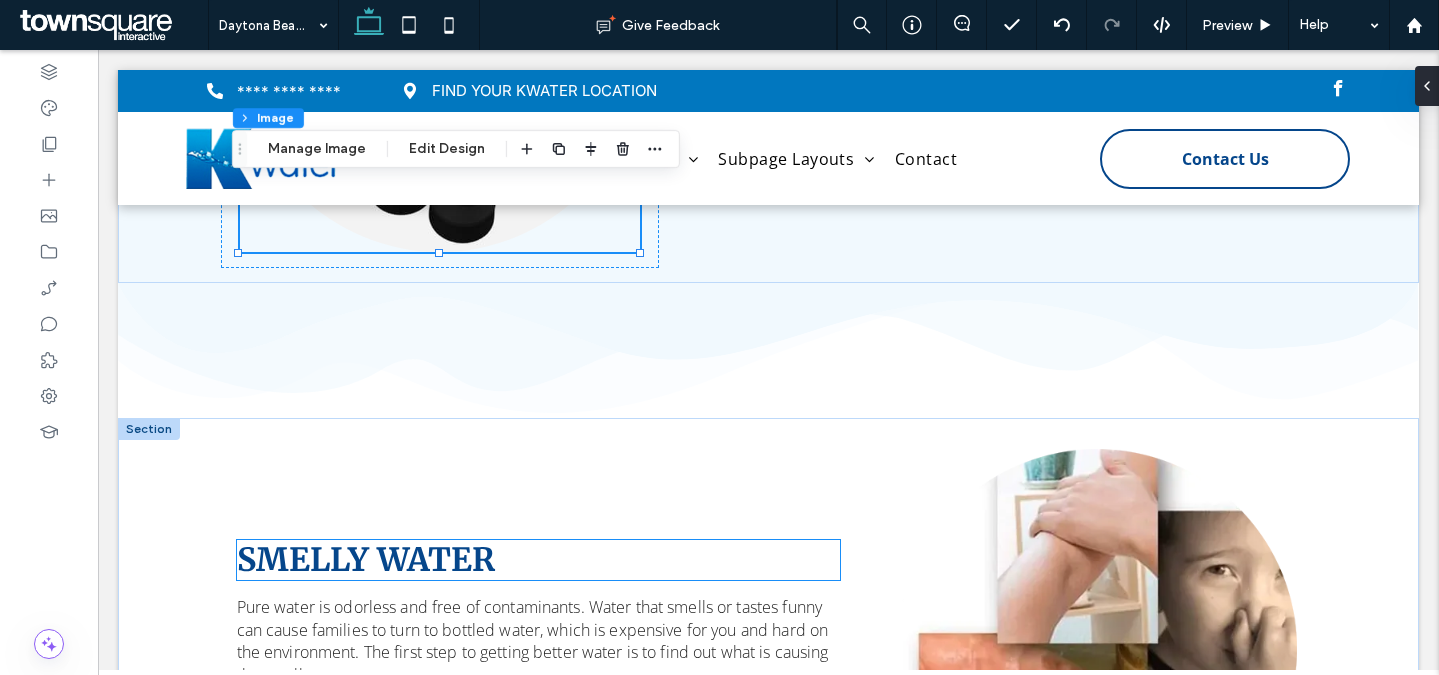 click on "Smelly Water" at bounding box center (366, 560) 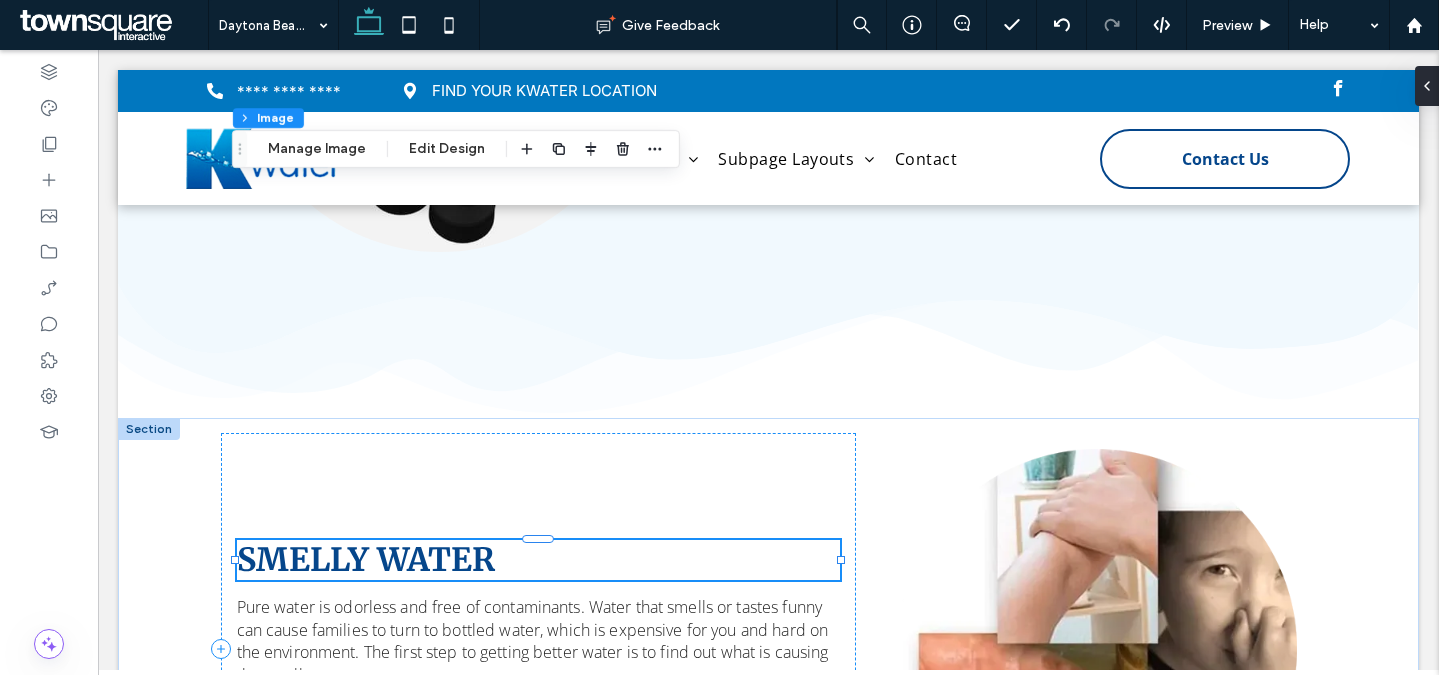 click on "Smelly Water" at bounding box center (539, 560) 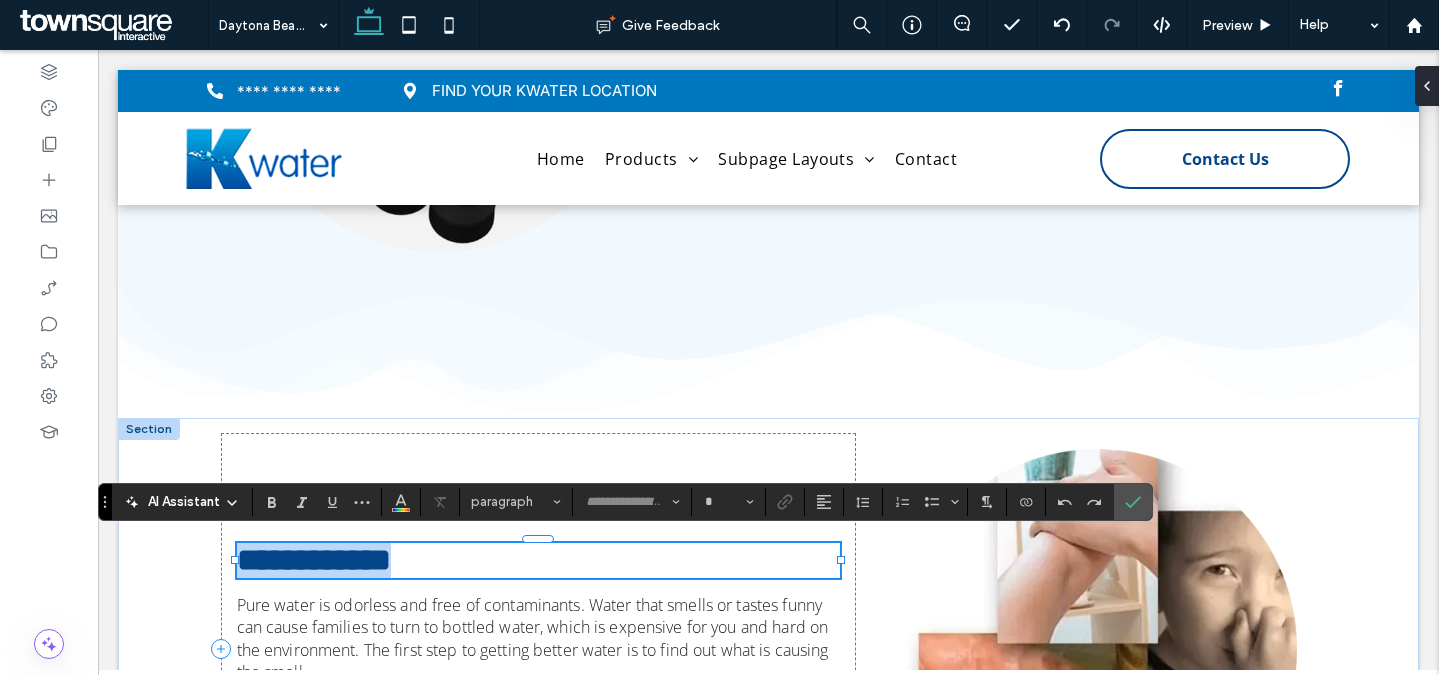 type on "**********" 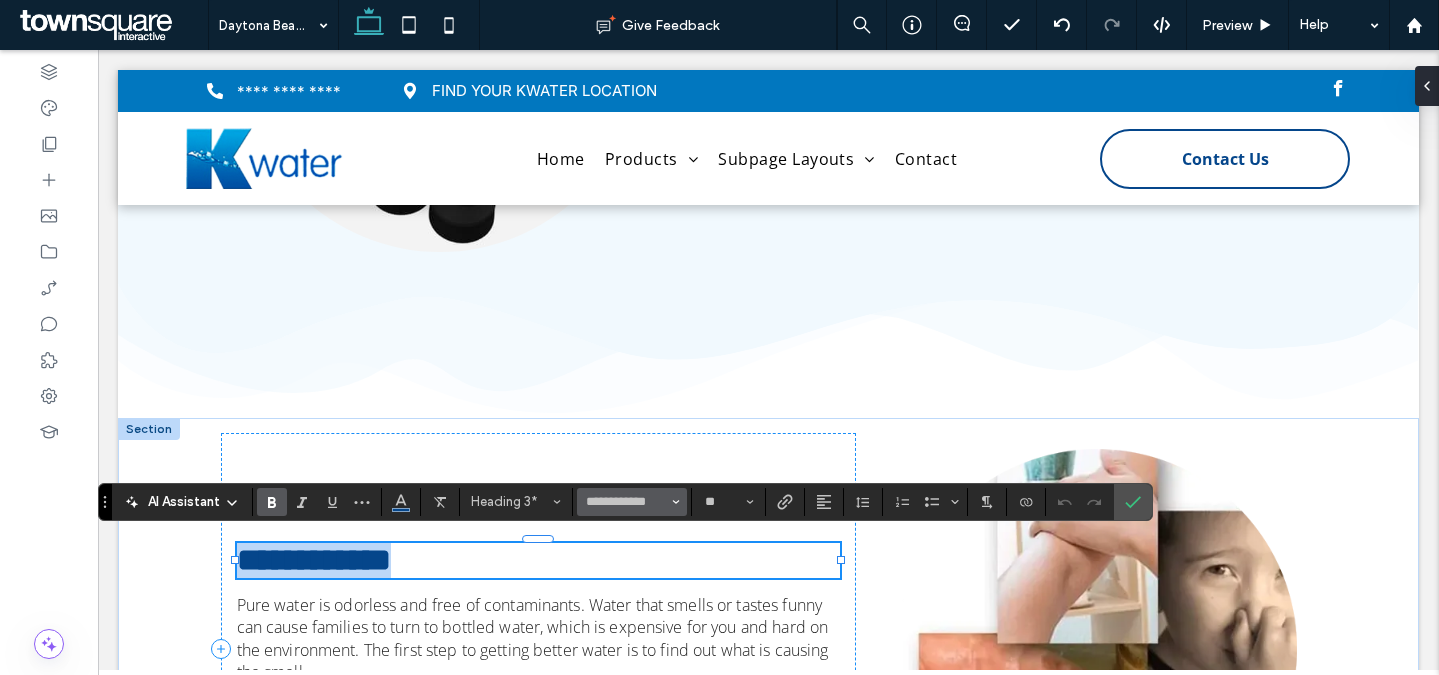 paste 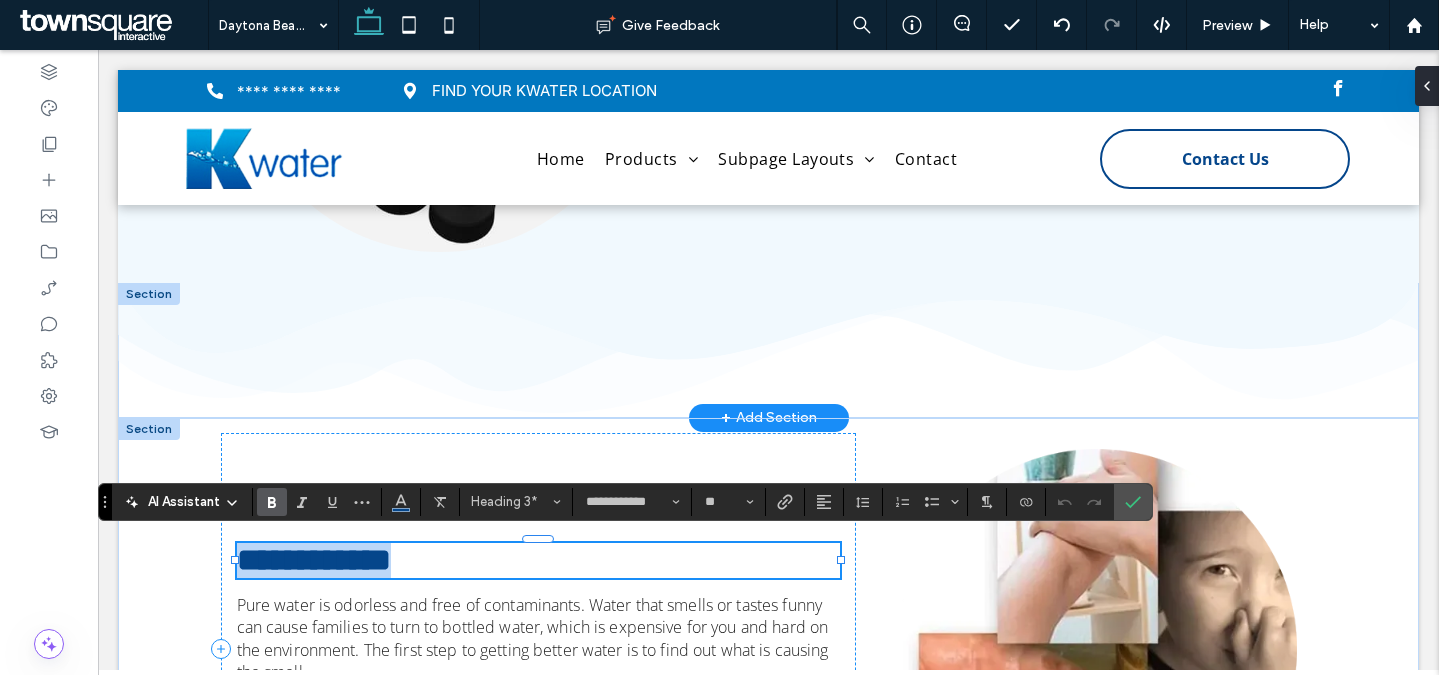 type 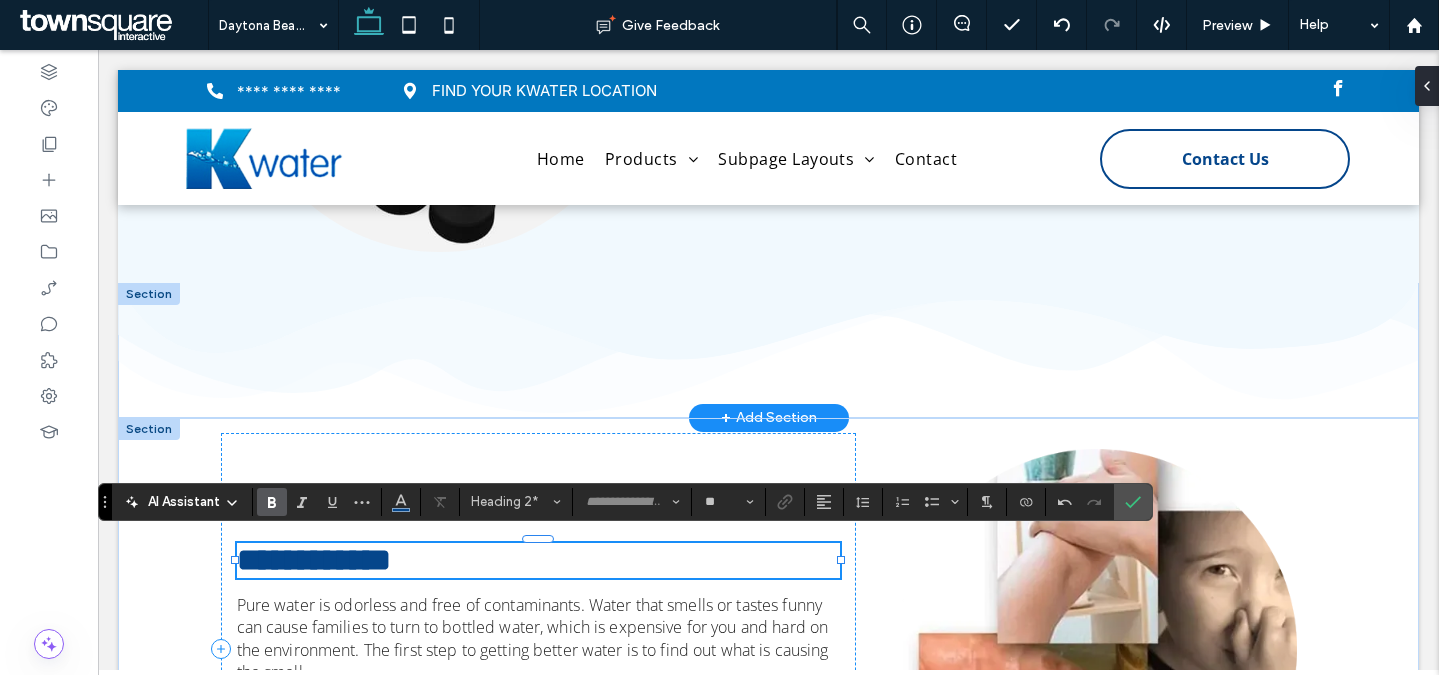 scroll, scrollTop: 11, scrollLeft: 0, axis: vertical 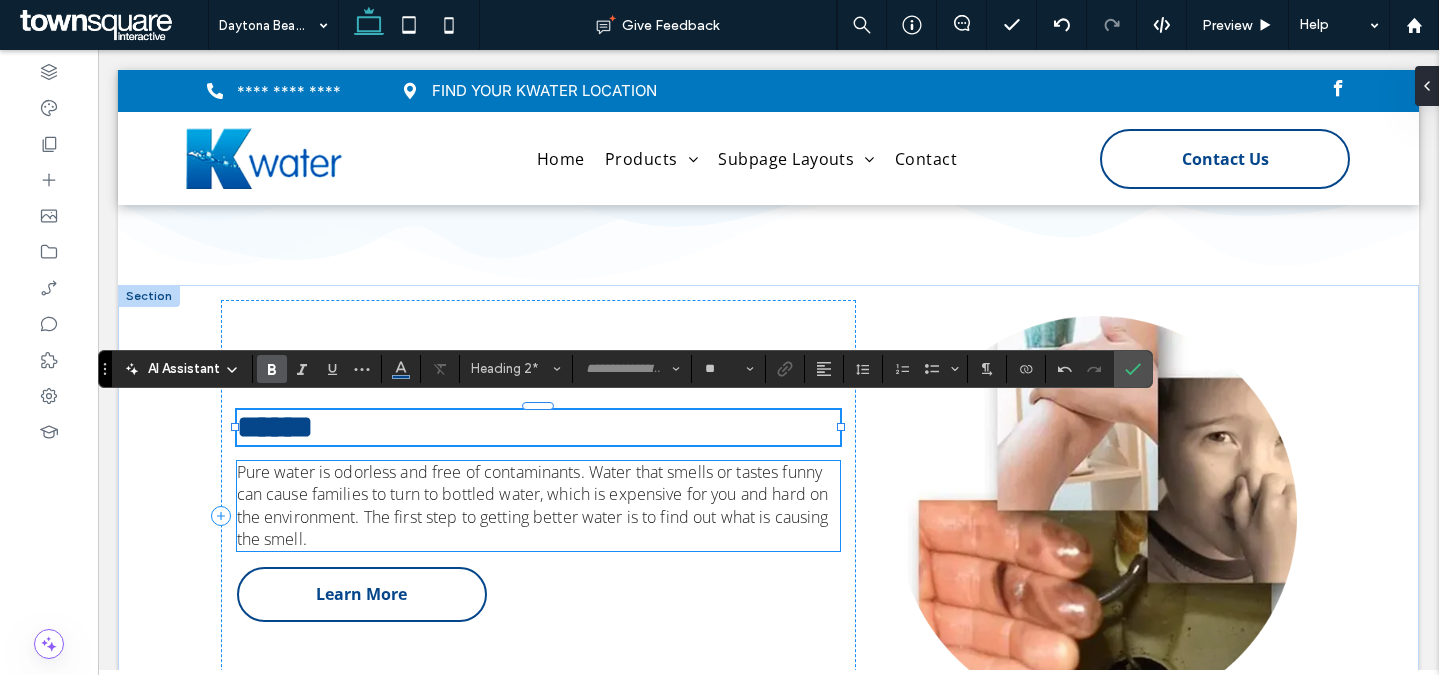 click on "Pure water is odorless and free of contaminants. Water that smells or tastes funny can cause families to turn to bottled water, which is expensive for you and hard on the environment. The first step to getting better water is to find out what is causing the smell." at bounding box center (539, 506) 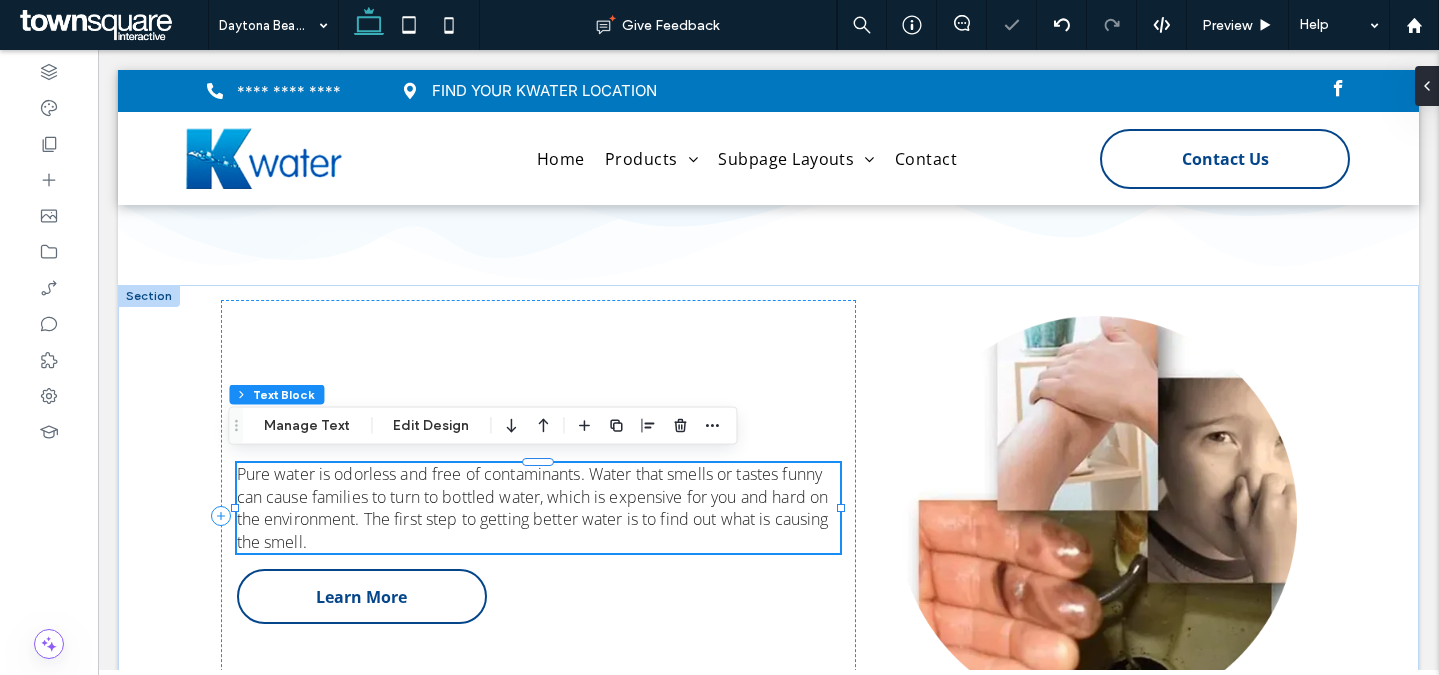 click on "Pure water is odorless and free of contaminants. Water that smells or tastes funny can cause families to turn to bottled water, which is expensive for you and hard on the environment. The first step to getting better water is to find out what is causing the smell." at bounding box center (539, 508) 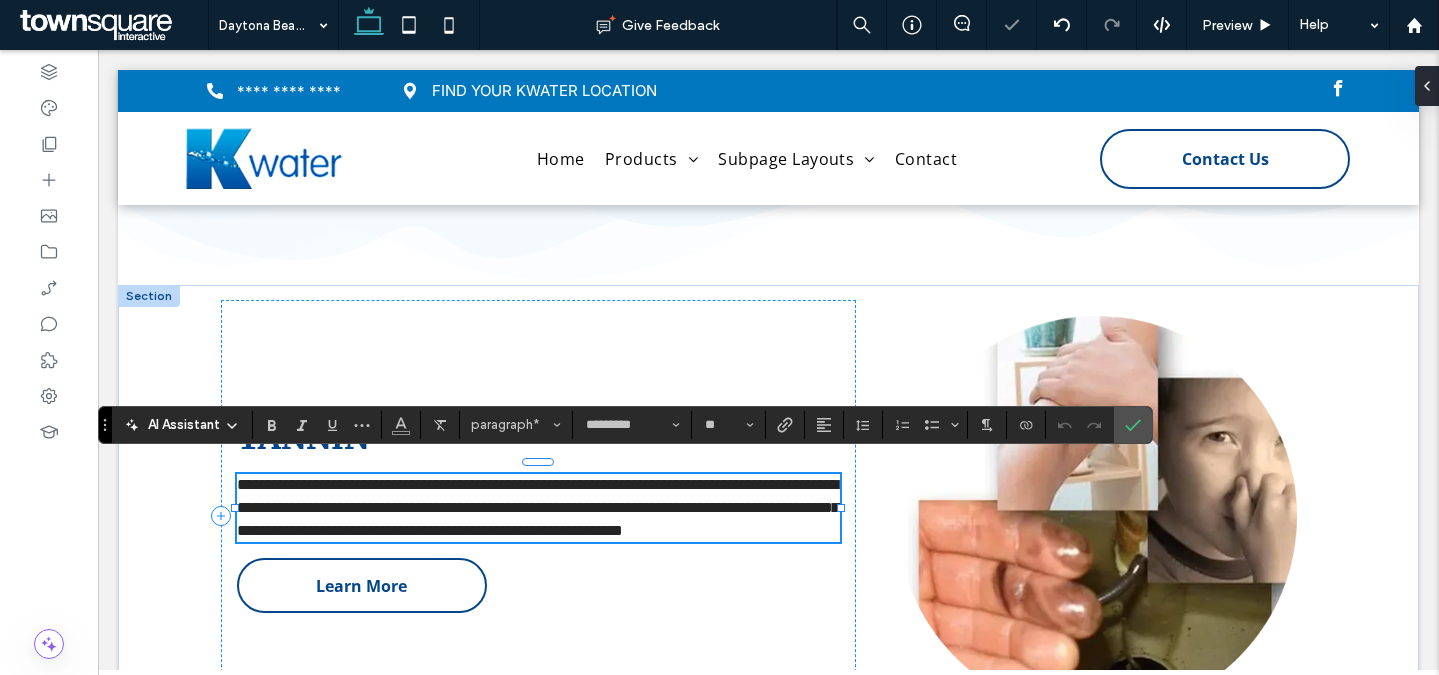 paste 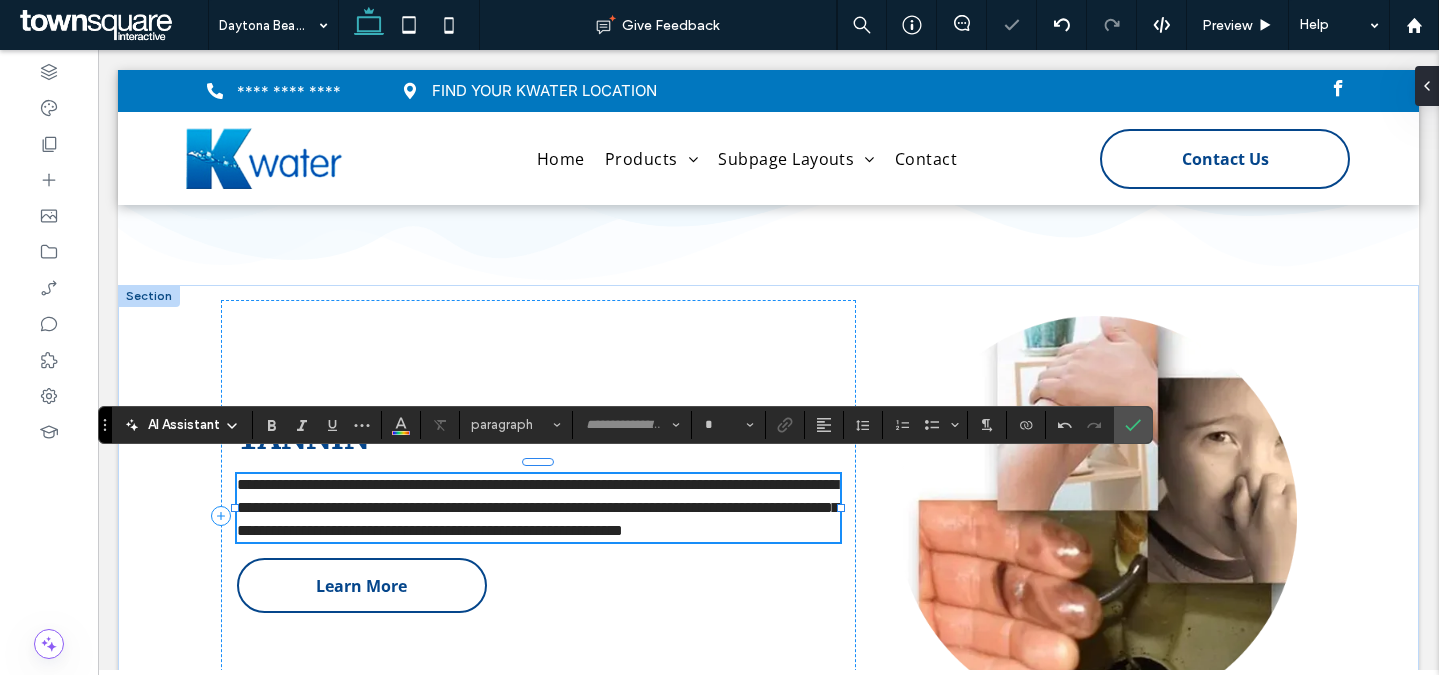 scroll, scrollTop: 21, scrollLeft: 0, axis: vertical 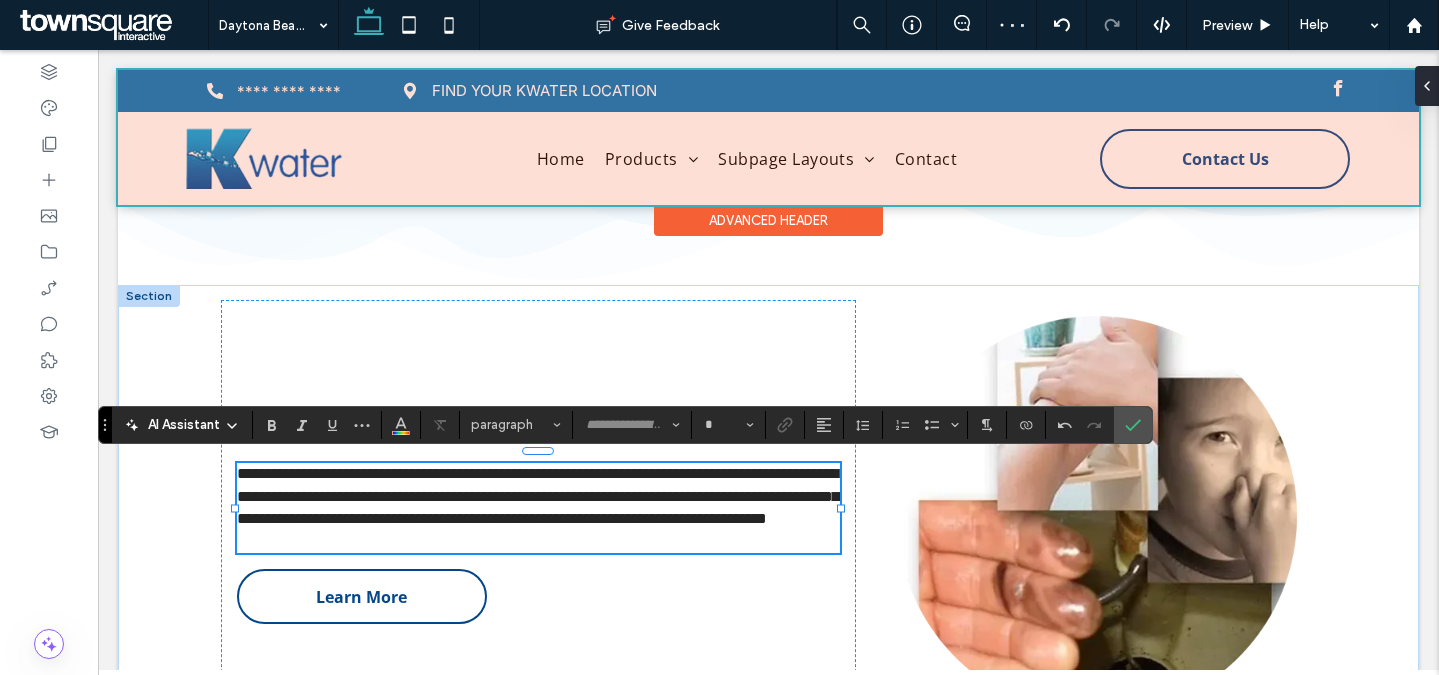 type on "*********" 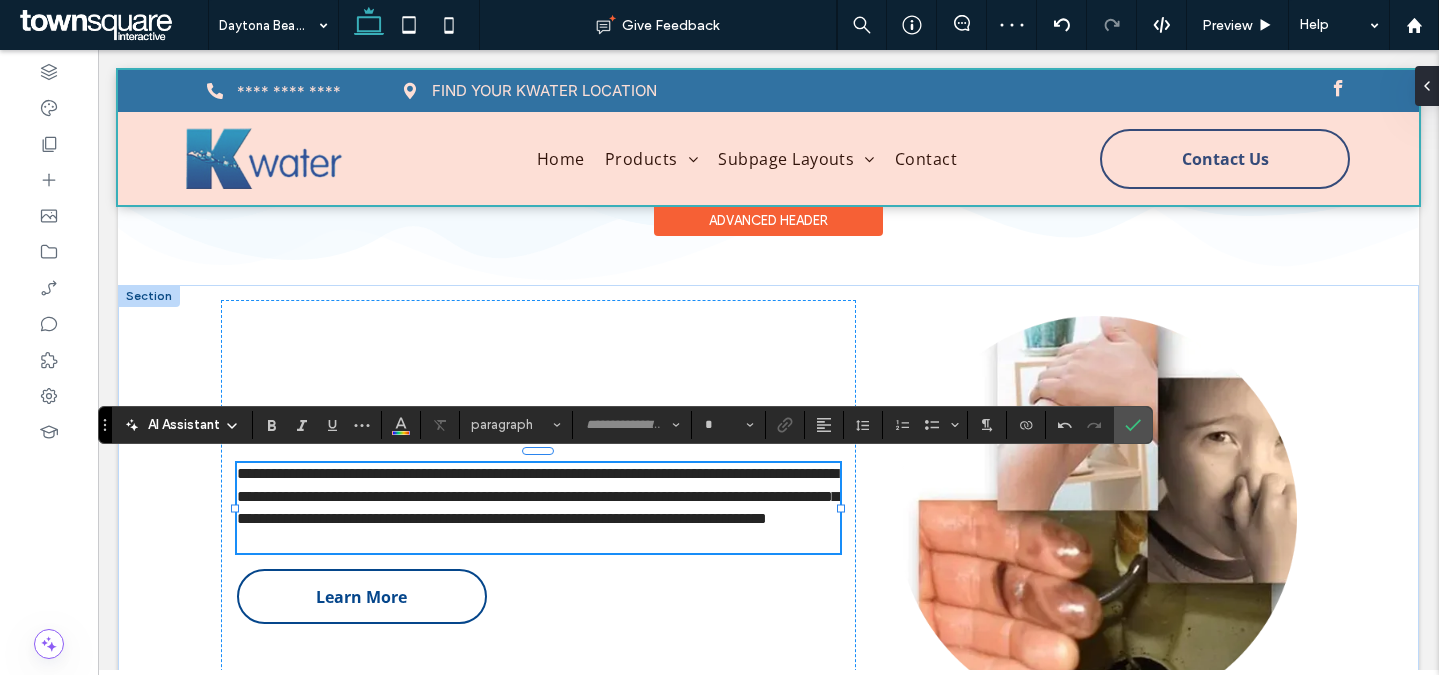 type on "**" 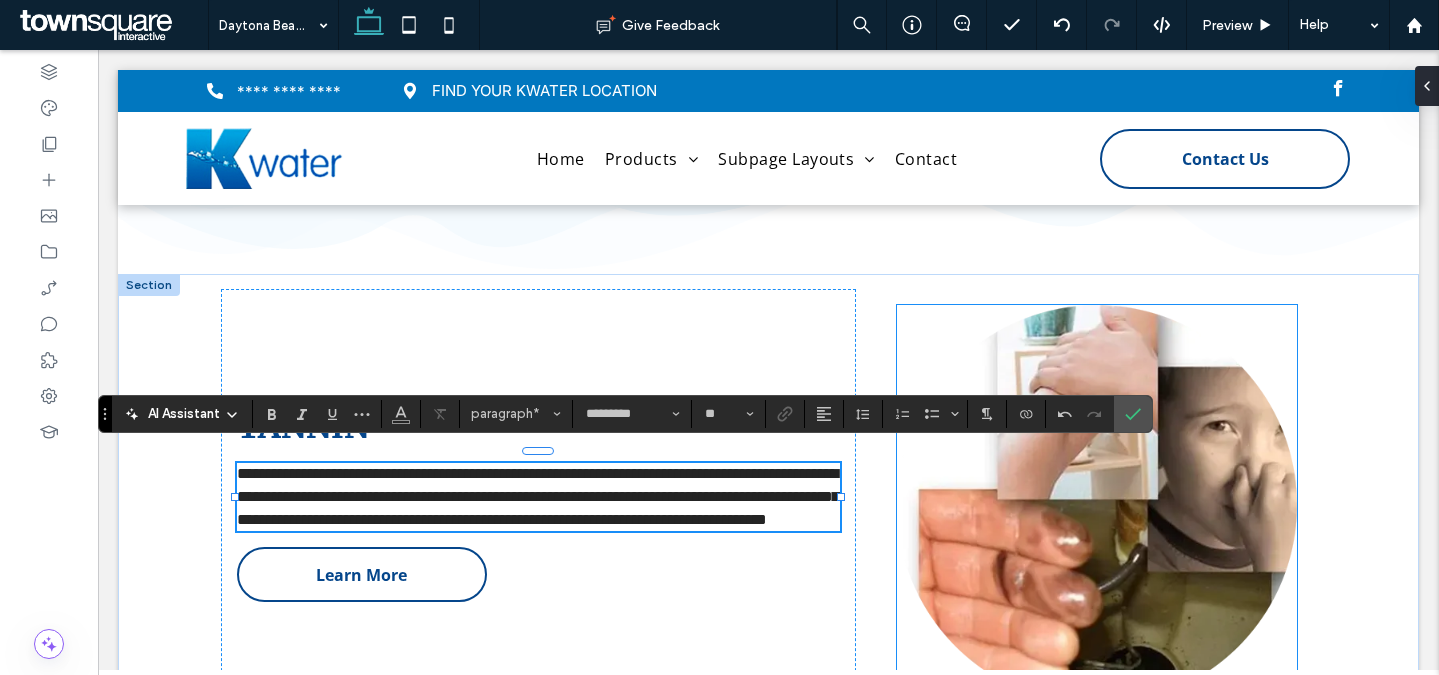 click at bounding box center (1097, 505) 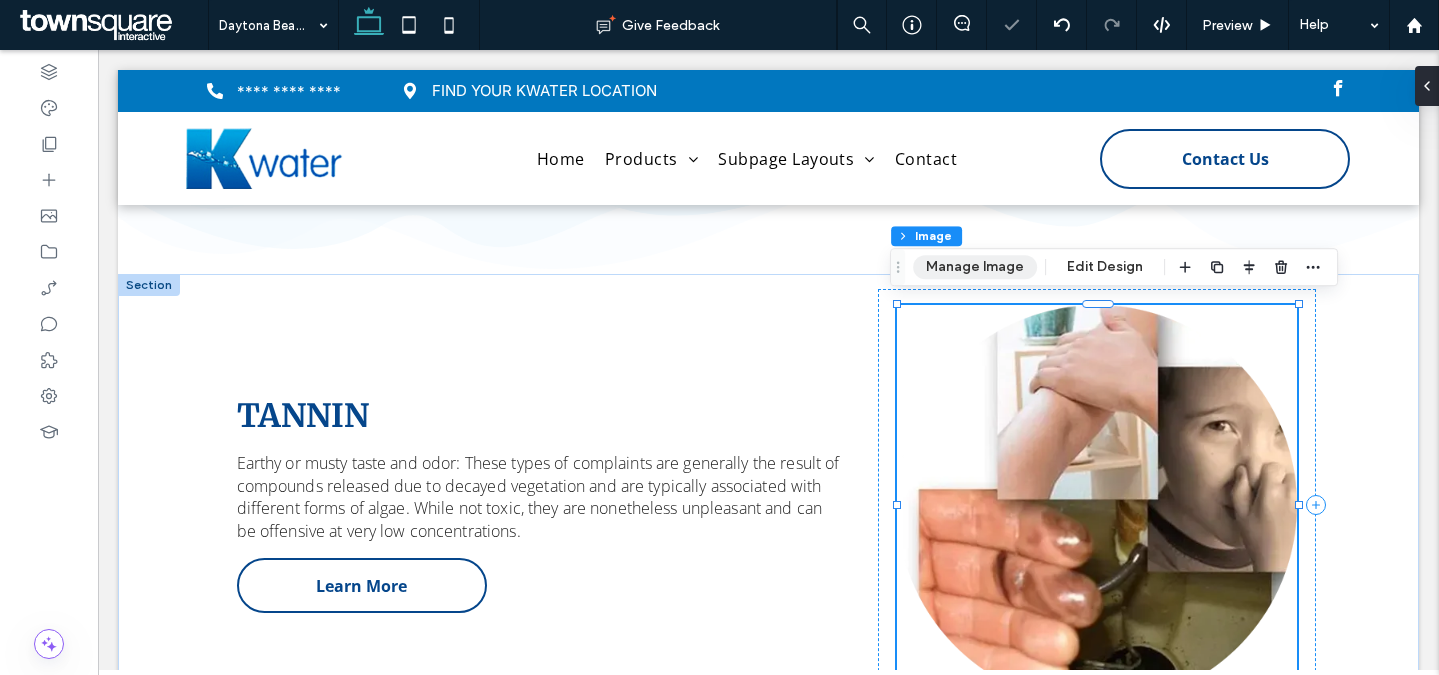 click on "Manage Image" at bounding box center (975, 267) 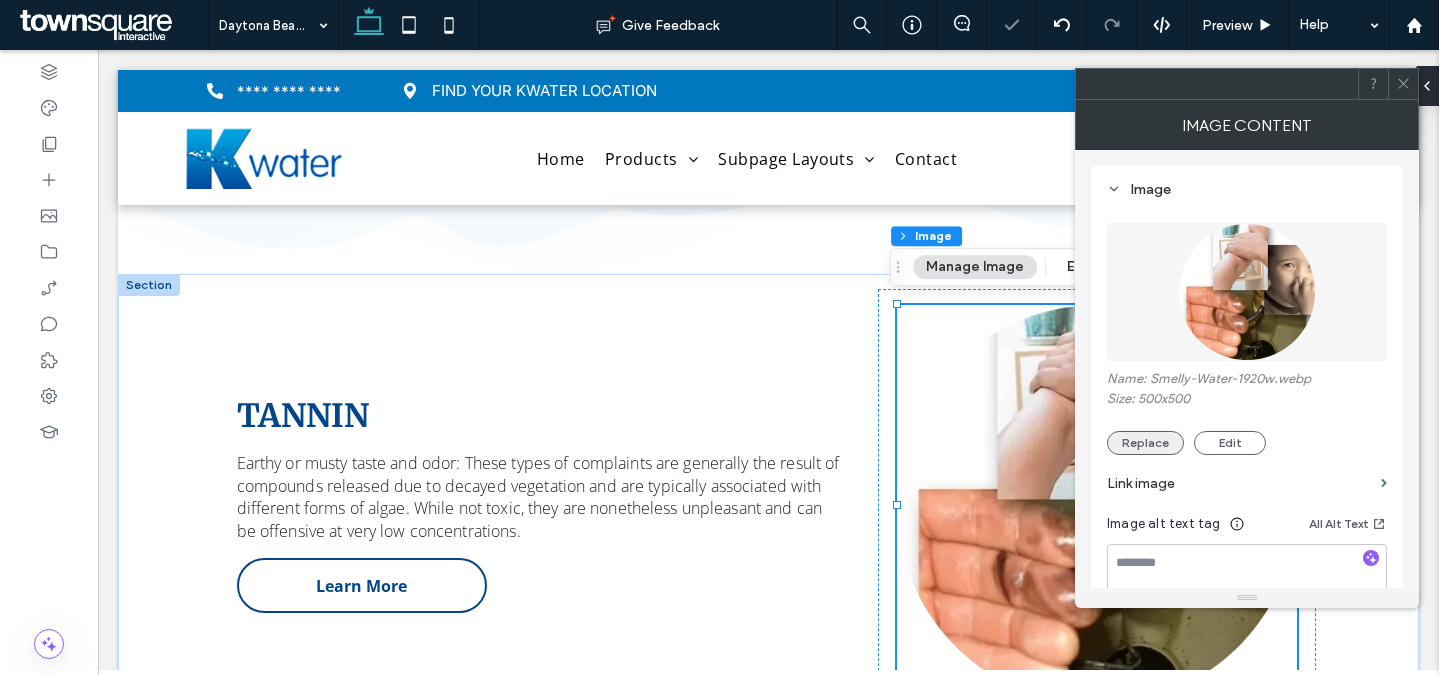 click on "Replace" at bounding box center [1145, 443] 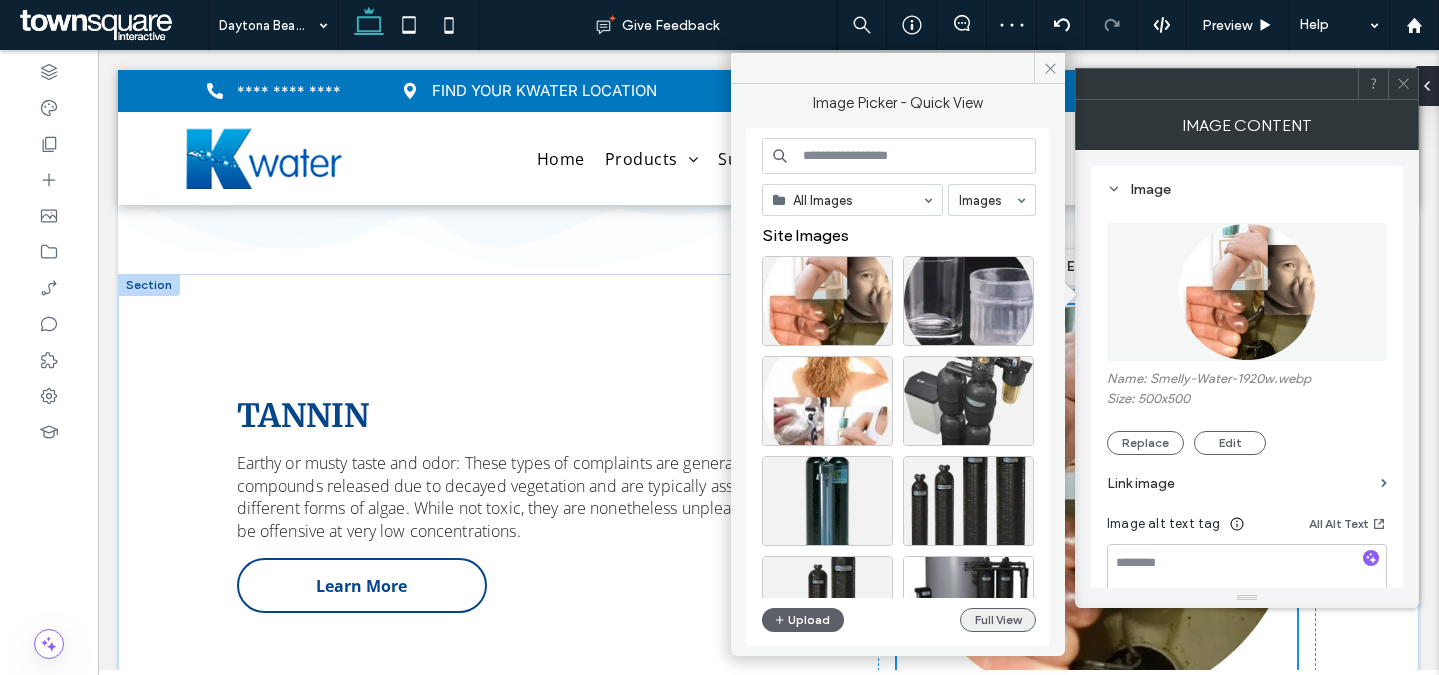click on "Full View" at bounding box center [998, 620] 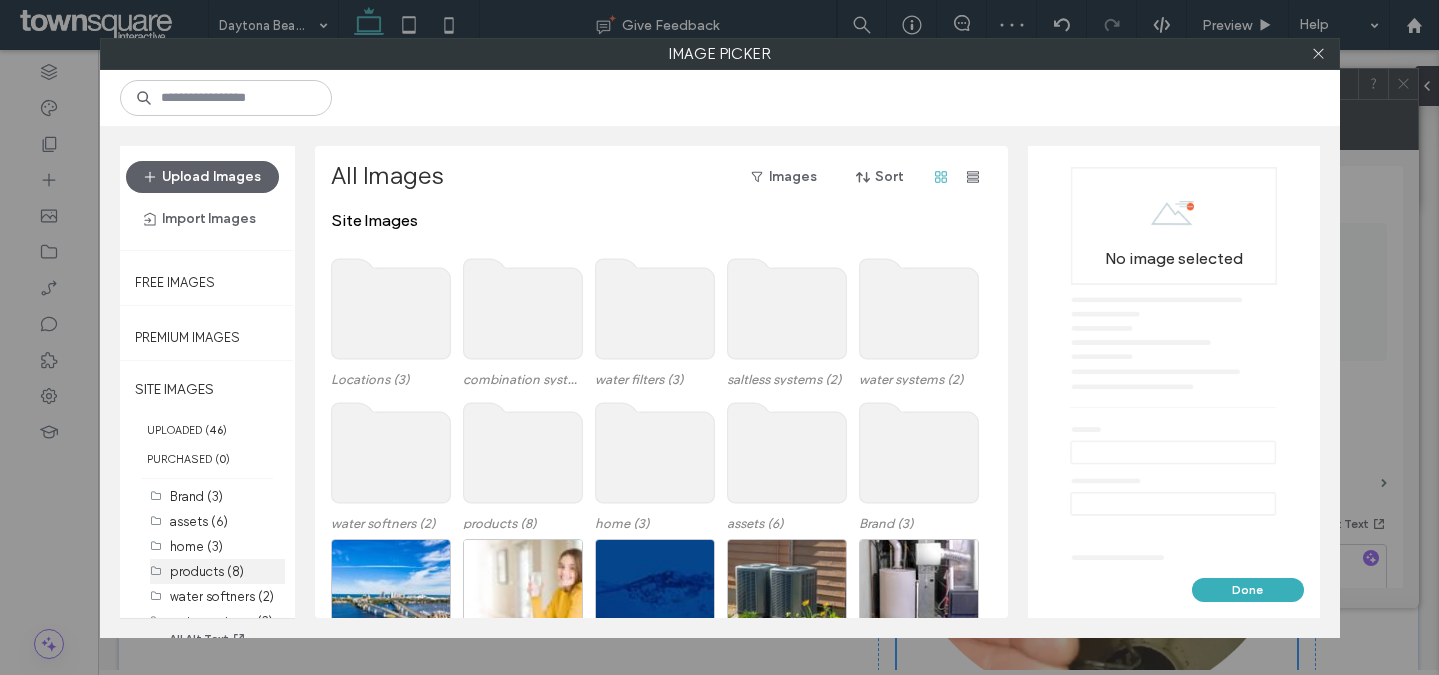 scroll, scrollTop: 32, scrollLeft: 0, axis: vertical 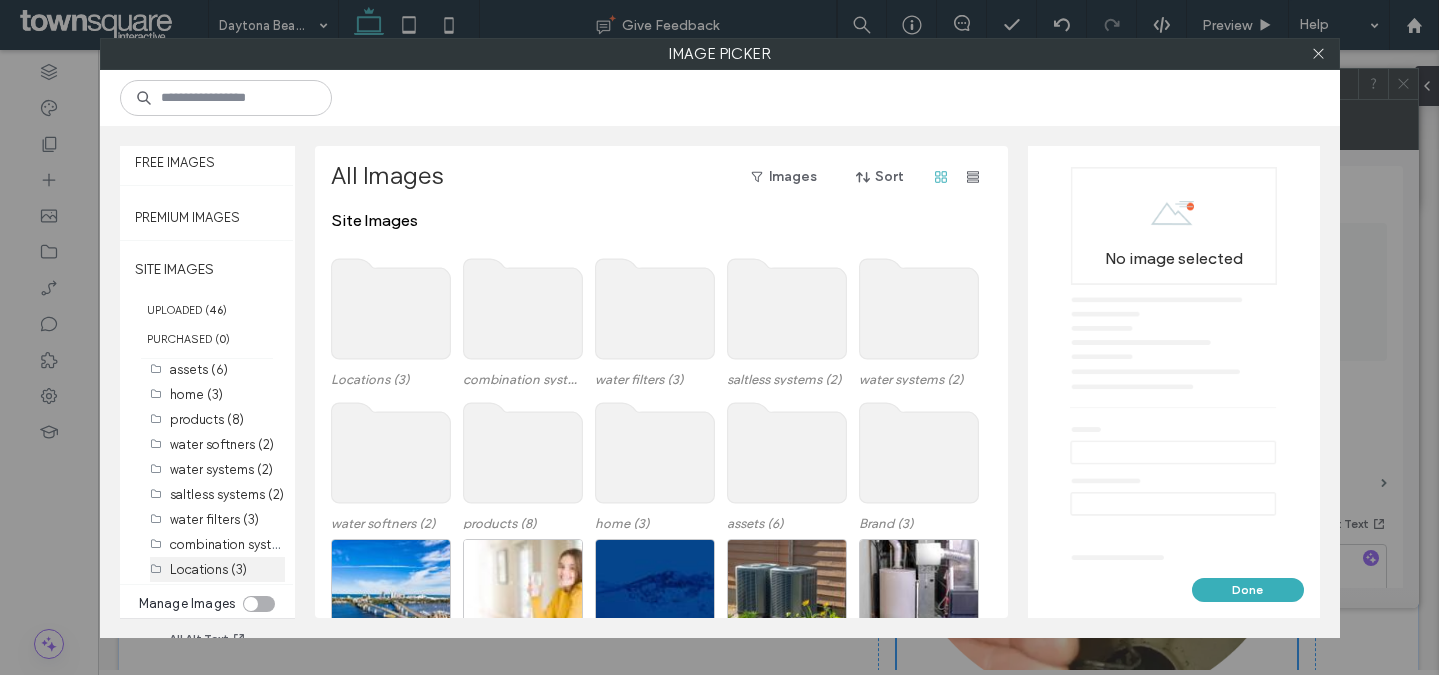 click on "Locations (3)" at bounding box center [208, 569] 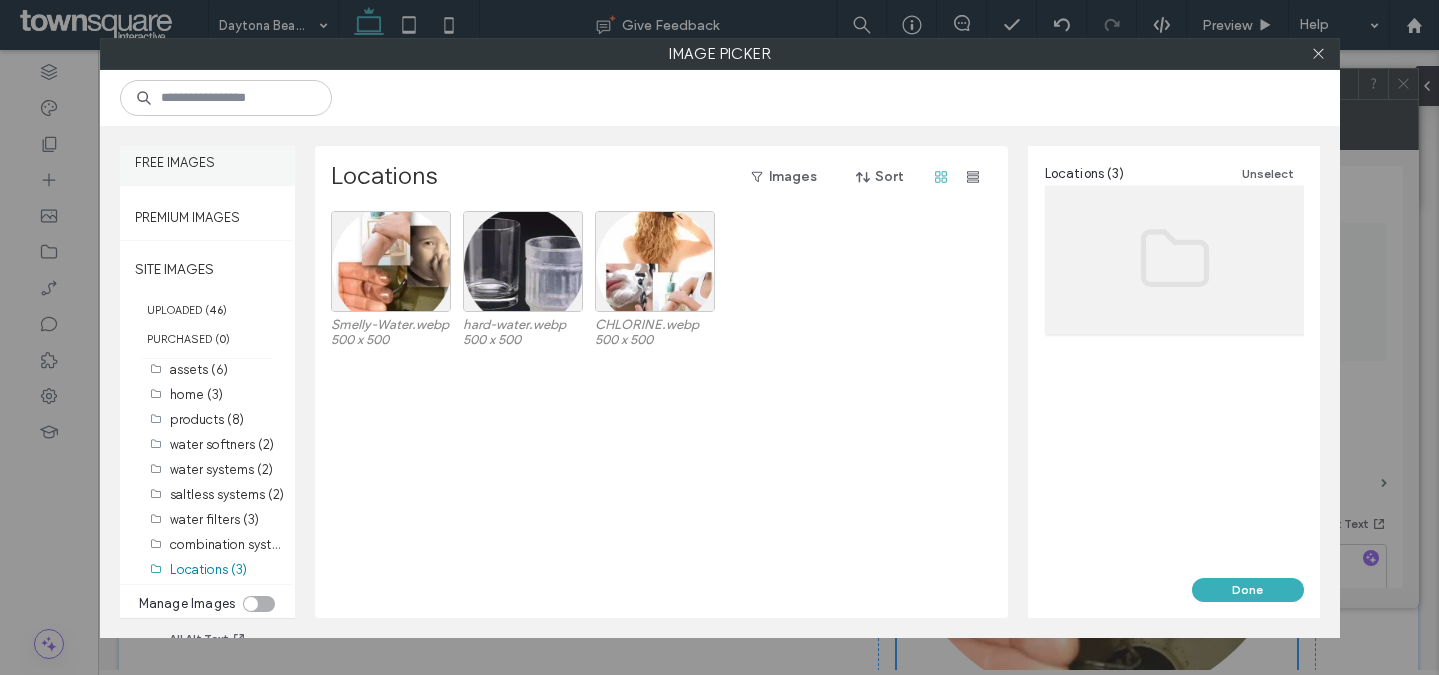 scroll, scrollTop: 0, scrollLeft: 0, axis: both 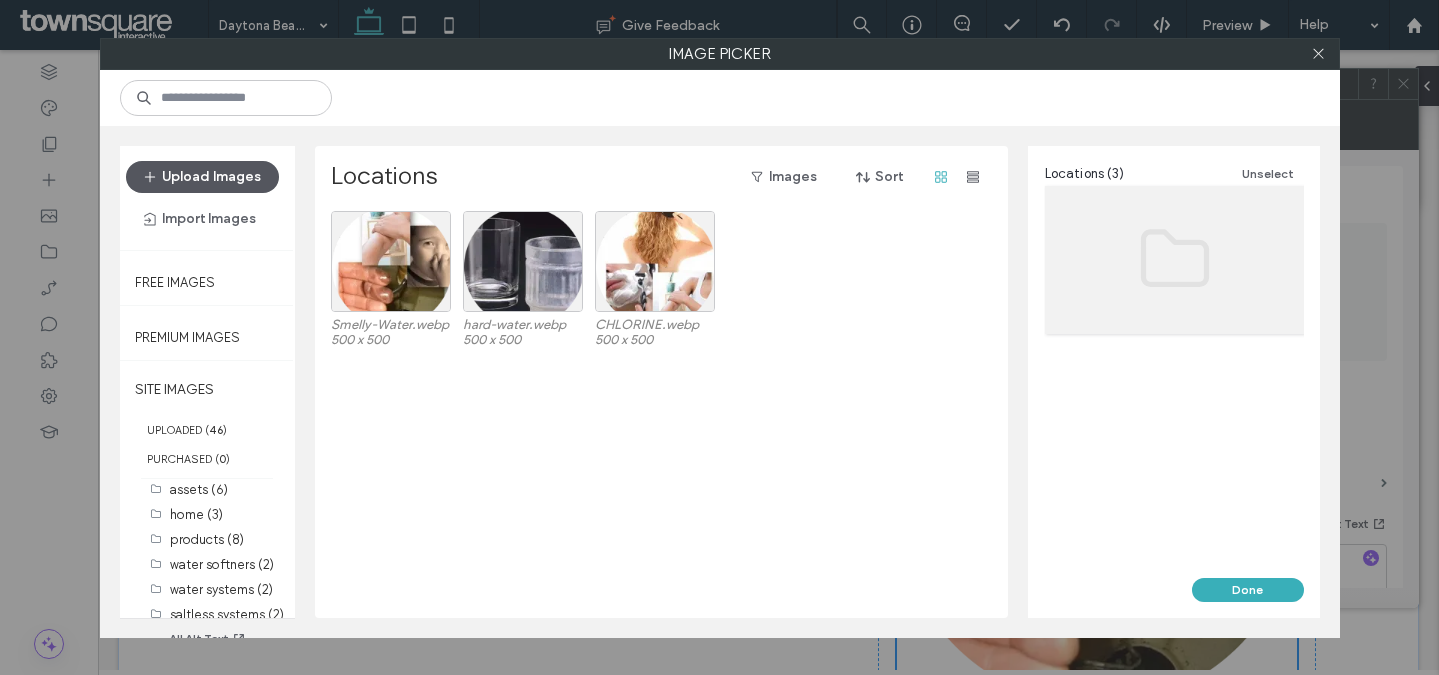 click on "Upload Images" at bounding box center [202, 177] 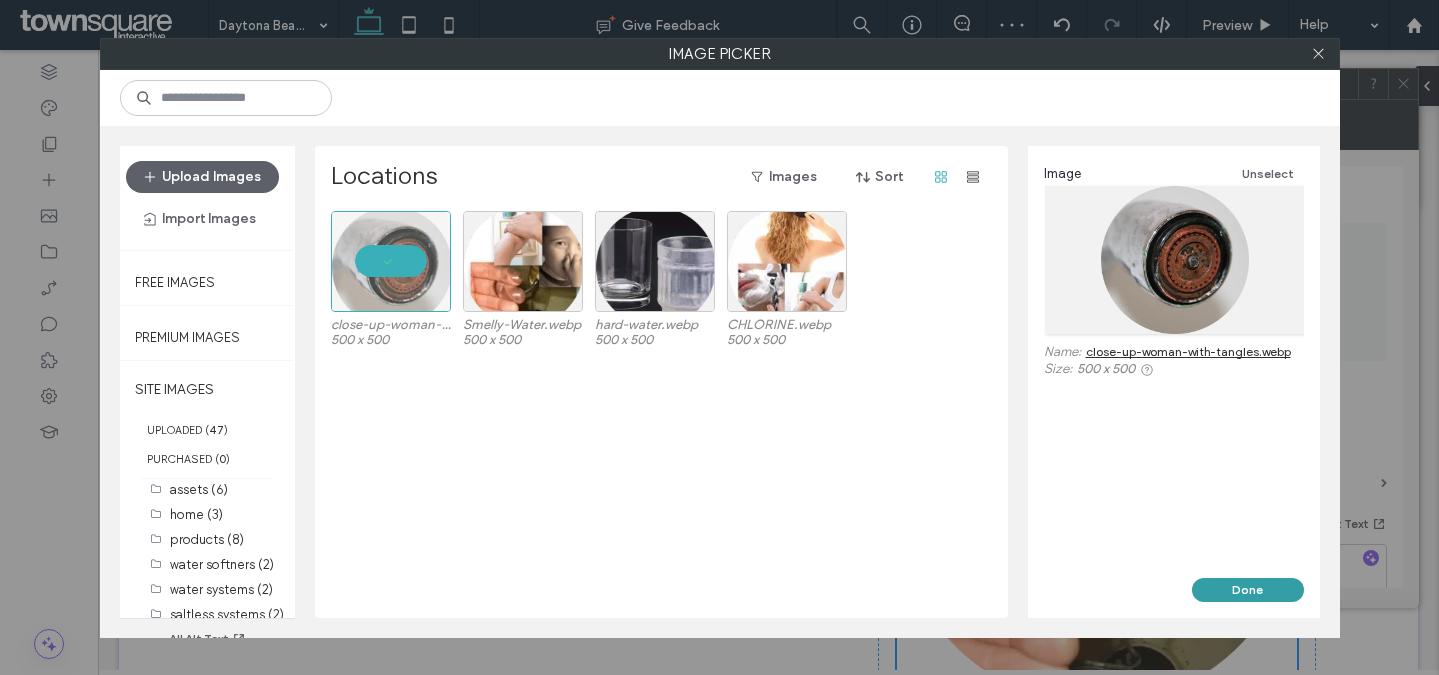 click on "Done" at bounding box center (1248, 590) 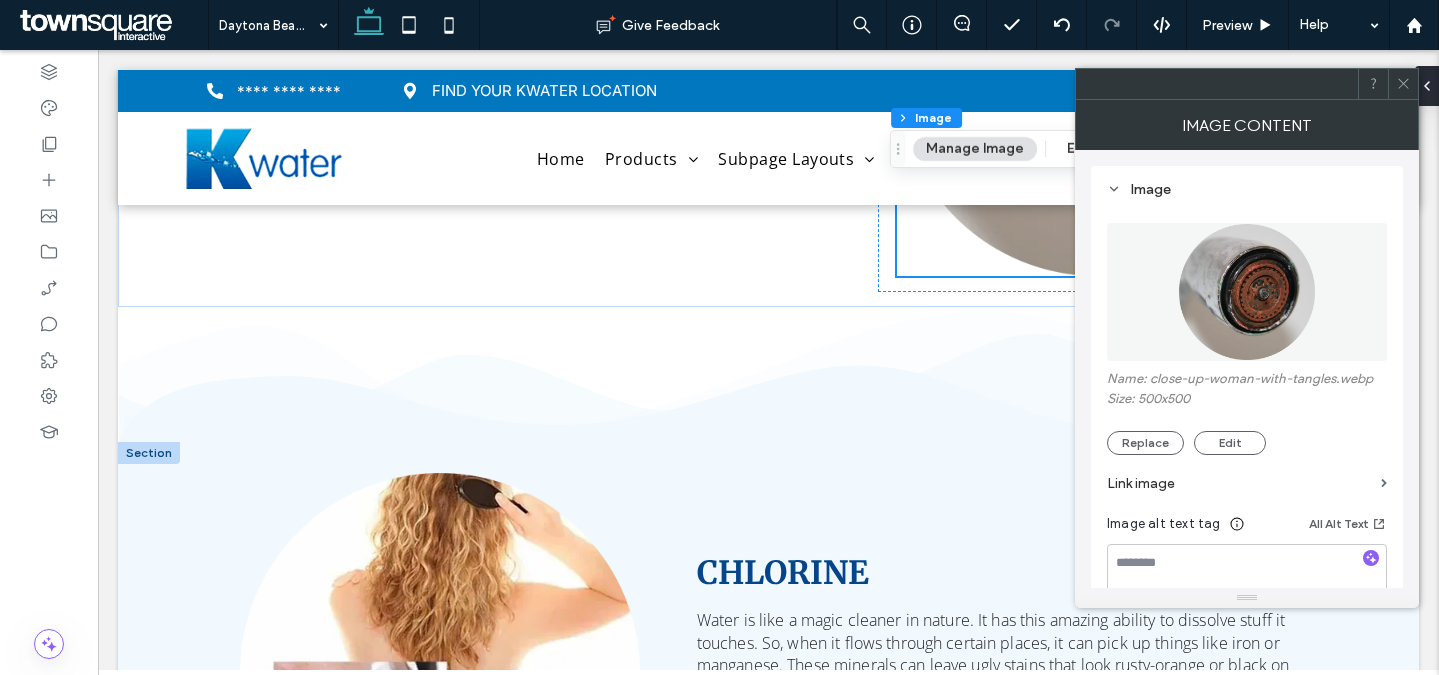 scroll, scrollTop: 2036, scrollLeft: 0, axis: vertical 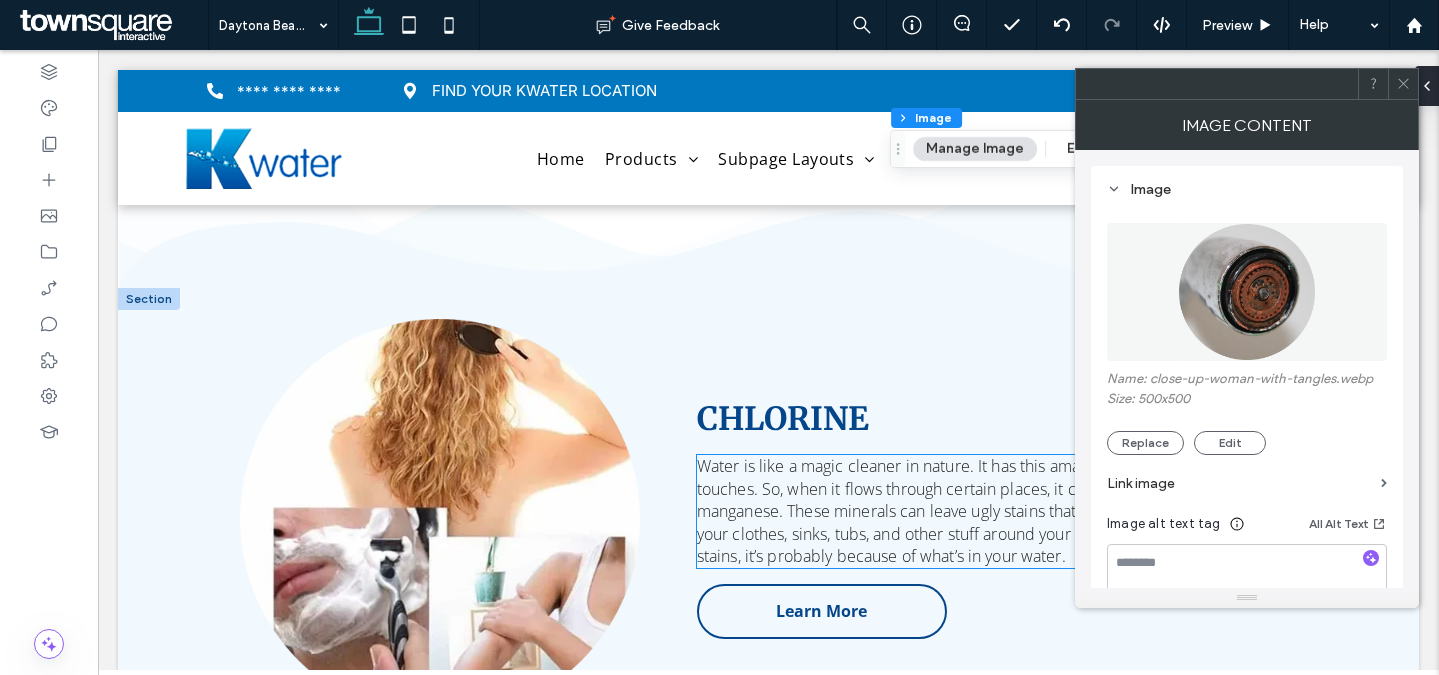 click on "Water is like a magic cleaner in nature. It has this amazing ability to dissolve stuff it touches. So, when it flows through certain places, it can pick up things like iron or manganese. These minerals can leave ugly stains that look rusty-orange or black on your clothes, sinks, tubs, and other stuff around your home. So, if you notice these stains, it’s probably because of what’s in your water." at bounding box center (993, 511) 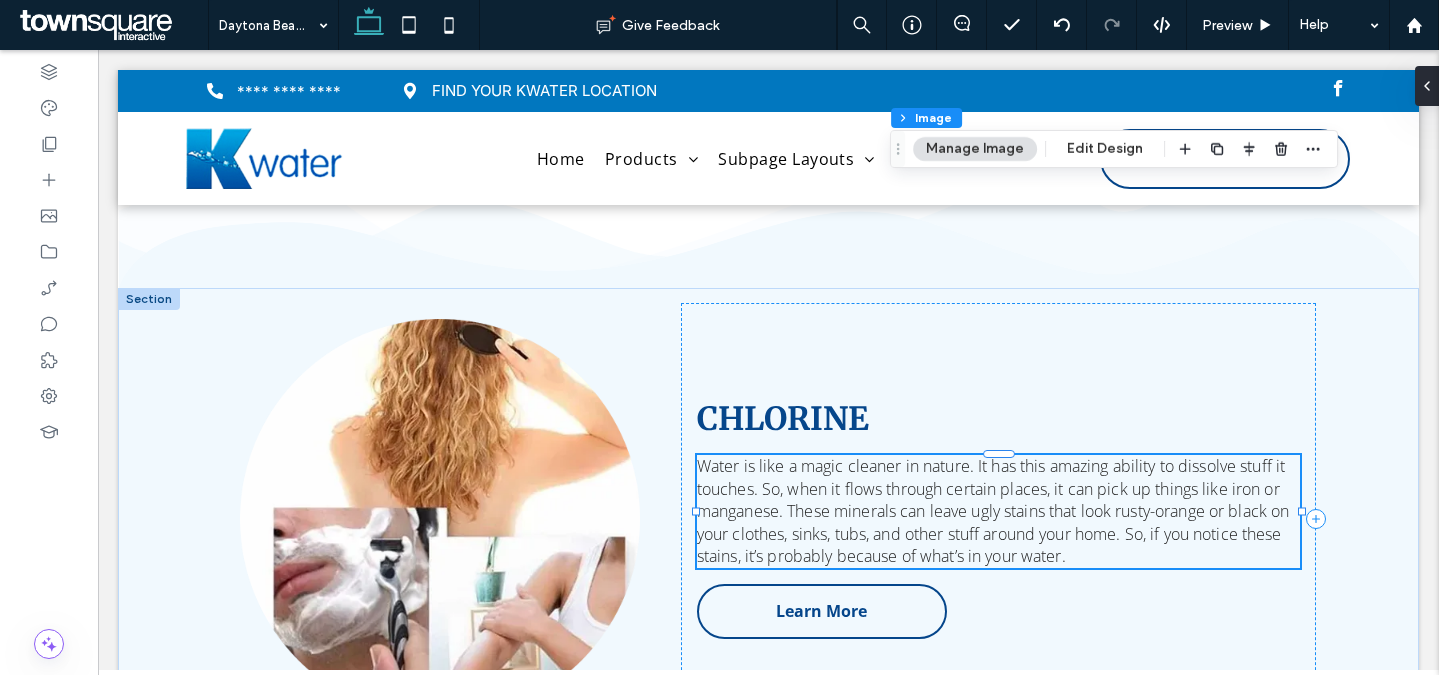 click on "Water is like a magic cleaner in nature. It has this amazing ability to dissolve stuff it touches. So, when it flows through certain places, it can pick up things like iron or manganese. These minerals can leave ugly stains that look rusty-orange or black on your clothes, sinks, tubs, and other stuff around your home. So, if you notice these stains, it’s probably because of what’s in your water." at bounding box center (993, 511) 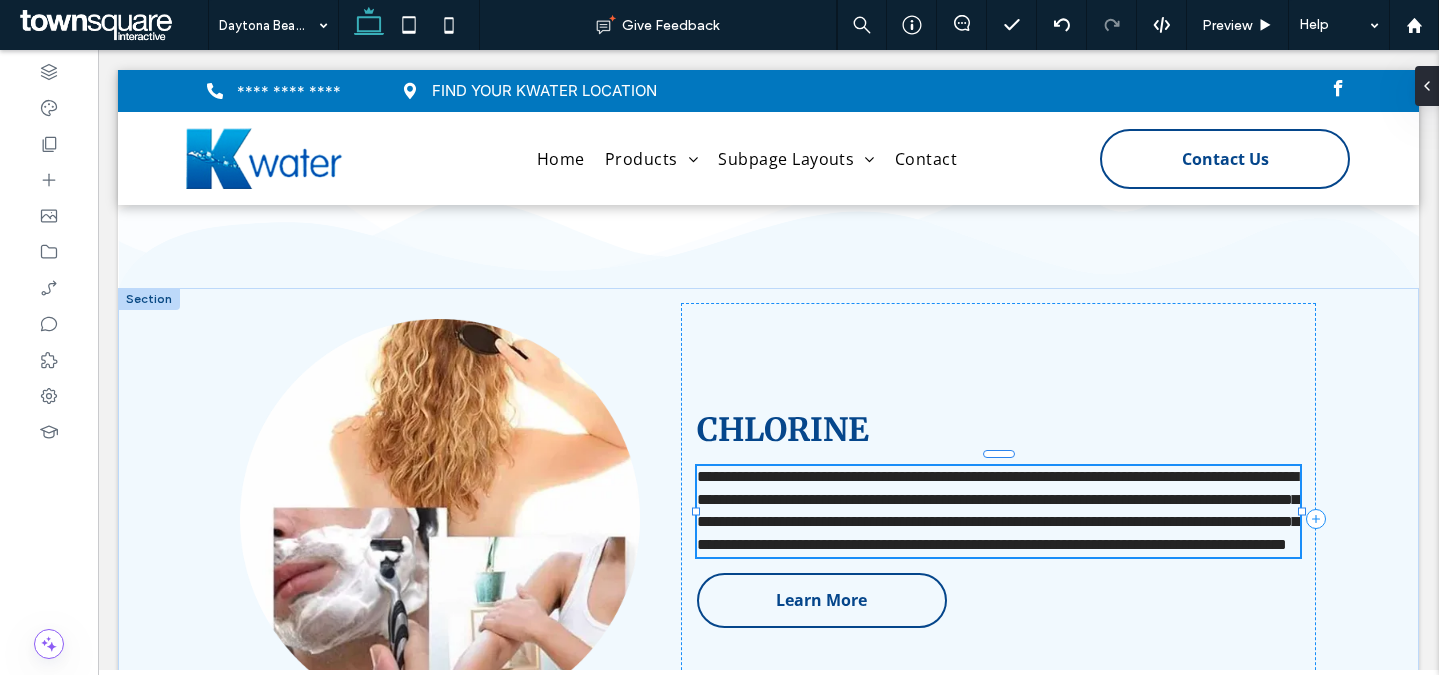 type on "*********" 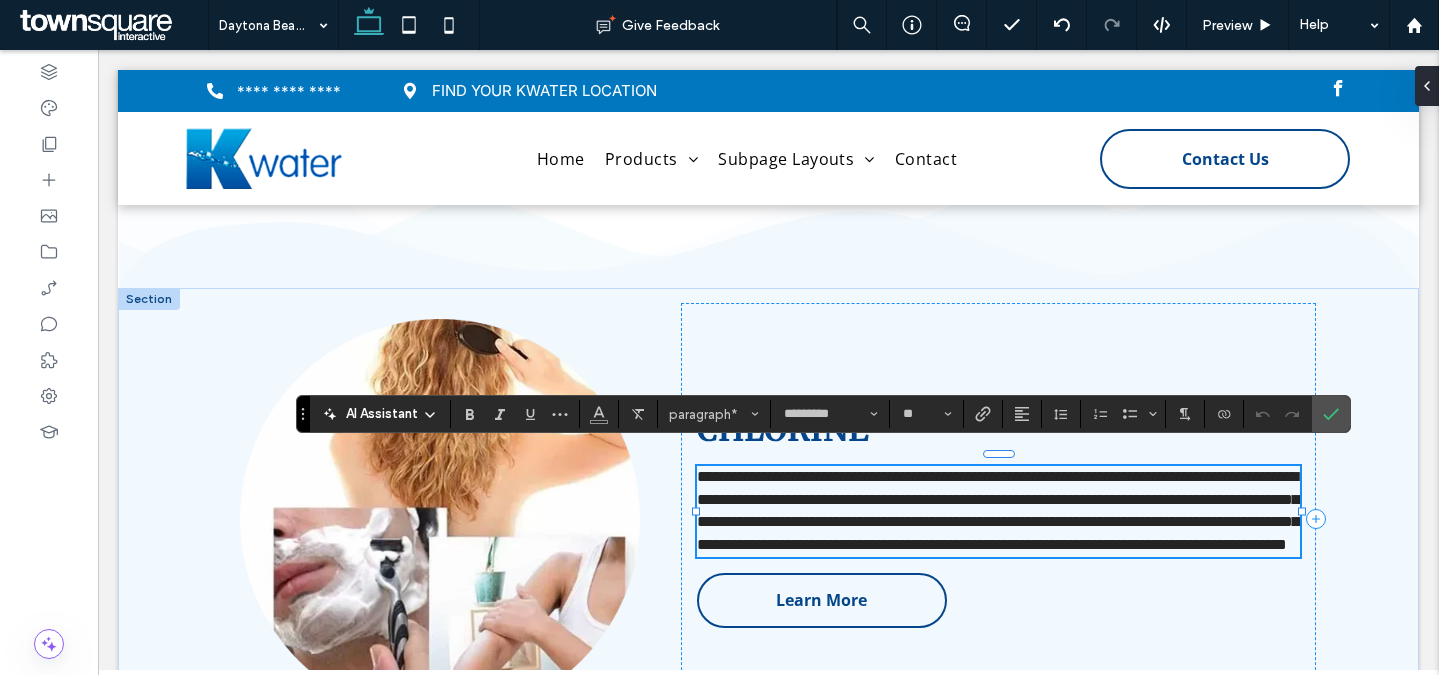 paste 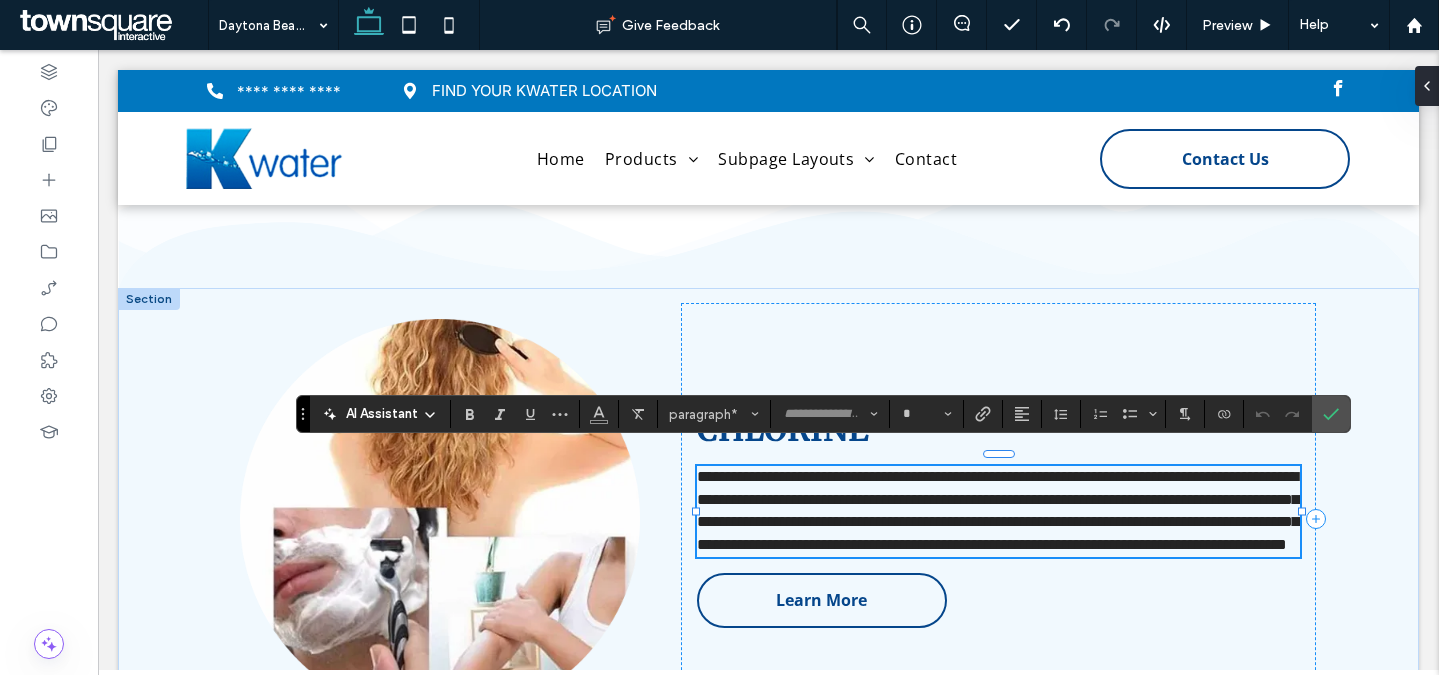 scroll, scrollTop: 21, scrollLeft: 0, axis: vertical 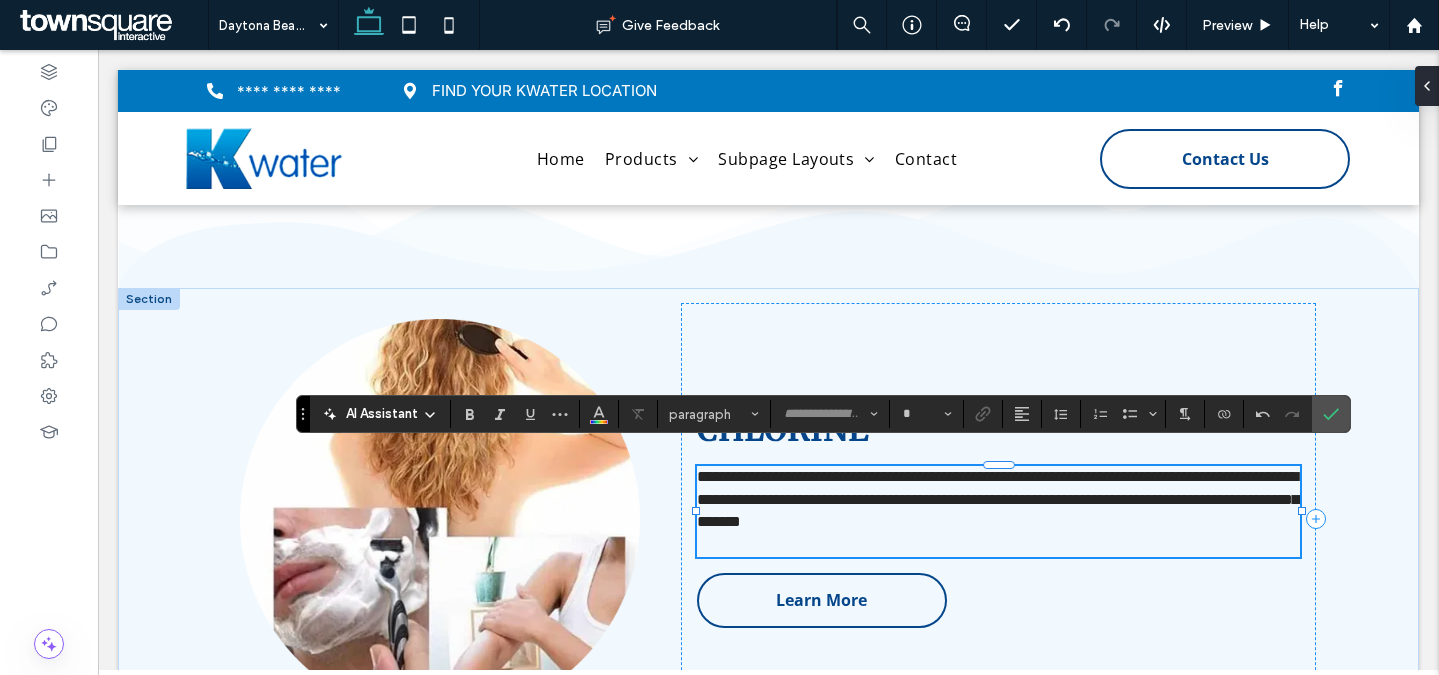 type on "*********" 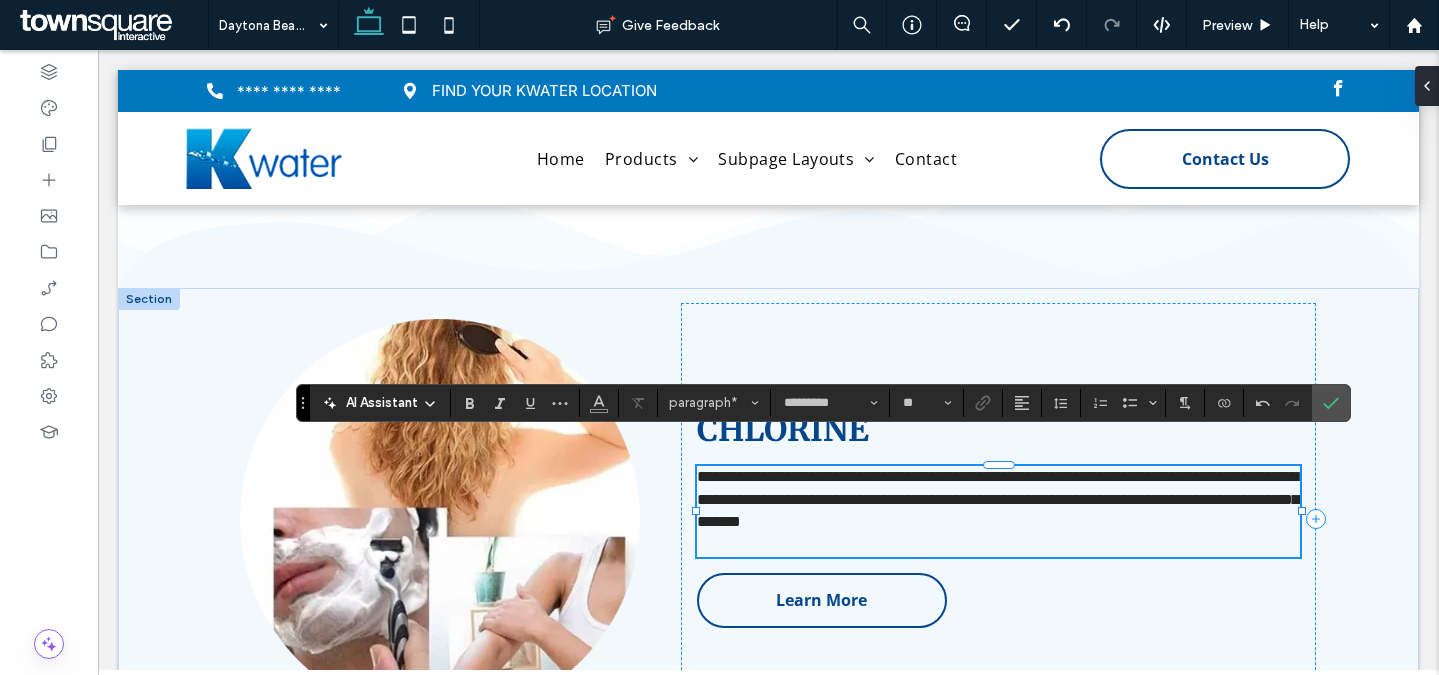 scroll, scrollTop: 2048, scrollLeft: 0, axis: vertical 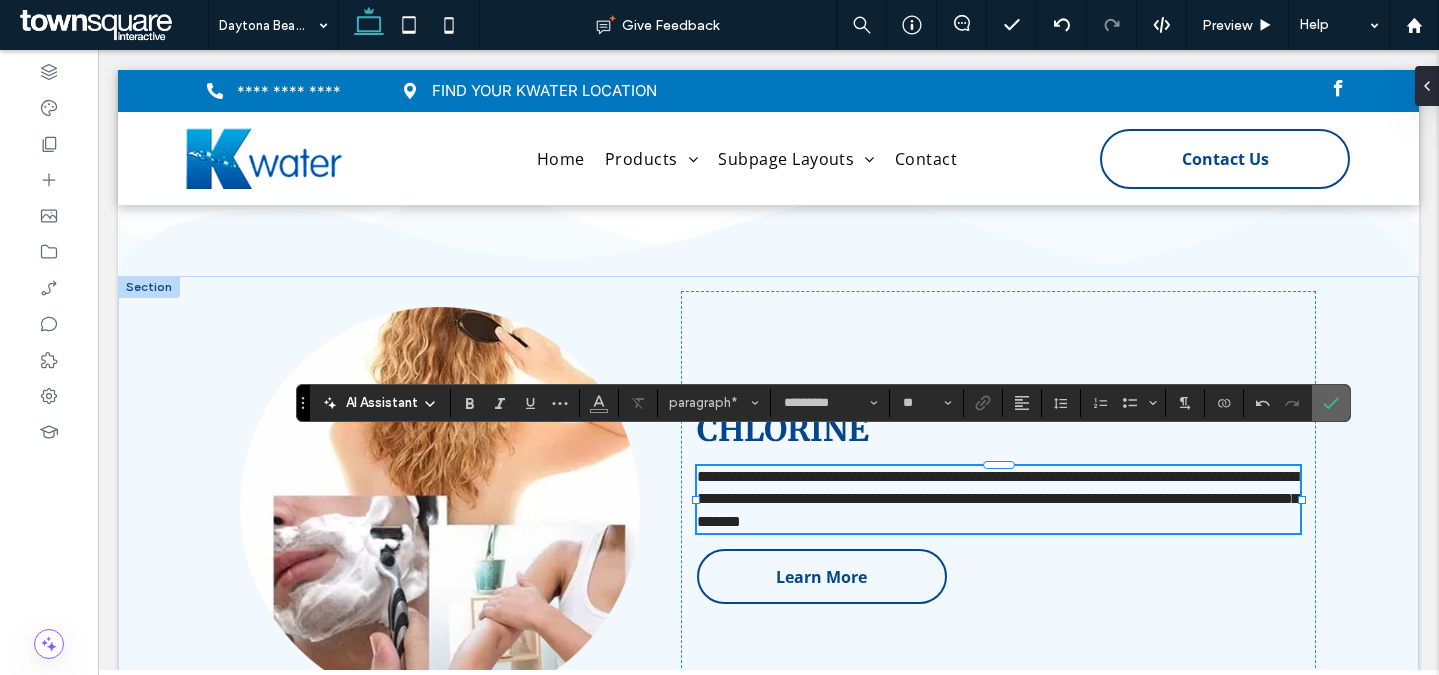 click at bounding box center [1331, 403] 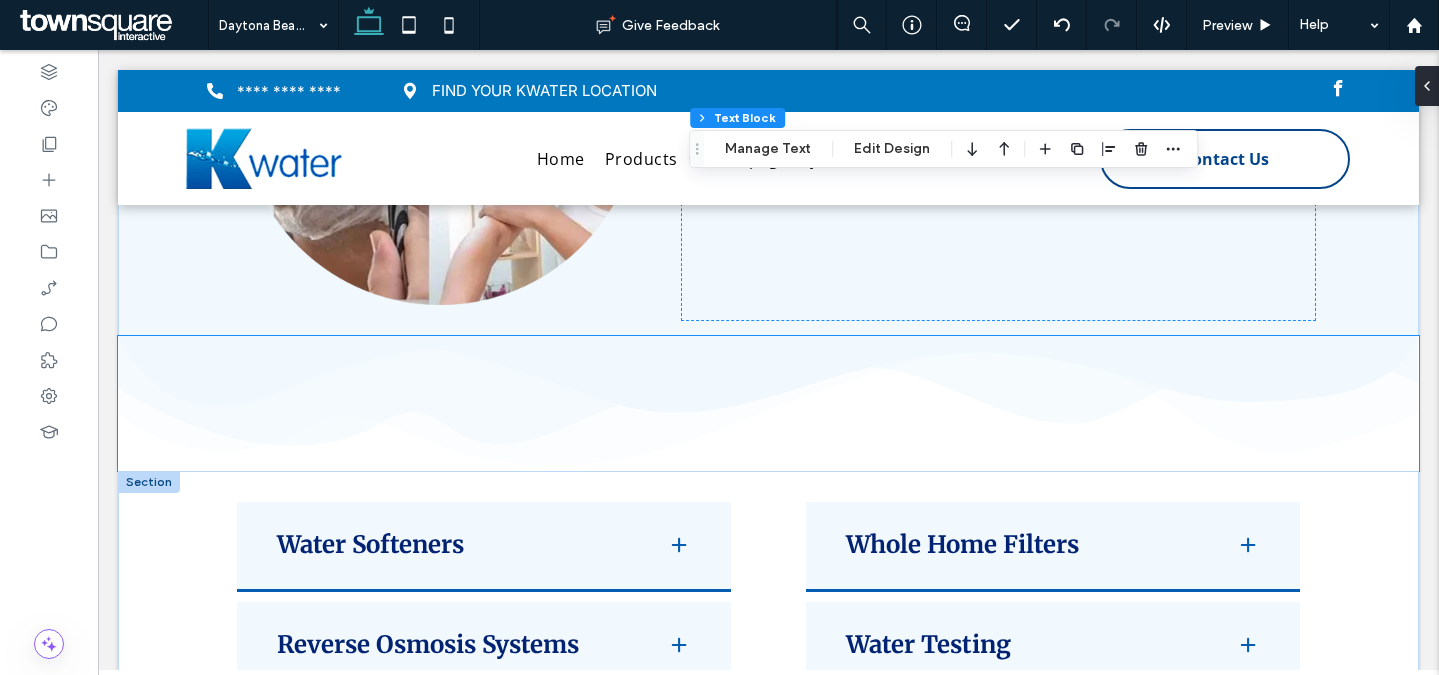 scroll, scrollTop: 2577, scrollLeft: 0, axis: vertical 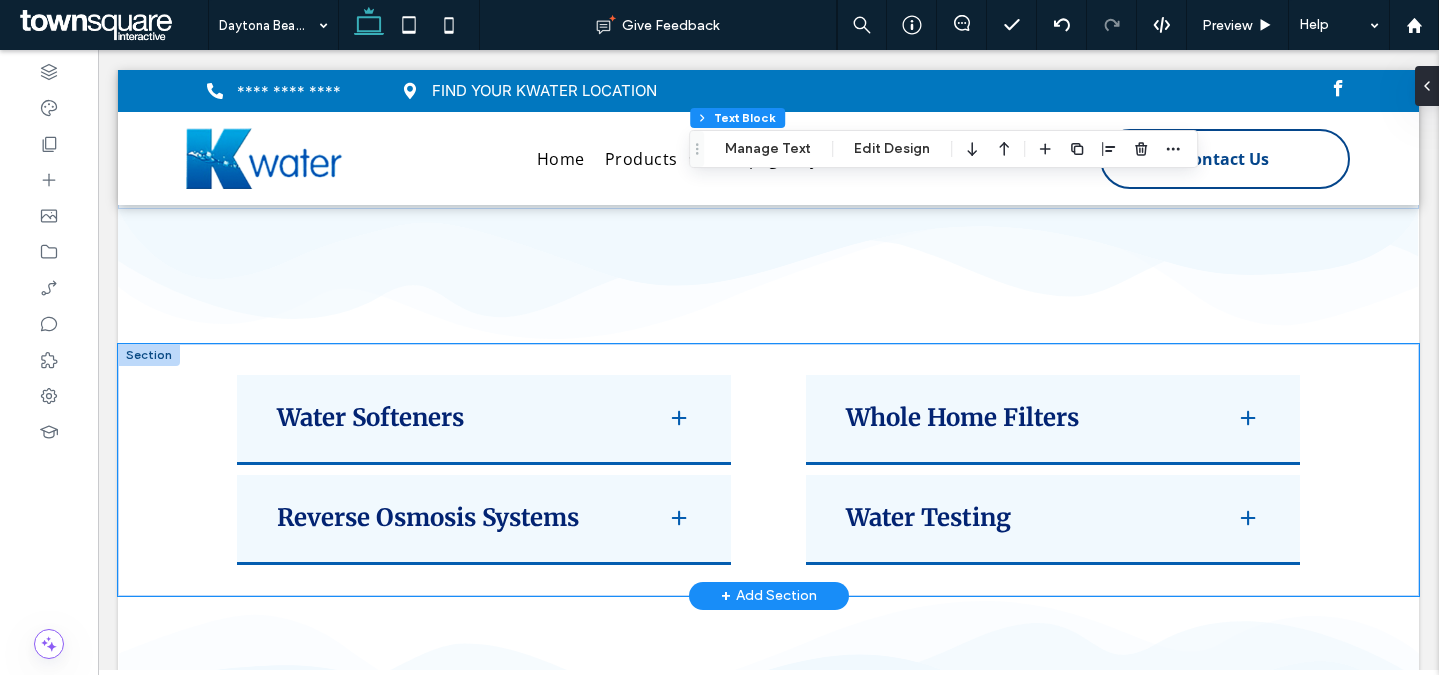 click on "Water Softeners
Step into the spotlight with Kwater Treatment, where water softeners in Orlando, FL, is always a priority. Our Kinetico Softeners redefine quality, ensuring abundant, clean, and safe water for your family. Available for both city and well water, our softeners guarantee a perfect balance for your home or business. In our expertise with water softeners, excellence is a must thing – it’s a commitment. Whether it’s repair or replacement, Kwater always fulfills water softening needs, showcasing an example of  reliability through years of experience. ﻿
Reverse Osmosis Systems
In the world of water purity, where harmful metal ions are there, Kinetico Reverse Osmosis systems emerge as lifesavers. Utilizing advanced technology, these systems remove impurities, leaving you with pure, great-tasting water.
﻿" at bounding box center (768, 470) 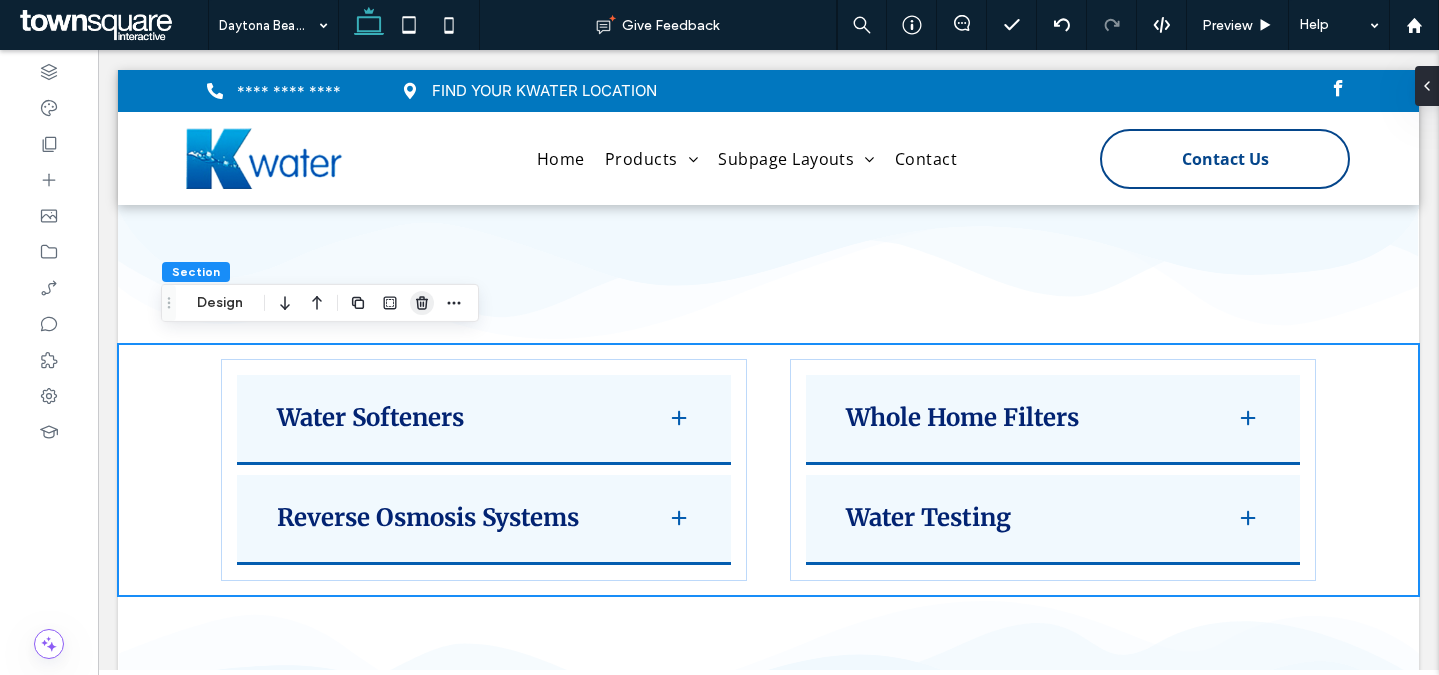 click 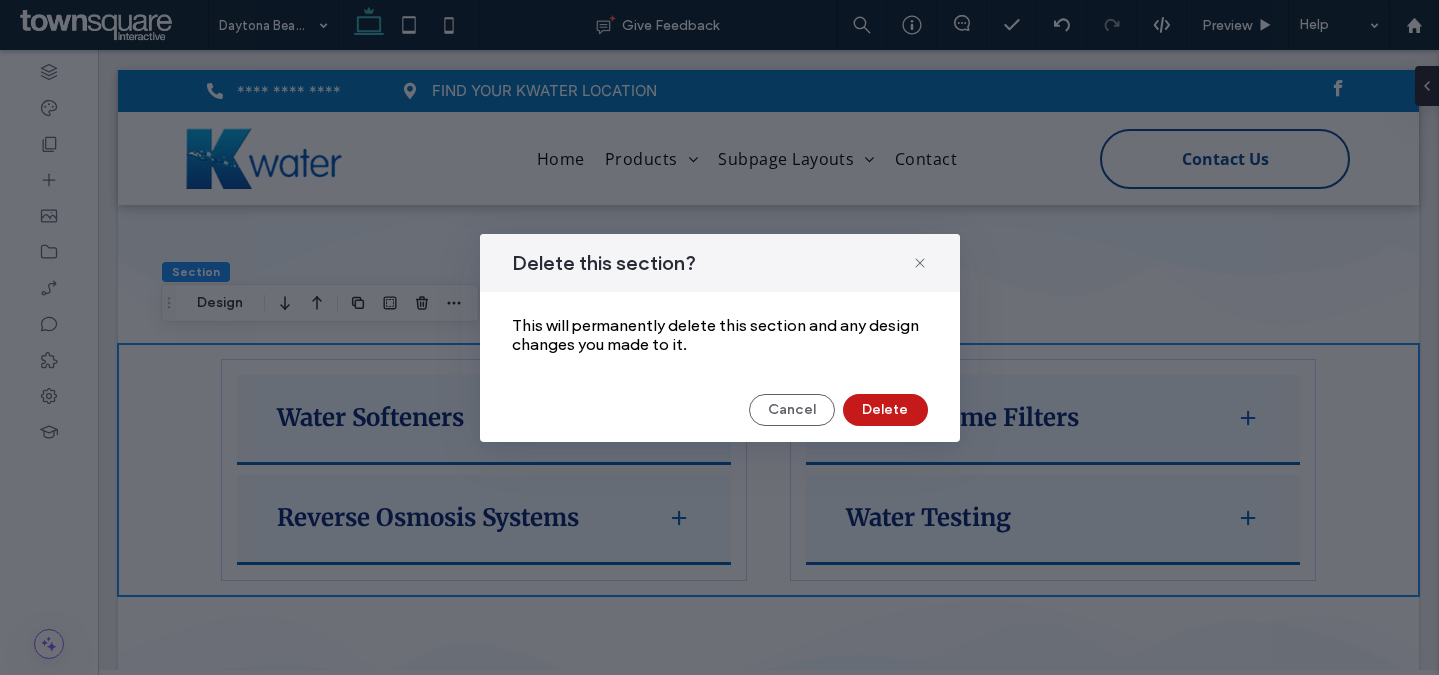 click on "Delete" at bounding box center [885, 410] 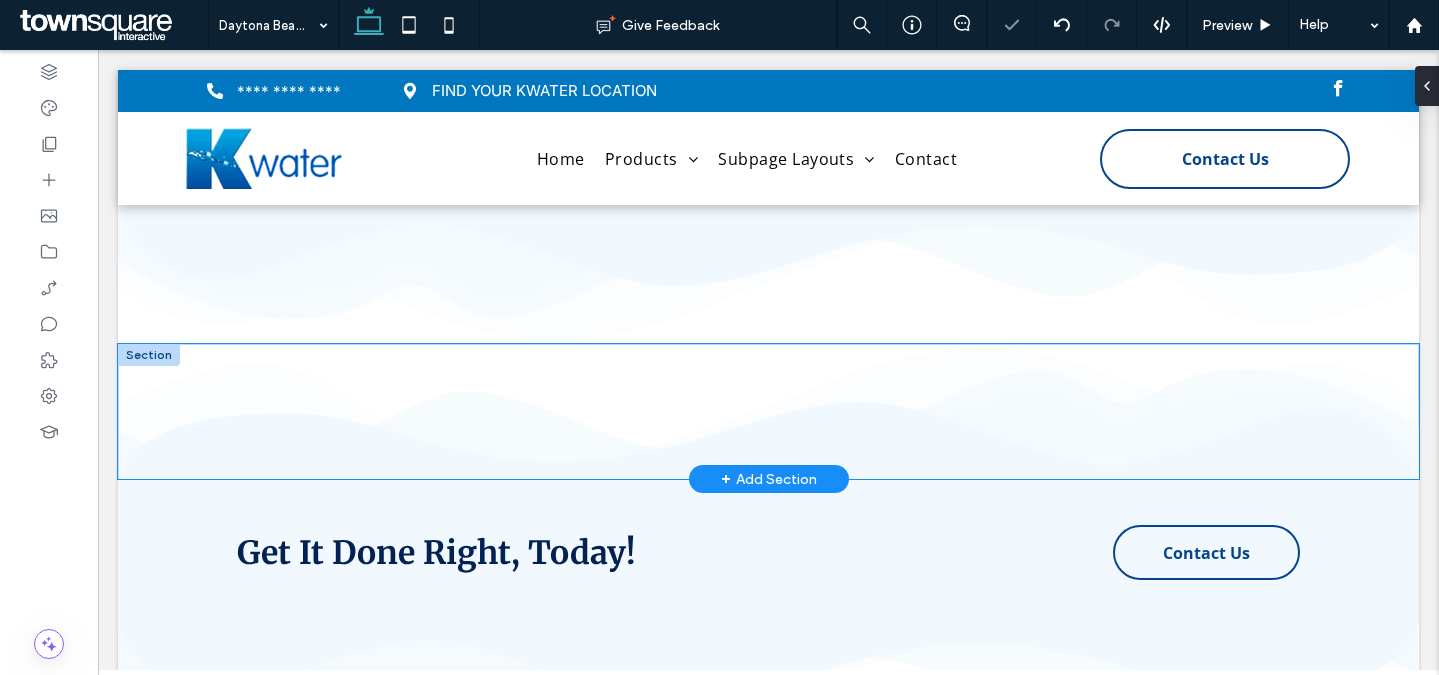 click 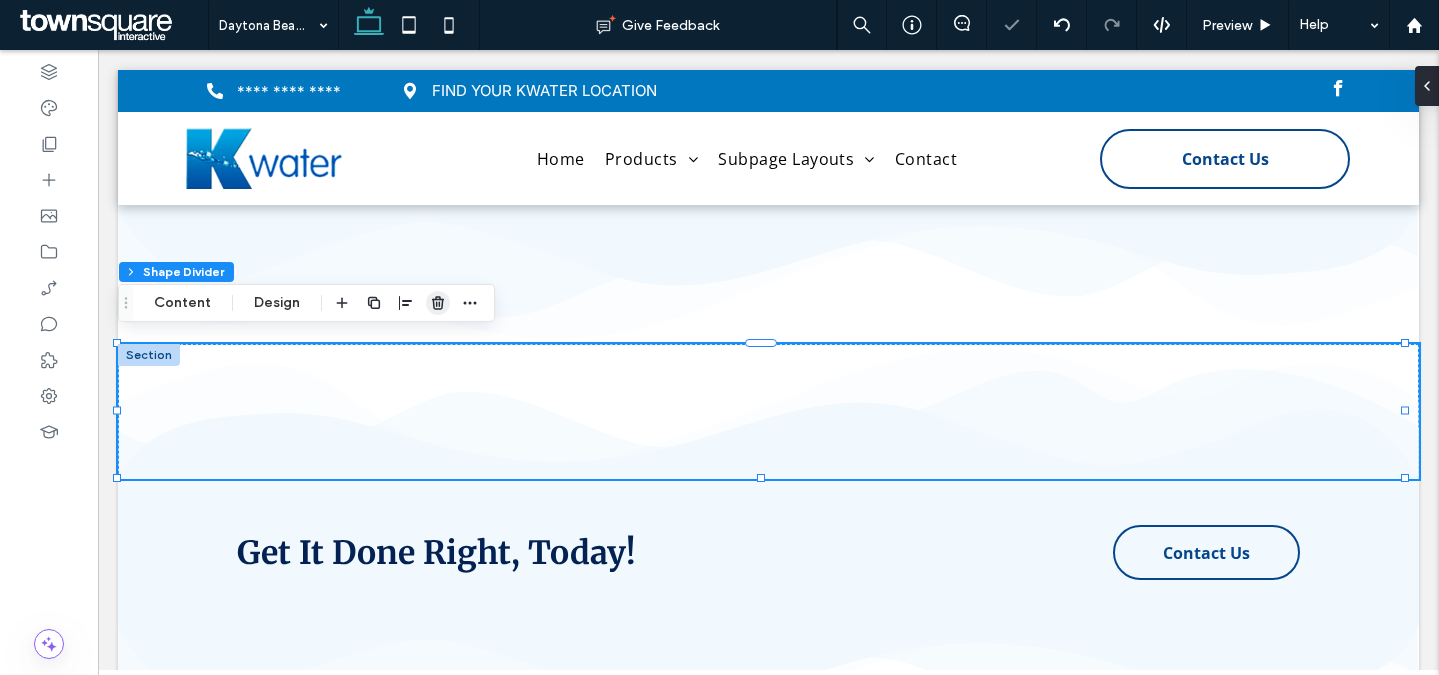 click 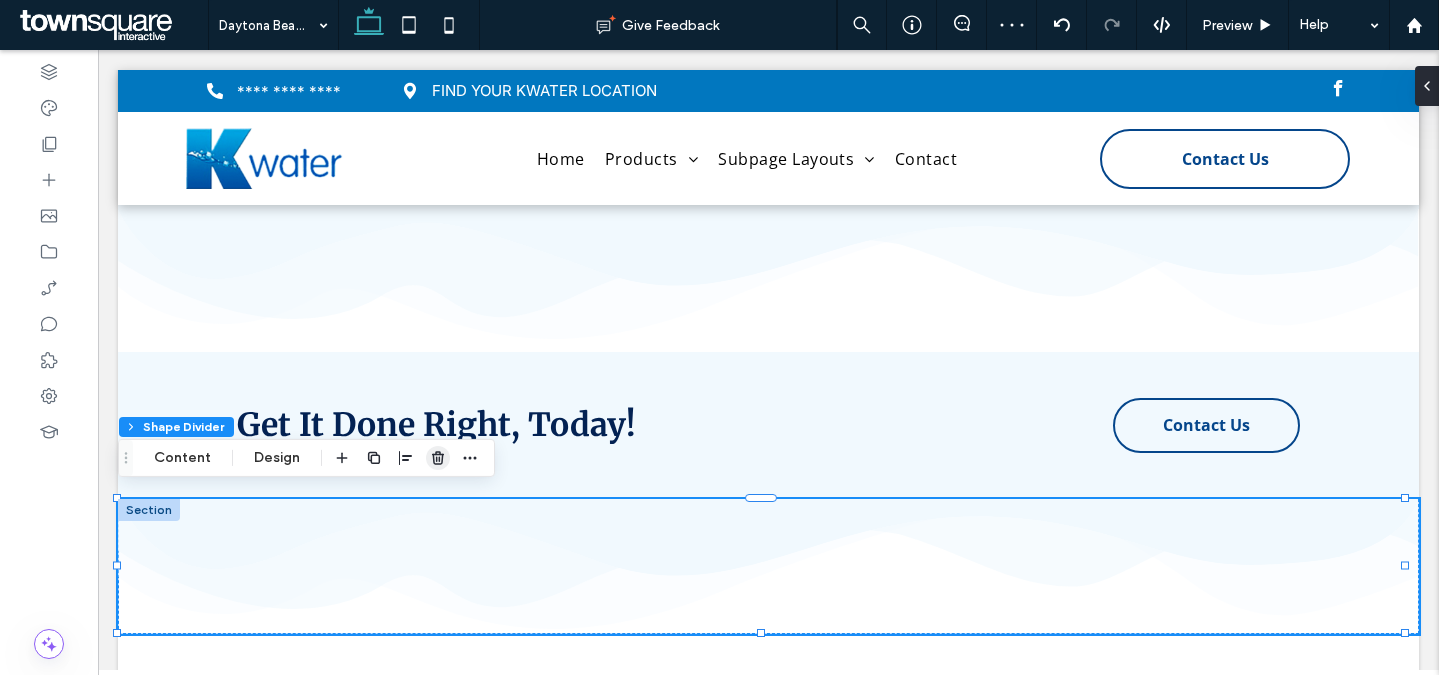drag, startPoint x: 429, startPoint y: 455, endPoint x: 560, endPoint y: 346, distance: 170.41713 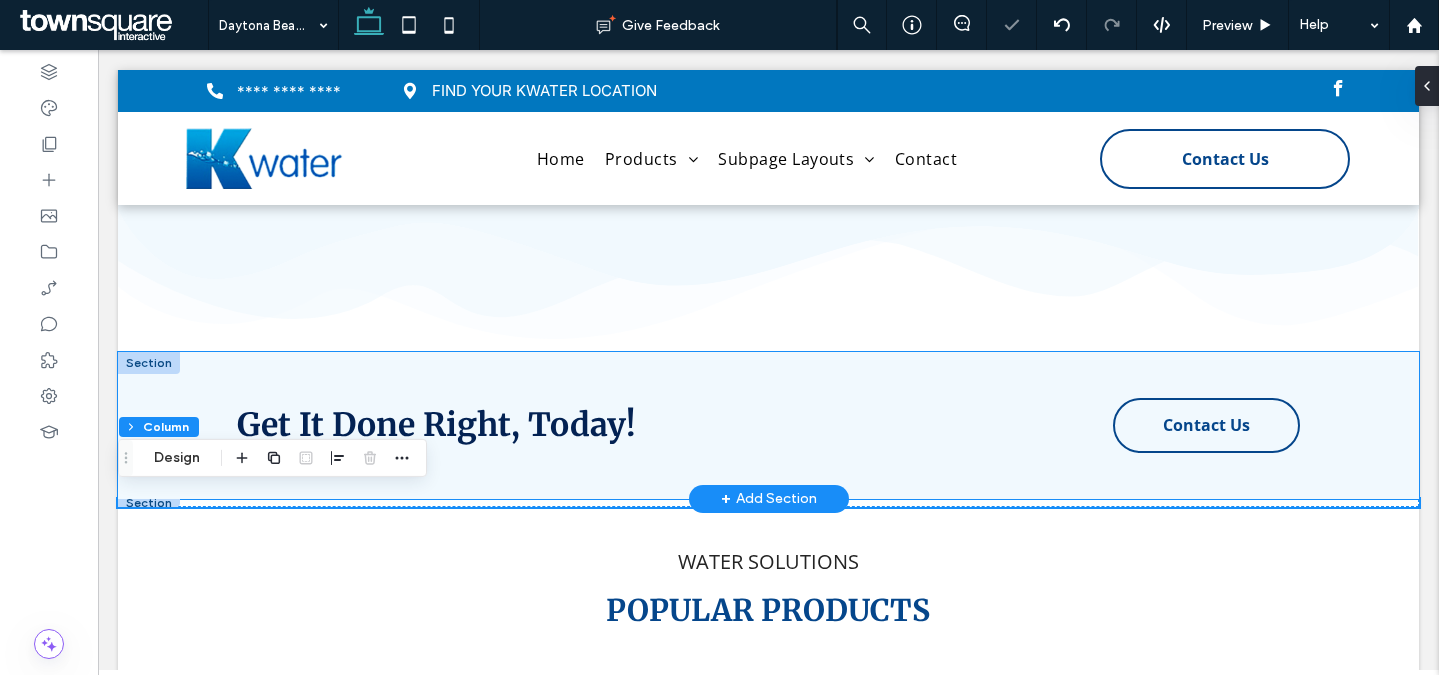 click on "Get It Done Right, Today!
Contact Us" at bounding box center [769, 425] 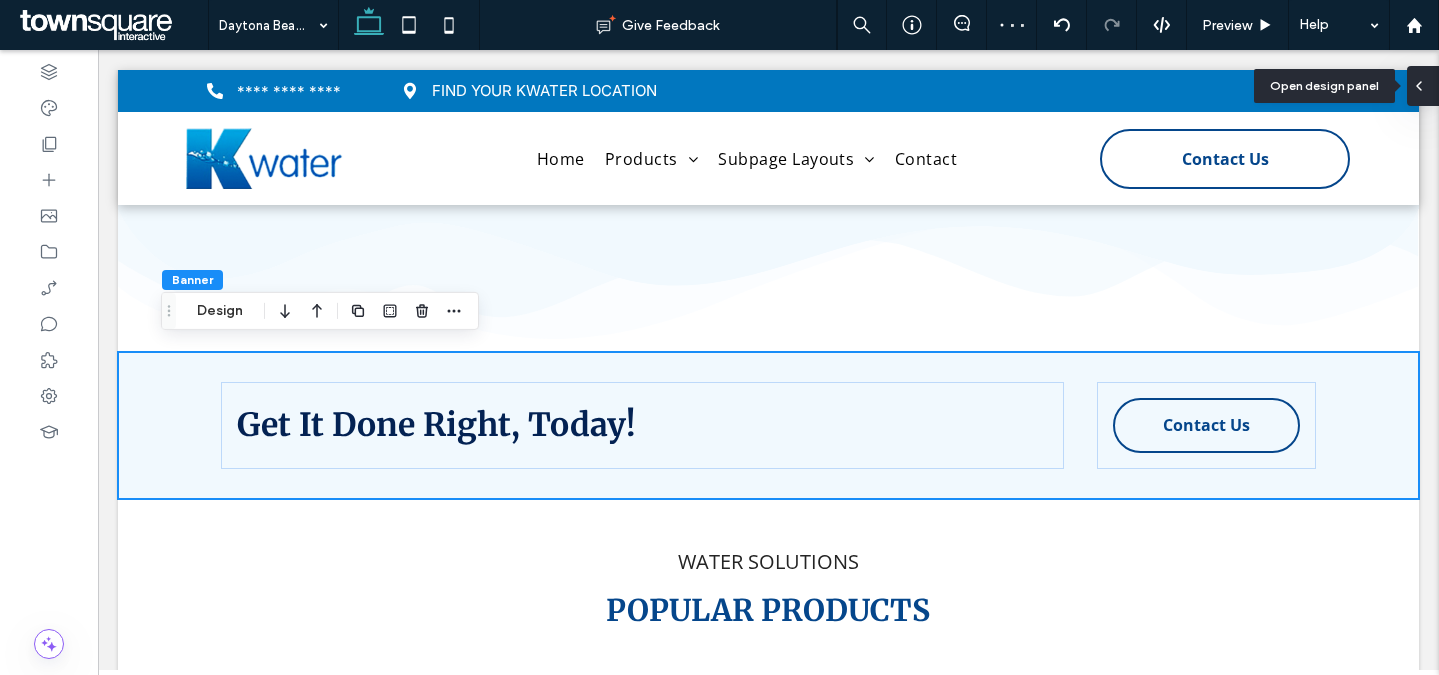 click at bounding box center (1423, 86) 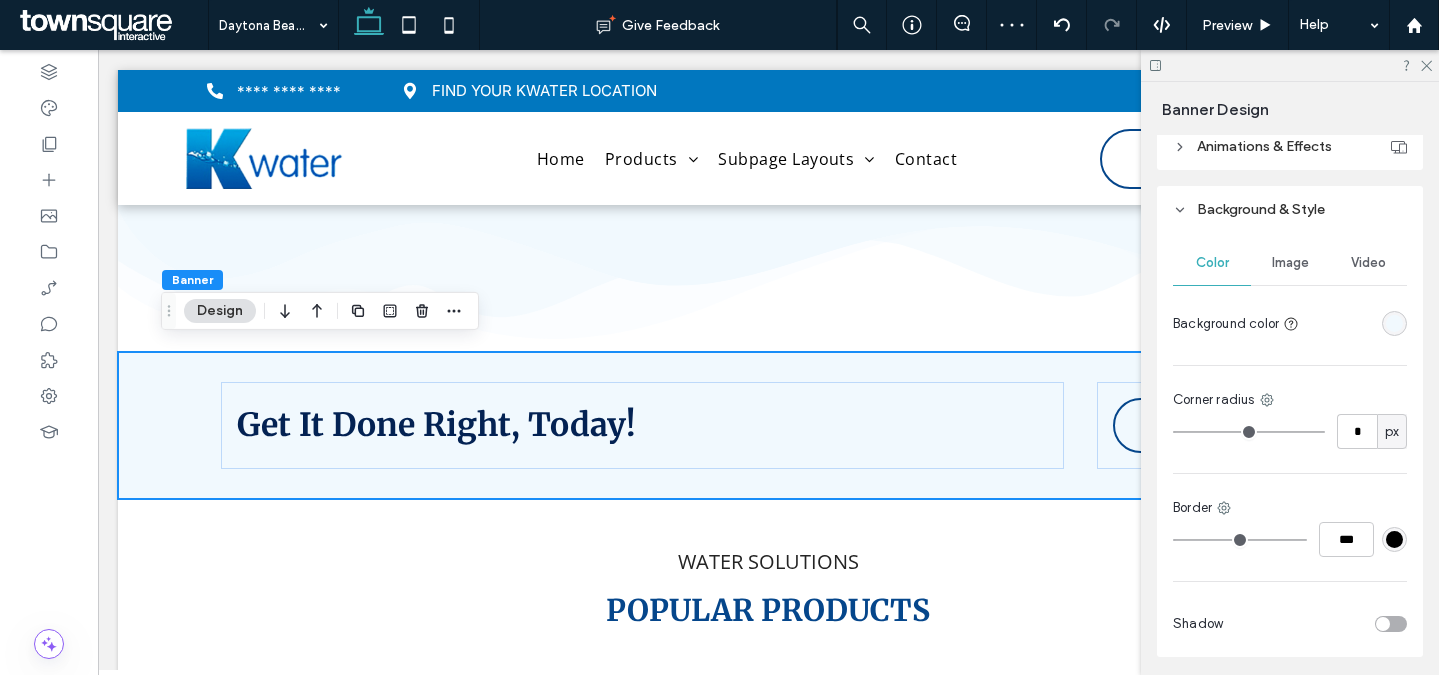 scroll, scrollTop: 833, scrollLeft: 0, axis: vertical 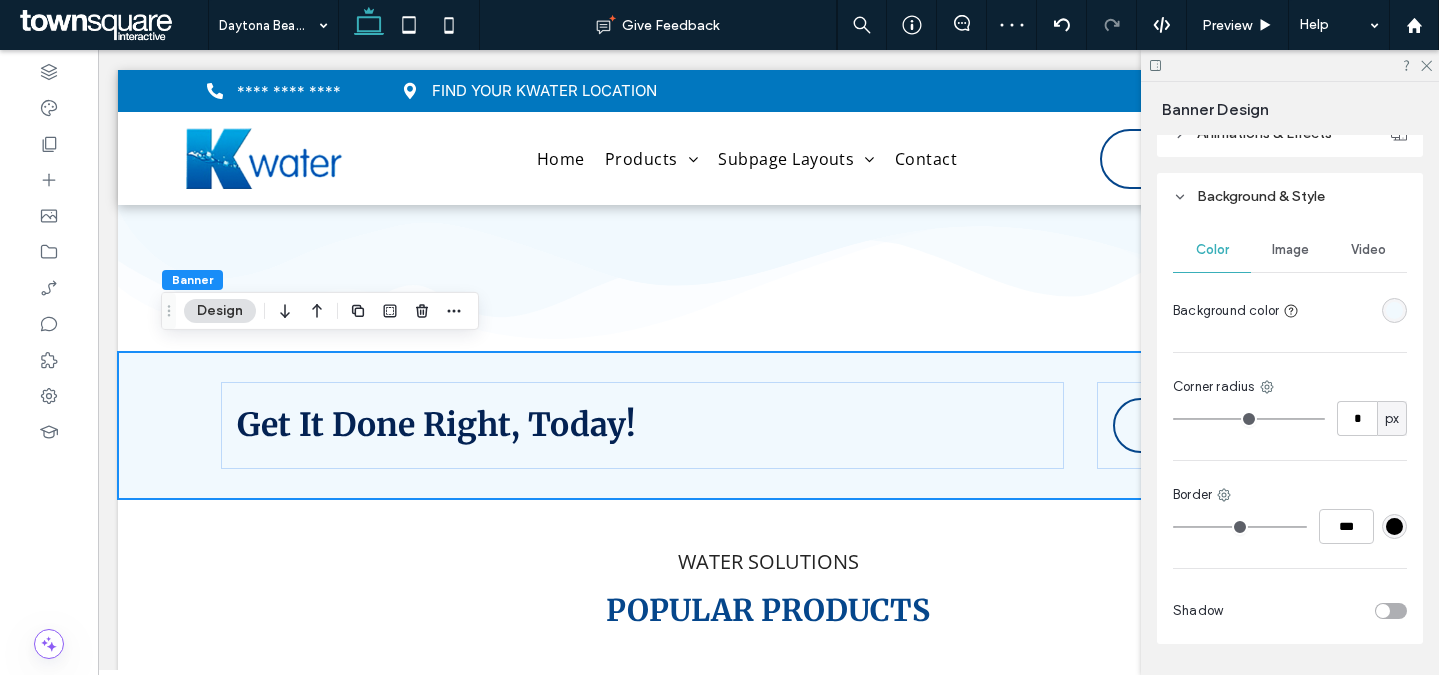 click at bounding box center (1394, 310) 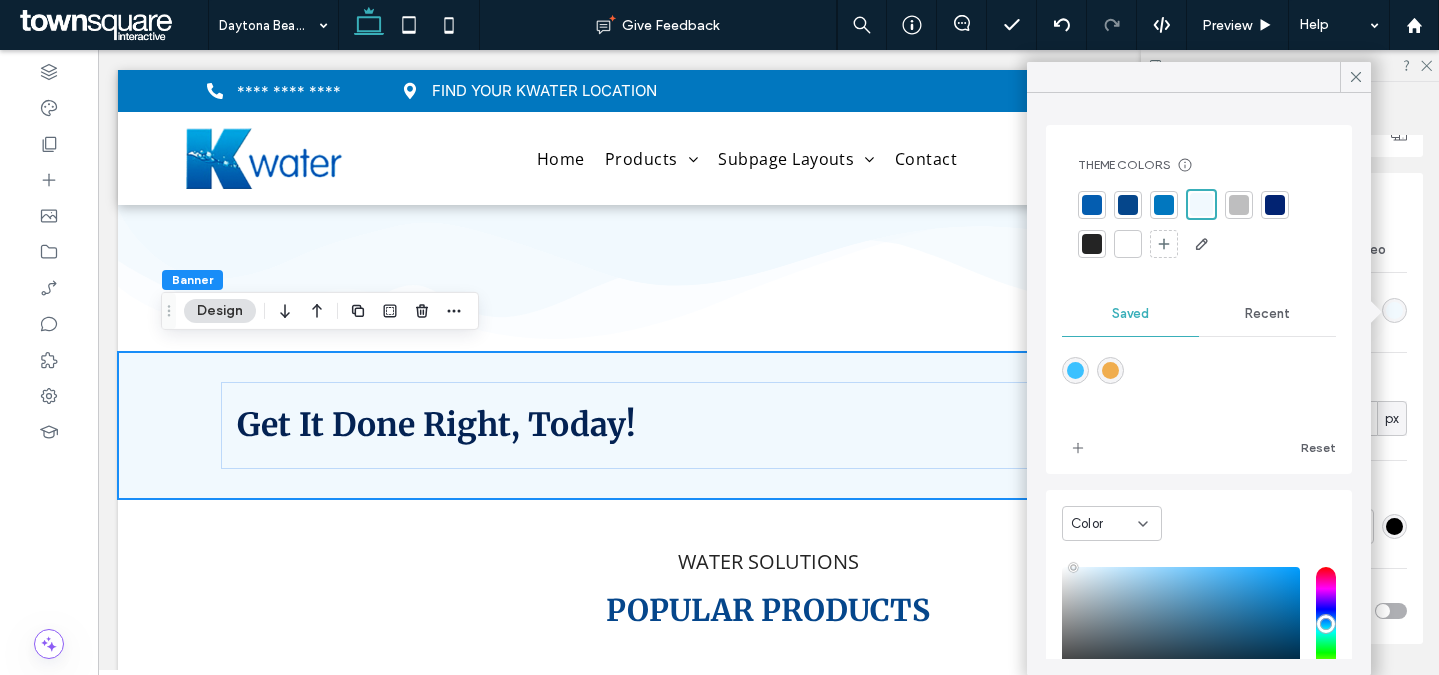 click on "Recent" at bounding box center (1267, 314) 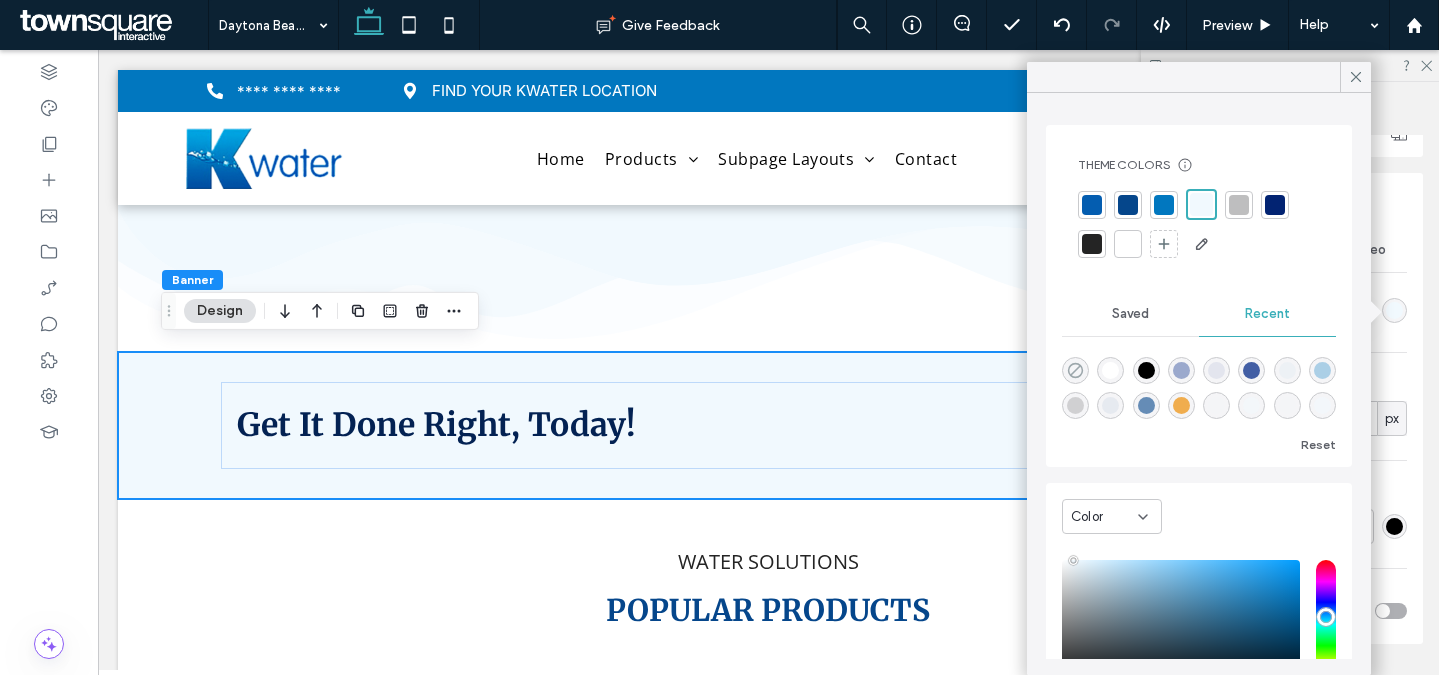 click 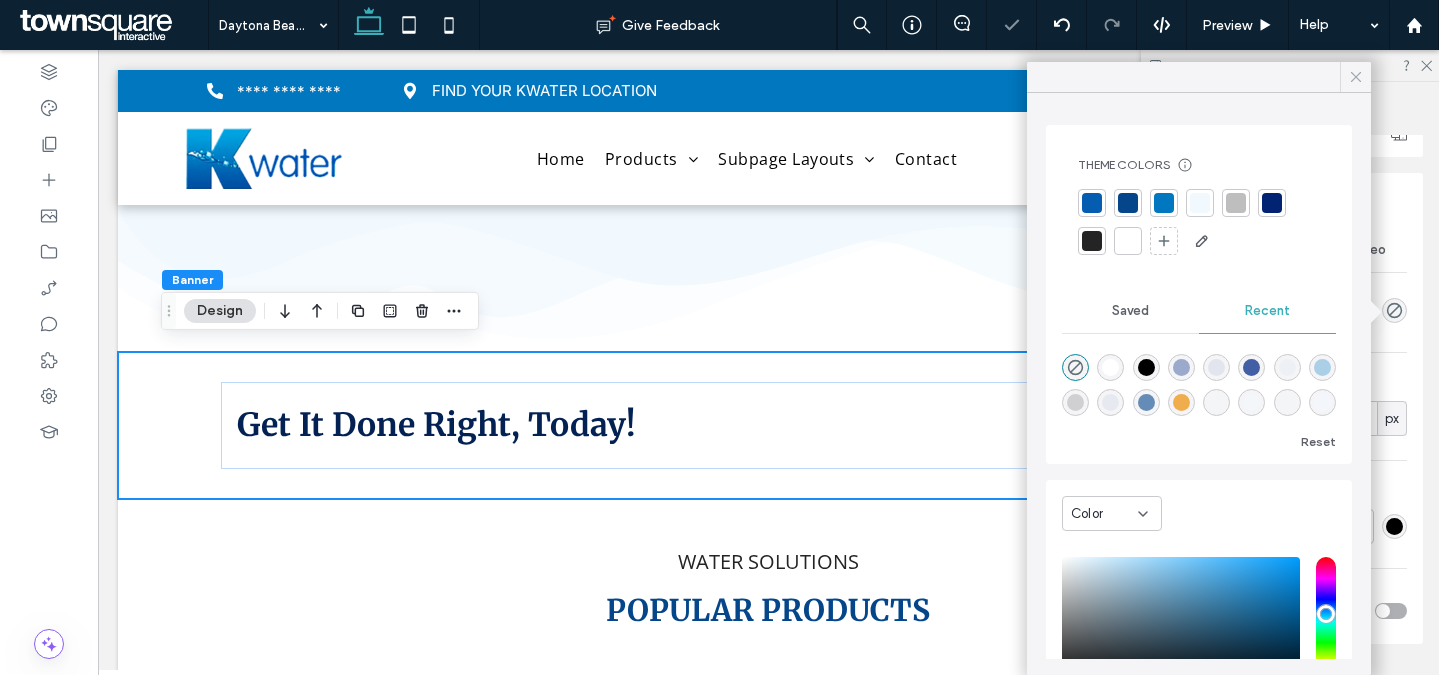 click 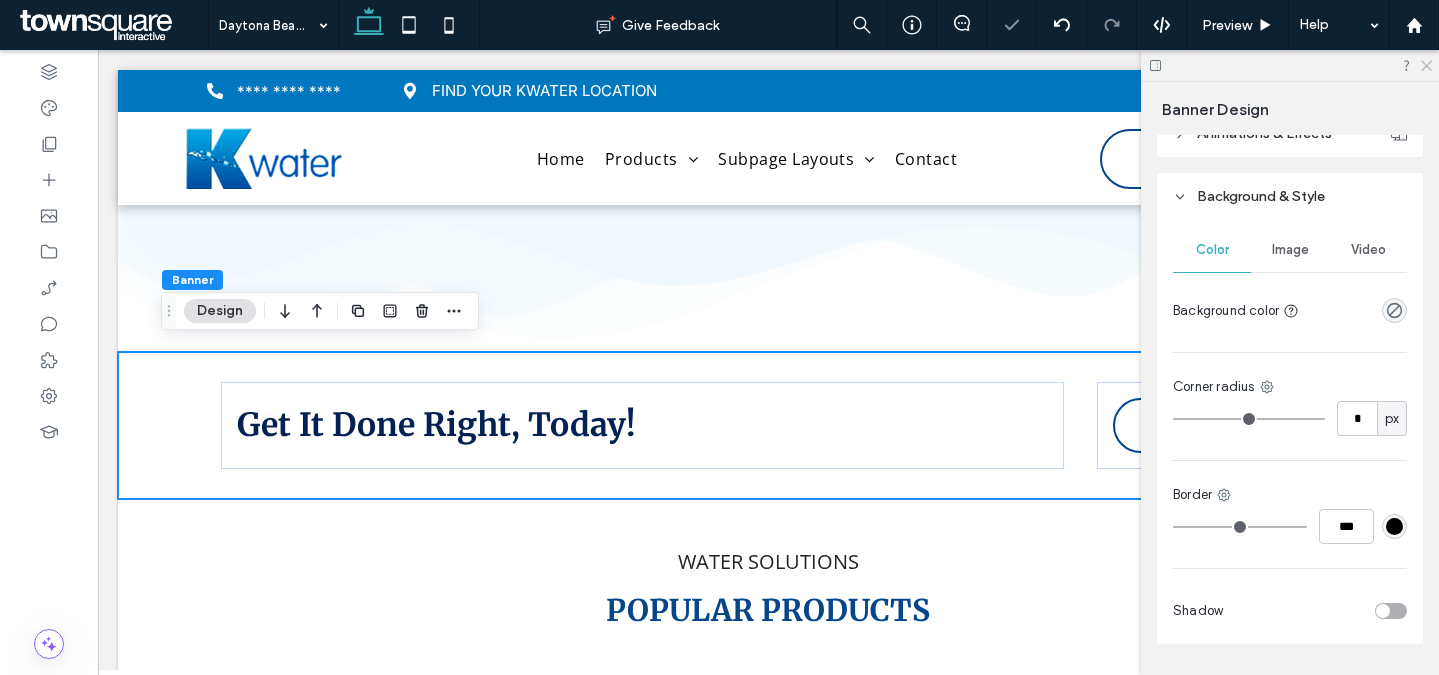 click 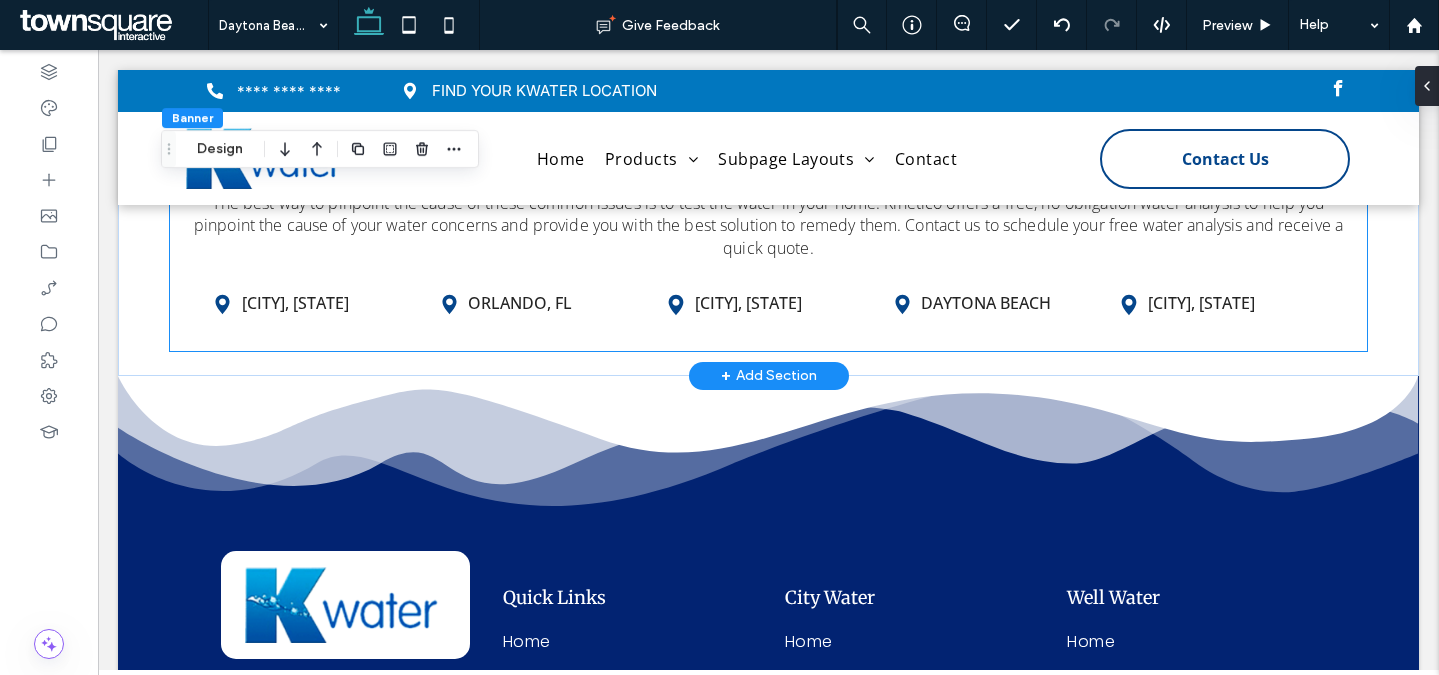 scroll, scrollTop: 6937, scrollLeft: 0, axis: vertical 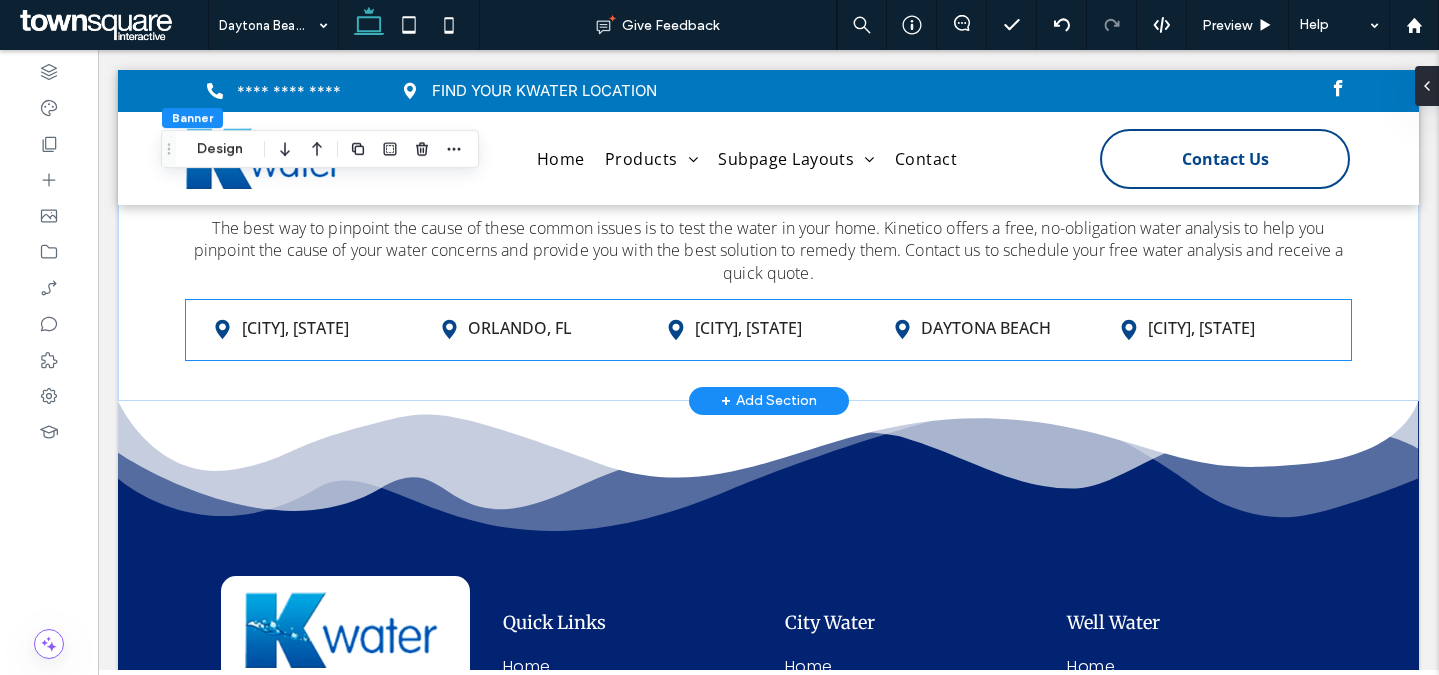 click on "Daytona Beach" at bounding box center (1009, 328) 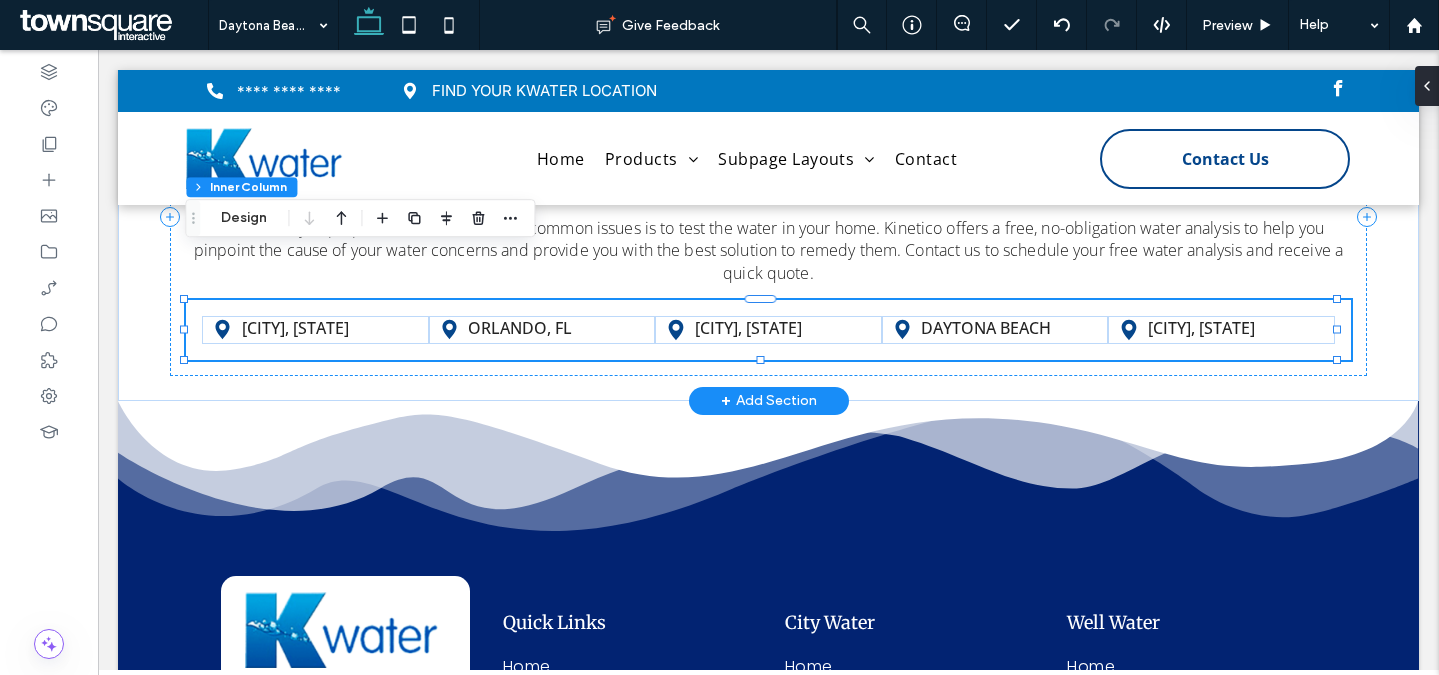 click on "Daytona Beach" at bounding box center (1009, 328) 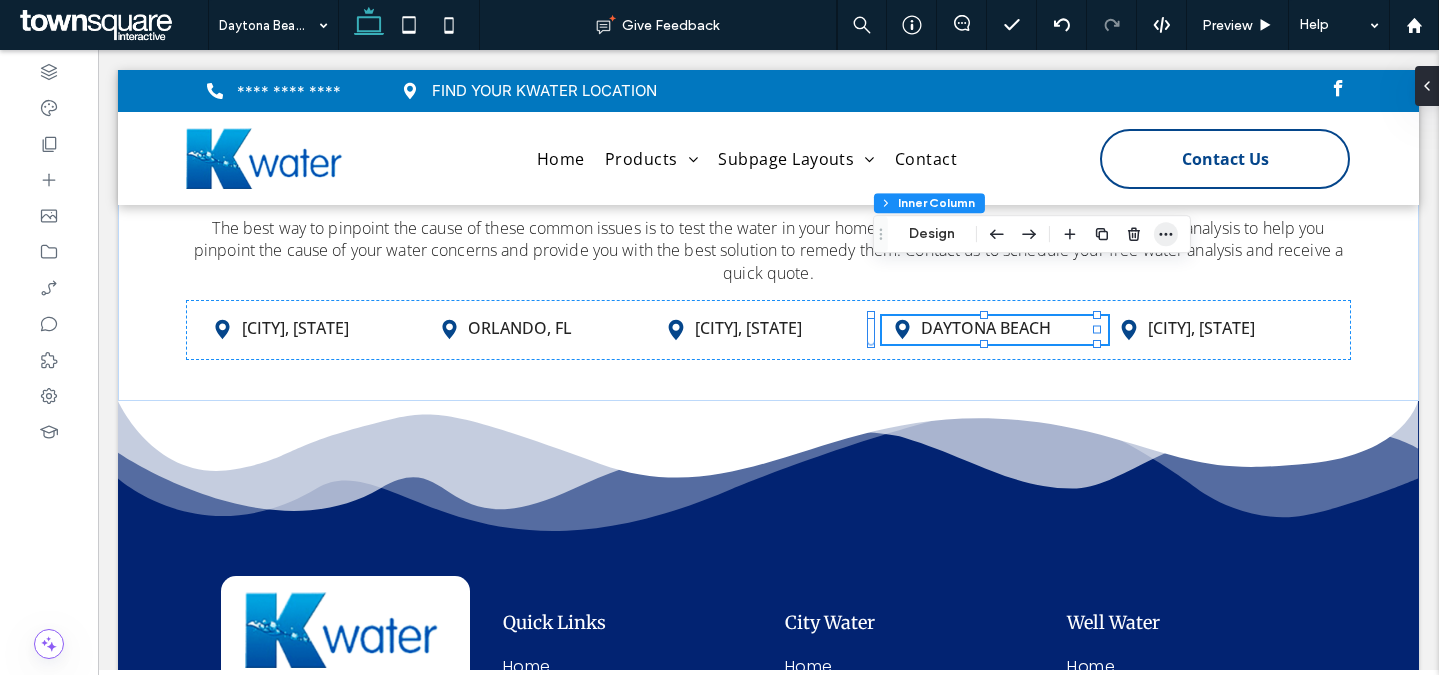 click at bounding box center (1166, 234) 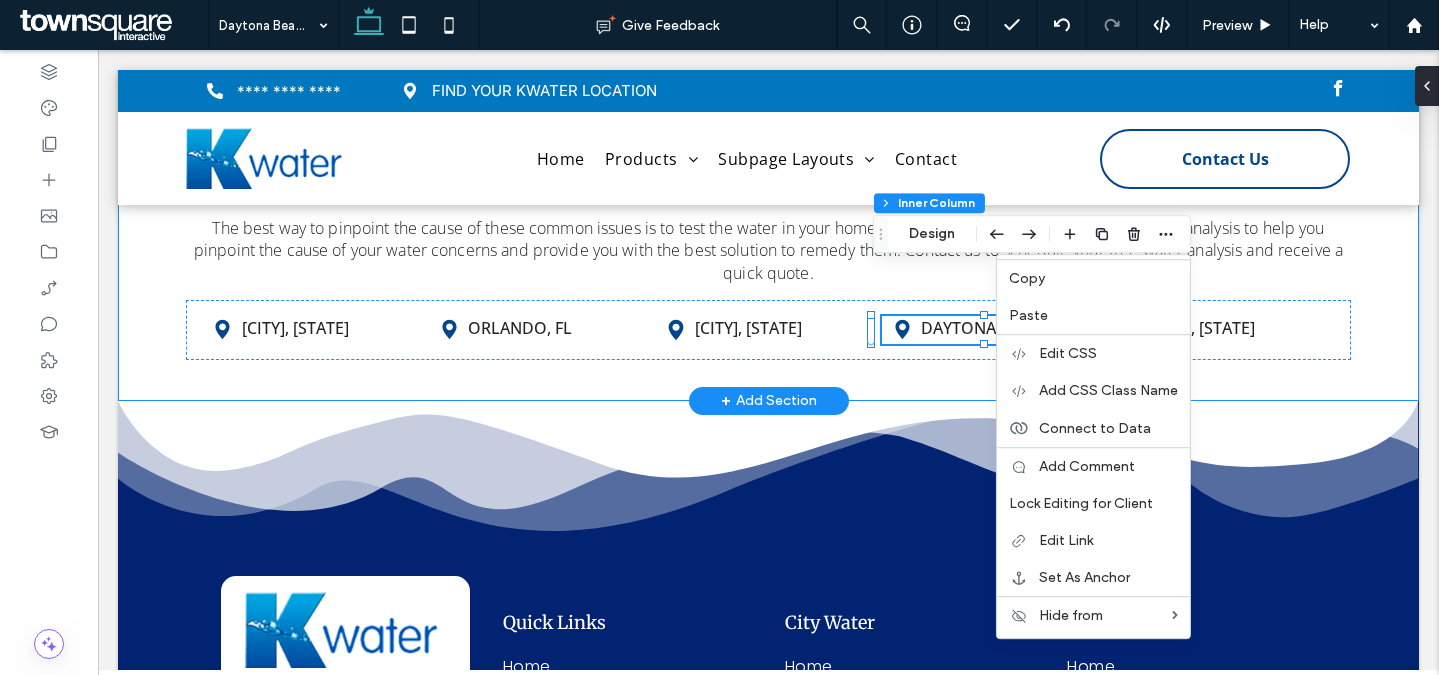 click on "If you live in any of the following cities and are experiencing any of the water problems listed above, Kinetico has the solution: The best way to pinpoint the cause of these common issues is to test the water in your home. Kinetico offers a free, no-obligation water analysis to help you pinpoint the cause of your water concerns and provide you with the best solution to remedy them. Contact us to schedule your free water analysis and receive a quick quote.
FIND WATER PROBLEM
SOLUTIONS IN YOUR CITY
Las Vegas, NV
Orlando, FL
Inverness, FL
Daytona Beach
Leesburg, FL" at bounding box center (768, 216) 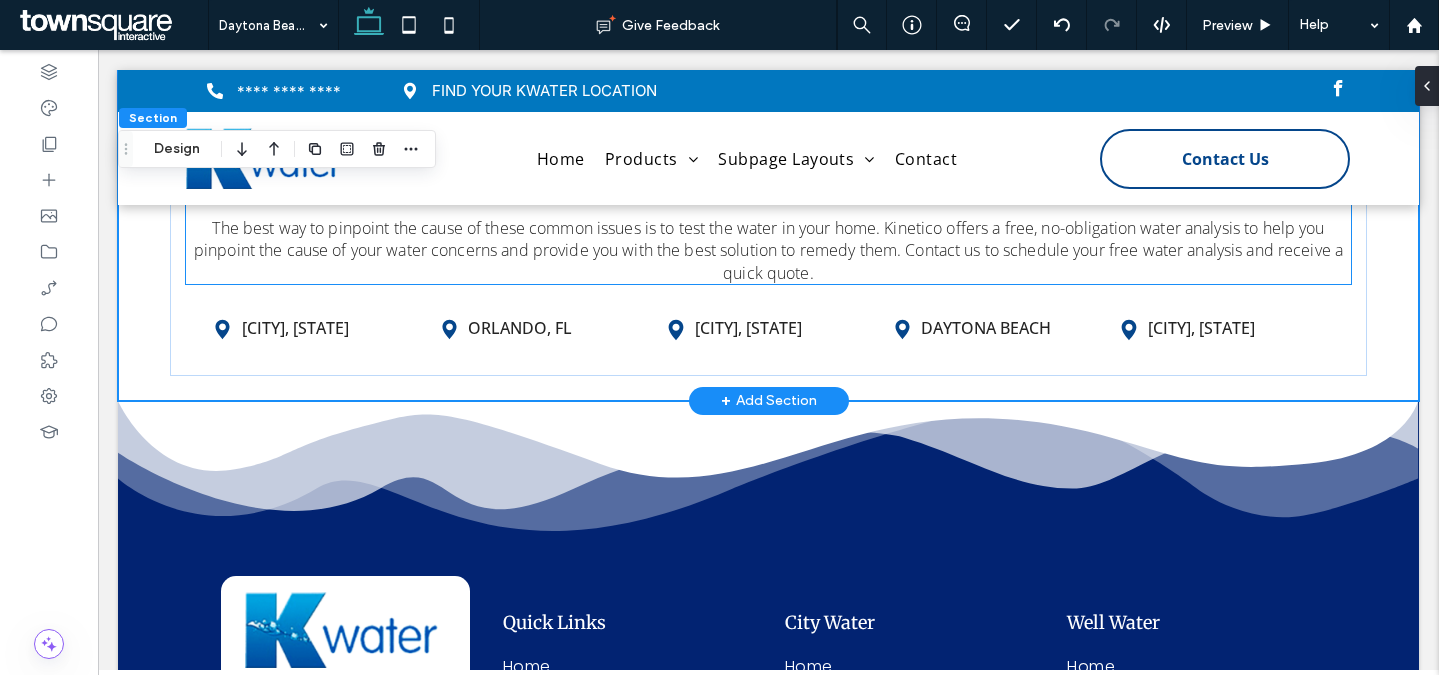 scroll, scrollTop: 6890, scrollLeft: 0, axis: vertical 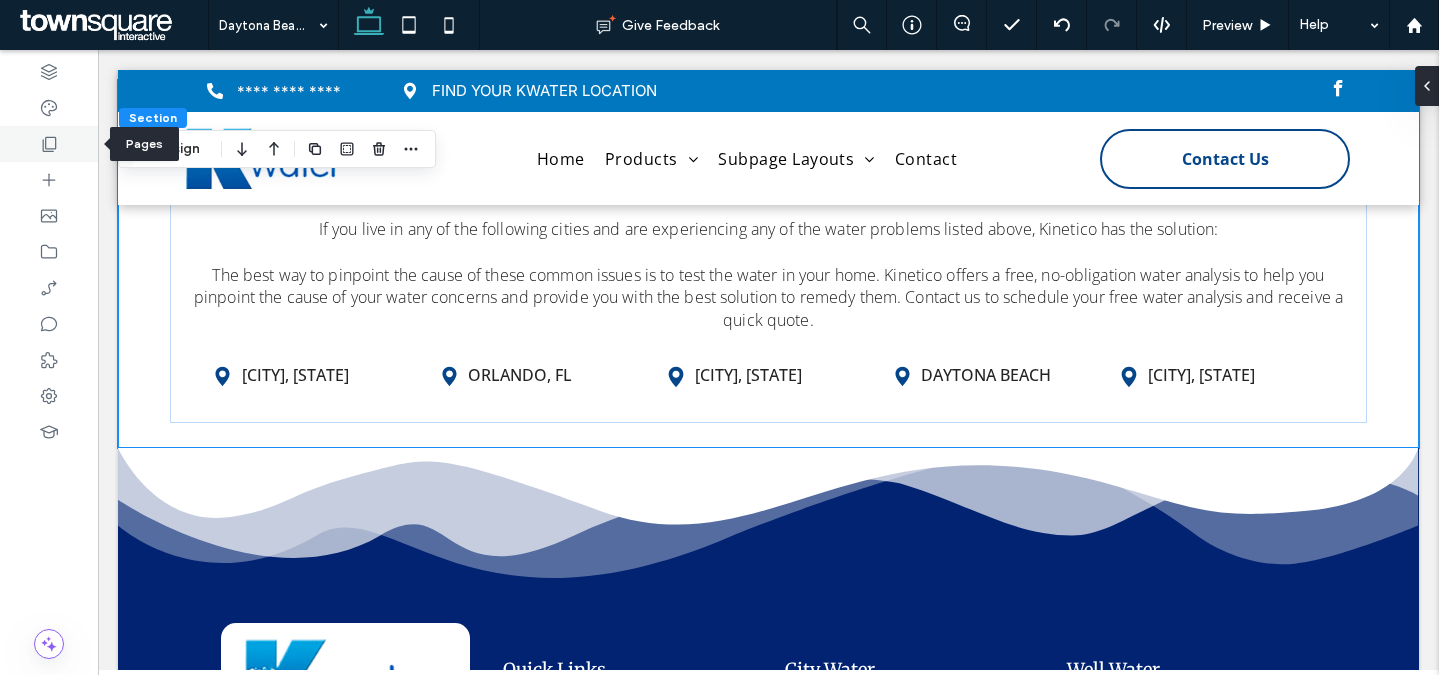 click at bounding box center (49, 144) 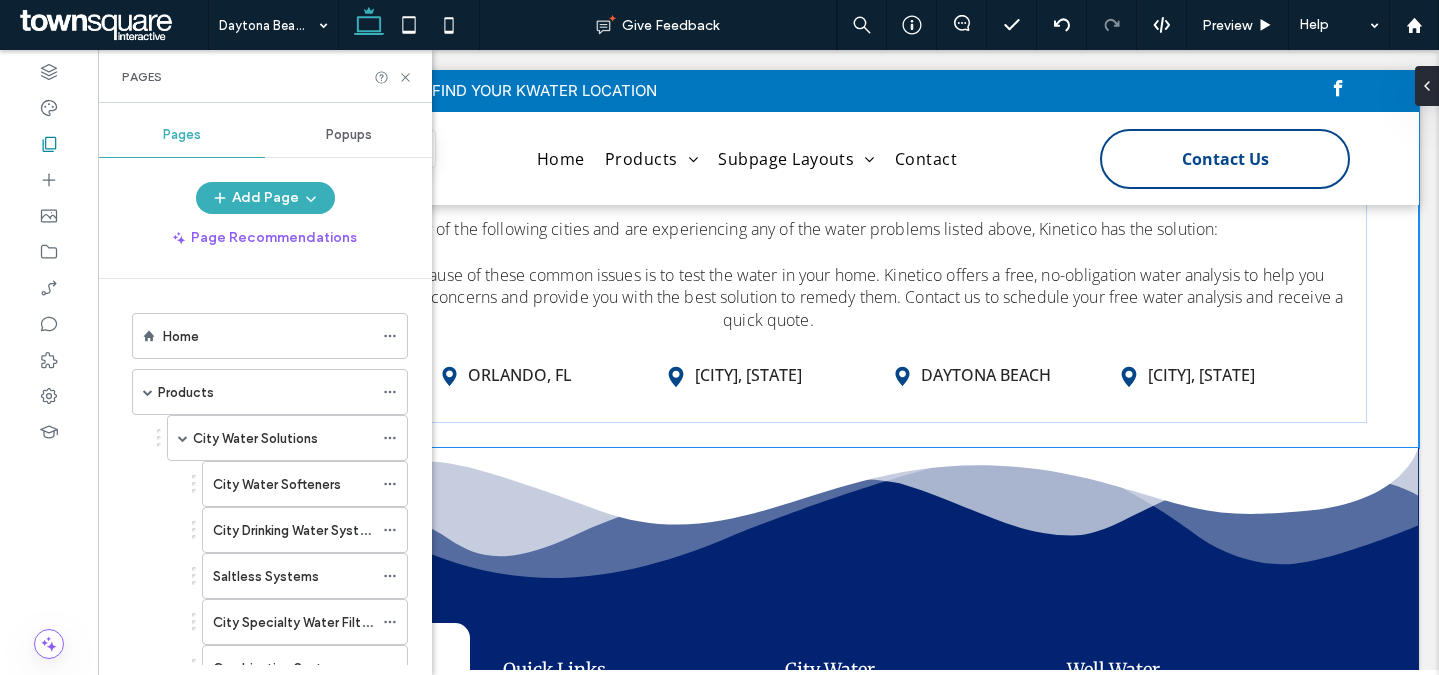 scroll, scrollTop: 484, scrollLeft: 0, axis: vertical 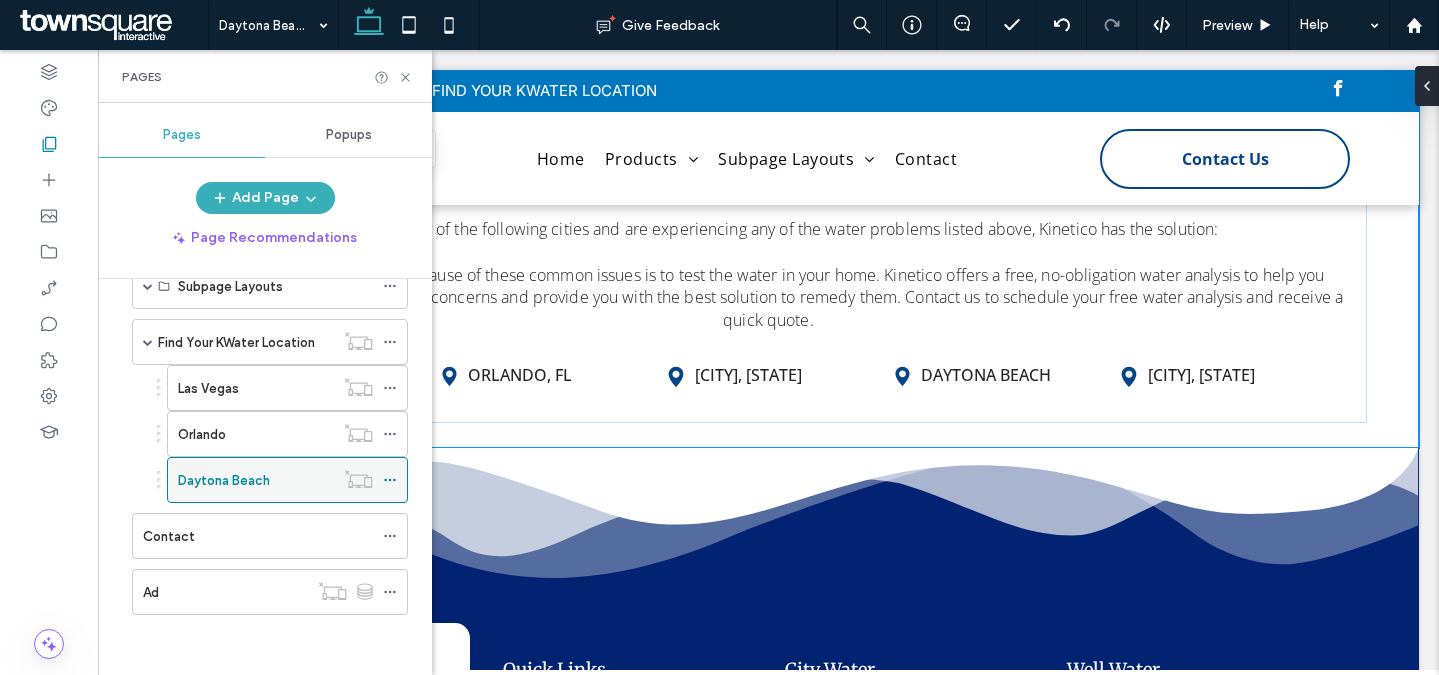 click 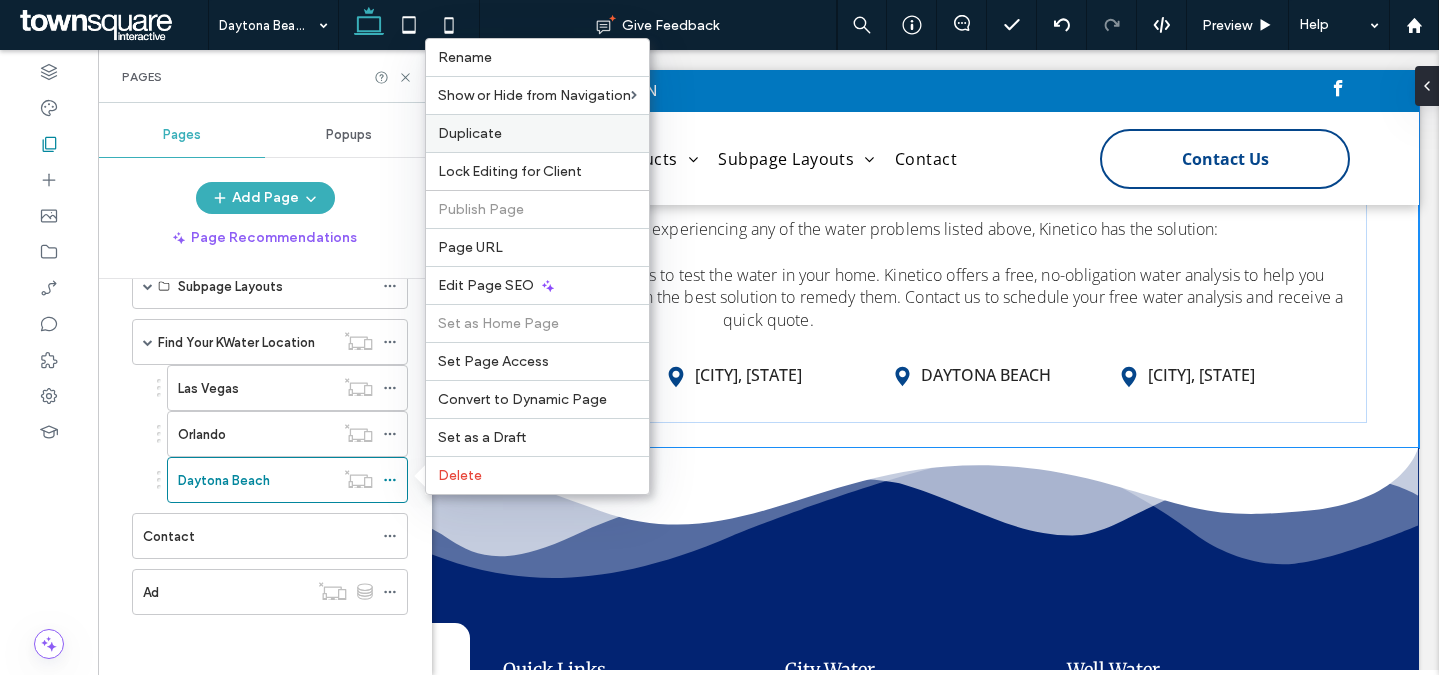click on "Duplicate" at bounding box center [537, 133] 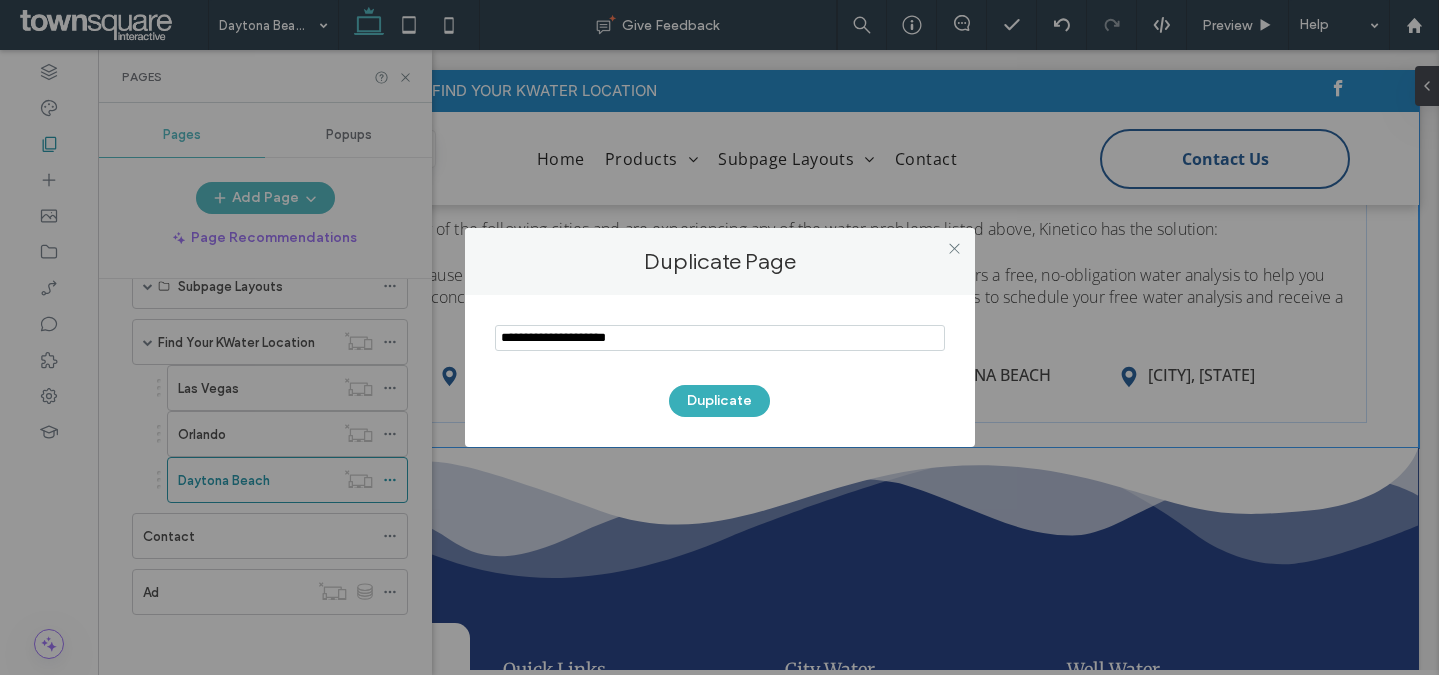 click at bounding box center (720, 338) 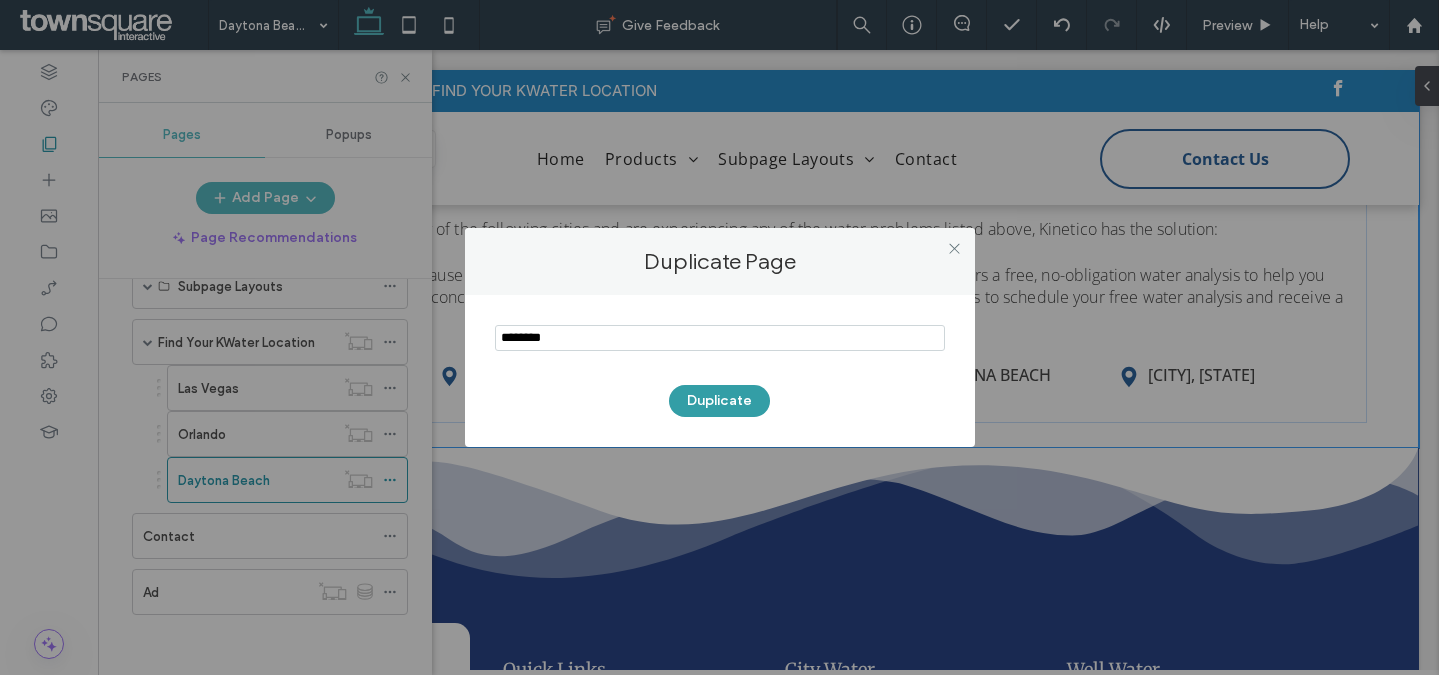 type on "********" 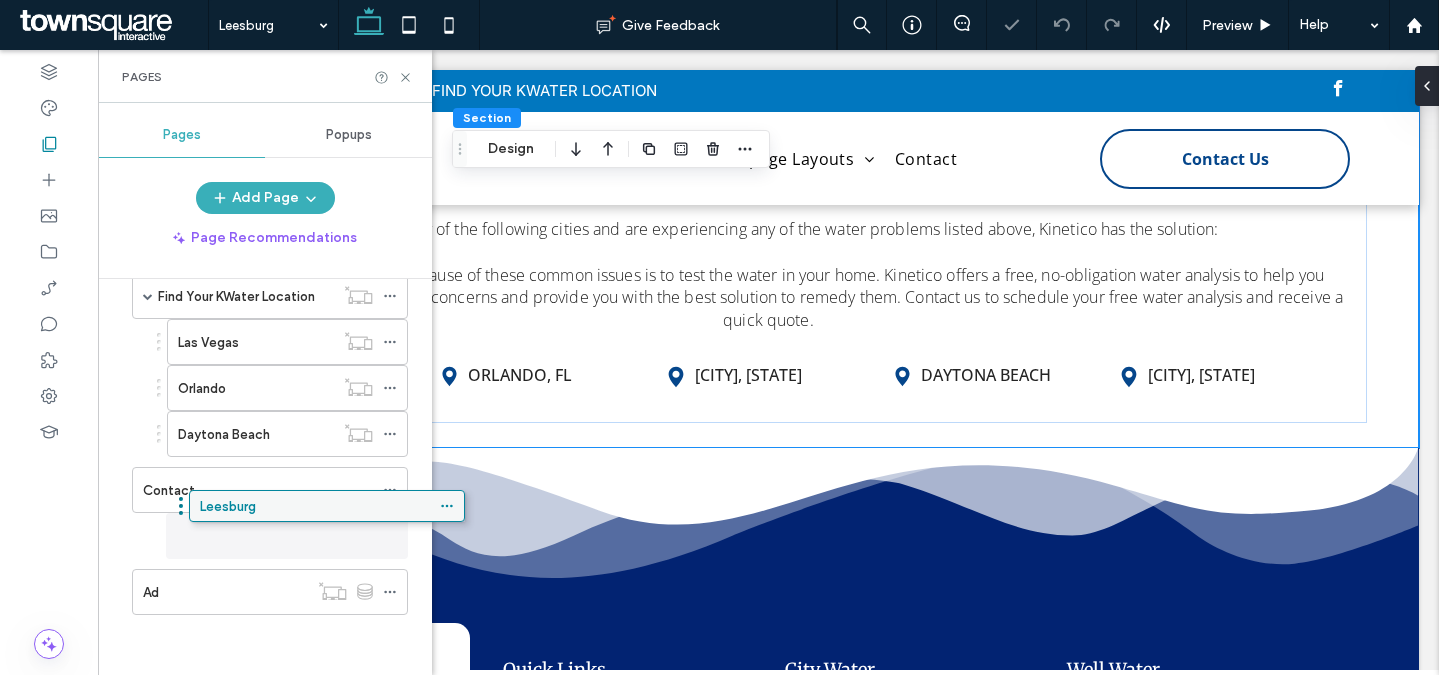 scroll, scrollTop: 530, scrollLeft: 0, axis: vertical 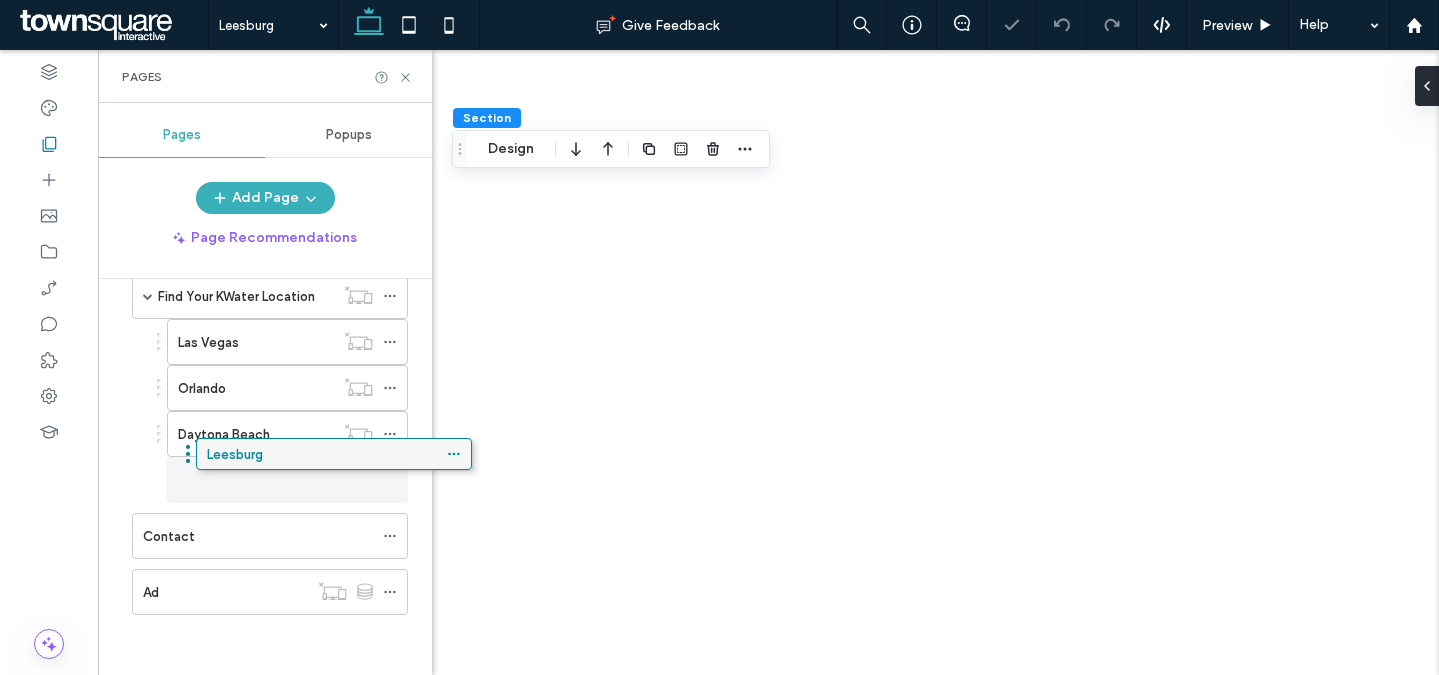 drag, startPoint x: 233, startPoint y: 592, endPoint x: 297, endPoint y: 461, distance: 145.7978 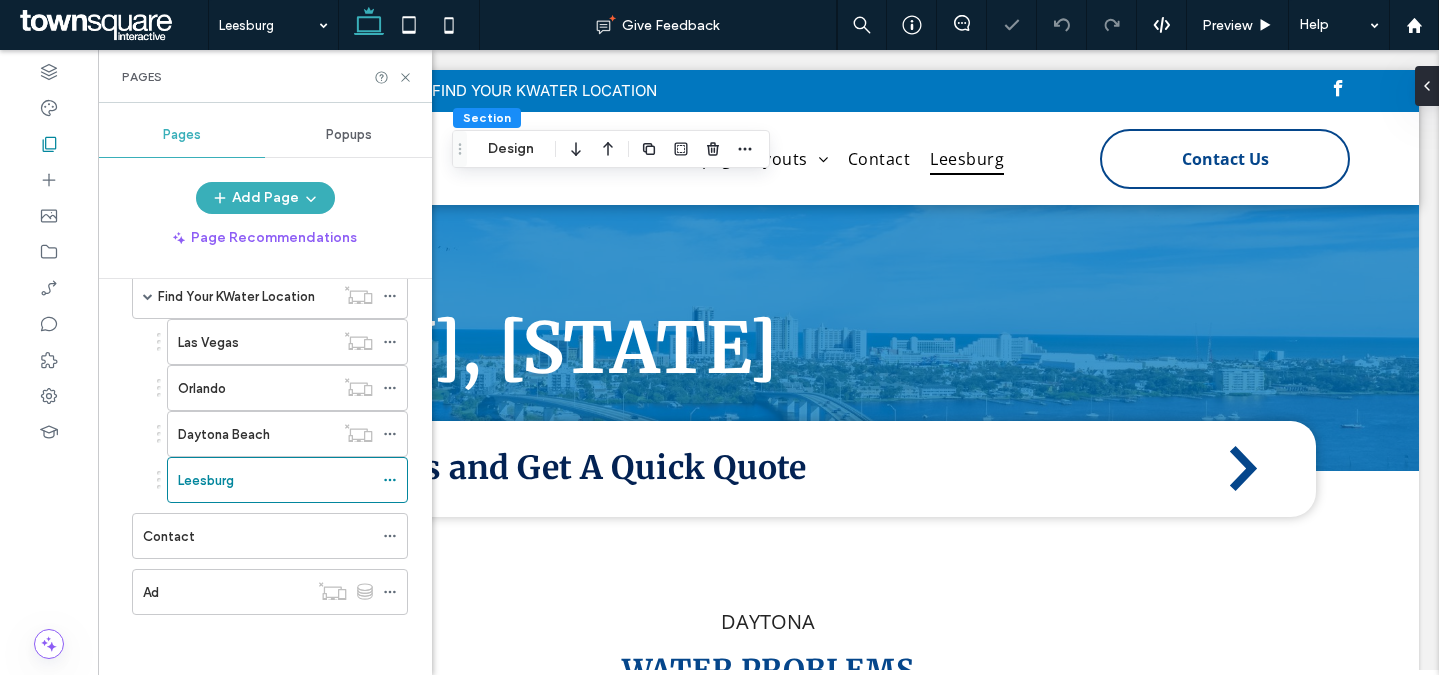 scroll, scrollTop: 6752, scrollLeft: 0, axis: vertical 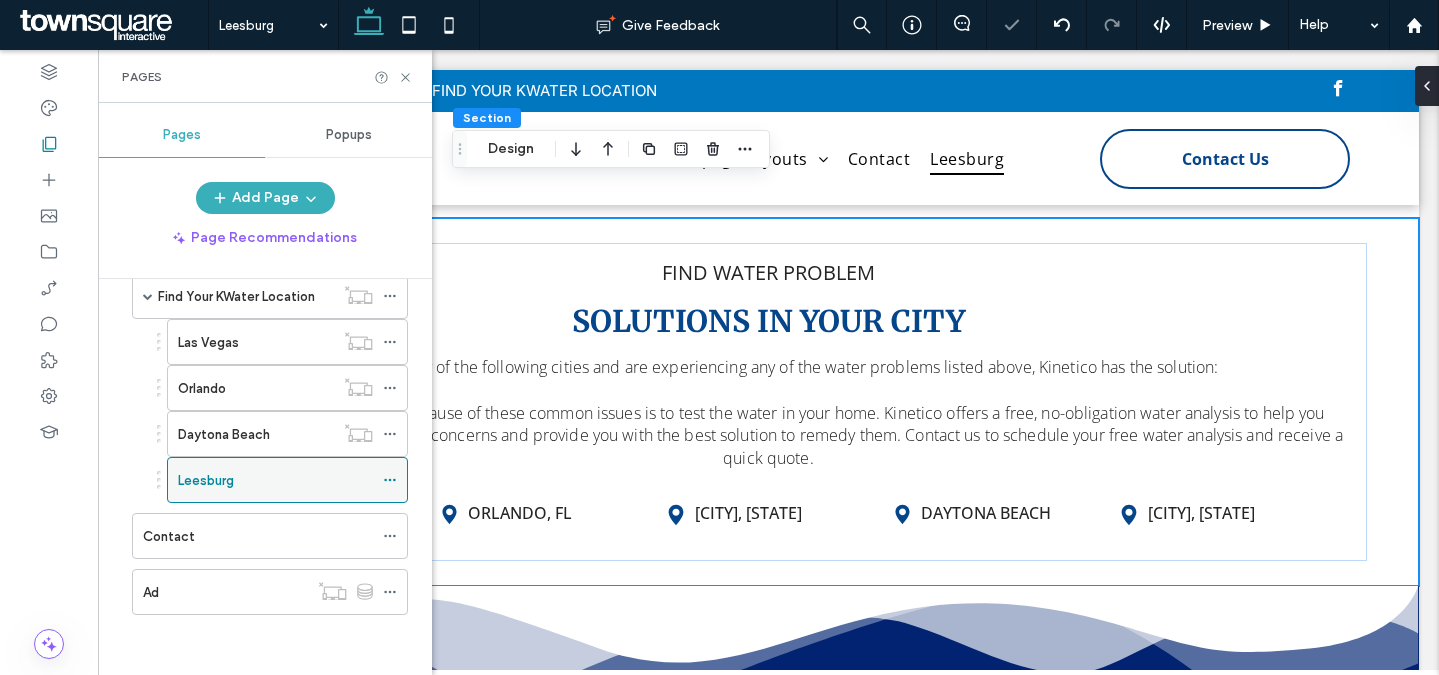 click 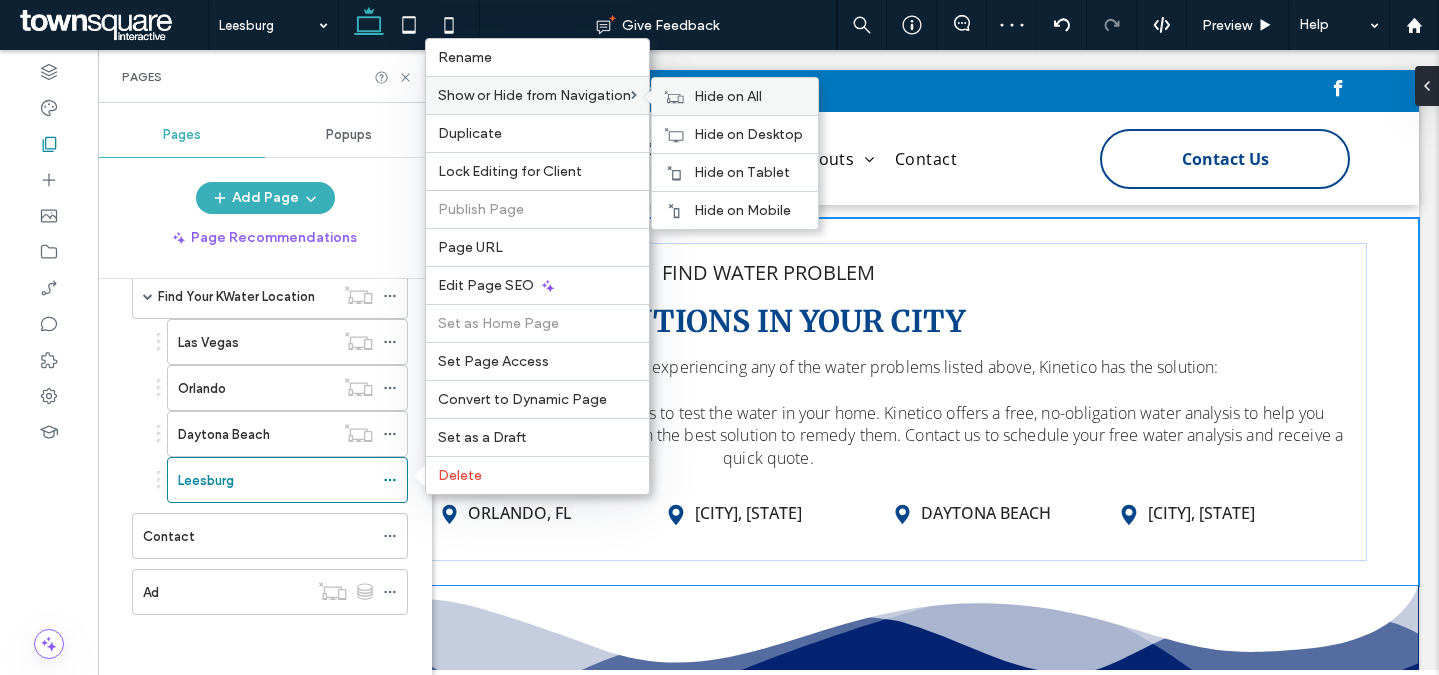 click on "Hide on All" at bounding box center (728, 96) 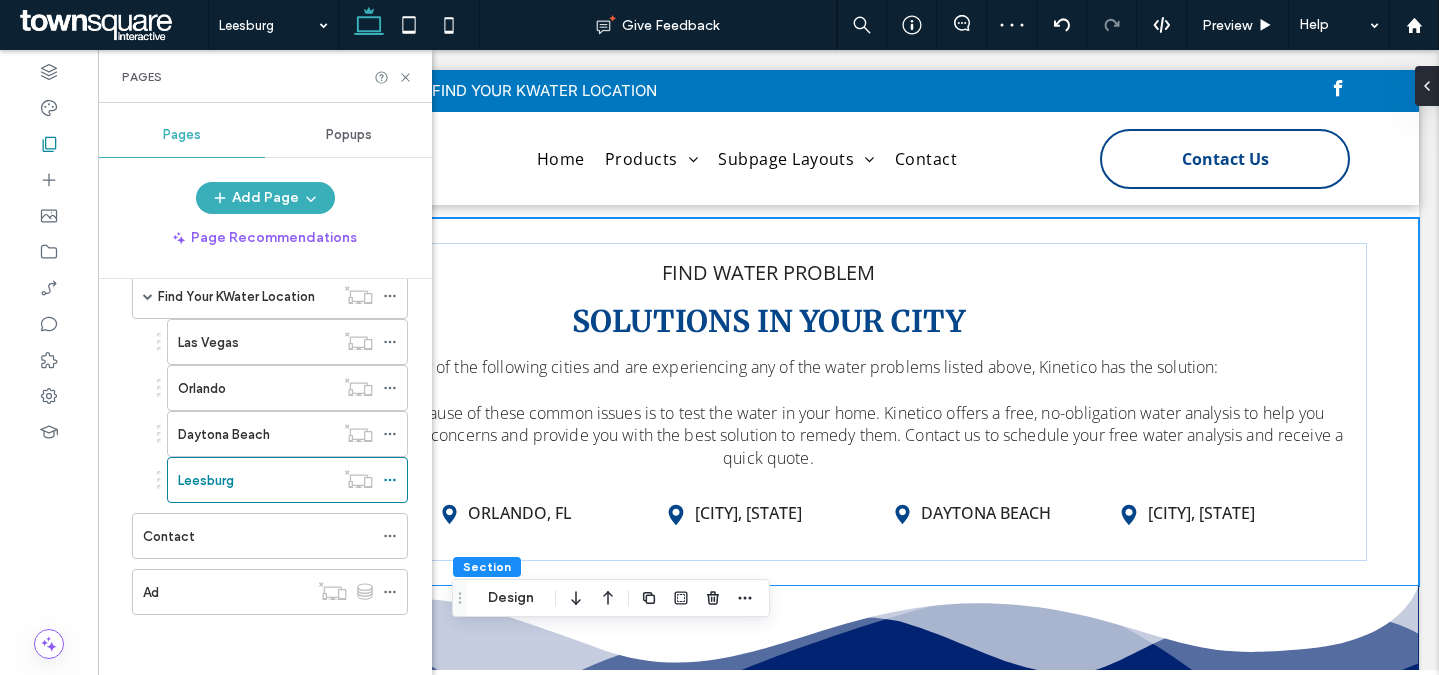 scroll, scrollTop: 6108, scrollLeft: 0, axis: vertical 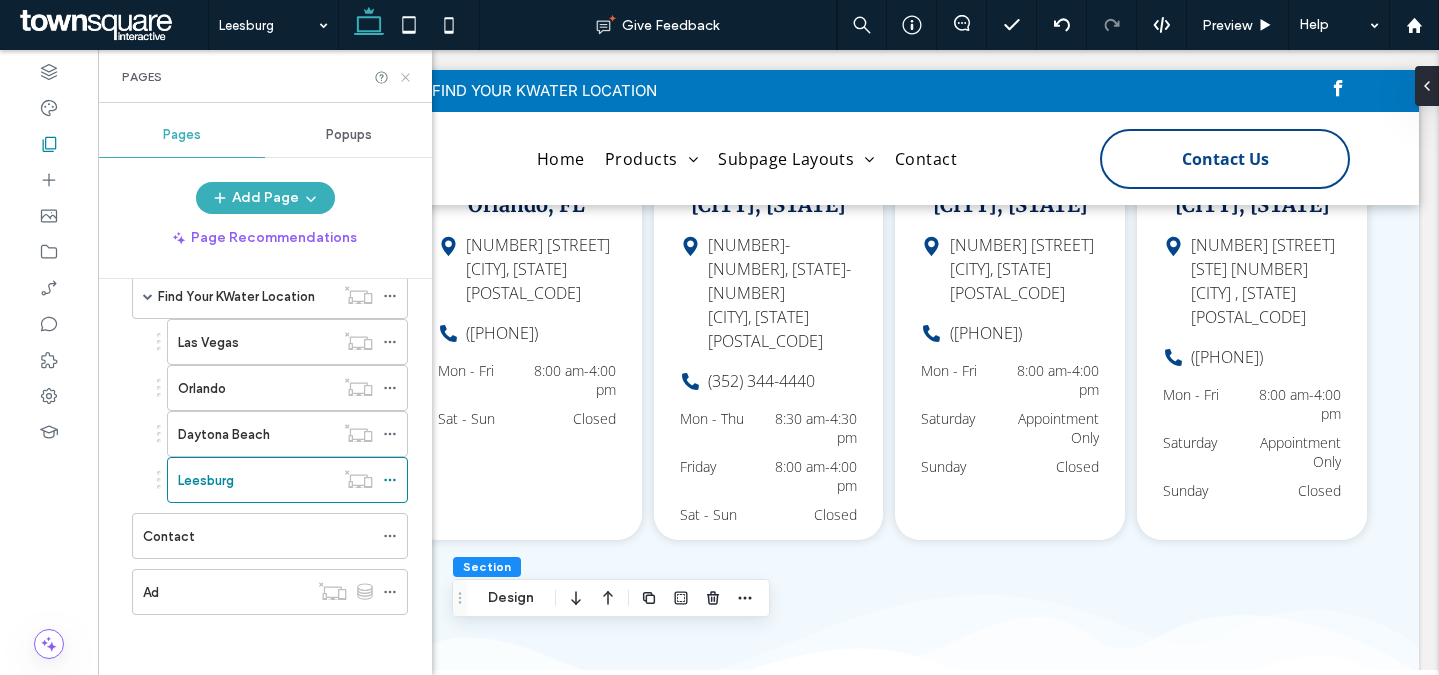 click 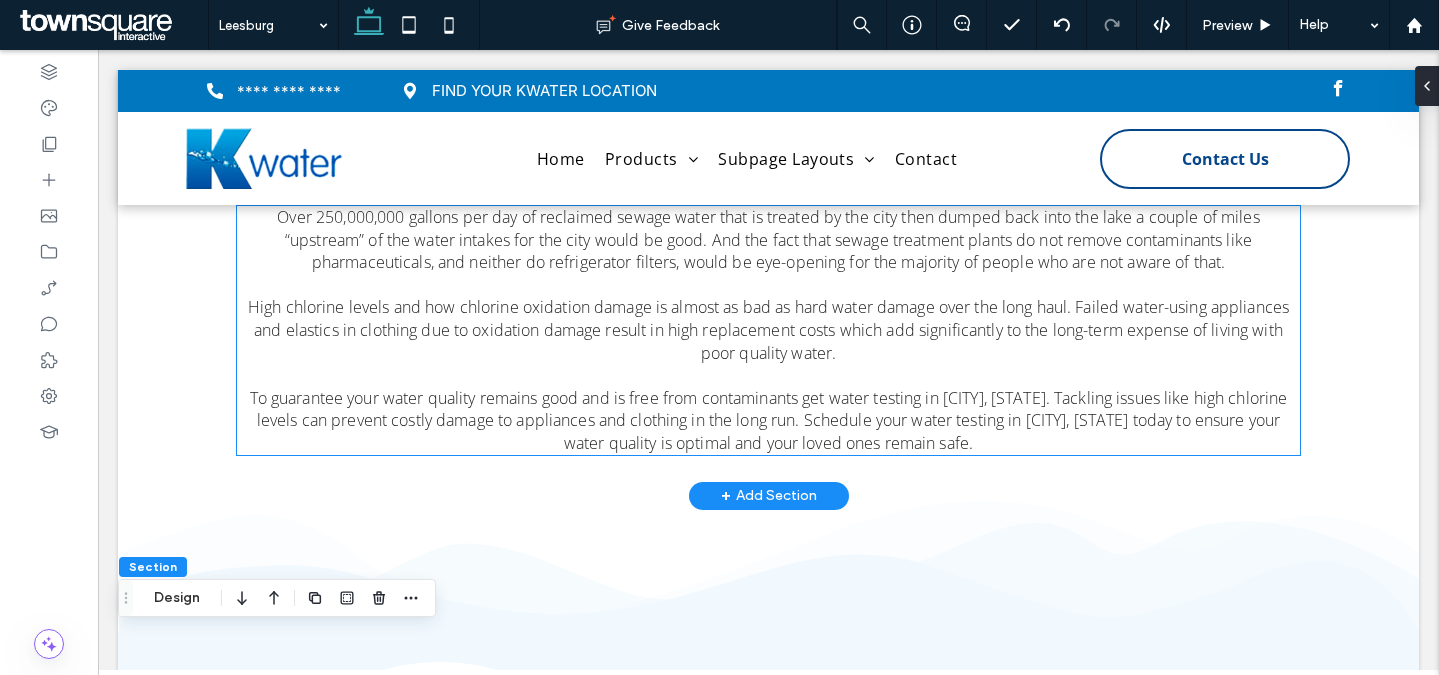 scroll, scrollTop: 0, scrollLeft: 0, axis: both 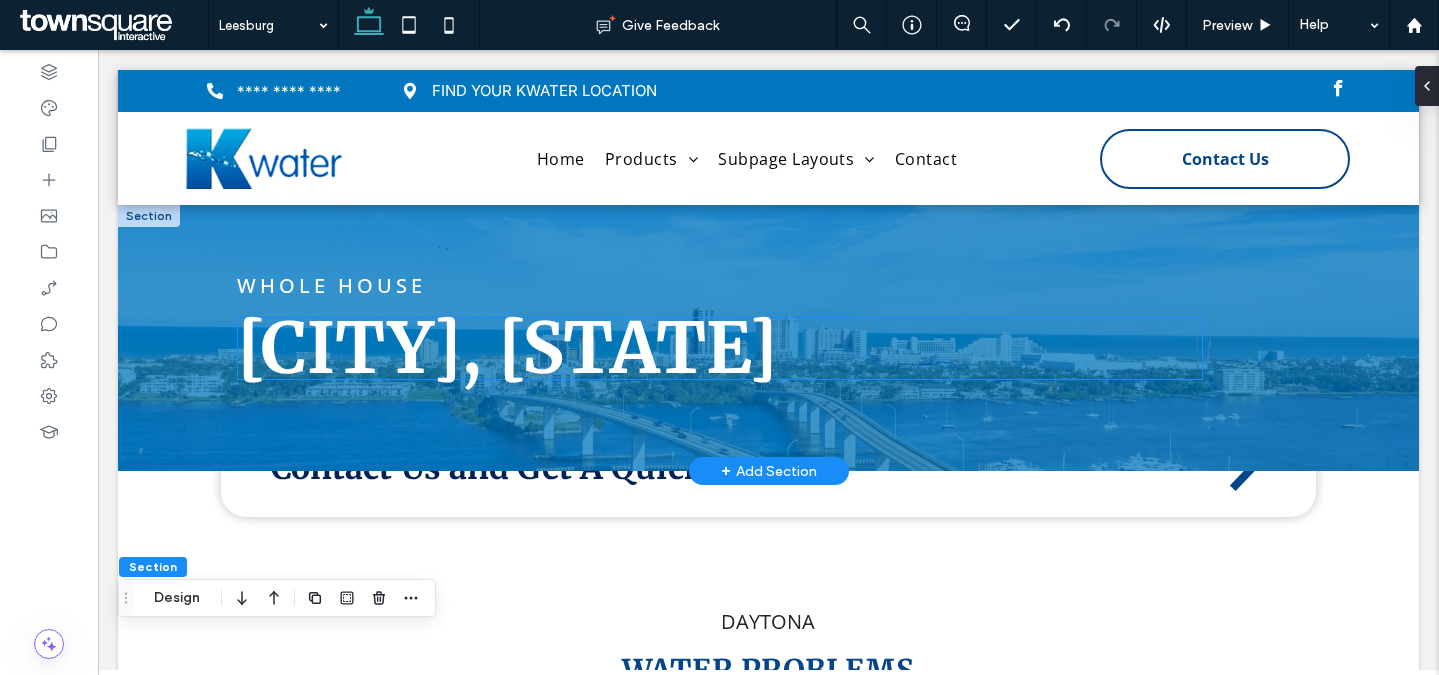 click on "[CITY], [STATE]" at bounding box center [507, 348] 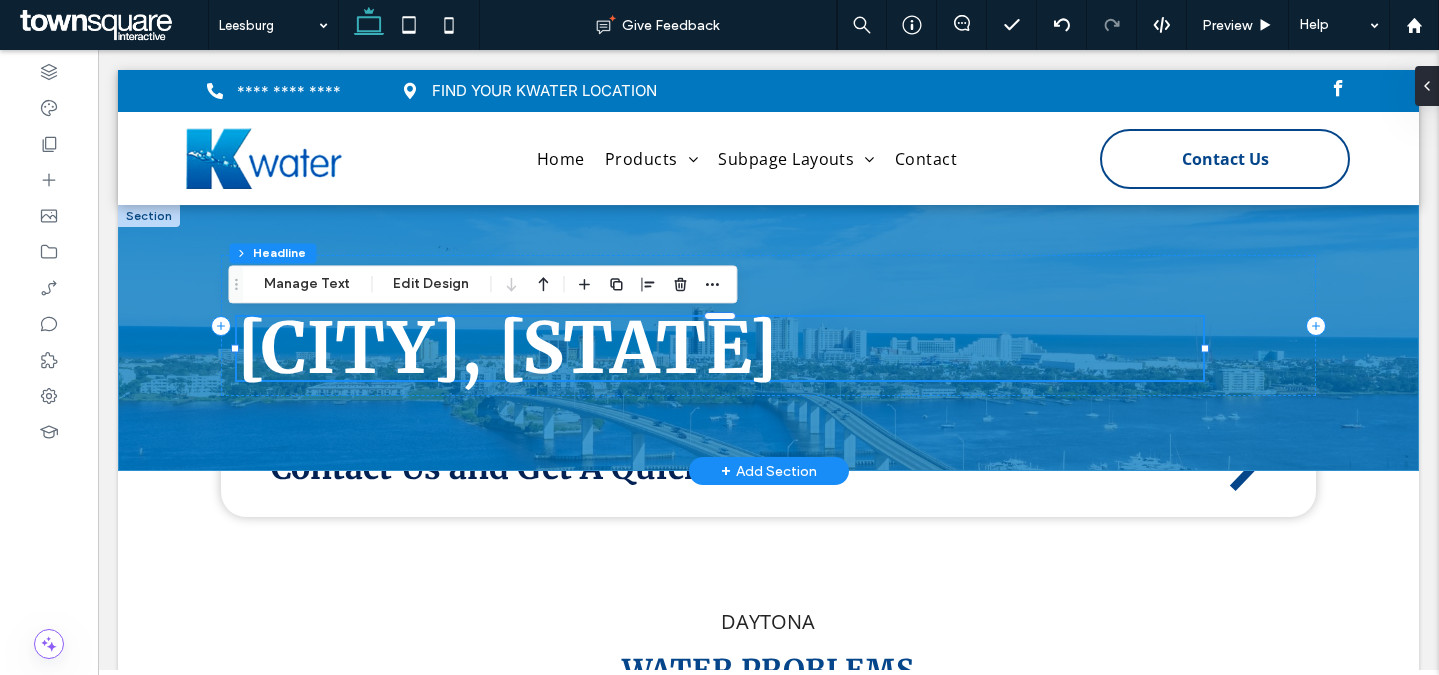 click on "[CITY], [STATE]" at bounding box center (507, 348) 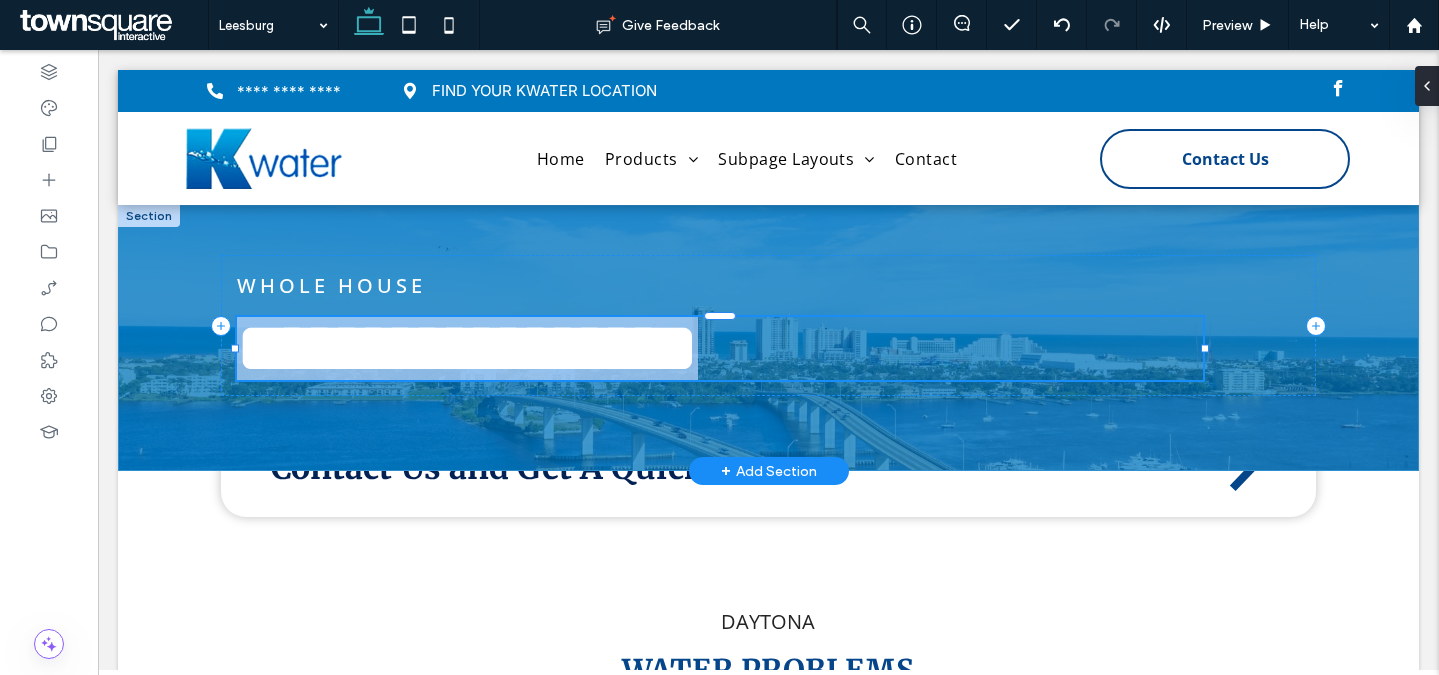 type on "**********" 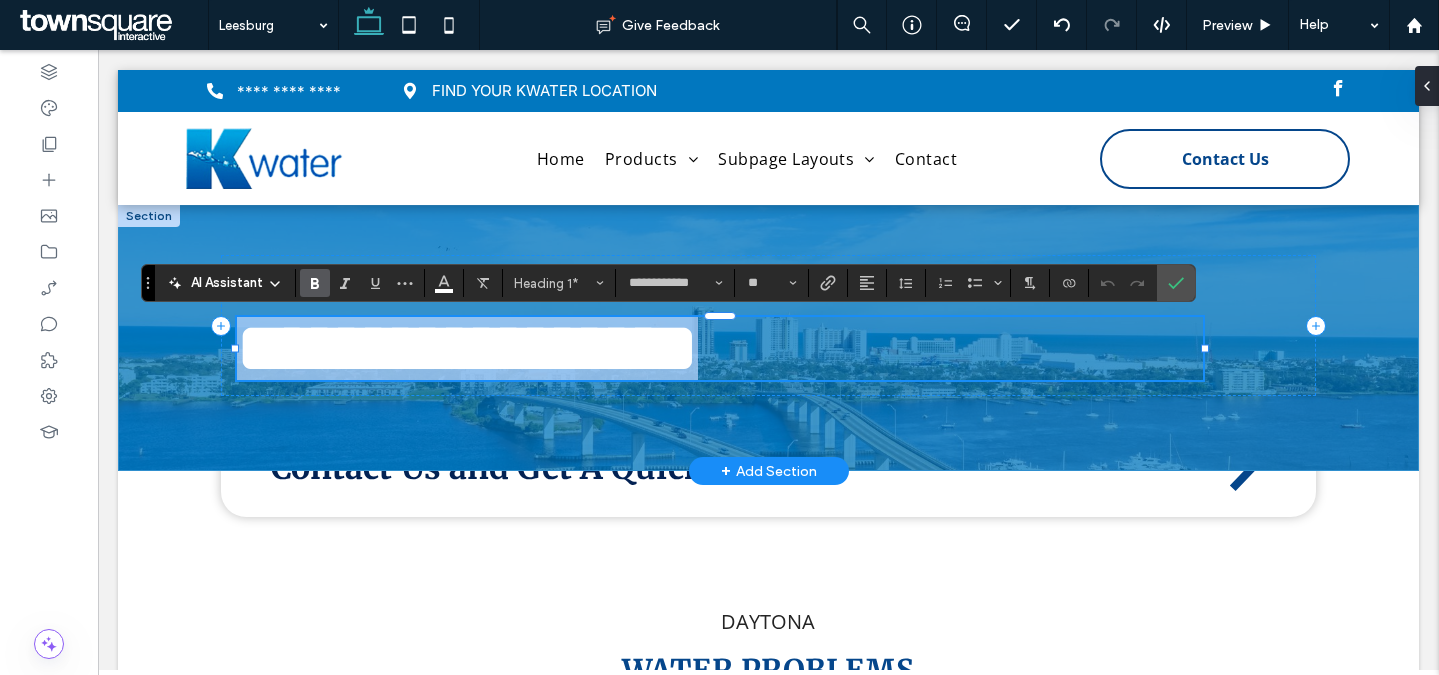 click on "**********" at bounding box center (467, 348) 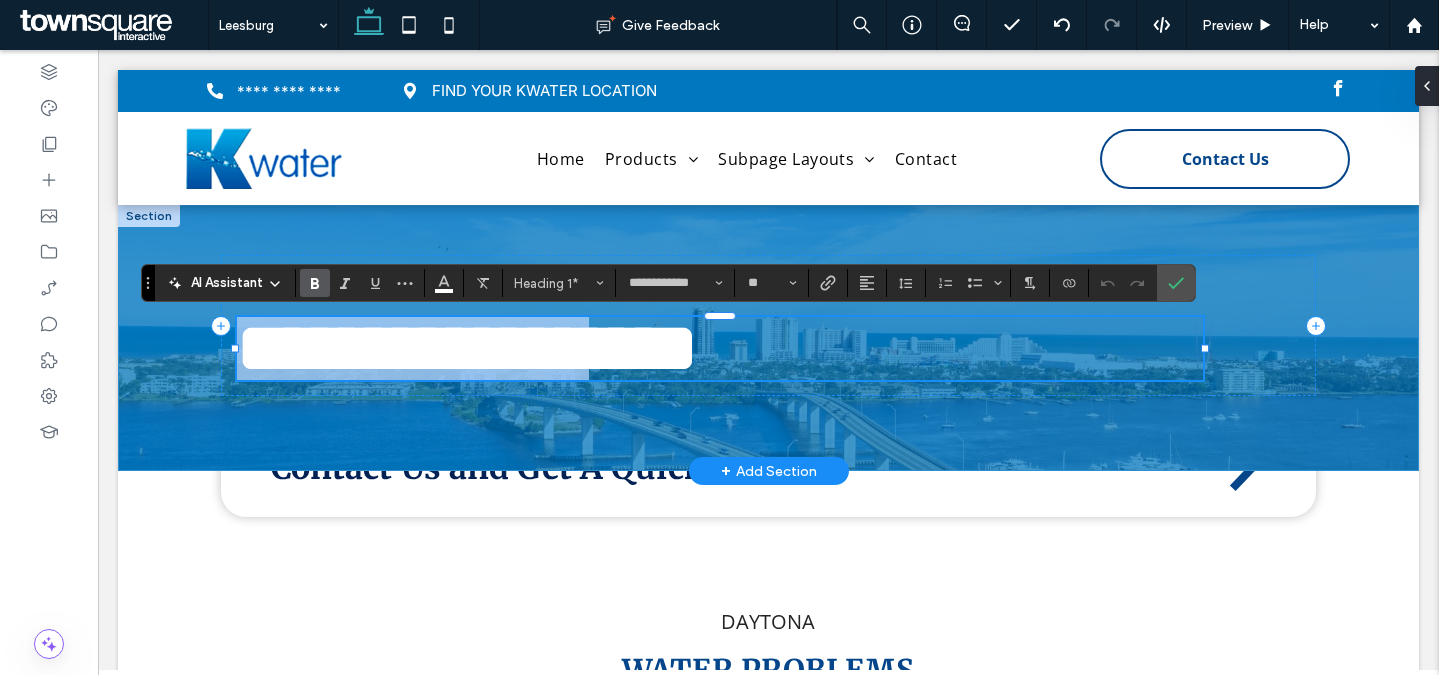 drag, startPoint x: 836, startPoint y: 346, endPoint x: 246, endPoint y: 331, distance: 590.1907 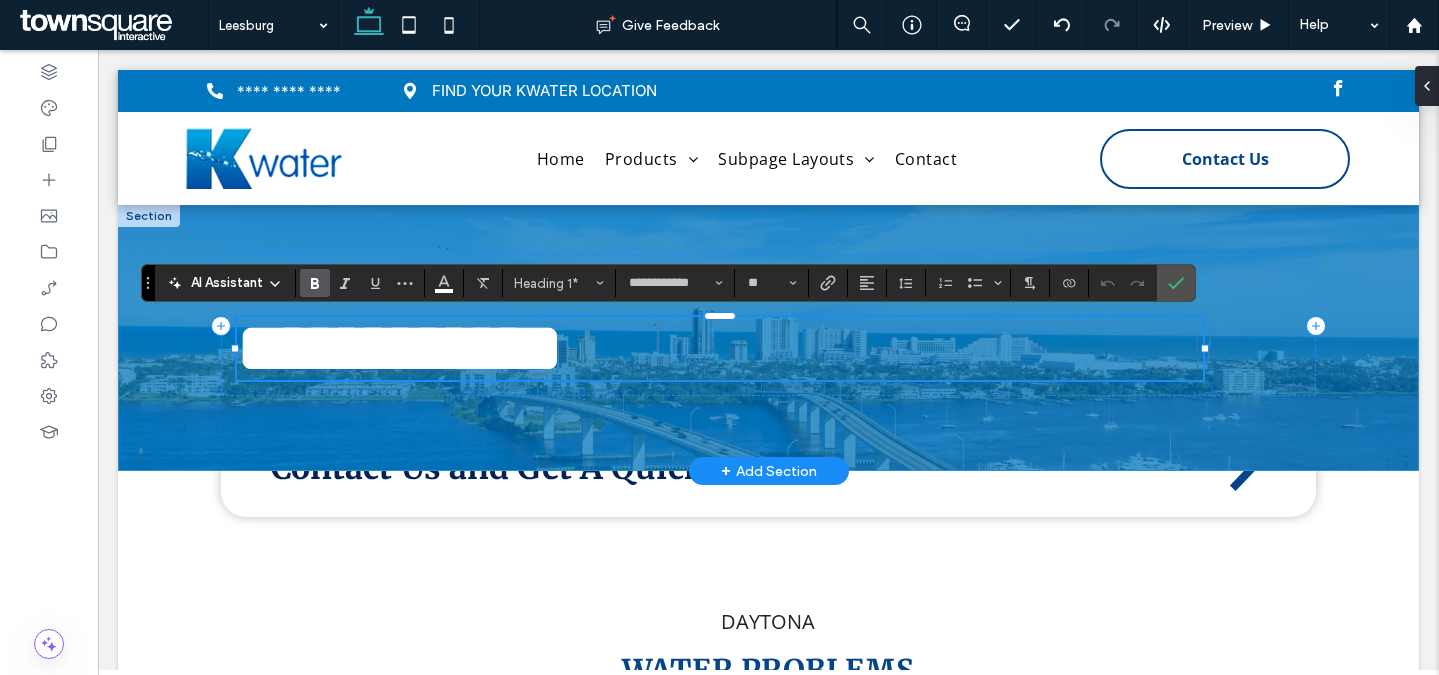 type on "*********" 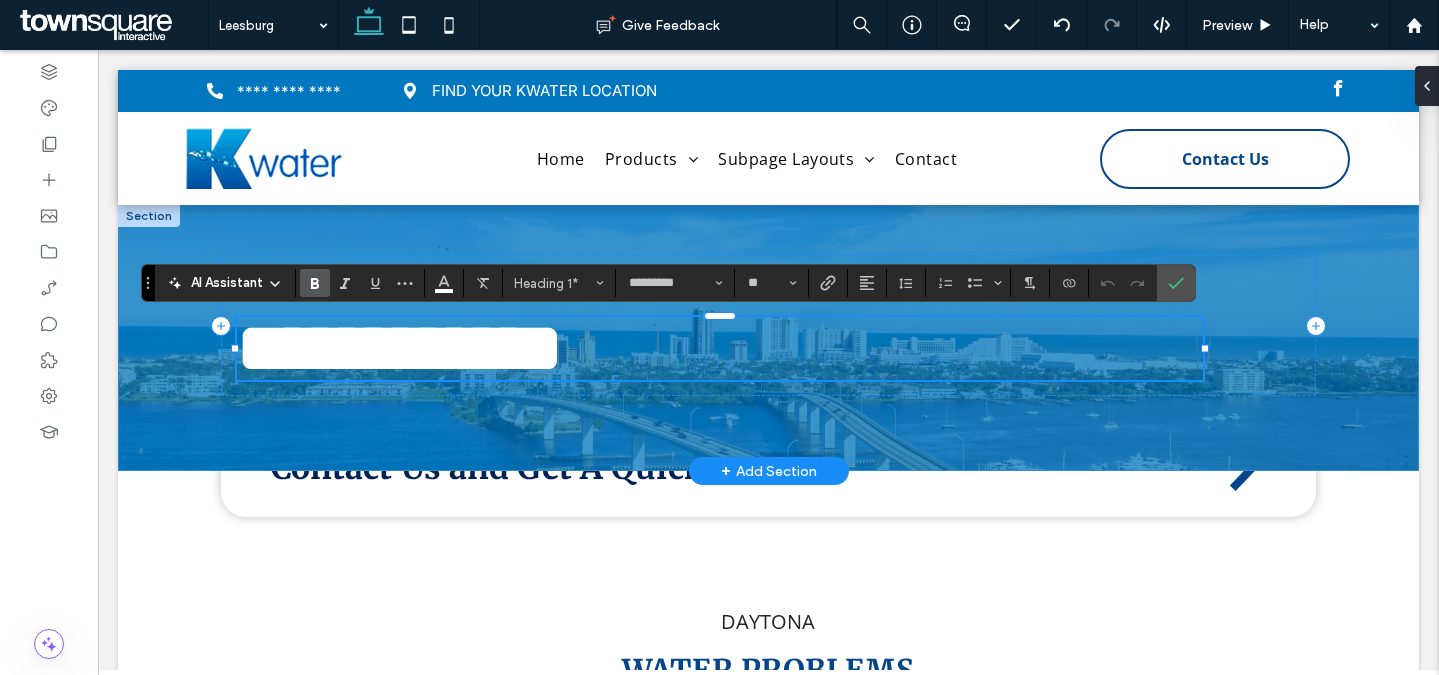 type on "**********" 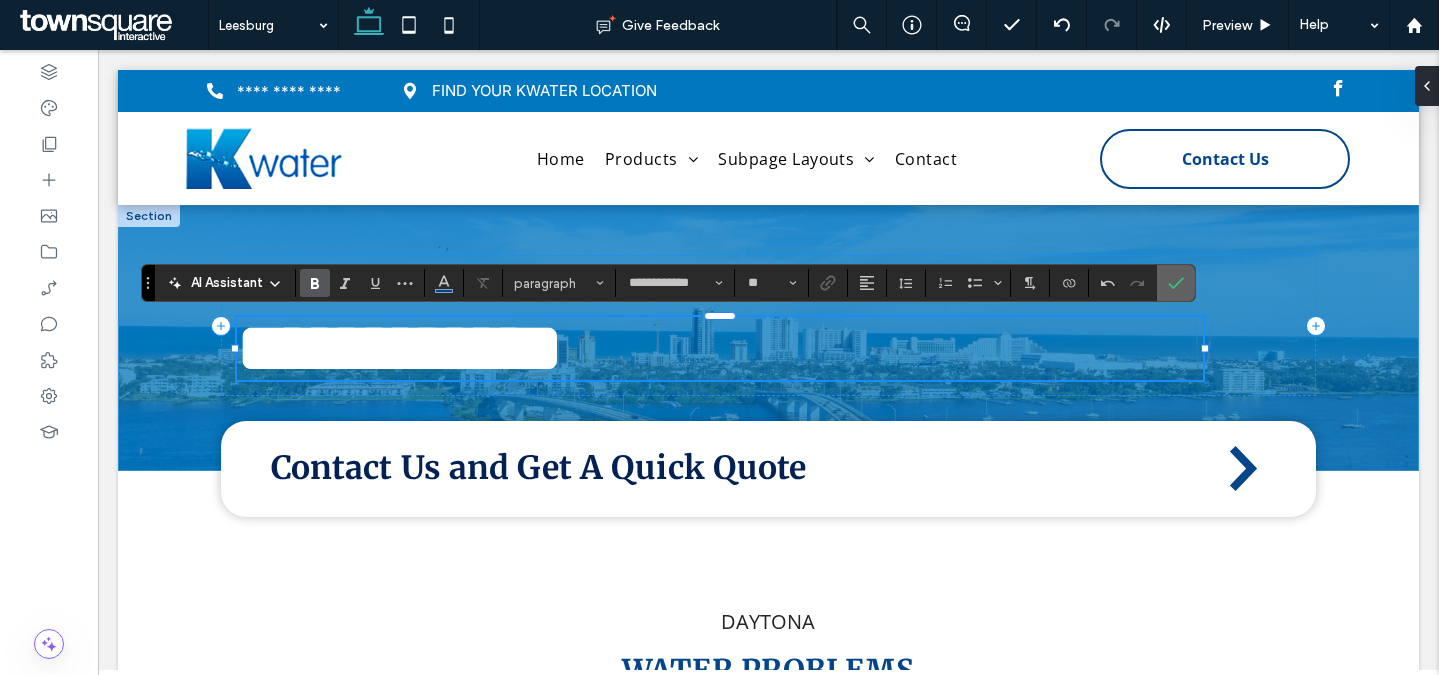 click at bounding box center (1176, 283) 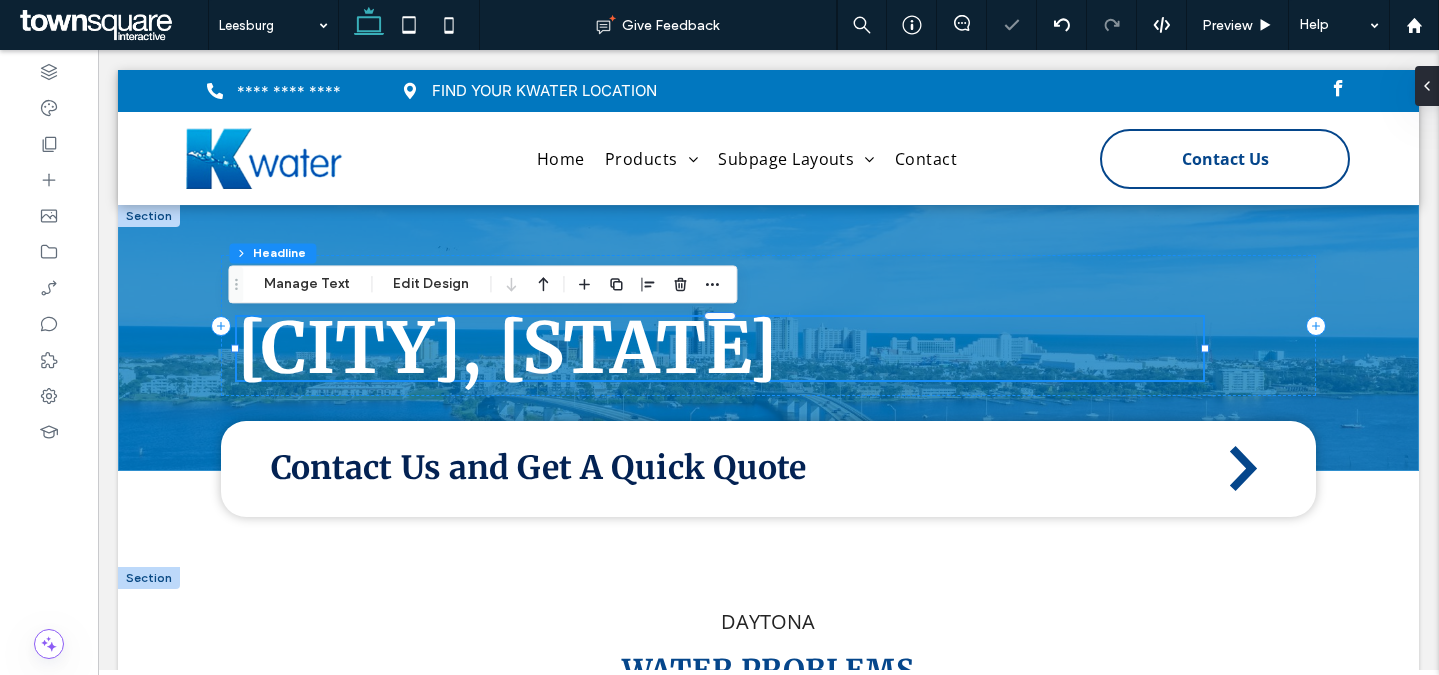 scroll, scrollTop: 201, scrollLeft: 0, axis: vertical 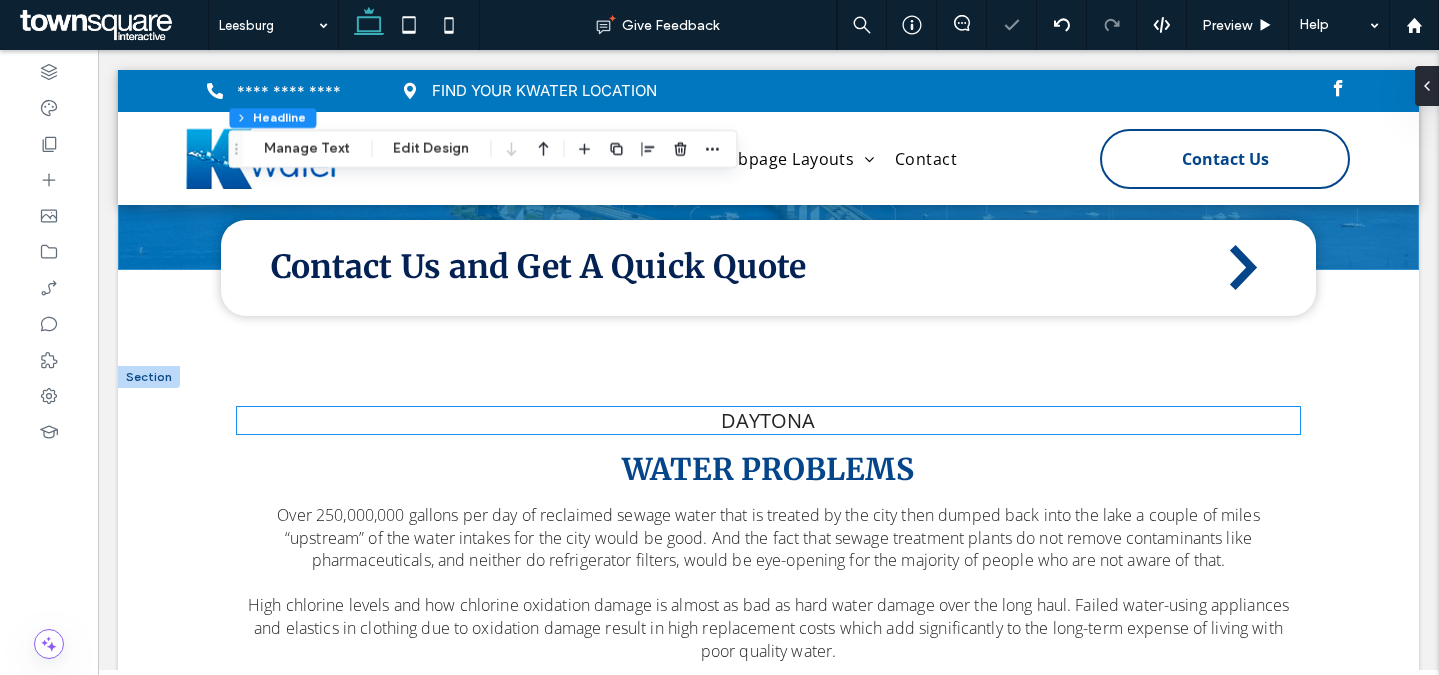 click on "Daytona" at bounding box center (768, 420) 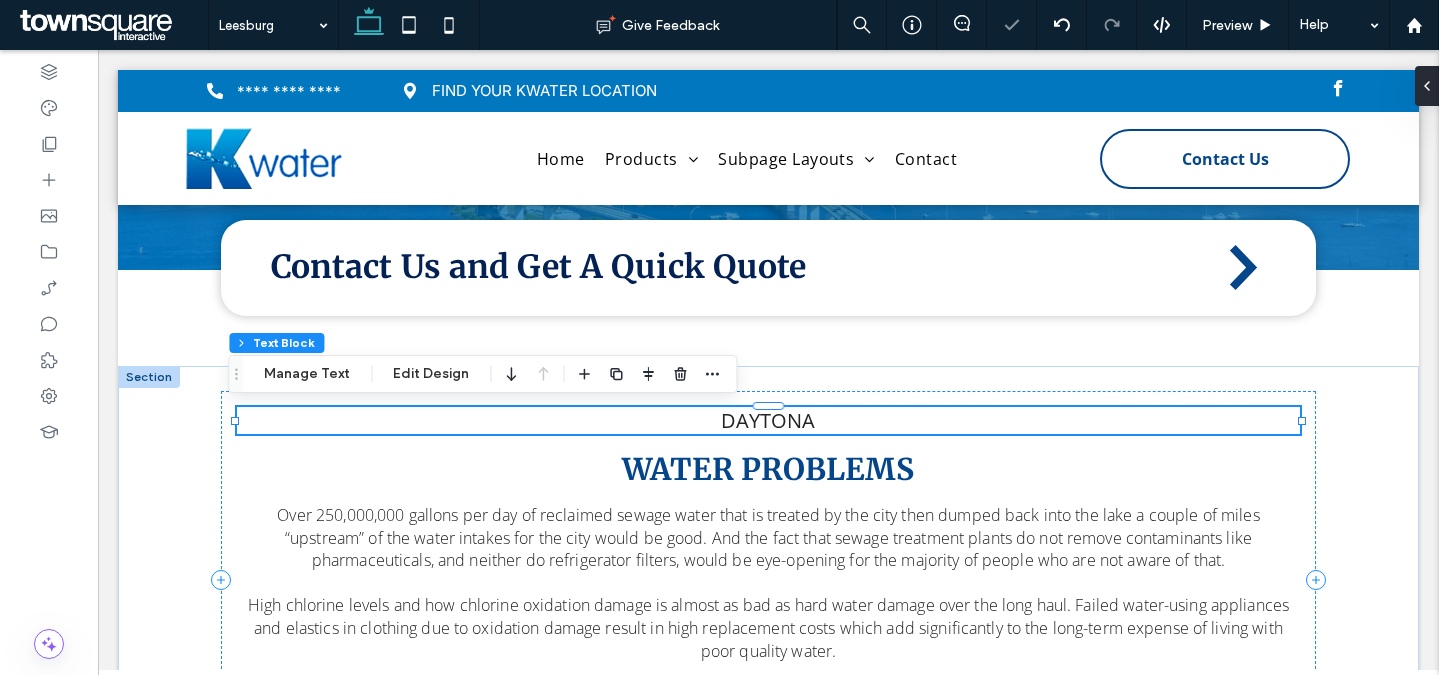 click on "Daytona" at bounding box center [769, 420] 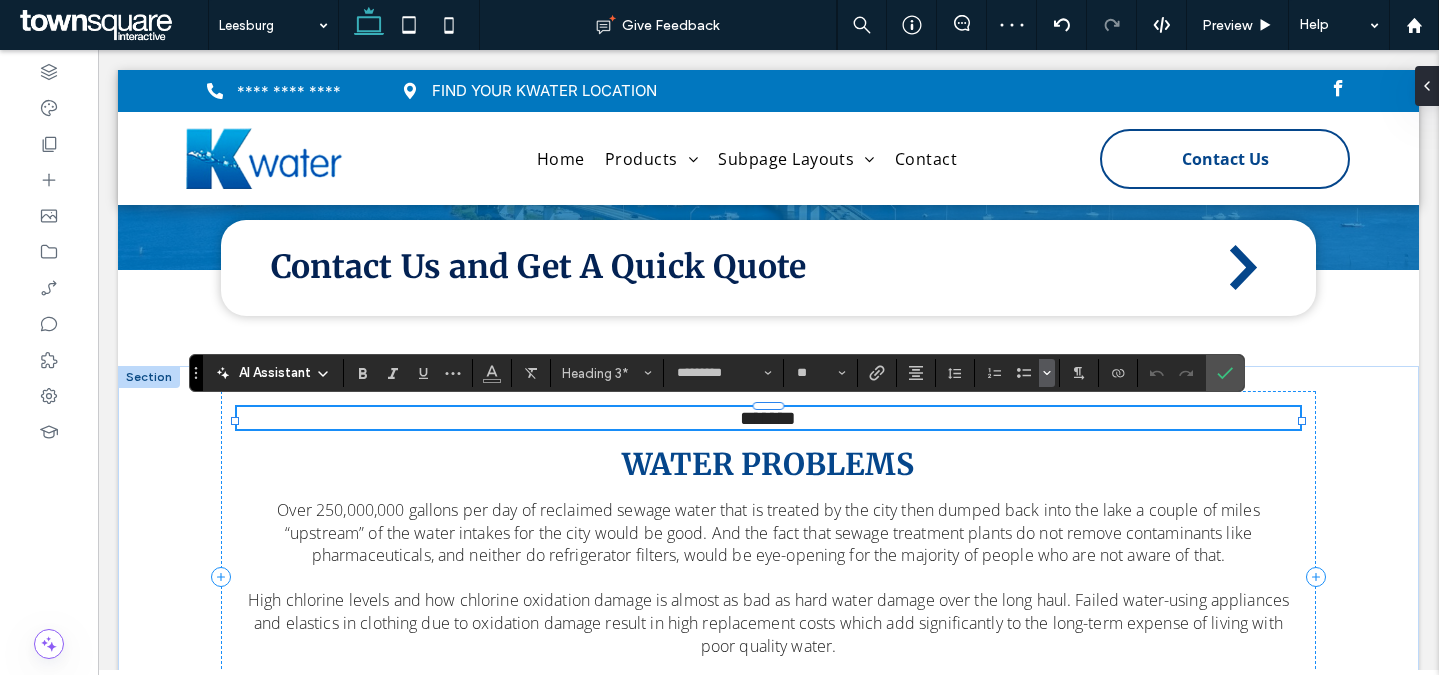 paste 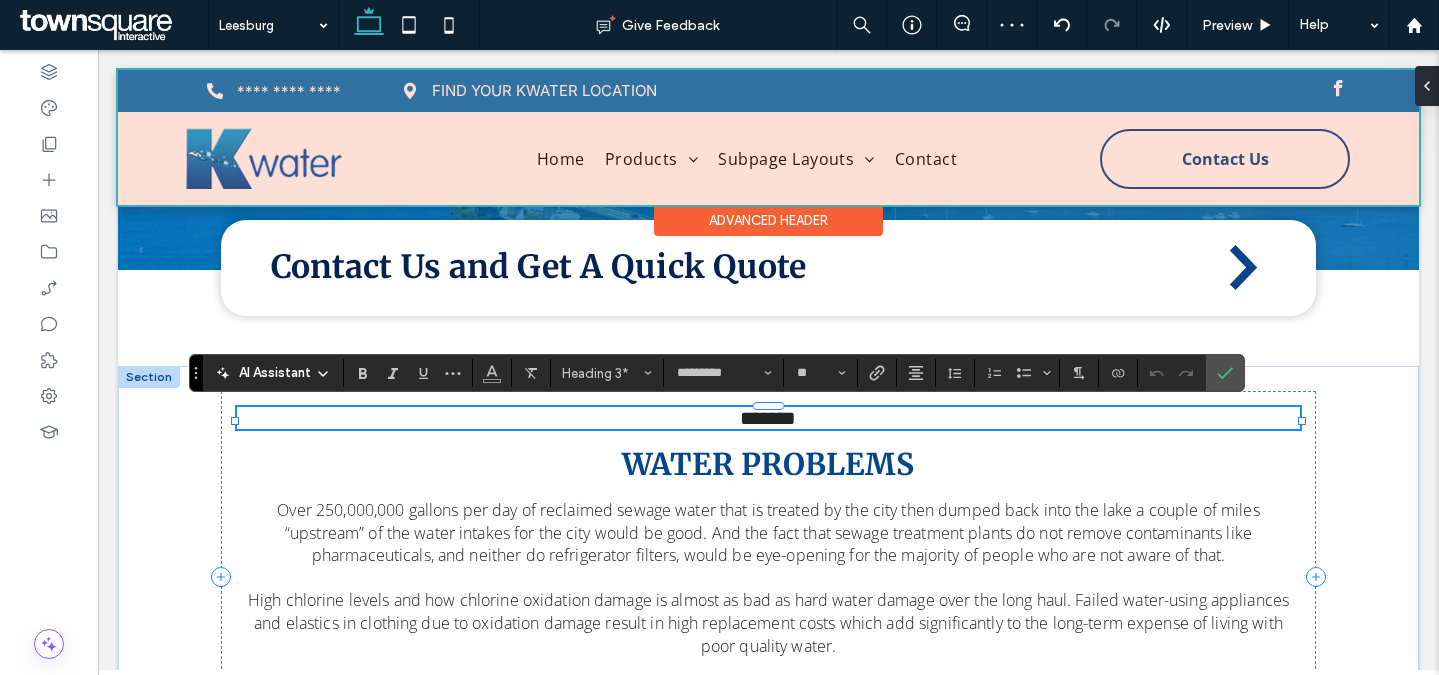 type 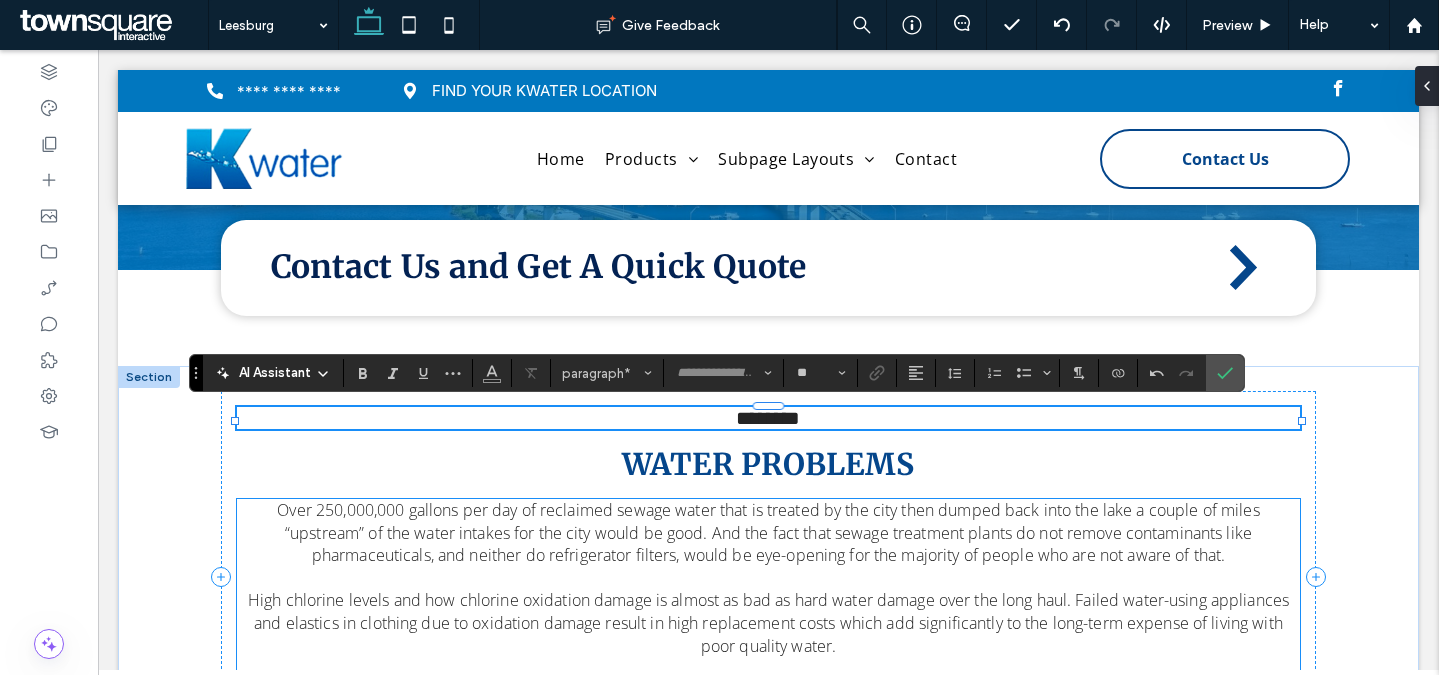 click at bounding box center (769, 578) 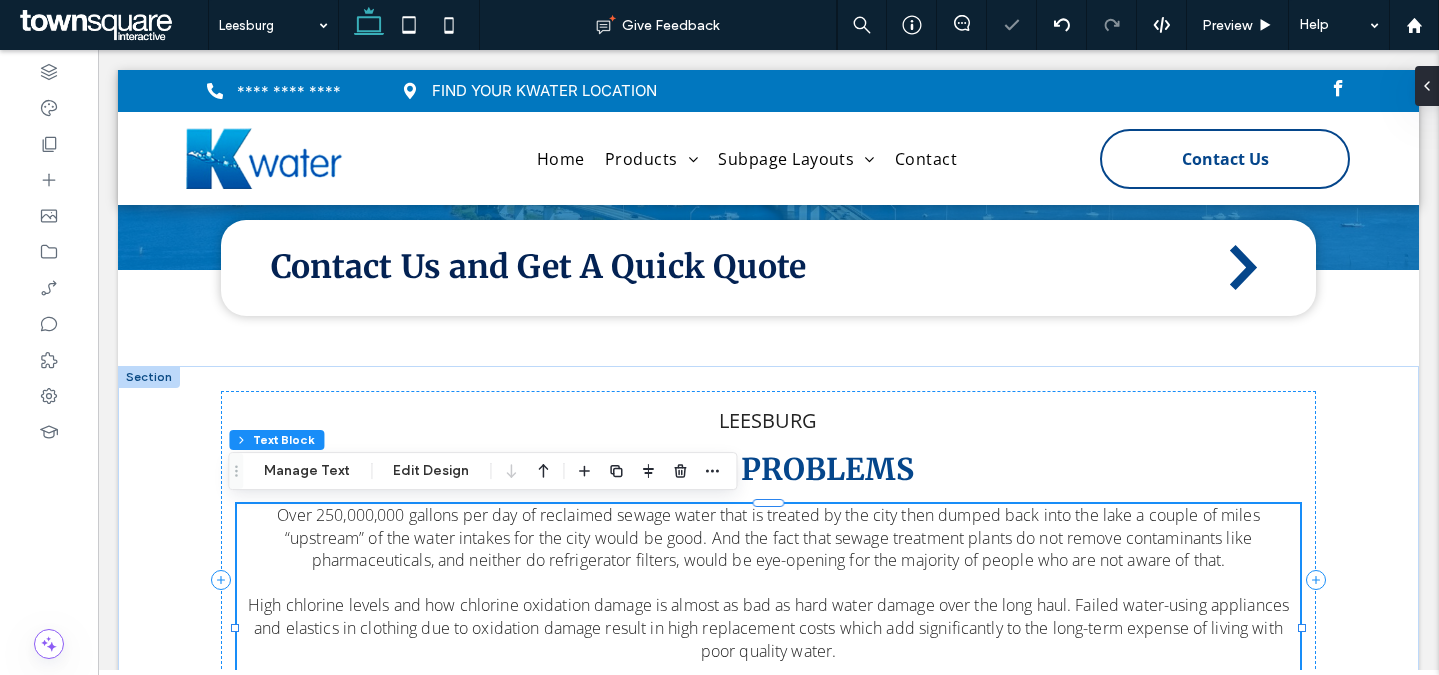click on "Over 250,000,000 gallons per day of reclaimed sewage water that is treated by the city then dumped back into the lake a couple of miles “upstream” of the water intakes for the city would be good. And the fact that sewage treatment plants do not remove contaminants like pharmaceuticals, and neither do refrigerator filters, would be eye-opening for the majority of people who are not aware of that. High chlorine levels and how chlorine oxidation damage is almost as bad as hard water damage over the long haul. Failed water-using appliances and elastics in clothing due to oxidation damage result in high replacement costs which add significantly to the long-term expense of living with poor quality water." at bounding box center [769, 628] 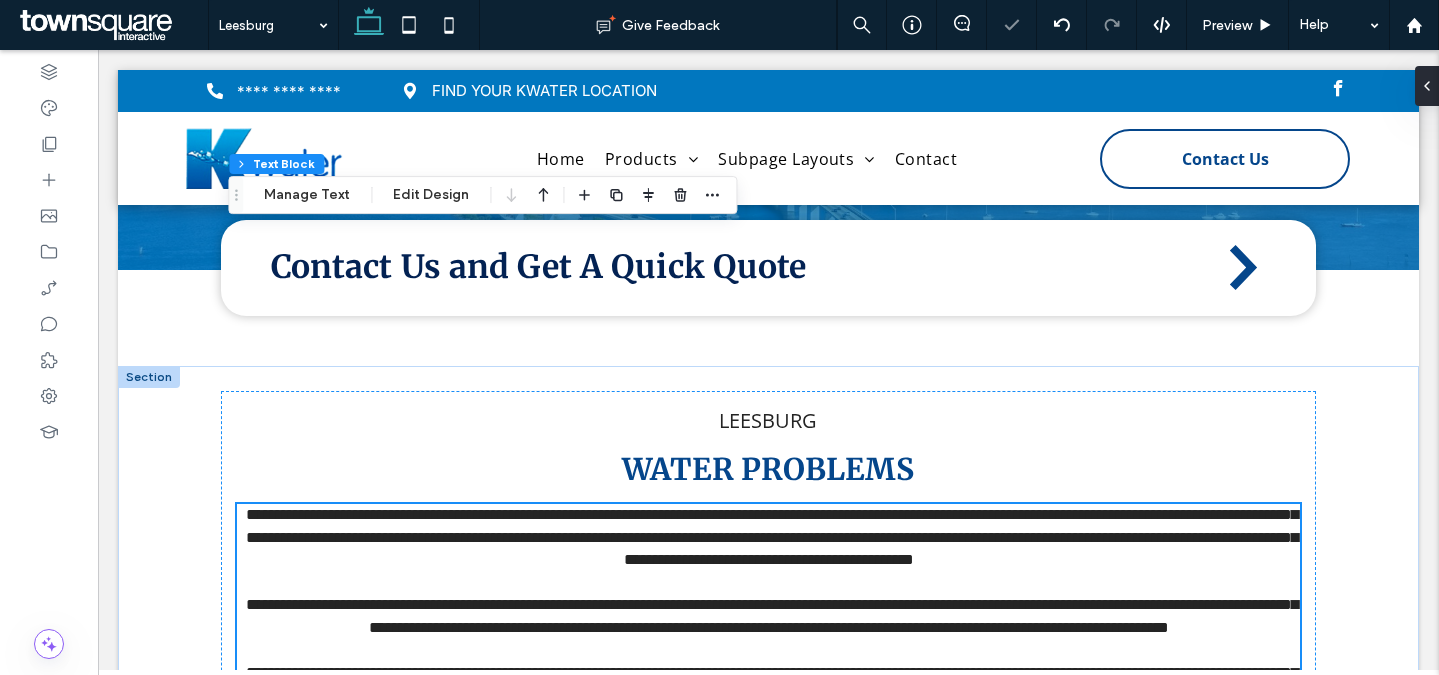 type on "*********" 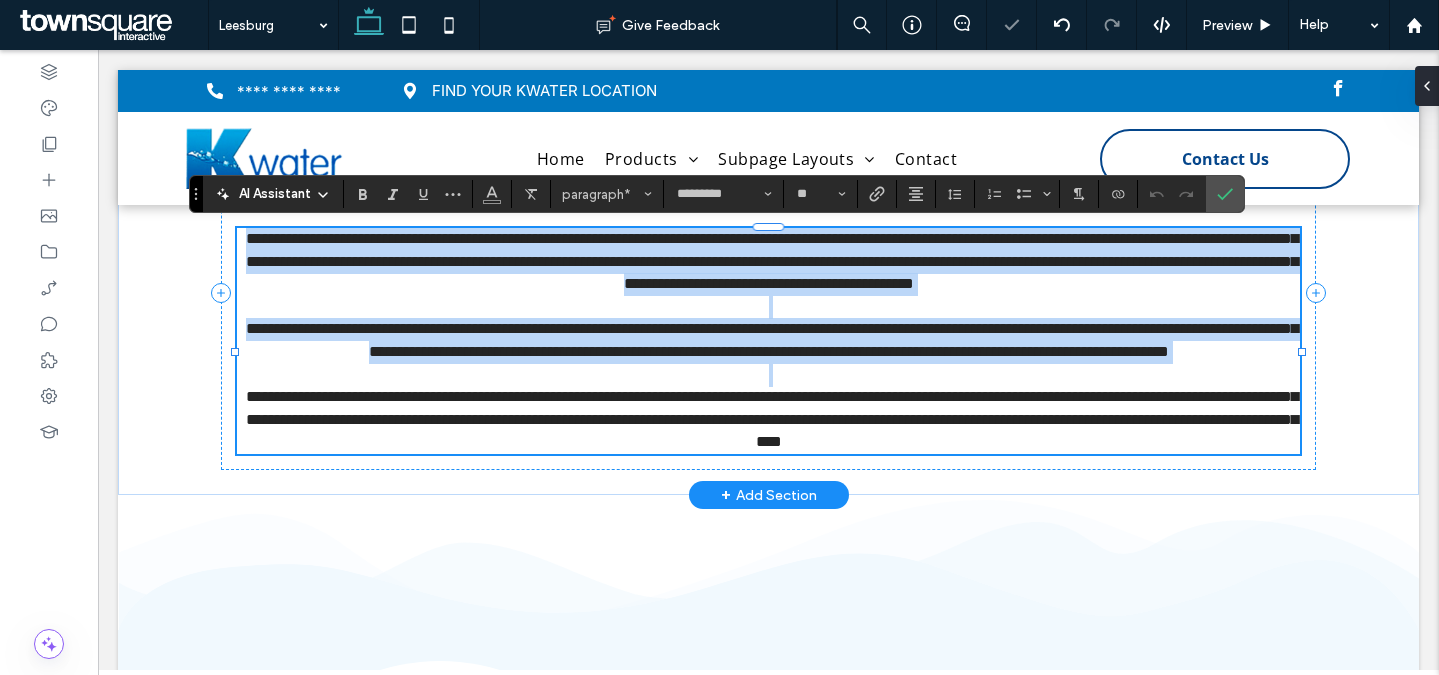 paste 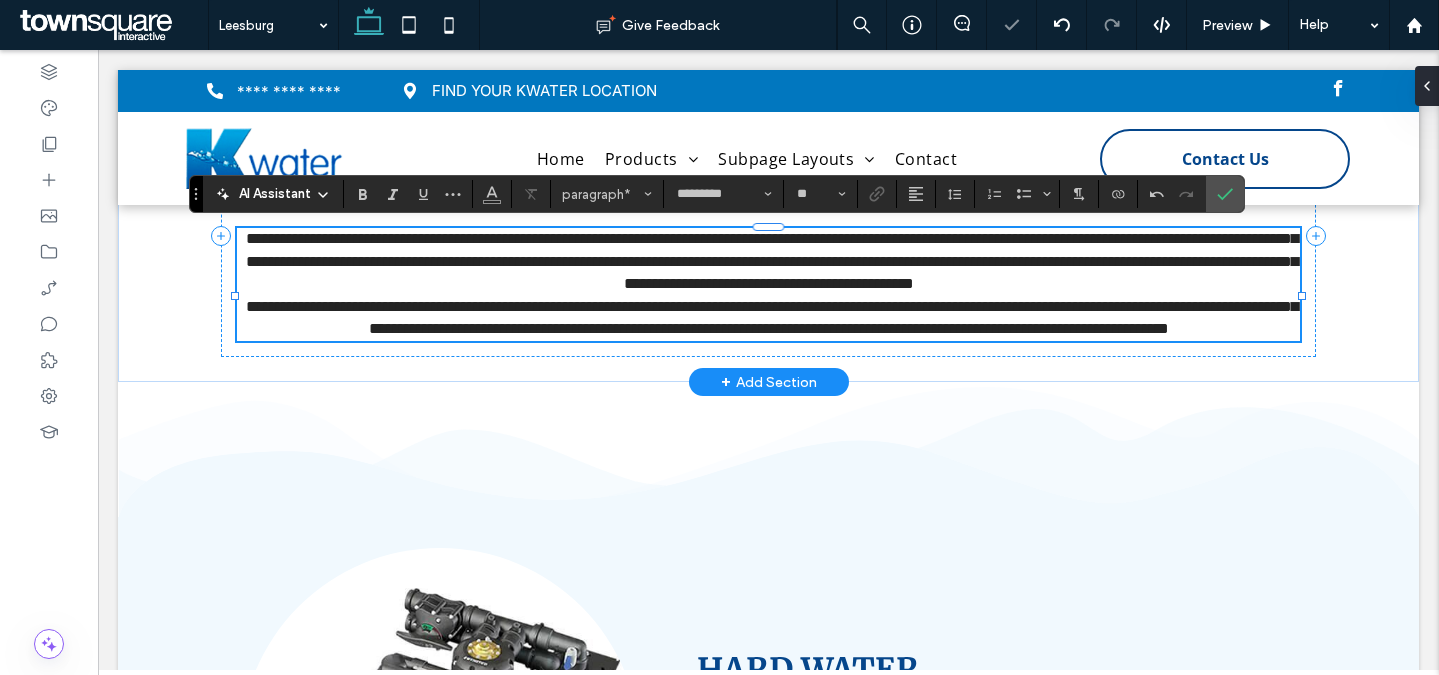 scroll, scrollTop: 21, scrollLeft: 0, axis: vertical 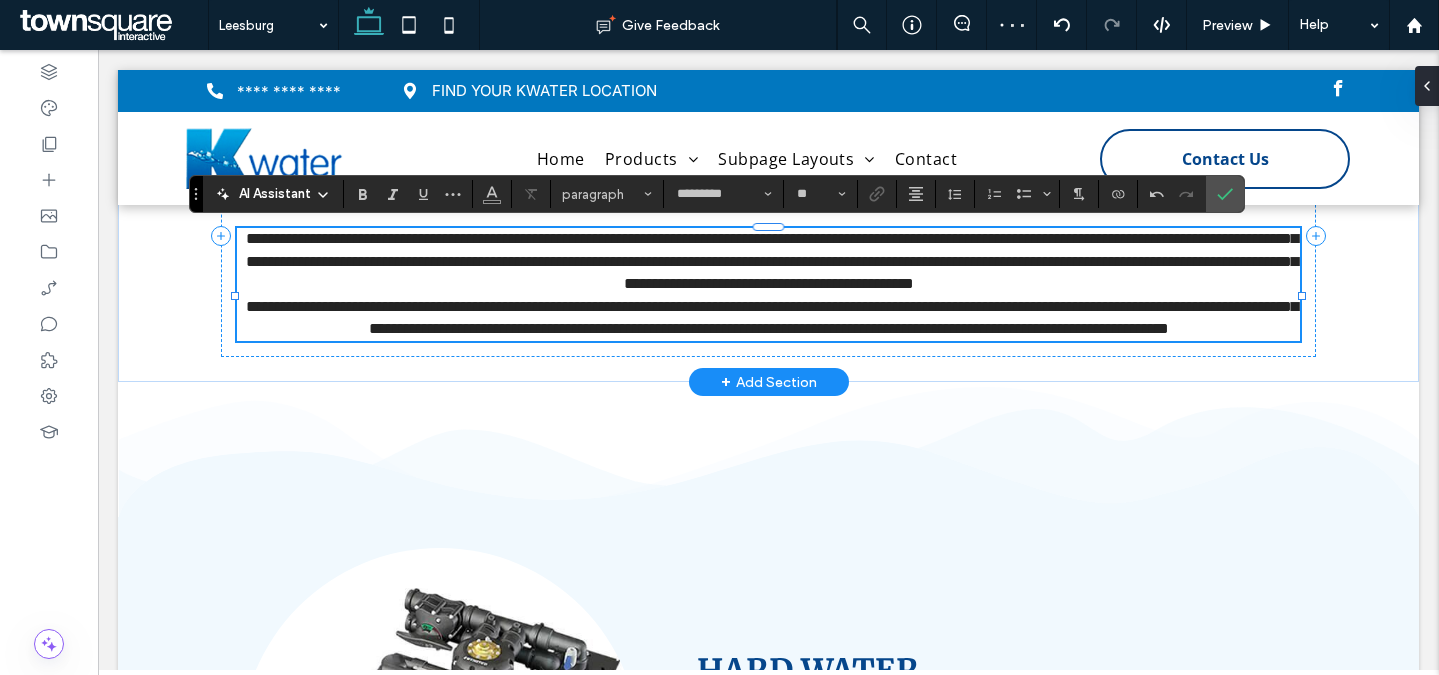 click on "**********" at bounding box center [769, 262] 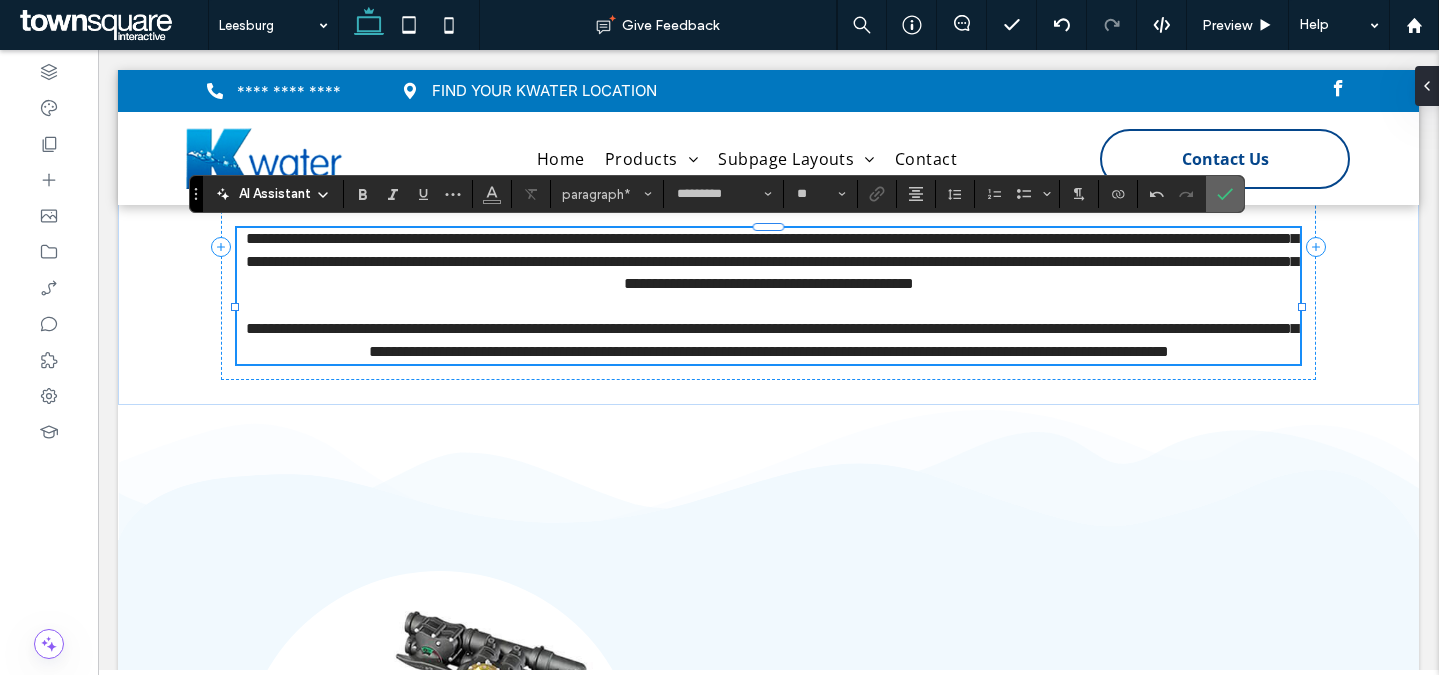 click 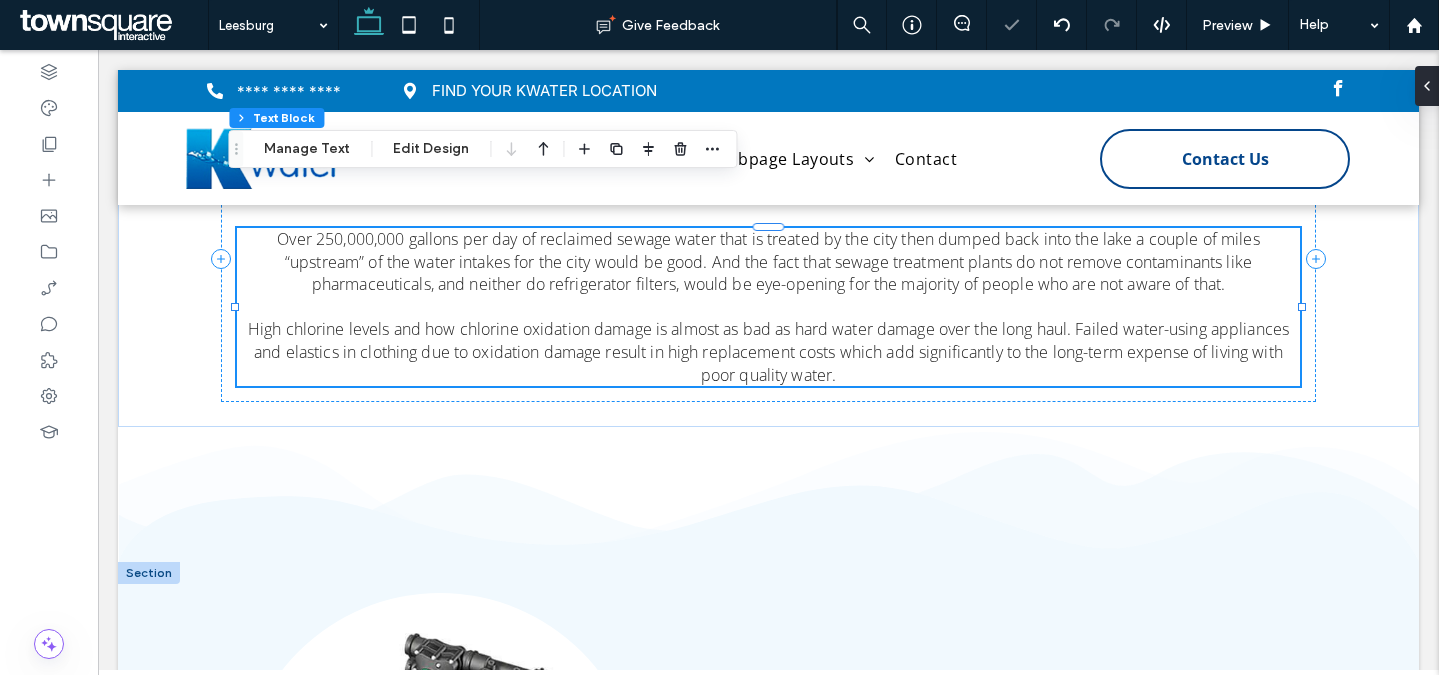 scroll, scrollTop: 768, scrollLeft: 0, axis: vertical 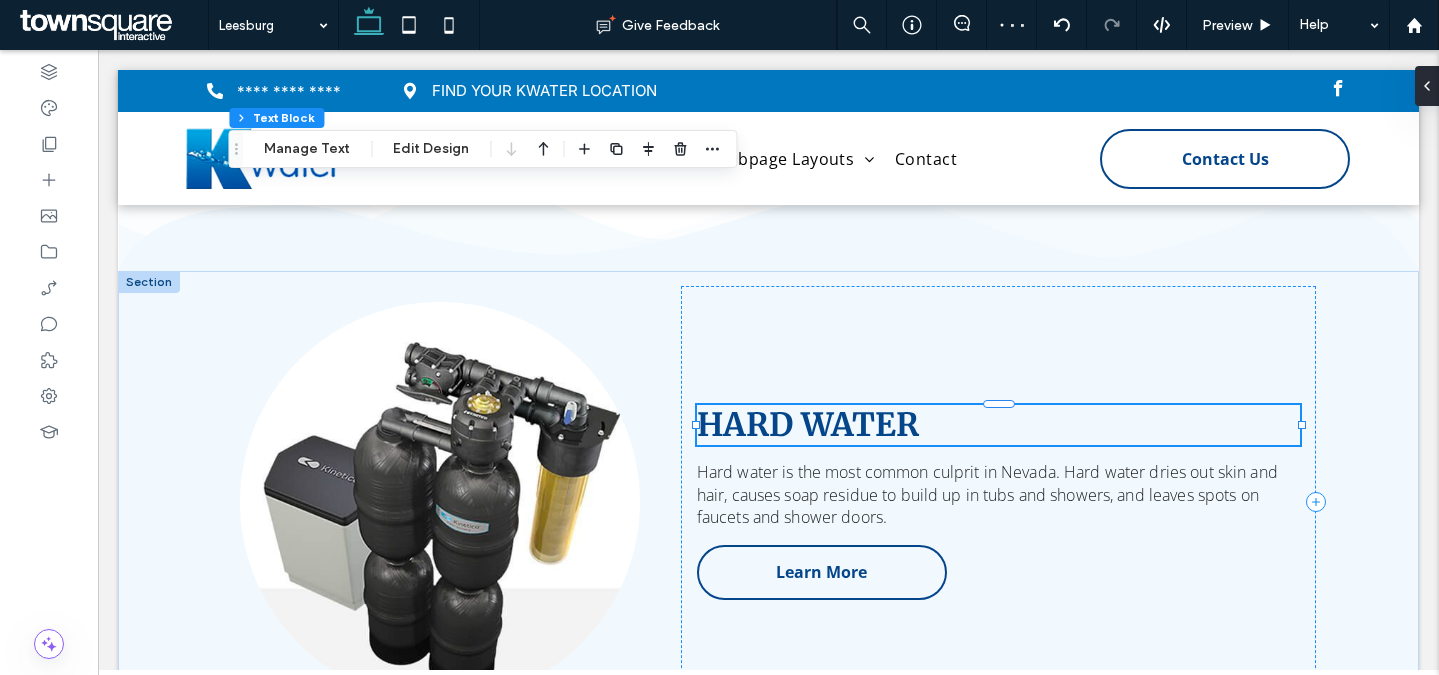 click on "HARD WATER" at bounding box center [999, 425] 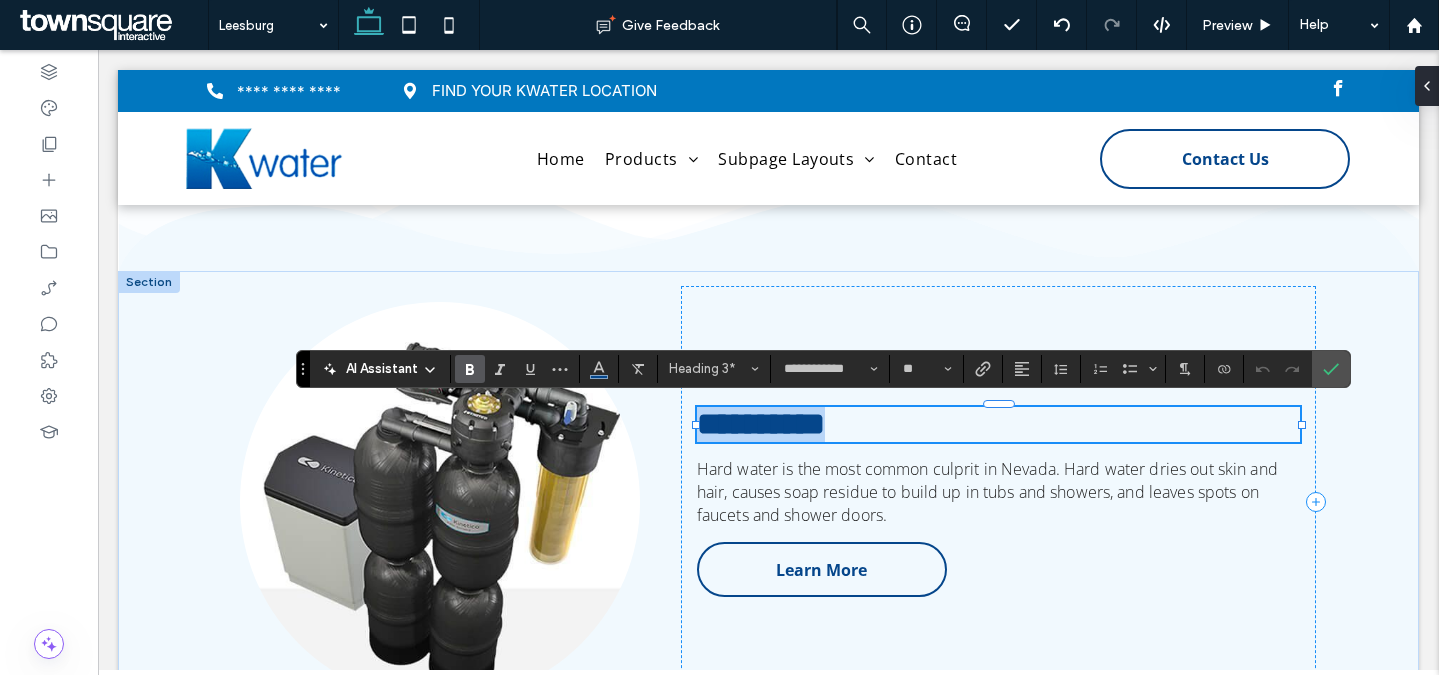 click on "**********" at bounding box center [761, 424] 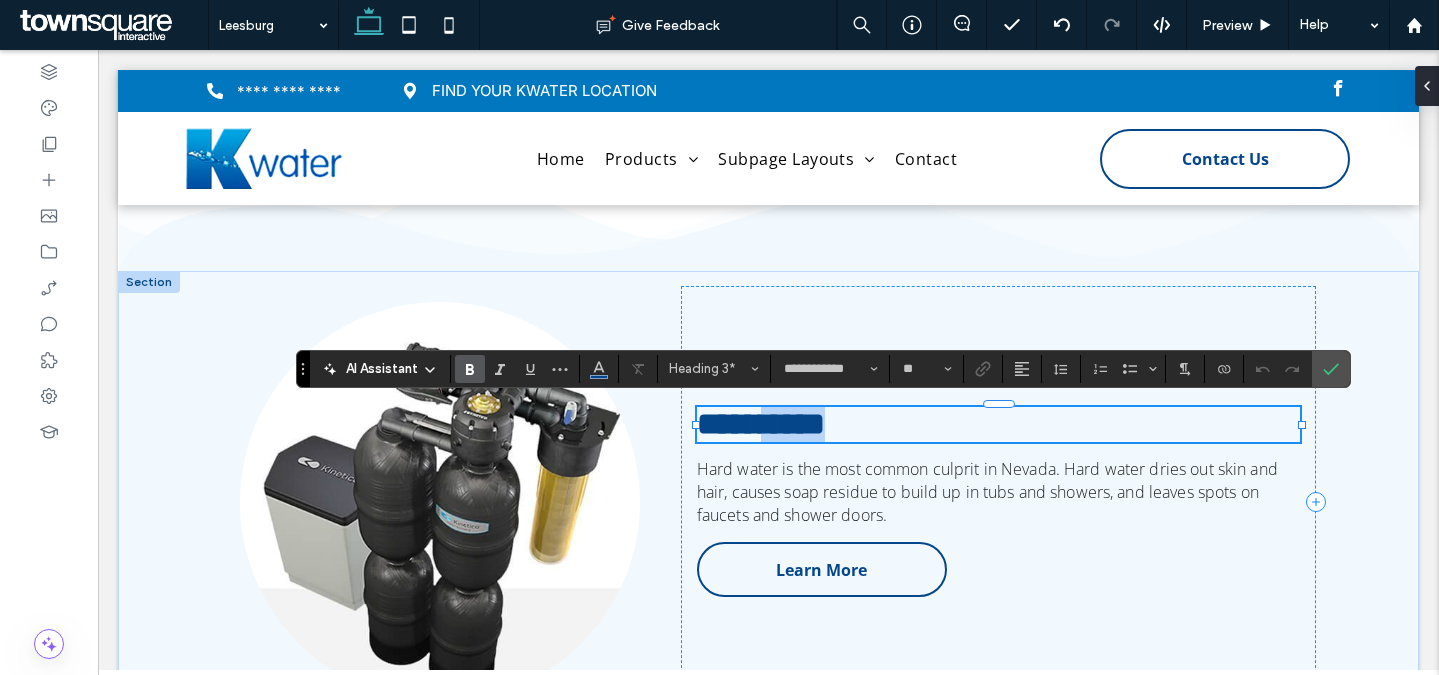 click on "**********" at bounding box center [761, 424] 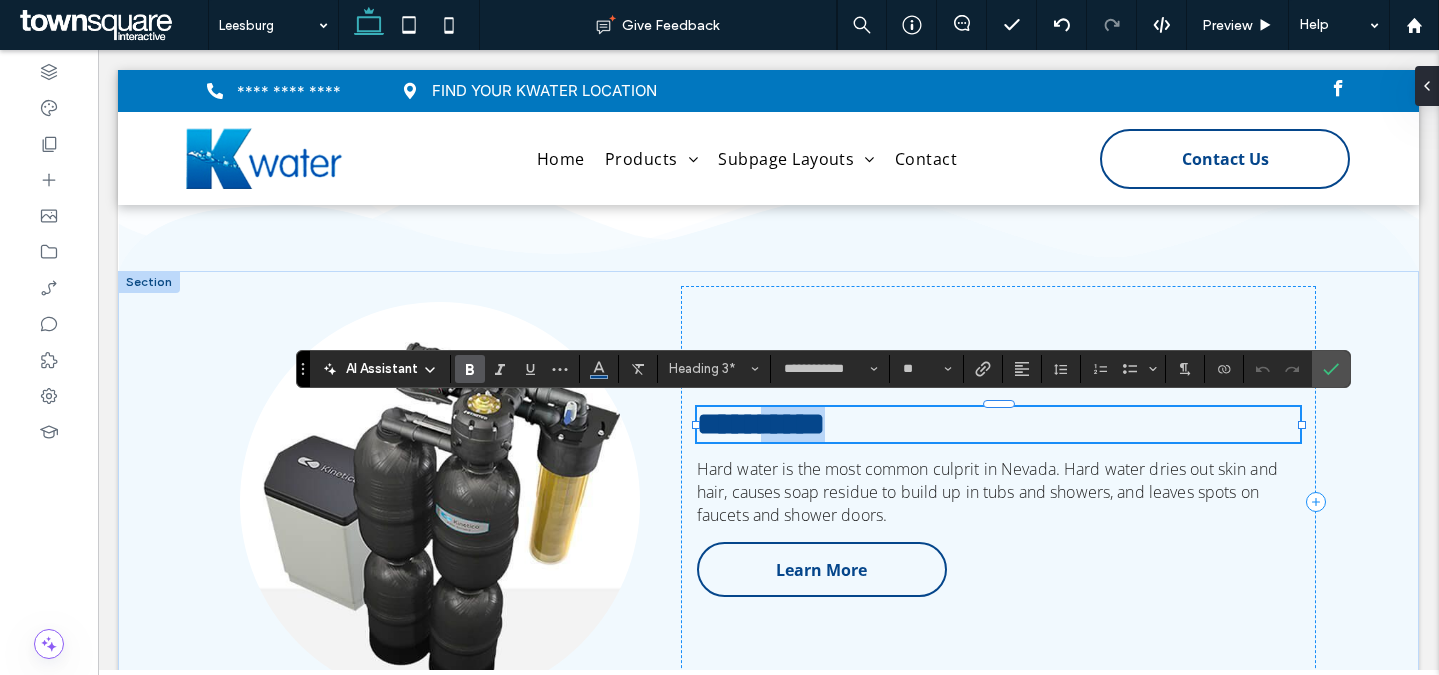 click on "**********" at bounding box center (761, 424) 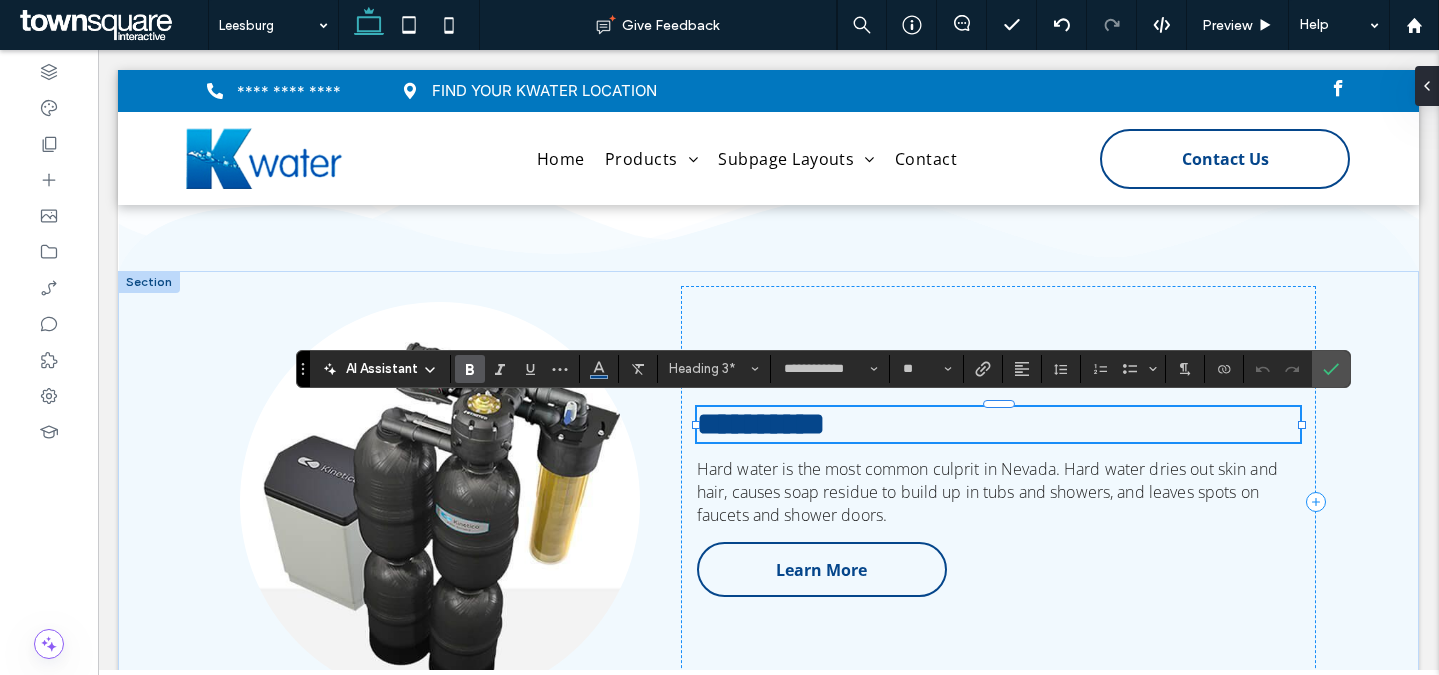 click on "**********" at bounding box center (761, 424) 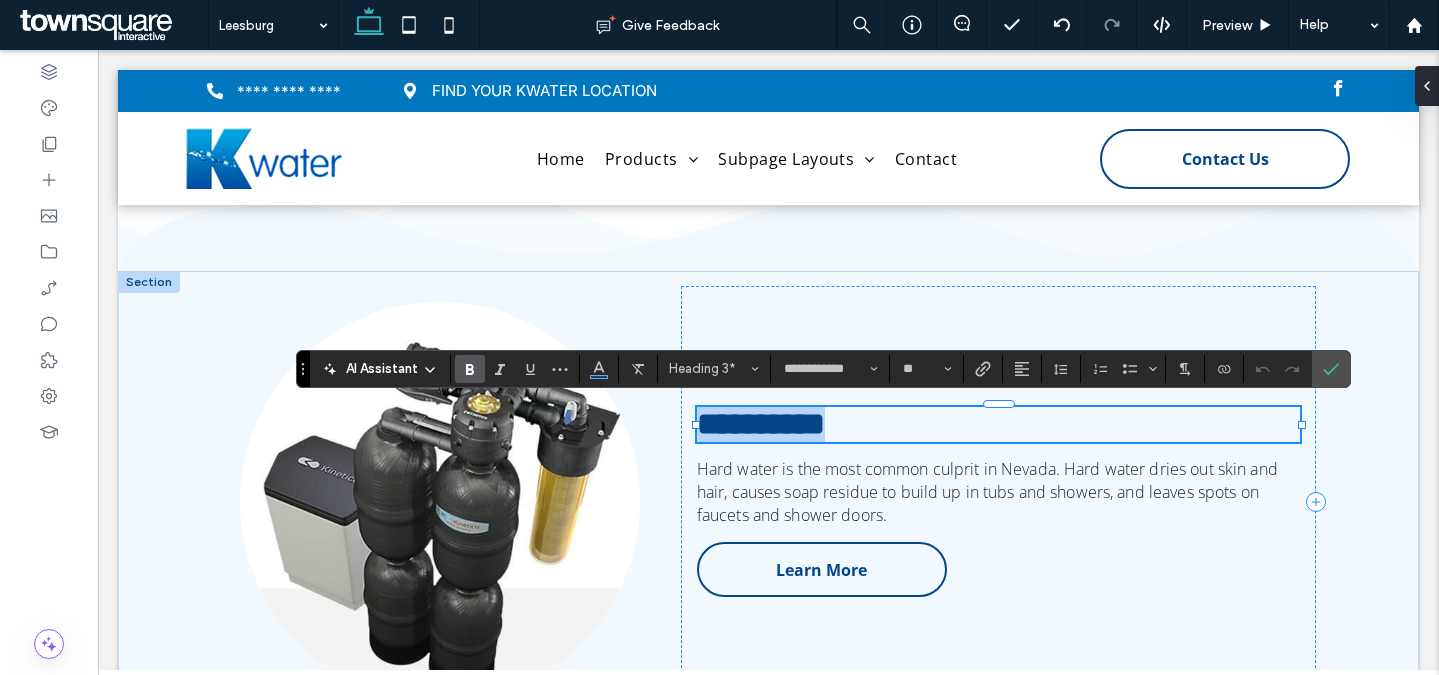 click on "**********" at bounding box center (761, 424) 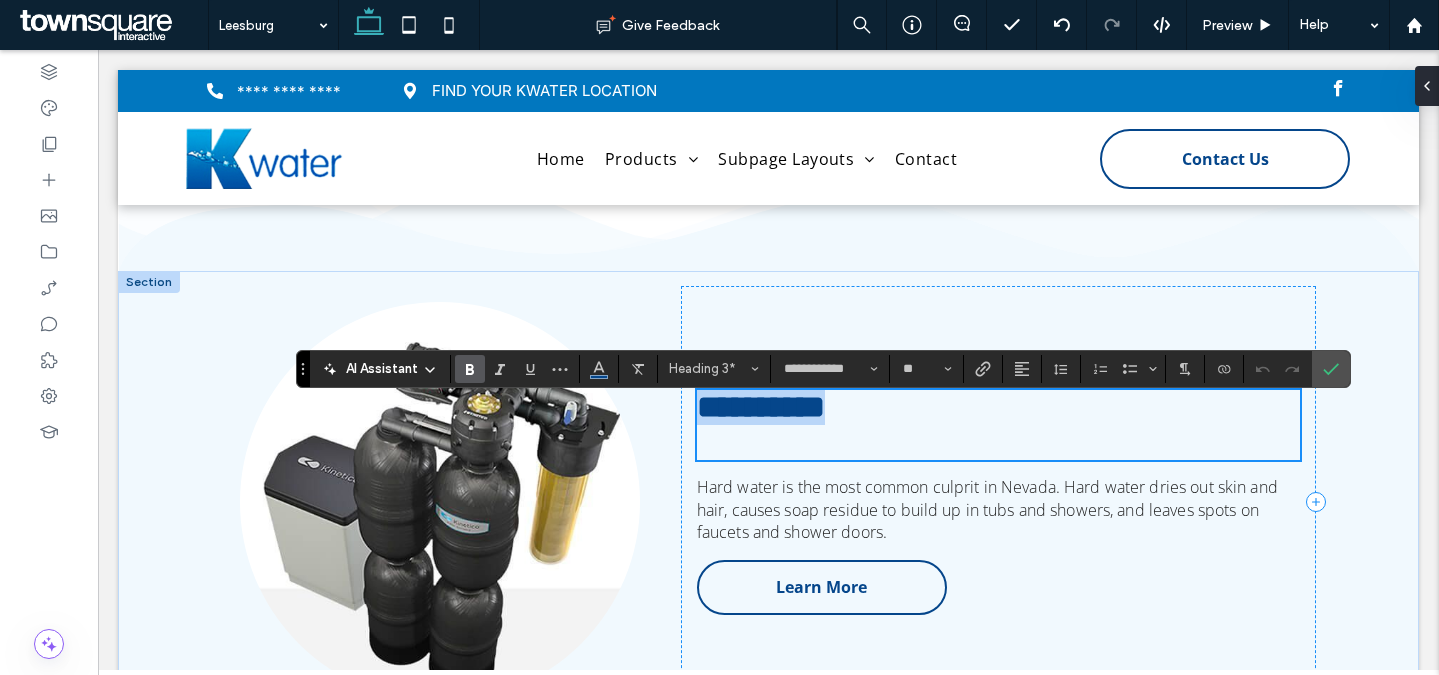 type 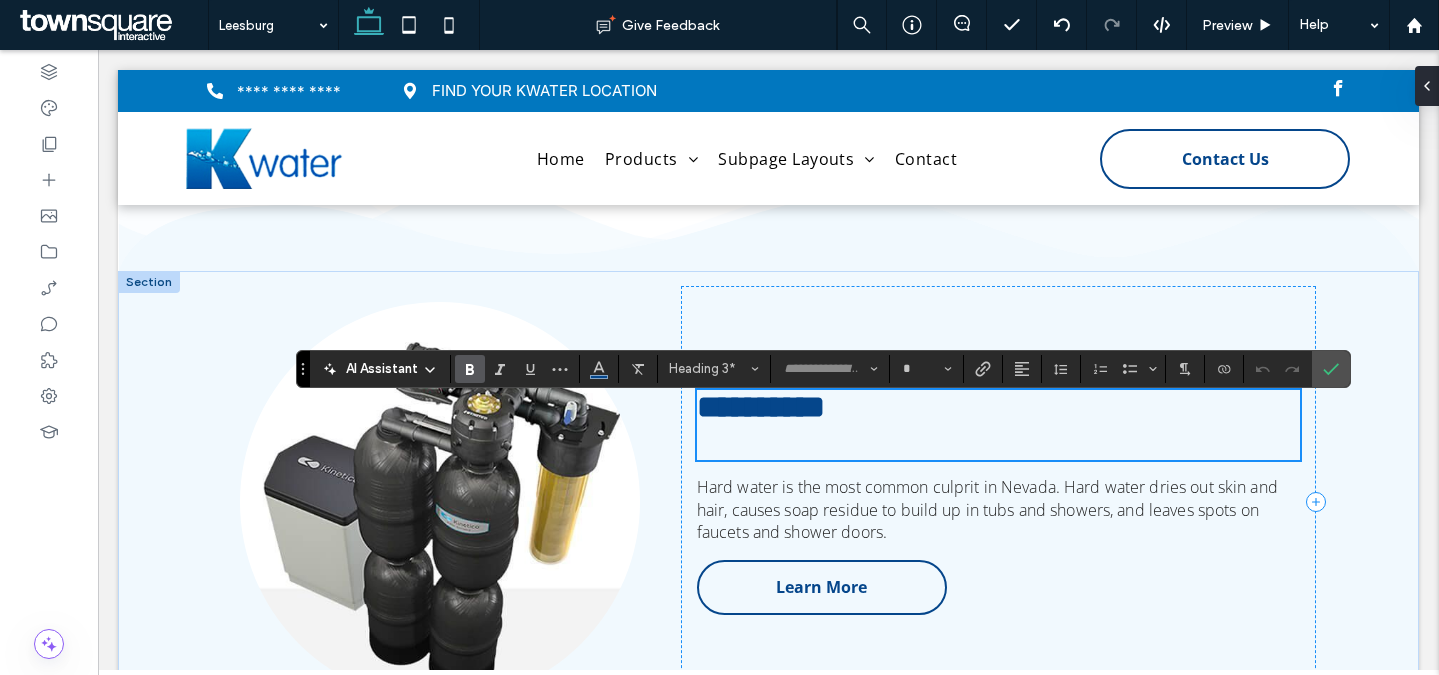 scroll, scrollTop: 76, scrollLeft: 1, axis: both 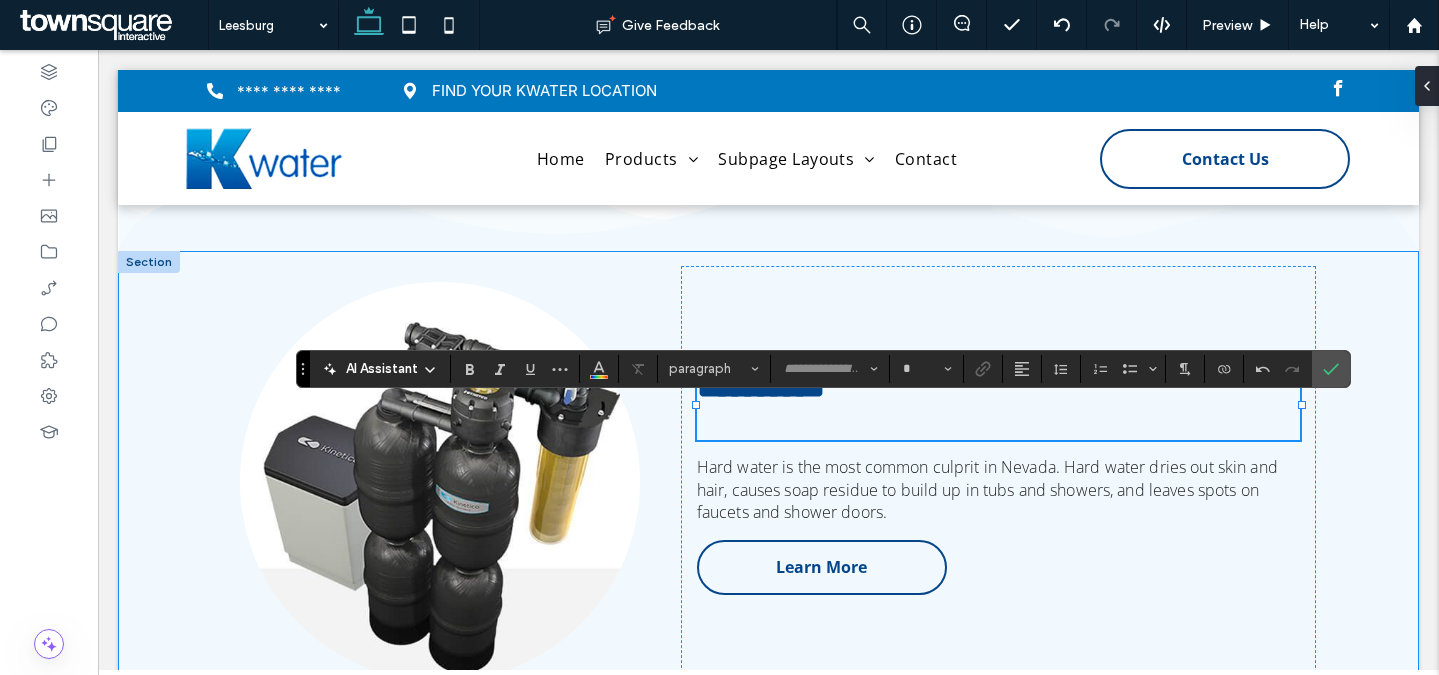 type on "**********" 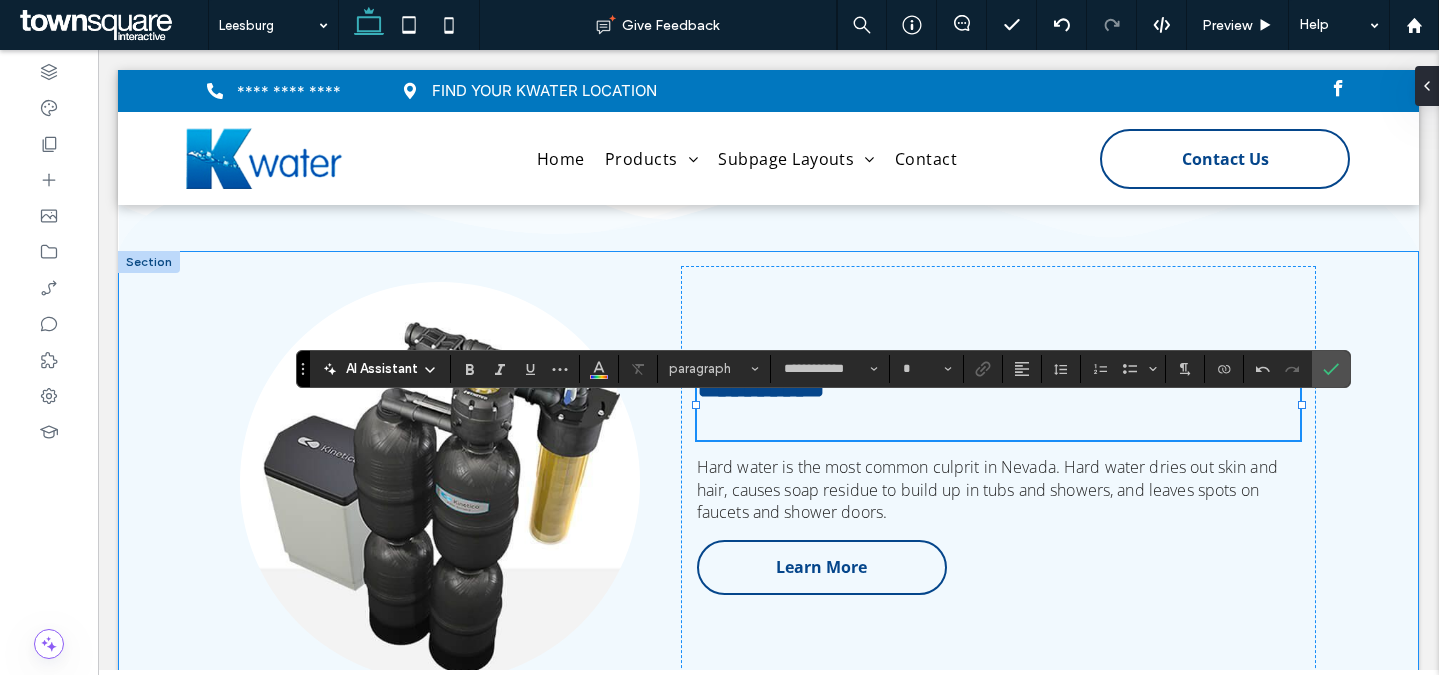 type on "**" 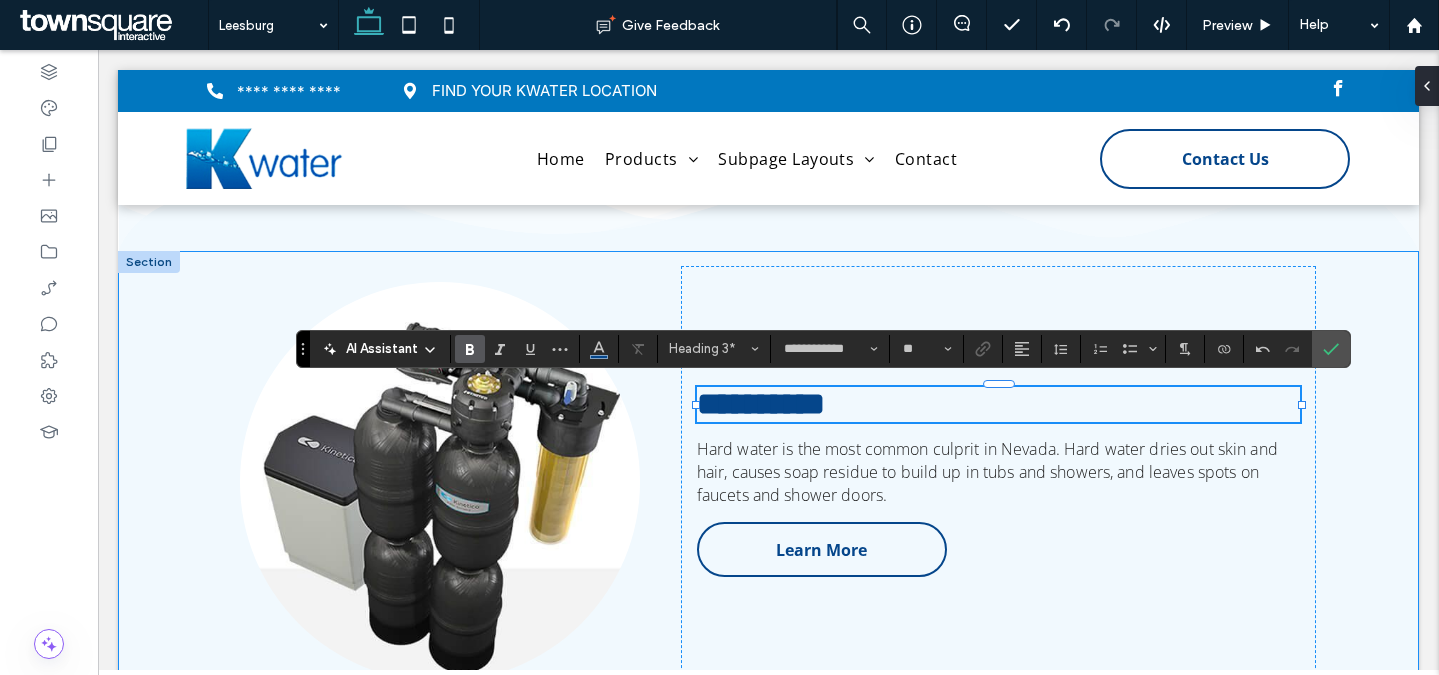 scroll, scrollTop: 76, scrollLeft: 0, axis: vertical 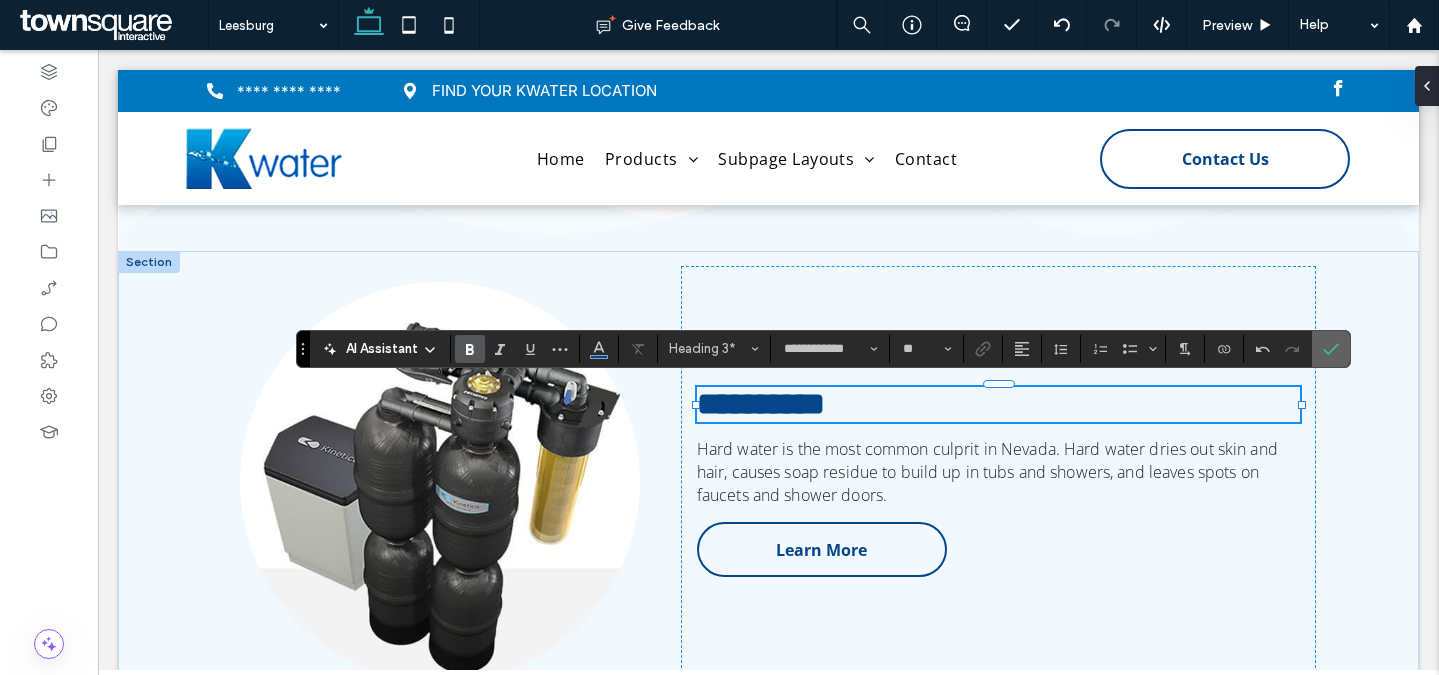 drag, startPoint x: 1339, startPoint y: 345, endPoint x: 1166, endPoint y: 296, distance: 179.80545 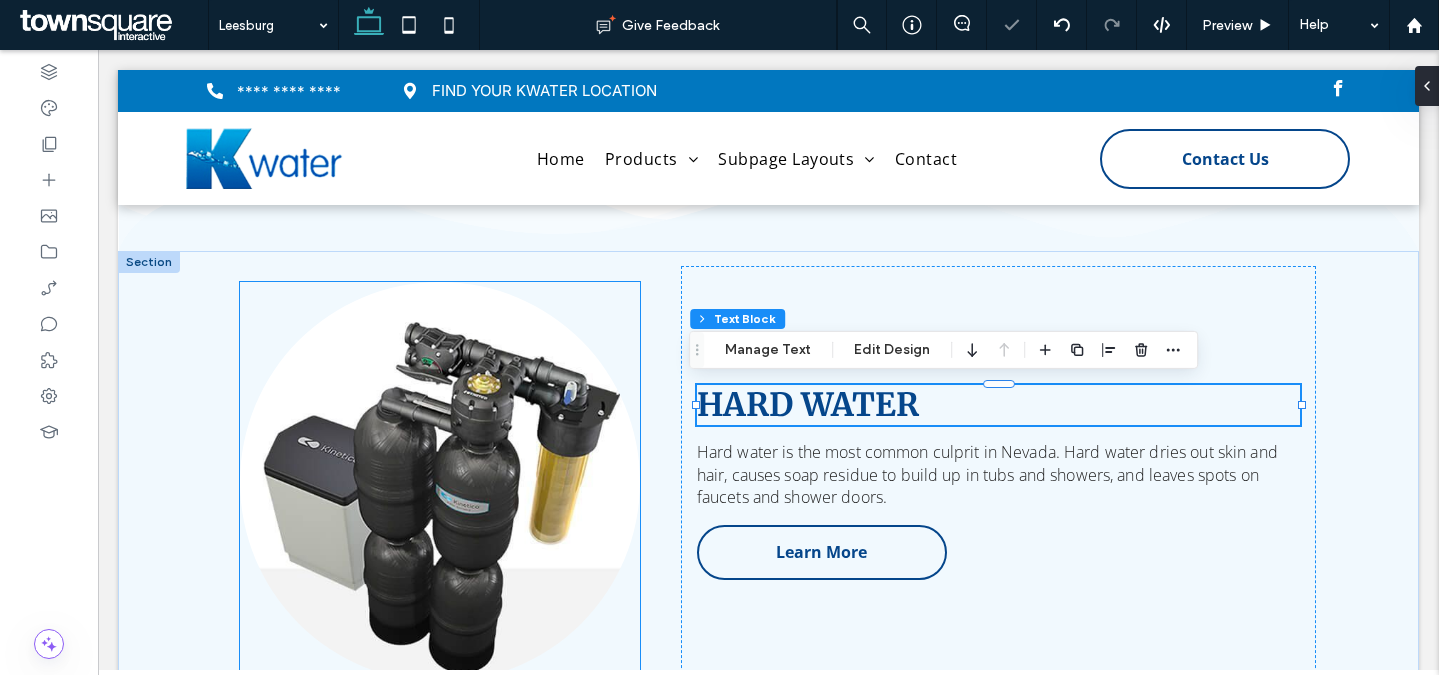 click at bounding box center [440, 482] 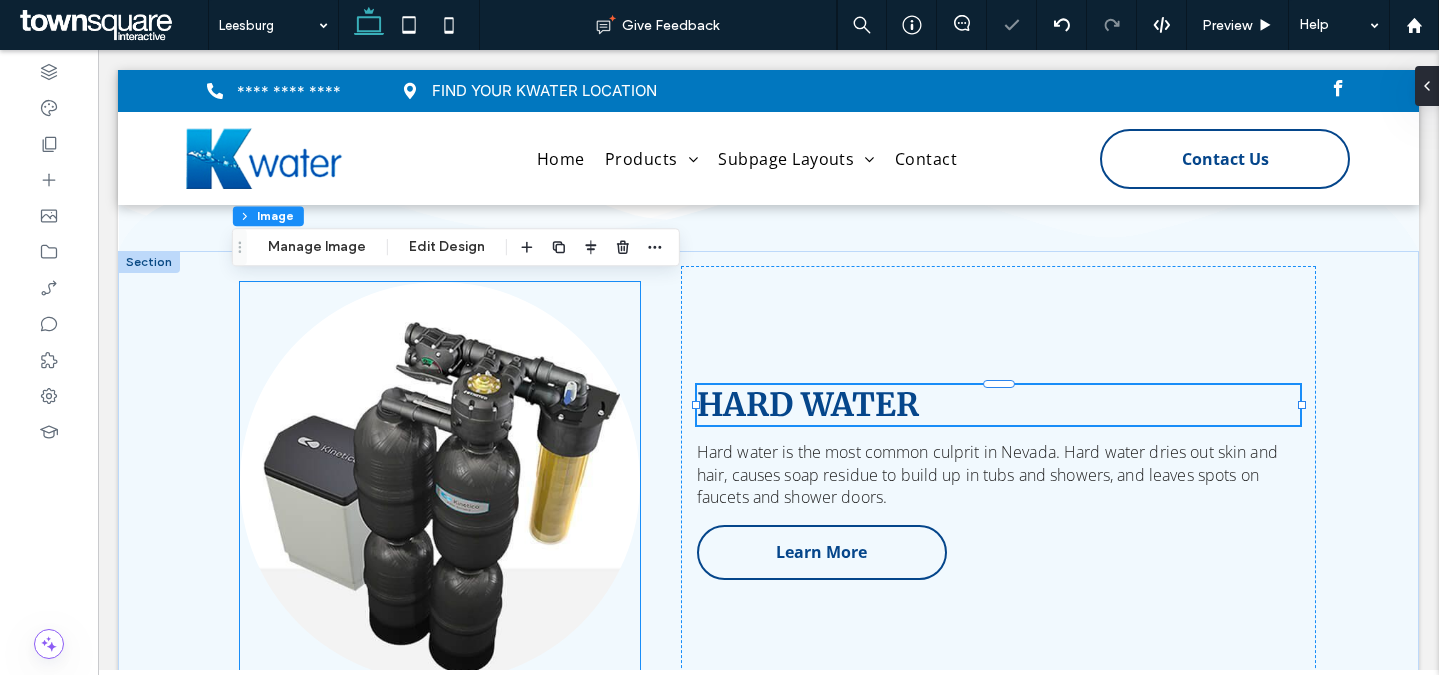 type on "**" 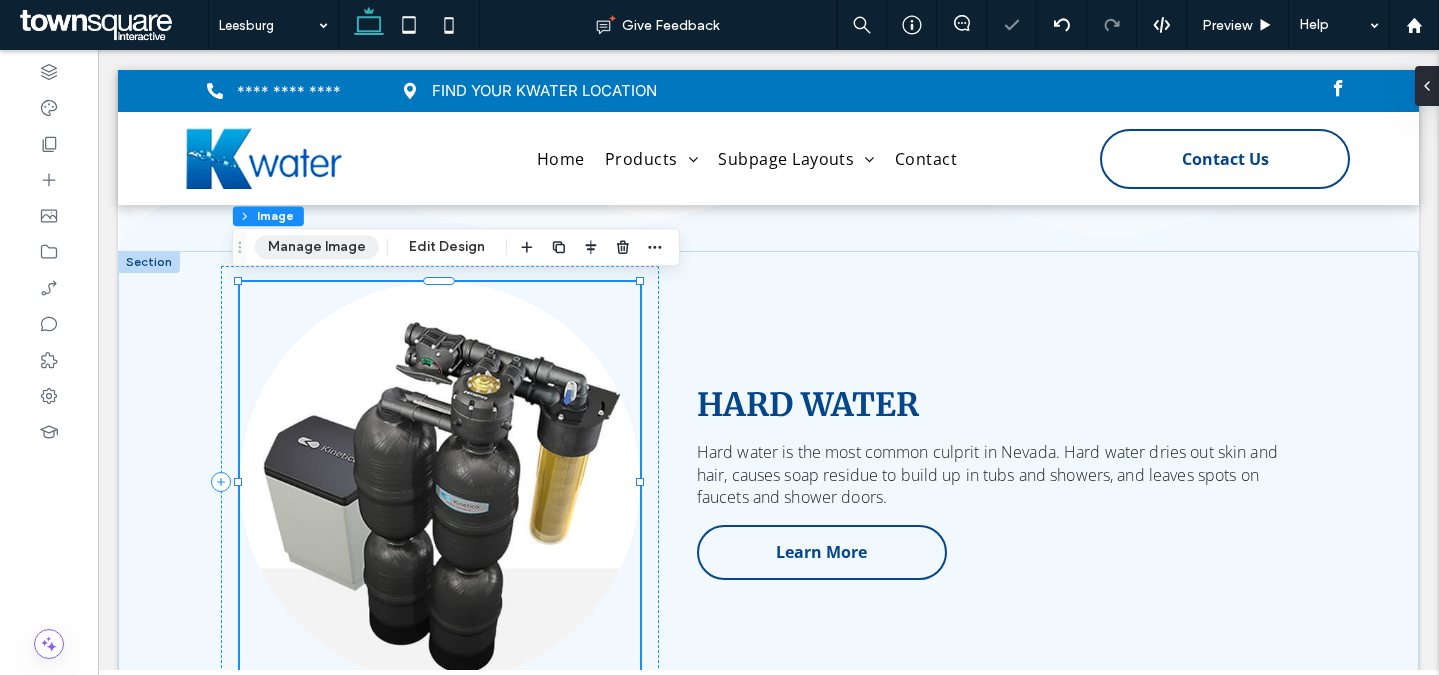 click on "Manage Image" at bounding box center [317, 247] 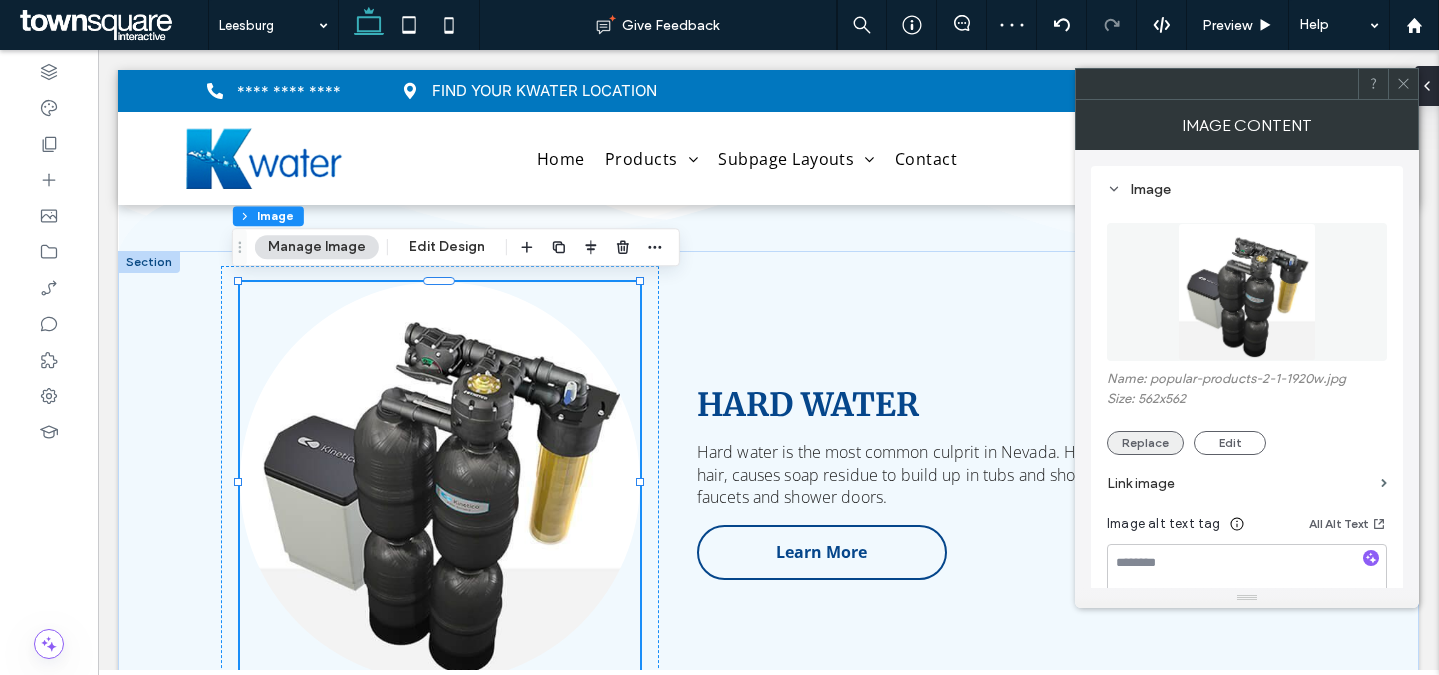 click on "Replace" at bounding box center [1145, 443] 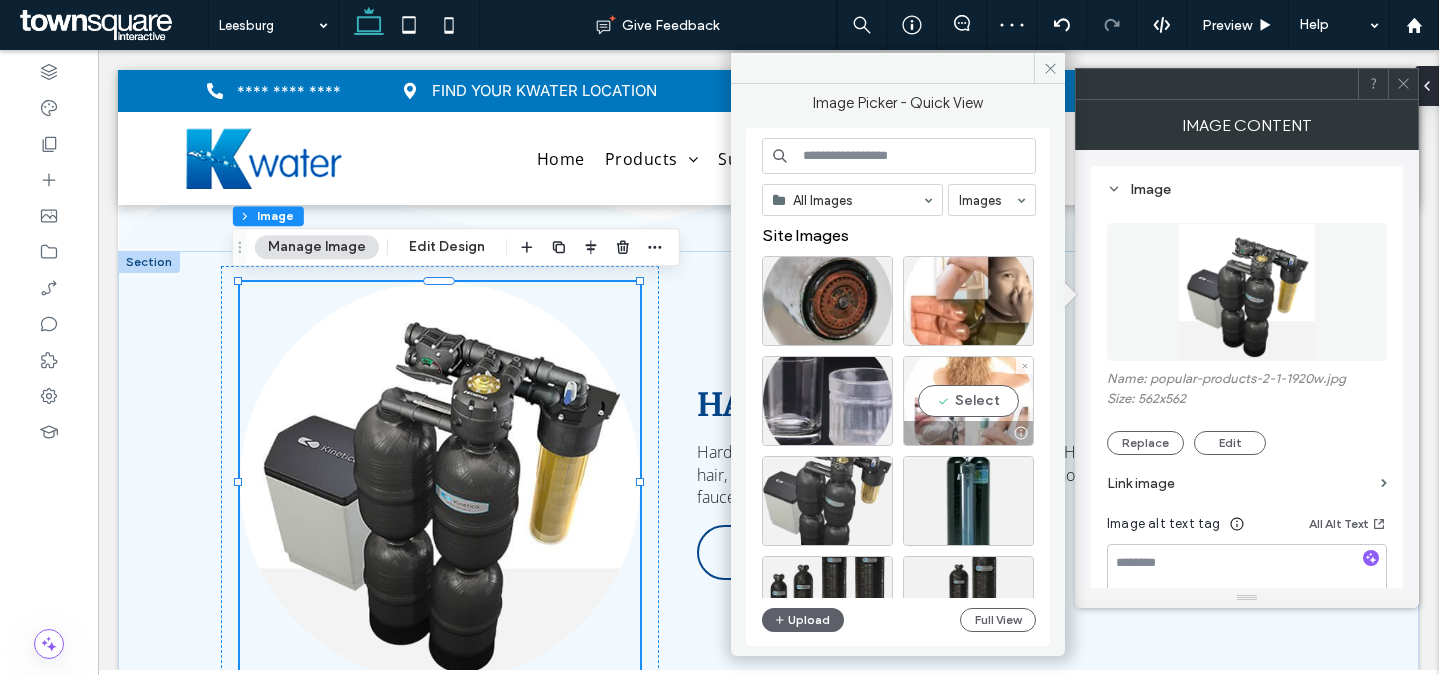 scroll, scrollTop: 13, scrollLeft: 0, axis: vertical 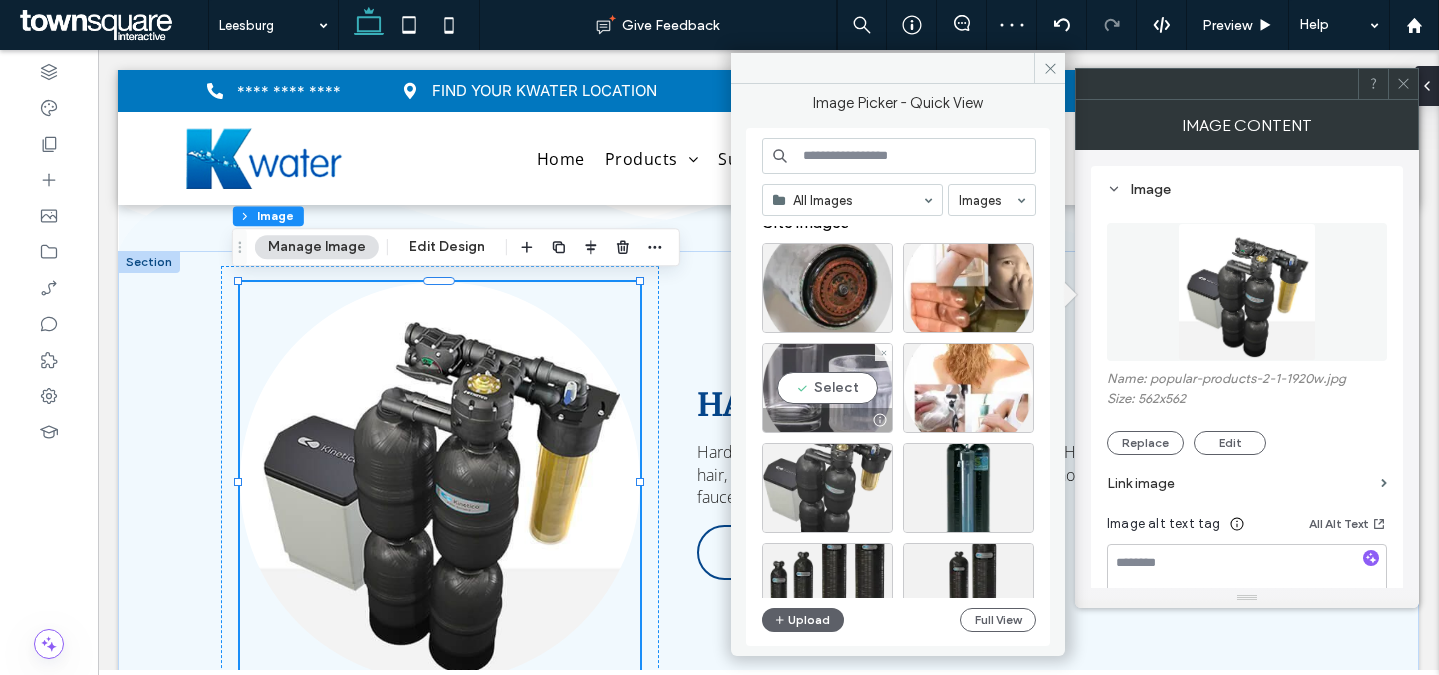 click on "Select" at bounding box center (827, 388) 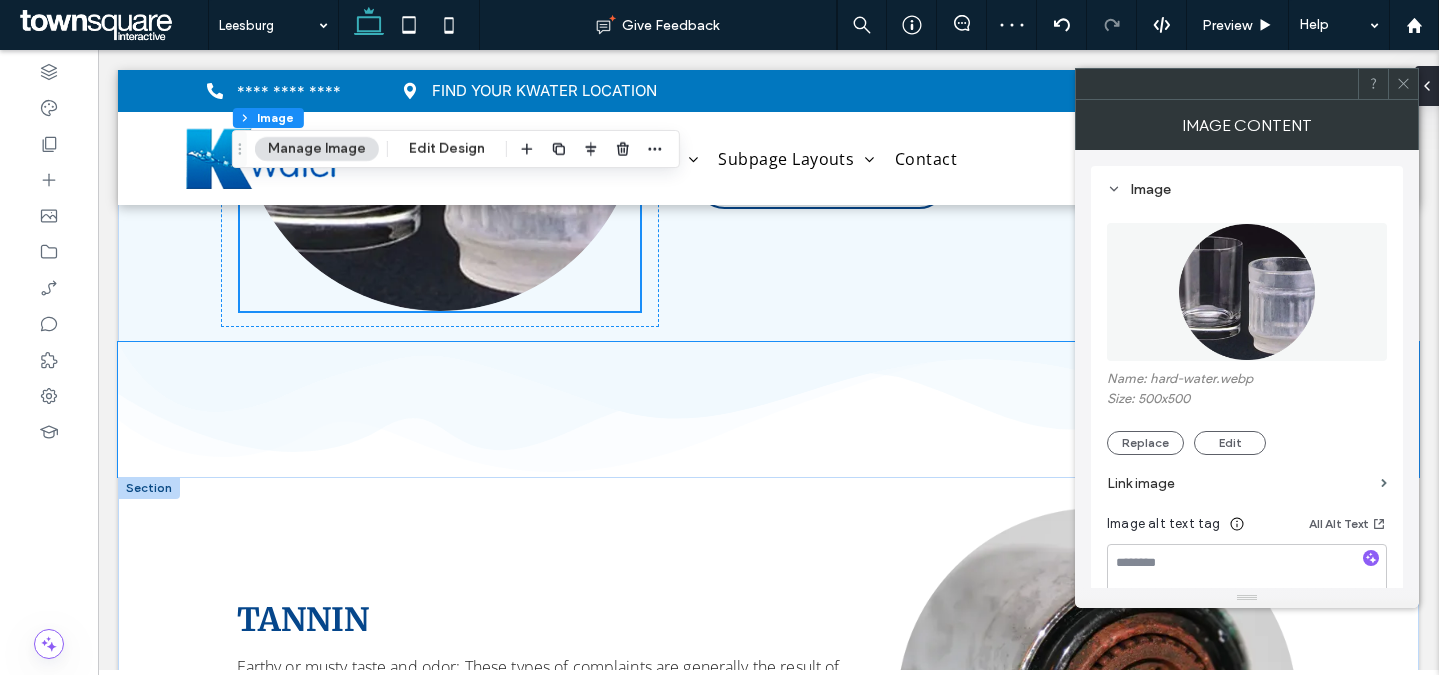 scroll, scrollTop: 1360, scrollLeft: 0, axis: vertical 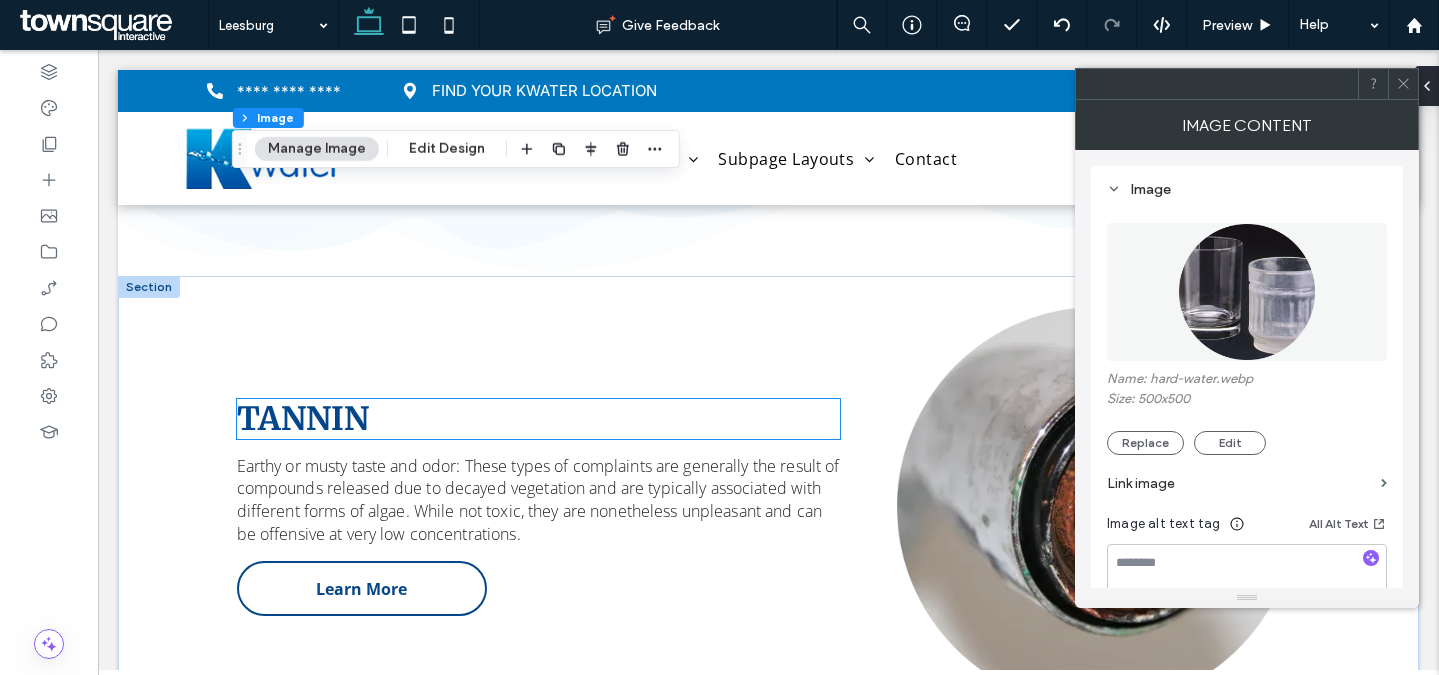 click on "Tannin" at bounding box center [303, 419] 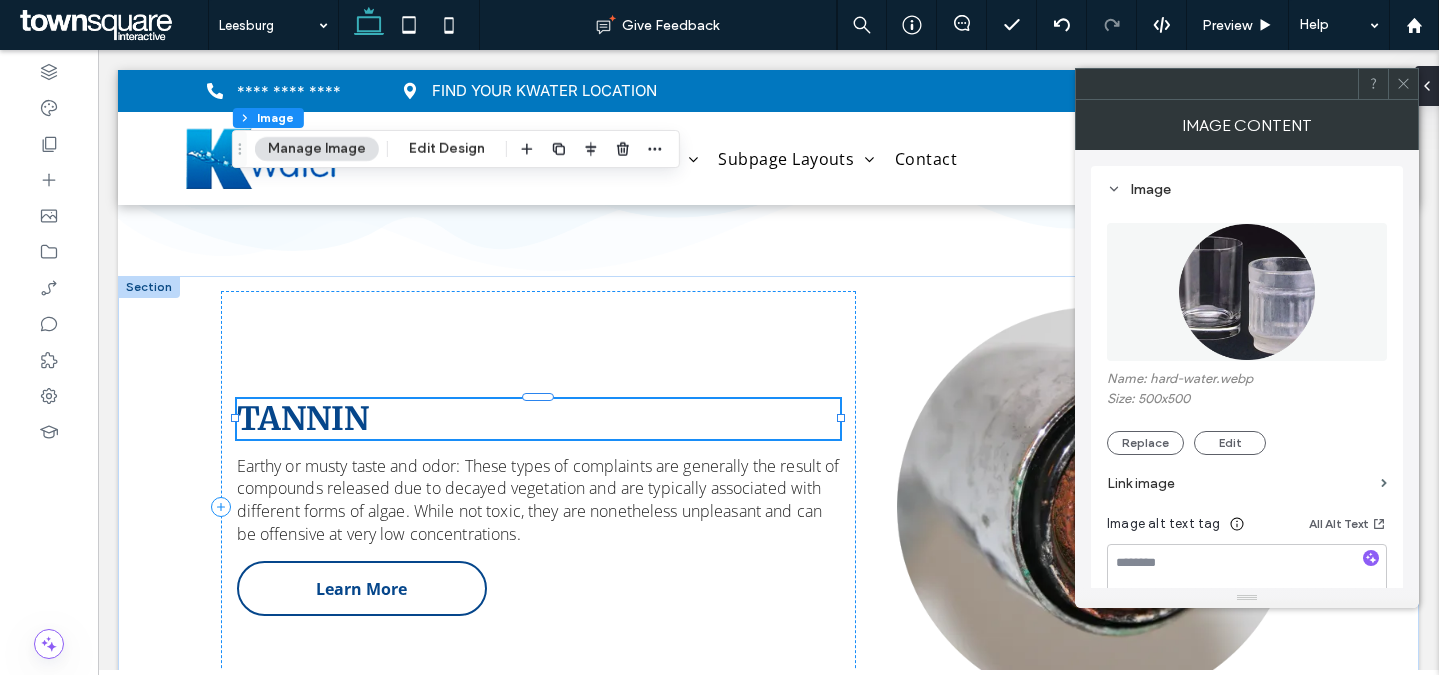 click on "Tannin" at bounding box center (539, 419) 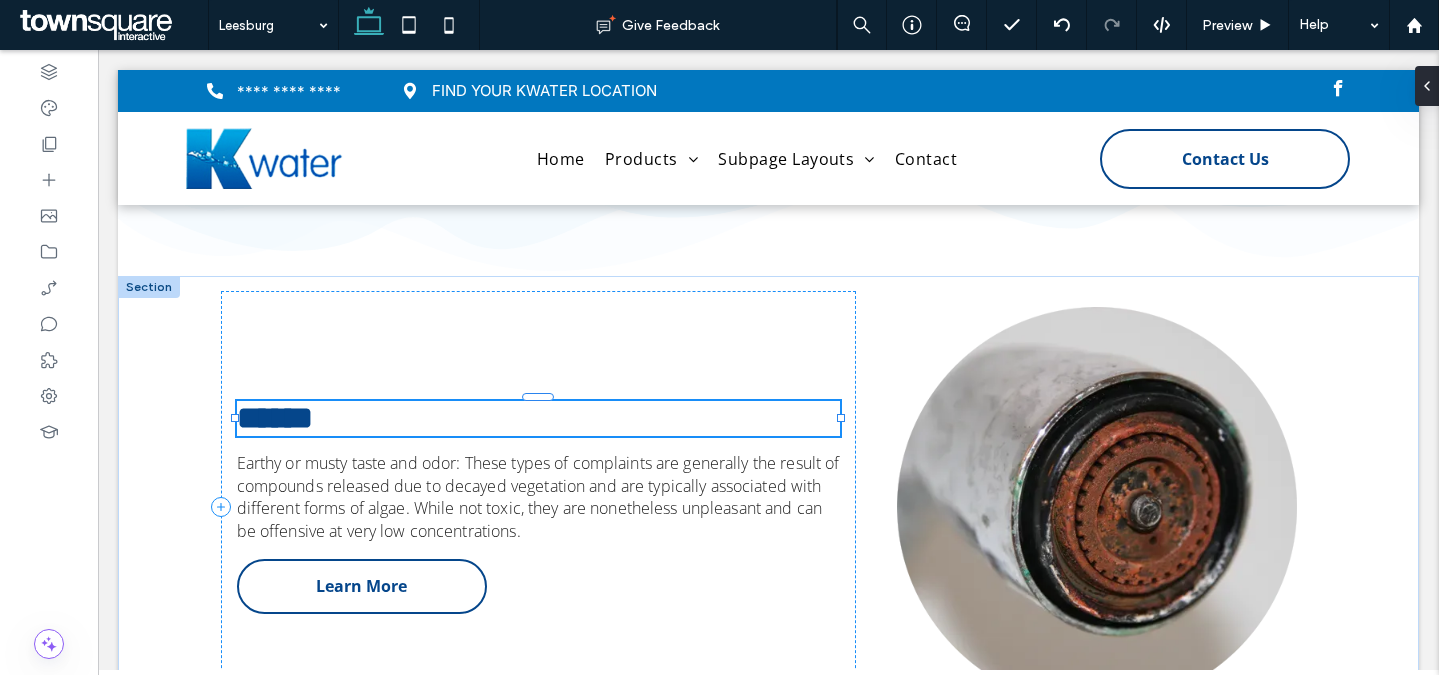type on "**********" 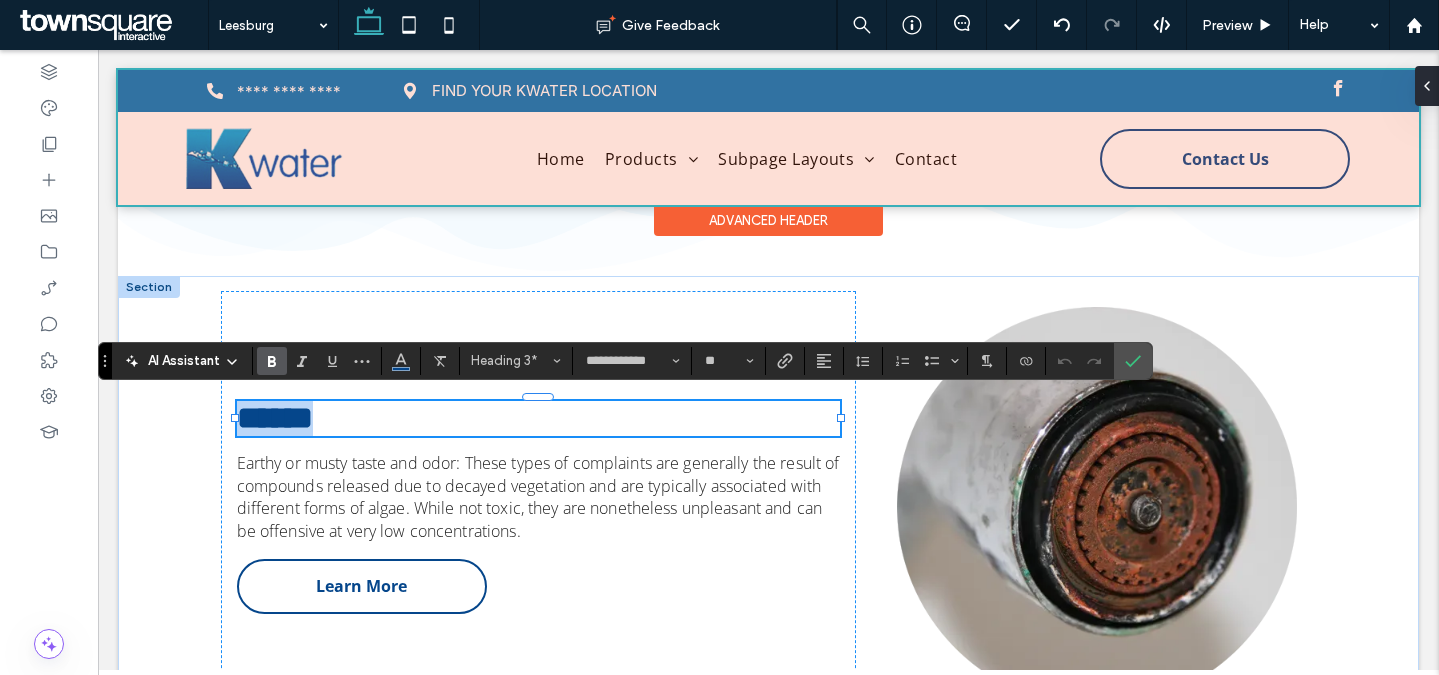 paste 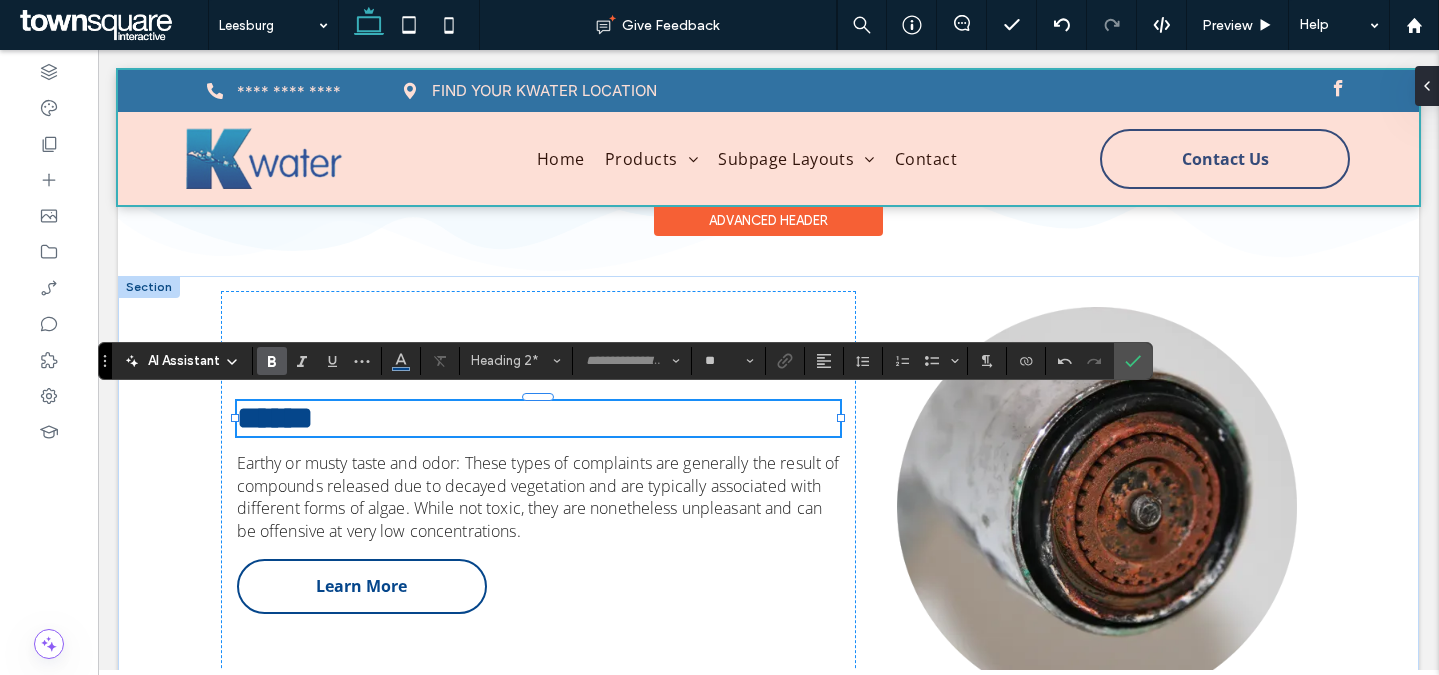 scroll, scrollTop: 11, scrollLeft: 0, axis: vertical 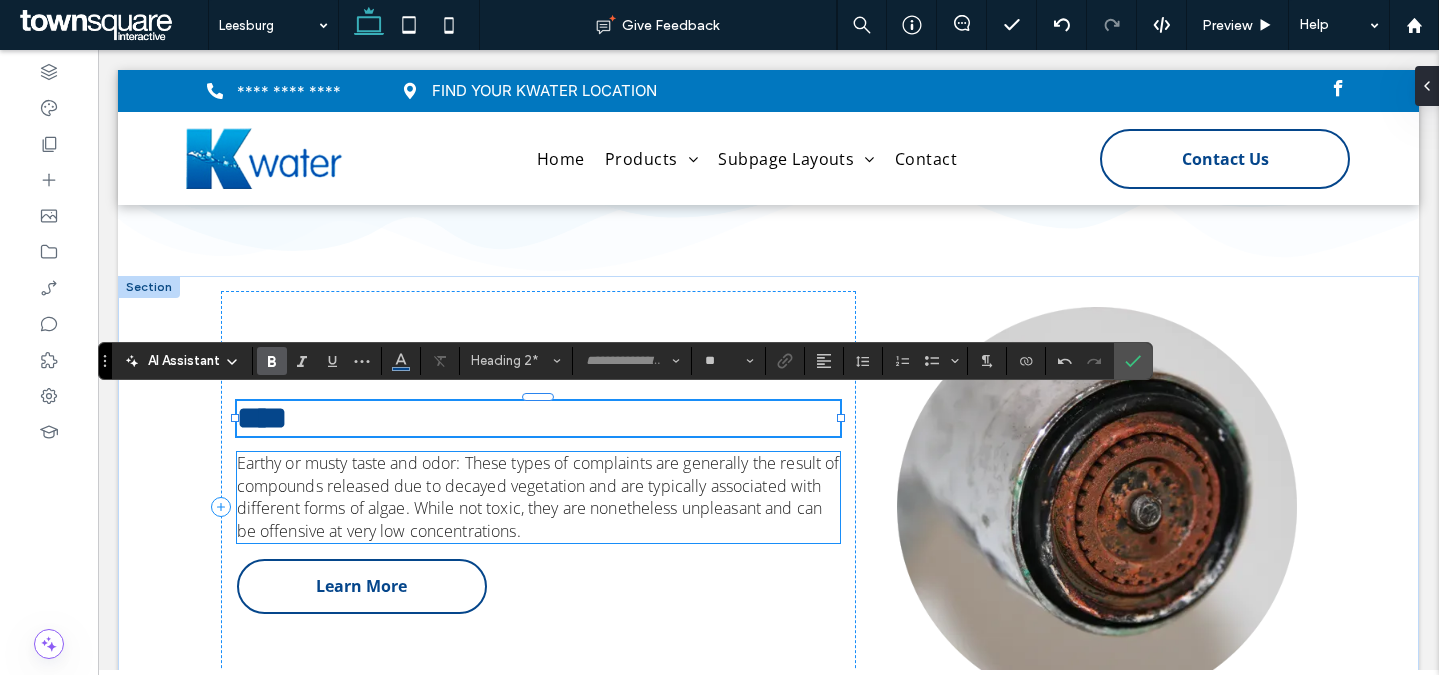 click on "Earthy or musty taste and odor: These types of complaints are generally the result of compounds released due to decayed vegetation and are typically associated with different forms of algae. While not toxic, they are nonetheless unpleasant and can be offensive at very low concentrations." at bounding box center (538, 497) 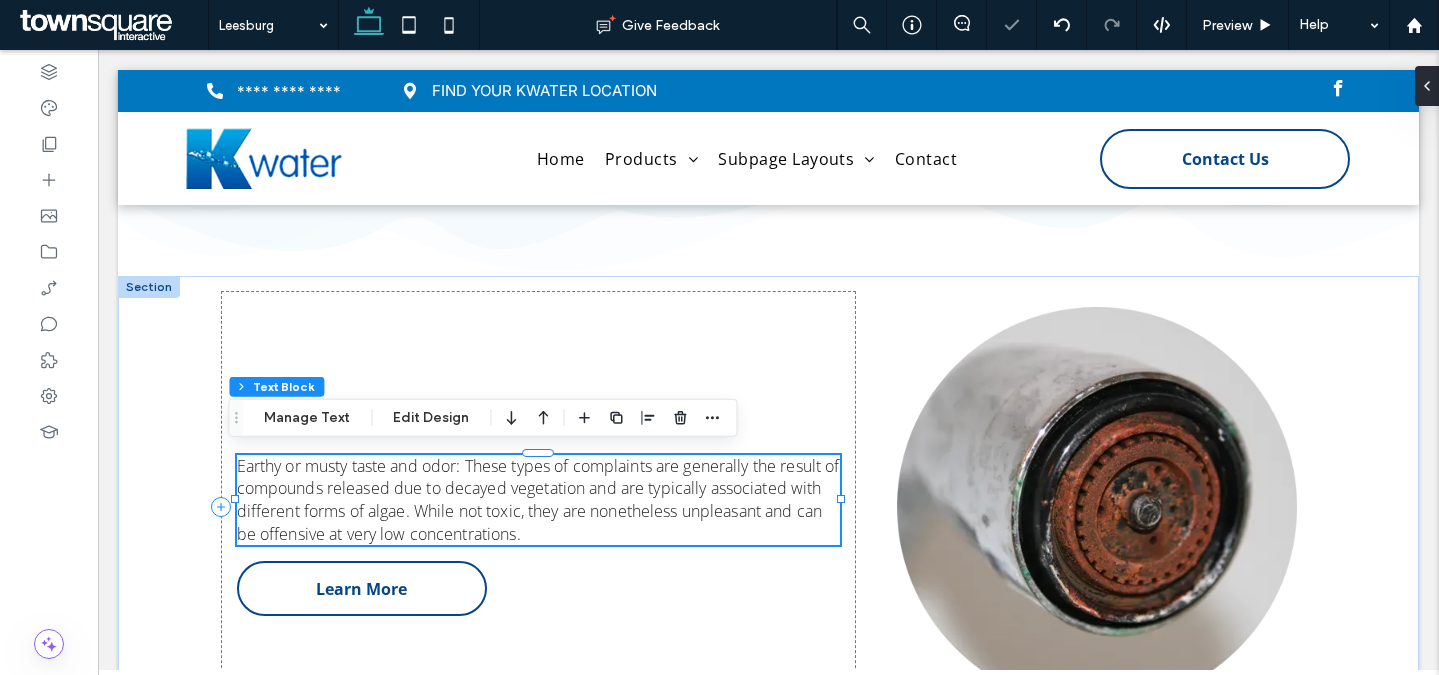 click on "Earthy or musty taste and odor: These types of complaints are generally the result of compounds released due to decayed vegetation and are typically associated with different forms of algae. While not toxic, they are nonetheless unpleasant and can be offensive at very low concentrations." at bounding box center [538, 500] 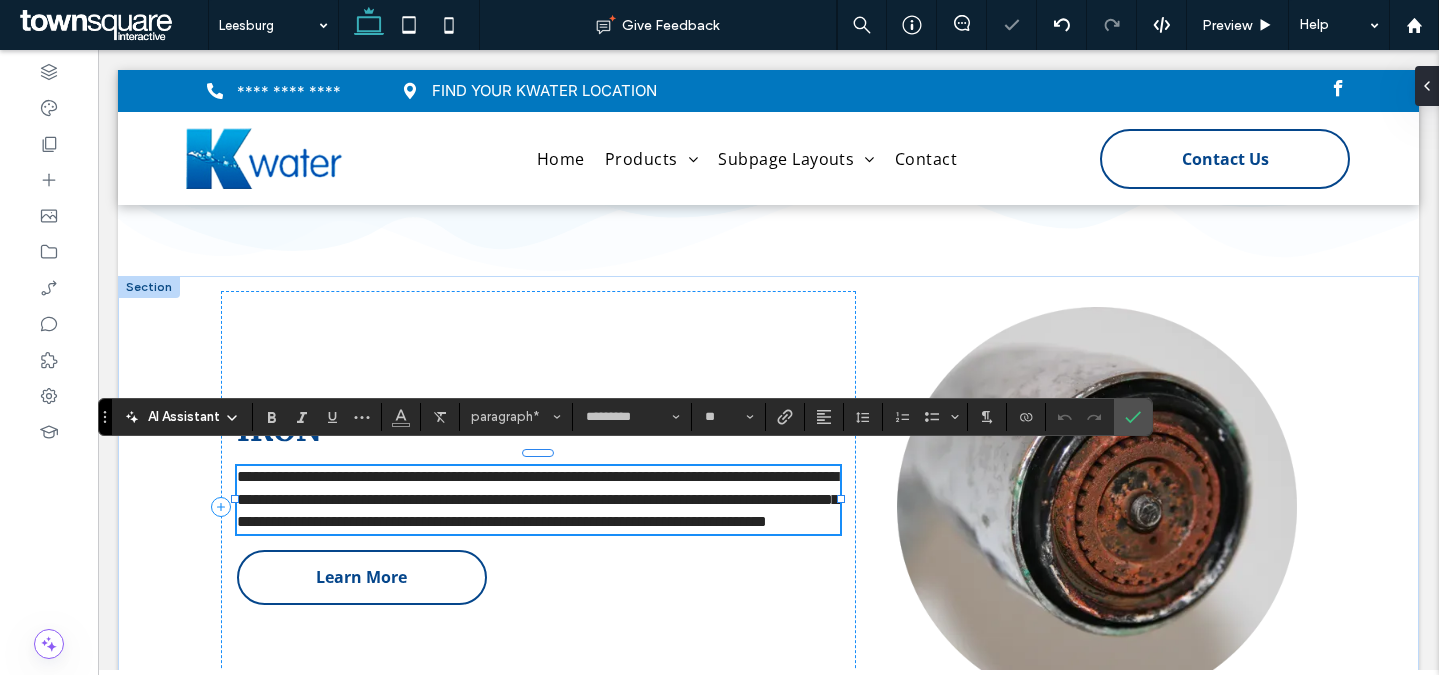 paste 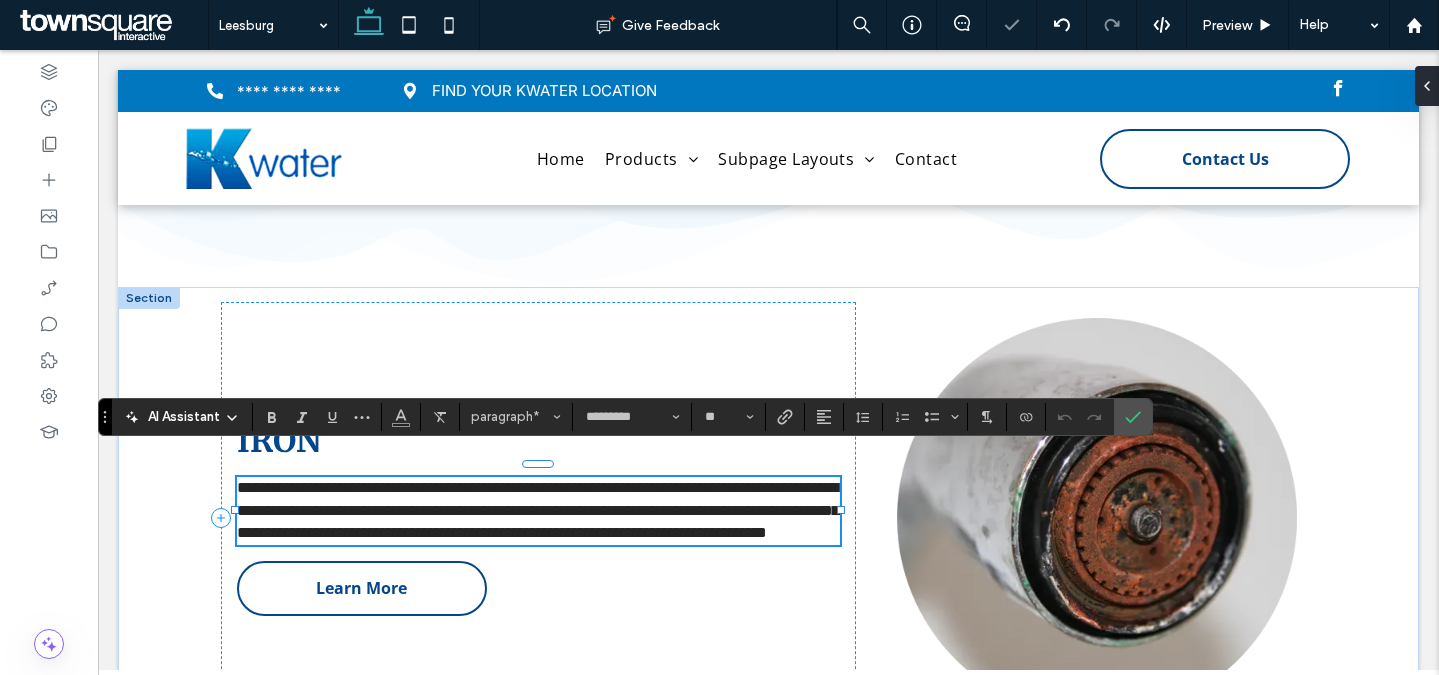 type 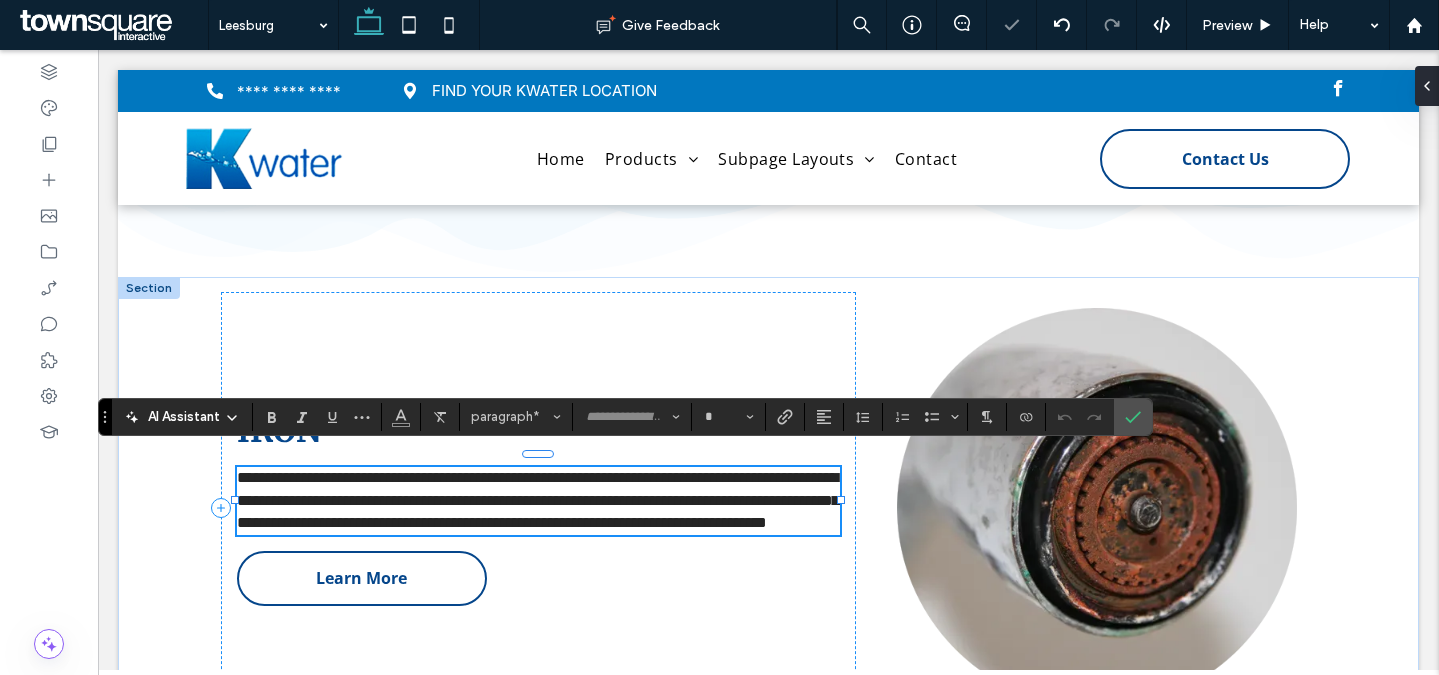 scroll, scrollTop: 21, scrollLeft: 0, axis: vertical 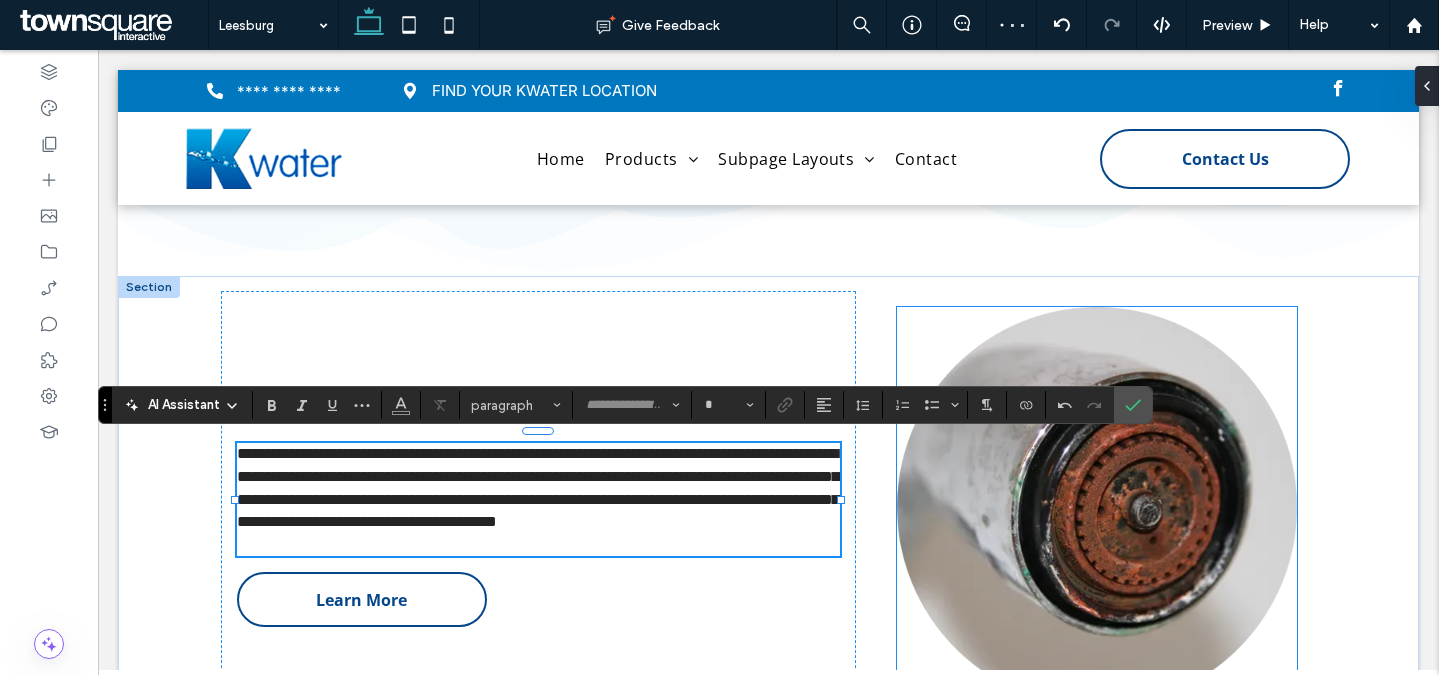 type on "*********" 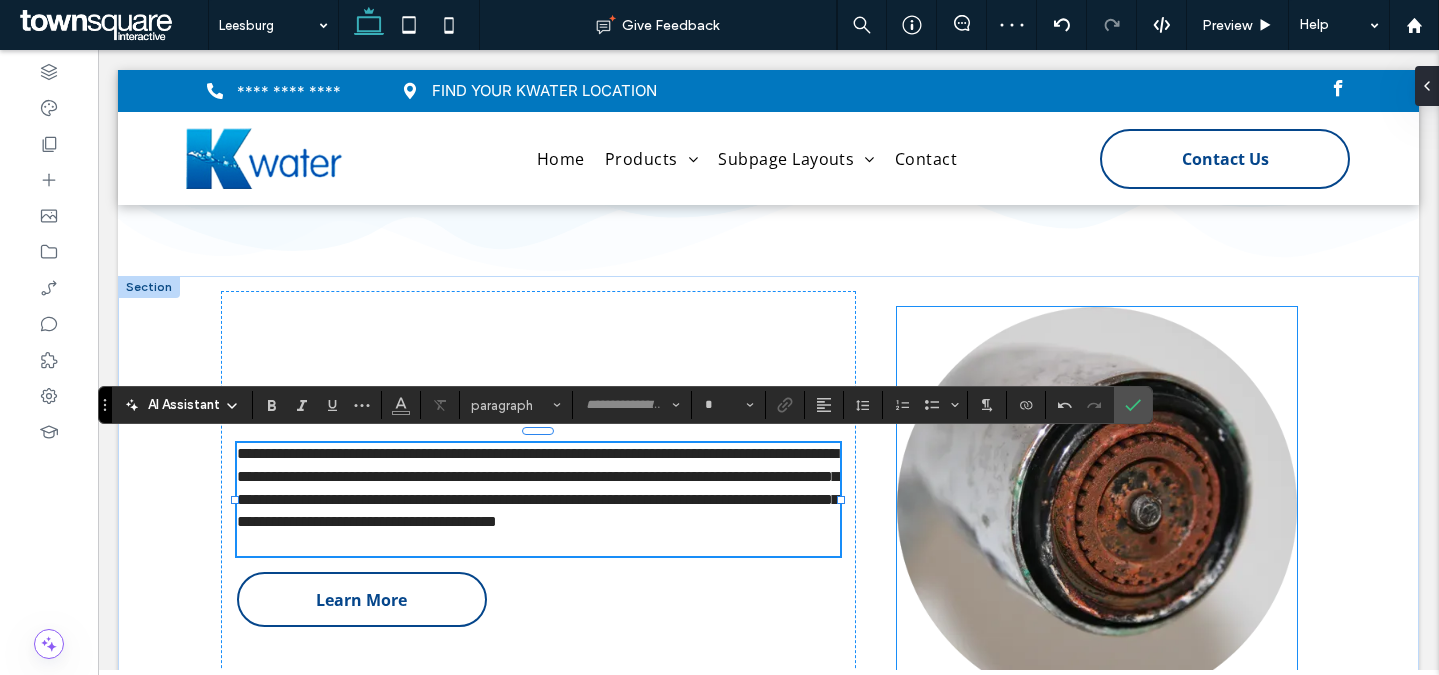 type on "**" 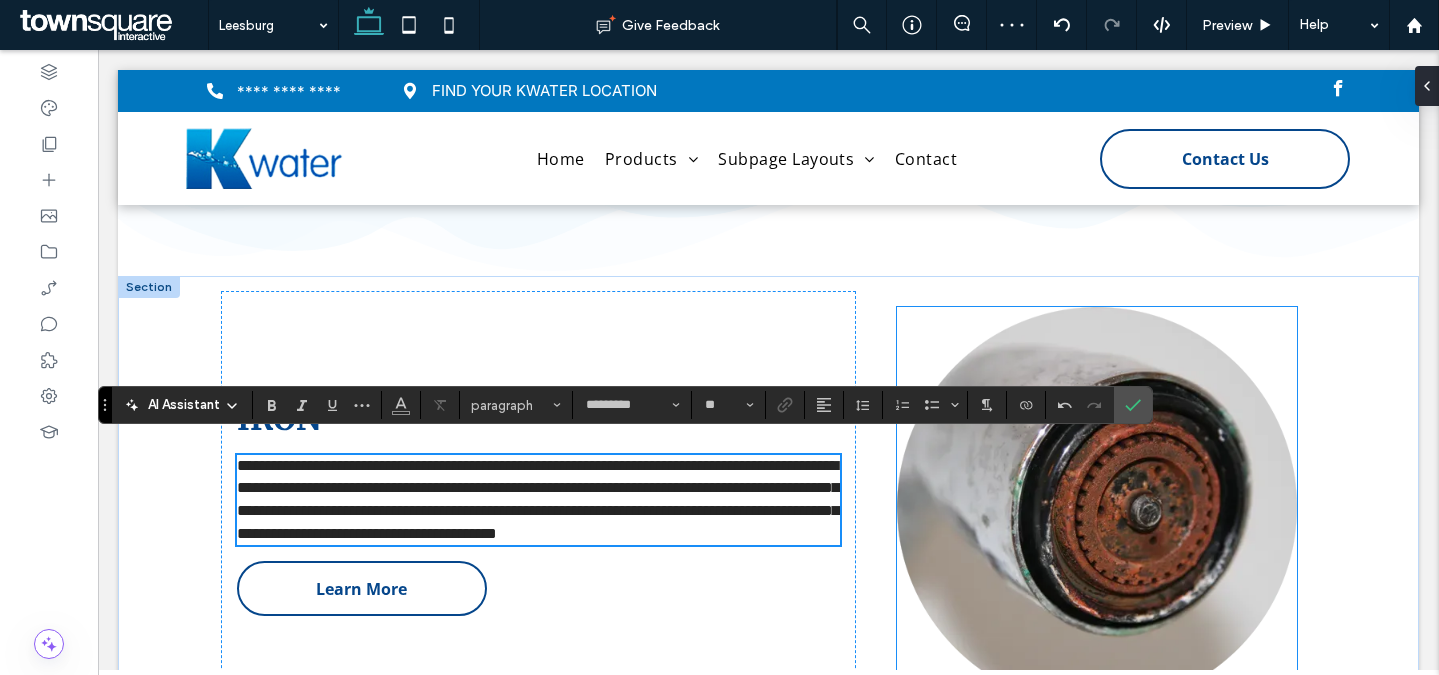 scroll, scrollTop: 1371, scrollLeft: 0, axis: vertical 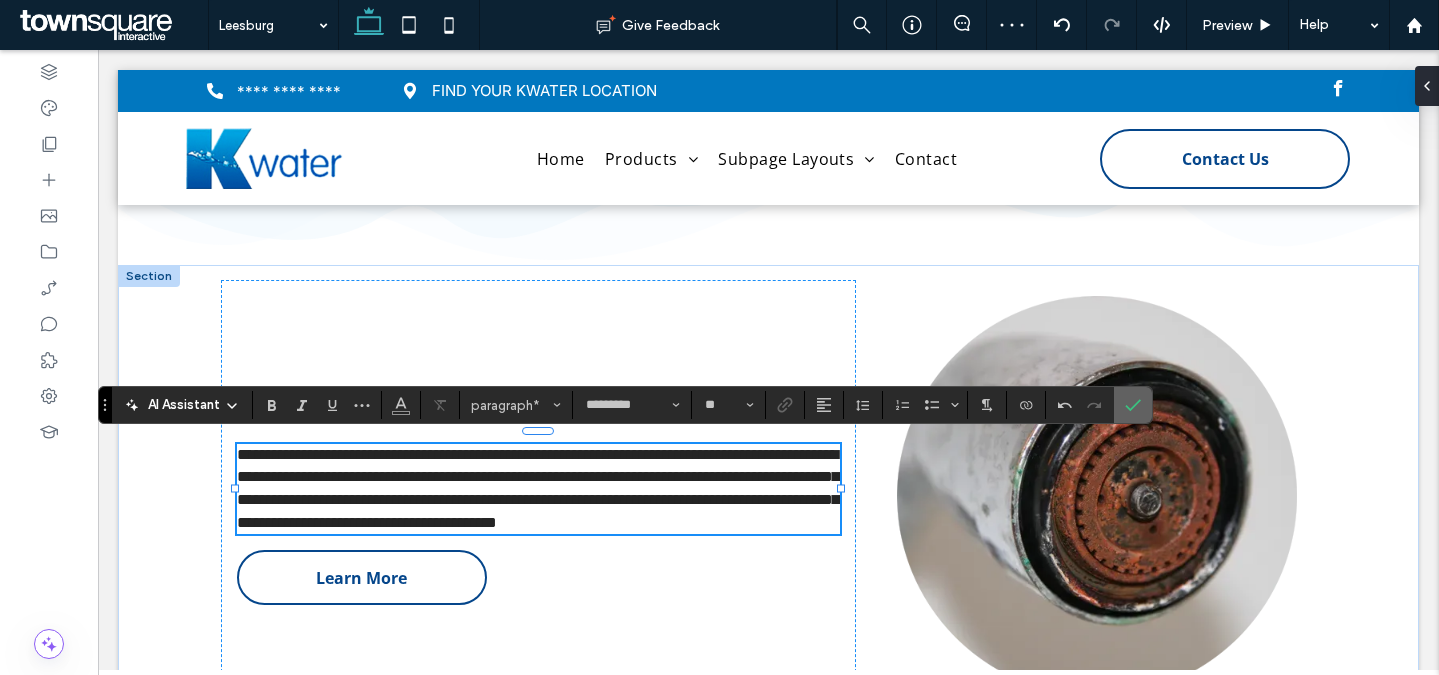 click 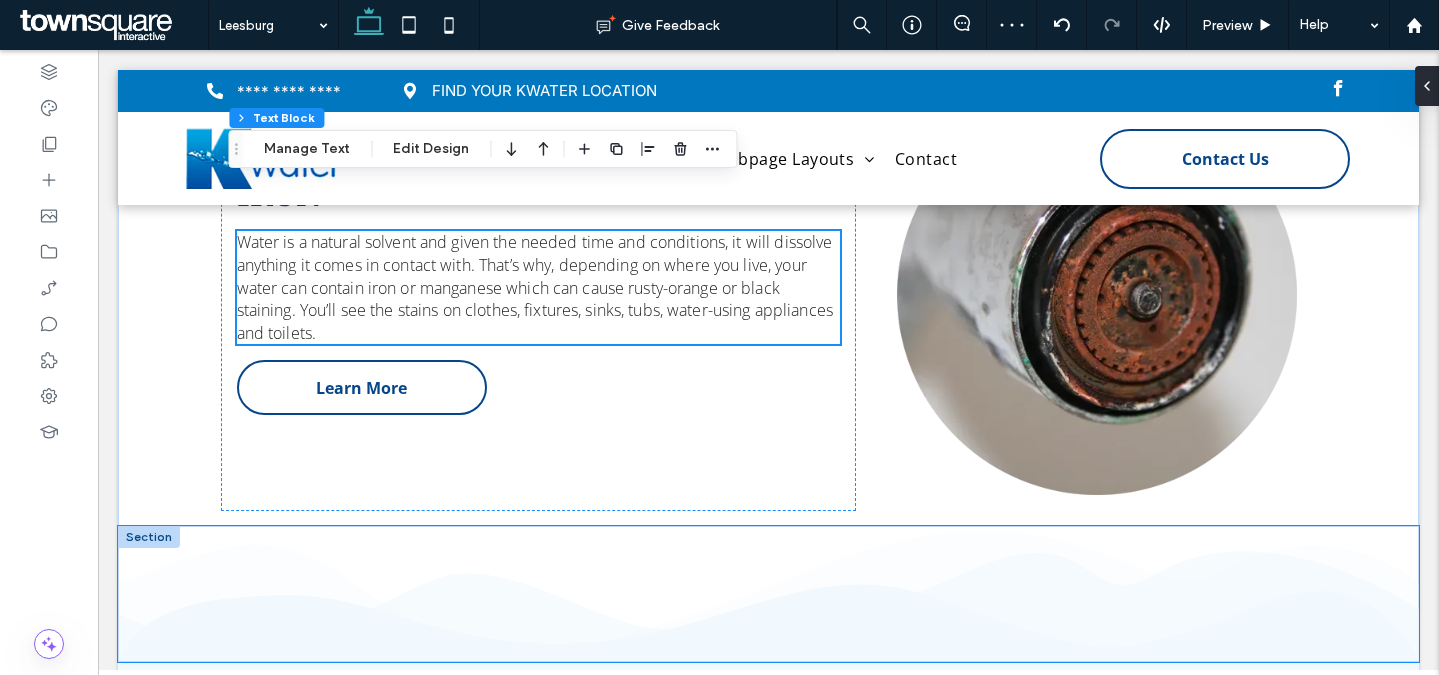 scroll, scrollTop: 1920, scrollLeft: 0, axis: vertical 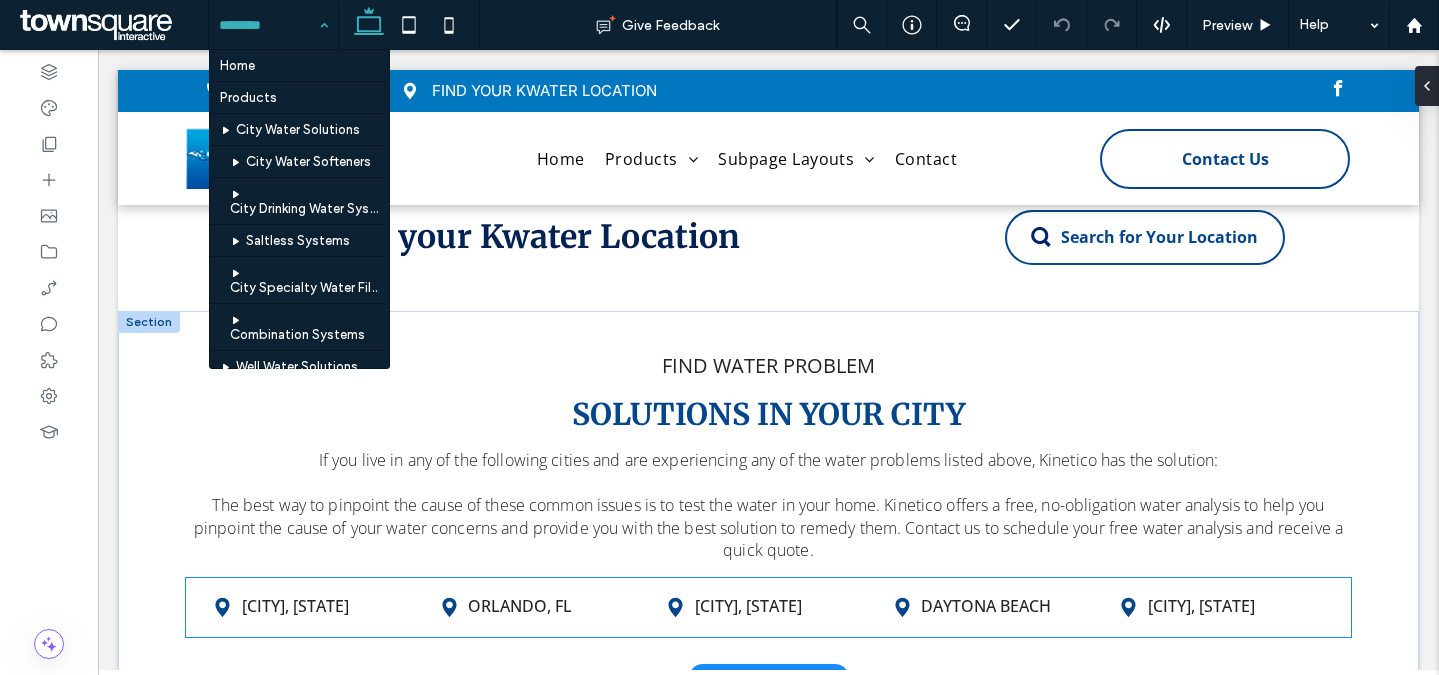 click on "Las Vegas, NV
Orlando, FL
Inverness, FL
Daytona Beach
Leesburg, FL" at bounding box center (768, 607) 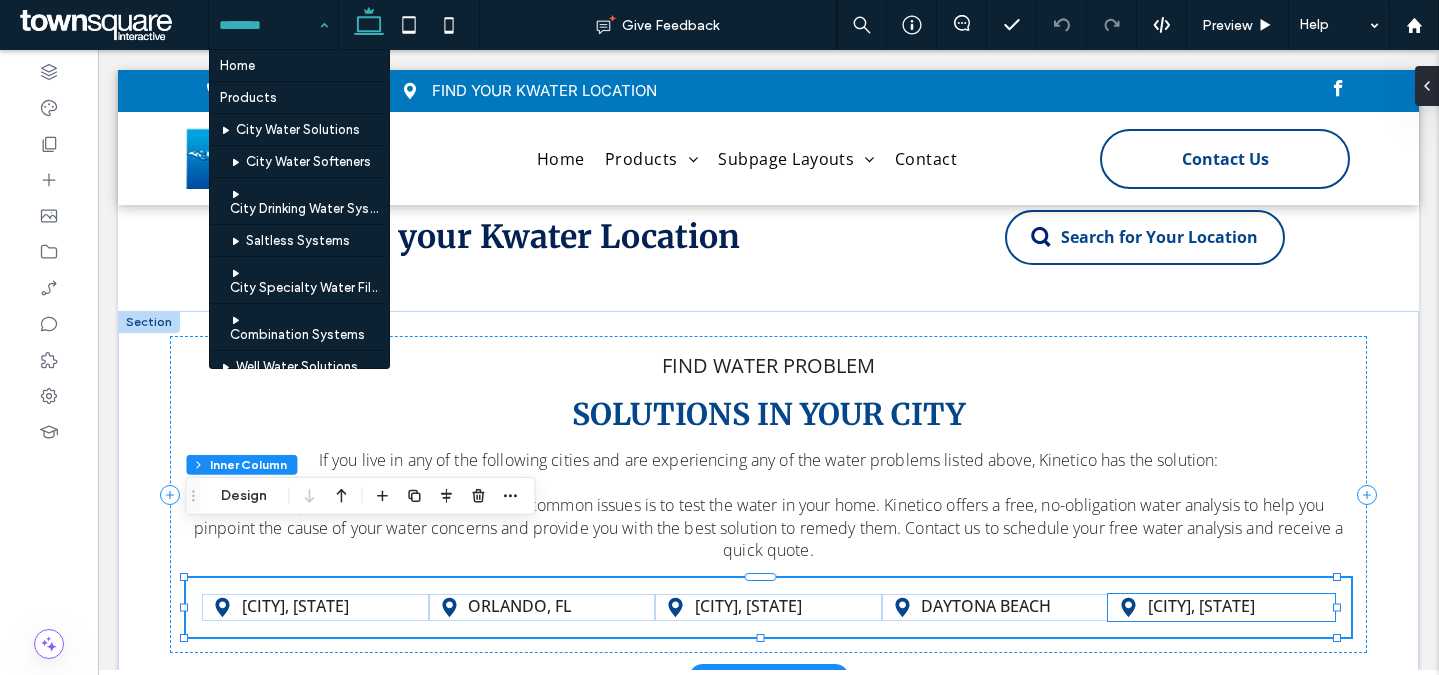 click on "[CITY], [STATE]" at bounding box center [1221, 607] 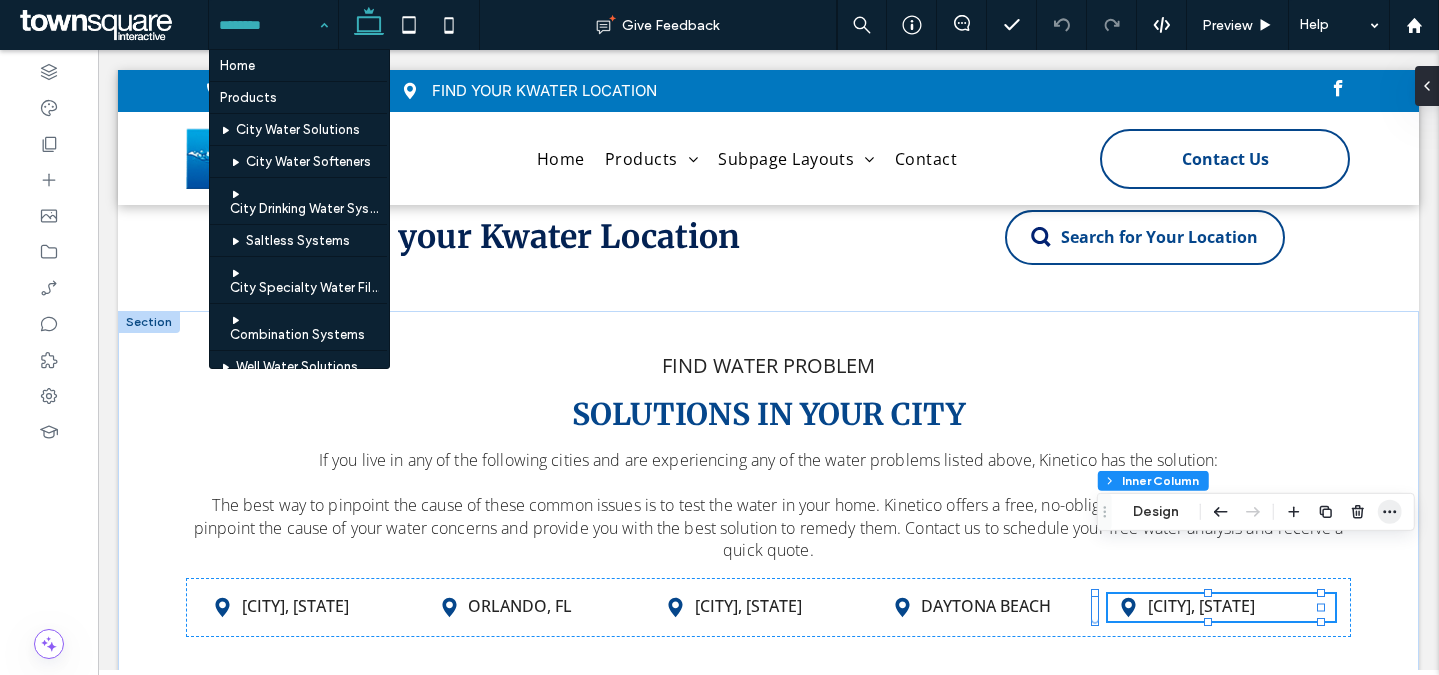 click 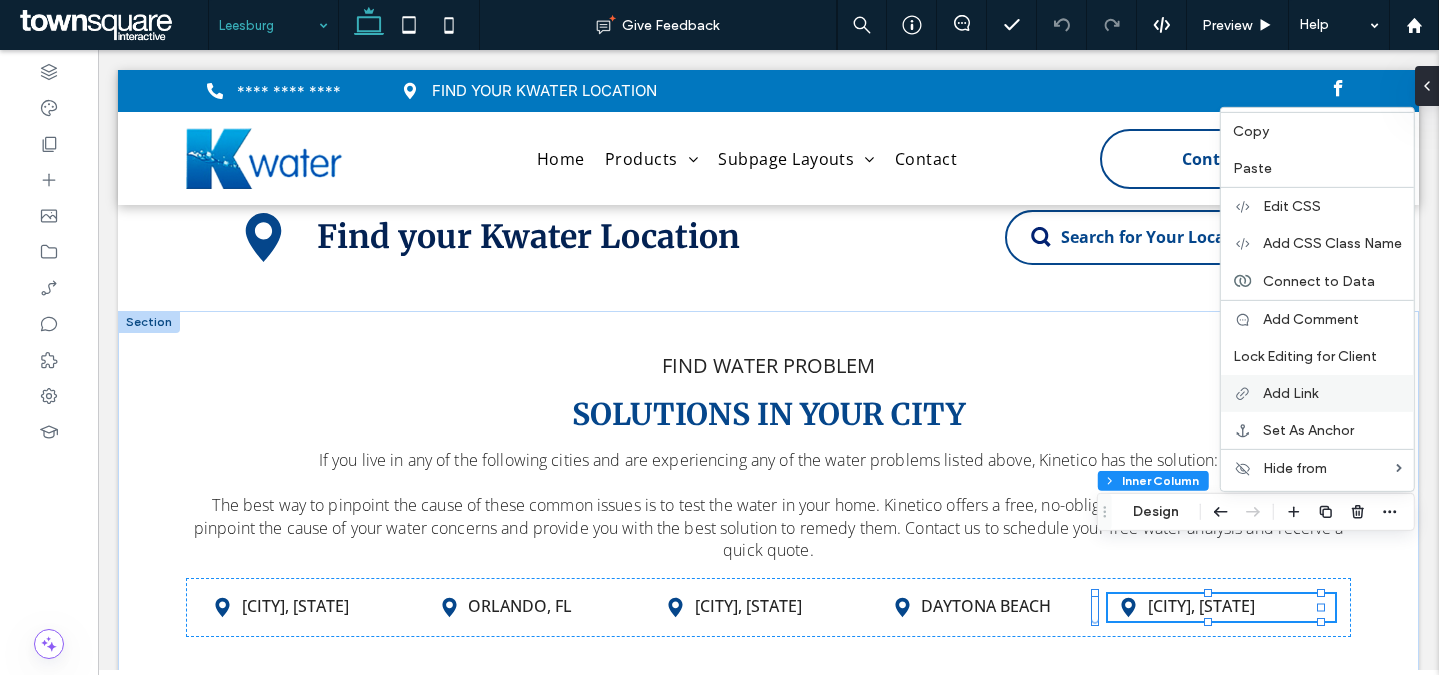 click on "Add Link" at bounding box center [1290, 393] 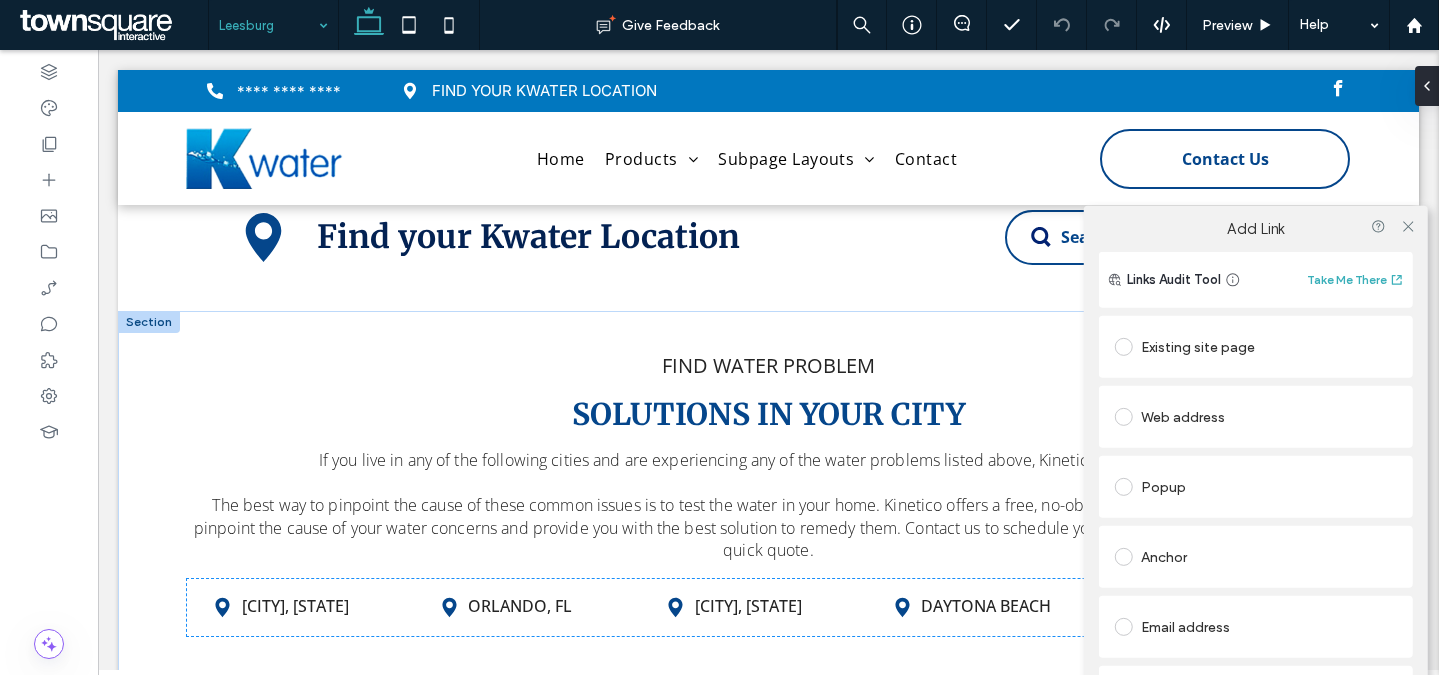 click on "Existing site page" at bounding box center (1256, 347) 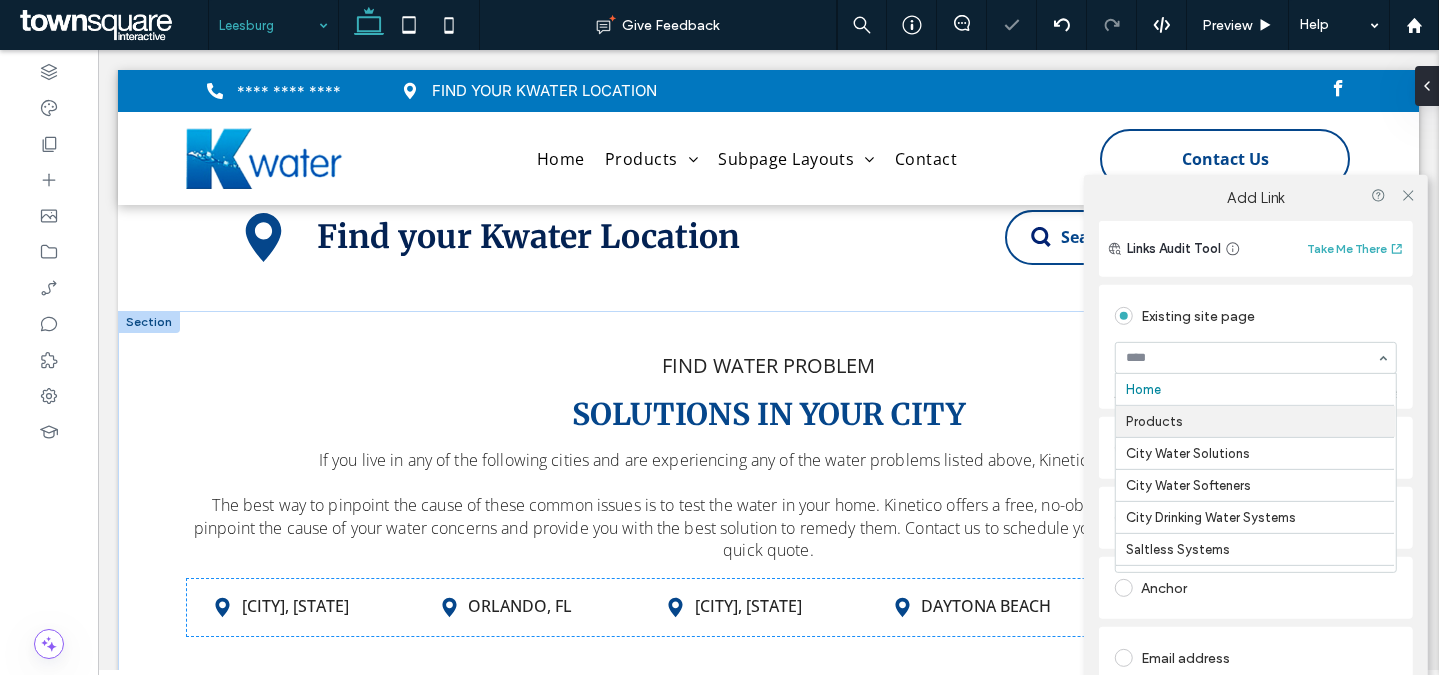 scroll, scrollTop: 362, scrollLeft: 0, axis: vertical 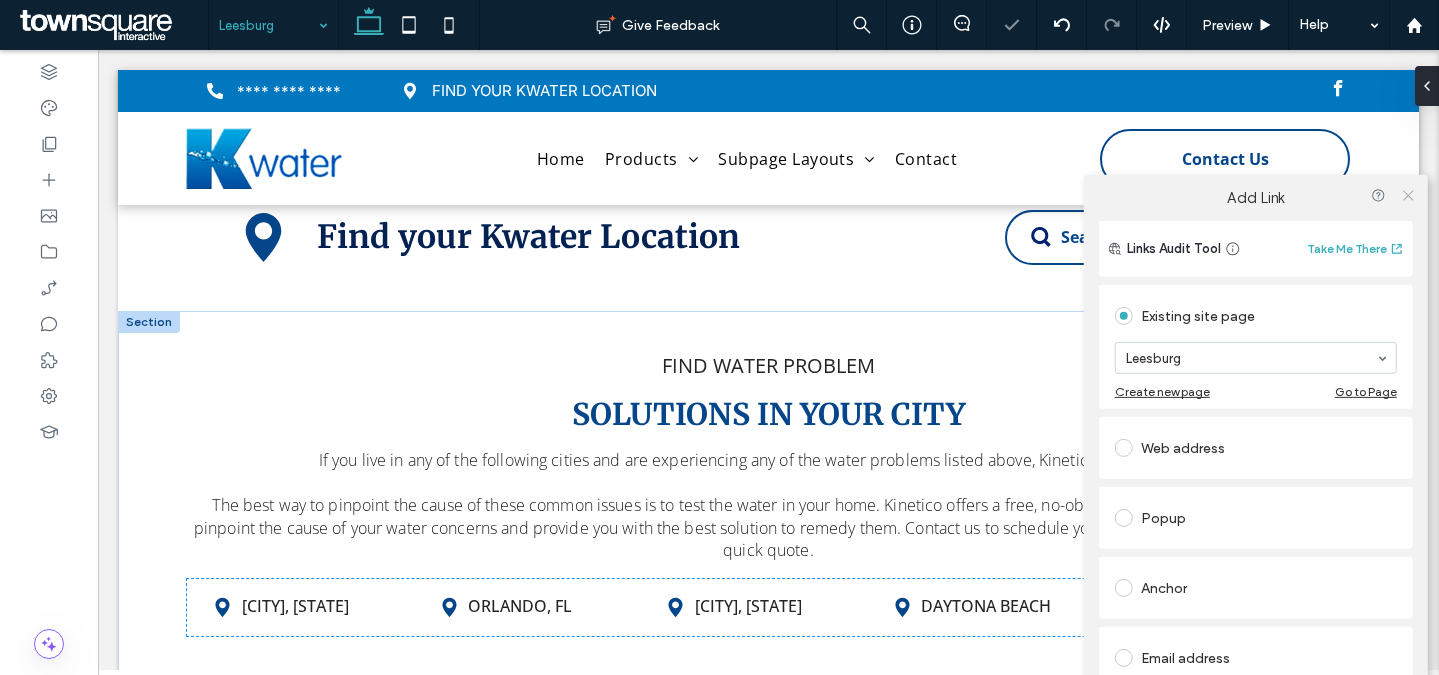 click 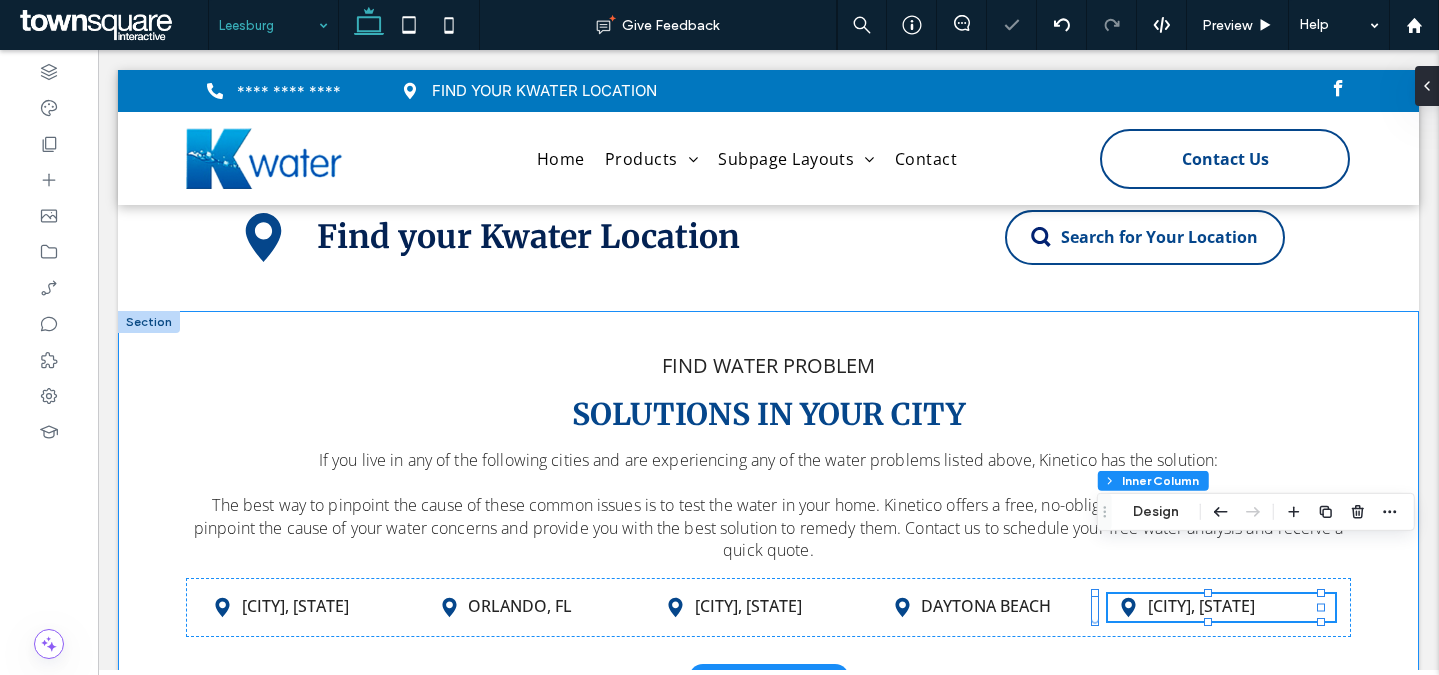 click on "If you live in any of the following cities and are experiencing any of the water problems listed above, Kinetico has the solution: The best way to pinpoint the cause of these common issues is to test the water in your home. Kinetico offers a free, no-obligation water analysis to help you pinpoint the cause of your water concerns and provide you with the best solution to remedy them. Contact us to schedule your free water analysis and receive a quick quote.
FIND WATER PROBLEM
SOLUTIONS IN YOUR CITY
Las Vegas, NV
Orlando, FL
Inverness, FL
Daytona Beach
Leesburg, FL" at bounding box center [768, 494] 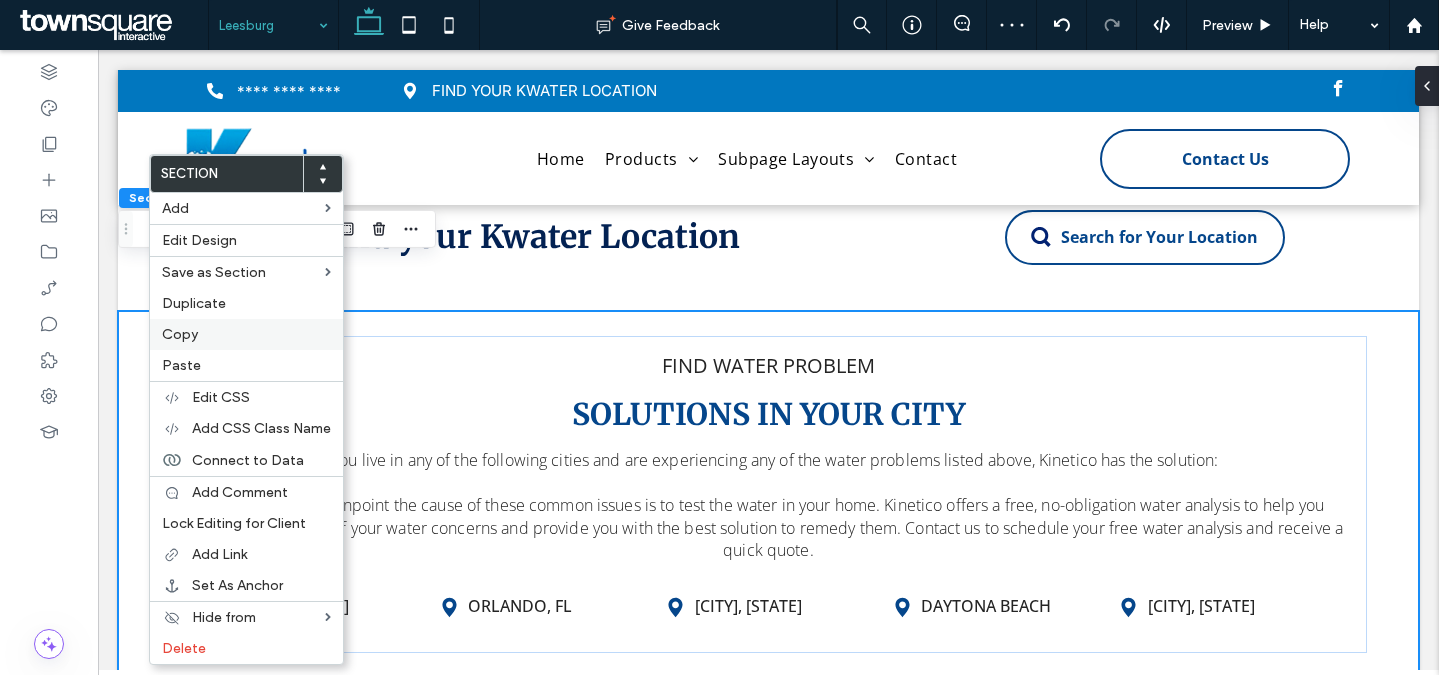 click on "Copy" at bounding box center [180, 334] 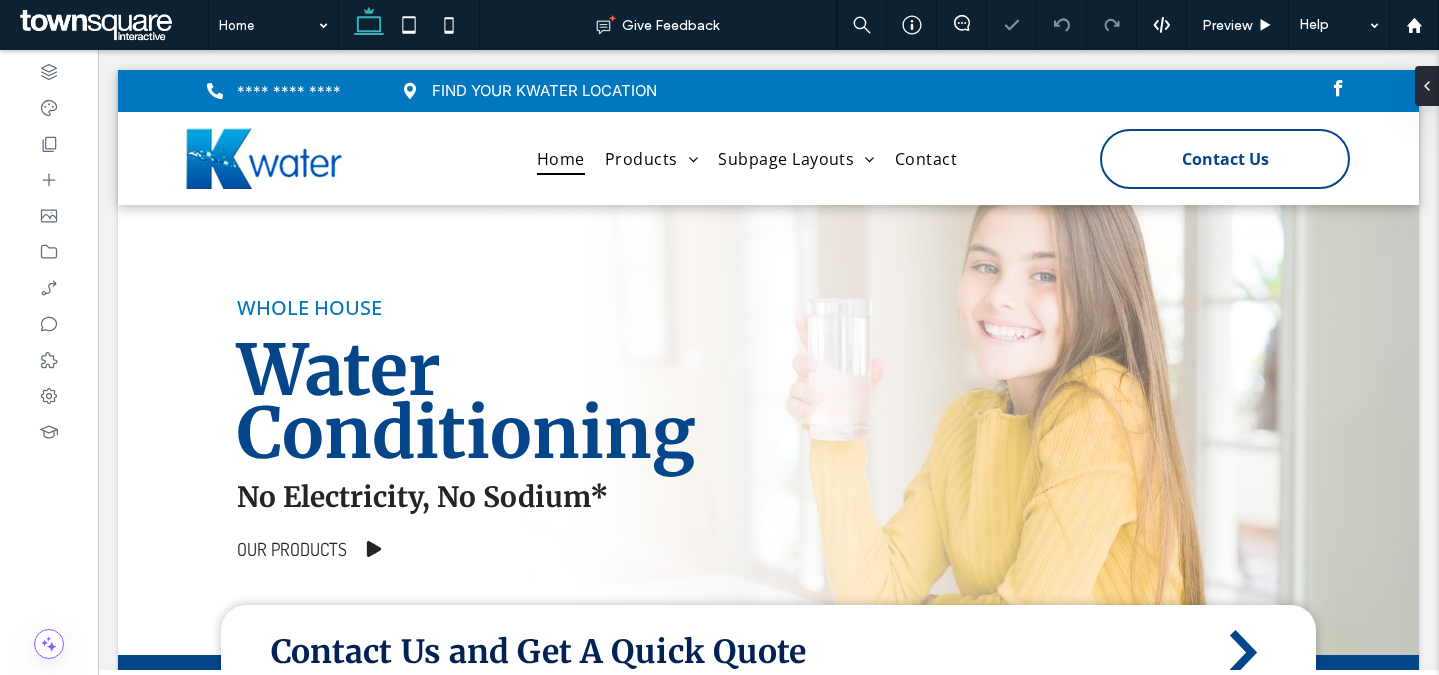 scroll, scrollTop: 3143, scrollLeft: 0, axis: vertical 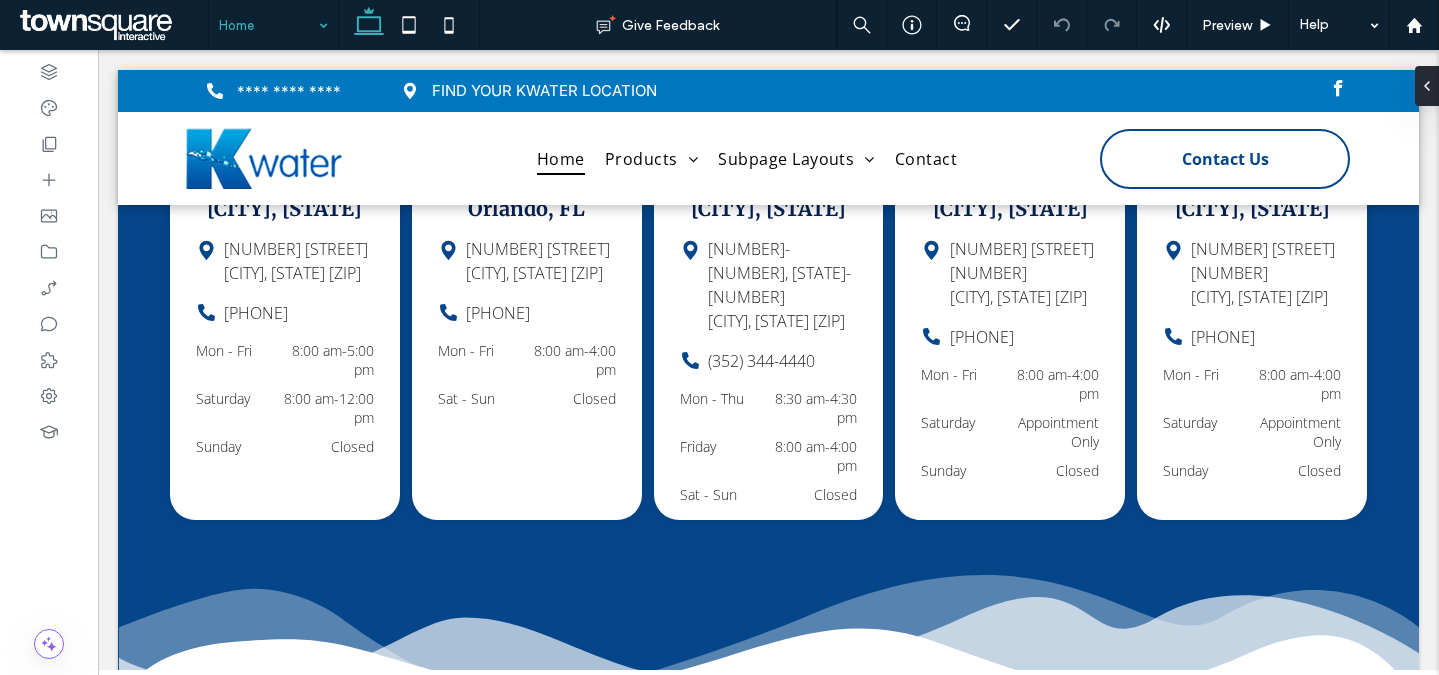 click at bounding box center (268, 25) 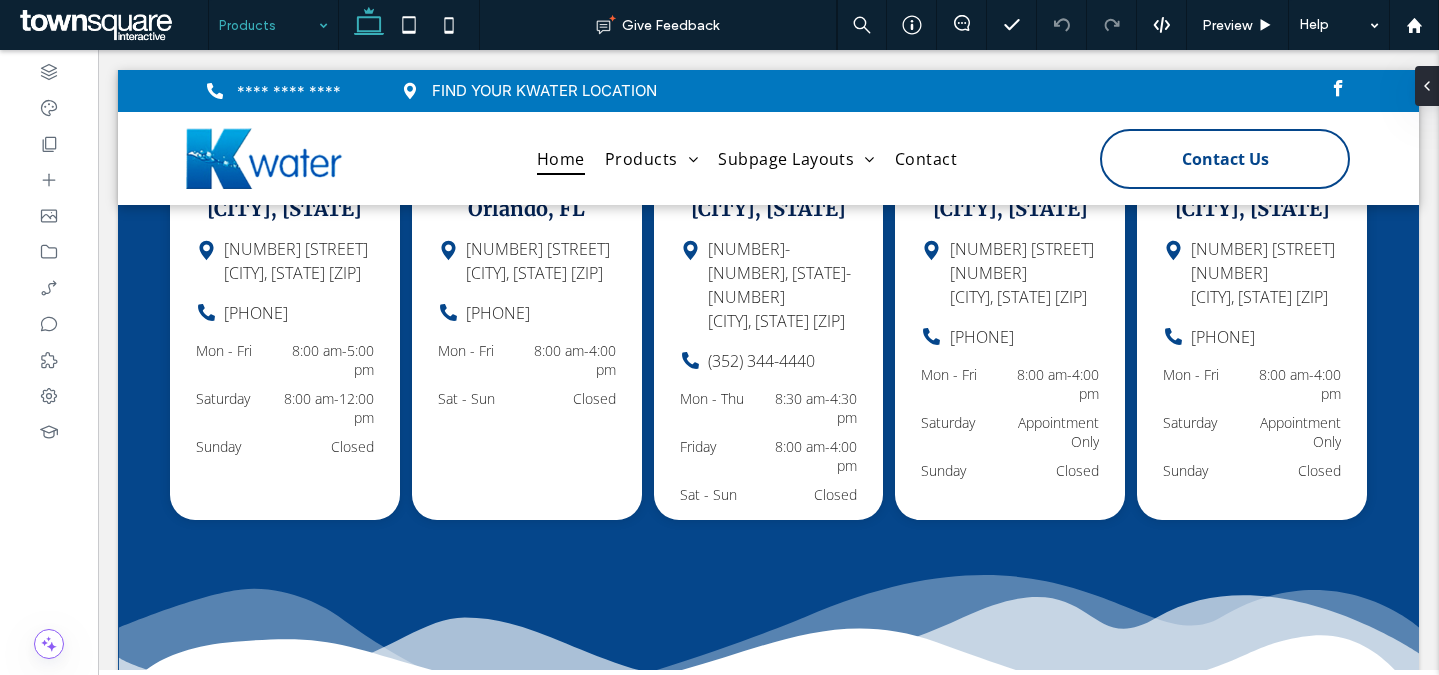 click at bounding box center (268, 25) 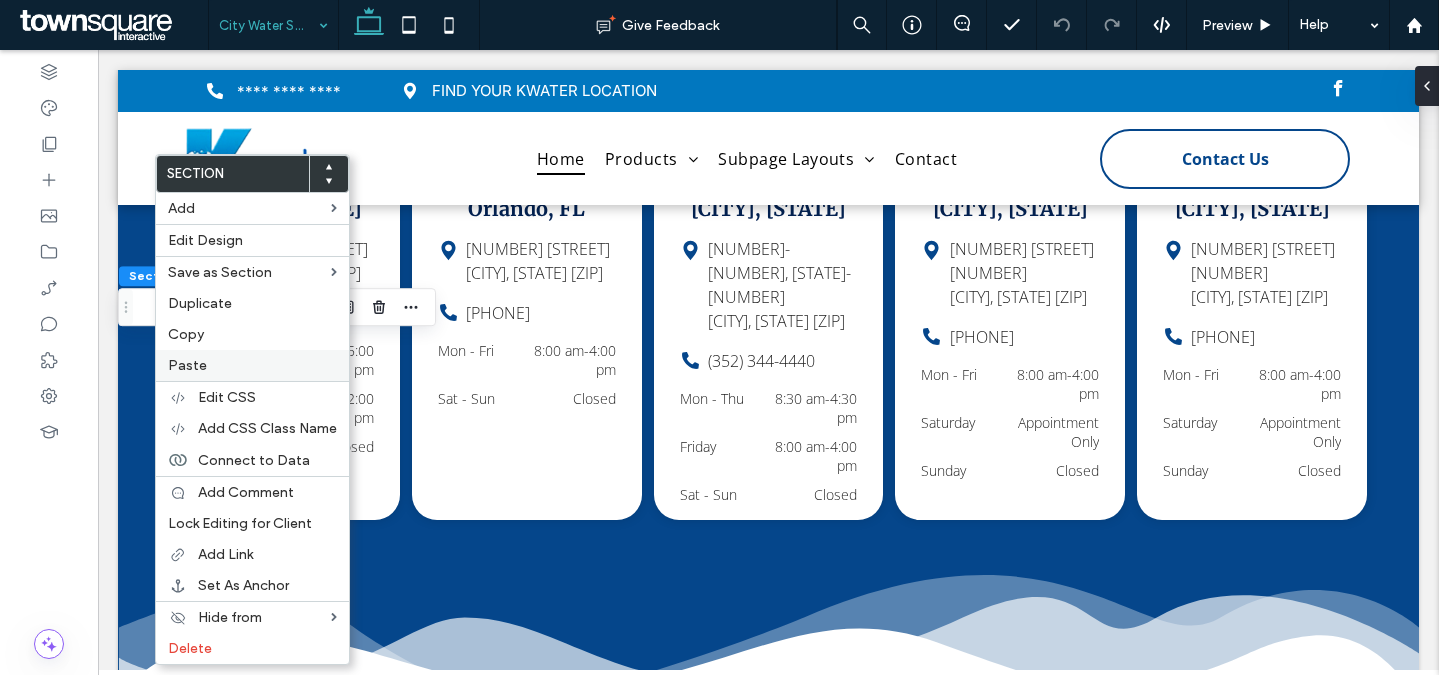 click on "Paste" at bounding box center (187, 365) 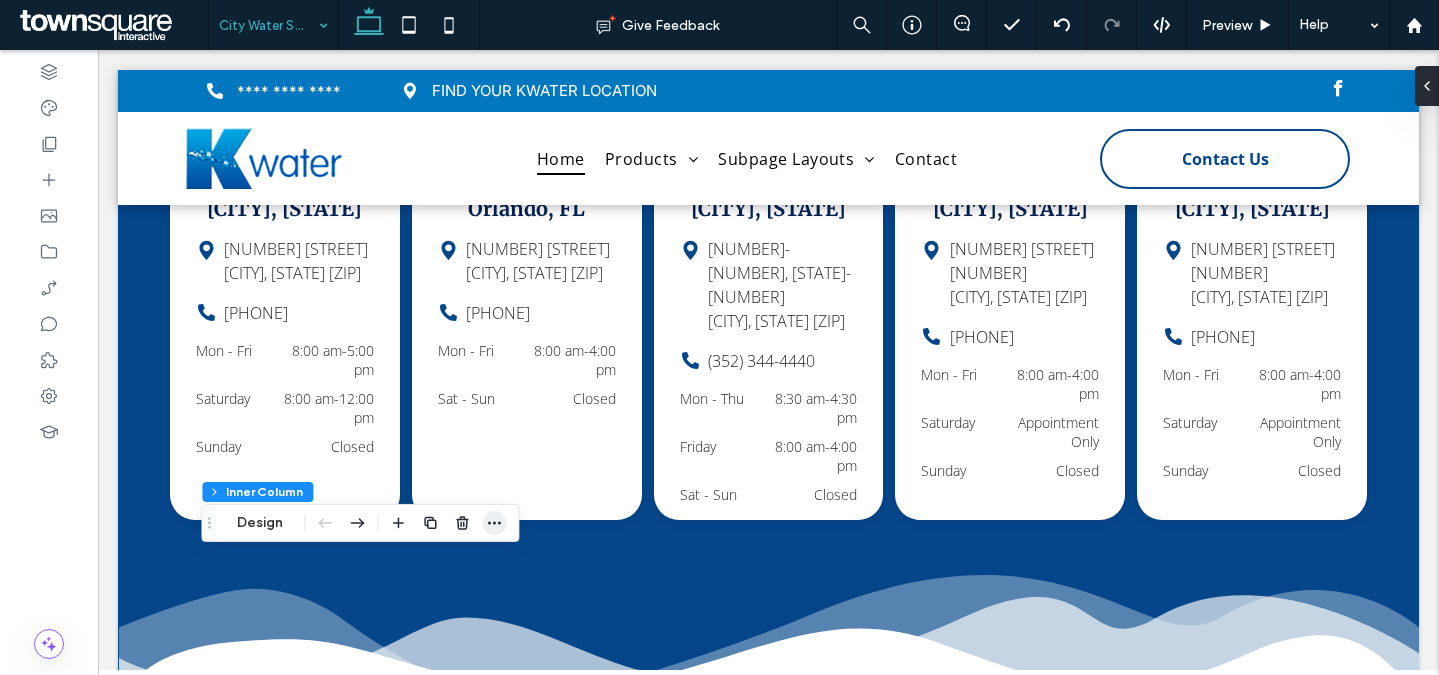 click 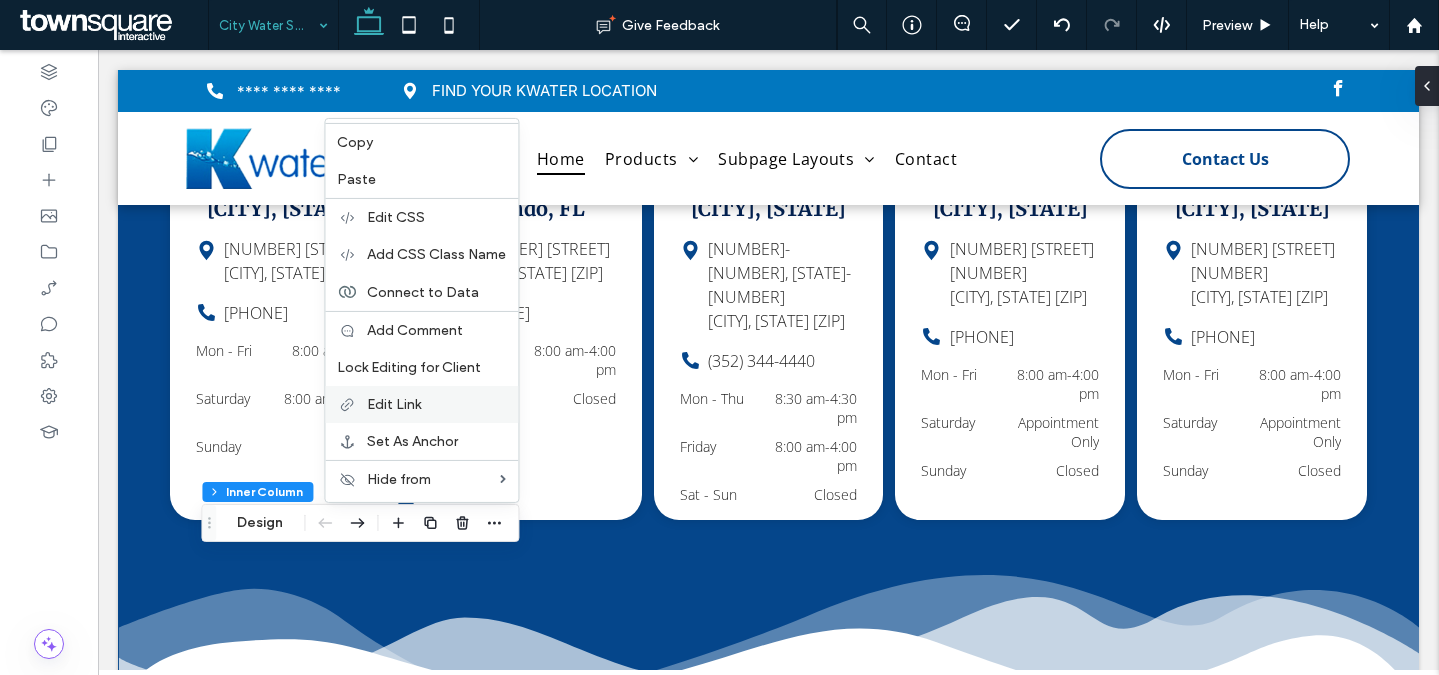 click on "Edit Link" at bounding box center [421, 404] 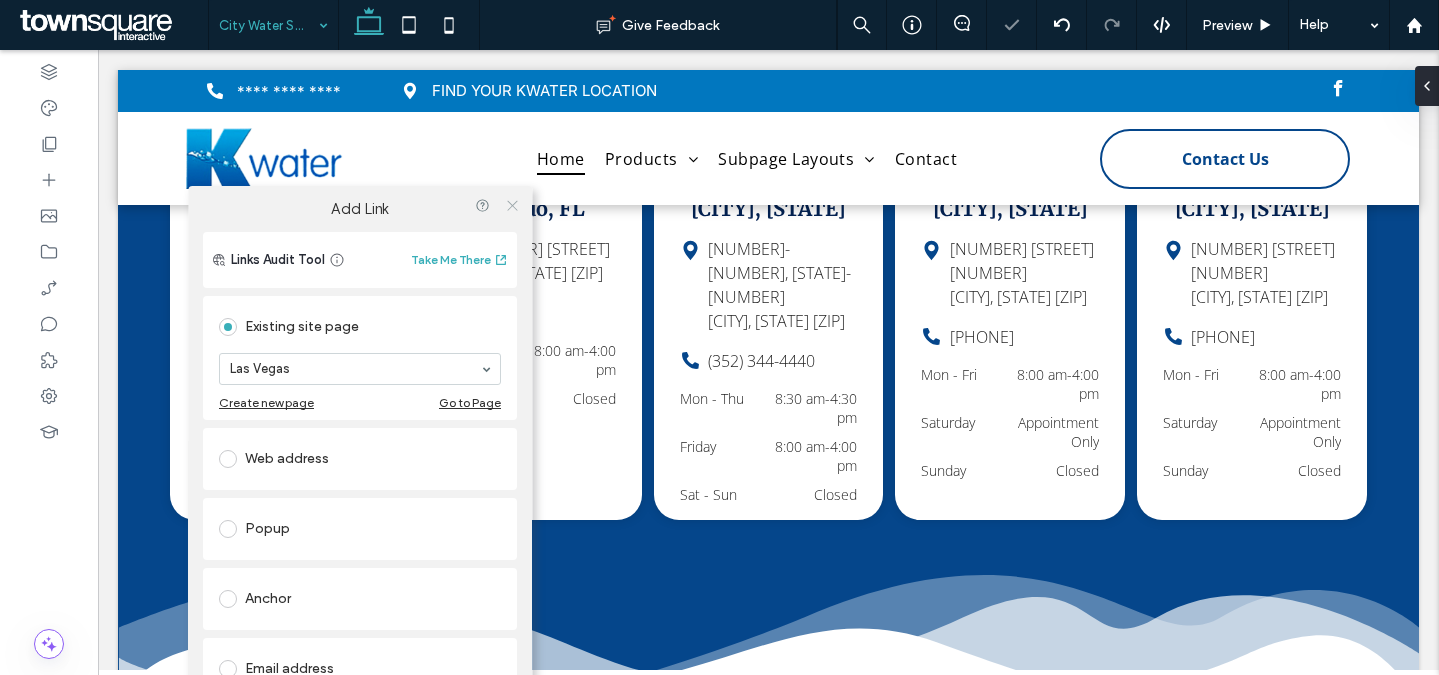 click 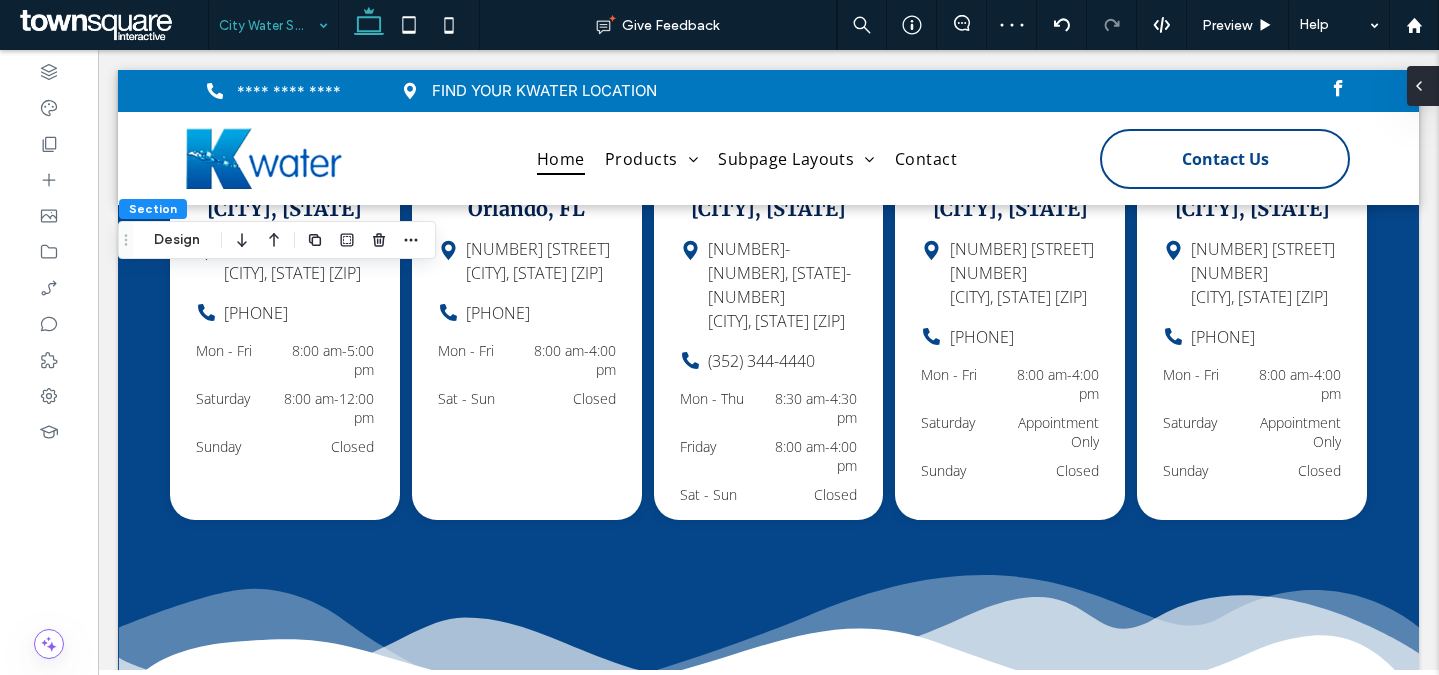 click 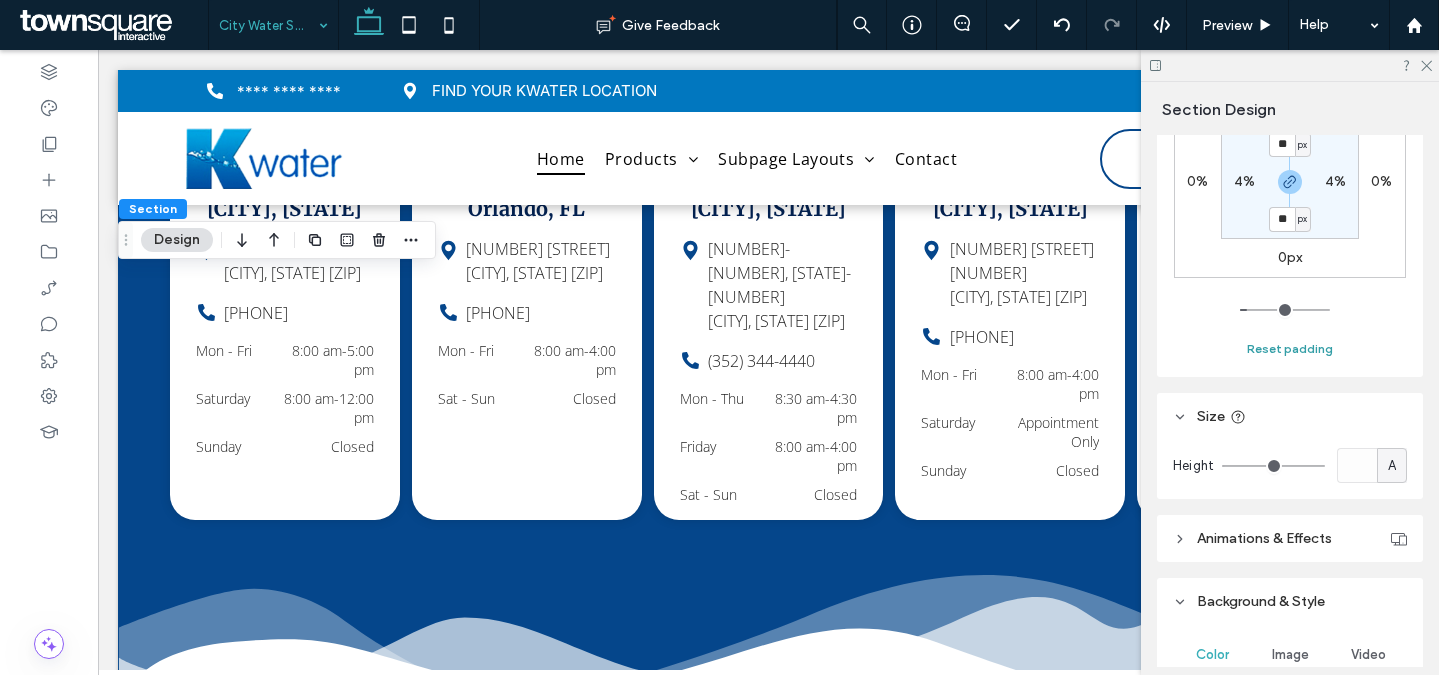 scroll, scrollTop: 617, scrollLeft: 0, axis: vertical 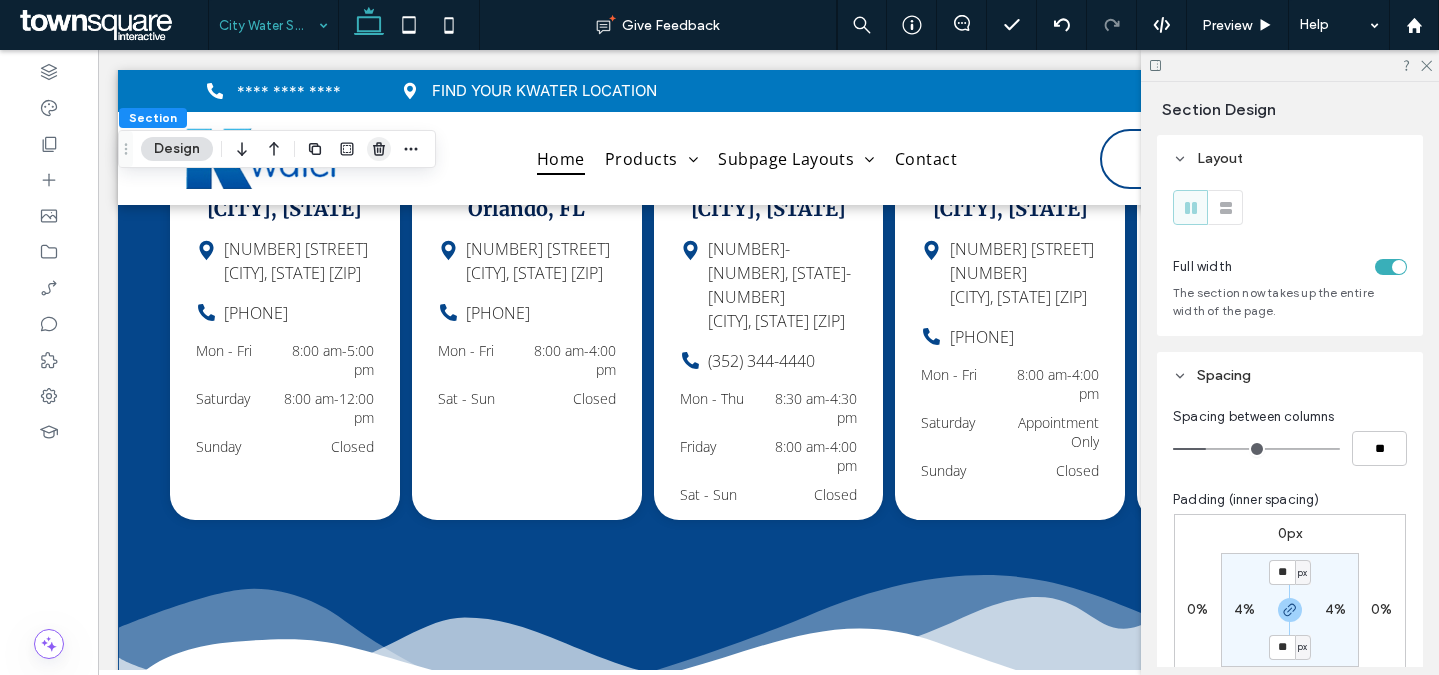 click 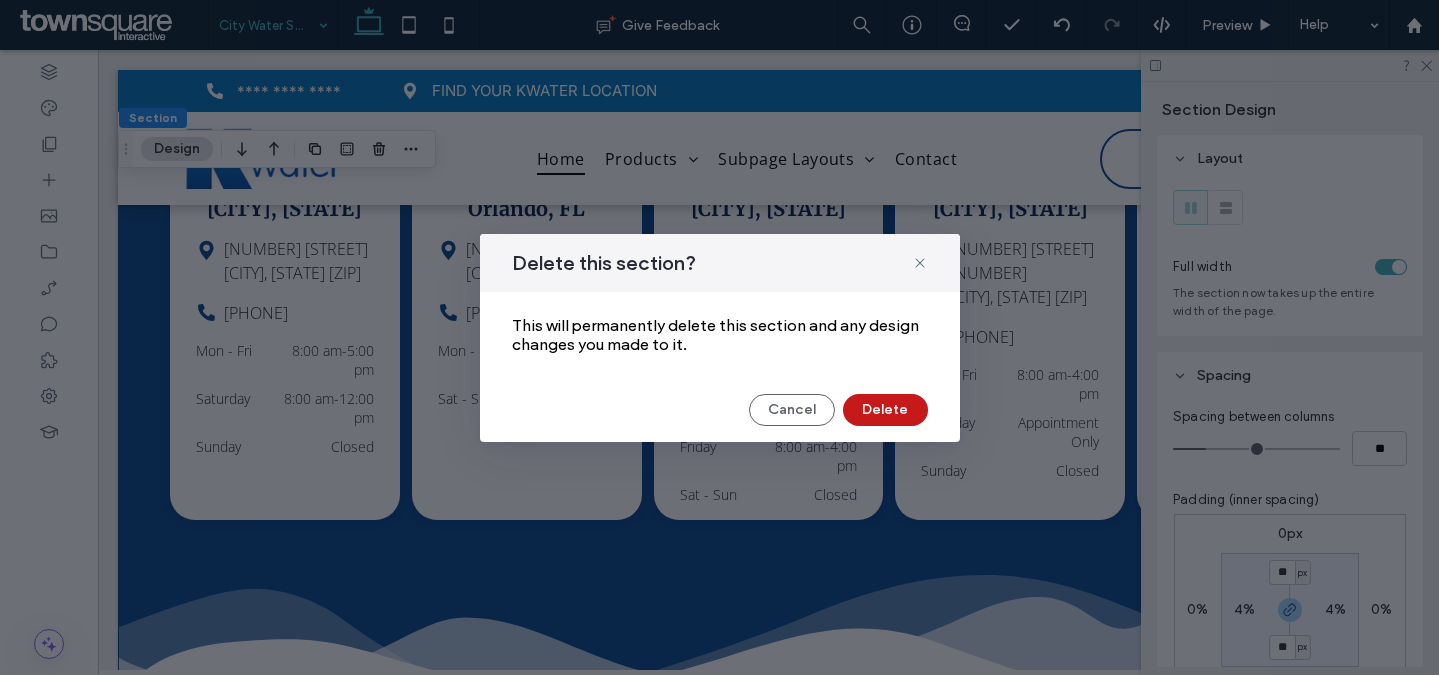 click on "Delete" at bounding box center (885, 410) 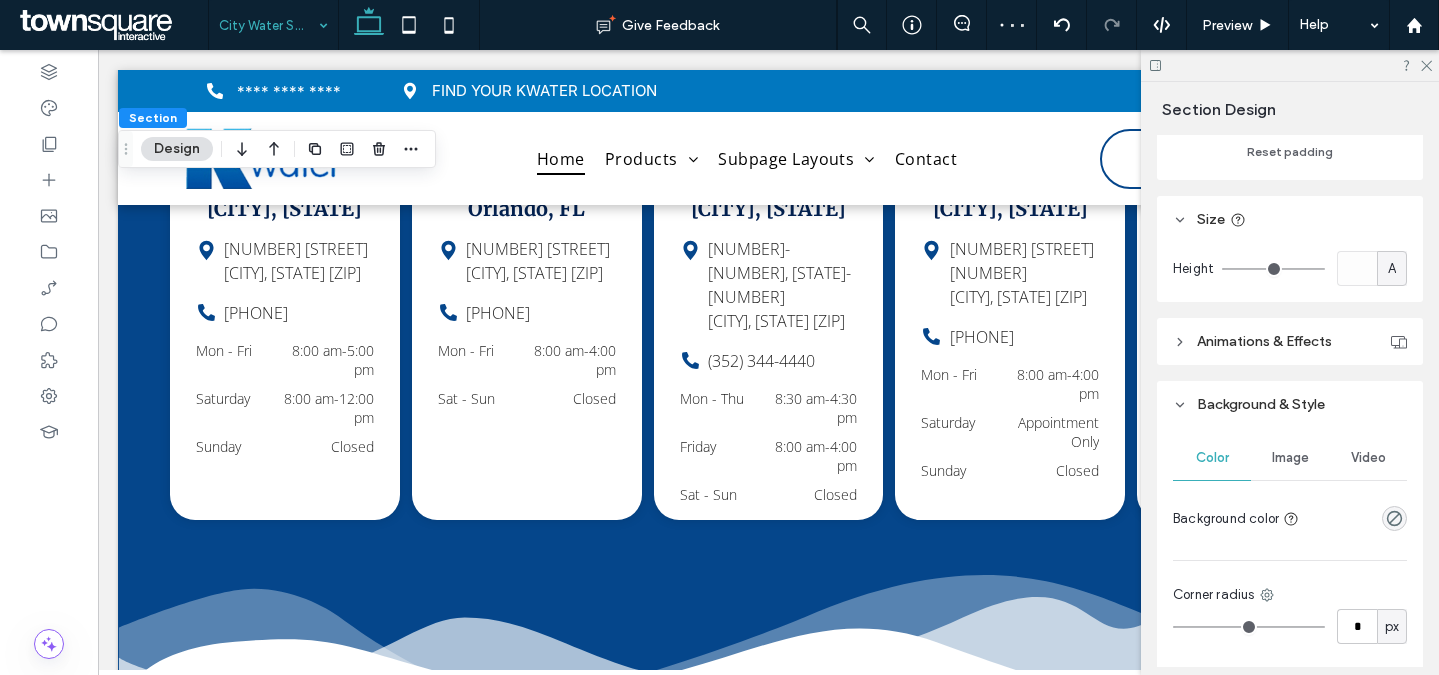 scroll, scrollTop: 651, scrollLeft: 0, axis: vertical 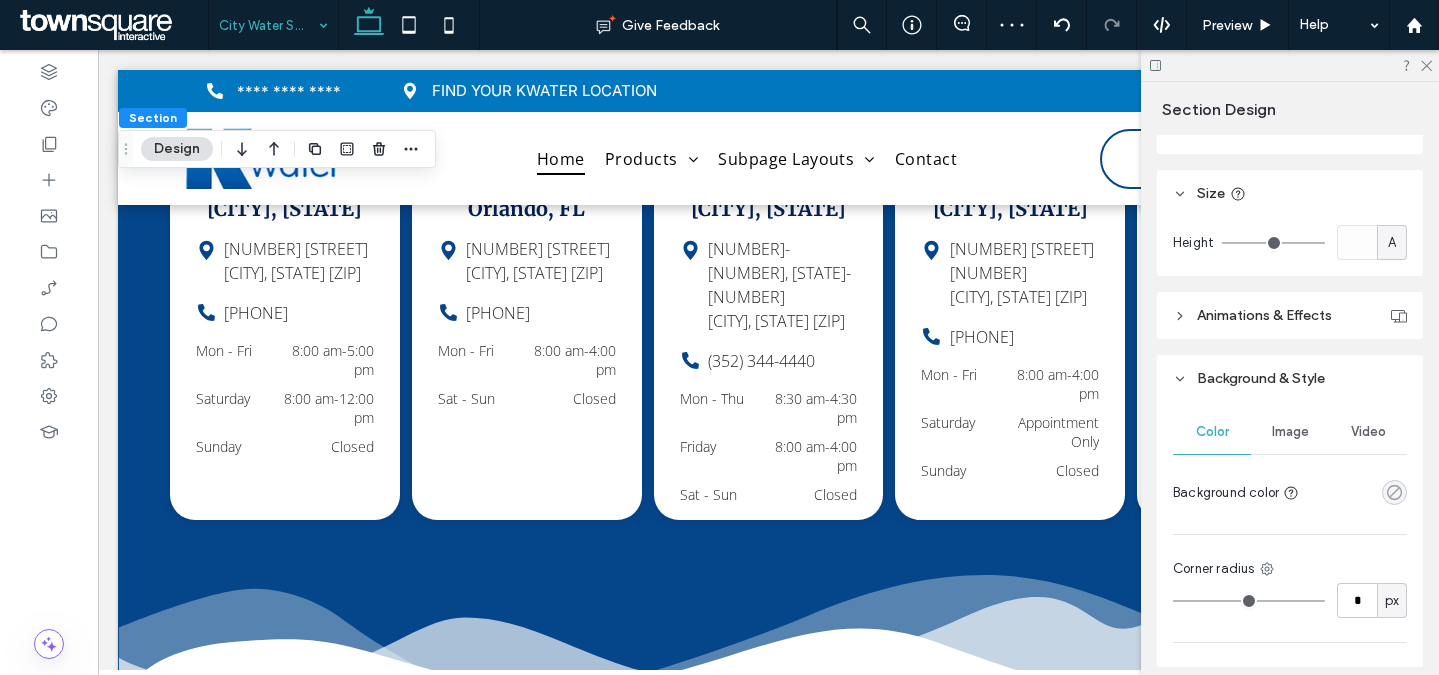 click 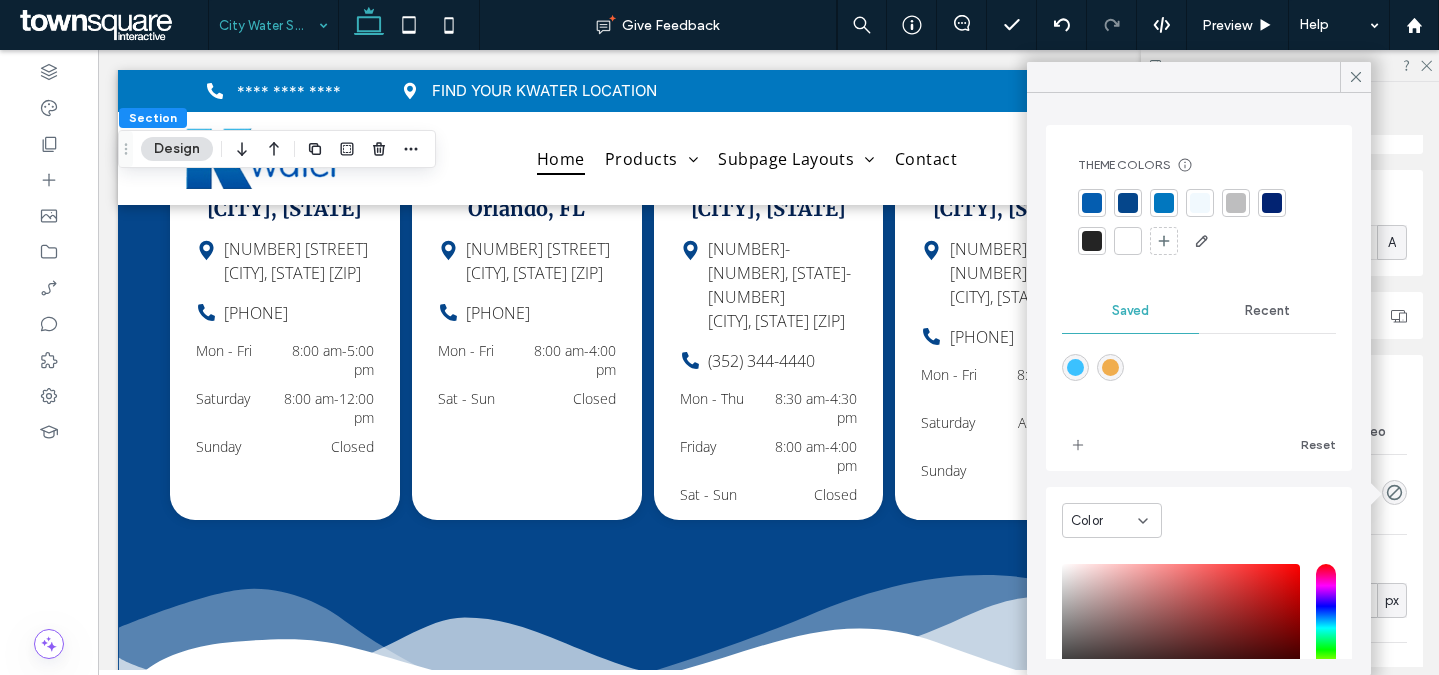 click at bounding box center (1200, 203) 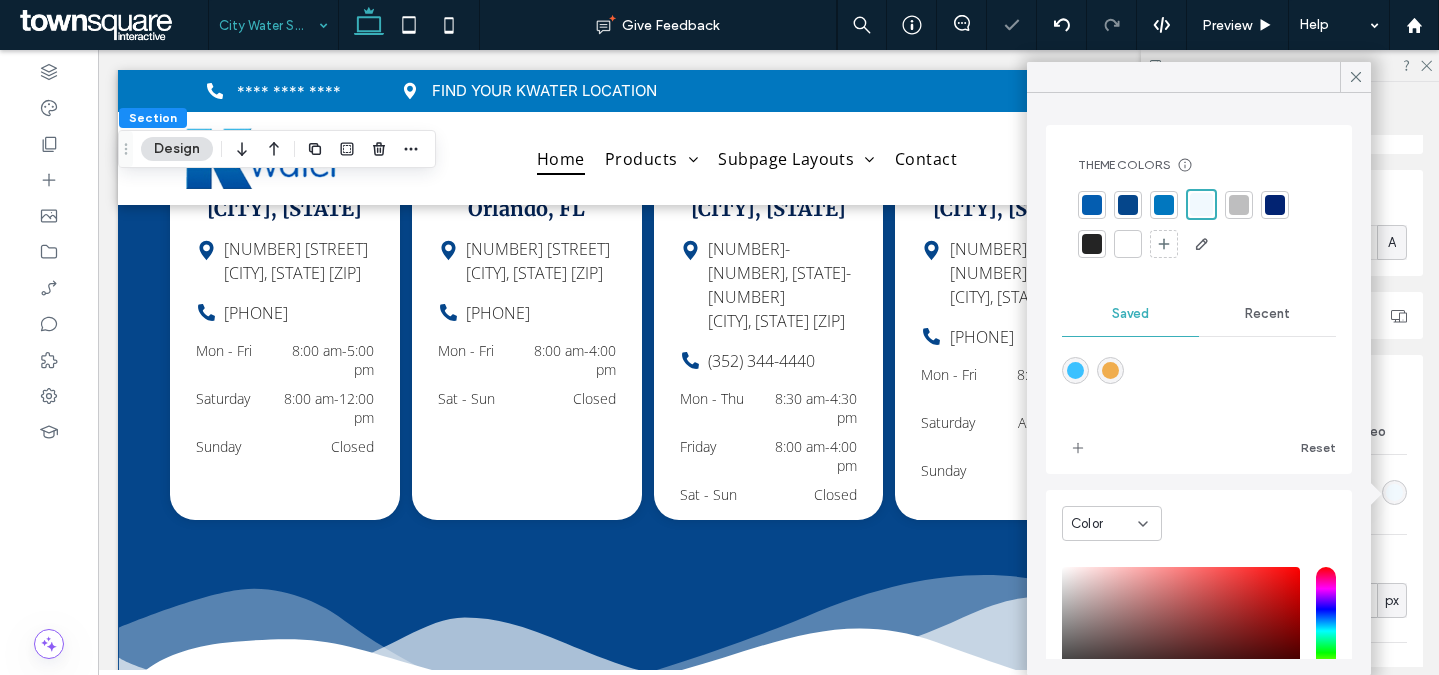 click 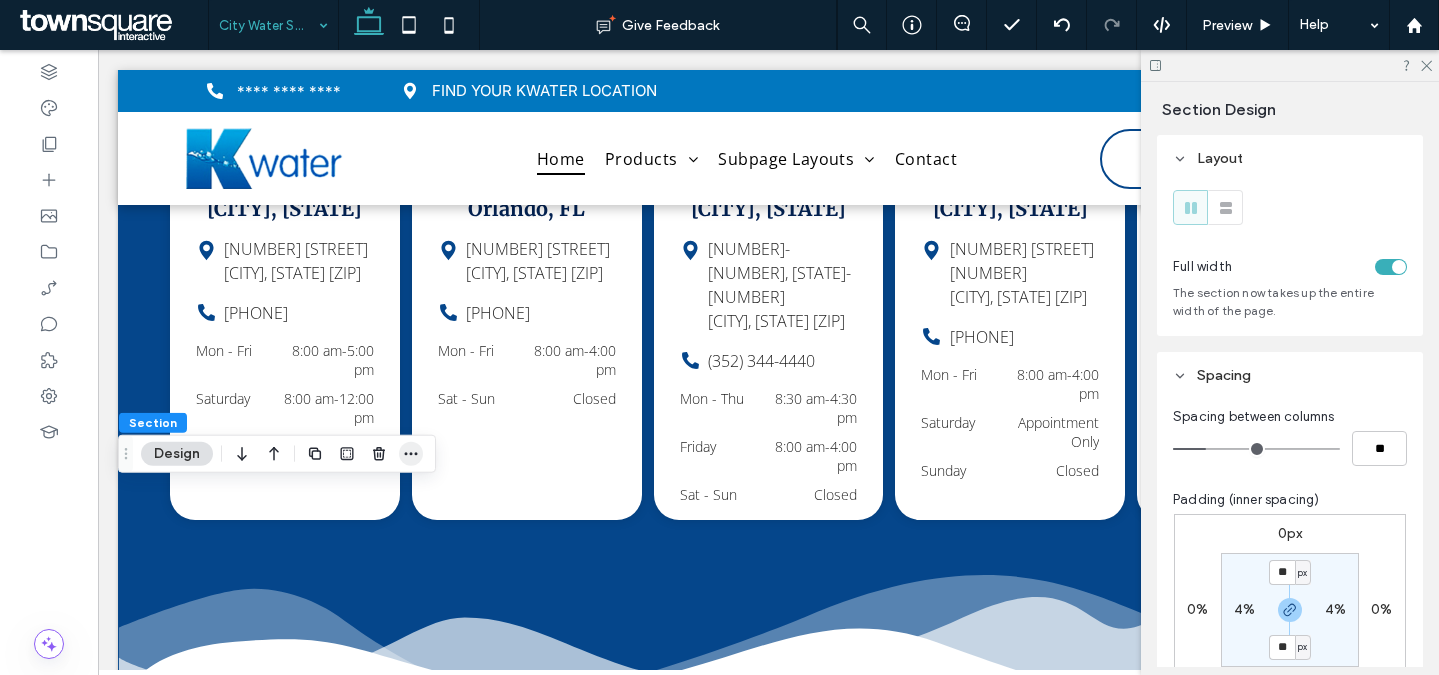 click 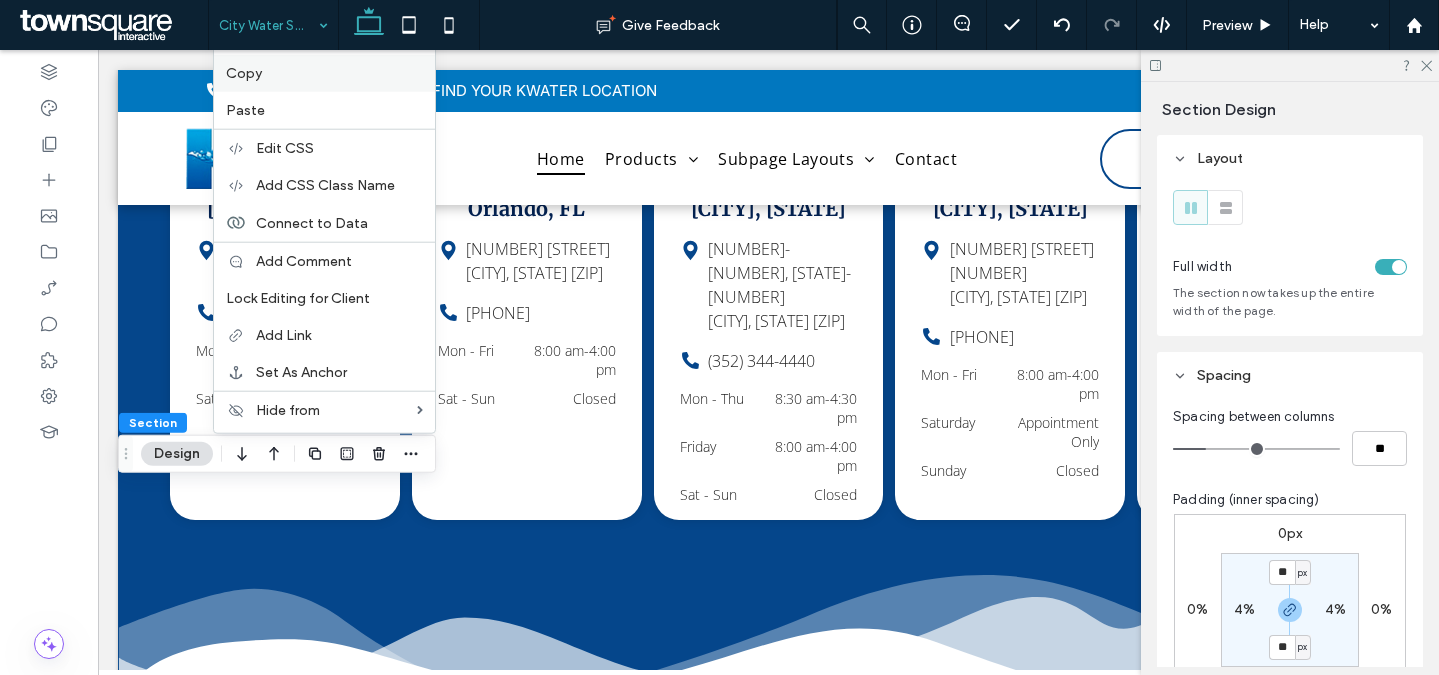 click on "Copy" at bounding box center (324, 73) 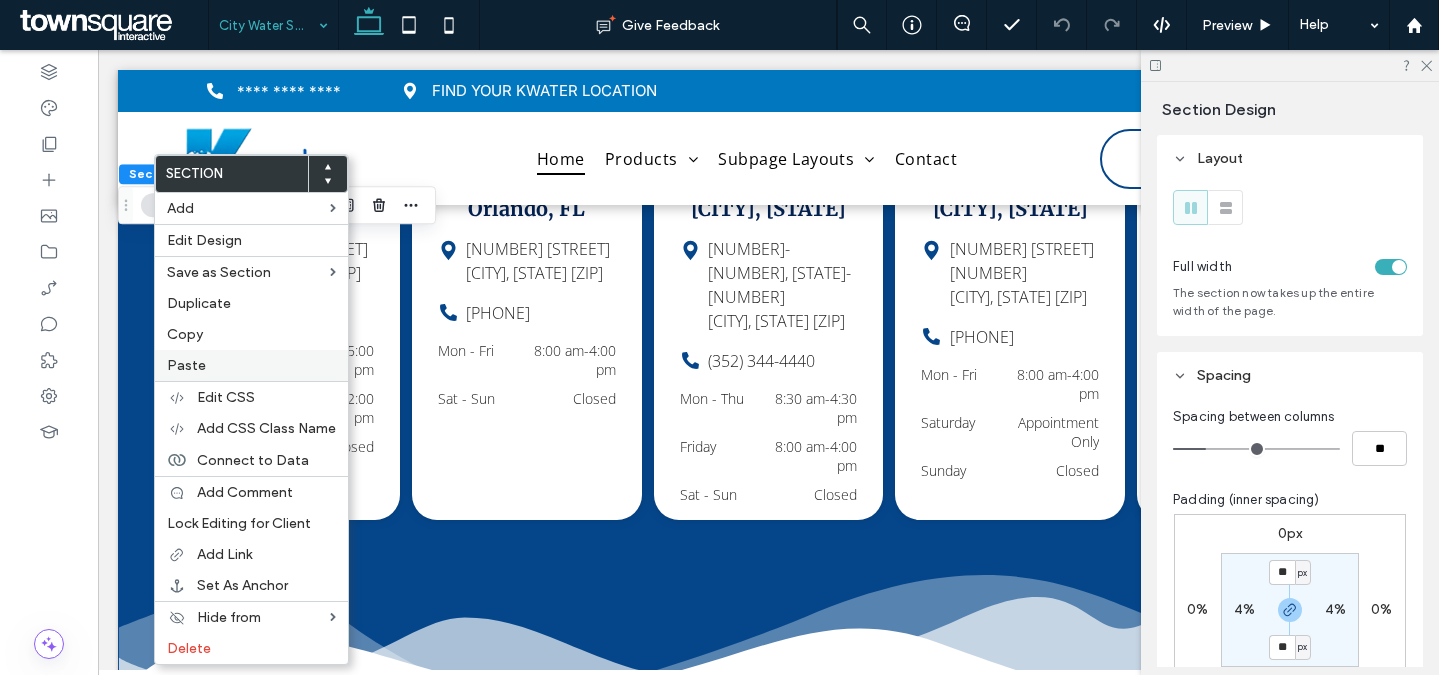 click on "Paste" at bounding box center [186, 365] 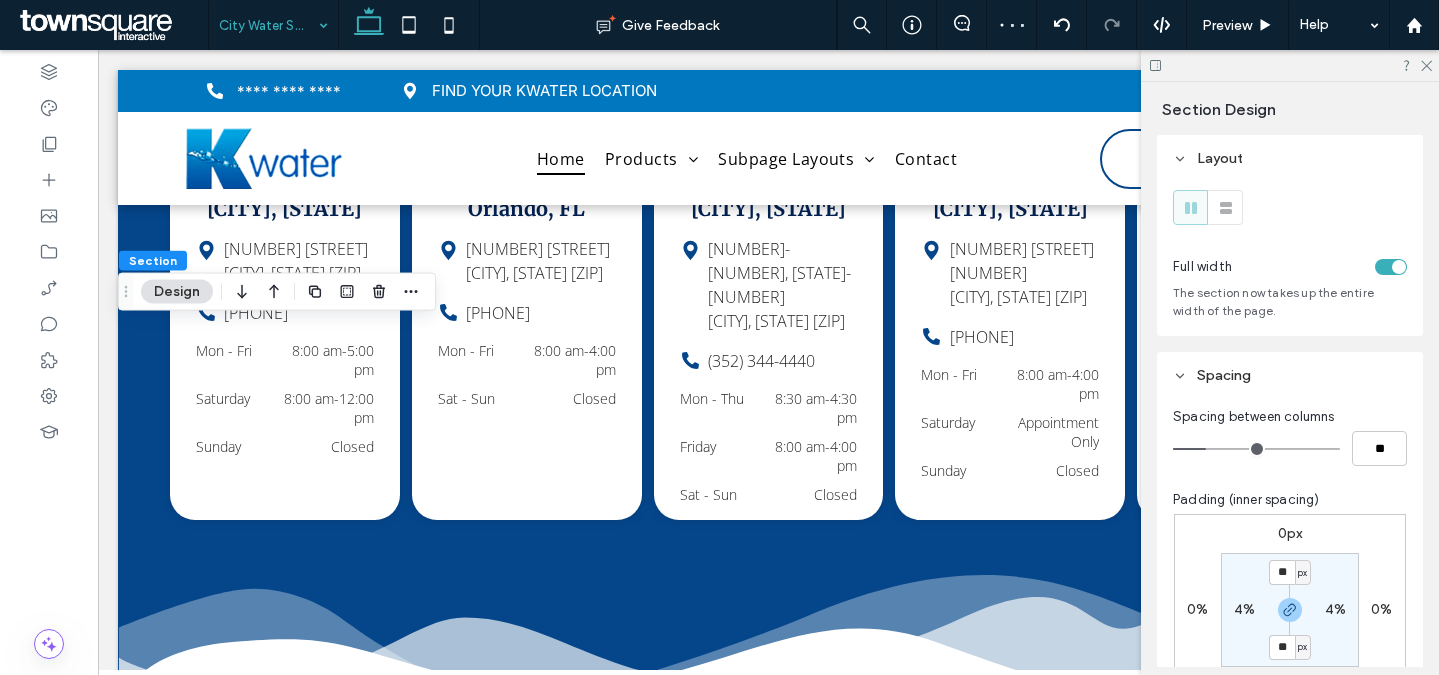 scroll, scrollTop: 505, scrollLeft: 0, axis: vertical 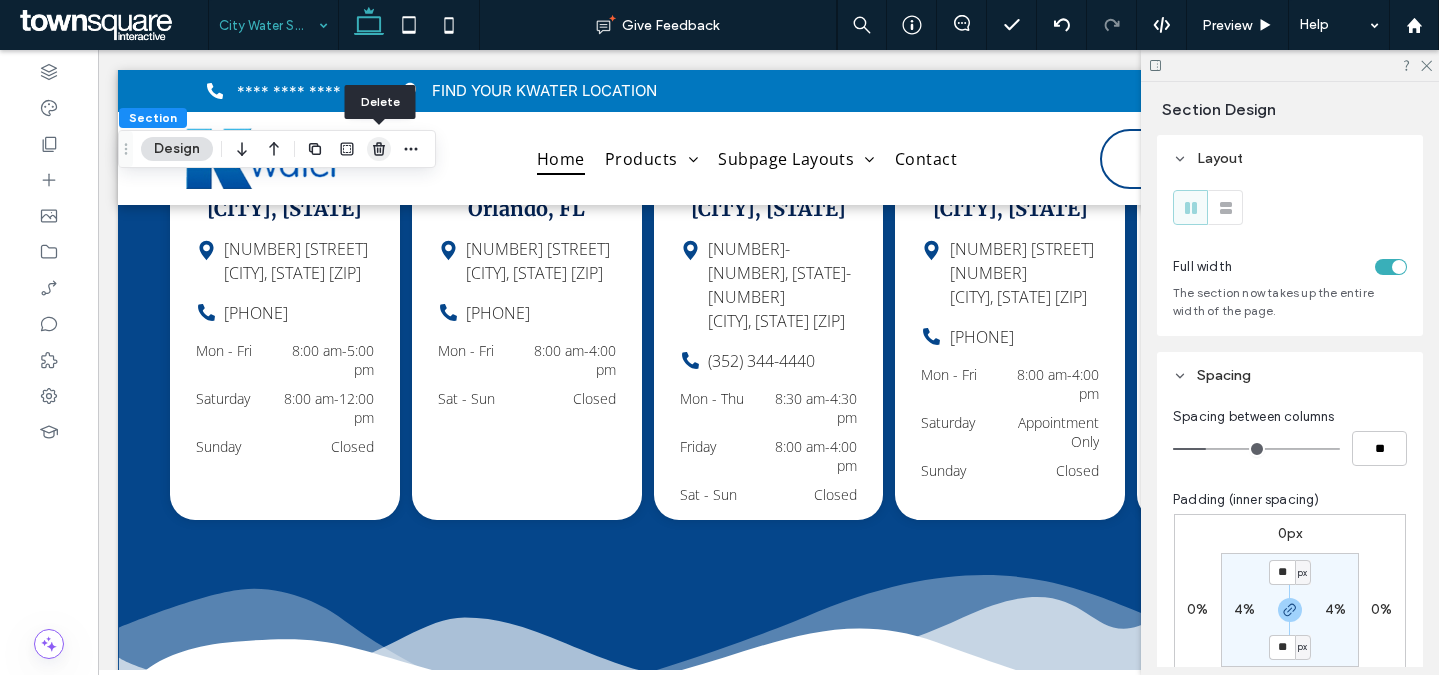 click 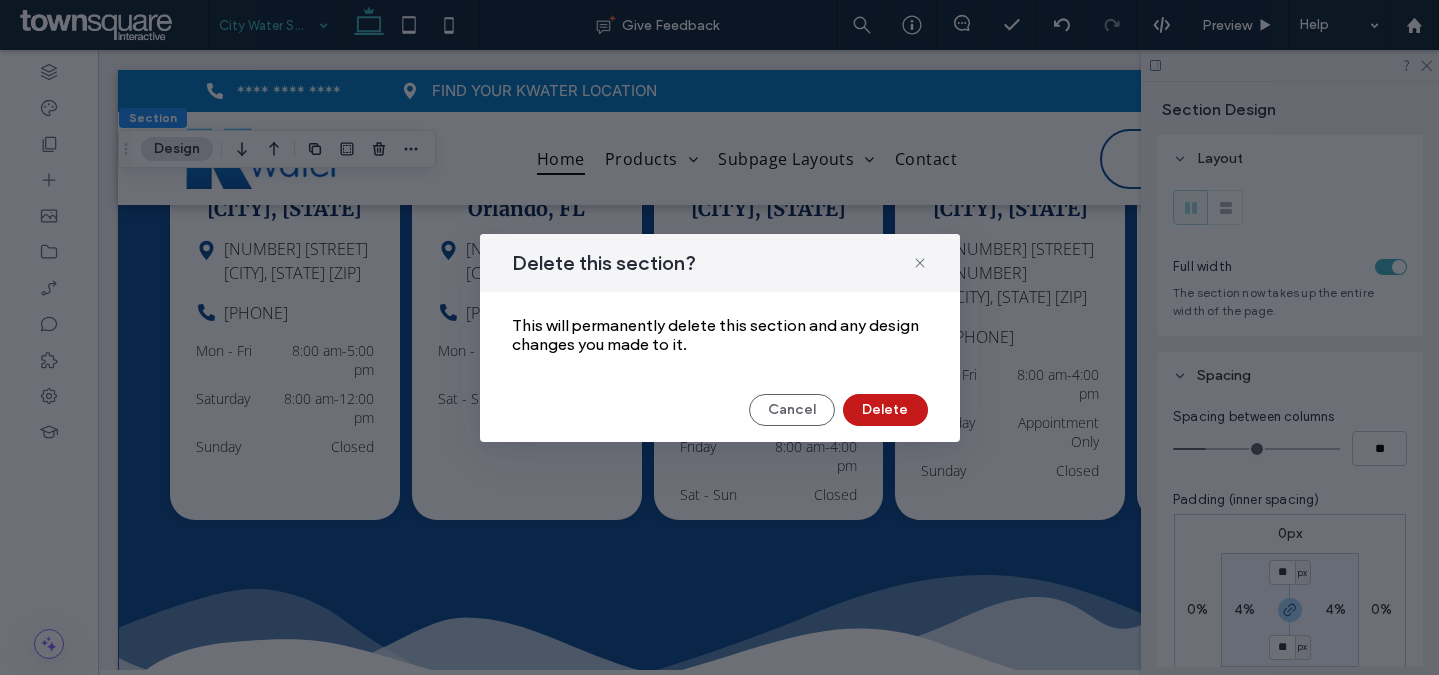 click on "Delete" at bounding box center (885, 410) 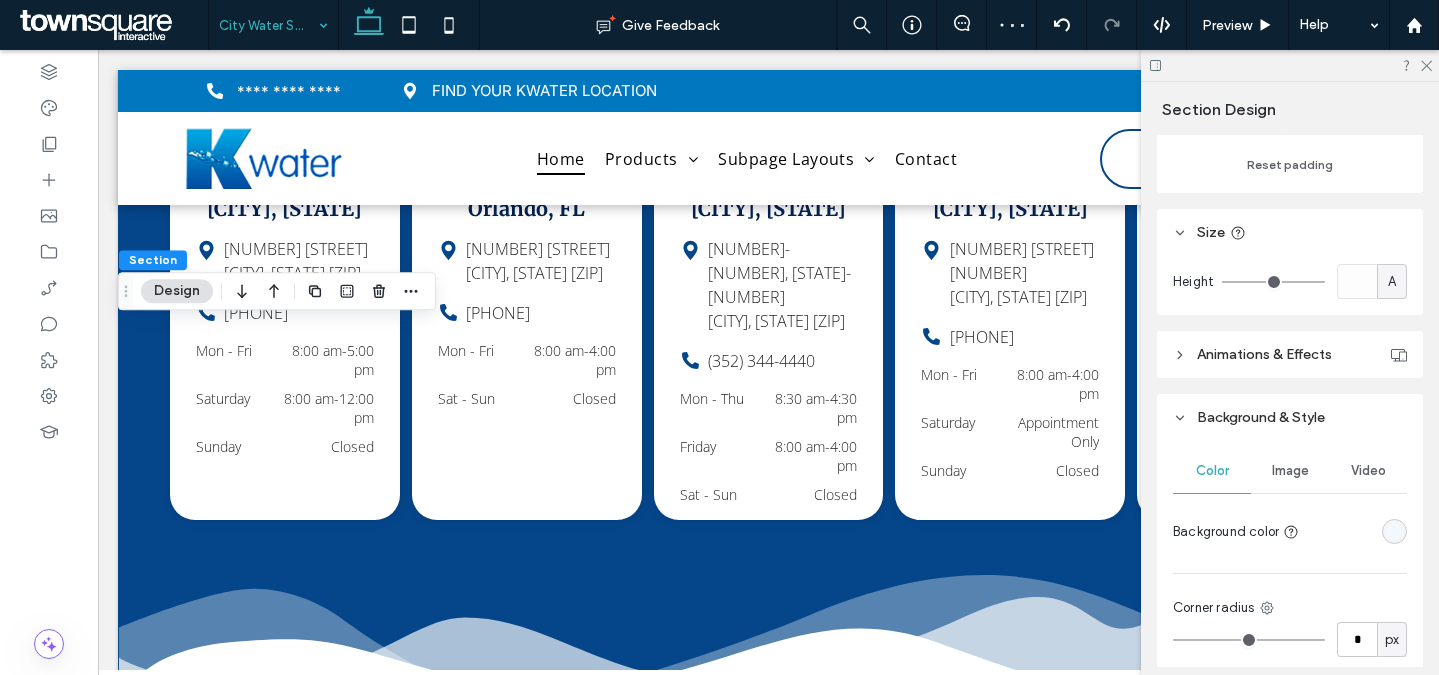 scroll, scrollTop: 891, scrollLeft: 0, axis: vertical 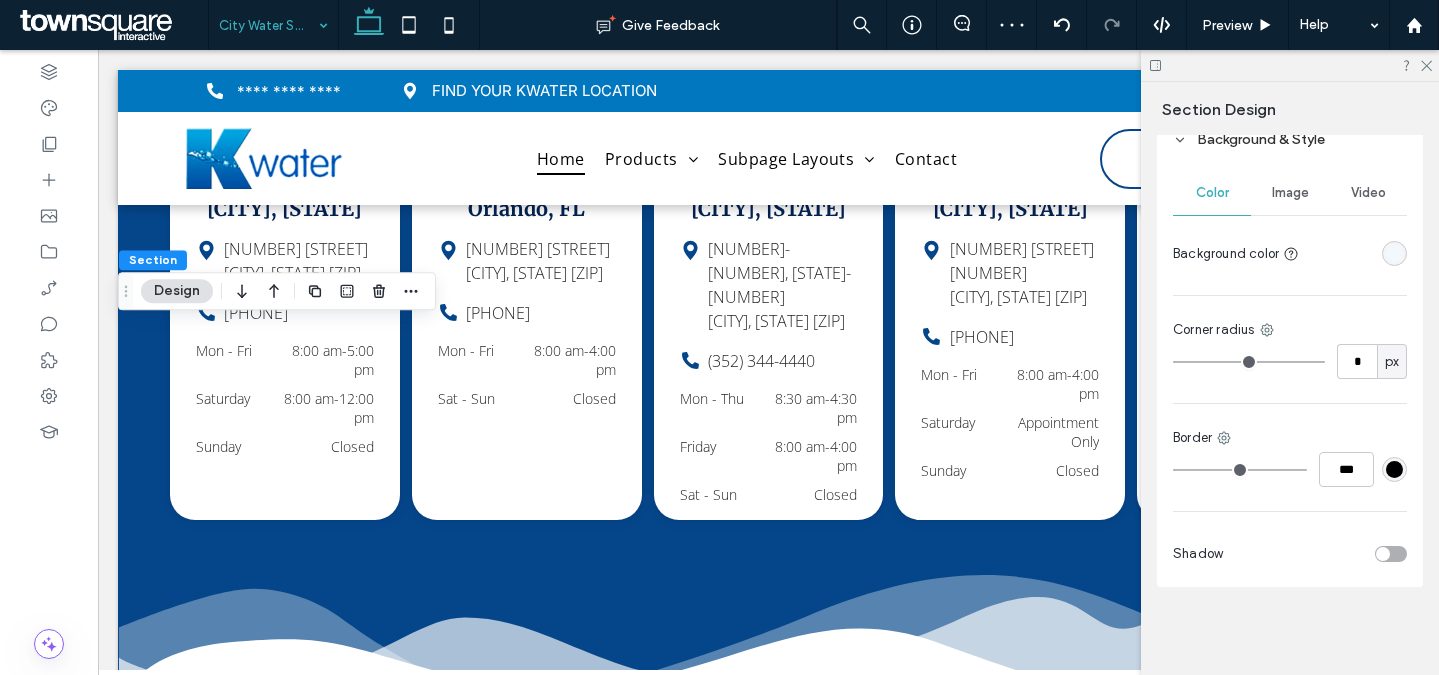 click at bounding box center (1394, 253) 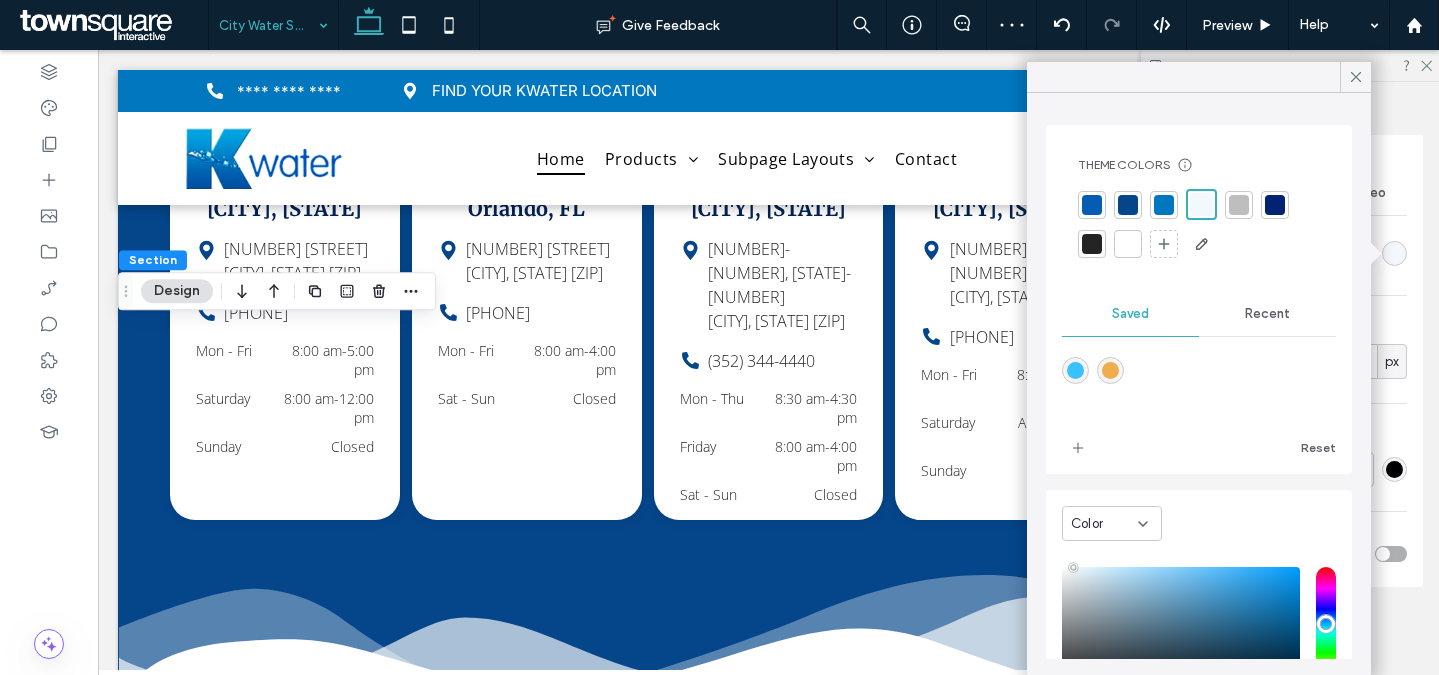 click on "Recent" at bounding box center [1267, 314] 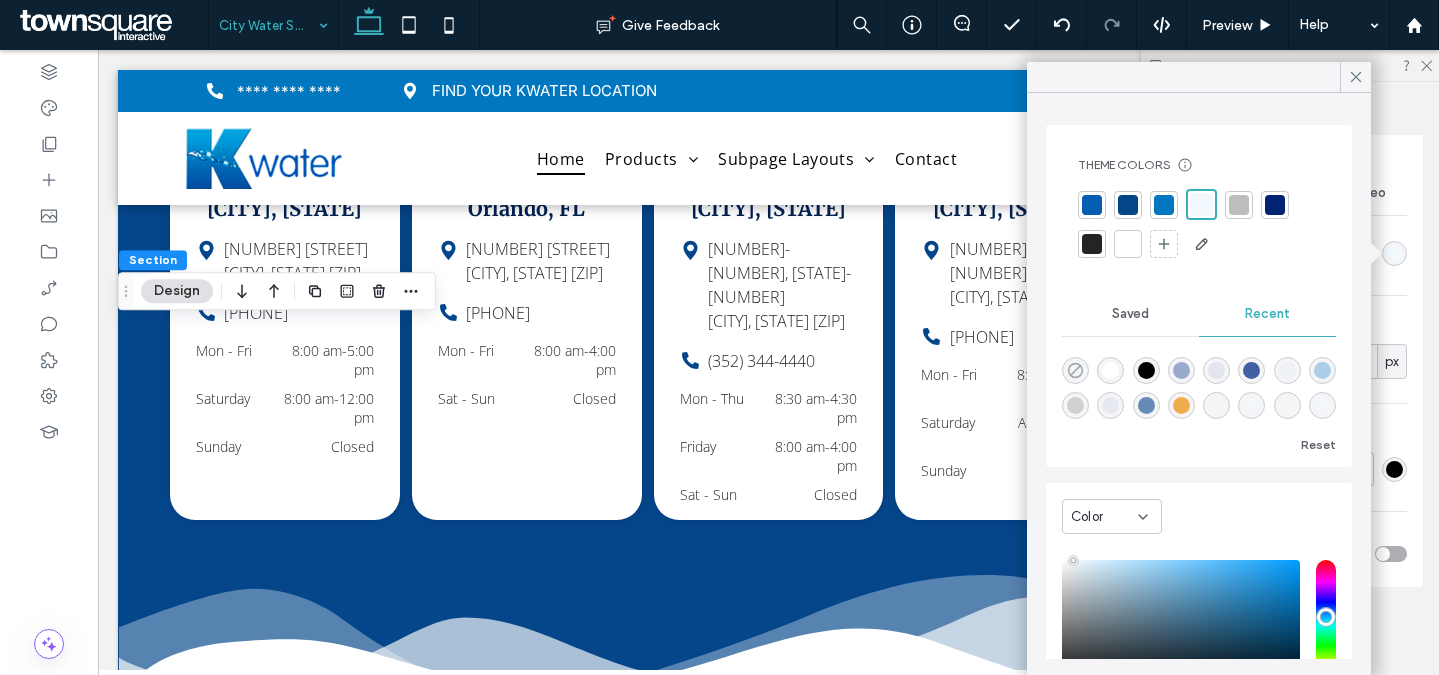 click 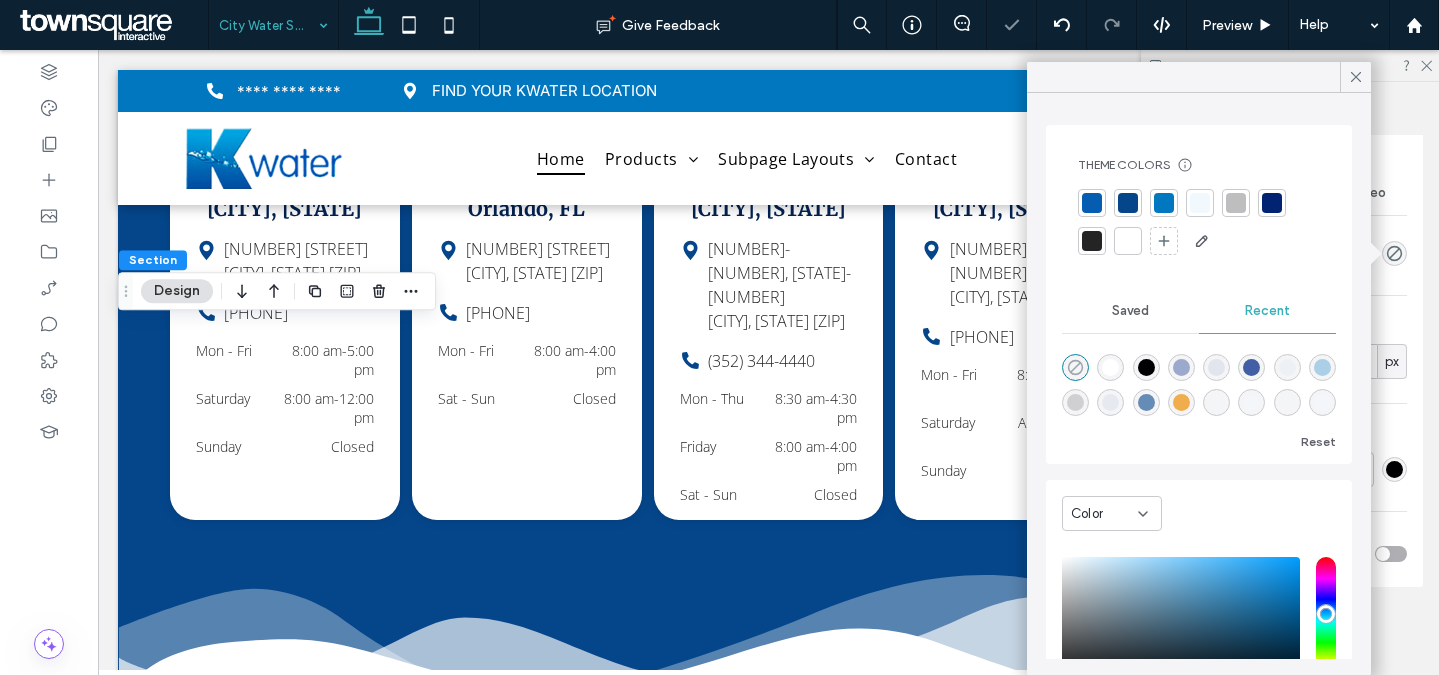 type on "*******" 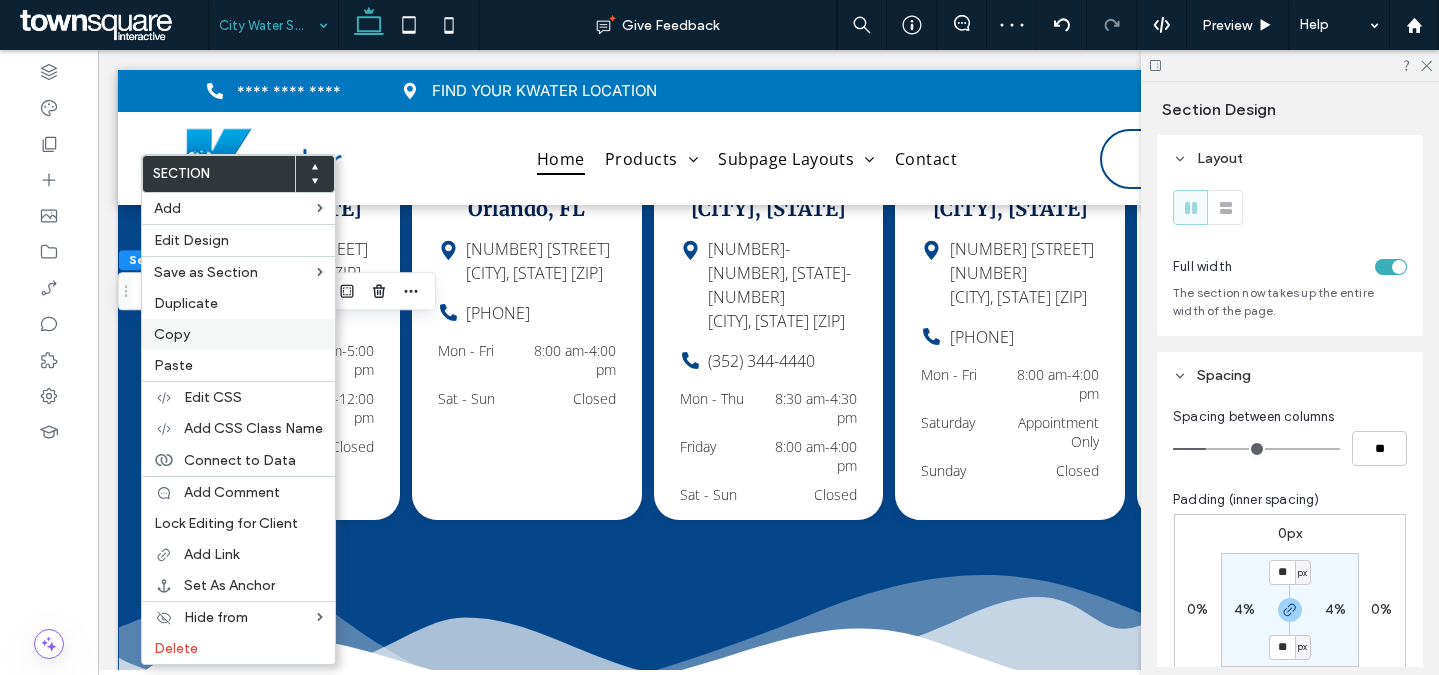 click on "Copy" at bounding box center (172, 334) 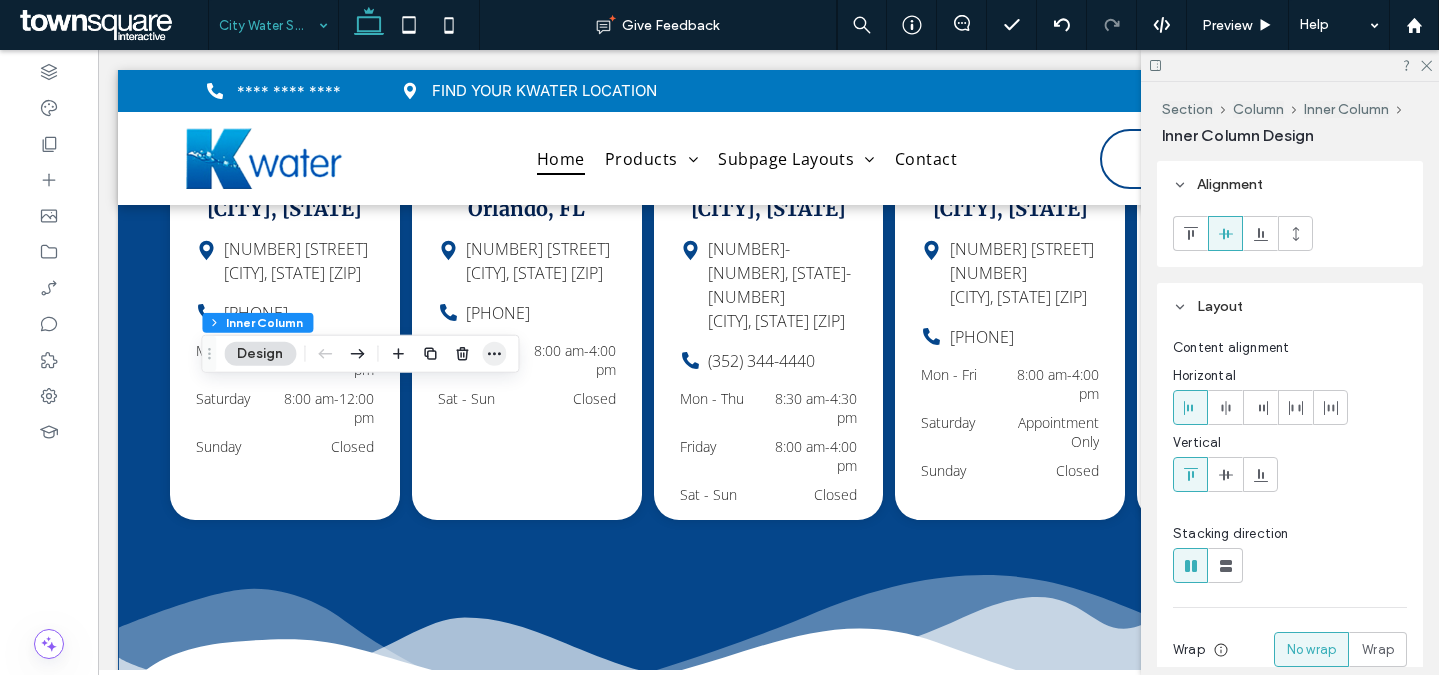 click 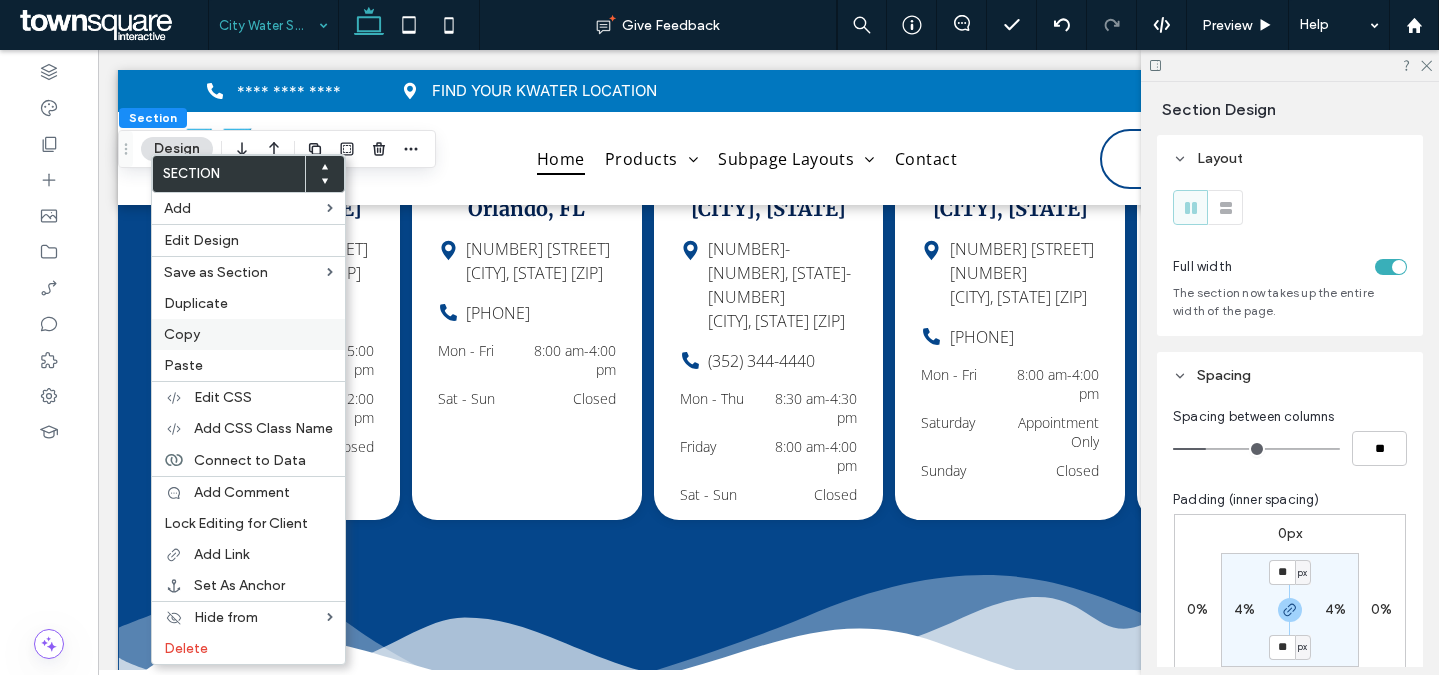 click on "Copy" at bounding box center (182, 334) 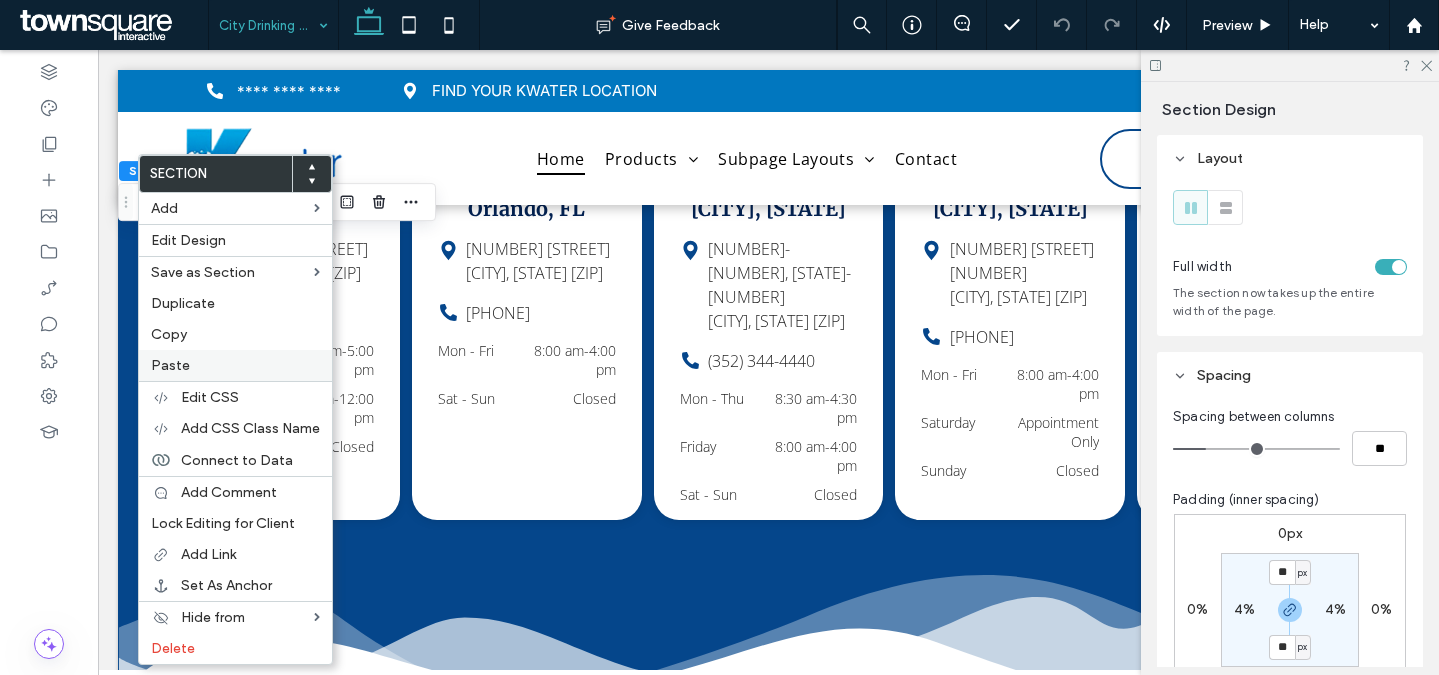 click on "Paste" at bounding box center (170, 365) 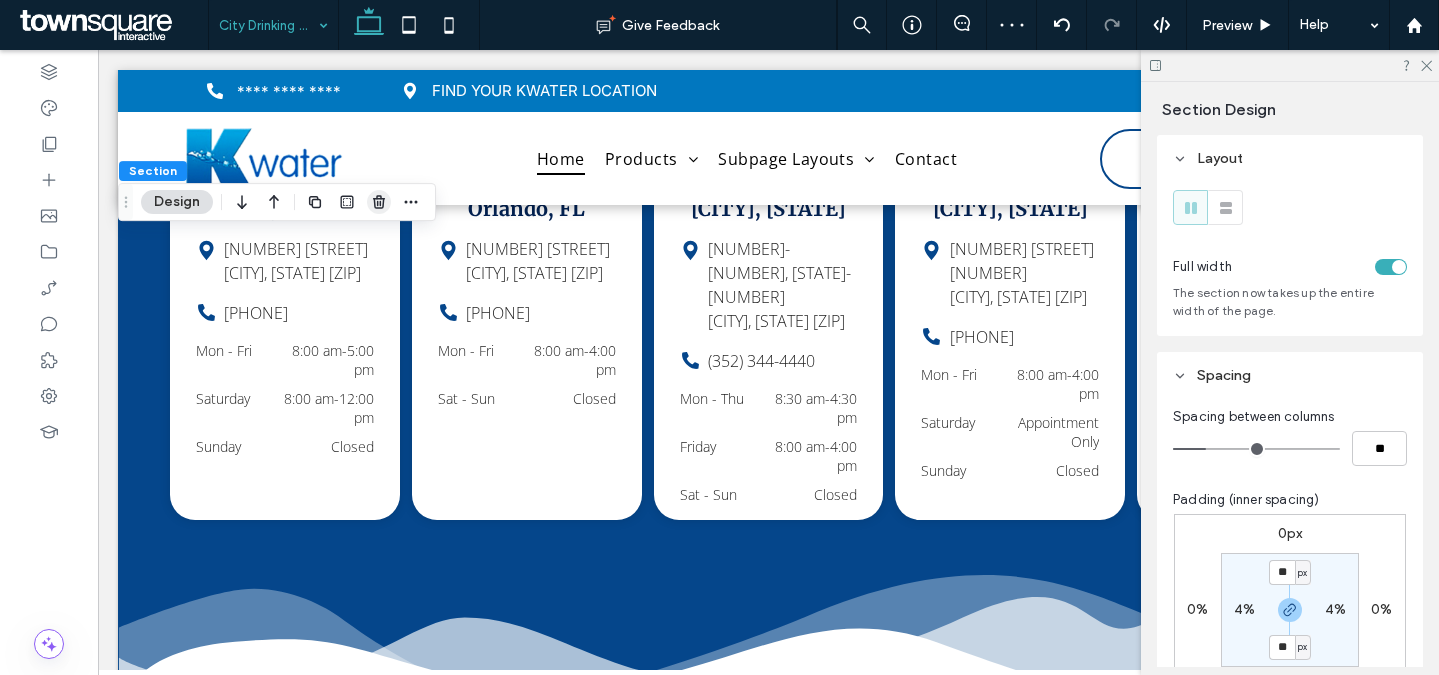 click 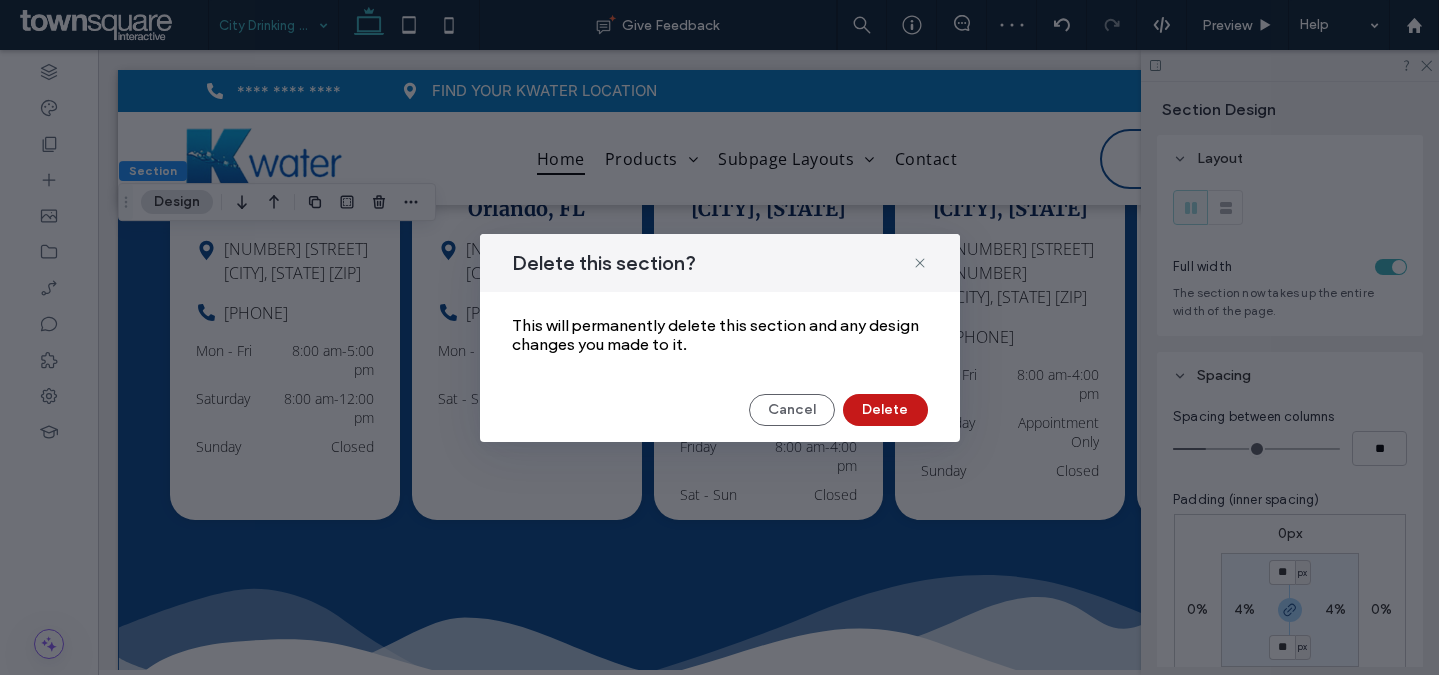 click on "Delete" at bounding box center [885, 410] 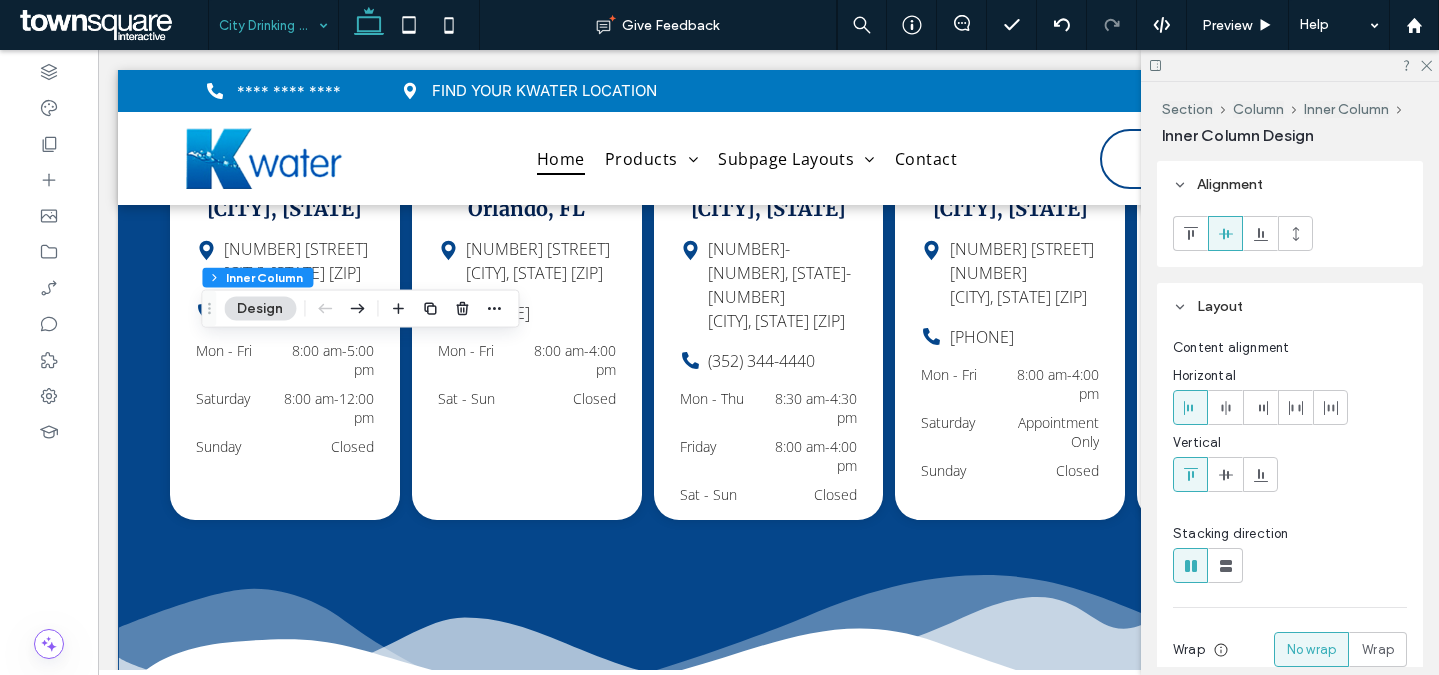 scroll, scrollTop: 740, scrollLeft: 0, axis: vertical 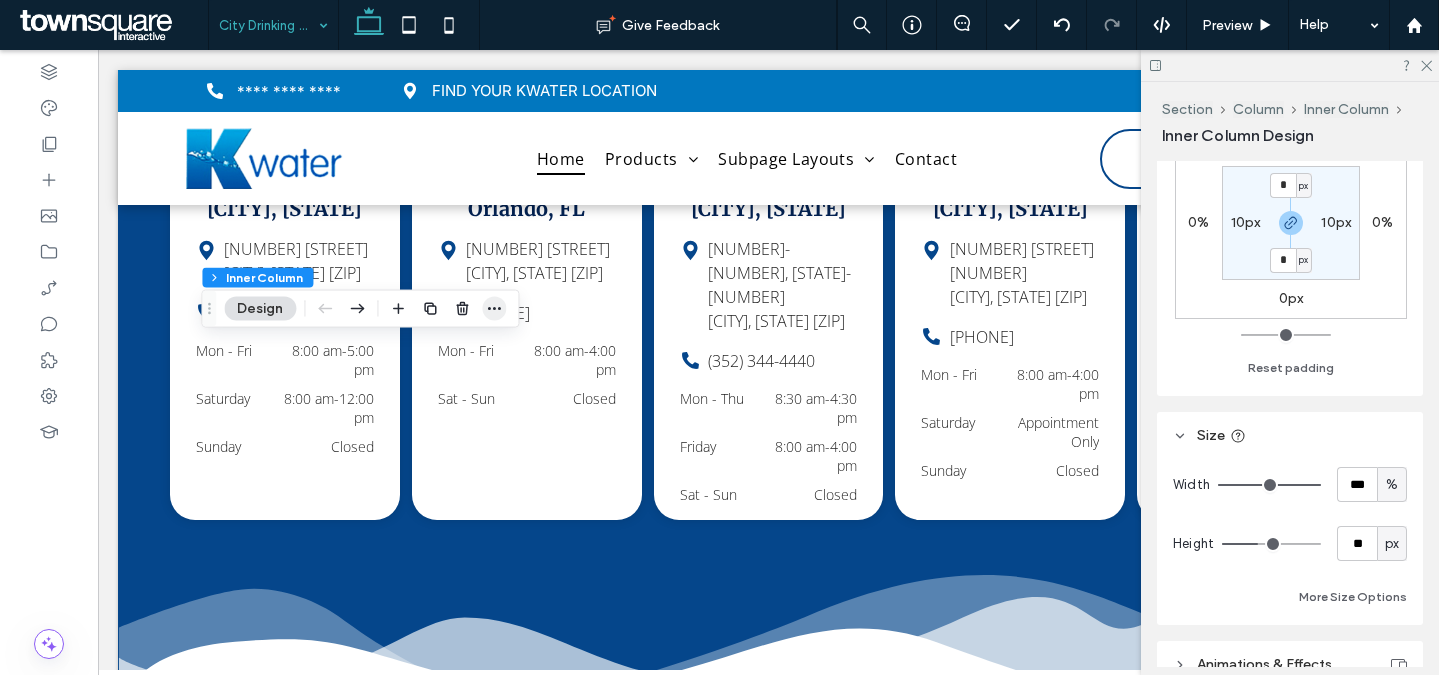 click 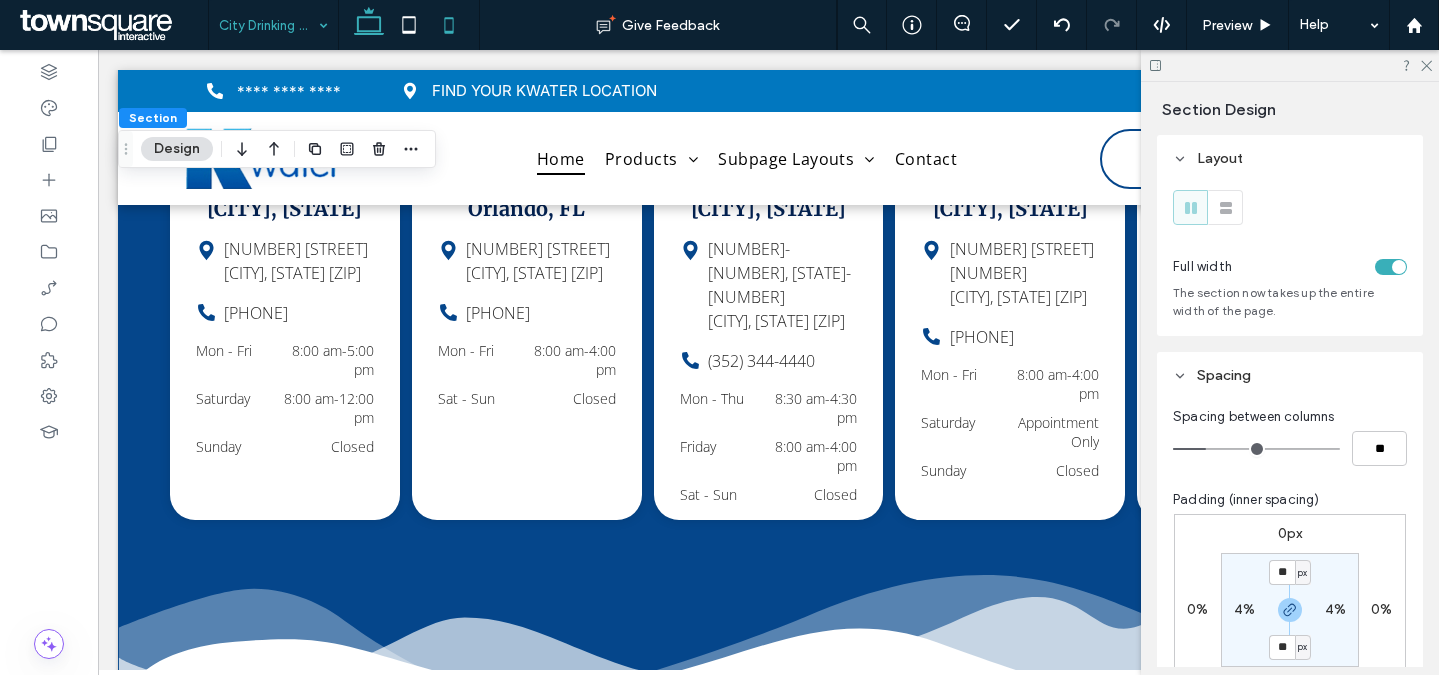 click 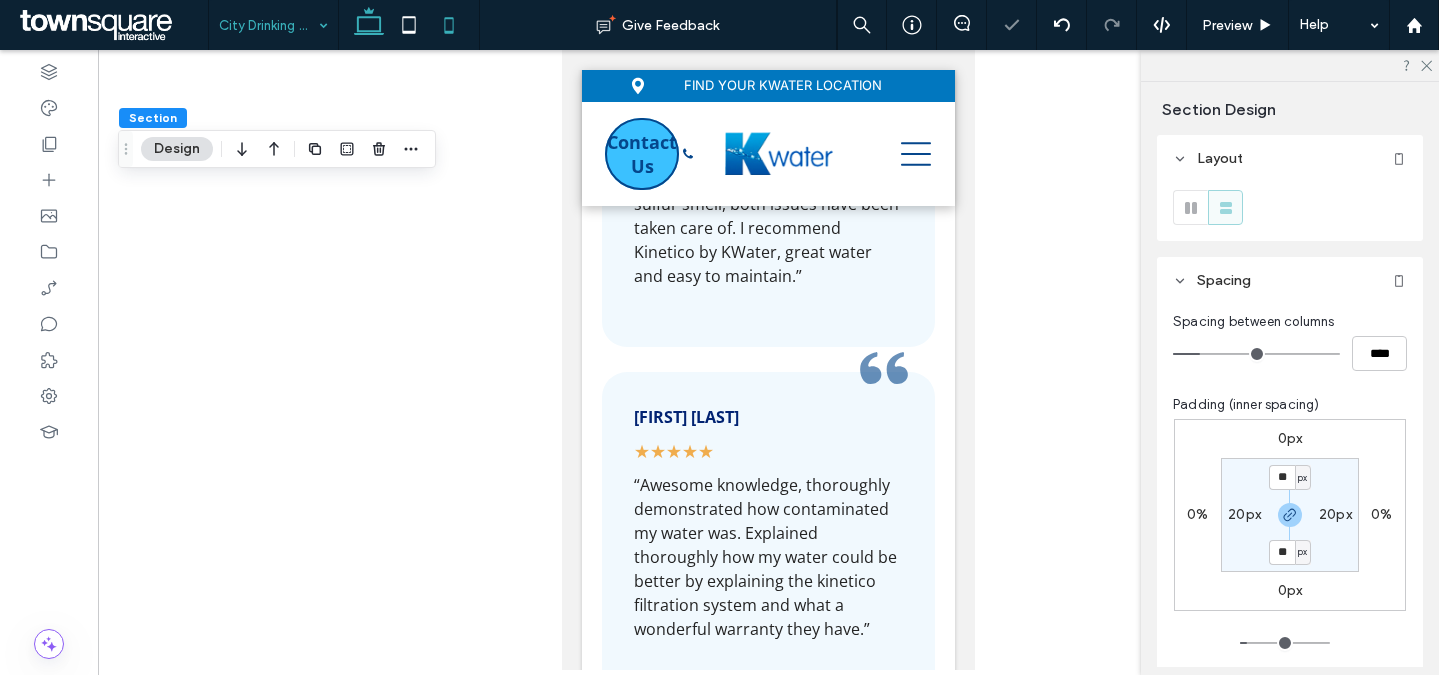 click 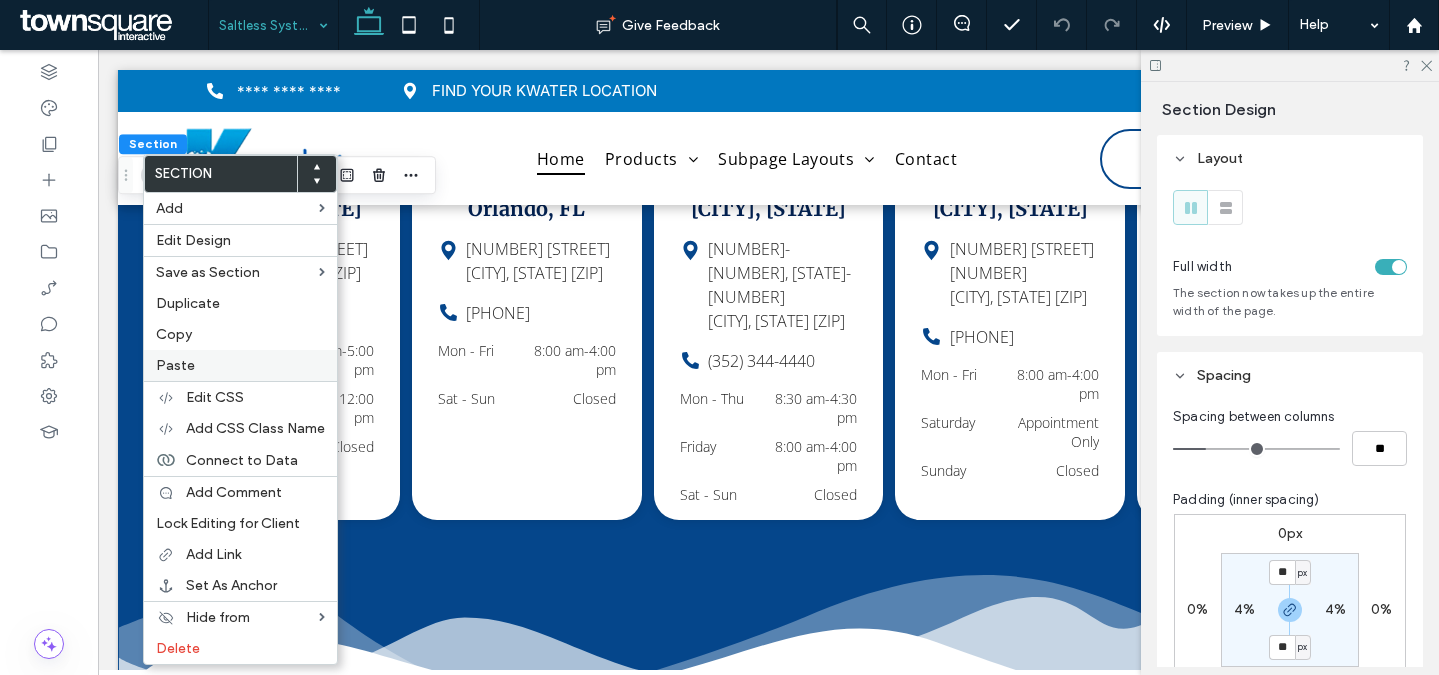 click on "Paste" at bounding box center [175, 365] 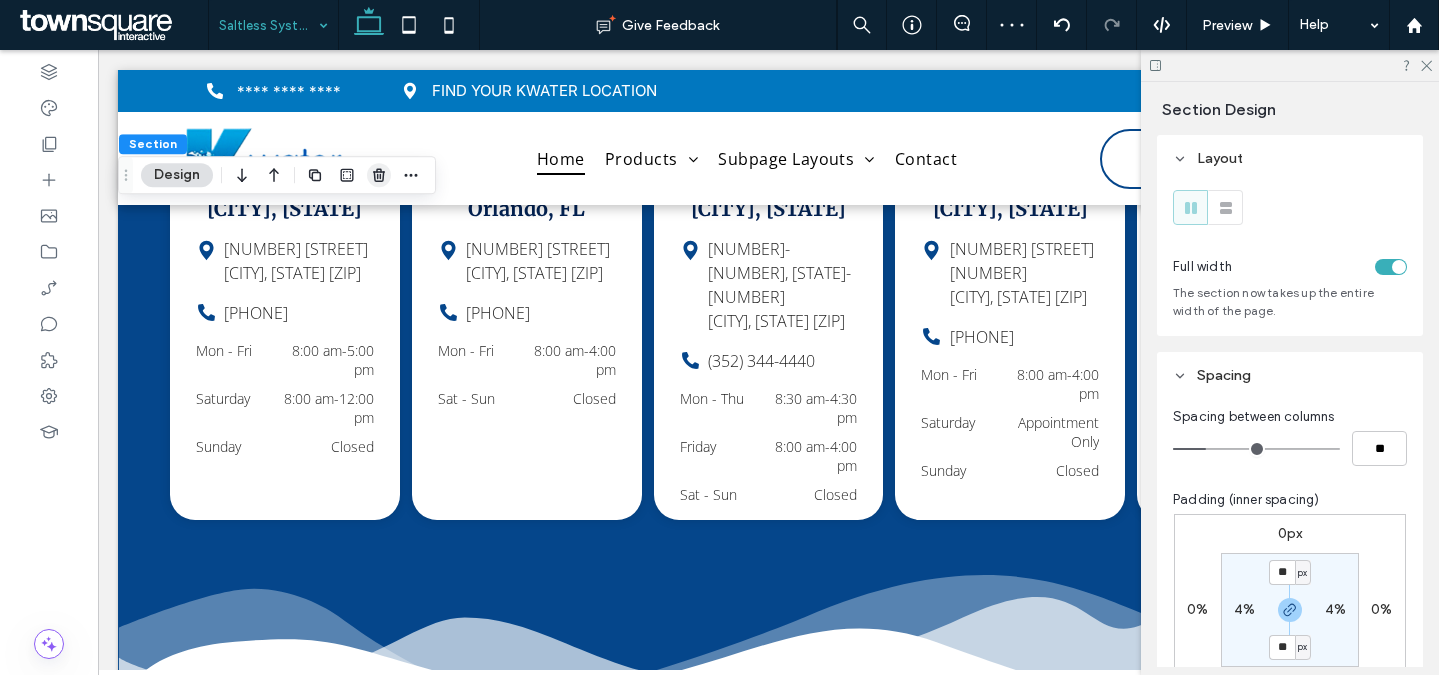 click at bounding box center [379, 175] 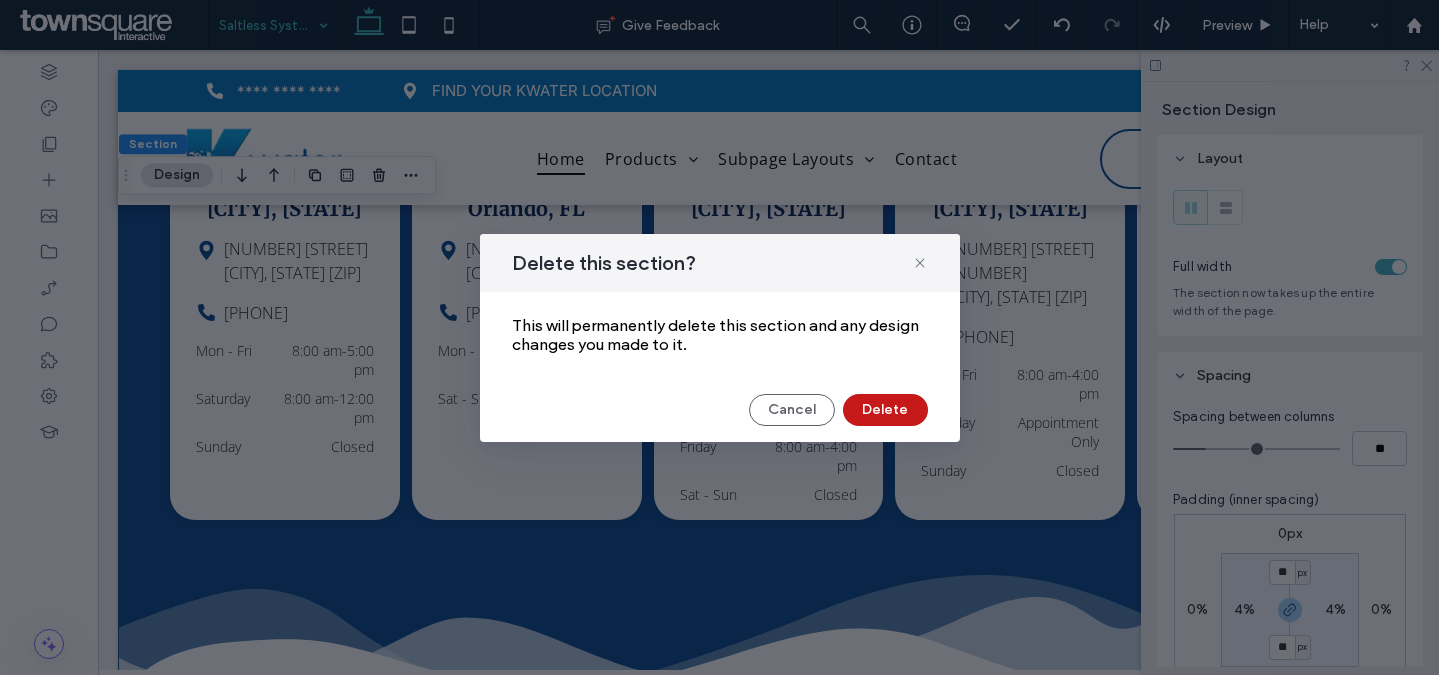 click on "Delete" at bounding box center [885, 410] 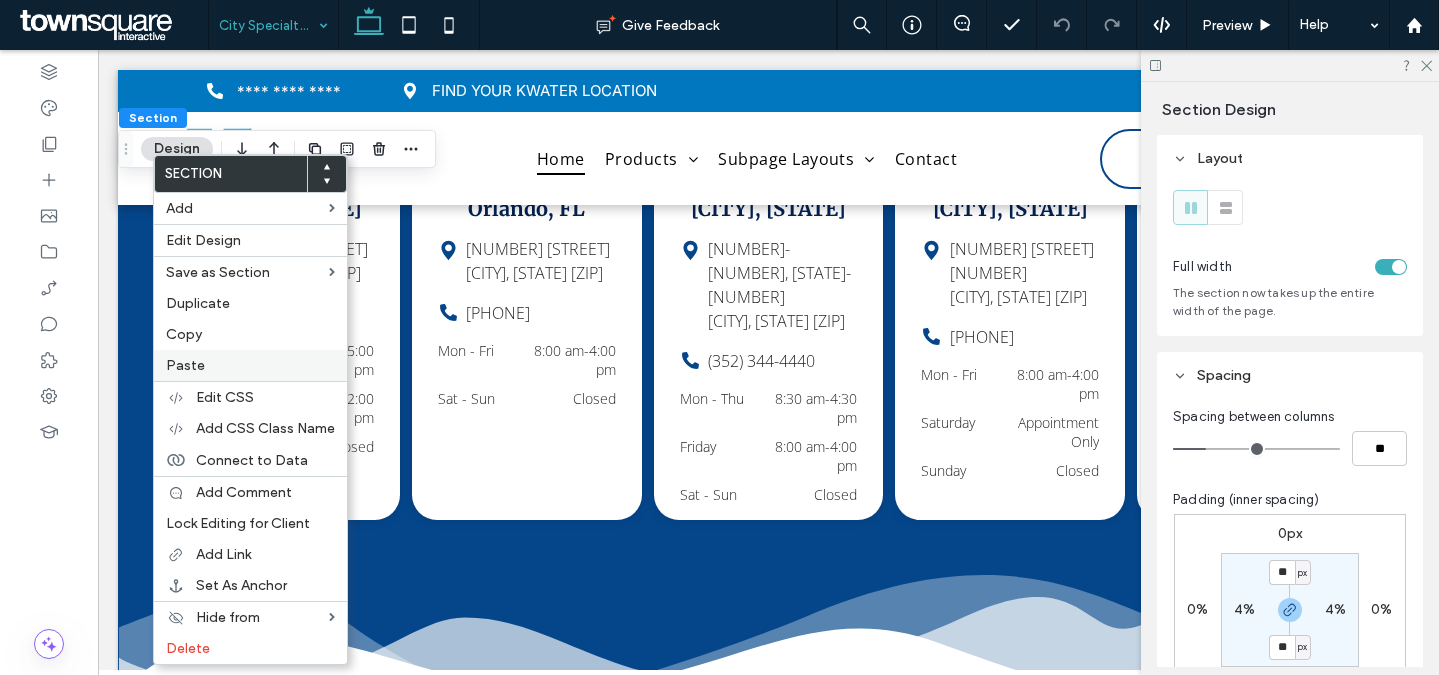 click on "Paste" at bounding box center (185, 365) 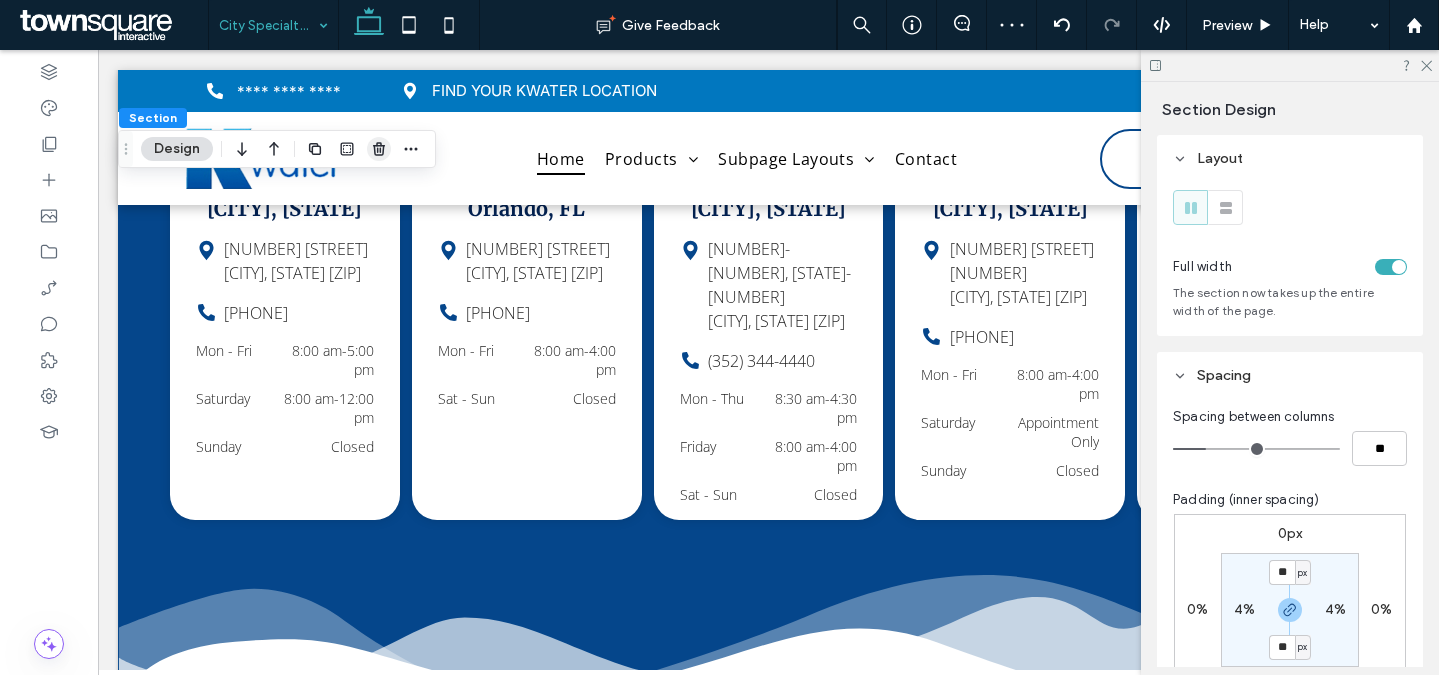 click 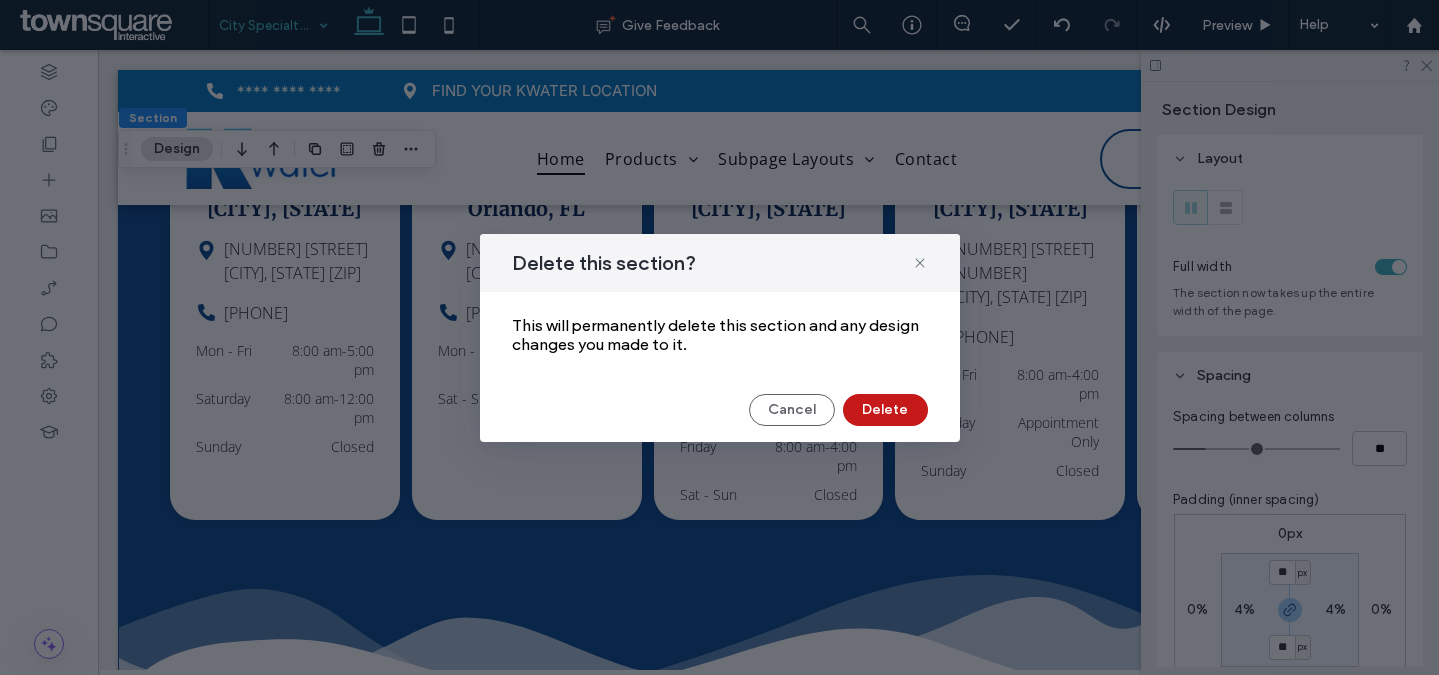 click on "Delete" at bounding box center (885, 410) 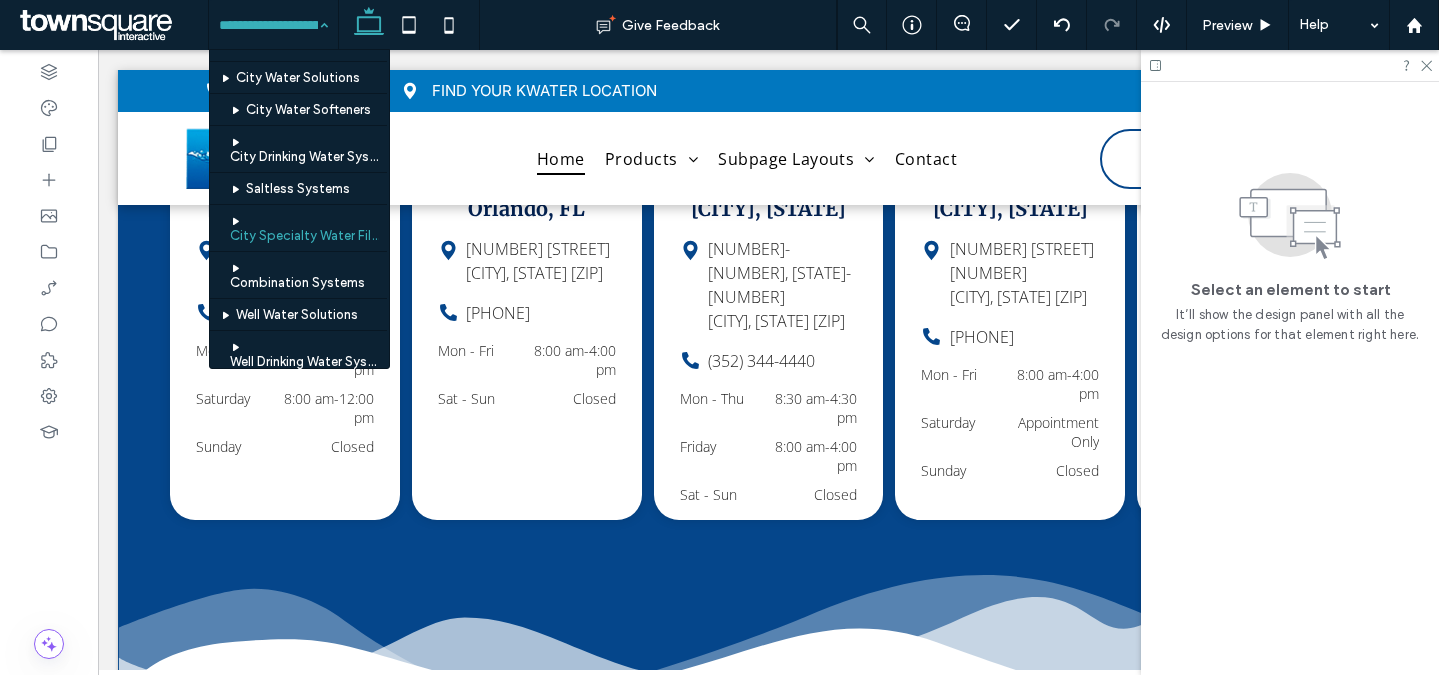 scroll, scrollTop: 84, scrollLeft: 0, axis: vertical 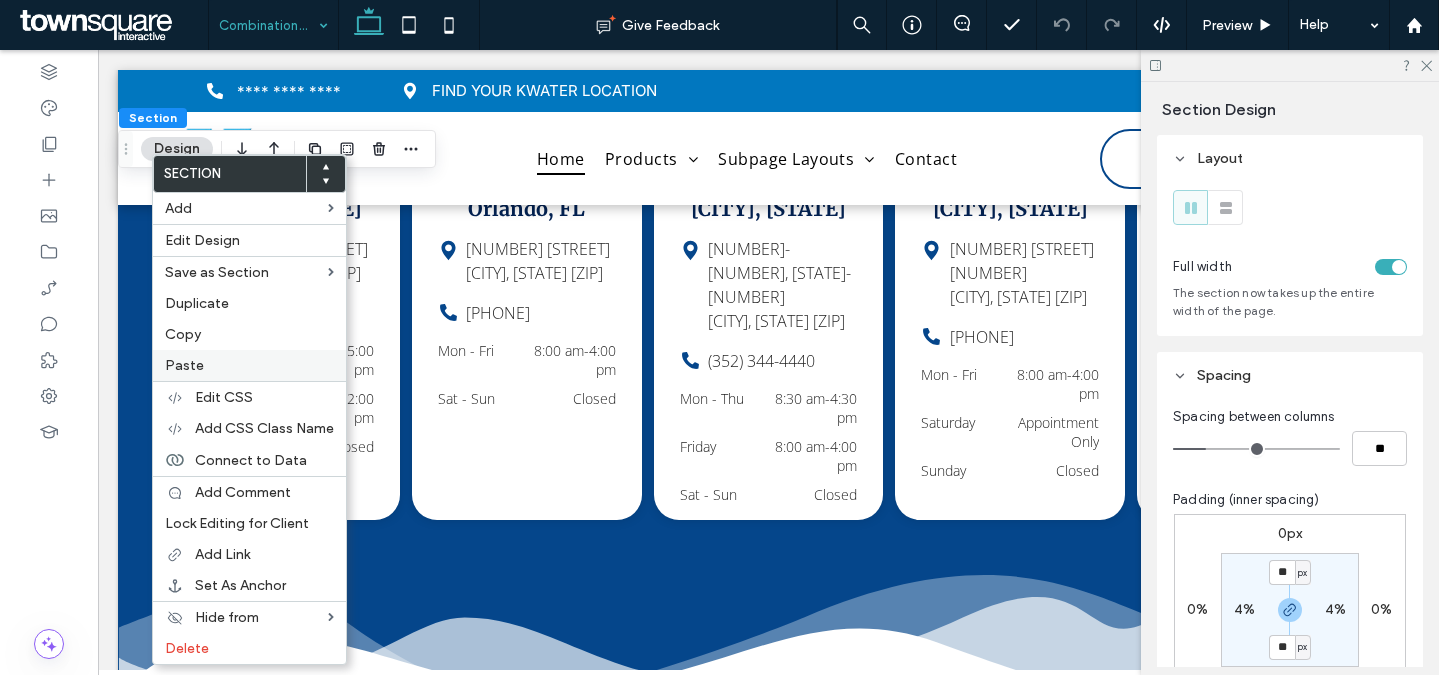 click on "Paste" at bounding box center [184, 365] 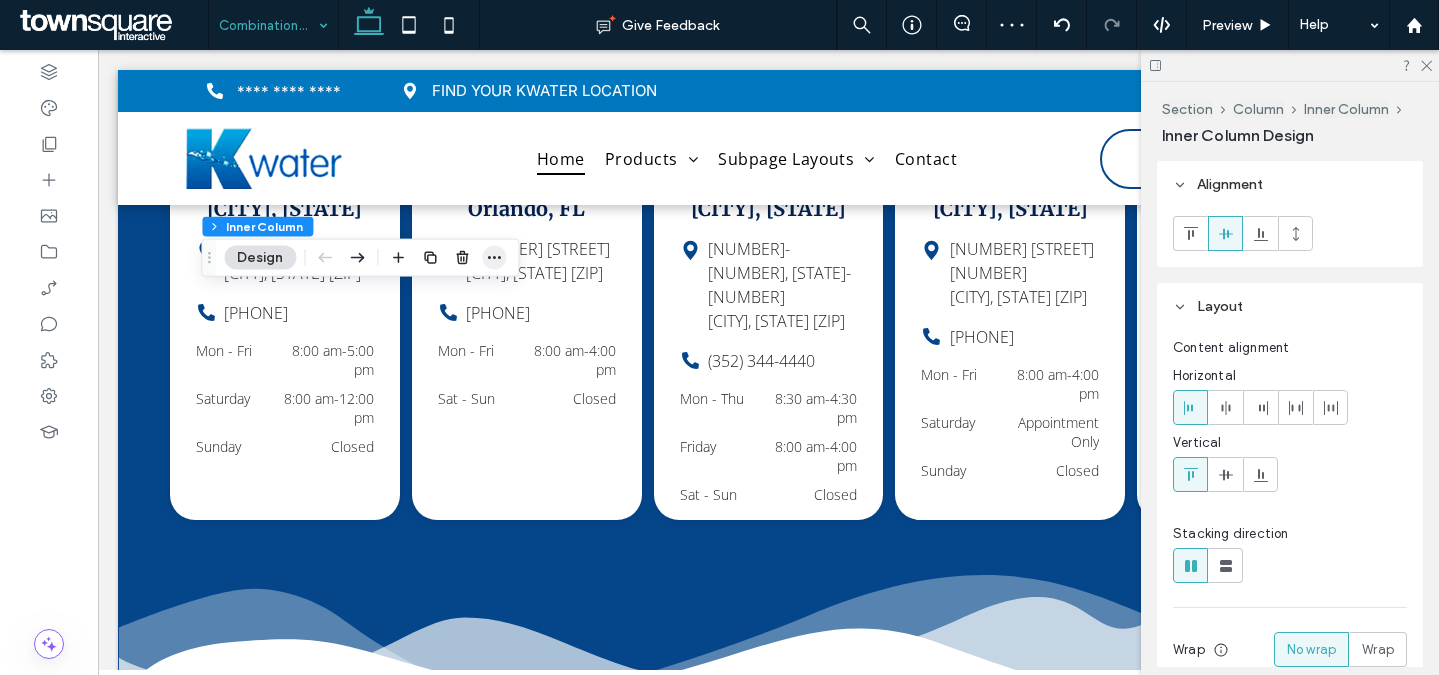 click 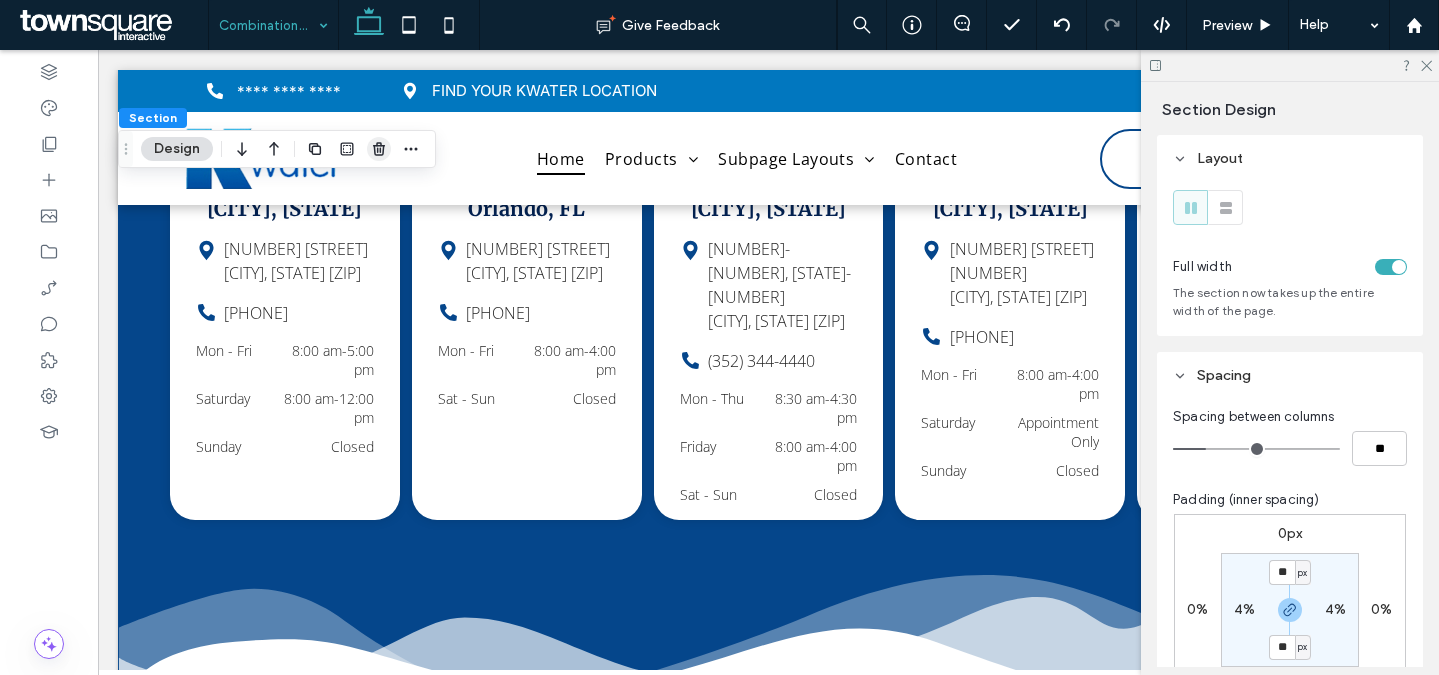 click at bounding box center [379, 149] 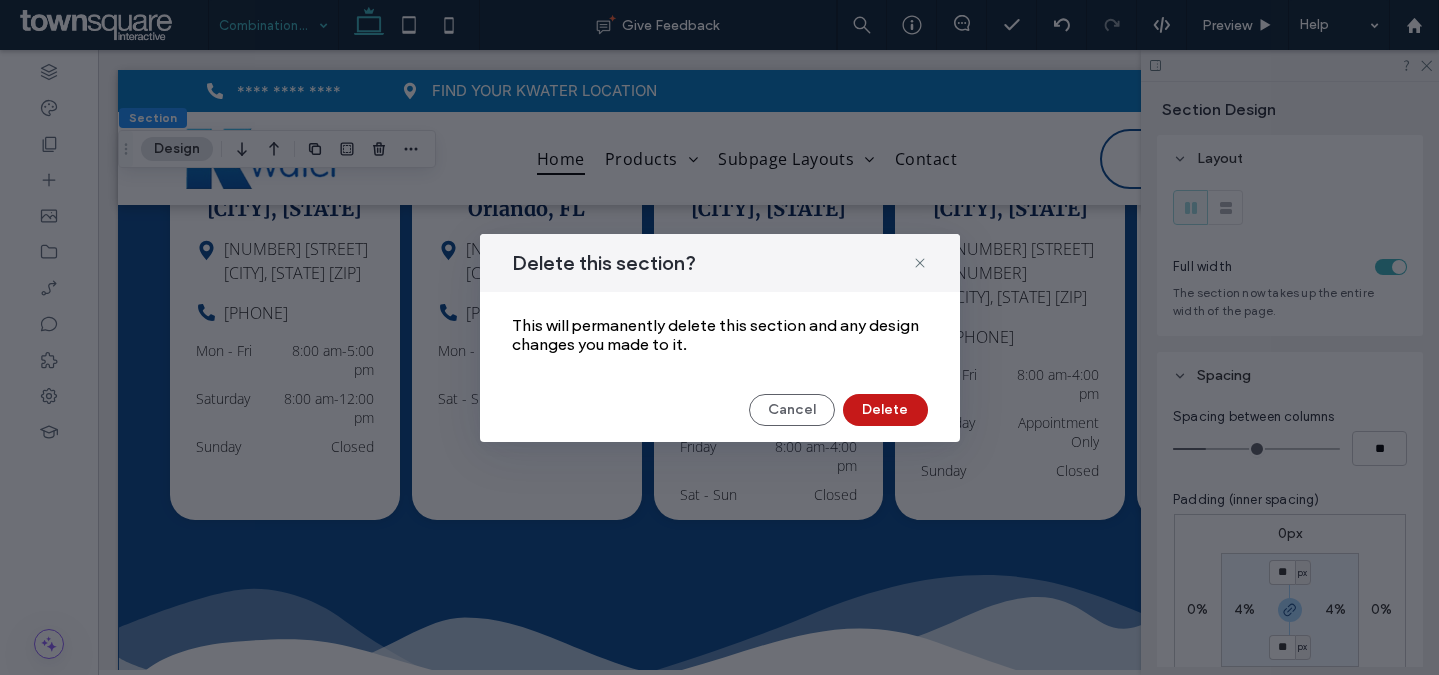 click on "Delete" at bounding box center [885, 410] 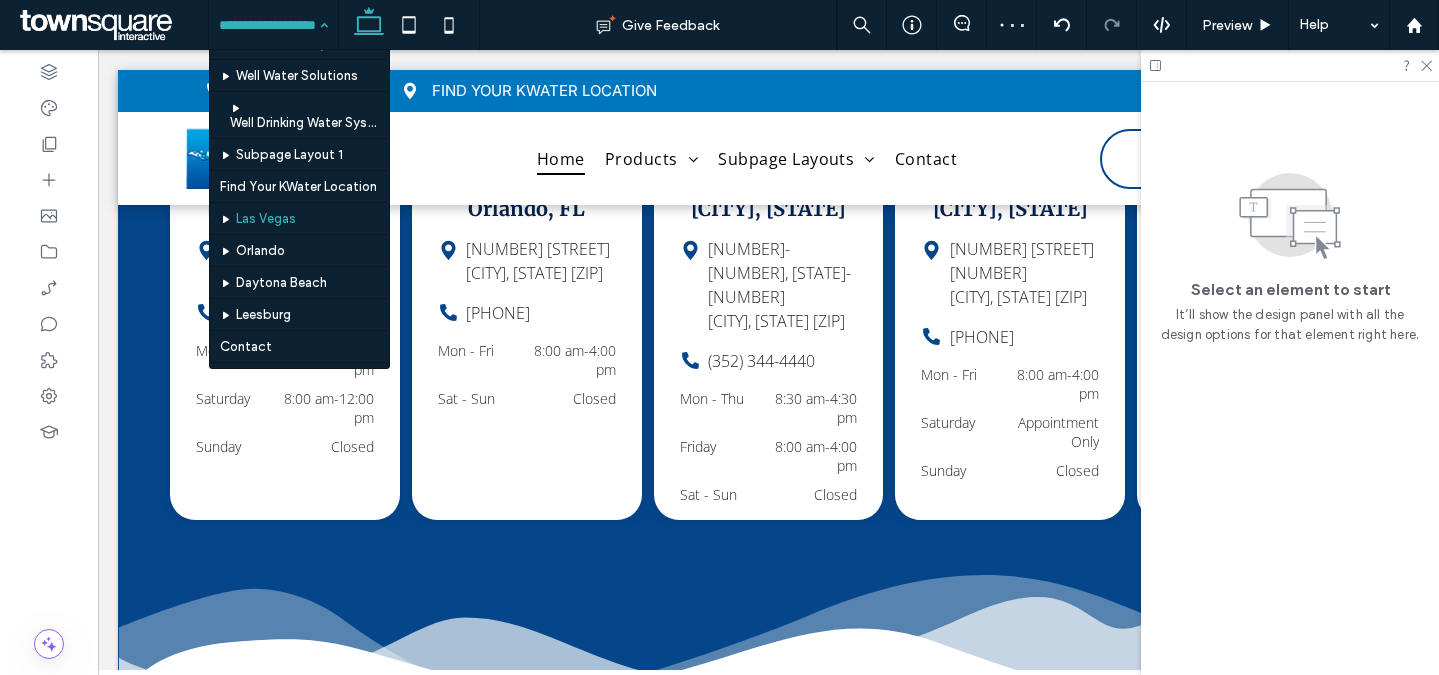 scroll, scrollTop: 265, scrollLeft: 0, axis: vertical 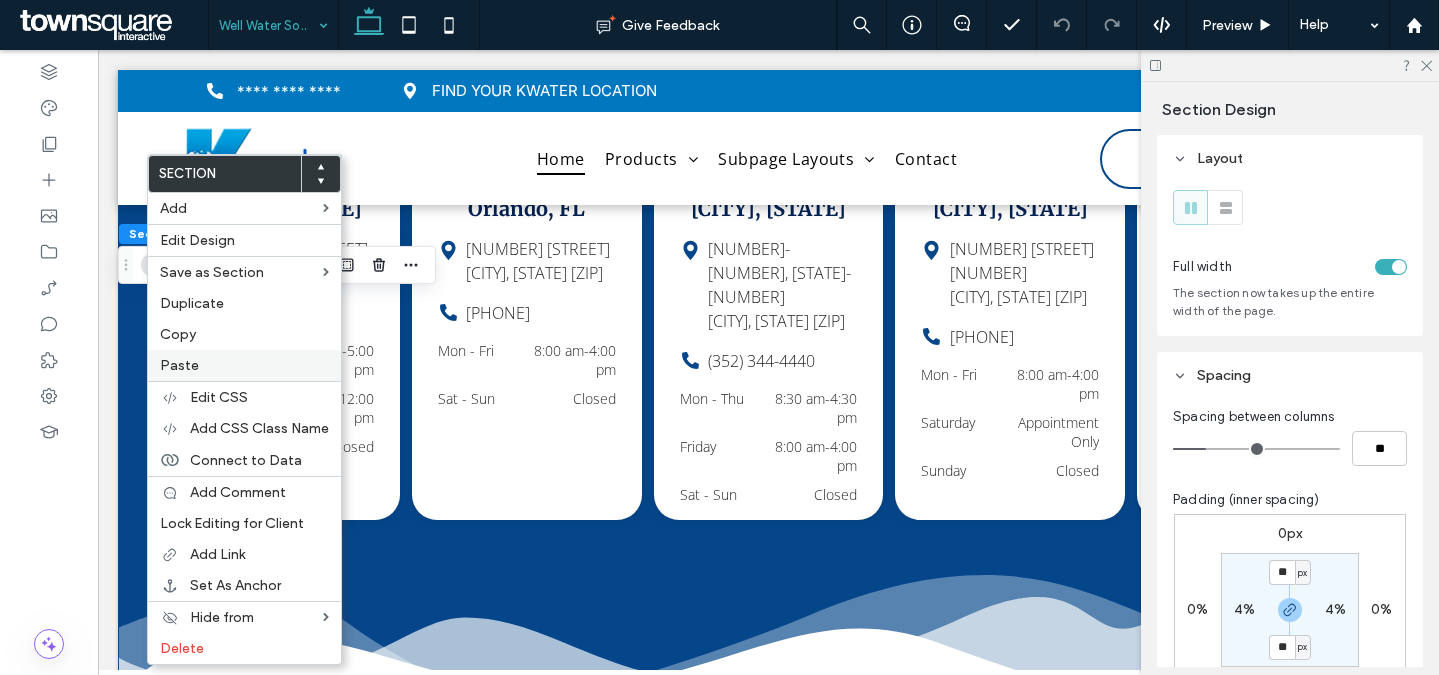click on "Paste" at bounding box center (244, 365) 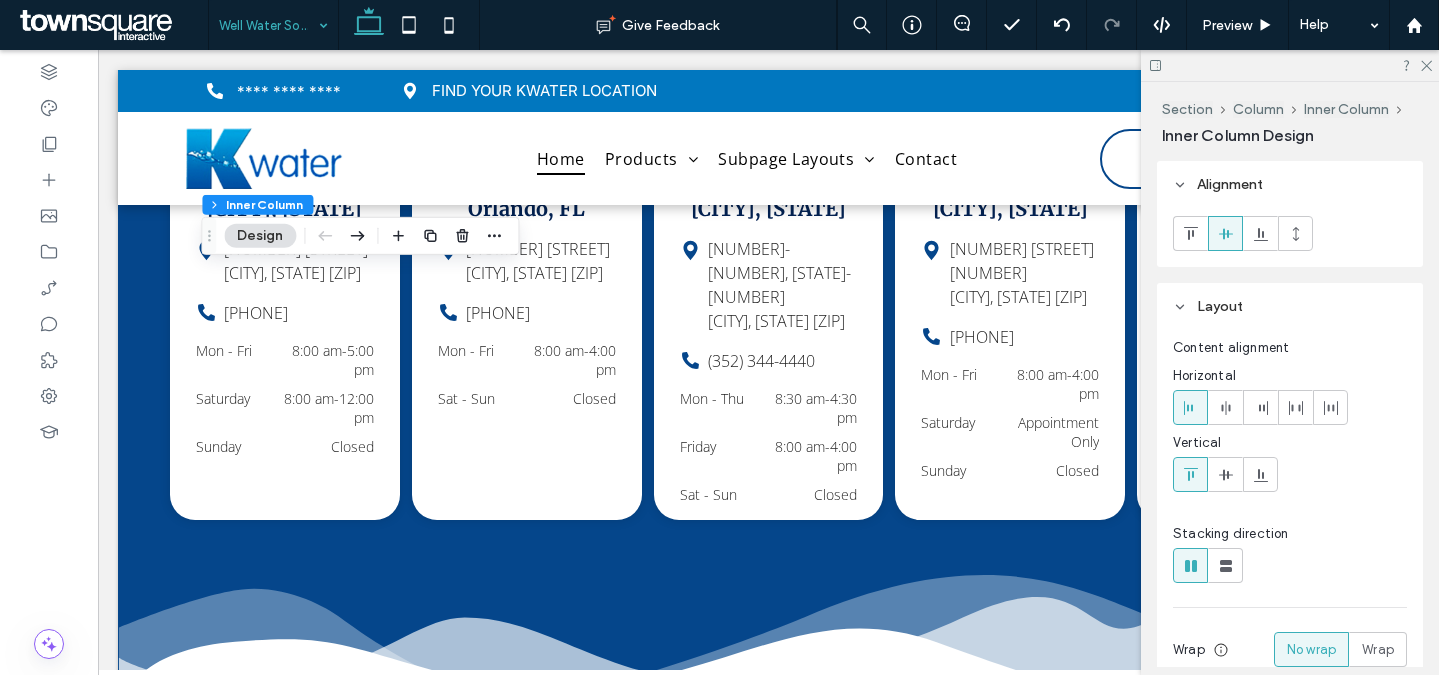 click at bounding box center [446, 236] 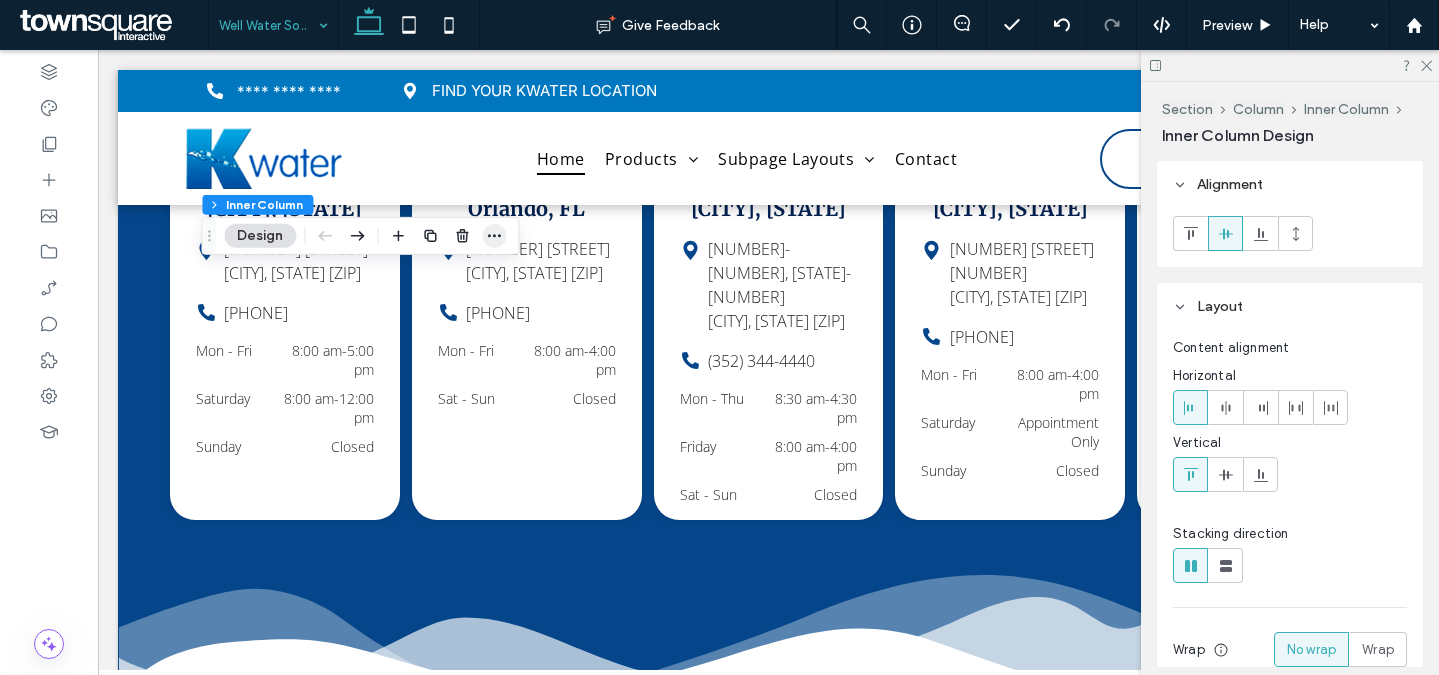 click 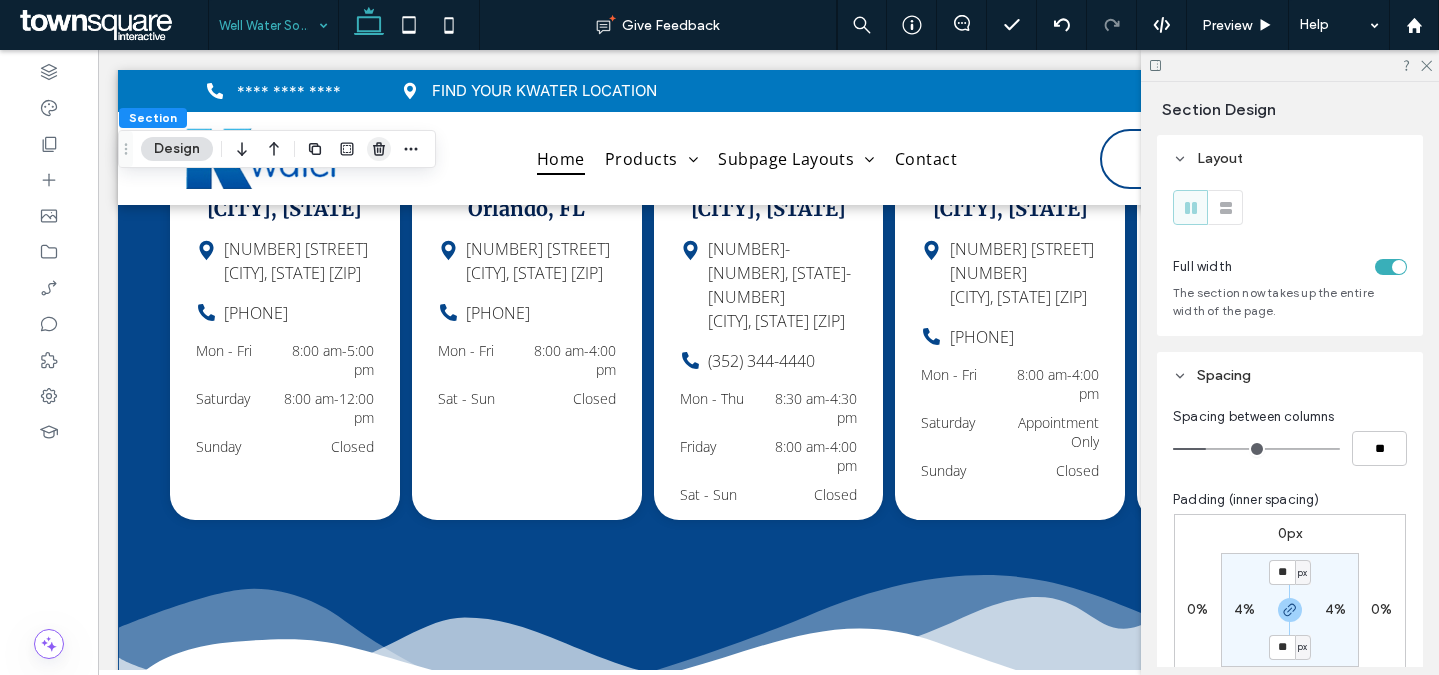 click 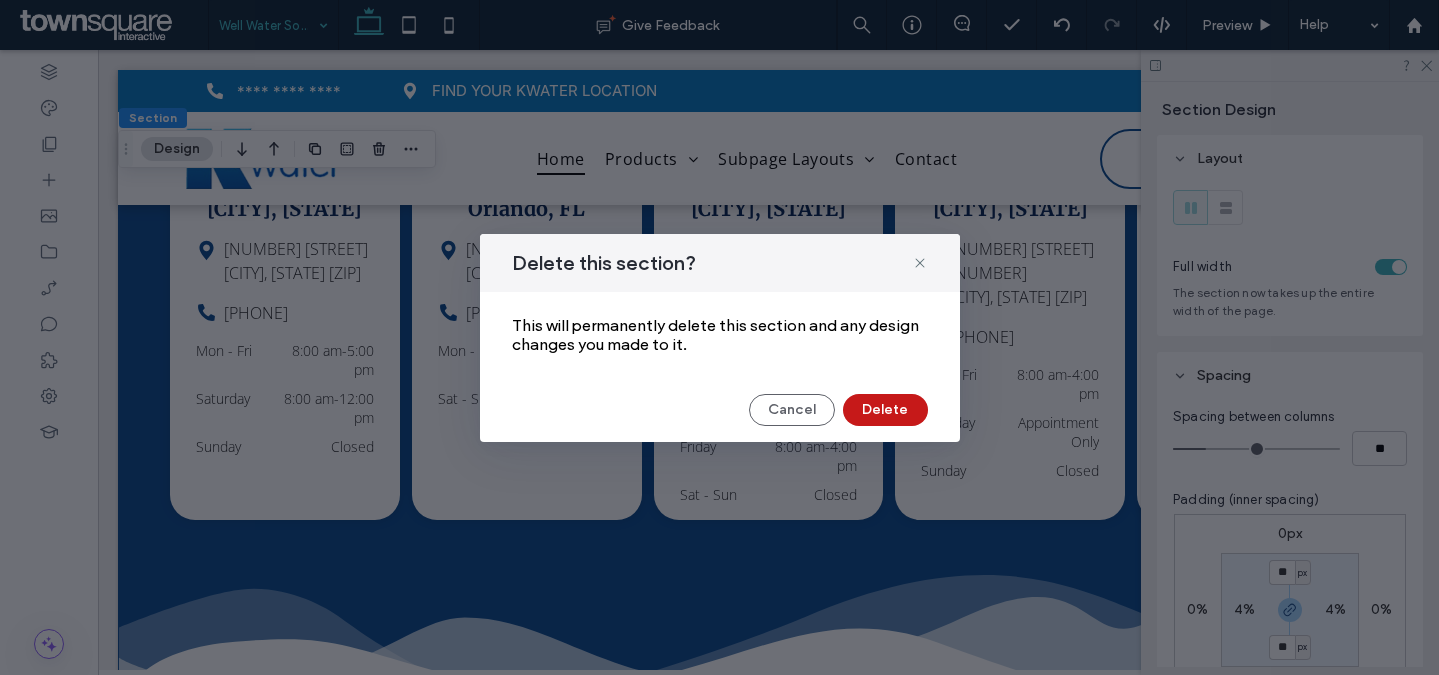 click on "Delete" at bounding box center [885, 410] 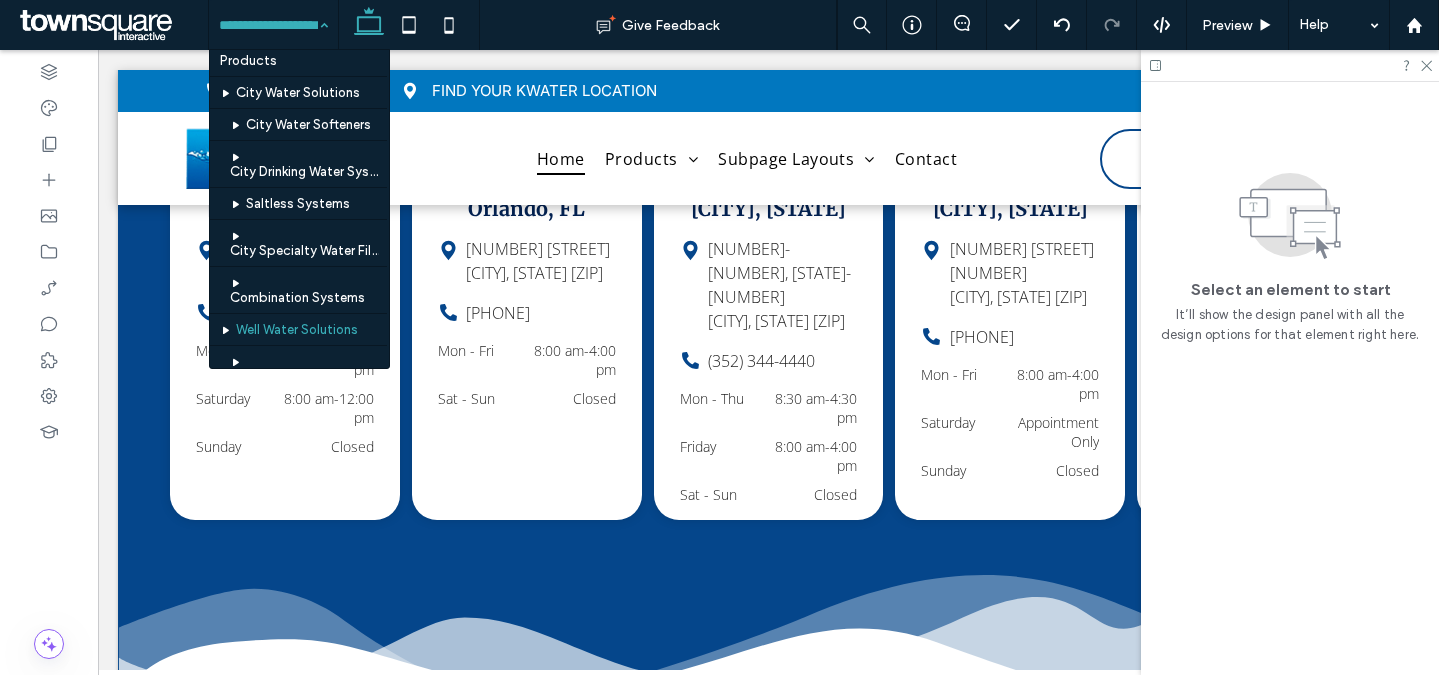 scroll, scrollTop: 175, scrollLeft: 0, axis: vertical 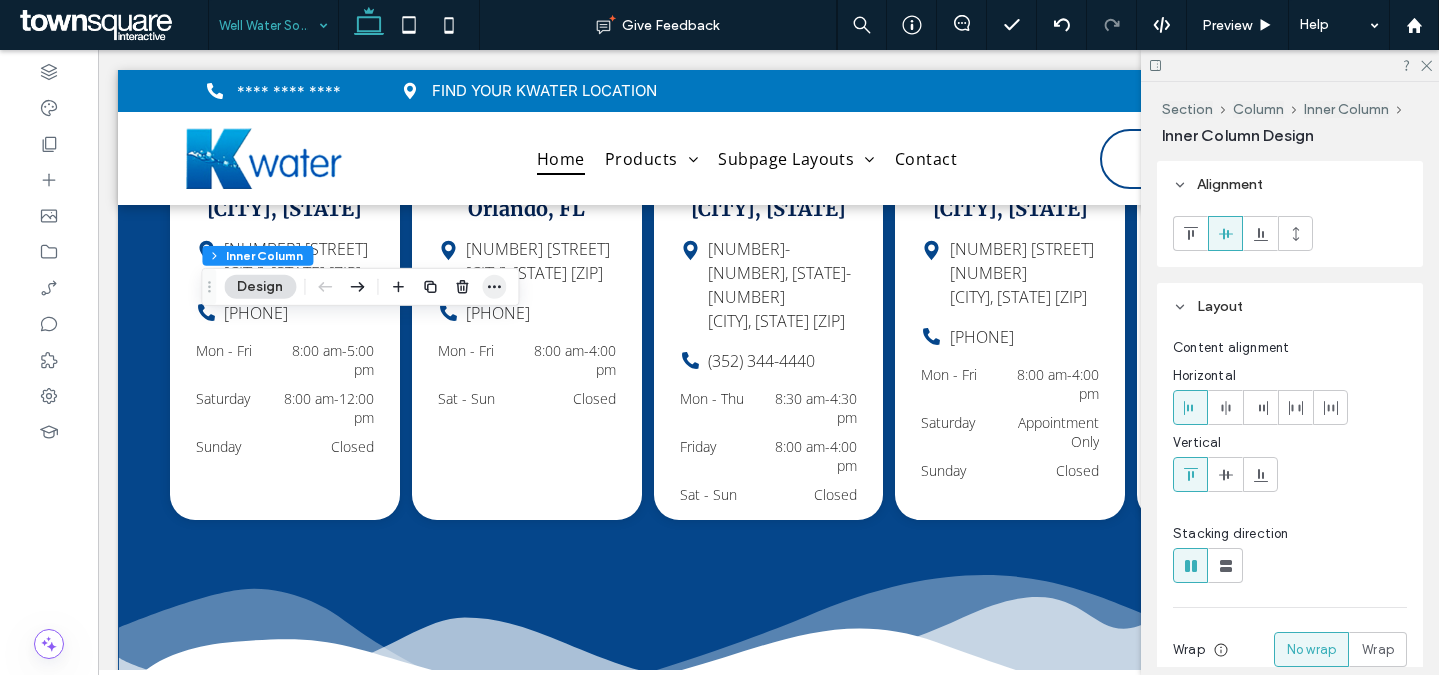 click 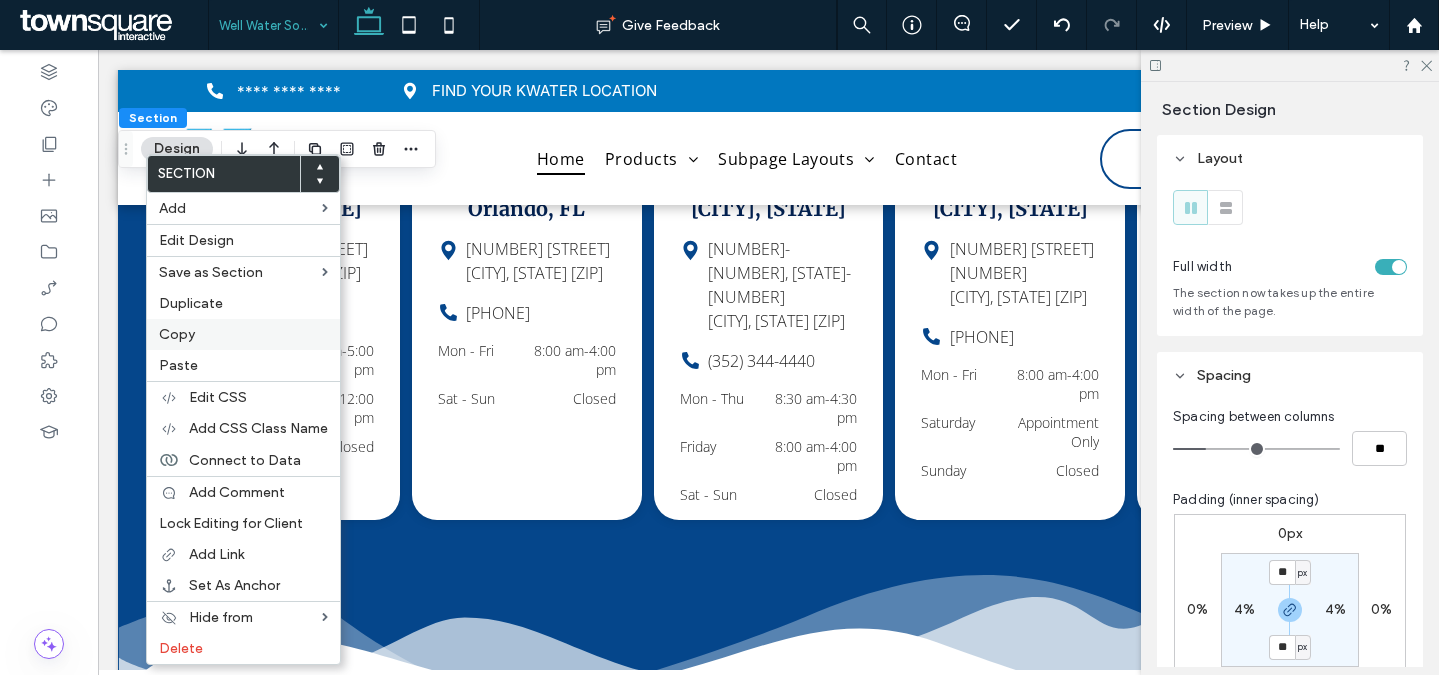 click on "Copy" at bounding box center (177, 334) 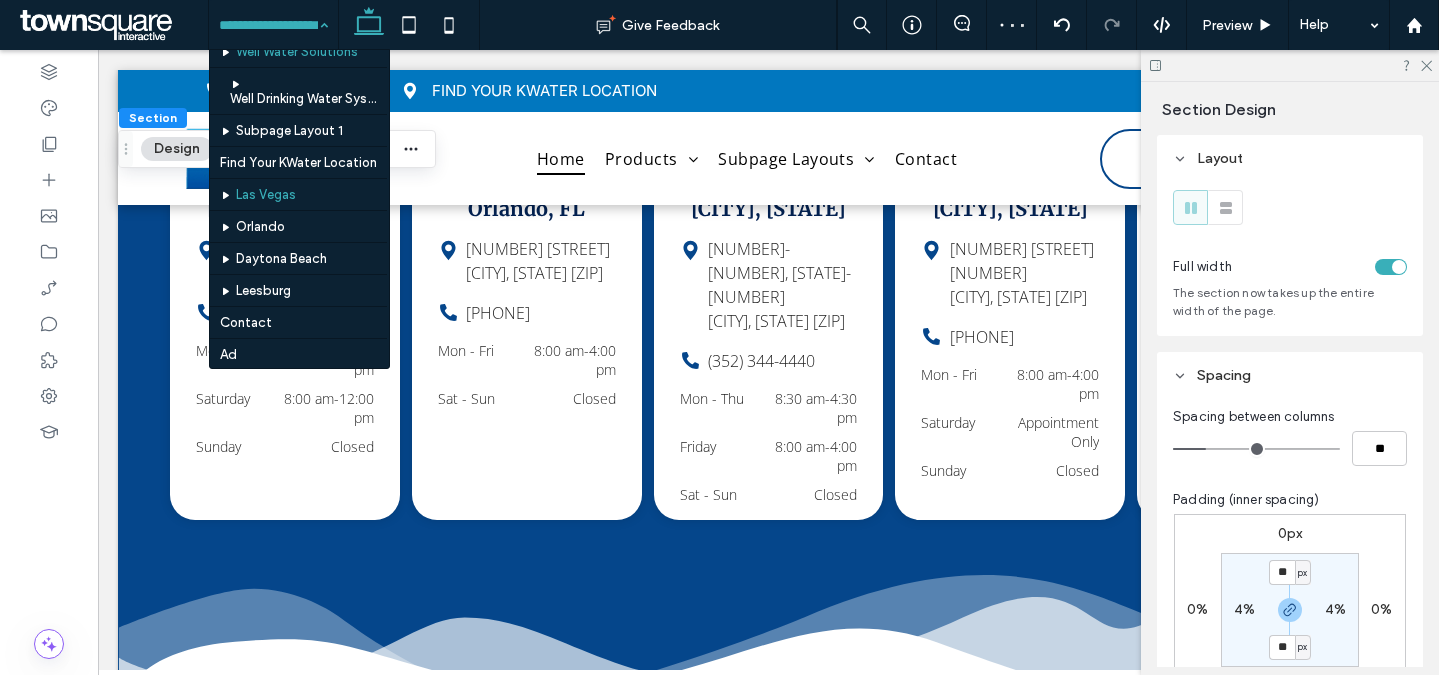 scroll, scrollTop: 255, scrollLeft: 0, axis: vertical 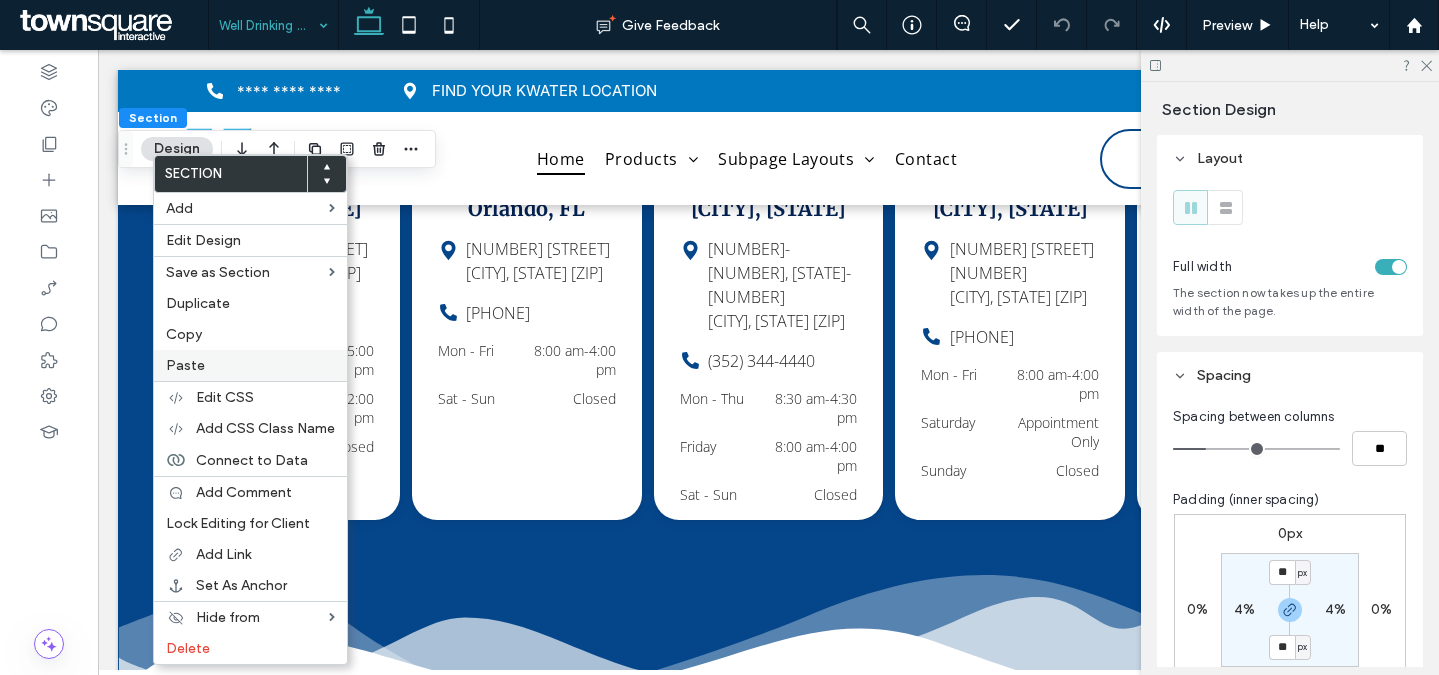 click on "Paste" at bounding box center (185, 365) 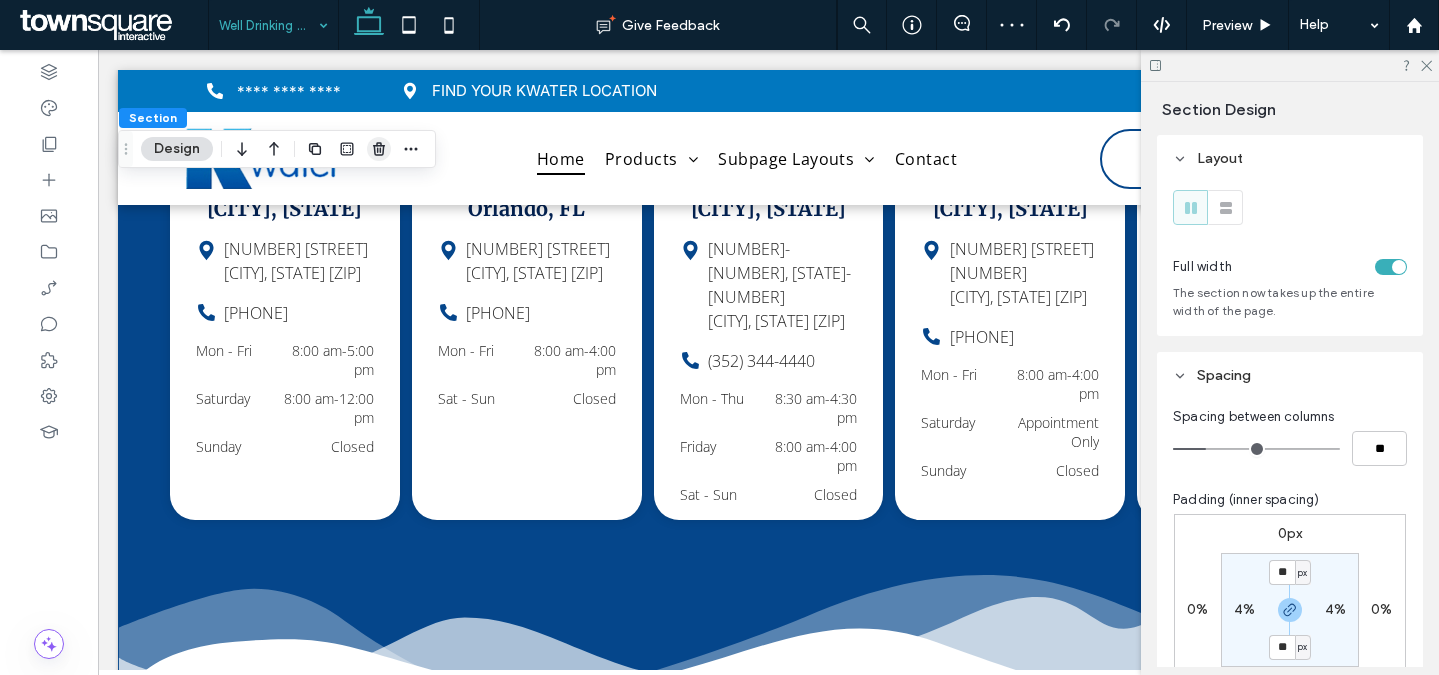 click 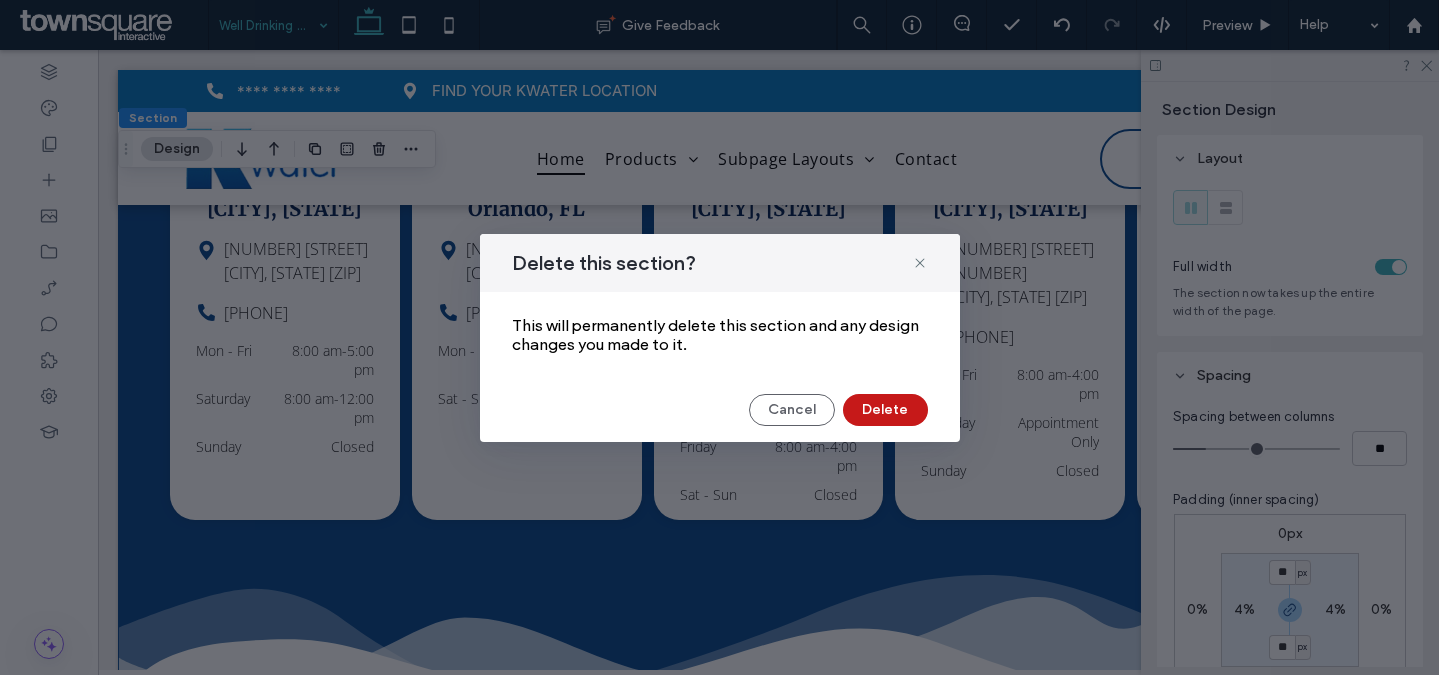click on "Delete" at bounding box center [885, 410] 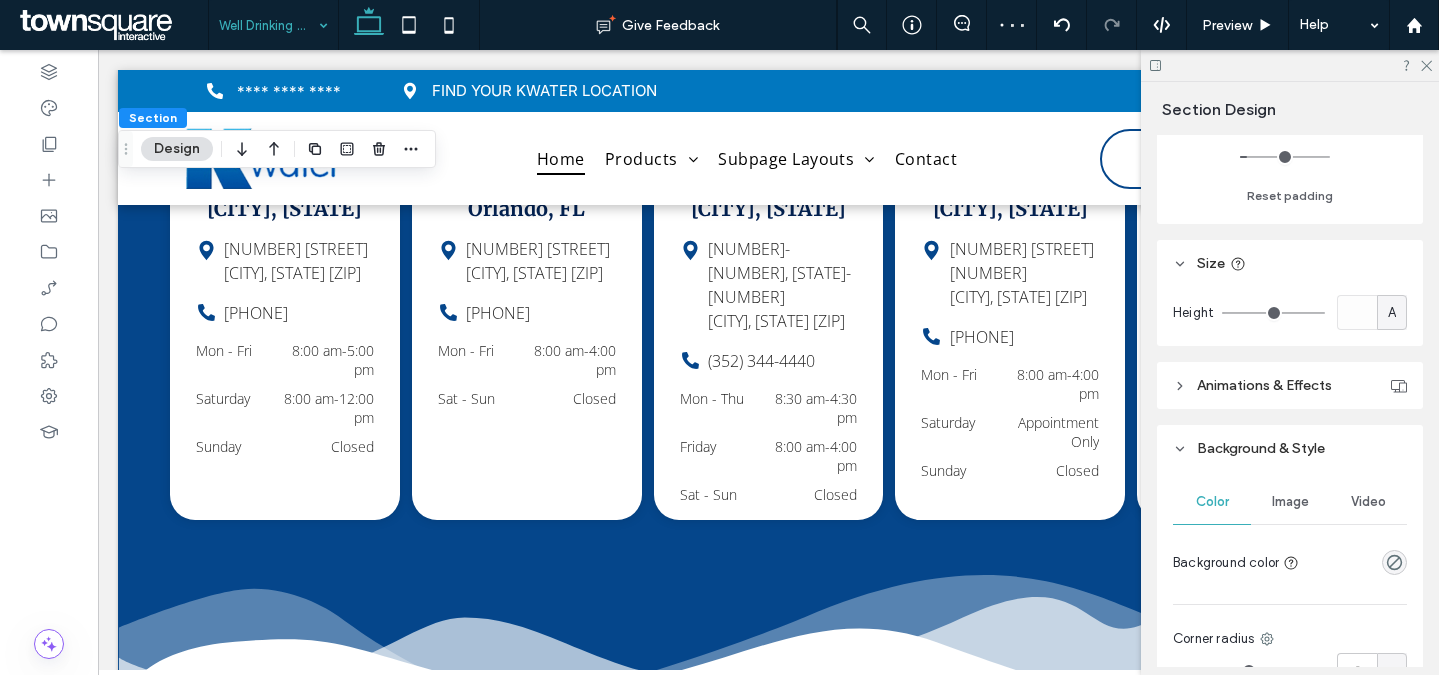 scroll, scrollTop: 665, scrollLeft: 0, axis: vertical 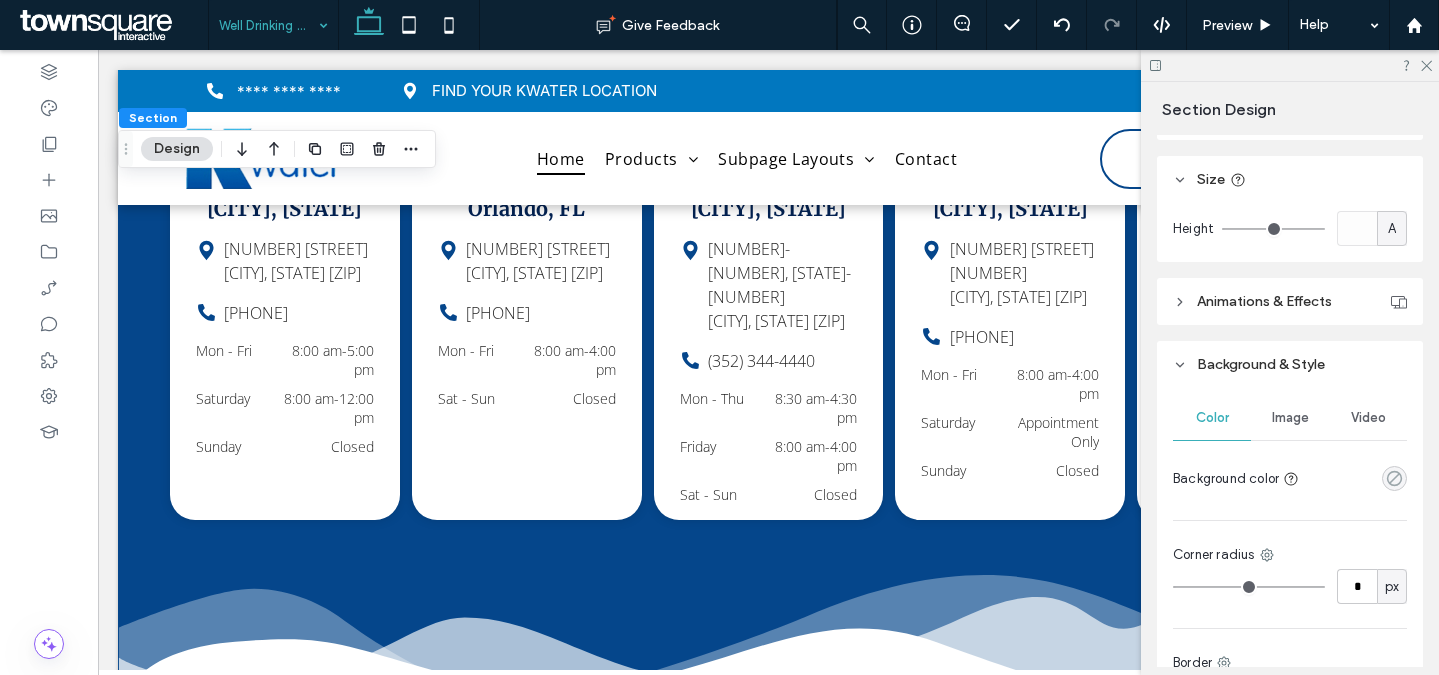 click 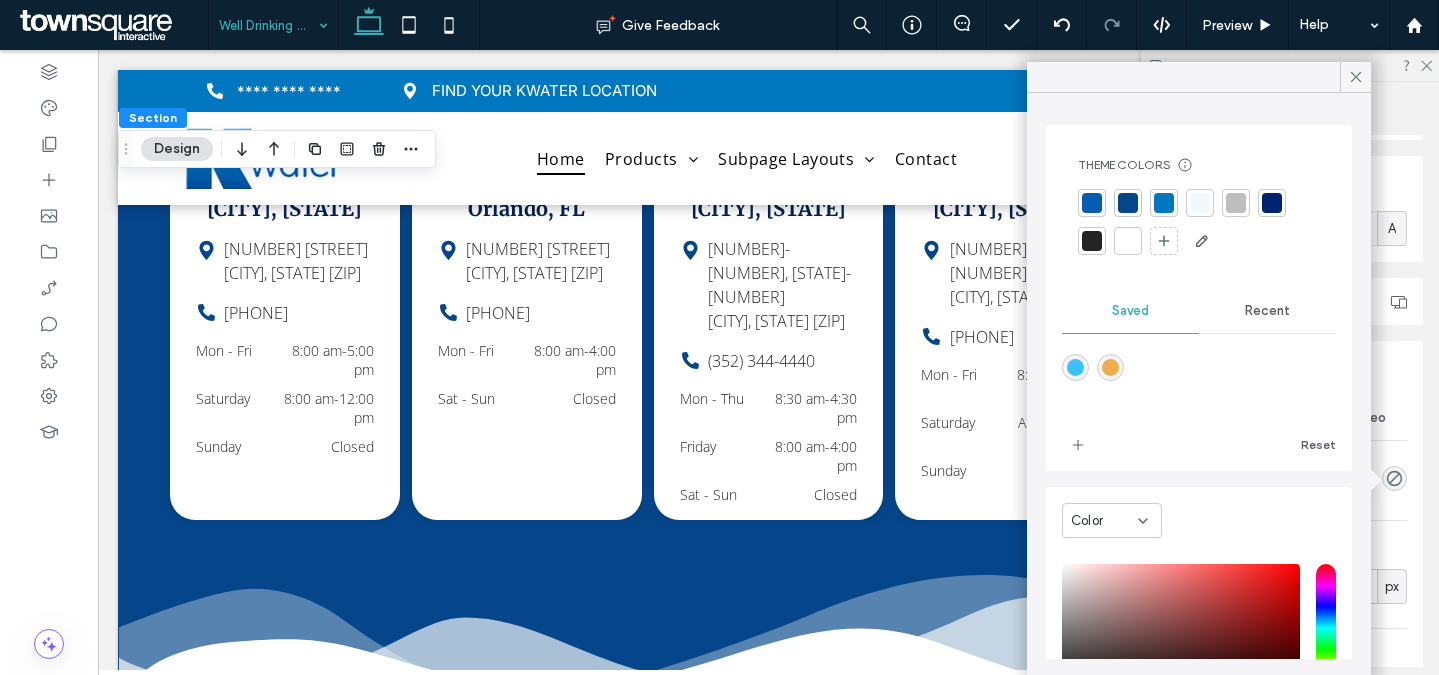 click at bounding box center [1200, 203] 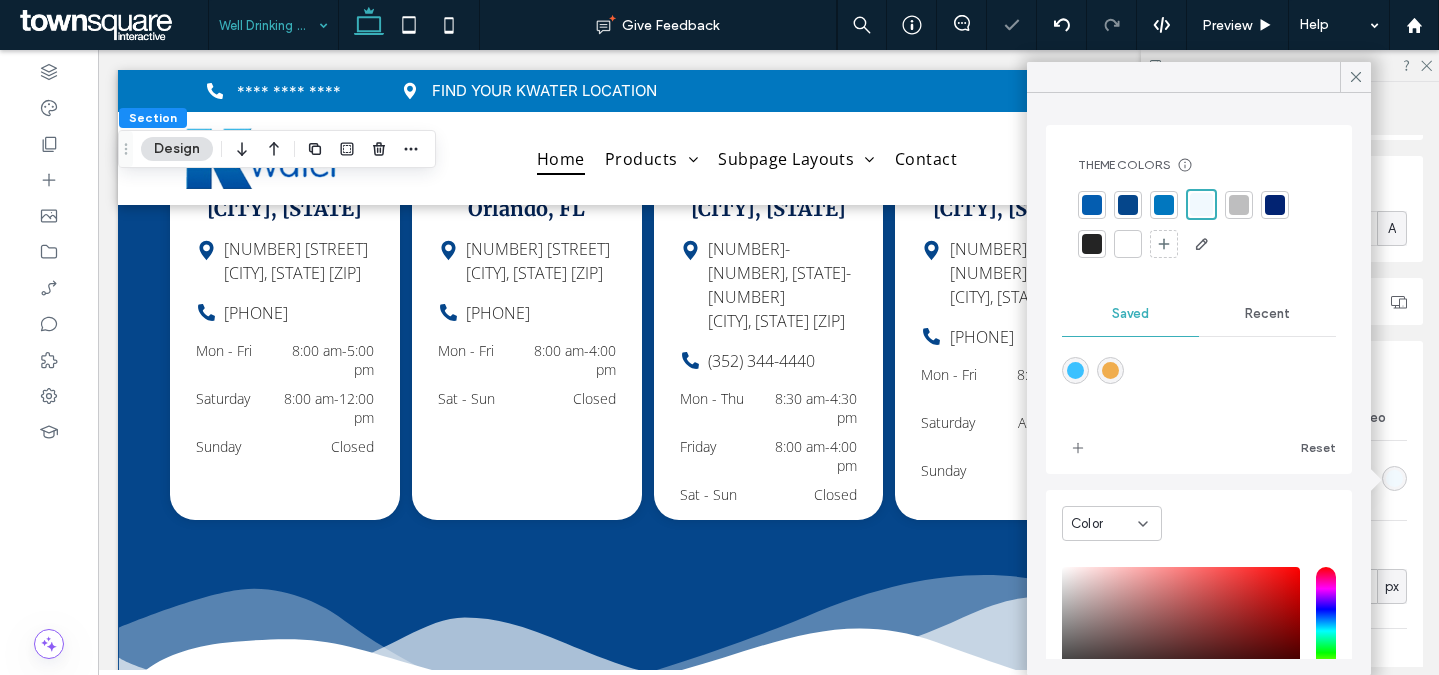 click 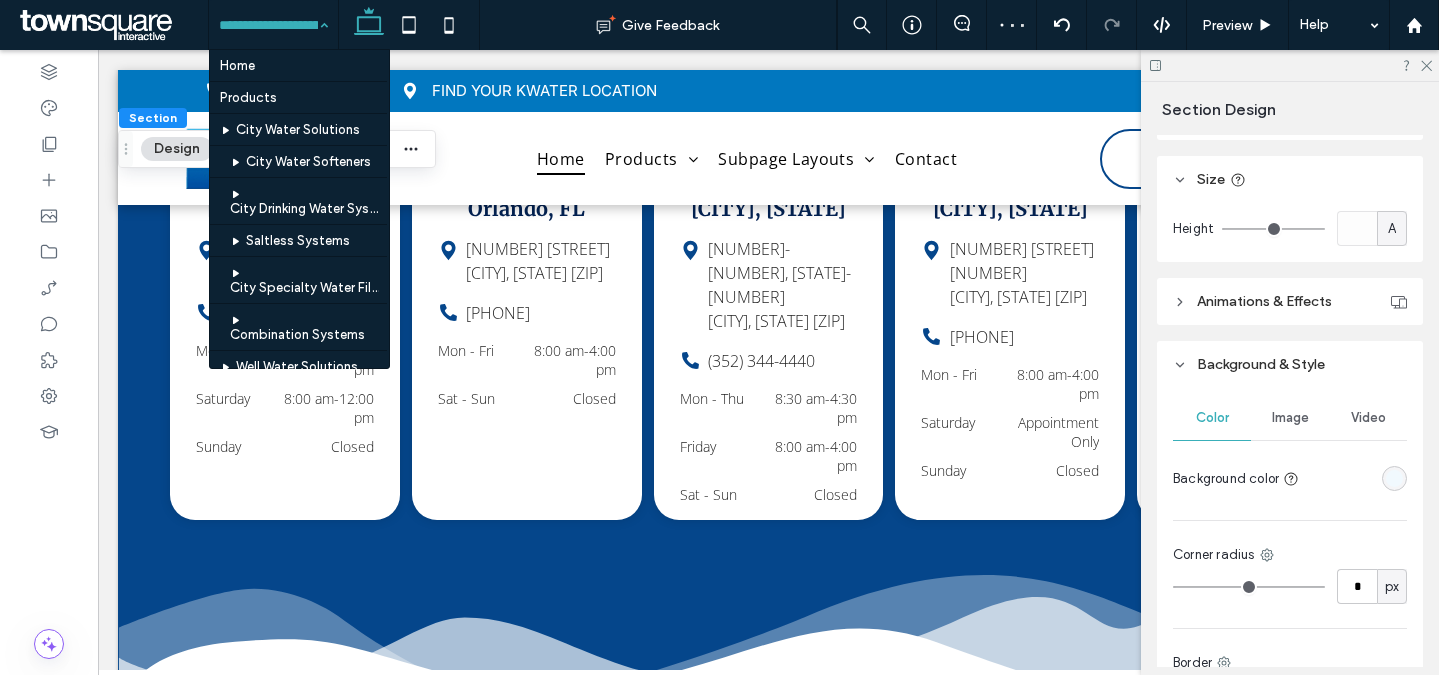 scroll, scrollTop: 353, scrollLeft: 0, axis: vertical 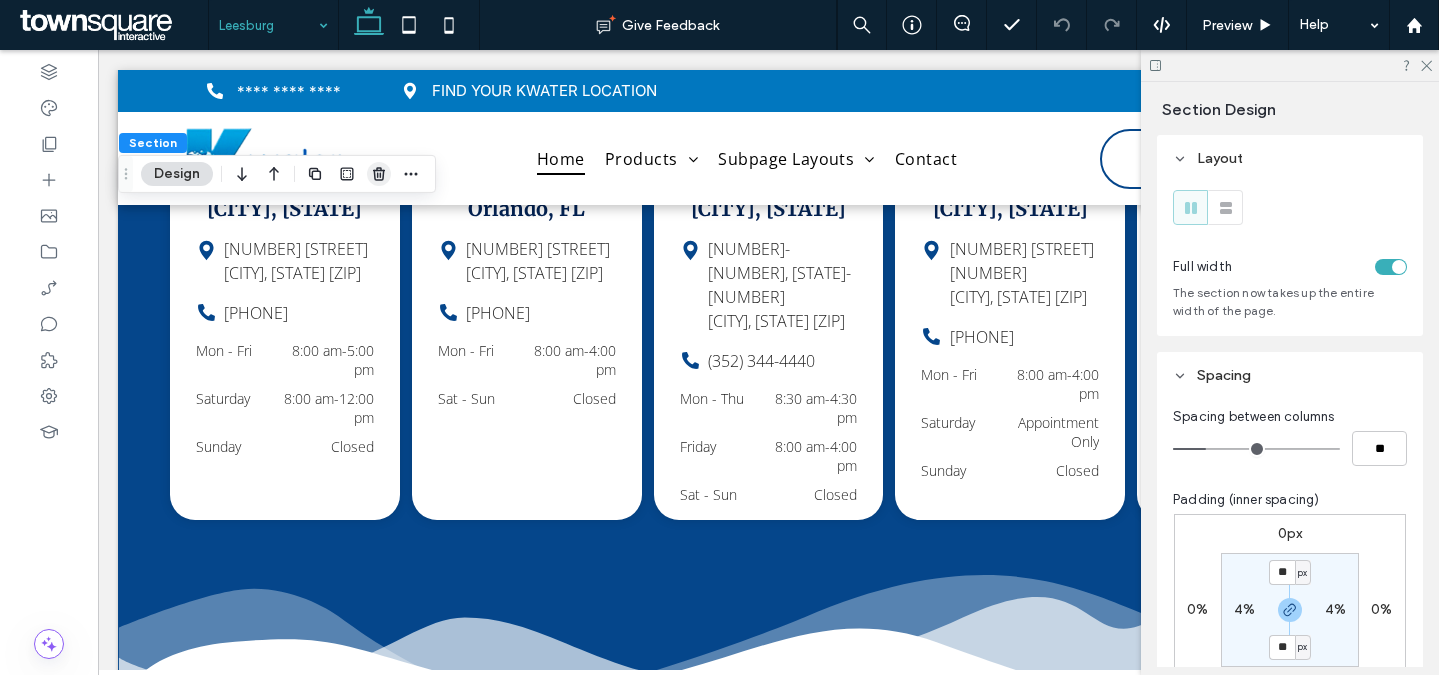click 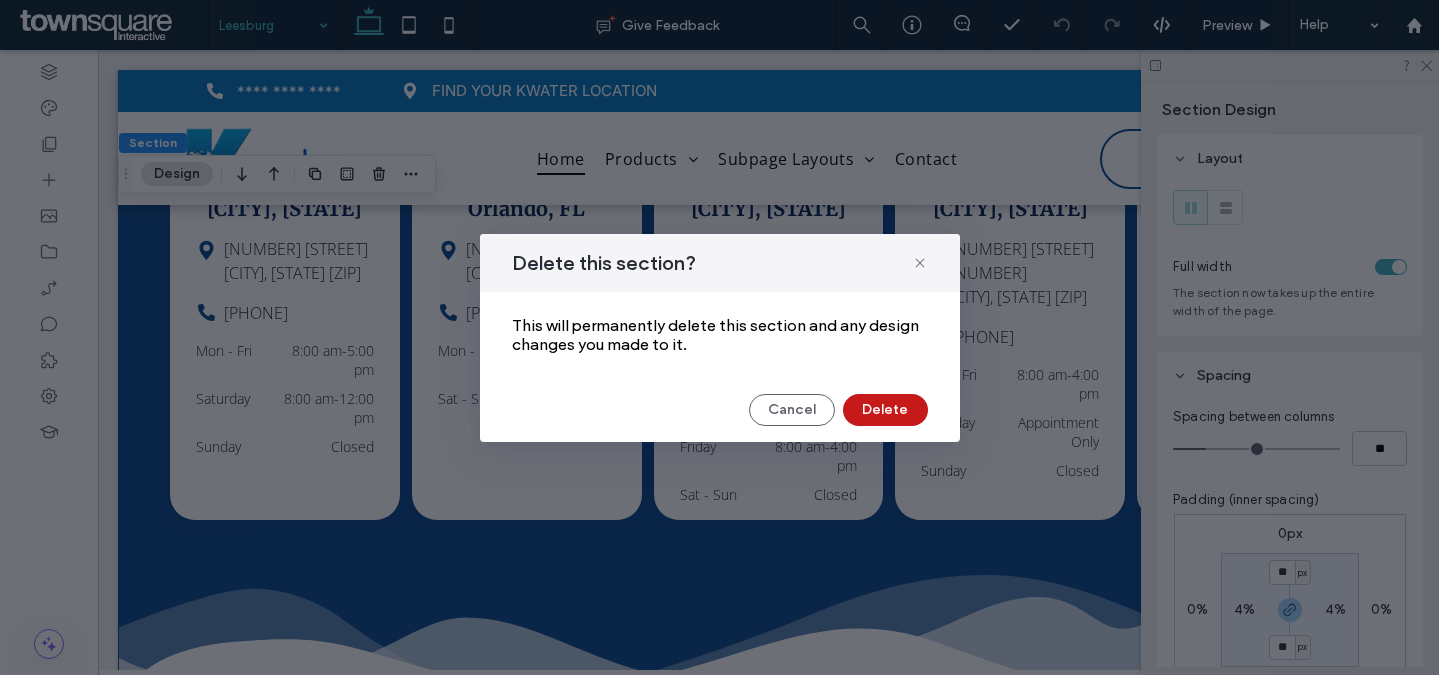 click on "Delete" at bounding box center (885, 410) 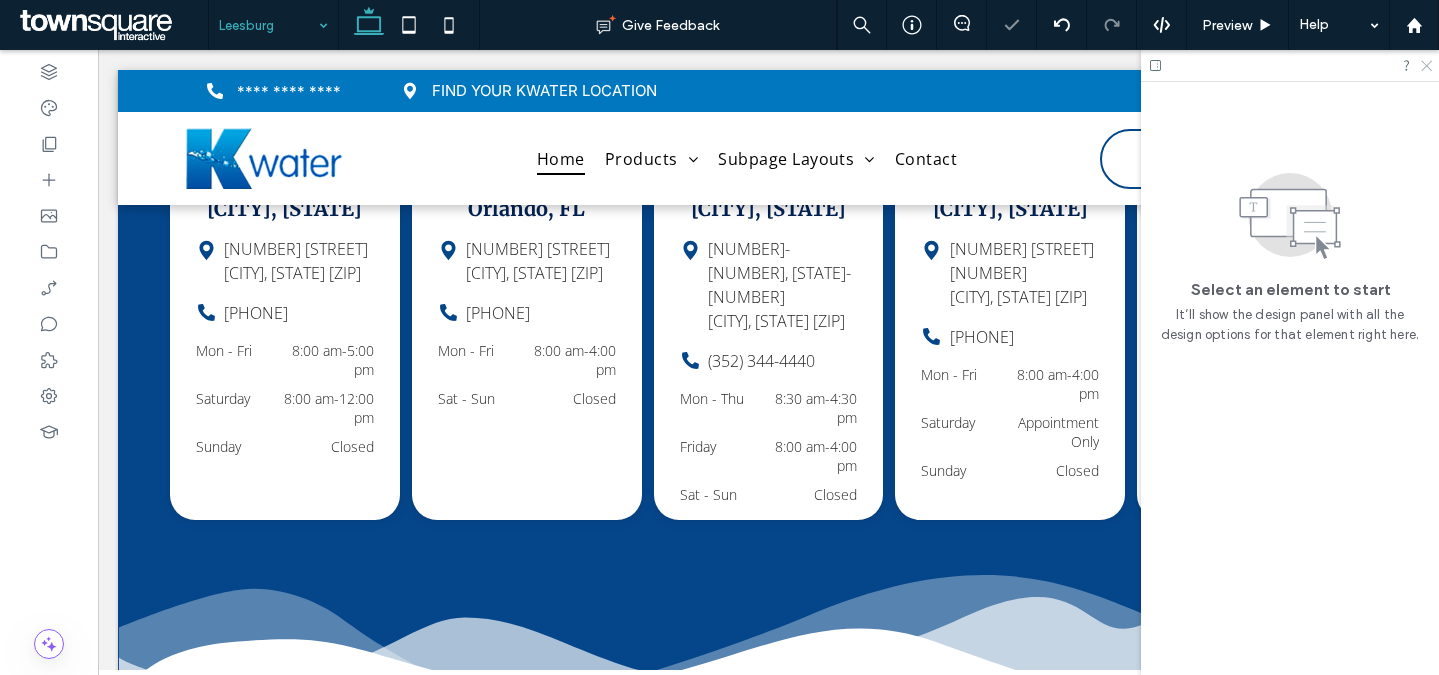 click 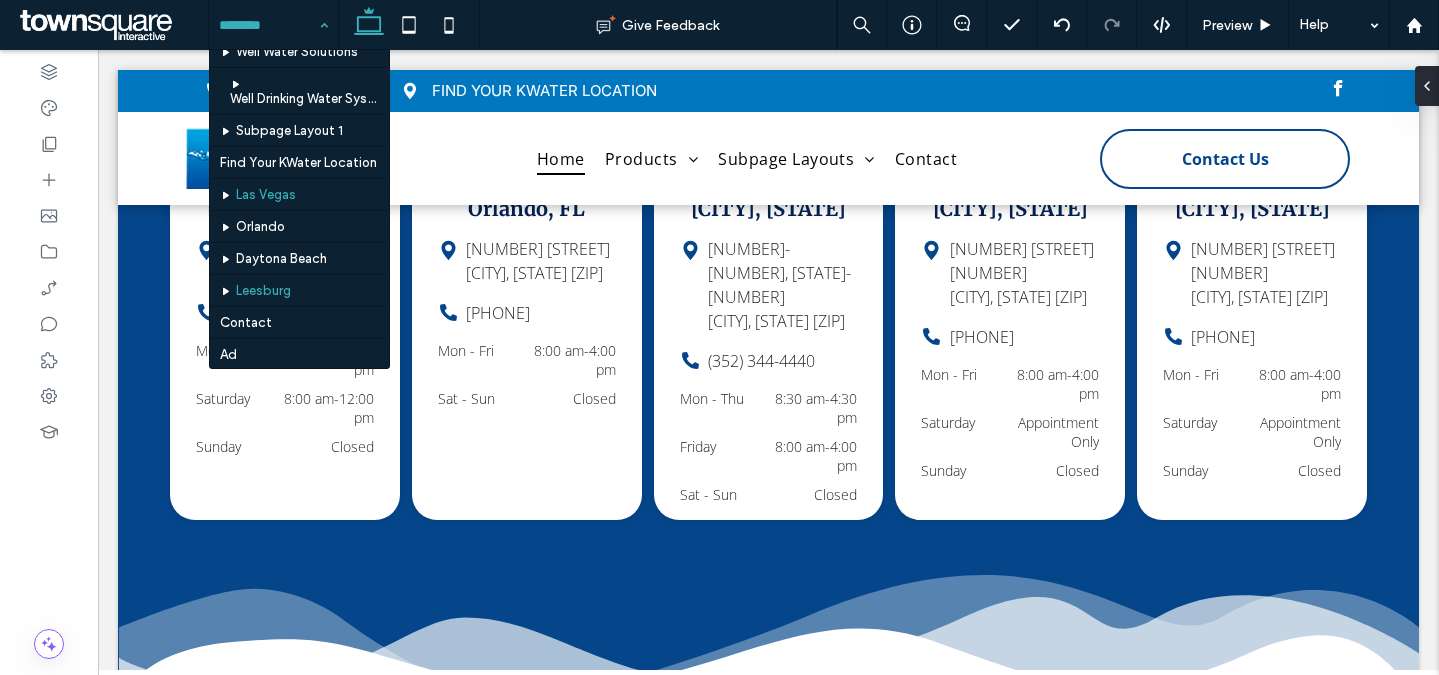 scroll, scrollTop: 315, scrollLeft: 0, axis: vertical 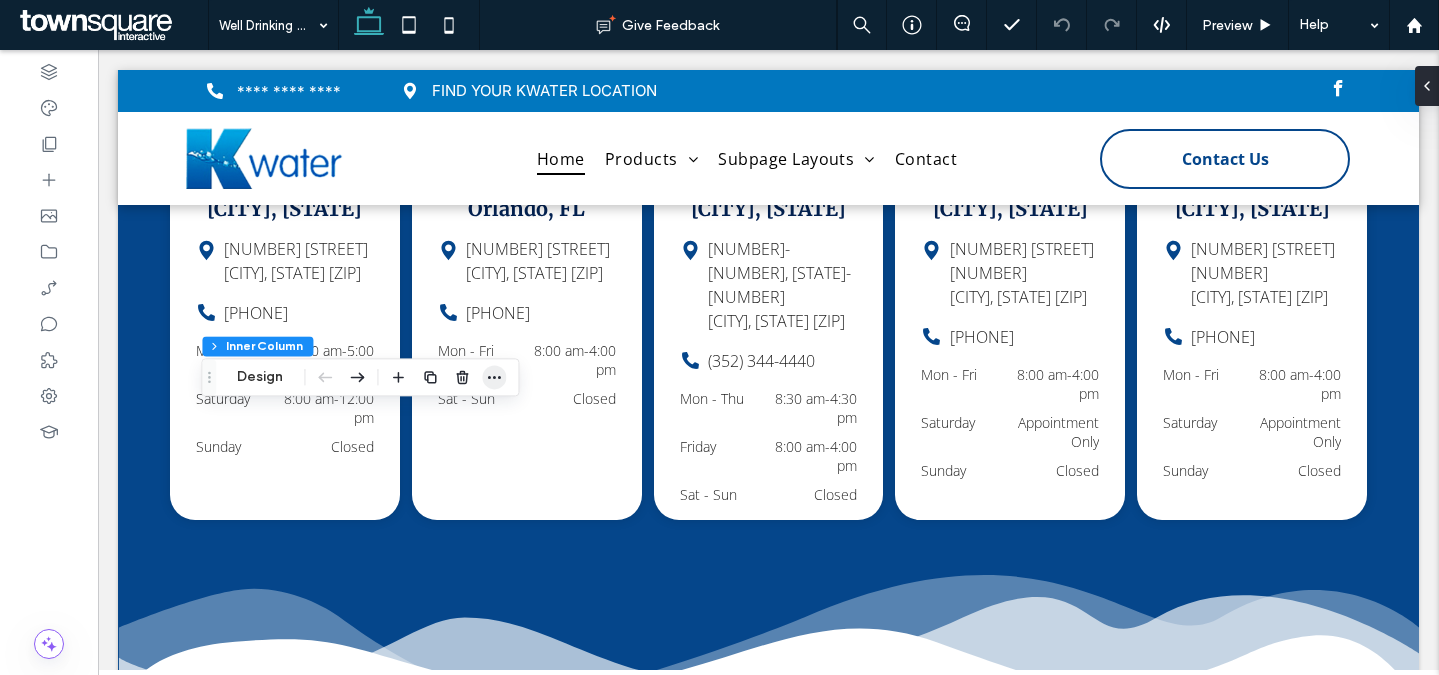 click 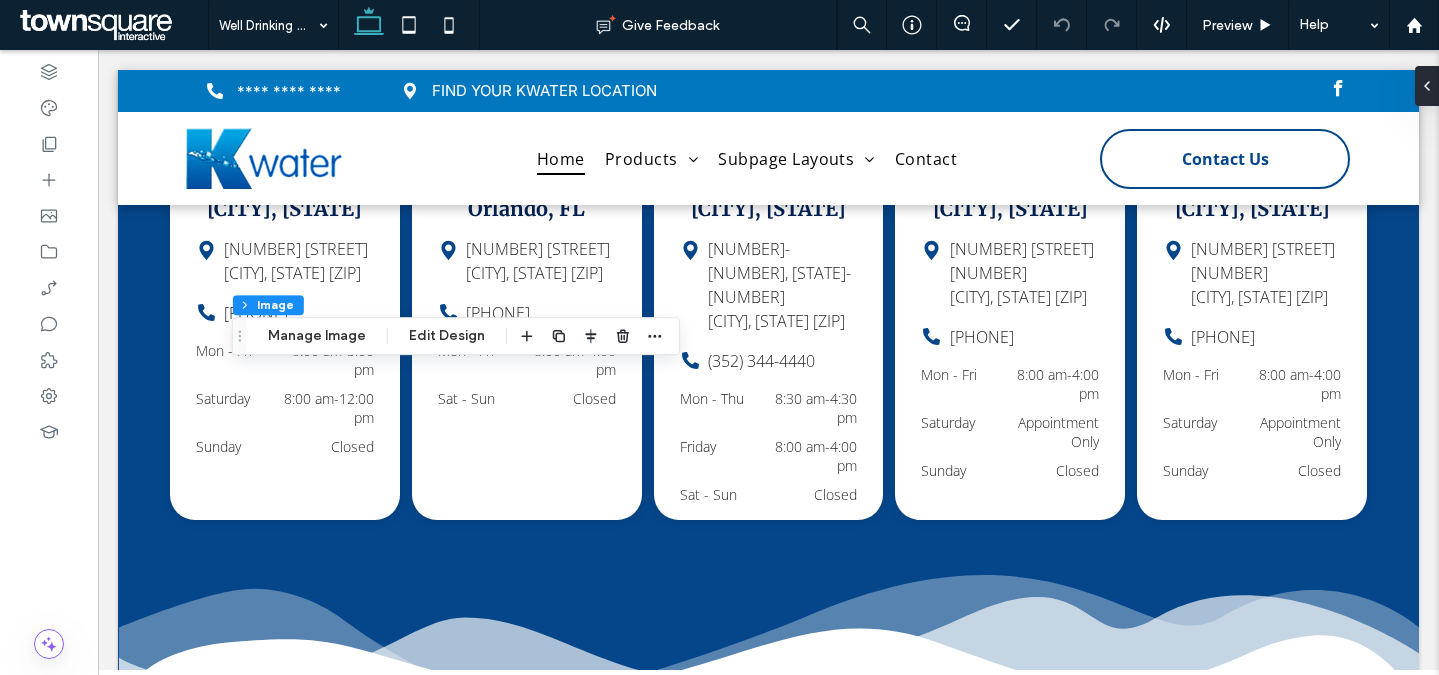 click on "Section Column Image Manage Image Edit Design" at bounding box center [456, 336] 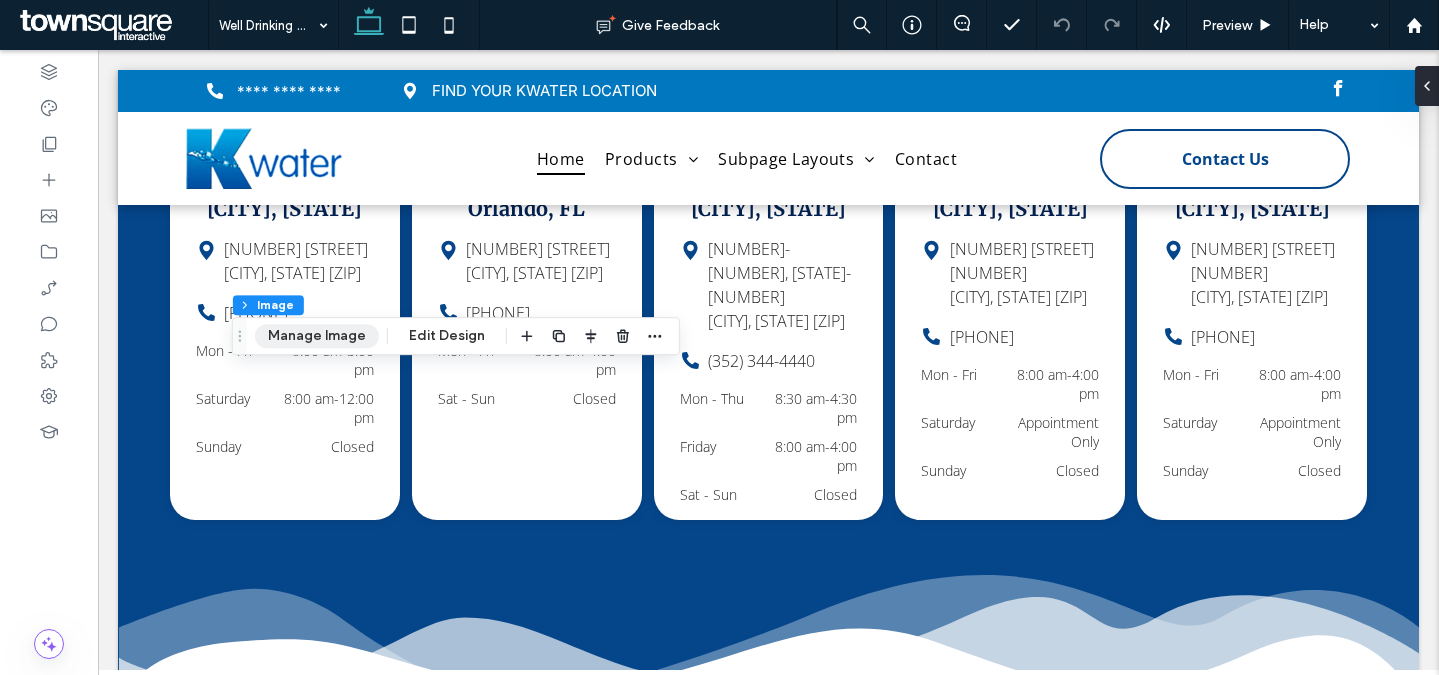 click on "Manage Image" at bounding box center (317, 336) 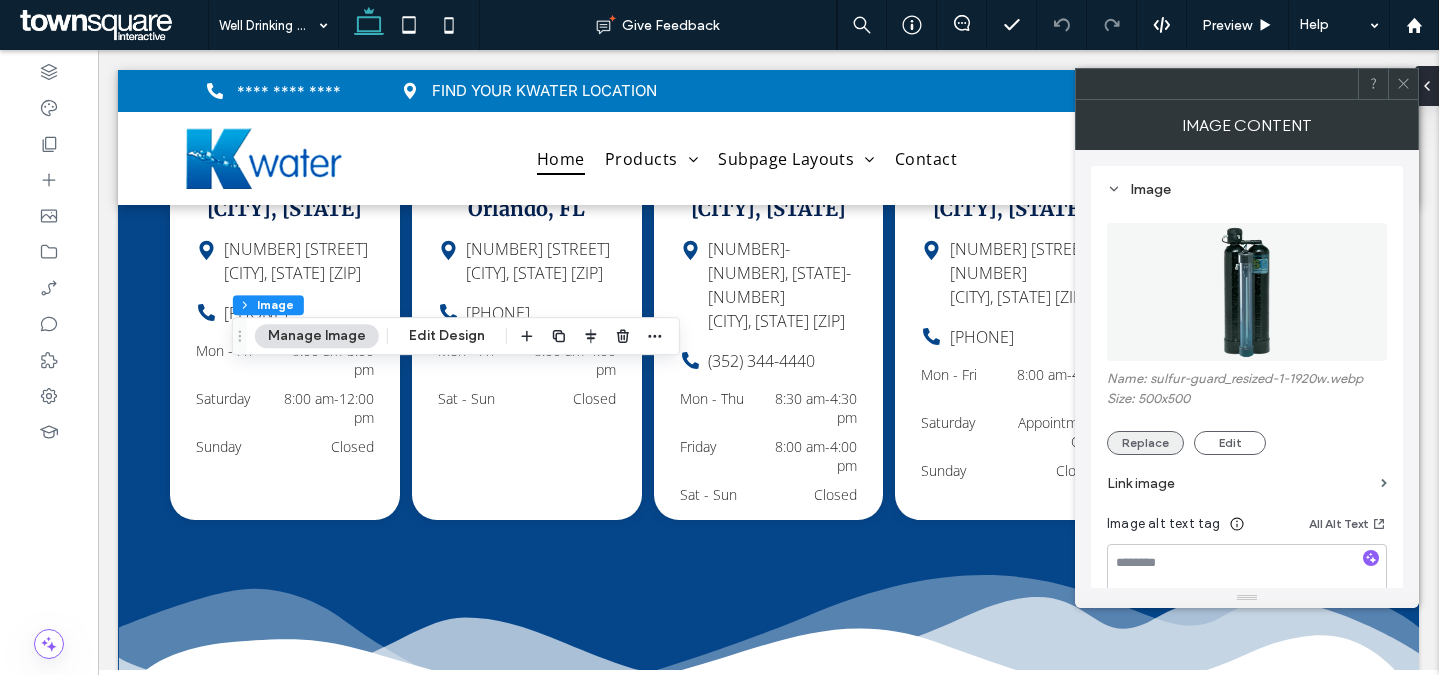 drag, startPoint x: 1151, startPoint y: 444, endPoint x: 1164, endPoint y: 433, distance: 17.029387 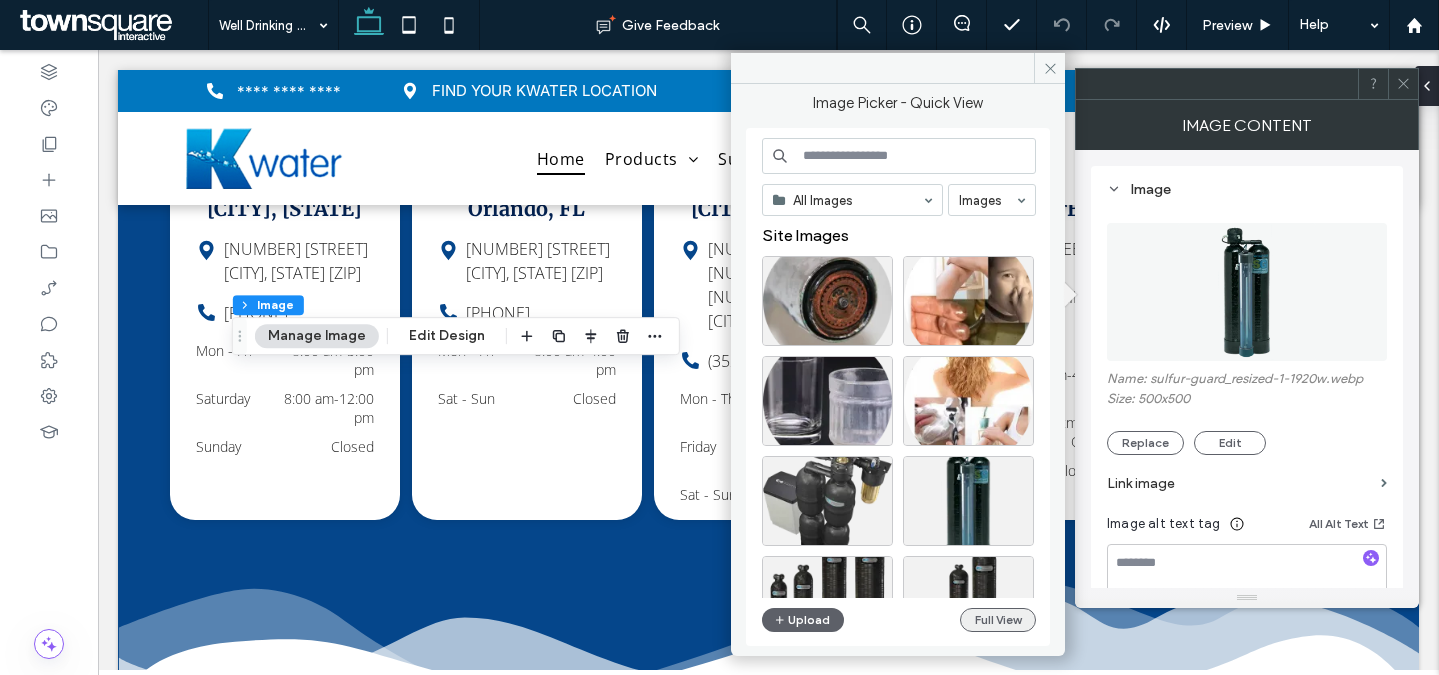 click on "Full View" at bounding box center [998, 620] 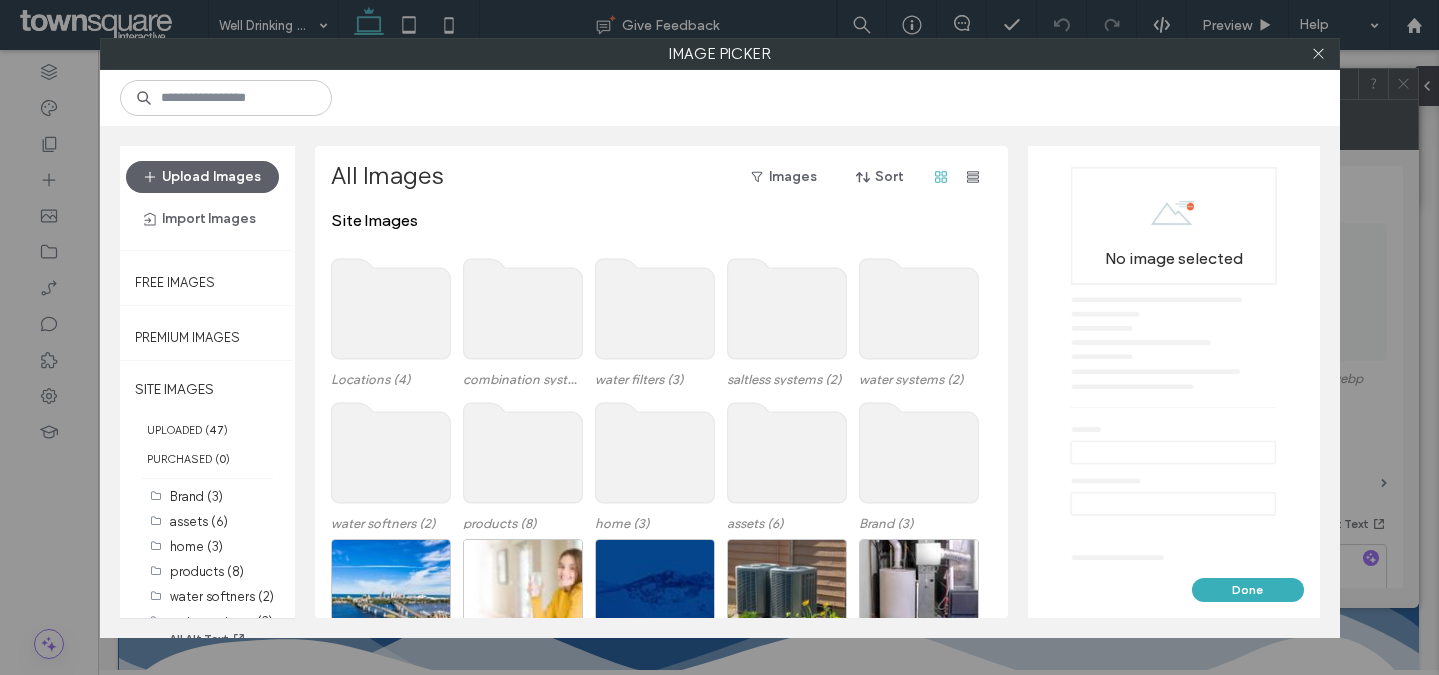 scroll, scrollTop: 32, scrollLeft: 0, axis: vertical 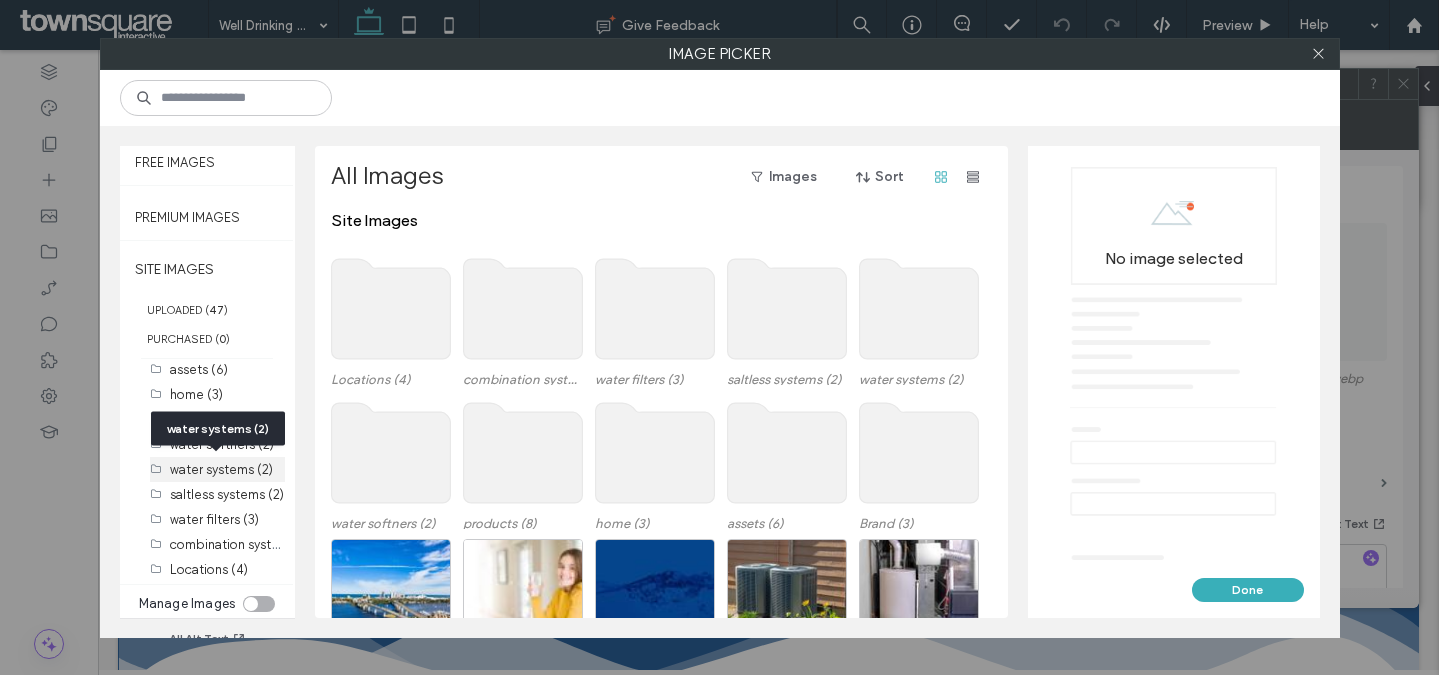 click on "water systems (2)" at bounding box center [221, 469] 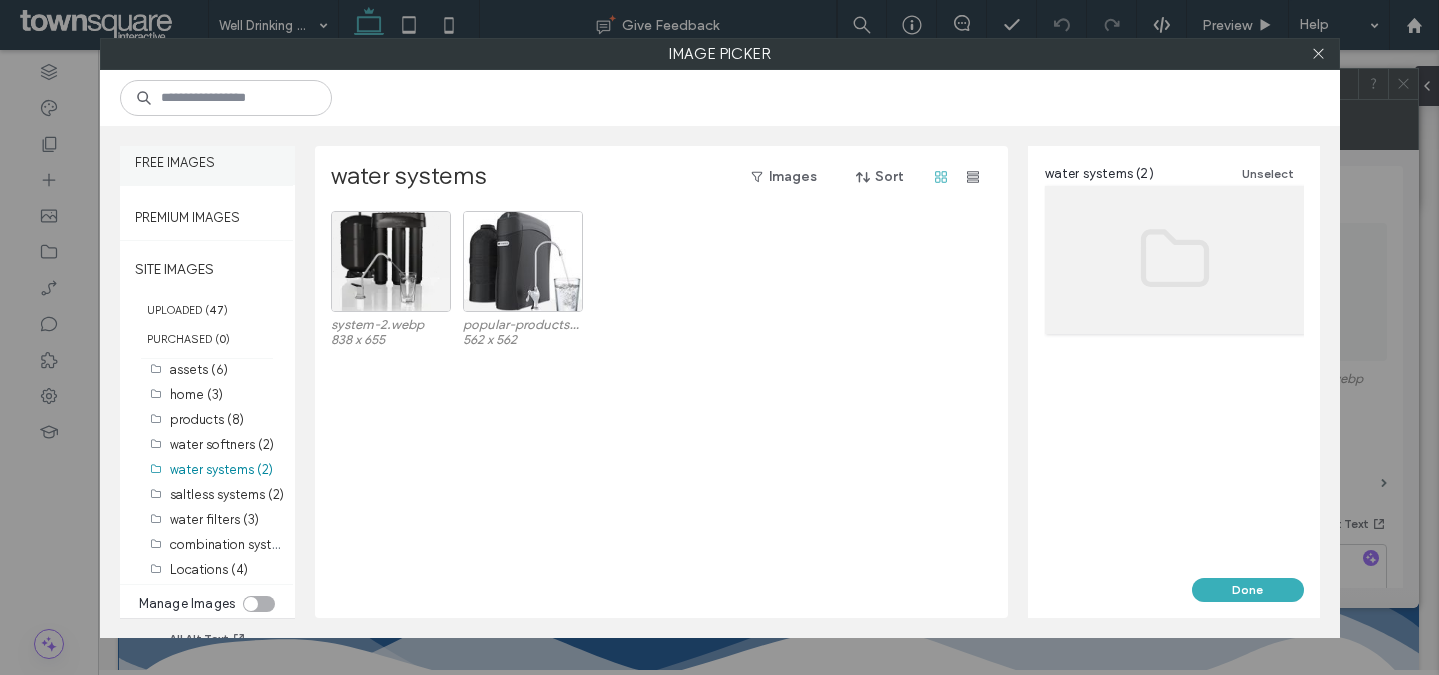 scroll, scrollTop: 0, scrollLeft: 0, axis: both 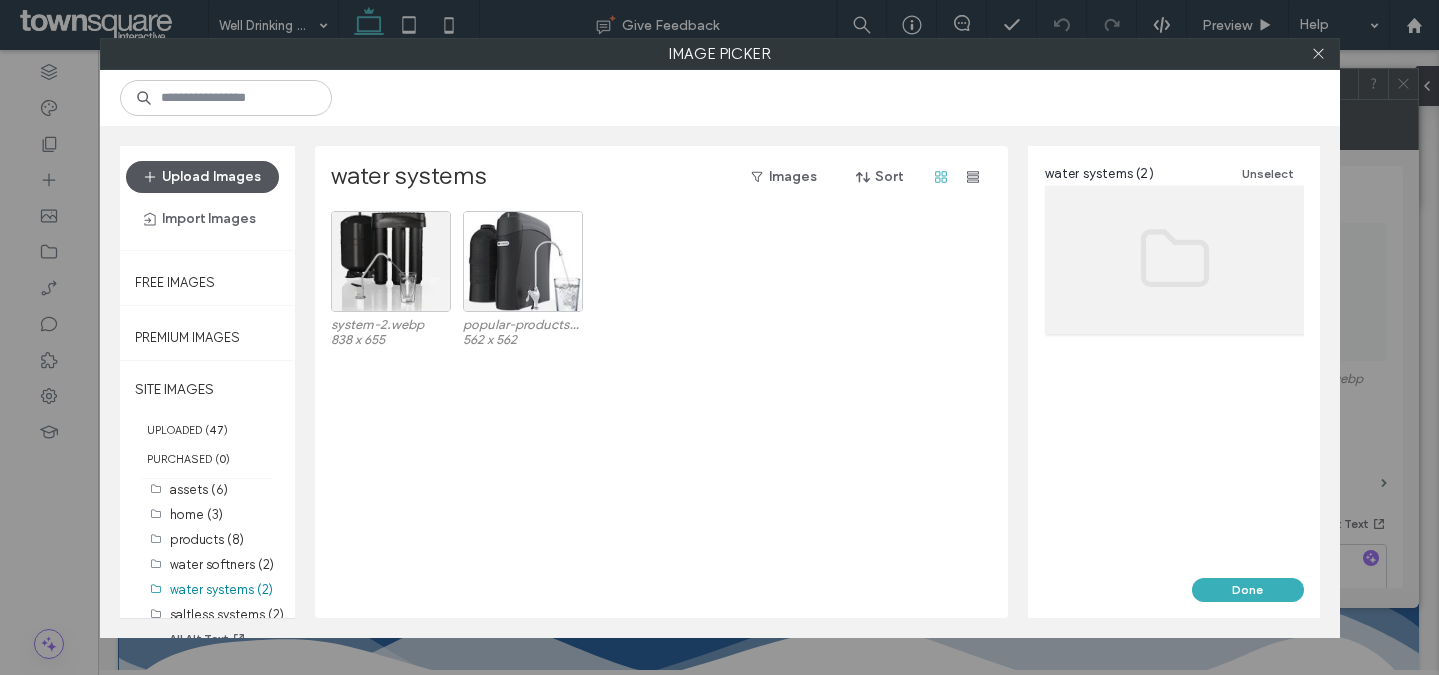 click on "Upload Images" at bounding box center (202, 177) 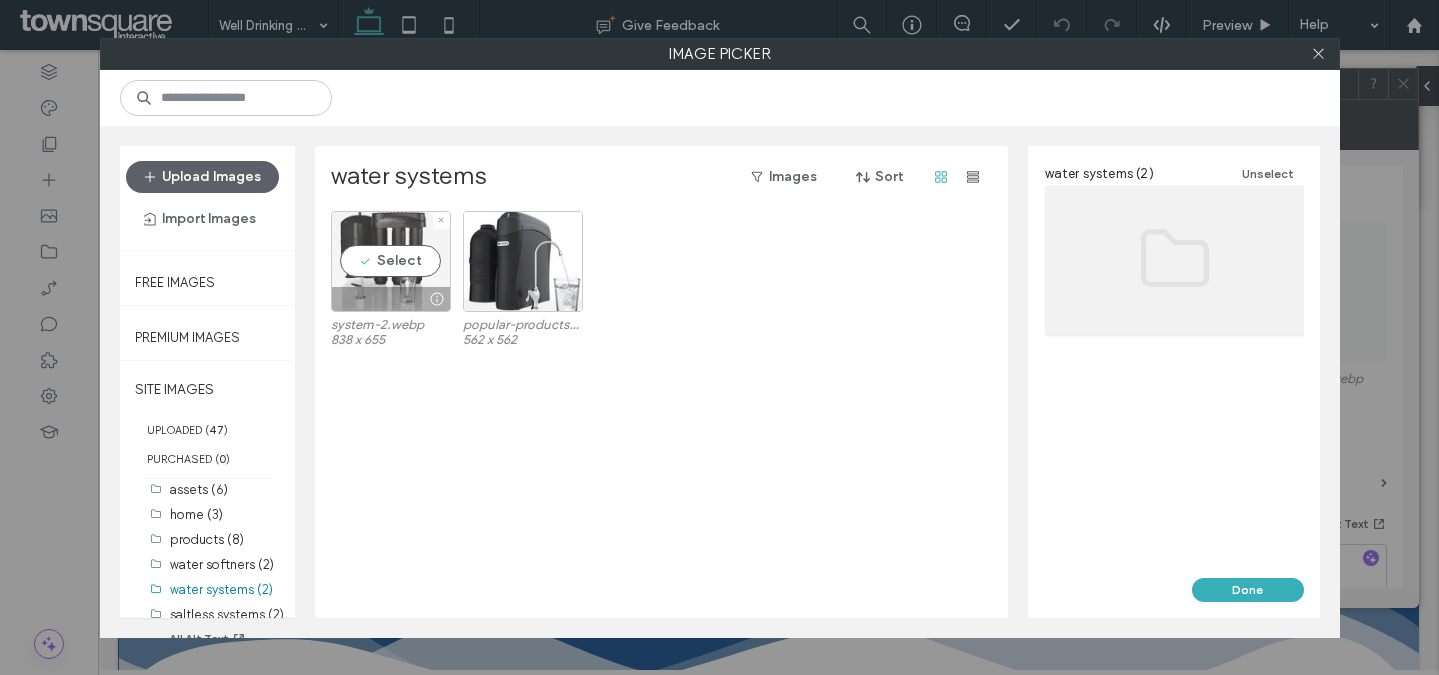 click on "Select" at bounding box center (391, 261) 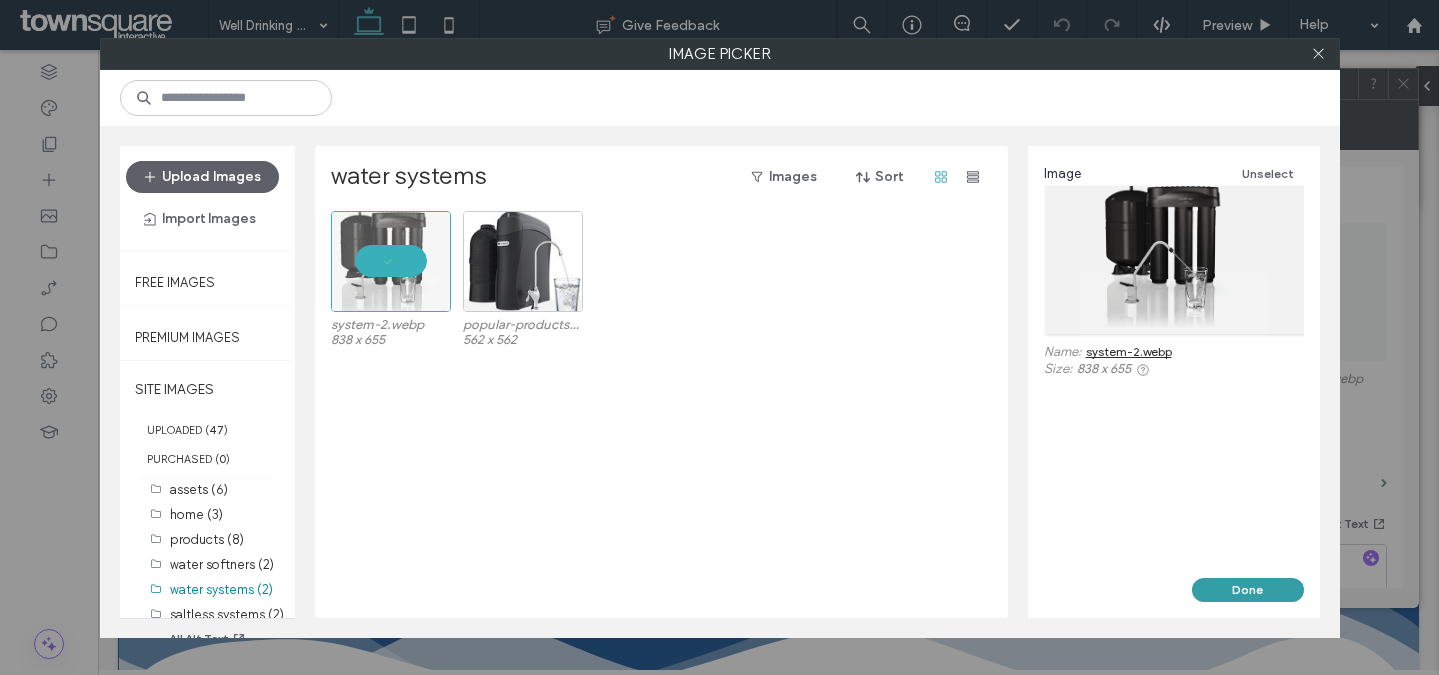 click on "Done" at bounding box center (1248, 590) 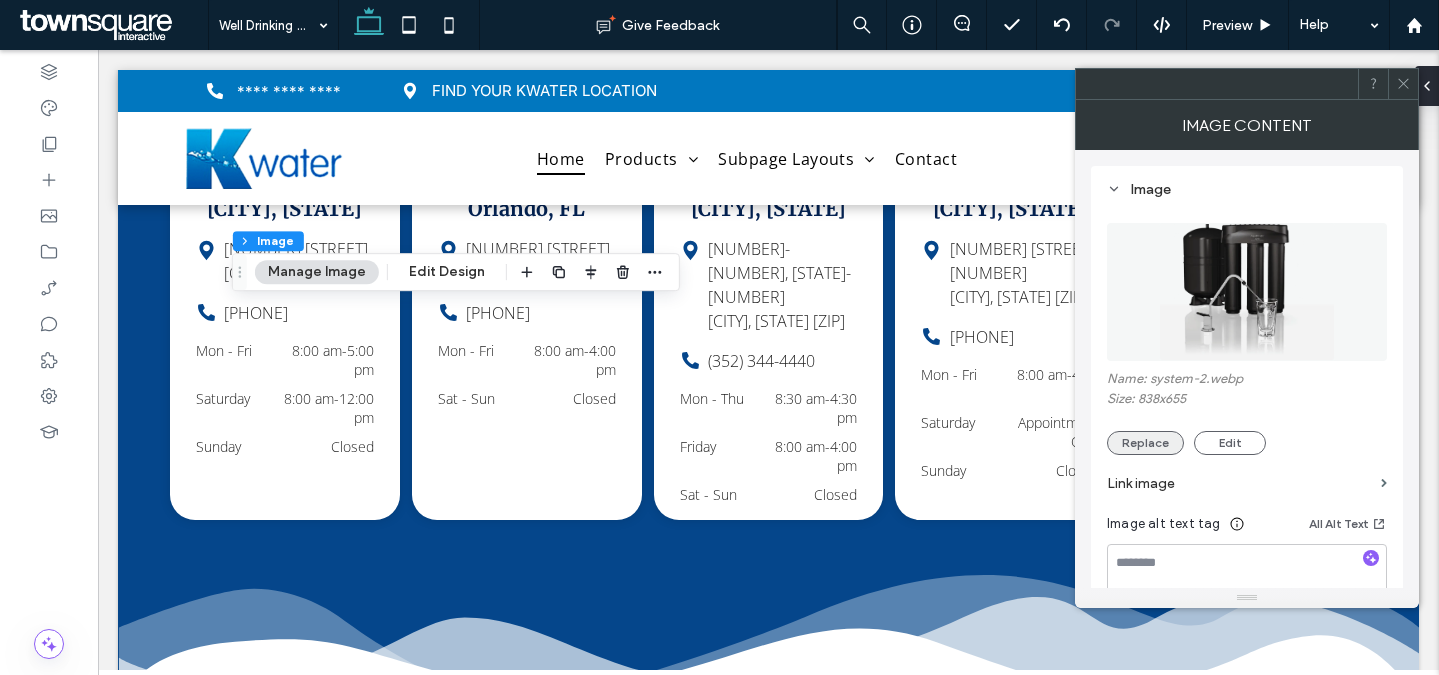 click on "Replace" at bounding box center [1145, 443] 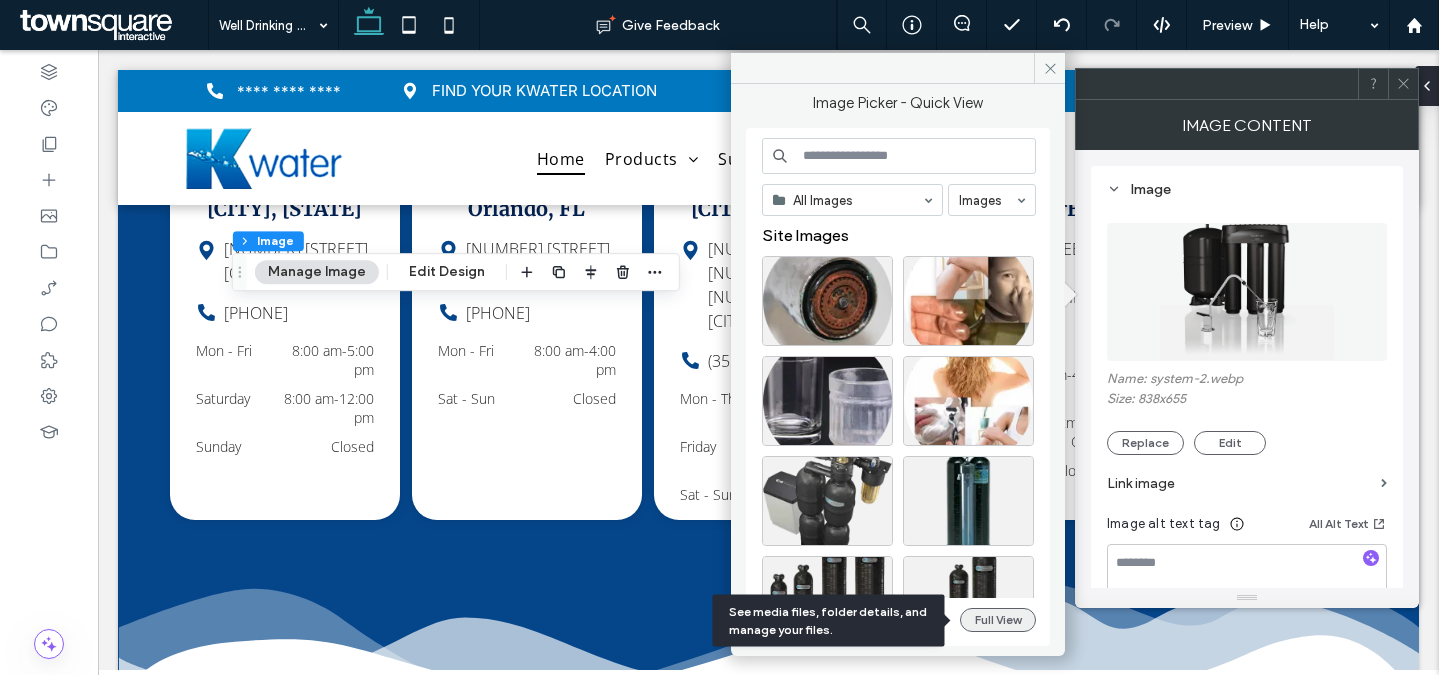 click on "Full View" at bounding box center (998, 620) 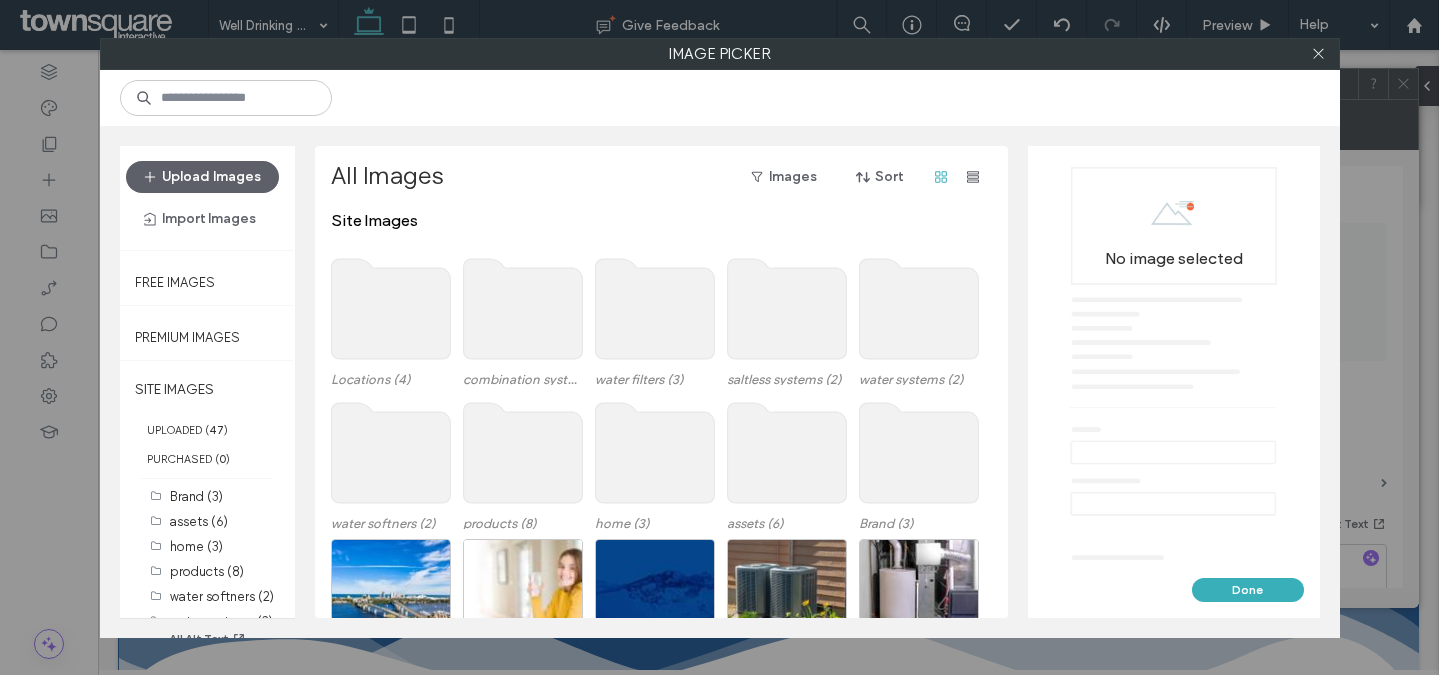 scroll, scrollTop: 32, scrollLeft: 0, axis: vertical 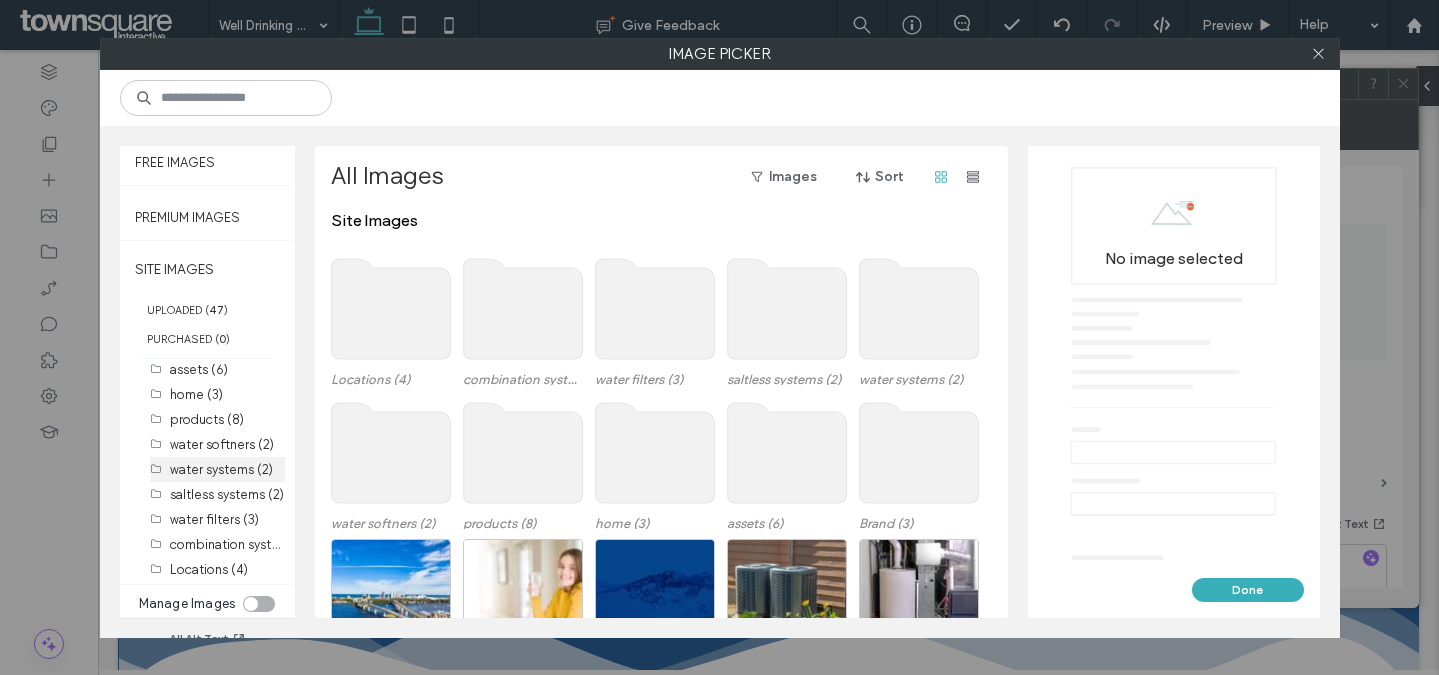 click on "water systems (2)" at bounding box center (221, 469) 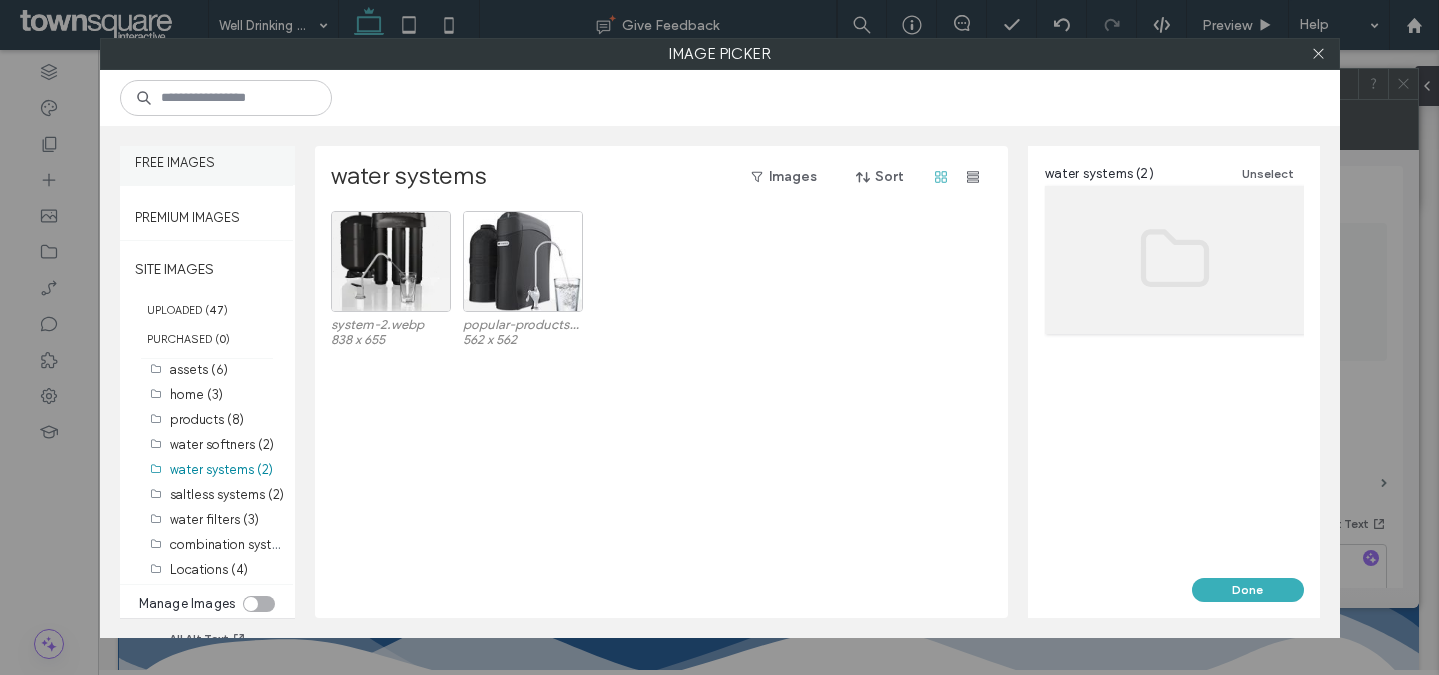 scroll, scrollTop: 0, scrollLeft: 0, axis: both 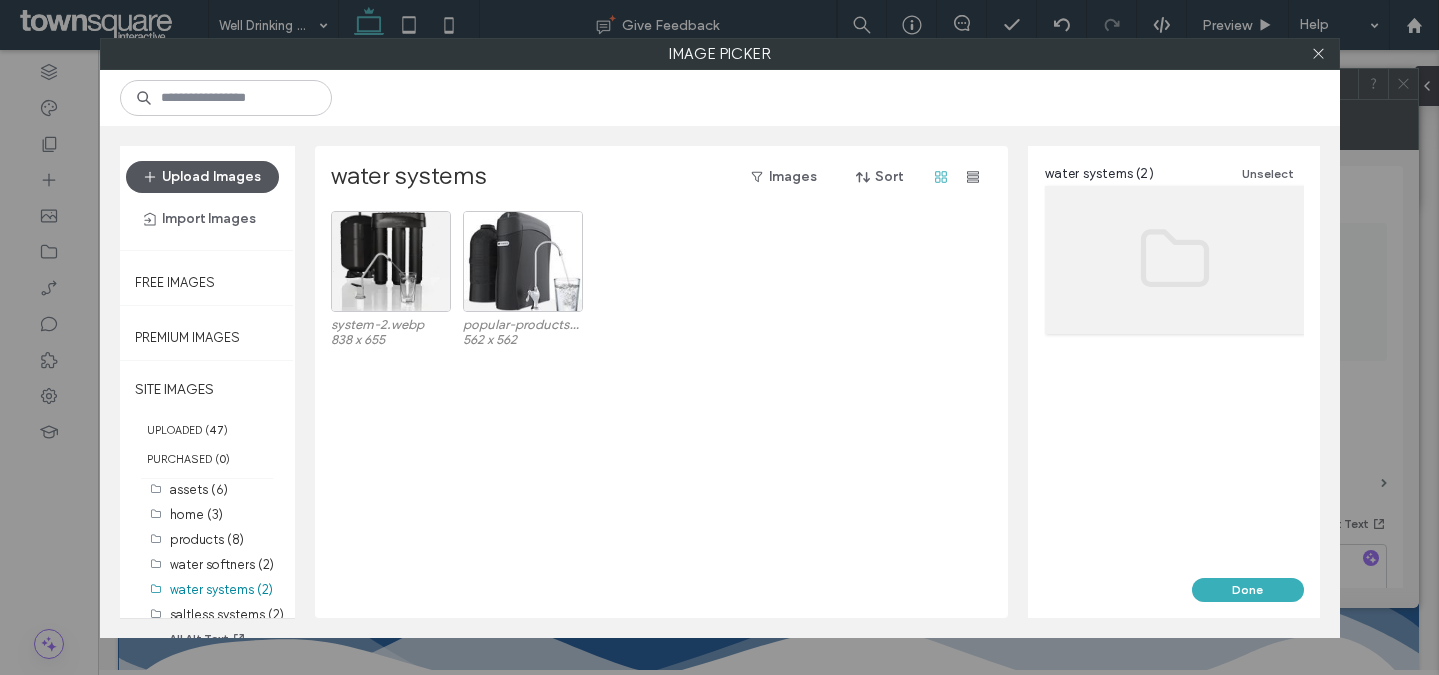 click on "Upload Images" at bounding box center (202, 177) 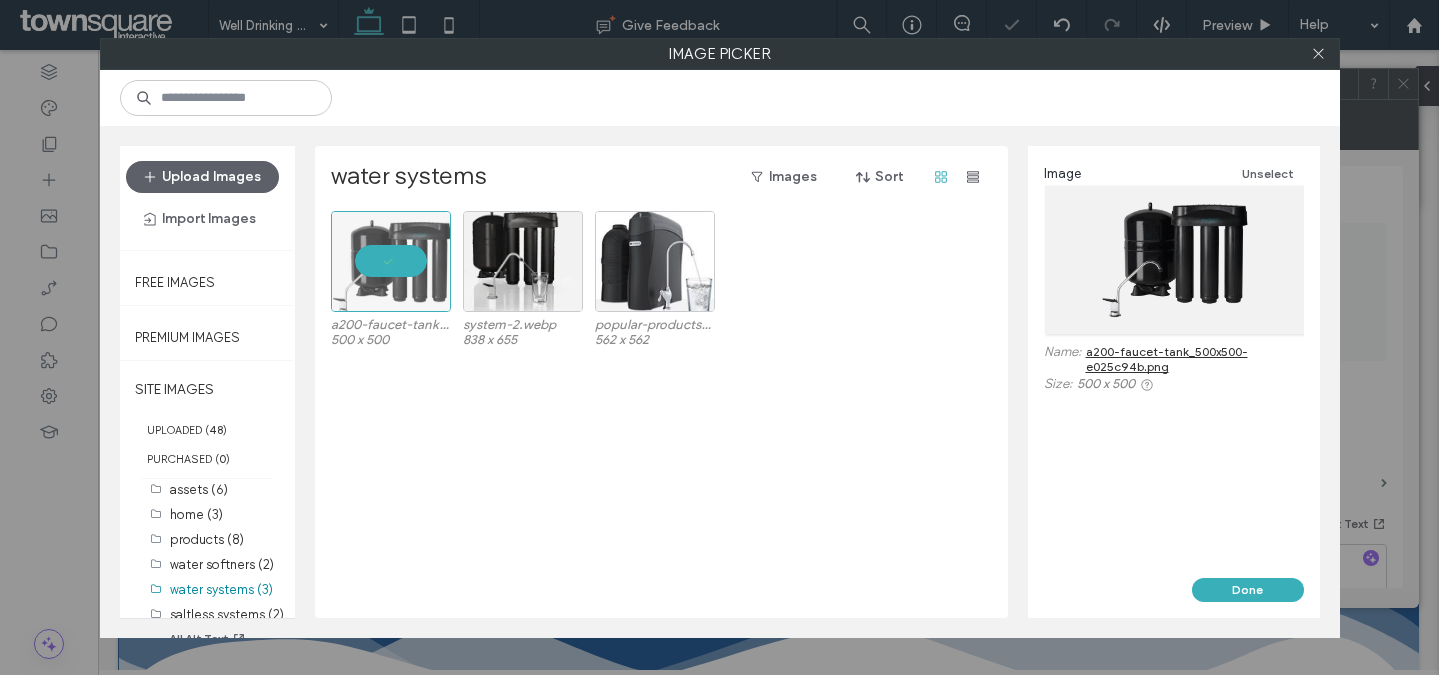 click on "Done" at bounding box center [1248, 590] 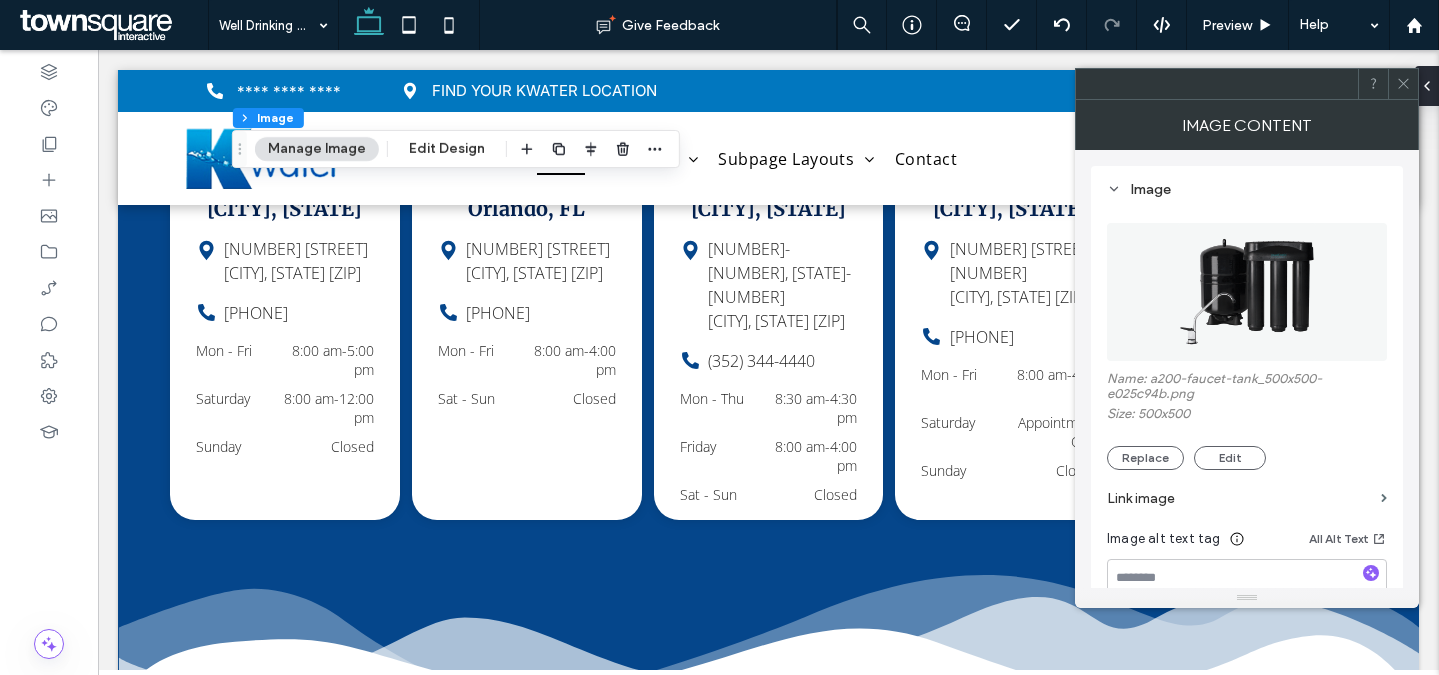 click 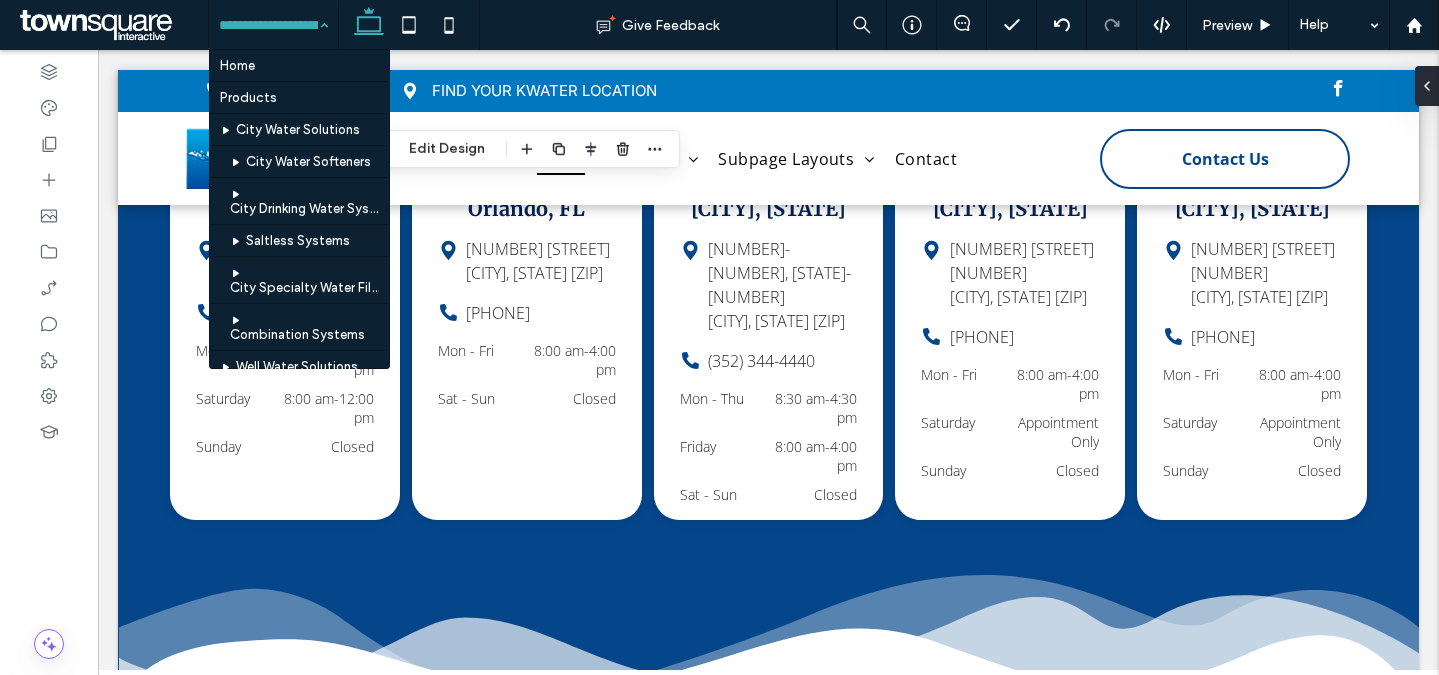 scroll, scrollTop: 353, scrollLeft: 0, axis: vertical 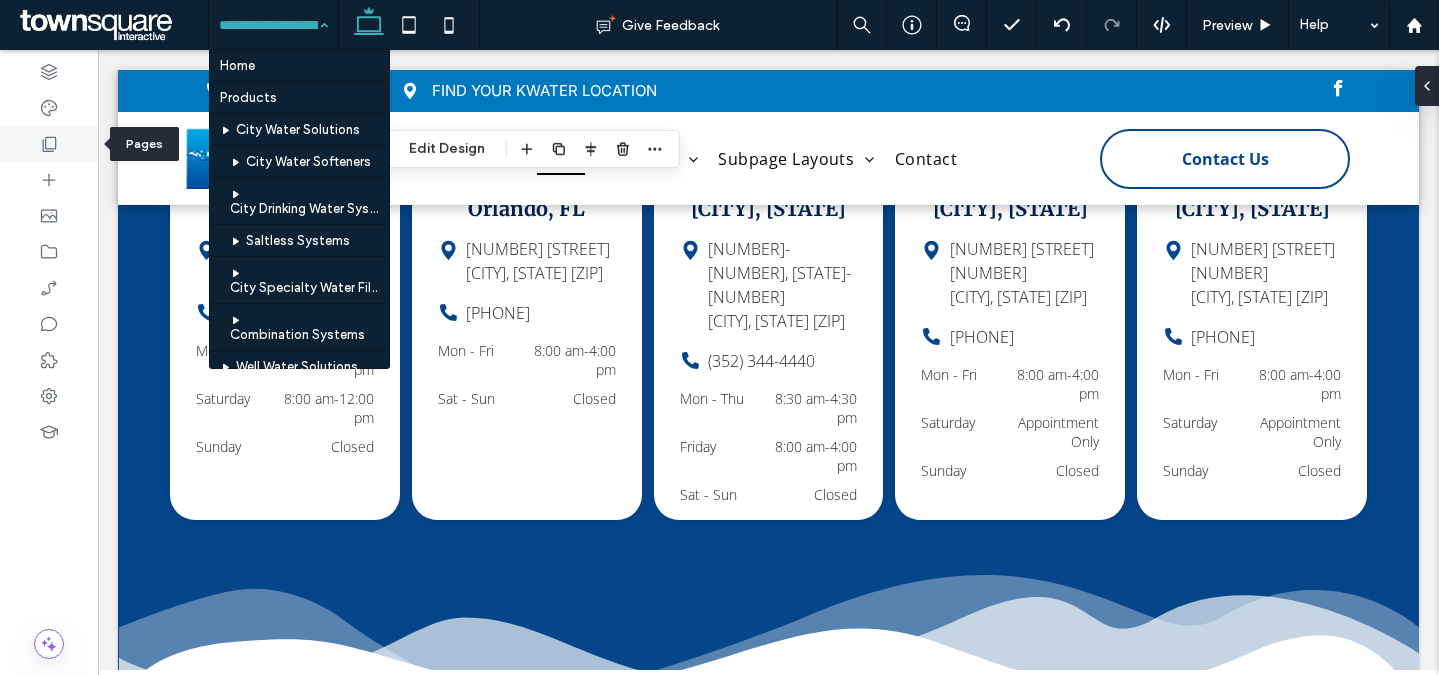 click 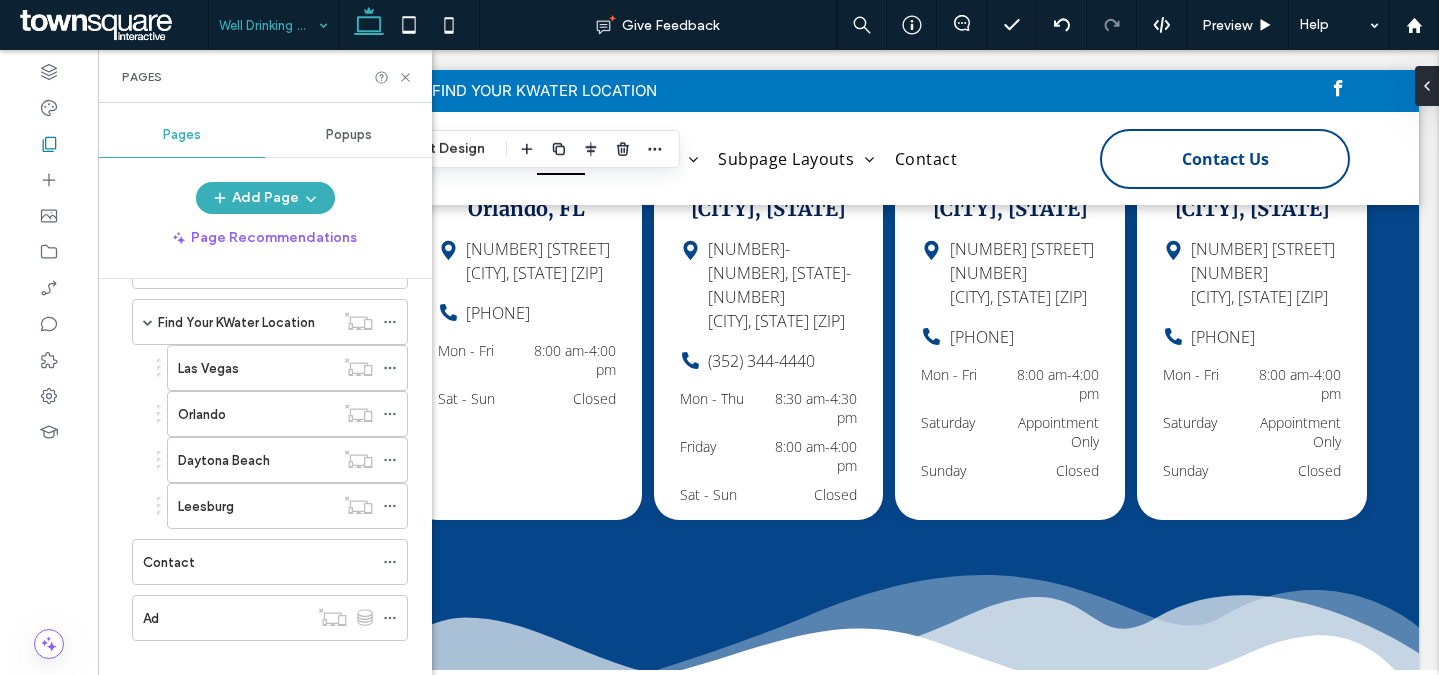 scroll, scrollTop: 285, scrollLeft: 0, axis: vertical 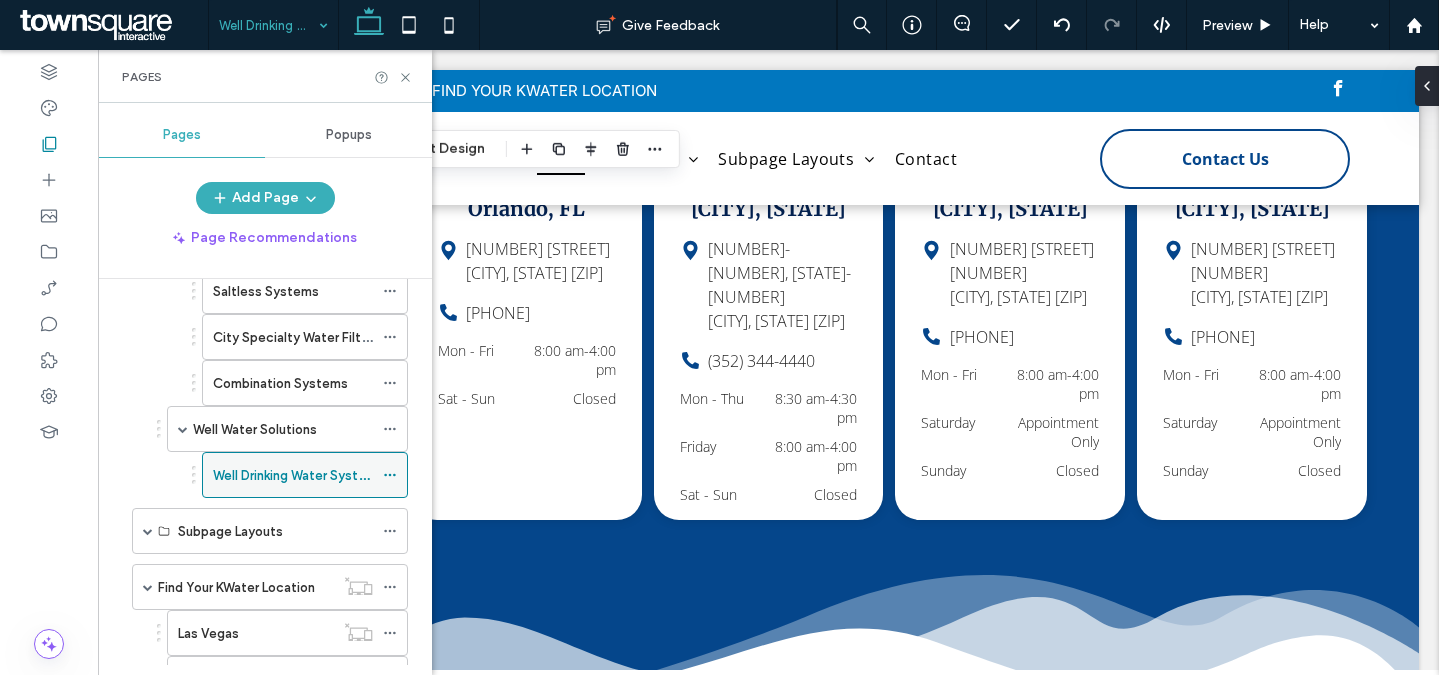 click 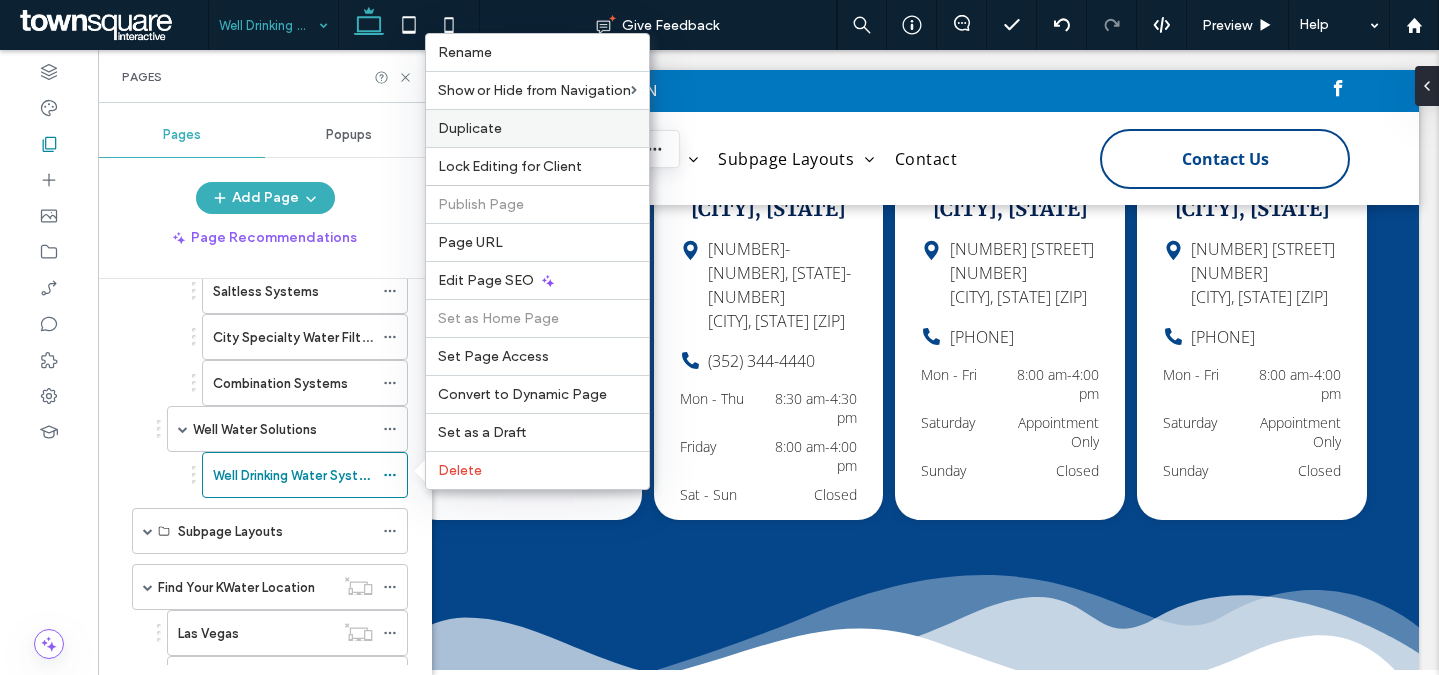 click on "Duplicate" at bounding box center (537, 128) 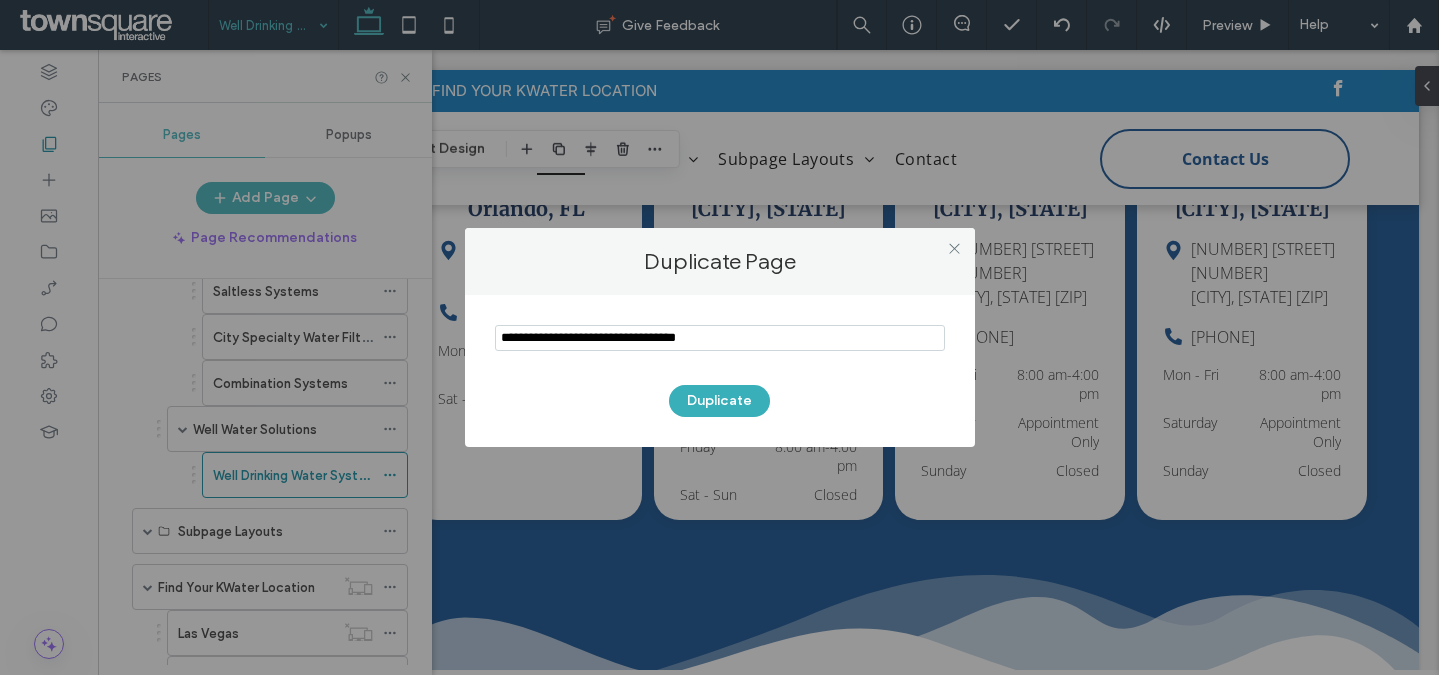 click at bounding box center [720, 338] 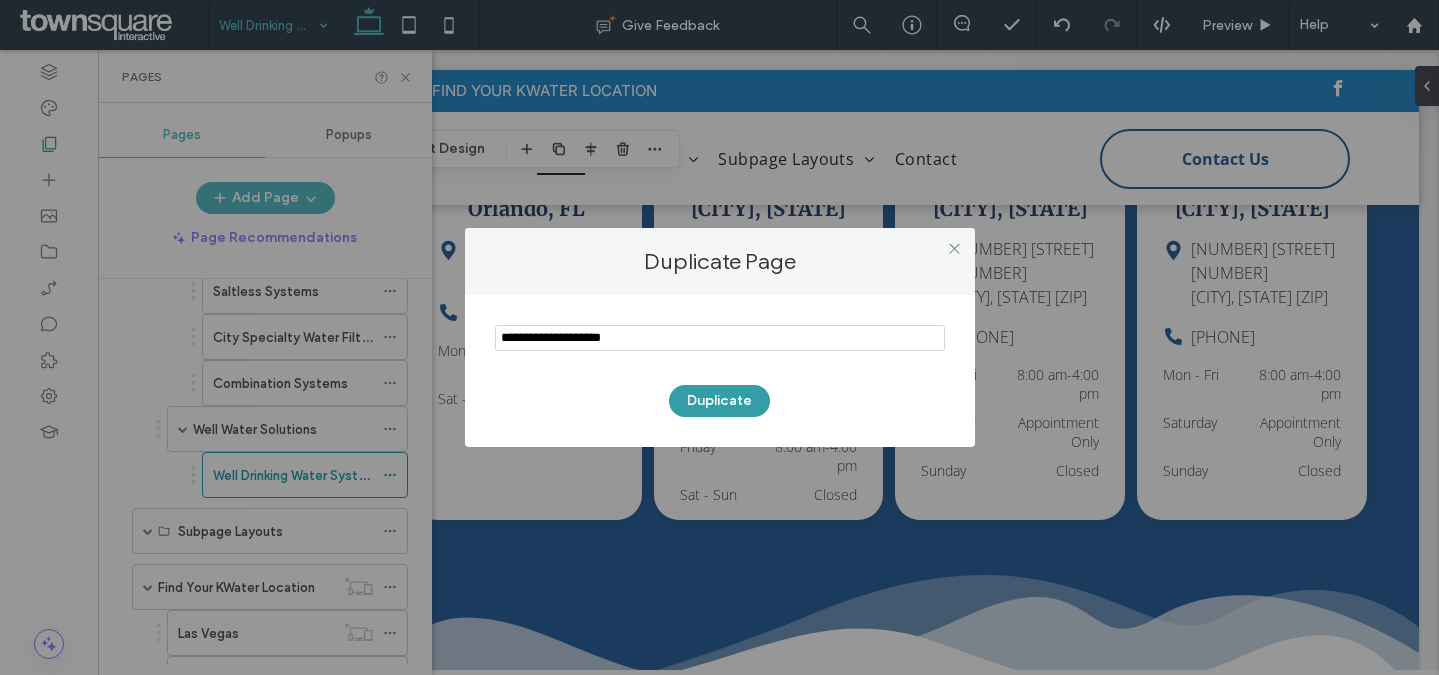type on "**********" 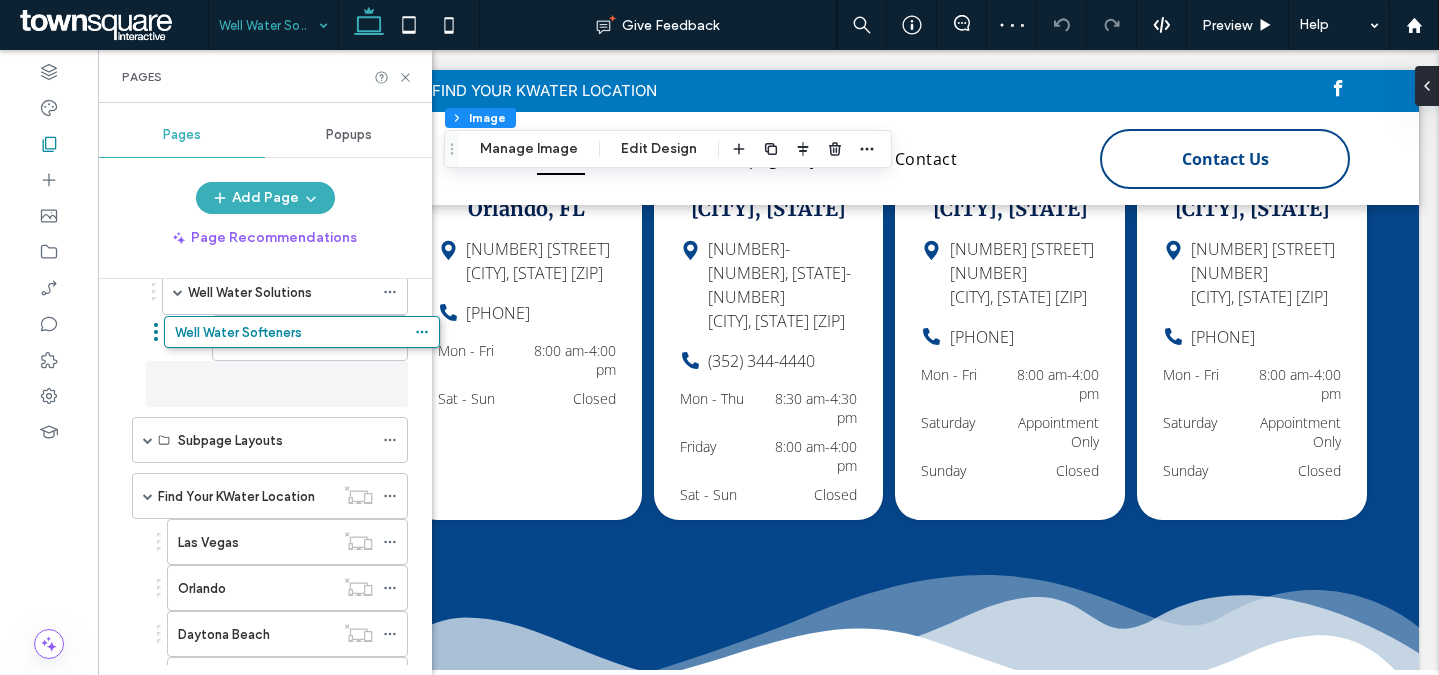 scroll, scrollTop: 362, scrollLeft: 0, axis: vertical 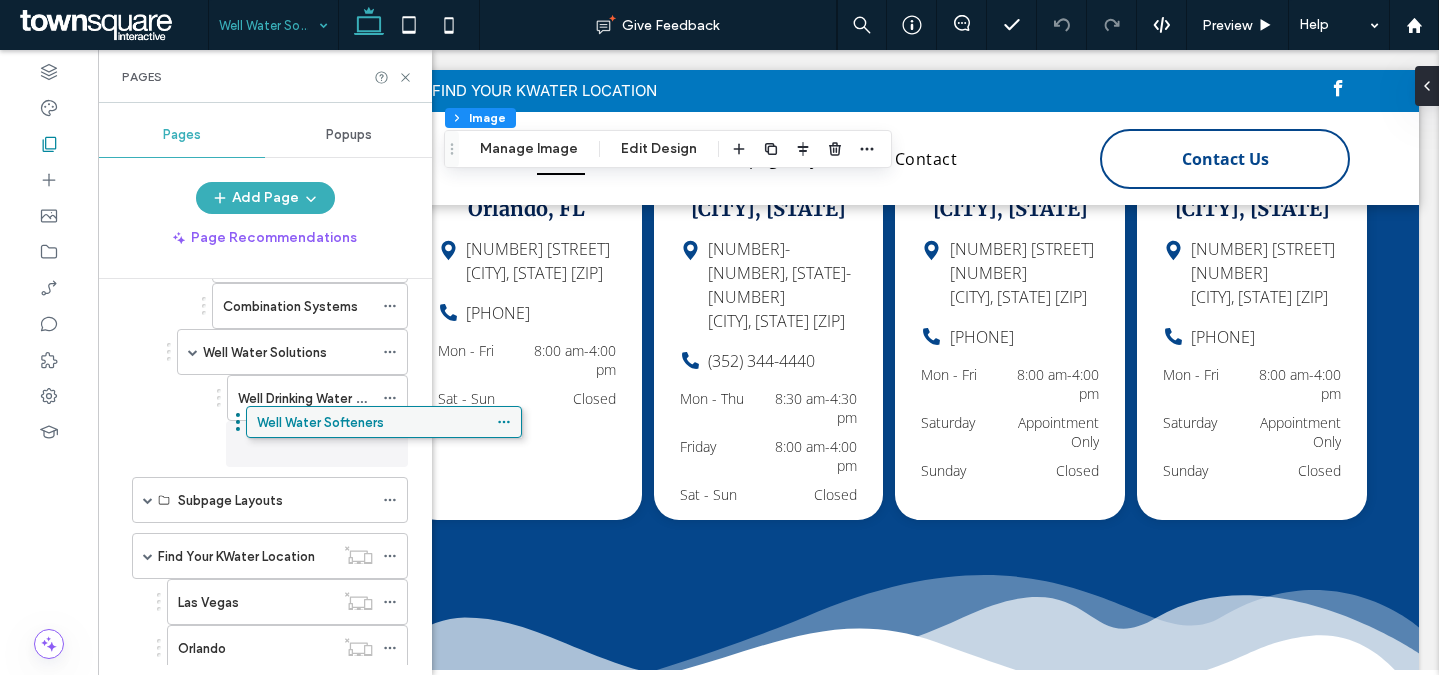 drag, startPoint x: 265, startPoint y: 596, endPoint x: 379, endPoint y: 433, distance: 198.90953 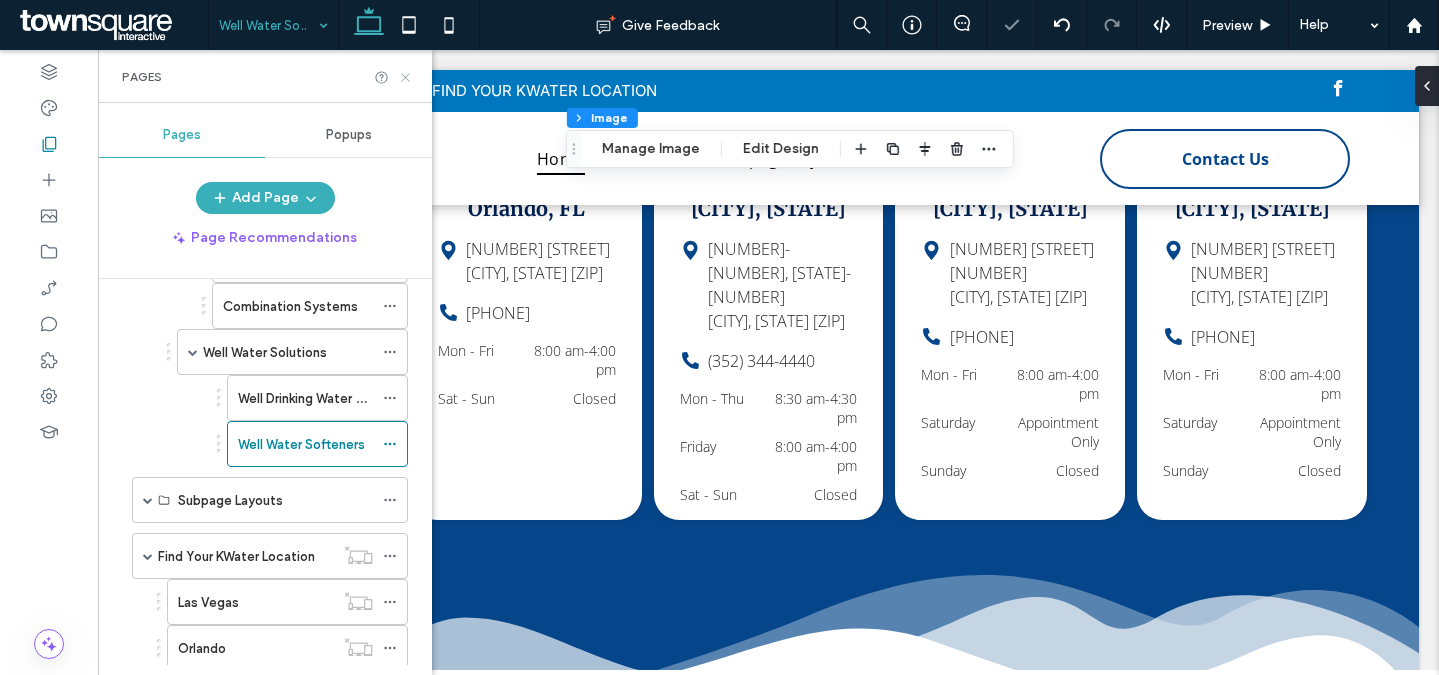 click 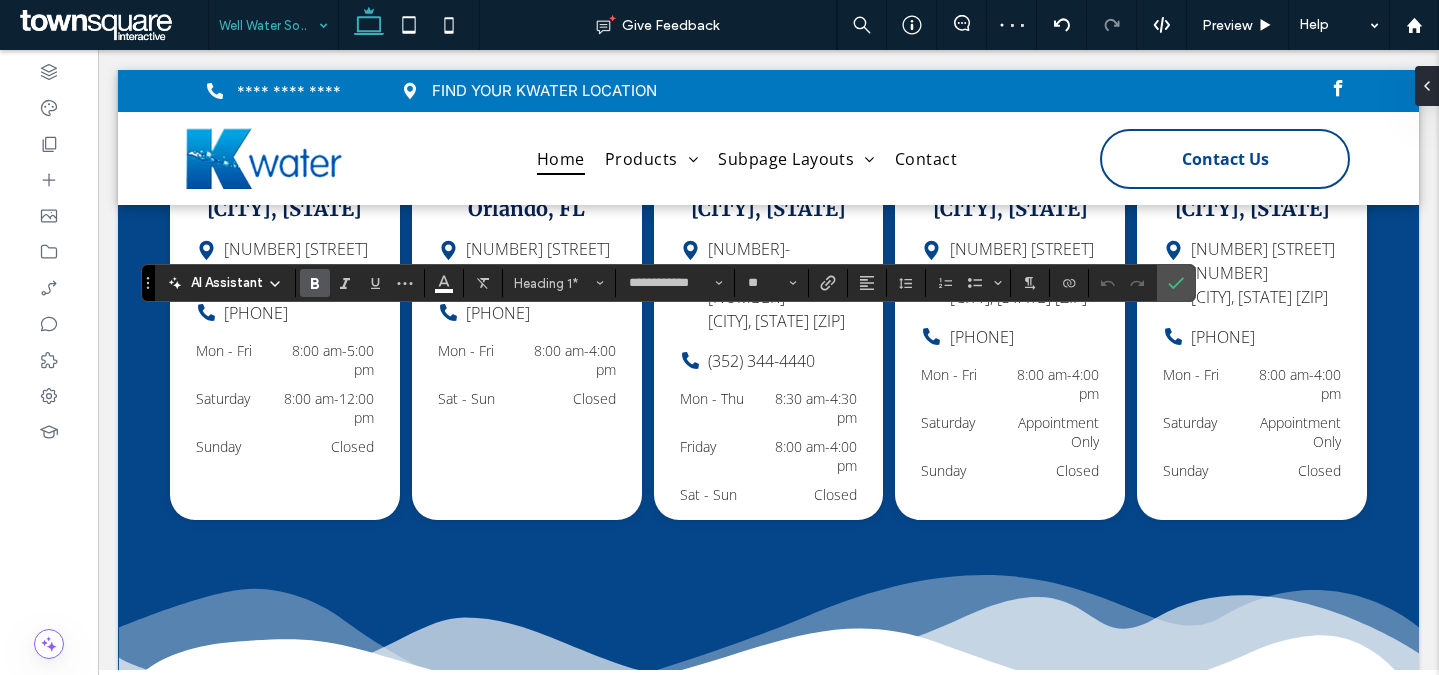 type 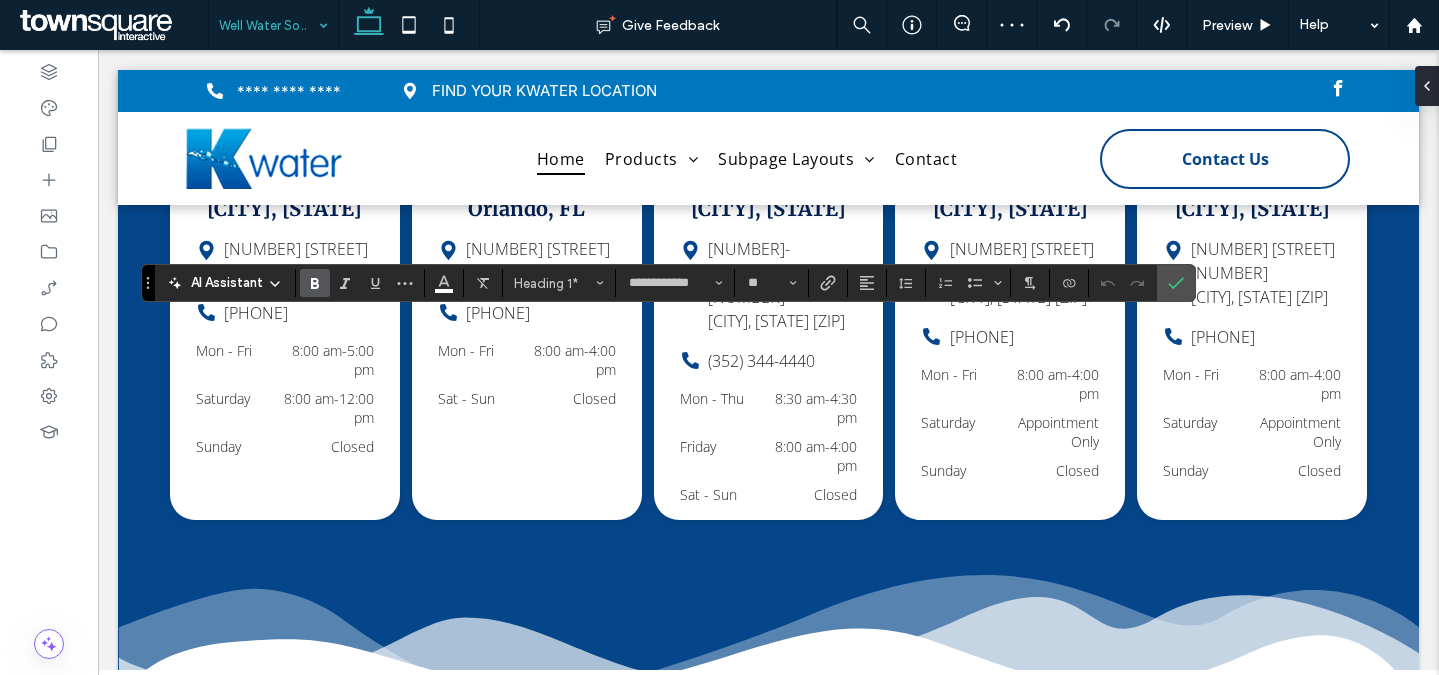 type on "**" 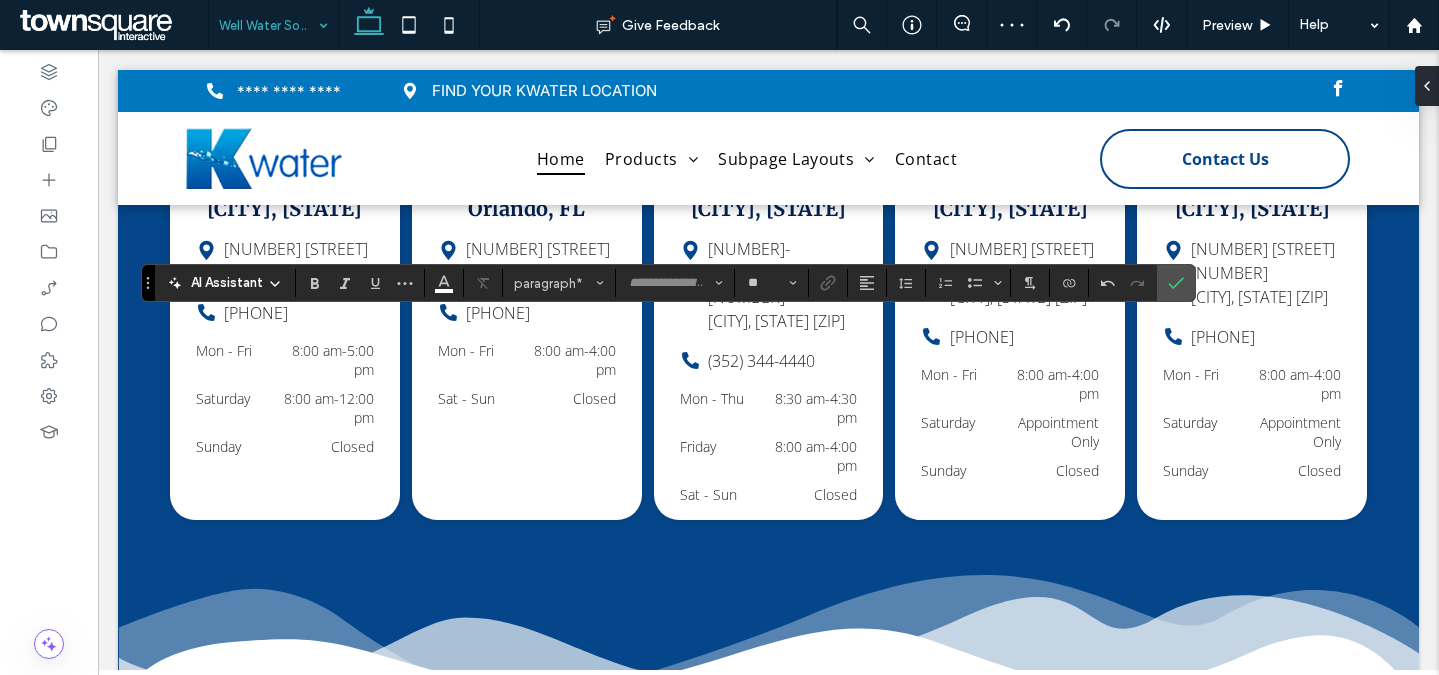 type on "**********" 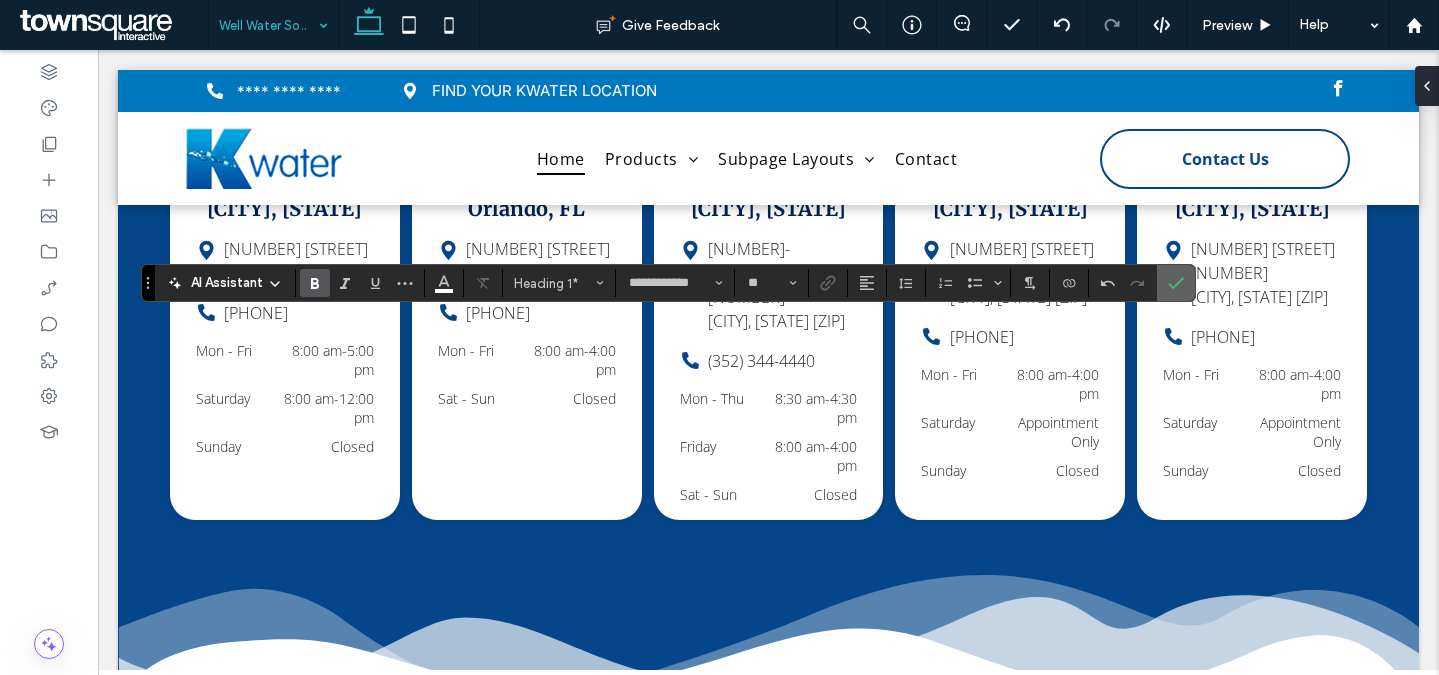 click at bounding box center (1176, 283) 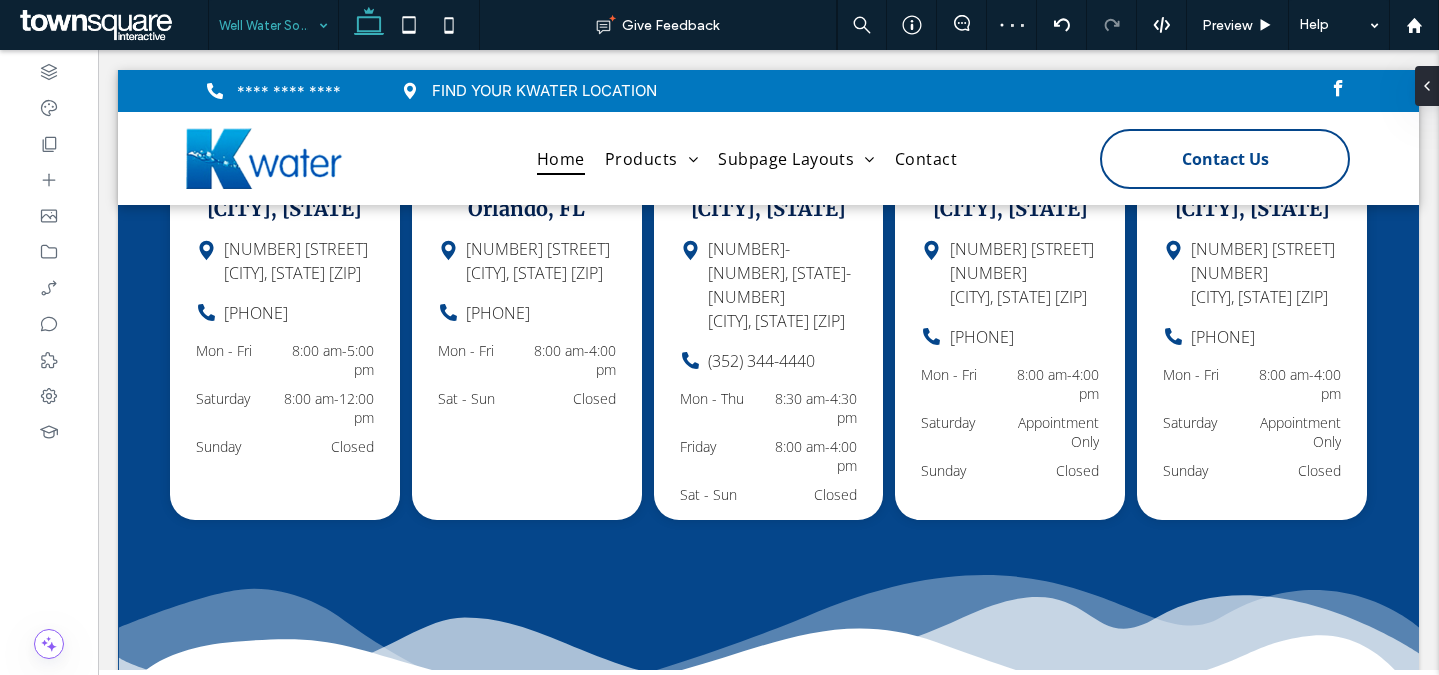 type on "*********" 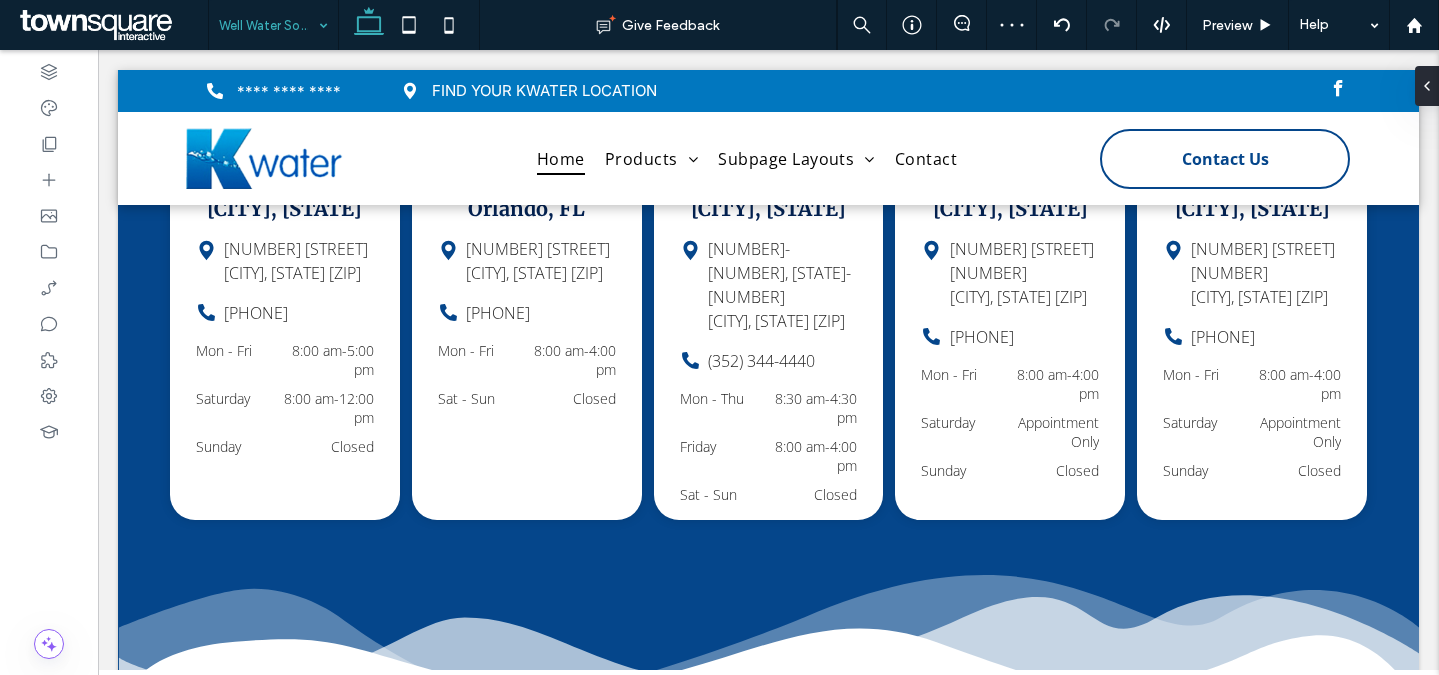 type on "**" 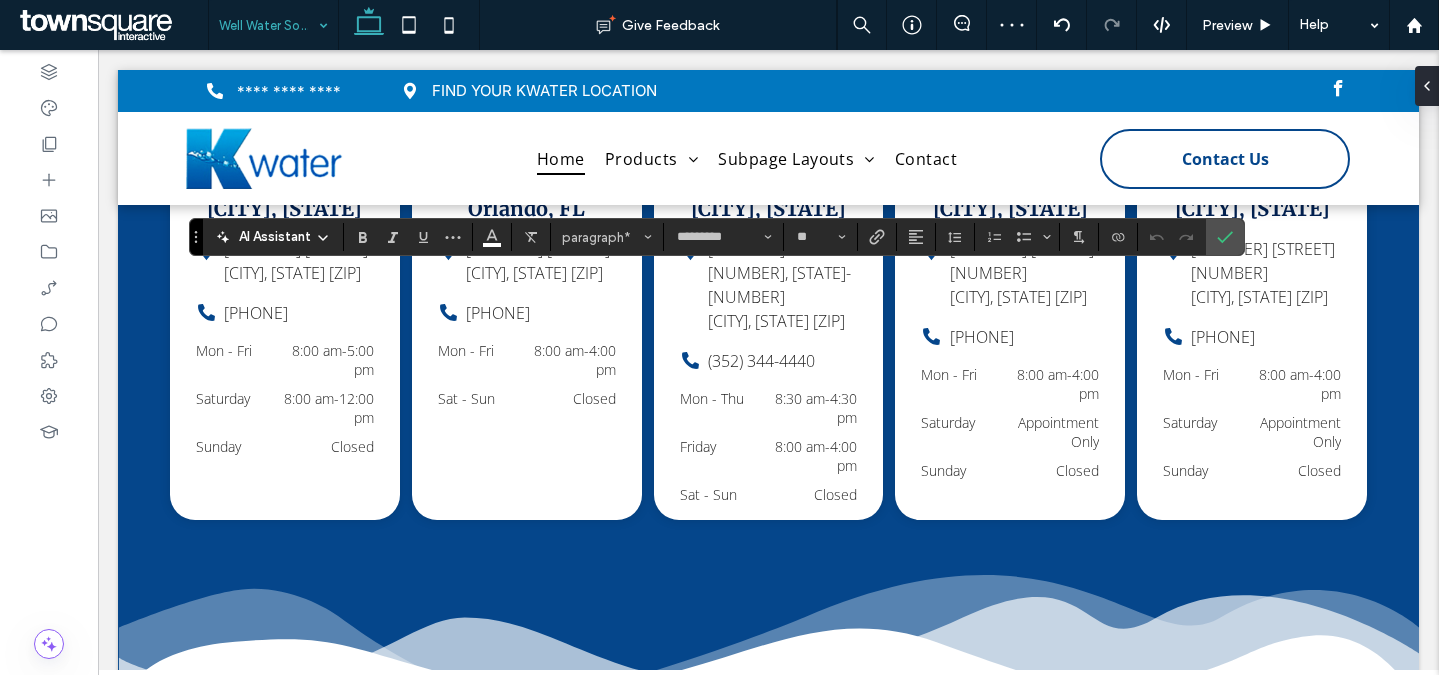 type 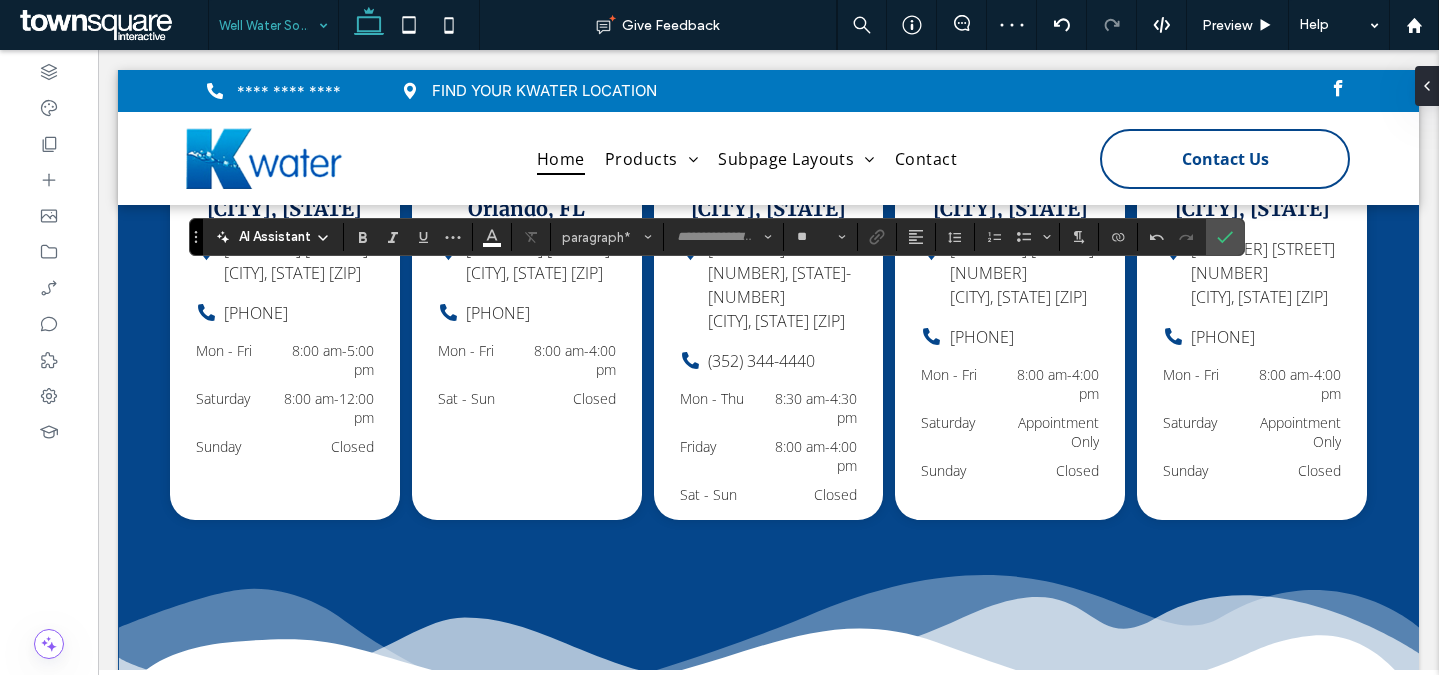 type on "*********" 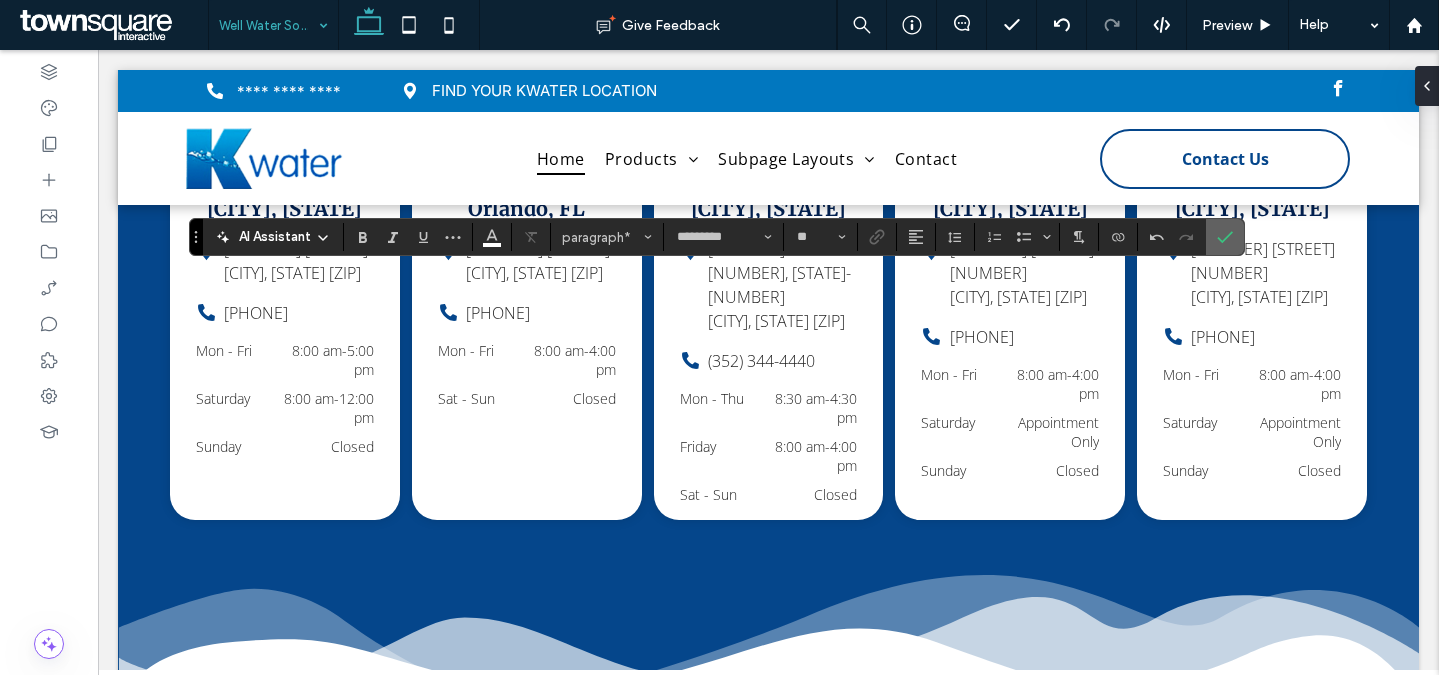 click at bounding box center [1225, 237] 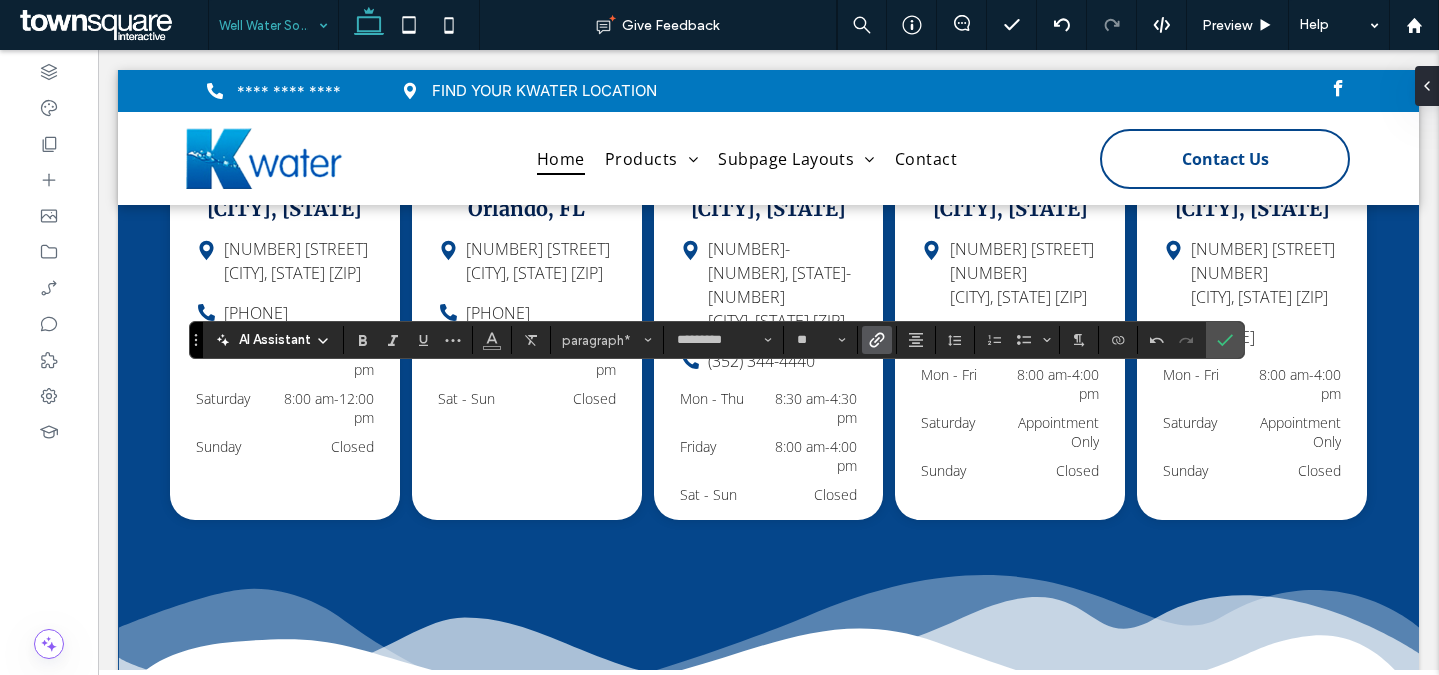 click at bounding box center [877, 340] 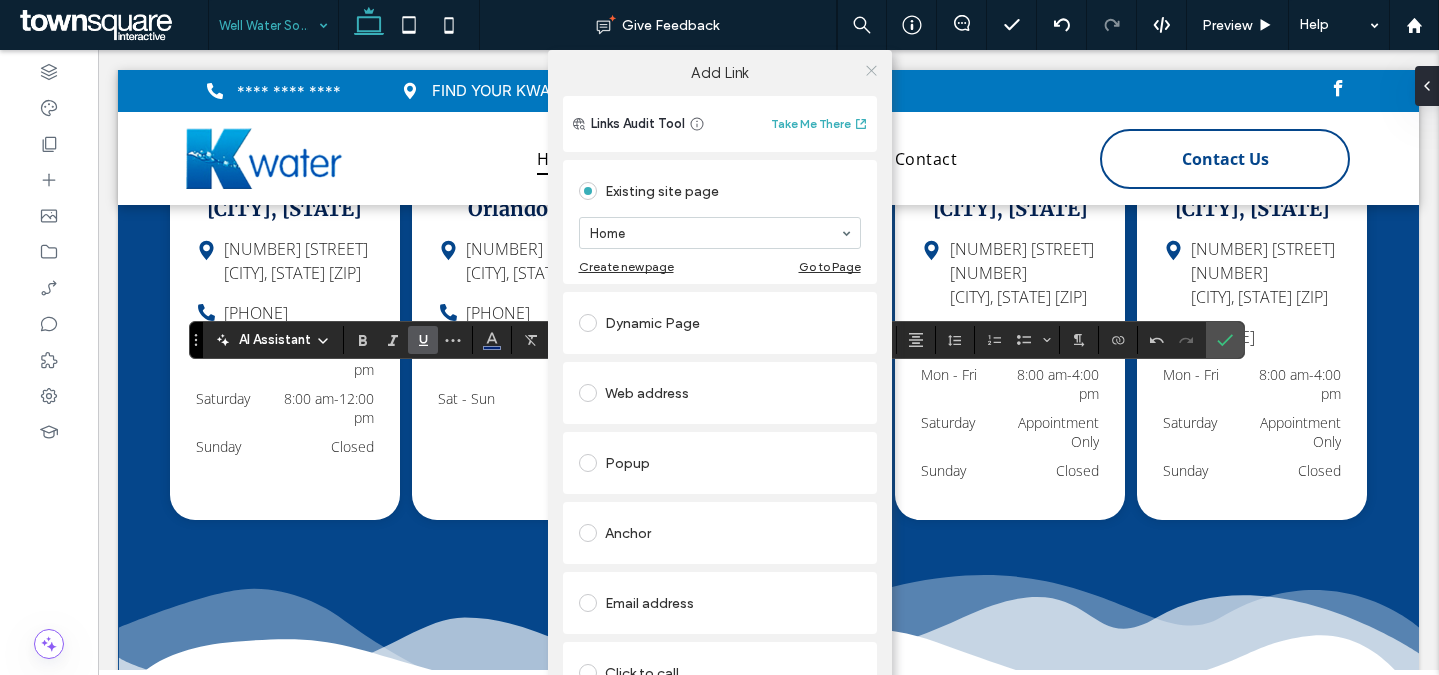 click 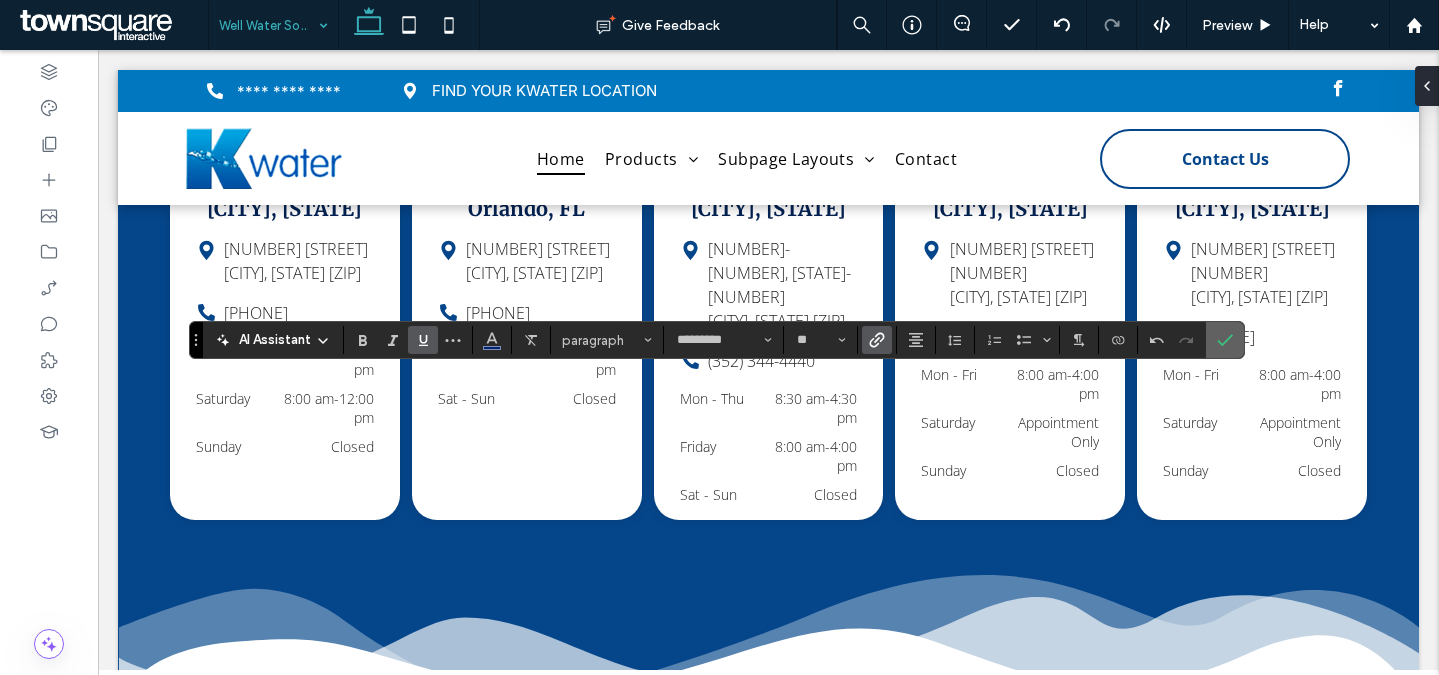 click at bounding box center (1225, 340) 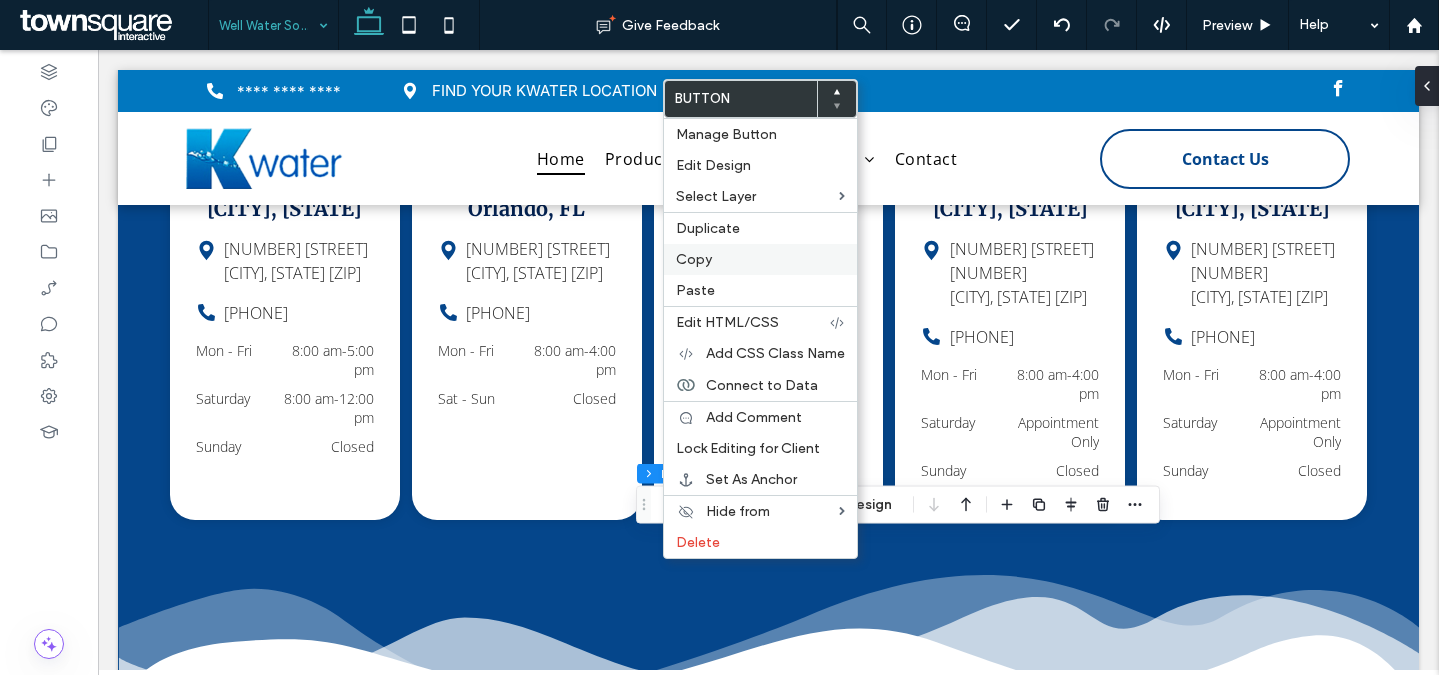 click on "Copy" at bounding box center [760, 259] 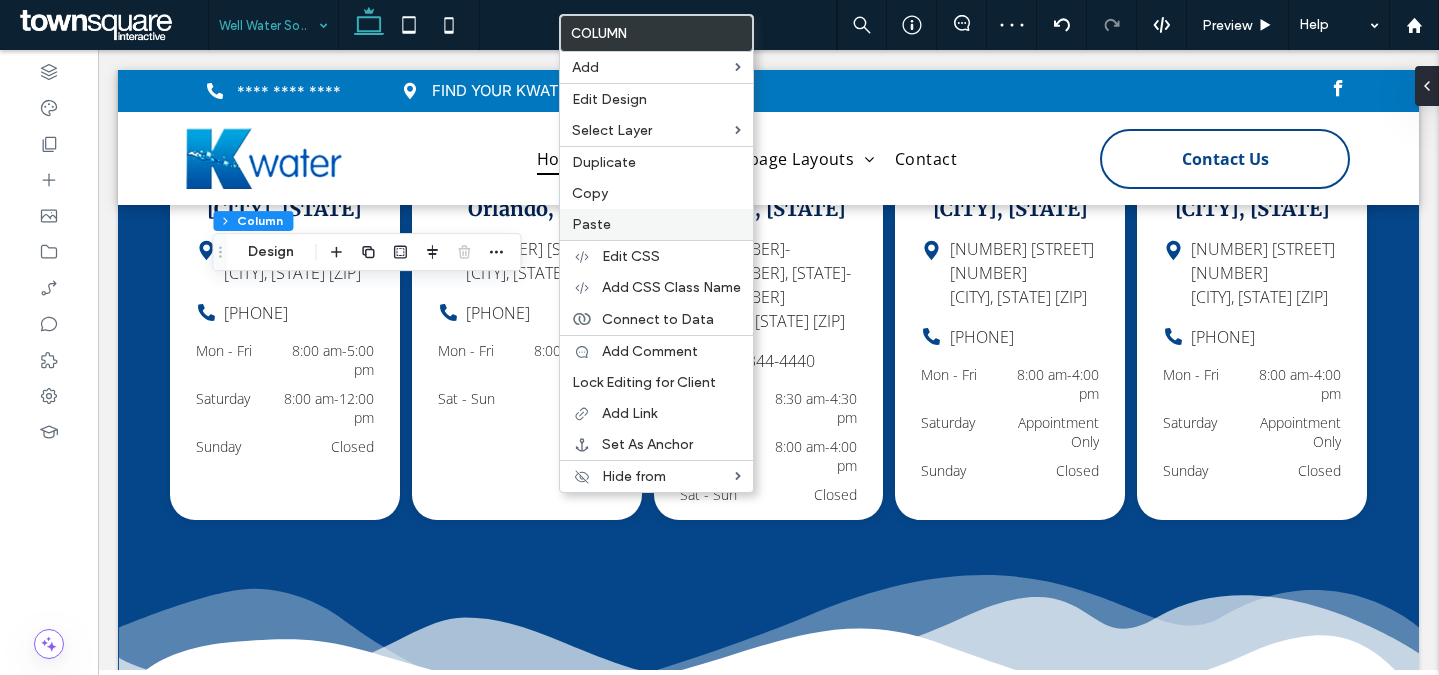click on "Paste" at bounding box center [656, 224] 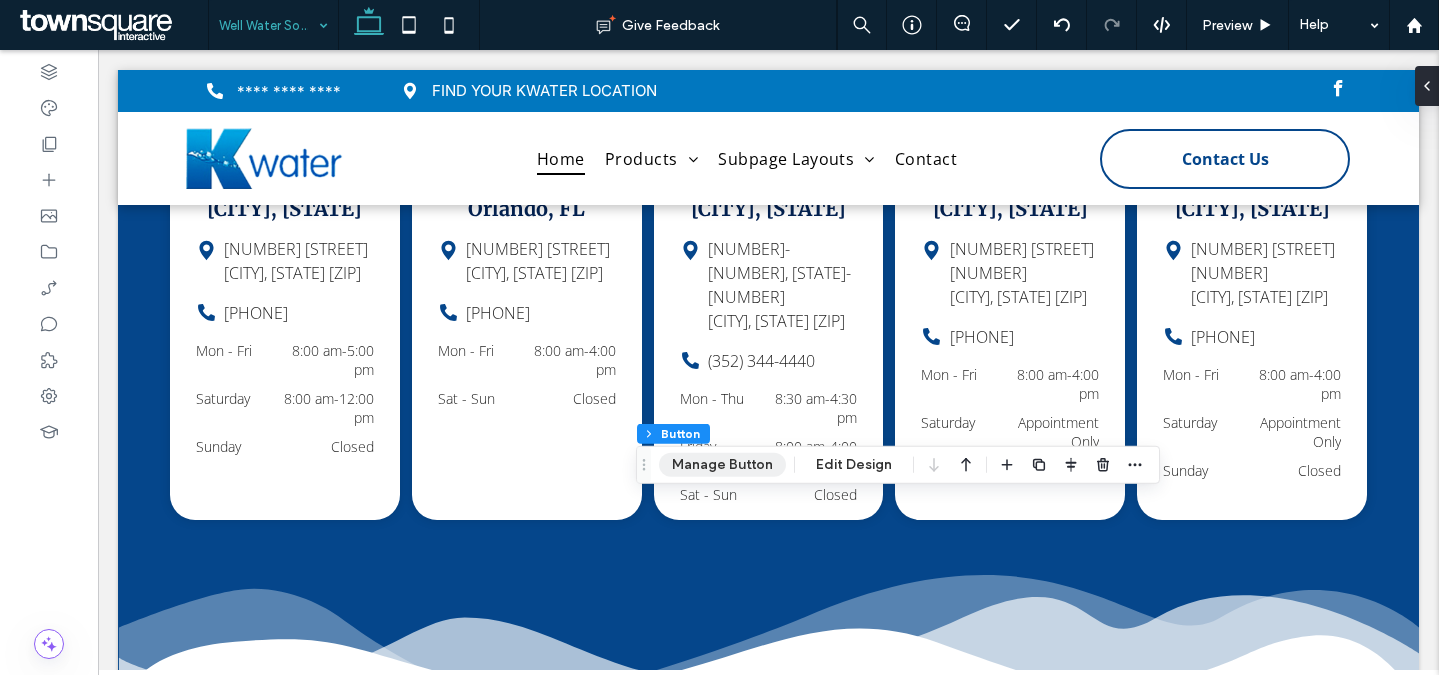 click on "Manage Button" at bounding box center (722, 465) 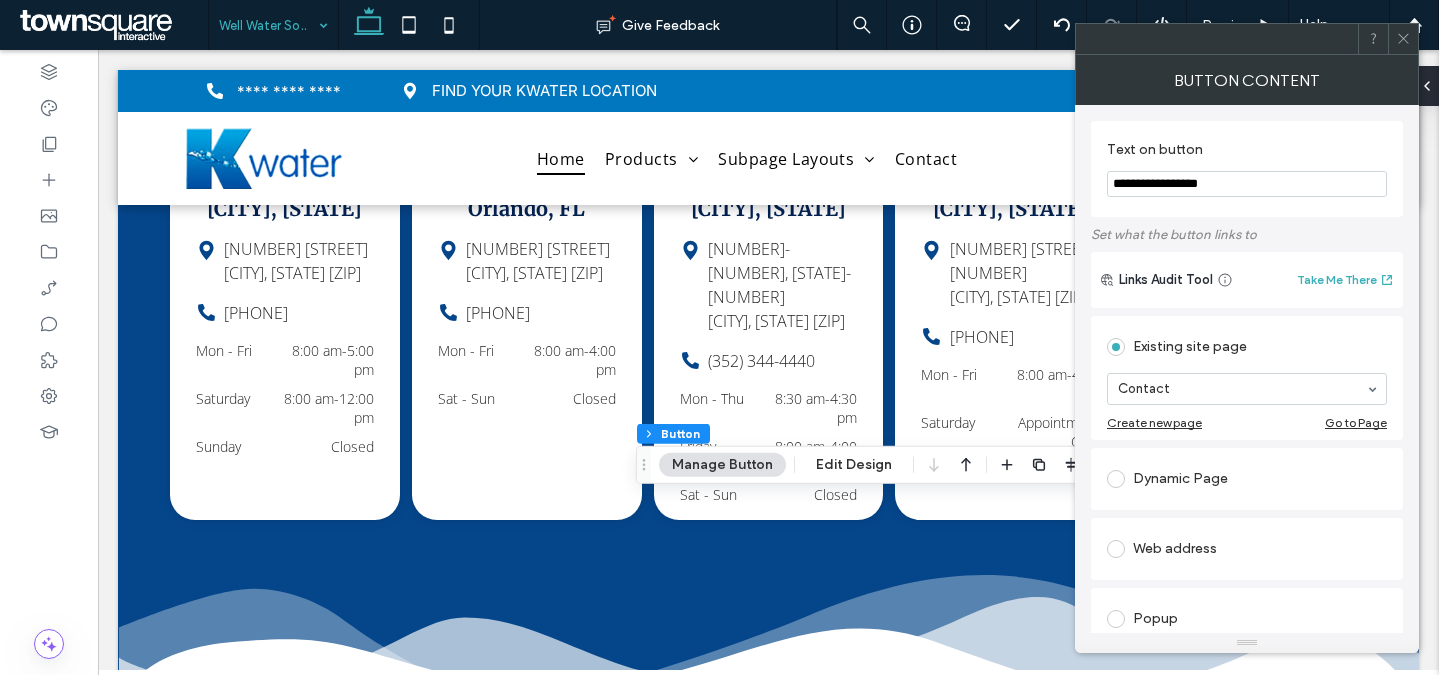 click on "**********" at bounding box center (1247, 184) 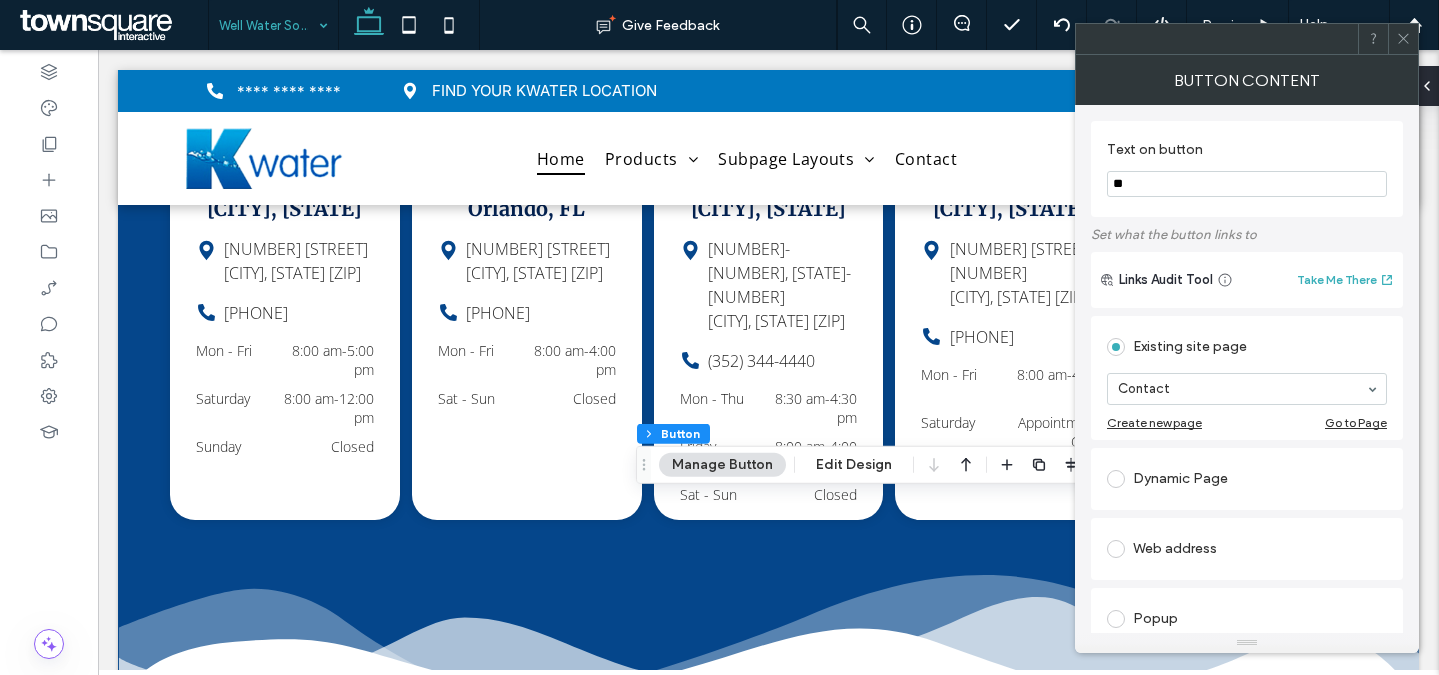 type on "*" 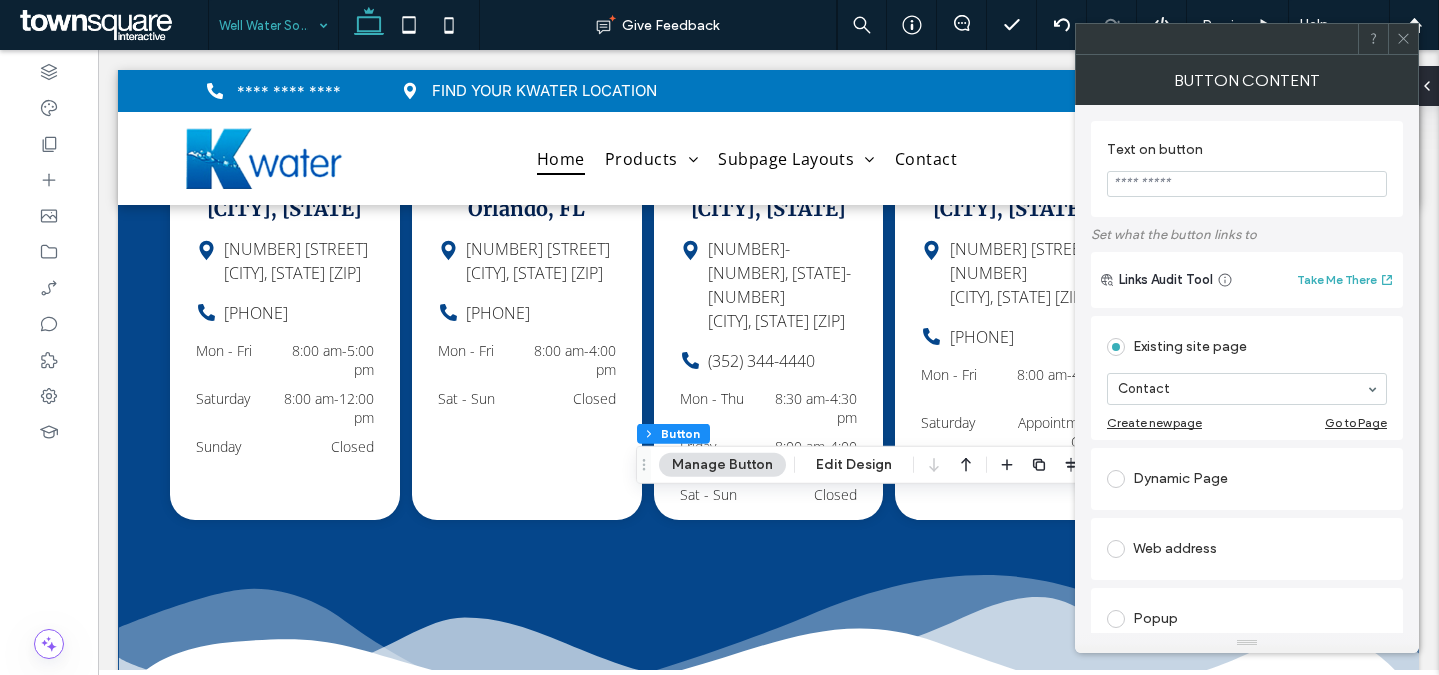 type on "*" 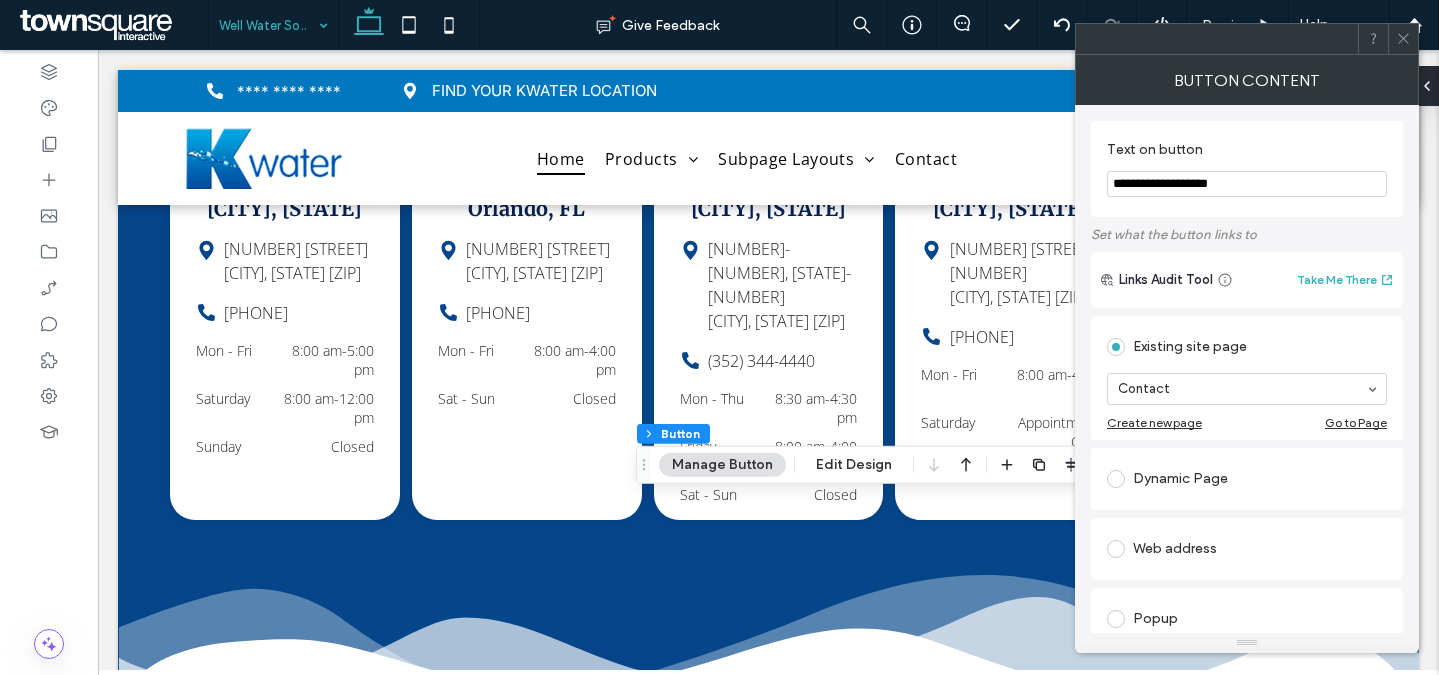 type on "**********" 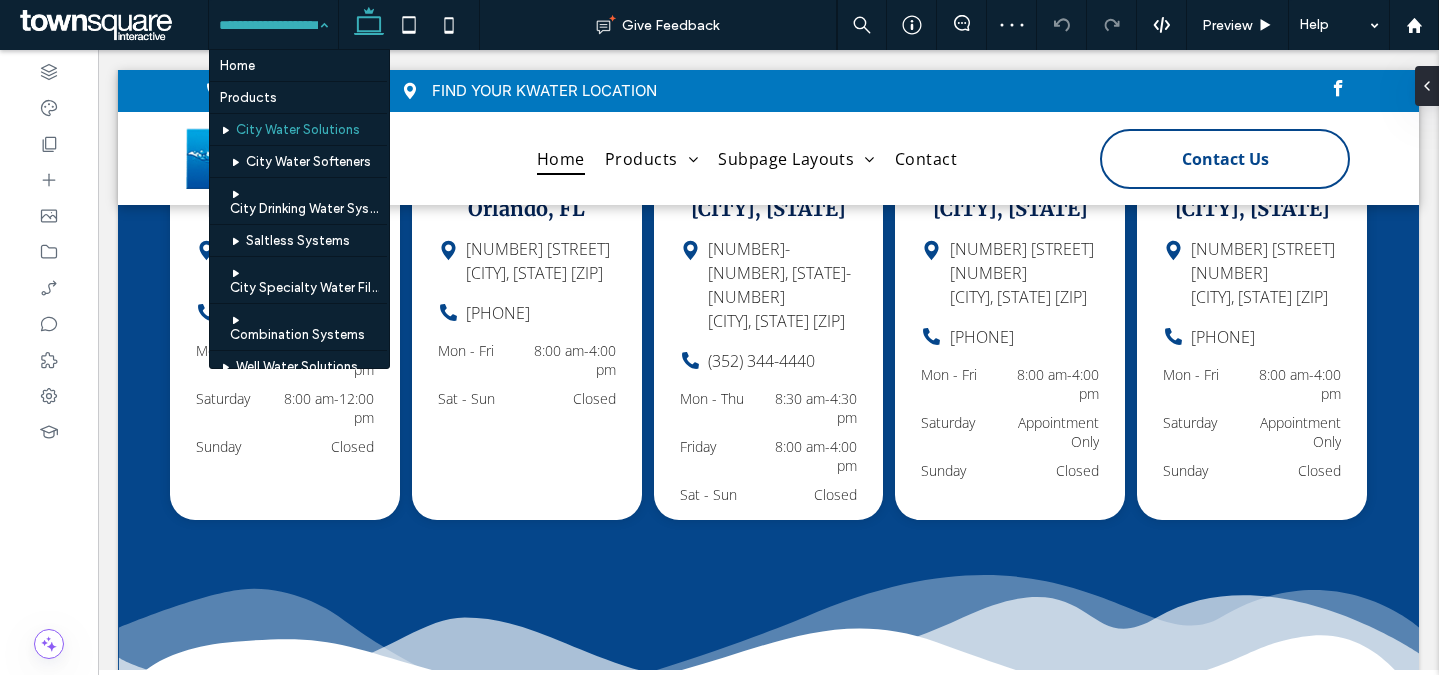 click at bounding box center [268, 25] 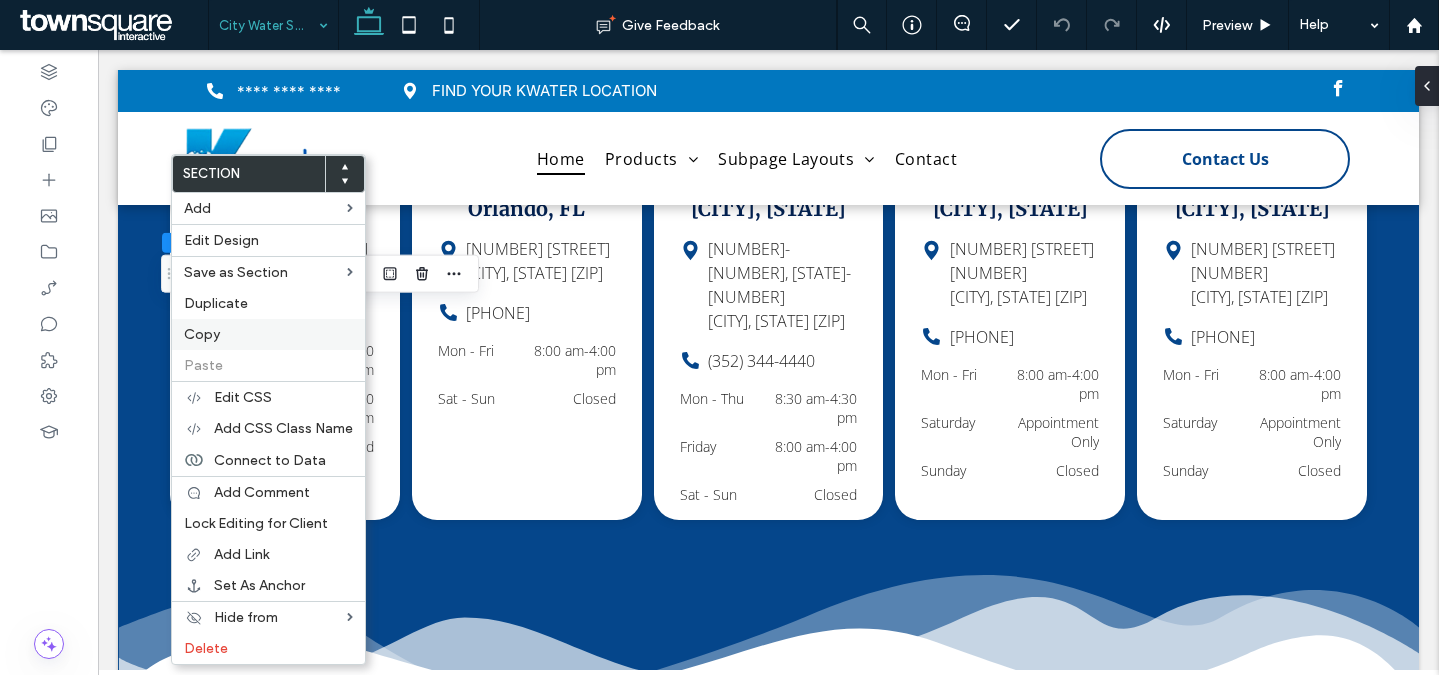 click on "Copy" at bounding box center [202, 334] 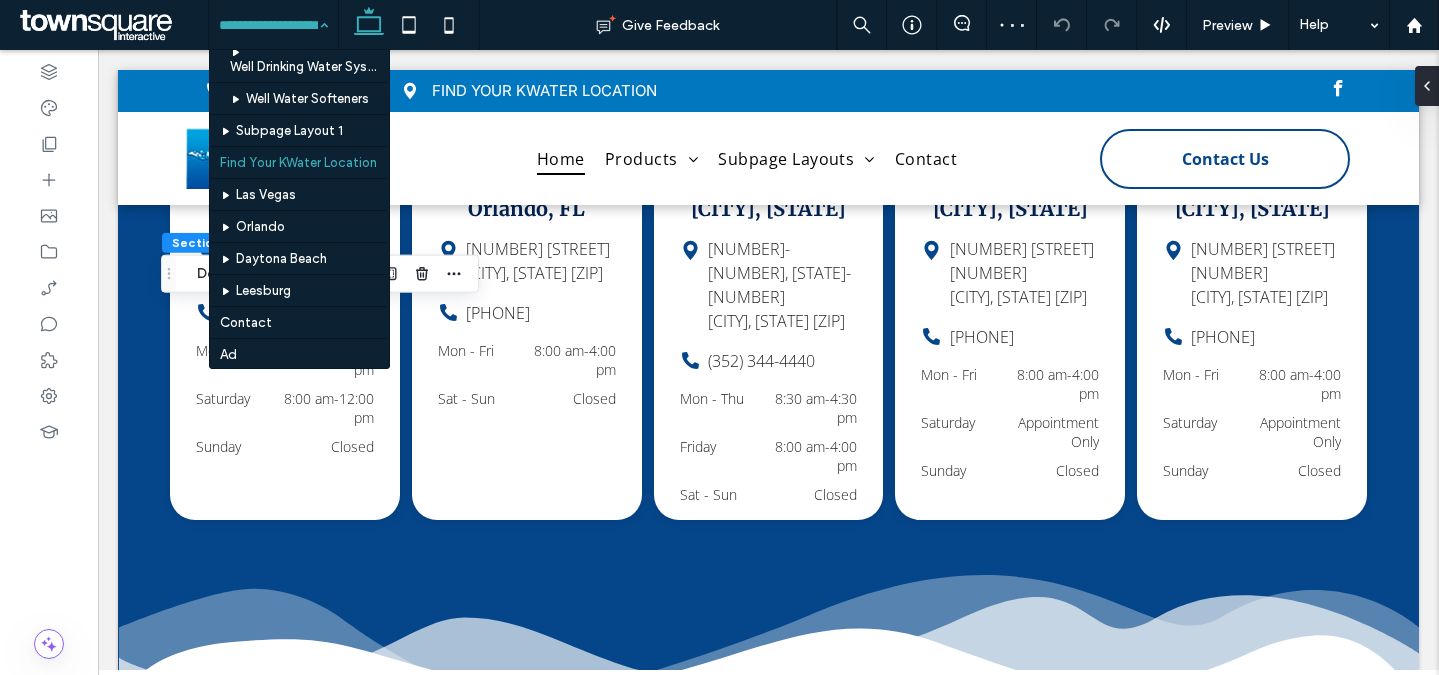 scroll, scrollTop: 338, scrollLeft: 0, axis: vertical 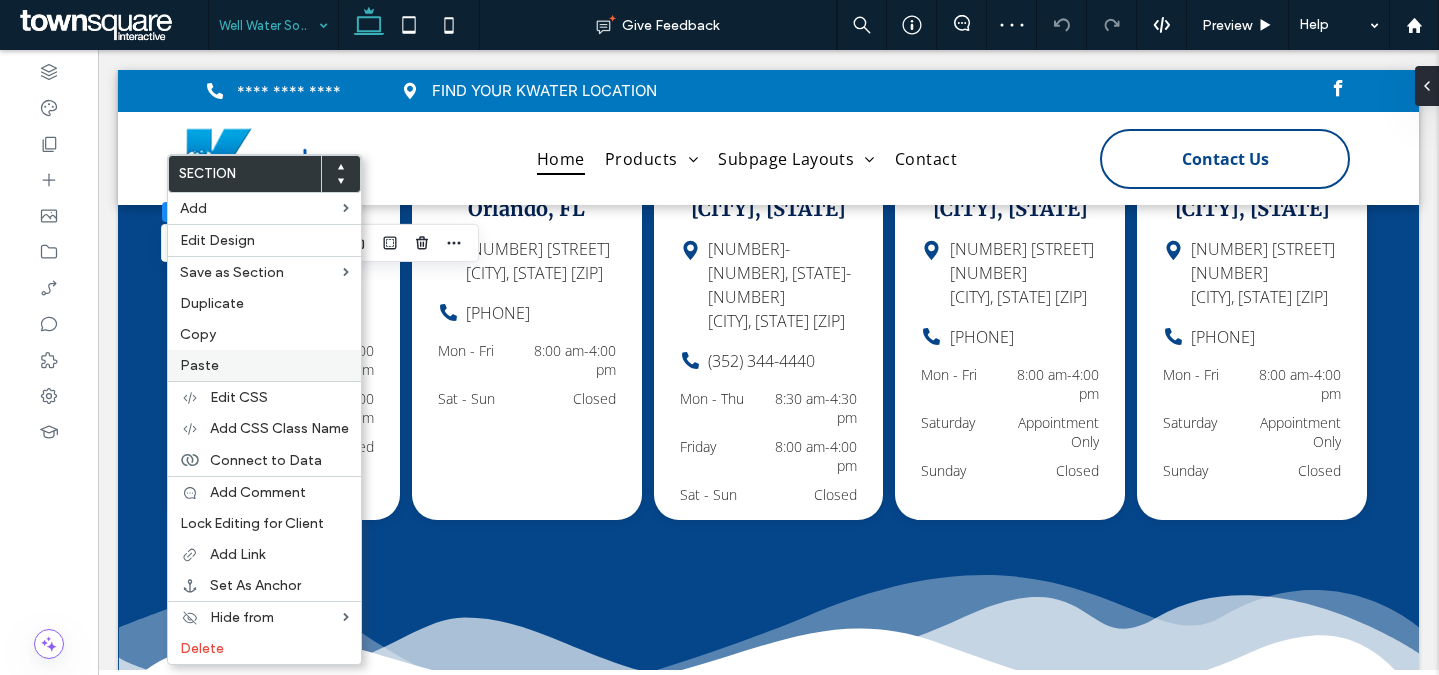 click on "Paste" at bounding box center (199, 365) 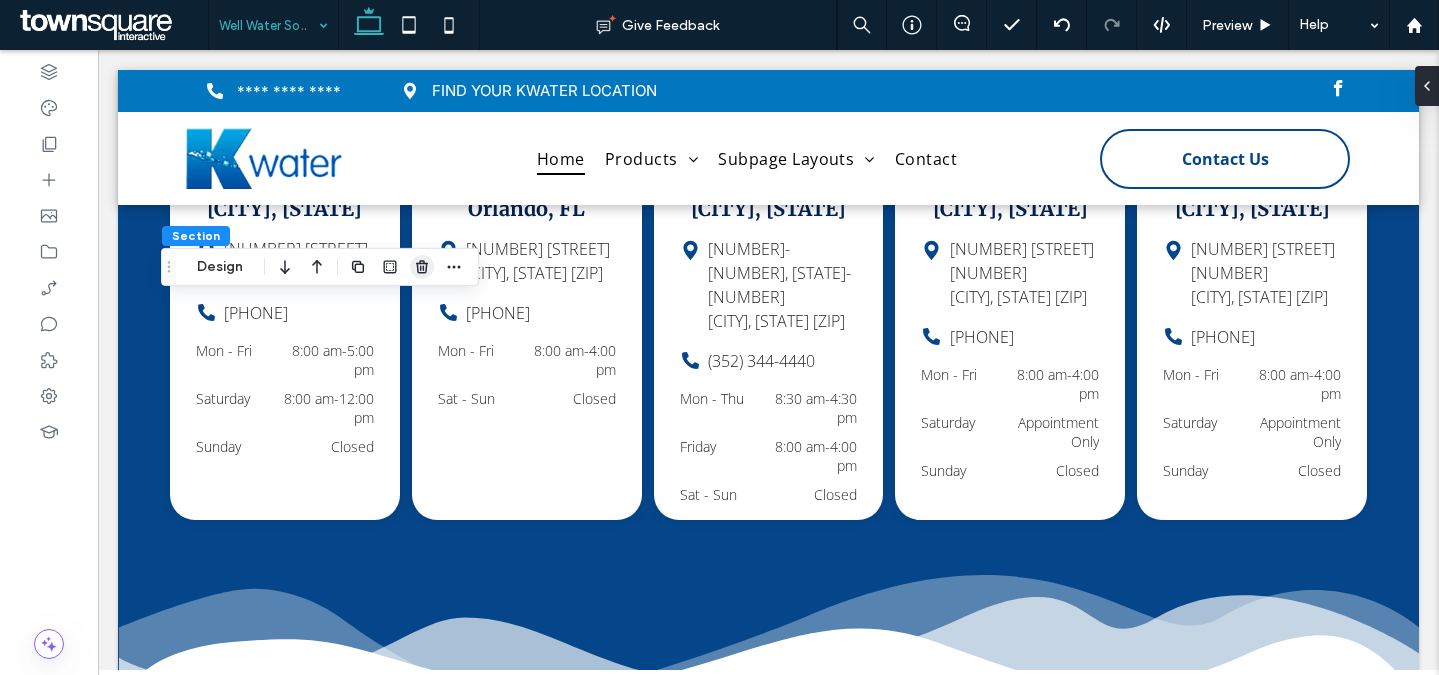 click 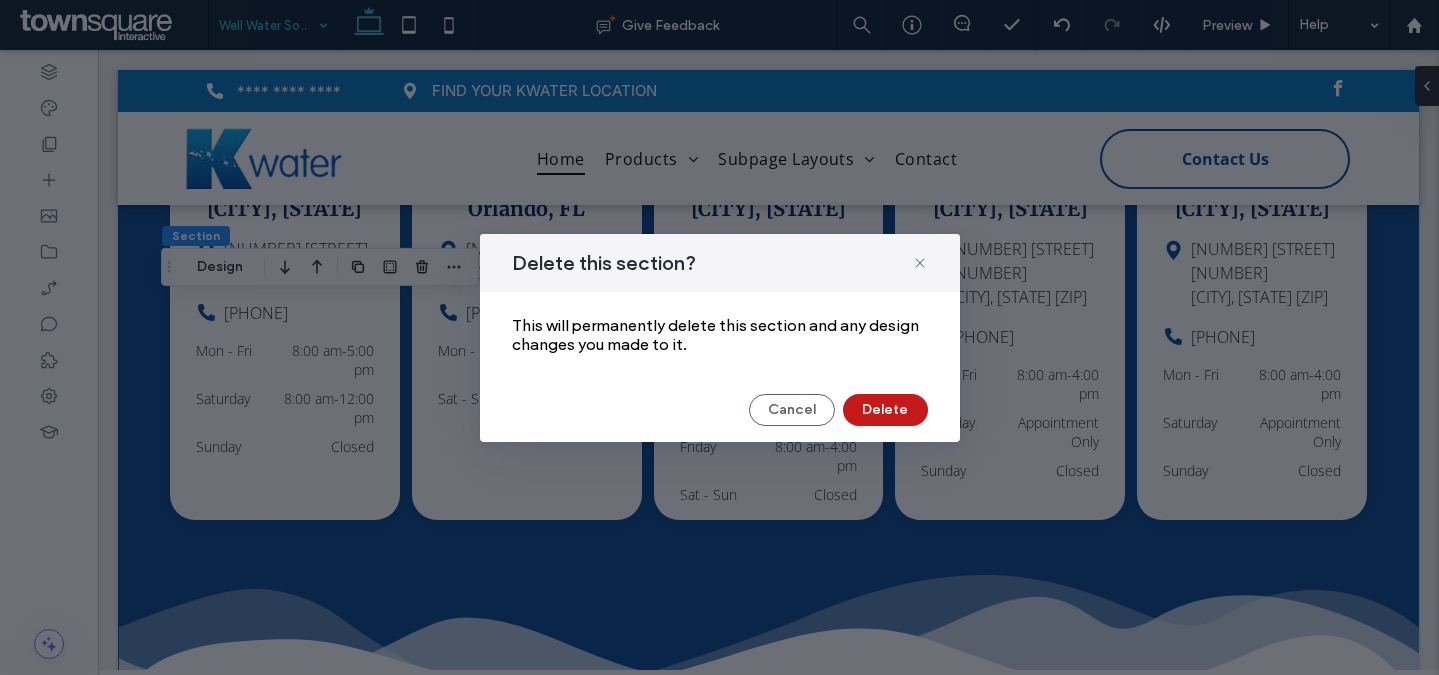 click on "Delete" at bounding box center (885, 410) 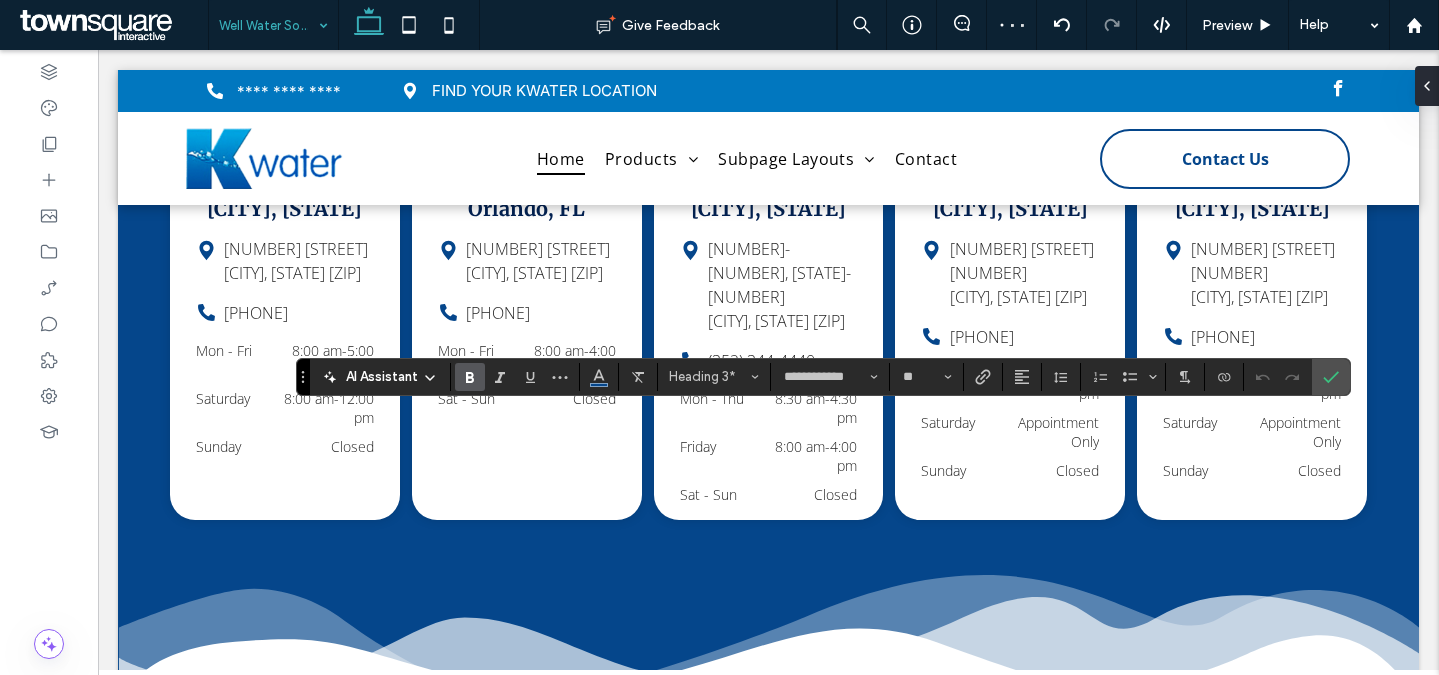 type 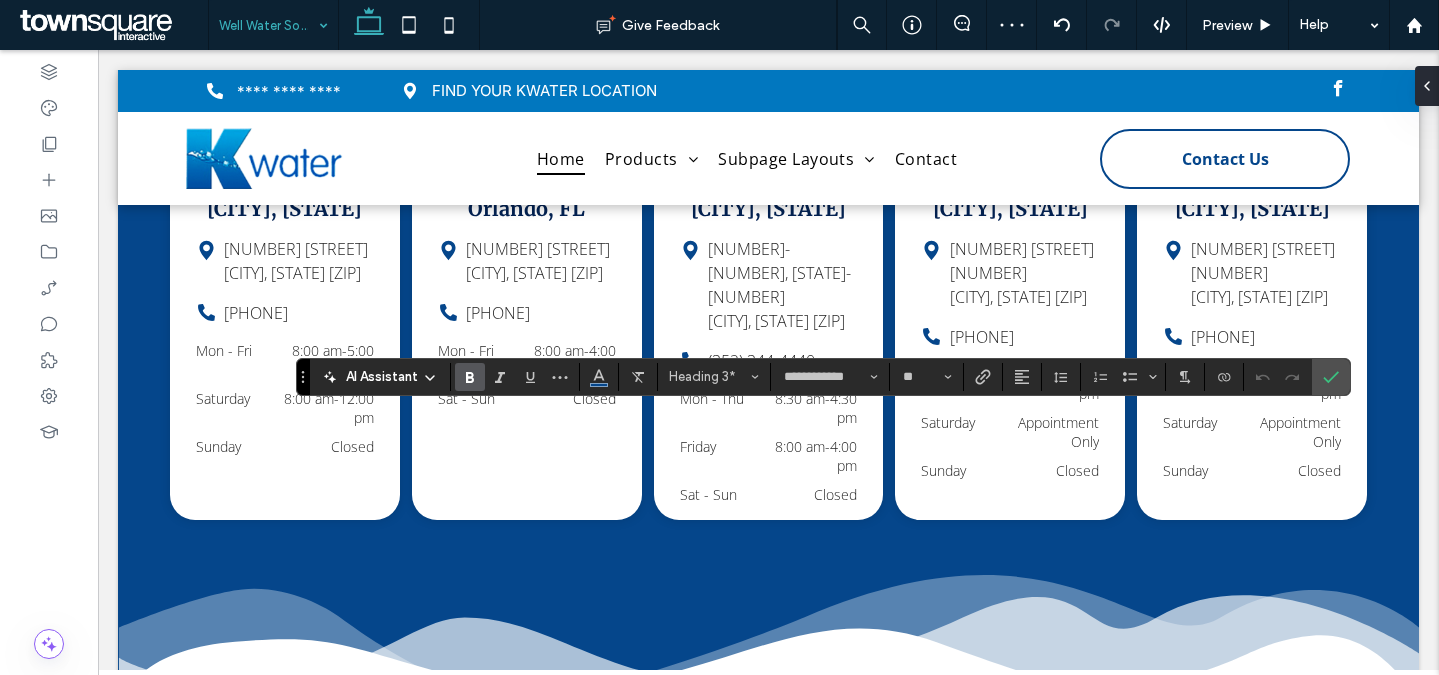 type on "*" 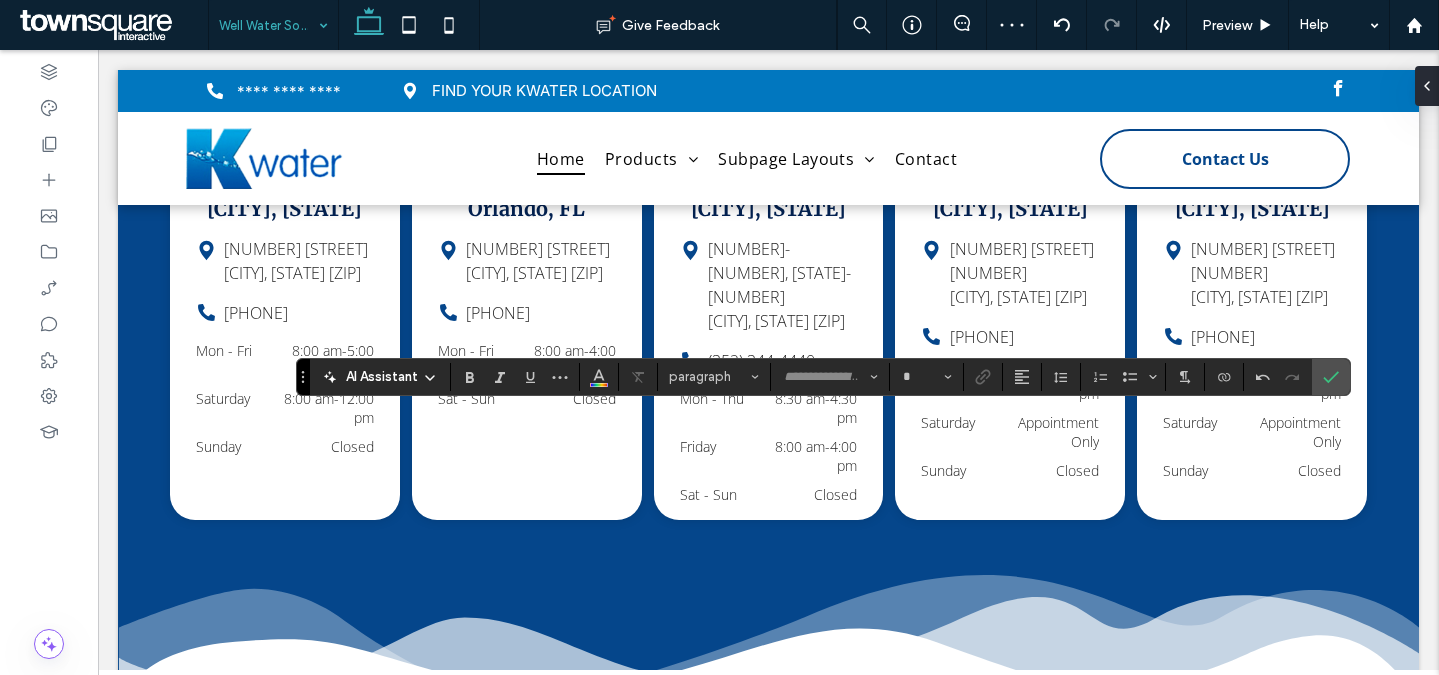 type on "**********" 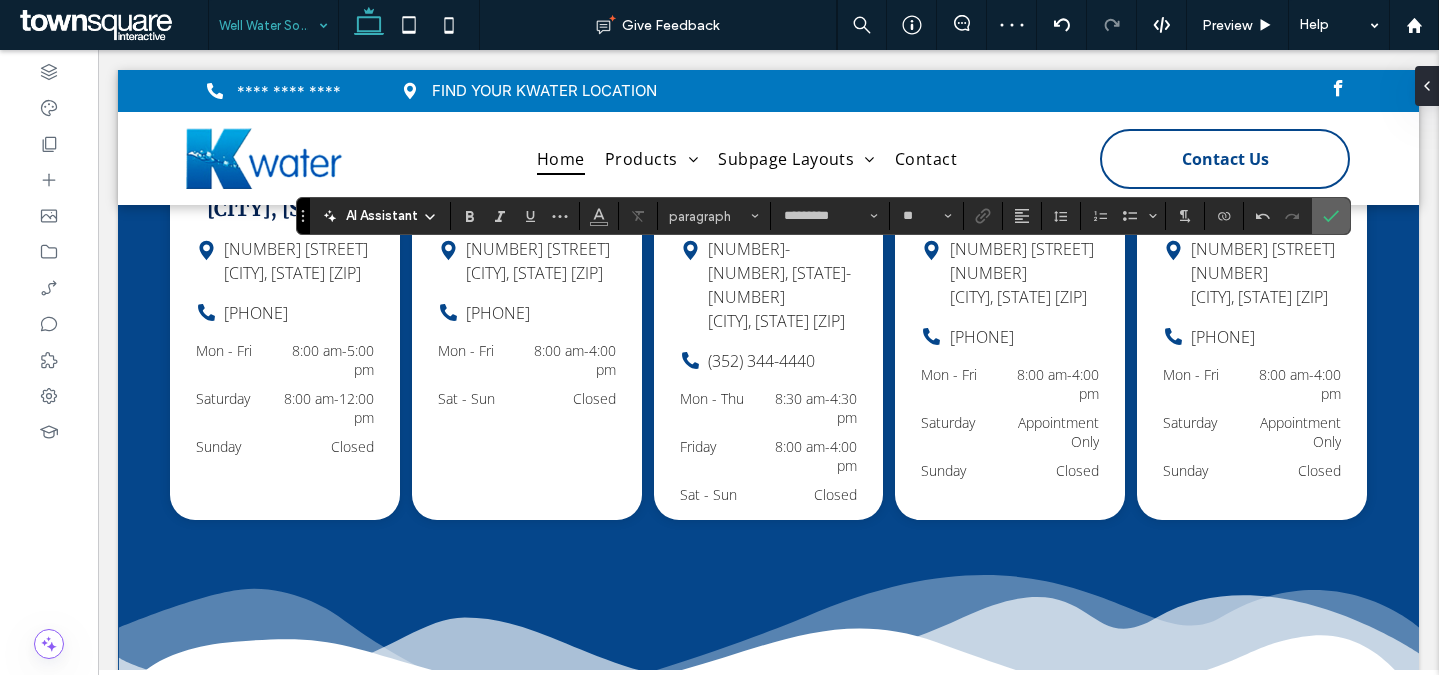click 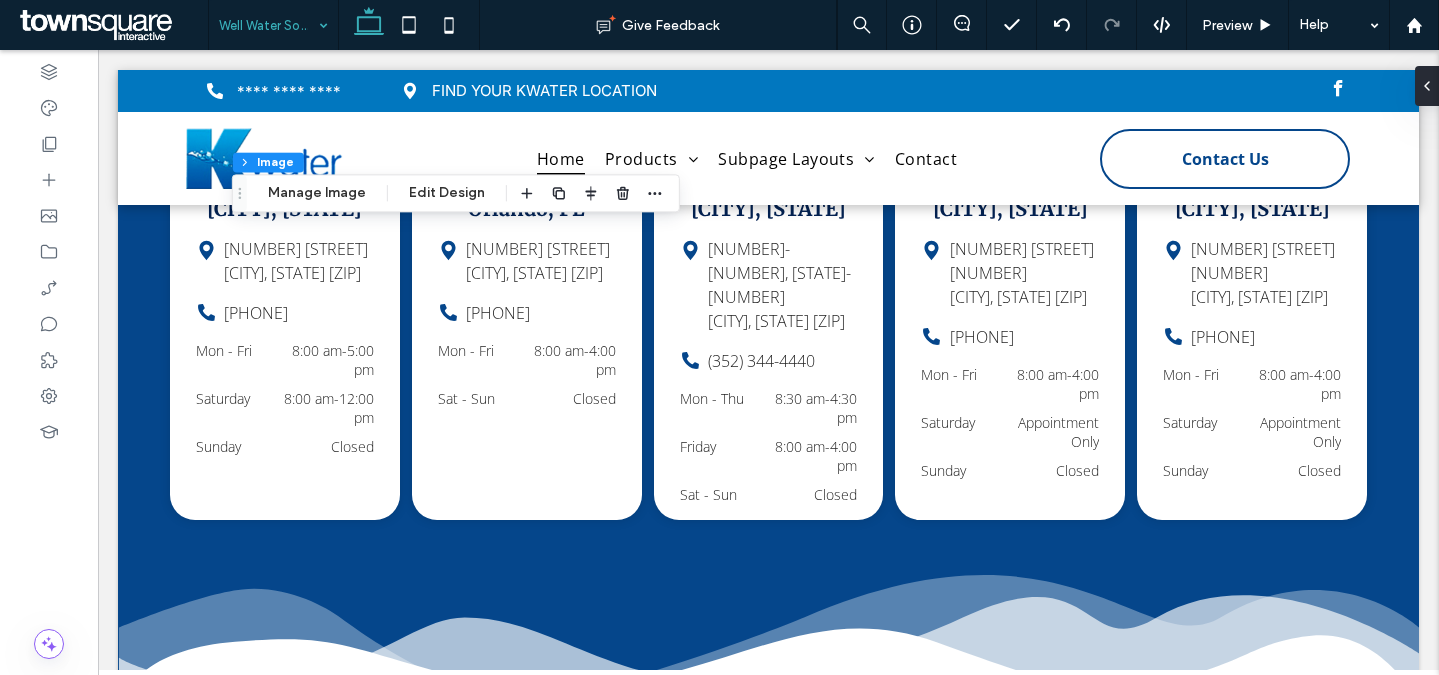 click on "Manage Image" at bounding box center [317, 193] 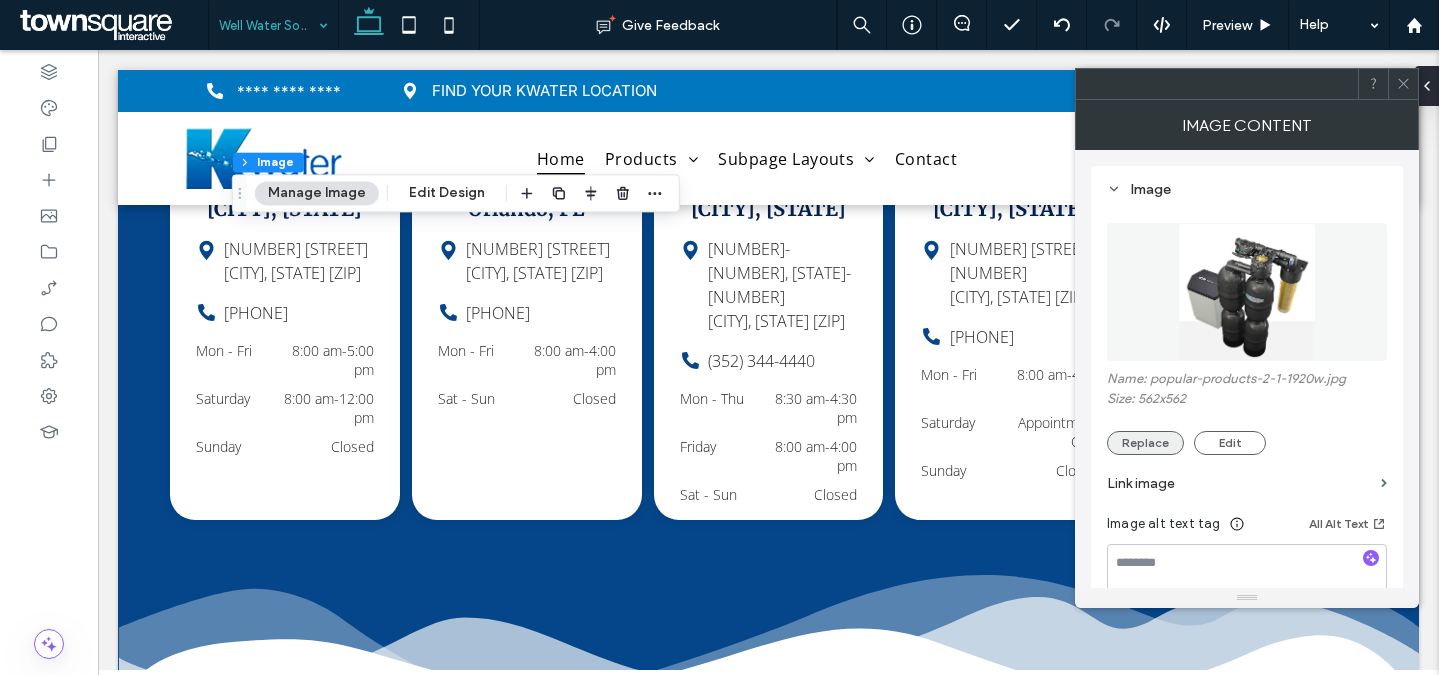click on "Replace" at bounding box center [1145, 443] 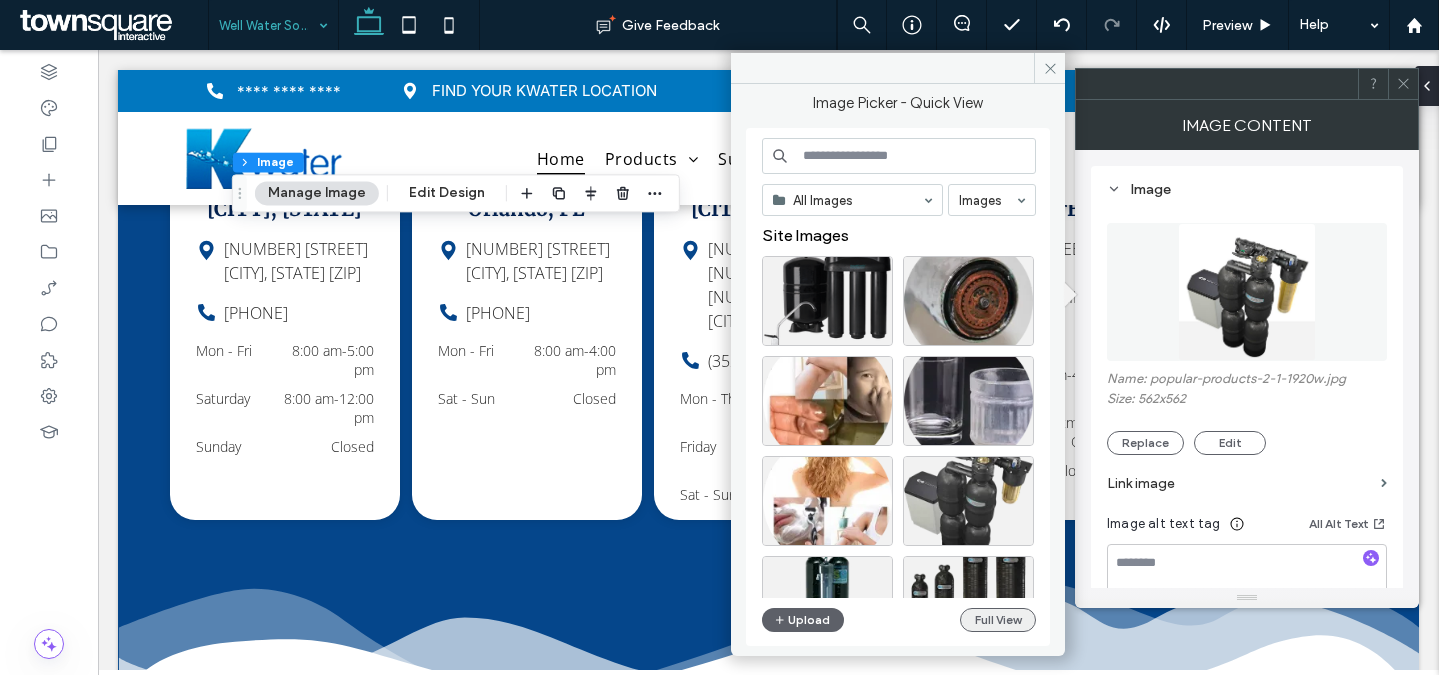 click on "Full View" at bounding box center (998, 620) 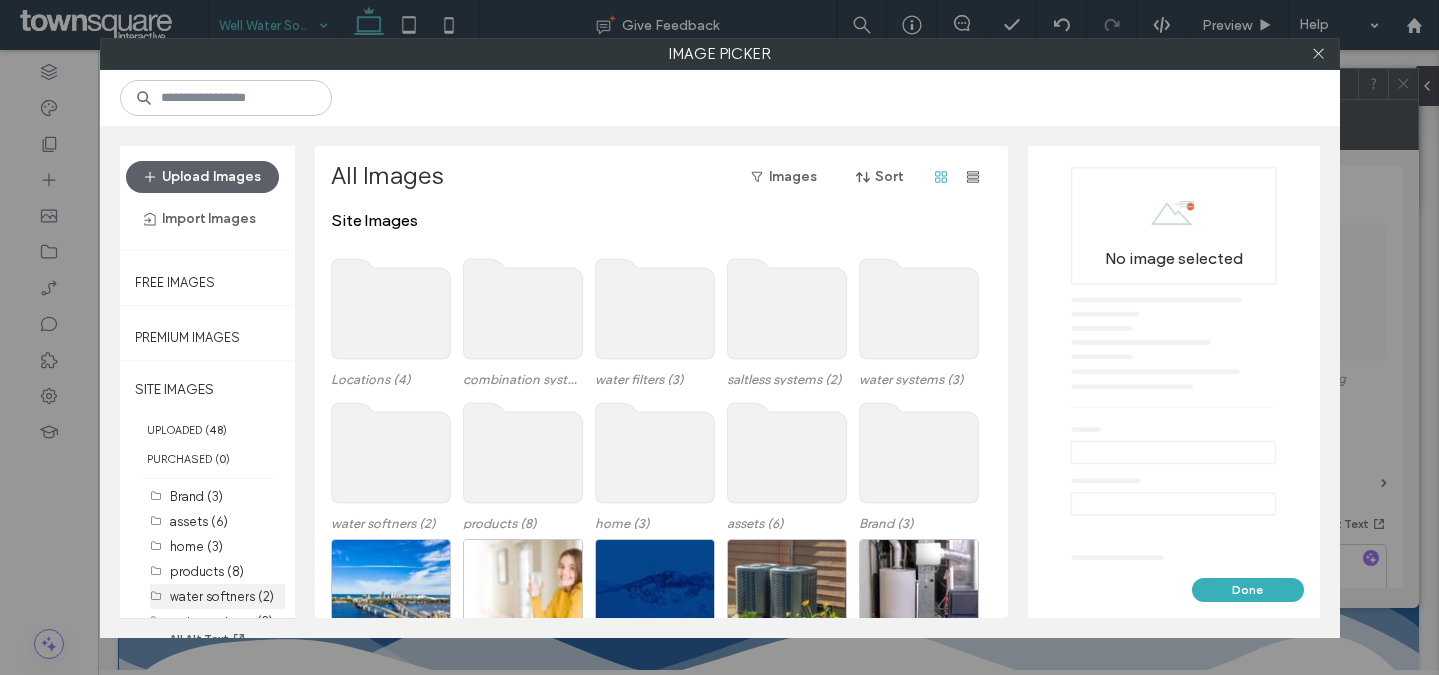 scroll, scrollTop: 32, scrollLeft: 0, axis: vertical 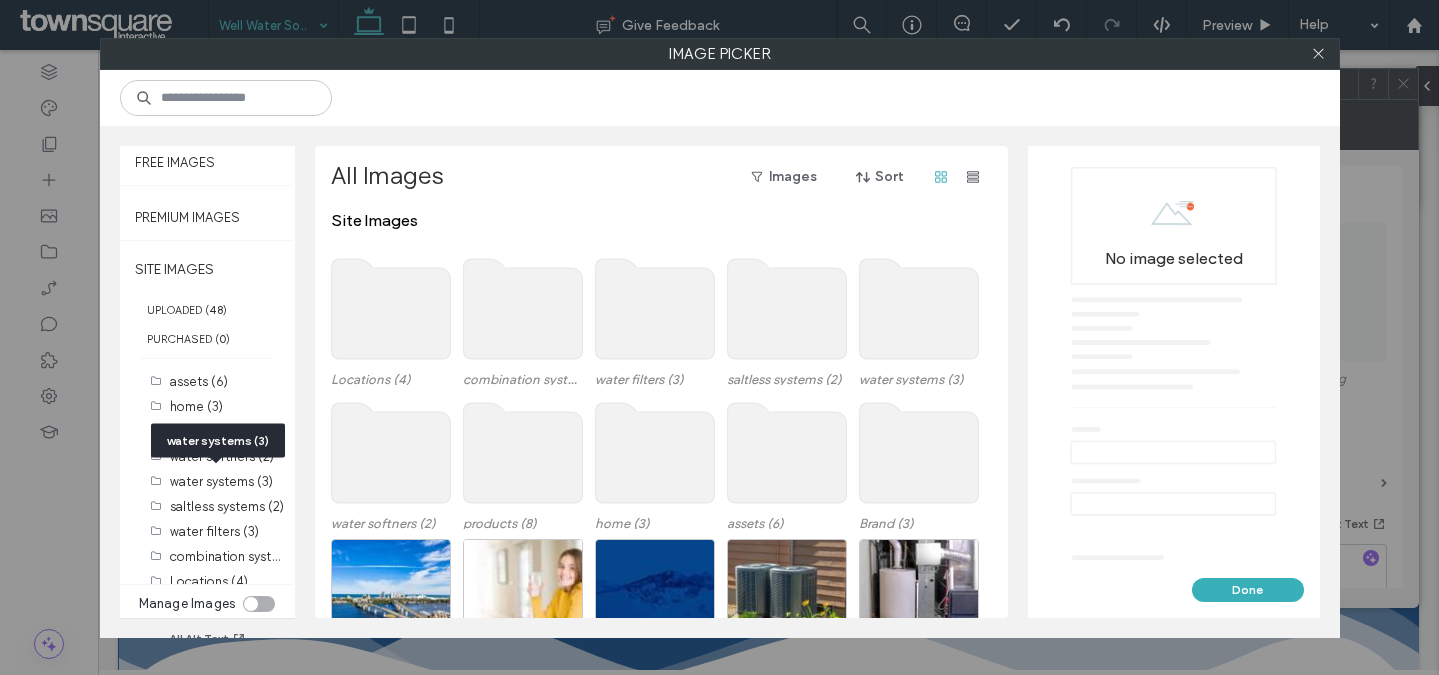 click at bounding box center [216, 457] 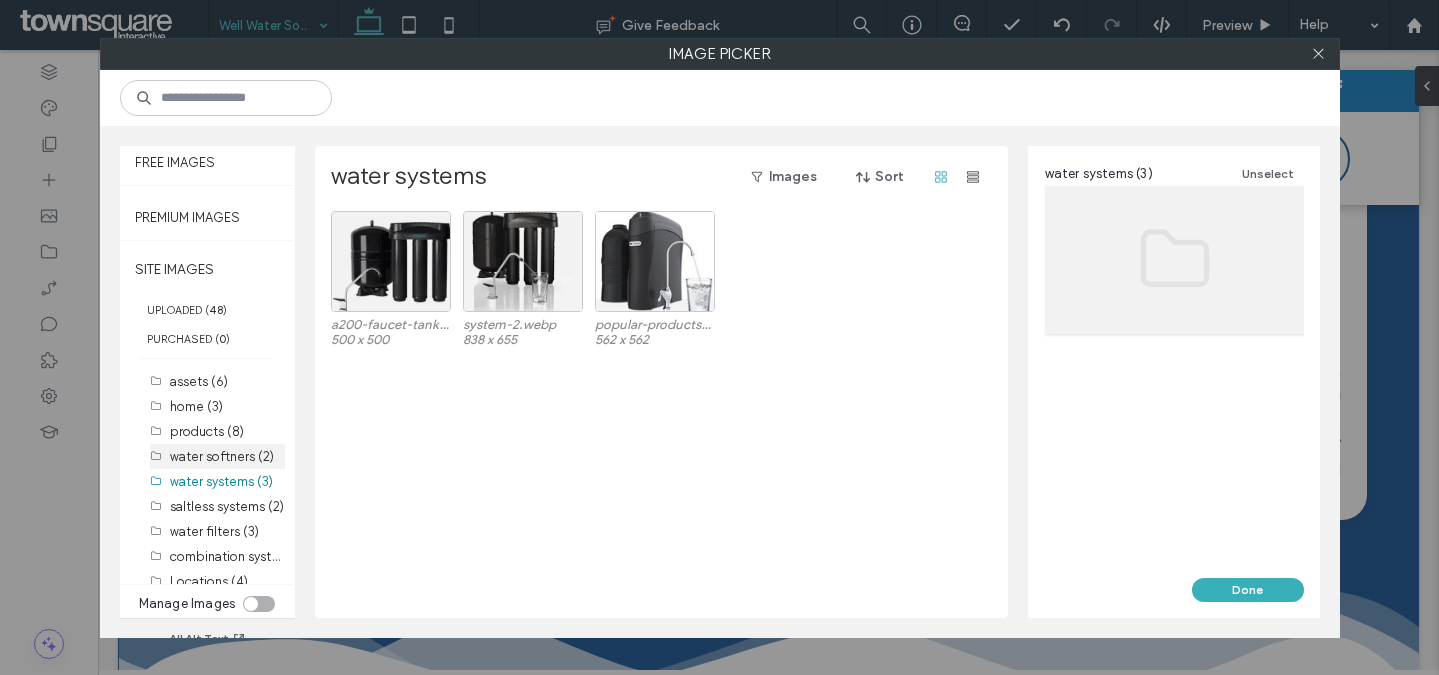 click on "water softners (2)" at bounding box center [222, 456] 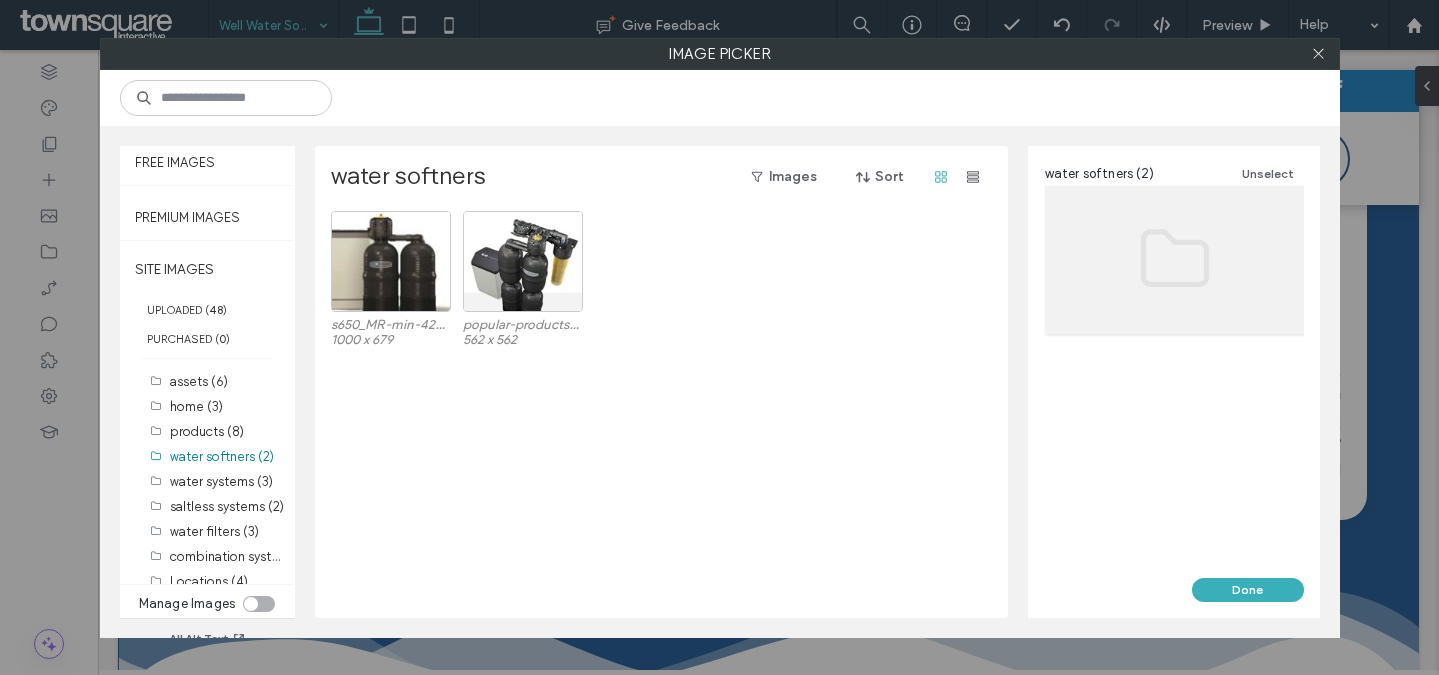 scroll, scrollTop: 0, scrollLeft: 0, axis: both 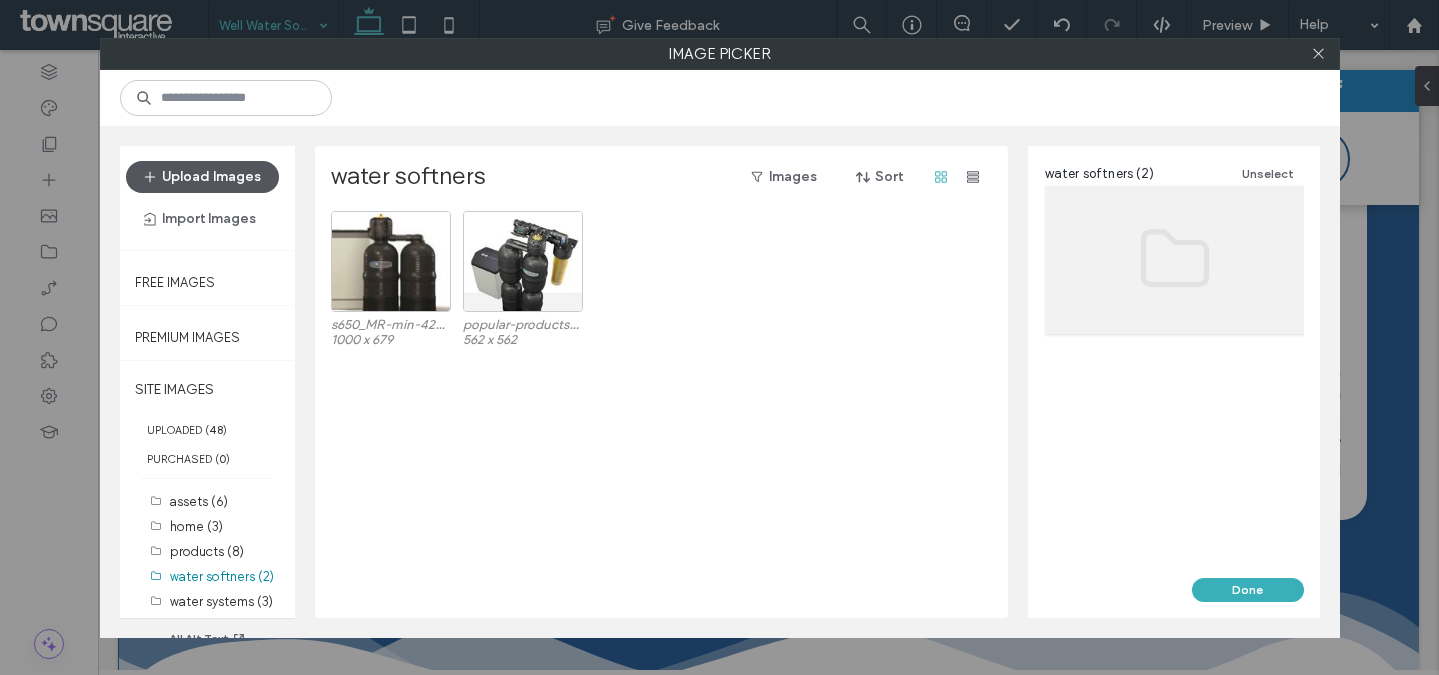 click on "Upload Images" at bounding box center [202, 177] 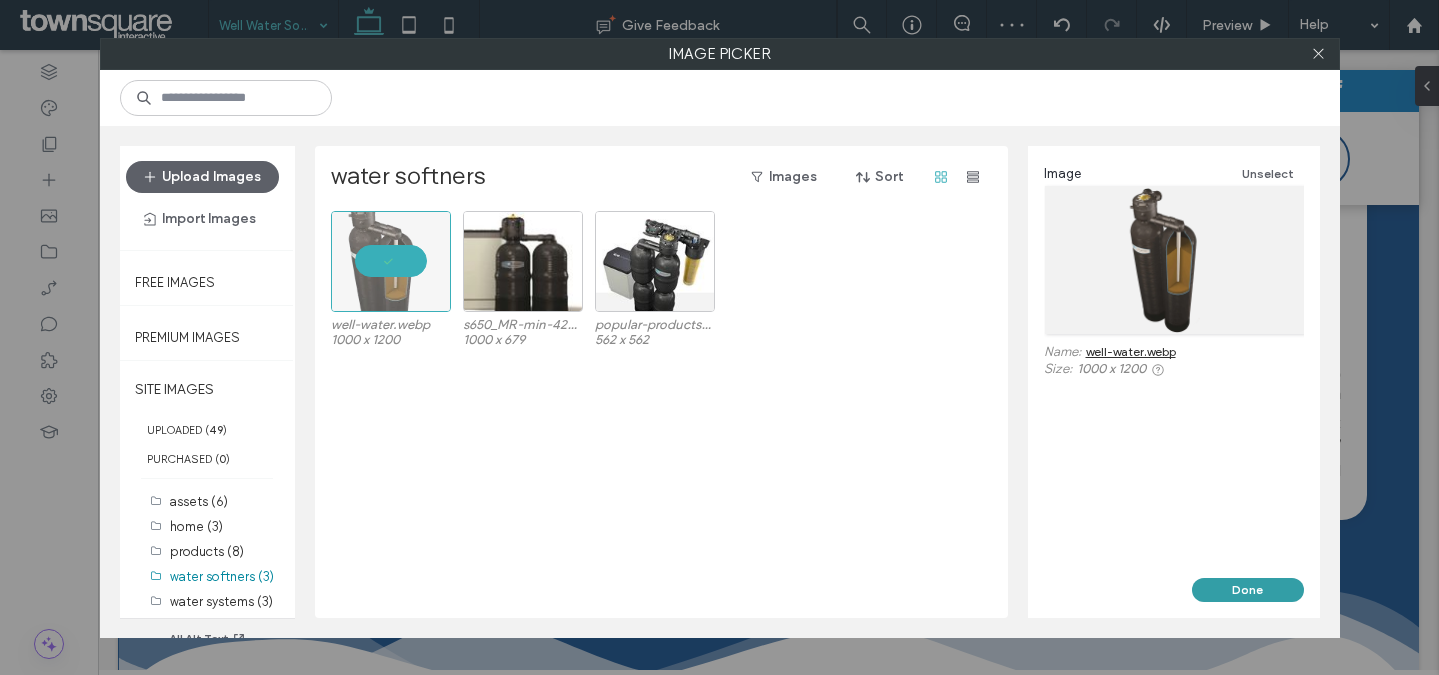 click on "Done" at bounding box center (1248, 590) 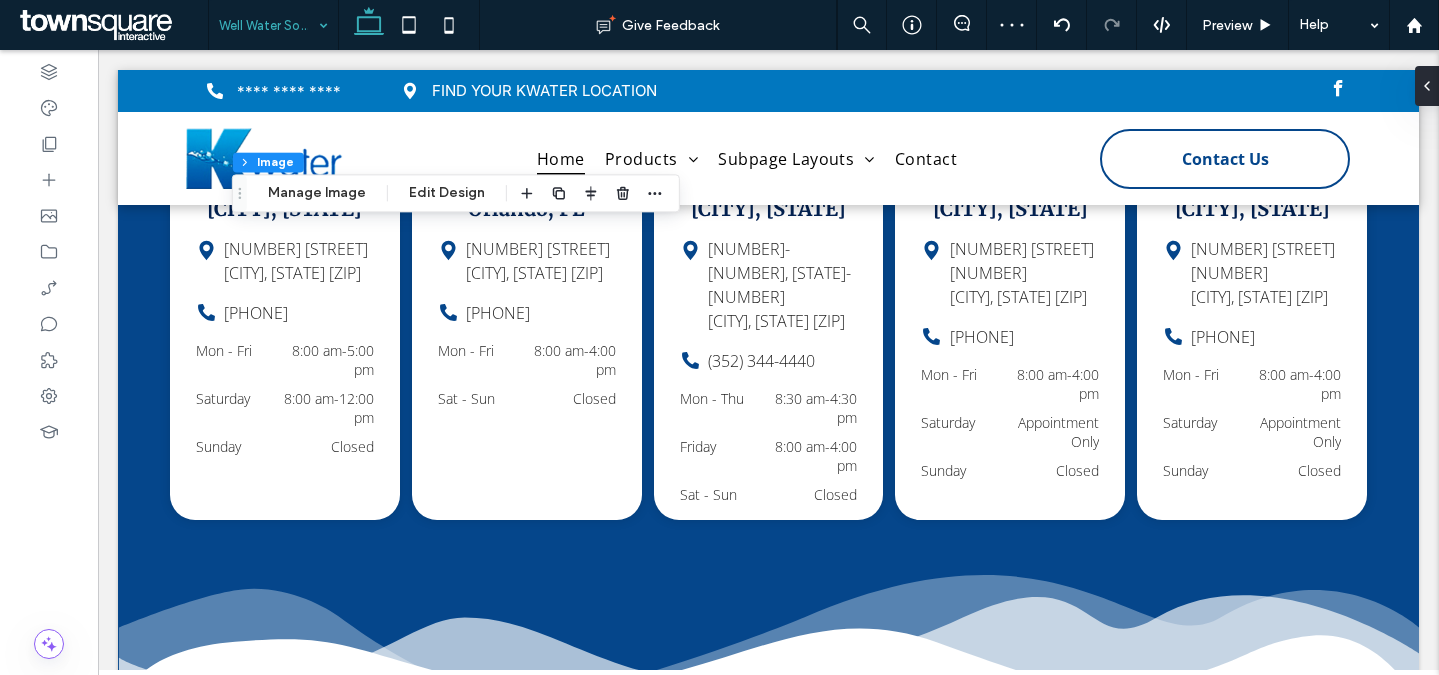 drag, startPoint x: 1428, startPoint y: 85, endPoint x: 1412, endPoint y: 125, distance: 43.081318 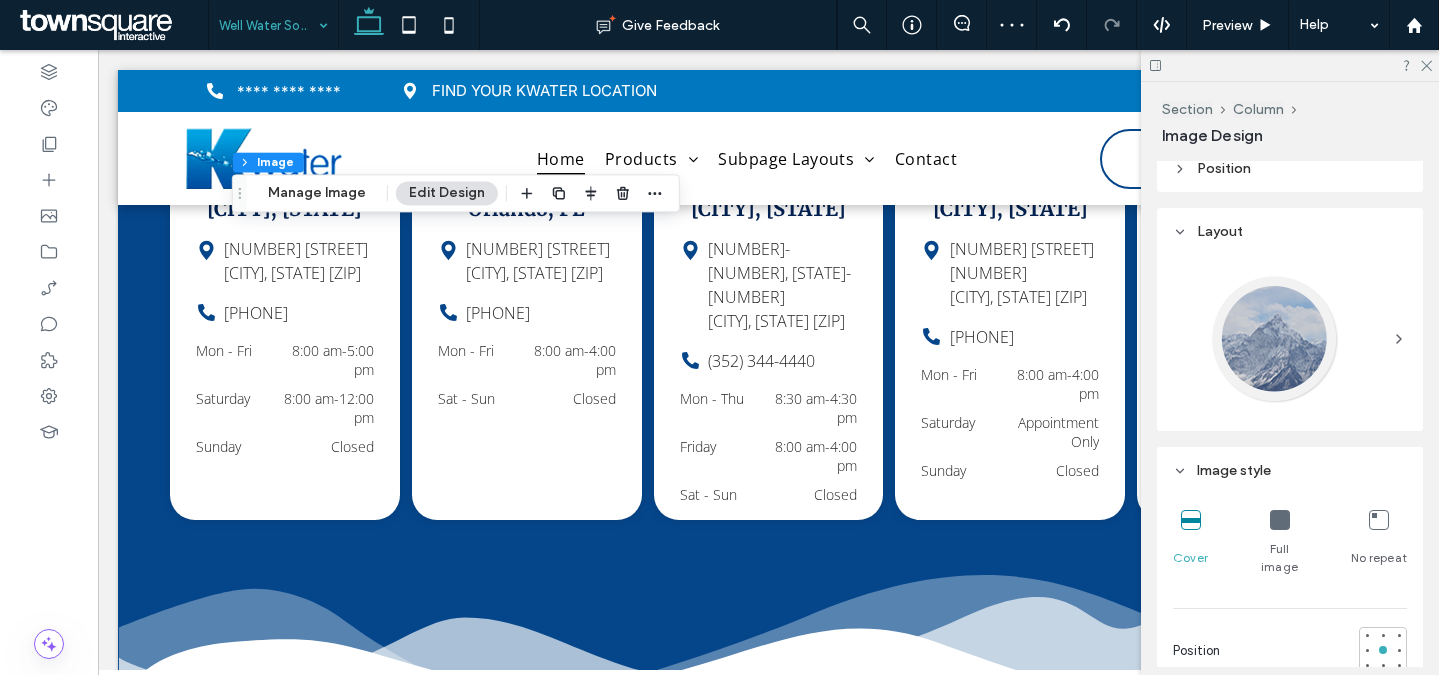 scroll, scrollTop: 1176, scrollLeft: 0, axis: vertical 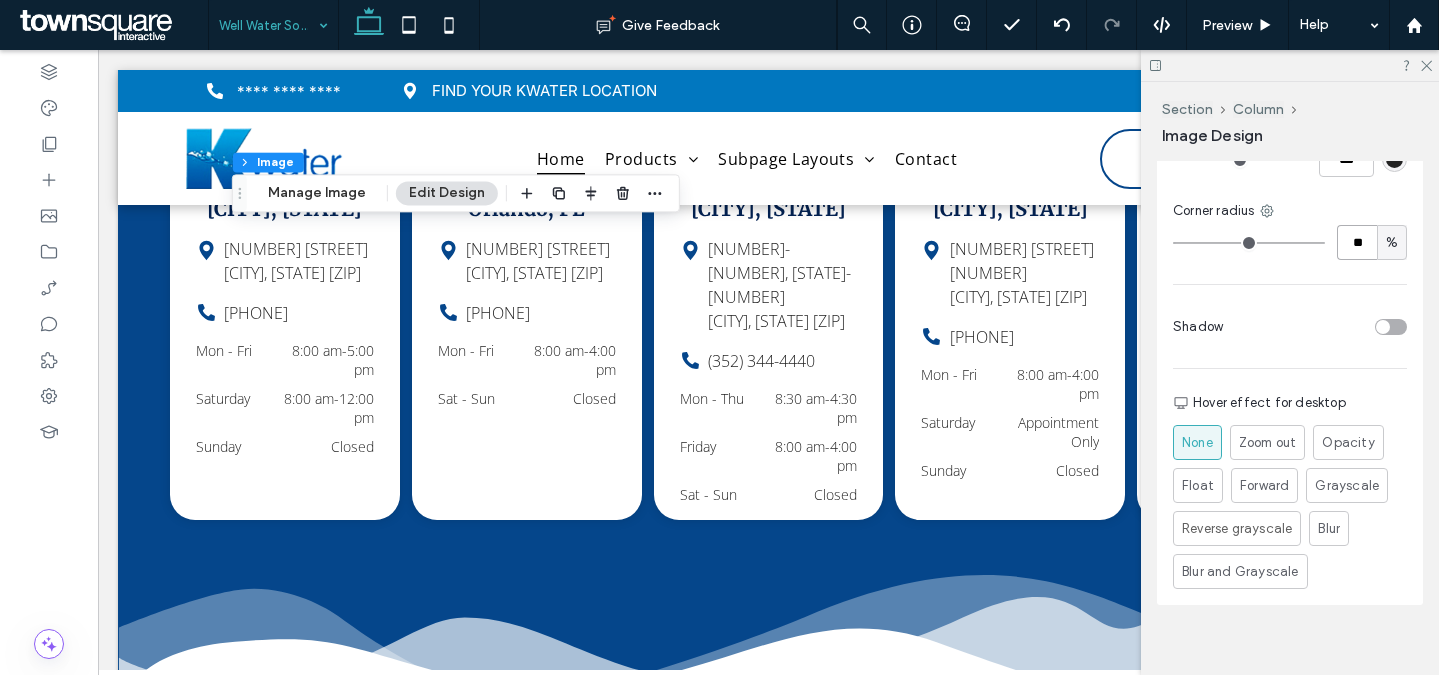 click on "**" at bounding box center [1357, 242] 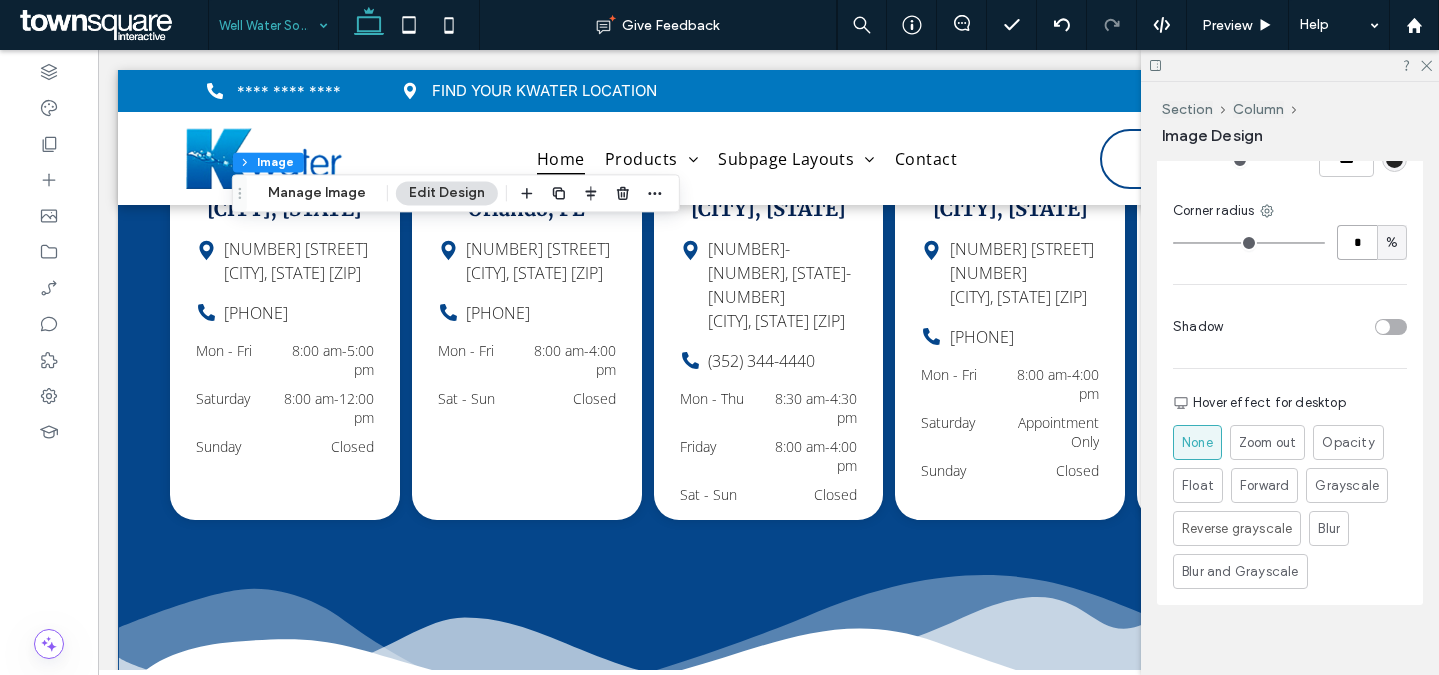 type on "*" 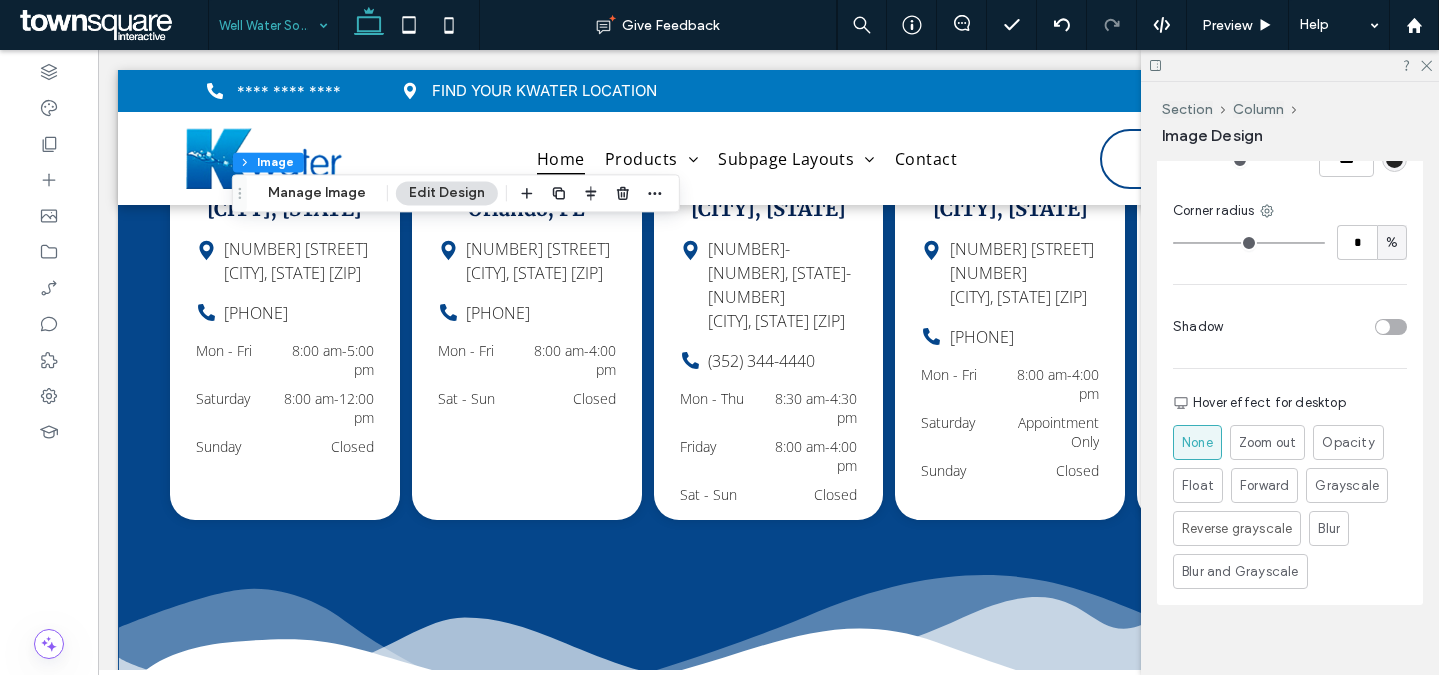 type on "*" 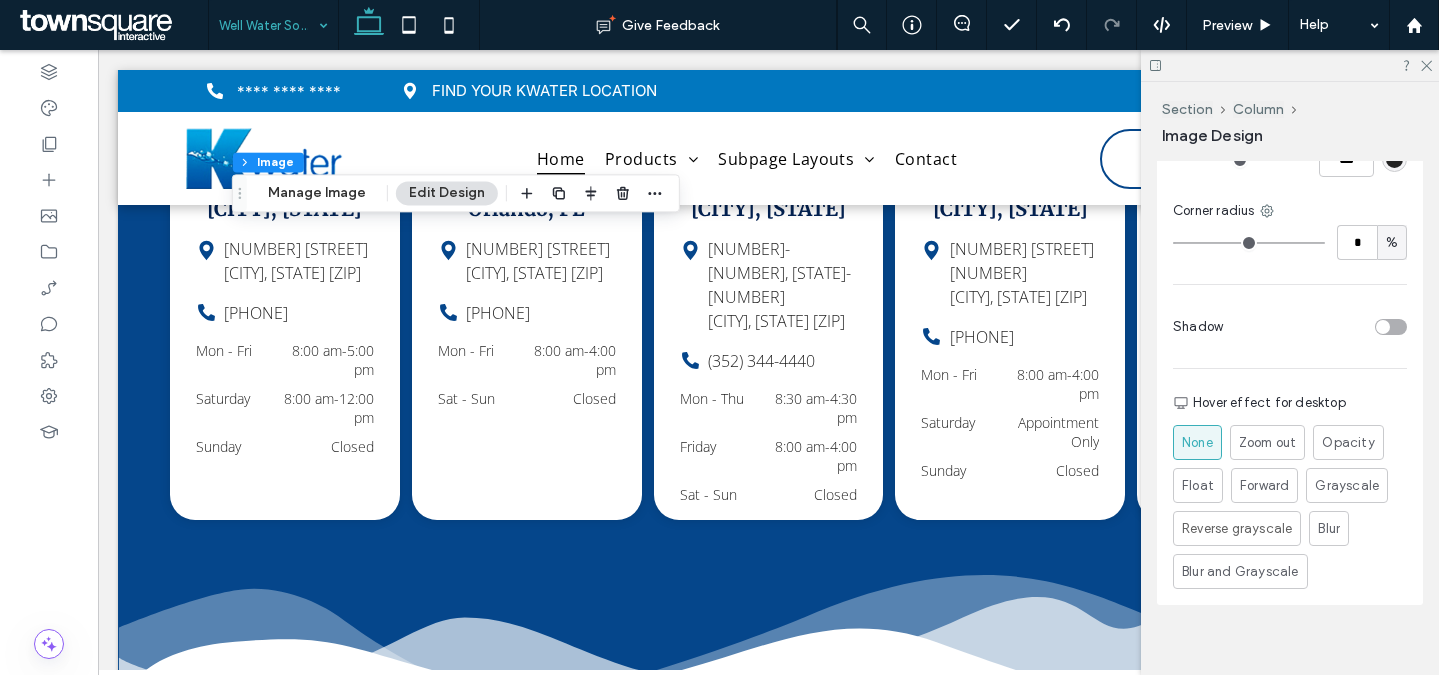 click on "Cover Full image No repeat Position Do not optimize this image Border *** Corner radius * % Shadow Hover effect for desktop None Zoom out Opacity Float Forward Grayscale Reverse grayscale Blur Blur and Grayscale" at bounding box center [1290, 208] 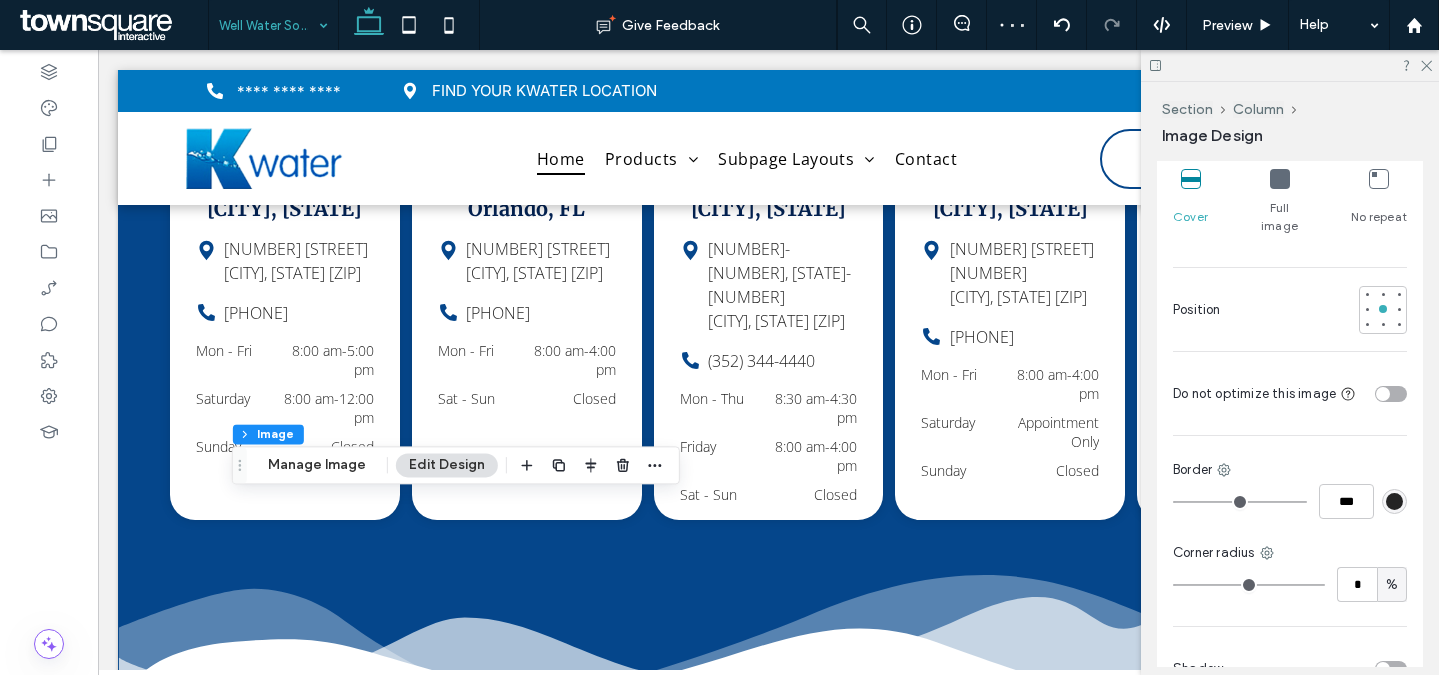 scroll, scrollTop: 656, scrollLeft: 0, axis: vertical 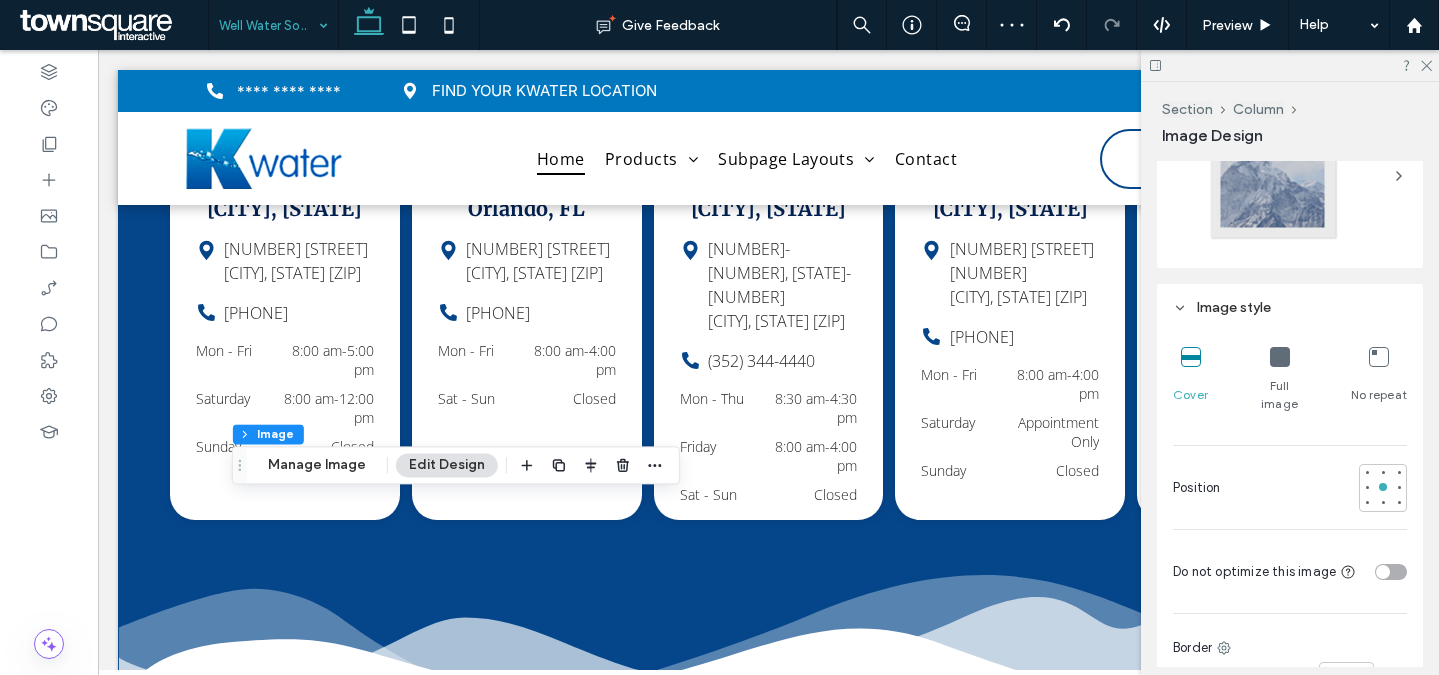 click on "Full image" at bounding box center [1280, 380] 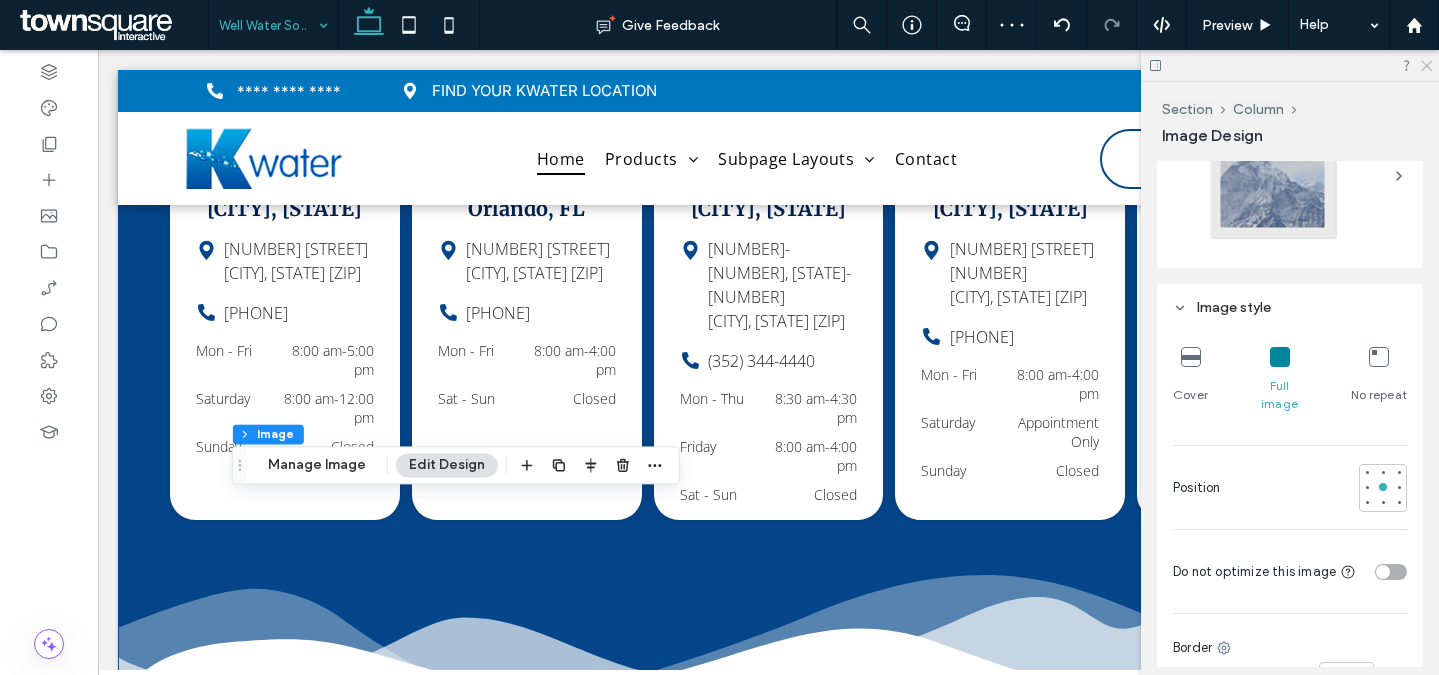 click 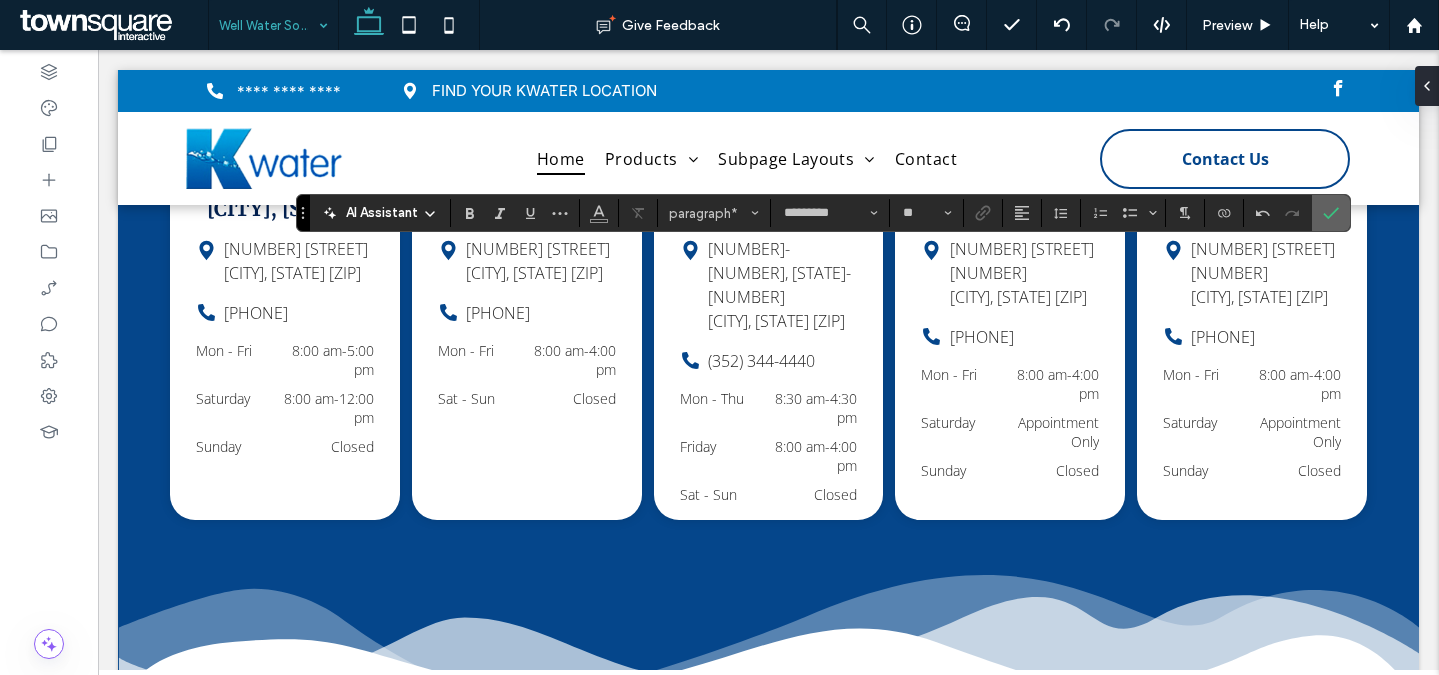 click 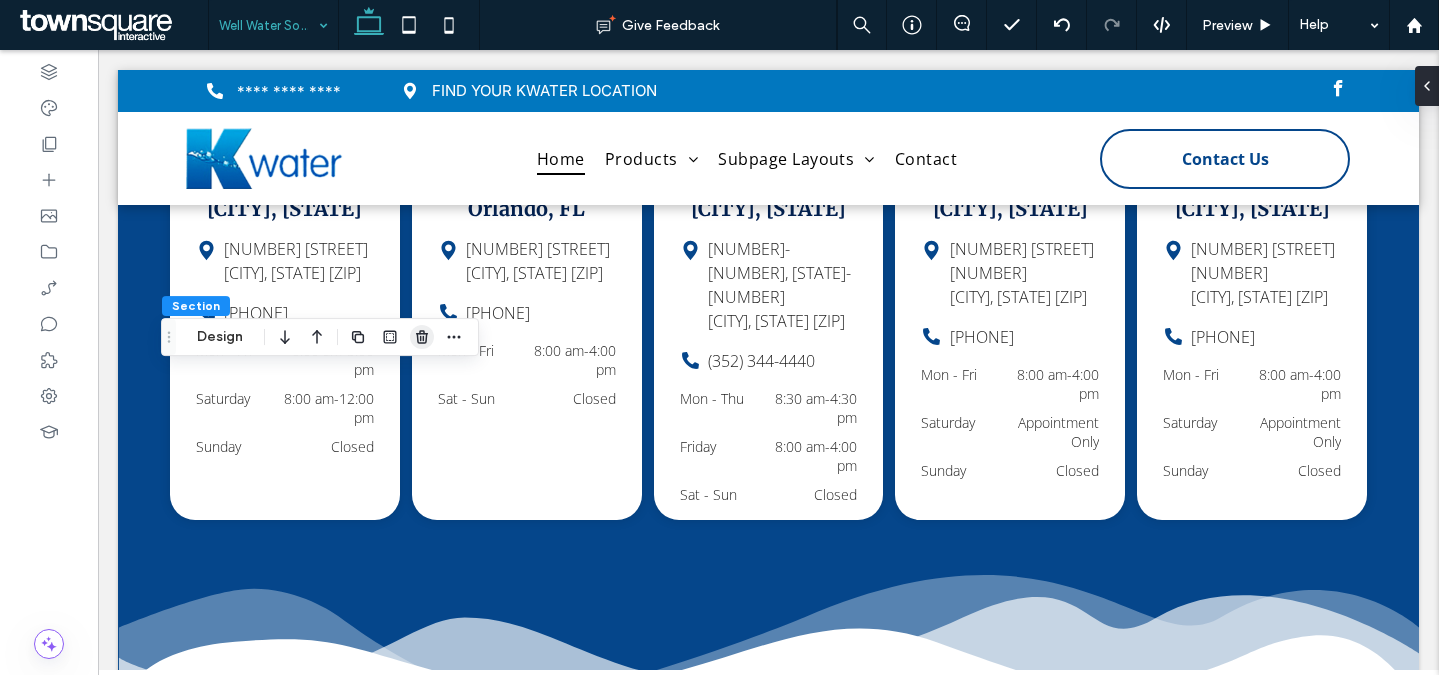 click 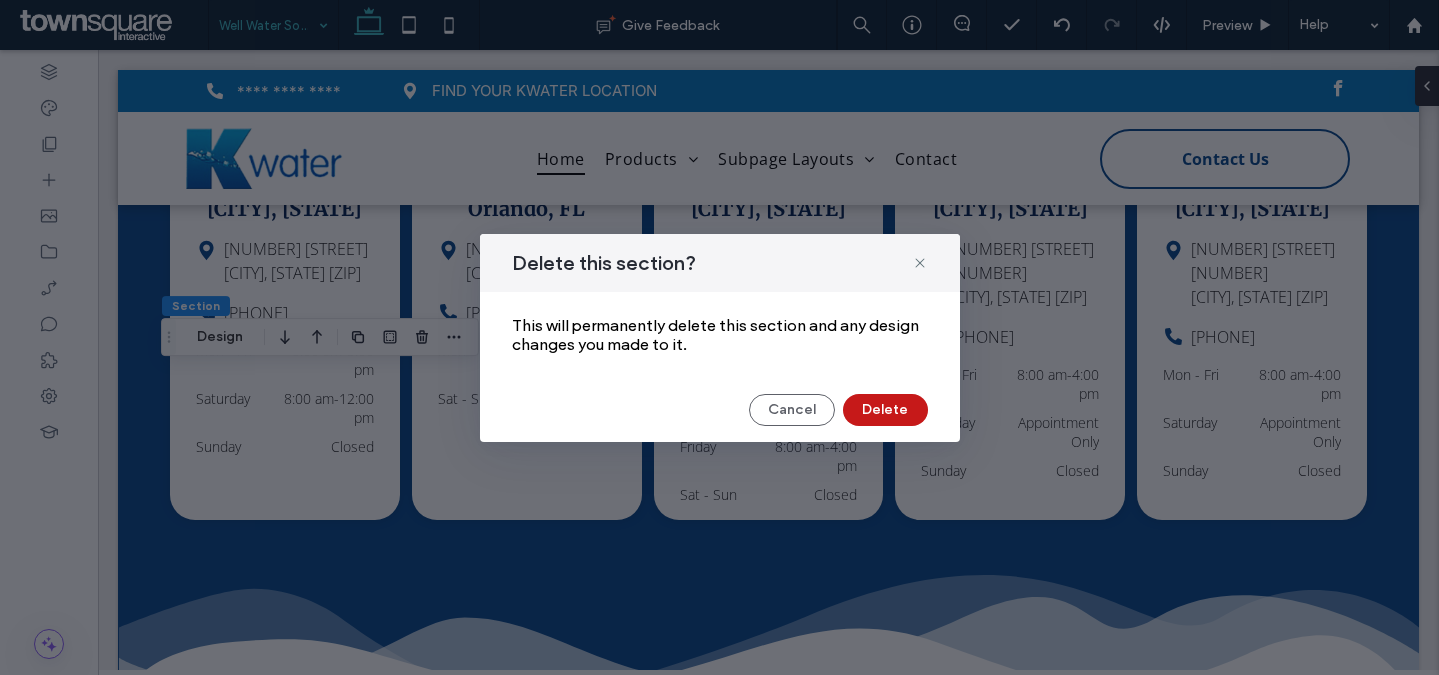 click on "Delete" at bounding box center (885, 410) 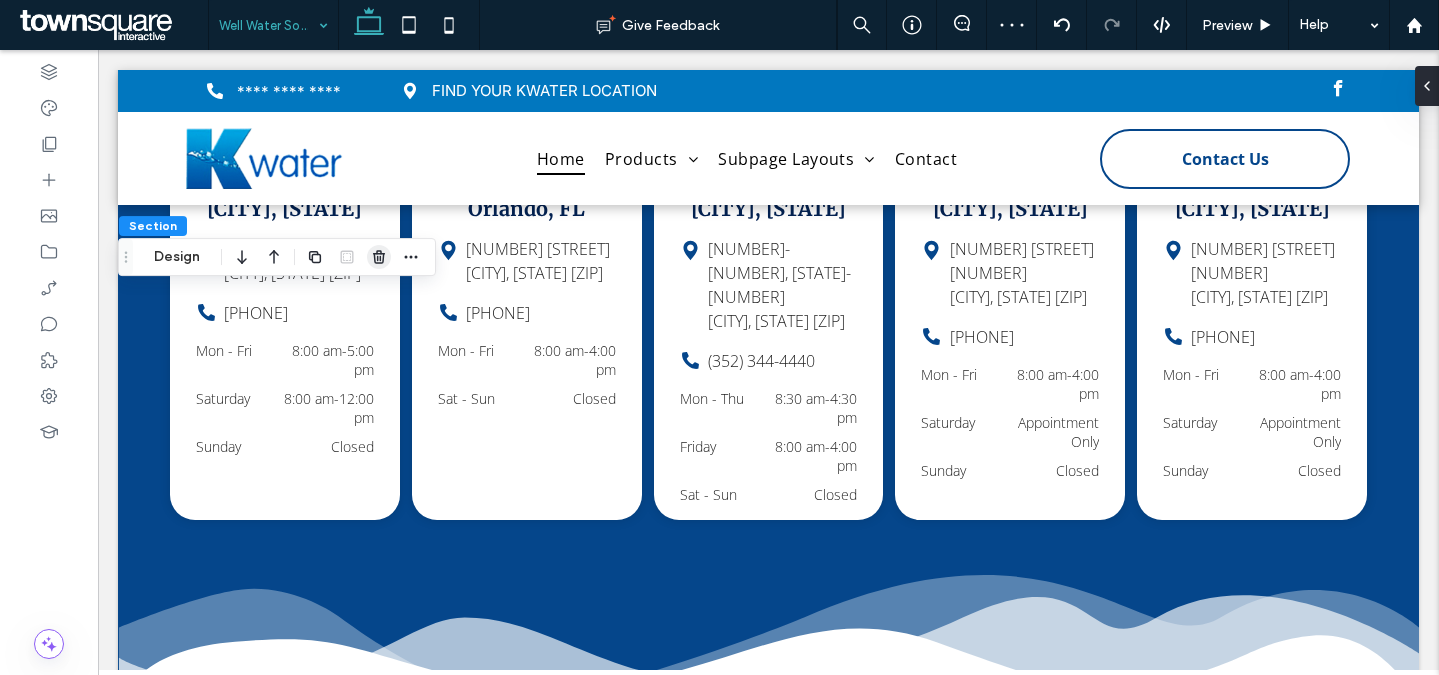 click 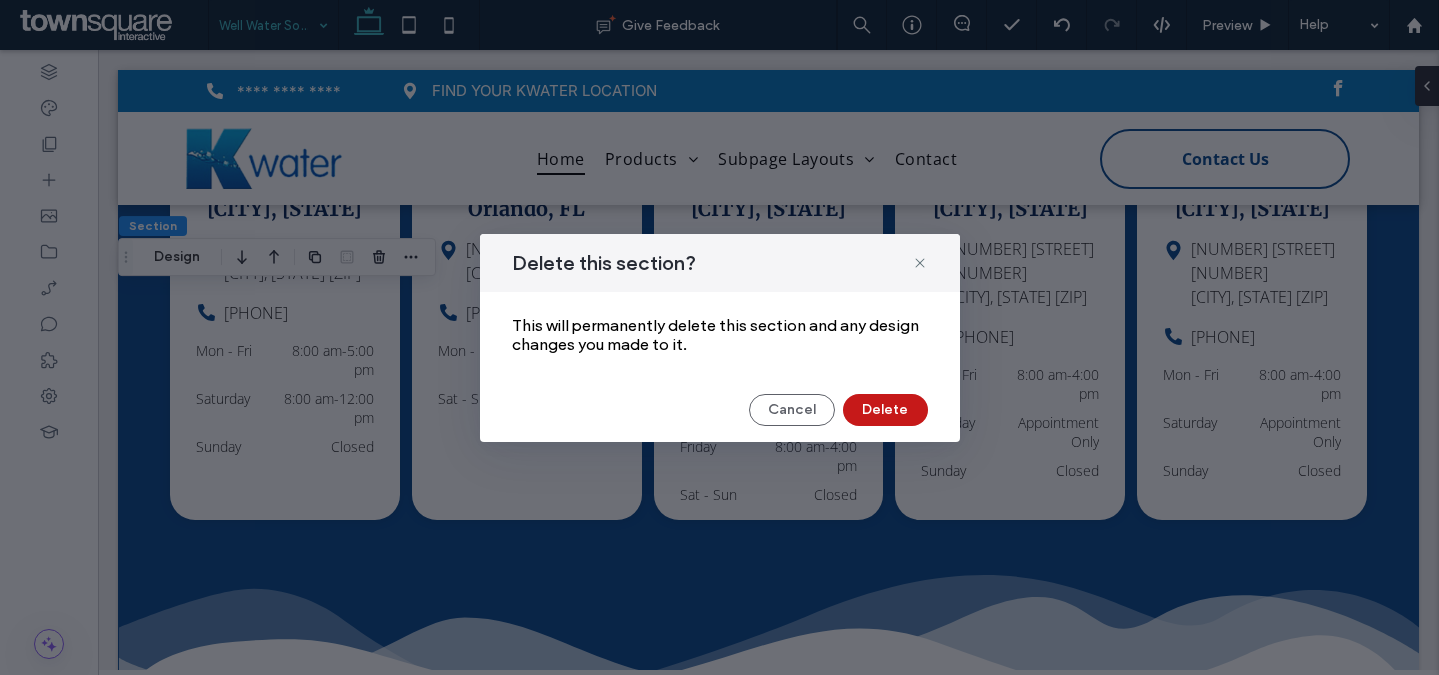 click on "Delete" at bounding box center [885, 410] 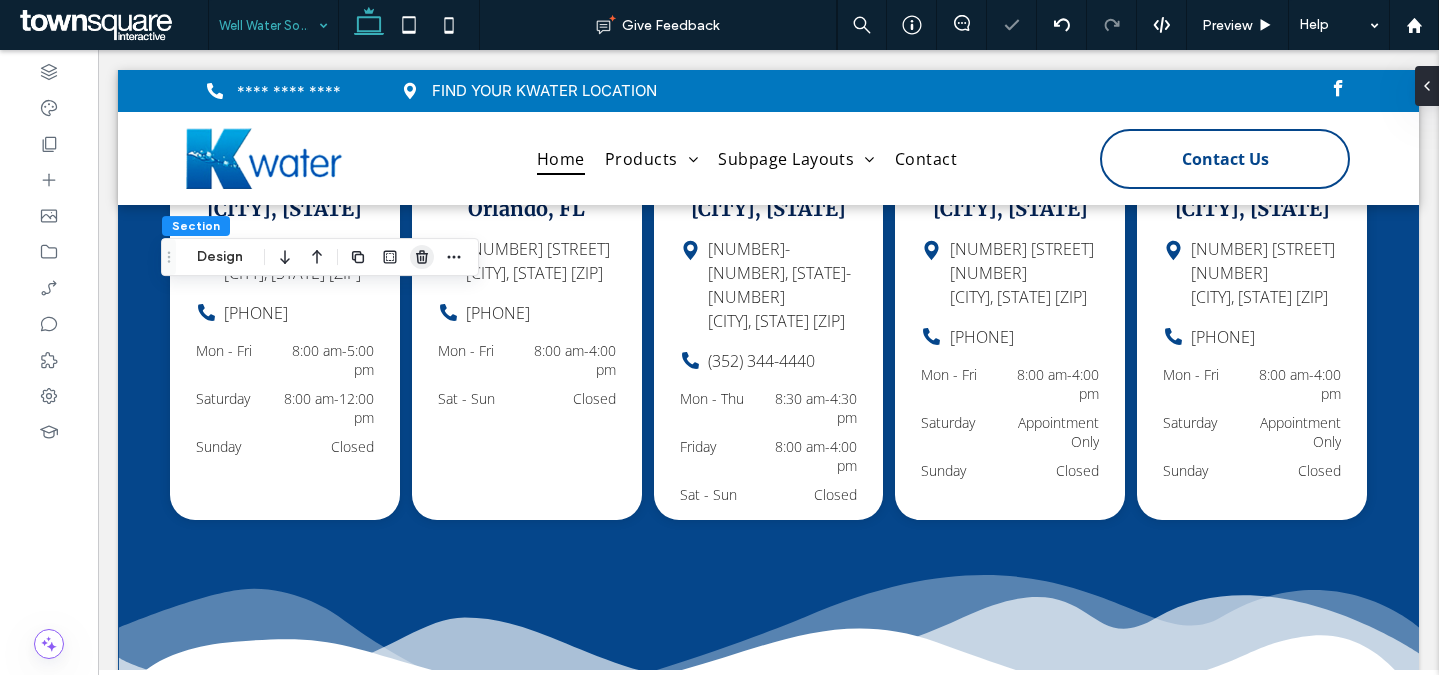click 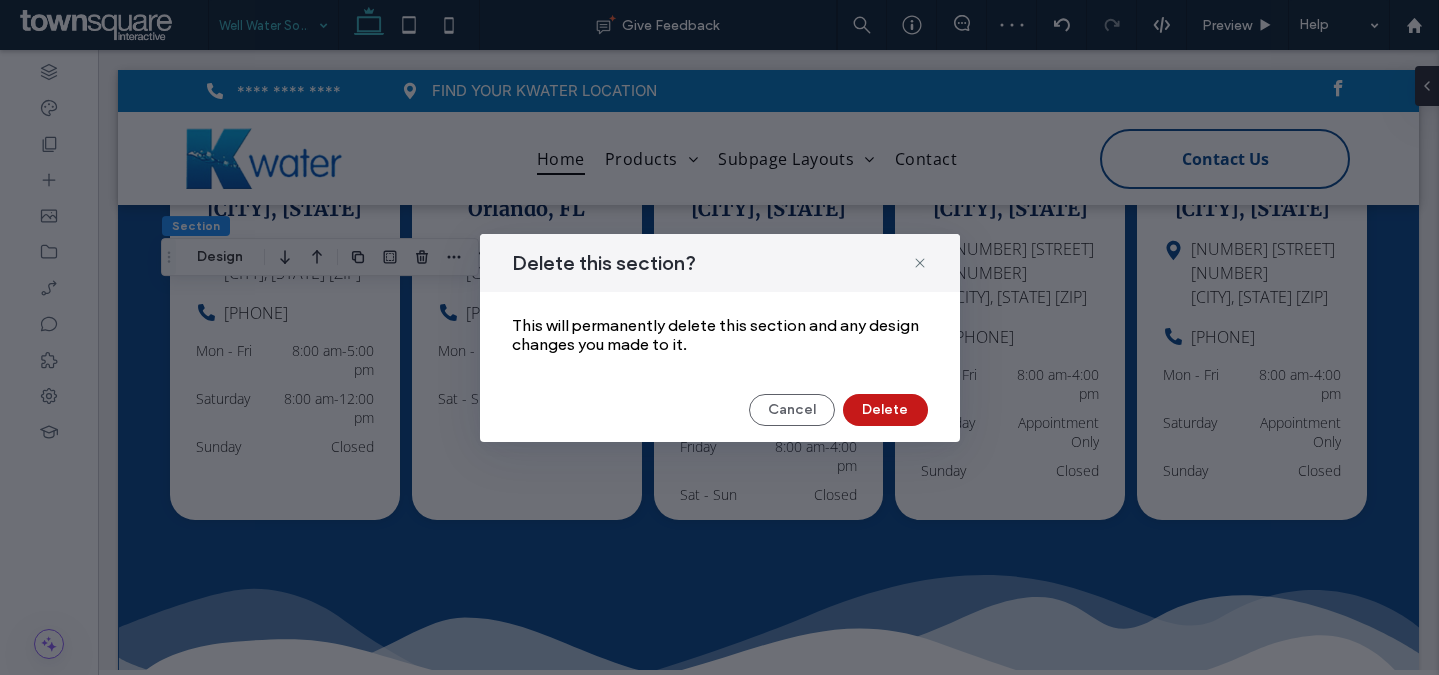 click on "Delete" at bounding box center (885, 410) 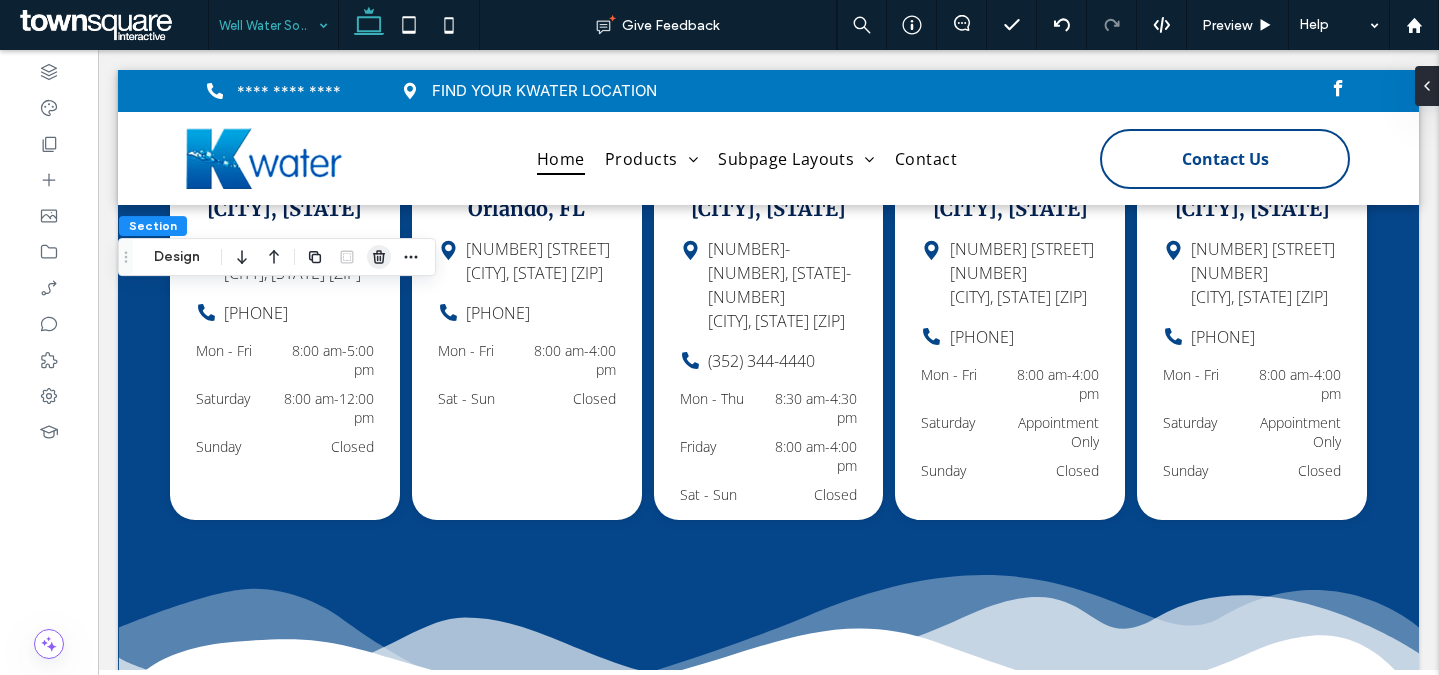 click 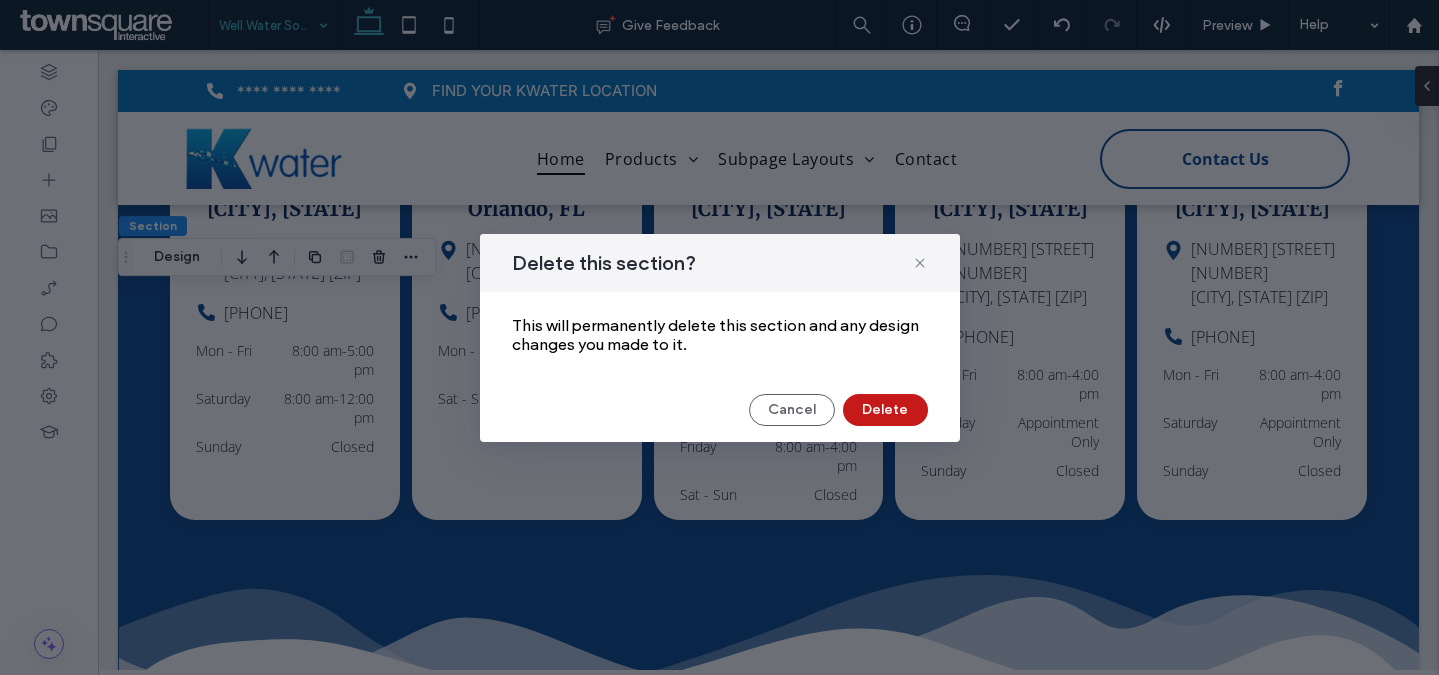 click on "Delete" at bounding box center [885, 410] 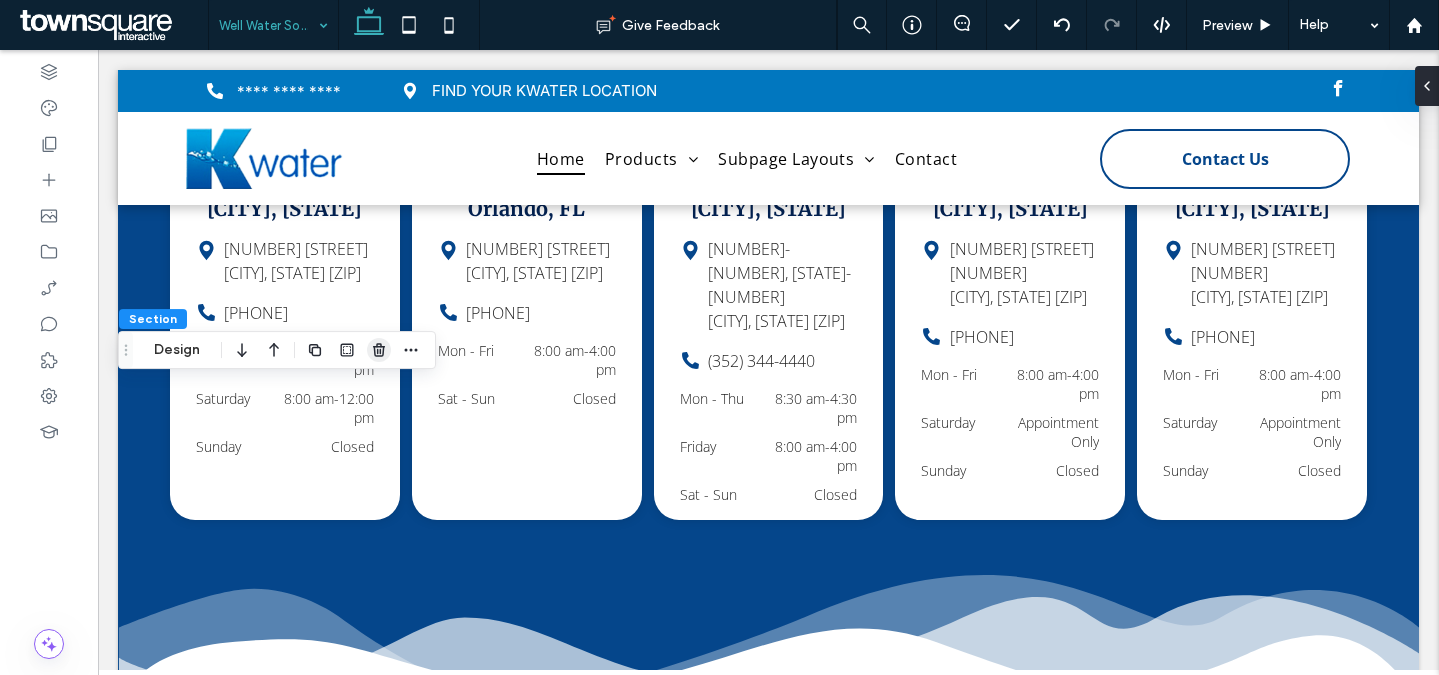 click 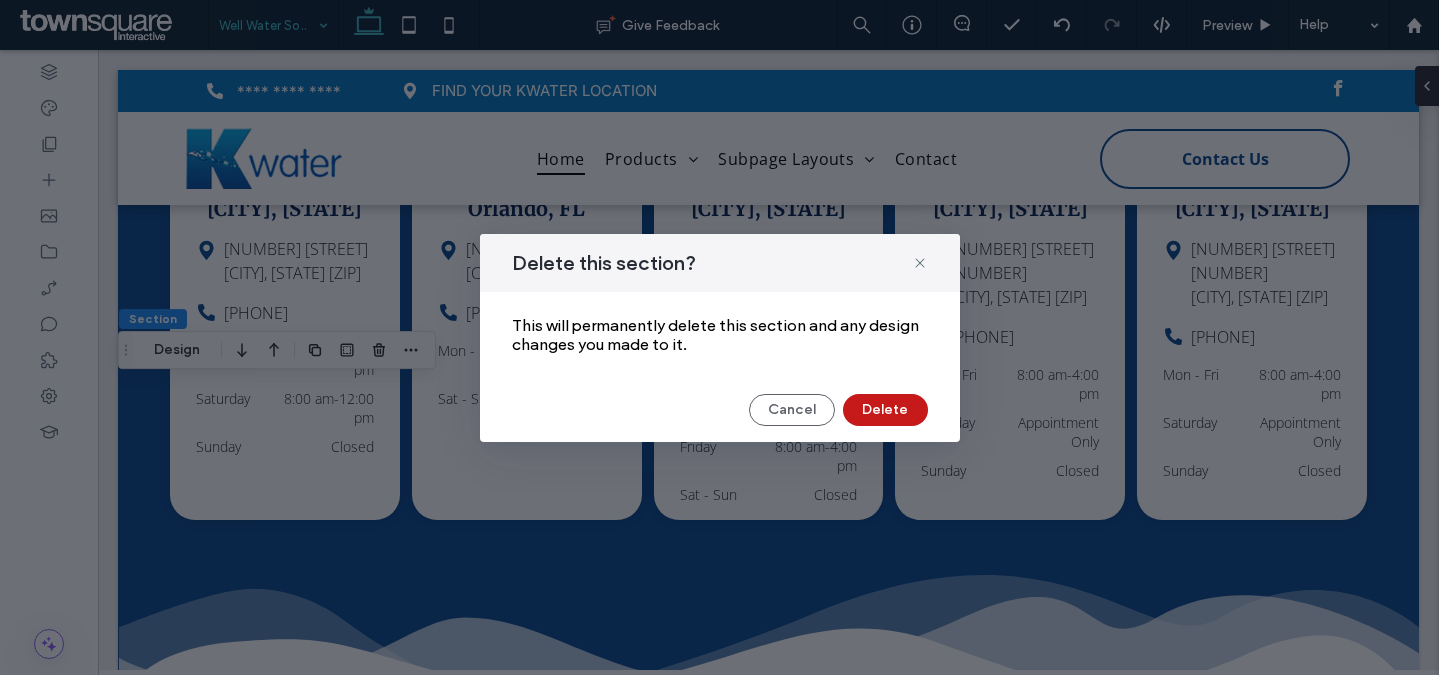 click on "Delete" at bounding box center [885, 410] 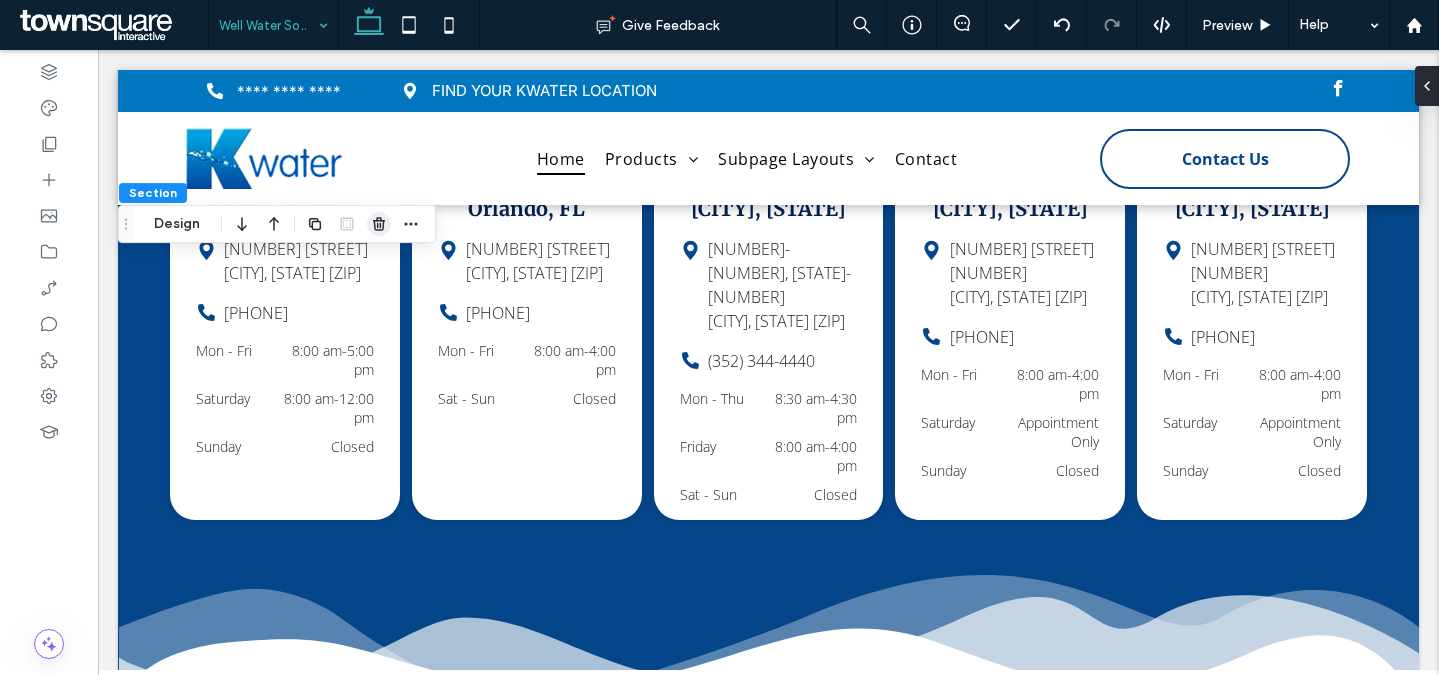 click 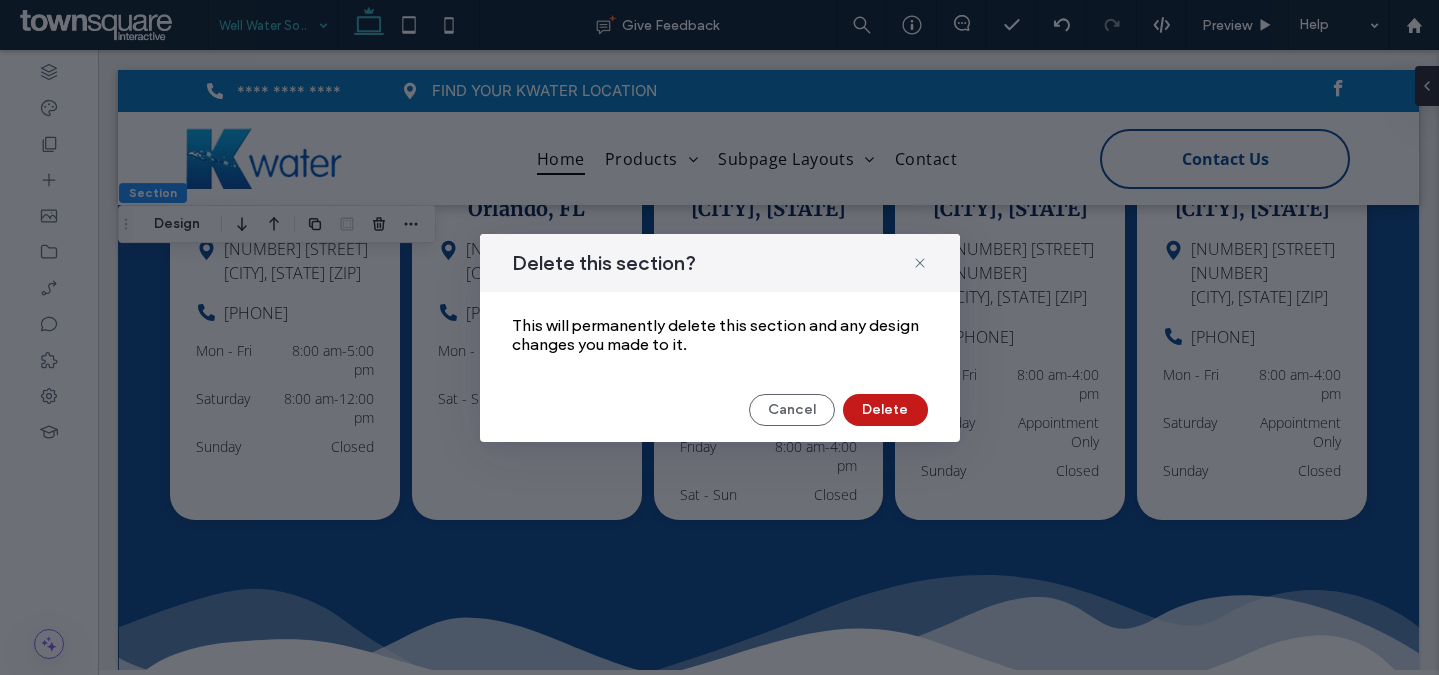 click on "Delete" at bounding box center [885, 410] 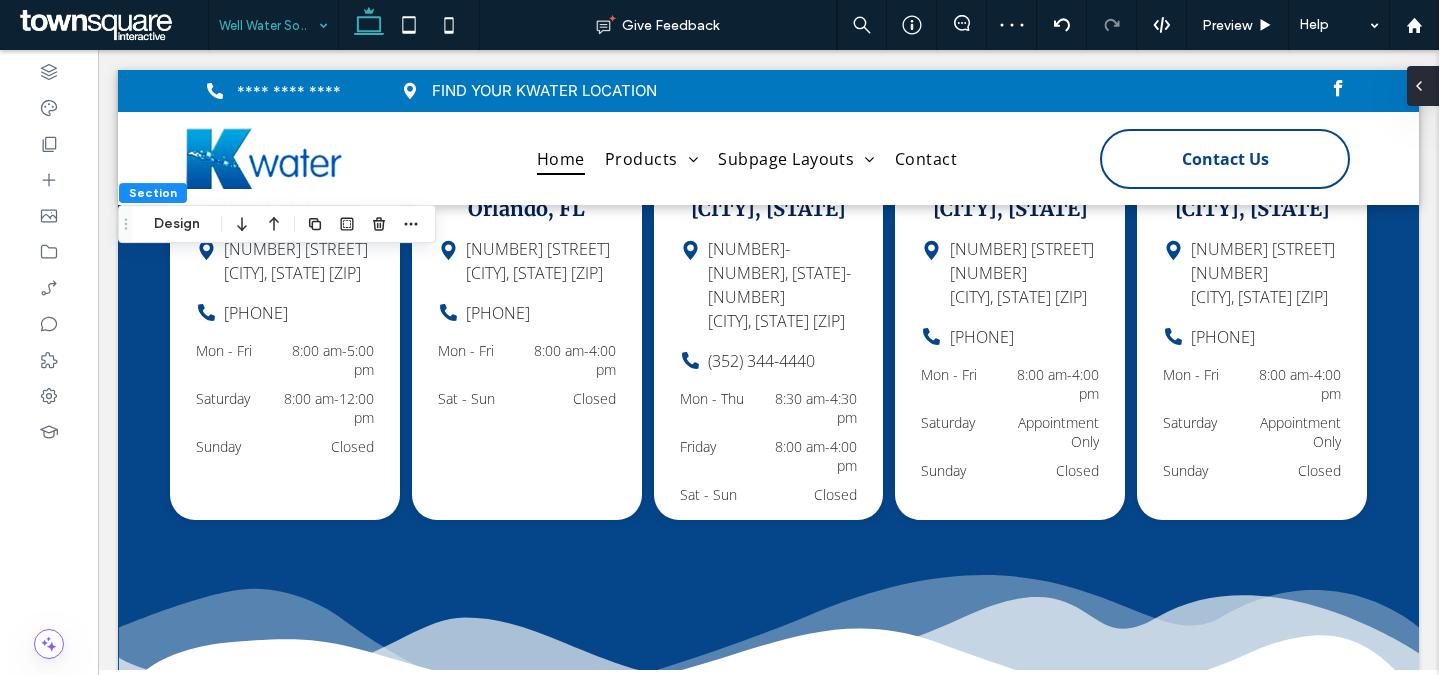 click at bounding box center [1423, 86] 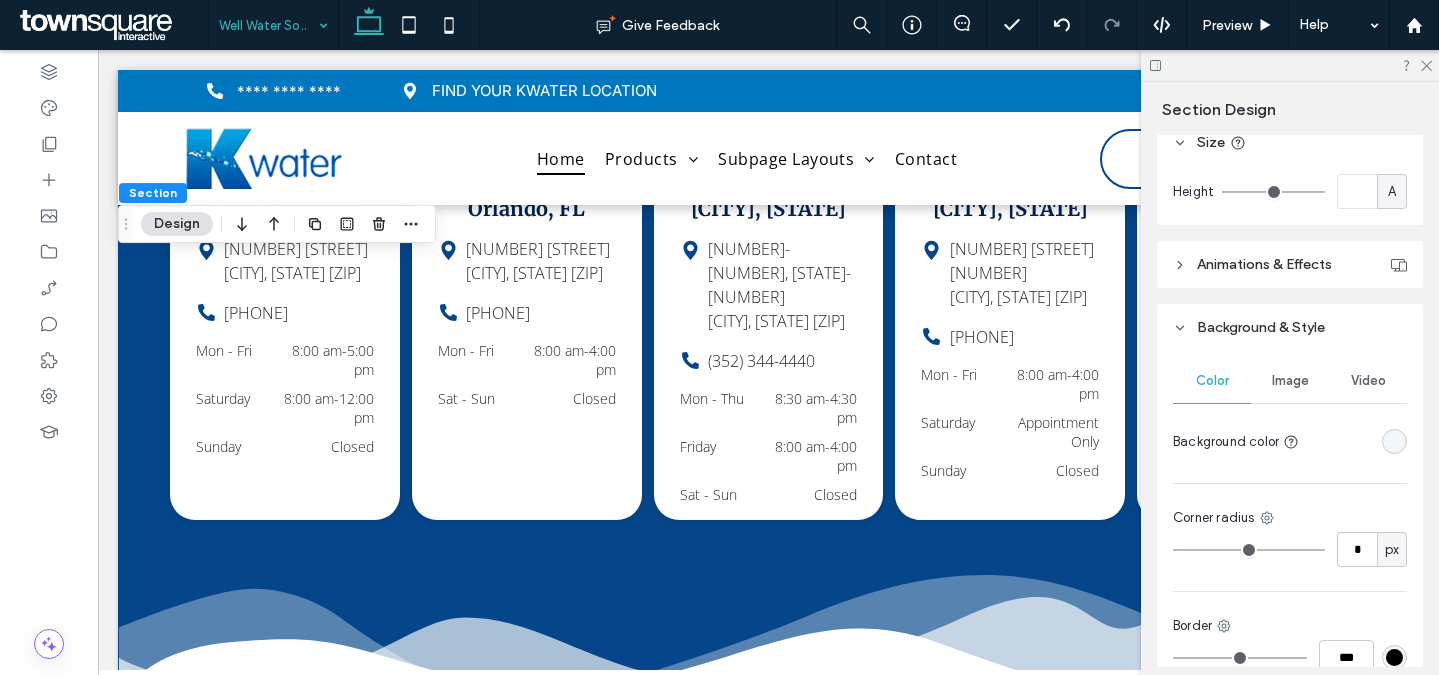 scroll, scrollTop: 715, scrollLeft: 0, axis: vertical 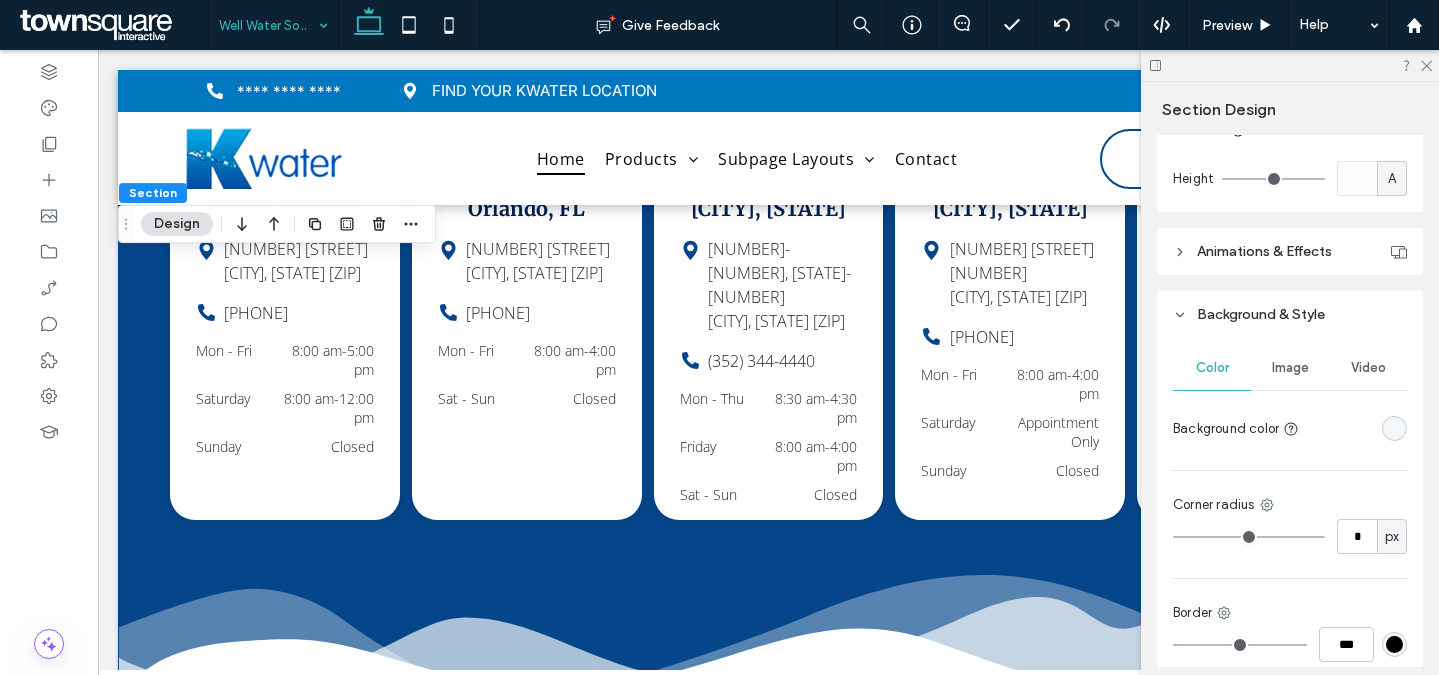 click at bounding box center (1394, 428) 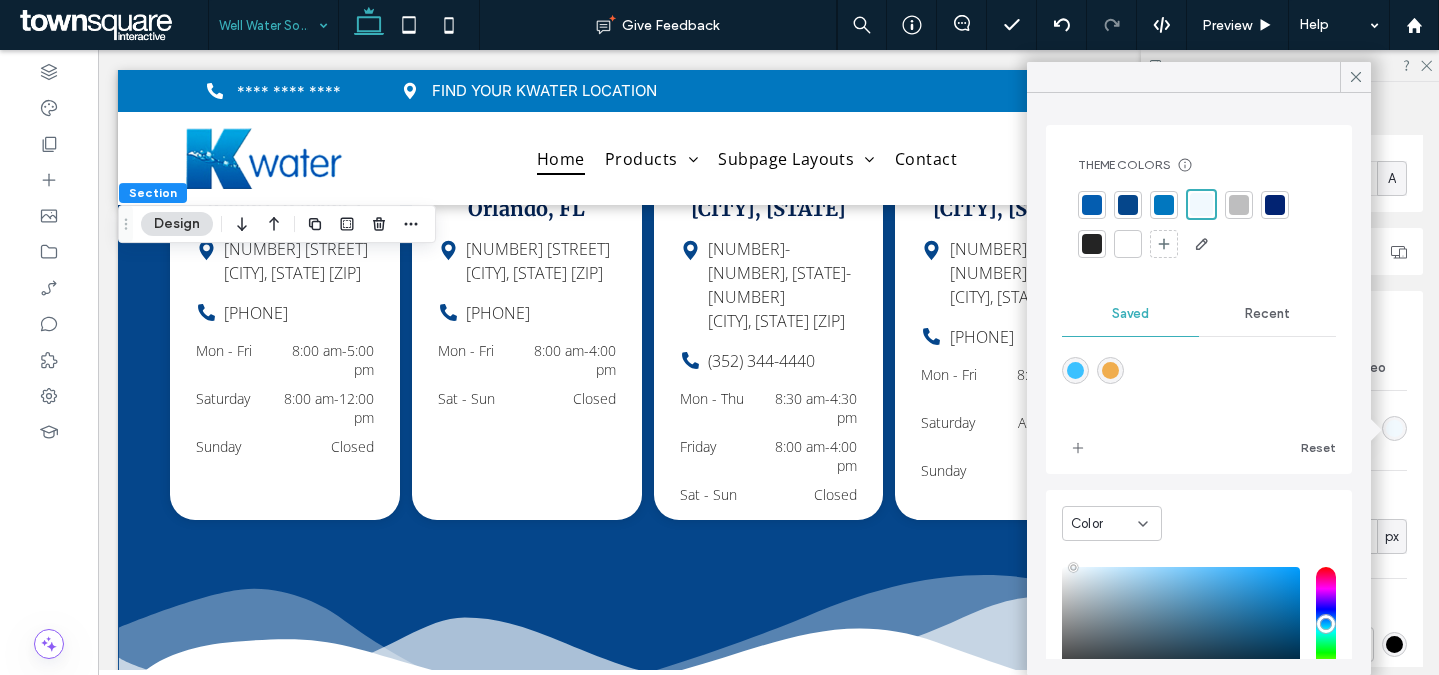 click on "Recent" at bounding box center (1267, 314) 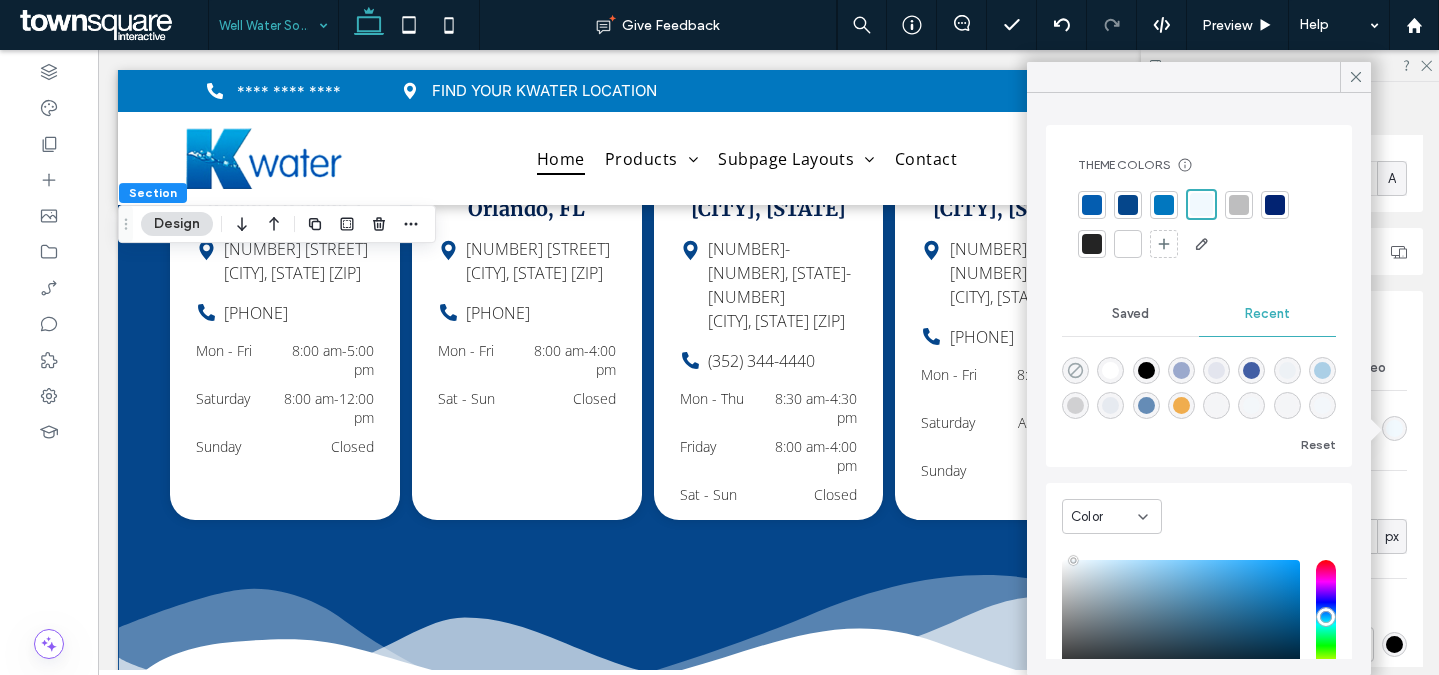 click 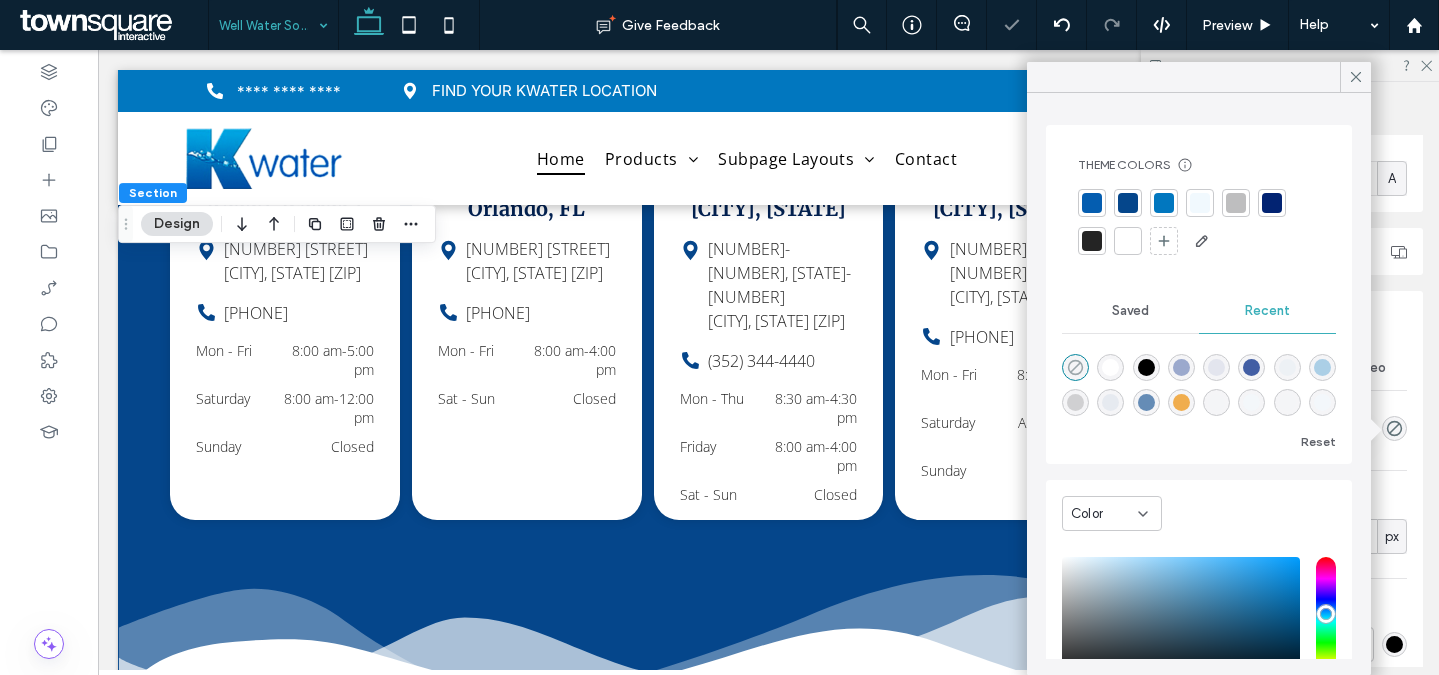 type on "*******" 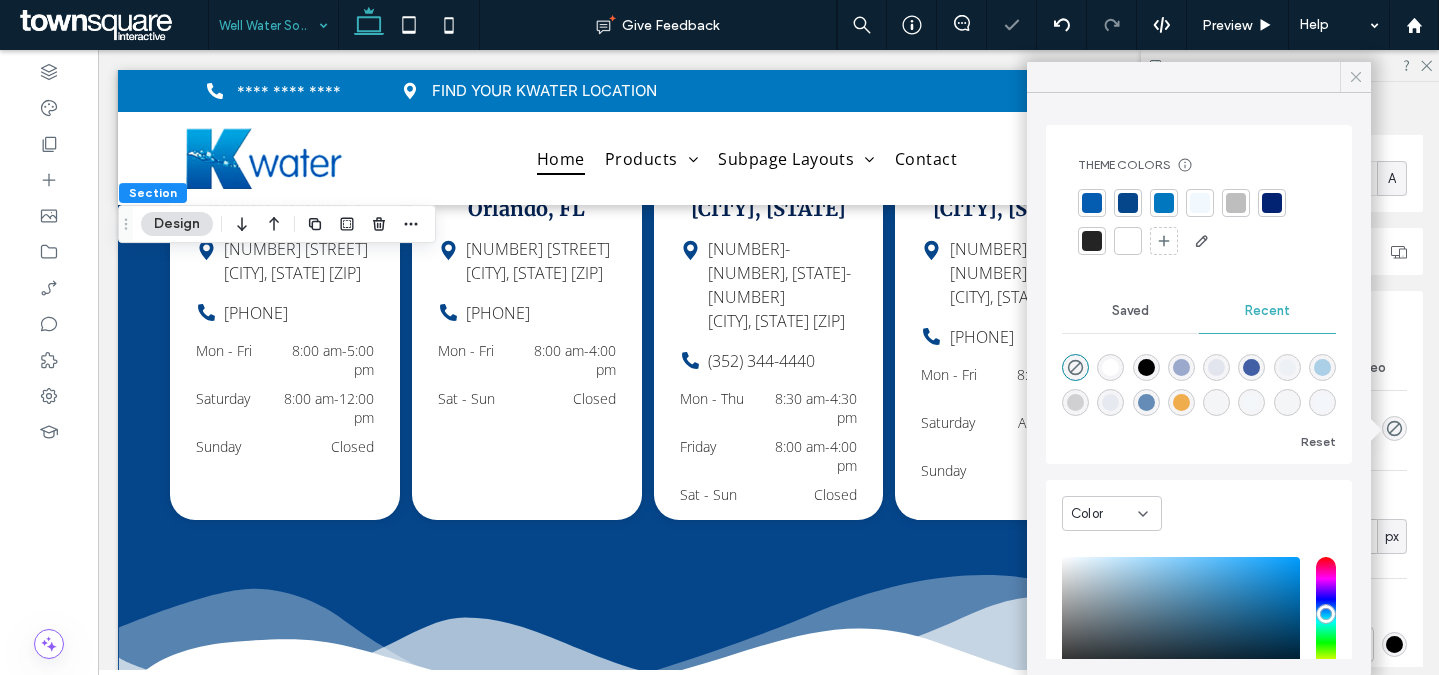 click 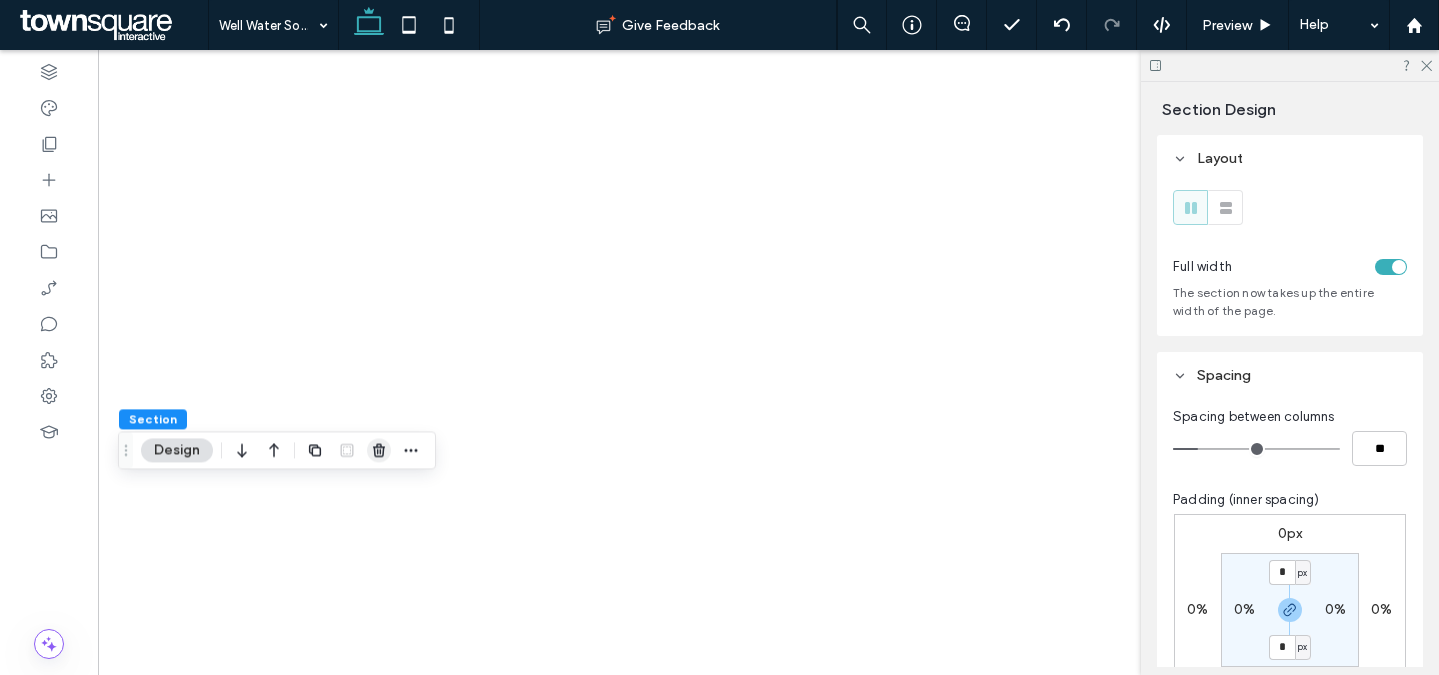 scroll, scrollTop: 0, scrollLeft: 0, axis: both 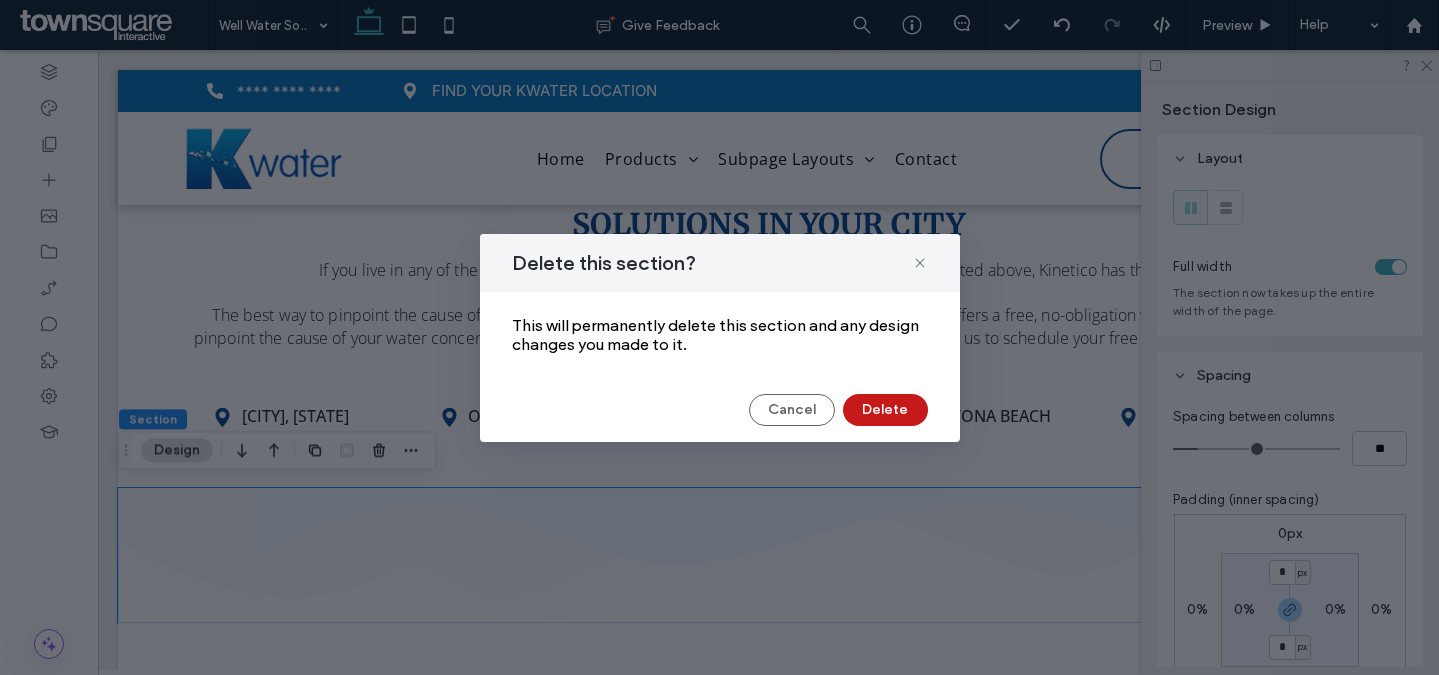 click on "Delete" at bounding box center [885, 410] 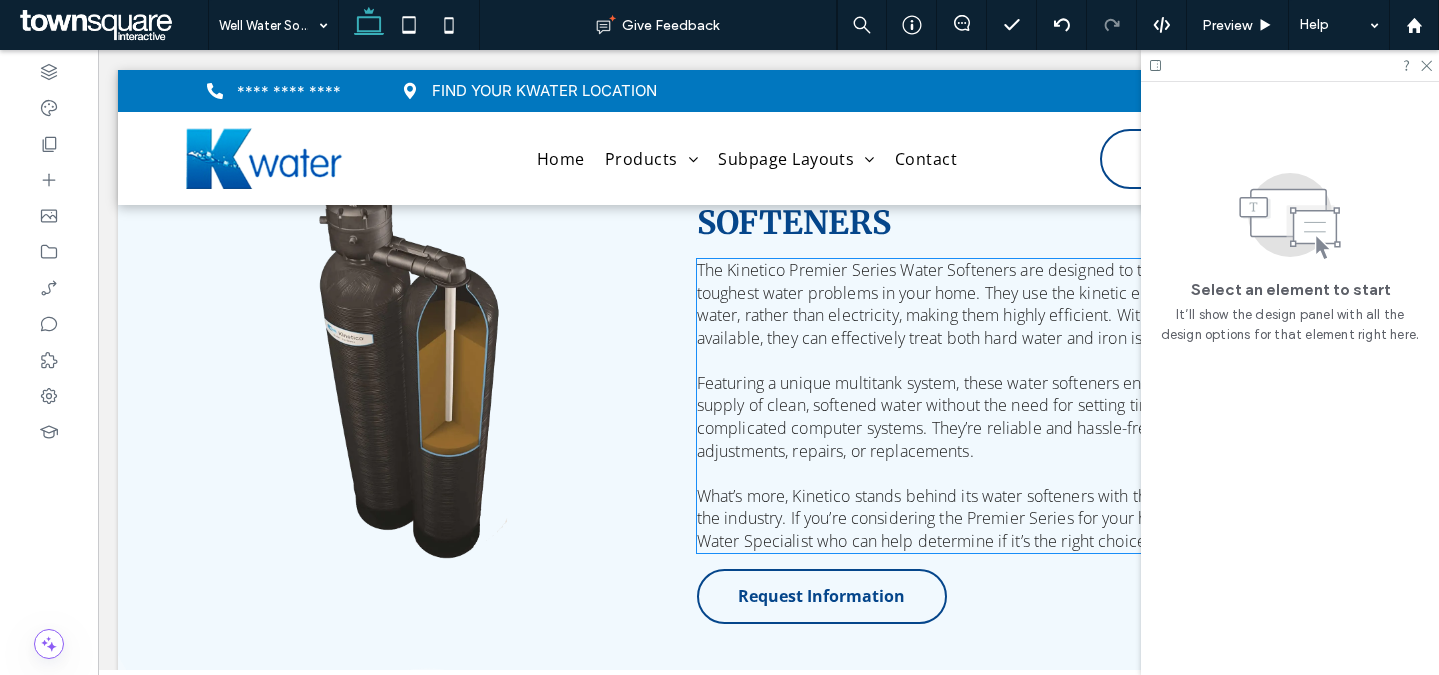 scroll, scrollTop: 1332, scrollLeft: 0, axis: vertical 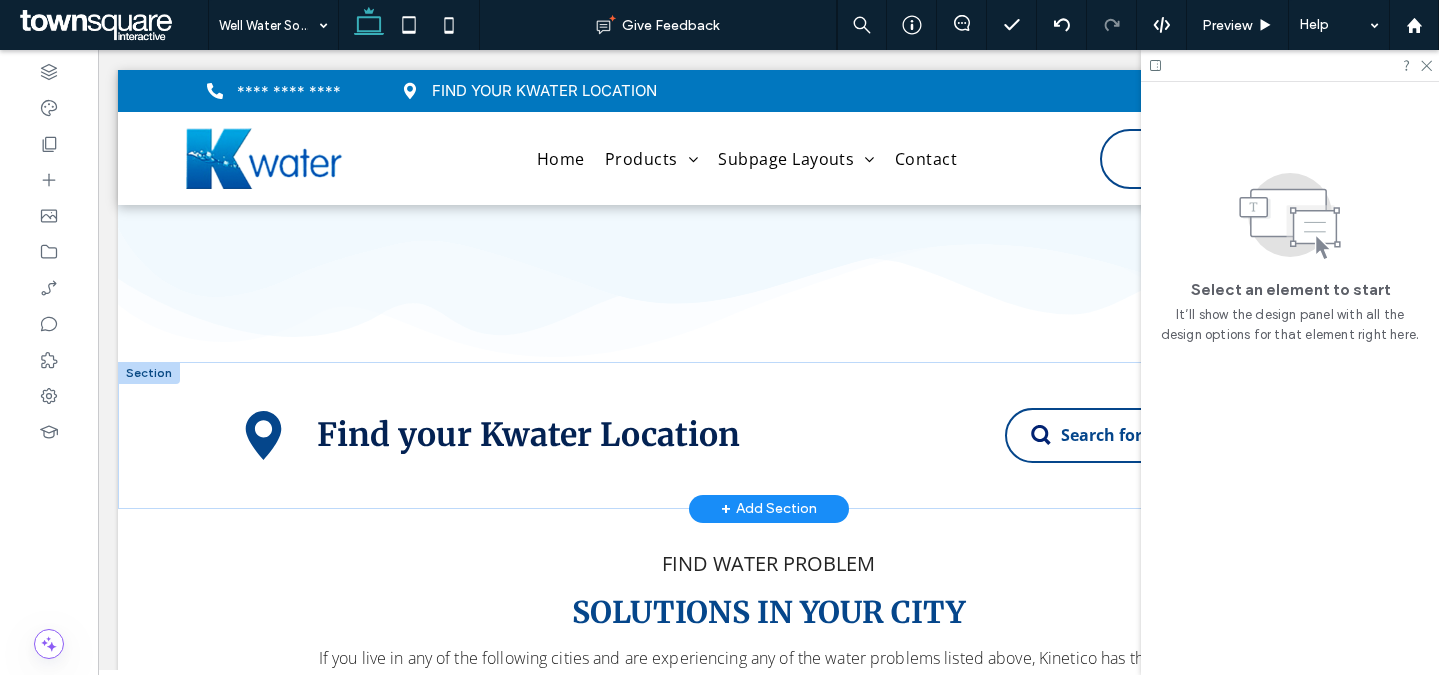 click at bounding box center [149, 373] 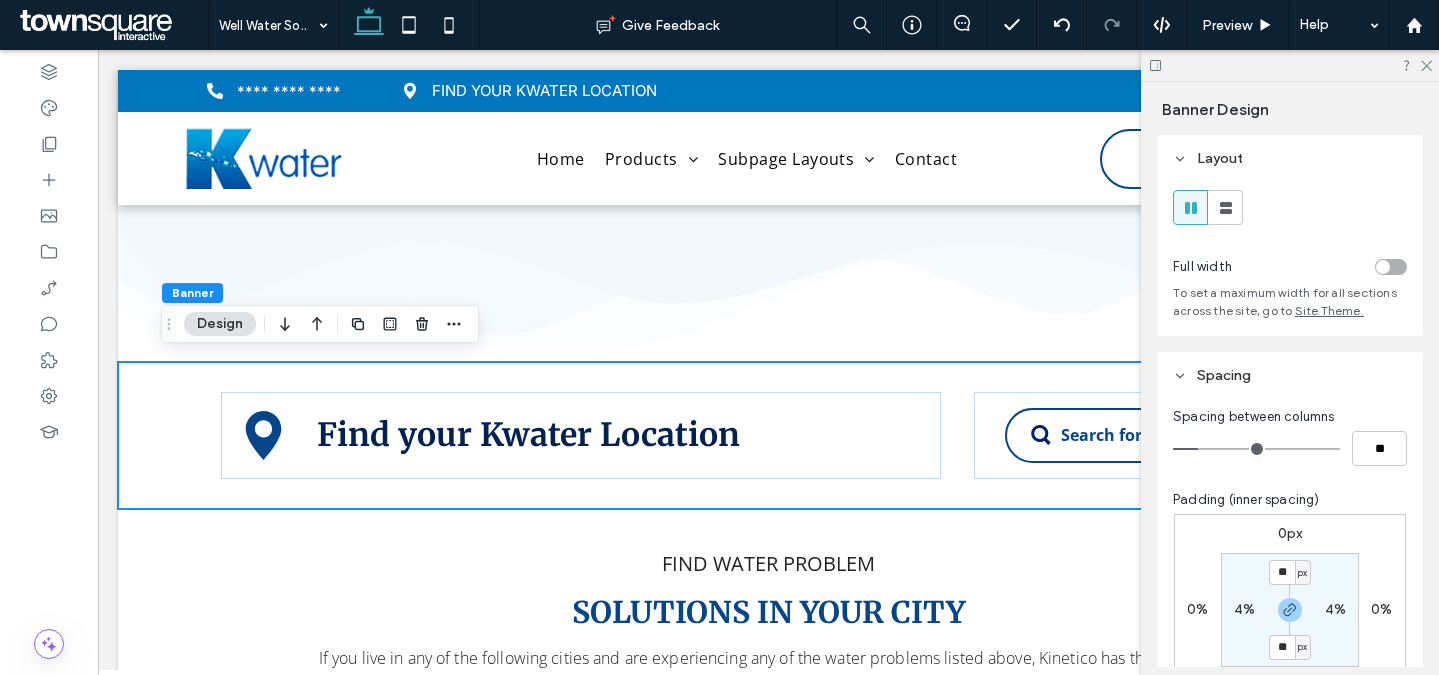 drag, startPoint x: 287, startPoint y: 330, endPoint x: 298, endPoint y: 332, distance: 11.18034 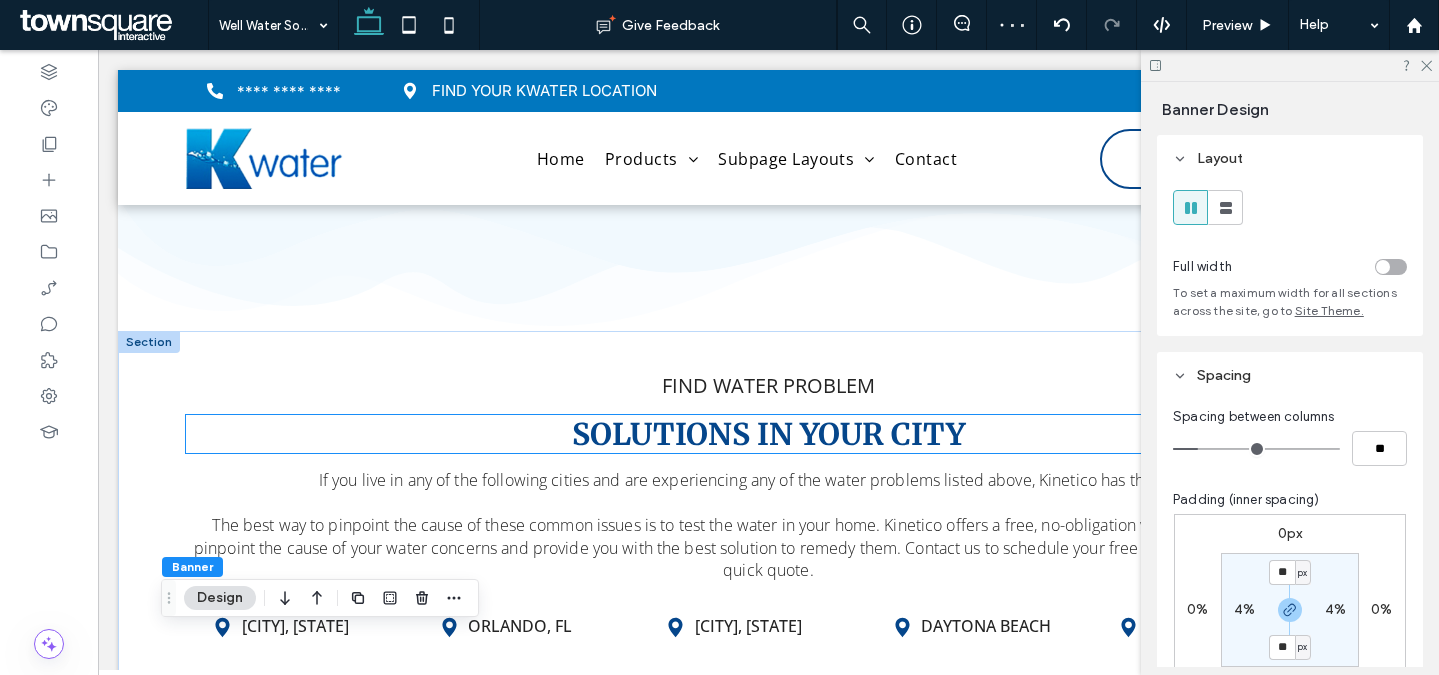 scroll, scrollTop: 1350, scrollLeft: 0, axis: vertical 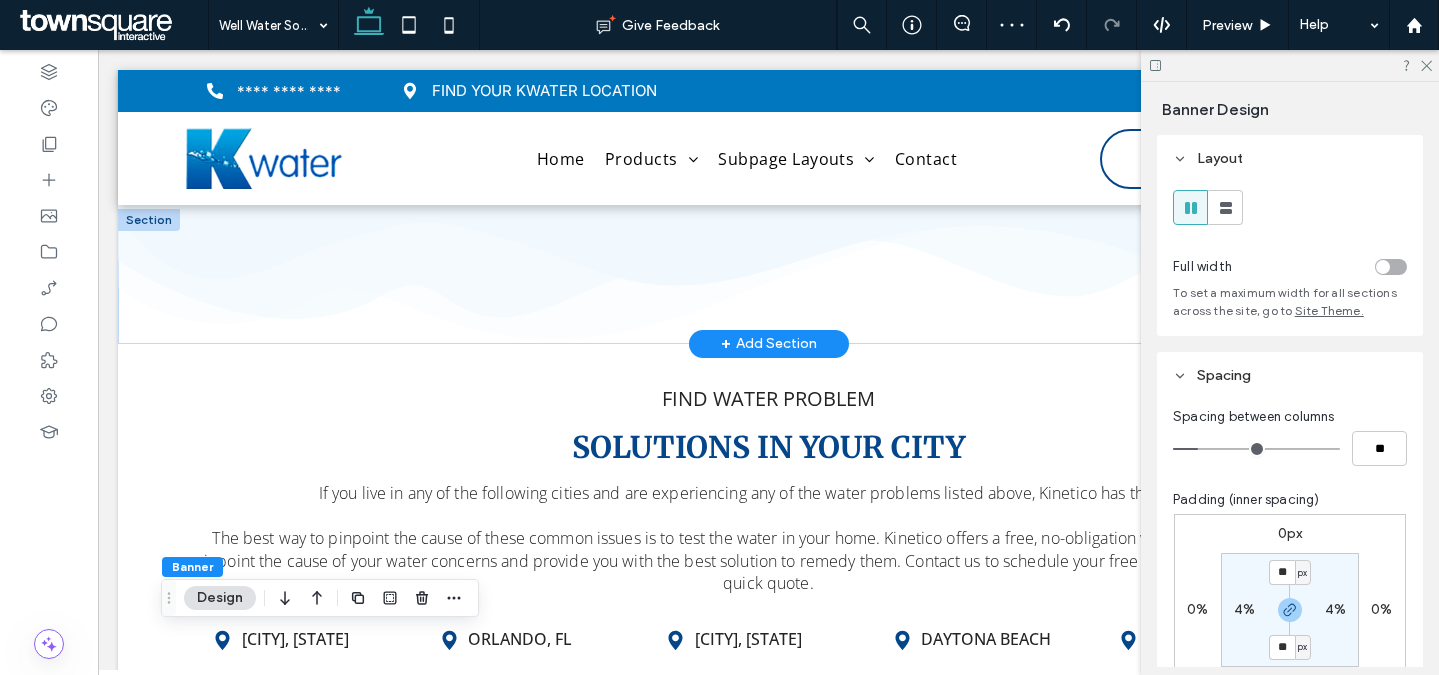 click at bounding box center [149, 220] 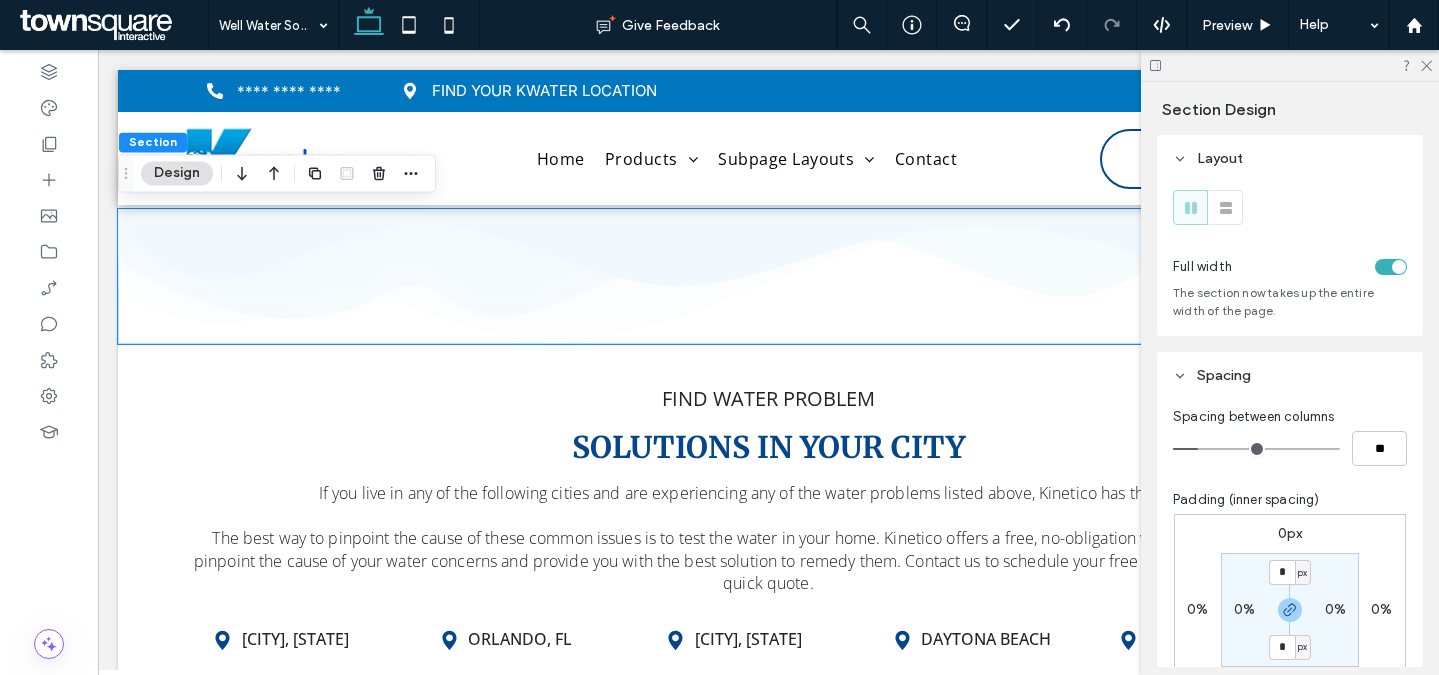 click 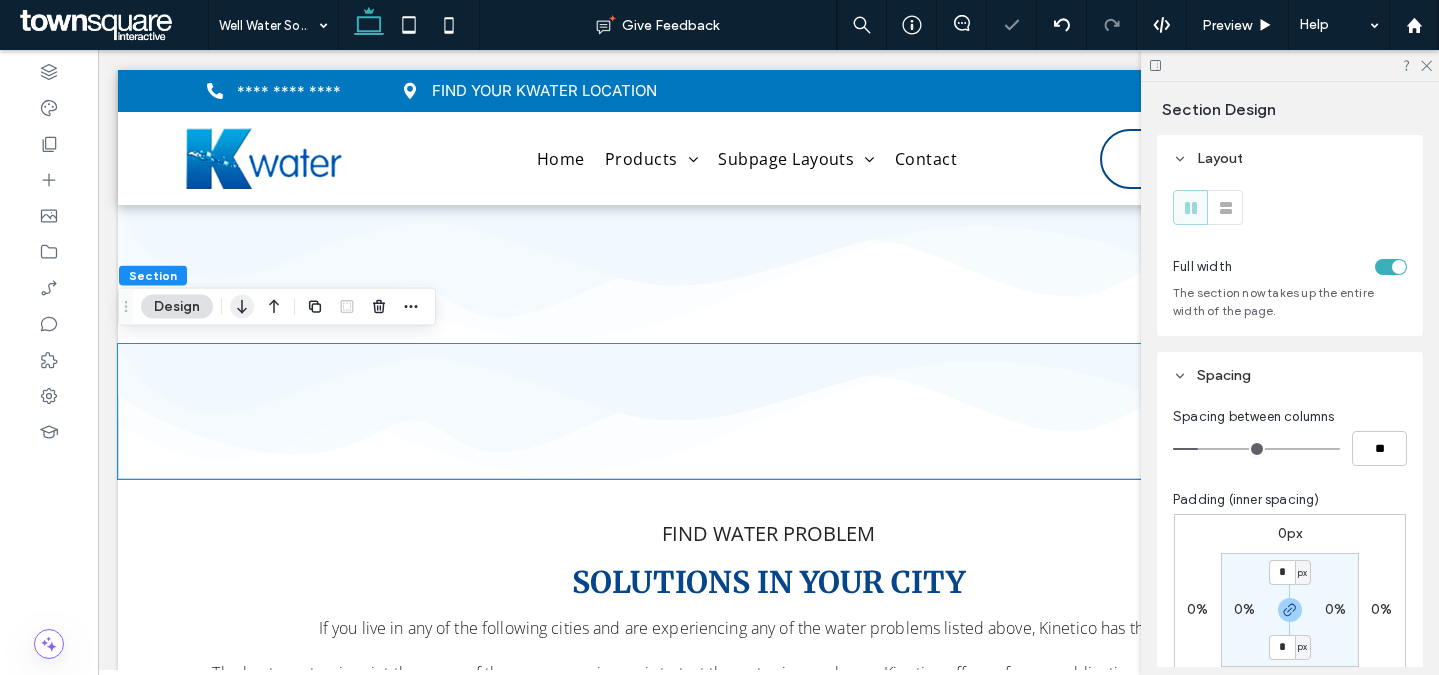 click 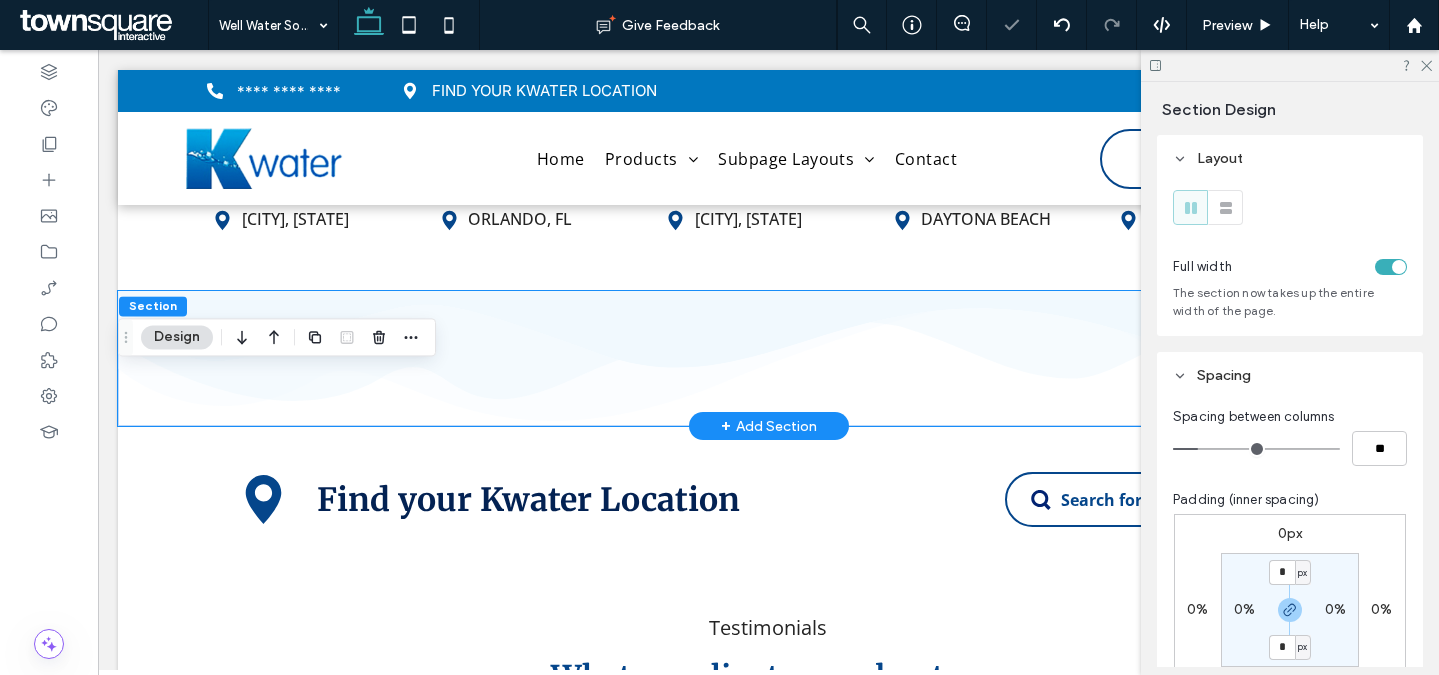 scroll, scrollTop: 1771, scrollLeft: 0, axis: vertical 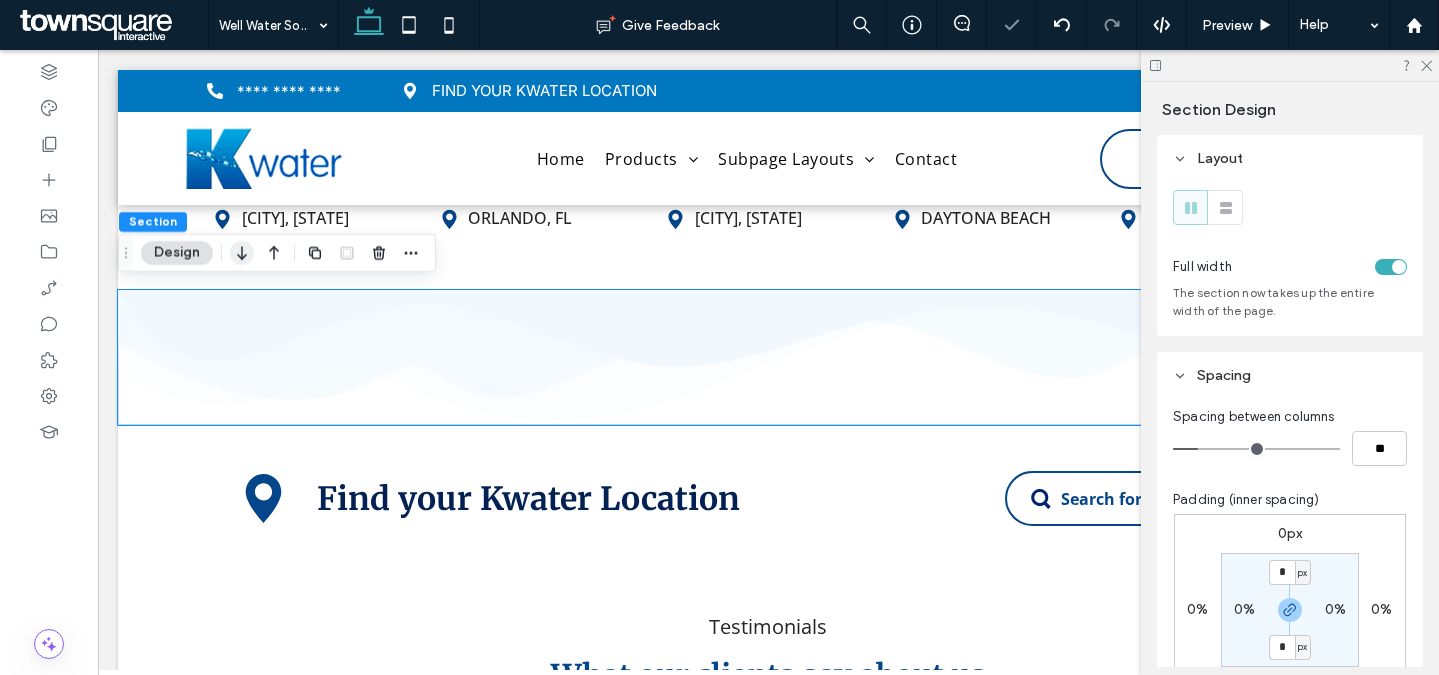 click 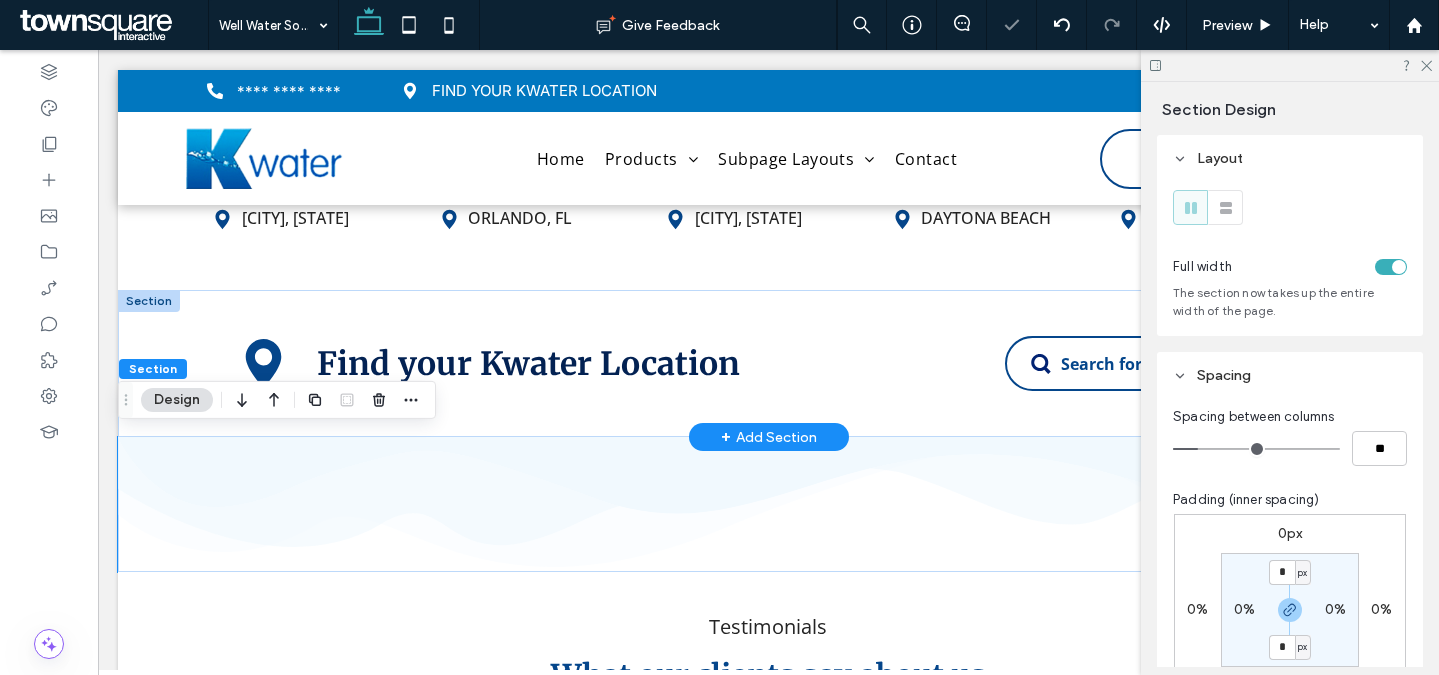 click at bounding box center (149, 301) 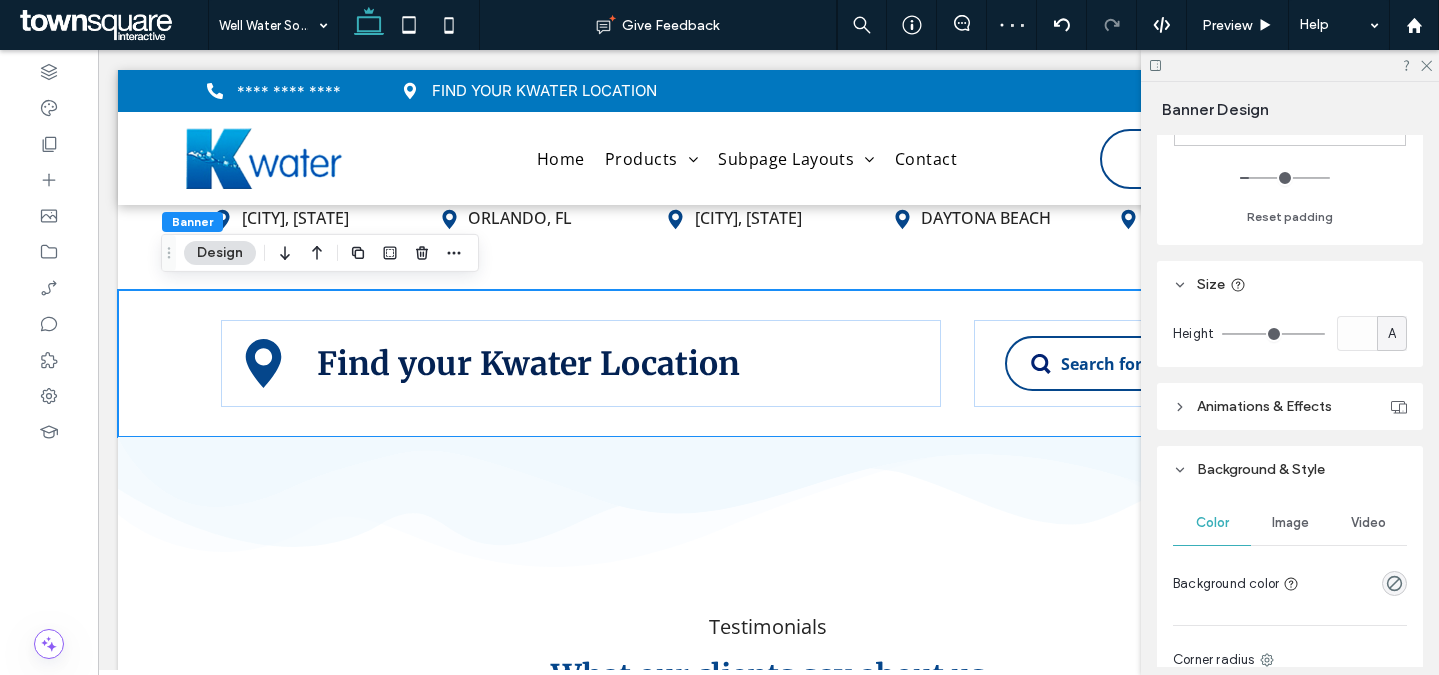 scroll, scrollTop: 586, scrollLeft: 0, axis: vertical 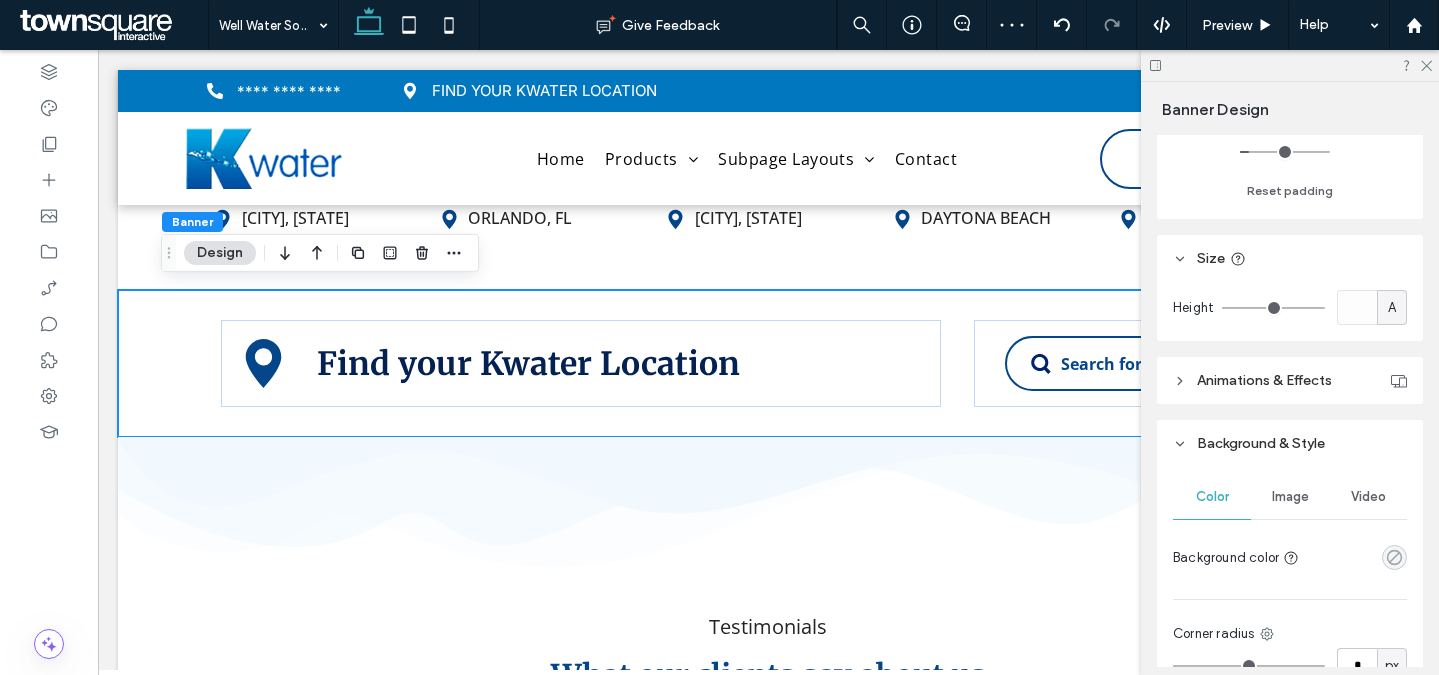 click 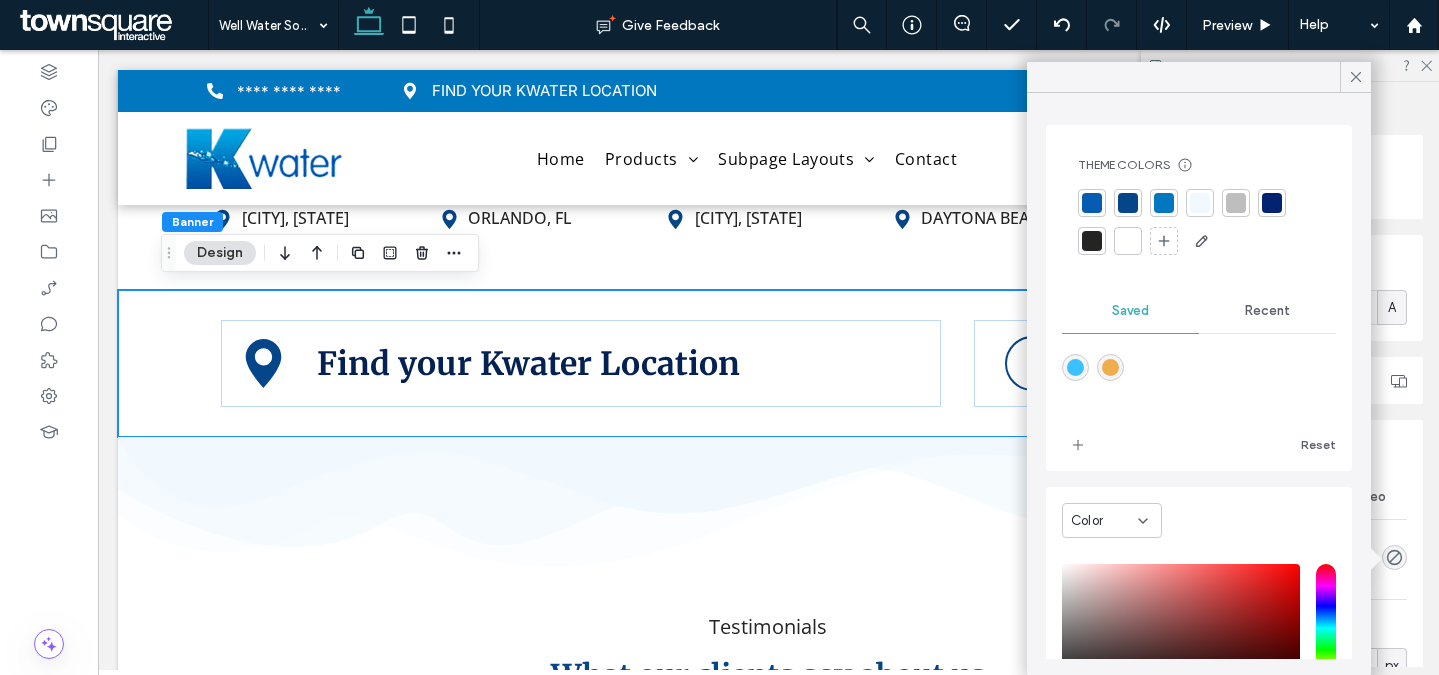 click at bounding box center [1200, 203] 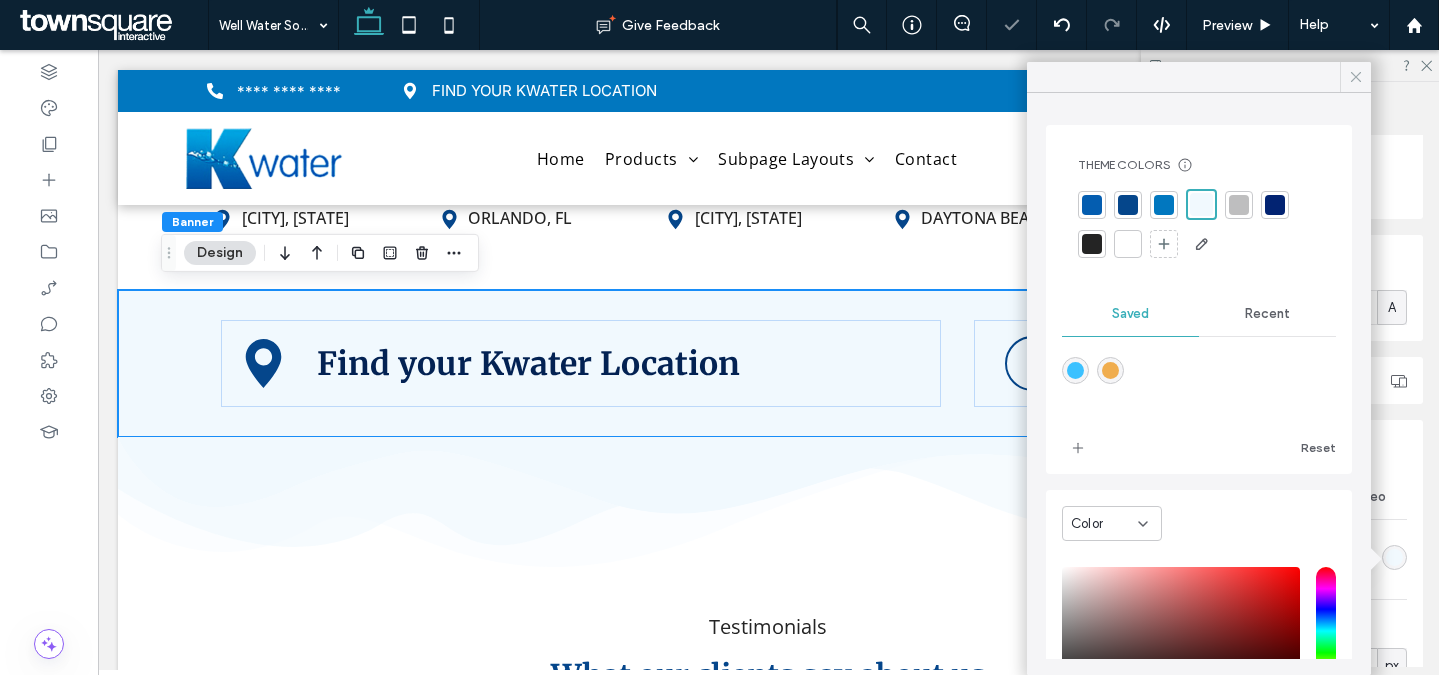 click 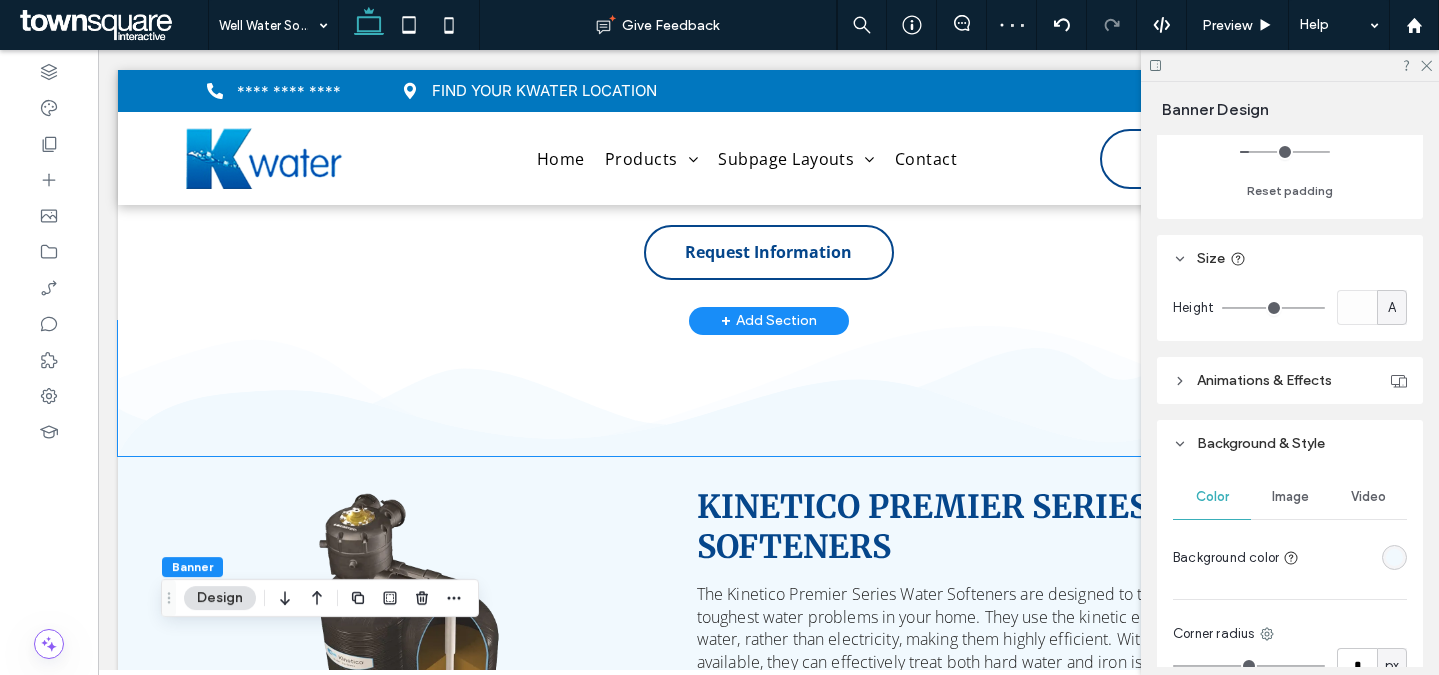 scroll, scrollTop: 500, scrollLeft: 0, axis: vertical 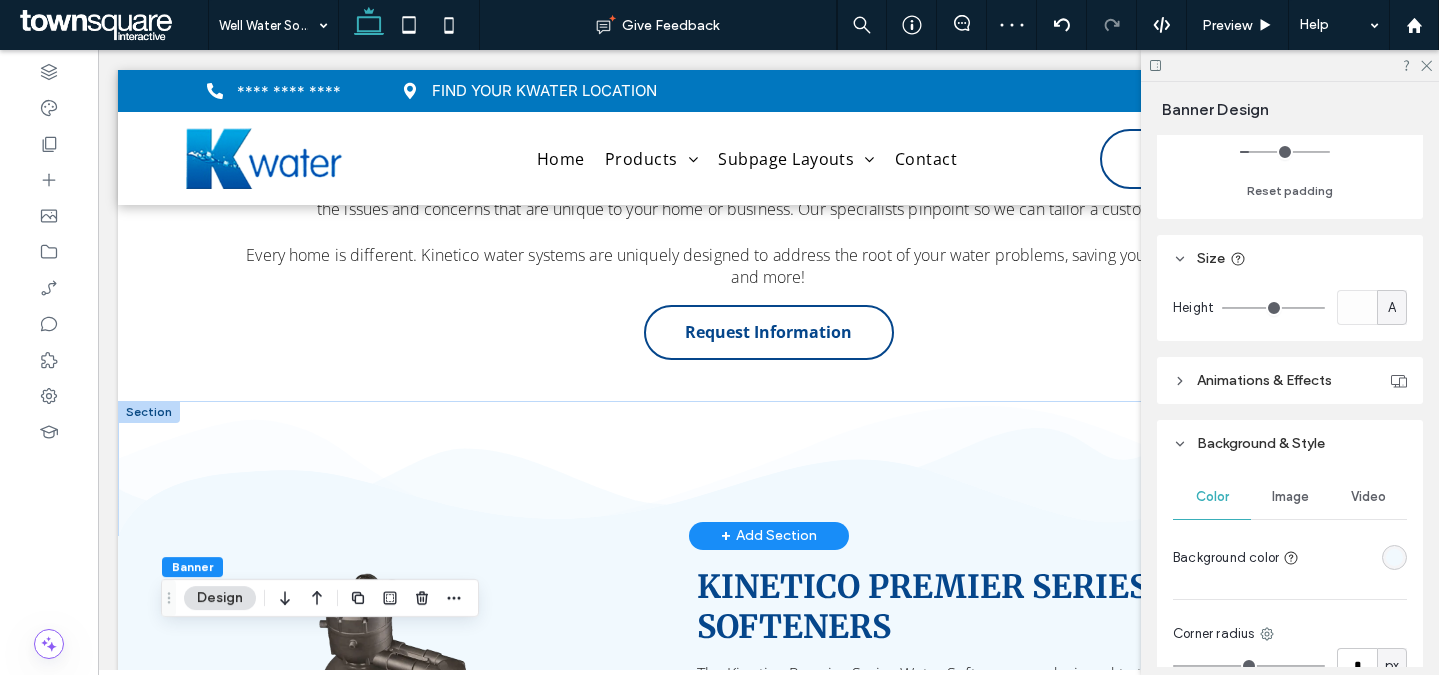drag, startPoint x: 155, startPoint y: 415, endPoint x: 179, endPoint y: 409, distance: 24.738634 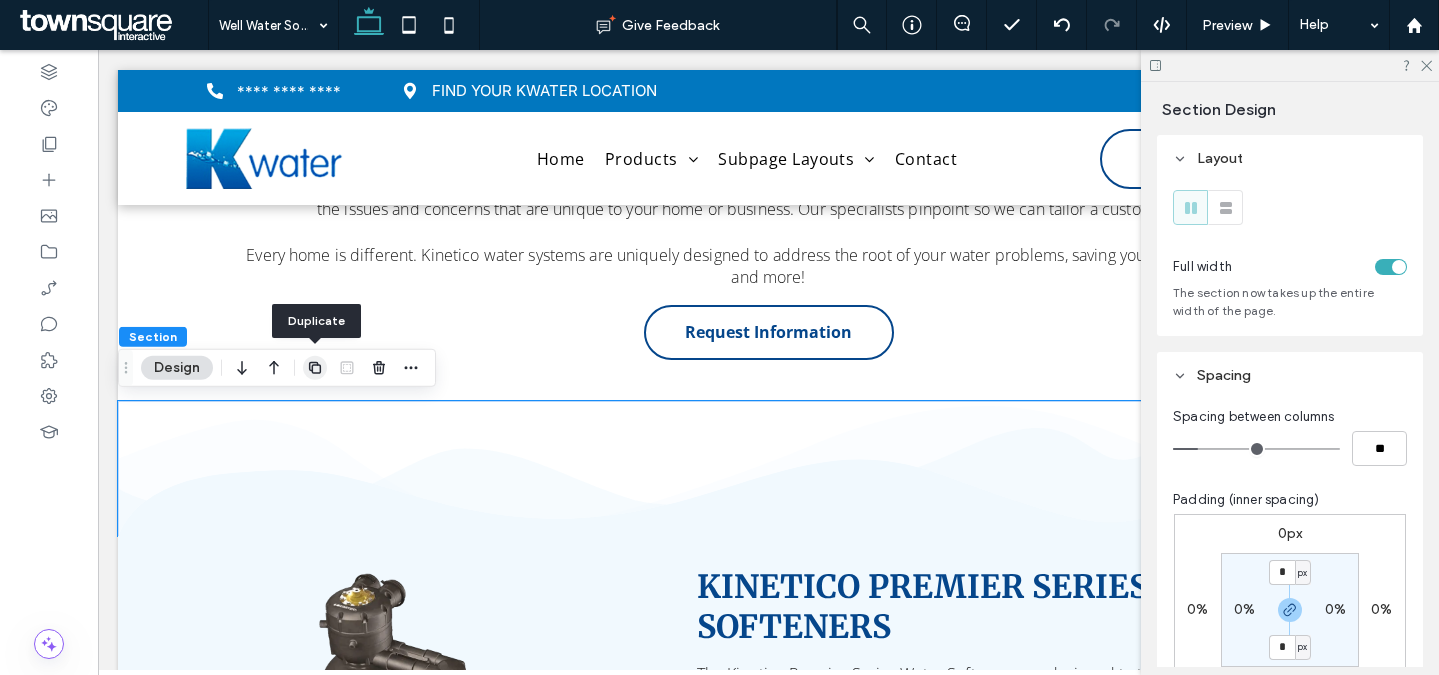 click 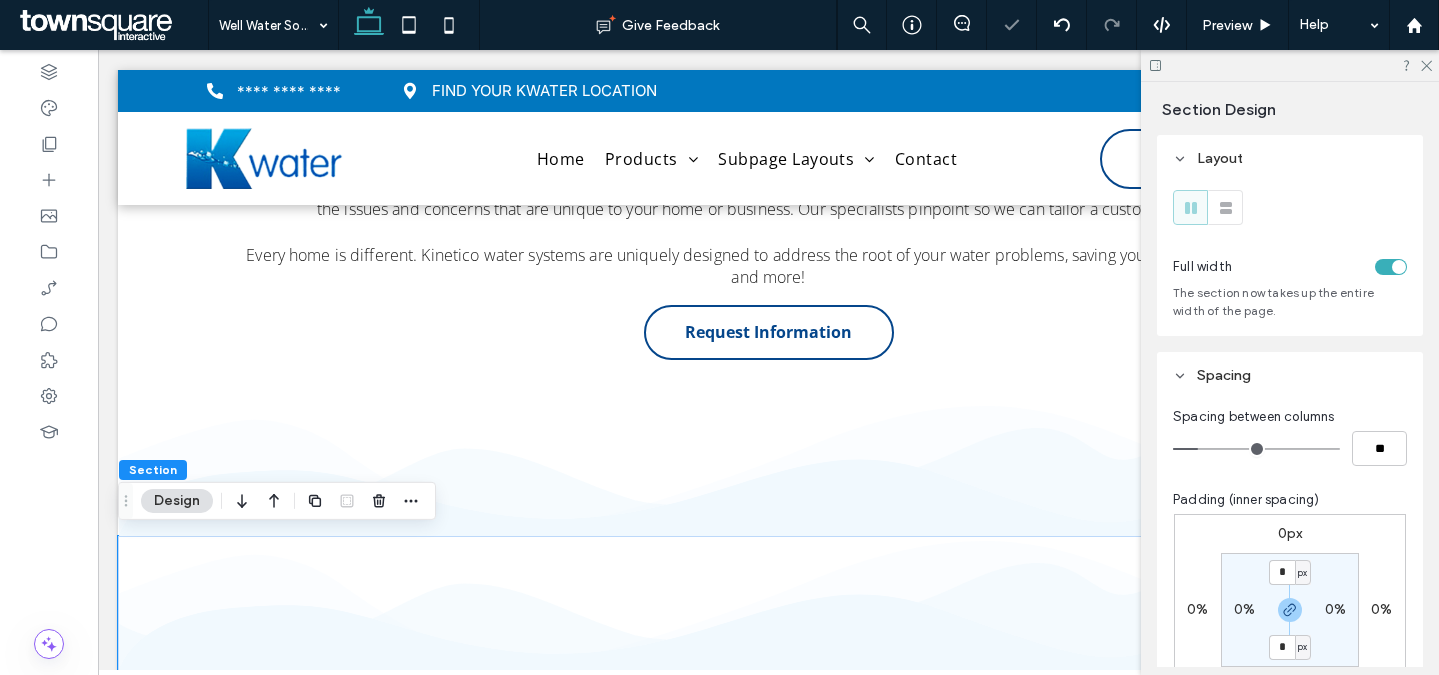 drag, startPoint x: 244, startPoint y: 500, endPoint x: 260, endPoint y: 488, distance: 20 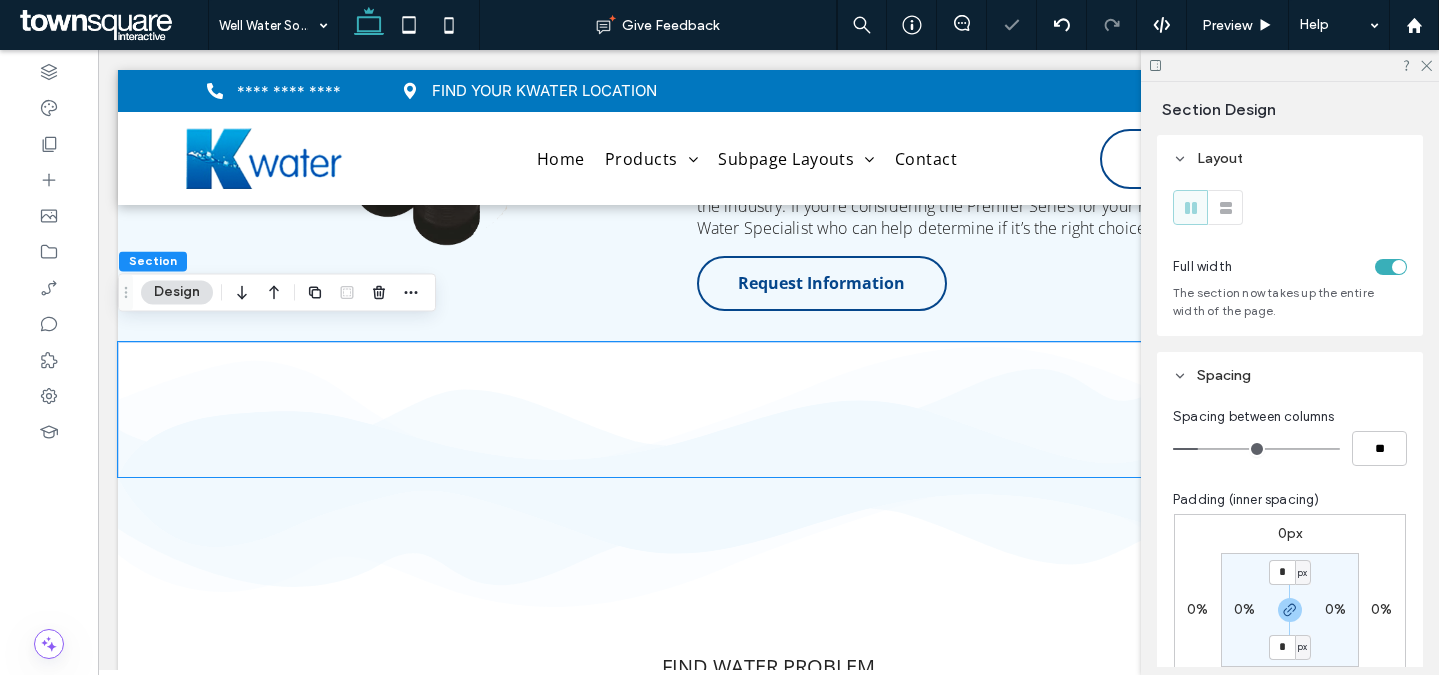 scroll, scrollTop: 1270, scrollLeft: 0, axis: vertical 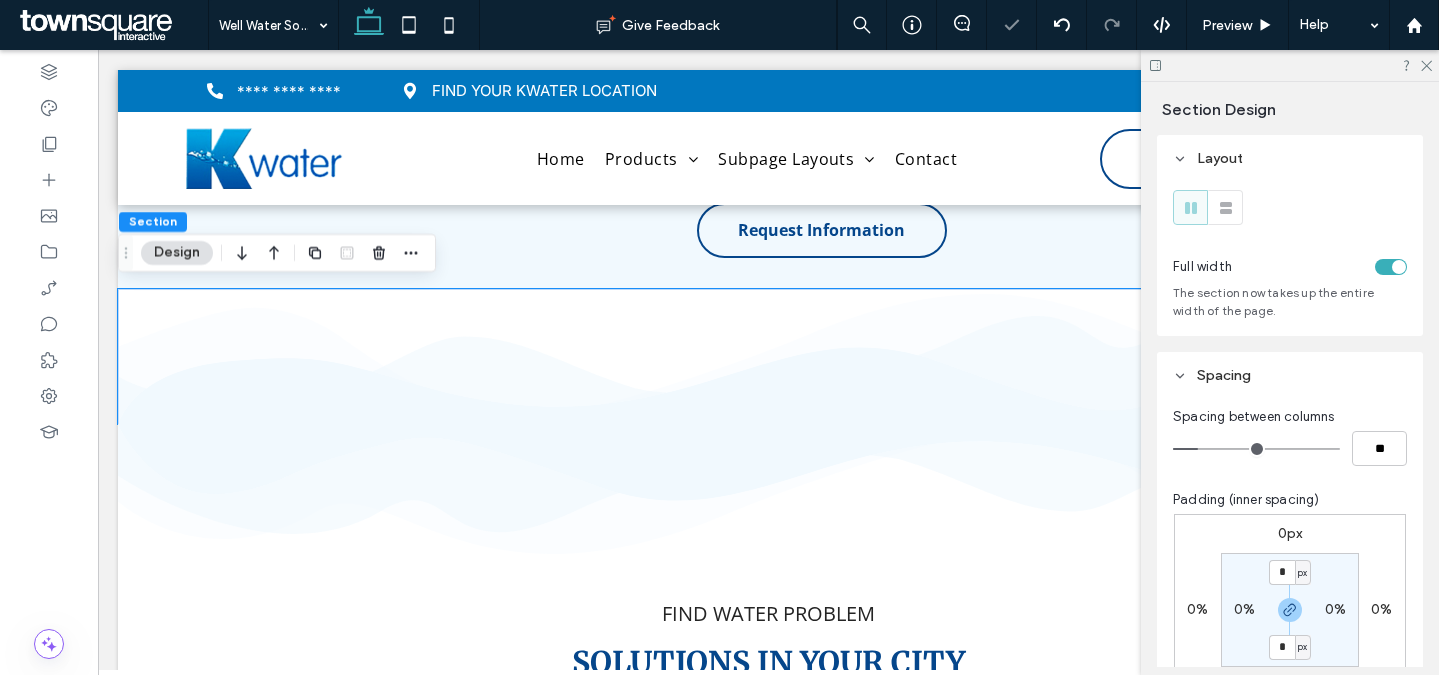 click 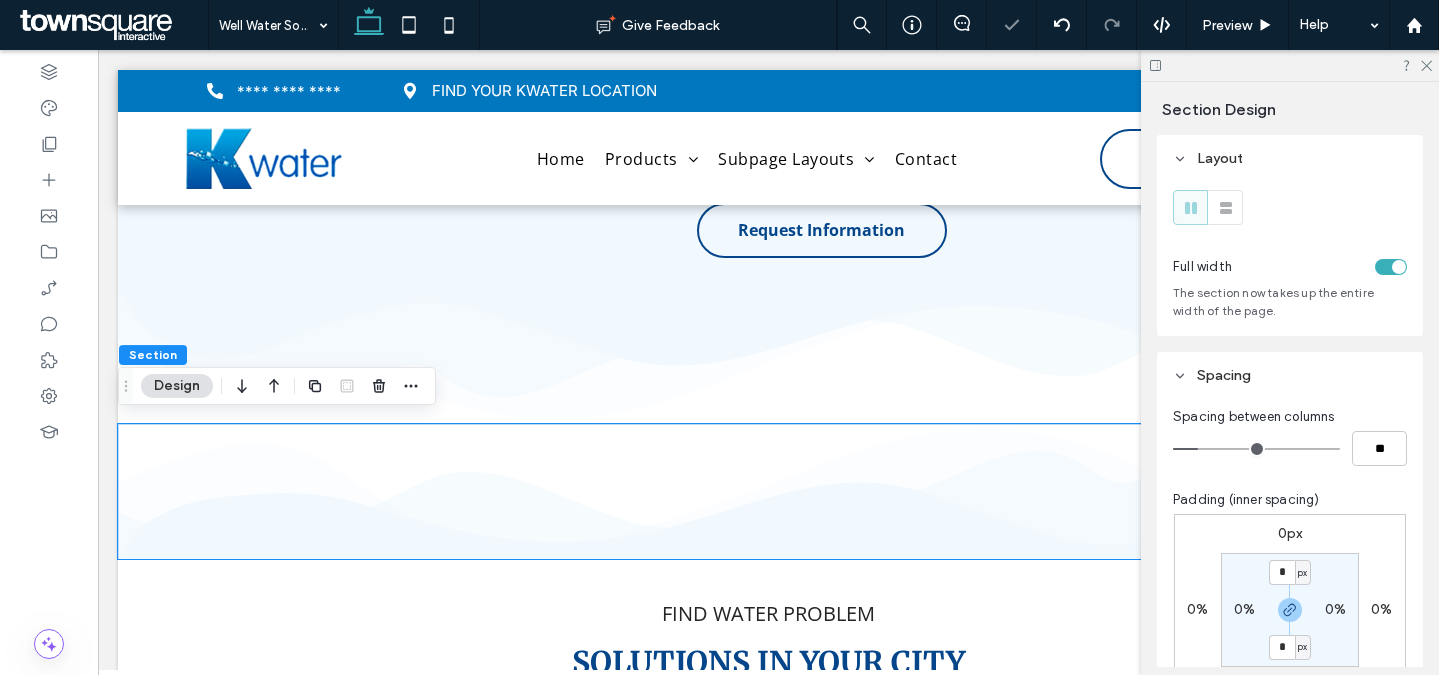 click 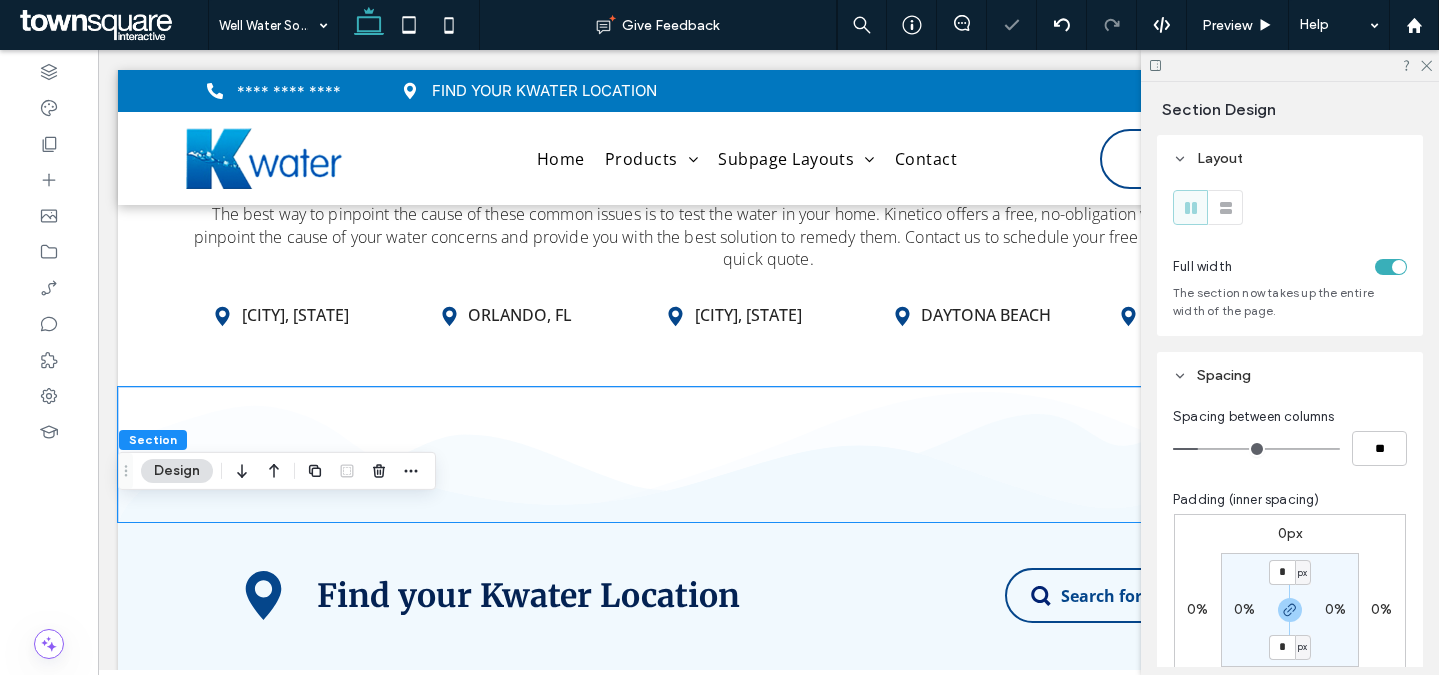 scroll, scrollTop: 1771, scrollLeft: 0, axis: vertical 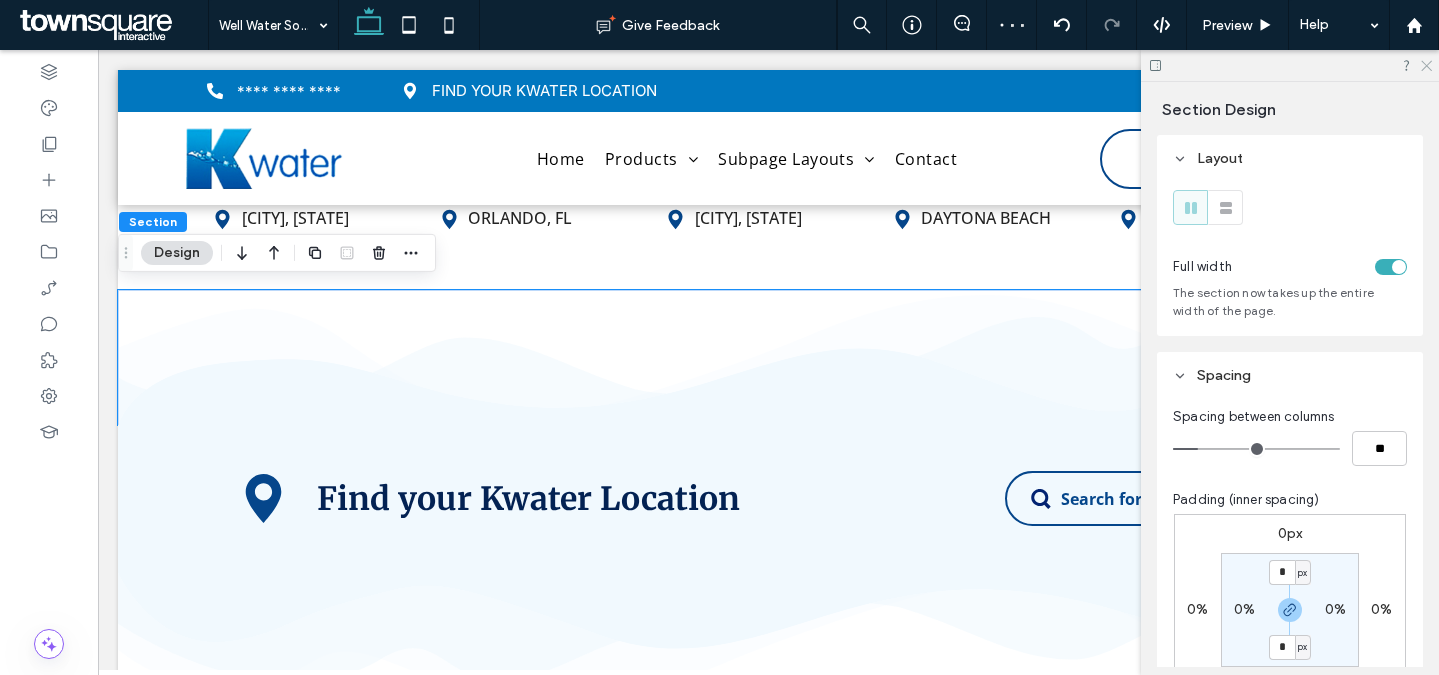 click 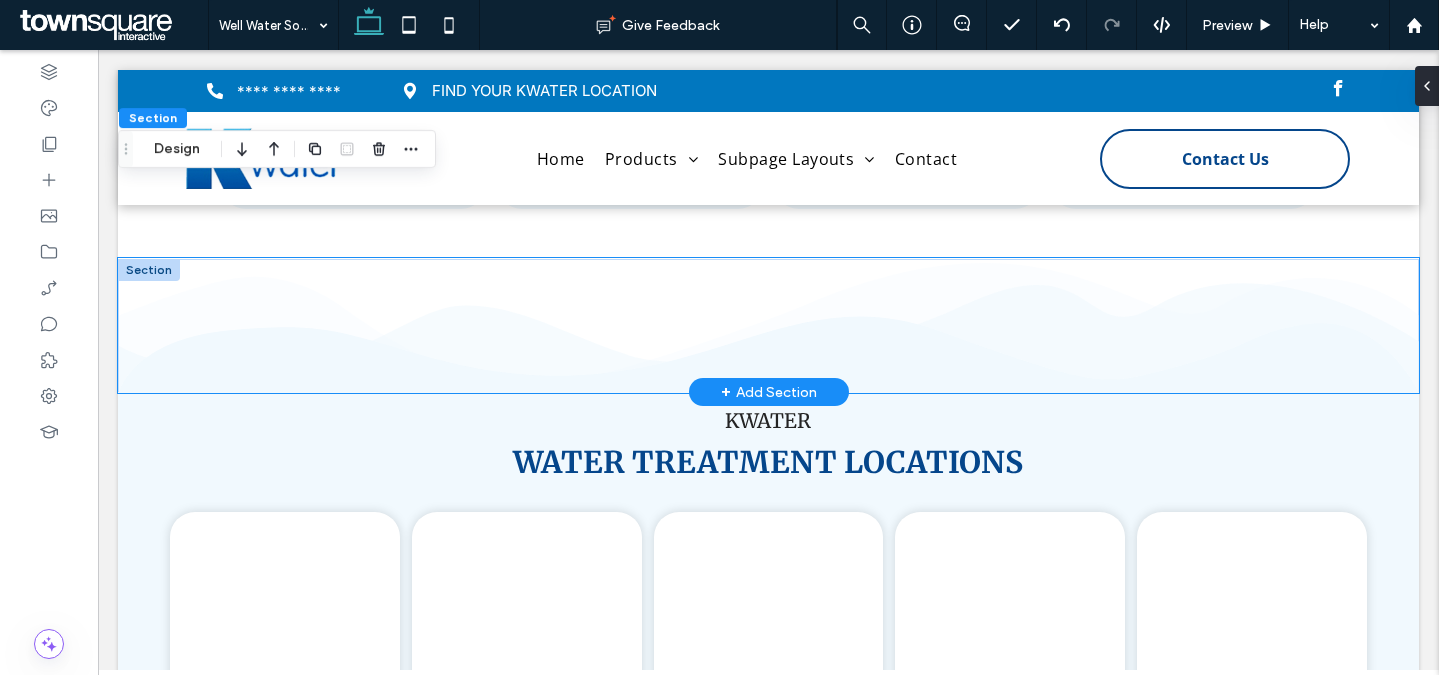 scroll, scrollTop: 3153, scrollLeft: 0, axis: vertical 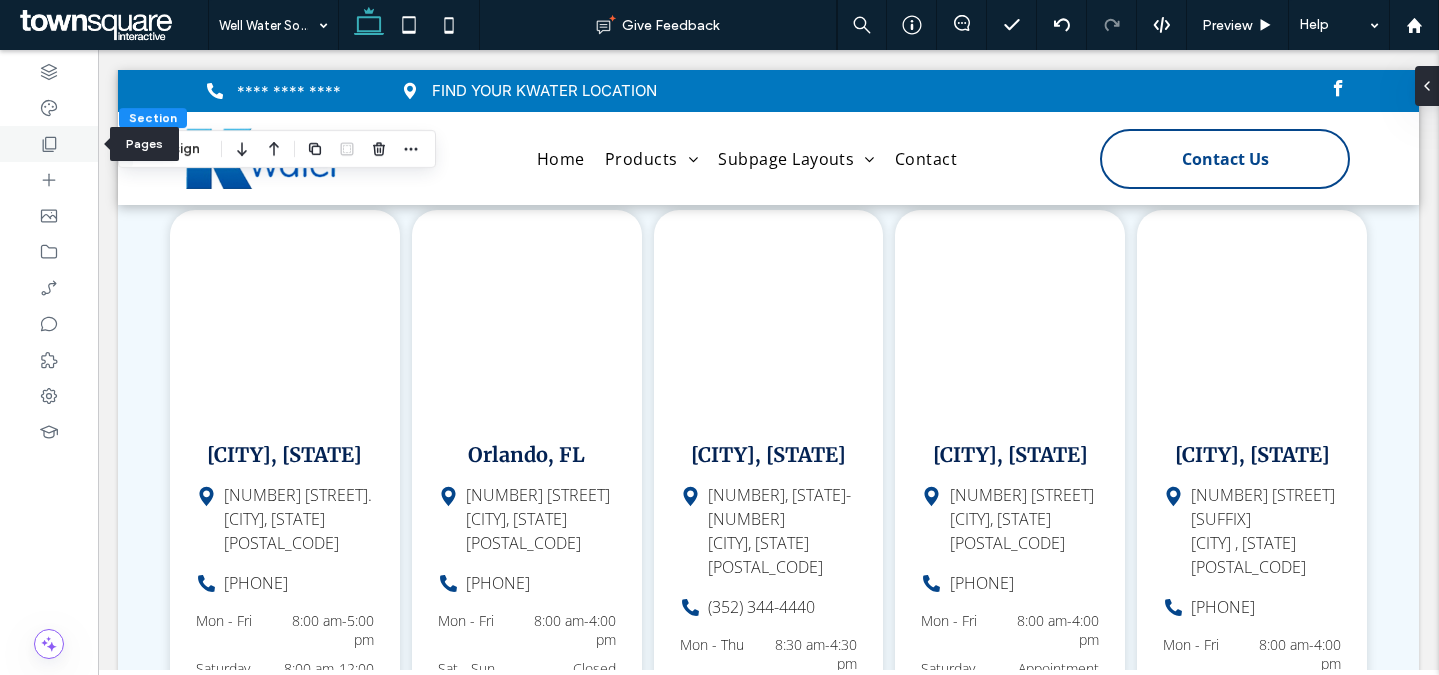 click 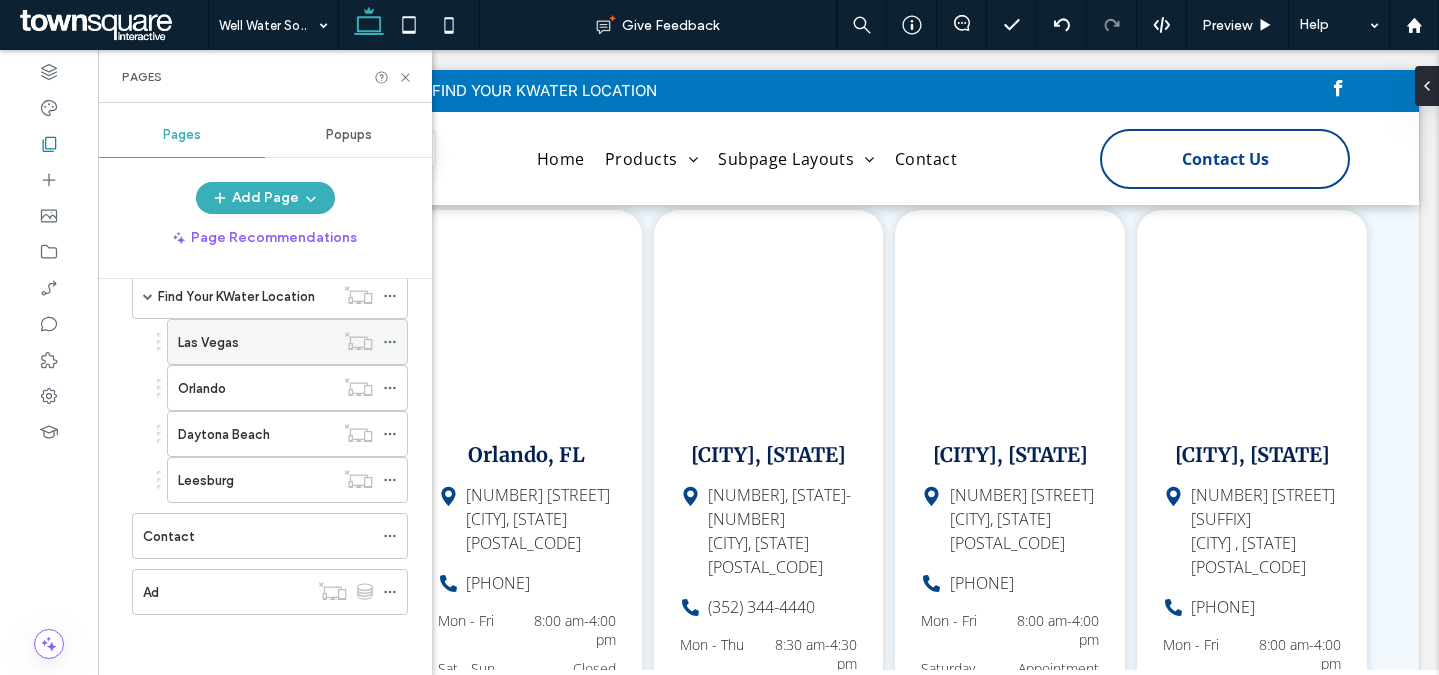 scroll, scrollTop: 292, scrollLeft: 0, axis: vertical 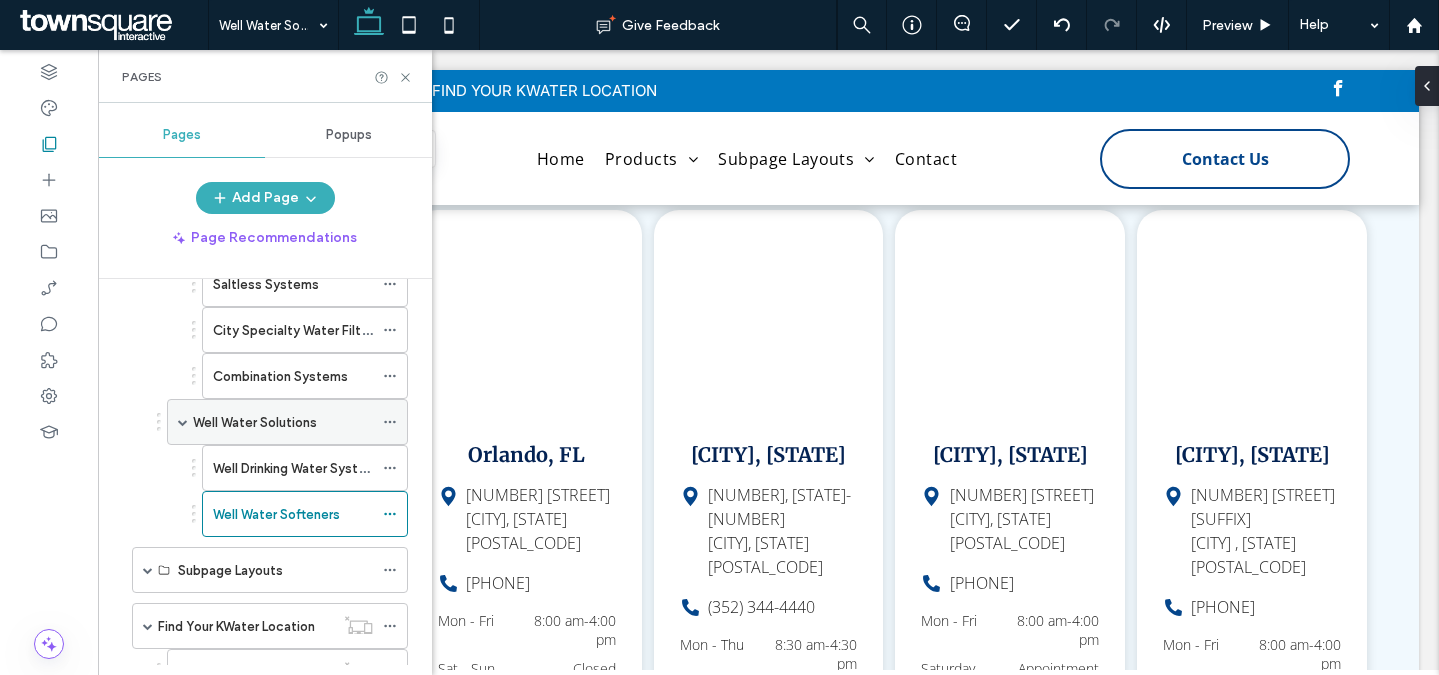 click on "Well Water Solutions" at bounding box center [255, 422] 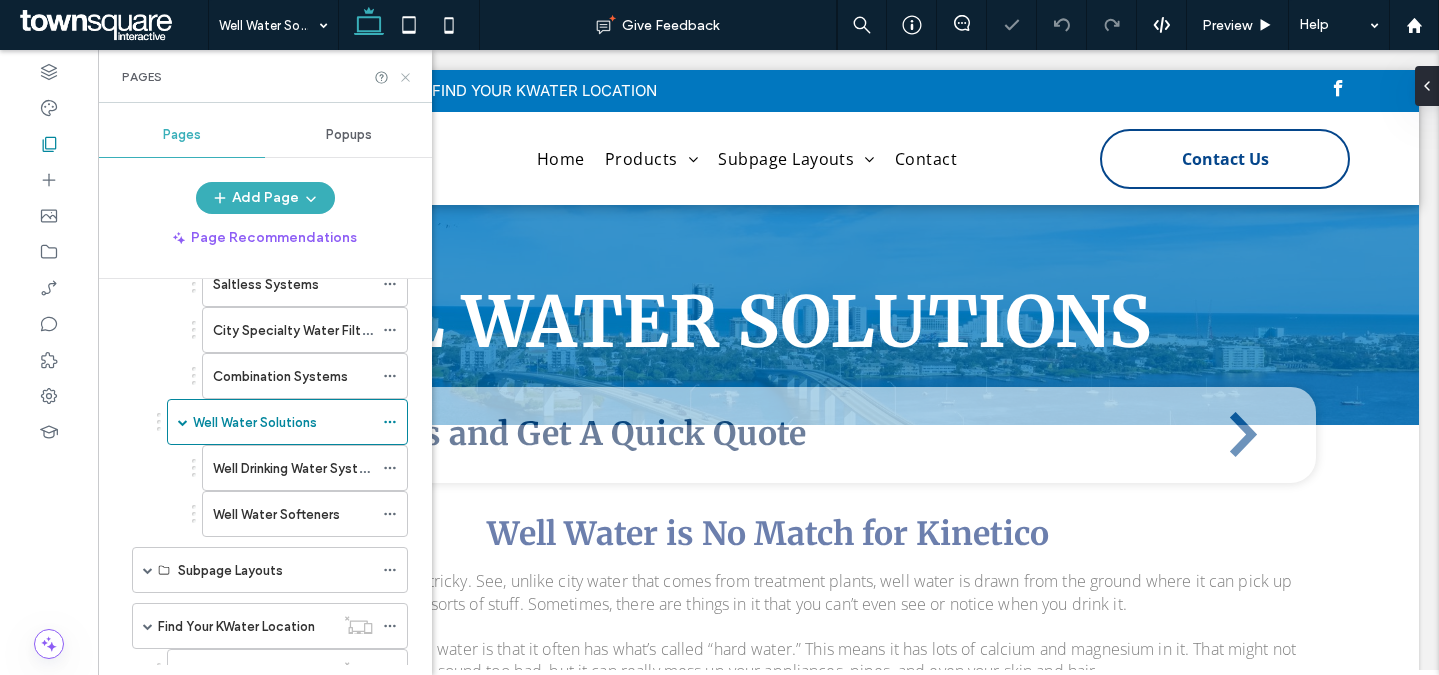 scroll, scrollTop: 0, scrollLeft: 0, axis: both 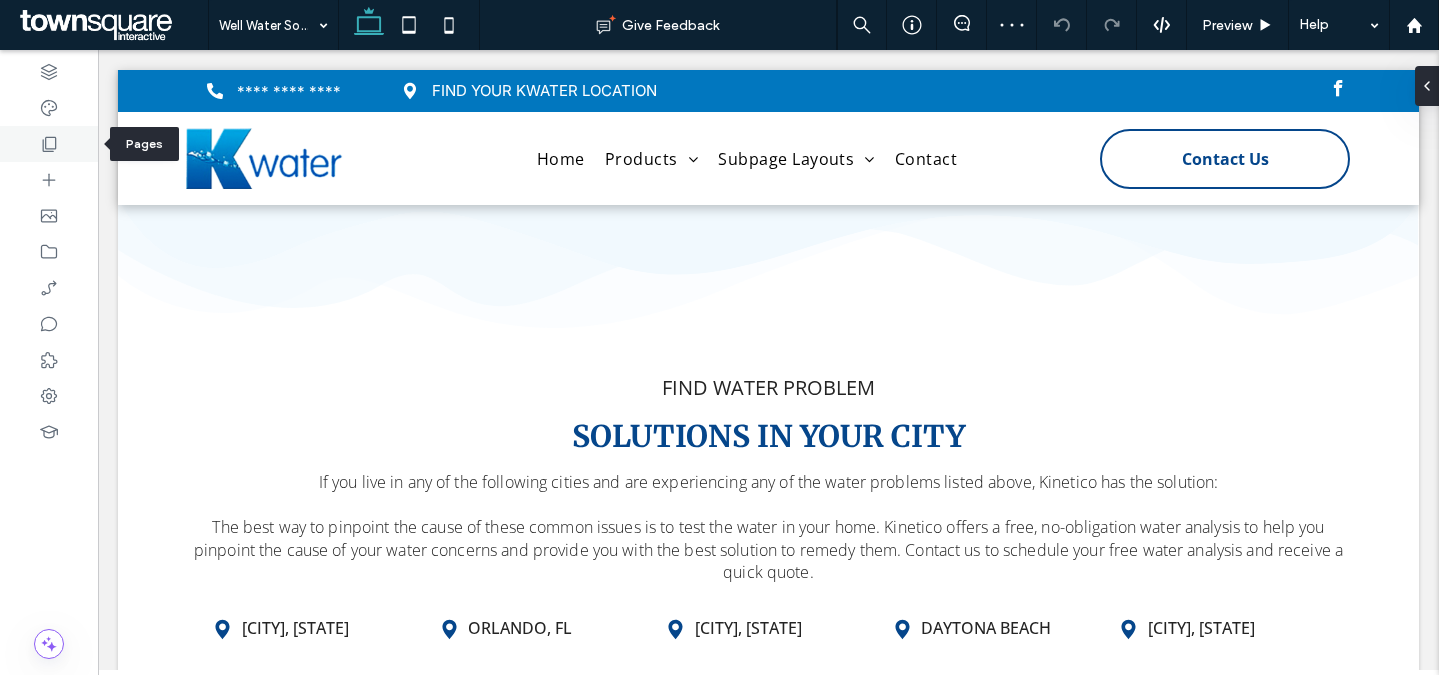 click 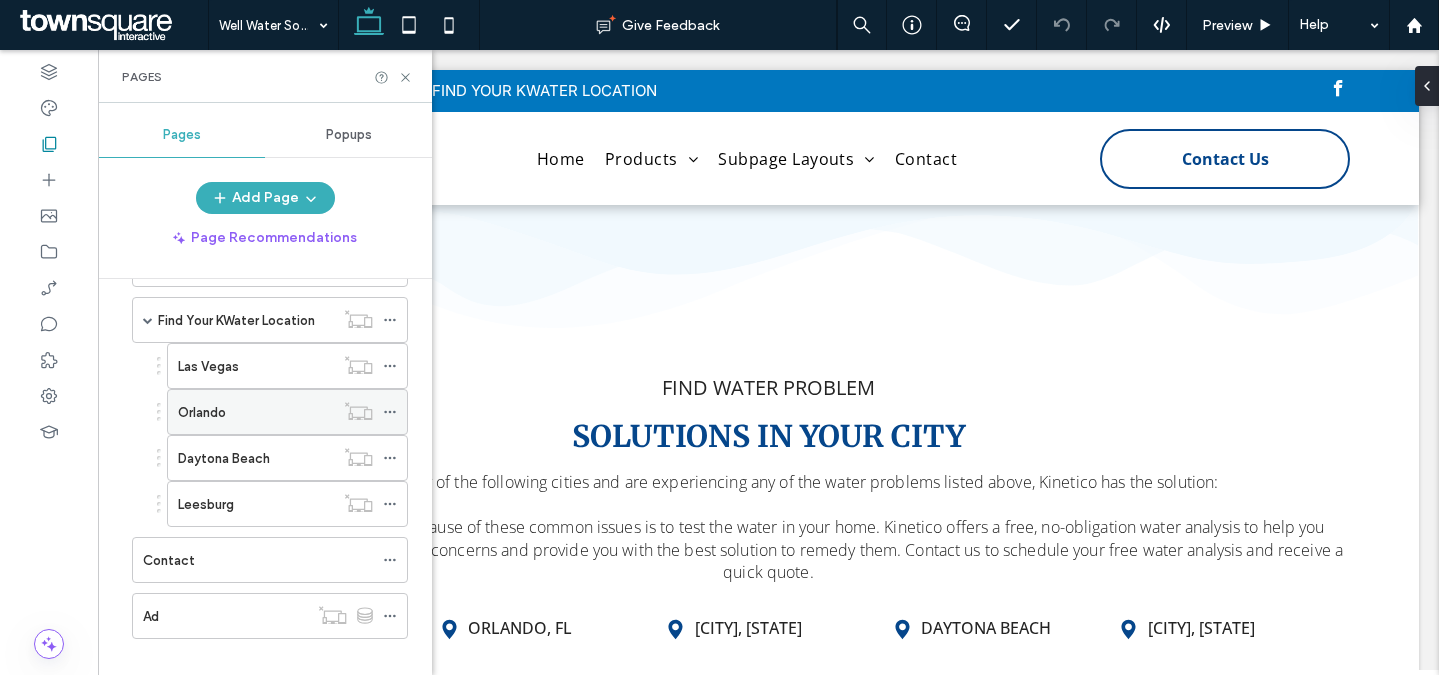 scroll, scrollTop: 251, scrollLeft: 0, axis: vertical 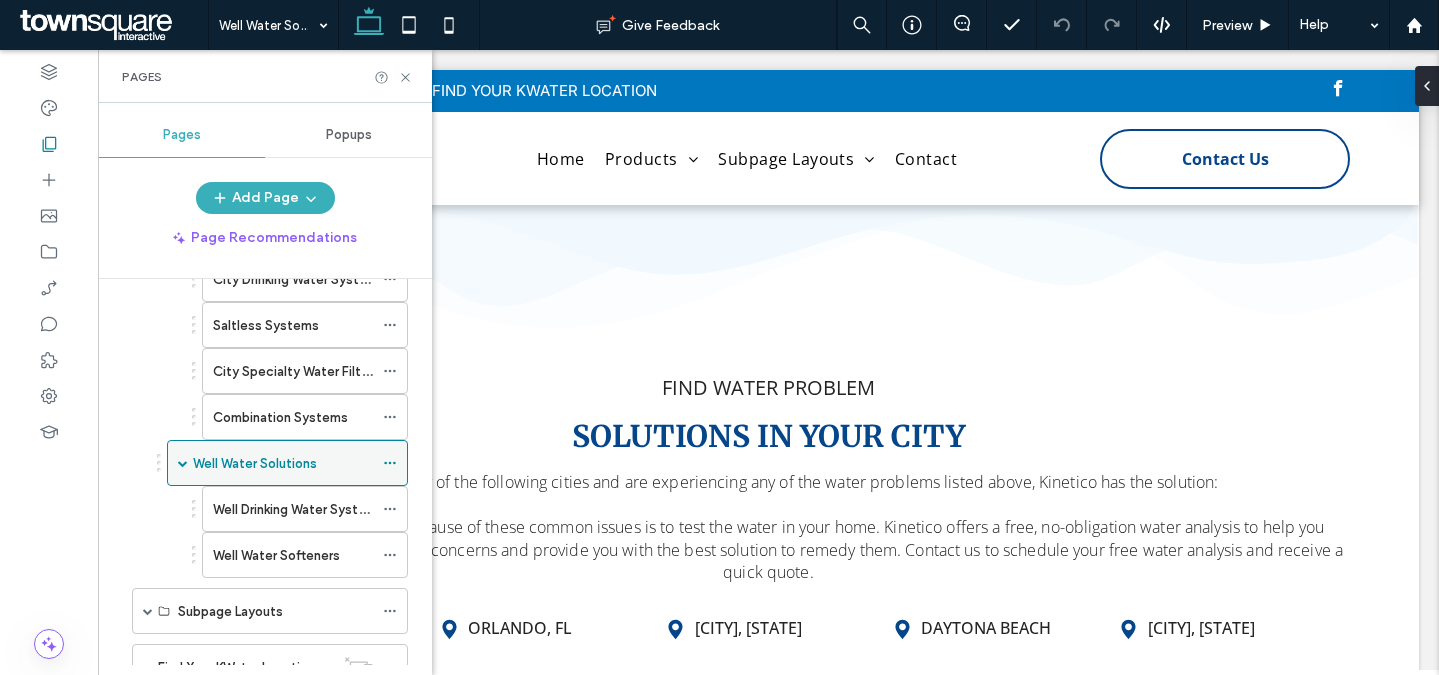 click 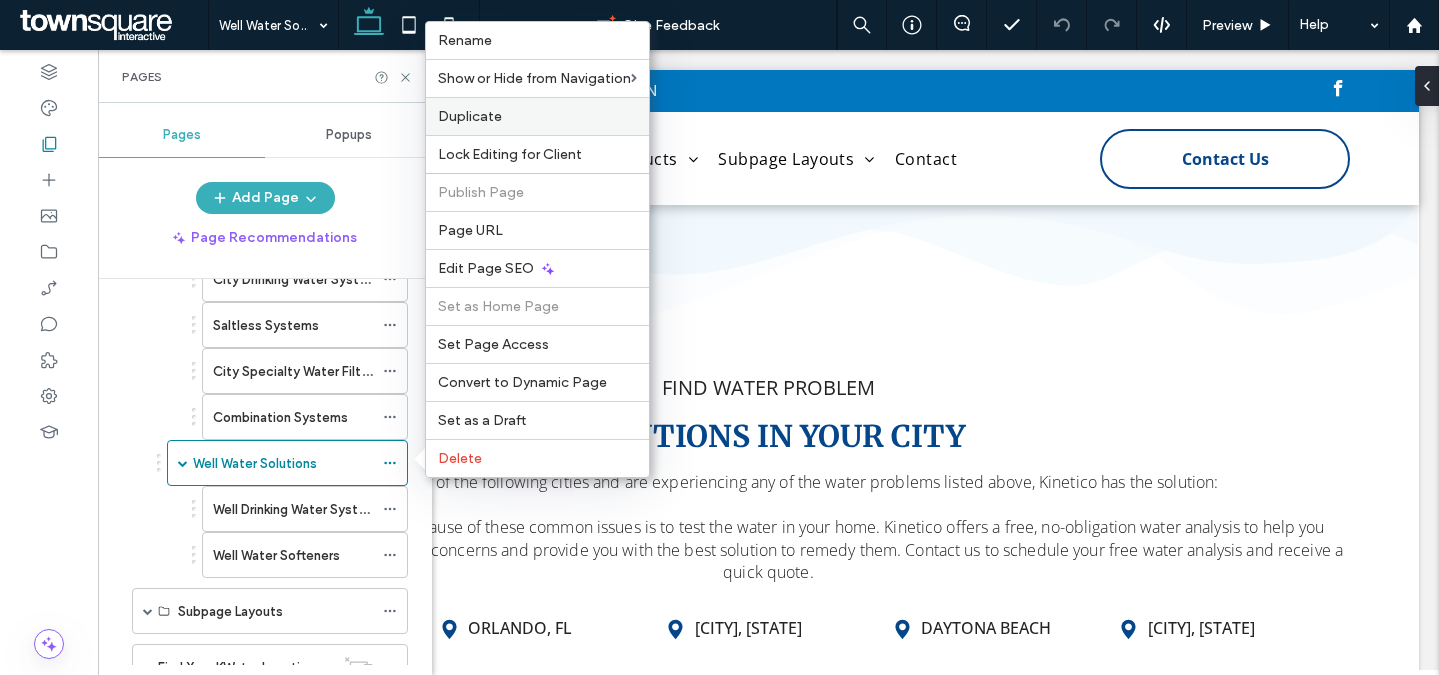 click on "Duplicate" at bounding box center (537, 116) 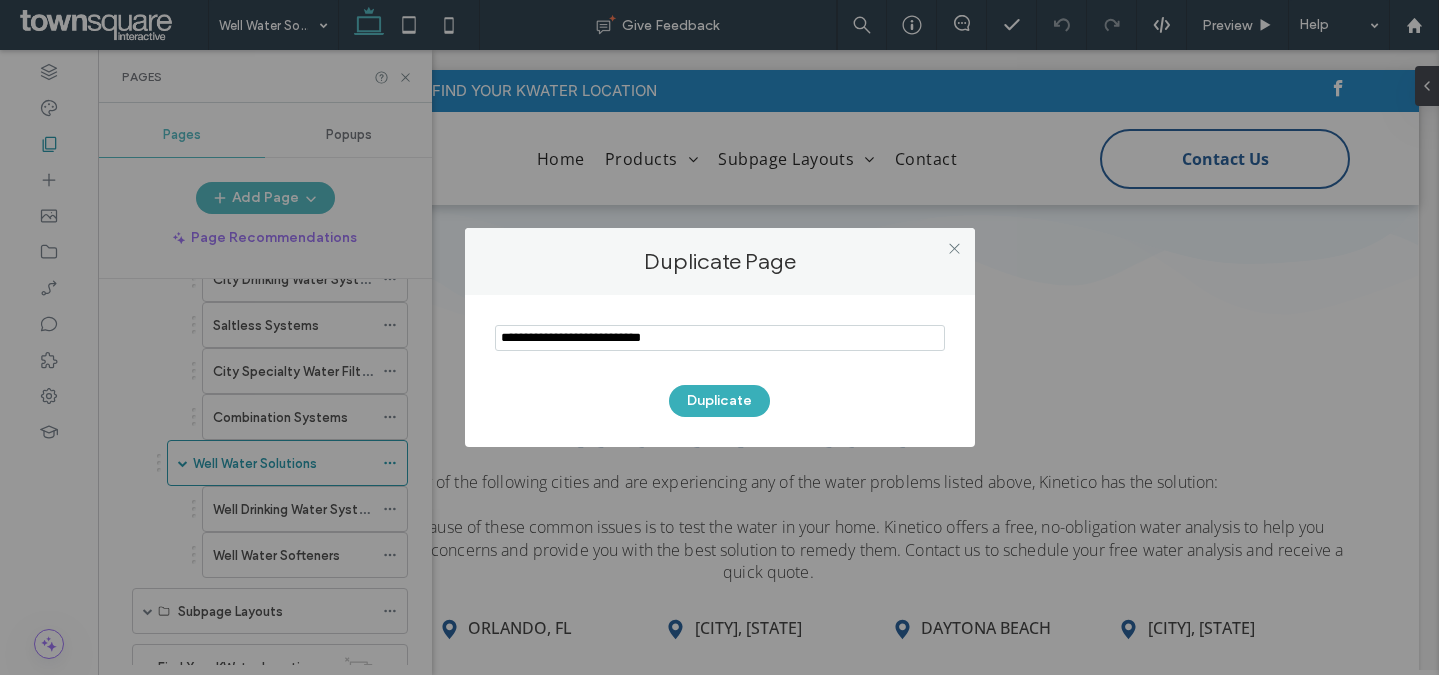click at bounding box center (720, 338) 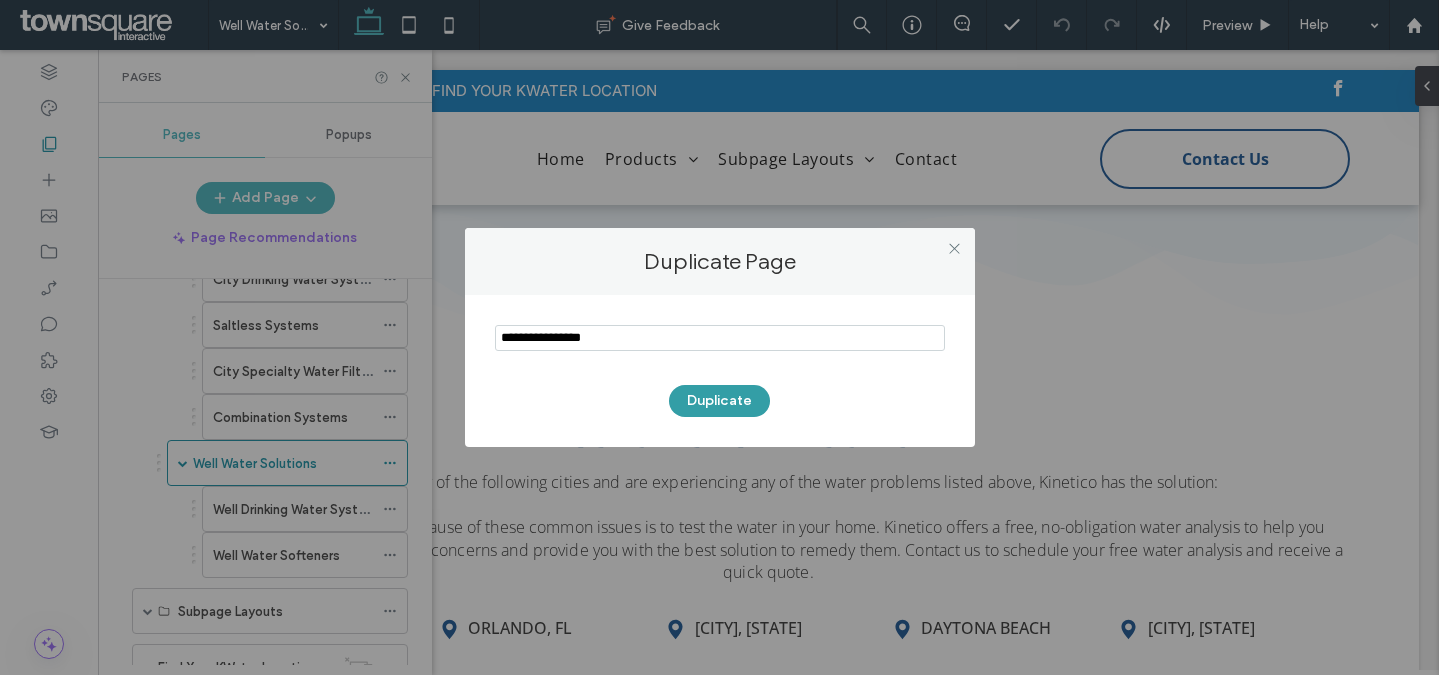 type on "**********" 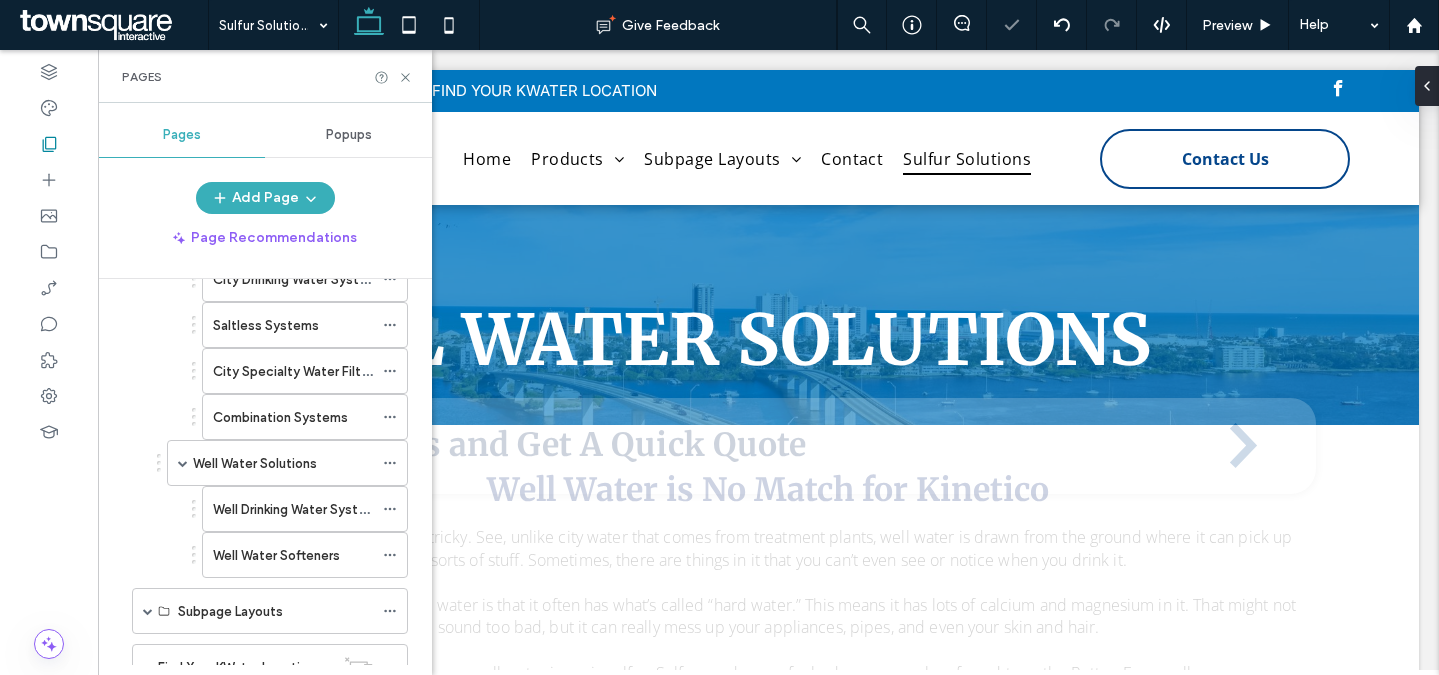 scroll, scrollTop: 0, scrollLeft: 0, axis: both 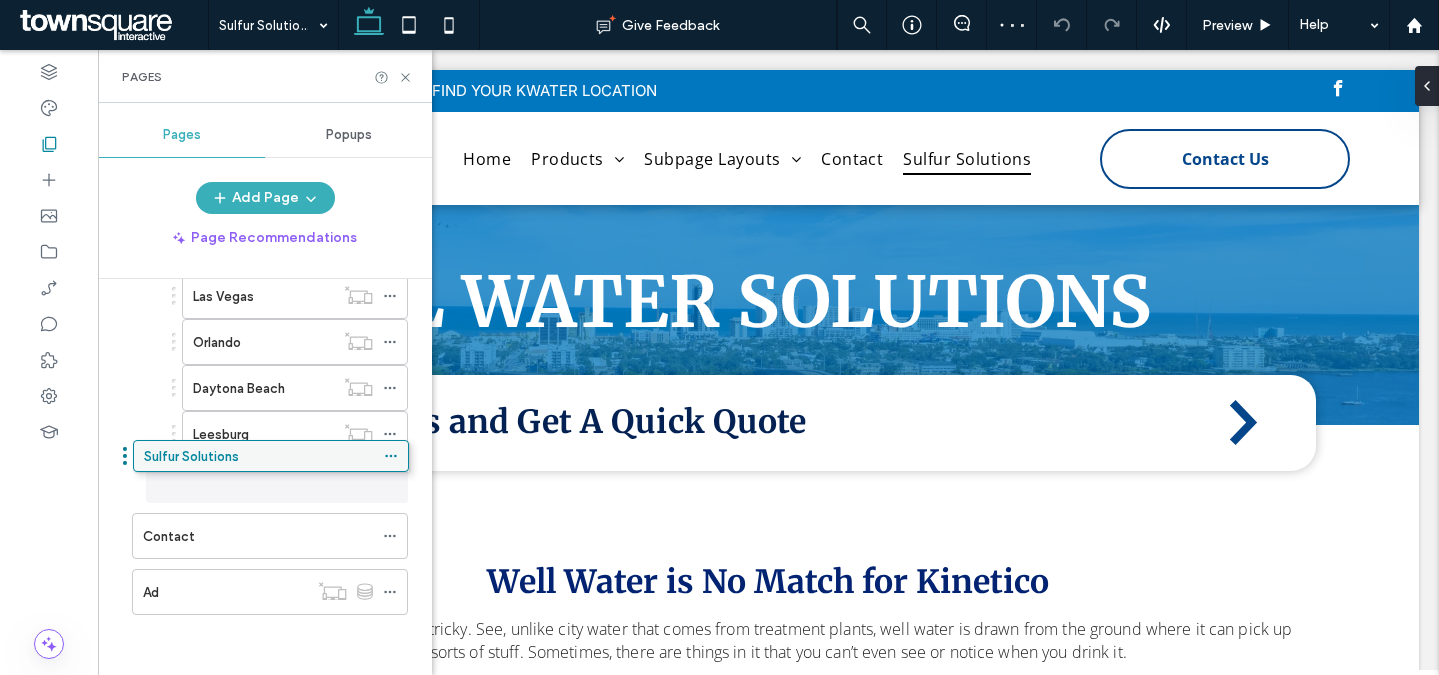 drag, startPoint x: 258, startPoint y: 590, endPoint x: 259, endPoint y: 462, distance: 128.0039 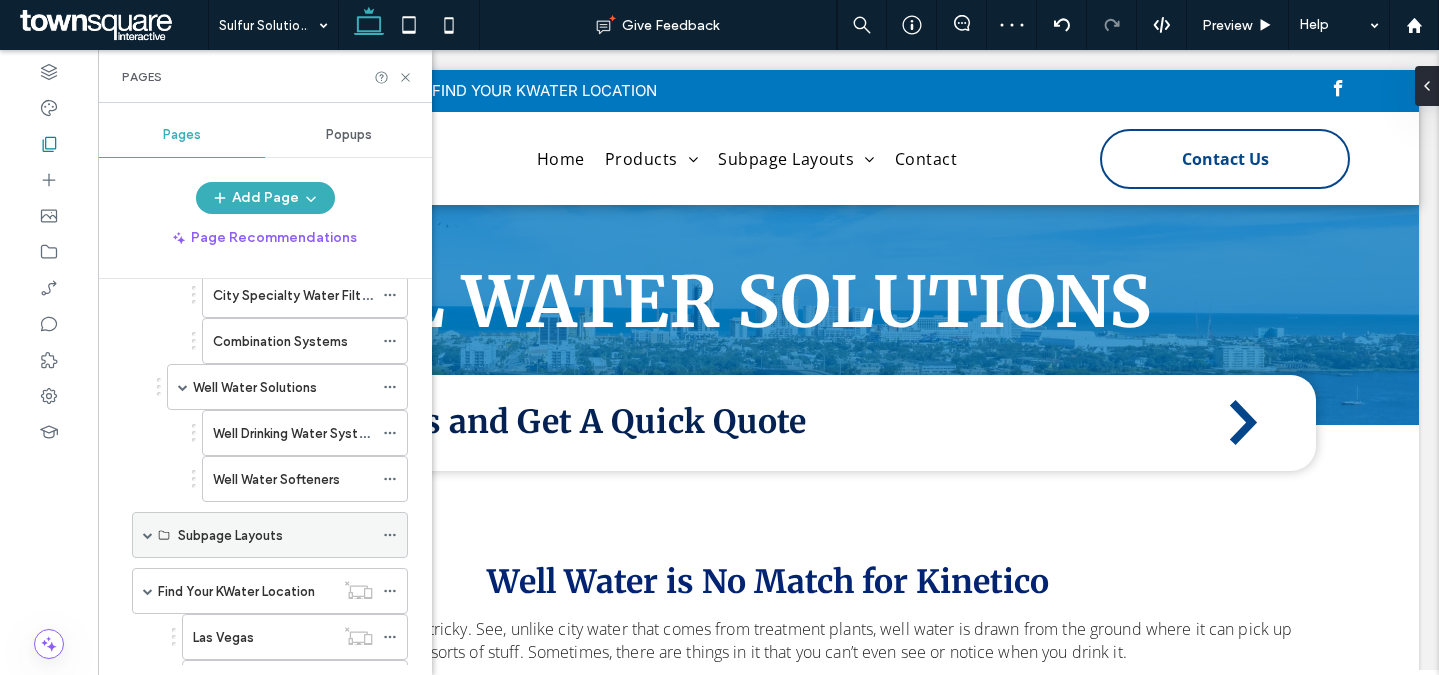 scroll, scrollTop: 511, scrollLeft: 0, axis: vertical 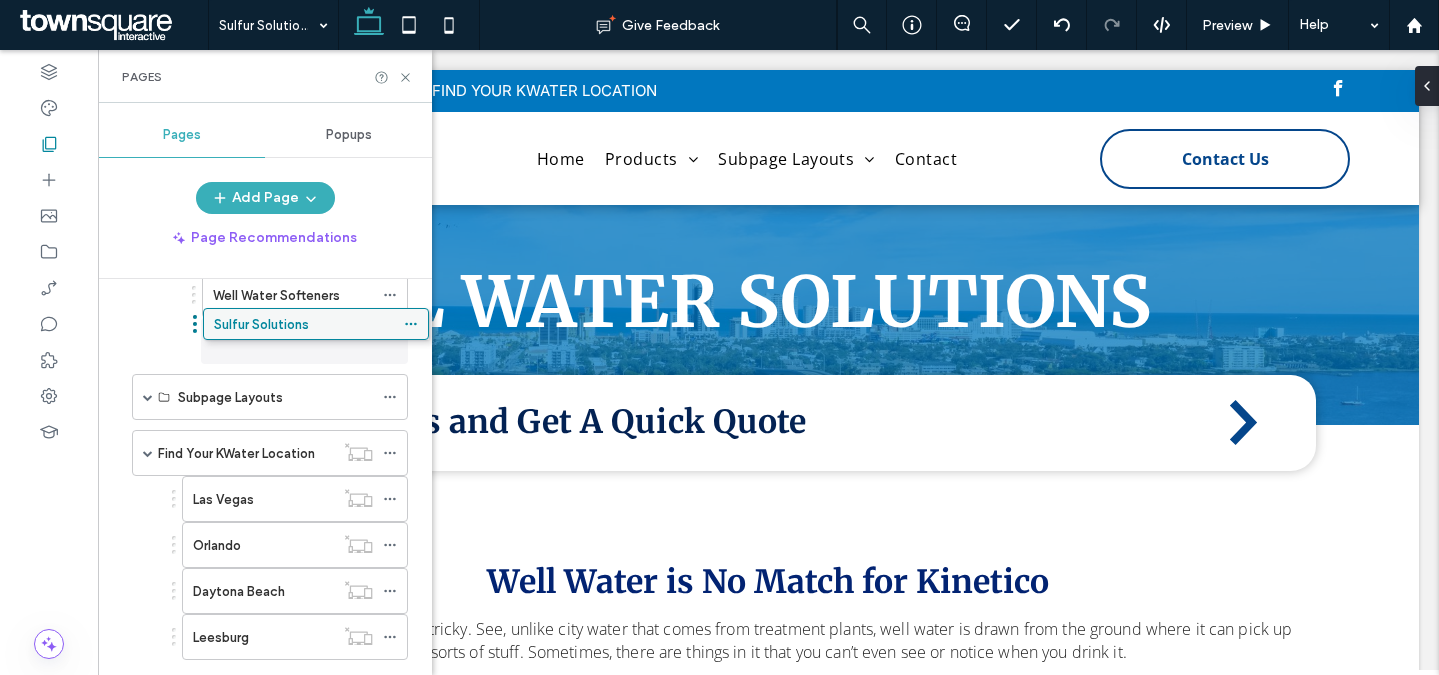 drag, startPoint x: 240, startPoint y: 627, endPoint x: 261, endPoint y: 311, distance: 316.69702 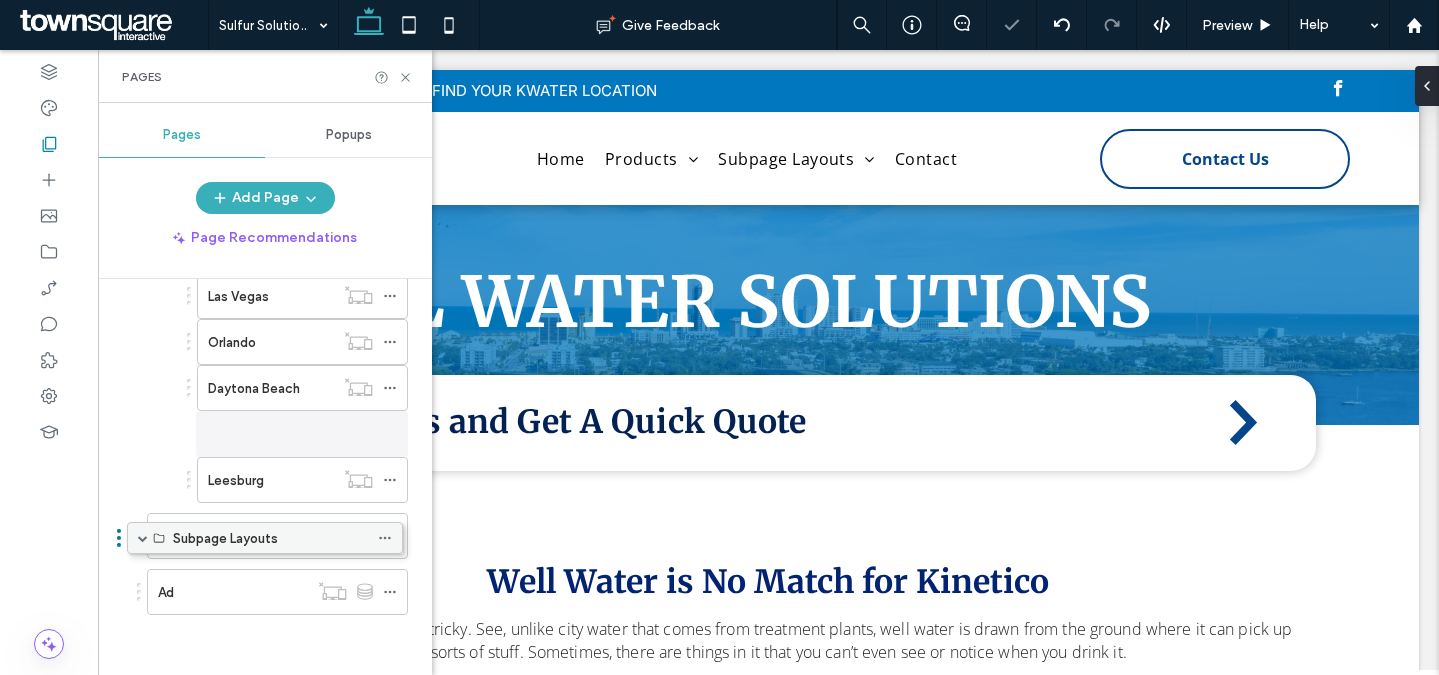 scroll, scrollTop: 668, scrollLeft: 0, axis: vertical 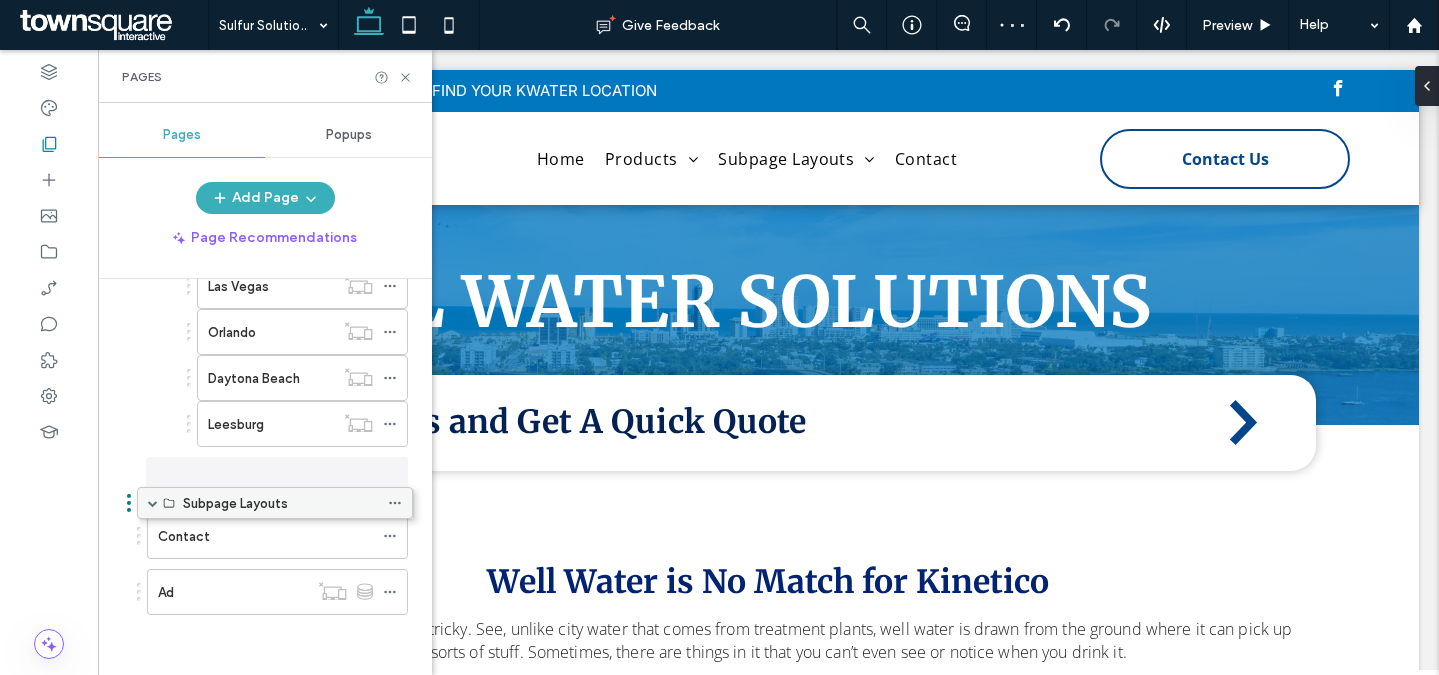 drag, startPoint x: 228, startPoint y: 386, endPoint x: 233, endPoint y: 499, distance: 113.110565 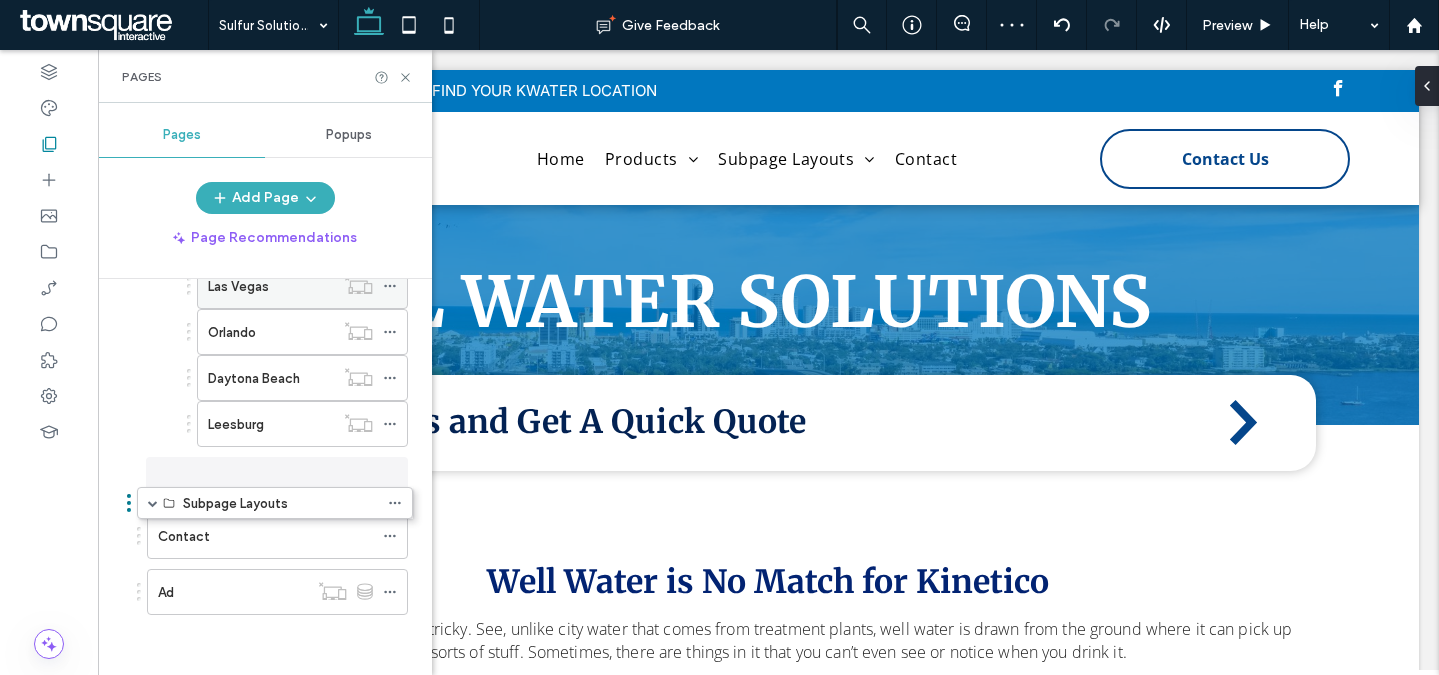 scroll, scrollTop: 714, scrollLeft: 0, axis: vertical 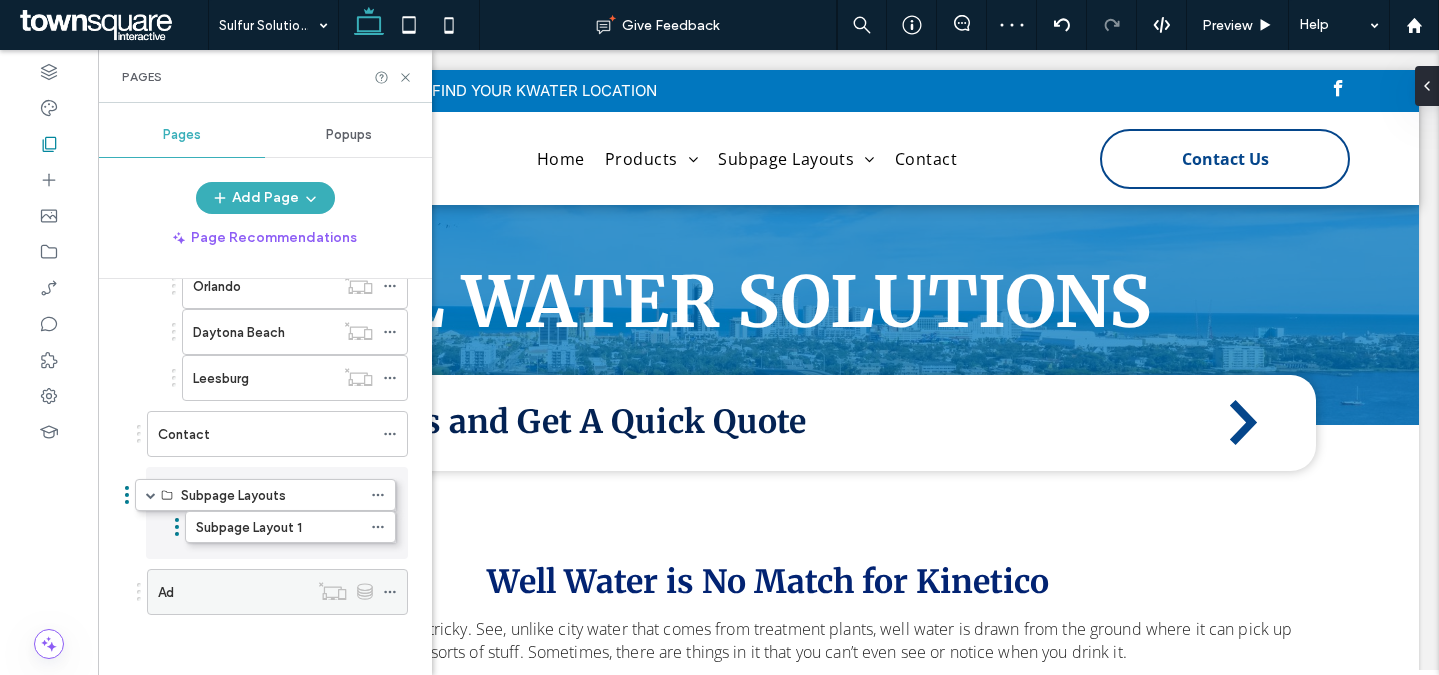 drag, startPoint x: 283, startPoint y: 427, endPoint x: 271, endPoint y: 587, distance: 160.44937 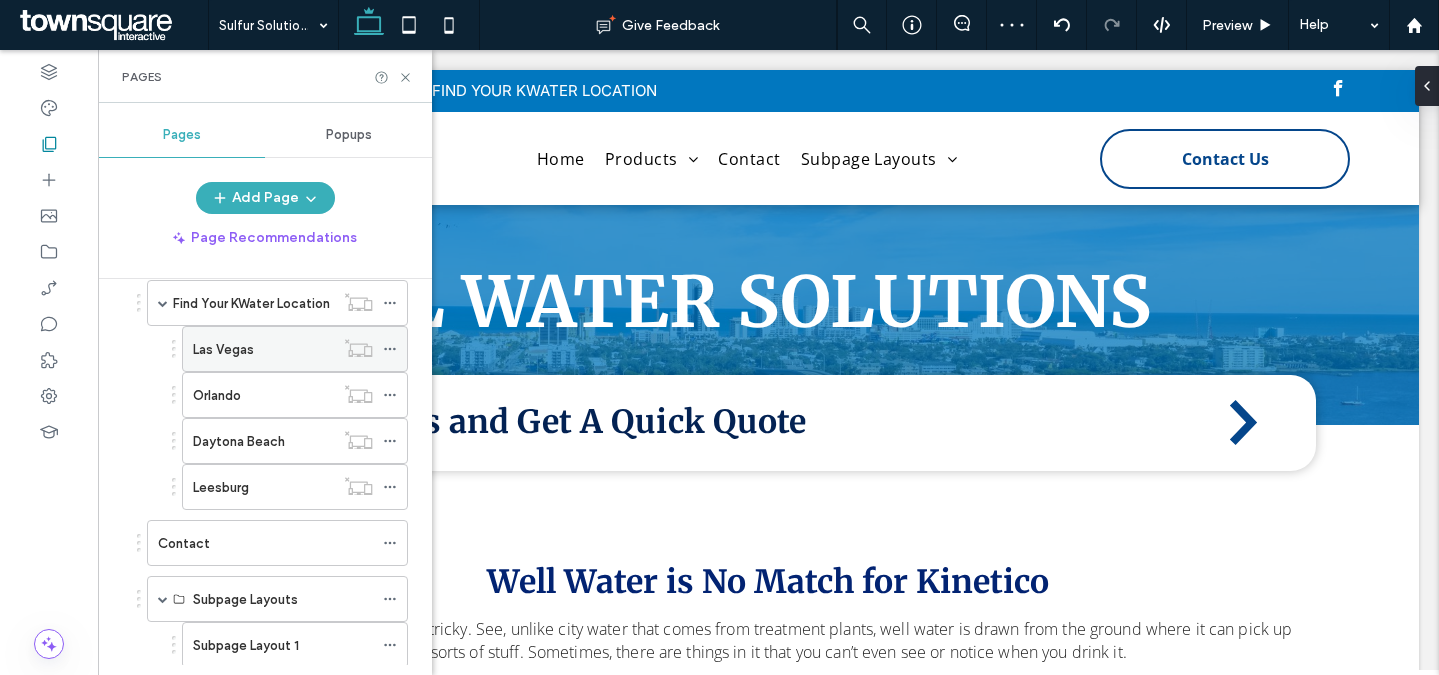 scroll, scrollTop: 428, scrollLeft: 0, axis: vertical 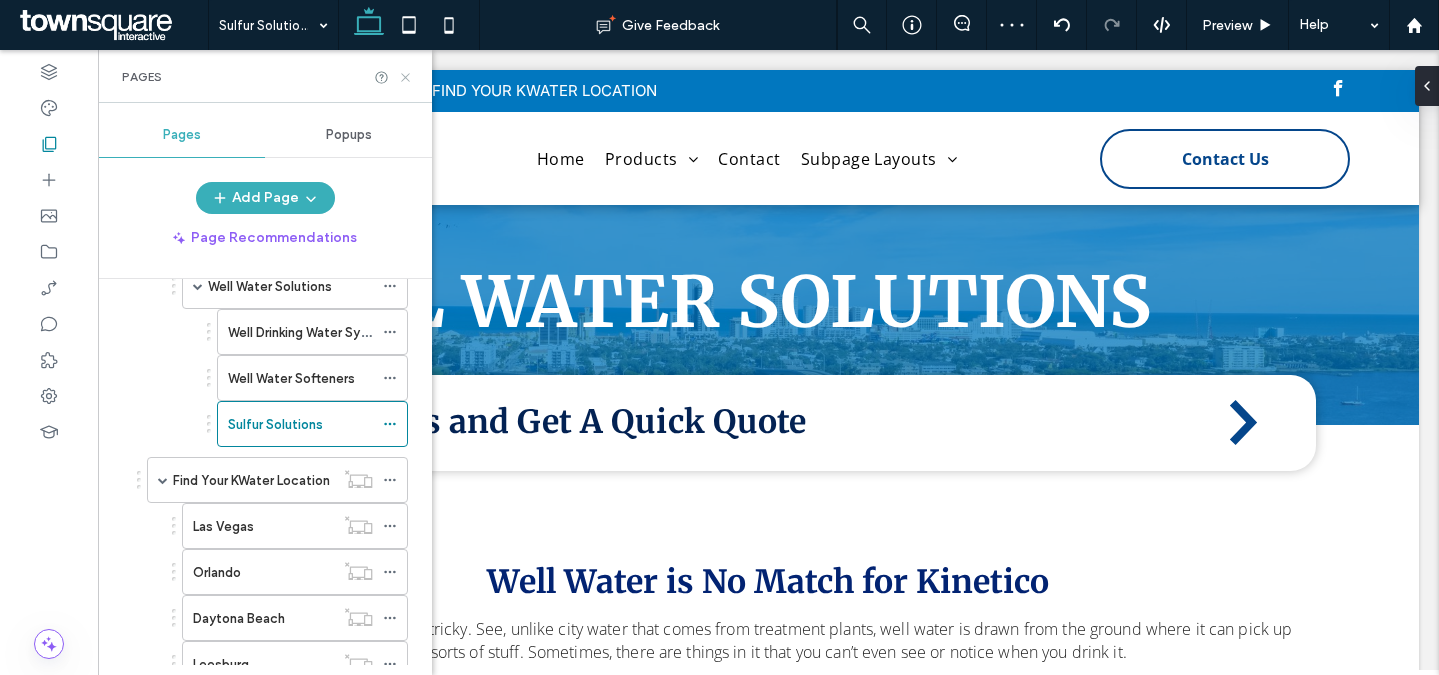 drag, startPoint x: 404, startPoint y: 75, endPoint x: 329, endPoint y: 27, distance: 89.04493 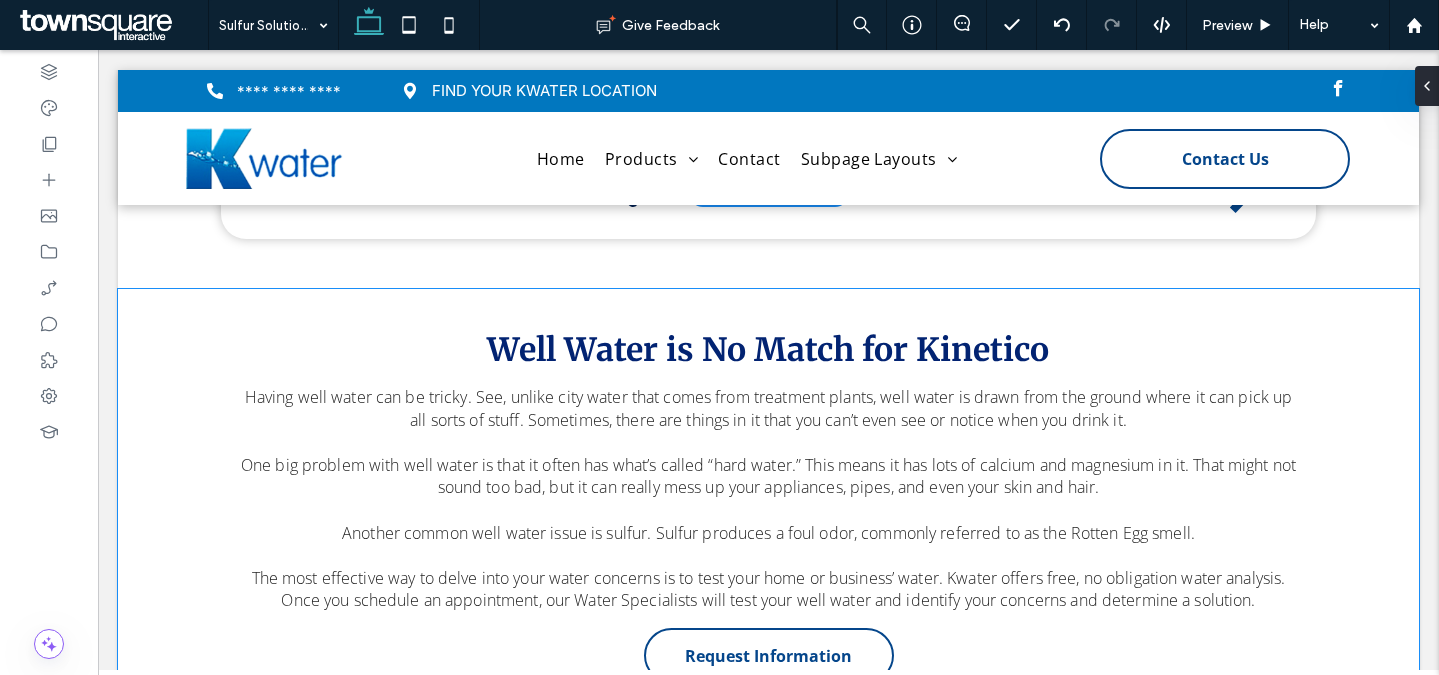 scroll, scrollTop: 0, scrollLeft: 0, axis: both 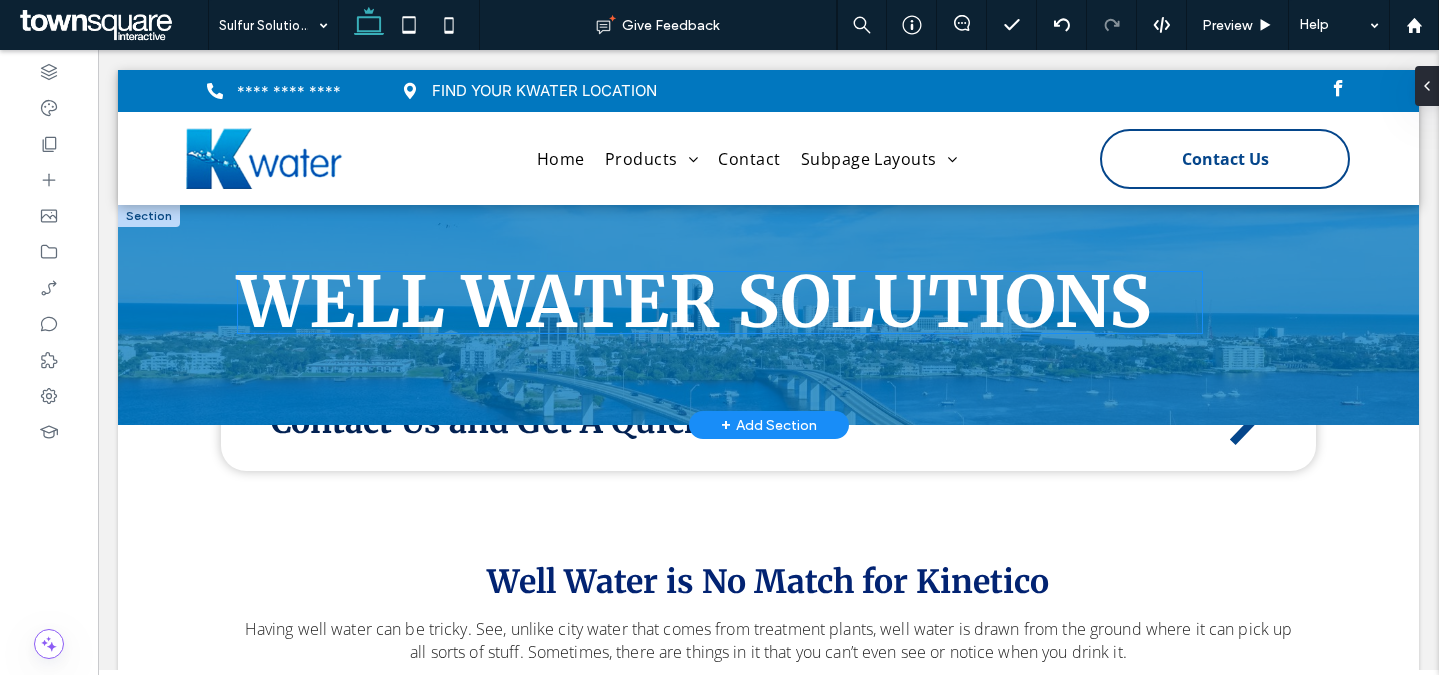 click on "Well Water Solutions" at bounding box center [694, 302] 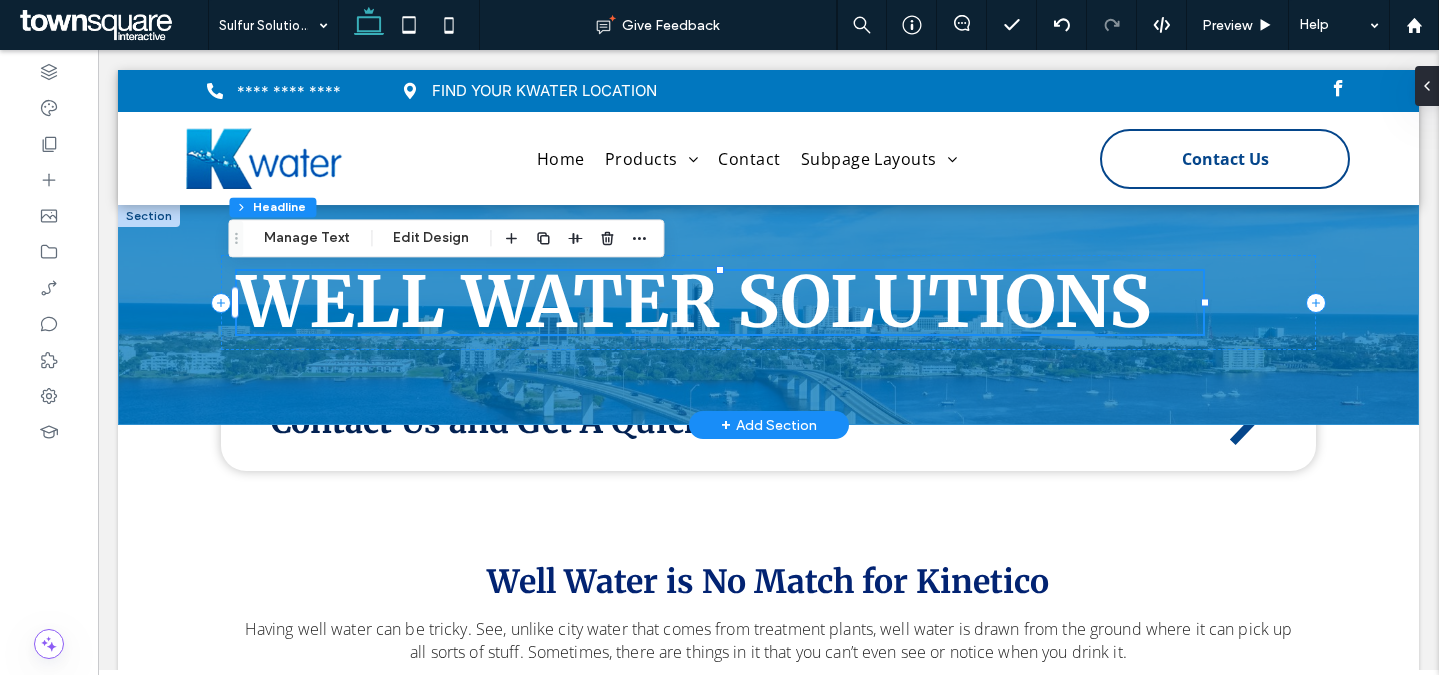 click on "Well Water Solutions" at bounding box center [694, 302] 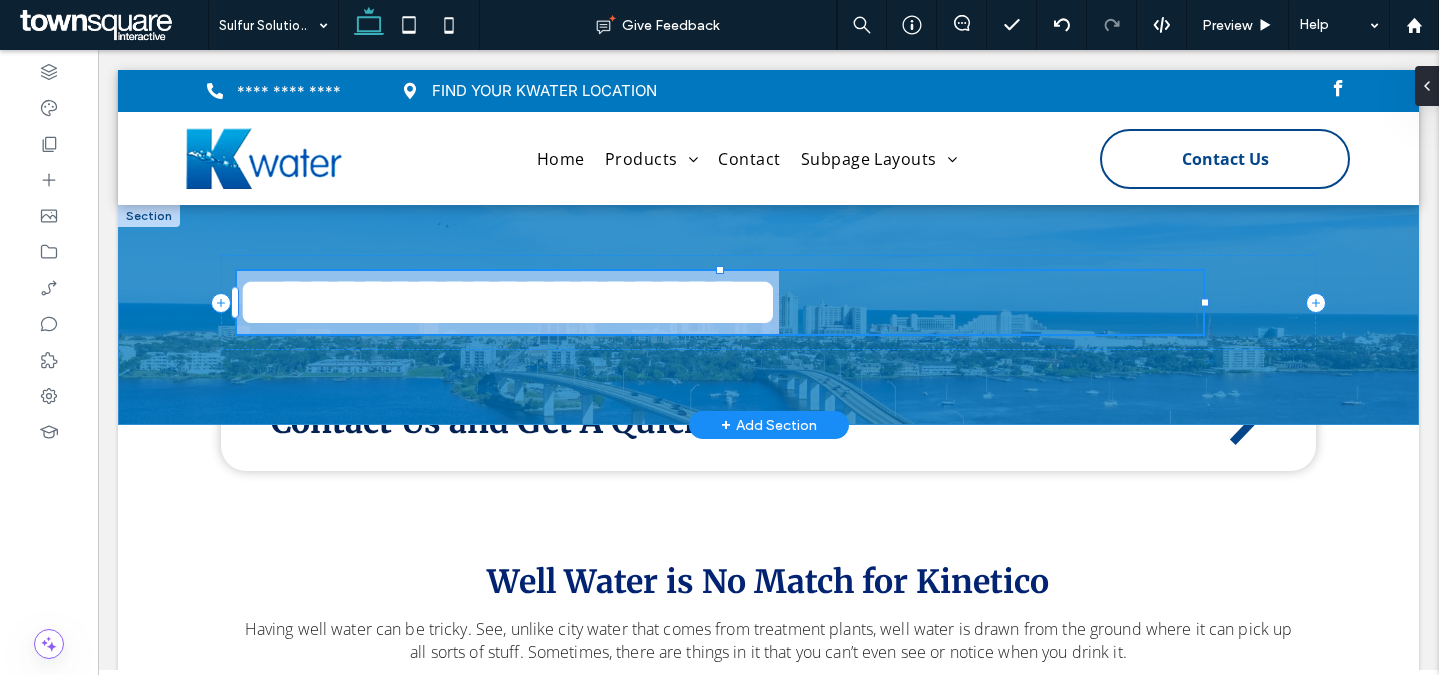 type on "**********" 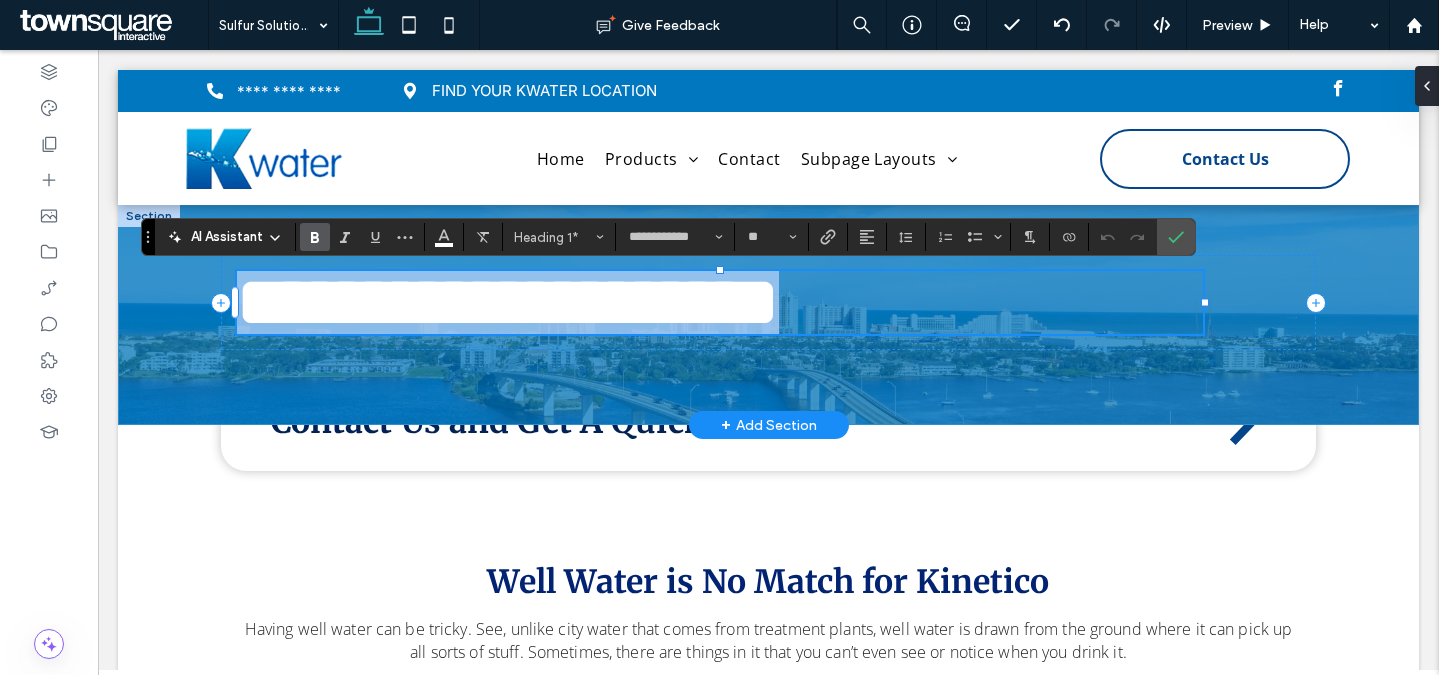 paste 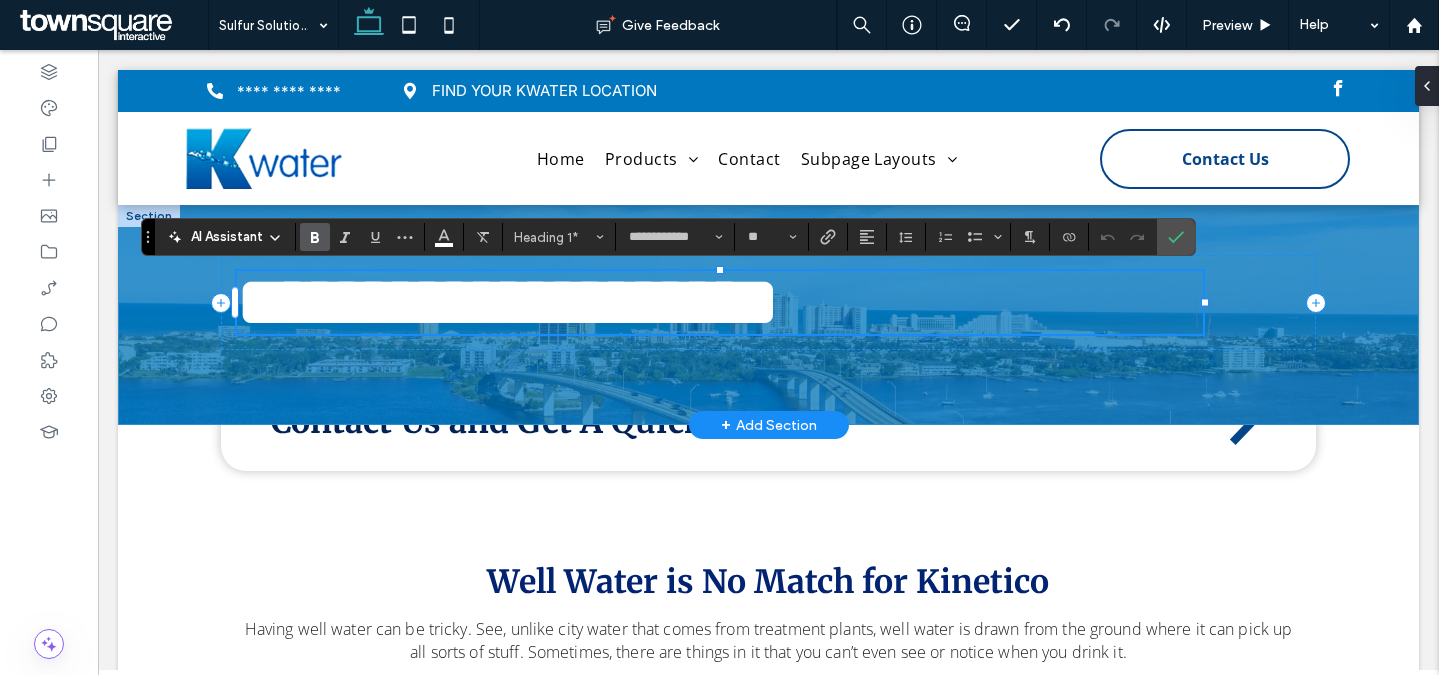 type 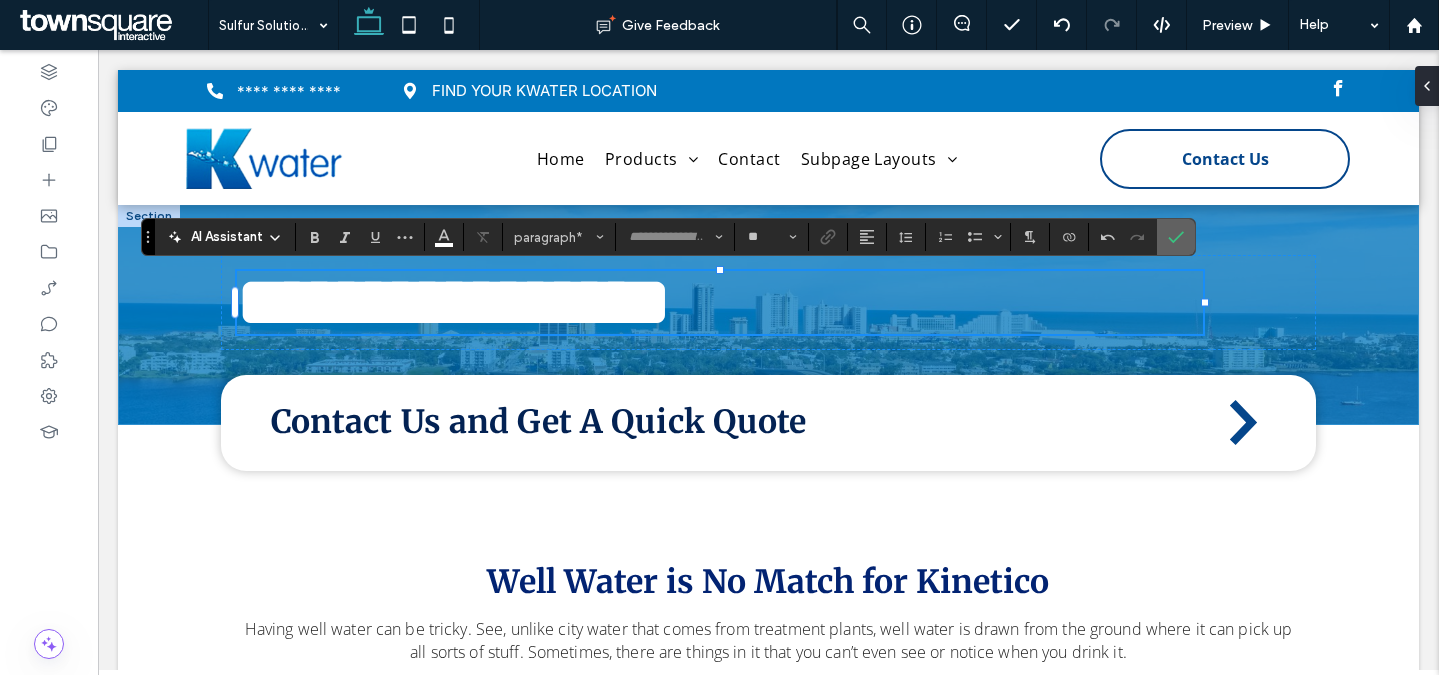 click at bounding box center [1176, 237] 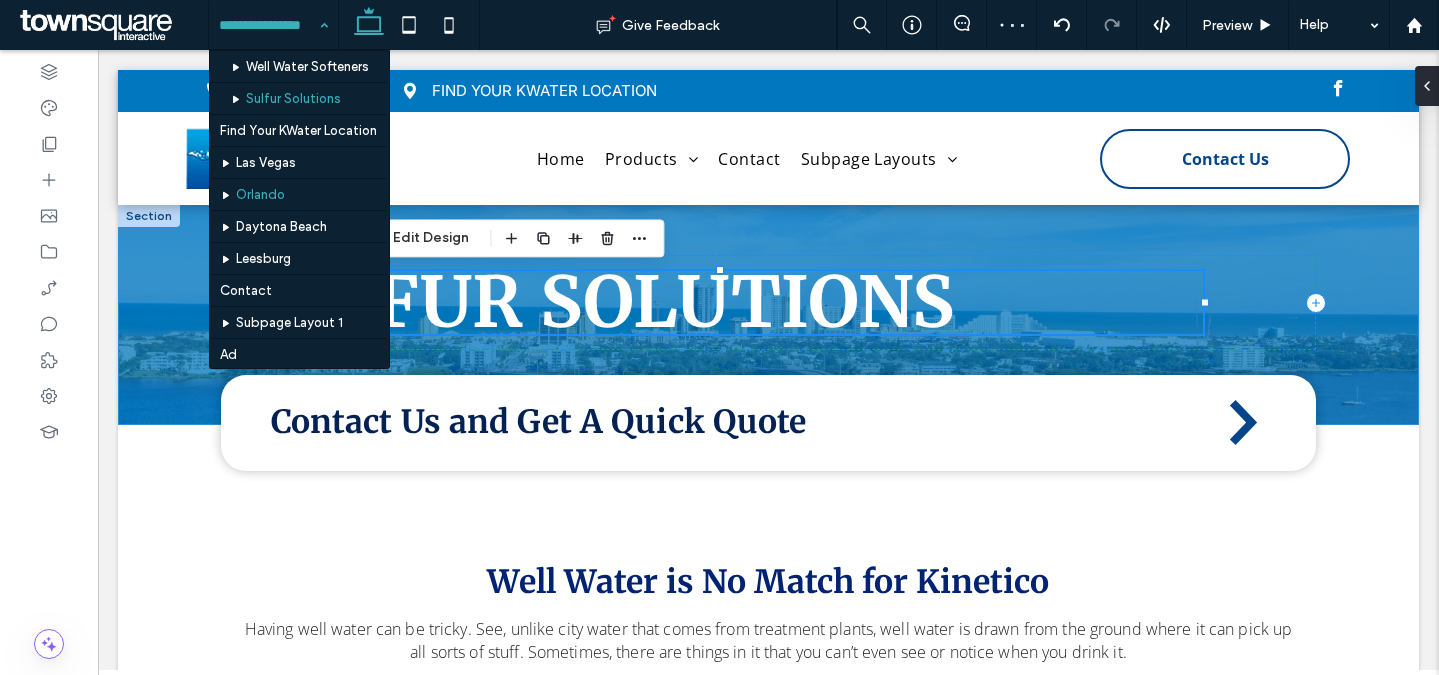 scroll, scrollTop: 423, scrollLeft: 0, axis: vertical 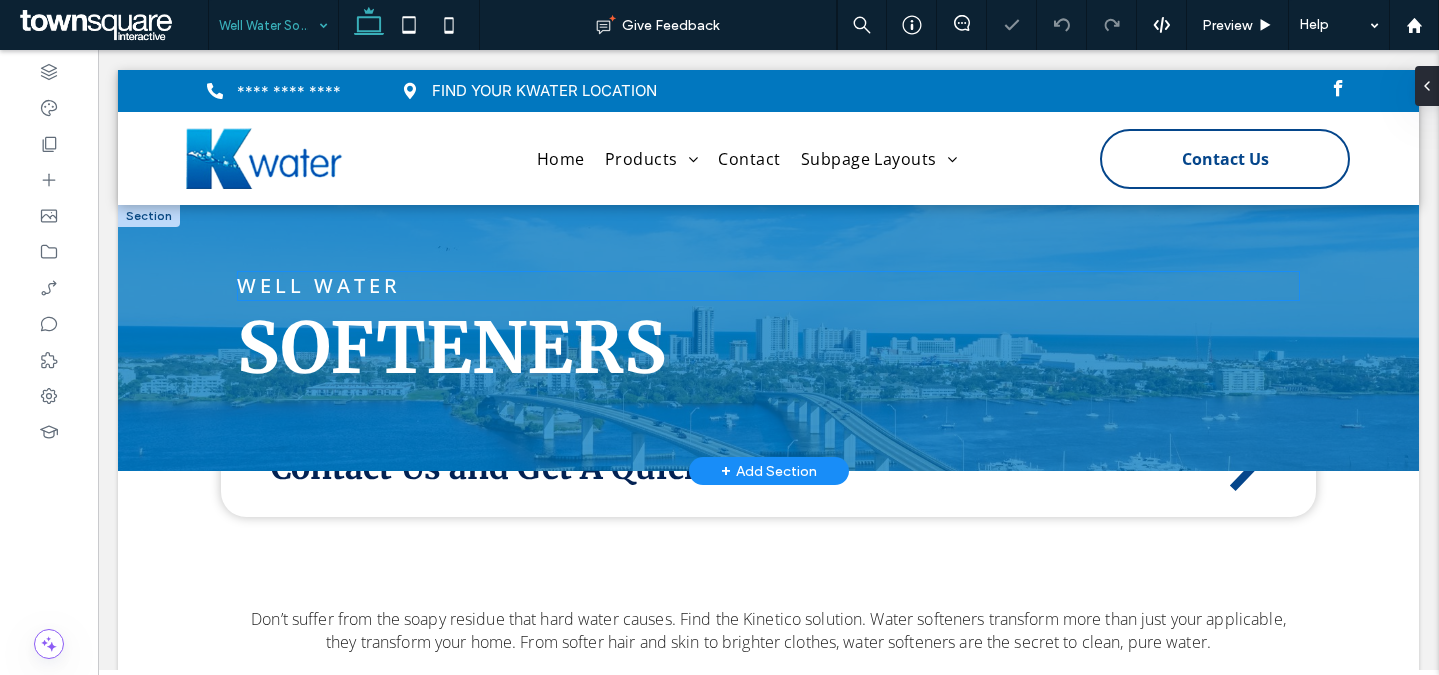 click on "Well Water" at bounding box center [319, 285] 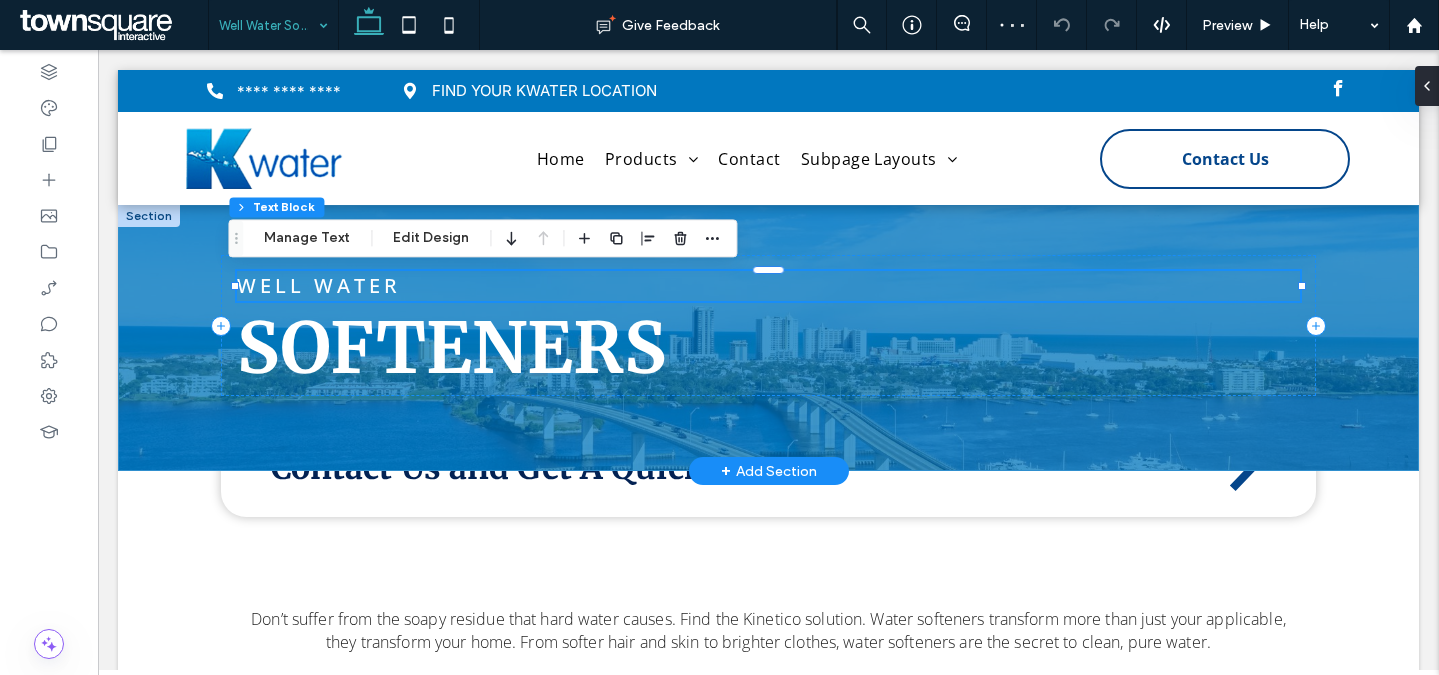 click on "Well Water" at bounding box center (769, 286) 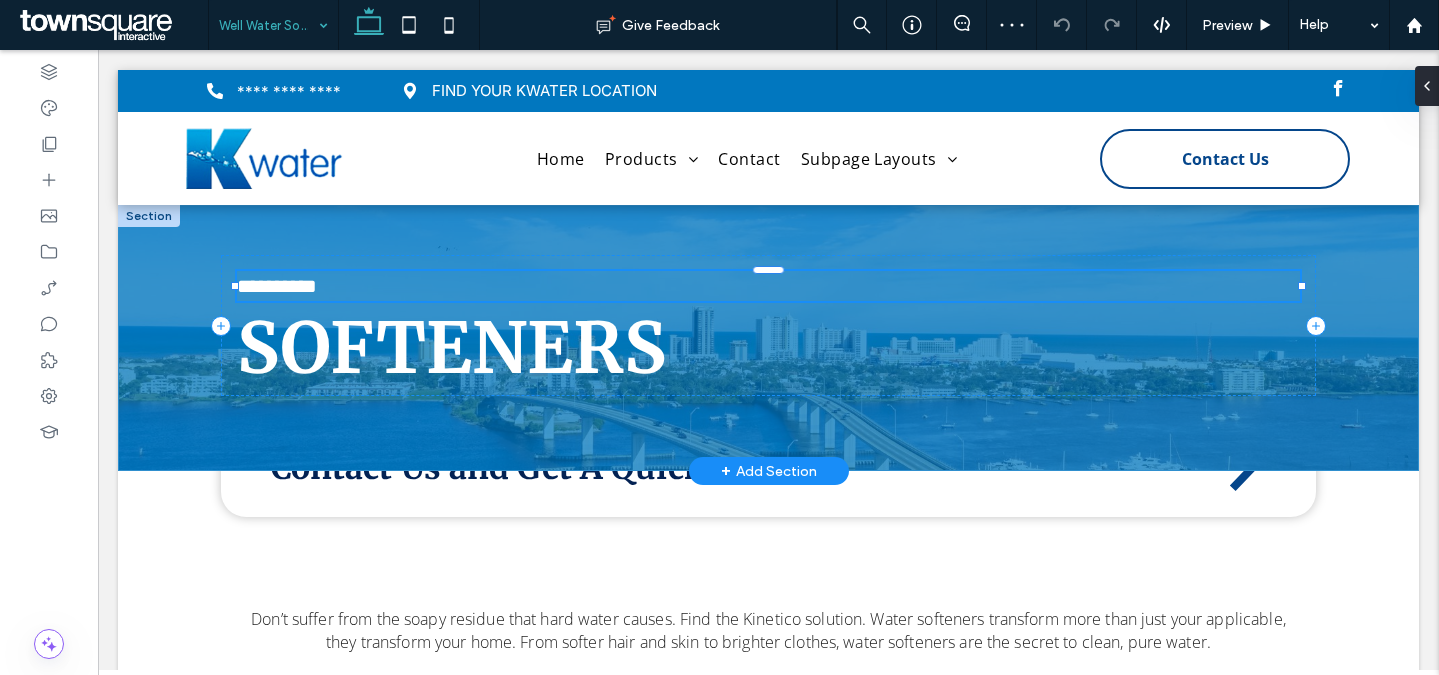type on "*********" 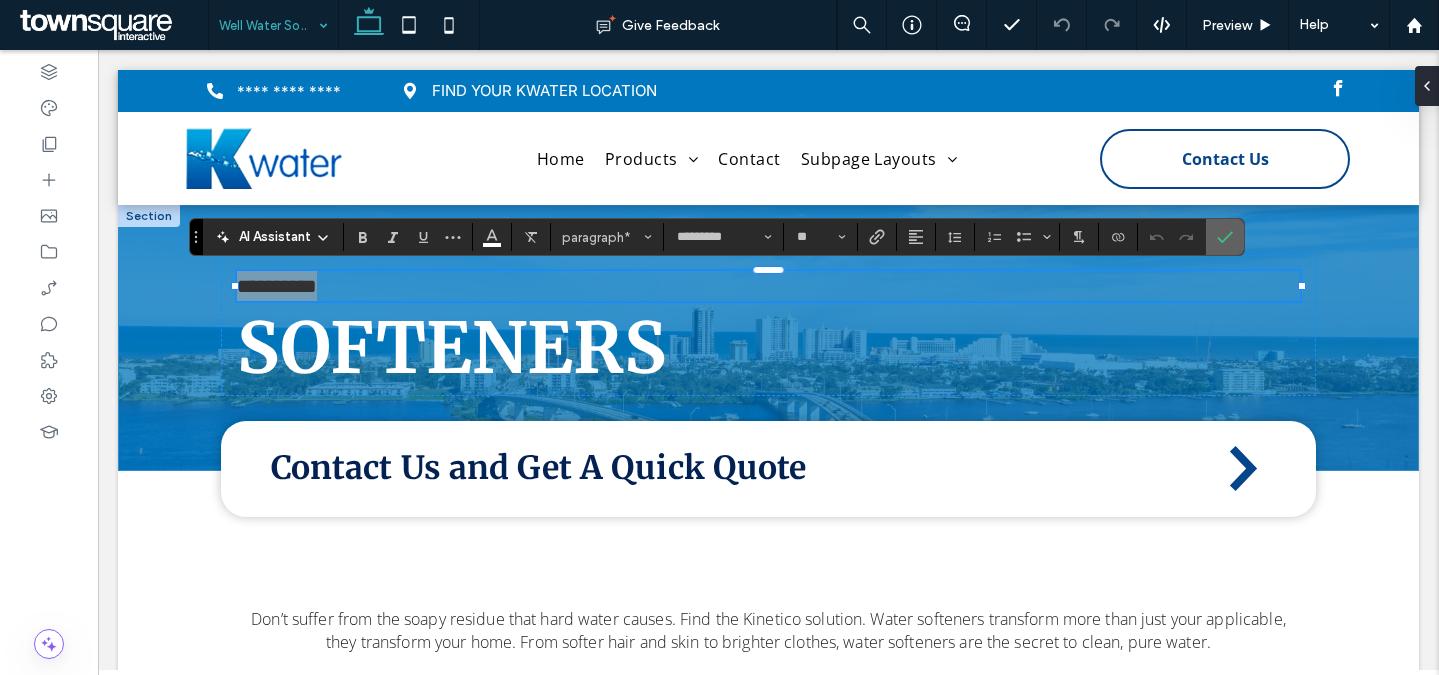 click 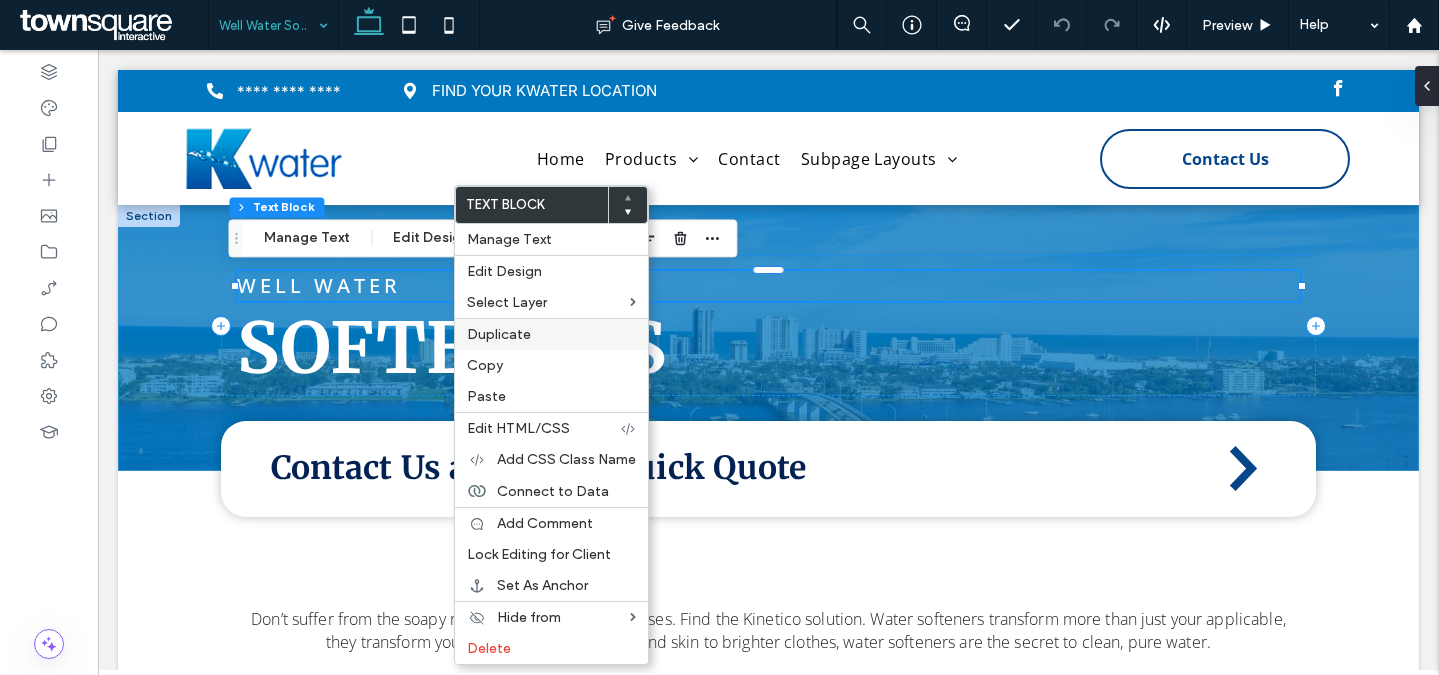 drag, startPoint x: 492, startPoint y: 362, endPoint x: 485, endPoint y: 333, distance: 29.832869 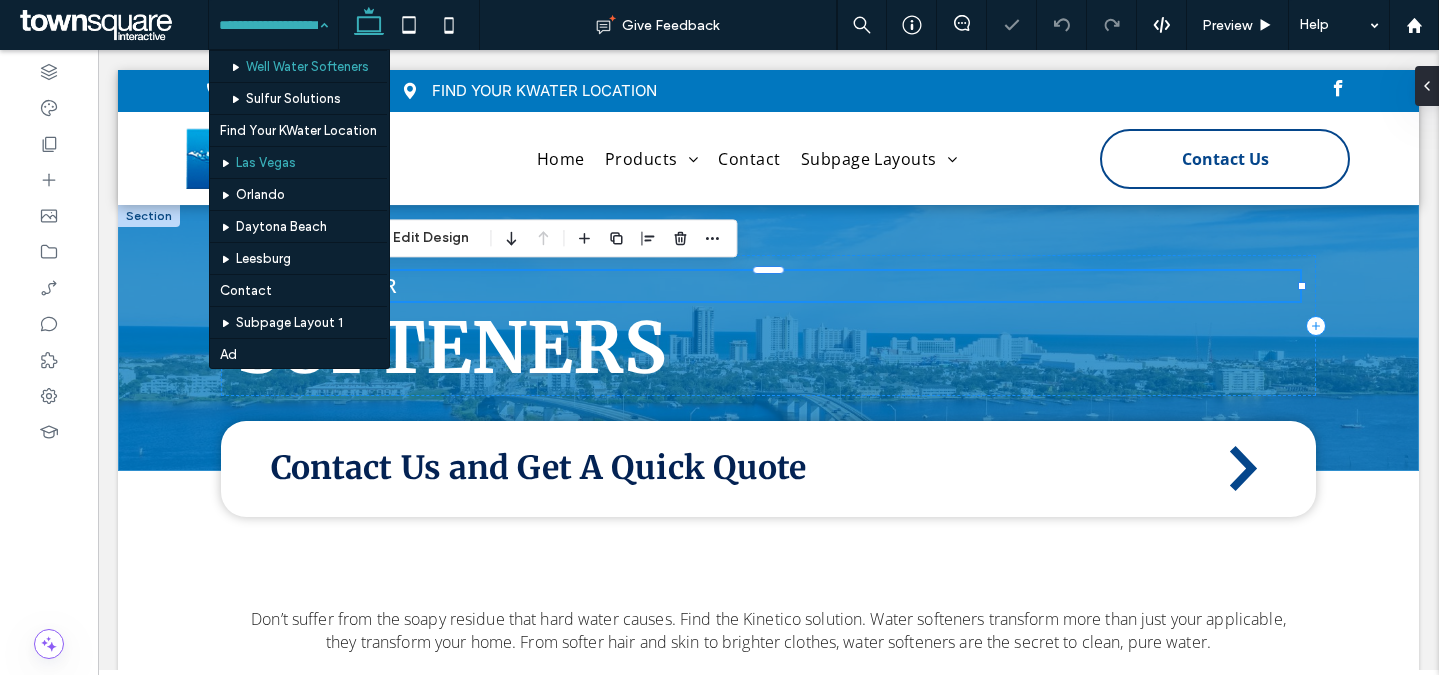 scroll, scrollTop: 410, scrollLeft: 0, axis: vertical 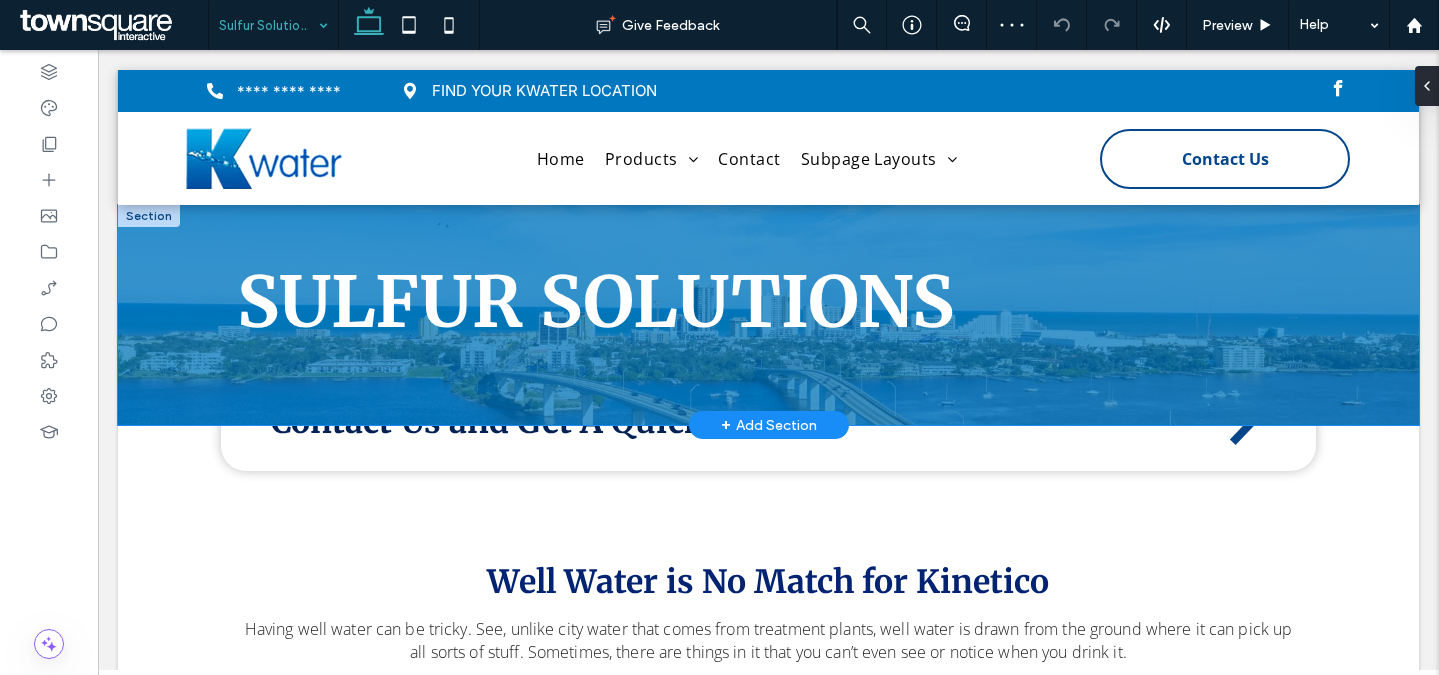 click on "Sulfur Solutions" at bounding box center (769, 315) 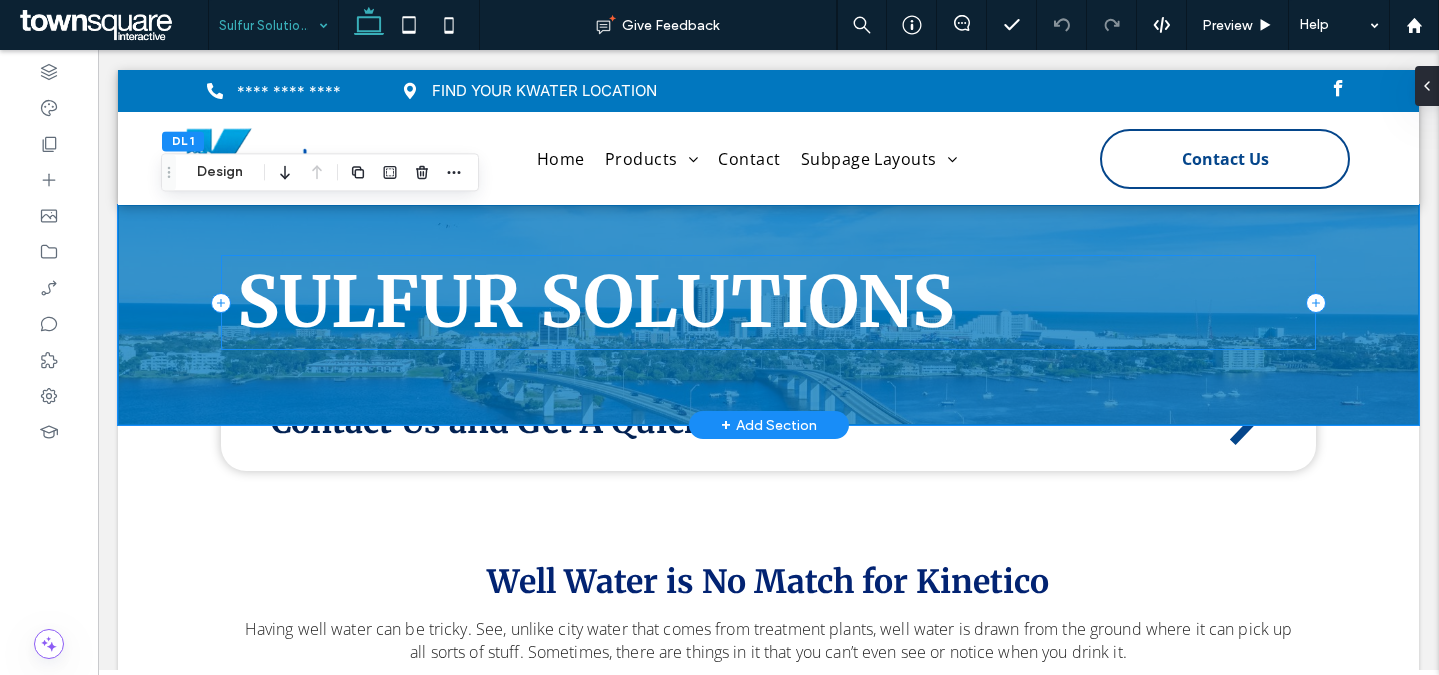 click on "Sulfur Solutions" at bounding box center (769, 302) 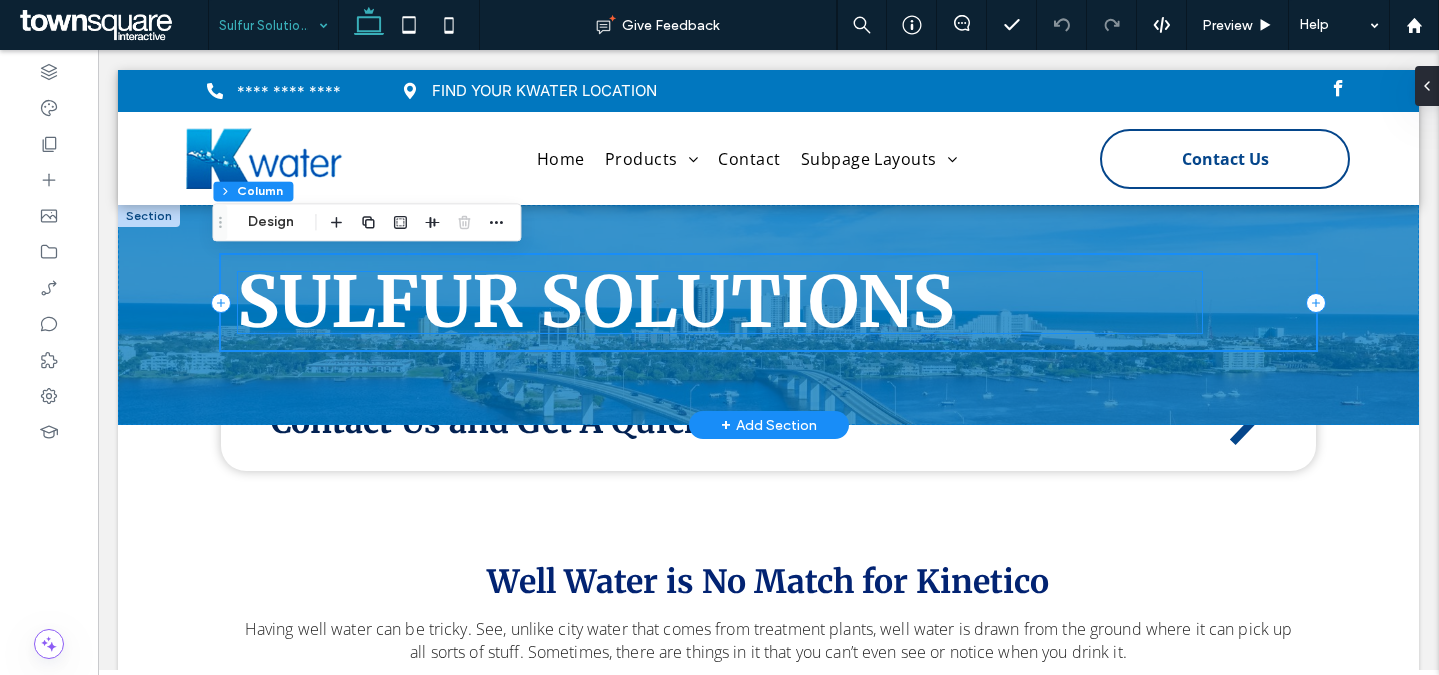 click on "Sulfur Solutions" at bounding box center [595, 302] 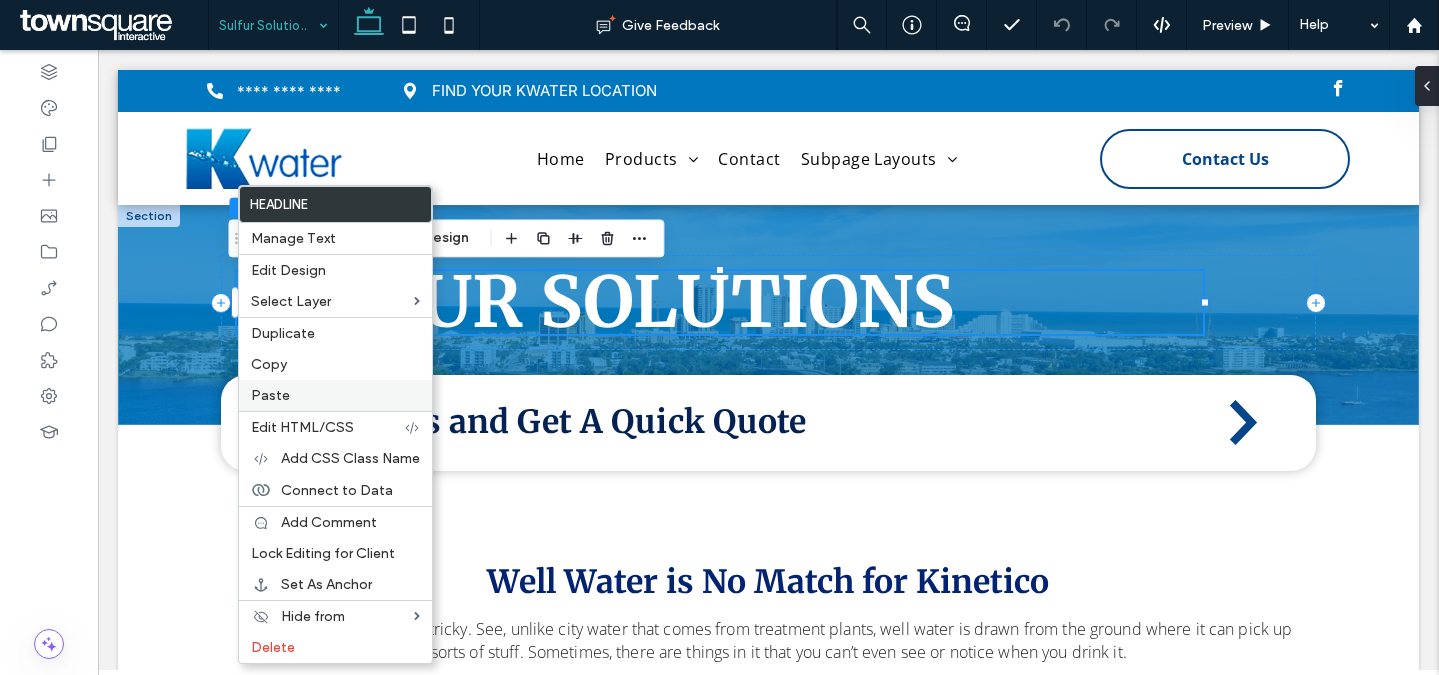 click on "Paste" at bounding box center [335, 395] 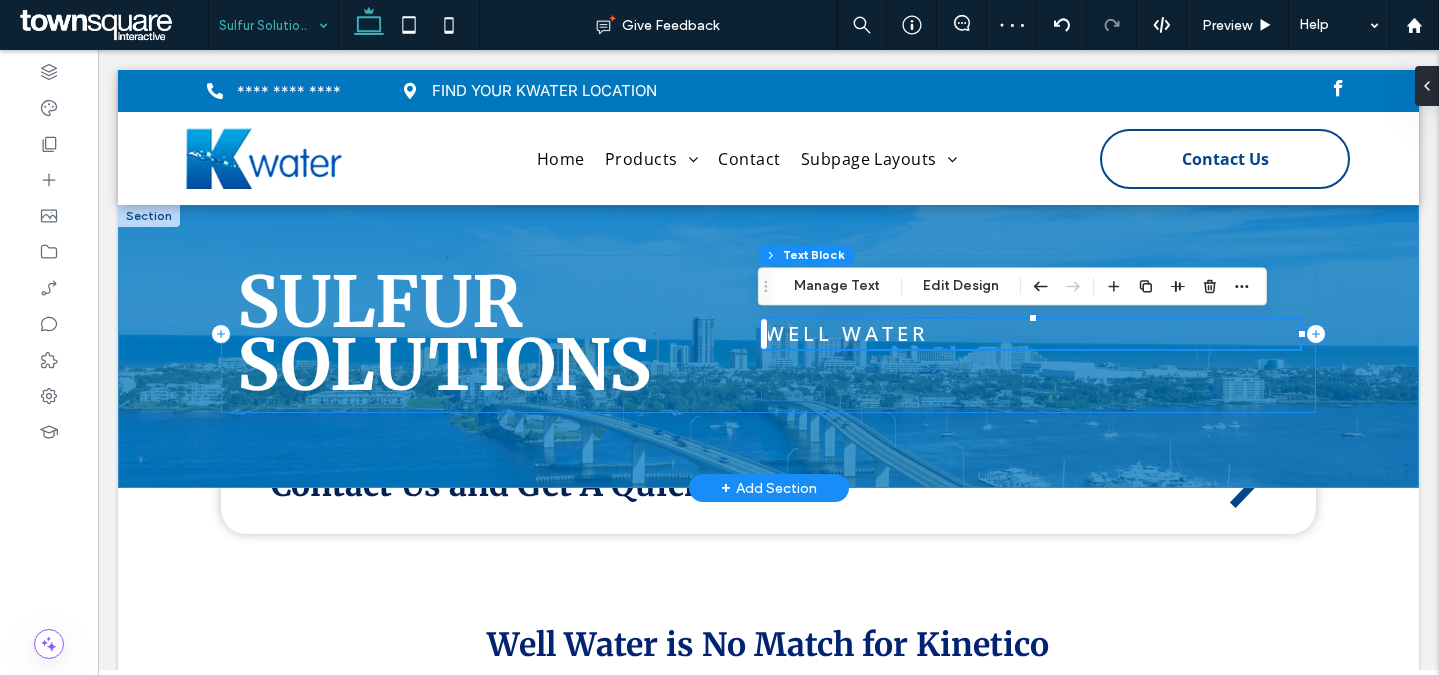 click on "Sulfur Solutions
Well Water" at bounding box center (769, 334) 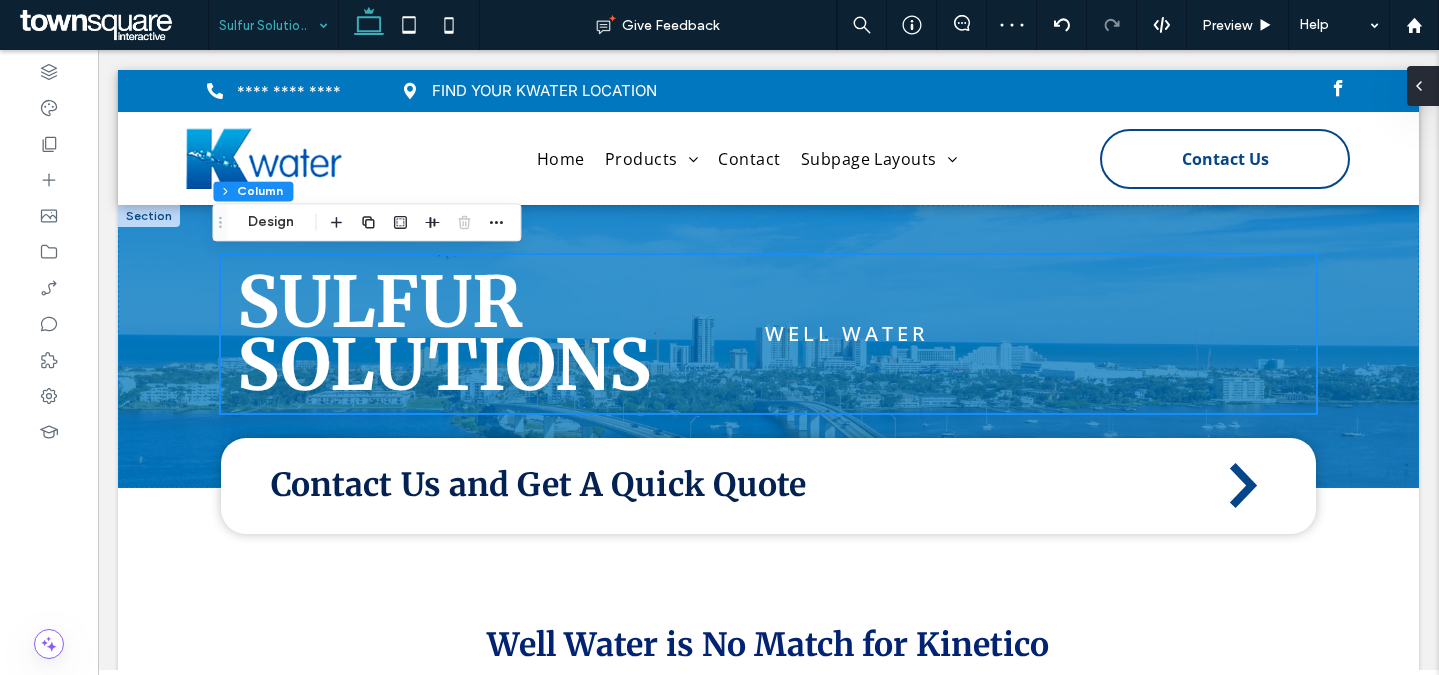 click at bounding box center (1423, 86) 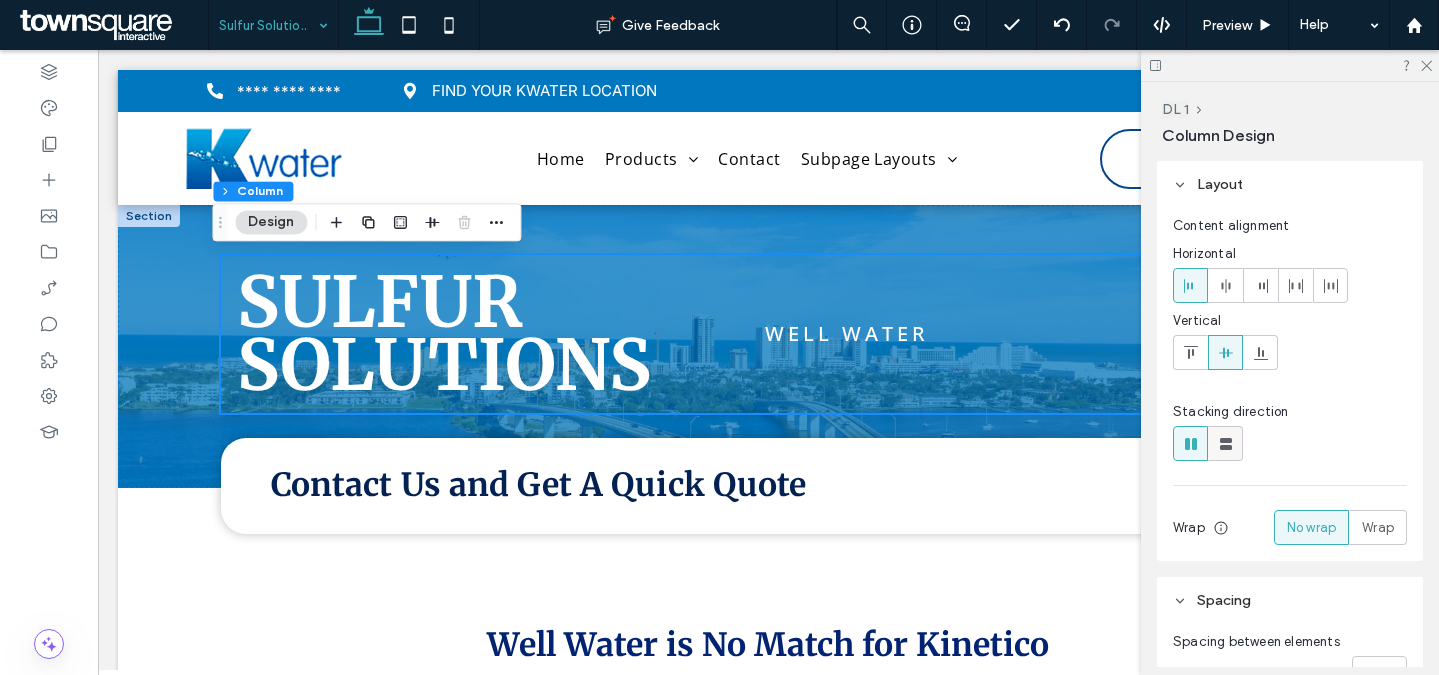 click 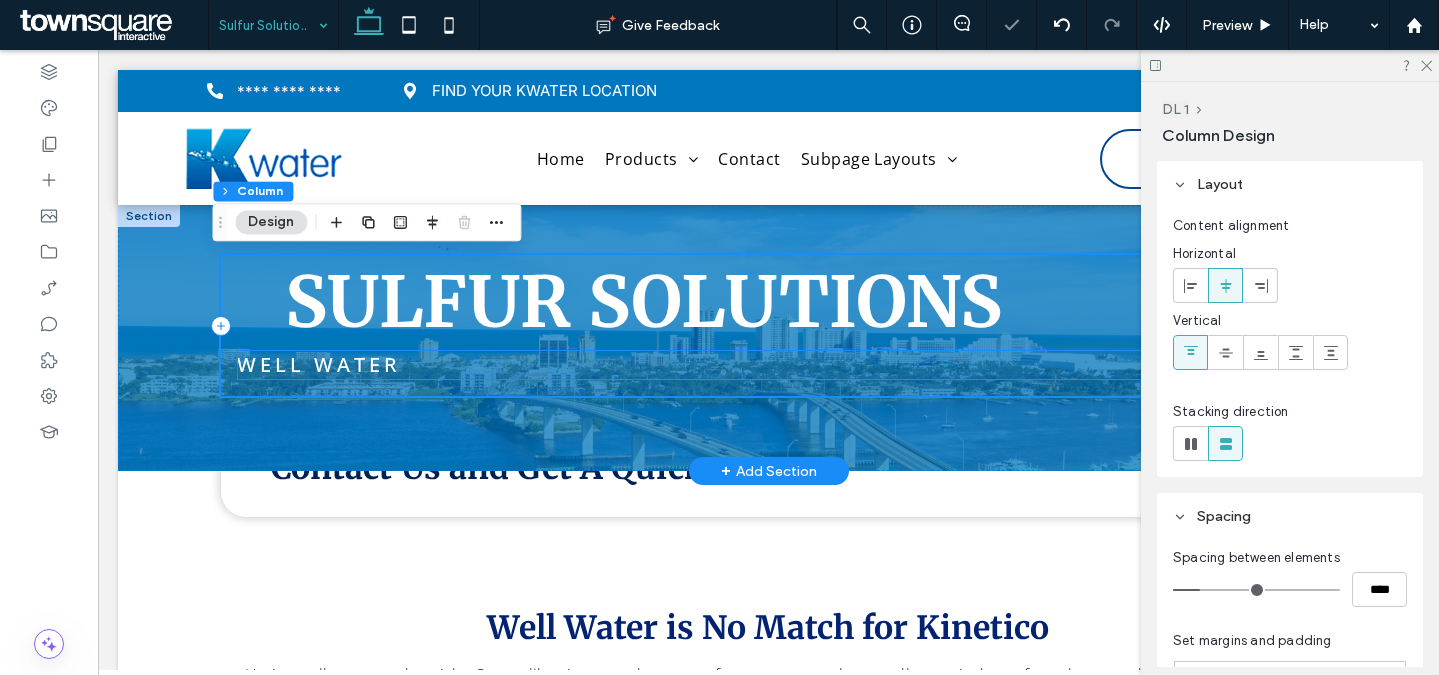 click on "Well Water" at bounding box center [769, 365] 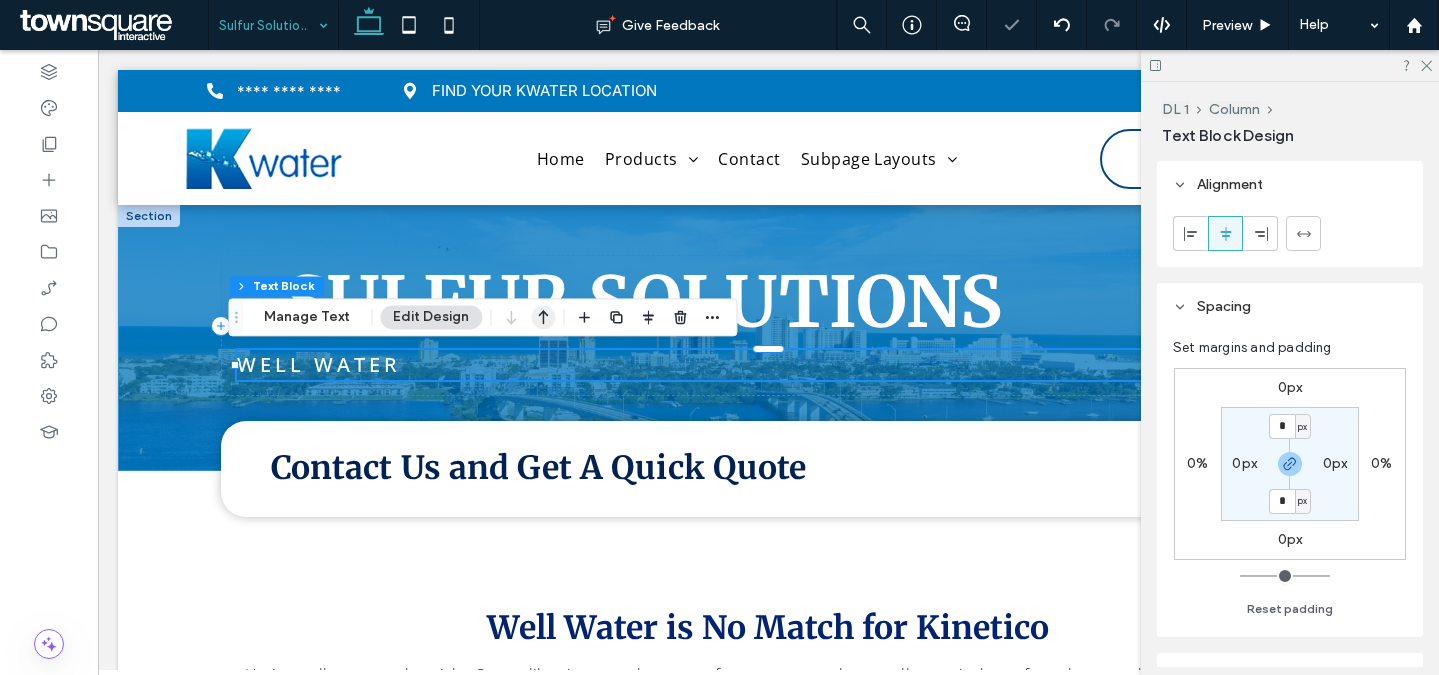 click 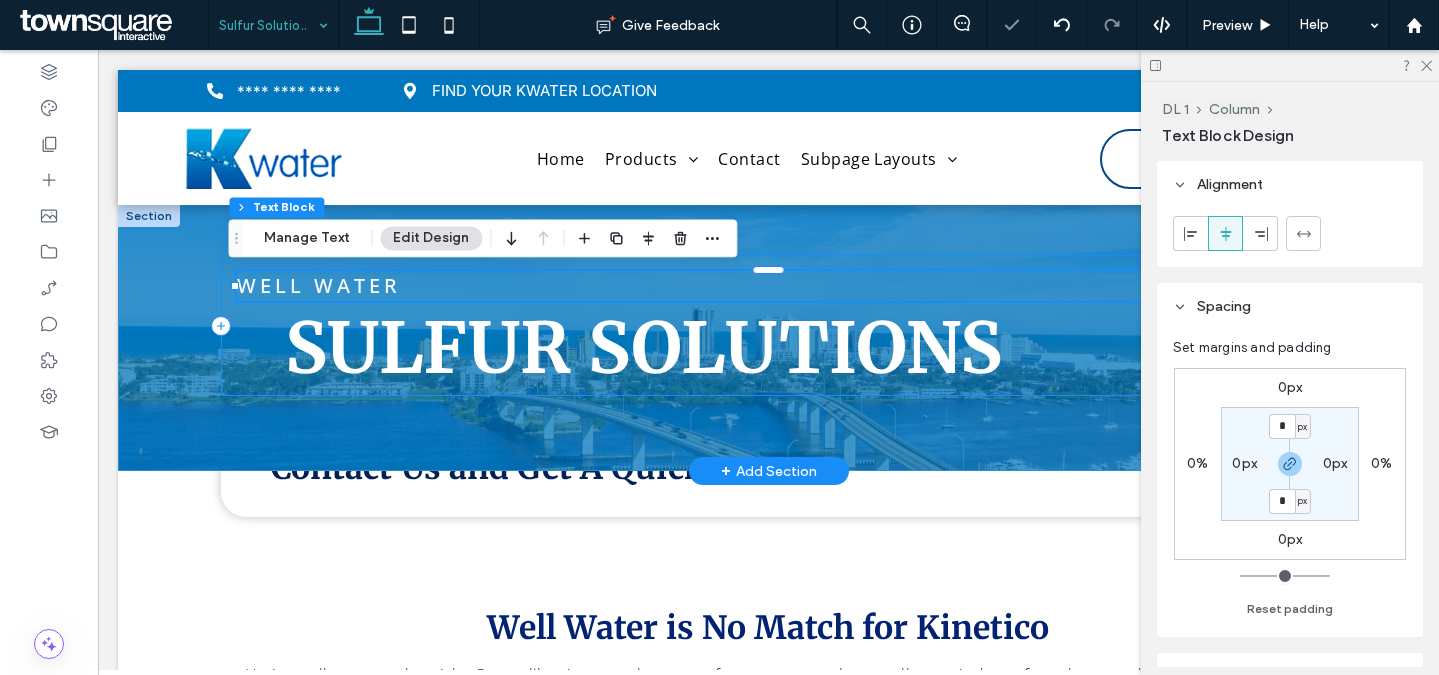 click on "Well Water
Sulfur Solutions" at bounding box center [769, 325] 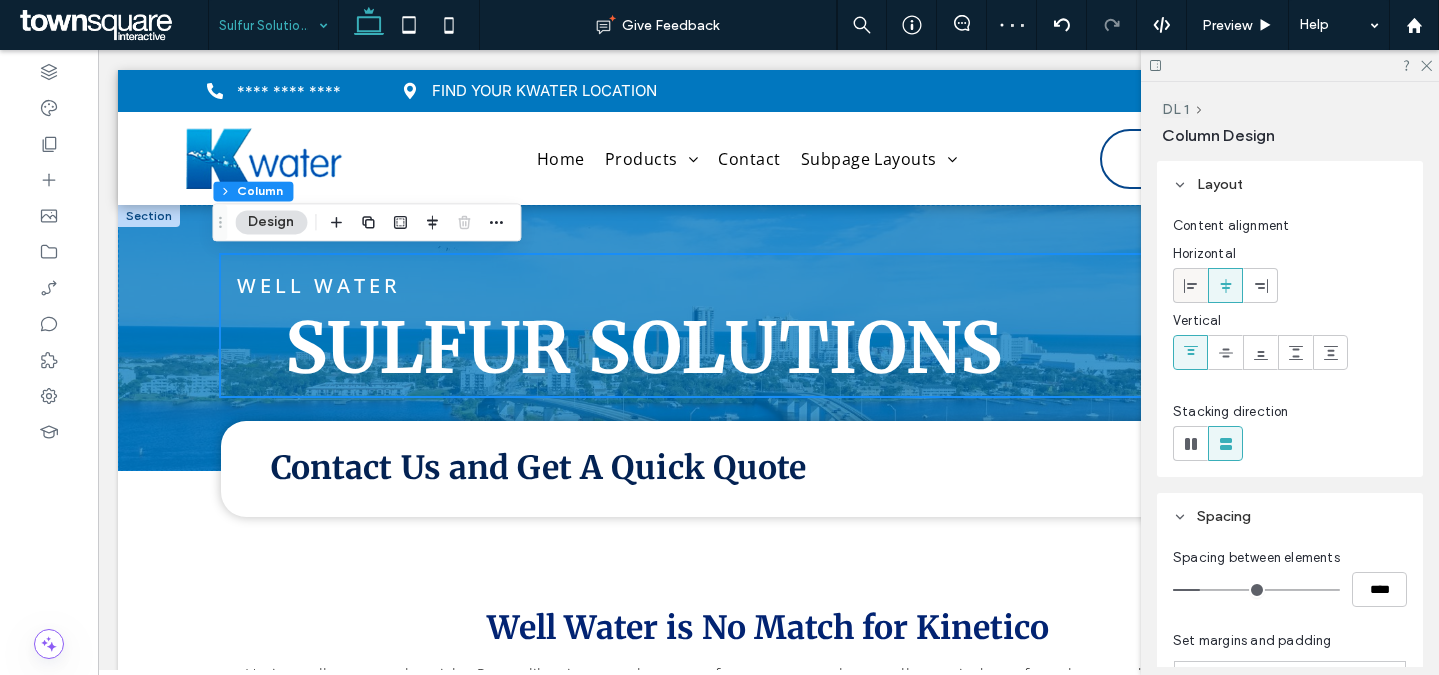 click 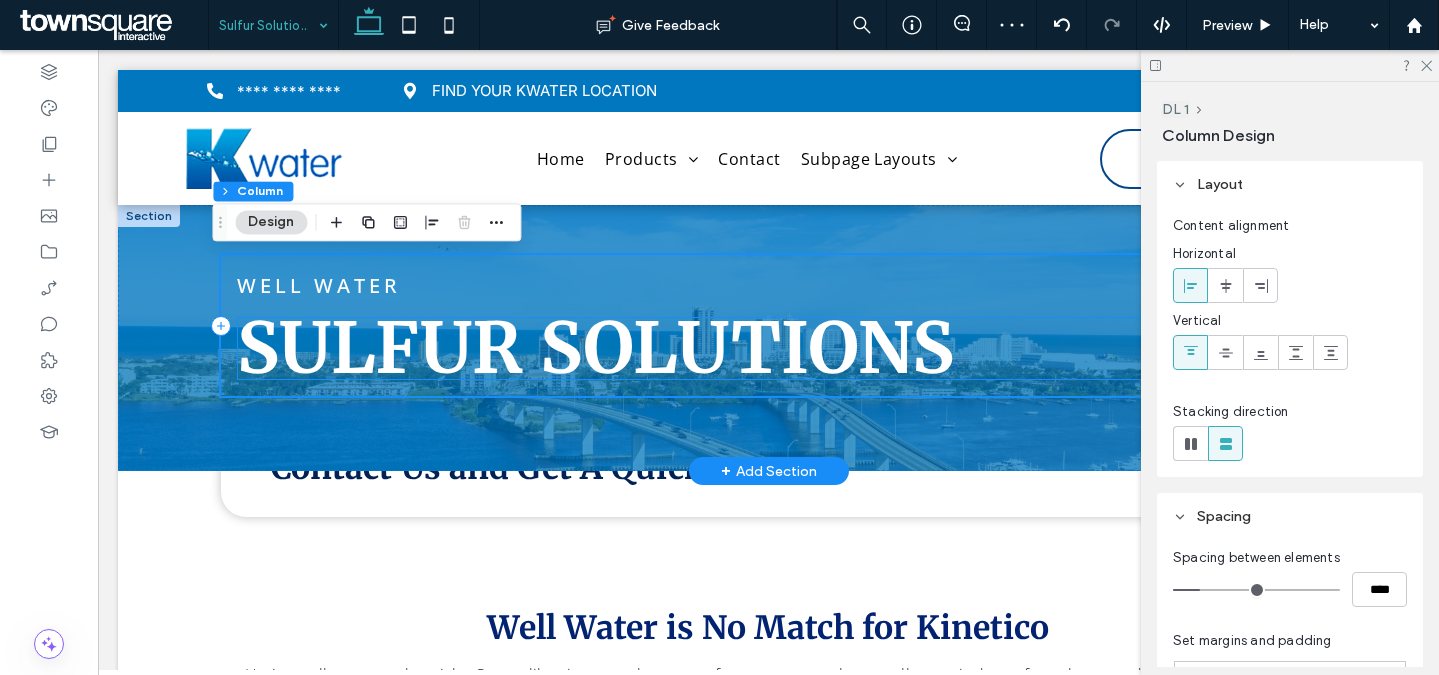 click on "Sulfur Solutions" at bounding box center (595, 348) 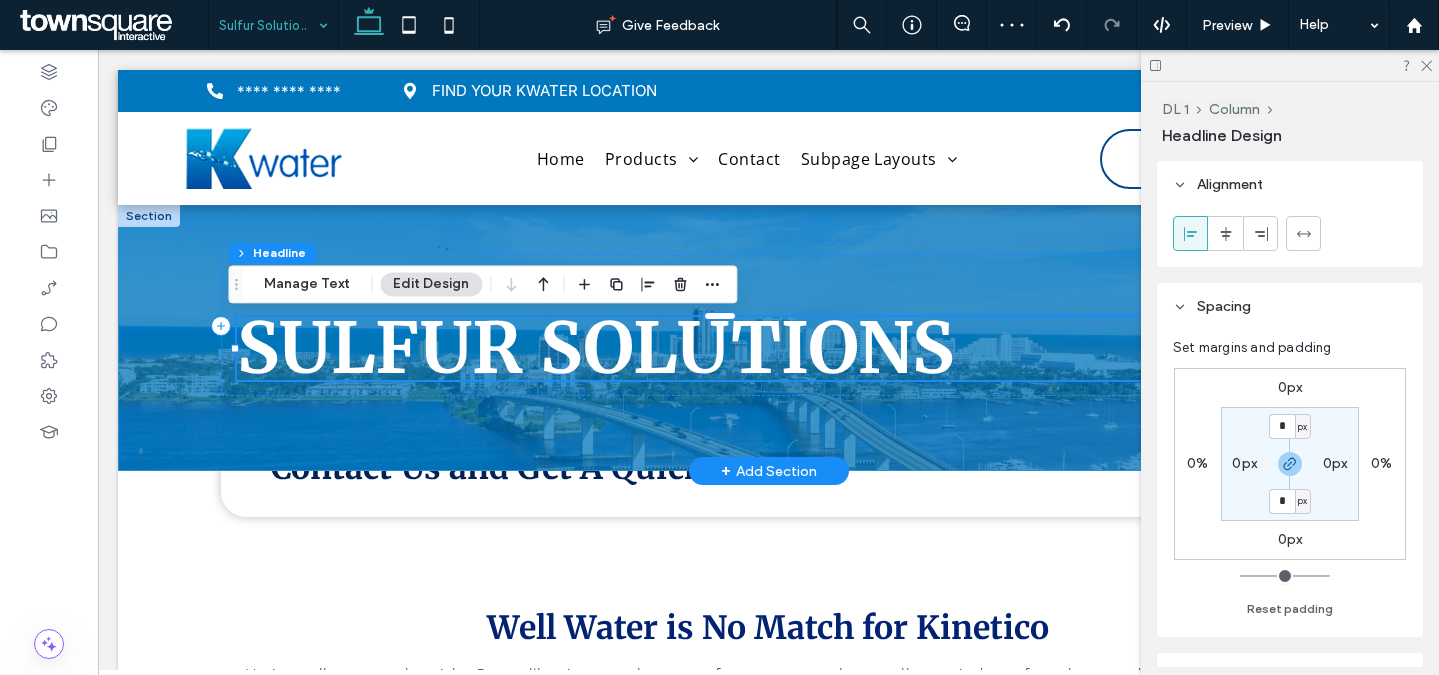 click on "Sulfur Solutions" at bounding box center [720, 348] 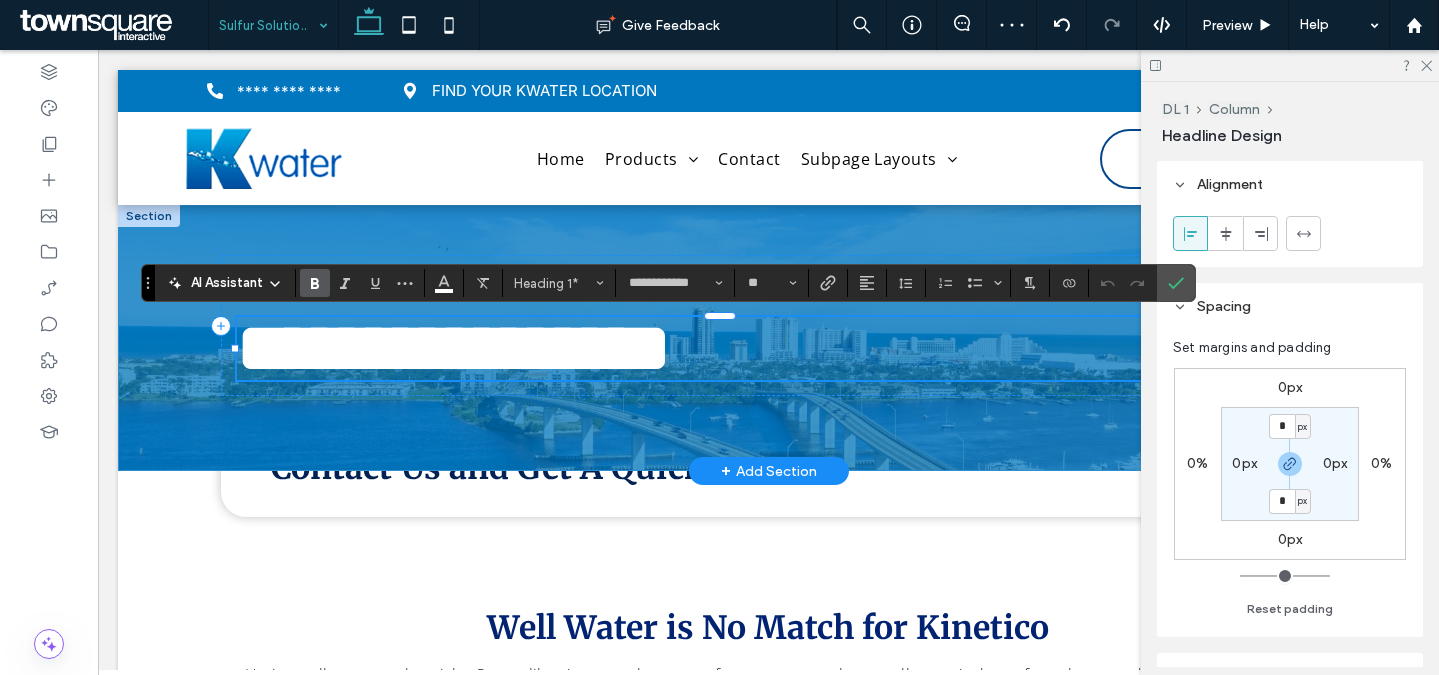 click on "**********" at bounding box center [454, 348] 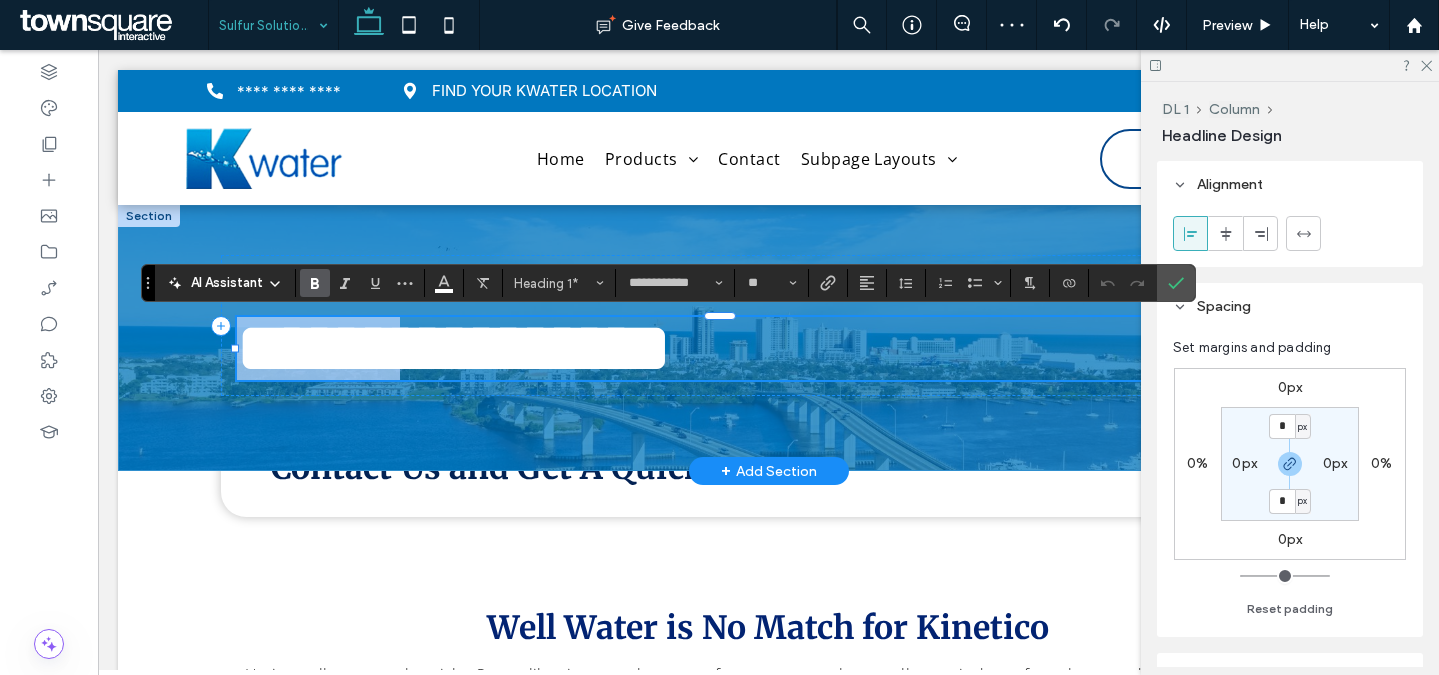 click on "**********" at bounding box center [454, 348] 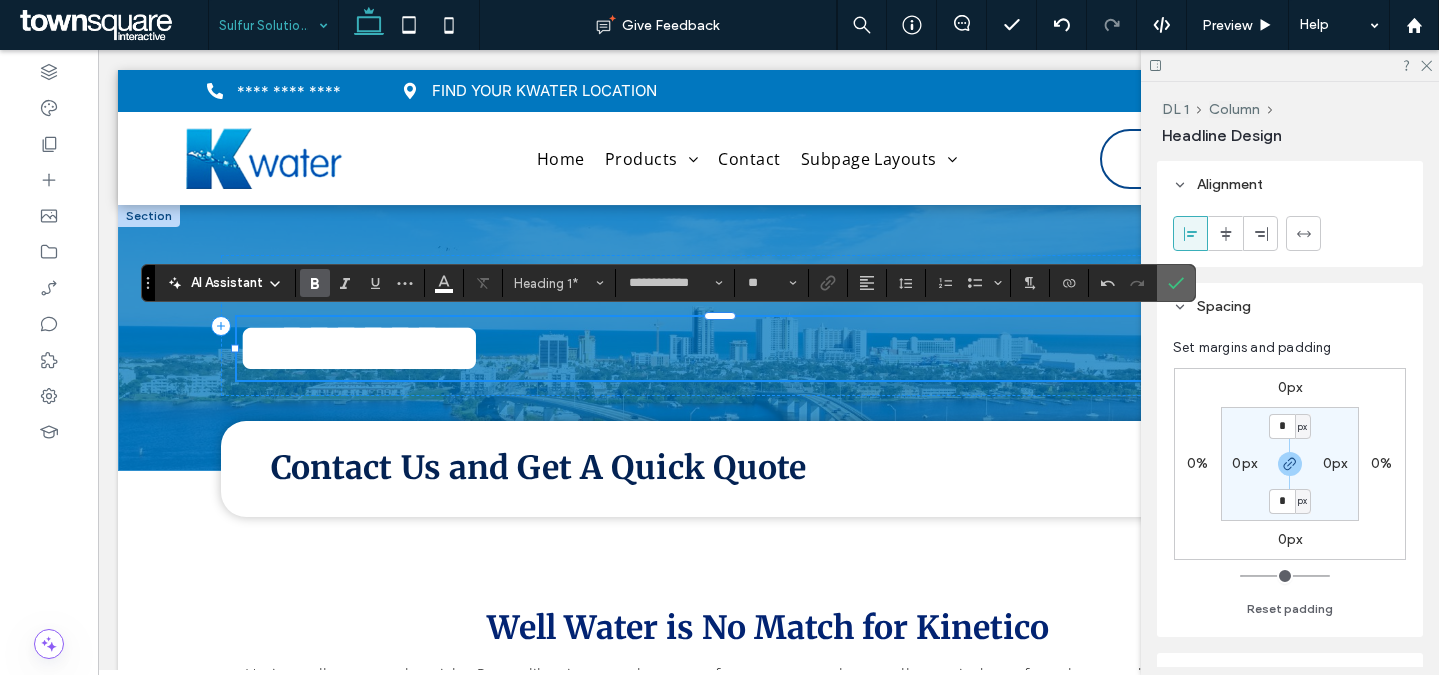 click 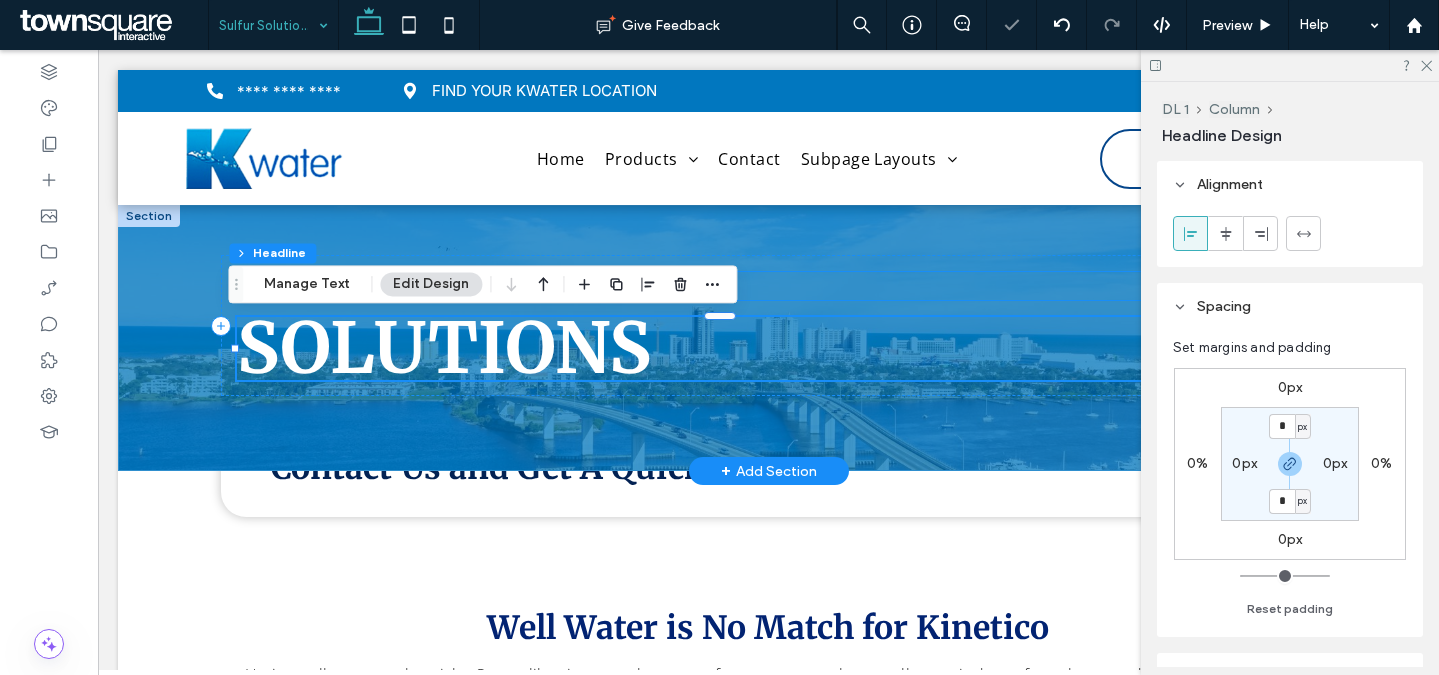 click on "Well Water" at bounding box center (769, 286) 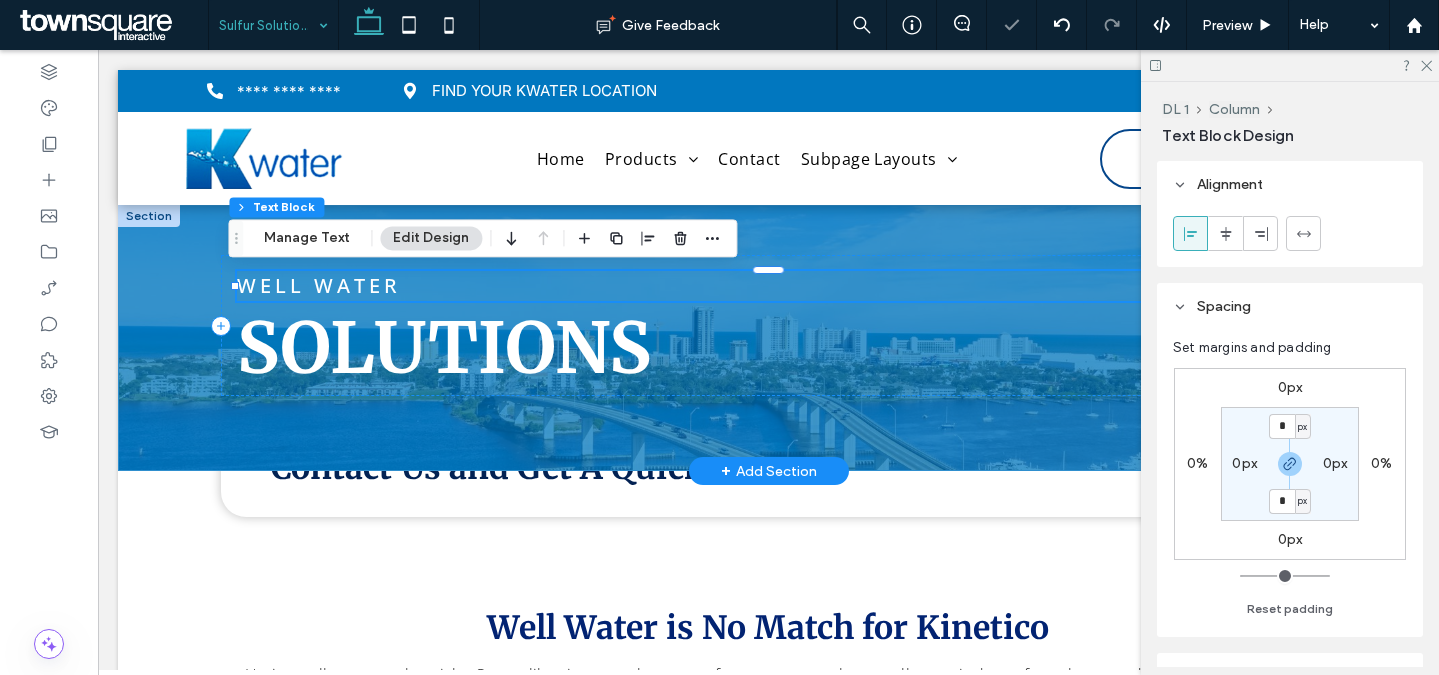click on "Well Water" at bounding box center [769, 286] 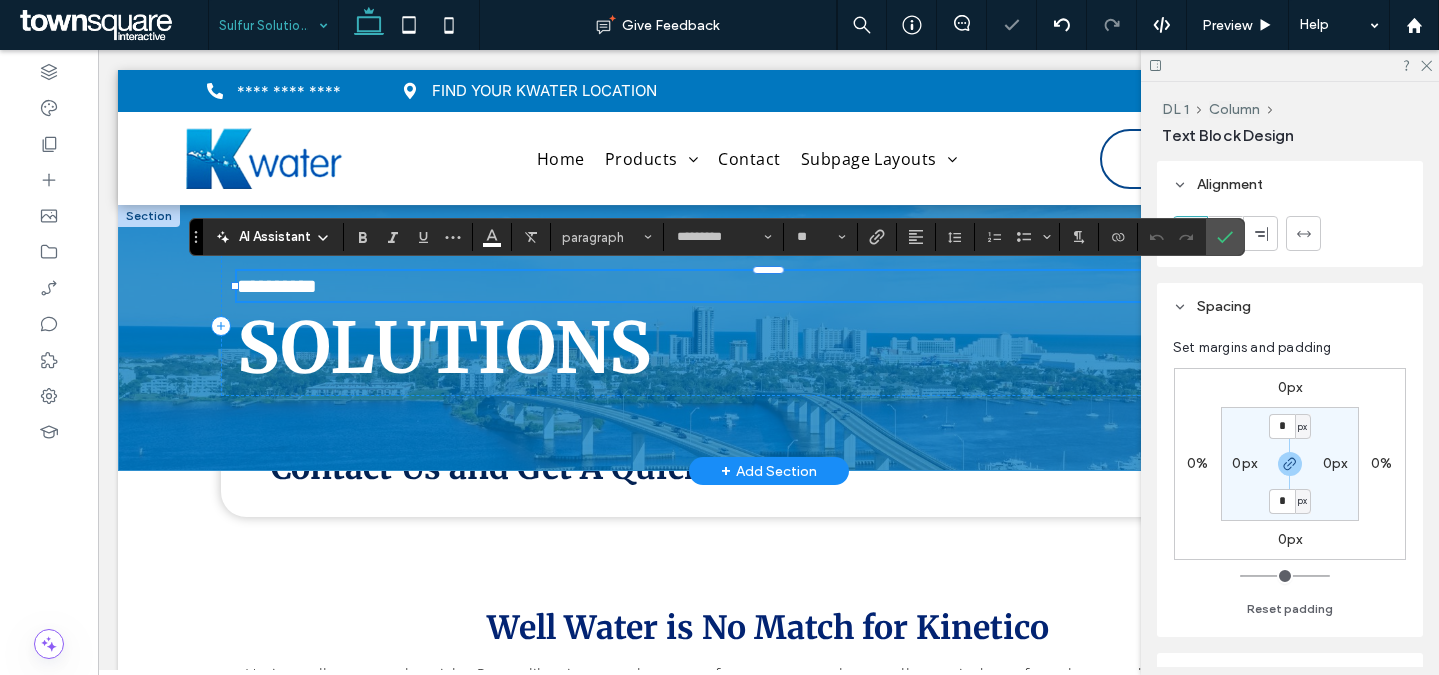click on "**********" at bounding box center (769, 286) 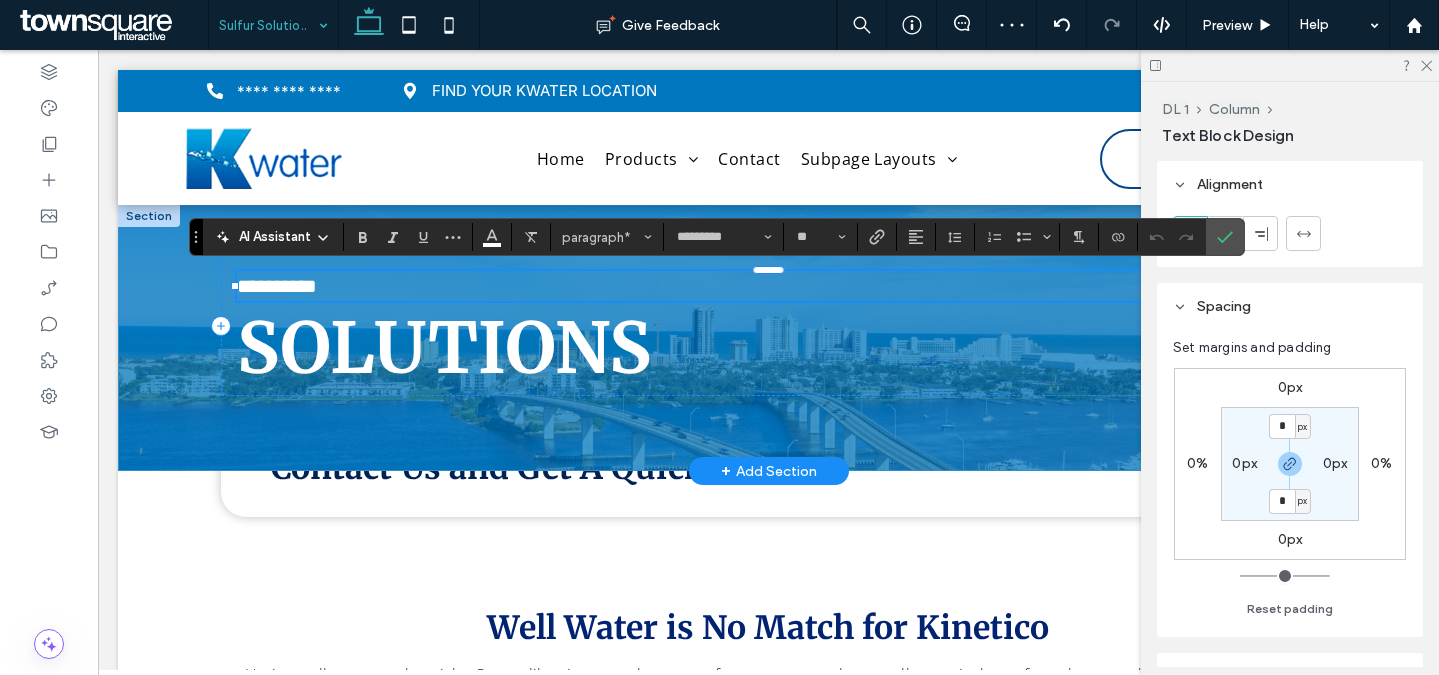 paste 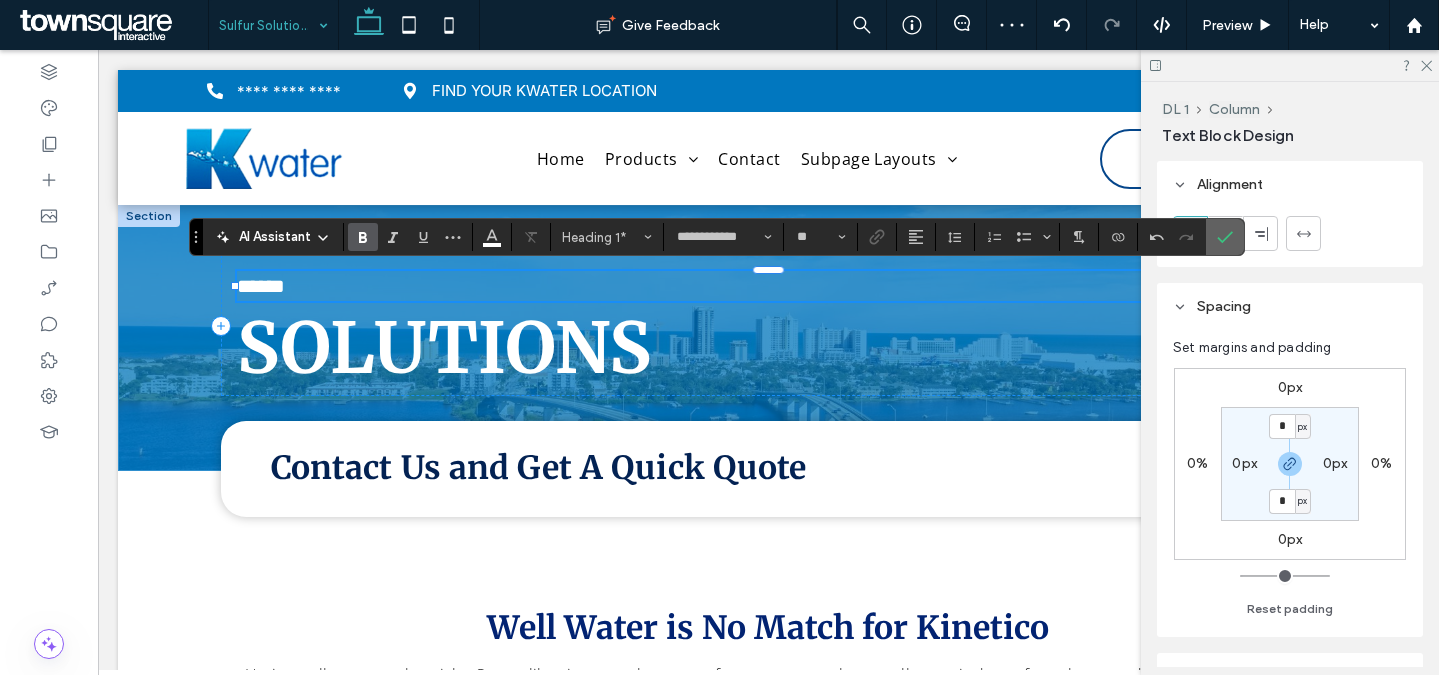 click 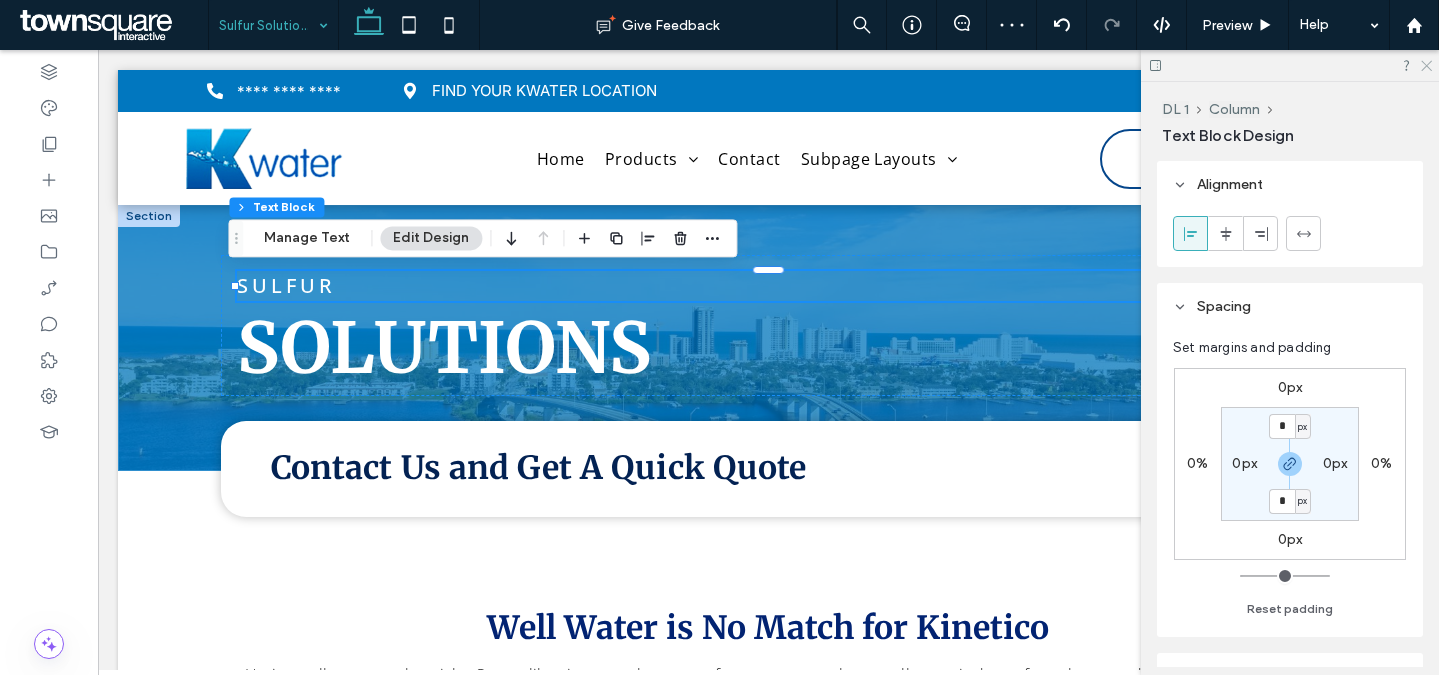 click 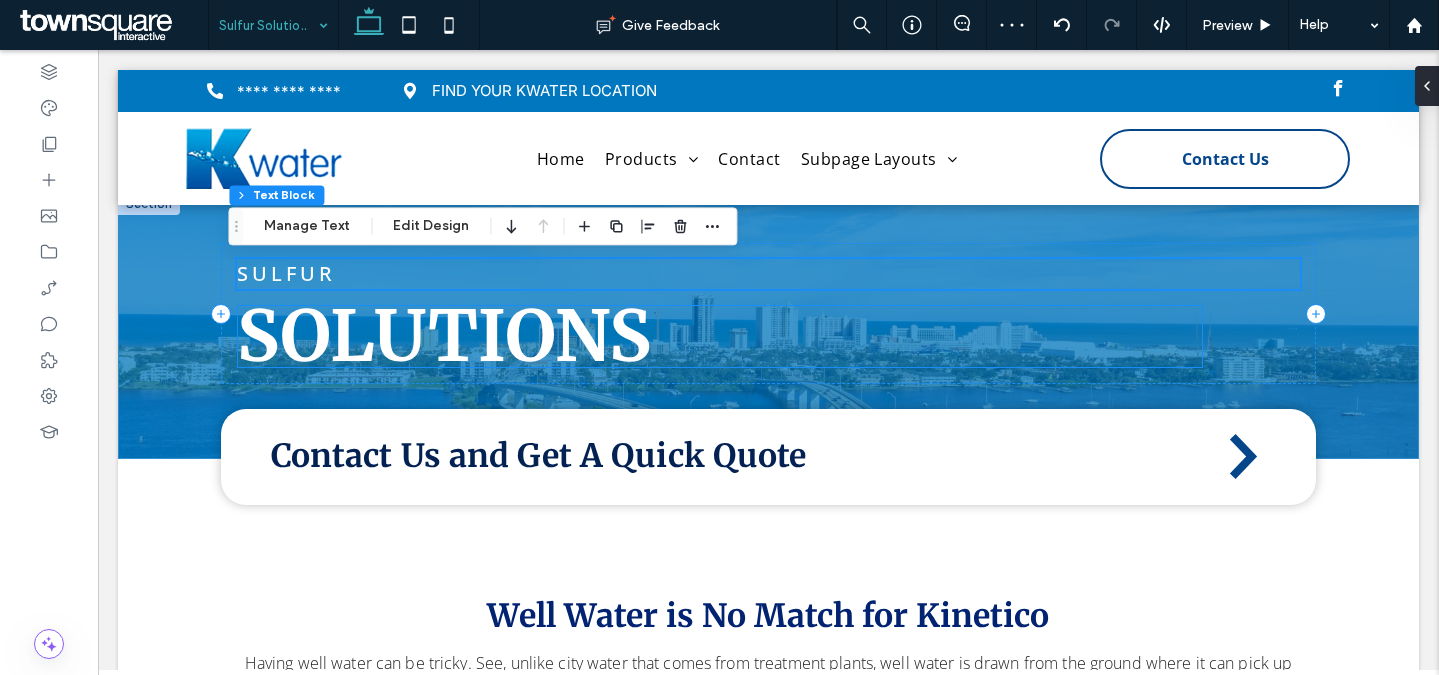 scroll, scrollTop: 25, scrollLeft: 0, axis: vertical 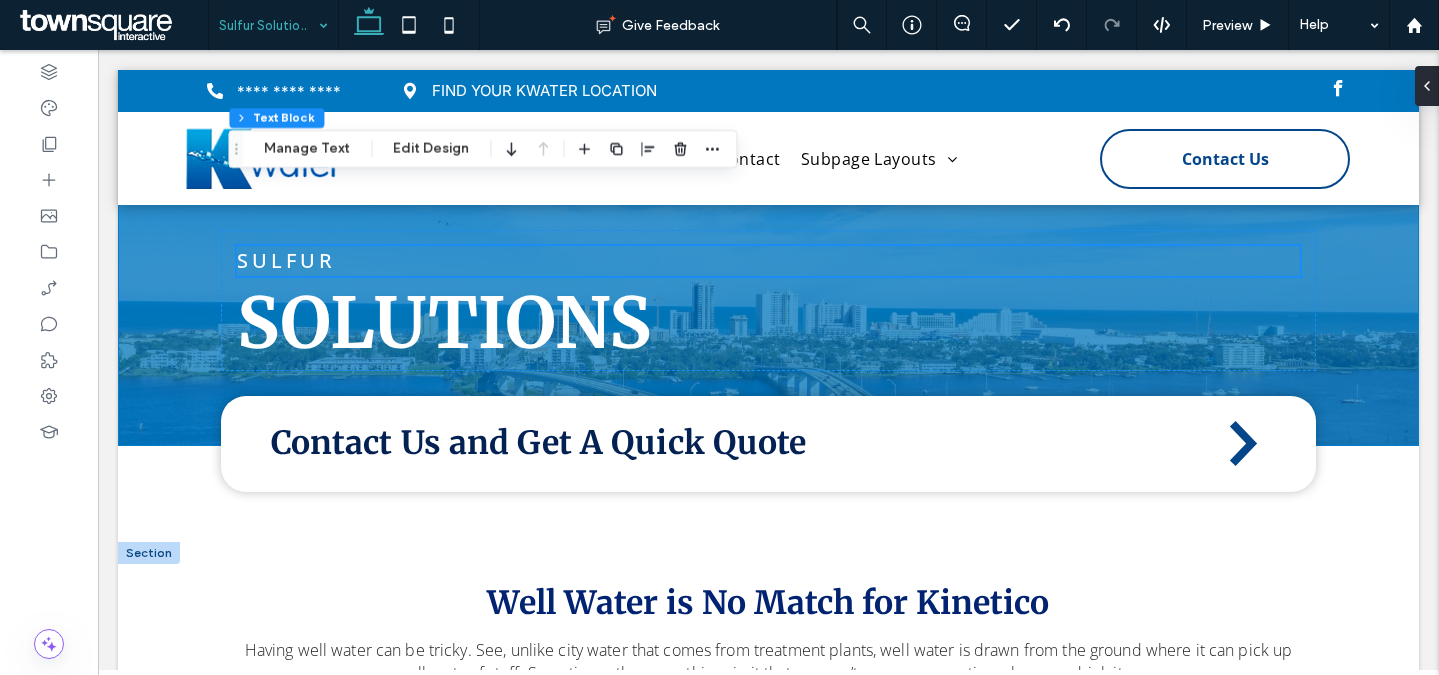 click on "Well Water is No Match for Kinetico" at bounding box center (768, 603) 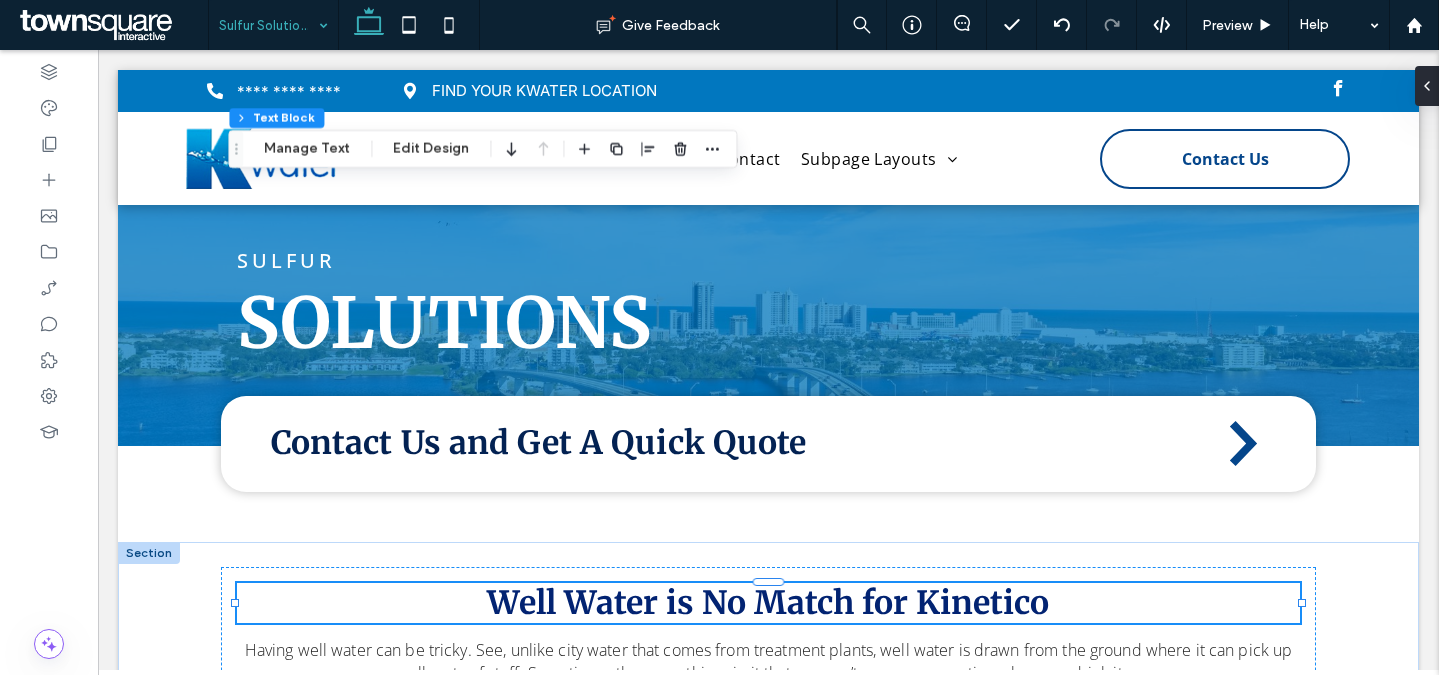 scroll, scrollTop: 264, scrollLeft: 0, axis: vertical 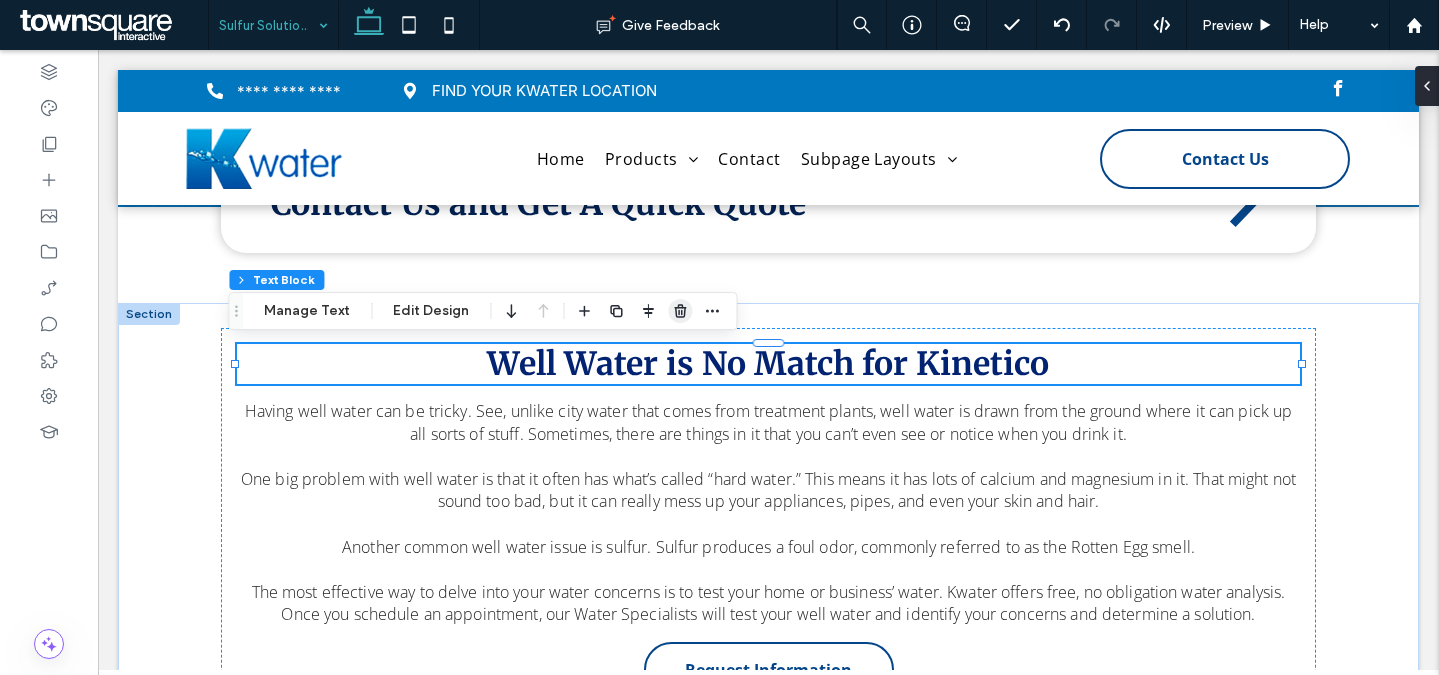 click 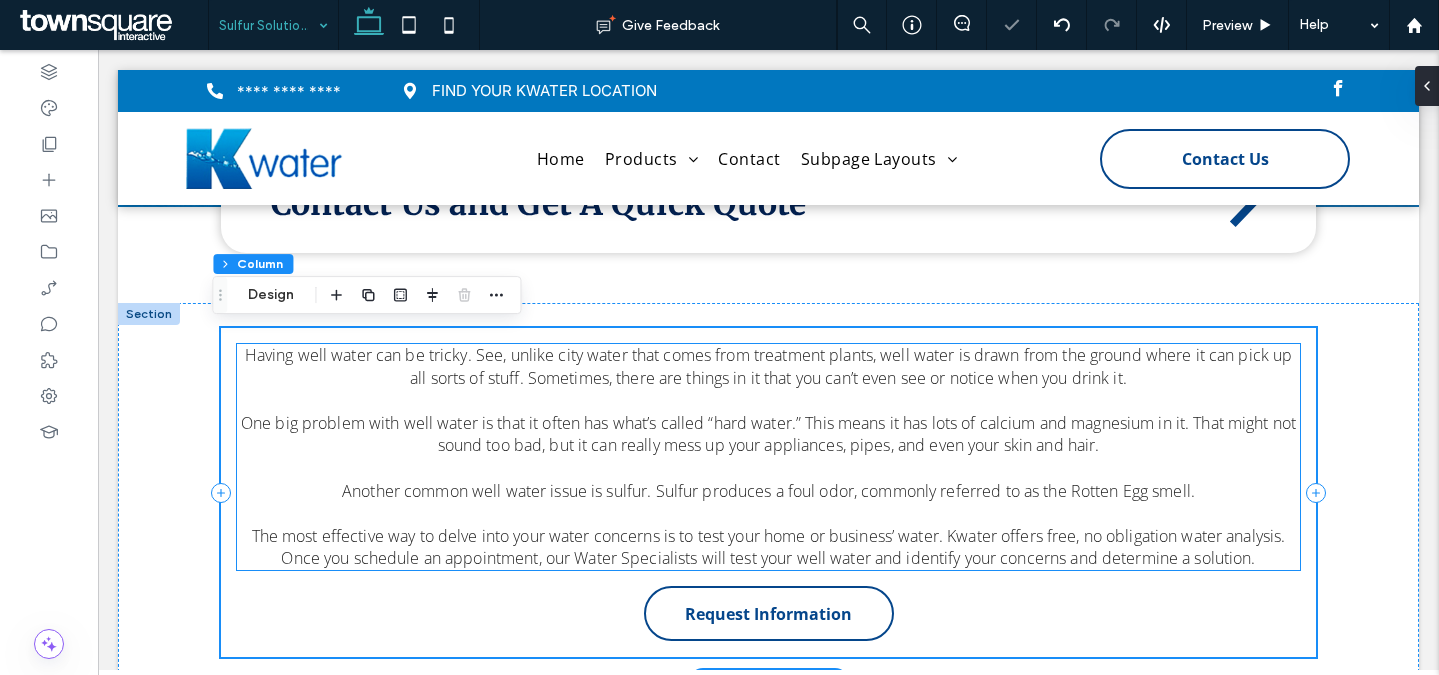 click on "One big problem with well water is that it often has what’s called “hard water.” This means it has lots of calcium and magnesium in it. That might not sound too bad, but it can really mess up your appliances, pipes, and even your skin and hair." at bounding box center [768, 434] 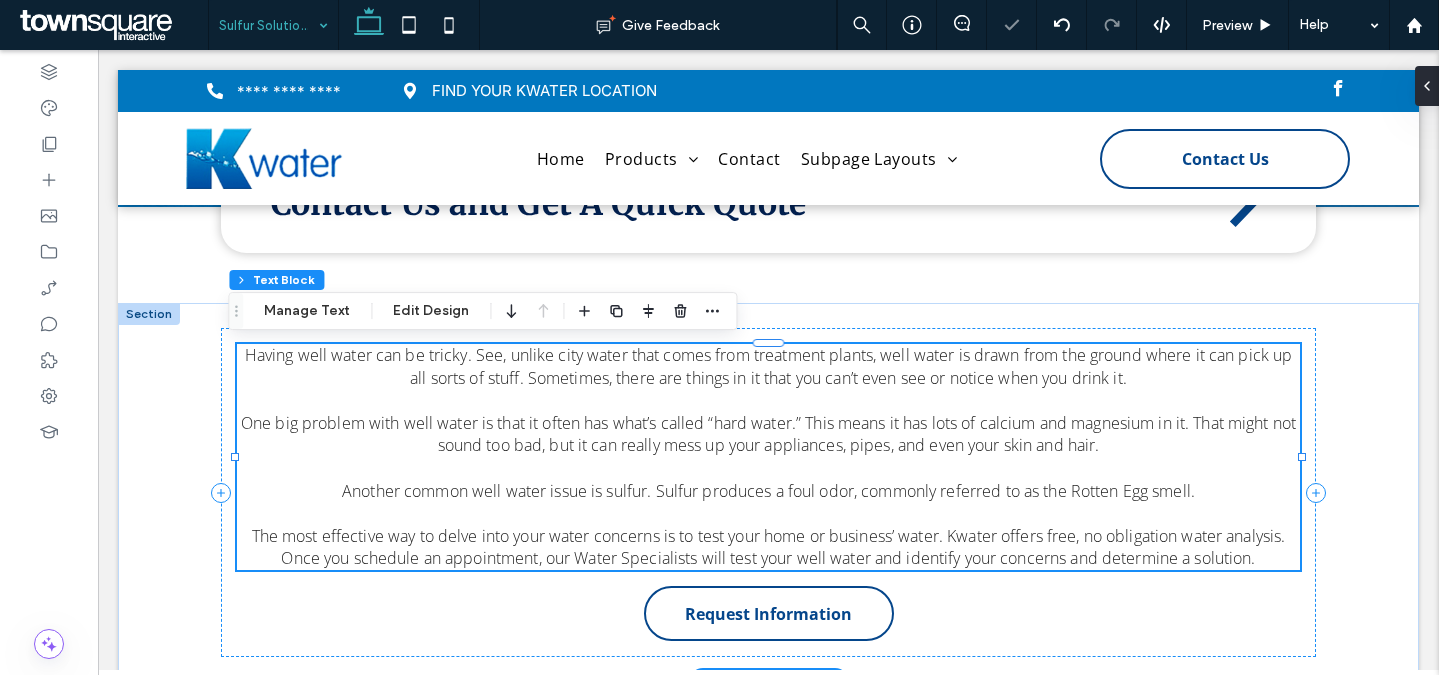 click on "One big problem with well water is that it often has what’s called “hard water.” This means it has lots of calcium and magnesium in it. That might not sound too bad, but it can really mess up your appliances, pipes, and even your skin and hair." at bounding box center (768, 434) 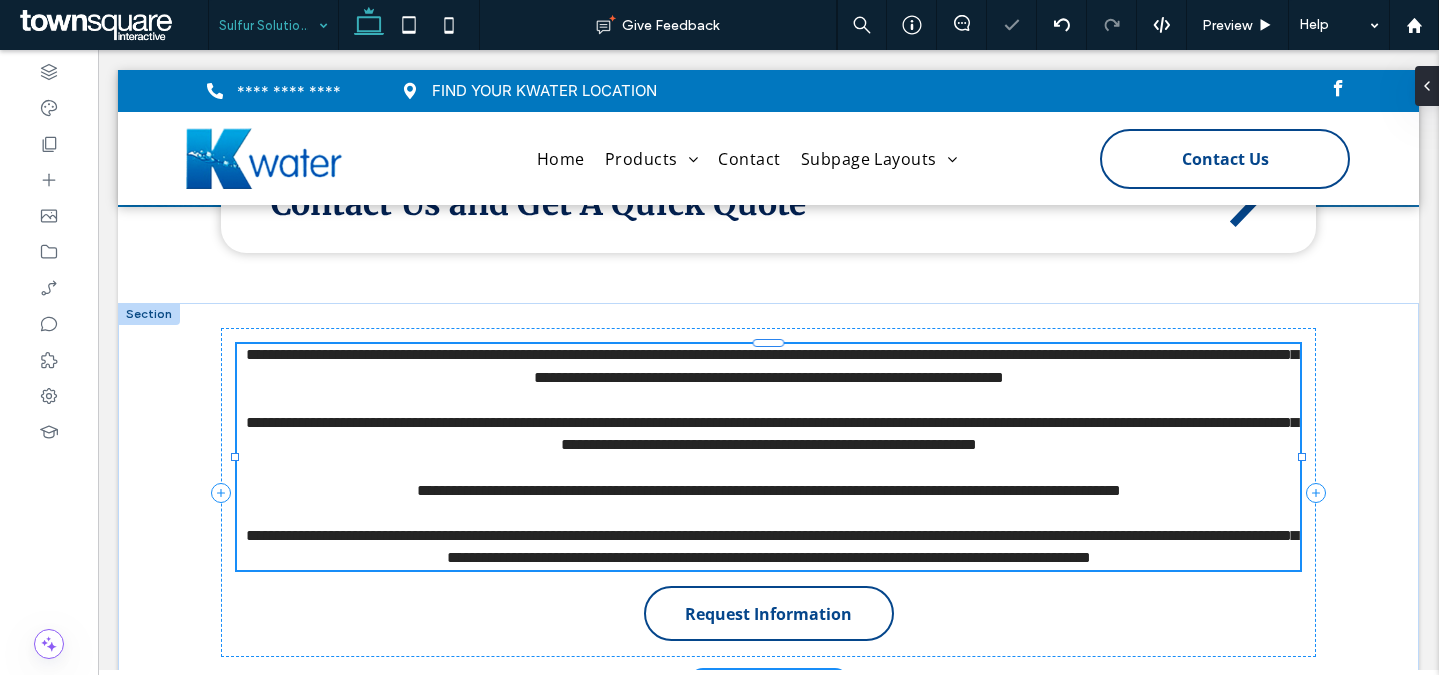 type on "*********" 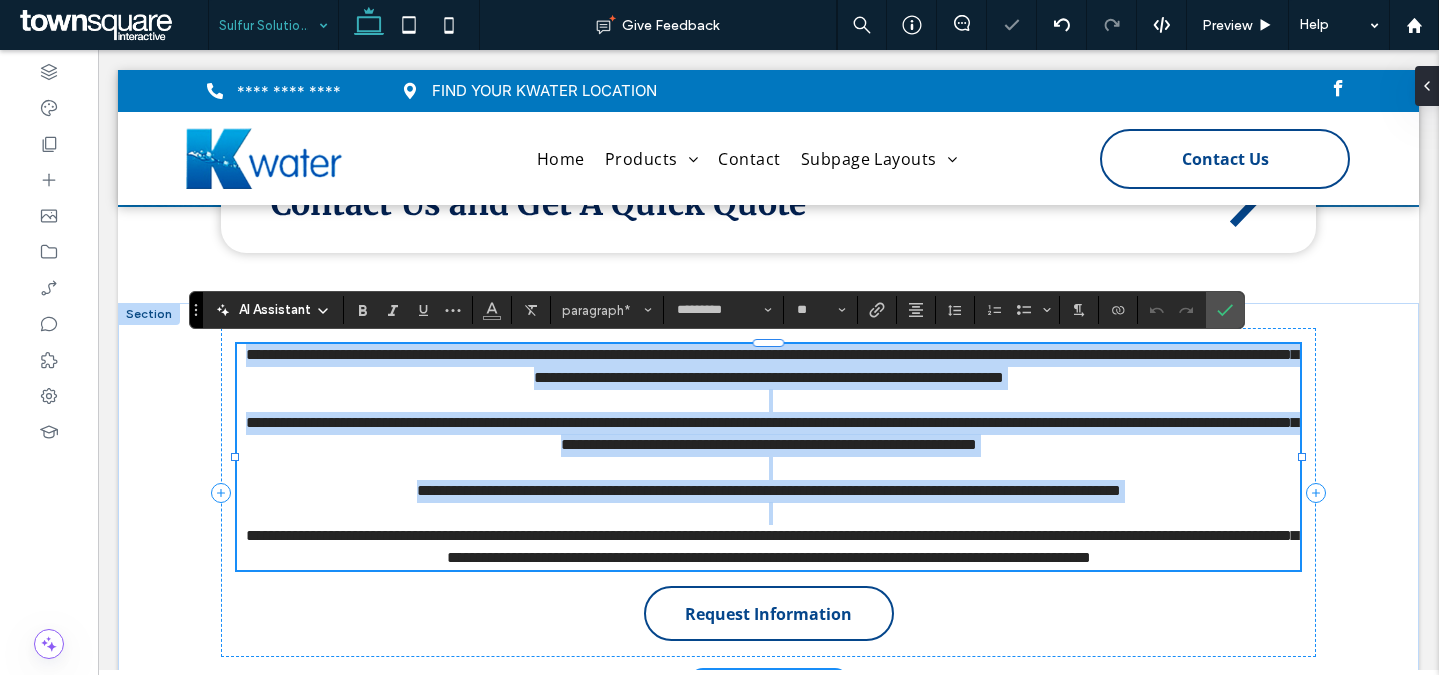 paste 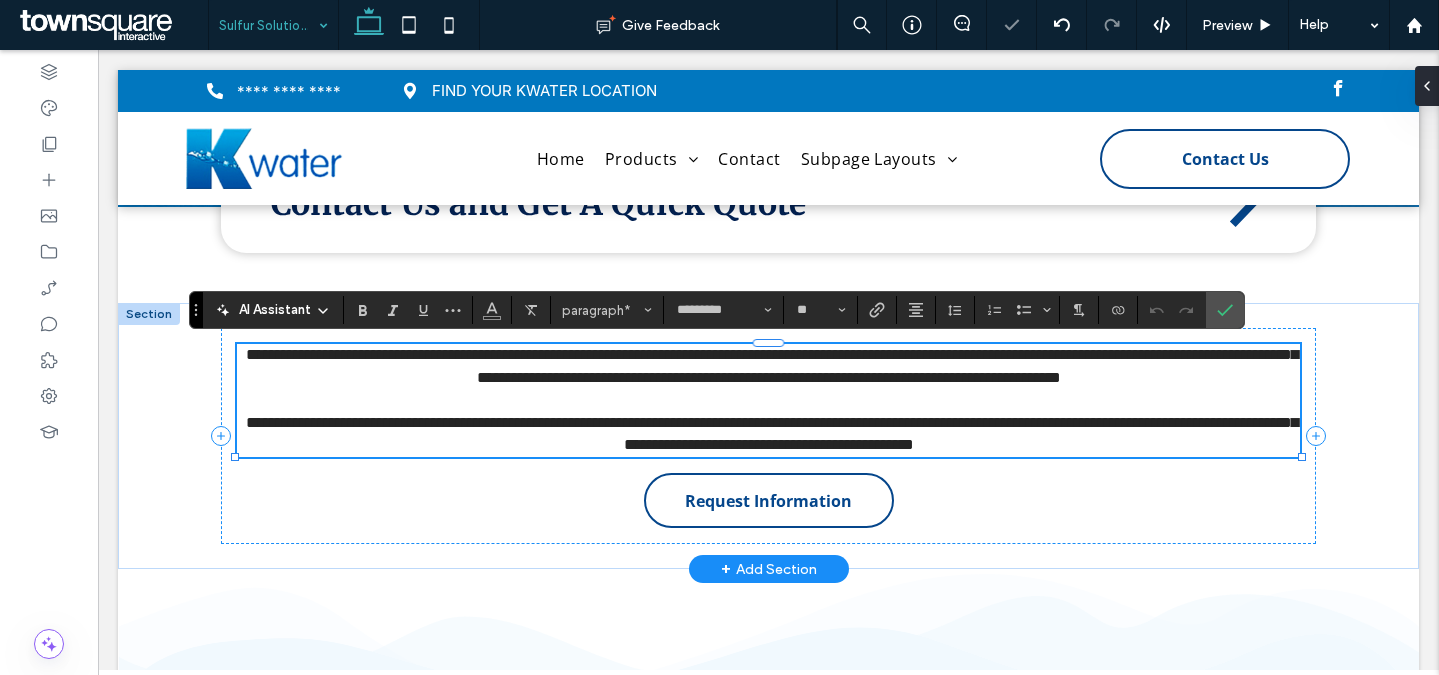 scroll, scrollTop: 43, scrollLeft: 0, axis: vertical 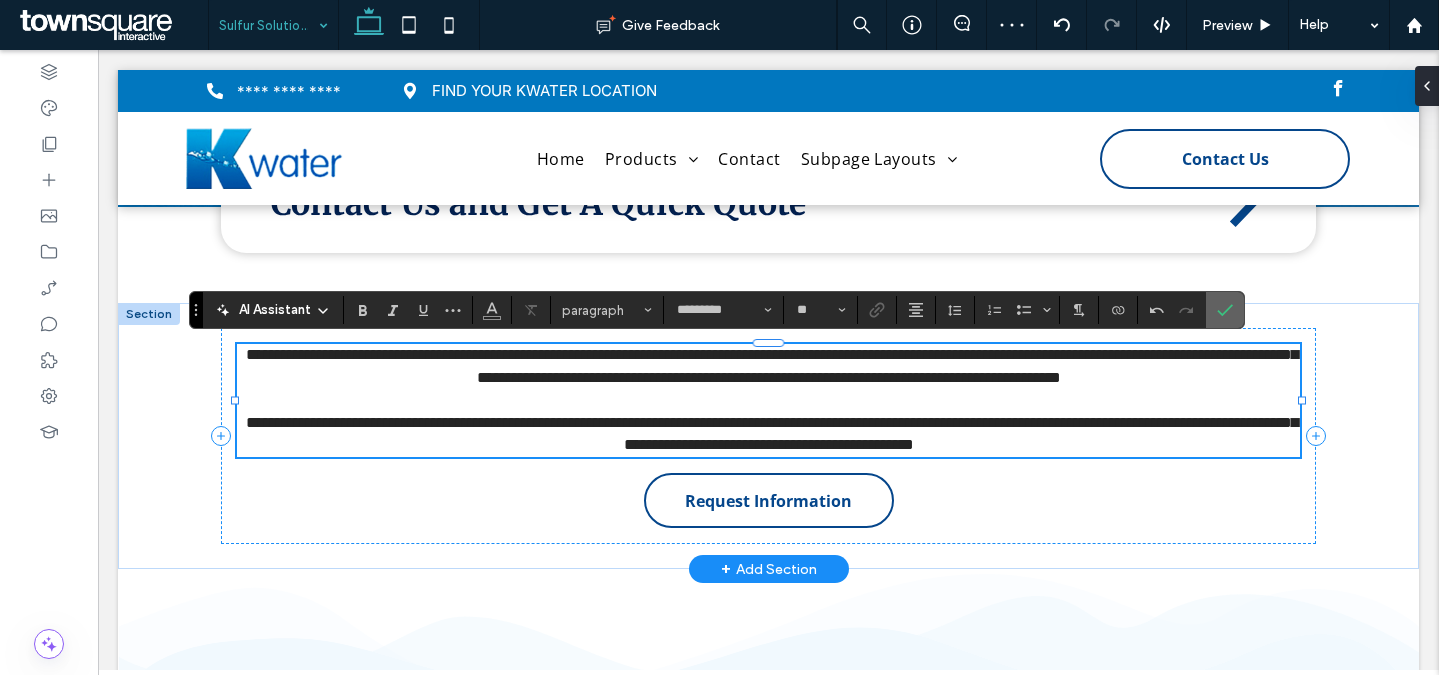 click 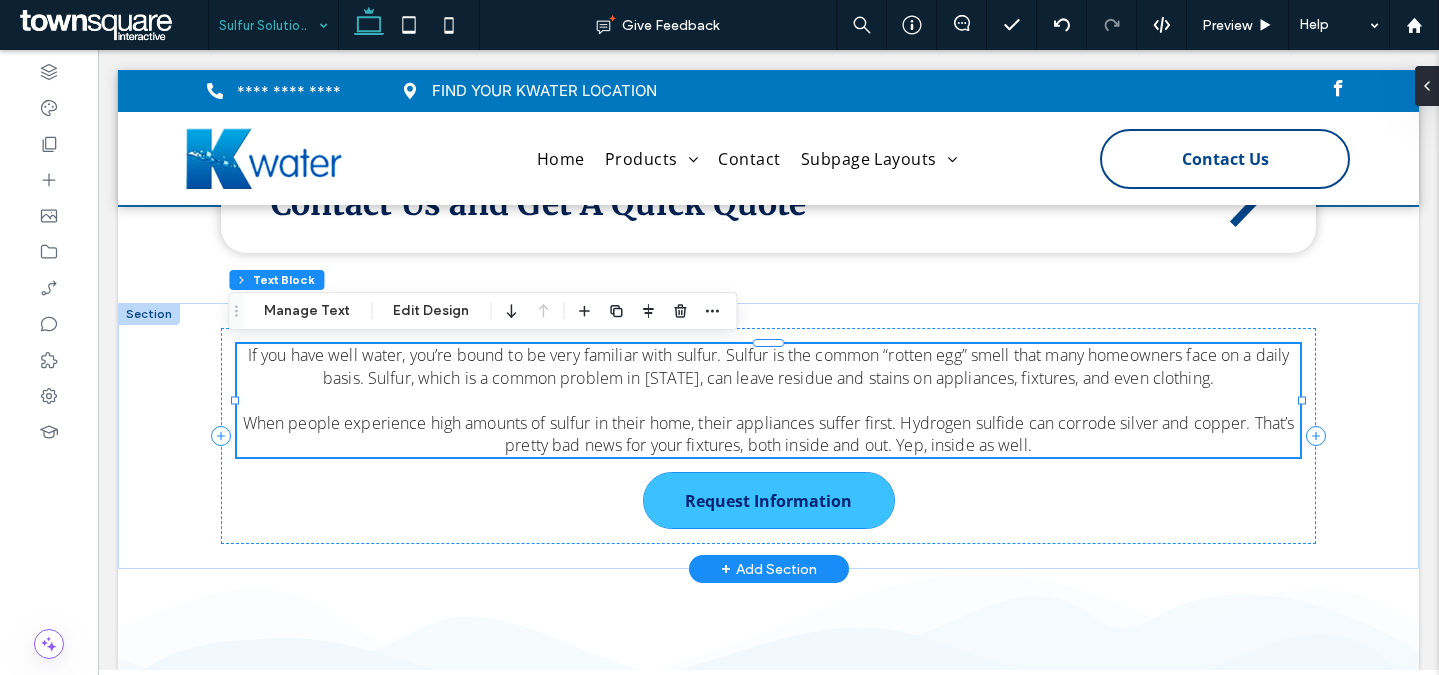 click on "Request Information" at bounding box center (769, 500) 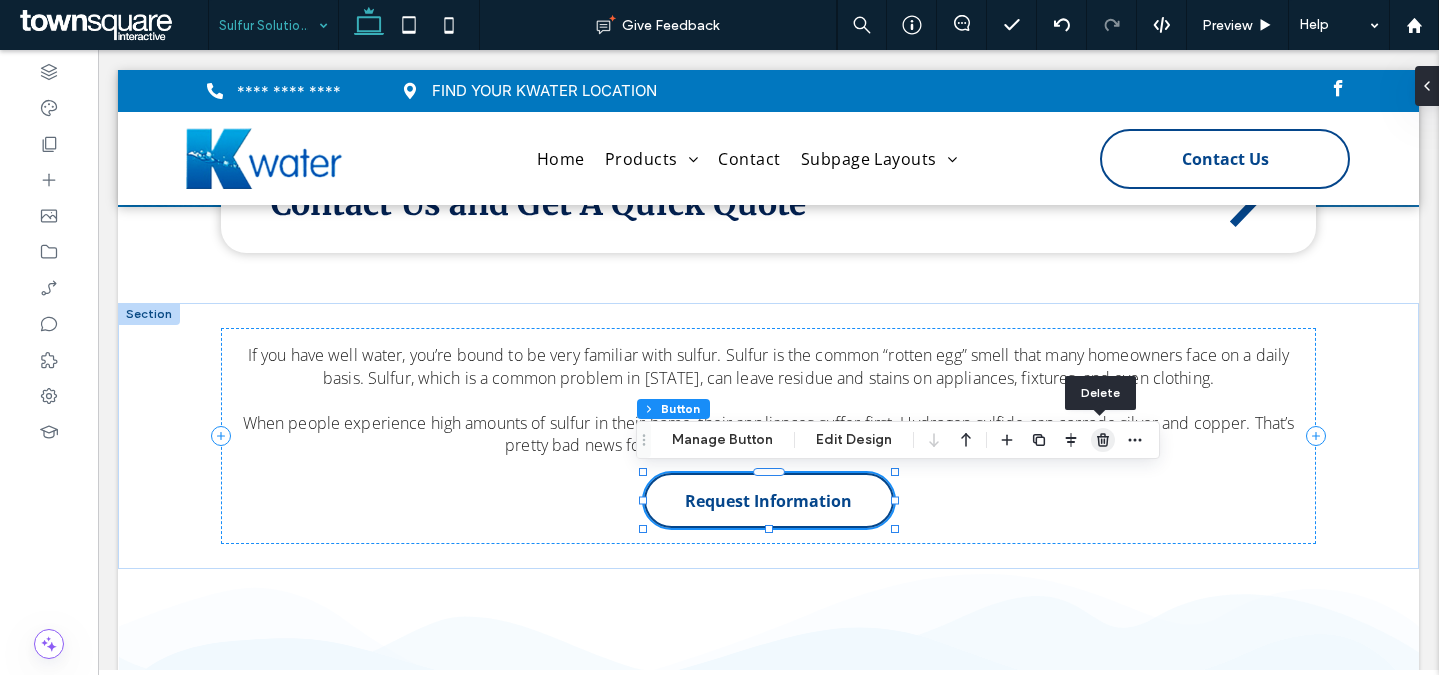 click 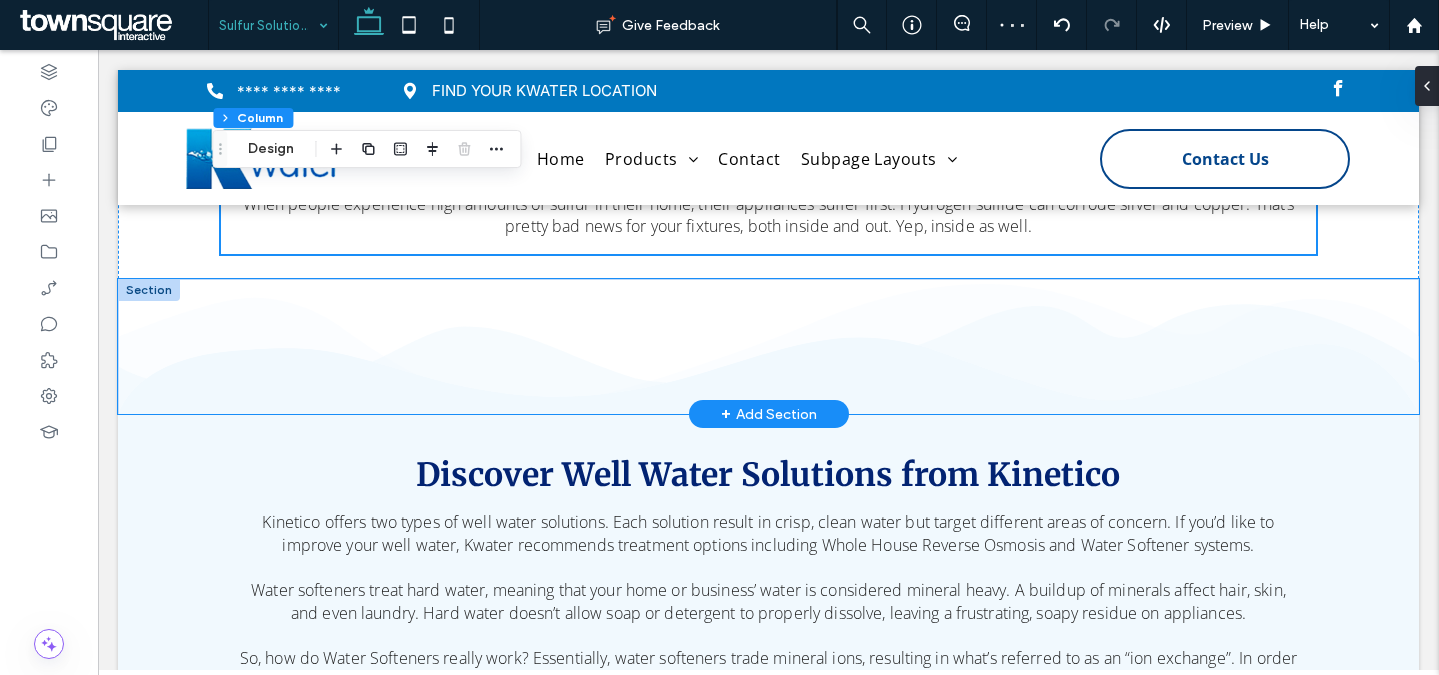 scroll, scrollTop: 509, scrollLeft: 0, axis: vertical 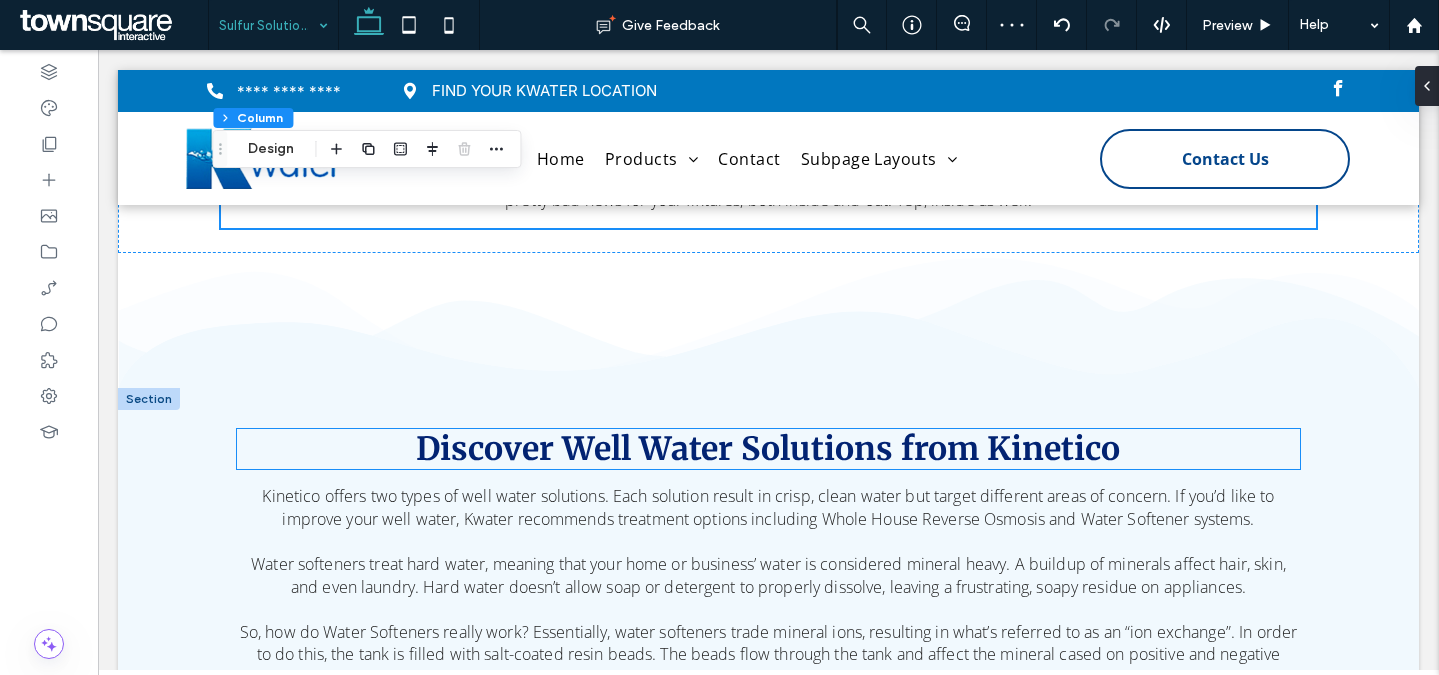 click on "Discover Well Water Solutions from Kinetico" at bounding box center (768, 449) 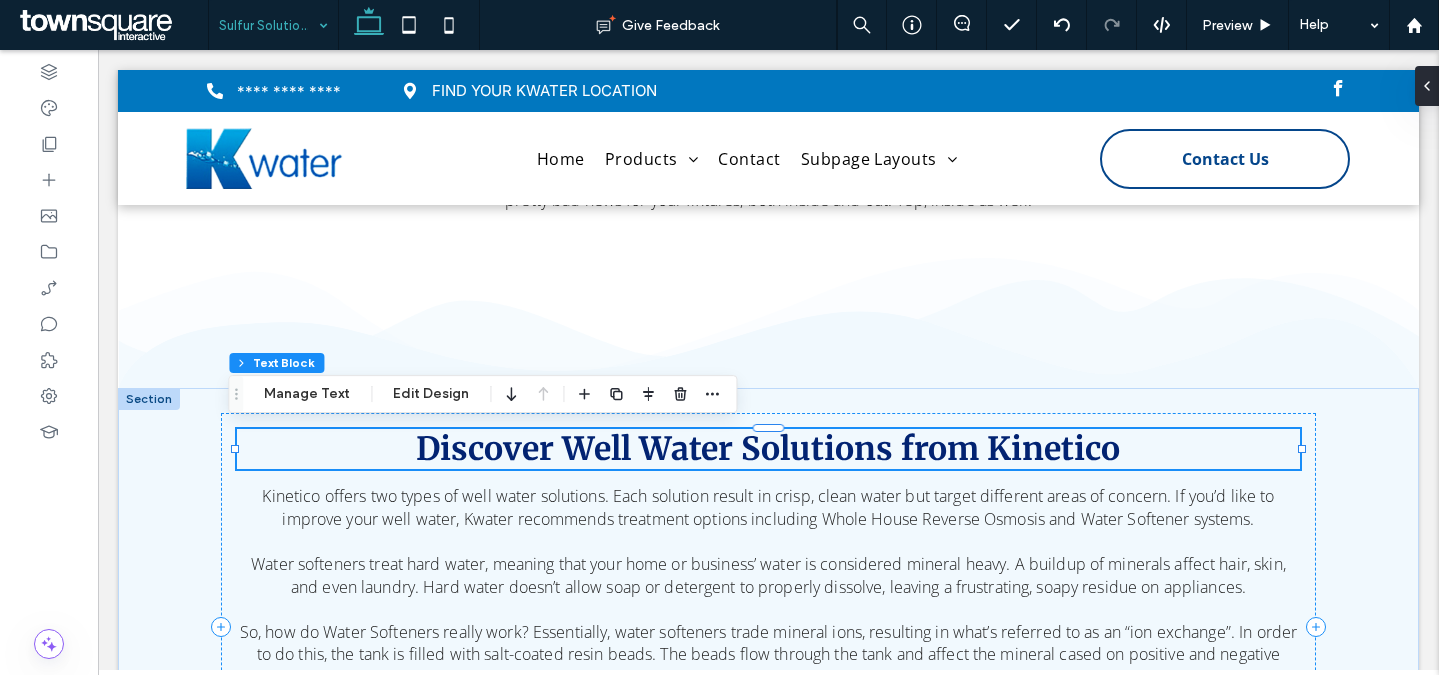 click on "Discover Well Water Solutions from Kinetico" at bounding box center (768, 449) 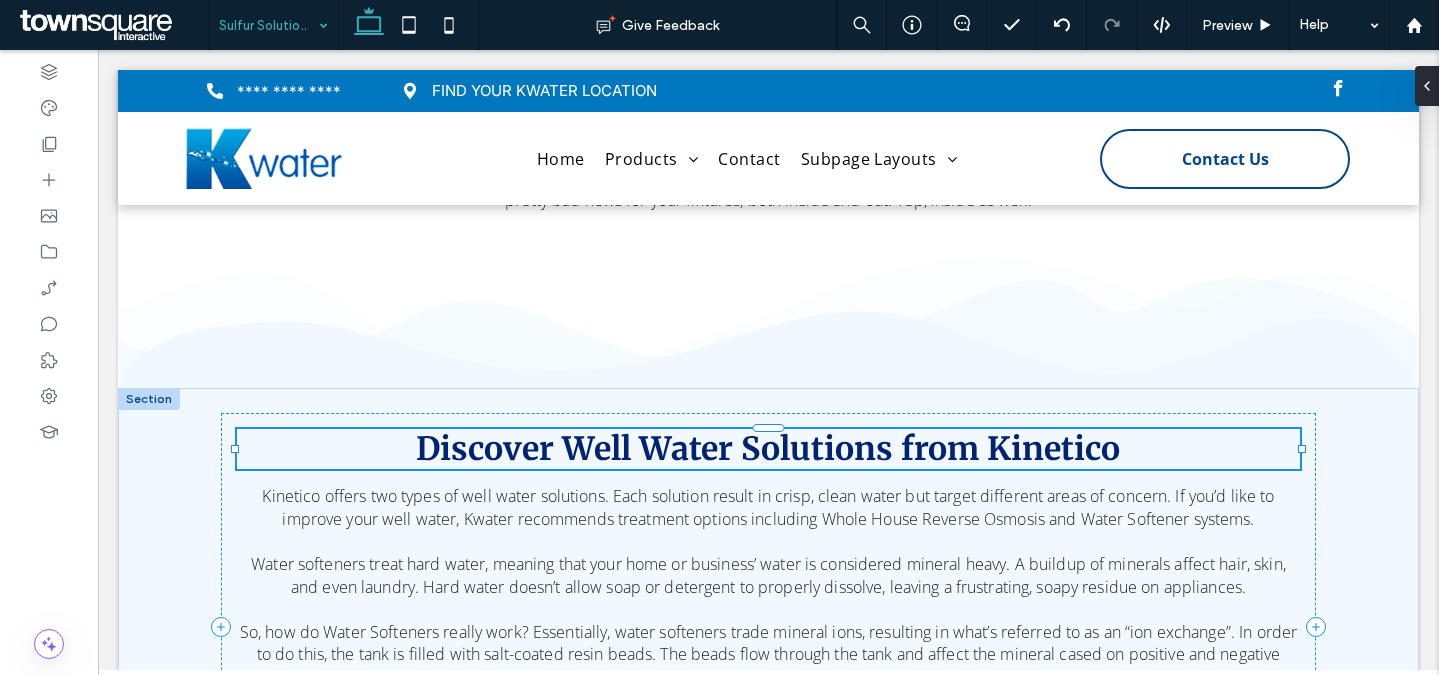 type on "**********" 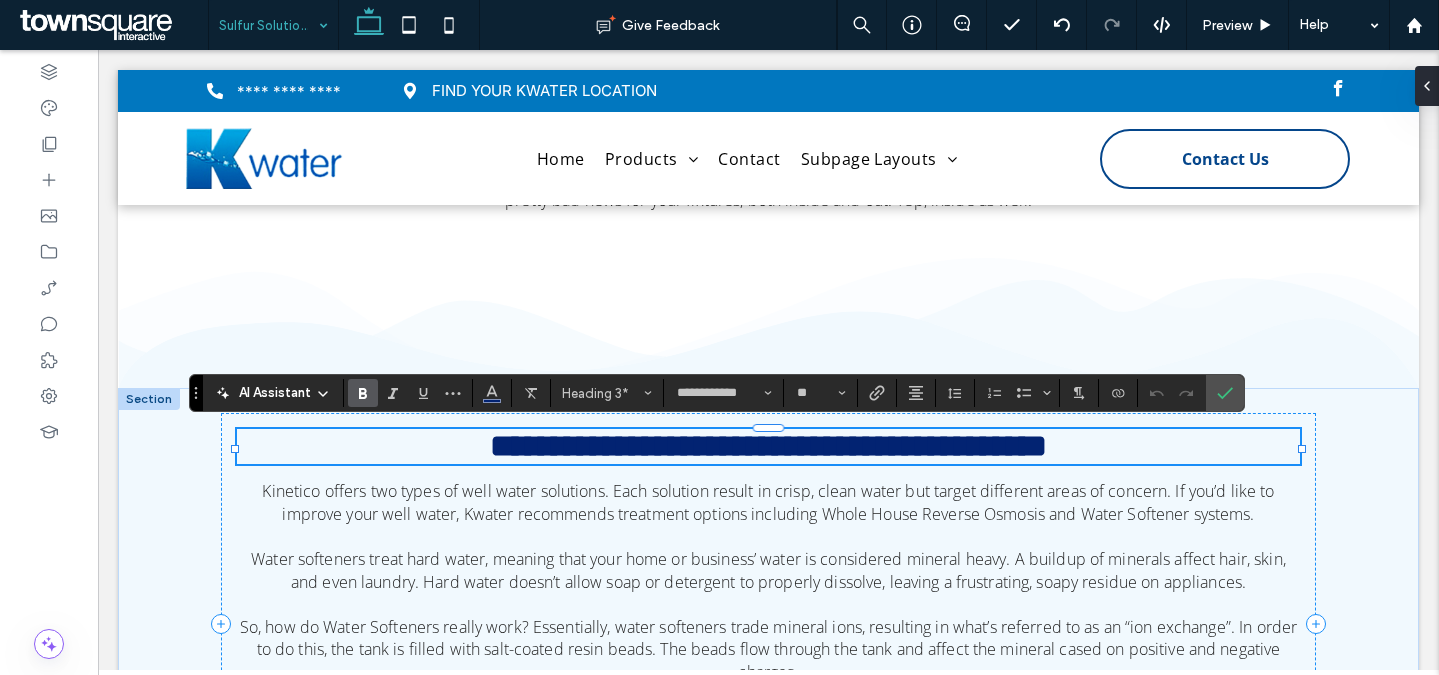 paste 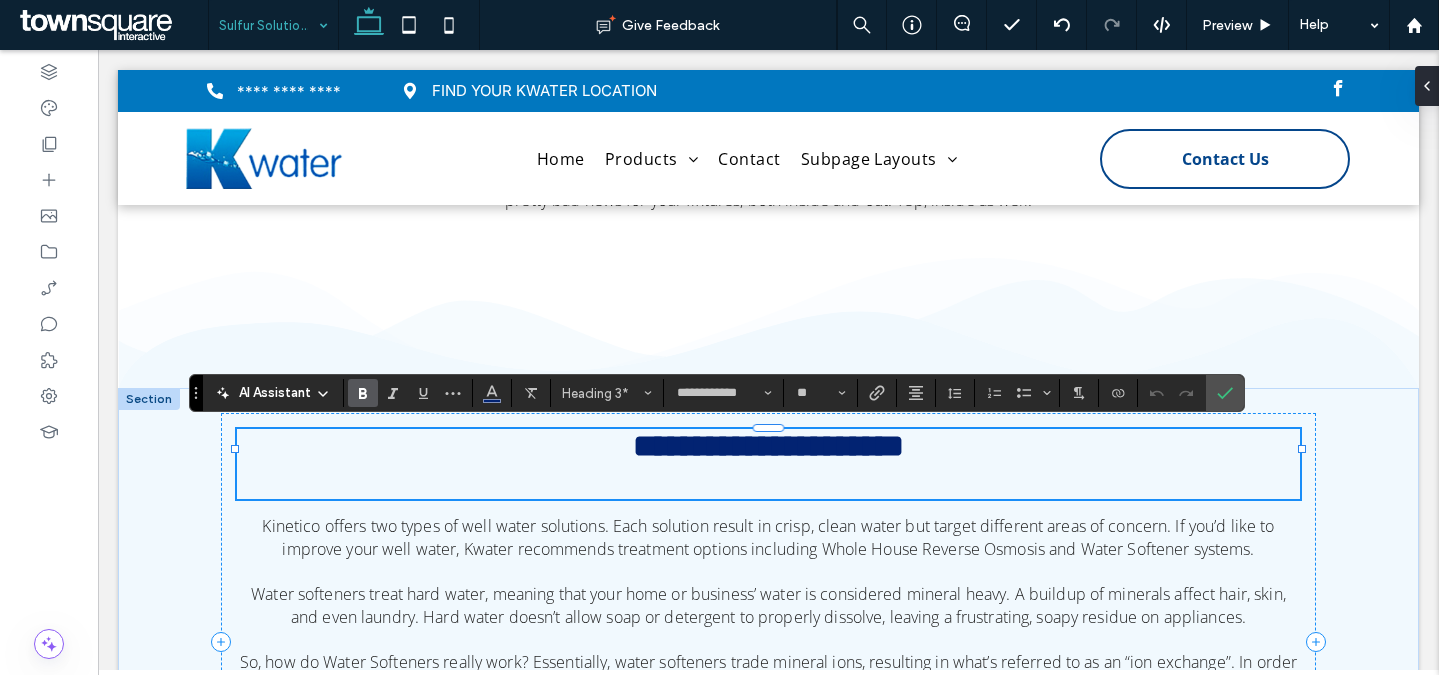 type 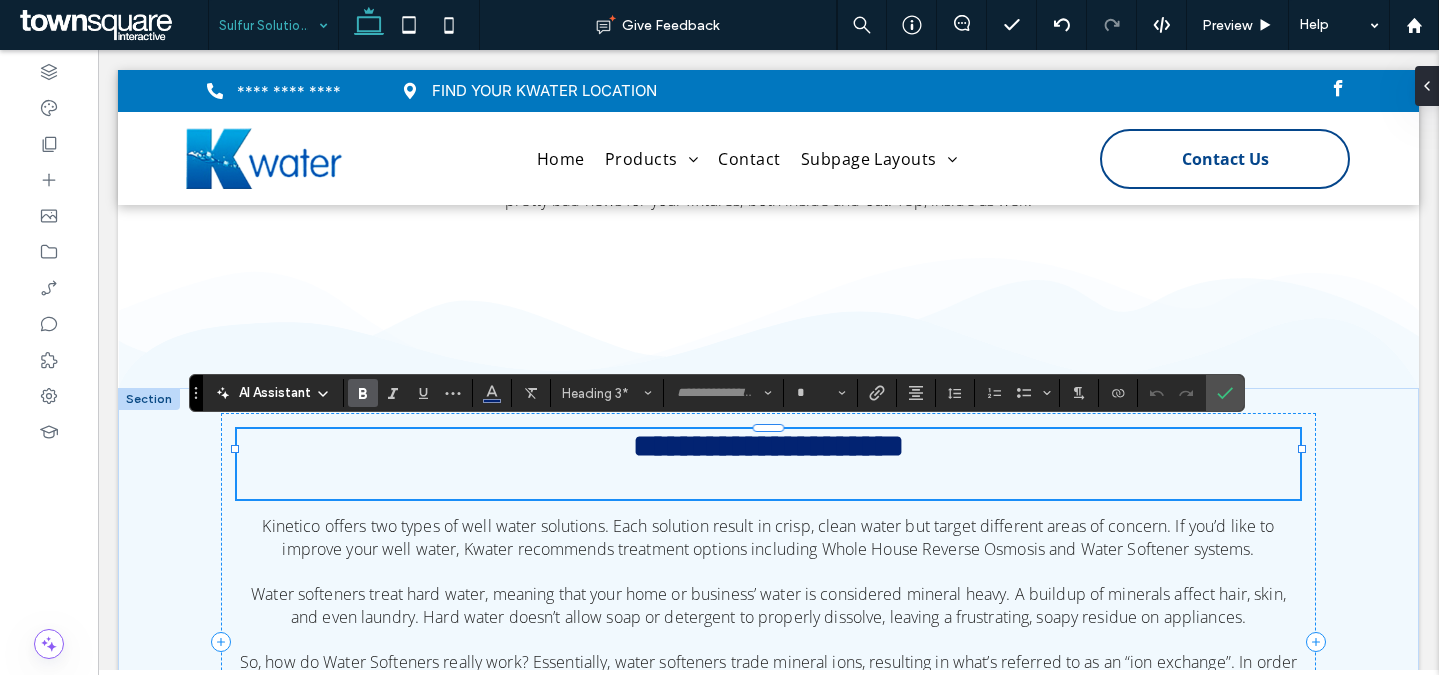 scroll, scrollTop: 21, scrollLeft: 0, axis: vertical 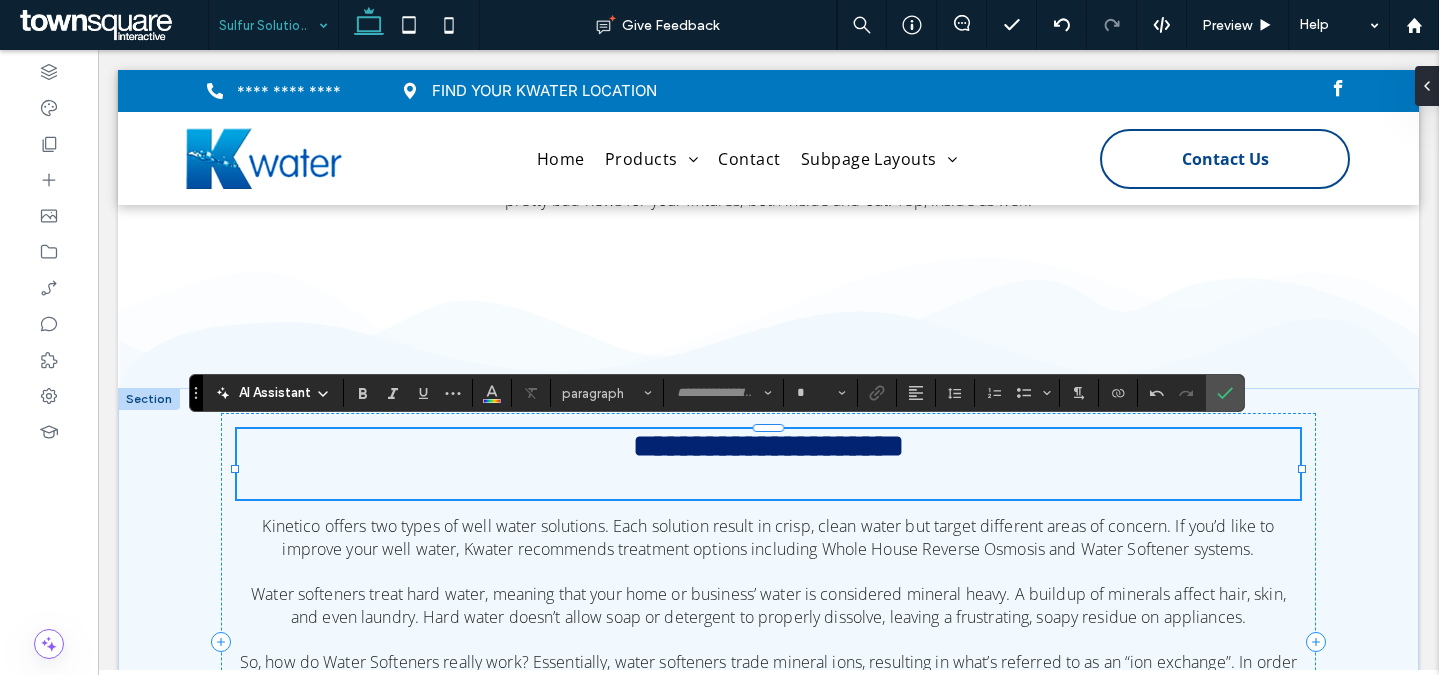 type on "**********" 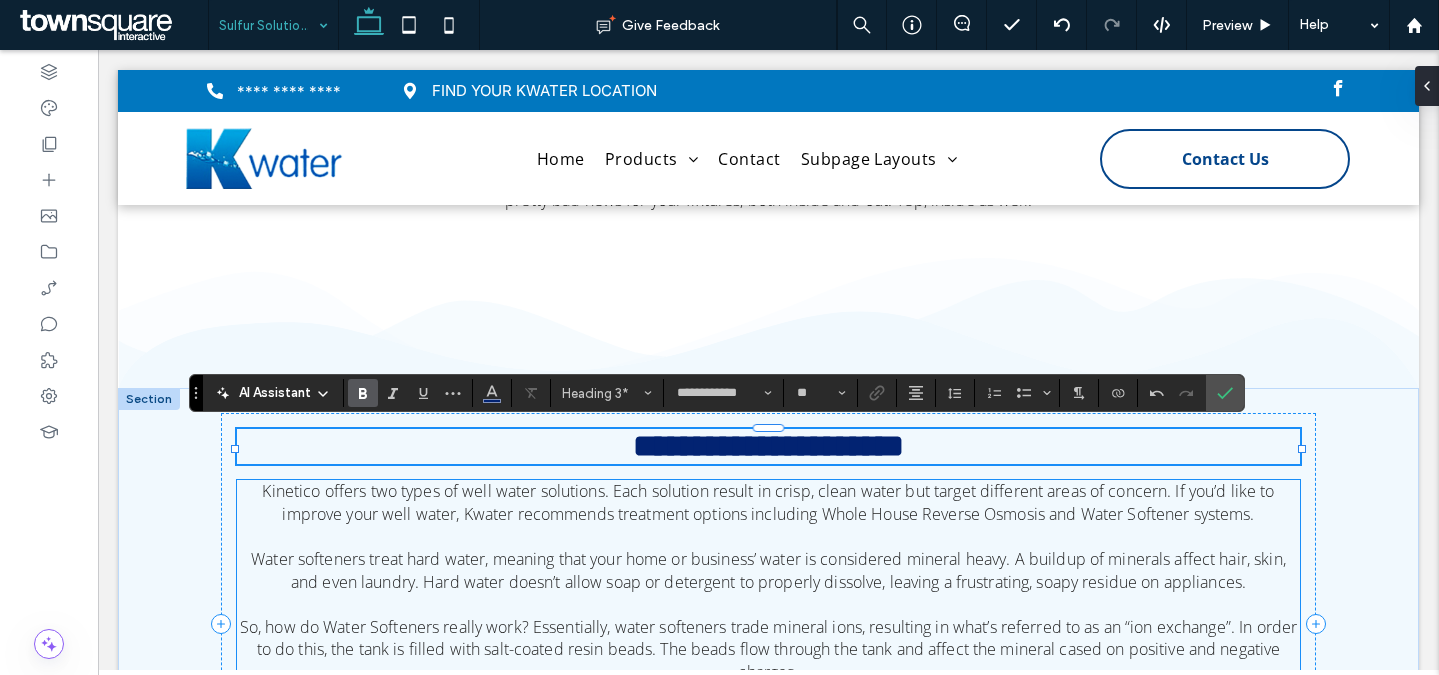 click on "Kinetico offers two types of well water solutions. Each solution result in crisp, clean water but target different areas of concern. If you’d like to improve your well water, Kwater recommends treatment options including Whole House Reverse Osmosis and Water Softener systems." at bounding box center [768, 502] 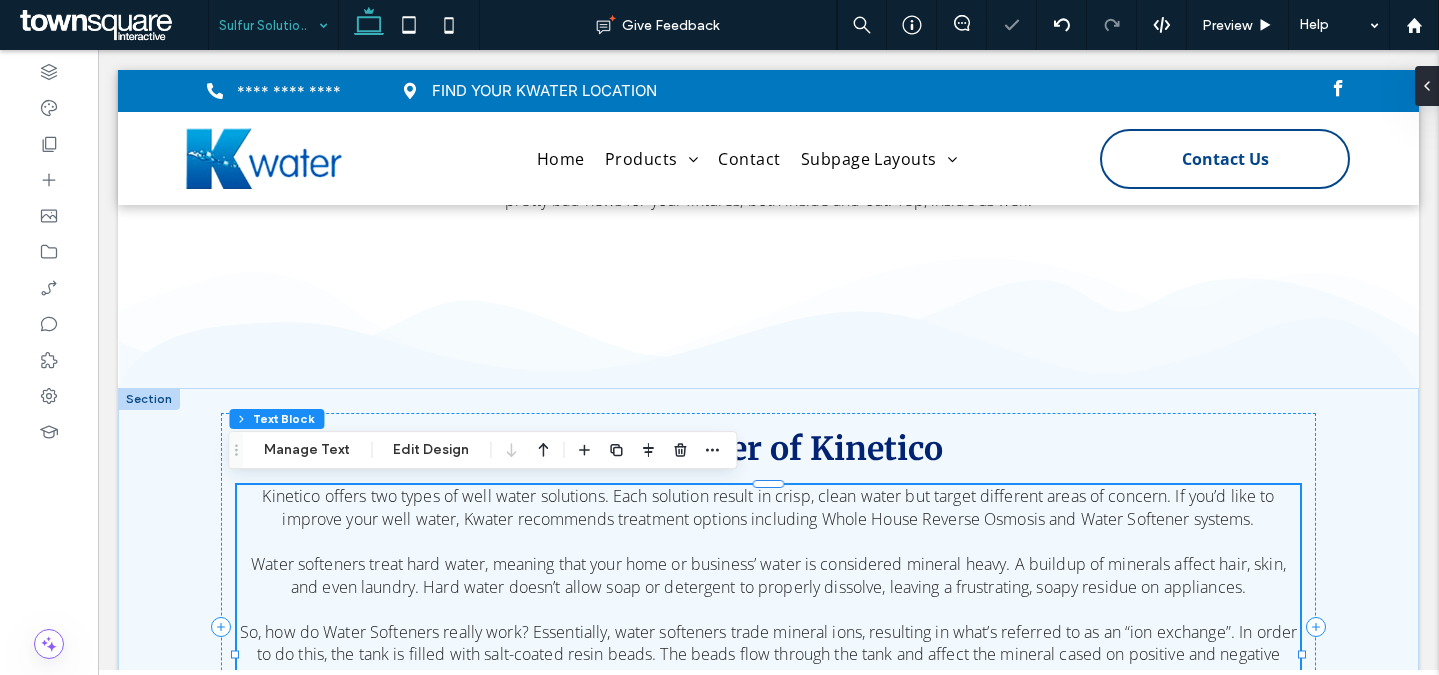 click on "Kinetico offers two types of well water solutions. Each solution result in crisp, clean water but target different areas of concern. If you’d like to improve your well water, Kwater recommends treatment options including Whole House Reverse Osmosis and Water Softener systems." at bounding box center [768, 507] 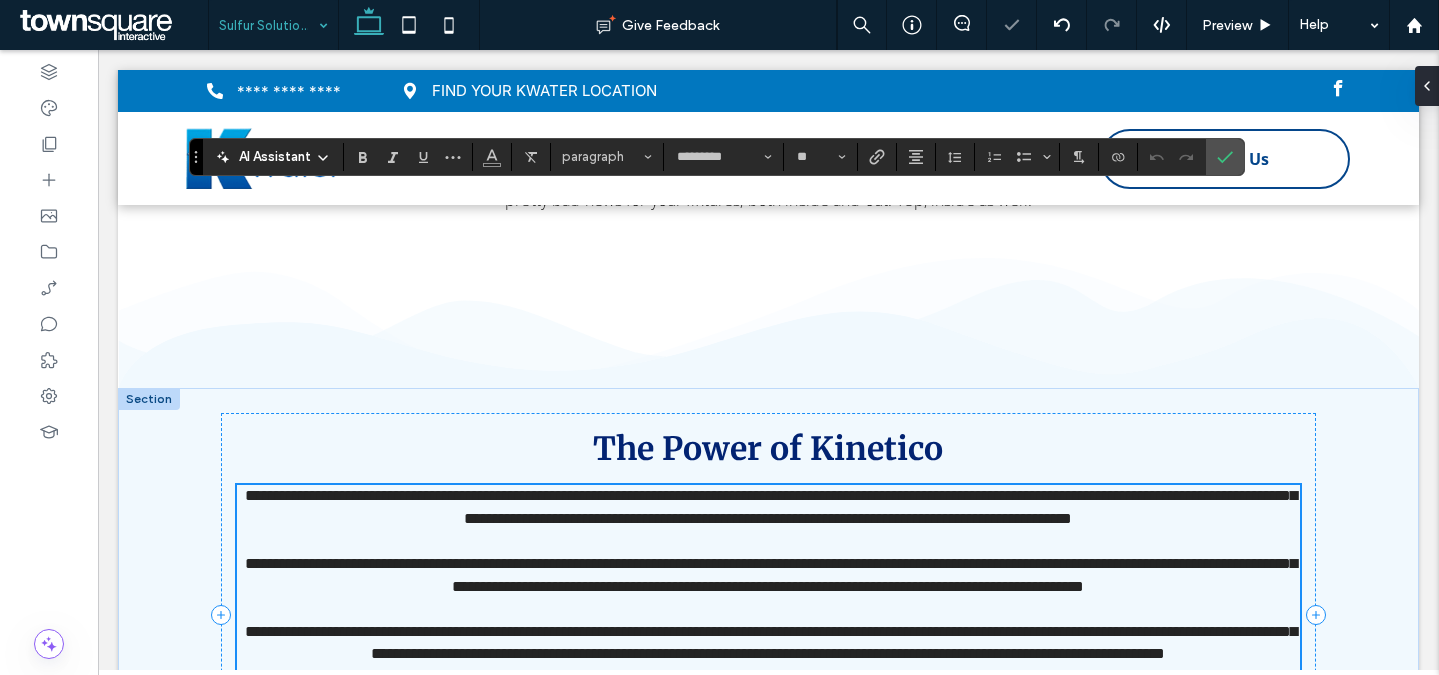 scroll, scrollTop: 801, scrollLeft: 0, axis: vertical 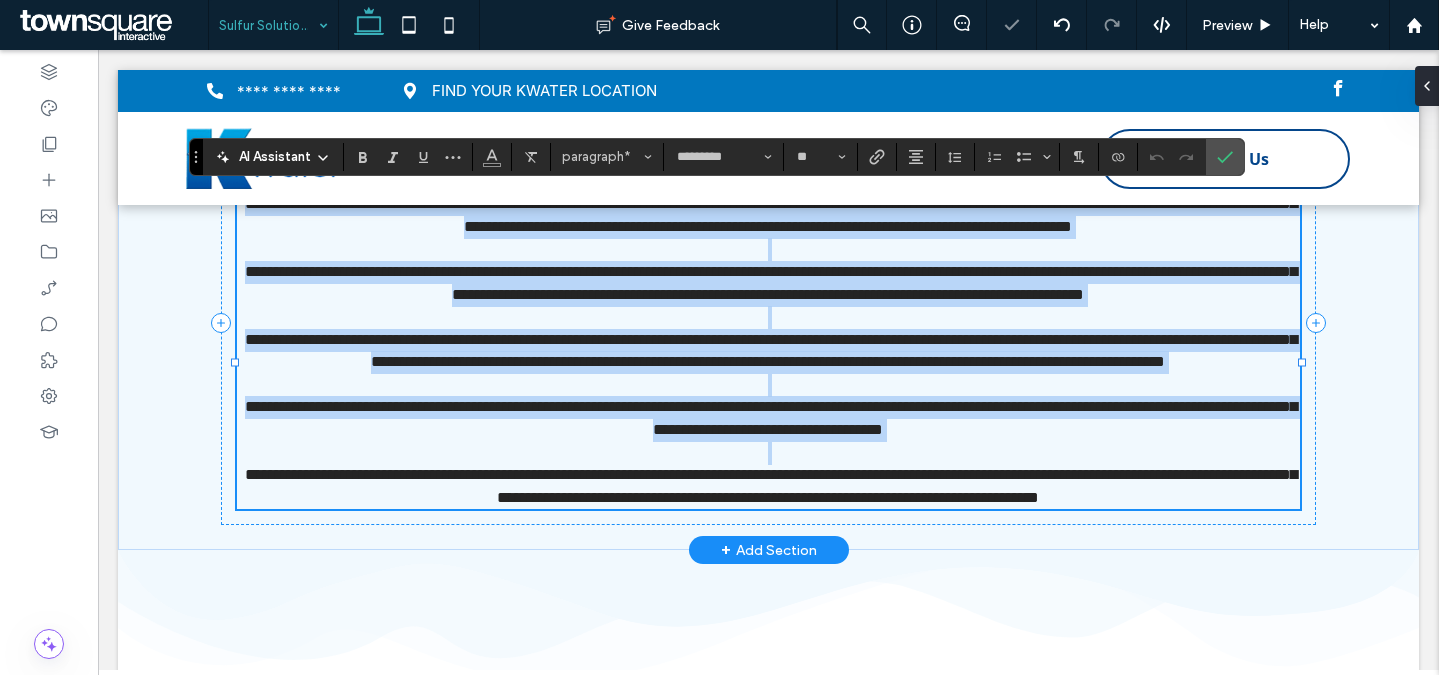 paste 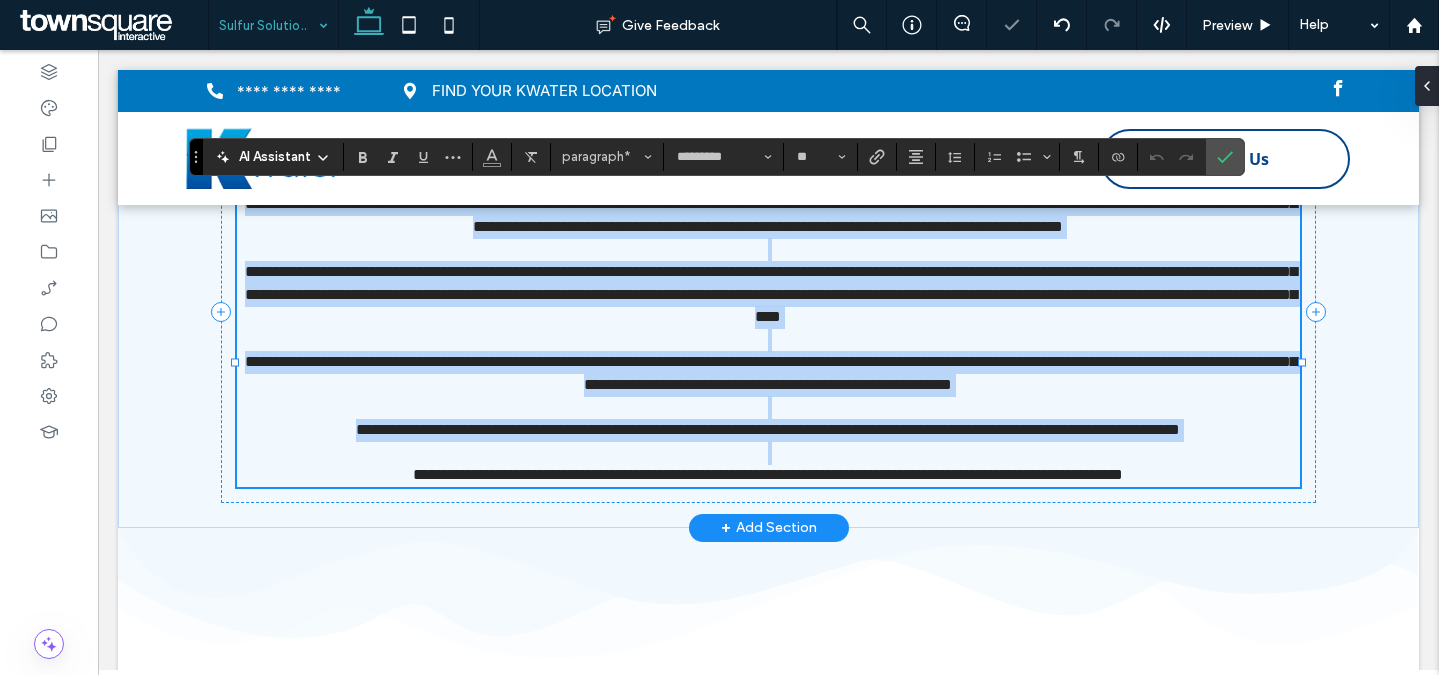 scroll, scrollTop: 172, scrollLeft: 0, axis: vertical 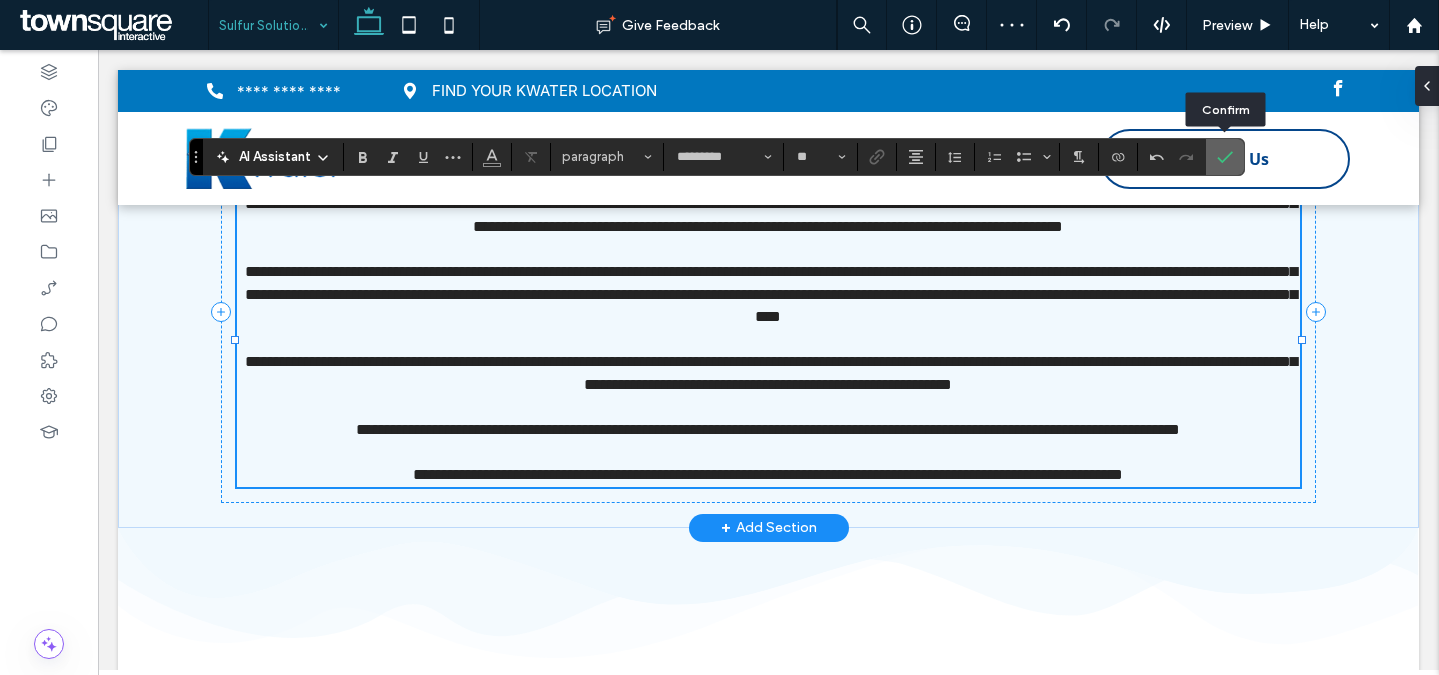 drag, startPoint x: 1226, startPoint y: 151, endPoint x: 1130, endPoint y: 94, distance: 111.64677 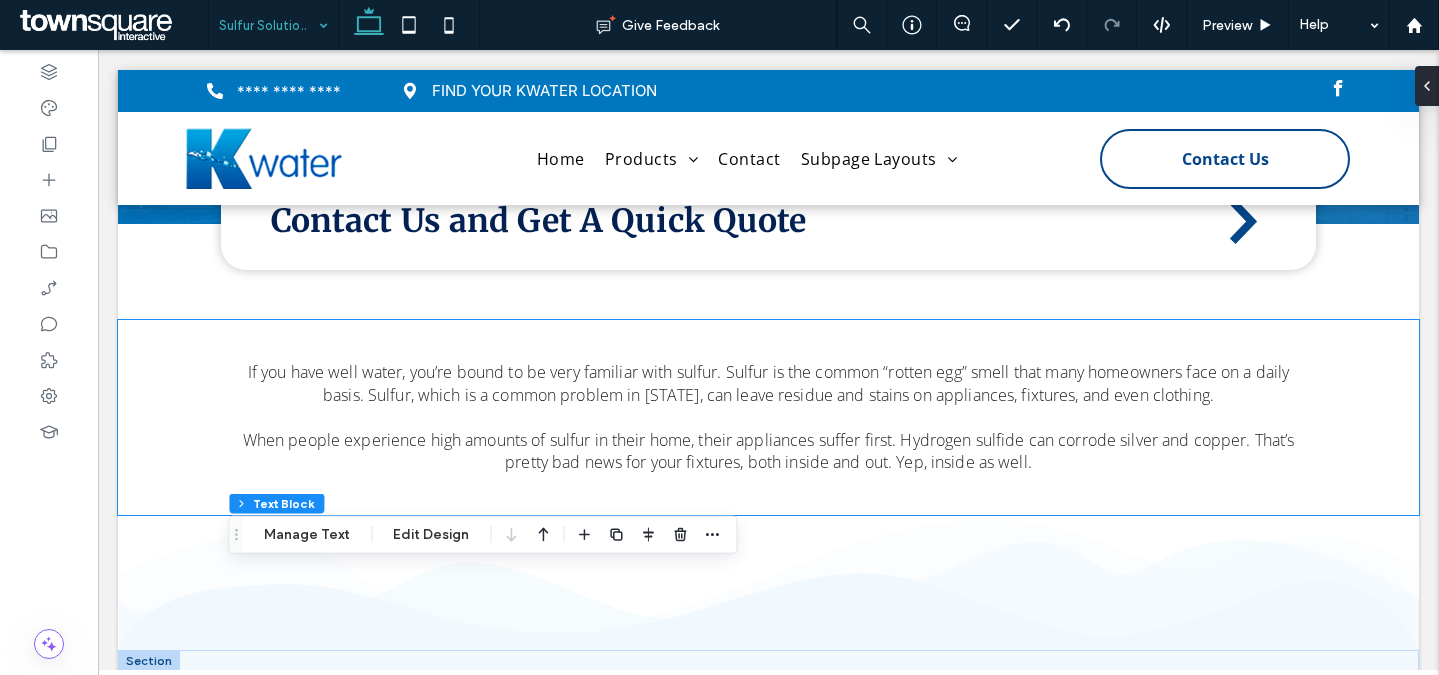 scroll, scrollTop: 424, scrollLeft: 0, axis: vertical 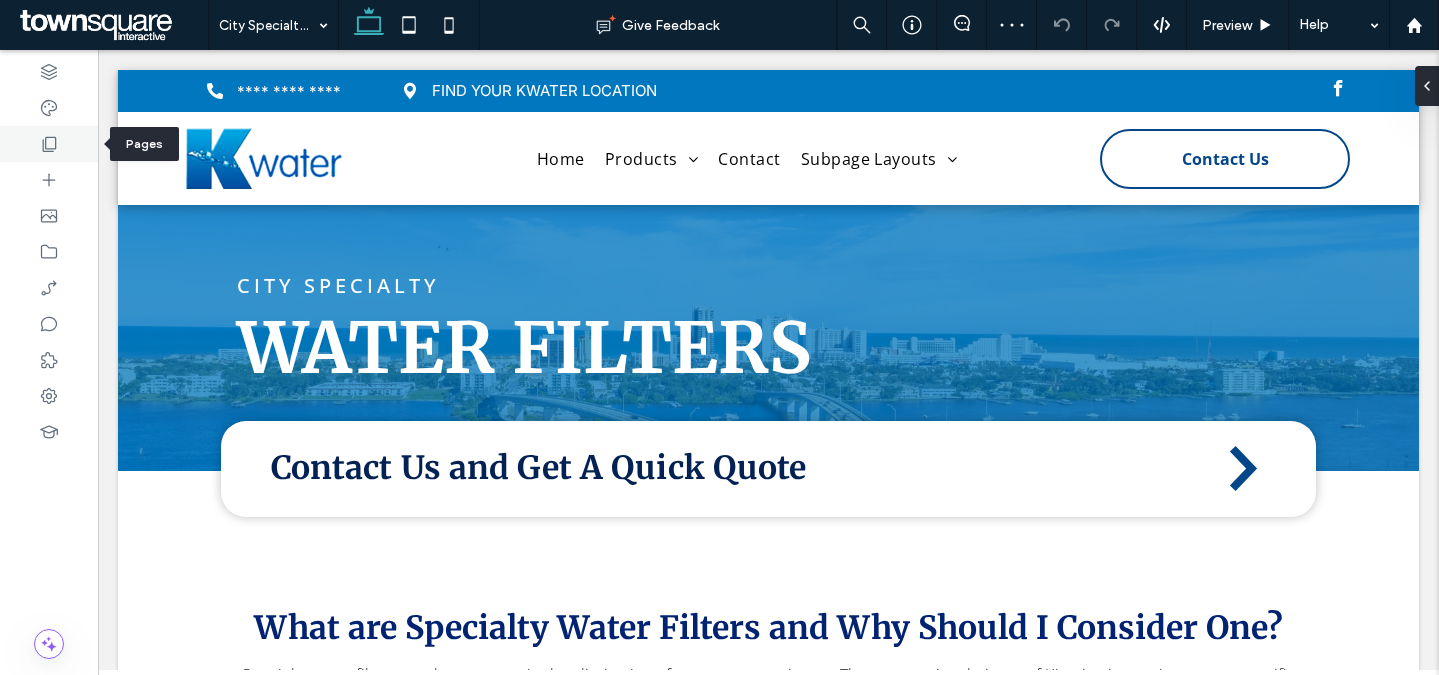 click at bounding box center [49, 144] 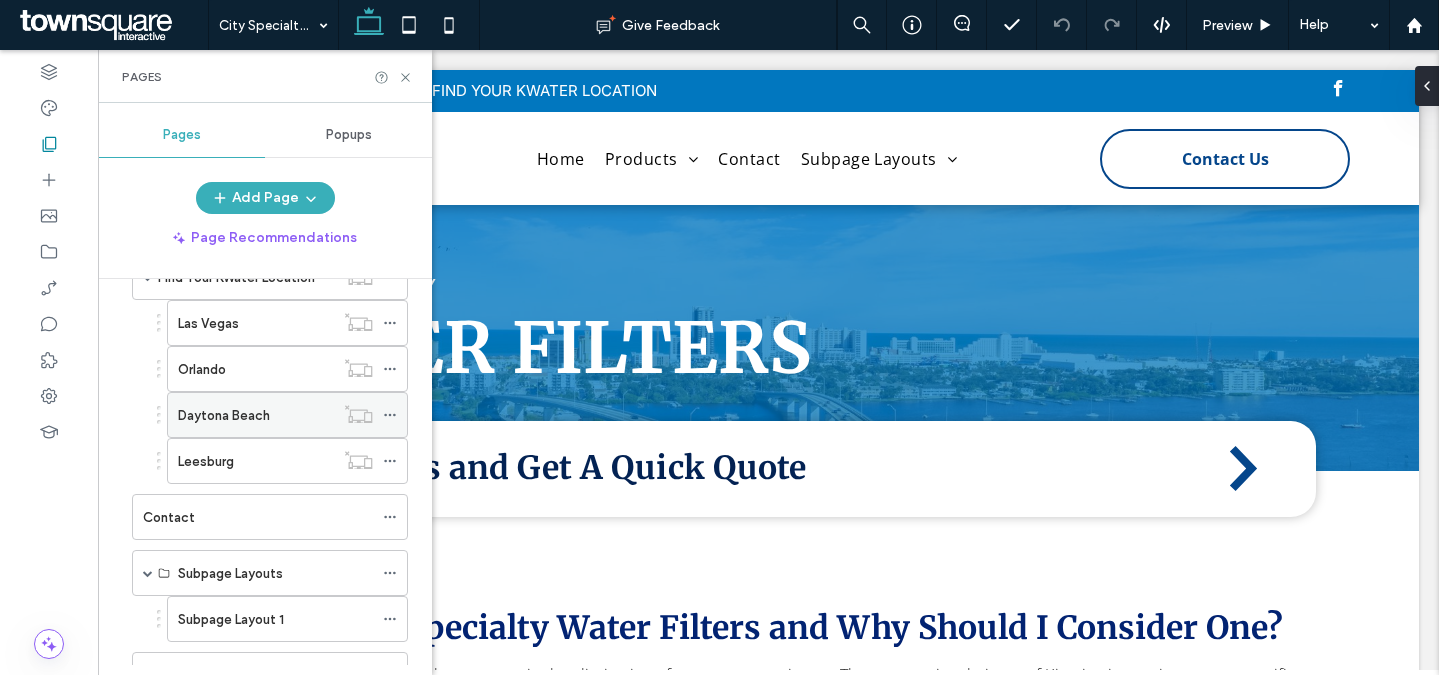 scroll, scrollTop: 282, scrollLeft: 0, axis: vertical 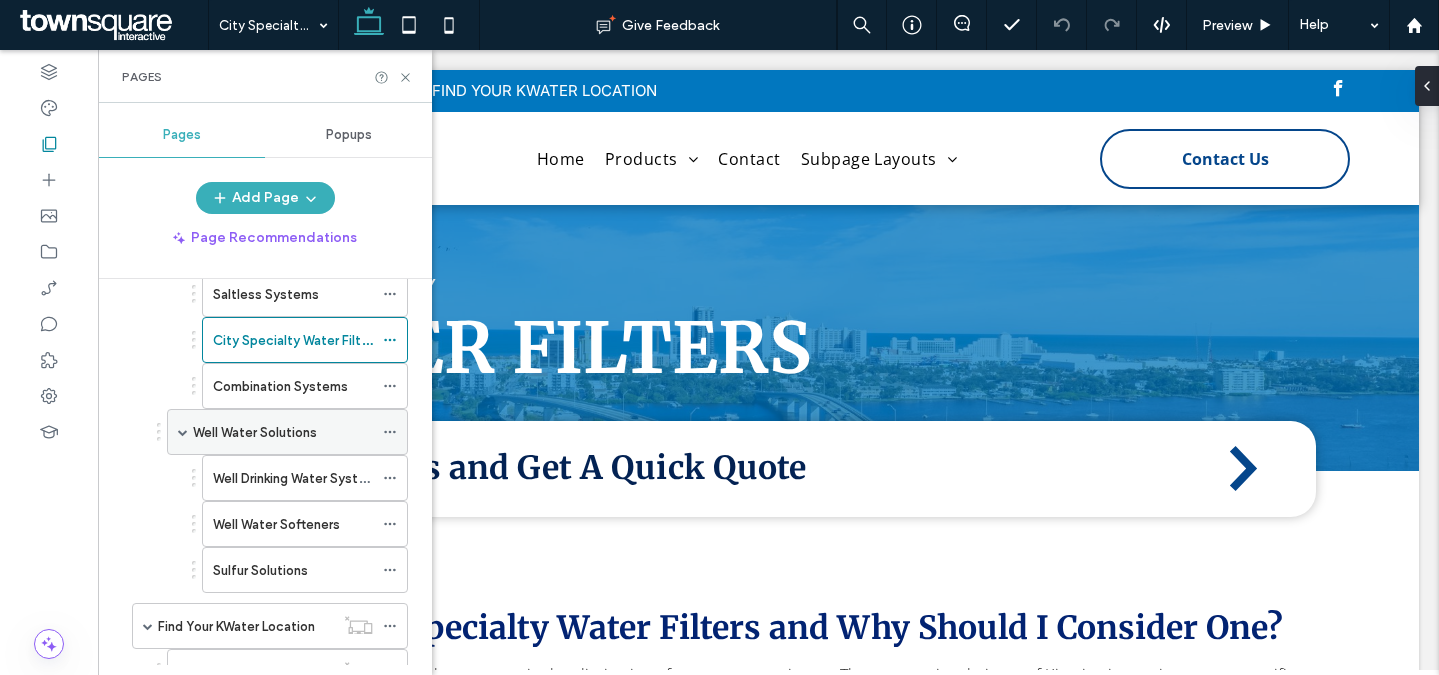 click on "Well Water Solutions" at bounding box center [255, 432] 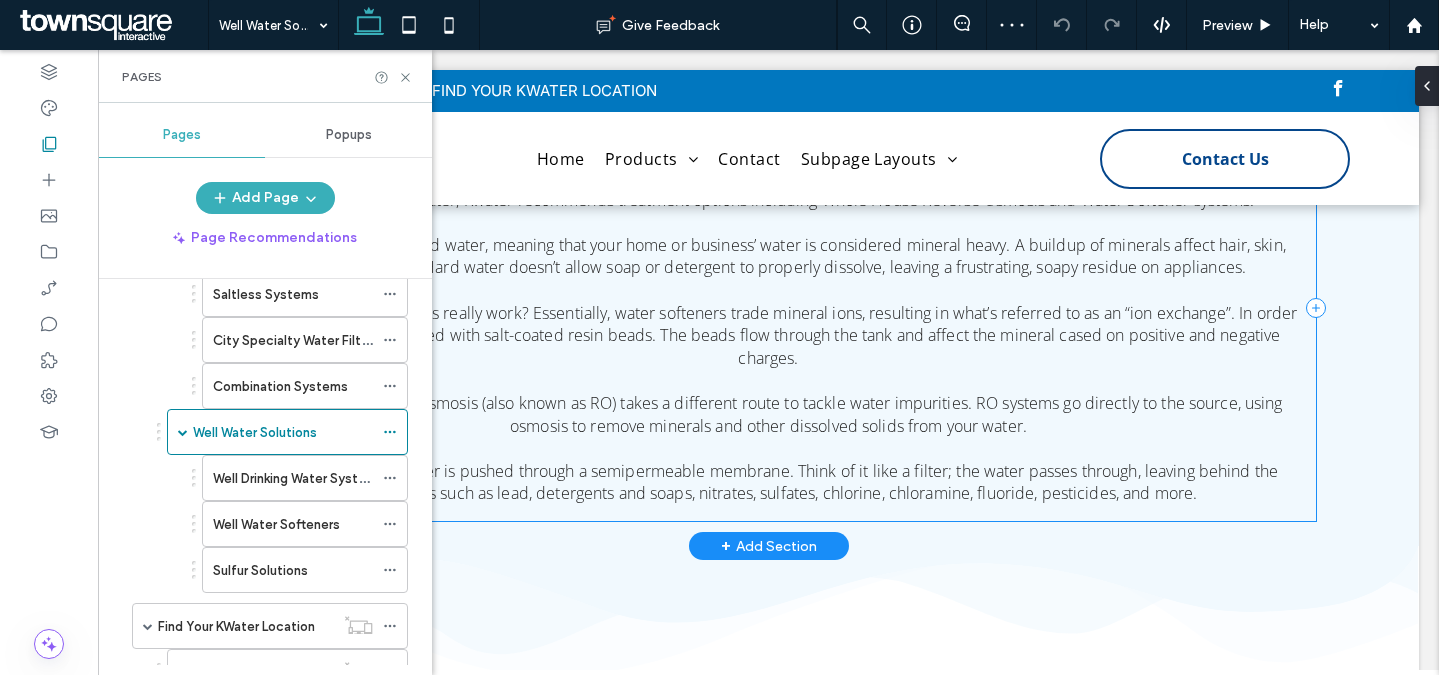 scroll, scrollTop: 671, scrollLeft: 0, axis: vertical 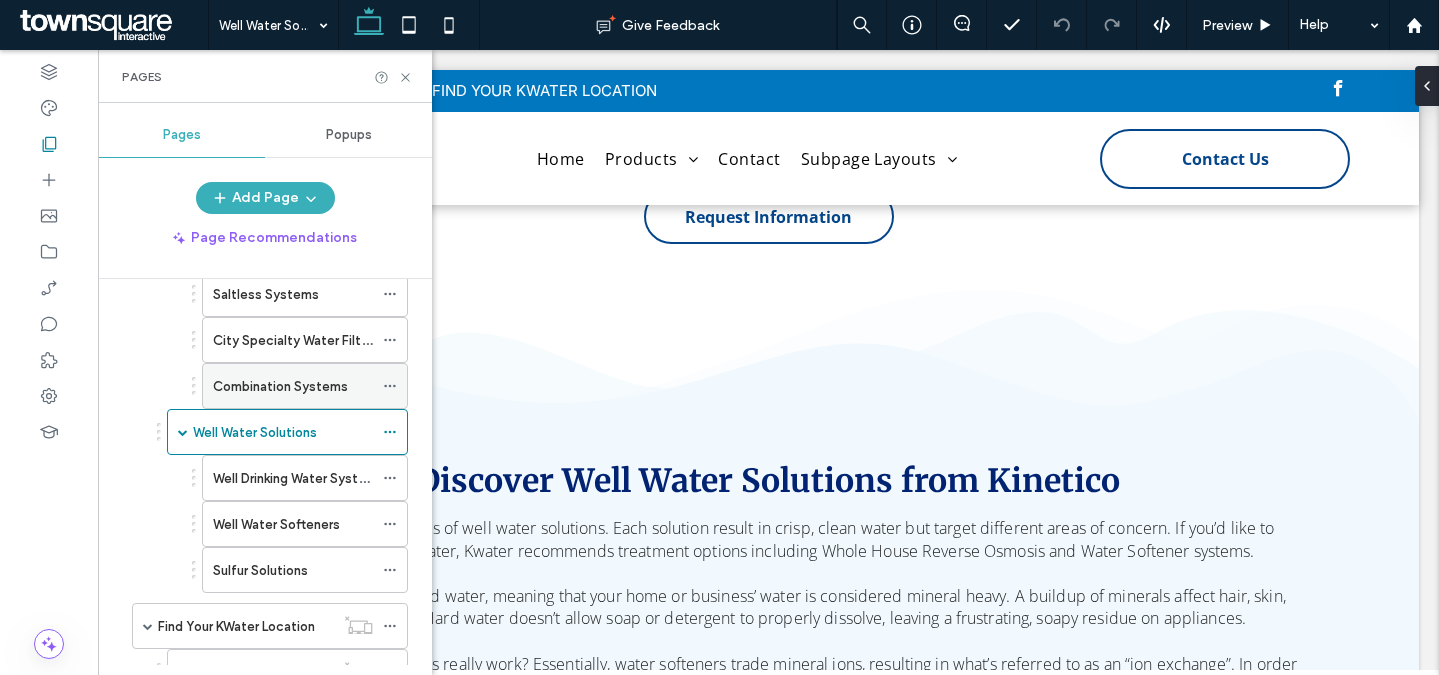 click on "Combination Systems" at bounding box center (280, 386) 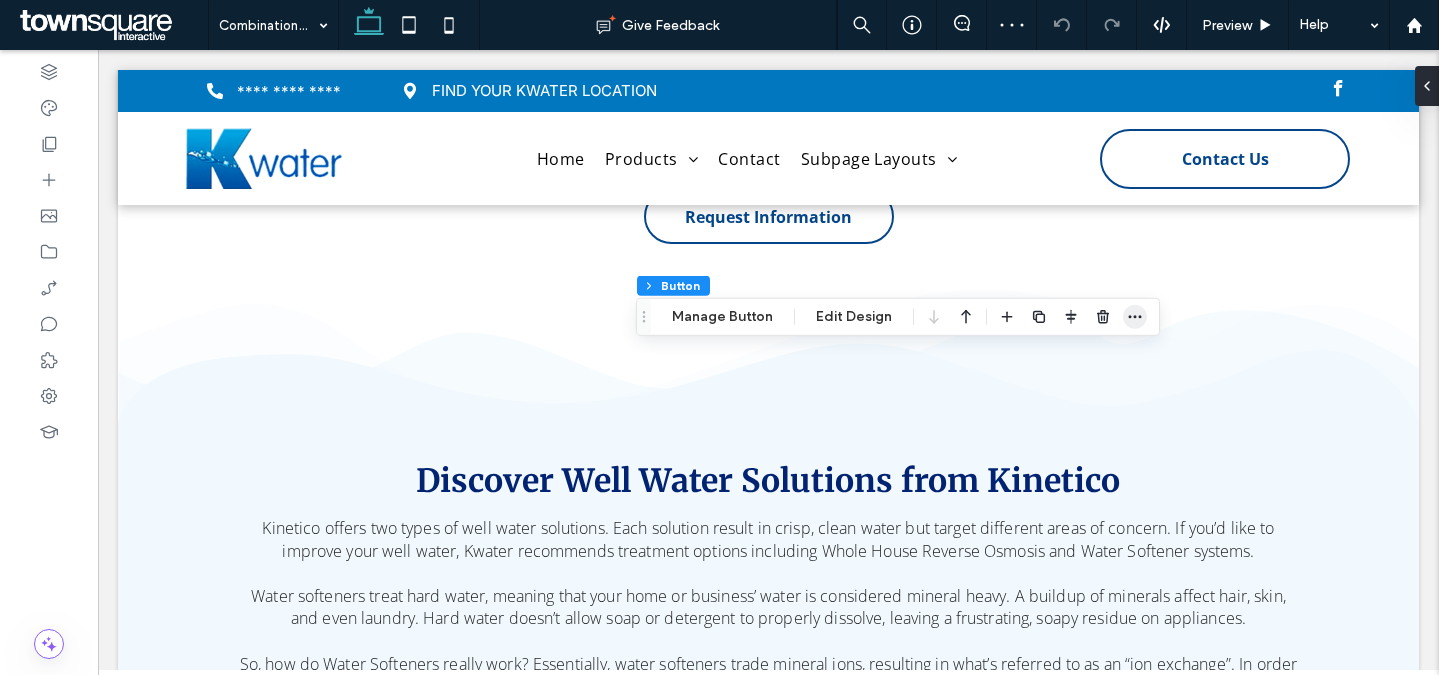 click 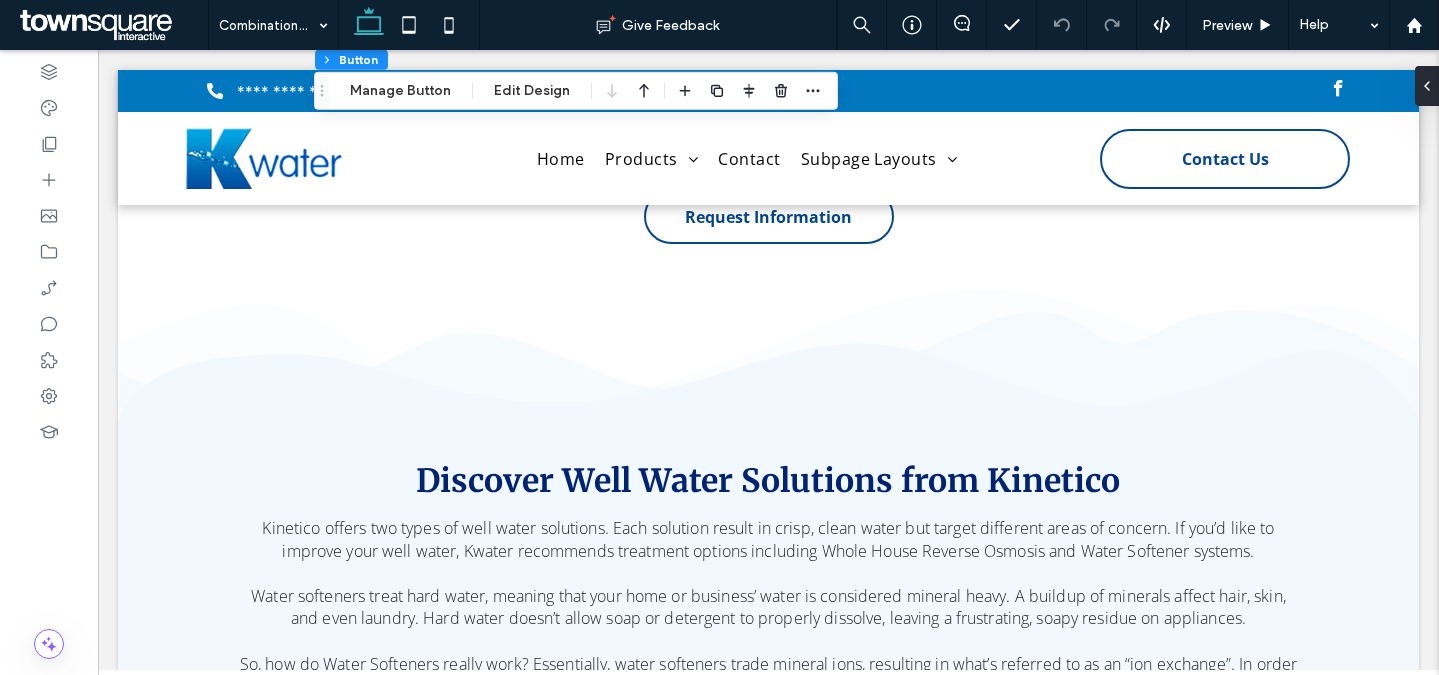 drag, startPoint x: 638, startPoint y: 319, endPoint x: 316, endPoint y: 93, distance: 393.39548 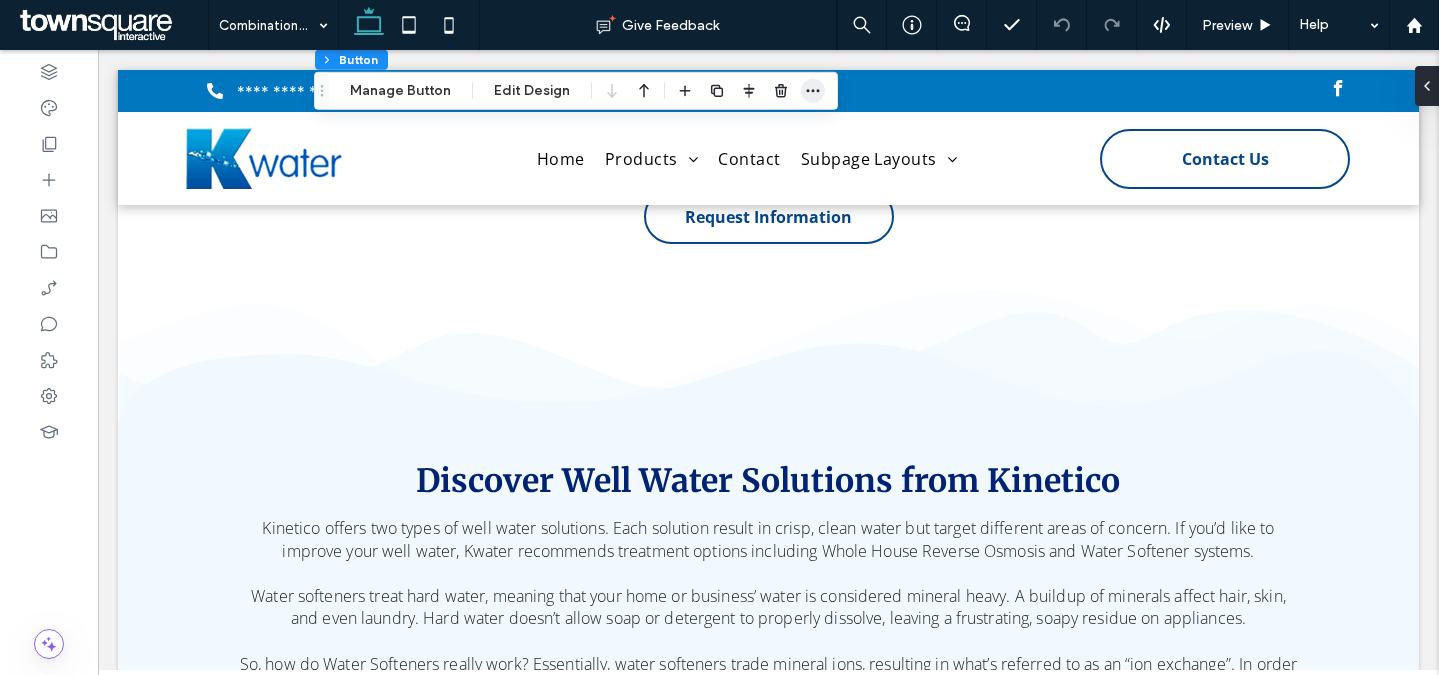 click 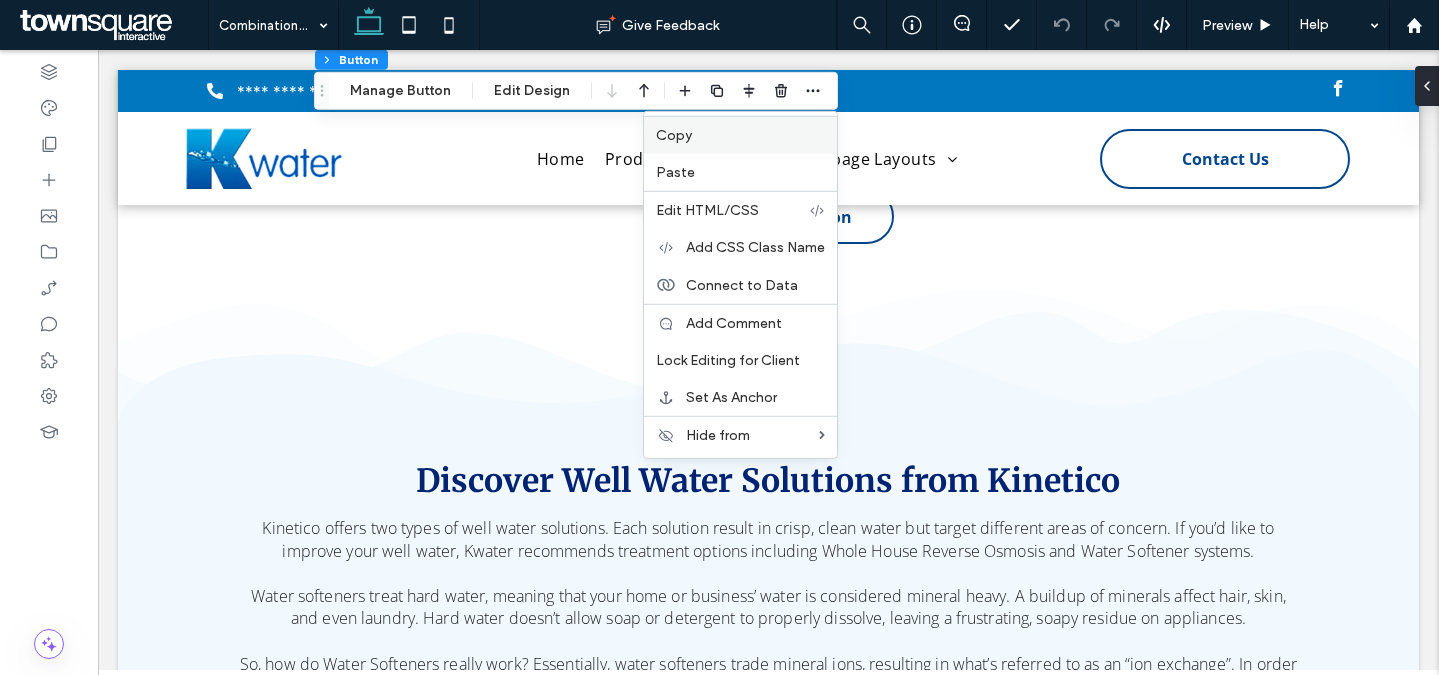 click on "Copy" at bounding box center (674, 135) 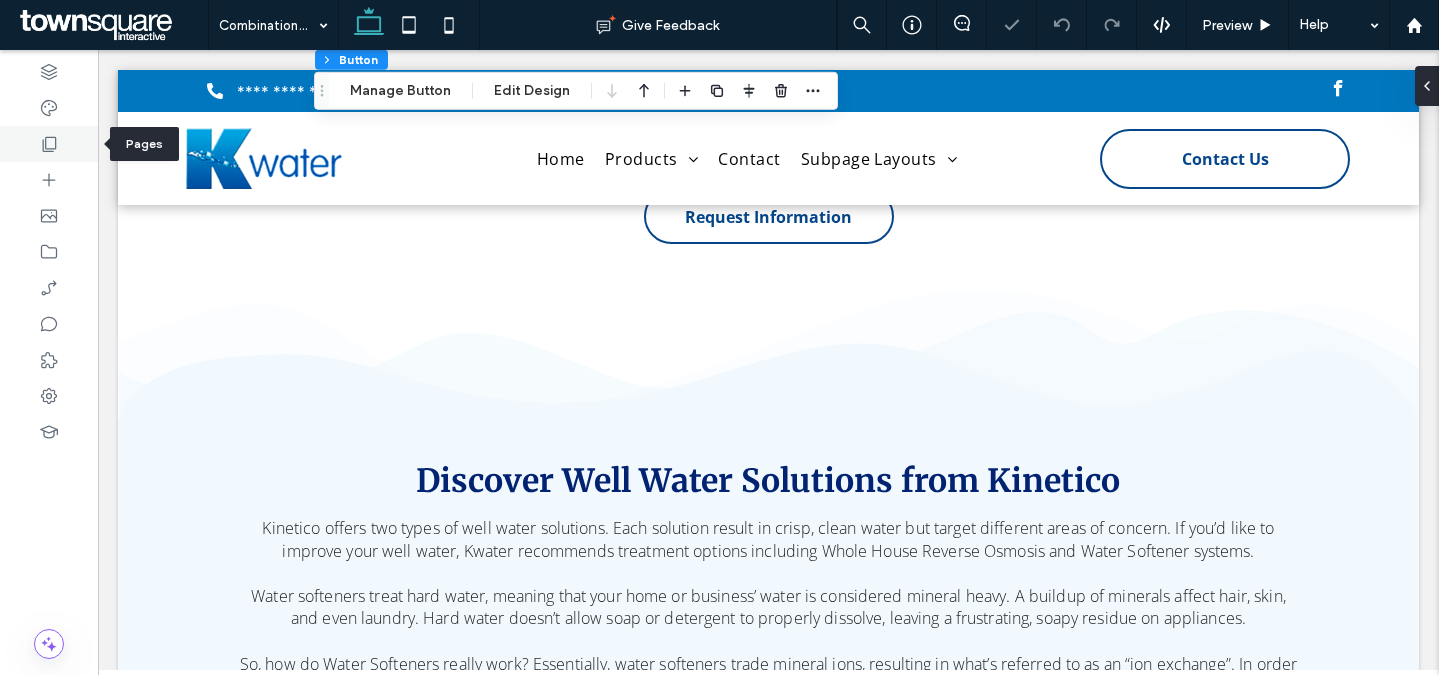 click at bounding box center [49, 144] 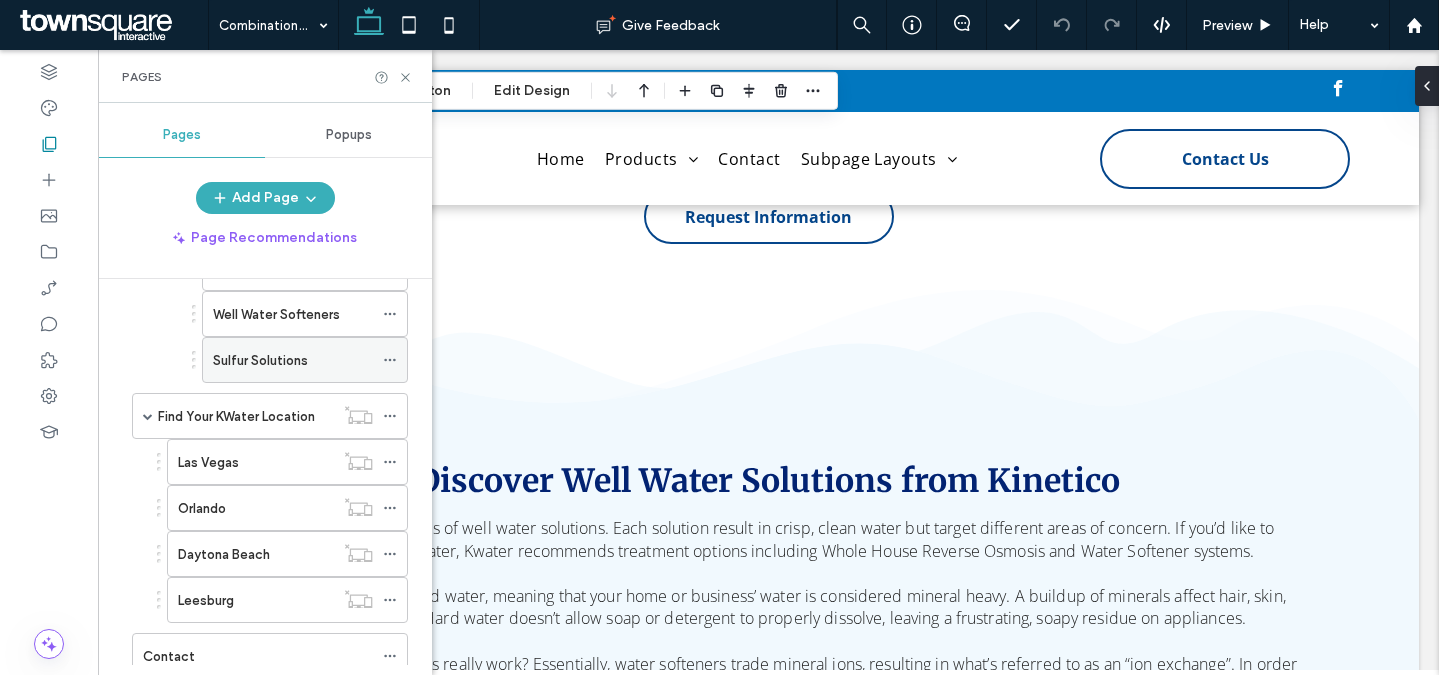 scroll, scrollTop: 422, scrollLeft: 0, axis: vertical 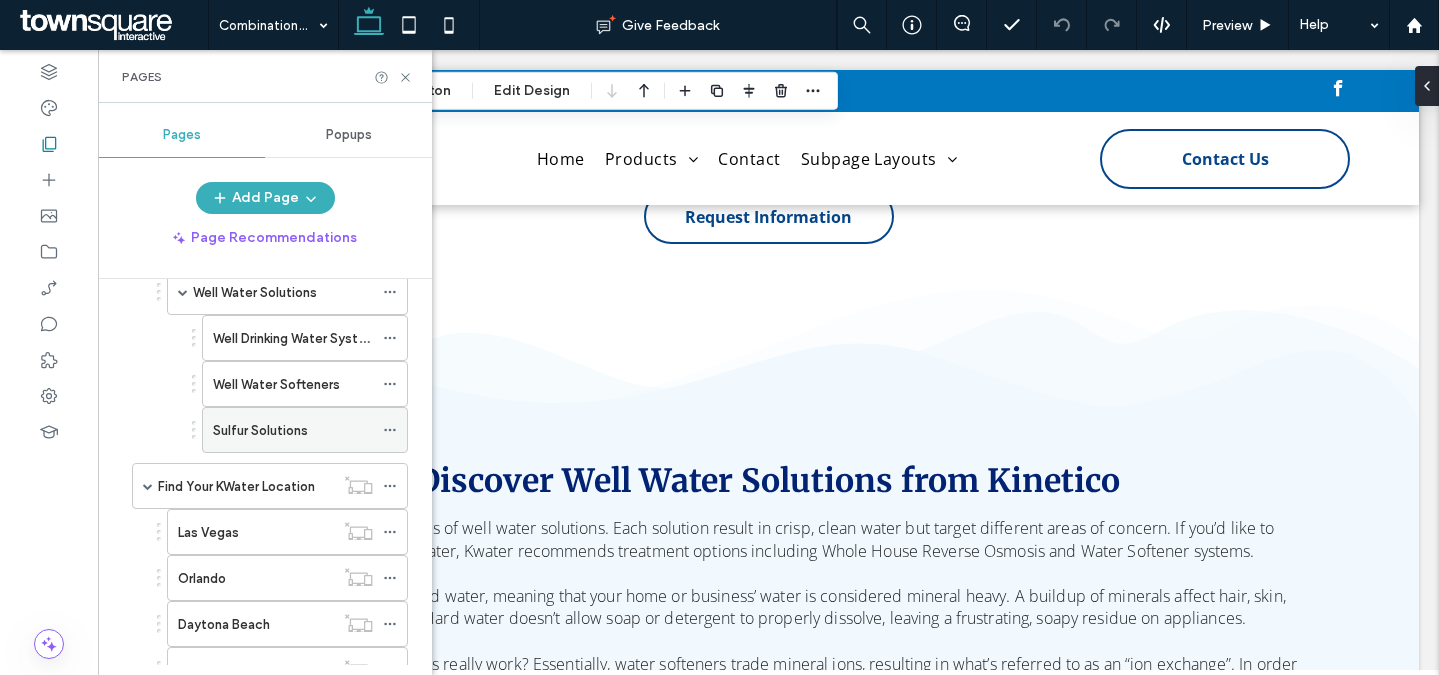 click on "Sulfur Solutions" at bounding box center [293, 430] 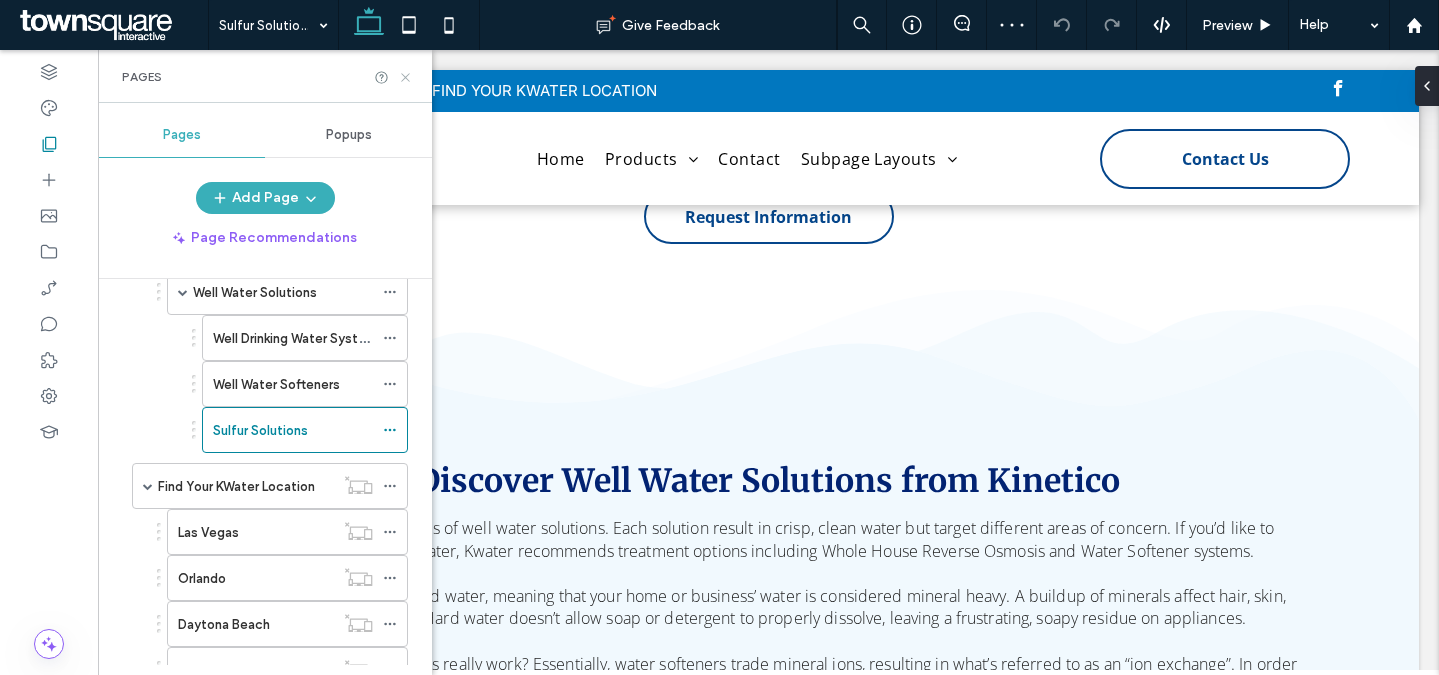 click 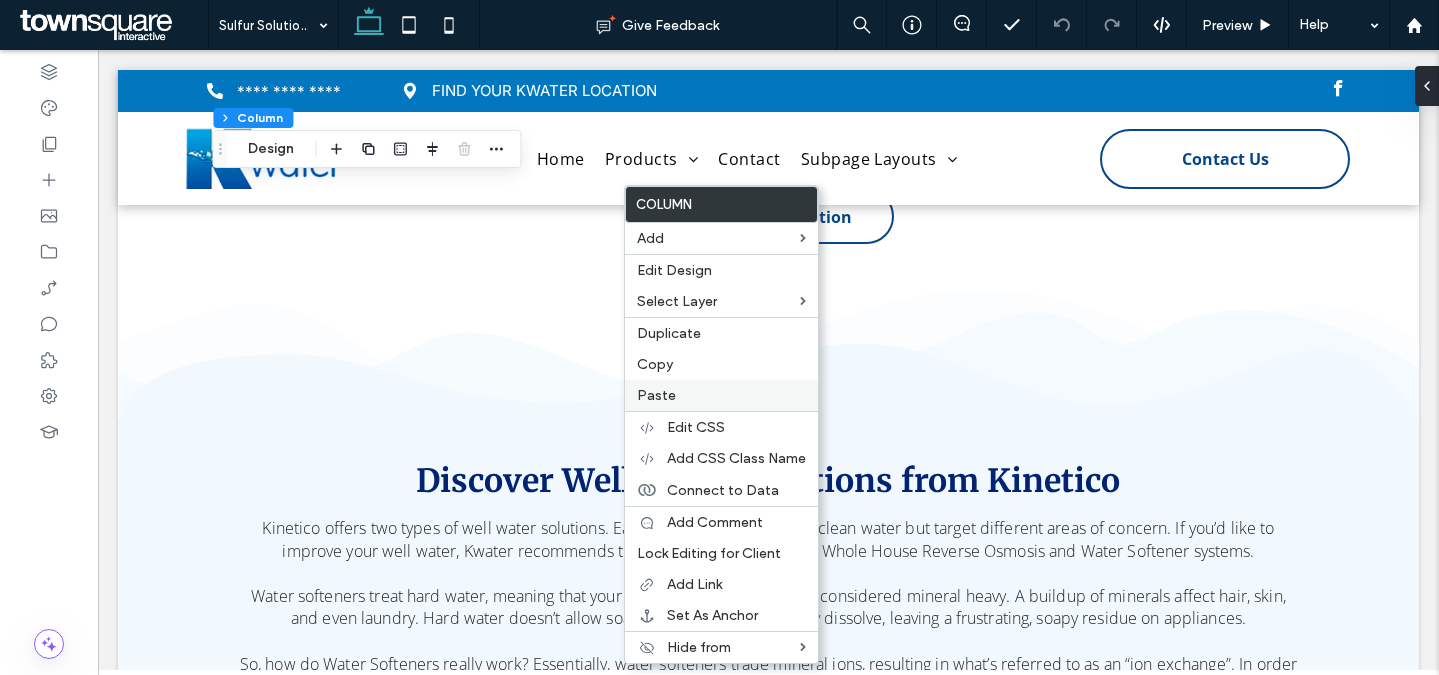 click on "Paste" at bounding box center [721, 395] 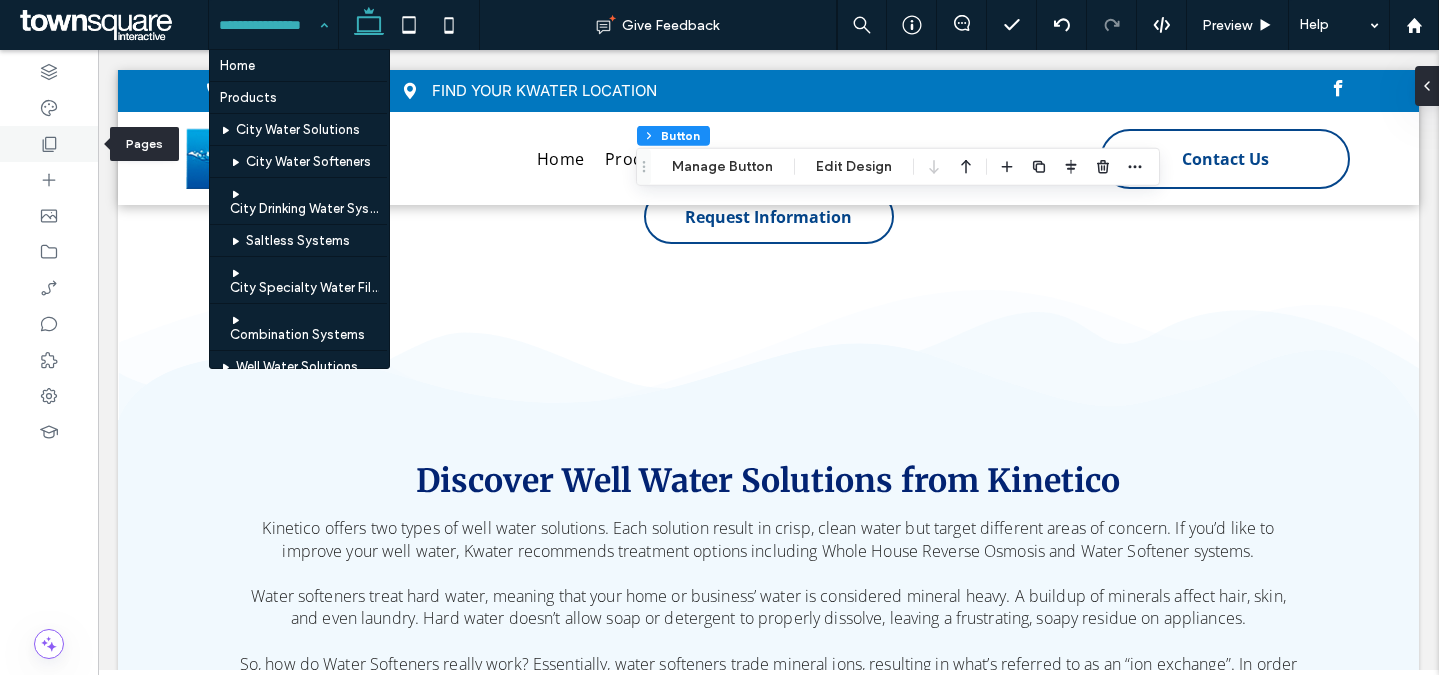click 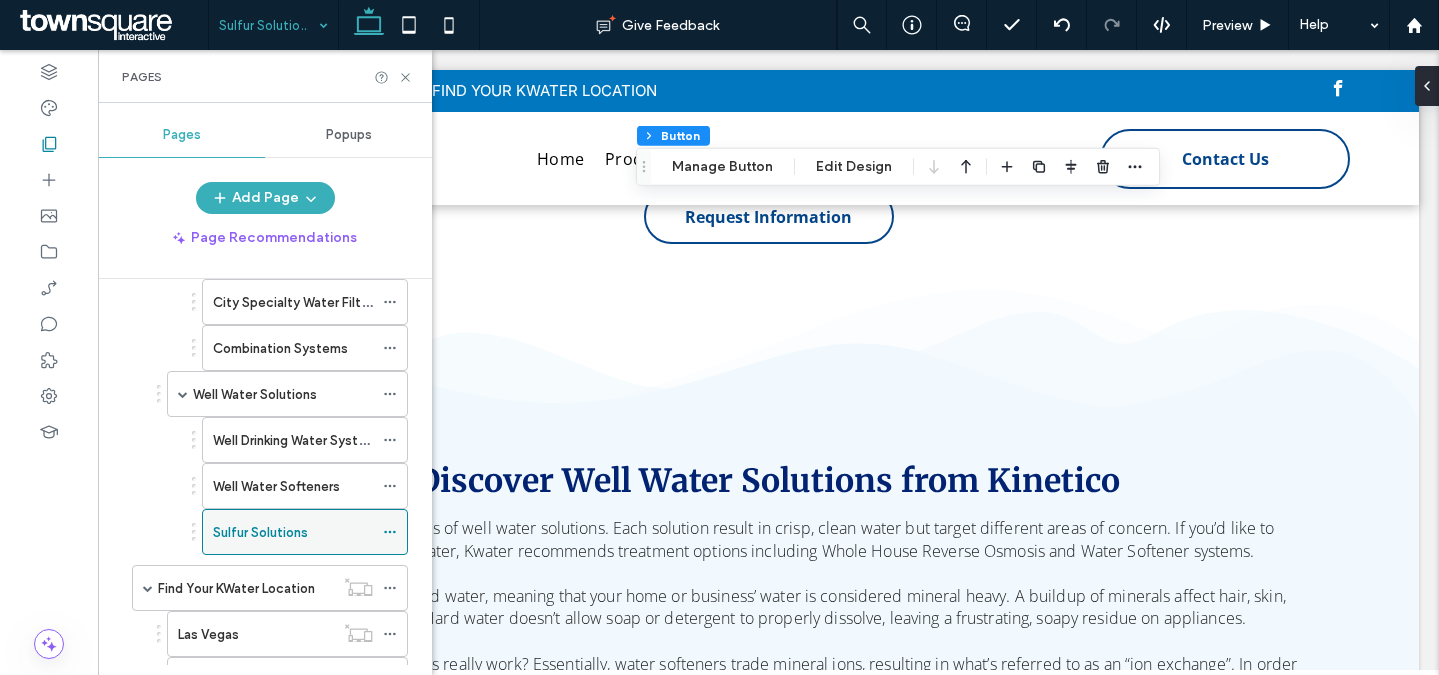 scroll, scrollTop: 307, scrollLeft: 0, axis: vertical 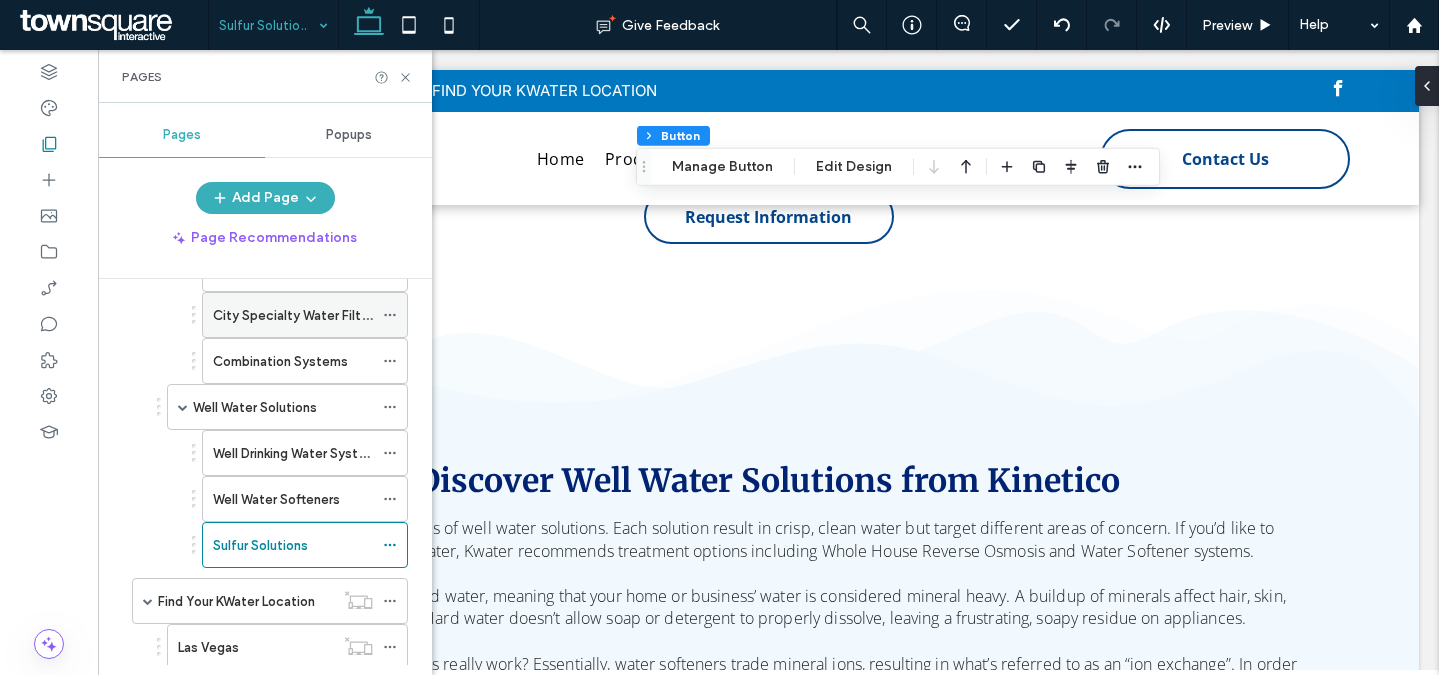 click on "City Specialty Water Filters" at bounding box center [296, 315] 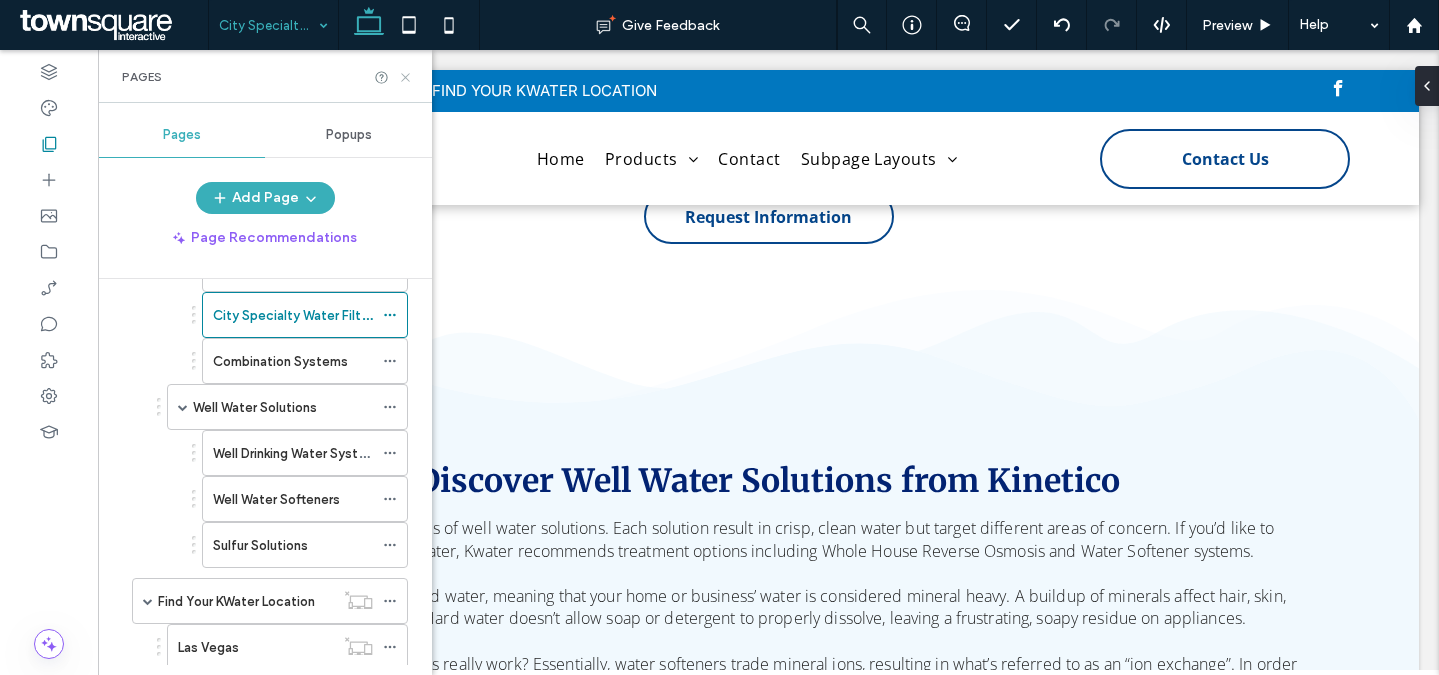 click 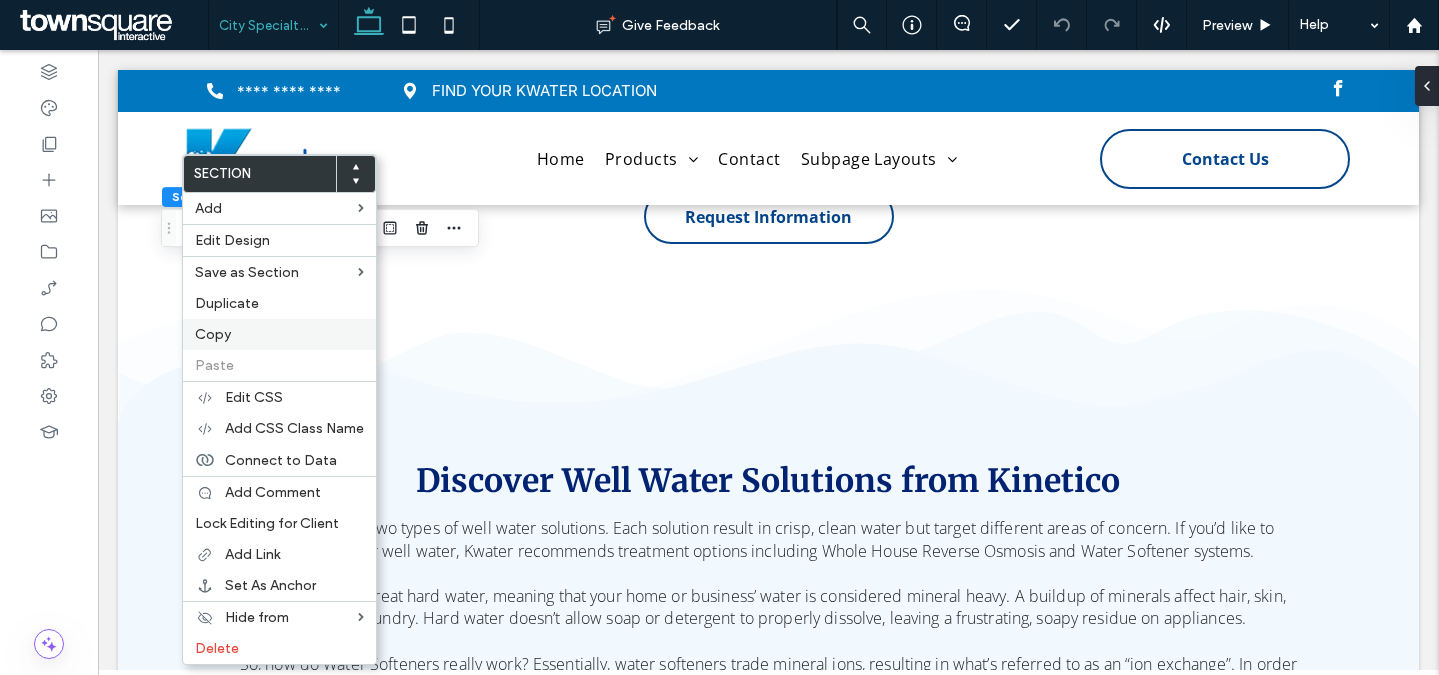 click on "Copy" at bounding box center (213, 334) 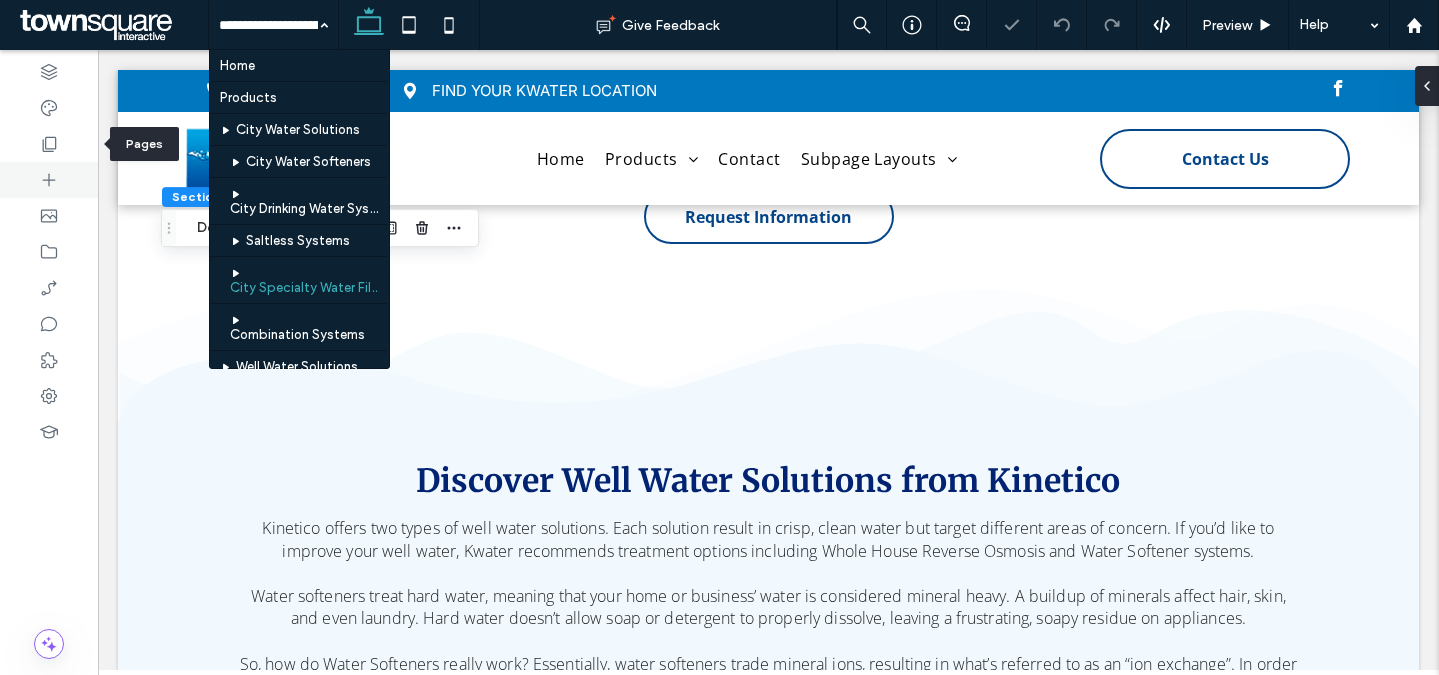 click 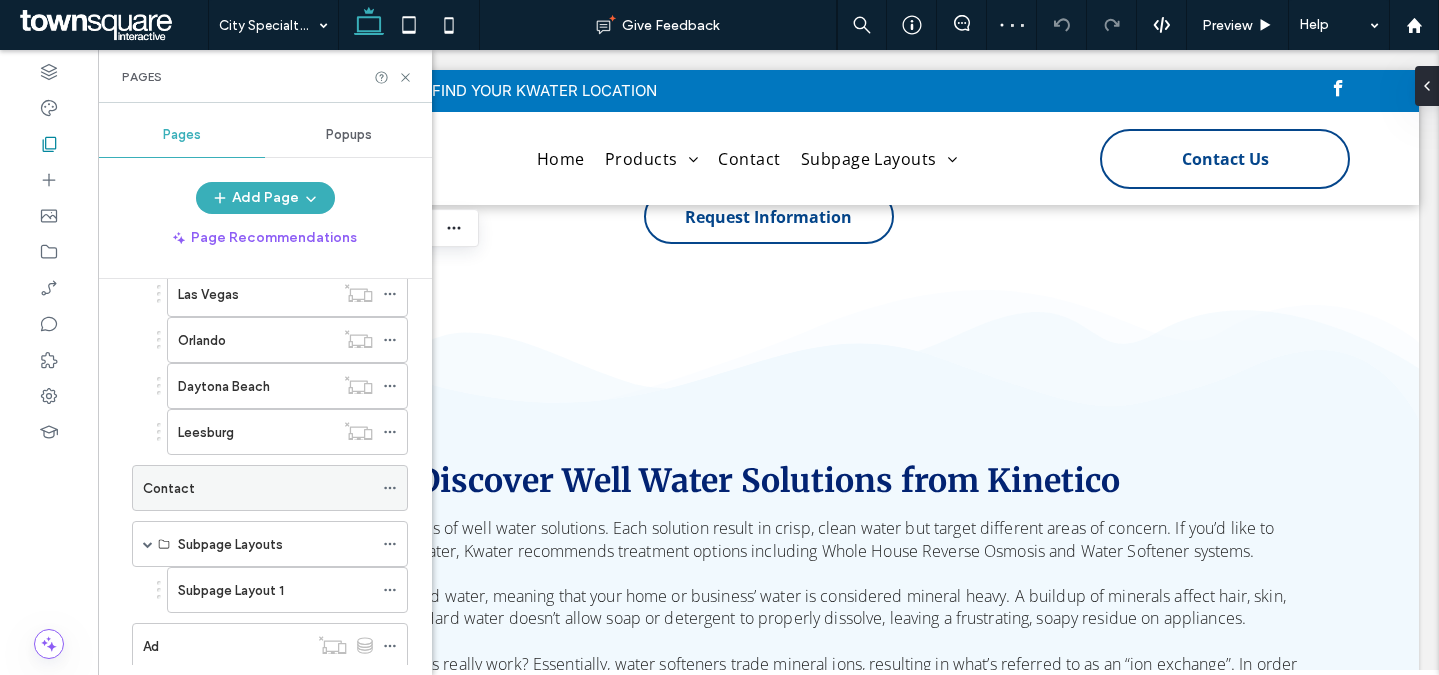 scroll, scrollTop: 314, scrollLeft: 0, axis: vertical 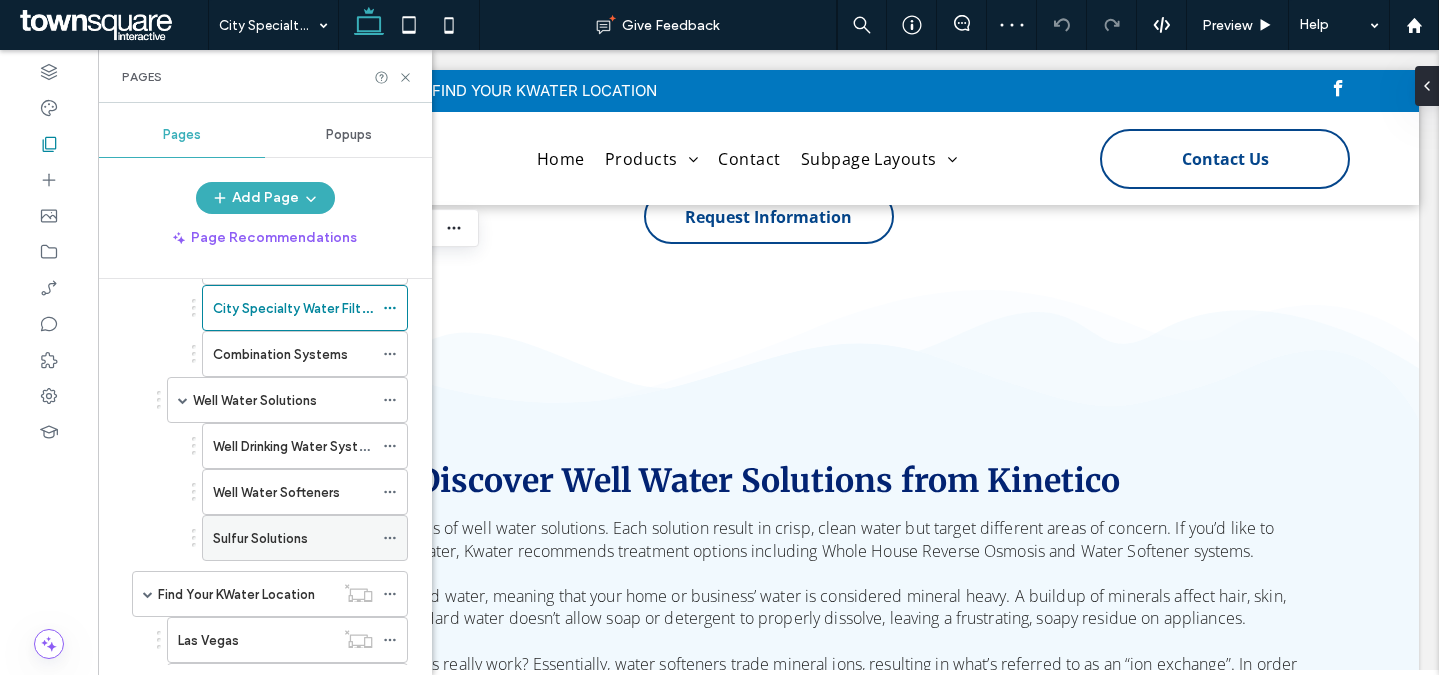 click on "Sulfur Solutions" at bounding box center [260, 538] 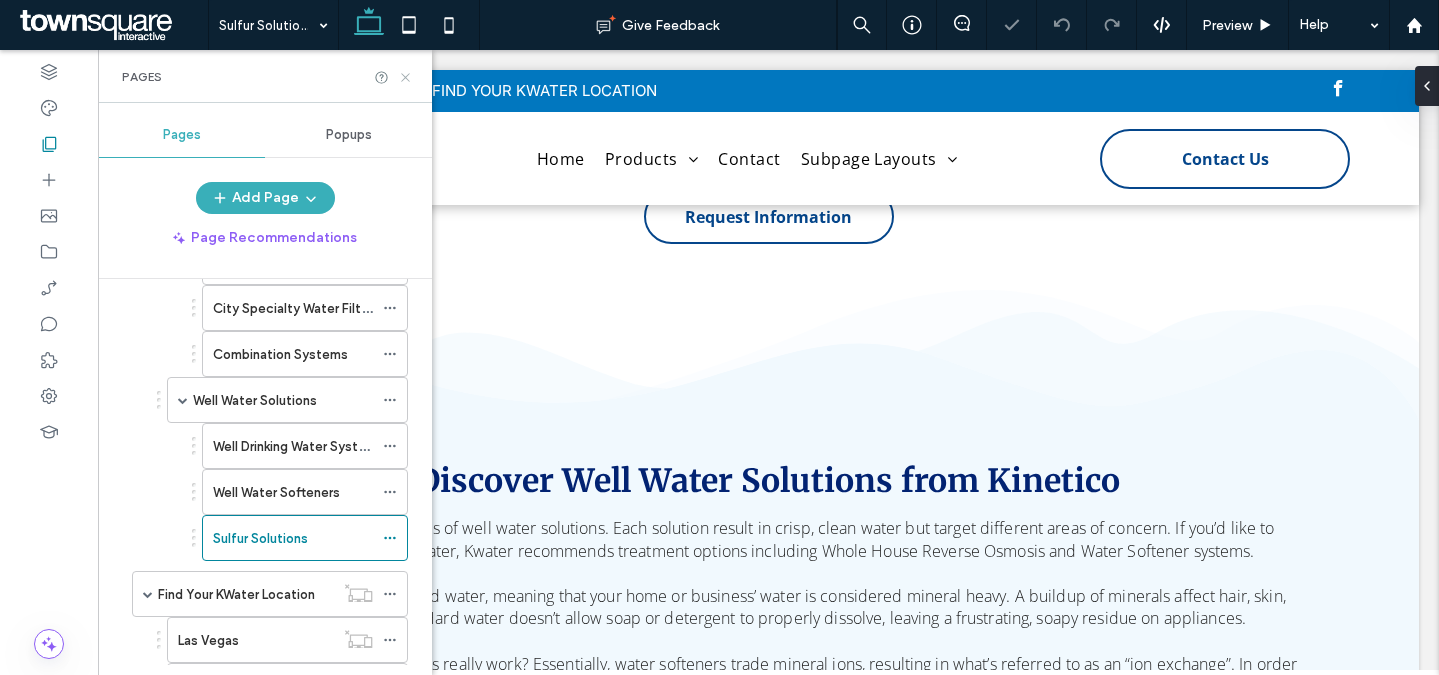 click 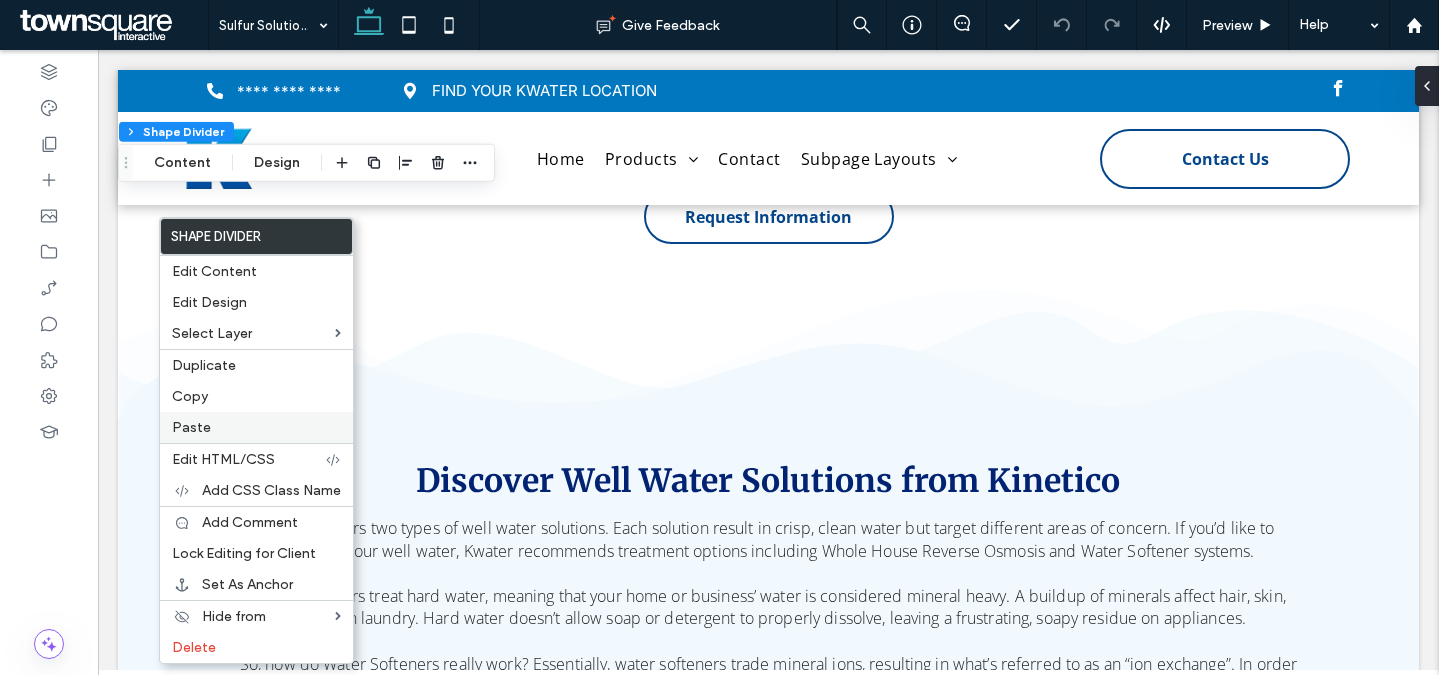 click on "Paste" at bounding box center [256, 427] 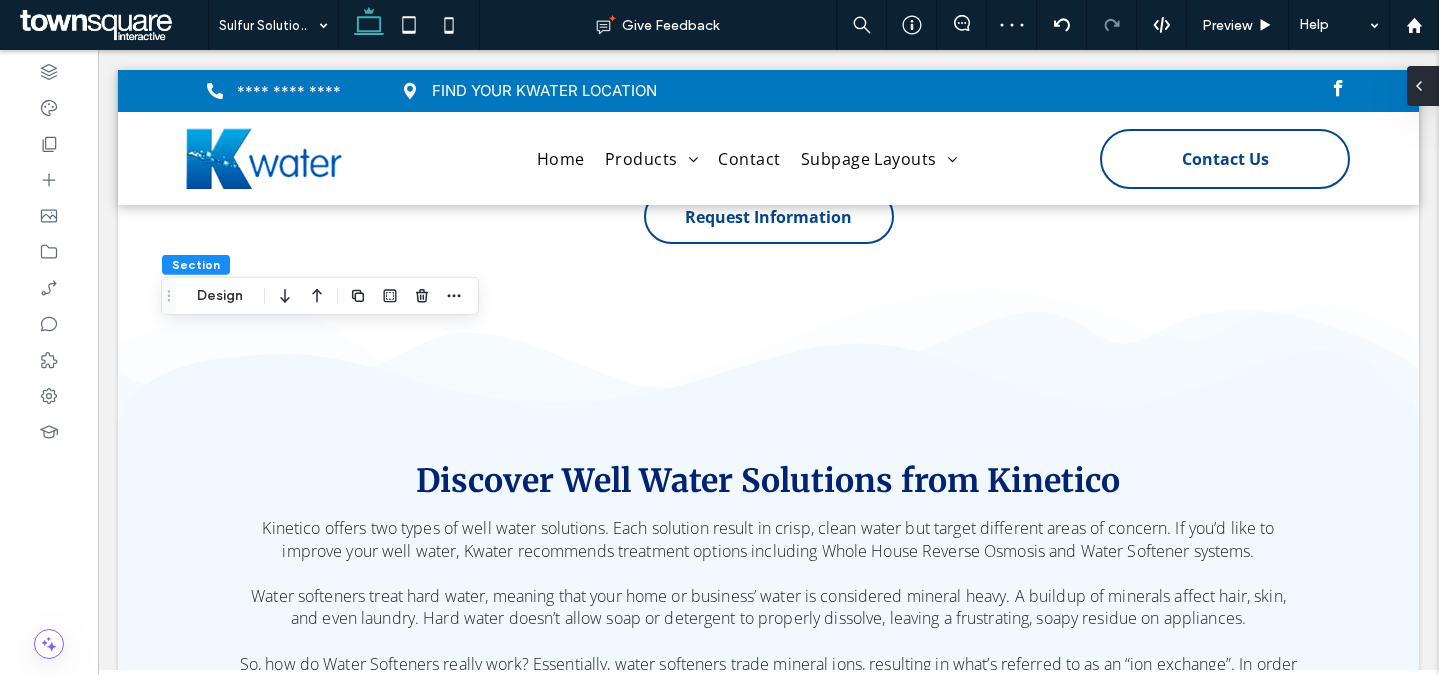 click 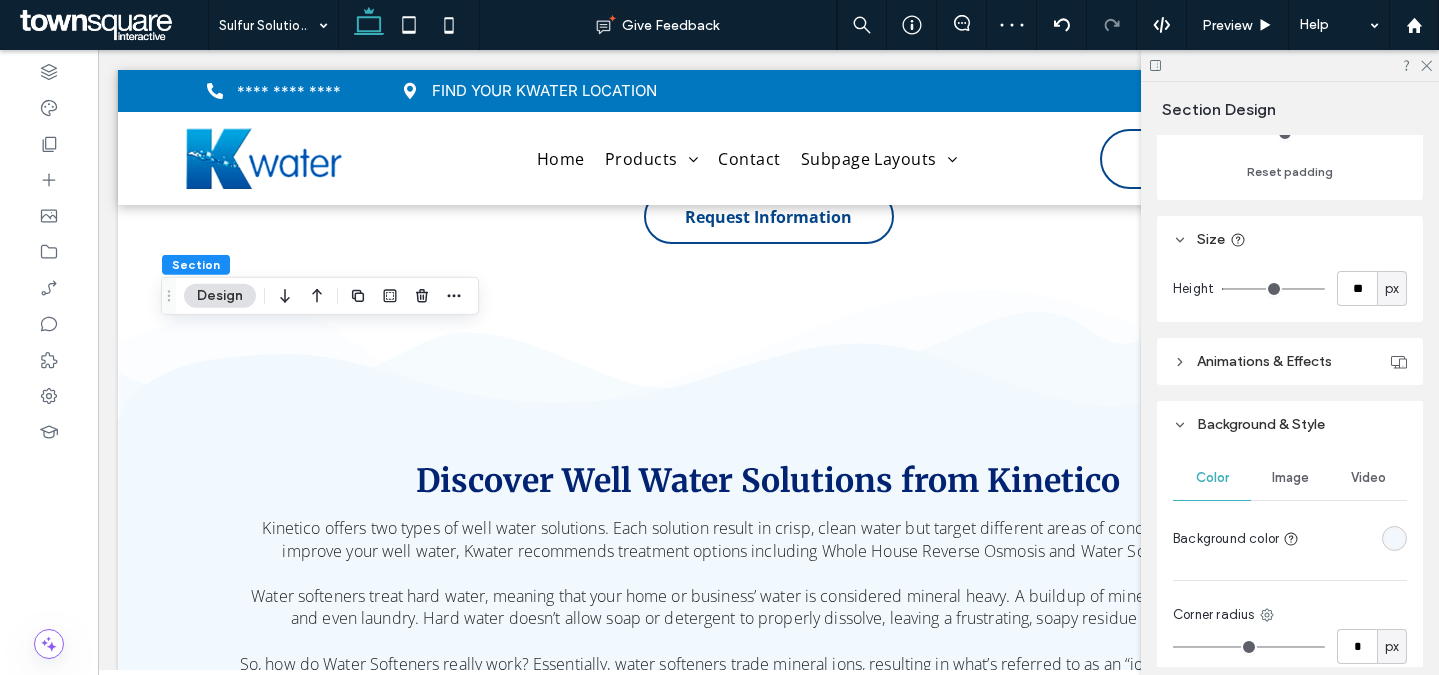 scroll, scrollTop: 618, scrollLeft: 0, axis: vertical 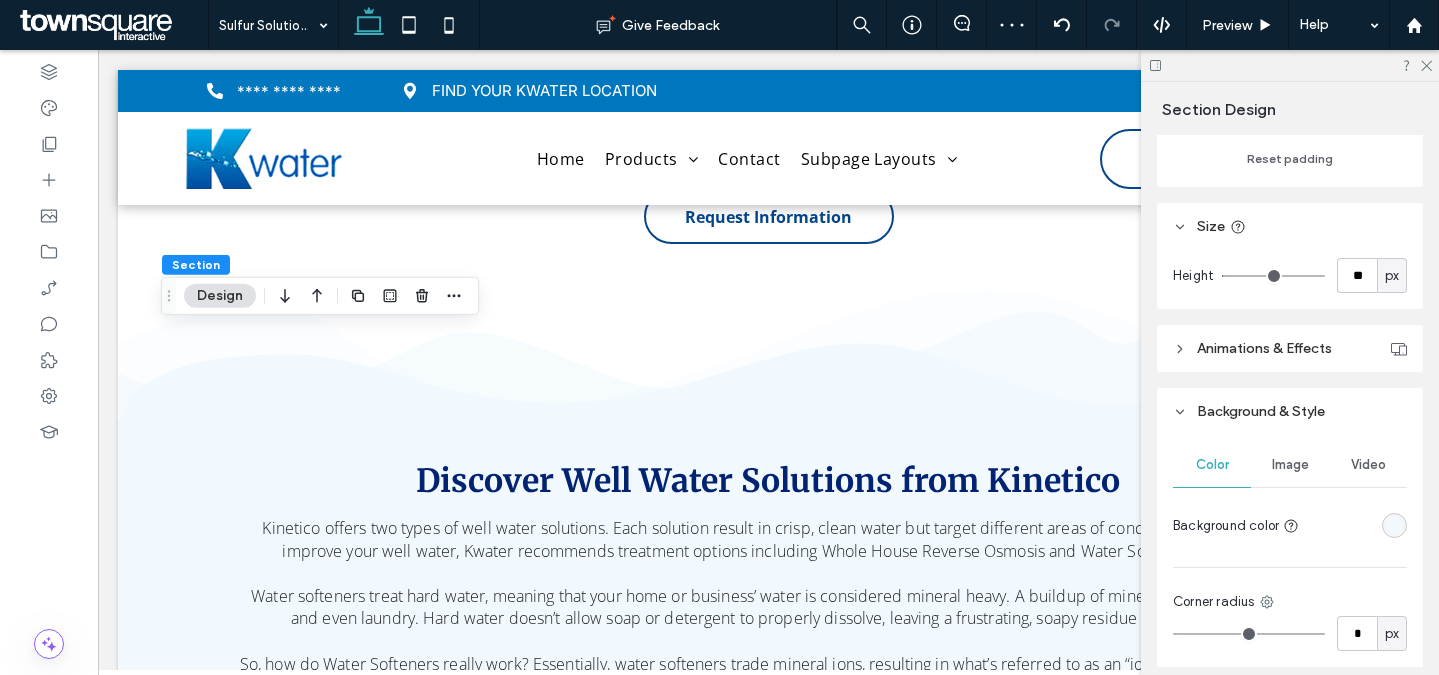 click at bounding box center [1394, 525] 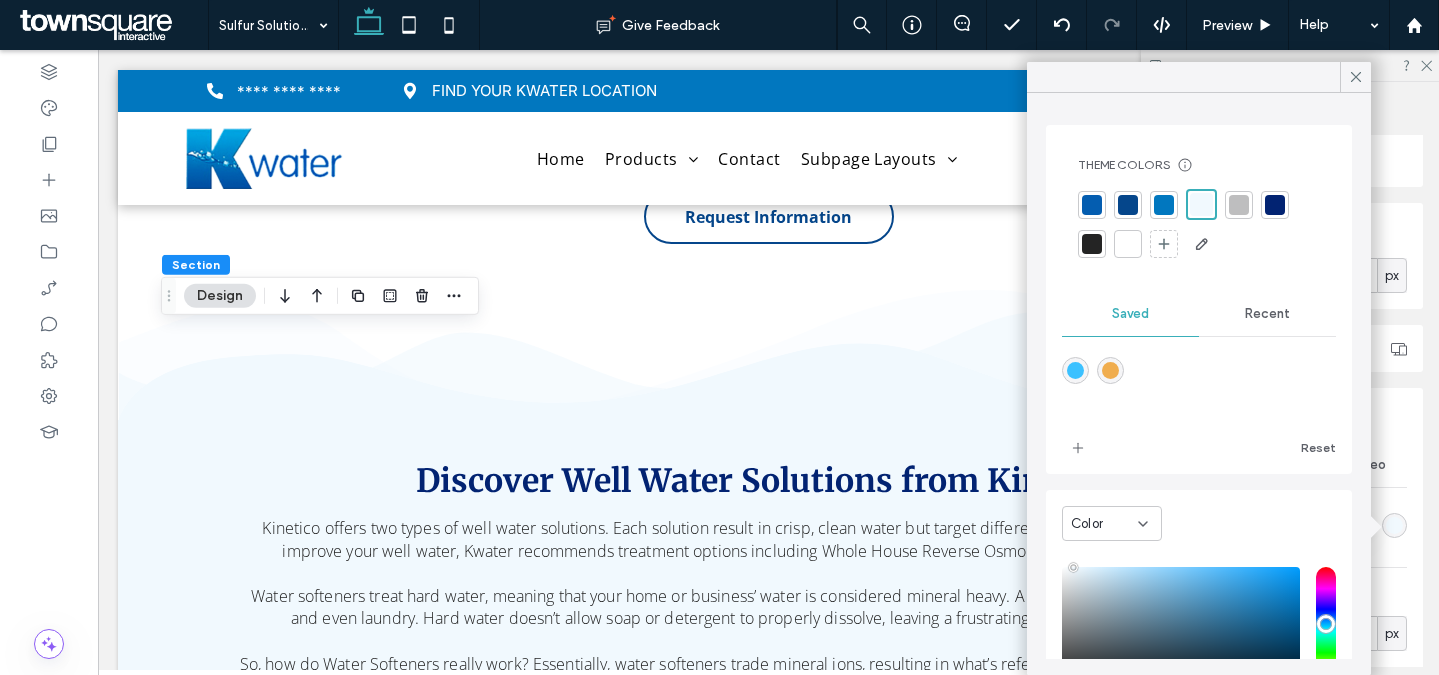 click at bounding box center (1128, 244) 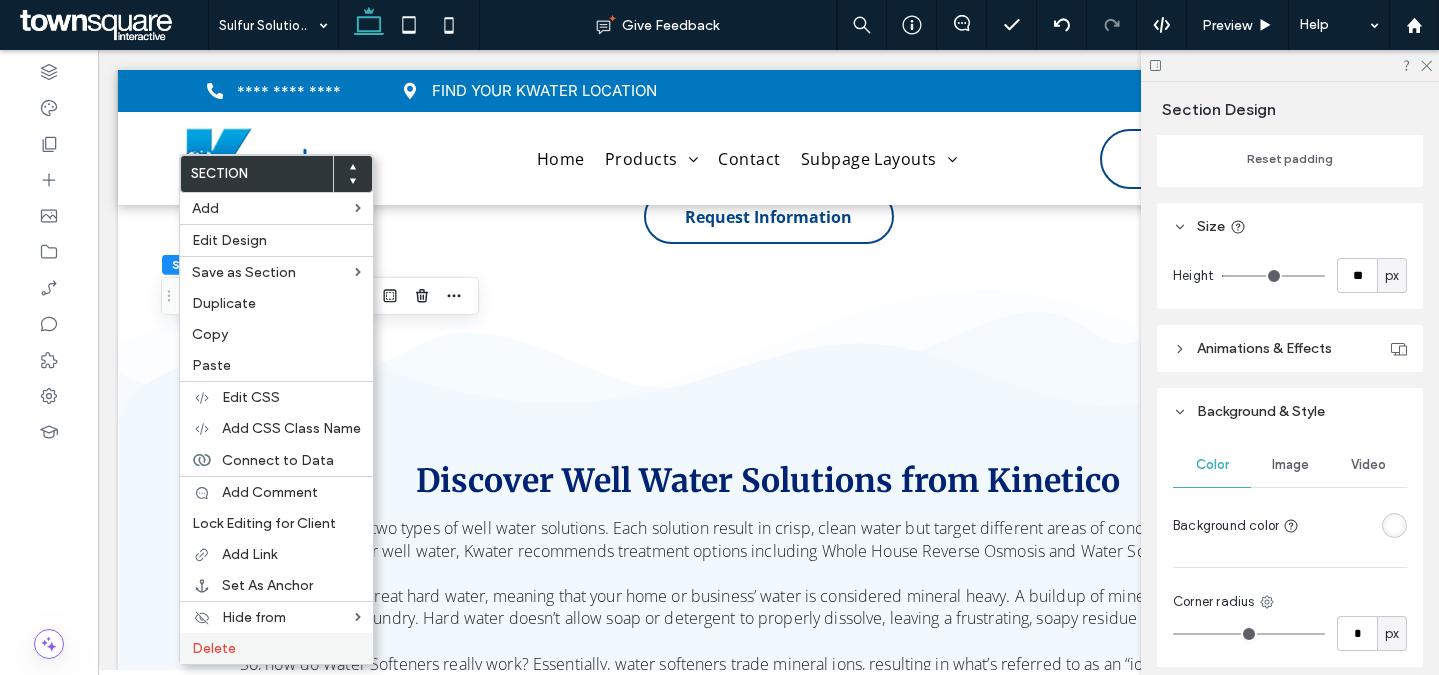 click on "Delete" at bounding box center [276, 648] 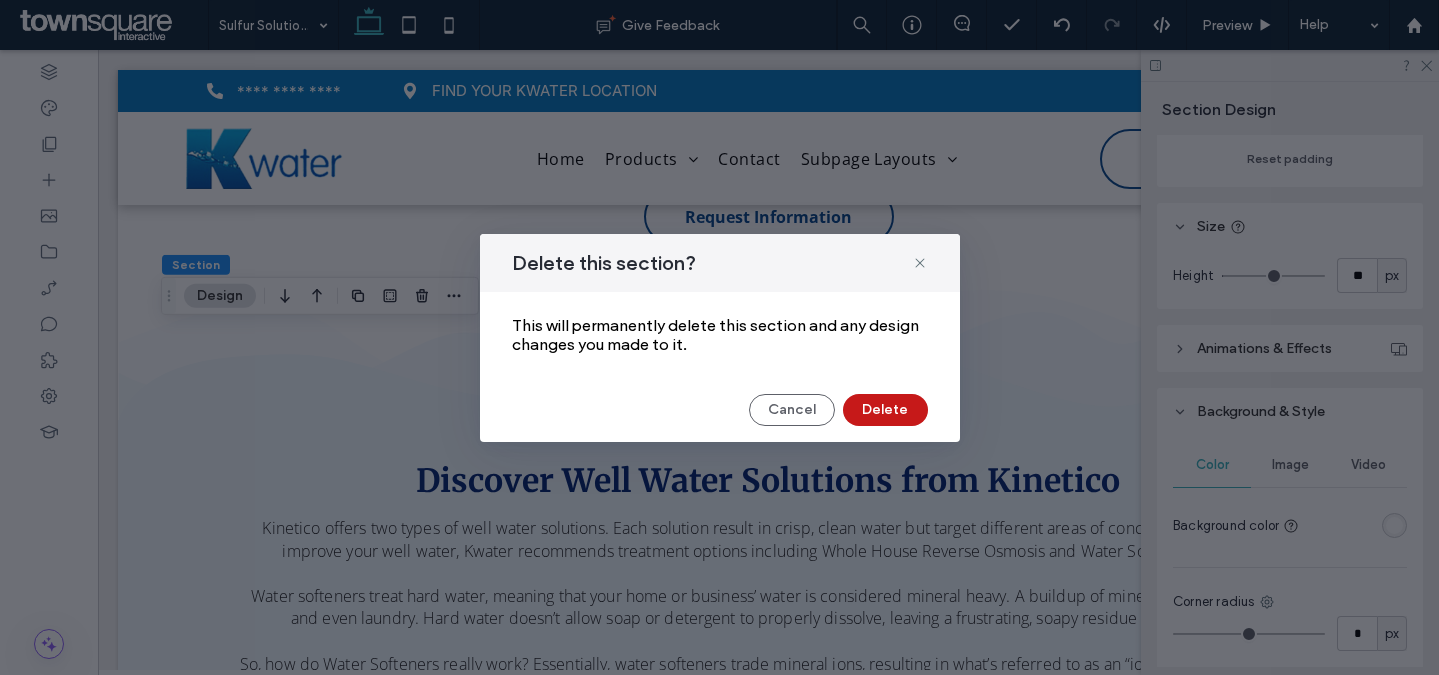 click on "Delete" at bounding box center [885, 410] 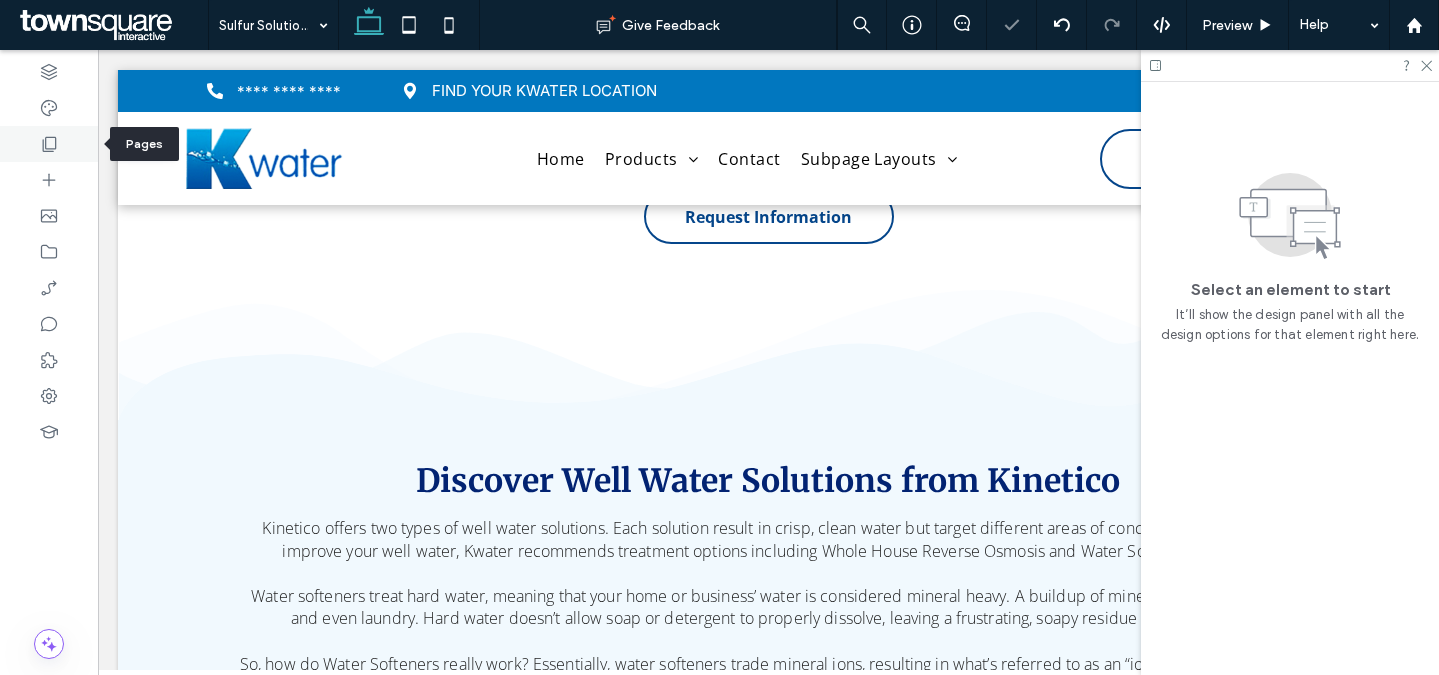 click 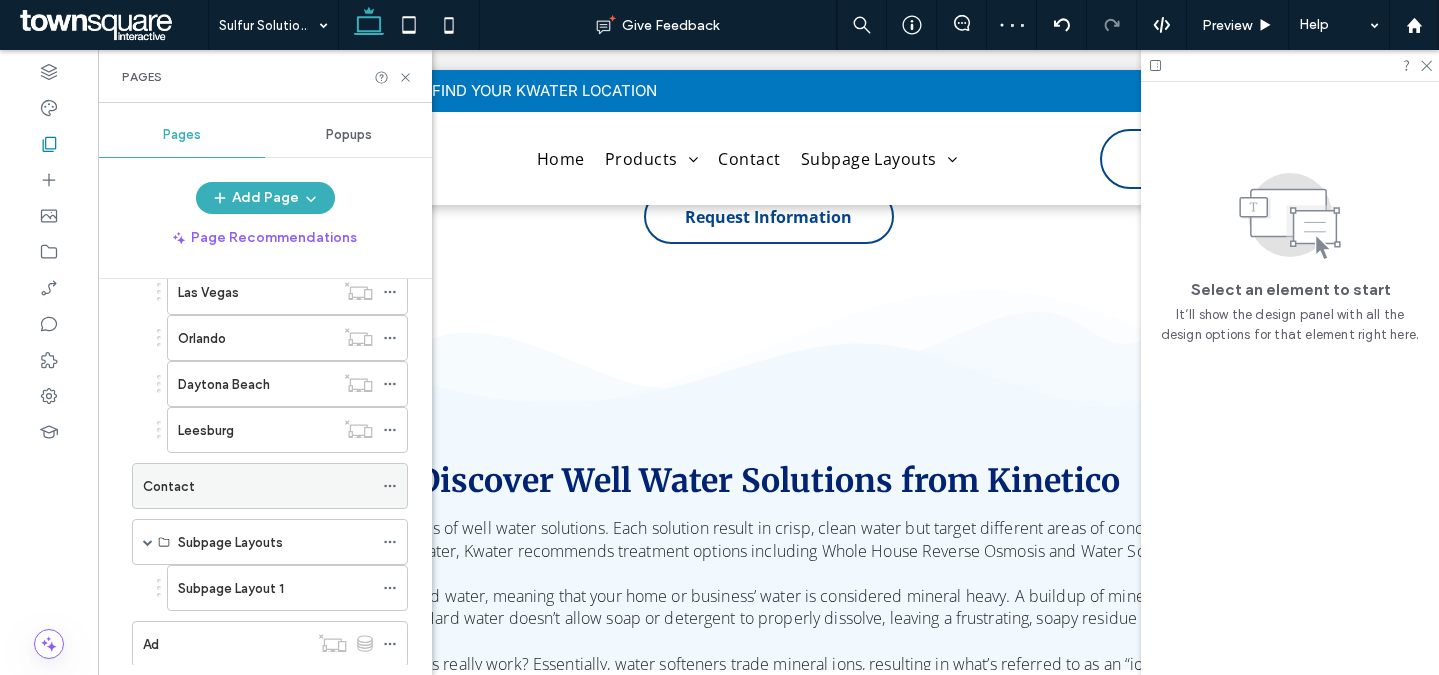 scroll, scrollTop: 182, scrollLeft: 0, axis: vertical 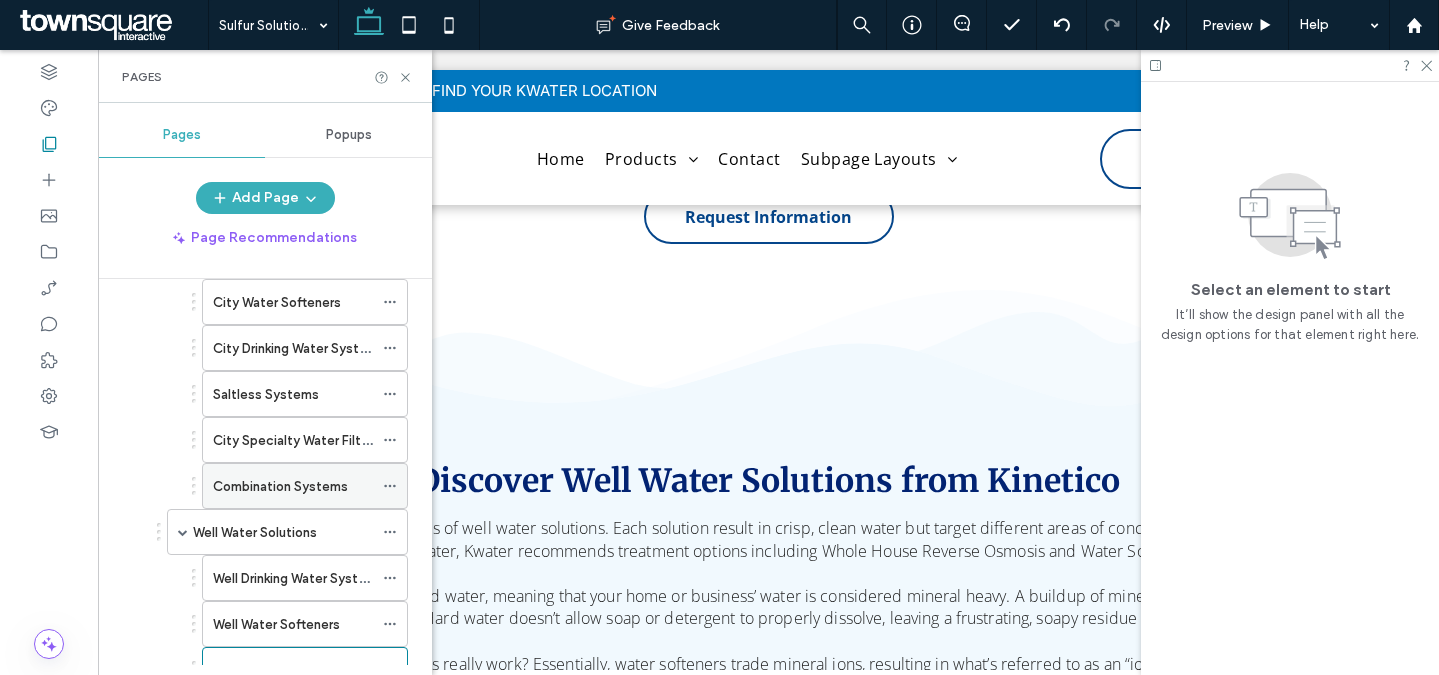 click on "Combination Systems" at bounding box center (293, 486) 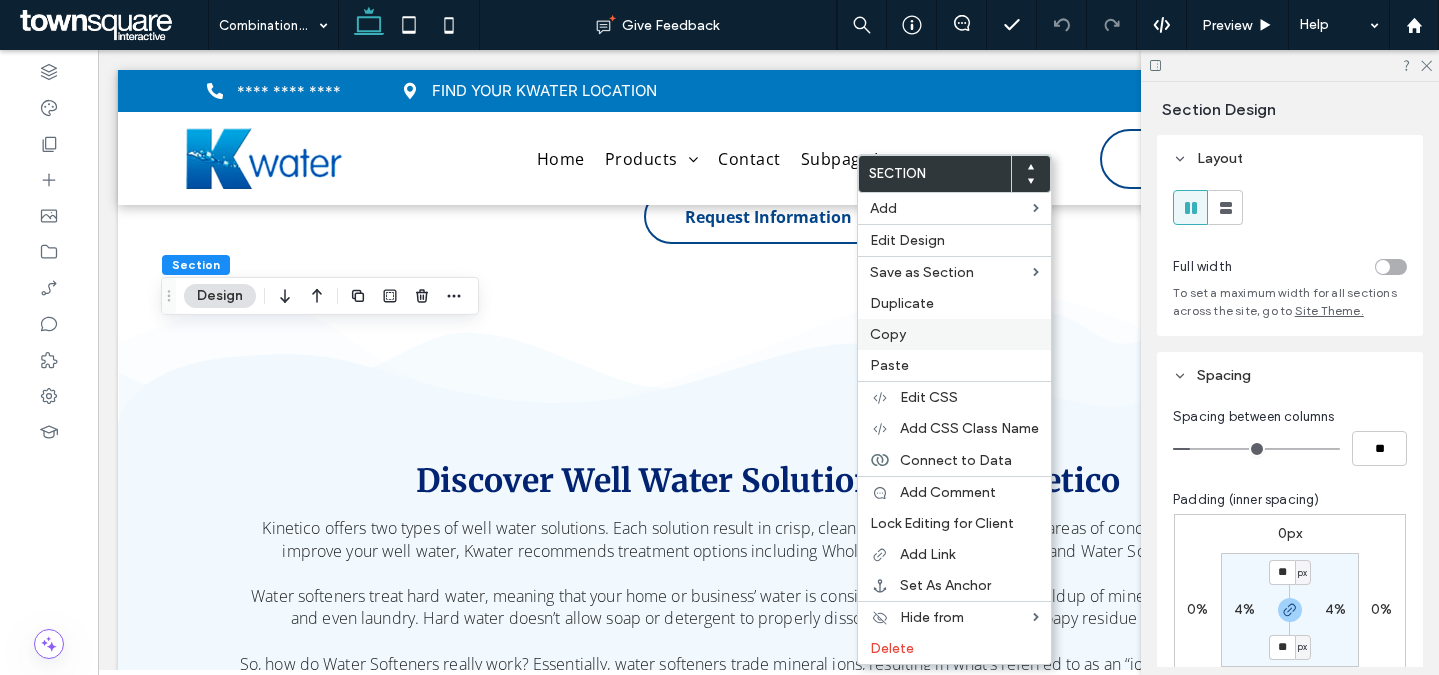 click on "Copy" at bounding box center [888, 334] 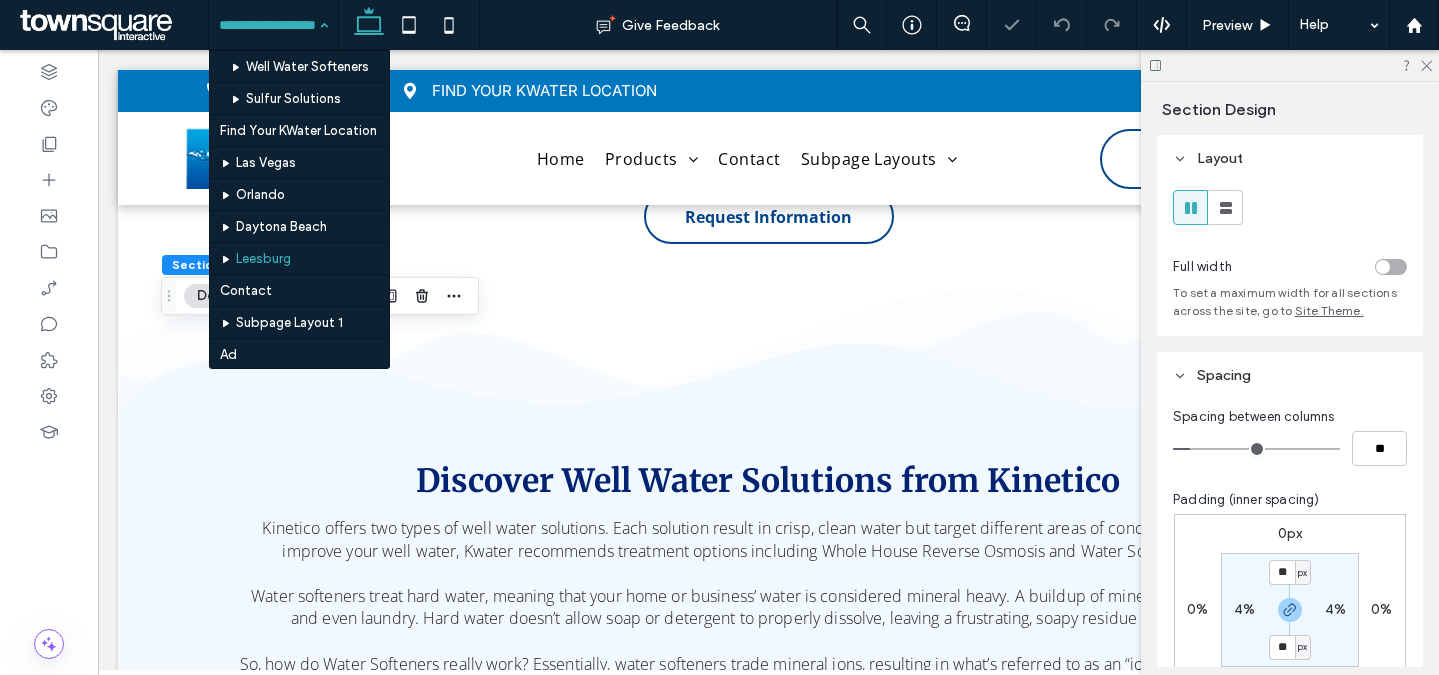 scroll, scrollTop: 240, scrollLeft: 0, axis: vertical 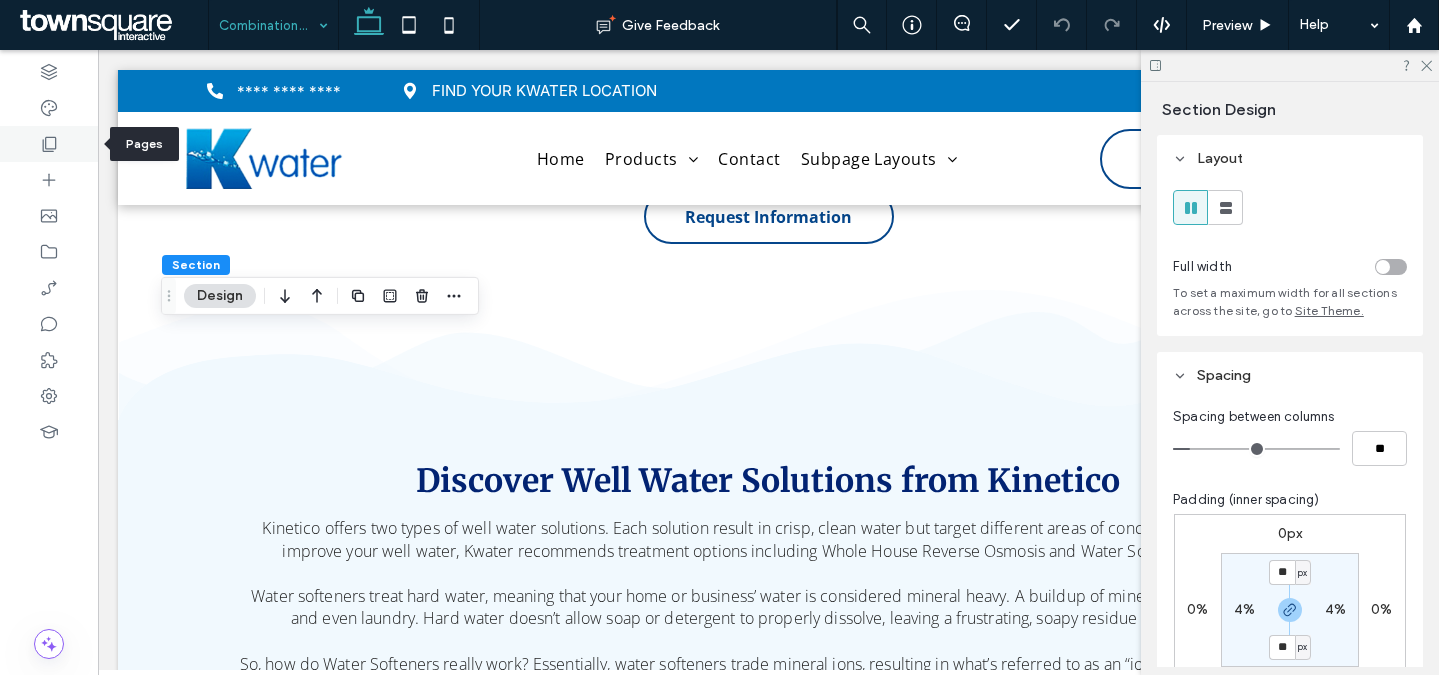 click 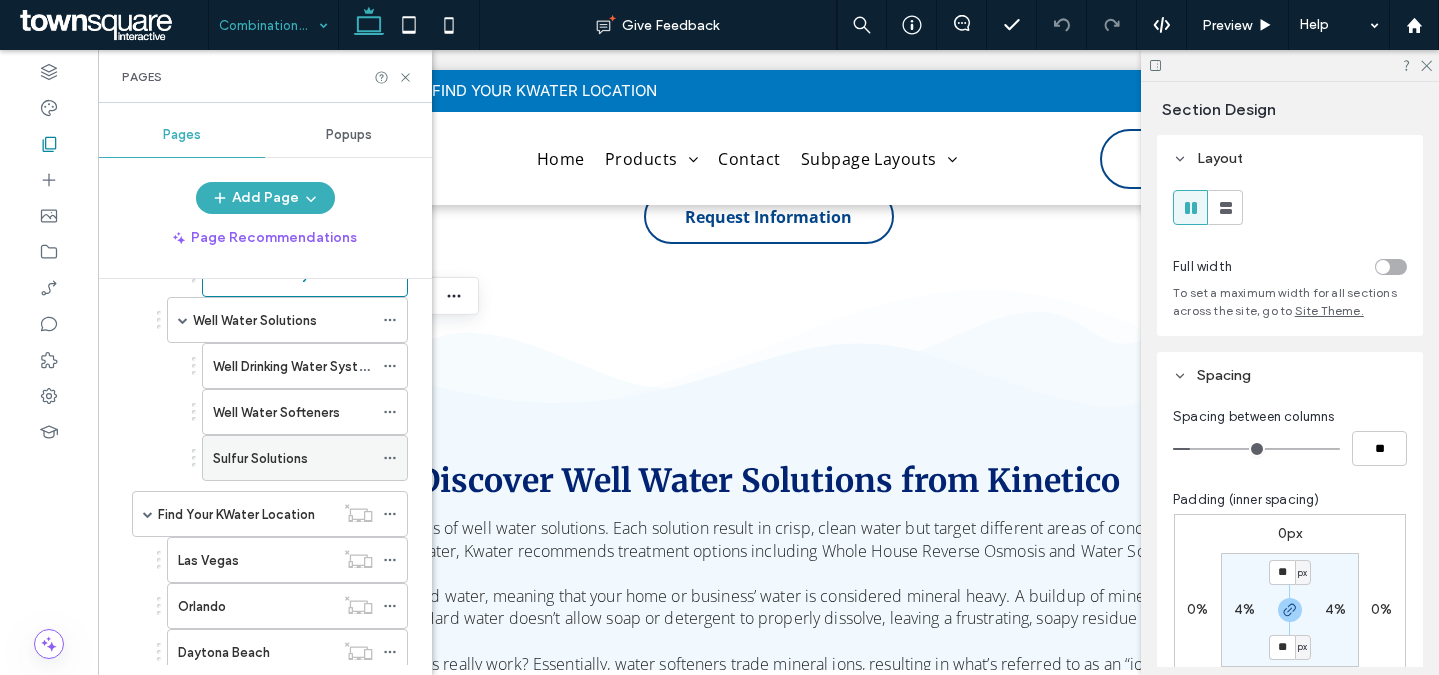 scroll, scrollTop: 368, scrollLeft: 0, axis: vertical 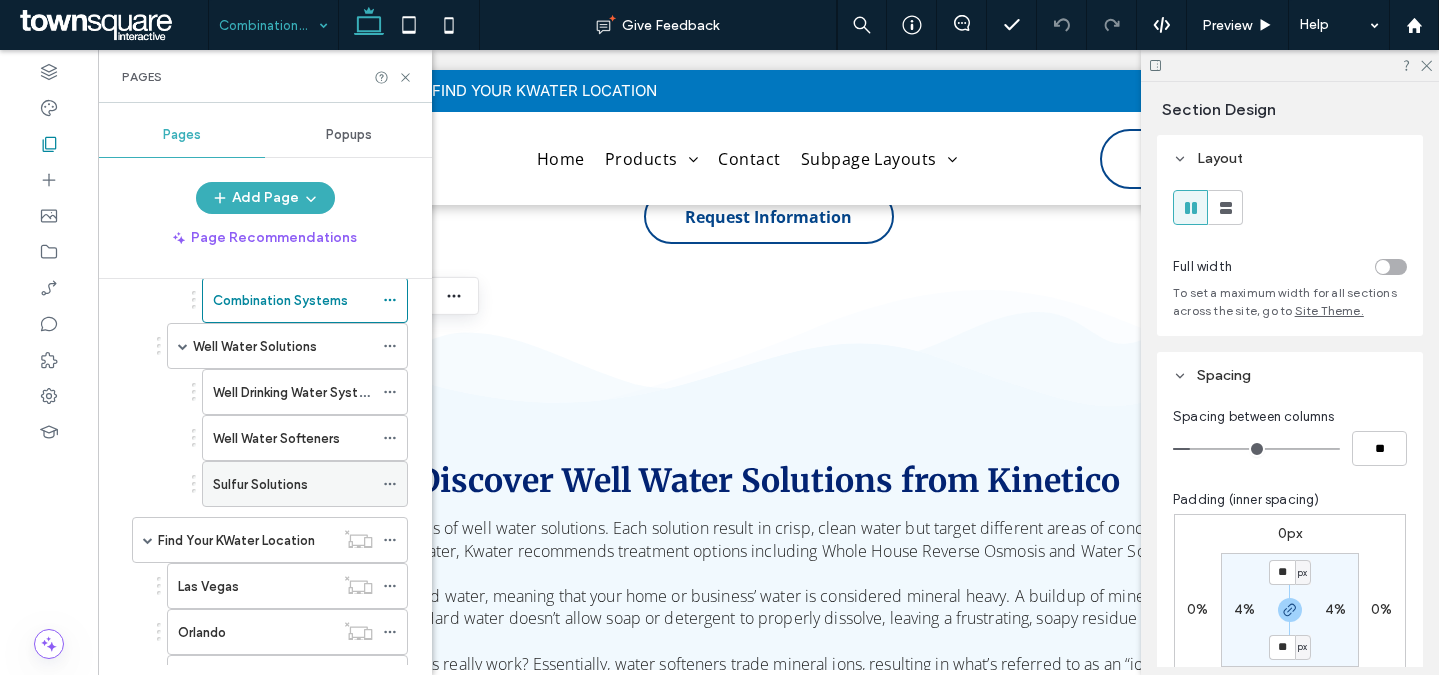 click on "Sulfur Solutions" at bounding box center (260, 484) 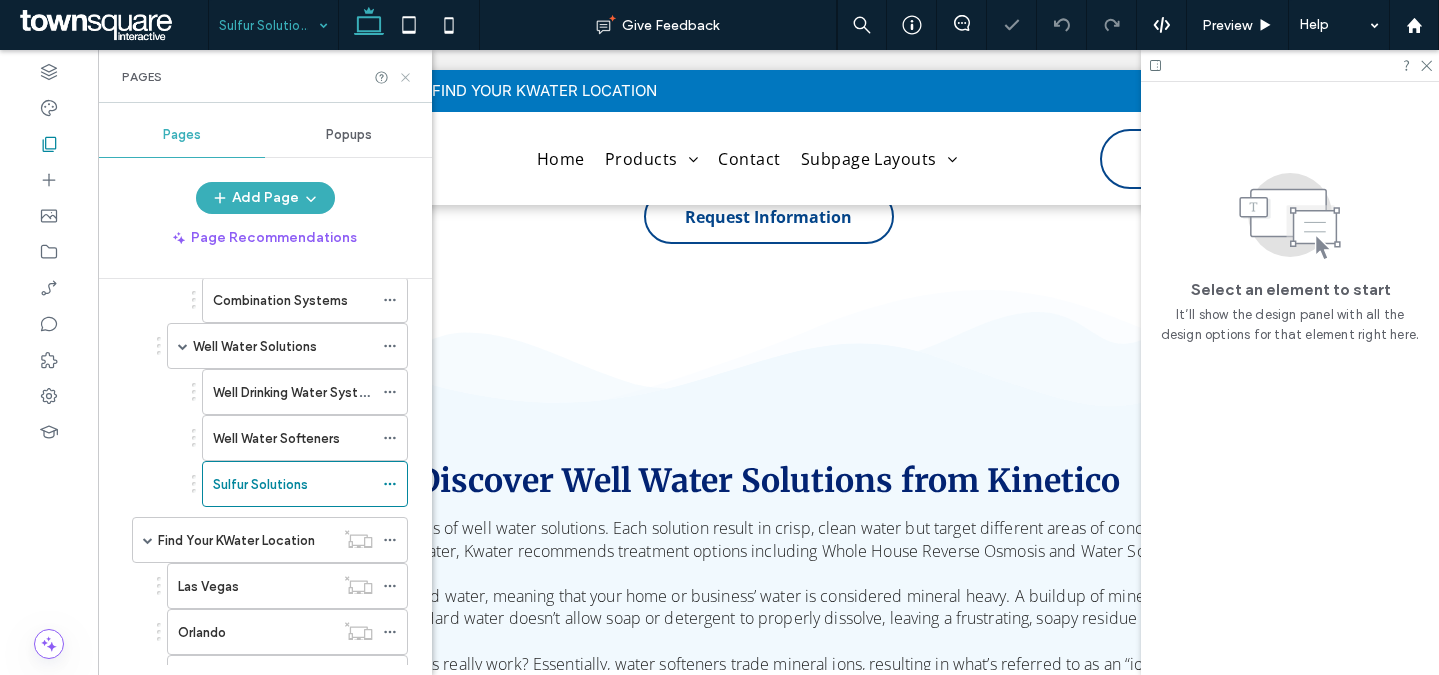 click 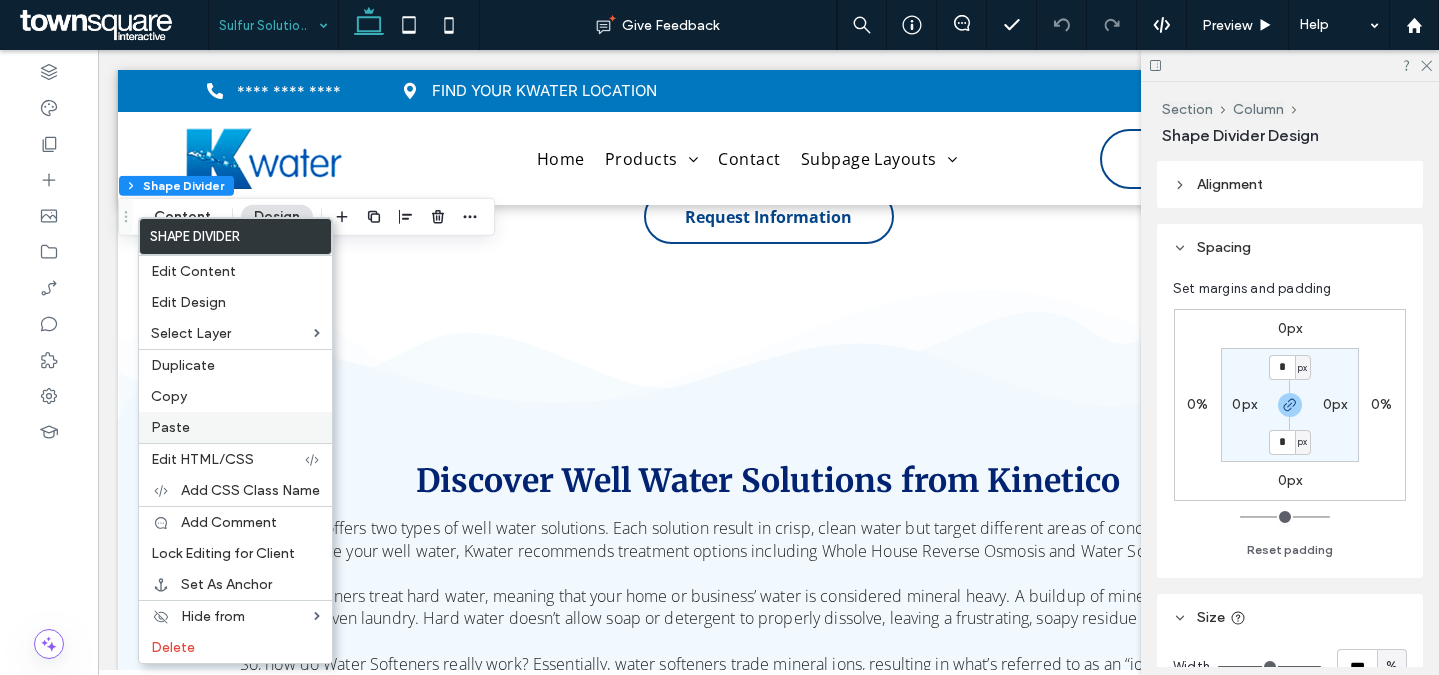 click on "Paste" at bounding box center [235, 427] 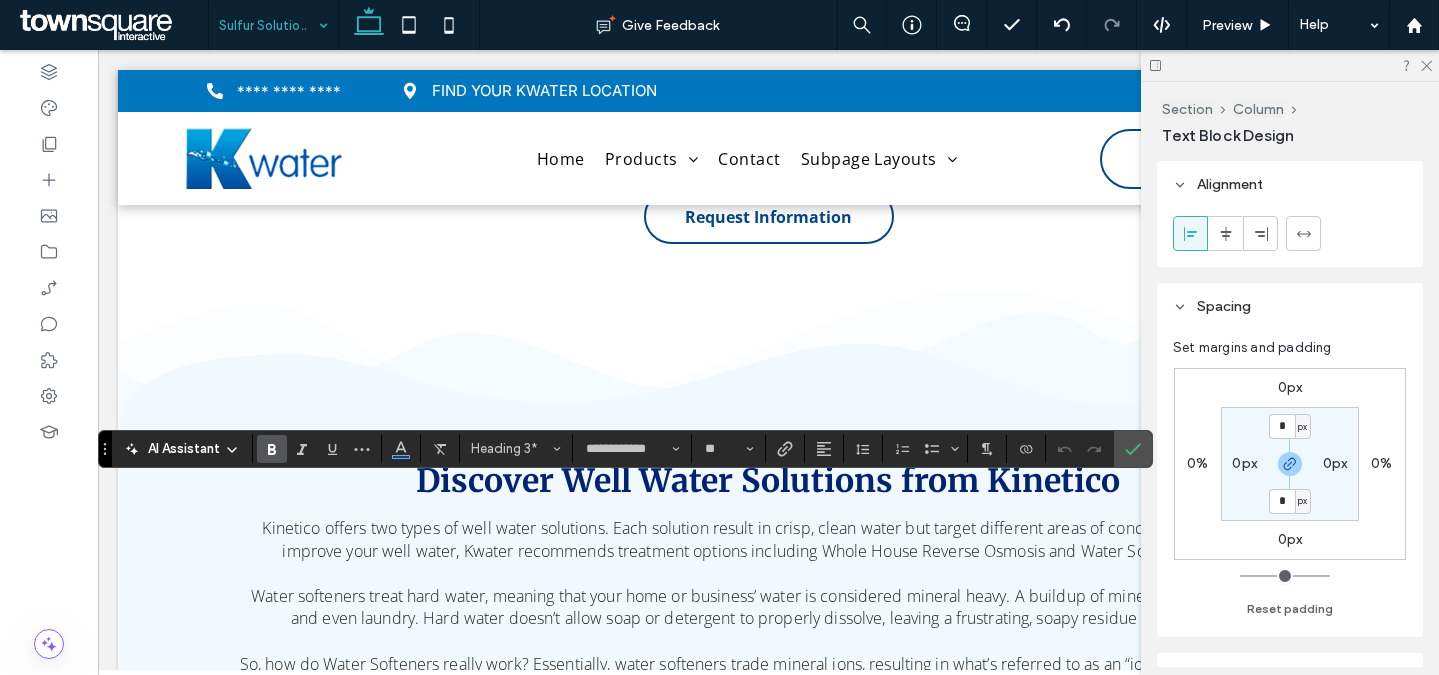 type 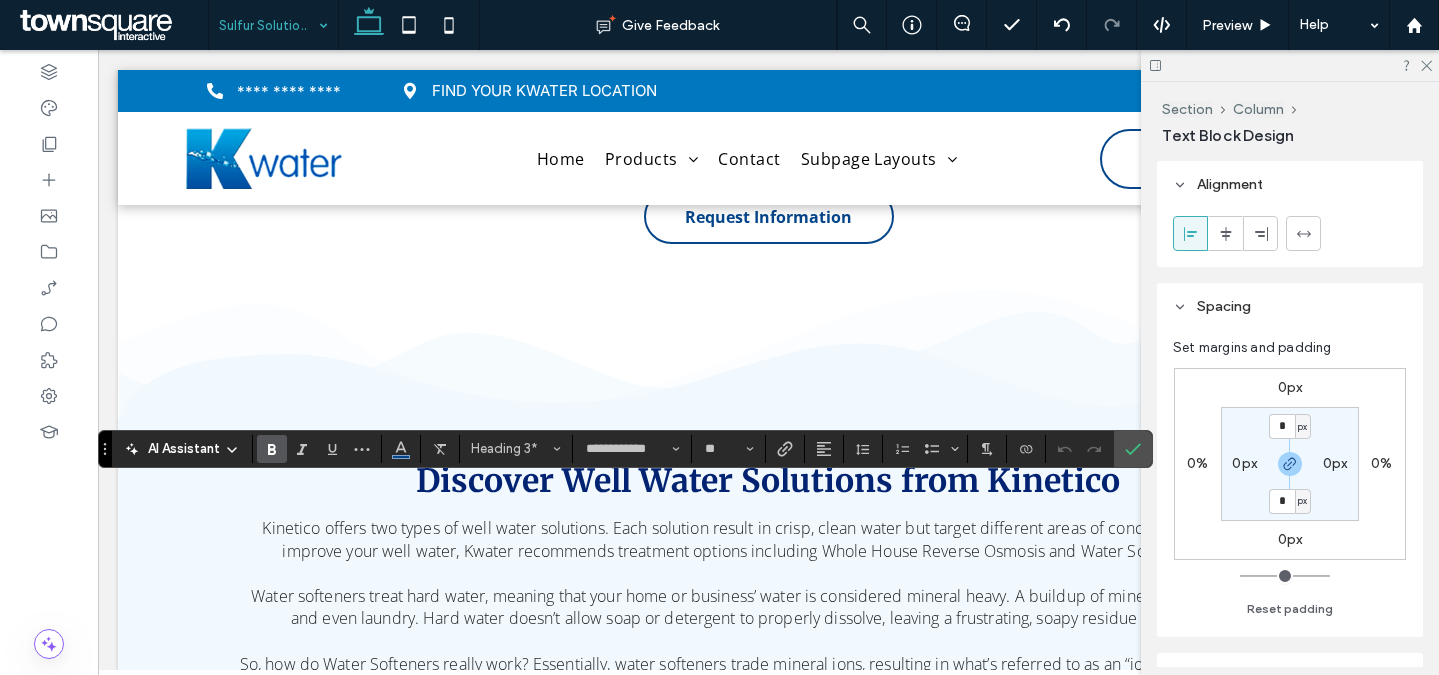 type on "*" 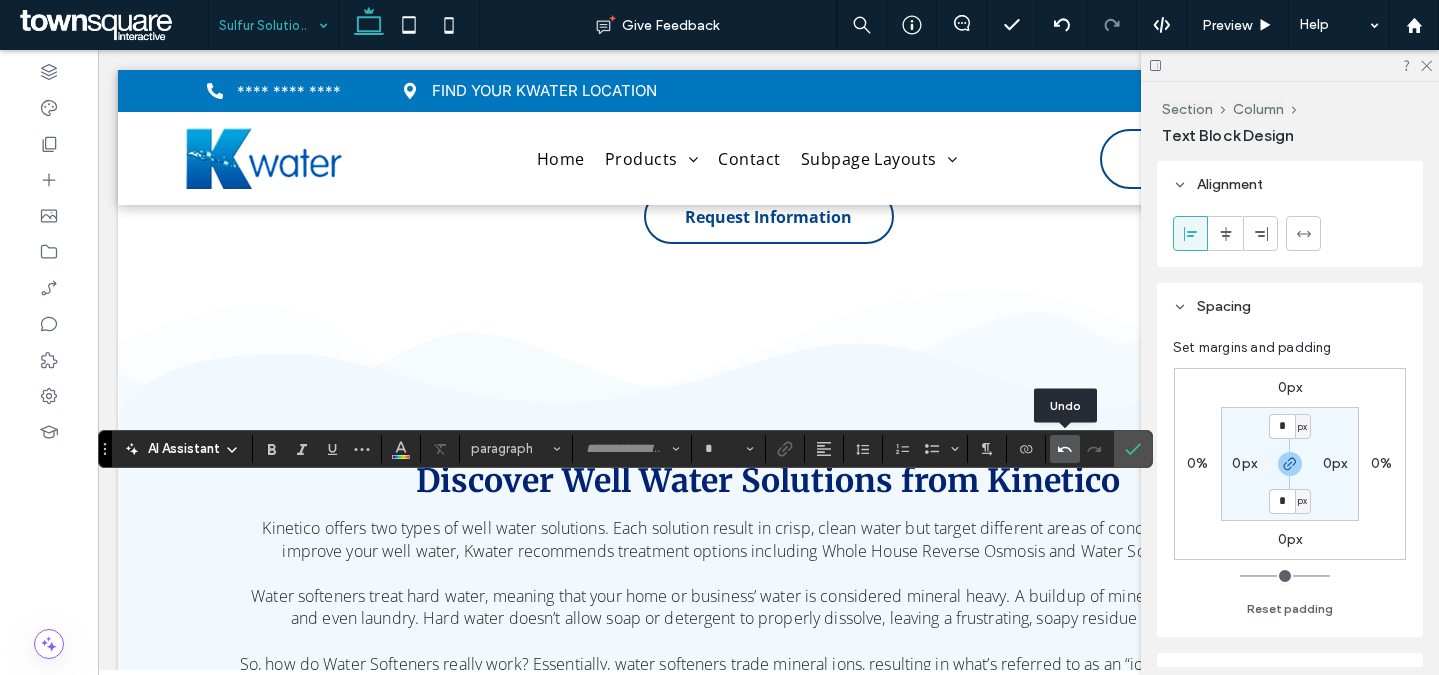 type on "**********" 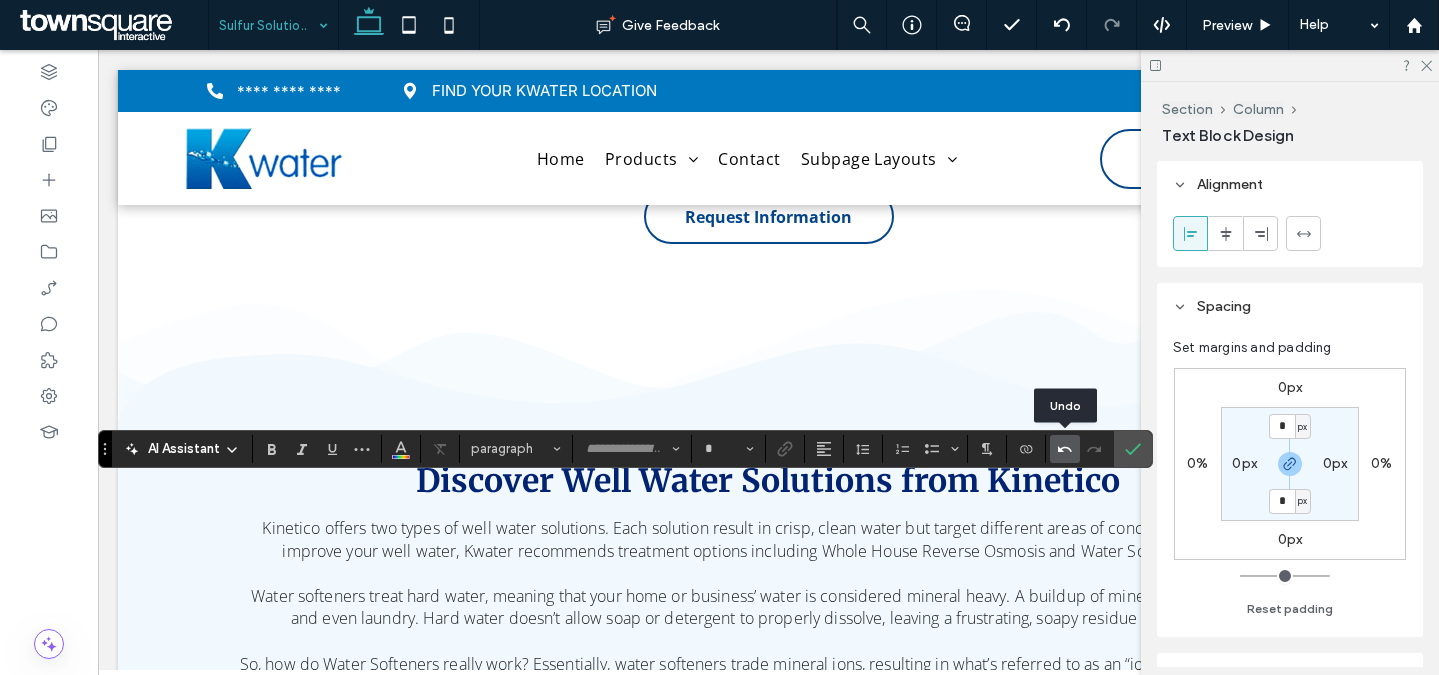 type on "**" 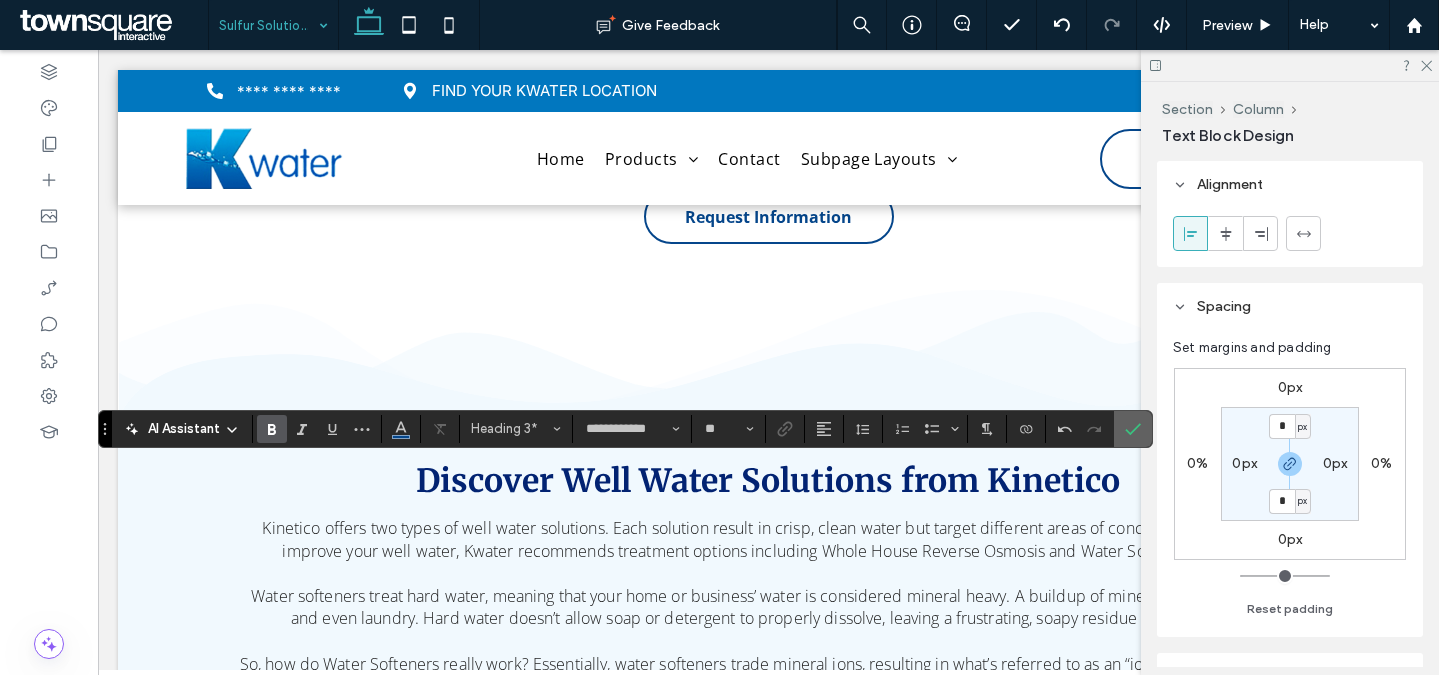 click at bounding box center (1133, 429) 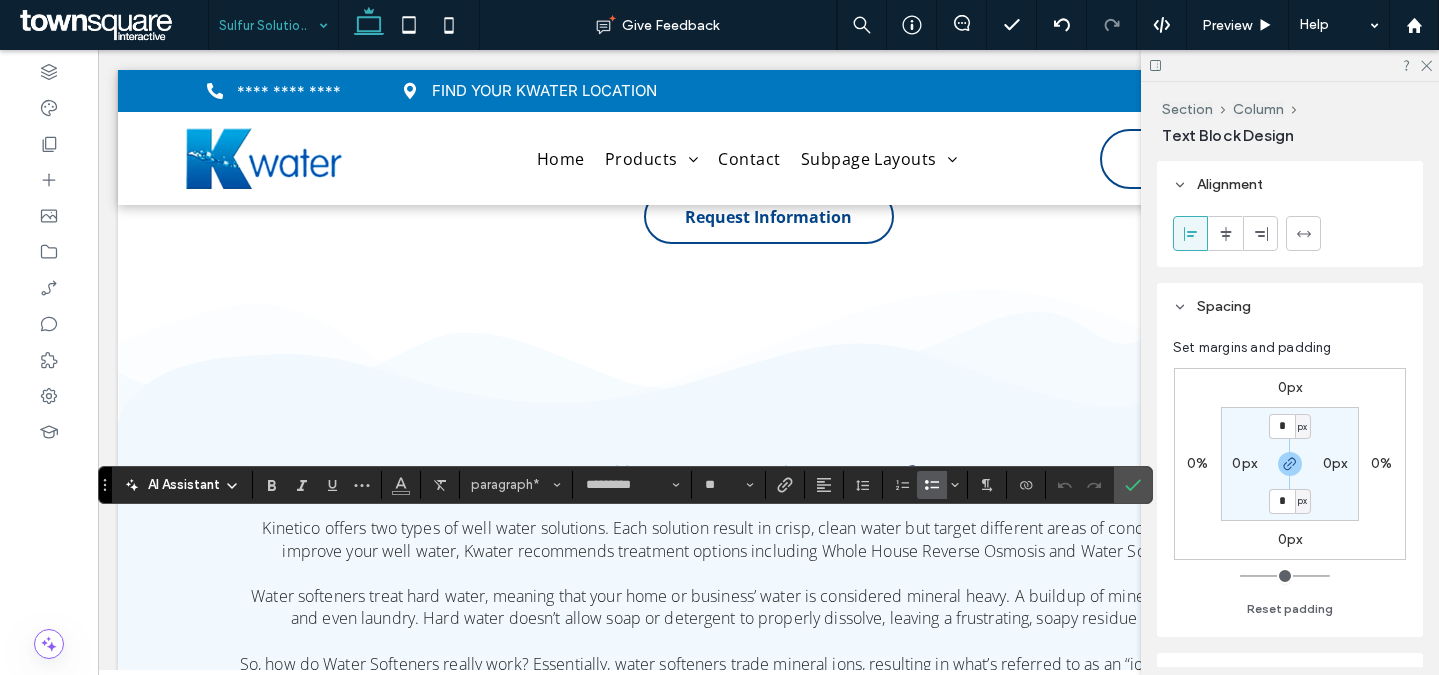 type 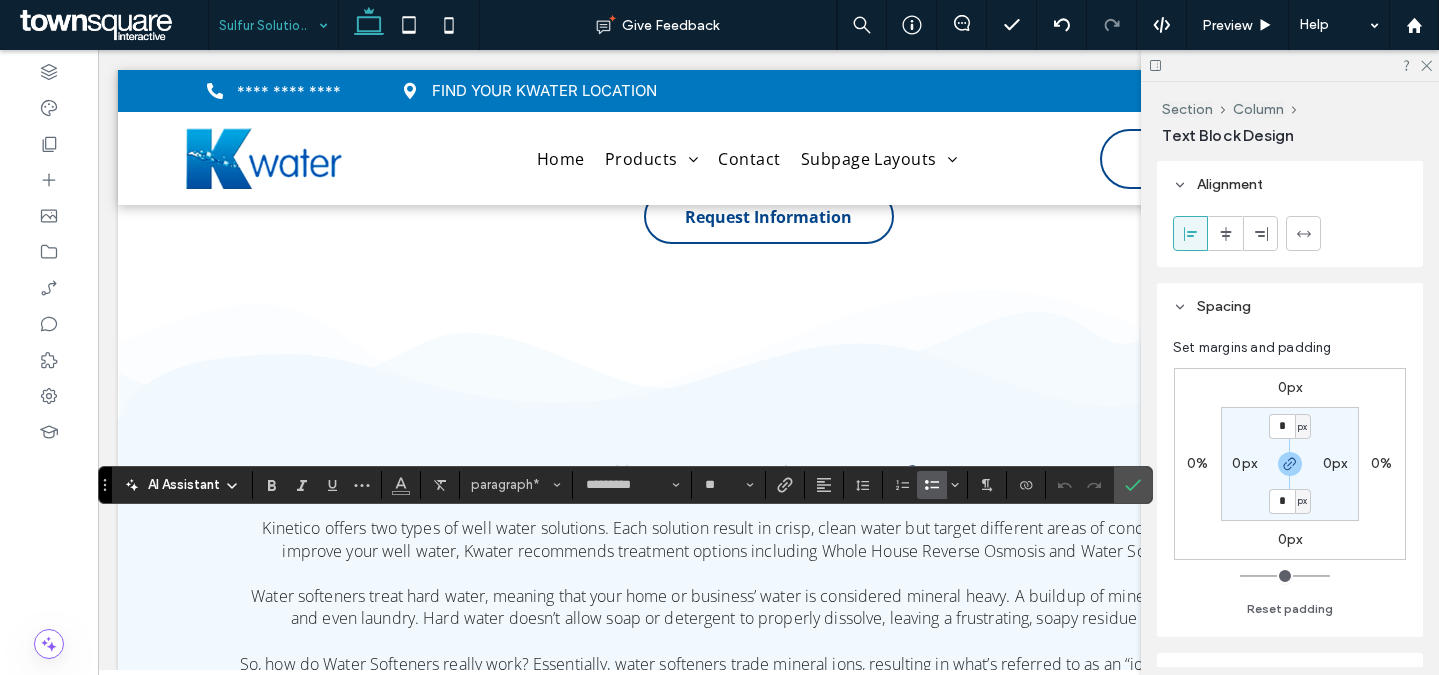 type on "*" 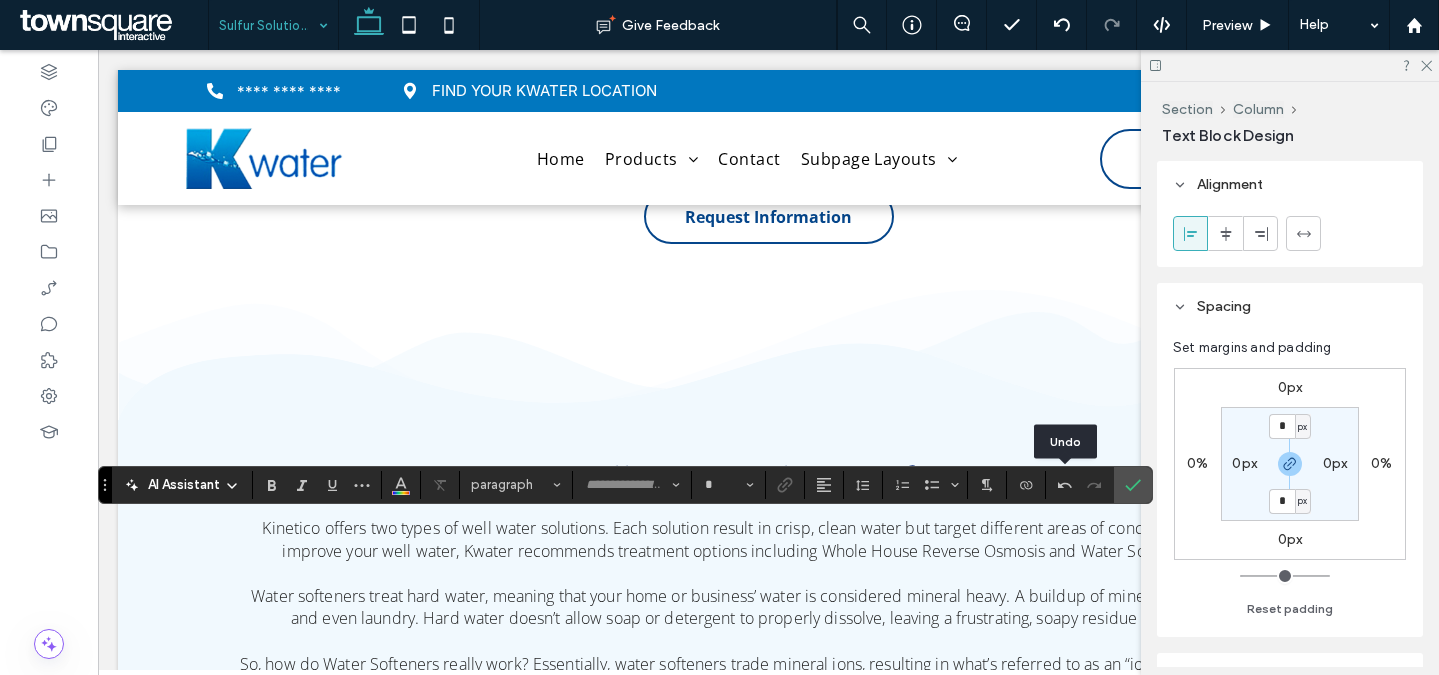 type on "*********" 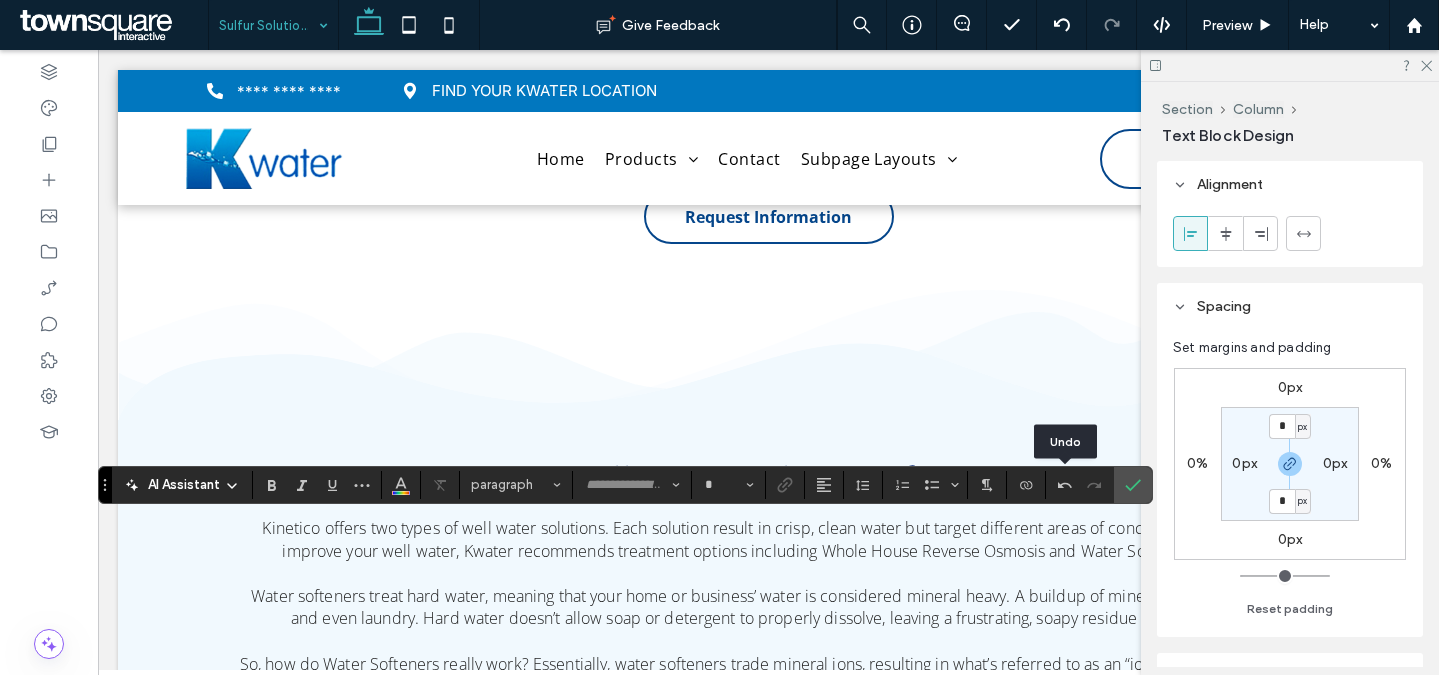 type on "**" 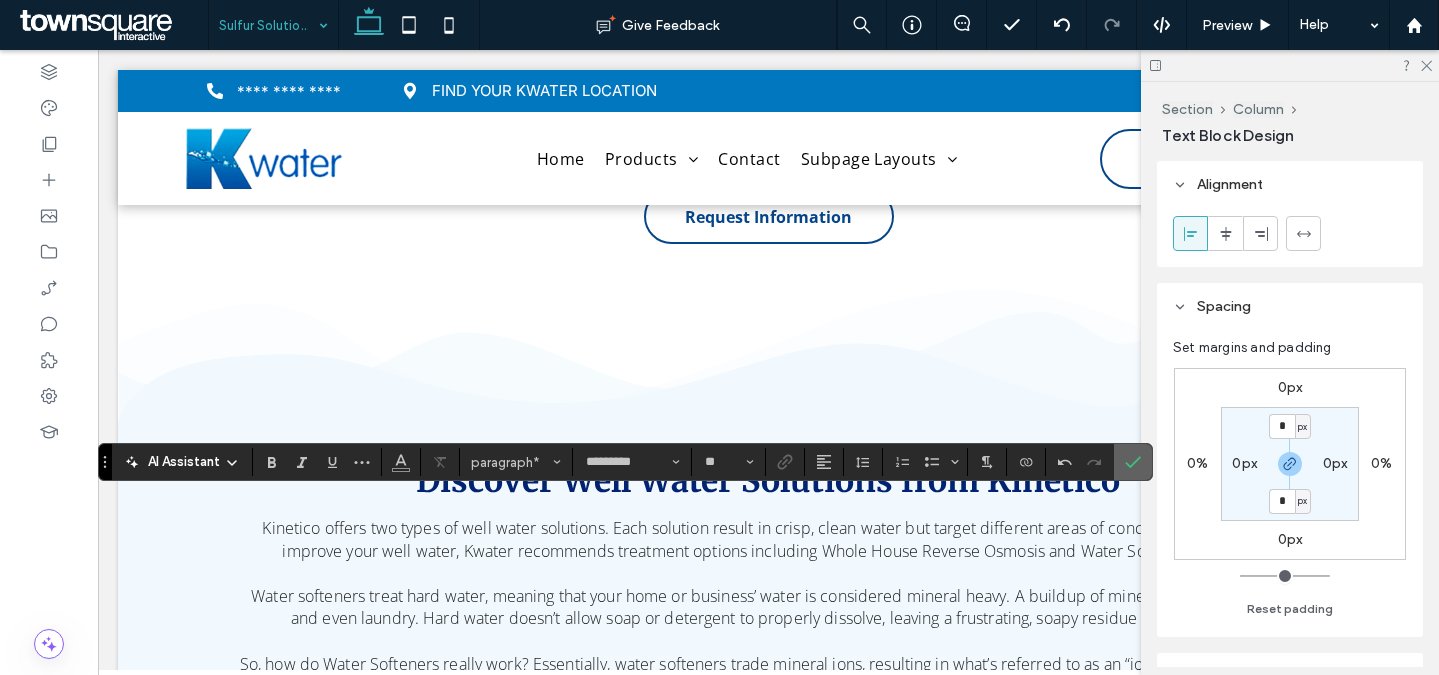 click 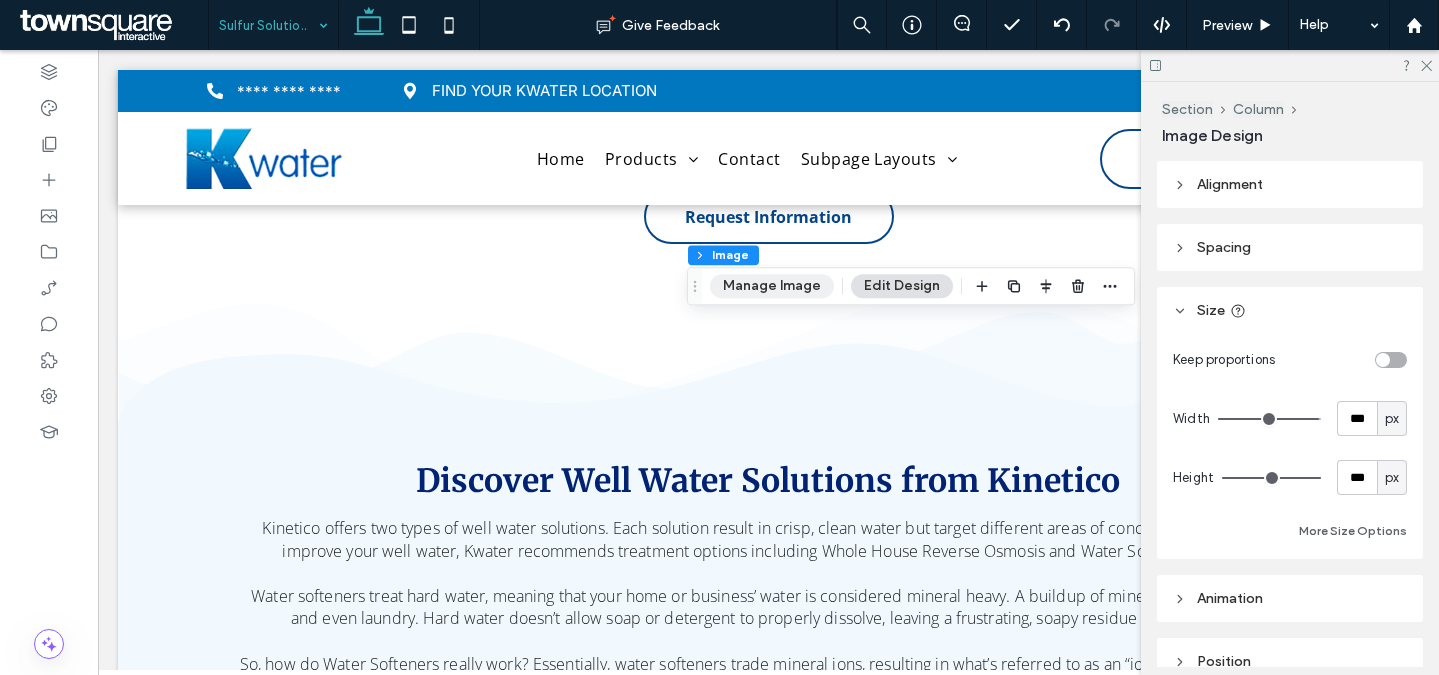 click on "Manage Image" at bounding box center [772, 286] 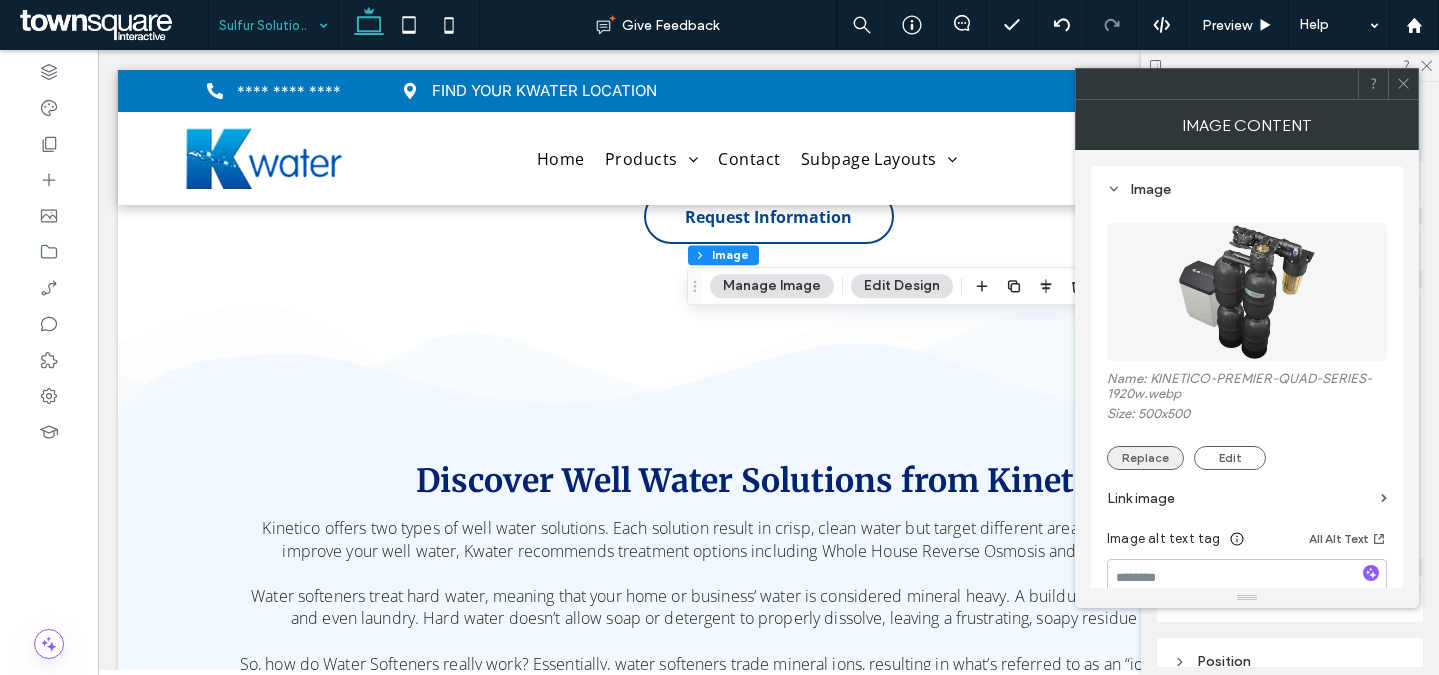 click on "Replace" at bounding box center [1145, 458] 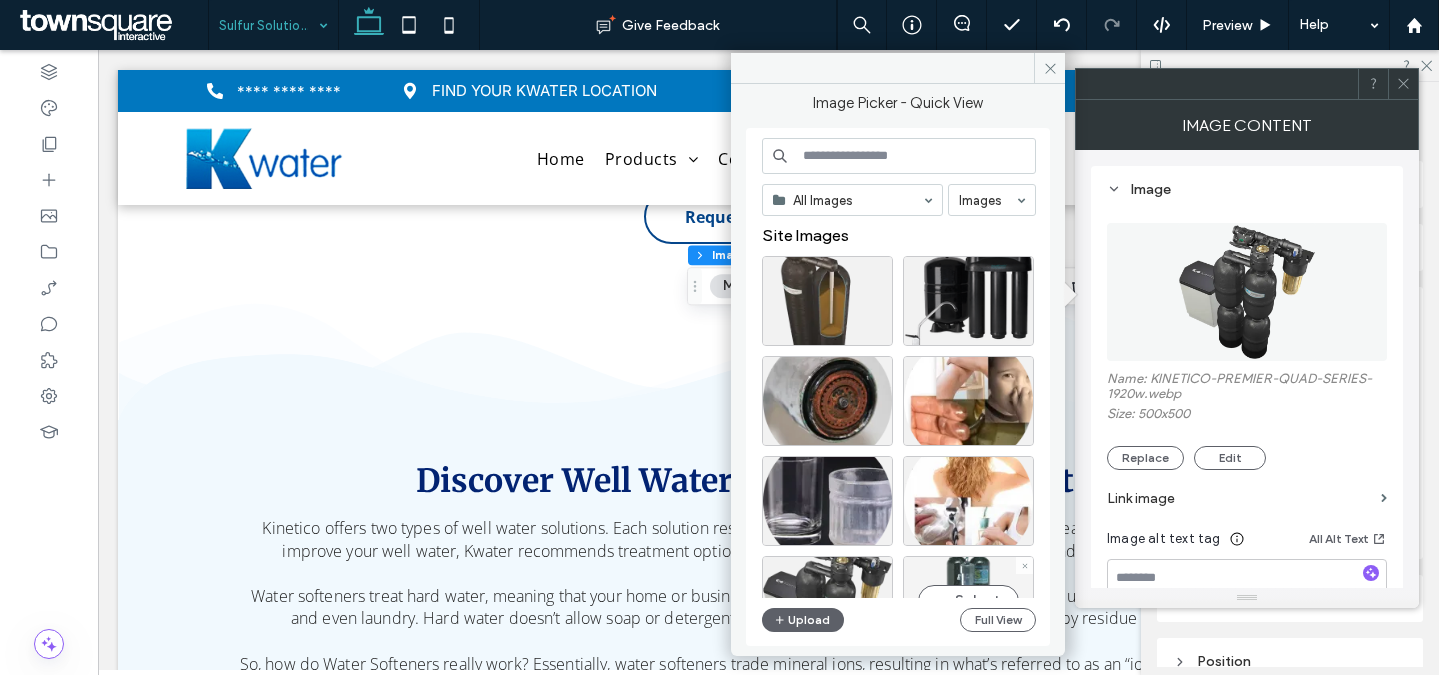scroll, scrollTop: 88, scrollLeft: 0, axis: vertical 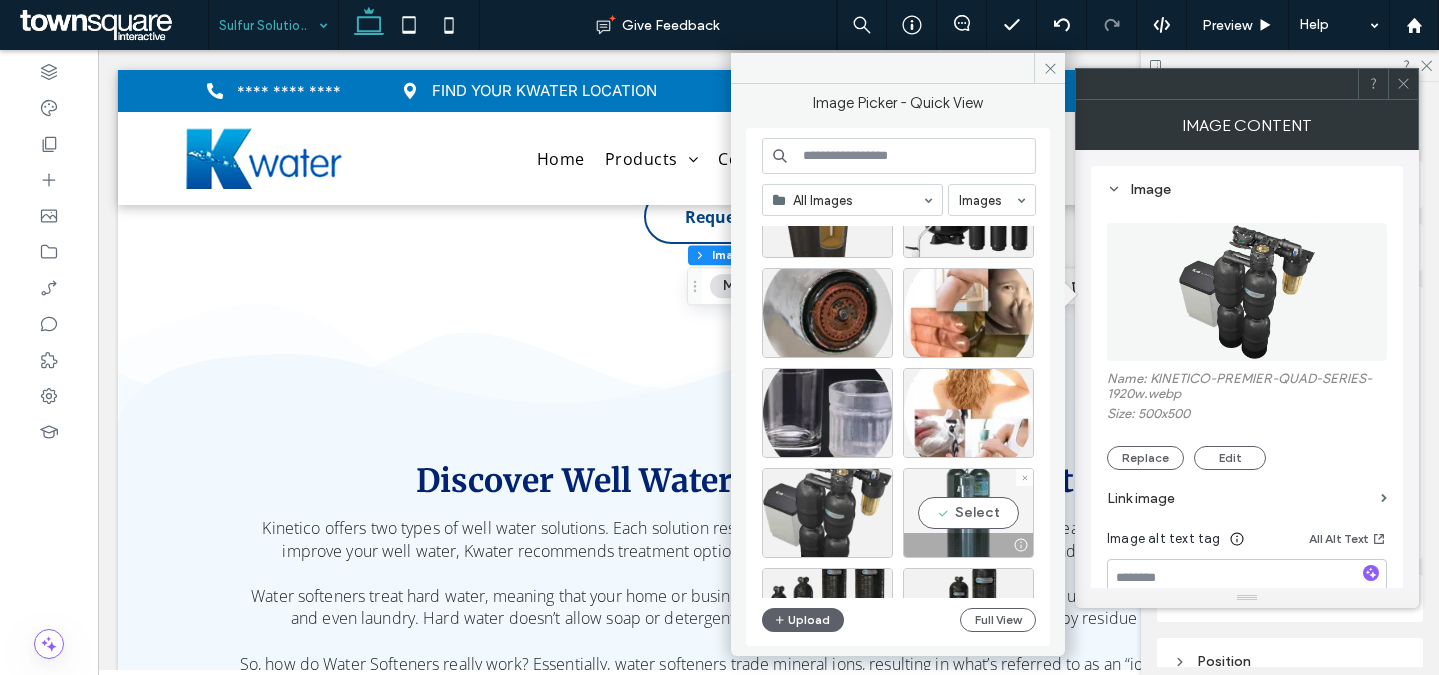 click on "Select" at bounding box center [968, 513] 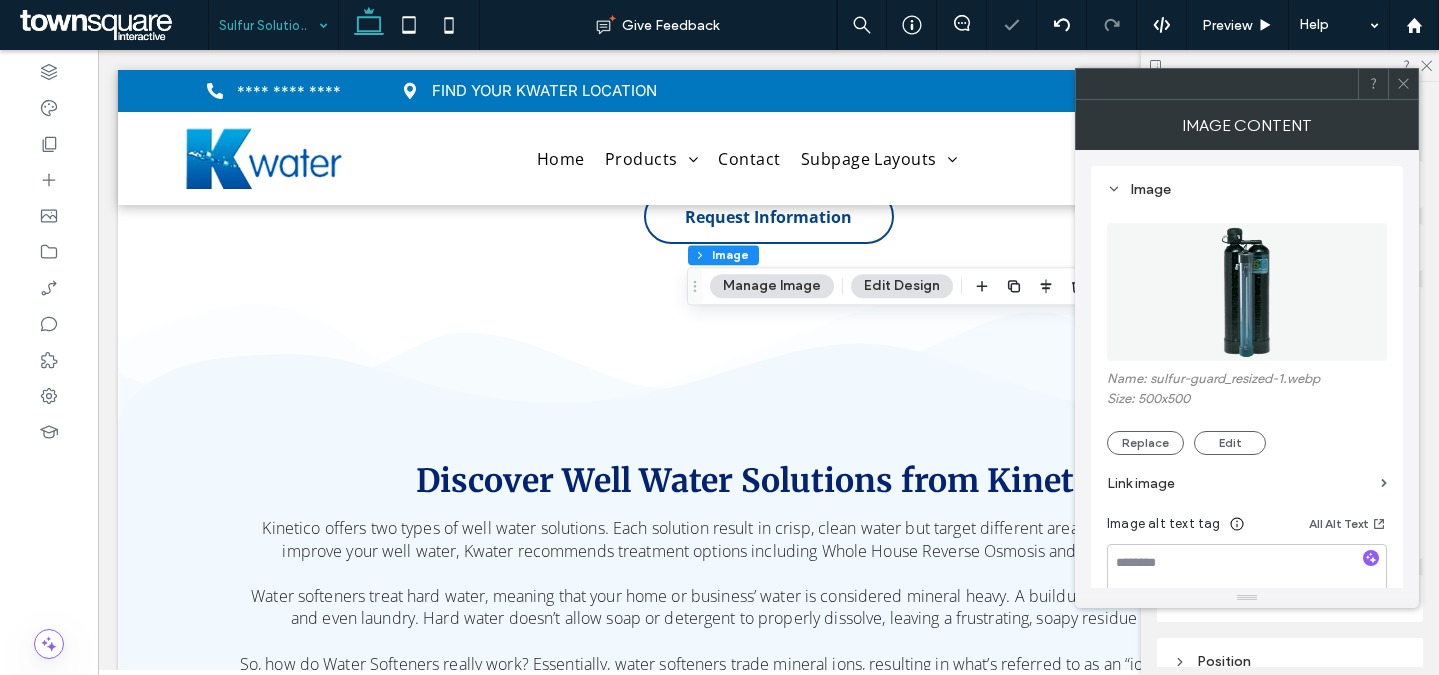 drag, startPoint x: 1399, startPoint y: 78, endPoint x: 1341, endPoint y: 128, distance: 76.57676 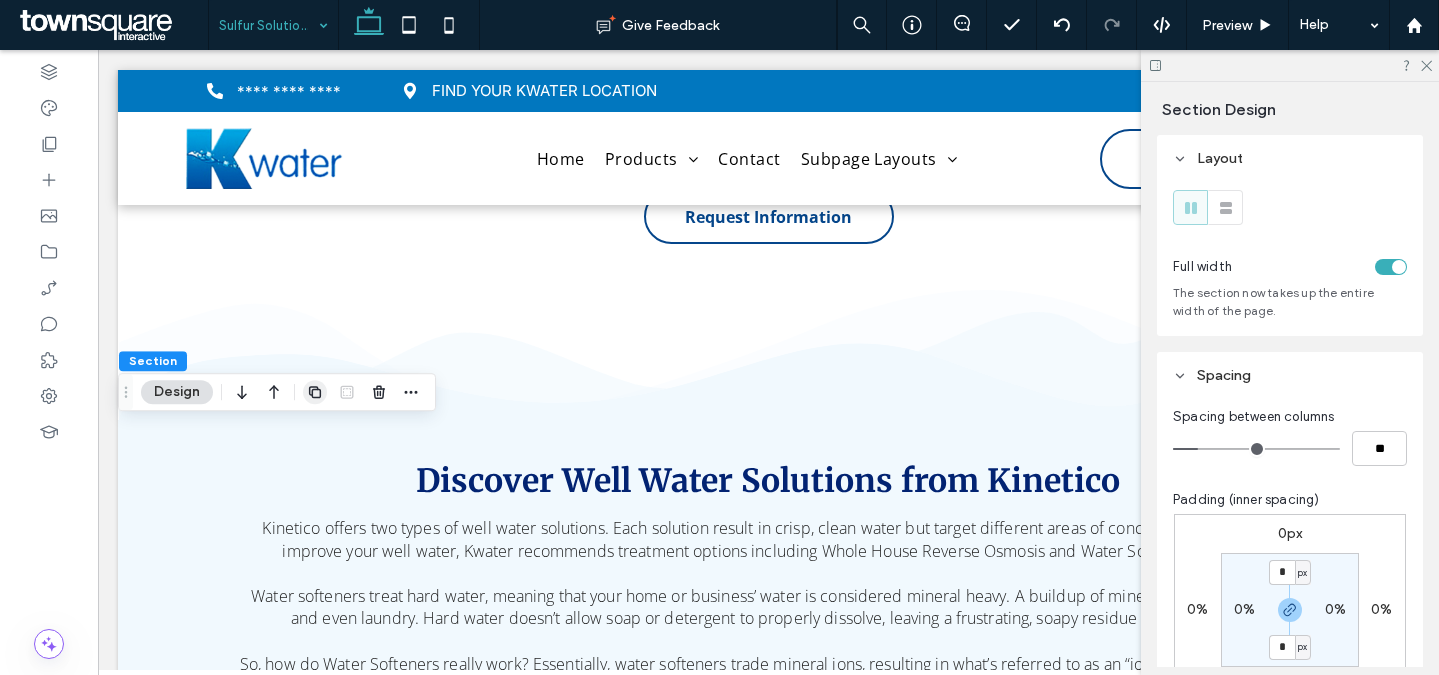 click 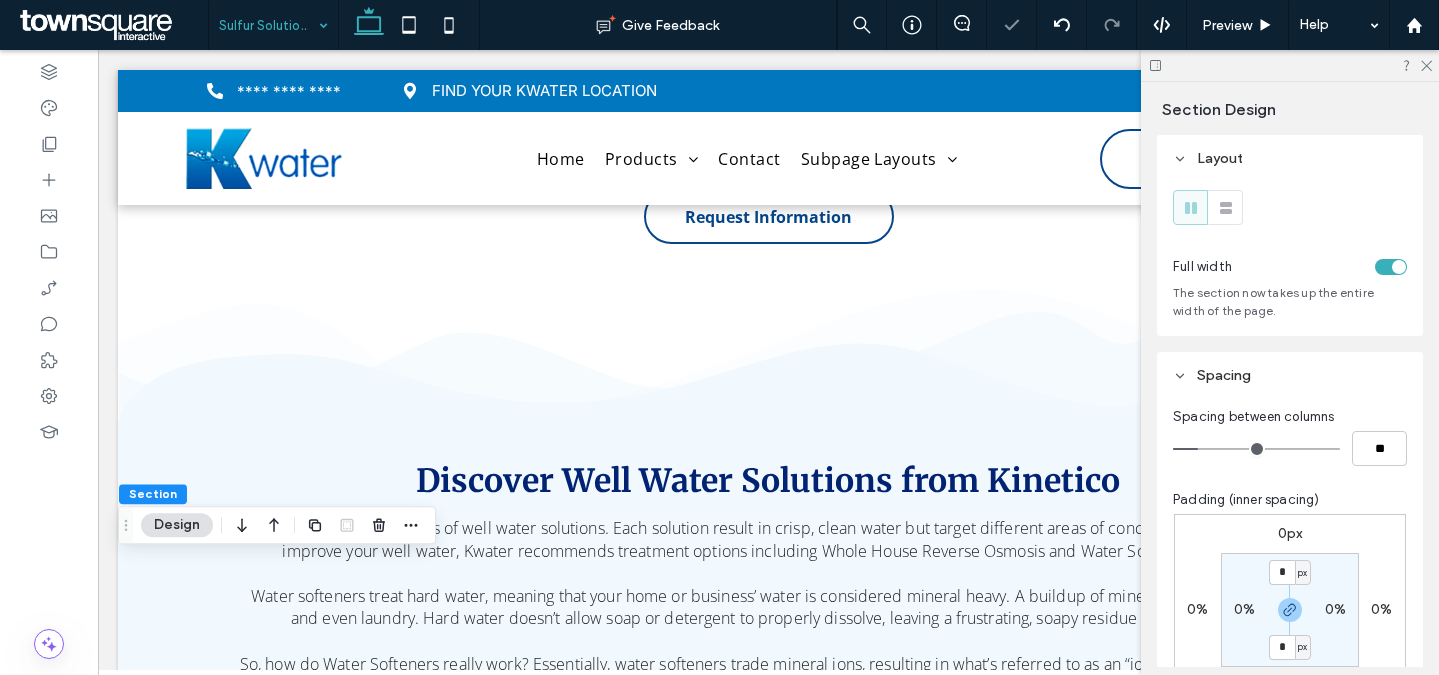 click 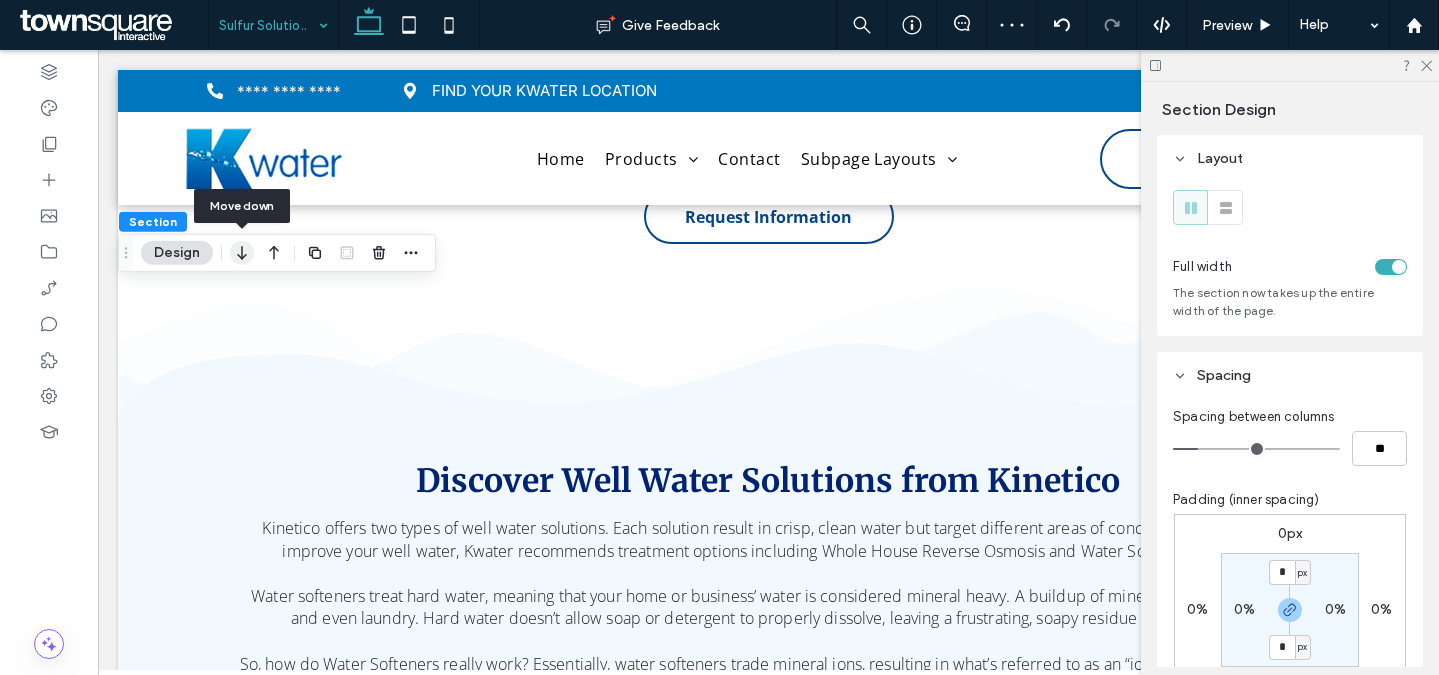 click 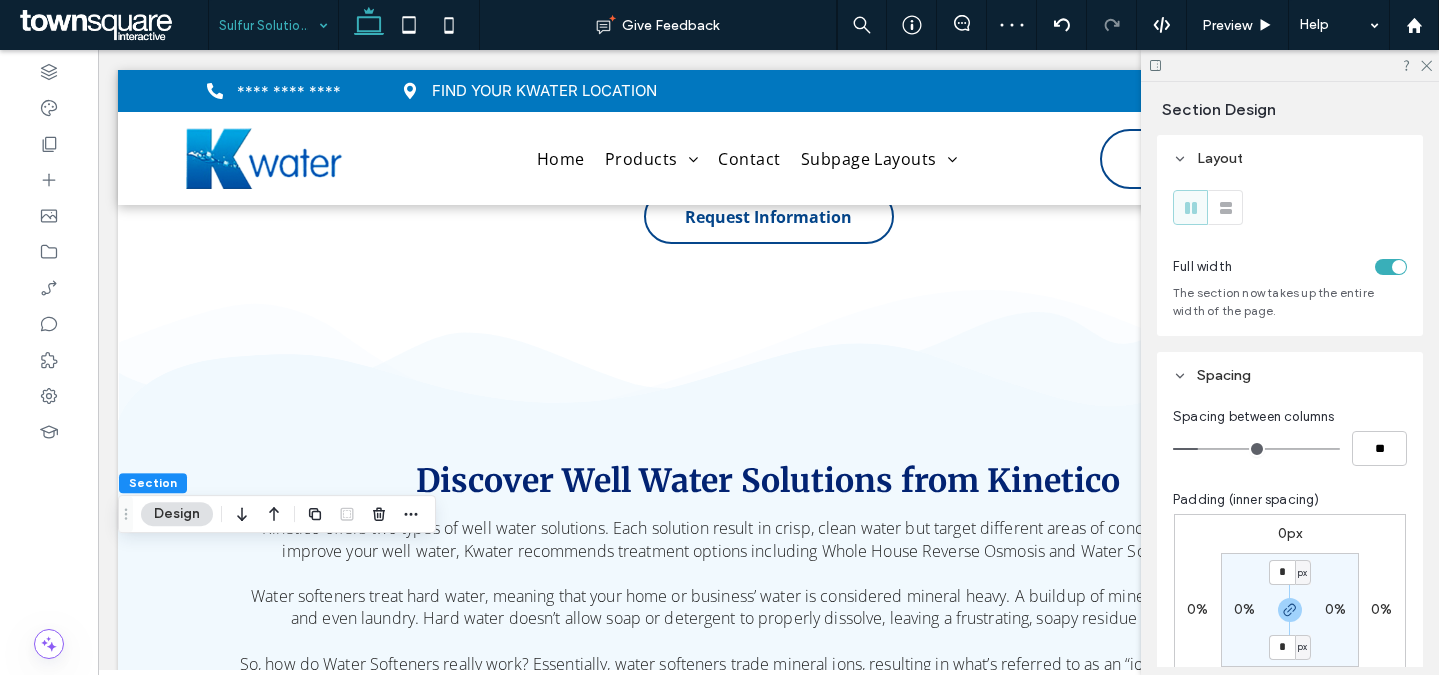 drag, startPoint x: 246, startPoint y: 508, endPoint x: 251, endPoint y: 496, distance: 13 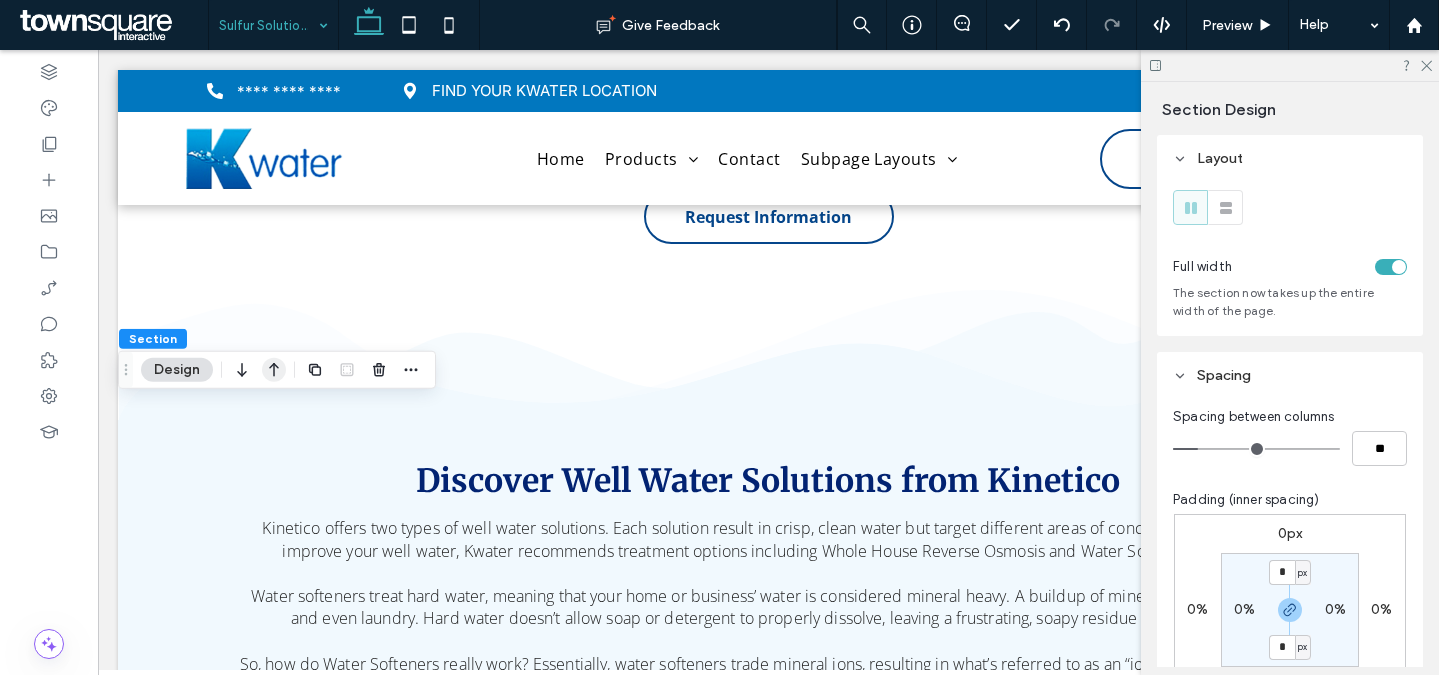 click 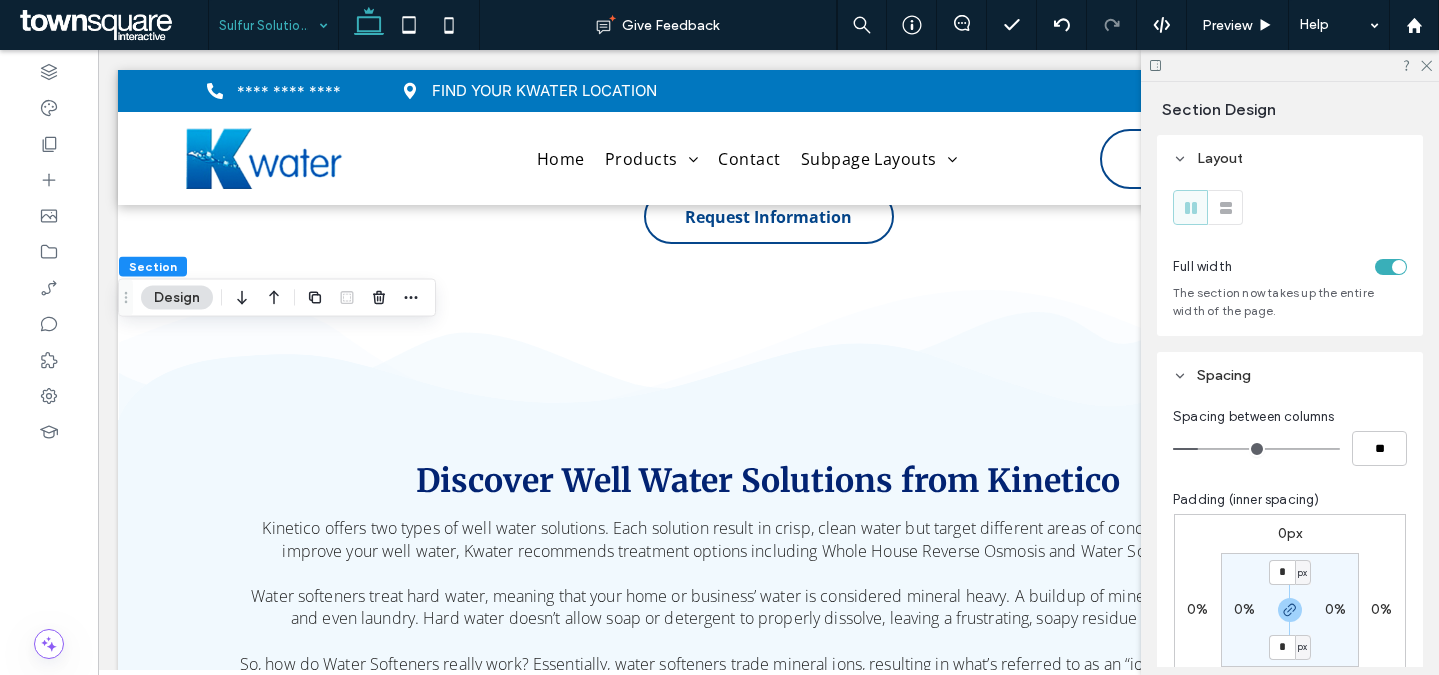 click 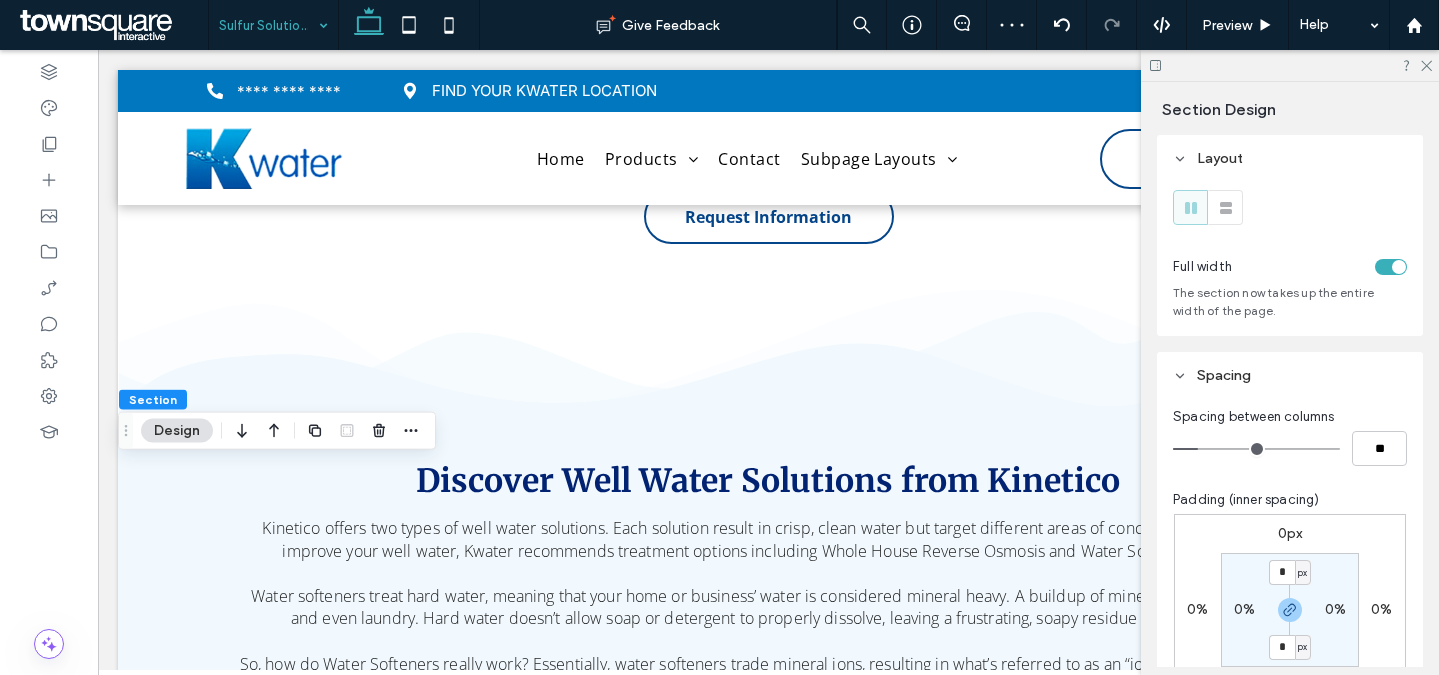 click 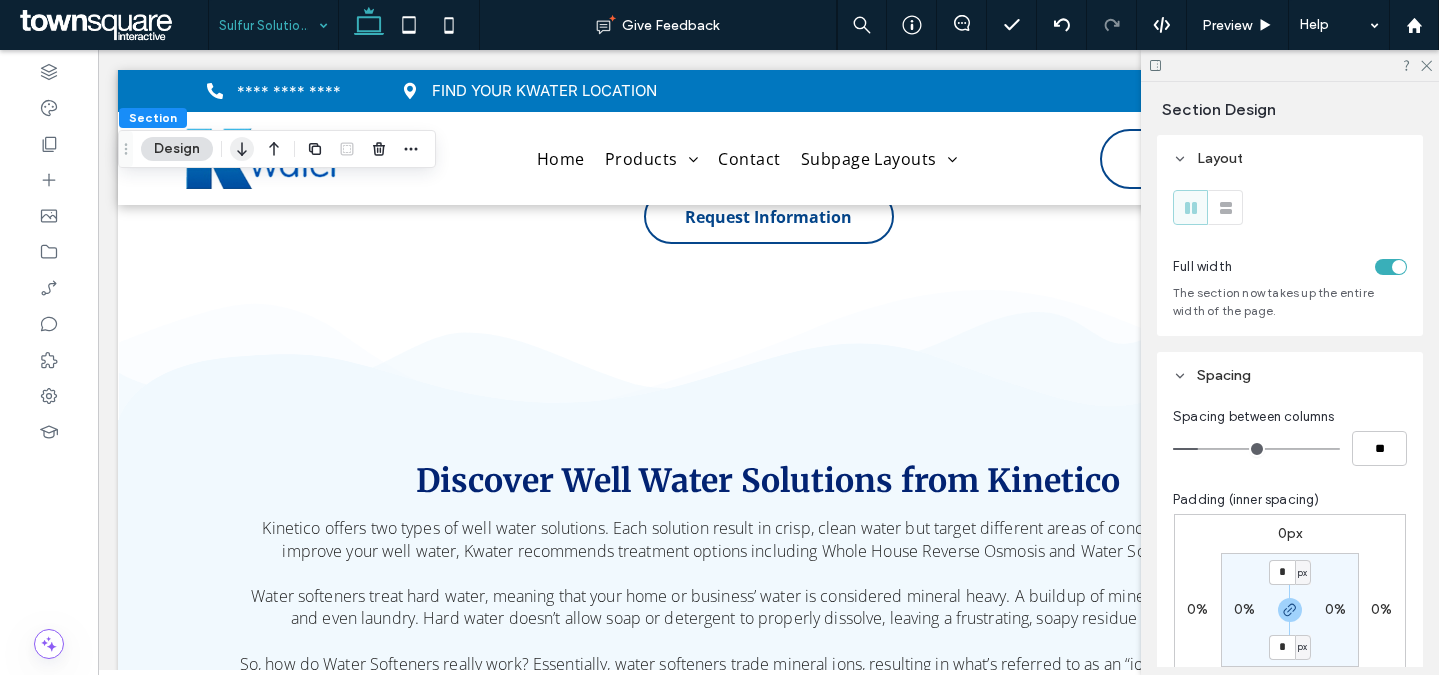 click 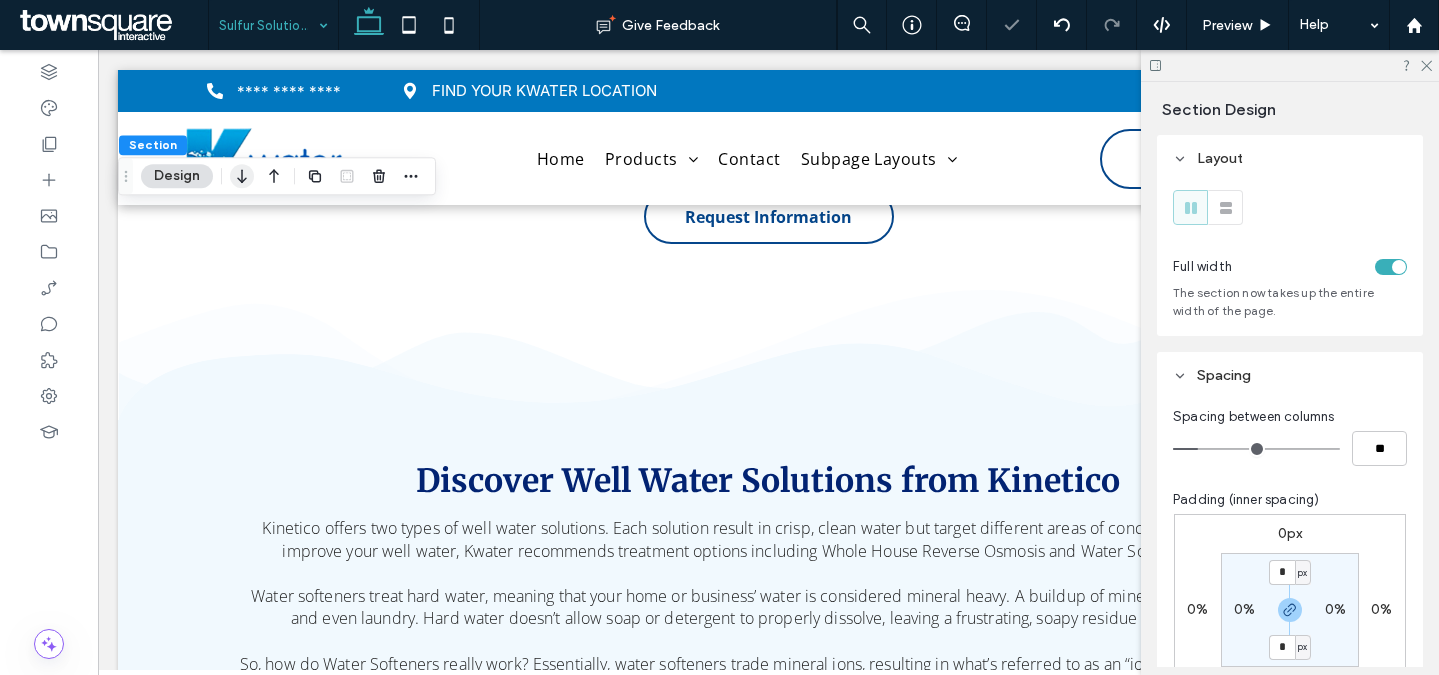 click 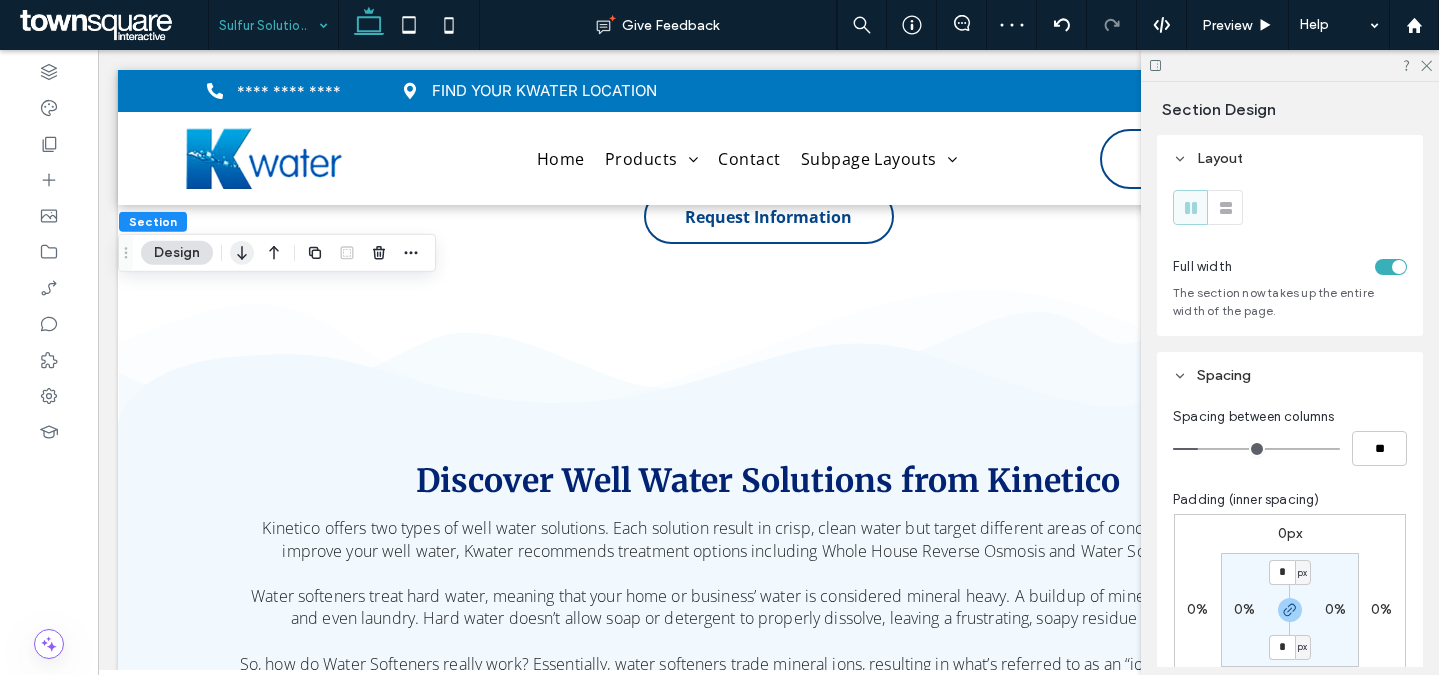 click 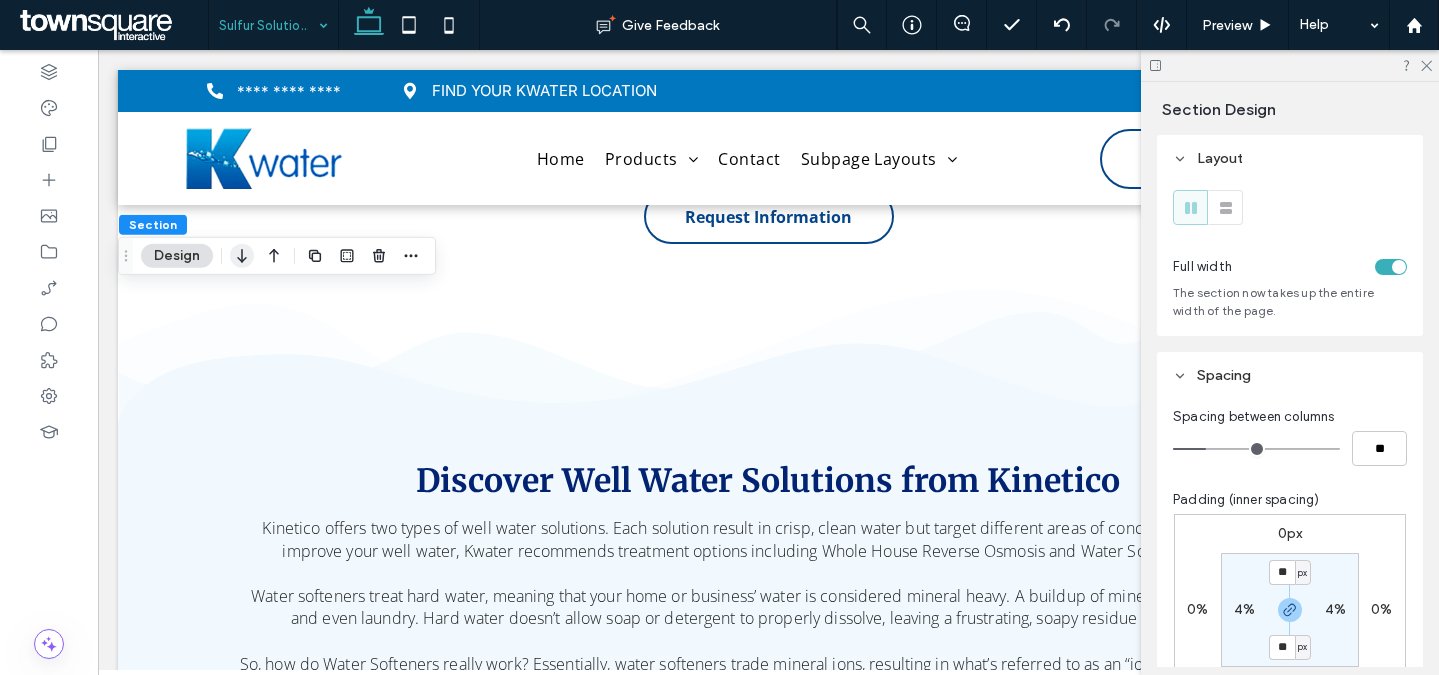 click 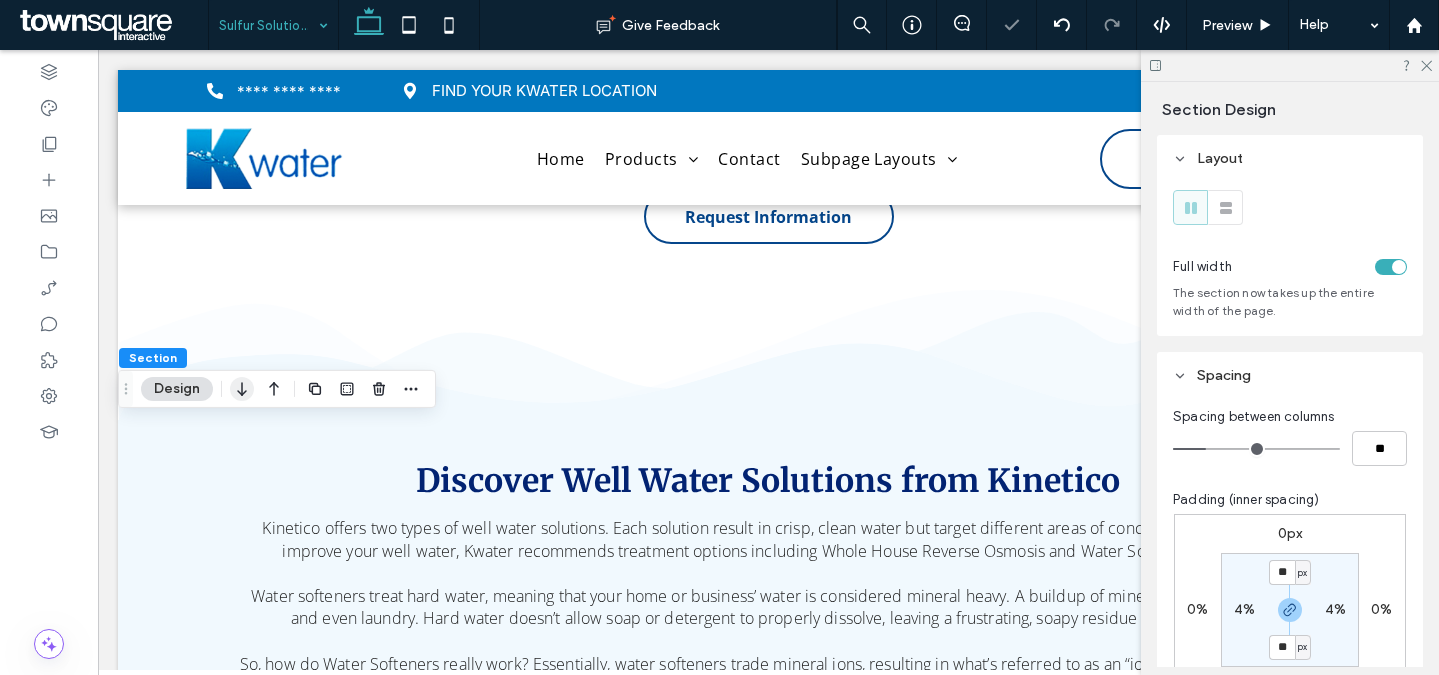 click 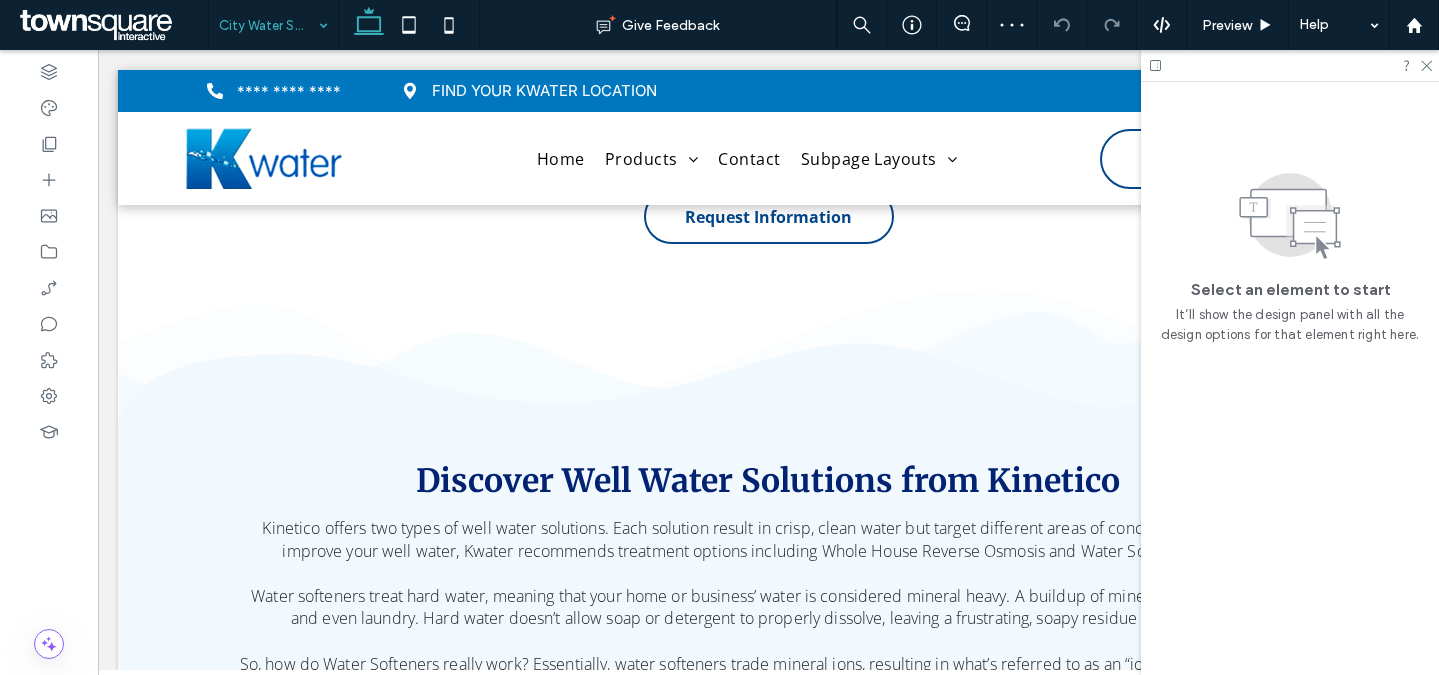 click at bounding box center [268, 25] 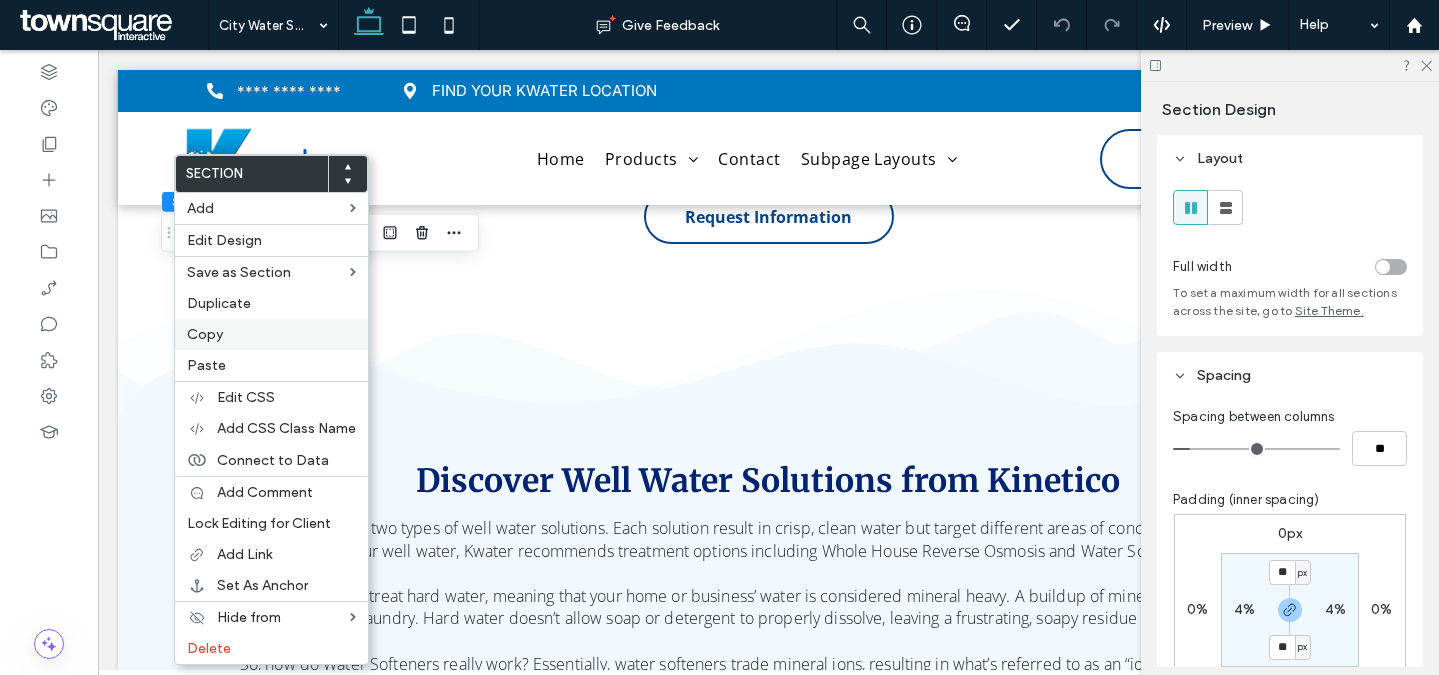 click on "Copy" at bounding box center (205, 334) 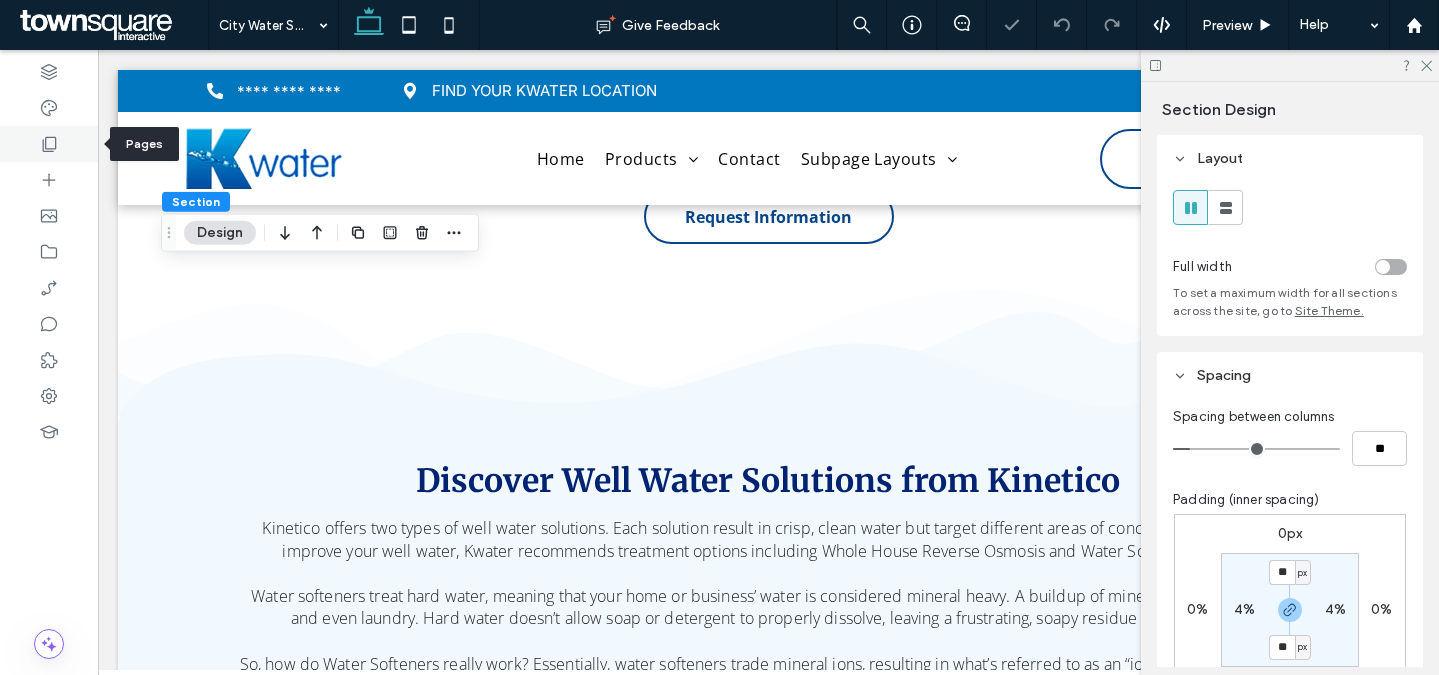 click 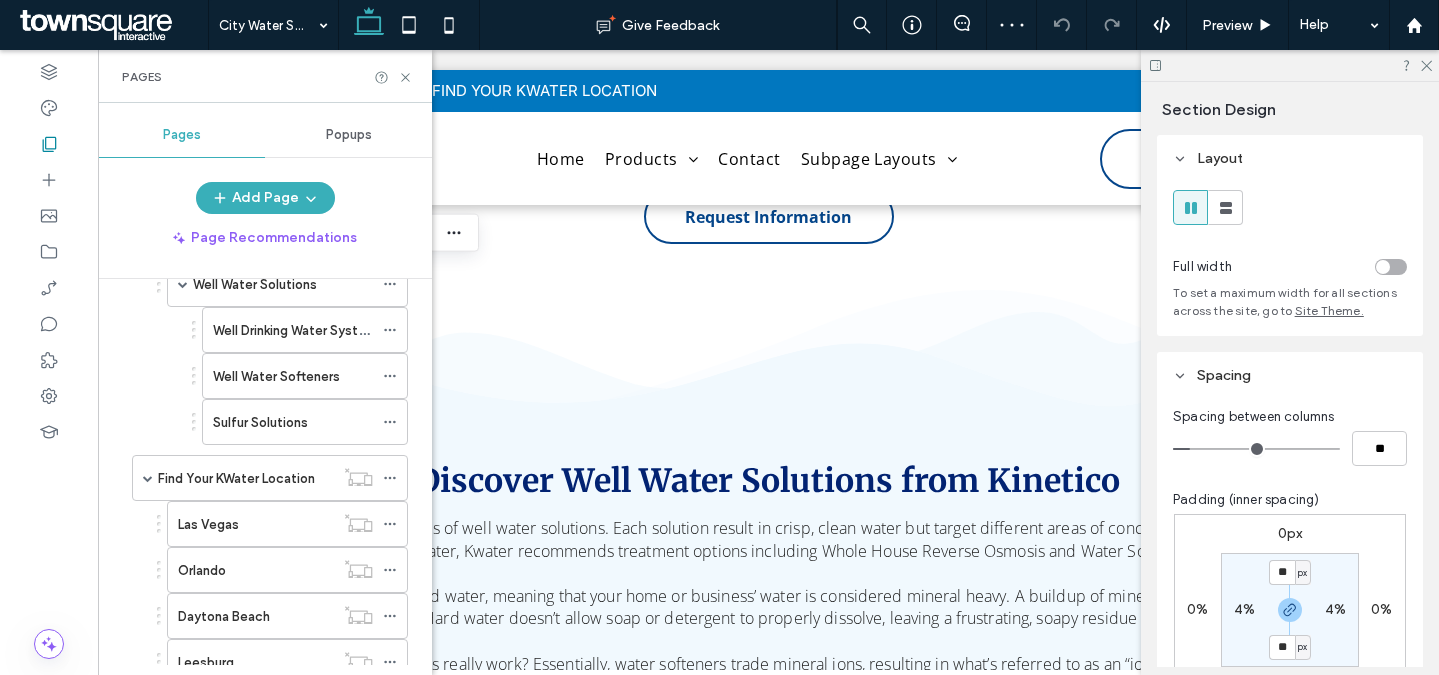 scroll, scrollTop: 242, scrollLeft: 0, axis: vertical 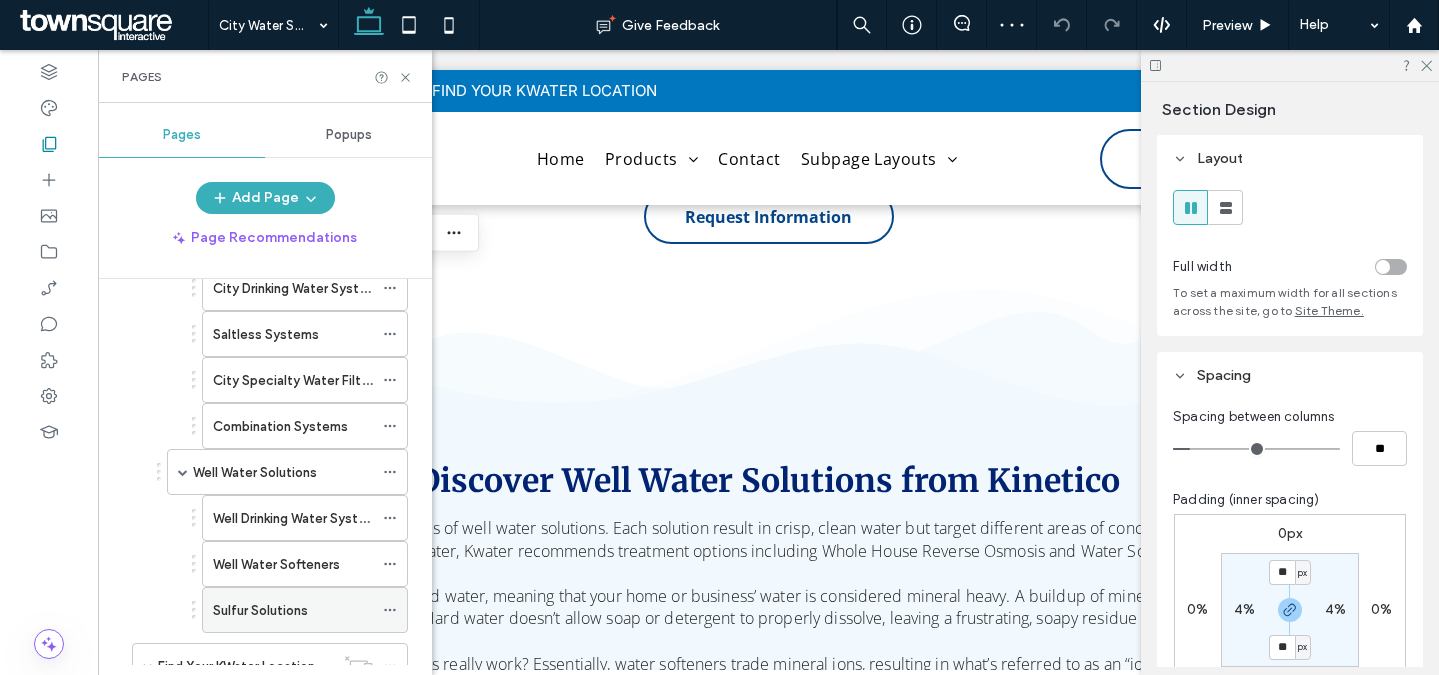 click on "Sulfur Solutions" at bounding box center (260, 610) 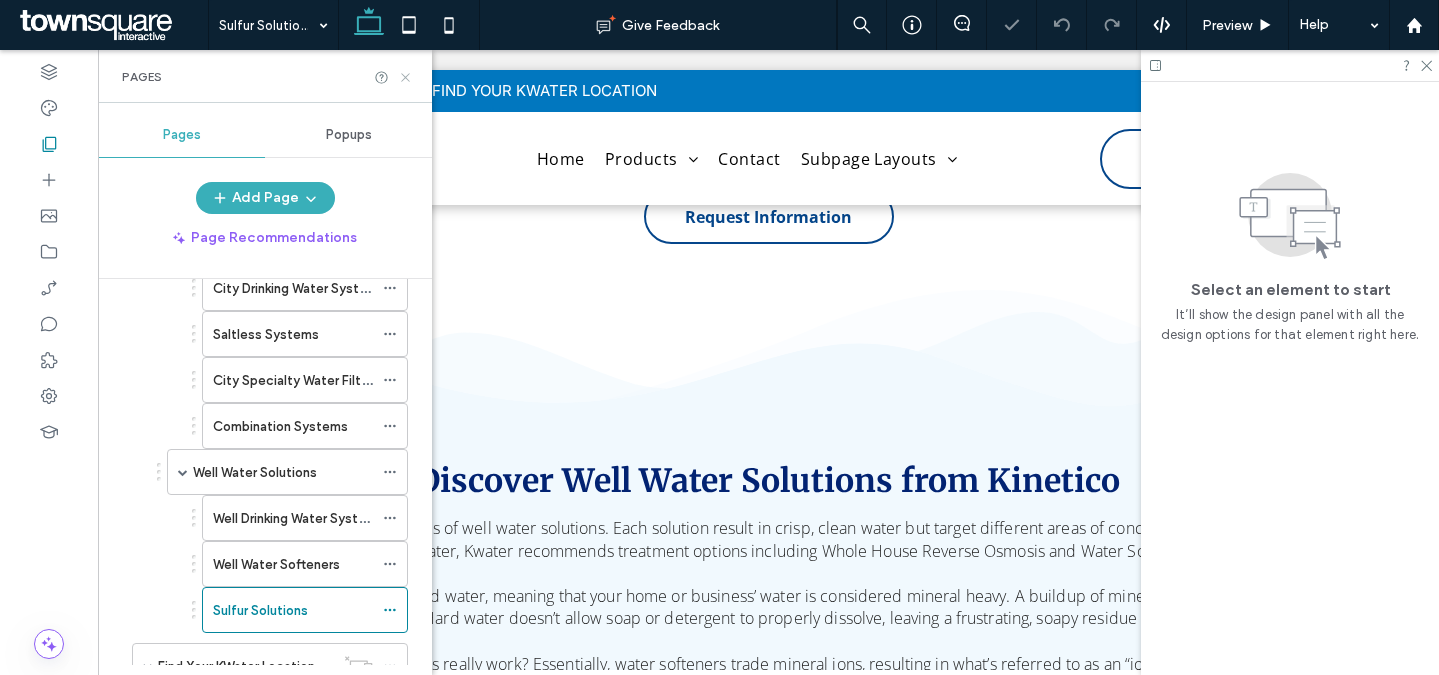 click 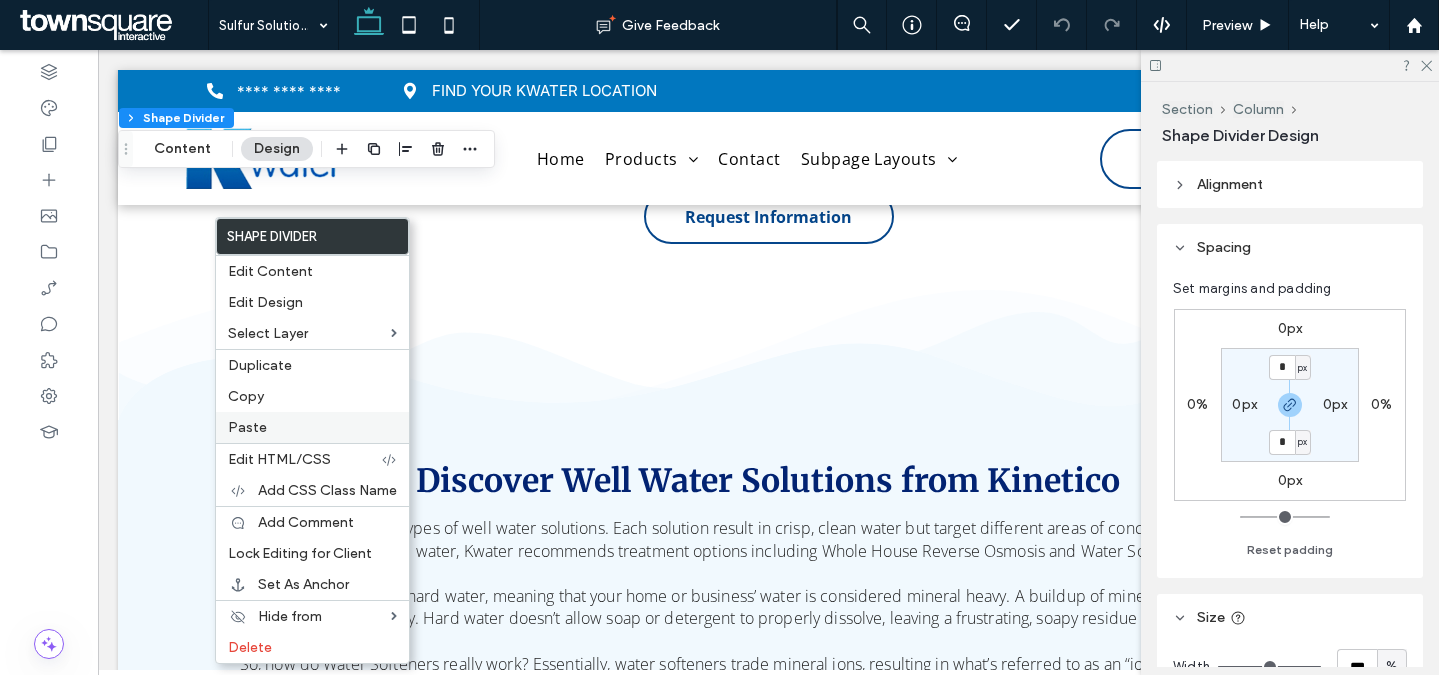 click on "Paste" at bounding box center (312, 427) 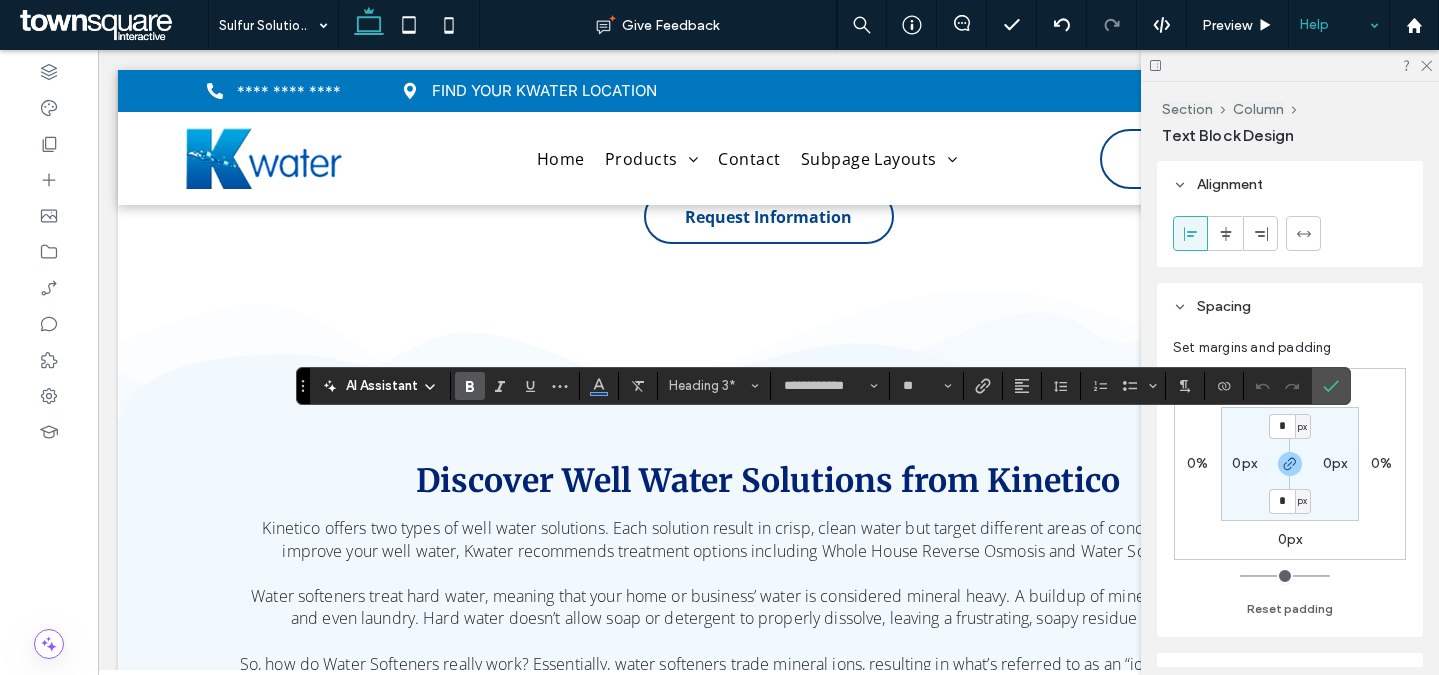 type on "*********" 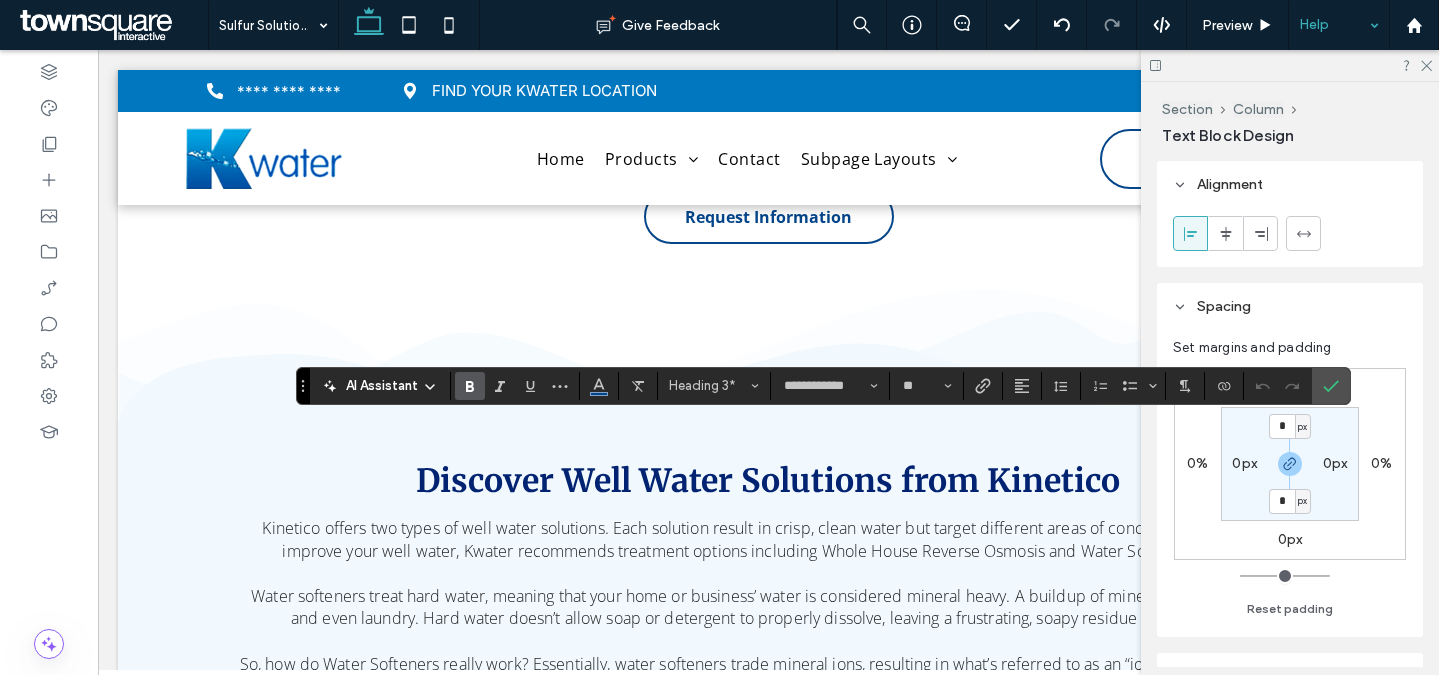 type on "**" 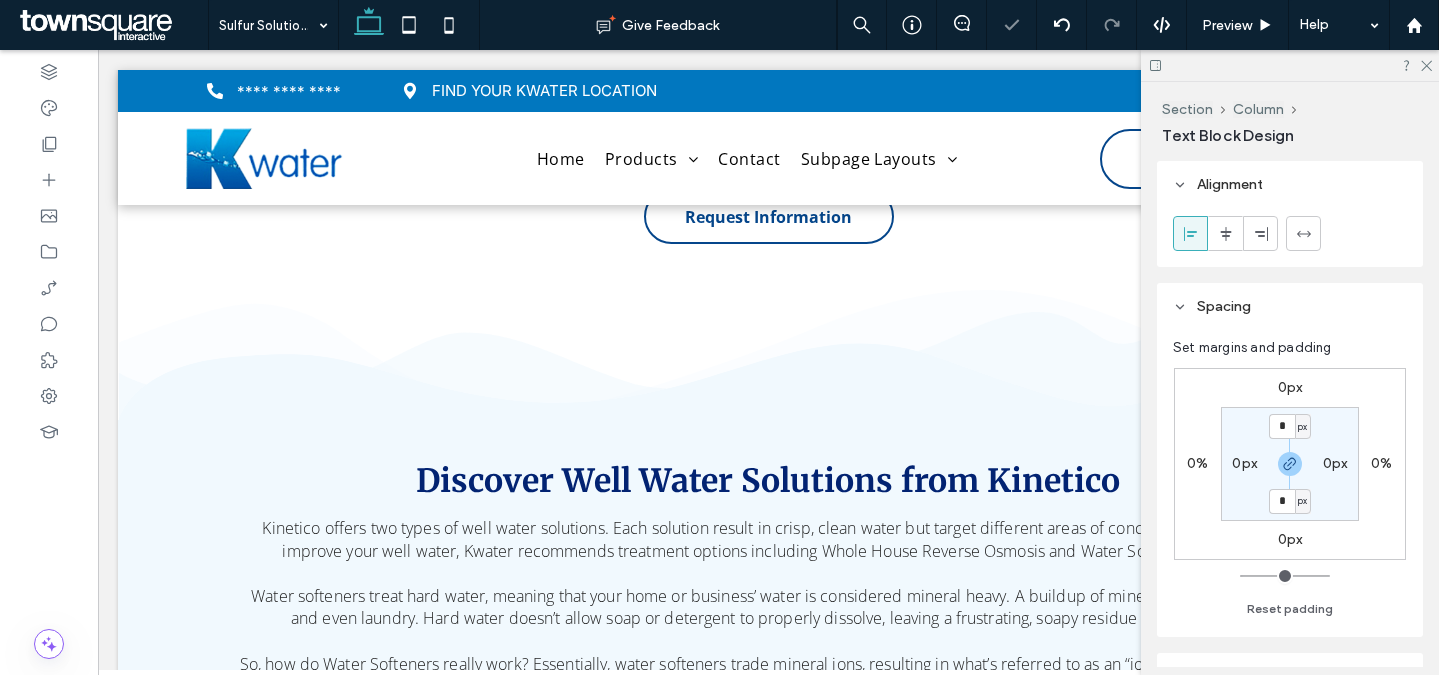 type on "*********" 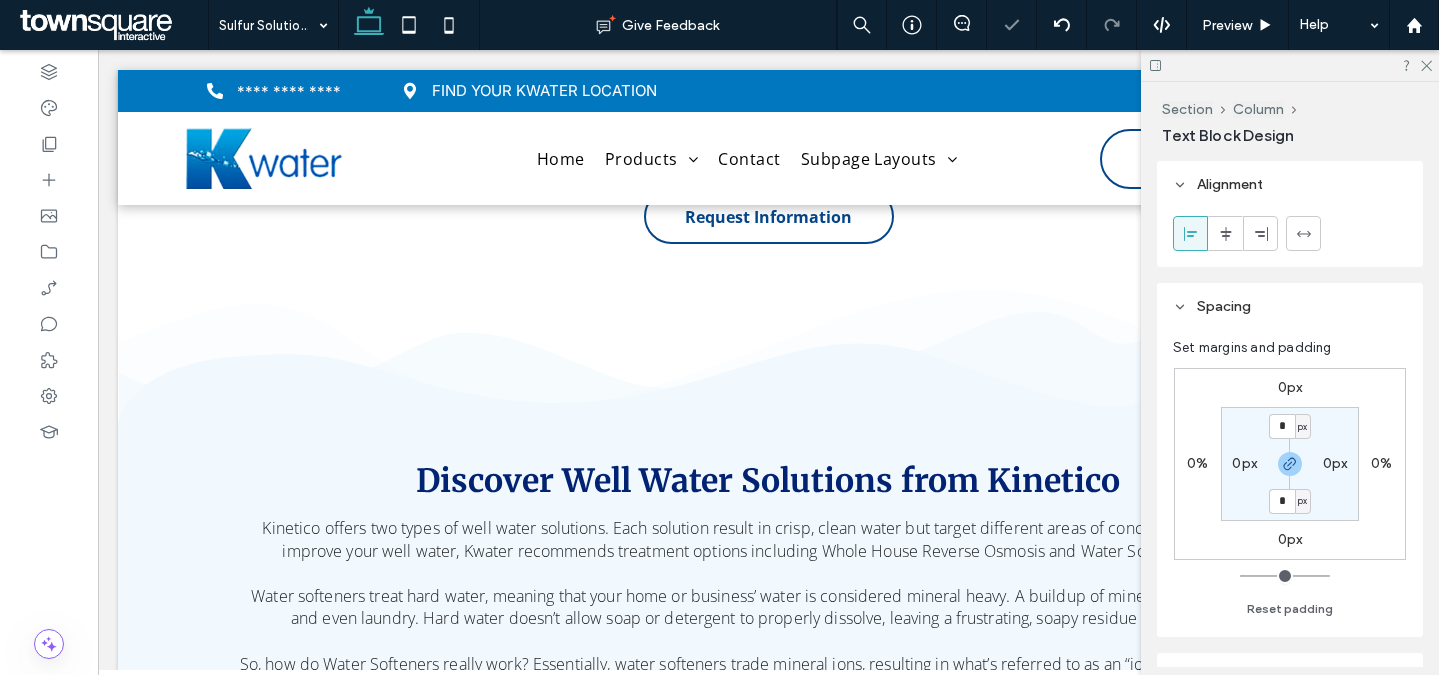 type on "**" 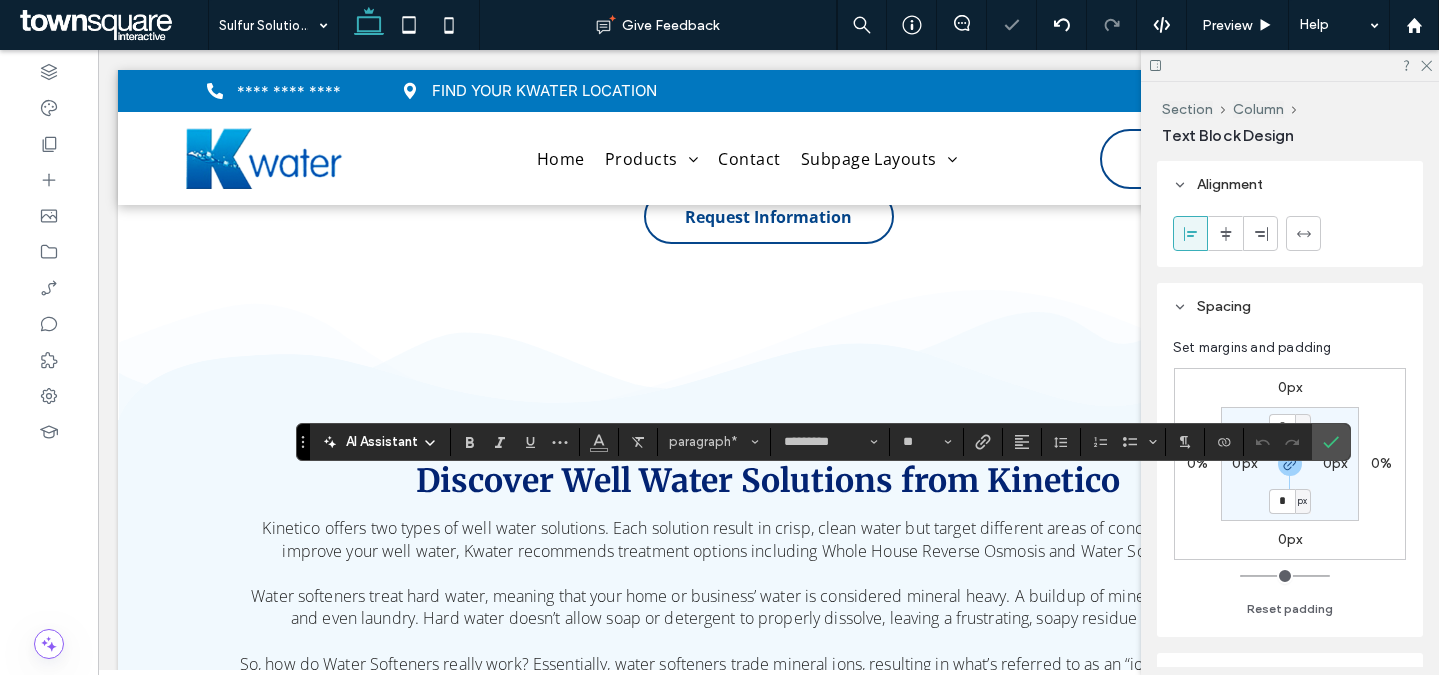 type 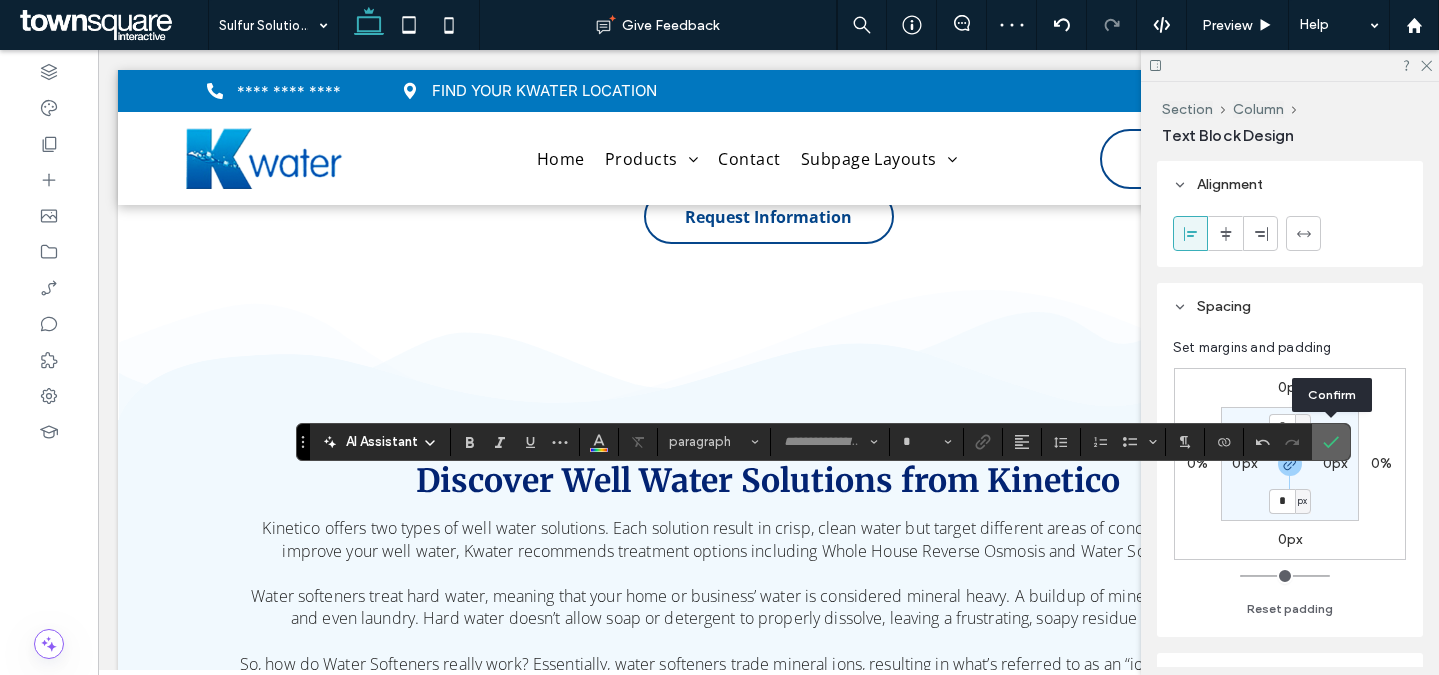 type on "*********" 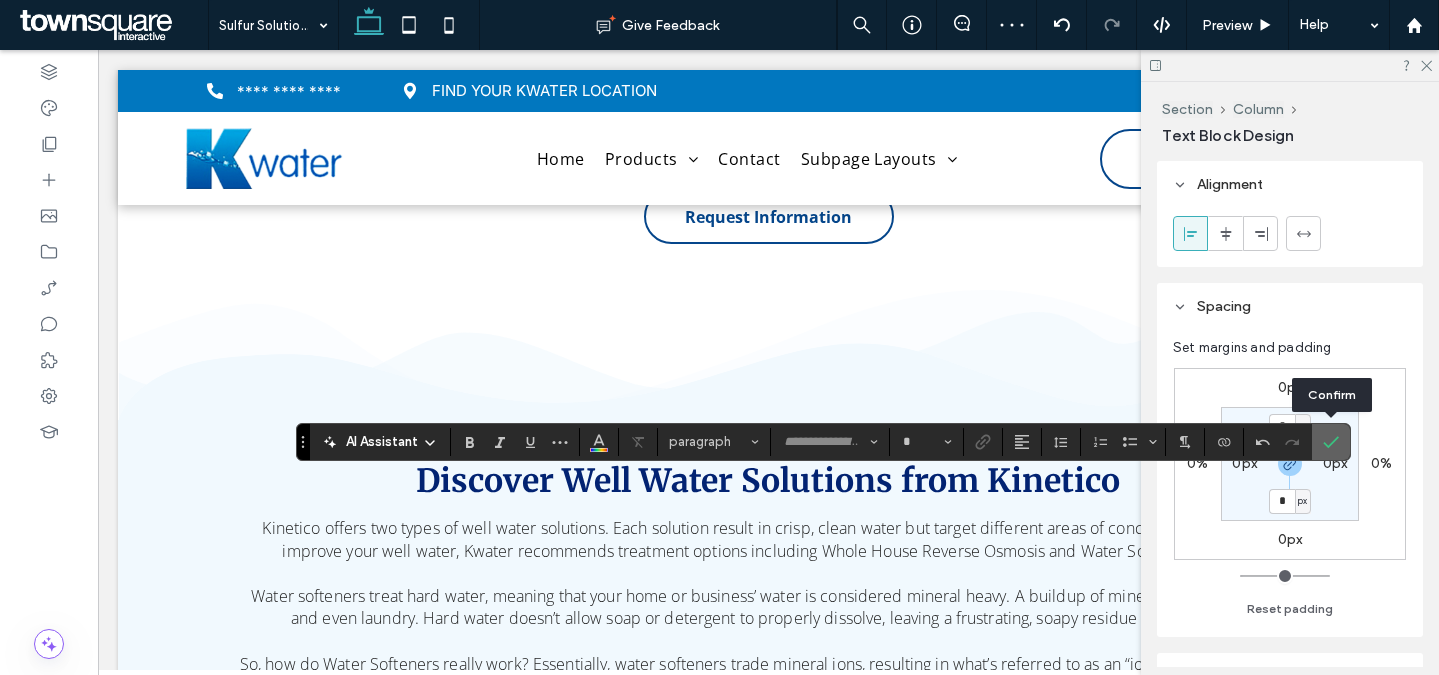 type on "**" 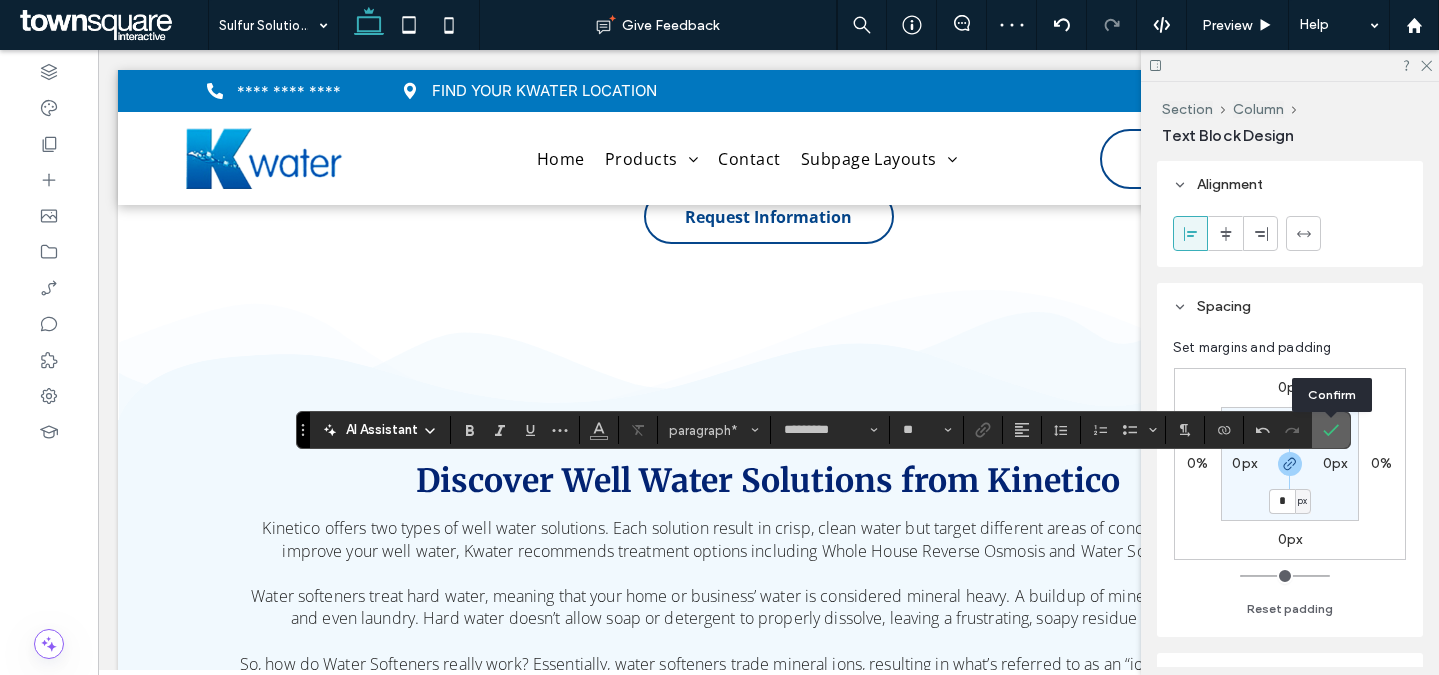 click 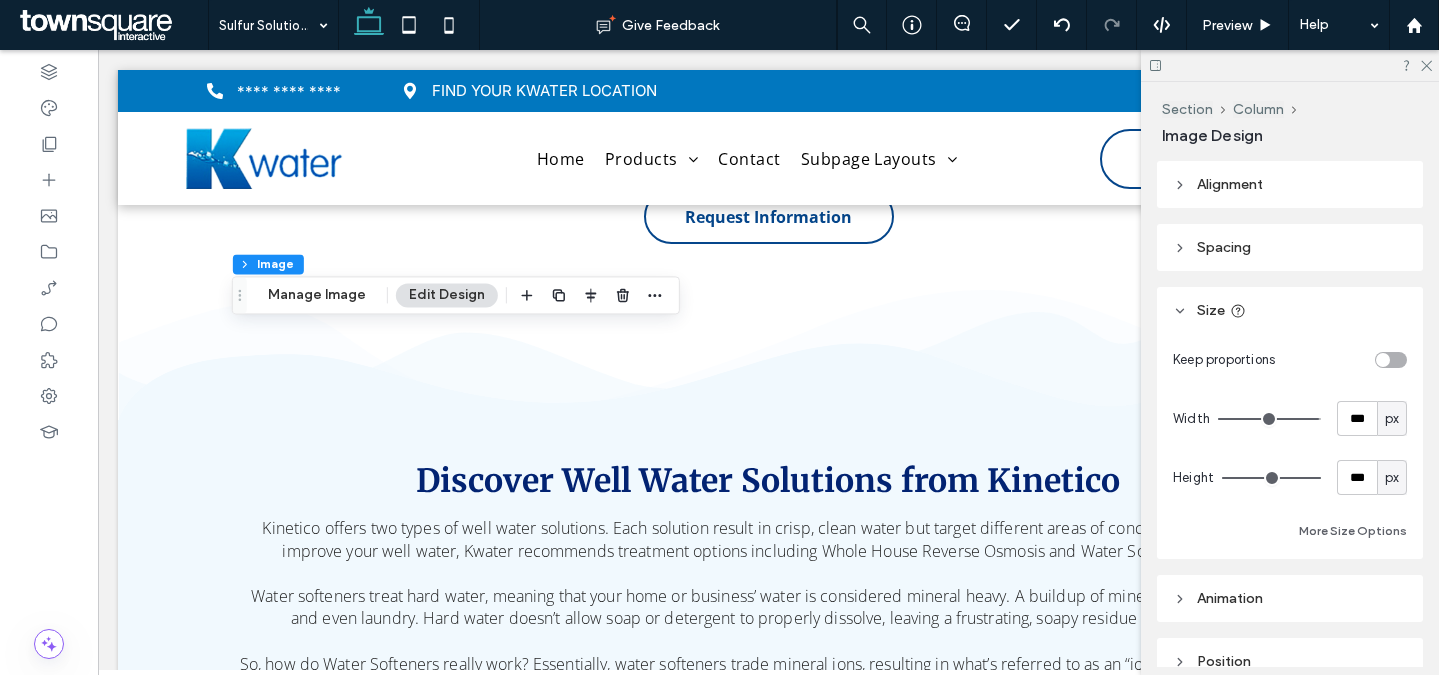 drag, startPoint x: 339, startPoint y: 296, endPoint x: 464, endPoint y: 308, distance: 125.57468 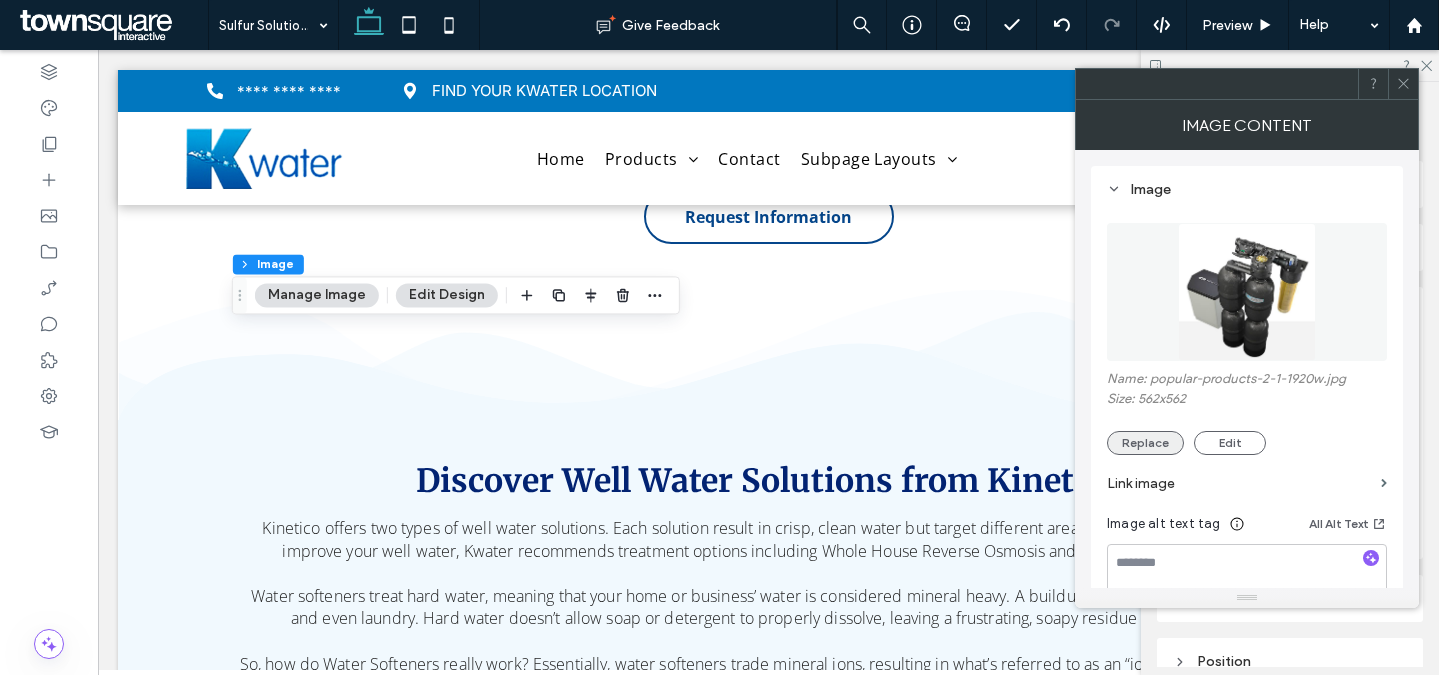click on "Replace" at bounding box center [1145, 443] 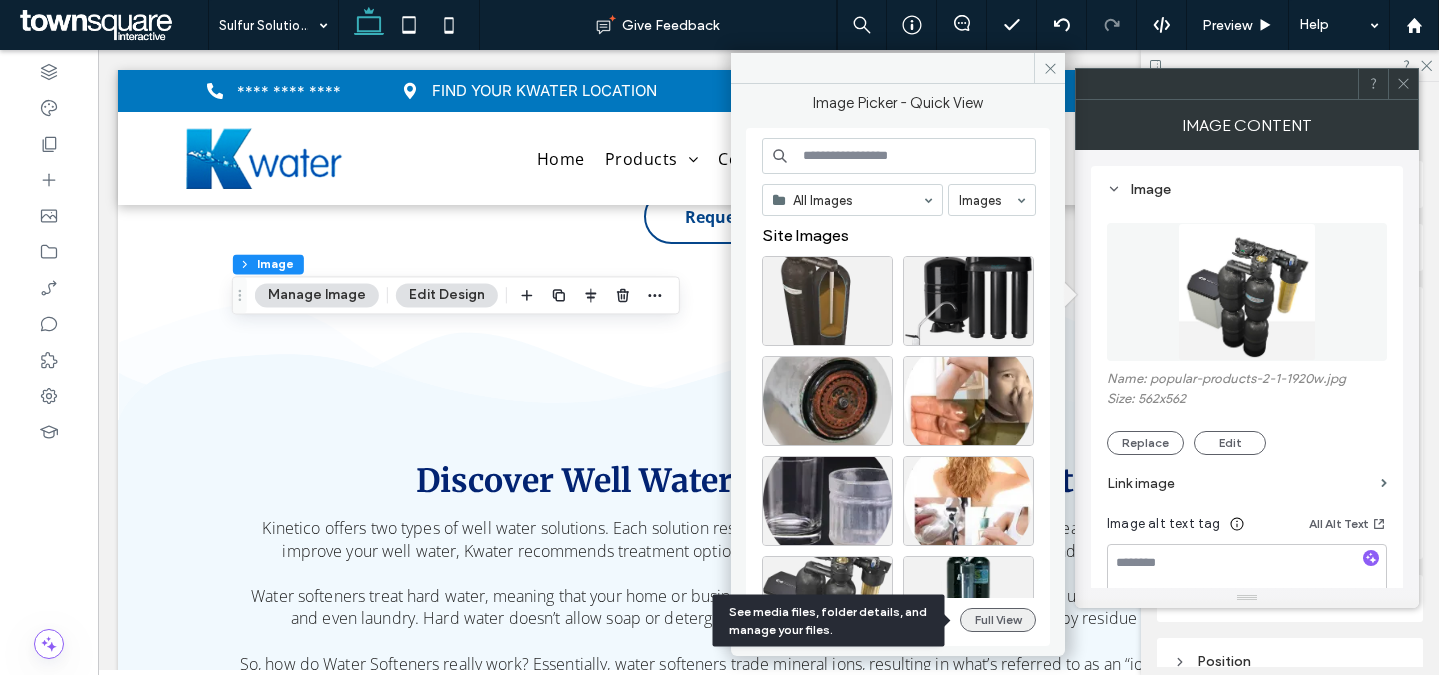 click on "Full View" at bounding box center (998, 620) 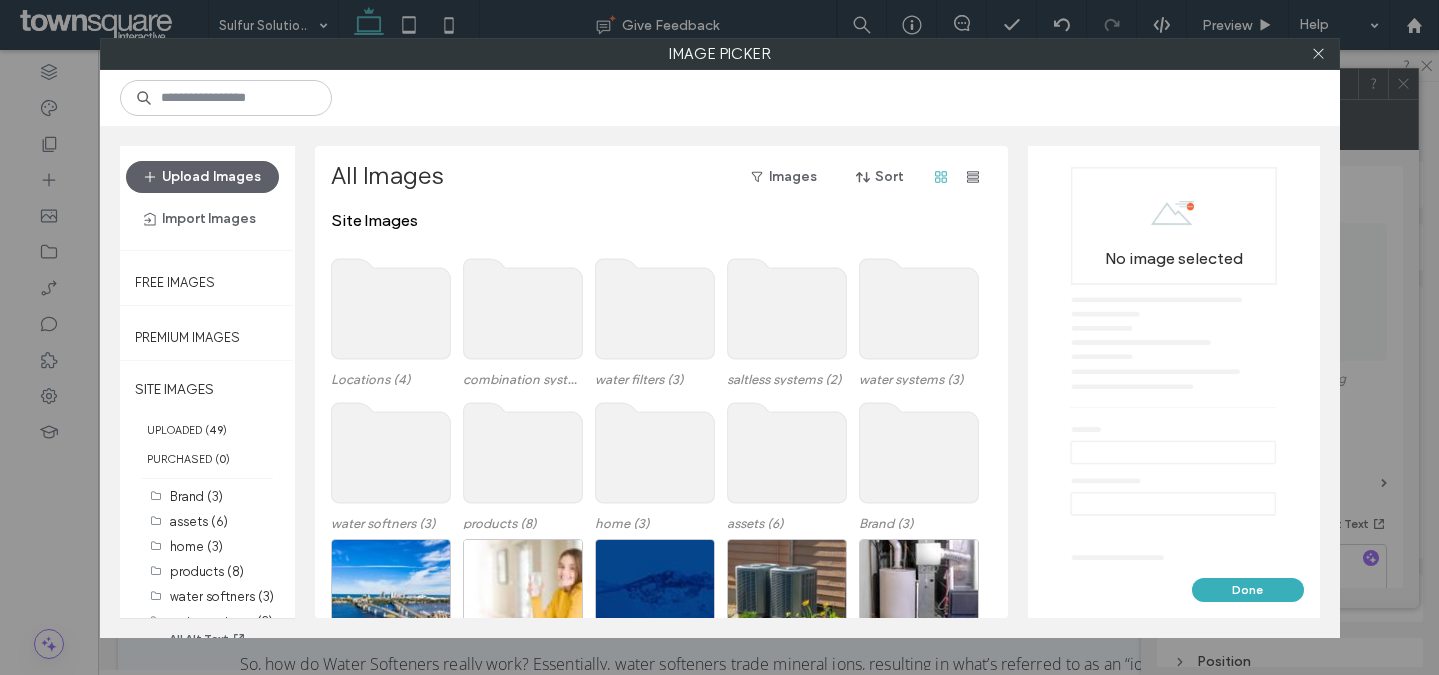 scroll, scrollTop: 120, scrollLeft: 0, axis: vertical 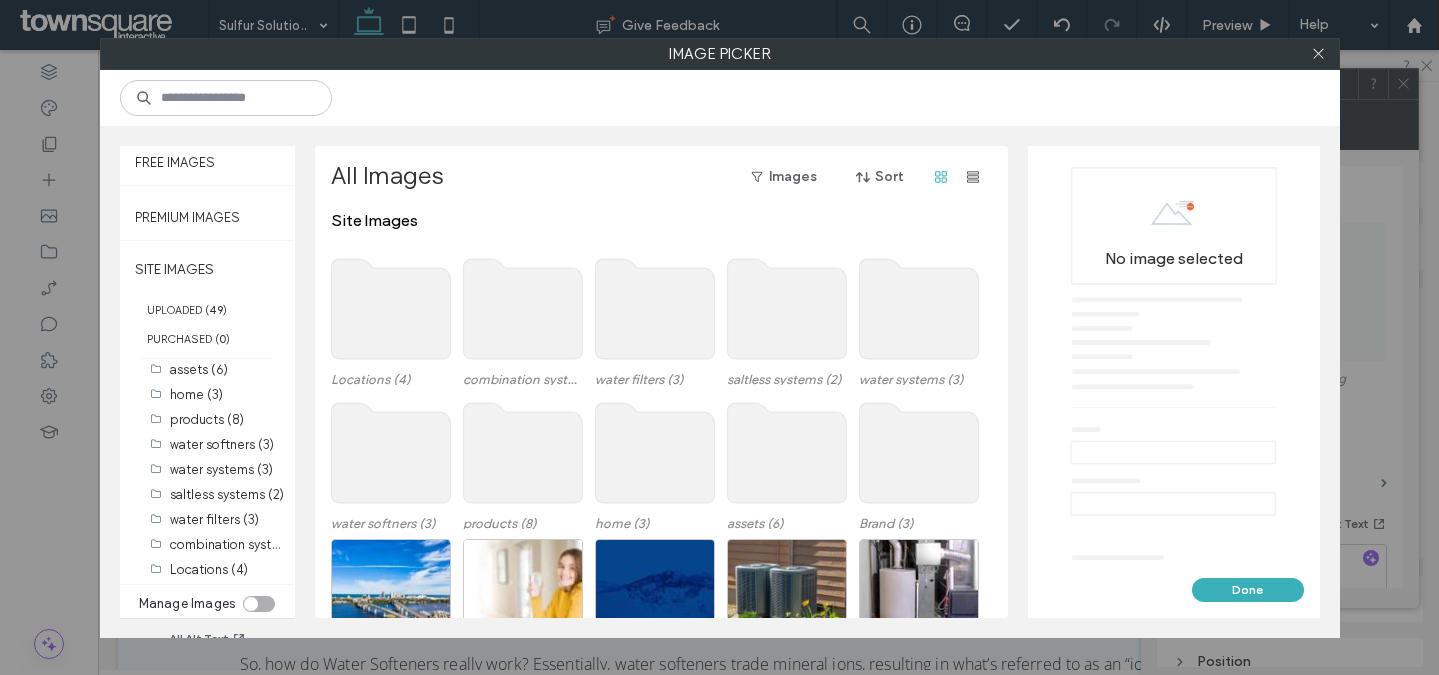 click at bounding box center [251, 604] 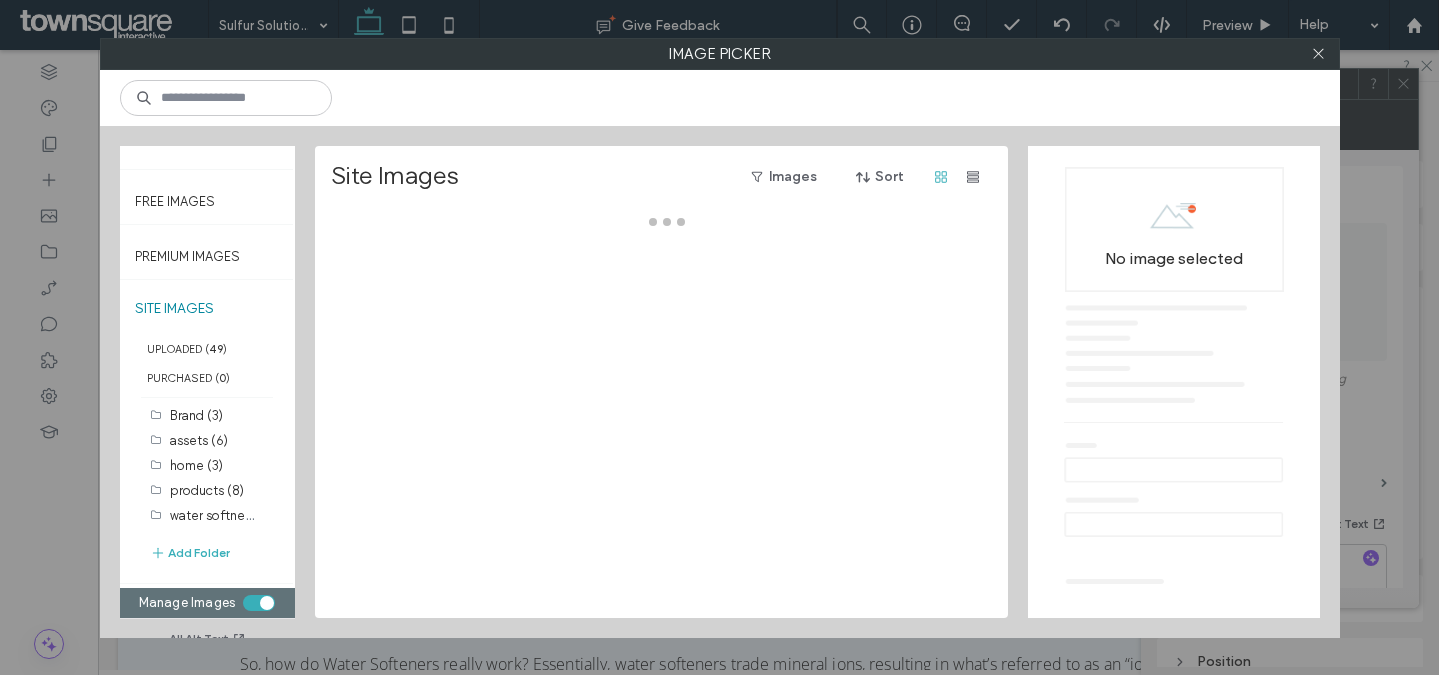 scroll, scrollTop: 80, scrollLeft: 0, axis: vertical 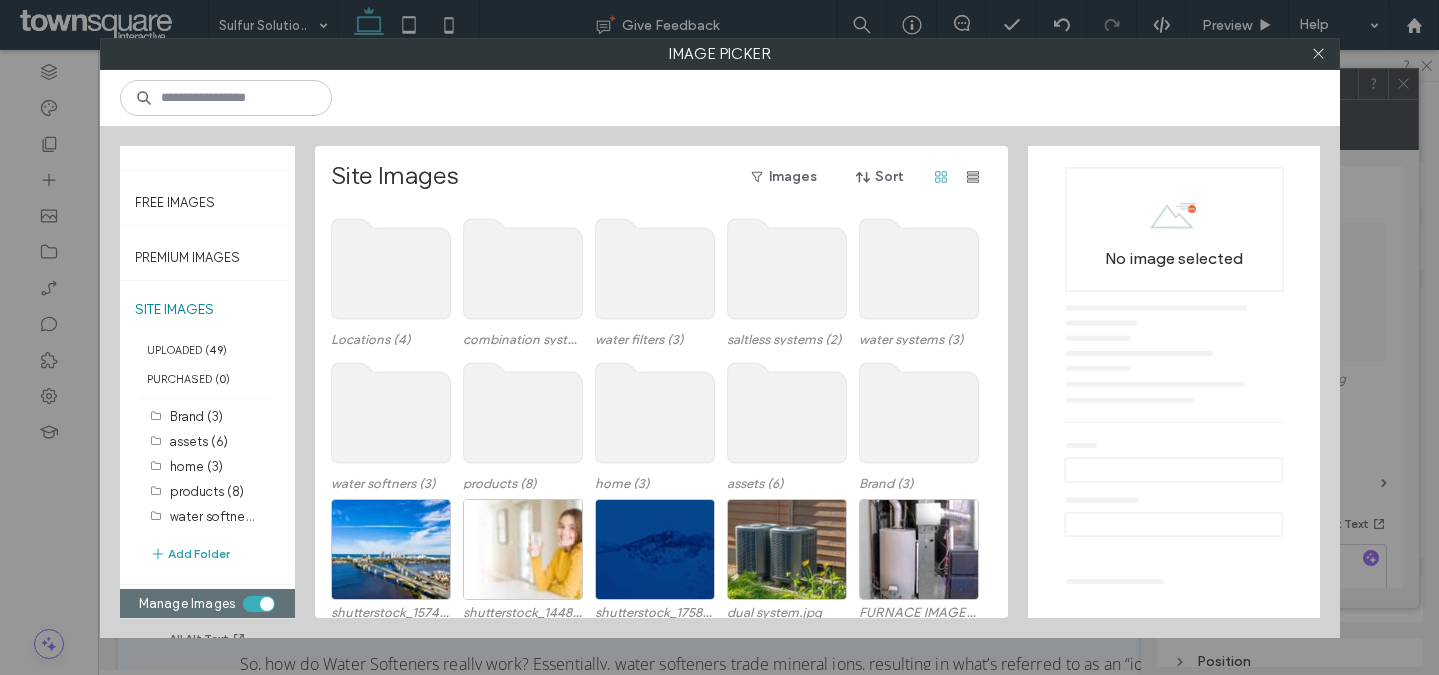 click on "Add Folder" at bounding box center [190, 554] 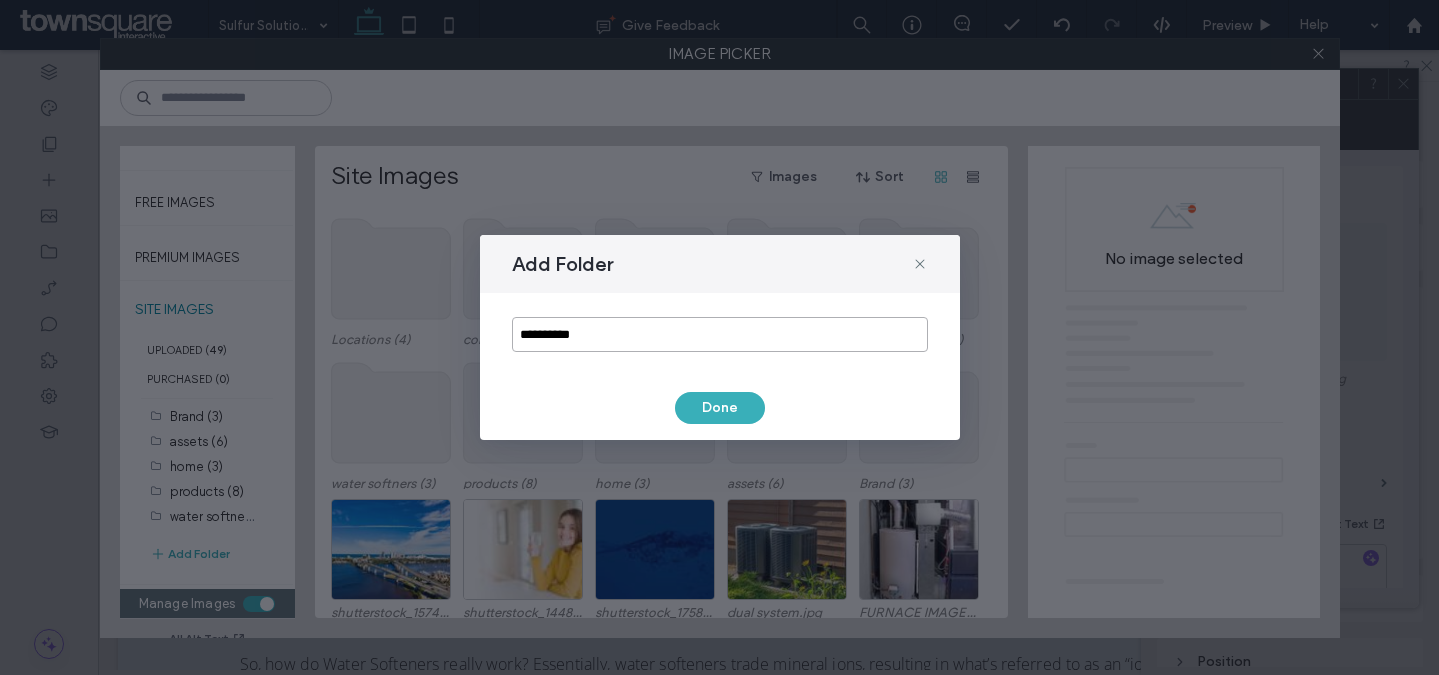 click on "**********" at bounding box center [720, 334] 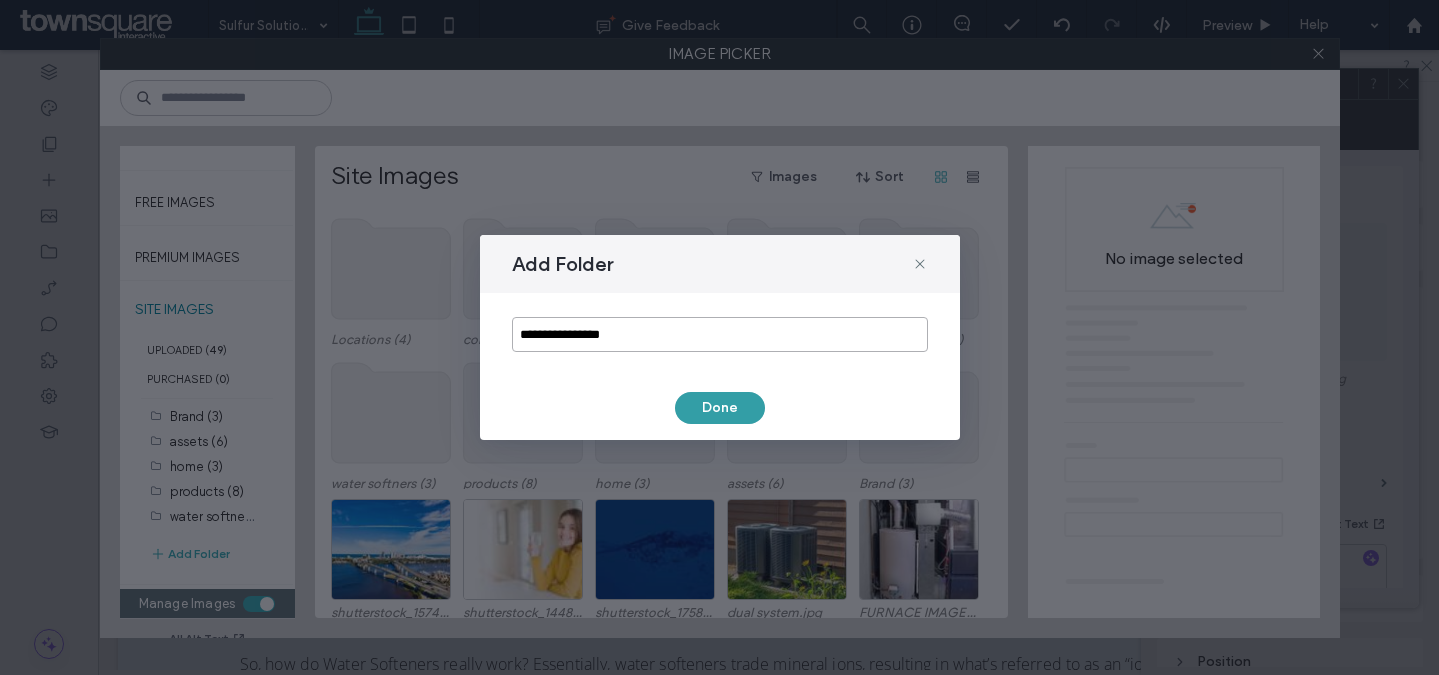 type on "**********" 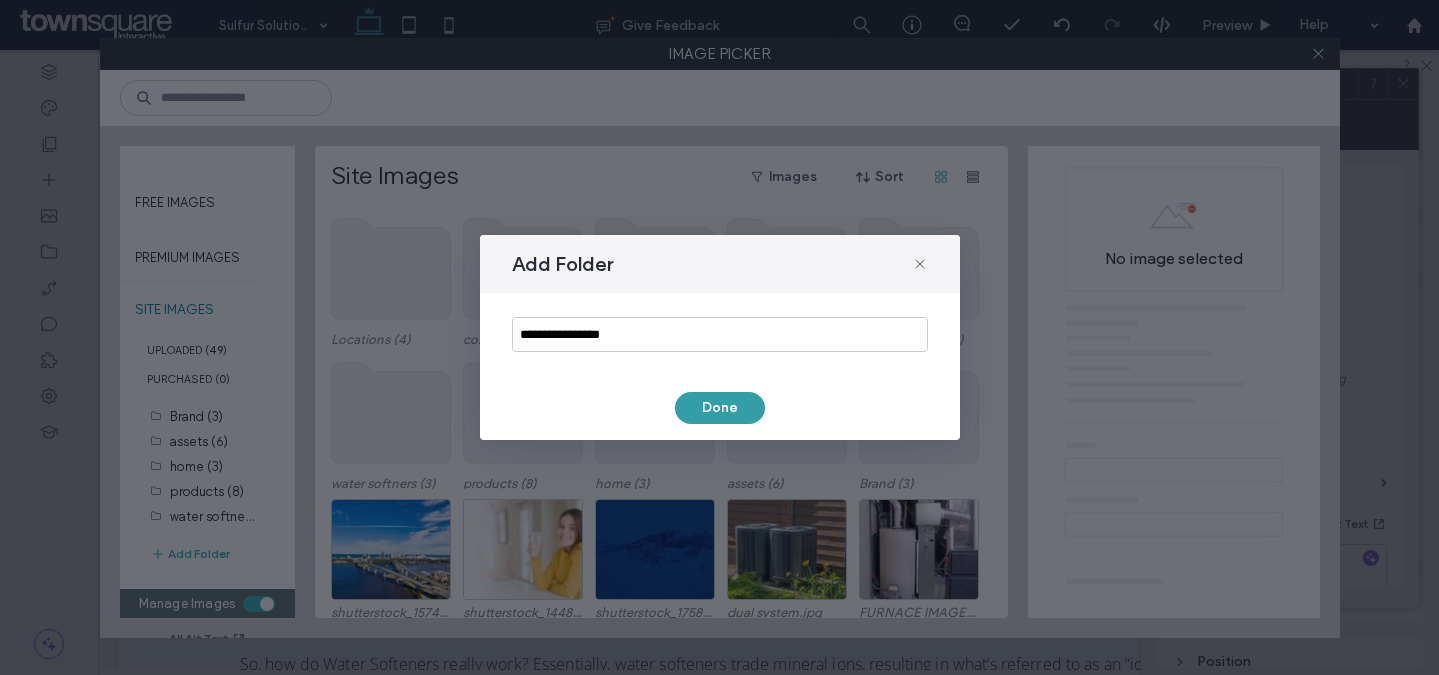 click on "Done" at bounding box center (720, 408) 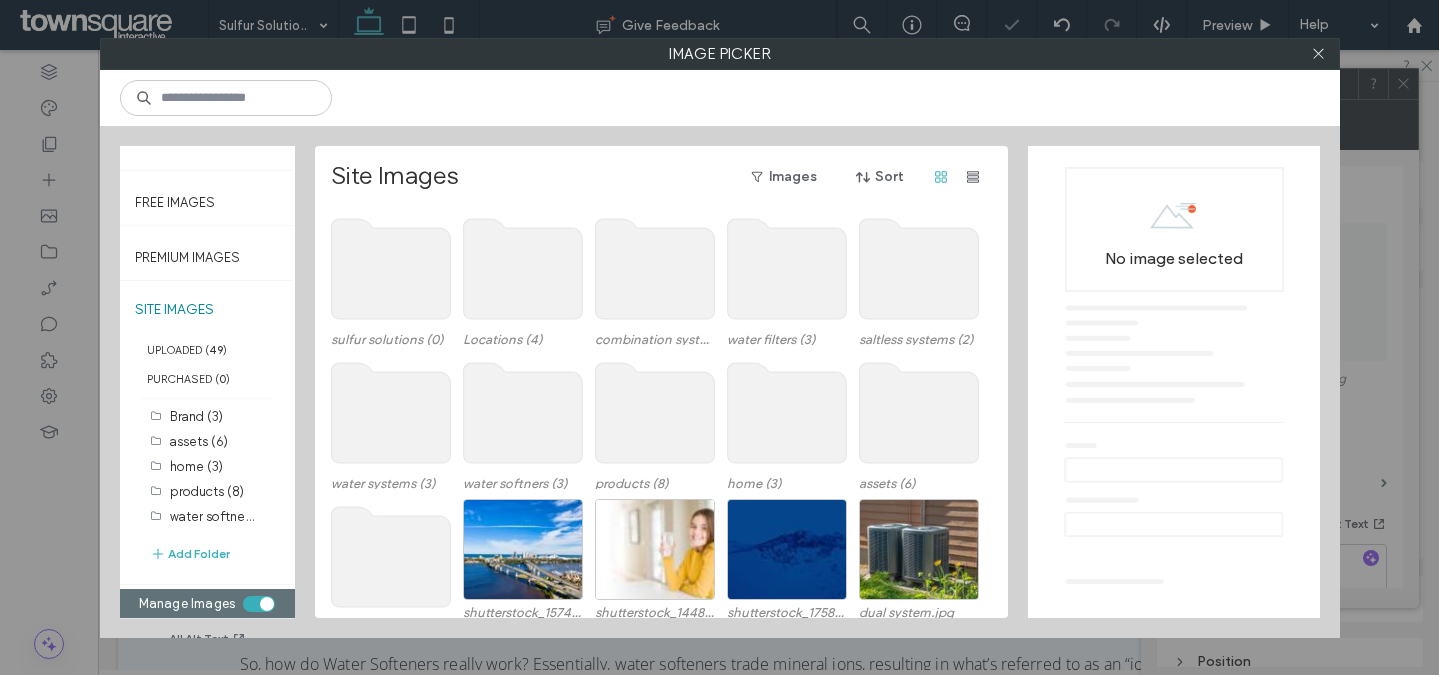 scroll, scrollTop: 147, scrollLeft: 0, axis: vertical 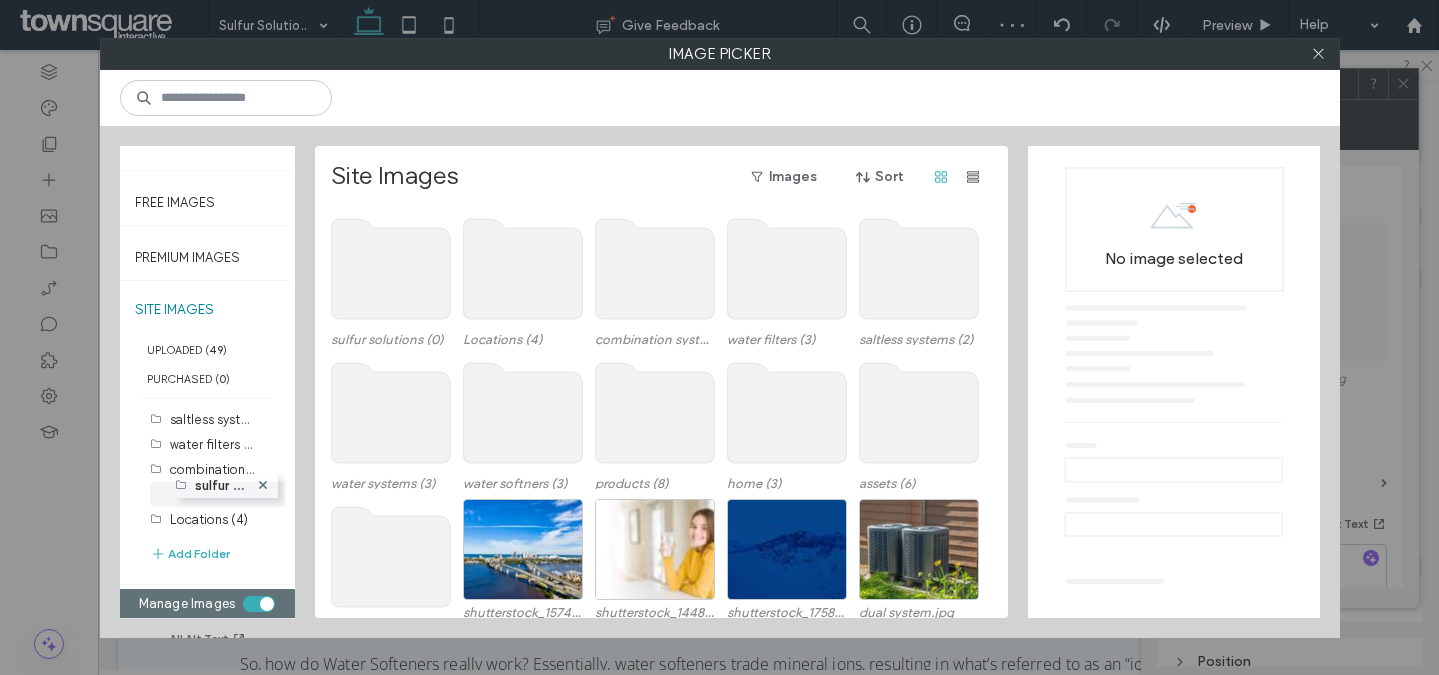 drag, startPoint x: 203, startPoint y: 521, endPoint x: 203, endPoint y: 478, distance: 43 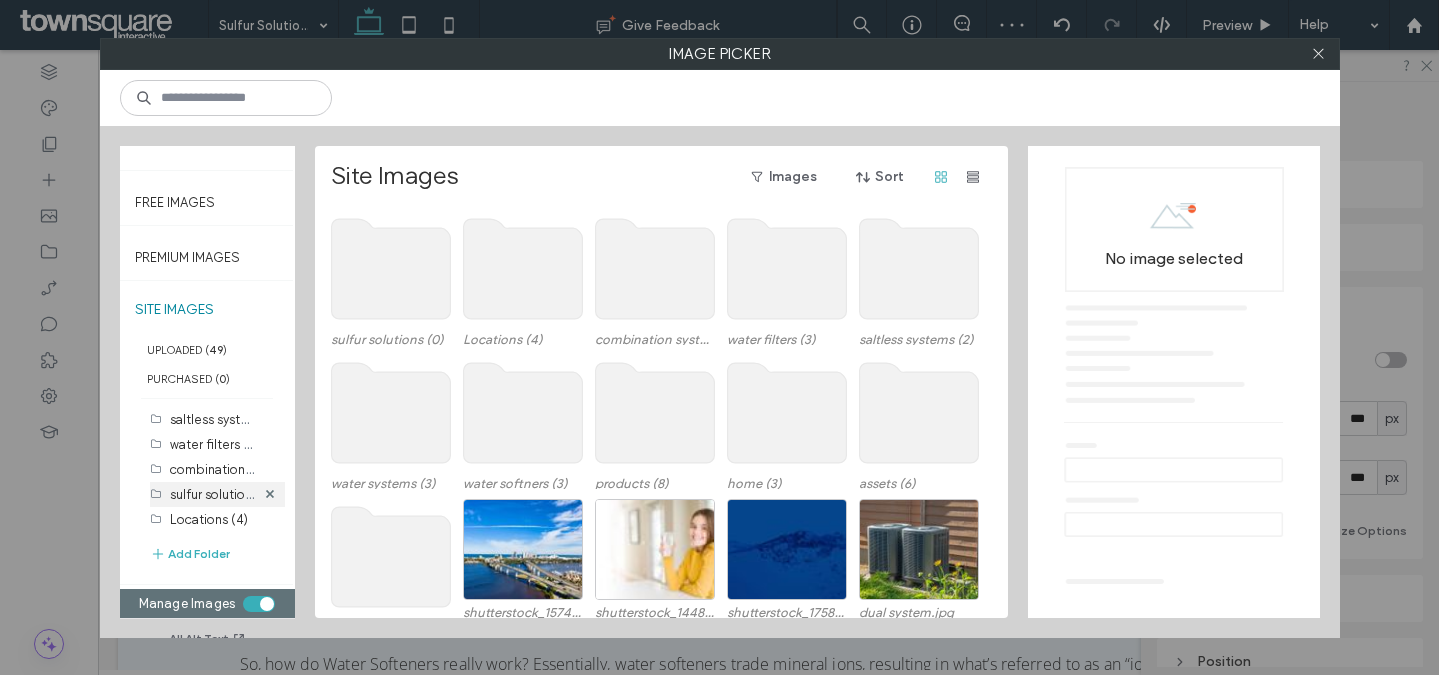 click on "sulfur solutions (0)" at bounding box center (224, 493) 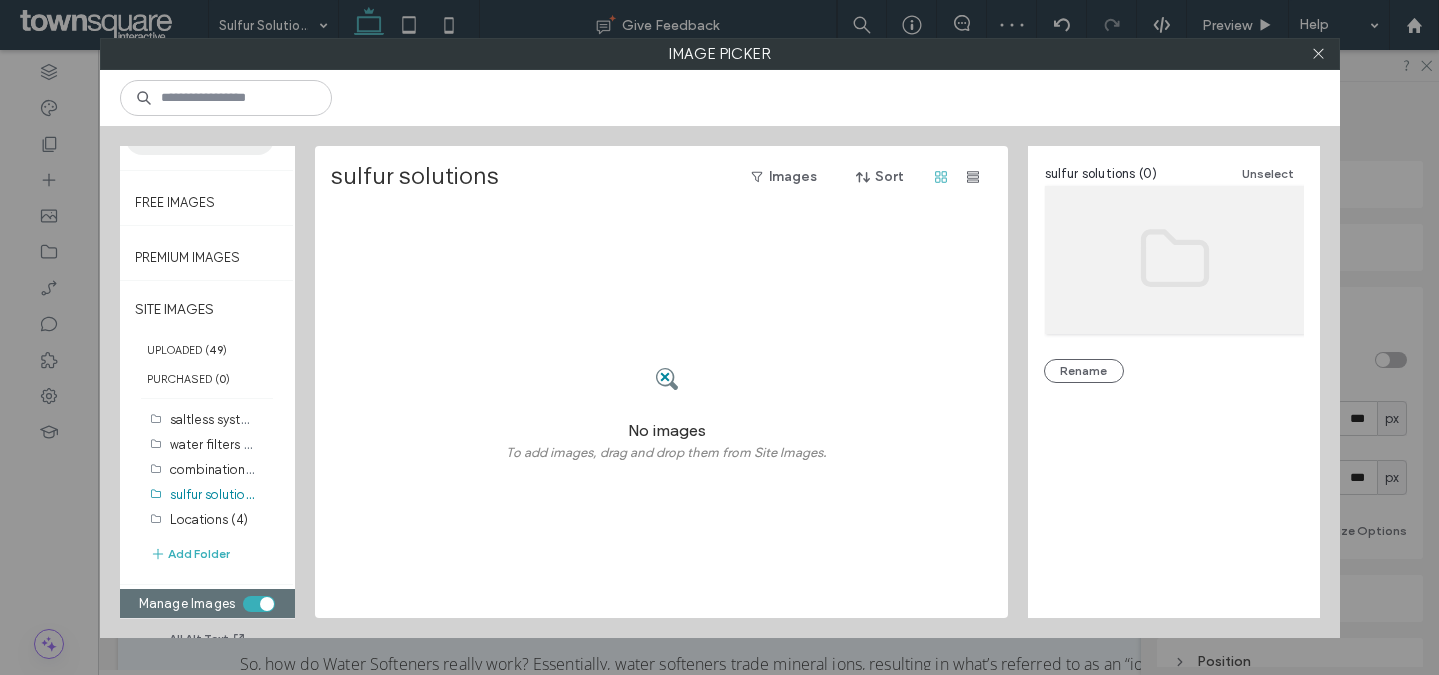 scroll, scrollTop: 0, scrollLeft: 0, axis: both 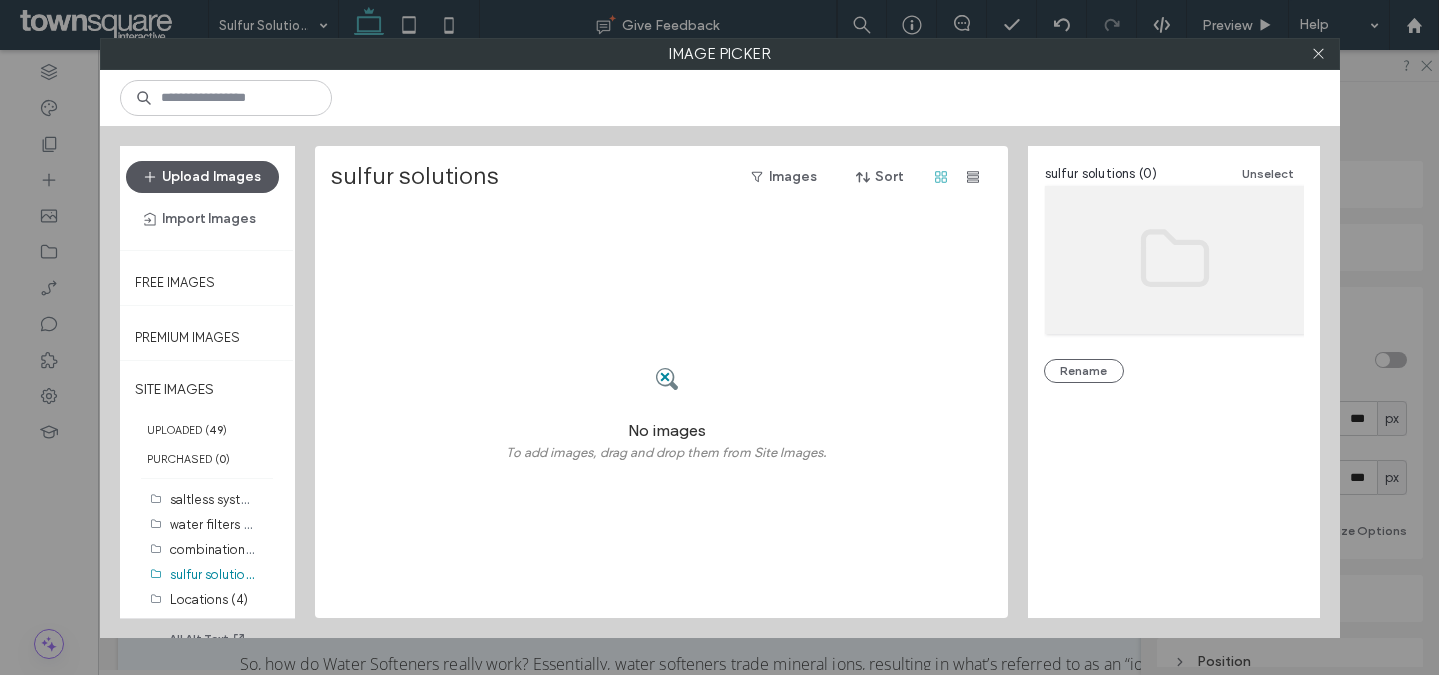 click on "Upload Images" at bounding box center [202, 177] 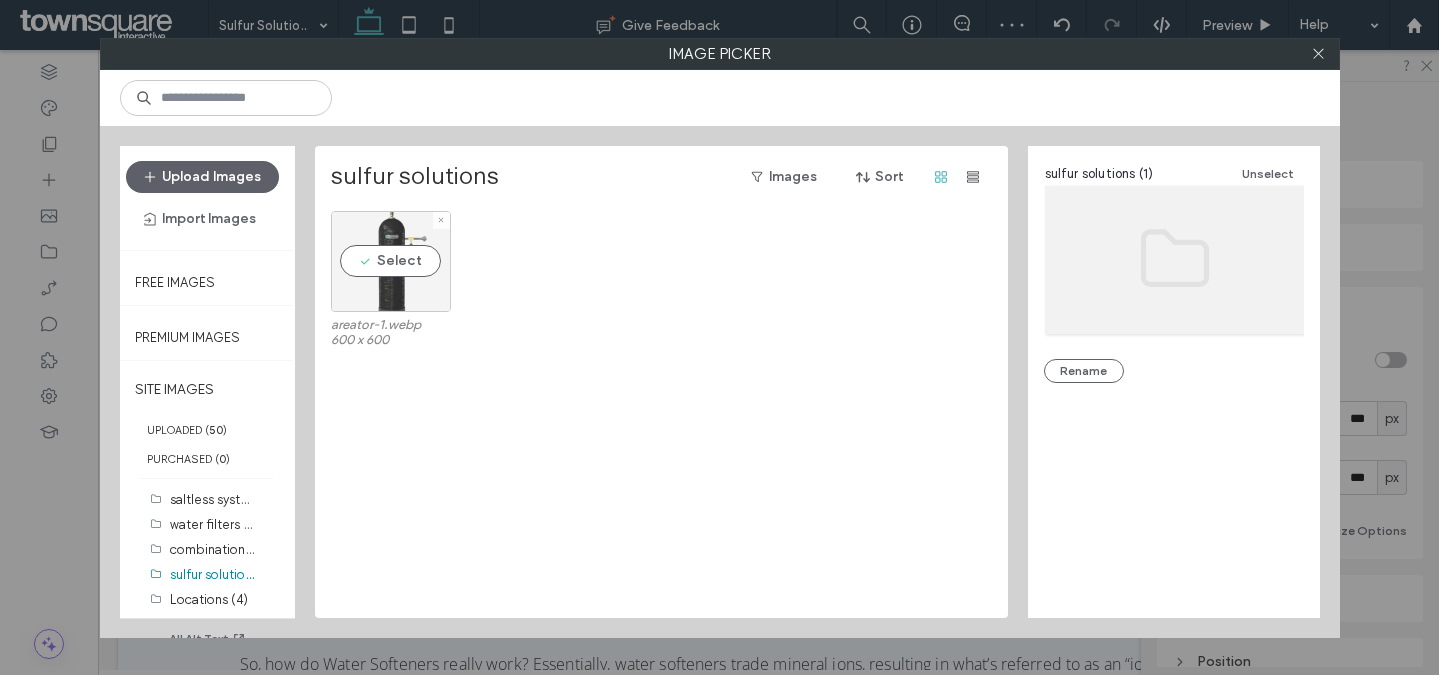 click on "Select" at bounding box center [391, 261] 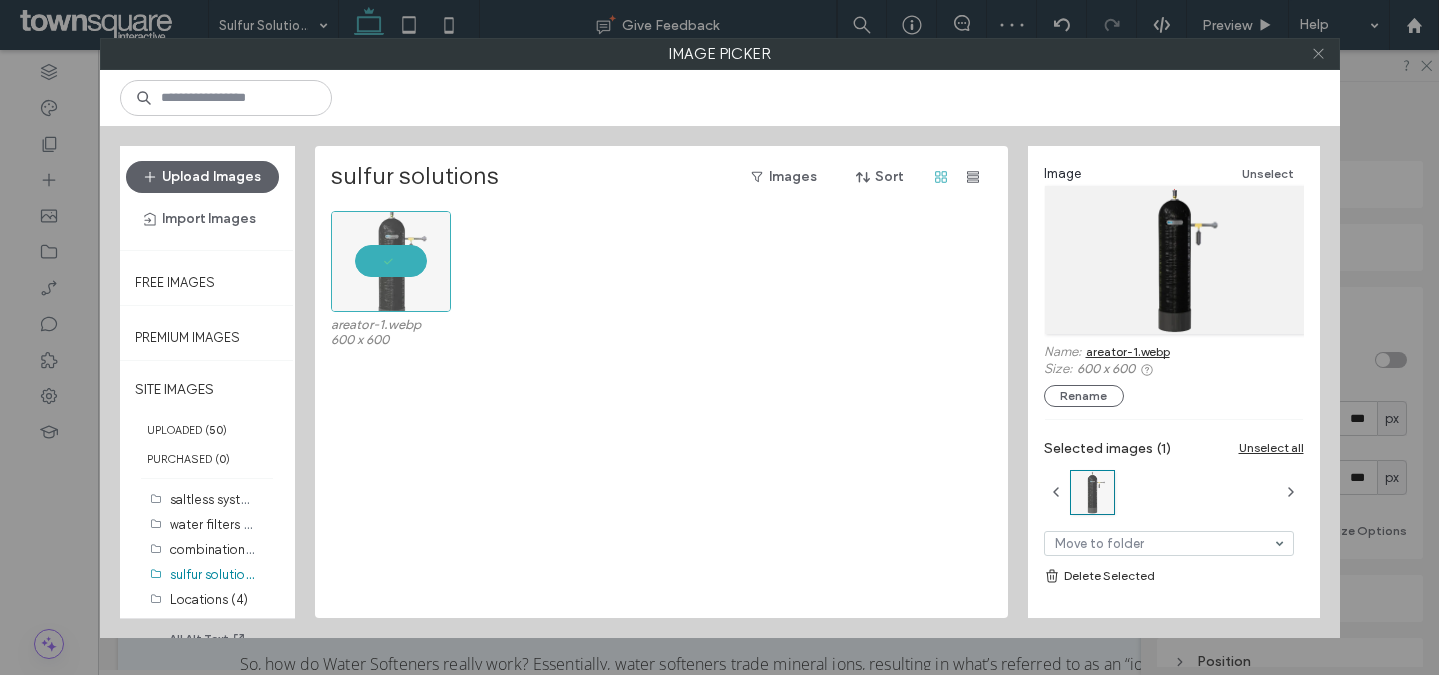 click 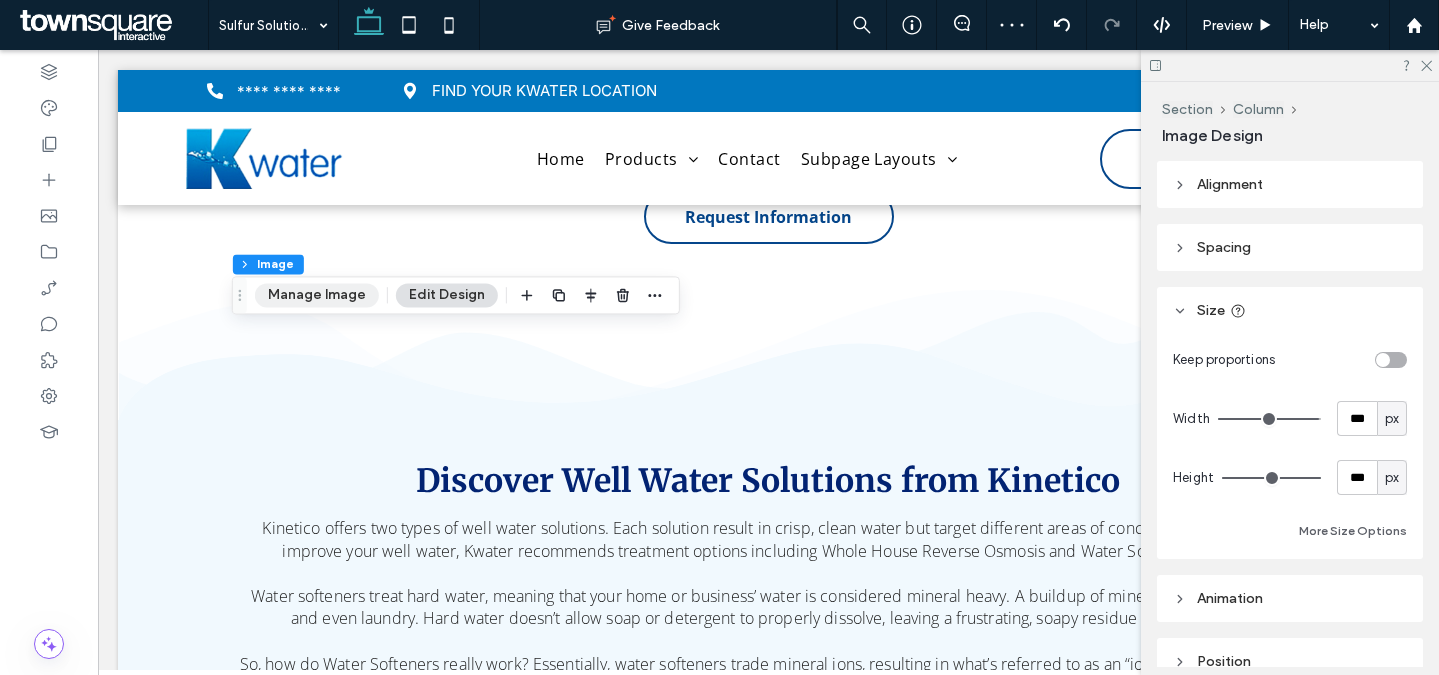 click on "Manage Image" at bounding box center [317, 295] 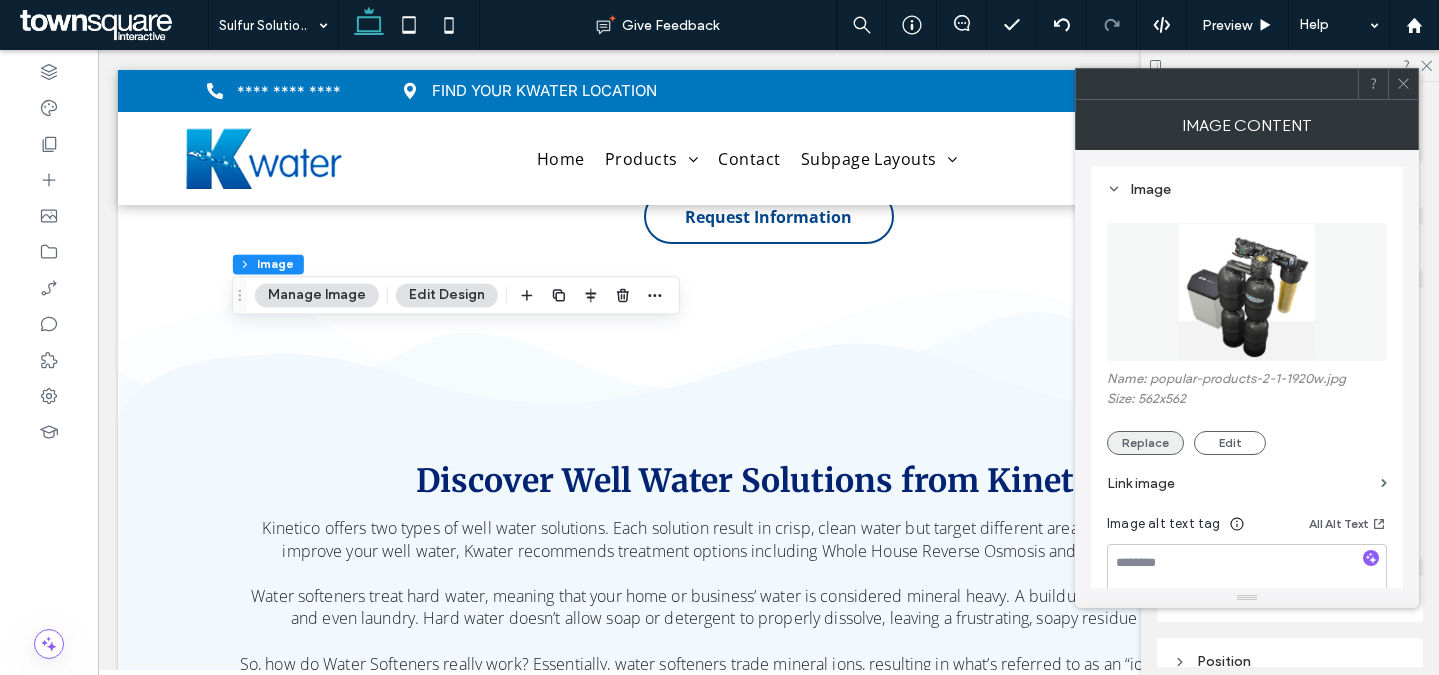 click on "Replace" at bounding box center (1145, 443) 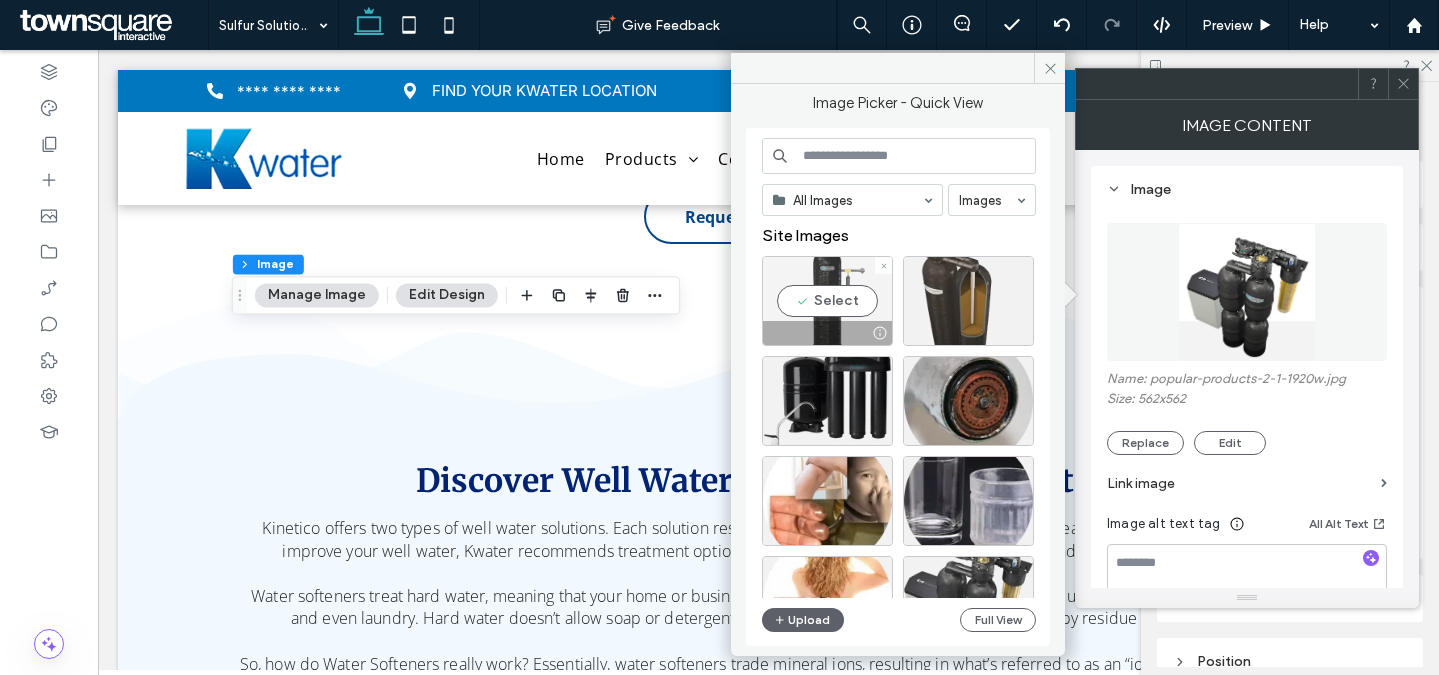 click on "Select" at bounding box center [827, 301] 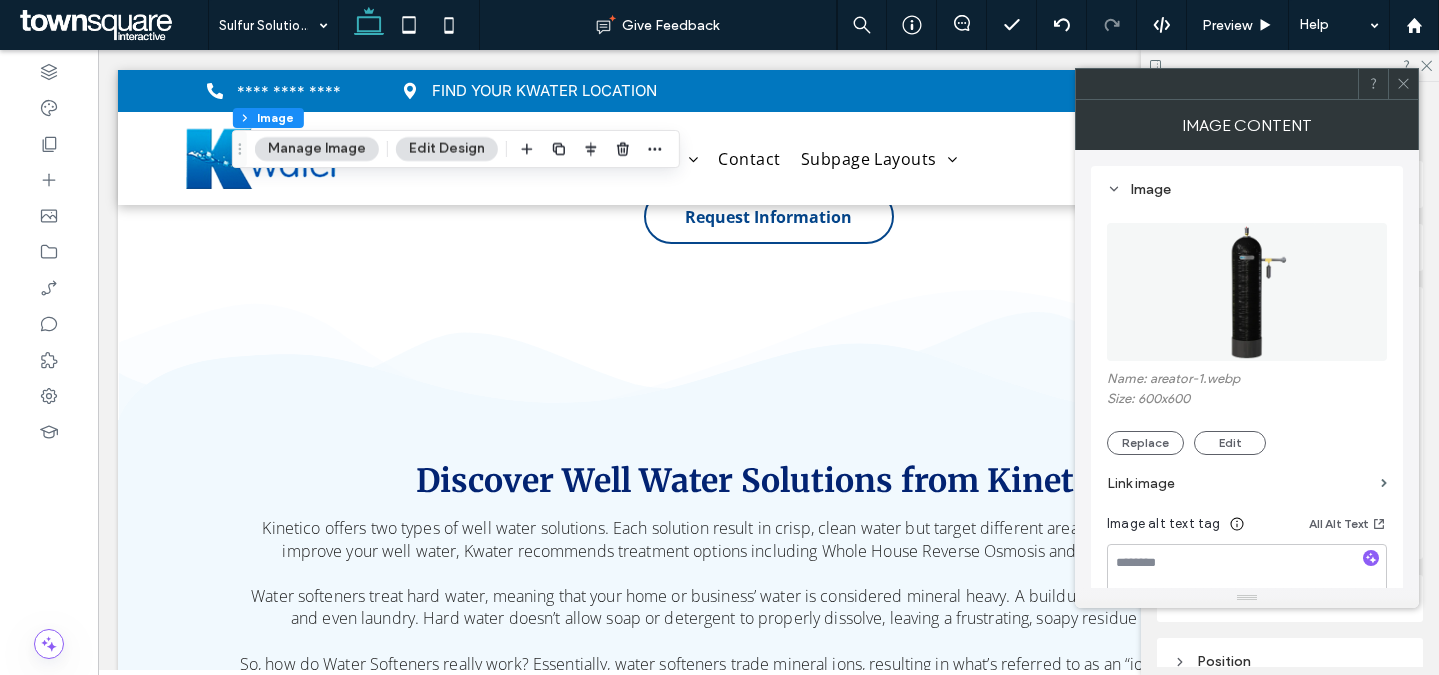 click 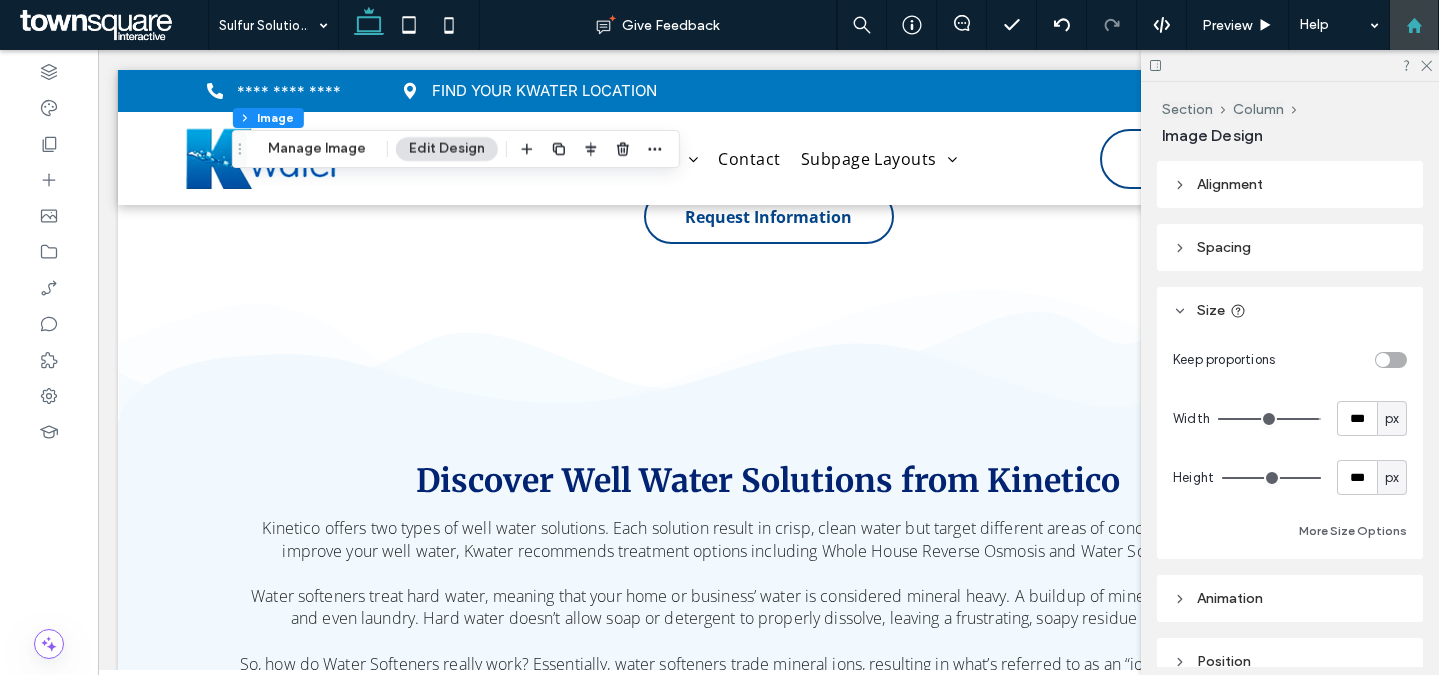drag, startPoint x: 1426, startPoint y: 65, endPoint x: 1409, endPoint y: 49, distance: 23.345236 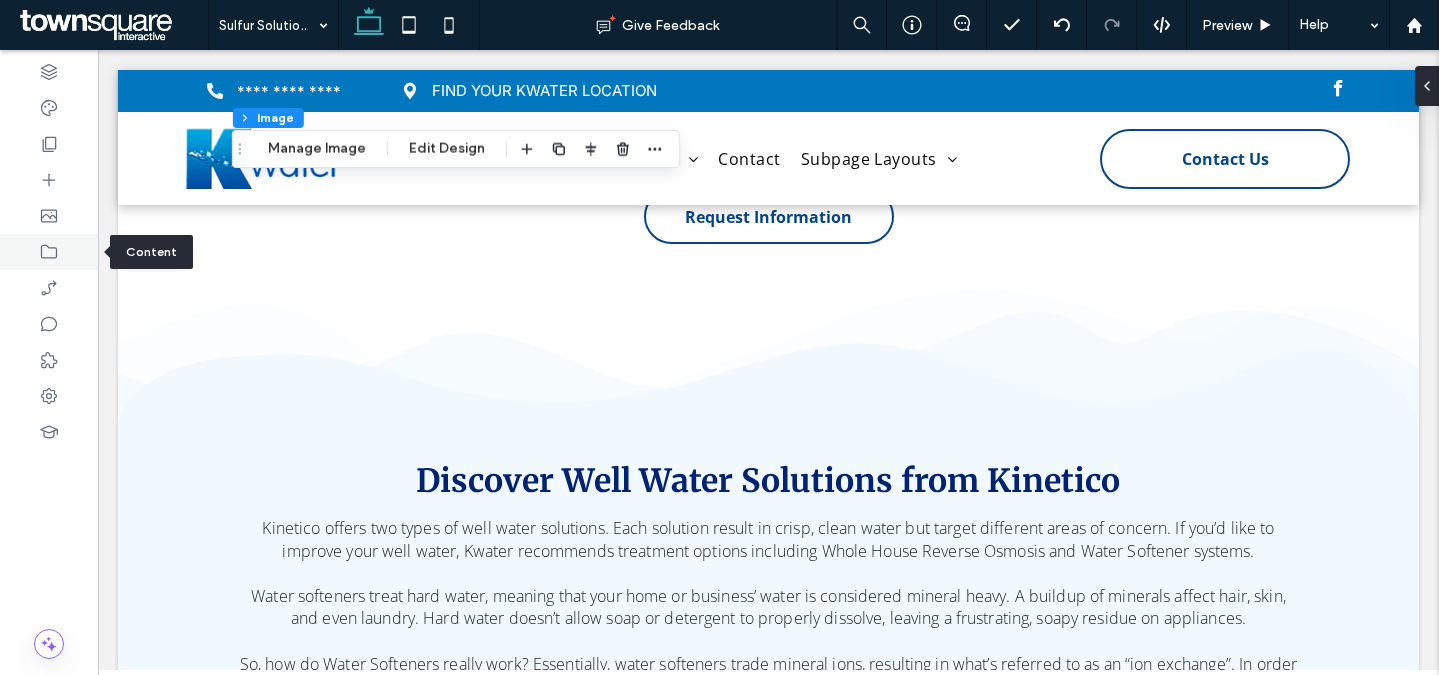 click at bounding box center (49, 252) 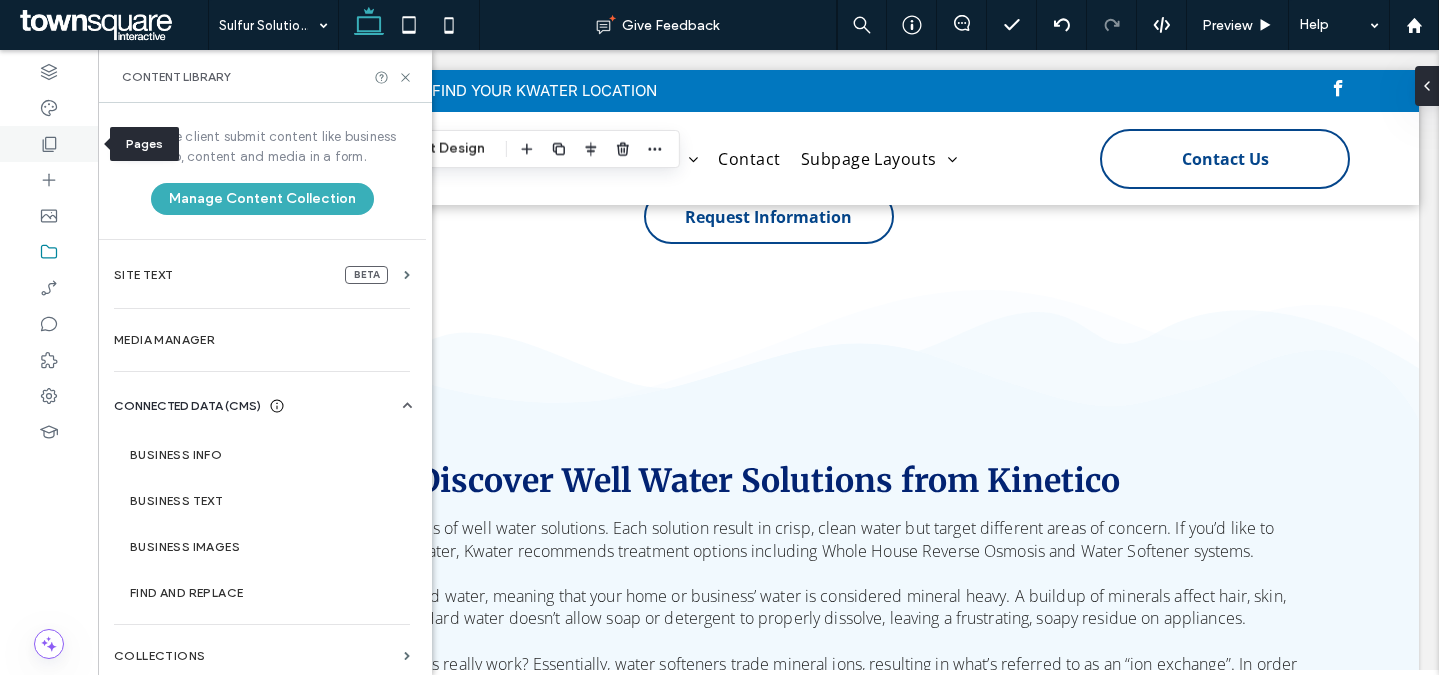 click 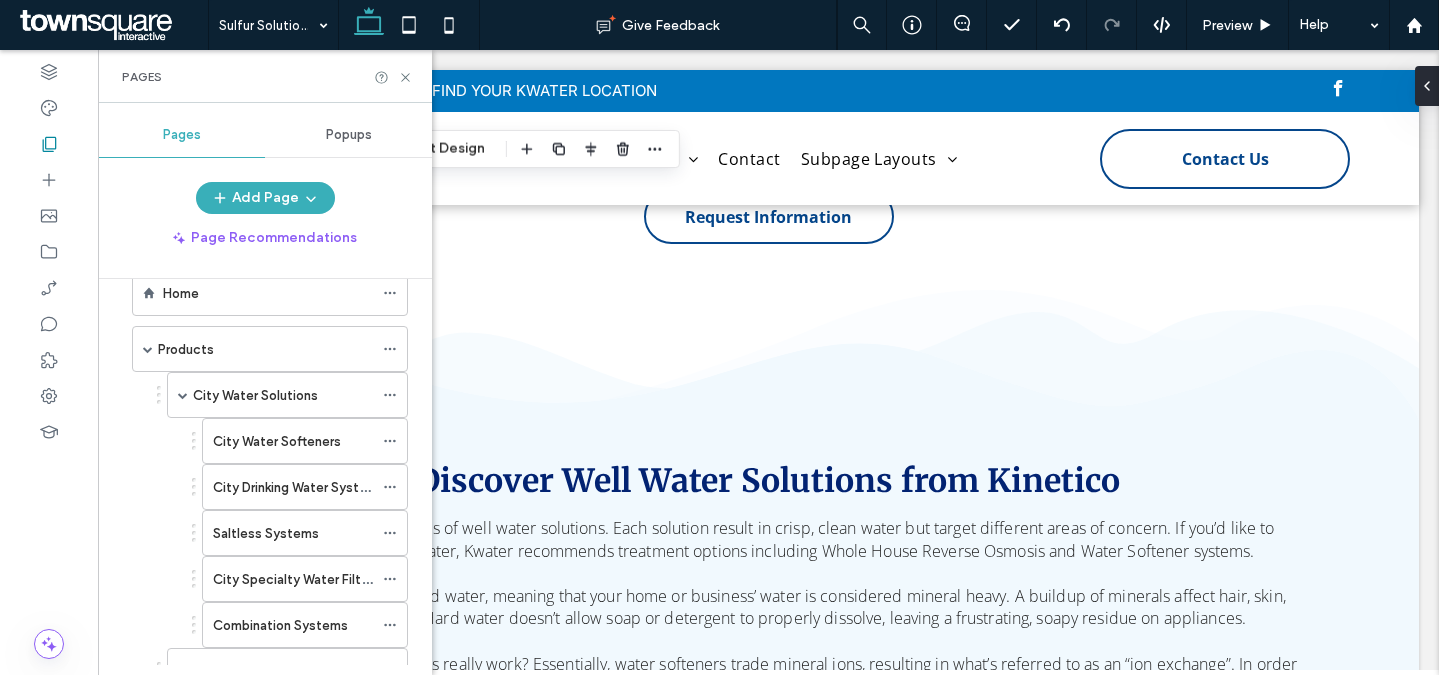 scroll, scrollTop: 482, scrollLeft: 0, axis: vertical 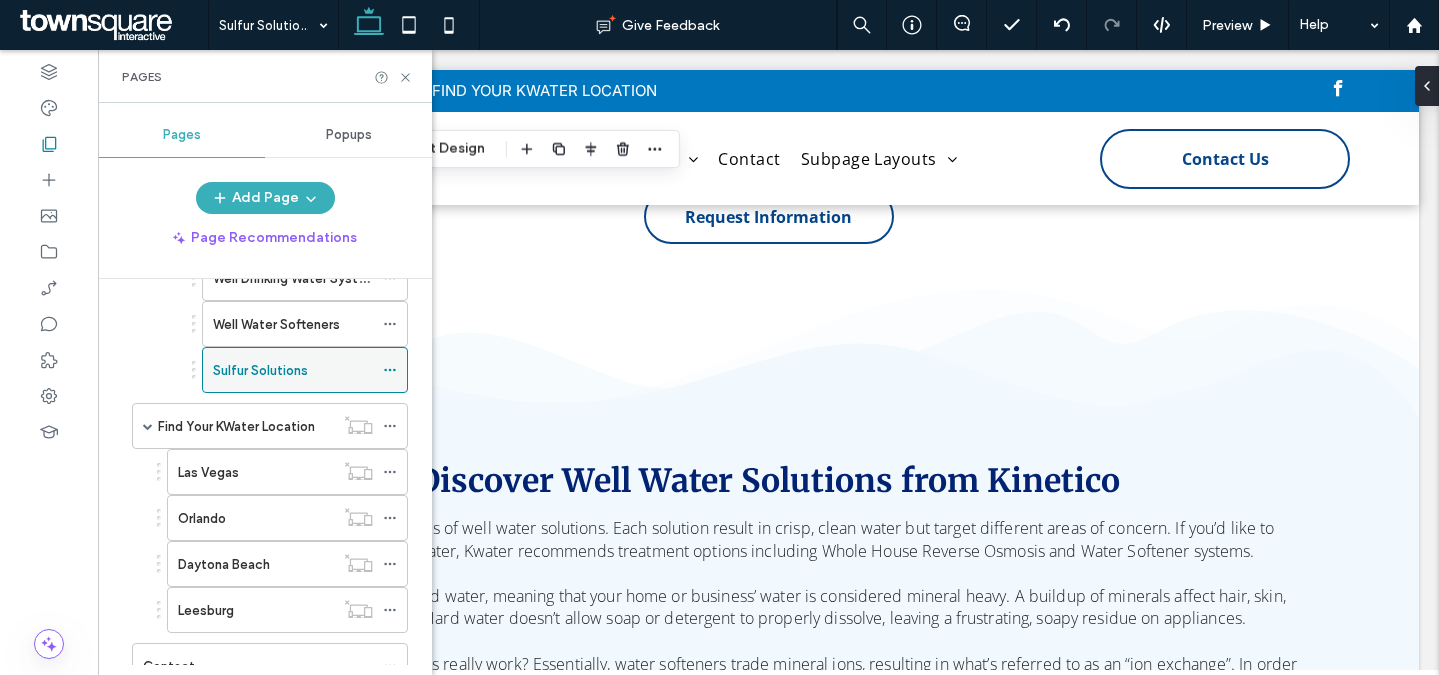click at bounding box center (390, 370) 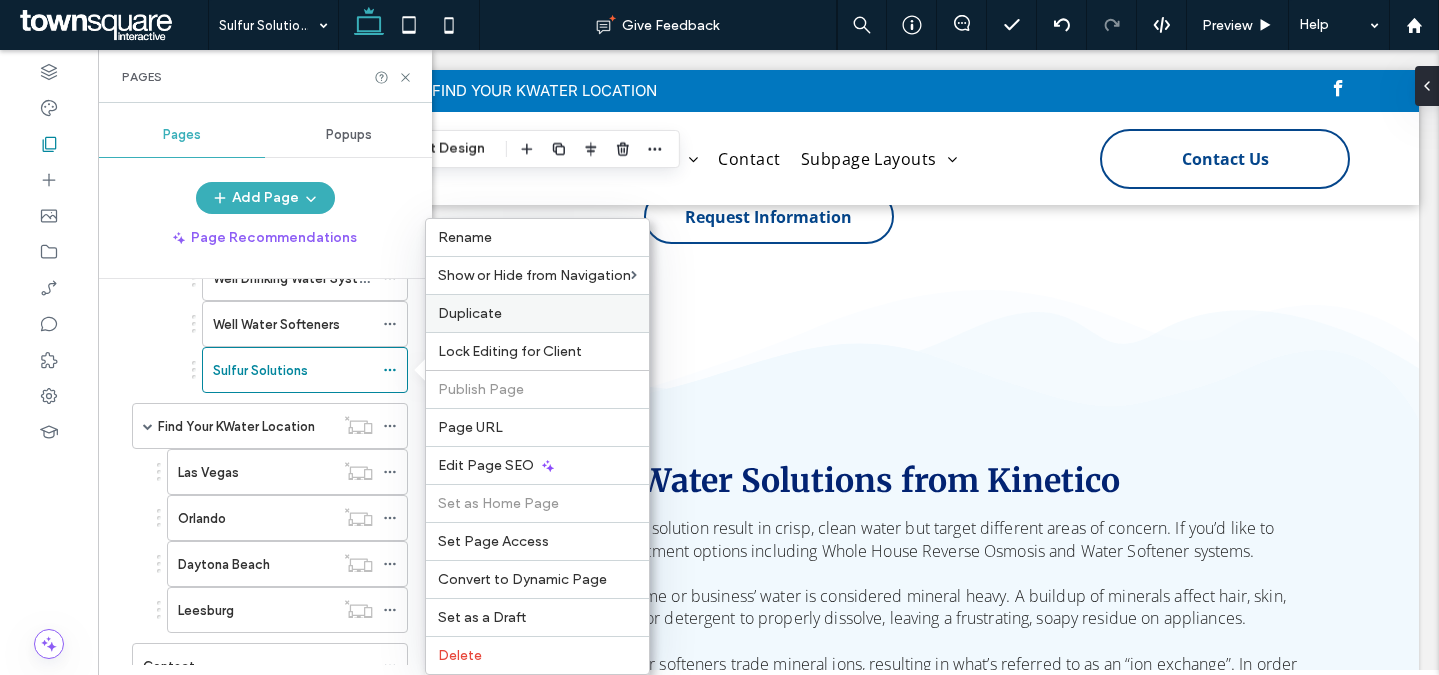 click on "Duplicate" at bounding box center (537, 313) 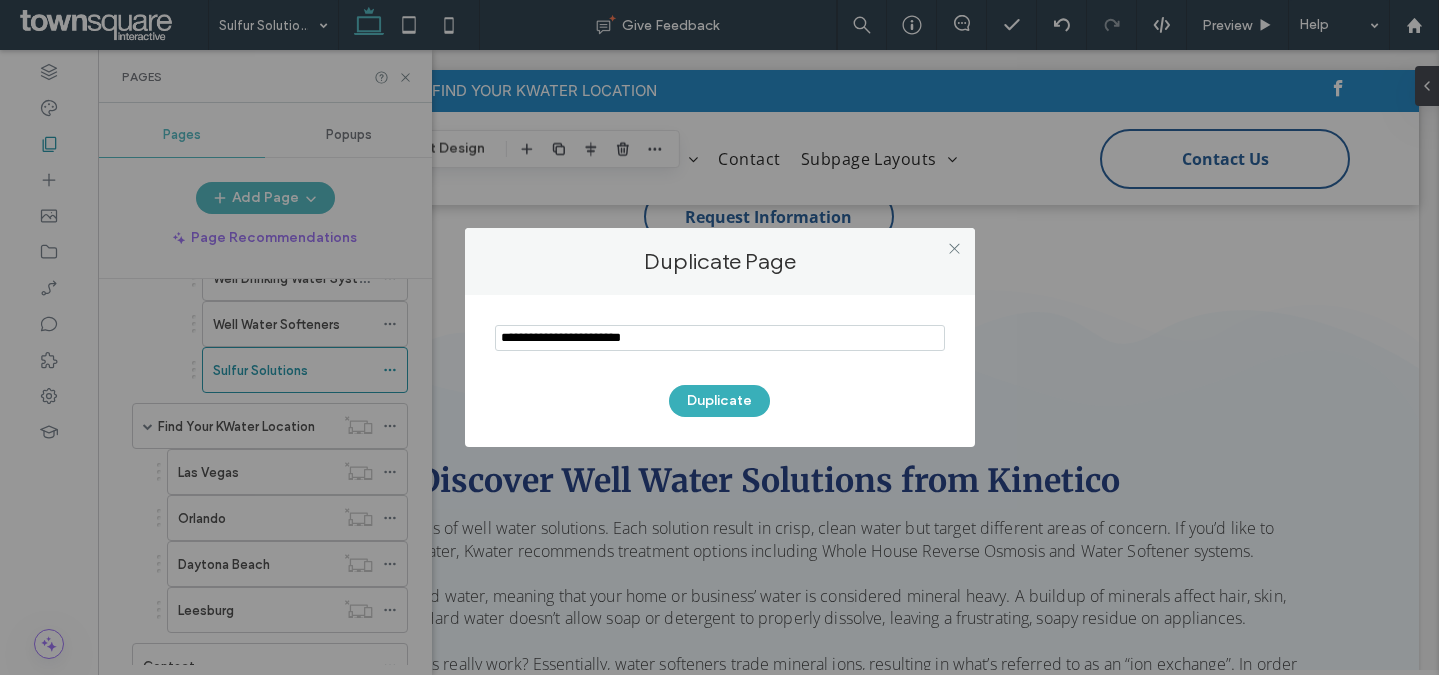 click at bounding box center (720, 338) 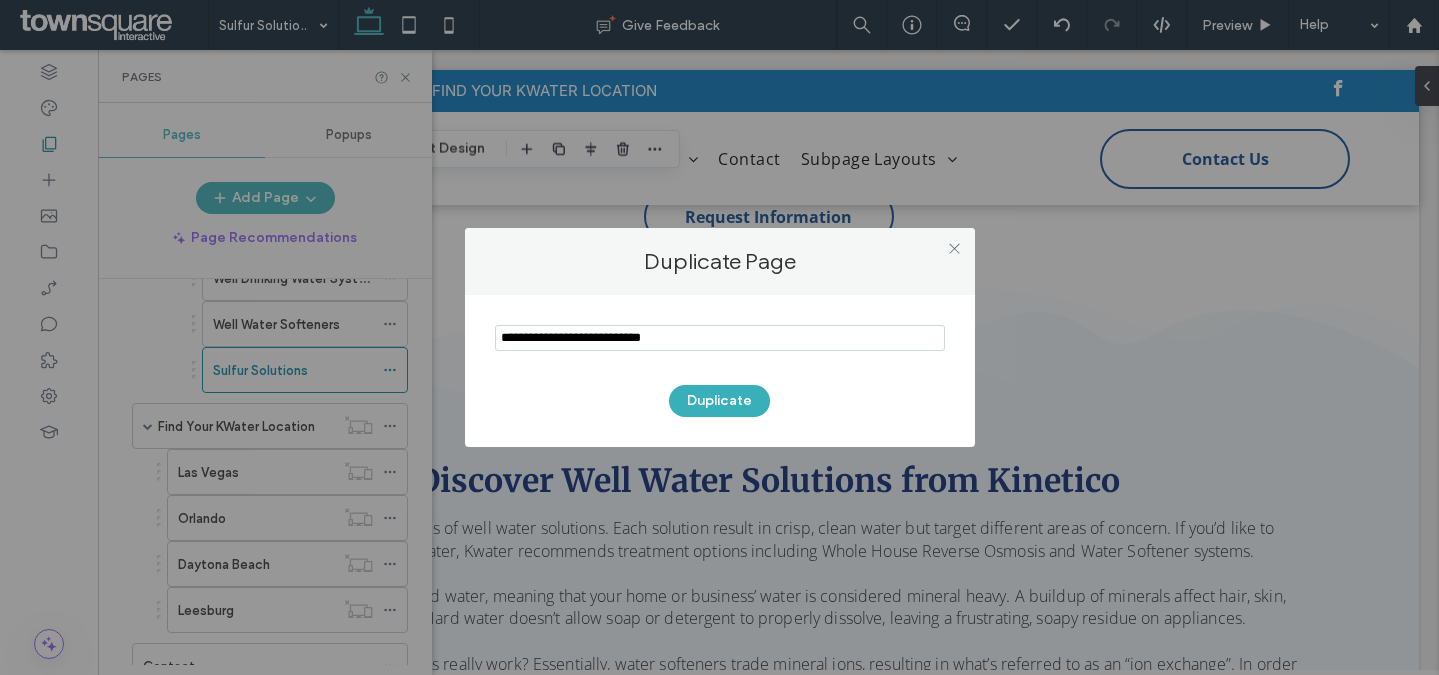 type on "**********" 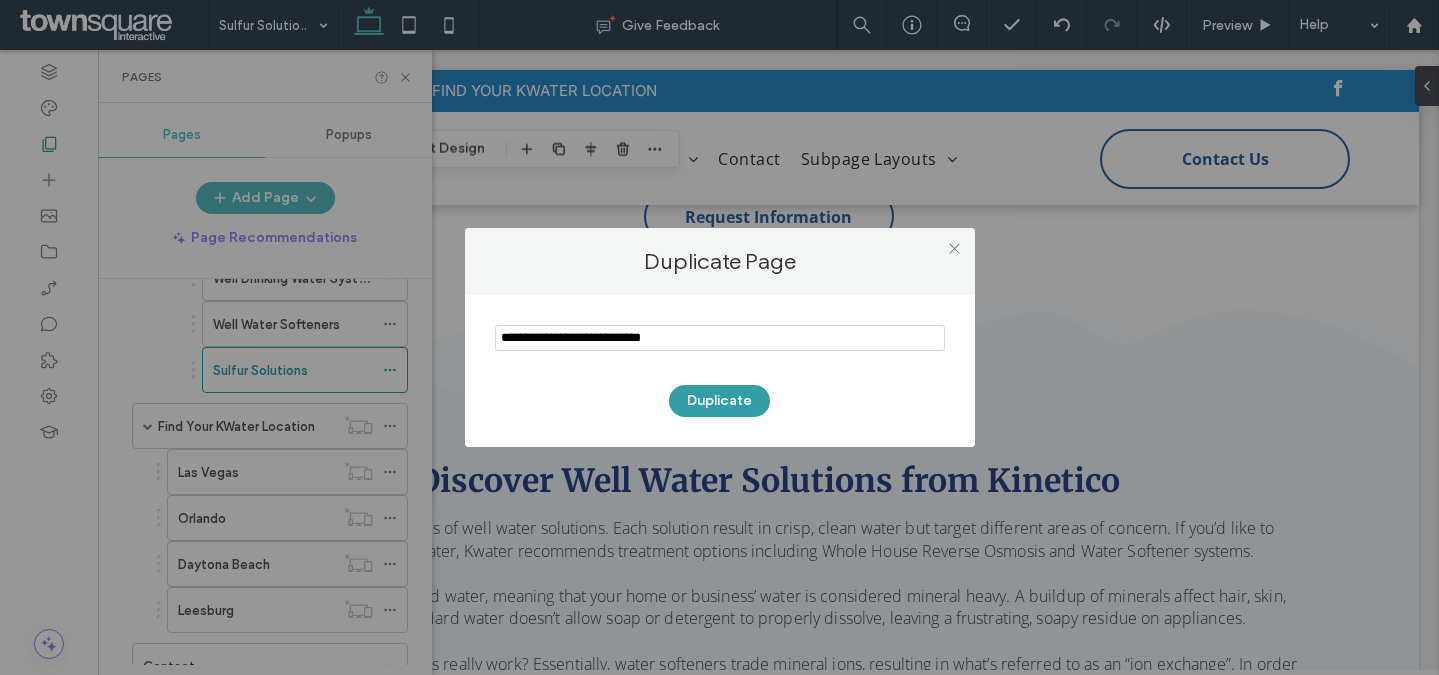 click on "Duplicate" at bounding box center (719, 401) 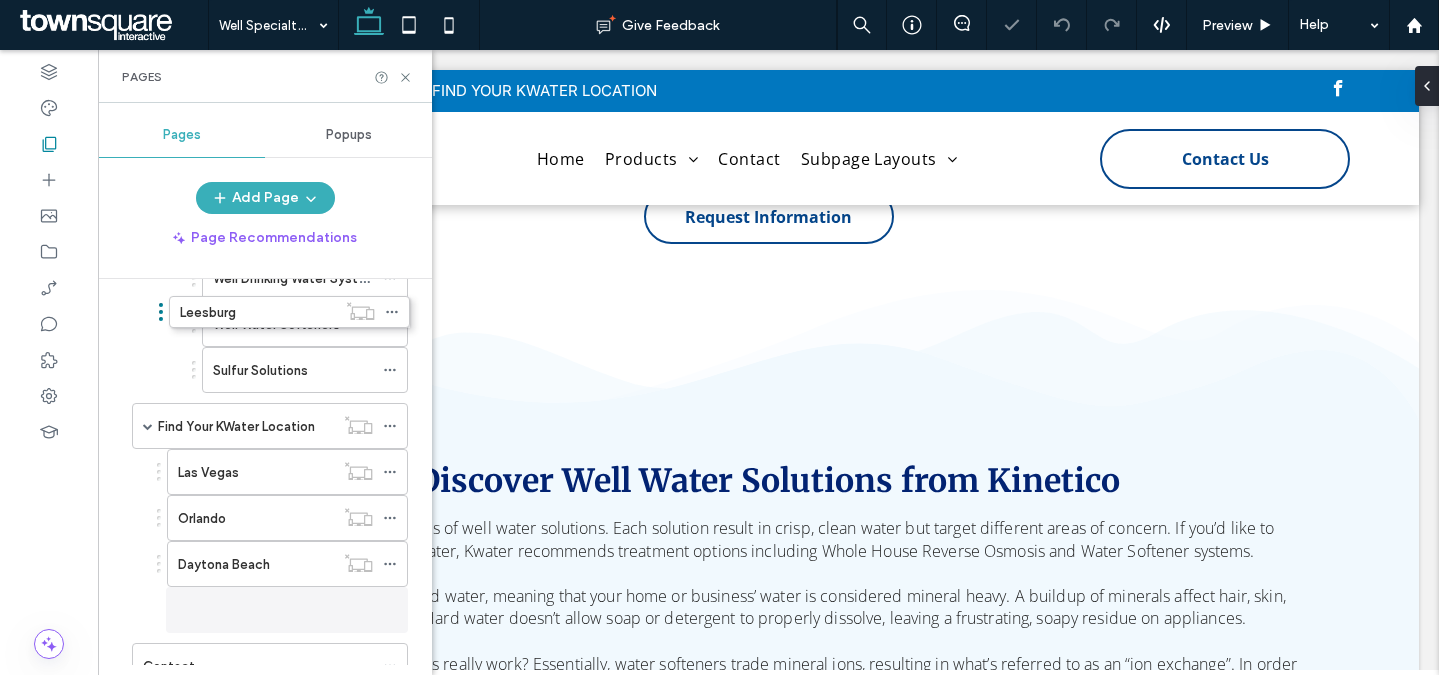 scroll, scrollTop: 770, scrollLeft: 0, axis: vertical 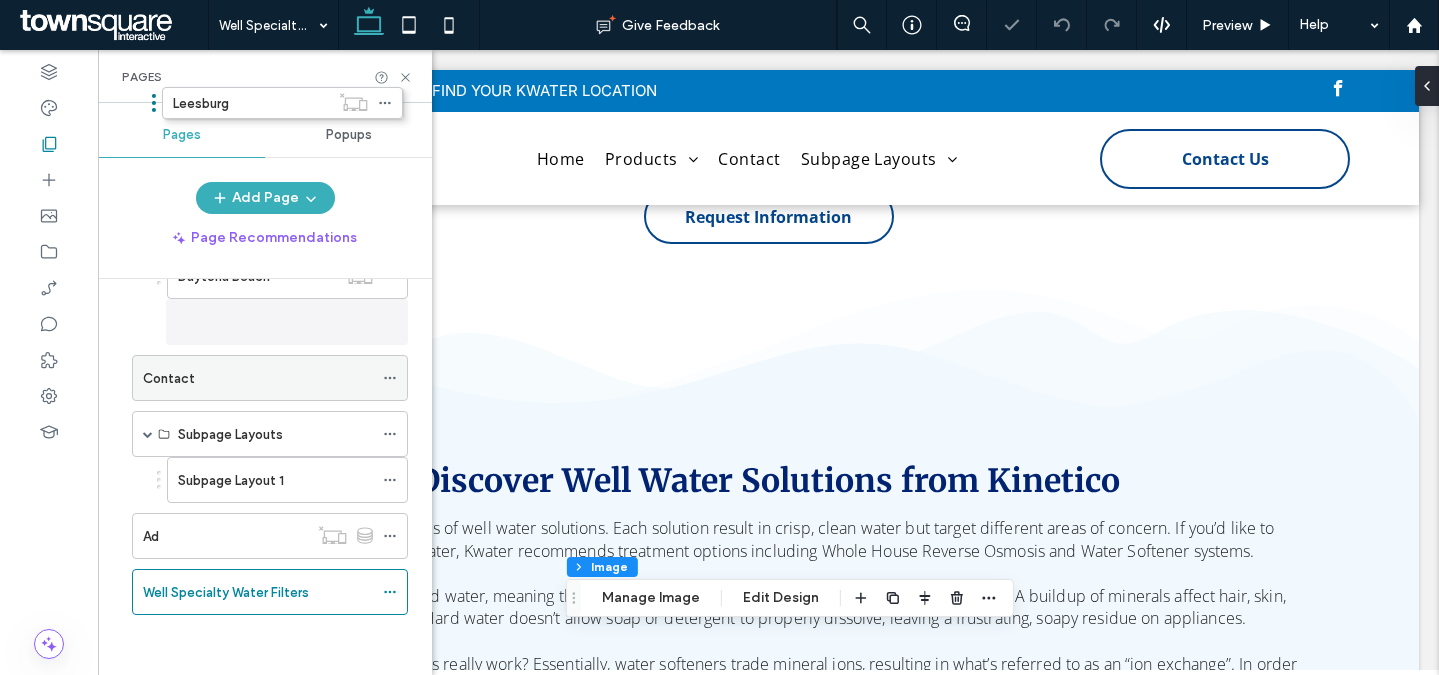type on "**" 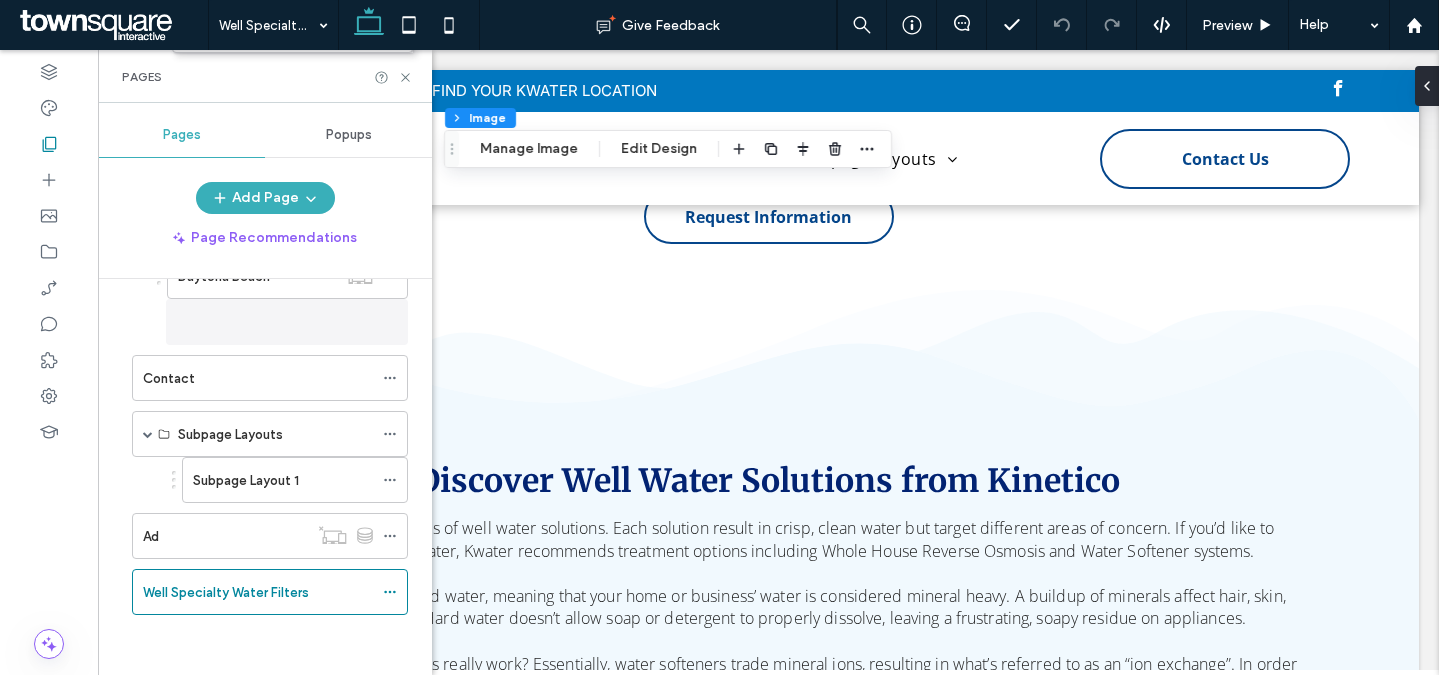 drag, startPoint x: 295, startPoint y: 585, endPoint x: 298, endPoint y: 310, distance: 275.01636 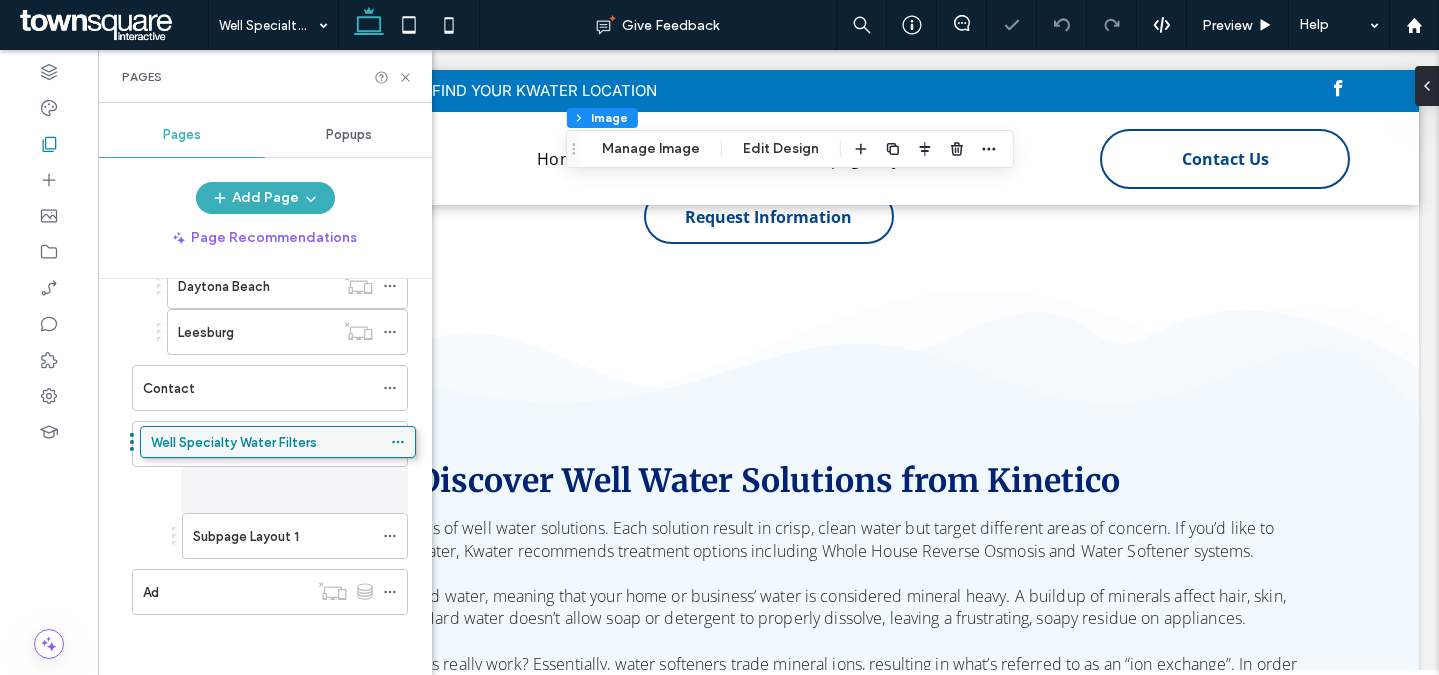 scroll, scrollTop: 760, scrollLeft: 0, axis: vertical 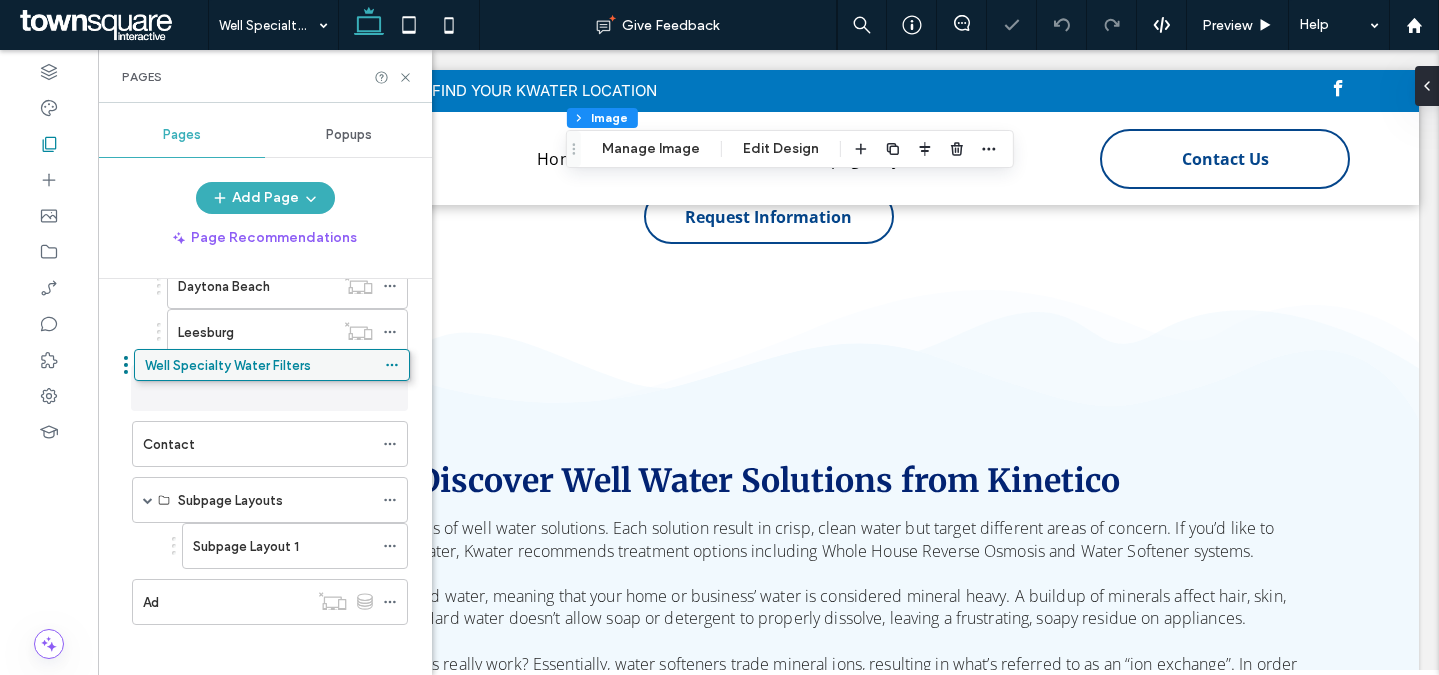 drag, startPoint x: 253, startPoint y: 582, endPoint x: 255, endPoint y: 362, distance: 220.0091 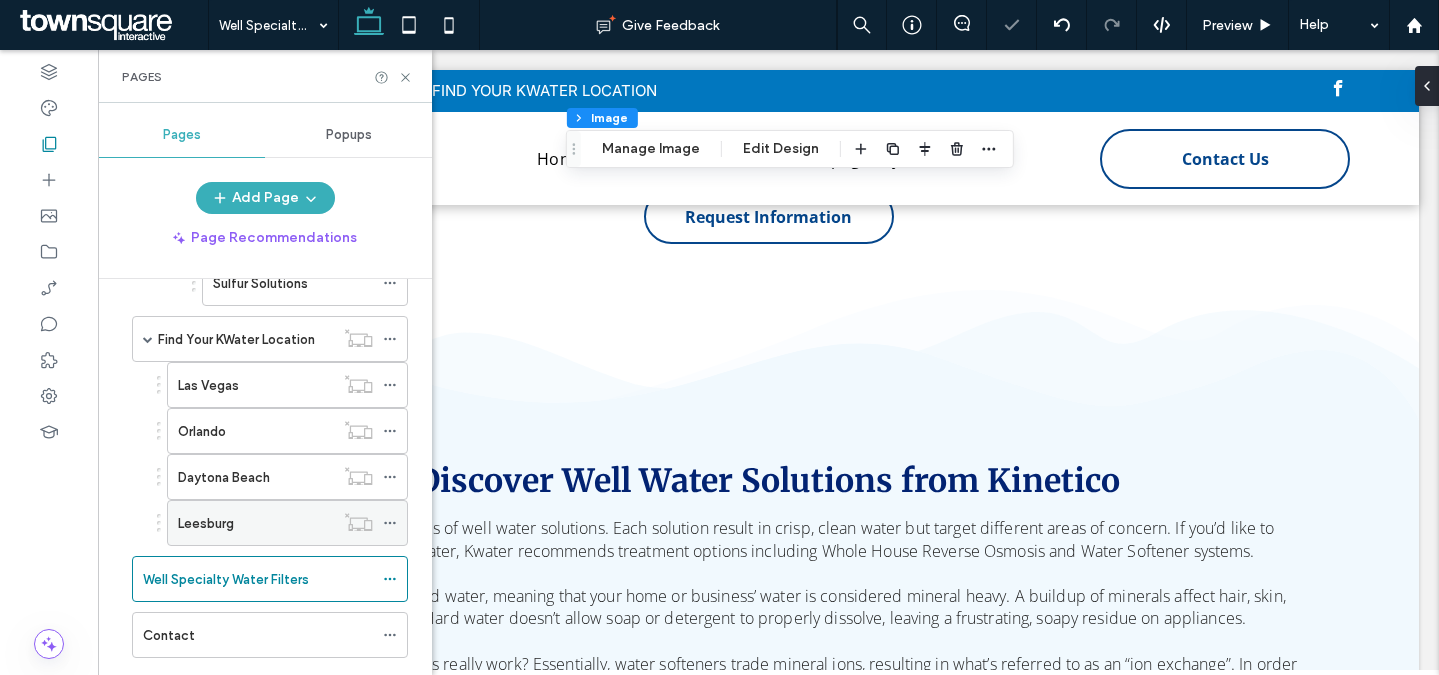 scroll, scrollTop: 543, scrollLeft: 0, axis: vertical 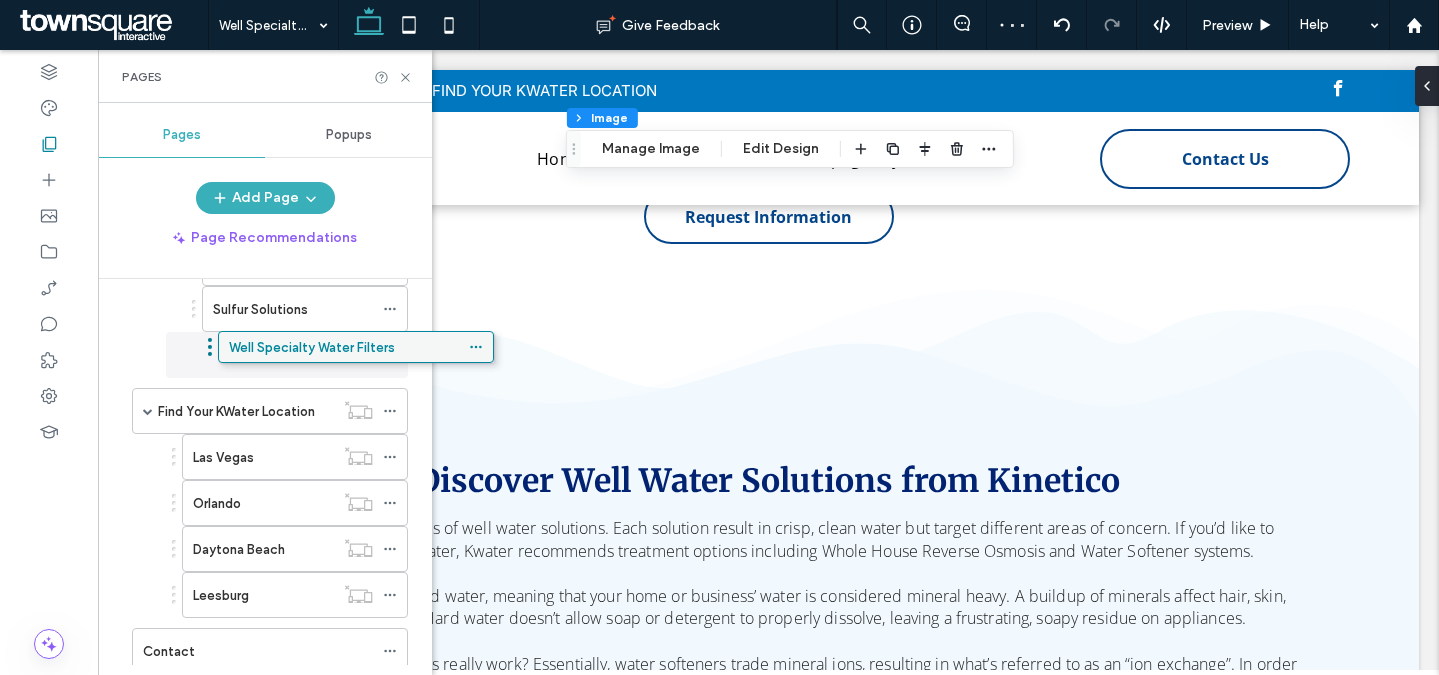 drag, startPoint x: 243, startPoint y: 598, endPoint x: 329, endPoint y: 347, distance: 265.32434 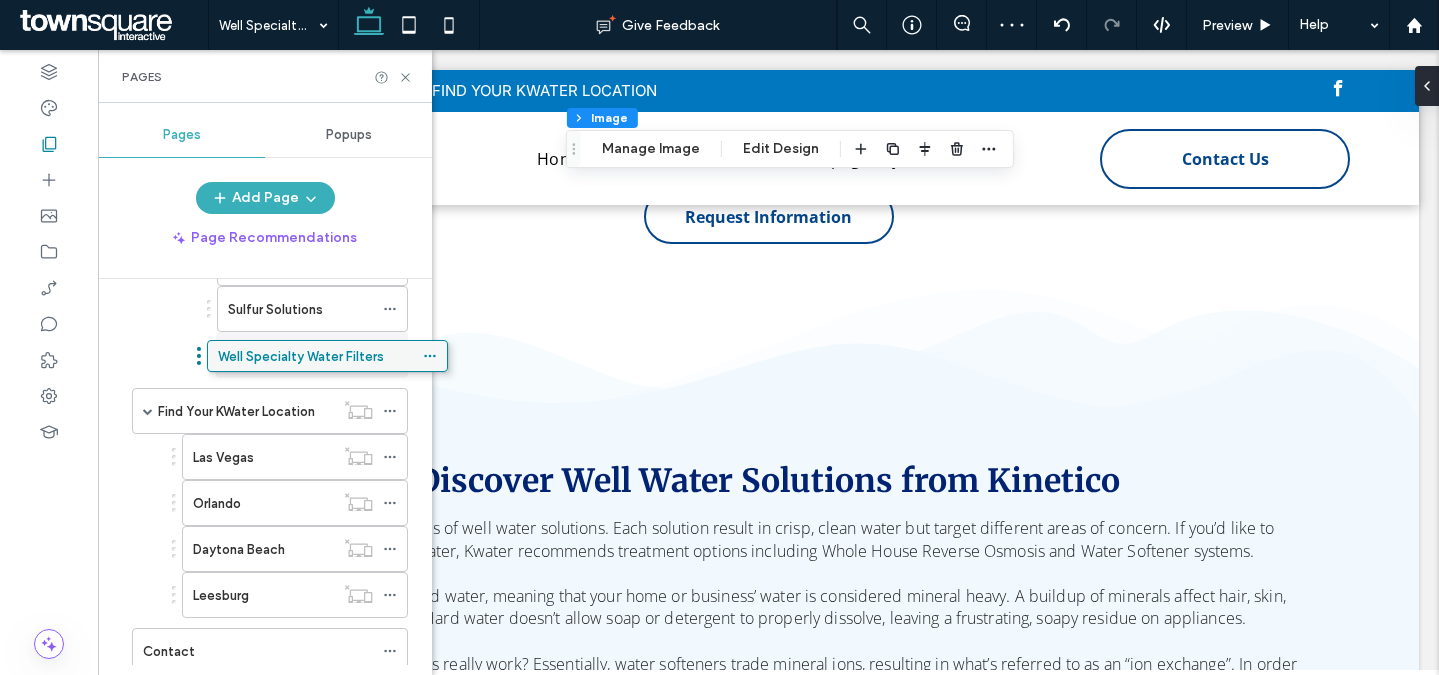 drag, startPoint x: 255, startPoint y: 356, endPoint x: 295, endPoint y: 354, distance: 40.04997 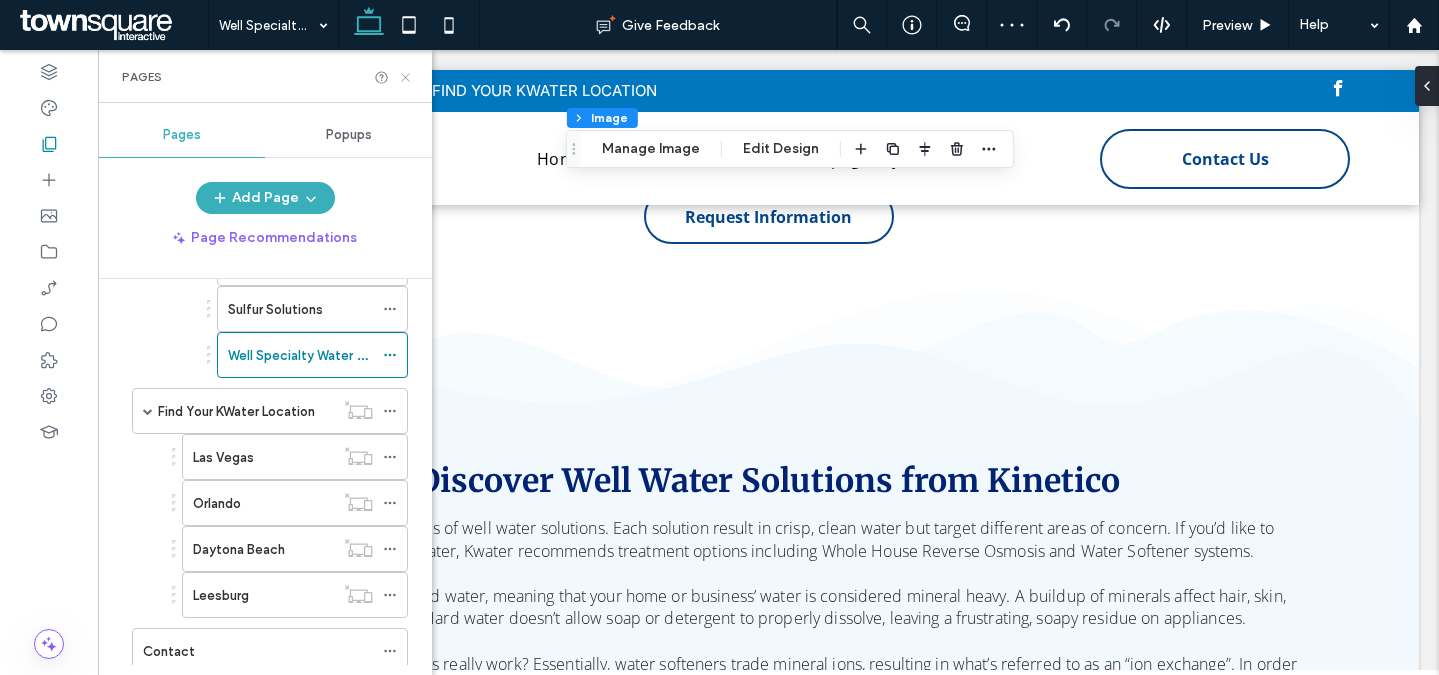 click 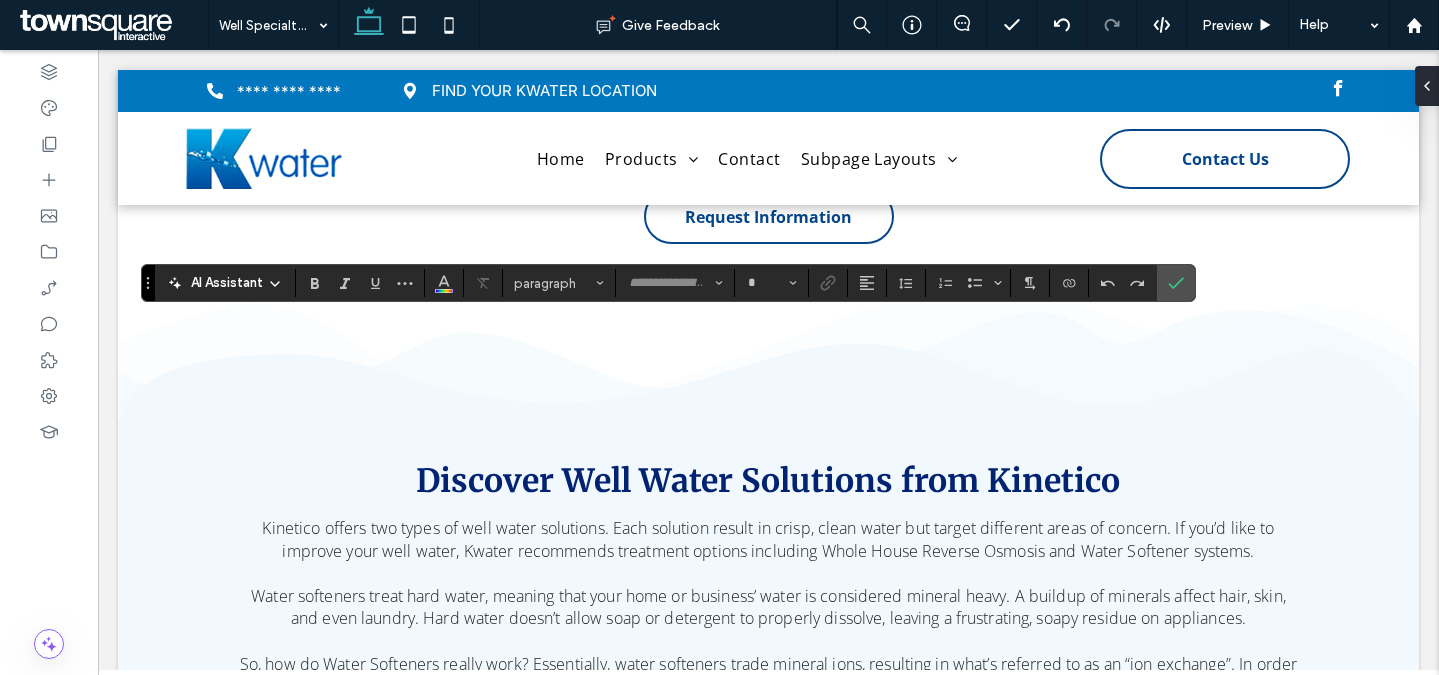 type on "**********" 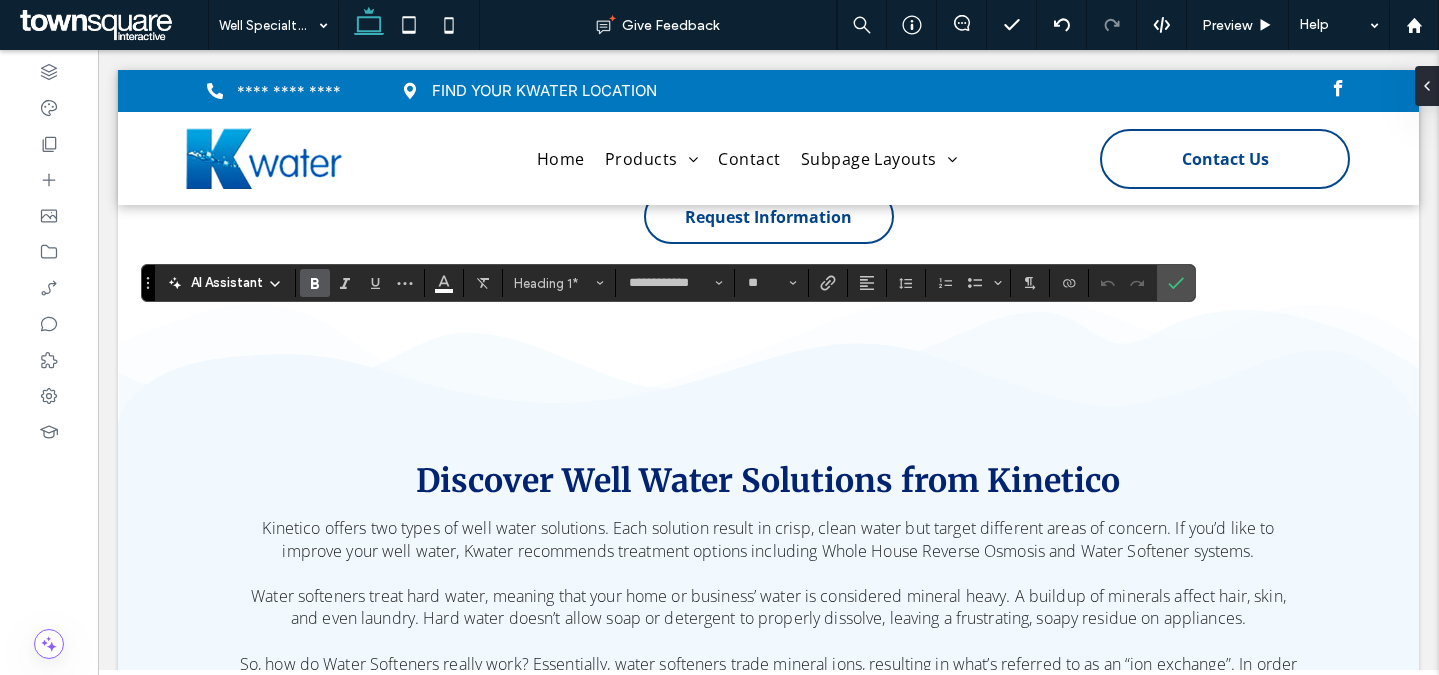 type 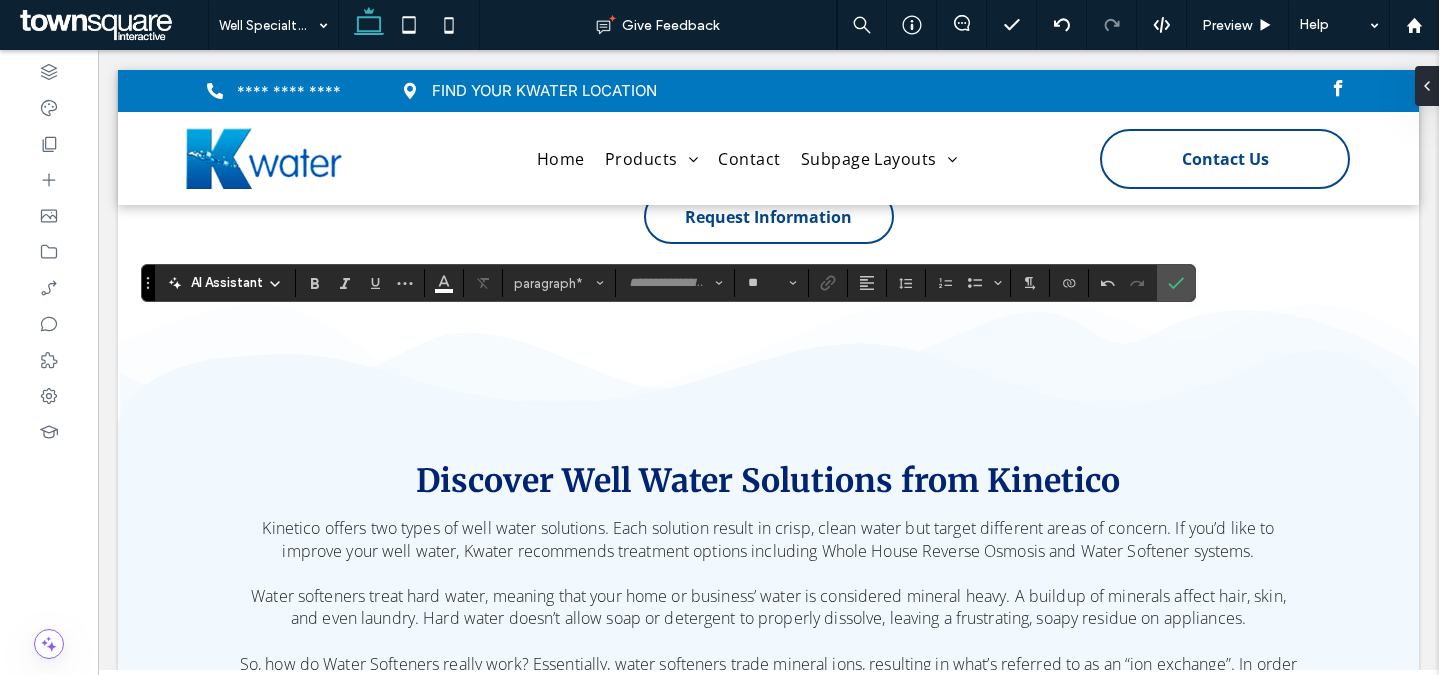 type on "**********" 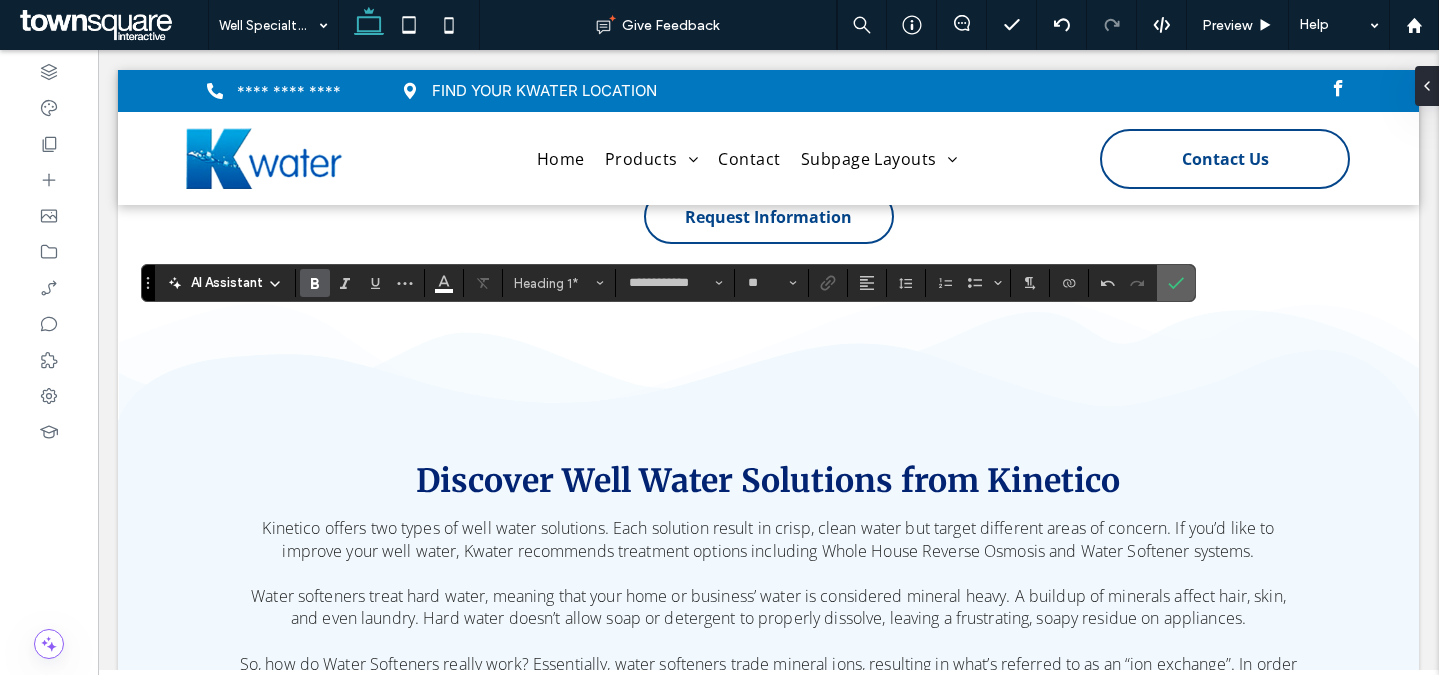 click 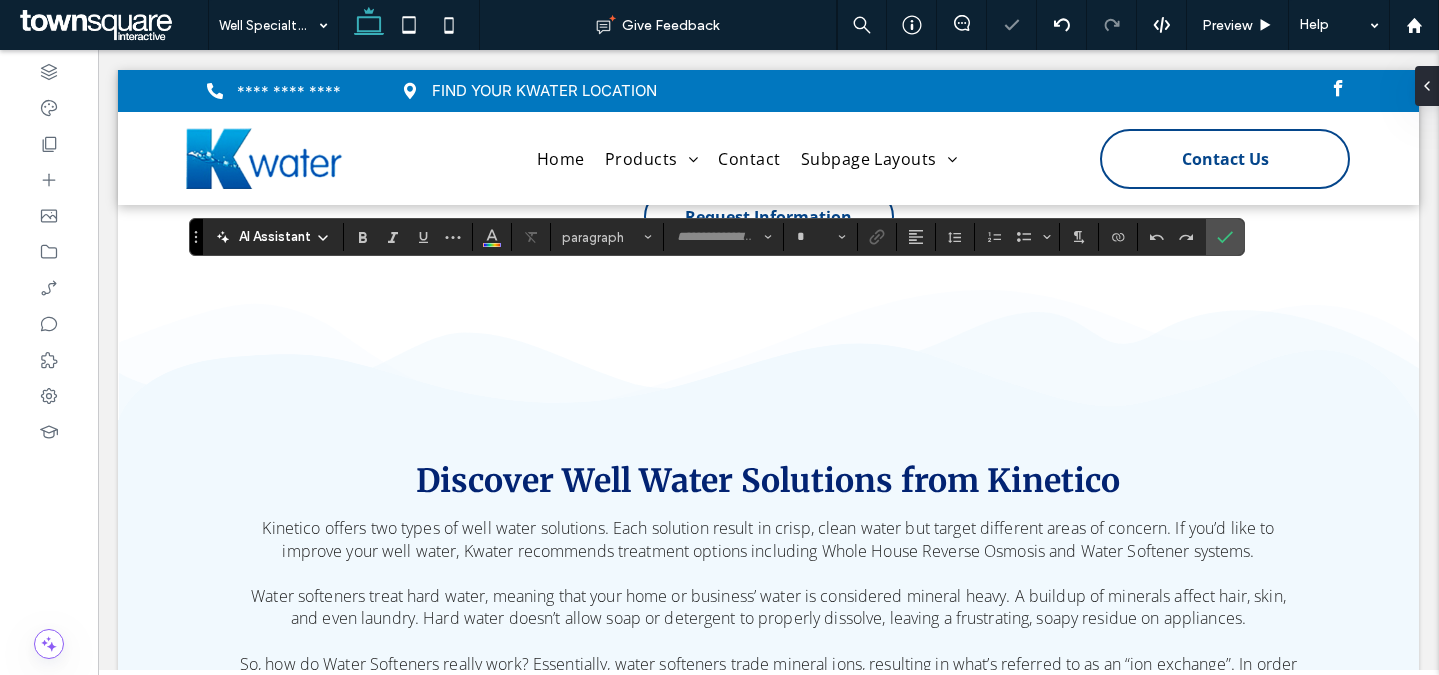 type on "*********" 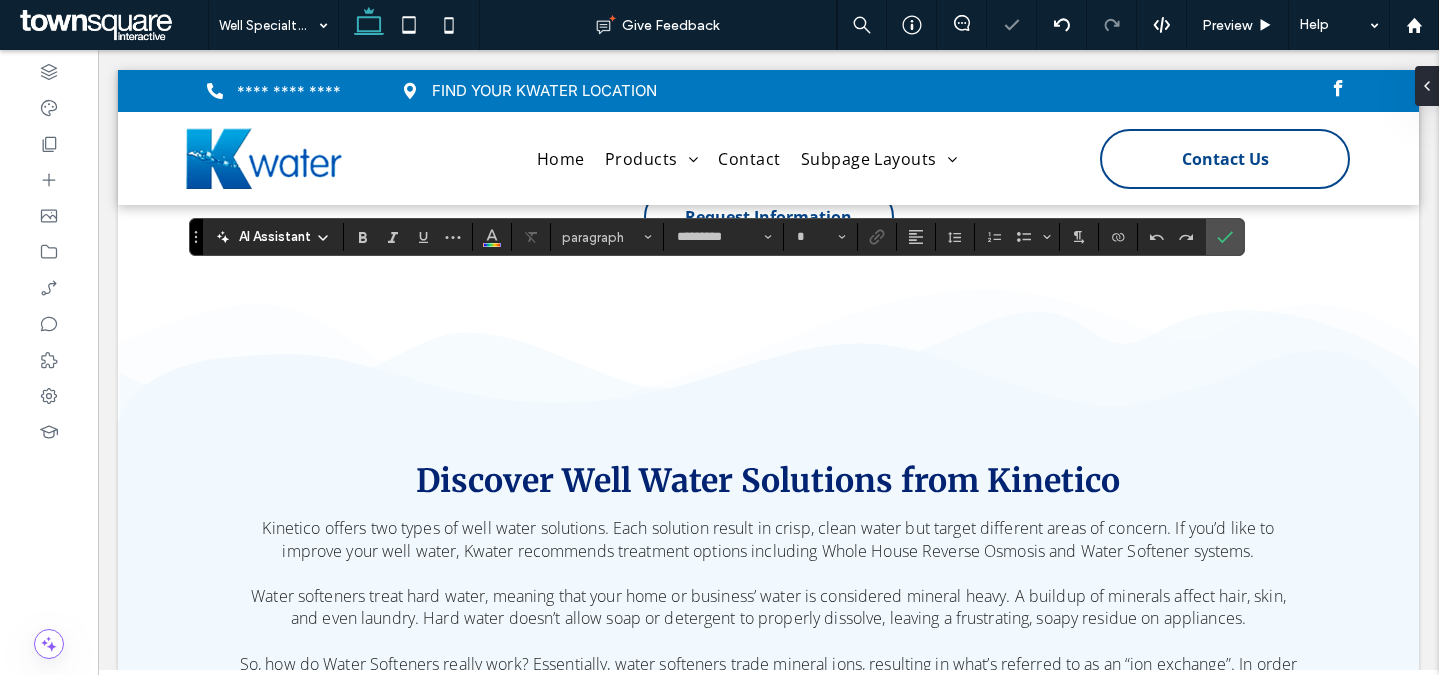 type on "**" 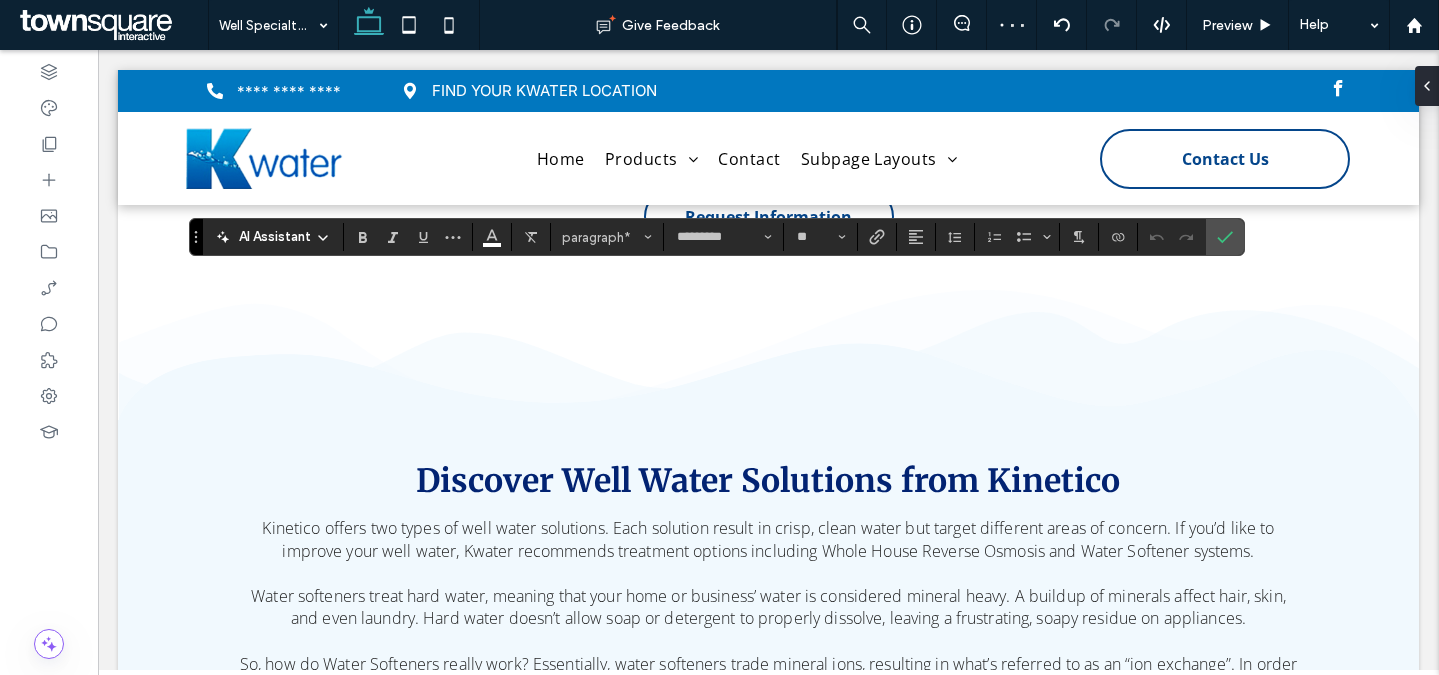 type 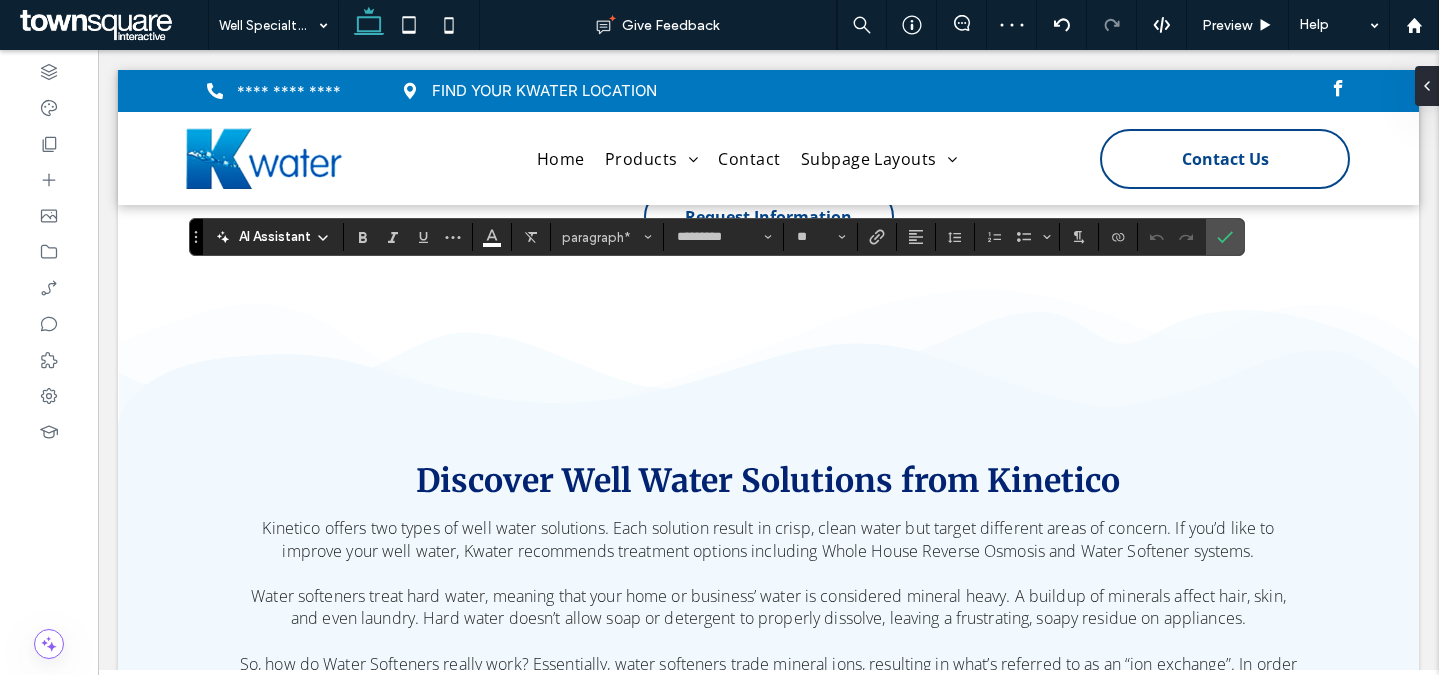 type on "**" 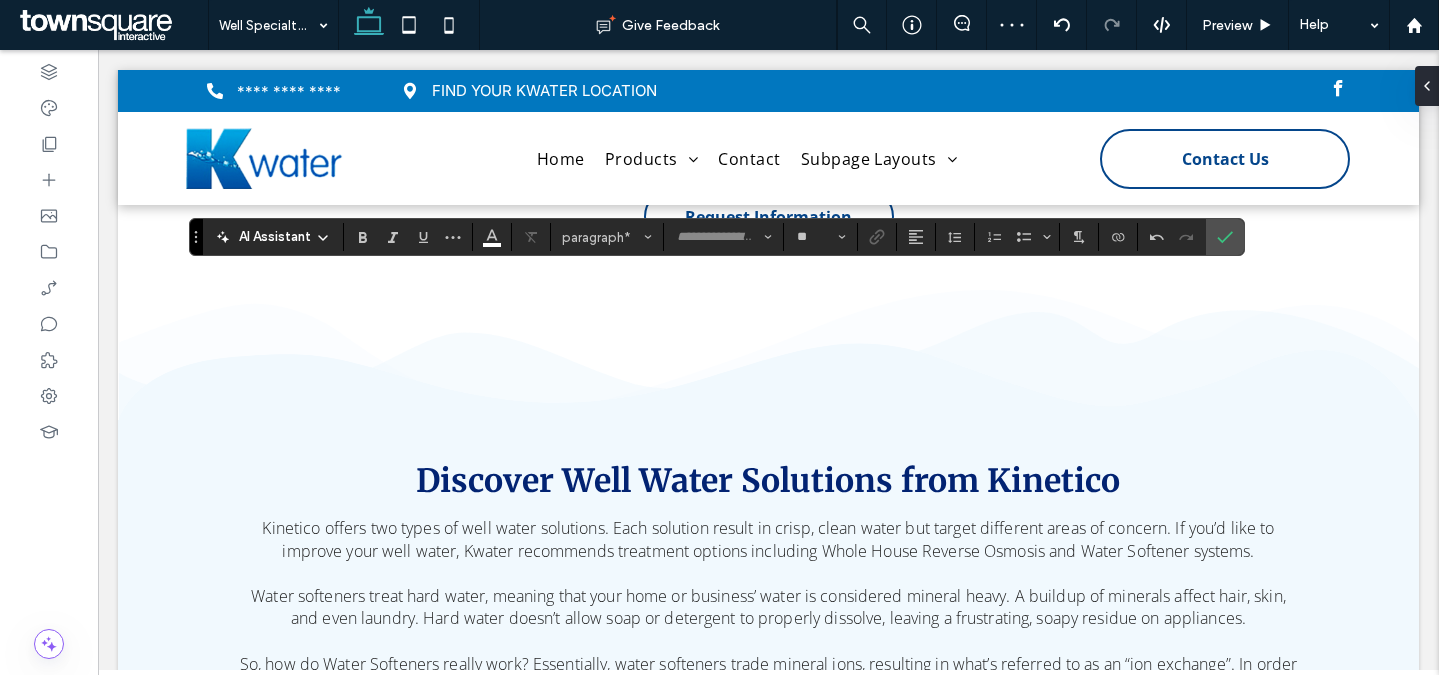 type on "*********" 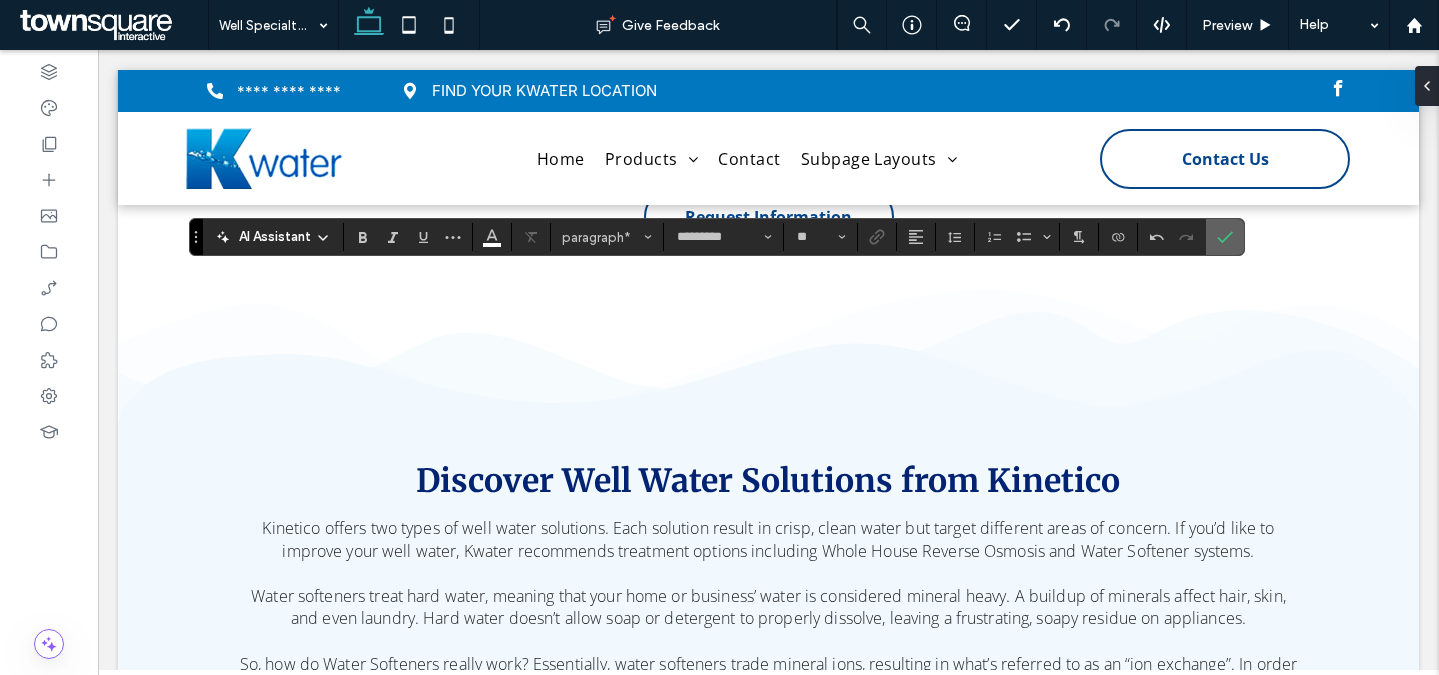 click at bounding box center [1225, 237] 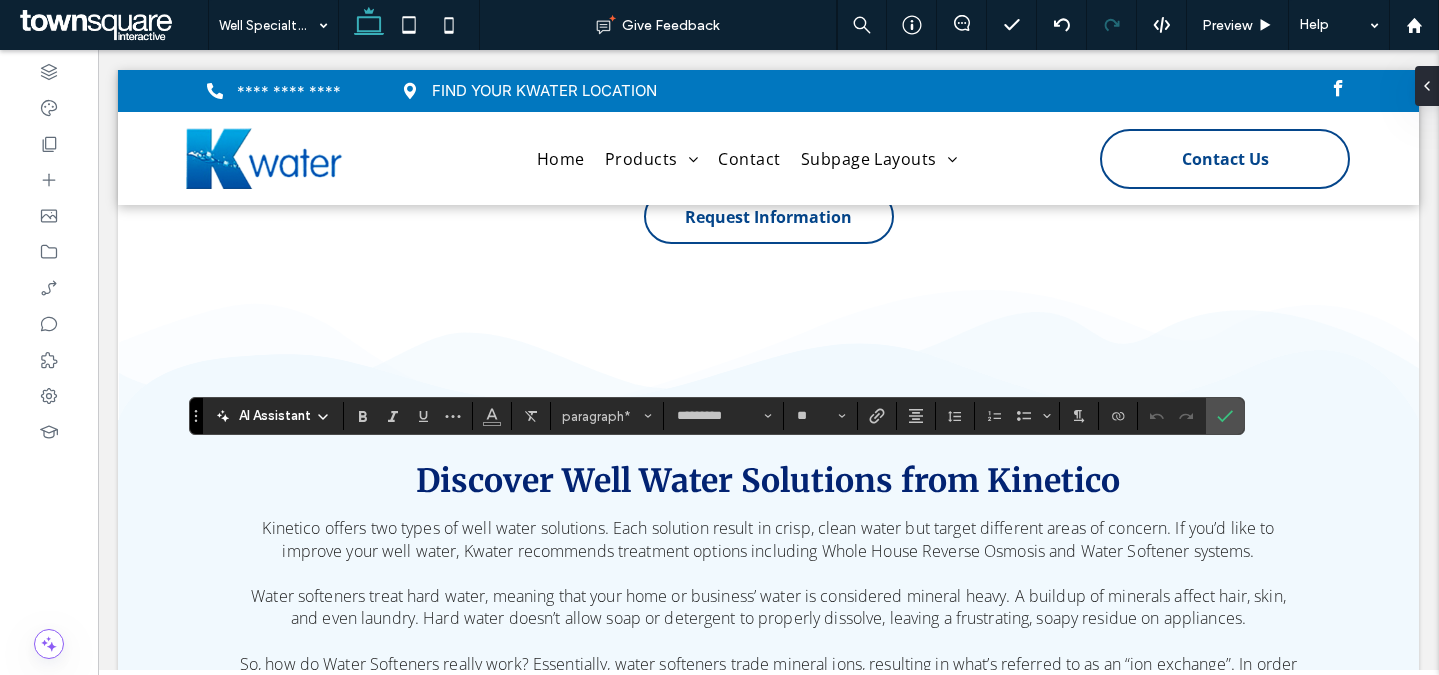 type 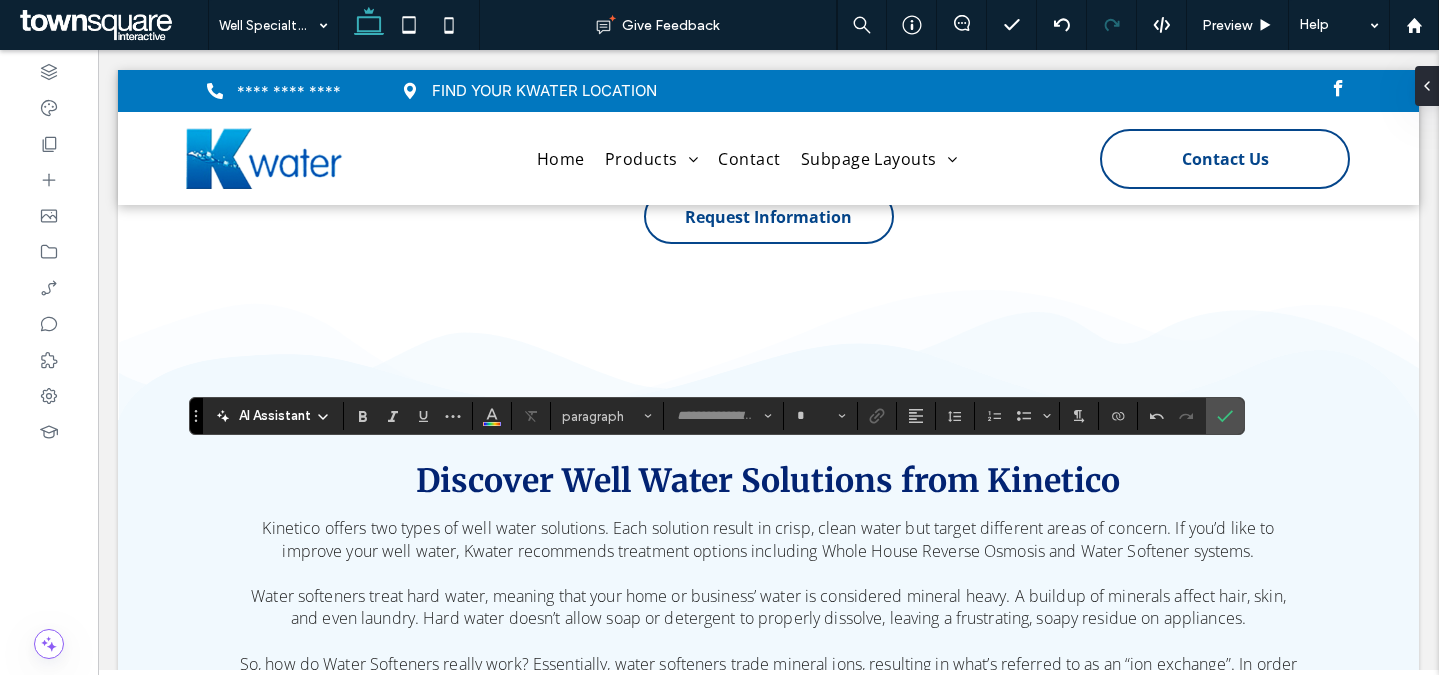 type on "*********" 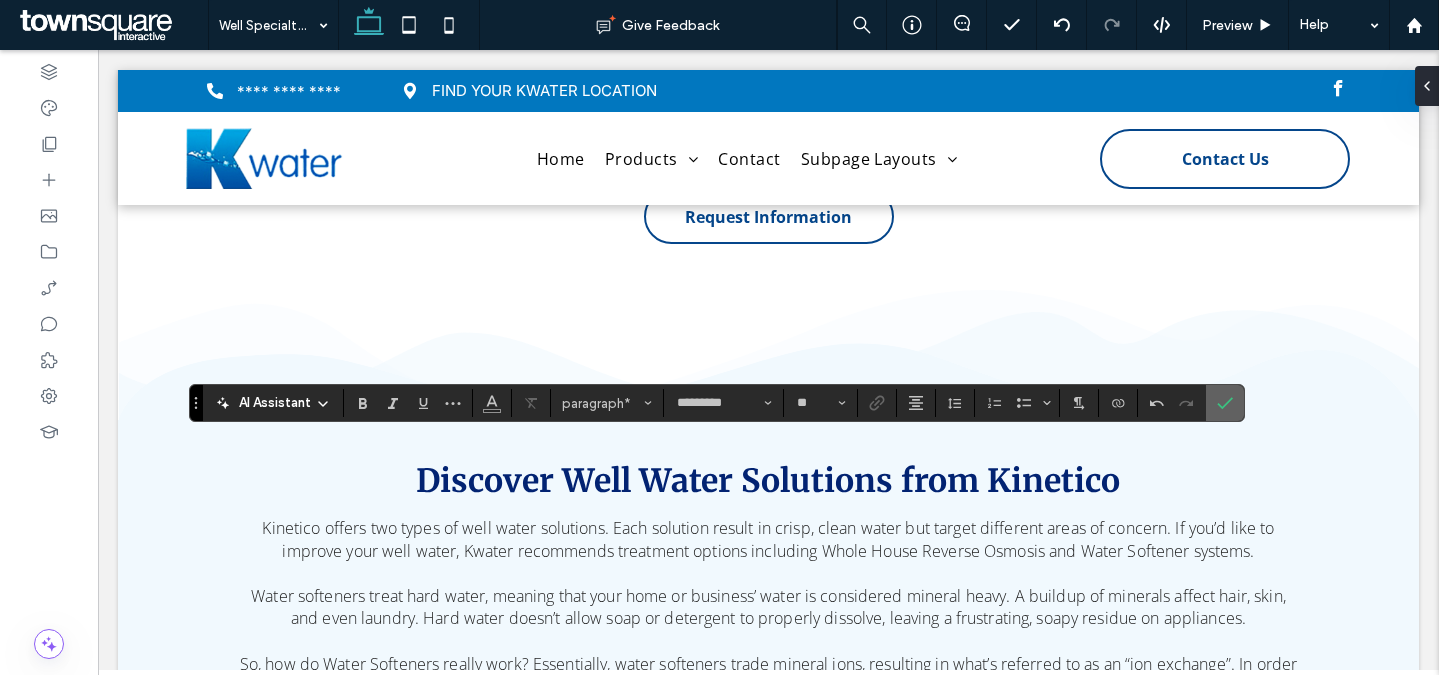 click 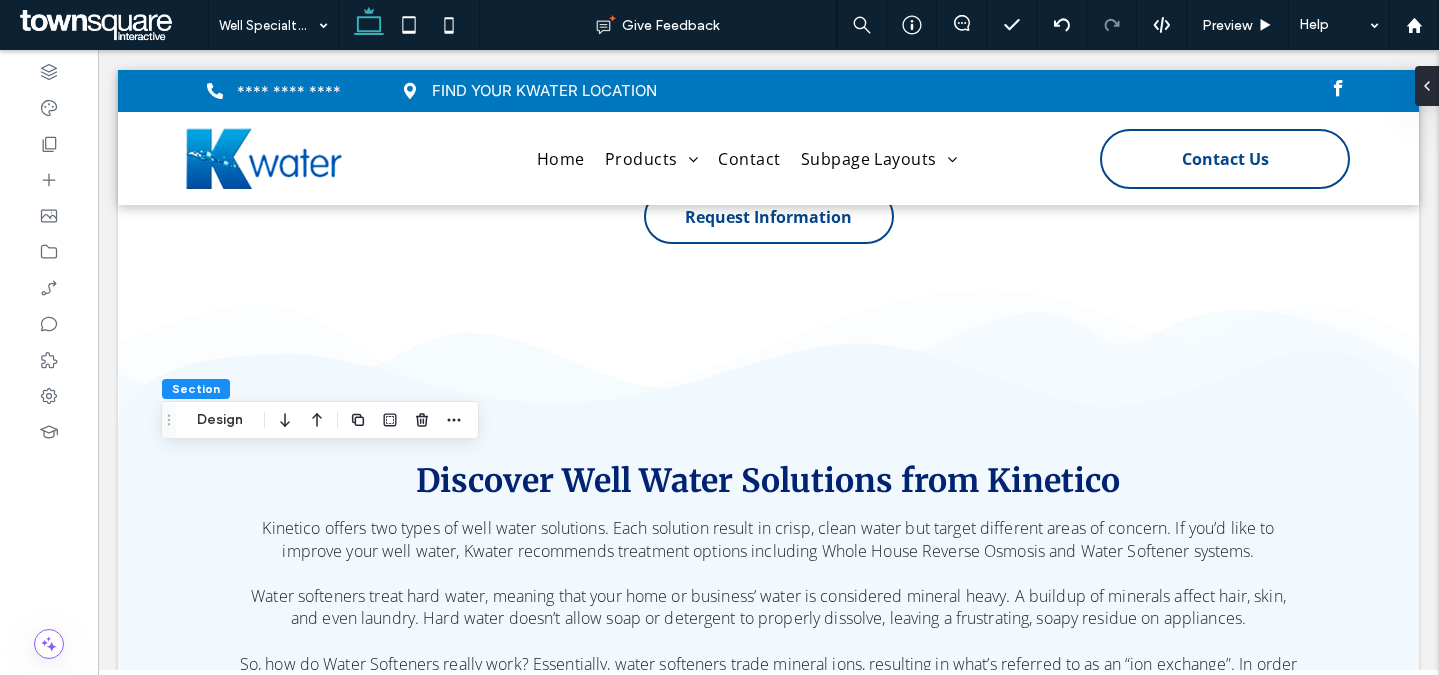click at bounding box center [406, 420] 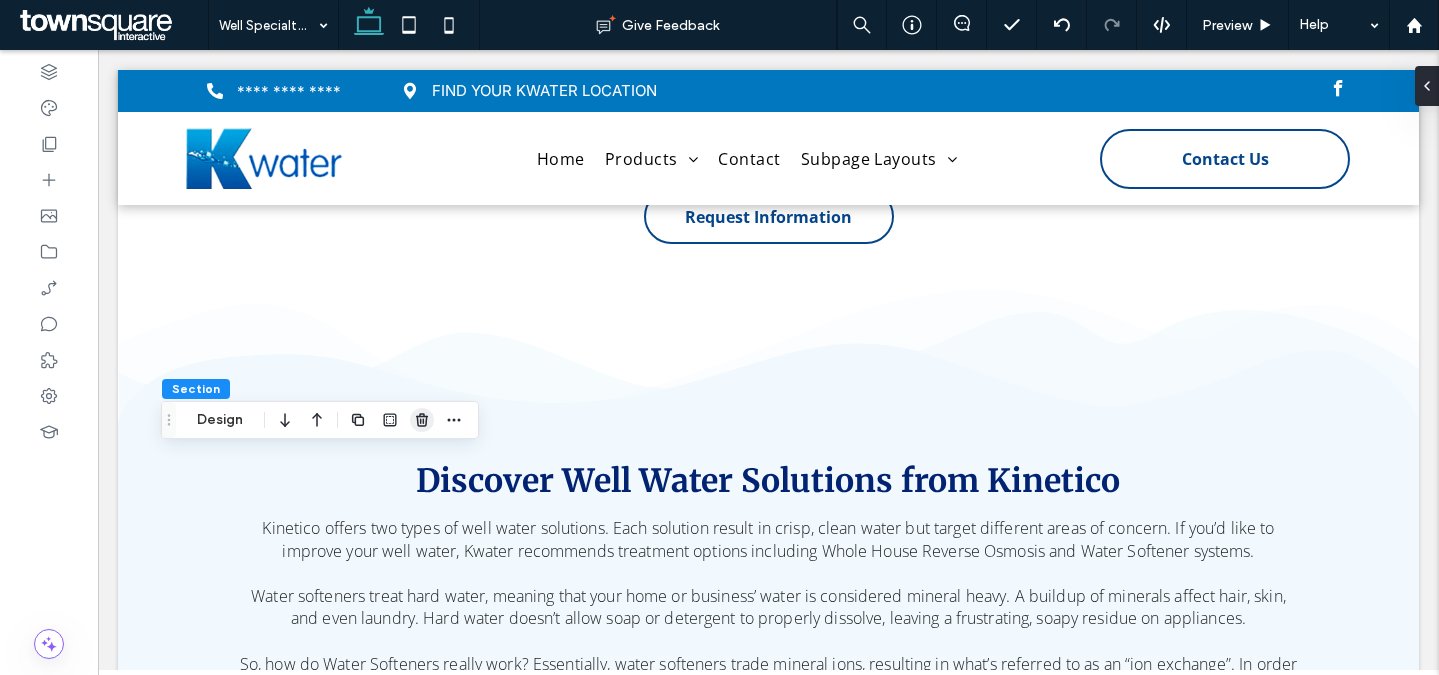 click 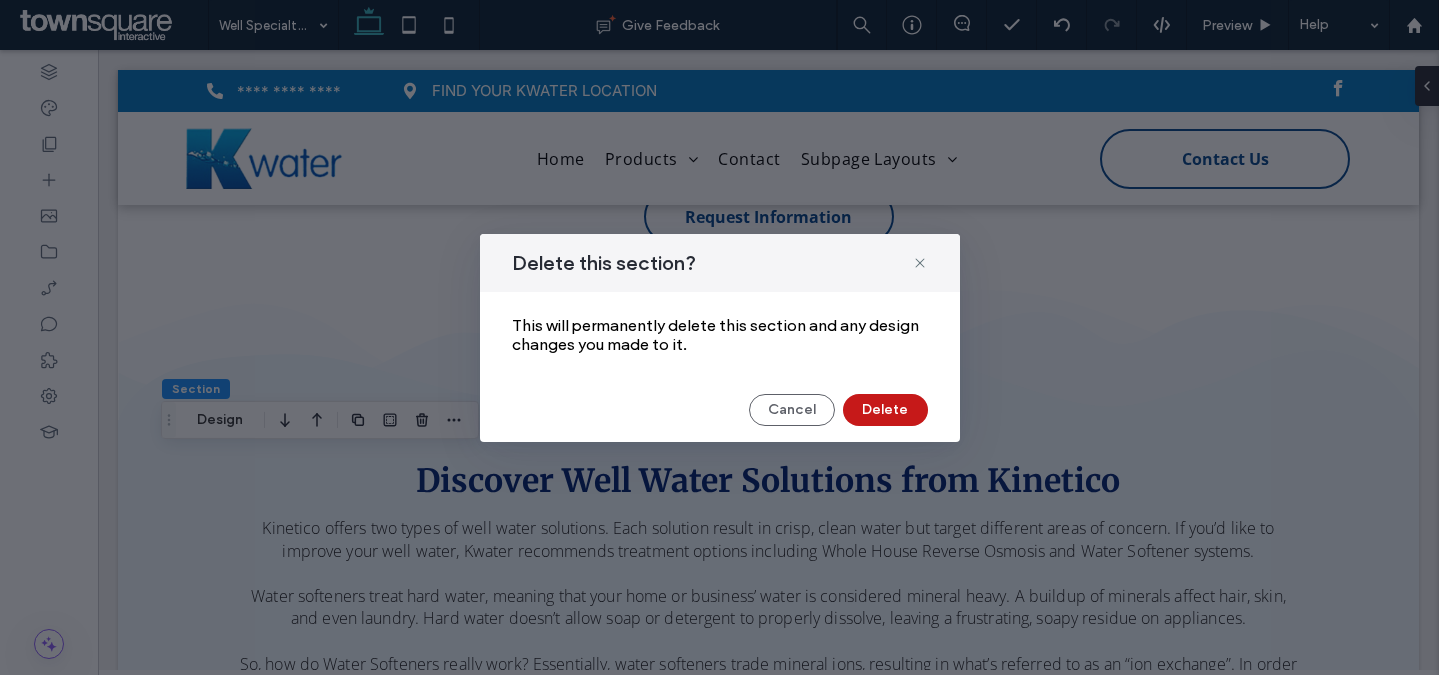 click on "Delete" at bounding box center [885, 410] 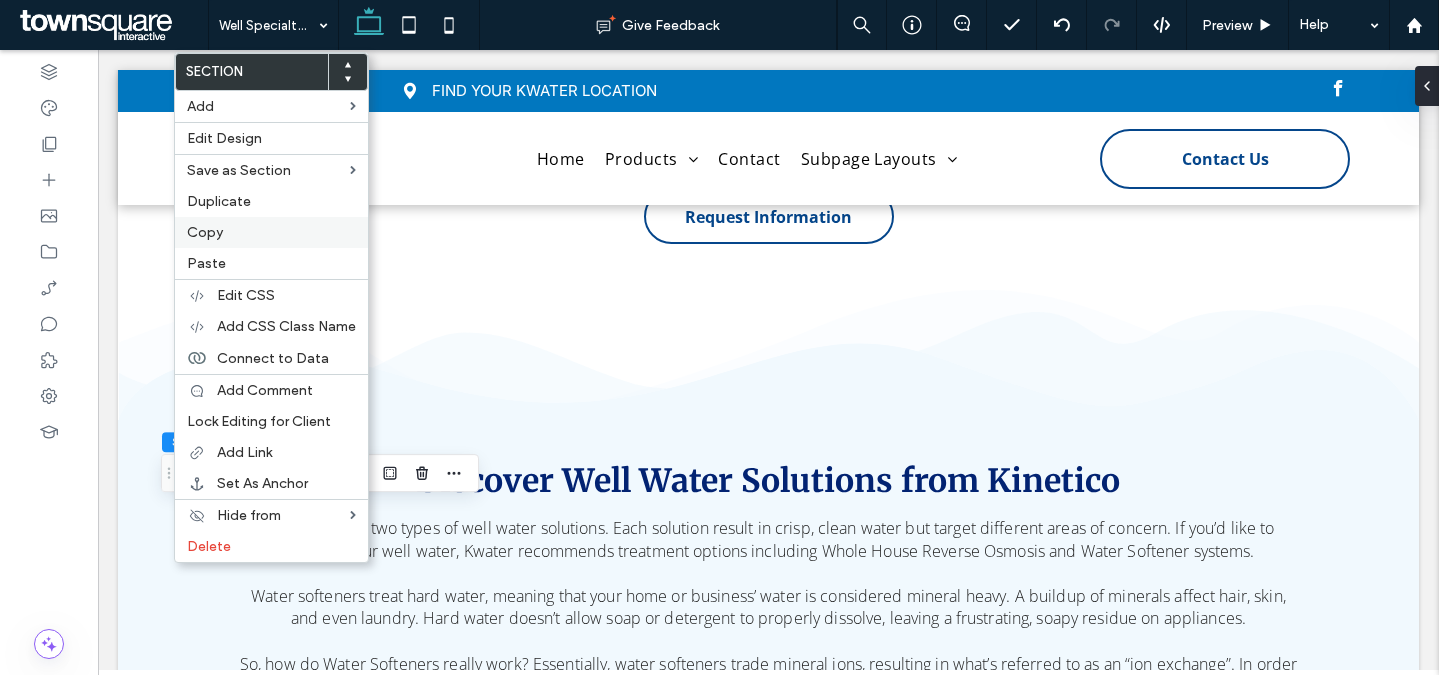 click on "Copy" at bounding box center [271, 232] 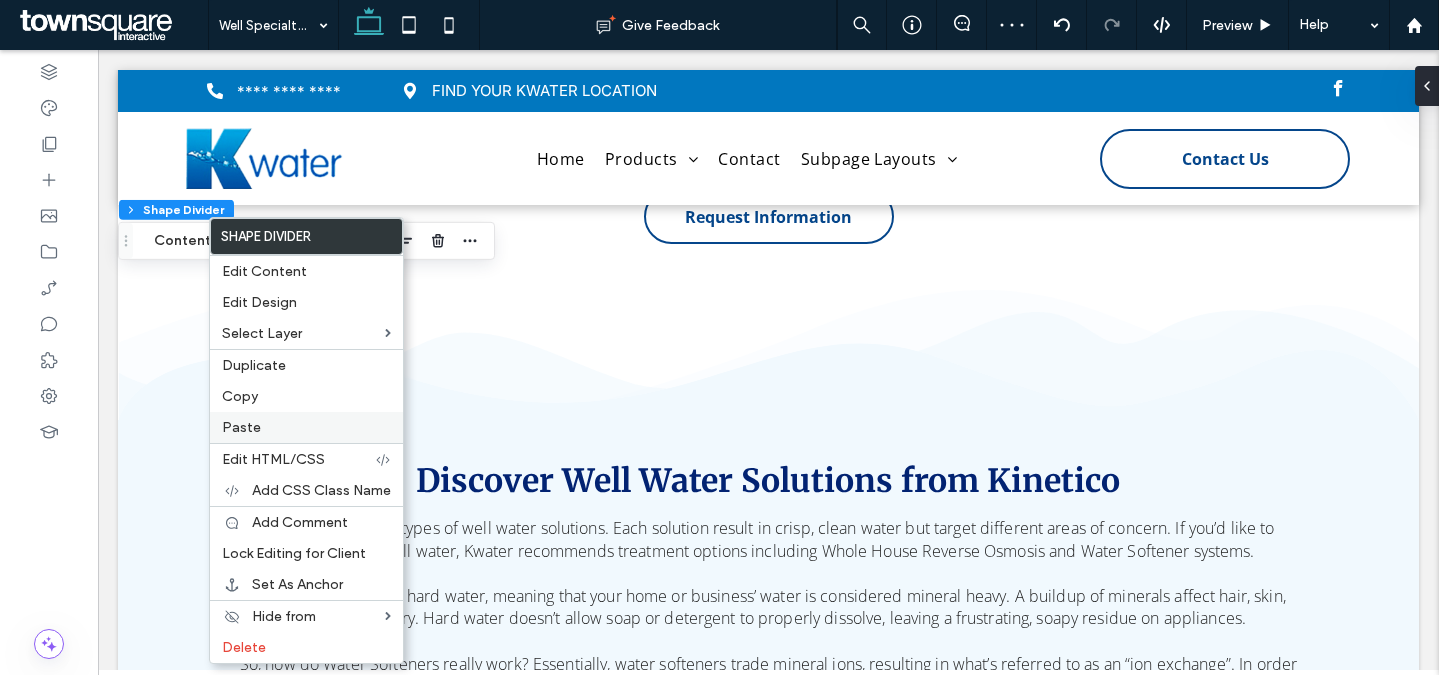 click on "Paste" at bounding box center [306, 427] 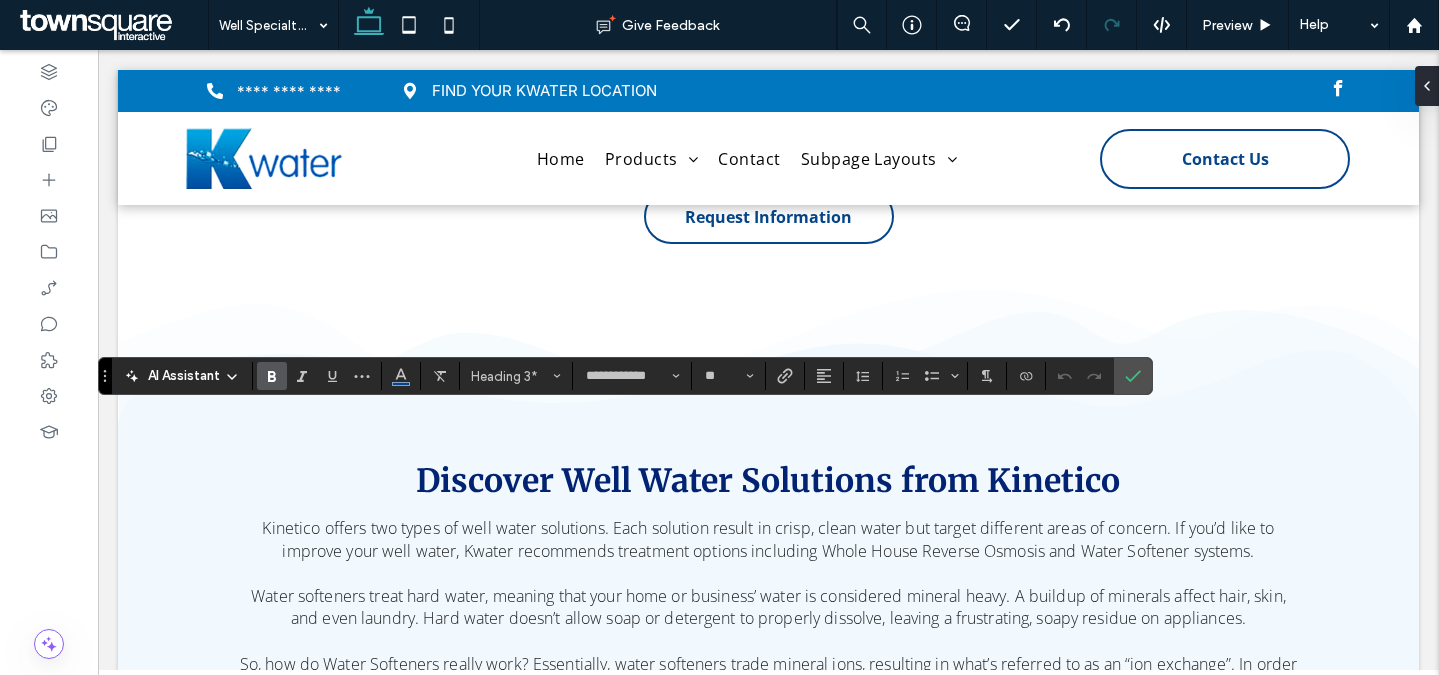 type on "*********" 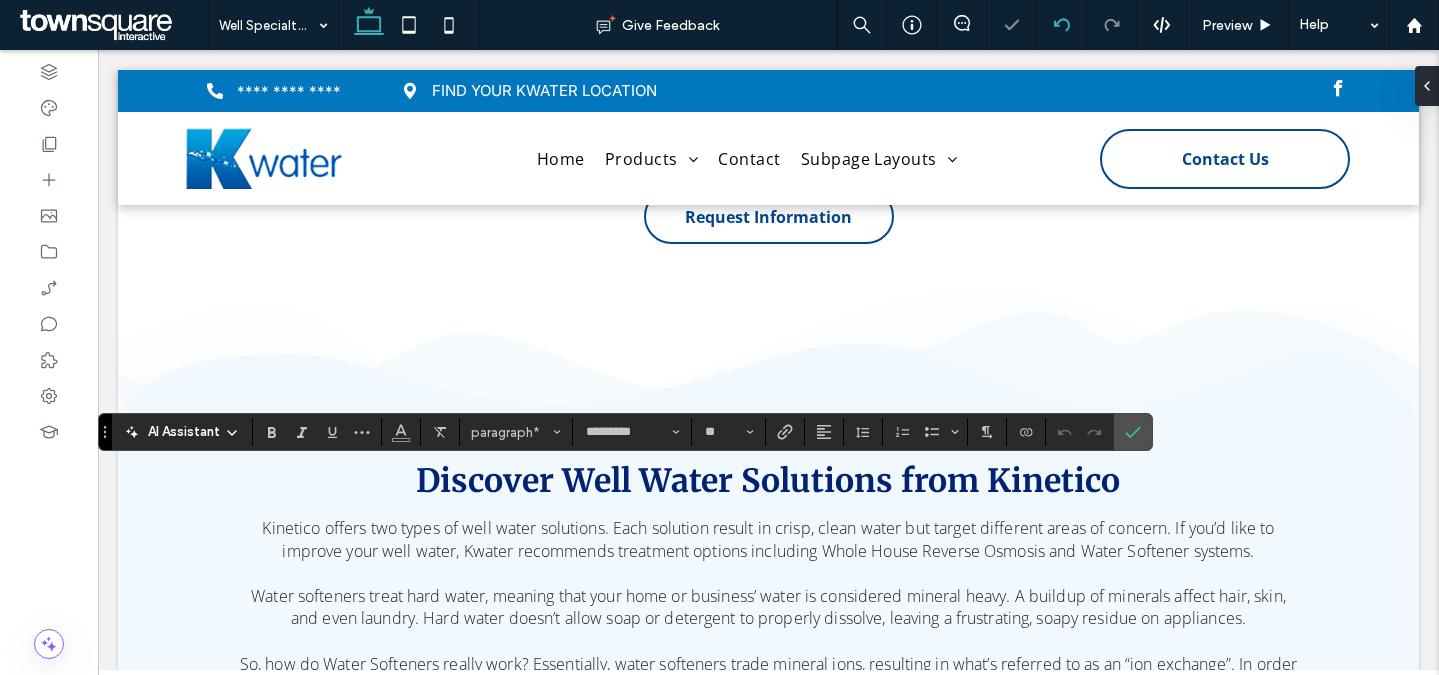 type 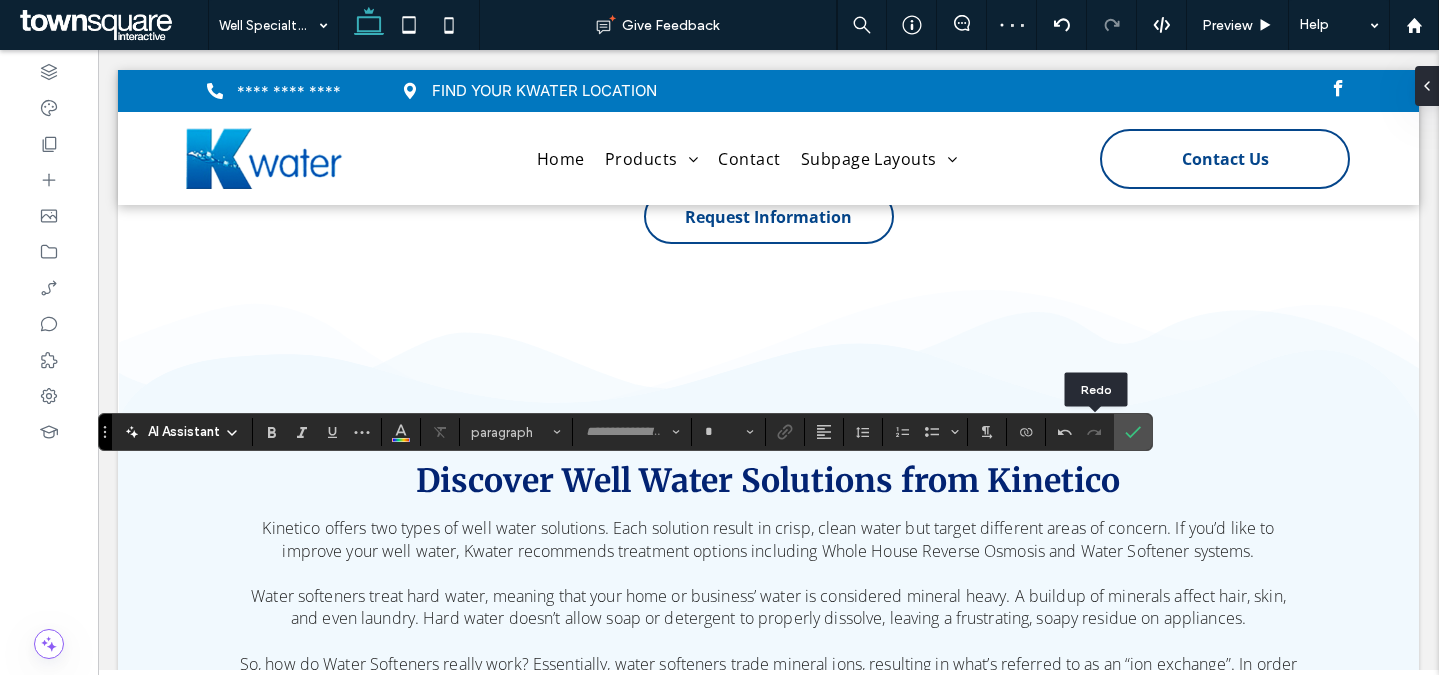 type on "*********" 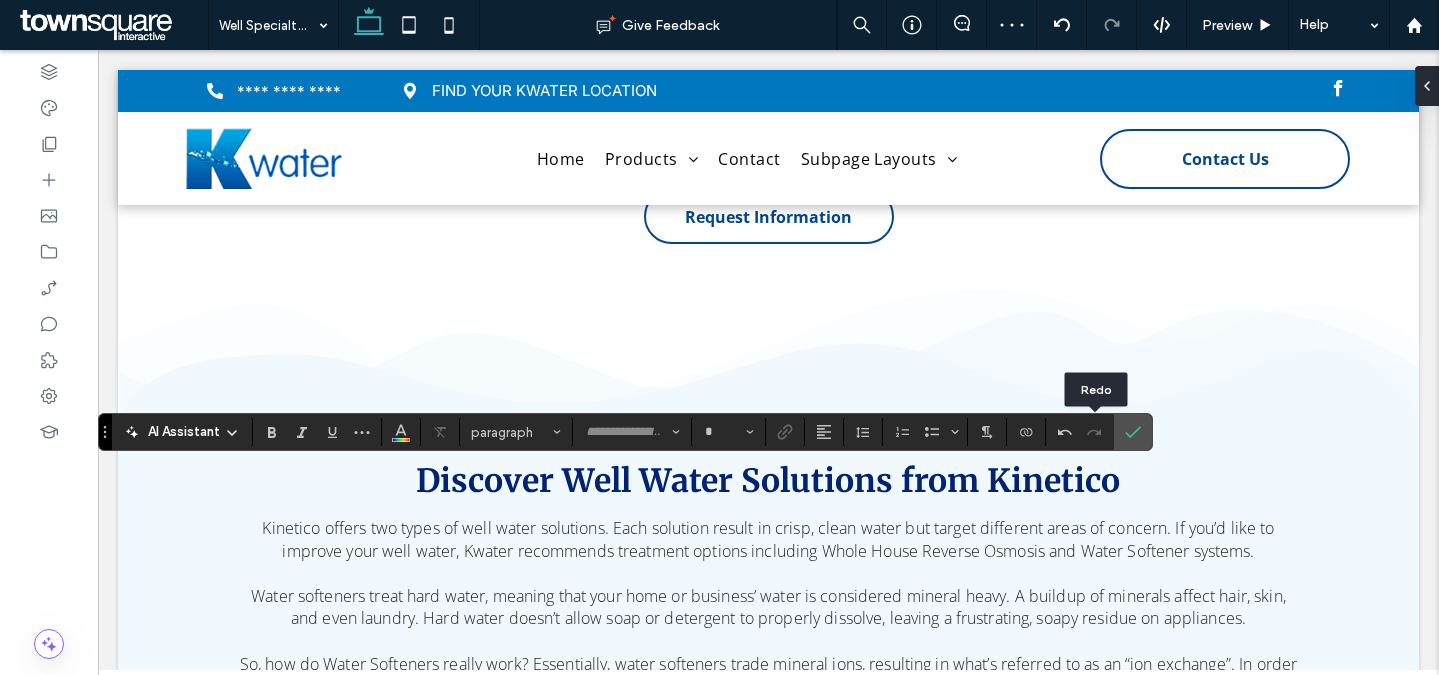 type on "**" 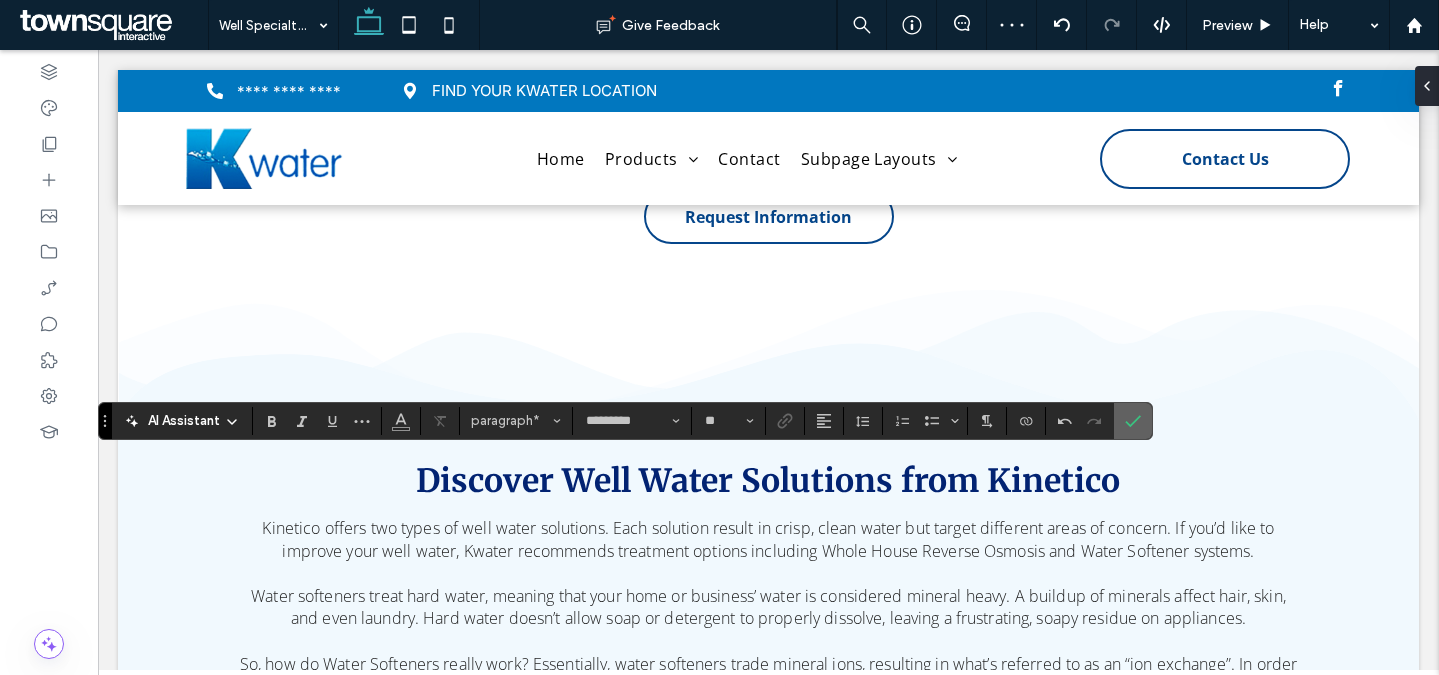 click 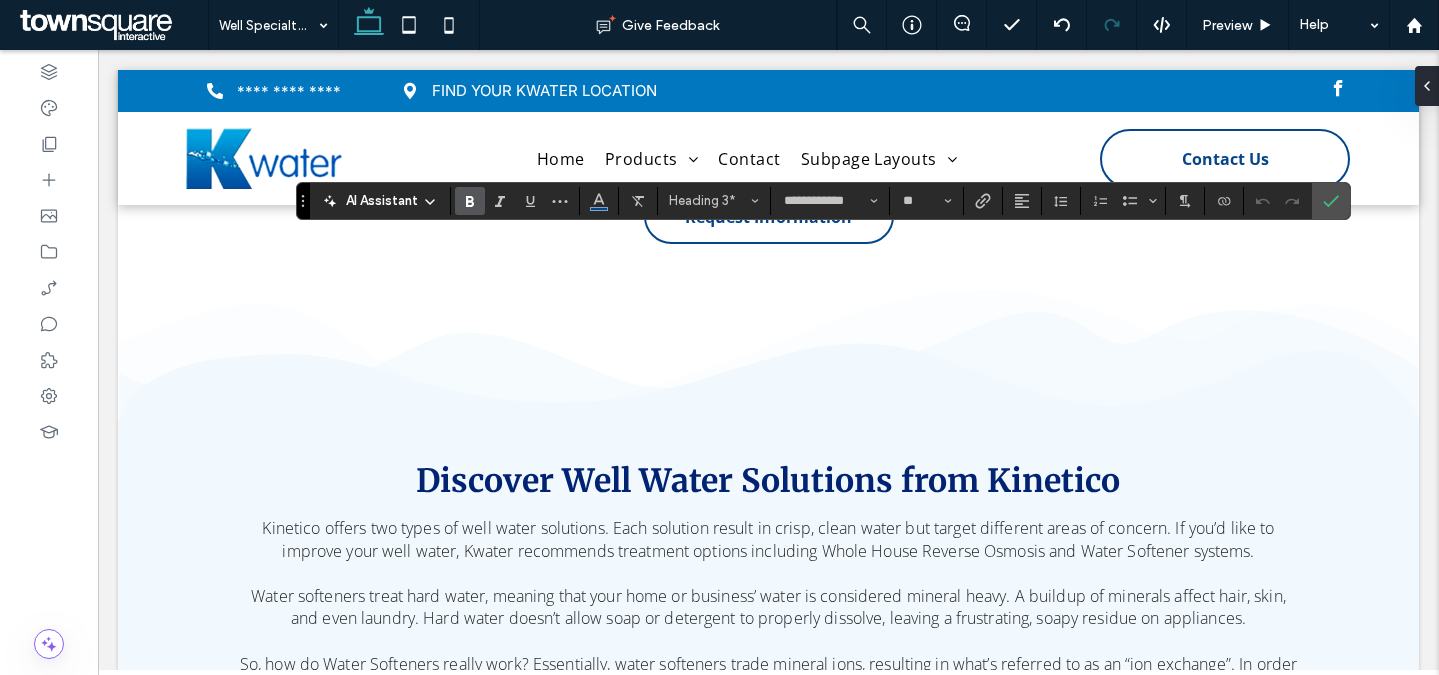 type 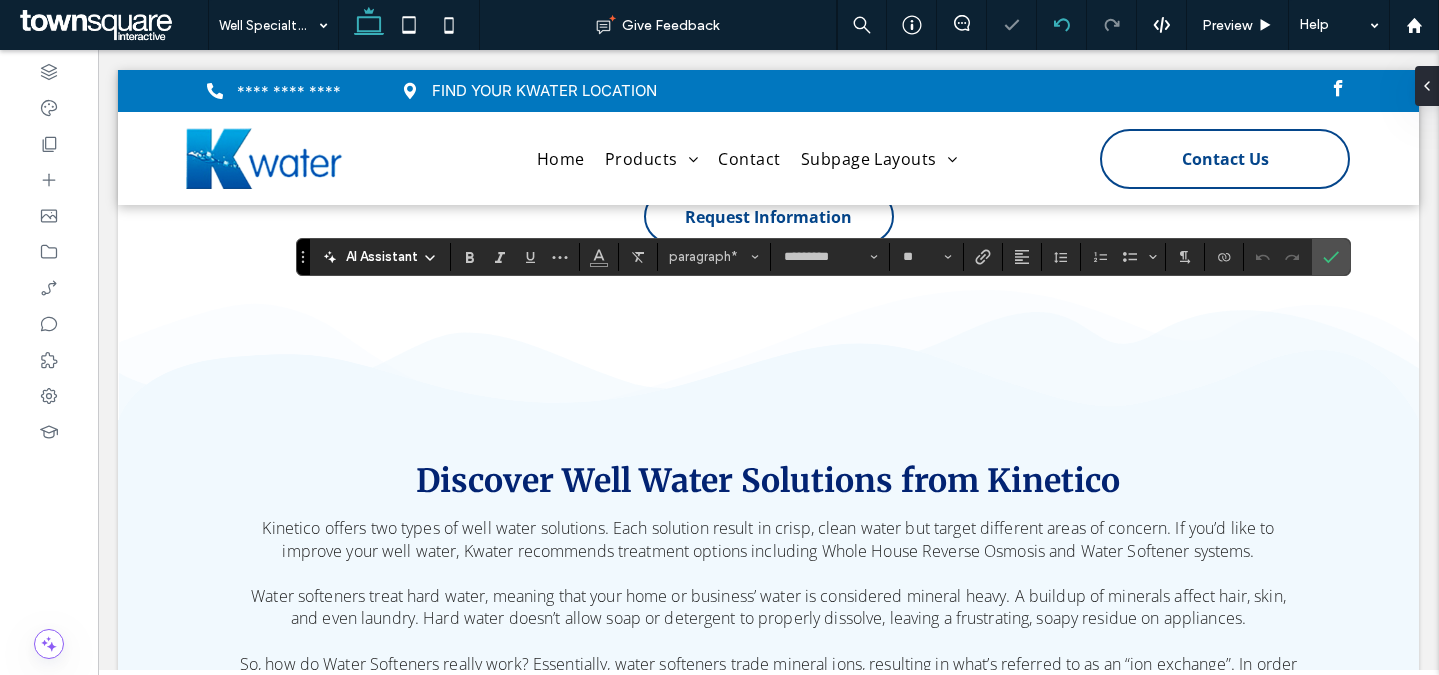 type 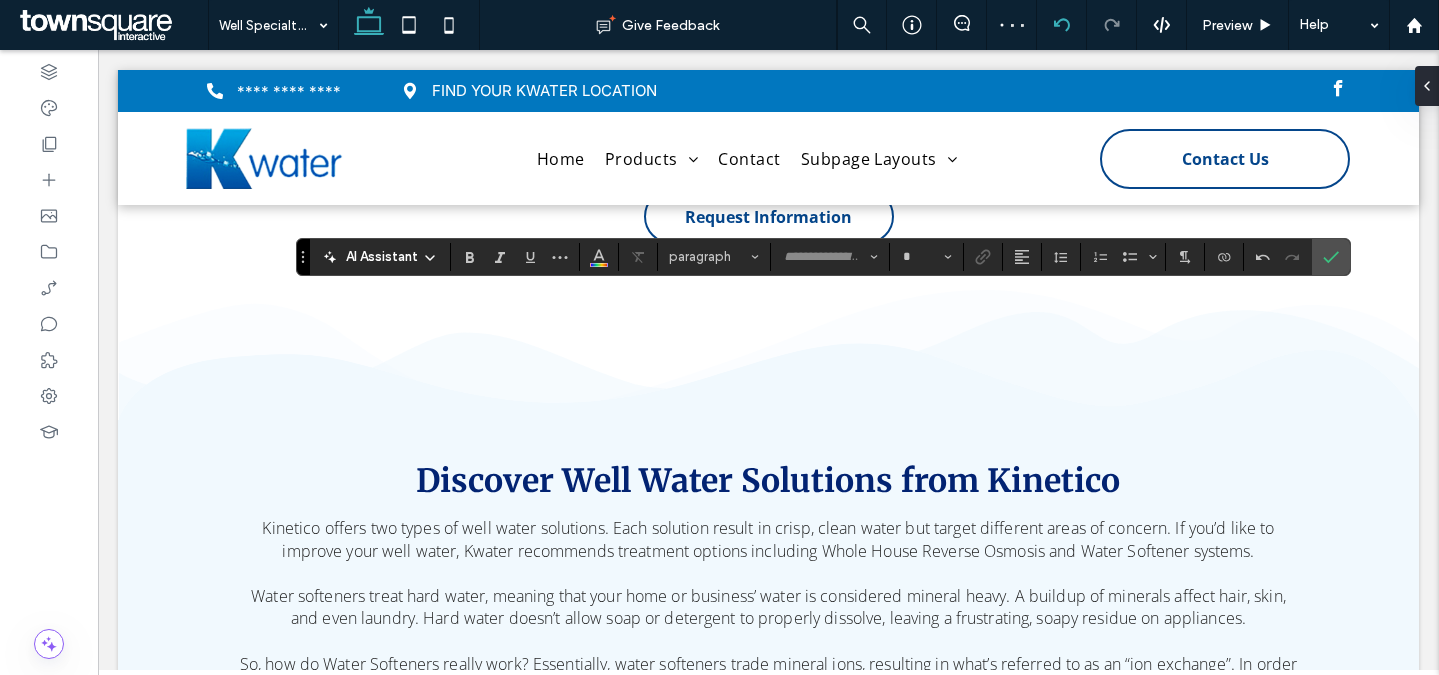 type on "*********" 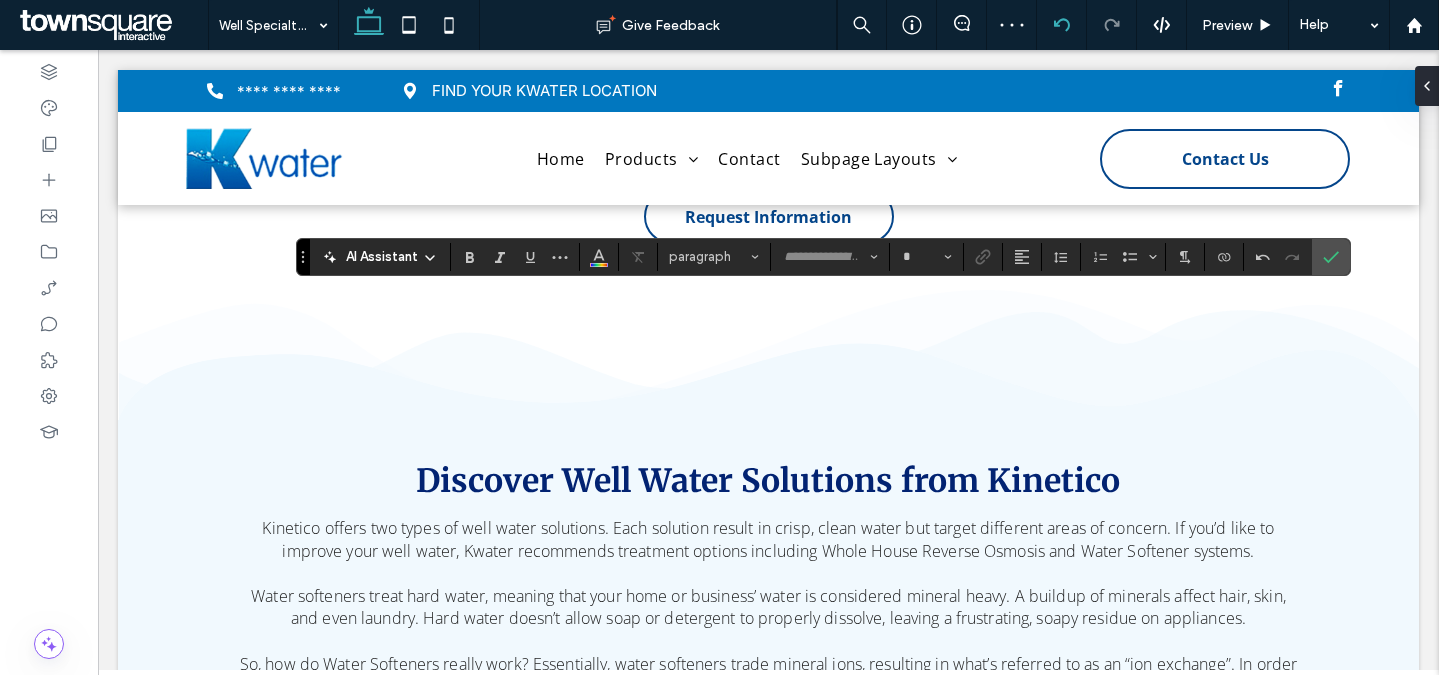 type on "**" 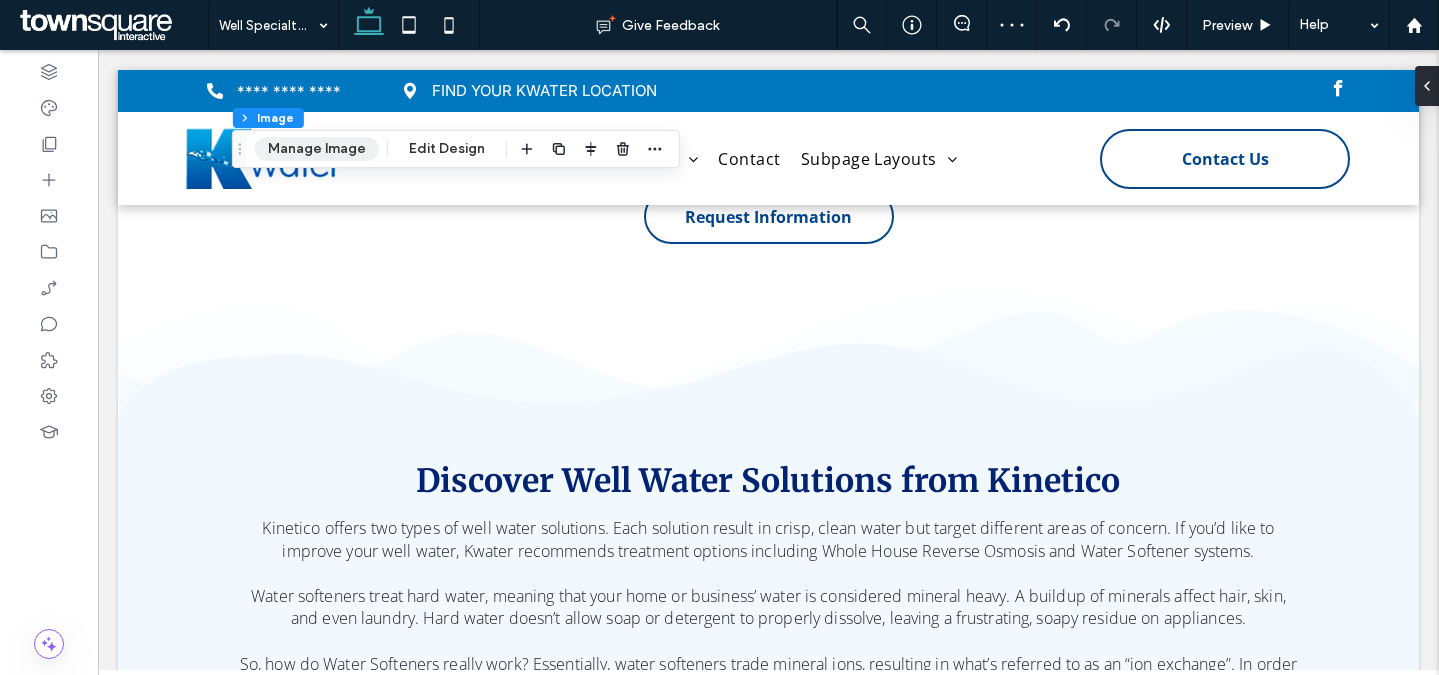click on "Manage Image" at bounding box center [317, 149] 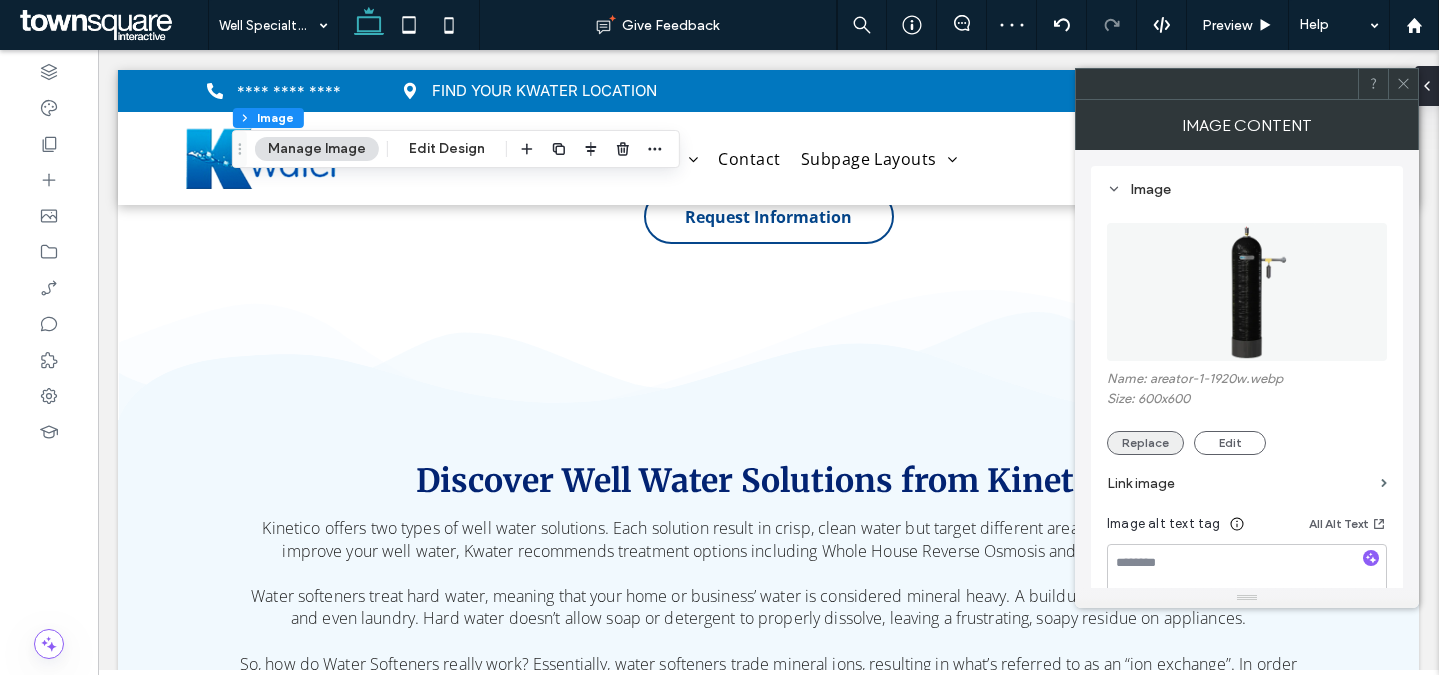 click on "Replace" at bounding box center [1145, 443] 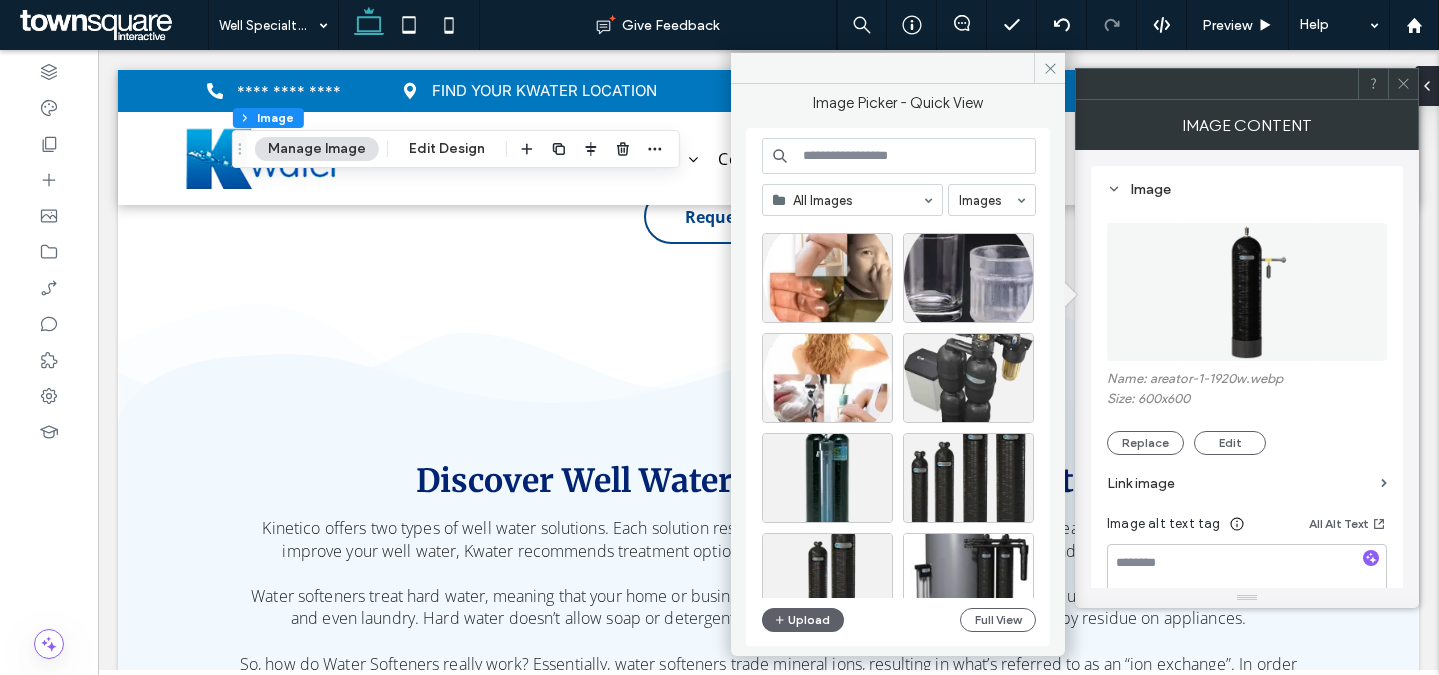 scroll, scrollTop: 285, scrollLeft: 0, axis: vertical 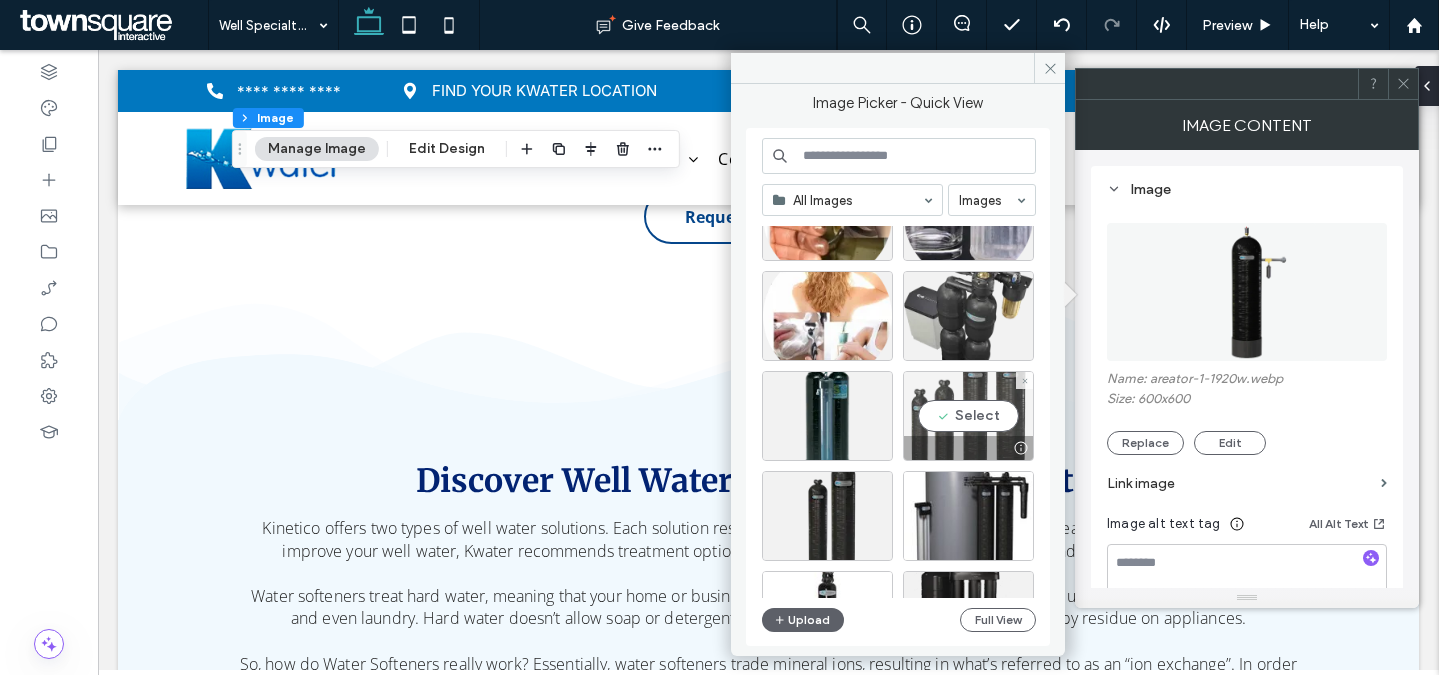 click on "Select" at bounding box center [968, 416] 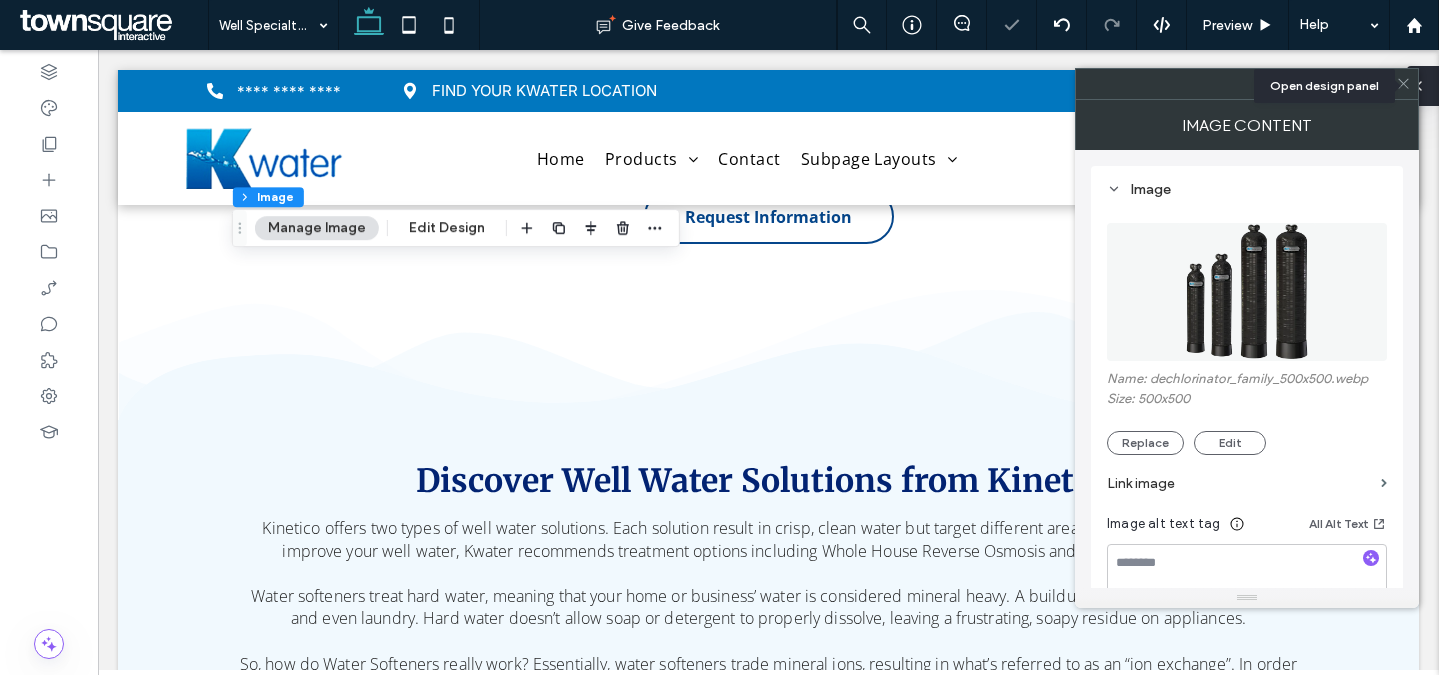 click 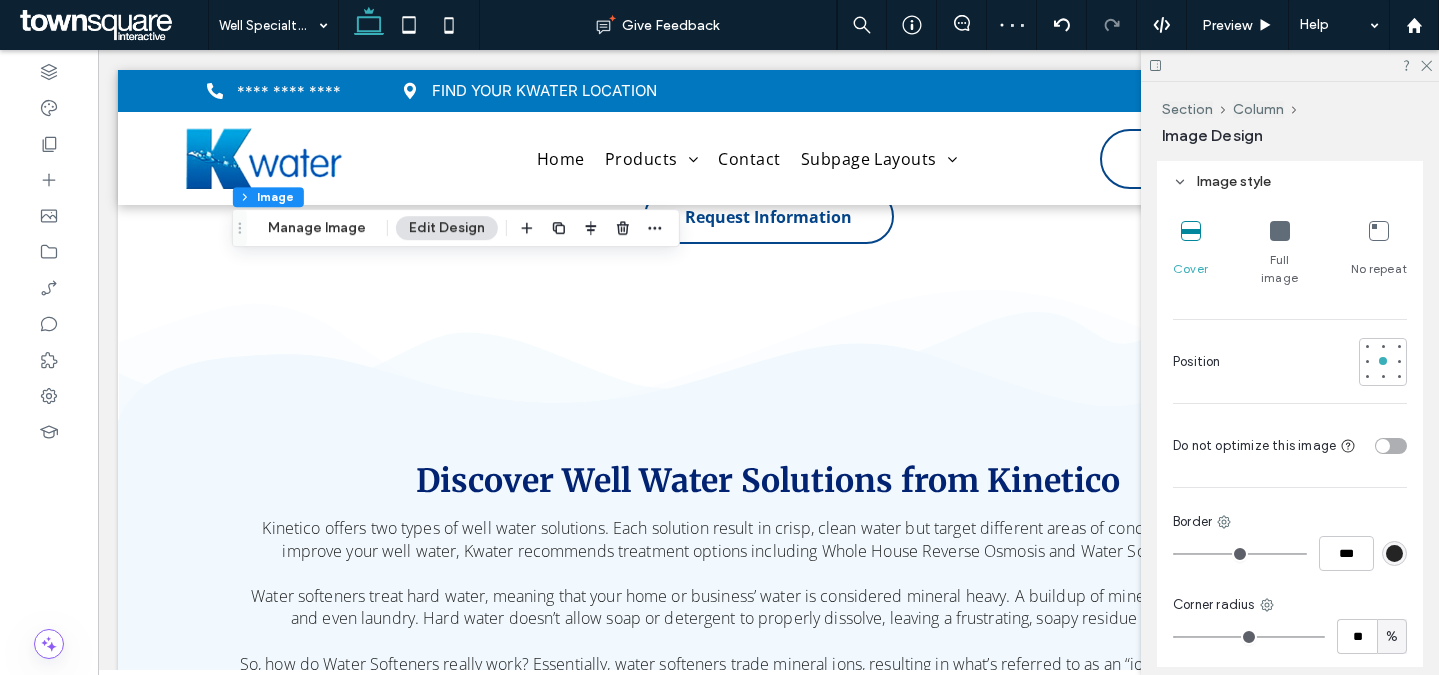 scroll, scrollTop: 1176, scrollLeft: 0, axis: vertical 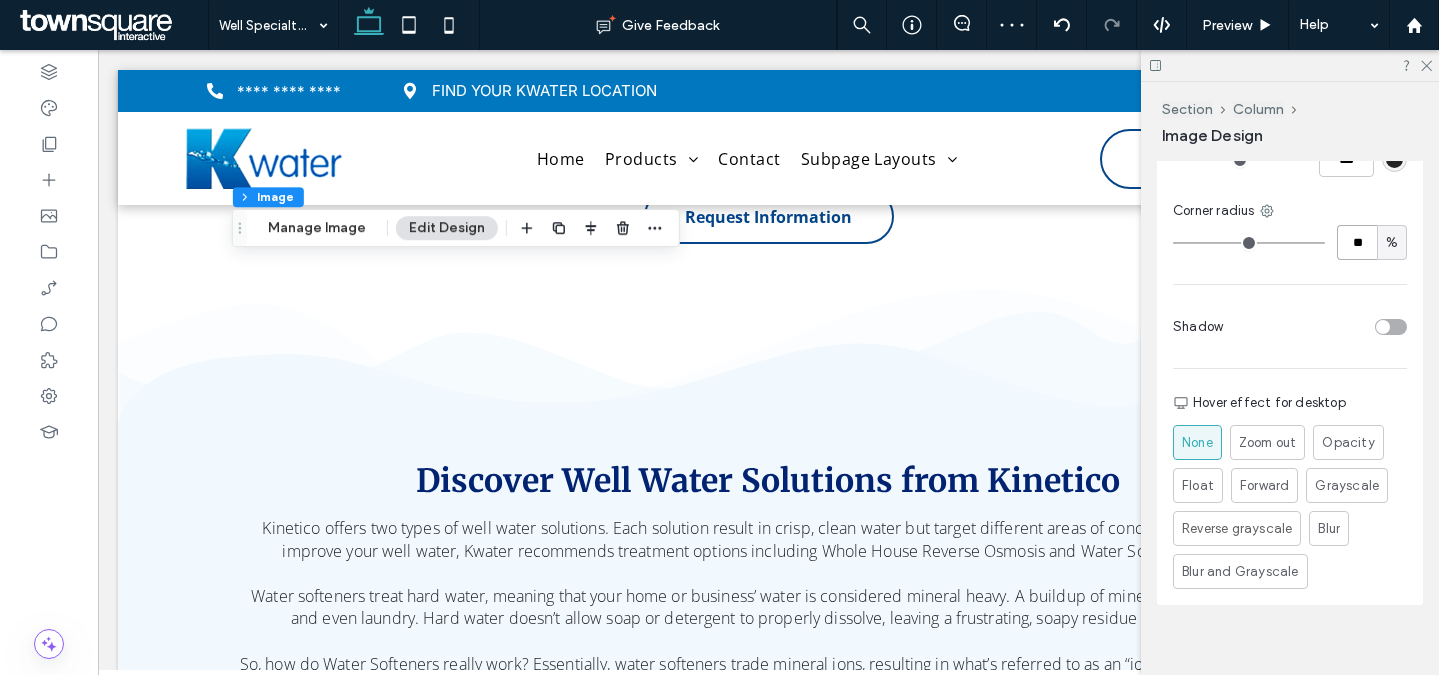 click on "**" at bounding box center [1357, 242] 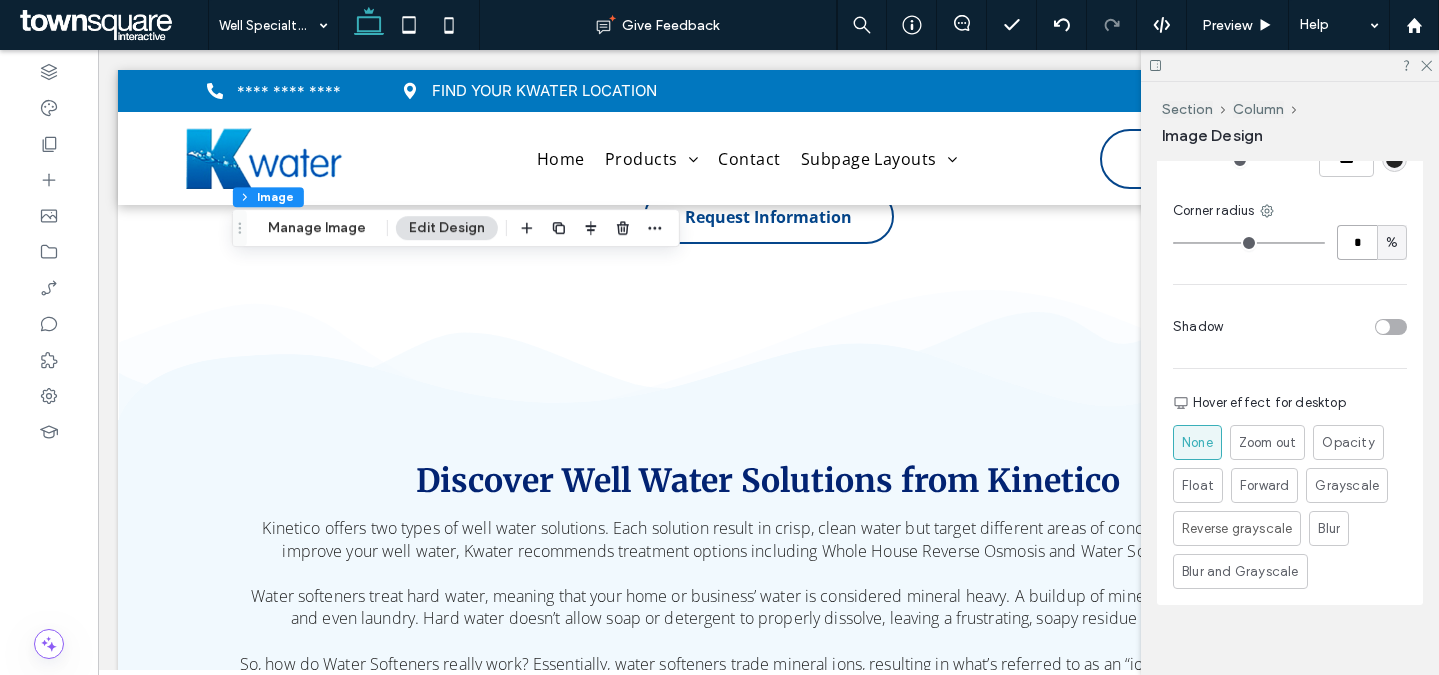 type on "*" 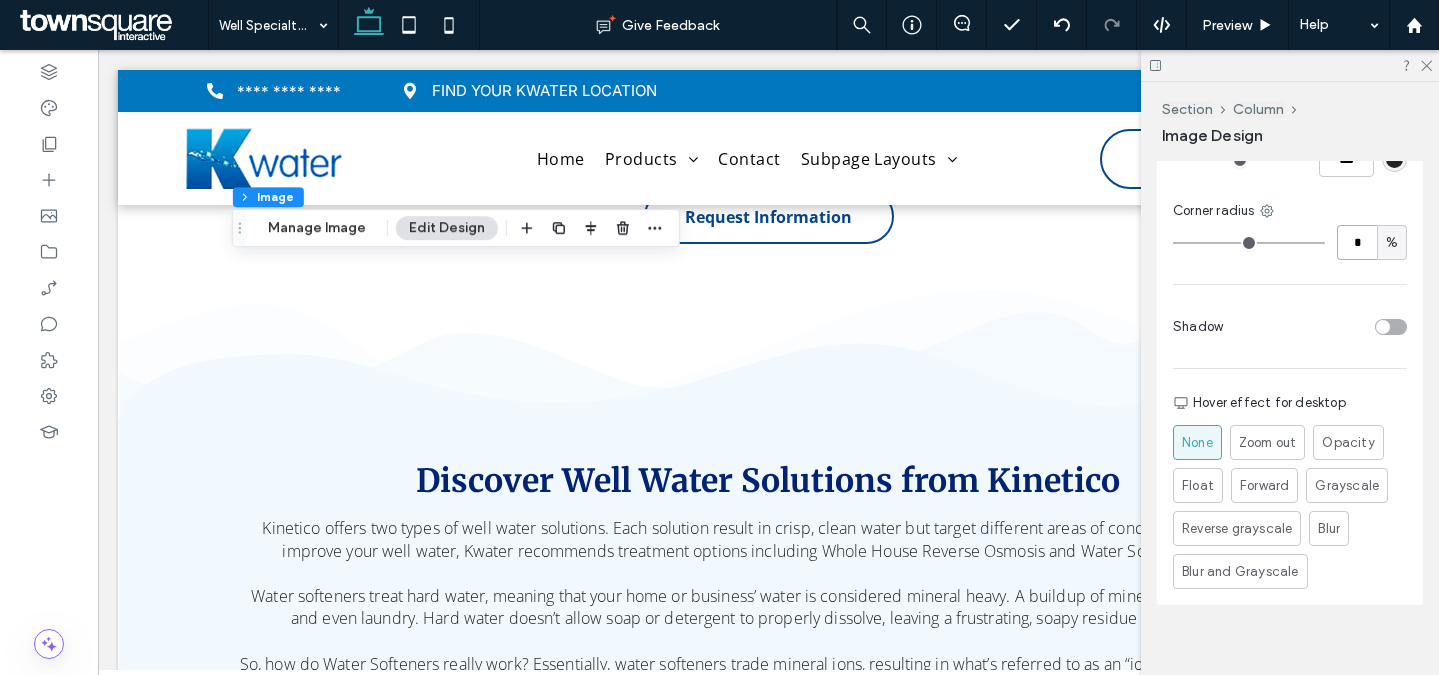 type on "*" 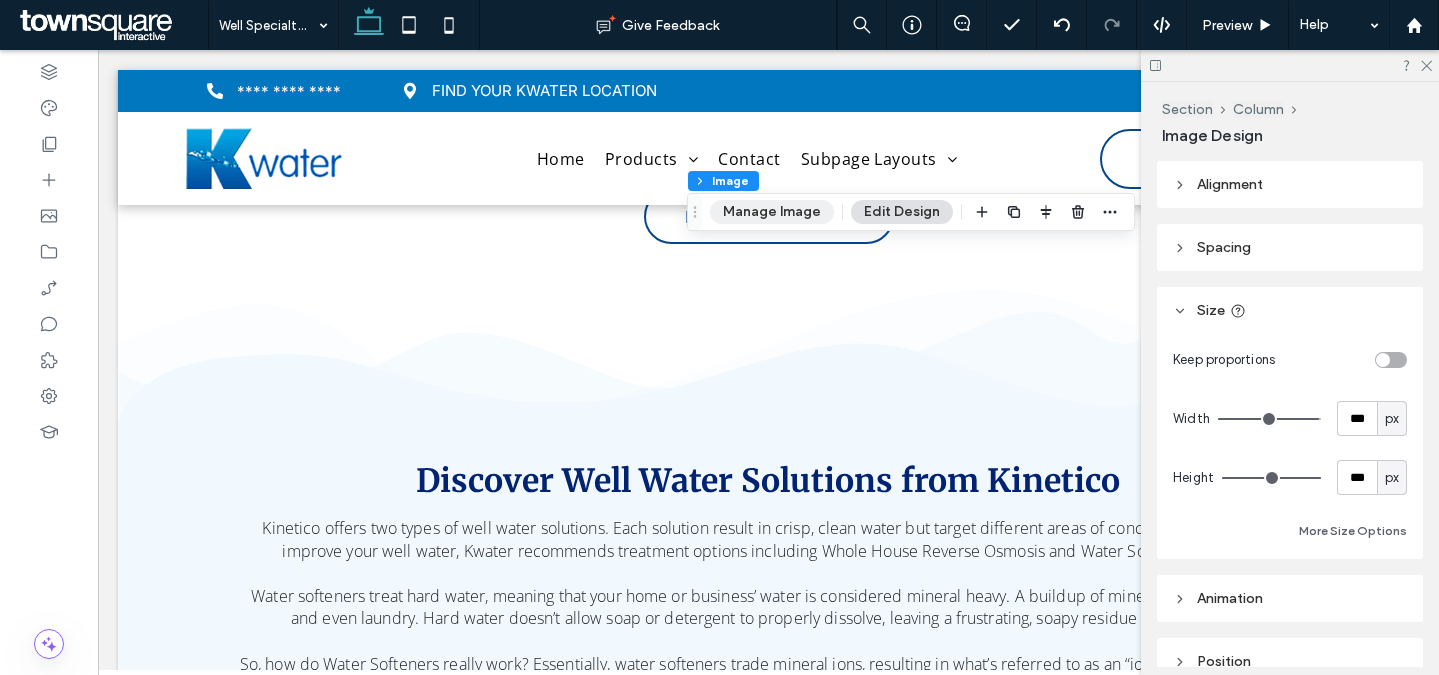 click on "Manage Image" at bounding box center (772, 212) 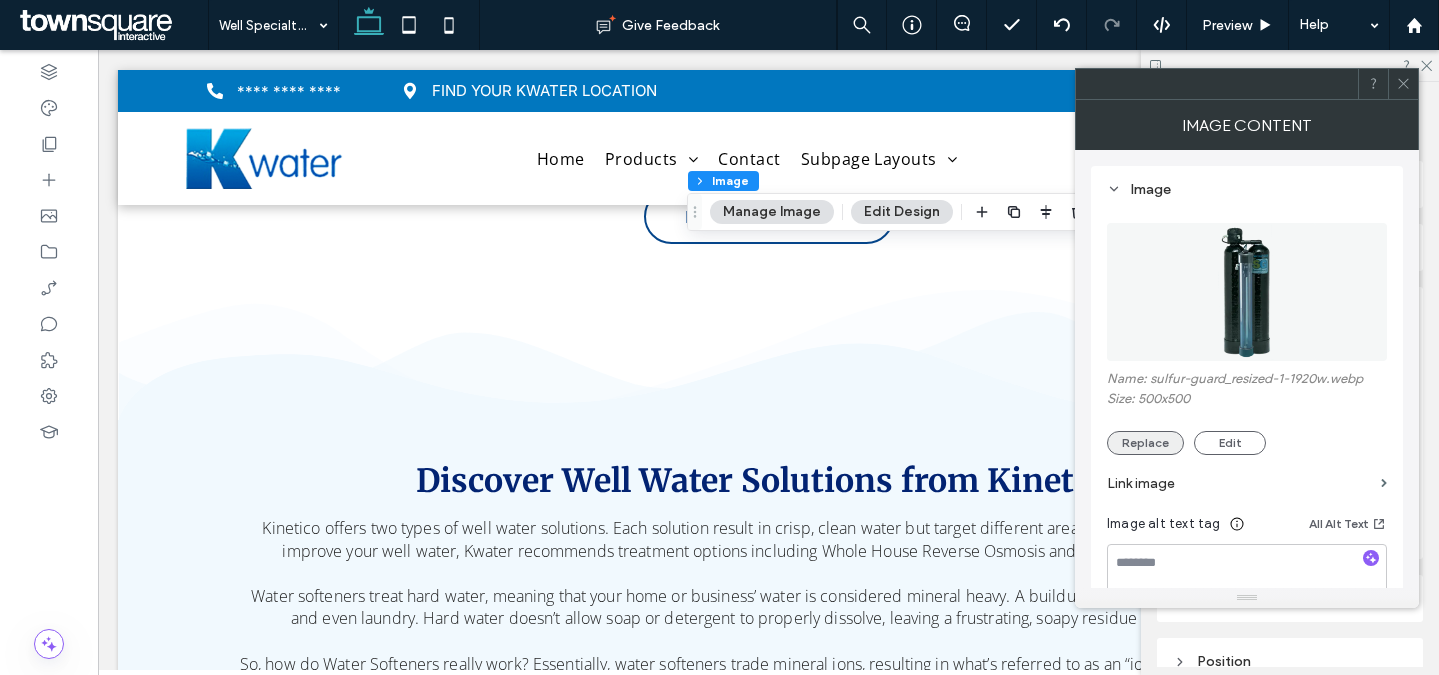 click on "Replace" at bounding box center [1145, 443] 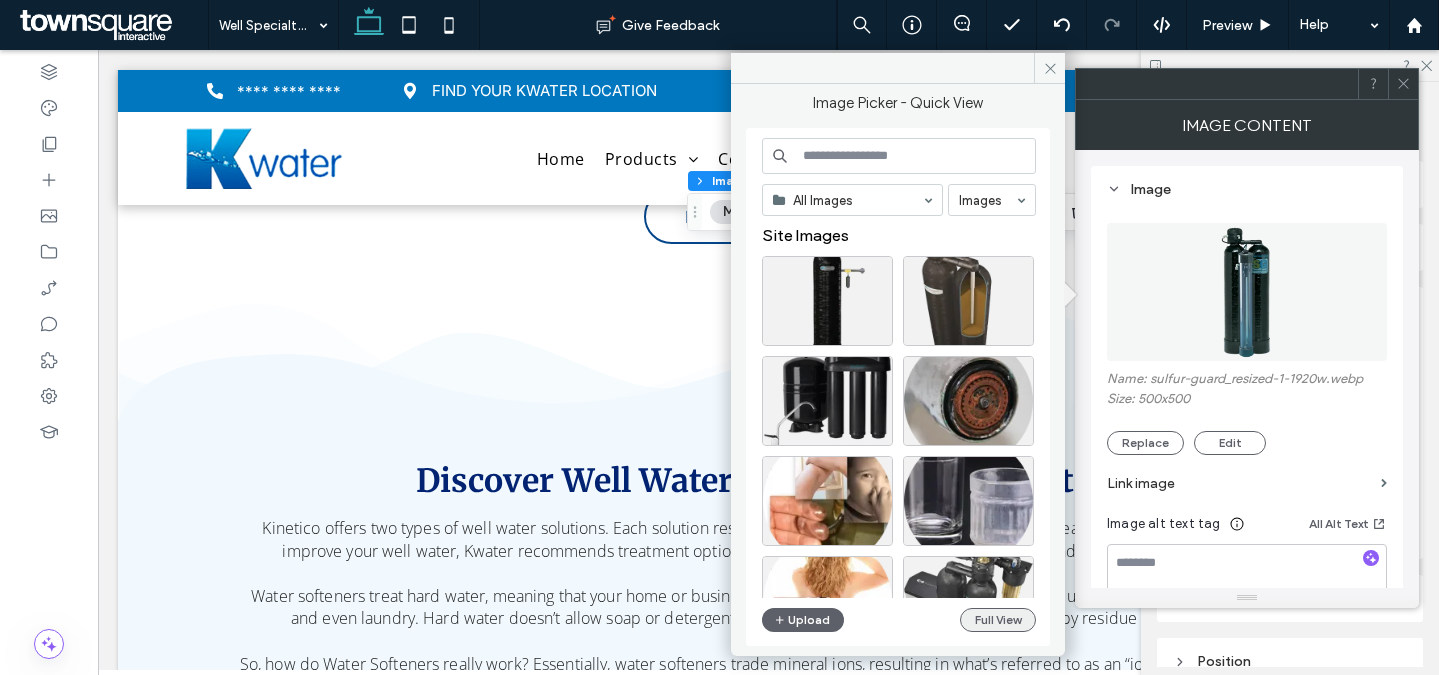 click on "Full View" at bounding box center (998, 620) 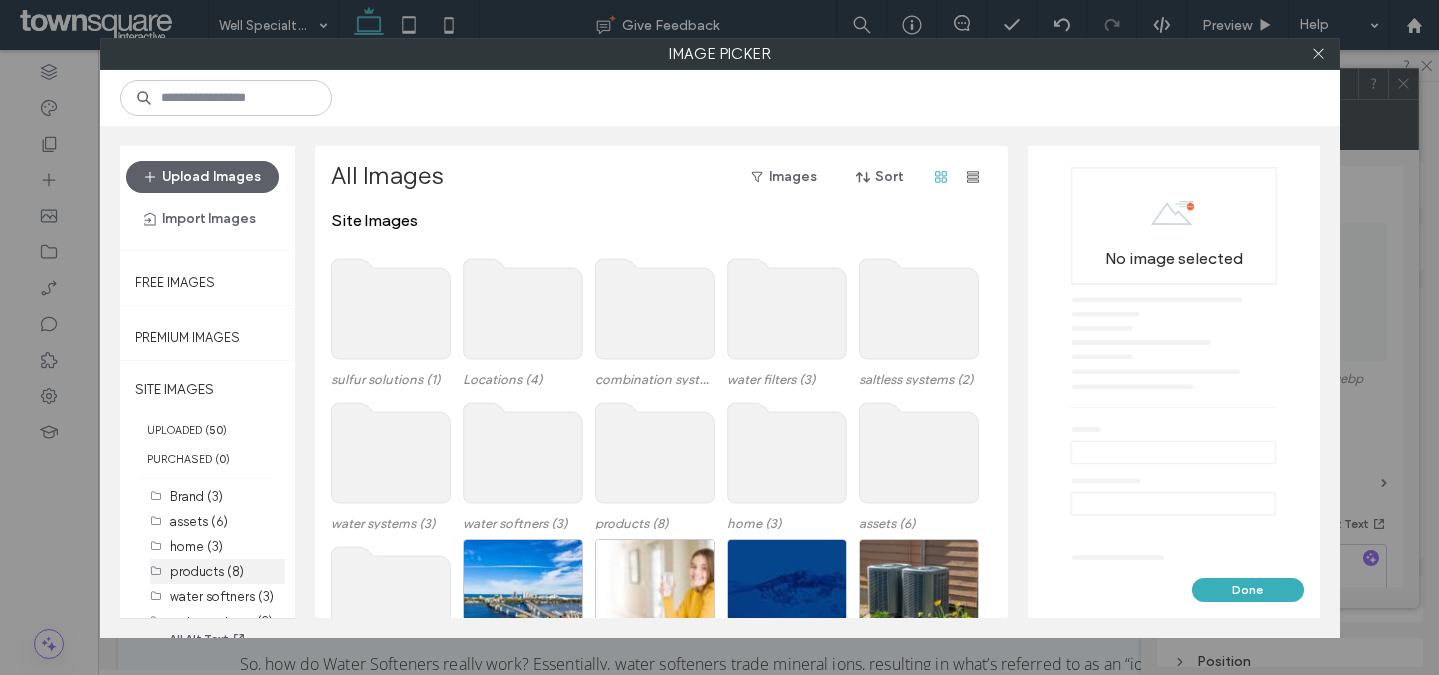 scroll, scrollTop: 57, scrollLeft: 0, axis: vertical 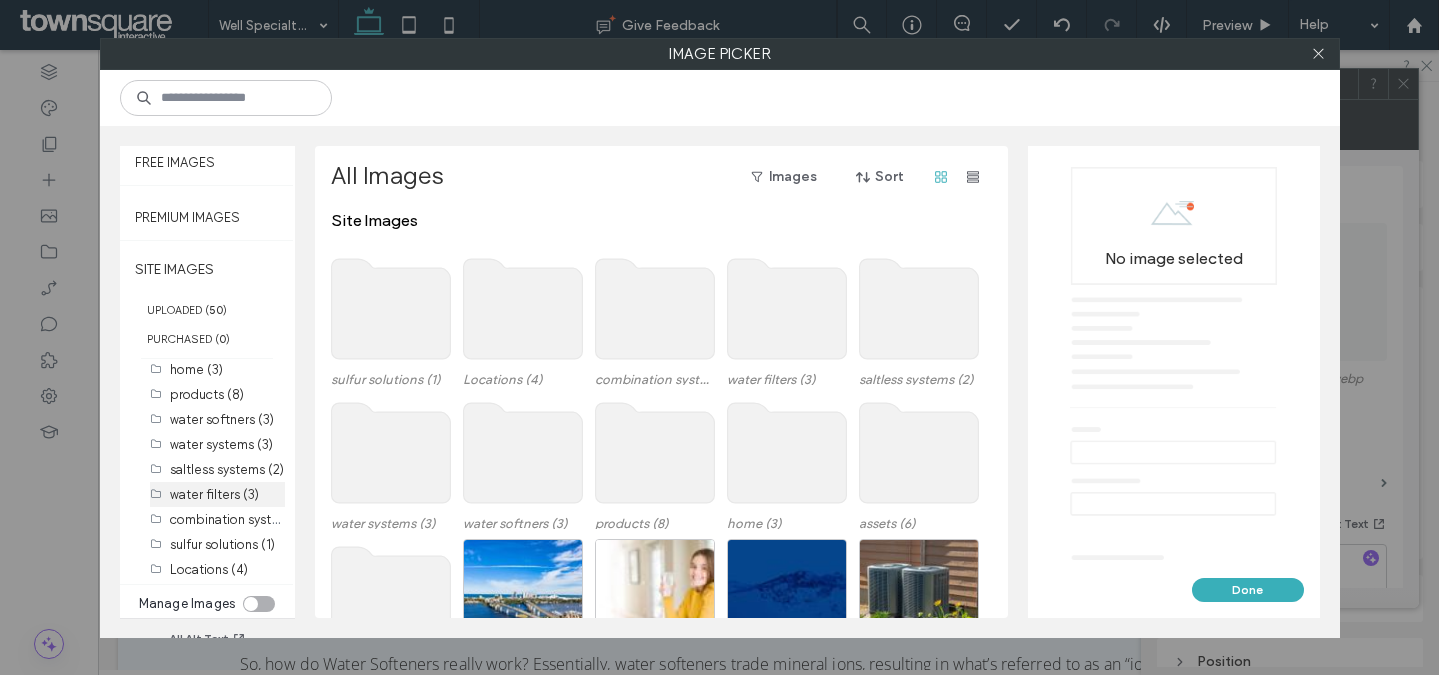 click on "water filters (3)" at bounding box center [214, 494] 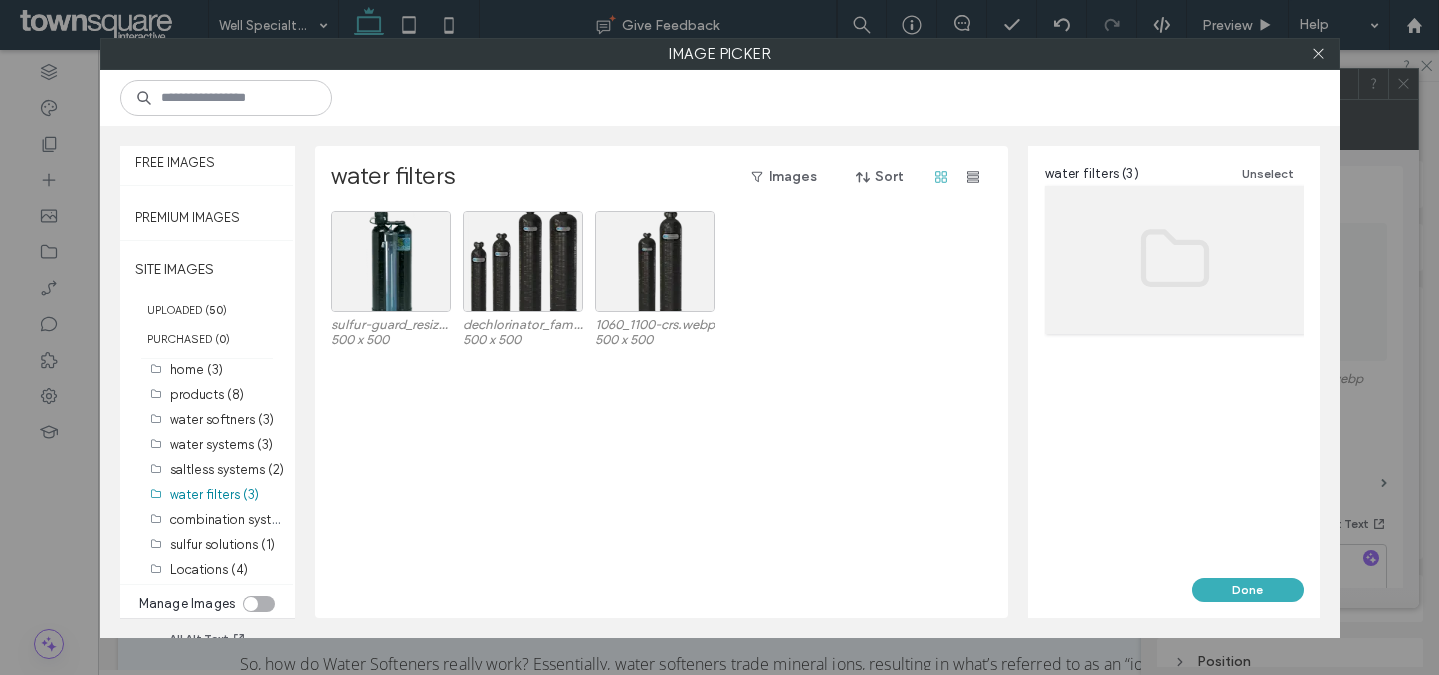 scroll, scrollTop: 0, scrollLeft: 0, axis: both 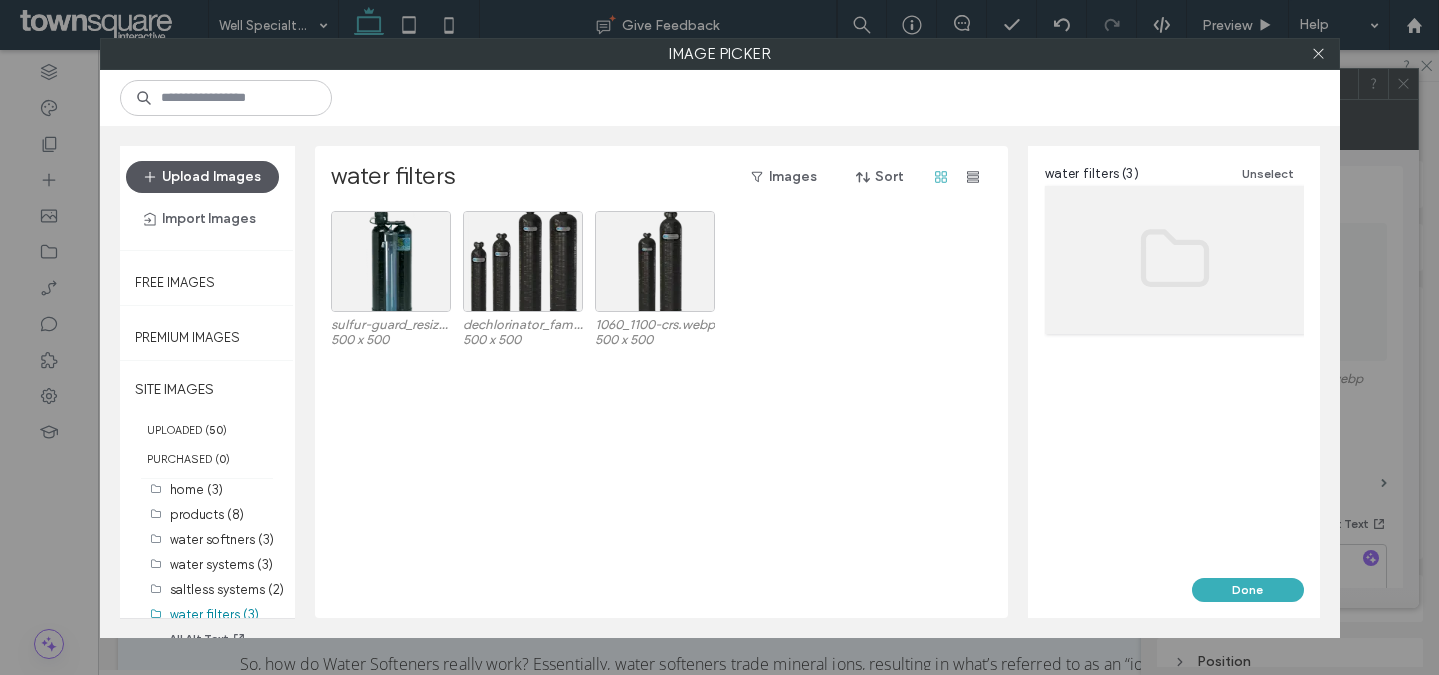 click on "Upload Images" at bounding box center (202, 177) 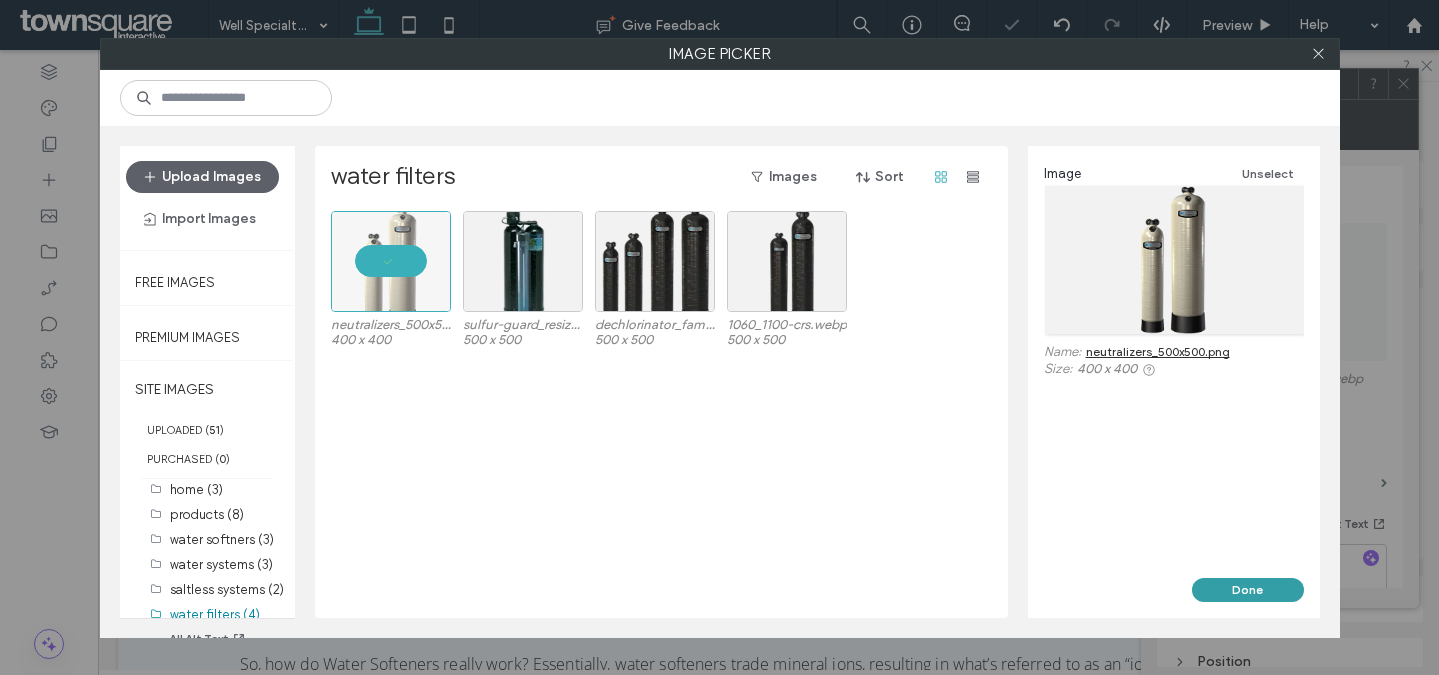 click on "Done" at bounding box center [1248, 590] 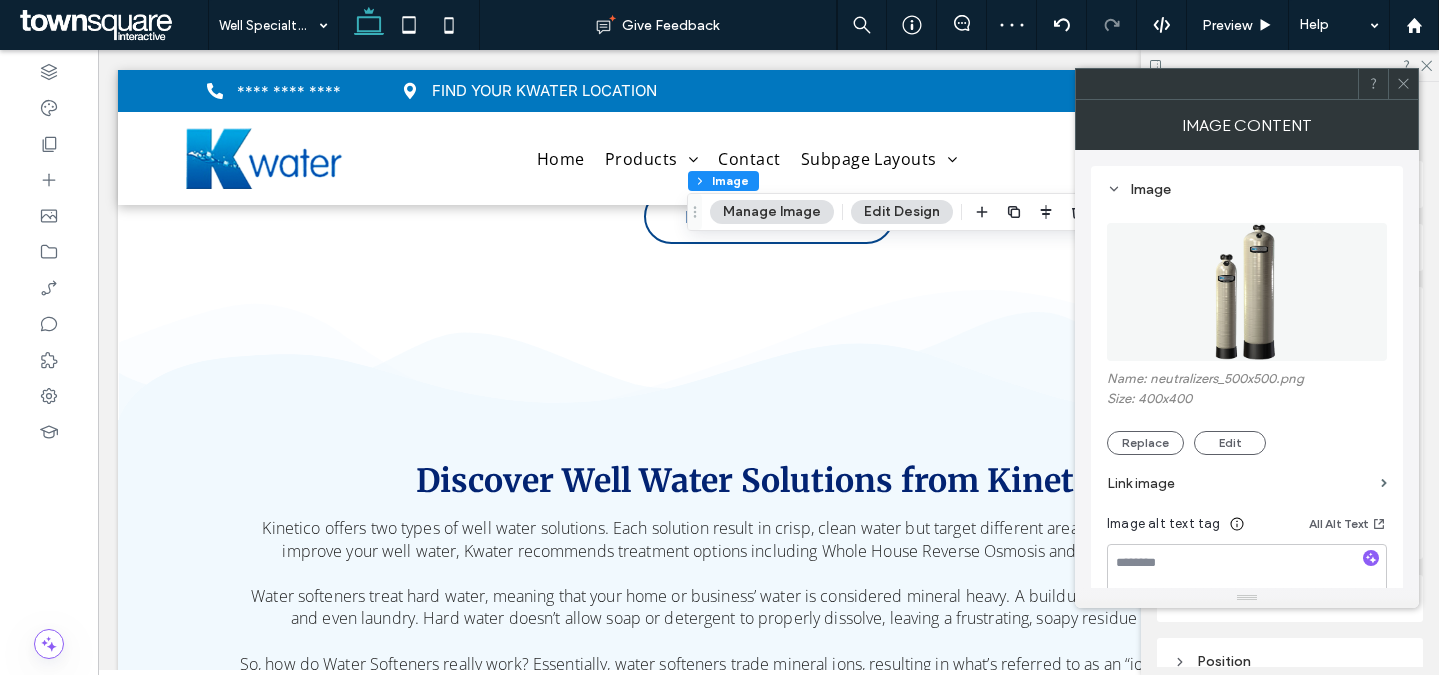 click 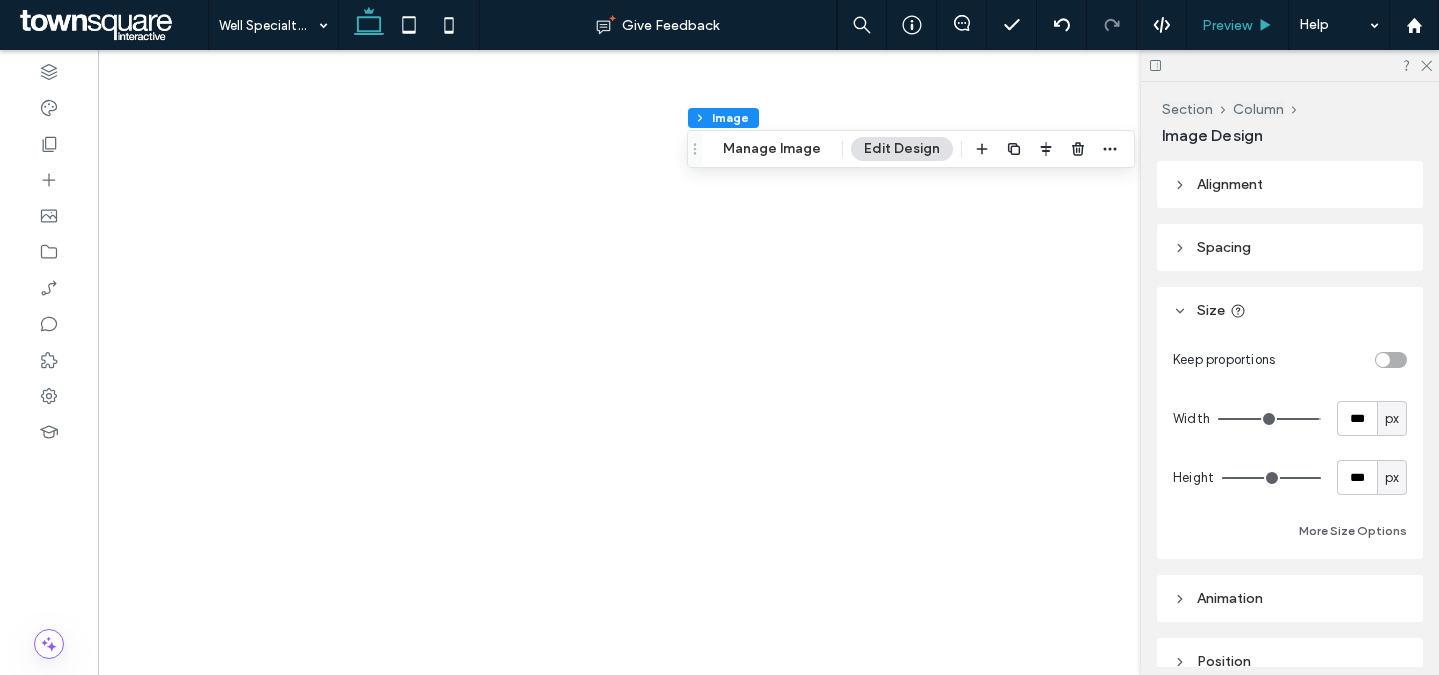 scroll, scrollTop: 0, scrollLeft: 0, axis: both 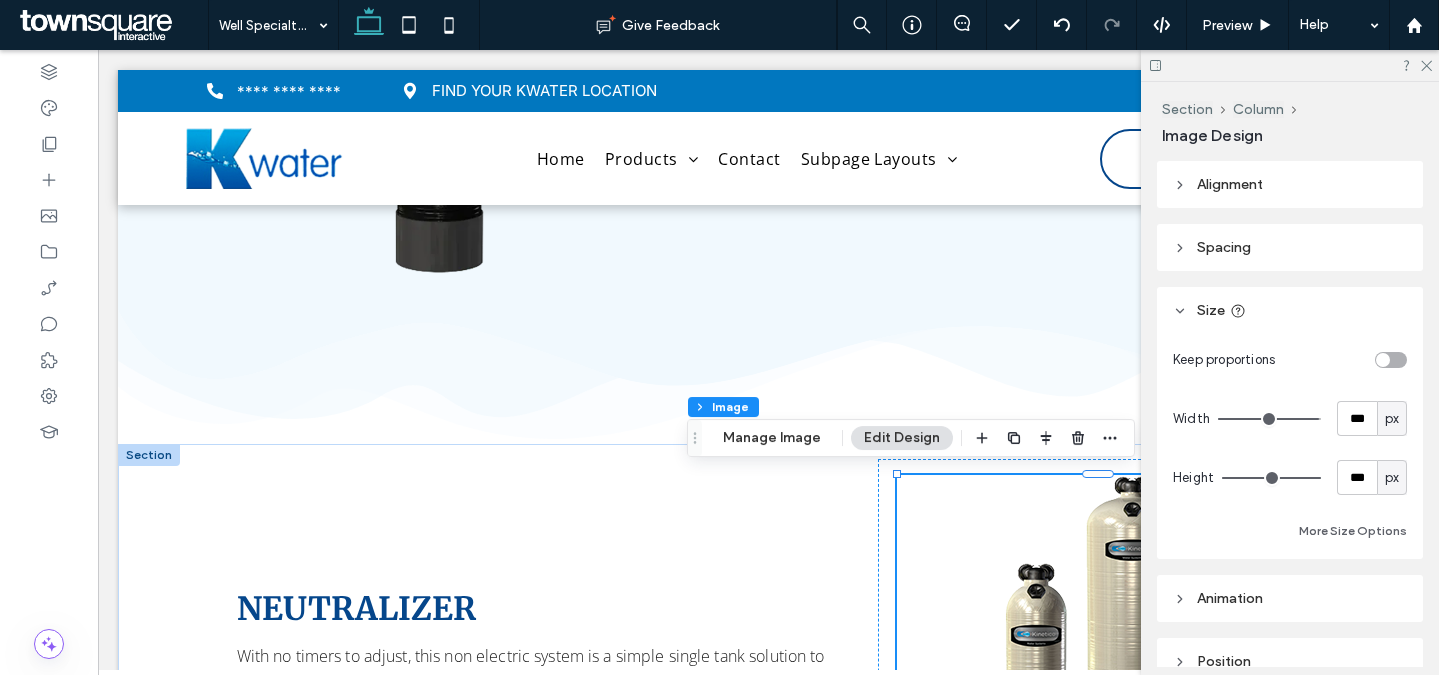 click at bounding box center [149, 455] 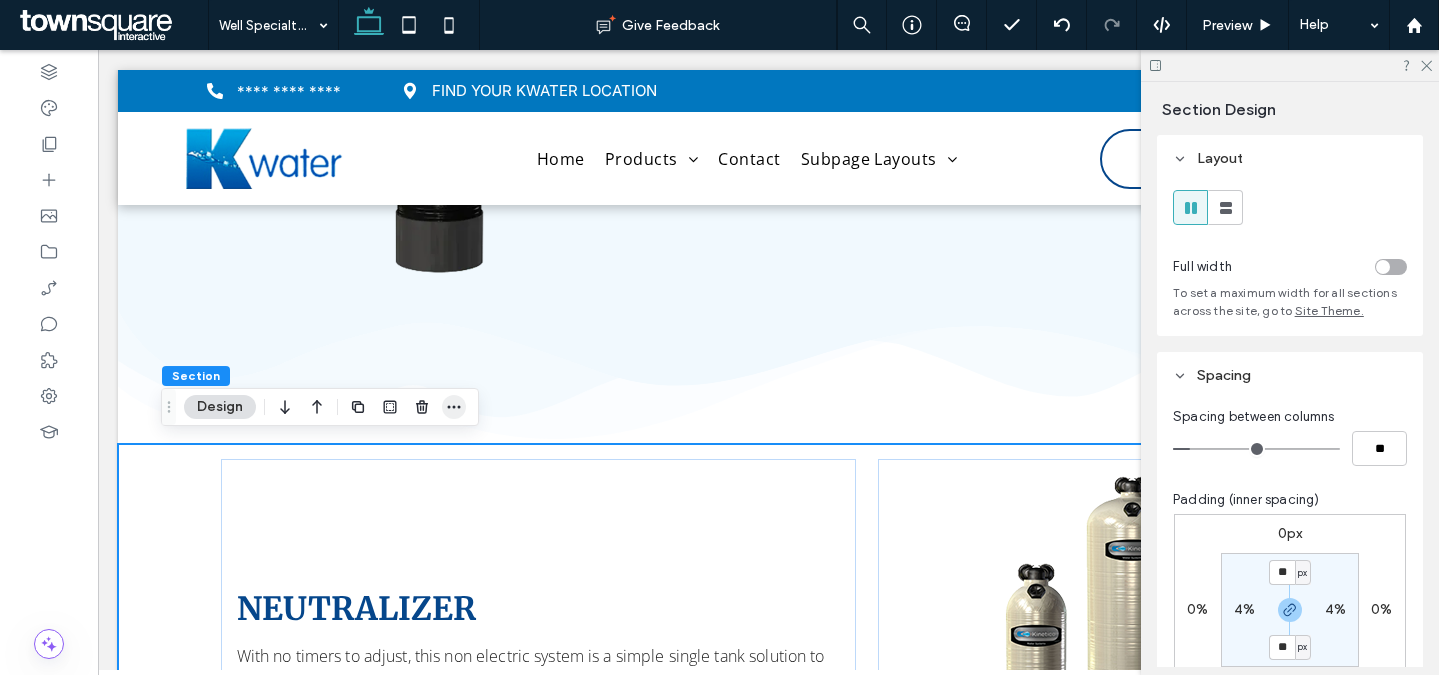 click at bounding box center (454, 407) 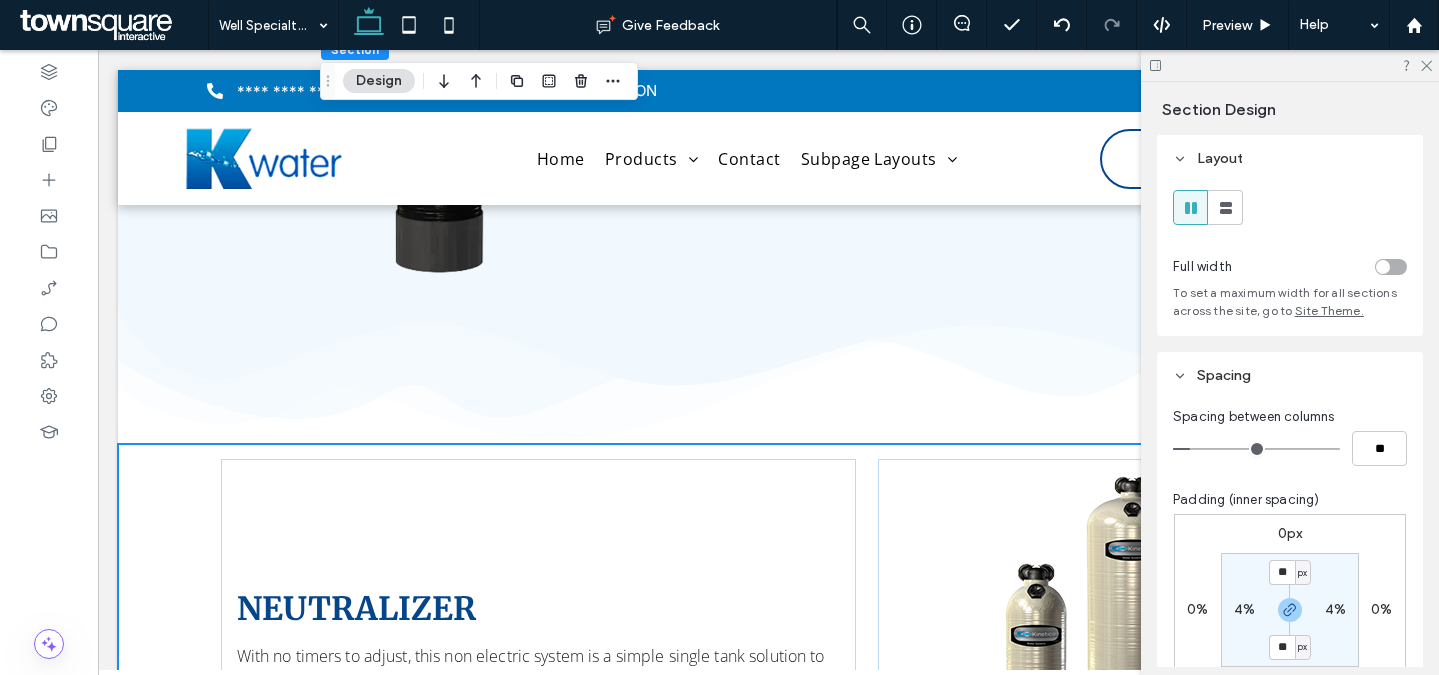 drag, startPoint x: 169, startPoint y: 406, endPoint x: 328, endPoint y: 77, distance: 365.40662 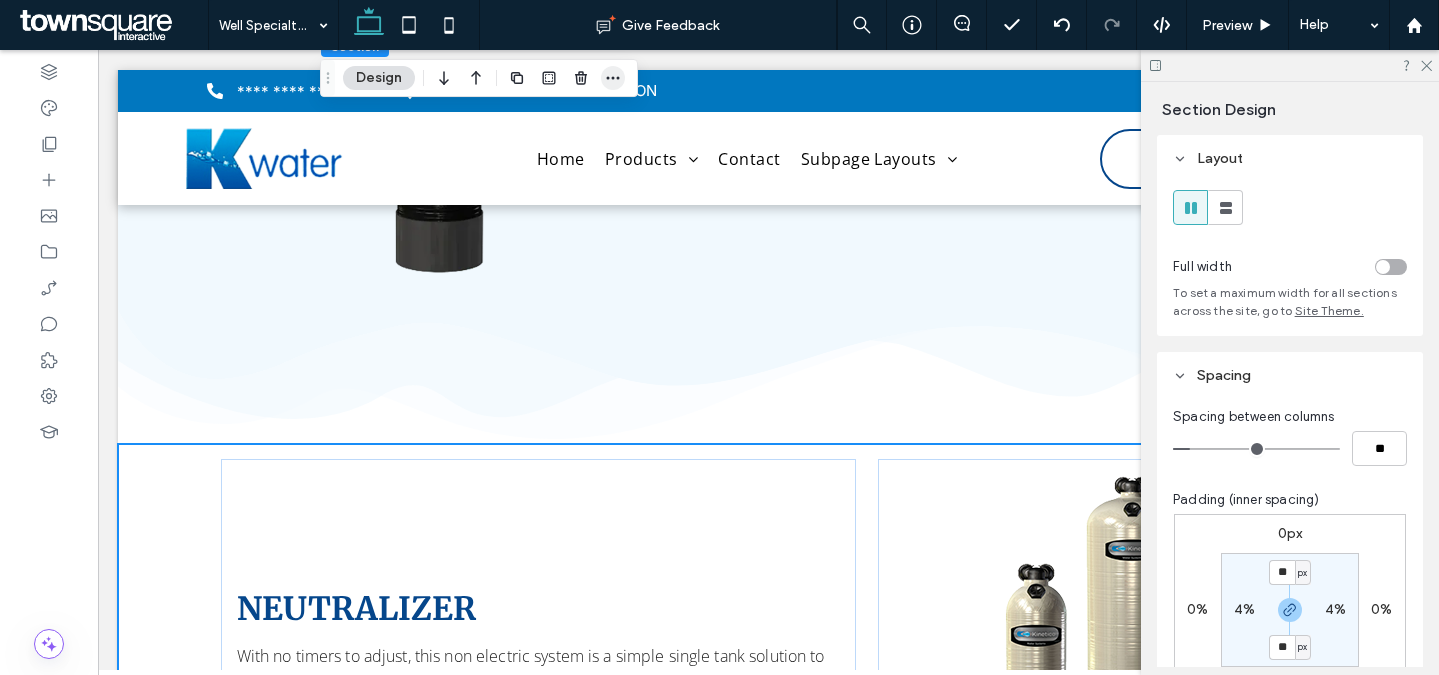 click 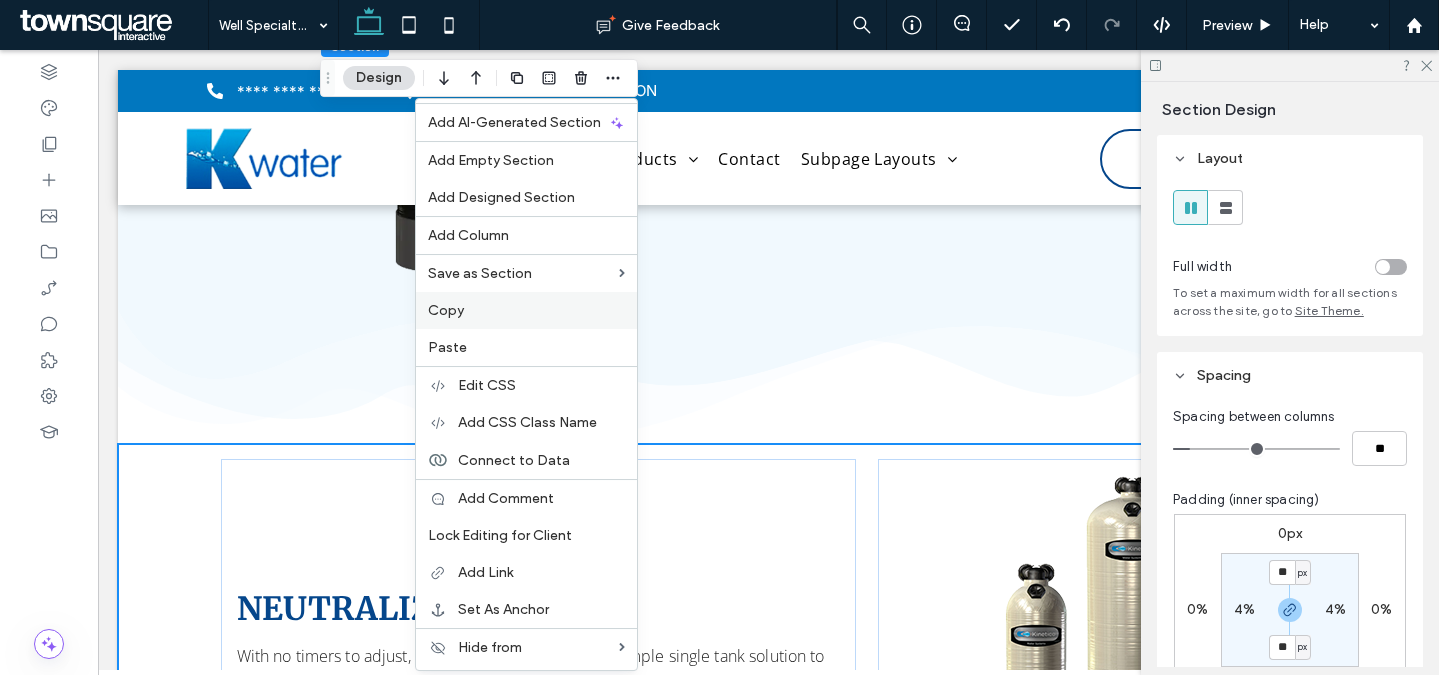 click on "Copy" at bounding box center [526, 310] 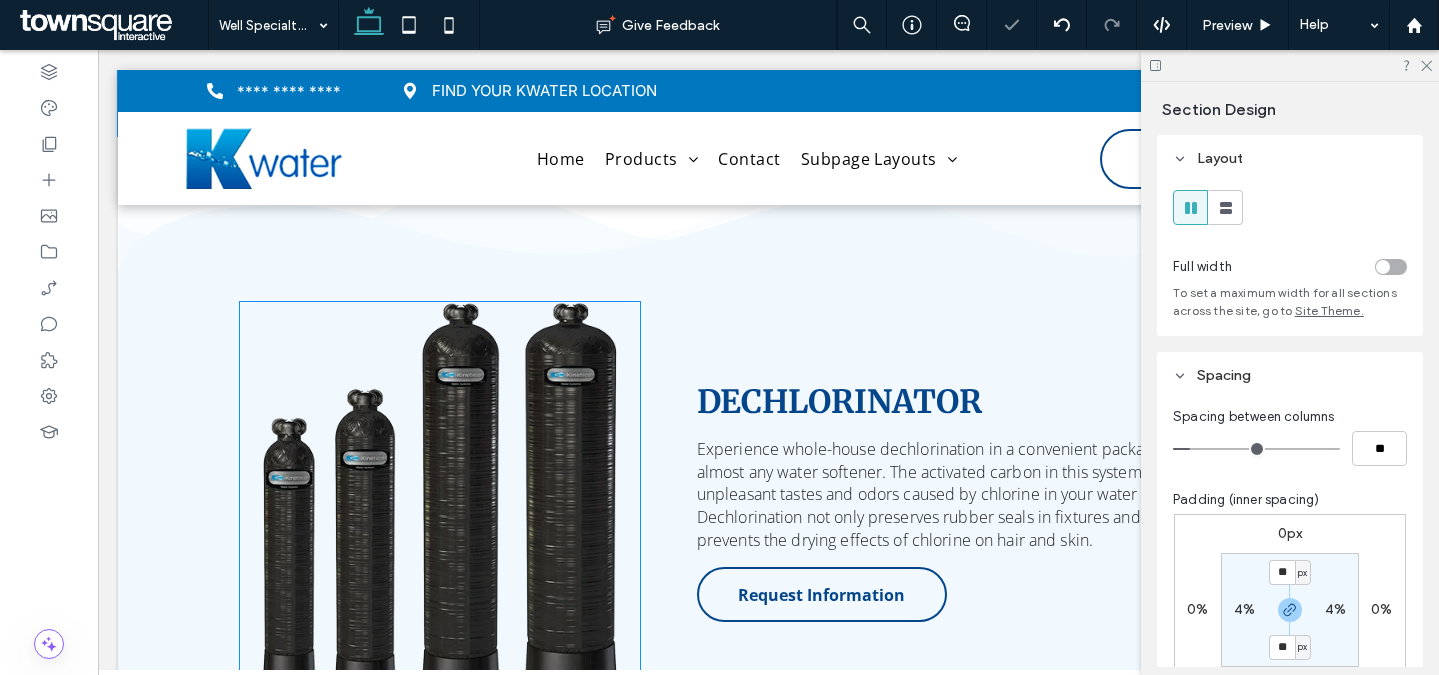 scroll, scrollTop: 2336, scrollLeft: 0, axis: vertical 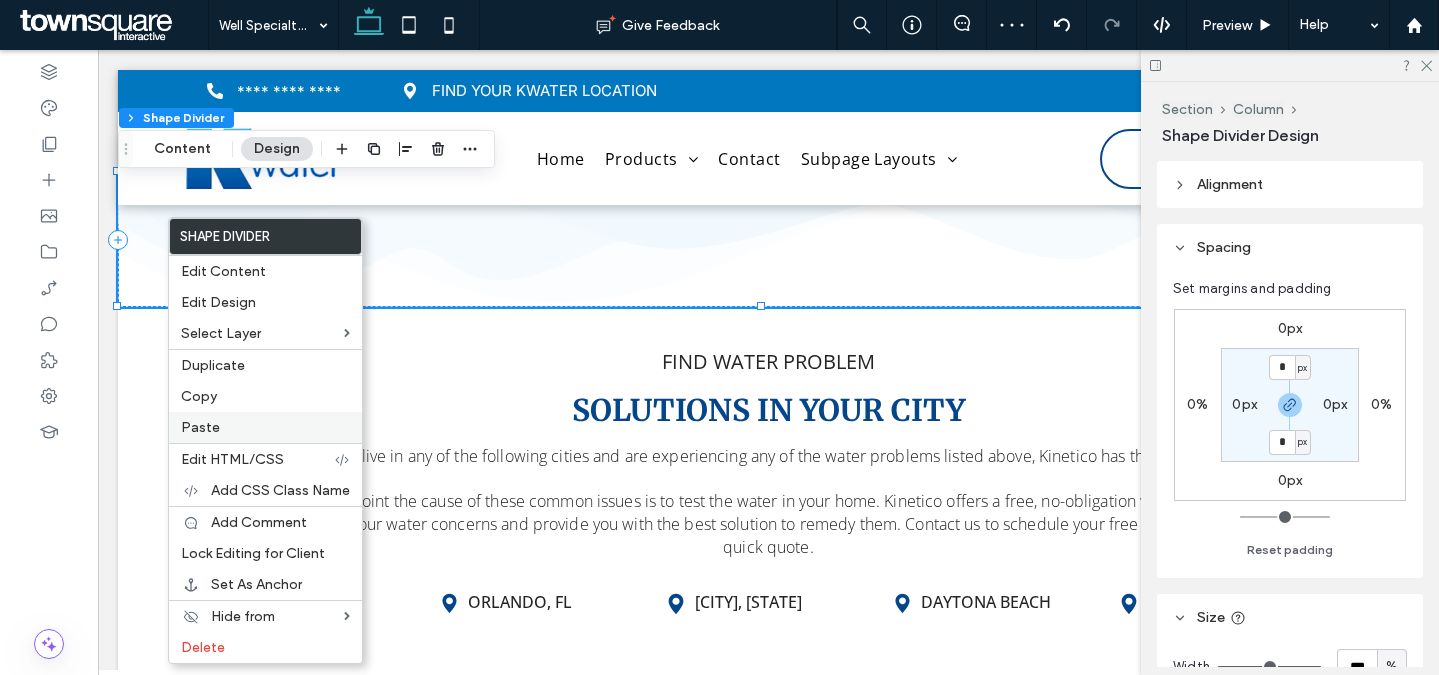 click on "Paste" at bounding box center (265, 427) 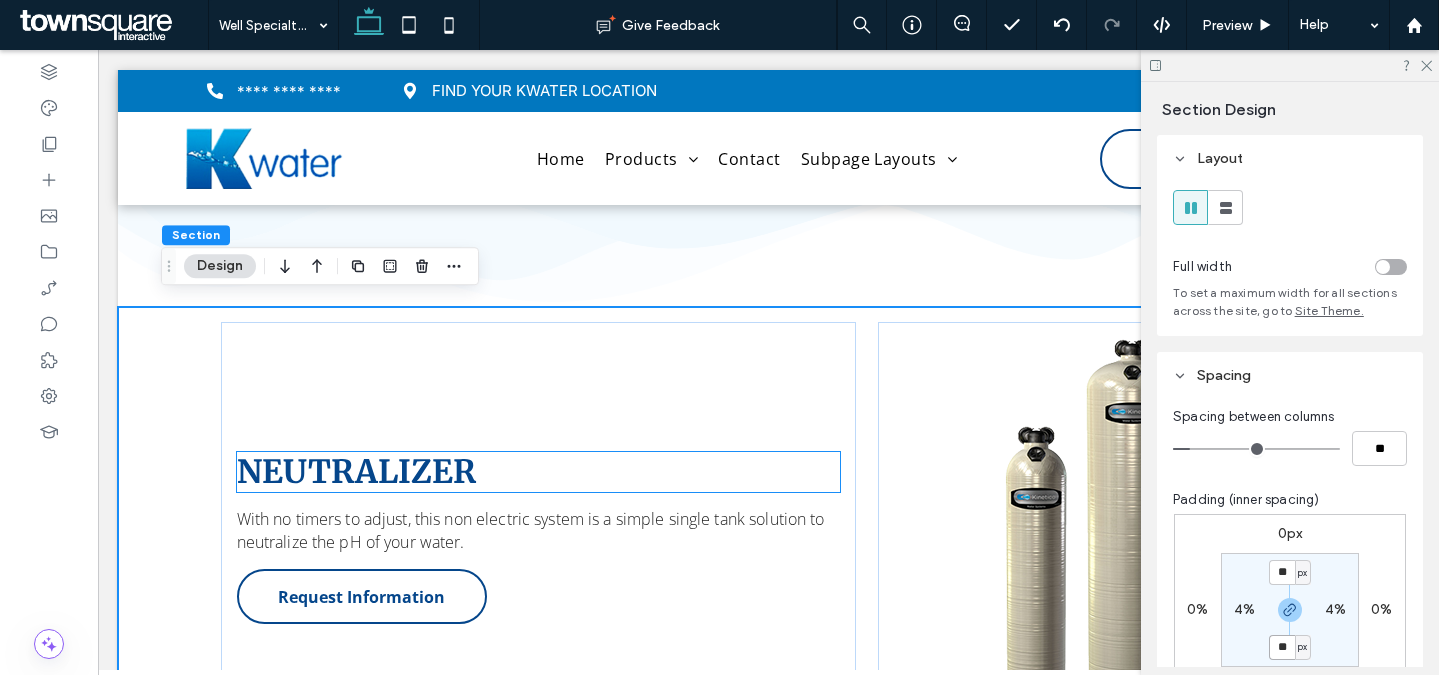 click on "NEUTRALIZER" at bounding box center (356, 472) 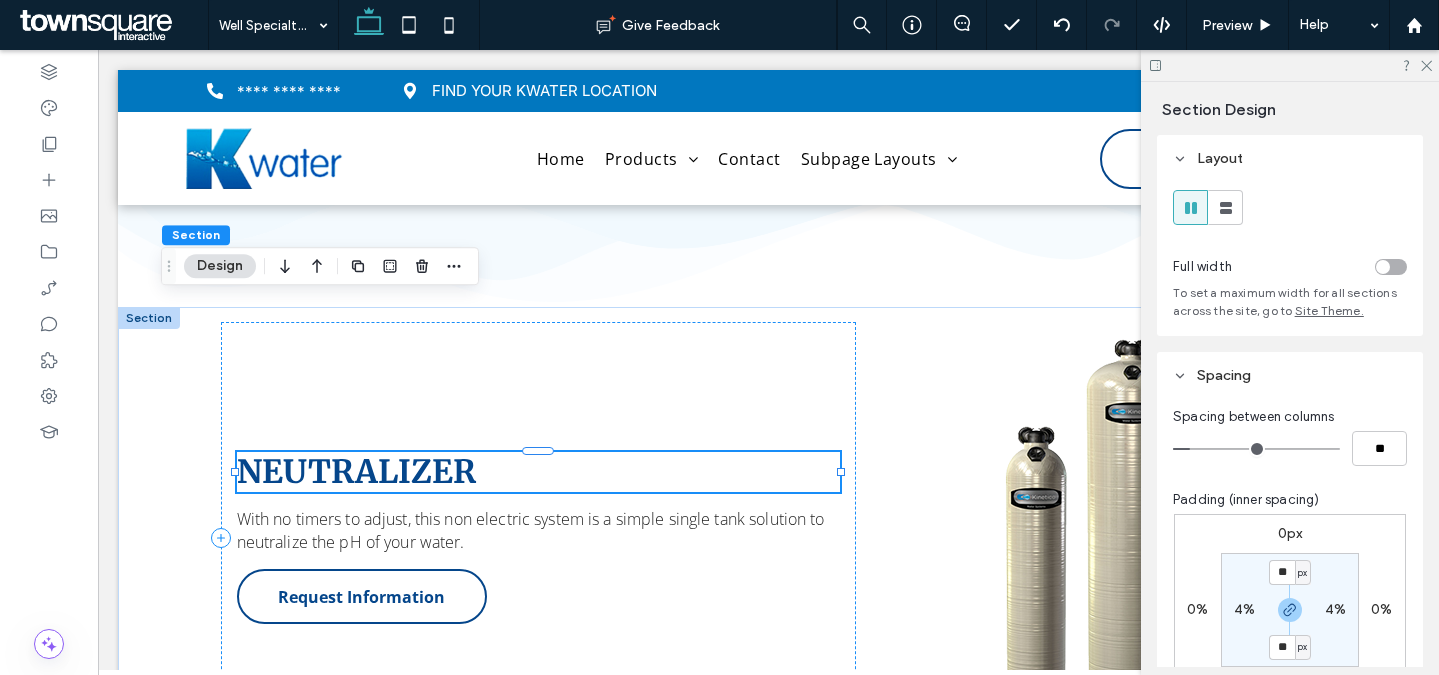 click on "NEUTRALIZER" at bounding box center [356, 472] 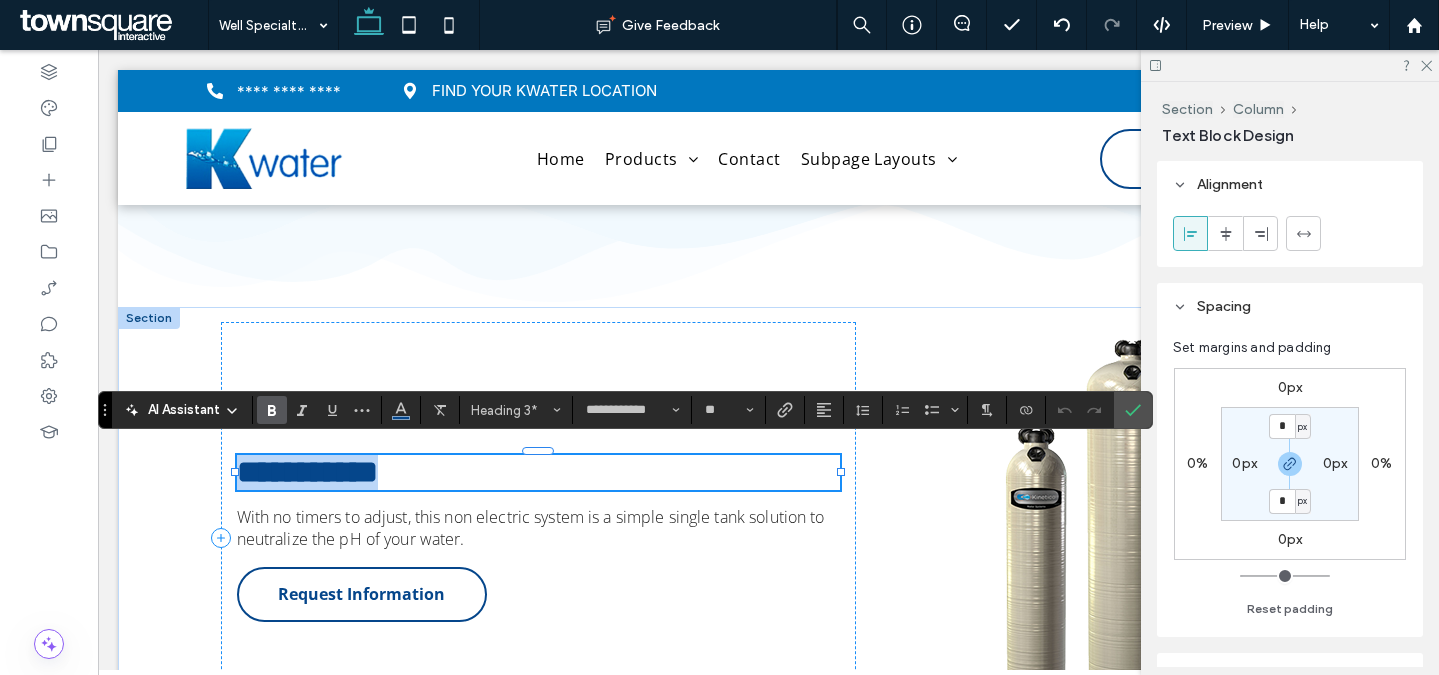paste 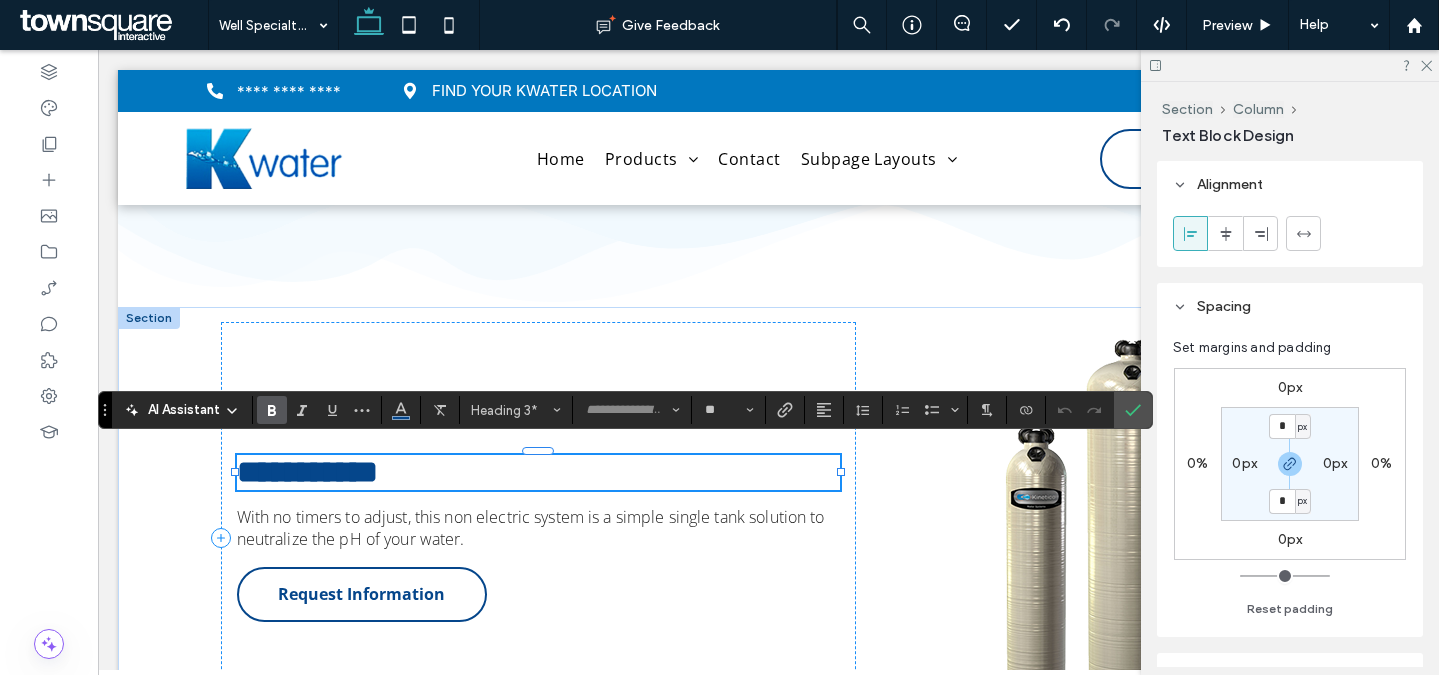 scroll, scrollTop: 11, scrollLeft: 0, axis: vertical 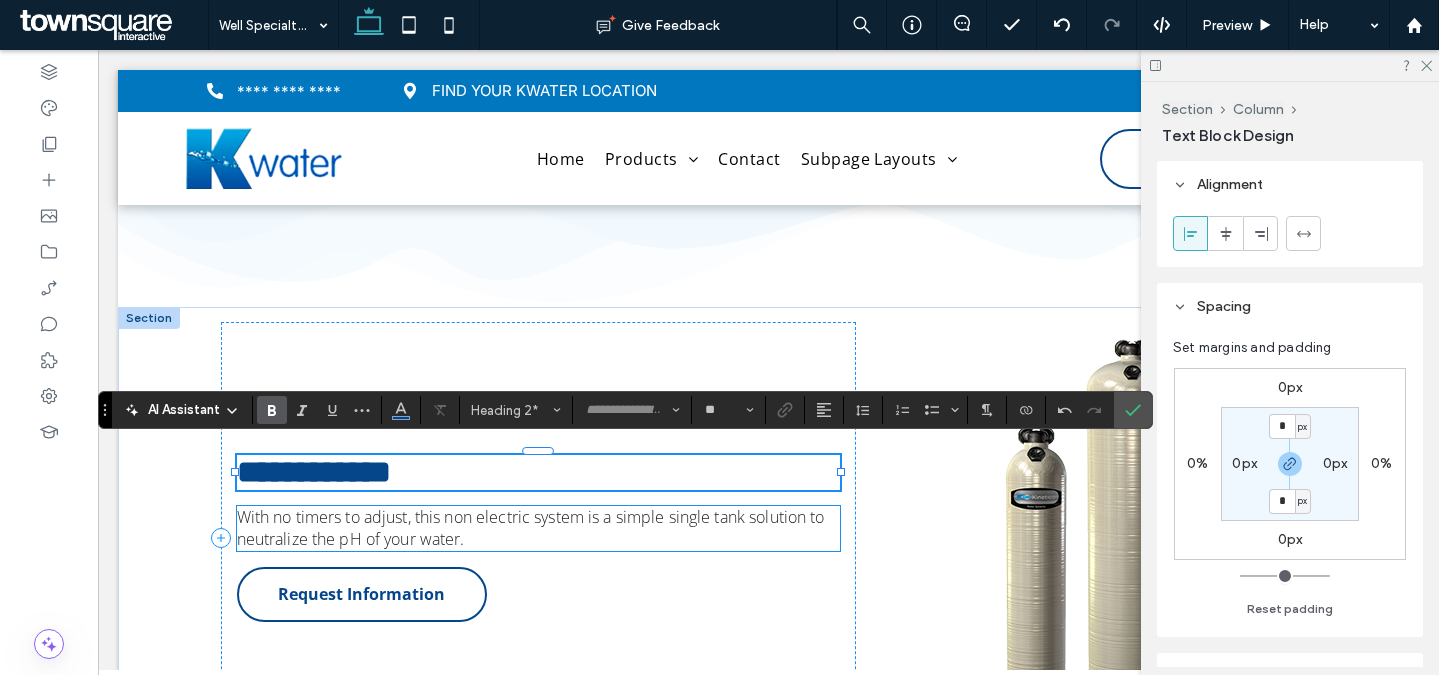 click on "With no timers to adjust, this non electric system is a simple single tank solution to neutralize the pH of your water." at bounding box center [539, 528] 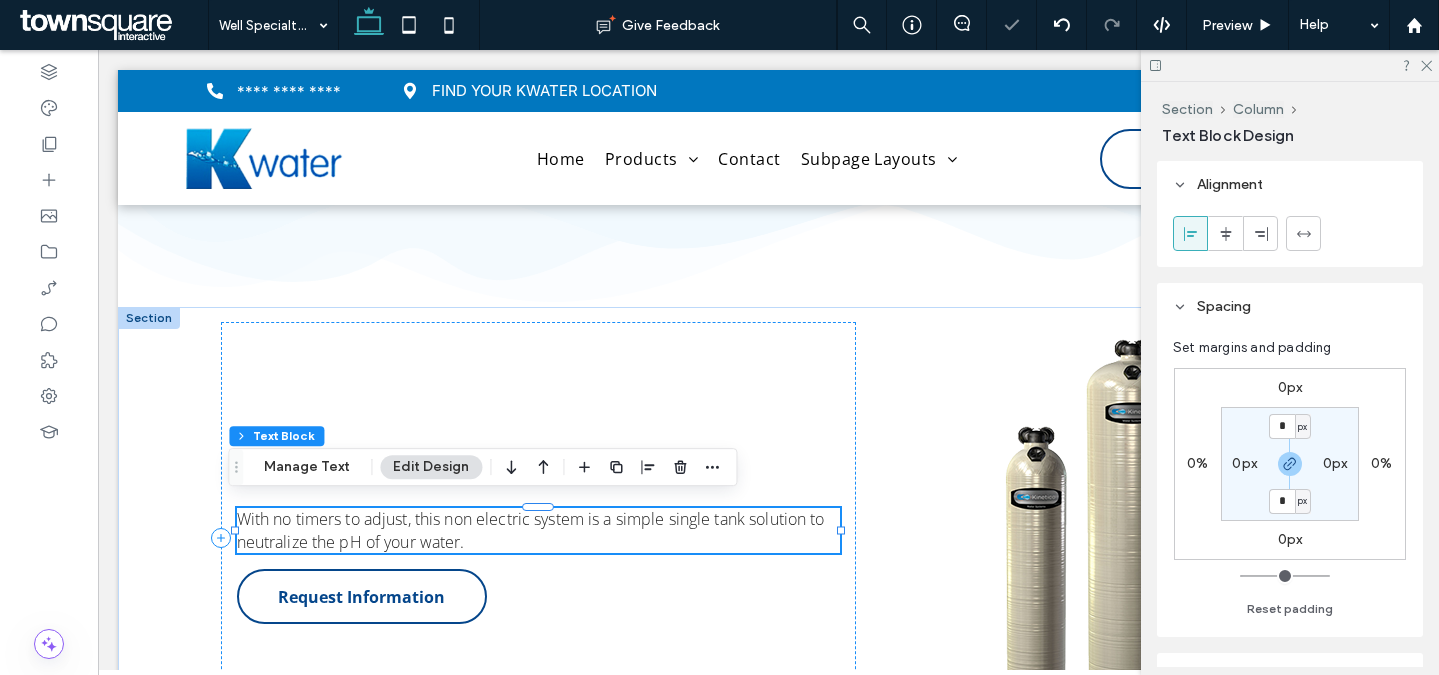 click on "With no timers to adjust, this non electric system is a simple single tank solution to neutralize the pH of your water." at bounding box center (539, 530) 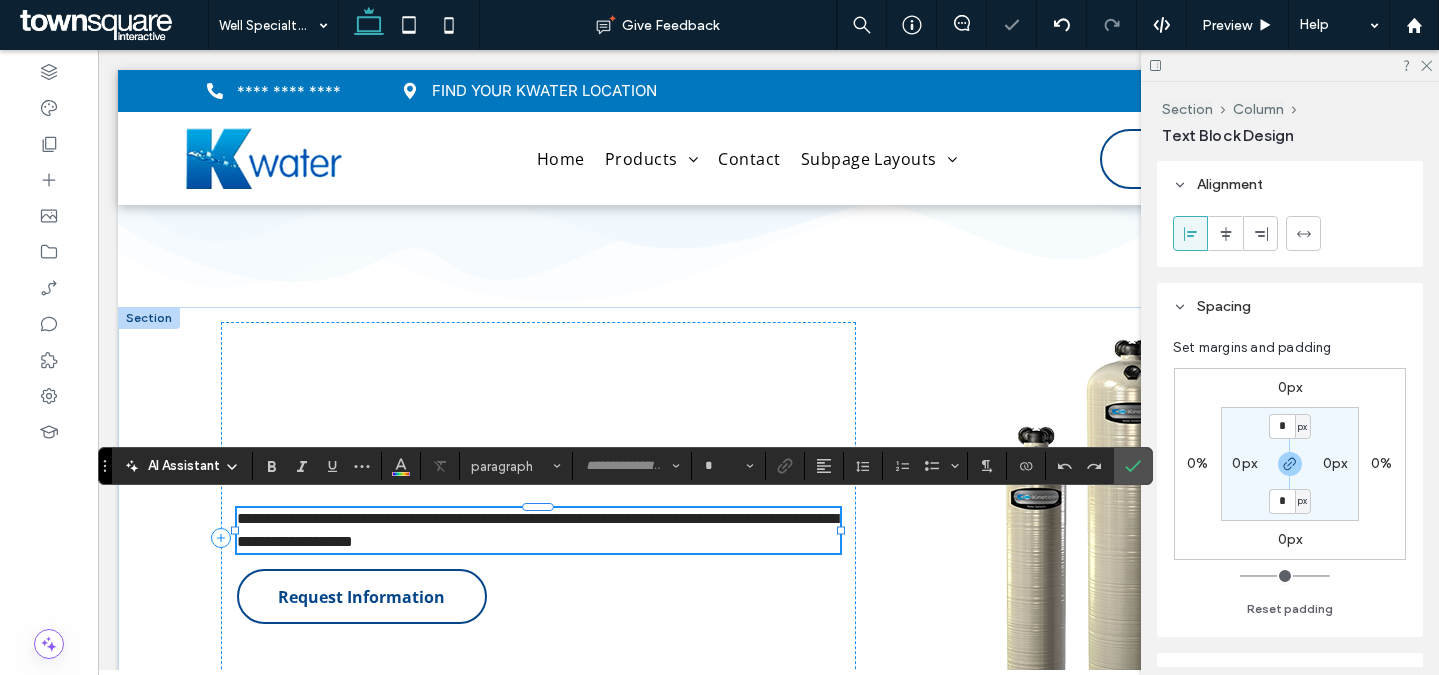 type on "*********" 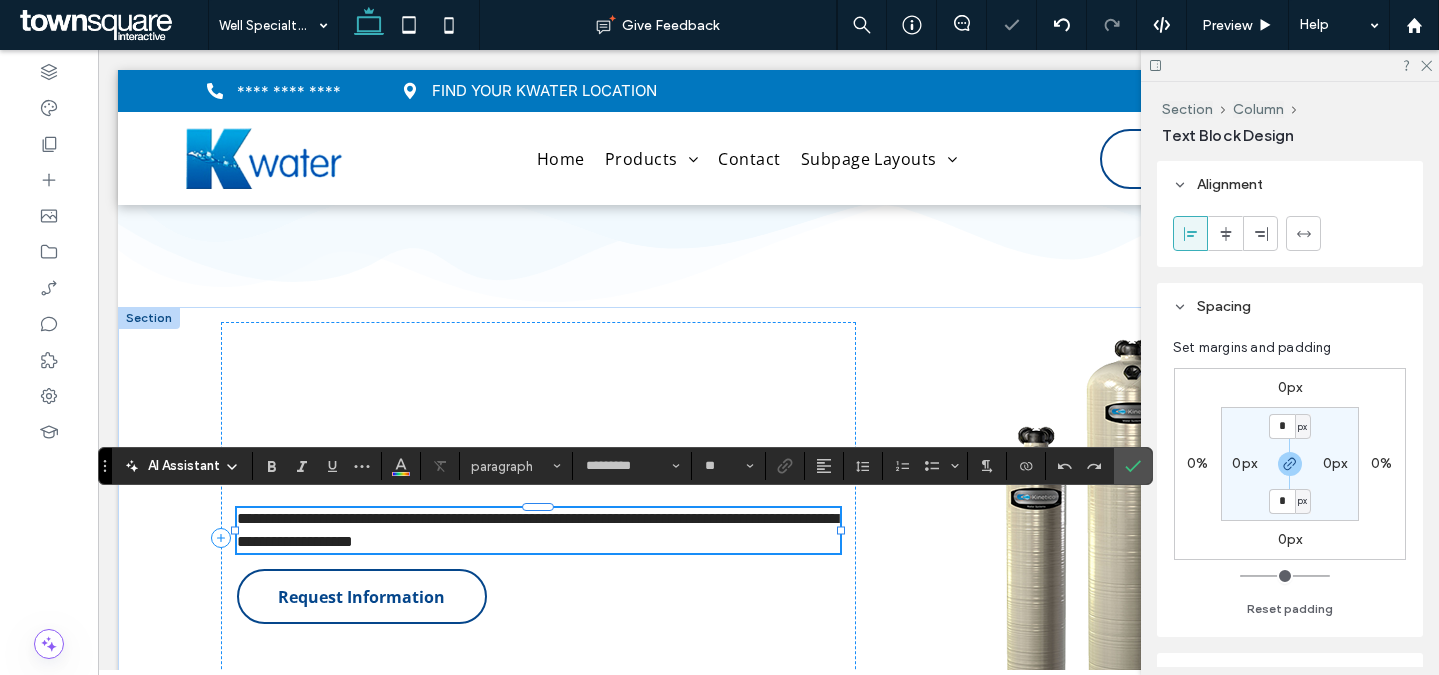 click on "**********" at bounding box center [539, 530] 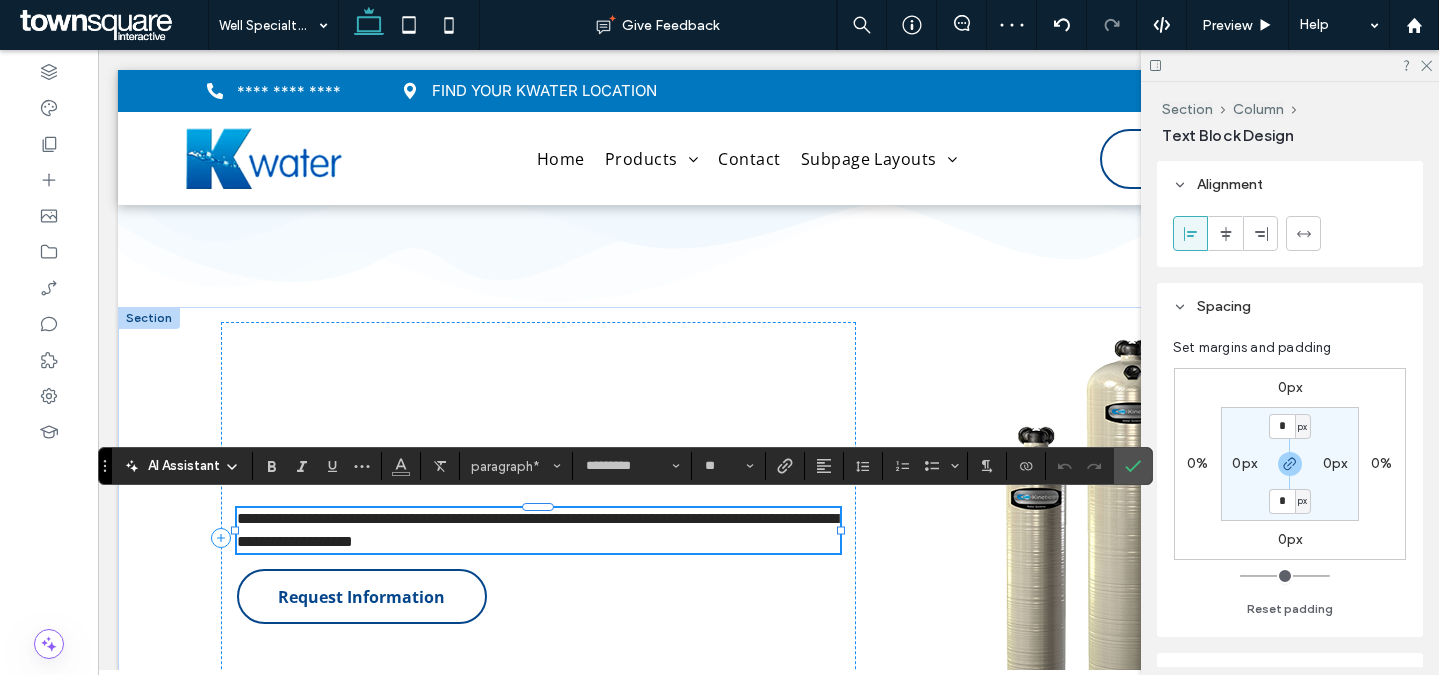 paste 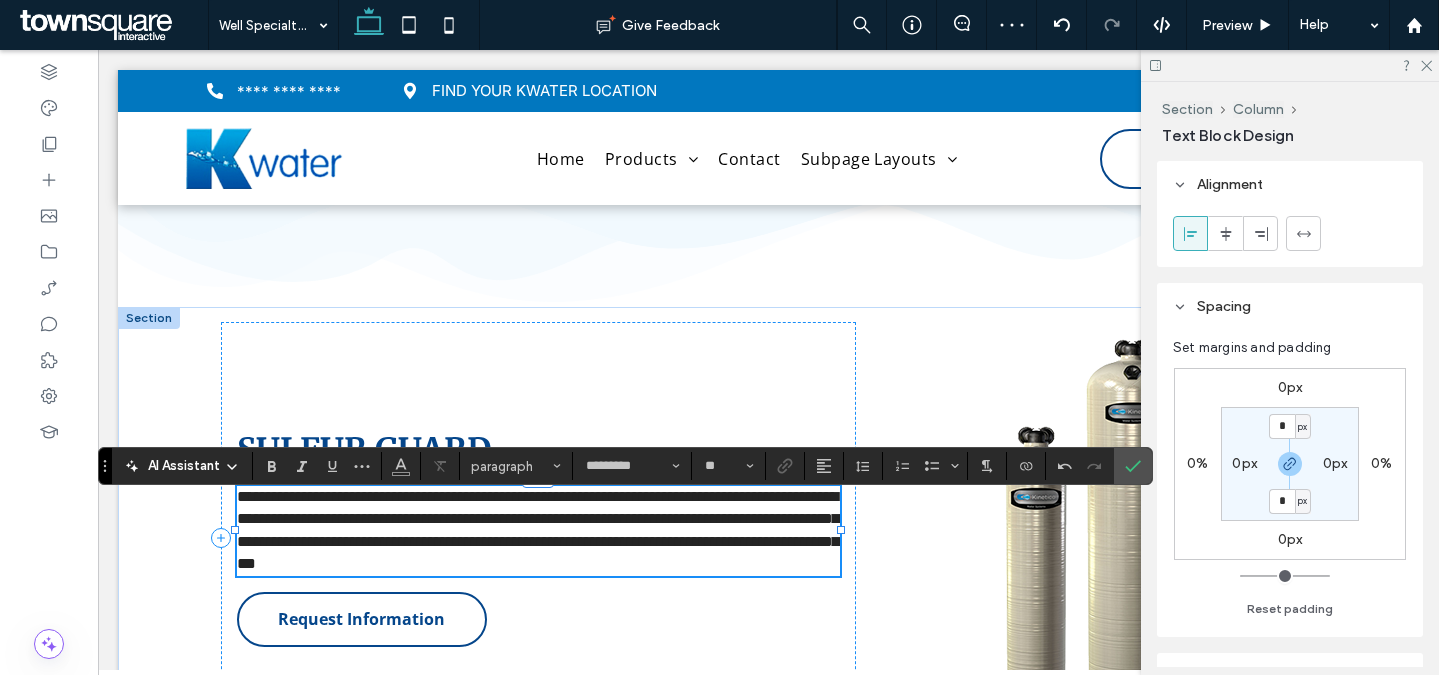 click on "**********" at bounding box center [538, 530] 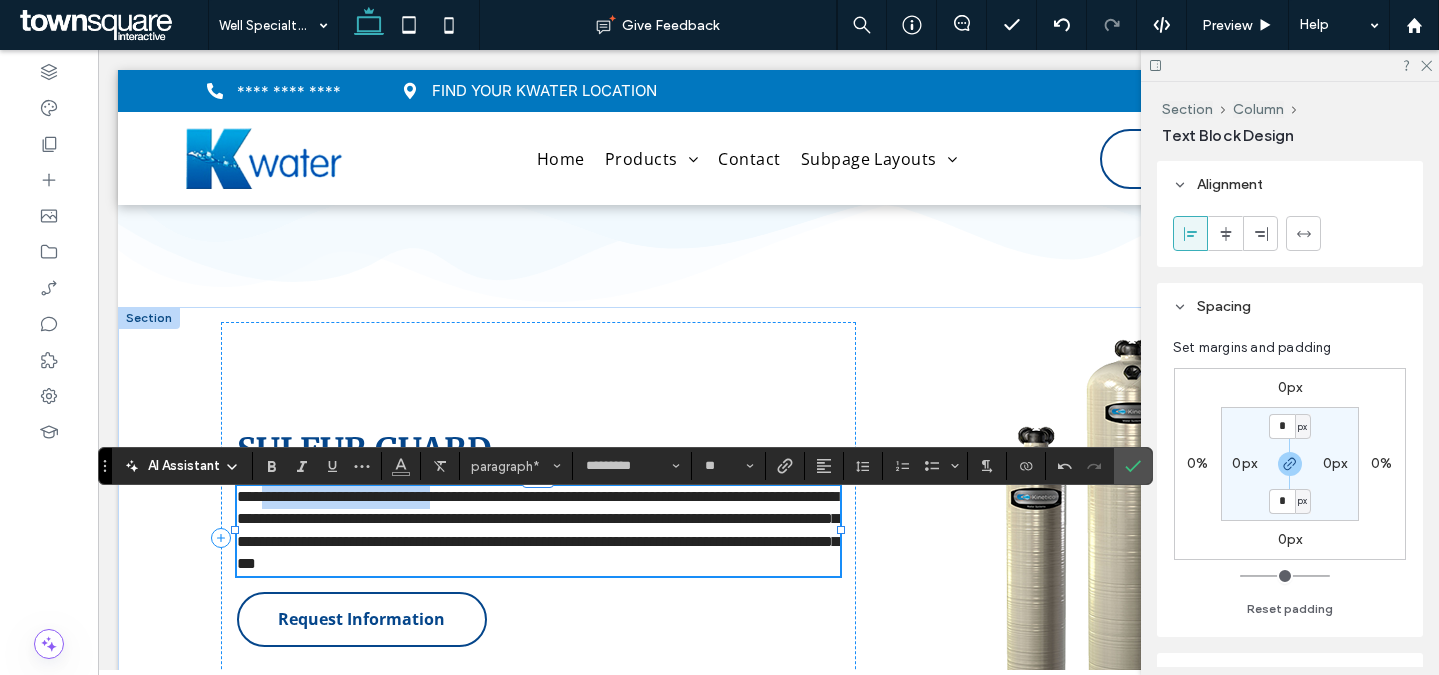 drag, startPoint x: 261, startPoint y: 491, endPoint x: 466, endPoint y: 494, distance: 205.02196 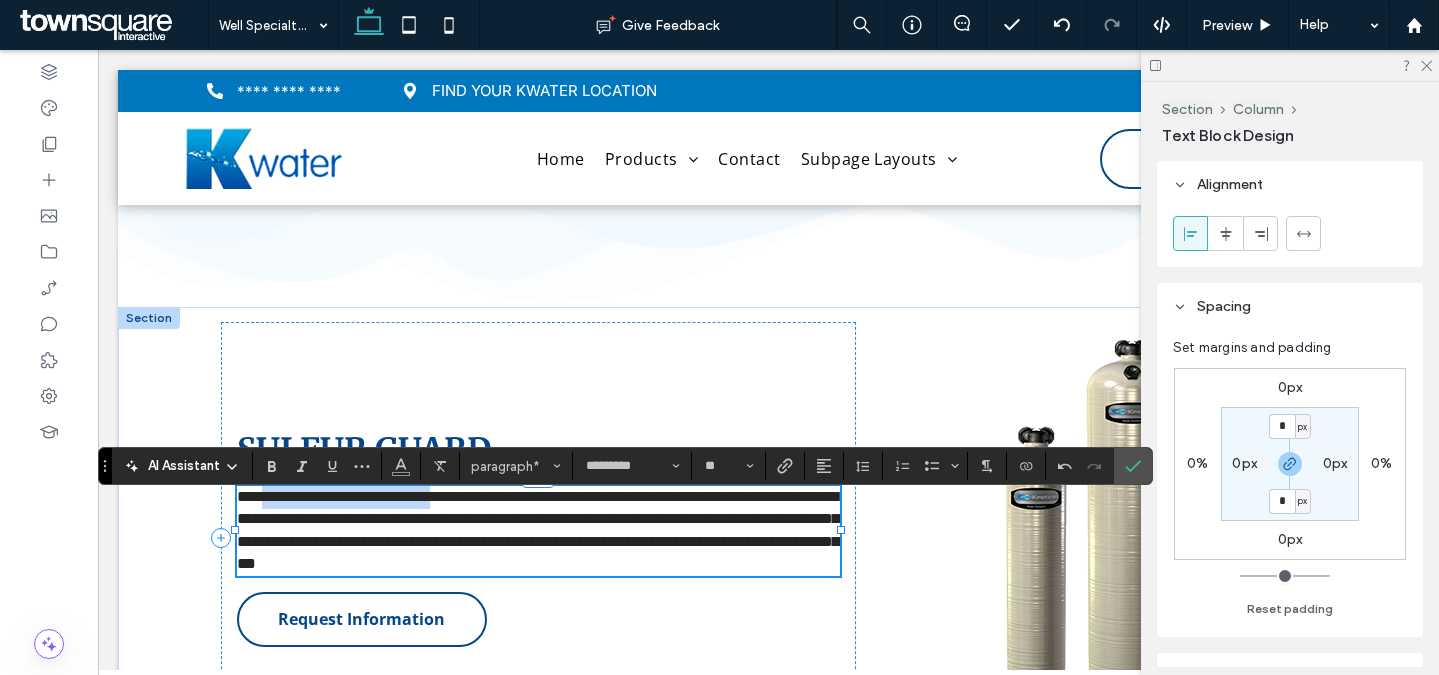 click on "**********" at bounding box center [538, 530] 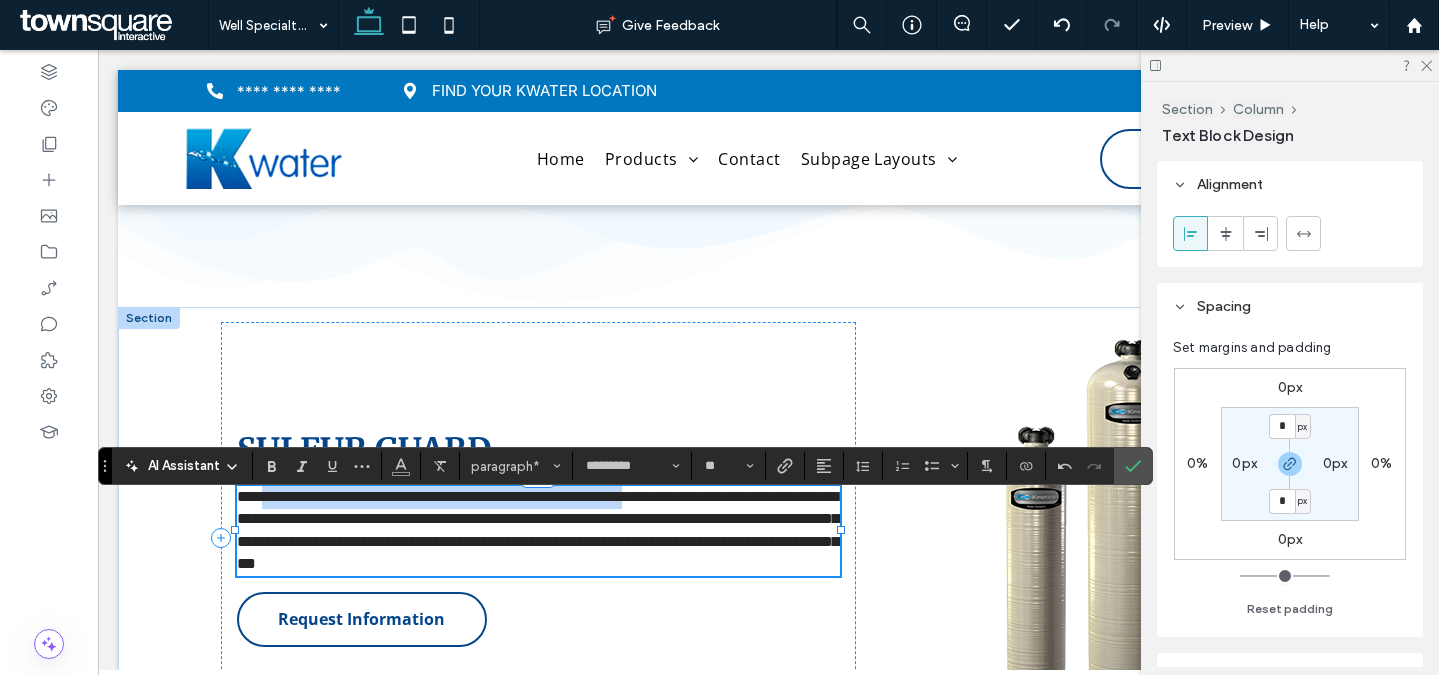 drag, startPoint x: 700, startPoint y: 492, endPoint x: 260, endPoint y: 496, distance: 440.0182 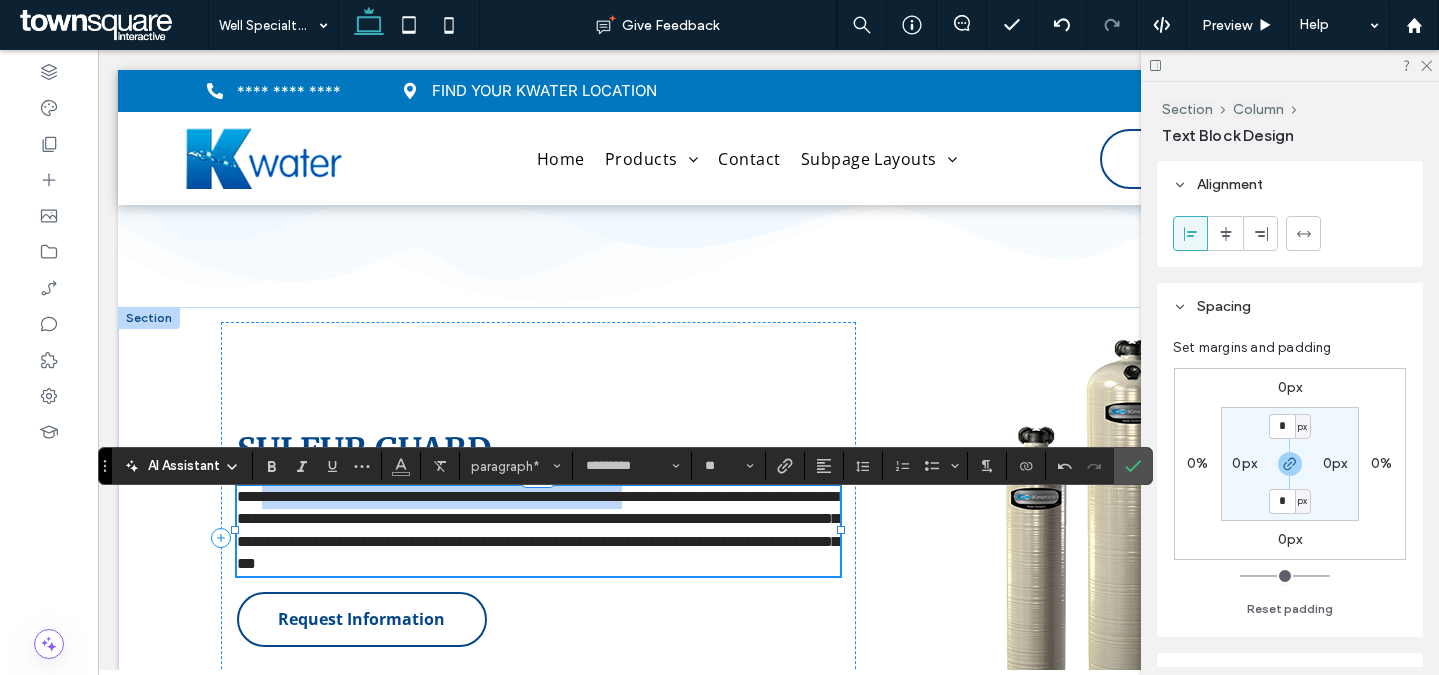 click on "**********" at bounding box center (538, 530) 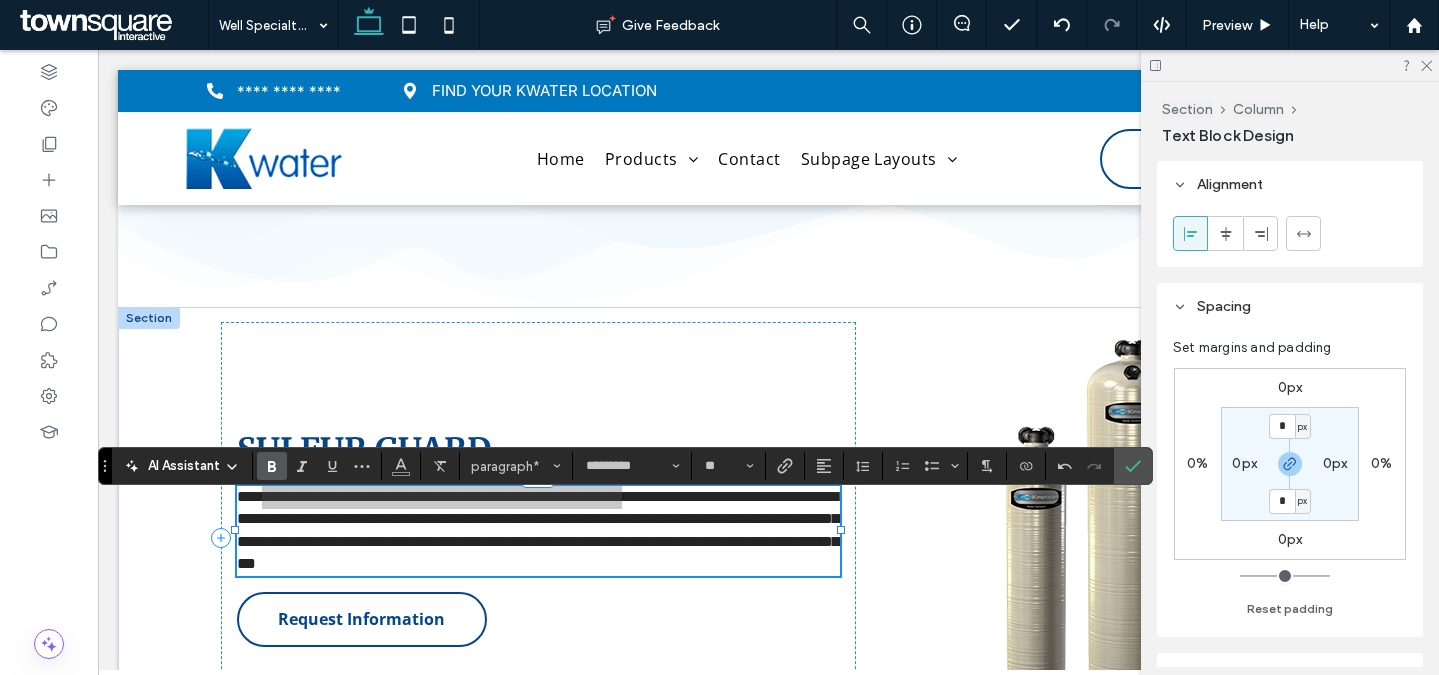 click 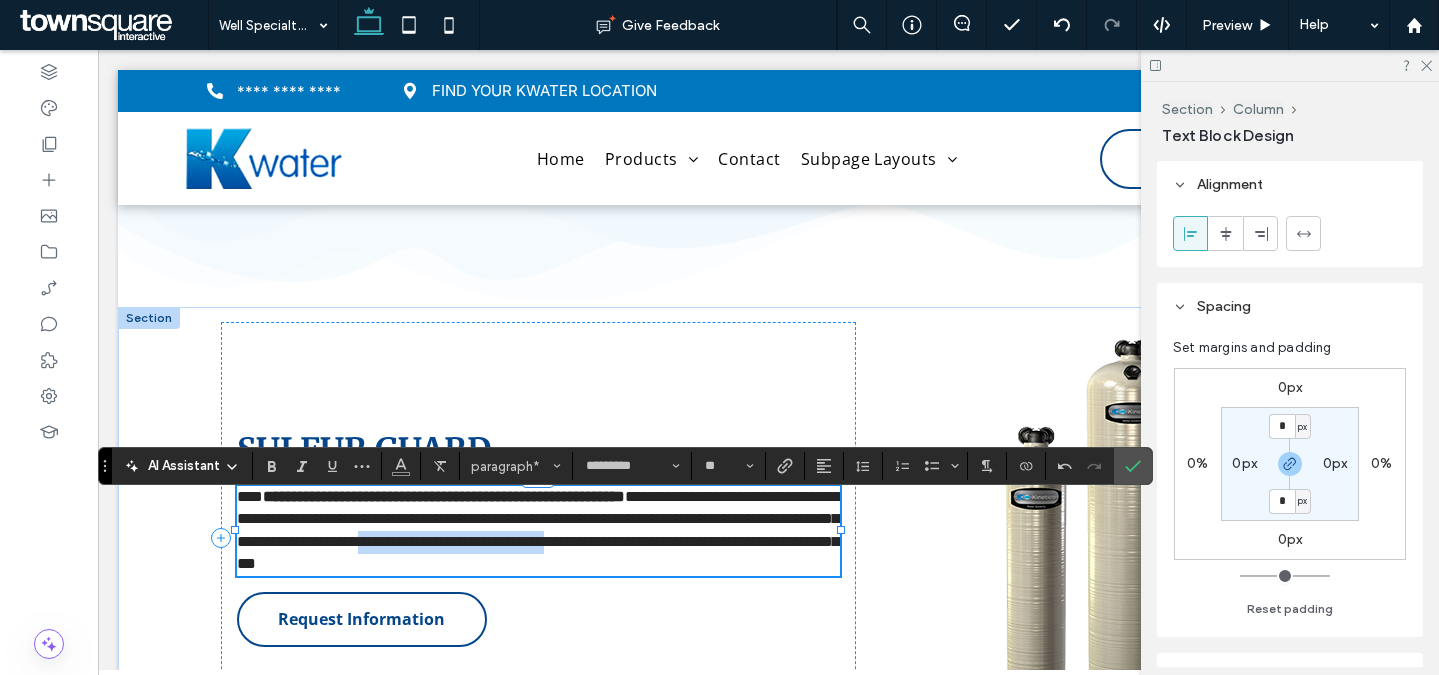 drag, startPoint x: 697, startPoint y: 532, endPoint x: 377, endPoint y: 536, distance: 320.025 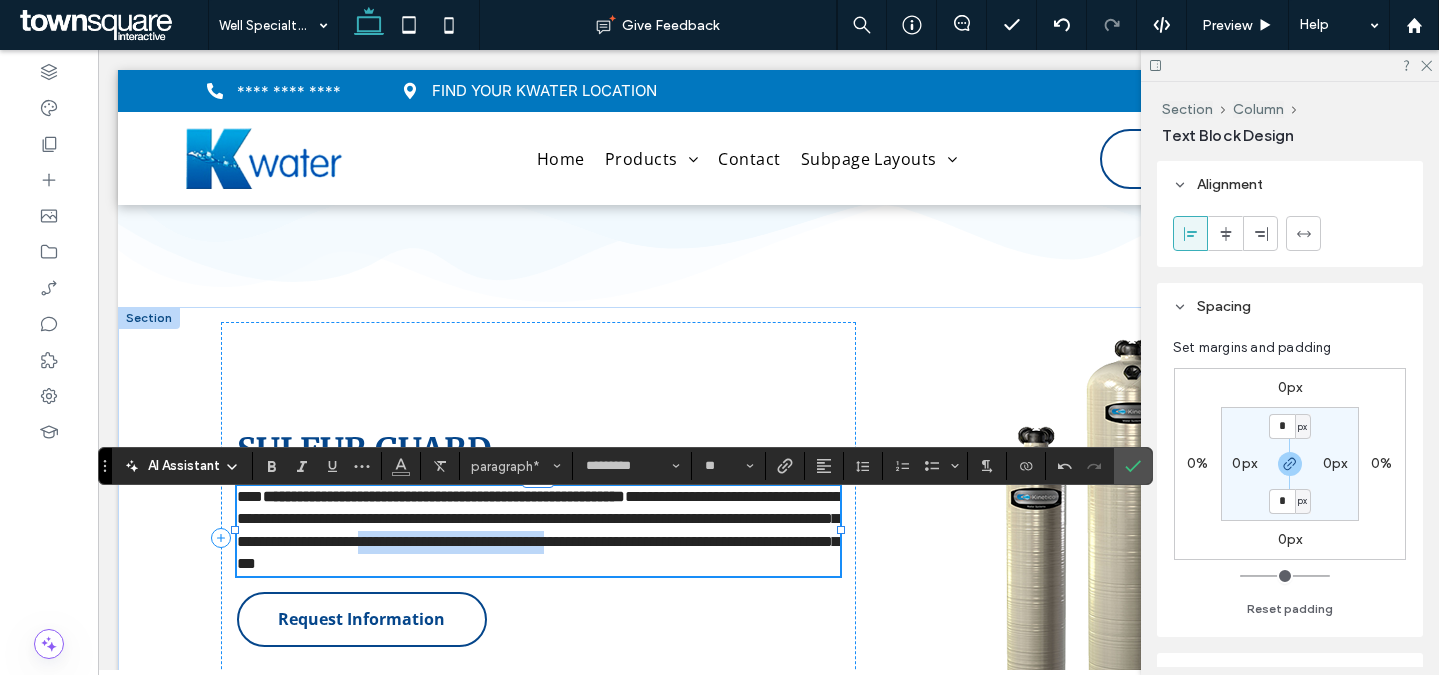 click on "**********" at bounding box center (539, 530) 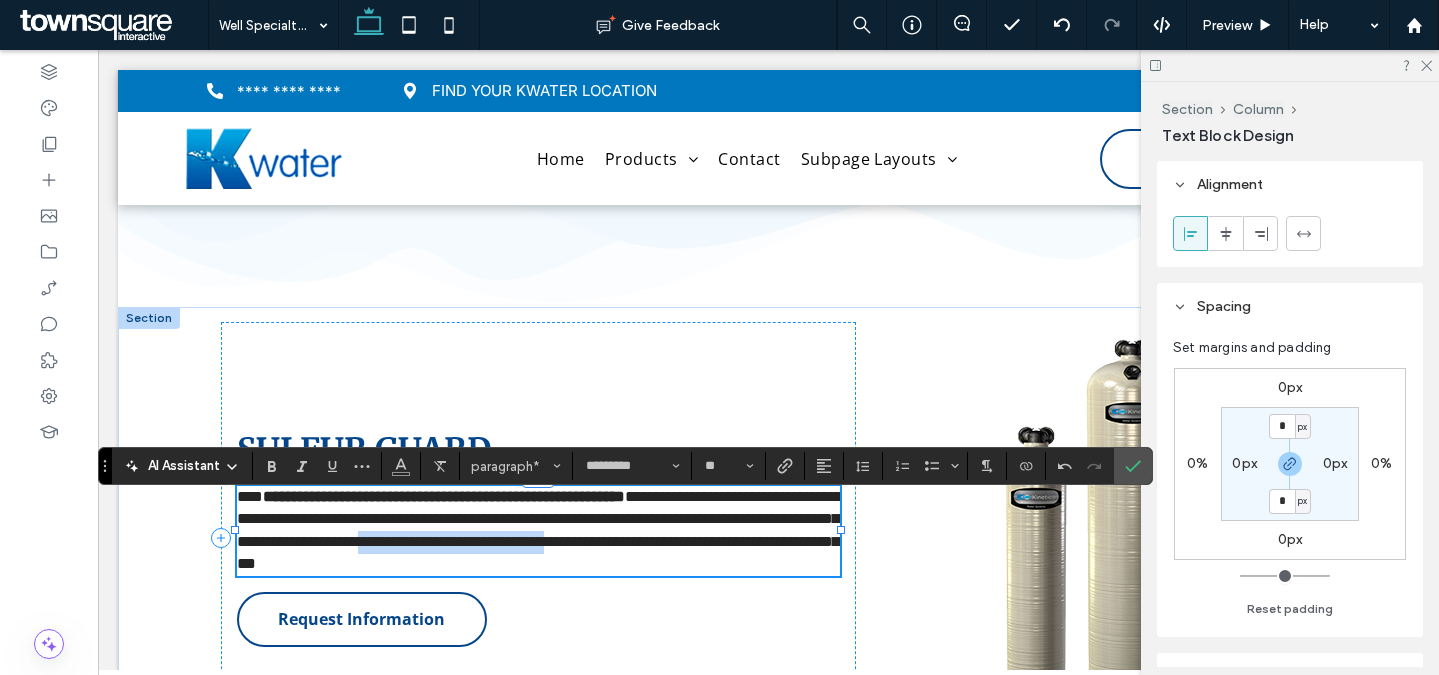 click on "**********" at bounding box center (539, 530) 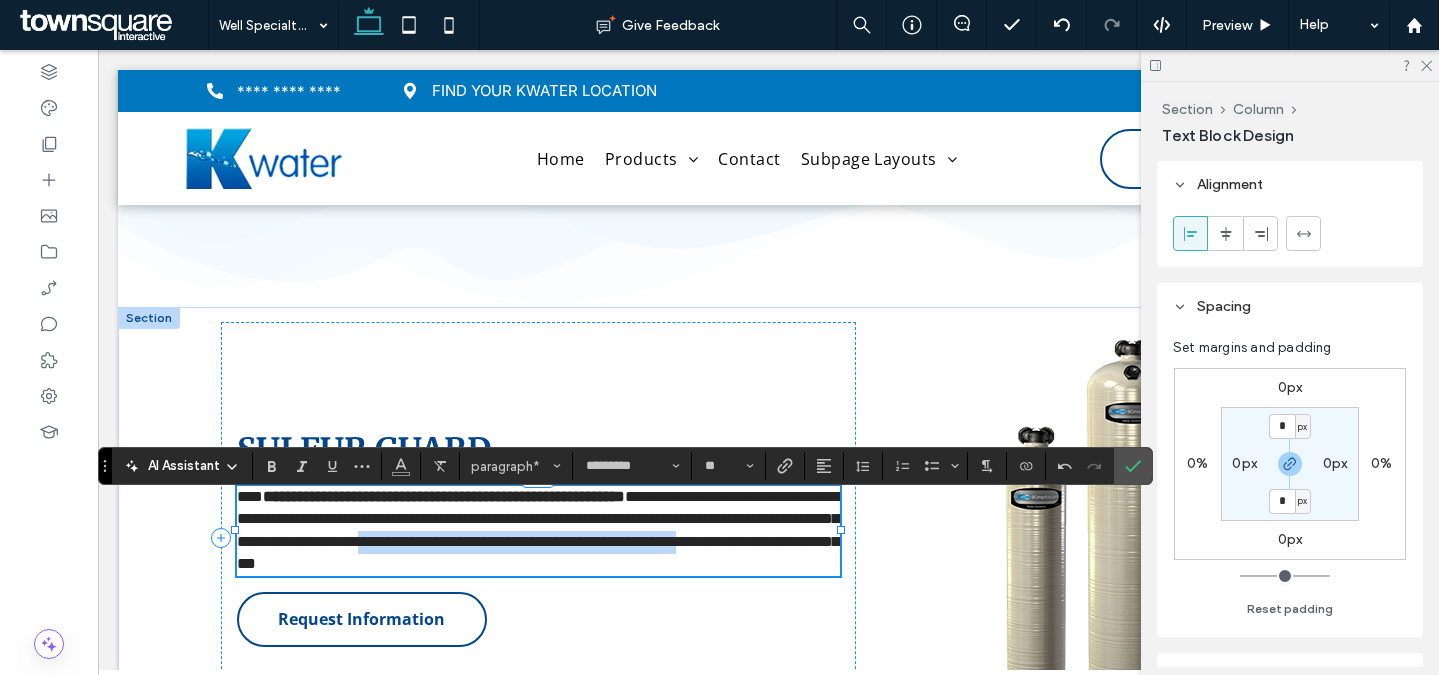 drag, startPoint x: 695, startPoint y: 533, endPoint x: 521, endPoint y: 561, distance: 176.23848 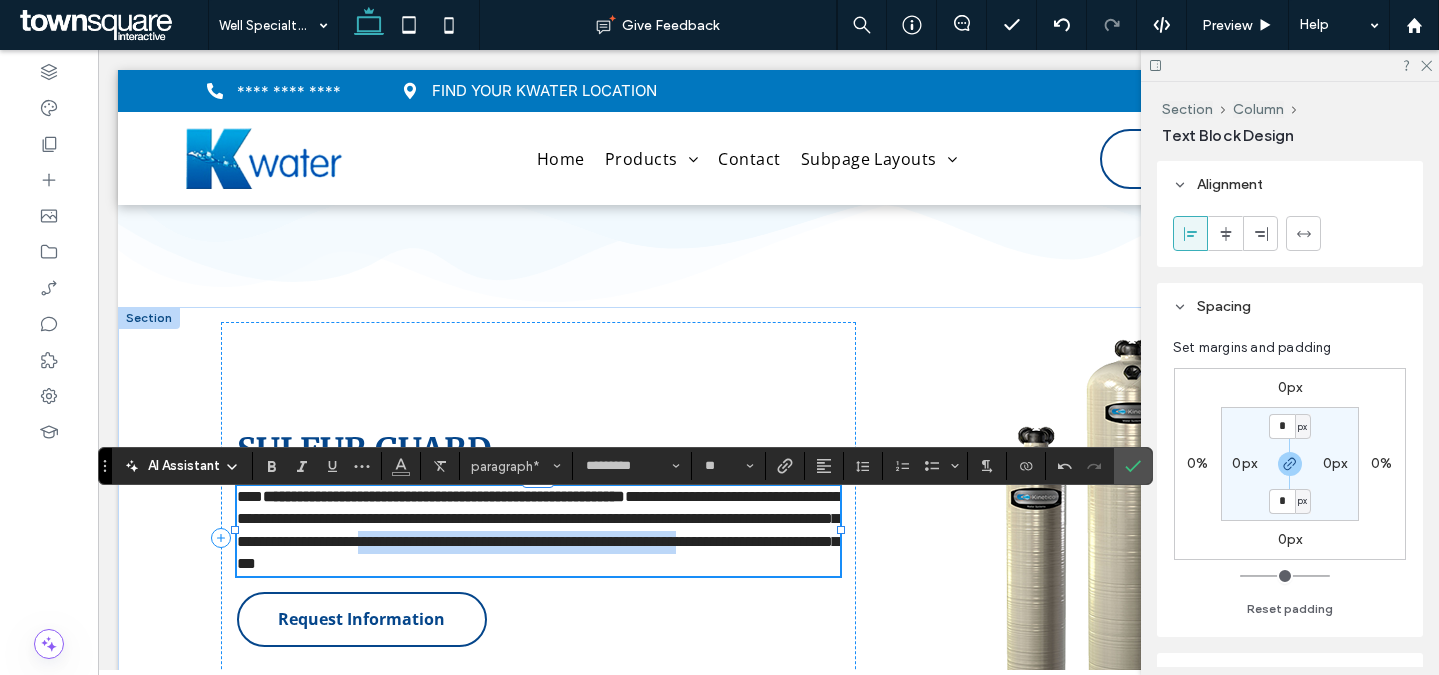 click on "**********" at bounding box center [539, 530] 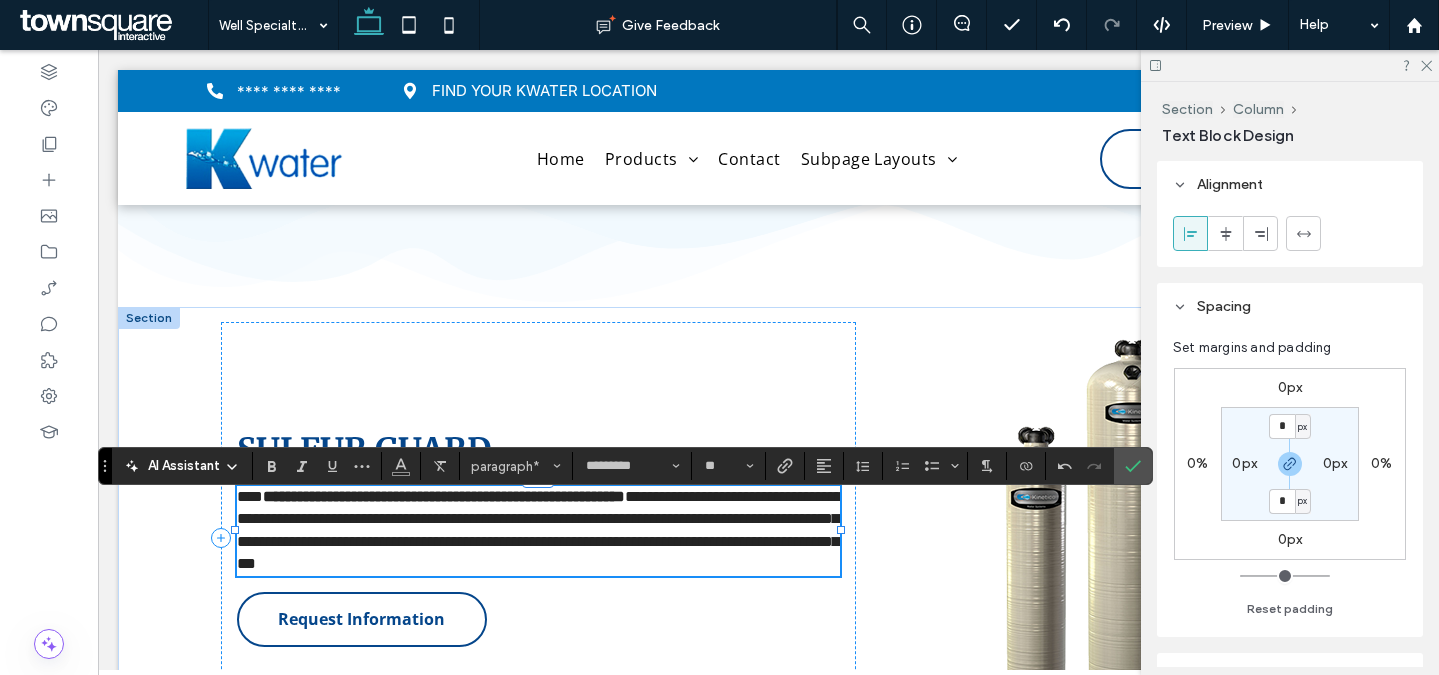 click on "**********" at bounding box center [539, 530] 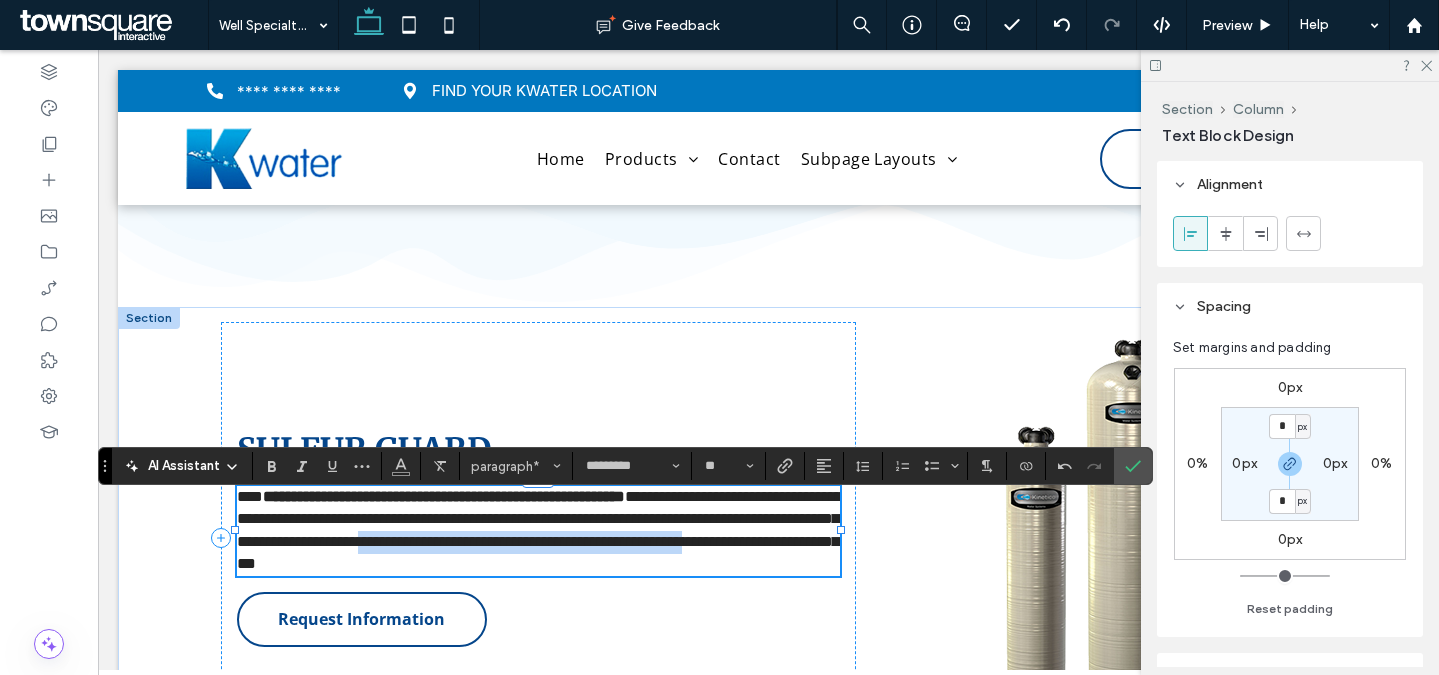 drag, startPoint x: 523, startPoint y: 558, endPoint x: 695, endPoint y: 536, distance: 173.40128 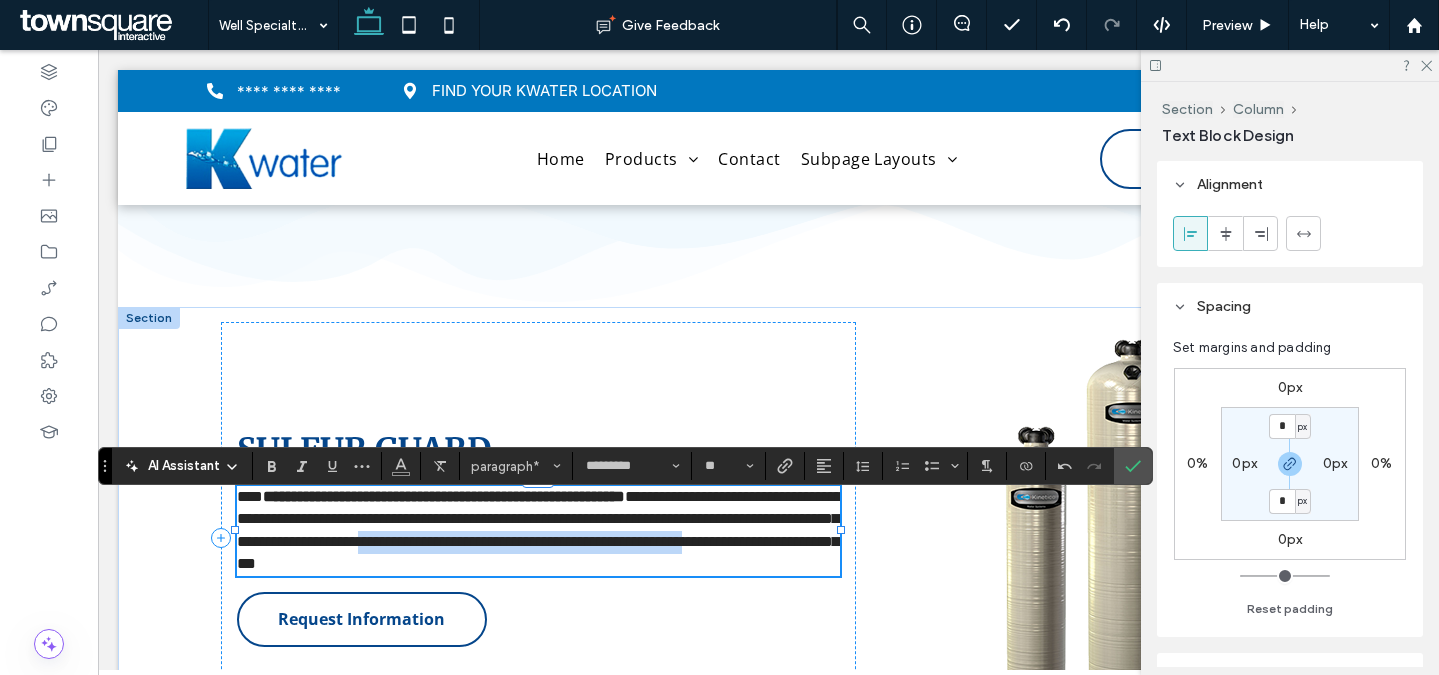 click on "**********" at bounding box center [539, 530] 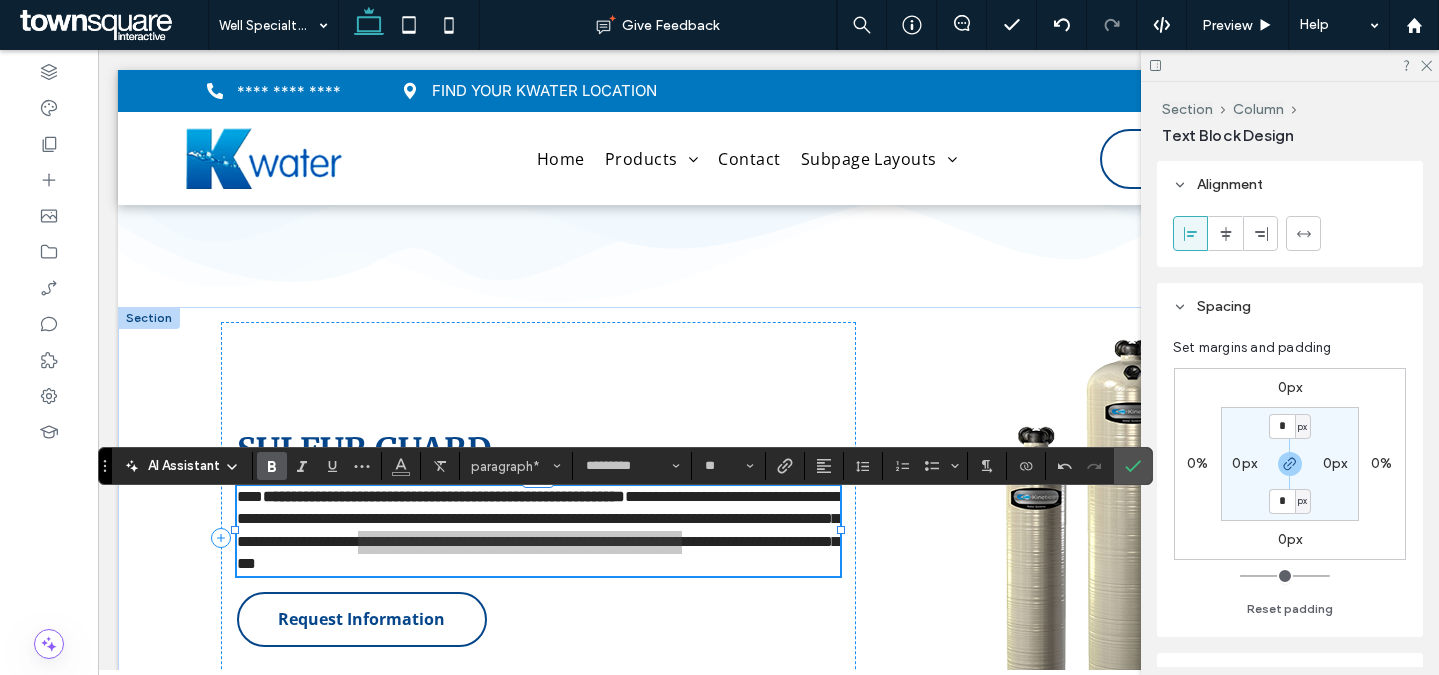drag, startPoint x: 276, startPoint y: 471, endPoint x: 351, endPoint y: 379, distance: 118.69709 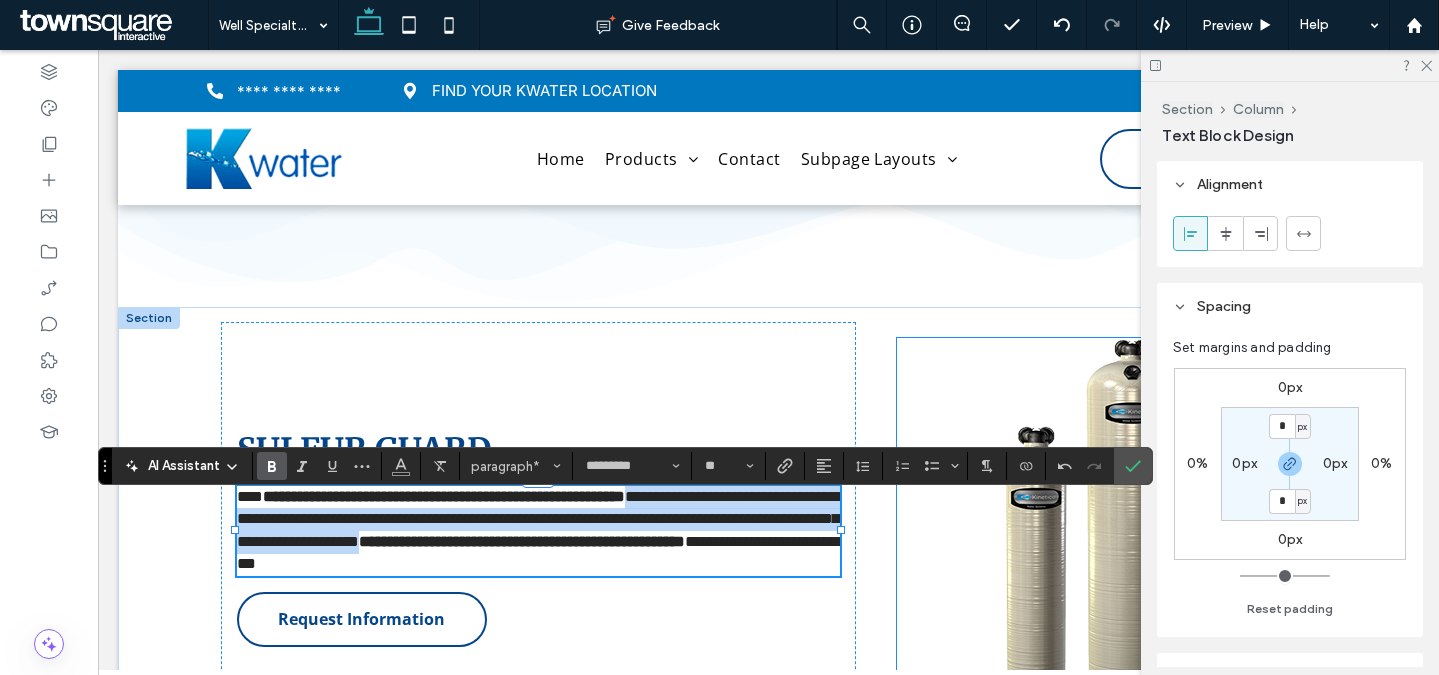 click at bounding box center (1097, 538) 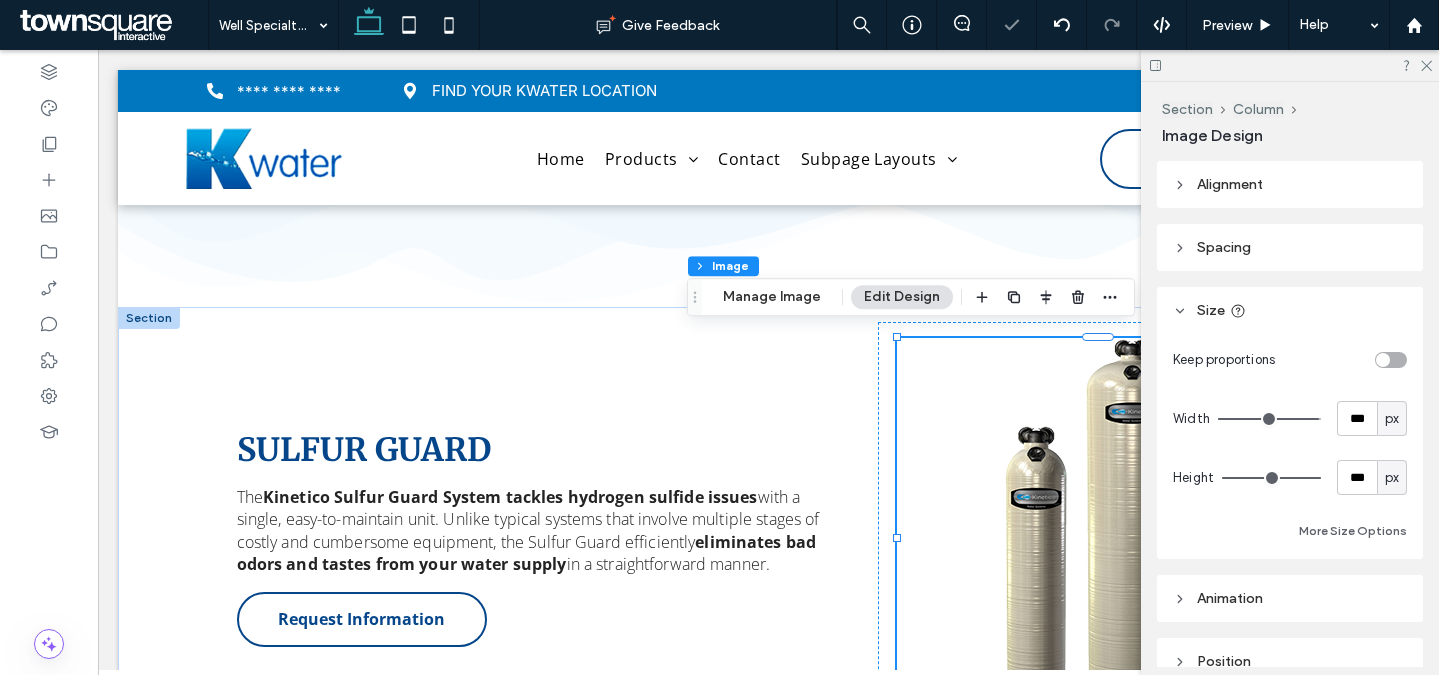 click on "Manage Image" at bounding box center [772, 297] 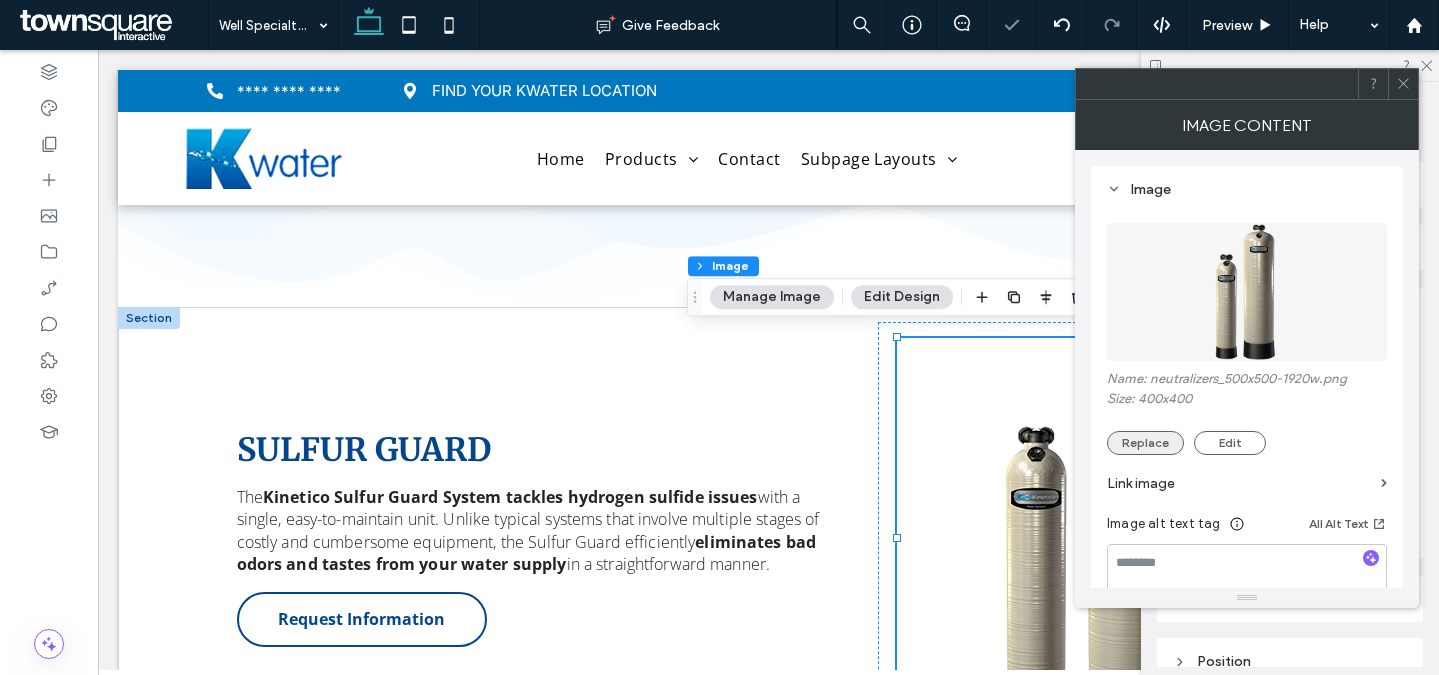 click on "Replace" at bounding box center (1145, 443) 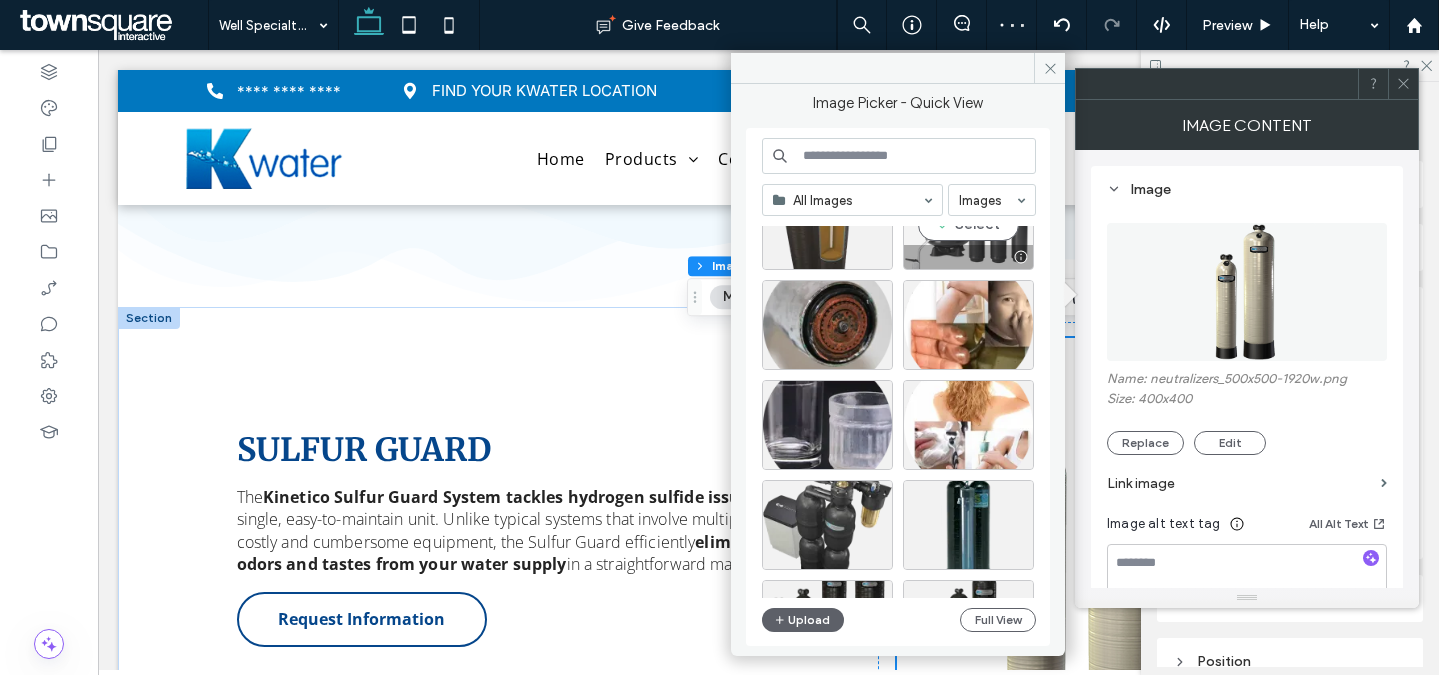 scroll, scrollTop: 215, scrollLeft: 0, axis: vertical 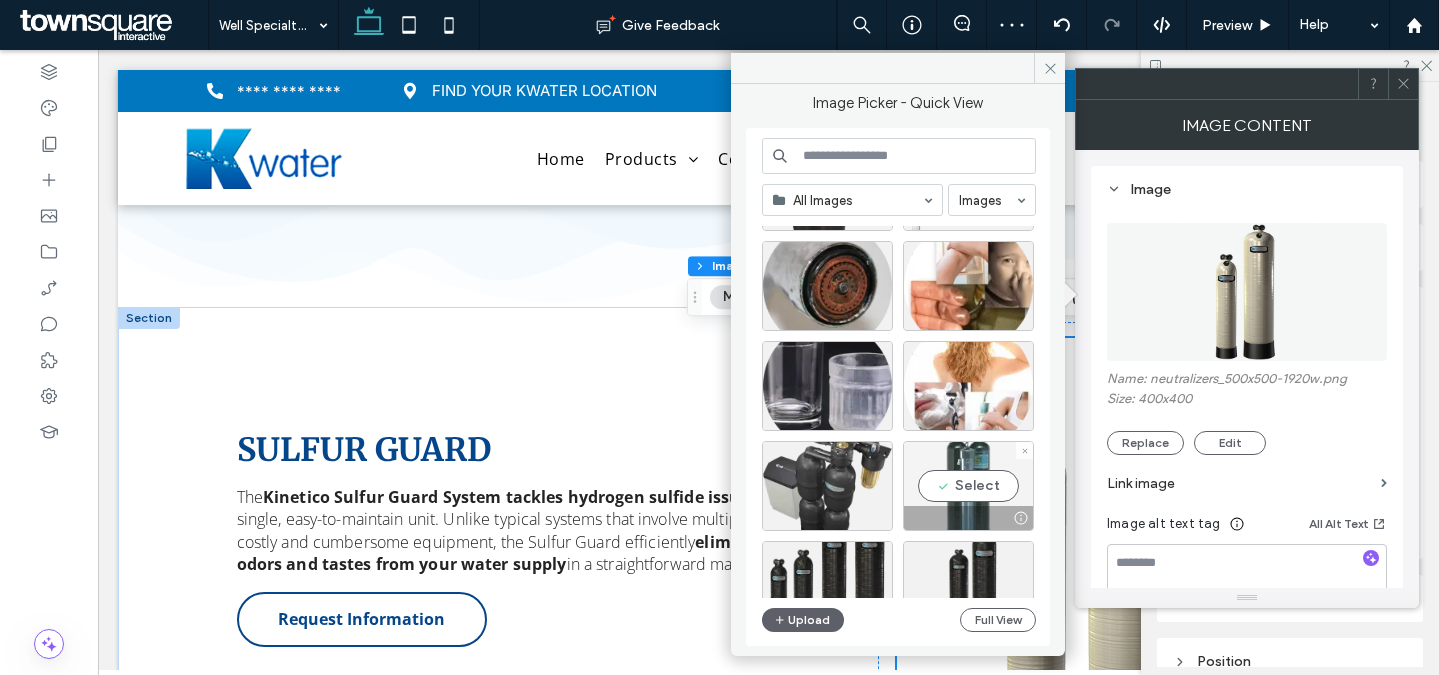 click on "Select" at bounding box center (968, 486) 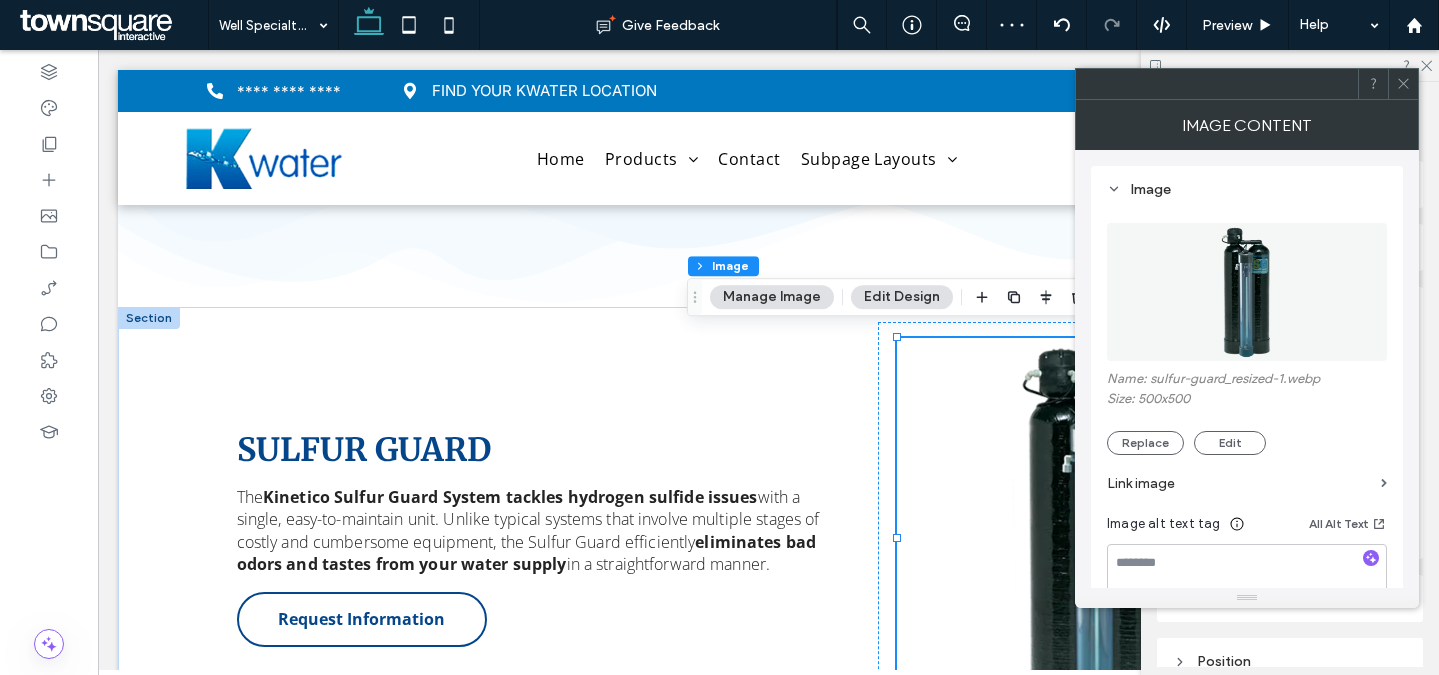 click at bounding box center [1403, 84] 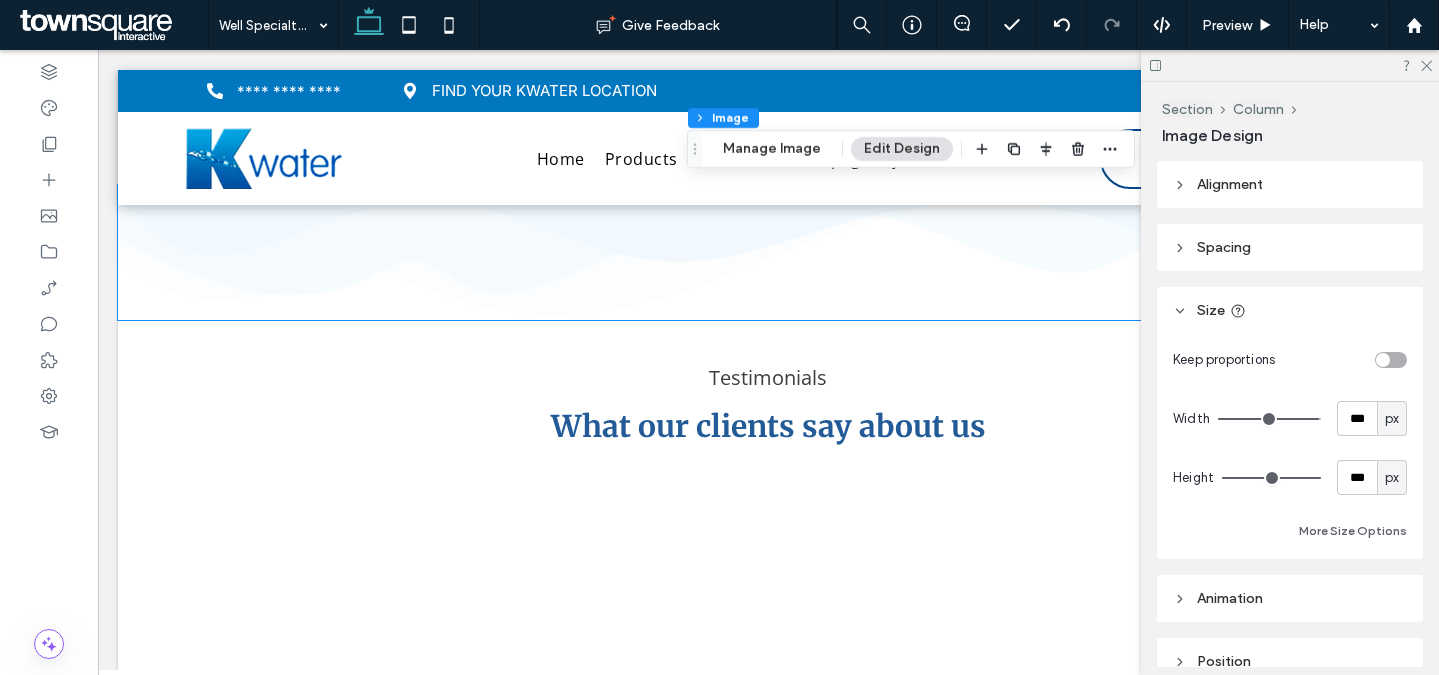 scroll, scrollTop: 3228, scrollLeft: 0, axis: vertical 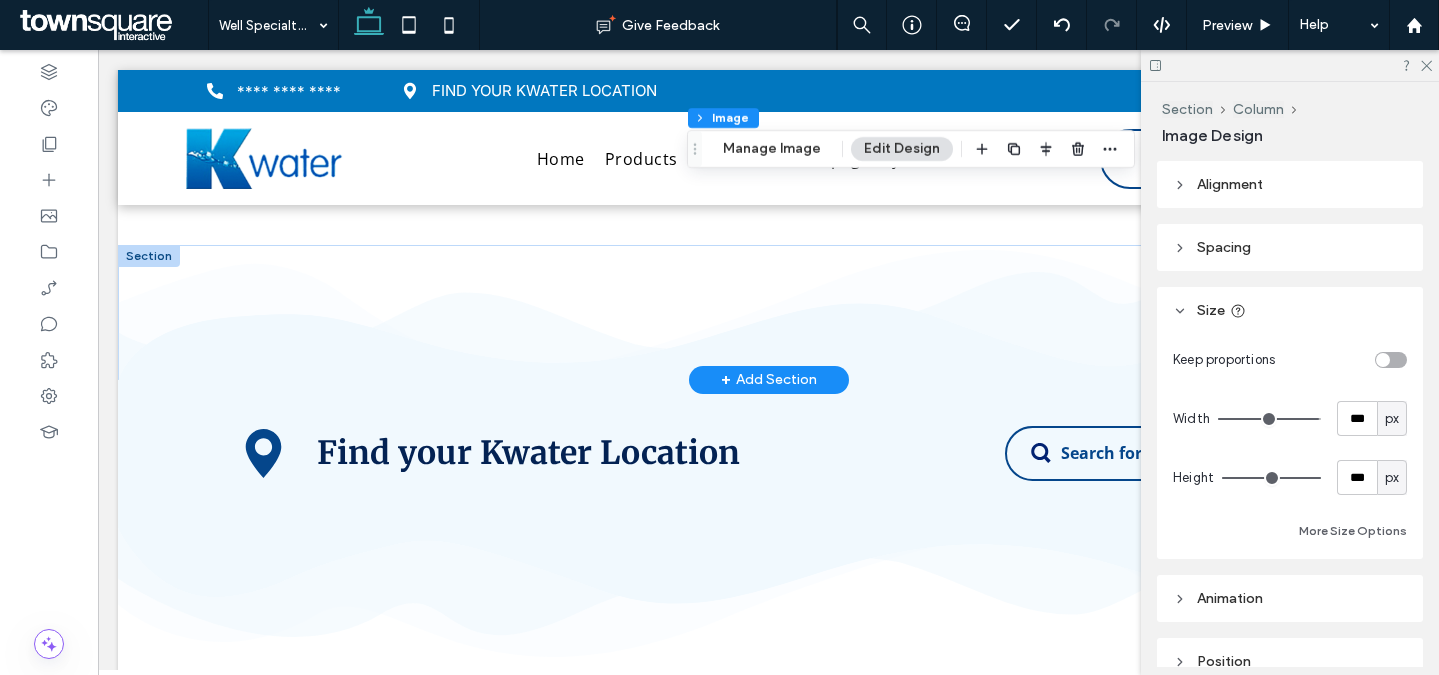 click at bounding box center (149, 256) 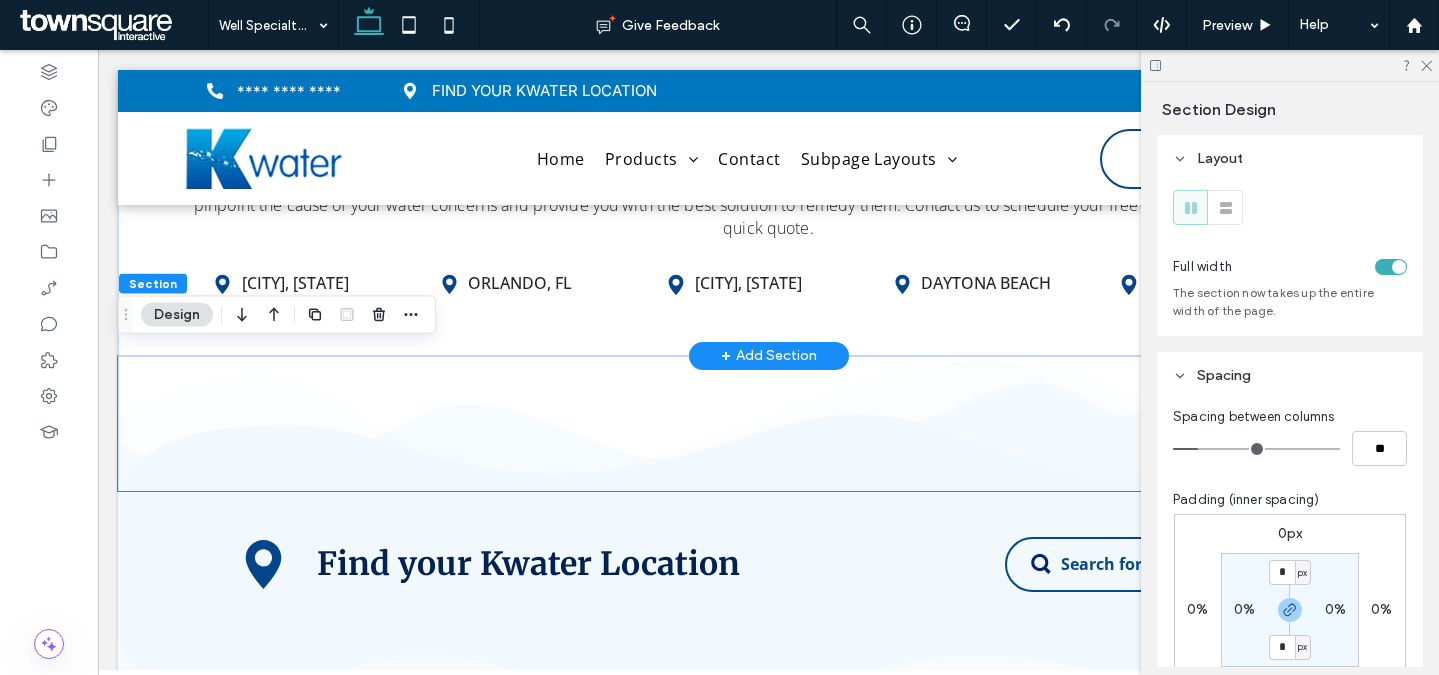 scroll, scrollTop: 2837, scrollLeft: 0, axis: vertical 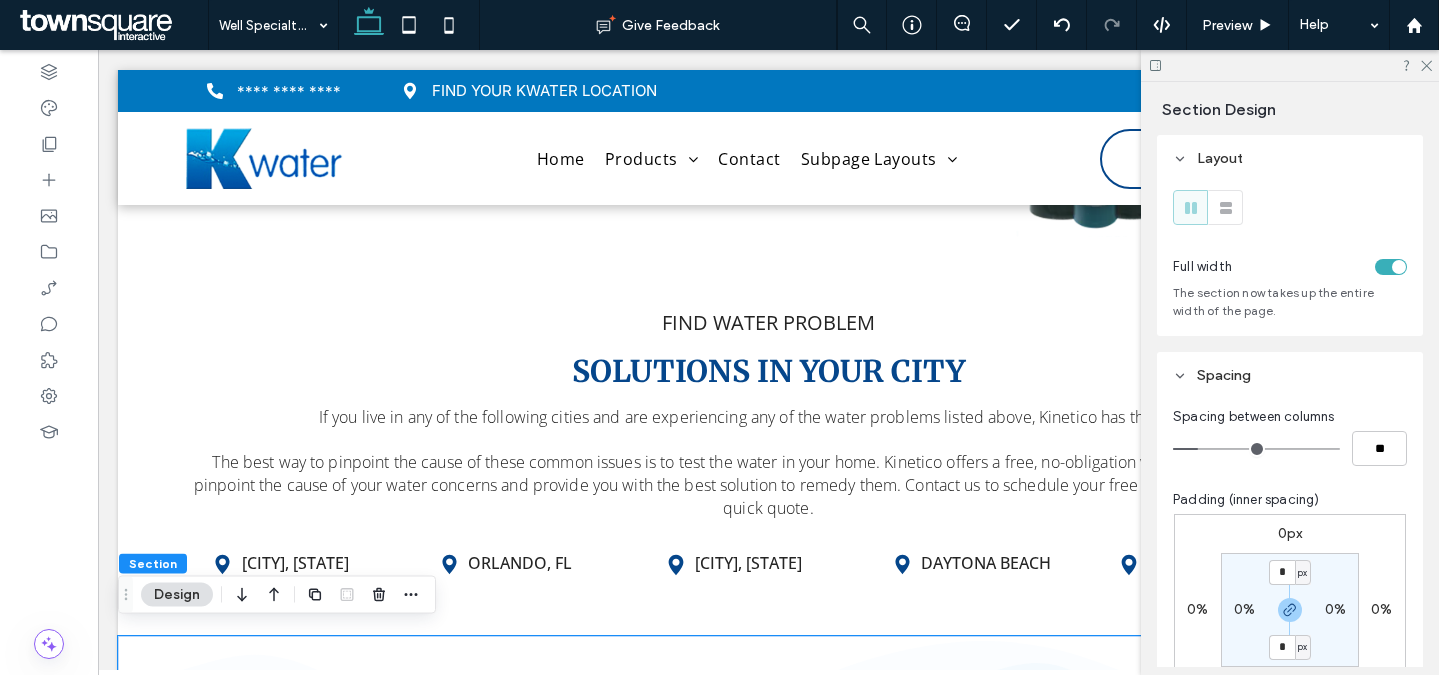click 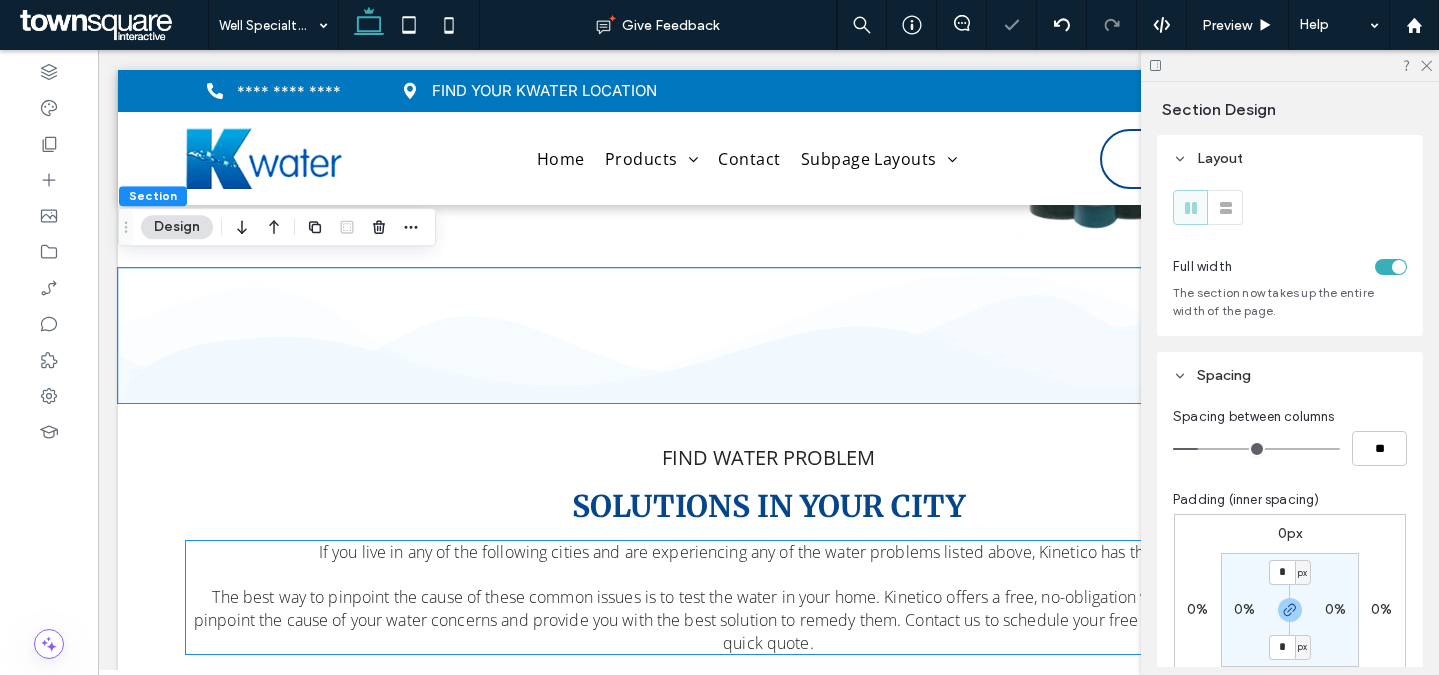 scroll, scrollTop: 3165, scrollLeft: 0, axis: vertical 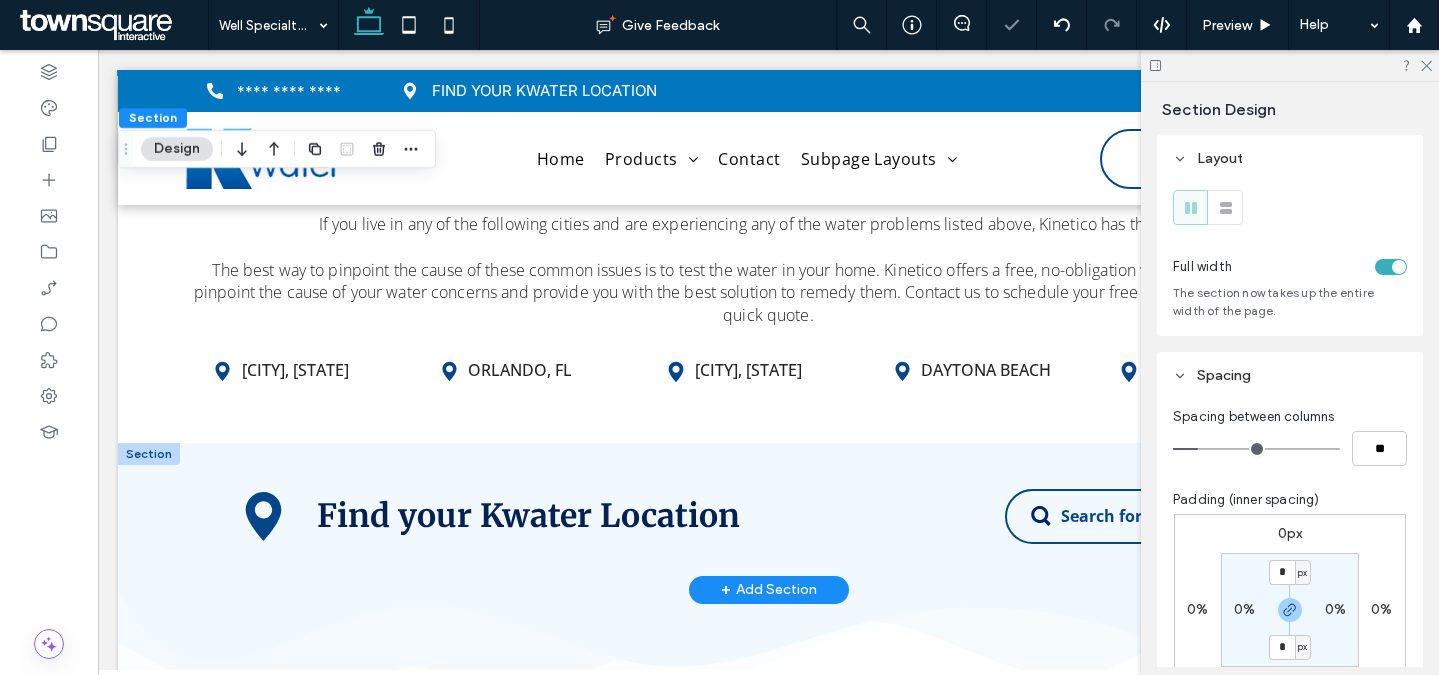 click at bounding box center (149, 454) 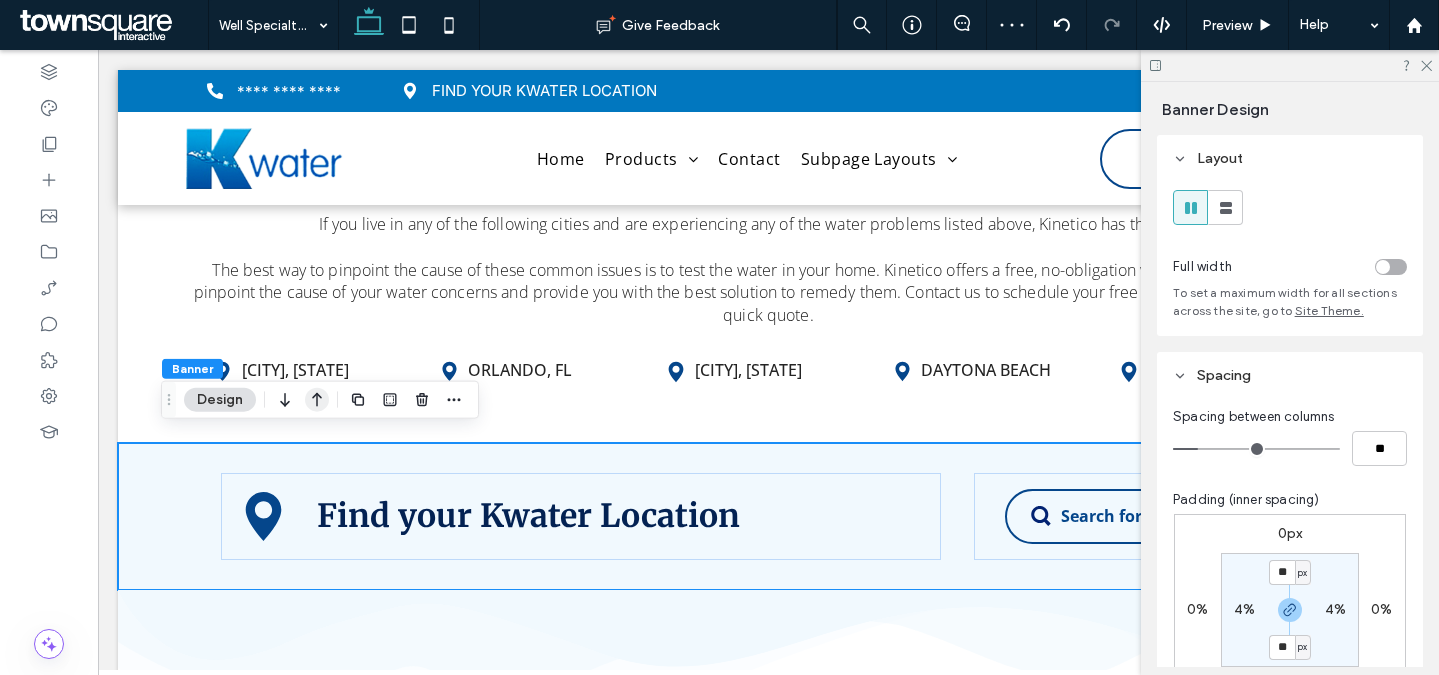 click 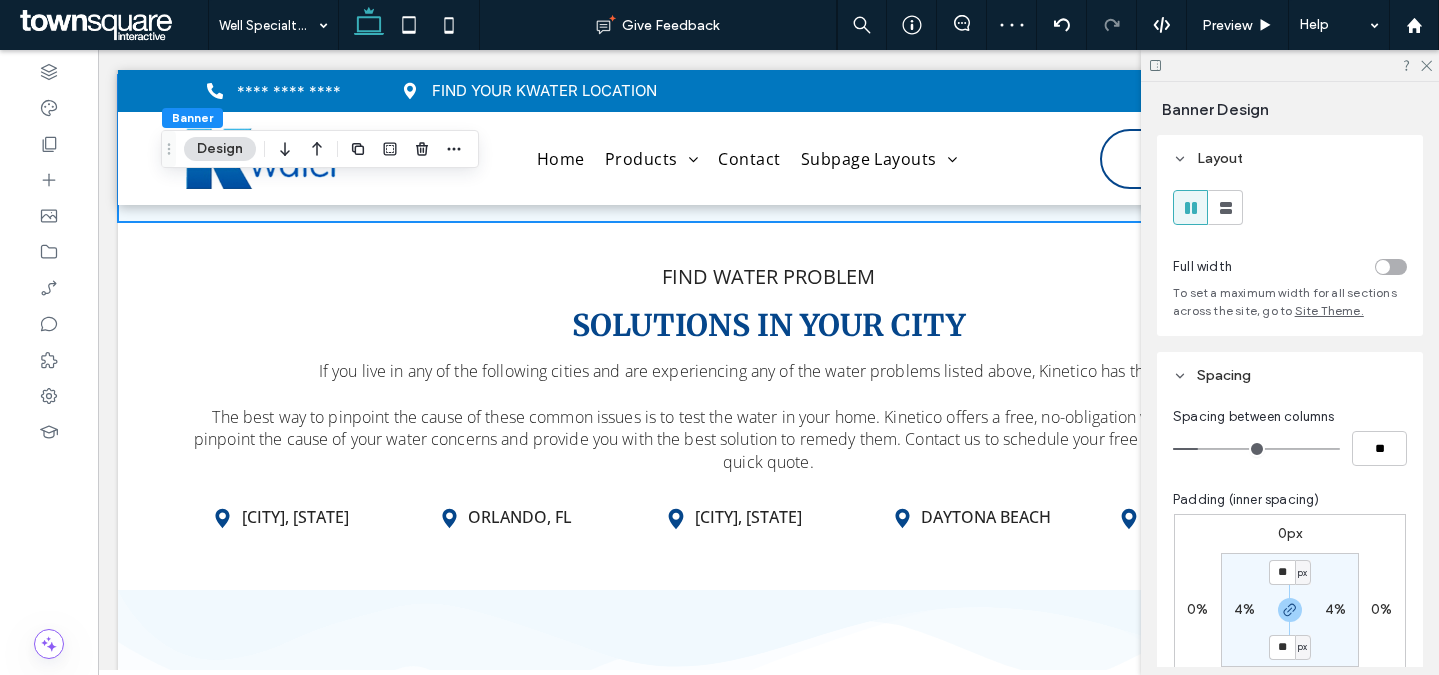 scroll, scrollTop: 3406, scrollLeft: 0, axis: vertical 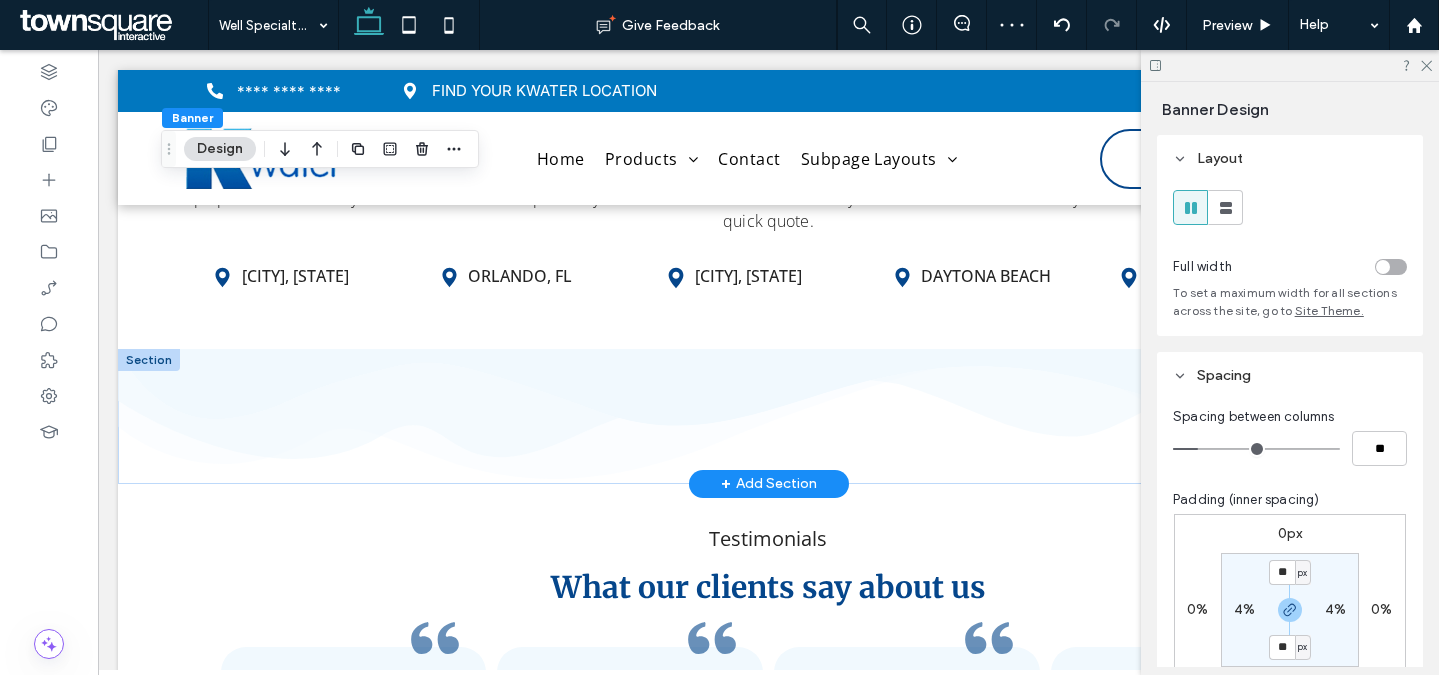 click at bounding box center [149, 360] 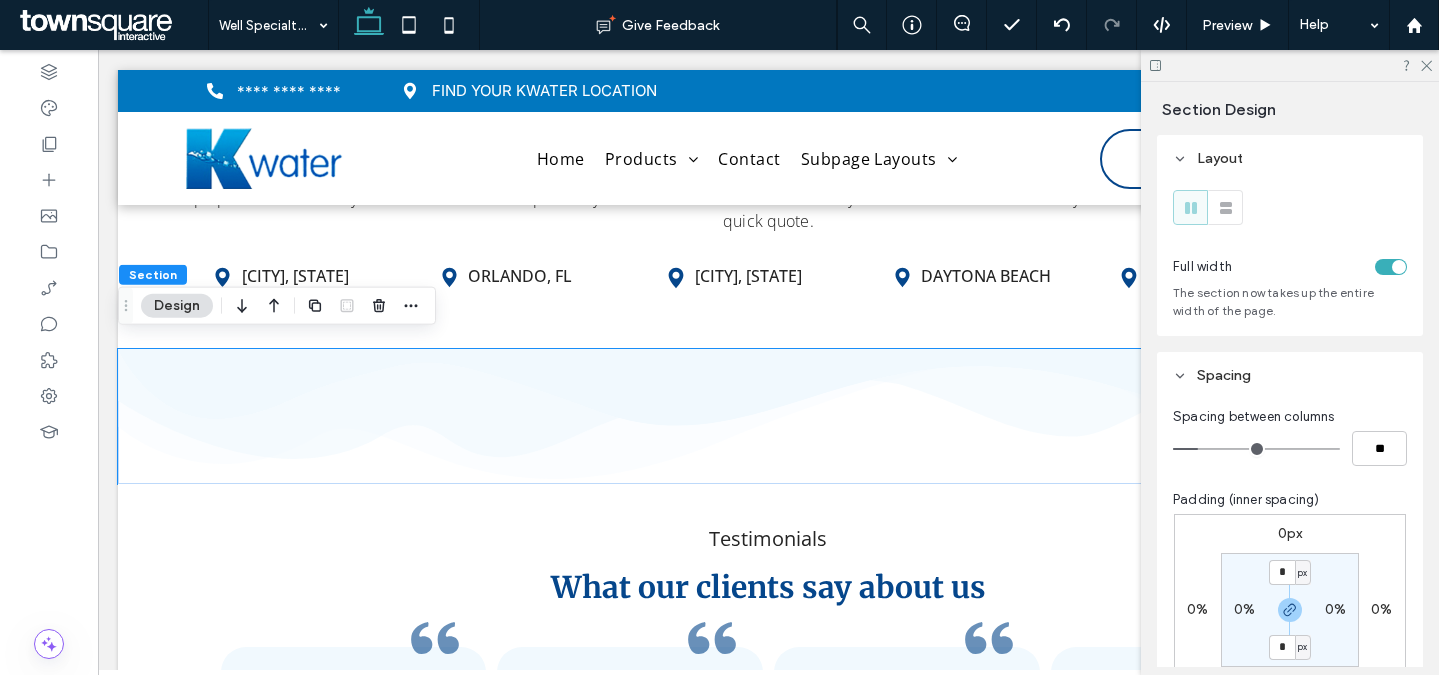 click 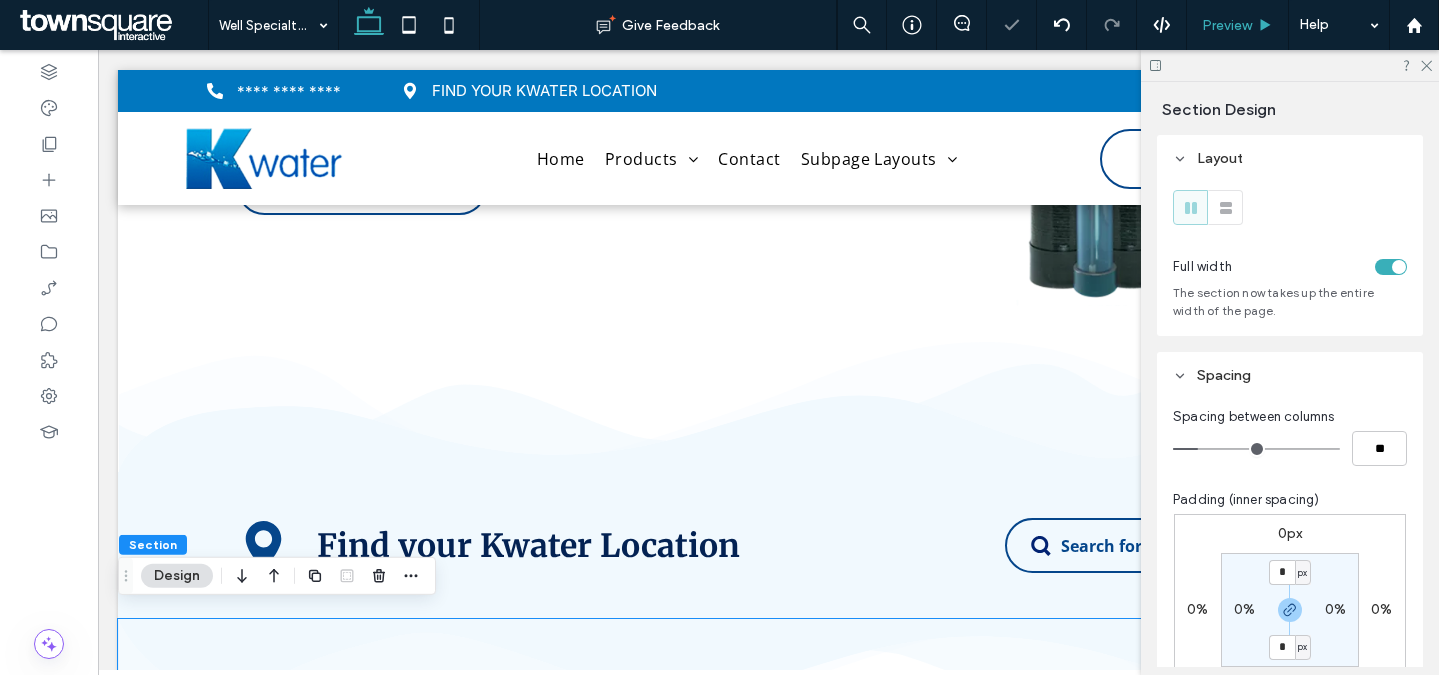 scroll, scrollTop: 2755, scrollLeft: 0, axis: vertical 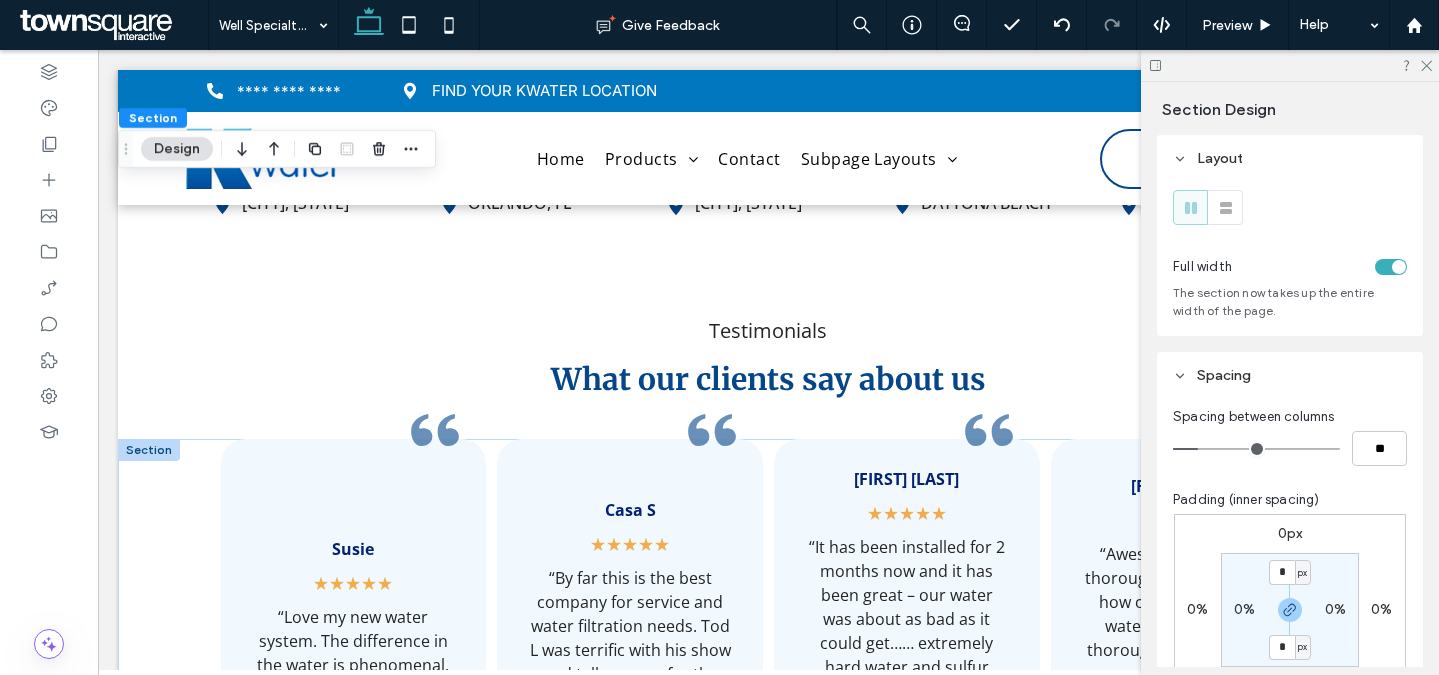 click at bounding box center (149, 450) 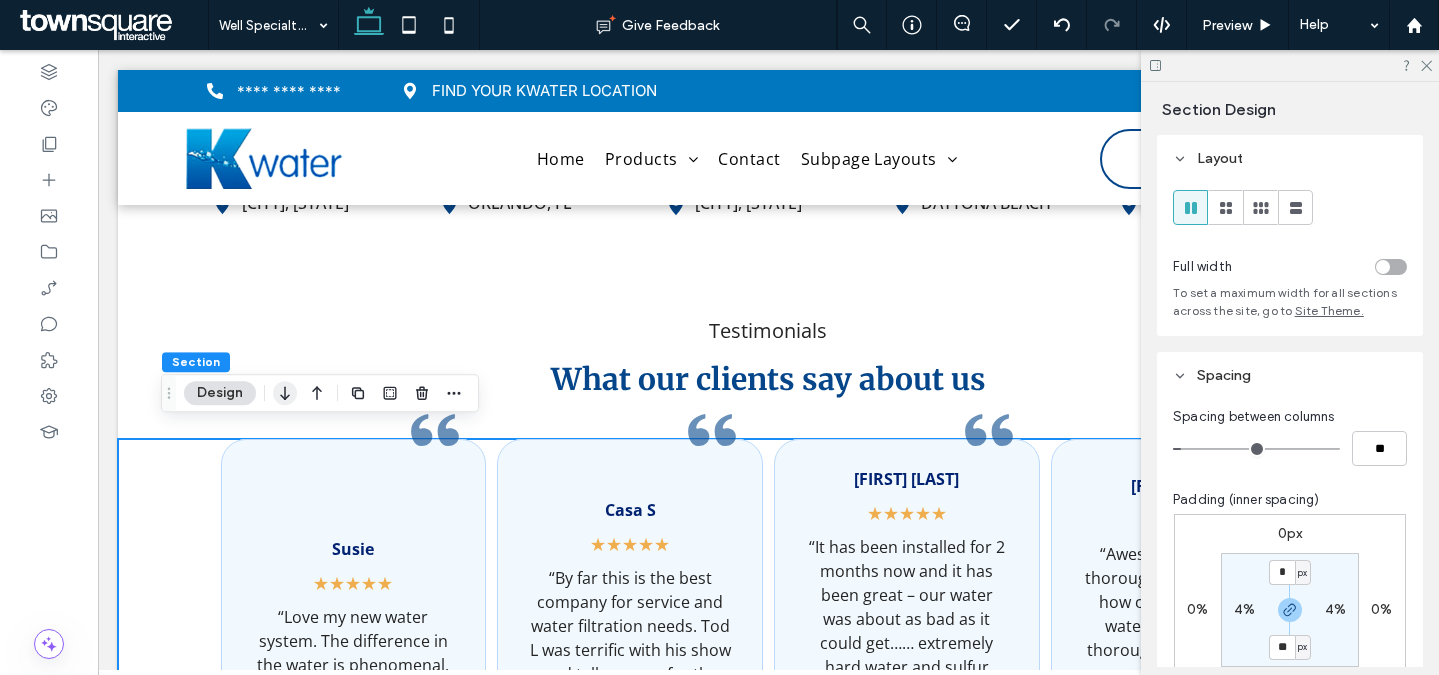 click 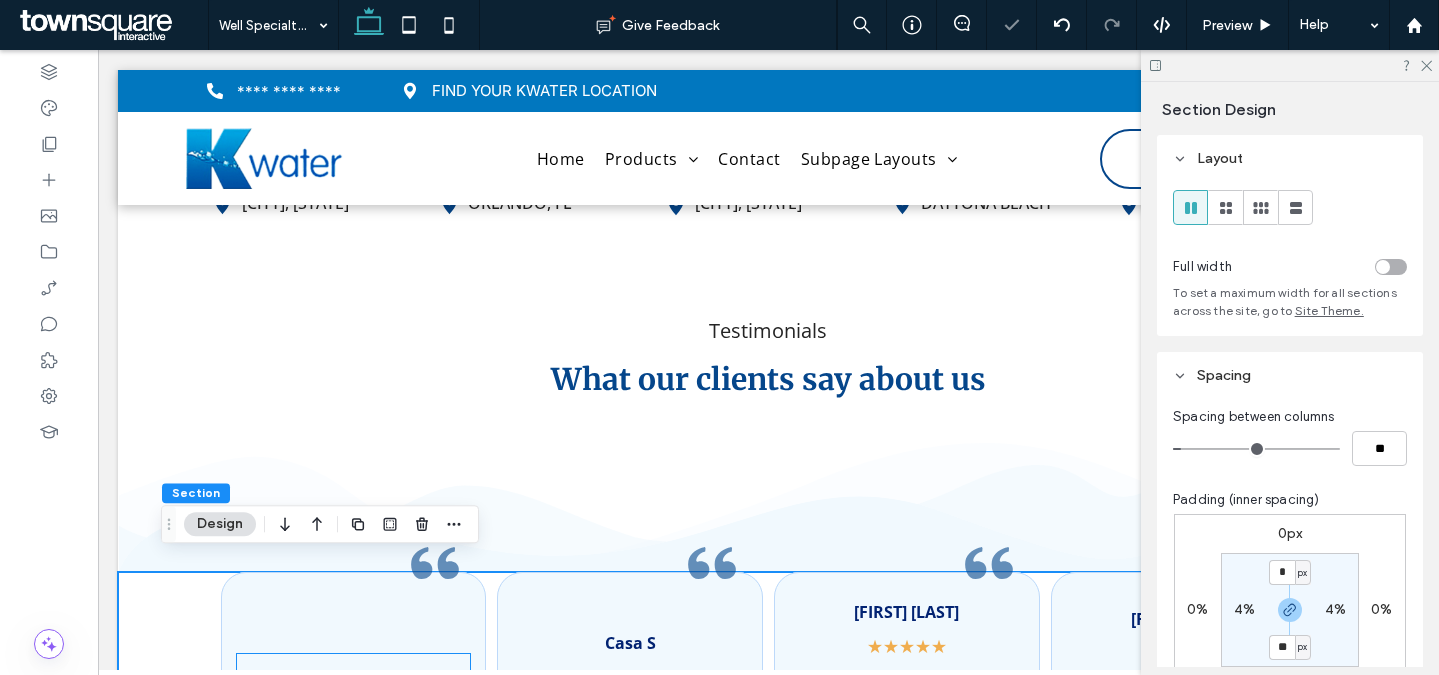 scroll, scrollTop: 3920, scrollLeft: 0, axis: vertical 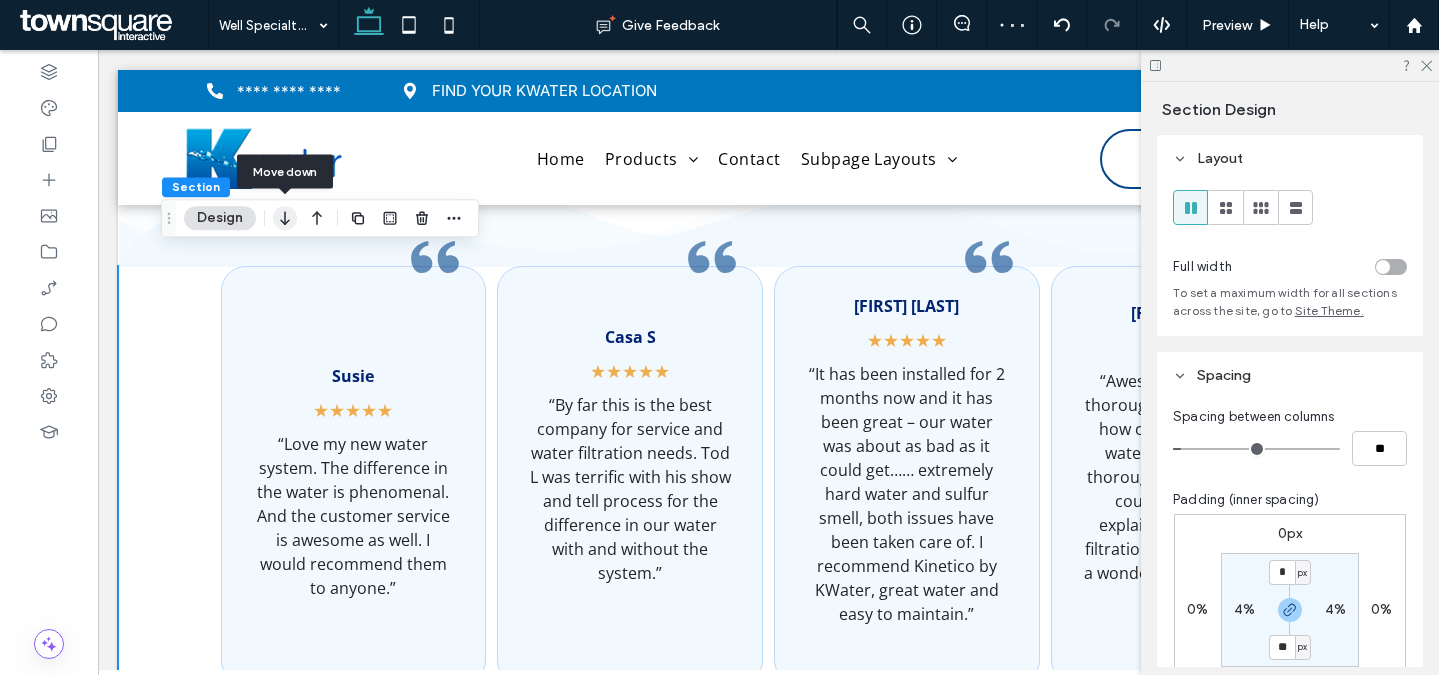 click 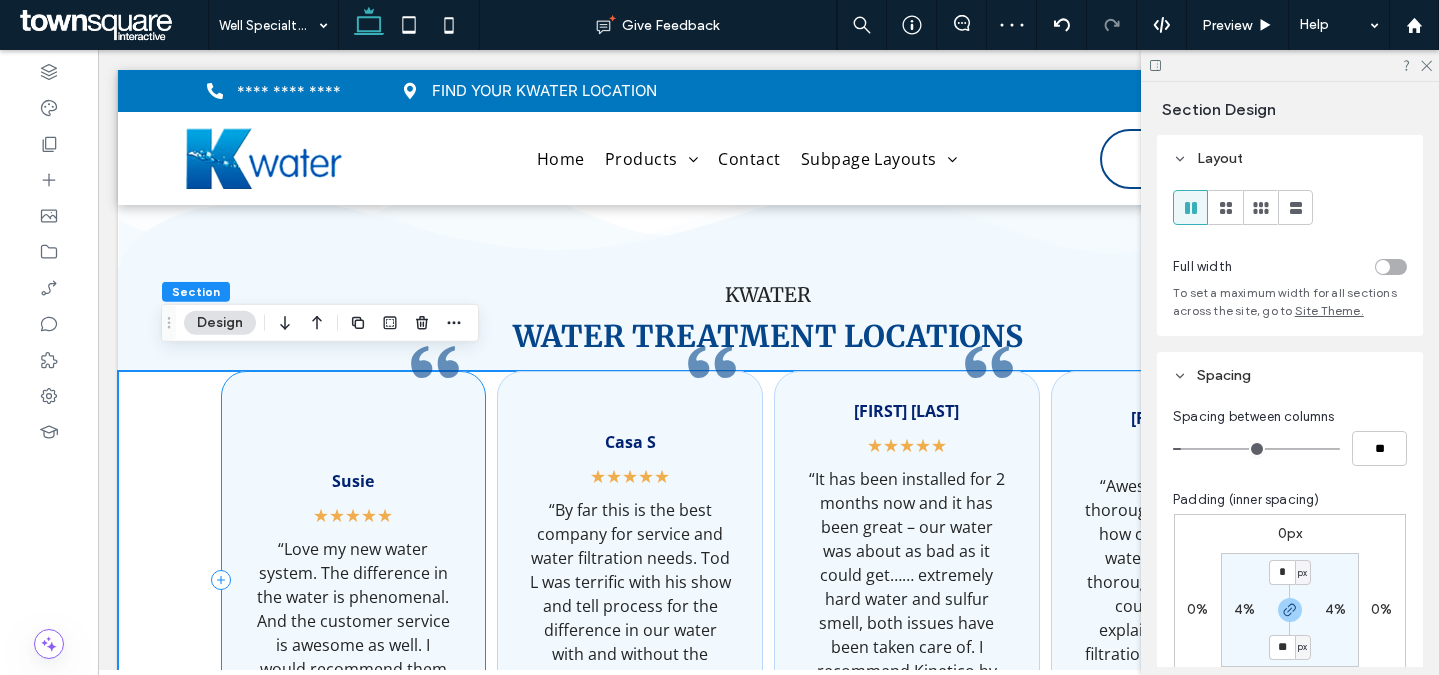 scroll, scrollTop: 4154, scrollLeft: 0, axis: vertical 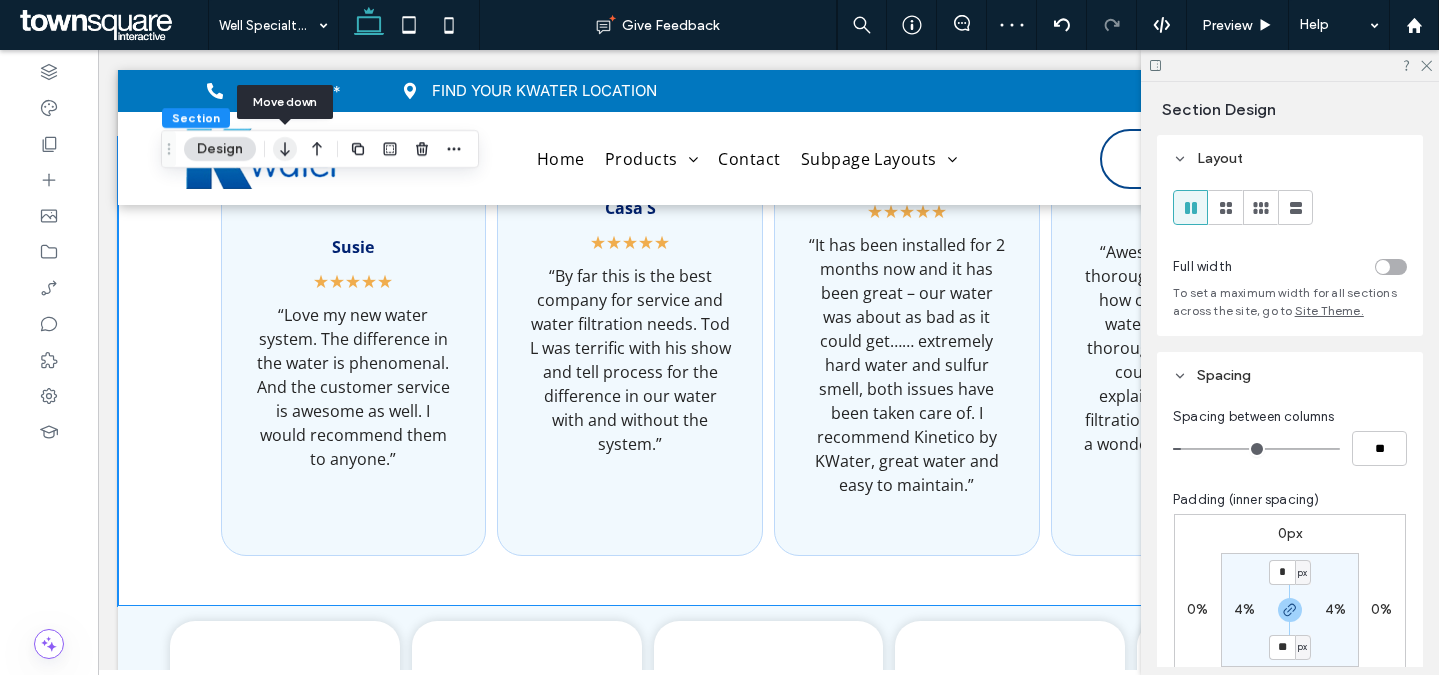 click 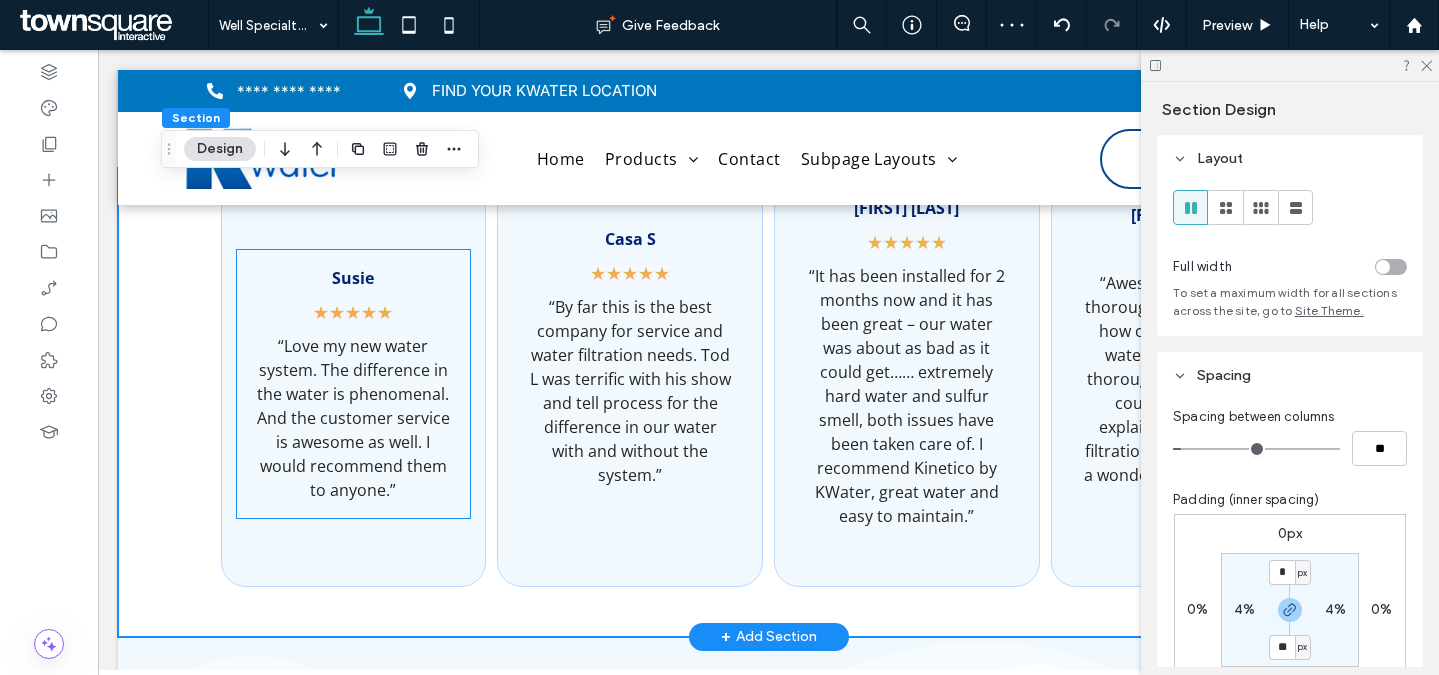 scroll, scrollTop: 4779, scrollLeft: 0, axis: vertical 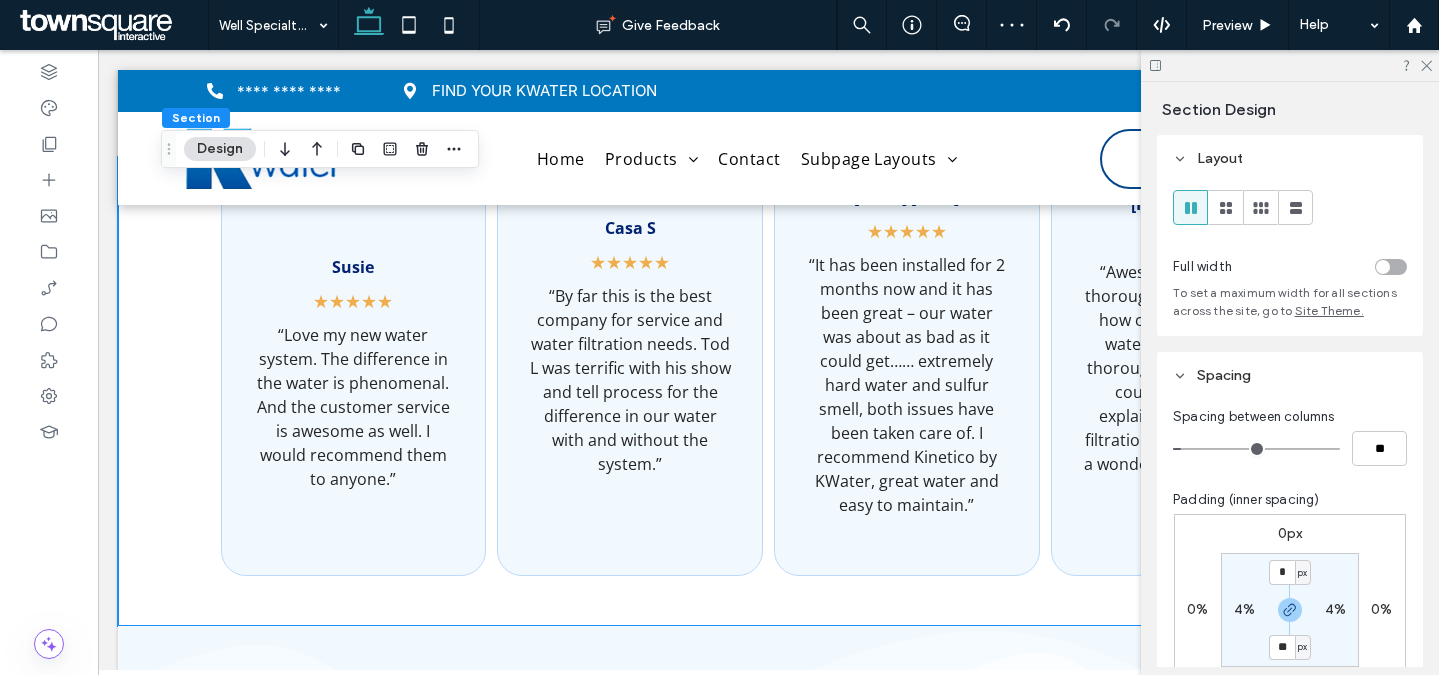 click 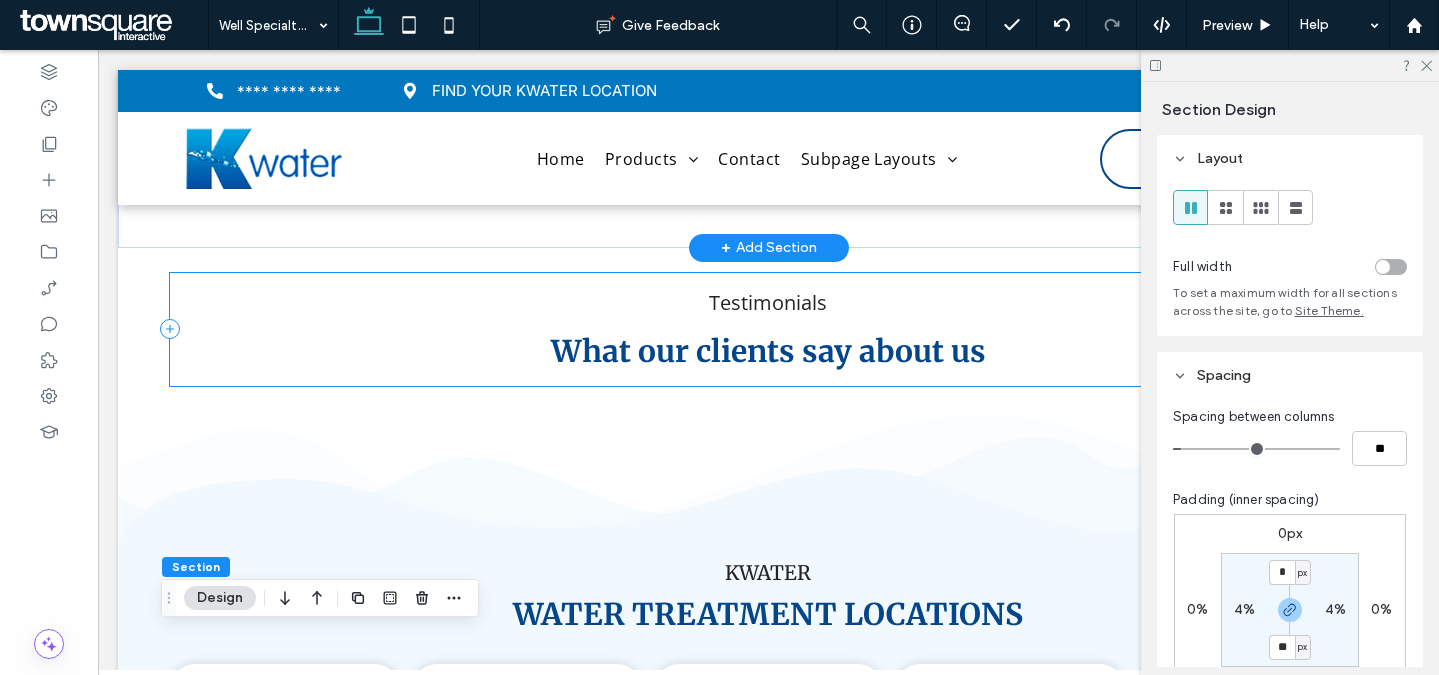 scroll, scrollTop: 3491, scrollLeft: 0, axis: vertical 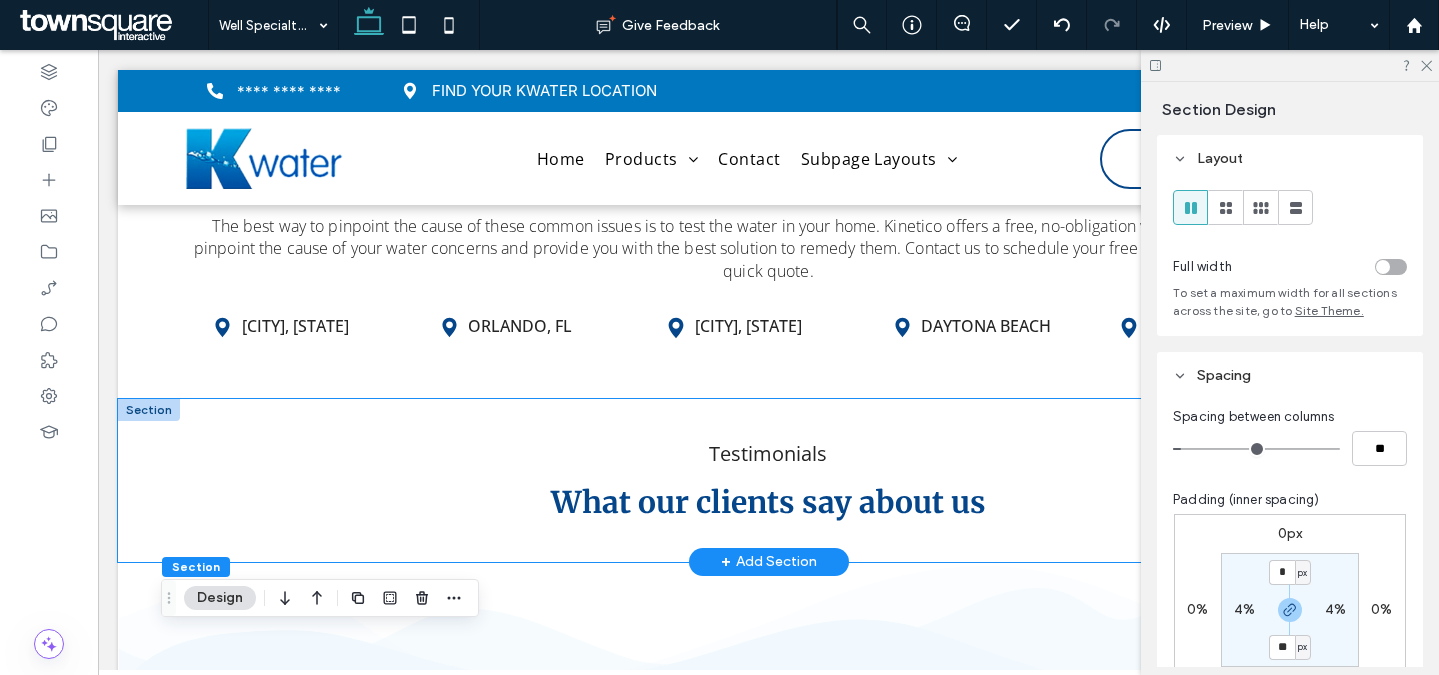click on "Testimonials
What our clients say about us" at bounding box center [768, 480] 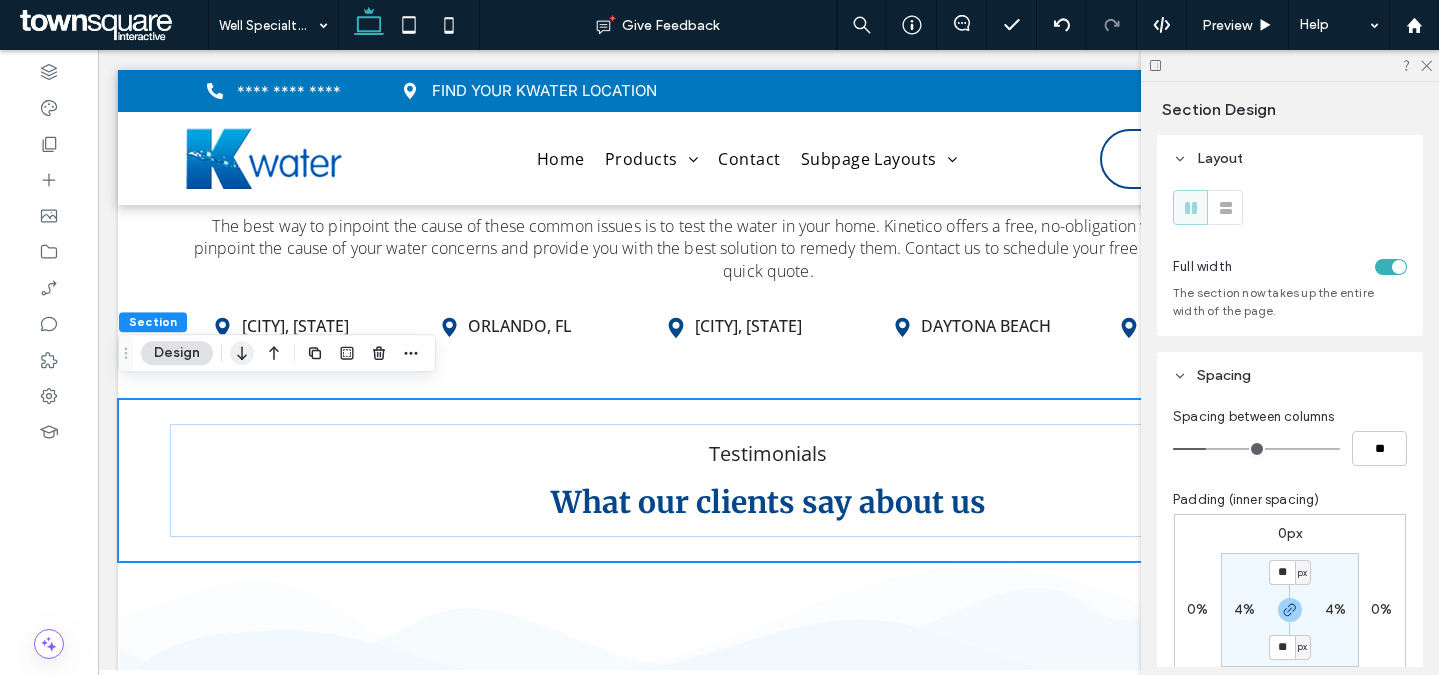 click 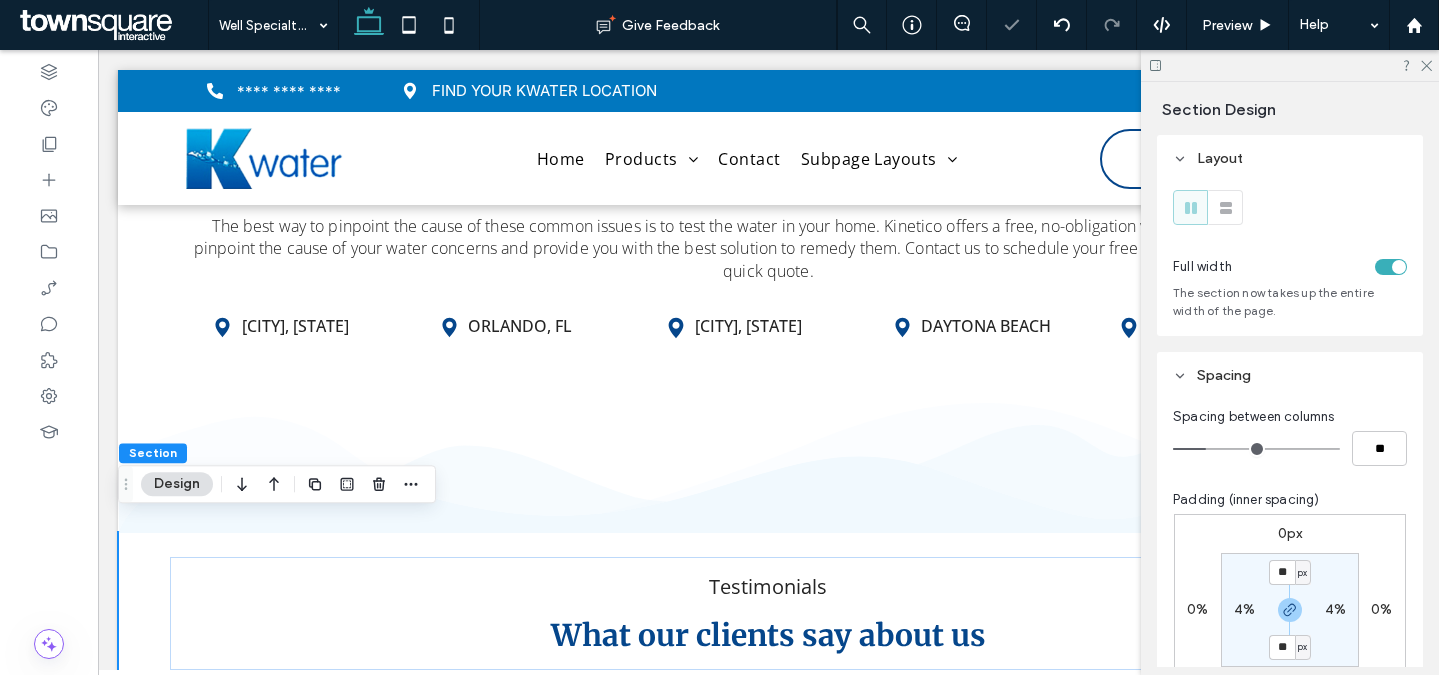 click 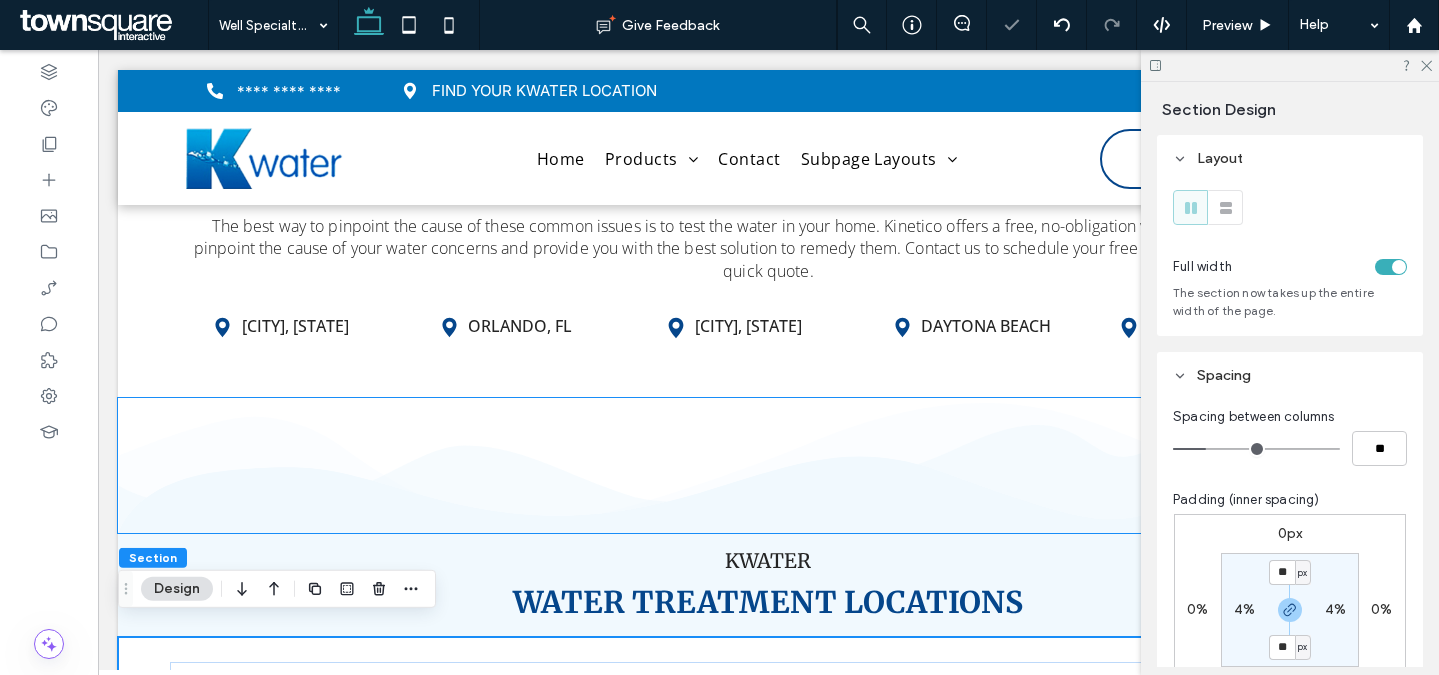 scroll, scrollTop: 3698, scrollLeft: 0, axis: vertical 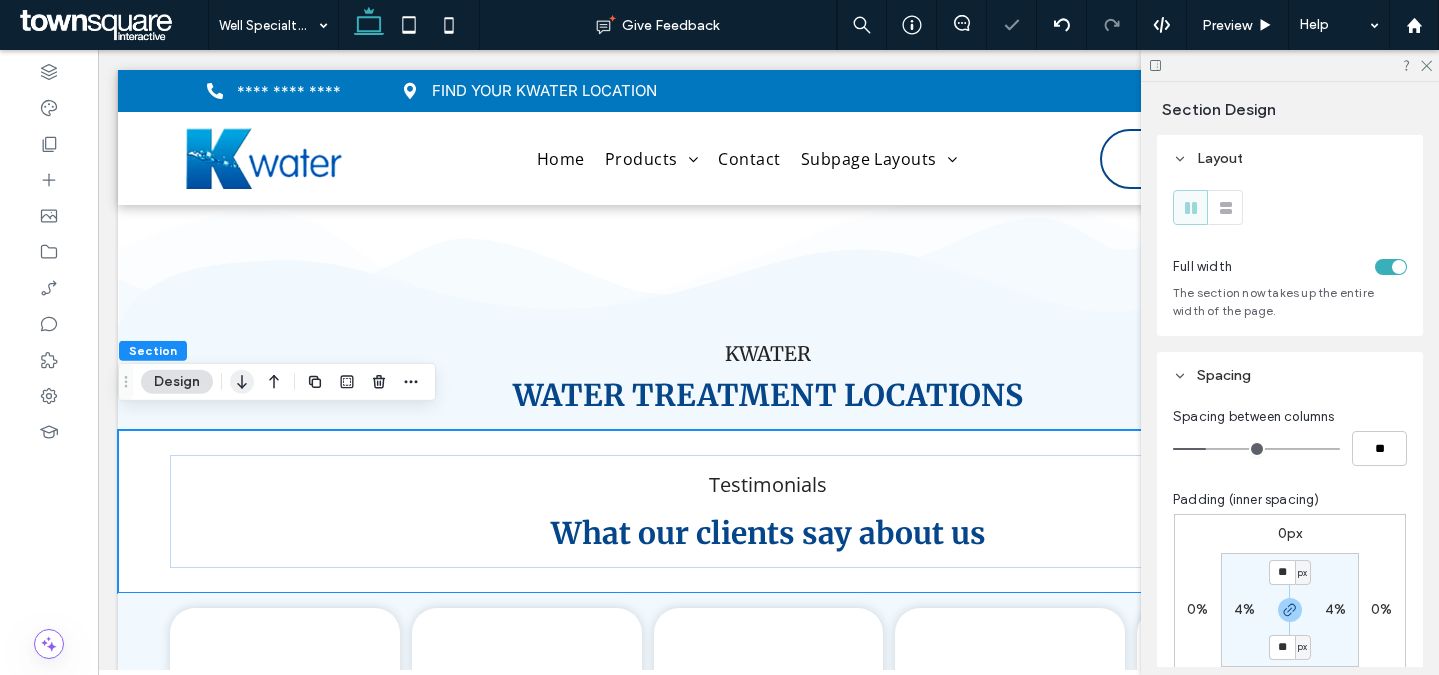 click 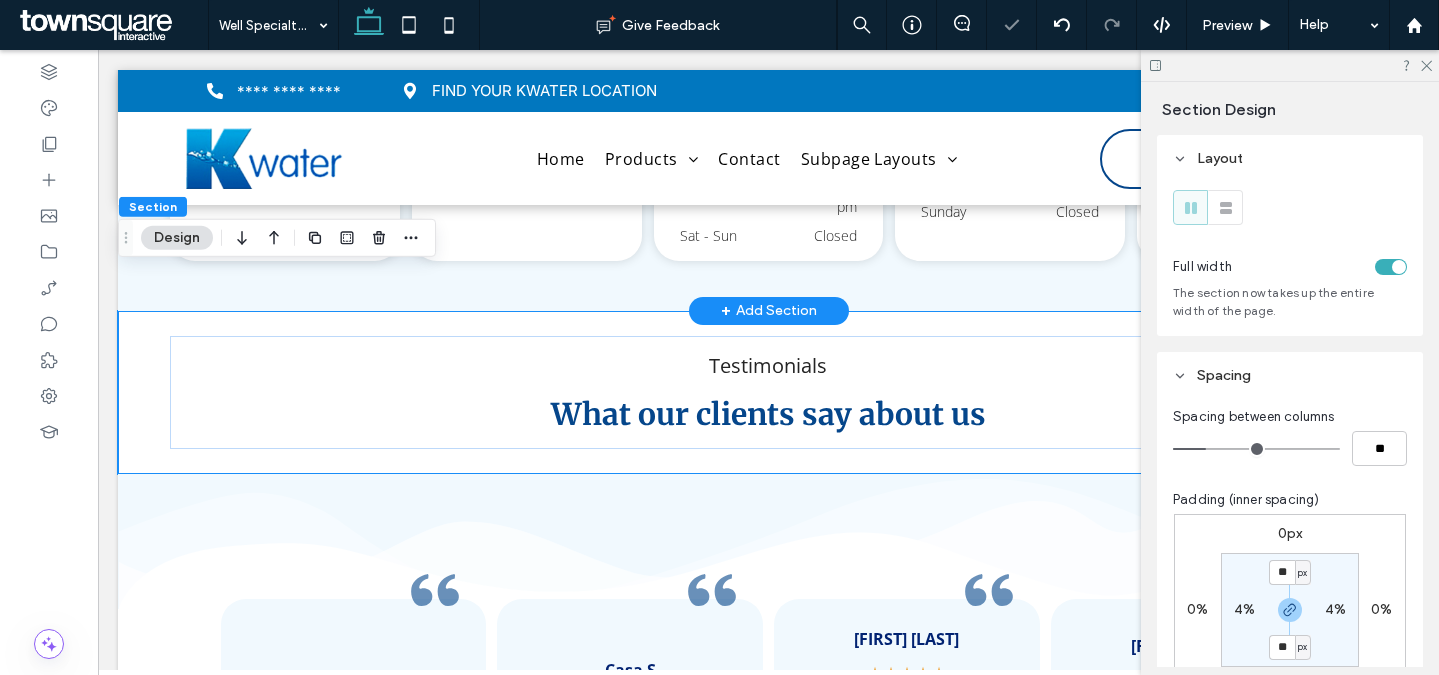 scroll, scrollTop: 4463, scrollLeft: 0, axis: vertical 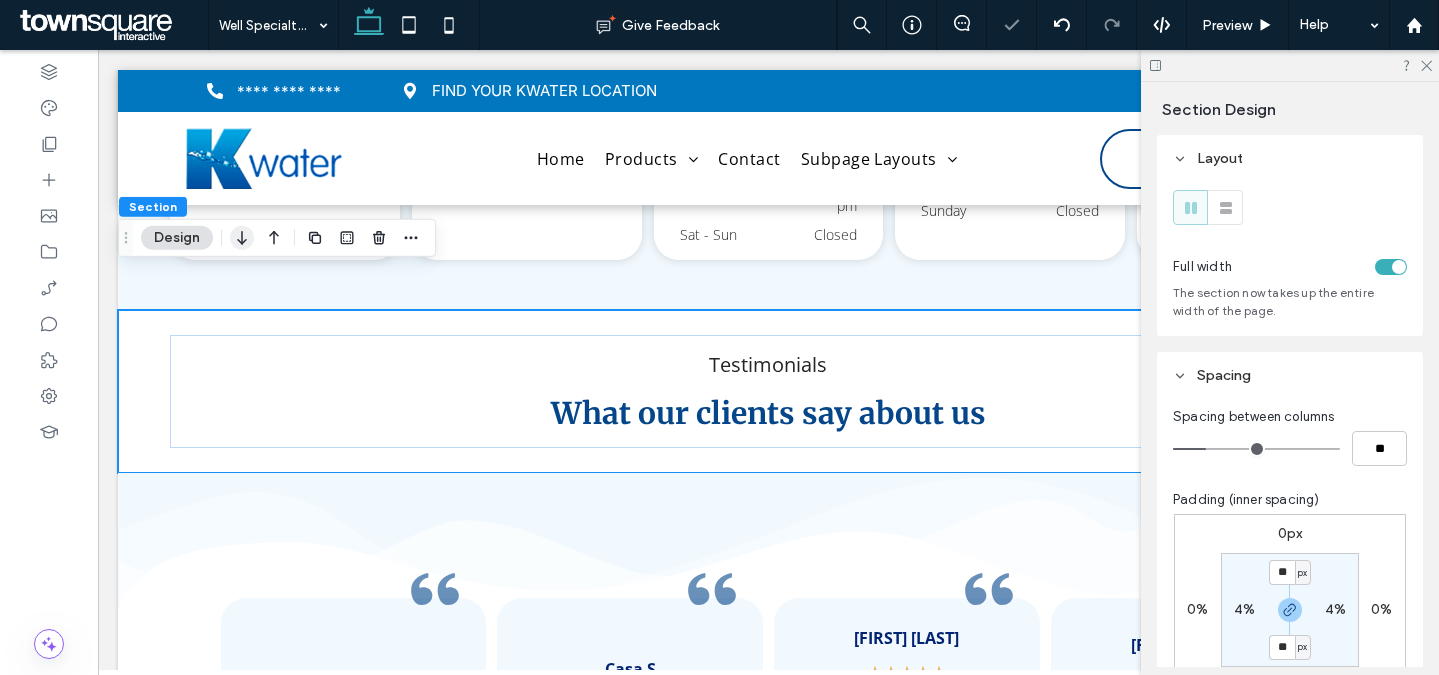 click 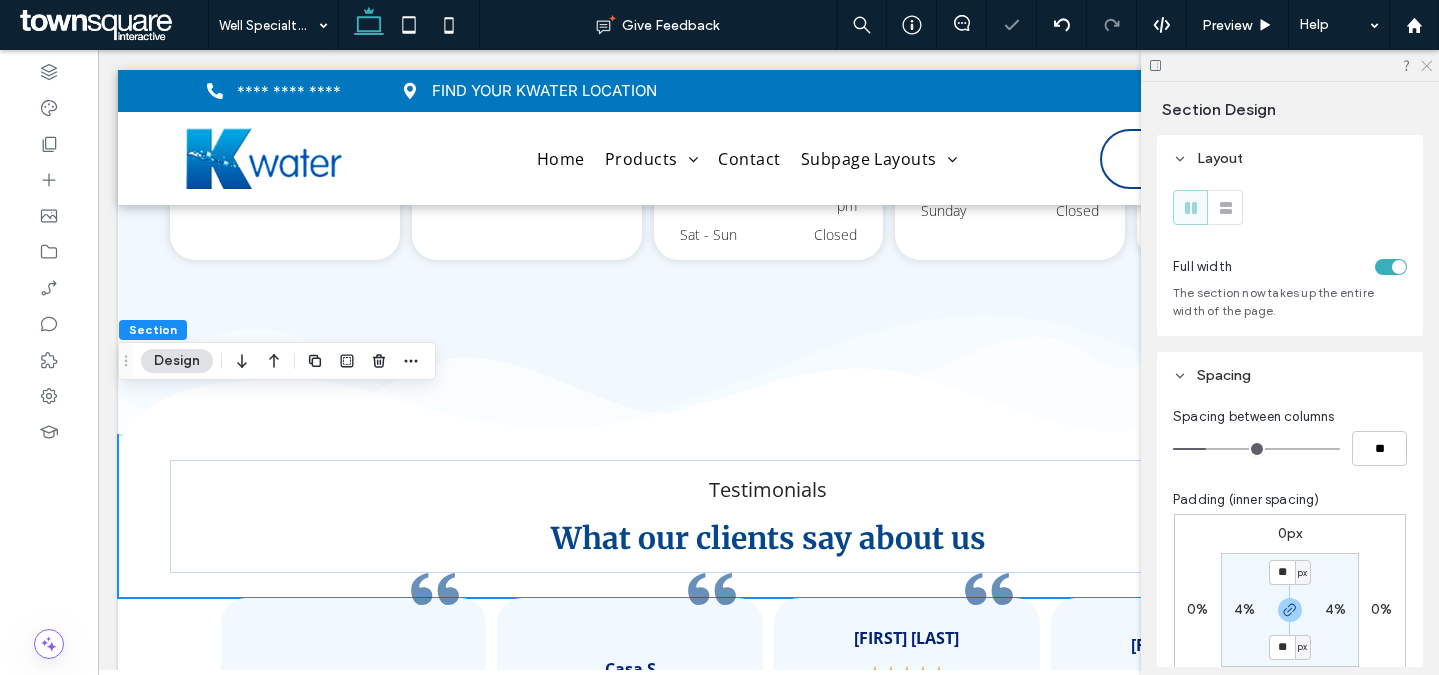 click 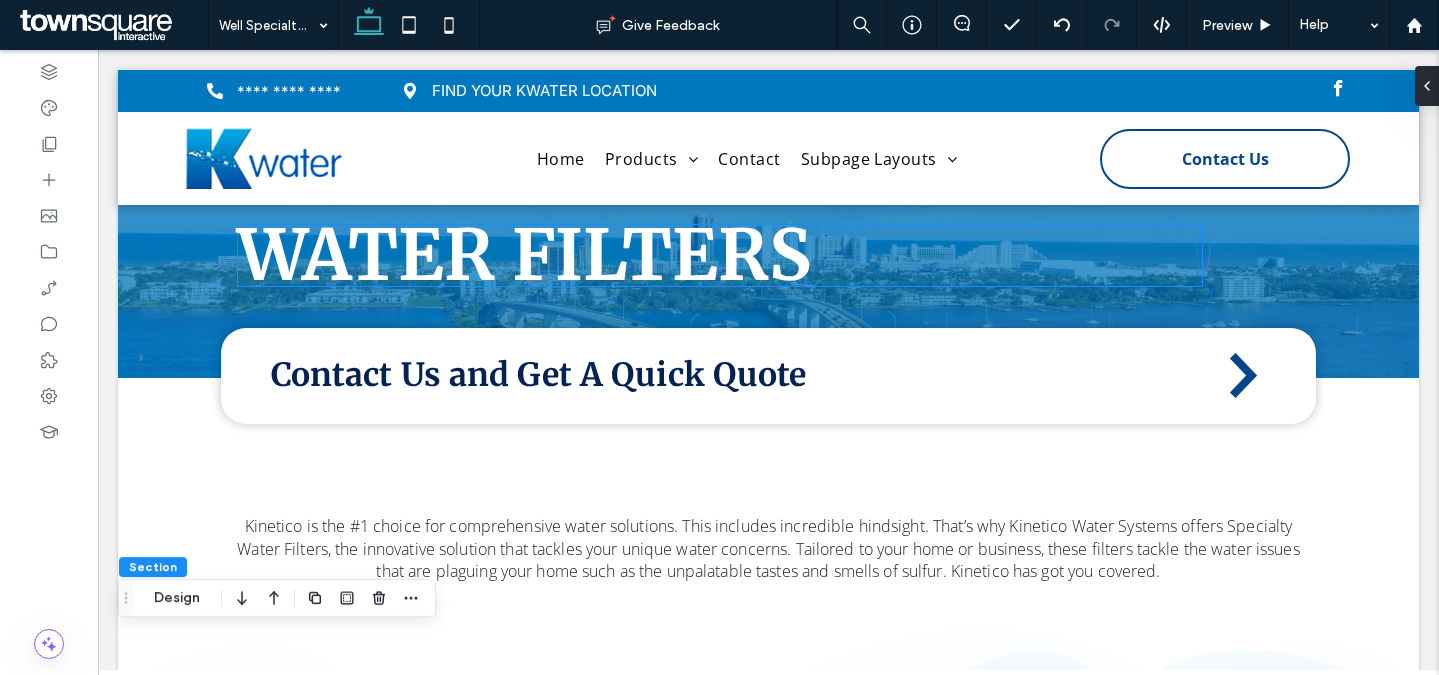 scroll, scrollTop: 0, scrollLeft: 0, axis: both 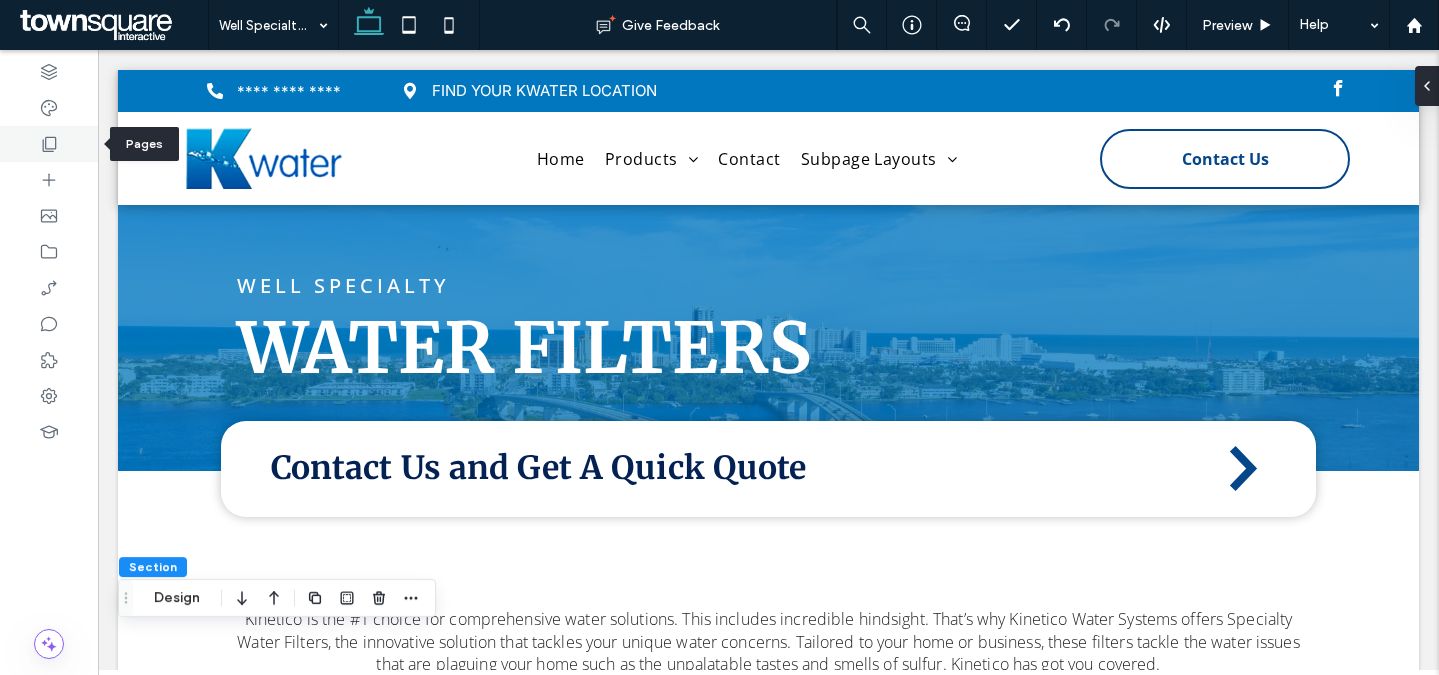 click at bounding box center [49, 144] 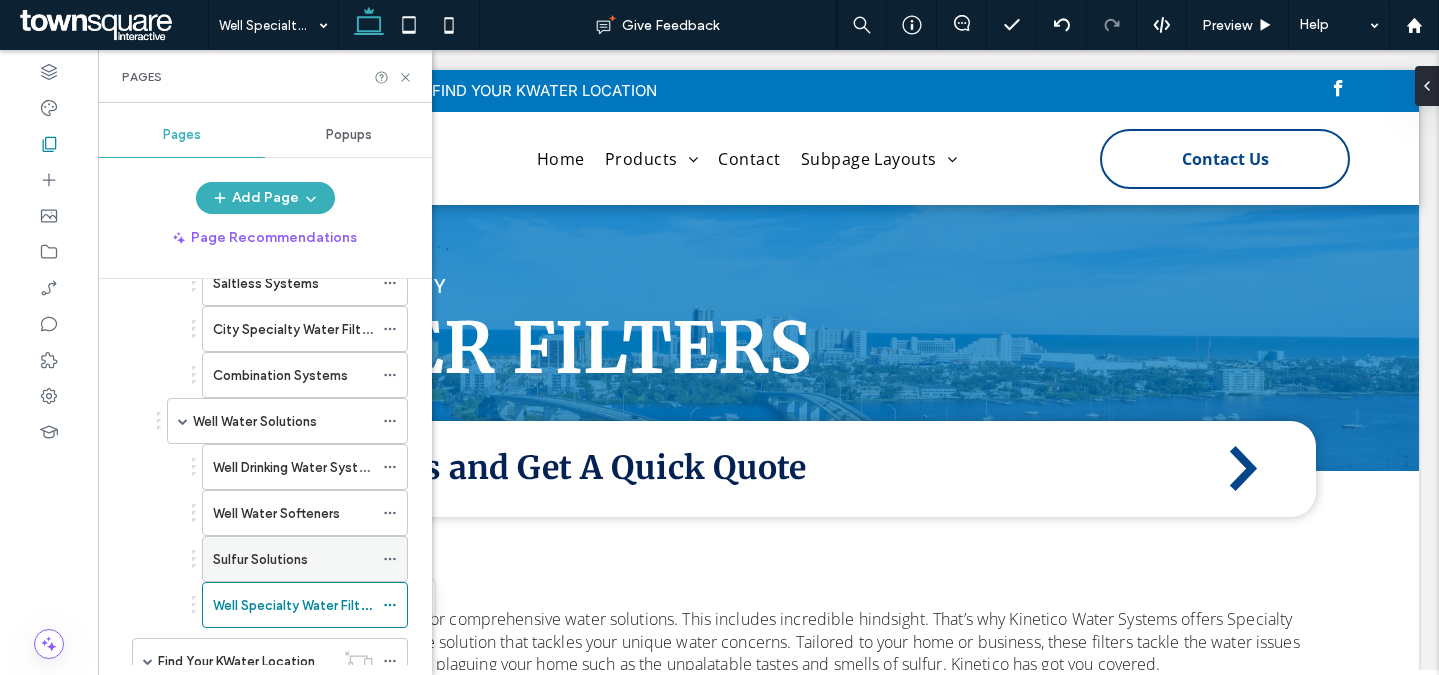scroll, scrollTop: 584, scrollLeft: 0, axis: vertical 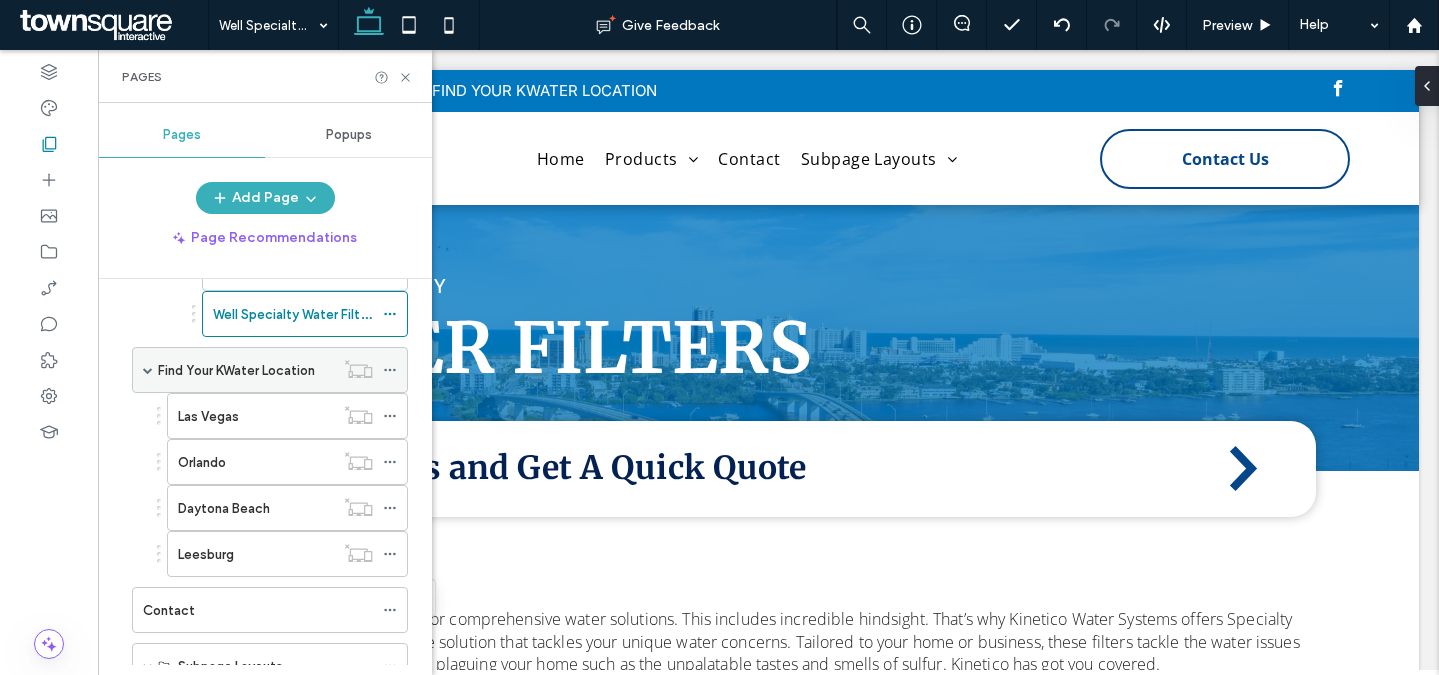 click at bounding box center (148, 370) 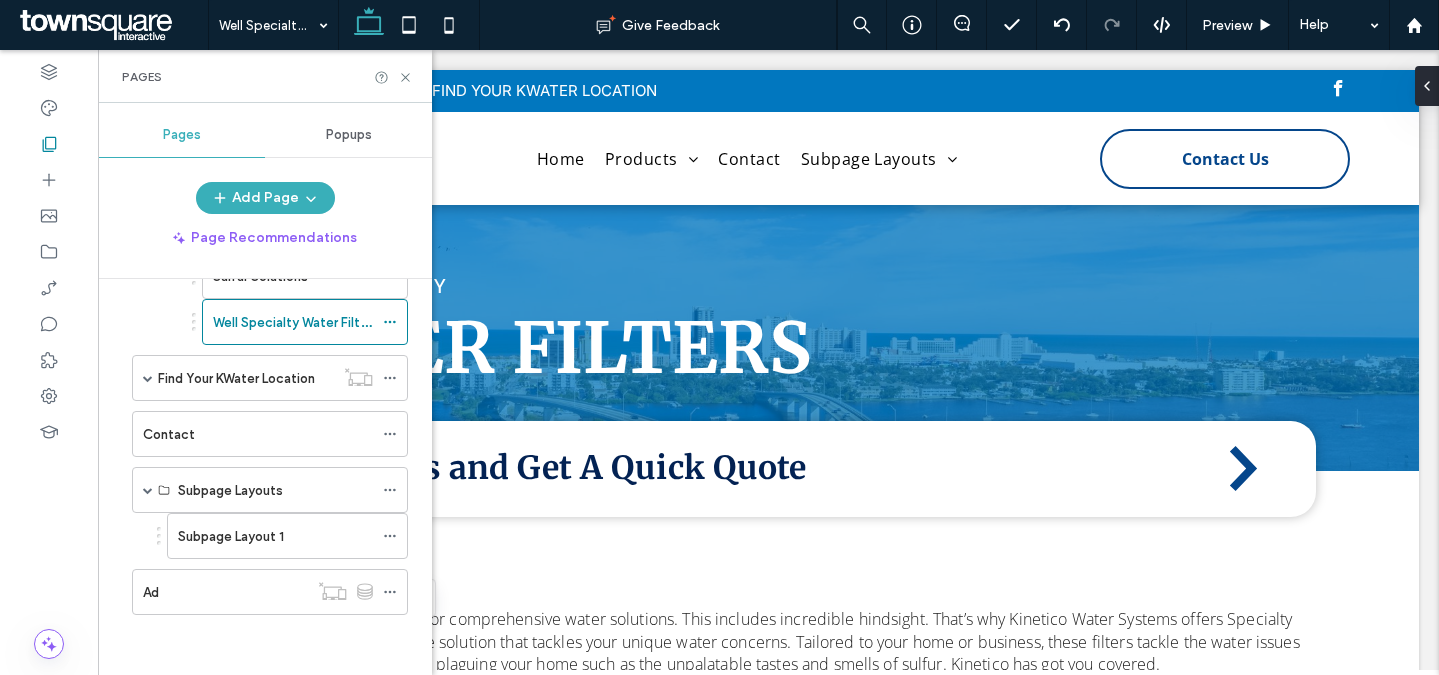 scroll, scrollTop: 216, scrollLeft: 0, axis: vertical 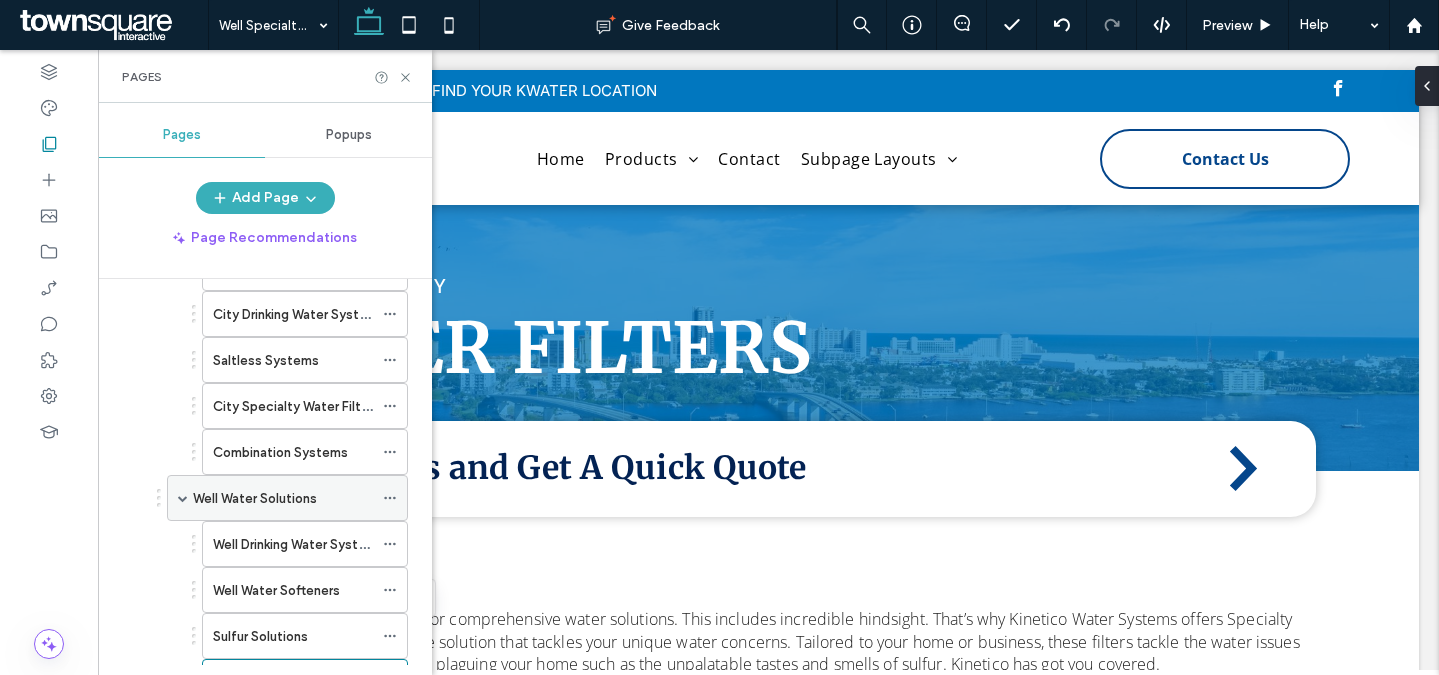 click at bounding box center (183, 498) 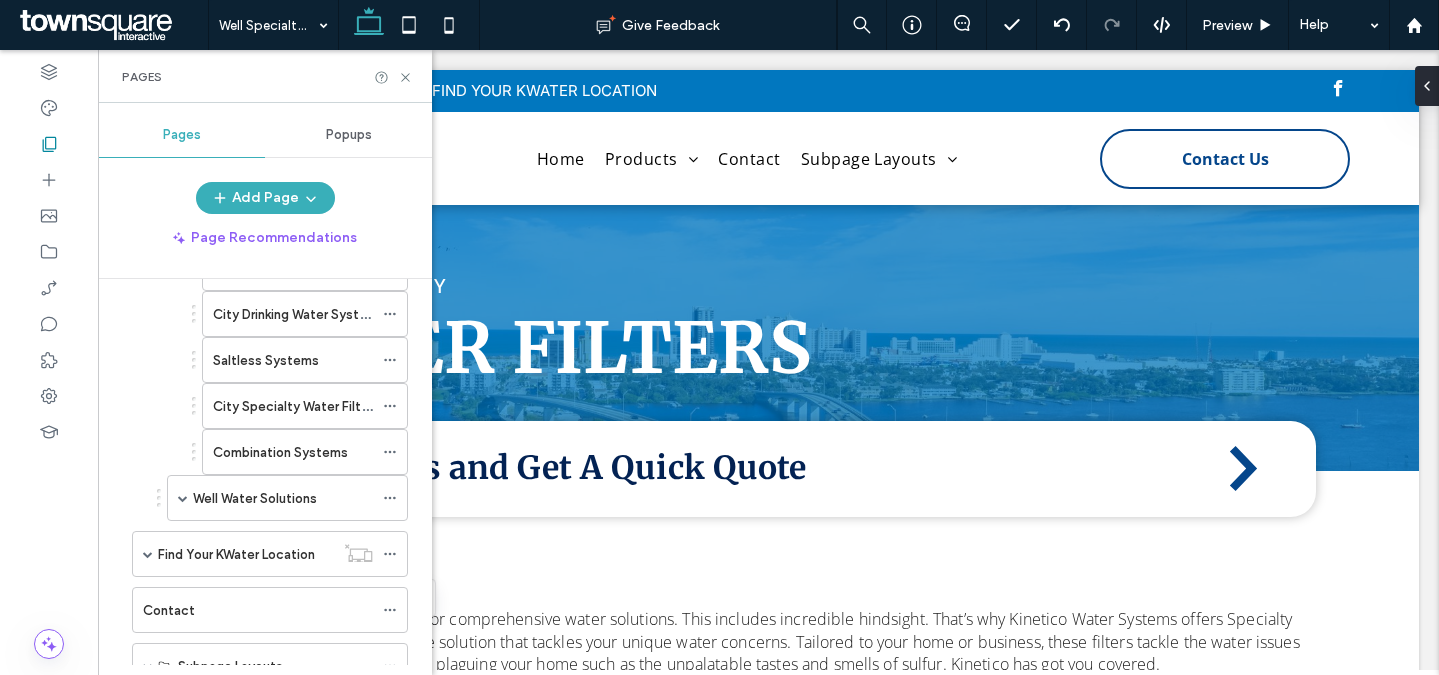 scroll, scrollTop: 2, scrollLeft: 0, axis: vertical 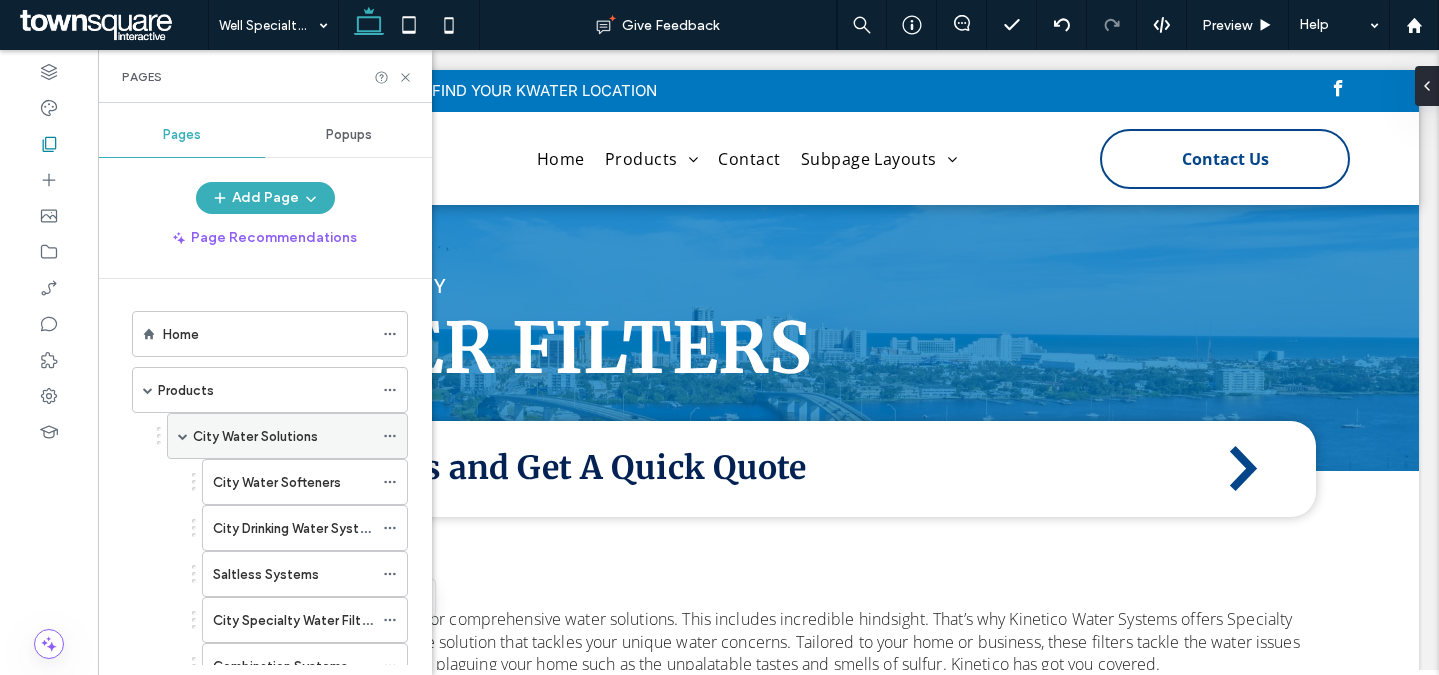 click at bounding box center (183, 436) 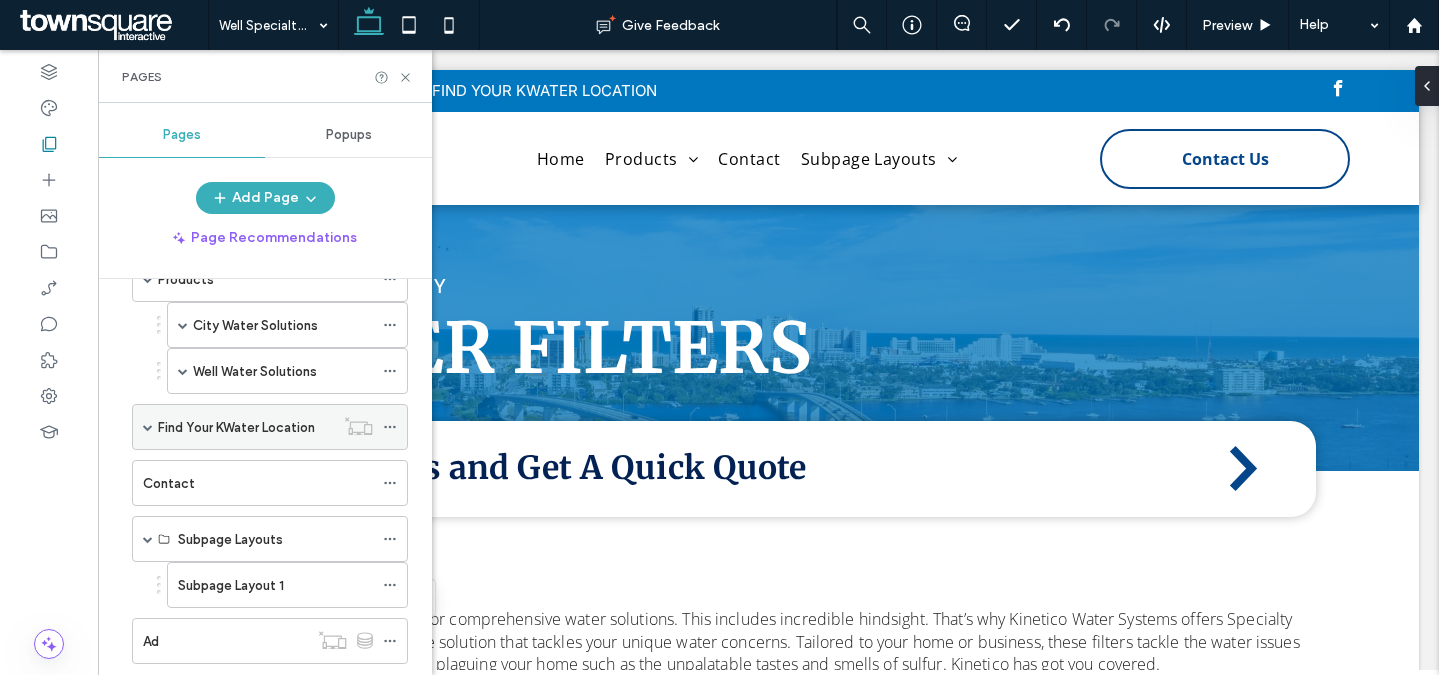 scroll, scrollTop: 88, scrollLeft: 0, axis: vertical 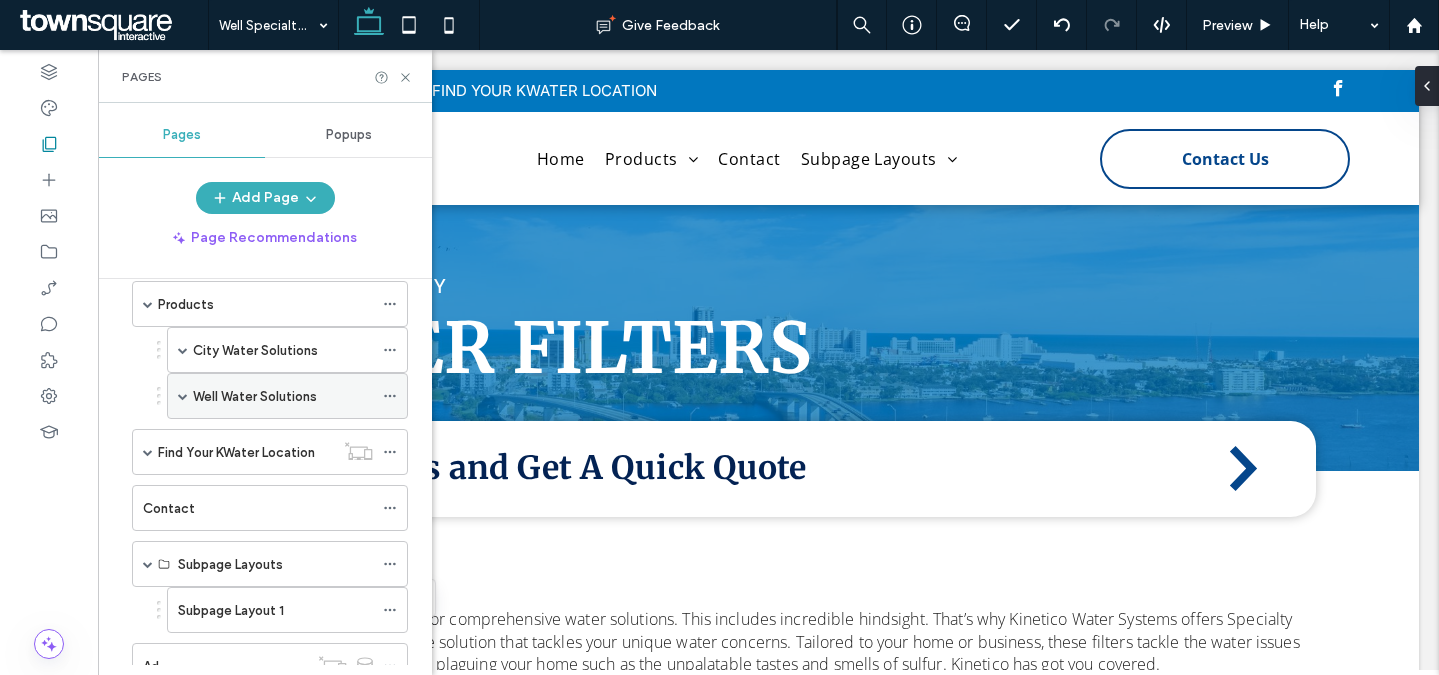 click at bounding box center [183, 396] 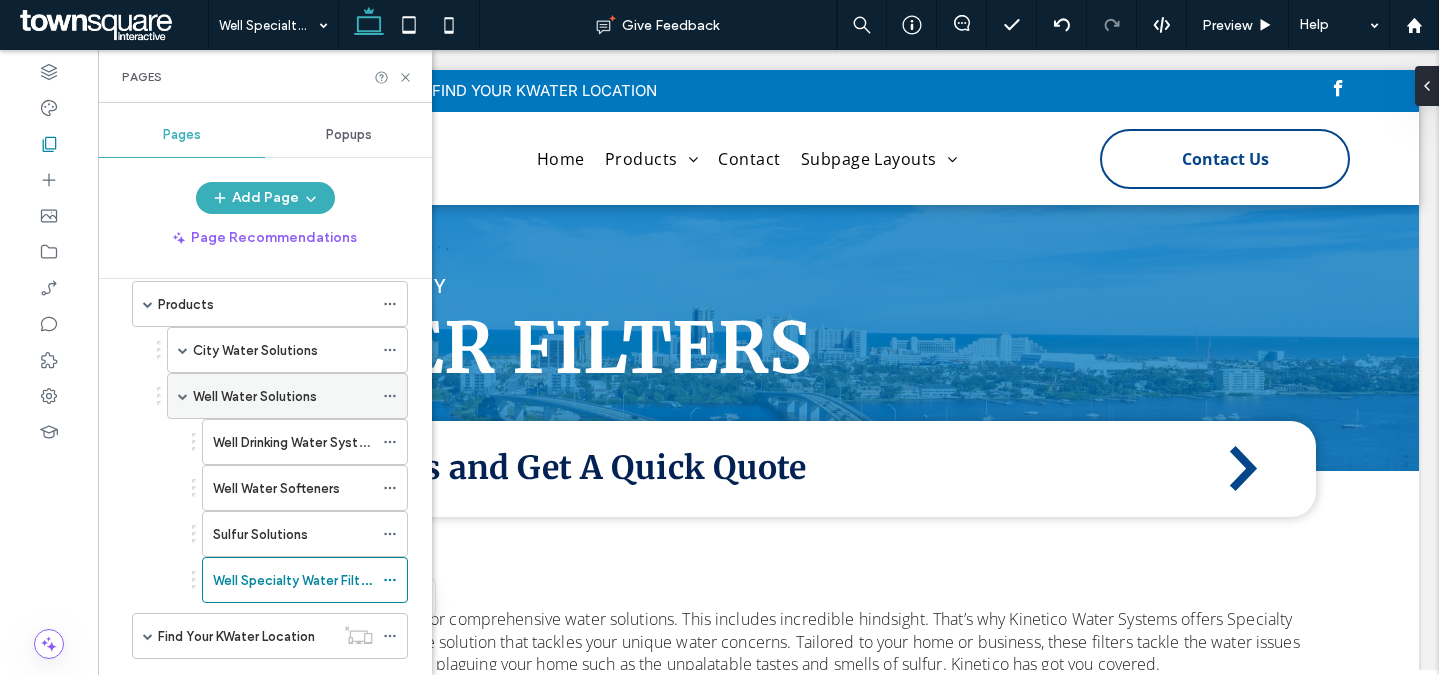 click at bounding box center [183, 396] 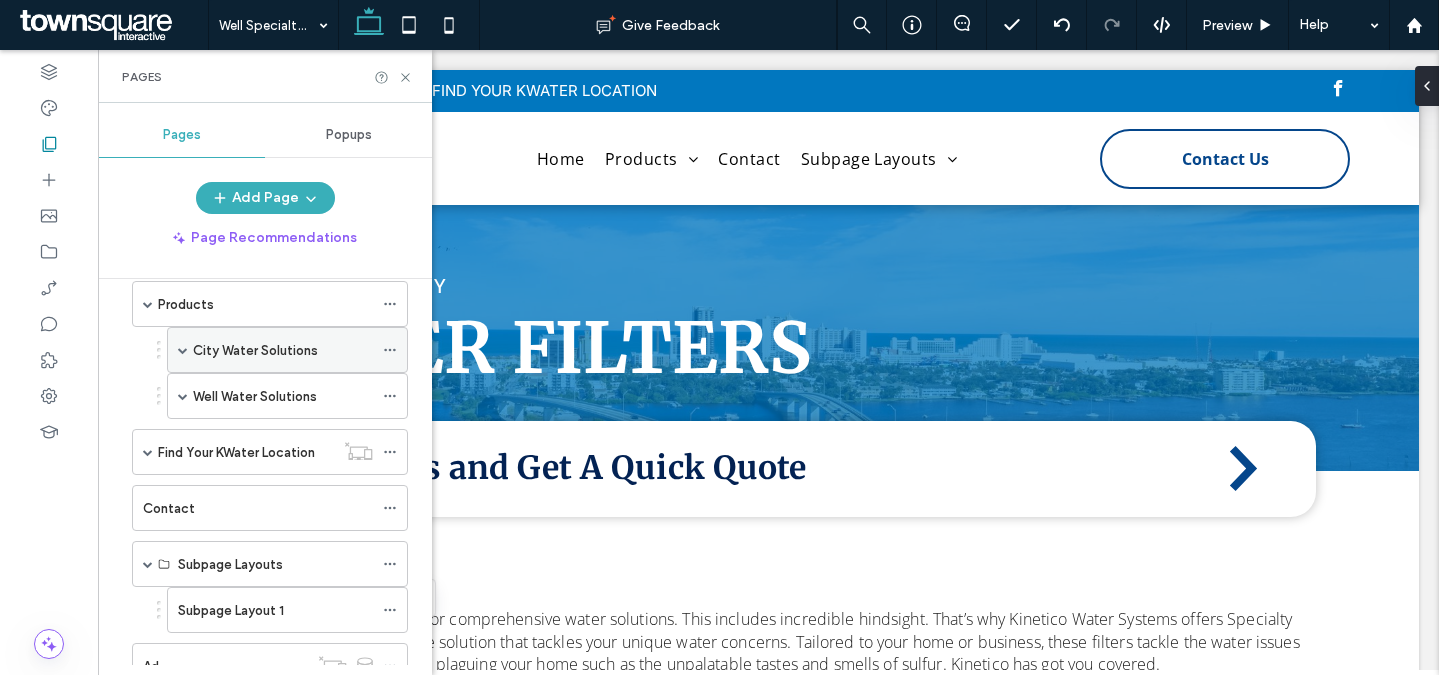 click at bounding box center (183, 350) 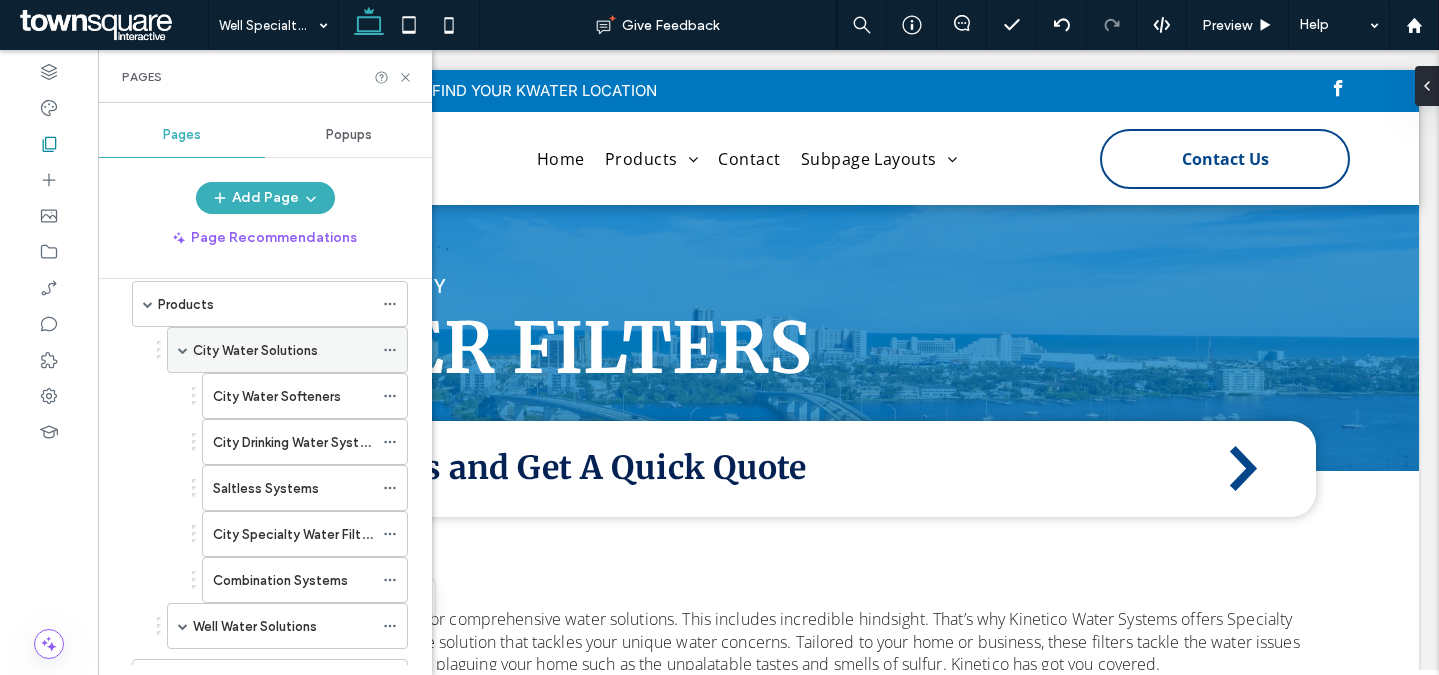 click at bounding box center (183, 350) 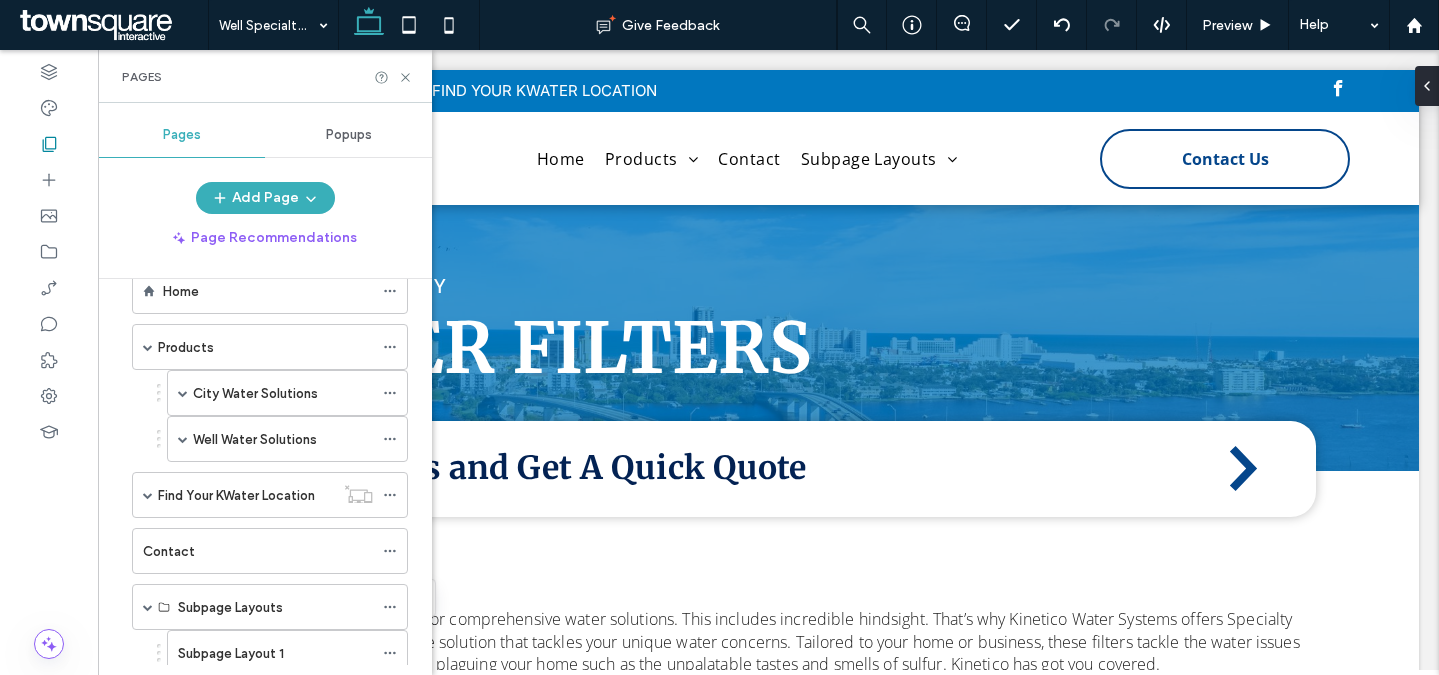 scroll, scrollTop: 103, scrollLeft: 0, axis: vertical 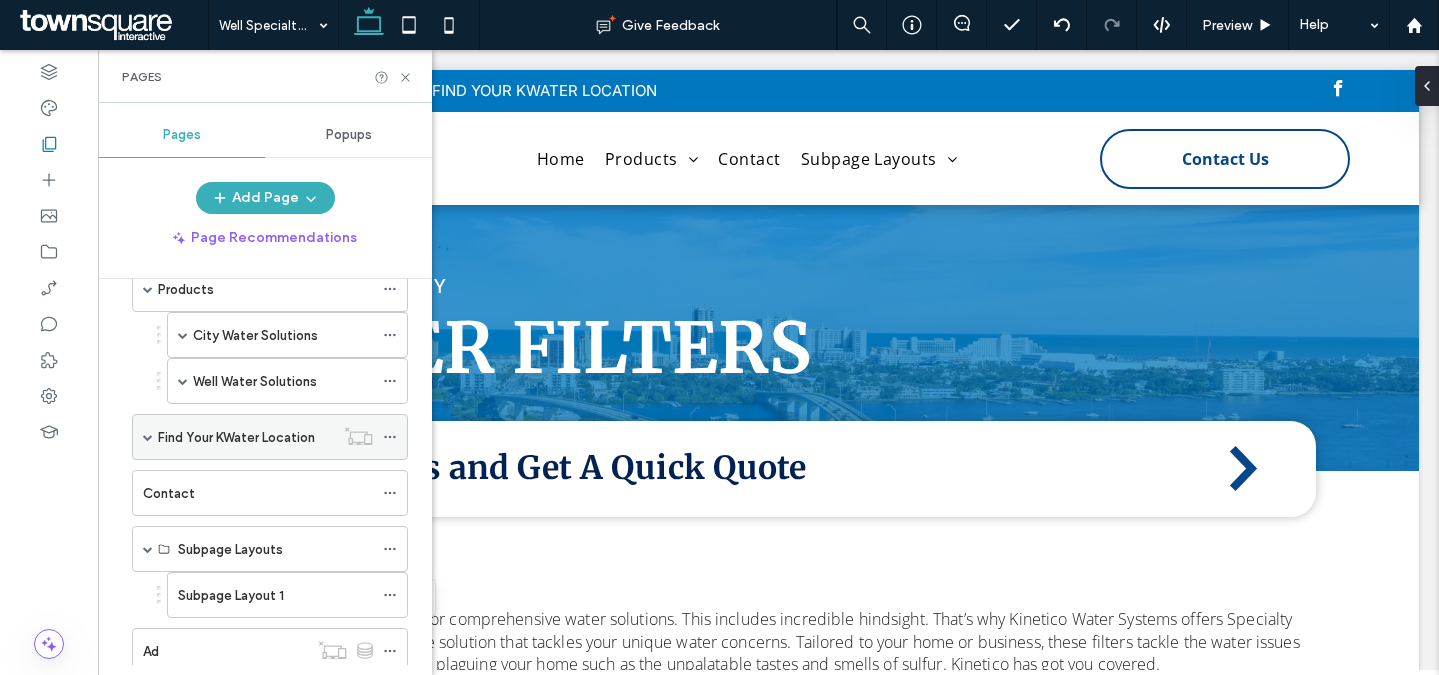 click at bounding box center [148, 437] 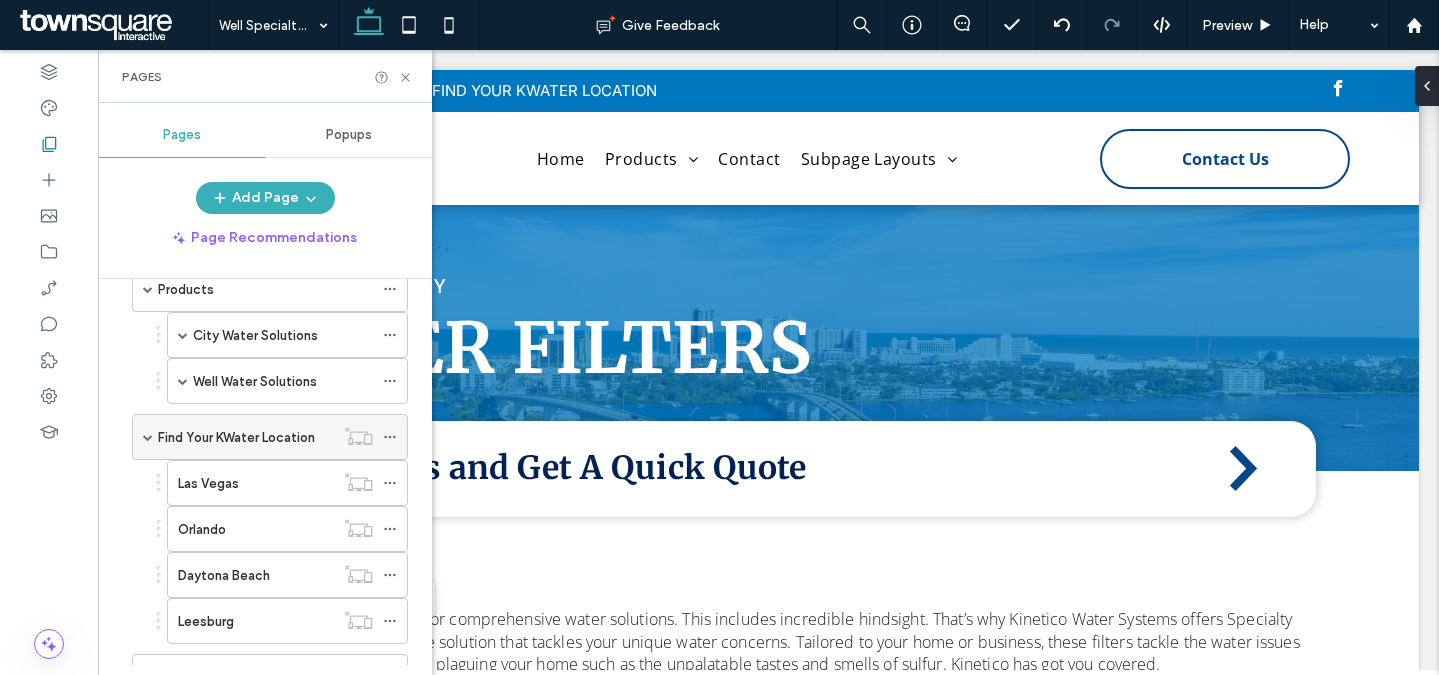 click at bounding box center (148, 437) 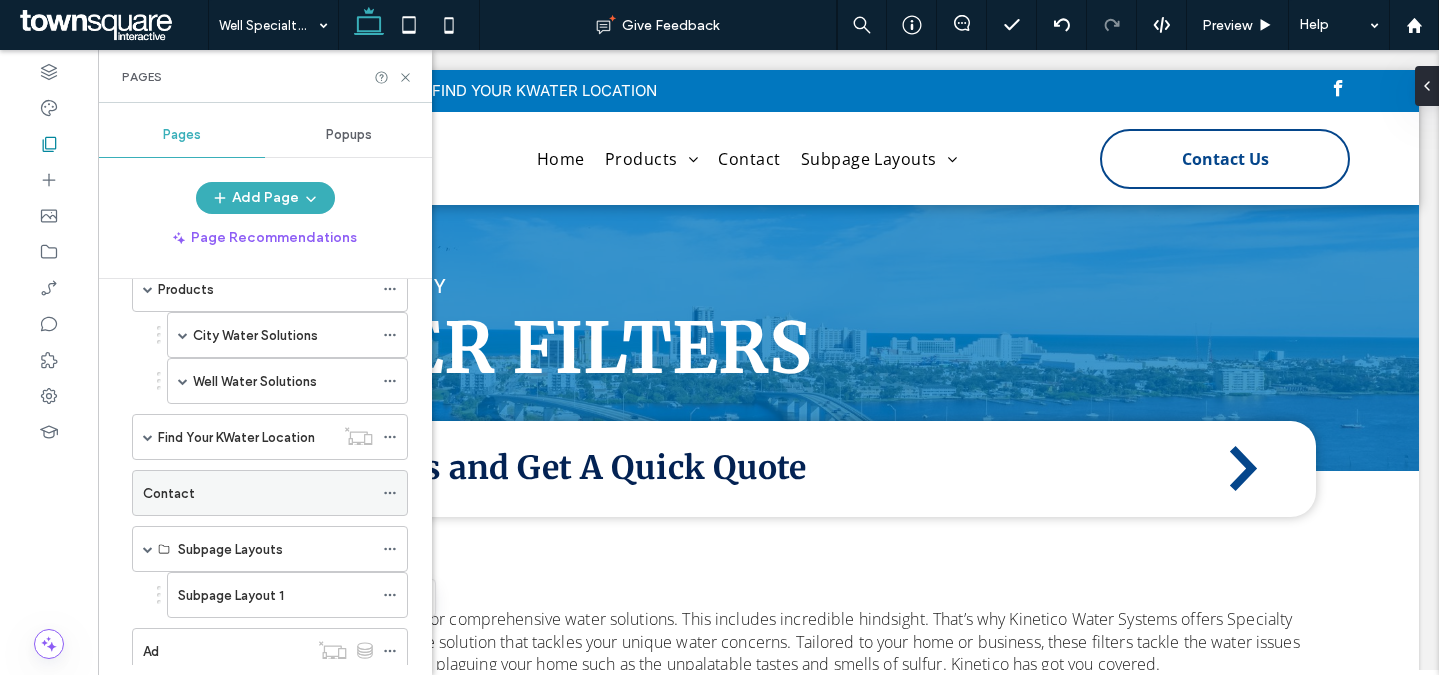 scroll, scrollTop: 162, scrollLeft: 0, axis: vertical 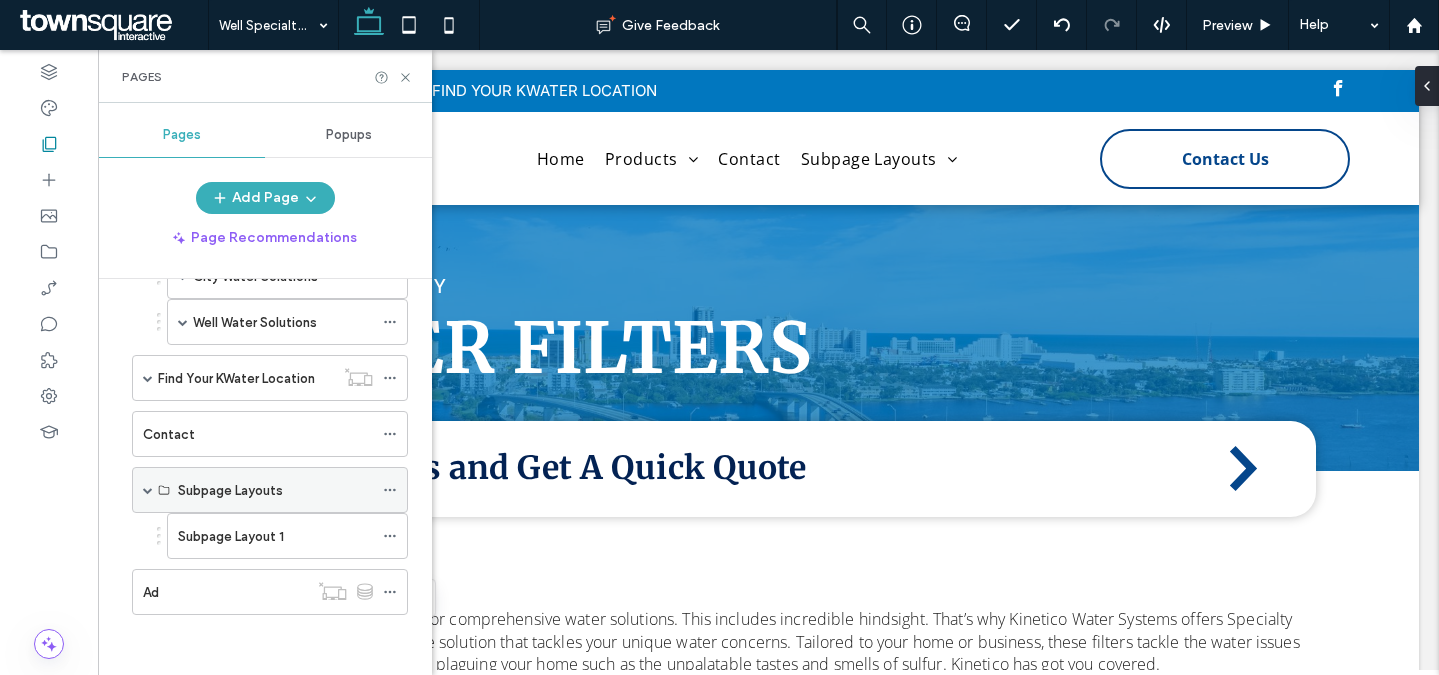 click at bounding box center (148, 490) 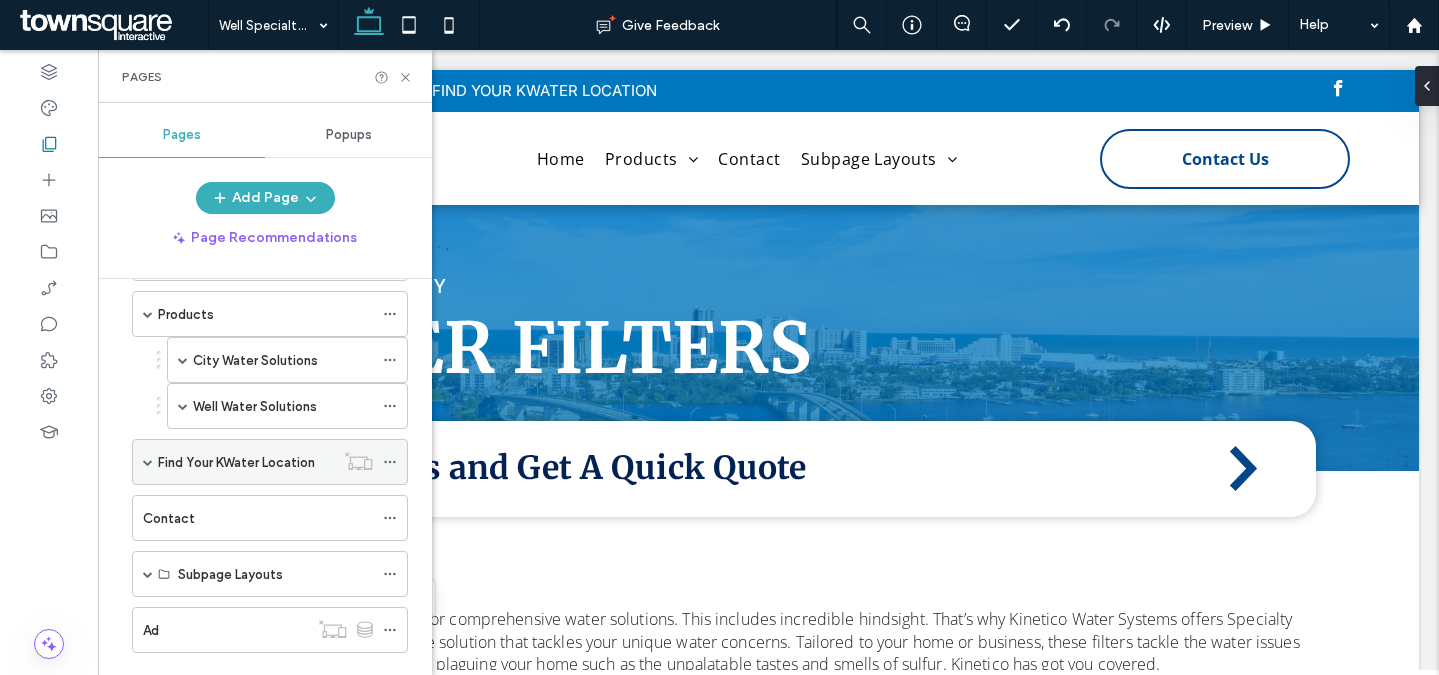 scroll, scrollTop: 65, scrollLeft: 0, axis: vertical 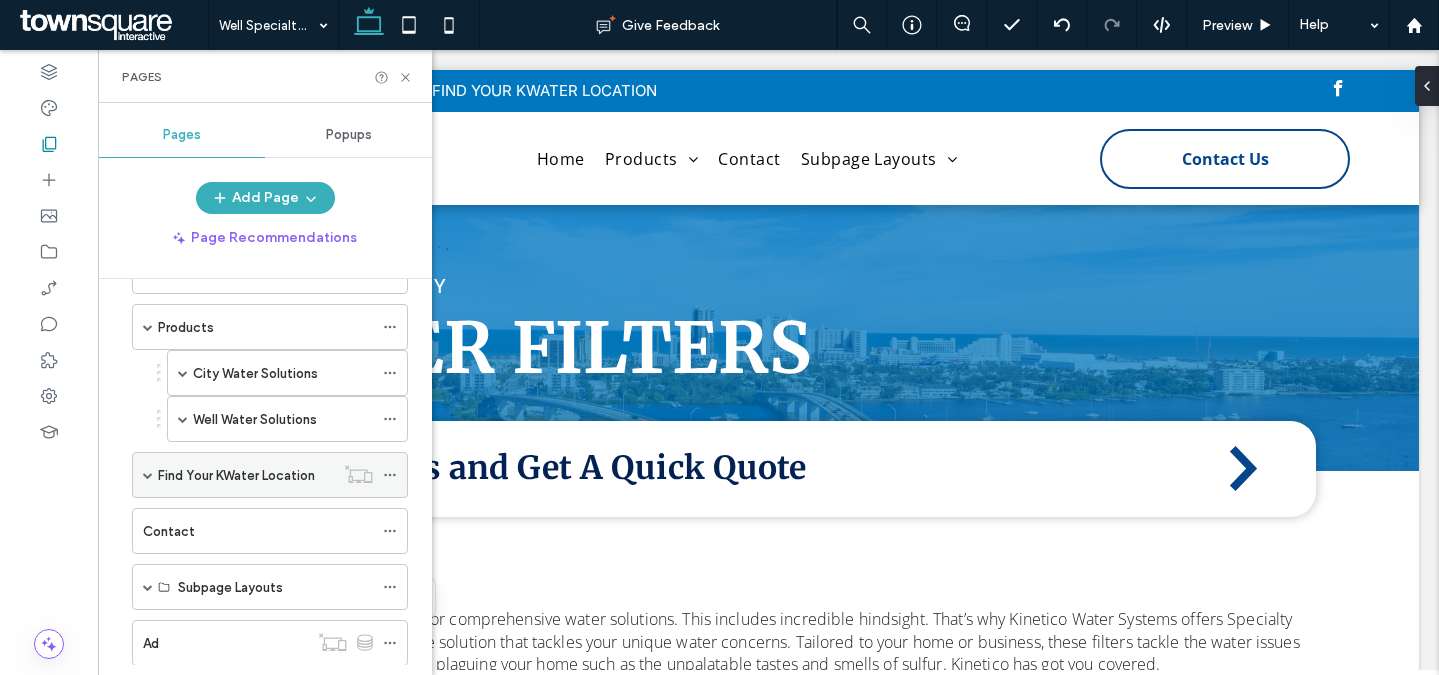 click on "Find Your KWater Location" at bounding box center [270, 475] 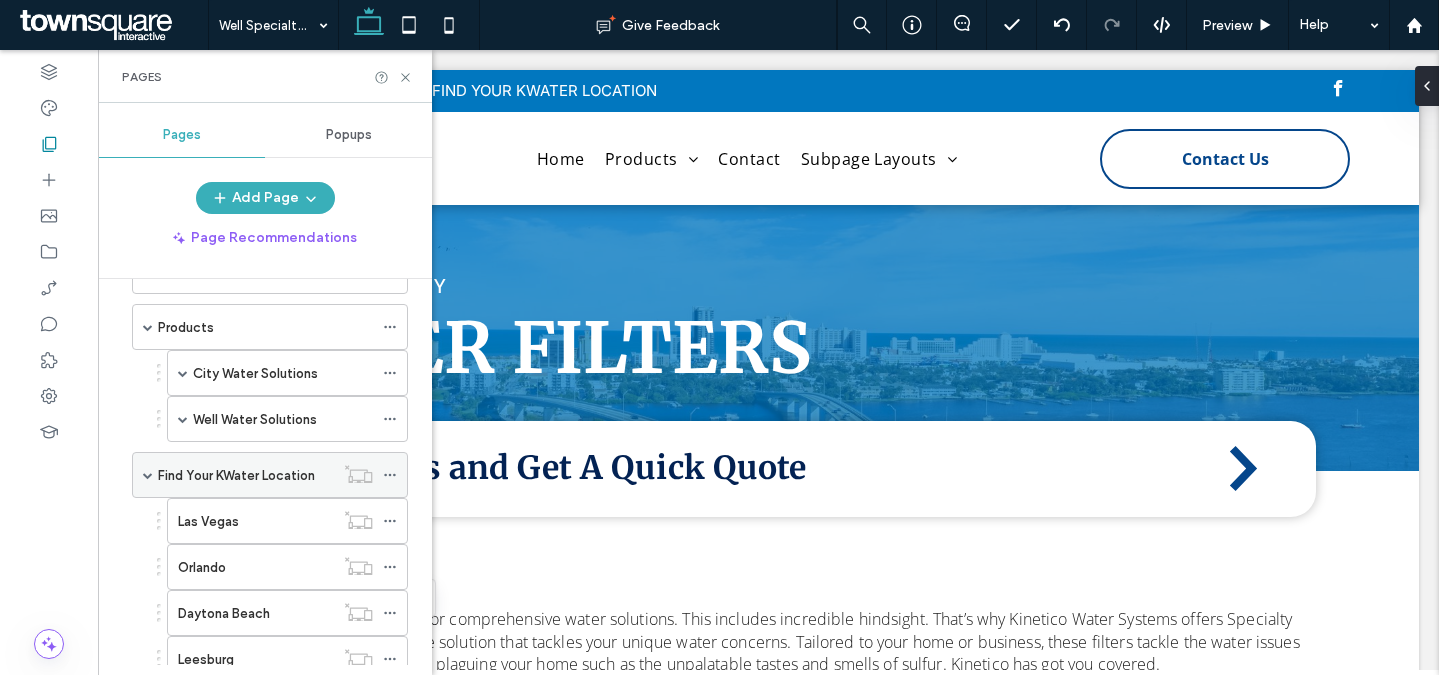 click at bounding box center (148, 475) 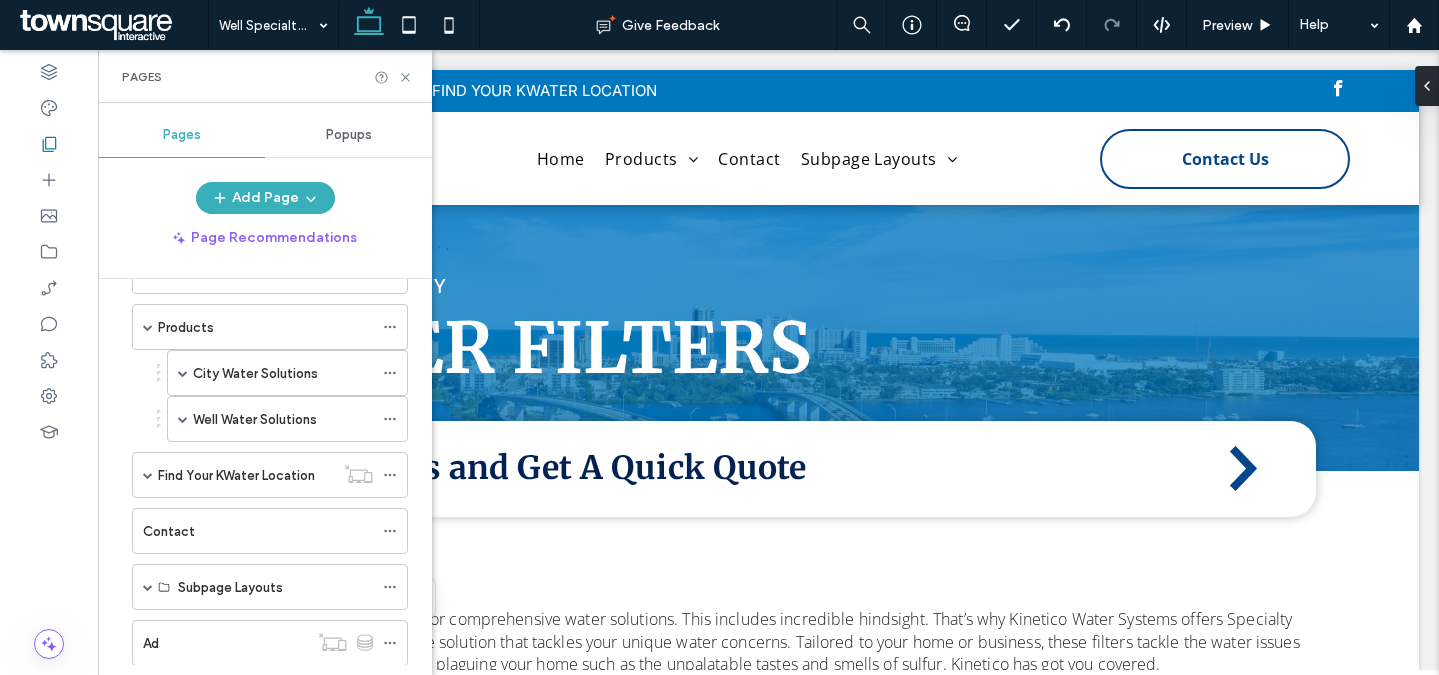 scroll, scrollTop: 0, scrollLeft: 0, axis: both 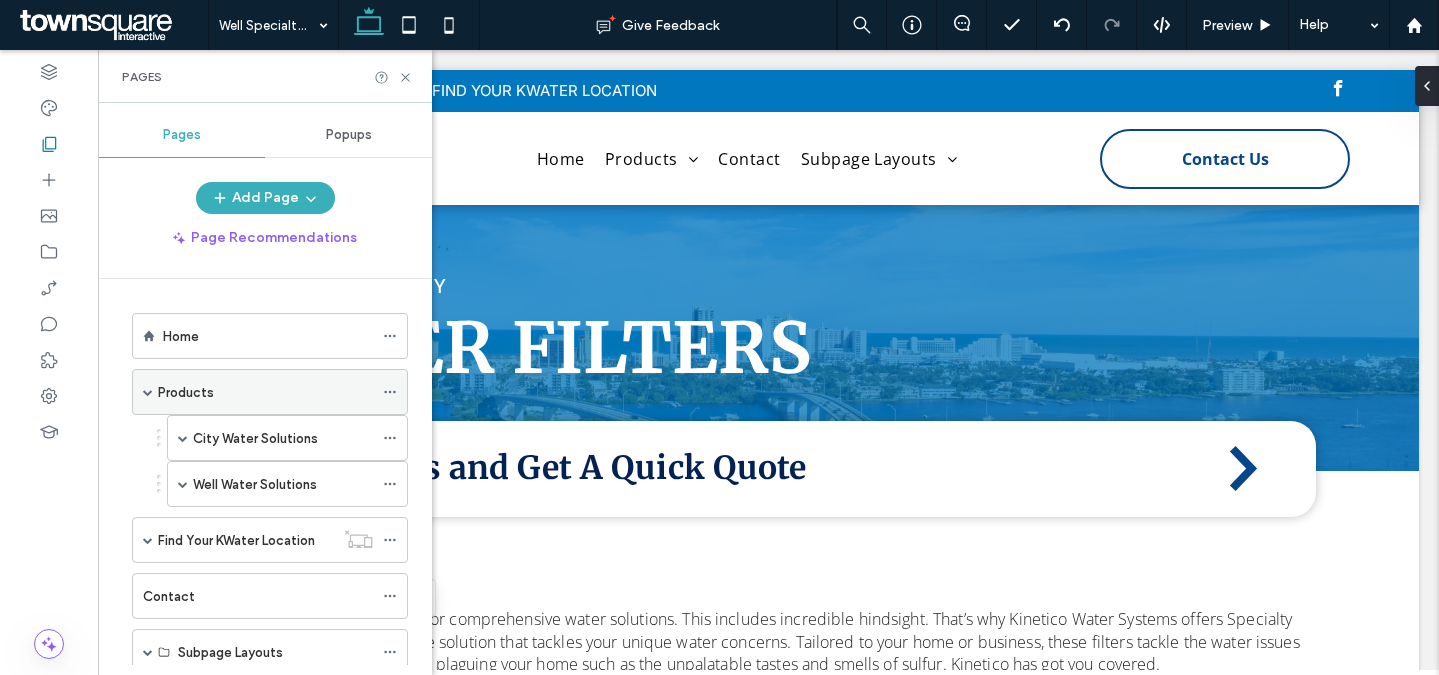 click on "Products" at bounding box center (265, 392) 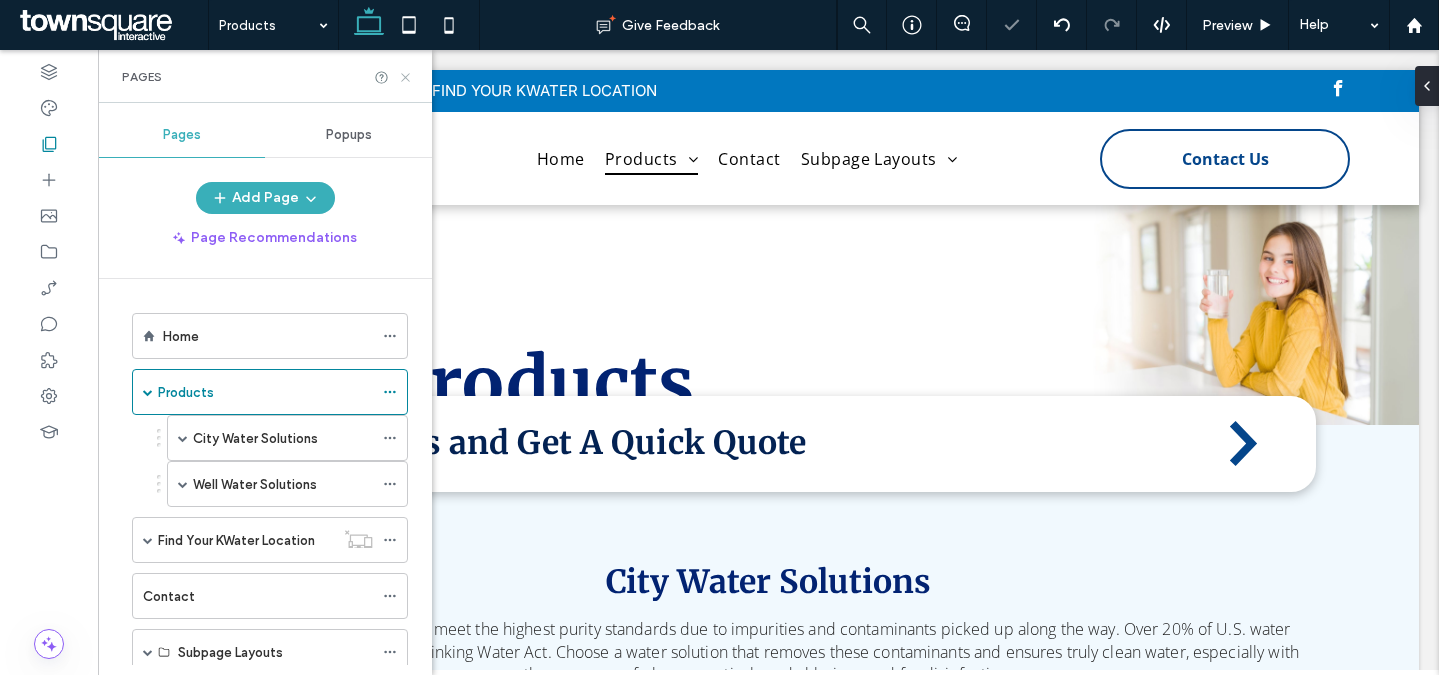 scroll, scrollTop: 0, scrollLeft: 0, axis: both 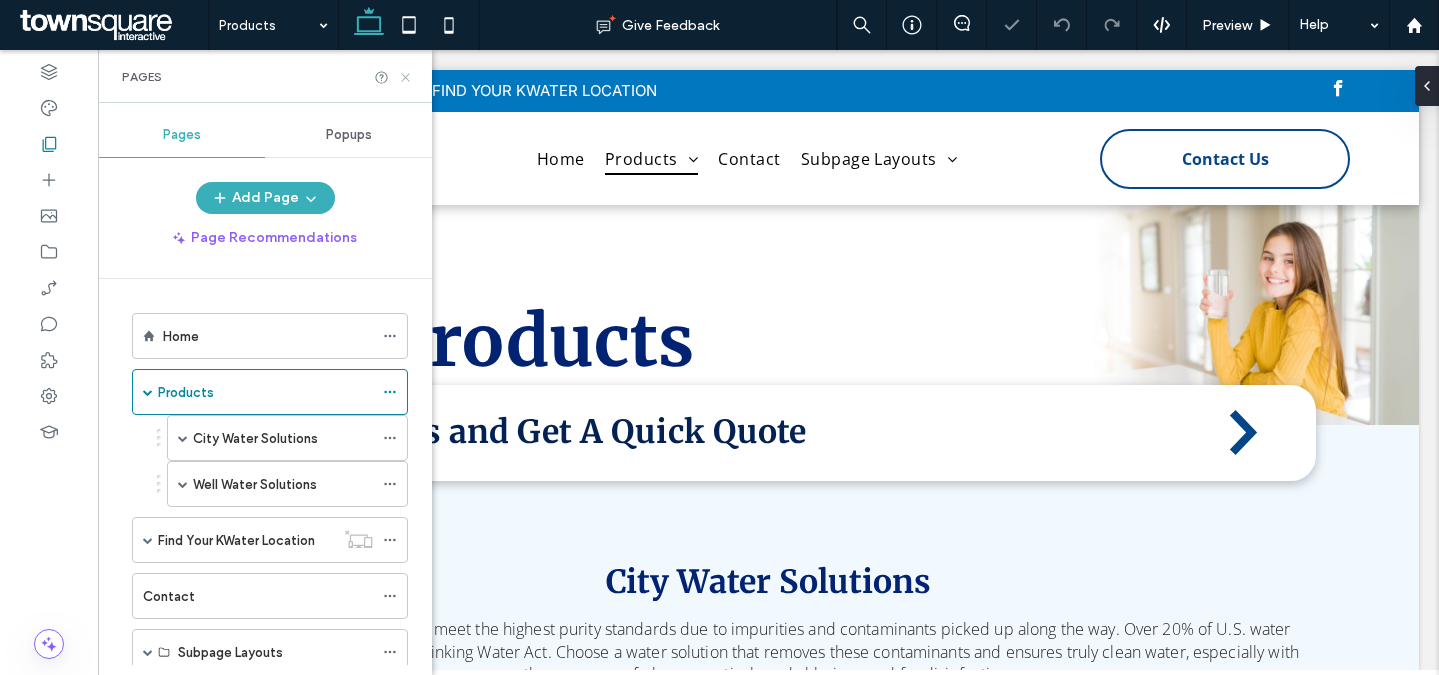 click 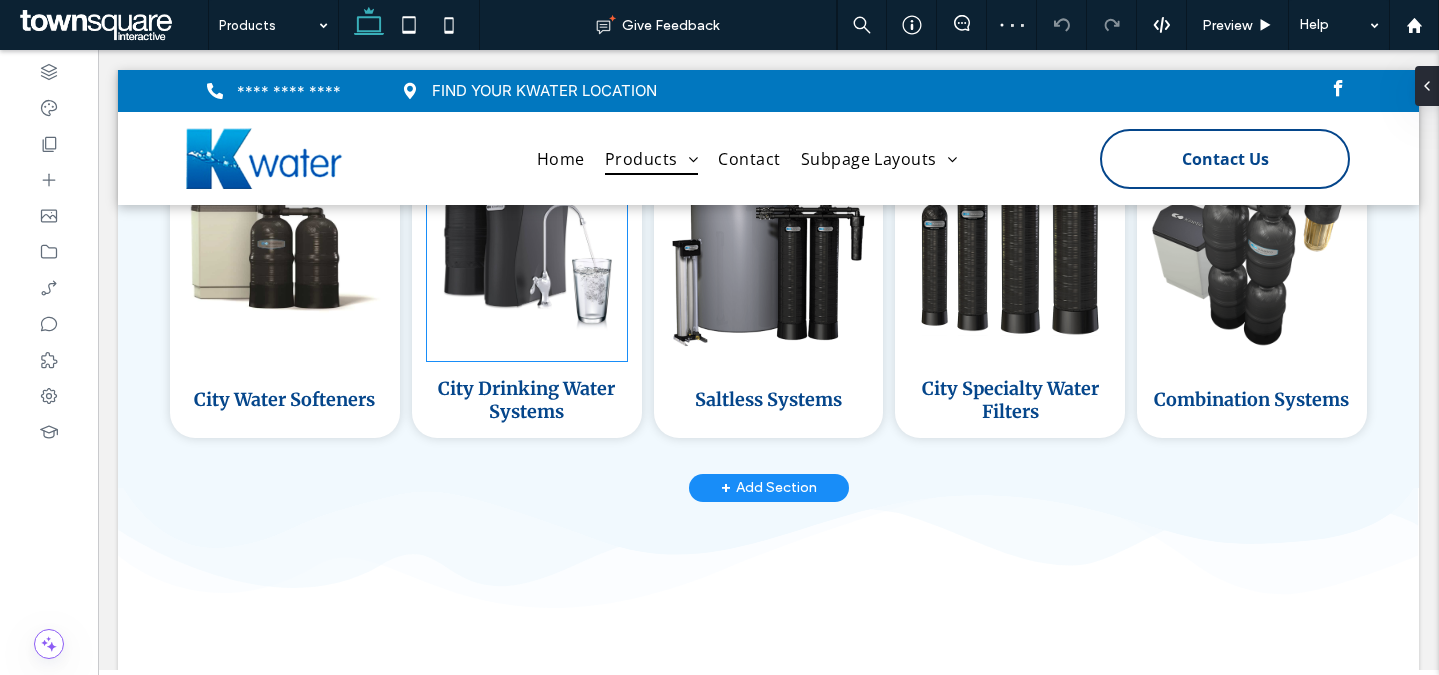 scroll, scrollTop: 659, scrollLeft: 0, axis: vertical 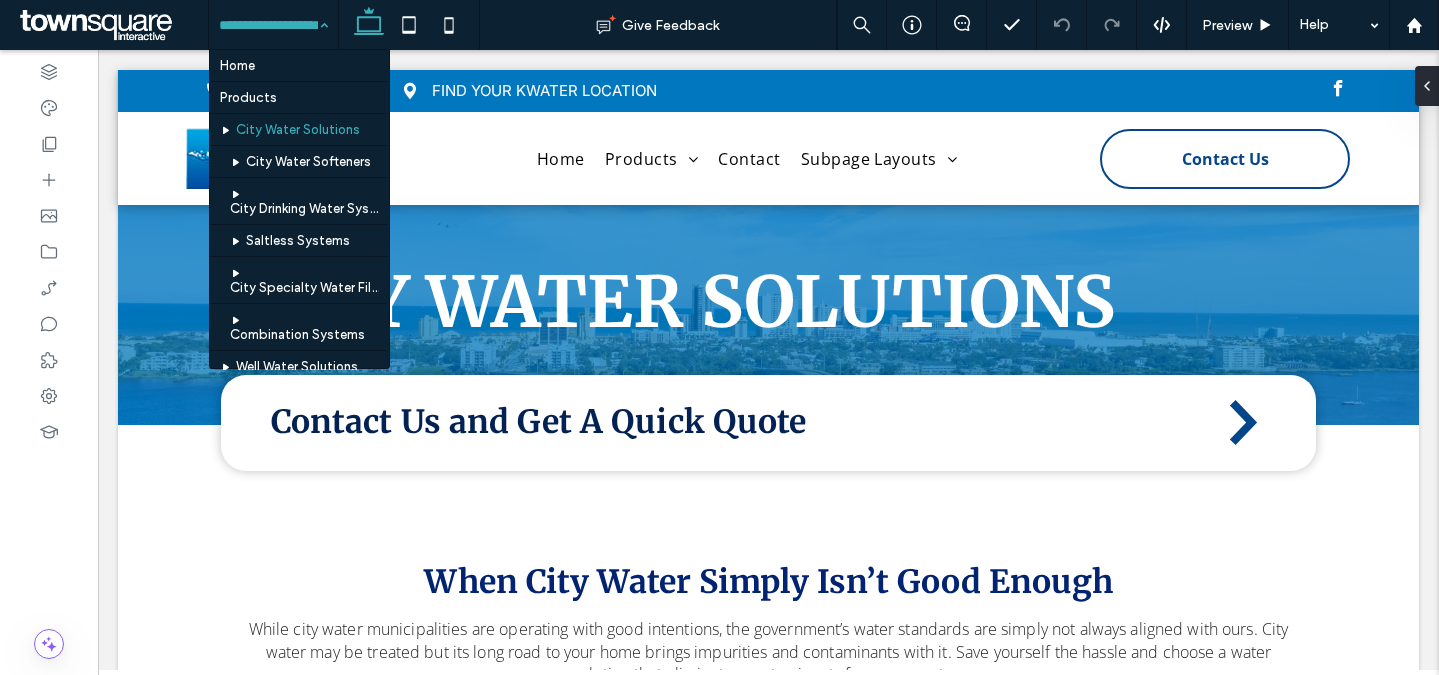 click at bounding box center (268, 25) 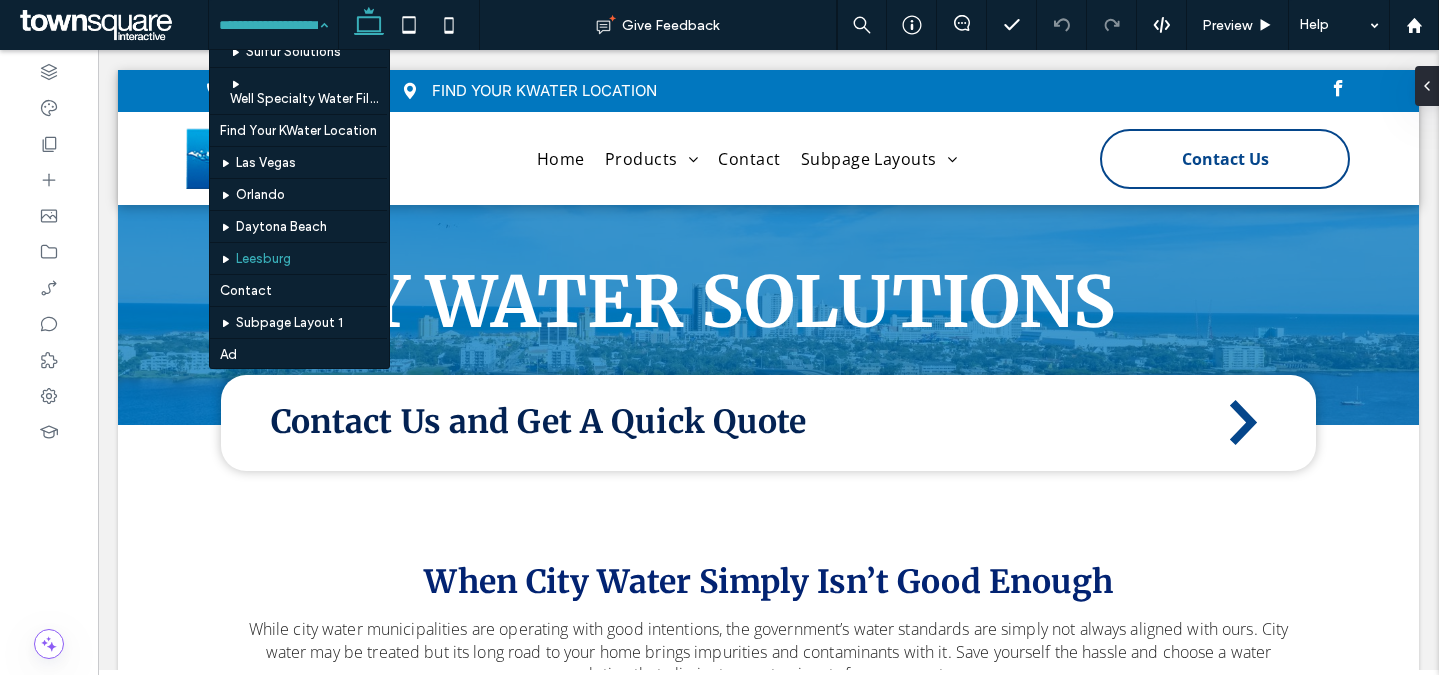 scroll, scrollTop: 0, scrollLeft: 0, axis: both 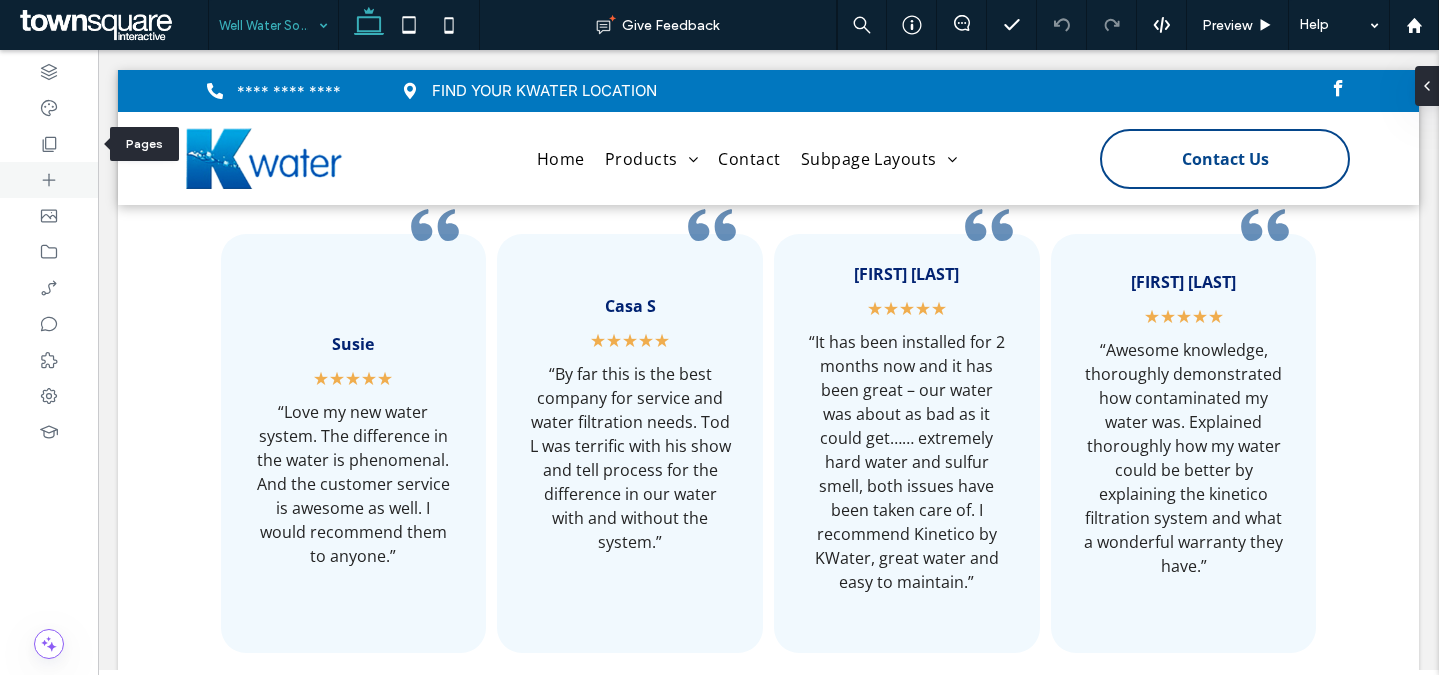 drag, startPoint x: 55, startPoint y: 150, endPoint x: 95, endPoint y: 180, distance: 50 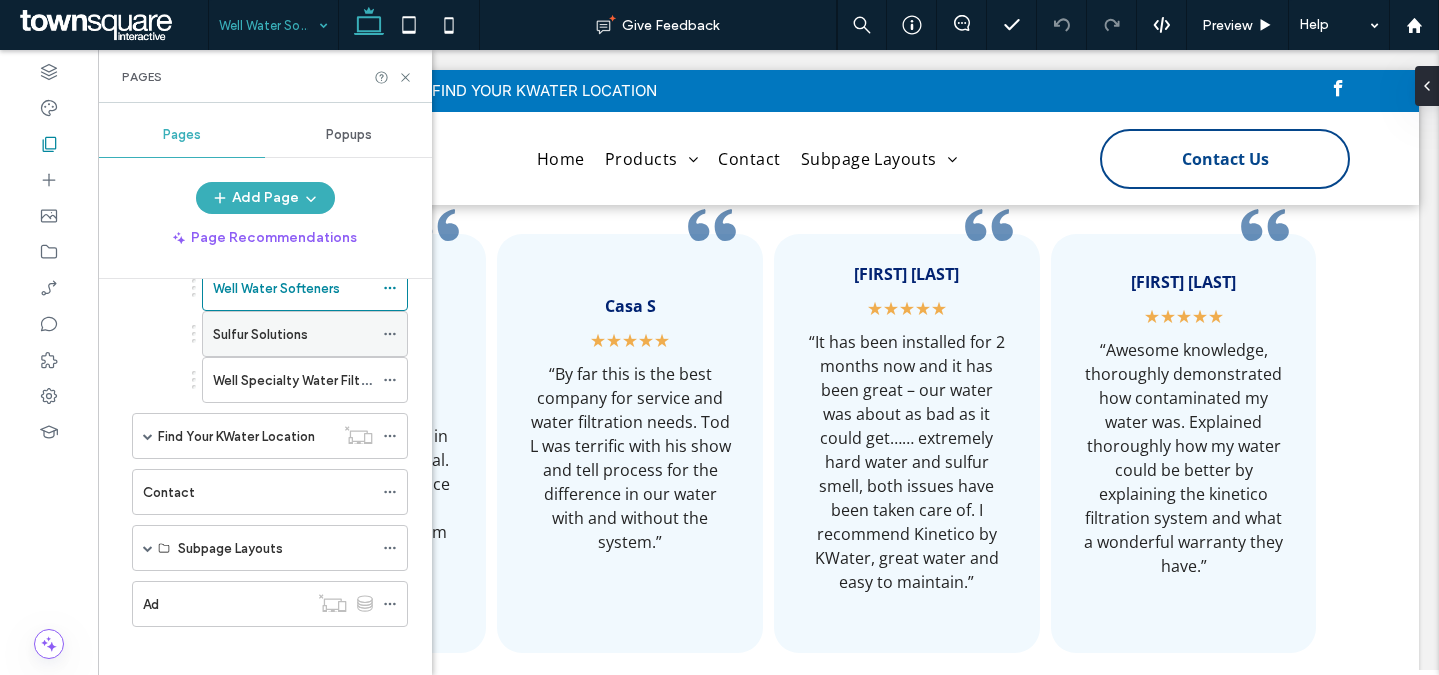 scroll, scrollTop: 505, scrollLeft: 0, axis: vertical 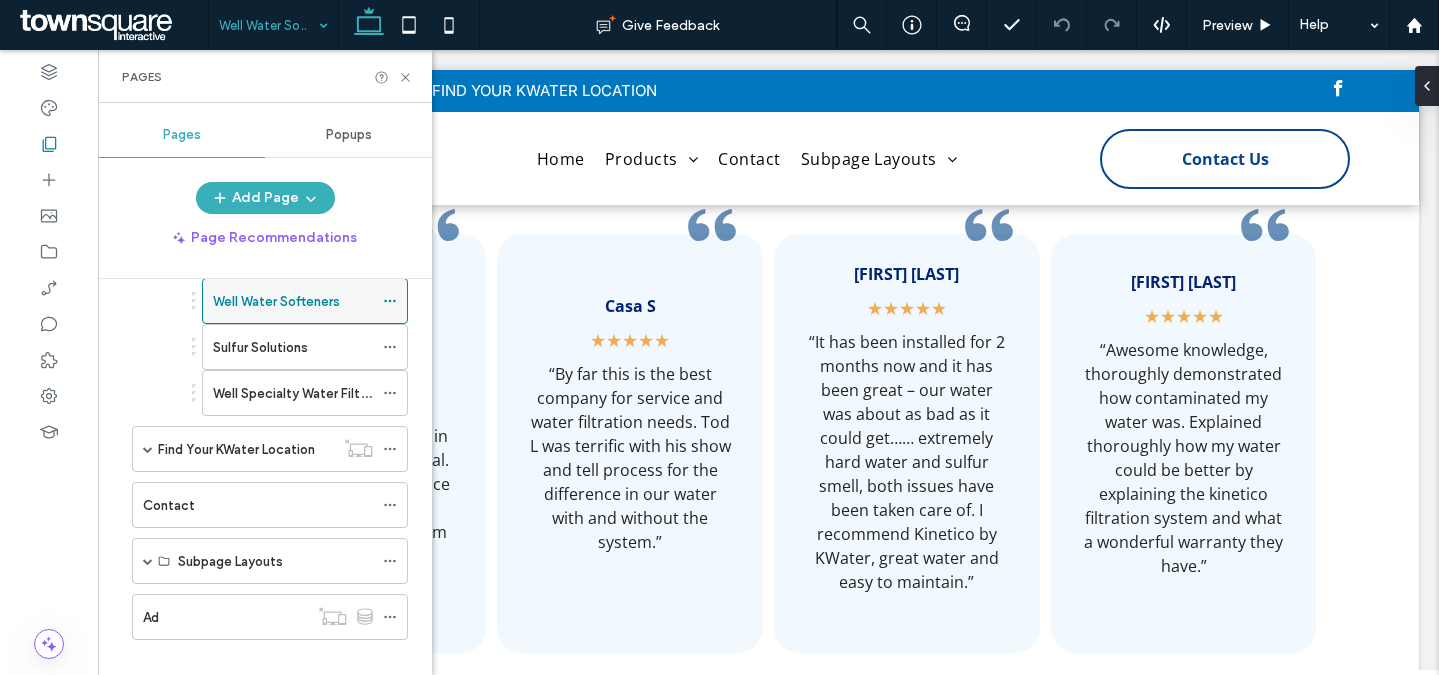 click 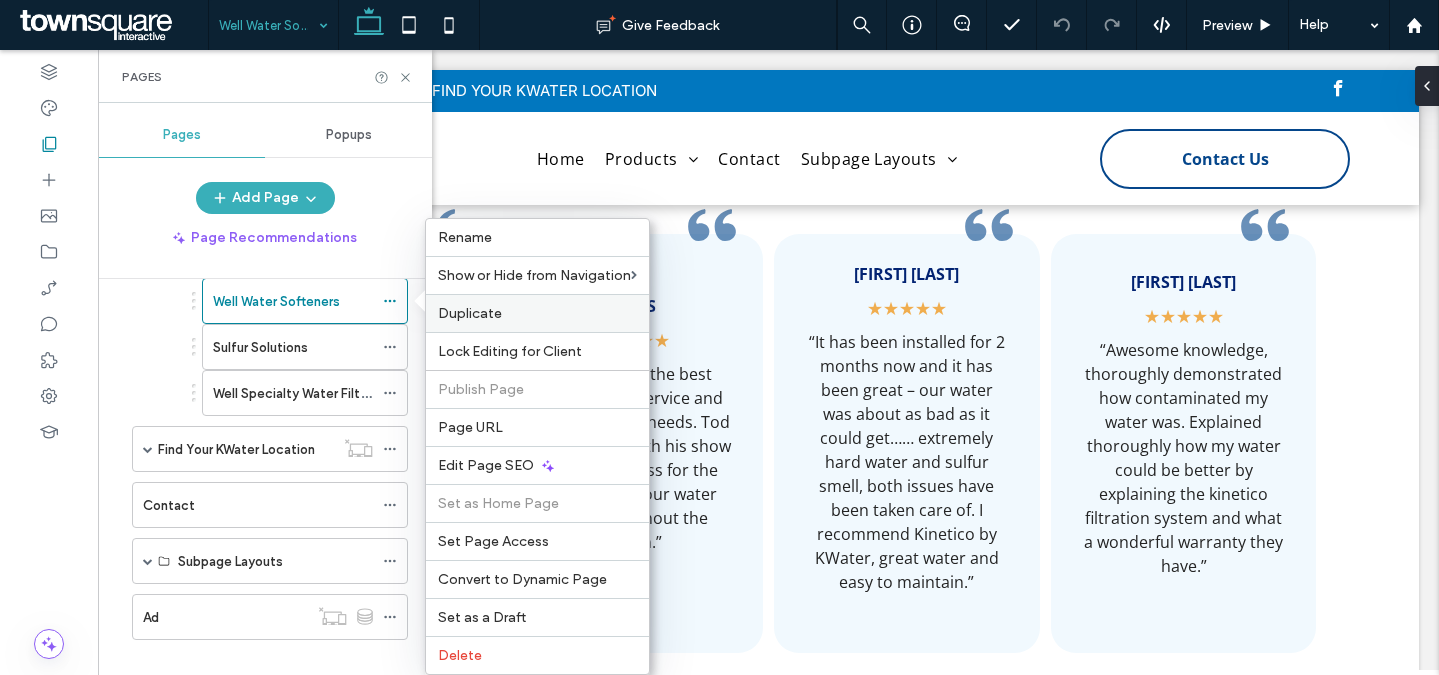 click on "Duplicate" at bounding box center (470, 313) 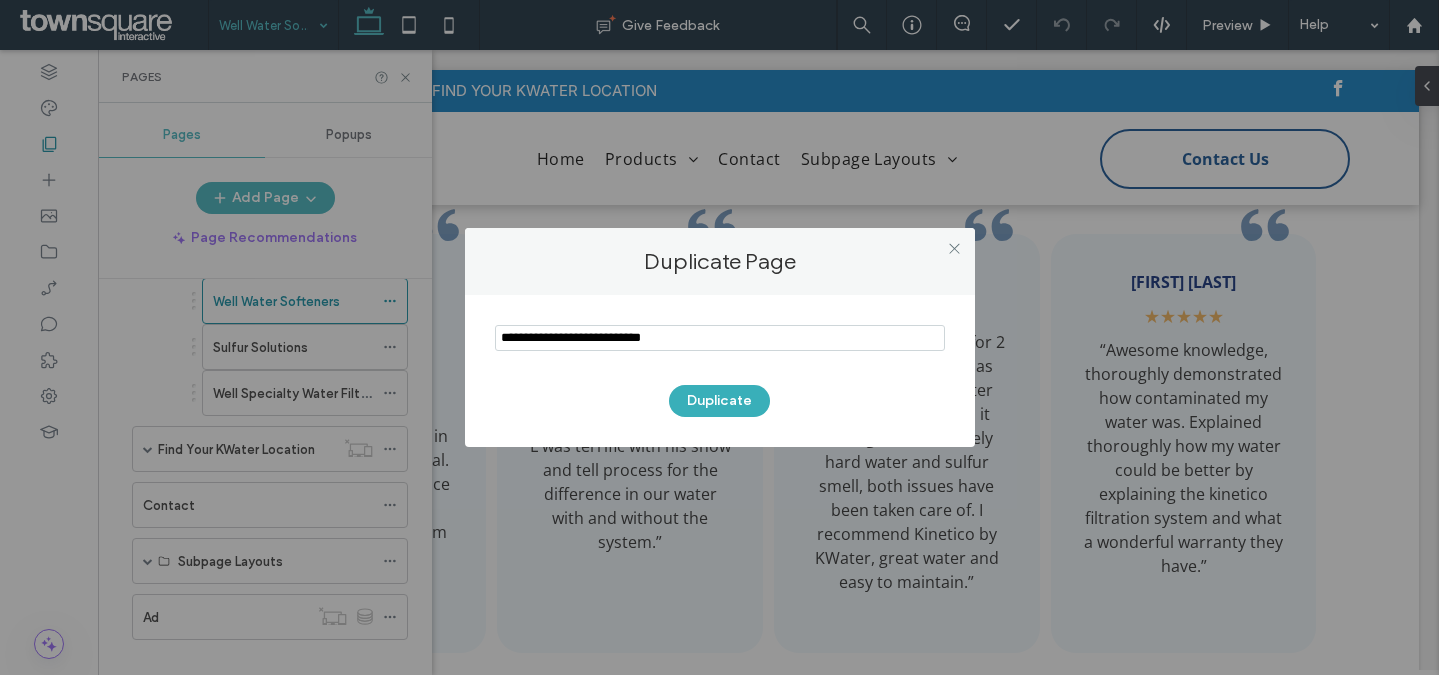 click at bounding box center (720, 338) 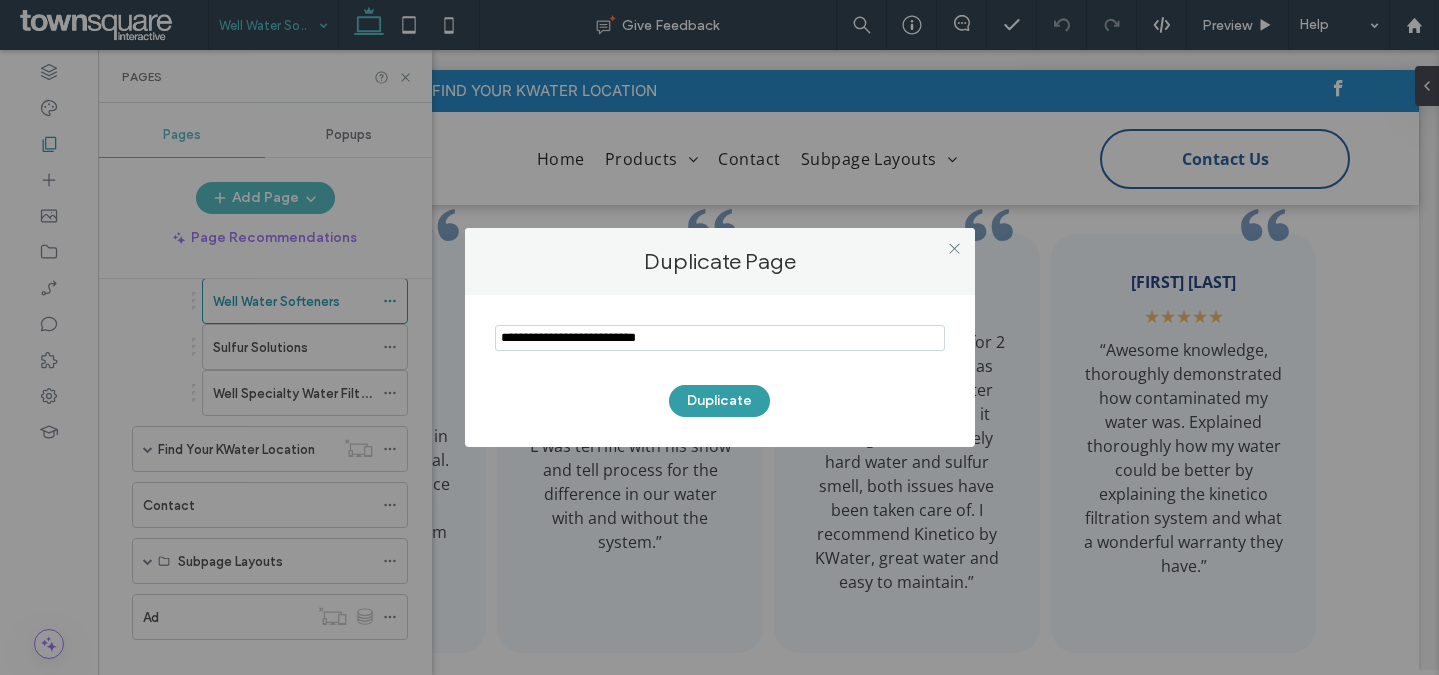 type on "**********" 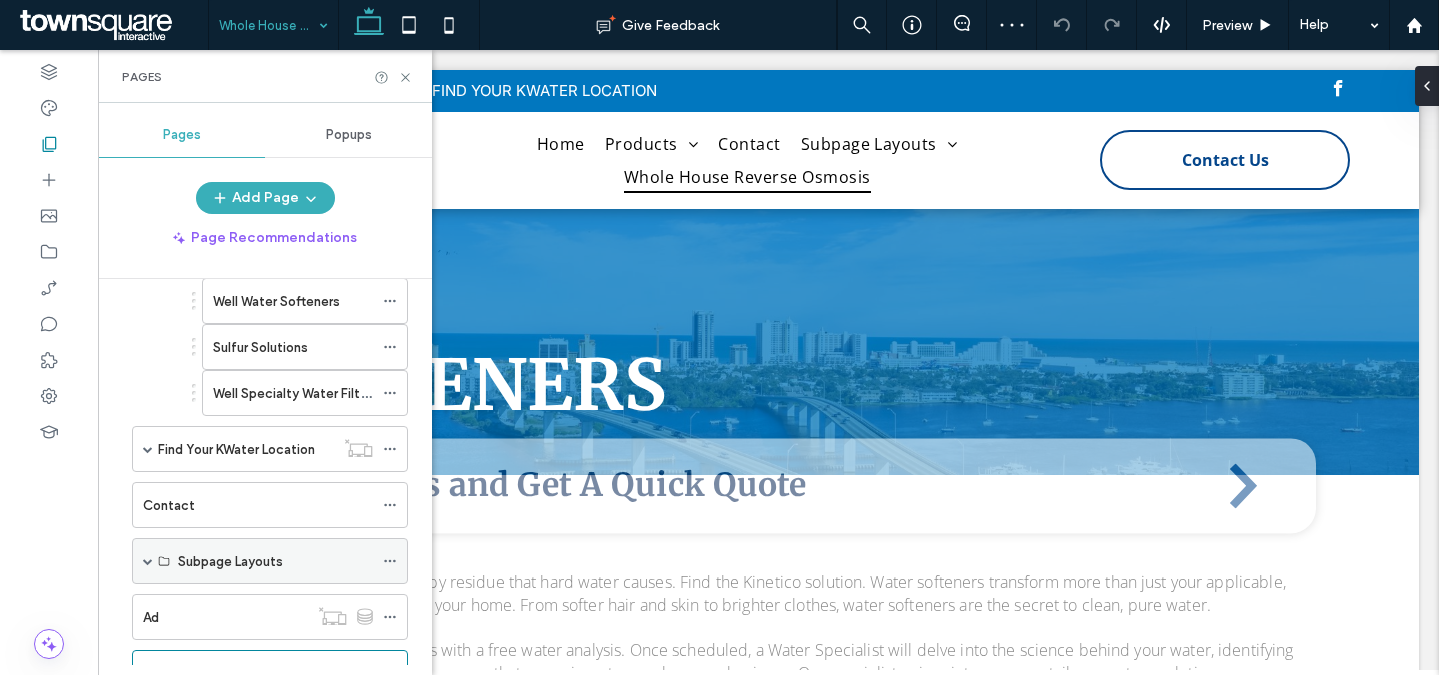 scroll, scrollTop: 0, scrollLeft: 0, axis: both 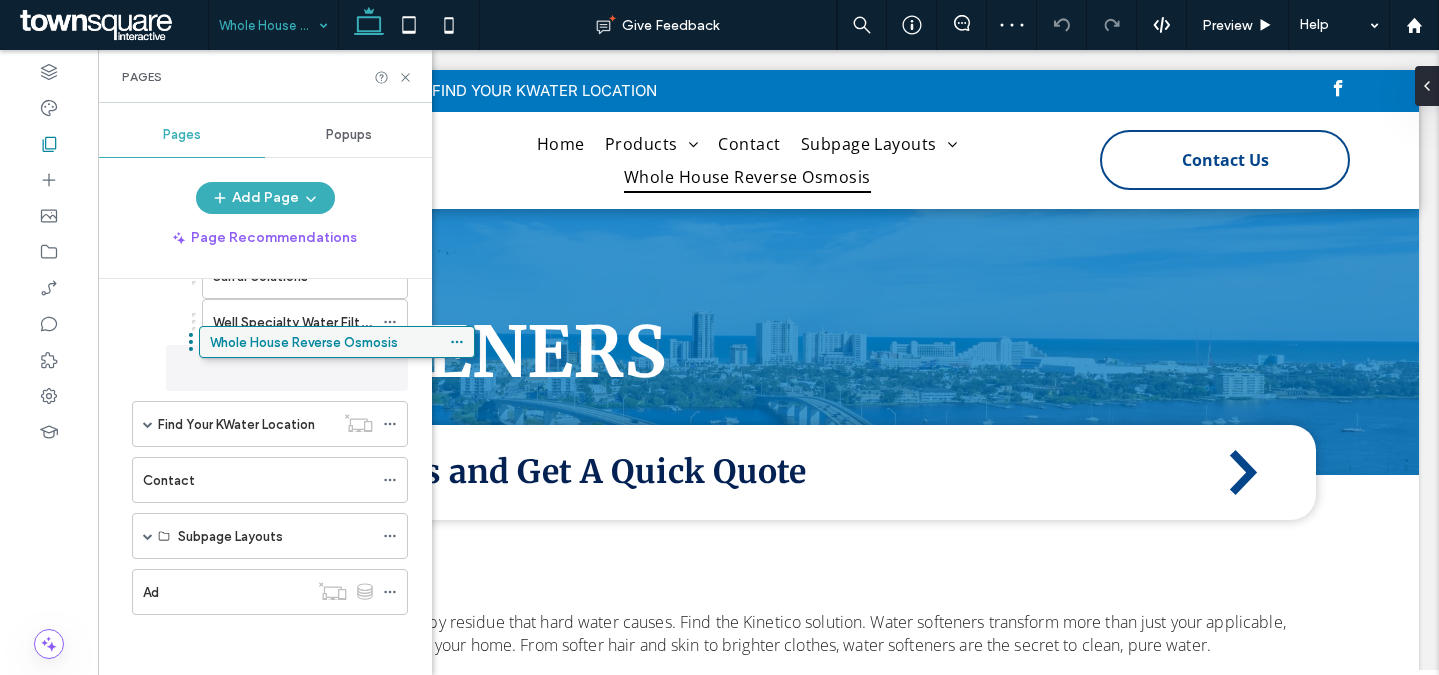 drag, startPoint x: 258, startPoint y: 592, endPoint x: 325, endPoint y: 349, distance: 252.06744 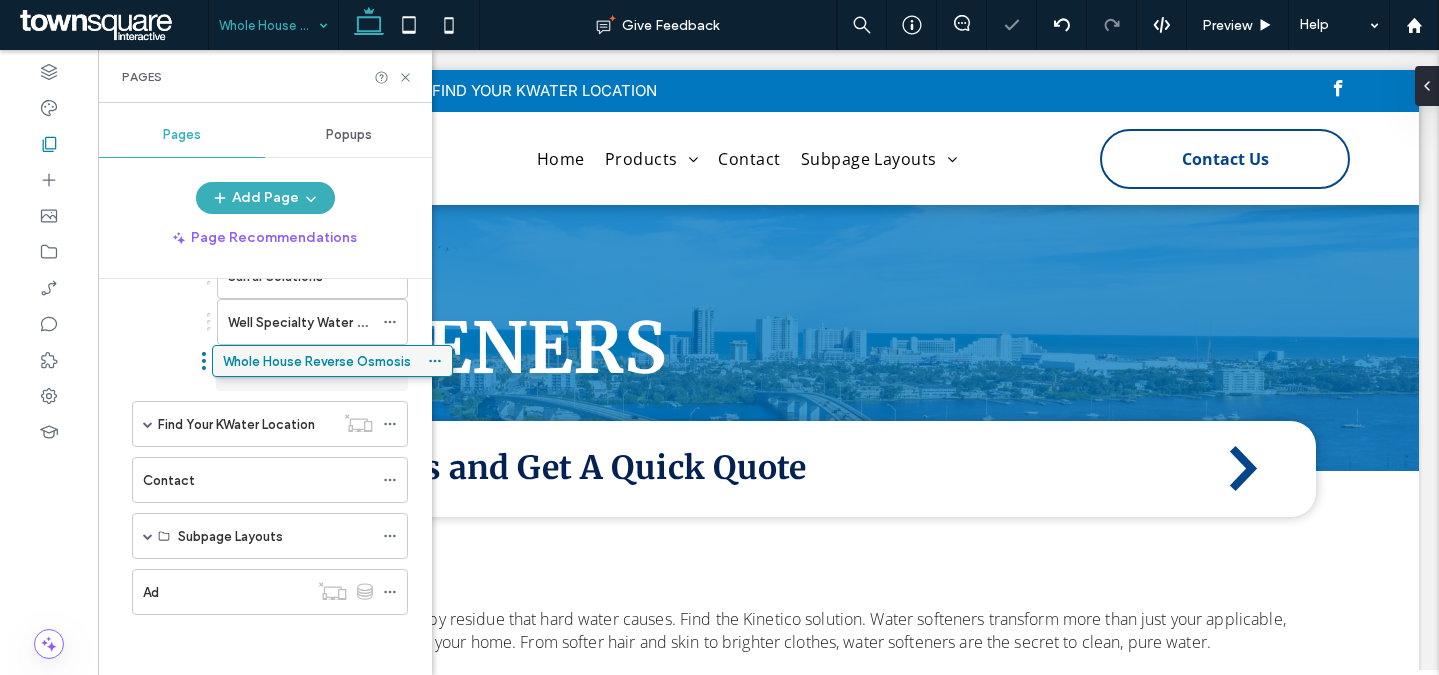 drag, startPoint x: 241, startPoint y: 371, endPoint x: 286, endPoint y: 371, distance: 45 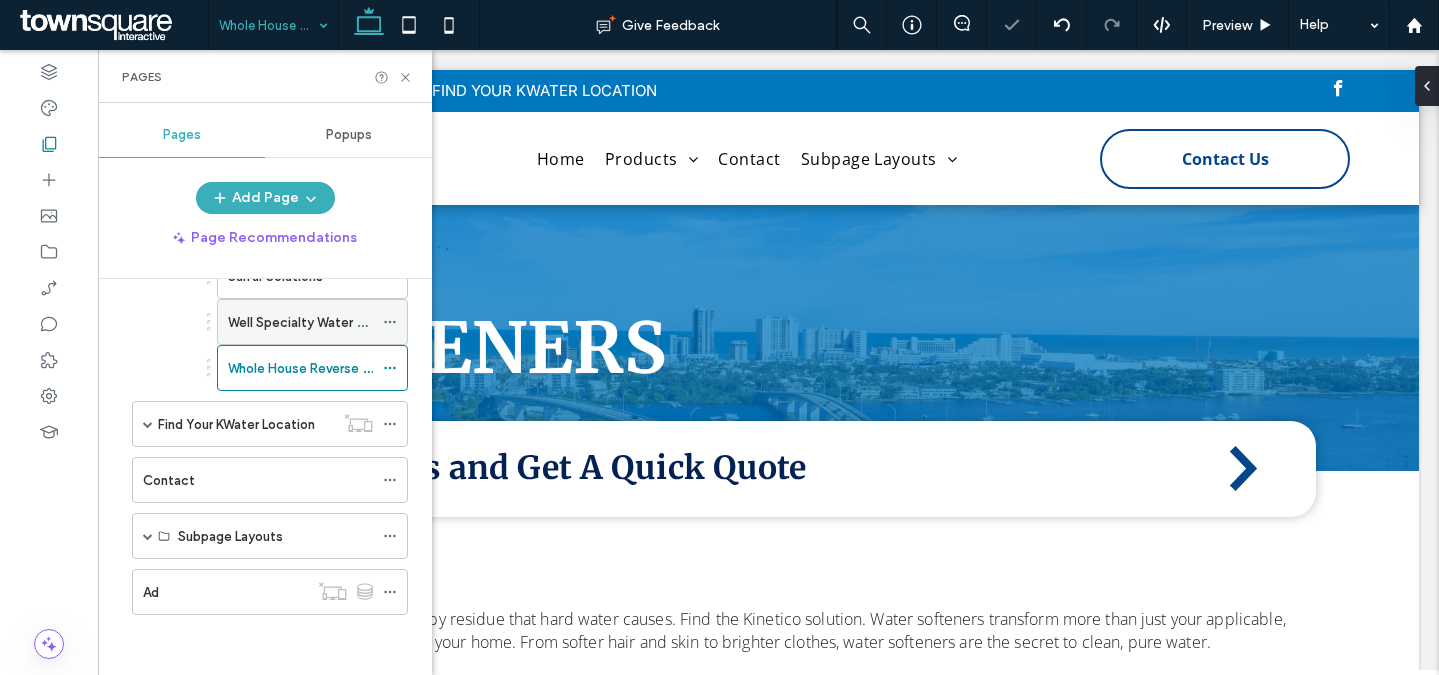 scroll, scrollTop: 396, scrollLeft: 0, axis: vertical 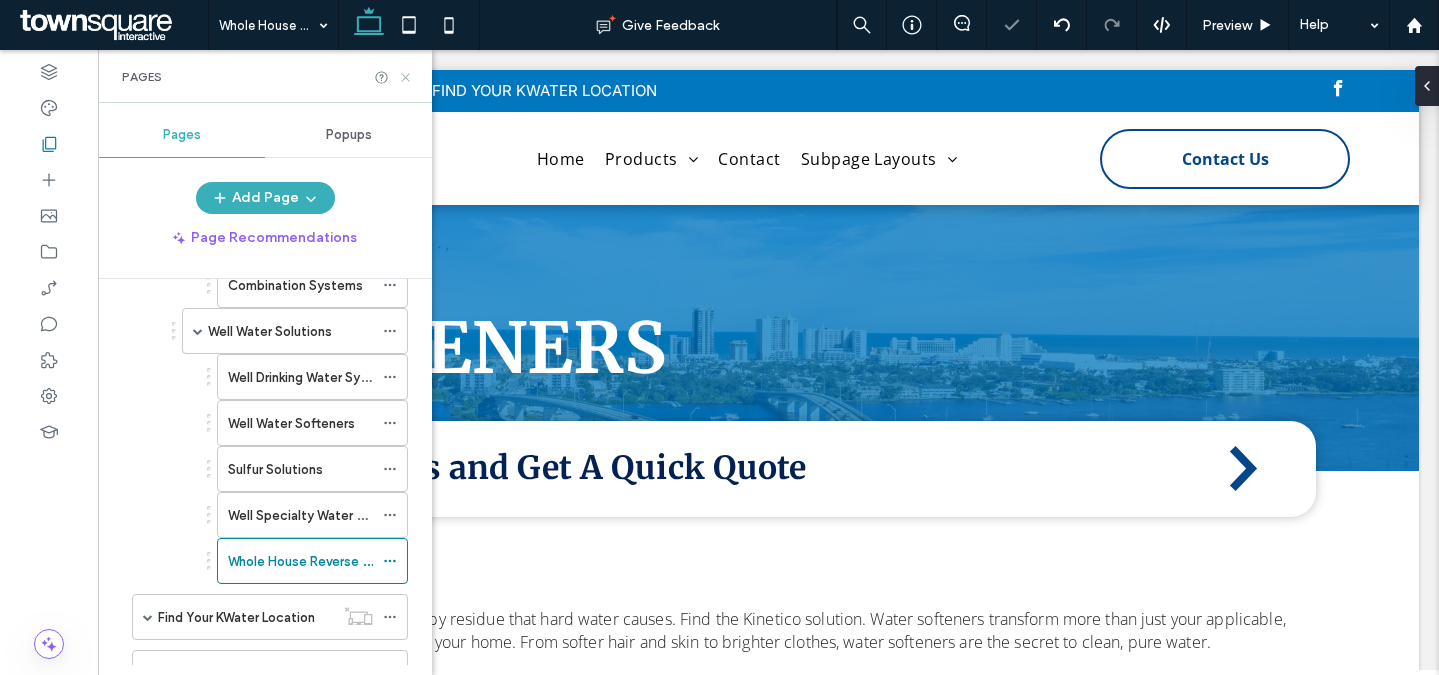 click 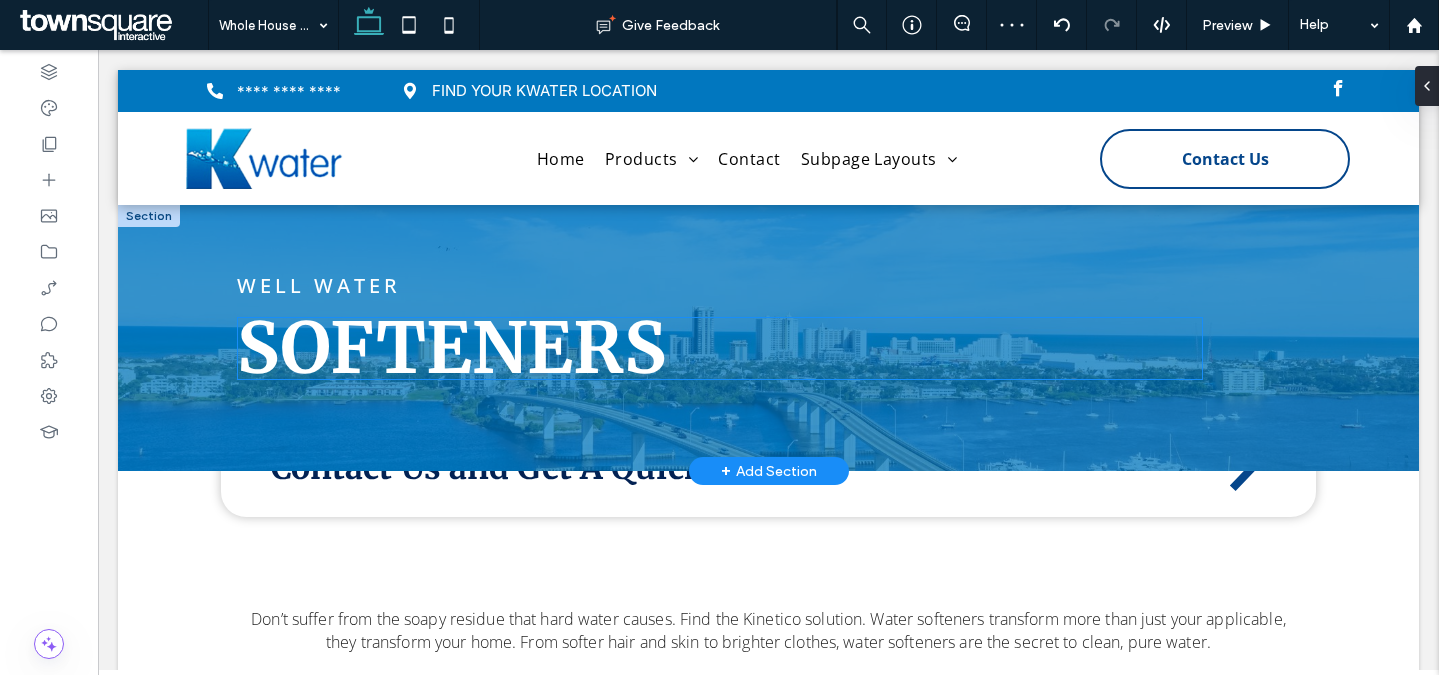 click on "Softeners" at bounding box center [451, 348] 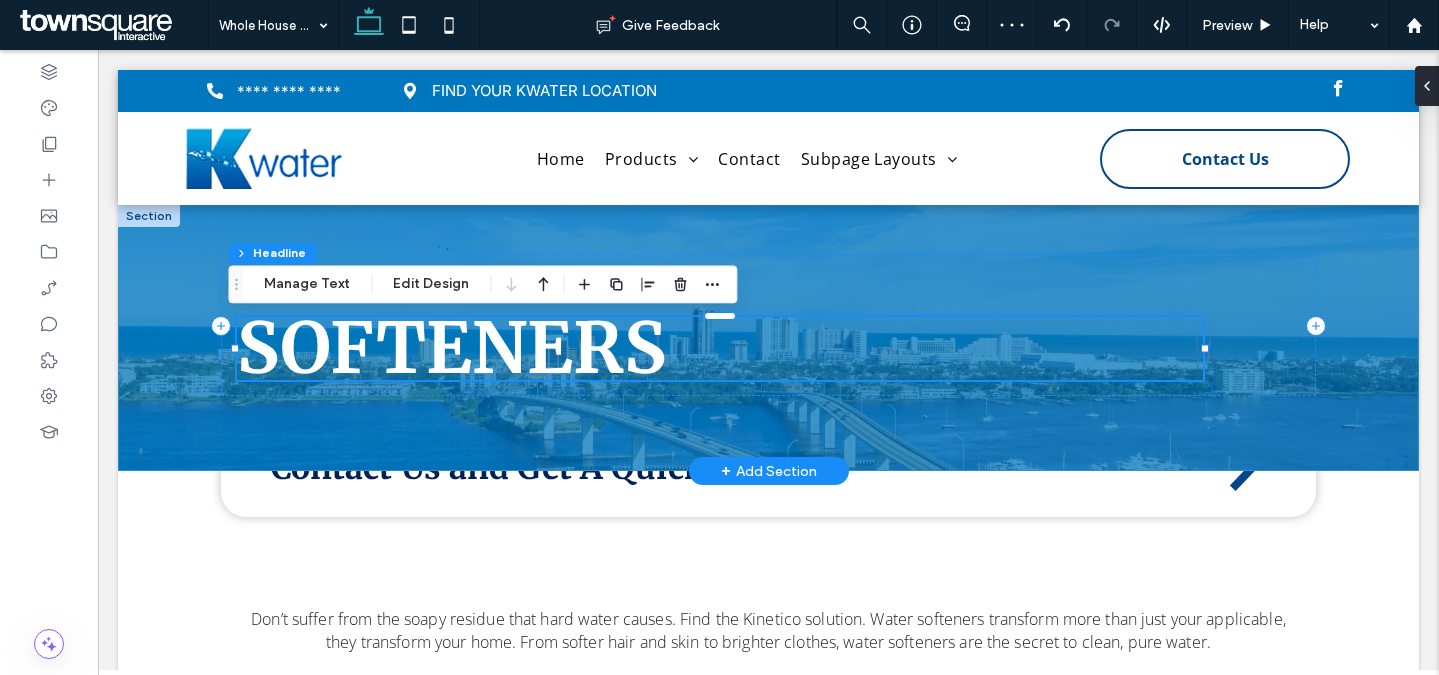 click on "Softeners" at bounding box center [451, 348] 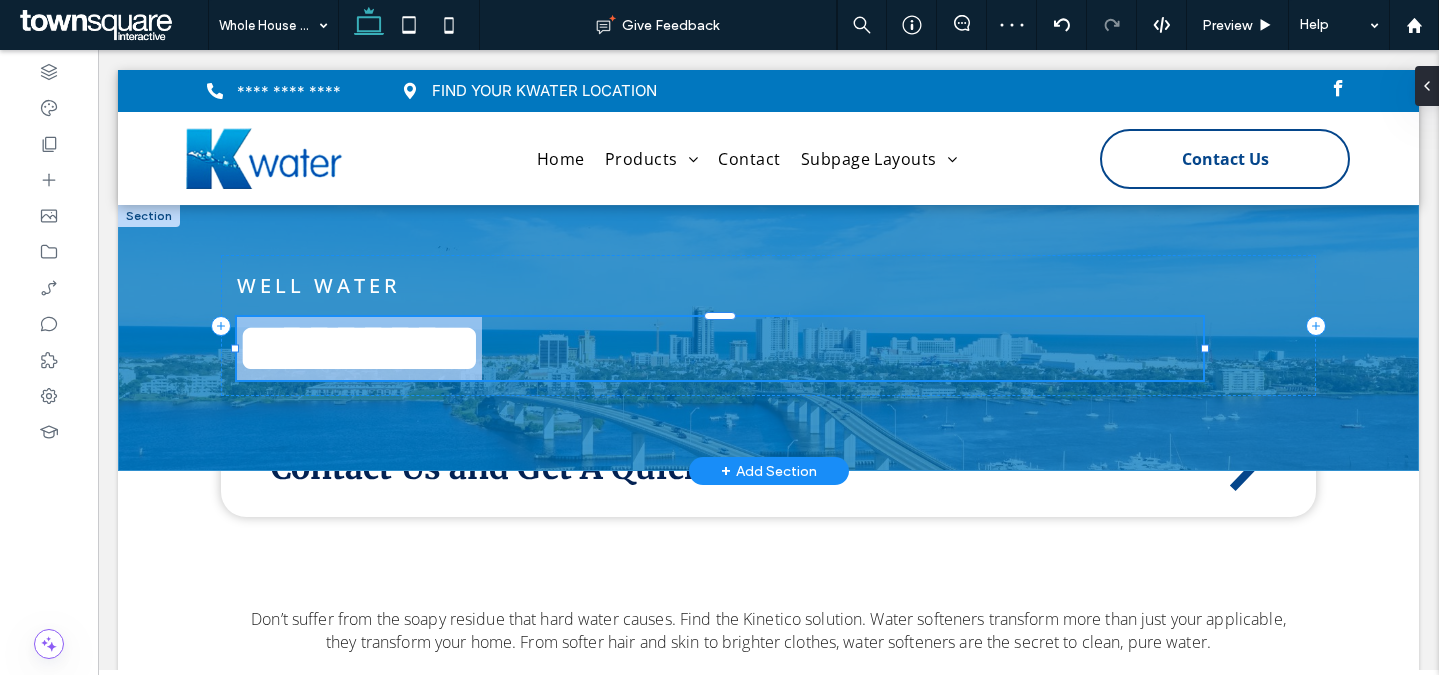 type on "**********" 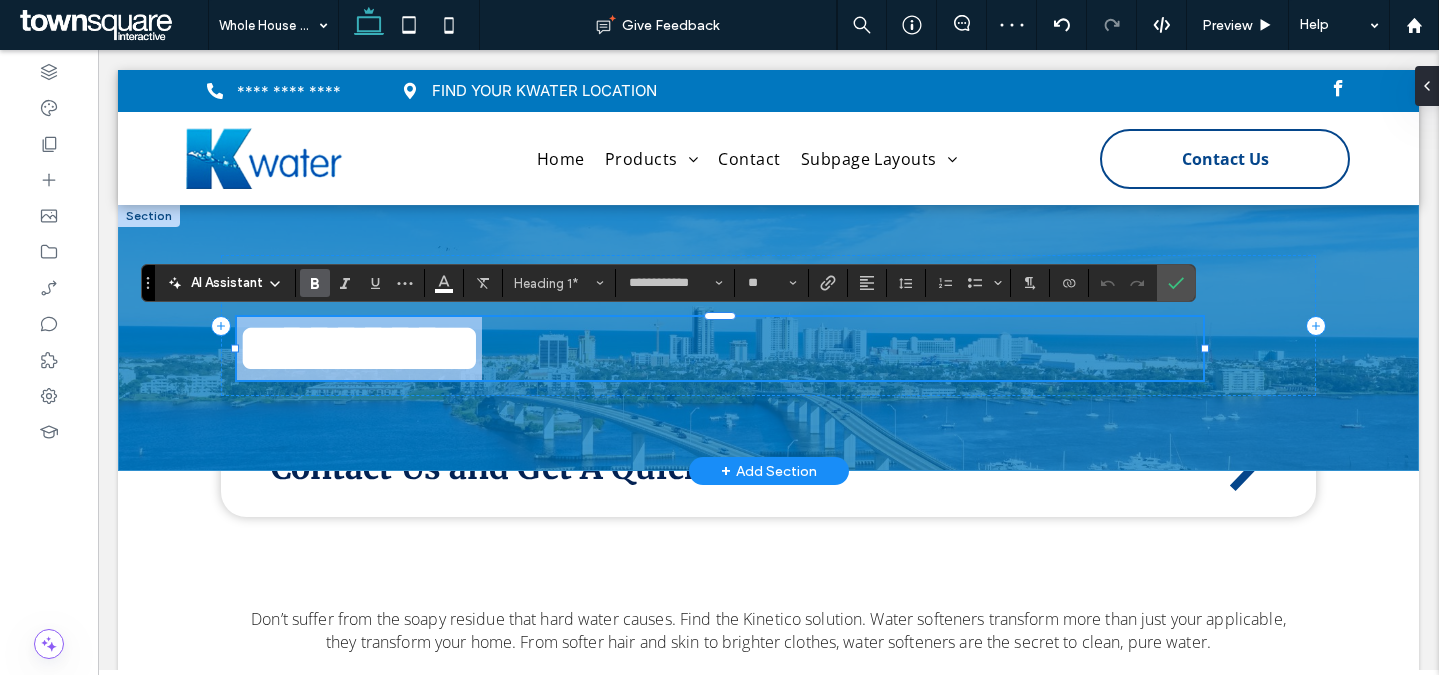 paste 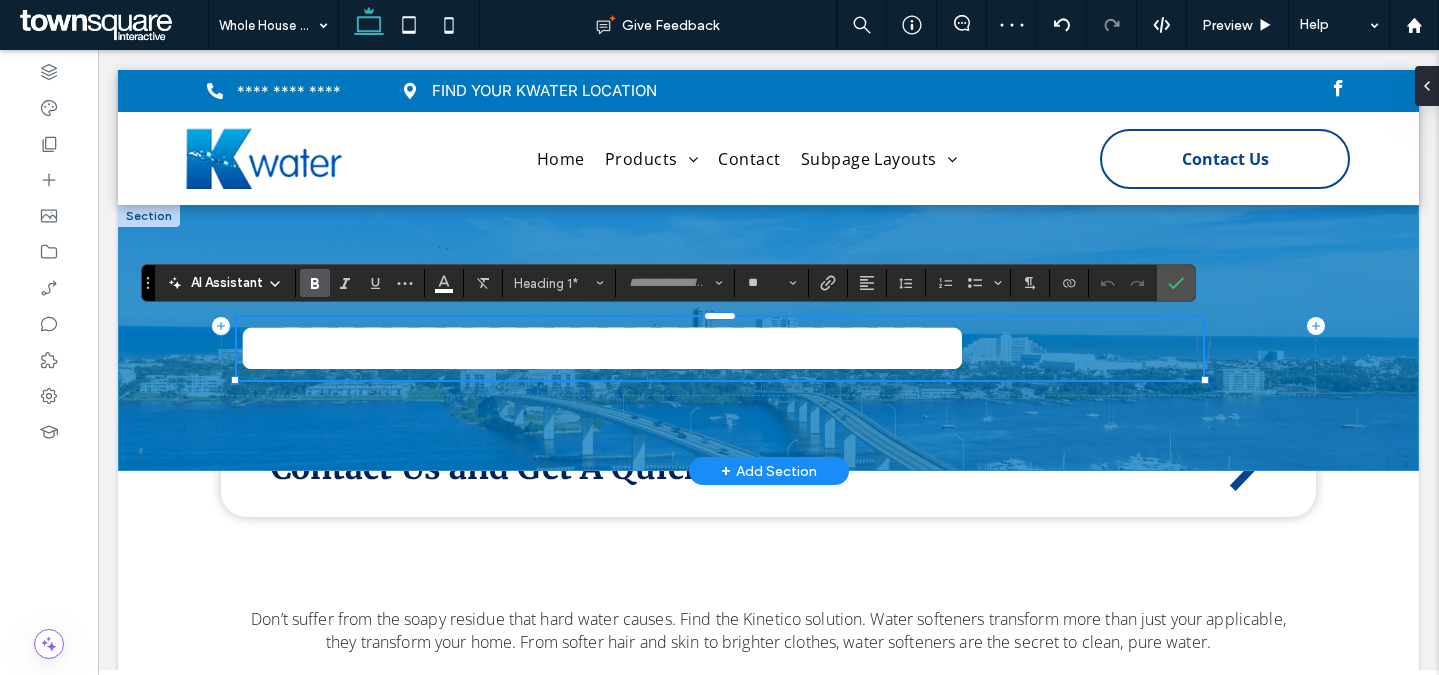 scroll, scrollTop: 12, scrollLeft: 0, axis: vertical 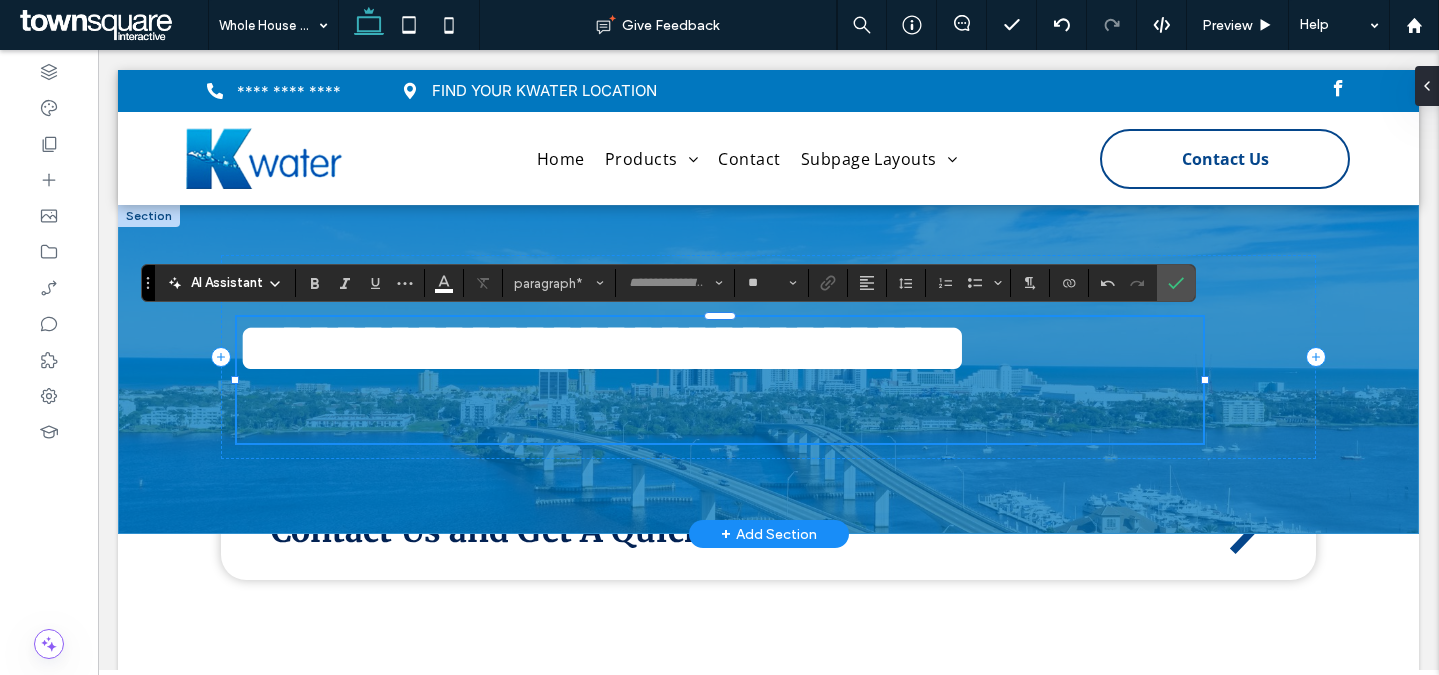 type on "**********" 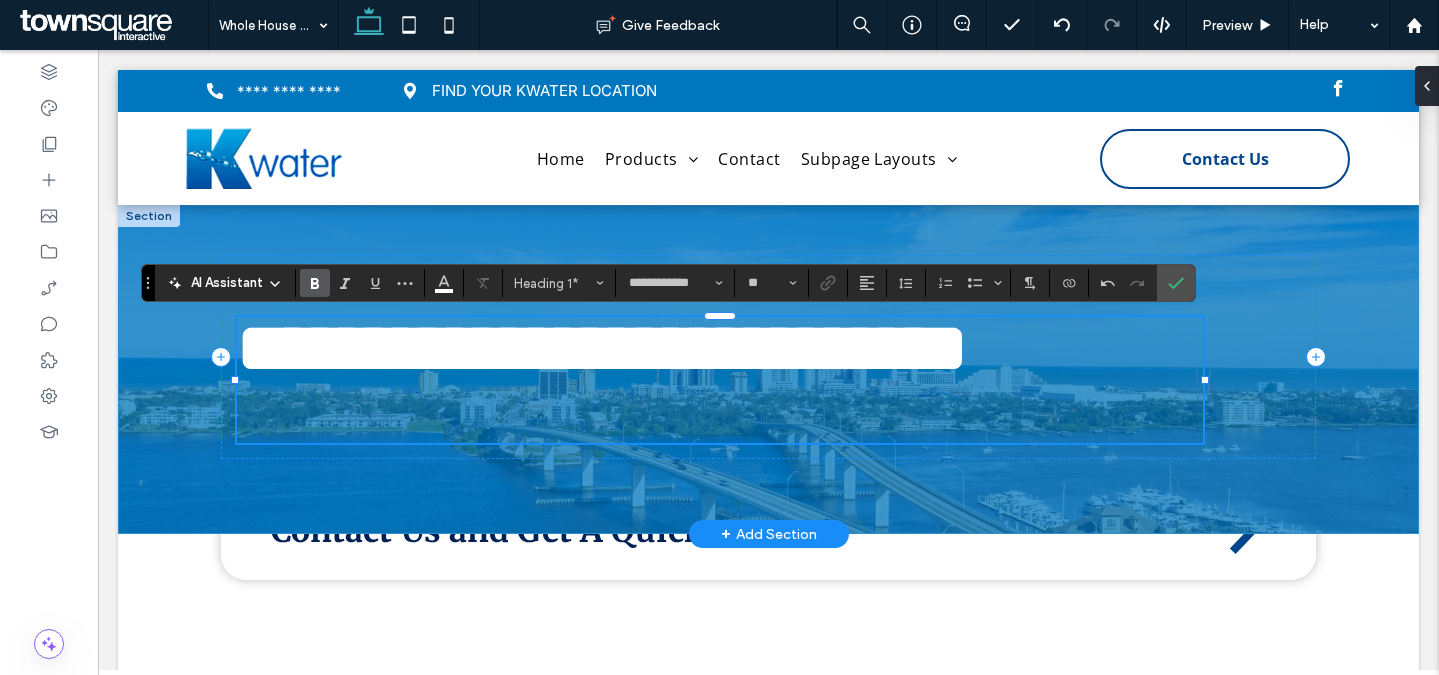 click on "**********" at bounding box center (602, 348) 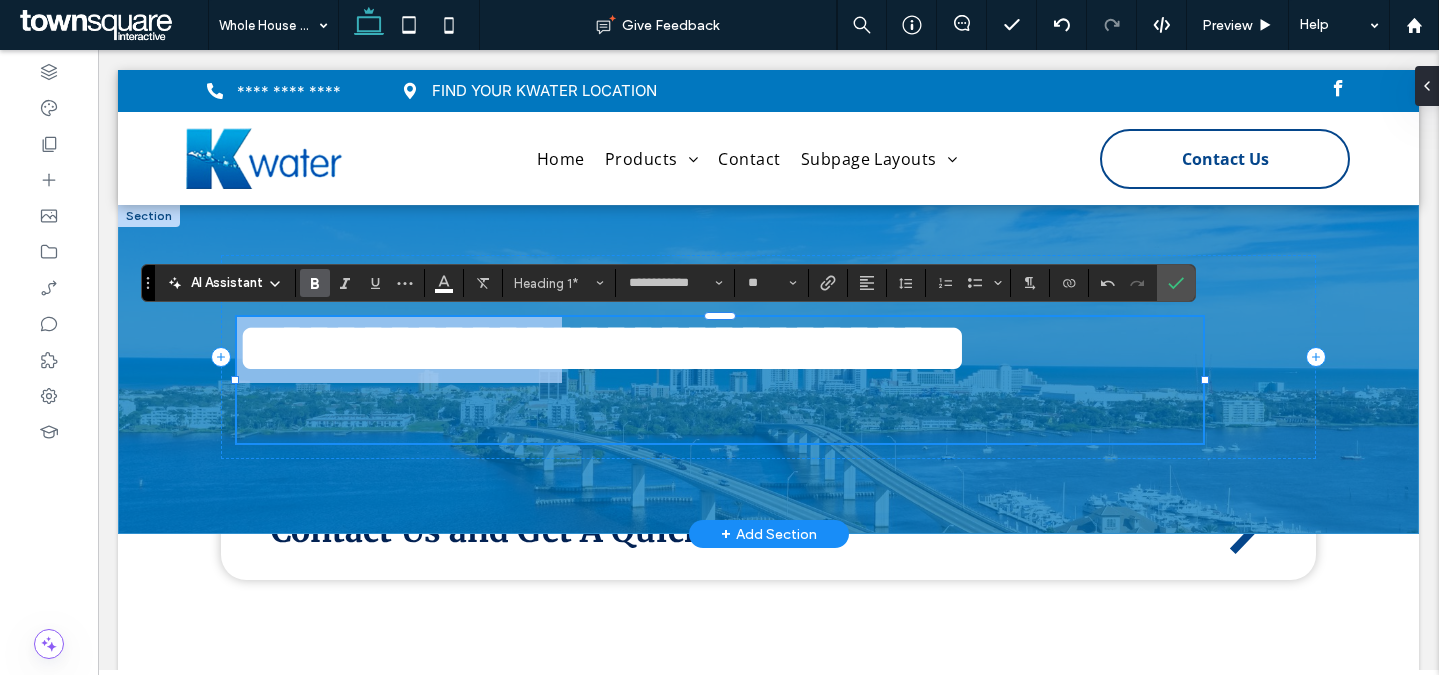 drag, startPoint x: 773, startPoint y: 346, endPoint x: 247, endPoint y: 323, distance: 526.5026 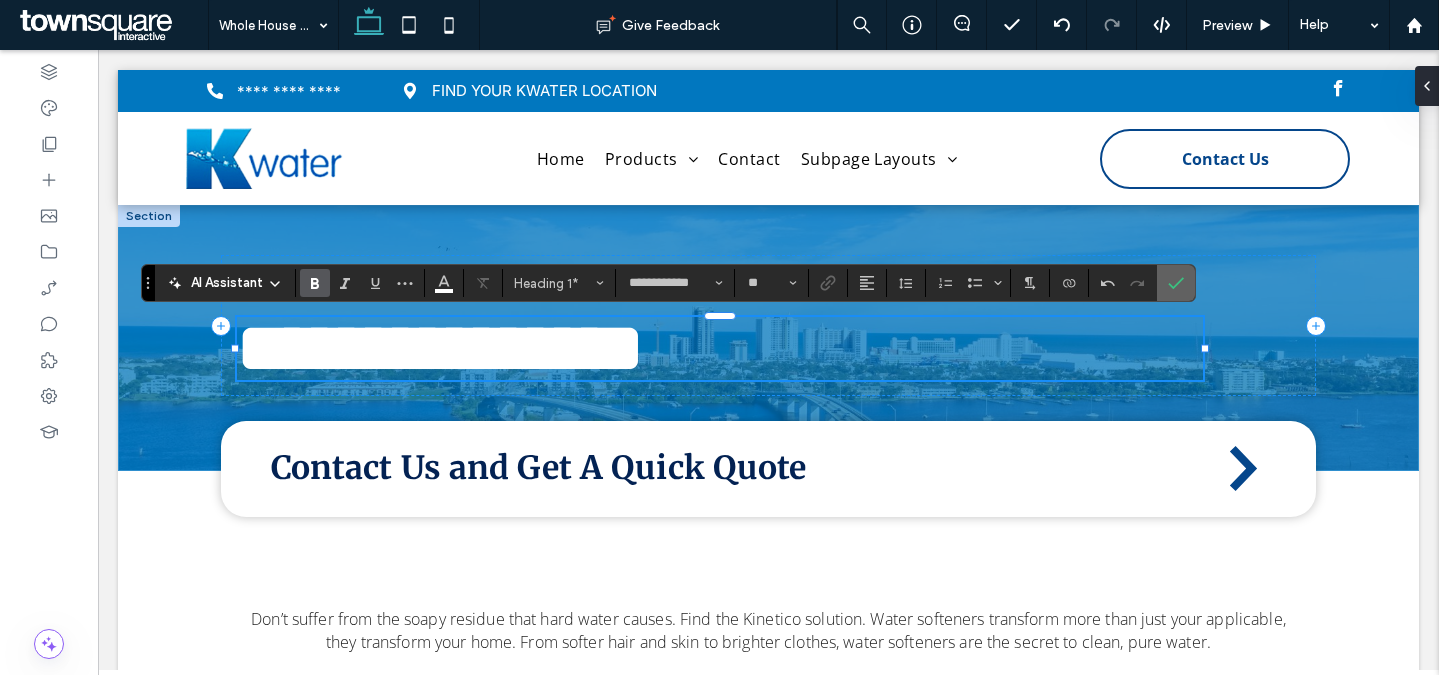 click 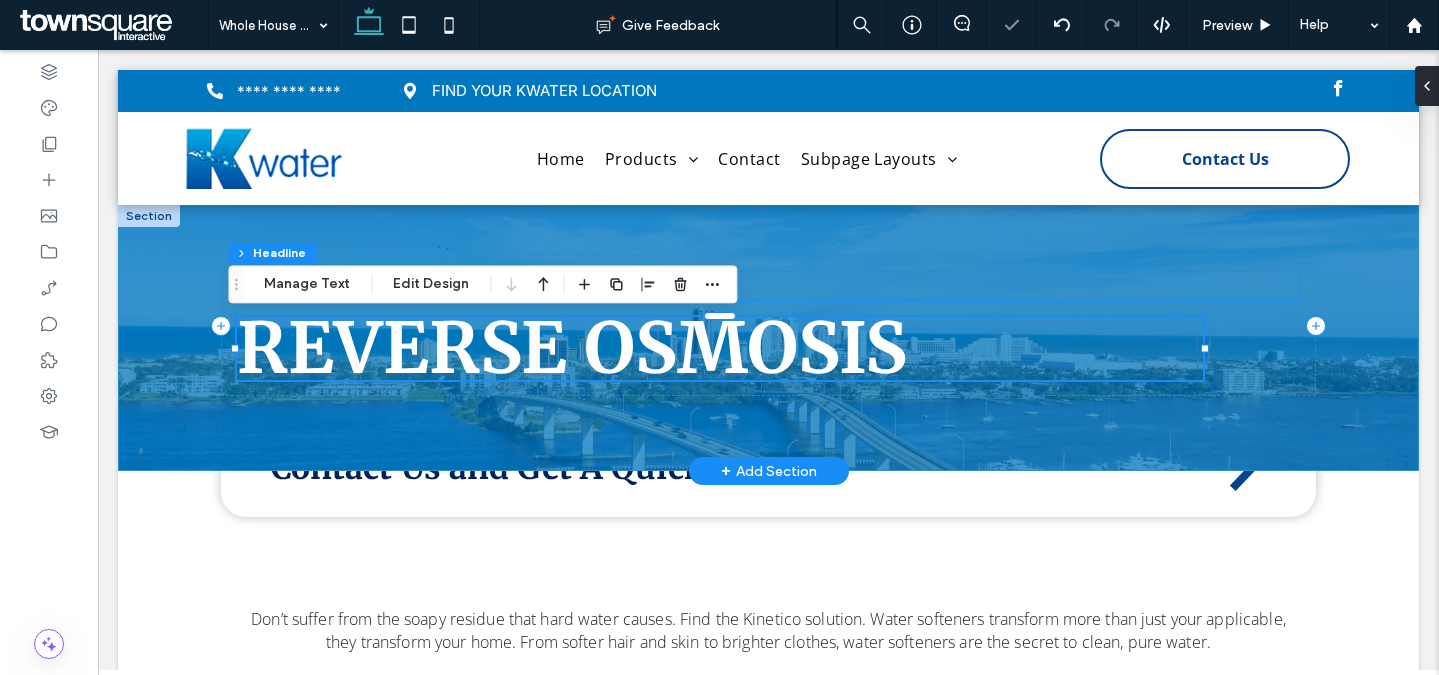 click on "Well Water" at bounding box center [769, 286] 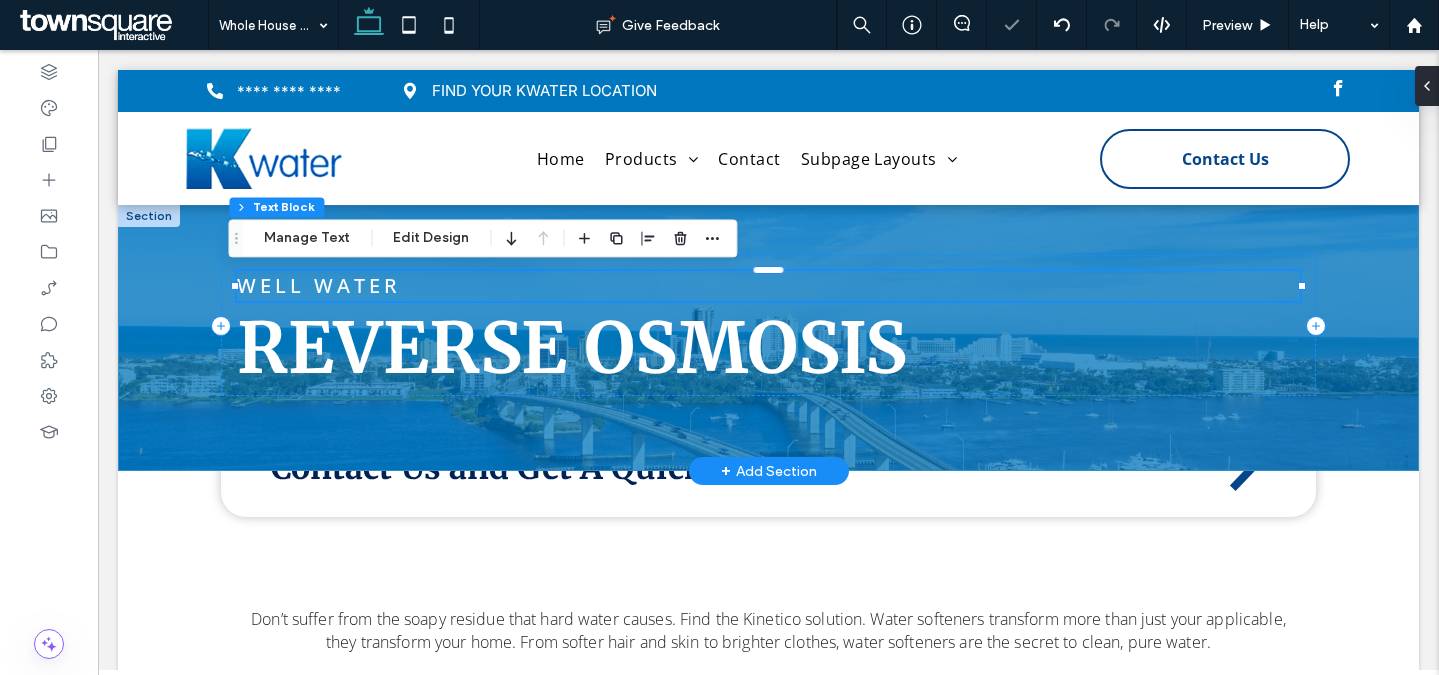 click on "Well Water" at bounding box center [769, 286] 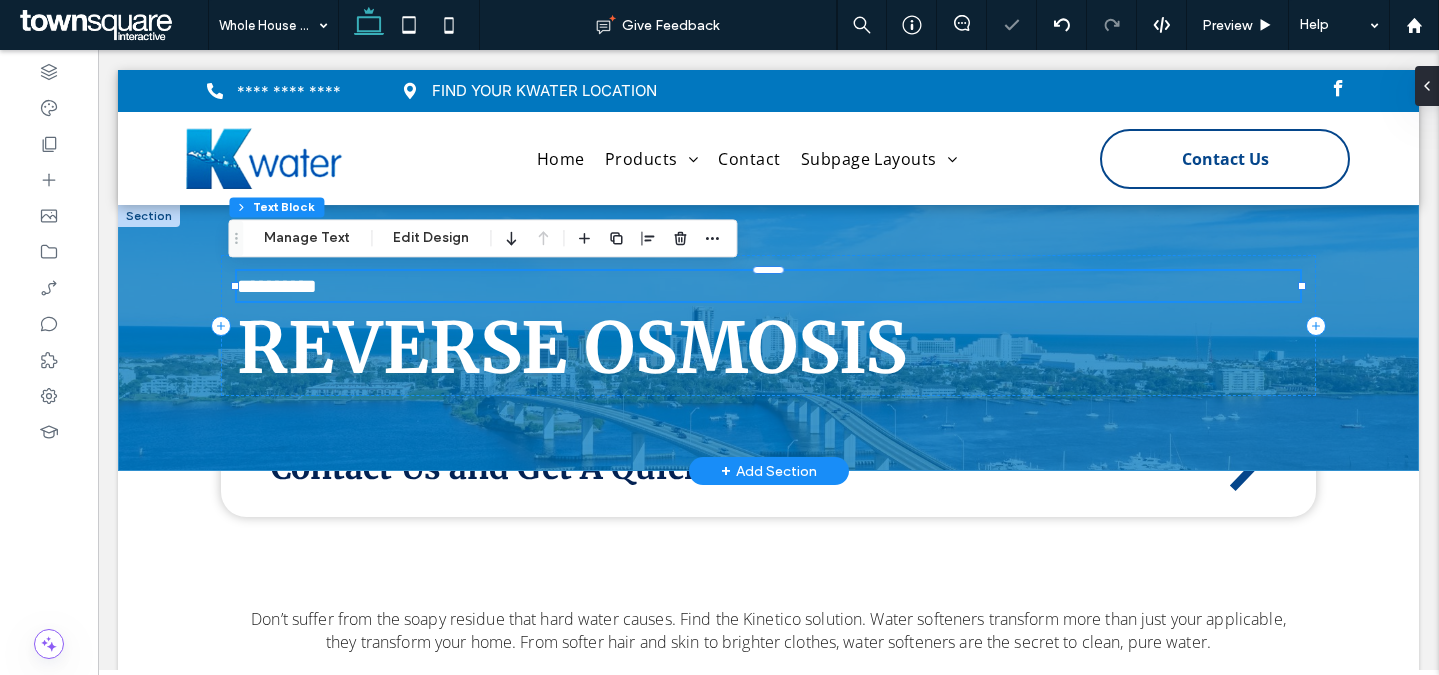 click on "**********" at bounding box center (769, 286) 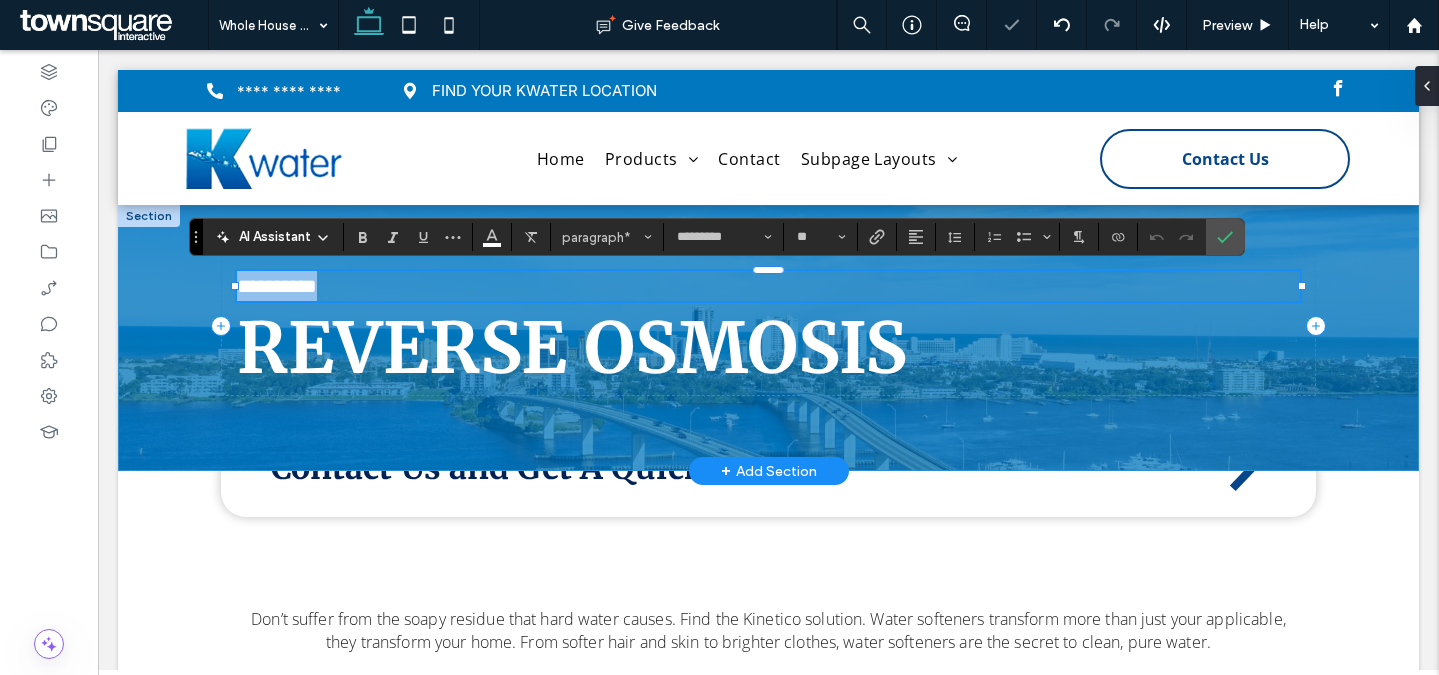 paste 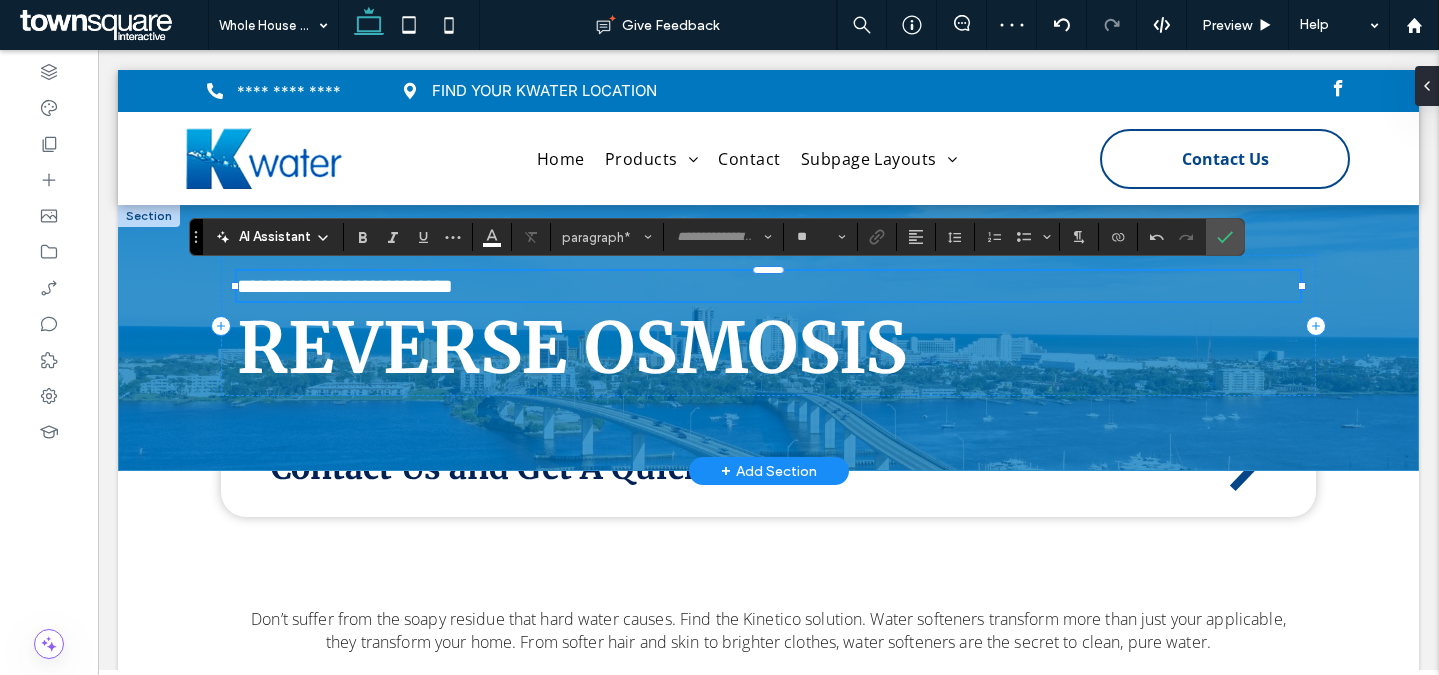 type on "*********" 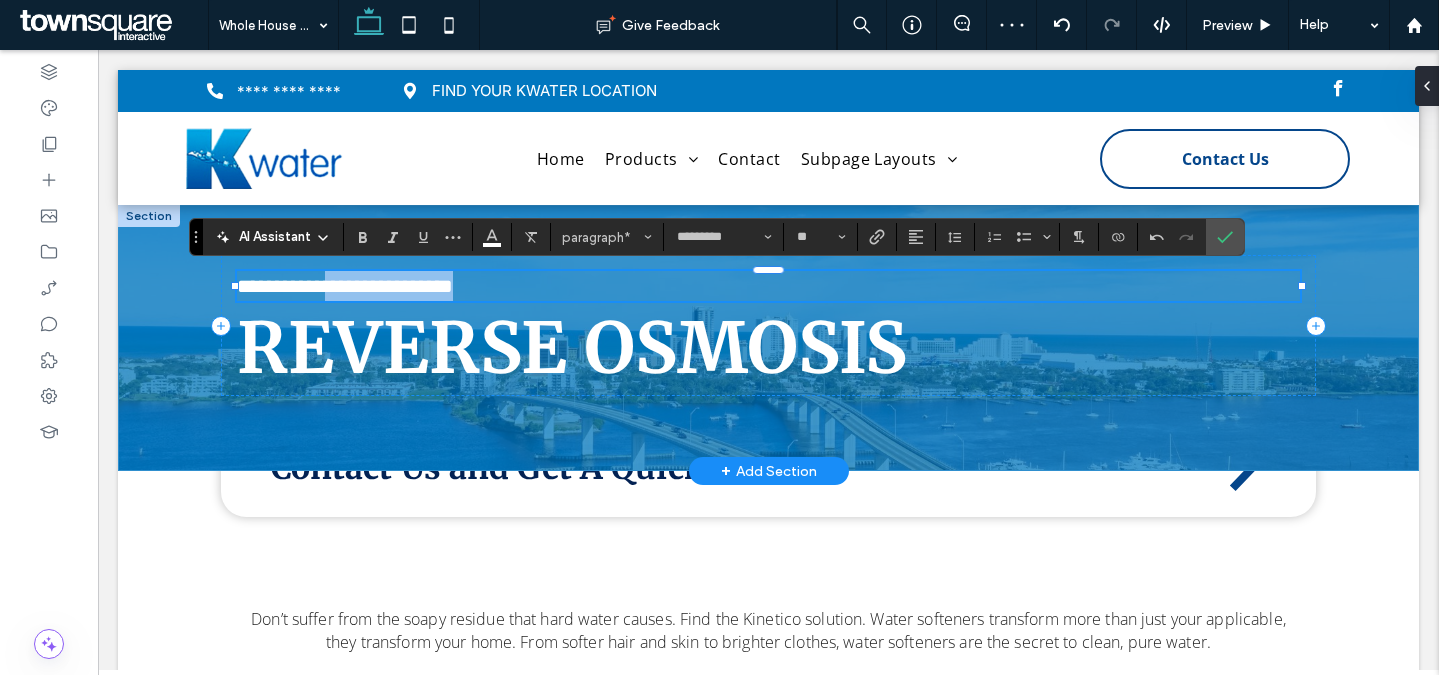 drag, startPoint x: 410, startPoint y: 287, endPoint x: 659, endPoint y: 285, distance: 249.00803 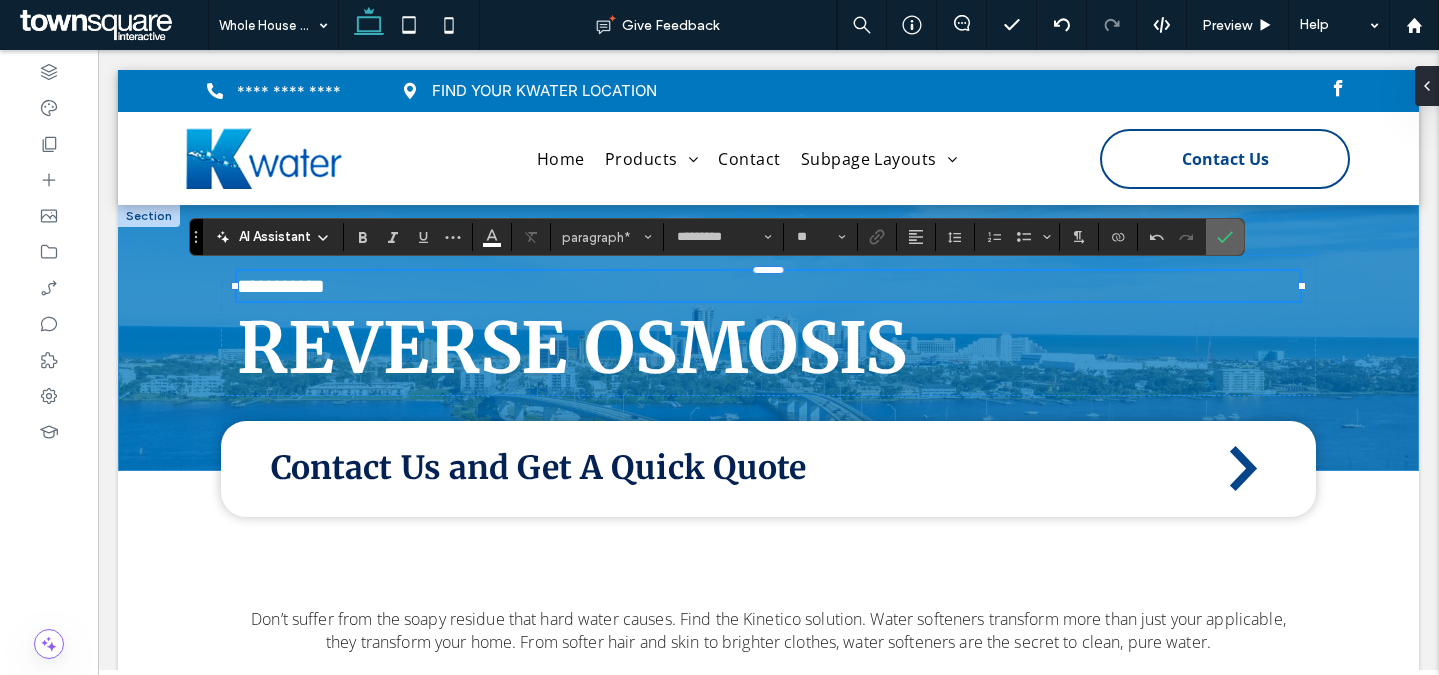 click at bounding box center (1225, 237) 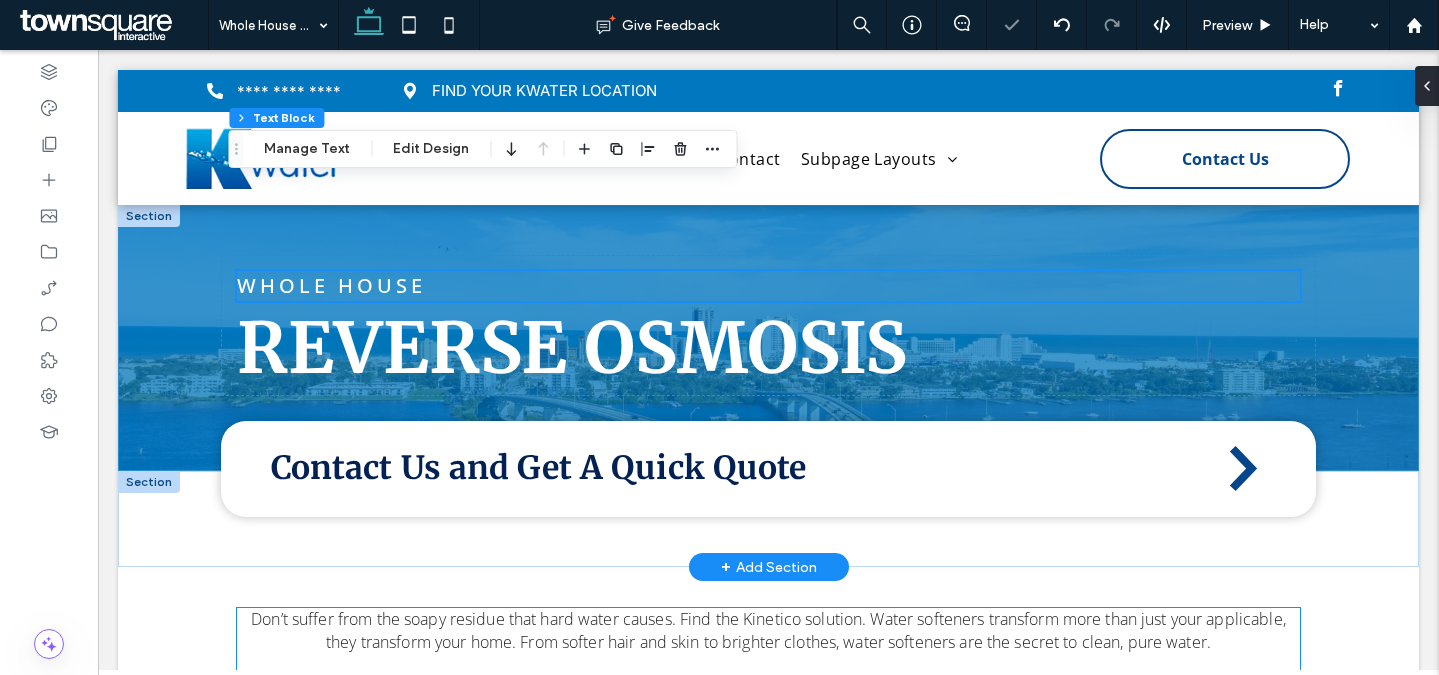 scroll, scrollTop: 302, scrollLeft: 0, axis: vertical 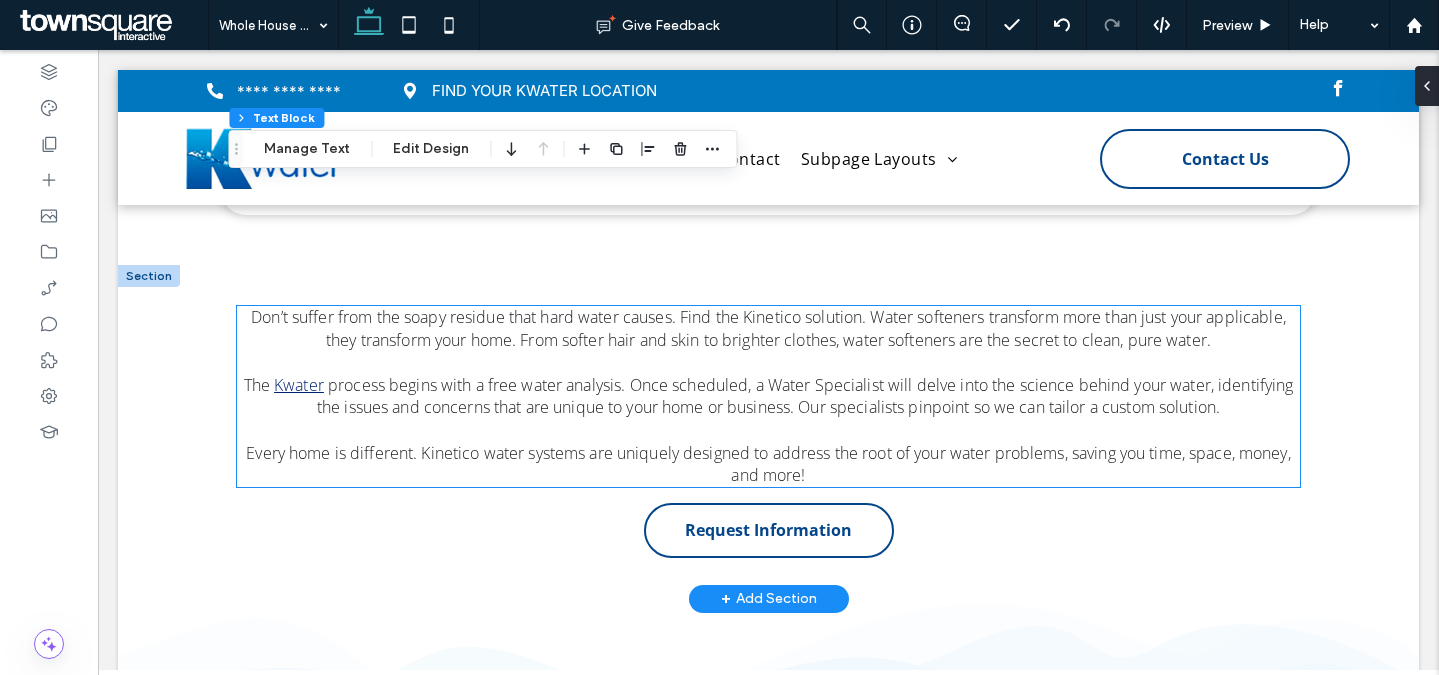 click on "Don’t suffer from the soapy residue that hard water causes. Find the Kinetico solution. Water softeners transform more than just your applicable, they transform your home. From softer hair and skin to brighter clothes, water softeners are the secret to clean, pure water." at bounding box center [768, 328] 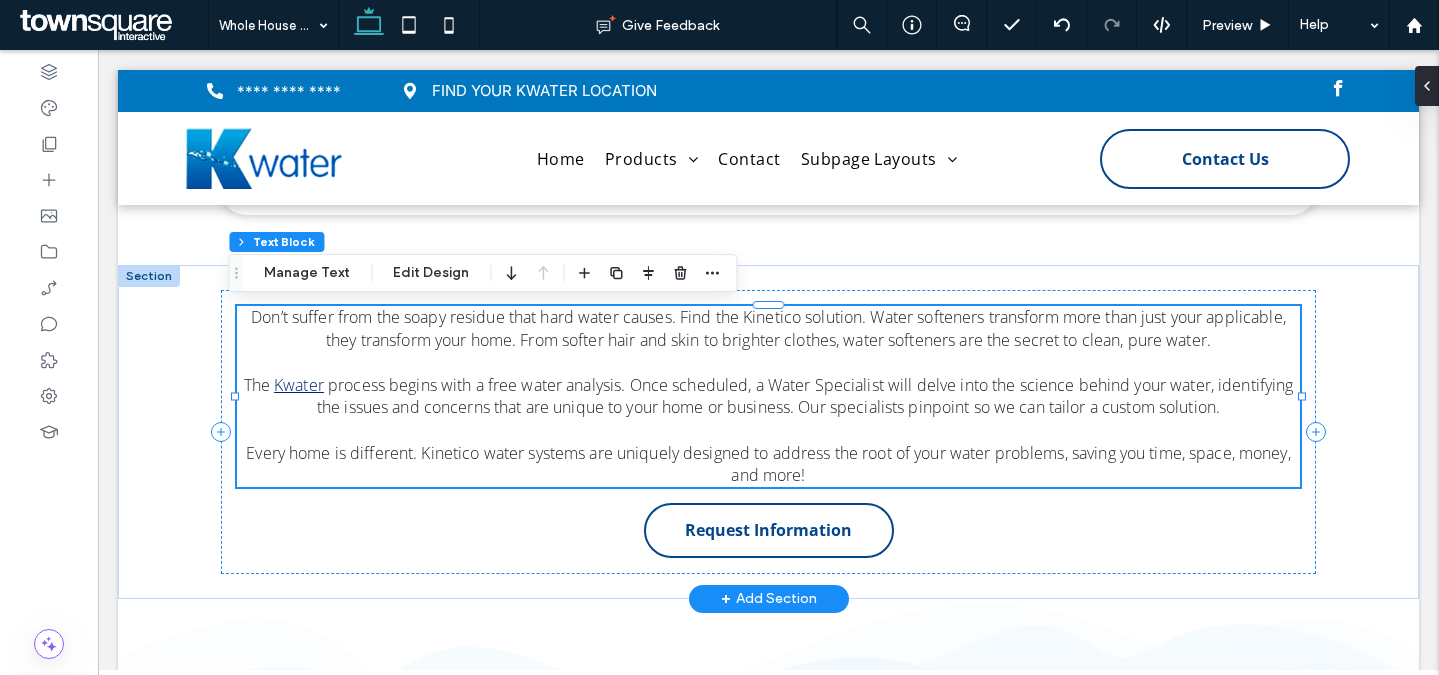 click on "Don’t suffer from the soapy residue that hard water causes. Find the Kinetico solution. Water softeners transform more than just your applicable, they transform your home. From softer hair and skin to brighter clothes, water softeners are the secret to clean, pure water." at bounding box center [768, 328] 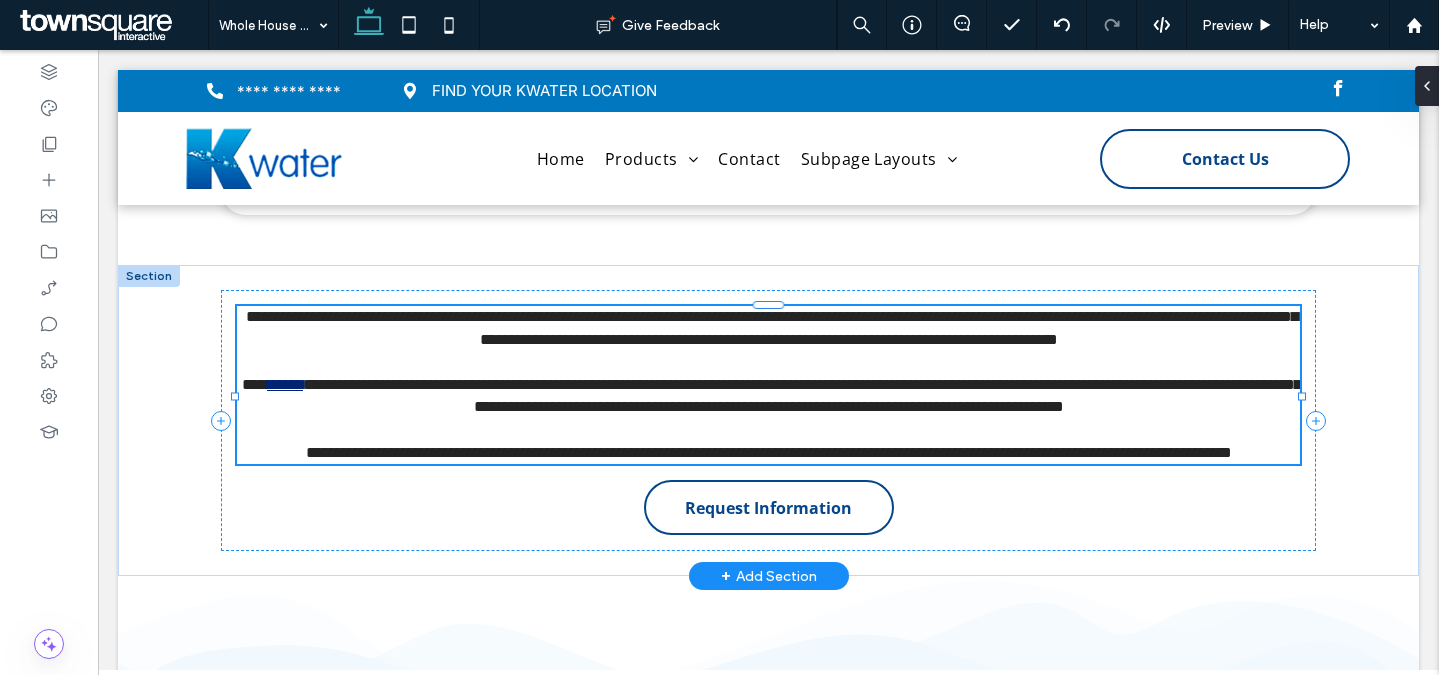 type on "*********" 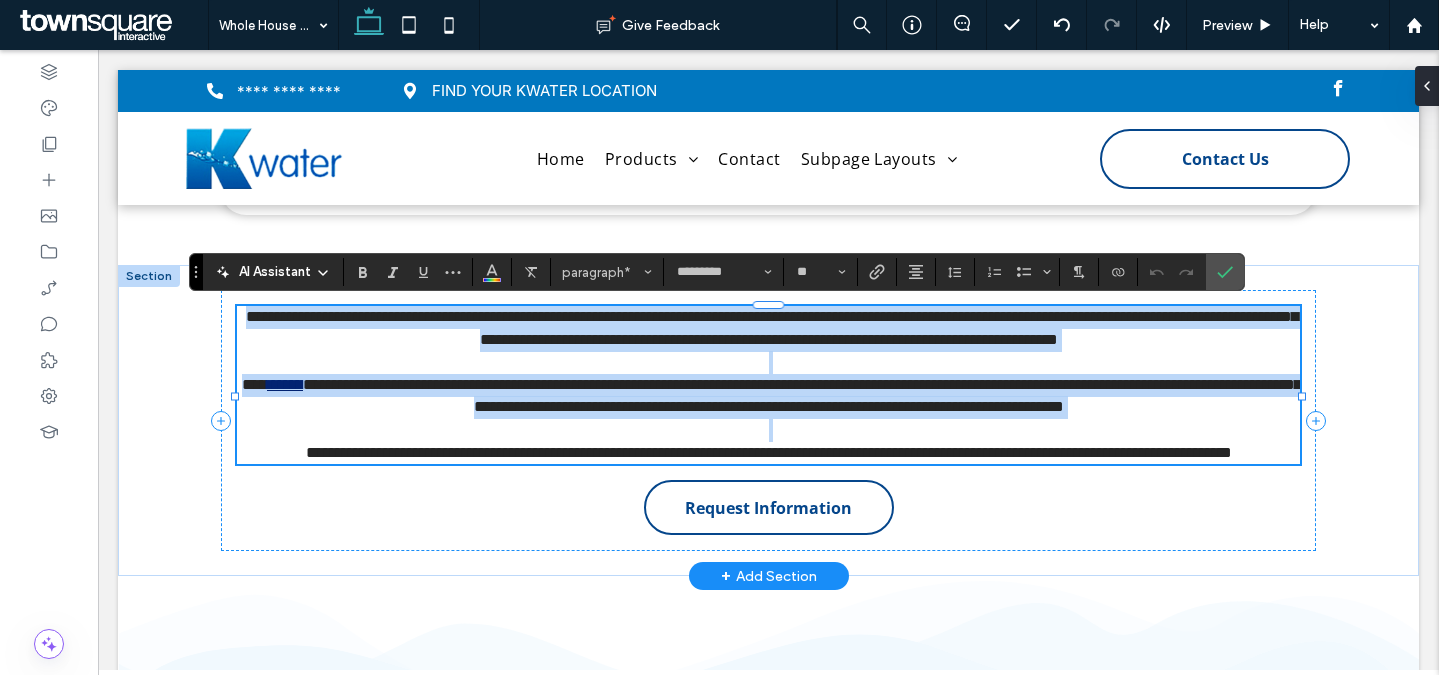 paste 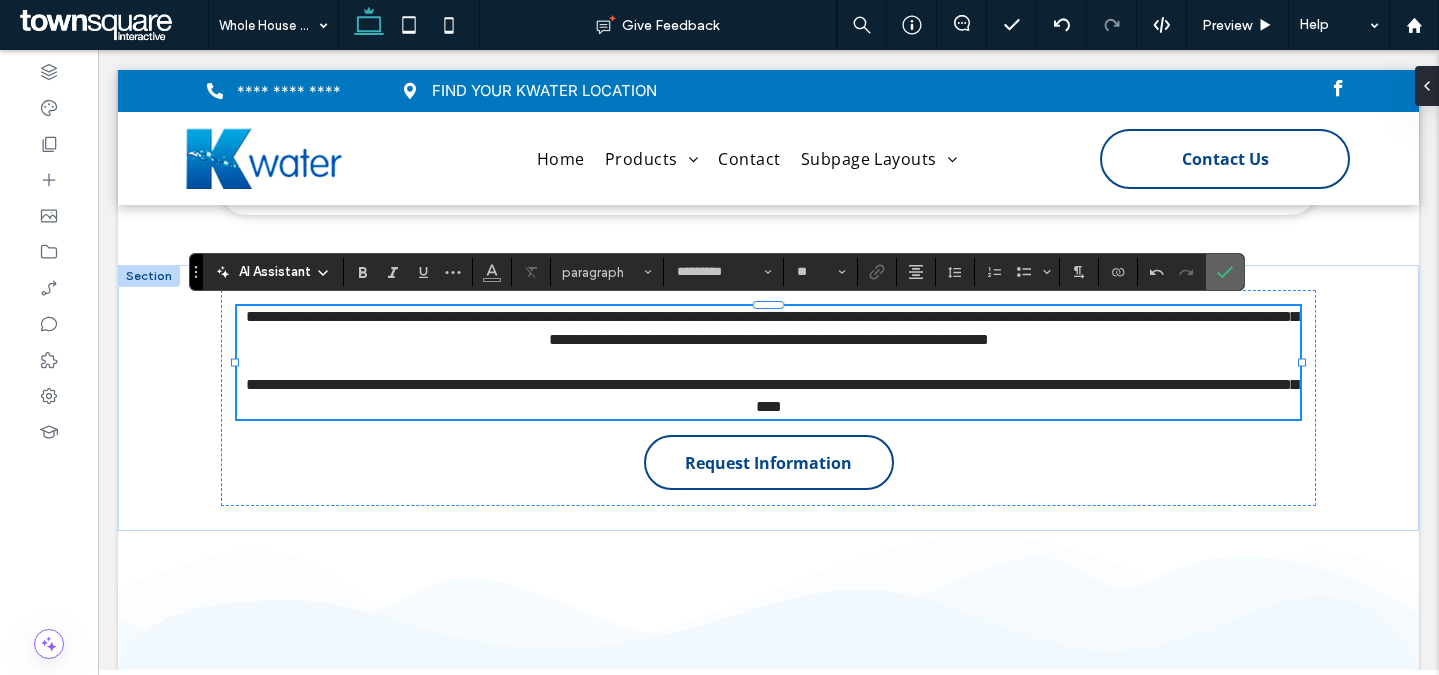 click 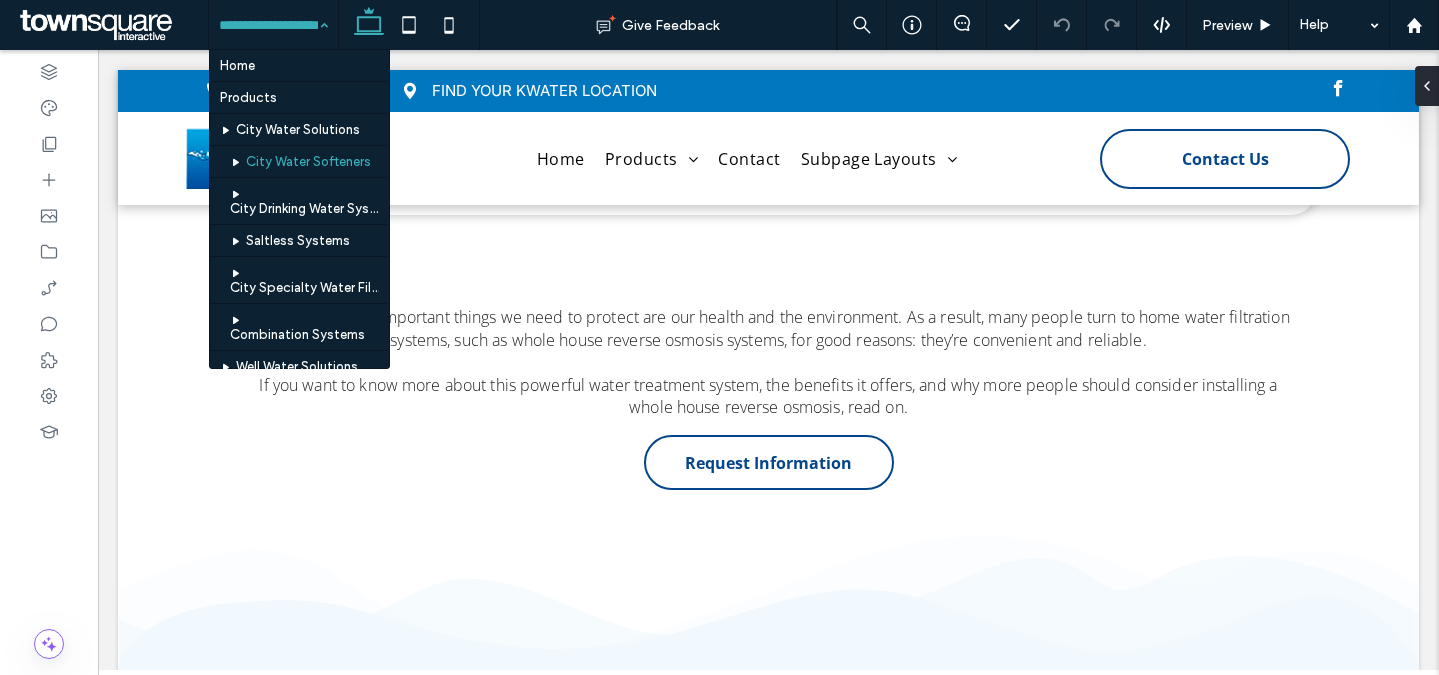 click at bounding box center [268, 25] 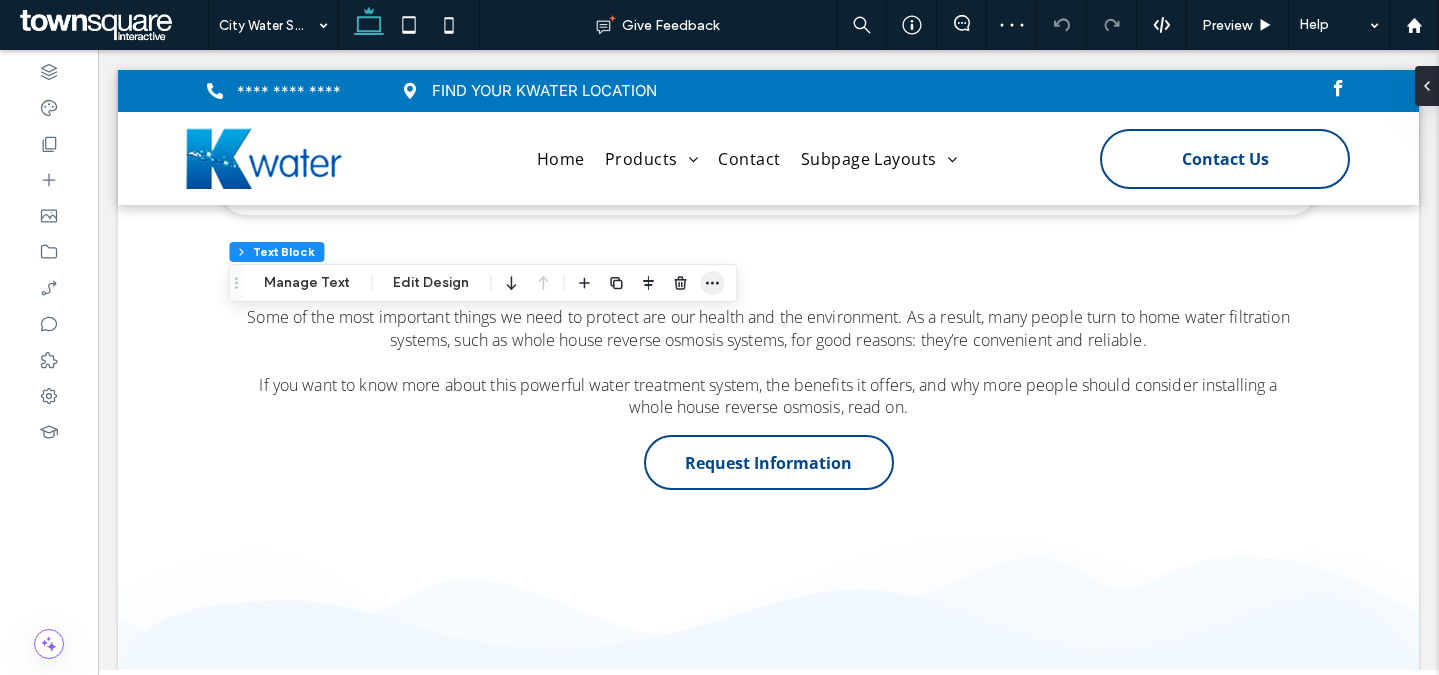 click 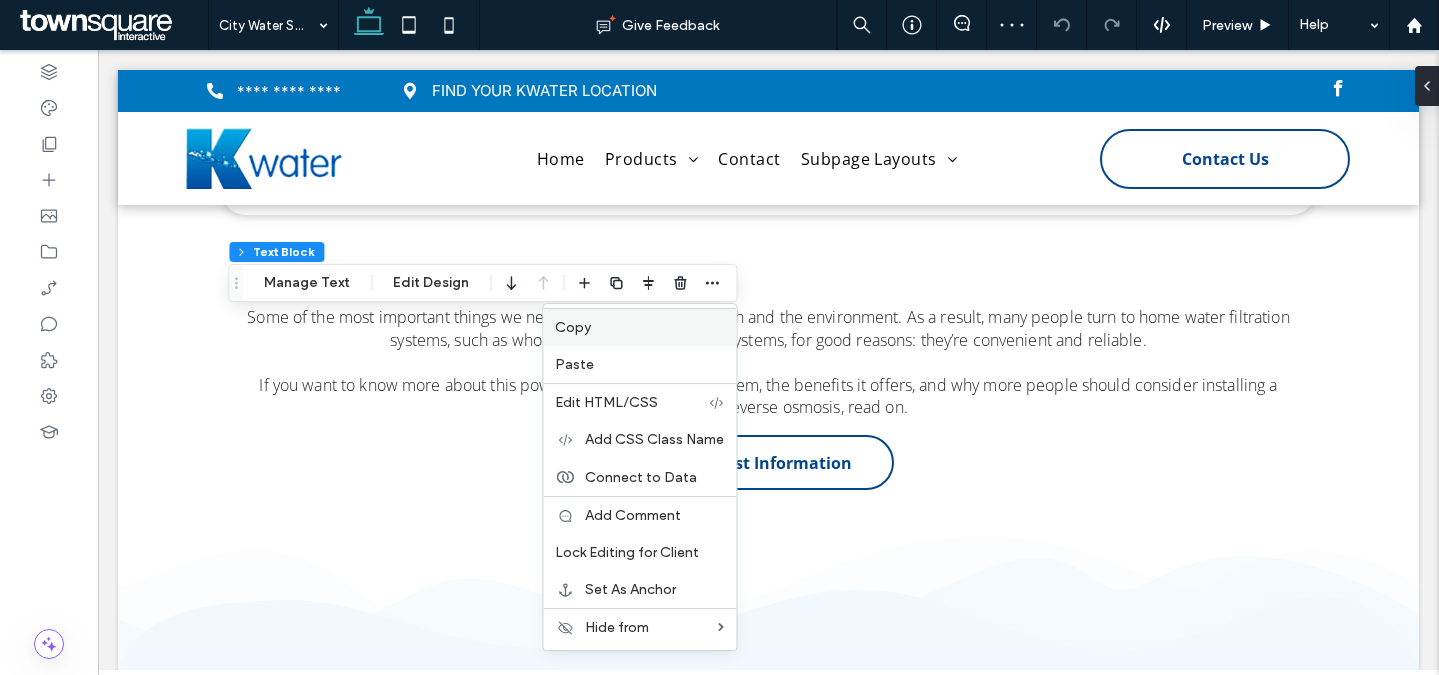 click on "Copy" at bounding box center (639, 327) 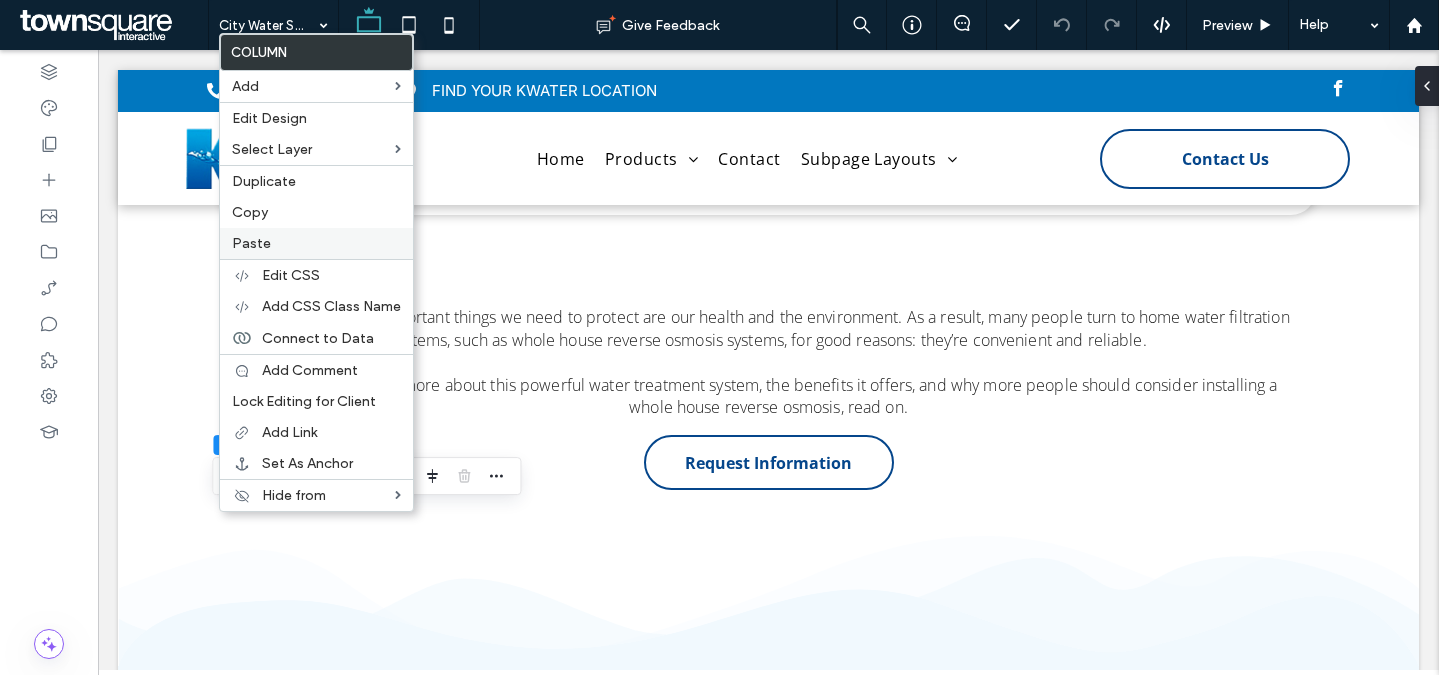 click on "Paste" at bounding box center (316, 243) 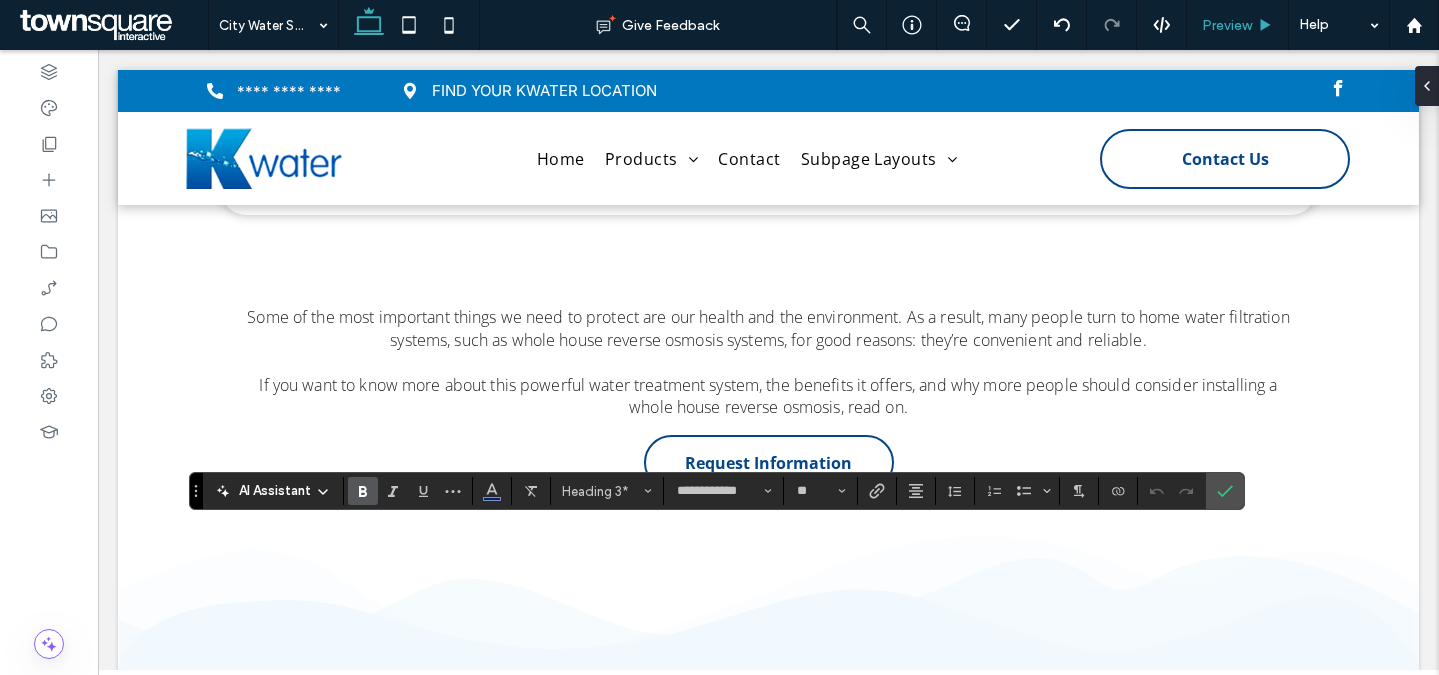 type 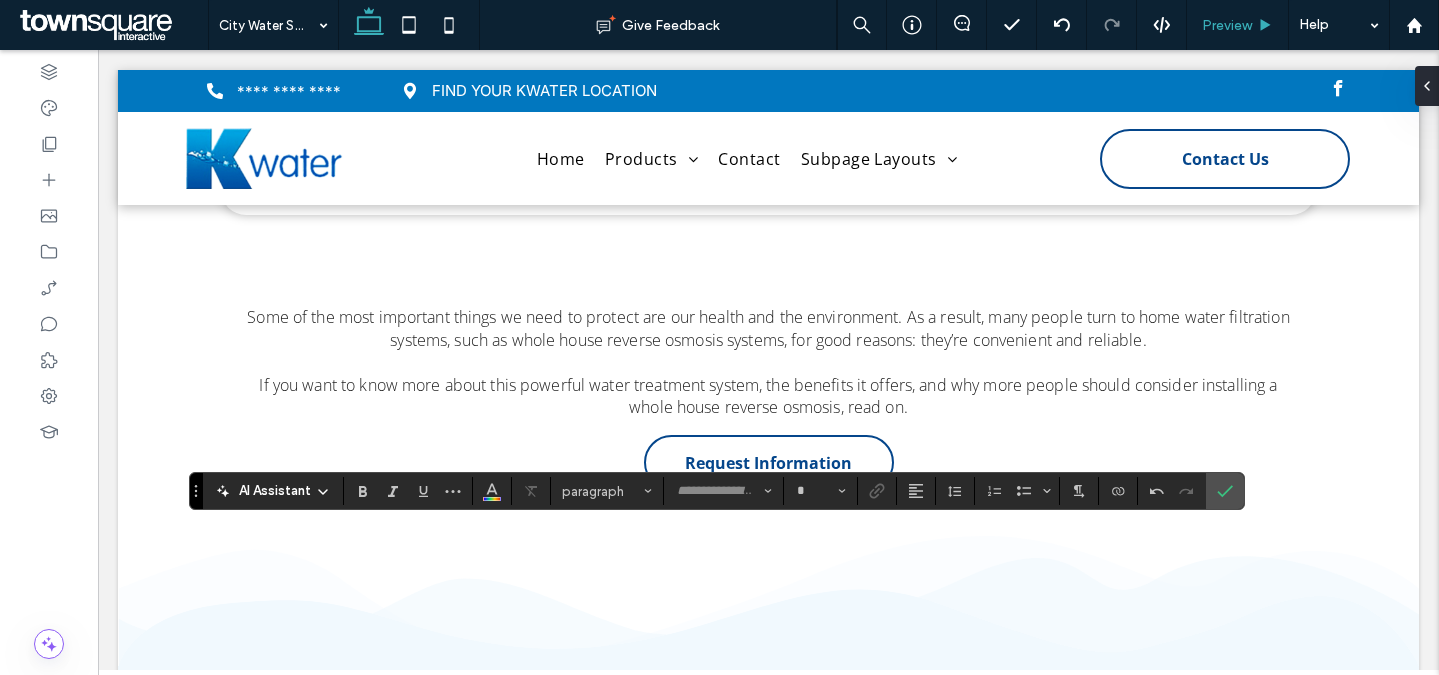 type on "**********" 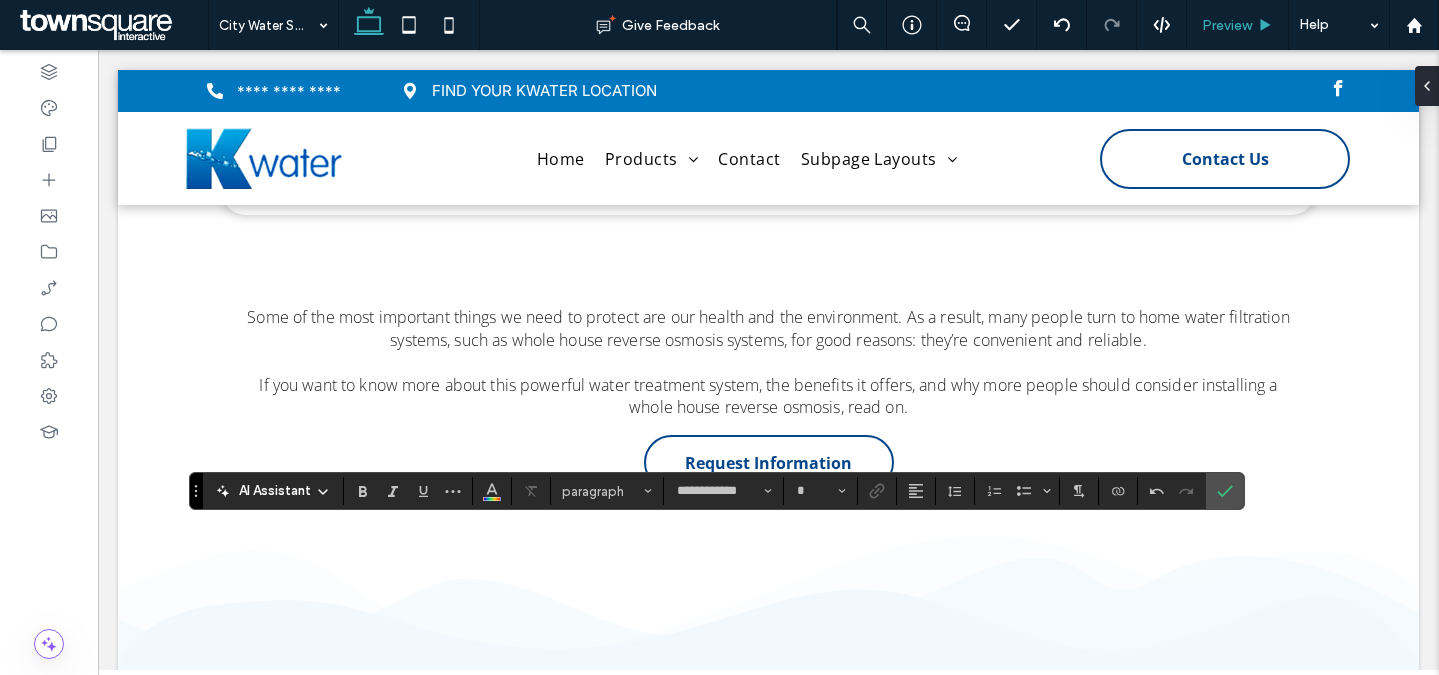 type on "**" 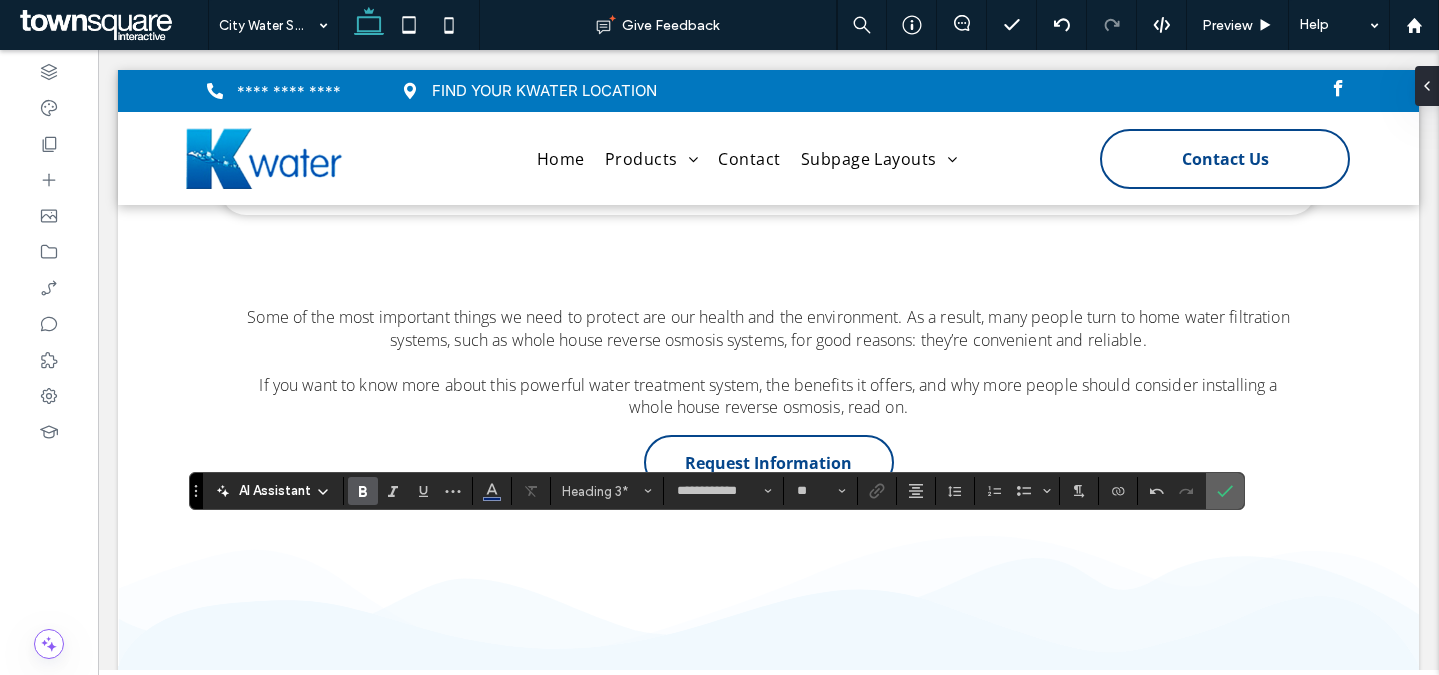 click at bounding box center (1225, 491) 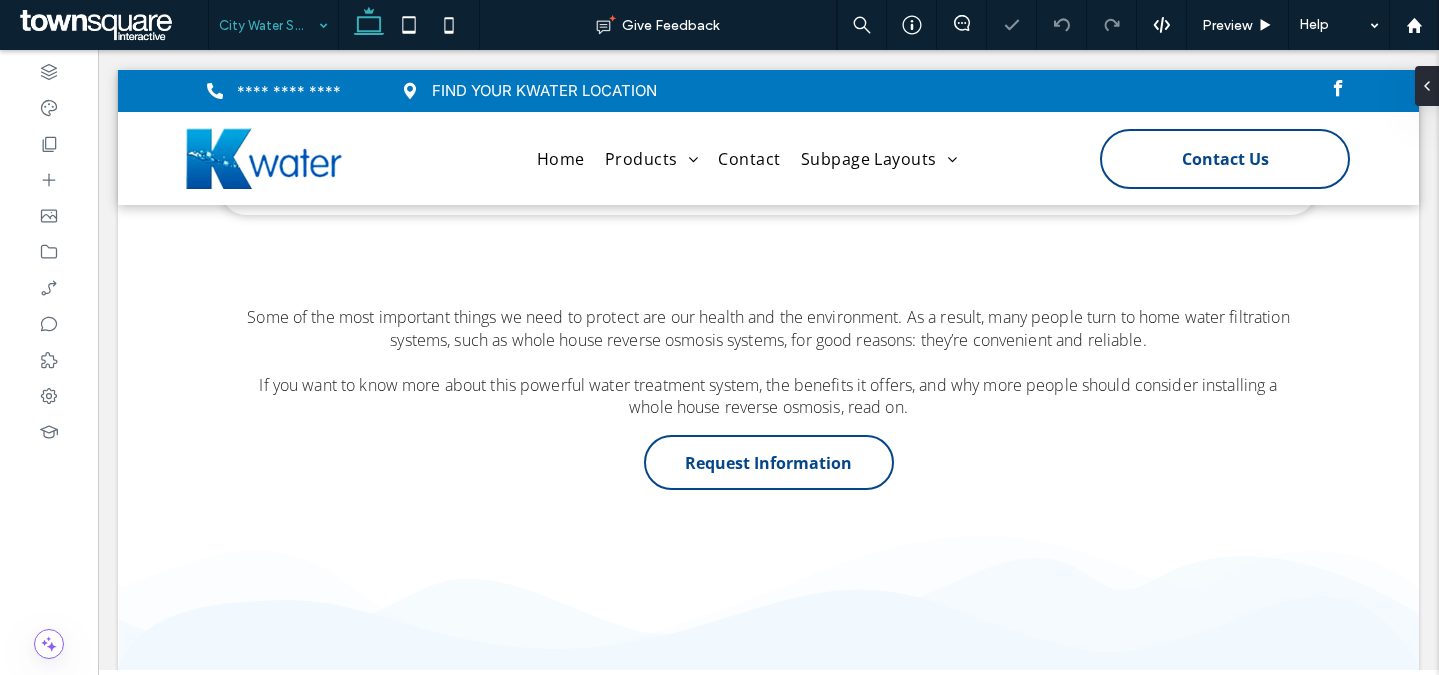 click at bounding box center [268, 25] 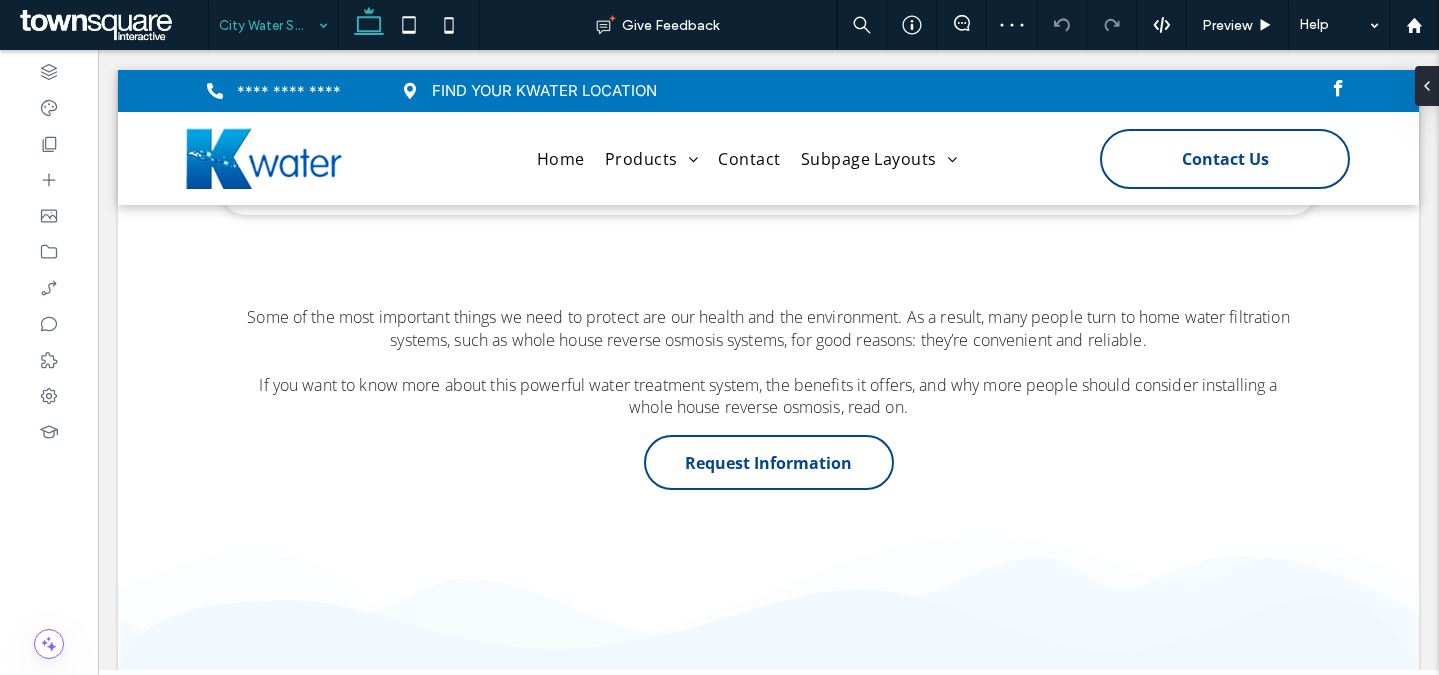 click at bounding box center (268, 25) 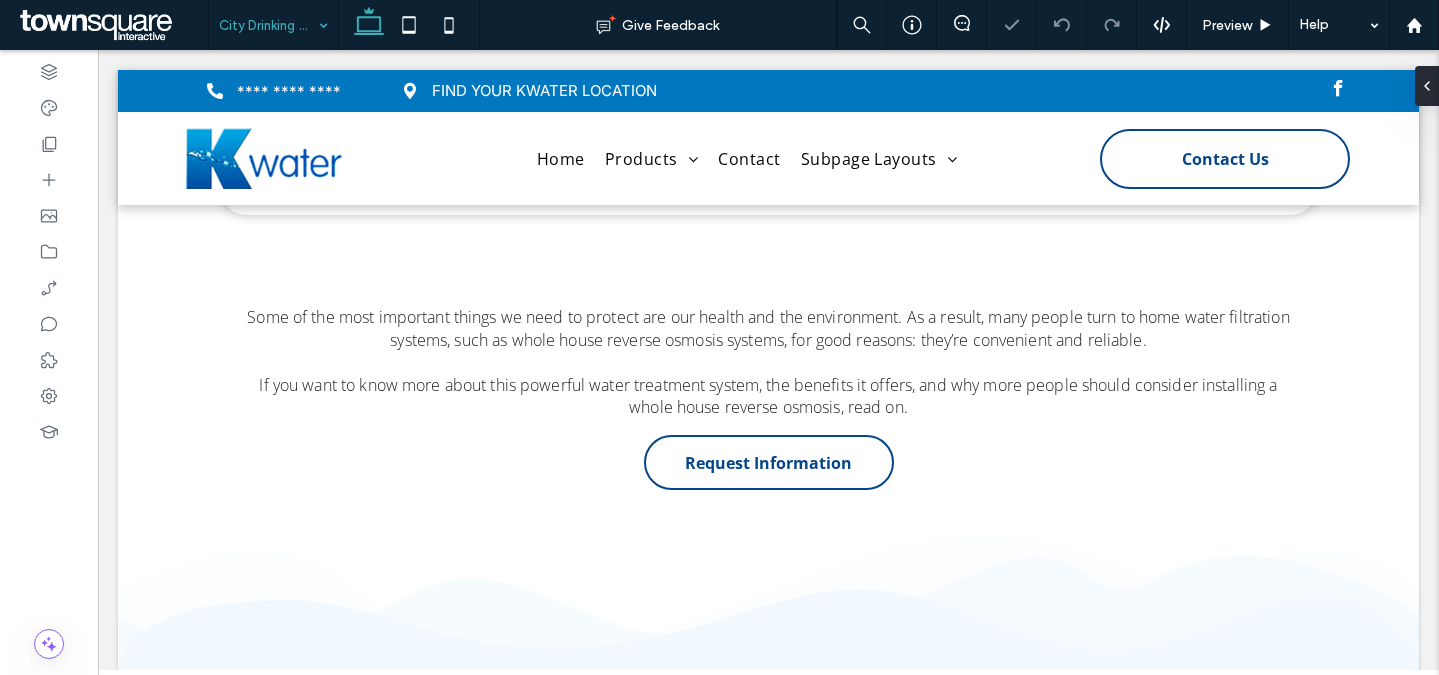 click at bounding box center [268, 25] 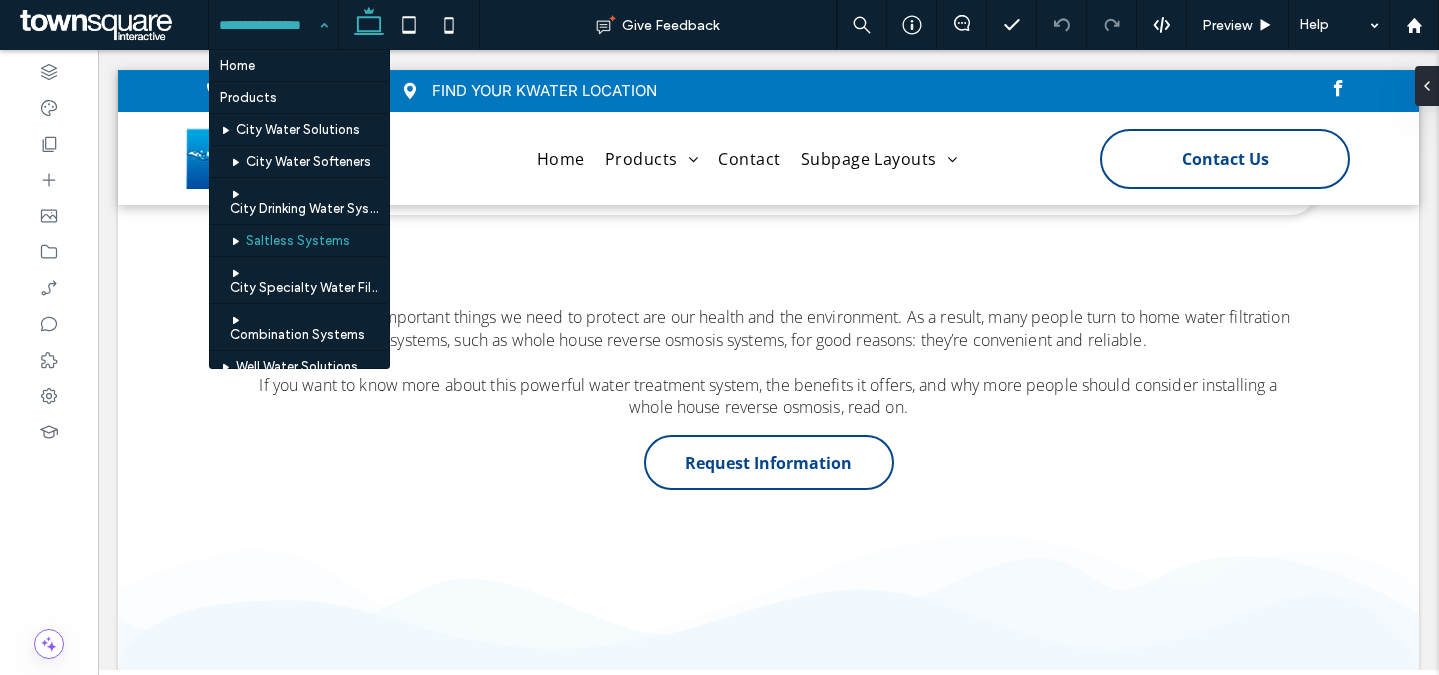click at bounding box center [268, 25] 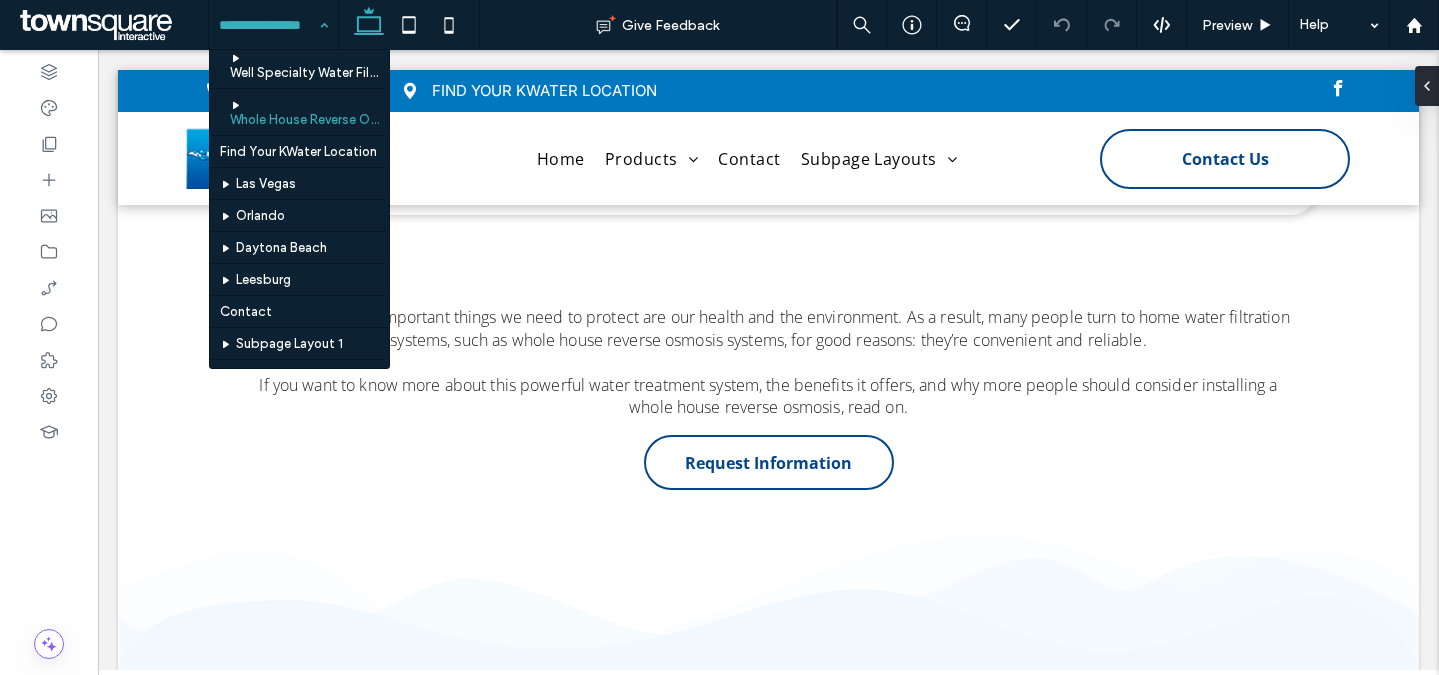 scroll, scrollTop: 386, scrollLeft: 0, axis: vertical 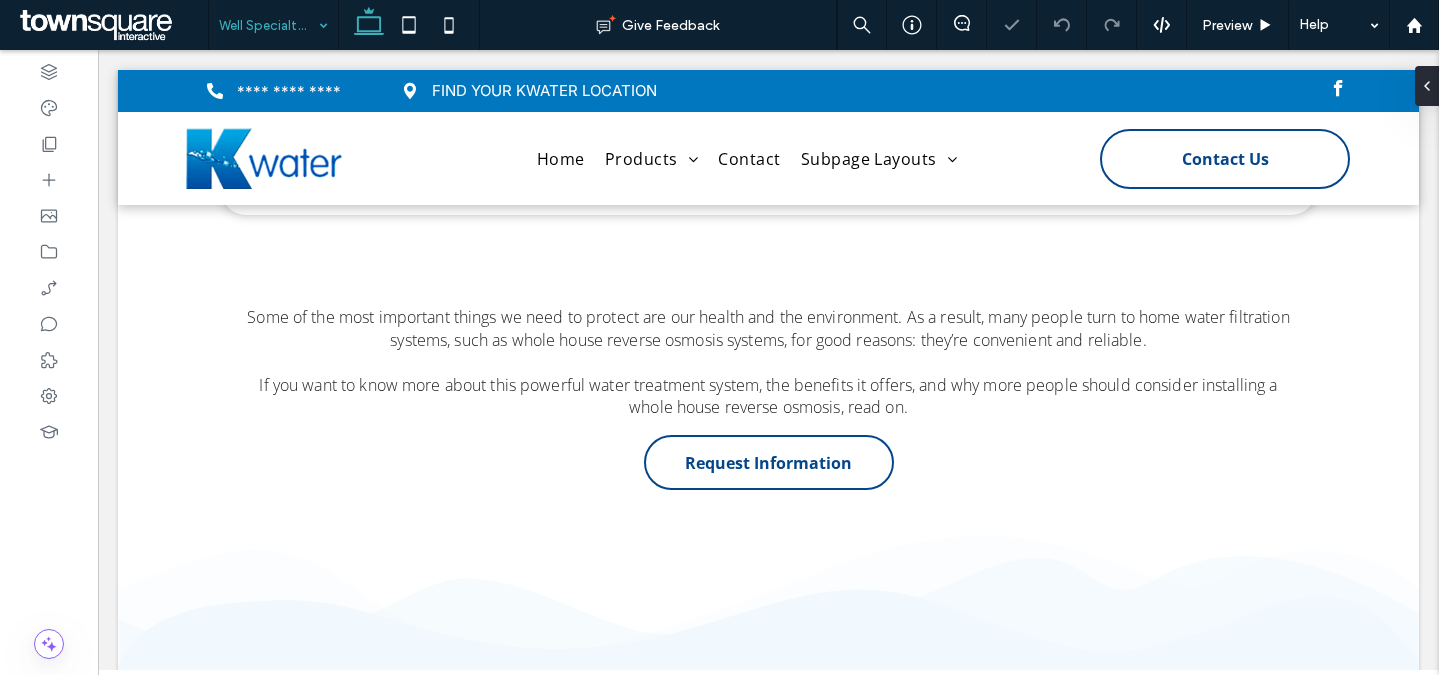 click at bounding box center (268, 25) 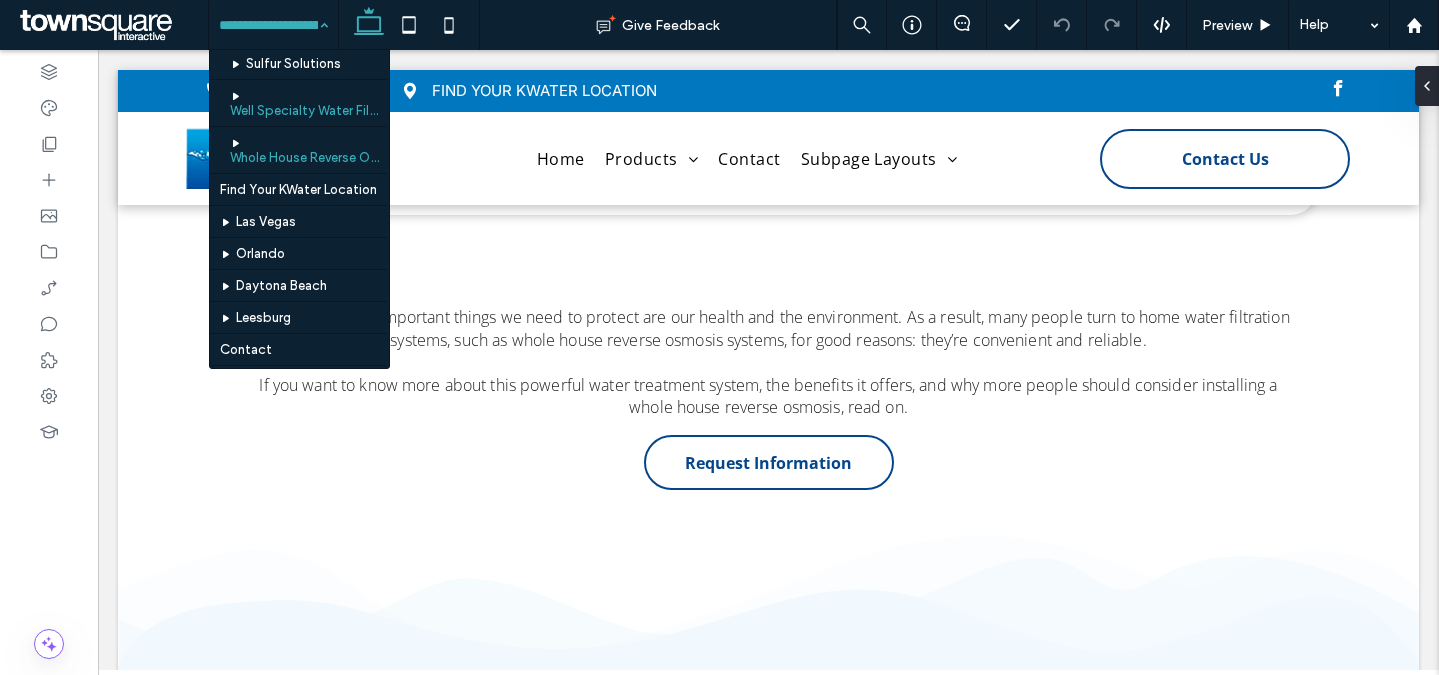 scroll, scrollTop: 401, scrollLeft: 0, axis: vertical 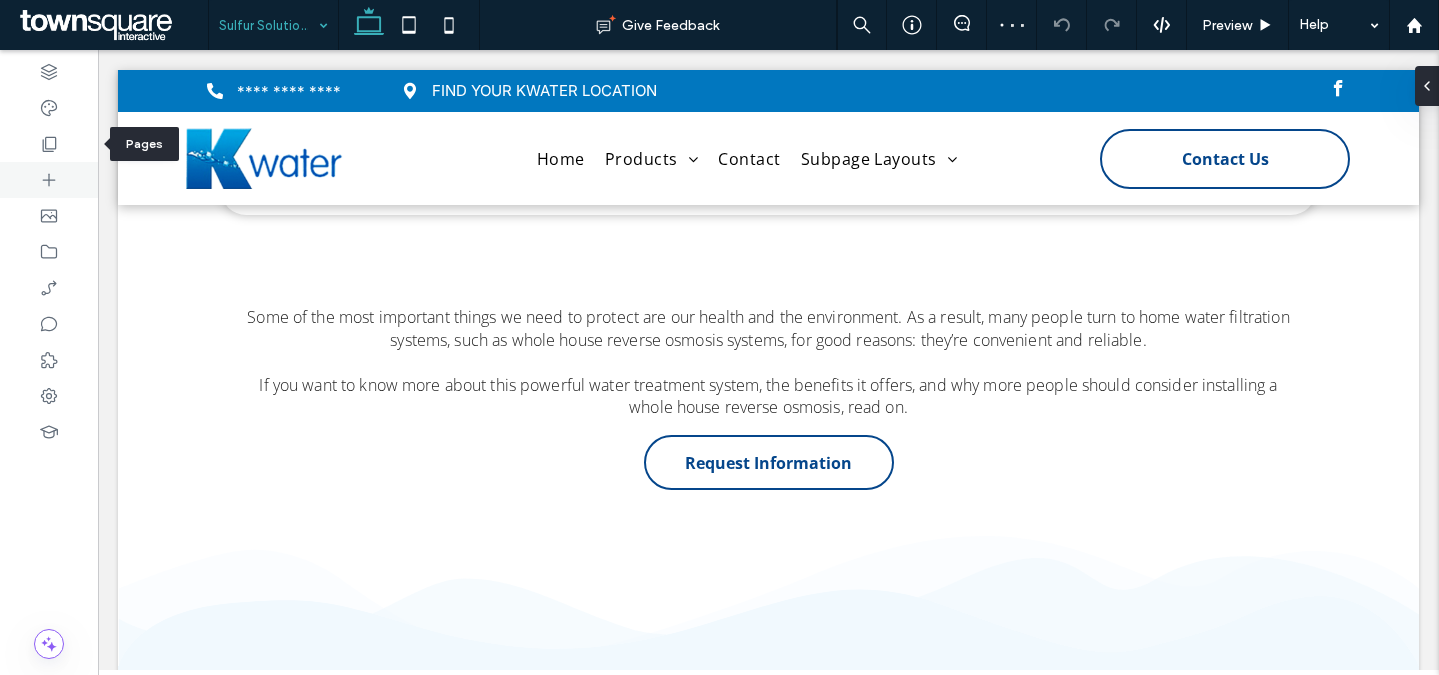 click 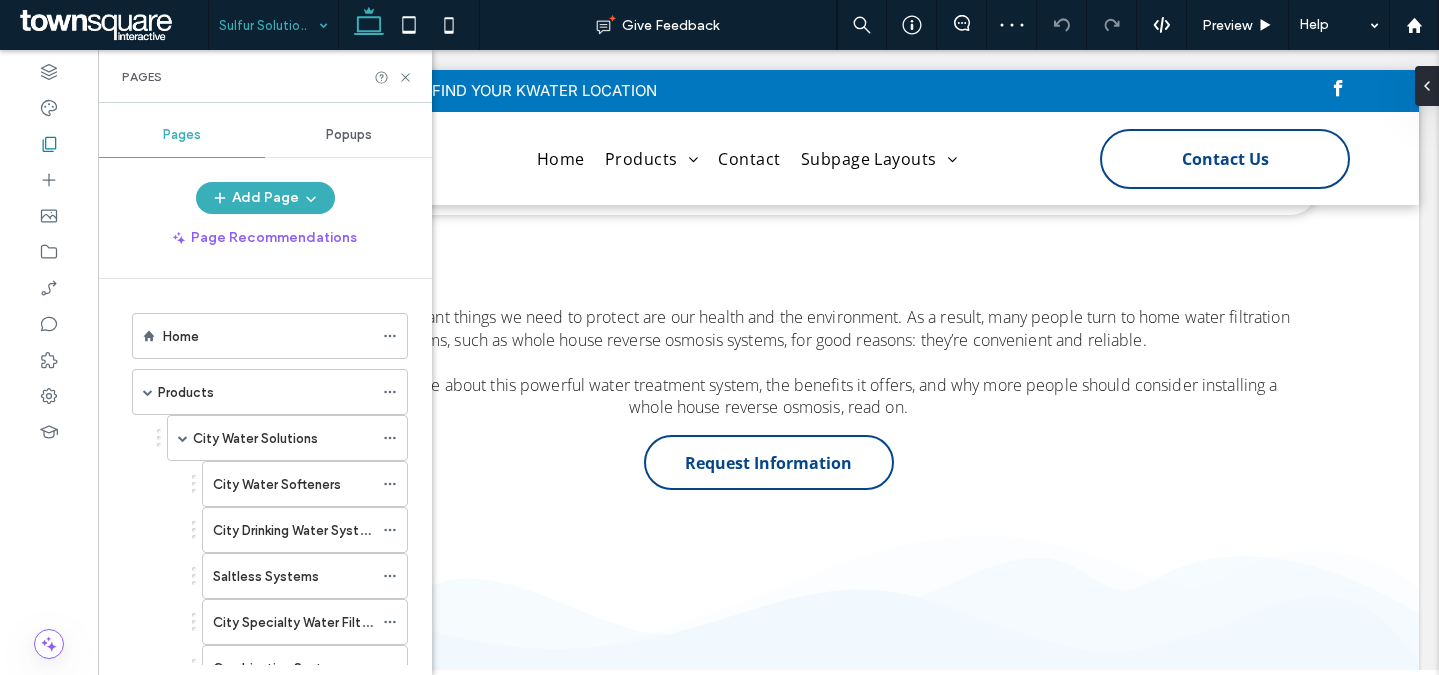 scroll, scrollTop: 448, scrollLeft: 0, axis: vertical 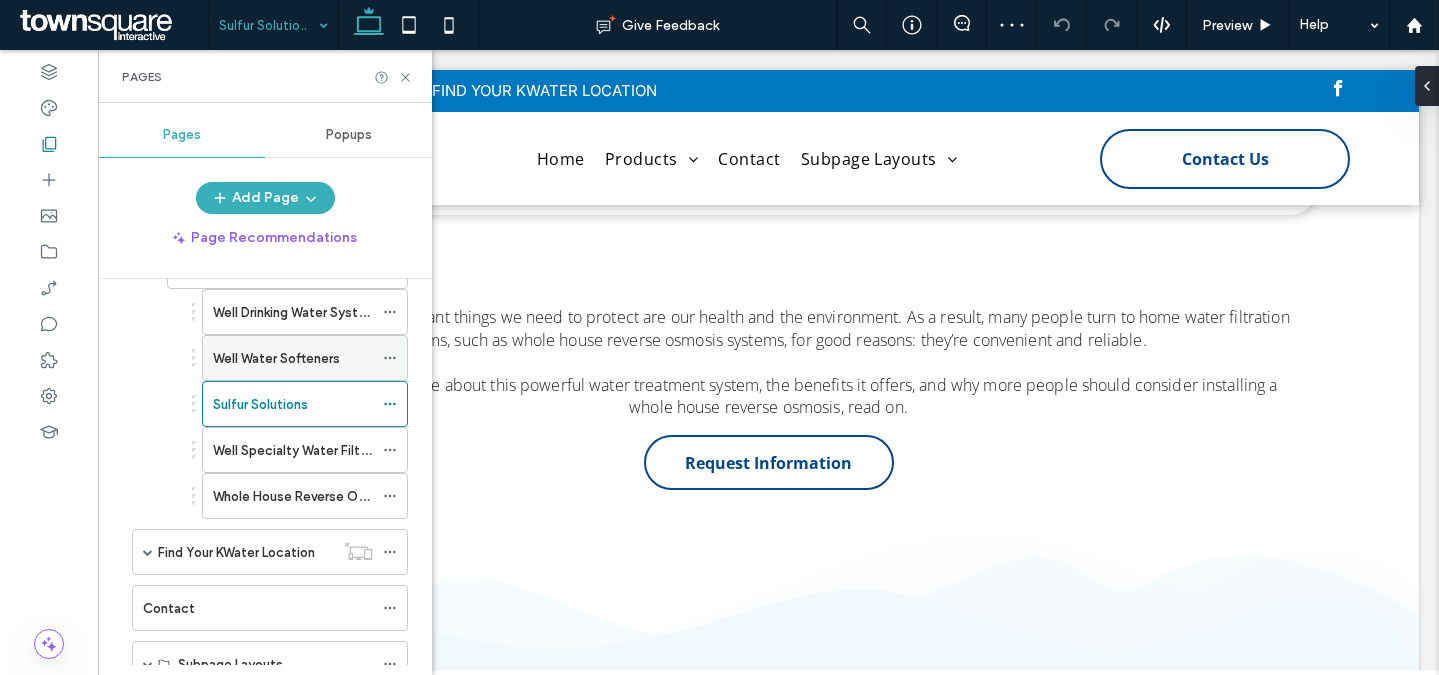 click on "Well Water Softeners" at bounding box center [276, 358] 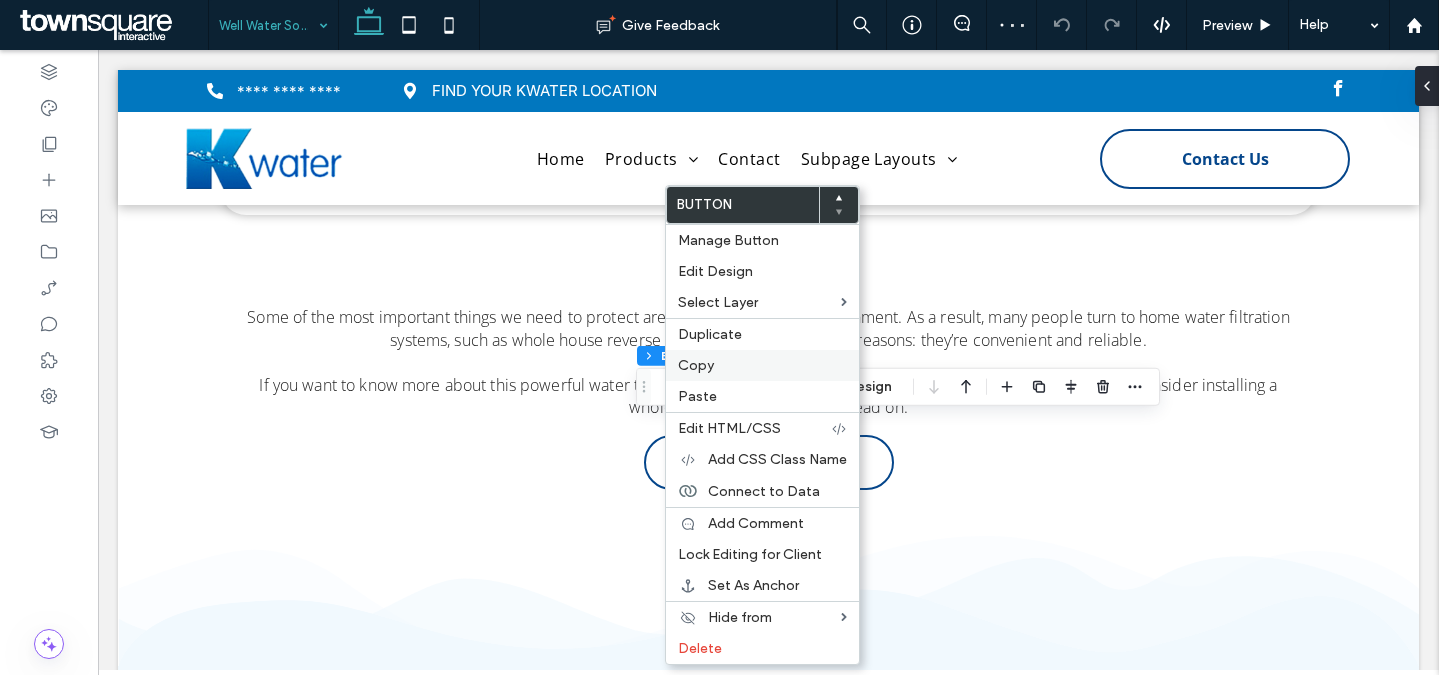 click on "Copy" at bounding box center (762, 365) 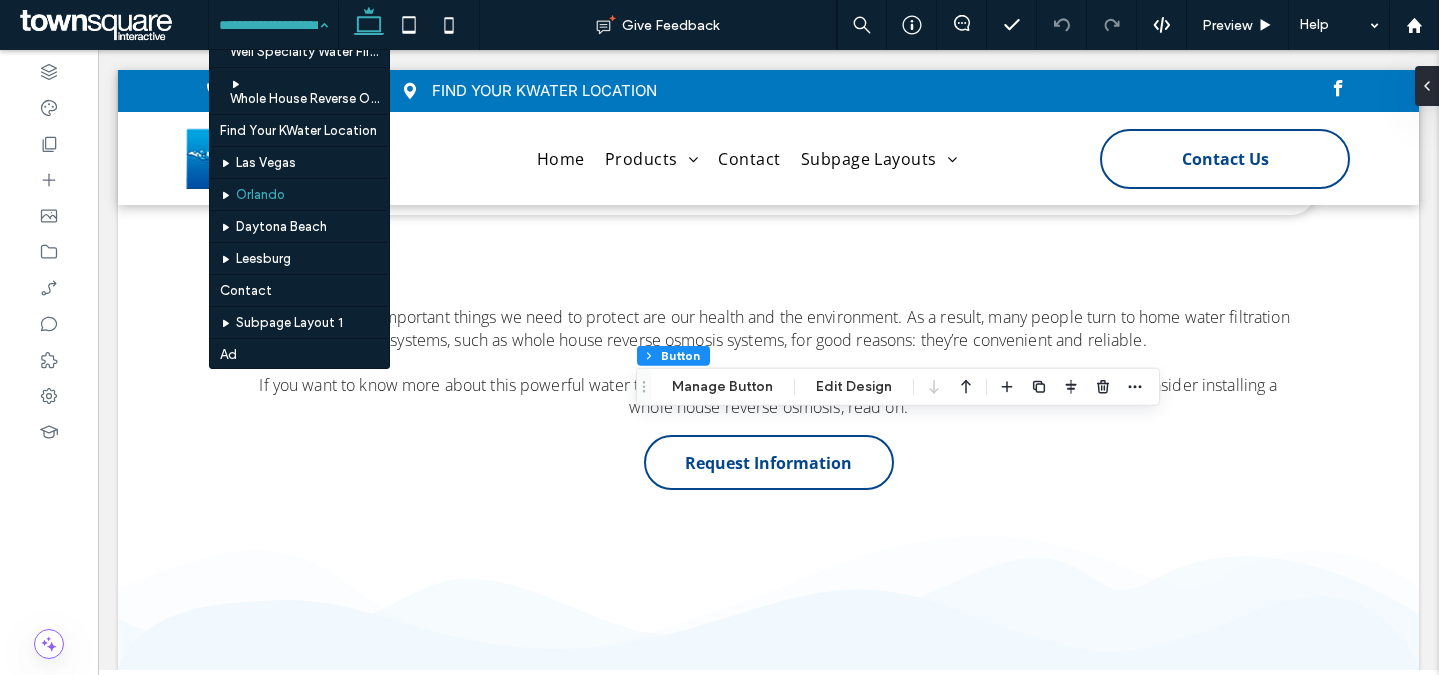 scroll, scrollTop: 521, scrollLeft: 0, axis: vertical 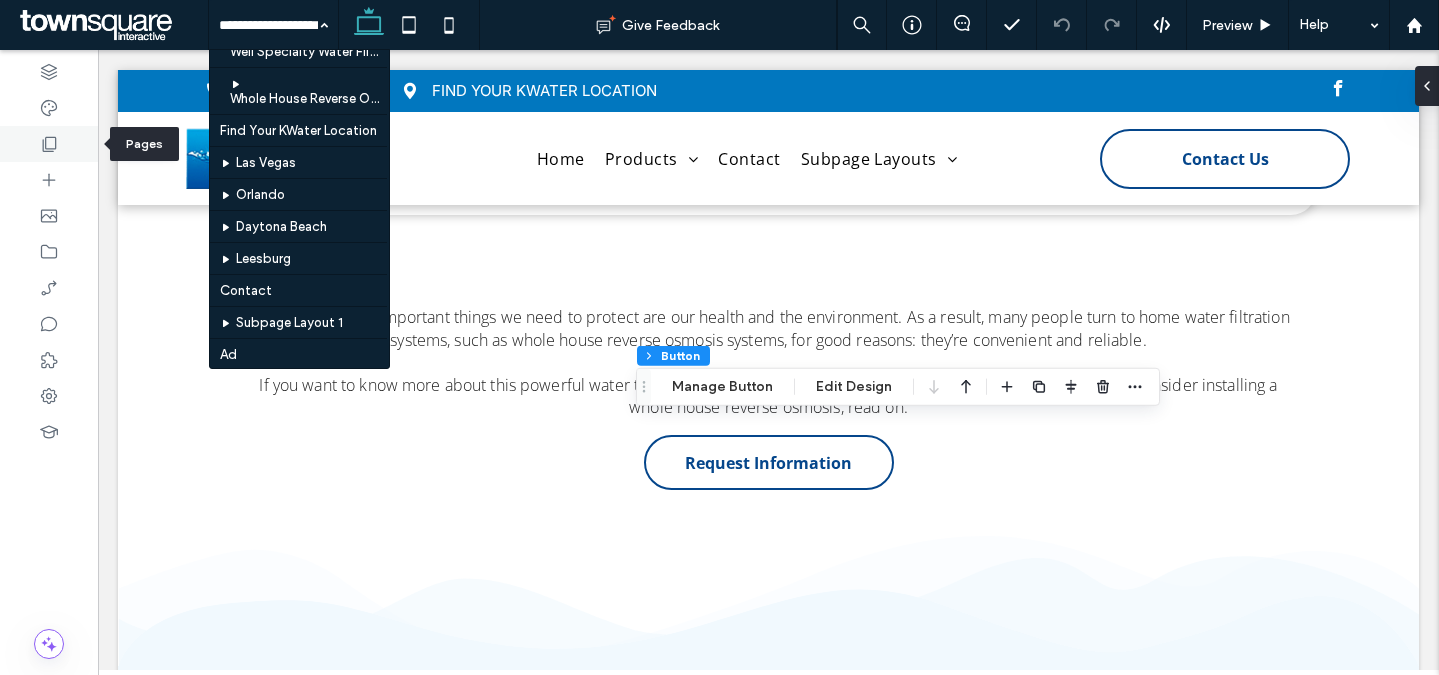click 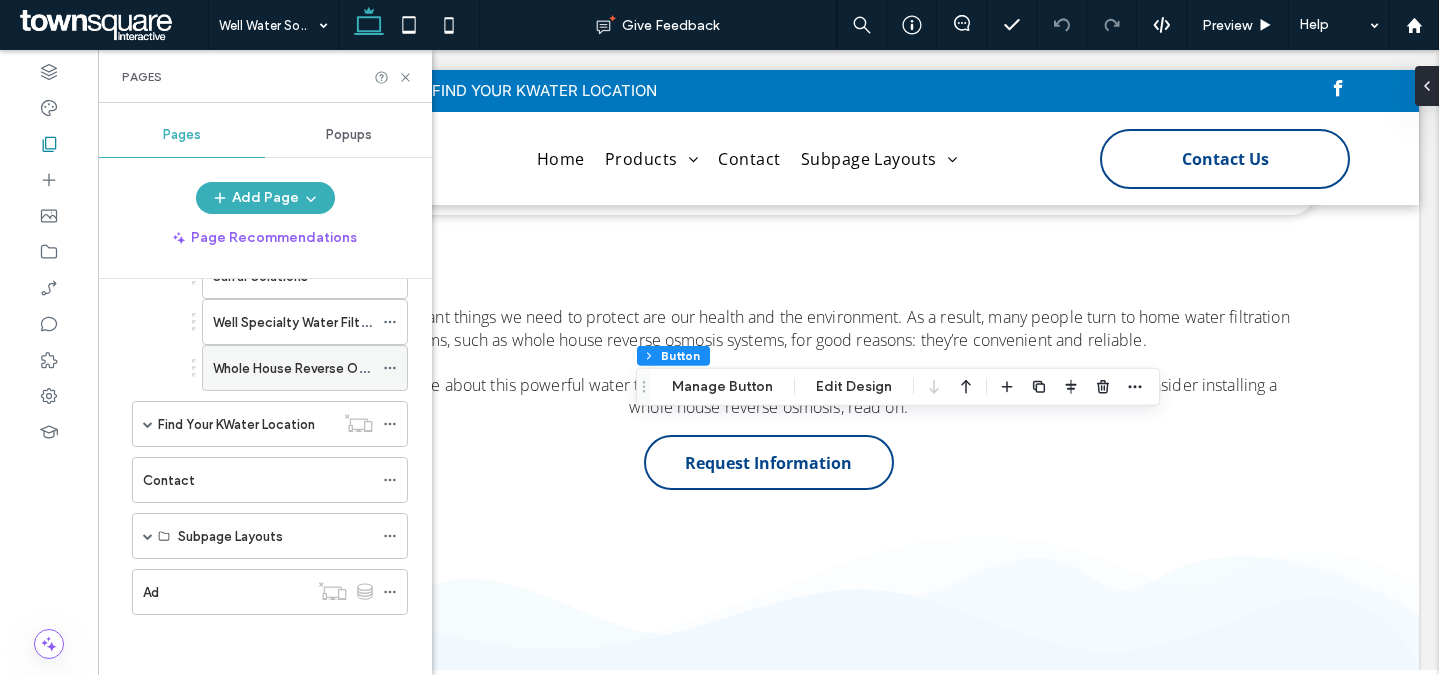 scroll, scrollTop: 564, scrollLeft: 0, axis: vertical 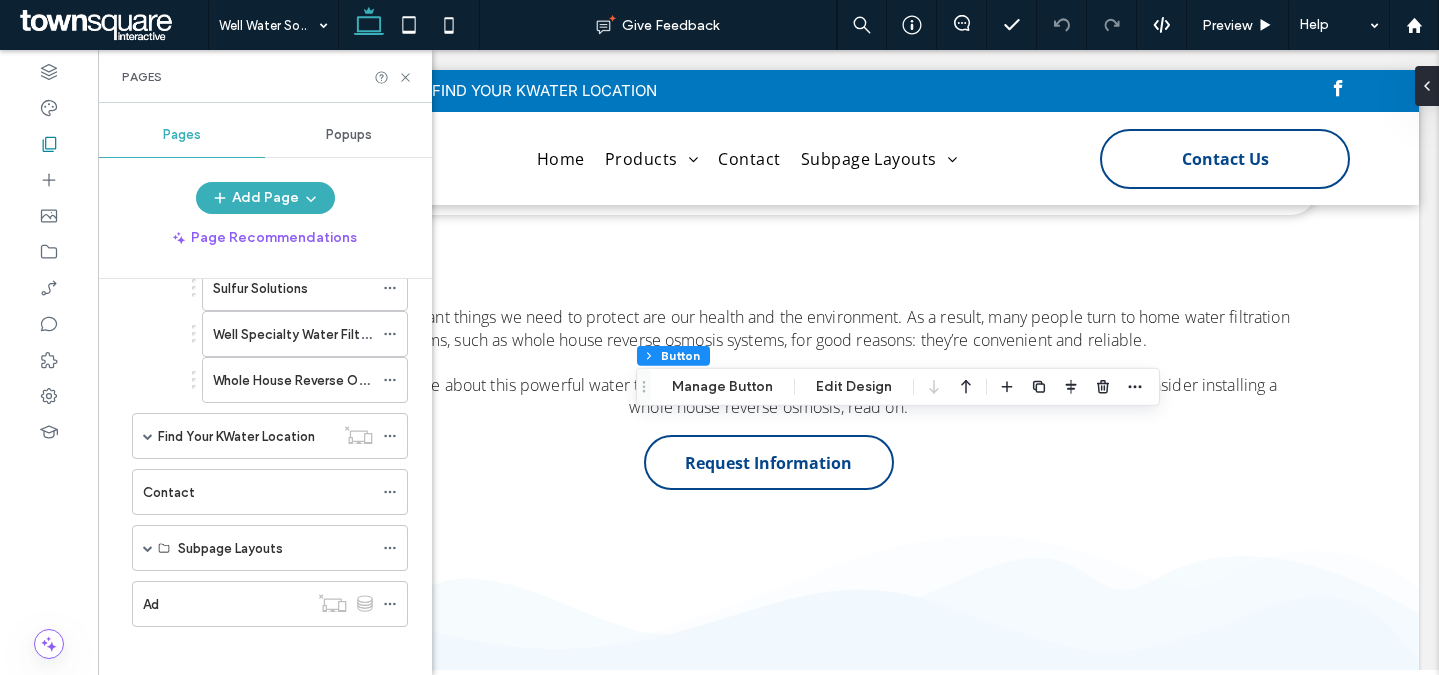 click on "Whole House Reverse Osmosis" at bounding box center (293, 380) 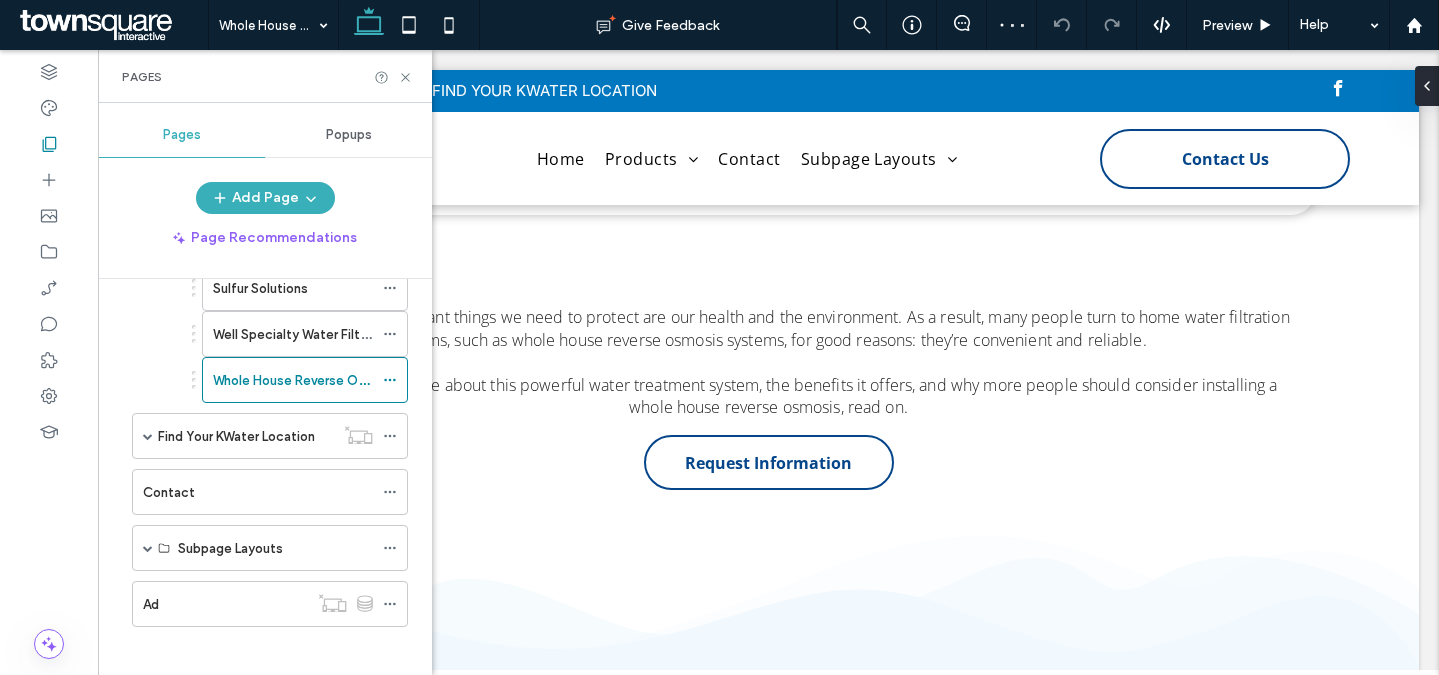 scroll, scrollTop: 551, scrollLeft: 0, axis: vertical 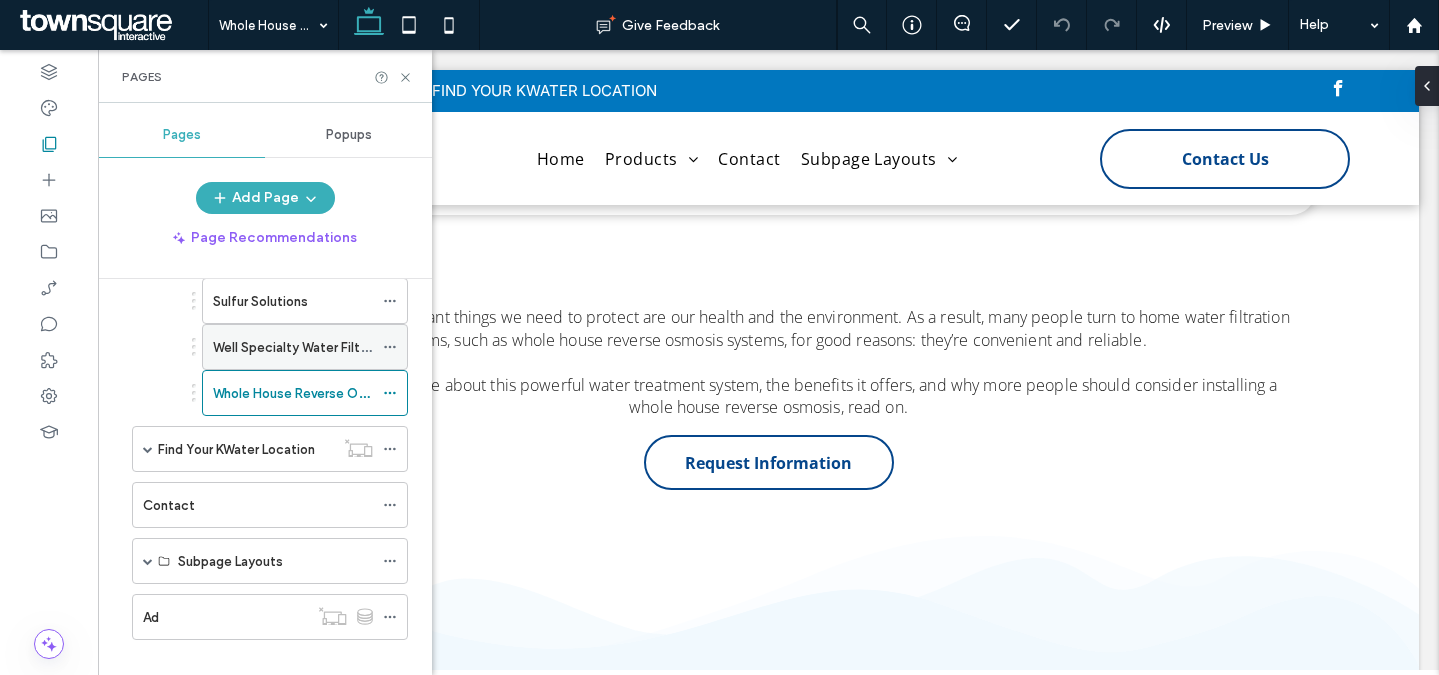 click on "Well Specialty Water Filters" at bounding box center (296, 347) 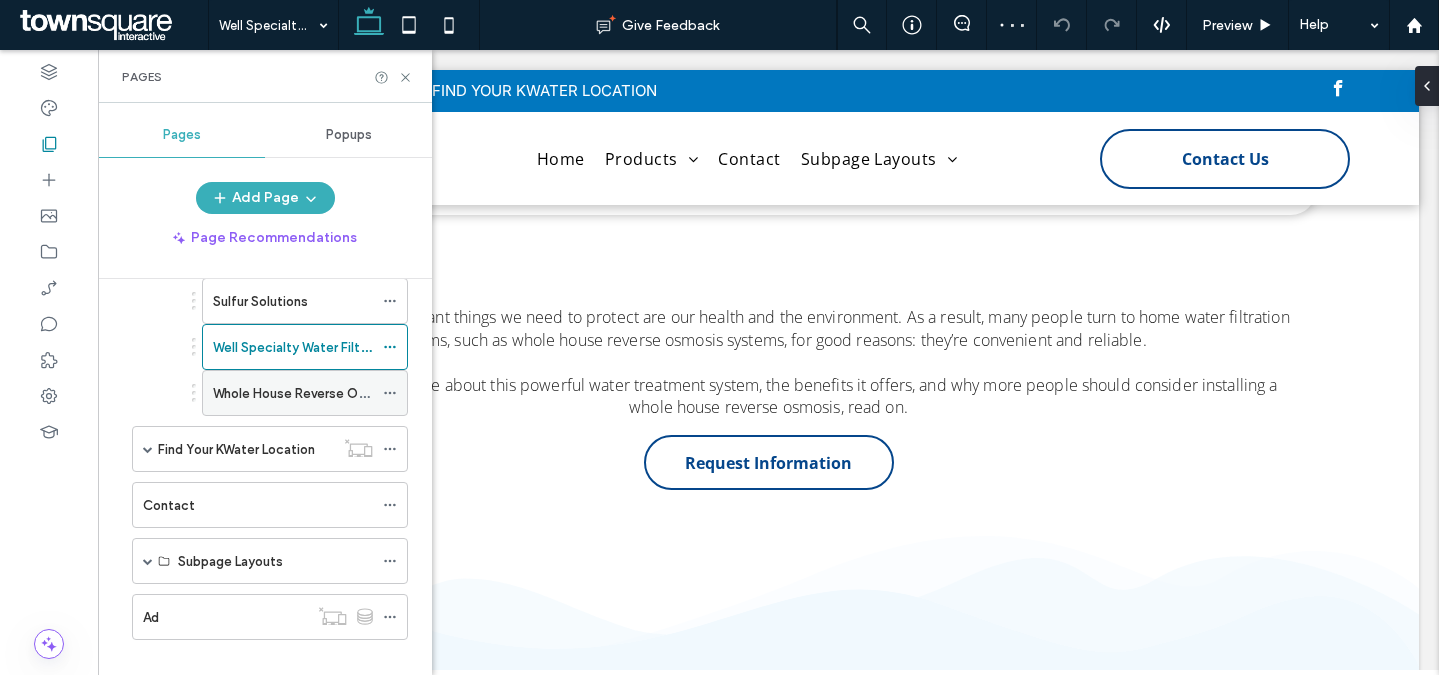 click on "Whole House Reverse Osmosis" at bounding box center [307, 393] 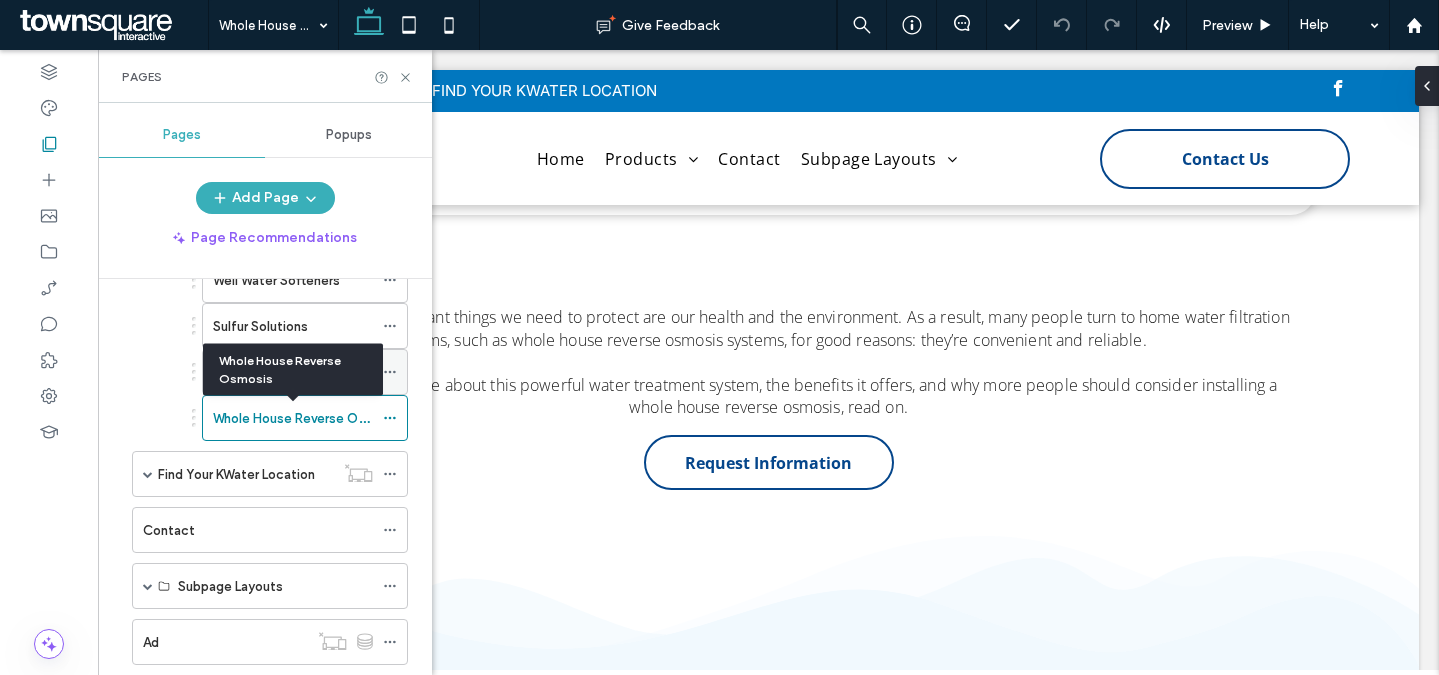 scroll, scrollTop: 439, scrollLeft: 0, axis: vertical 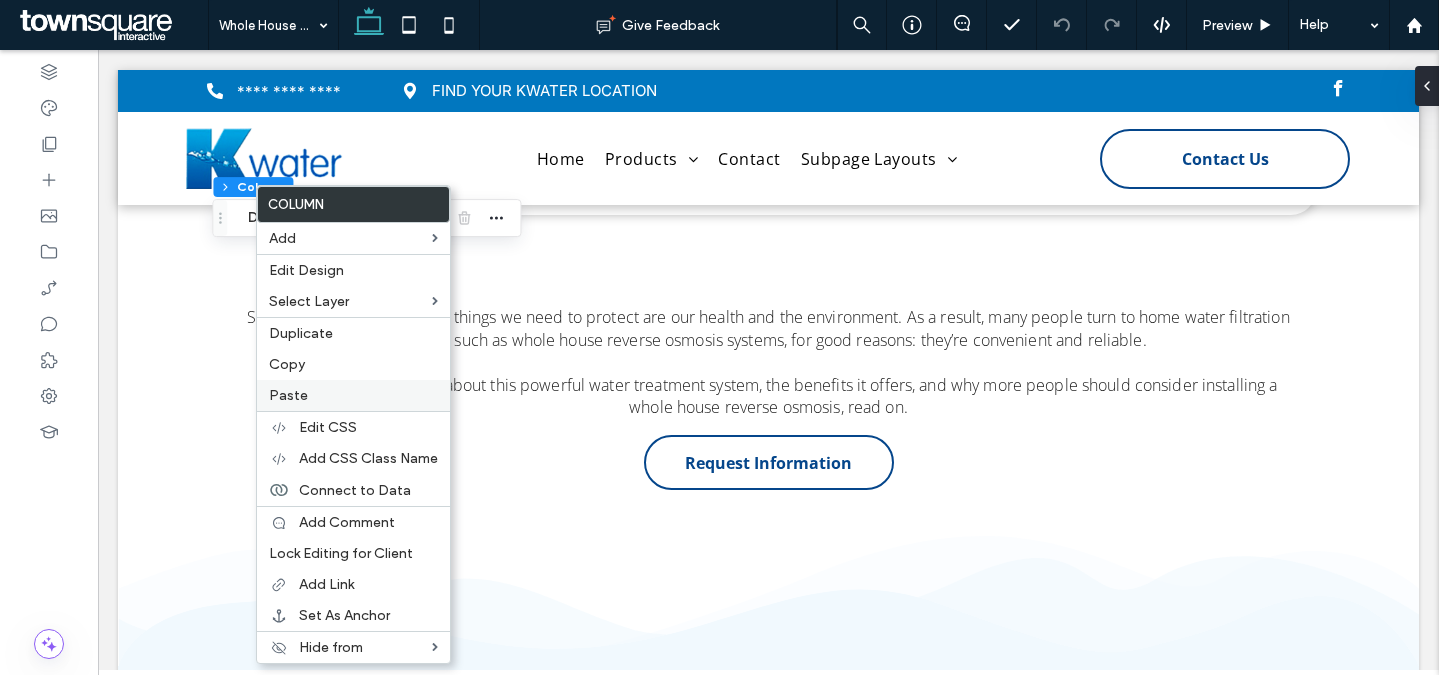 click on "Paste" at bounding box center [288, 395] 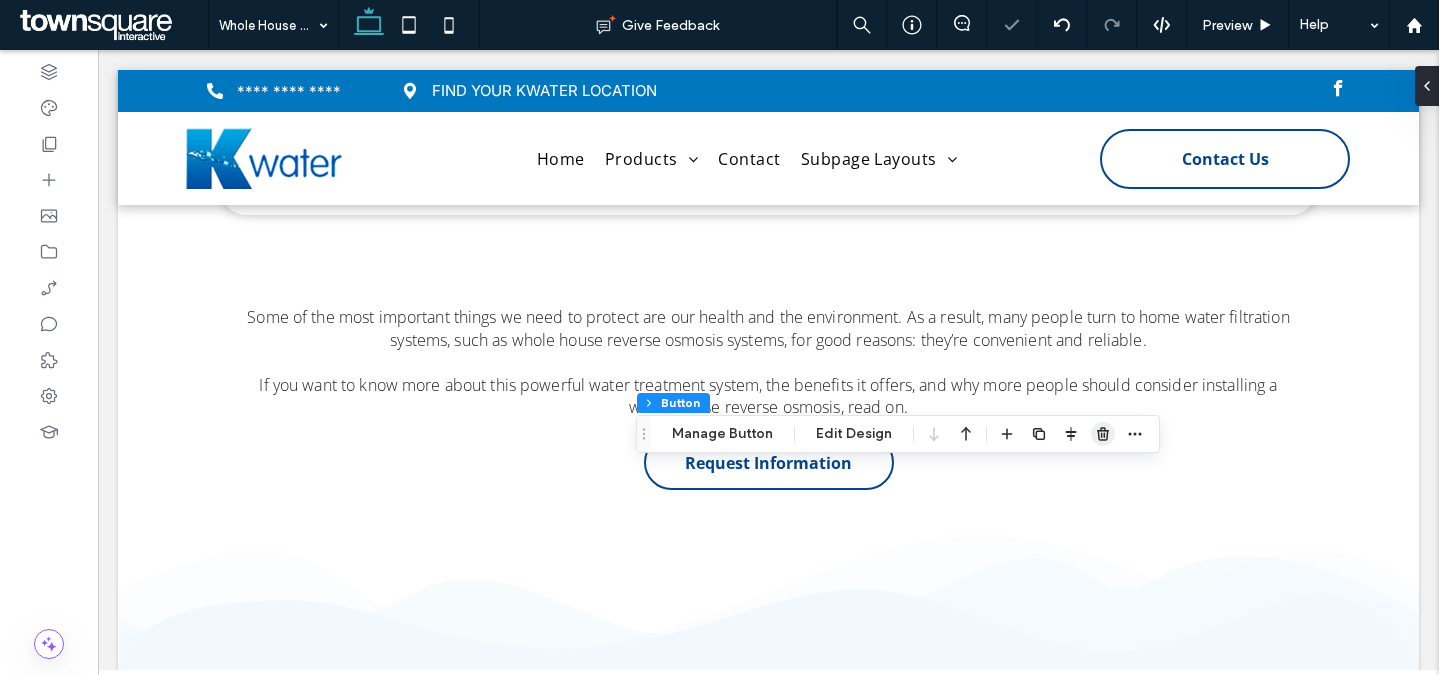 click 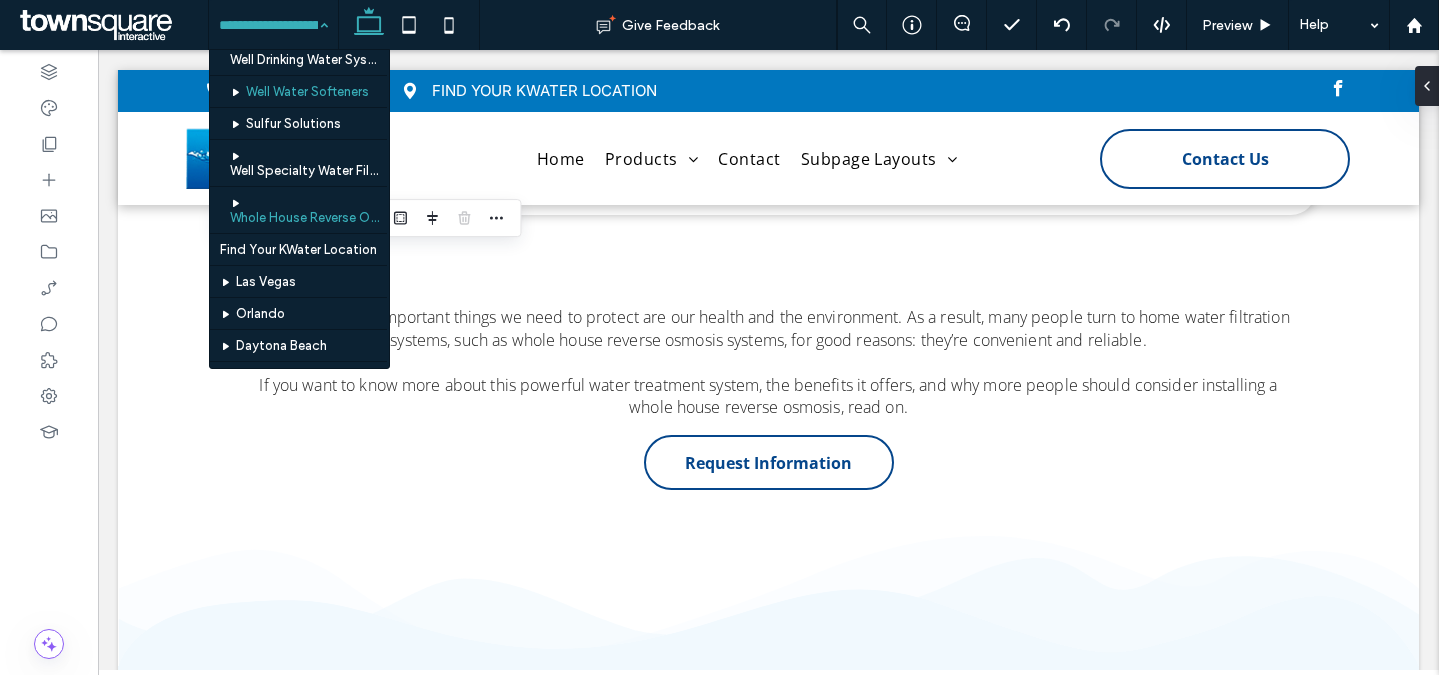 scroll, scrollTop: 229, scrollLeft: 0, axis: vertical 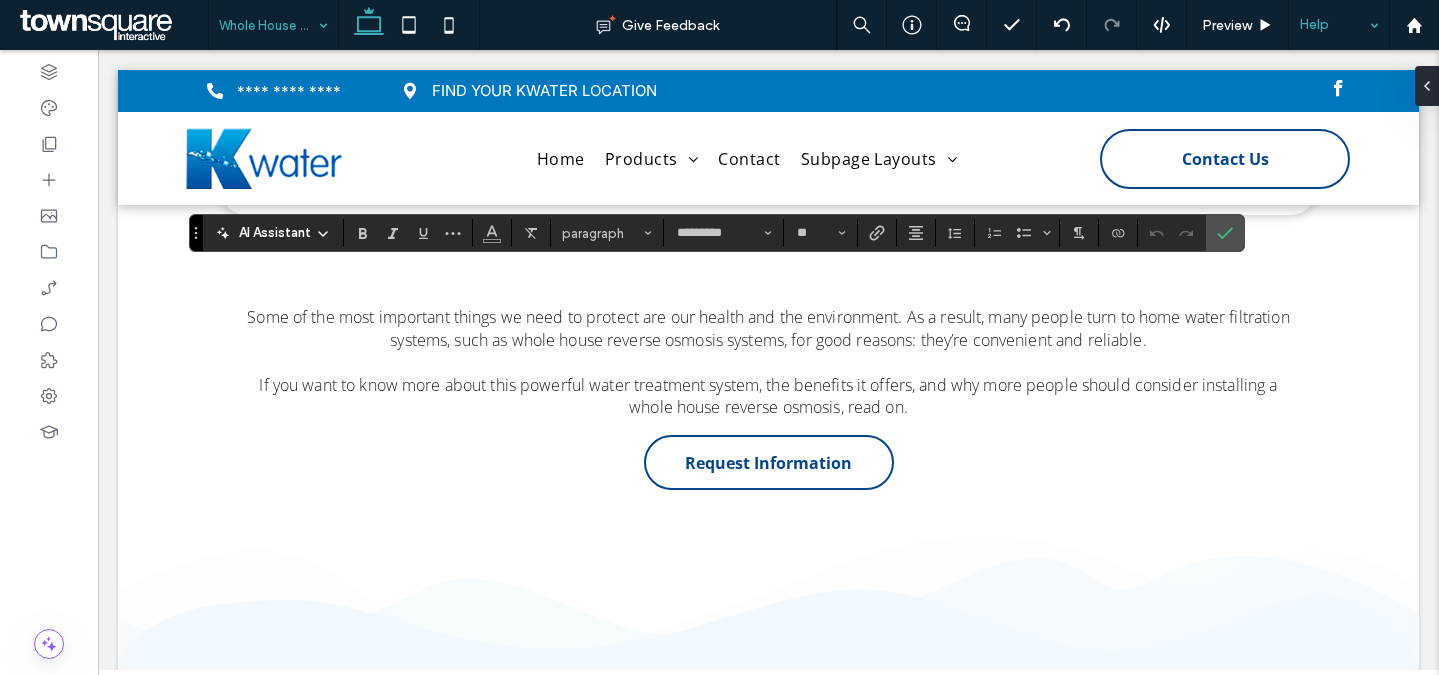type on "*********" 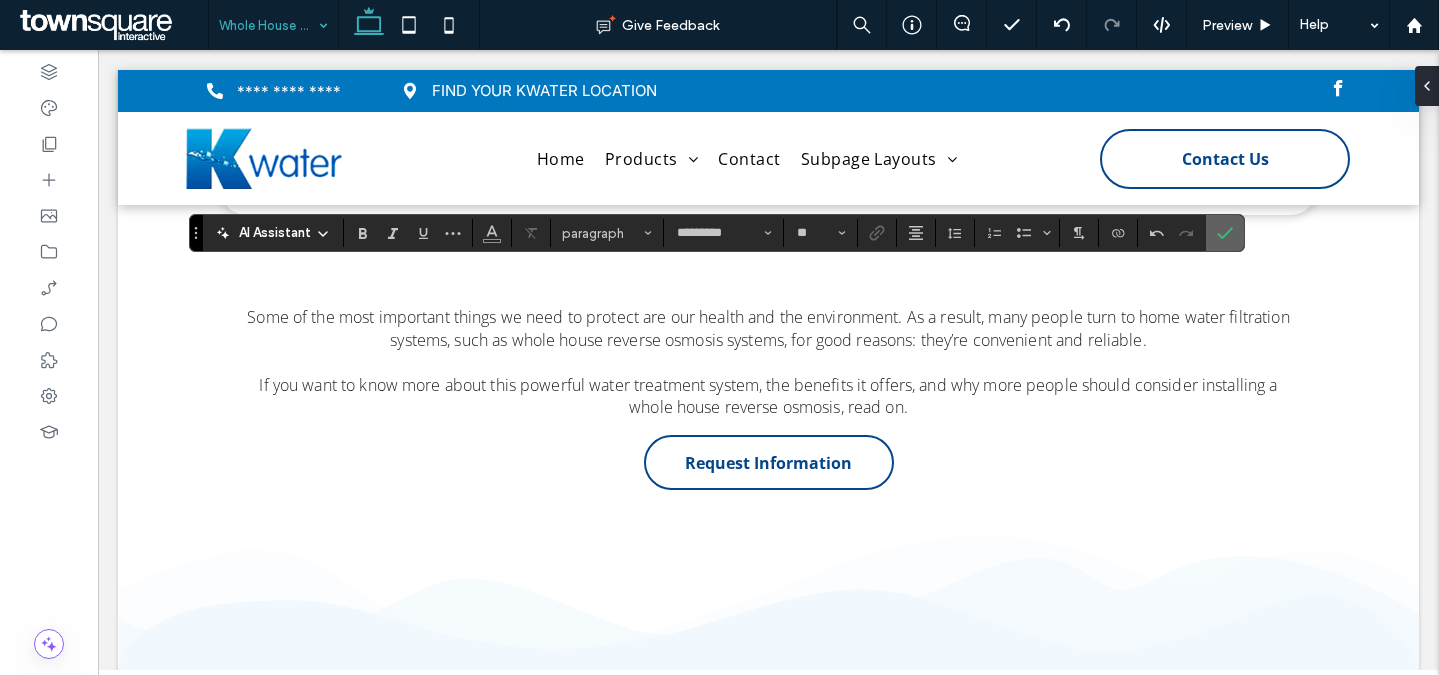 click 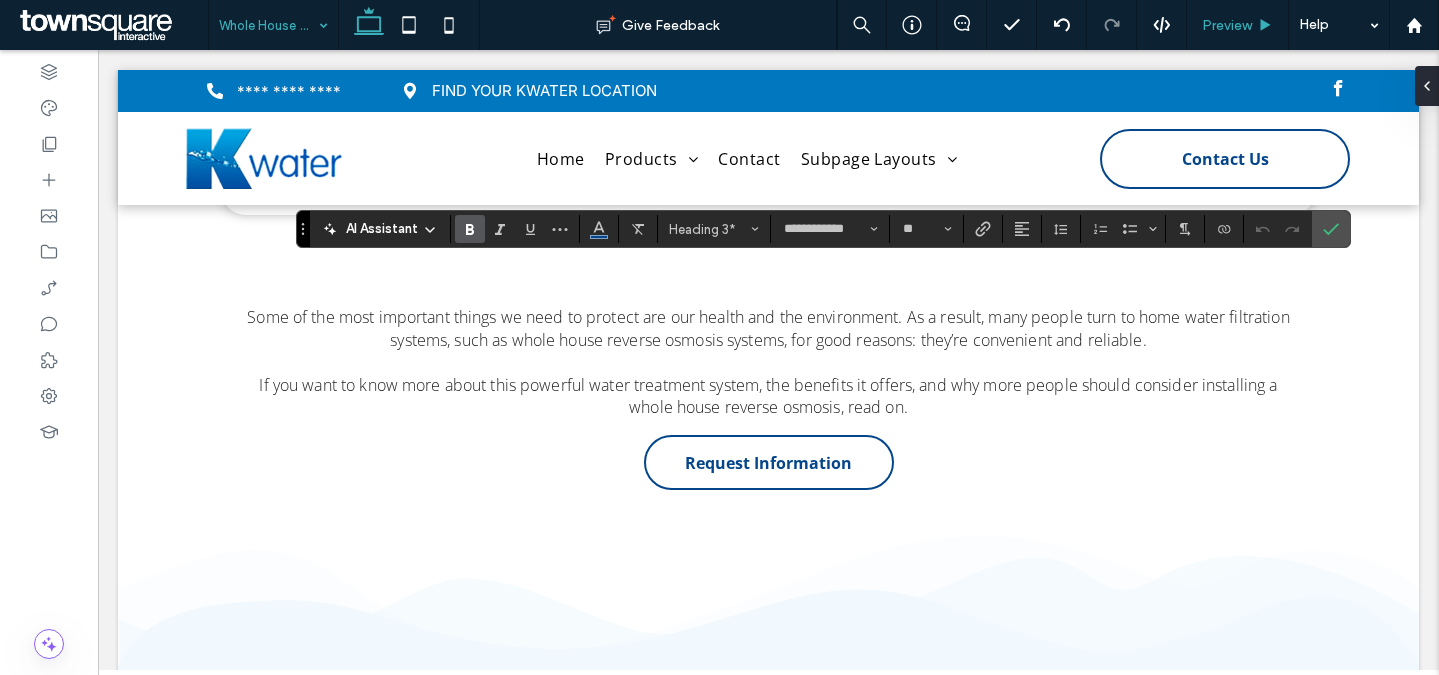 type on "*********" 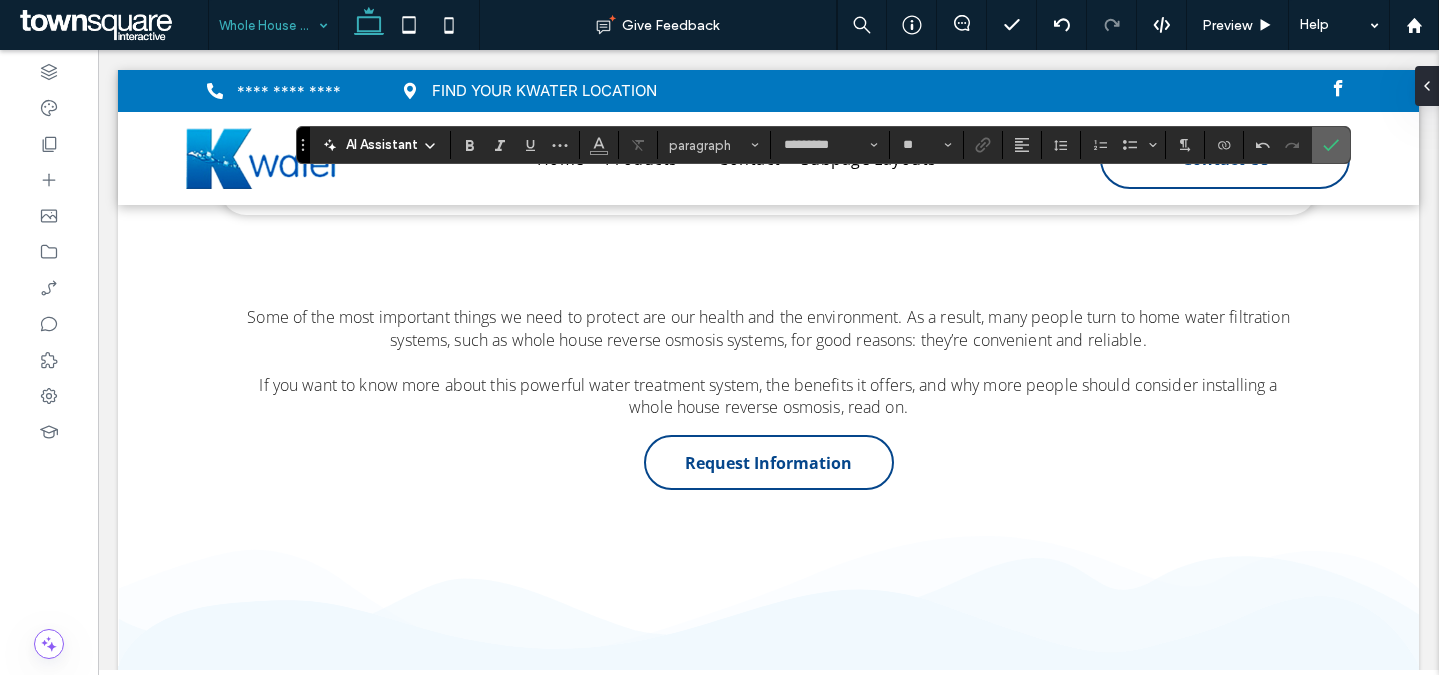 click at bounding box center (1331, 145) 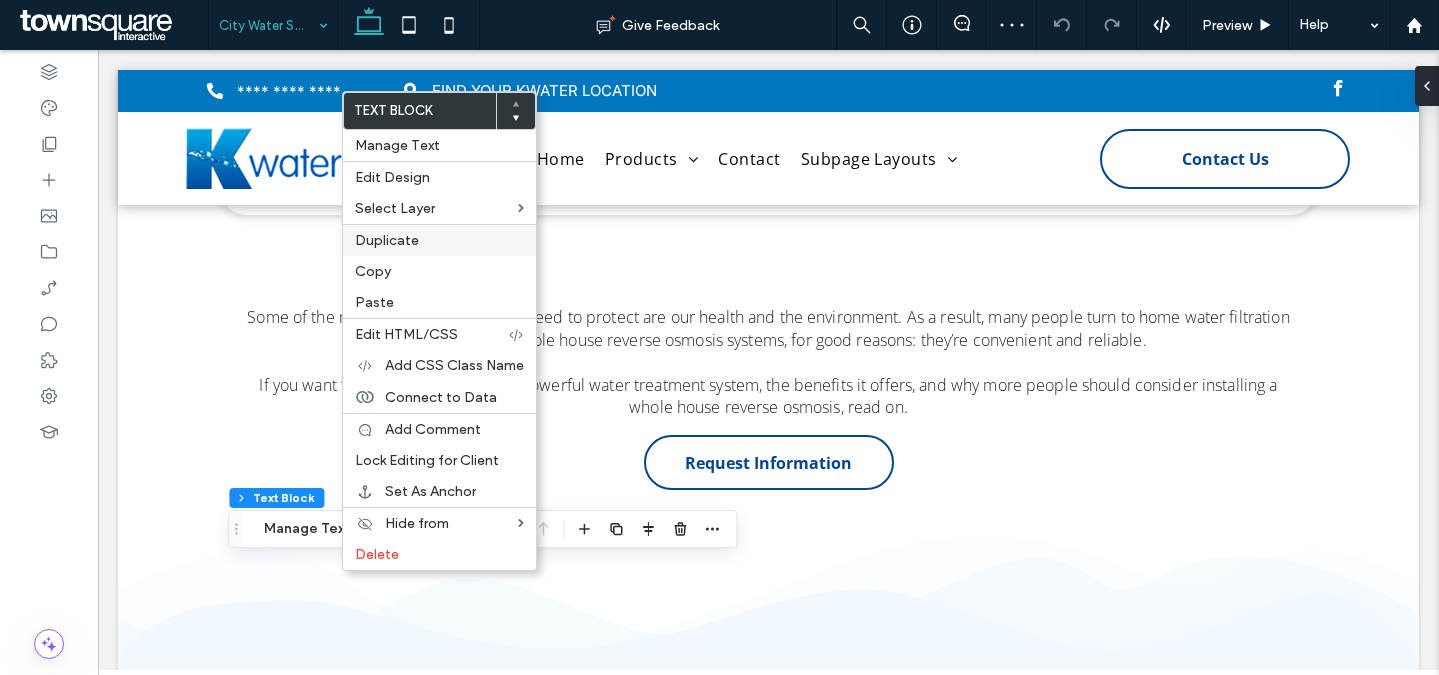drag, startPoint x: 389, startPoint y: 269, endPoint x: 385, endPoint y: 228, distance: 41.19466 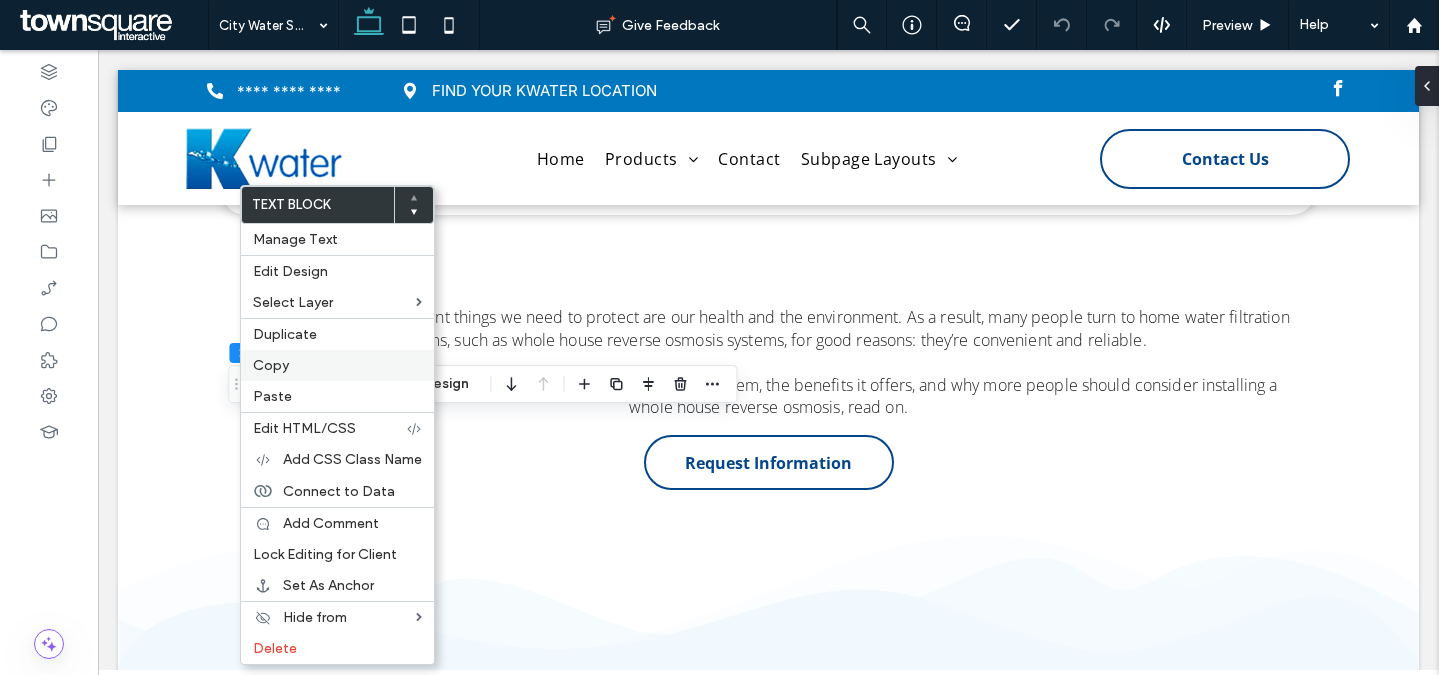 click on "Copy" at bounding box center (337, 365) 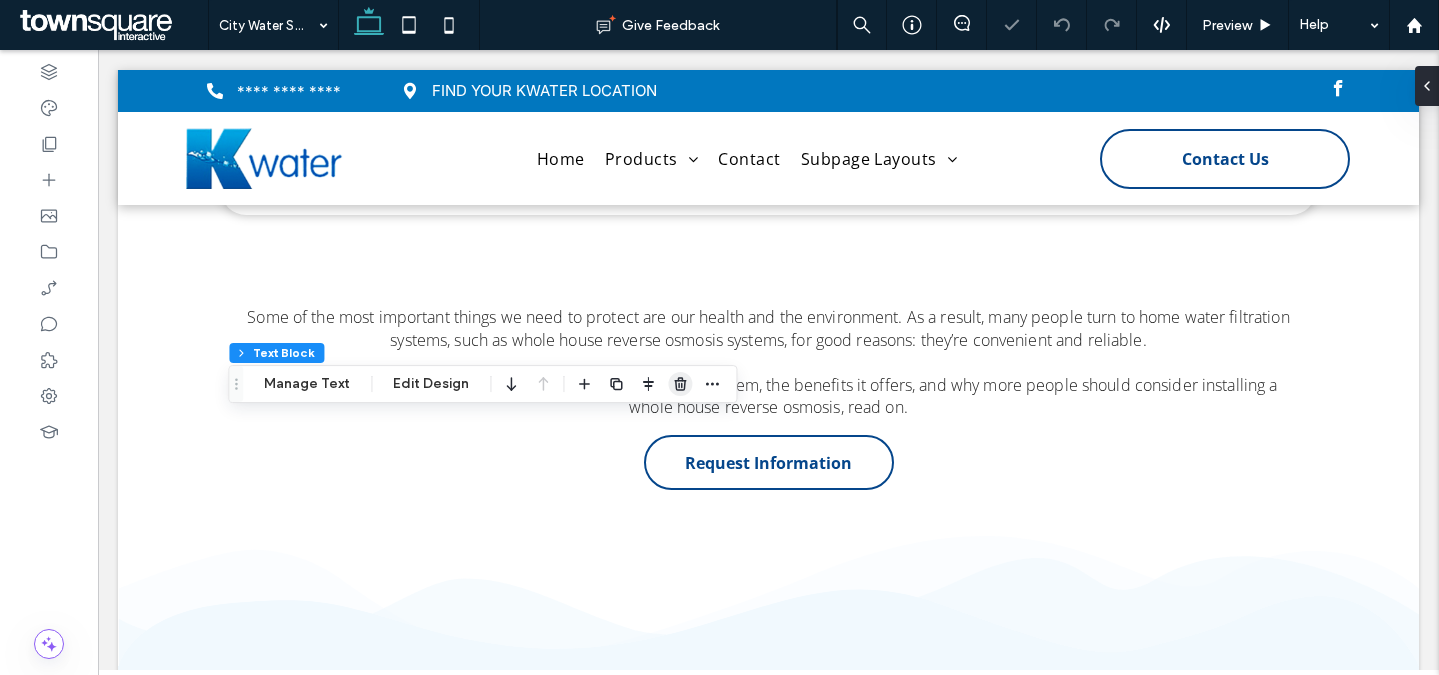 click 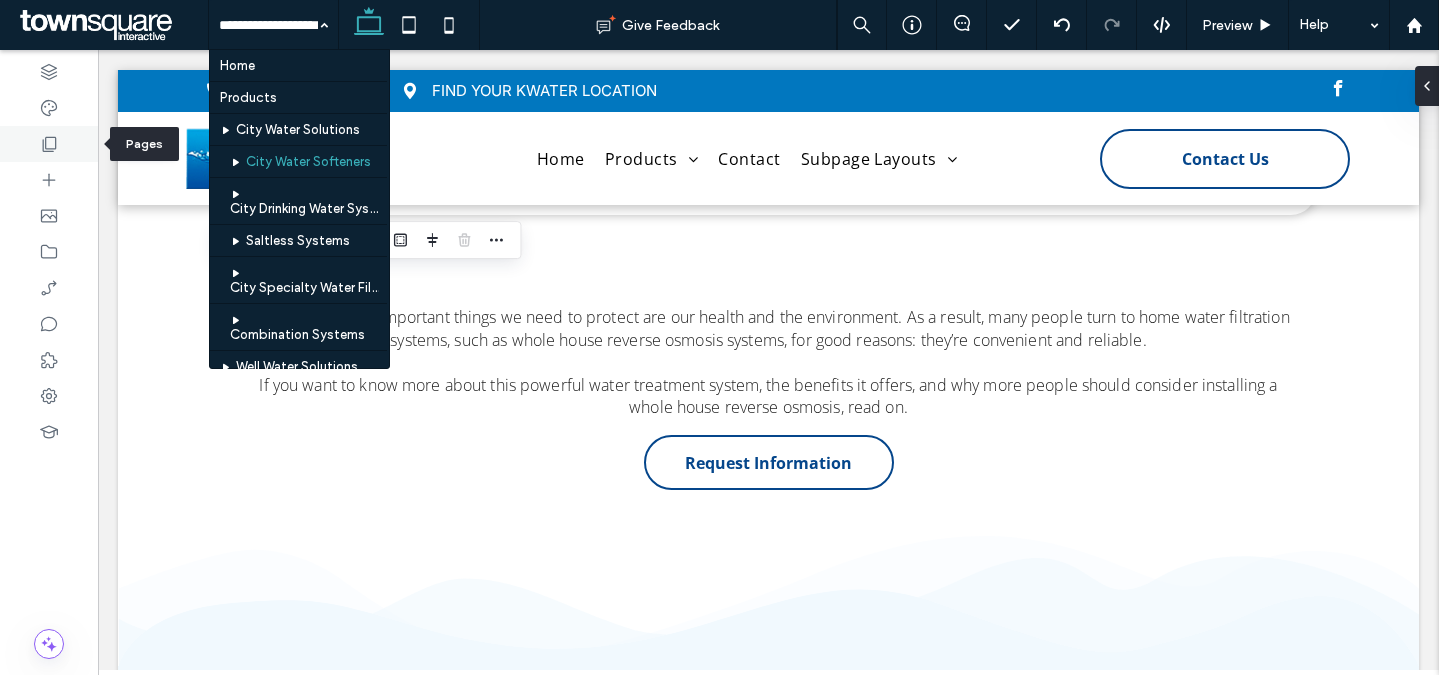 click 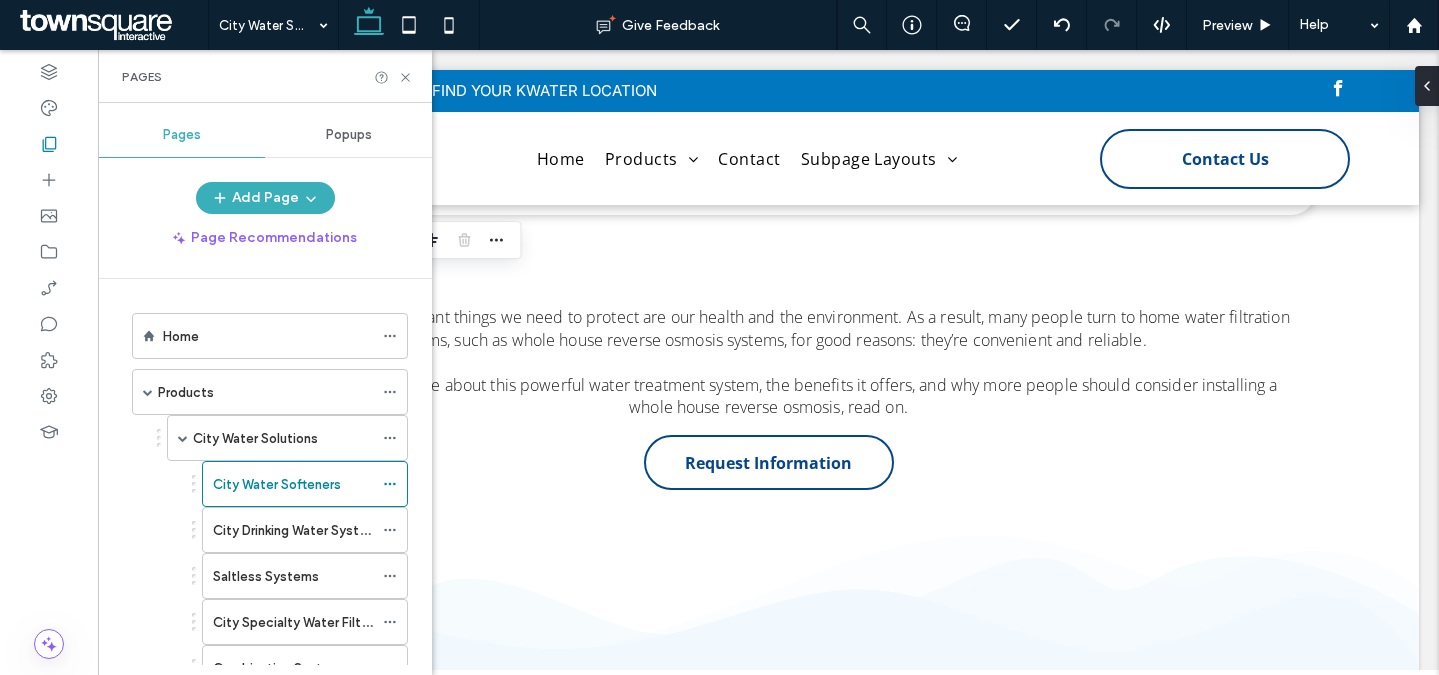 scroll, scrollTop: 576, scrollLeft: 0, axis: vertical 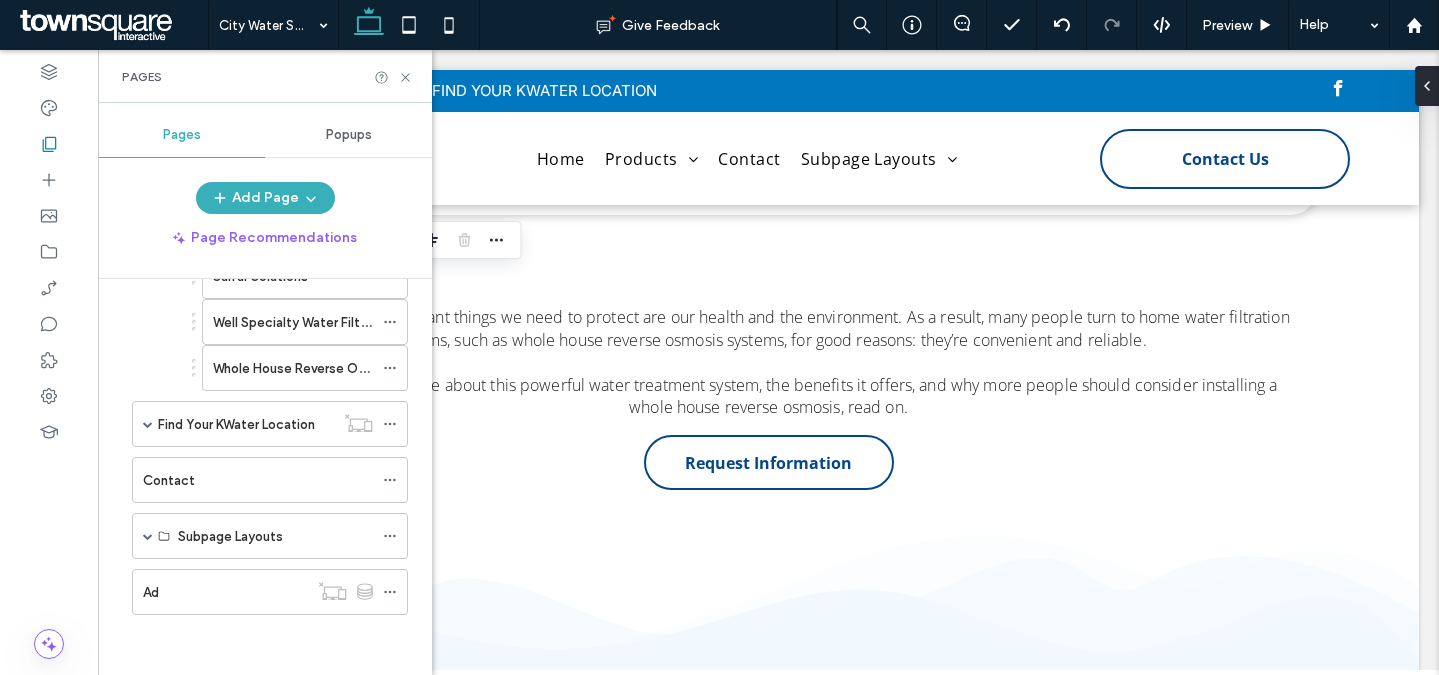 click on "Whole House Reverse Osmosis" at bounding box center (307, 368) 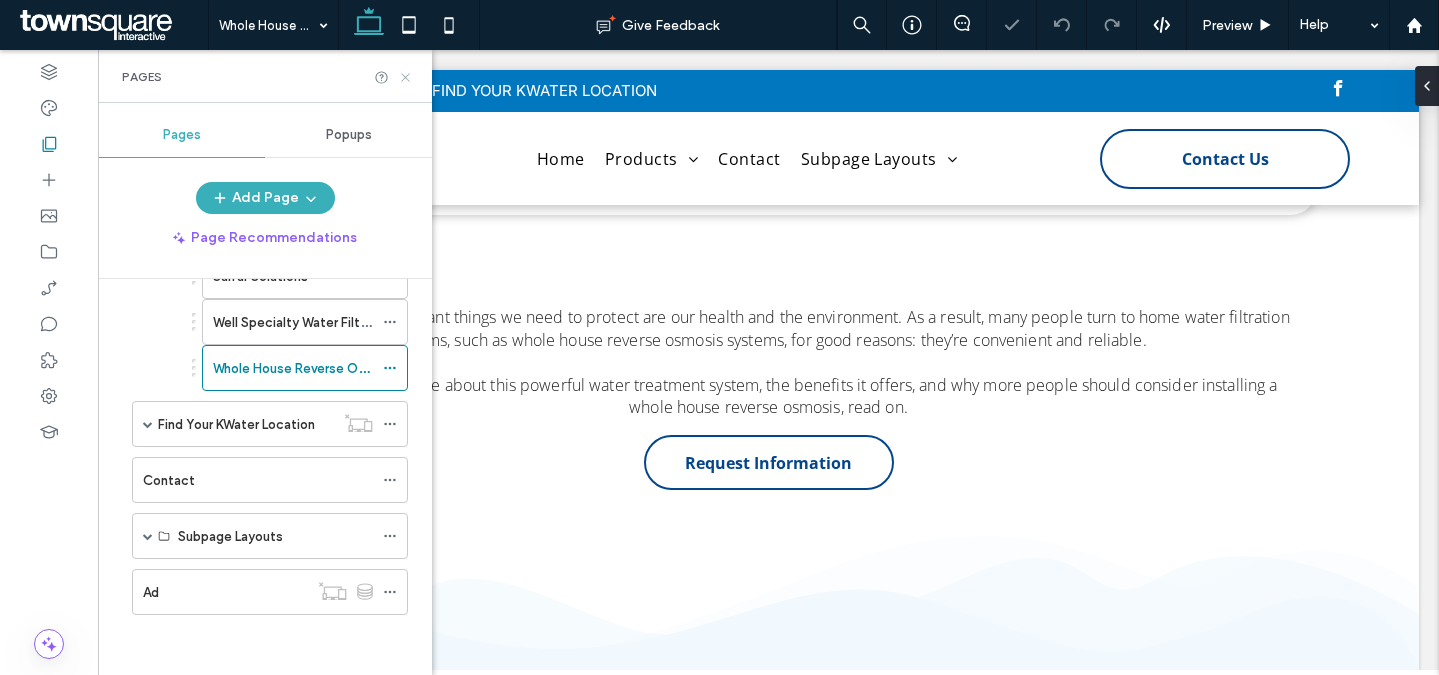 click 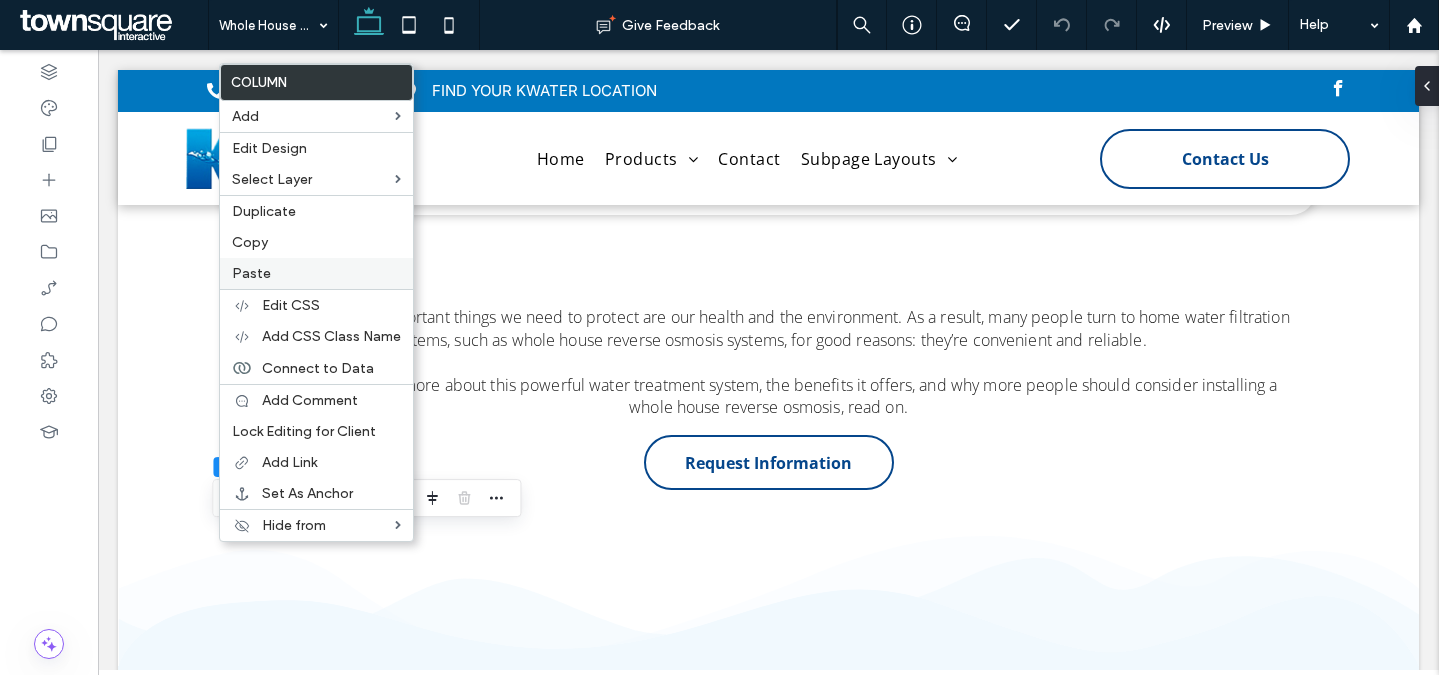click on "Paste" at bounding box center (316, 273) 